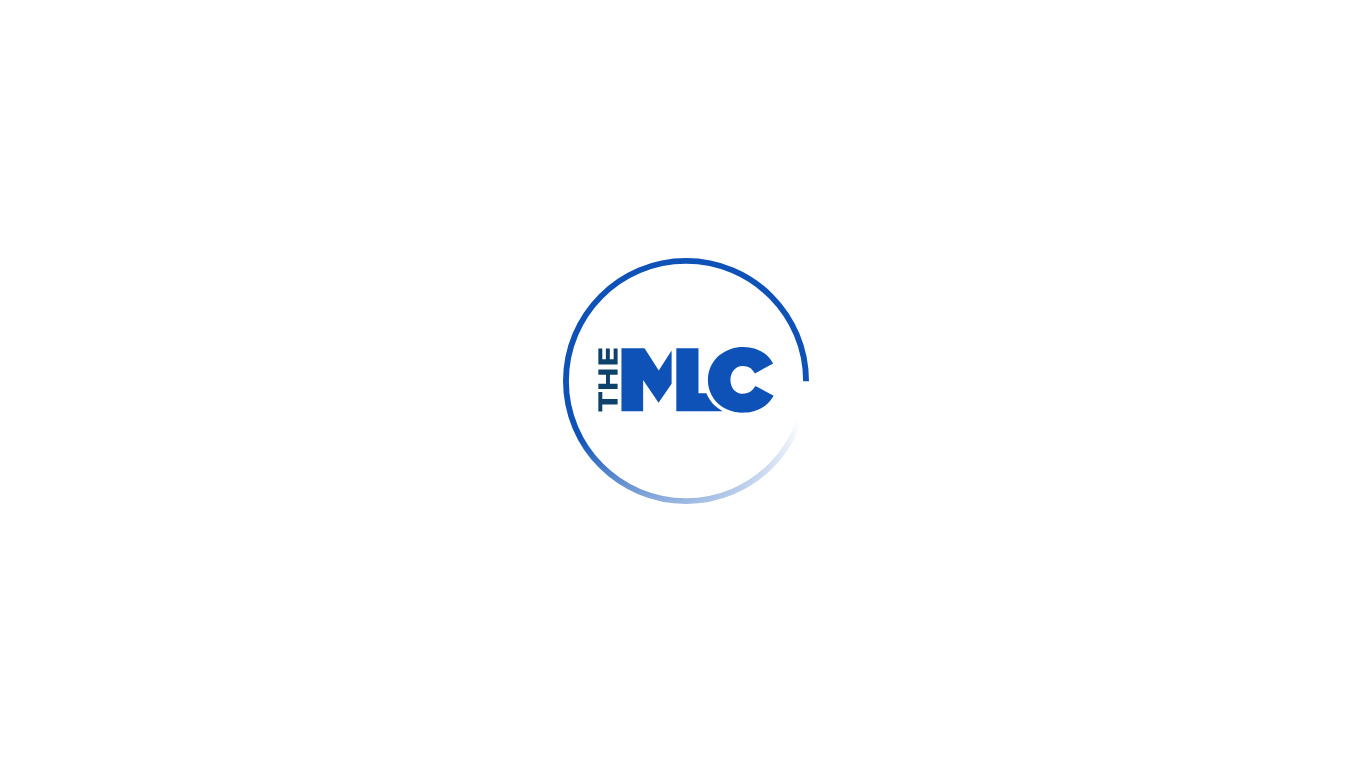scroll, scrollTop: 0, scrollLeft: 0, axis: both 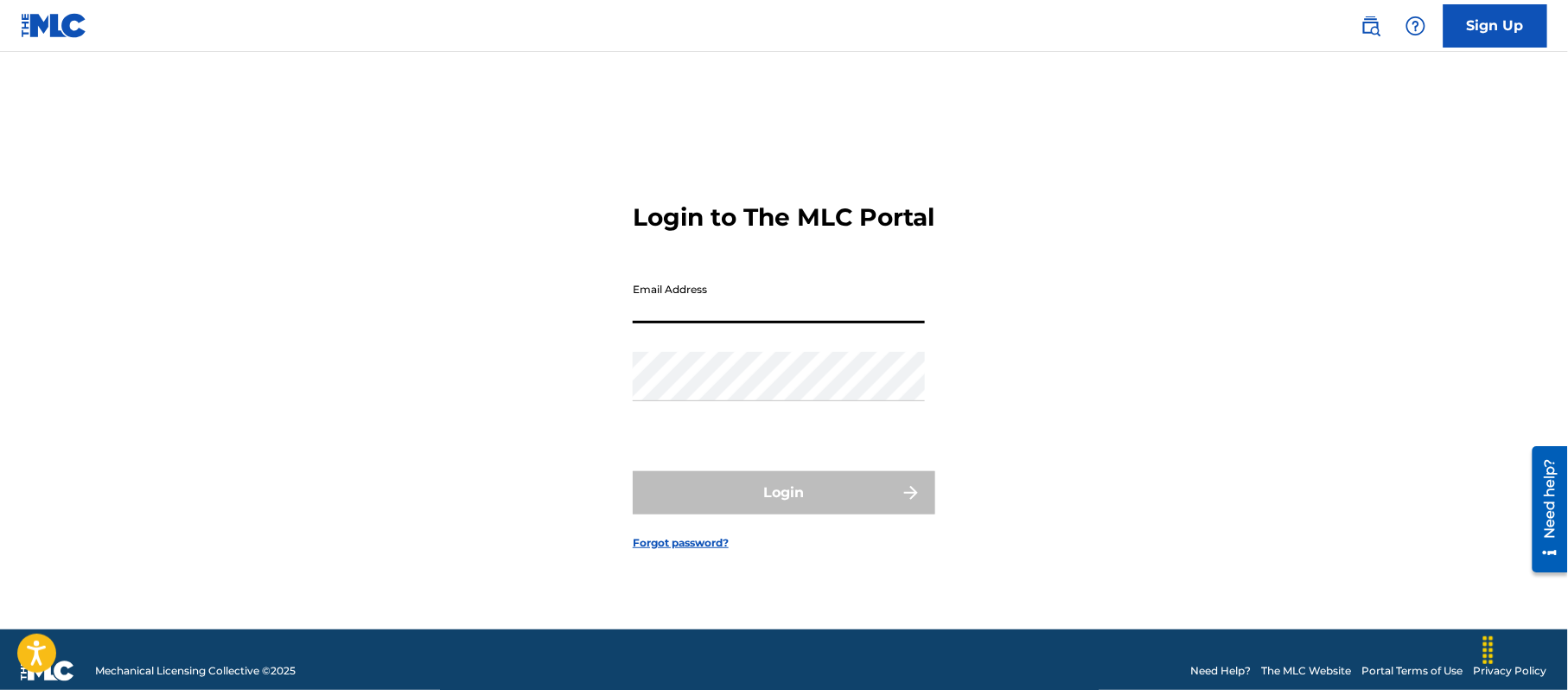 click on "Email Address" at bounding box center (779, 298) 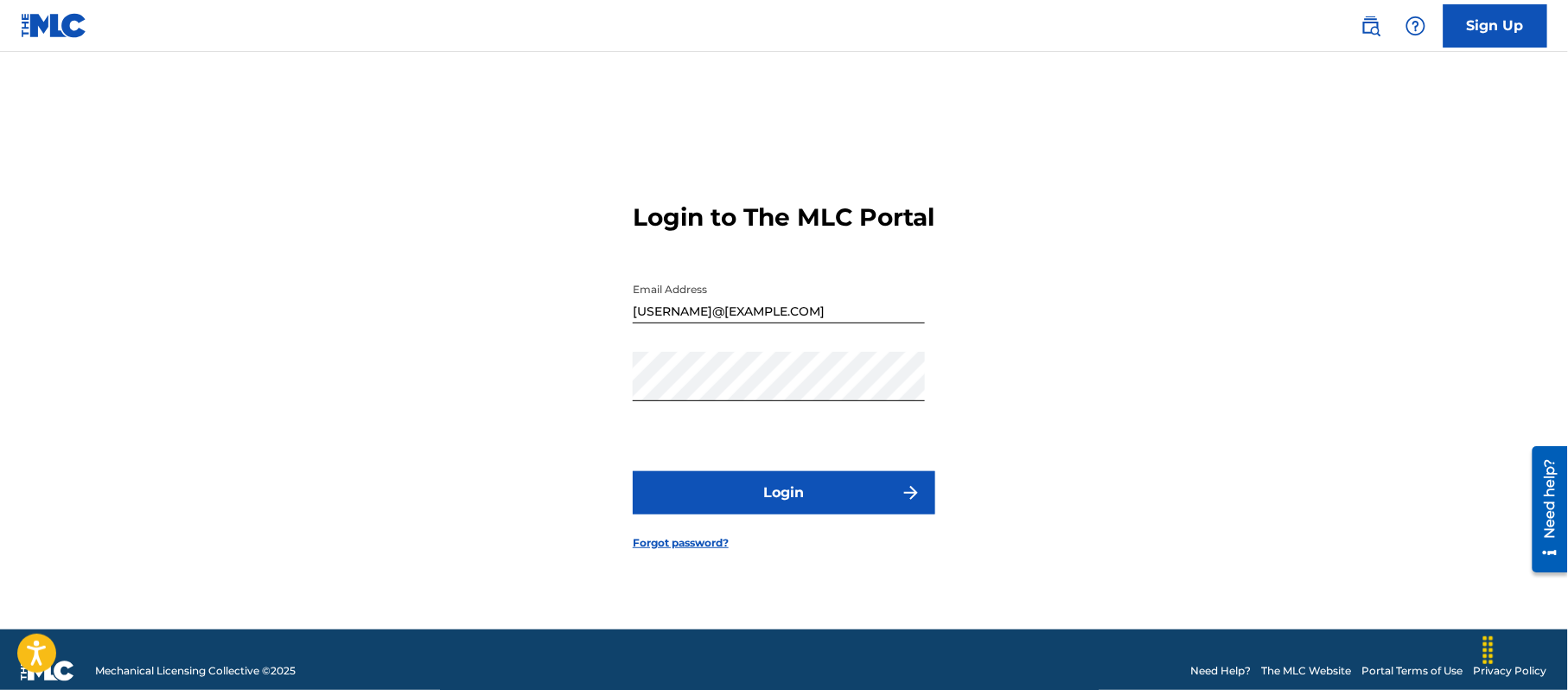 click on "Login" at bounding box center [784, 493] 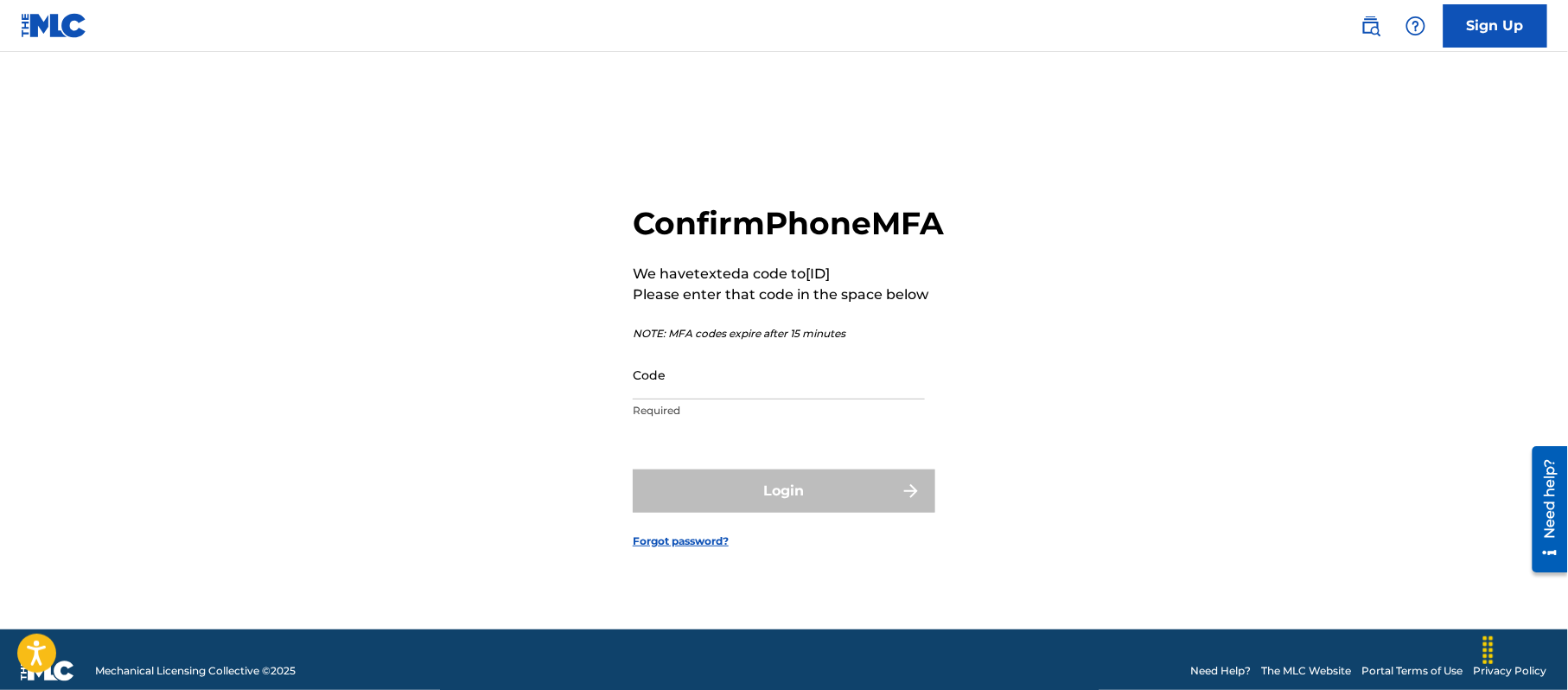 click on "Required" at bounding box center [779, 411] 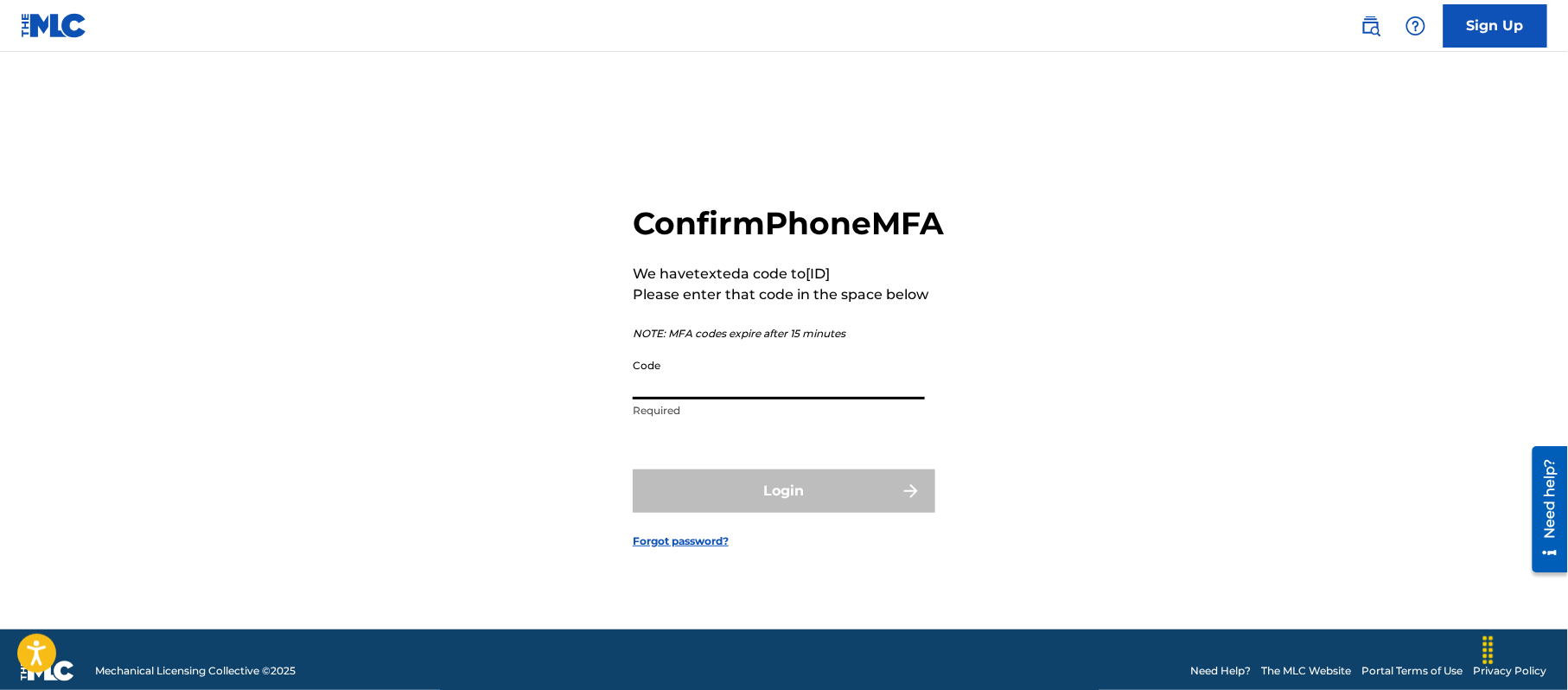 click on "Code" at bounding box center [779, 374] 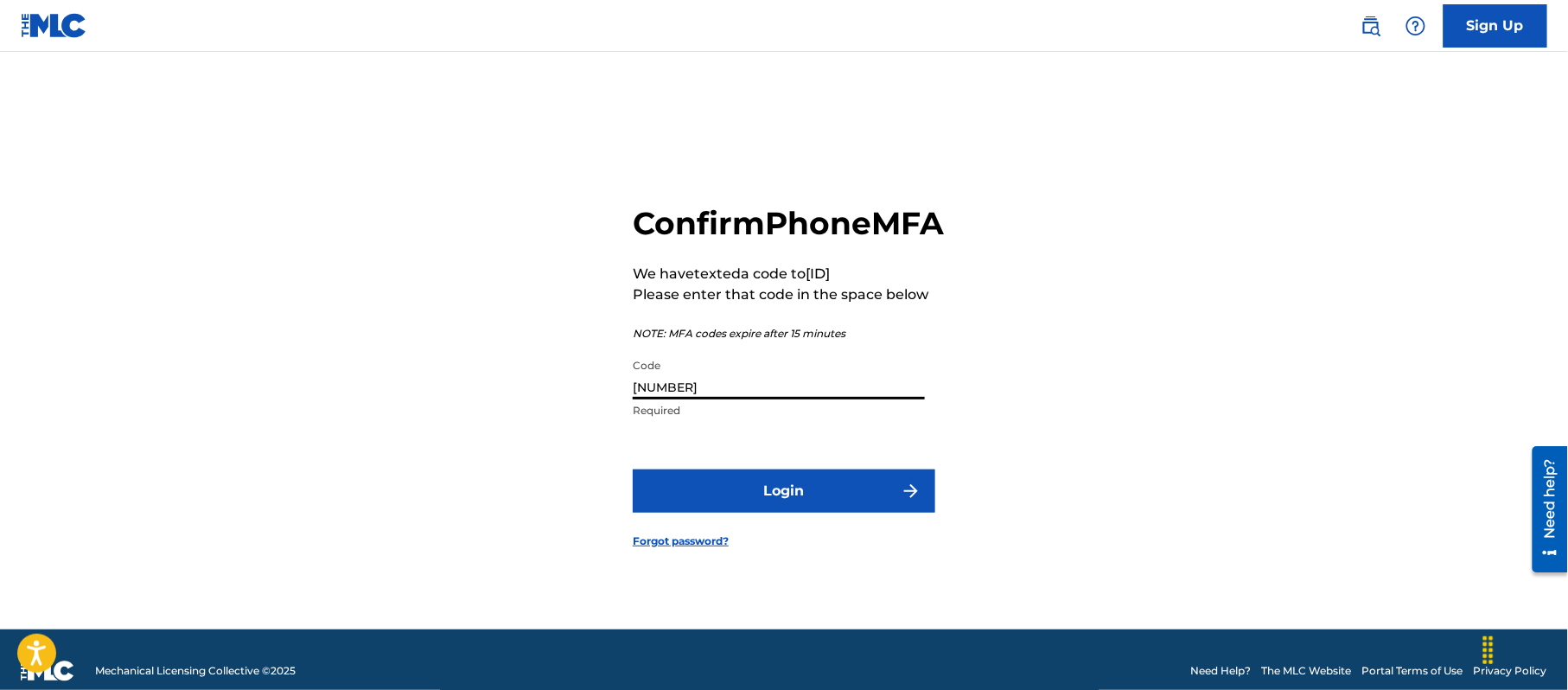 type on "[NUMBER]" 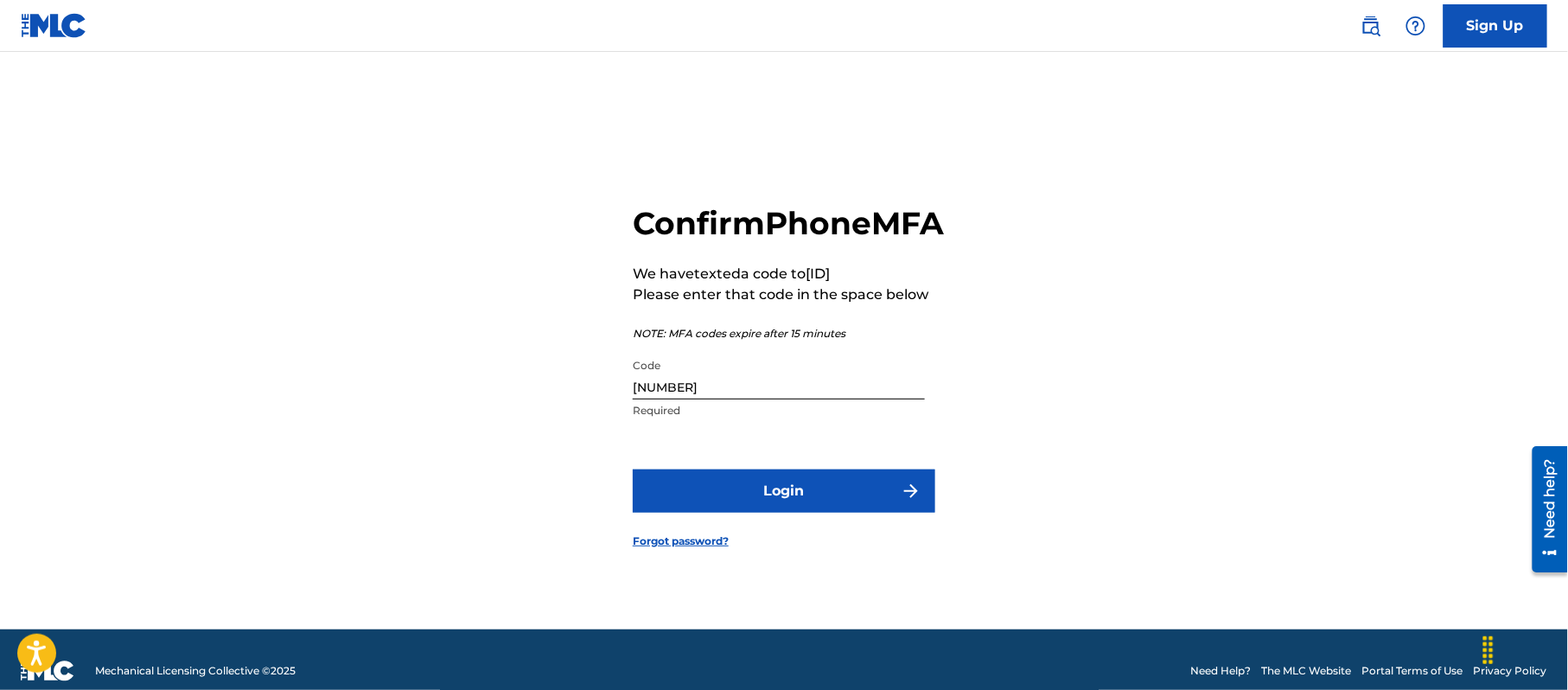 click on "Login" at bounding box center [784, 491] 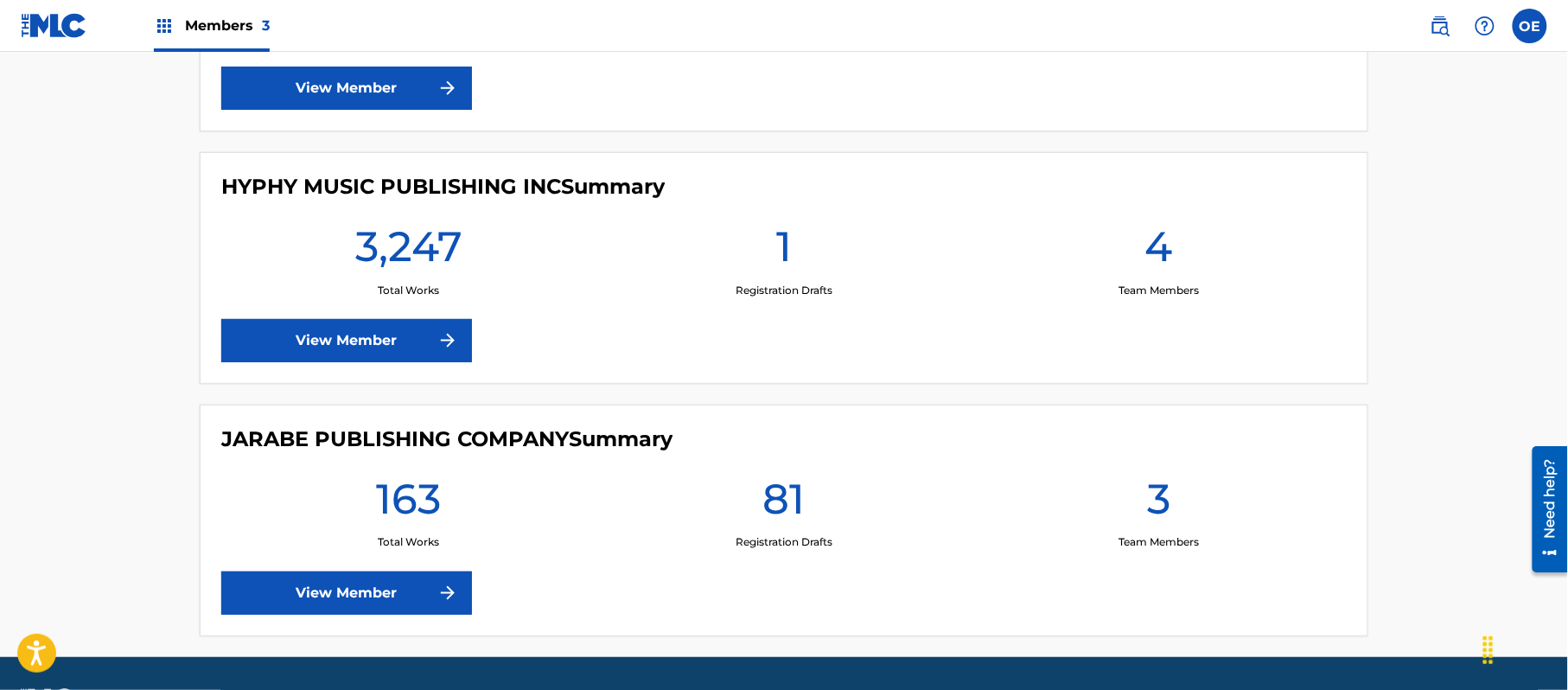 scroll, scrollTop: 692, scrollLeft: 0, axis: vertical 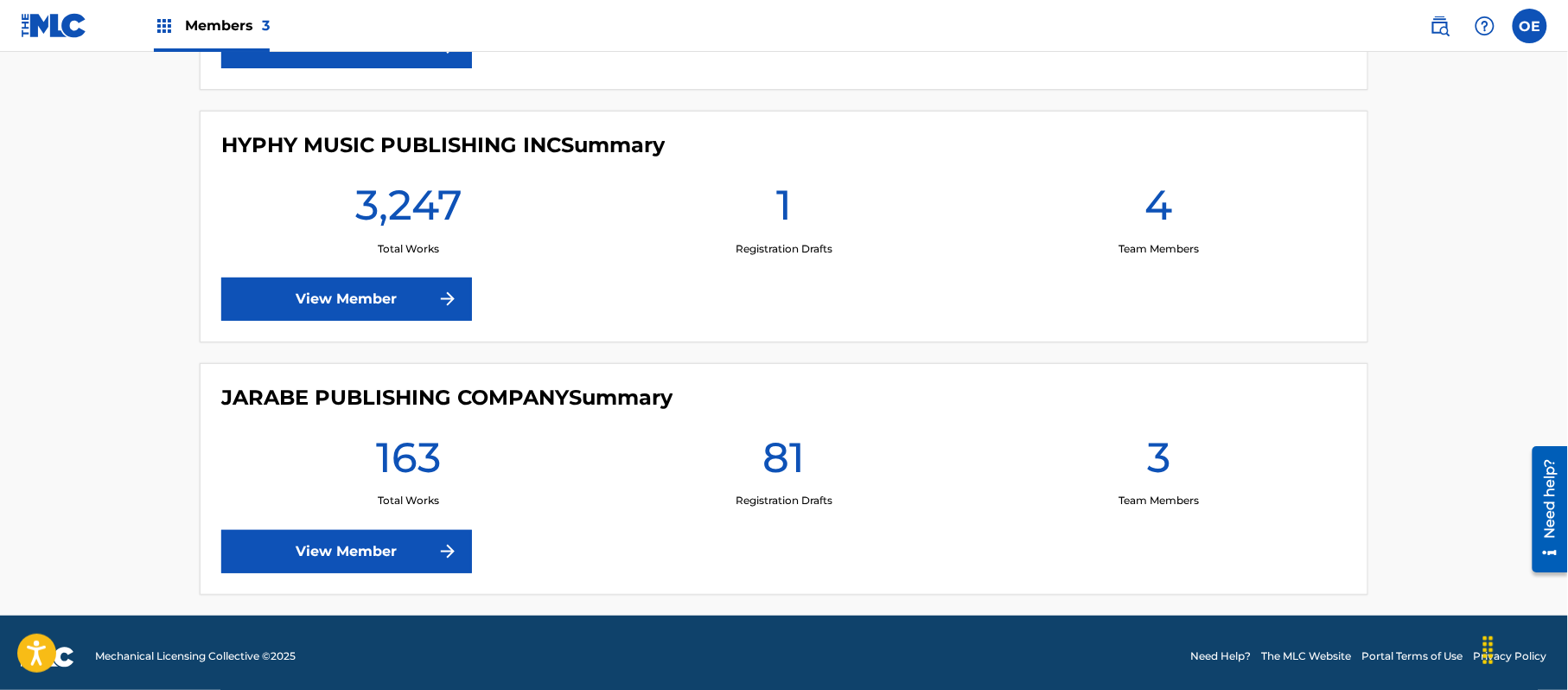 click on "View Member" at bounding box center [347, 552] 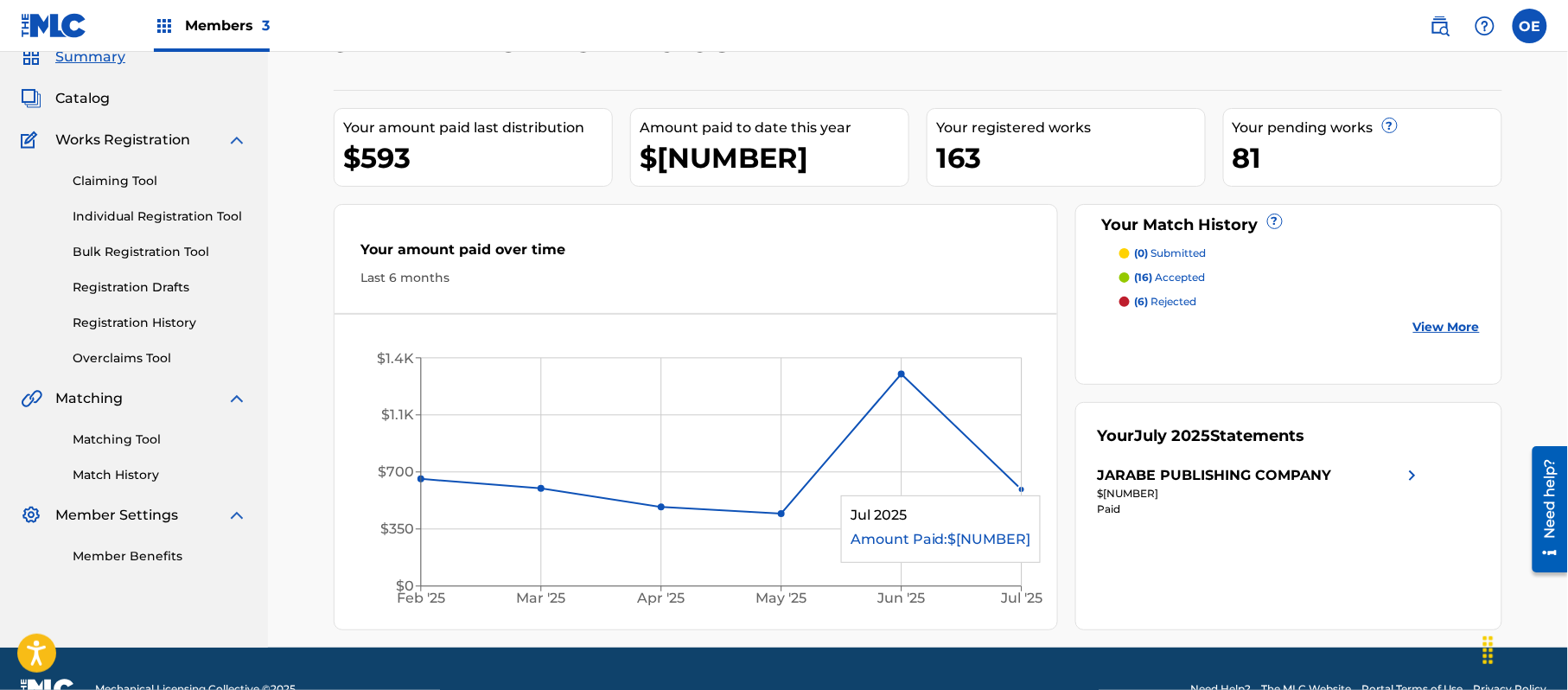scroll, scrollTop: 114, scrollLeft: 0, axis: vertical 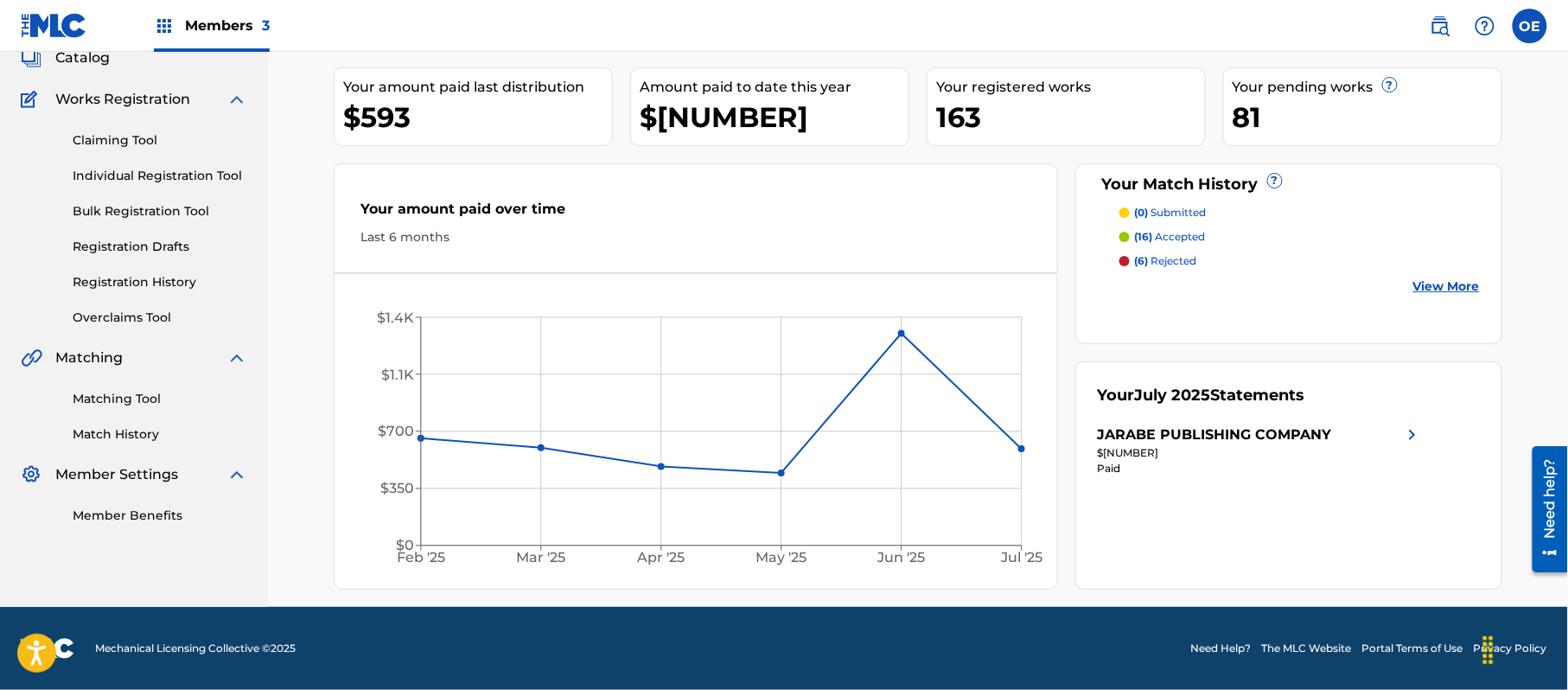 click on "Individual Registration Tool" at bounding box center [160, 176] 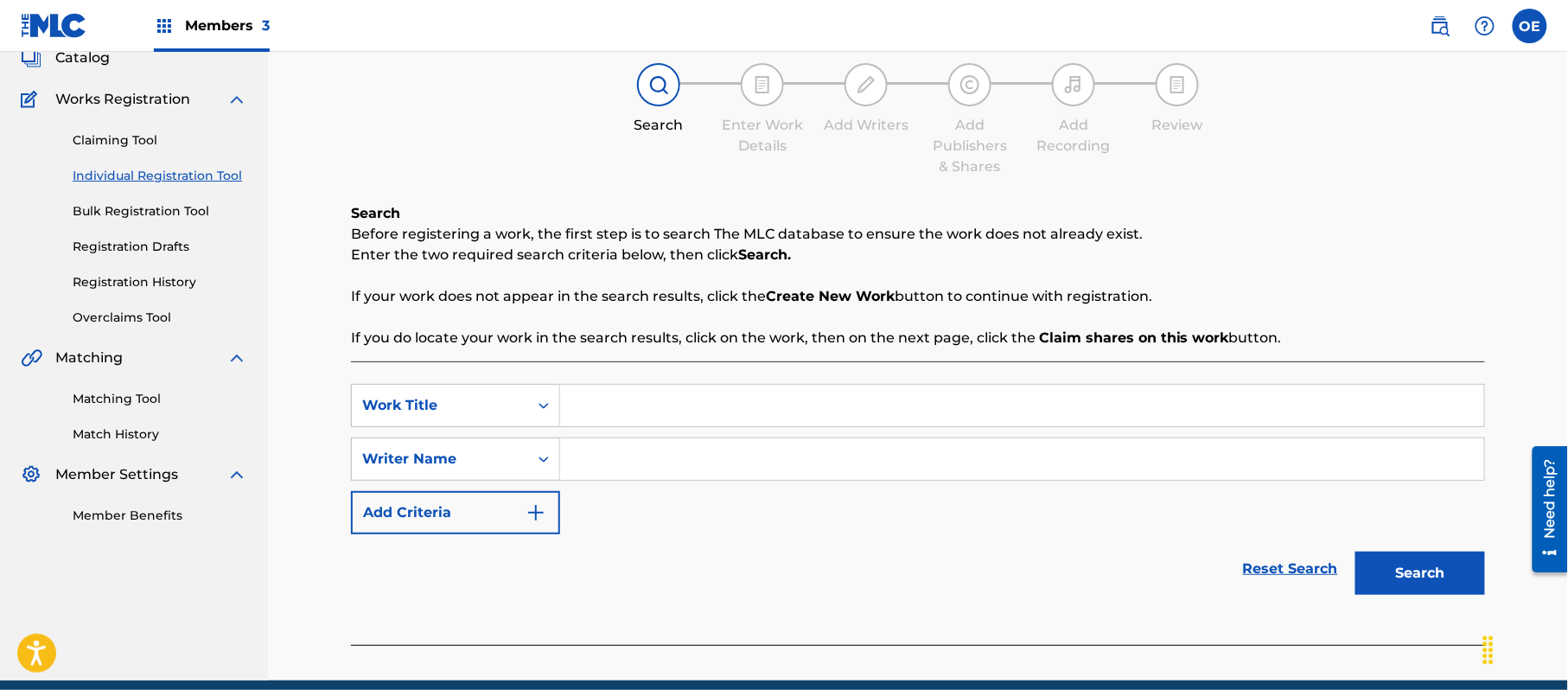 scroll, scrollTop: 0, scrollLeft: 0, axis: both 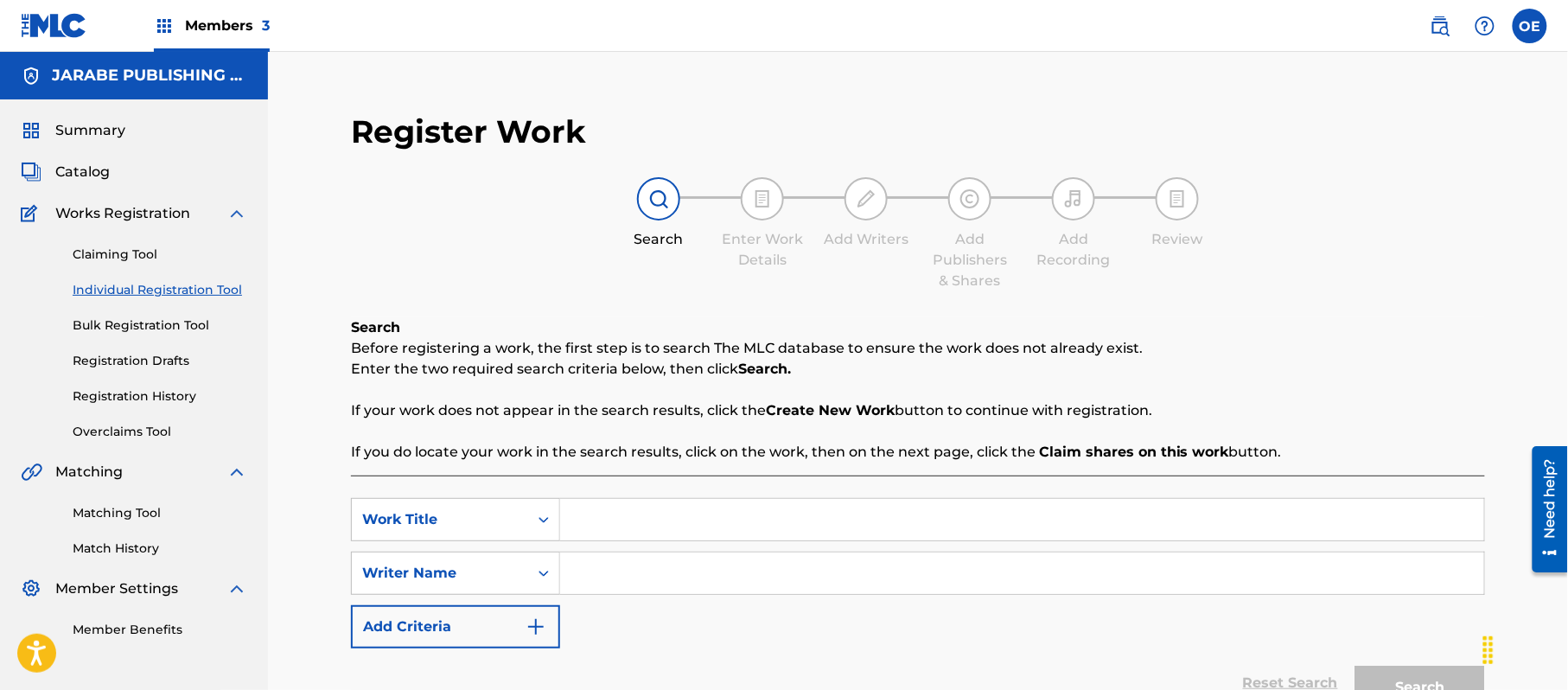 click at bounding box center (1022, 520) 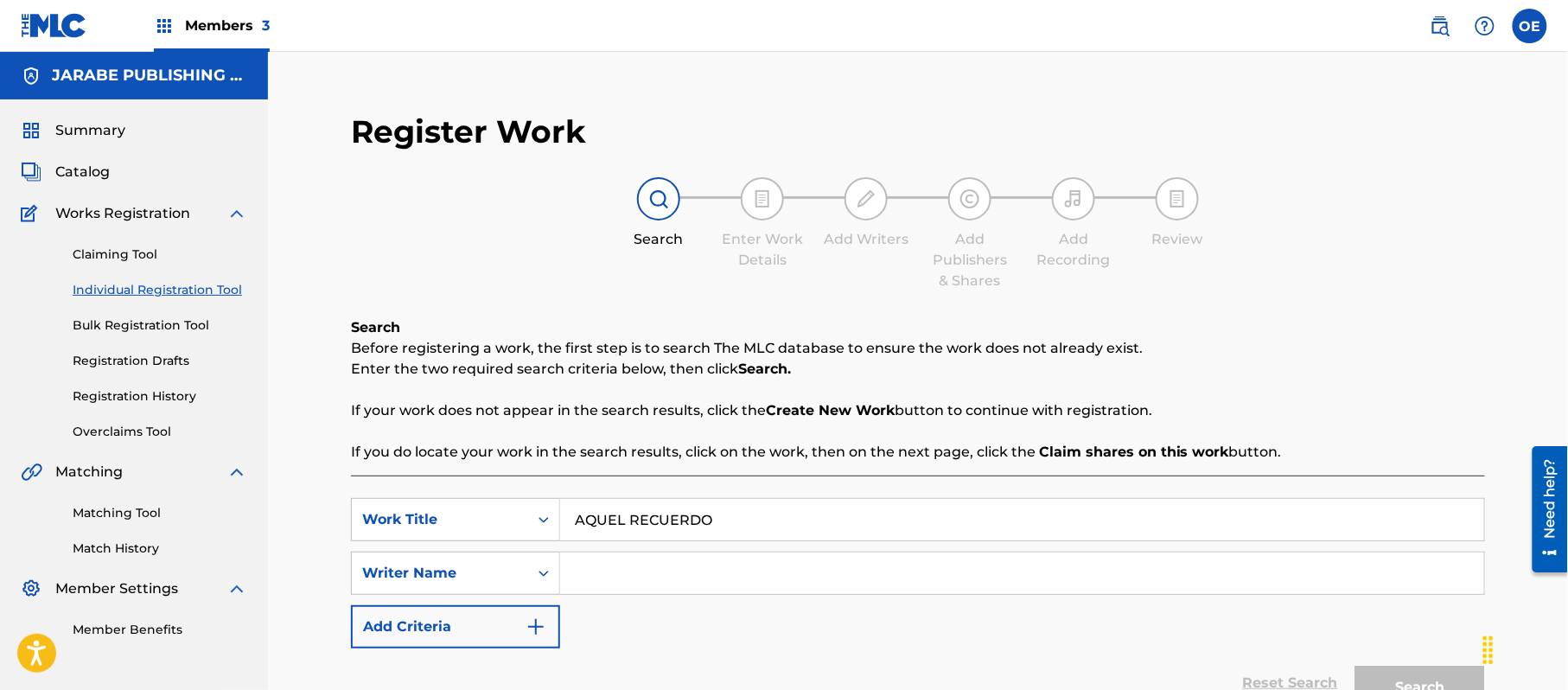 type on "AQUEL RECUERDO" 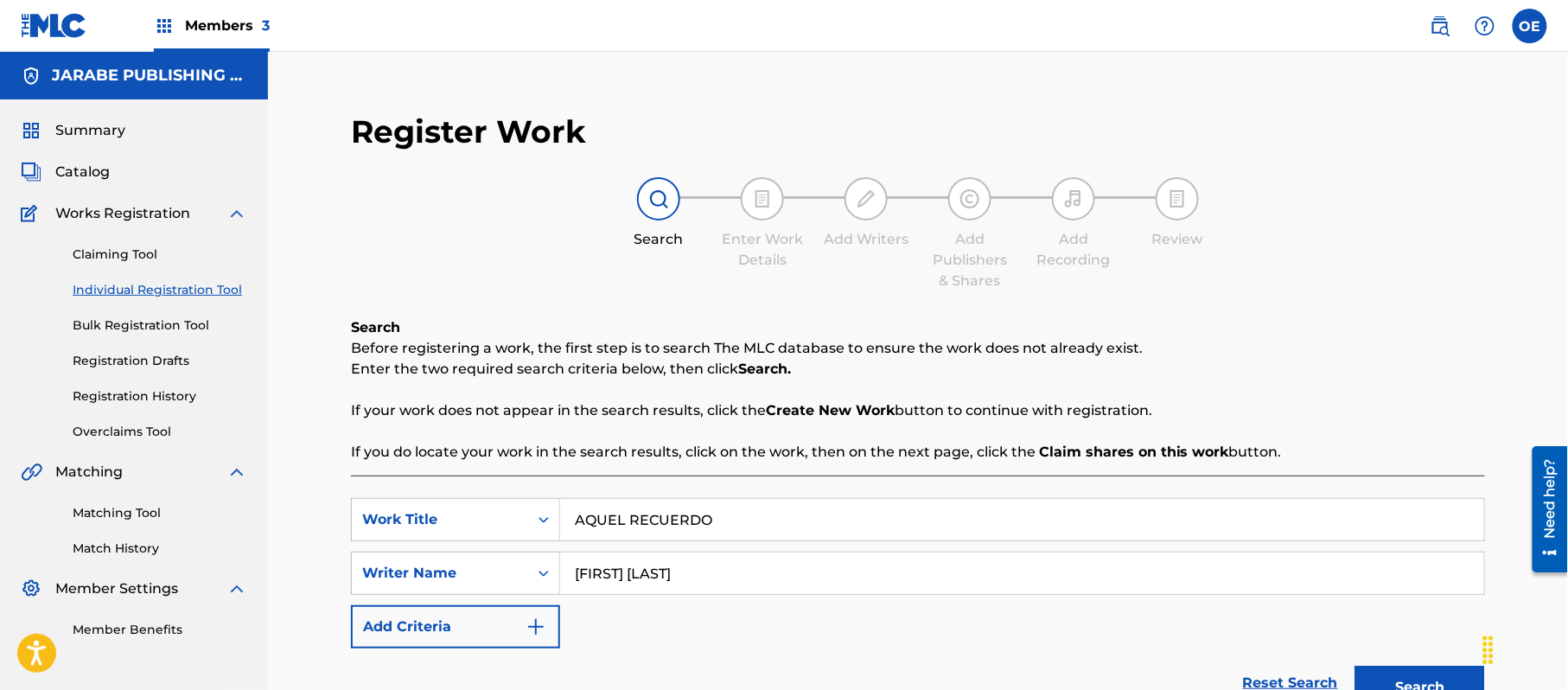 scroll, scrollTop: 188, scrollLeft: 0, axis: vertical 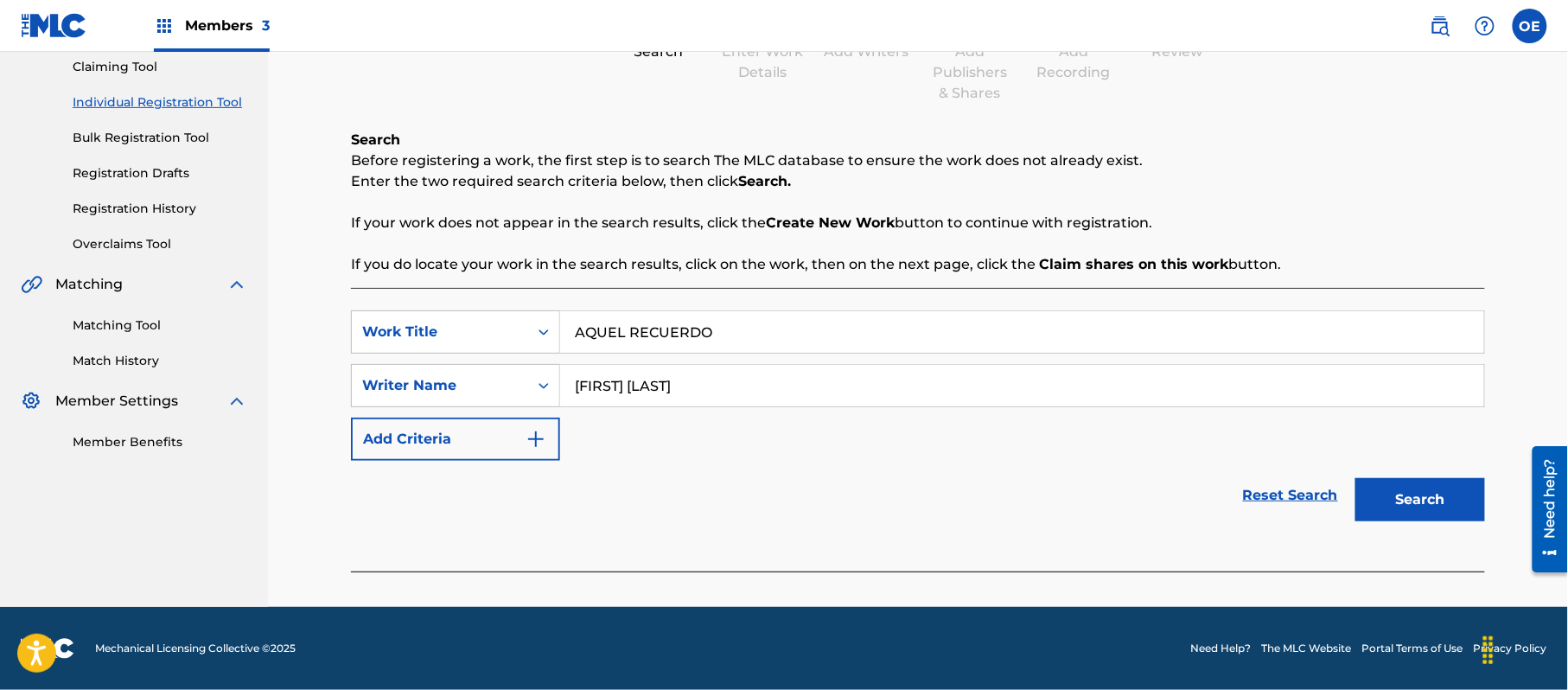 type on "[FIRST] [LAST]" 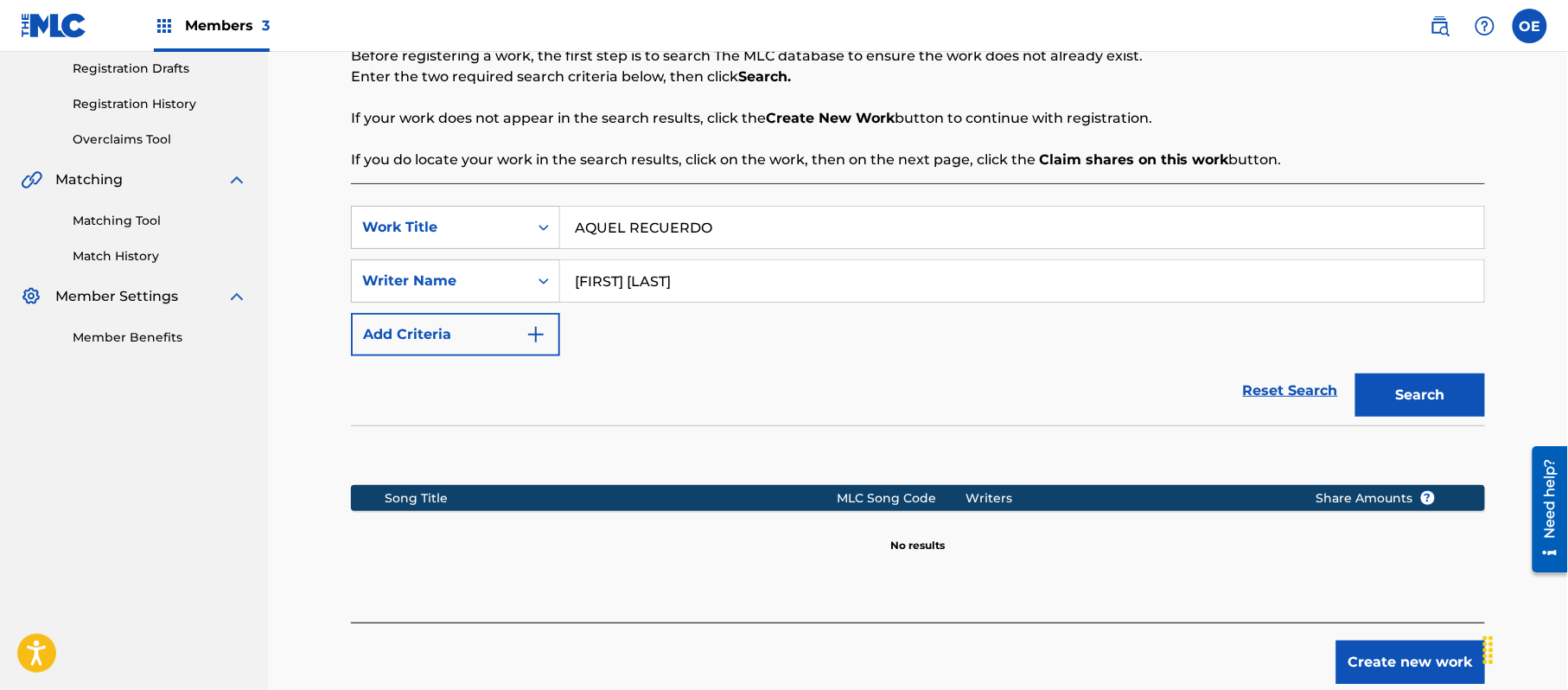 scroll, scrollTop: 387, scrollLeft: 0, axis: vertical 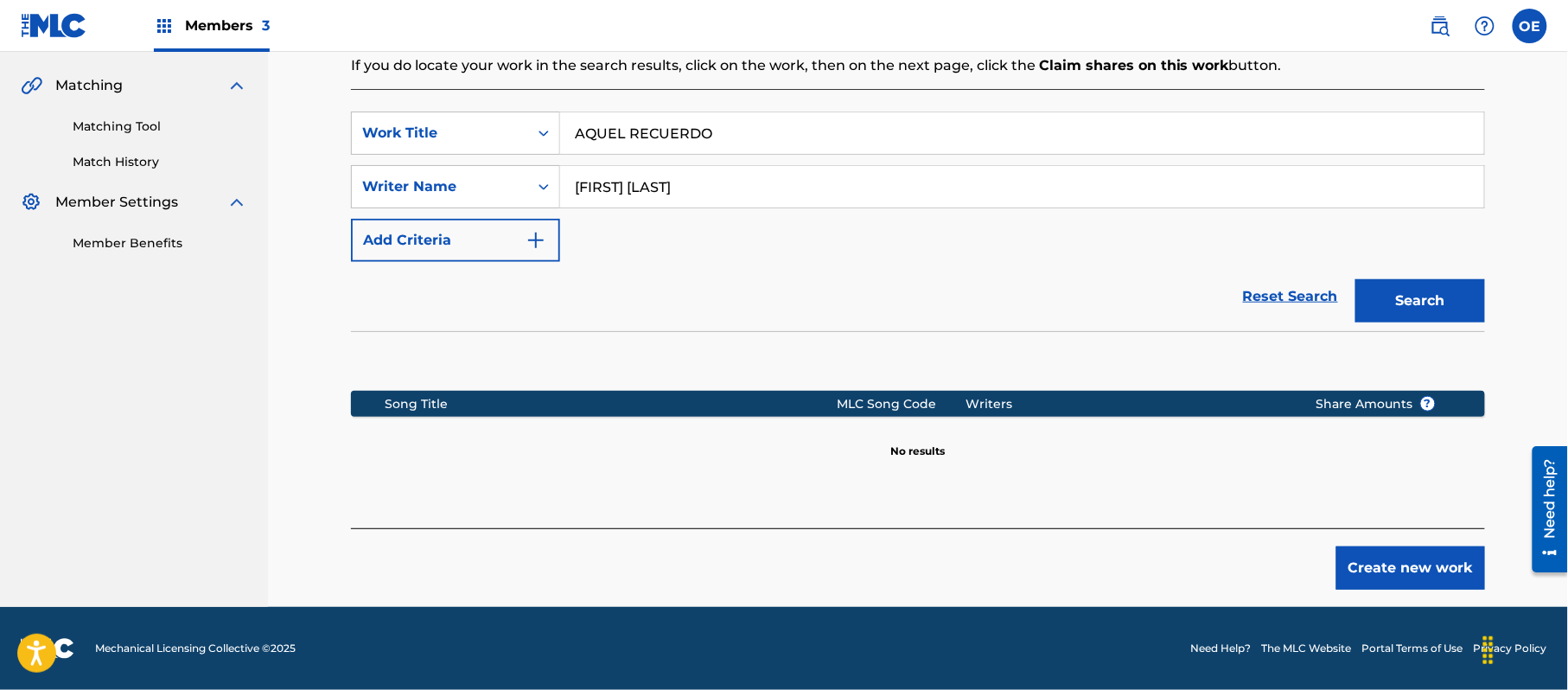click on "Create new work" at bounding box center (1411, 568) 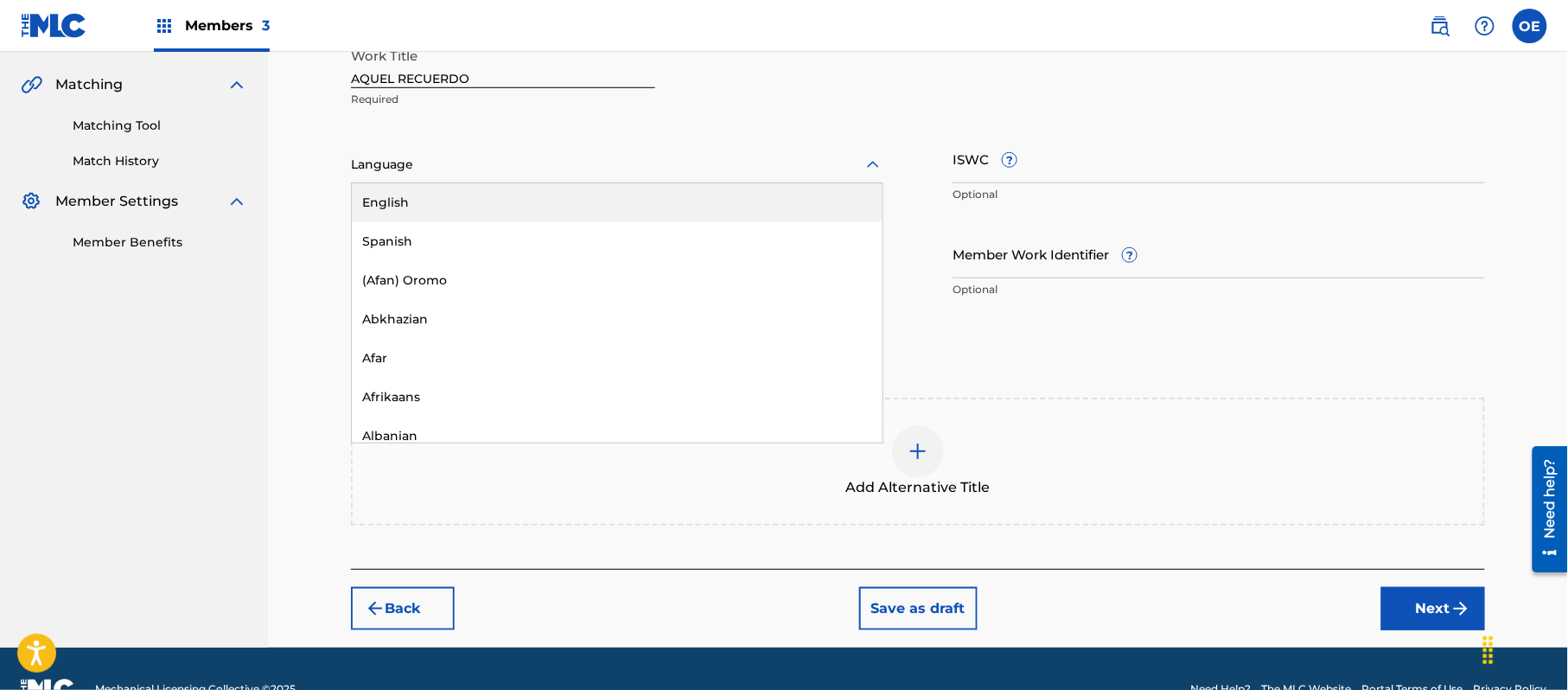 click at bounding box center [617, 164] 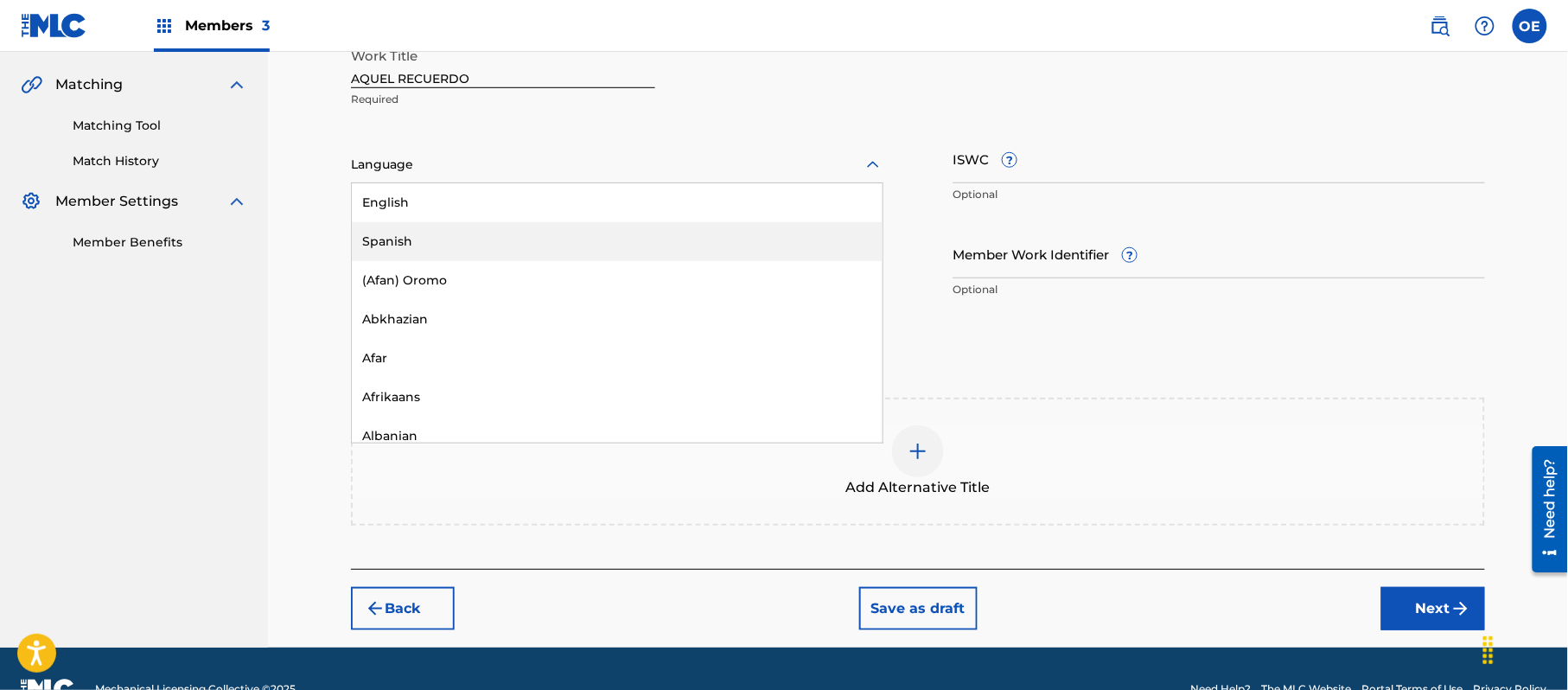 click on "Spanish" at bounding box center (617, 241) 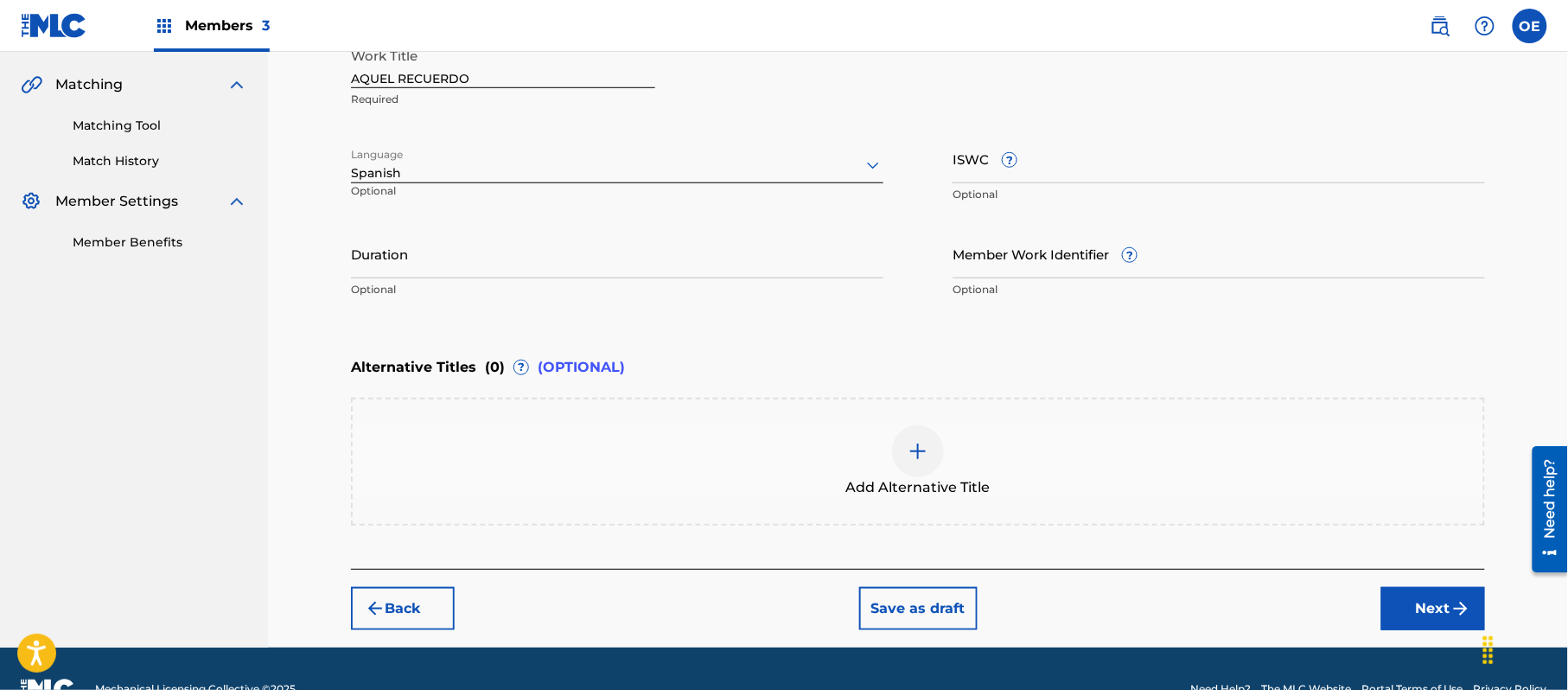click on "Register Work Search Enter Work Details Add Writers Add Publishers & Shares Add Recording Review Enter Work Details Enter work details for  ‘ AQUEL RECUERDO ’  below. Work Title   AQUEL RECUERDO Required Language Spanish Optional ISWC   ? Optional Duration   Optional Member Work Identifier   ? Optional Alternative Titles ( 0 ) ? (OPTIONAL) Add Alternative Title Back Save as draft Next" at bounding box center [918, 177] 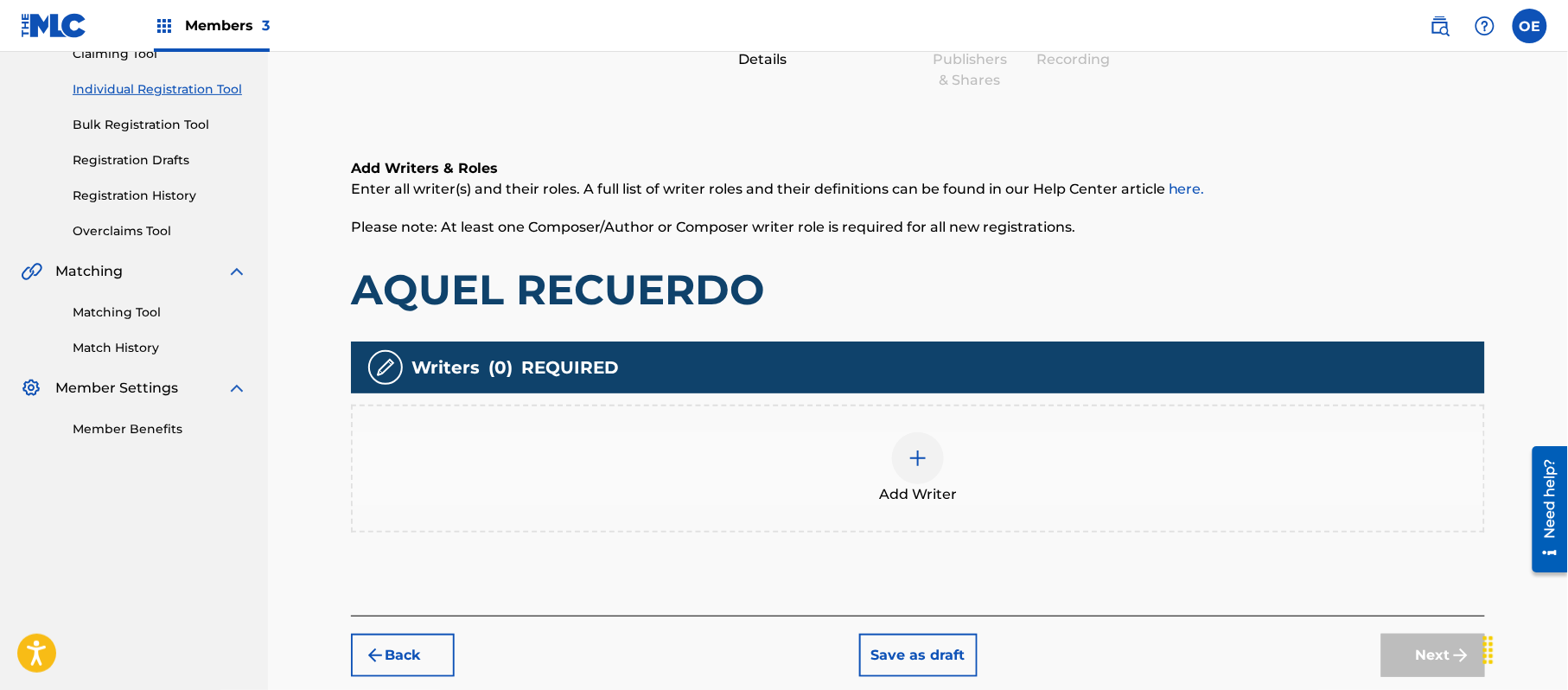 scroll, scrollTop: 78, scrollLeft: 0, axis: vertical 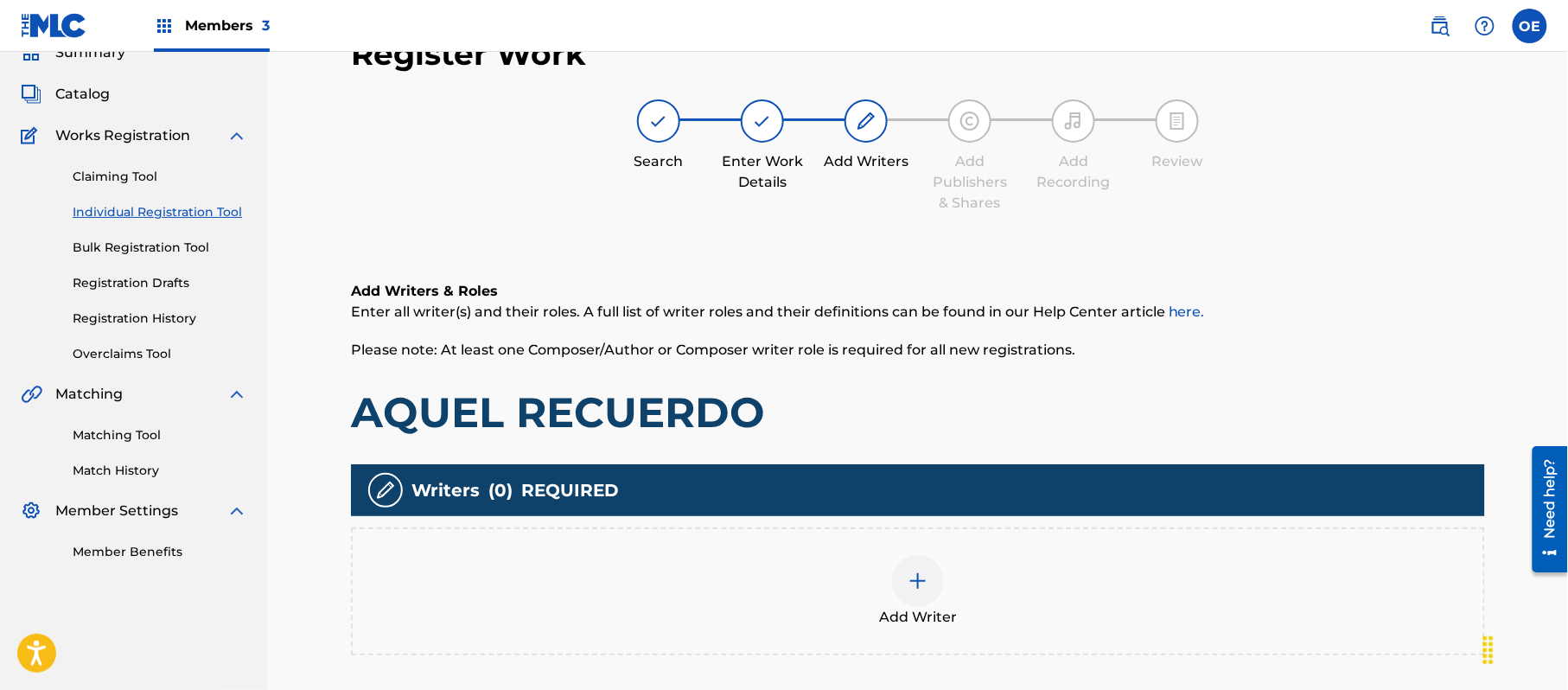 click on "Add Writer" at bounding box center [918, 591] 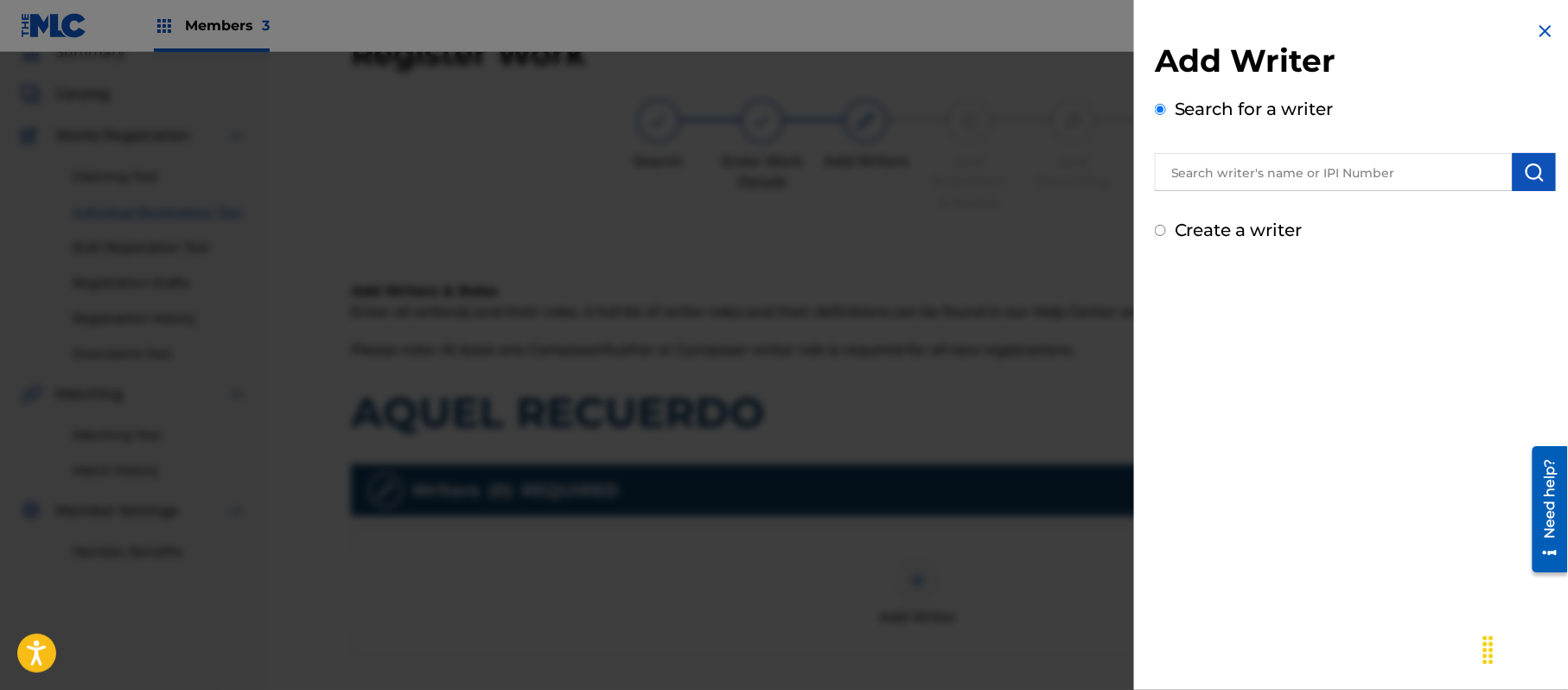 click at bounding box center (1334, 172) 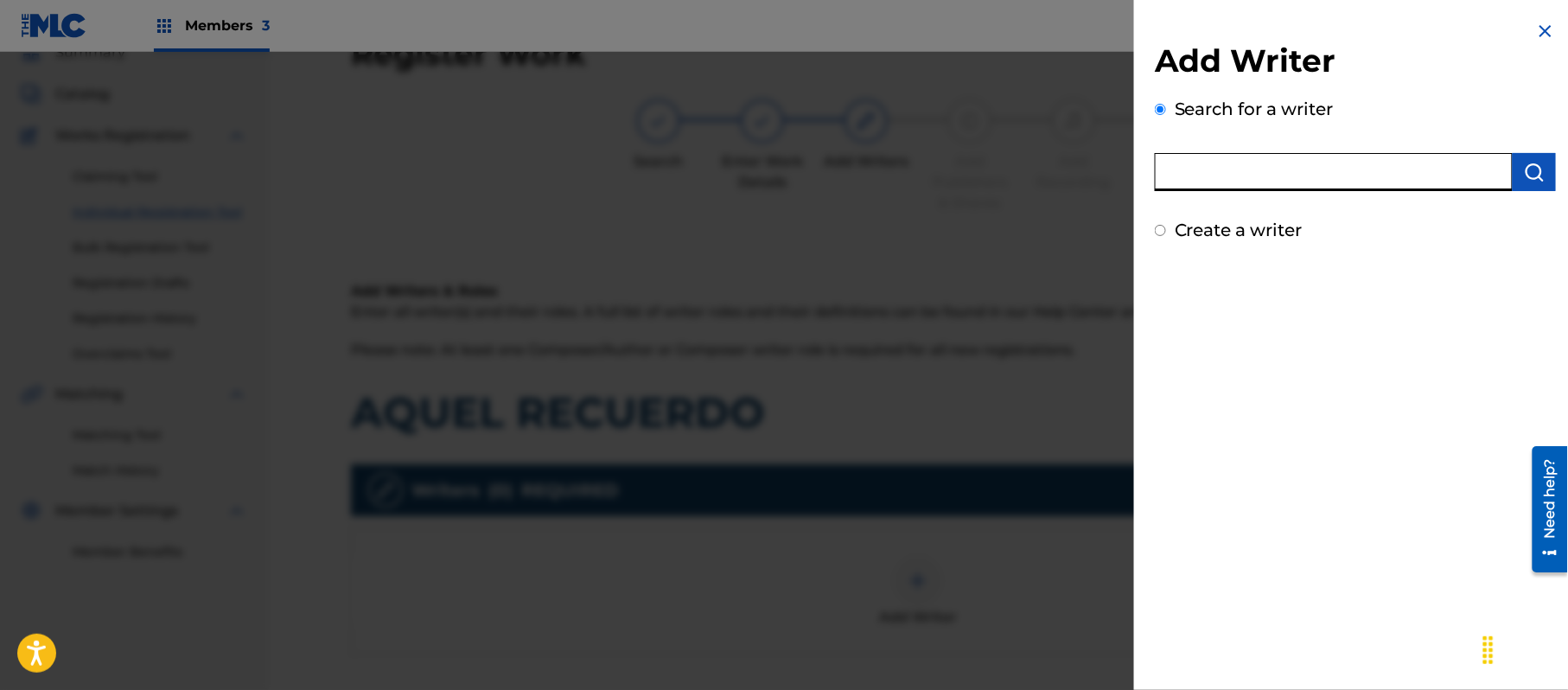 paste on "[FIRST] [LAST]" 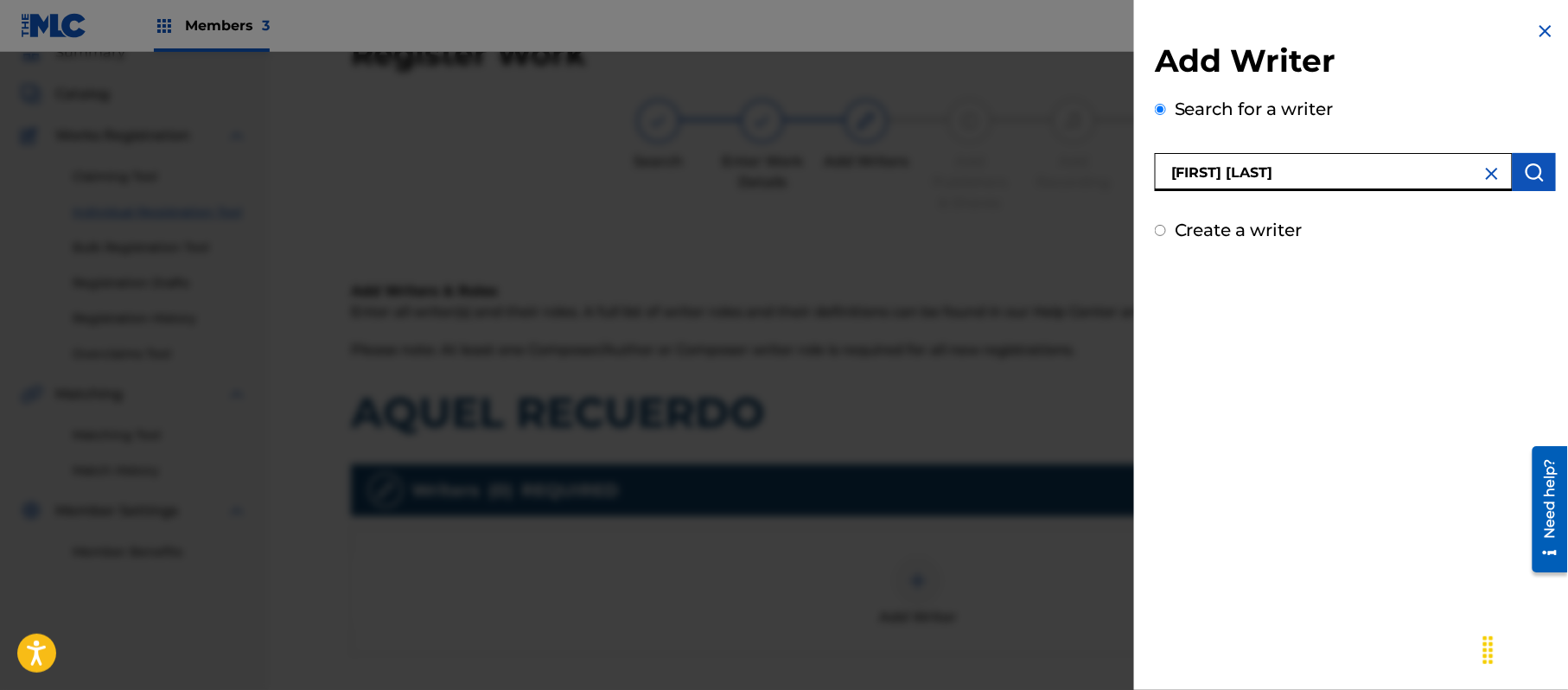 type on "[FIRST] [LAST]" 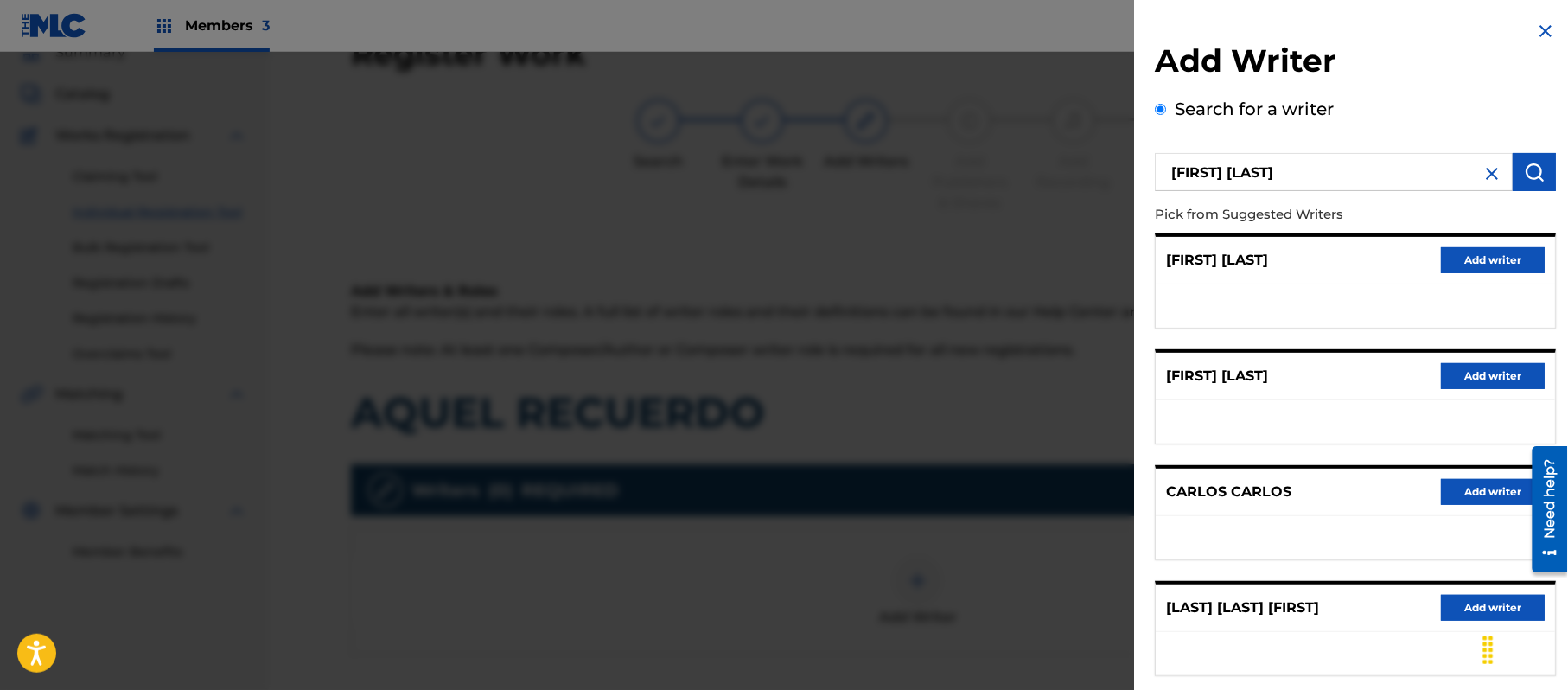 click on "Add writer" at bounding box center (1493, 260) 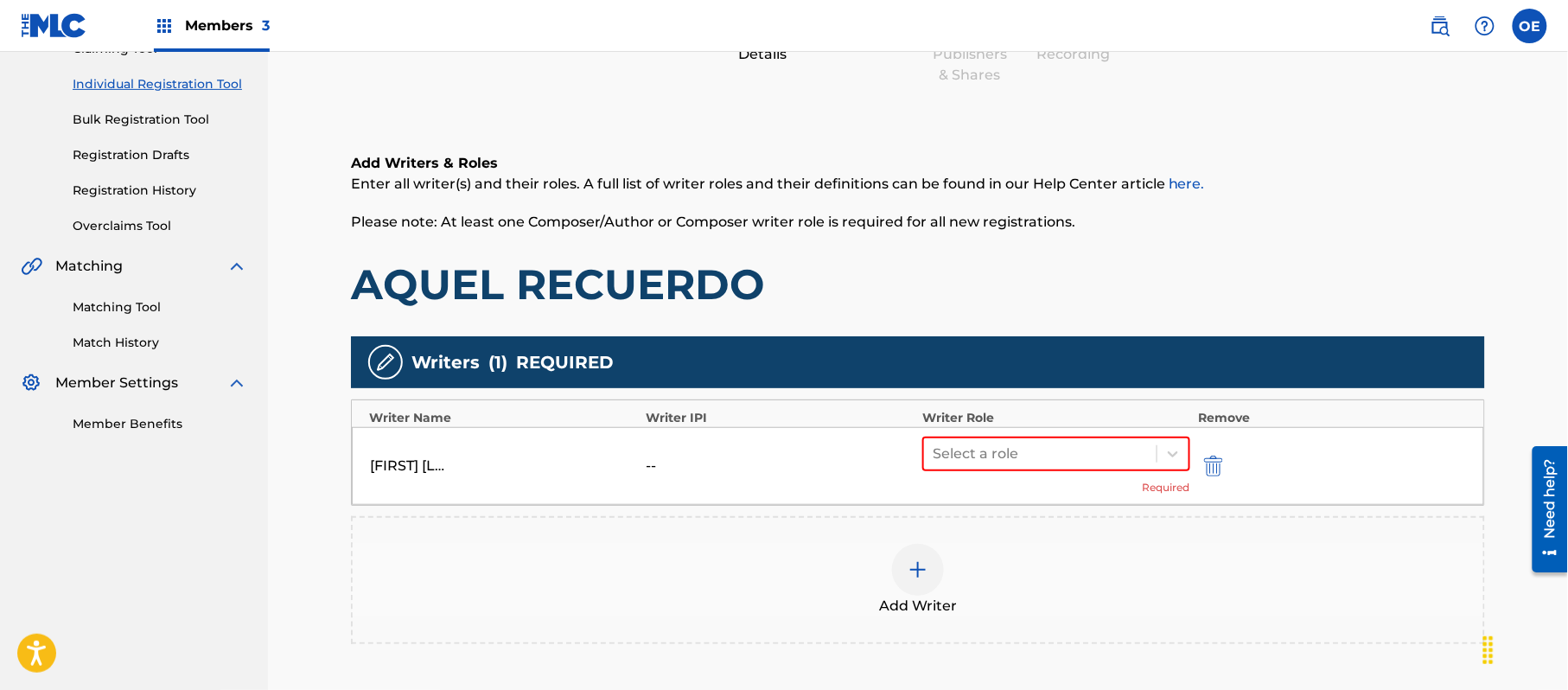 scroll, scrollTop: 403, scrollLeft: 0, axis: vertical 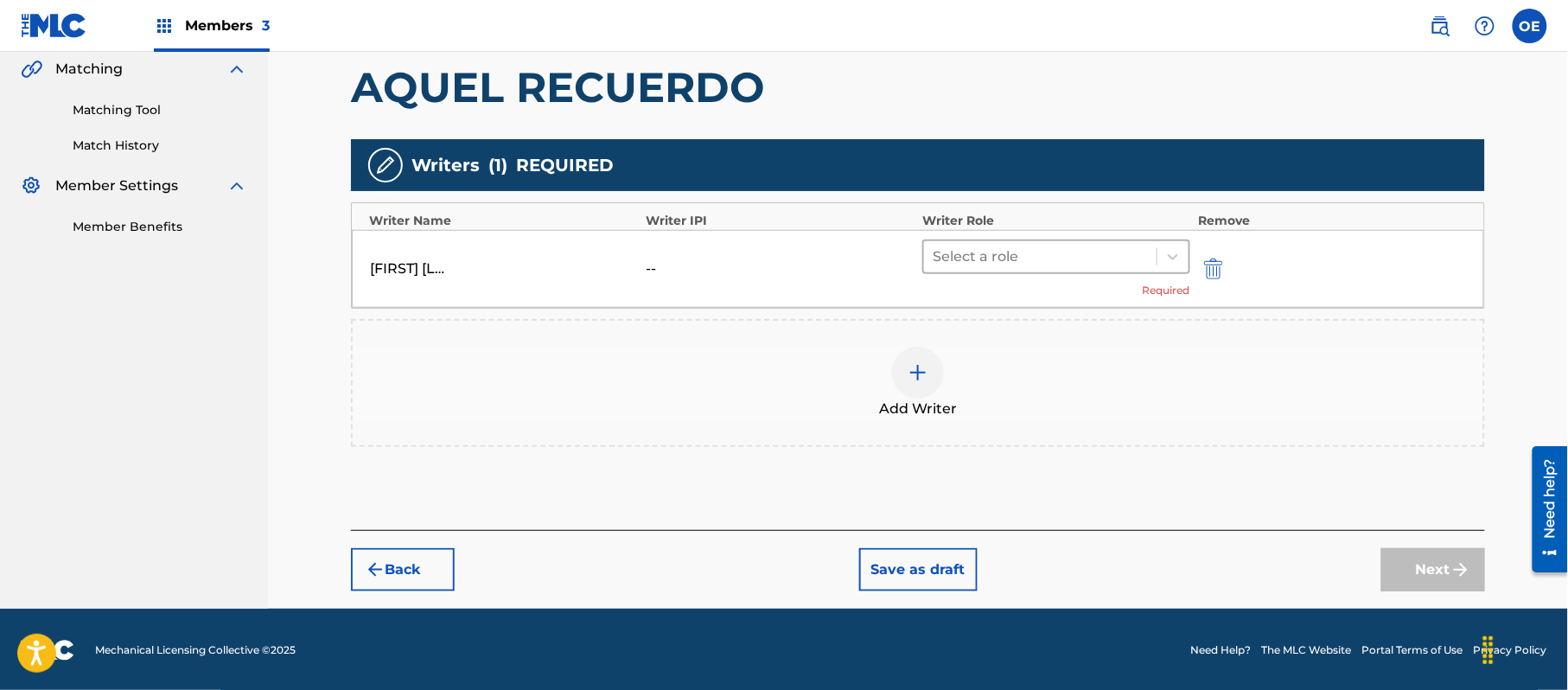 click at bounding box center [1040, 257] 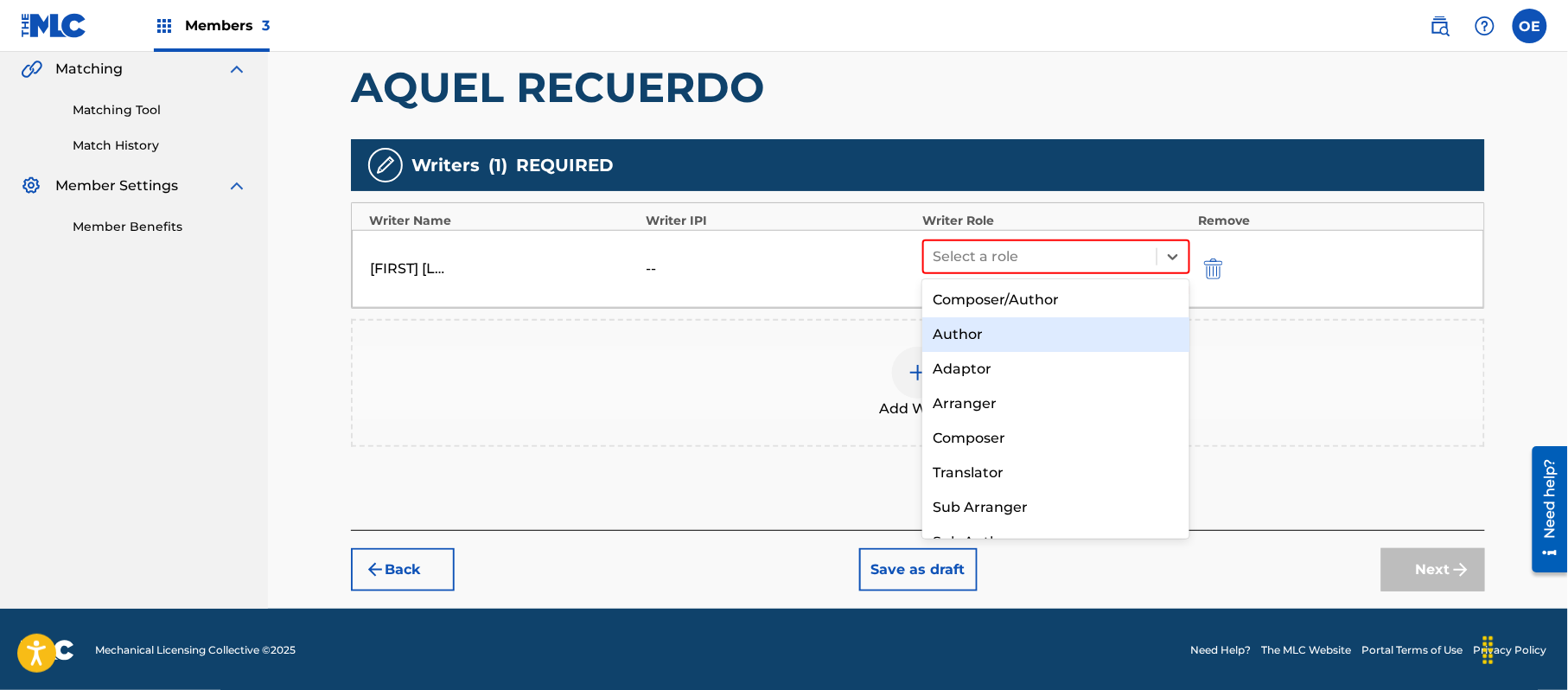 click on "Author" at bounding box center [1055, 335] 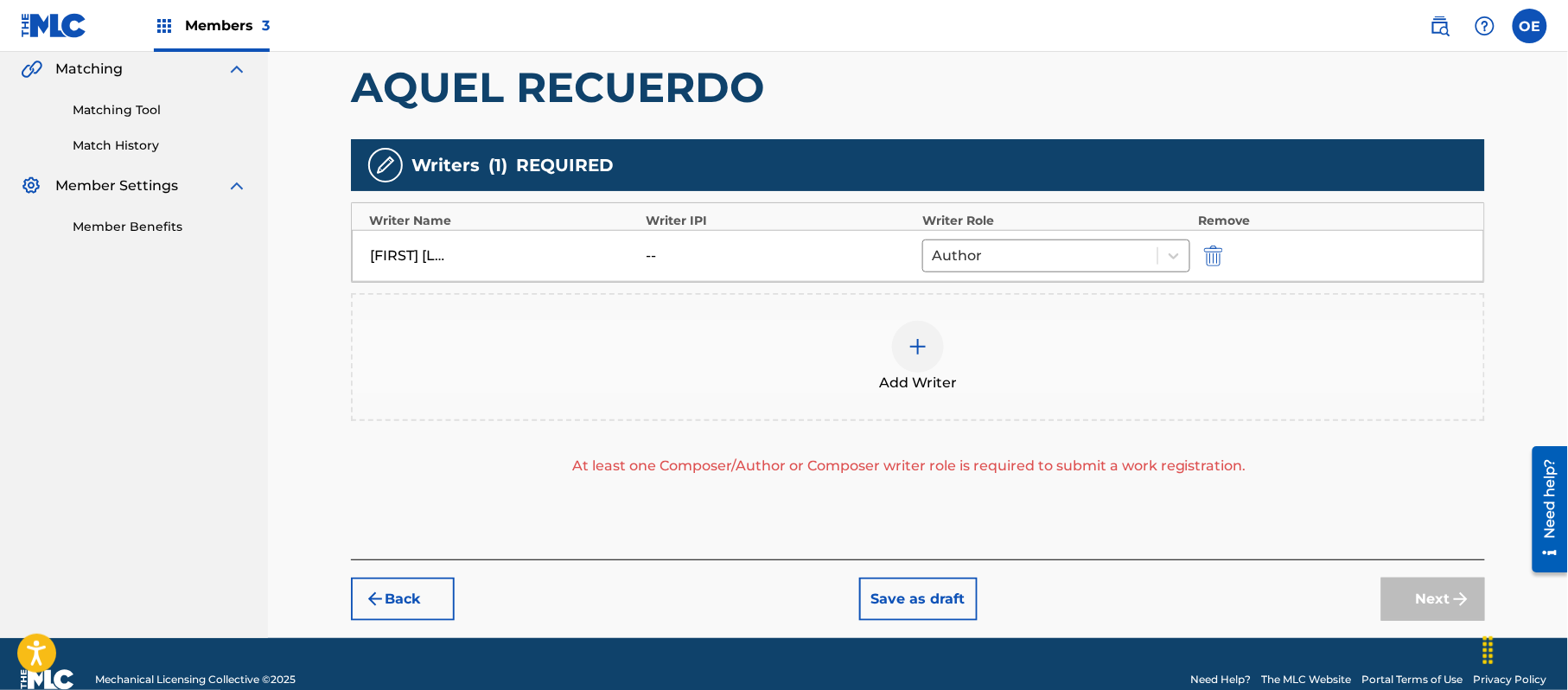 click on "Add Writer" at bounding box center (918, 357) 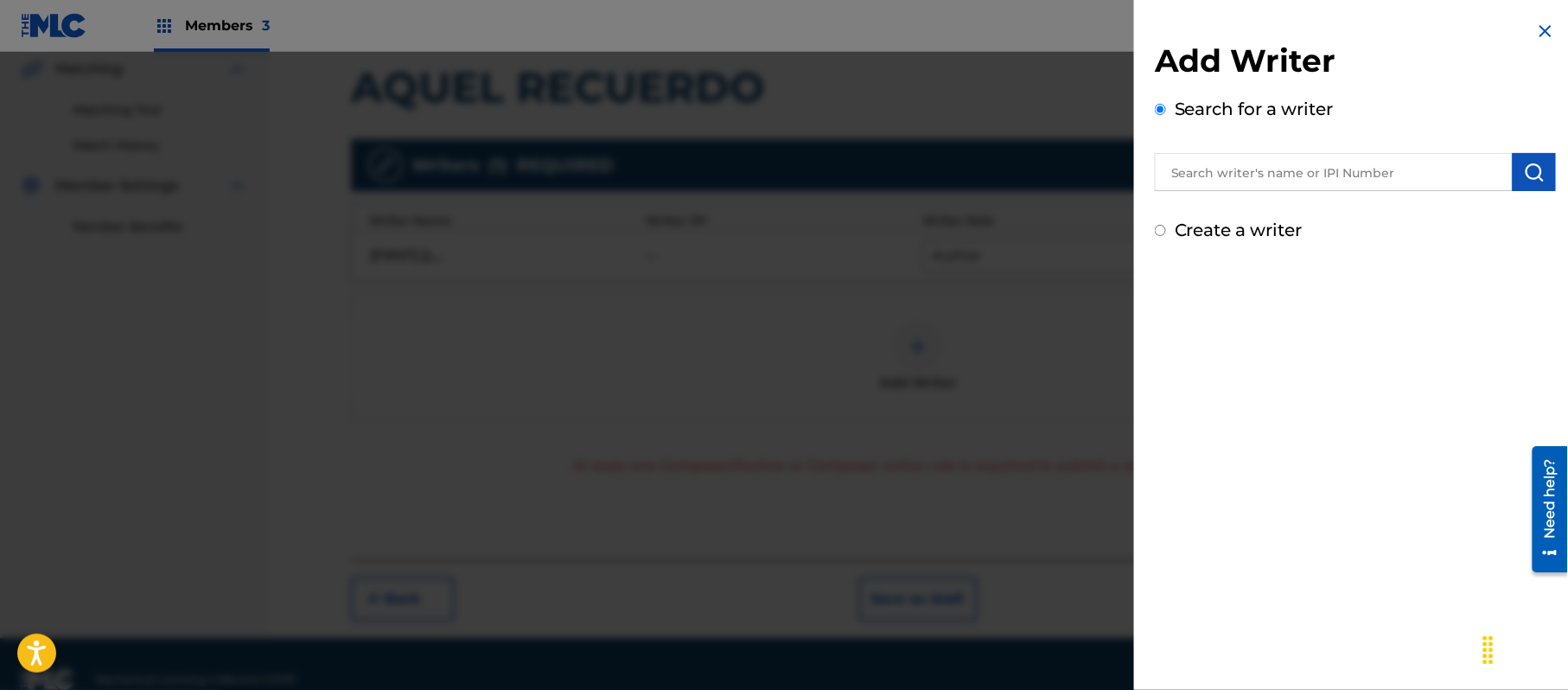 click at bounding box center [784, 397] 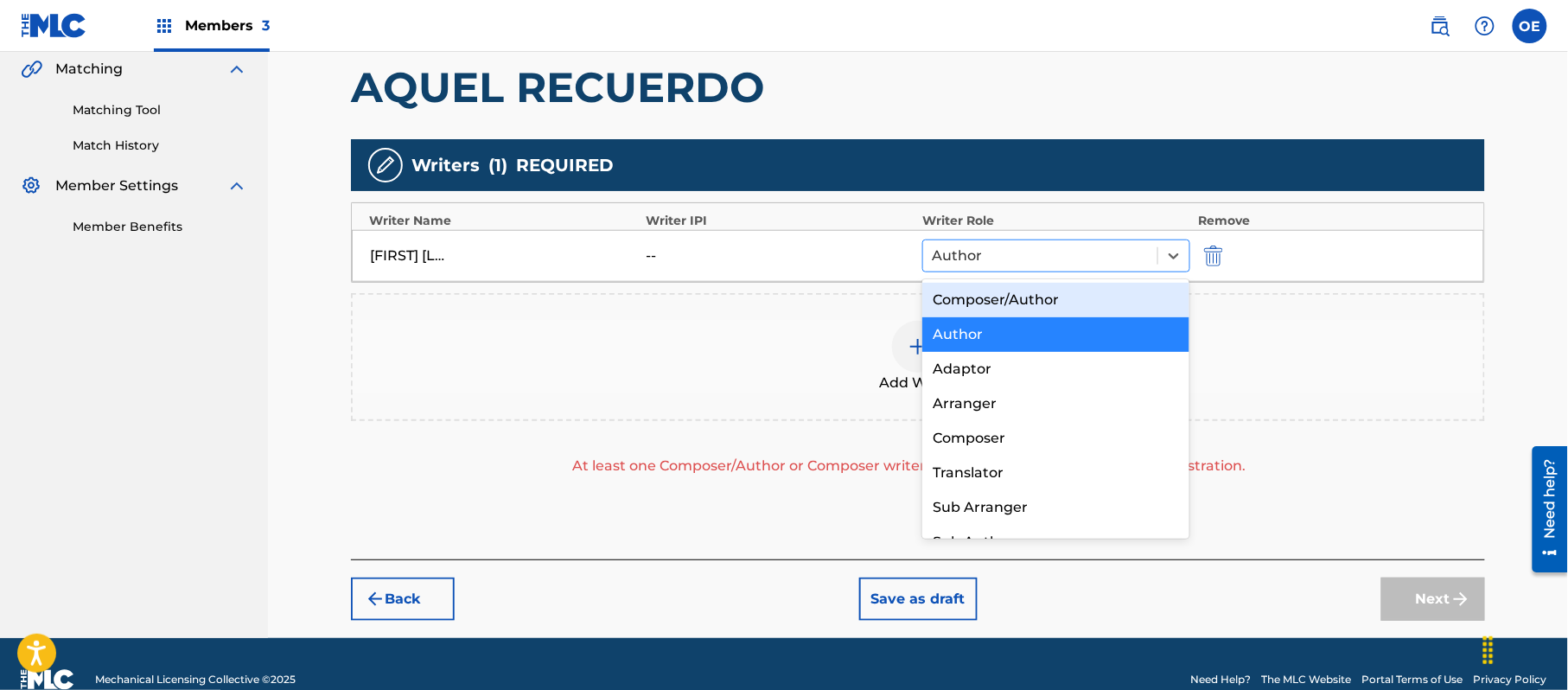 click at bounding box center [1040, 256] 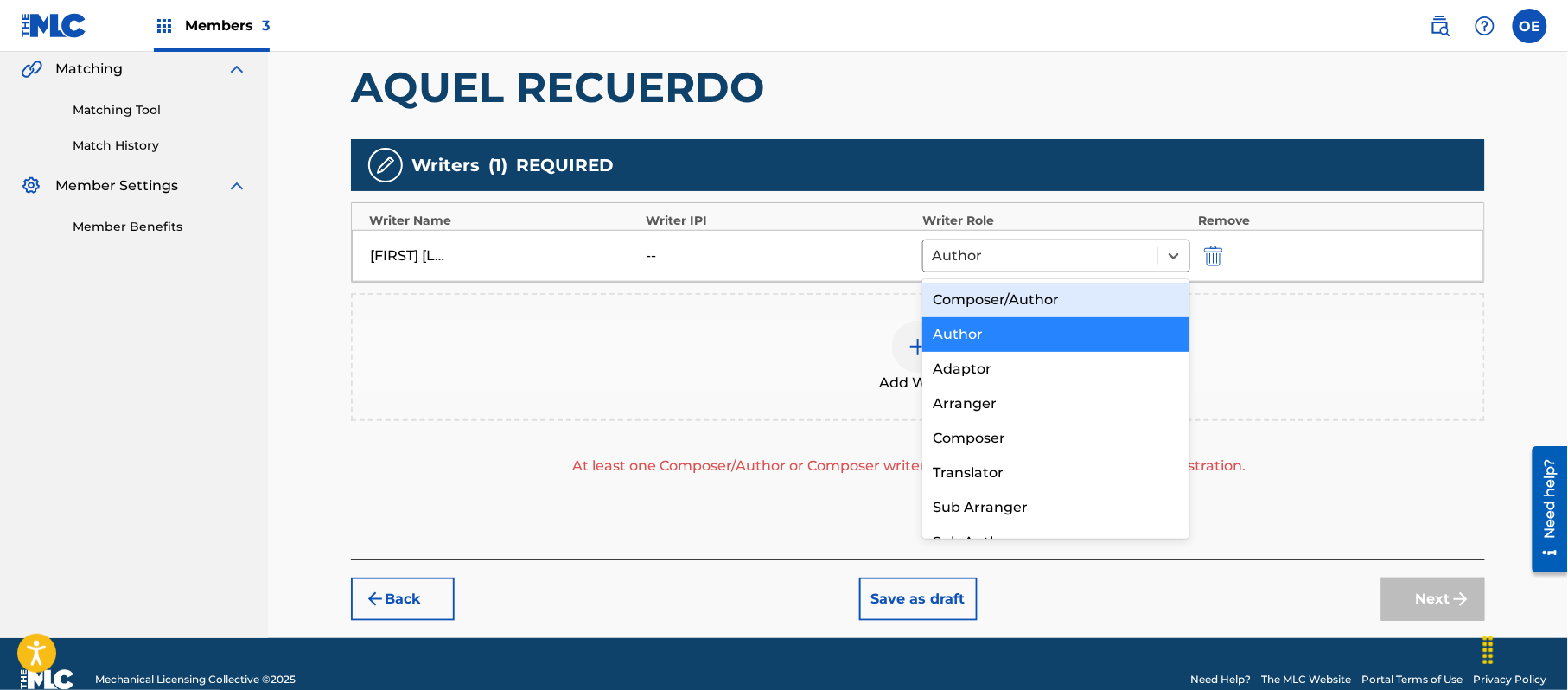 click on "Composer/Author" at bounding box center (1055, 300) 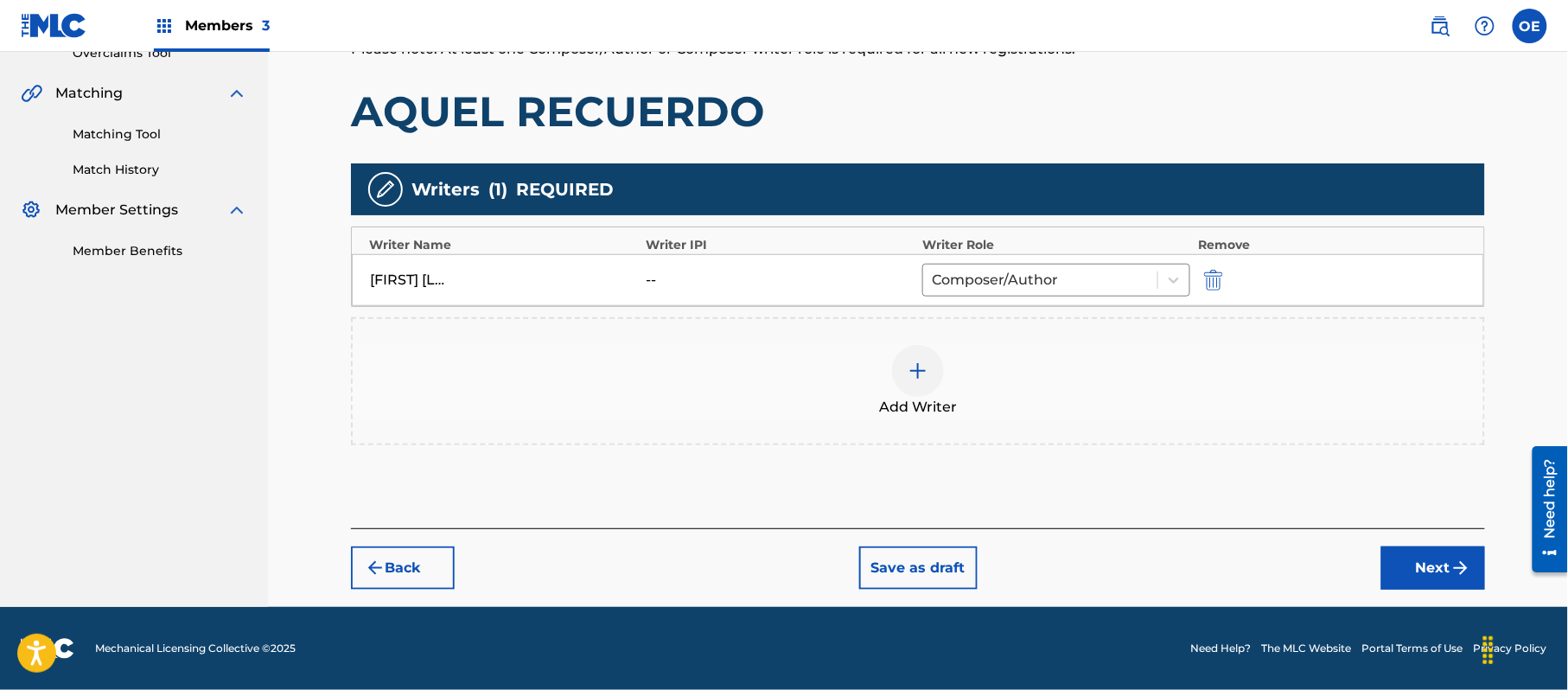 click on "Next" at bounding box center [1433, 568] 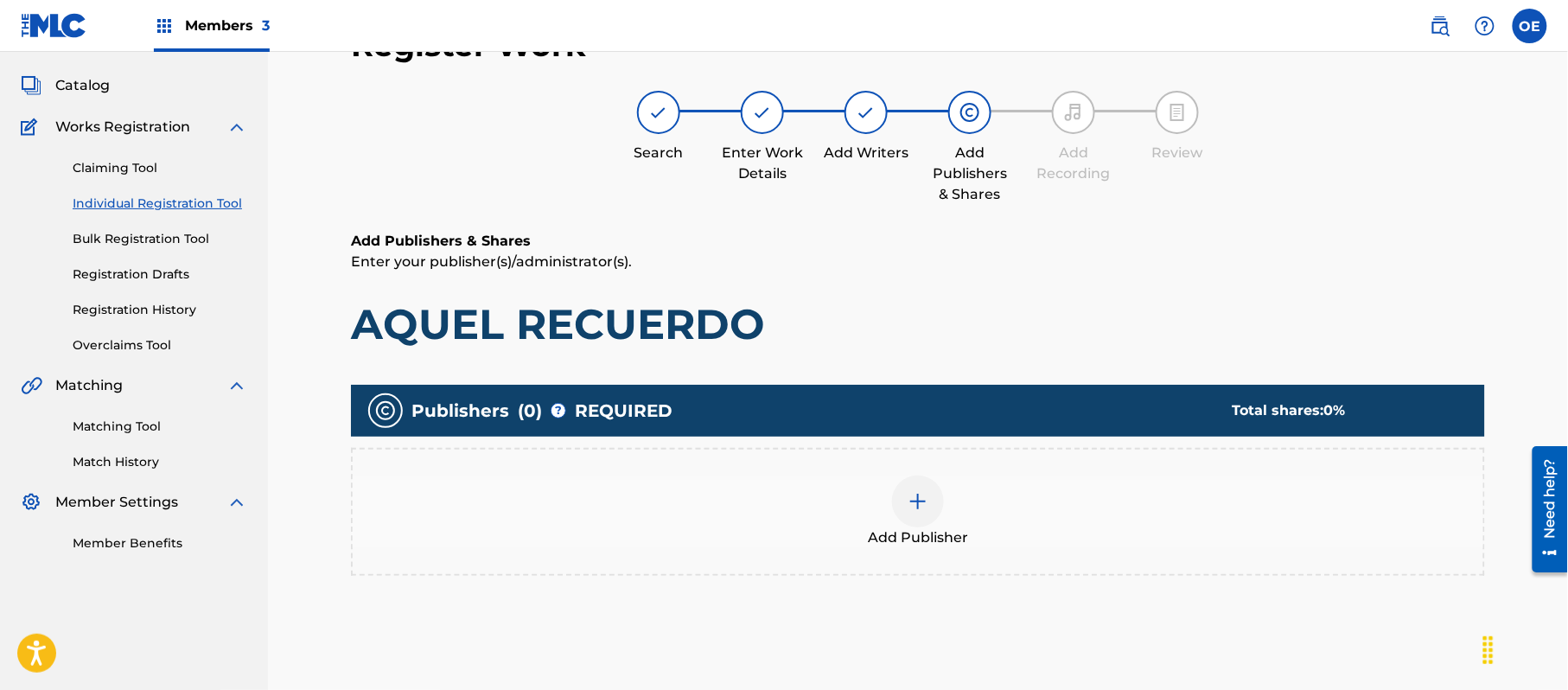 scroll, scrollTop: 78, scrollLeft: 0, axis: vertical 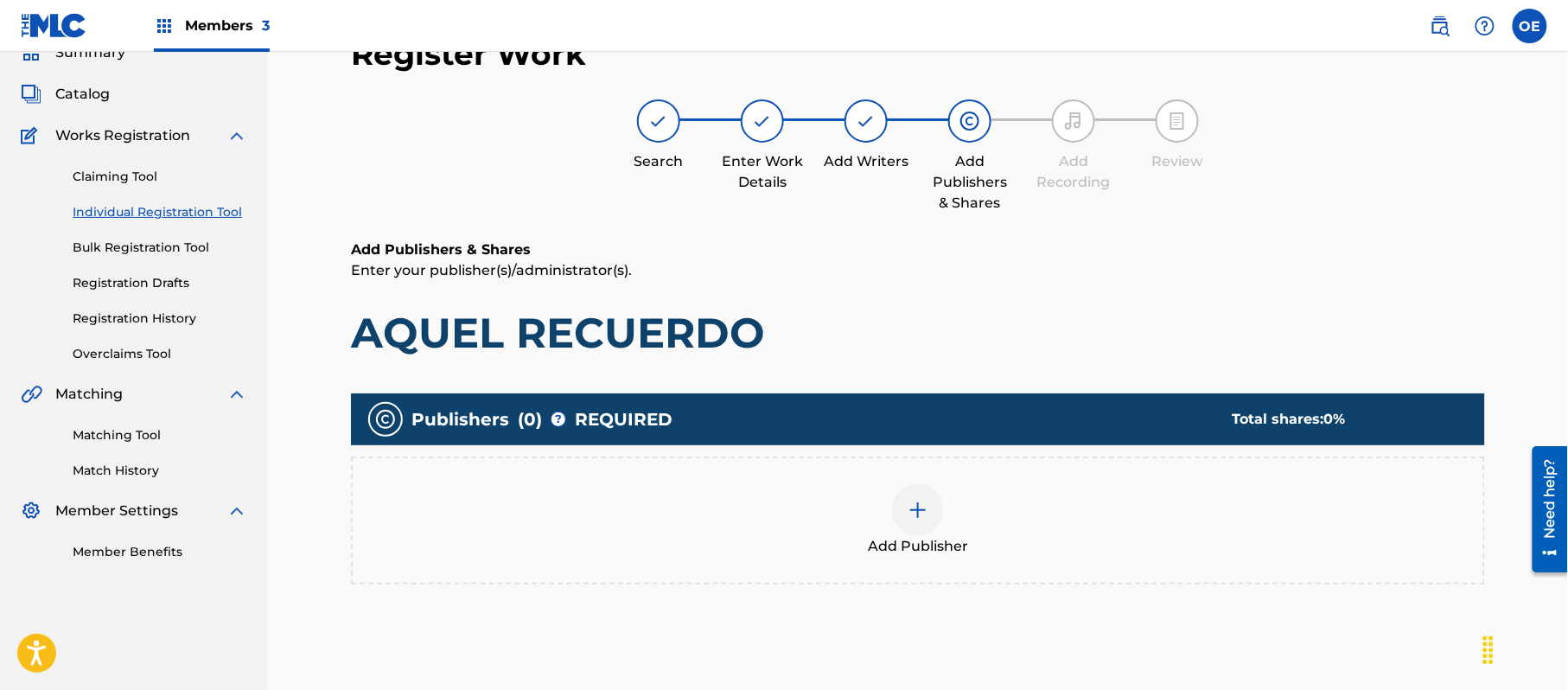 click at bounding box center [918, 510] 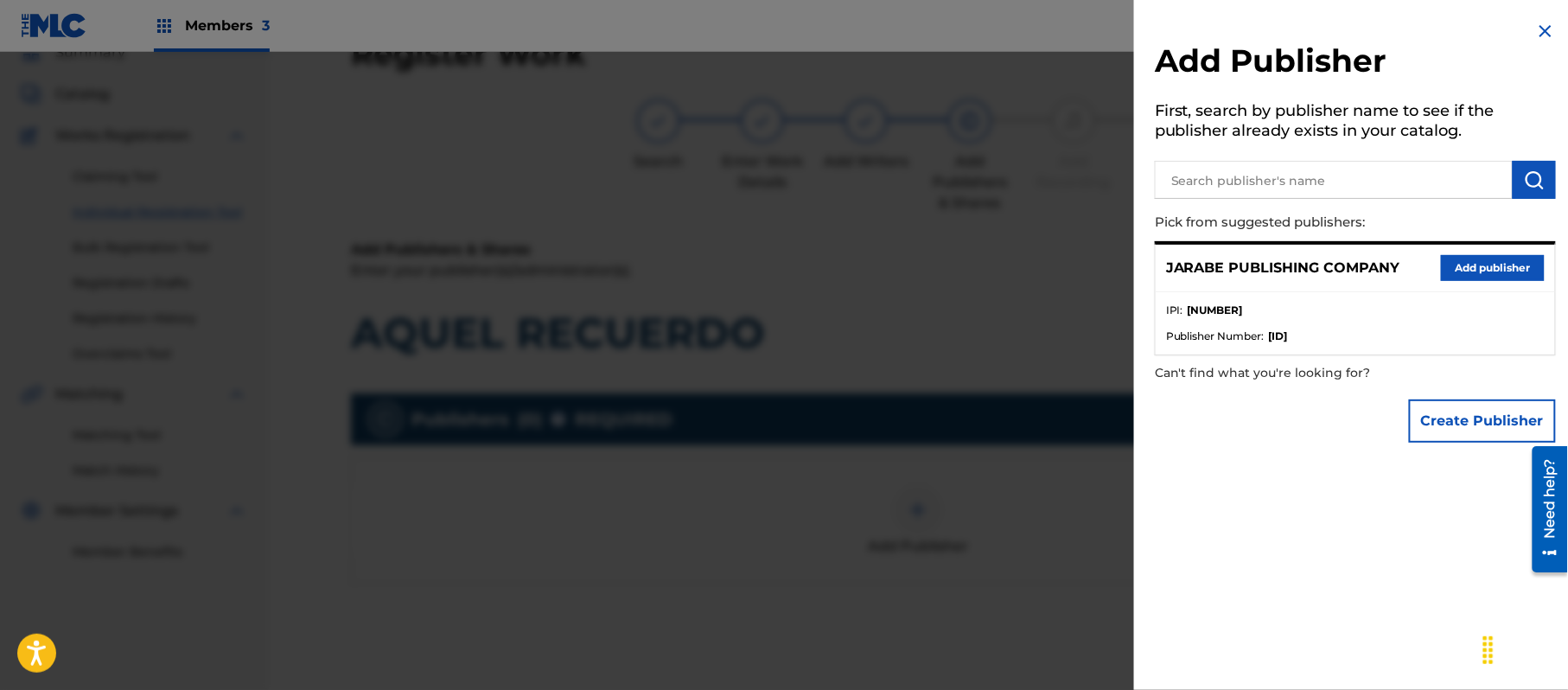 drag, startPoint x: 1477, startPoint y: 275, endPoint x: 1378, endPoint y: 292, distance: 100.44899 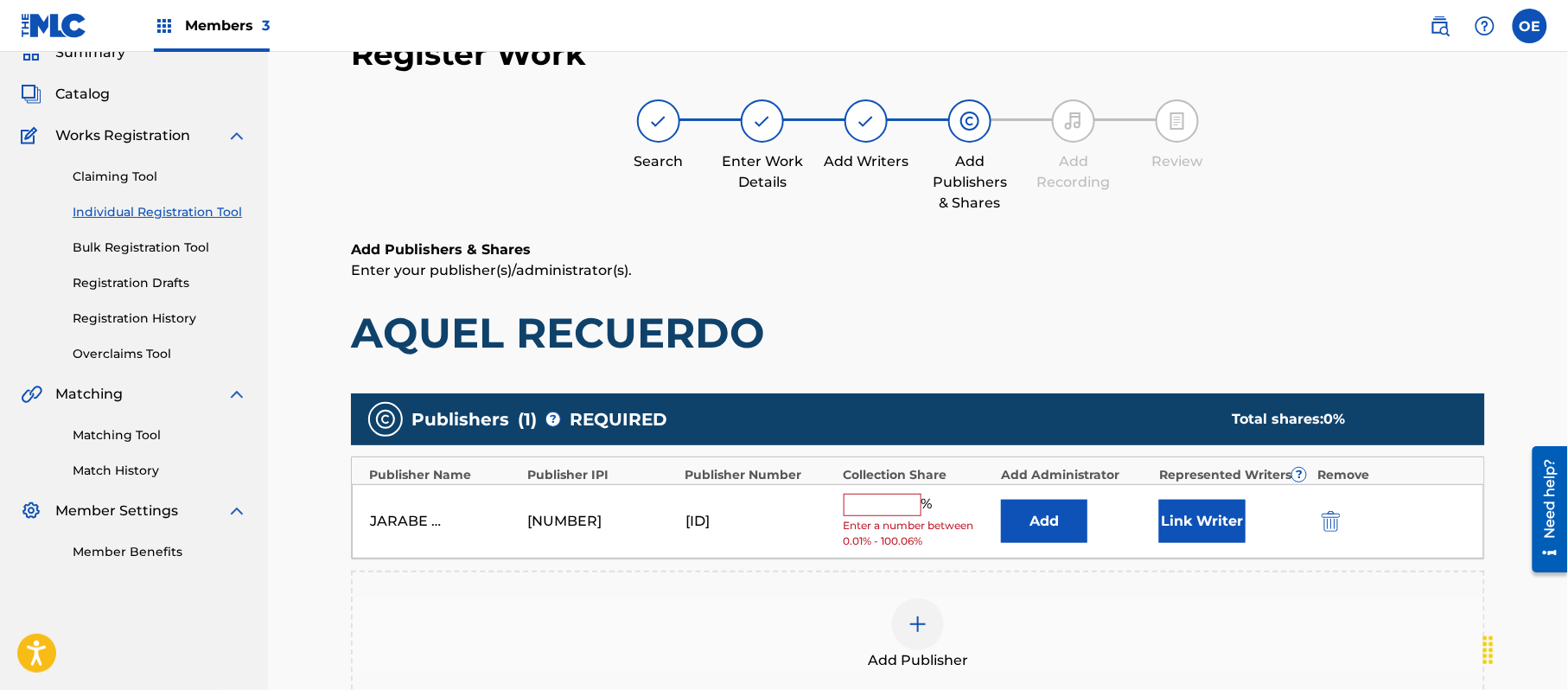 click on "JARABE PUBLISHING COMPANY [NUMBER] P078DR % Enter a number between 0.01% - 100.06% Add Link Writer" at bounding box center (918, 521) 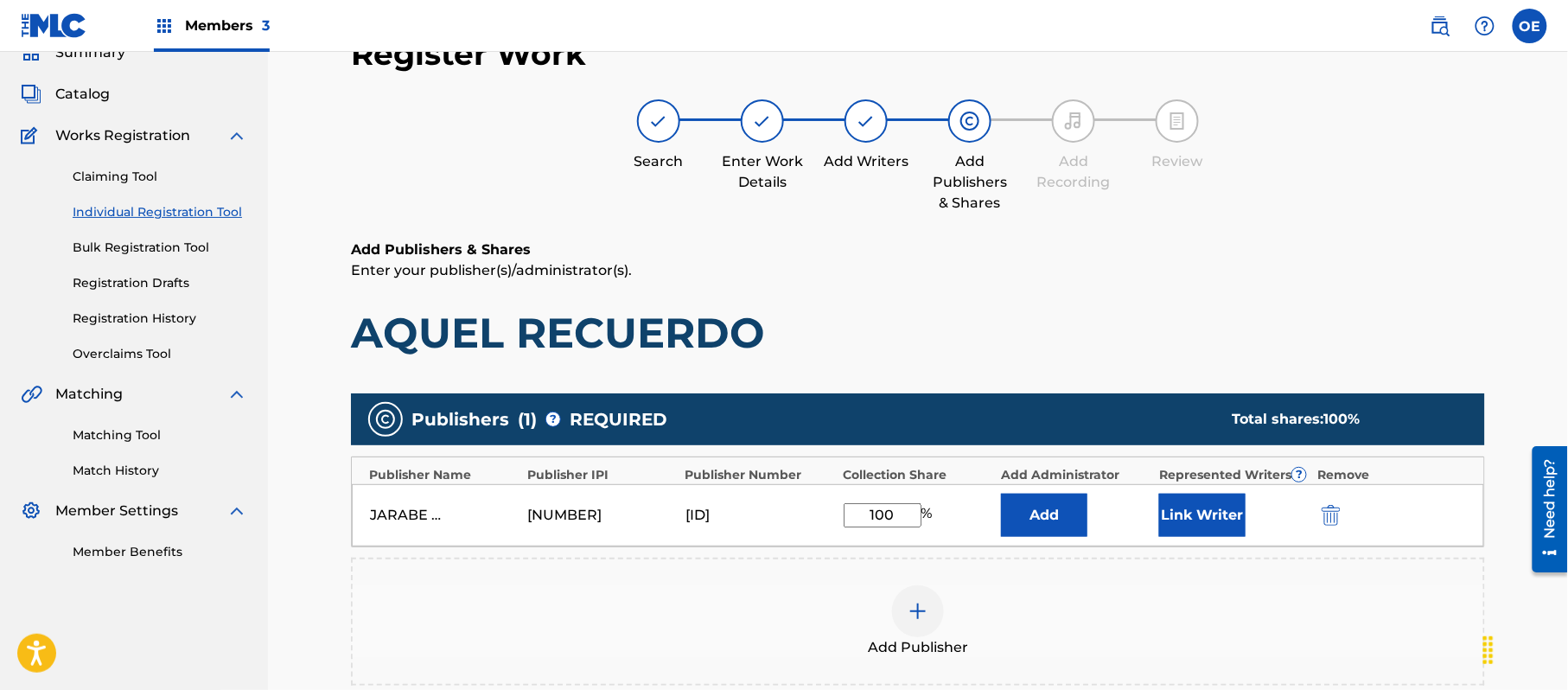 click on "Link Writer" at bounding box center (1202, 515) 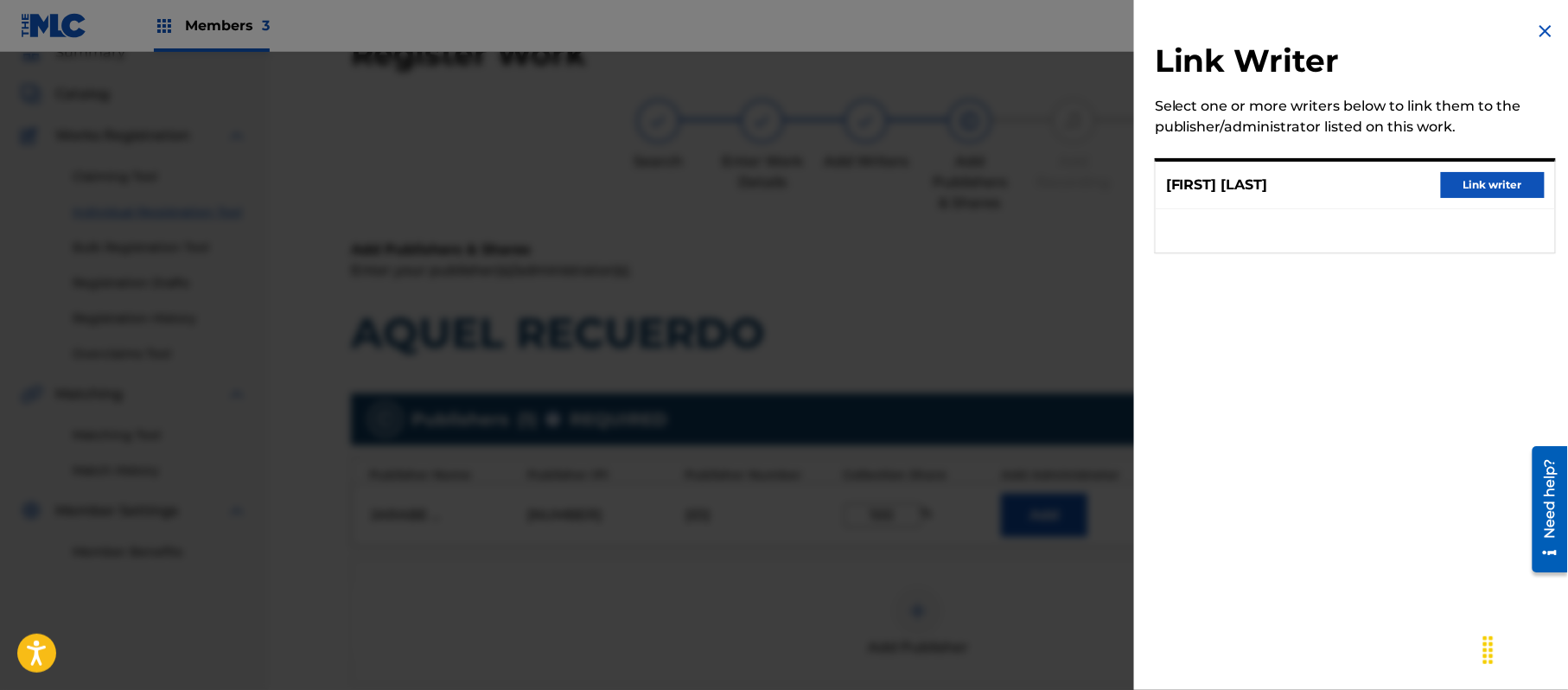 click on "Link writer" at bounding box center (1493, 185) 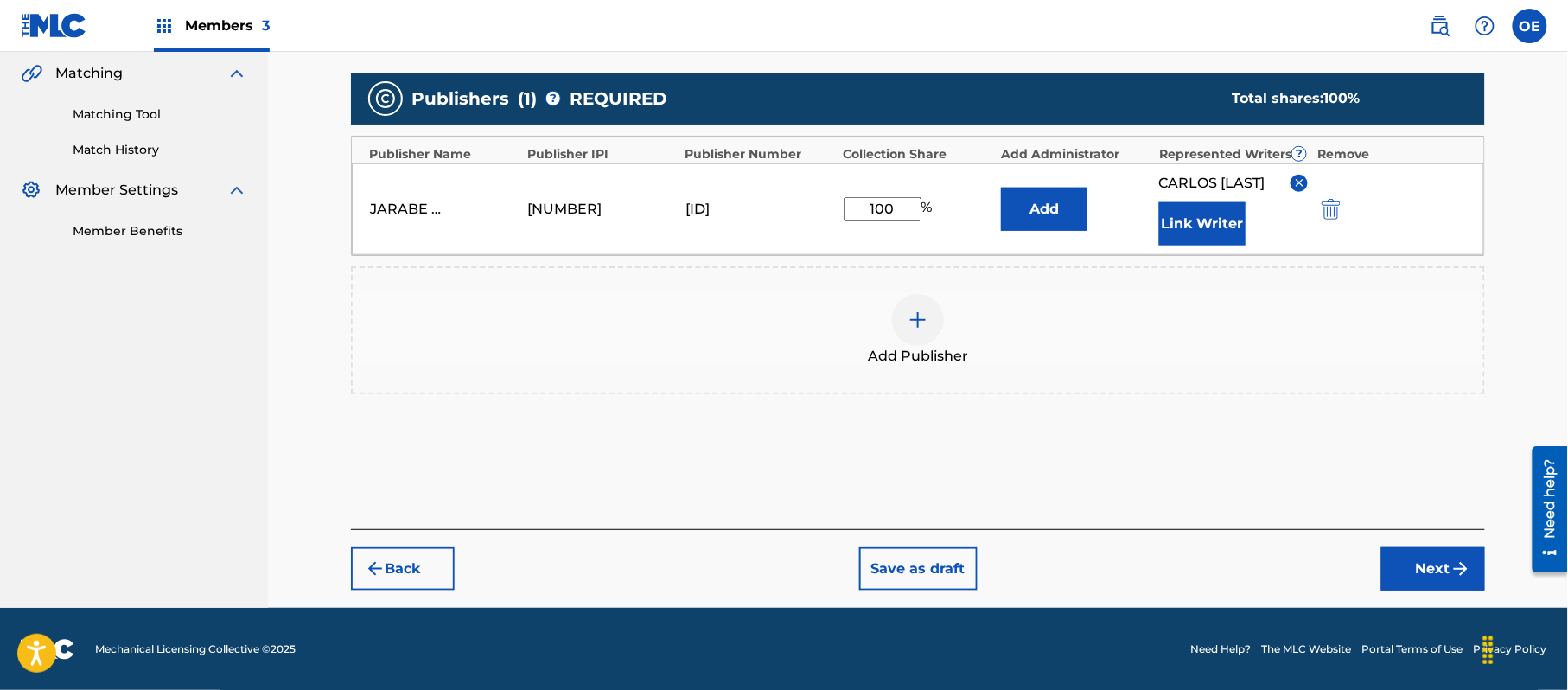 click on "Next" at bounding box center [1433, 569] 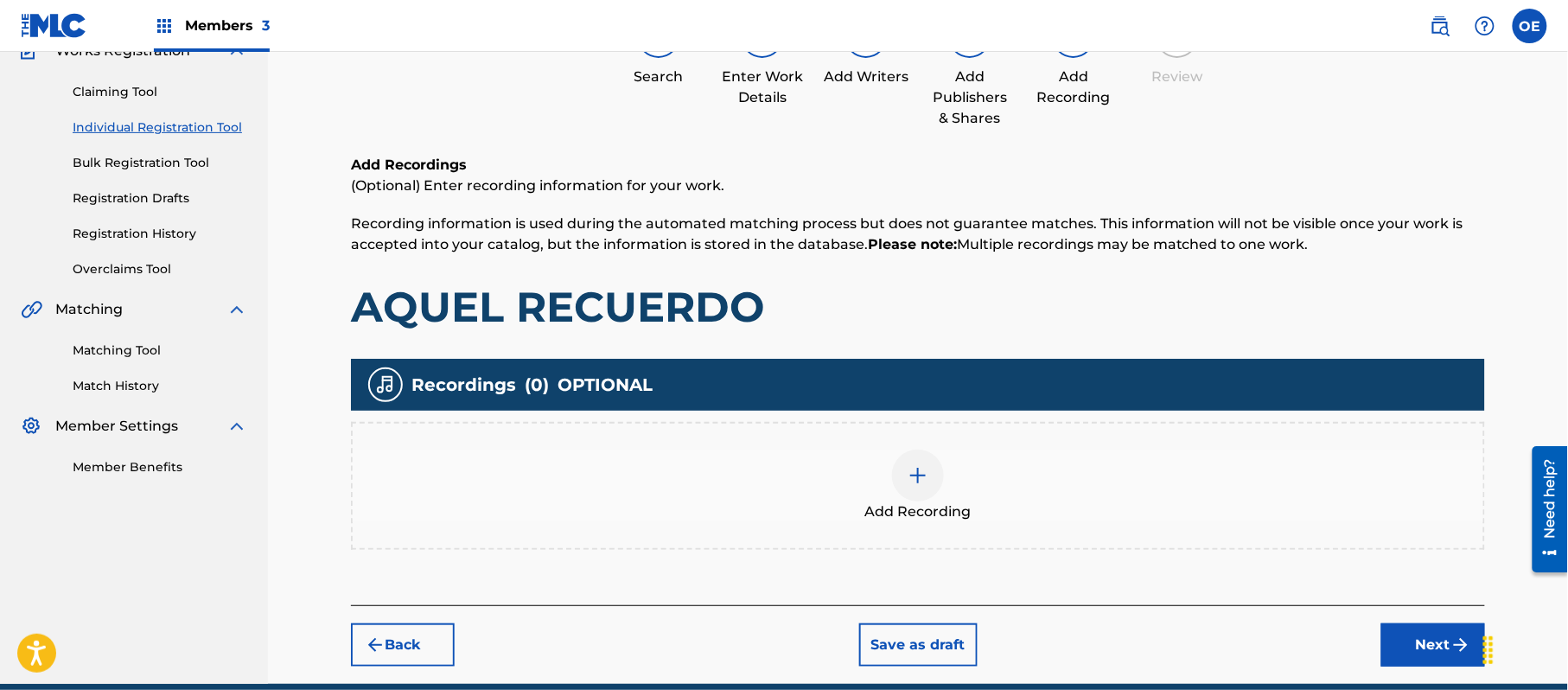 scroll, scrollTop: 237, scrollLeft: 0, axis: vertical 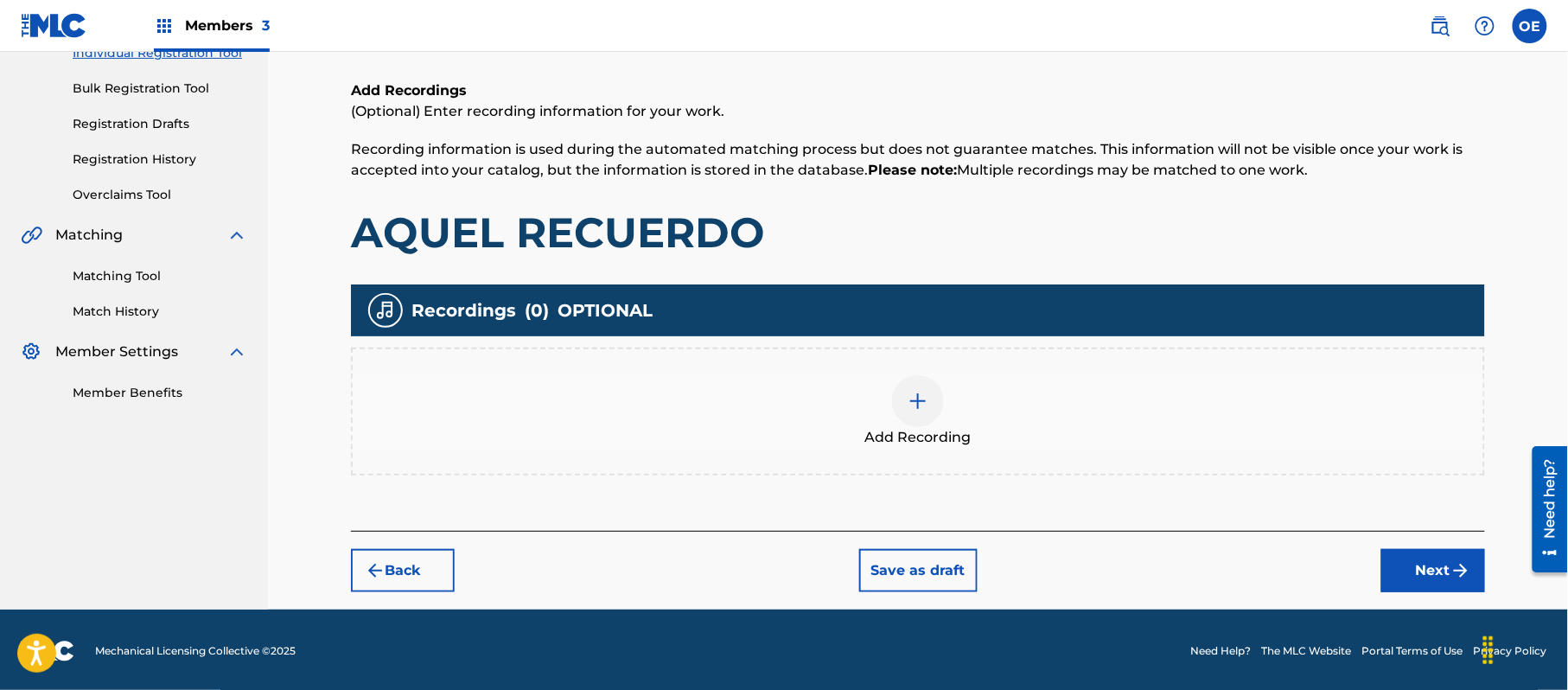 click on "Next" at bounding box center (1433, 571) 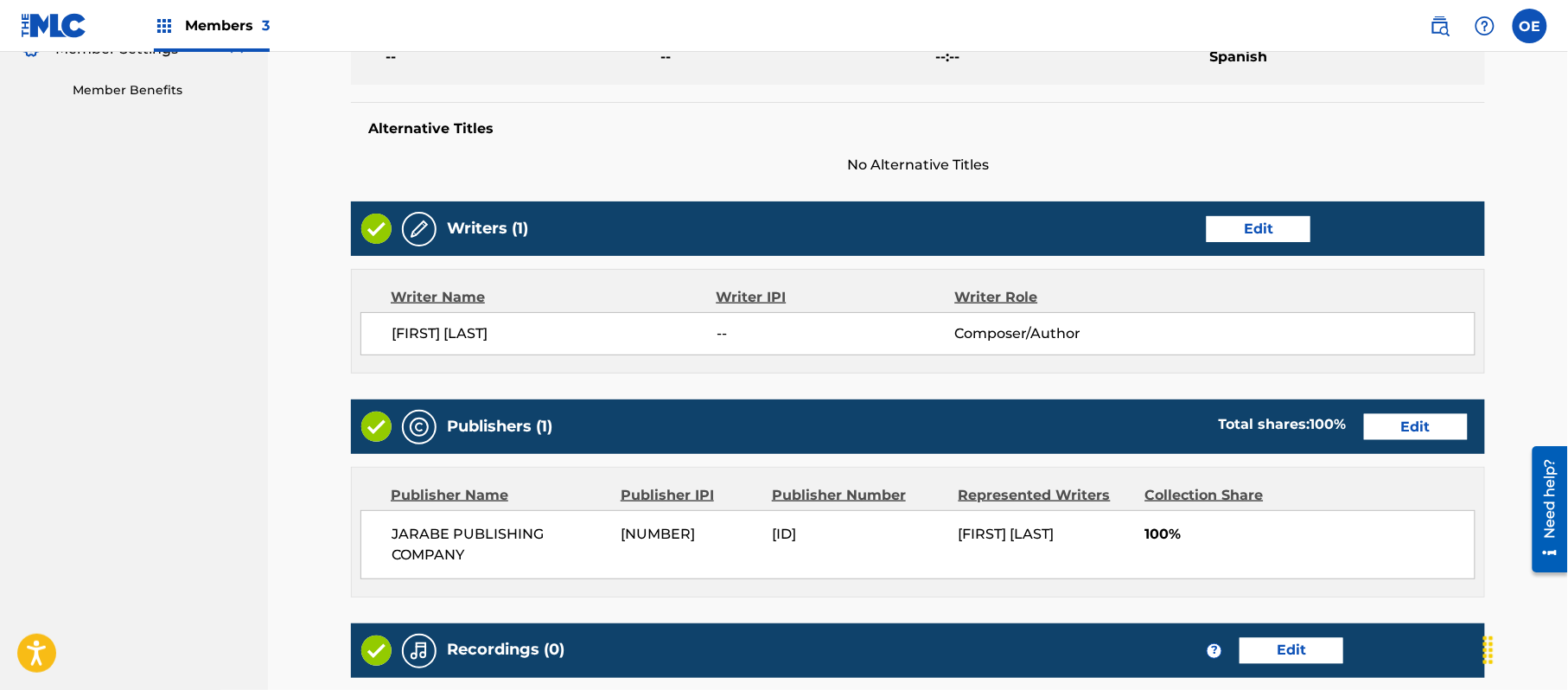 scroll, scrollTop: 772, scrollLeft: 0, axis: vertical 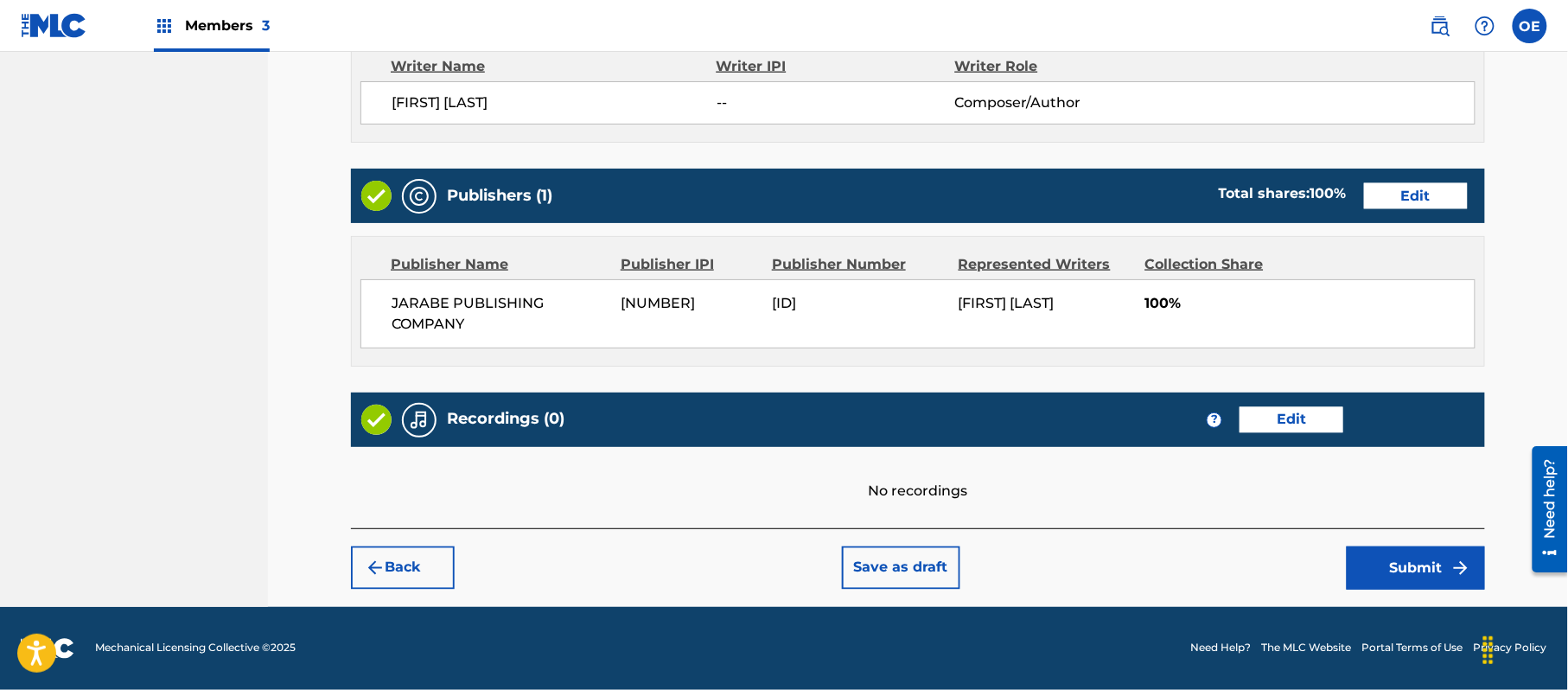click on "Submit" at bounding box center (1416, 568) 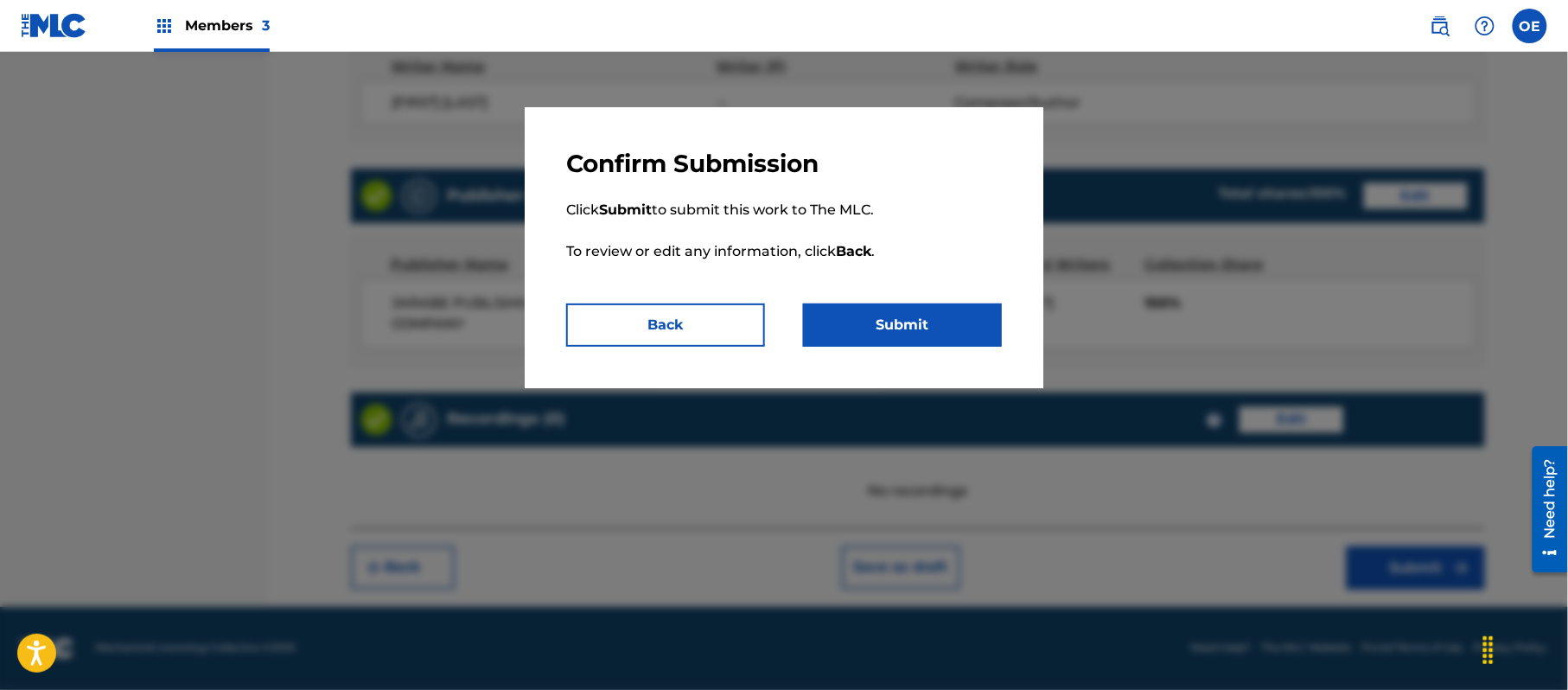 click on "Submit" at bounding box center [902, 325] 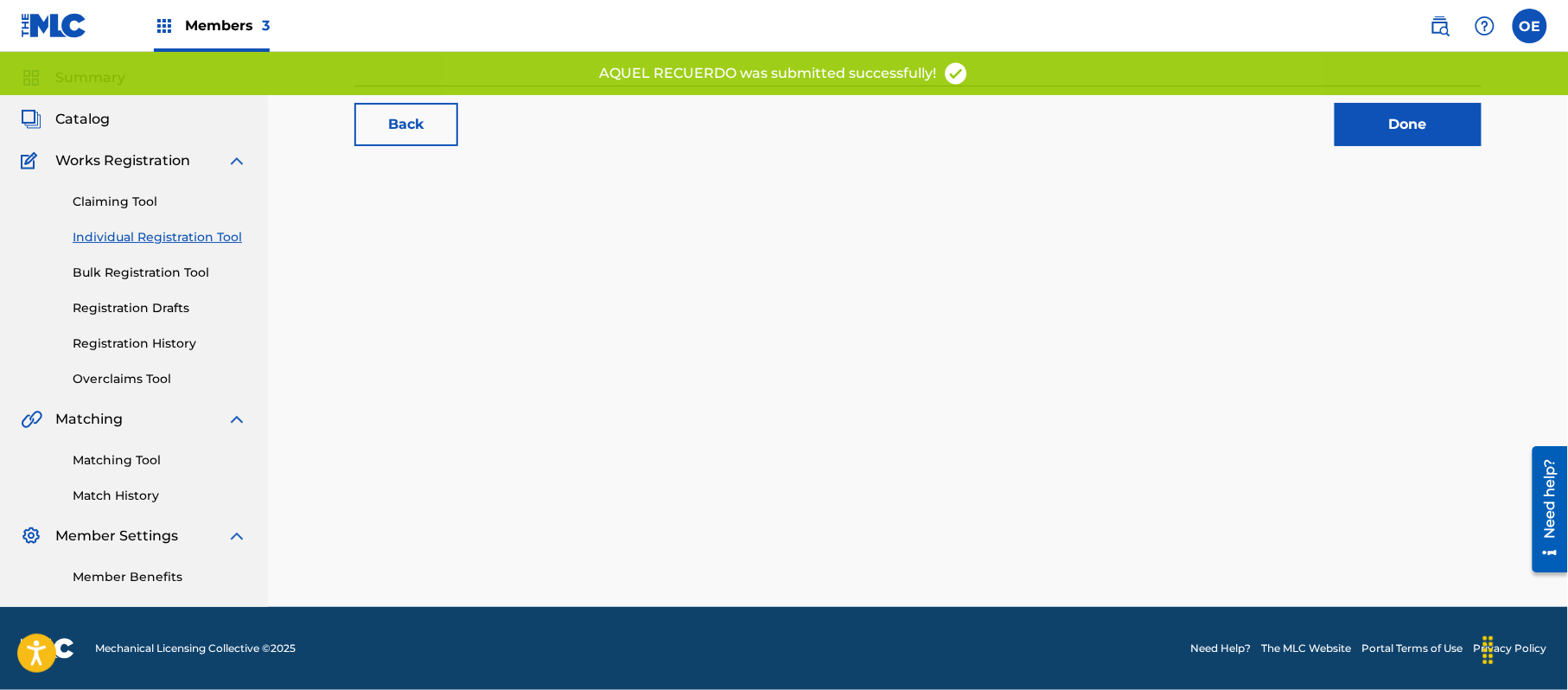scroll, scrollTop: 0, scrollLeft: 0, axis: both 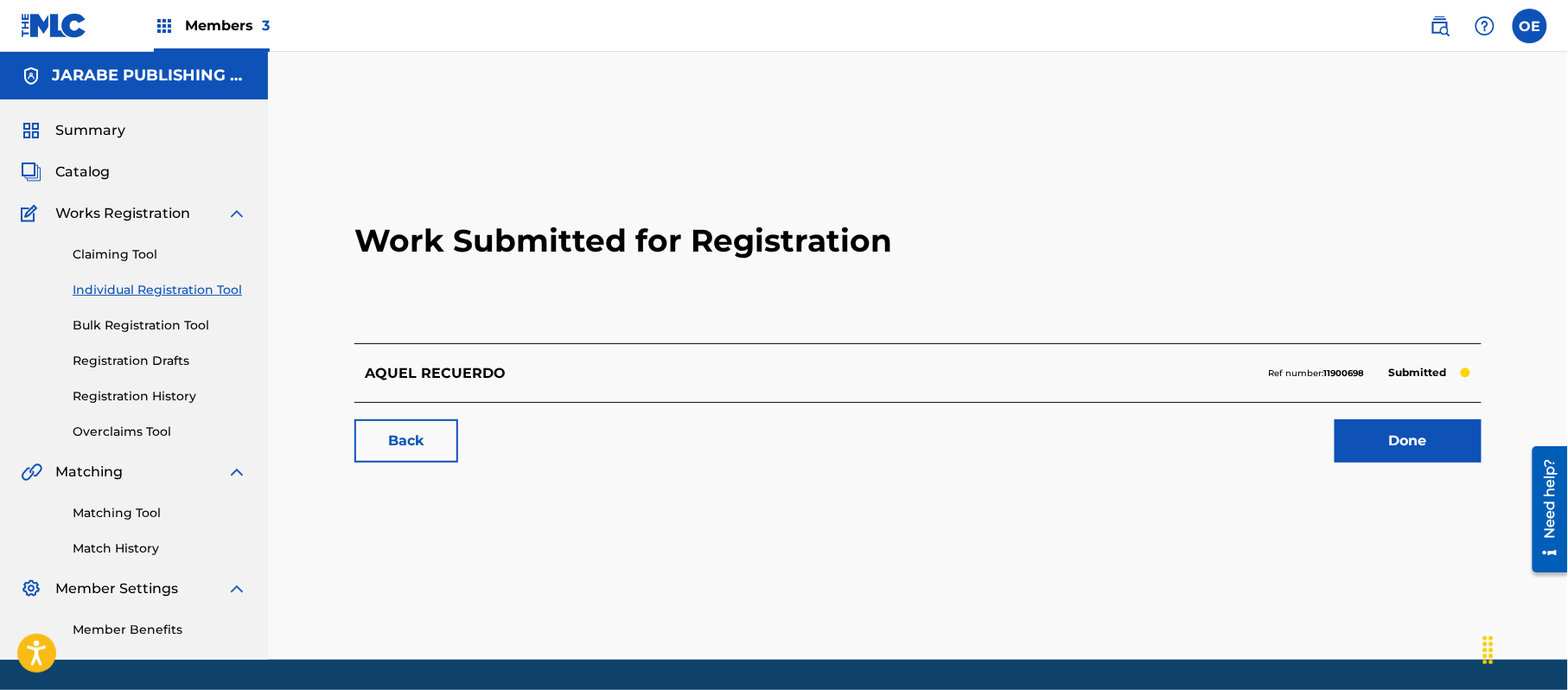 click on "Individual Registration Tool" at bounding box center (160, 290) 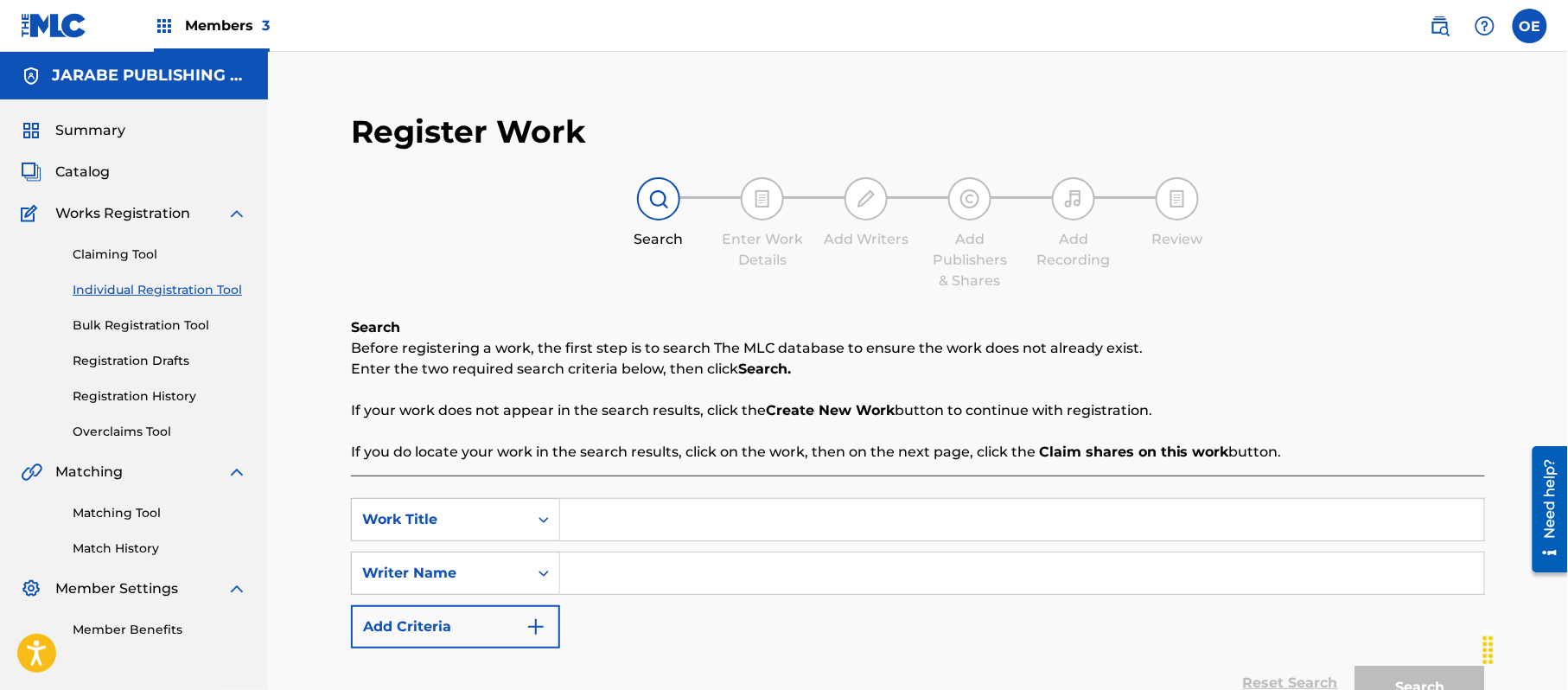 click at bounding box center [1022, 520] 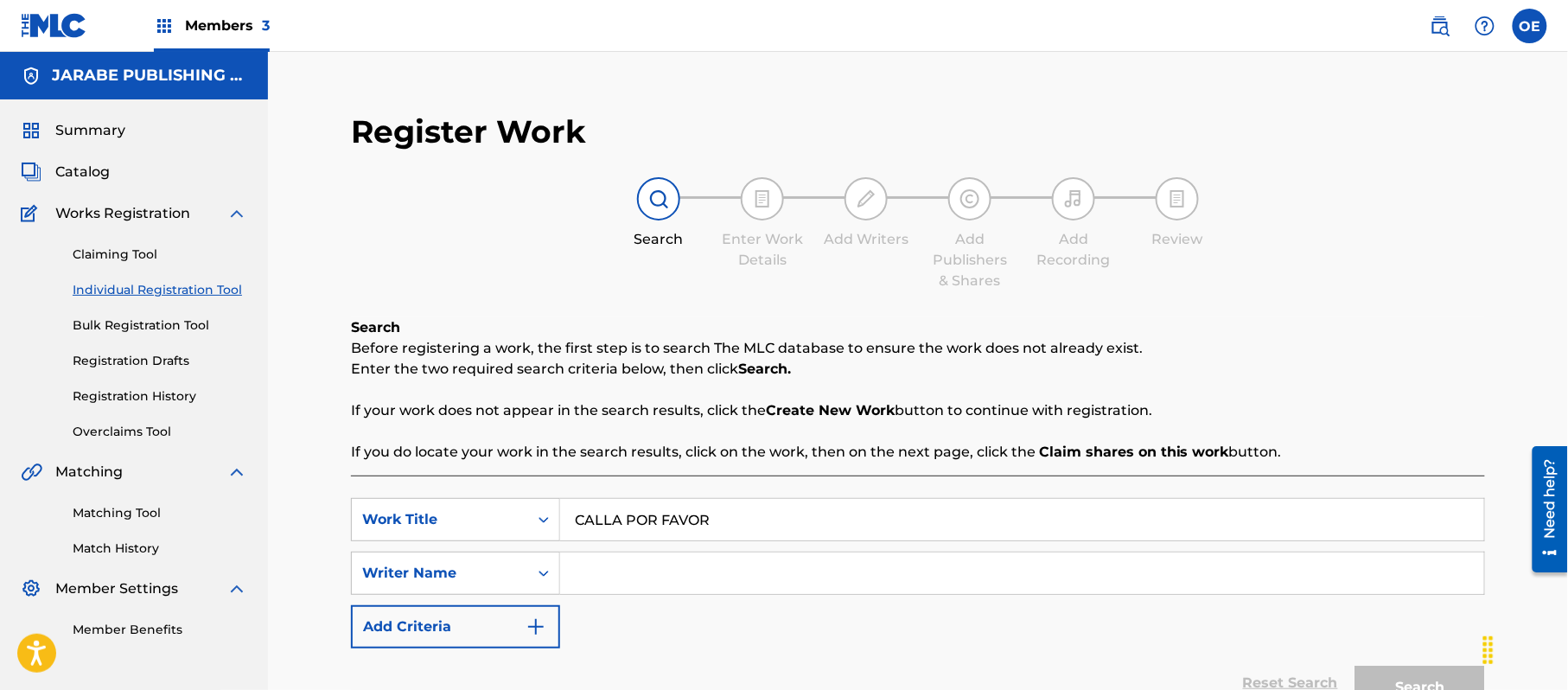 type on "CALLA POR FAVOR" 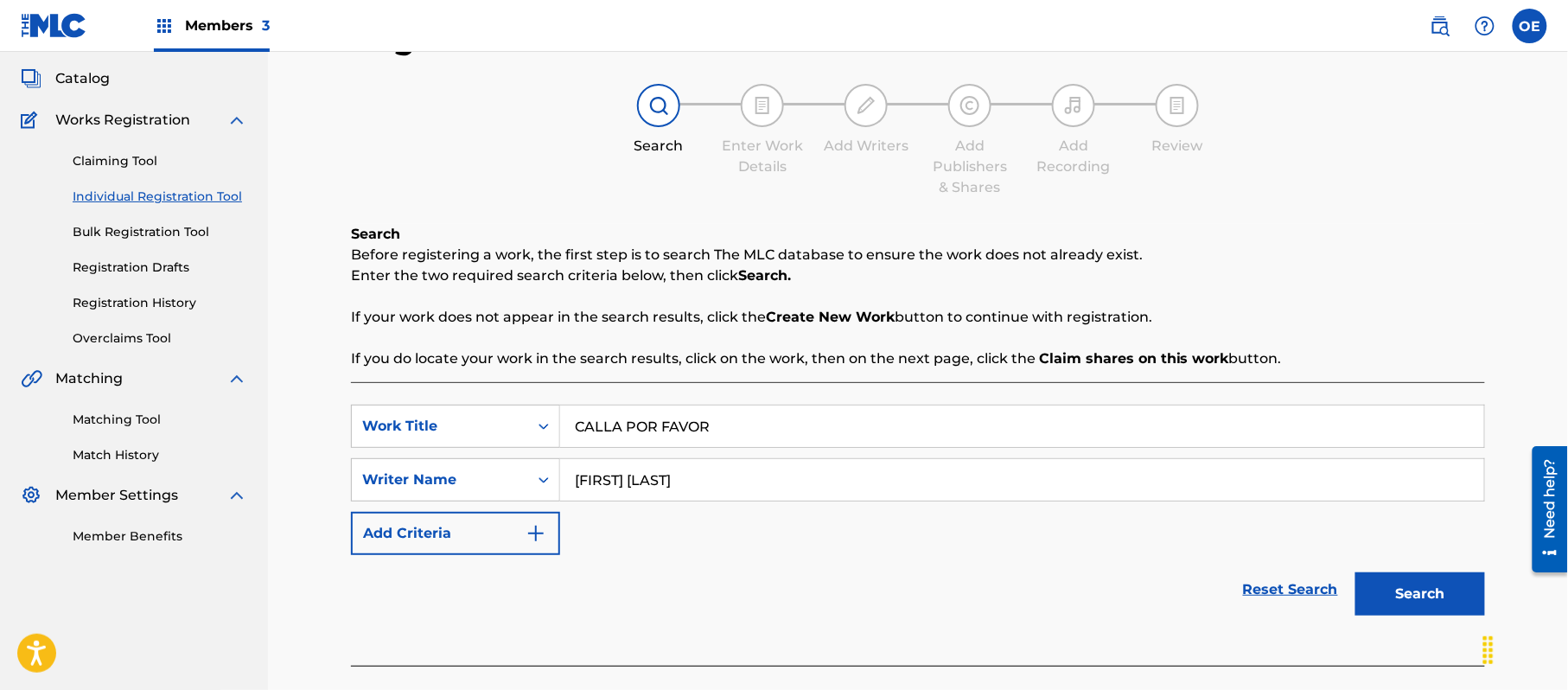 scroll, scrollTop: 188, scrollLeft: 0, axis: vertical 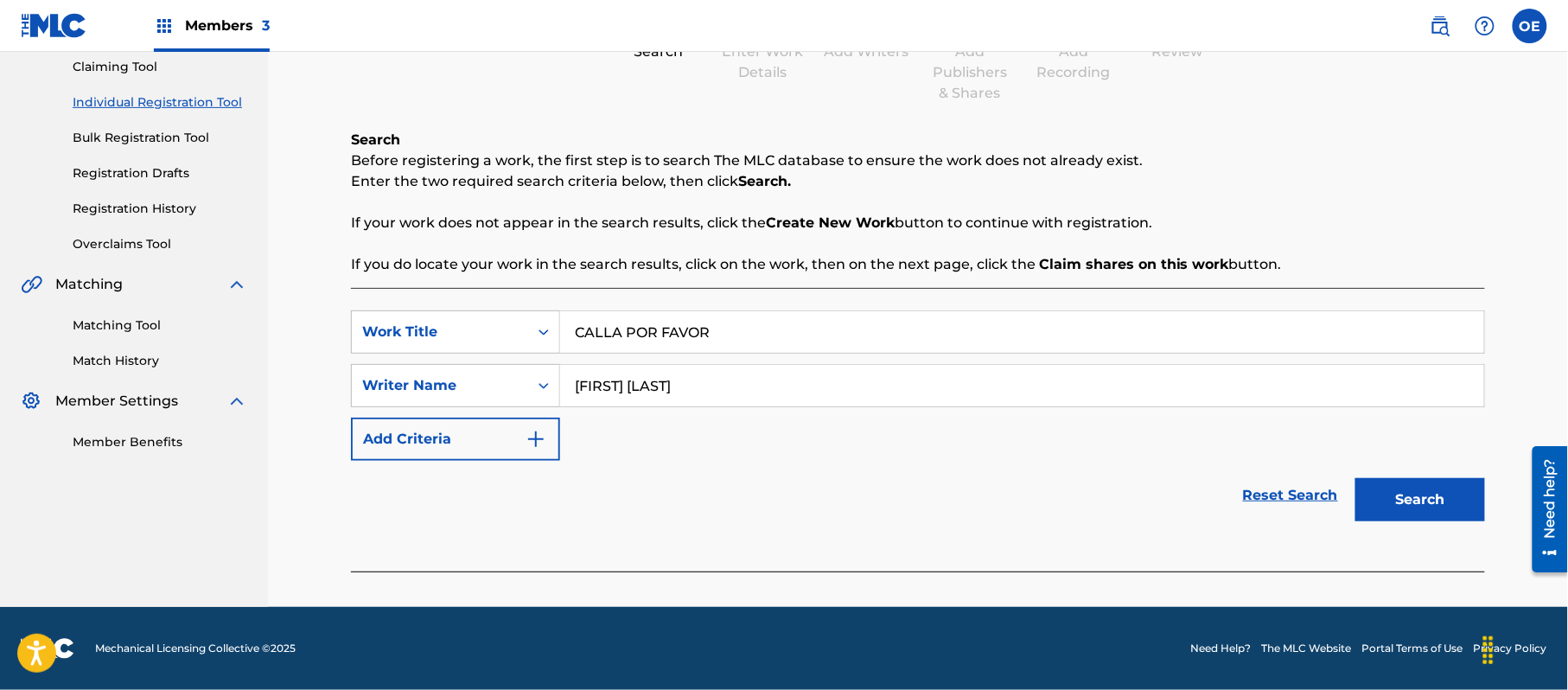 type on "[FIRST] [LAST]" 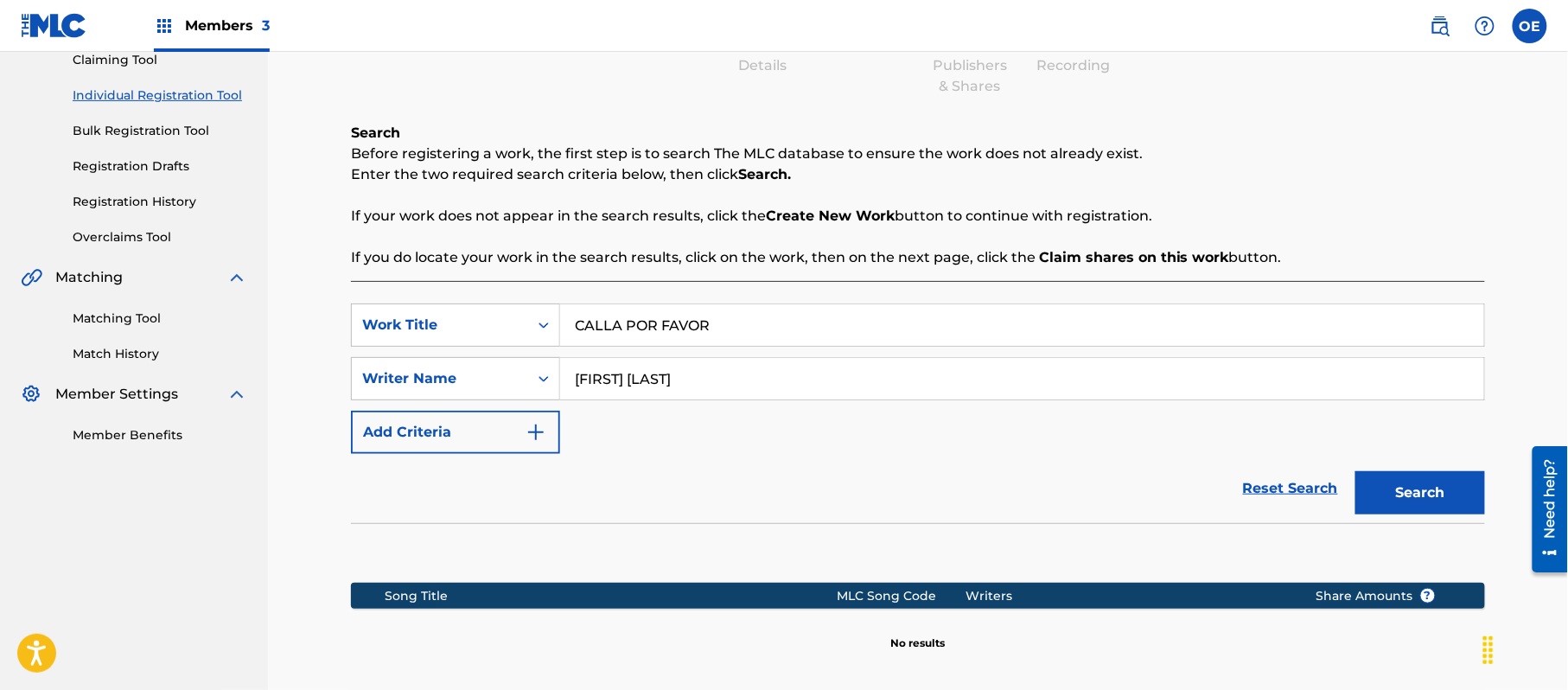 scroll, scrollTop: 387, scrollLeft: 0, axis: vertical 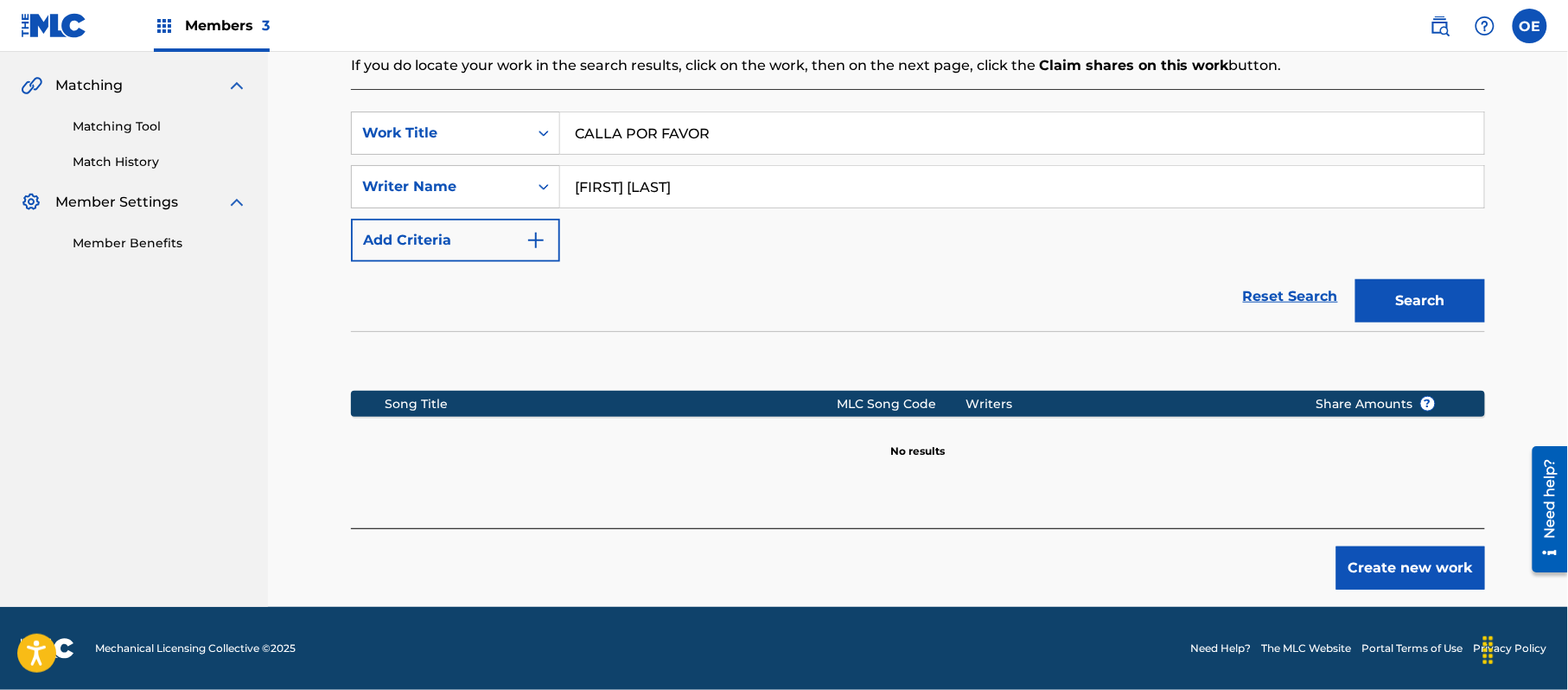 click on "Create new work" at bounding box center [1411, 568] 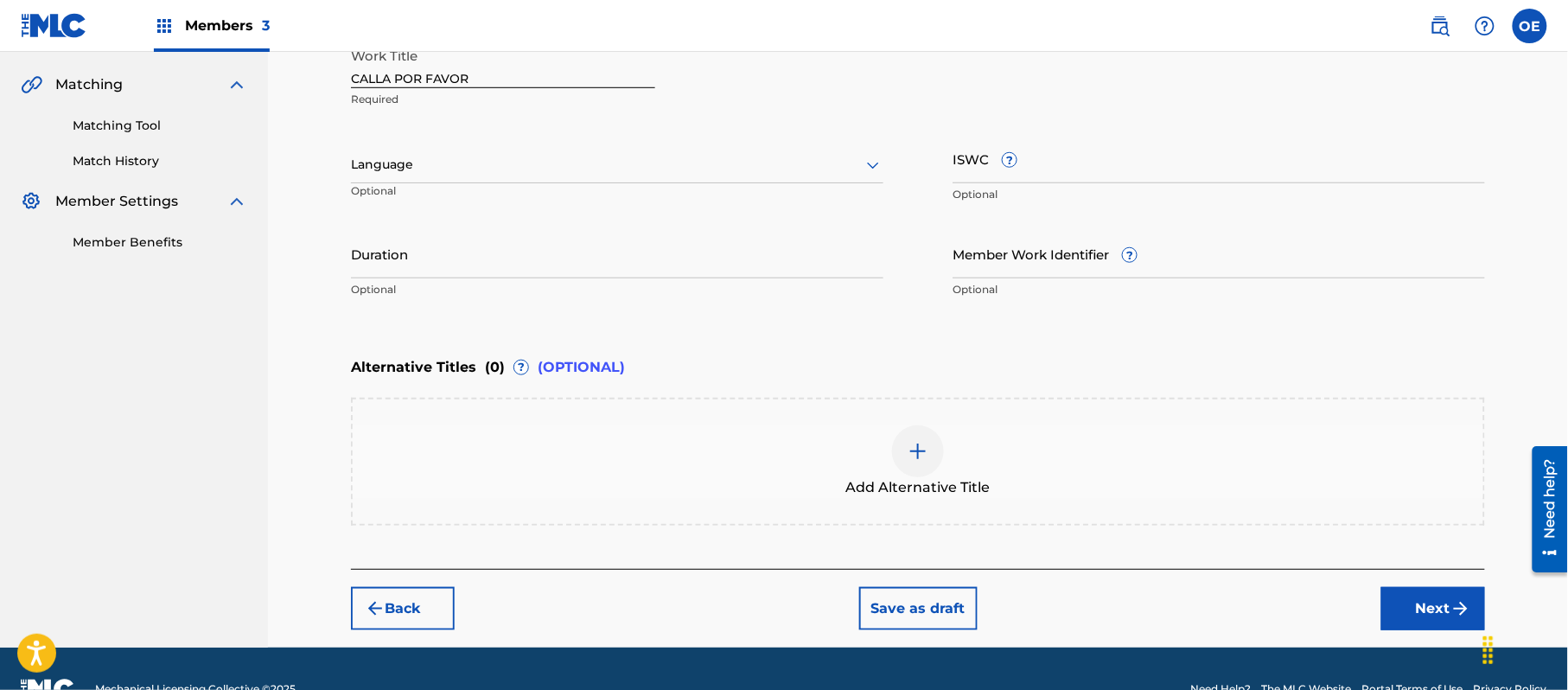 click on "Language" at bounding box center [617, 165] 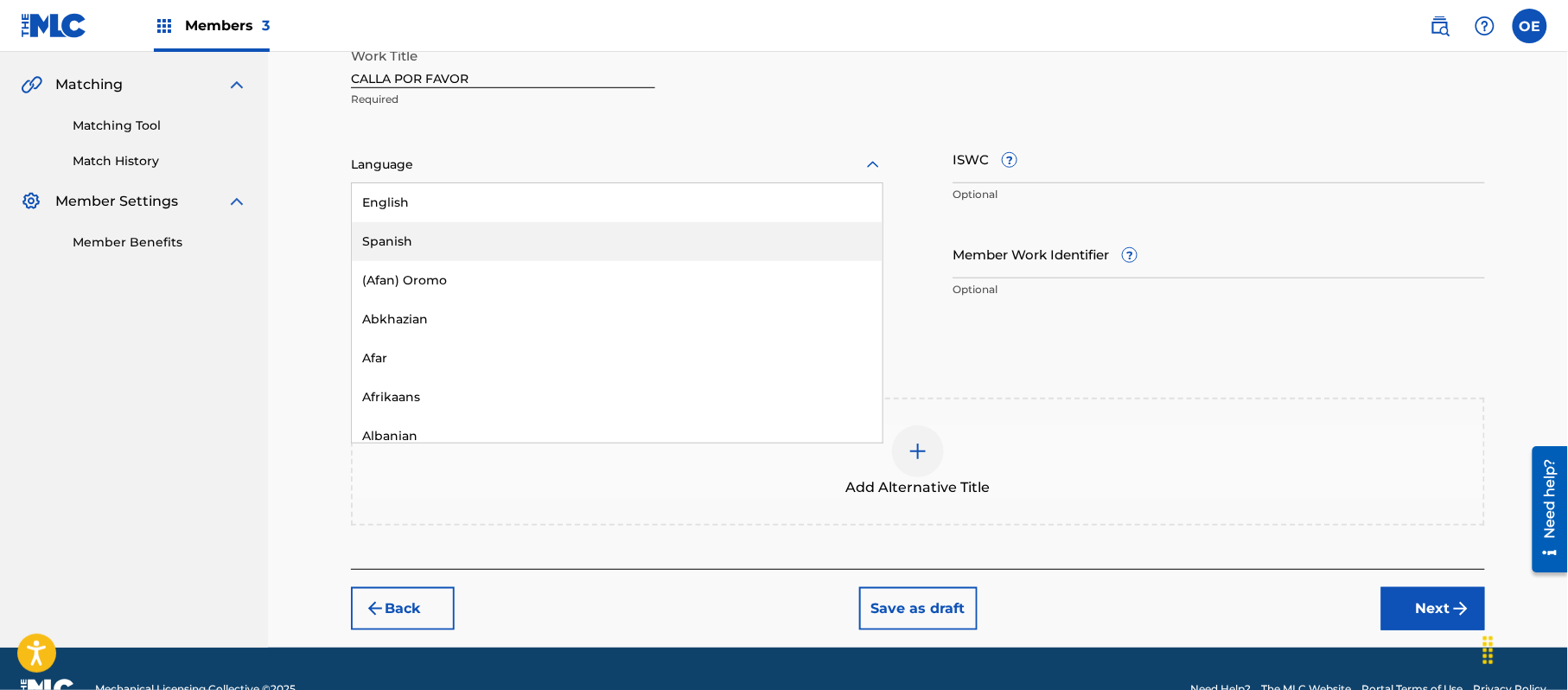 click on "Spanish" at bounding box center (617, 241) 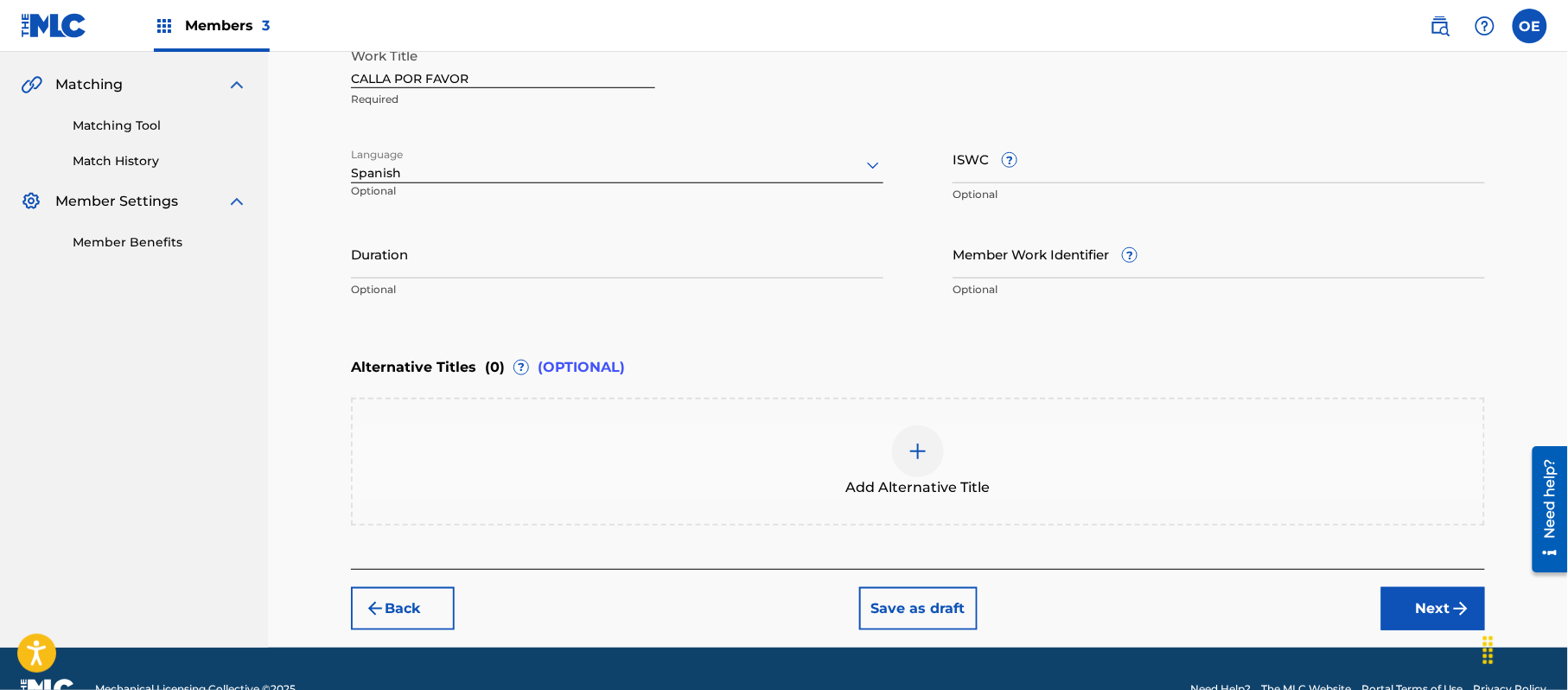 click on "Next" at bounding box center [1433, 609] 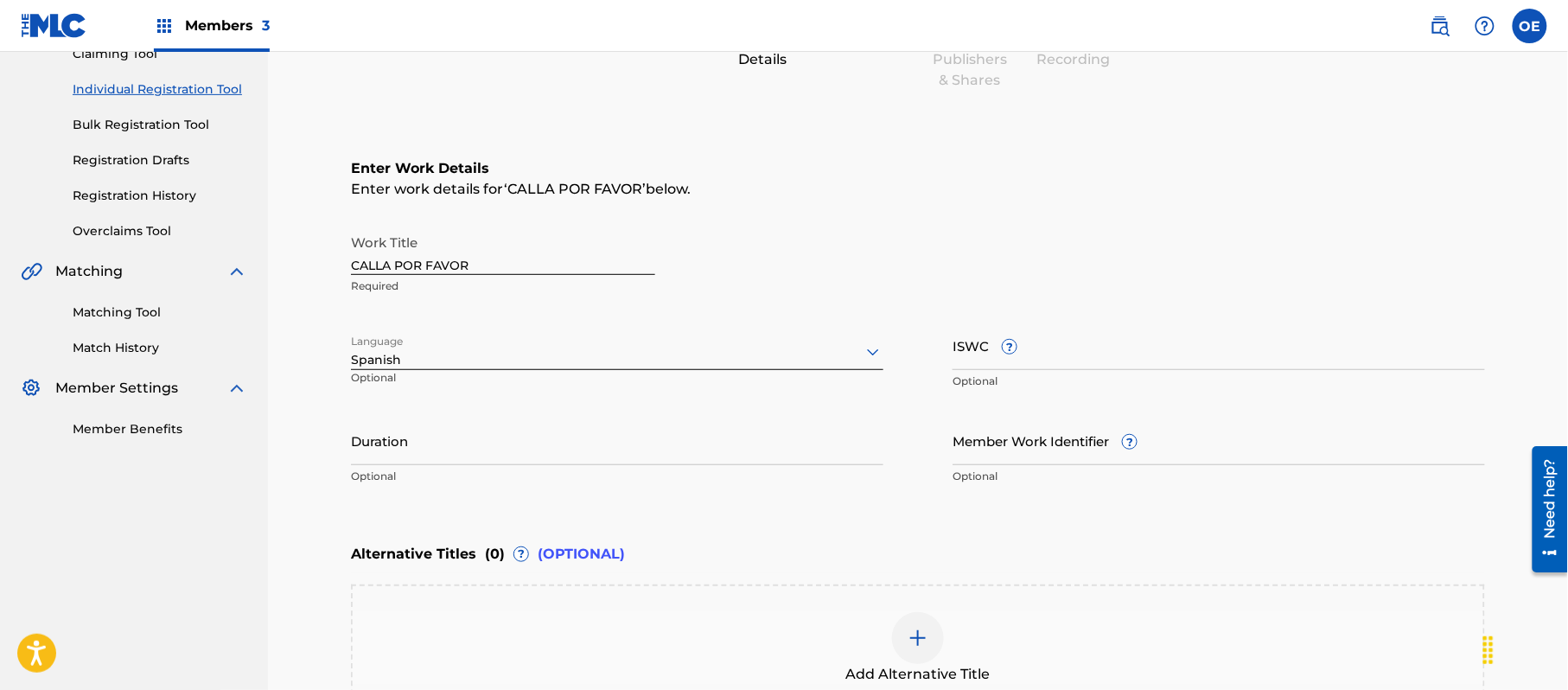 scroll, scrollTop: 78, scrollLeft: 0, axis: vertical 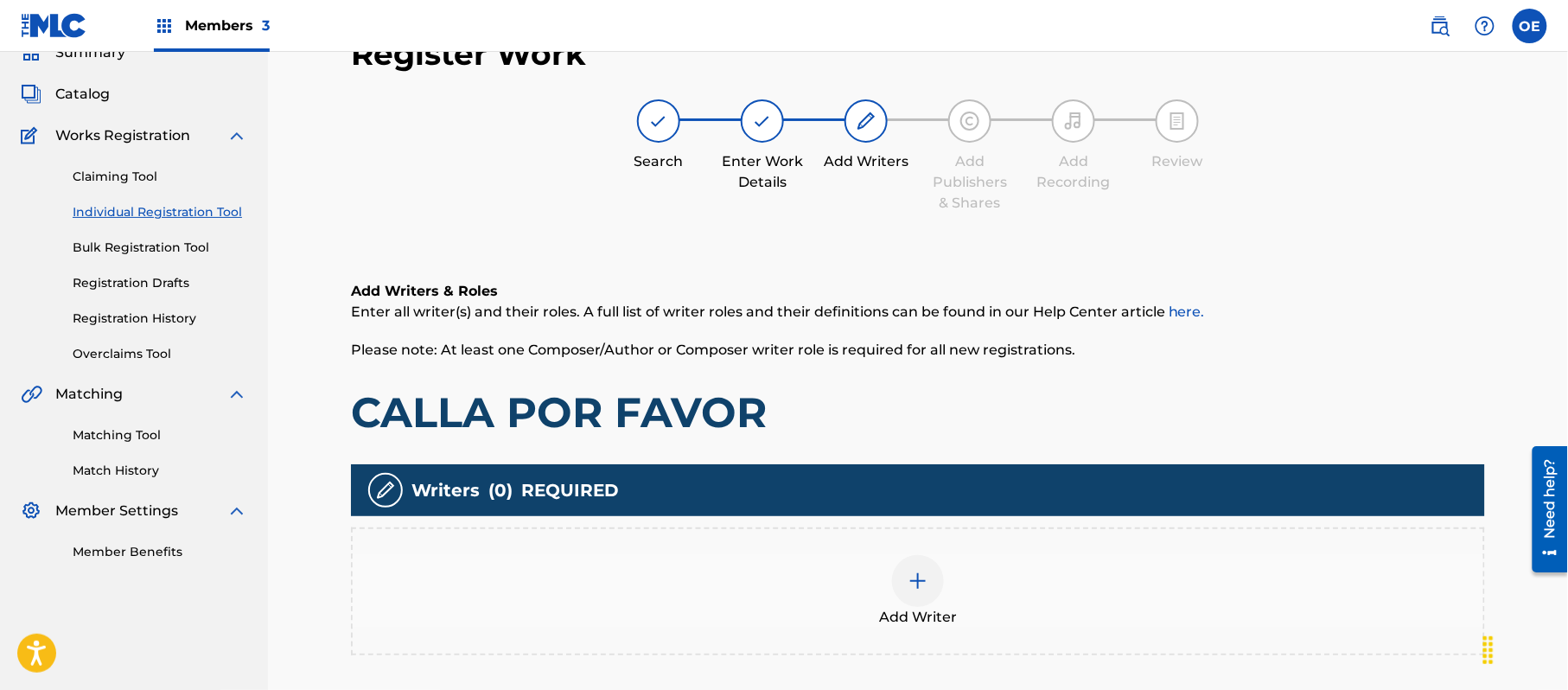 click on "Add Writer" at bounding box center [918, 591] 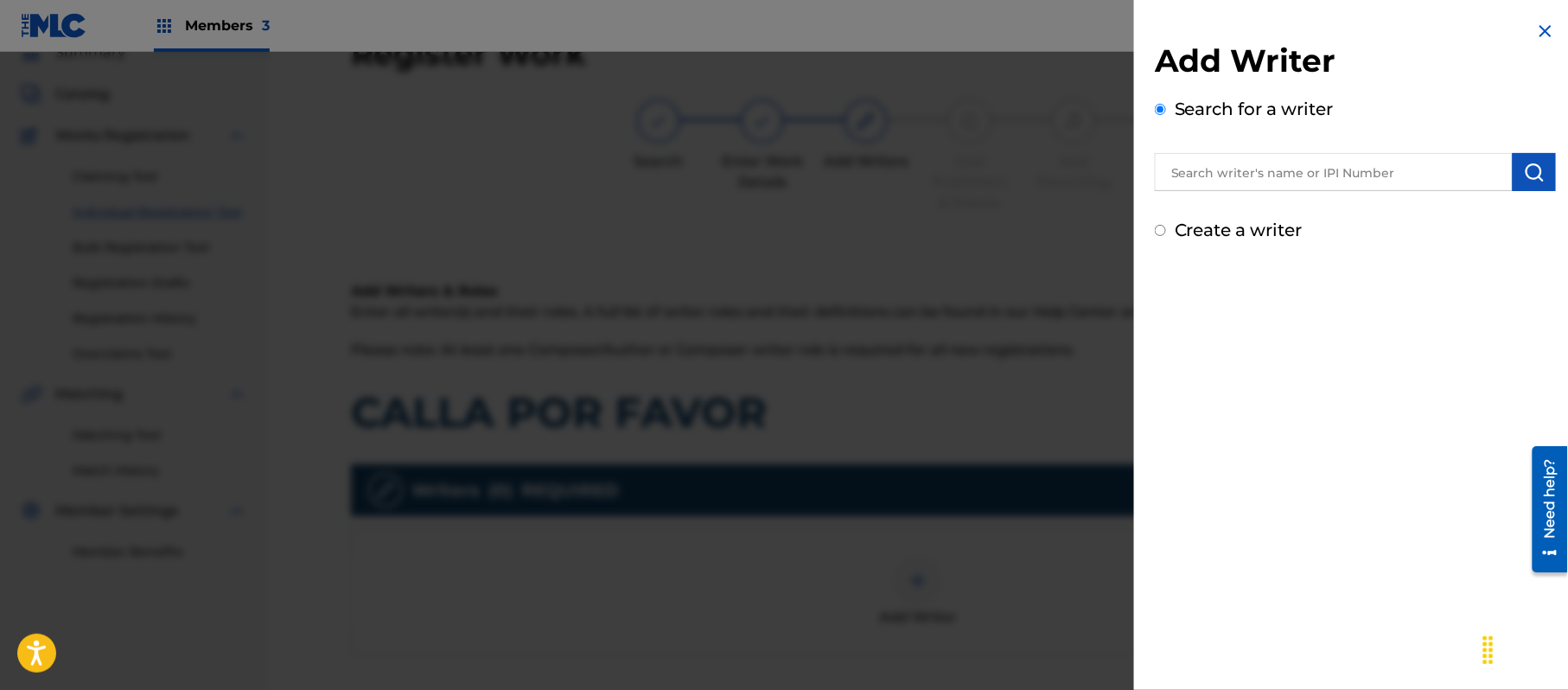 click at bounding box center [1334, 172] 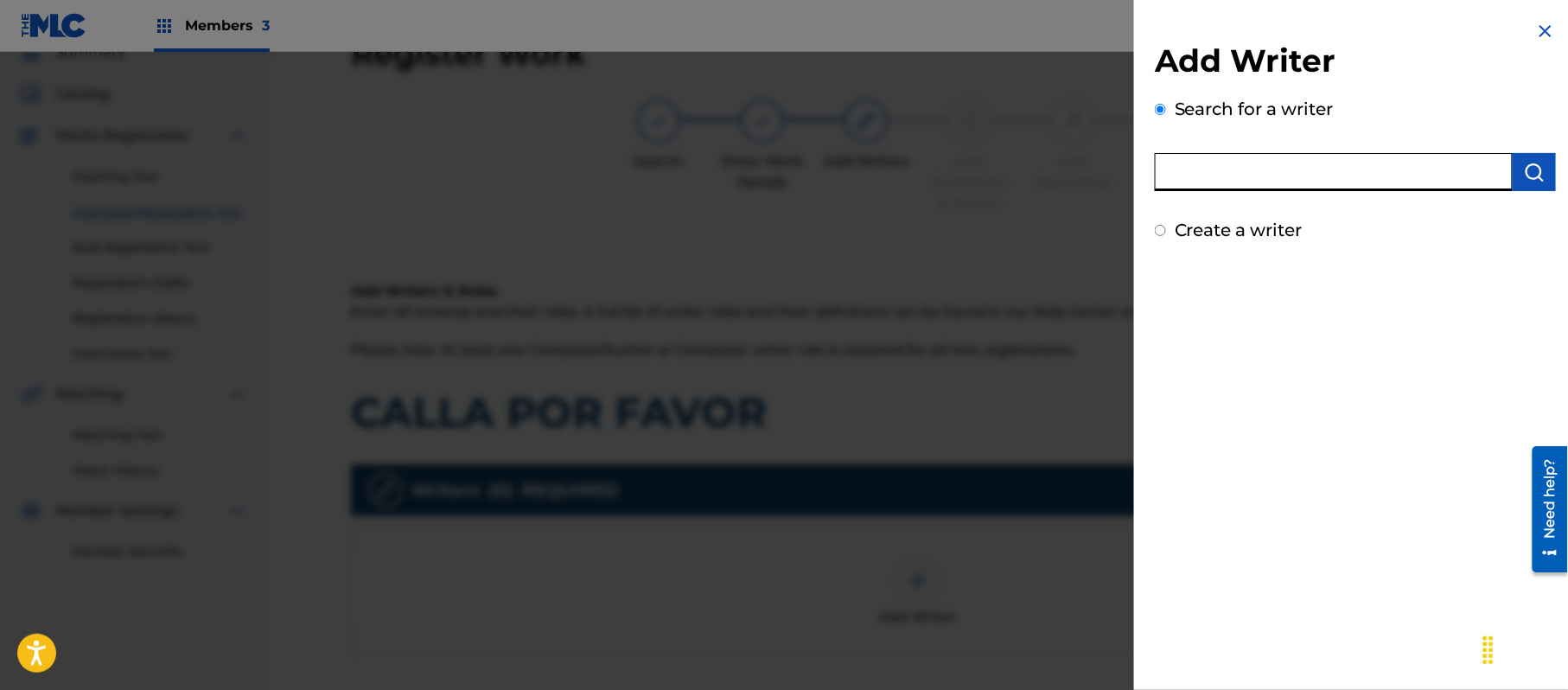 paste on "[FIRST] [LAST]" 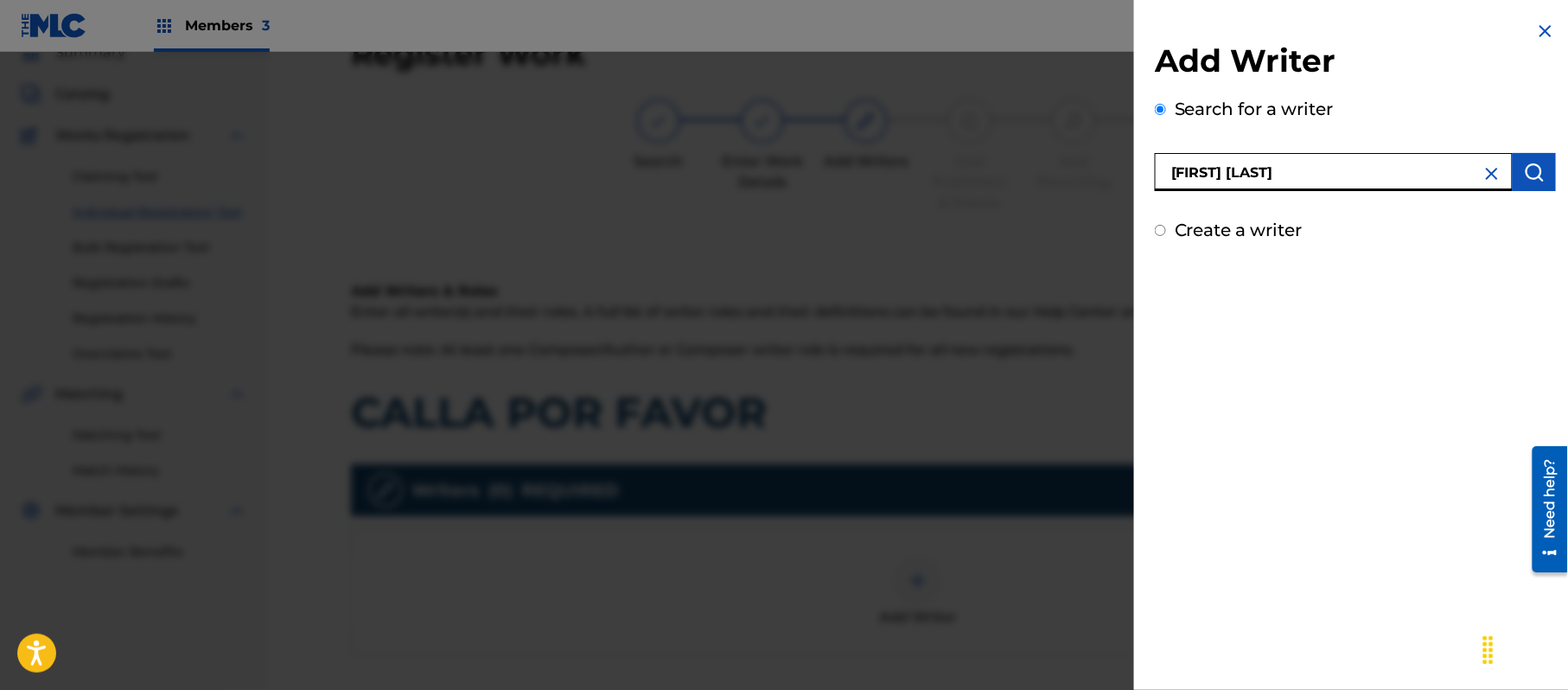 type on "[FIRST] [LAST]" 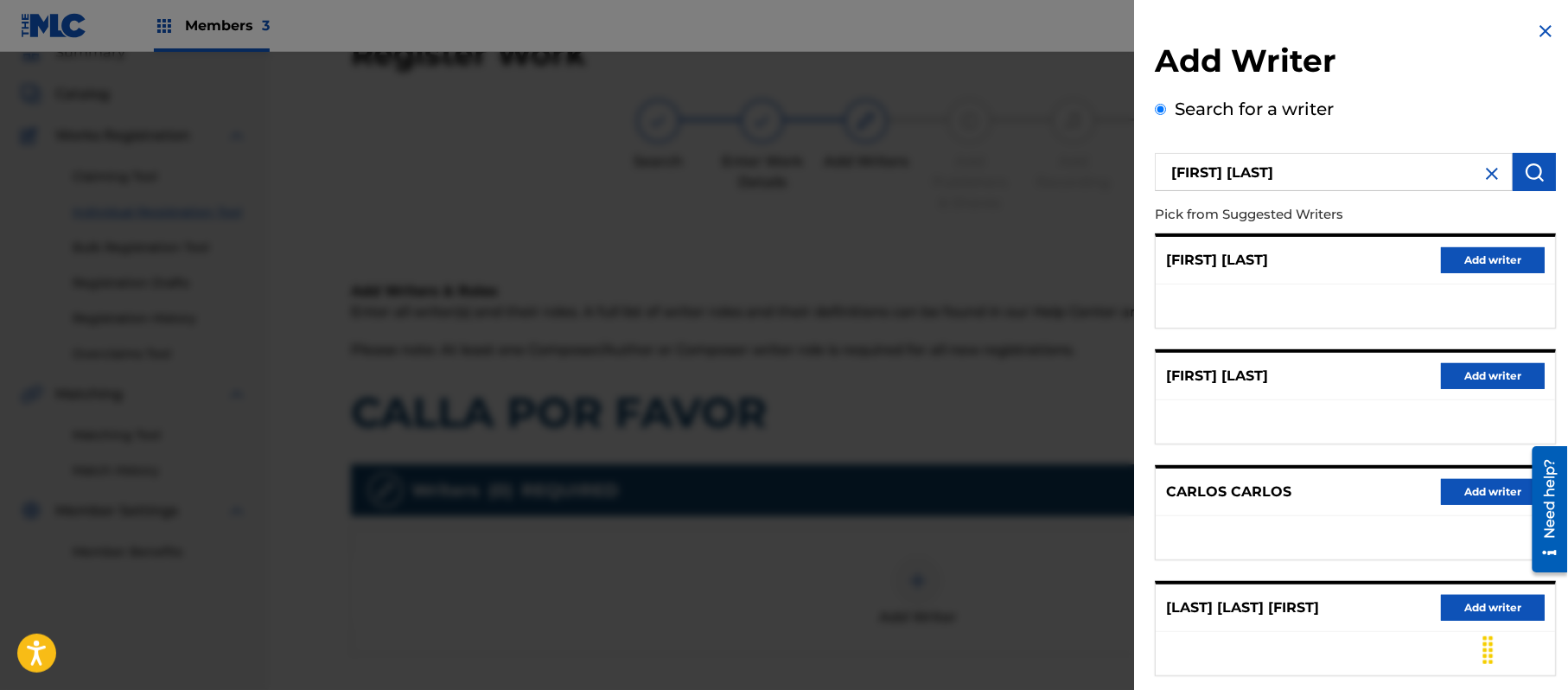 click on "Add writer" at bounding box center (1493, 260) 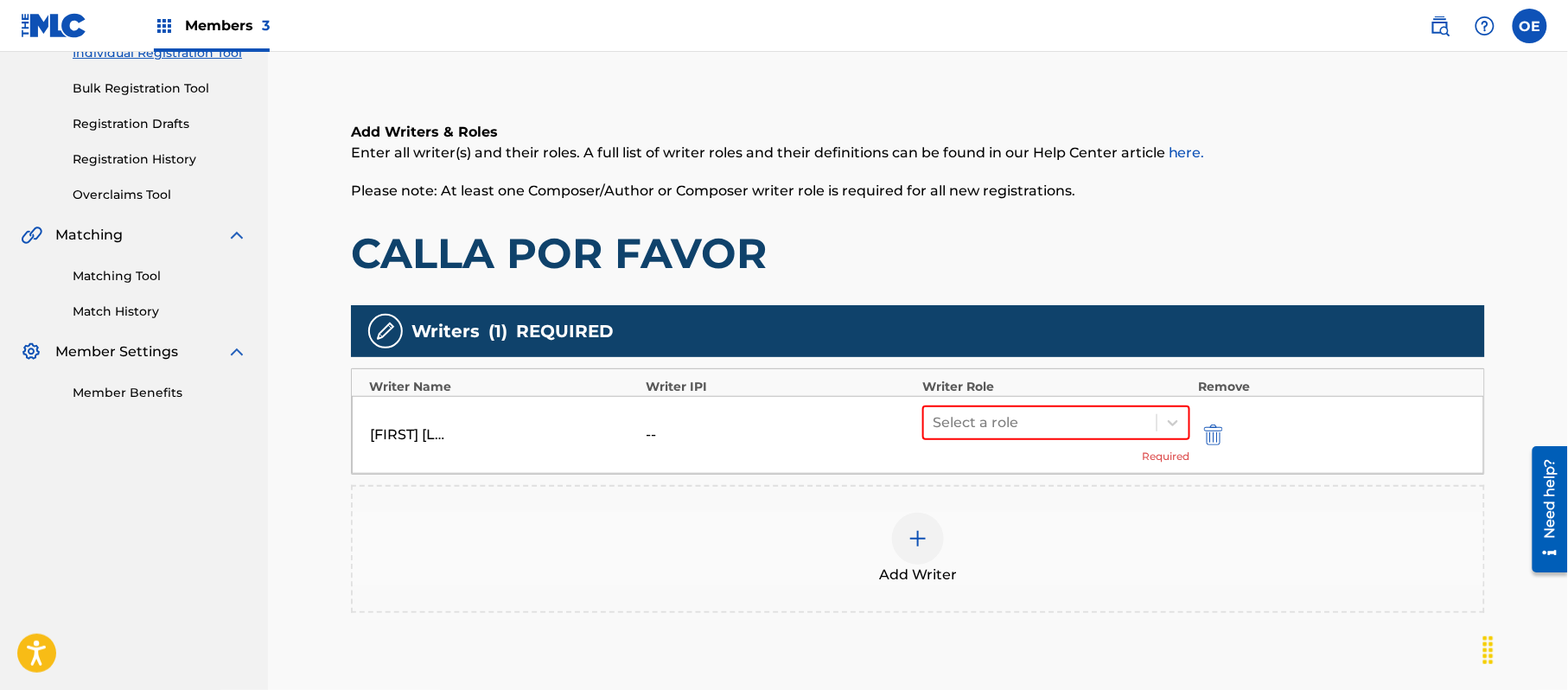 scroll, scrollTop: 403, scrollLeft: 0, axis: vertical 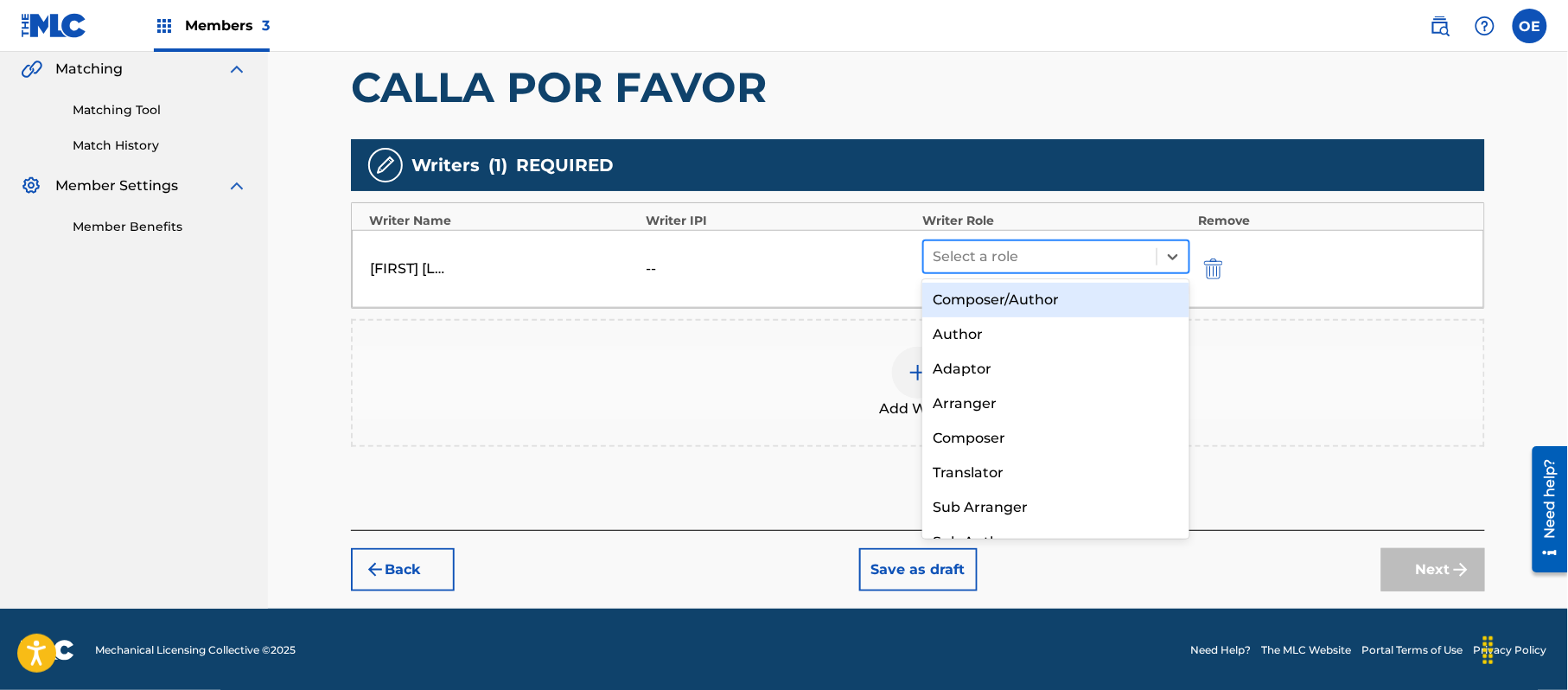click at bounding box center [1040, 257] 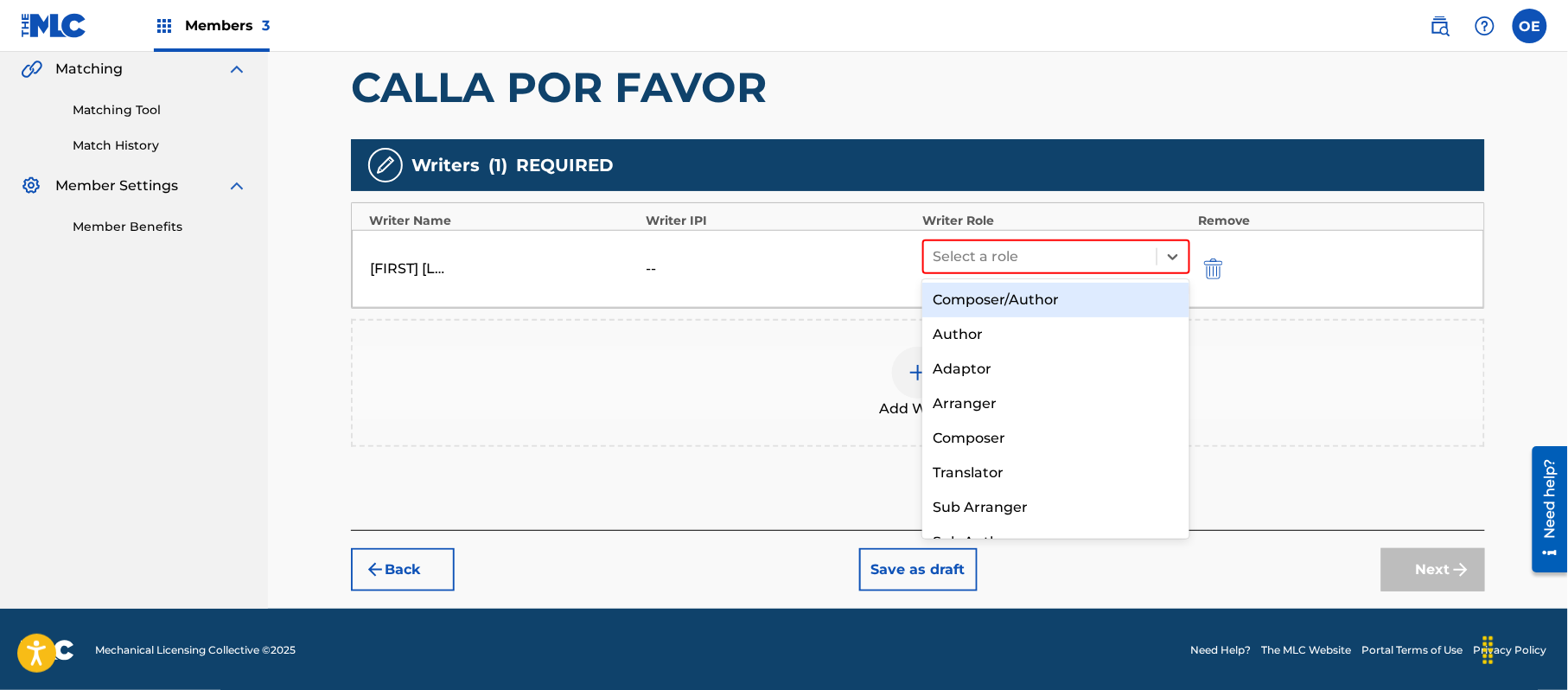 click on "Composer/Author" at bounding box center [1055, 300] 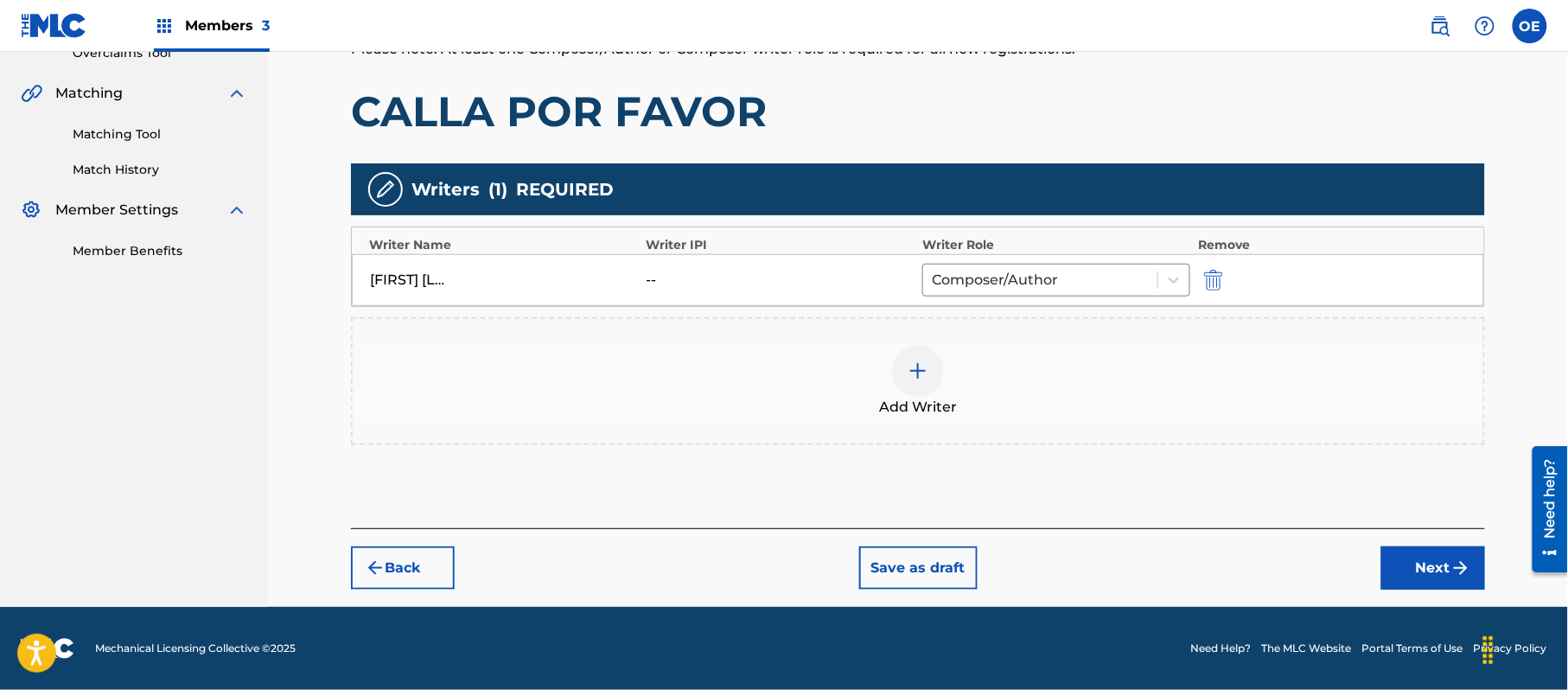 scroll, scrollTop: 379, scrollLeft: 0, axis: vertical 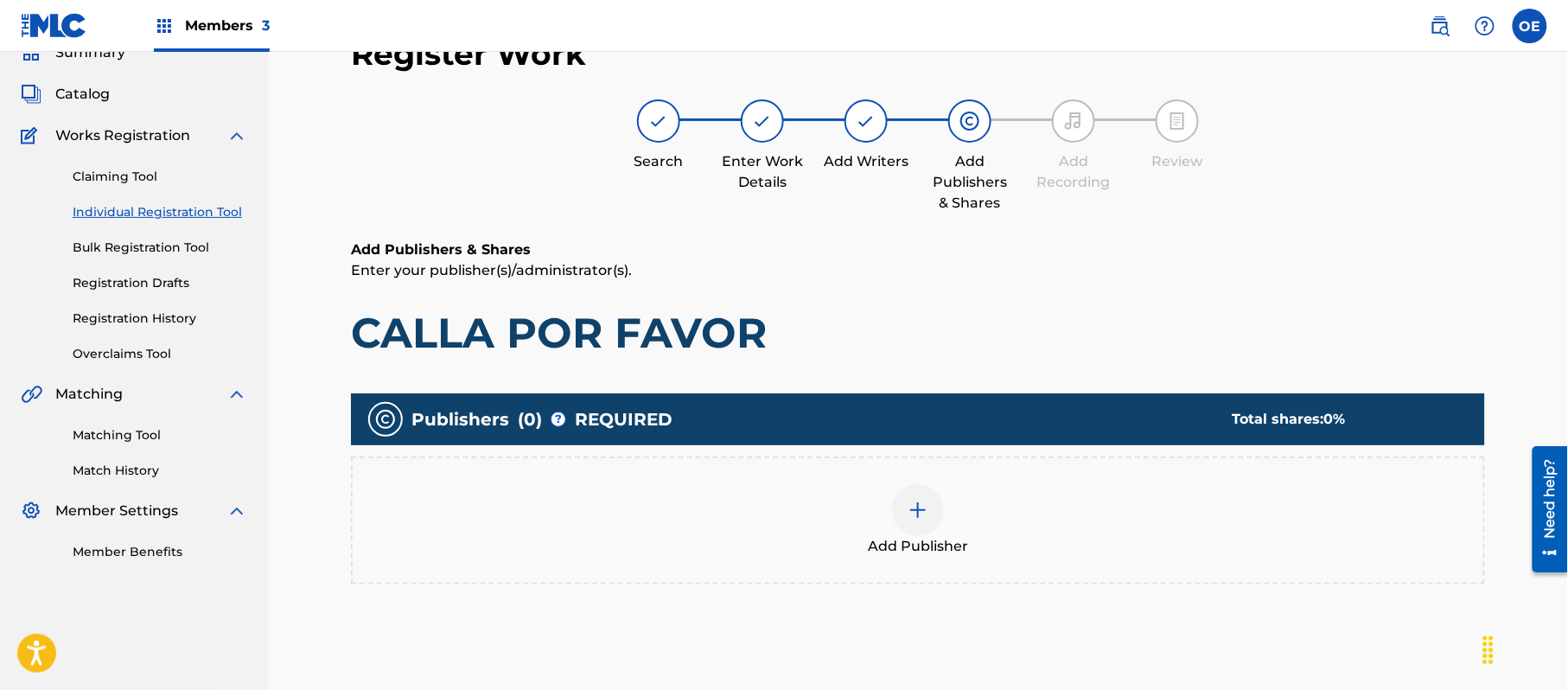 click on "Add Publisher" at bounding box center [918, 521] 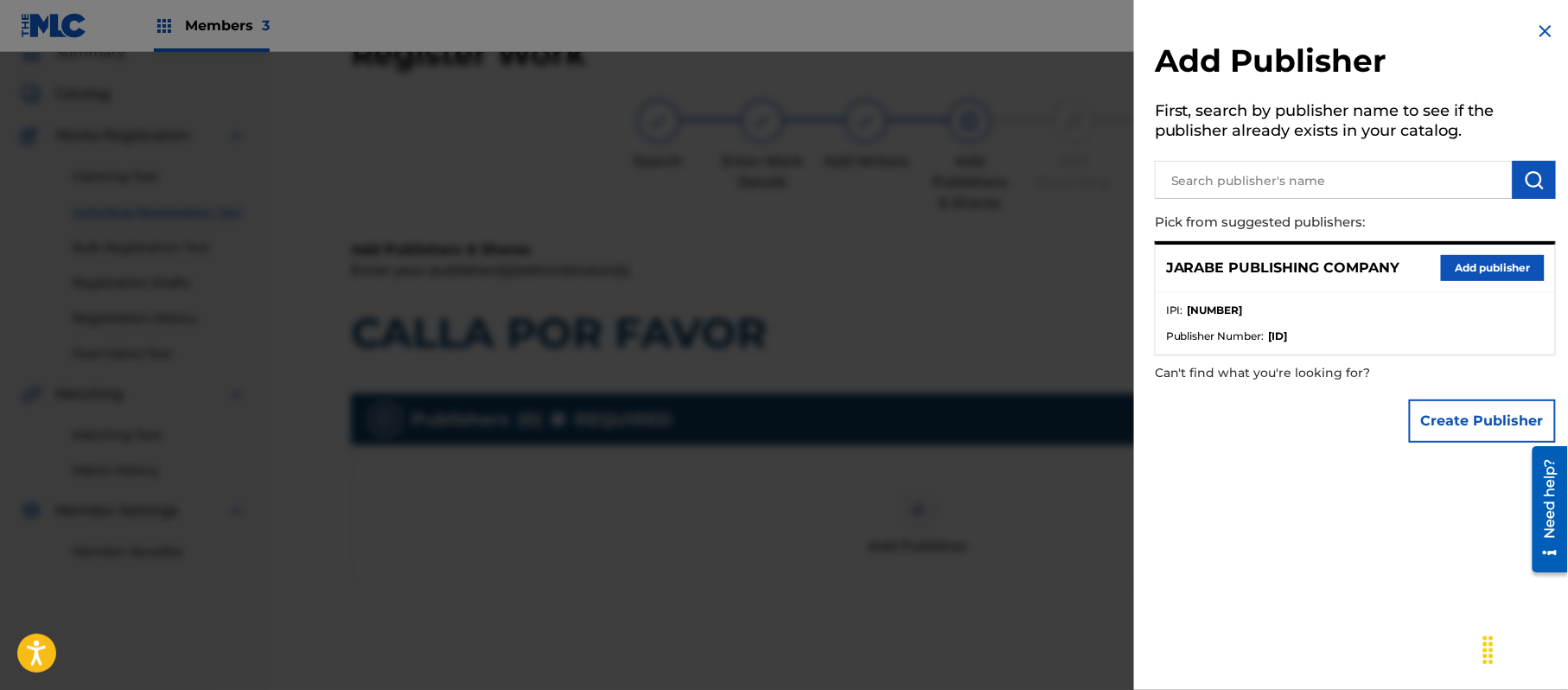 click on "Add publisher" at bounding box center (1493, 268) 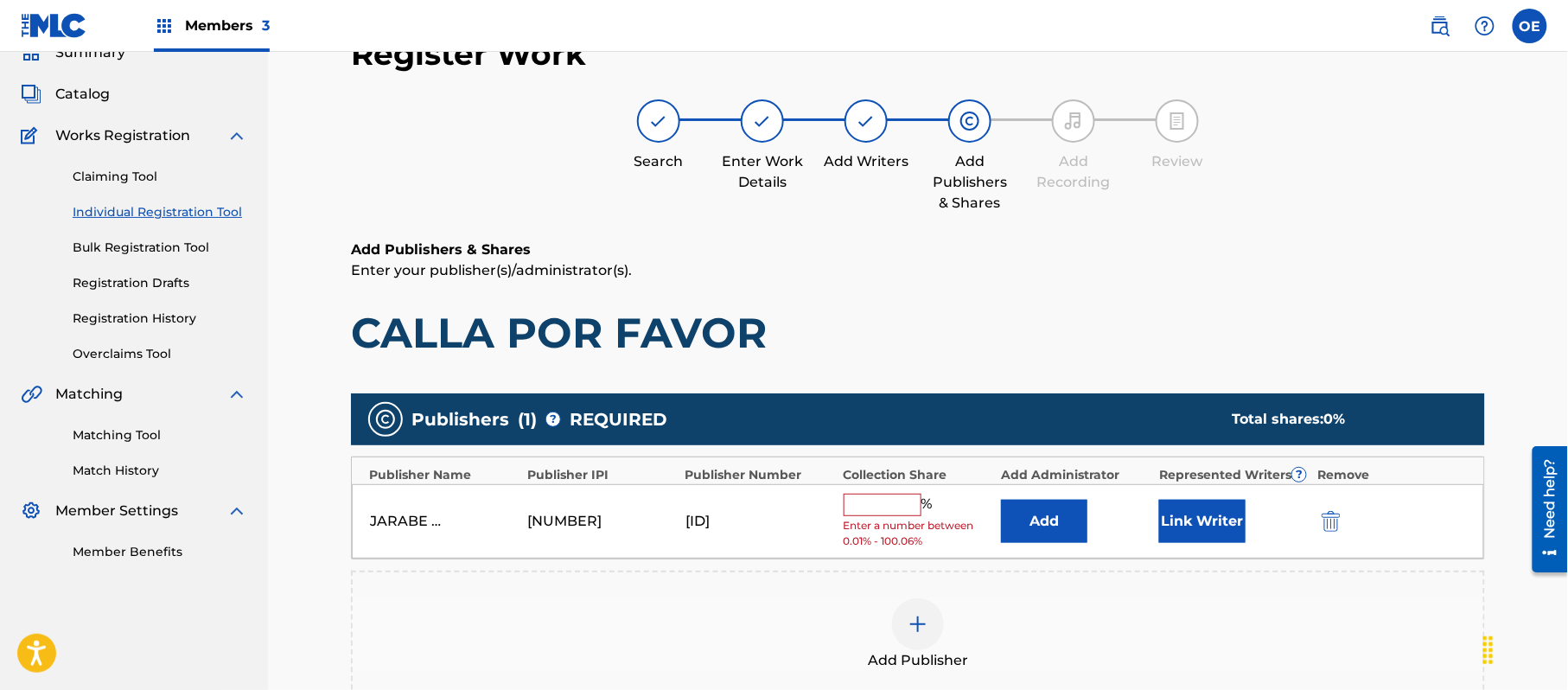 click at bounding box center (883, 505) 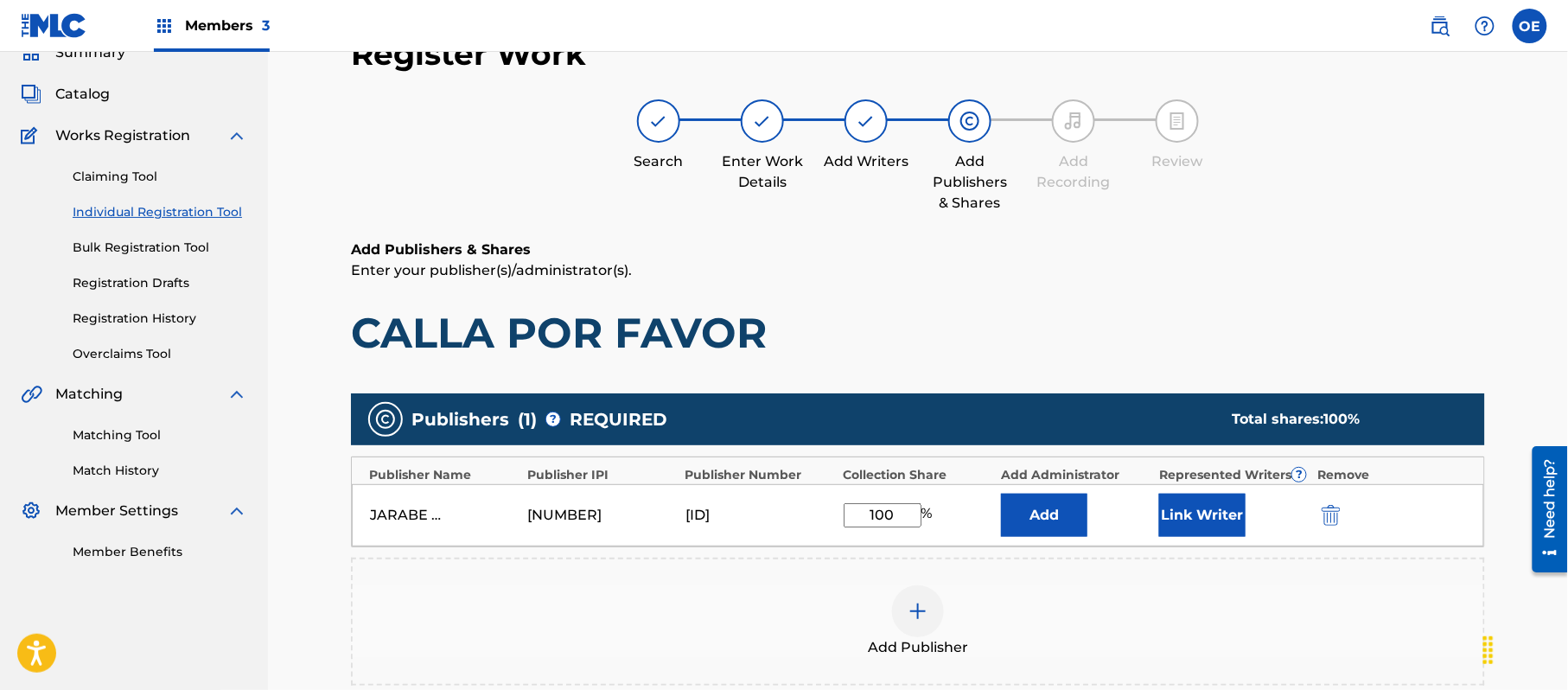 click on "Link Writer" at bounding box center [1202, 515] 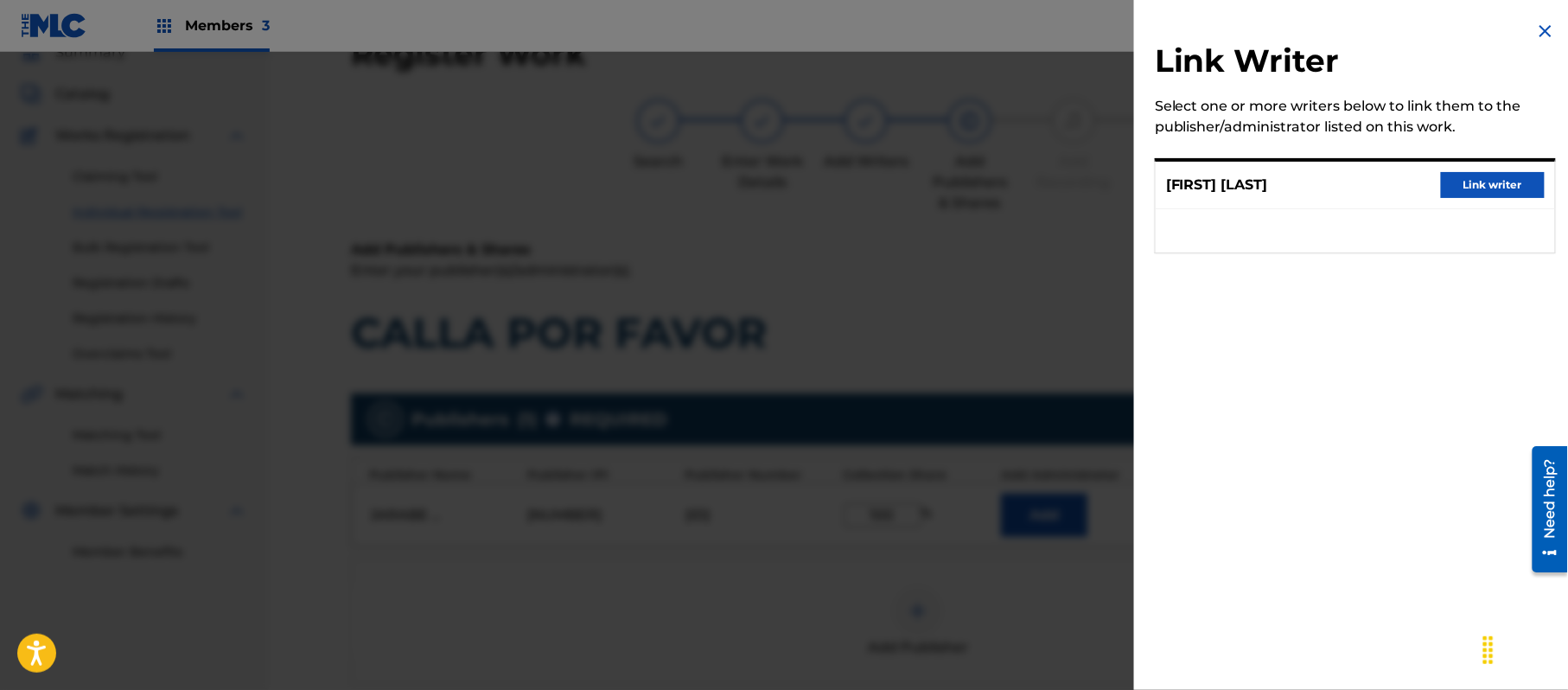 click on "Link writer" at bounding box center [1493, 185] 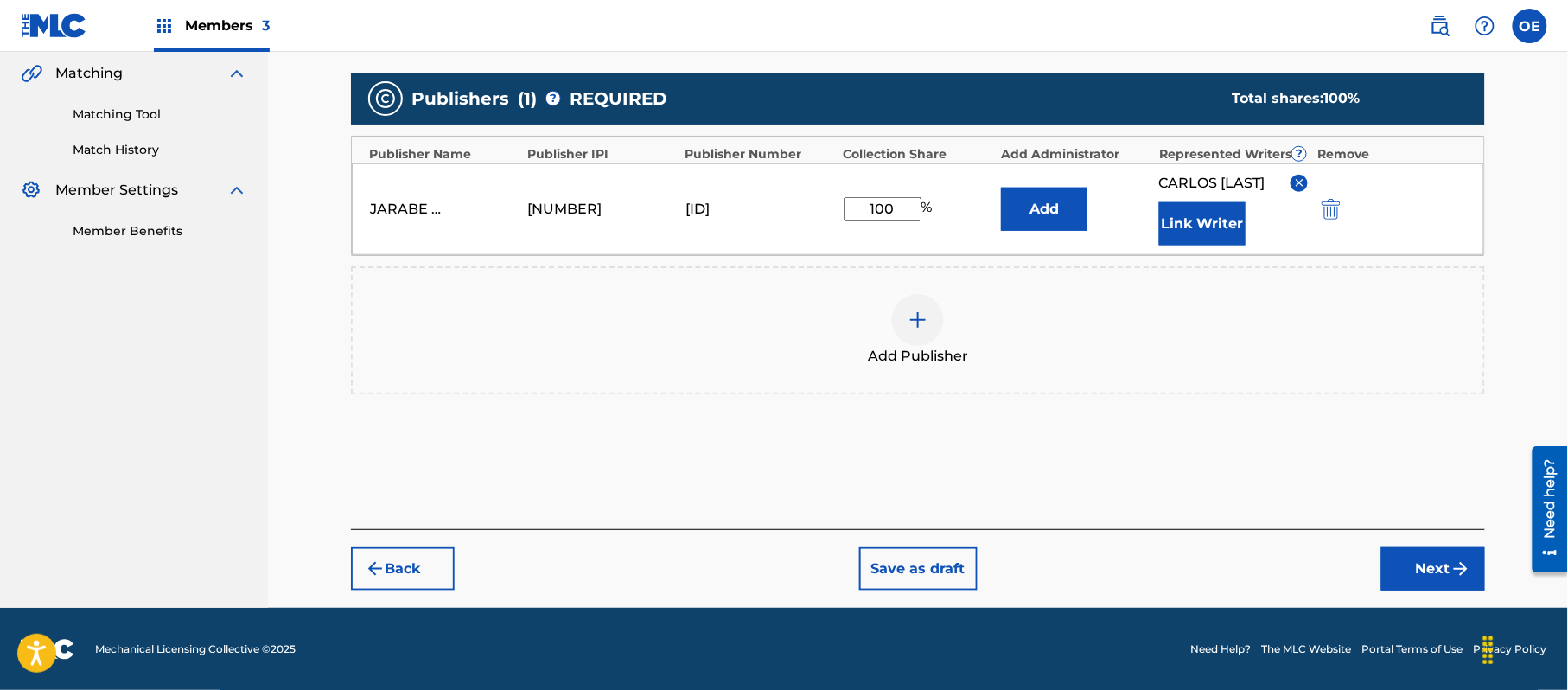 click on "Next" at bounding box center [1433, 569] 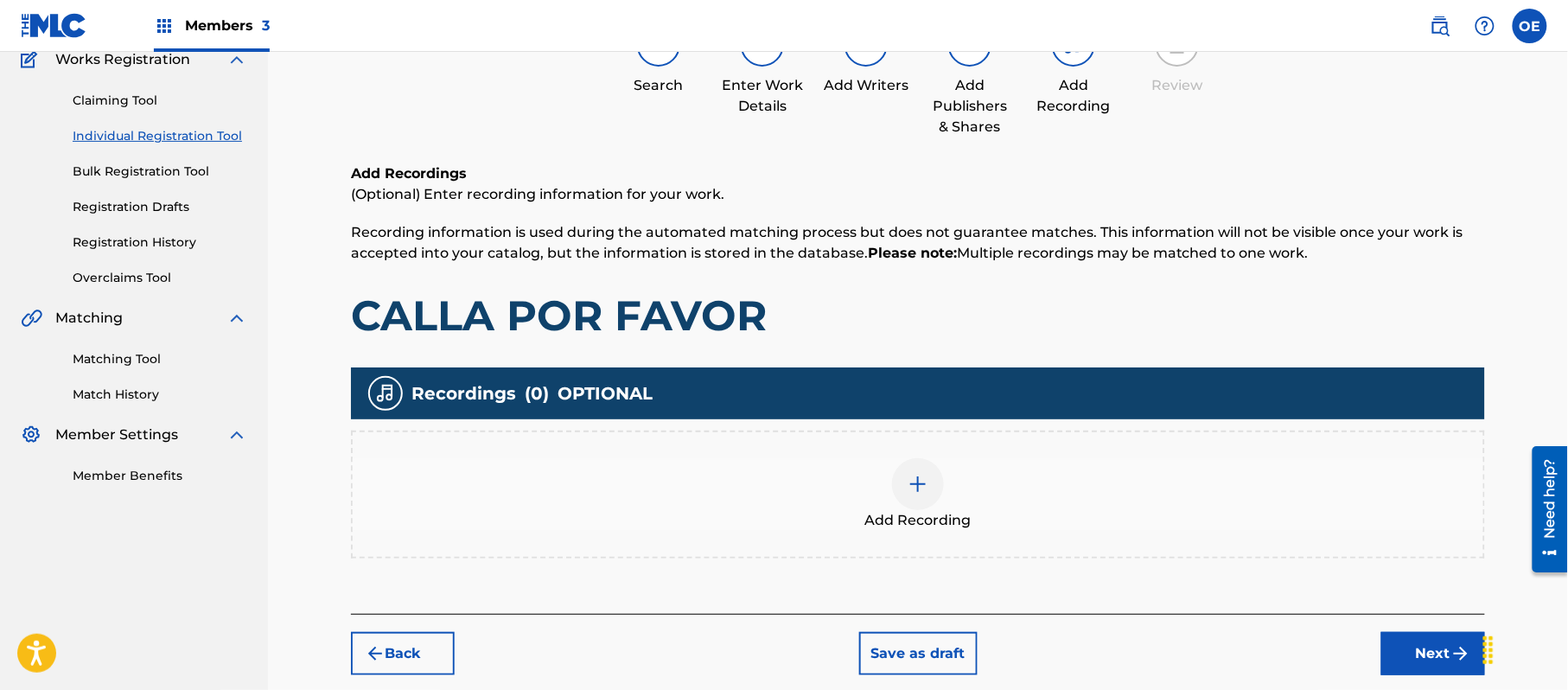 scroll, scrollTop: 78, scrollLeft: 0, axis: vertical 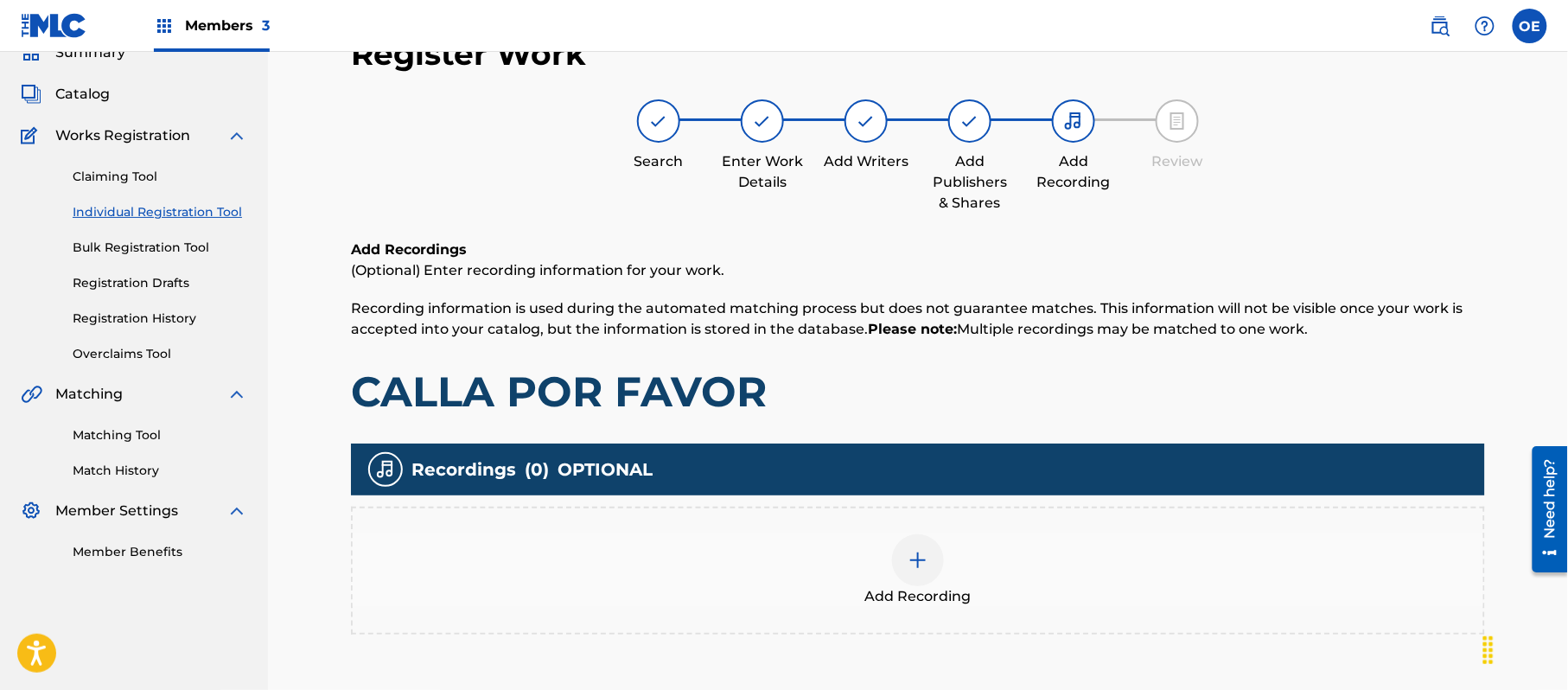 click at bounding box center [918, 560] 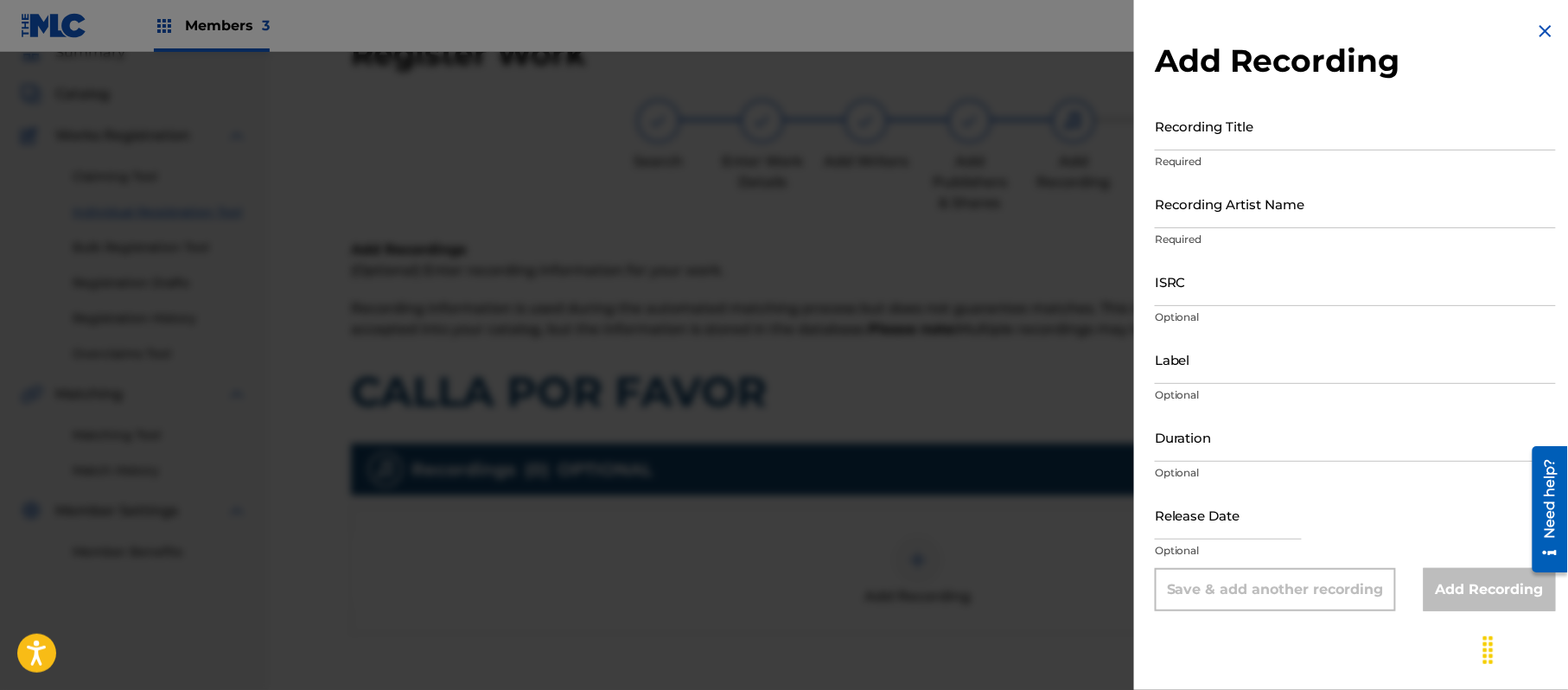 click at bounding box center (1546, 31) 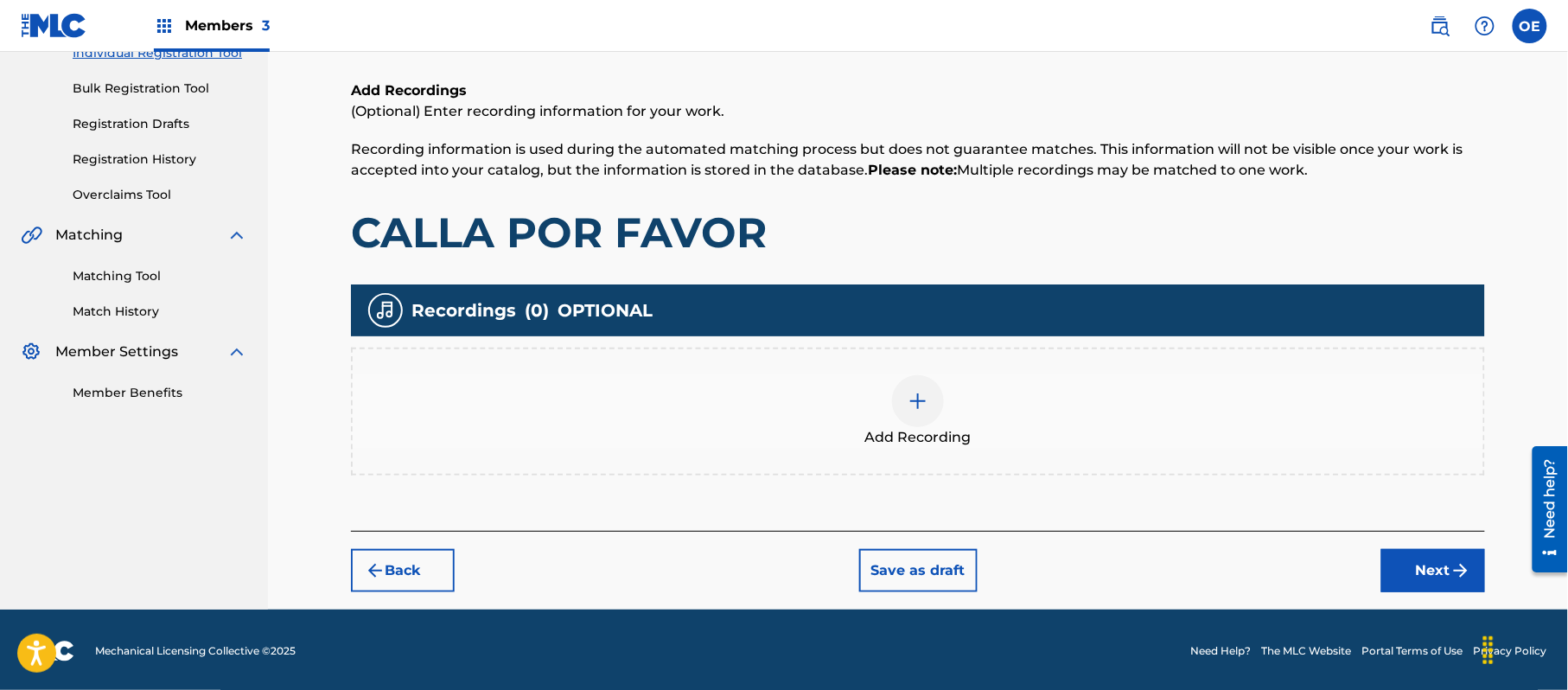 click on "Next" at bounding box center [1433, 571] 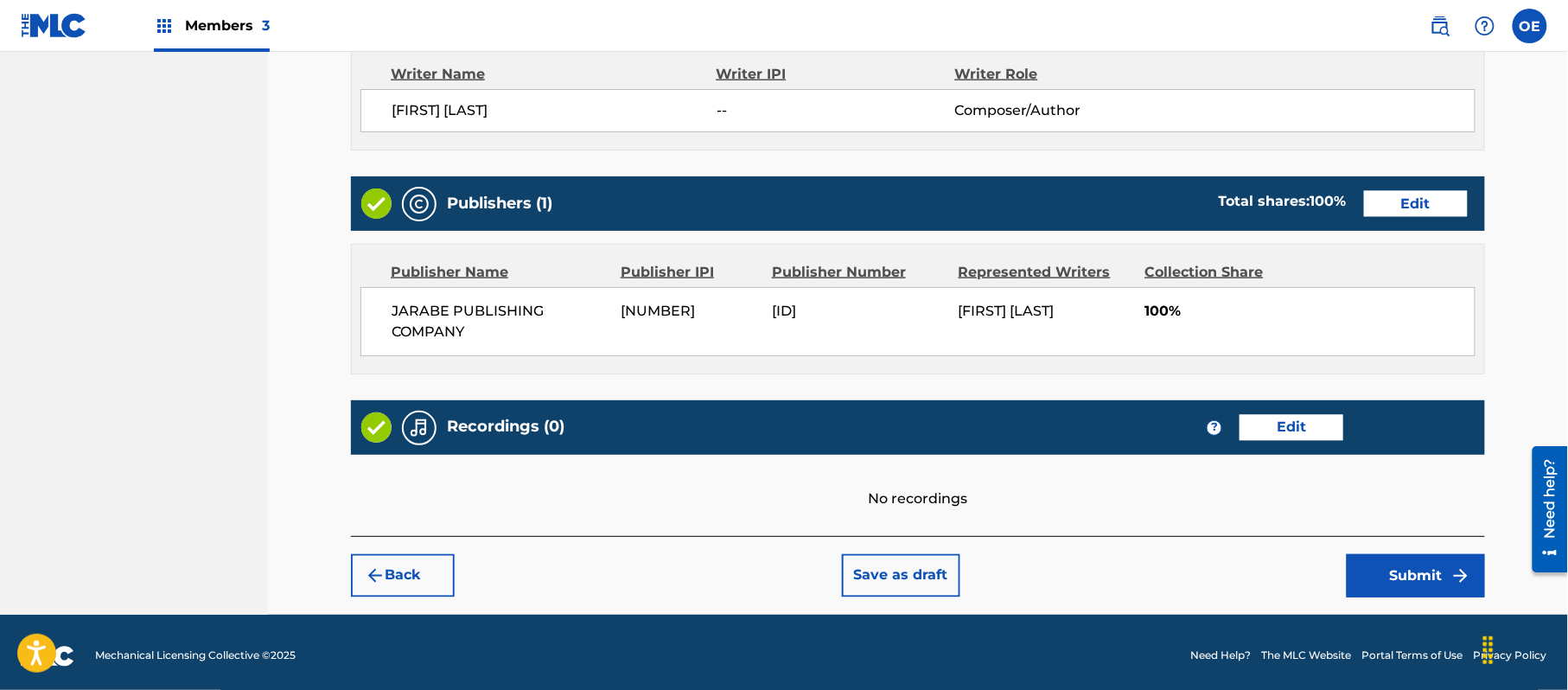 scroll, scrollTop: 772, scrollLeft: 0, axis: vertical 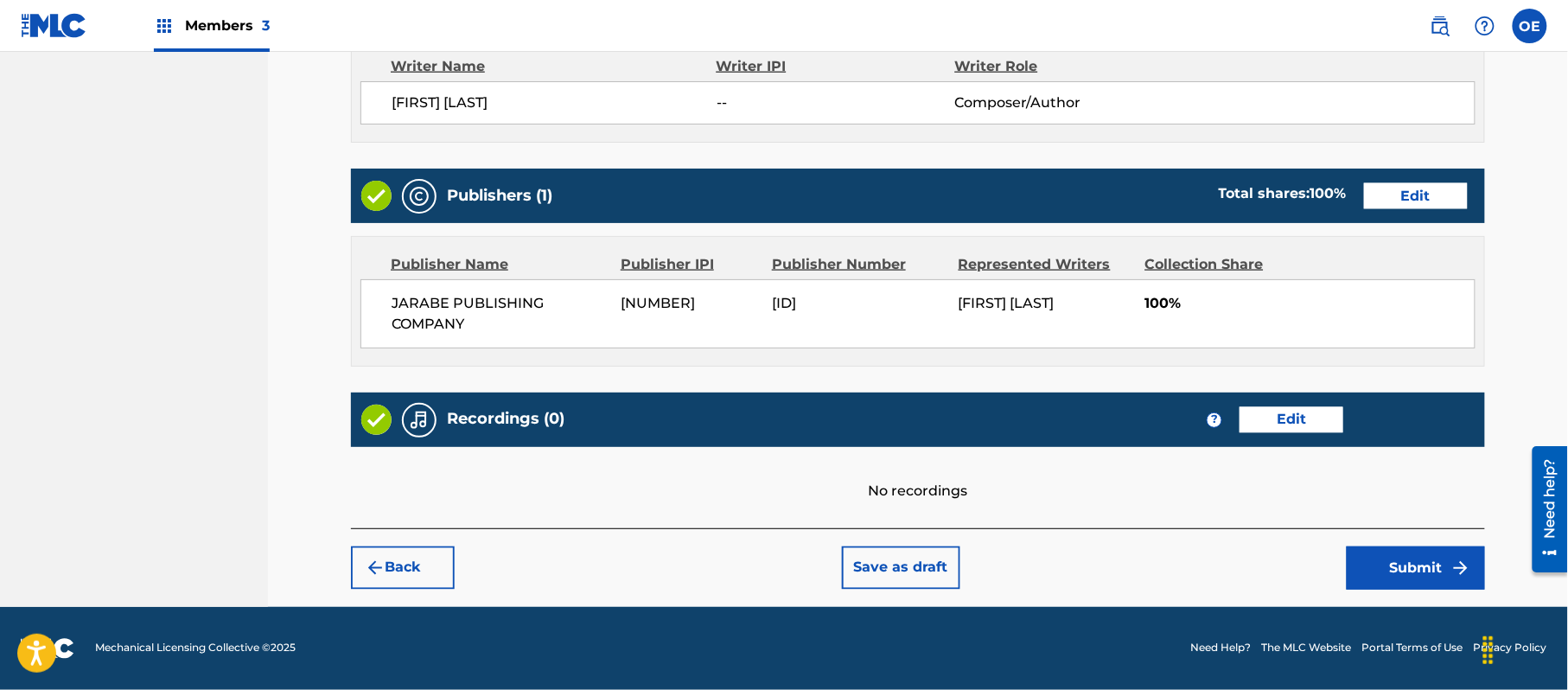 click on "Submit" at bounding box center [1416, 568] 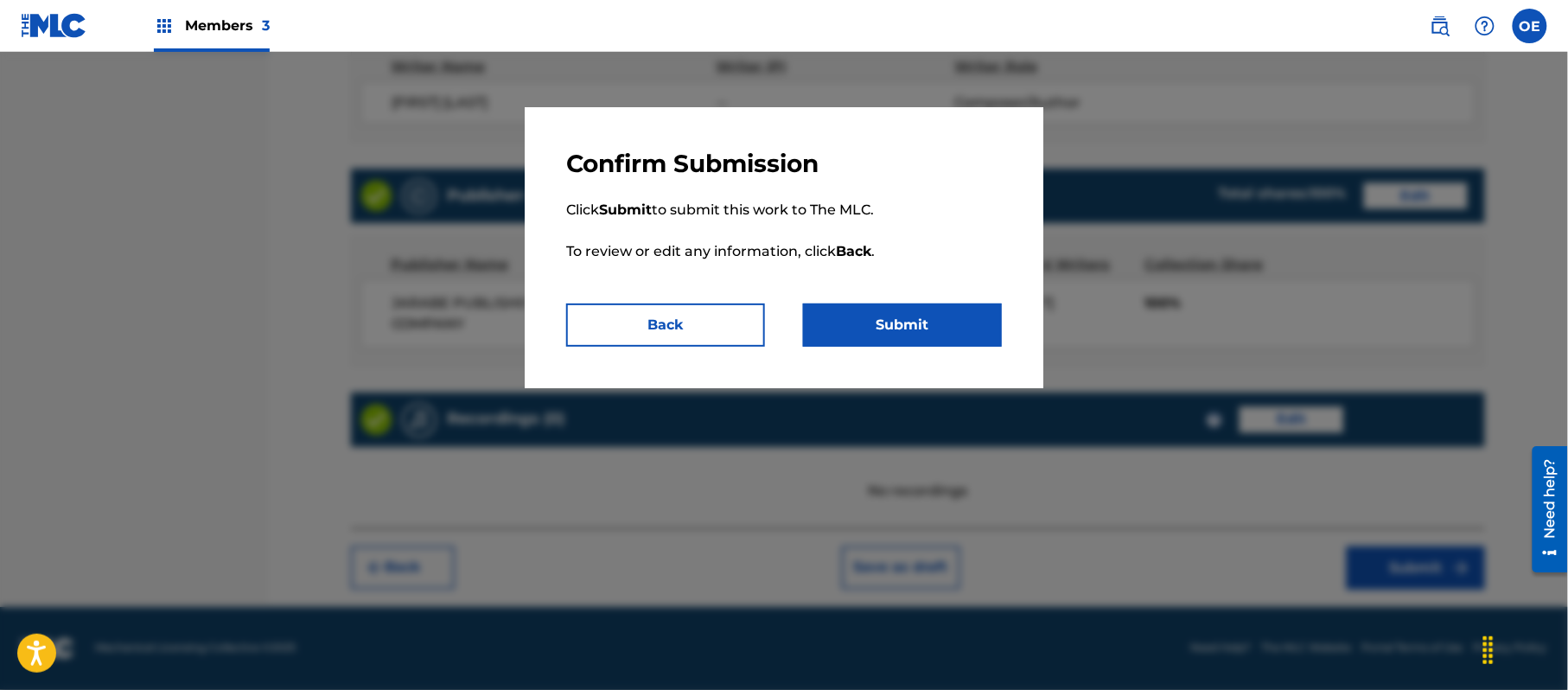 click on "Submit" at bounding box center [902, 325] 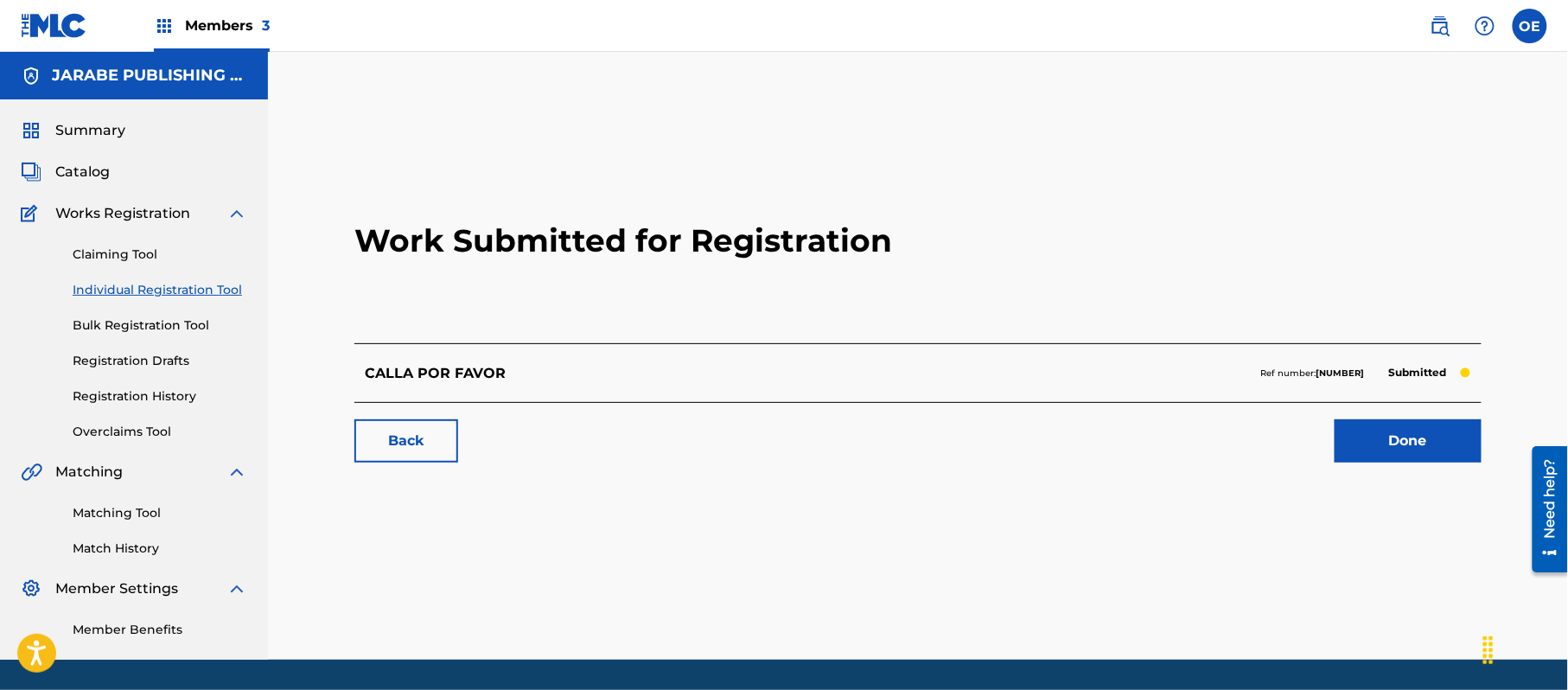 click on "Individual Registration Tool" at bounding box center (160, 290) 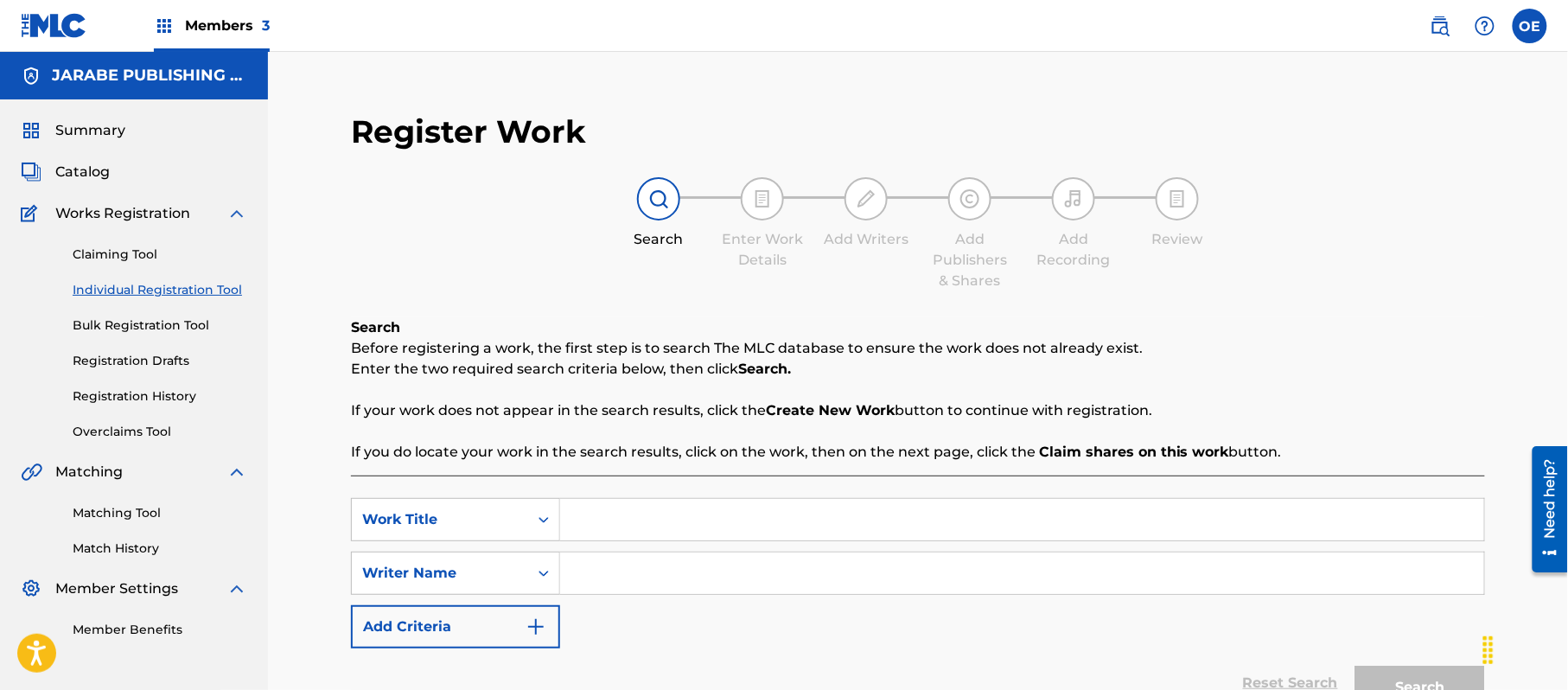 paste on "EL BORRACHO" 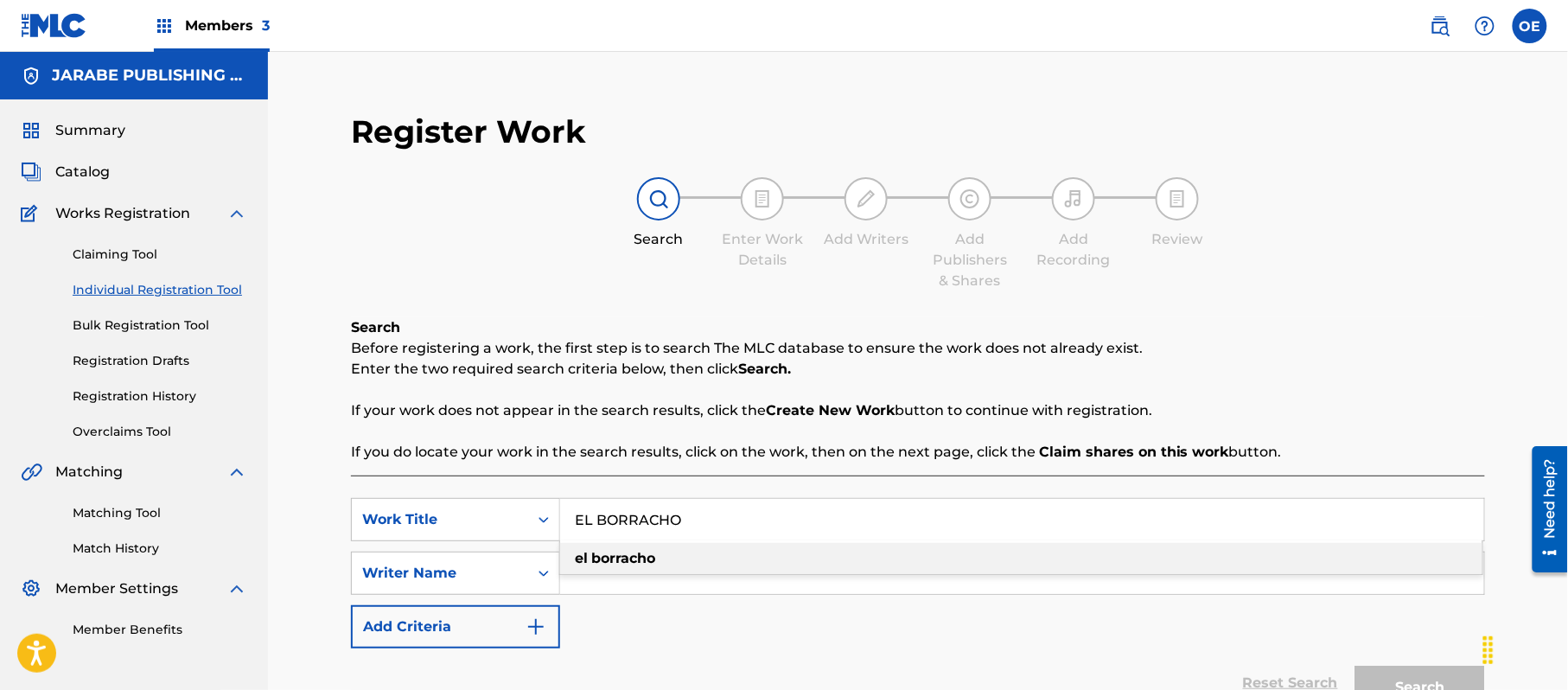 type on "EL BORRACHO" 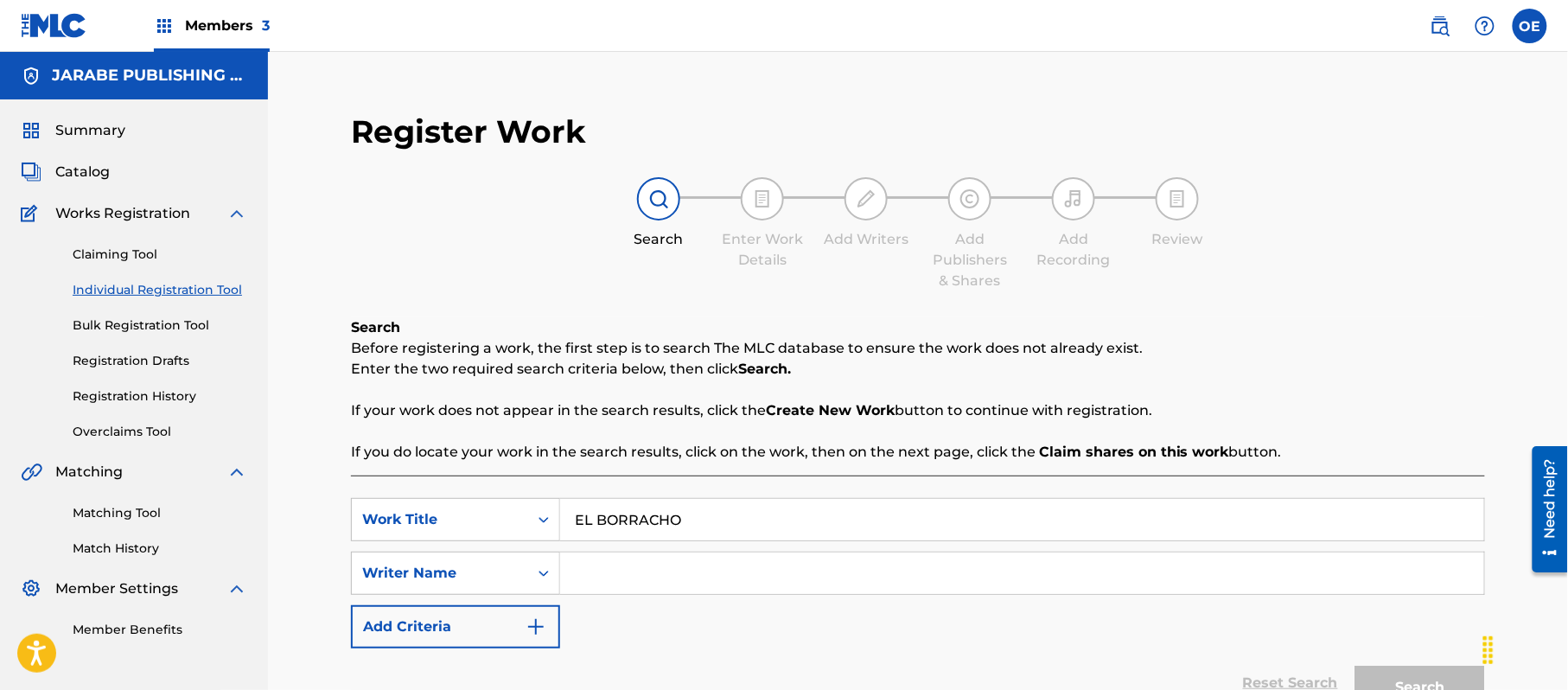 paste on "[FIRST] [LAST]" 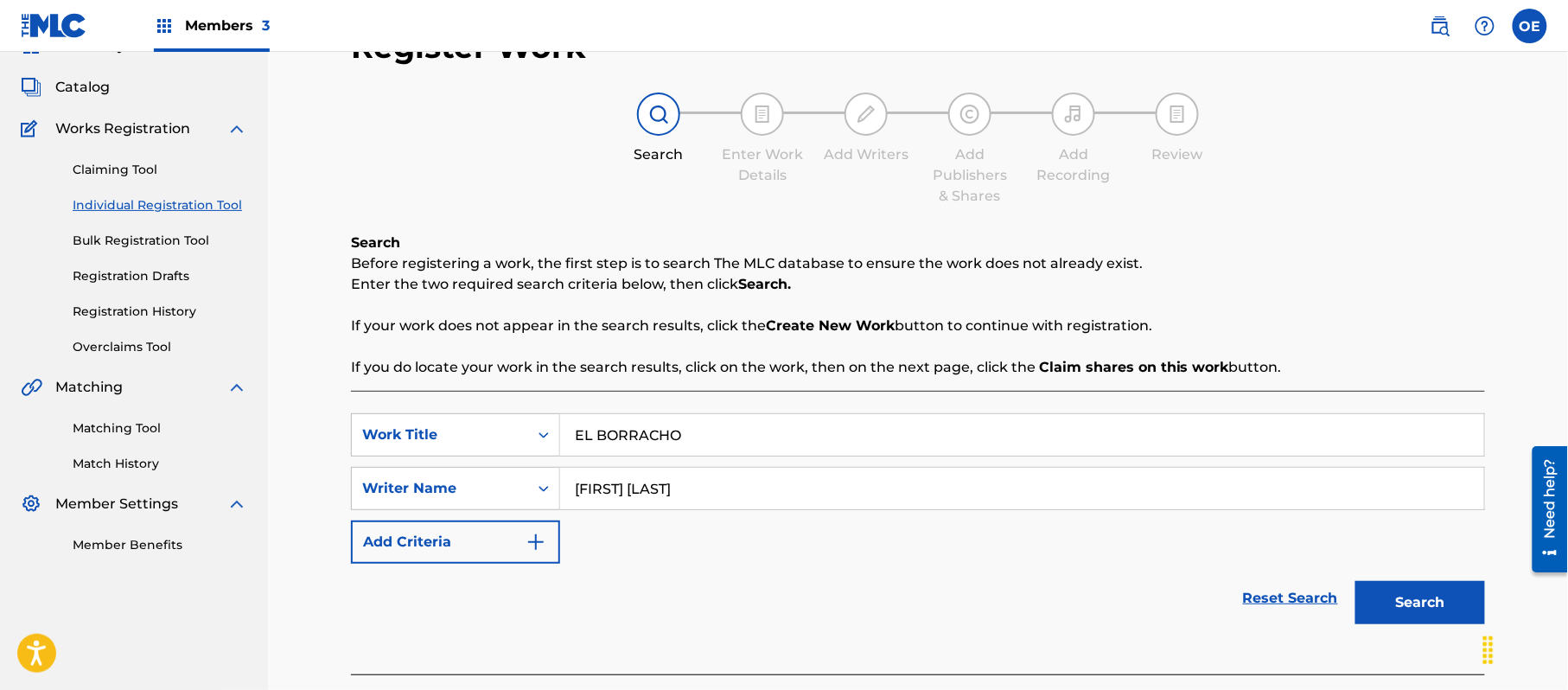 scroll, scrollTop: 188, scrollLeft: 0, axis: vertical 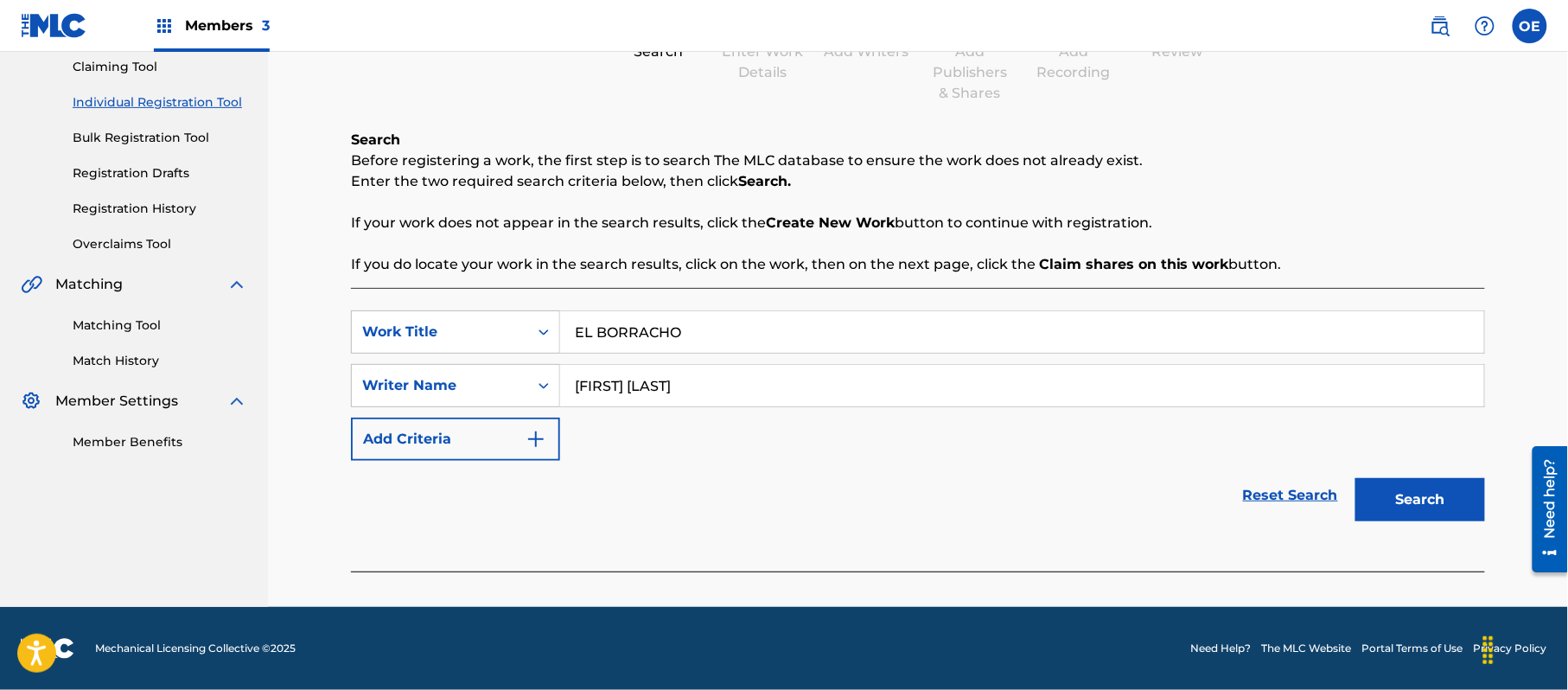 type on "[FIRST] [LAST]" 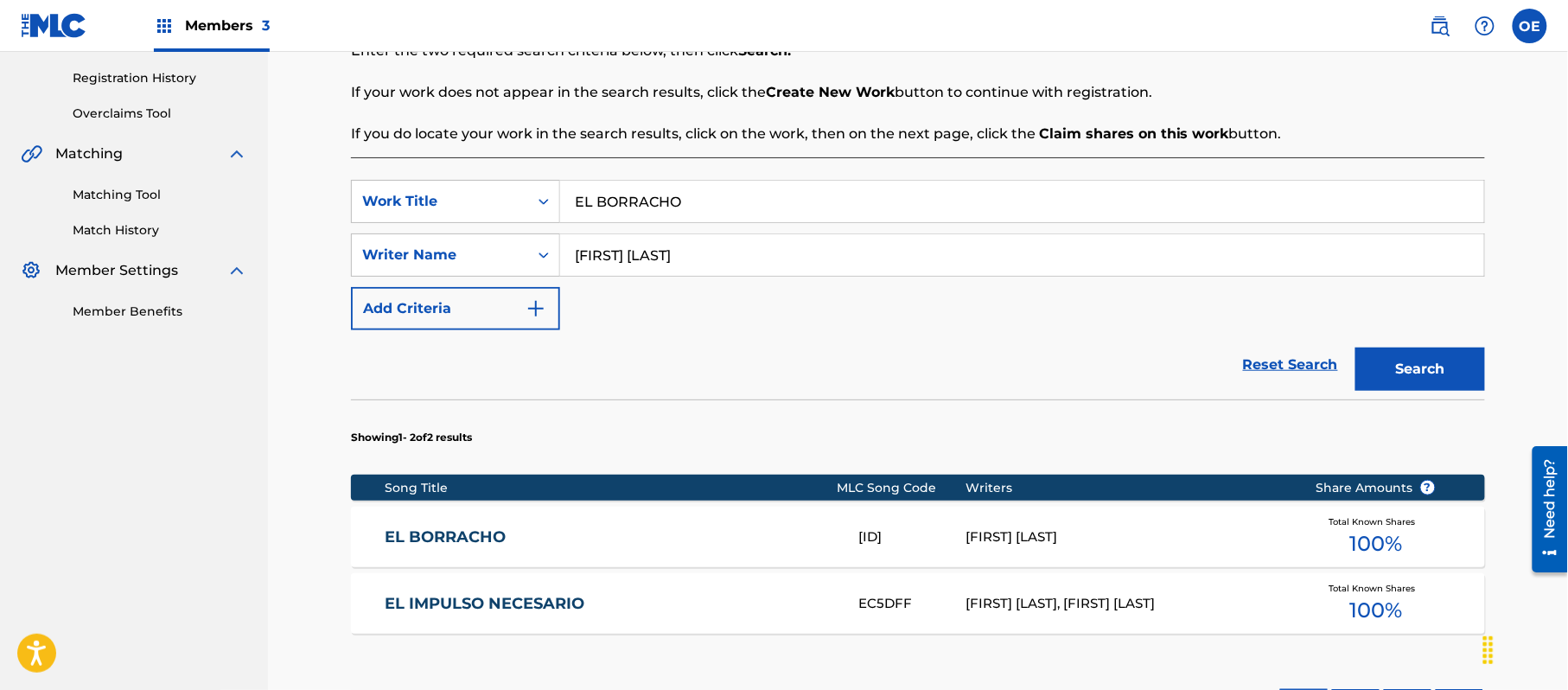 scroll, scrollTop: 458, scrollLeft: 0, axis: vertical 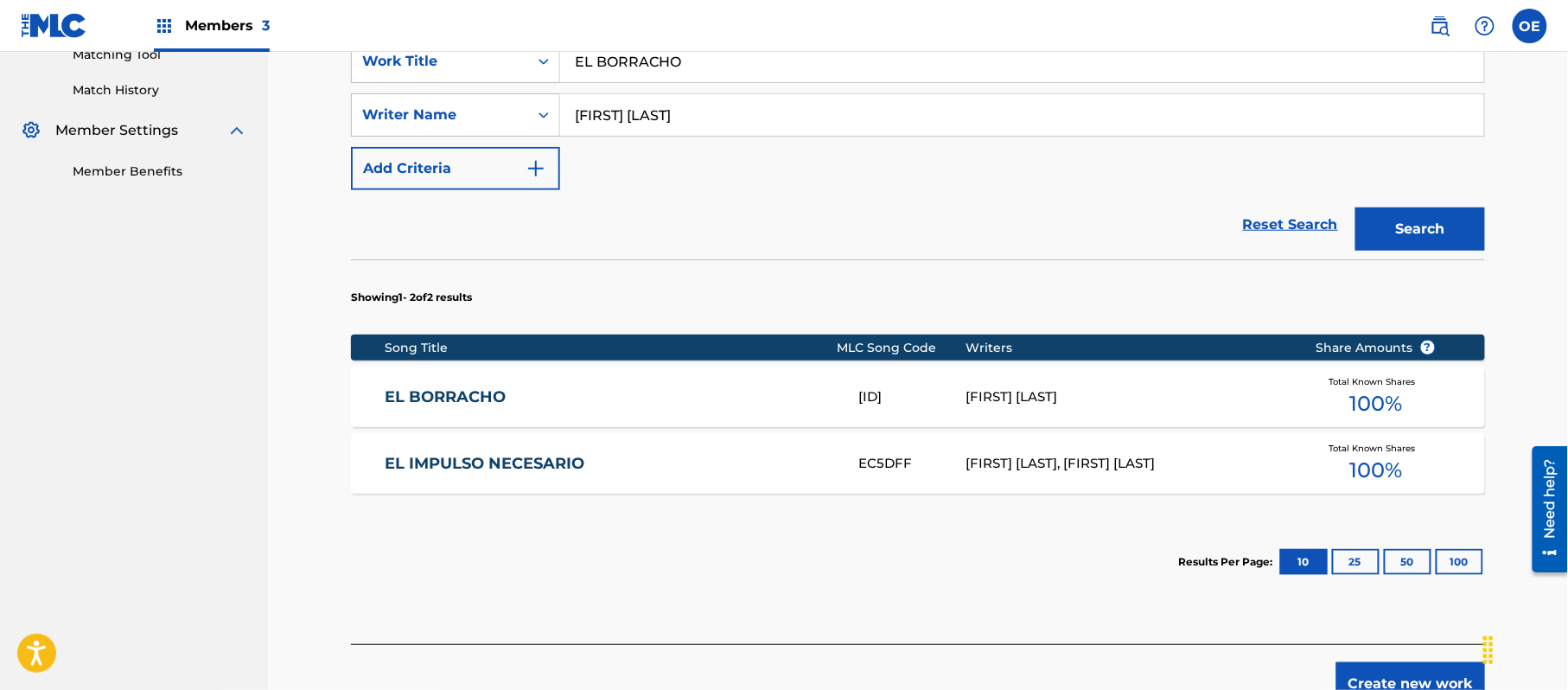 click on "EL BORRACHO" at bounding box center [609, 397] 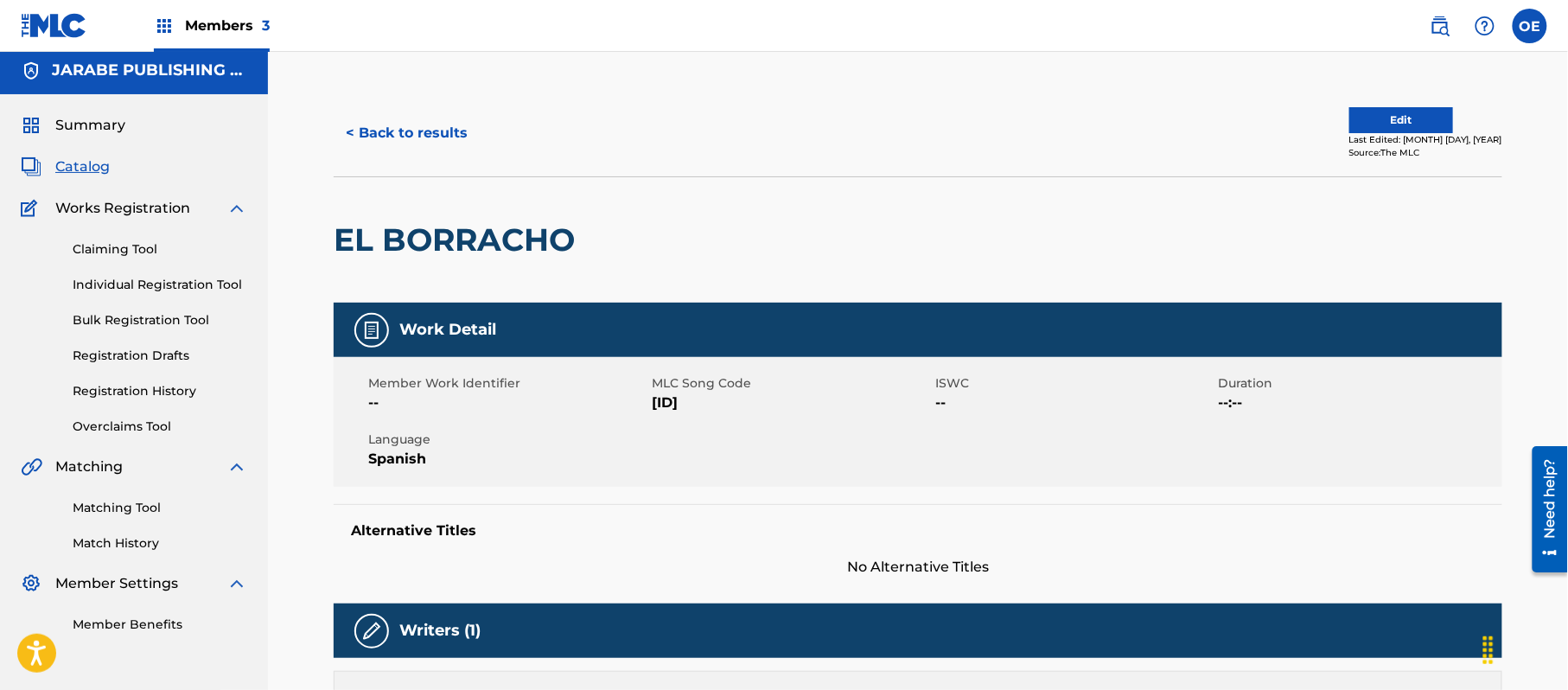 scroll, scrollTop: 0, scrollLeft: 0, axis: both 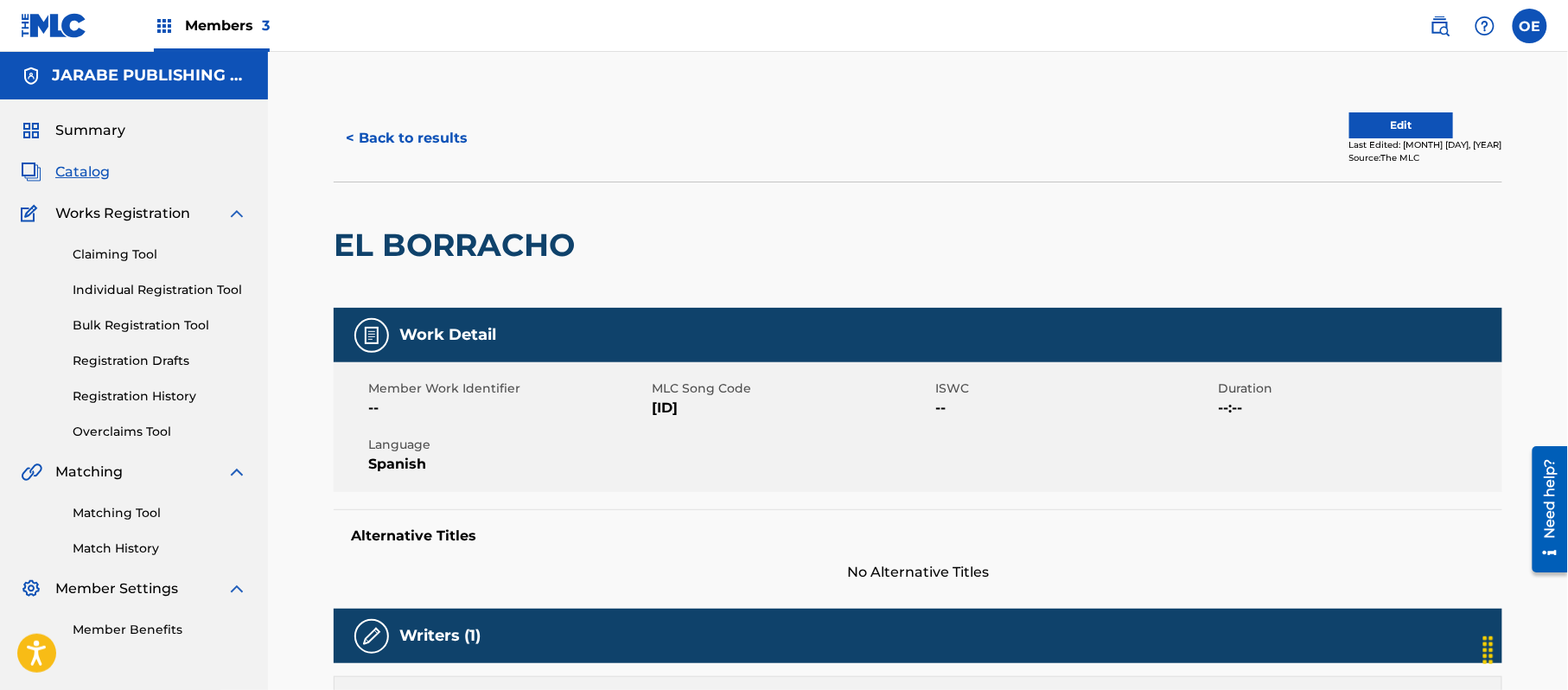 drag, startPoint x: 711, startPoint y: 403, endPoint x: 651, endPoint y: 405, distance: 60.03332 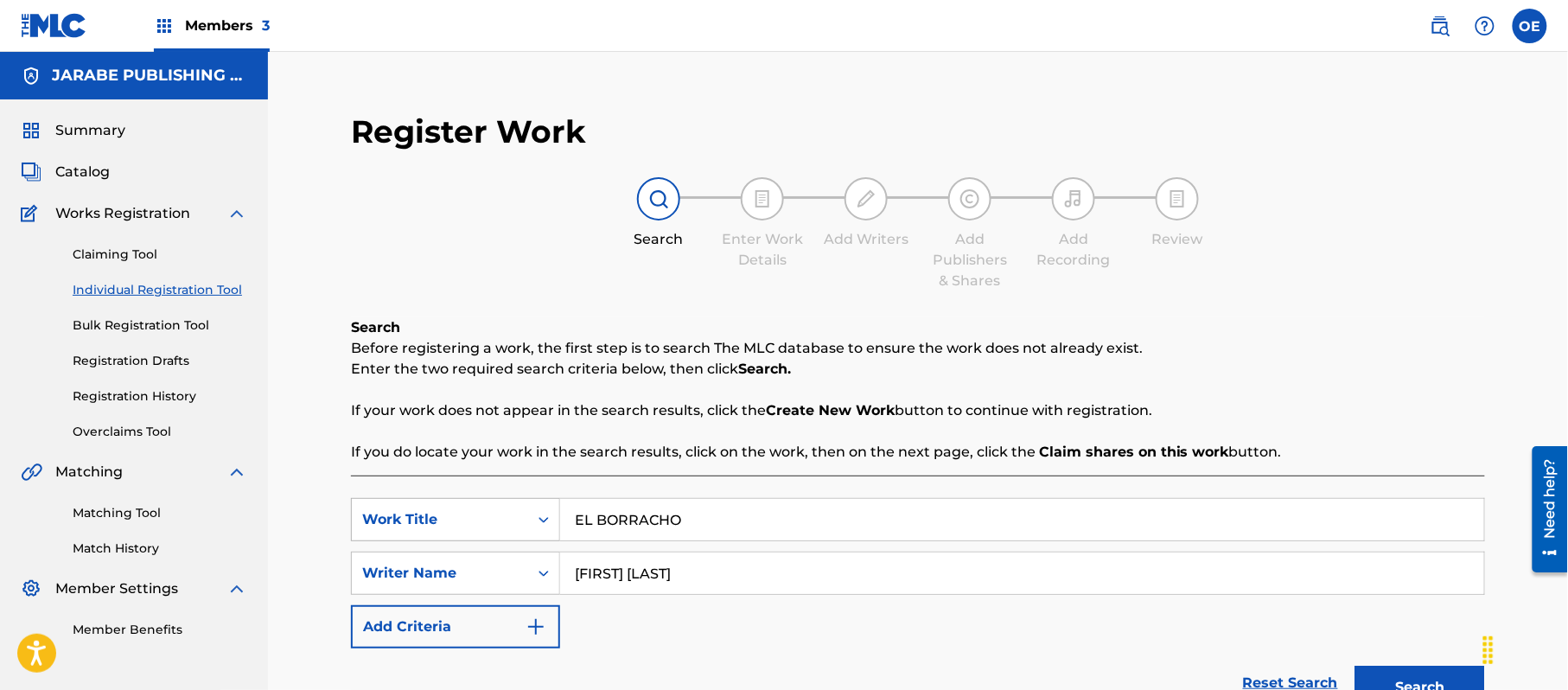drag, startPoint x: 699, startPoint y: 526, endPoint x: 519, endPoint y: 524, distance: 180.01111 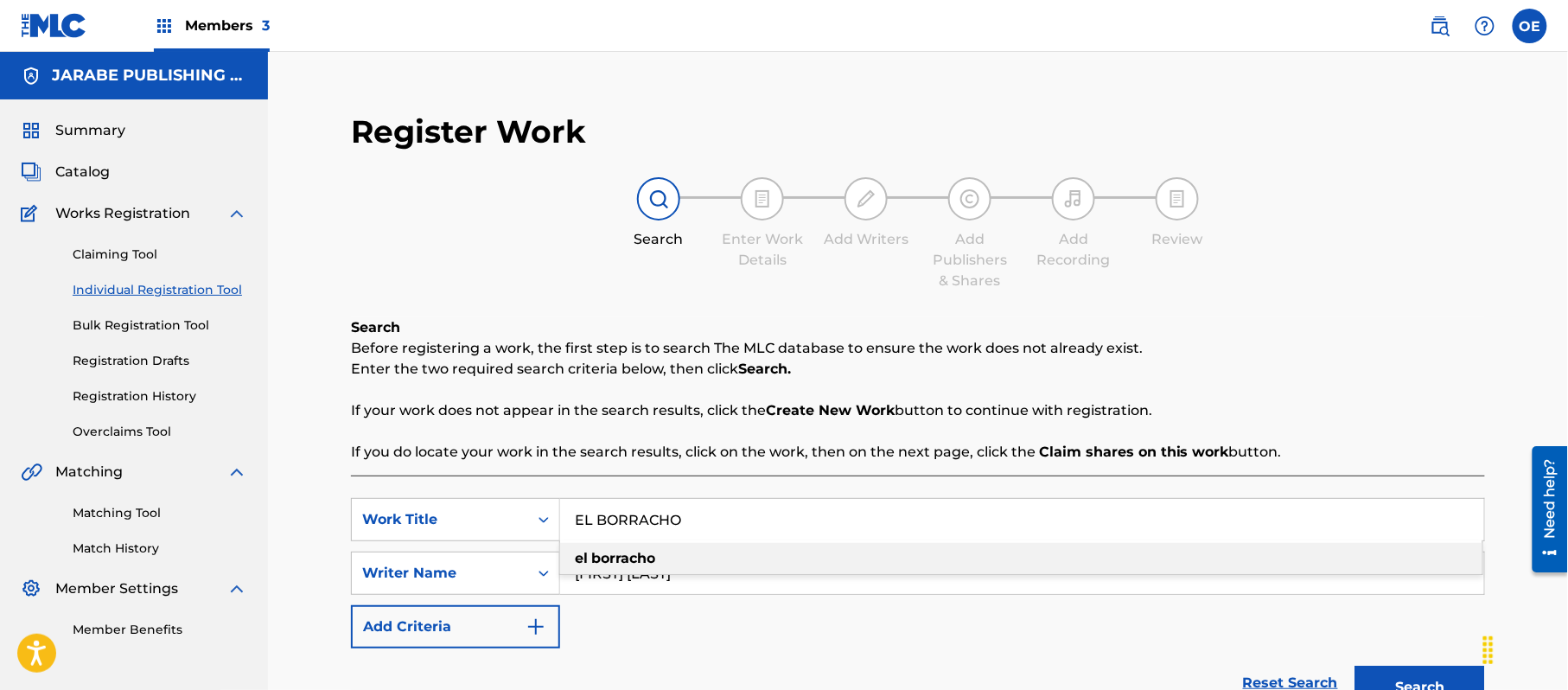 paste on "[LAST]" 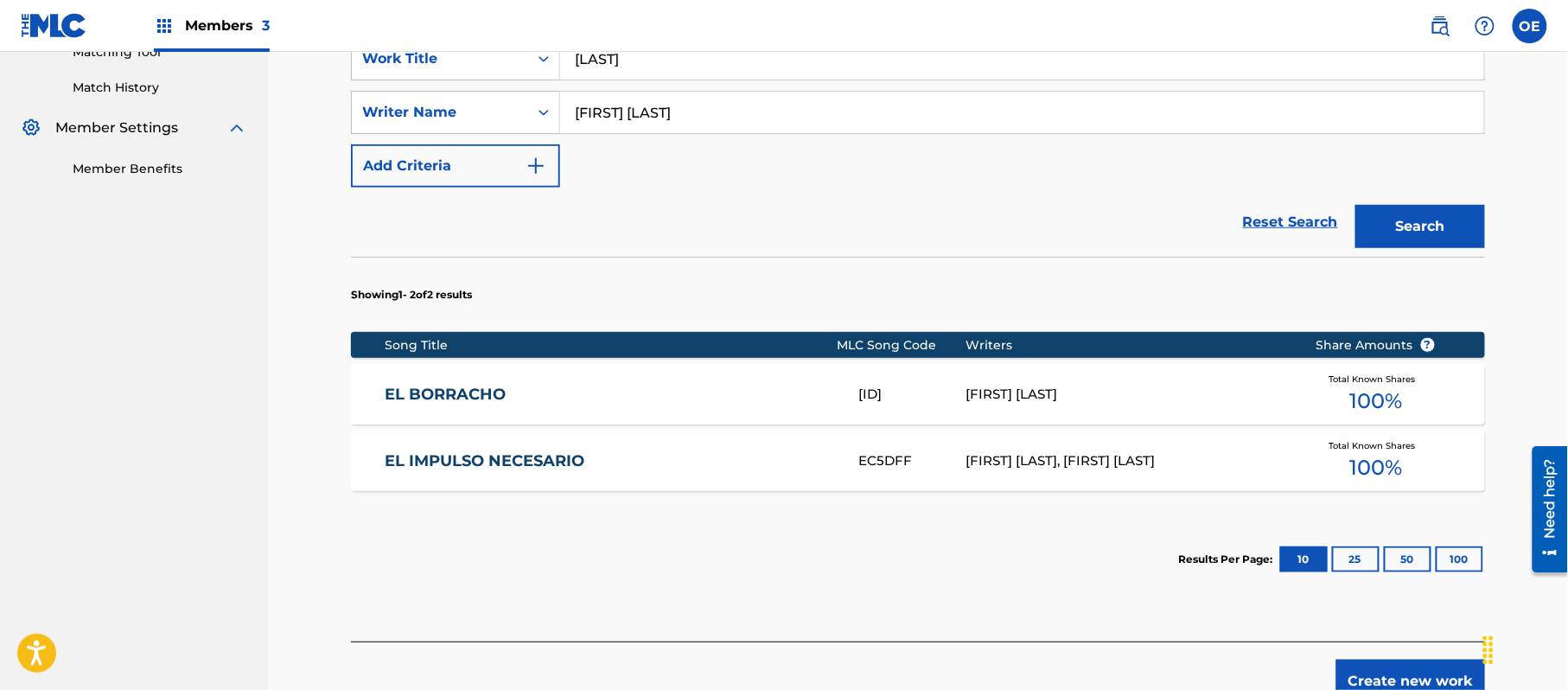 type on "[LAST]" 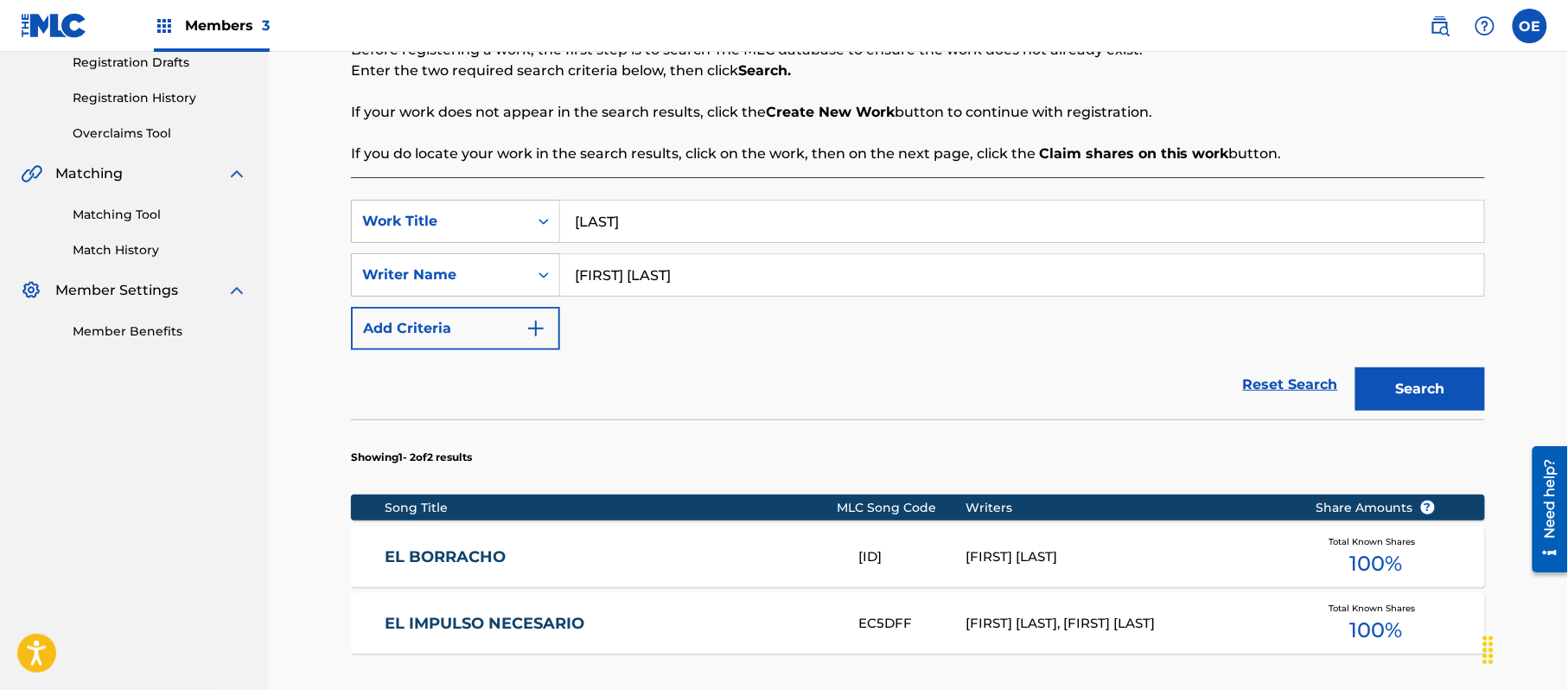 scroll, scrollTop: 461, scrollLeft: 0, axis: vertical 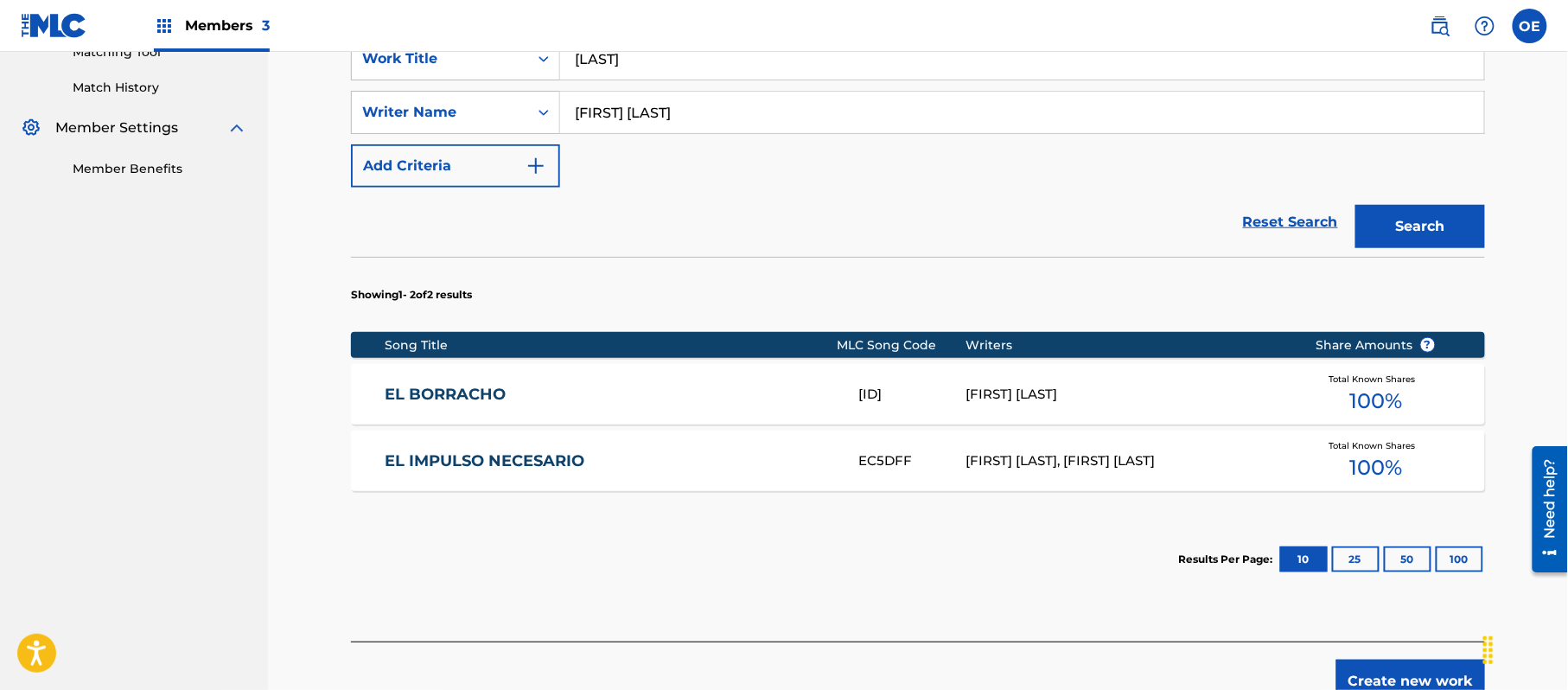 click on "Create new work" at bounding box center [1411, 681] 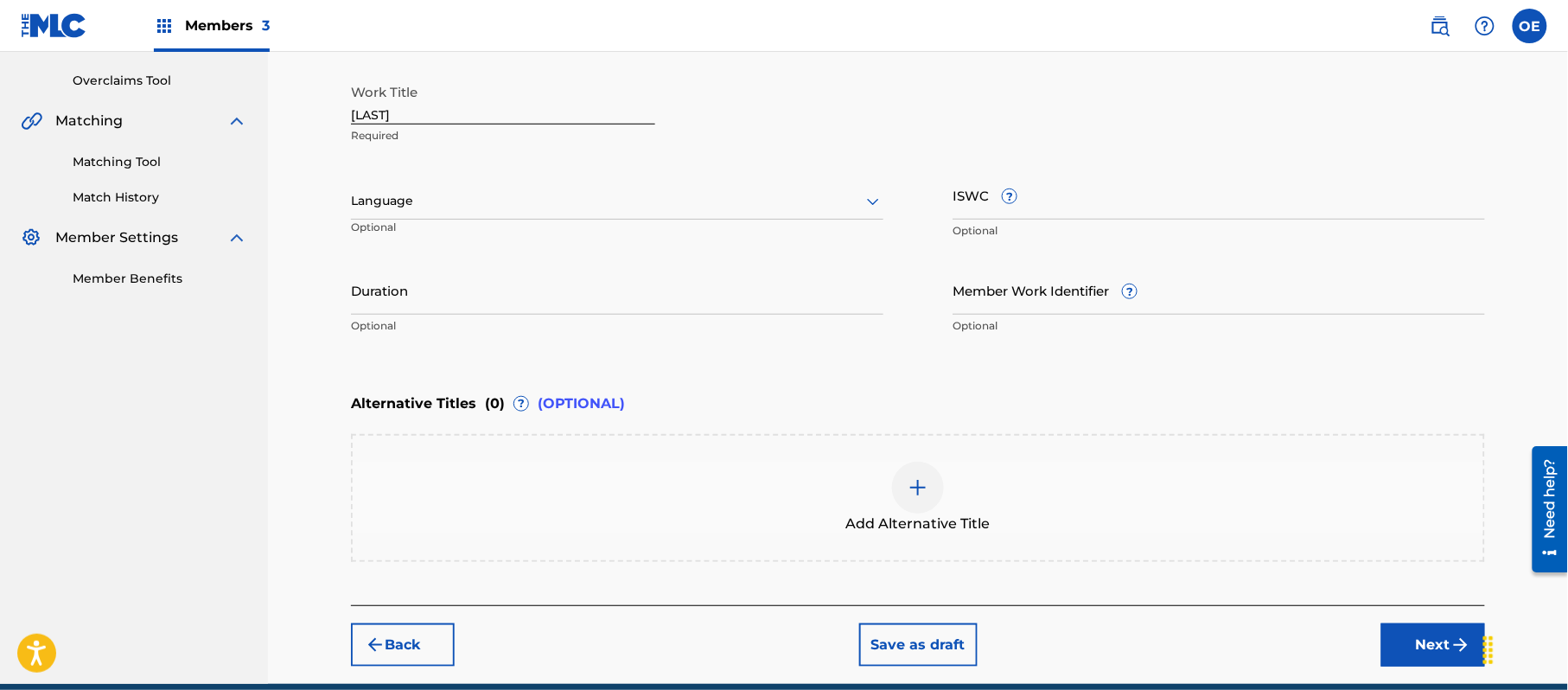 scroll, scrollTop: 311, scrollLeft: 0, axis: vertical 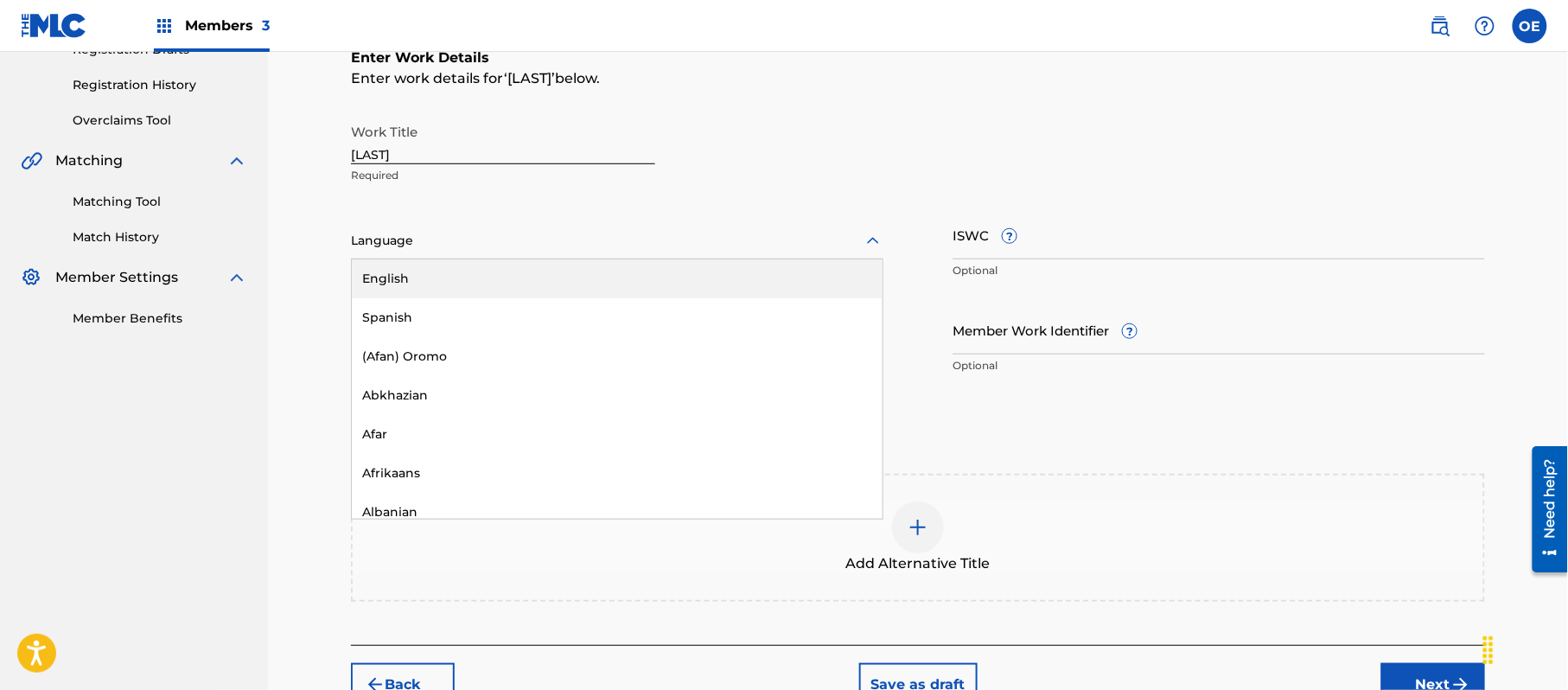 click at bounding box center [617, 240] 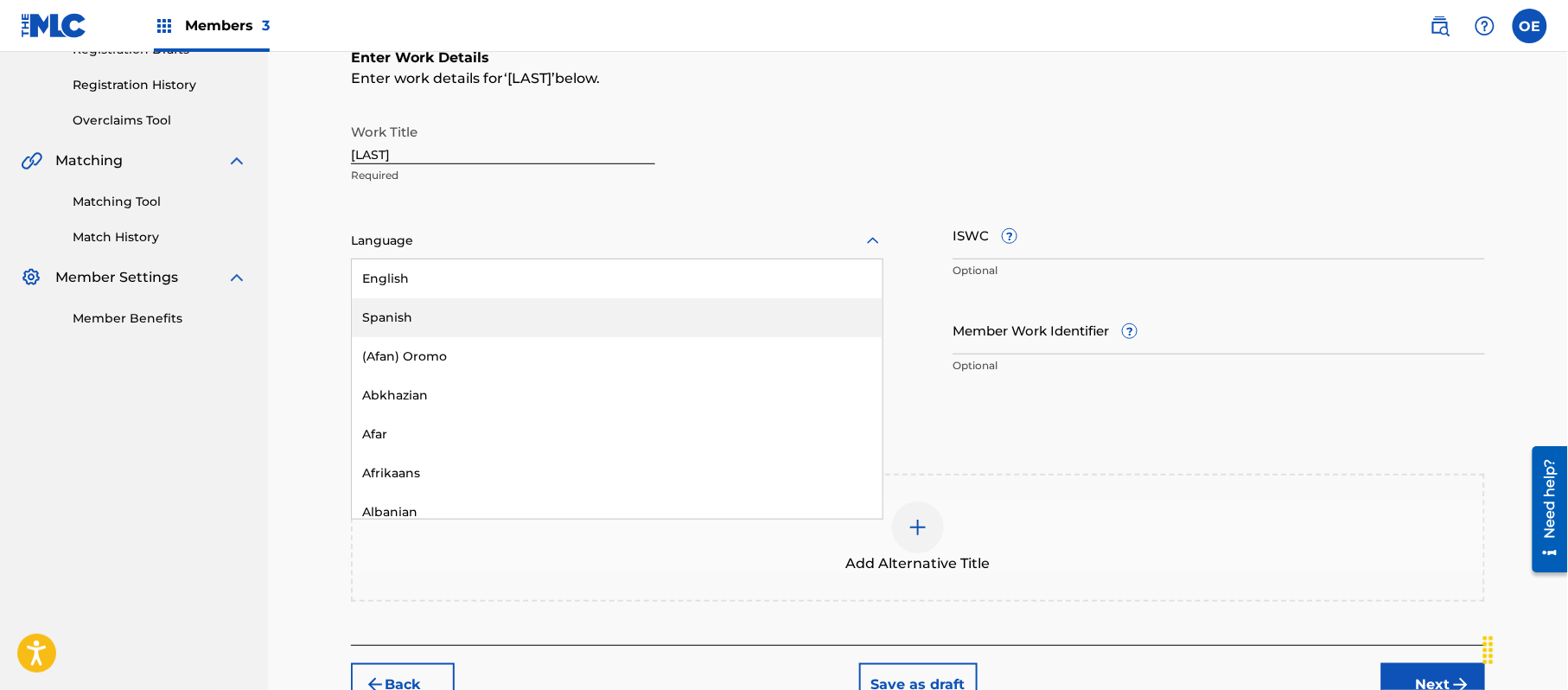 click on "Spanish" at bounding box center [617, 317] 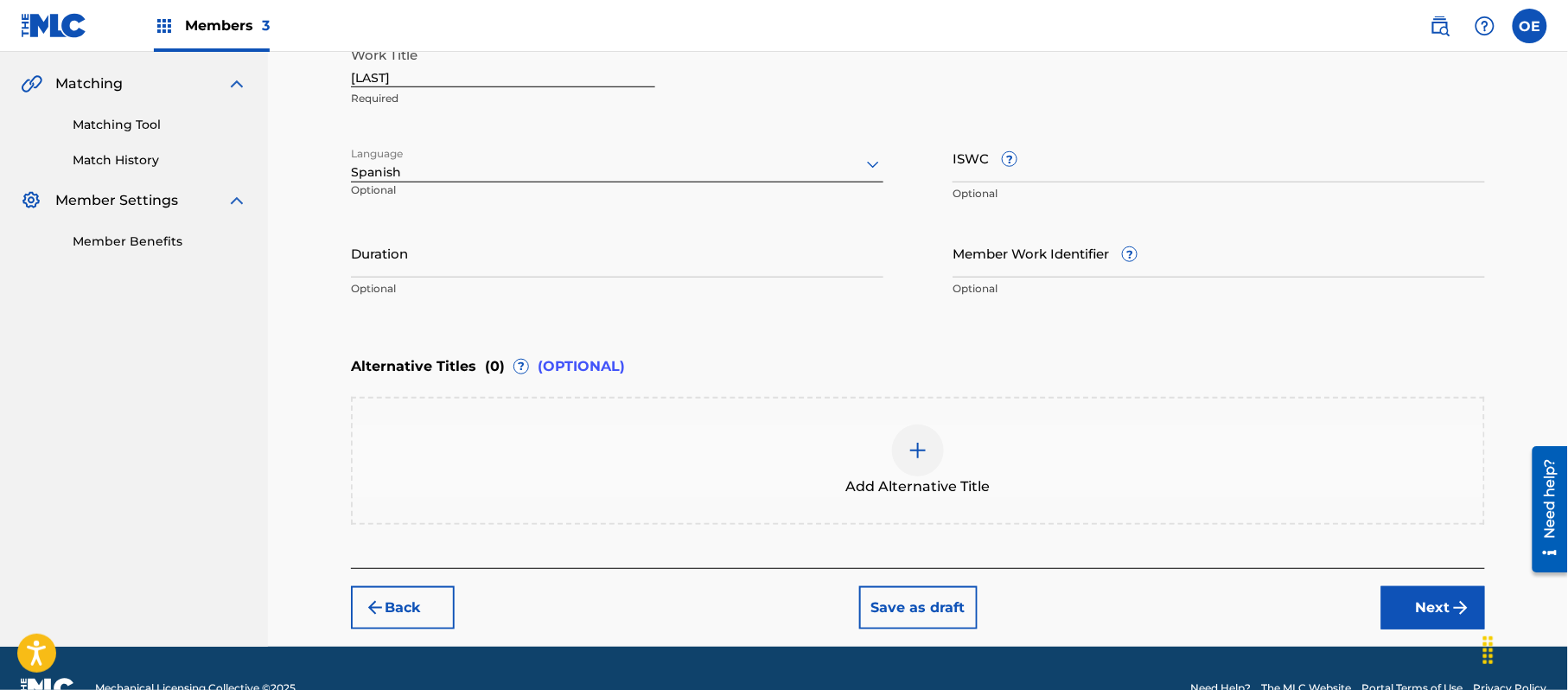 scroll, scrollTop: 426, scrollLeft: 0, axis: vertical 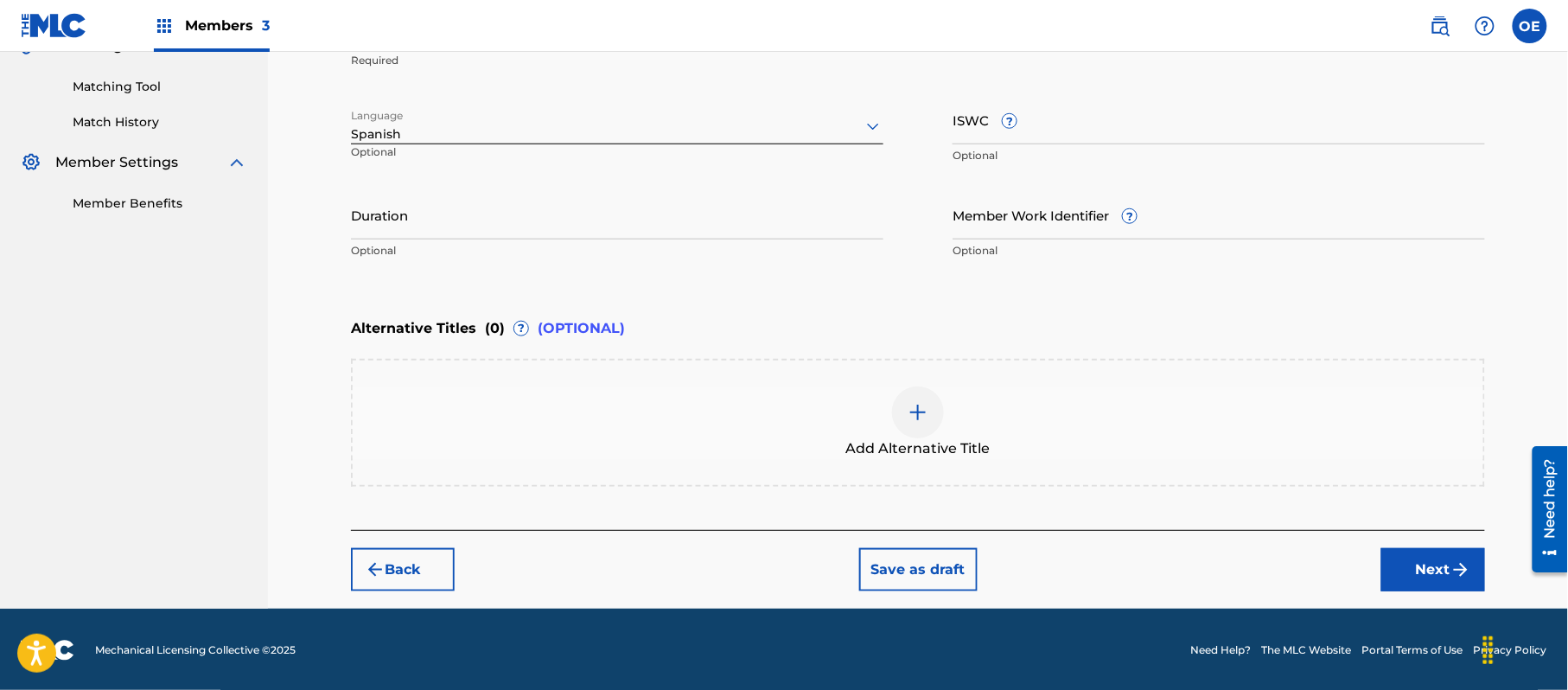 click on "Next" at bounding box center (1433, 570) 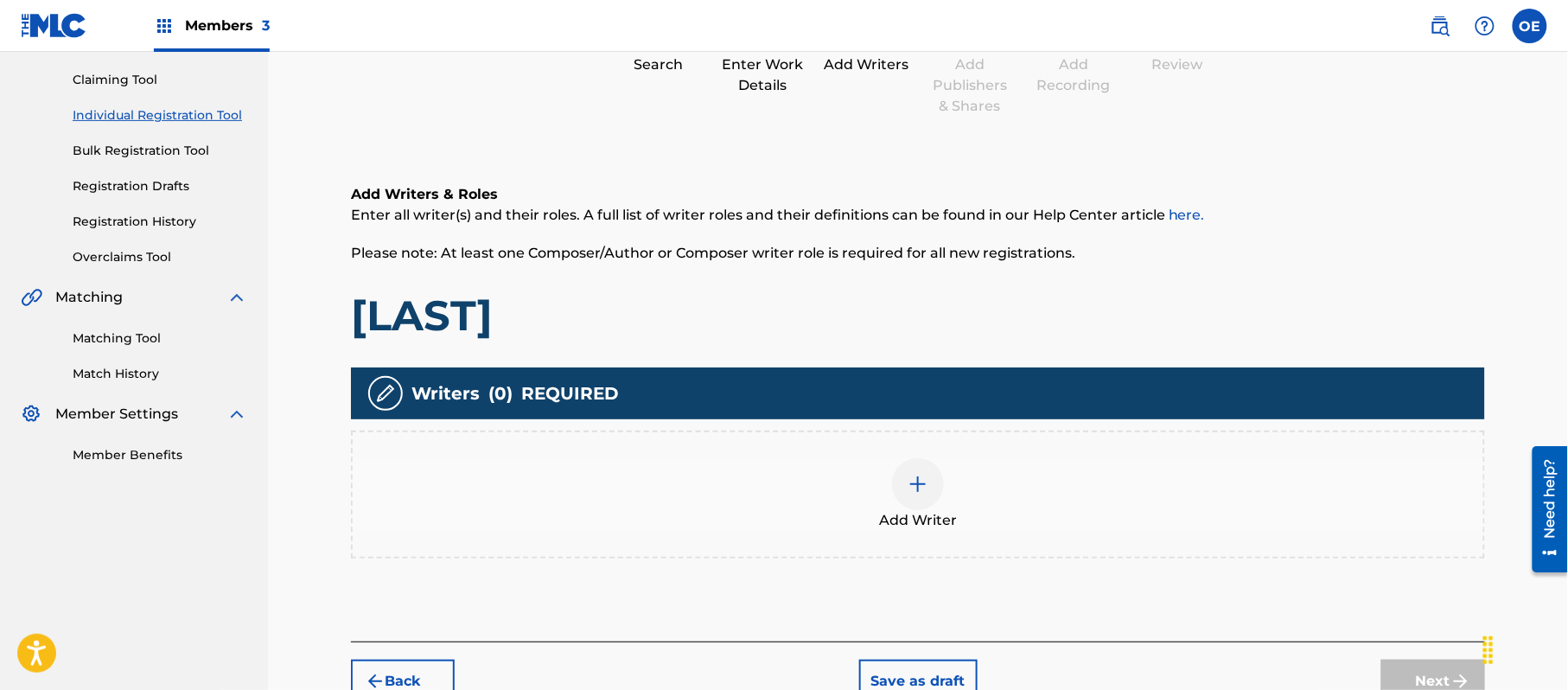 scroll, scrollTop: 285, scrollLeft: 0, axis: vertical 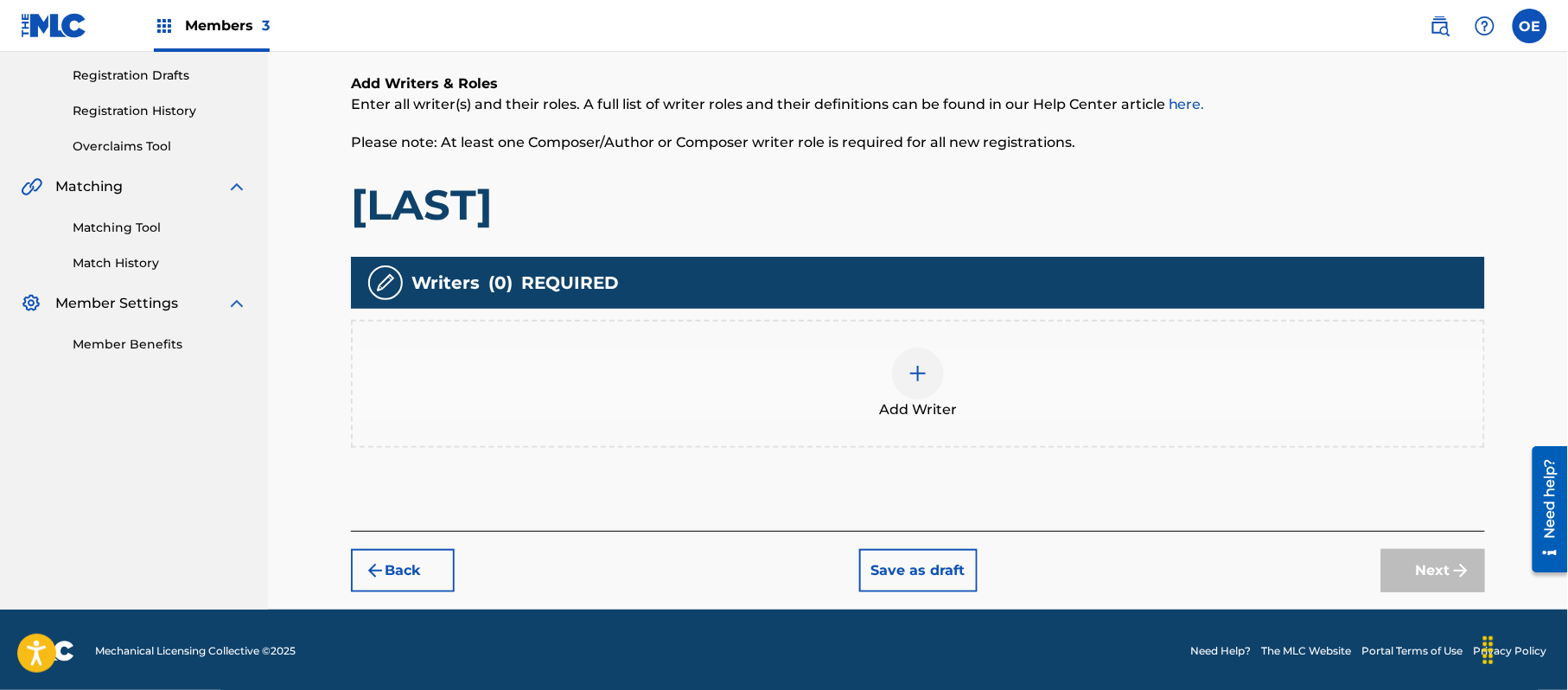 click on "Add Writer" at bounding box center (918, 384) 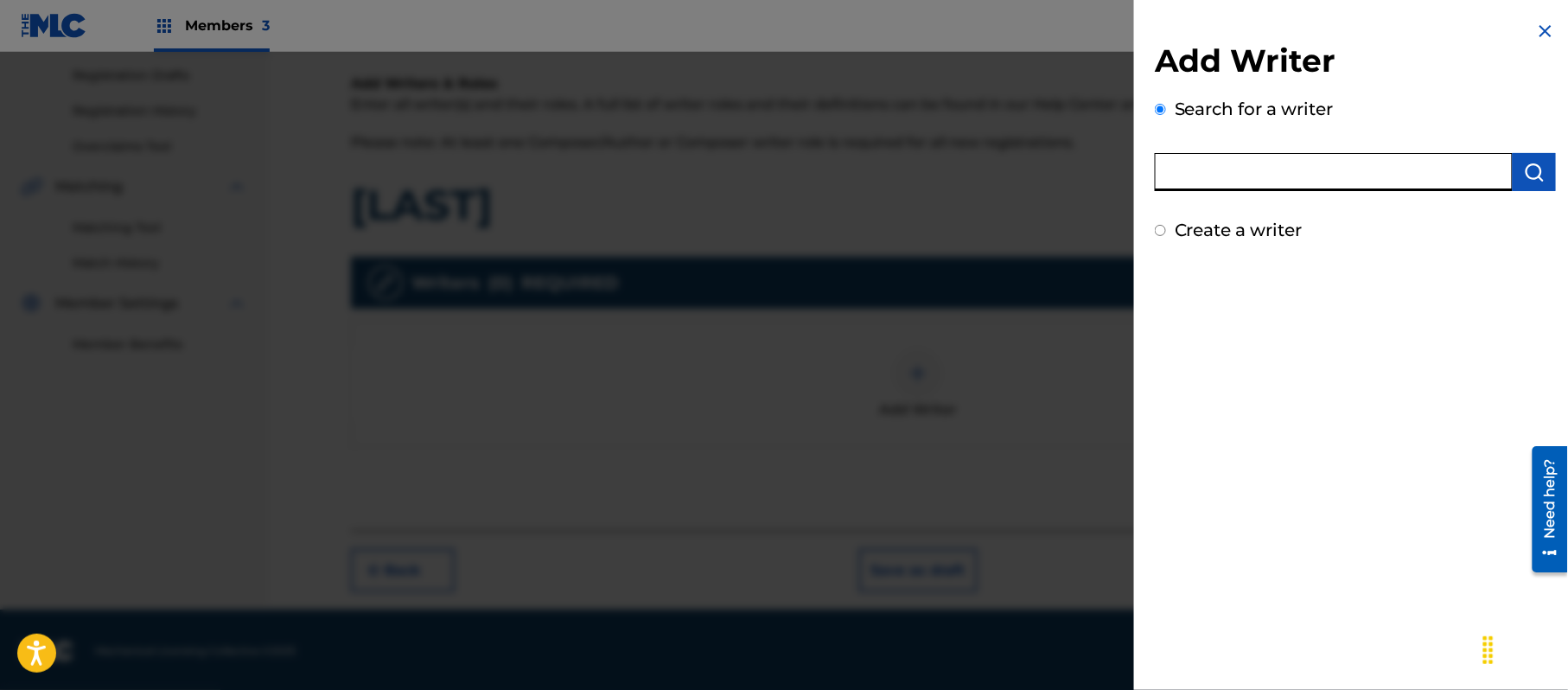 paste on "[LAST]" 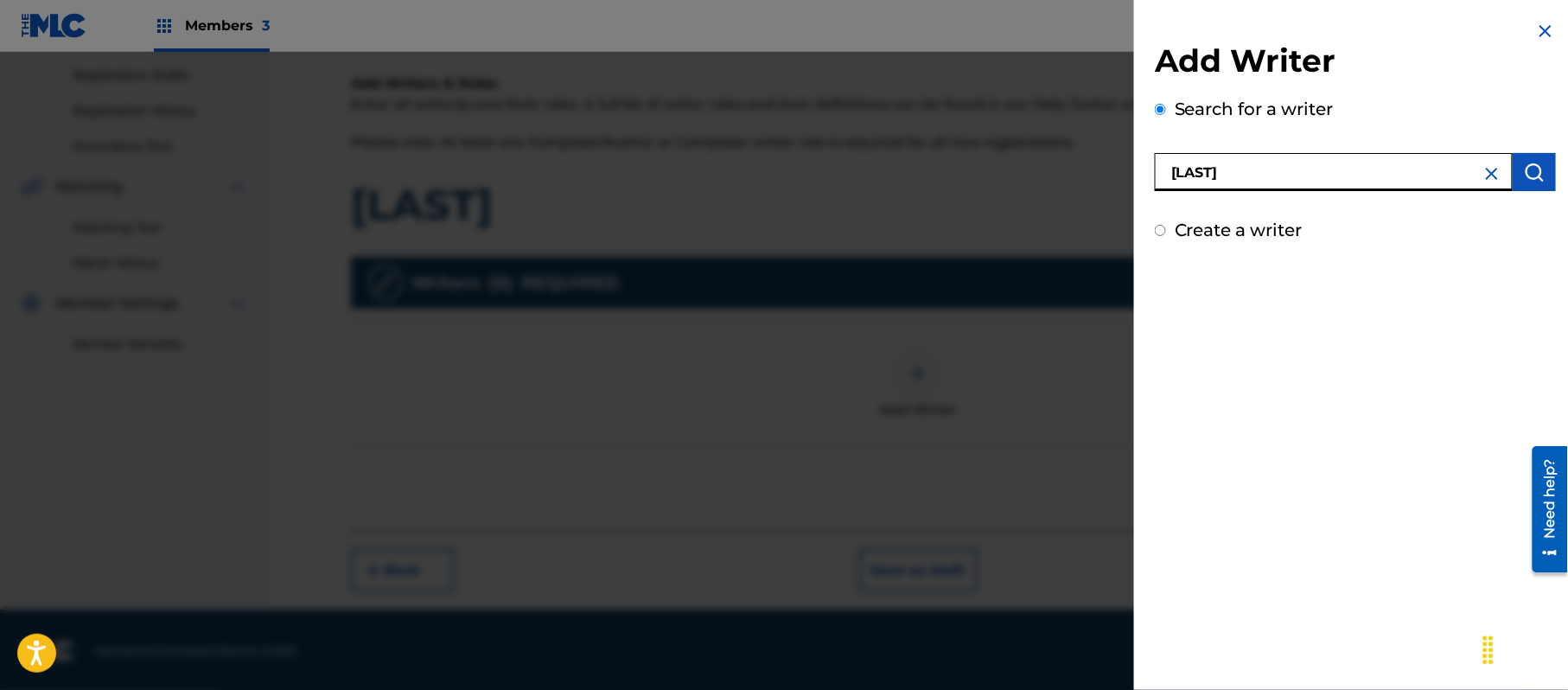 drag, startPoint x: 1374, startPoint y: 170, endPoint x: 1038, endPoint y: 191, distance: 336.65561 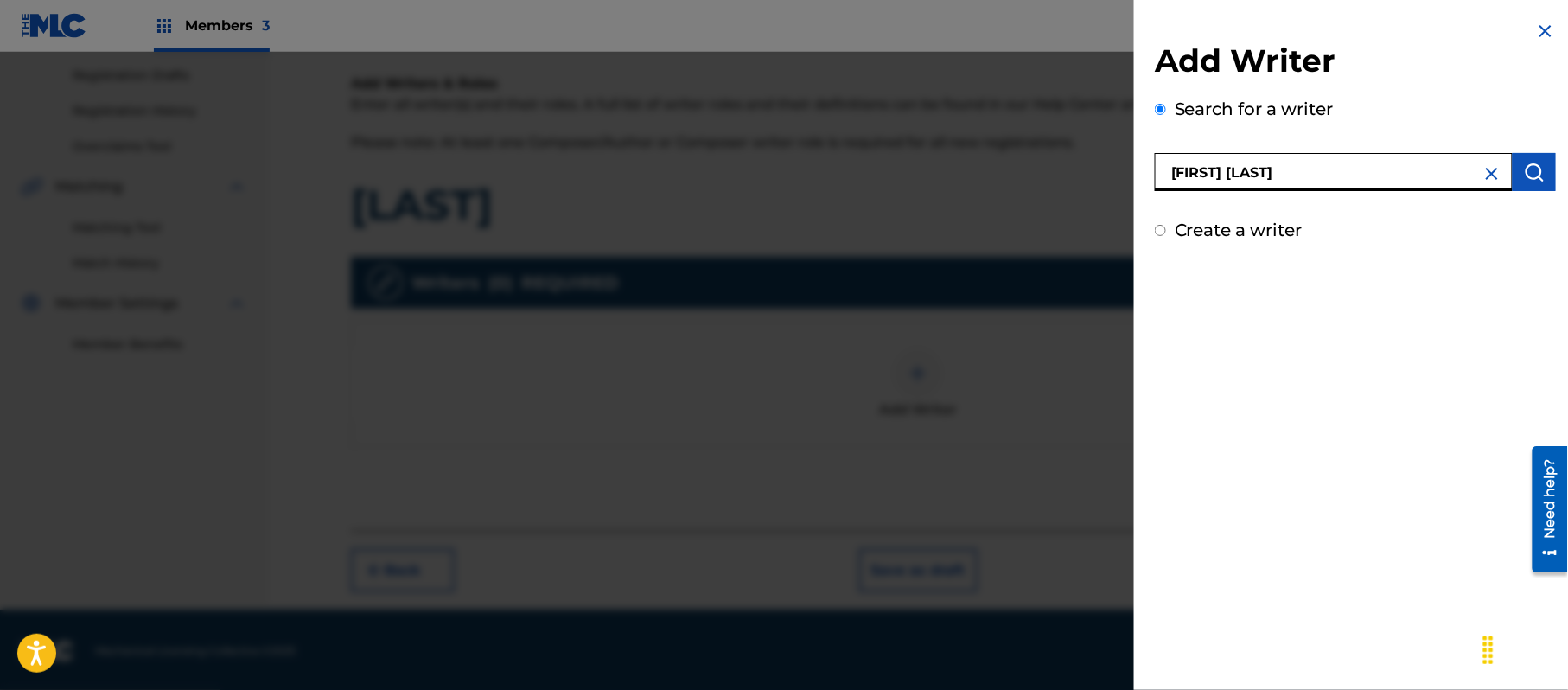 type on "[FIRST] [LAST]" 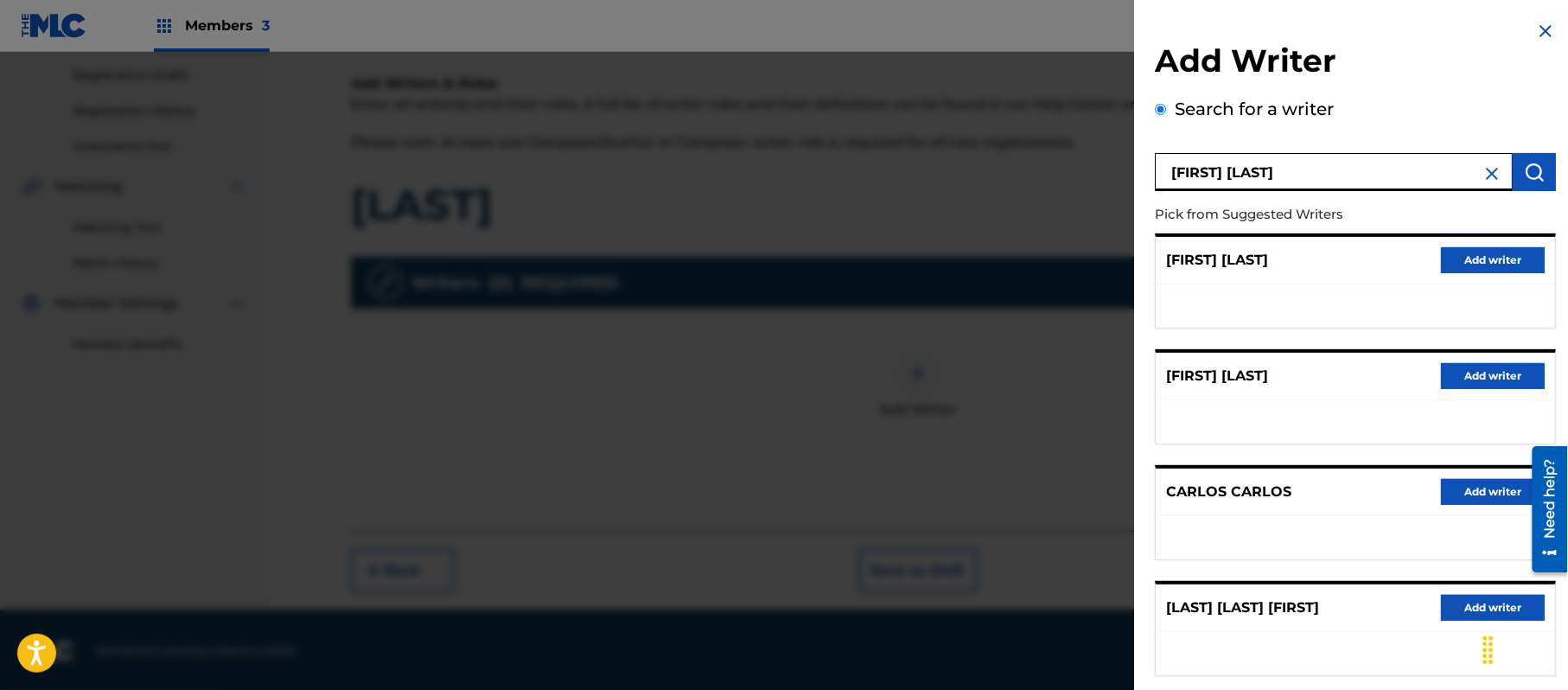 click on "Add writer" at bounding box center (1493, 260) 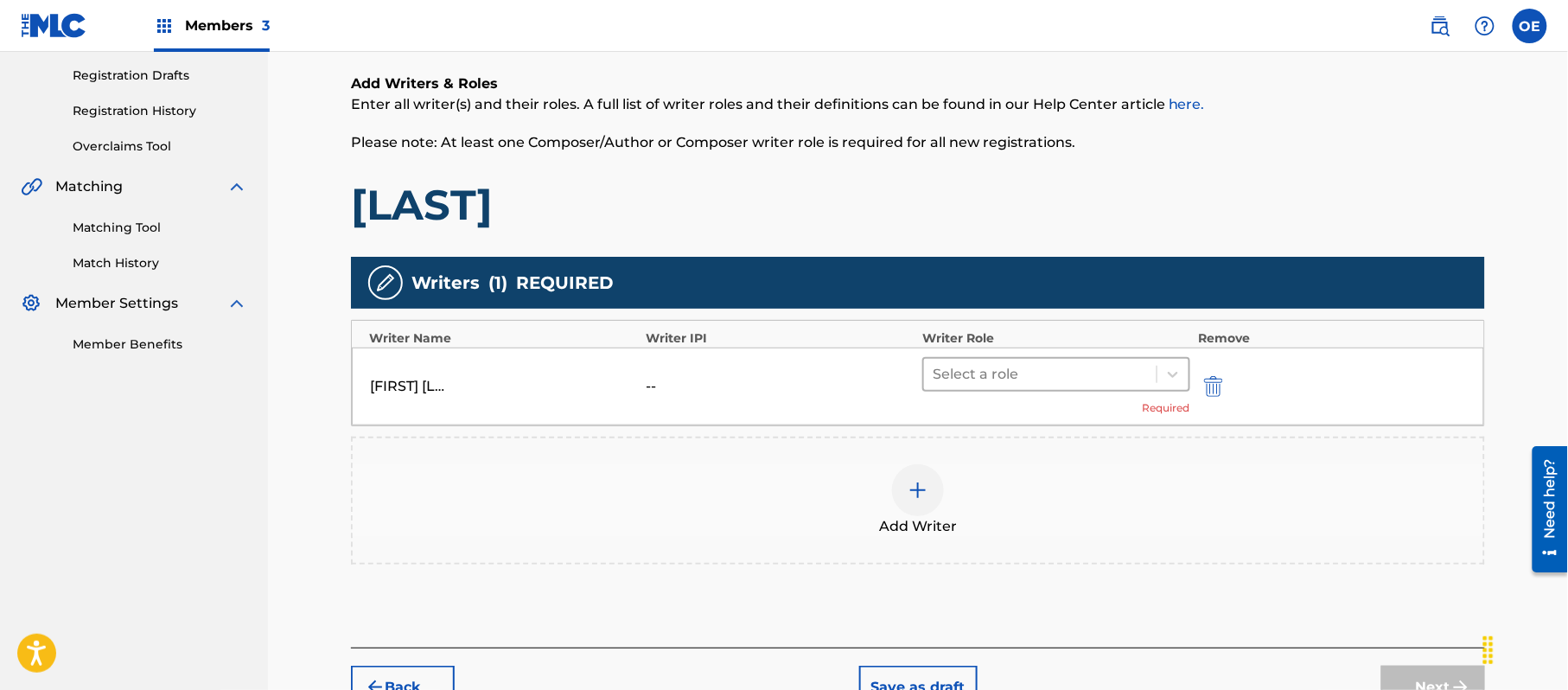 click at bounding box center [1040, 374] 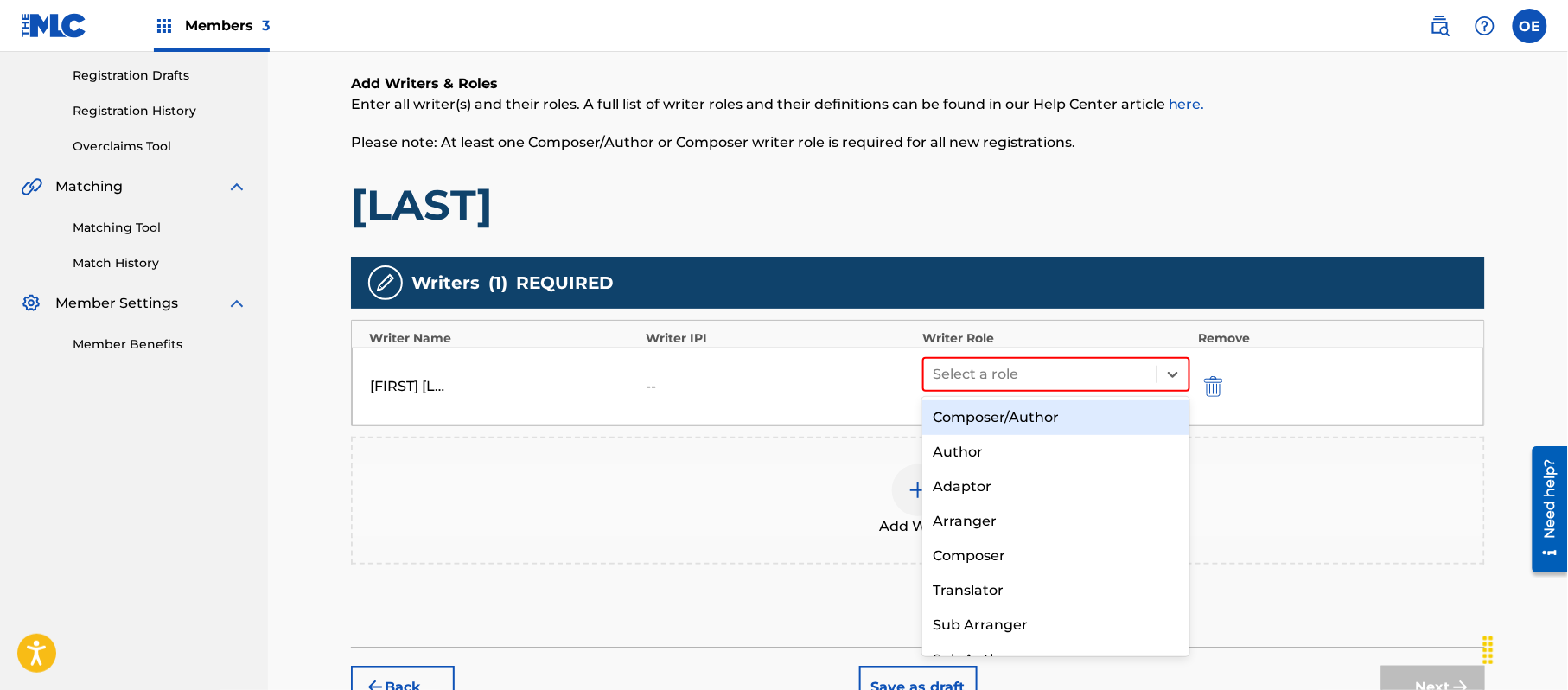click on "Composer/Author" at bounding box center [1055, 418] 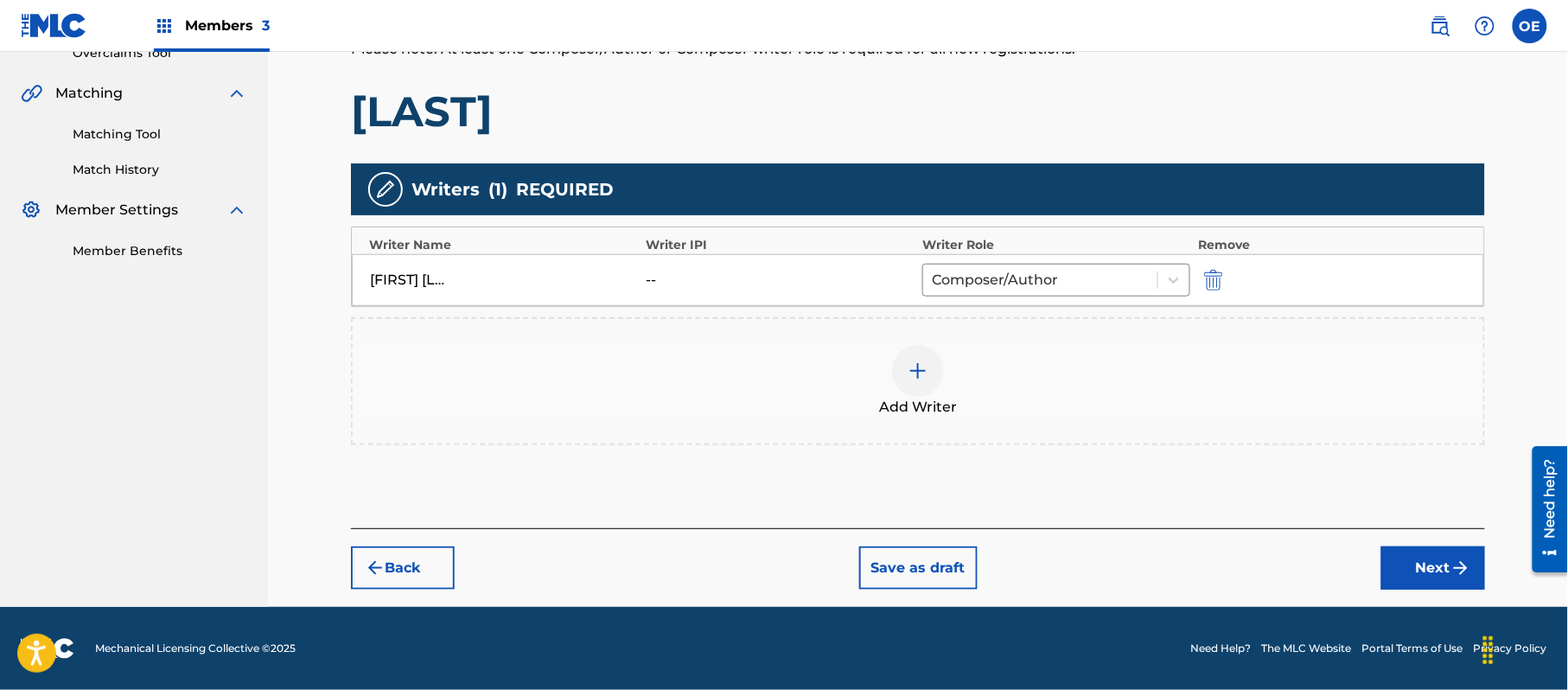 click on "Next" at bounding box center (1433, 568) 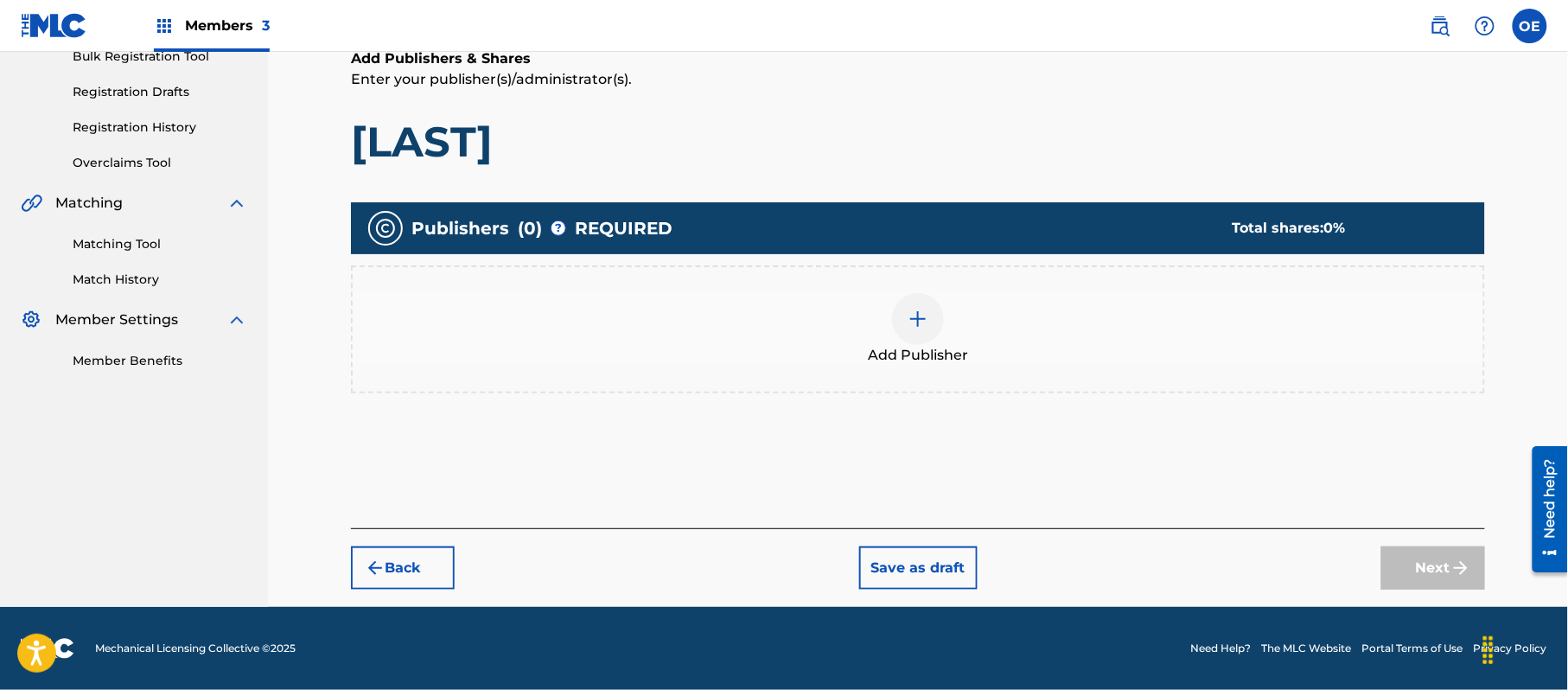 scroll, scrollTop: 78, scrollLeft: 0, axis: vertical 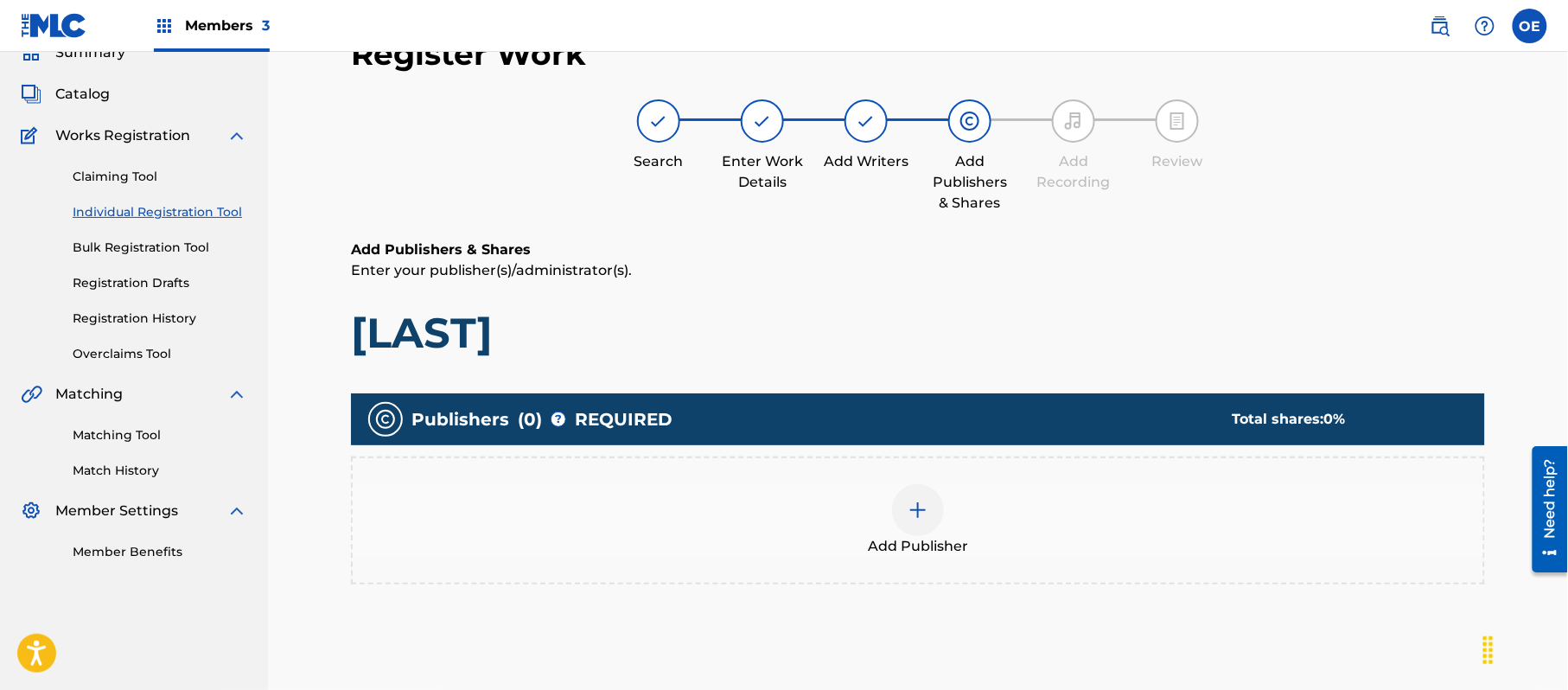 click on "Add Publisher" at bounding box center [918, 521] 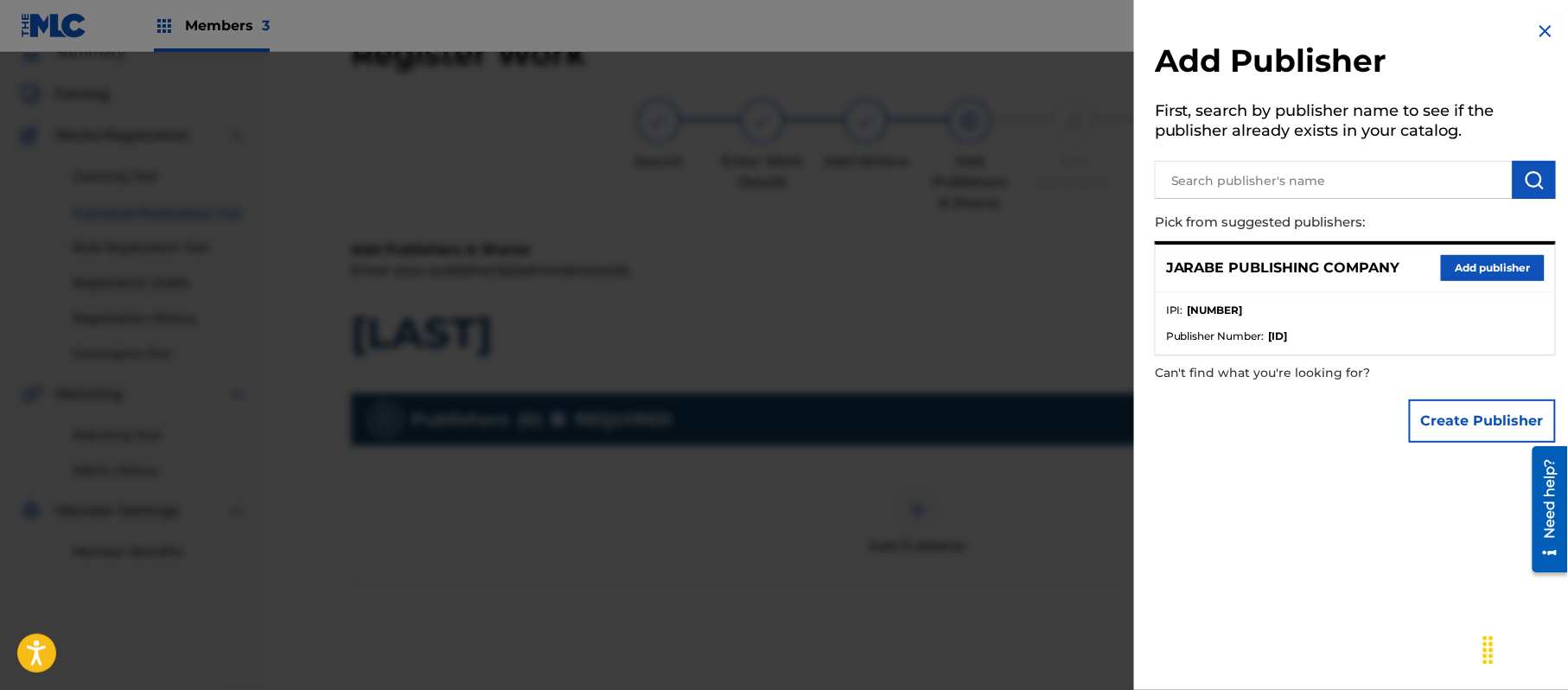 click on "Add publisher" at bounding box center [1493, 268] 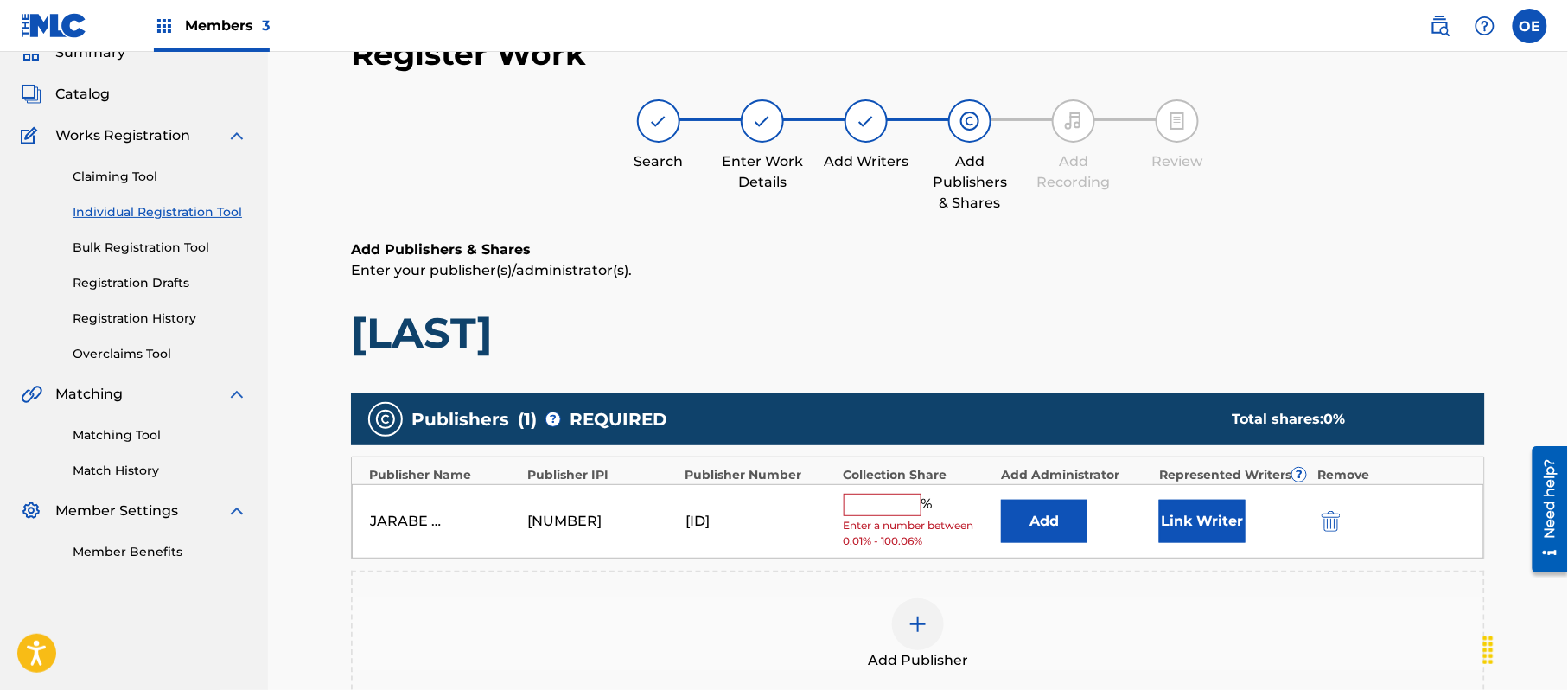 drag, startPoint x: 840, startPoint y: 470, endPoint x: 841, endPoint y: 481, distance: 11.045361 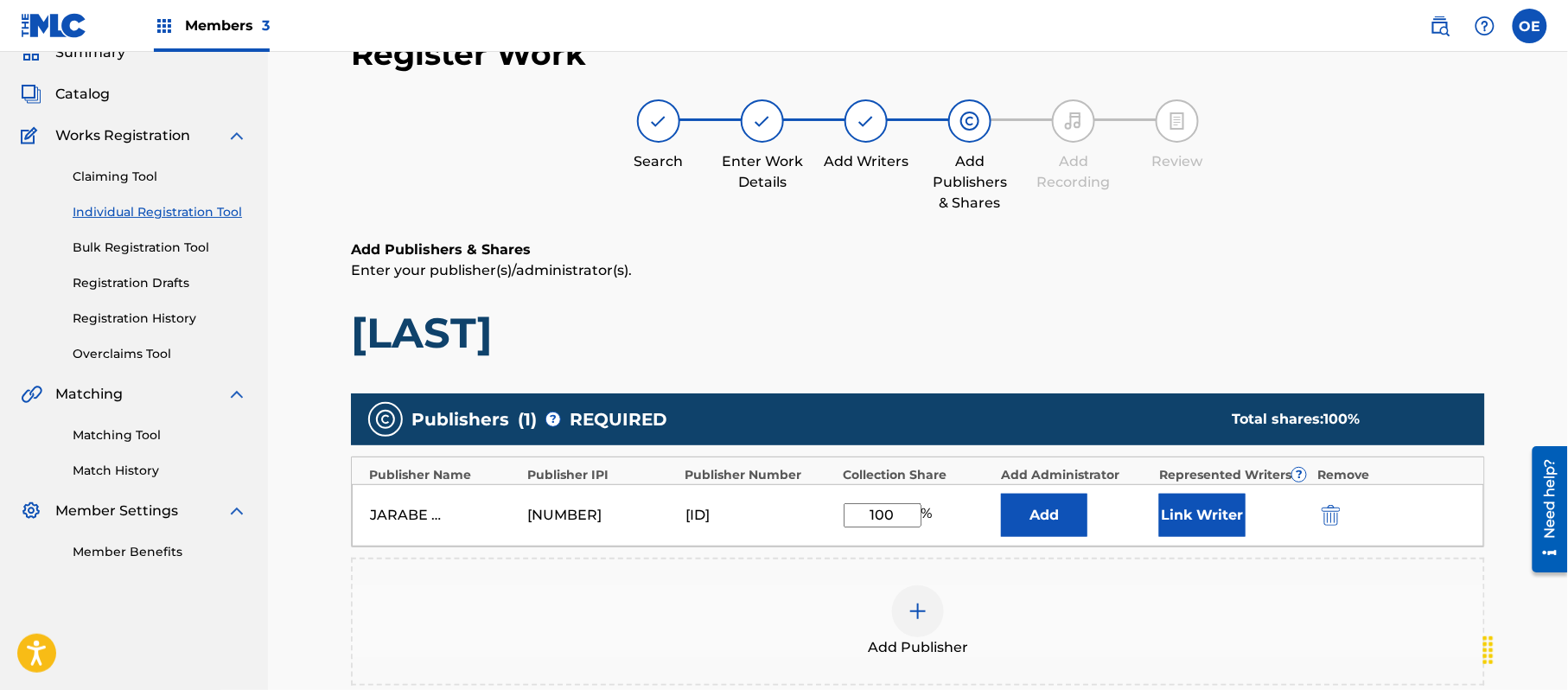 click on "Link Writer" at bounding box center (1202, 515) 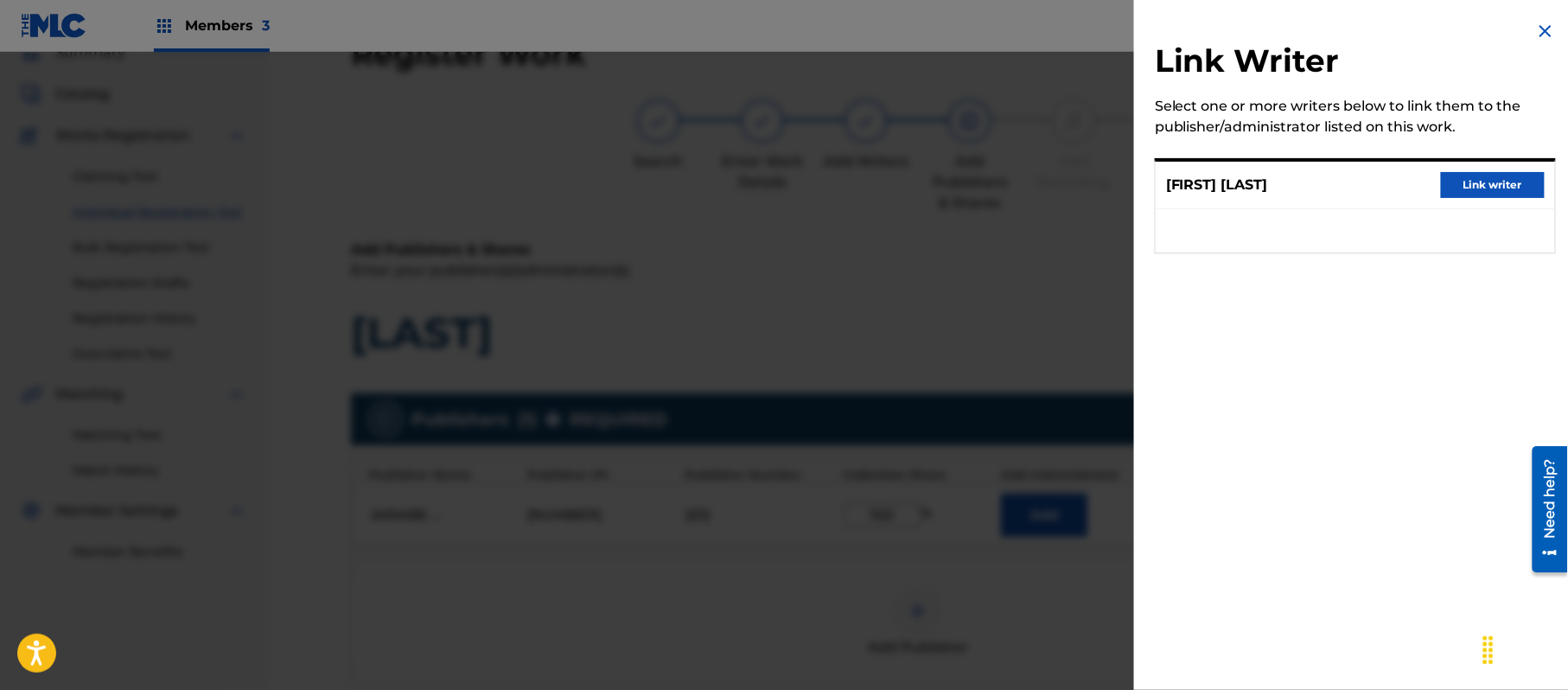click on "Link writer" at bounding box center (1493, 185) 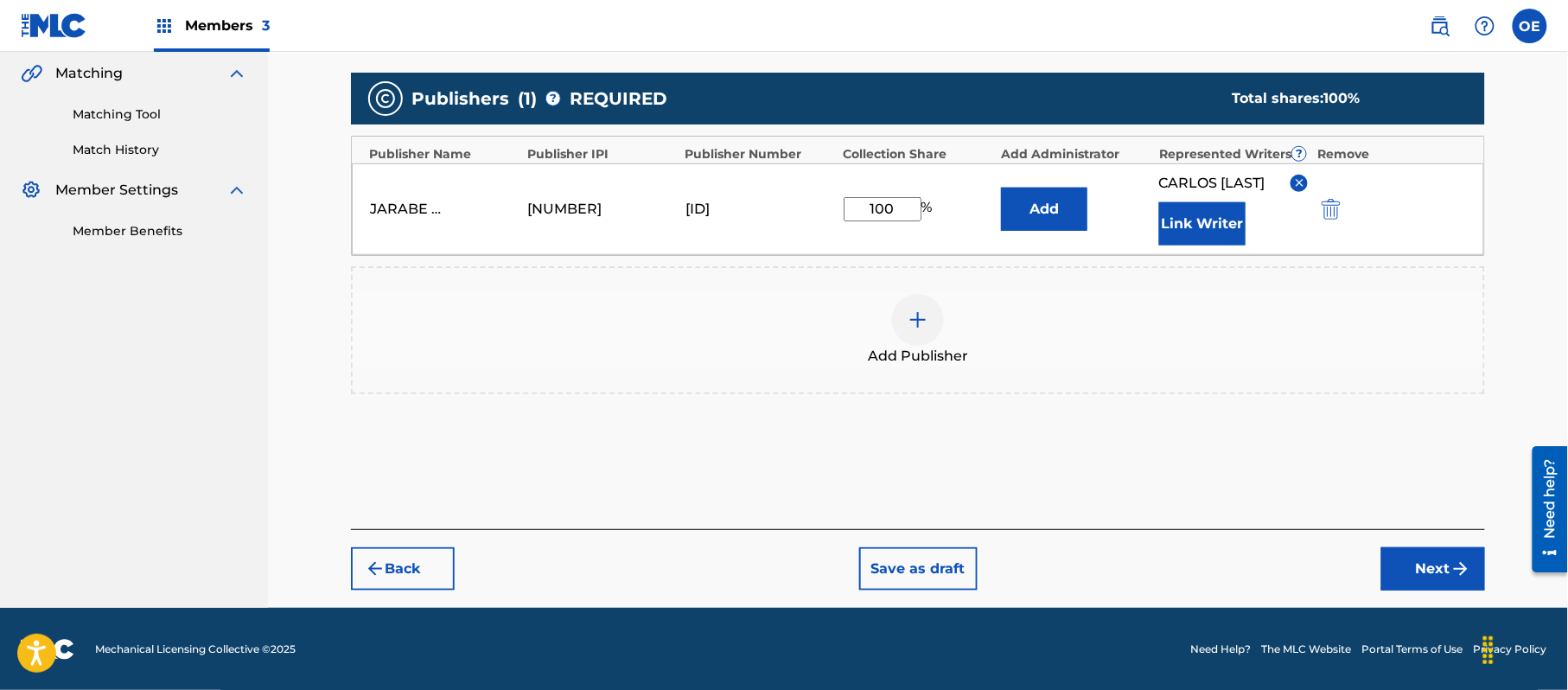 click on "Back Save as draft Next" at bounding box center [918, 559] 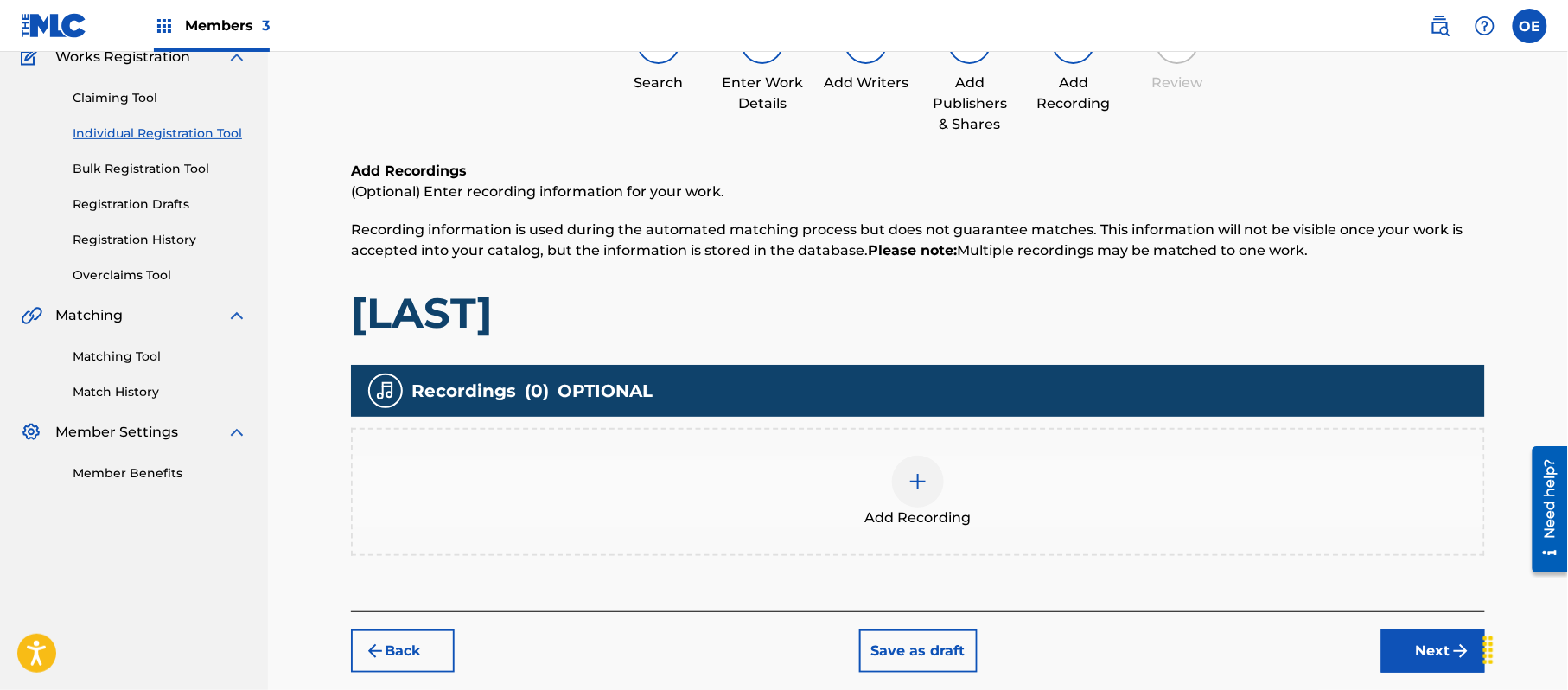 scroll, scrollTop: 237, scrollLeft: 0, axis: vertical 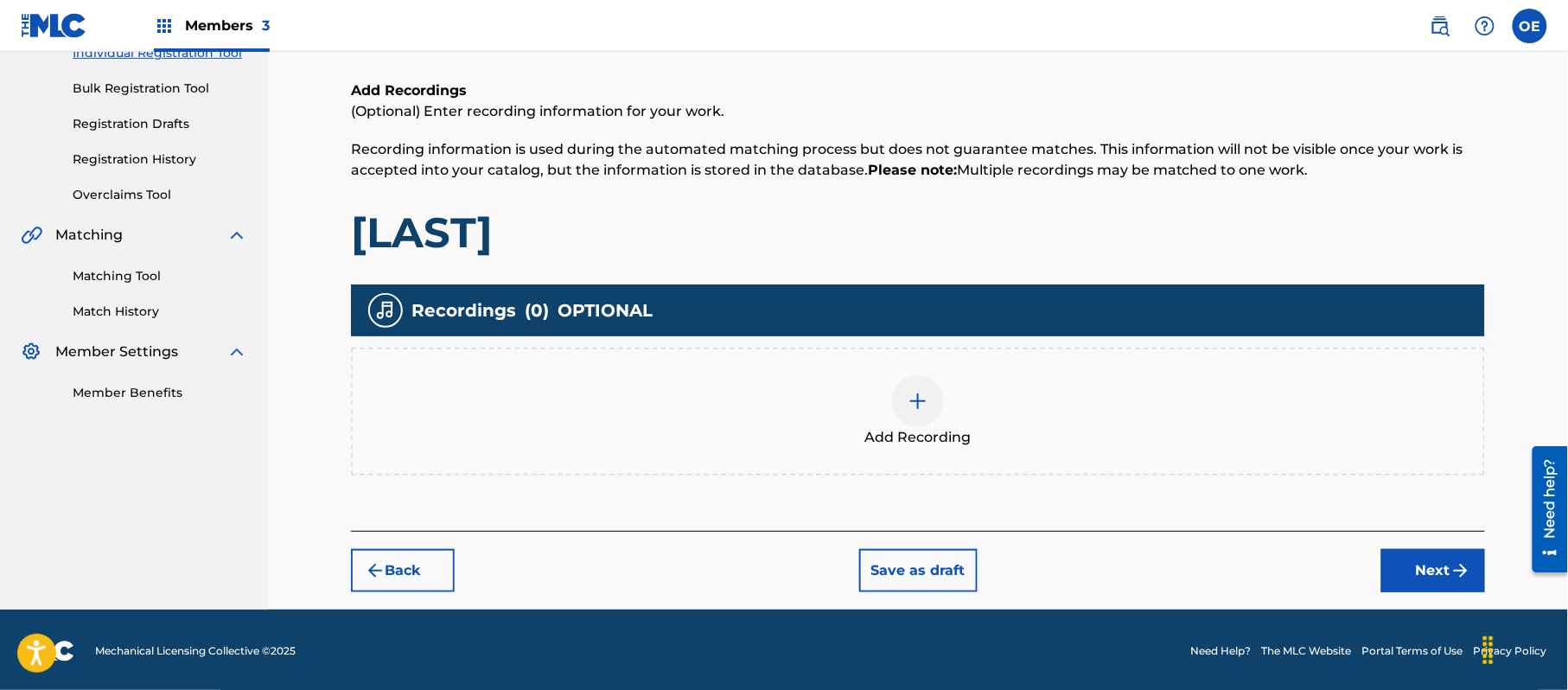 click on "Add Recording" at bounding box center (918, 412) 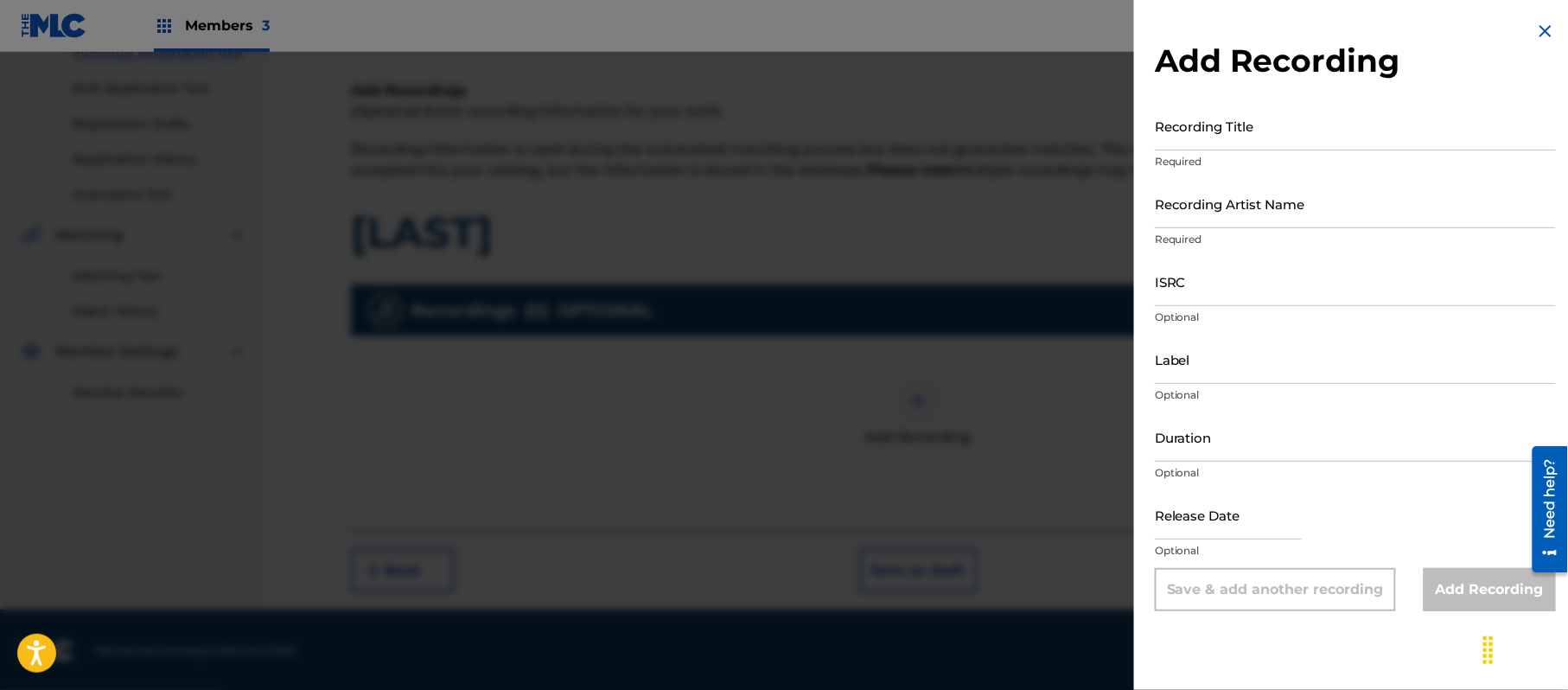 click at bounding box center [1546, 31] 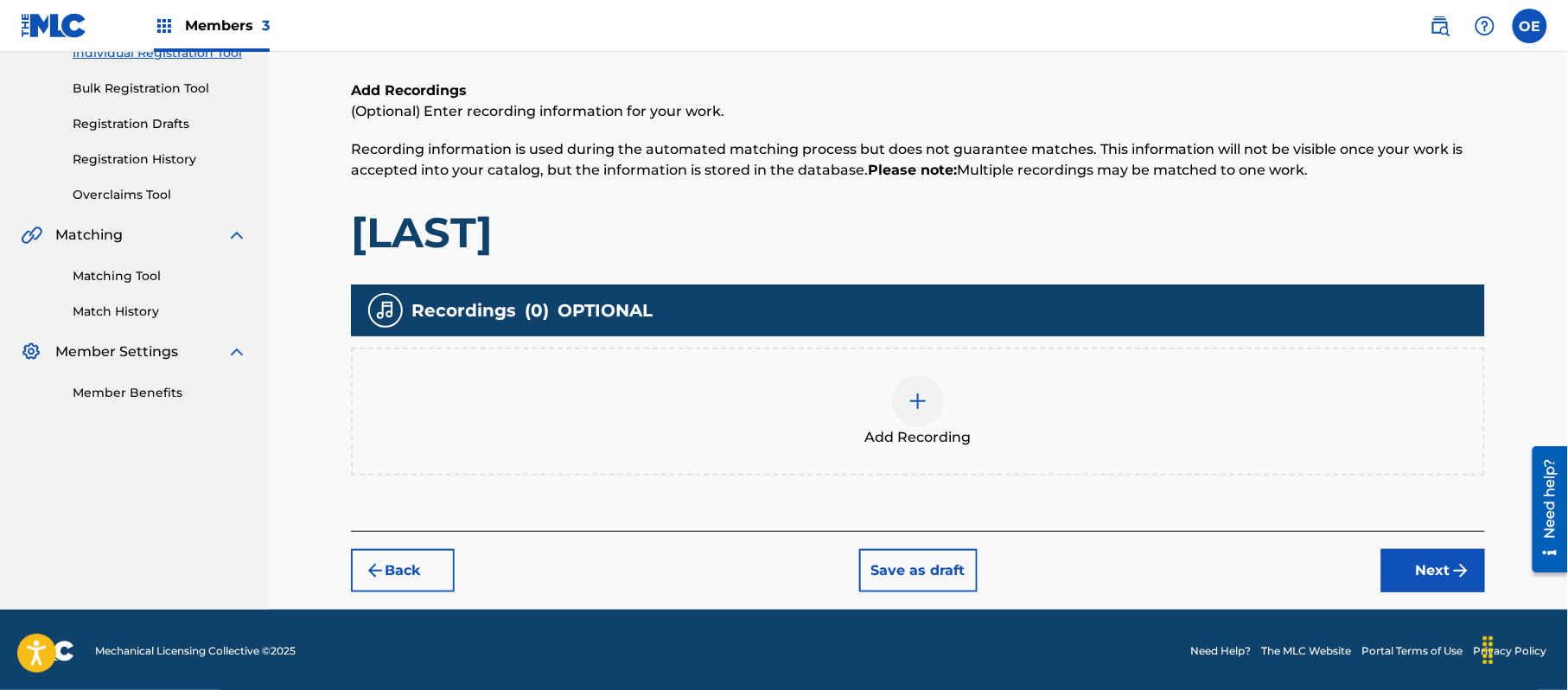 click on "Next" at bounding box center [1433, 571] 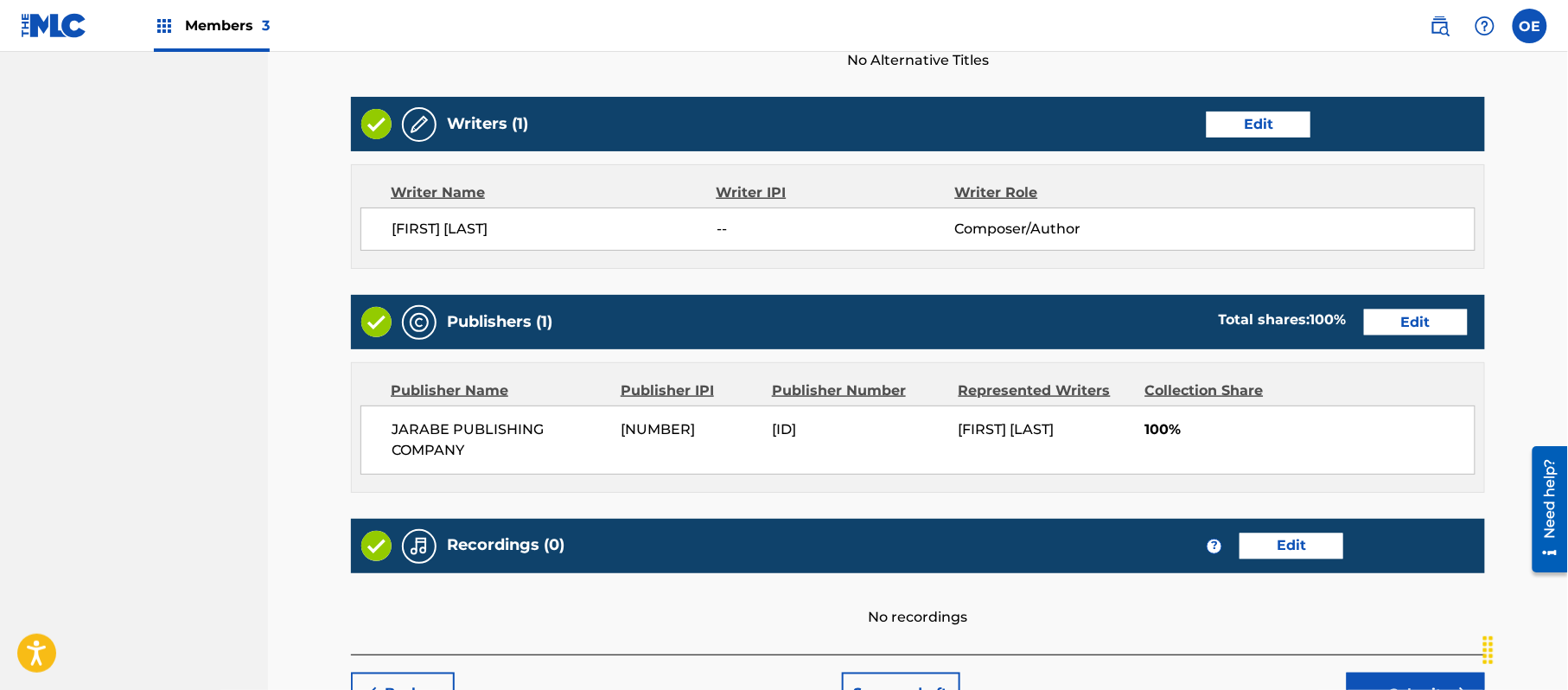 scroll, scrollTop: 772, scrollLeft: 0, axis: vertical 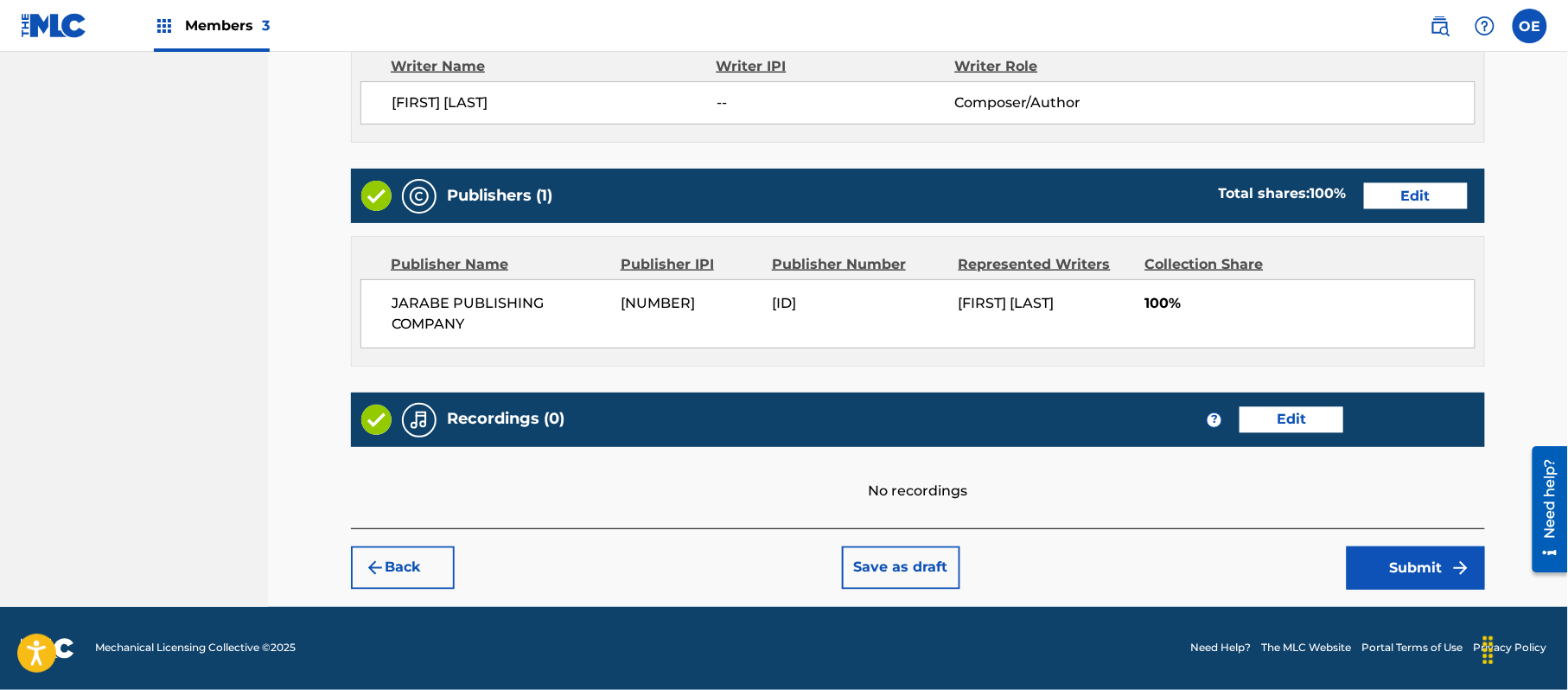 click on "Submit" at bounding box center [1416, 568] 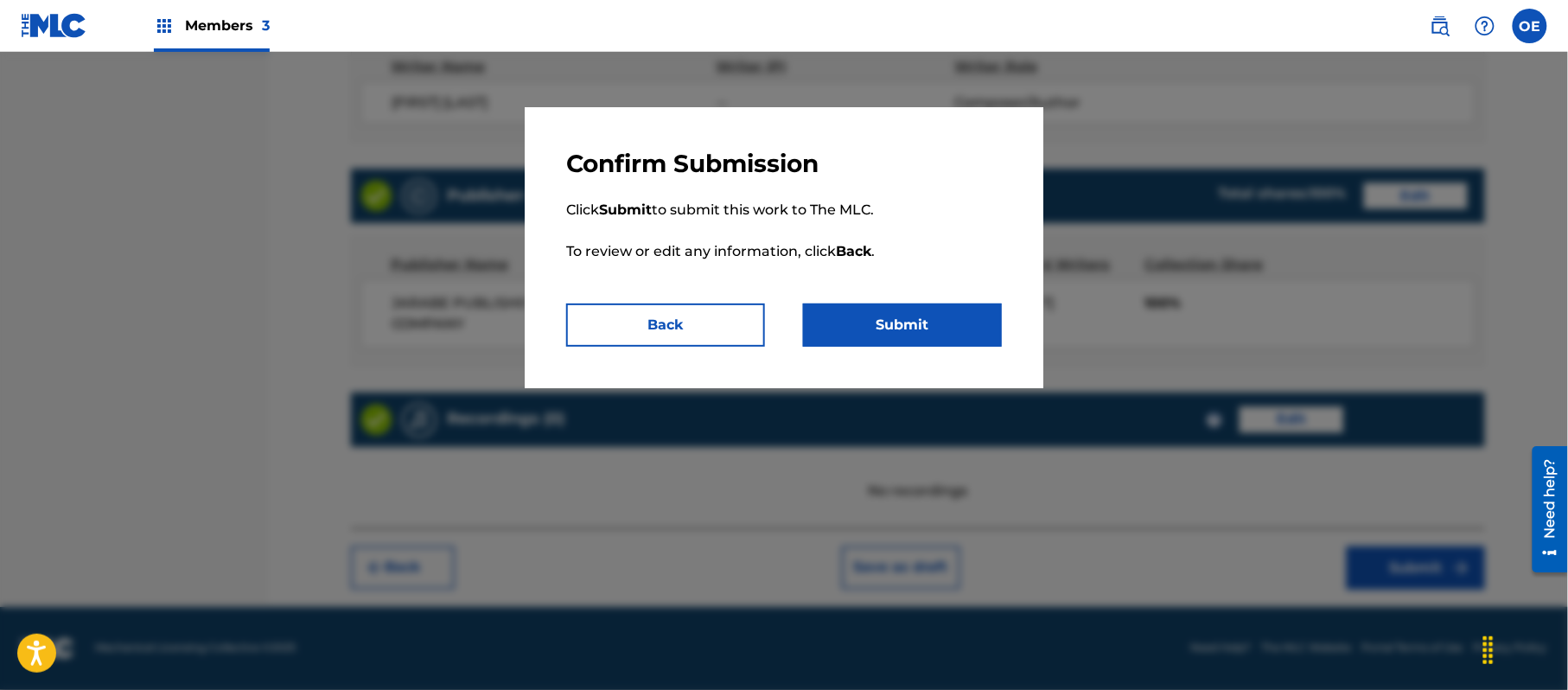 click on "Submit" at bounding box center [902, 325] 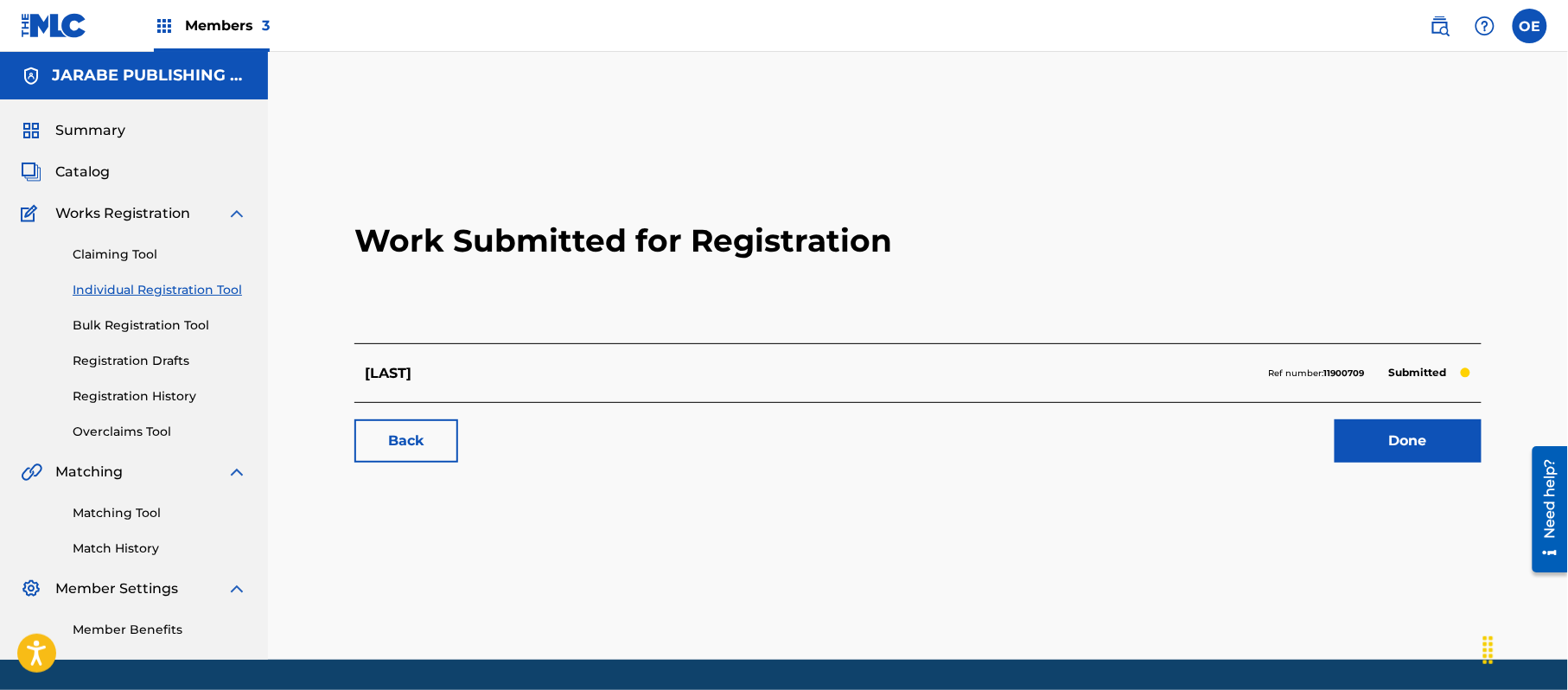 click on "Individual Registration Tool" at bounding box center [160, 290] 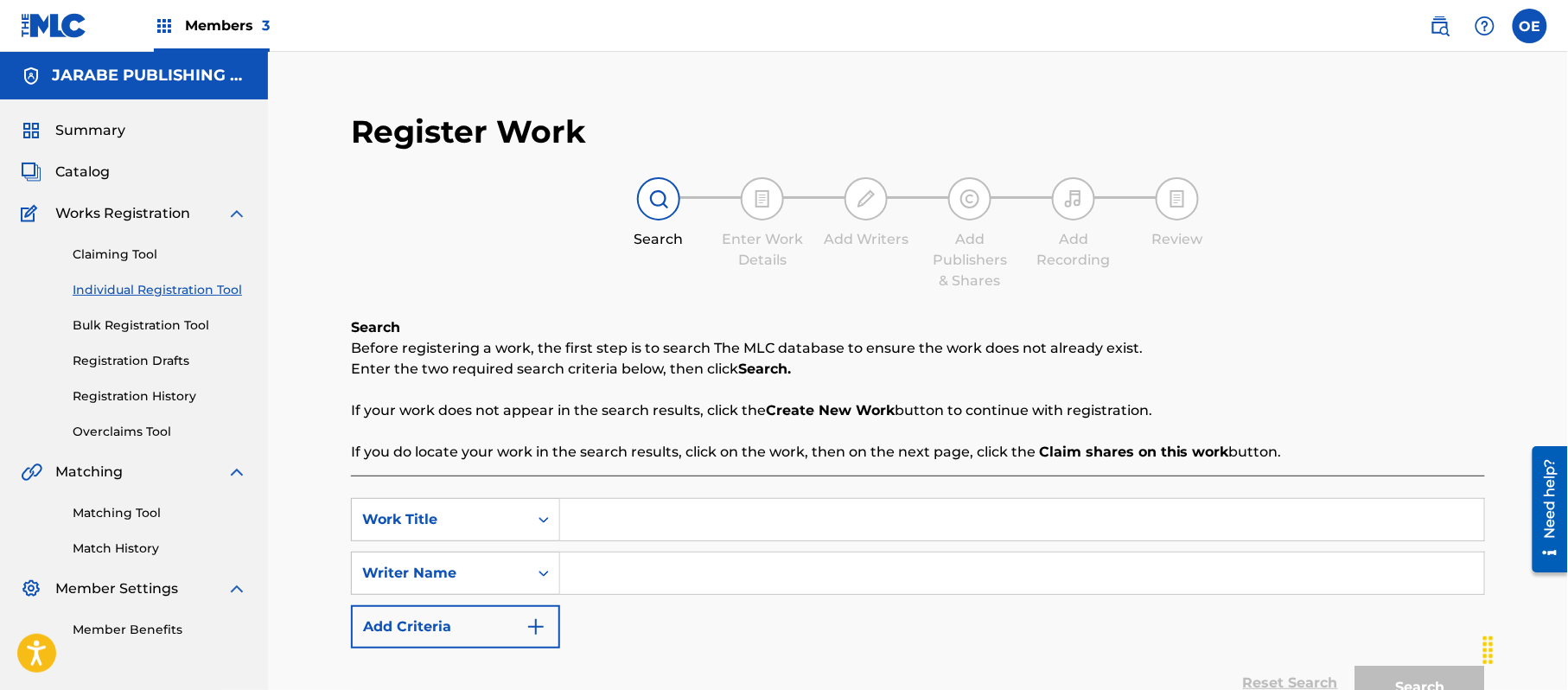 click at bounding box center (1022, 520) 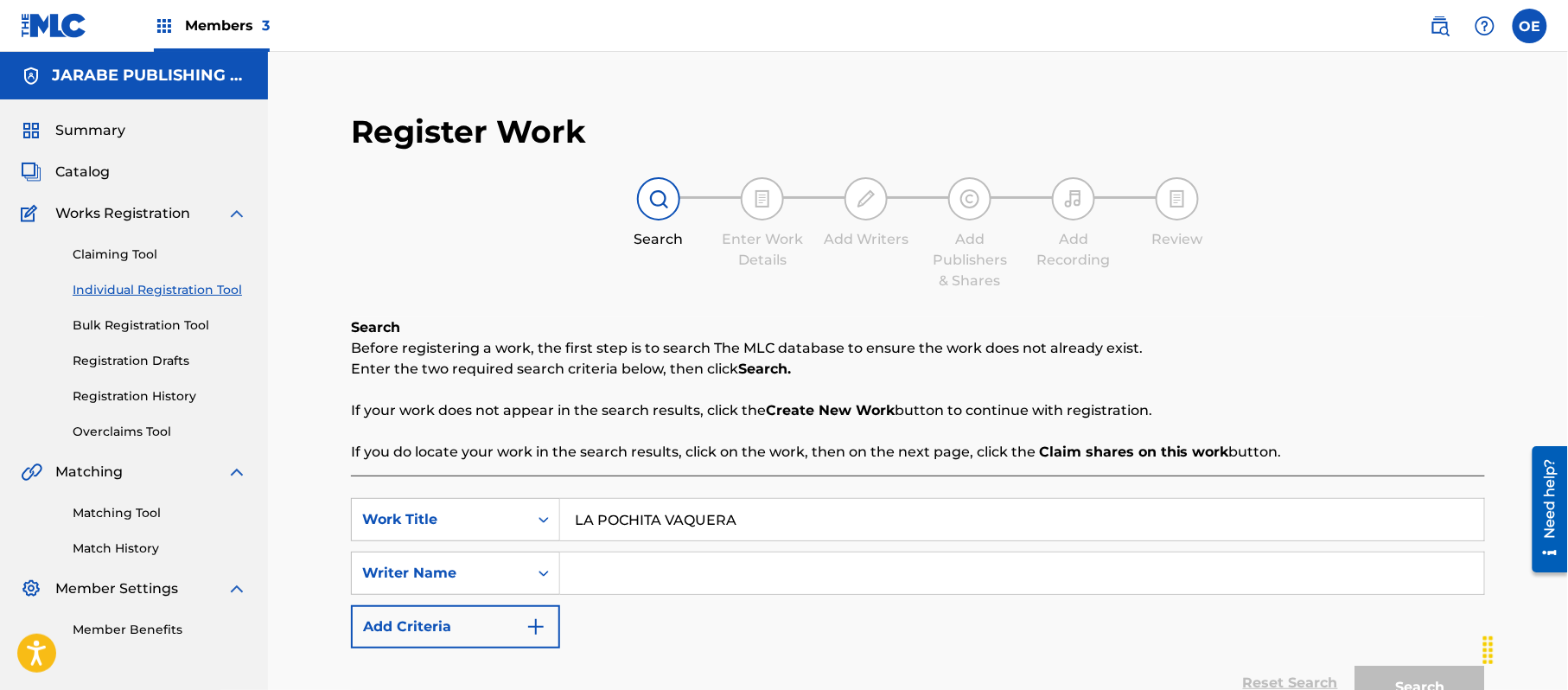 type on "LA POCHITA VAQUERA" 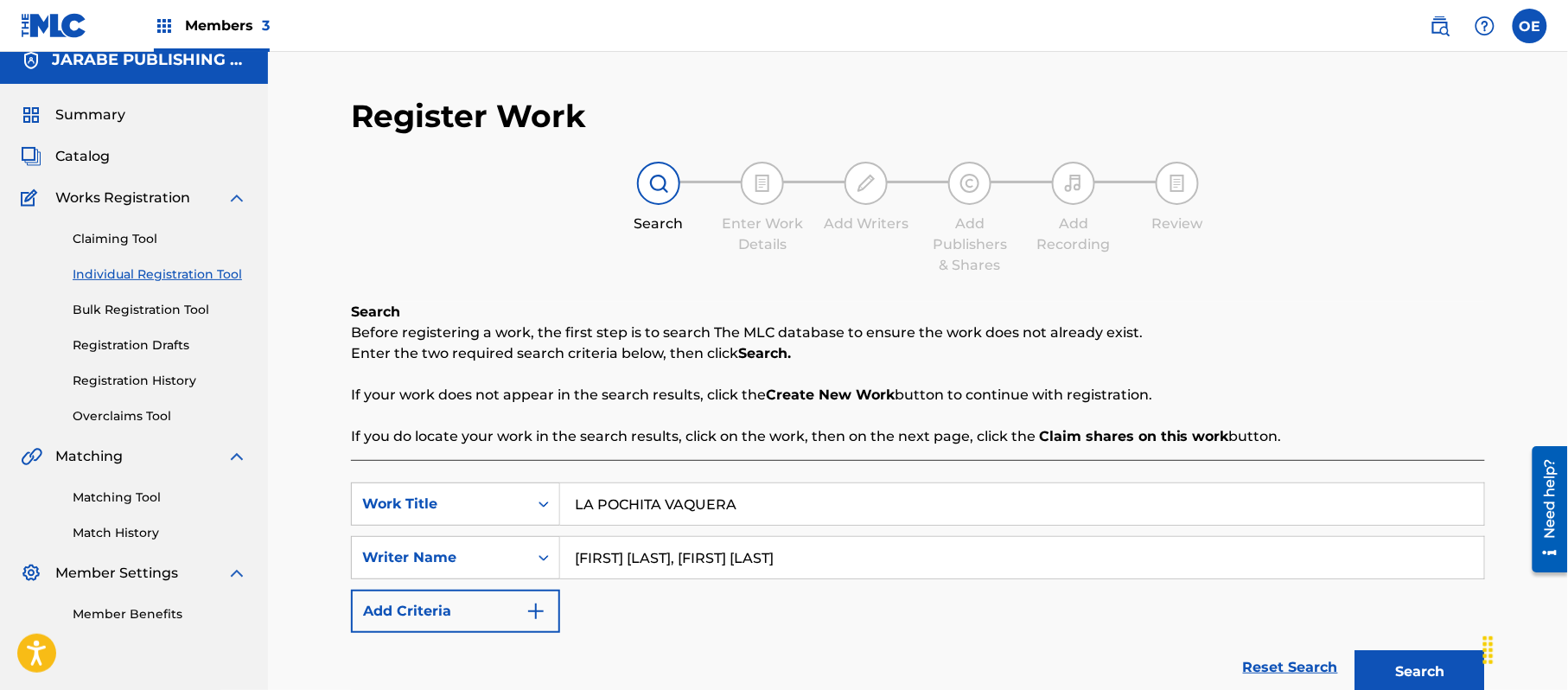 scroll, scrollTop: 188, scrollLeft: 0, axis: vertical 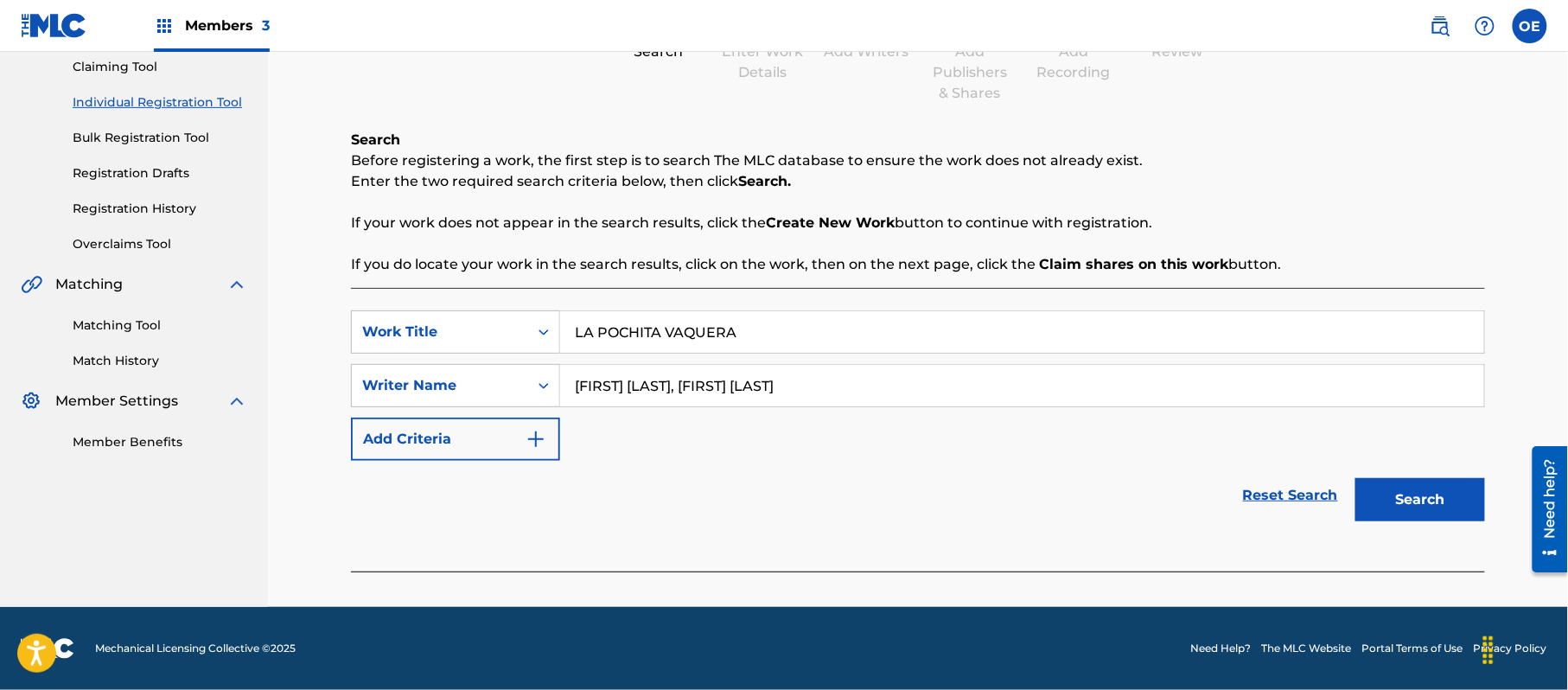 type on "[FIRST] [LAST], [FIRST] [LAST]" 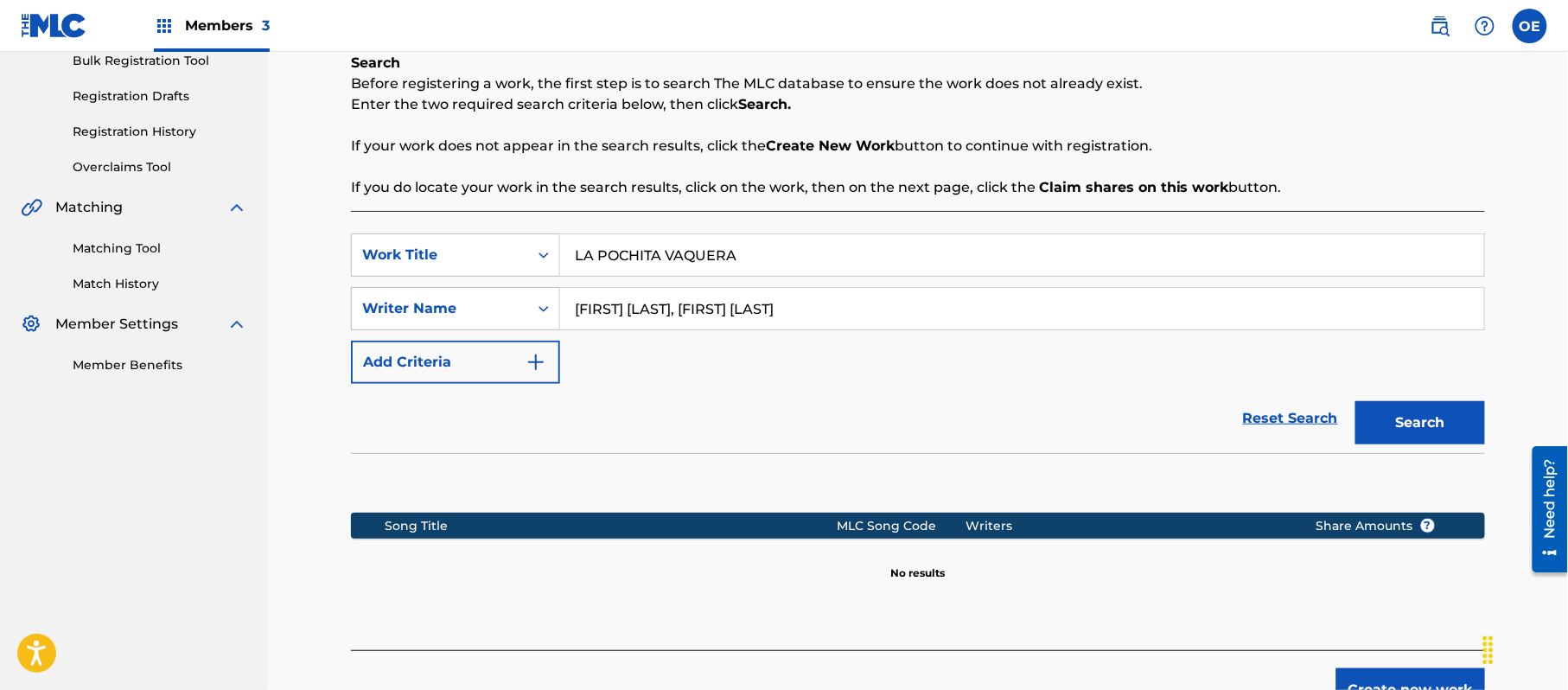 scroll, scrollTop: 387, scrollLeft: 0, axis: vertical 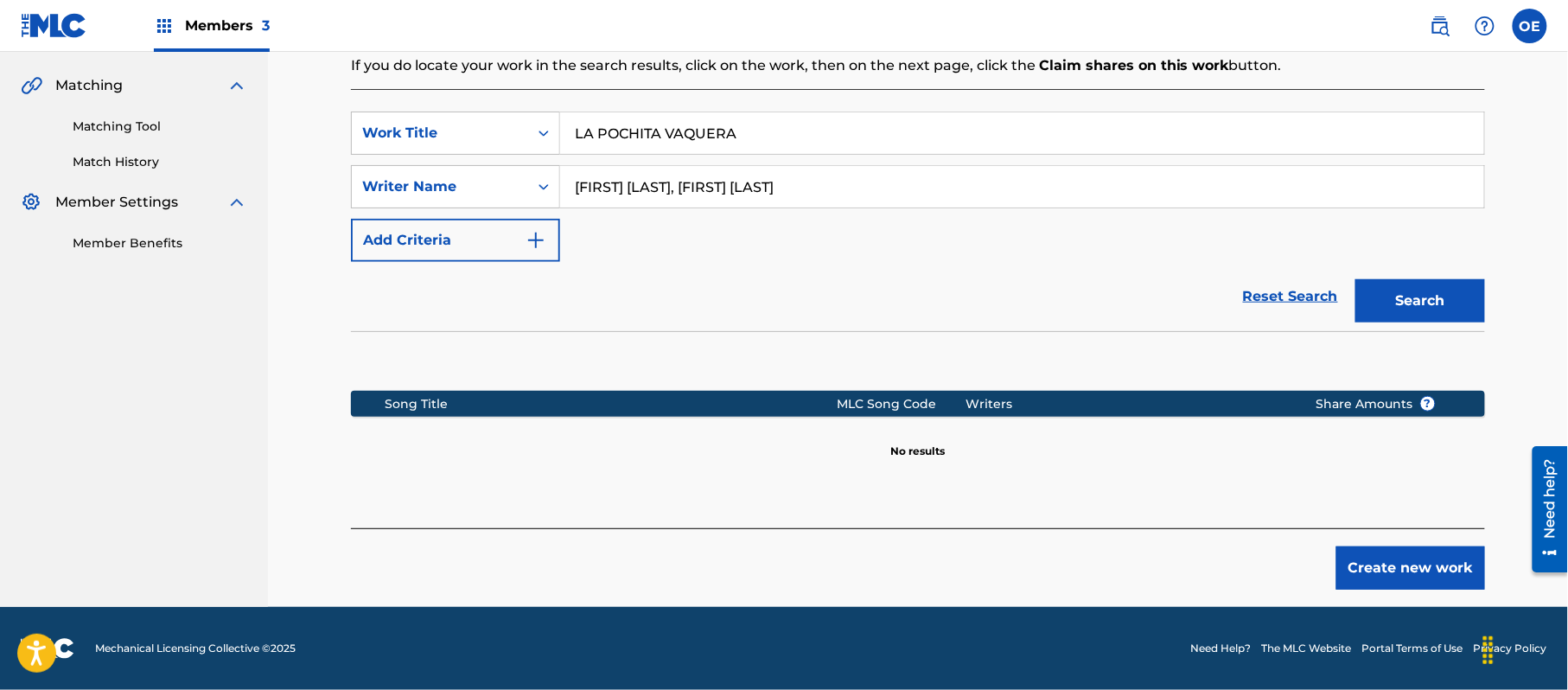 click on "Create new work" at bounding box center (1411, 568) 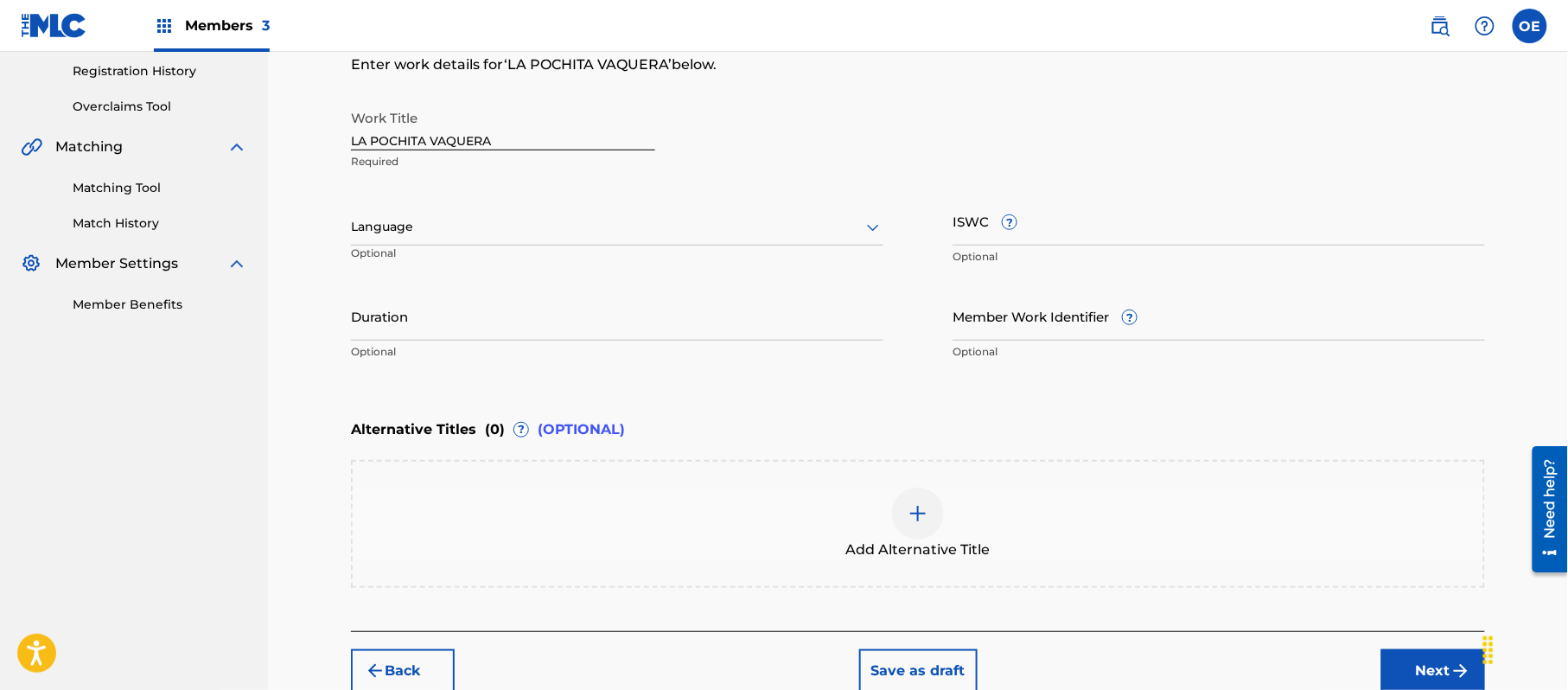 scroll, scrollTop: 157, scrollLeft: 0, axis: vertical 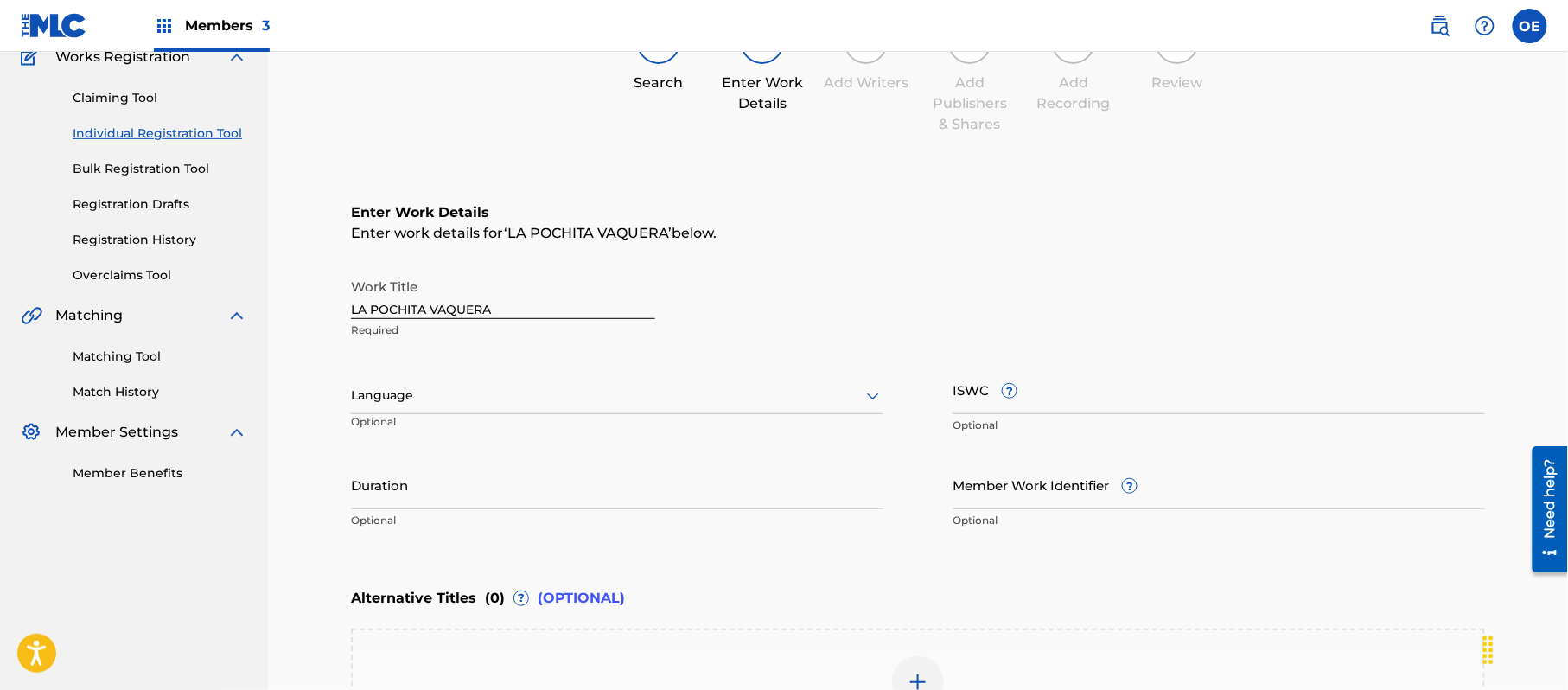 click on "Language" at bounding box center [617, 396] 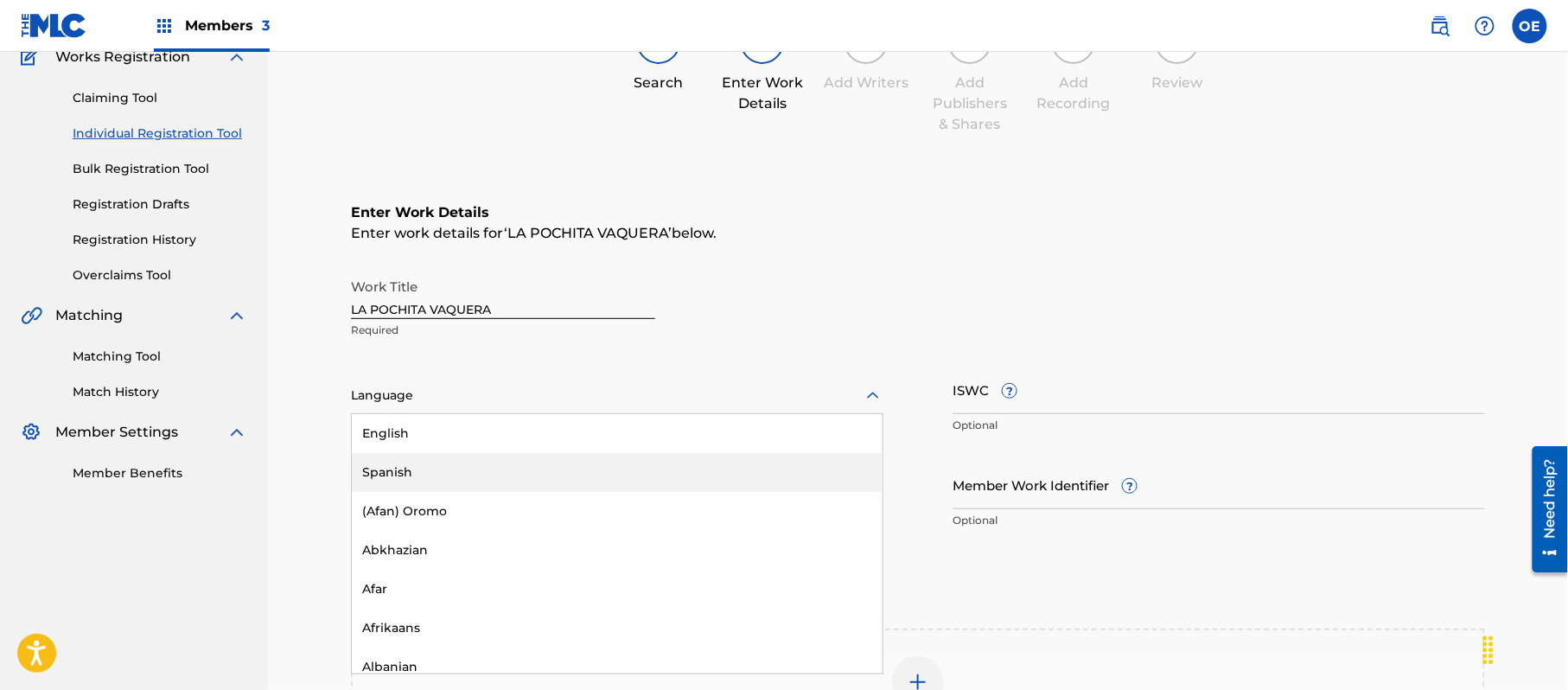 click on "Spanish" at bounding box center [617, 472] 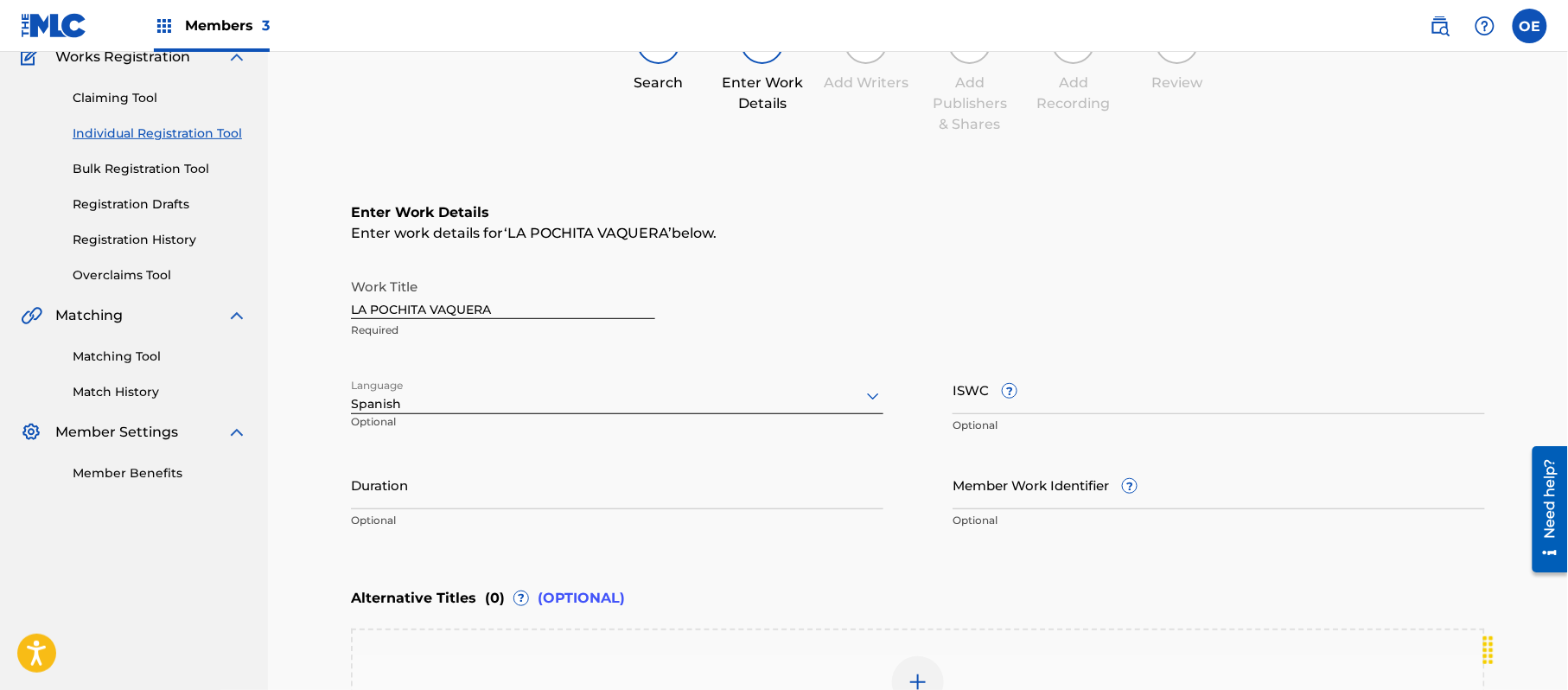 click on "Duration" at bounding box center [617, 484] 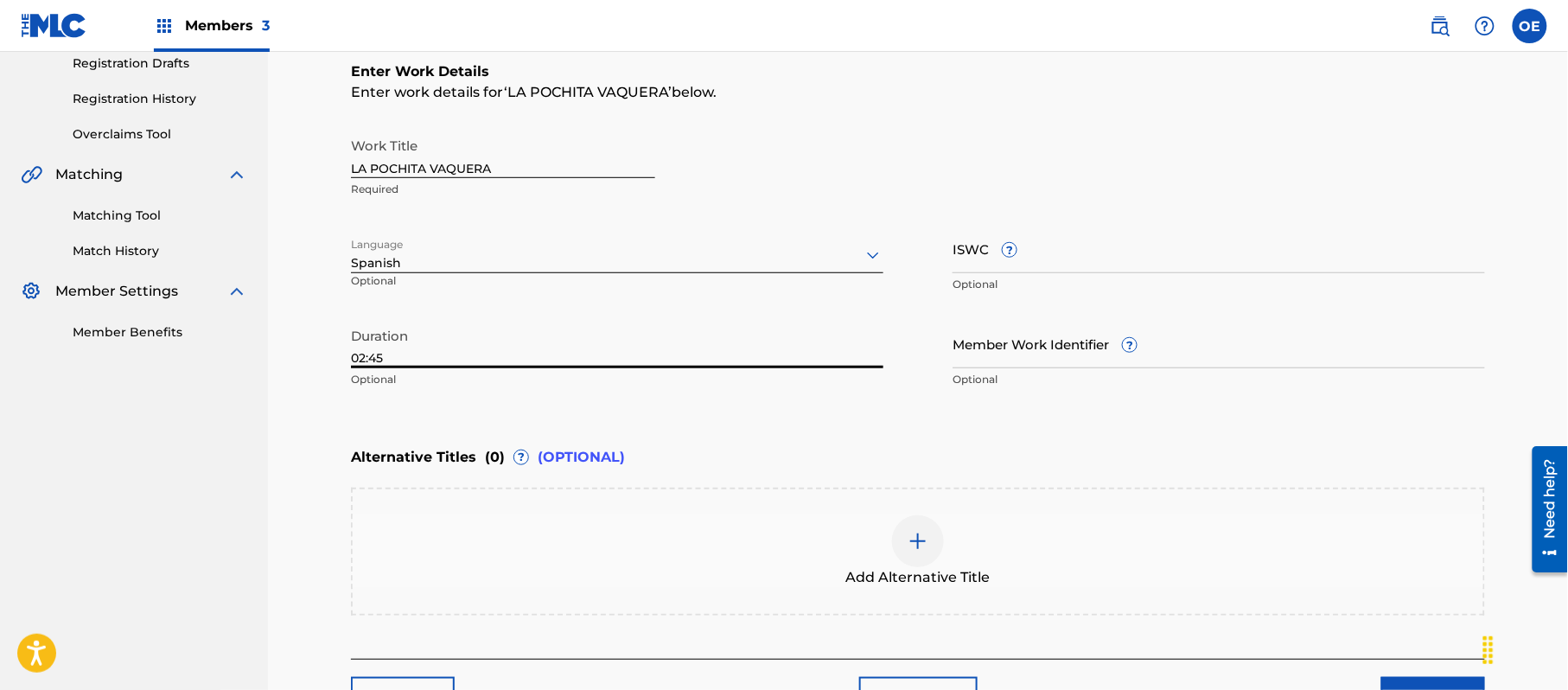 scroll, scrollTop: 426, scrollLeft: 0, axis: vertical 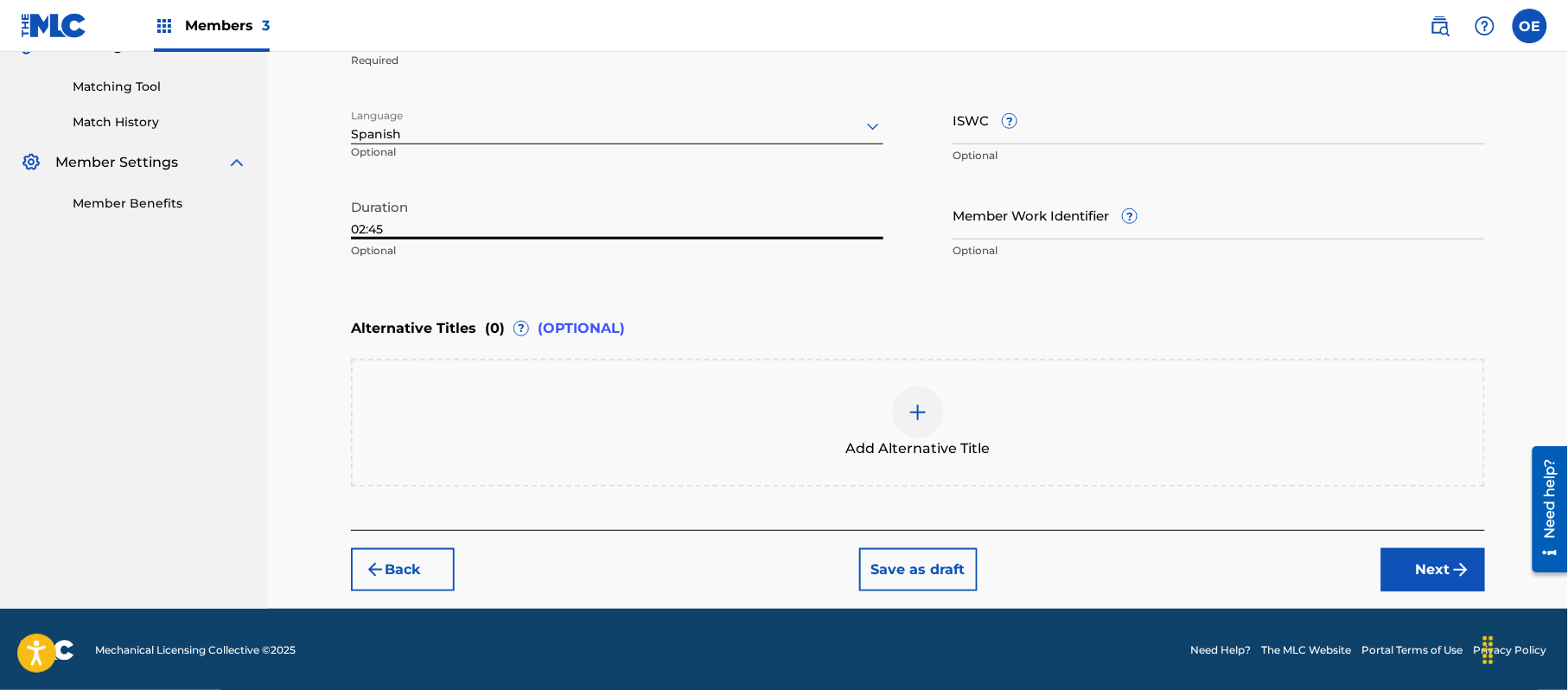 type on "02:45" 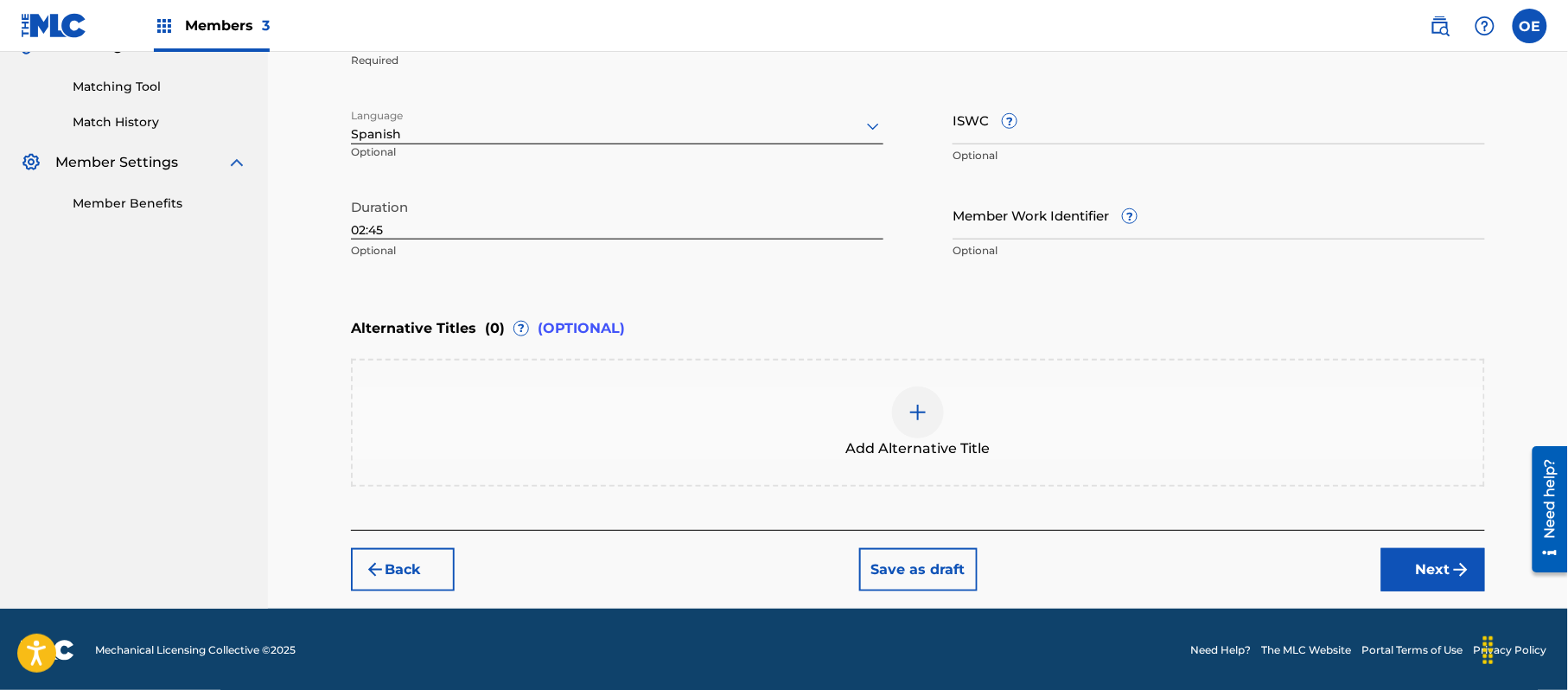 click on "Next" at bounding box center [1433, 570] 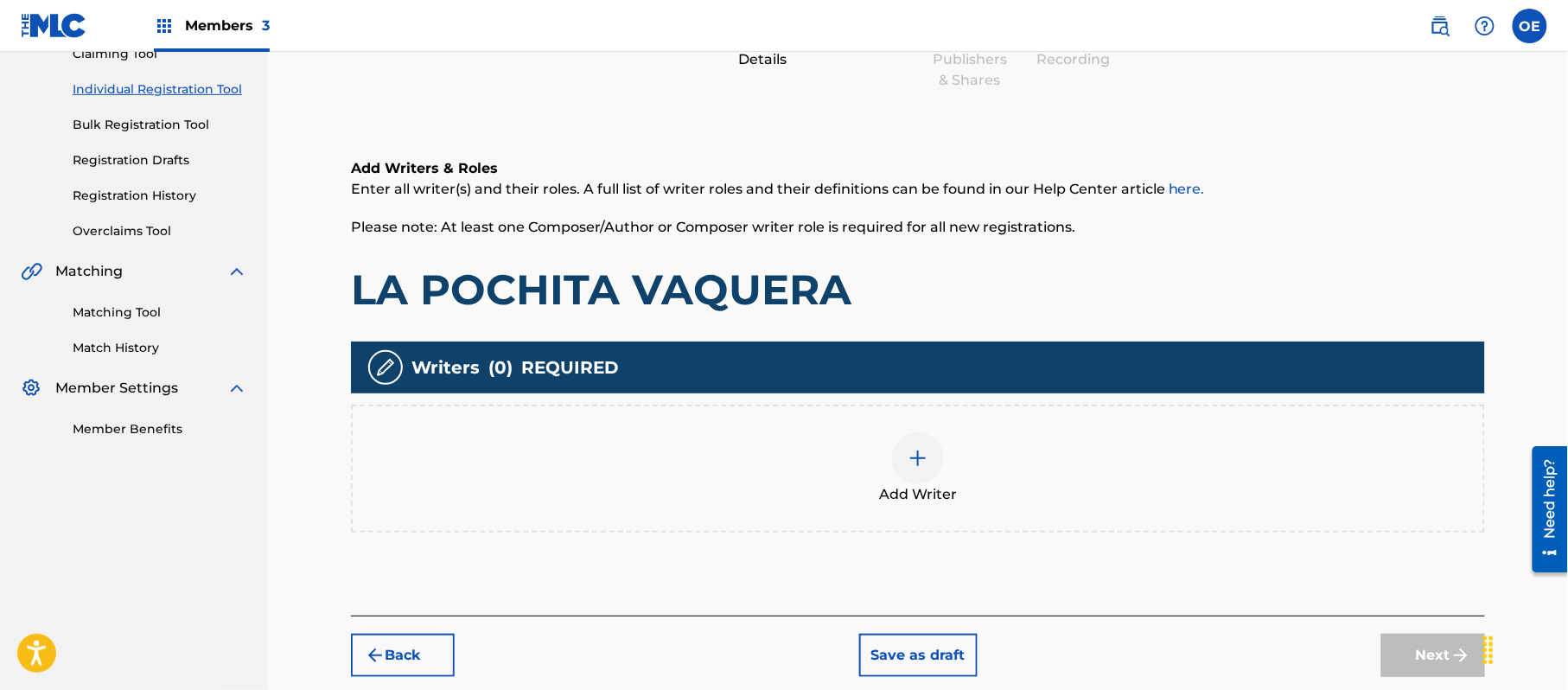 scroll, scrollTop: 78, scrollLeft: 0, axis: vertical 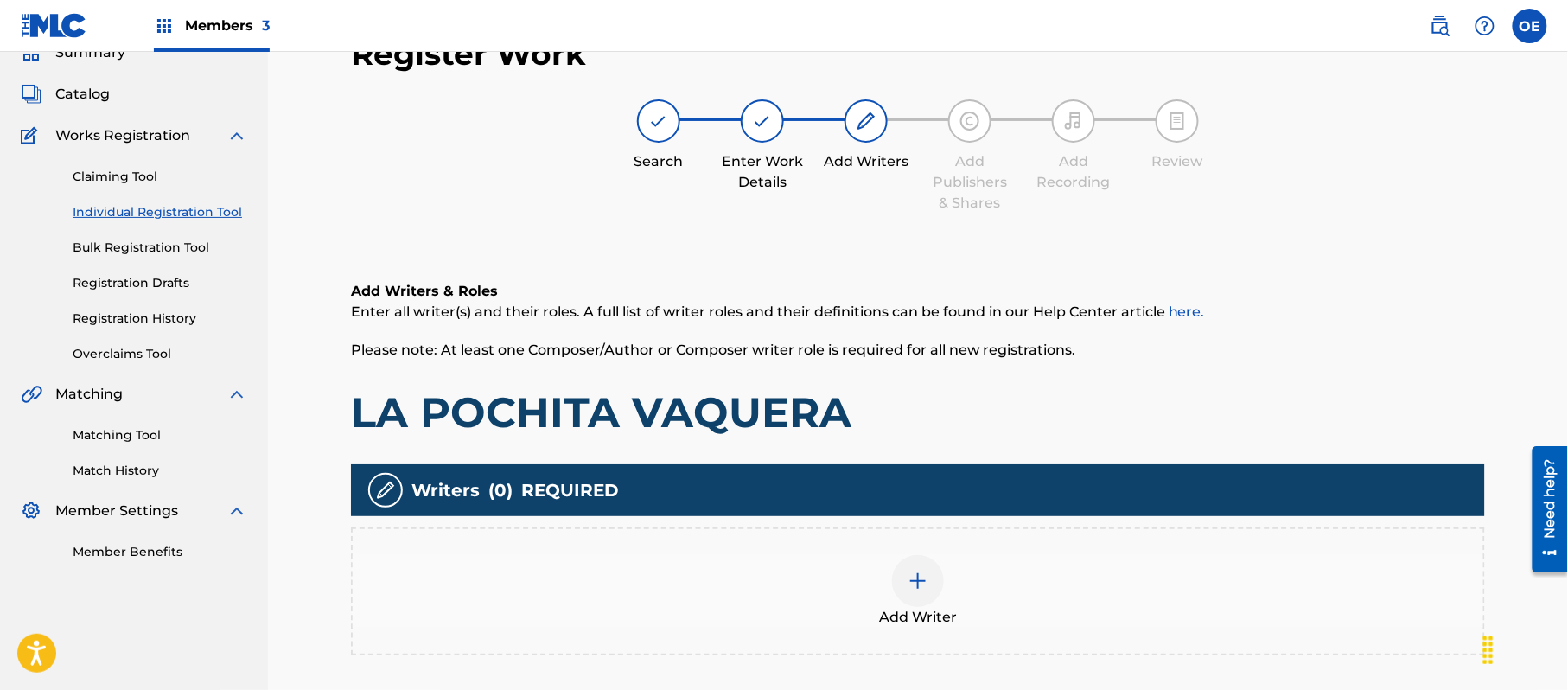 click on "Add Writer" at bounding box center (918, 591) 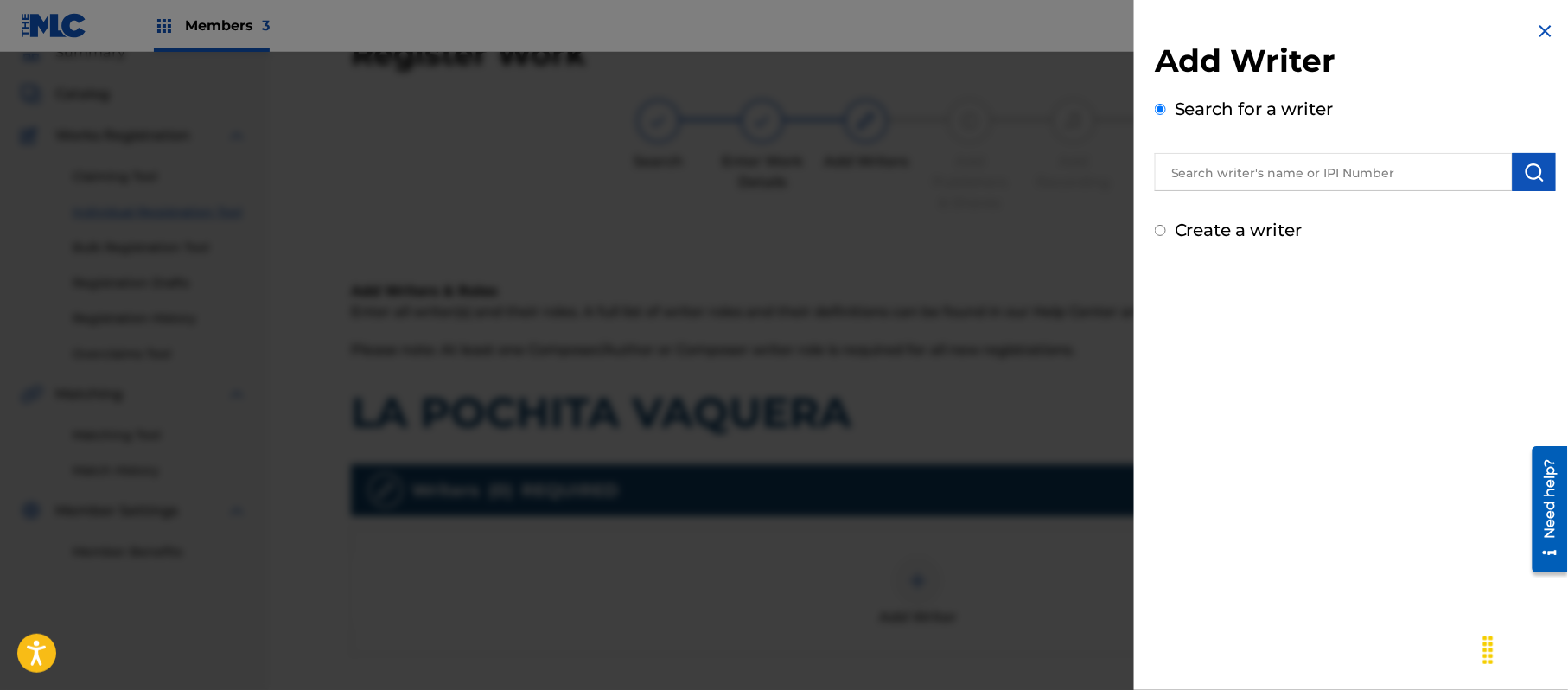 click at bounding box center [1355, 169] 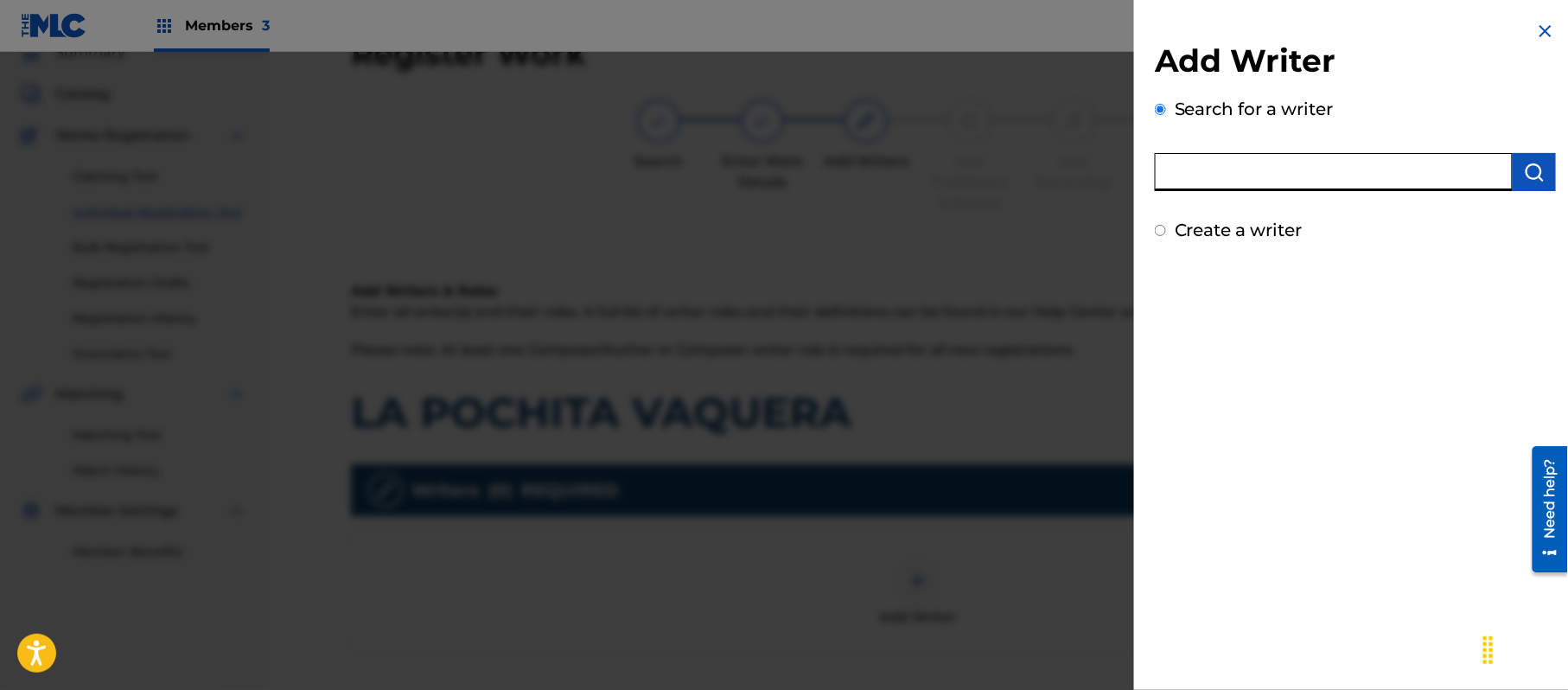 click at bounding box center [1334, 172] 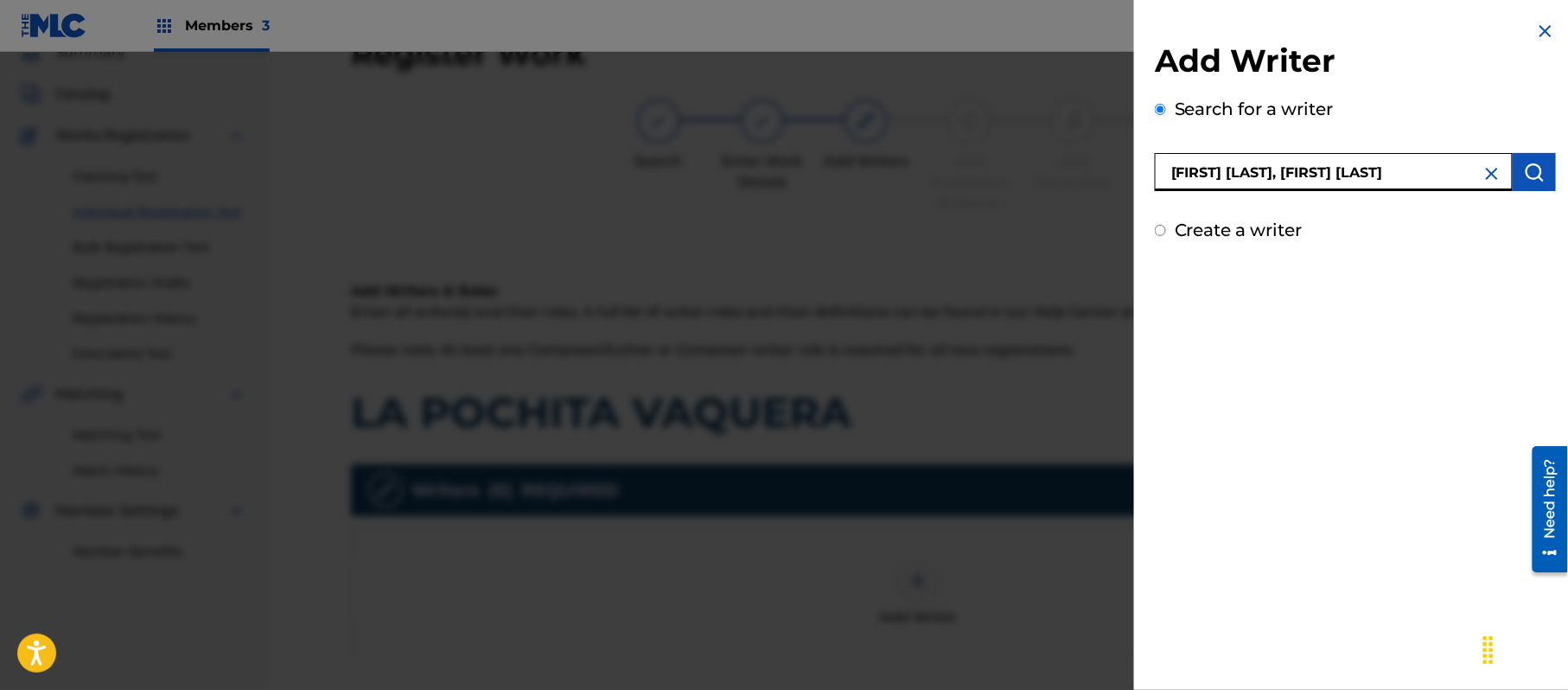 drag, startPoint x: 1340, startPoint y: 174, endPoint x: 1093, endPoint y: 187, distance: 247.3419 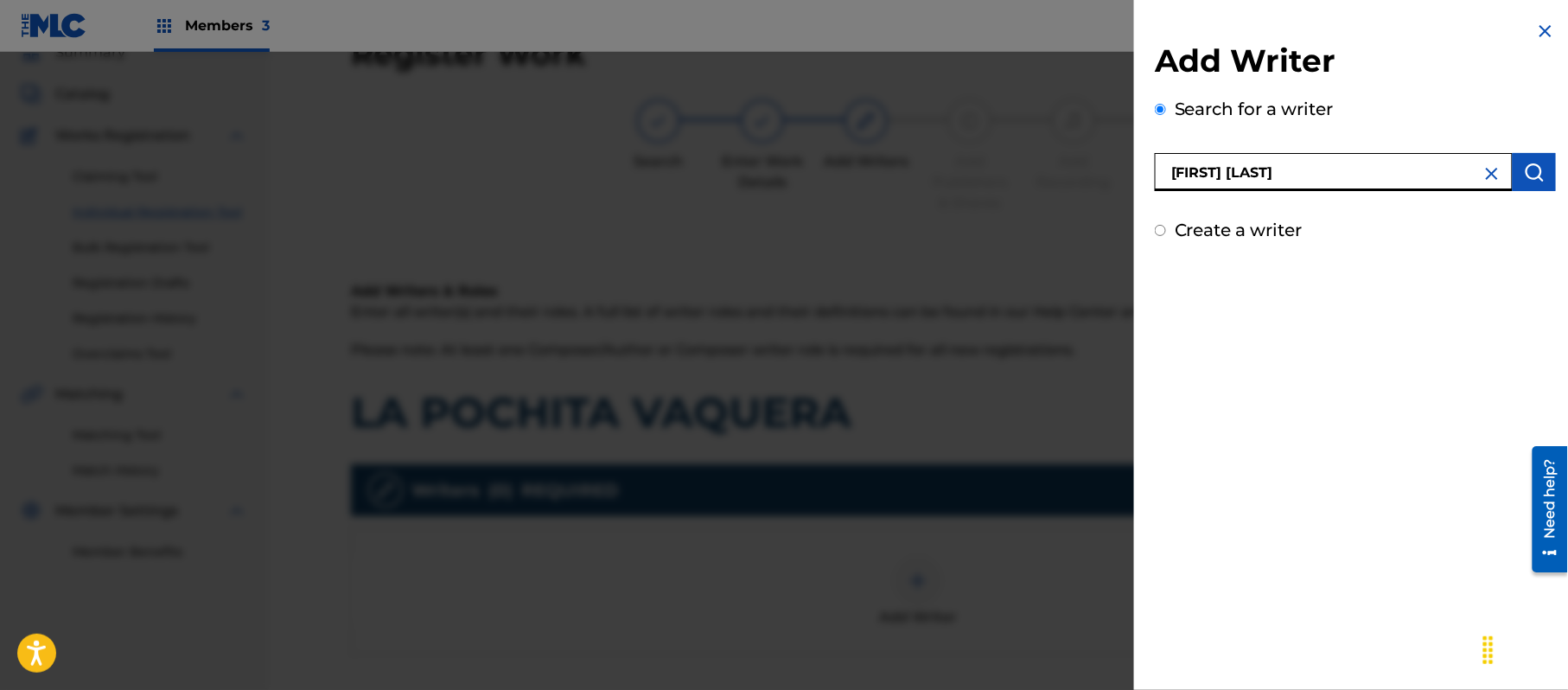 type on "[FIRST] [LAST]" 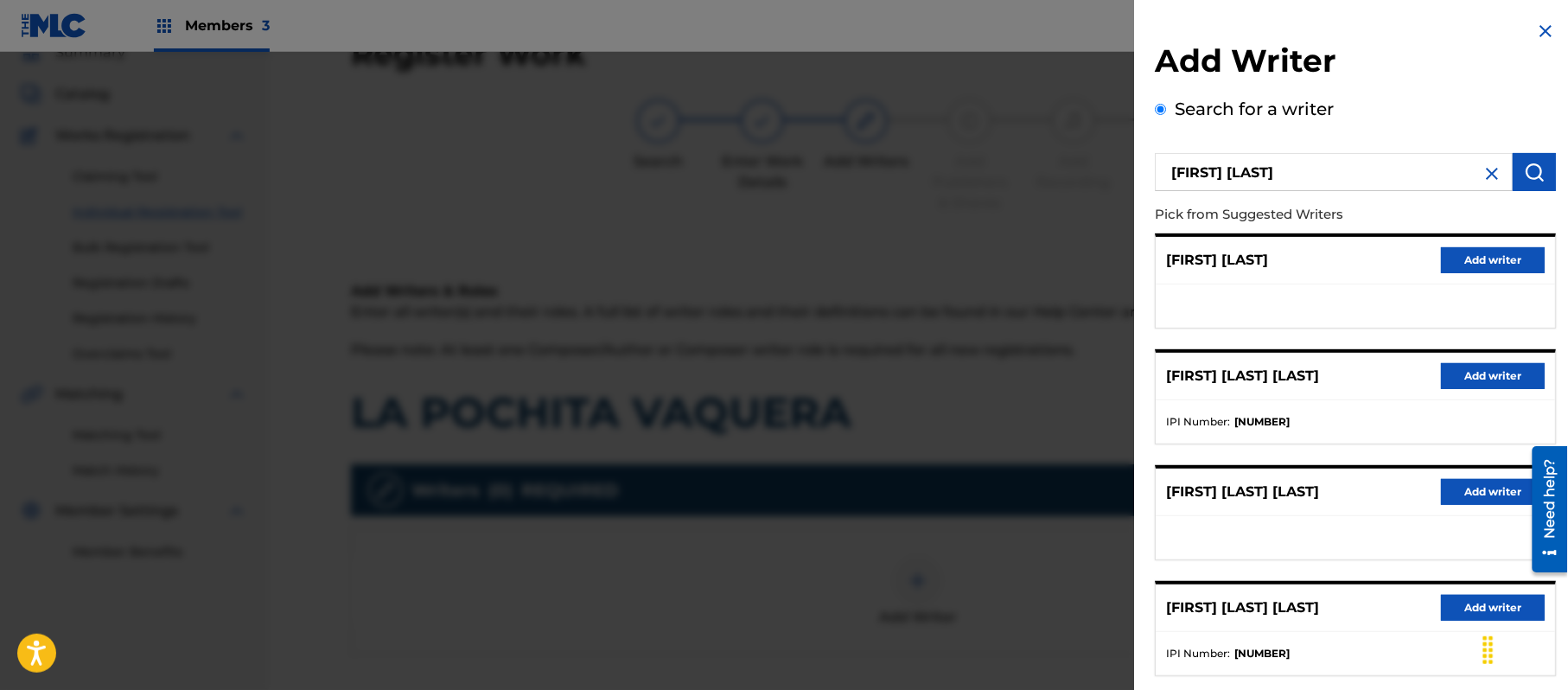 click on "Add writer" at bounding box center (1493, 260) 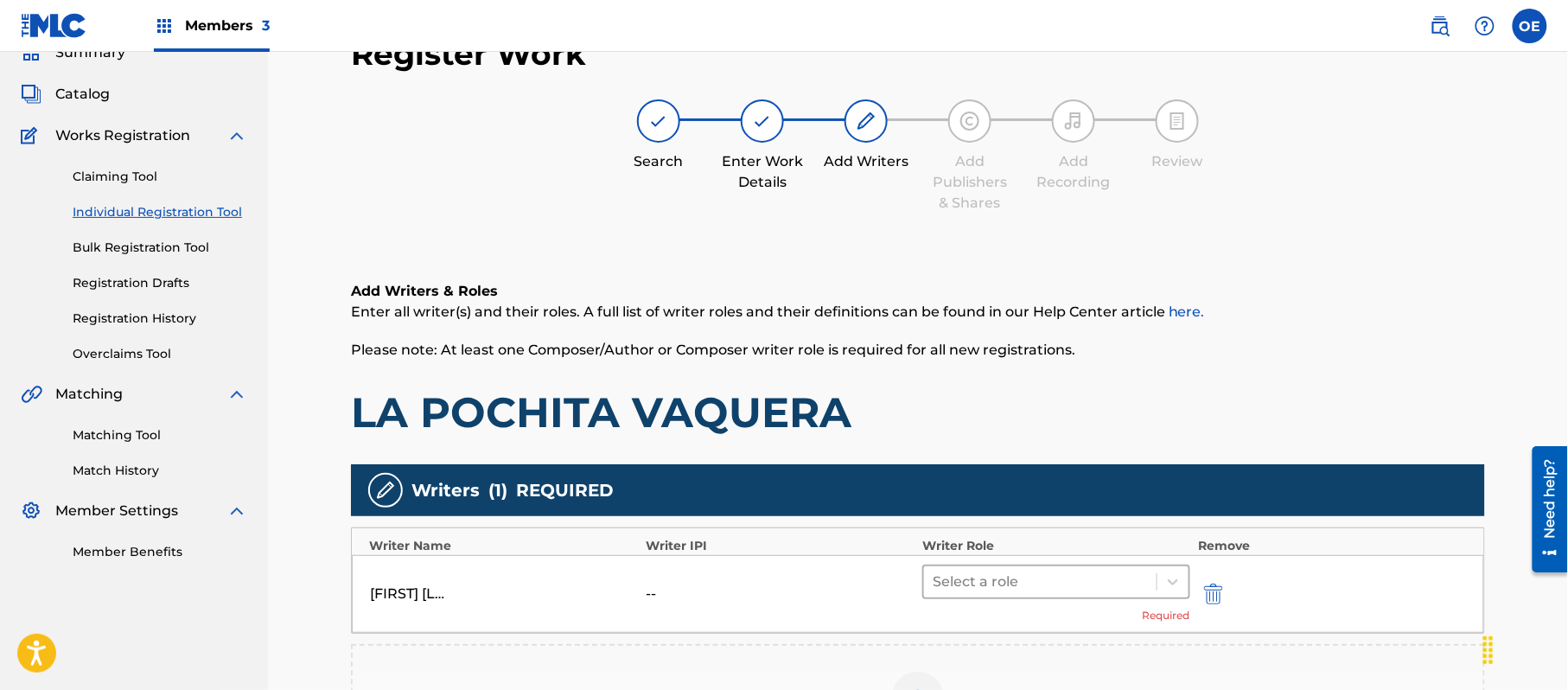 click at bounding box center [1040, 582] 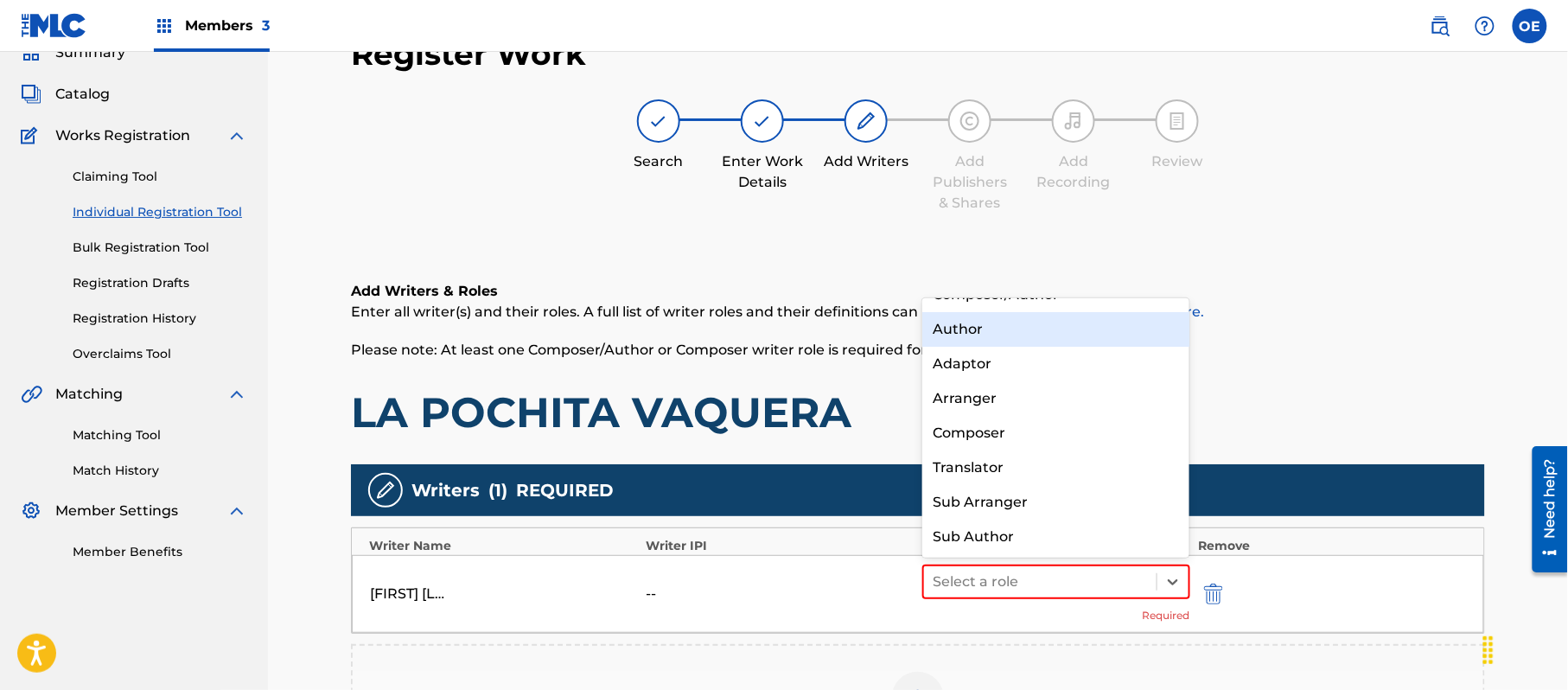 scroll, scrollTop: 0, scrollLeft: 0, axis: both 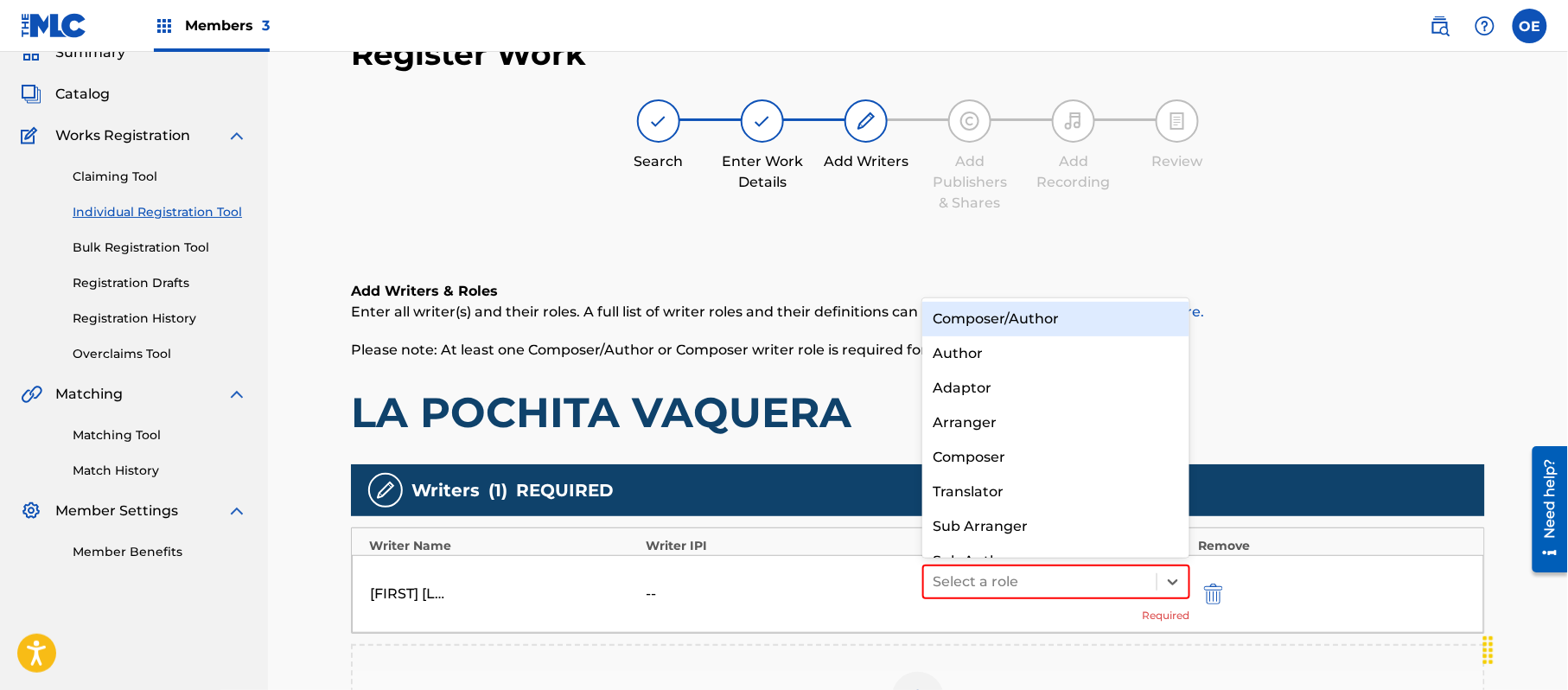 click on "Composer/Author" at bounding box center (1055, 319) 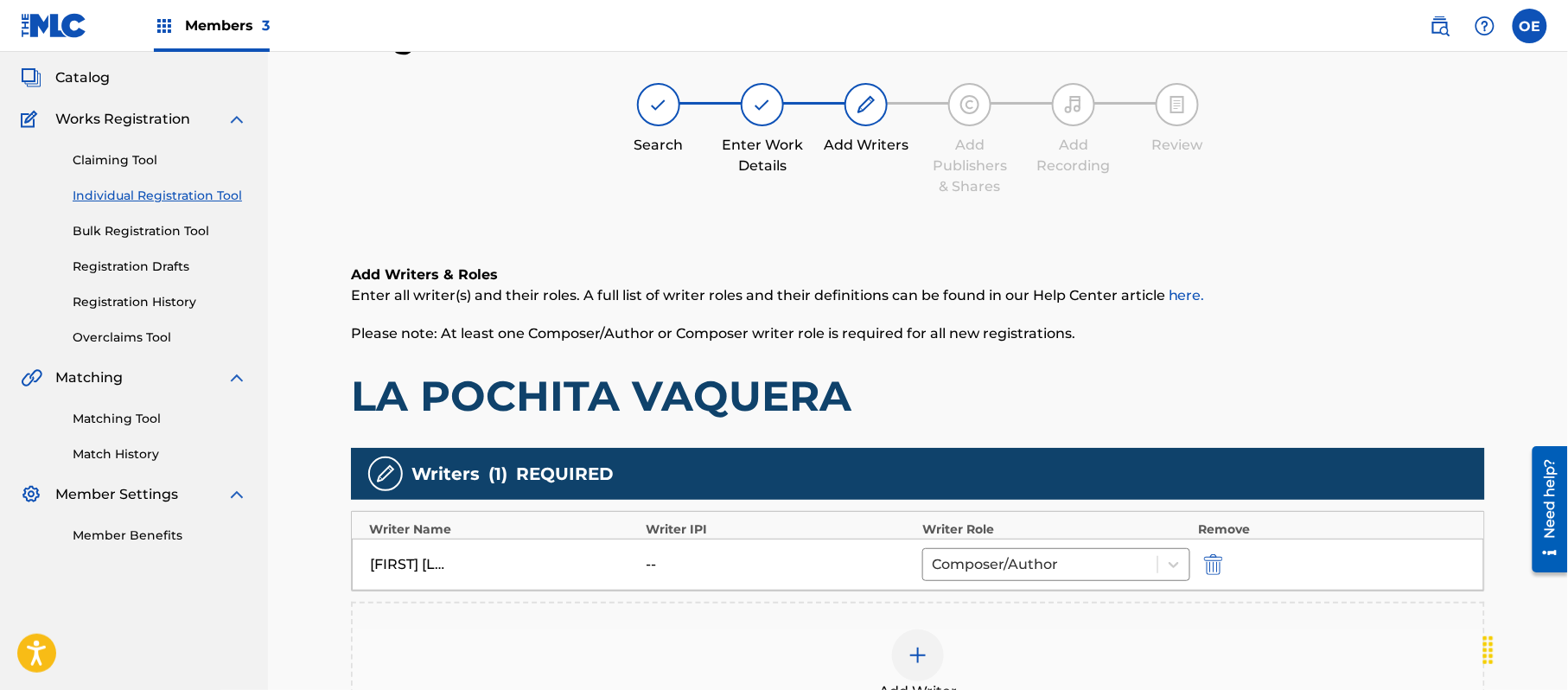 scroll, scrollTop: 379, scrollLeft: 0, axis: vertical 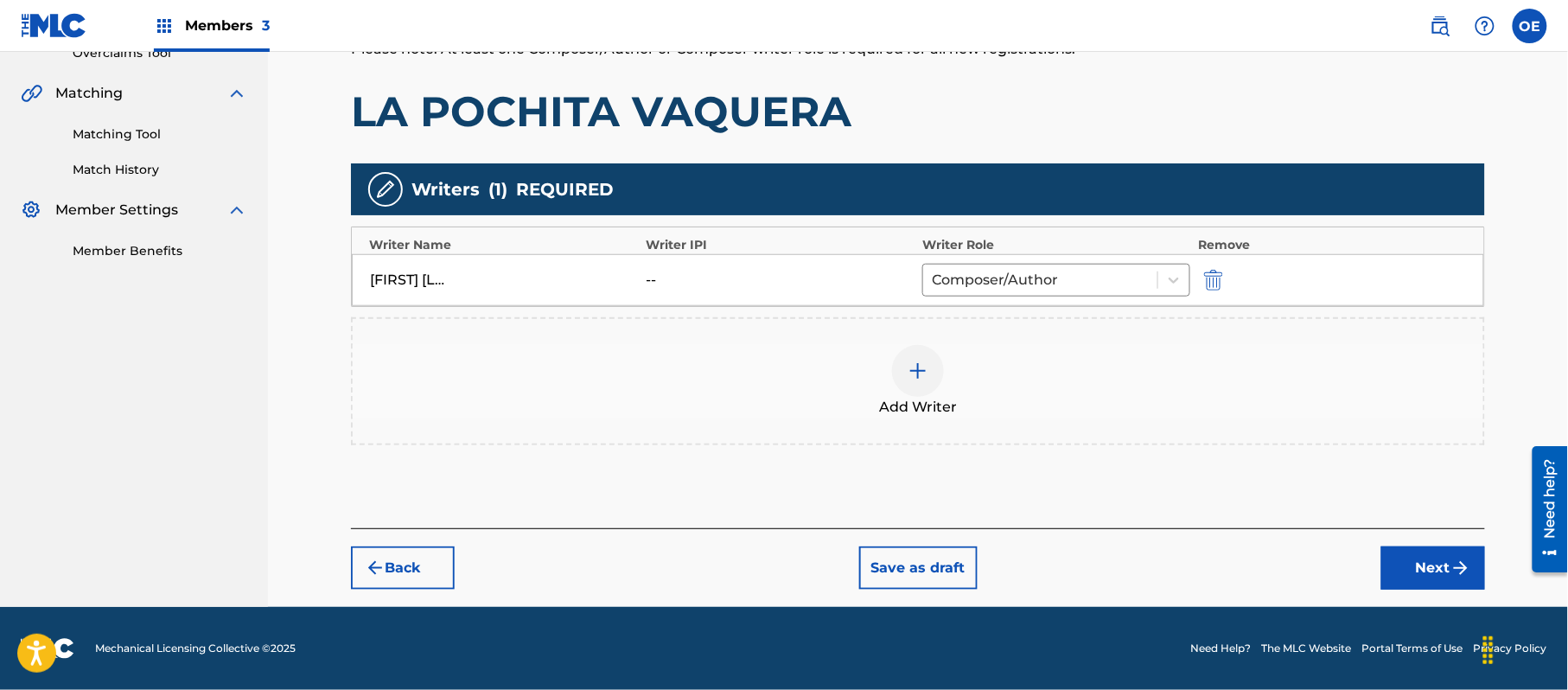 click at bounding box center [918, 371] 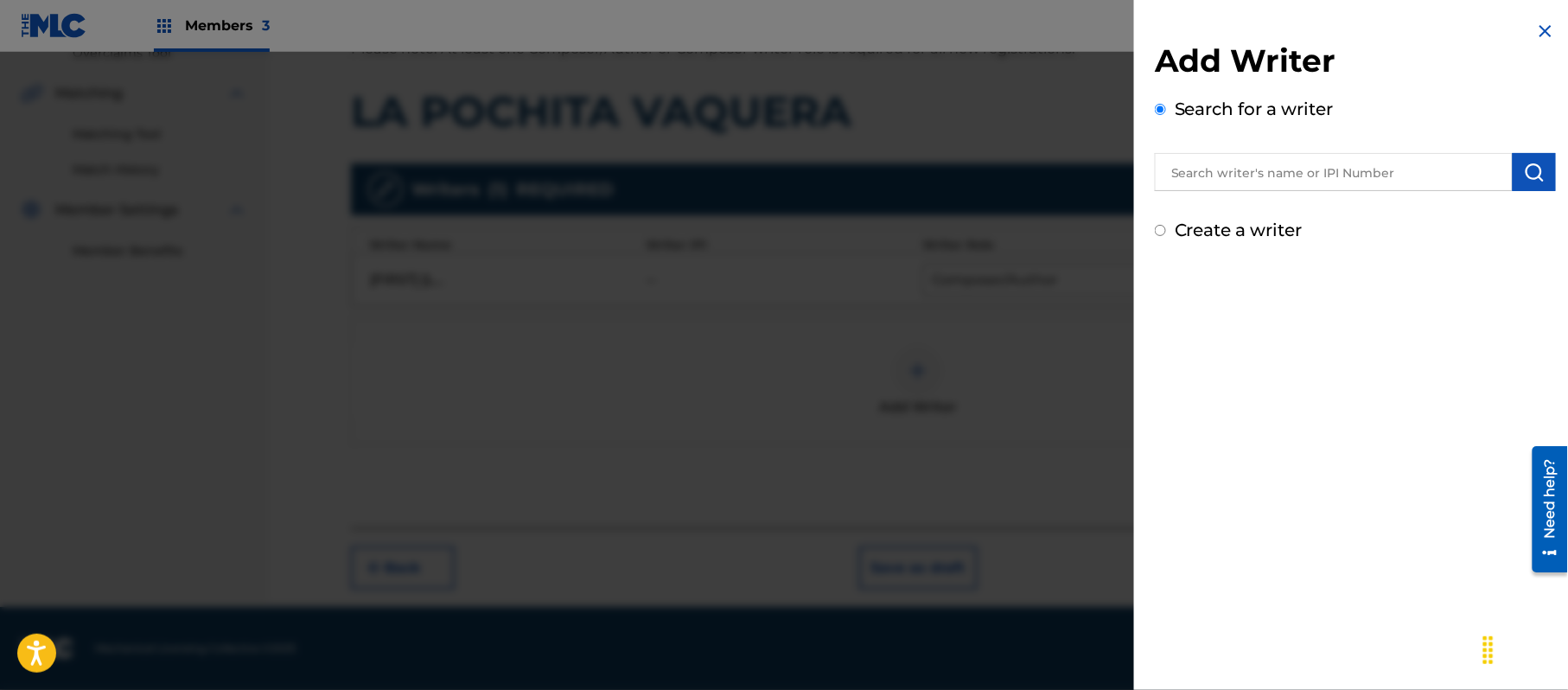 click on "Create a writer" at bounding box center (1239, 230) 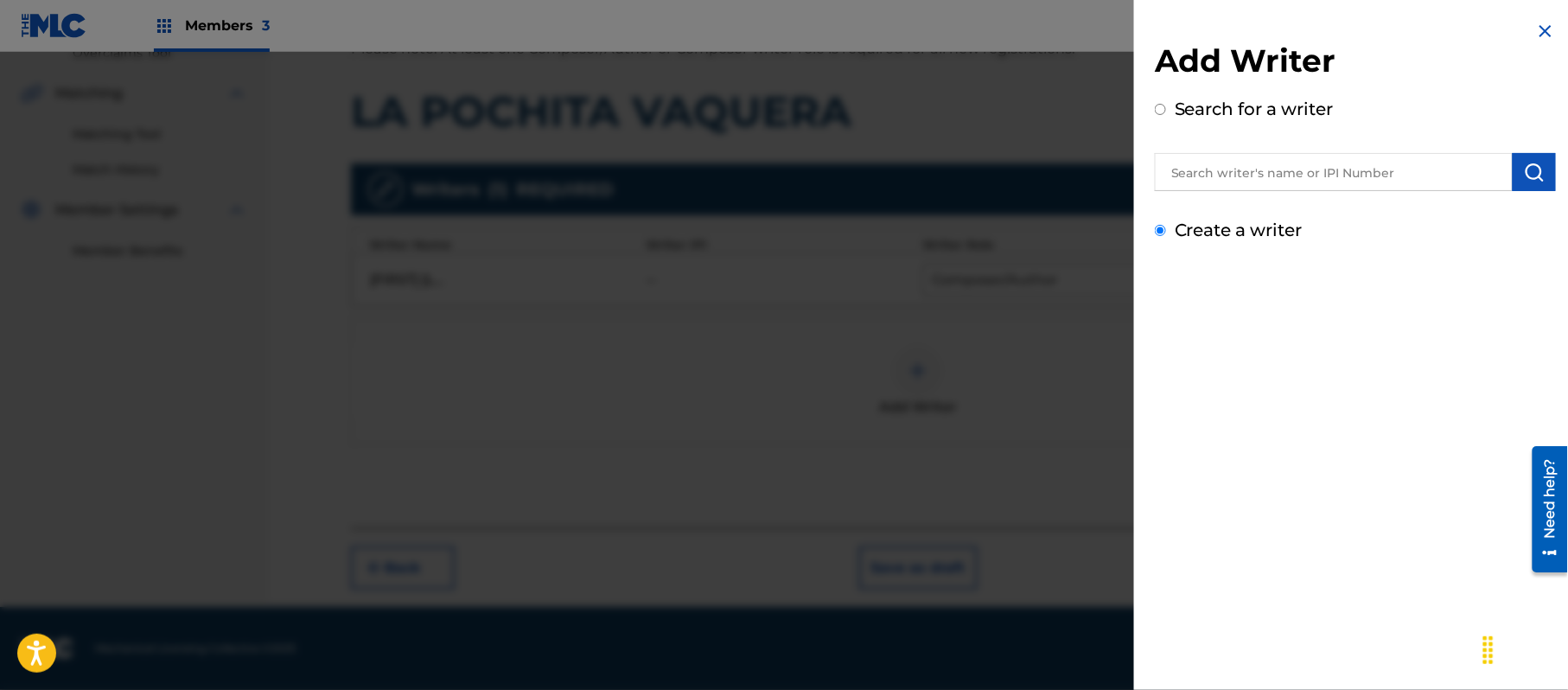 click on "Create a writer" at bounding box center (1160, 230) 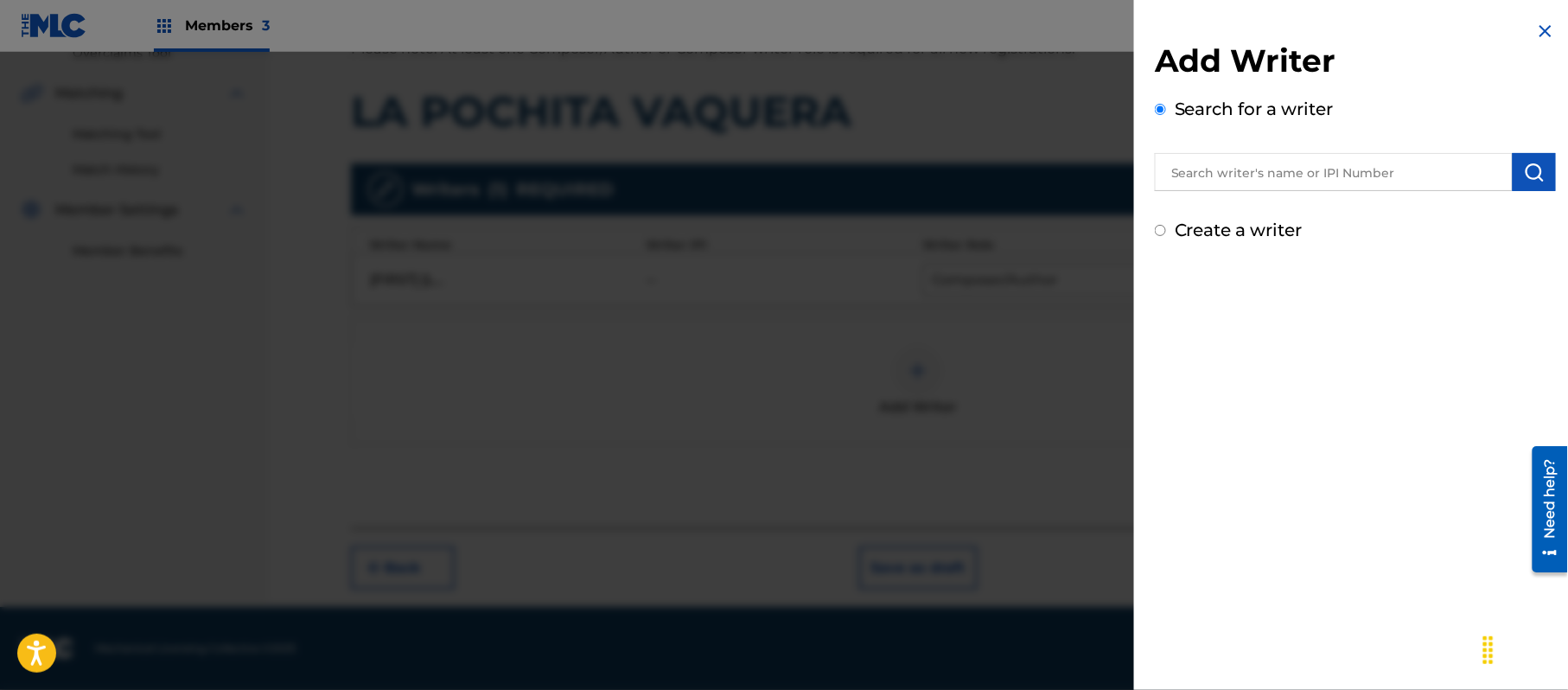radio on "false" 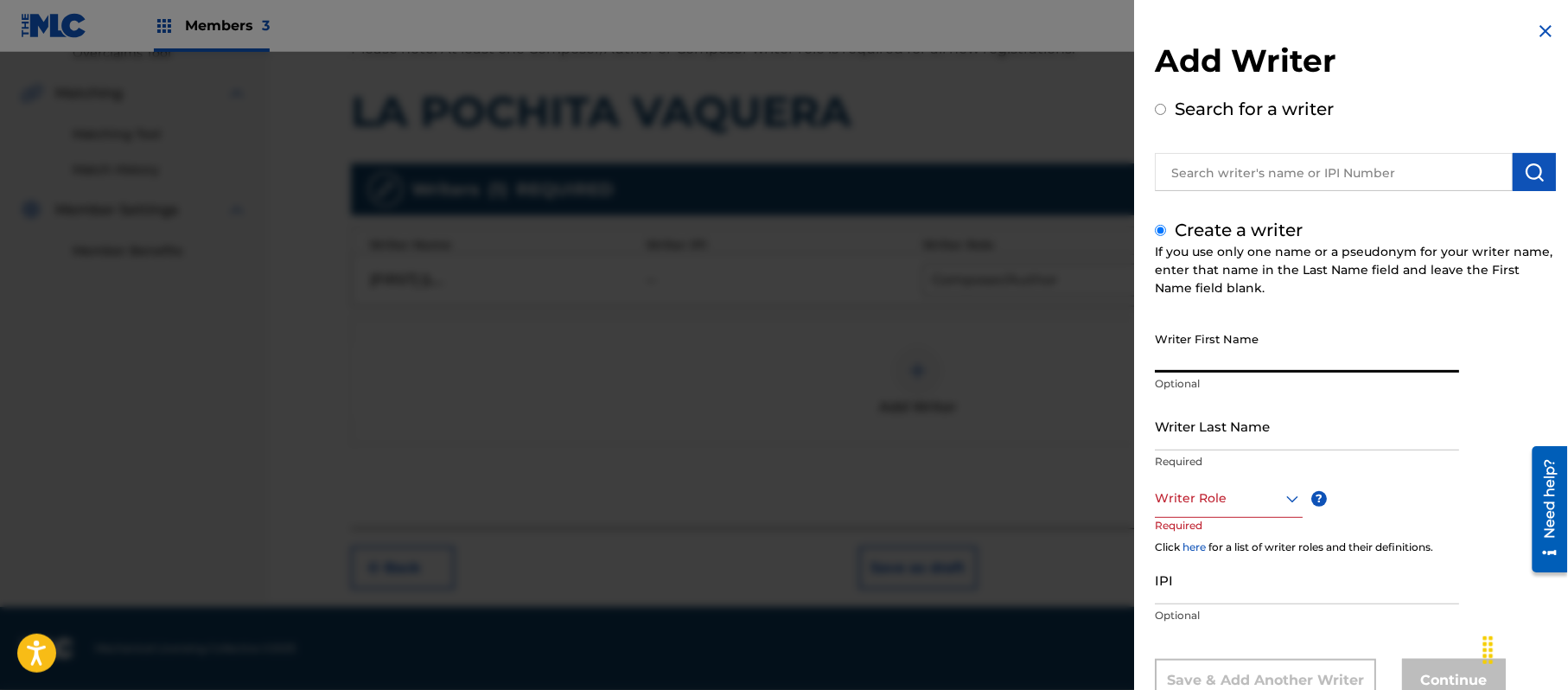 paste on "[FIRST] [LAST], [FIRST] [LAST]" 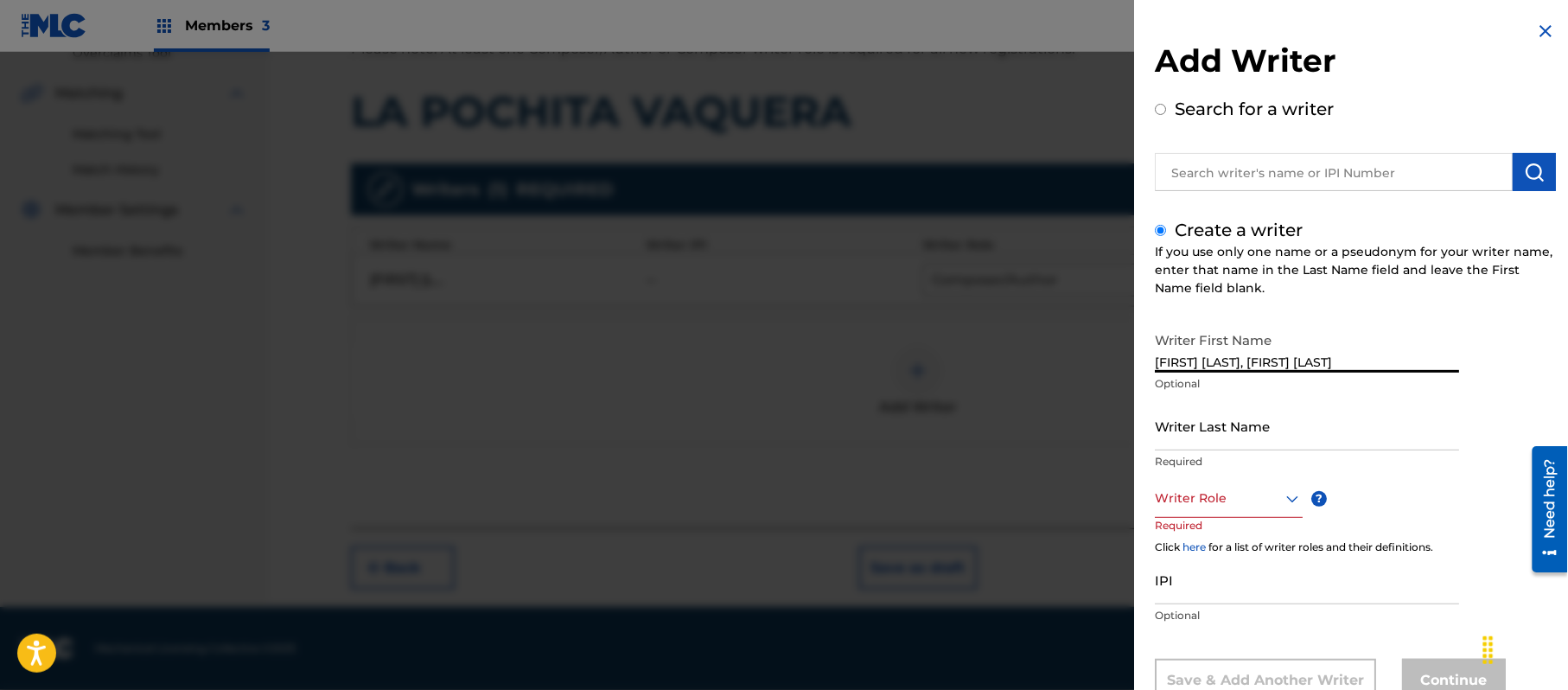 type on "[FIRST] [LAST], [FIRST] [LAST]" 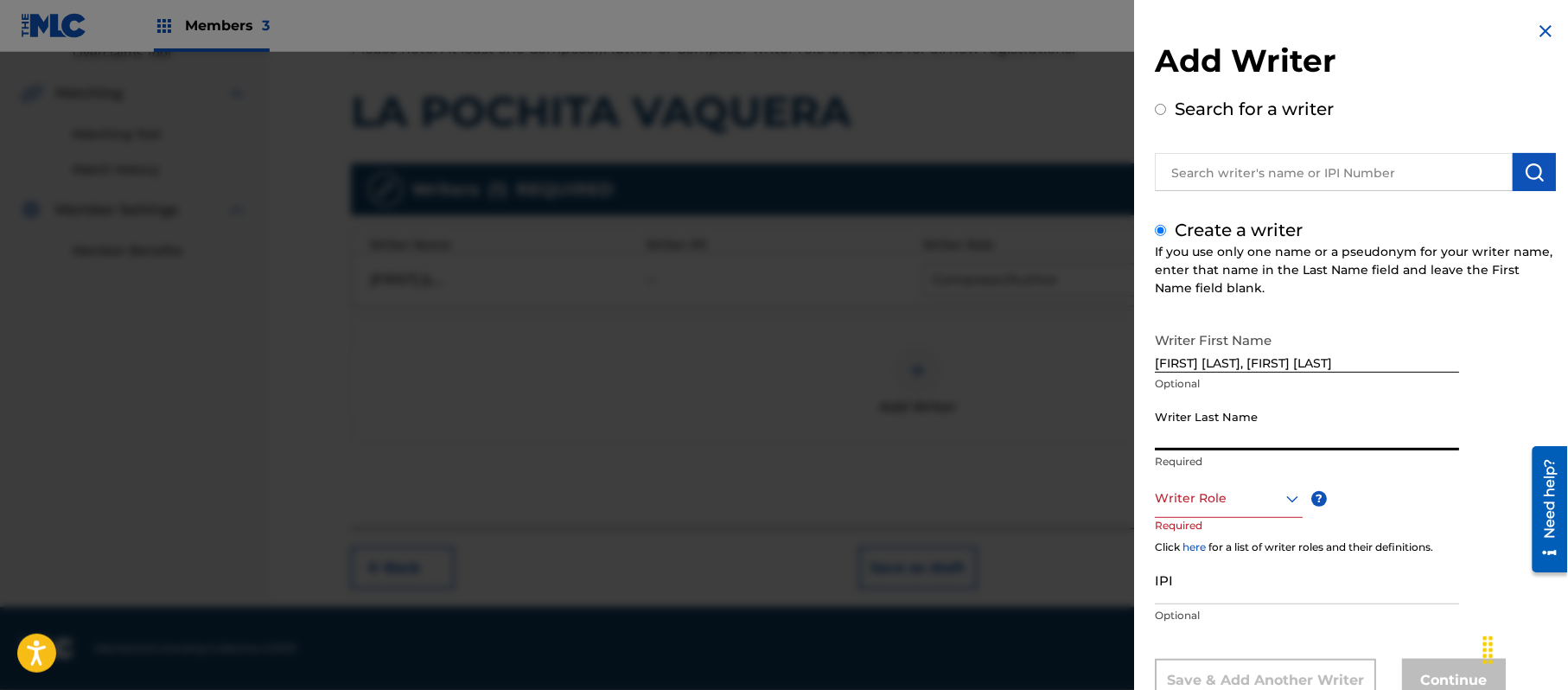 paste on "[FIRST] [LAST], [FIRST] [LAST]" 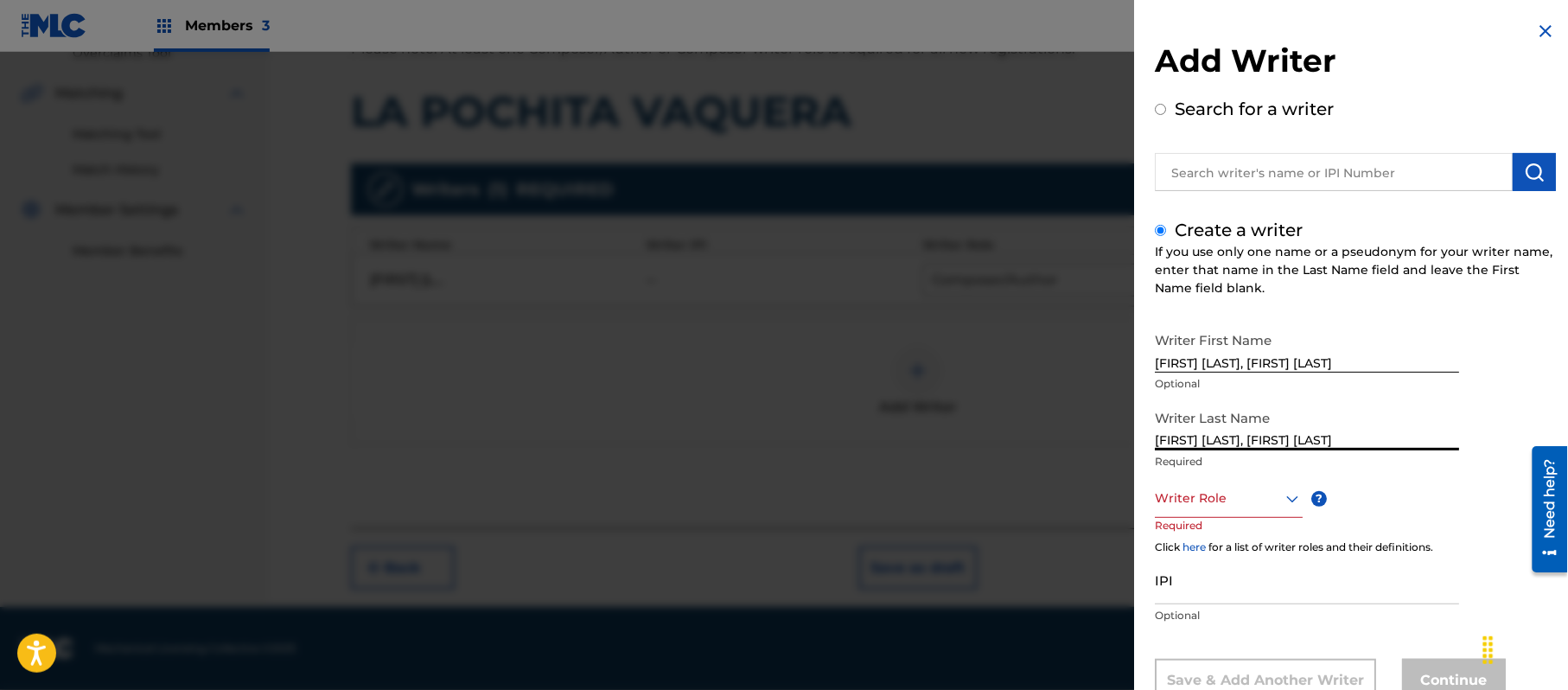 type on "[FIRST] [LAST], [FIRST] [LAST]" 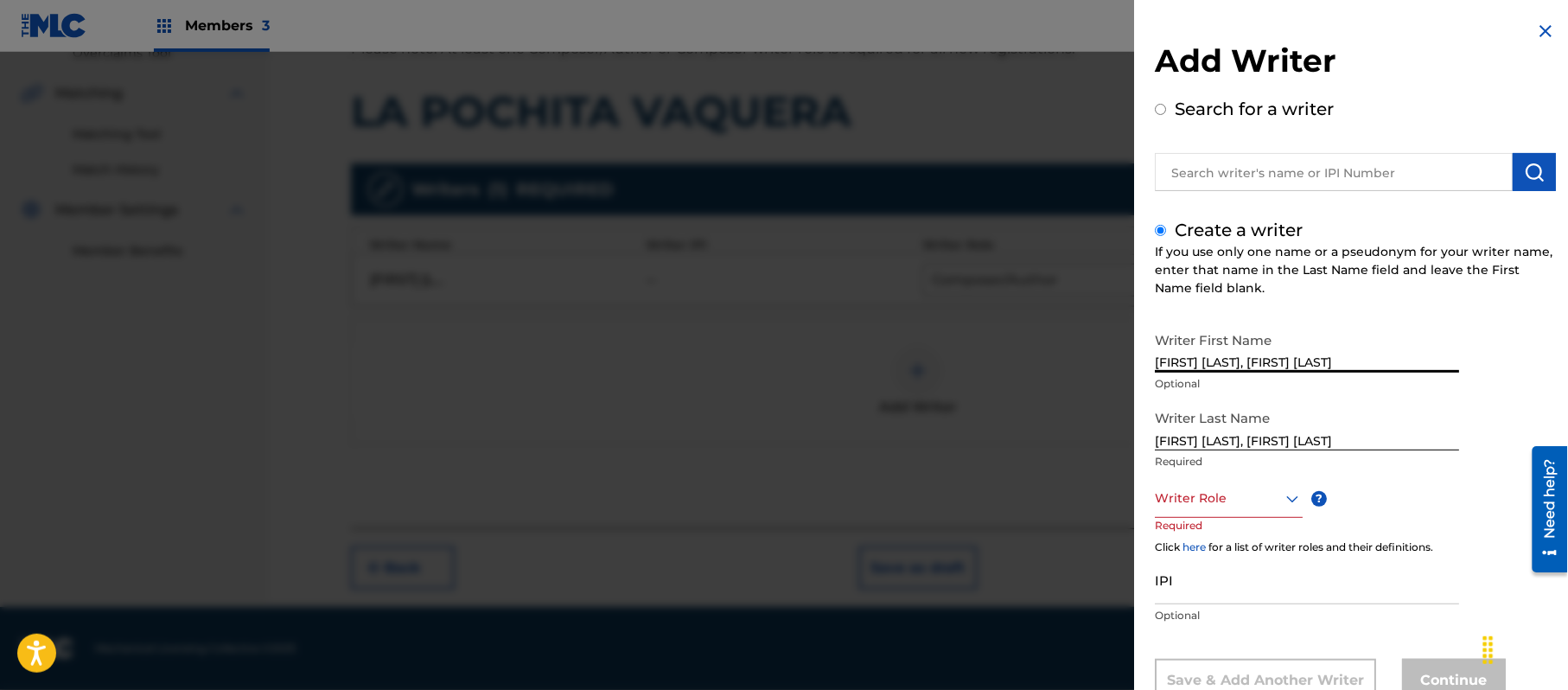 drag, startPoint x: 1425, startPoint y: 363, endPoint x: 1228, endPoint y: 365, distance: 197.0102 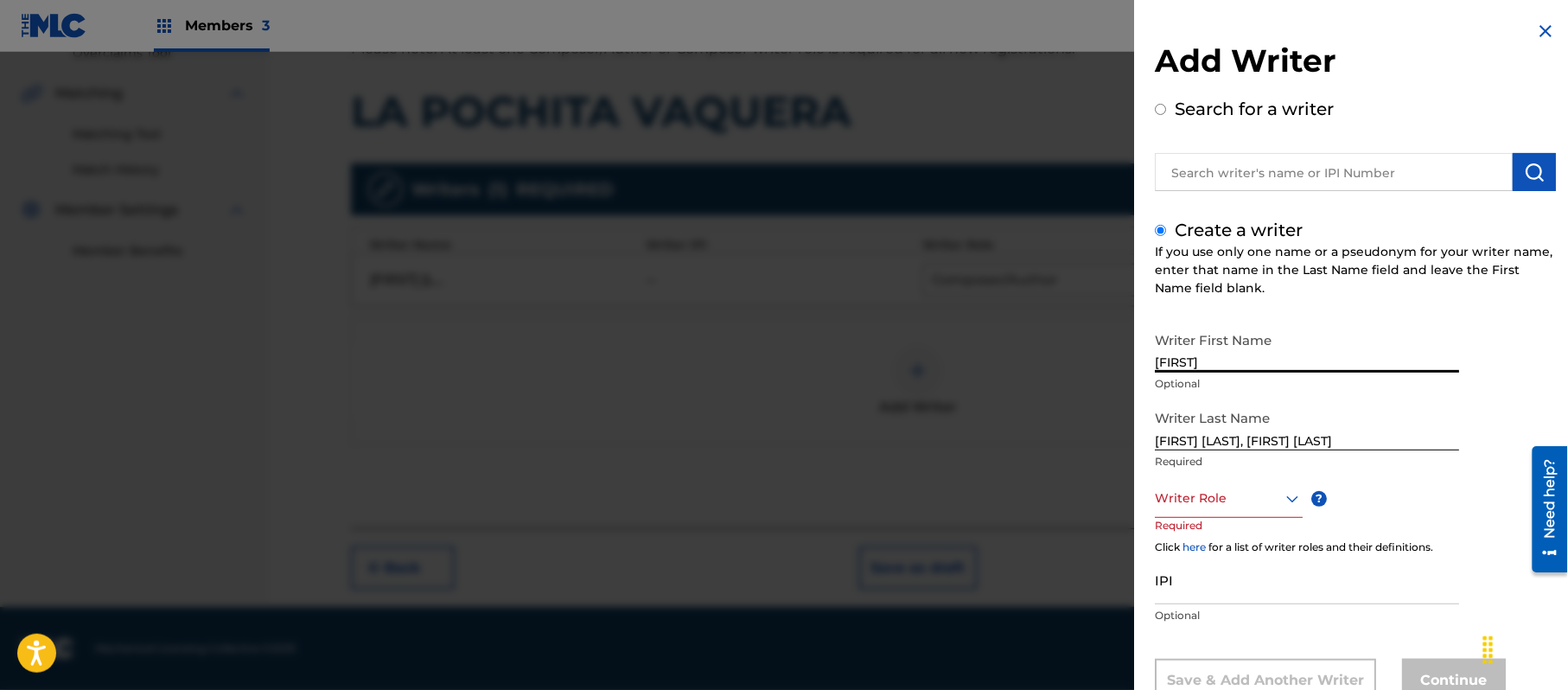 type on "[FIRST]" 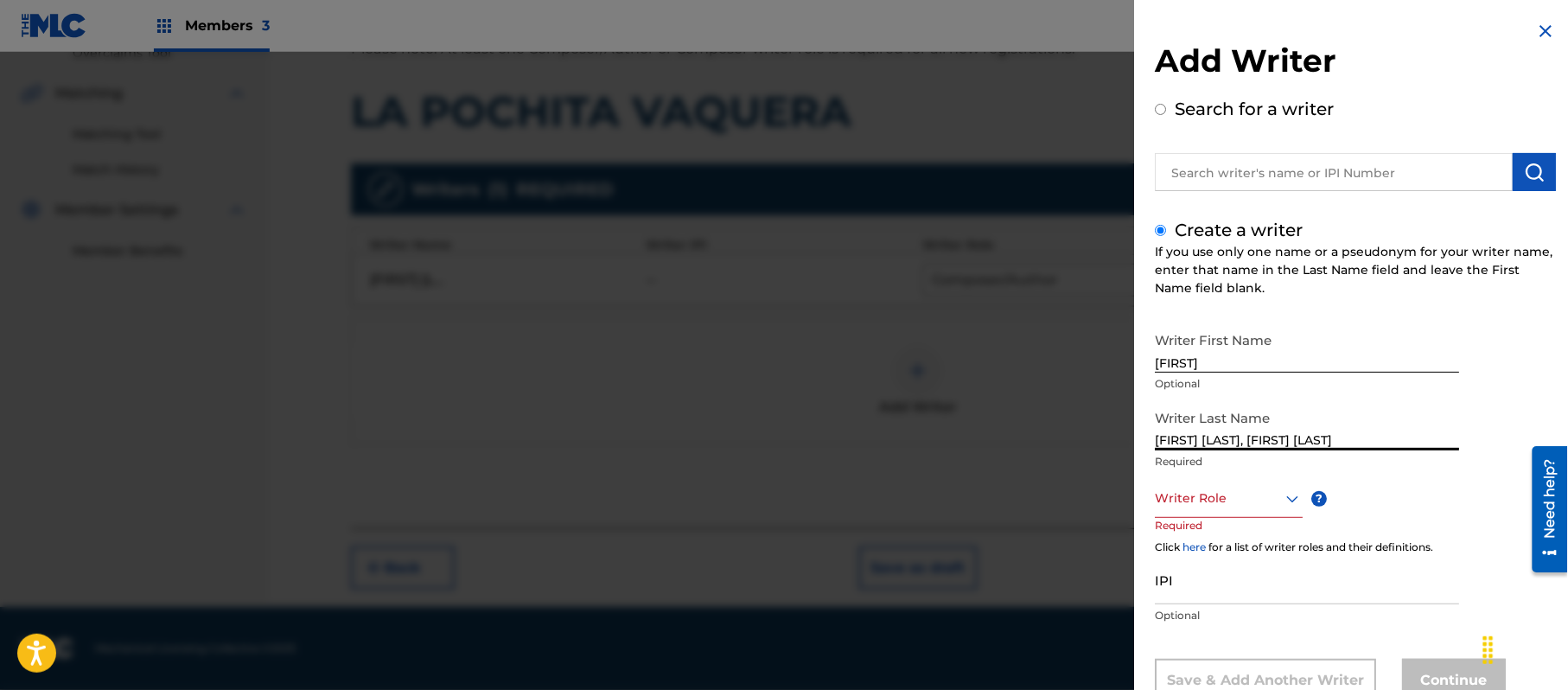 drag, startPoint x: 1229, startPoint y: 443, endPoint x: 1029, endPoint y: 430, distance: 200.4221 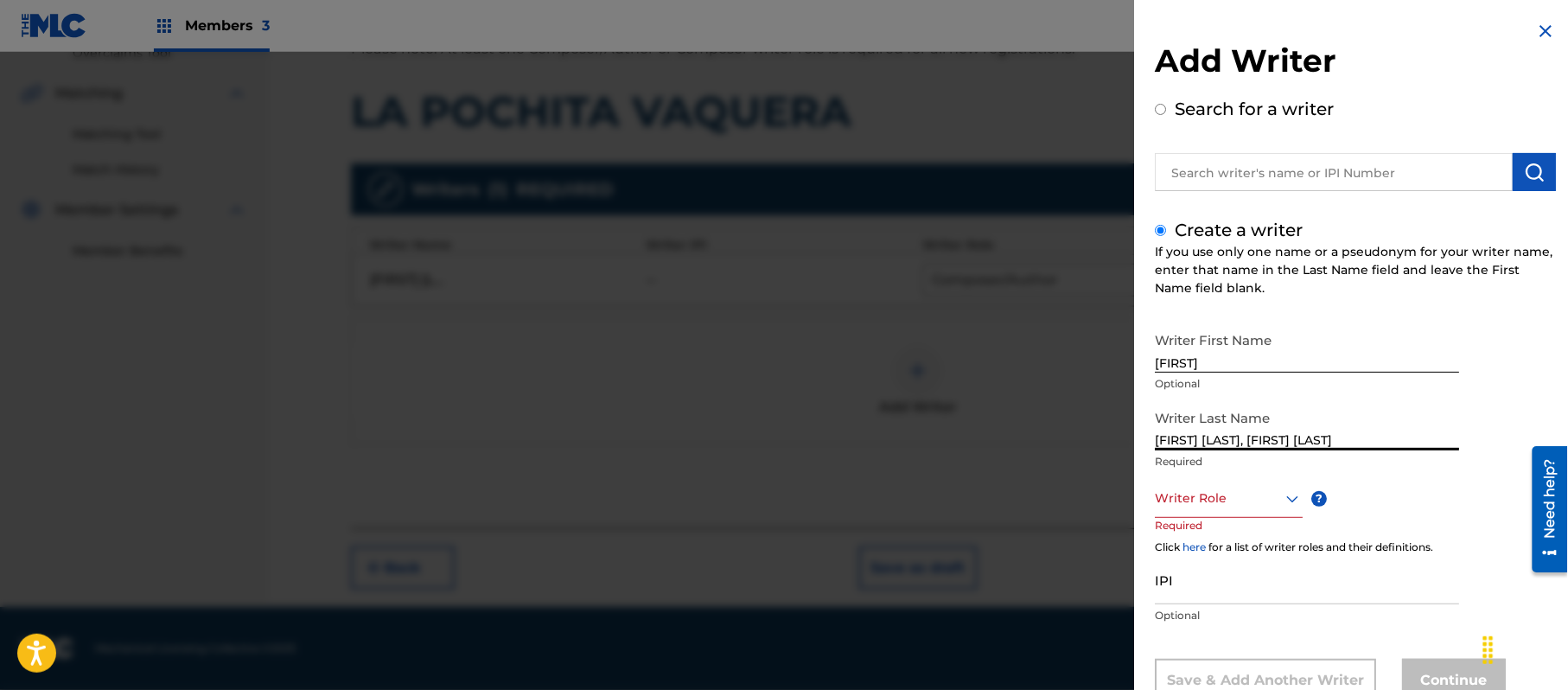 click on "Add Writer Search for a writer Create a writer If you use only one name or a pseudonym for your writer name, enter that name in the Last Name field and leave the First Name field blank. Writer First Name [FIRST] [LAST] Optional" at bounding box center [784, 371] 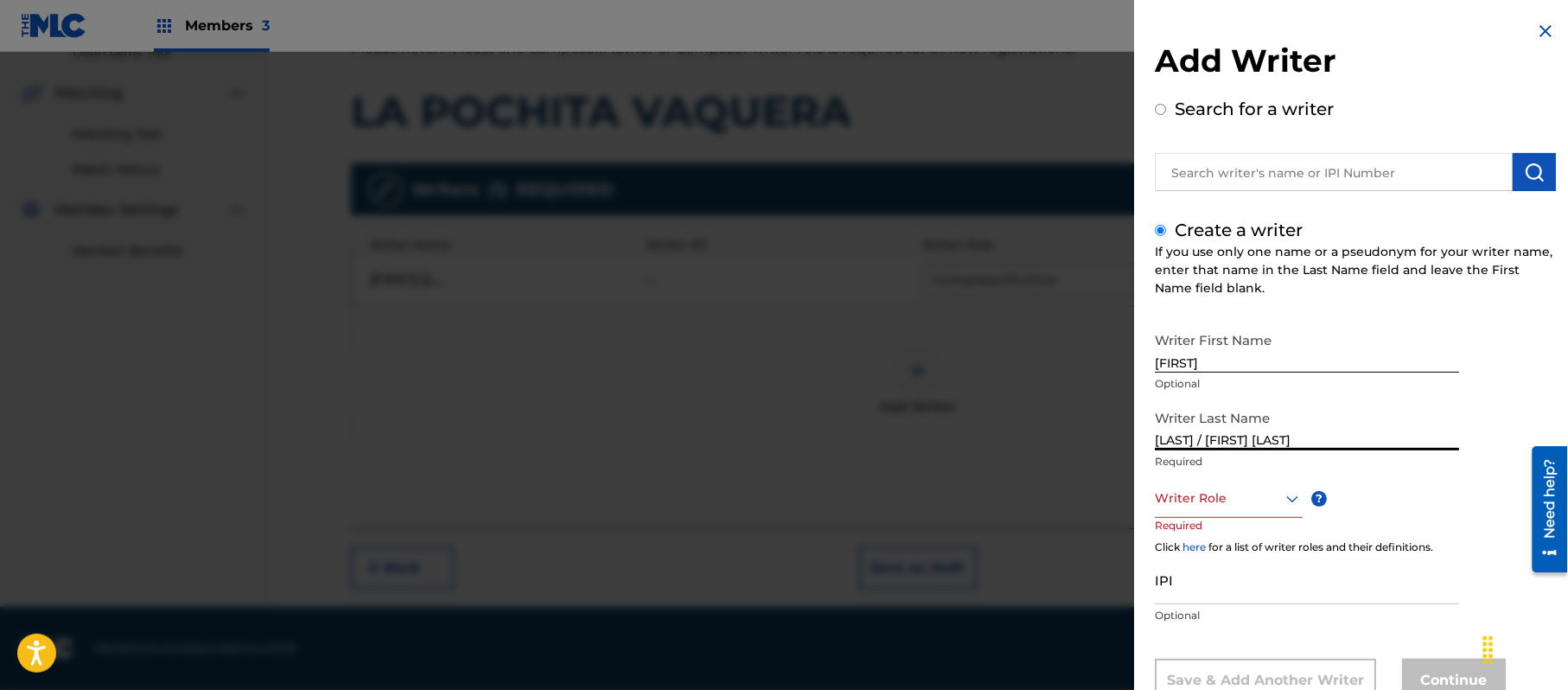 drag, startPoint x: 1380, startPoint y: 440, endPoint x: 1214, endPoint y: 425, distance: 166.67633 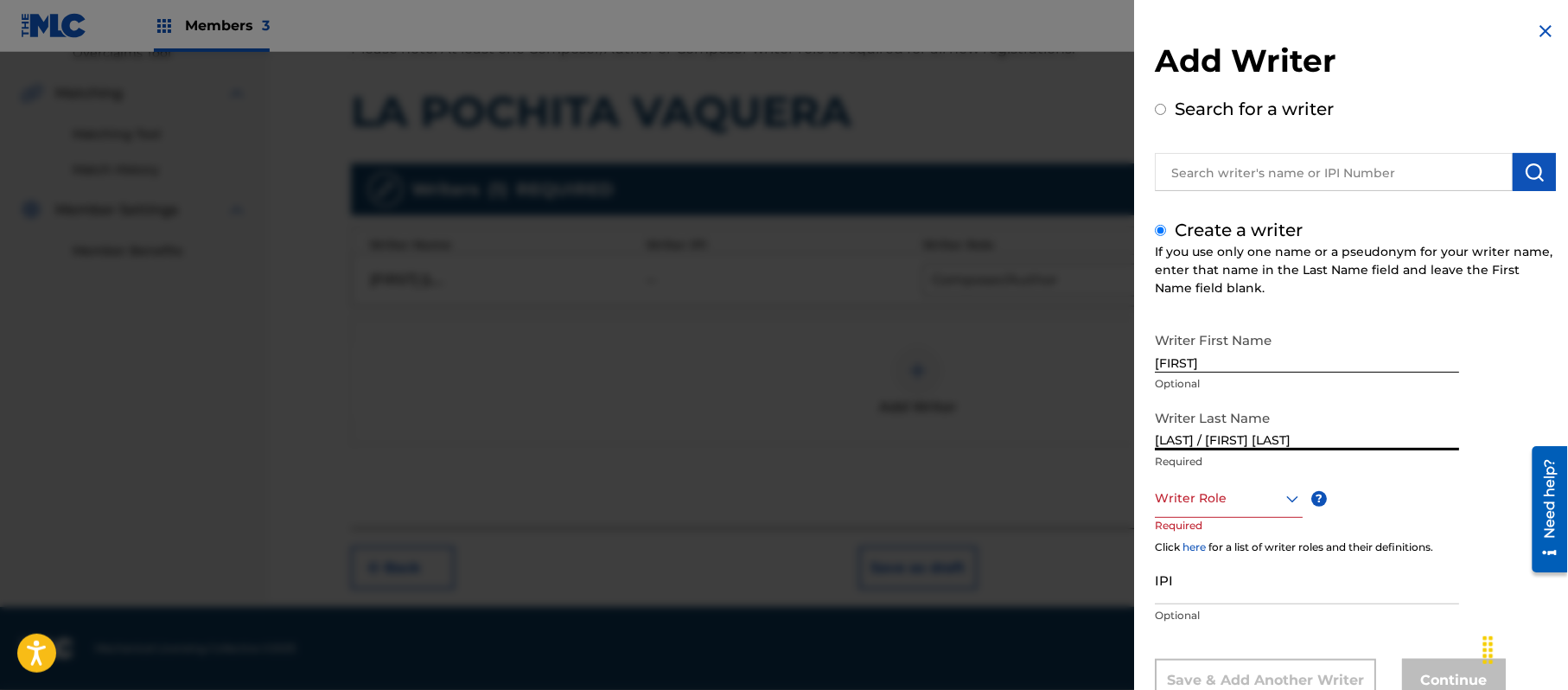 click on "[LAST] / [FIRST] [LAST]" at bounding box center (1307, 425) 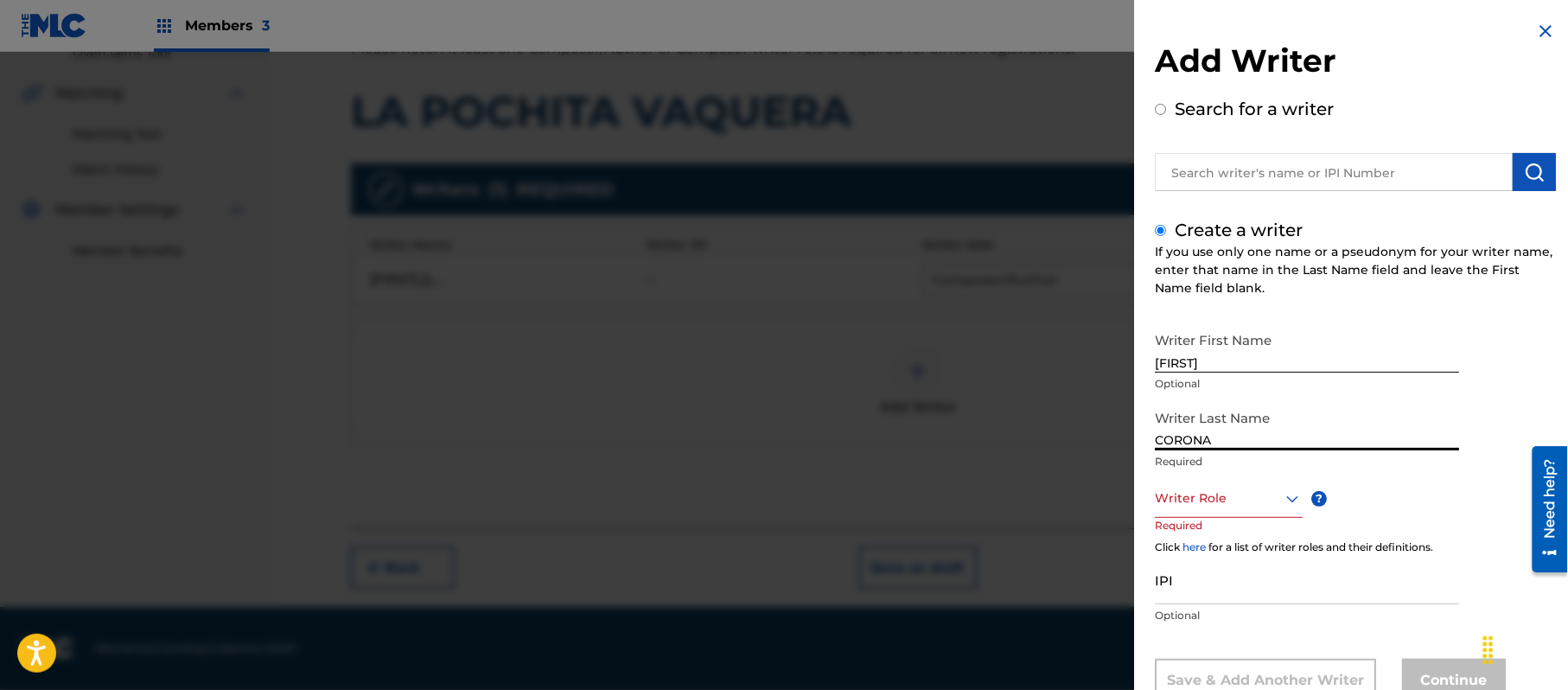 type on "CORONA" 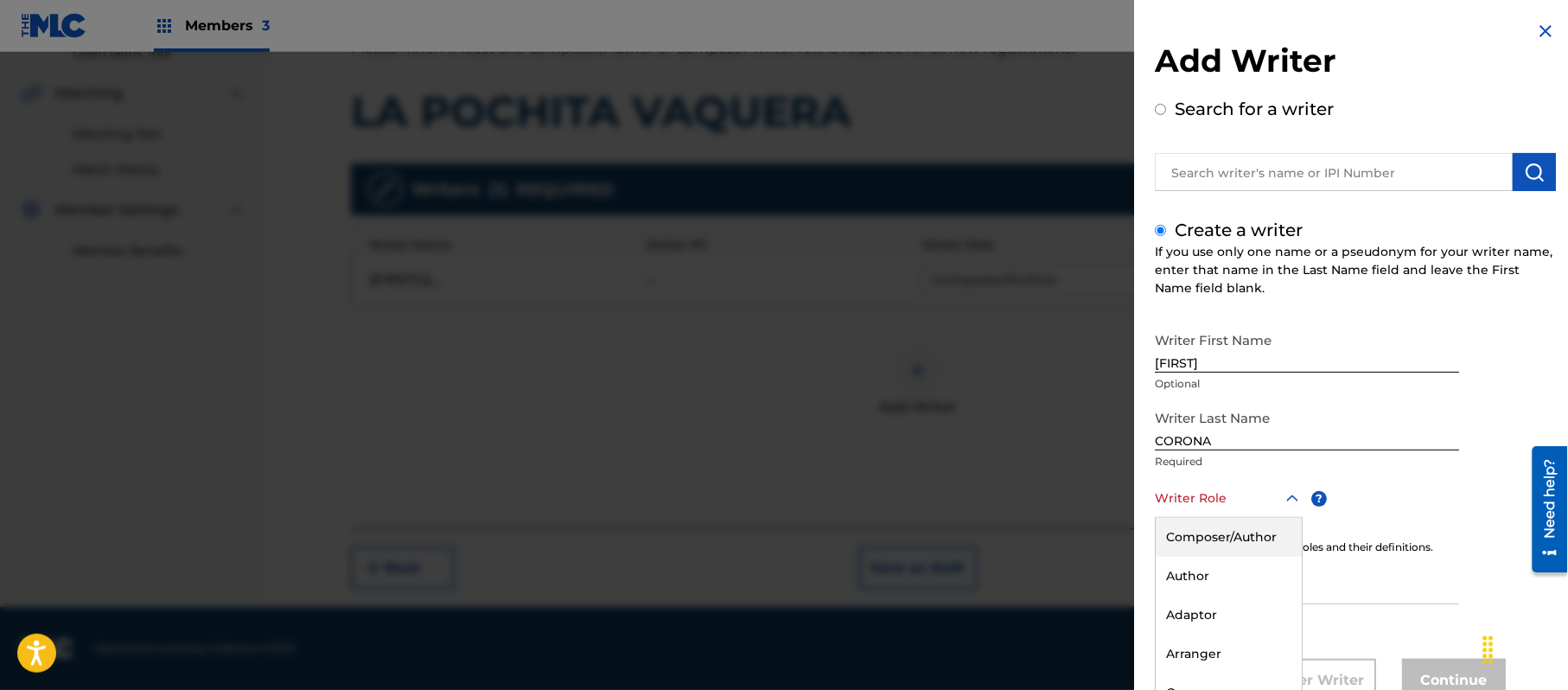 scroll, scrollTop: 59, scrollLeft: 0, axis: vertical 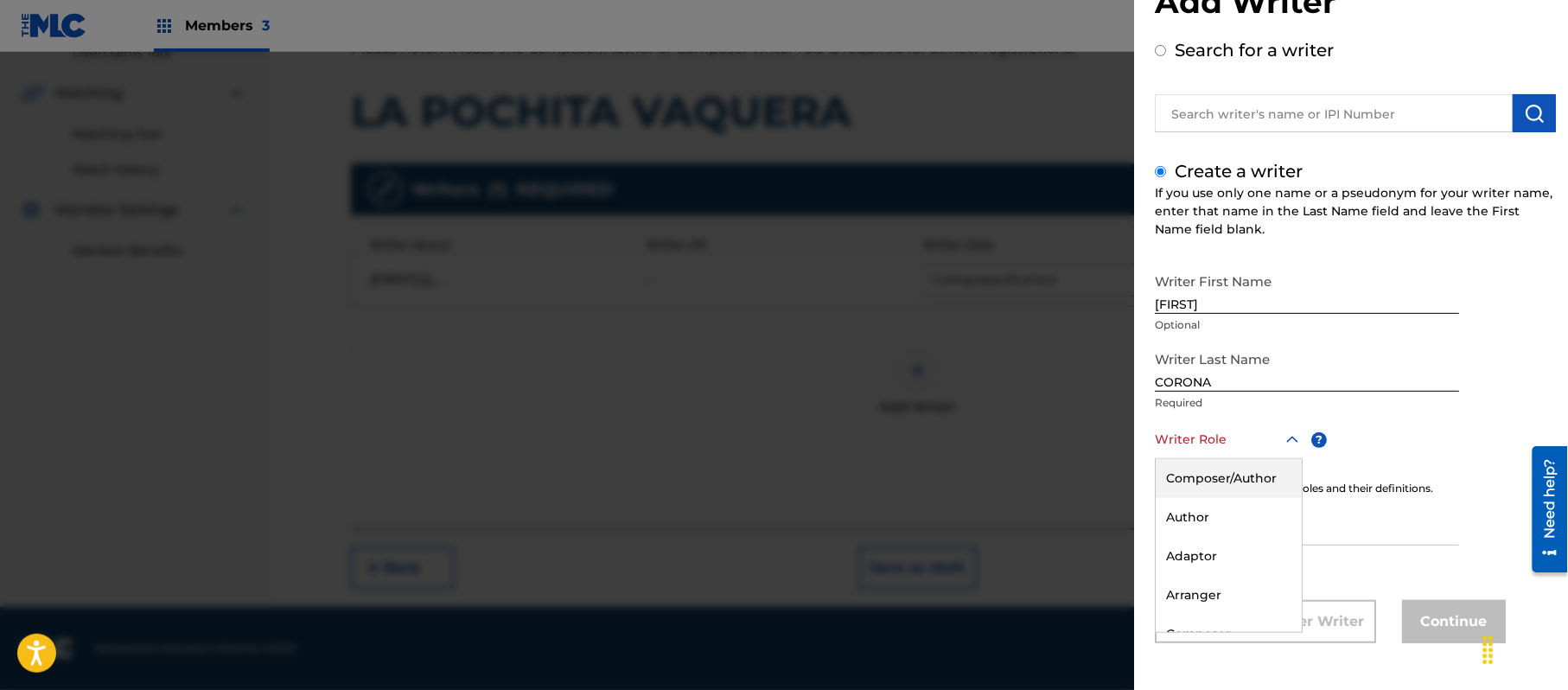 click on "8 results available. Use Up and Down to choose options, press Enter to select the currently focused option, press Escape to exit the menu, press Tab to select the option and exit the menu. Writer Role Composer/Author Author Adaptor Arranger Composer Translator Sub Arranger Sub Author" at bounding box center [1228, 439] 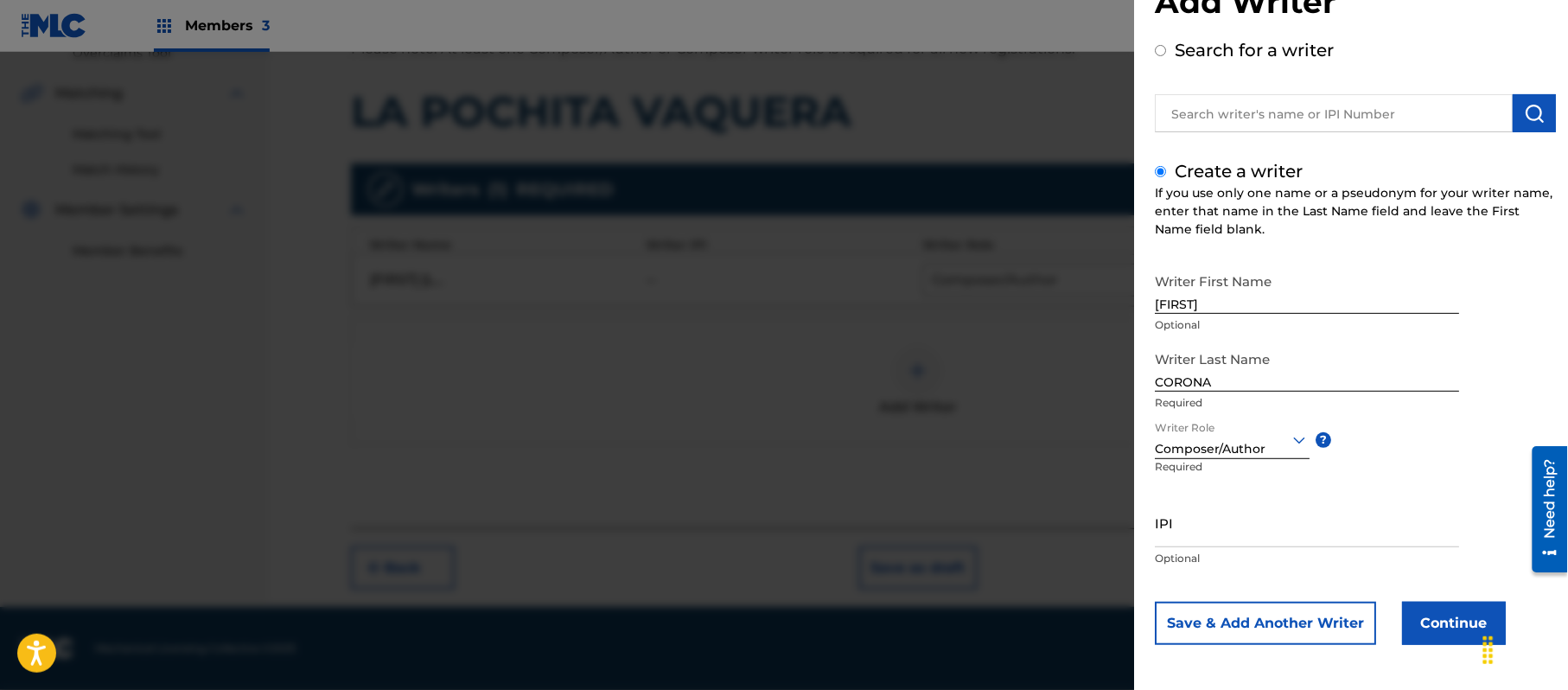 click on "Continue" at bounding box center [1454, 623] 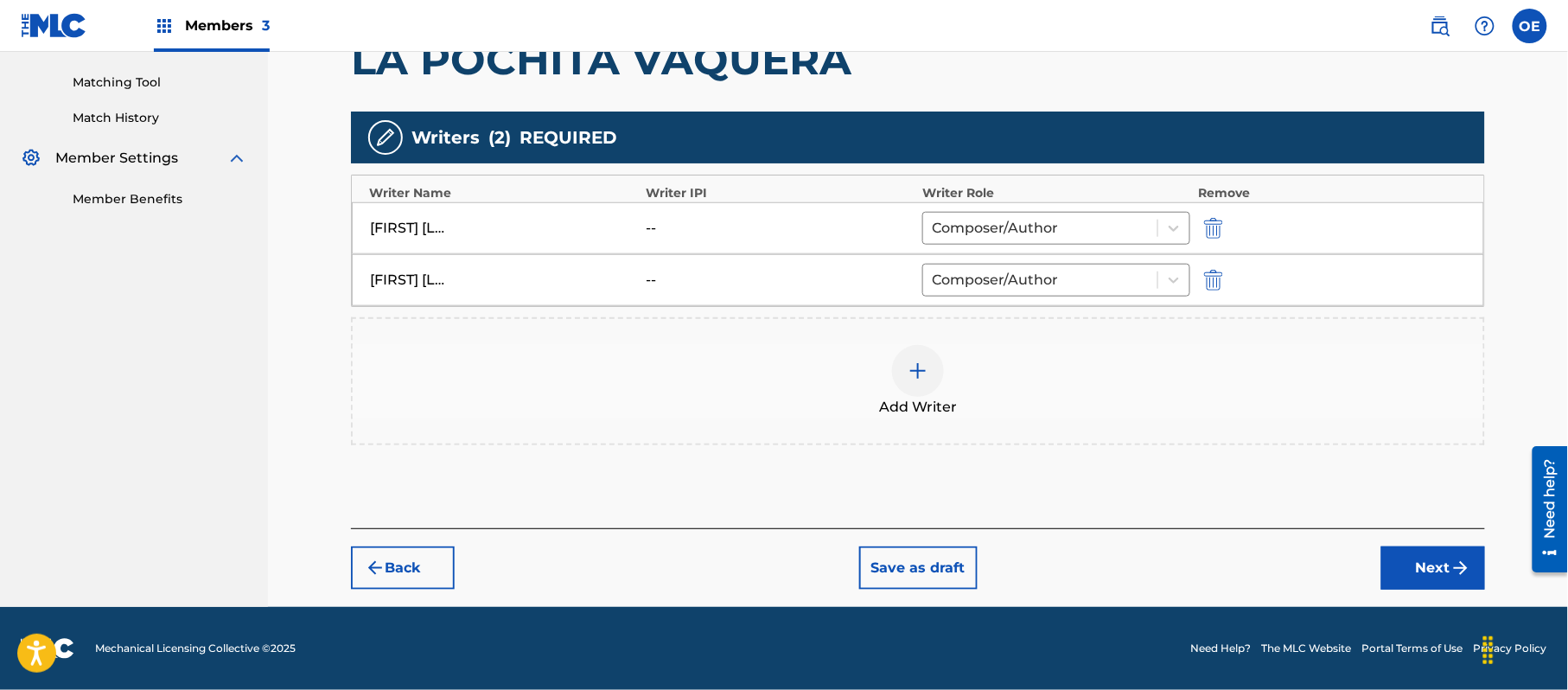 click on "Next" at bounding box center [1433, 568] 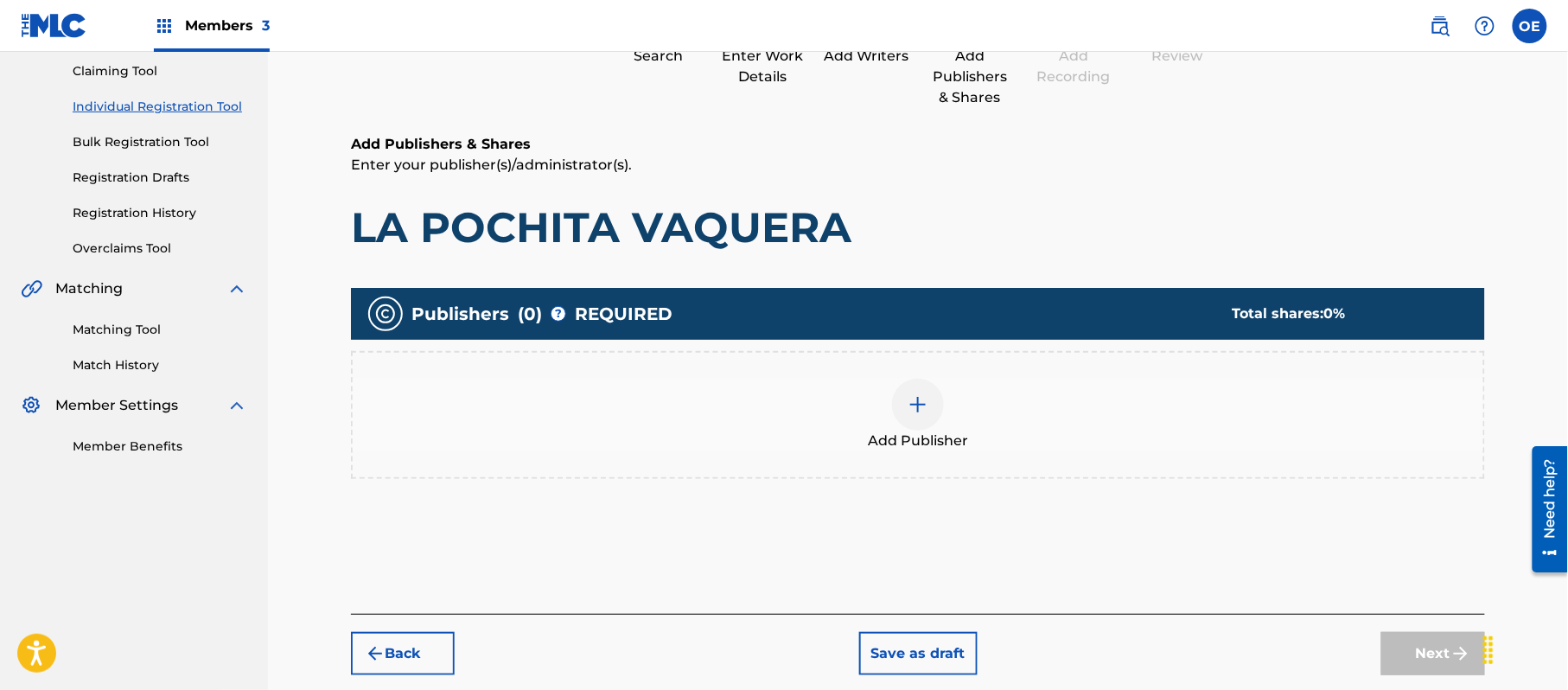 scroll, scrollTop: 78, scrollLeft: 0, axis: vertical 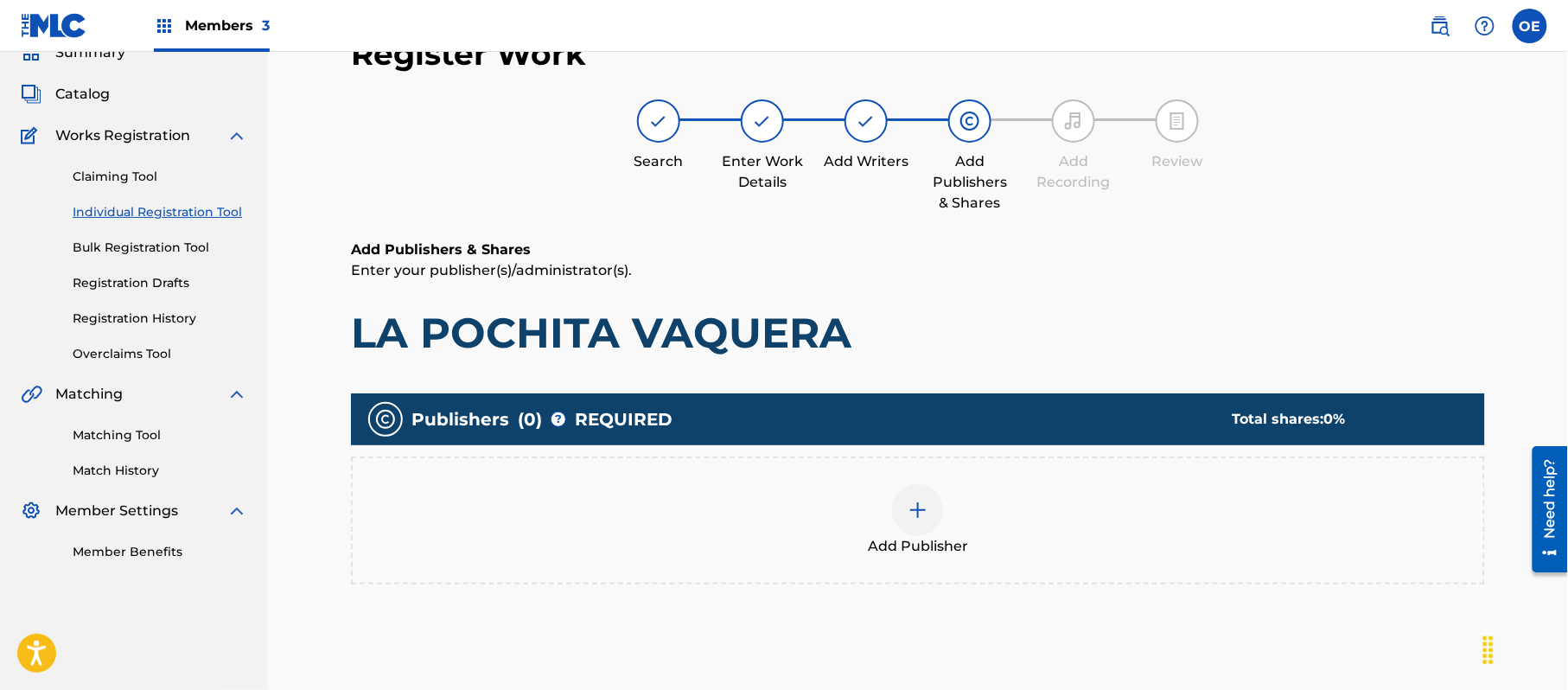 click on "Add Publisher" at bounding box center (918, 521) 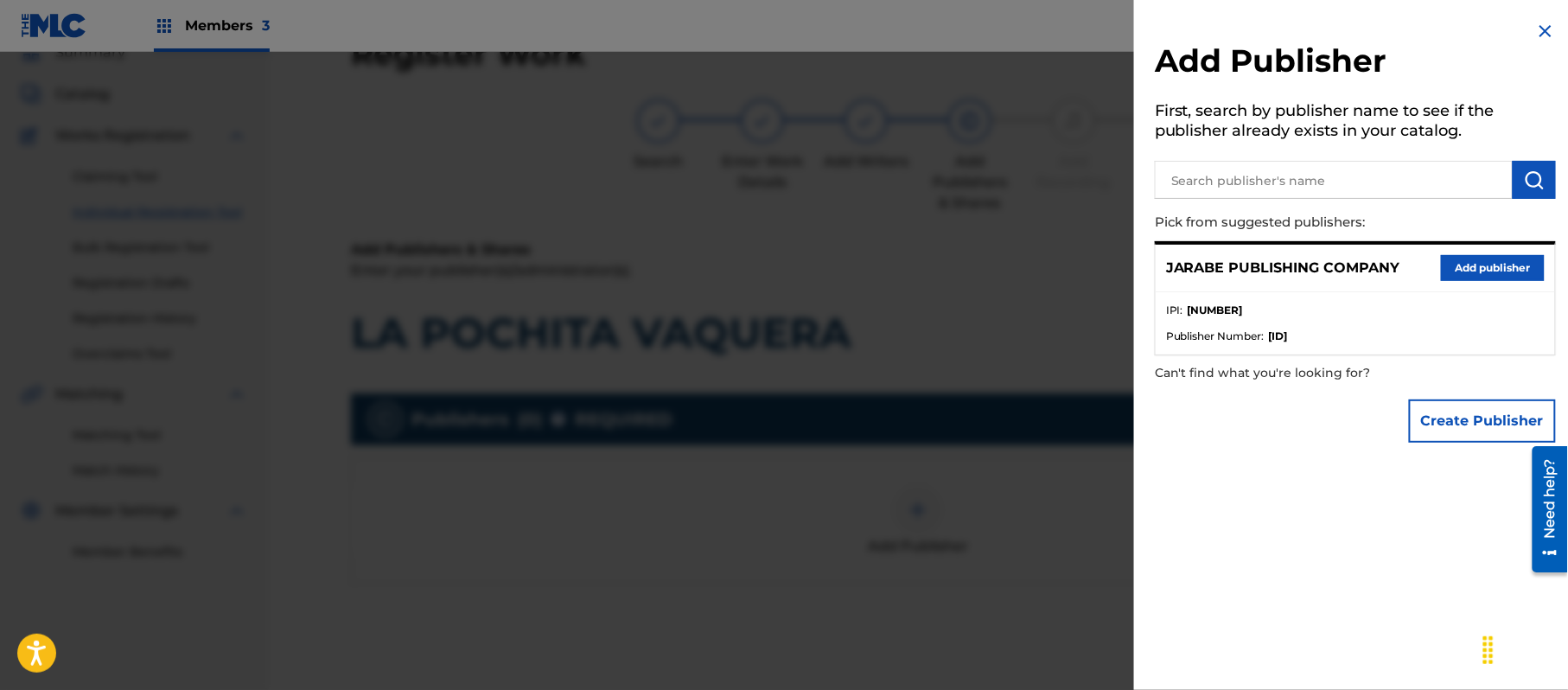 drag, startPoint x: 1457, startPoint y: 246, endPoint x: 1454, endPoint y: 258, distance: 12.36932 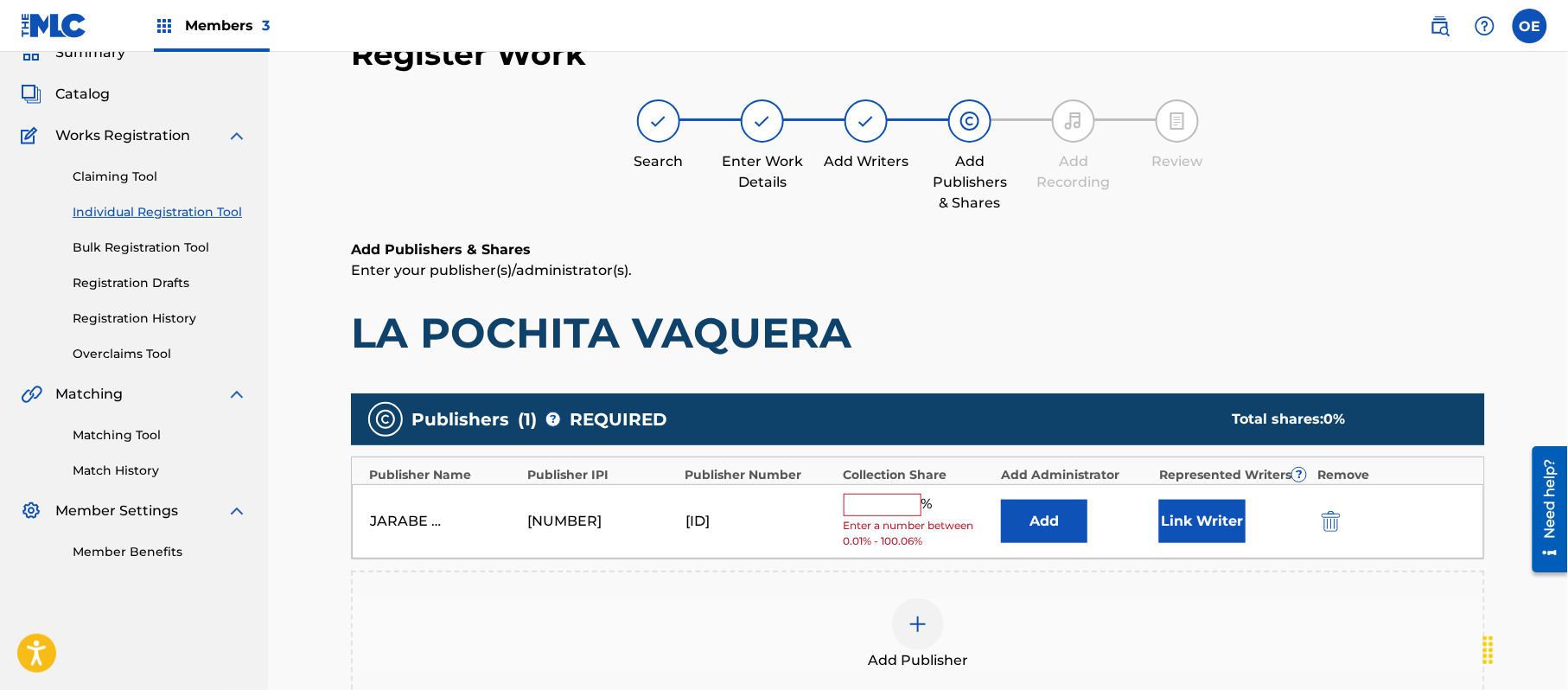 click at bounding box center (883, 505) 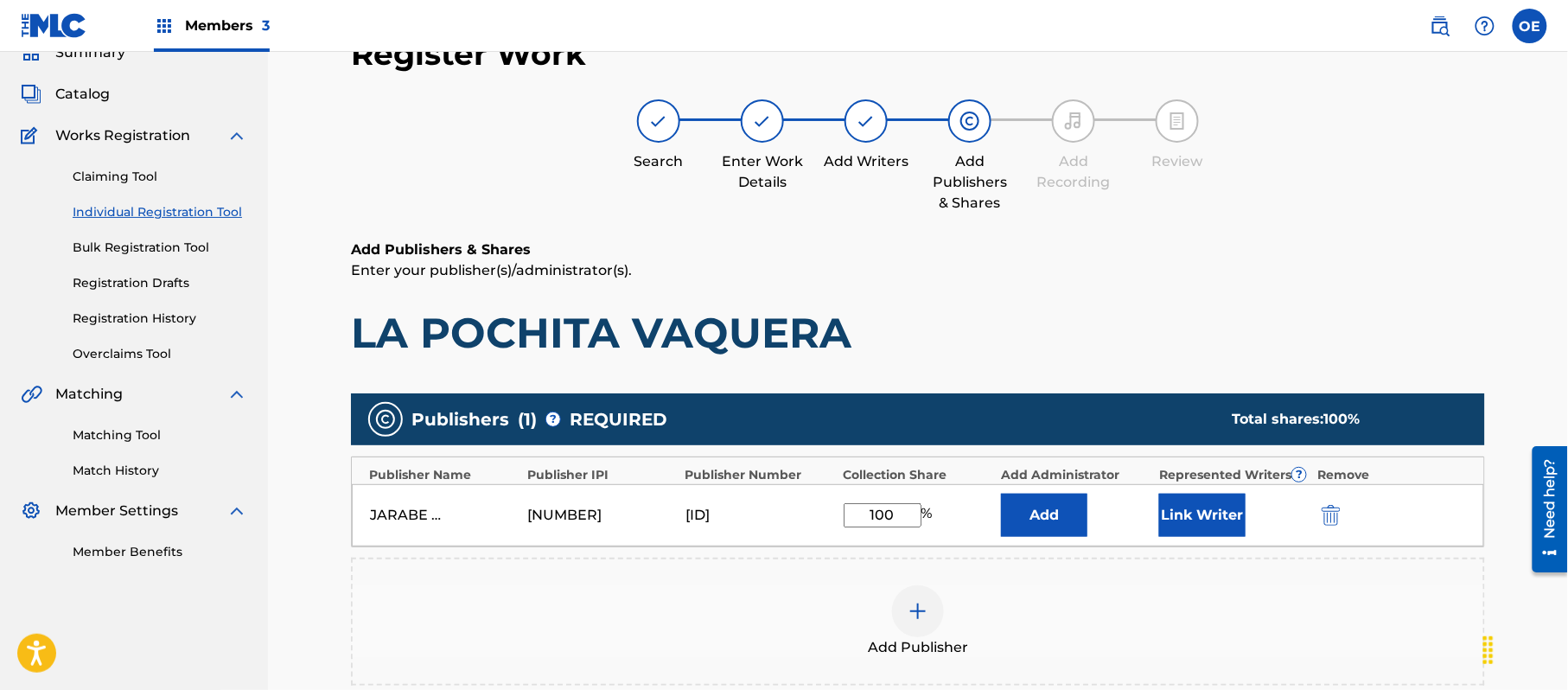 click on "Link Writer" at bounding box center [1202, 515] 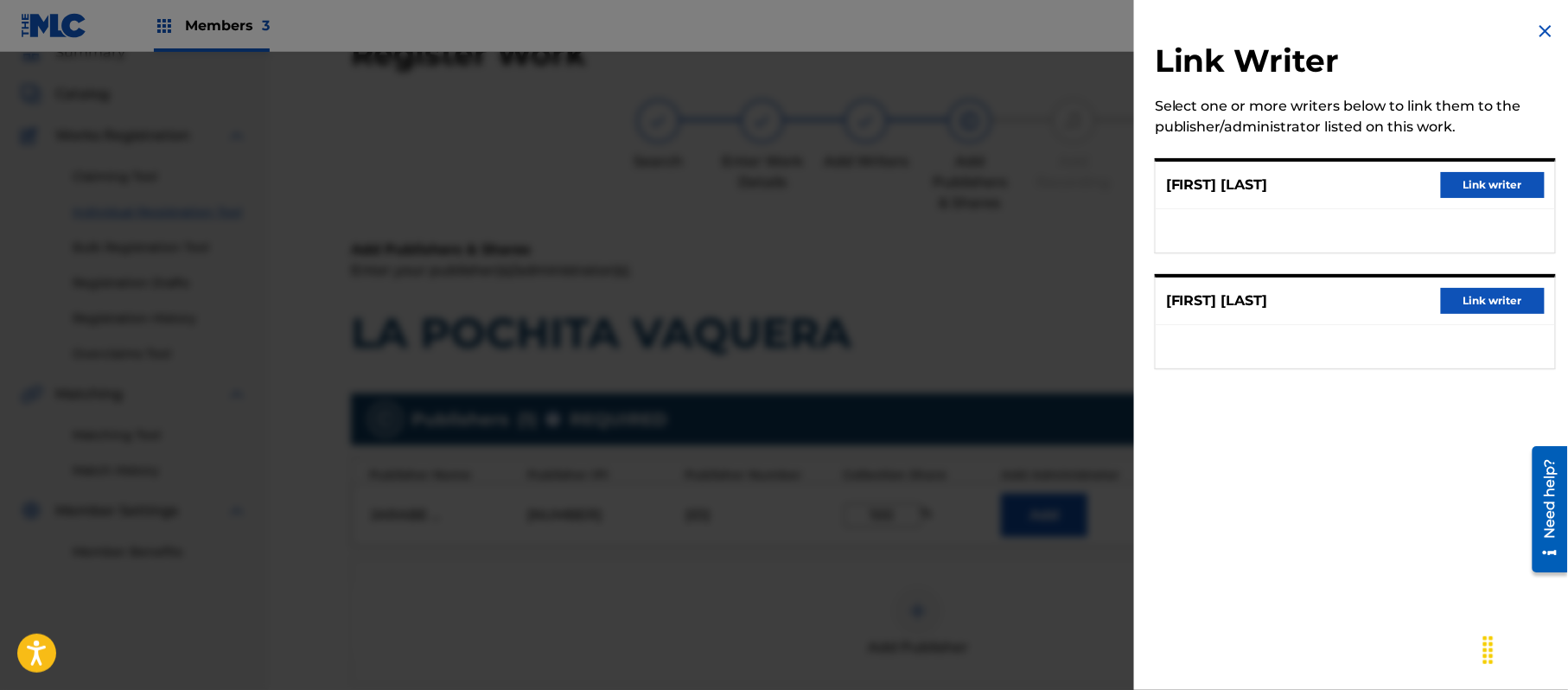 click on "Link writer" at bounding box center (1493, 185) 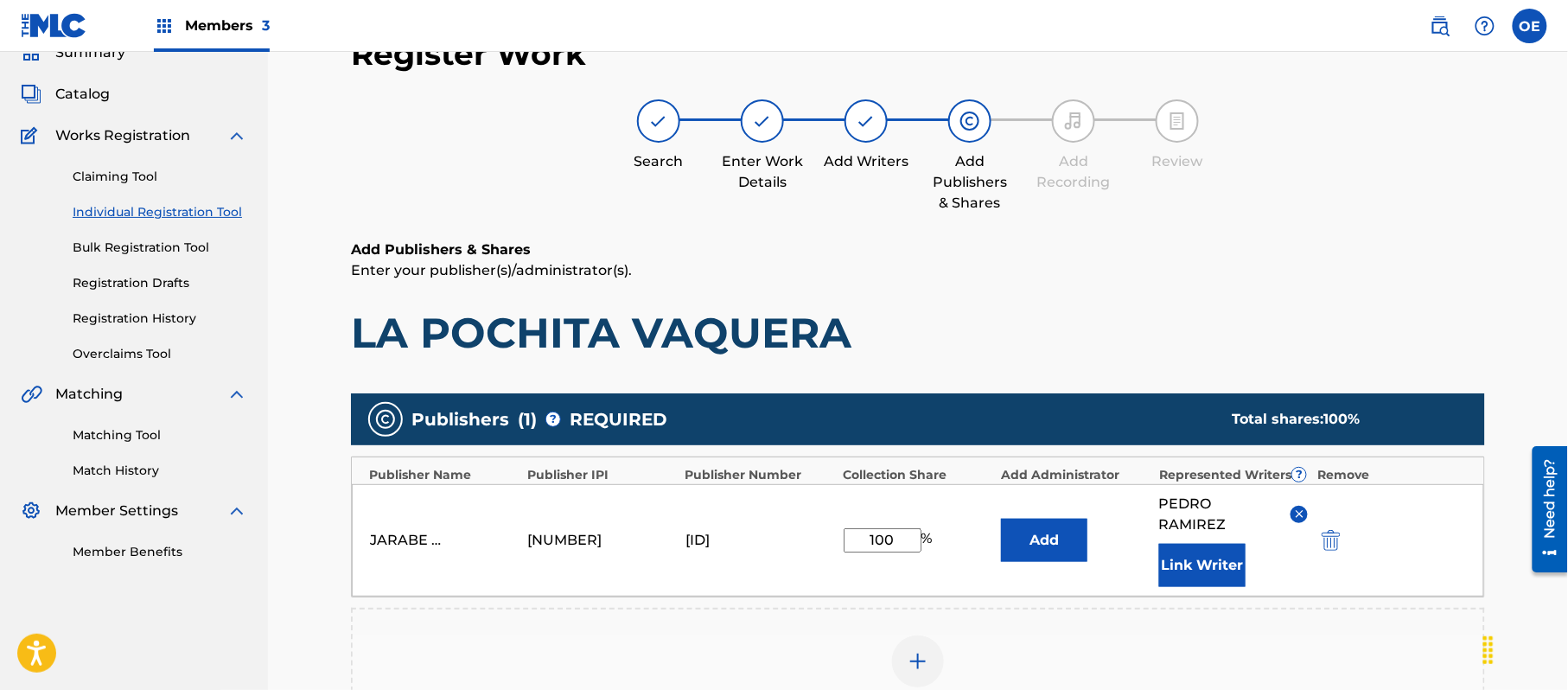 click on "[FIRST]   [LAST] Link Writer" at bounding box center (1233, 540) 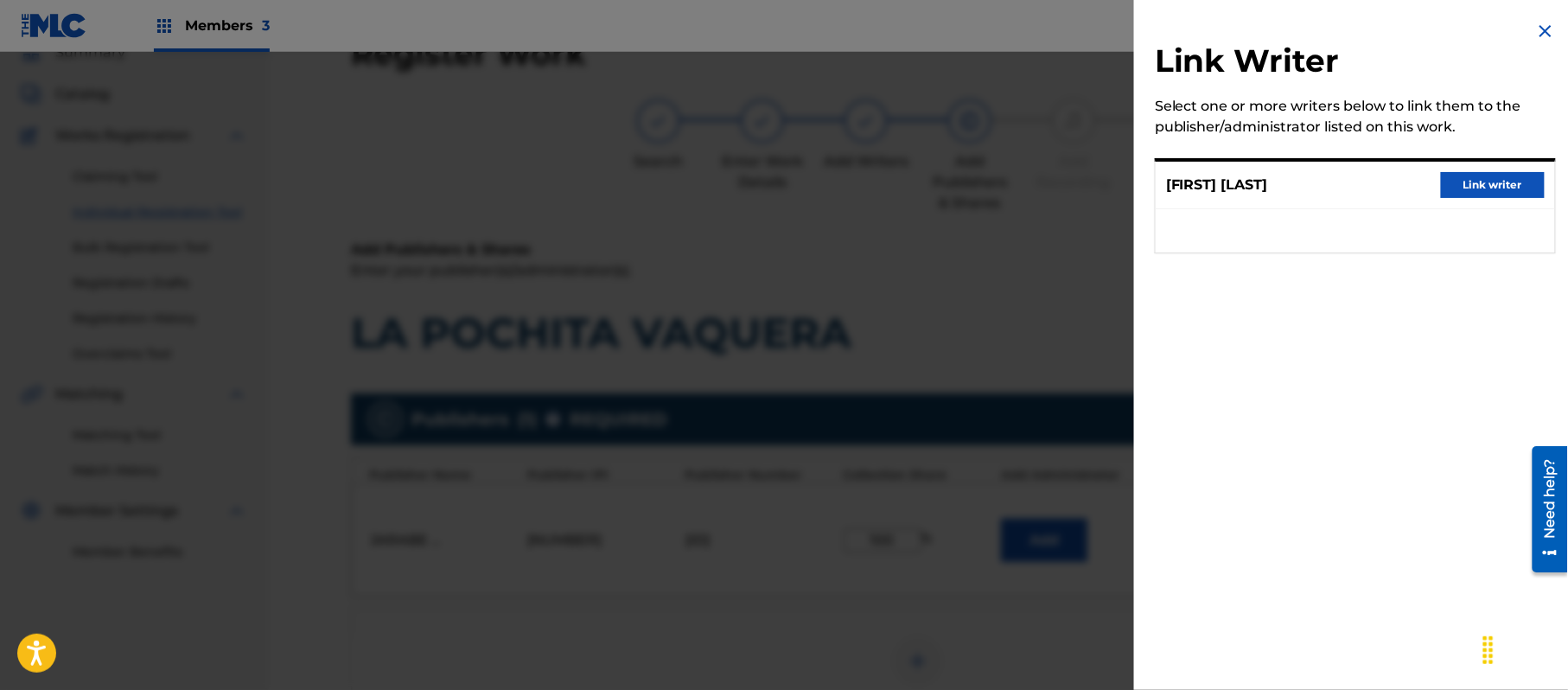 click on "Link writer" at bounding box center [1493, 185] 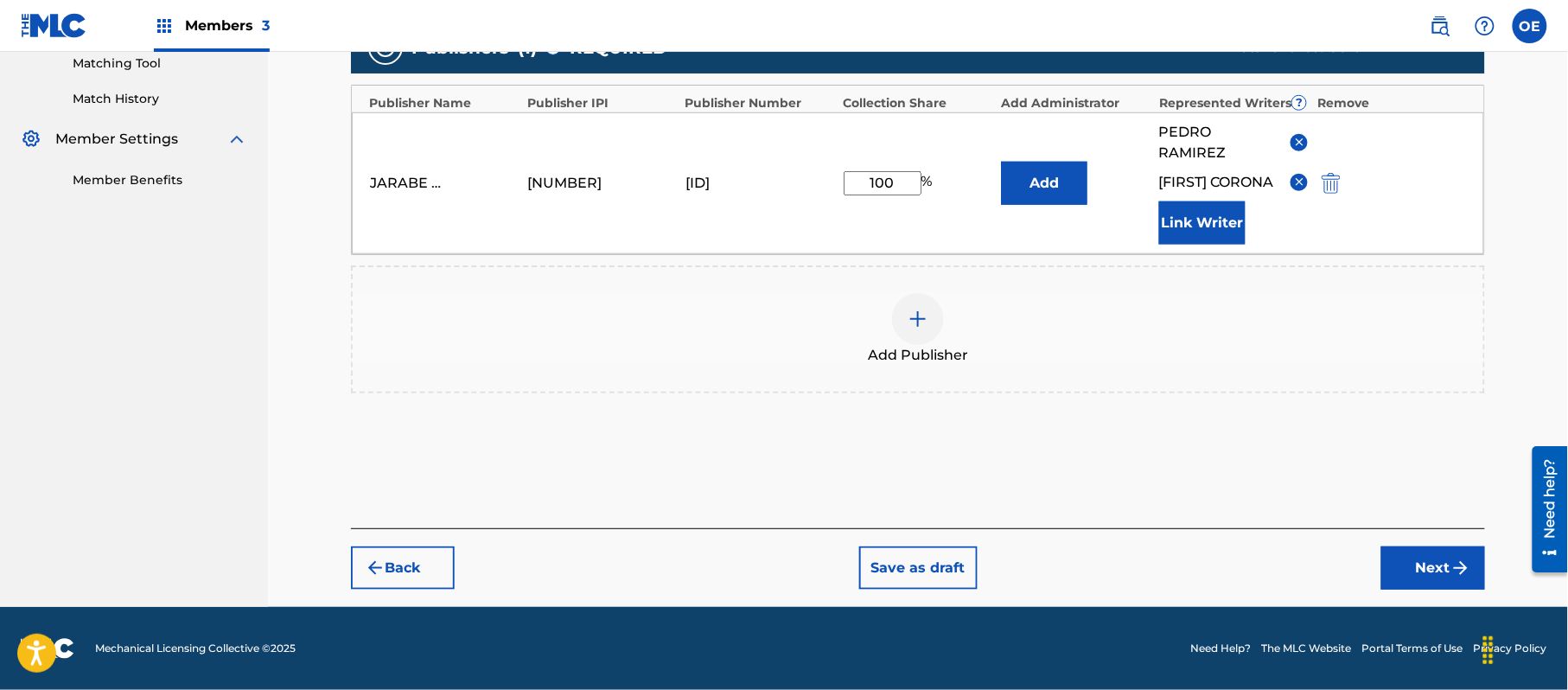 click on "Next" at bounding box center [1433, 568] 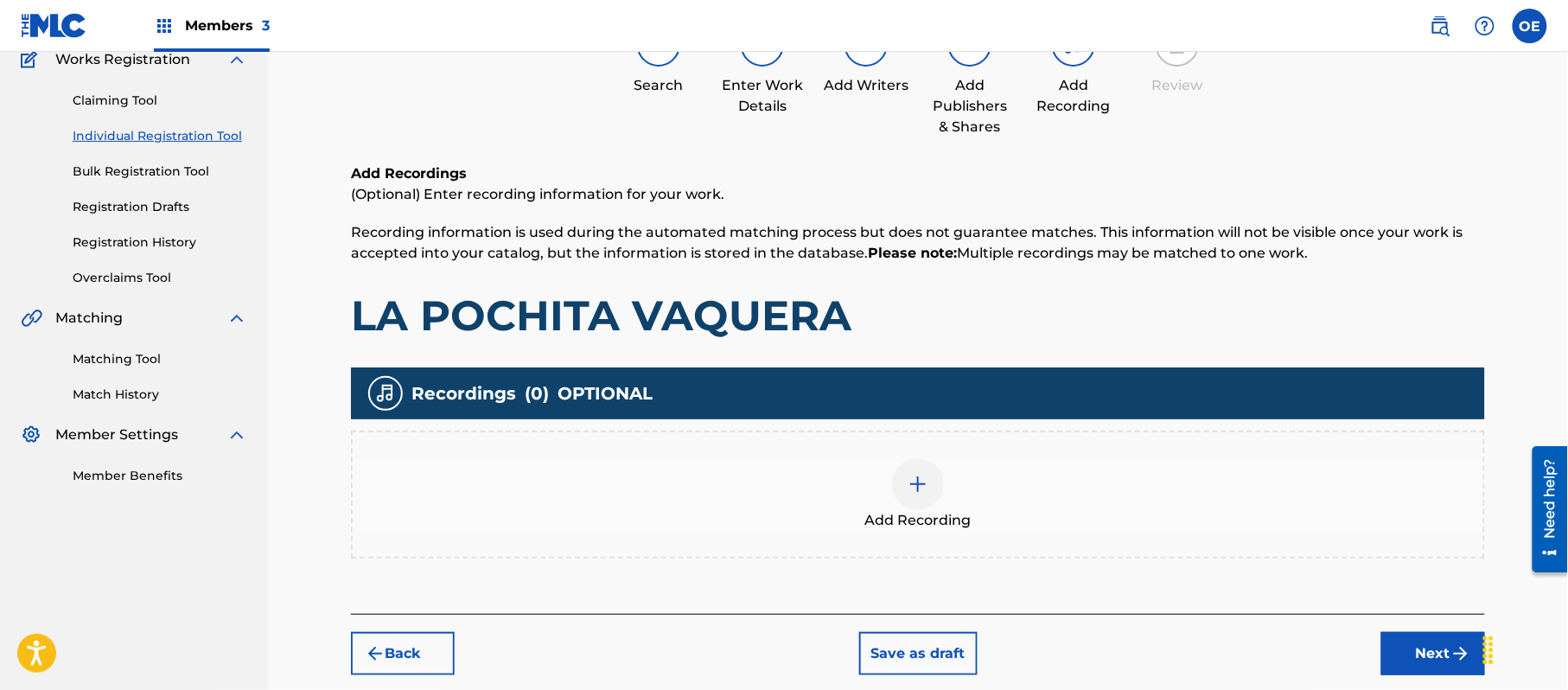 scroll, scrollTop: 78, scrollLeft: 0, axis: vertical 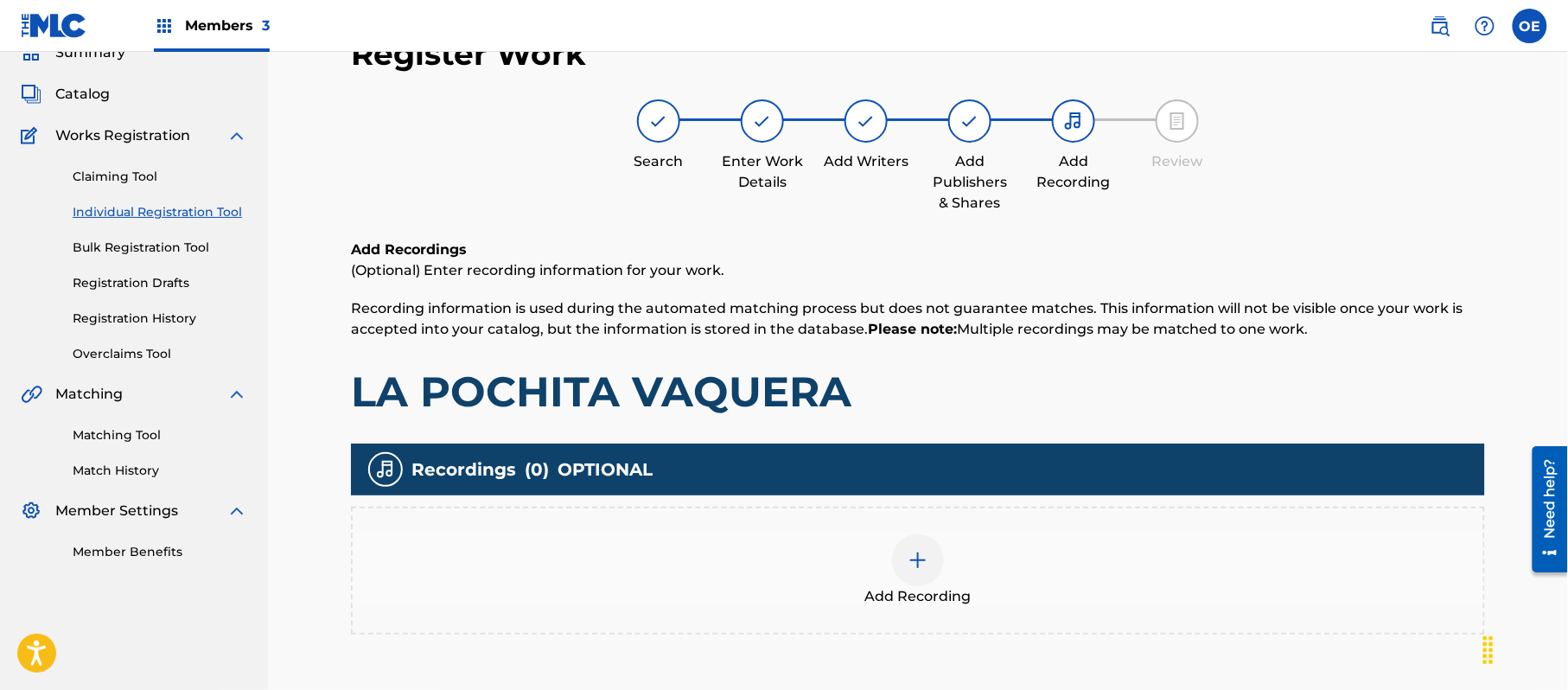 click on "Add Recording" at bounding box center (918, 571) 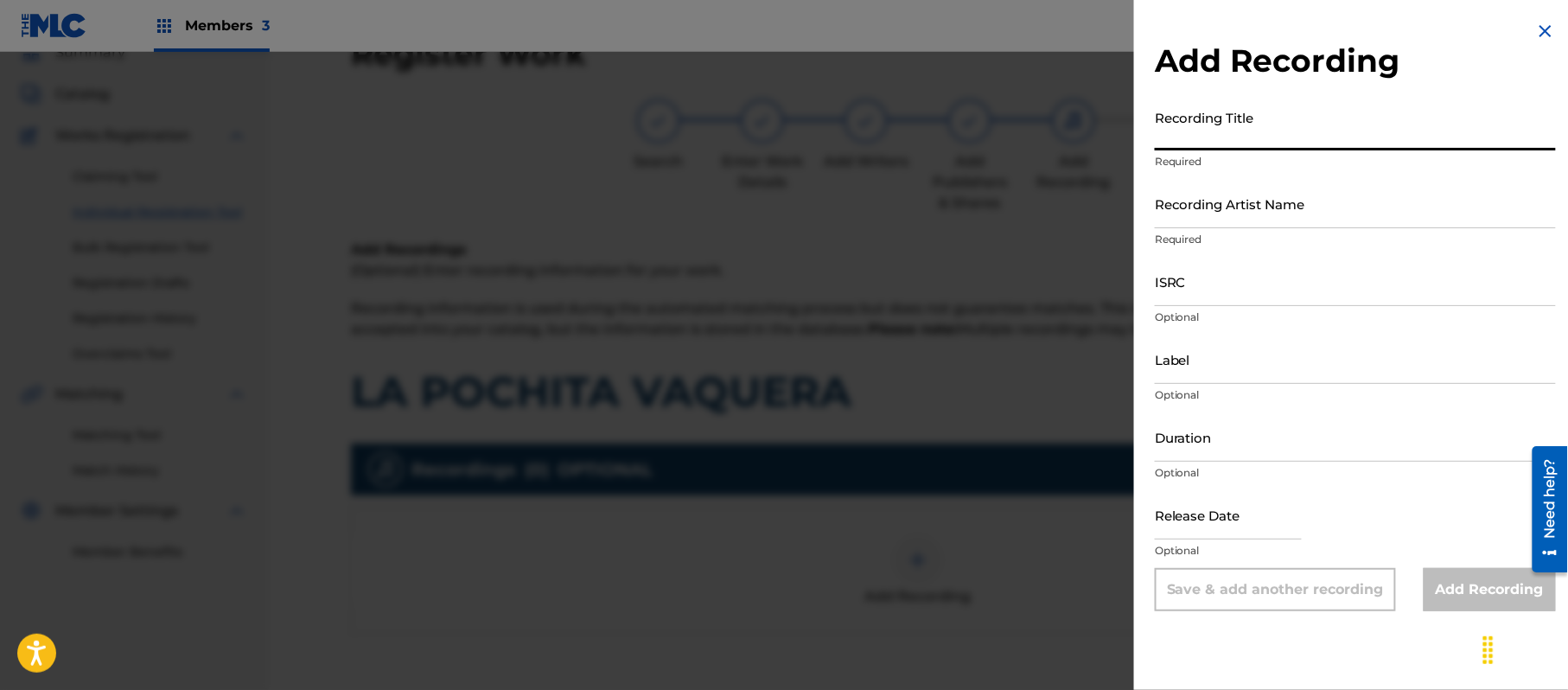 paste on "La Pochita Vaquera" 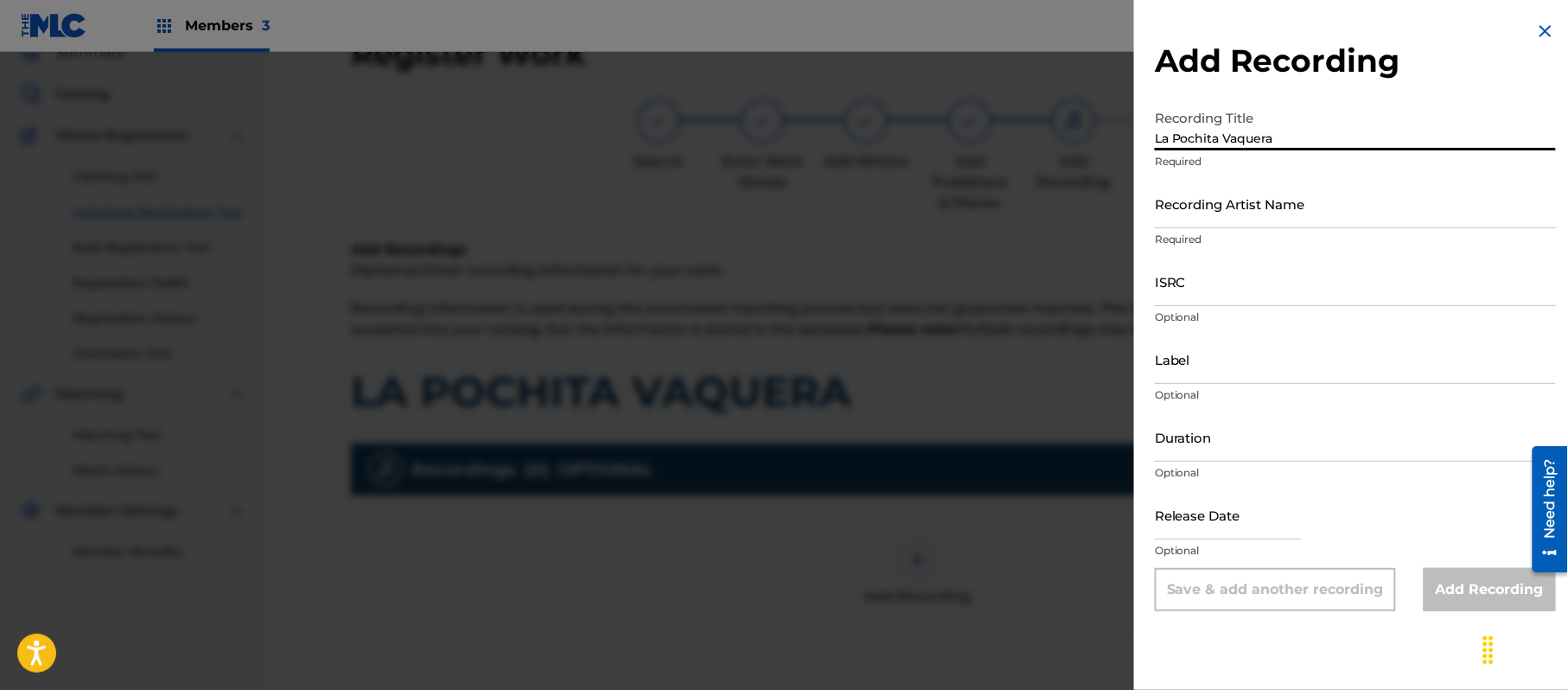 type on "La Pochita Vaquera" 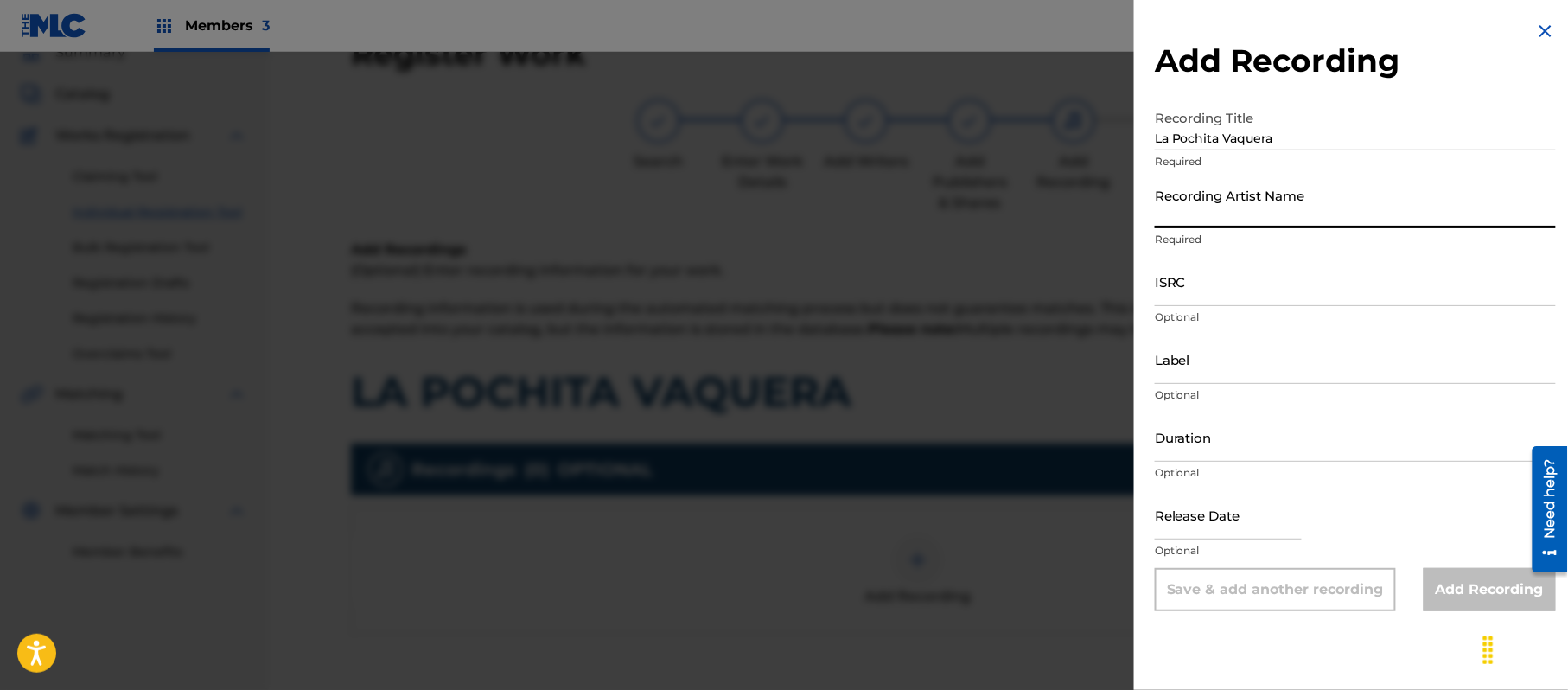 paste on "[ARTIST]" 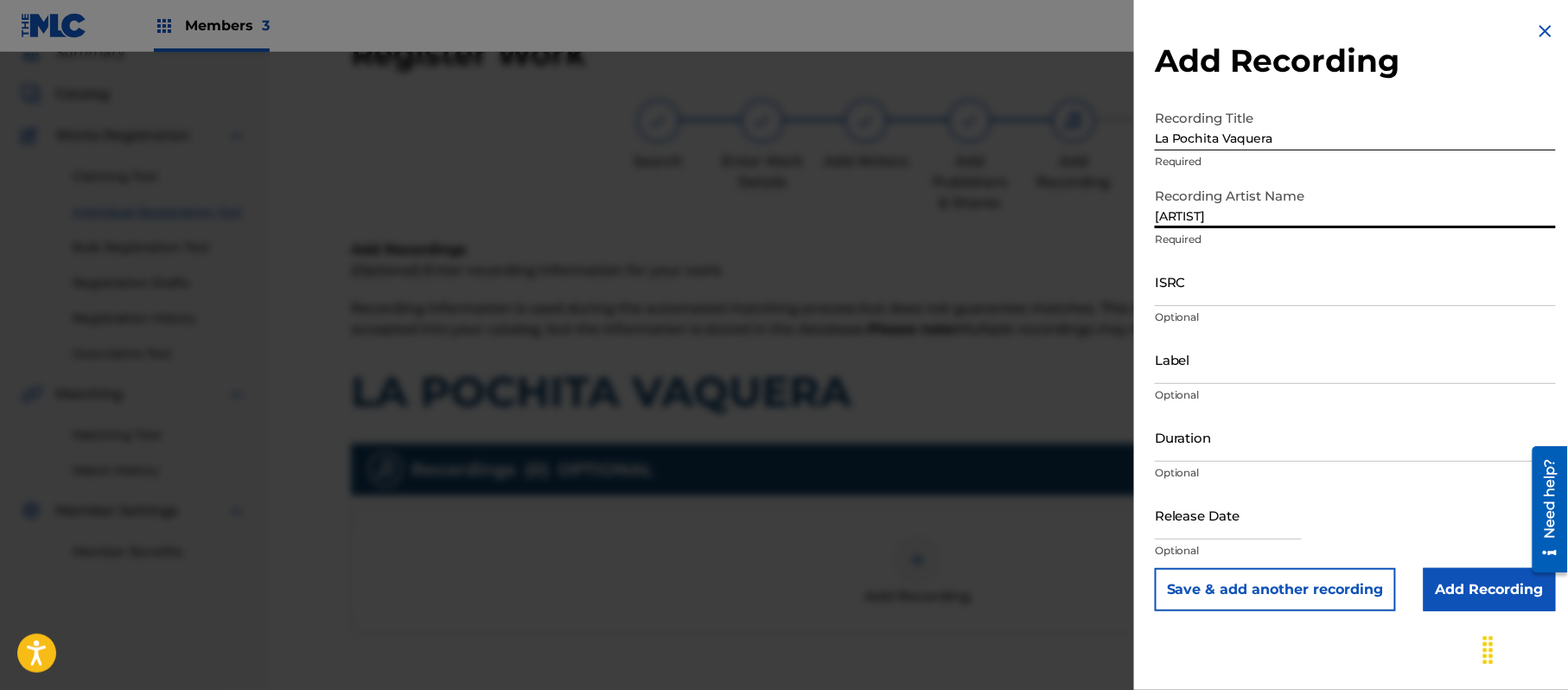 type on "[ARTIST]" 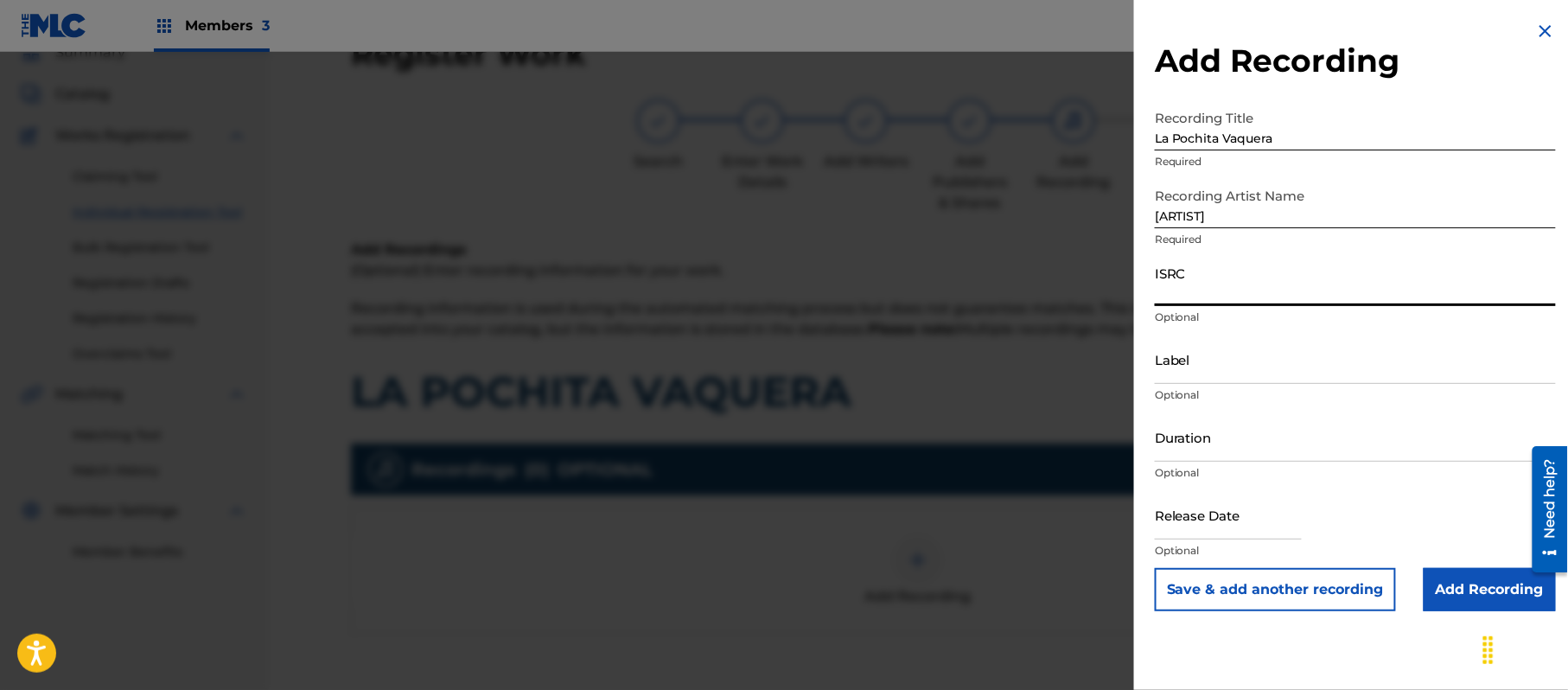 paste on "[ID]" 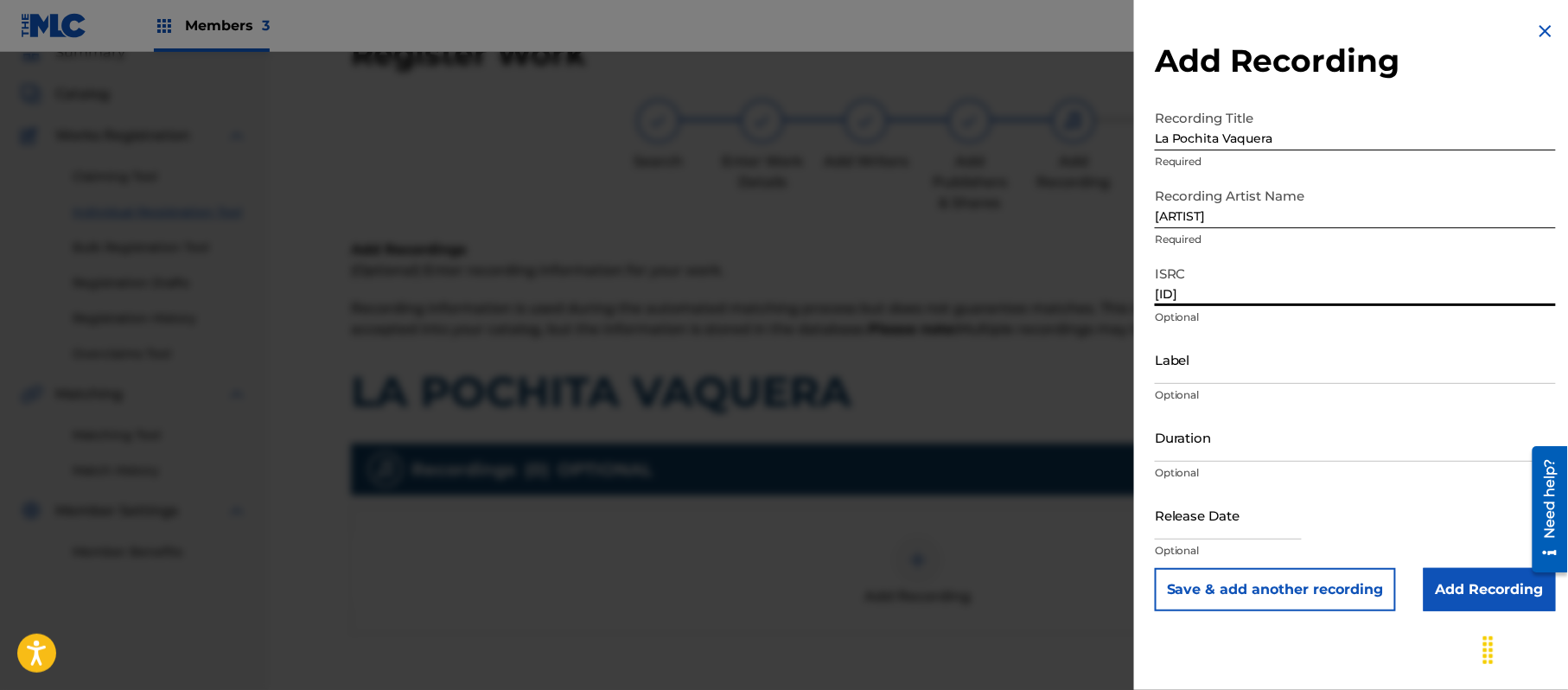 type on "[ID]" 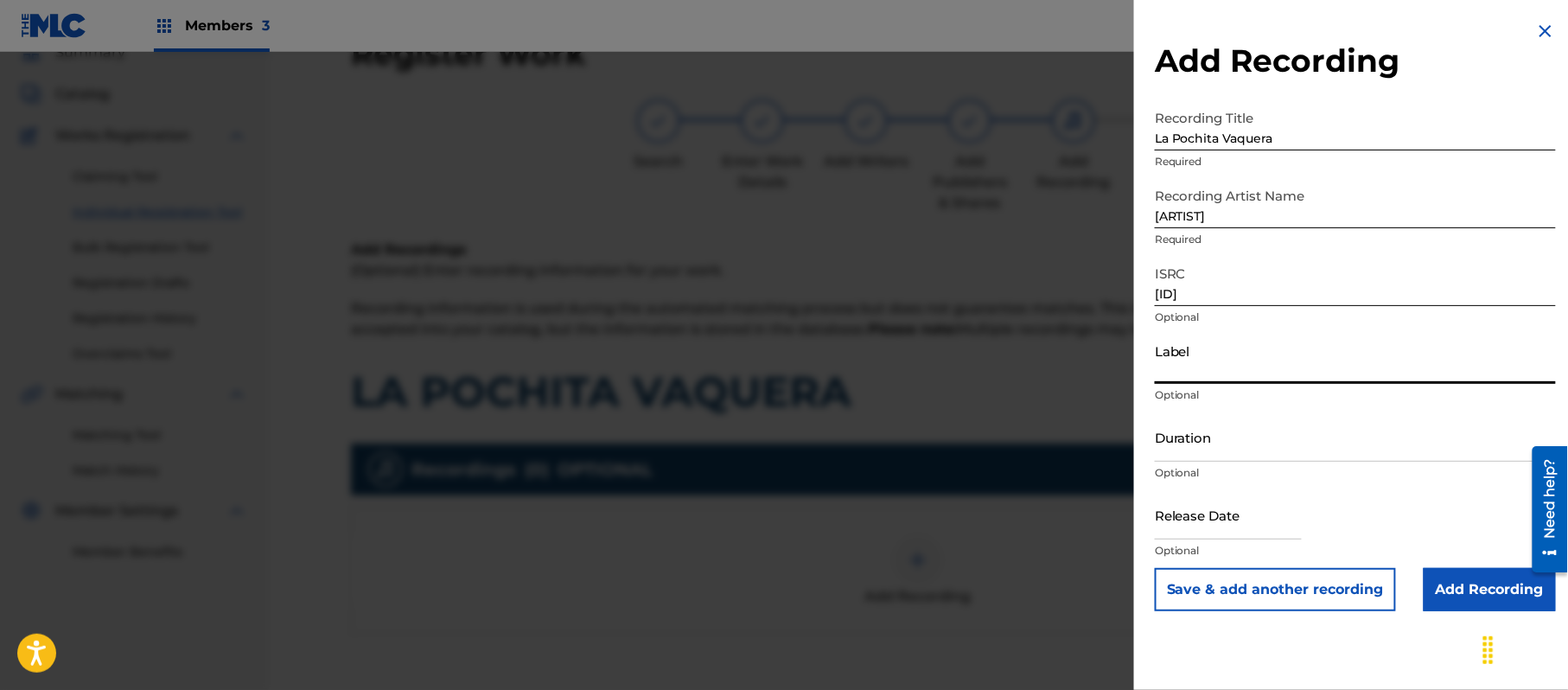 paste on "[BRAND] Records" 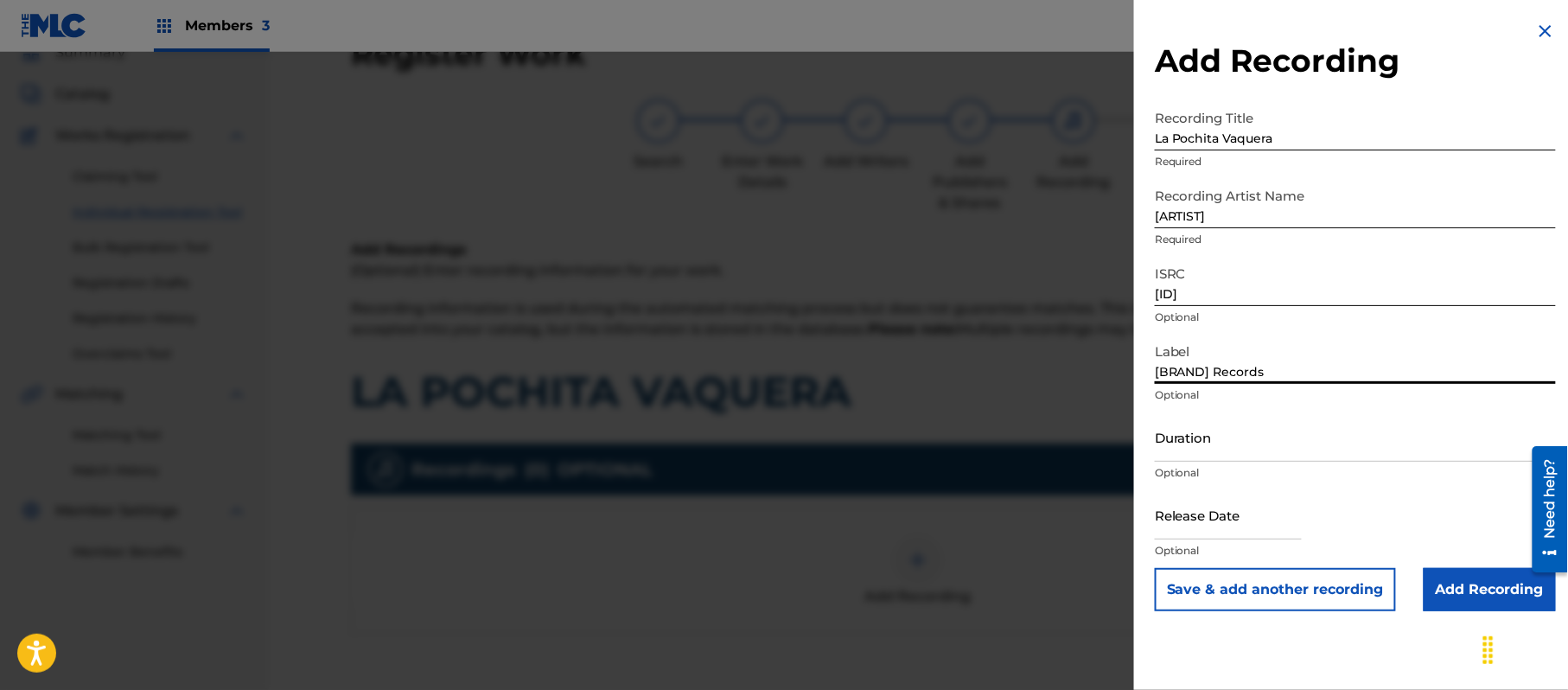 type on "[BRAND] Records" 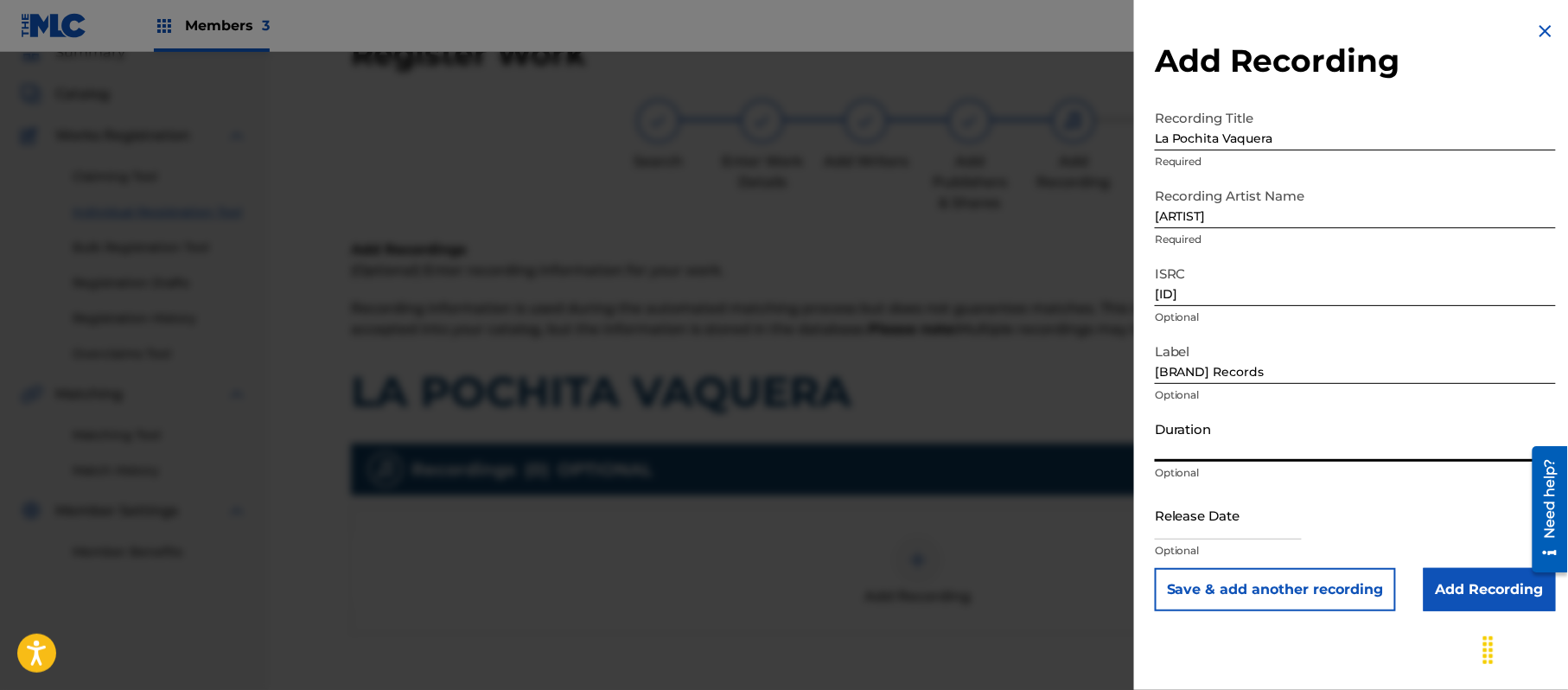 click on "Duration" at bounding box center (1355, 437) 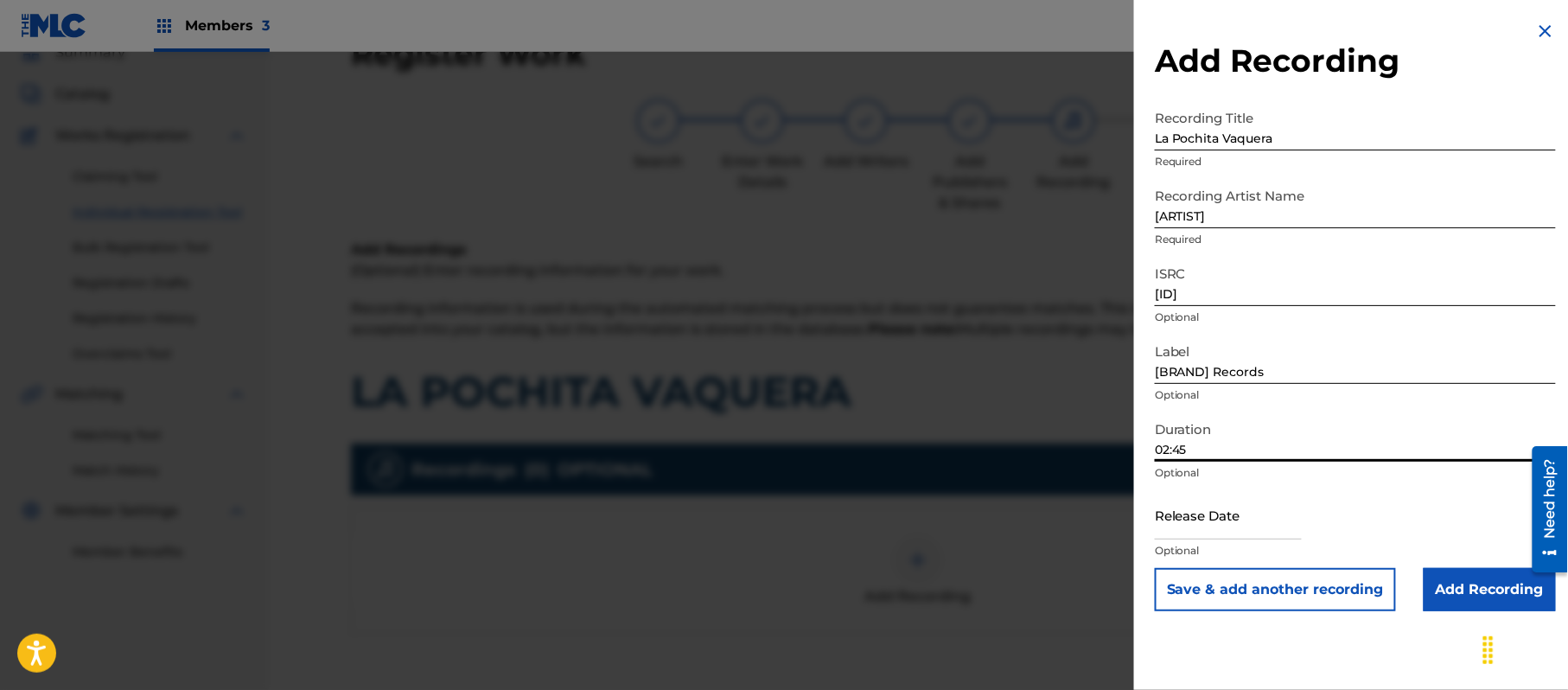 type on "02:45" 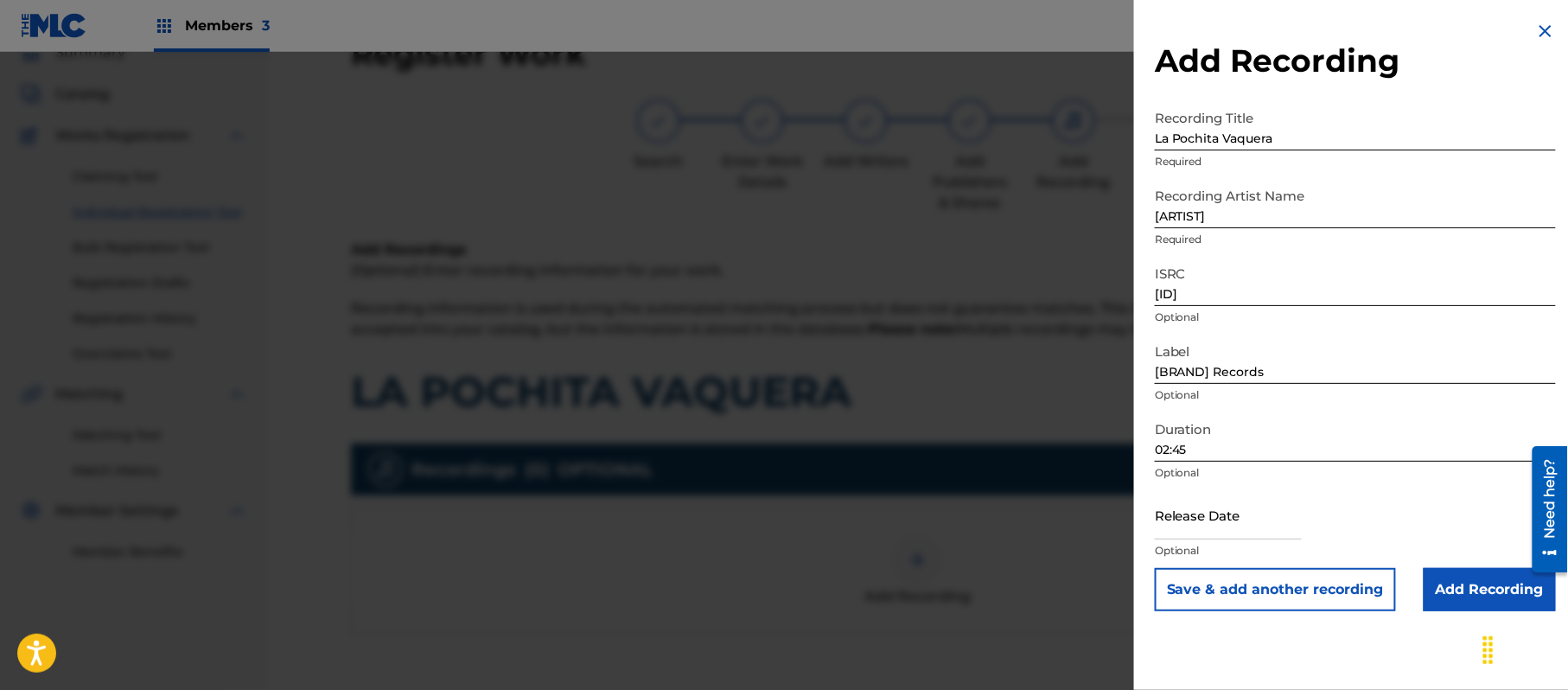 click at bounding box center [1228, 514] 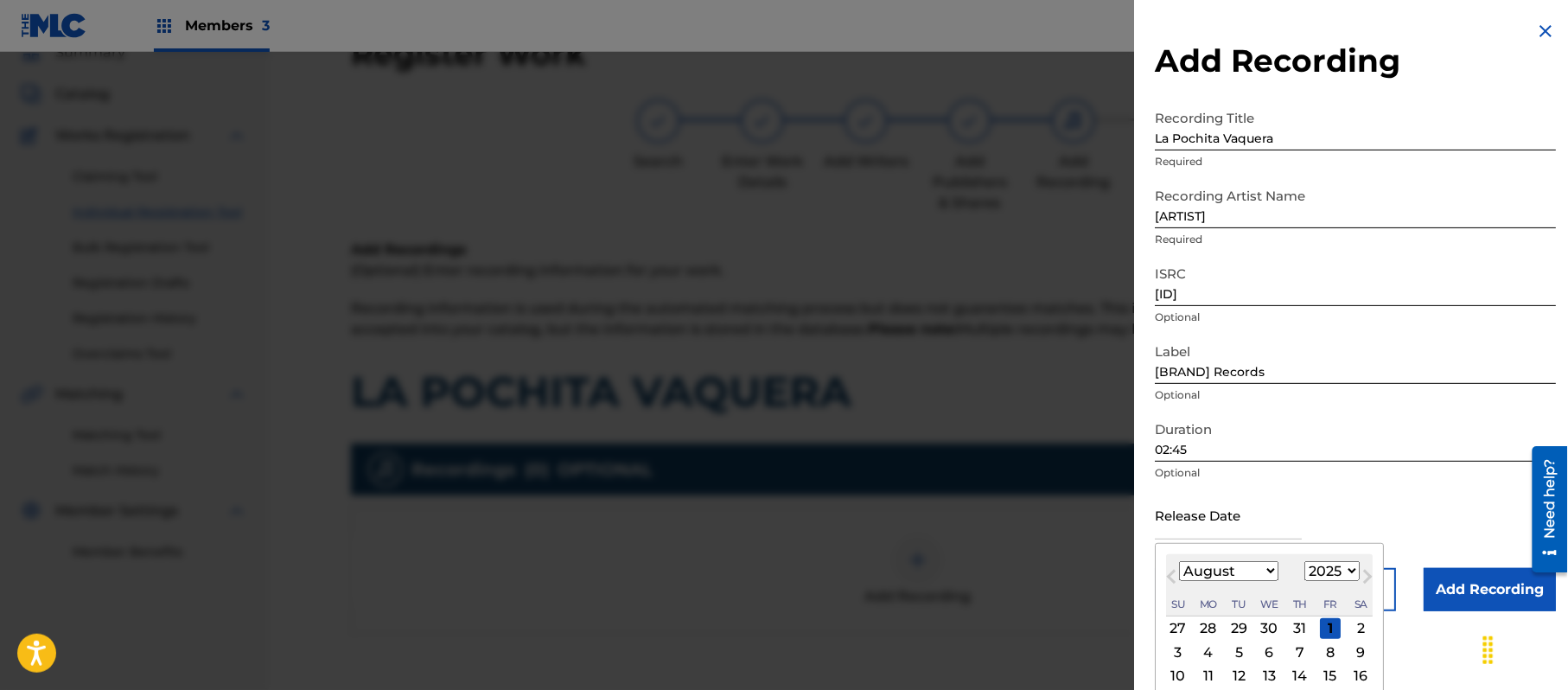 click on "1899 1900 1901 1902 1903 1904 1905 1906 1907 1908 1909 1910 1911 1912 1913 1914 1915 1916 1917 1918 1919 1920 1921 1922 1923 1924 1925 1926 1927 1928 1929 1930 1931 1932 1933 1934 1935 1936 1937 1938 1939 1940 1941 1942 1943 1944 1945 1946 1947 1948 1949 1950 1951 1952 1953 1954 1955 1956 1957 1958 1959 1960 1961 1962 1963 1964 1965 1966 1967 1968 1969 1970 1971 1972 1973 1974 1975 1976 1977 1978 1979 1980 1981 1982 1983 1984 1985 1986 1987 1988 1989 1990 1991 1992 1993 1994 1995 1996 1997 1998 1999 2000 2001 2002 2003 2004 2005 2006 2007 2008 2009 2010 2011 2012 2013 2014 2015 2016 2017 2018 2019 2020 2021 2022 2023 2024 2025 2026 2027 2028 2029 2030 2031 2032 2033 2034 2035 2036 2037 2038 2039 2040 2041 2042 2043 2044 2045 2046 2047 2048 2049 2050 2051 2052 2053 2054 2055 2056 2057 2058 2059 2060 2061 2062 2063 2064 2065 2066 2067 2068 2069 2070 2071 2072 2073 2074 2075 2076 2077 2078 2079 2080 2081 2082 2083 2084 2085 2086 2087 2088 2089 2090 2091 2092 2093 2094 2095 2096 2097 2098 2099 2100" at bounding box center [1332, 571] 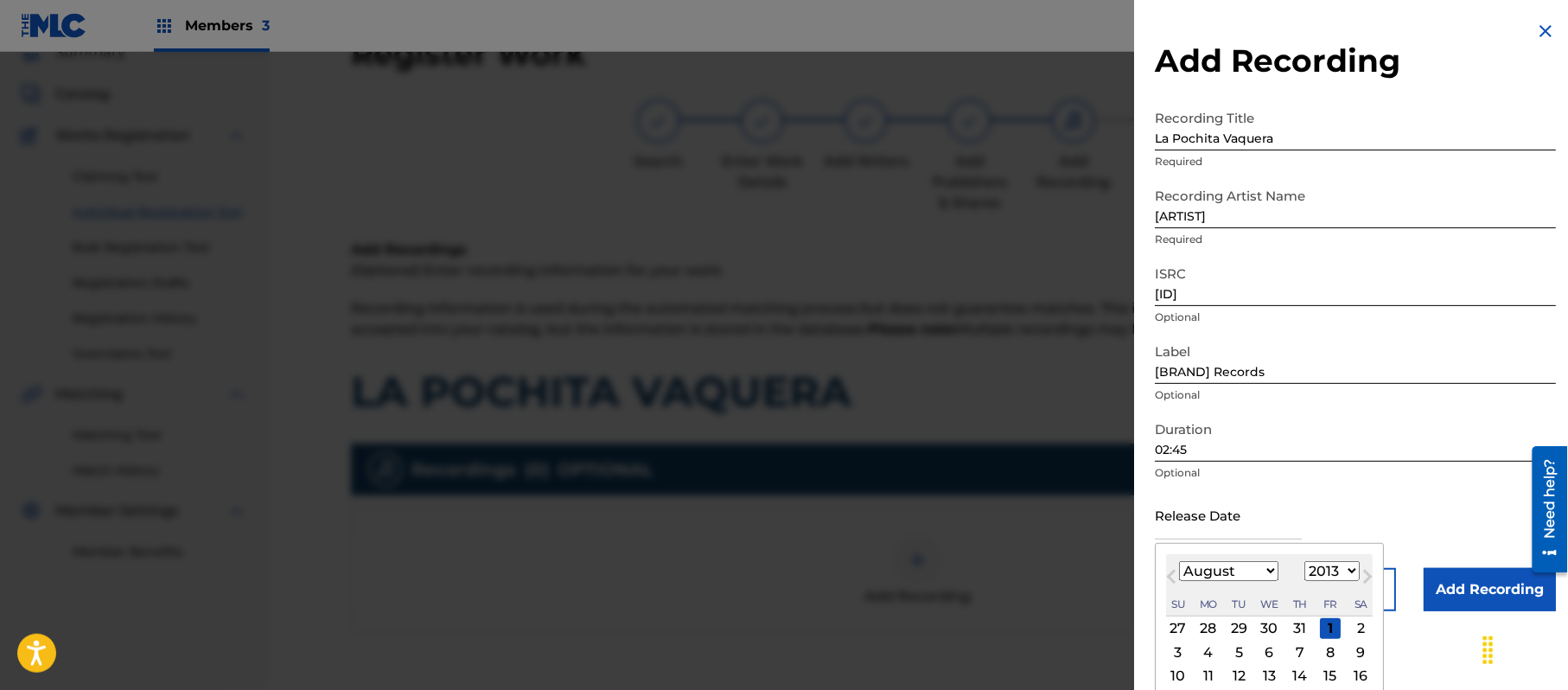 click on "1899 1900 1901 1902 1903 1904 1905 1906 1907 1908 1909 1910 1911 1912 1913 1914 1915 1916 1917 1918 1919 1920 1921 1922 1923 1924 1925 1926 1927 1928 1929 1930 1931 1932 1933 1934 1935 1936 1937 1938 1939 1940 1941 1942 1943 1944 1945 1946 1947 1948 1949 1950 1951 1952 1953 1954 1955 1956 1957 1958 1959 1960 1961 1962 1963 1964 1965 1966 1967 1968 1969 1970 1971 1972 1973 1974 1975 1976 1977 1978 1979 1980 1981 1982 1983 1984 1985 1986 1987 1988 1989 1990 1991 1992 1993 1994 1995 1996 1997 1998 1999 2000 2001 2002 2003 2004 2005 2006 2007 2008 2009 2010 2011 2012 2013 2014 2015 2016 2017 2018 2019 2020 2021 2022 2023 2024 2025 2026 2027 2028 2029 2030 2031 2032 2033 2034 2035 2036 2037 2038 2039 2040 2041 2042 2043 2044 2045 2046 2047 2048 2049 2050 2051 2052 2053 2054 2055 2056 2057 2058 2059 2060 2061 2062 2063 2064 2065 2066 2067 2068 2069 2070 2071 2072 2073 2074 2075 2076 2077 2078 2079 2080 2081 2082 2083 2084 2085 2086 2087 2088 2089 2090 2091 2092 2093 2094 2095 2096 2097 2098 2099 2100" at bounding box center (1332, 571) 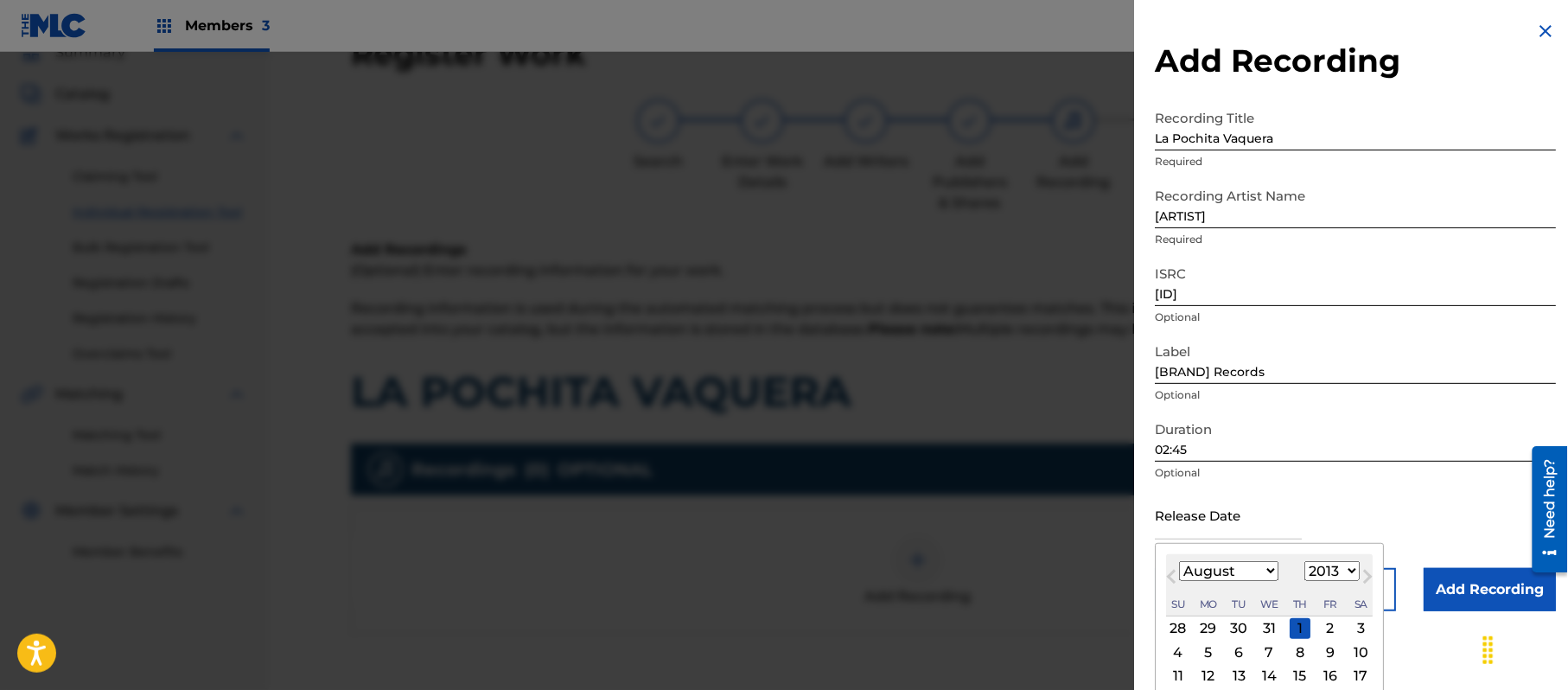 click on "[MONTH] [YEAR]" at bounding box center [1269, 585] 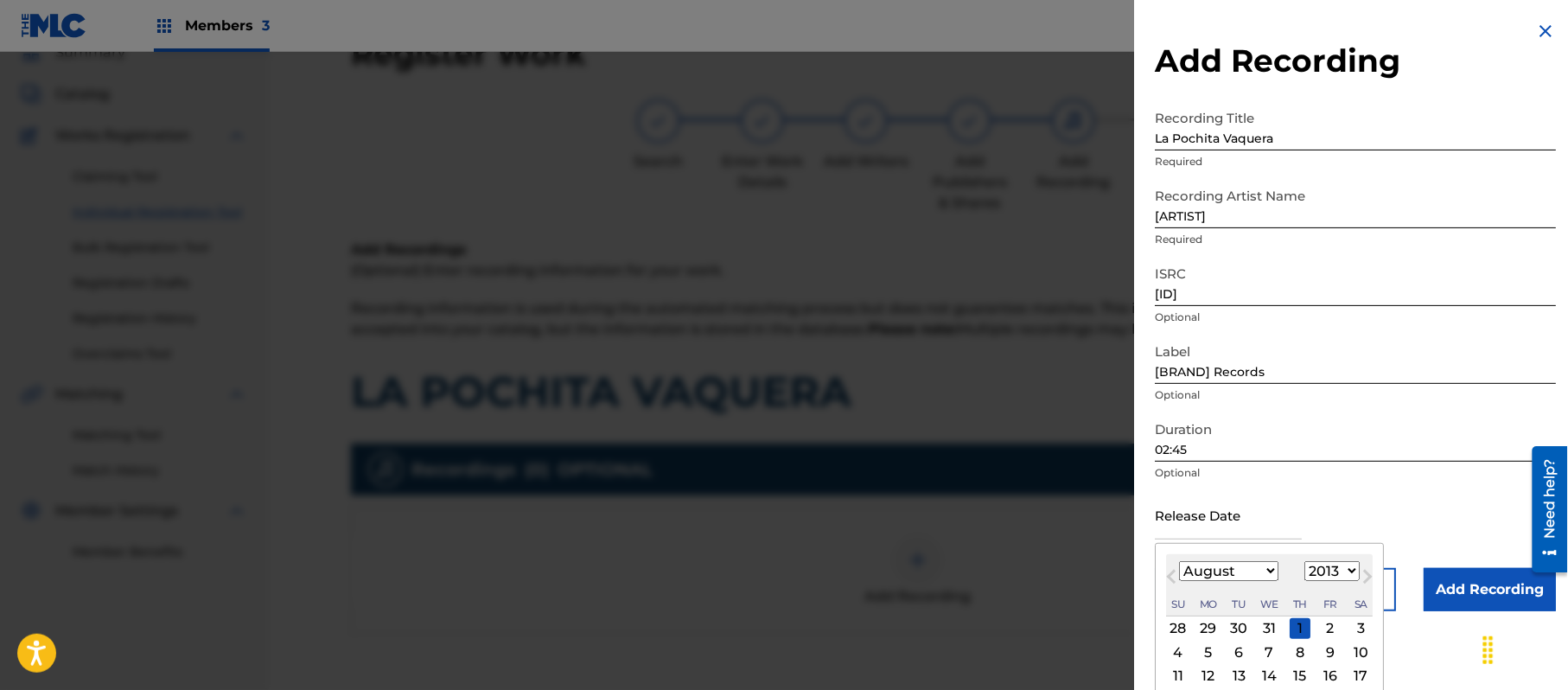click on "January February March April May June July August September October November December" at bounding box center [1228, 571] 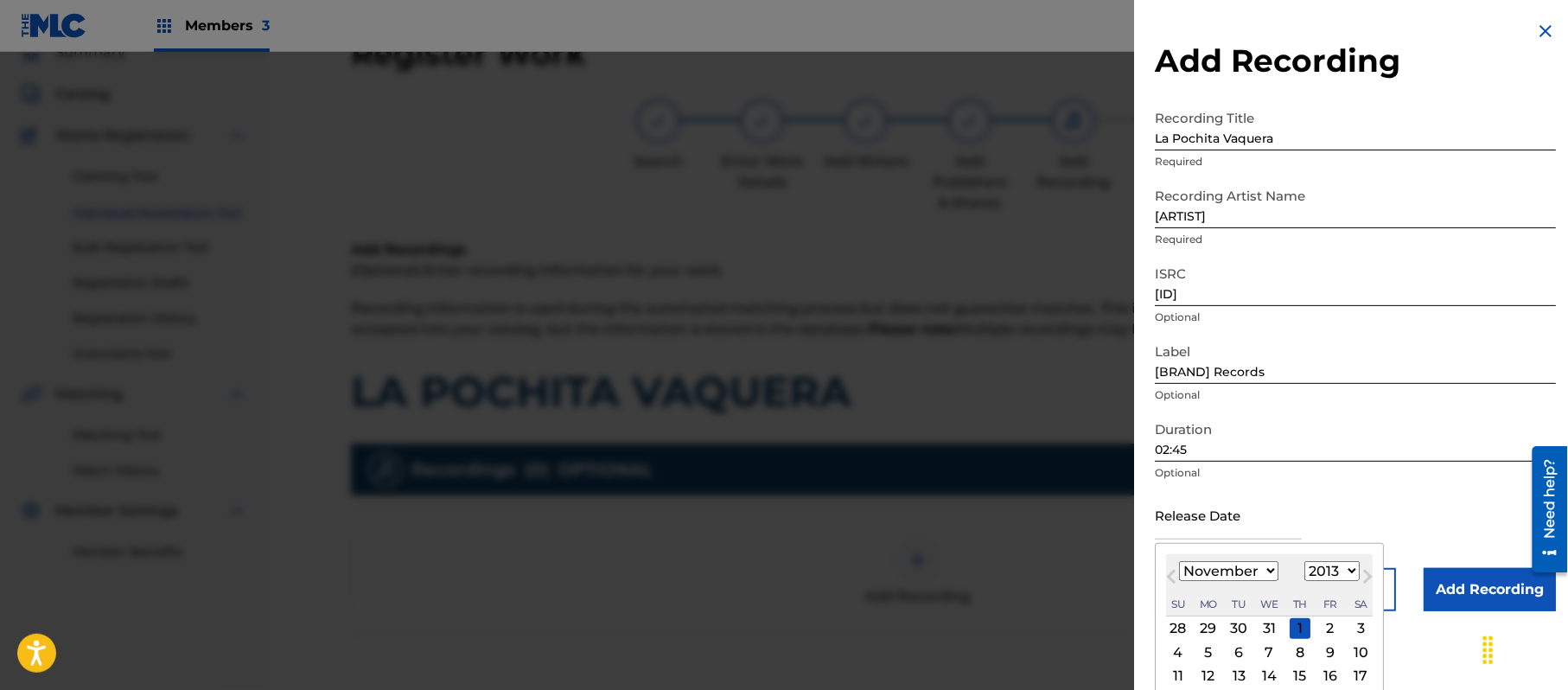 click on "January February March April May June July August September October November December" at bounding box center (1228, 571) 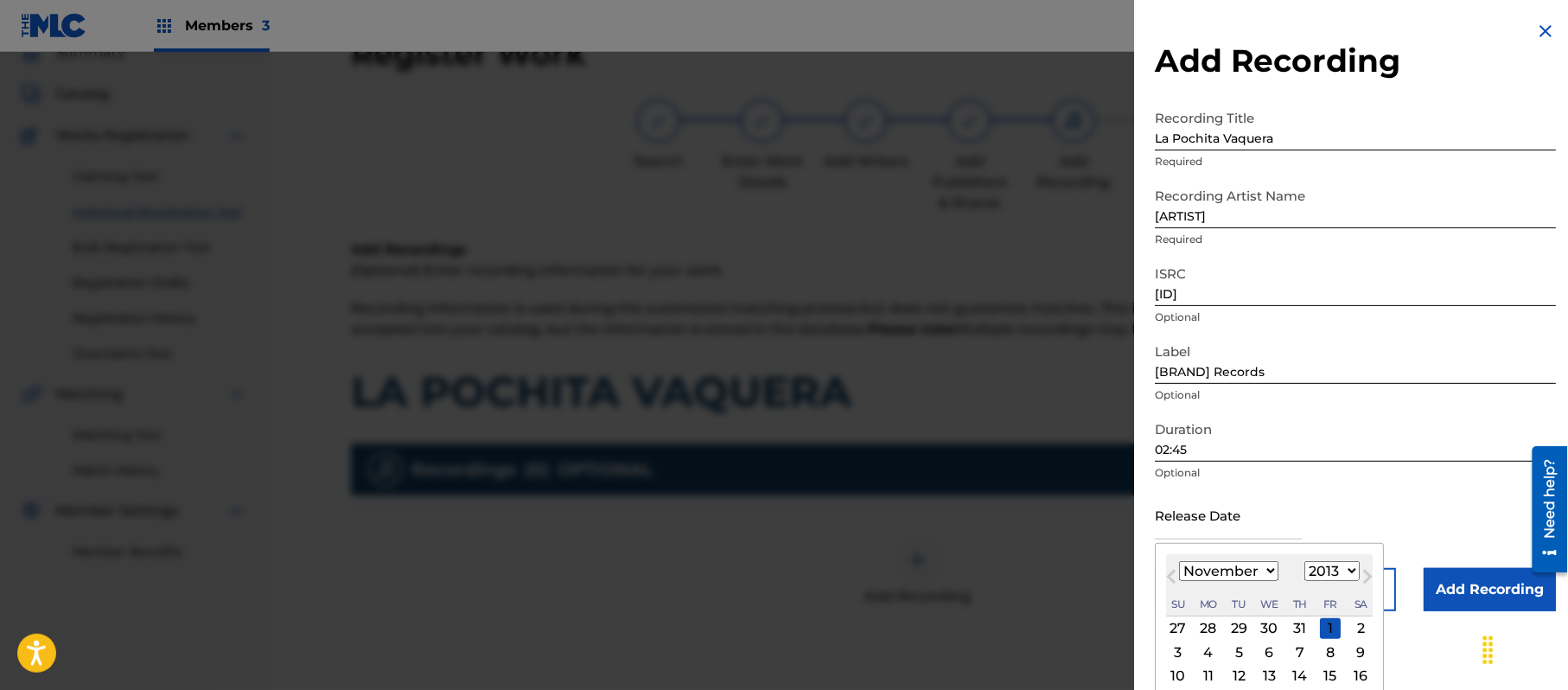 scroll, scrollTop: 80, scrollLeft: 0, axis: vertical 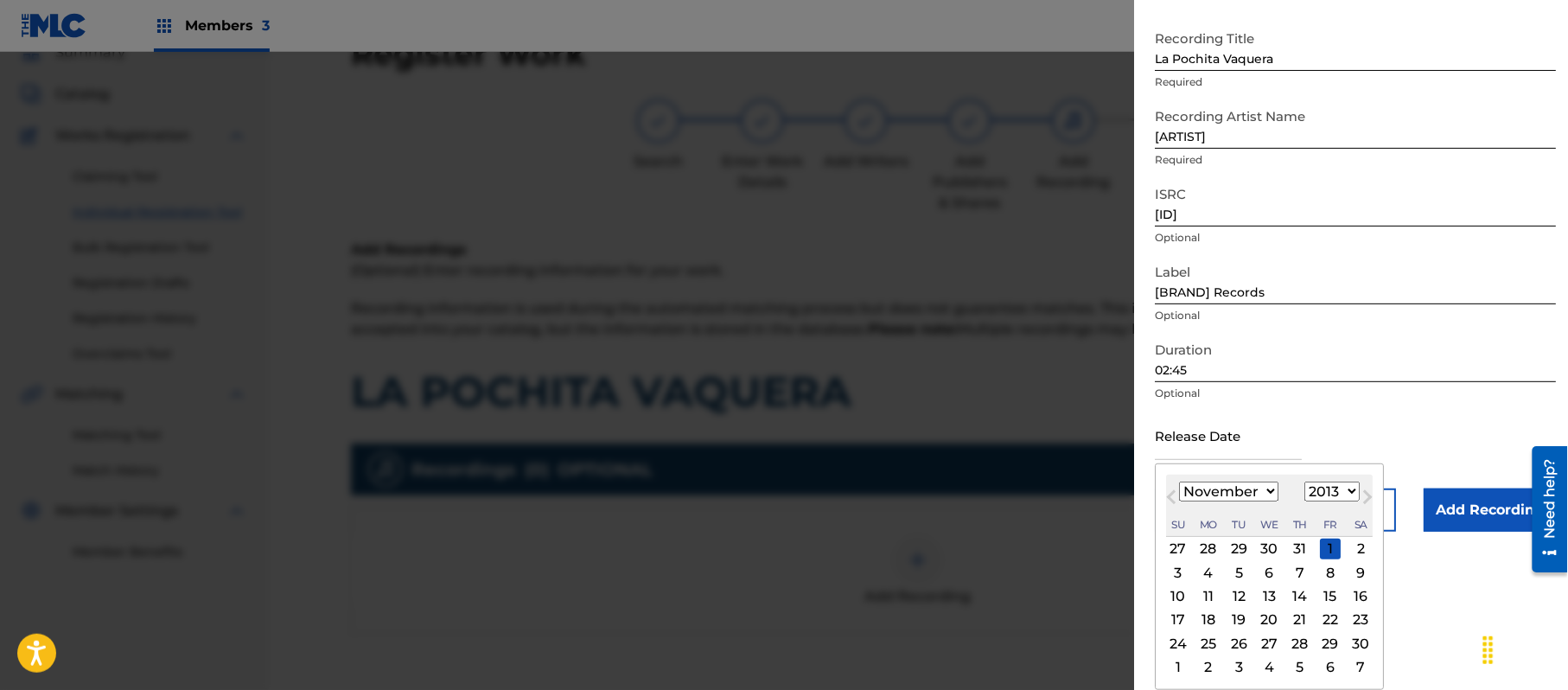 click on "26" at bounding box center (1239, 643) 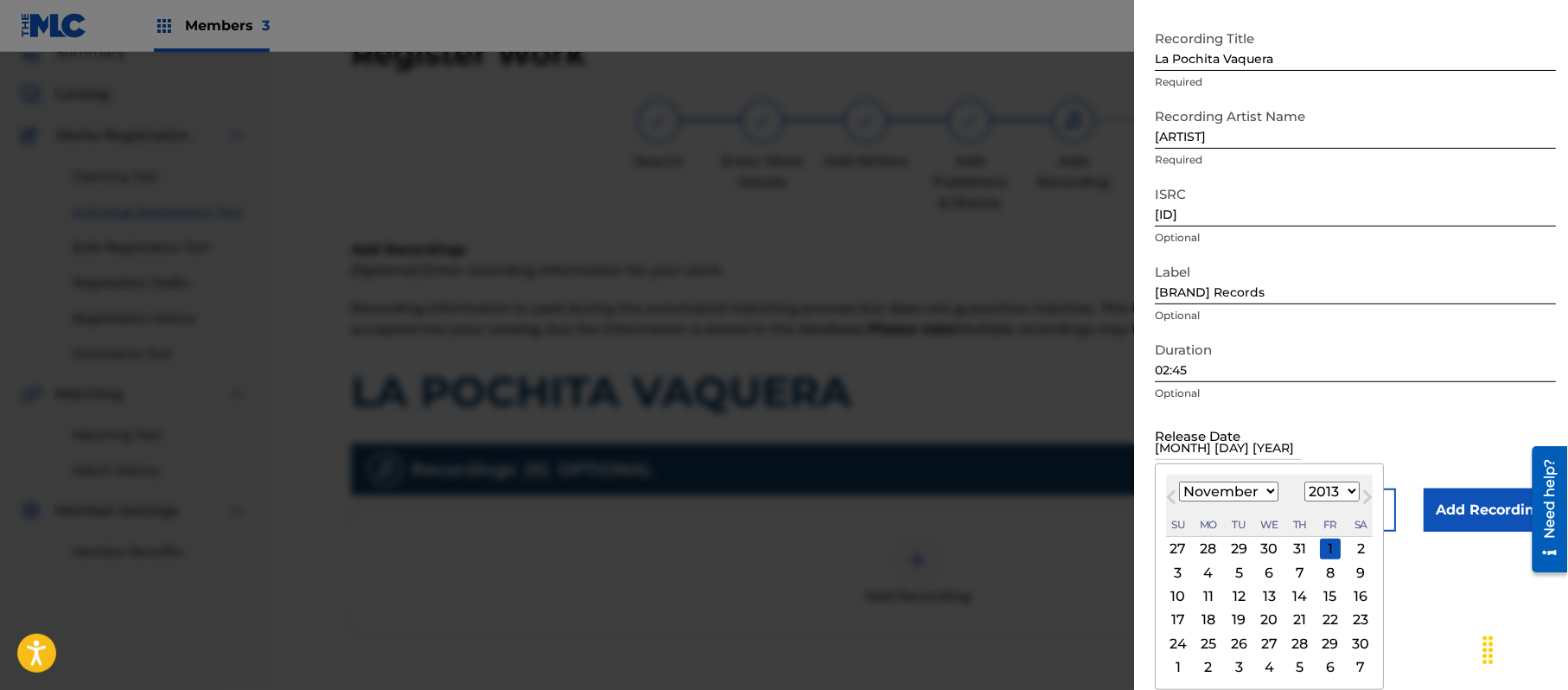 scroll, scrollTop: 0, scrollLeft: 0, axis: both 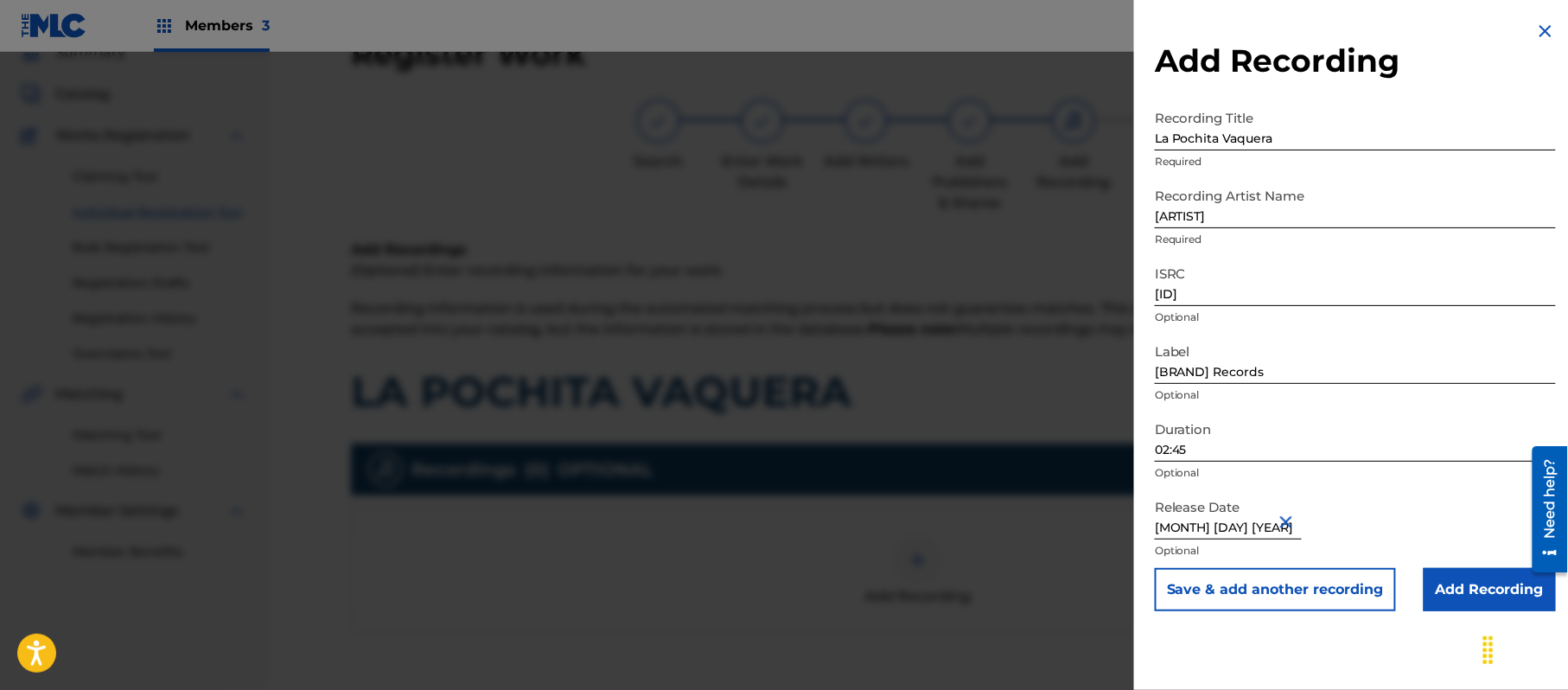 click on "Save & add another recording" at bounding box center [1275, 590] 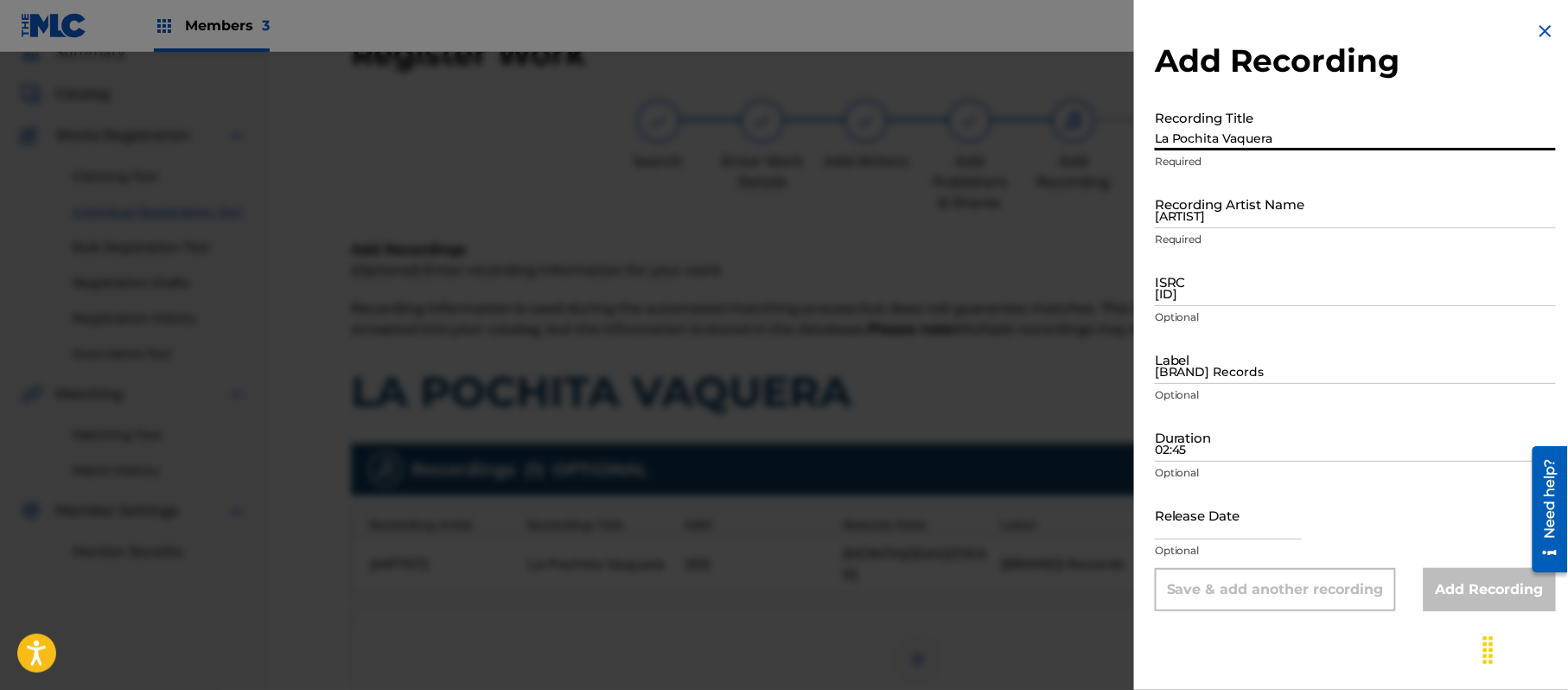 type on "La Pochita Vaquera" 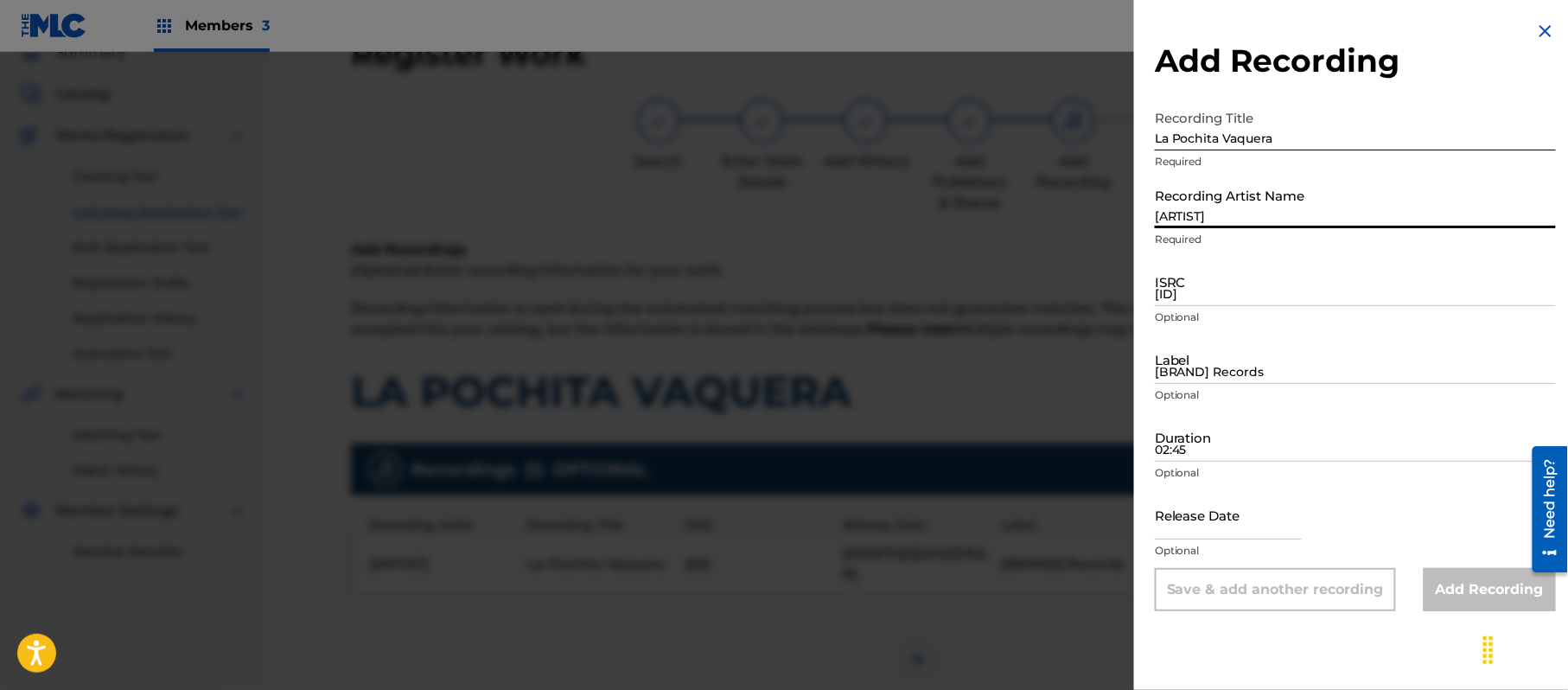 paste 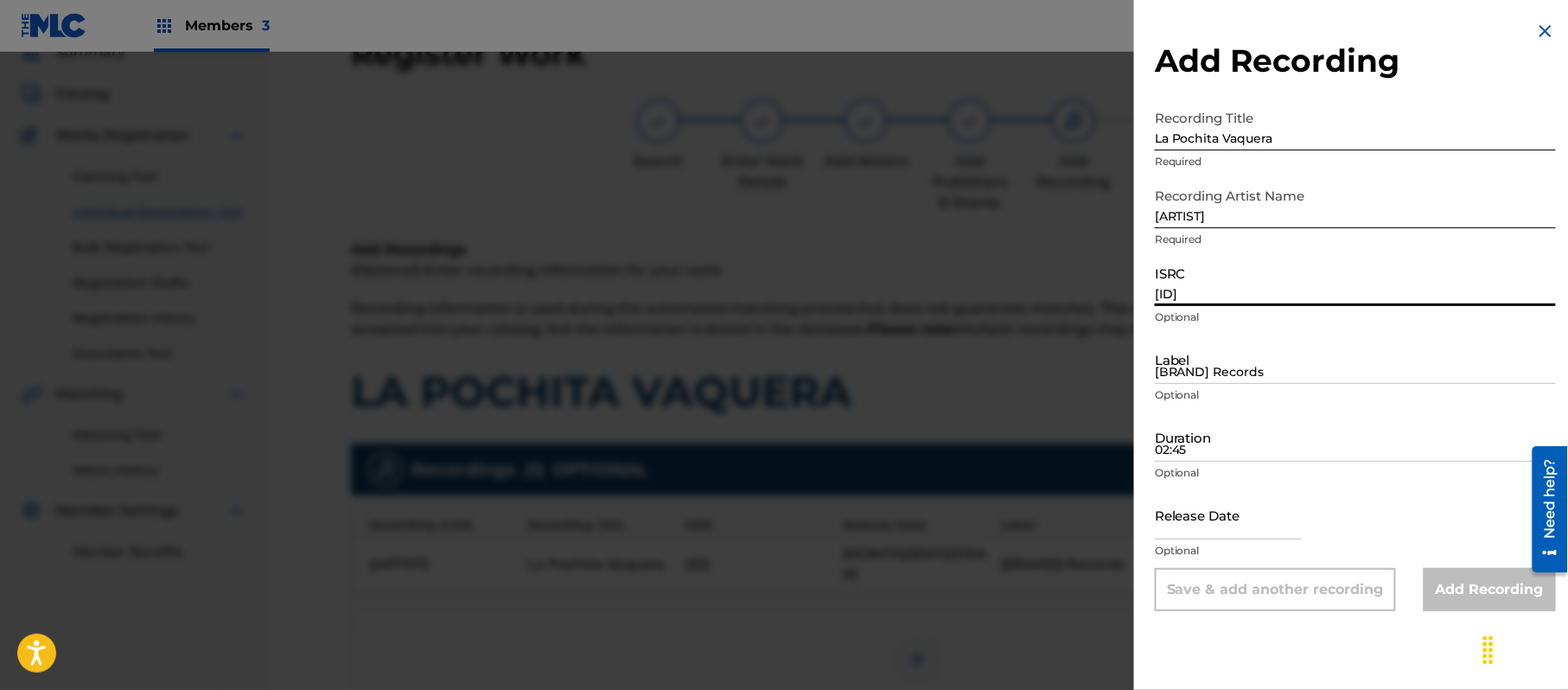 paste on "[ID]" 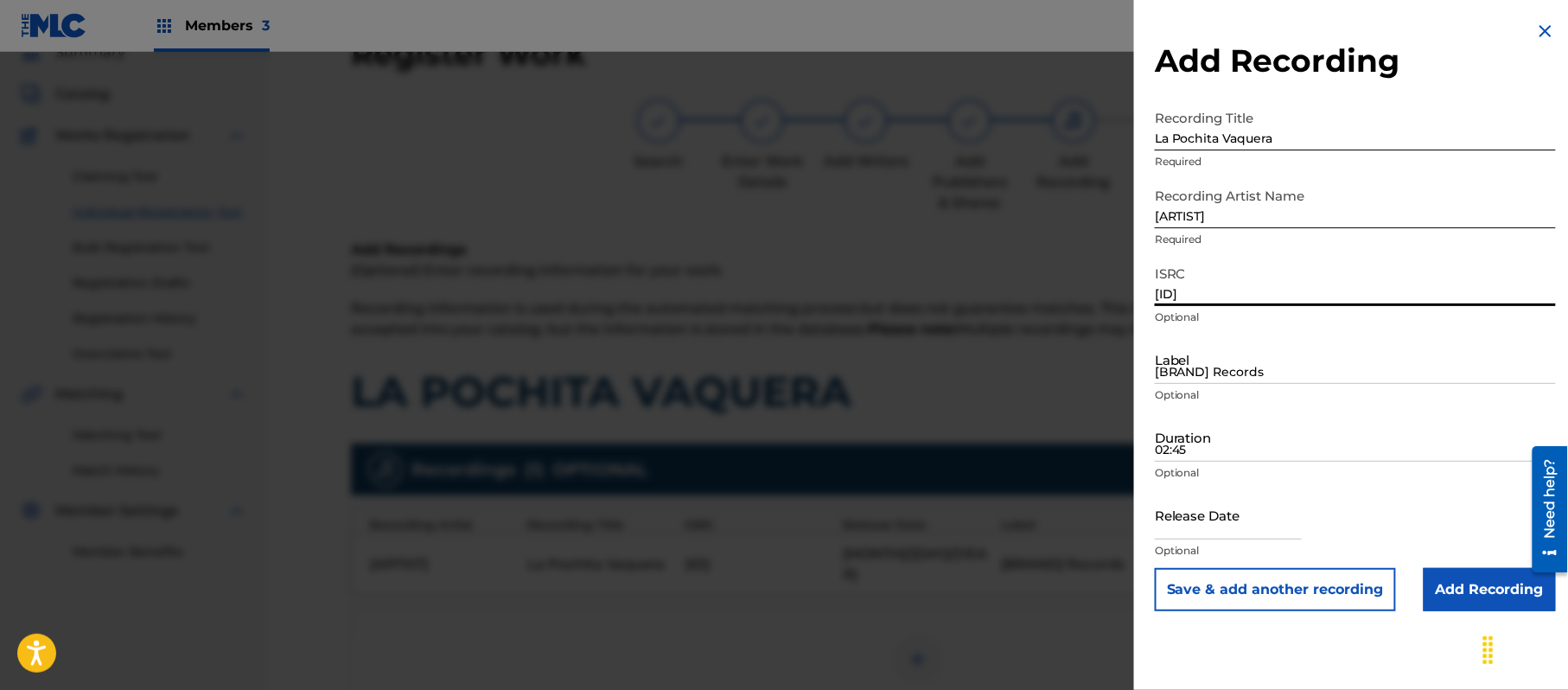 type on "[ID]" 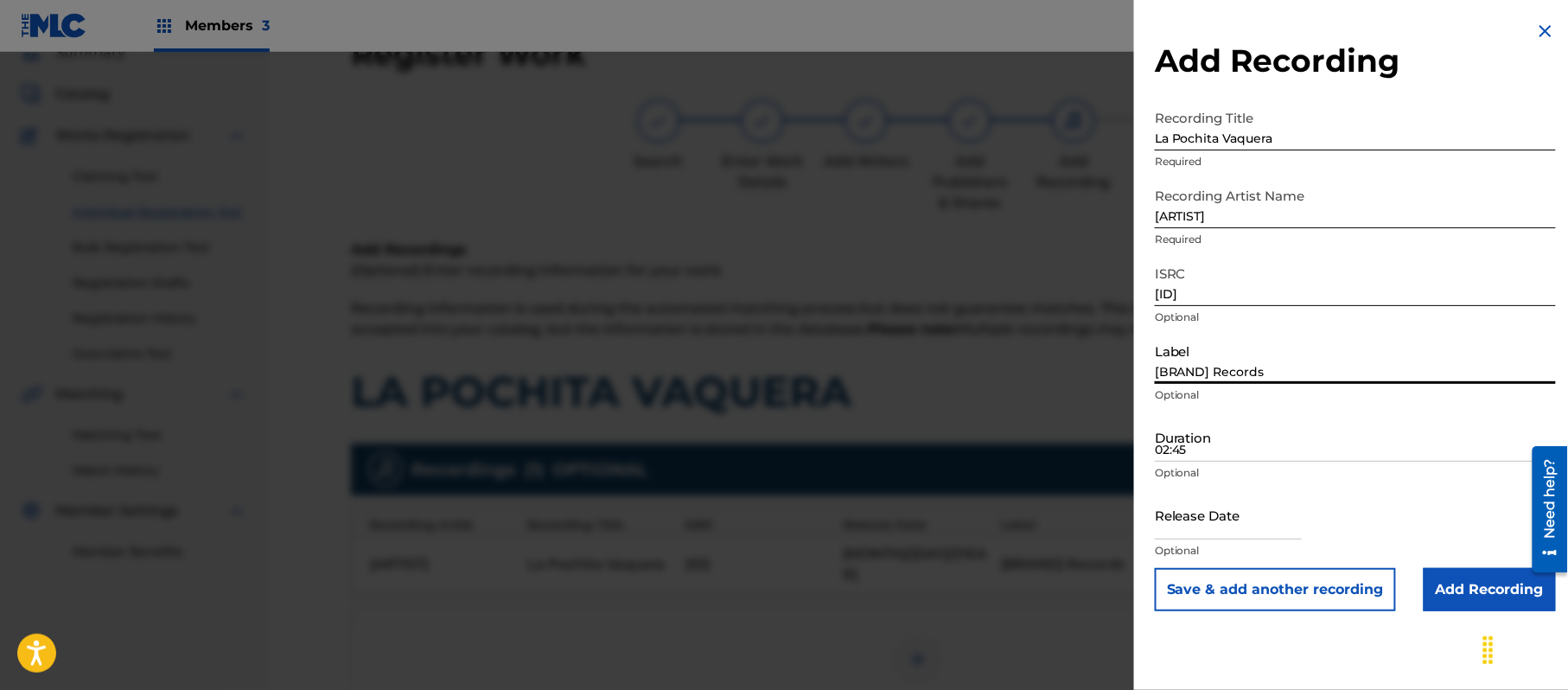 paste on "cional" 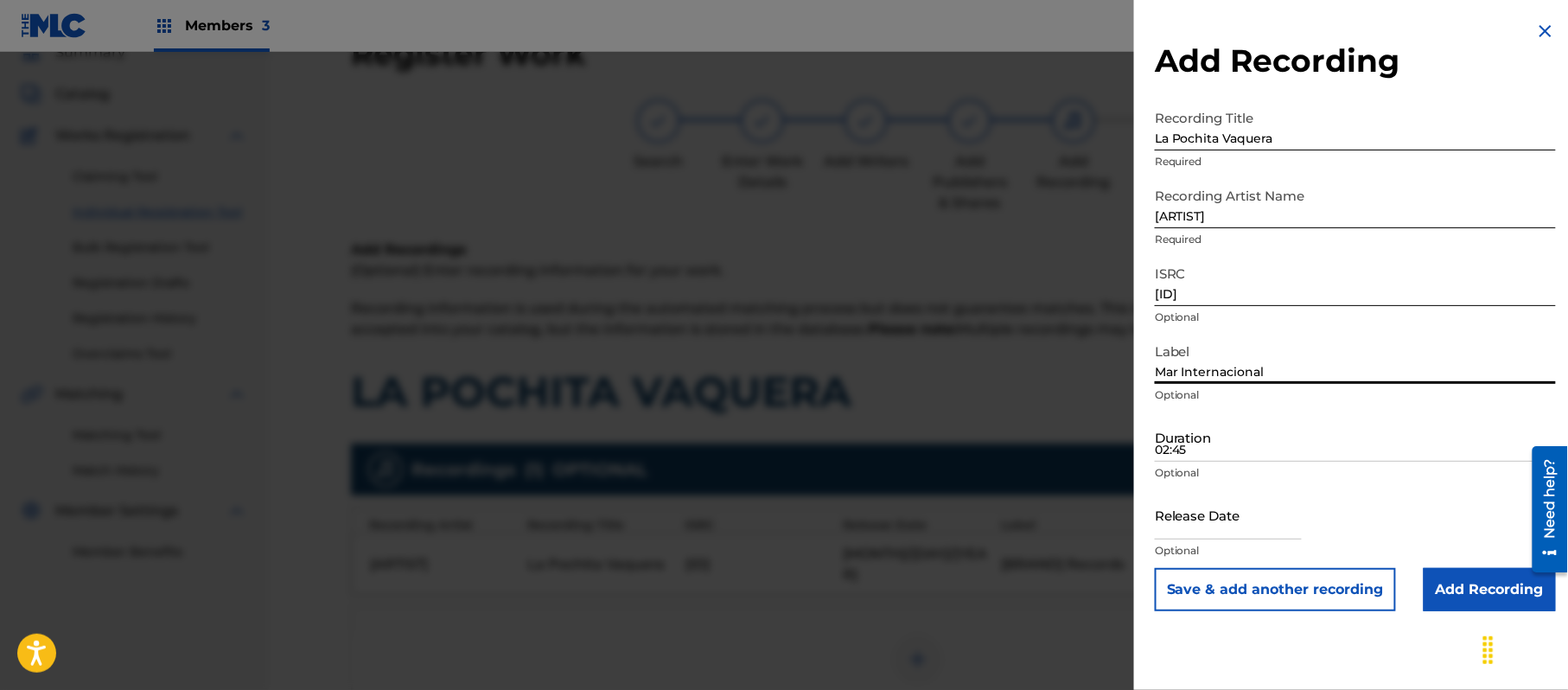 type on "Mar Internacional" 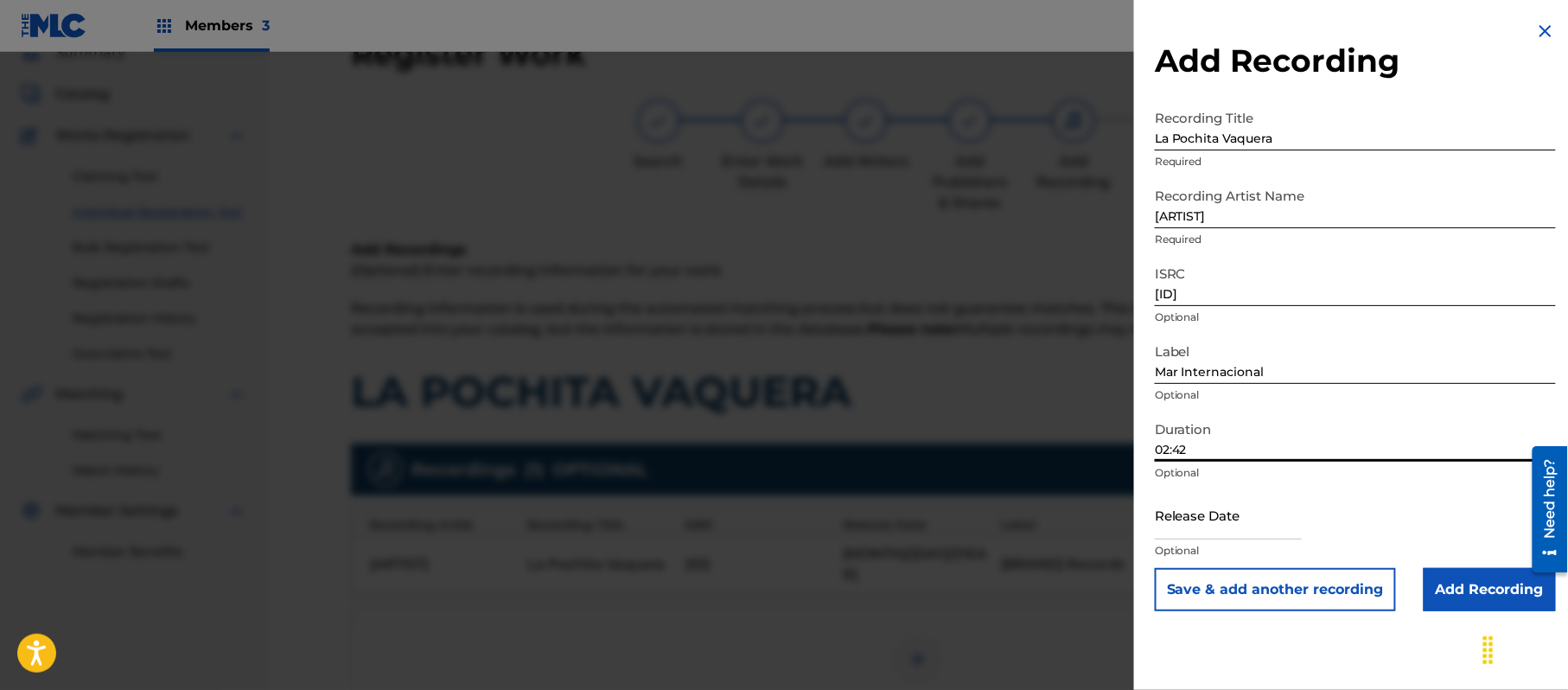 type on "02:42" 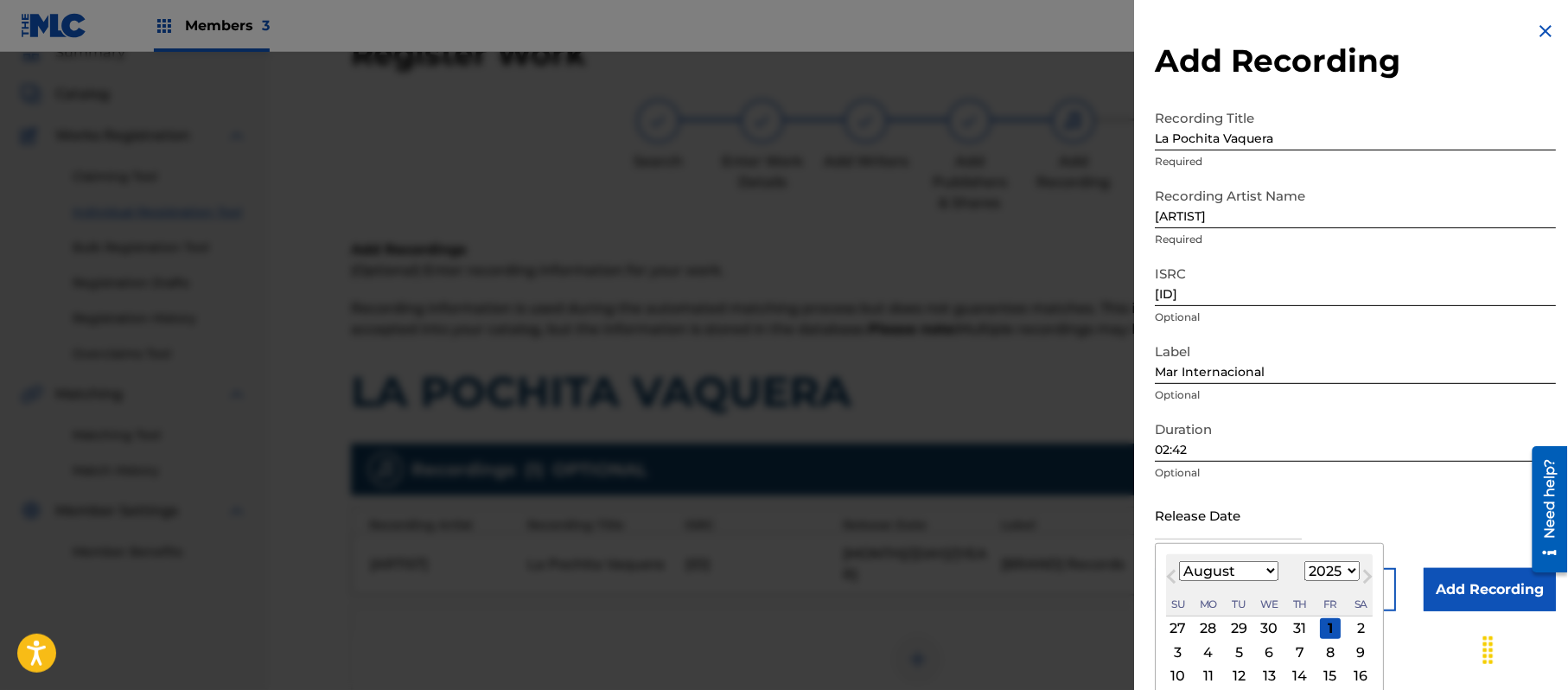 click on "1899 1900 1901 1902 1903 1904 1905 1906 1907 1908 1909 1910 1911 1912 1913 1914 1915 1916 1917 1918 1919 1920 1921 1922 1923 1924 1925 1926 1927 1928 1929 1930 1931 1932 1933 1934 1935 1936 1937 1938 1939 1940 1941 1942 1943 1944 1945 1946 1947 1948 1949 1950 1951 1952 1953 1954 1955 1956 1957 1958 1959 1960 1961 1962 1963 1964 1965 1966 1967 1968 1969 1970 1971 1972 1973 1974 1975 1976 1977 1978 1979 1980 1981 1982 1983 1984 1985 1986 1987 1988 1989 1990 1991 1992 1993 1994 1995 1996 1997 1998 1999 2000 2001 2002 2003 2004 2005 2006 2007 2008 2009 2010 2011 2012 2013 2014 2015 2016 2017 2018 2019 2020 2021 2022 2023 2024 2025 2026 2027 2028 2029 2030 2031 2032 2033 2034 2035 2036 2037 2038 2039 2040 2041 2042 2043 2044 2045 2046 2047 2048 2049 2050 2051 2052 2053 2054 2055 2056 2057 2058 2059 2060 2061 2062 2063 2064 2065 2066 2067 2068 2069 2070 2071 2072 2073 2074 2075 2076 2077 2078 2079 2080 2081 2082 2083 2084 2085 2086 2087 2088 2089 2090 2091 2092 2093 2094 2095 2096 2097 2098 2099 2100" at bounding box center [1332, 571] 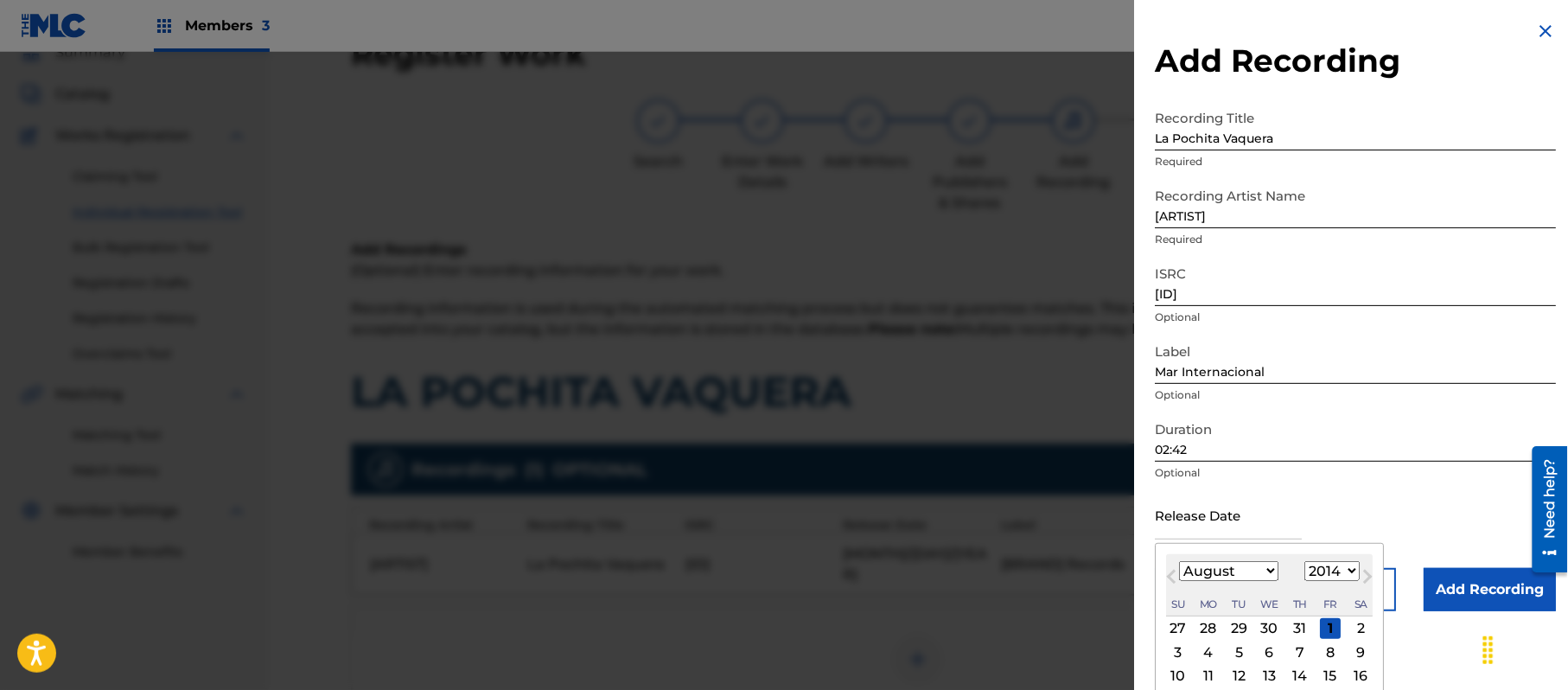 click on "1899 1900 1901 1902 1903 1904 1905 1906 1907 1908 1909 1910 1911 1912 1913 1914 1915 1916 1917 1918 1919 1920 1921 1922 1923 1924 1925 1926 1927 1928 1929 1930 1931 1932 1933 1934 1935 1936 1937 1938 1939 1940 1941 1942 1943 1944 1945 1946 1947 1948 1949 1950 1951 1952 1953 1954 1955 1956 1957 1958 1959 1960 1961 1962 1963 1964 1965 1966 1967 1968 1969 1970 1971 1972 1973 1974 1975 1976 1977 1978 1979 1980 1981 1982 1983 1984 1985 1986 1987 1988 1989 1990 1991 1992 1993 1994 1995 1996 1997 1998 1999 2000 2001 2002 2003 2004 2005 2006 2007 2008 2009 2010 2011 2012 2013 2014 2015 2016 2017 2018 2019 2020 2021 2022 2023 2024 2025 2026 2027 2028 2029 2030 2031 2032 2033 2034 2035 2036 2037 2038 2039 2040 2041 2042 2043 2044 2045 2046 2047 2048 2049 2050 2051 2052 2053 2054 2055 2056 2057 2058 2059 2060 2061 2062 2063 2064 2065 2066 2067 2068 2069 2070 2071 2072 2073 2074 2075 2076 2077 2078 2079 2080 2081 2082 2083 2084 2085 2086 2087 2088 2089 2090 2091 2092 2093 2094 2095 2096 2097 2098 2099 2100" at bounding box center (1332, 571) 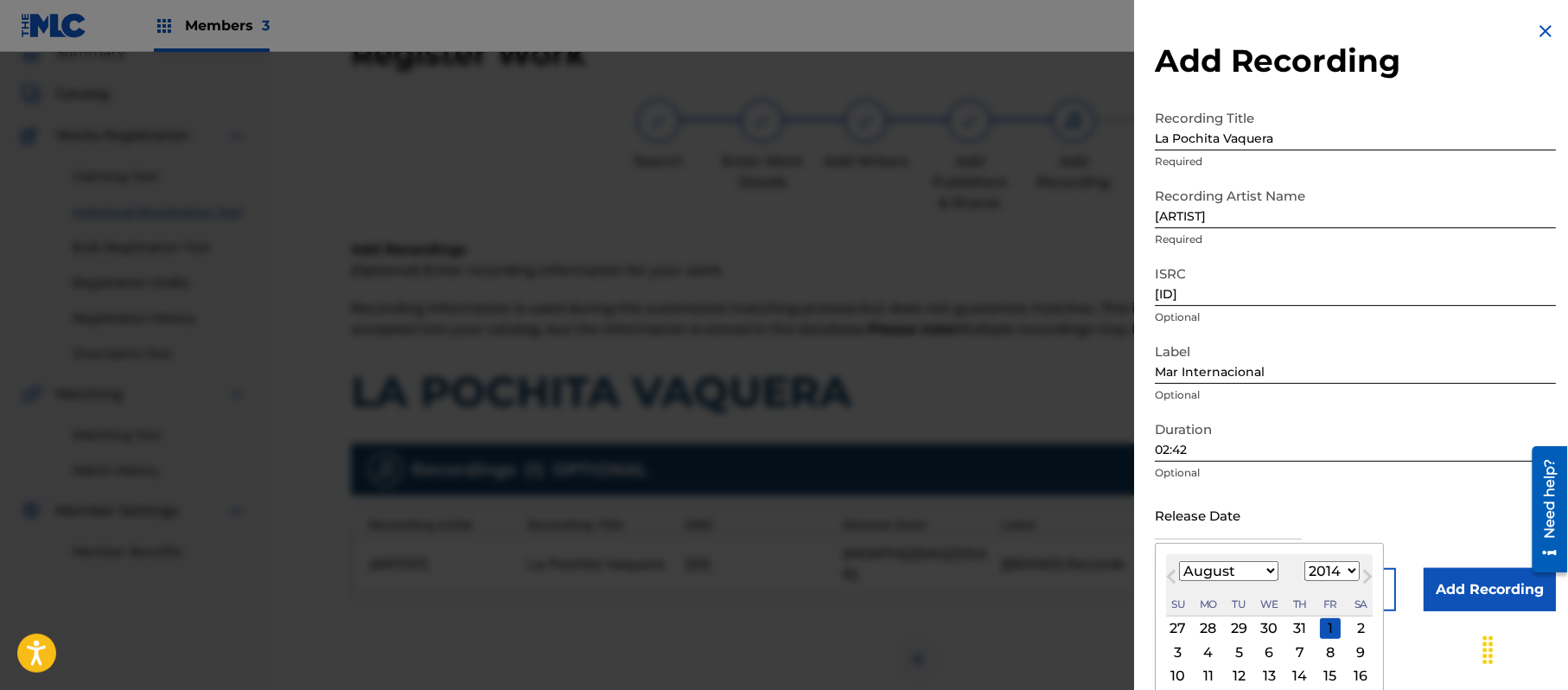 click on "January February March April May June July August September October November December" at bounding box center (1228, 571) 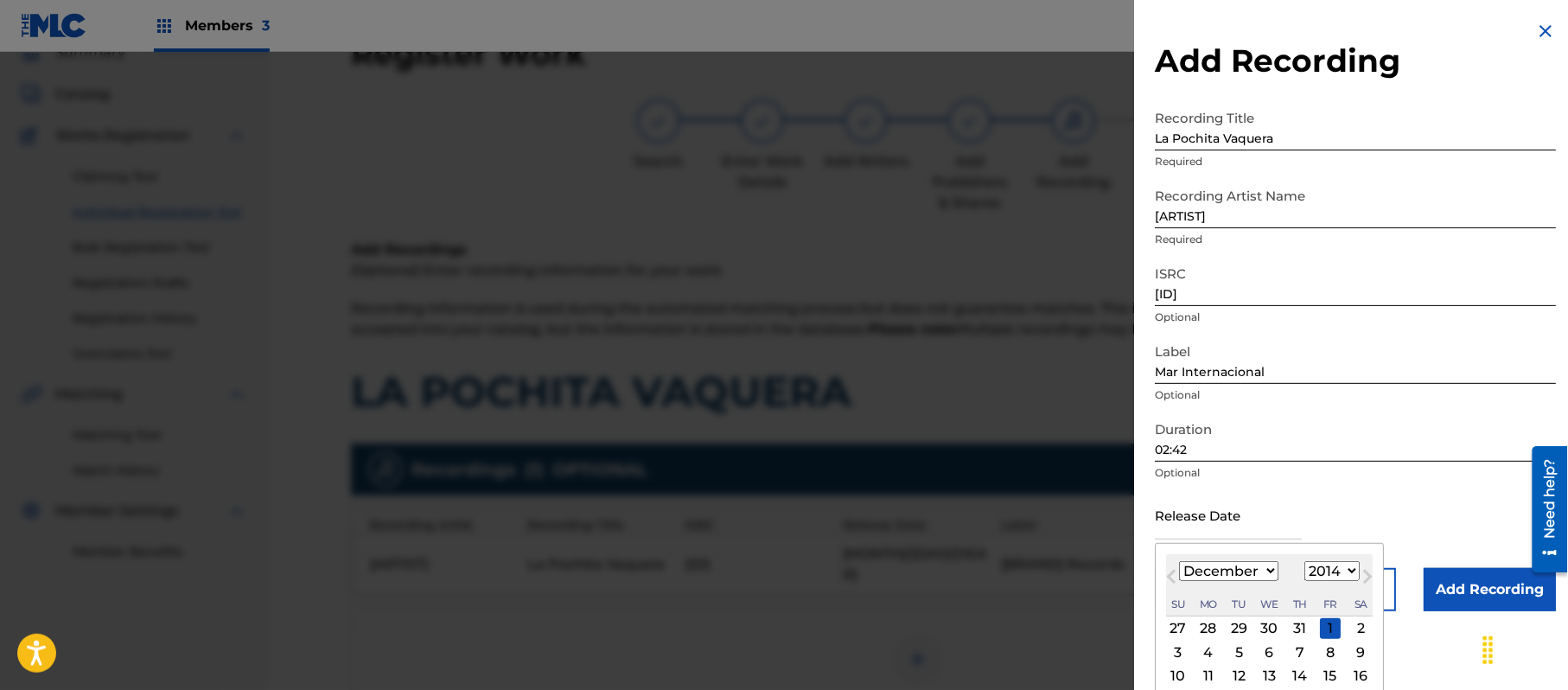 click on "January February March April May June July August September October November December" at bounding box center (1228, 571) 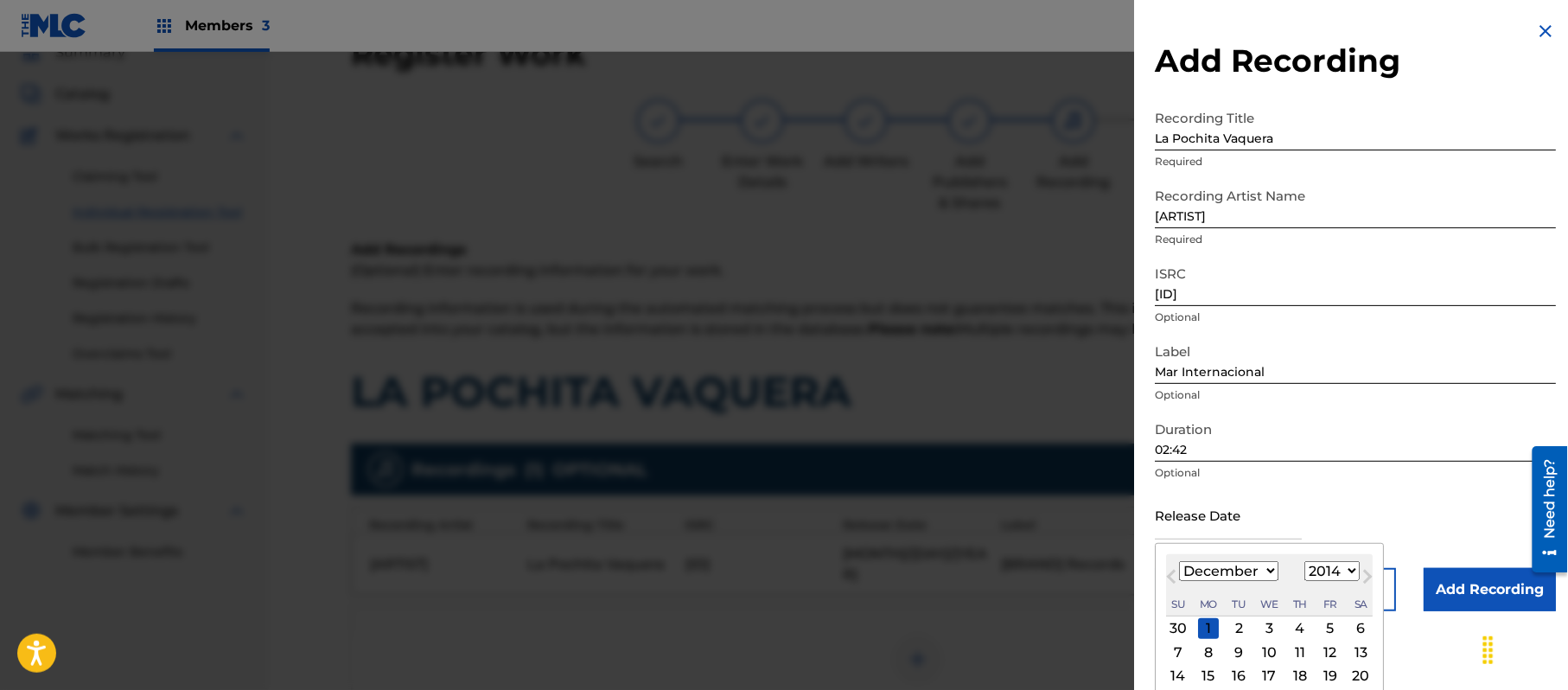click on "1" at bounding box center [1208, 629] 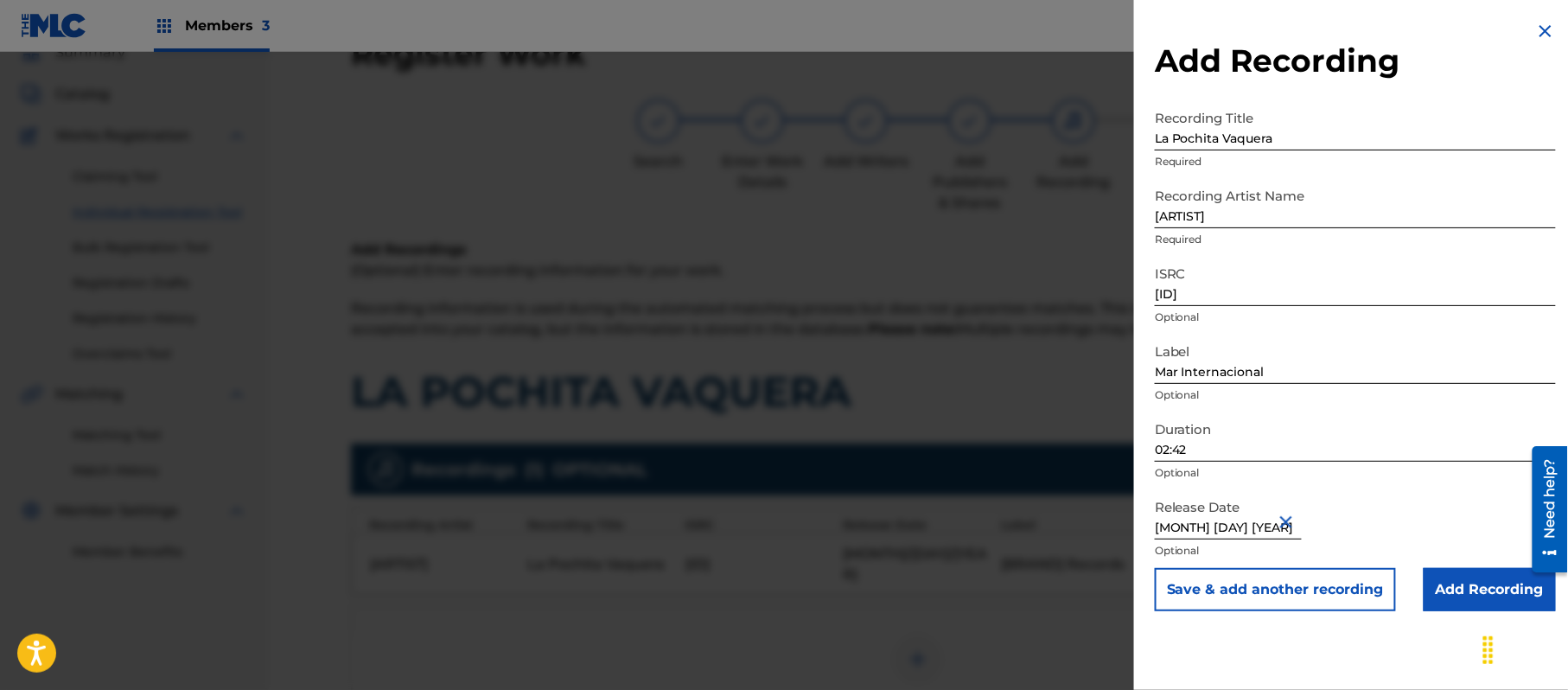 click on "Save & add another recording" at bounding box center [1275, 590] 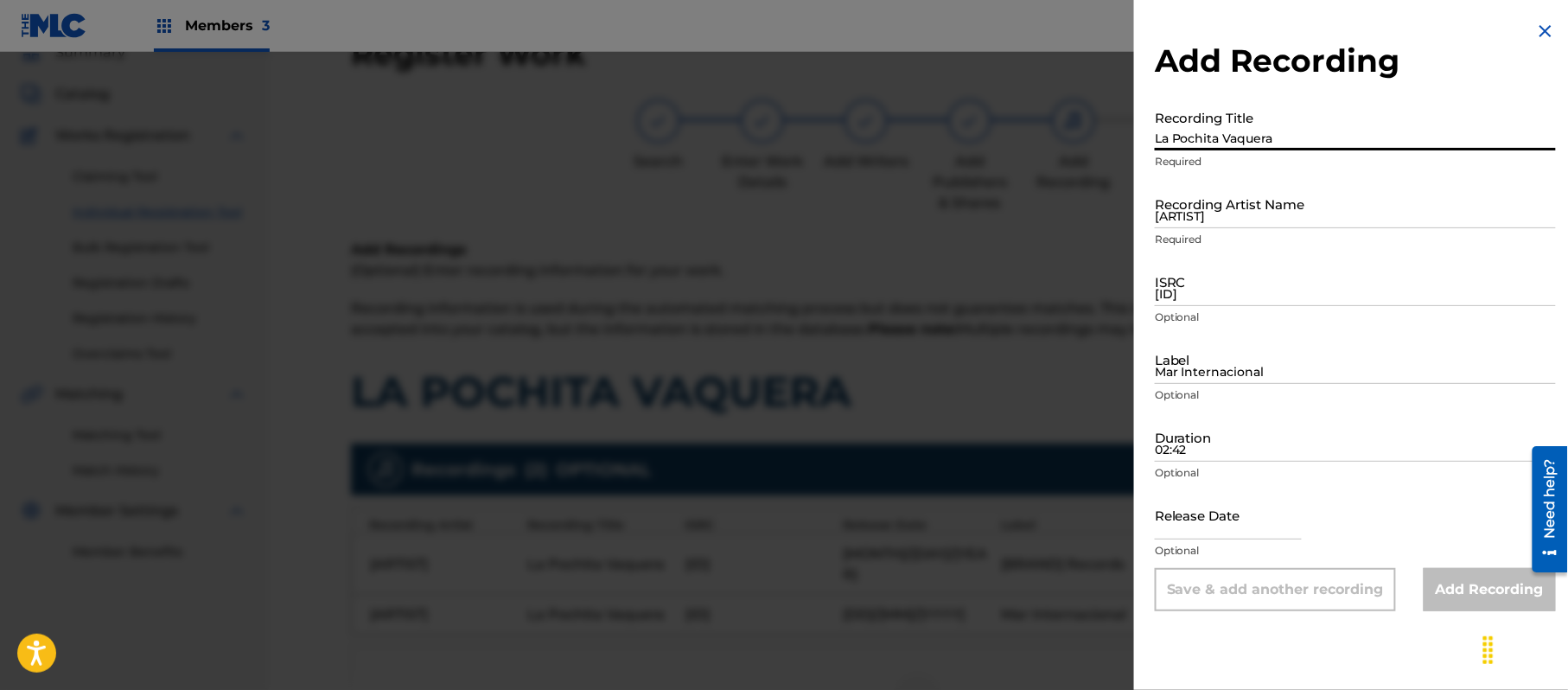 paste 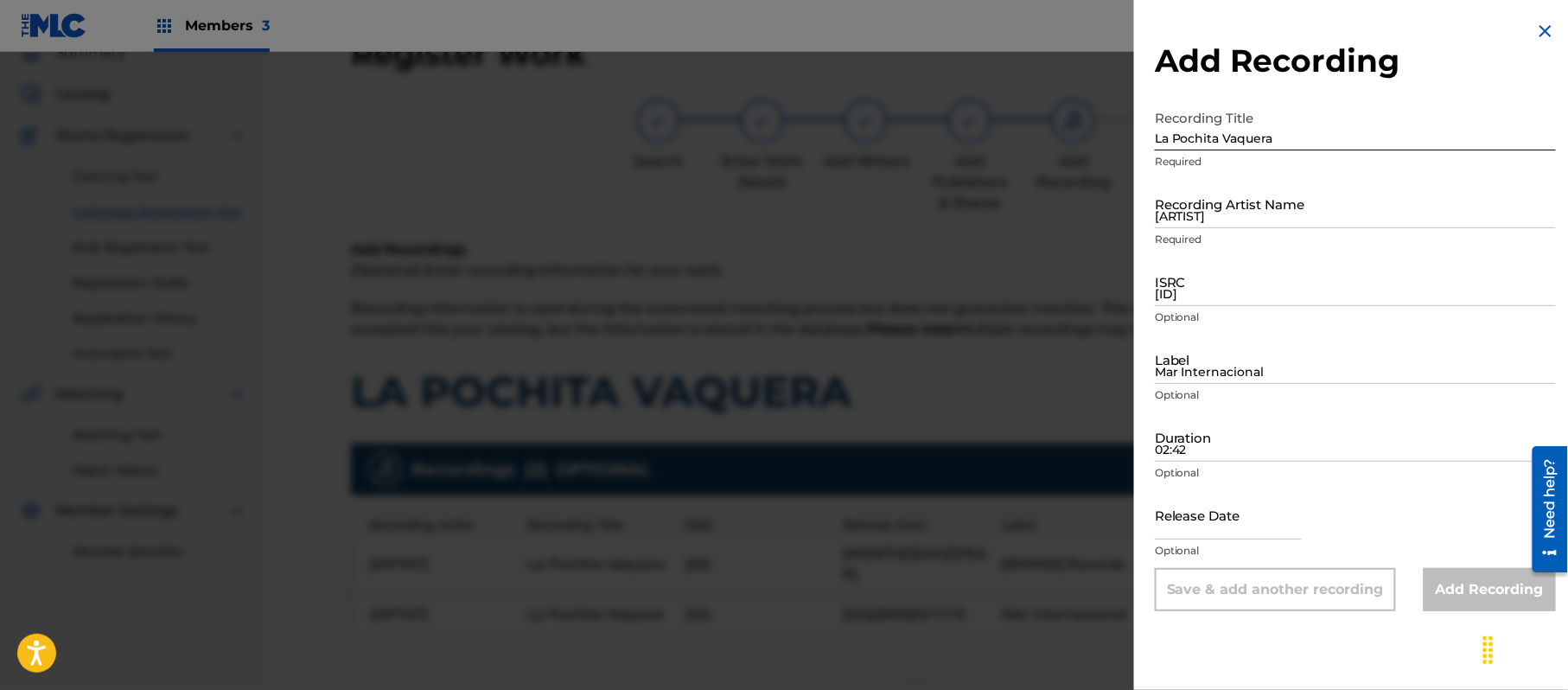 drag, startPoint x: 1246, startPoint y: 232, endPoint x: 1267, endPoint y: 209, distance: 31.144823 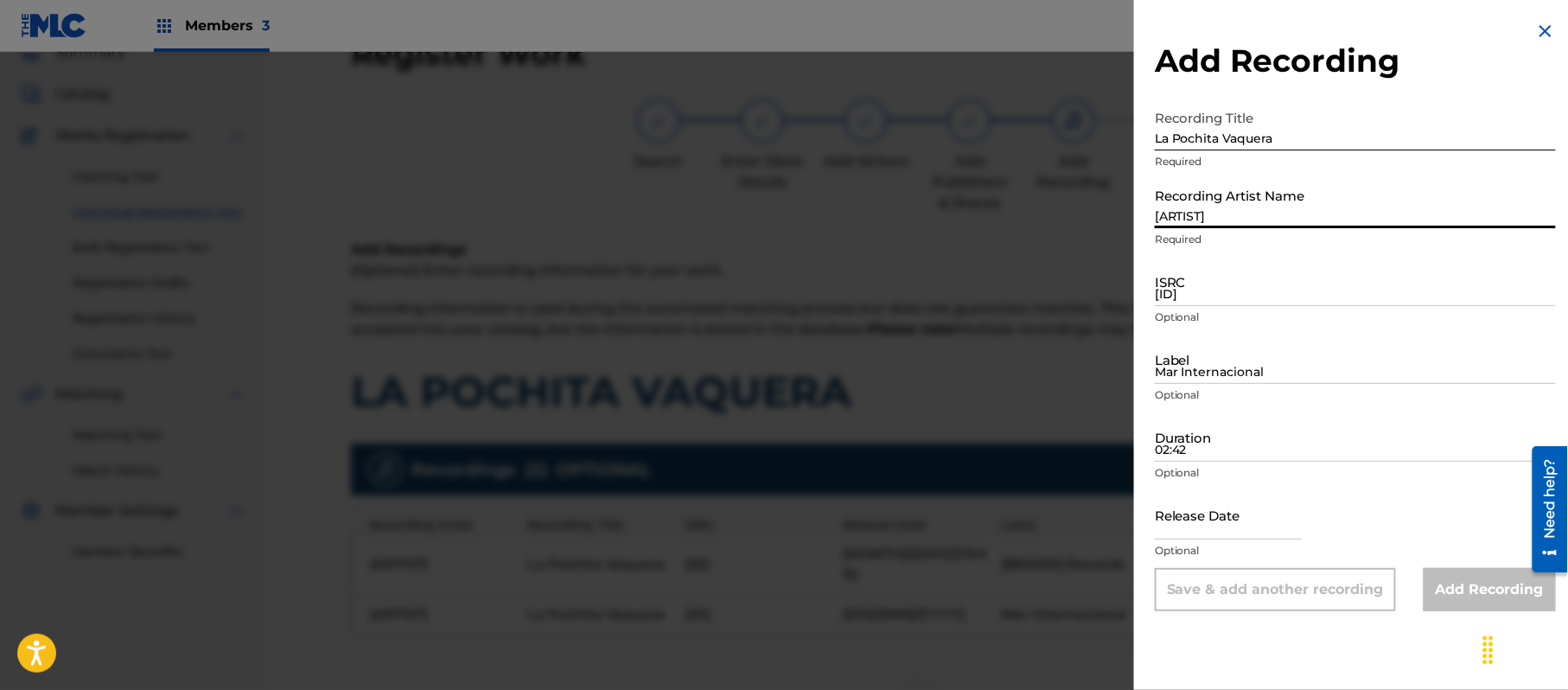 paste 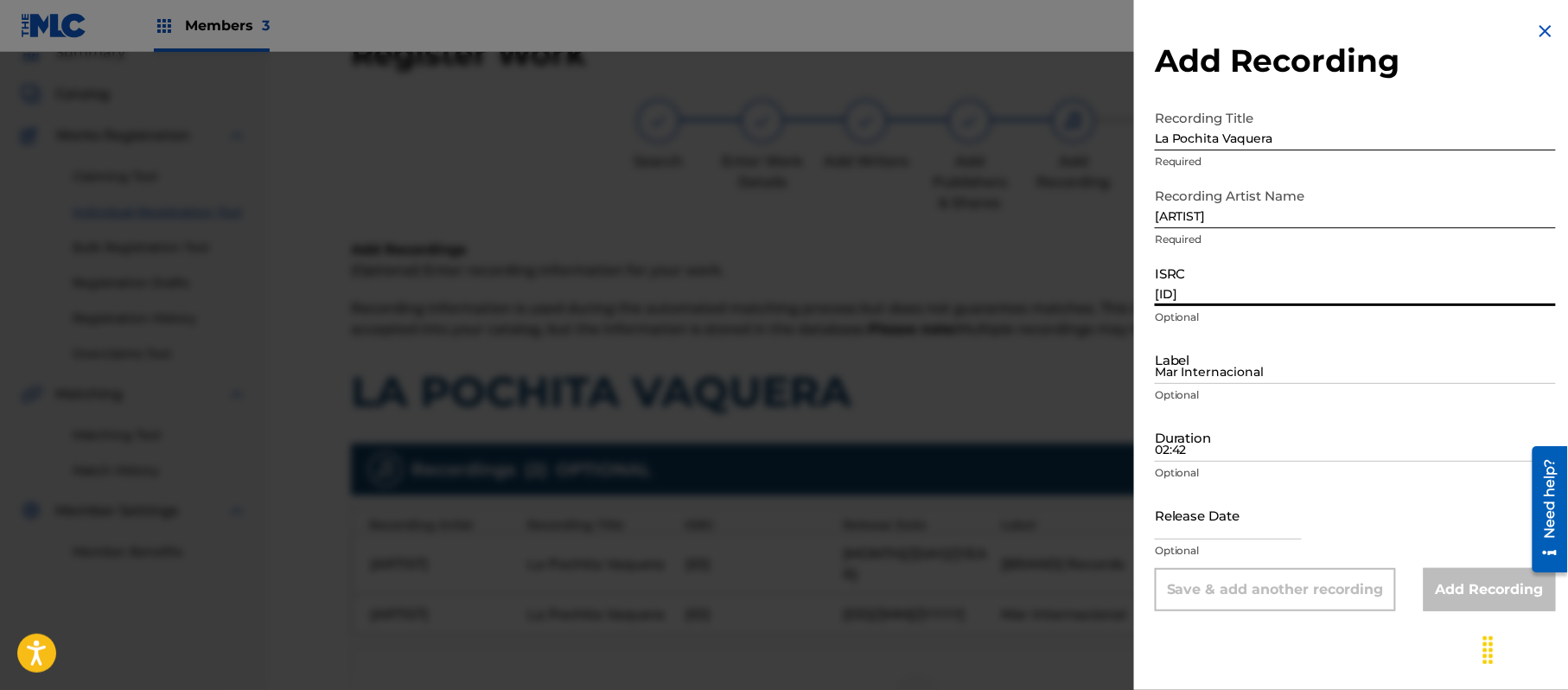 paste on "https://isrc.soundexchange.com/?tab=%22simple%22&artistName=%22BANDA+RODEO%22&title=%22LA+POCHITA+VAQUERA%22&showReleases=true#:~:text=2%3A45-,QM6DC1349744,-30%20Grandes%20Exitos" 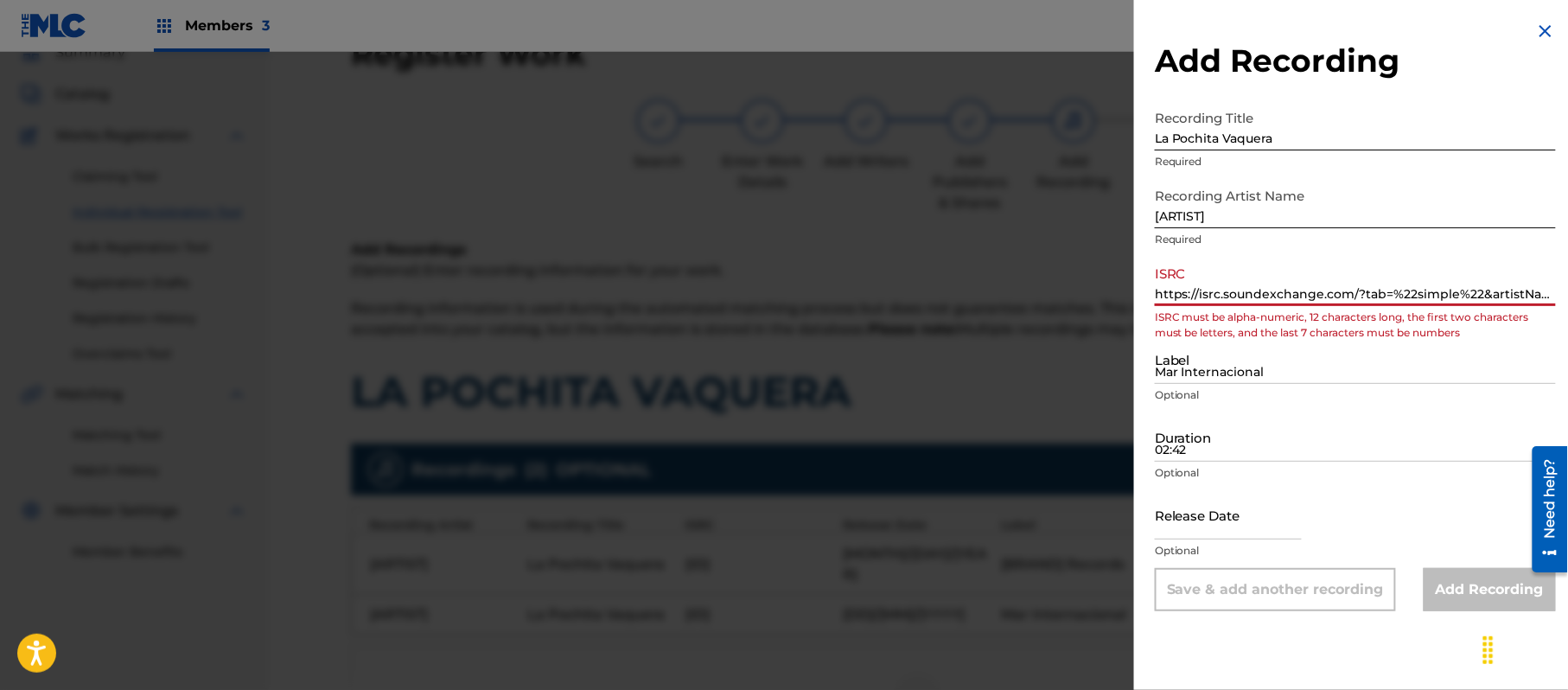 scroll, scrollTop: 0, scrollLeft: 890, axis: horizontal 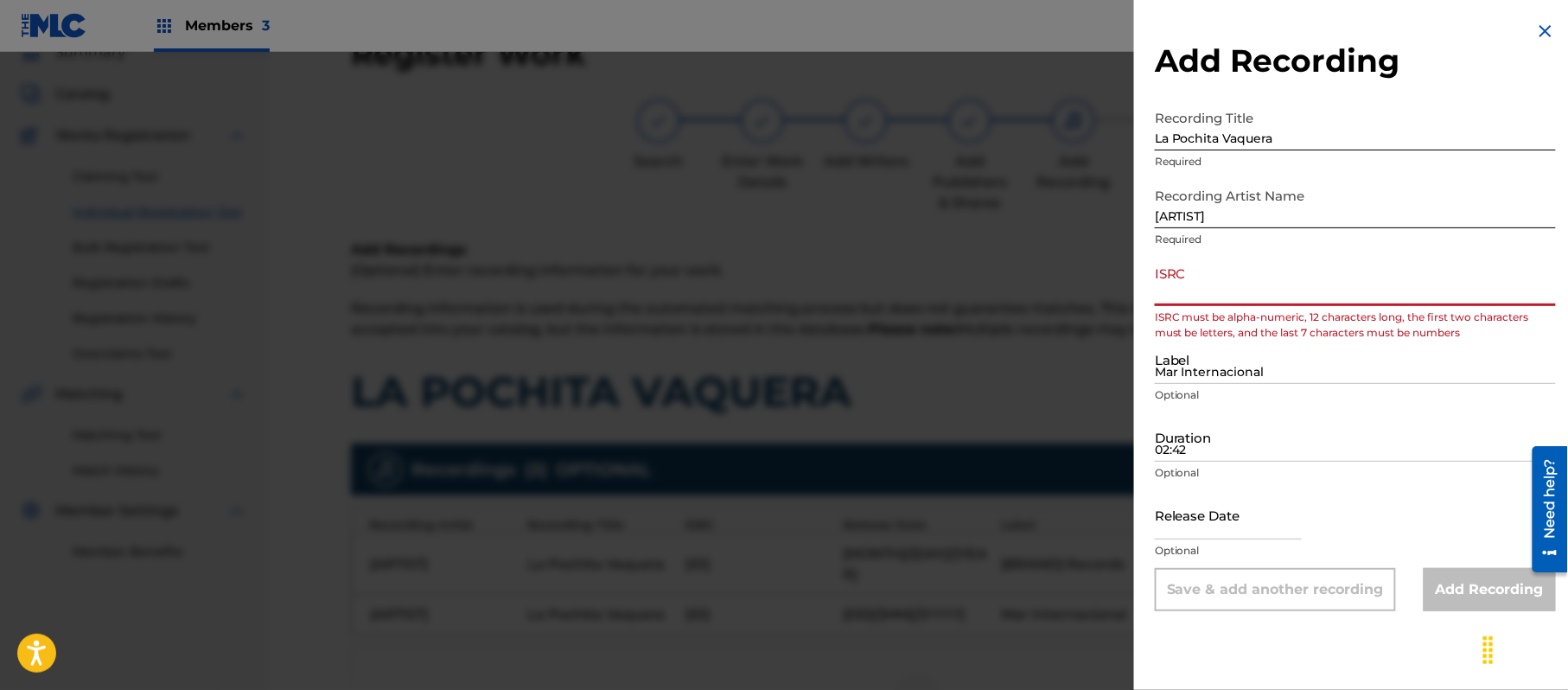 click on "https://isrc.soundexchange.com/?tab=%22simple%22&artistName=%22BANDA+RODEO%22&title=%22LA+POCHITA+VAQUERA%22&showReleases=true#:~:text=2%3A45-,QM6DC1349744,-30%20Grandes%20Exitos" at bounding box center [1355, 281] 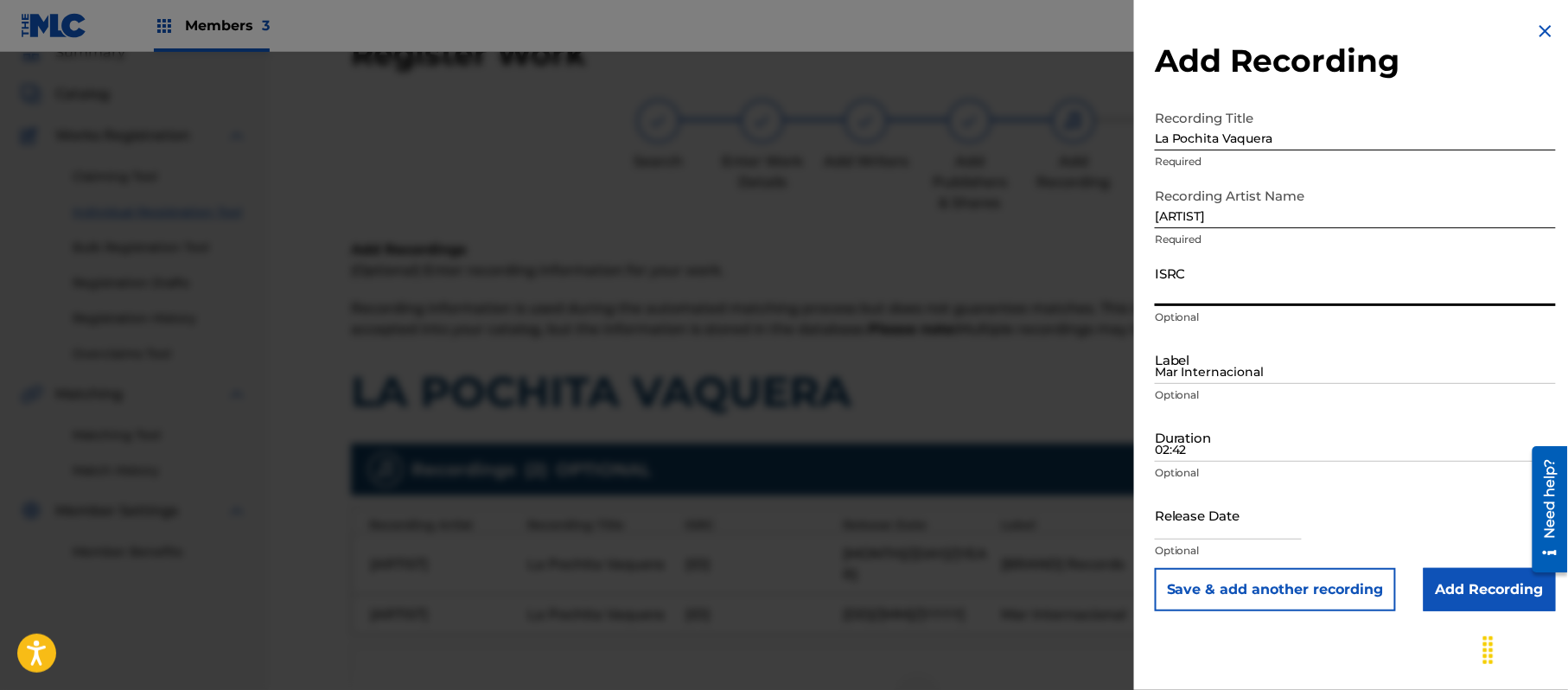 scroll, scrollTop: 0, scrollLeft: 0, axis: both 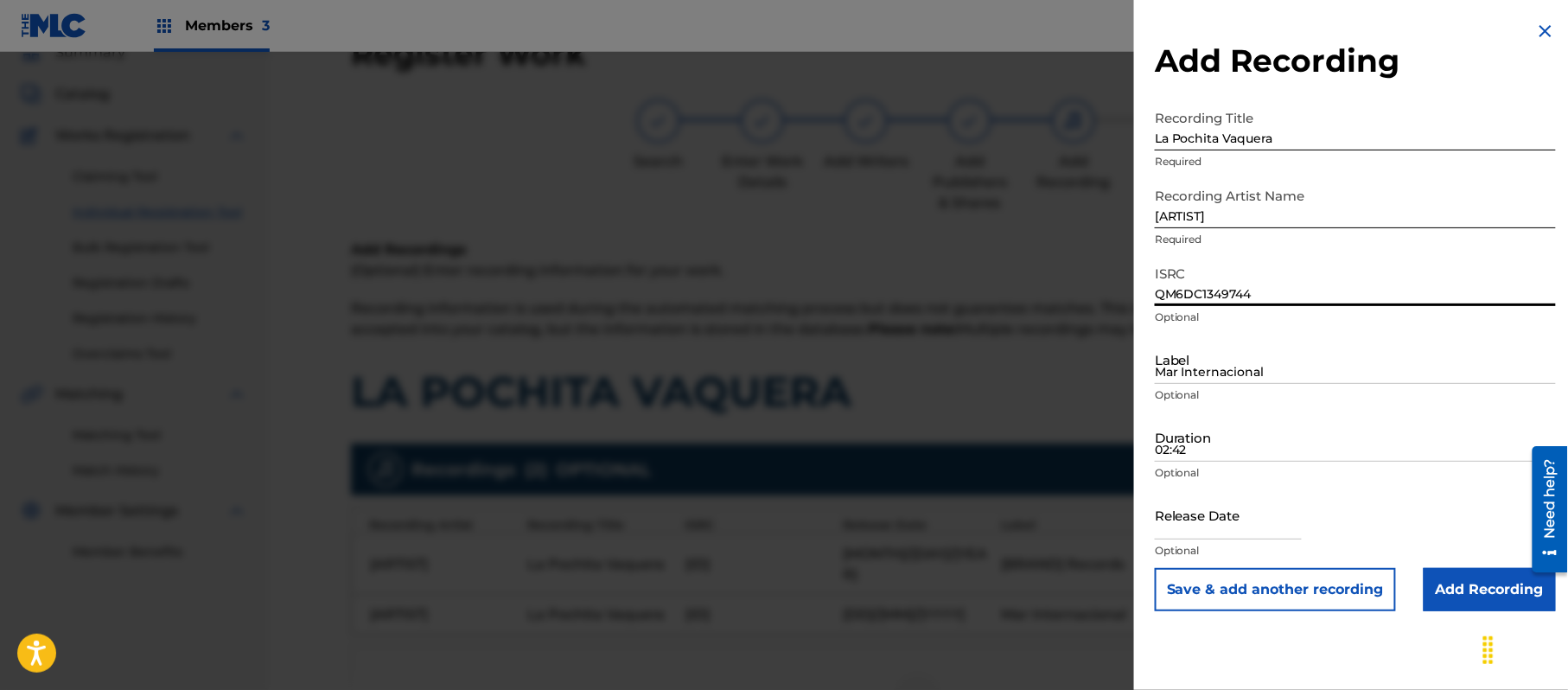 type on "QM6DC1349744" 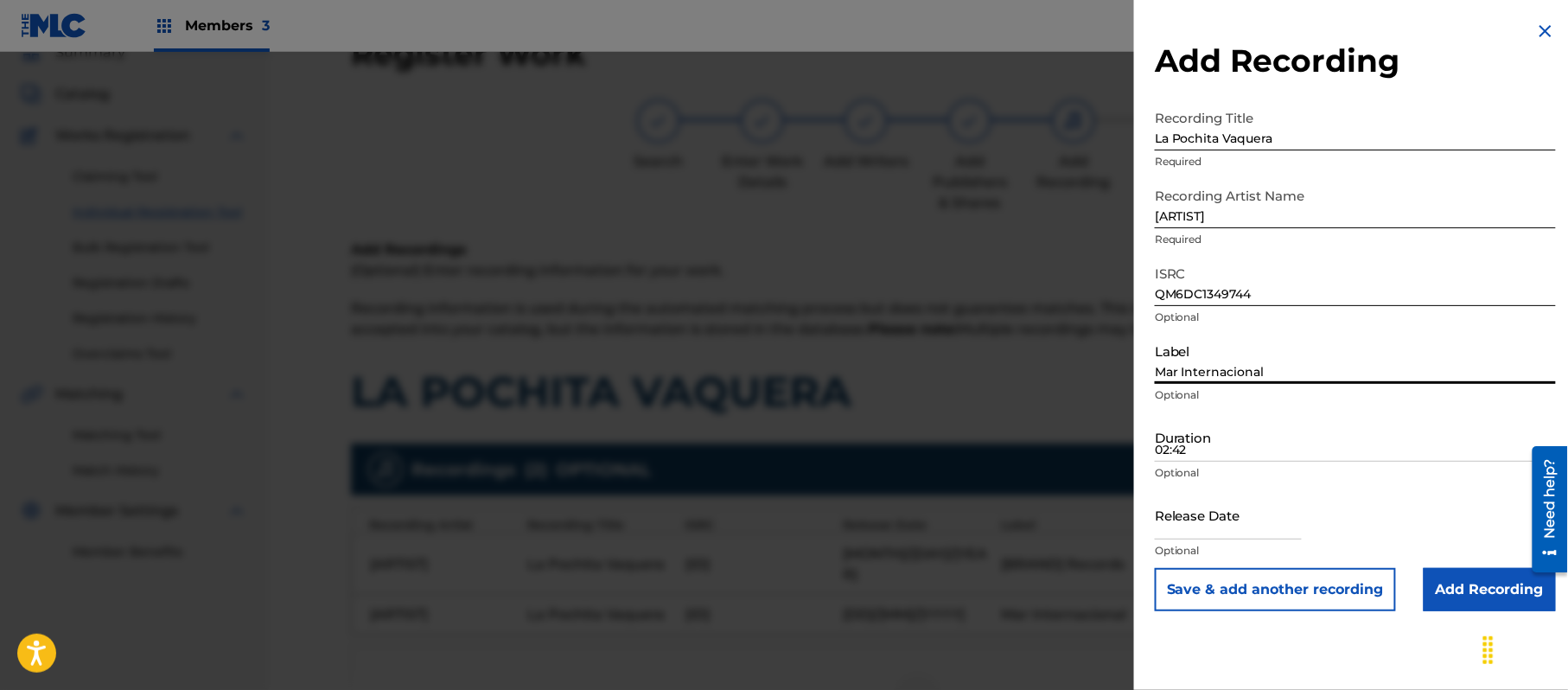paste on "[BRAND] Records" 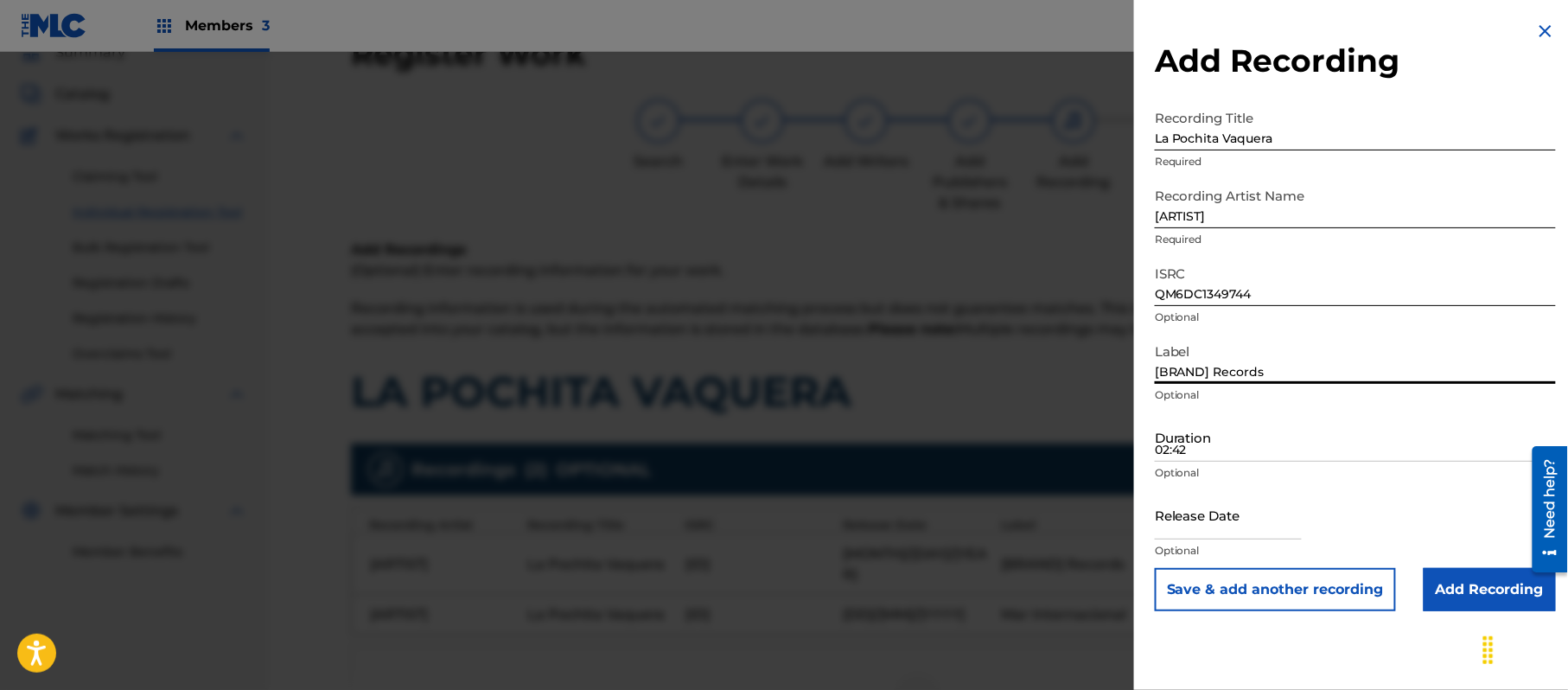 type on "[BRAND] Records" 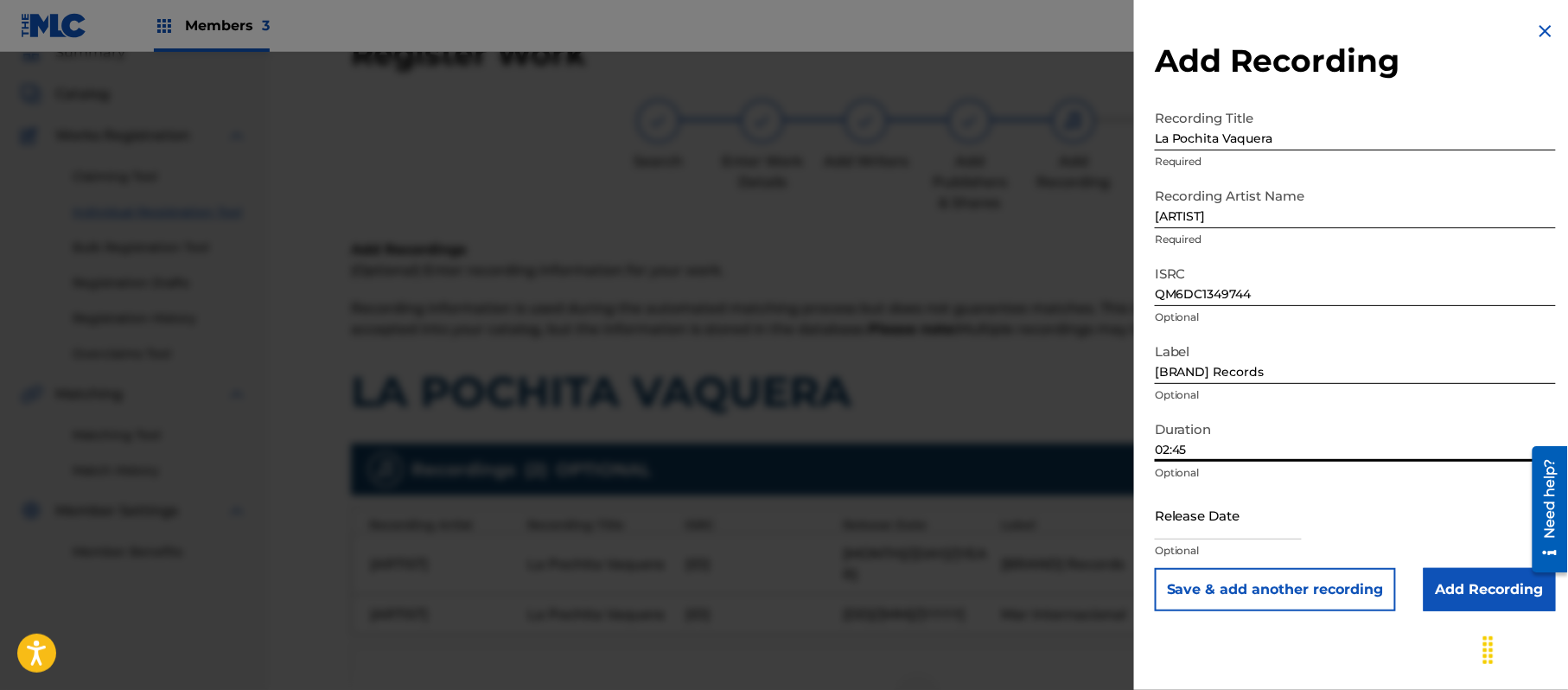 type on "02:45" 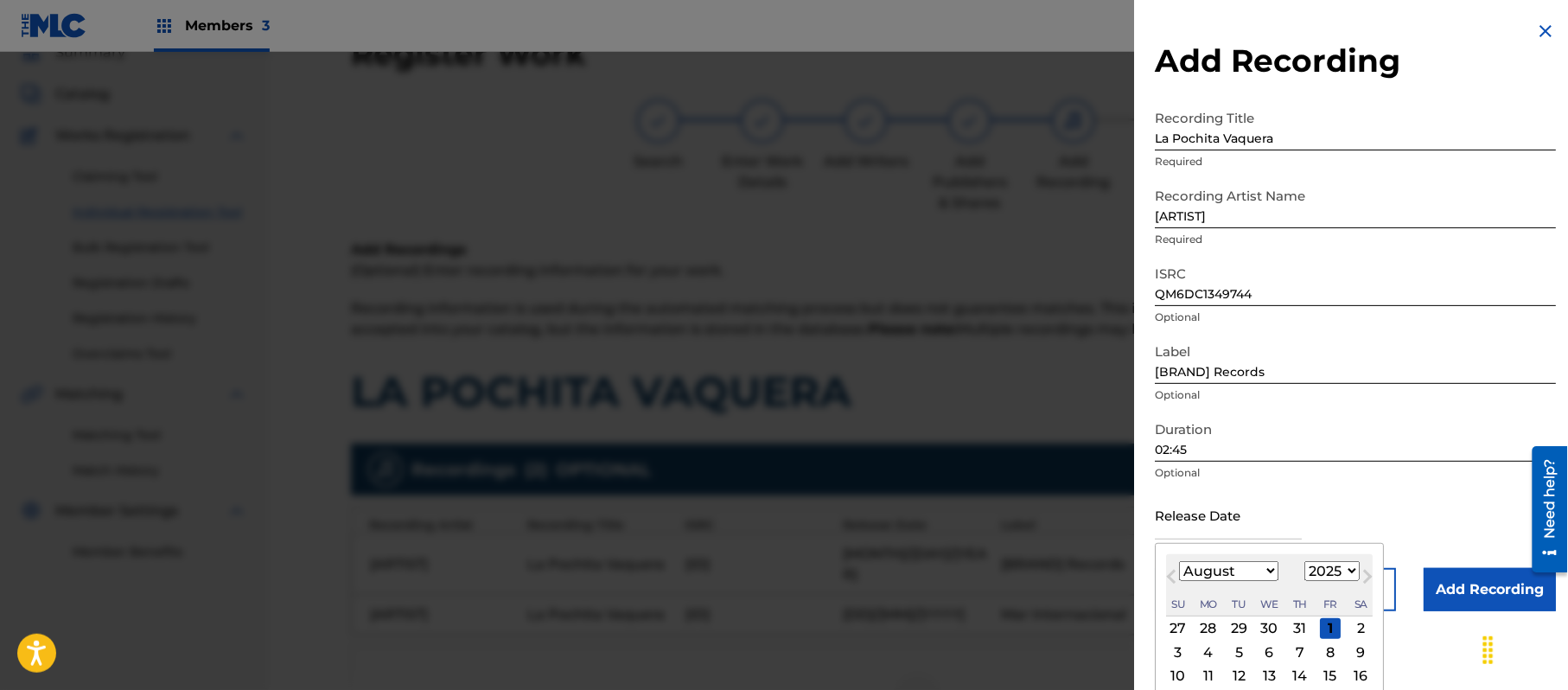 click on "1899 1900 1901 1902 1903 1904 1905 1906 1907 1908 1909 1910 1911 1912 1913 1914 1915 1916 1917 1918 1919 1920 1921 1922 1923 1924 1925 1926 1927 1928 1929 1930 1931 1932 1933 1934 1935 1936 1937 1938 1939 1940 1941 1942 1943 1944 1945 1946 1947 1948 1949 1950 1951 1952 1953 1954 1955 1956 1957 1958 1959 1960 1961 1962 1963 1964 1965 1966 1967 1968 1969 1970 1971 1972 1973 1974 1975 1976 1977 1978 1979 1980 1981 1982 1983 1984 1985 1986 1987 1988 1989 1990 1991 1992 1993 1994 1995 1996 1997 1998 1999 2000 2001 2002 2003 2004 2005 2006 2007 2008 2009 2010 2011 2012 2013 2014 2015 2016 2017 2018 2019 2020 2021 2022 2023 2024 2025 2026 2027 2028 2029 2030 2031 2032 2033 2034 2035 2036 2037 2038 2039 2040 2041 2042 2043 2044 2045 2046 2047 2048 2049 2050 2051 2052 2053 2054 2055 2056 2057 2058 2059 2060 2061 2062 2063 2064 2065 2066 2067 2068 2069 2070 2071 2072 2073 2074 2075 2076 2077 2078 2079 2080 2081 2082 2083 2084 2085 2086 2087 2088 2089 2090 2091 2092 2093 2094 2095 2096 2097 2098 2099 2100" at bounding box center [1332, 571] 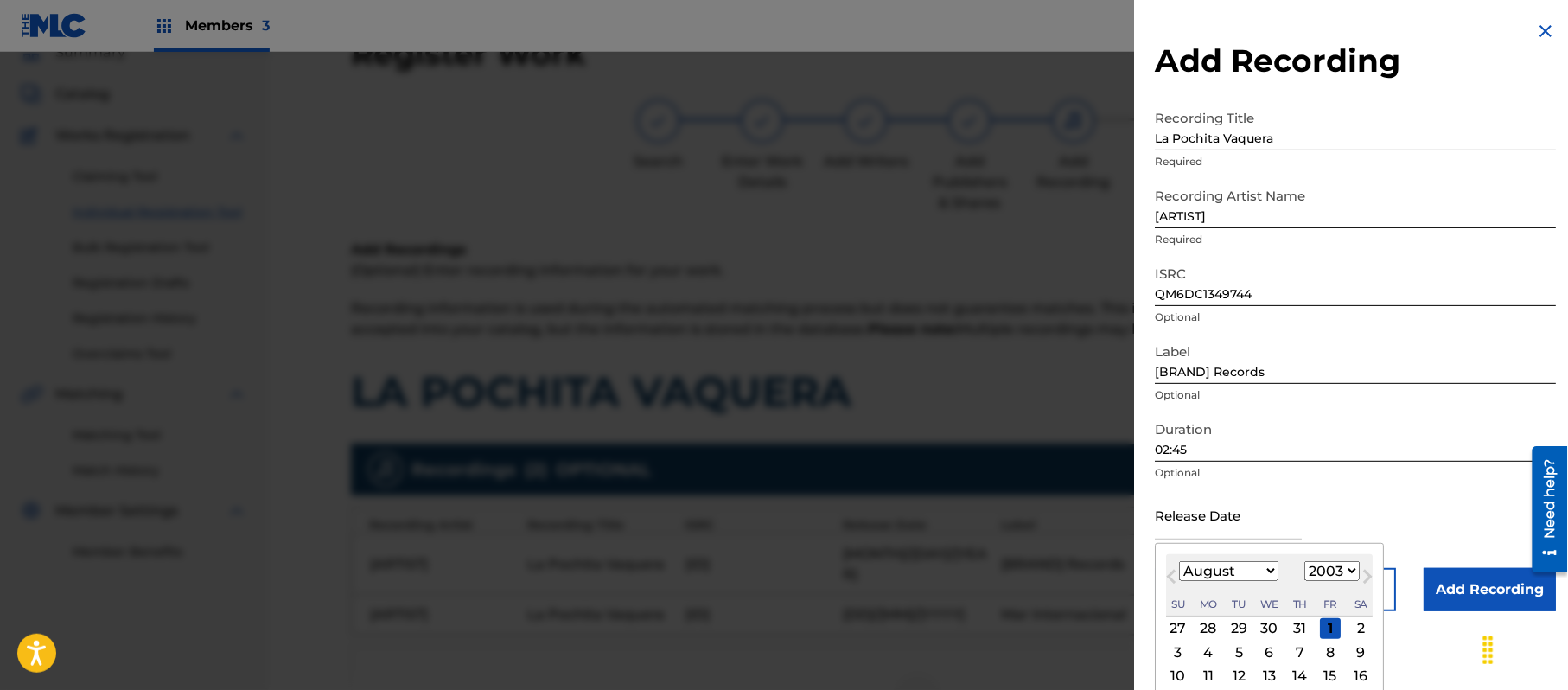click on "1899 1900 1901 1902 1903 1904 1905 1906 1907 1908 1909 1910 1911 1912 1913 1914 1915 1916 1917 1918 1919 1920 1921 1922 1923 1924 1925 1926 1927 1928 1929 1930 1931 1932 1933 1934 1935 1936 1937 1938 1939 1940 1941 1942 1943 1944 1945 1946 1947 1948 1949 1950 1951 1952 1953 1954 1955 1956 1957 1958 1959 1960 1961 1962 1963 1964 1965 1966 1967 1968 1969 1970 1971 1972 1973 1974 1975 1976 1977 1978 1979 1980 1981 1982 1983 1984 1985 1986 1987 1988 1989 1990 1991 1992 1993 1994 1995 1996 1997 1998 1999 2000 2001 2002 2003 2004 2005 2006 2007 2008 2009 2010 2011 2012 2013 2014 2015 2016 2017 2018 2019 2020 2021 2022 2023 2024 2025 2026 2027 2028 2029 2030 2031 2032 2033 2034 2035 2036 2037 2038 2039 2040 2041 2042 2043 2044 2045 2046 2047 2048 2049 2050 2051 2052 2053 2054 2055 2056 2057 2058 2059 2060 2061 2062 2063 2064 2065 2066 2067 2068 2069 2070 2071 2072 2073 2074 2075 2076 2077 2078 2079 2080 2081 2082 2083 2084 2085 2086 2087 2088 2089 2090 2091 2092 2093 2094 2095 2096 2097 2098 2099 2100" at bounding box center [1332, 571] 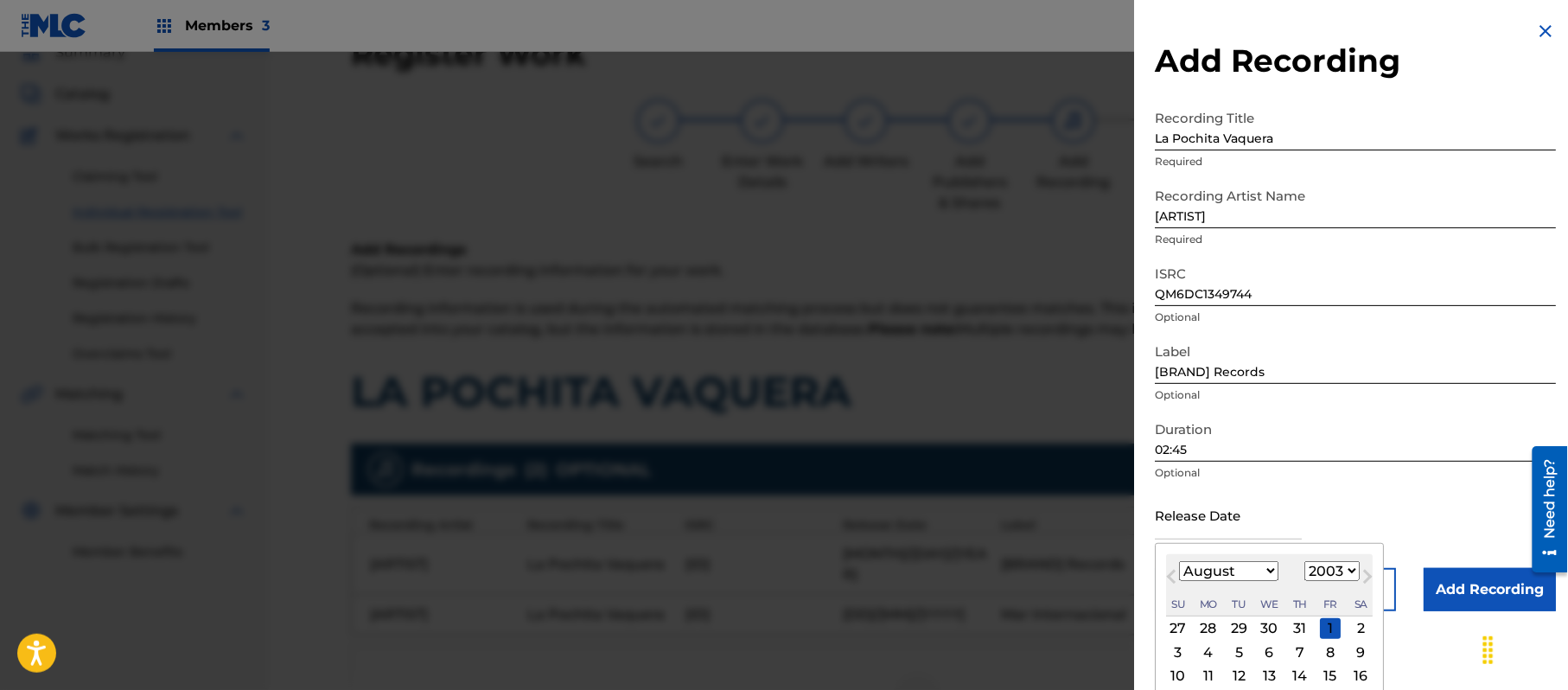 click on "January February March April May June July August September October November December" at bounding box center [1228, 571] 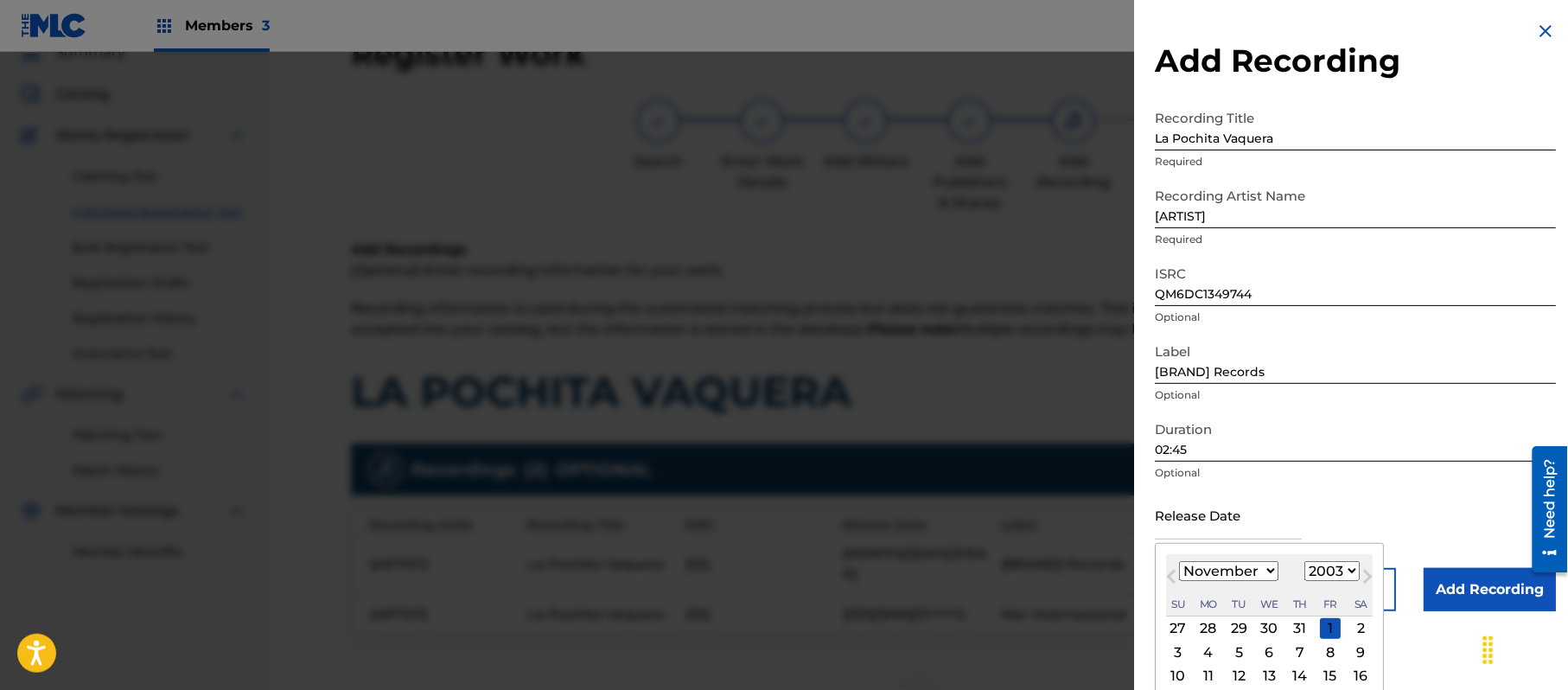 click on "January February March April May June July August September October November December" at bounding box center [1228, 571] 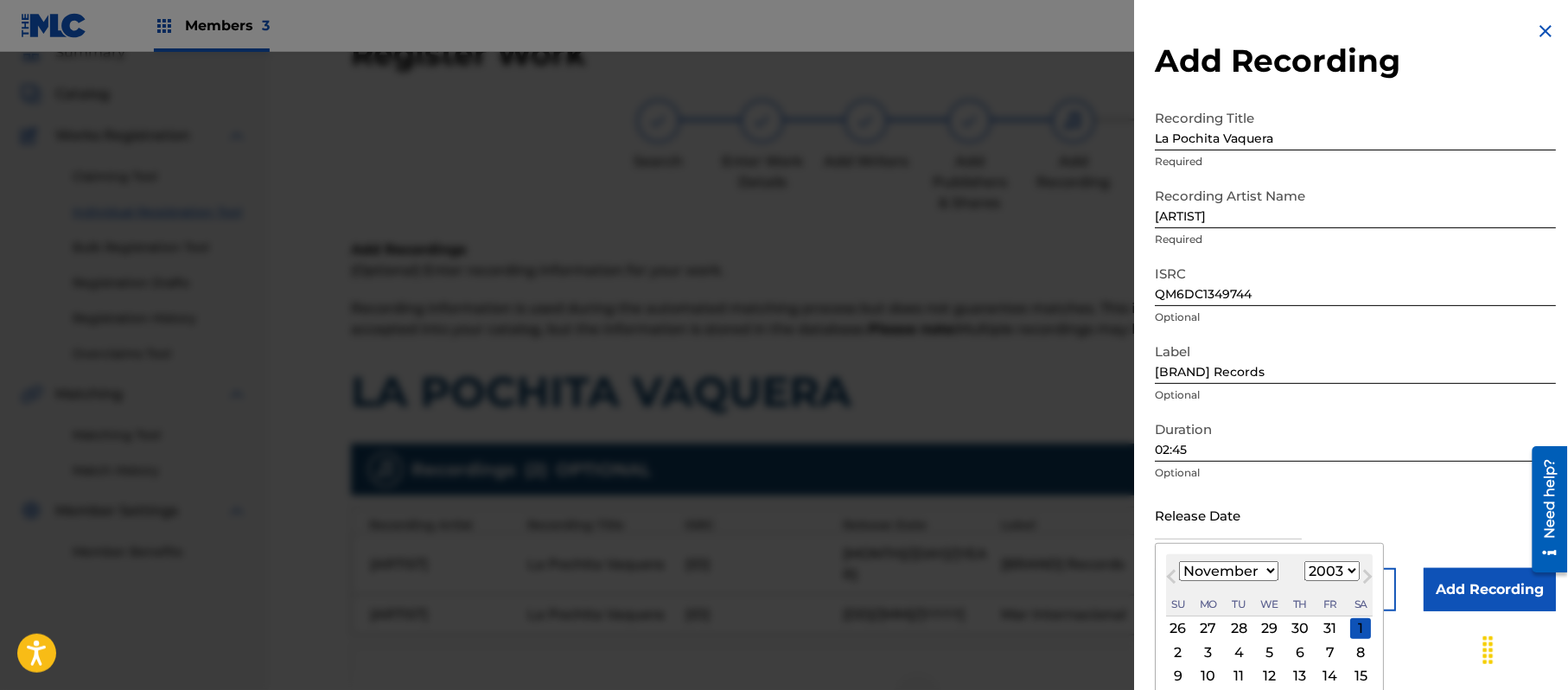 click on "11" at bounding box center (1239, 676) 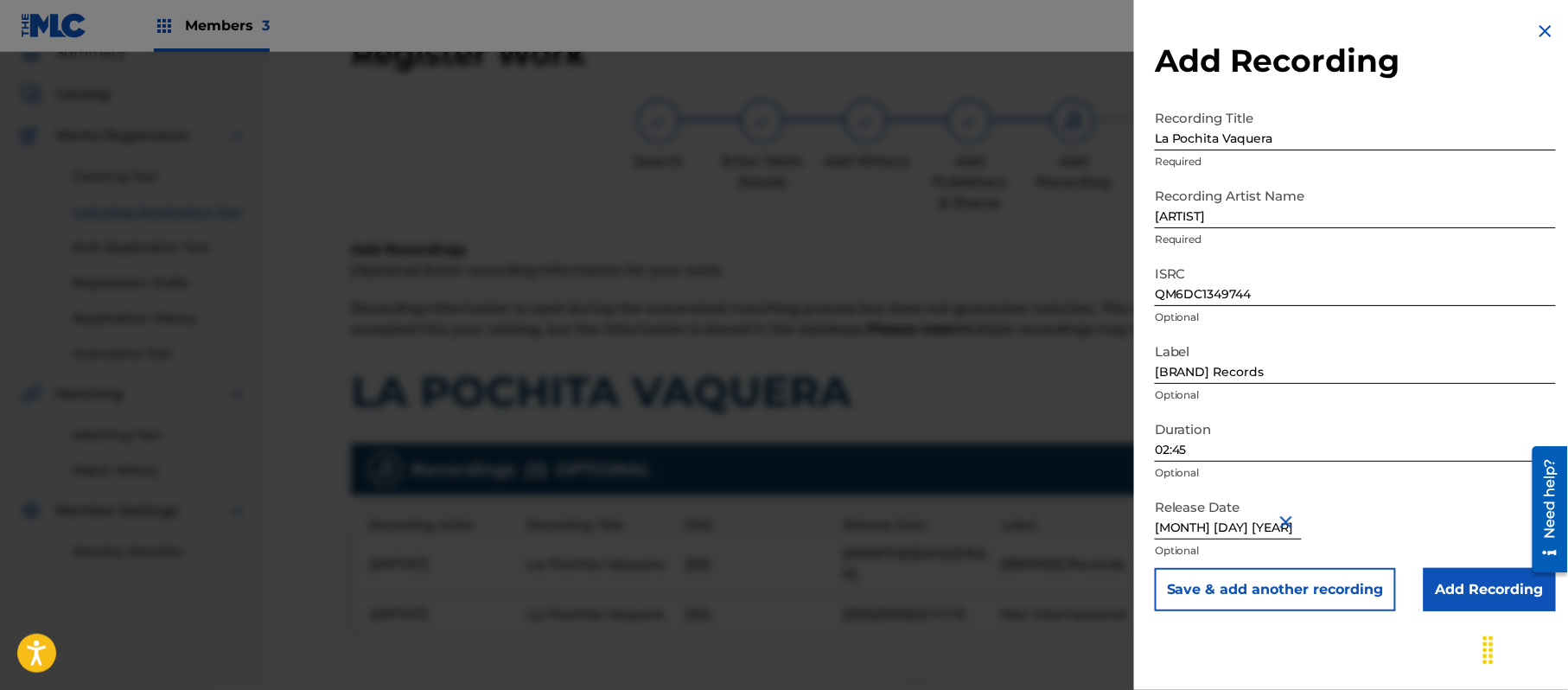 click on "Add Recording" at bounding box center [1489, 590] 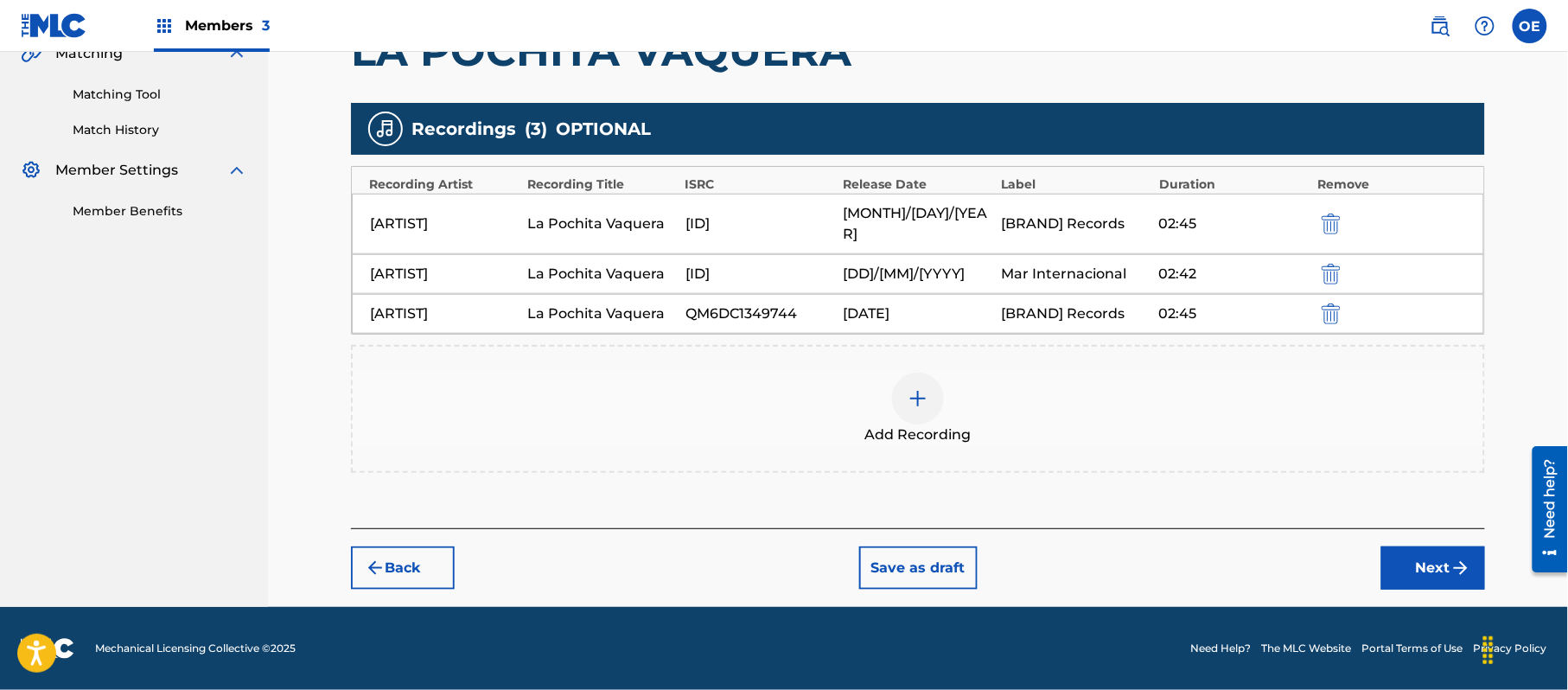 click on "Next" at bounding box center (1433, 568) 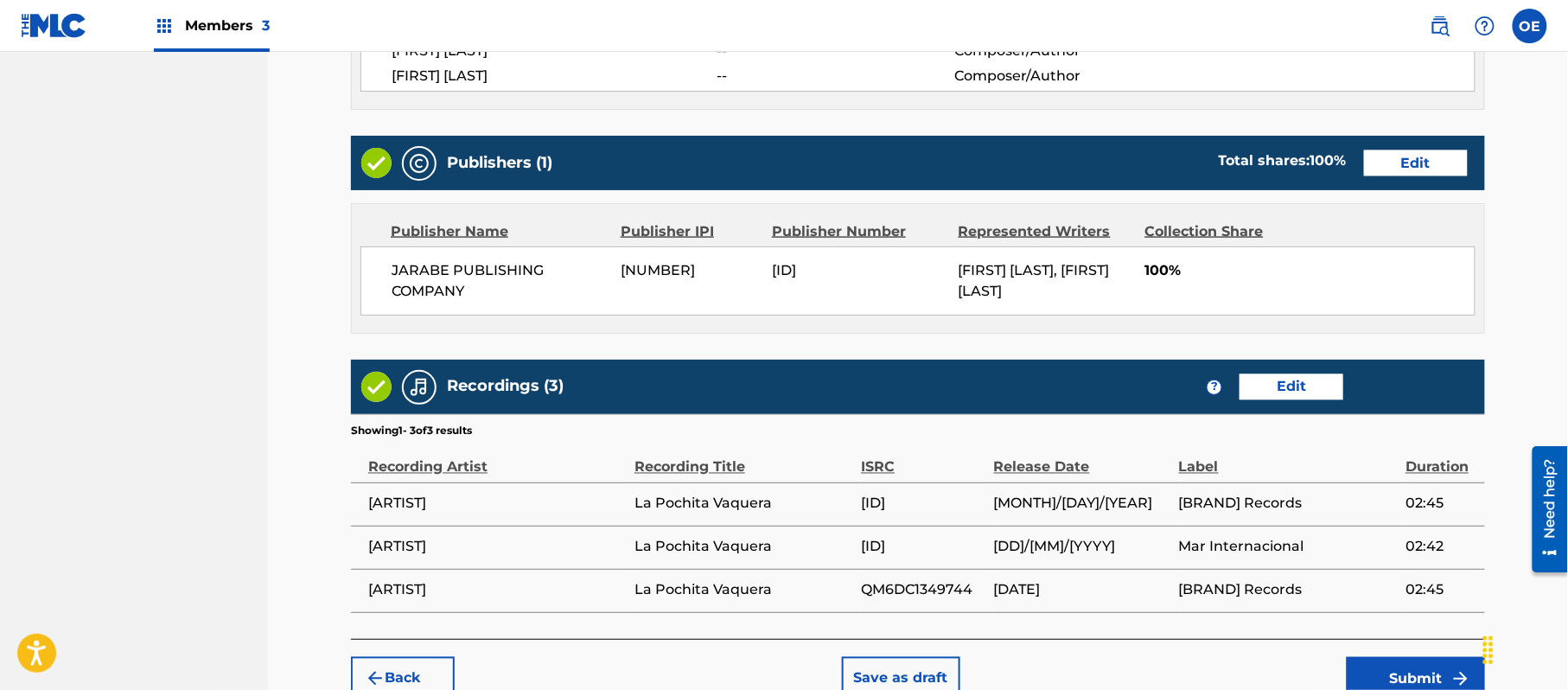 scroll, scrollTop: 929, scrollLeft: 0, axis: vertical 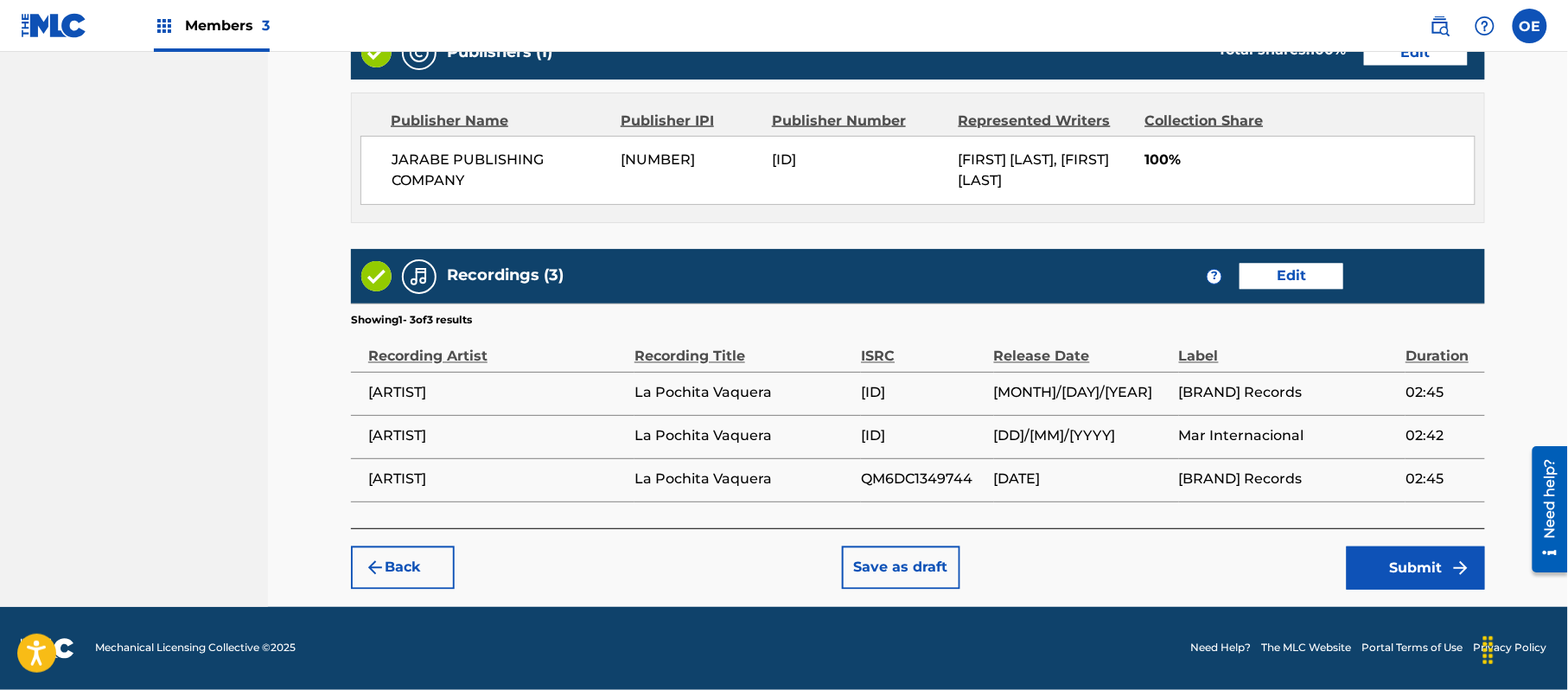 click on "Submit" at bounding box center [1416, 568] 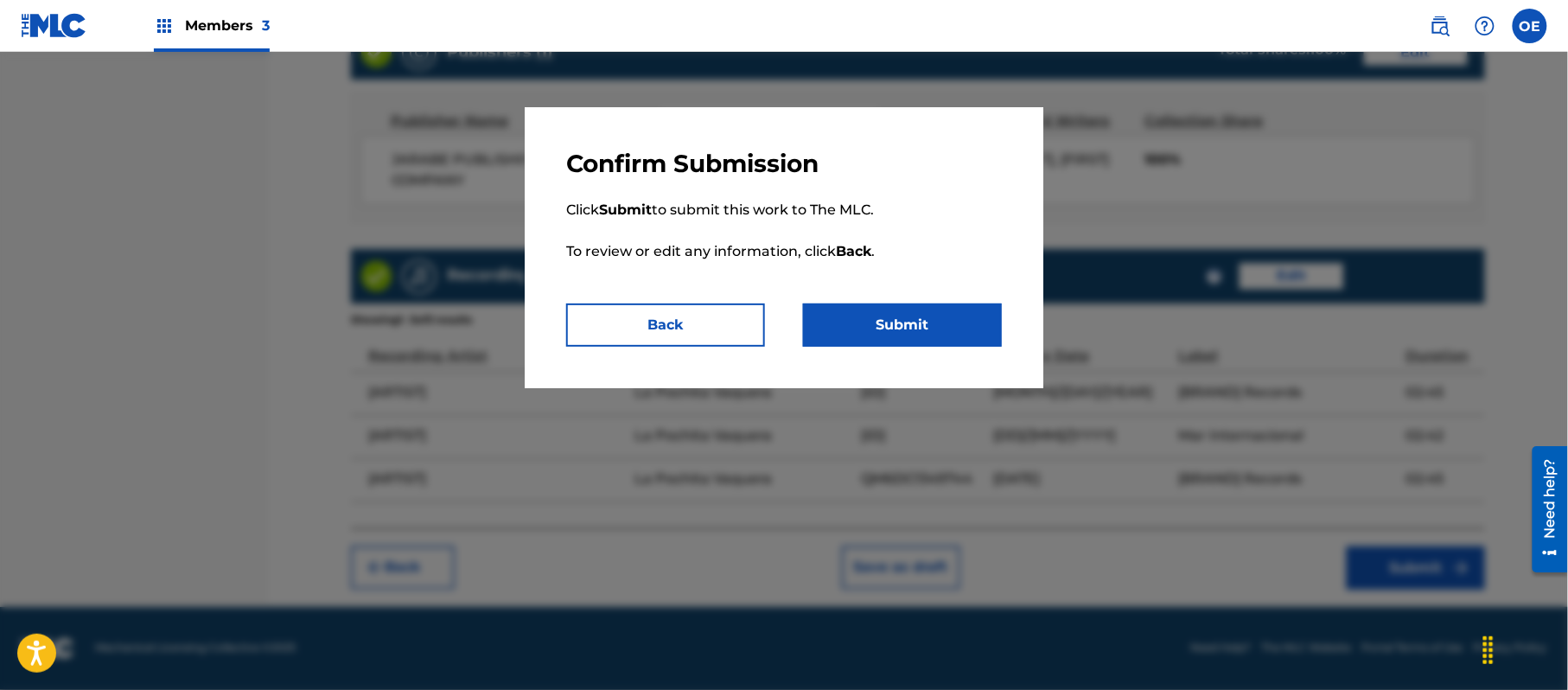 click on "Submit" at bounding box center (902, 325) 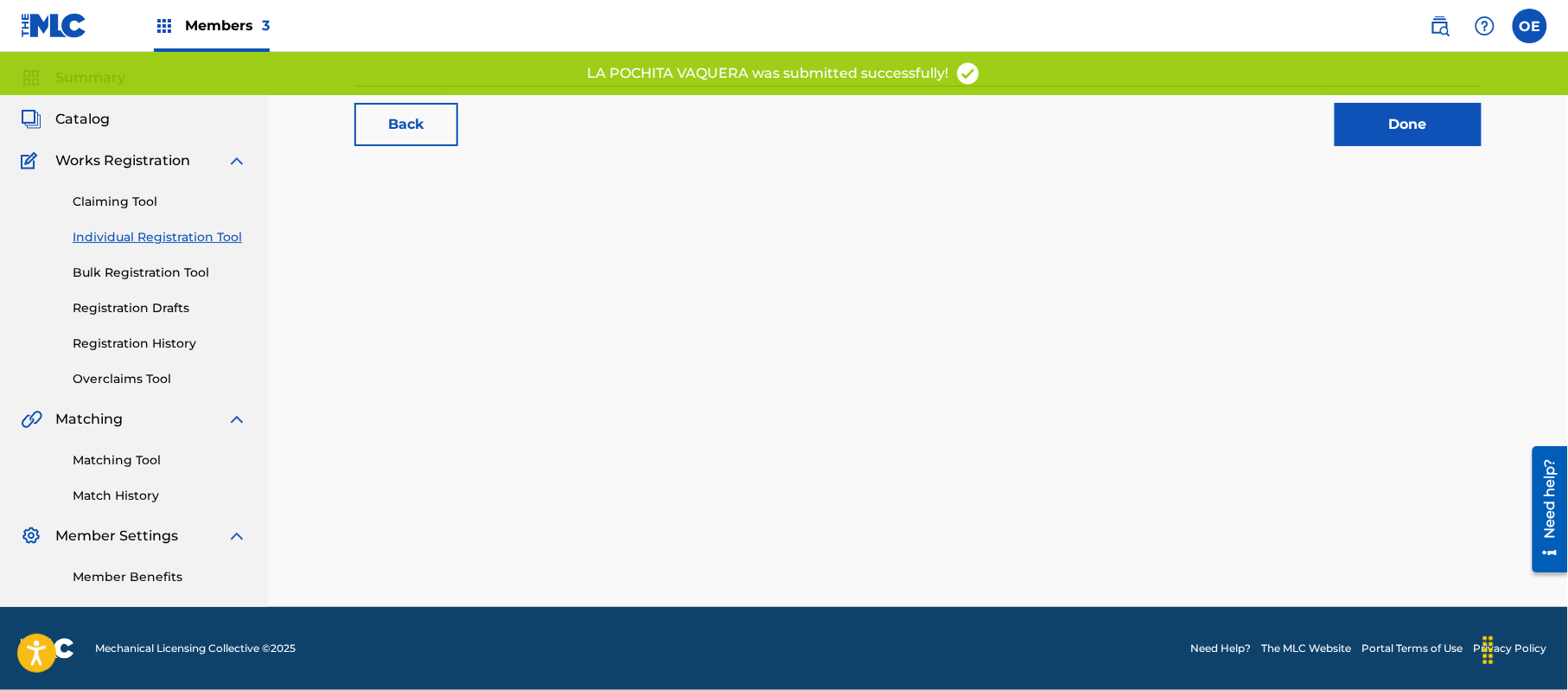 scroll, scrollTop: 0, scrollLeft: 0, axis: both 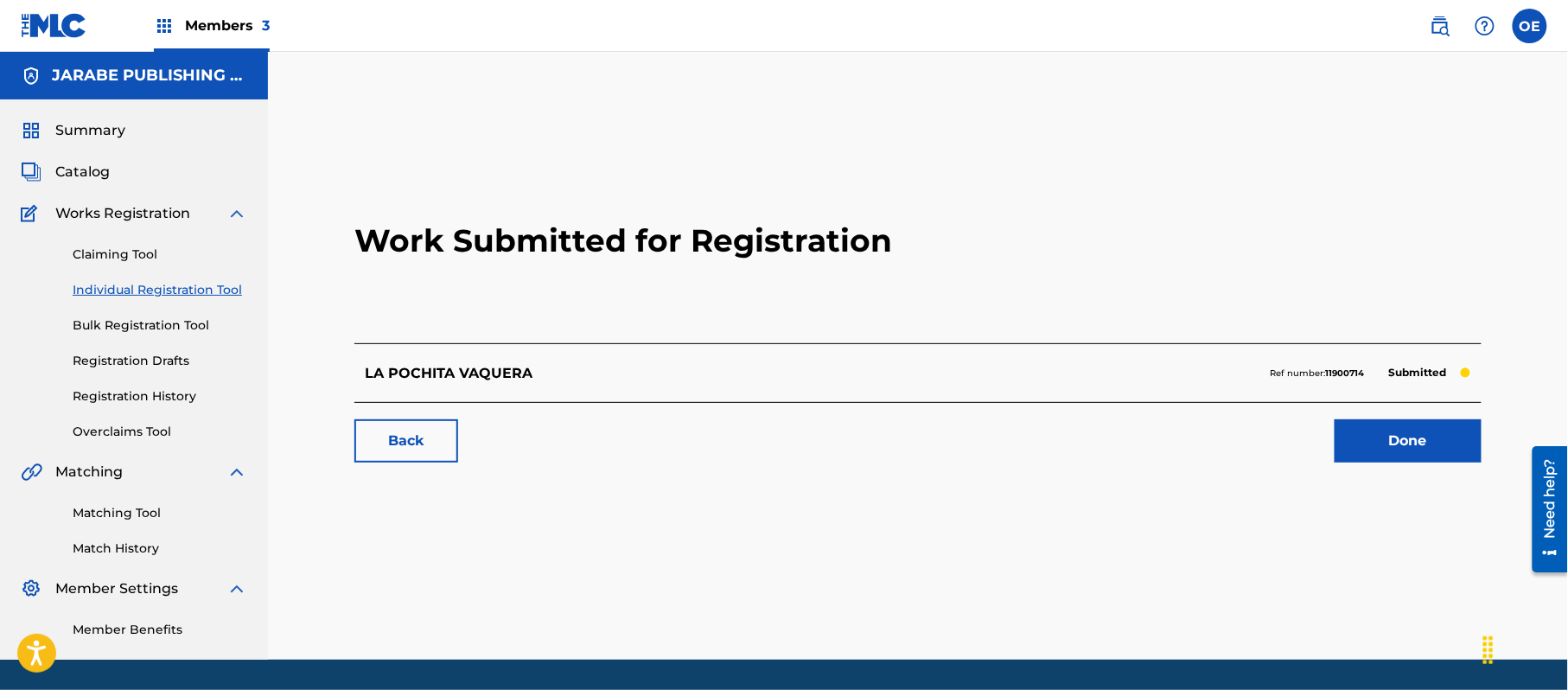 click on "Individual Registration Tool" at bounding box center [160, 290] 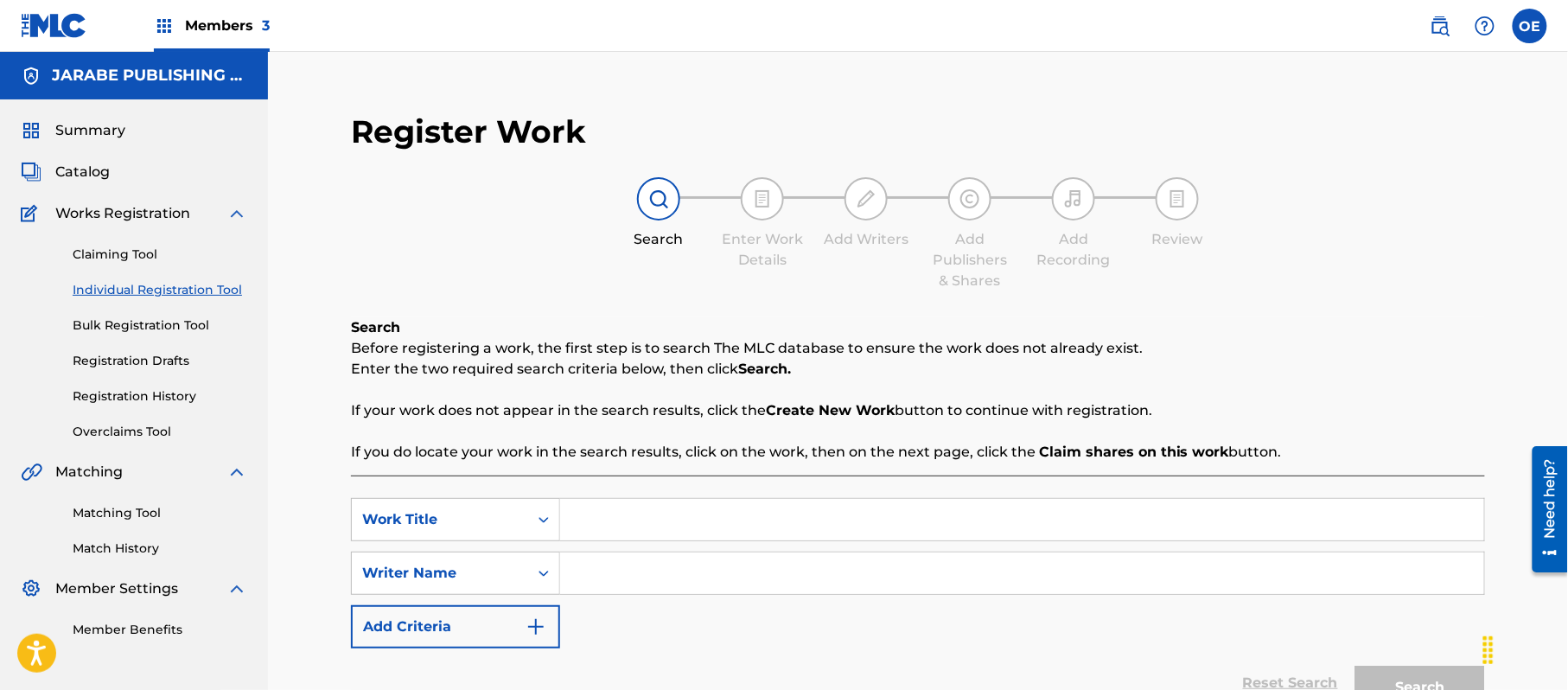 click at bounding box center [1022, 520] 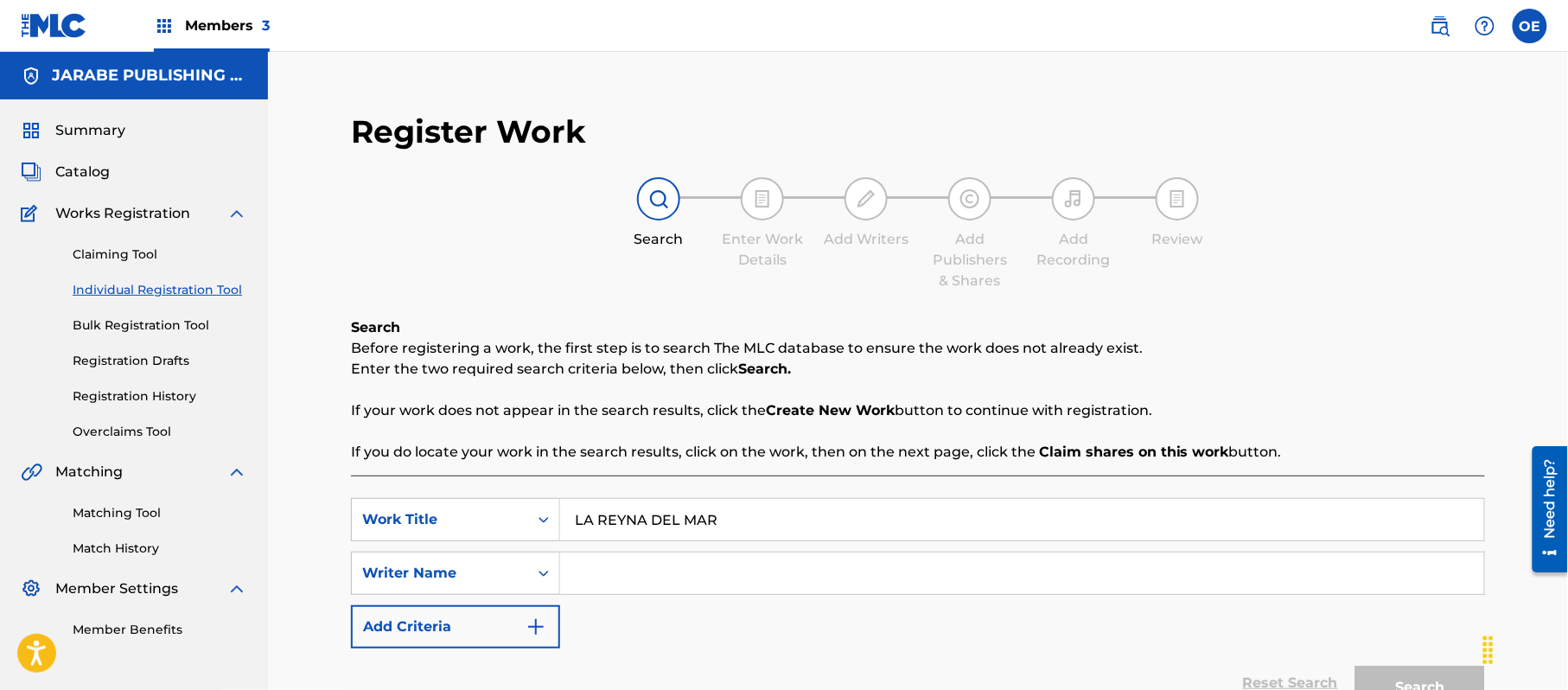 type on "LA REYNA DEL MAR" 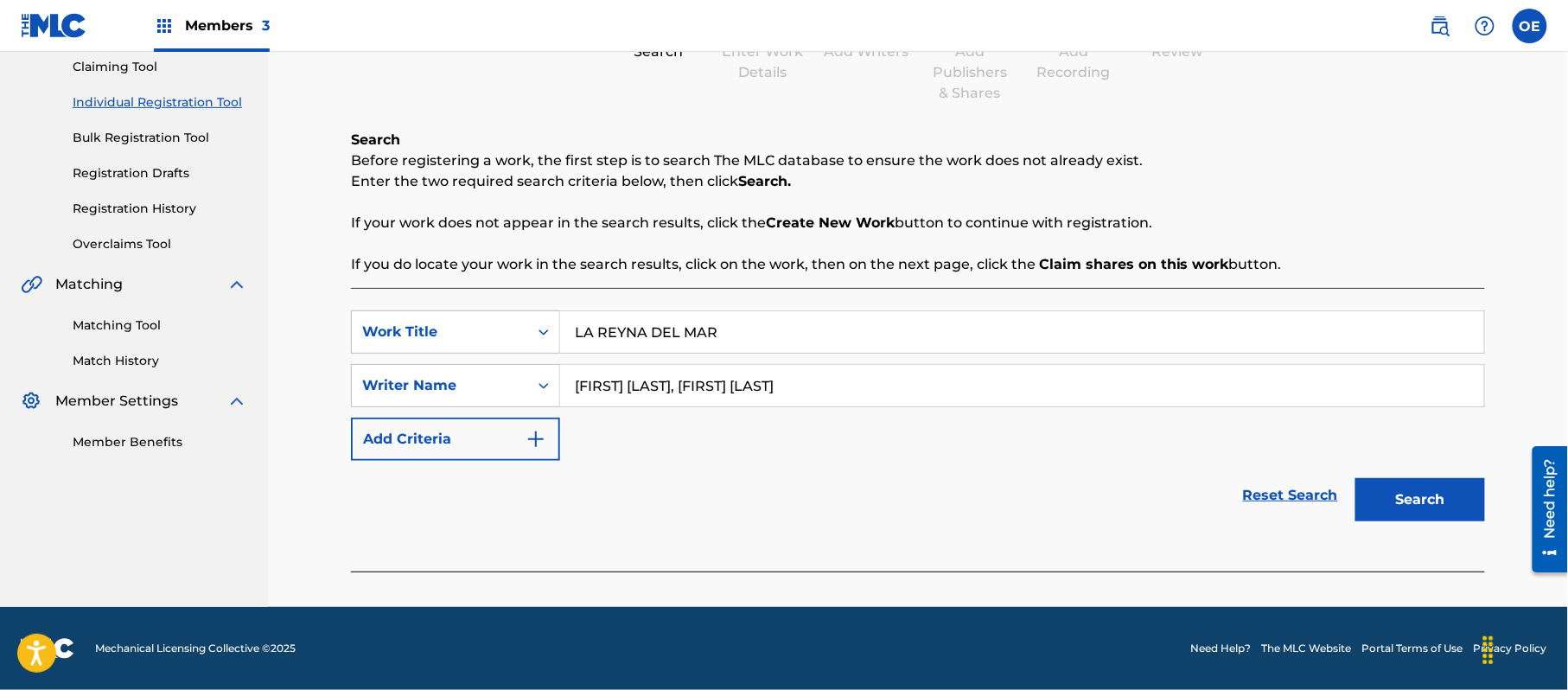 type on "[FIRST] [LAST], [FIRST] [LAST]" 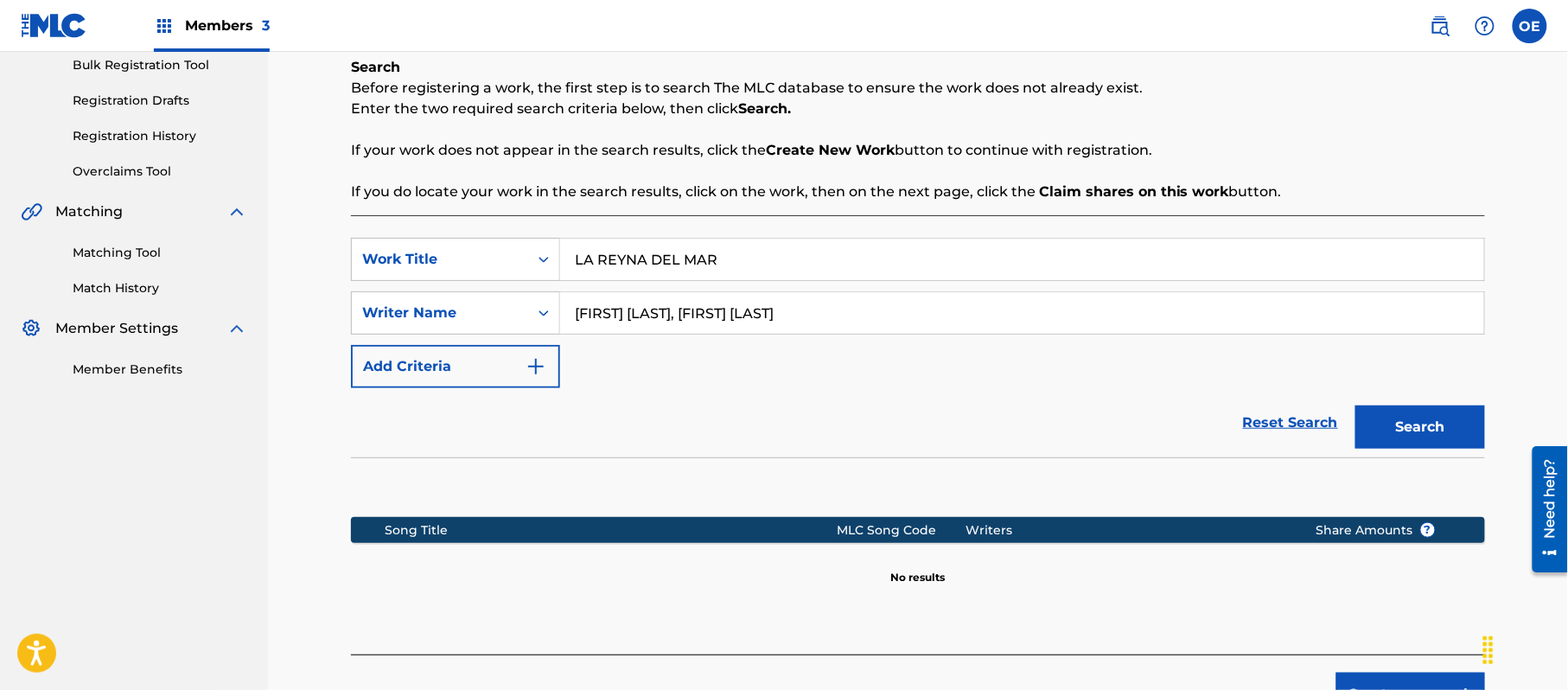scroll, scrollTop: 387, scrollLeft: 0, axis: vertical 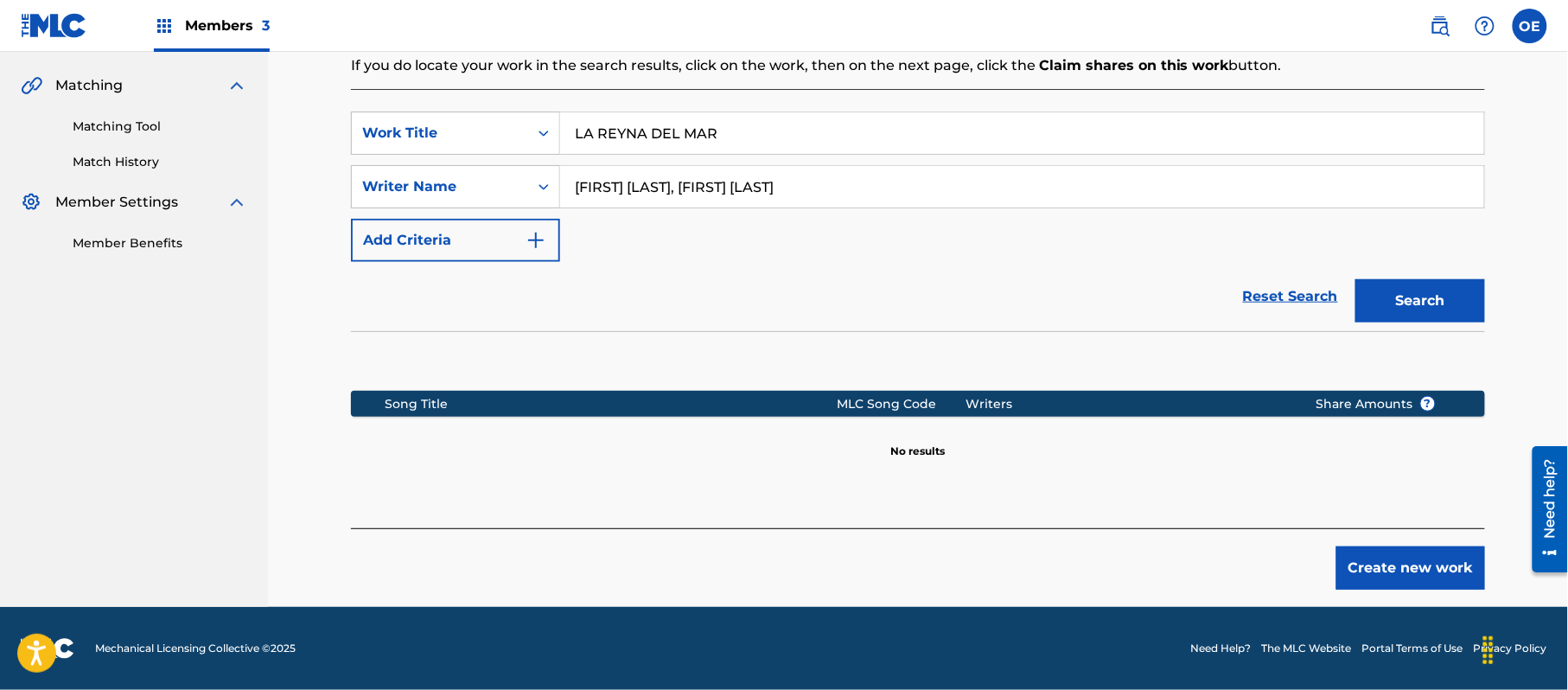 click on "Create new work" at bounding box center [1411, 568] 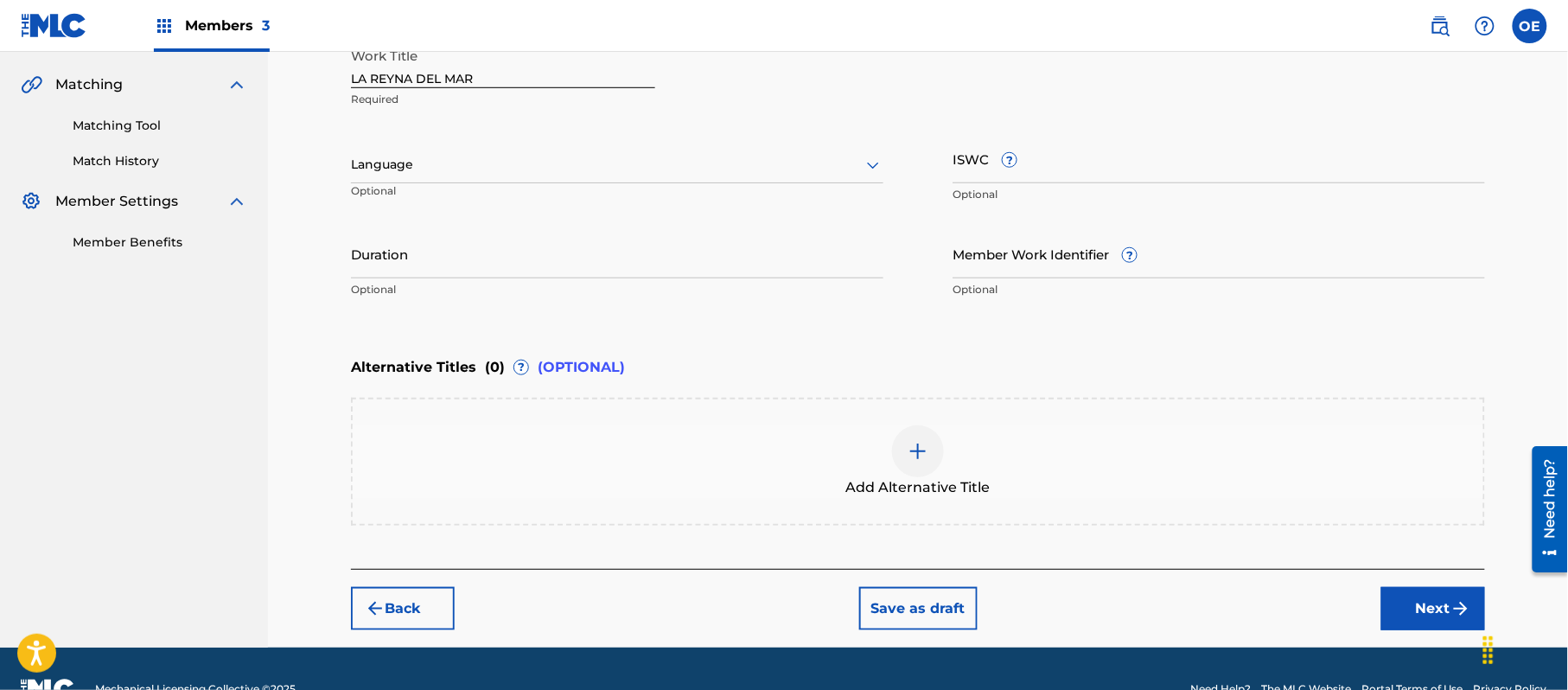 click at bounding box center [617, 164] 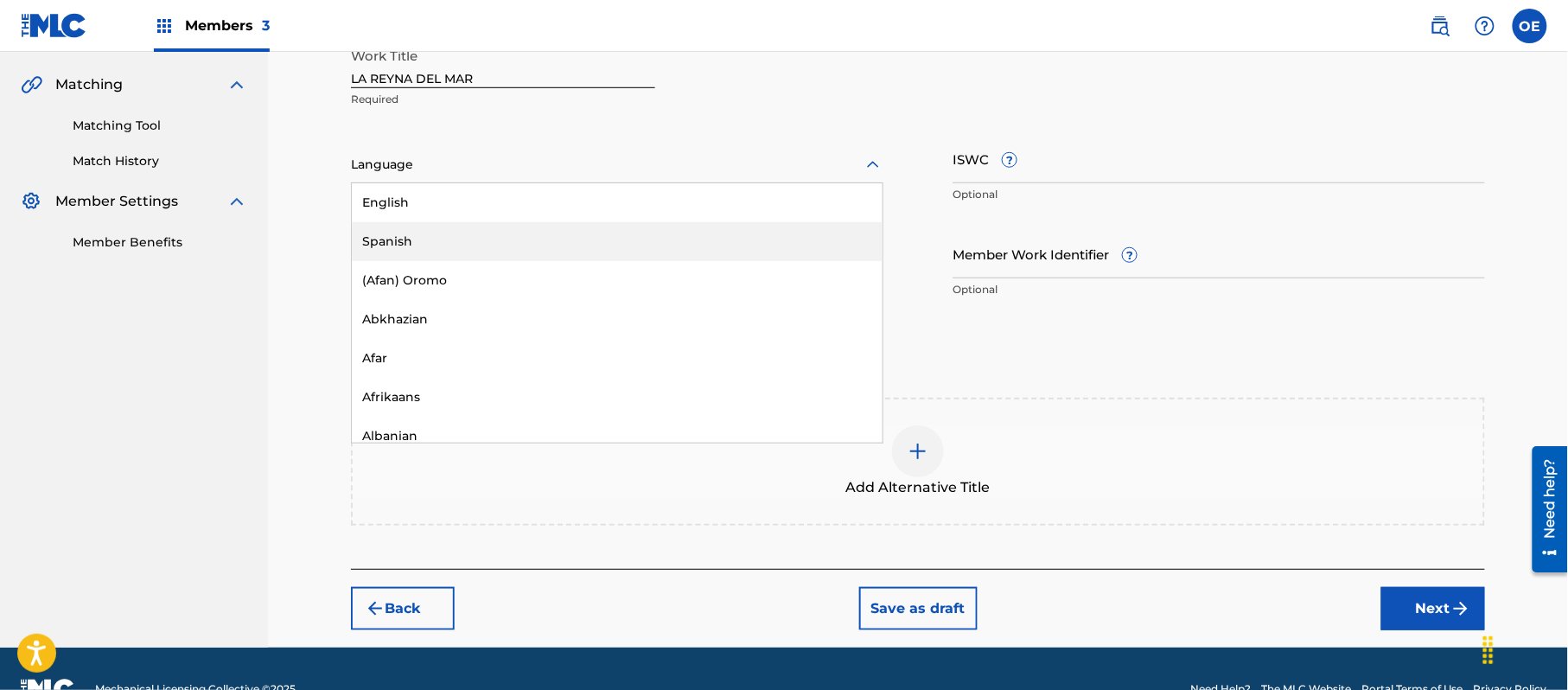 click on "Spanish" at bounding box center (617, 241) 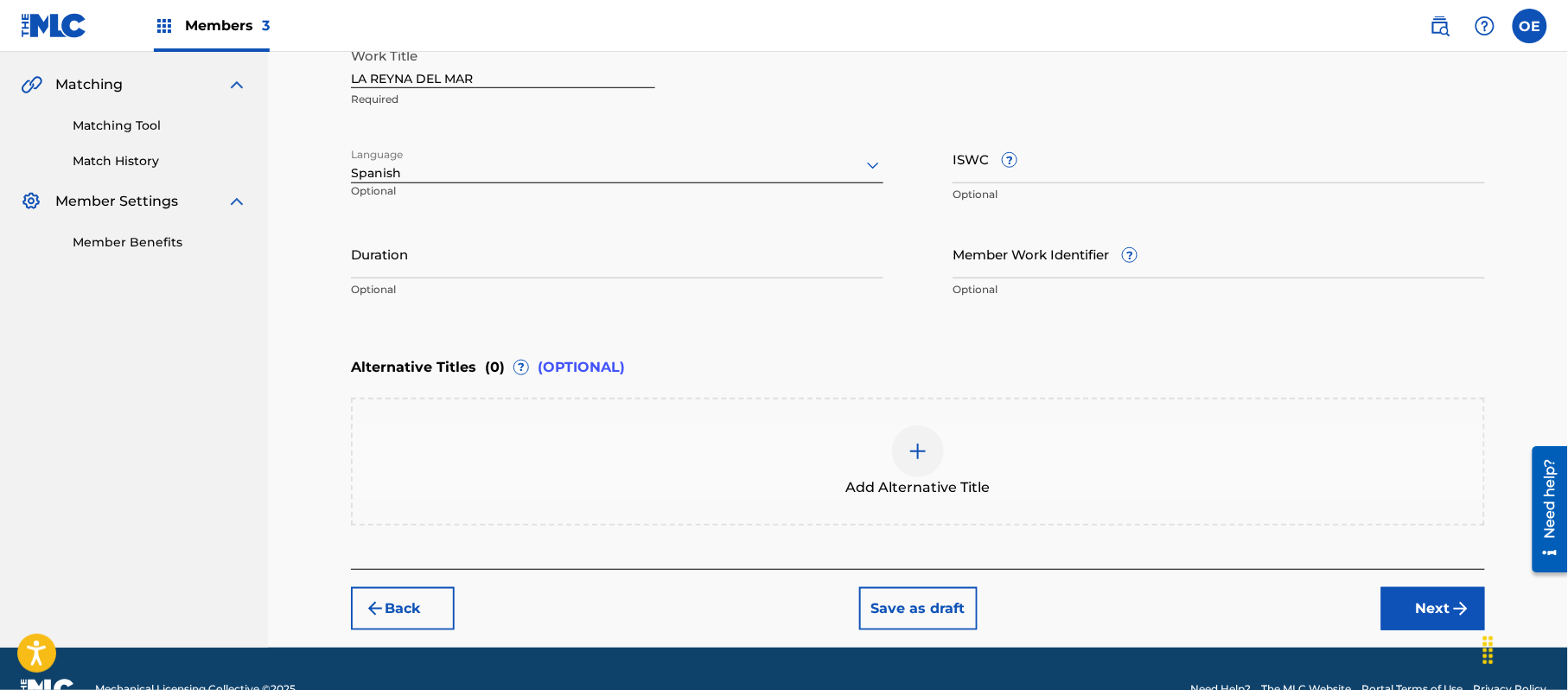 click on "Duration" at bounding box center (617, 253) 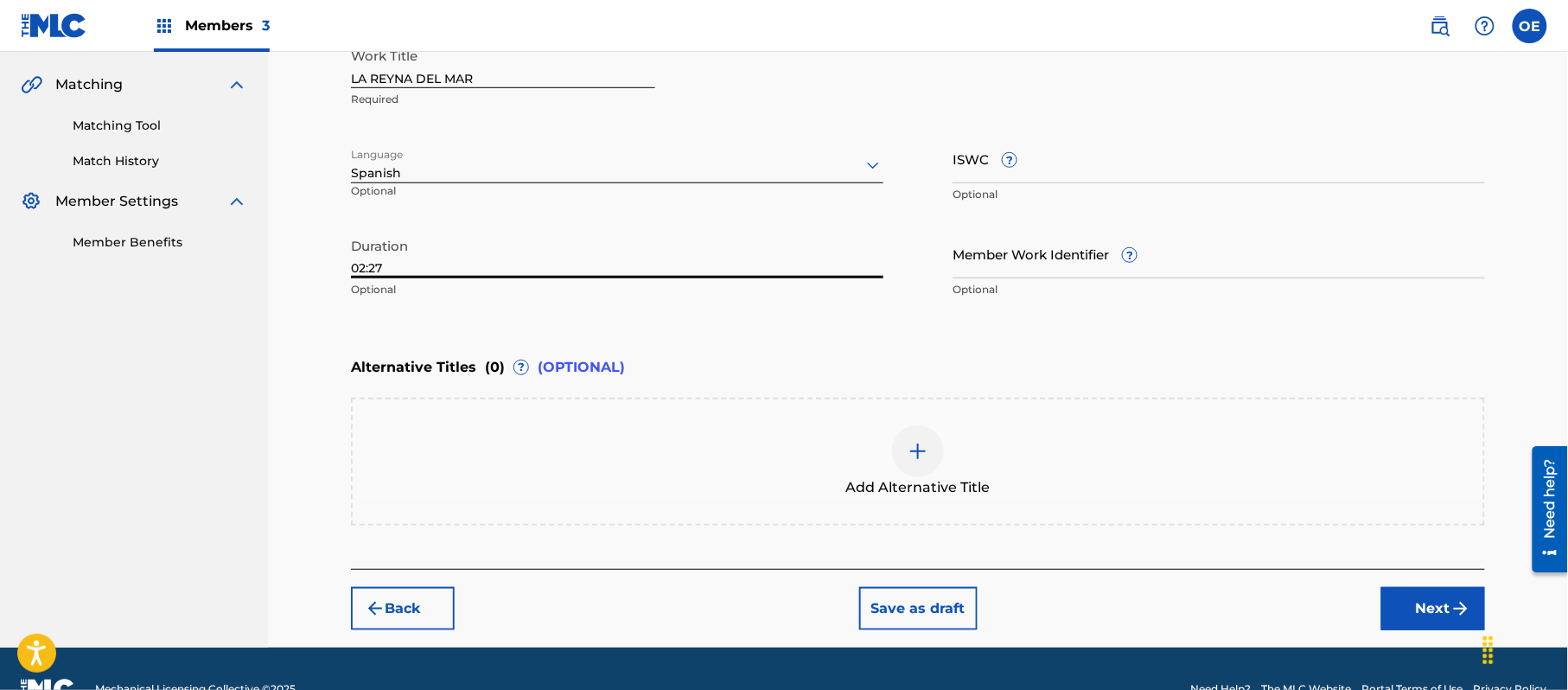 type on "02:27" 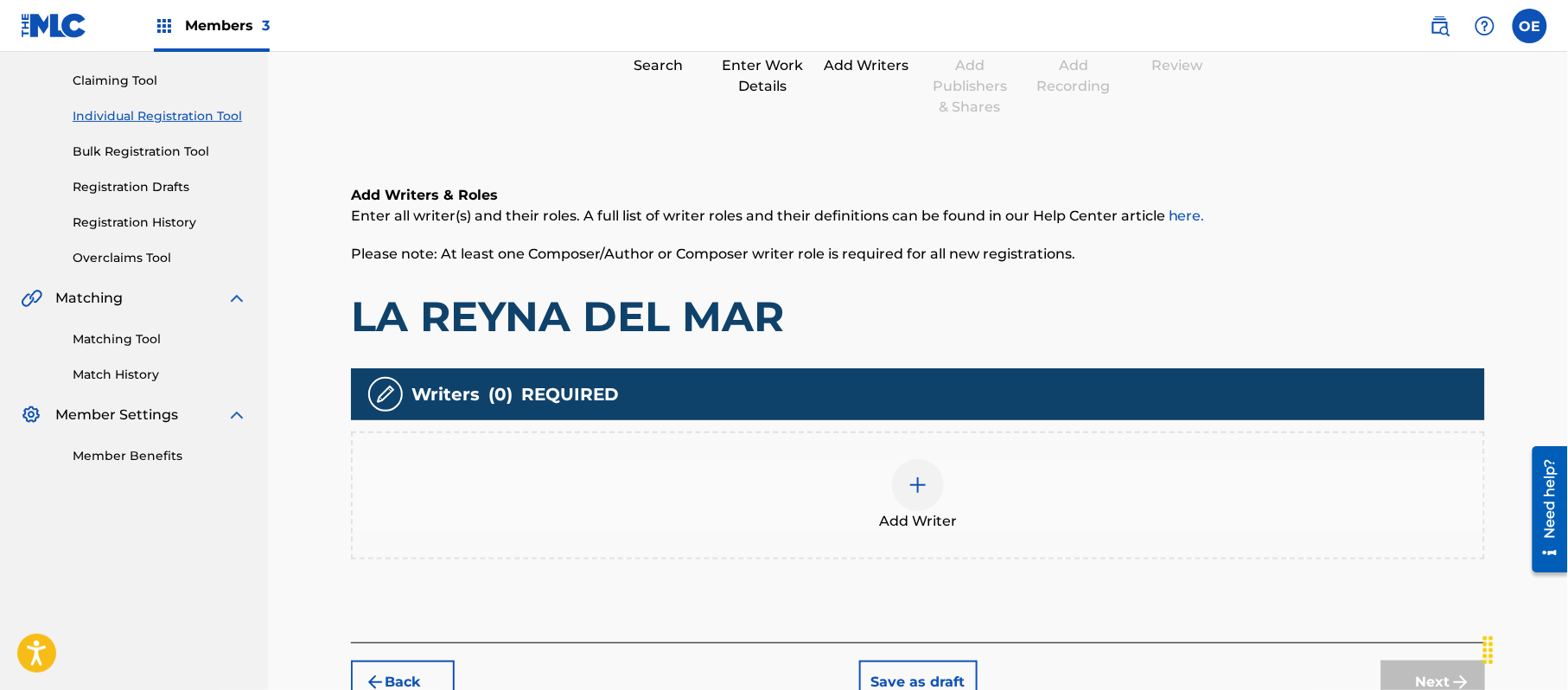 scroll, scrollTop: 78, scrollLeft: 0, axis: vertical 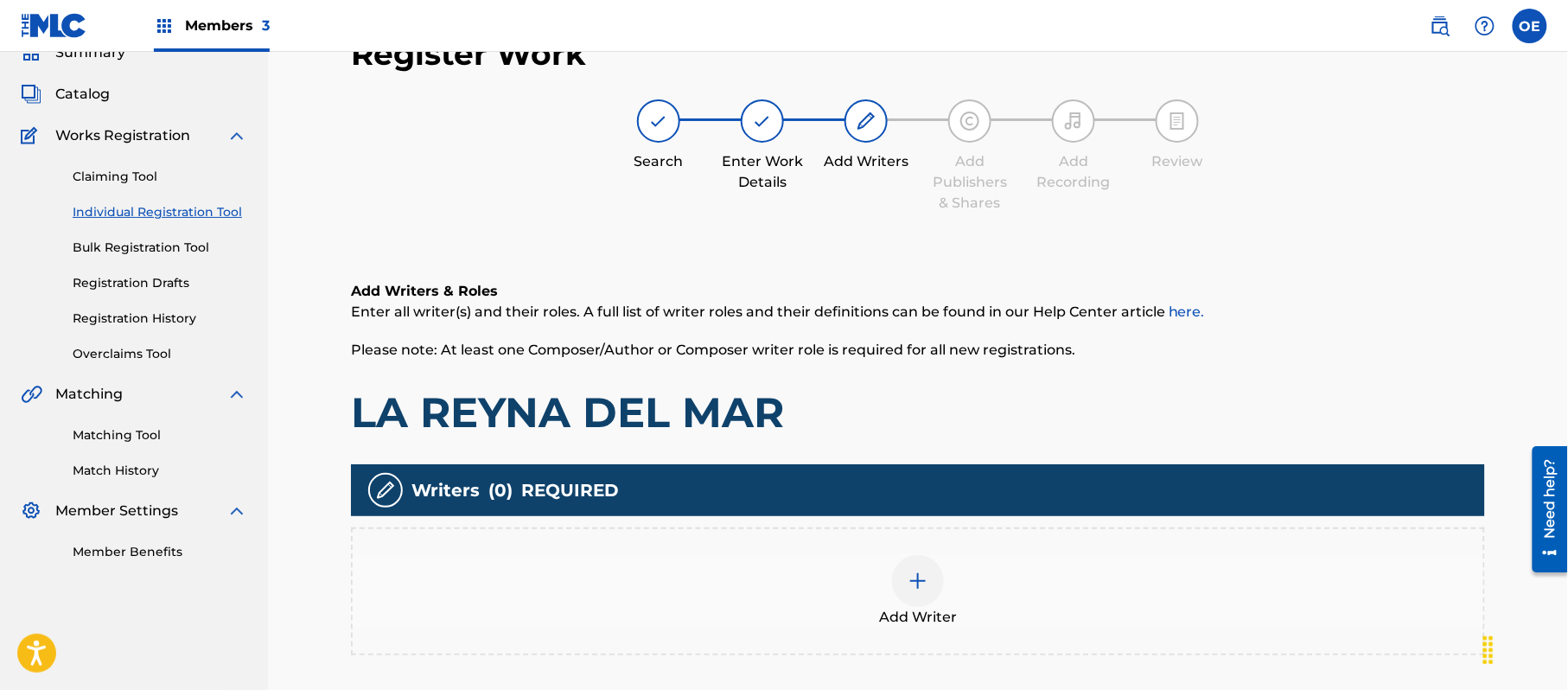 click on "Add Writer" at bounding box center (918, 591) 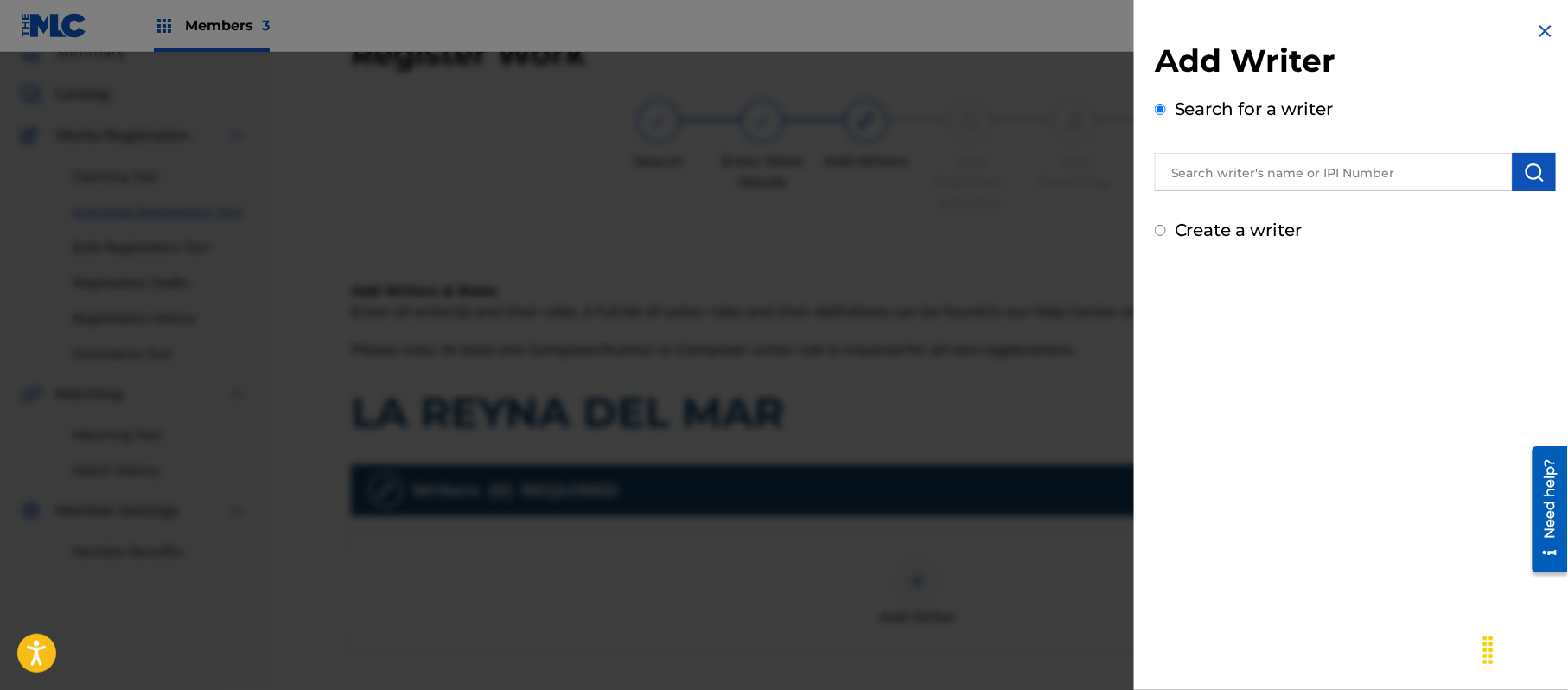 click at bounding box center [1334, 172] 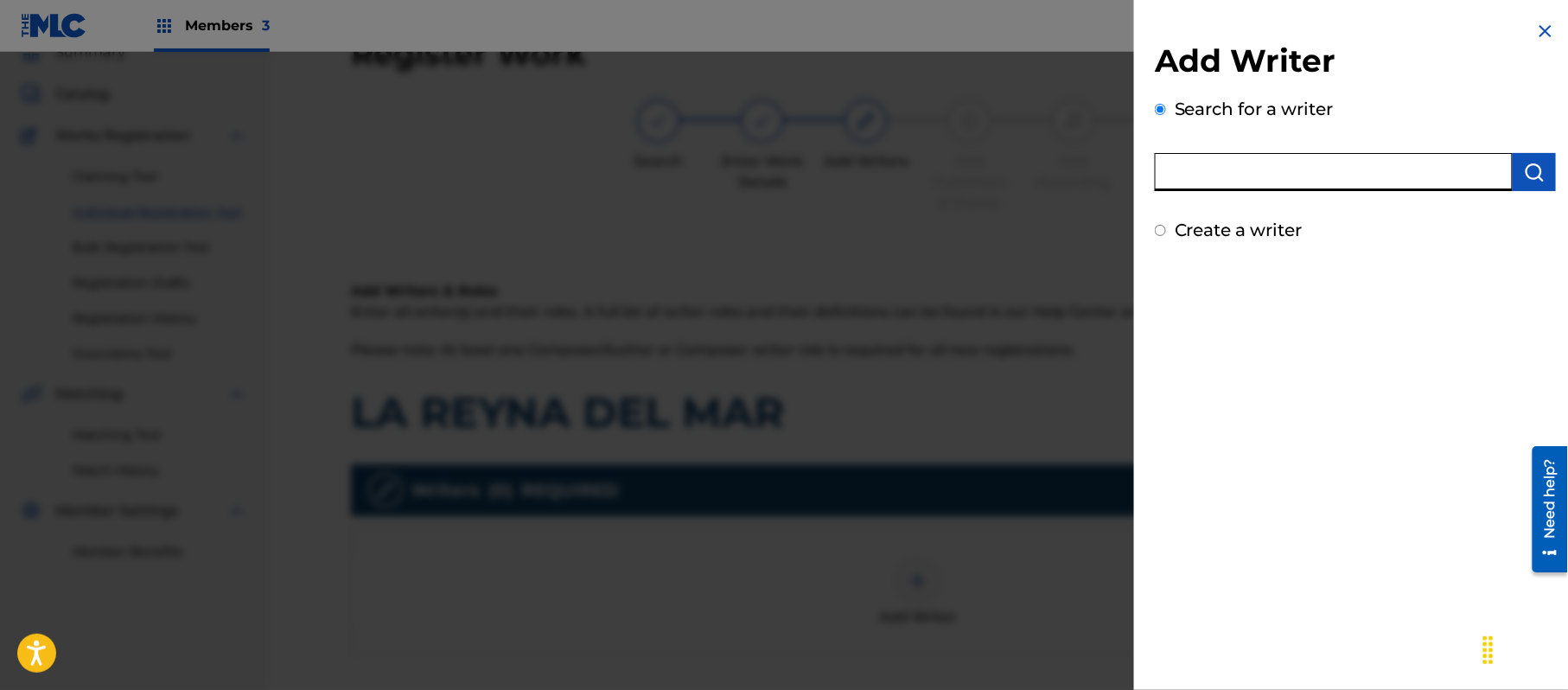 paste on "[FIRST] [LAST], [FIRST] [LAST]" 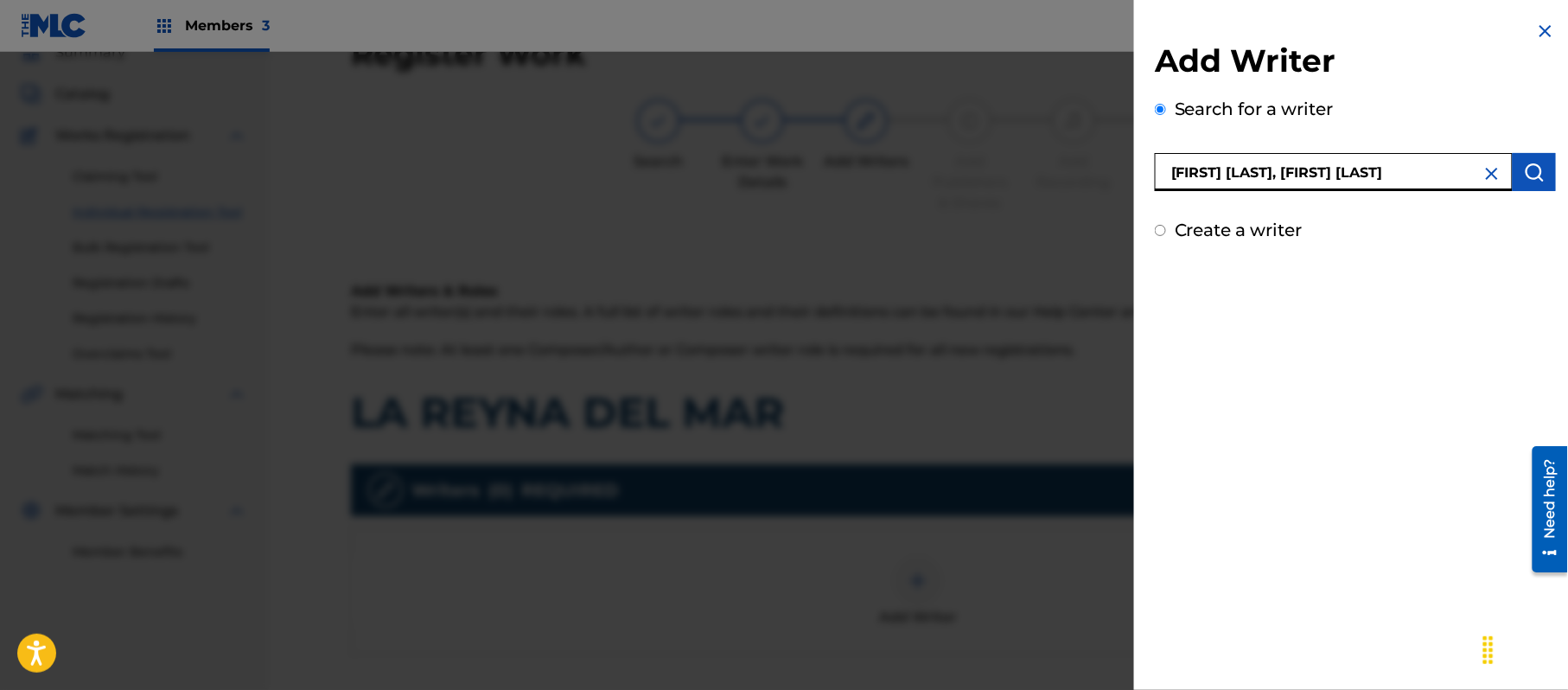 drag, startPoint x: 1340, startPoint y: 168, endPoint x: 1072, endPoint y: 176, distance: 268.11938 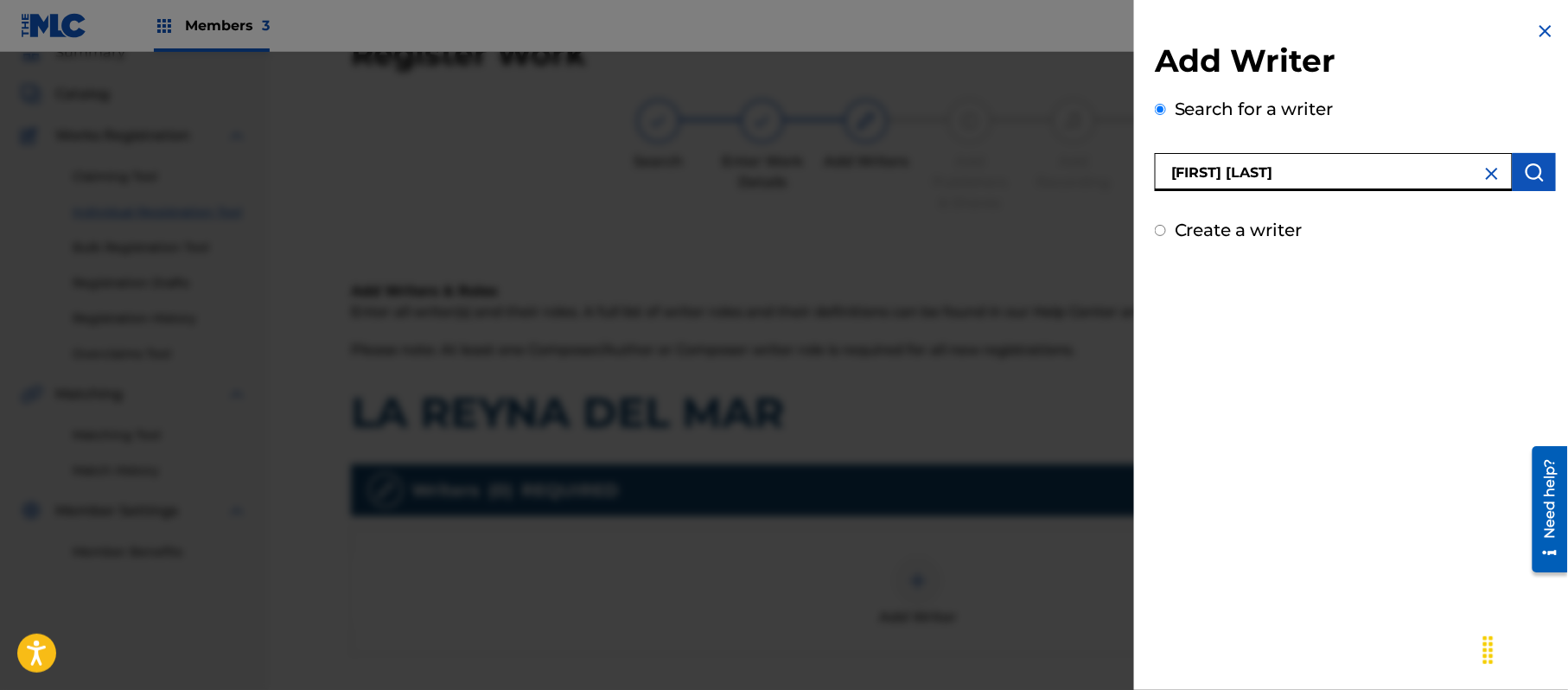type on "[FIRST] [LAST]" 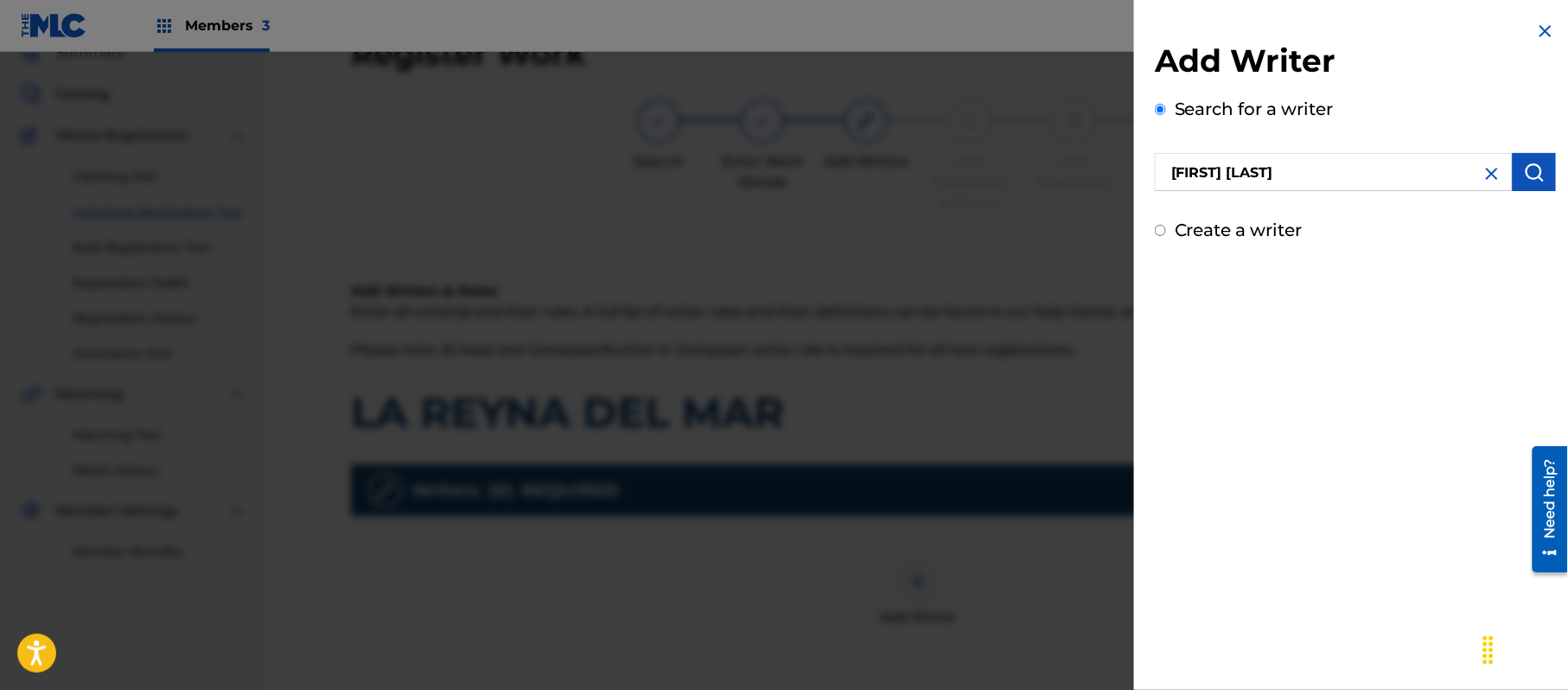 click at bounding box center [1534, 172] 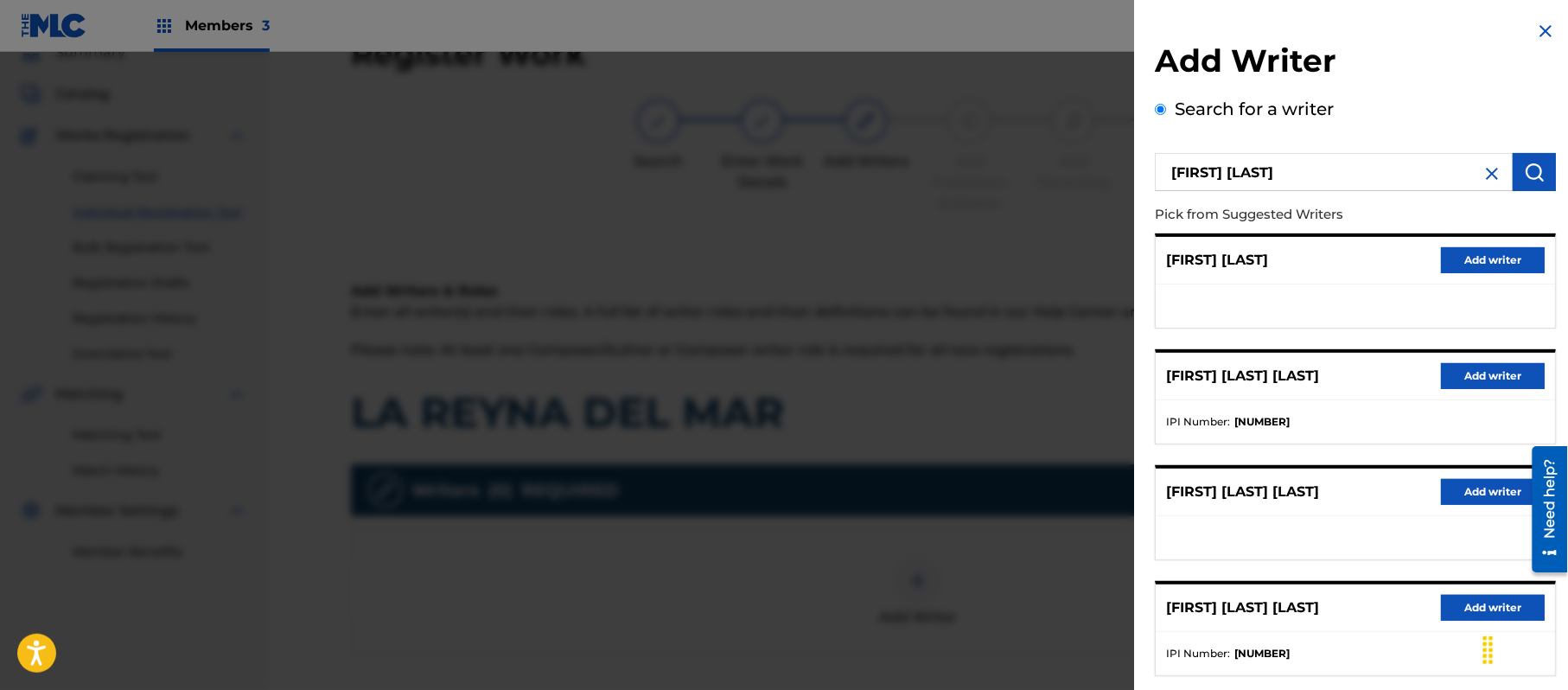 click on "Add writer" at bounding box center (1493, 260) 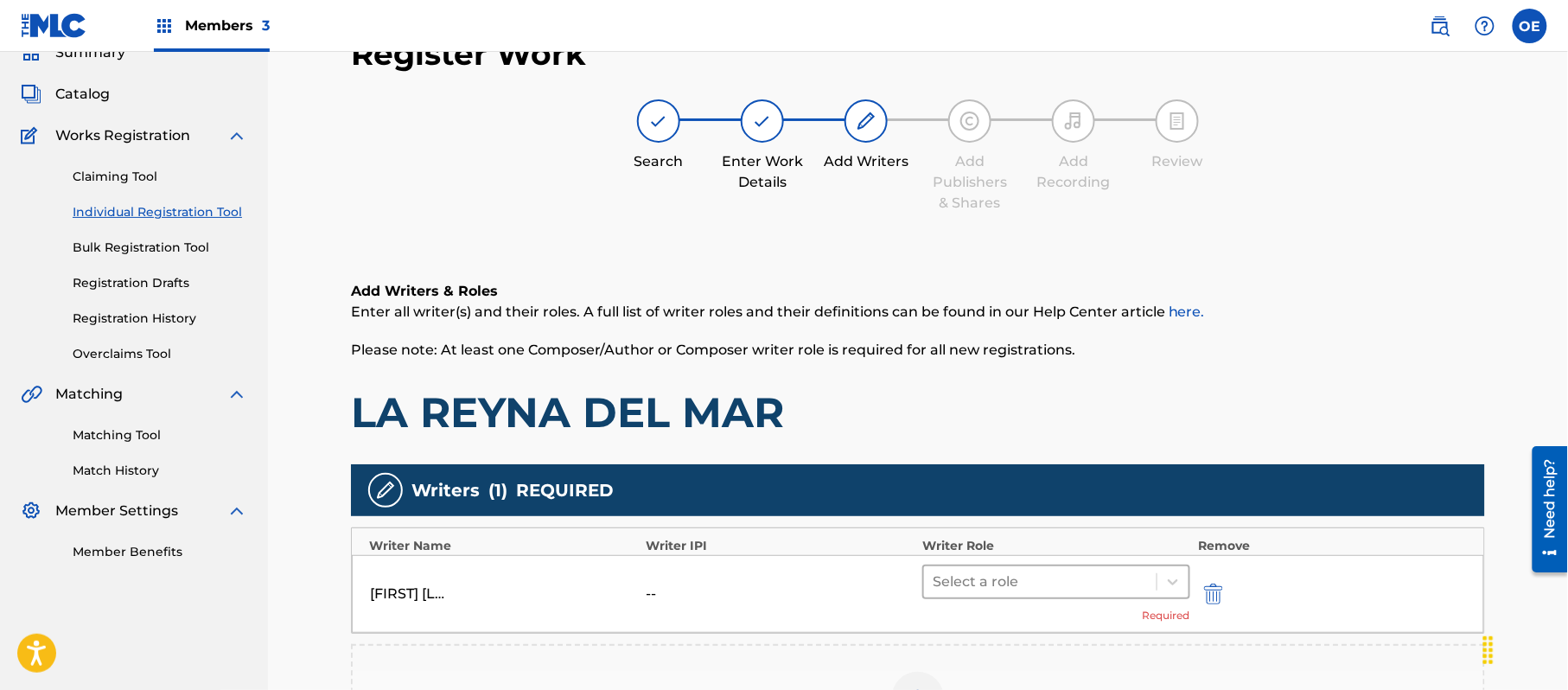 click at bounding box center [1040, 582] 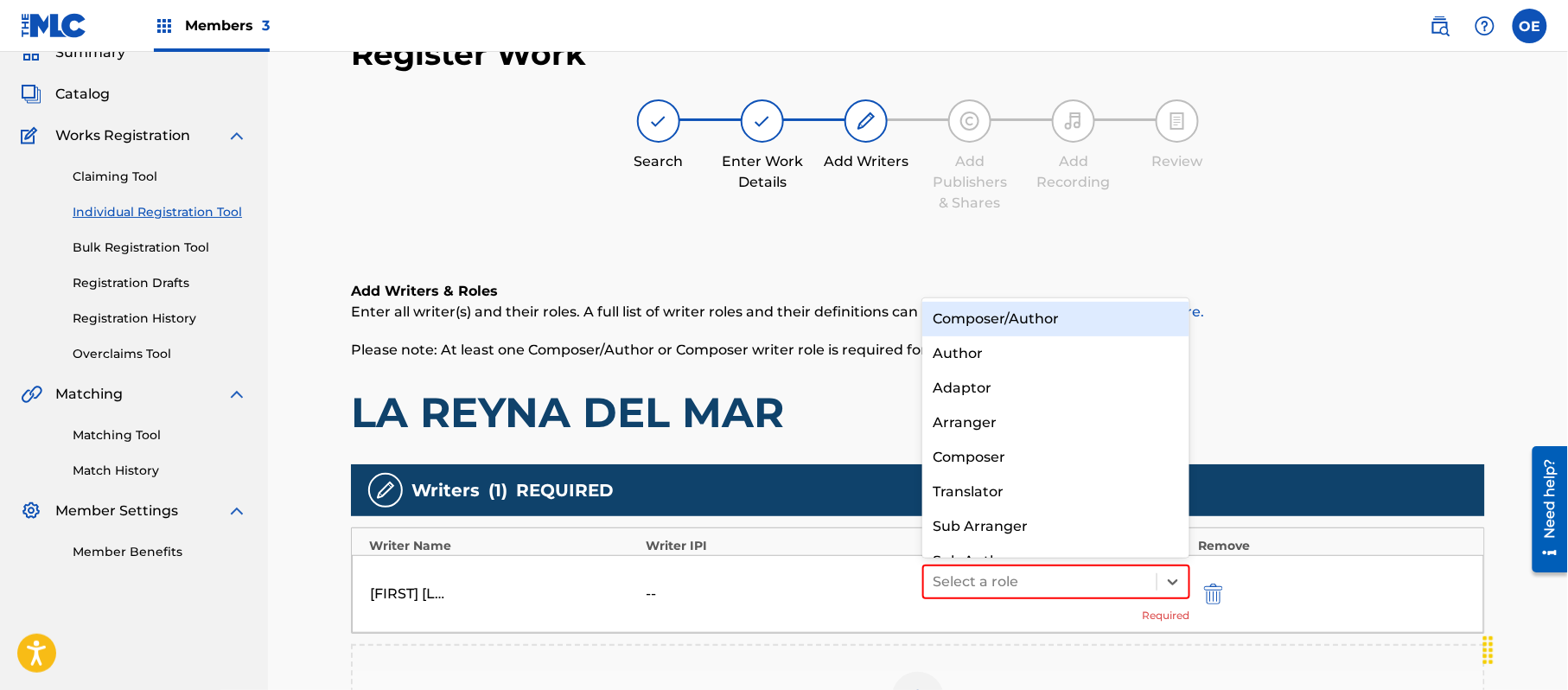 click on "Composer/Author" at bounding box center [1055, 319] 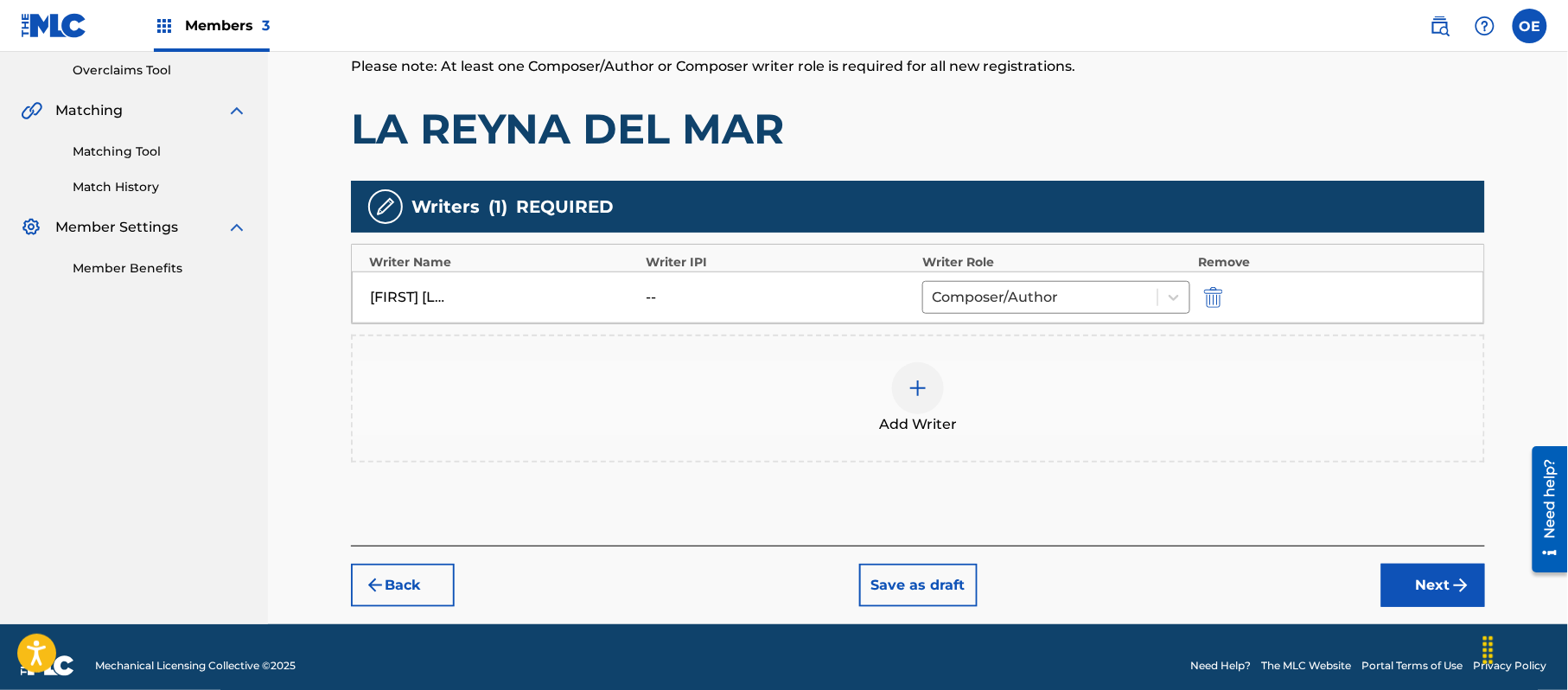 scroll, scrollTop: 379, scrollLeft: 0, axis: vertical 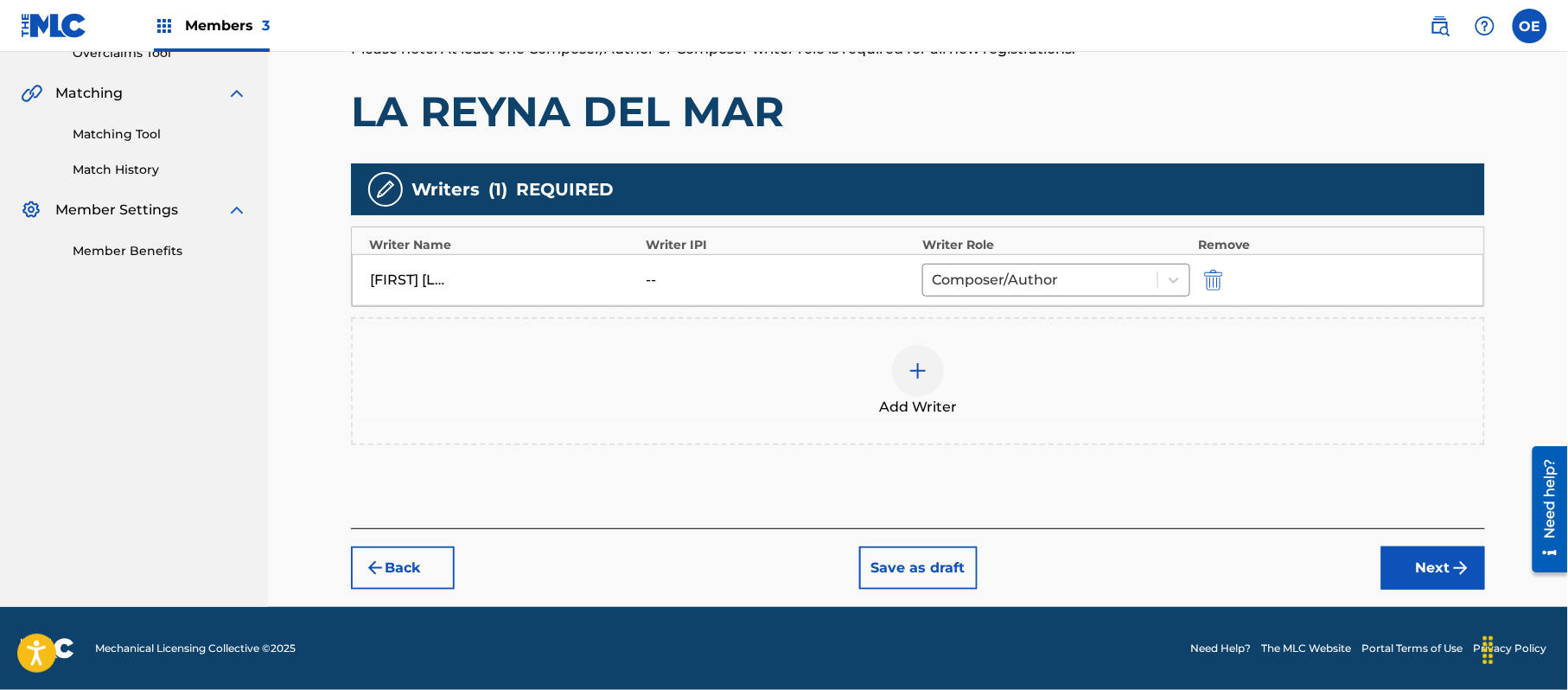click at bounding box center (918, 371) 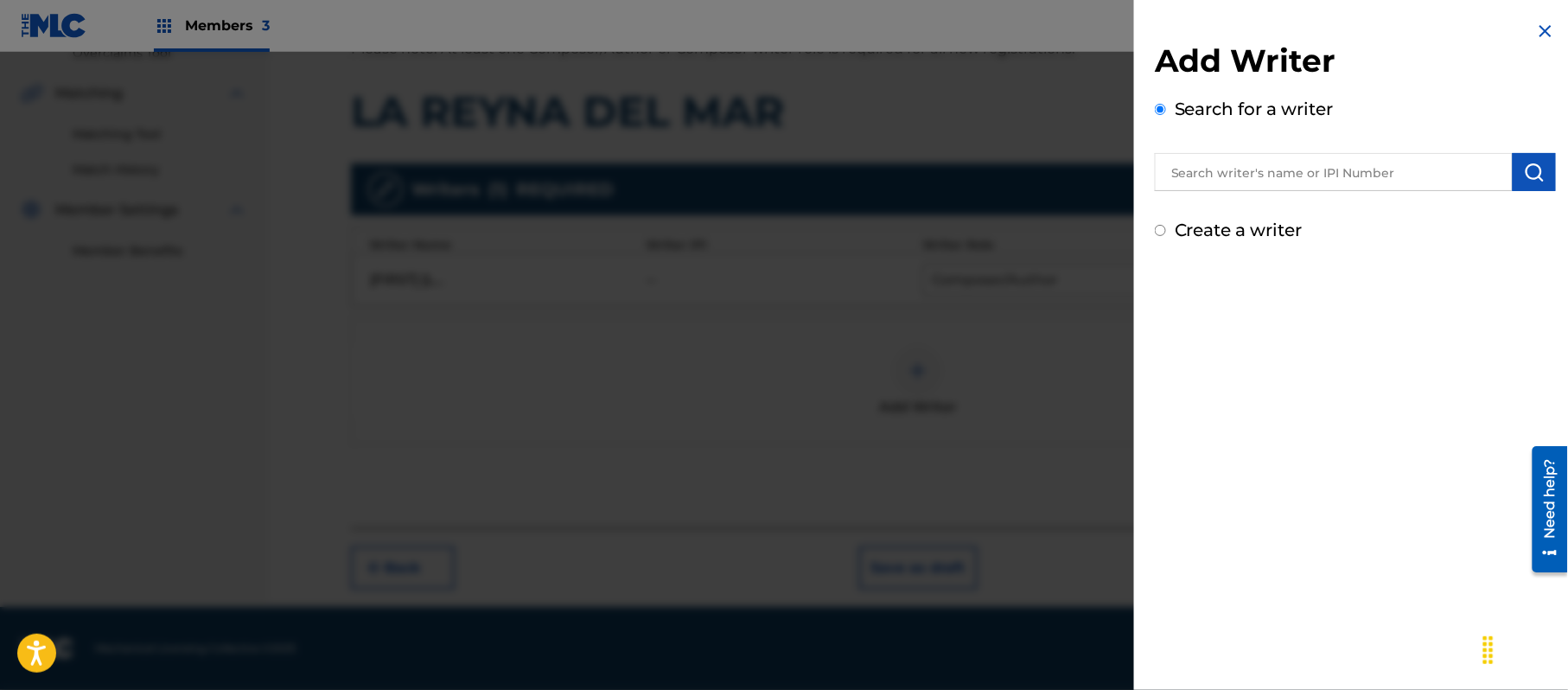 click on "Create a writer" at bounding box center (1239, 230) 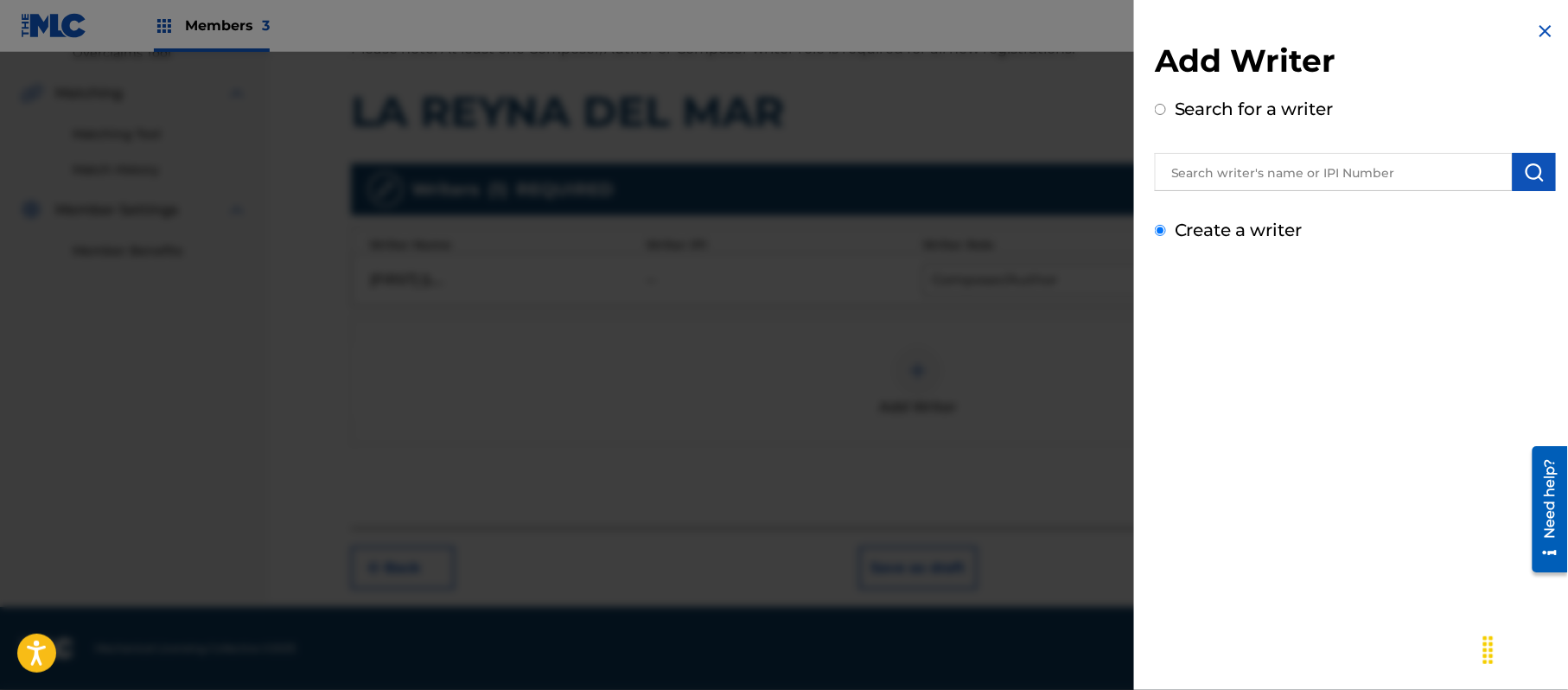 click on "Create a writer" at bounding box center [1160, 230] 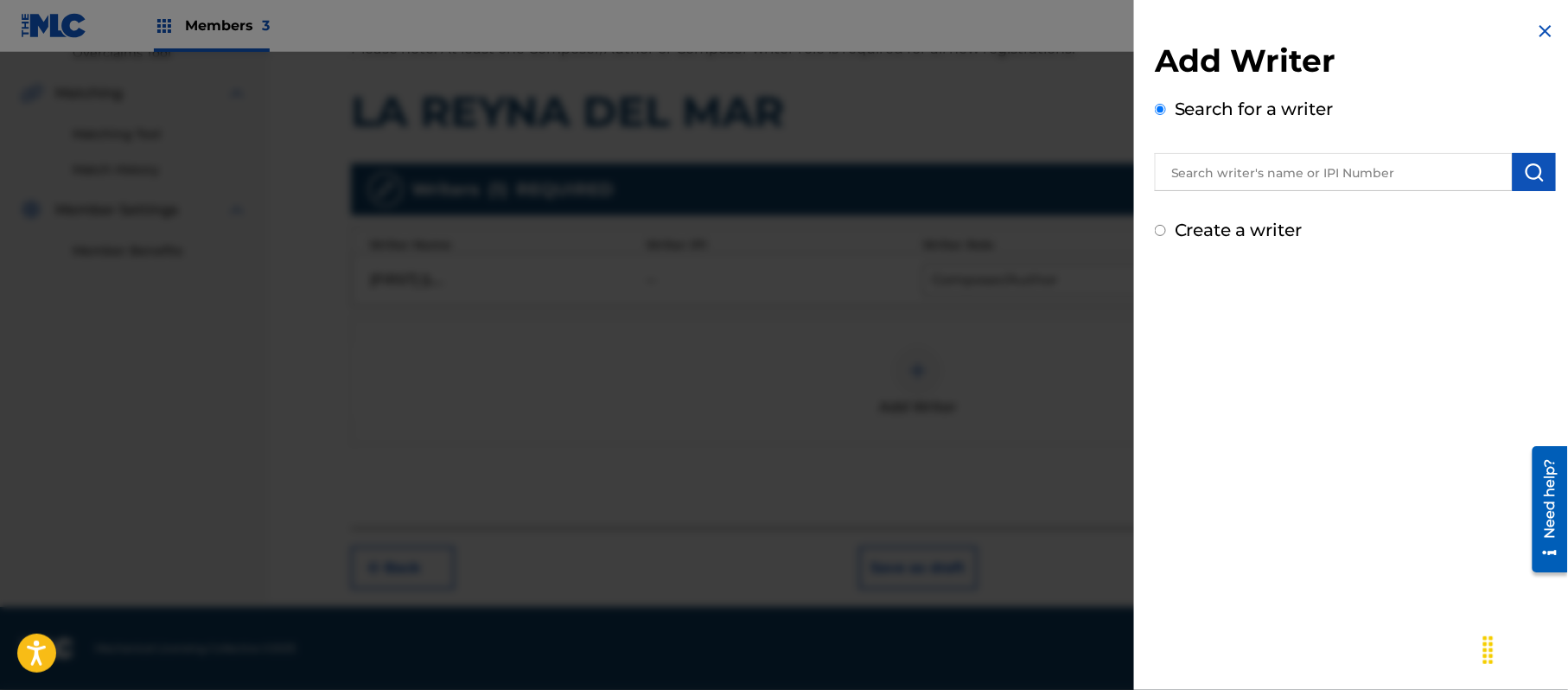 radio on "false" 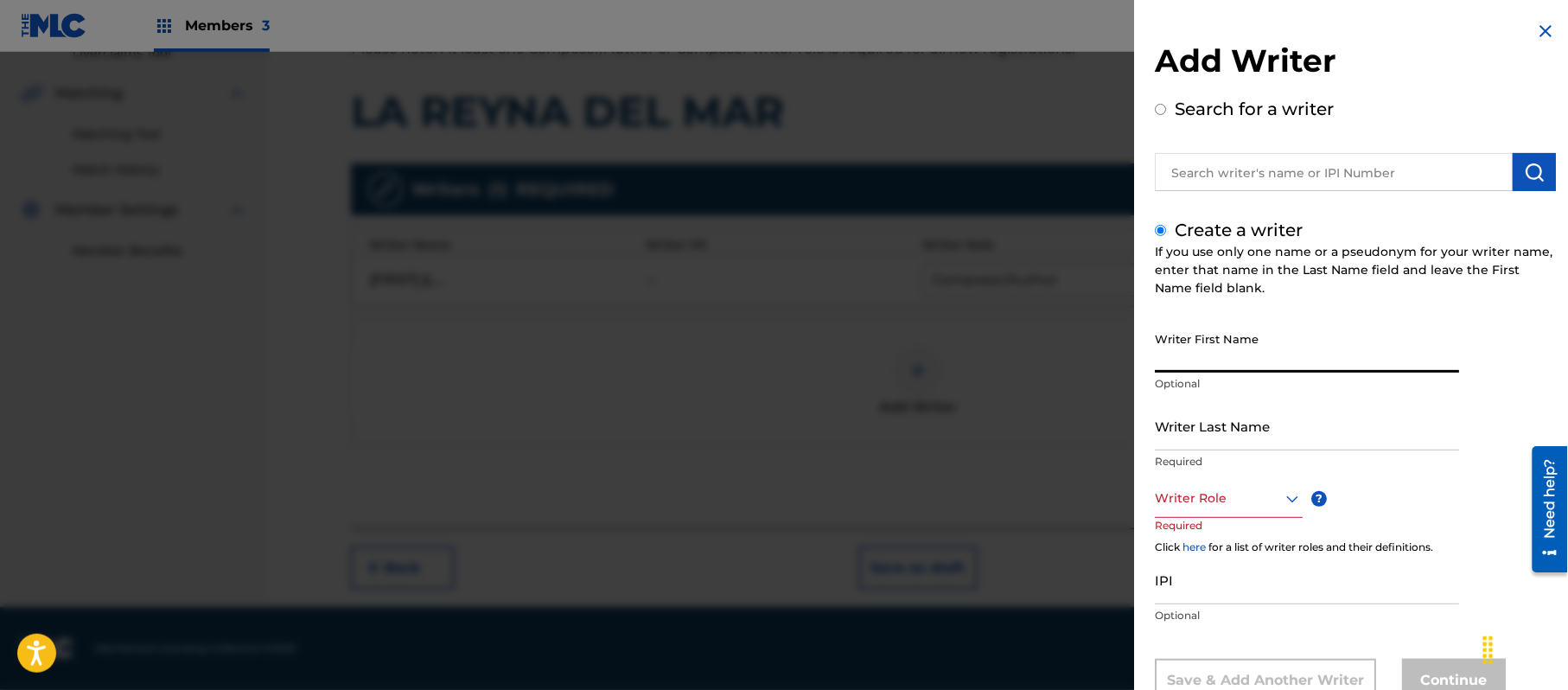 paste on "[FIRST] [LAST], [FIRST] [LAST]" 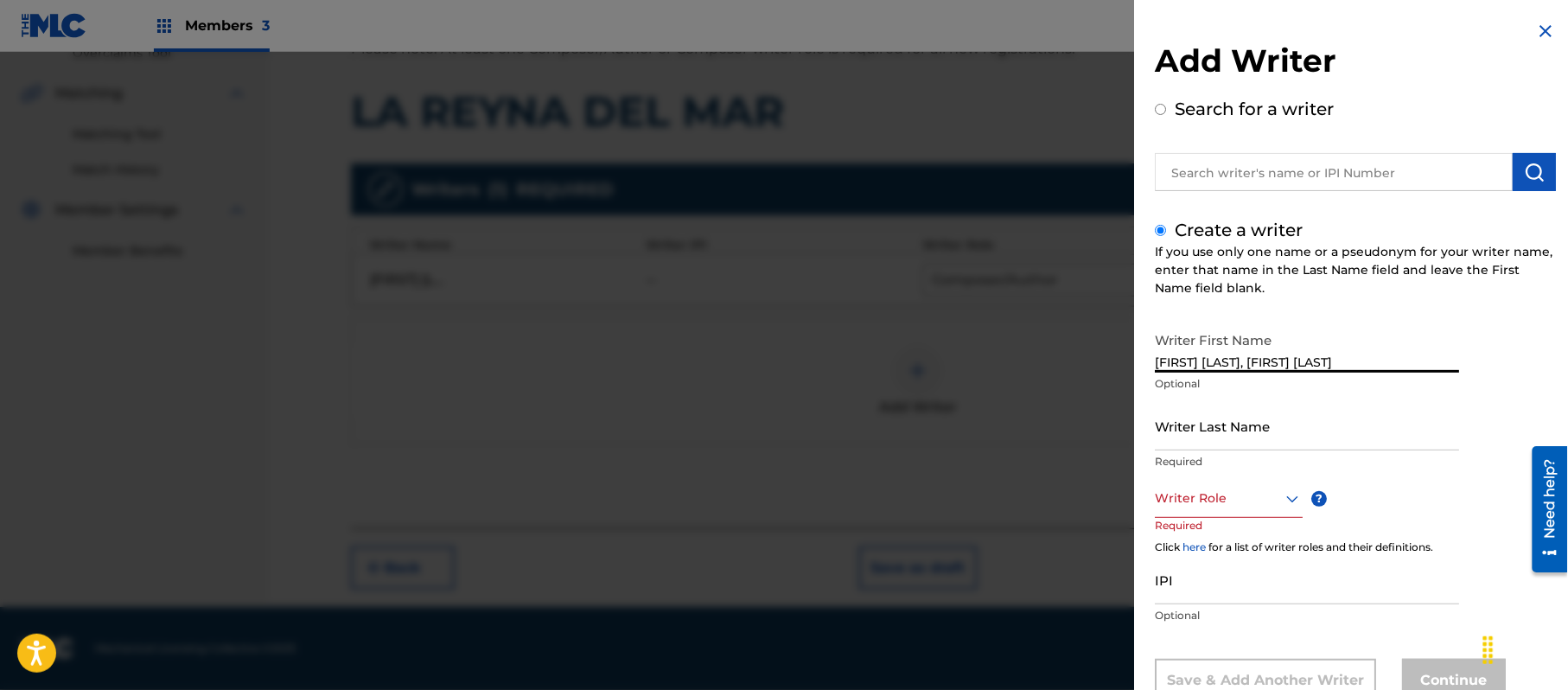 type on "[FIRST] [LAST], [FIRST] [LAST]" 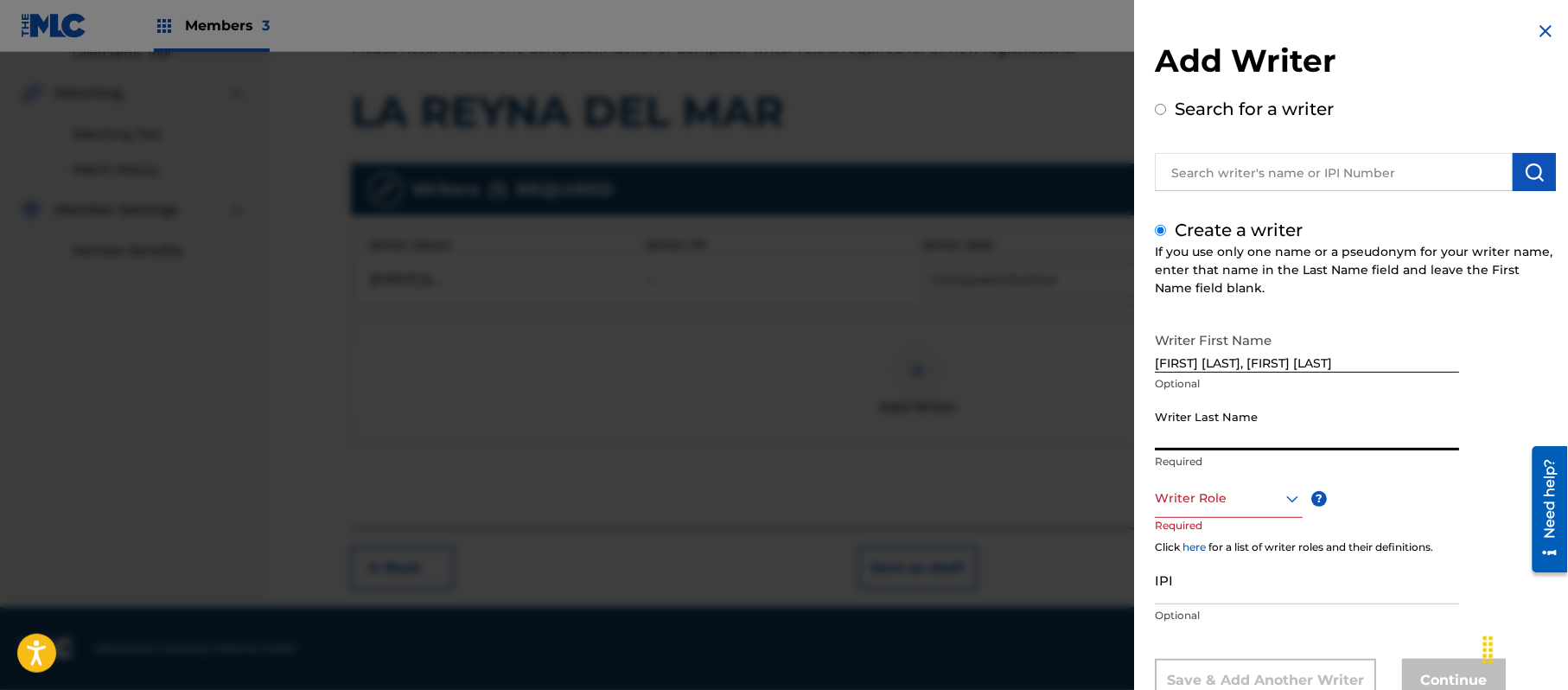paste on "[FIRST] [LAST], [FIRST] [LAST]" 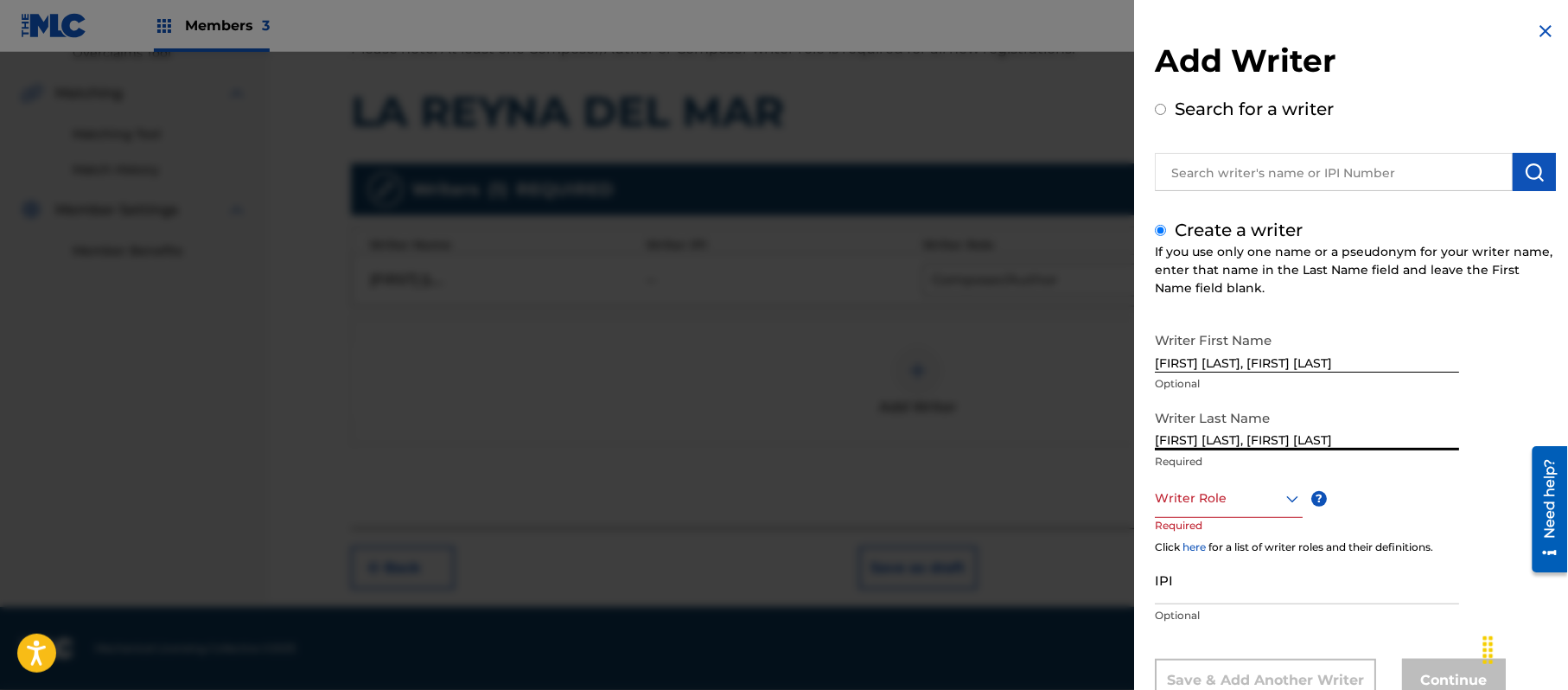 drag, startPoint x: 1418, startPoint y: 444, endPoint x: 1288, endPoint y: 444, distance: 130 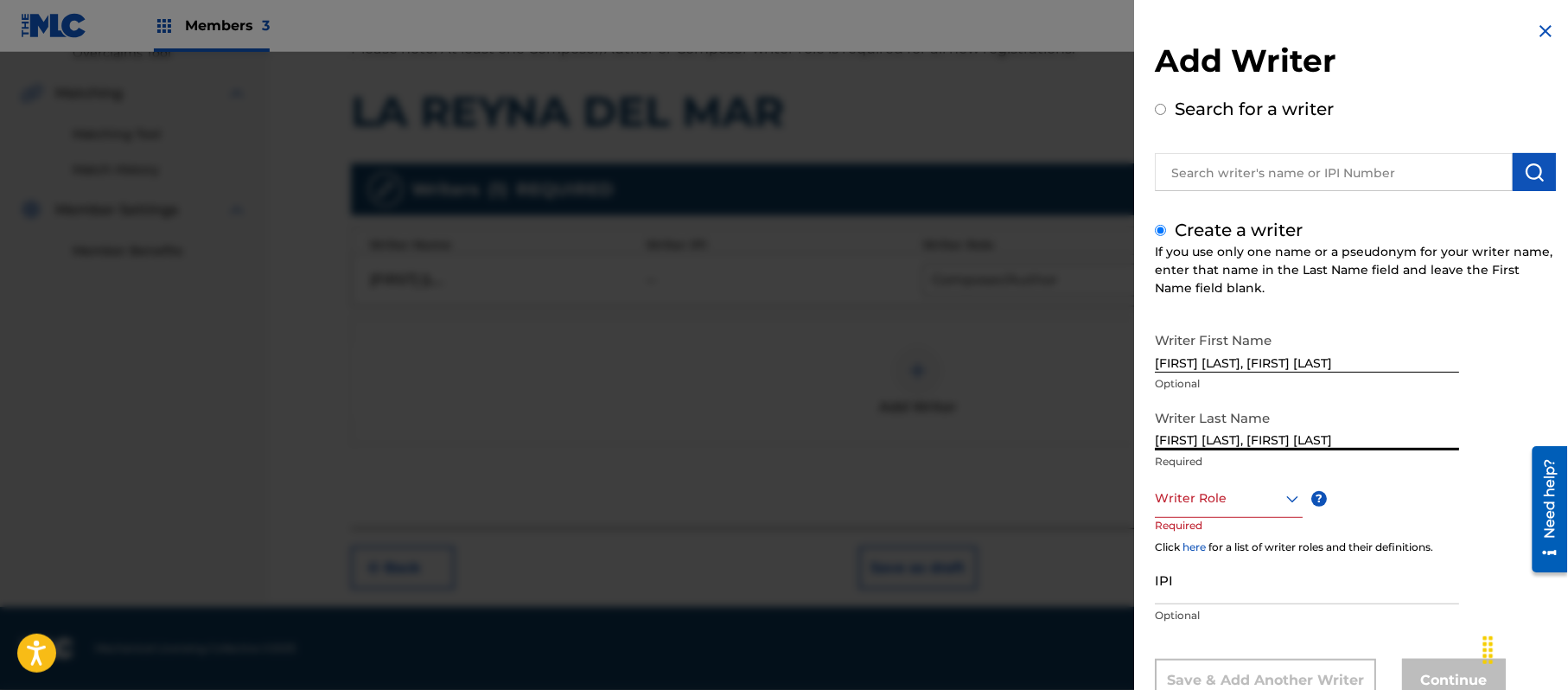 click on "[FIRST] [LAST], [FIRST] [LAST]" at bounding box center (1307, 425) 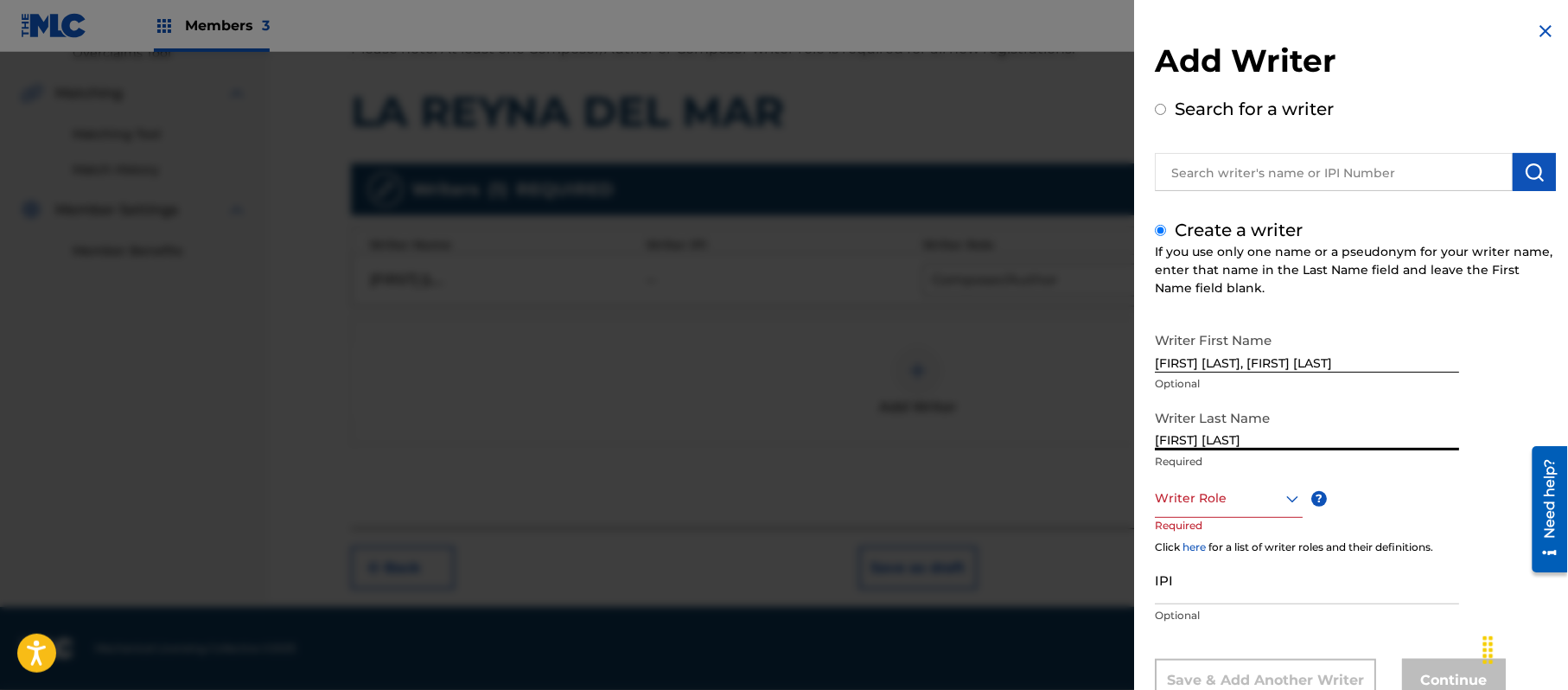 drag, startPoint x: 1231, startPoint y: 439, endPoint x: 1022, endPoint y: 458, distance: 209.86186 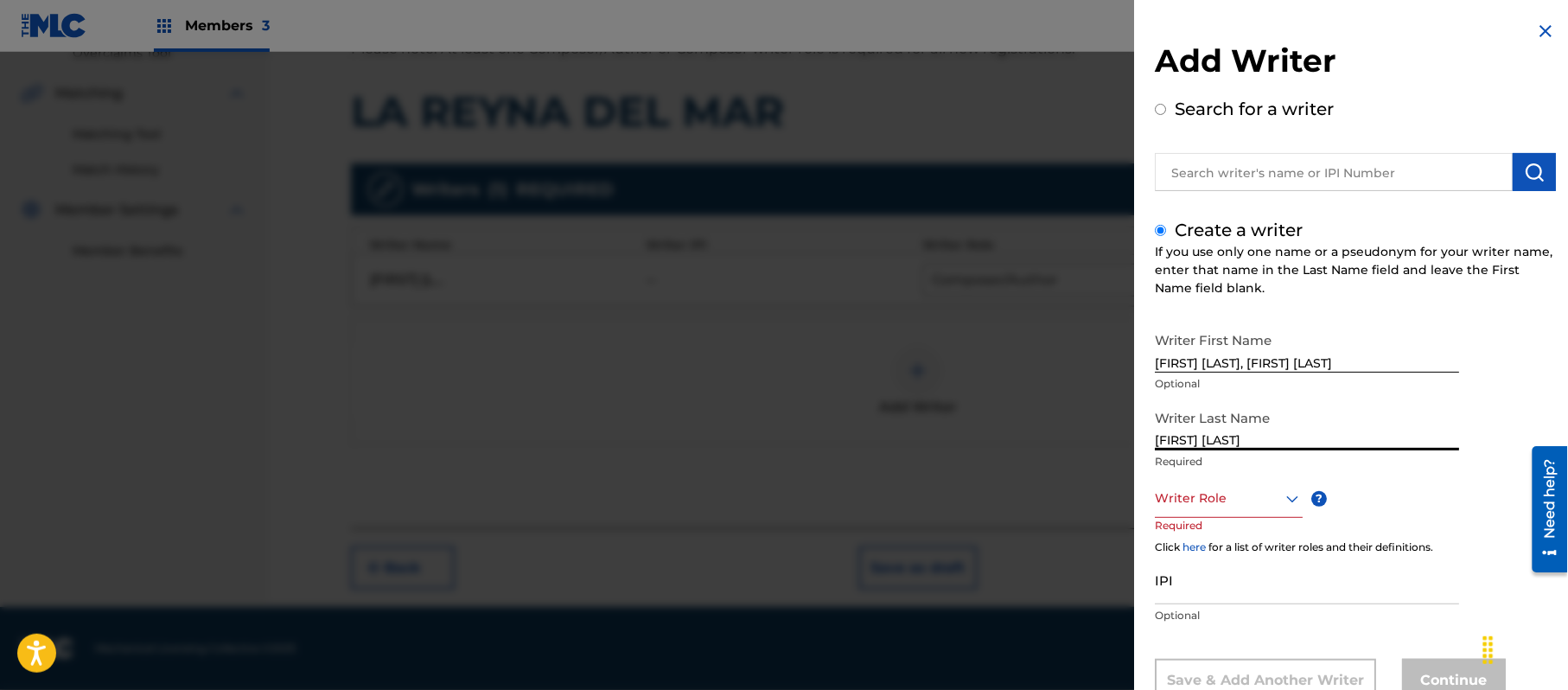 click on "Add Writer Search for a writer Create a writer If you use only one name or a pseudonym for your writer name, enter that name in the Last Name field and leave the First Name field blank. Writer First Name   [FIRST] [LAST] Optional Writer Last Name   [LAST] Required Writer Role ? Required Click   here   for a list of writer roles and their definitions. IPI   Optional Save & Add Another Writer Continue" at bounding box center [784, 371] 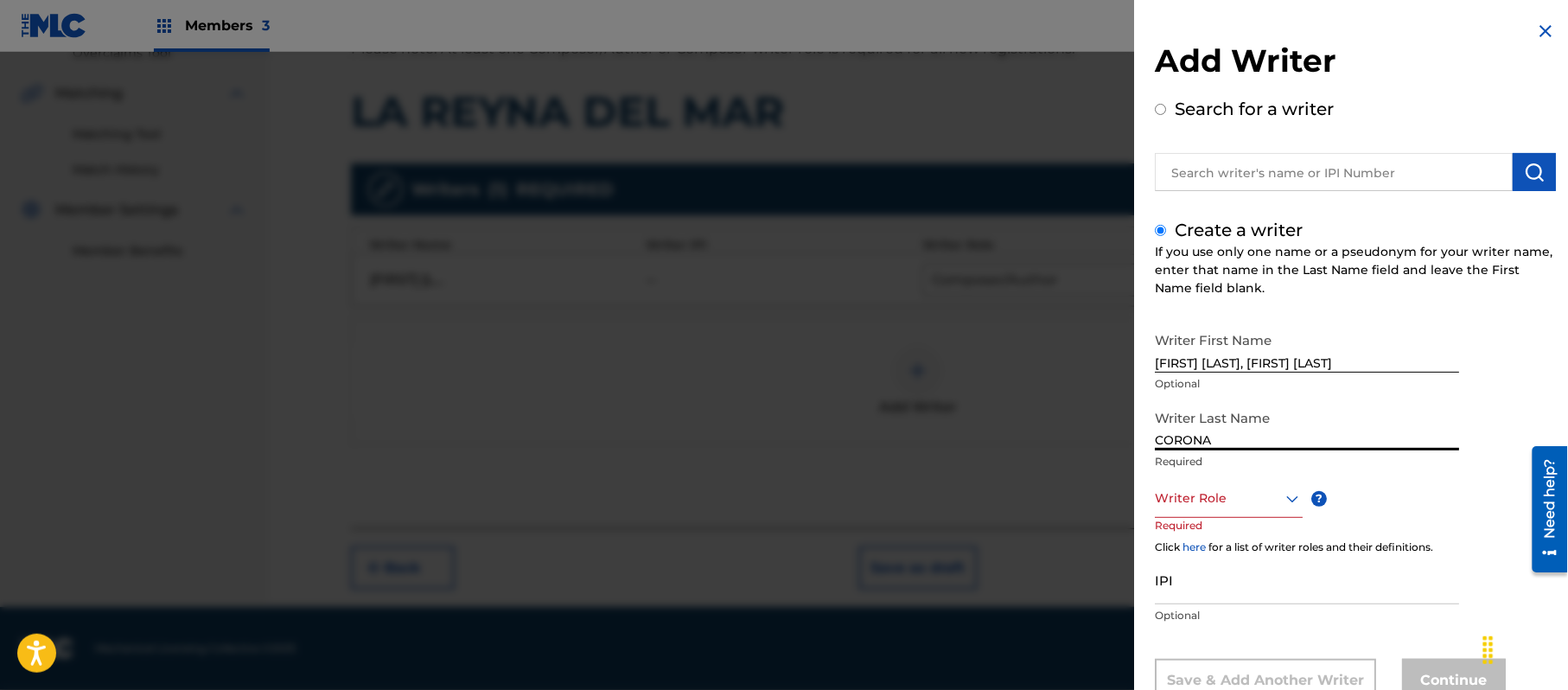 type on "CORONA" 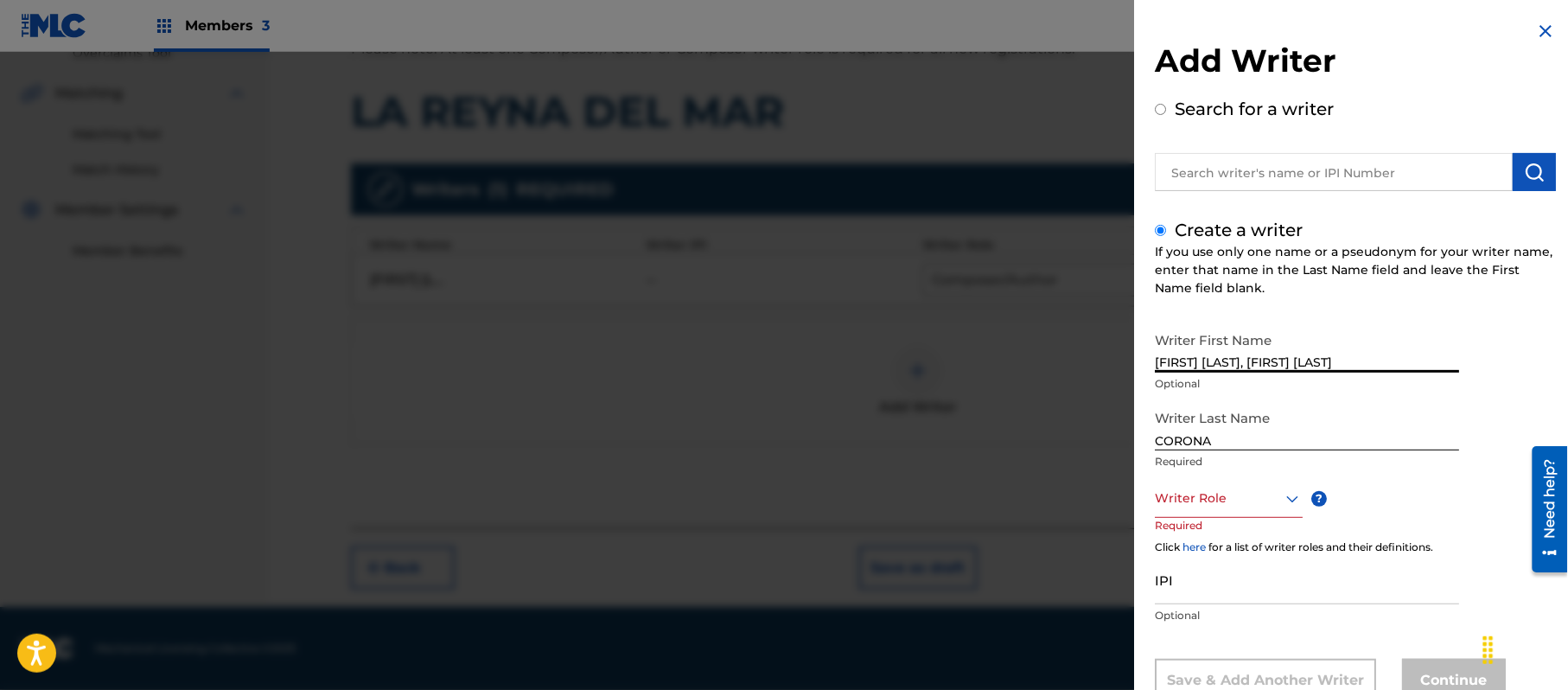 drag, startPoint x: 1431, startPoint y: 357, endPoint x: 1224, endPoint y: 375, distance: 207.78113 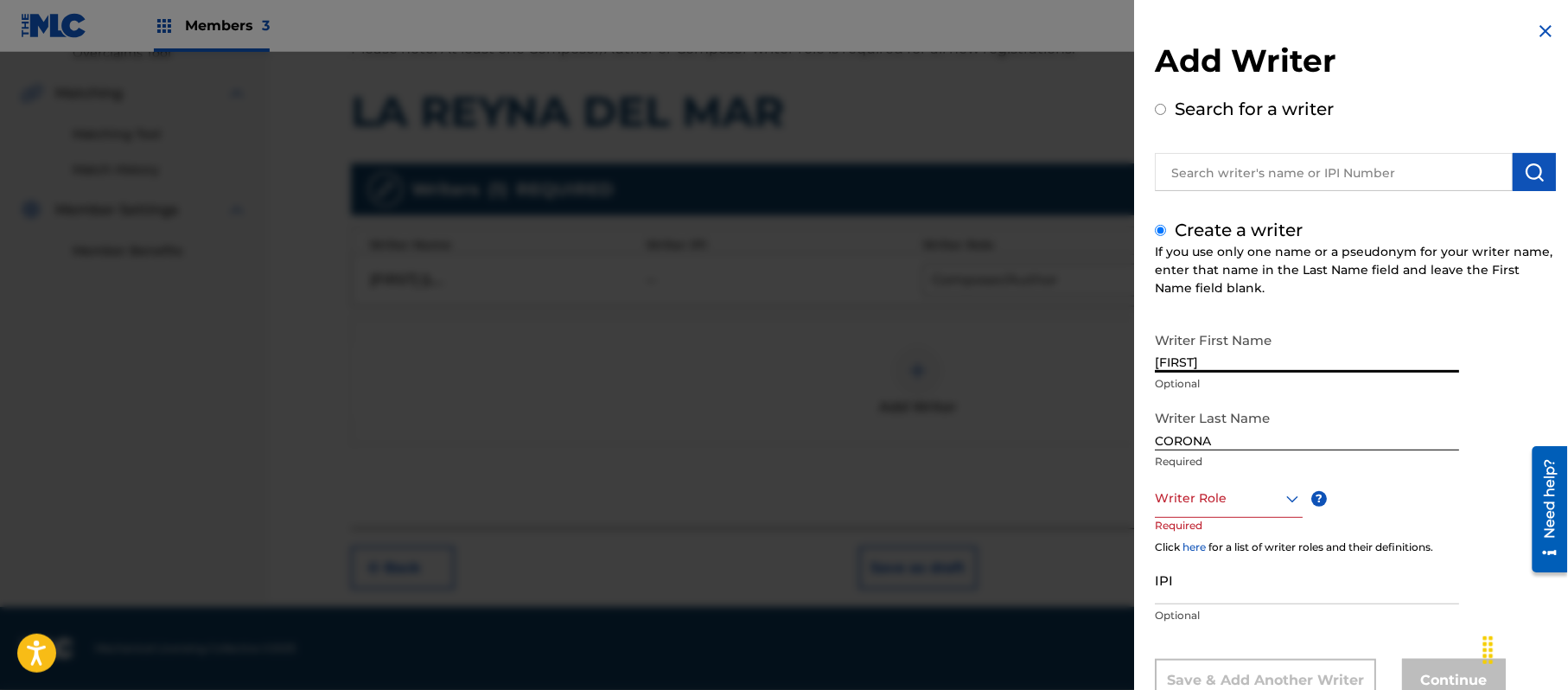 type on "[FIRST]" 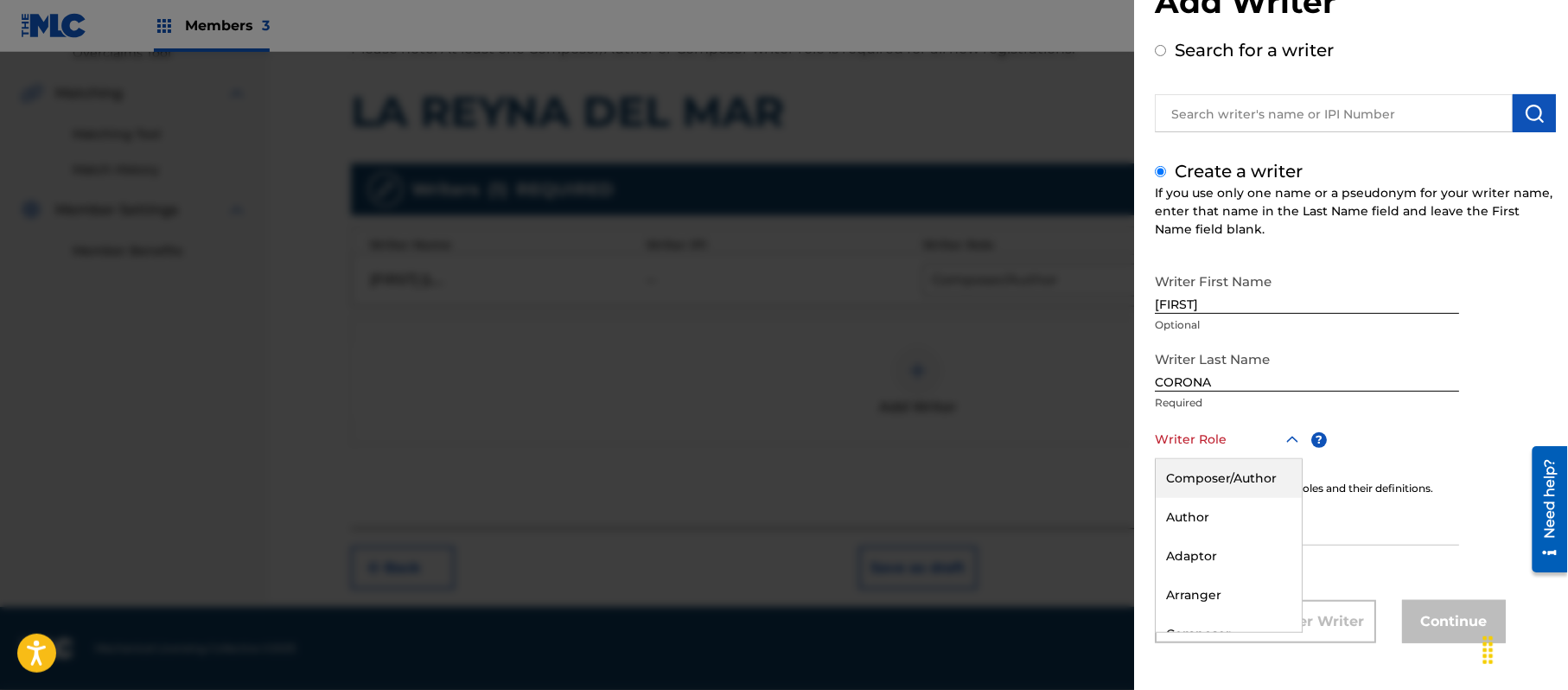 click on "Composer/Author" at bounding box center (1228, 478) 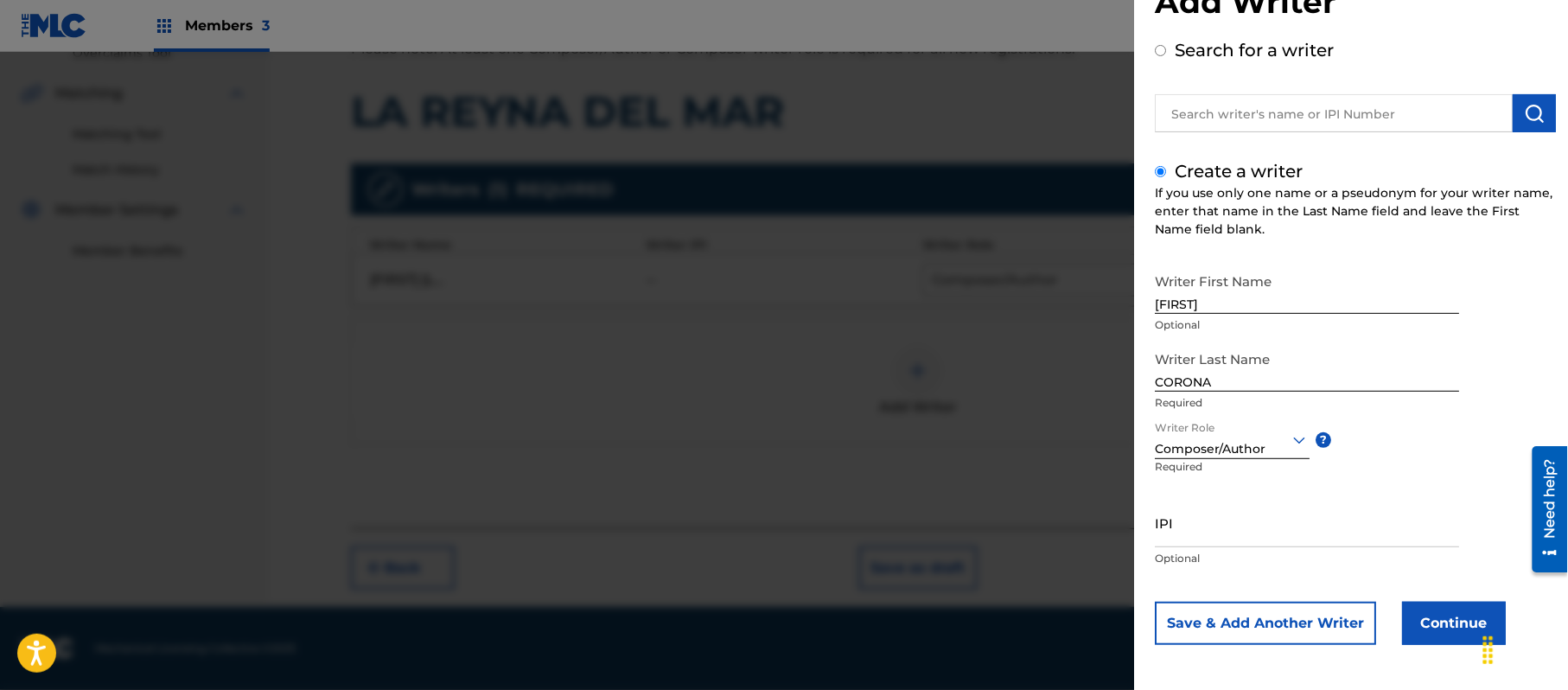 click on "Continue" at bounding box center (1454, 623) 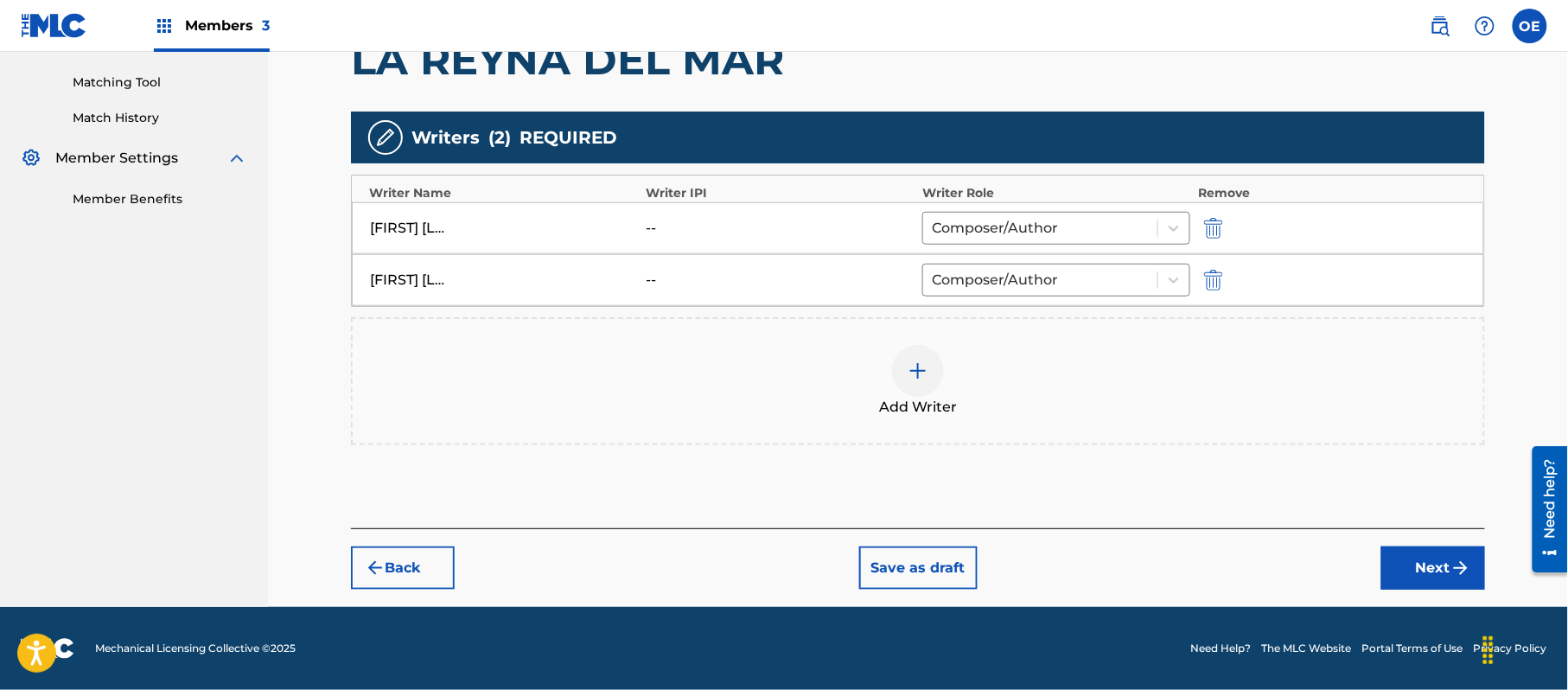 click on "Next" at bounding box center [1433, 568] 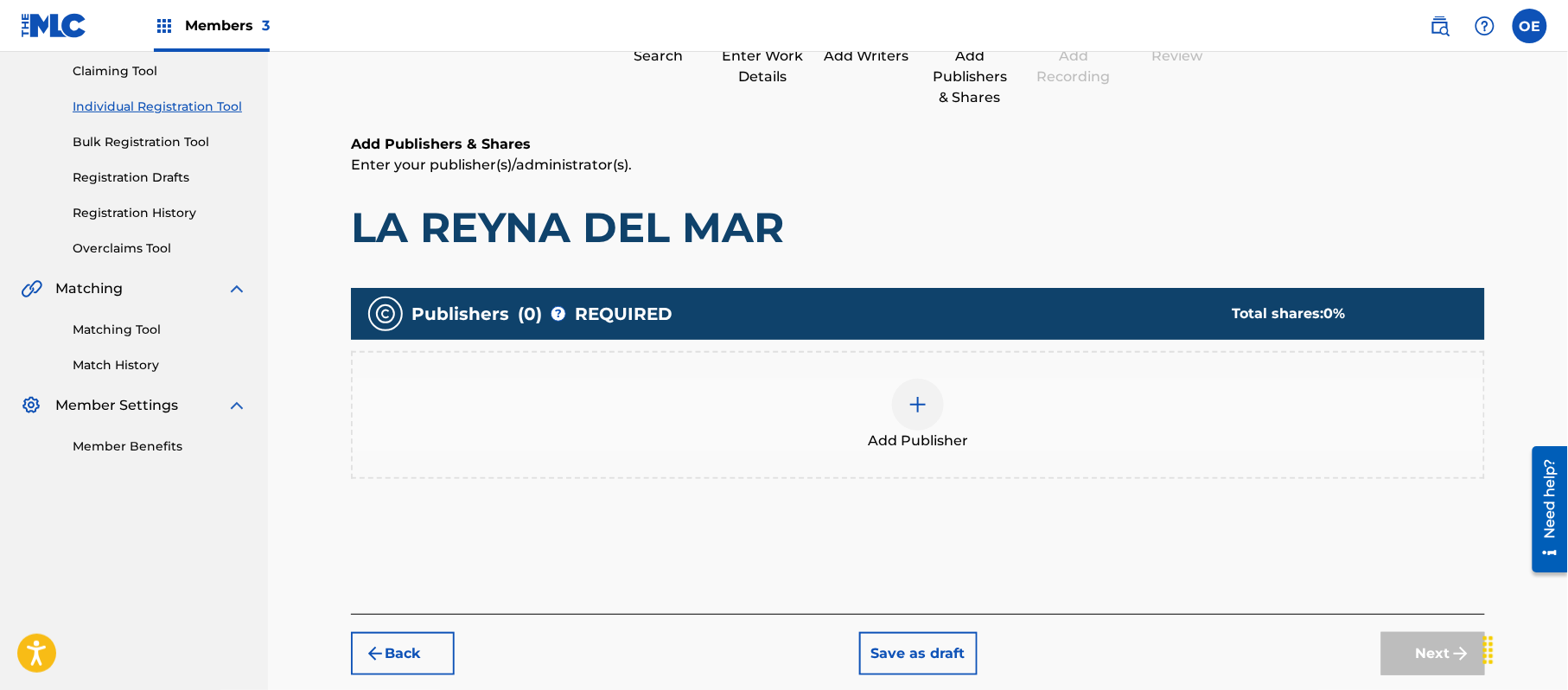 scroll, scrollTop: 78, scrollLeft: 0, axis: vertical 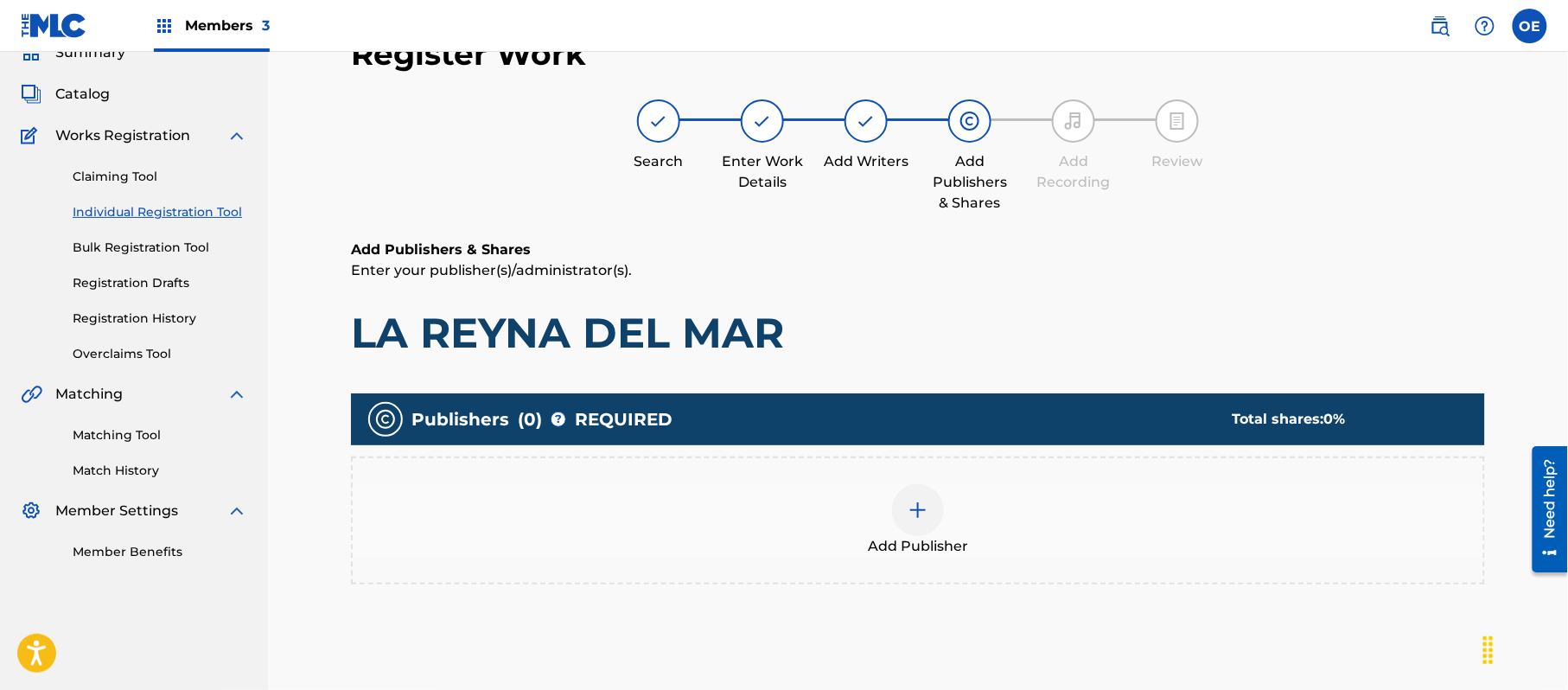 click at bounding box center [918, 510] 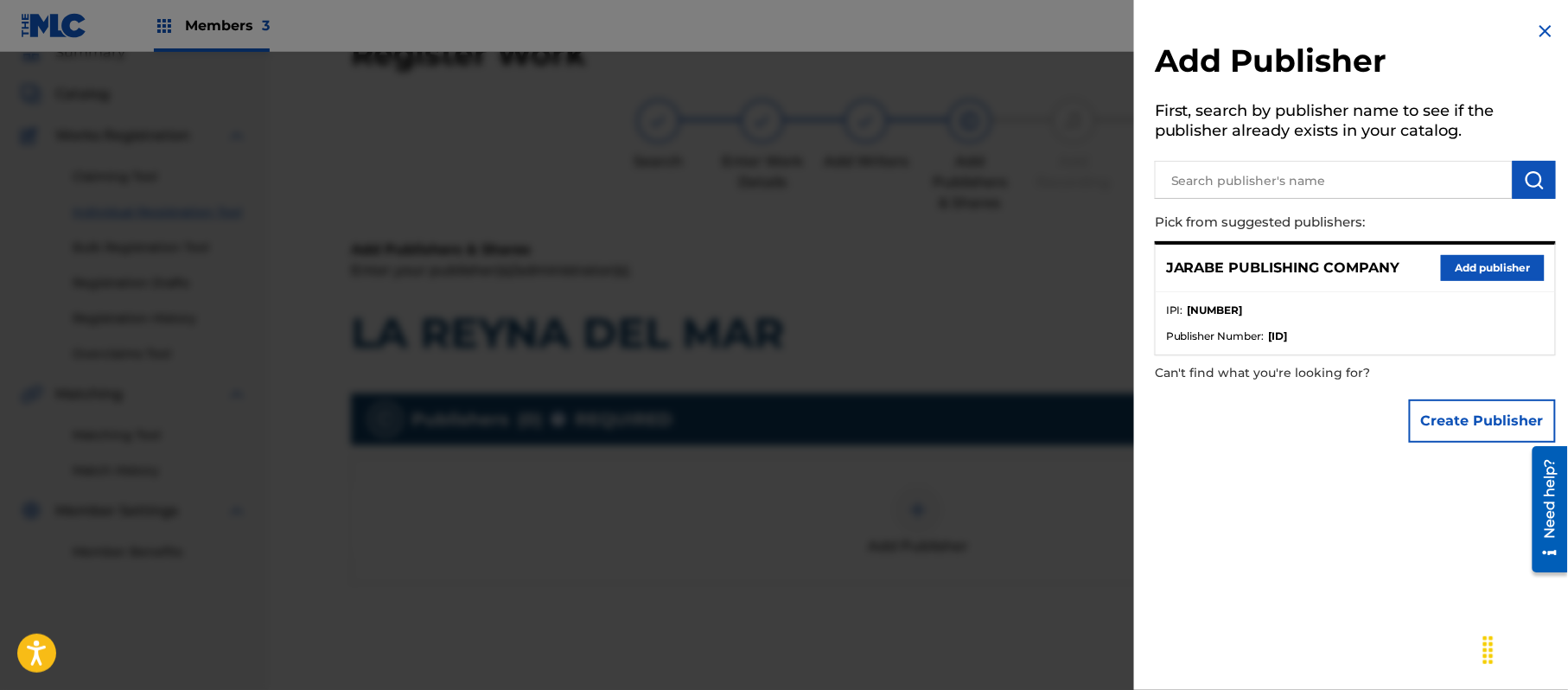 click on "Add publisher" at bounding box center (1493, 268) 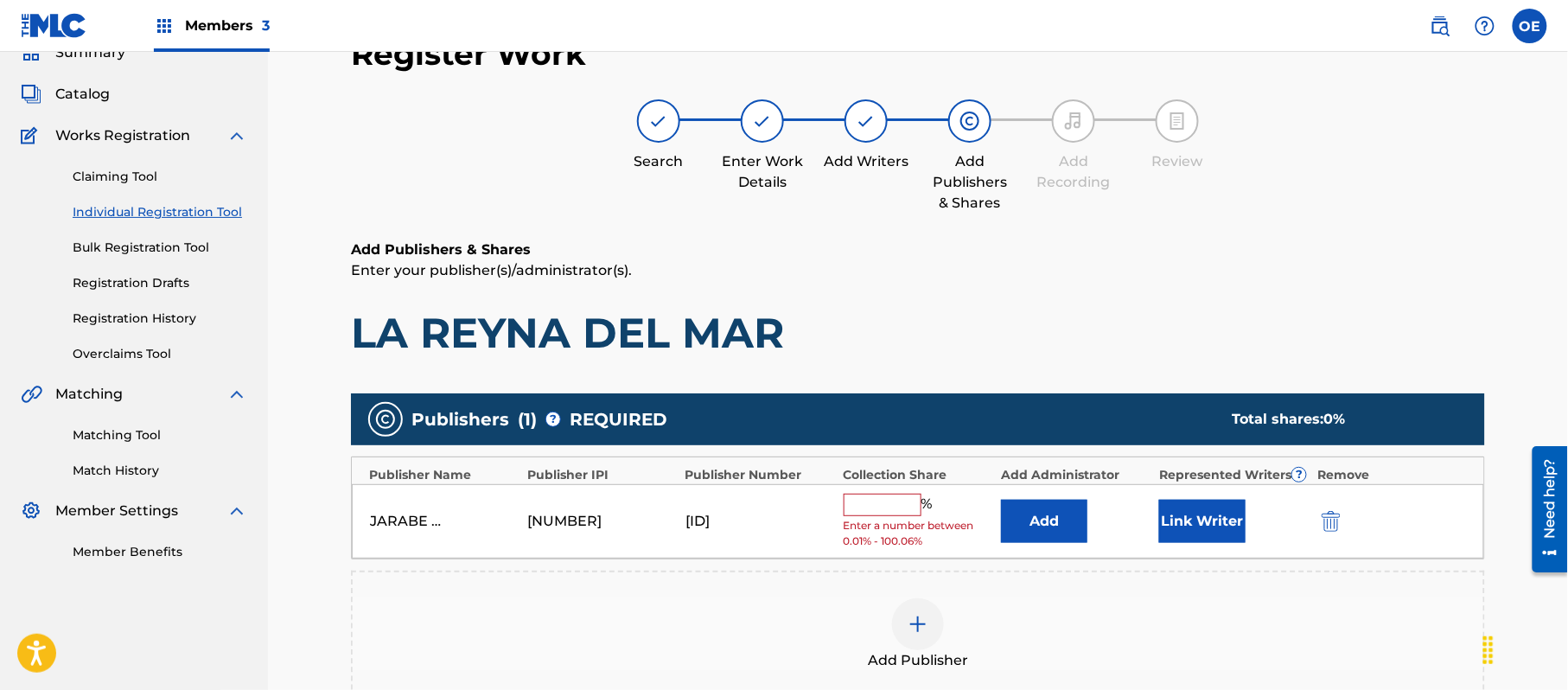 click at bounding box center (883, 505) 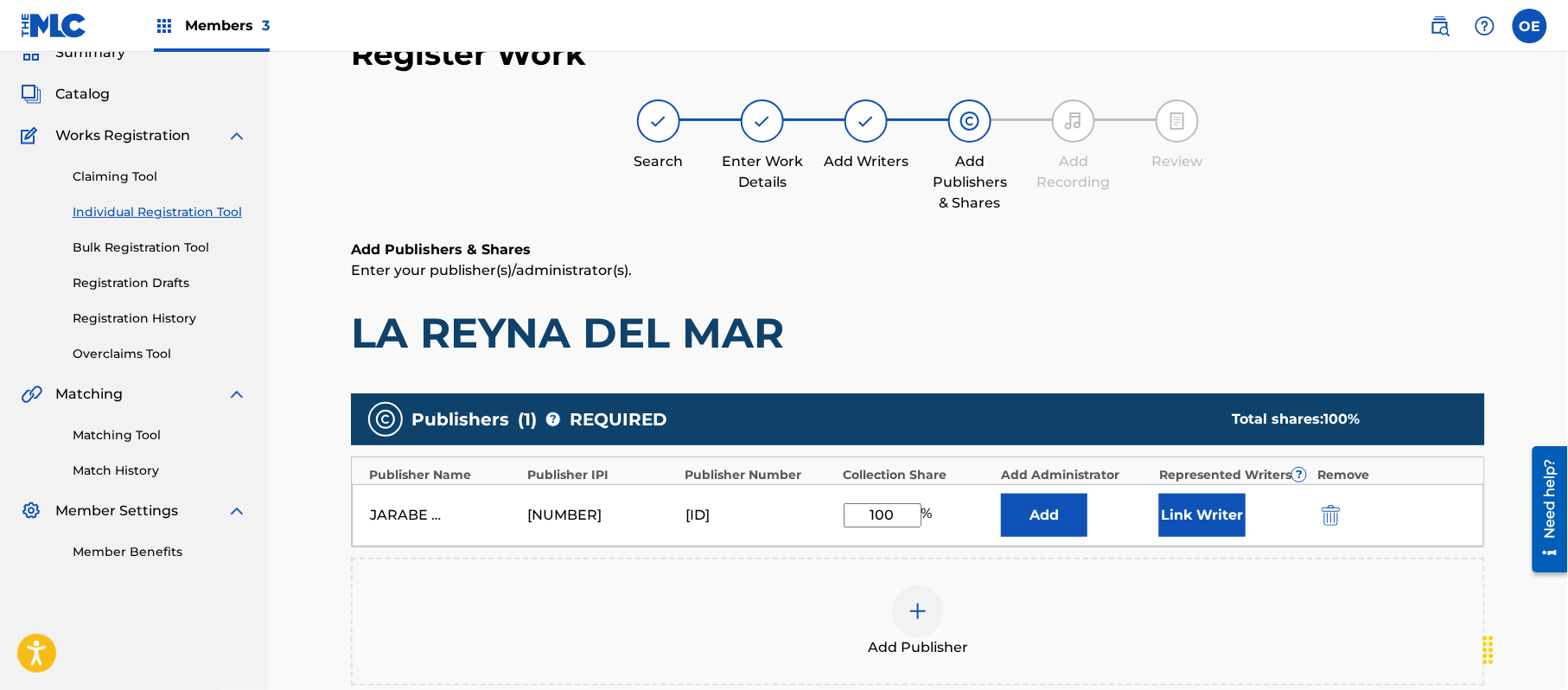click on "Link Writer" at bounding box center [1202, 515] 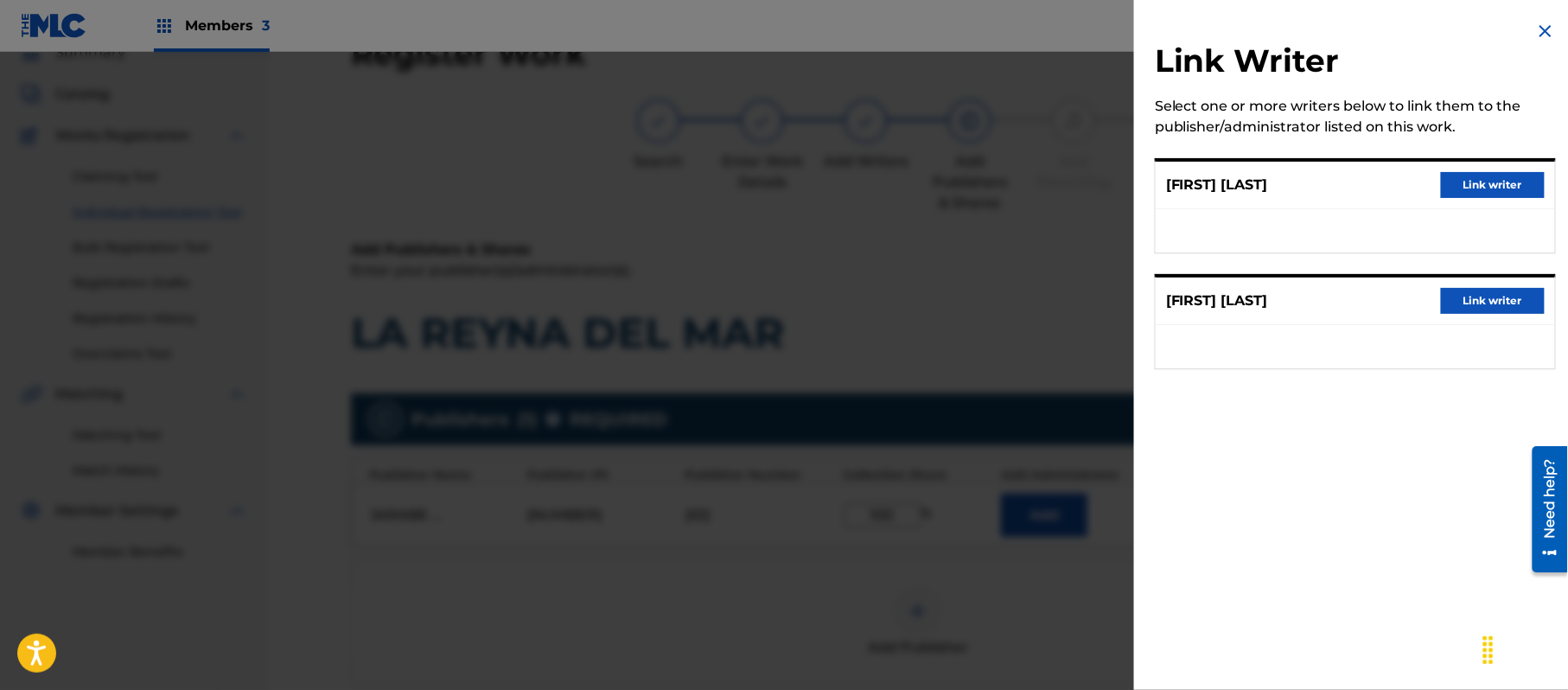 click on "Link writer" at bounding box center [1493, 185] 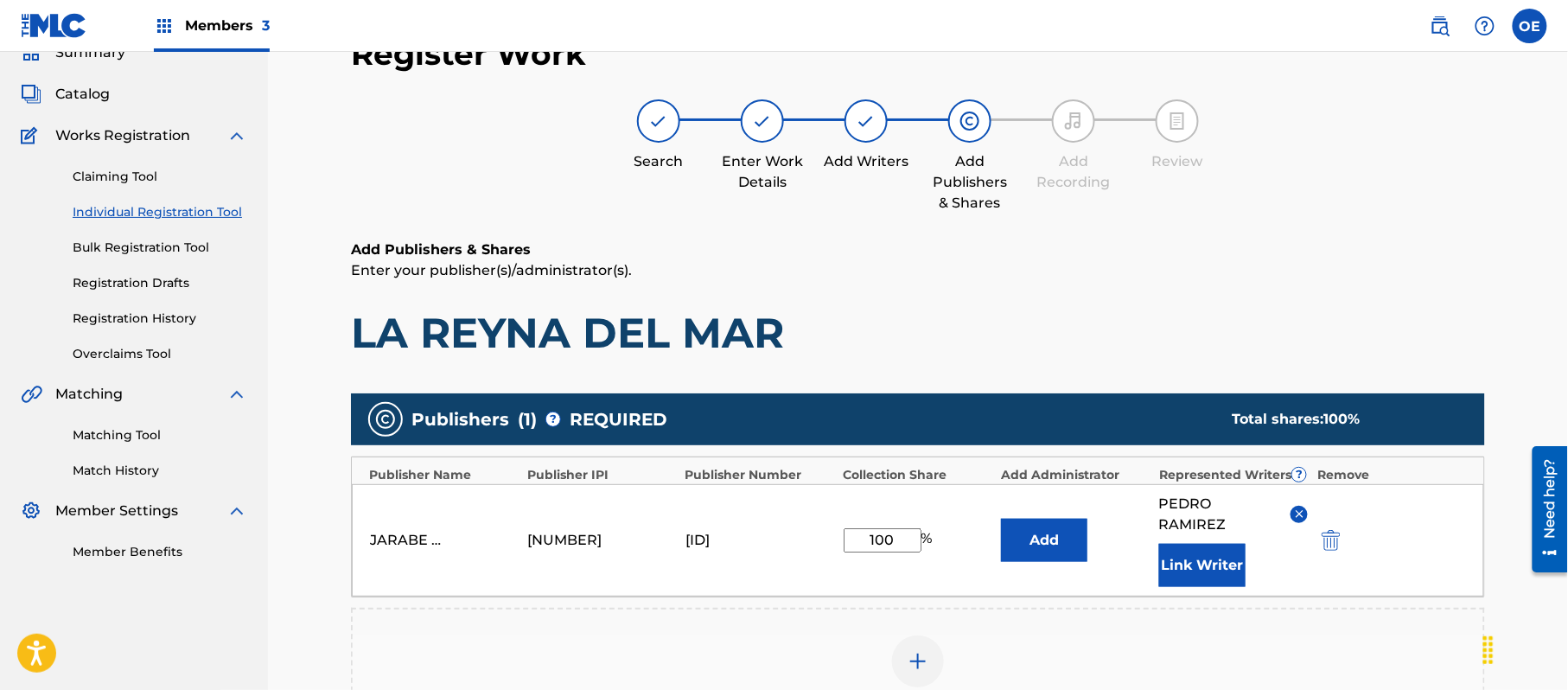 click on "Link Writer" at bounding box center (1202, 565) 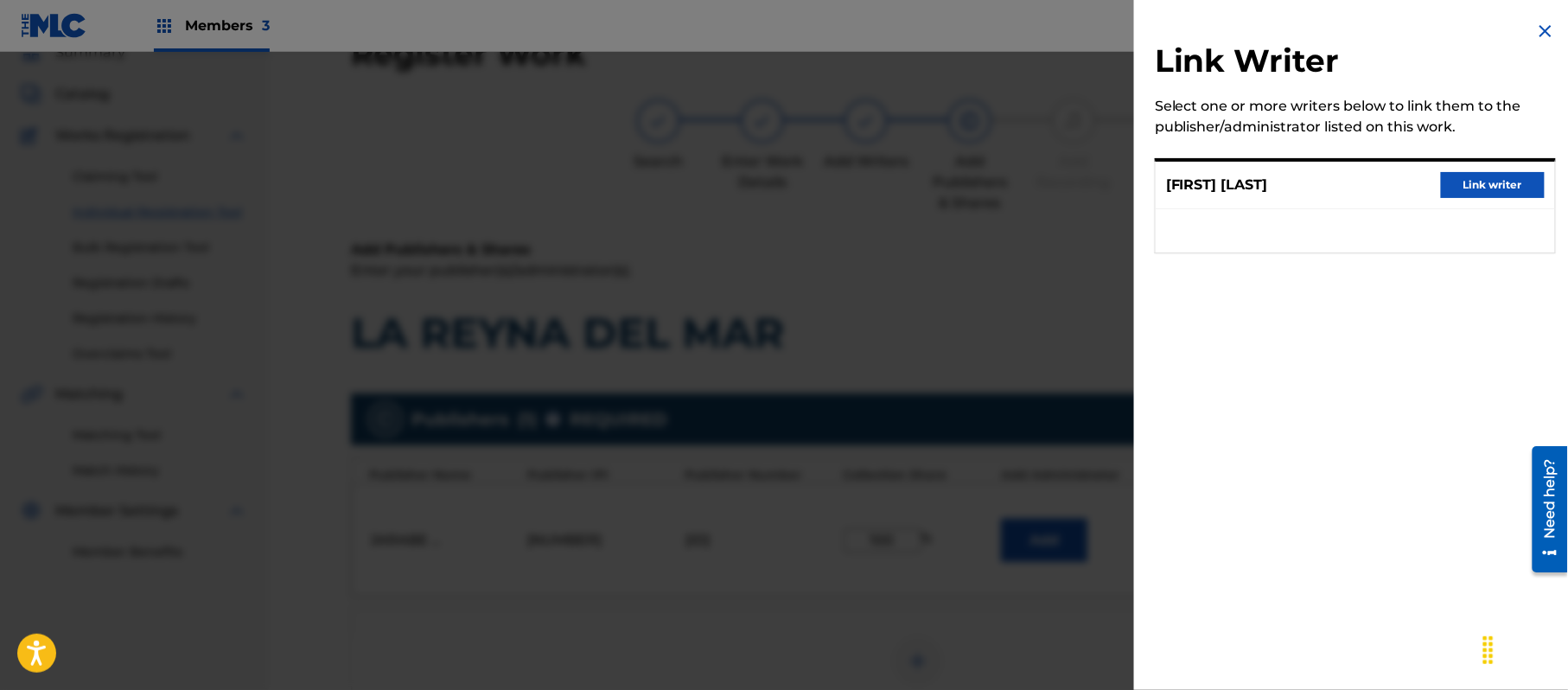 click on "Link writer" at bounding box center (1493, 185) 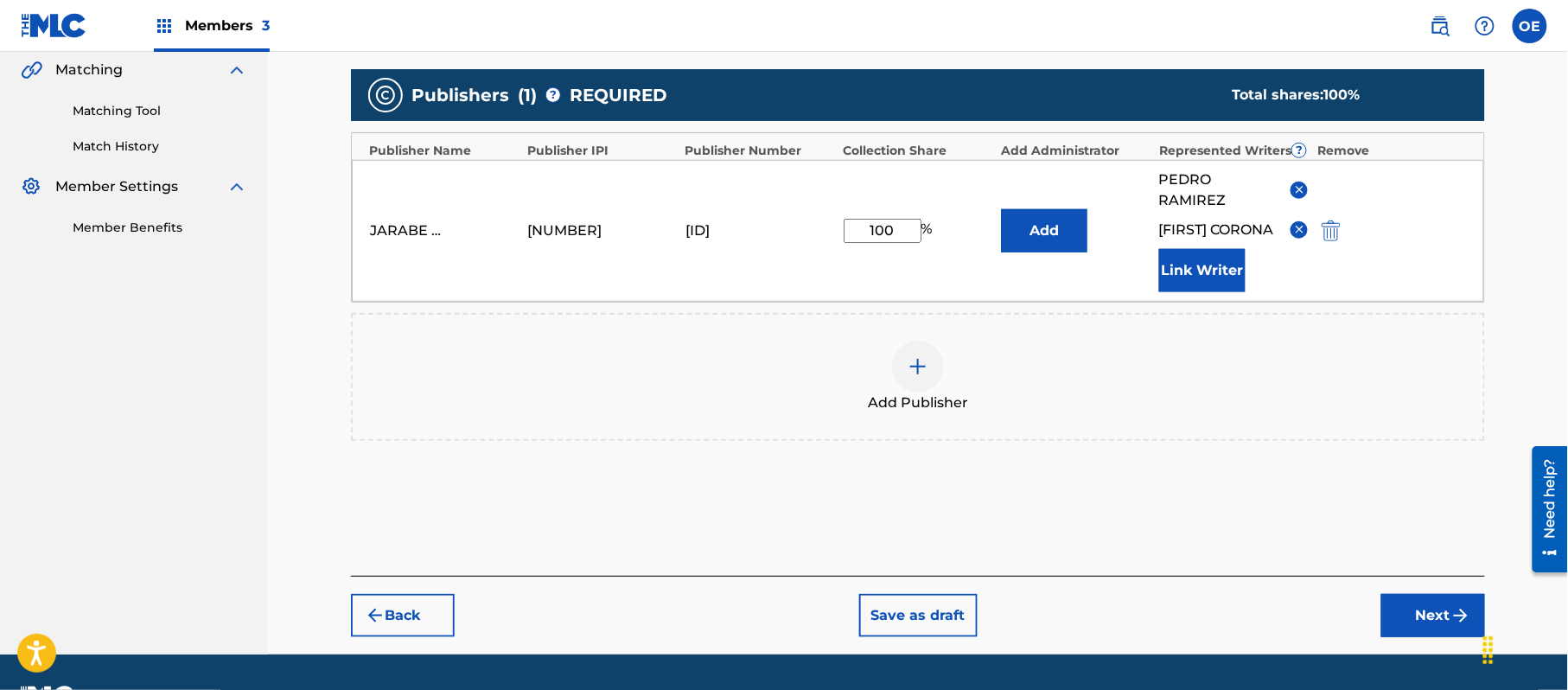 scroll, scrollTop: 424, scrollLeft: 0, axis: vertical 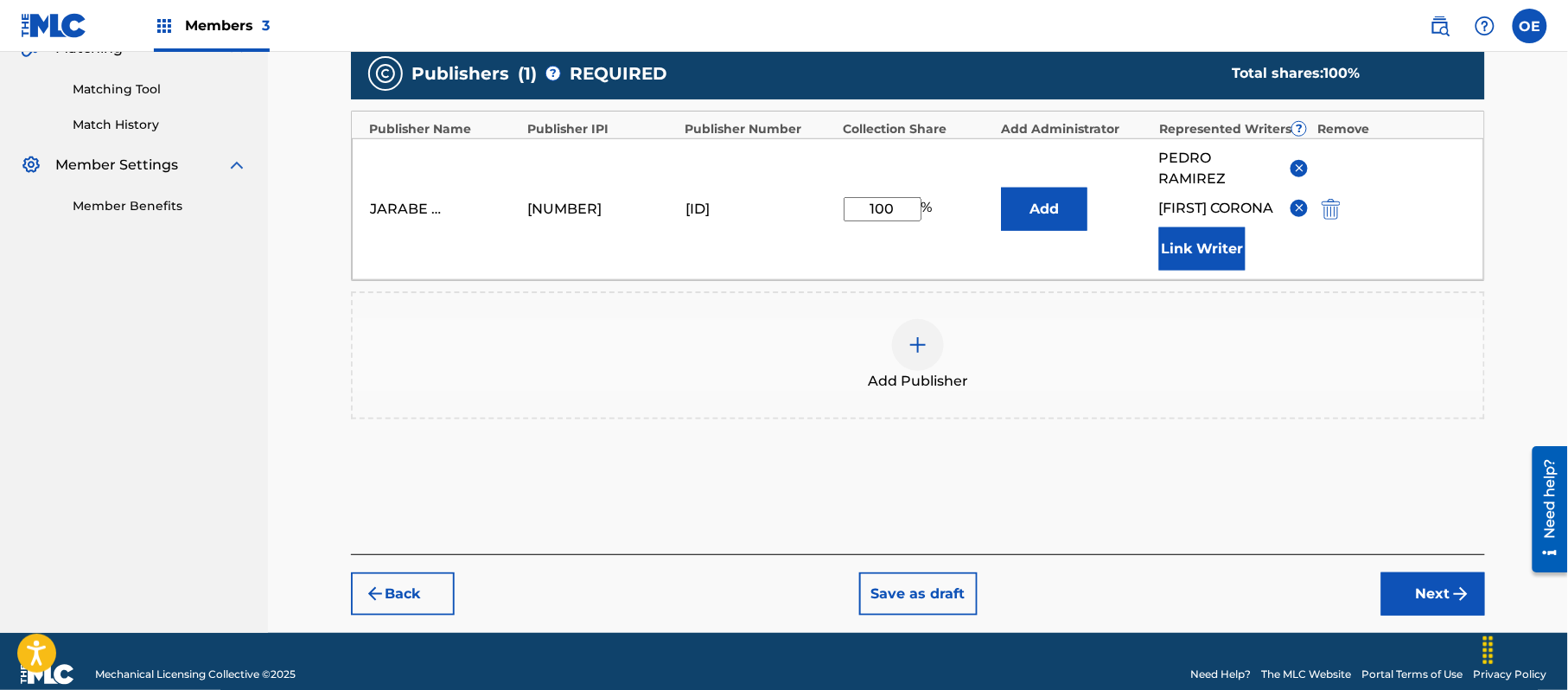 click on "Next" at bounding box center [1433, 594] 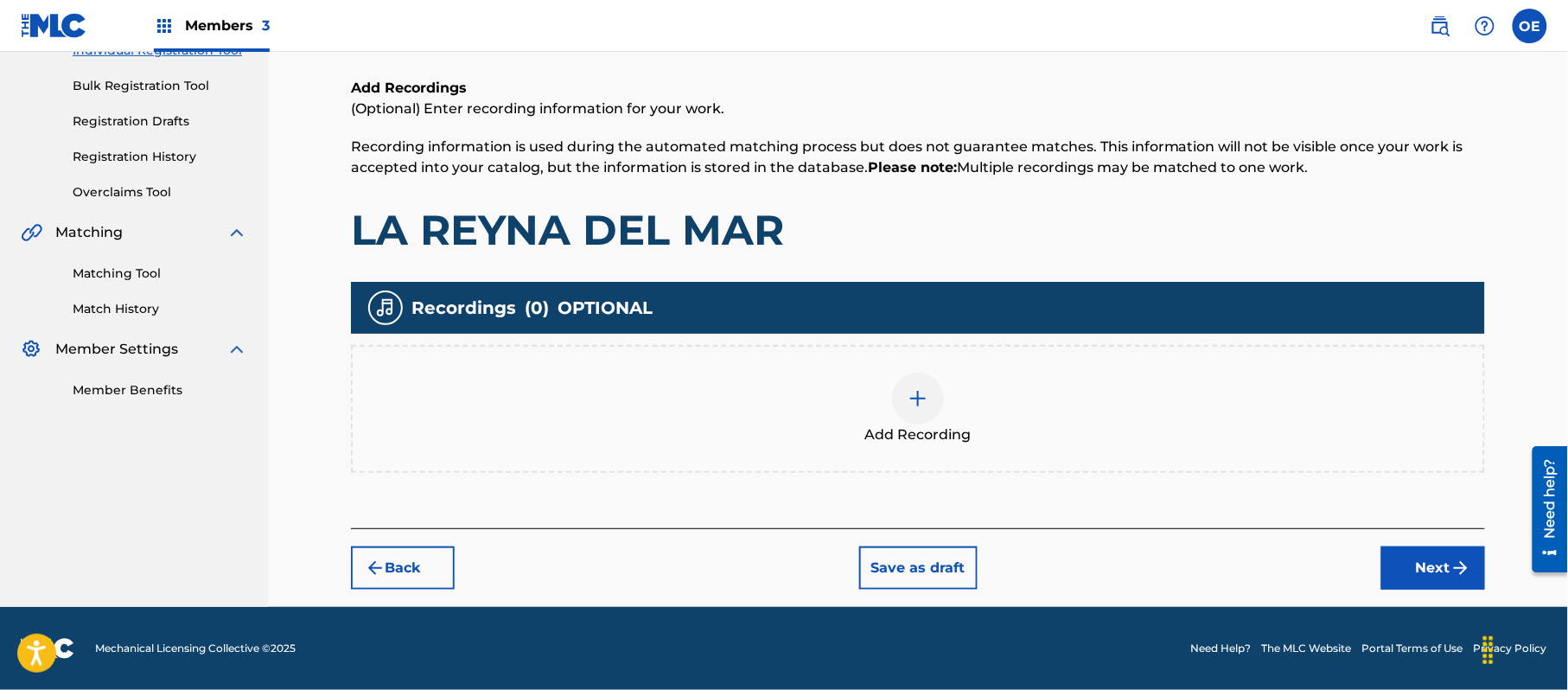 scroll, scrollTop: 78, scrollLeft: 0, axis: vertical 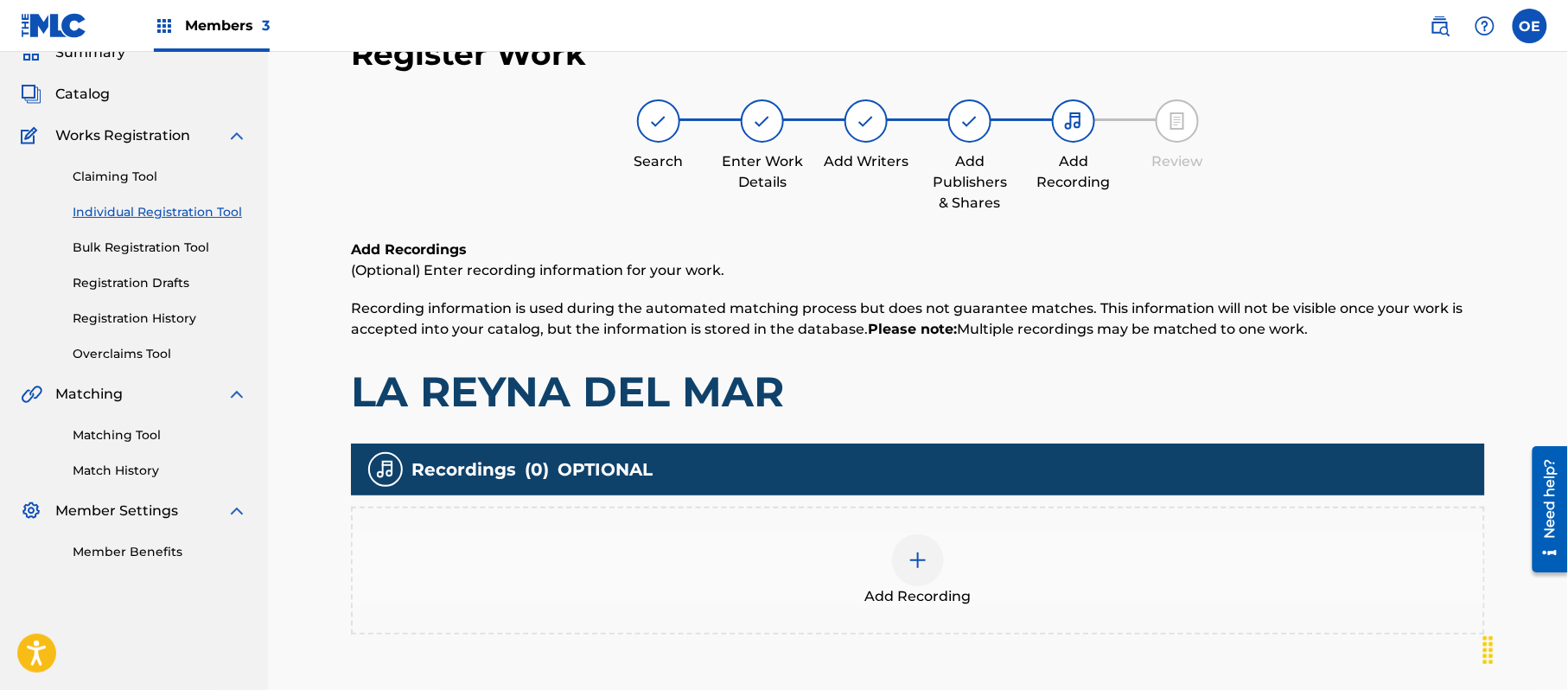 click on "Add Recording" at bounding box center [918, 571] 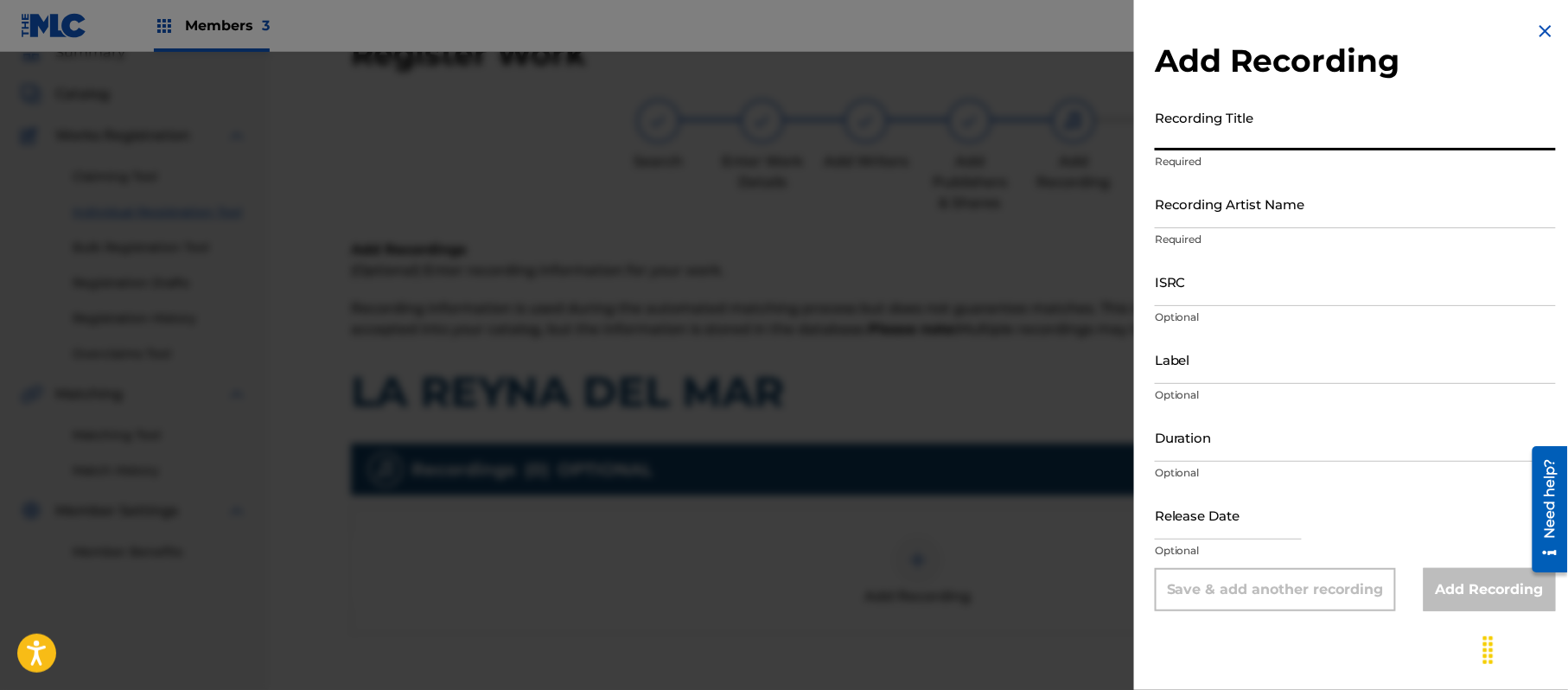 paste on "La Reyna Del Mar" 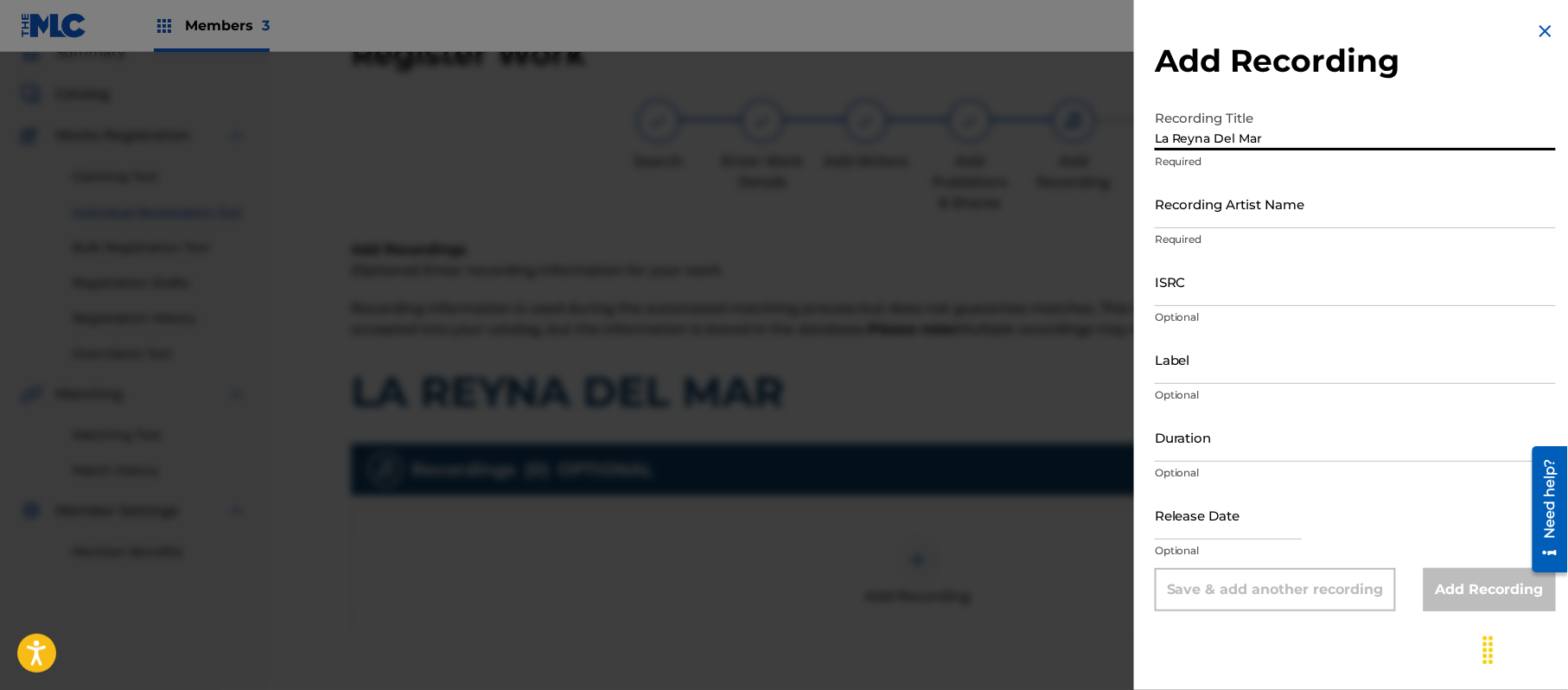 type on "La Reyna Del Mar" 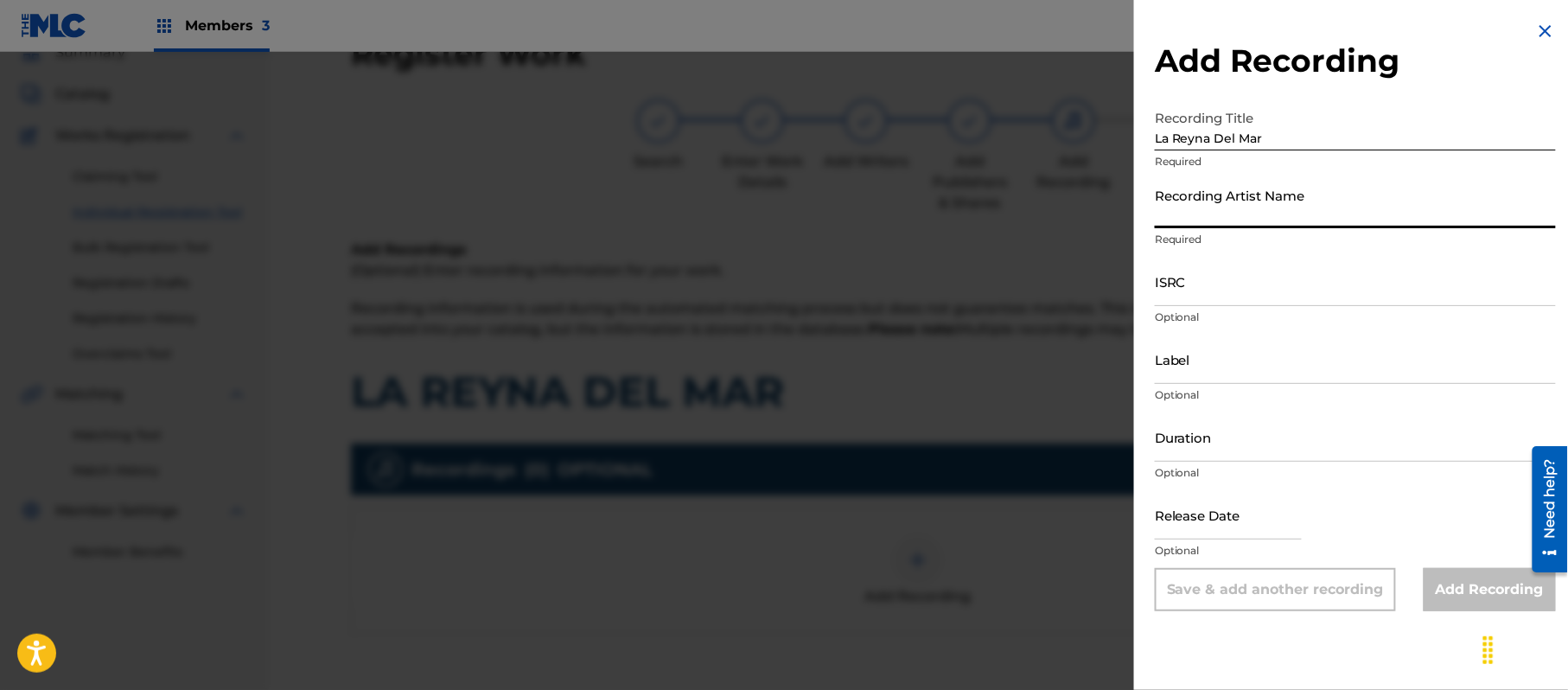 paste on "[ARTIST]" 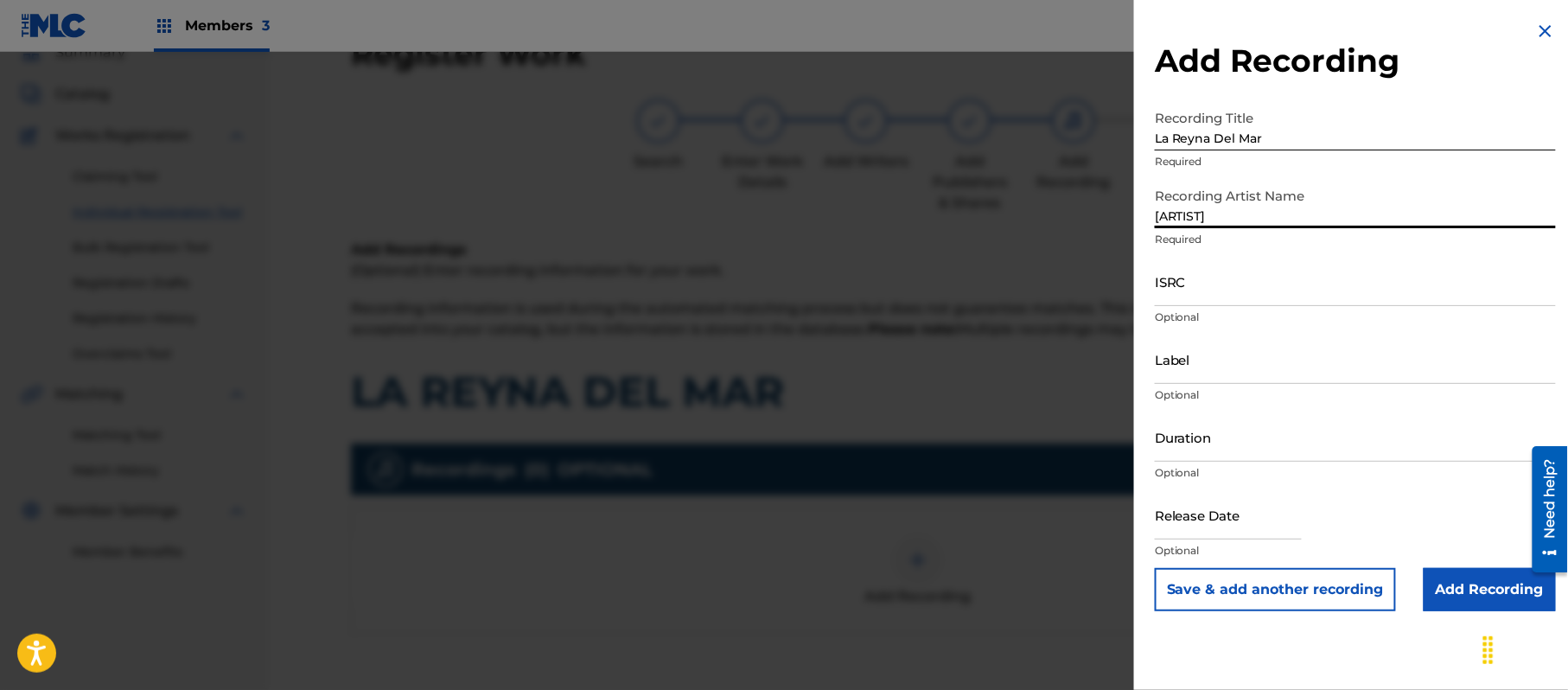 type on "[ARTIST]" 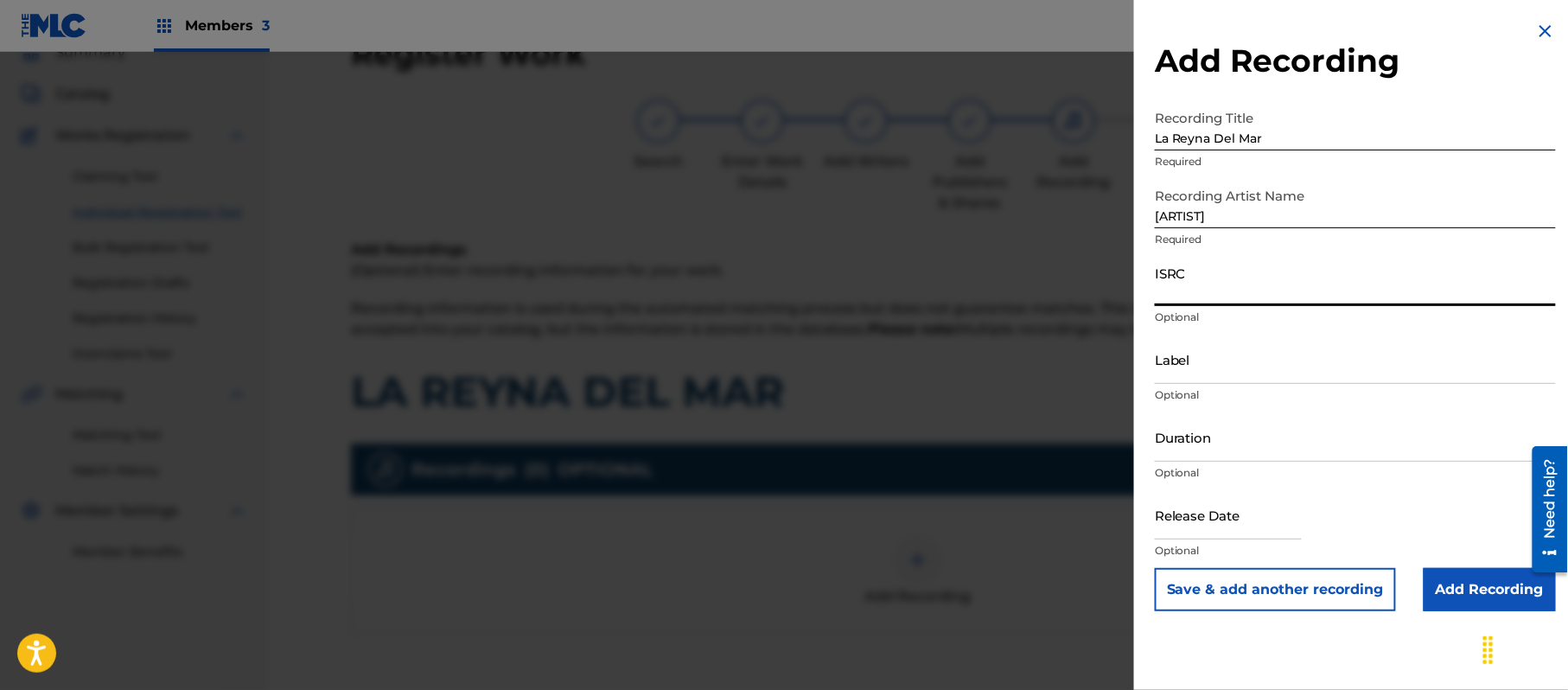 paste on "QM6DC1349753" 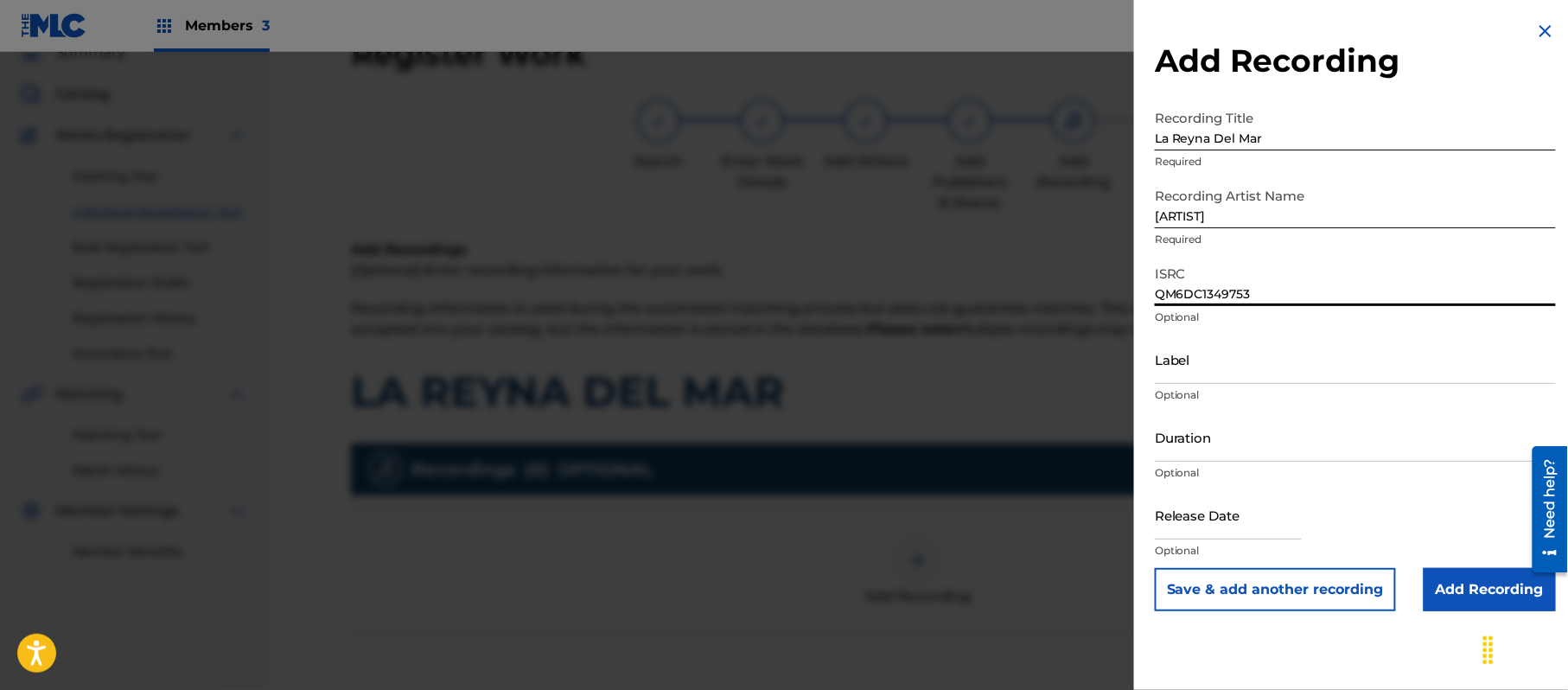 type on "QM6DC1349753" 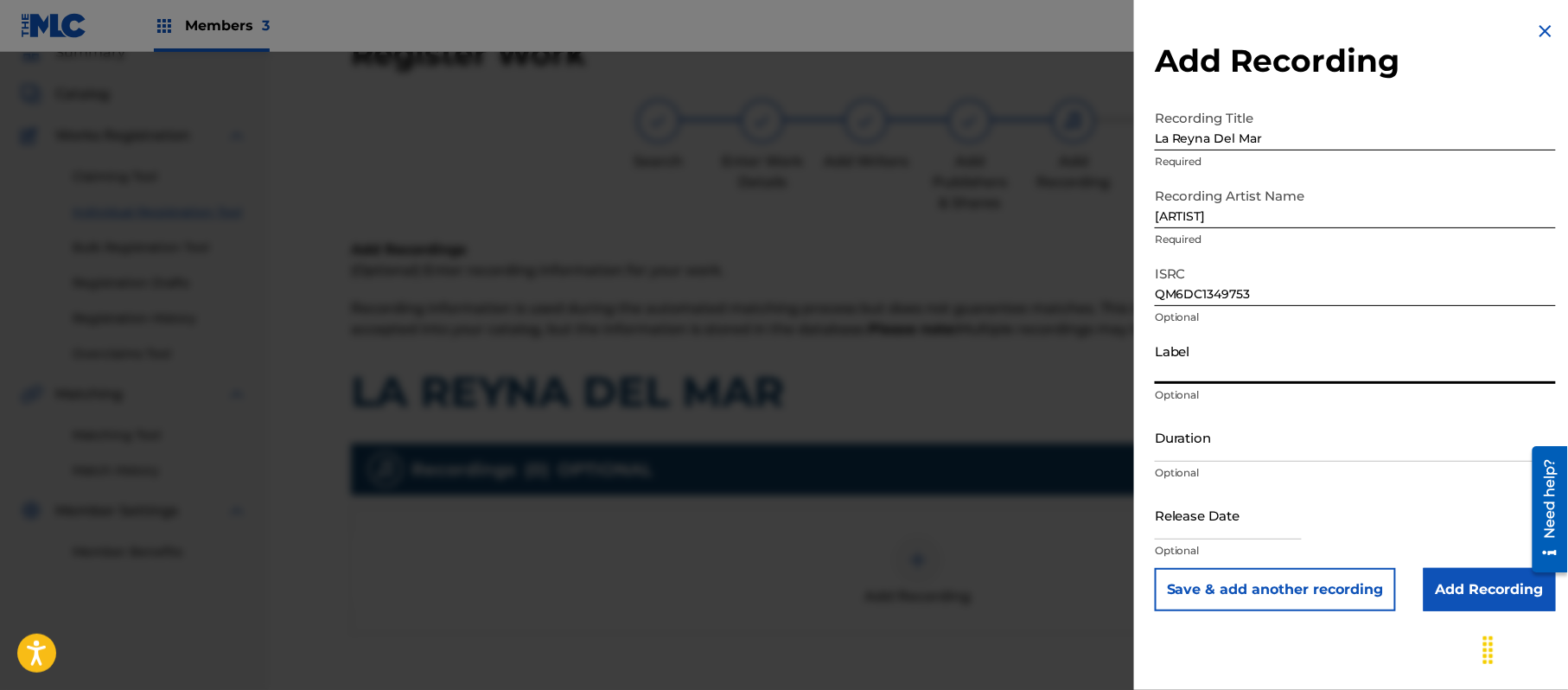 paste on "[BRAND] Records" 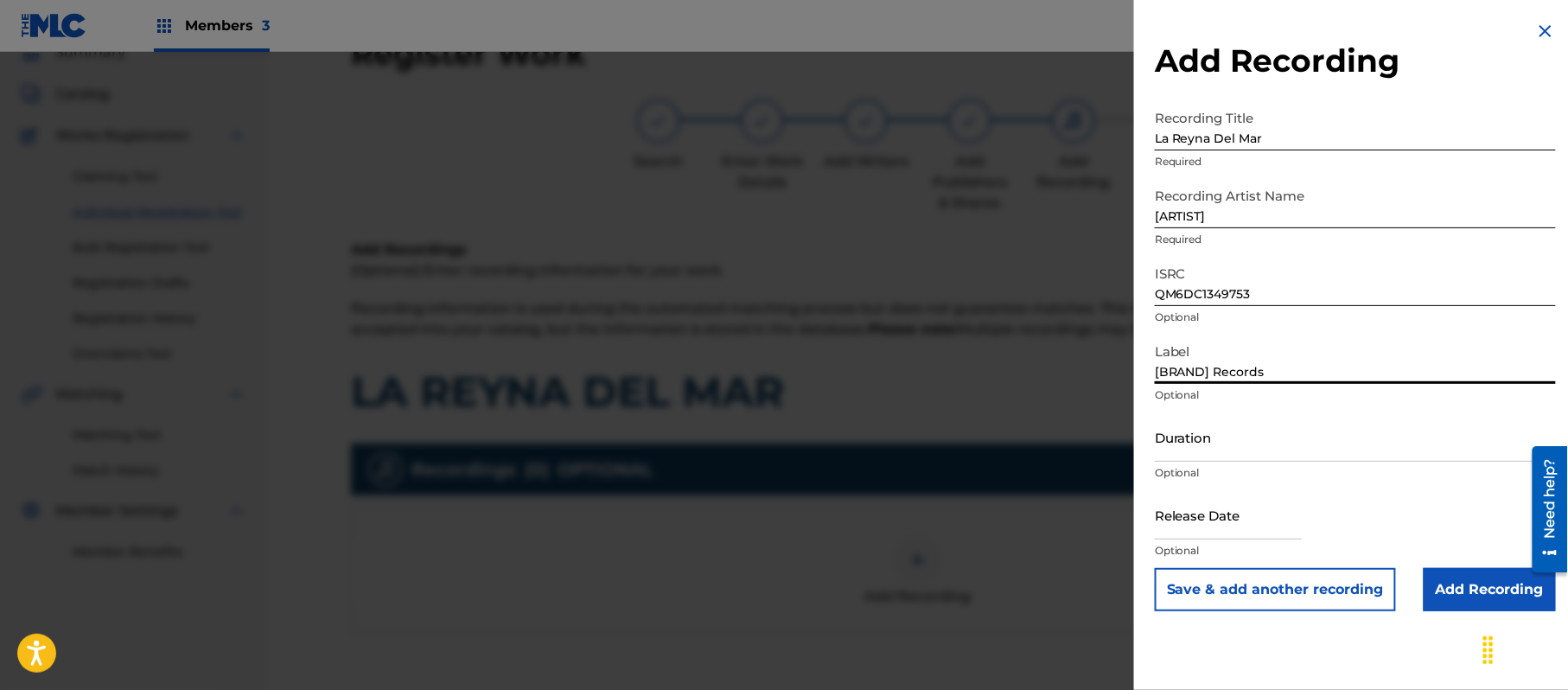 type on "[BRAND] Records" 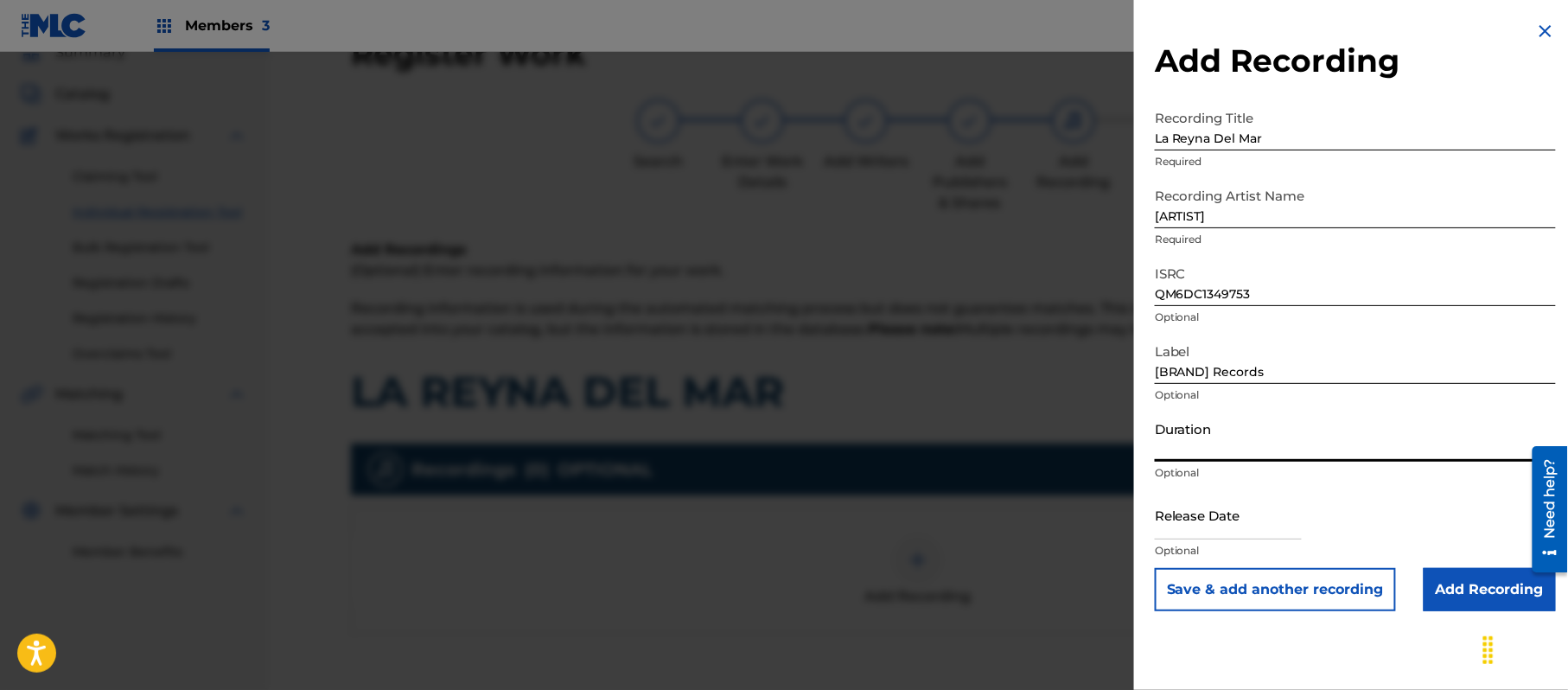 click on "Duration" at bounding box center (1355, 437) 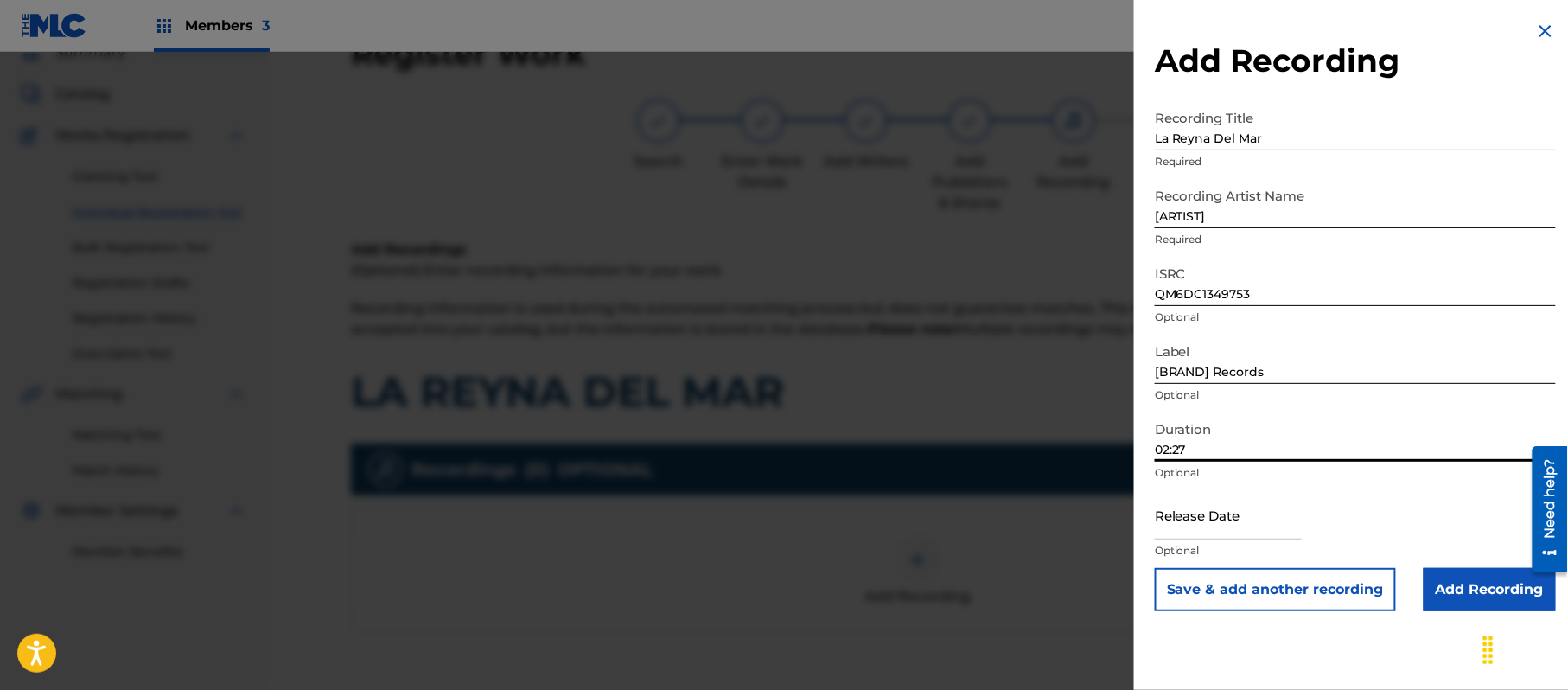 type on "02:27" 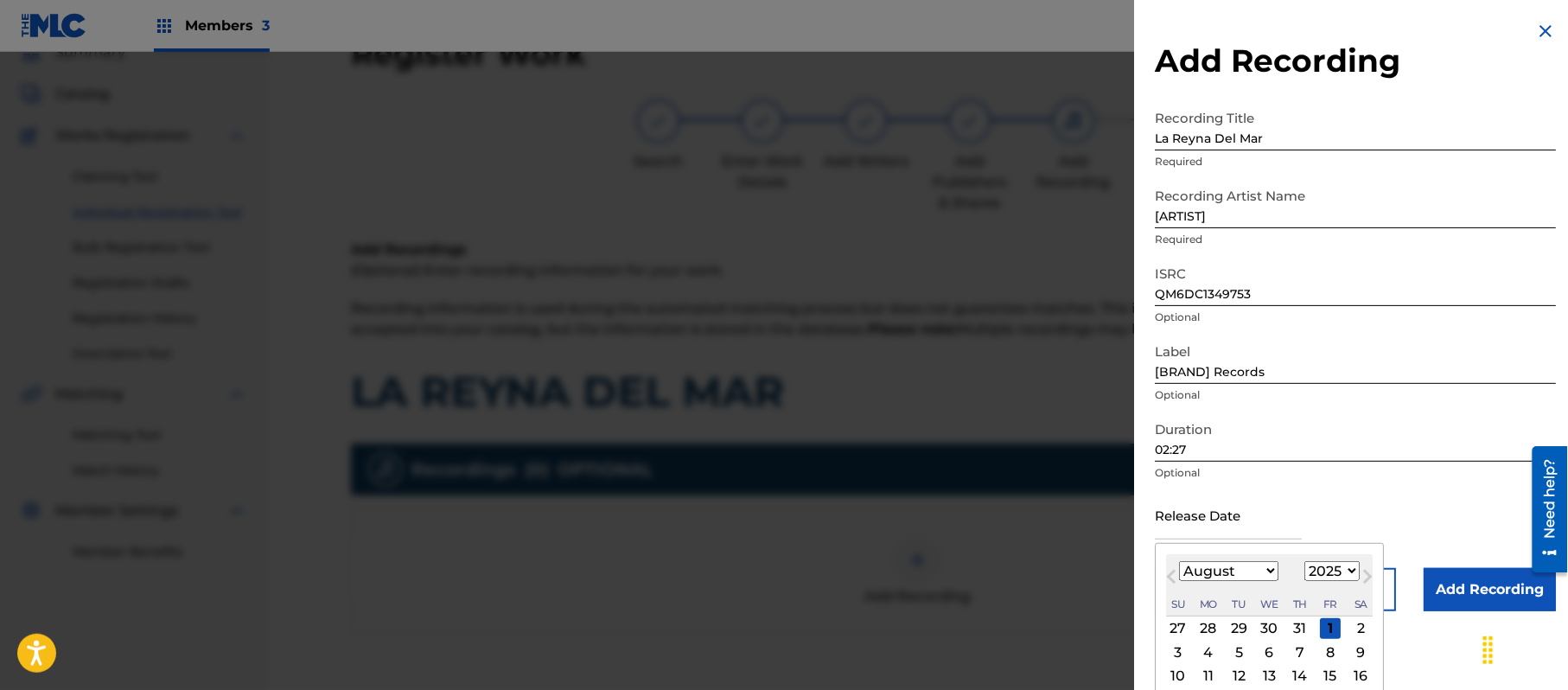 click on "1899 1900 1901 1902 1903 1904 1905 1906 1907 1908 1909 1910 1911 1912 1913 1914 1915 1916 1917 1918 1919 1920 1921 1922 1923 1924 1925 1926 1927 1928 1929 1930 1931 1932 1933 1934 1935 1936 1937 1938 1939 1940 1941 1942 1943 1944 1945 1946 1947 1948 1949 1950 1951 1952 1953 1954 1955 1956 1957 1958 1959 1960 1961 1962 1963 1964 1965 1966 1967 1968 1969 1970 1971 1972 1973 1974 1975 1976 1977 1978 1979 1980 1981 1982 1983 1984 1985 1986 1987 1988 1989 1990 1991 1992 1993 1994 1995 1996 1997 1998 1999 2000 2001 2002 2003 2004 2005 2006 2007 2008 2009 2010 2011 2012 2013 2014 2015 2016 2017 2018 2019 2020 2021 2022 2023 2024 2025 2026 2027 2028 2029 2030 2031 2032 2033 2034 2035 2036 2037 2038 2039 2040 2041 2042 2043 2044 2045 2046 2047 2048 2049 2050 2051 2052 2053 2054 2055 2056 2057 2058 2059 2060 2061 2062 2063 2064 2065 2066 2067 2068 2069 2070 2071 2072 2073 2074 2075 2076 2077 2078 2079 2080 2081 2082 2083 2084 2085 2086 2087 2088 2089 2090 2091 2092 2093 2094 2095 2096 2097 2098 2099 2100" at bounding box center [1332, 571] 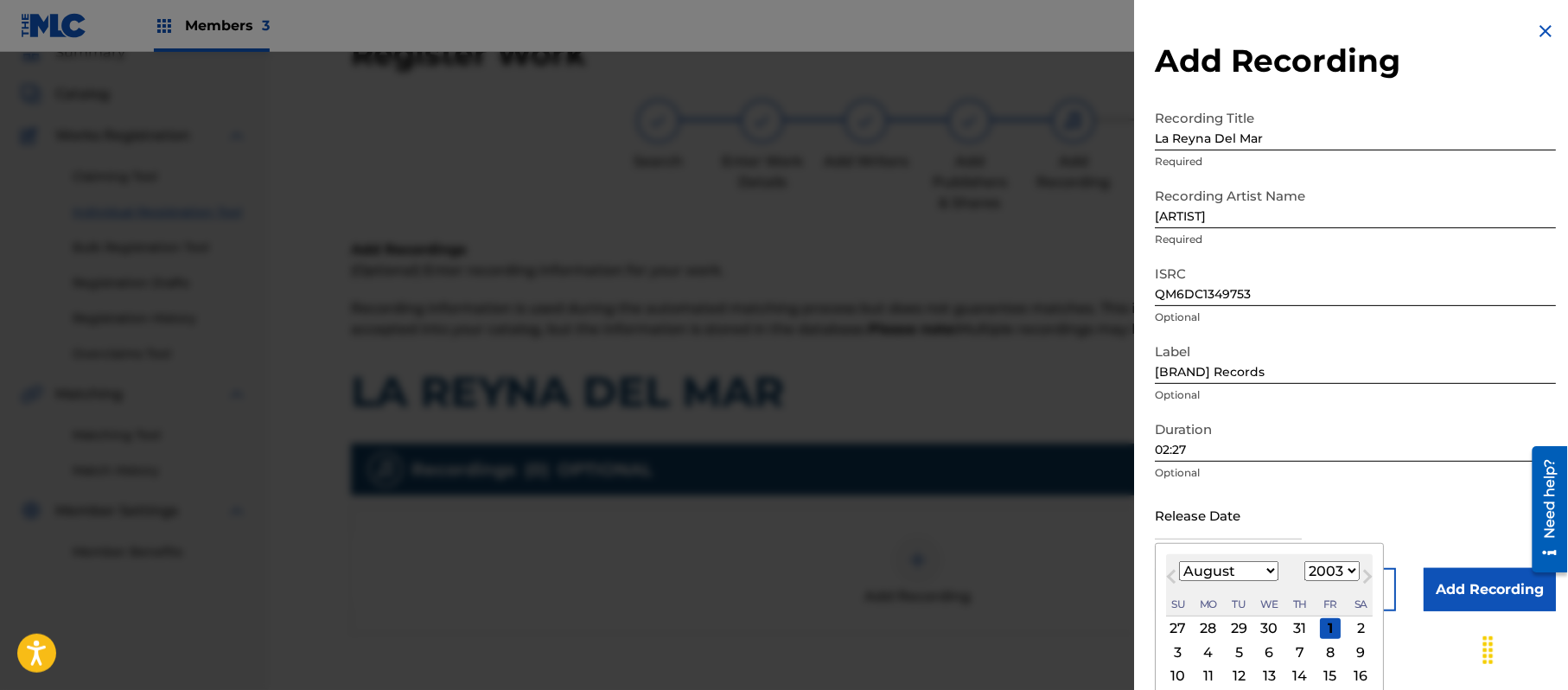 click on "1899 1900 1901 1902 1903 1904 1905 1906 1907 1908 1909 1910 1911 1912 1913 1914 1915 1916 1917 1918 1919 1920 1921 1922 1923 1924 1925 1926 1927 1928 1929 1930 1931 1932 1933 1934 1935 1936 1937 1938 1939 1940 1941 1942 1943 1944 1945 1946 1947 1948 1949 1950 1951 1952 1953 1954 1955 1956 1957 1958 1959 1960 1961 1962 1963 1964 1965 1966 1967 1968 1969 1970 1971 1972 1973 1974 1975 1976 1977 1978 1979 1980 1981 1982 1983 1984 1985 1986 1987 1988 1989 1990 1991 1992 1993 1994 1995 1996 1997 1998 1999 2000 2001 2002 2003 2004 2005 2006 2007 2008 2009 2010 2011 2012 2013 2014 2015 2016 2017 2018 2019 2020 2021 2022 2023 2024 2025 2026 2027 2028 2029 2030 2031 2032 2033 2034 2035 2036 2037 2038 2039 2040 2041 2042 2043 2044 2045 2046 2047 2048 2049 2050 2051 2052 2053 2054 2055 2056 2057 2058 2059 2060 2061 2062 2063 2064 2065 2066 2067 2068 2069 2070 2071 2072 2073 2074 2075 2076 2077 2078 2079 2080 2081 2082 2083 2084 2085 2086 2087 2088 2089 2090 2091 2092 2093 2094 2095 2096 2097 2098 2099 2100" at bounding box center (1332, 571) 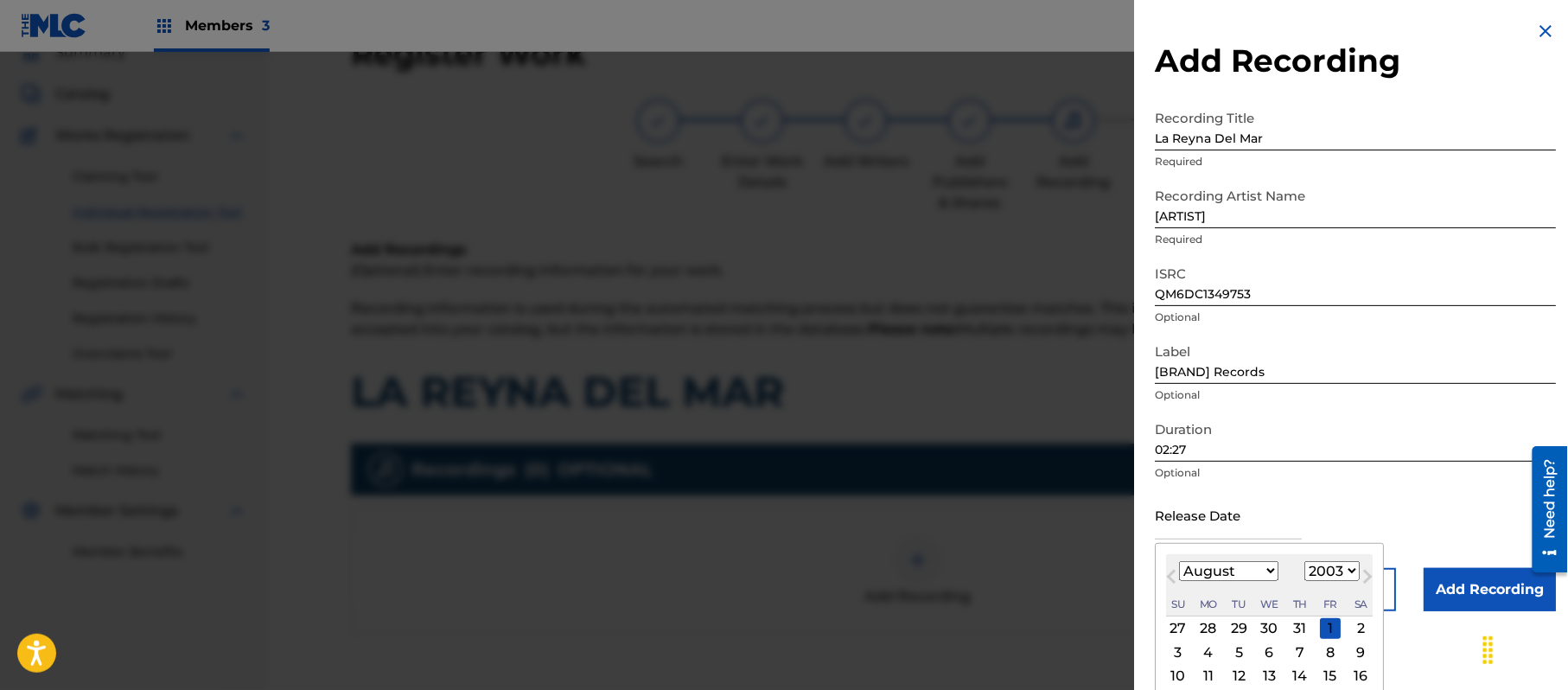 click on "January February March April May June July August September October November December" at bounding box center [1228, 571] 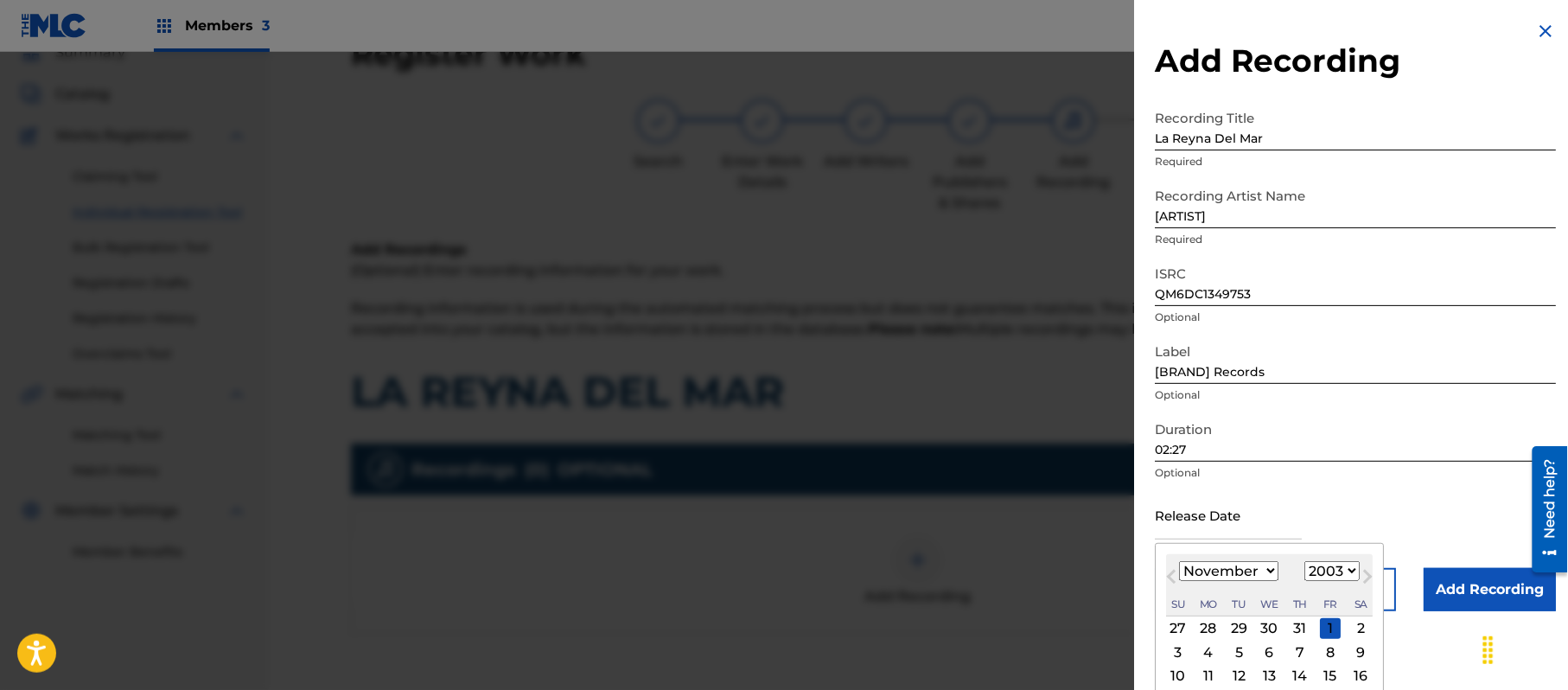 click on "January February March April May June July August September October November December" at bounding box center (1228, 571) 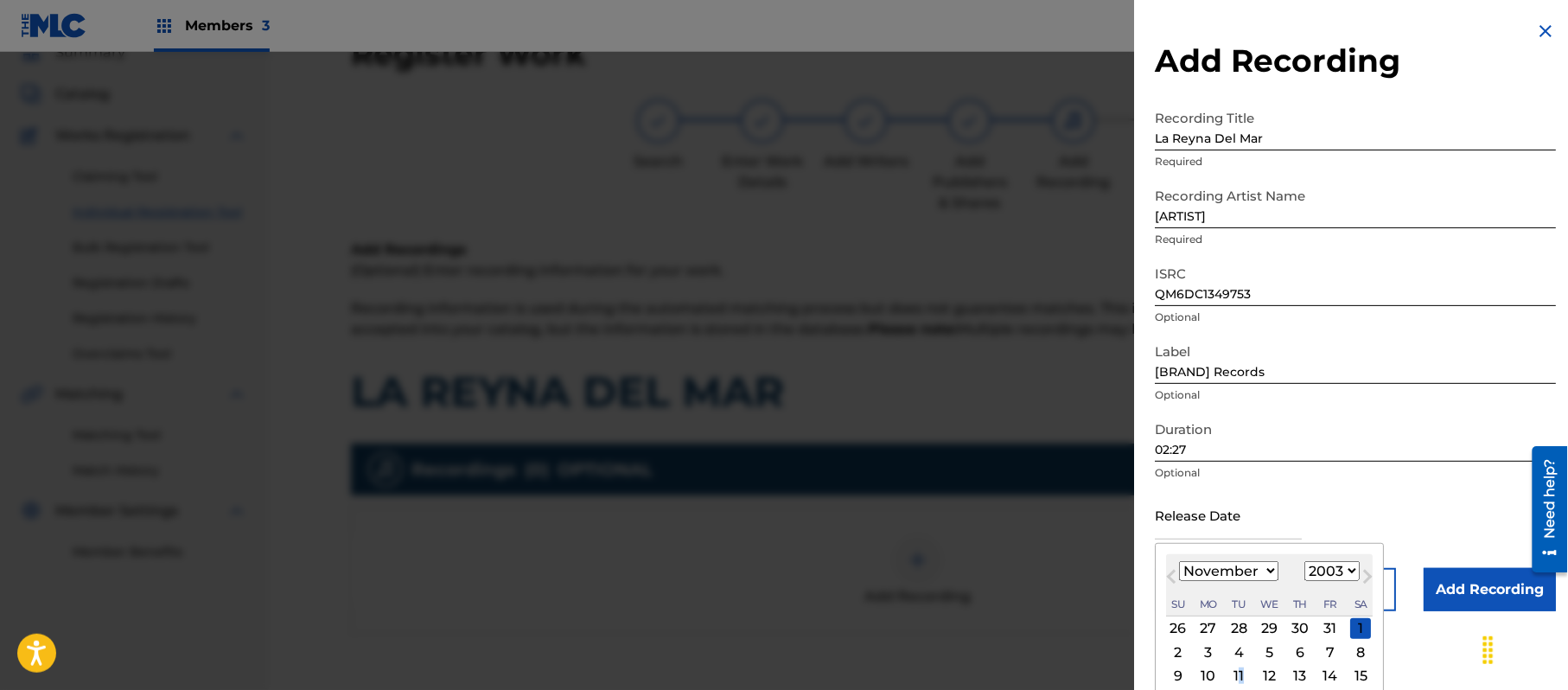click on "26 27 28 29 30 31 1 2 3 4 5 6 7 8 9 10 11 12 13 14 15 16 17 18 19 20 21 22 23 24 25 26 27 28 29 30 1 2 3 4 5 6 7 8 9 10 11 12 13" at bounding box center (1269, 699) 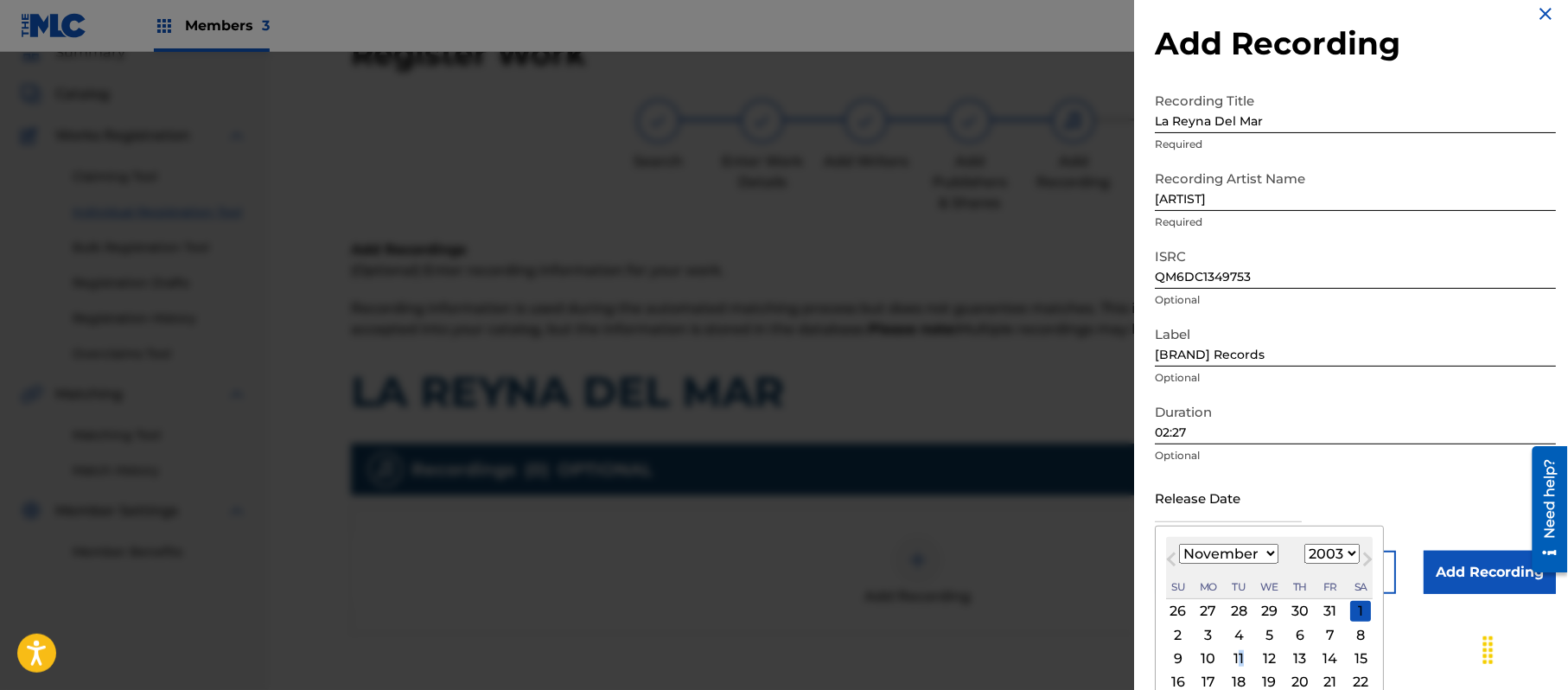 click on "11" at bounding box center [1239, 659] 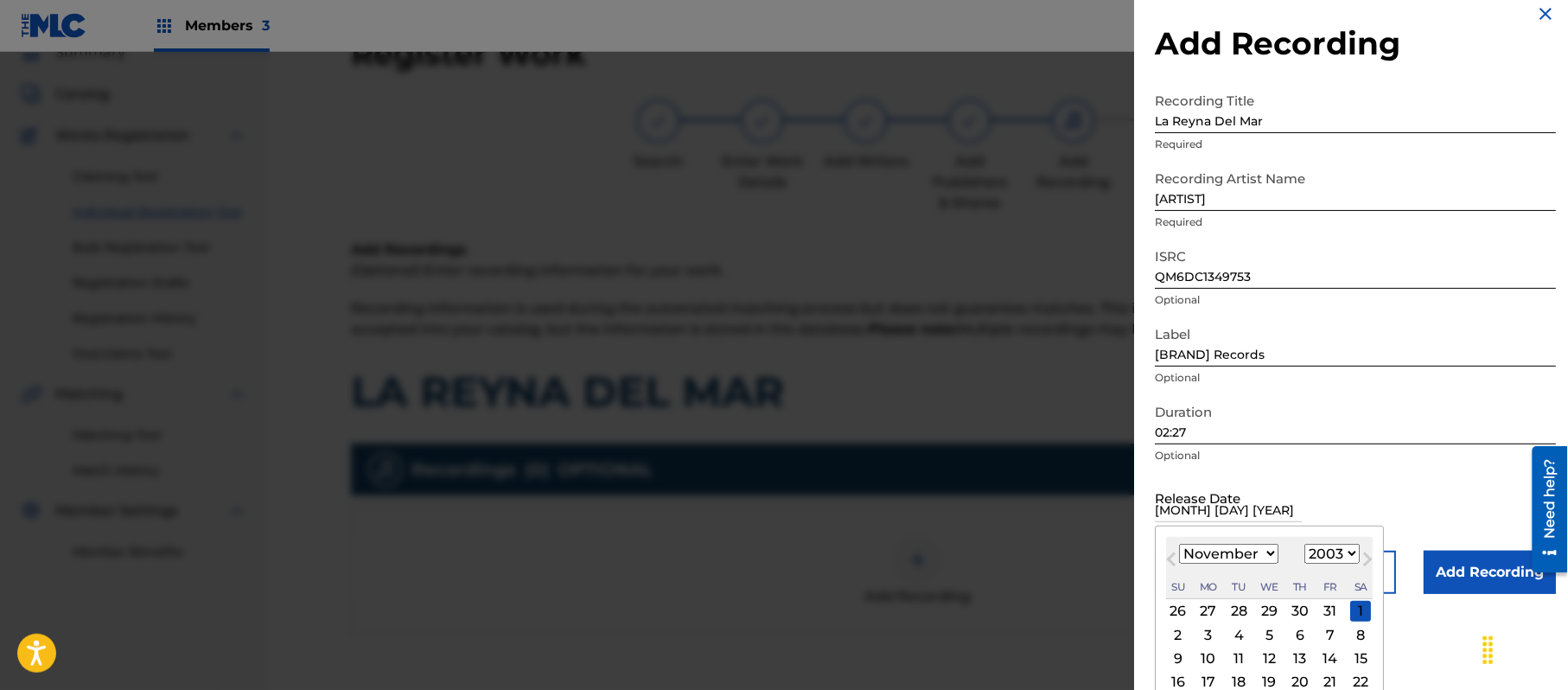 scroll, scrollTop: 0, scrollLeft: 0, axis: both 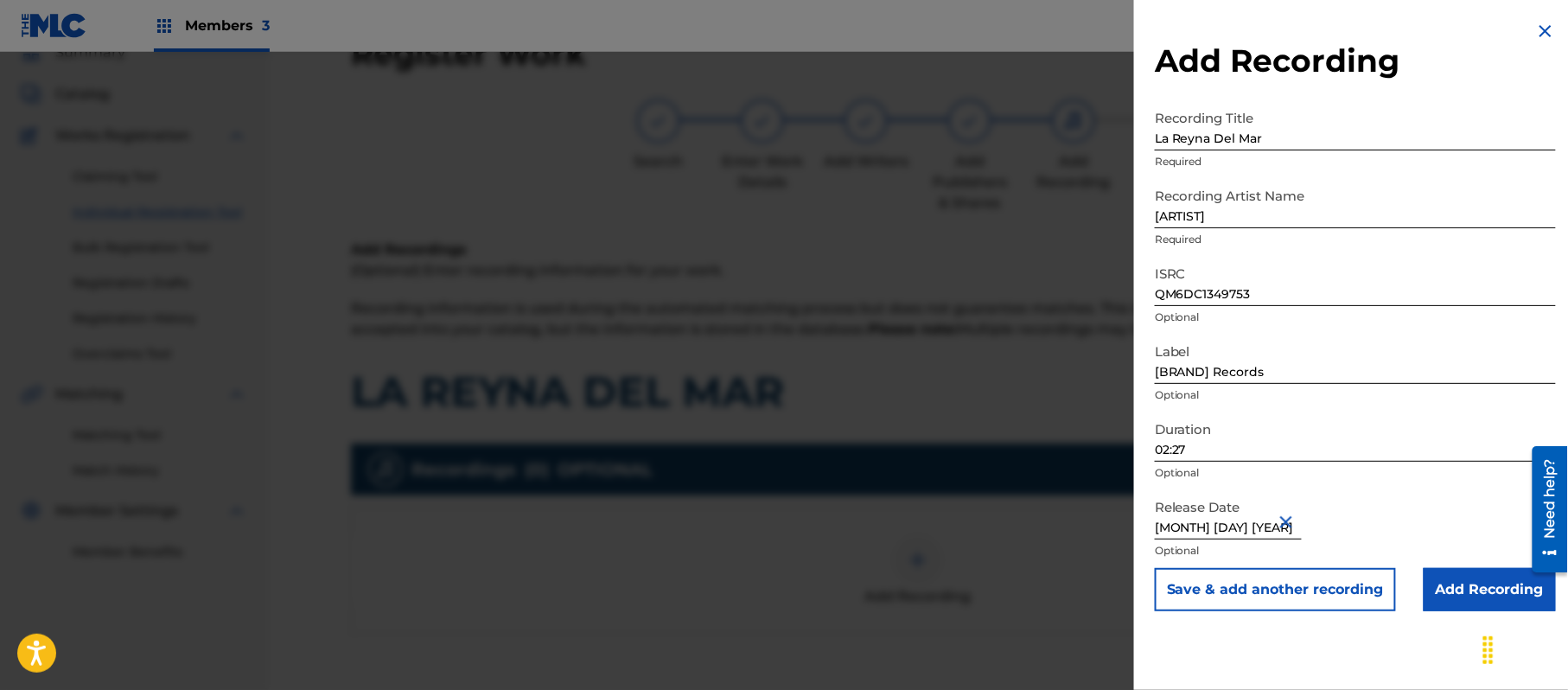 click on "Save & add another recording" at bounding box center [1275, 590] 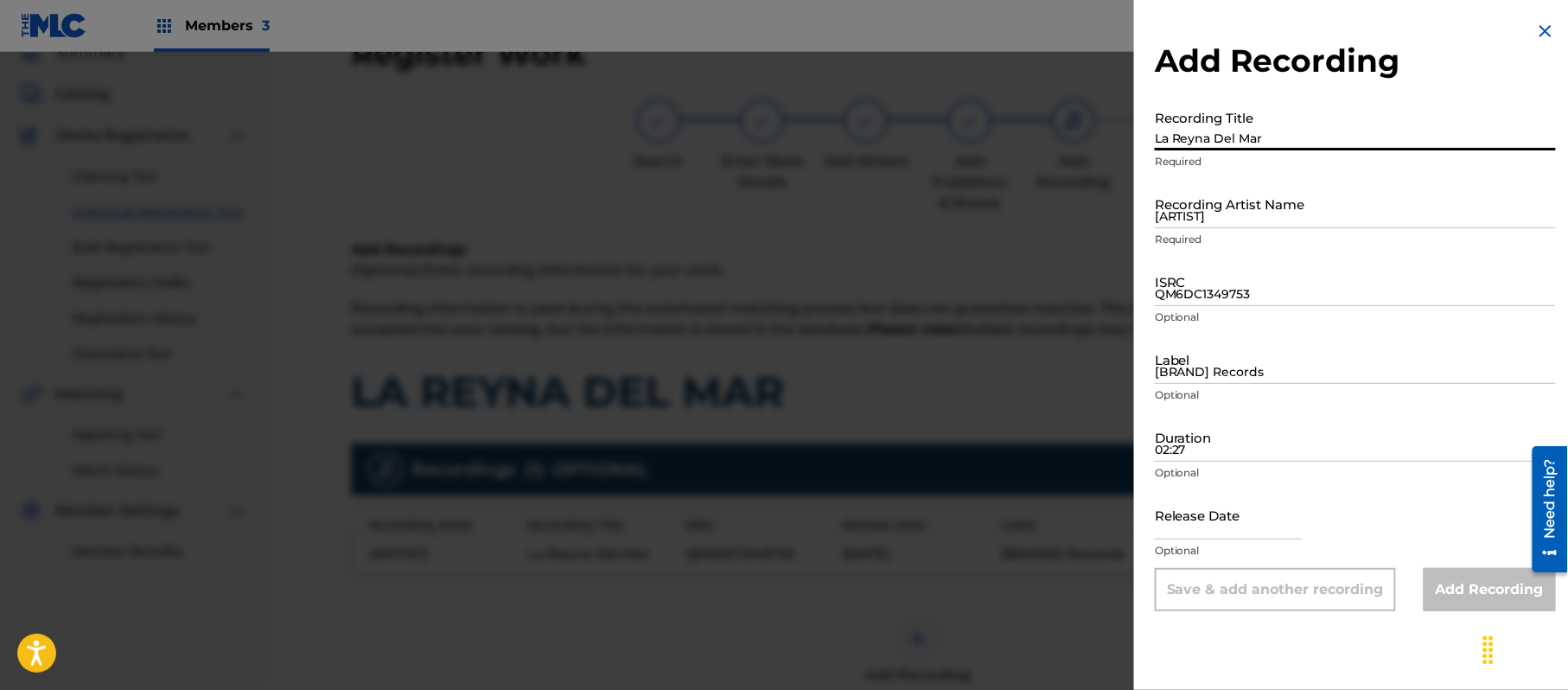 paste 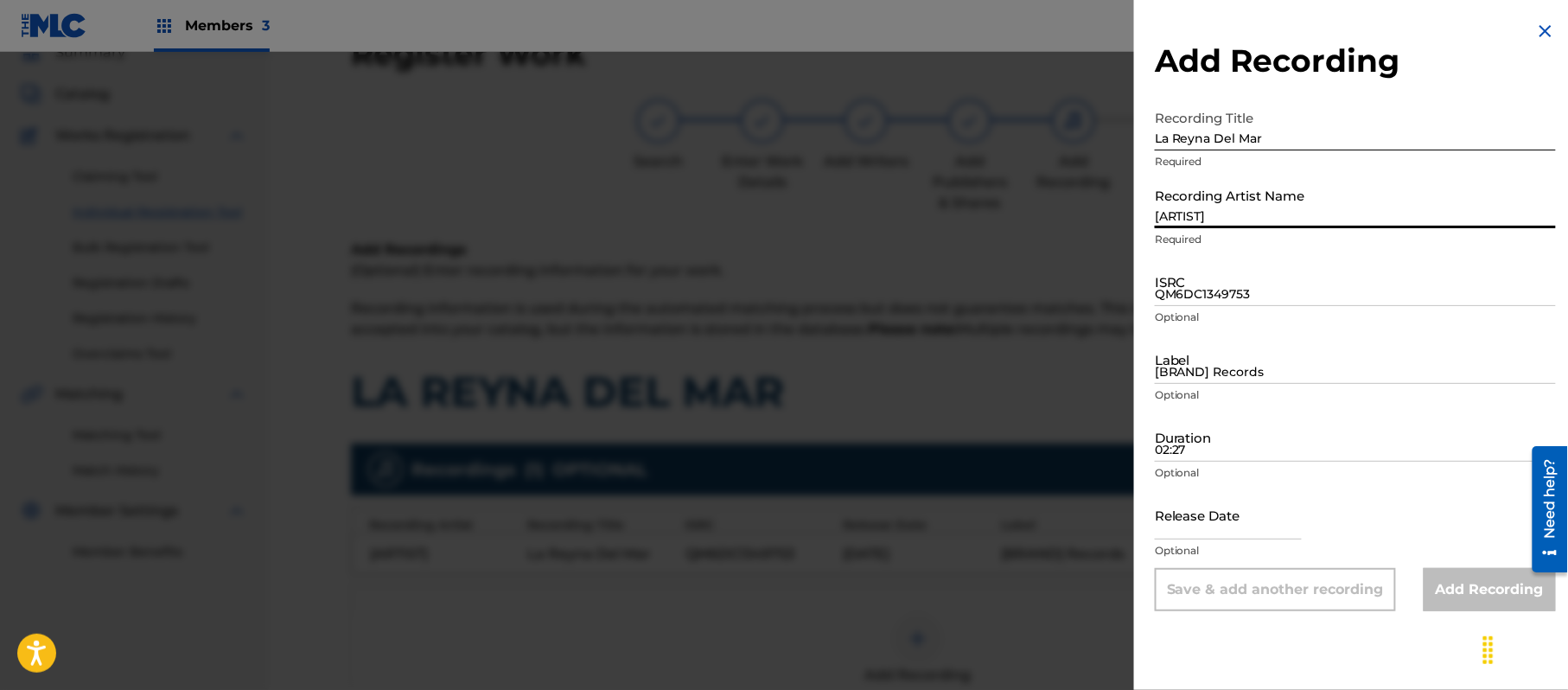 paste 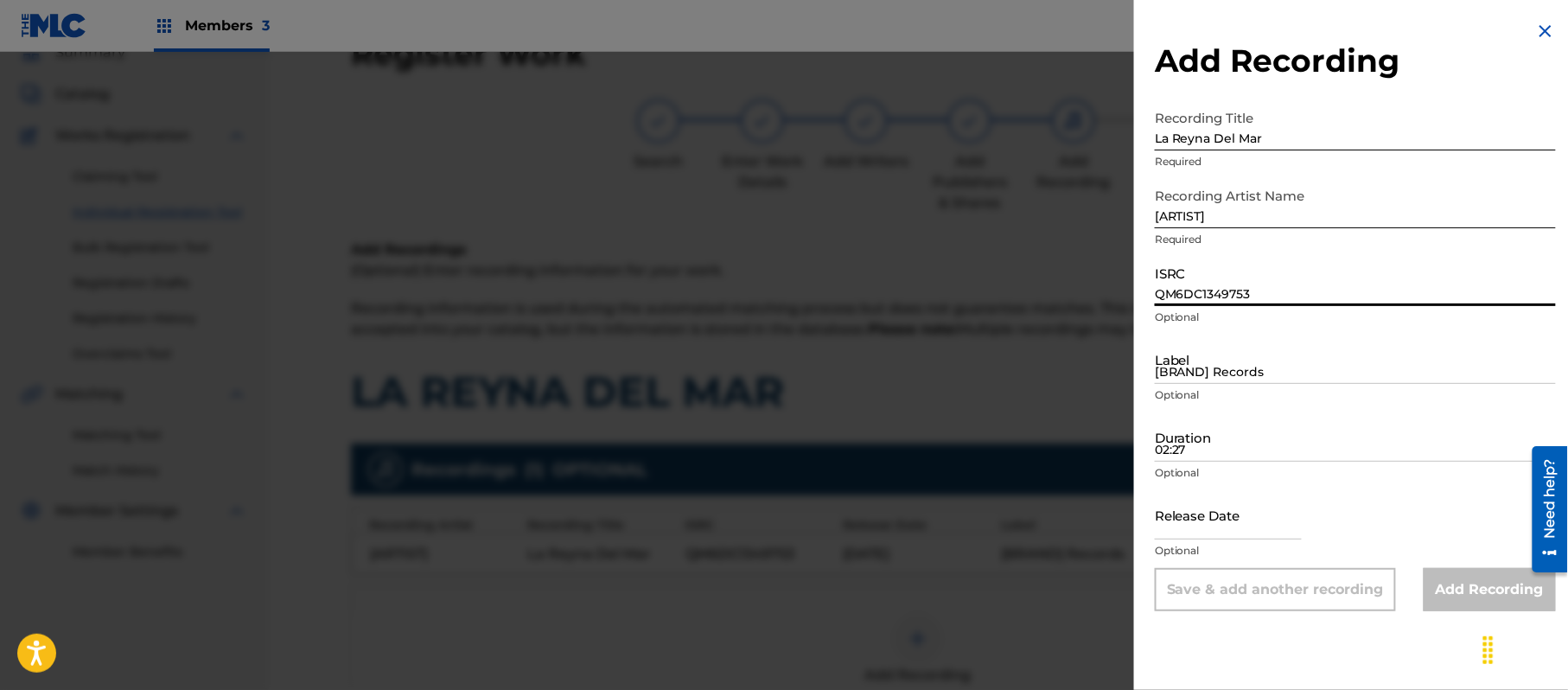paste on "[ID]" 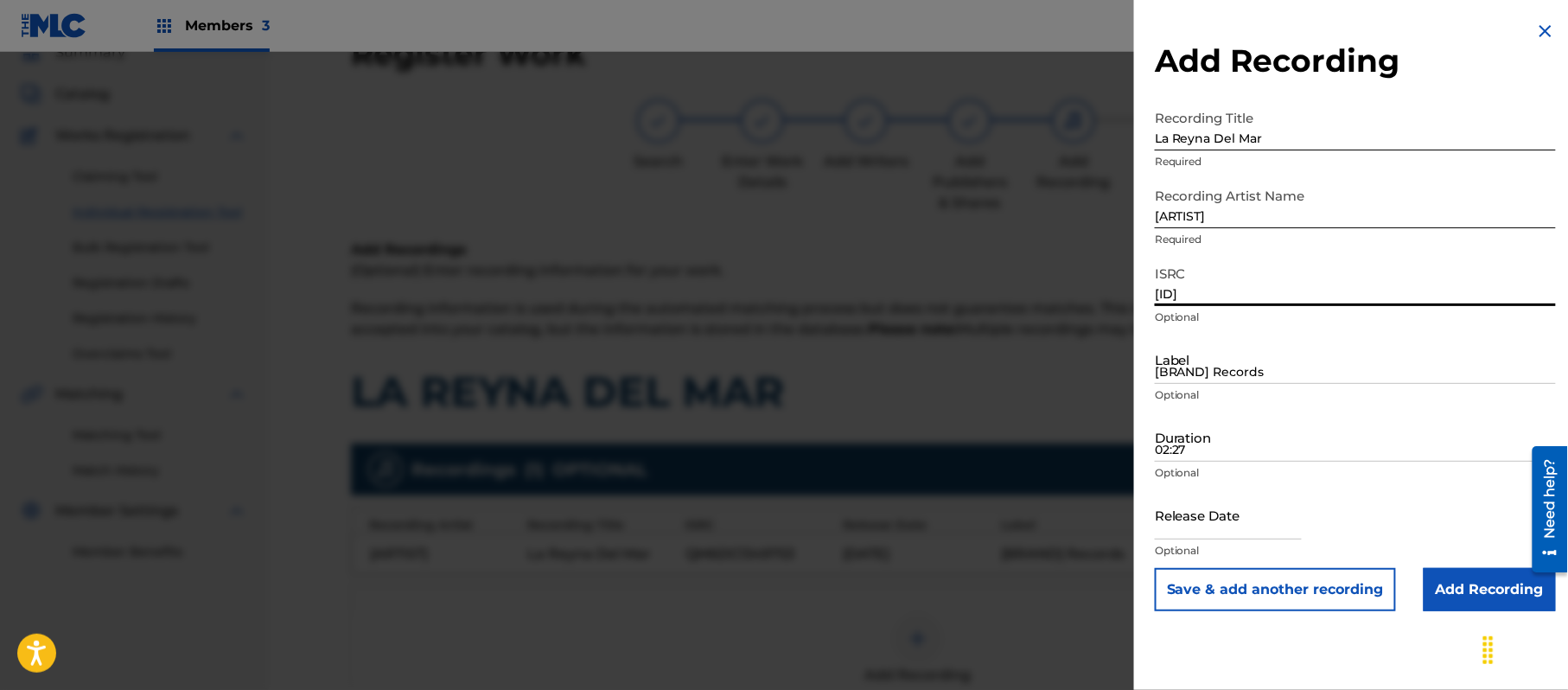 type on "[ID]" 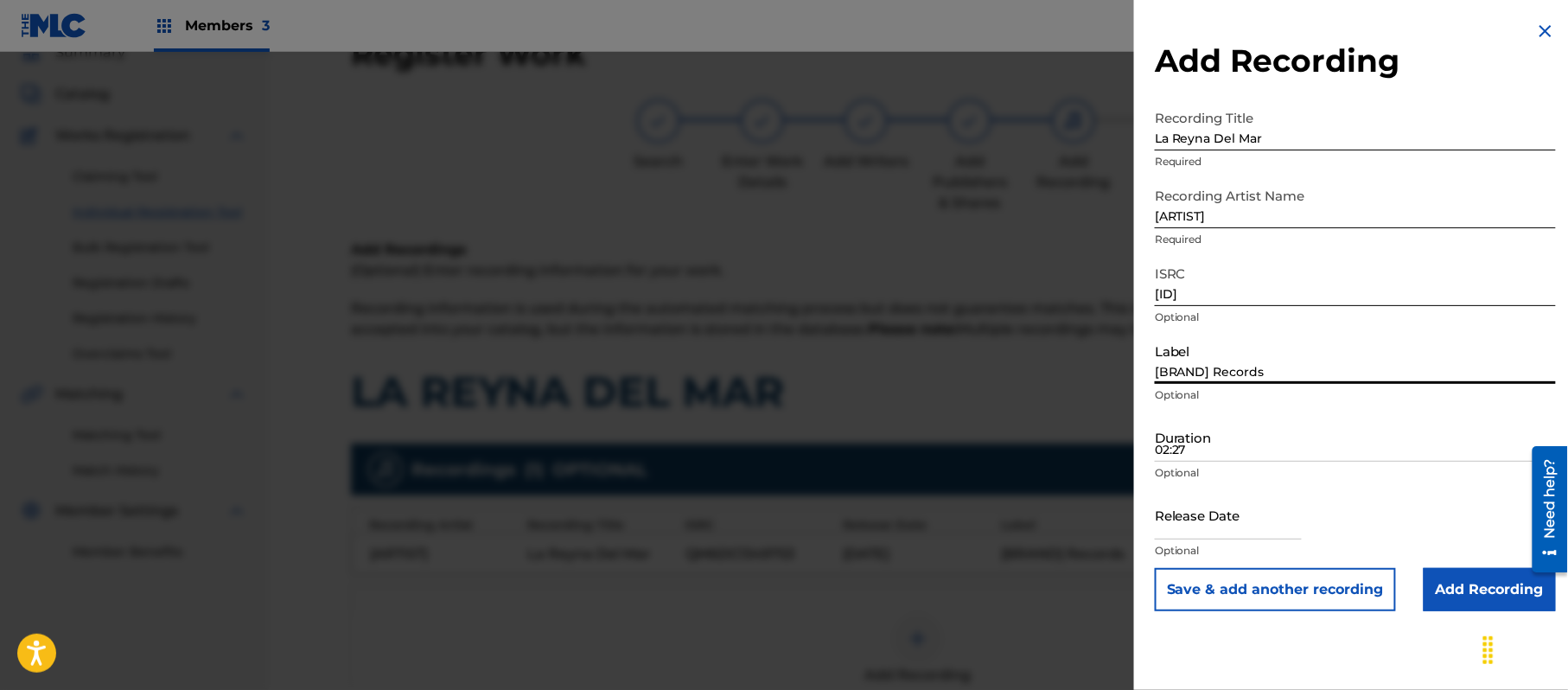 paste 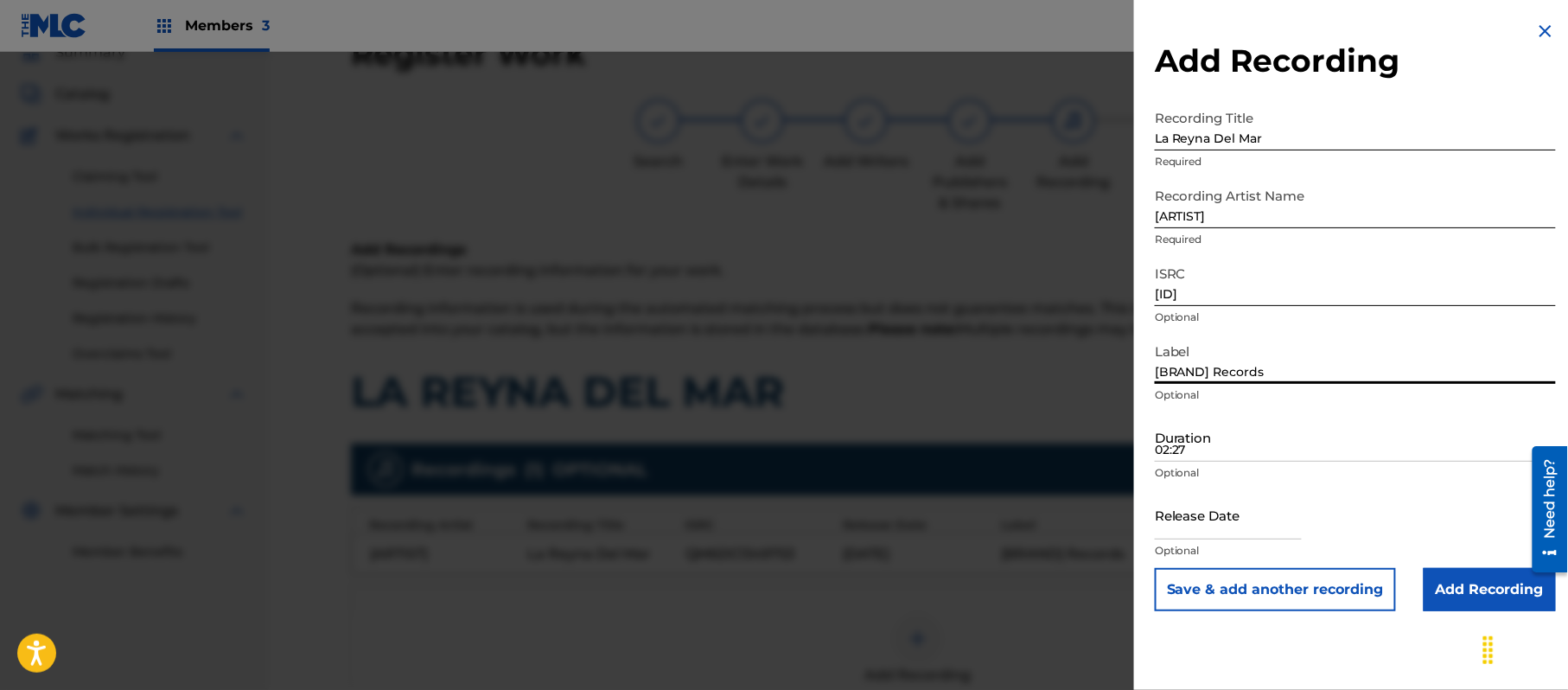 click on "02:27" at bounding box center (1355, 437) 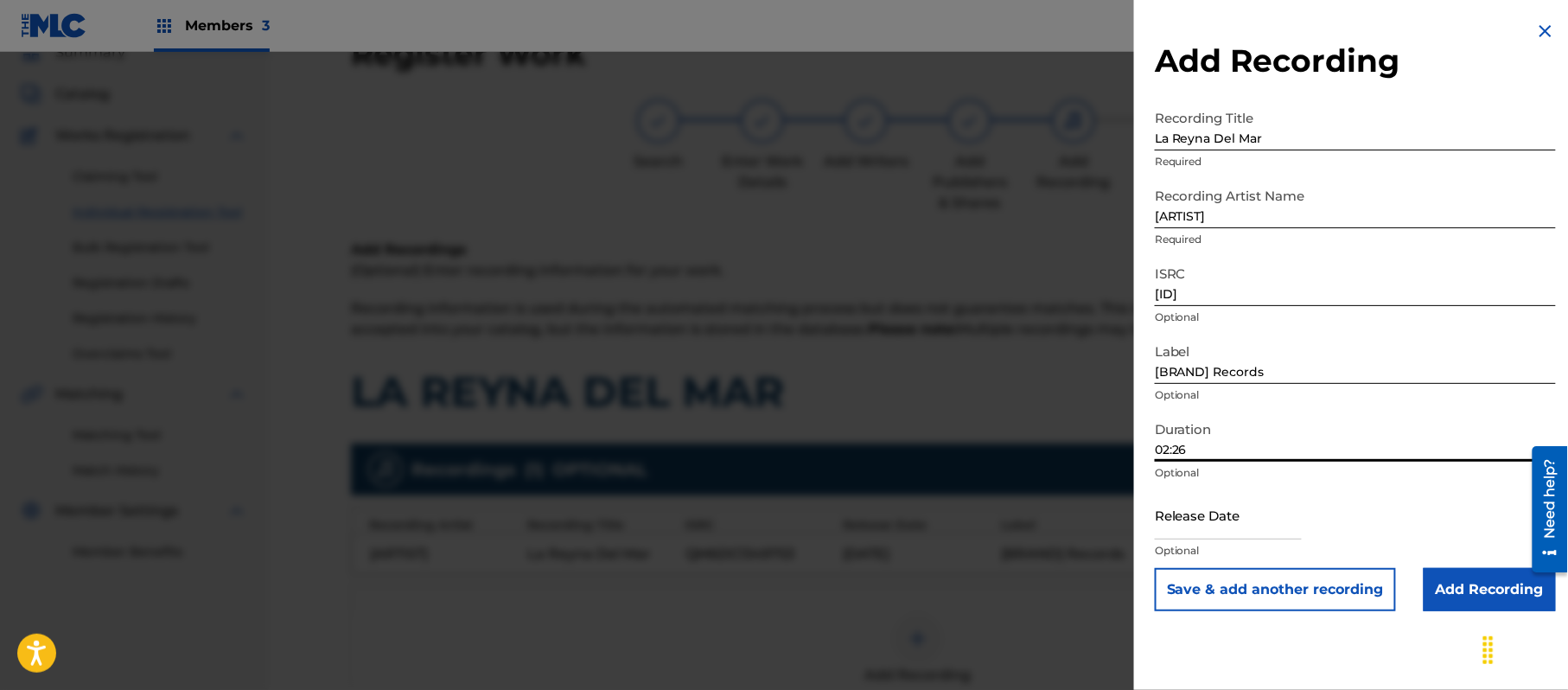 type on "02:26" 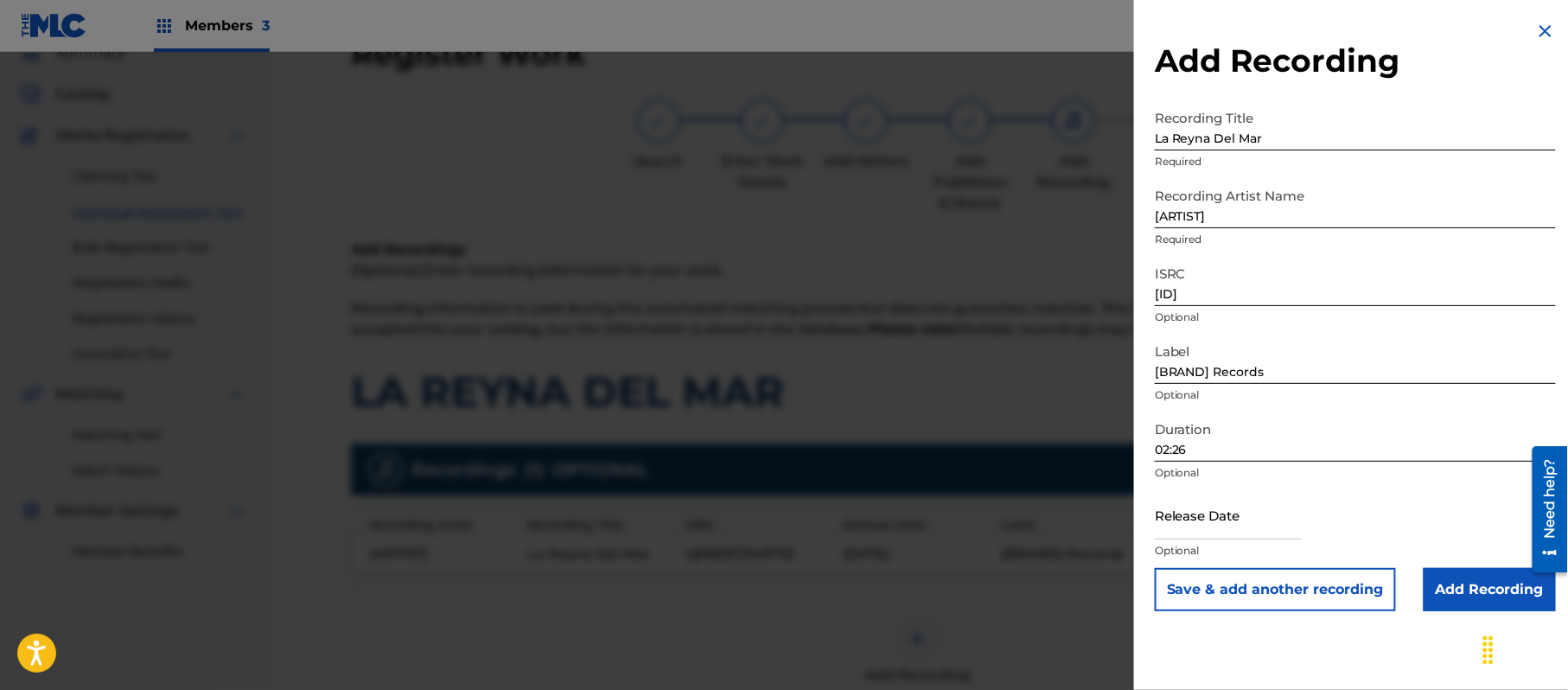 click at bounding box center [1228, 514] 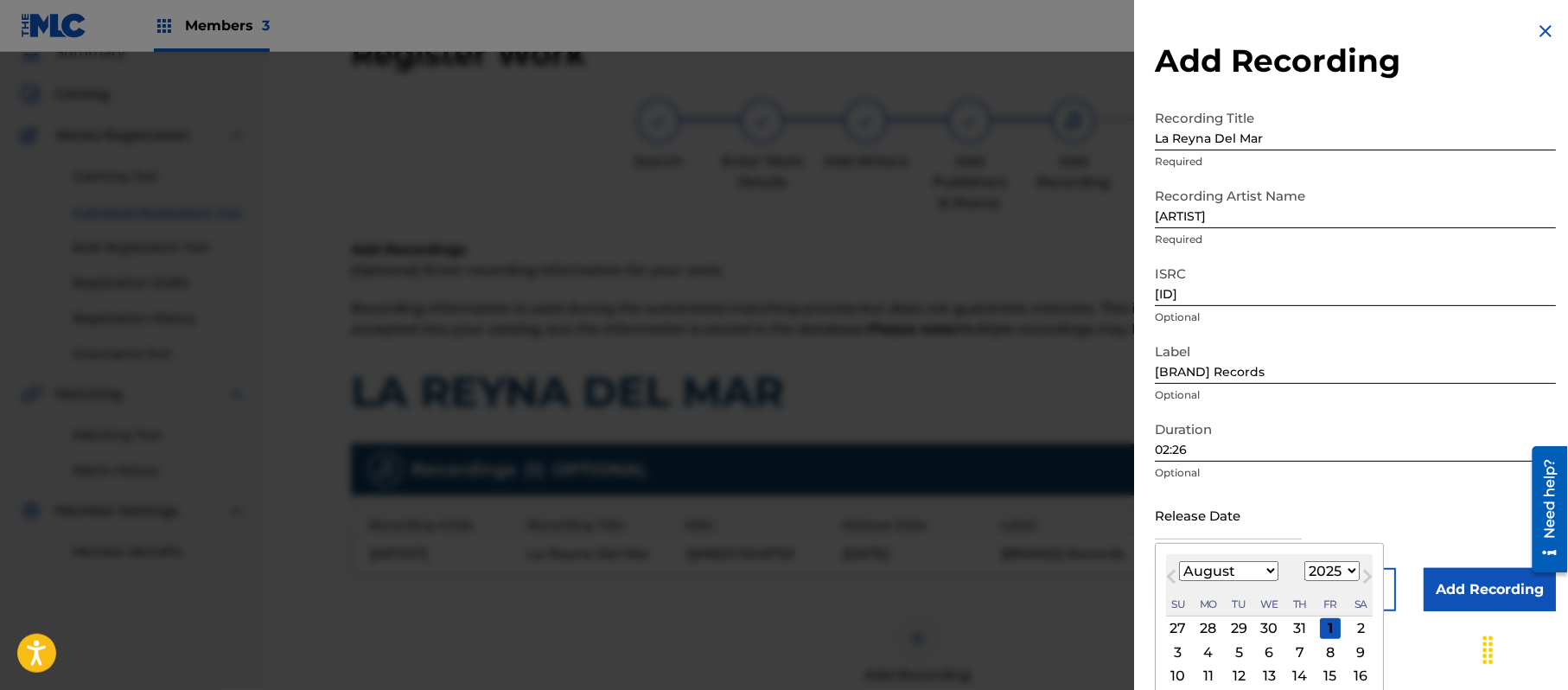 click on "1899 1900 1901 1902 1903 1904 1905 1906 1907 1908 1909 1910 1911 1912 1913 1914 1915 1916 1917 1918 1919 1920 1921 1922 1923 1924 1925 1926 1927 1928 1929 1930 1931 1932 1933 1934 1935 1936 1937 1938 1939 1940 1941 1942 1943 1944 1945 1946 1947 1948 1949 1950 1951 1952 1953 1954 1955 1956 1957 1958 1959 1960 1961 1962 1963 1964 1965 1966 1967 1968 1969 1970 1971 1972 1973 1974 1975 1976 1977 1978 1979 1980 1981 1982 1983 1984 1985 1986 1987 1988 1989 1990 1991 1992 1993 1994 1995 1996 1997 1998 1999 2000 2001 2002 2003 2004 2005 2006 2007 2008 2009 2010 2011 2012 2013 2014 2015 2016 2017 2018 2019 2020 2021 2022 2023 2024 2025 2026 2027 2028 2029 2030 2031 2032 2033 2034 2035 2036 2037 2038 2039 2040 2041 2042 2043 2044 2045 2046 2047 2048 2049 2050 2051 2052 2053 2054 2055 2056 2057 2058 2059 2060 2061 2062 2063 2064 2065 2066 2067 2068 2069 2070 2071 2072 2073 2074 2075 2076 2077 2078 2079 2080 2081 2082 2083 2084 2085 2086 2087 2088 2089 2090 2091 2092 2093 2094 2095 2096 2097 2098 2099 2100" at bounding box center [1332, 571] 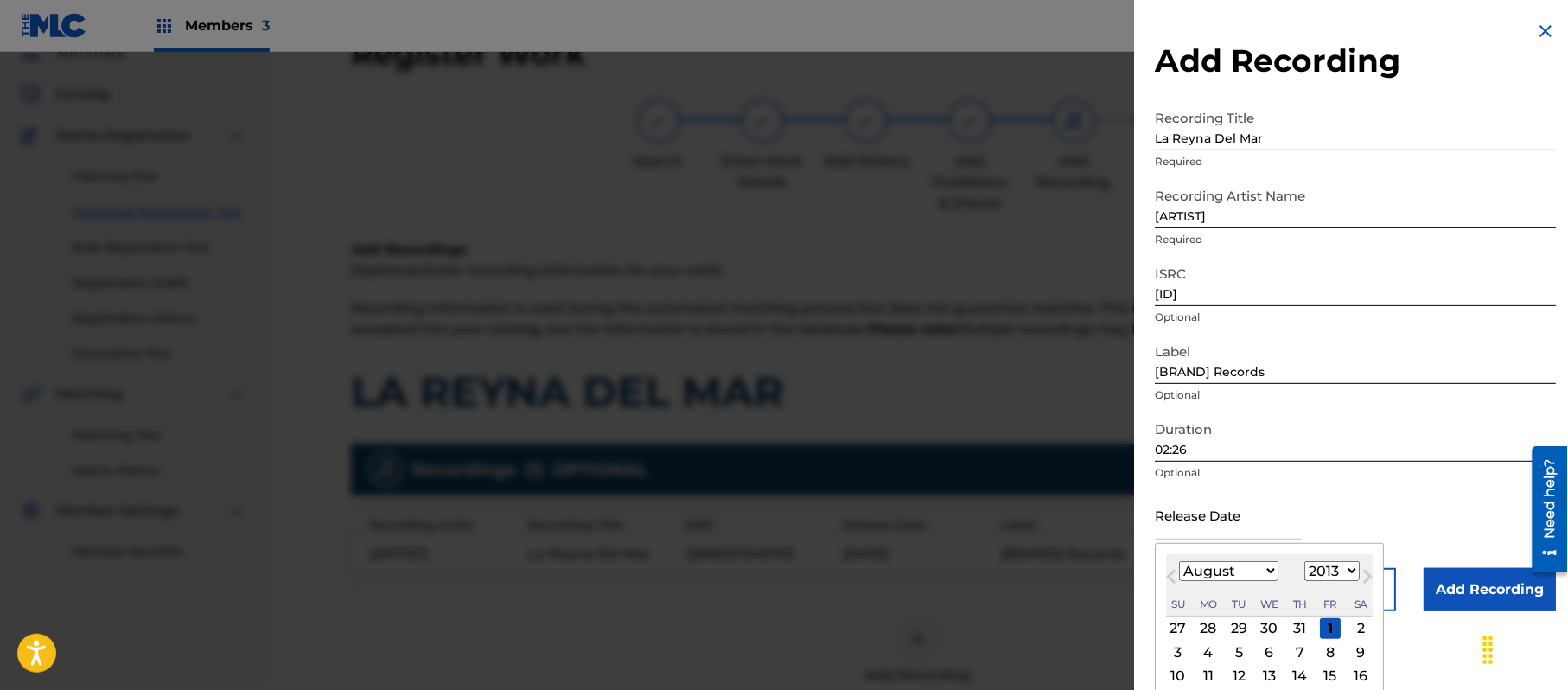 click on "1899 1900 1901 1902 1903 1904 1905 1906 1907 1908 1909 1910 1911 1912 1913 1914 1915 1916 1917 1918 1919 1920 1921 1922 1923 1924 1925 1926 1927 1928 1929 1930 1931 1932 1933 1934 1935 1936 1937 1938 1939 1940 1941 1942 1943 1944 1945 1946 1947 1948 1949 1950 1951 1952 1953 1954 1955 1956 1957 1958 1959 1960 1961 1962 1963 1964 1965 1966 1967 1968 1969 1970 1971 1972 1973 1974 1975 1976 1977 1978 1979 1980 1981 1982 1983 1984 1985 1986 1987 1988 1989 1990 1991 1992 1993 1994 1995 1996 1997 1998 1999 2000 2001 2002 2003 2004 2005 2006 2007 2008 2009 2010 2011 2012 2013 2014 2015 2016 2017 2018 2019 2020 2021 2022 2023 2024 2025 2026 2027 2028 2029 2030 2031 2032 2033 2034 2035 2036 2037 2038 2039 2040 2041 2042 2043 2044 2045 2046 2047 2048 2049 2050 2051 2052 2053 2054 2055 2056 2057 2058 2059 2060 2061 2062 2063 2064 2065 2066 2067 2068 2069 2070 2071 2072 2073 2074 2075 2076 2077 2078 2079 2080 2081 2082 2083 2084 2085 2086 2087 2088 2089 2090 2091 2092 2093 2094 2095 2096 2097 2098 2099 2100" at bounding box center (1332, 571) 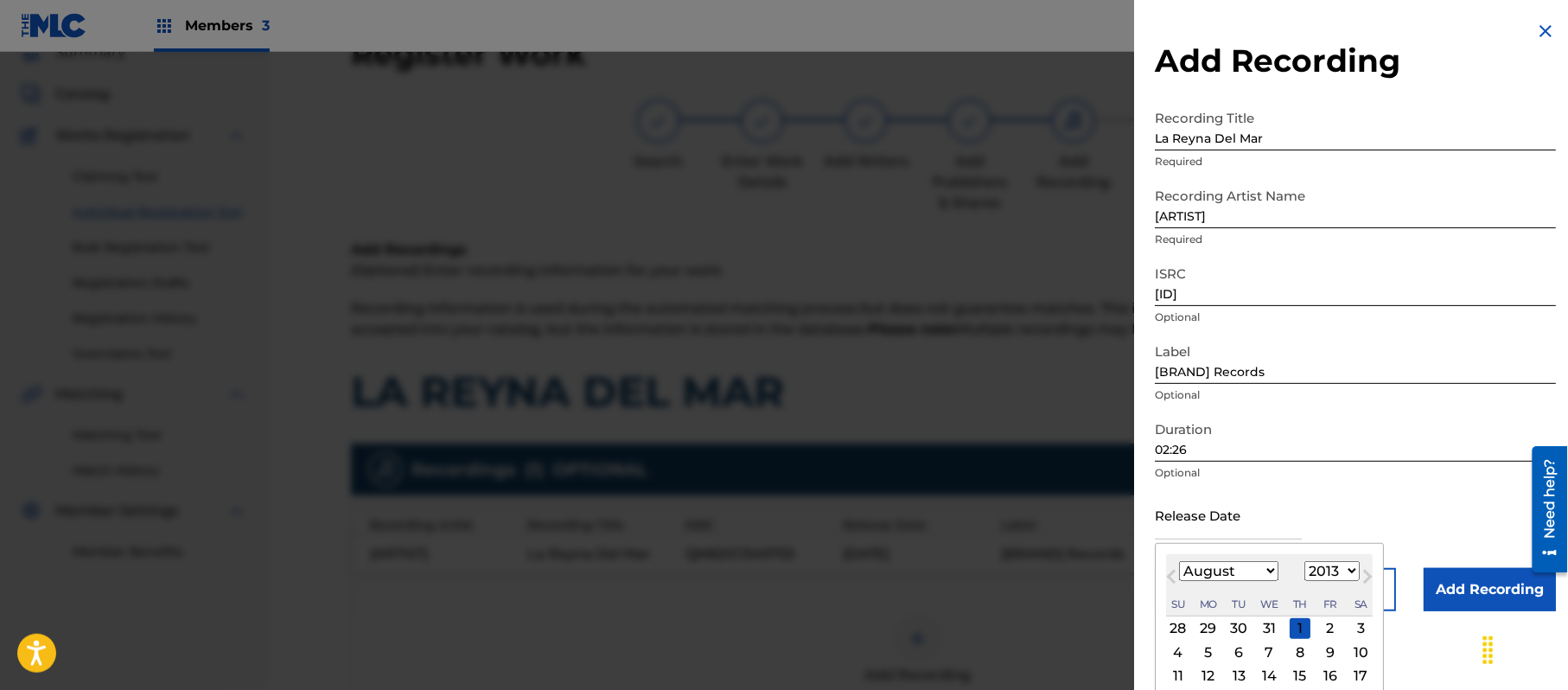 click on "January February March April May June July August September October November December" at bounding box center [1228, 571] 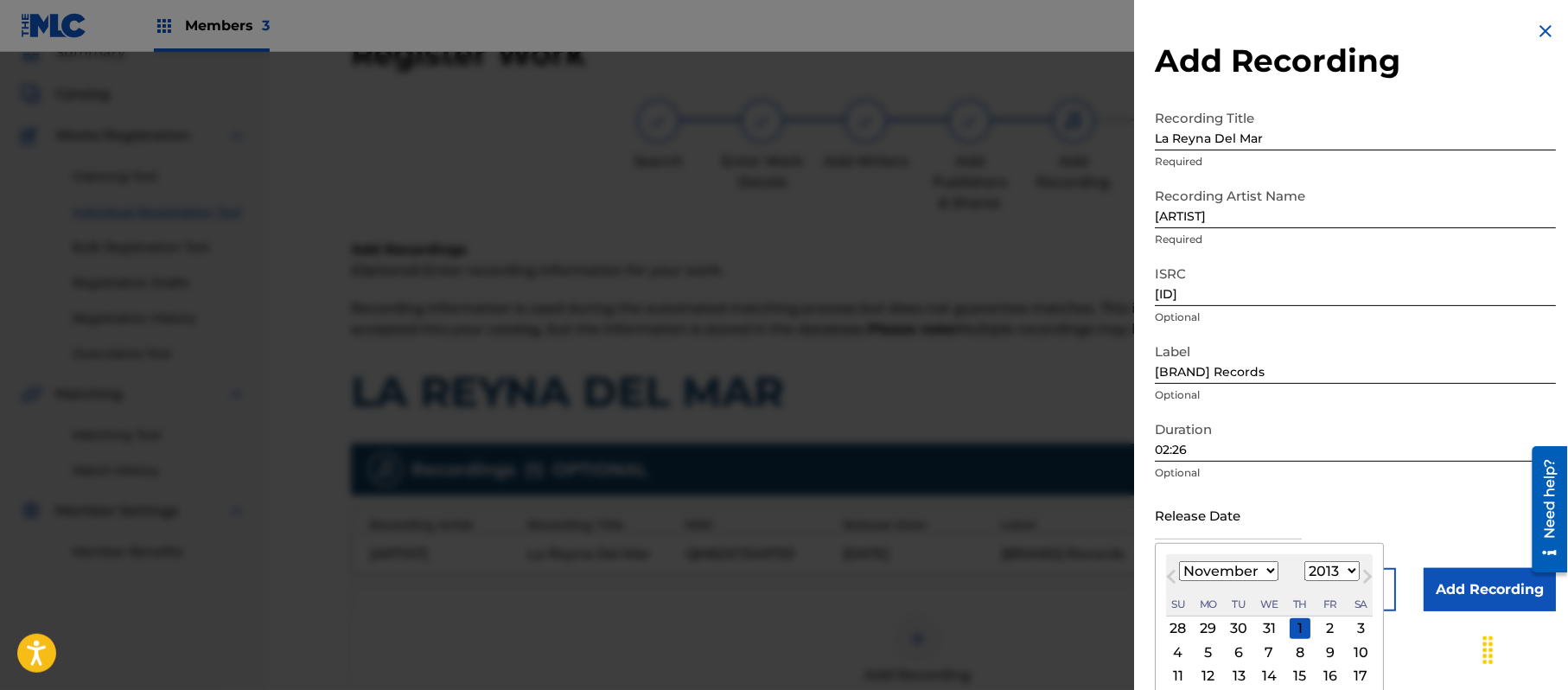 click on "January February March April May June July August September October November December" at bounding box center [1228, 571] 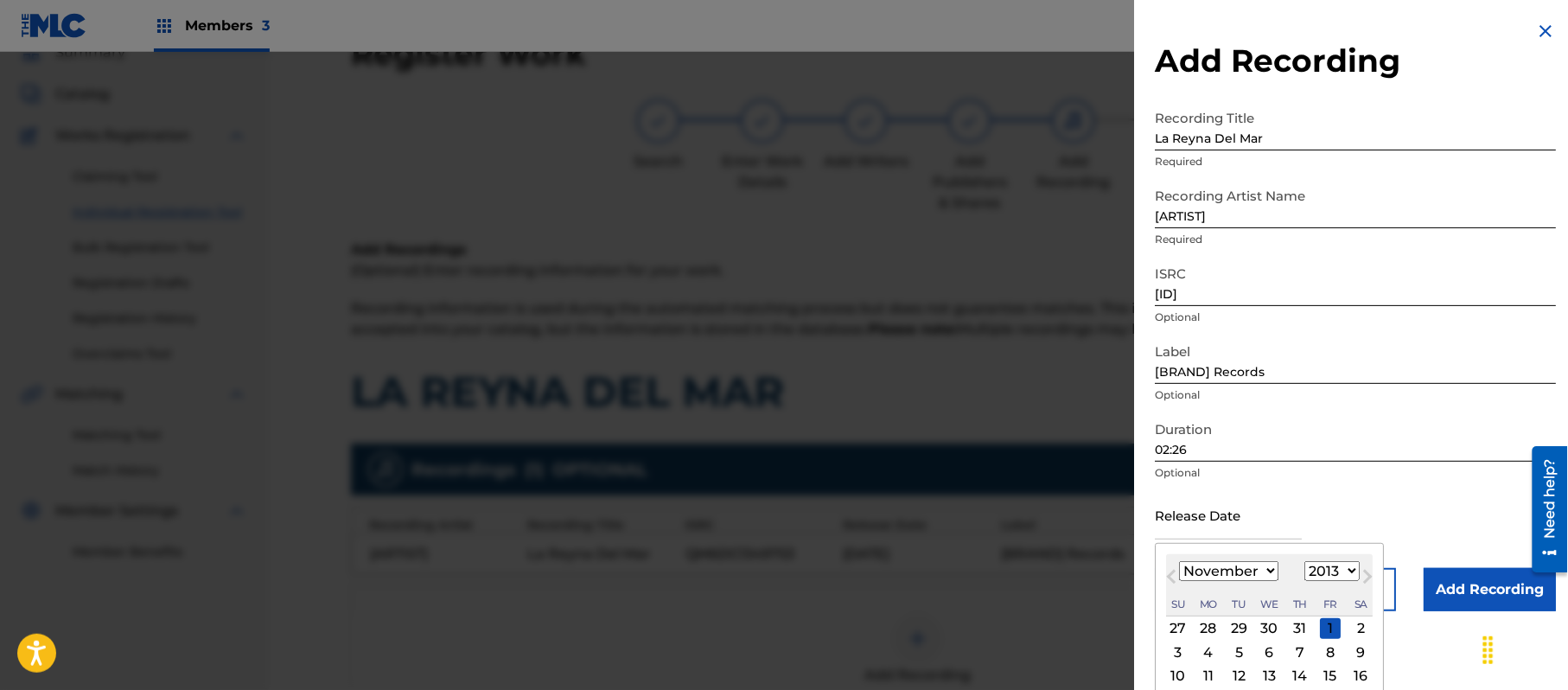 scroll, scrollTop: 80, scrollLeft: 0, axis: vertical 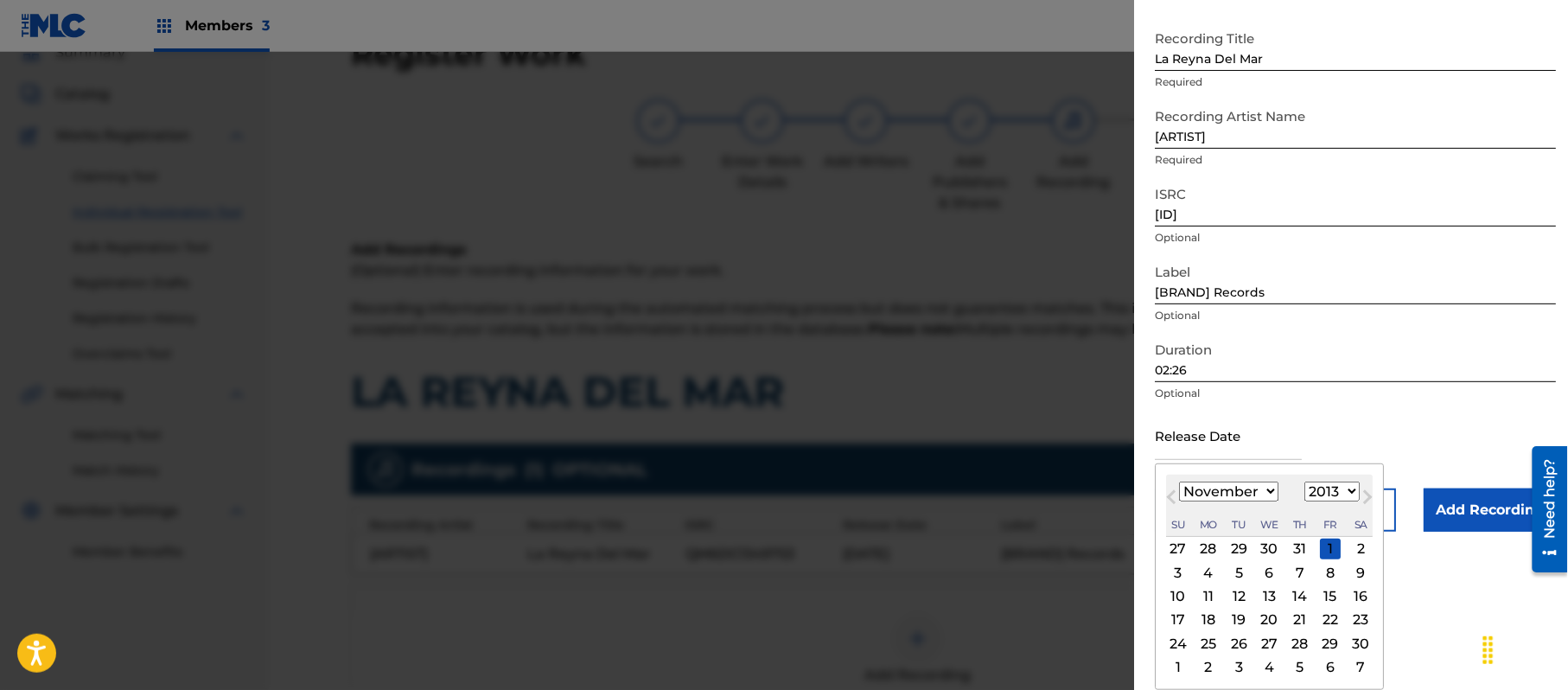 click on "26" at bounding box center (1239, 643) 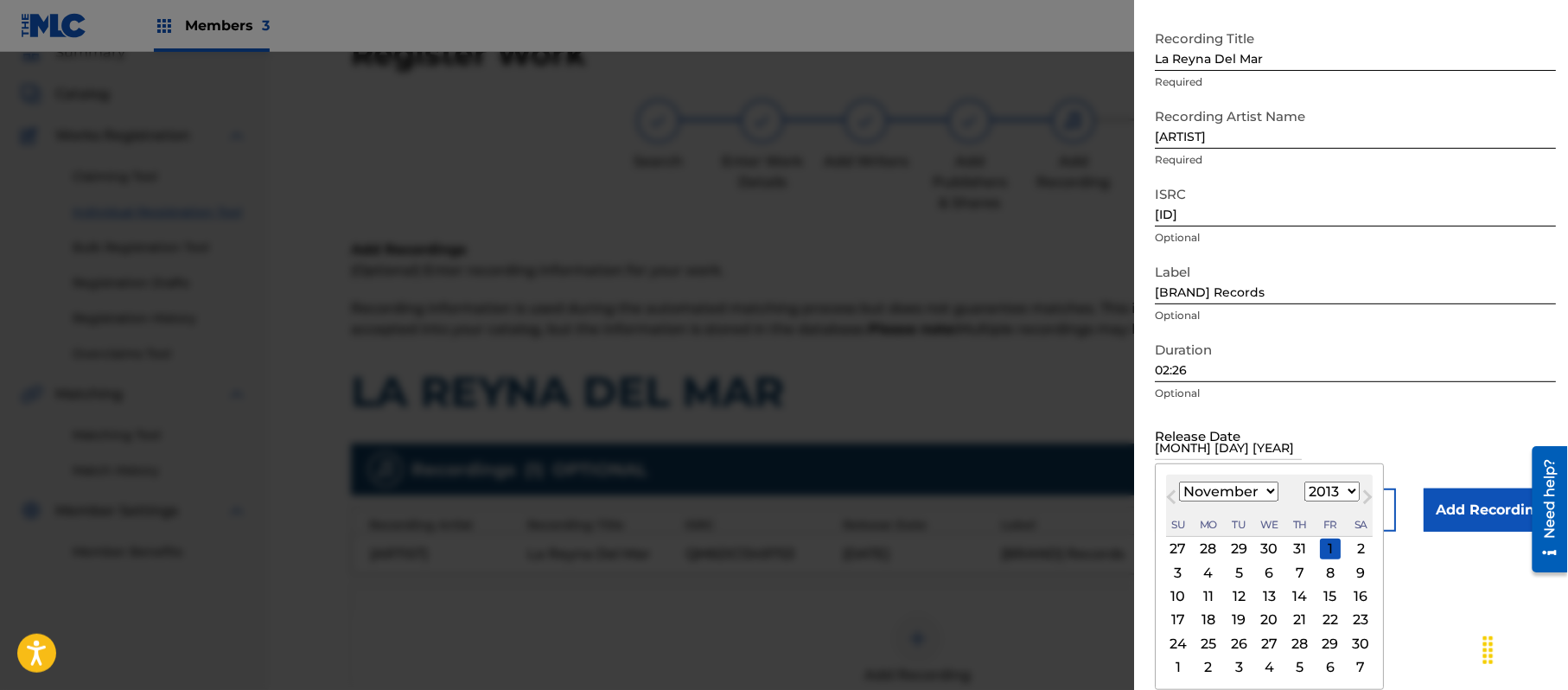 scroll, scrollTop: 0, scrollLeft: 0, axis: both 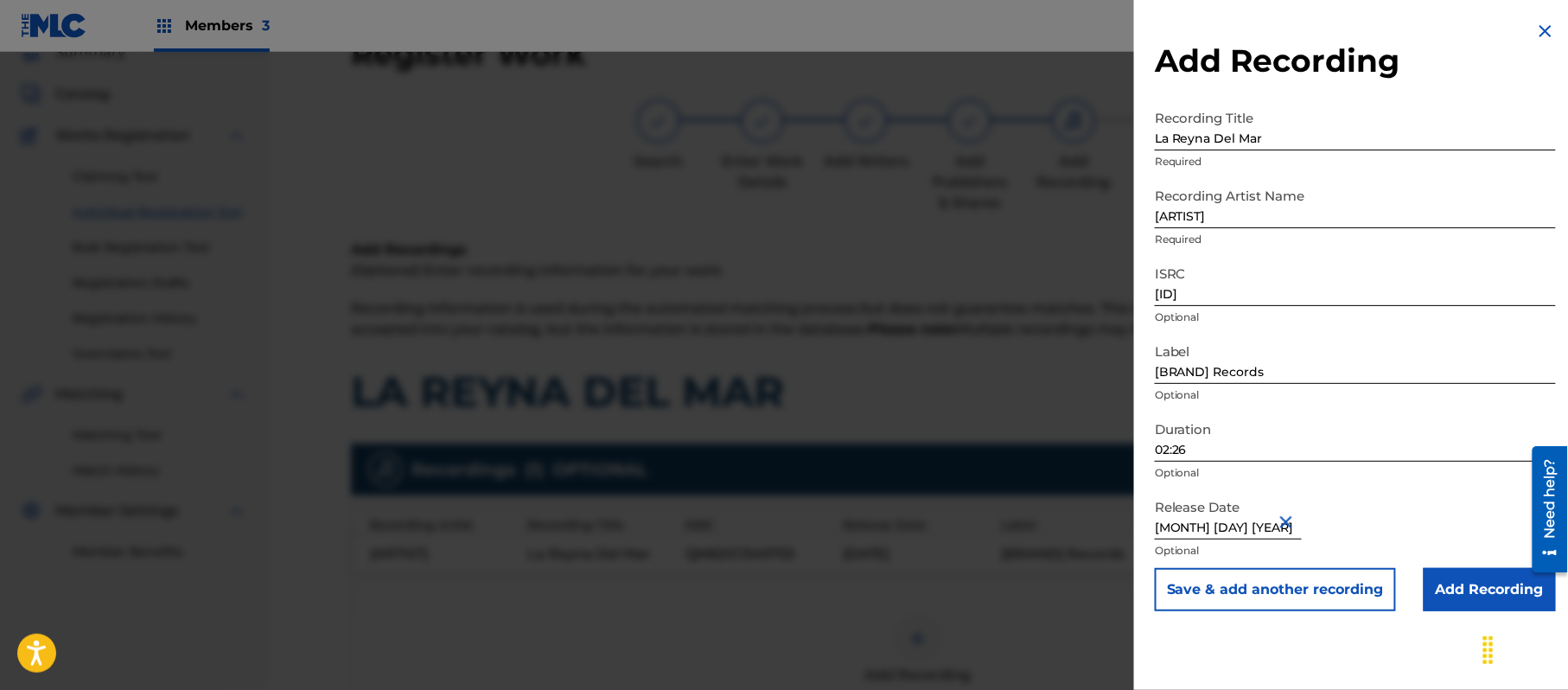 click on "Add Recording" at bounding box center [1489, 590] 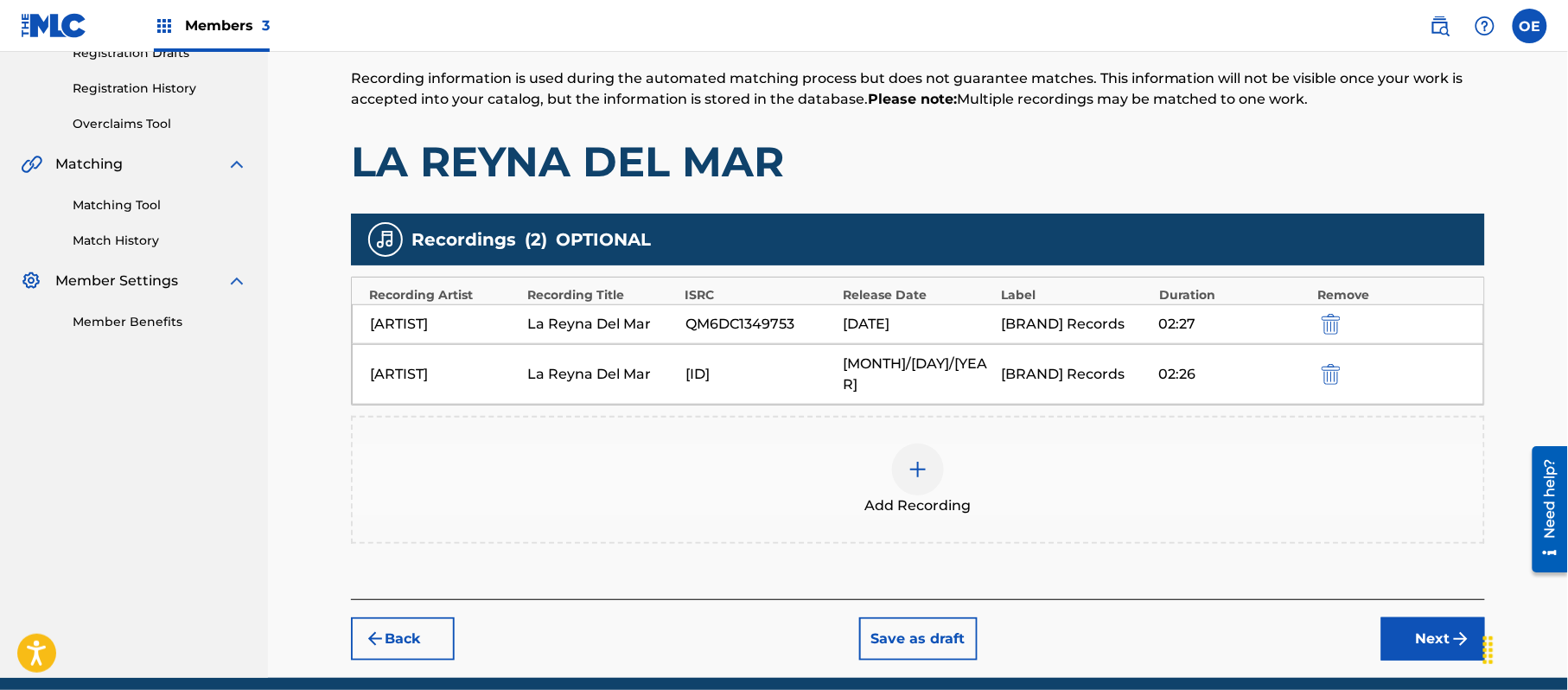 scroll, scrollTop: 309, scrollLeft: 0, axis: vertical 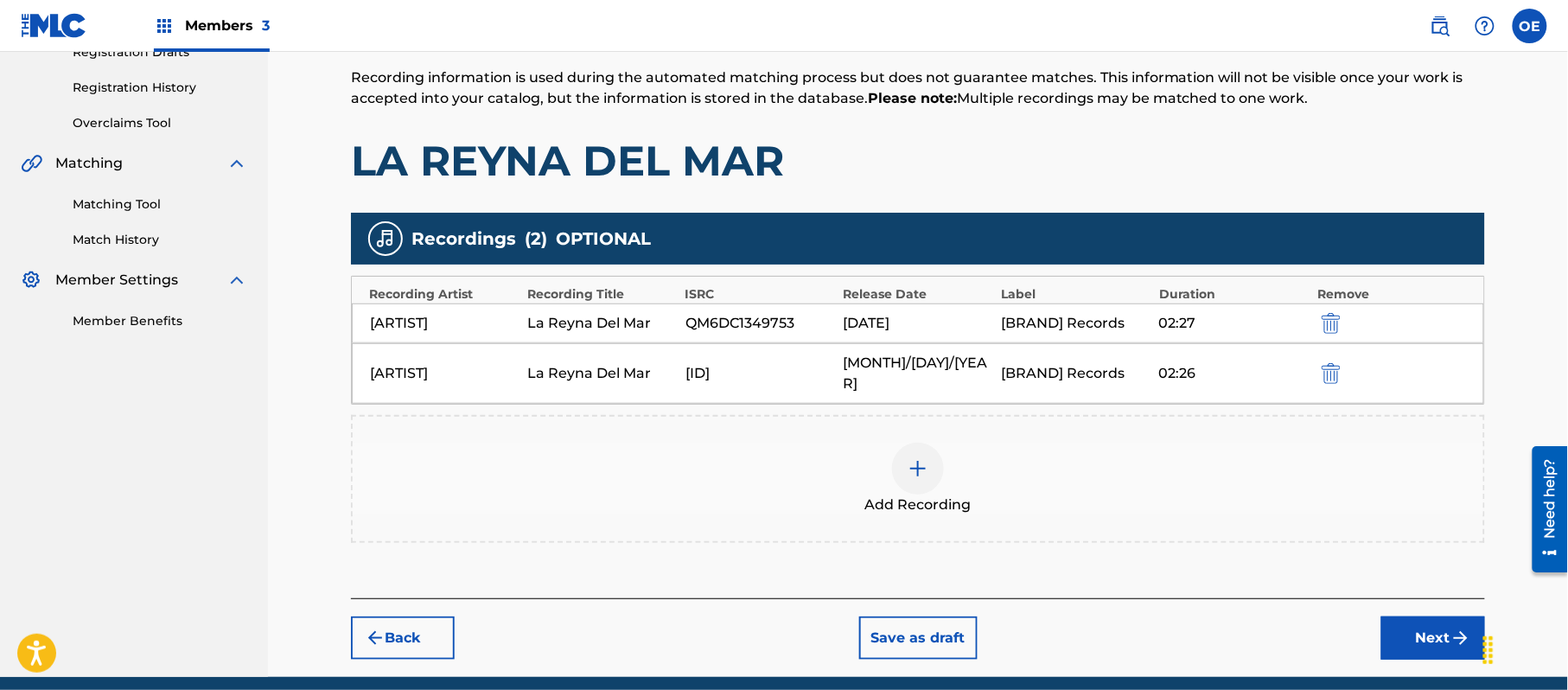 click on "Add Recording" at bounding box center (918, 479) 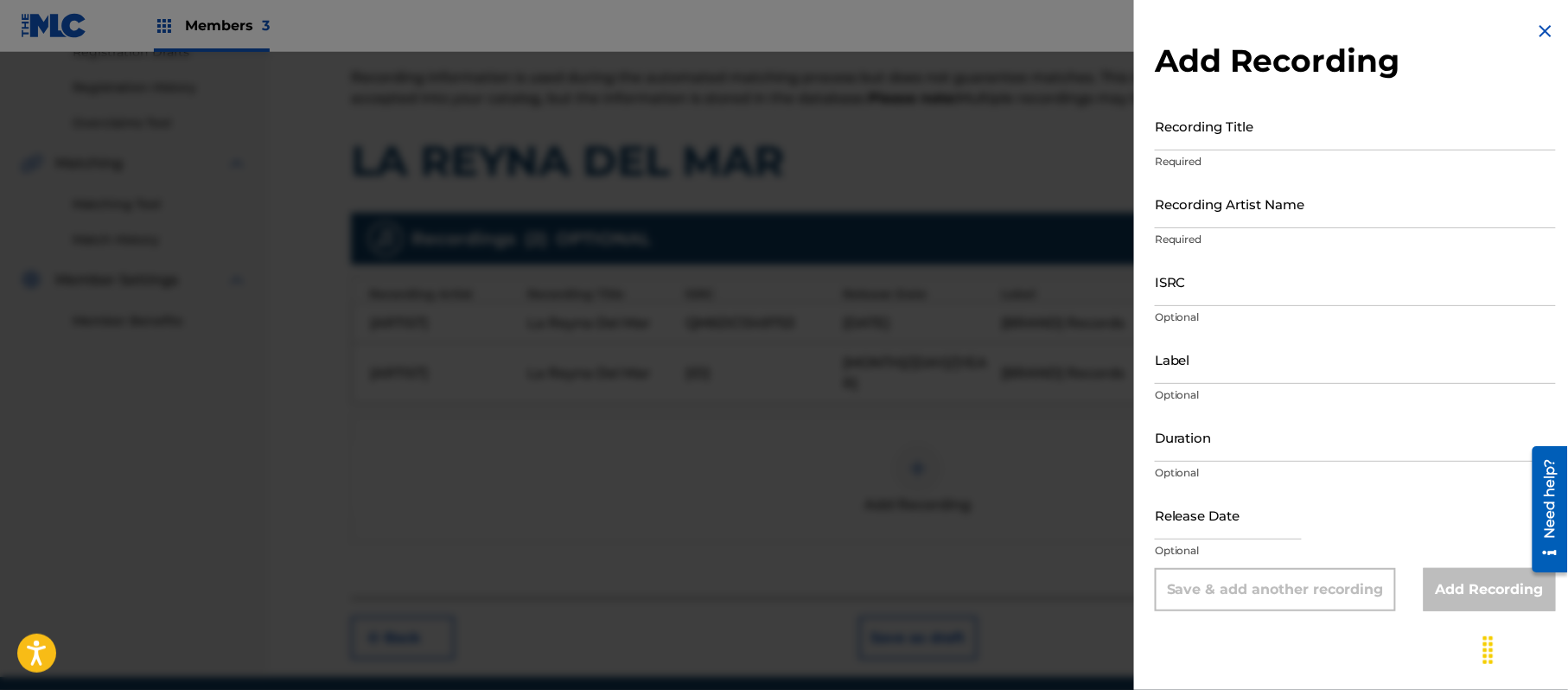 click on "Recording Title" at bounding box center (1355, 125) 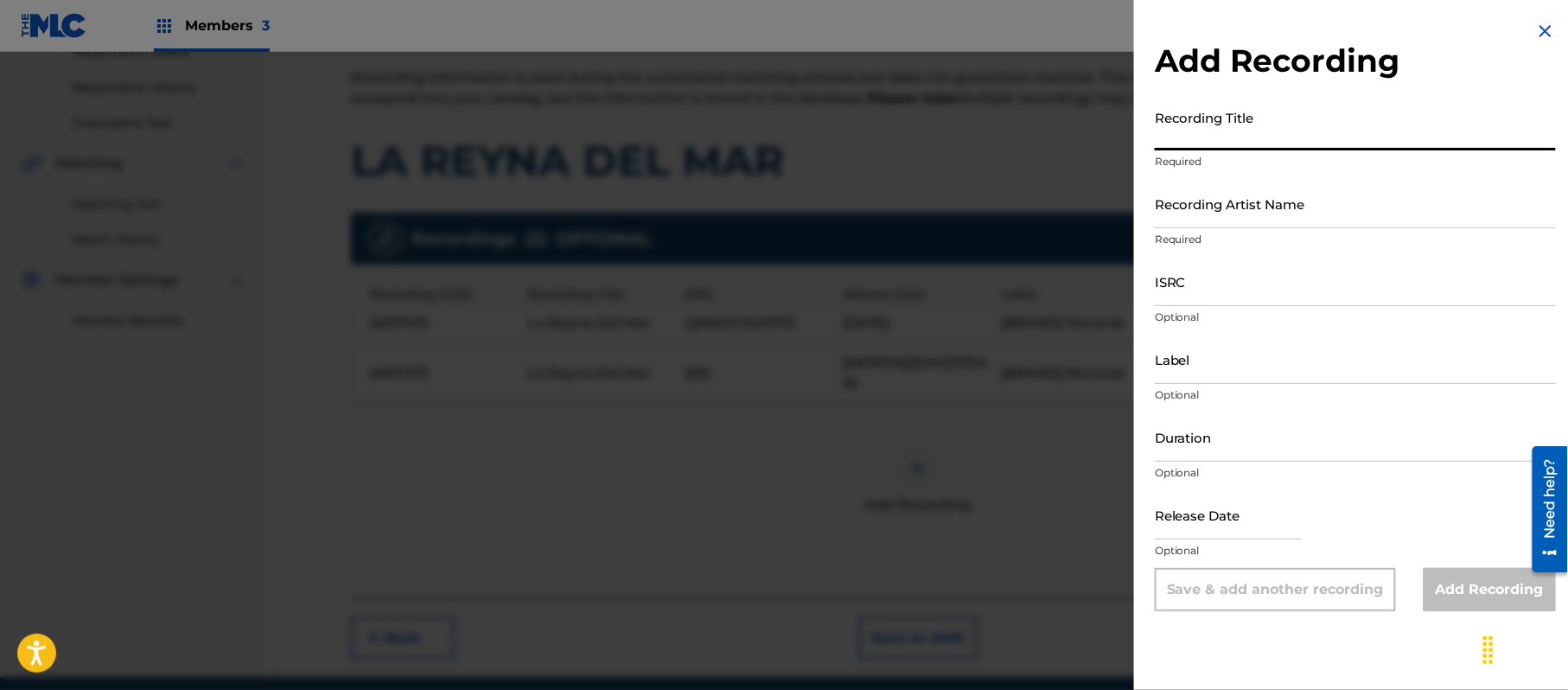 paste on "[ARTIST]" 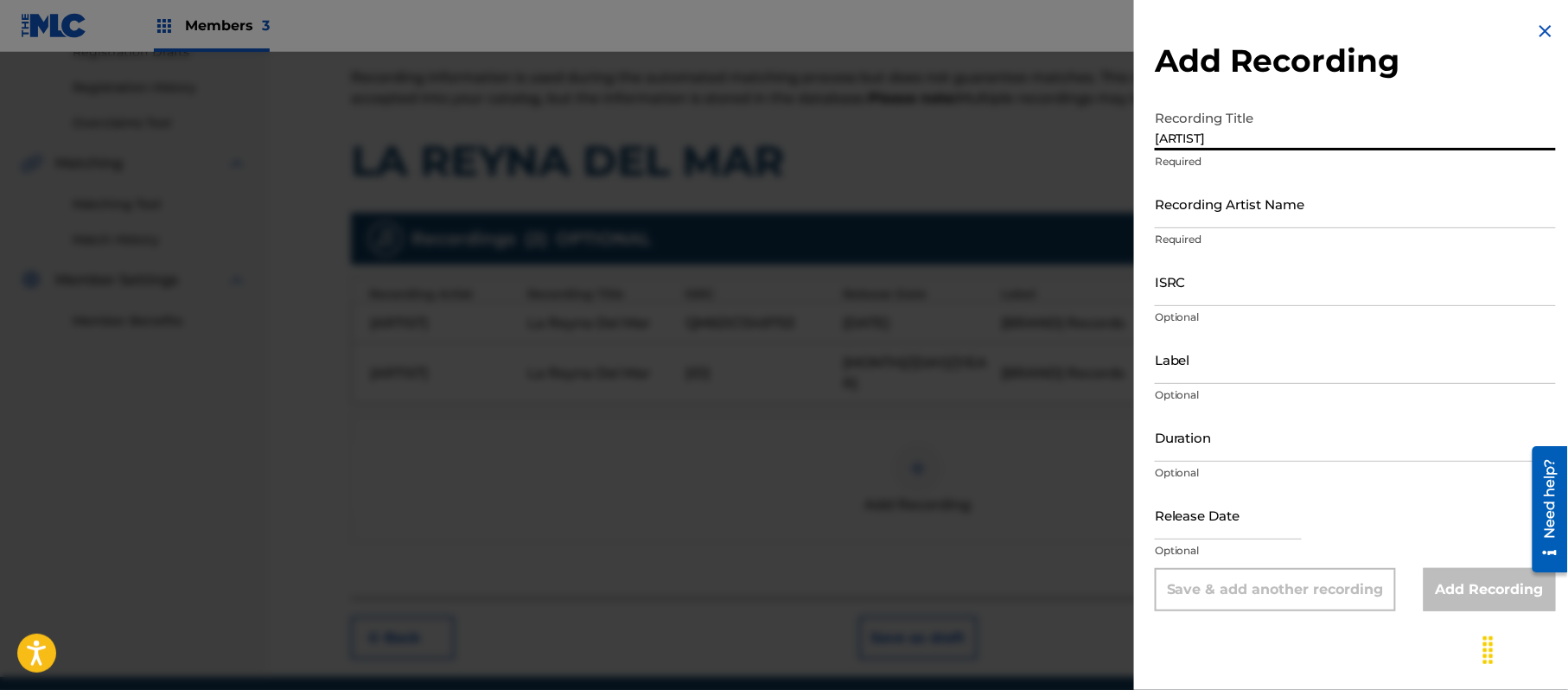 drag, startPoint x: 1281, startPoint y: 139, endPoint x: 824, endPoint y: 145, distance: 457.0394 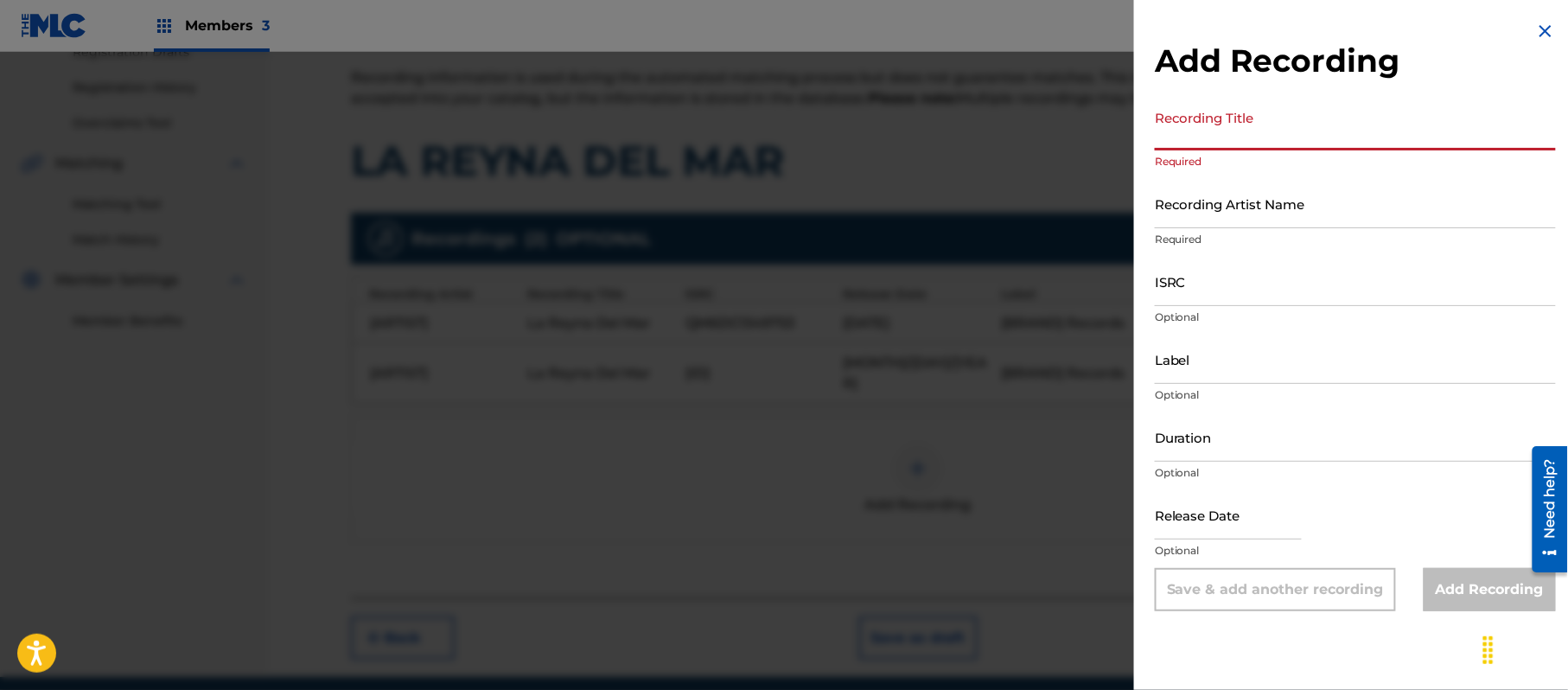 click on "Recording Artist Name" at bounding box center (1355, 203) 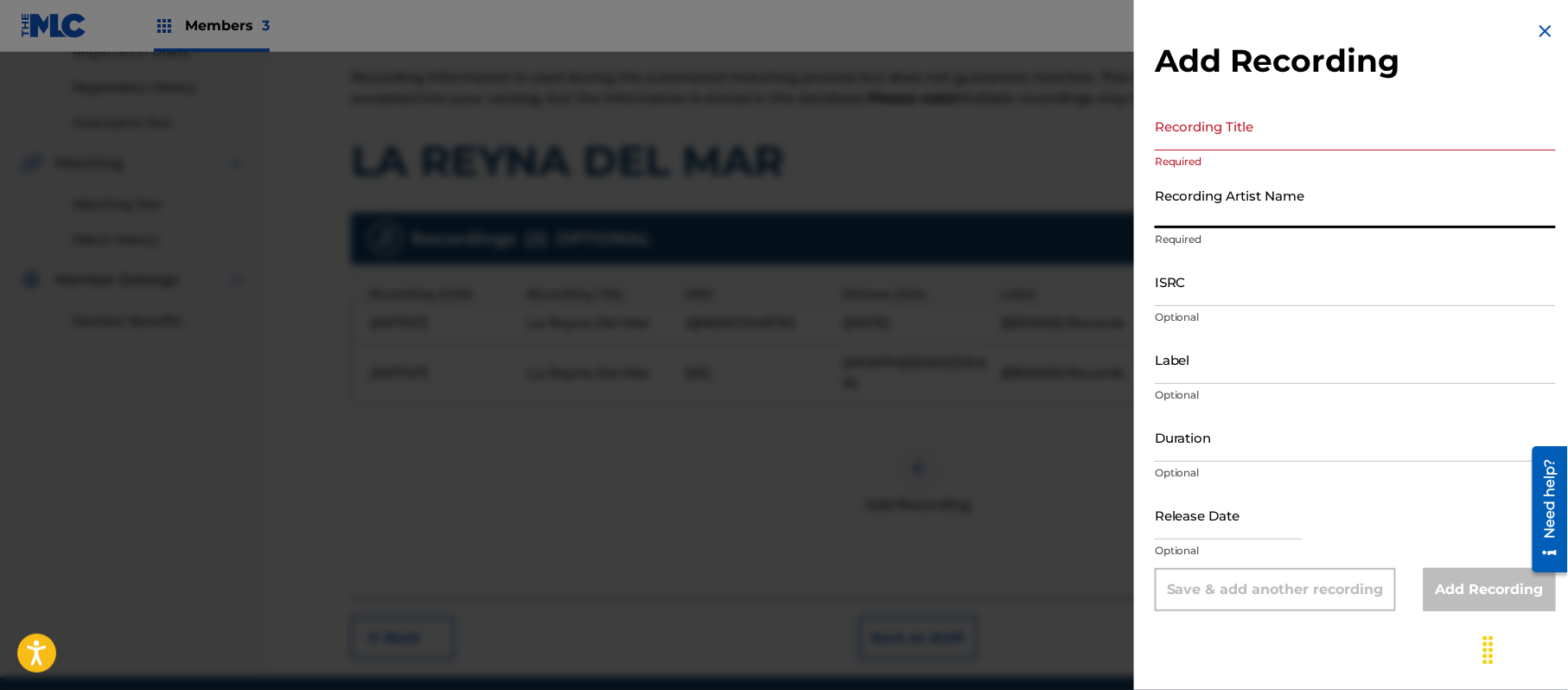 paste on "[ARTIST]" 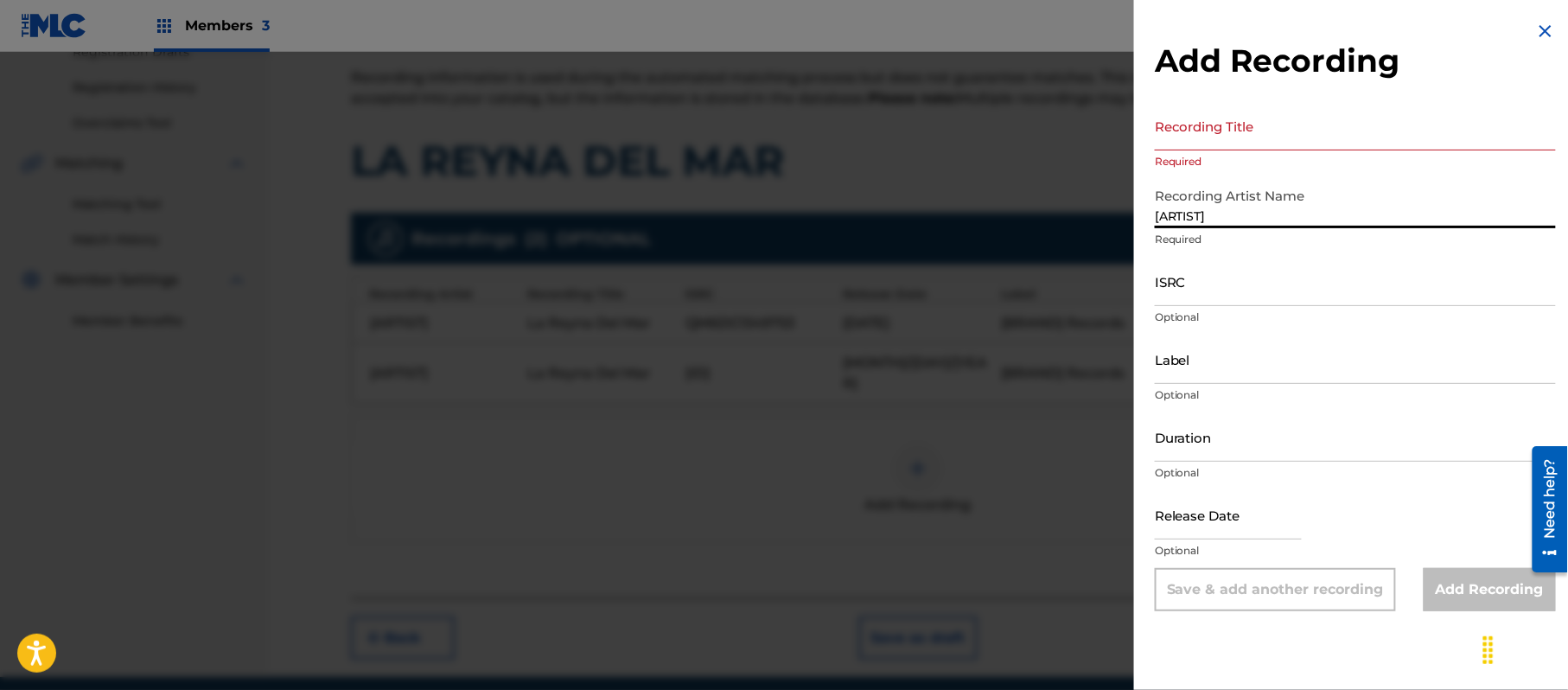 type on "[ARTIST]" 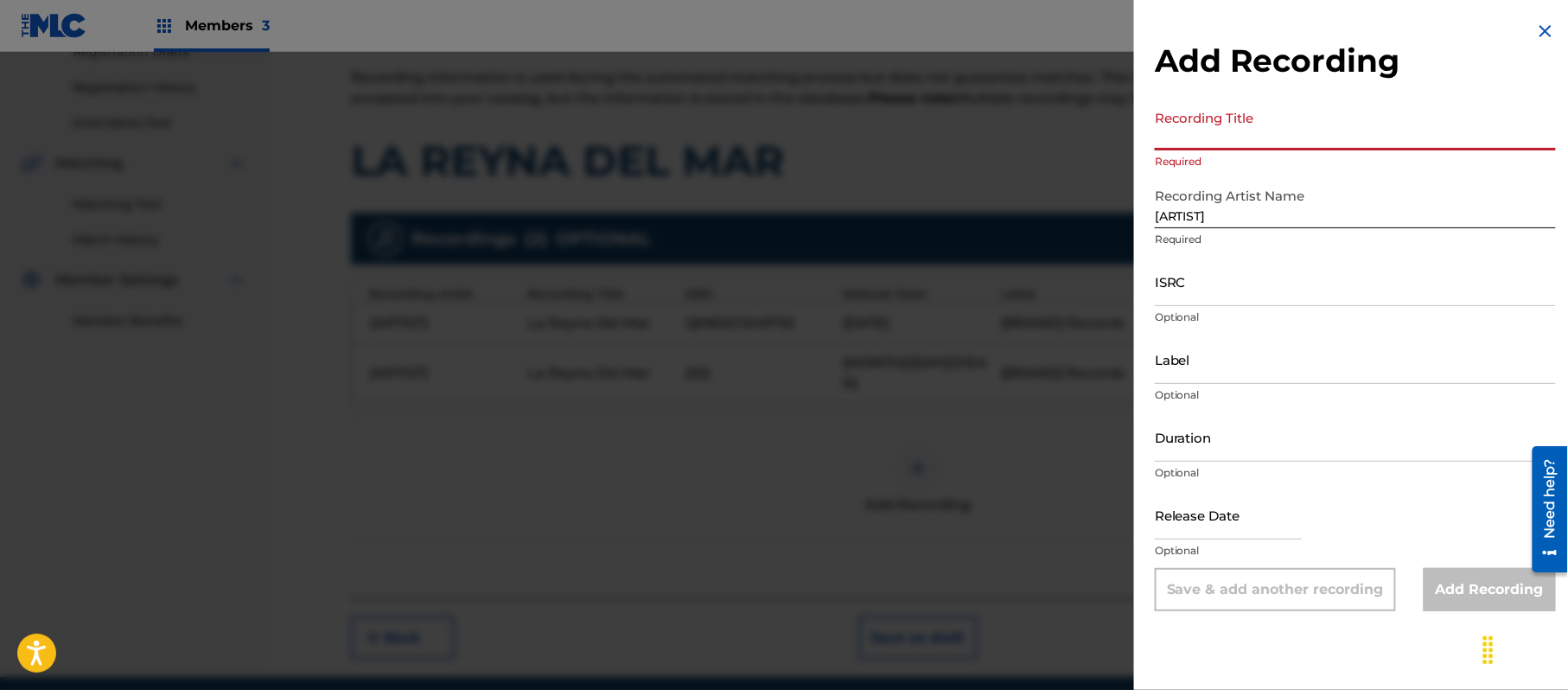 click on "Recording Title" at bounding box center [1355, 125] 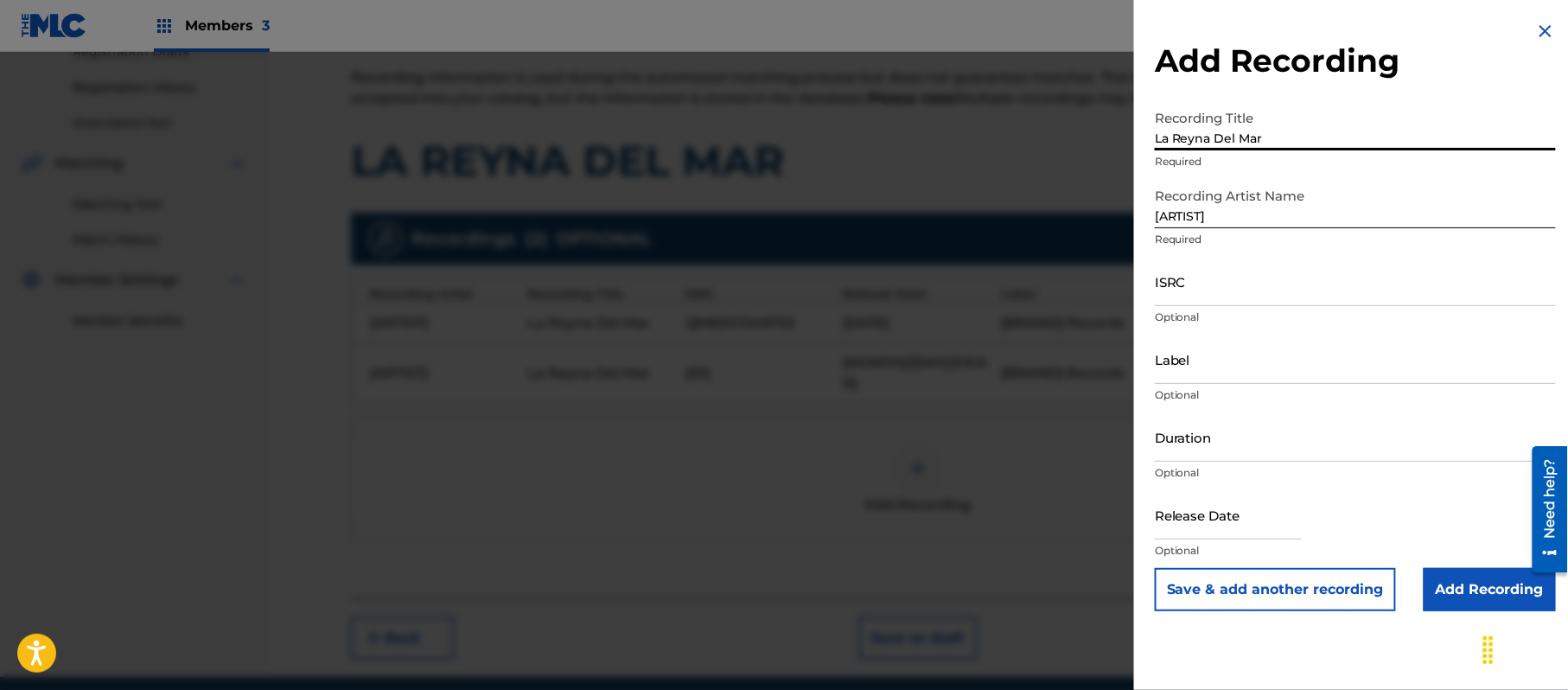 type on "La Reyna Del Mar" 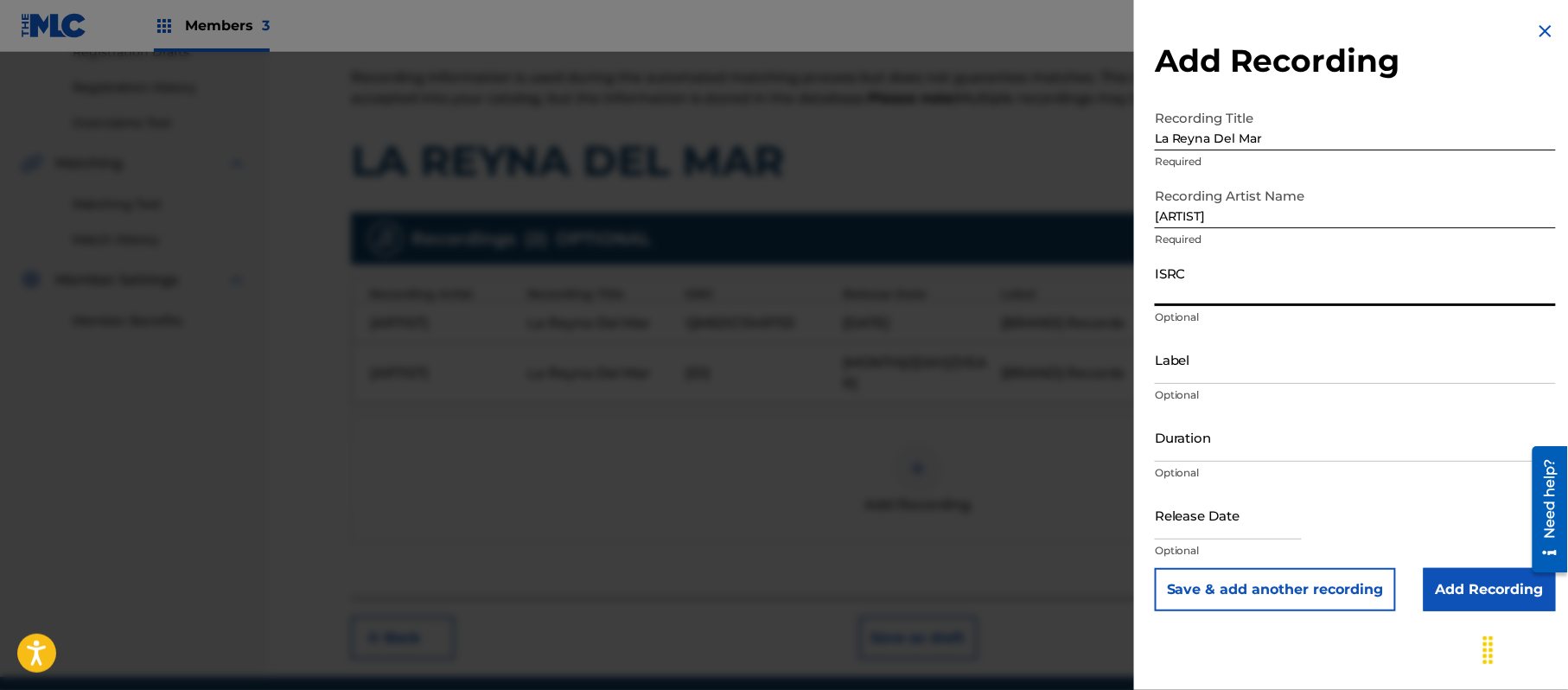 click on "ISRC" at bounding box center (1355, 281) 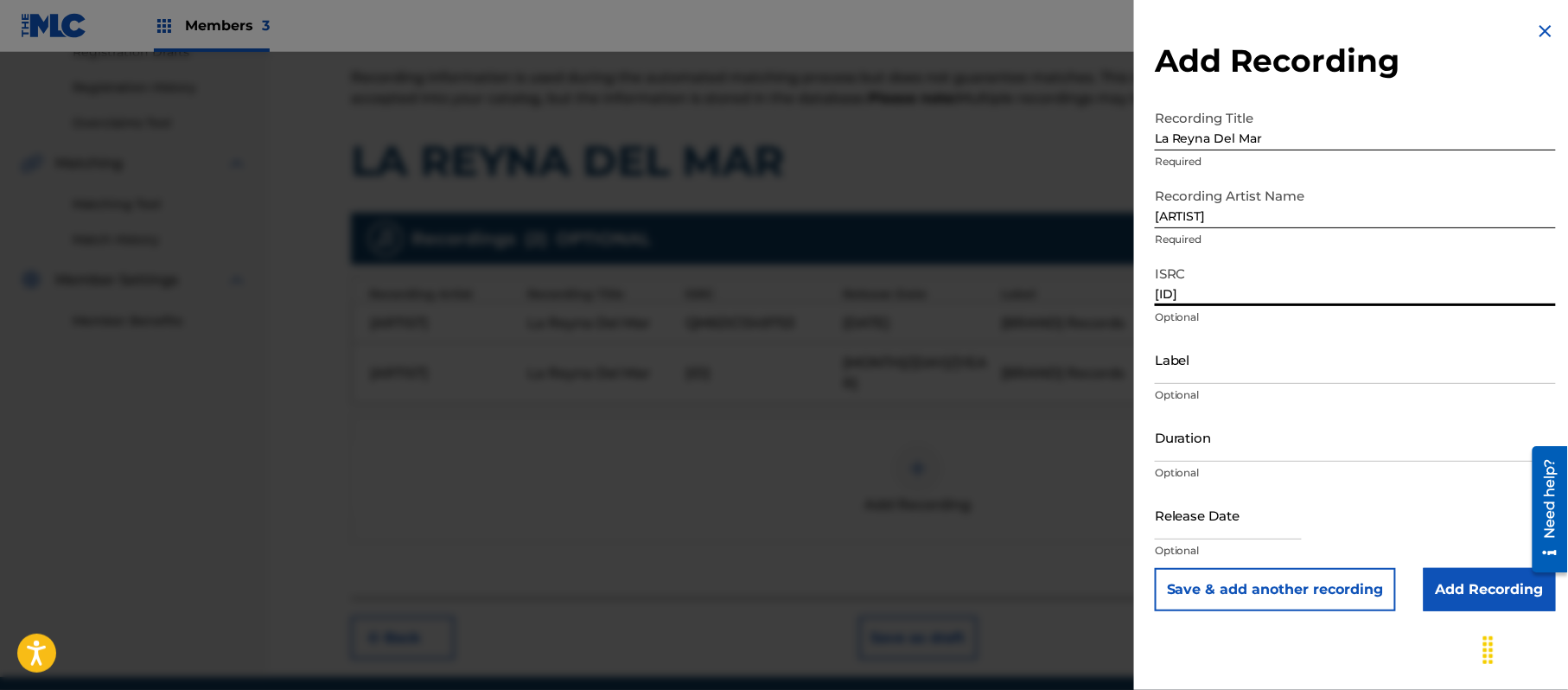 type on "[ID]" 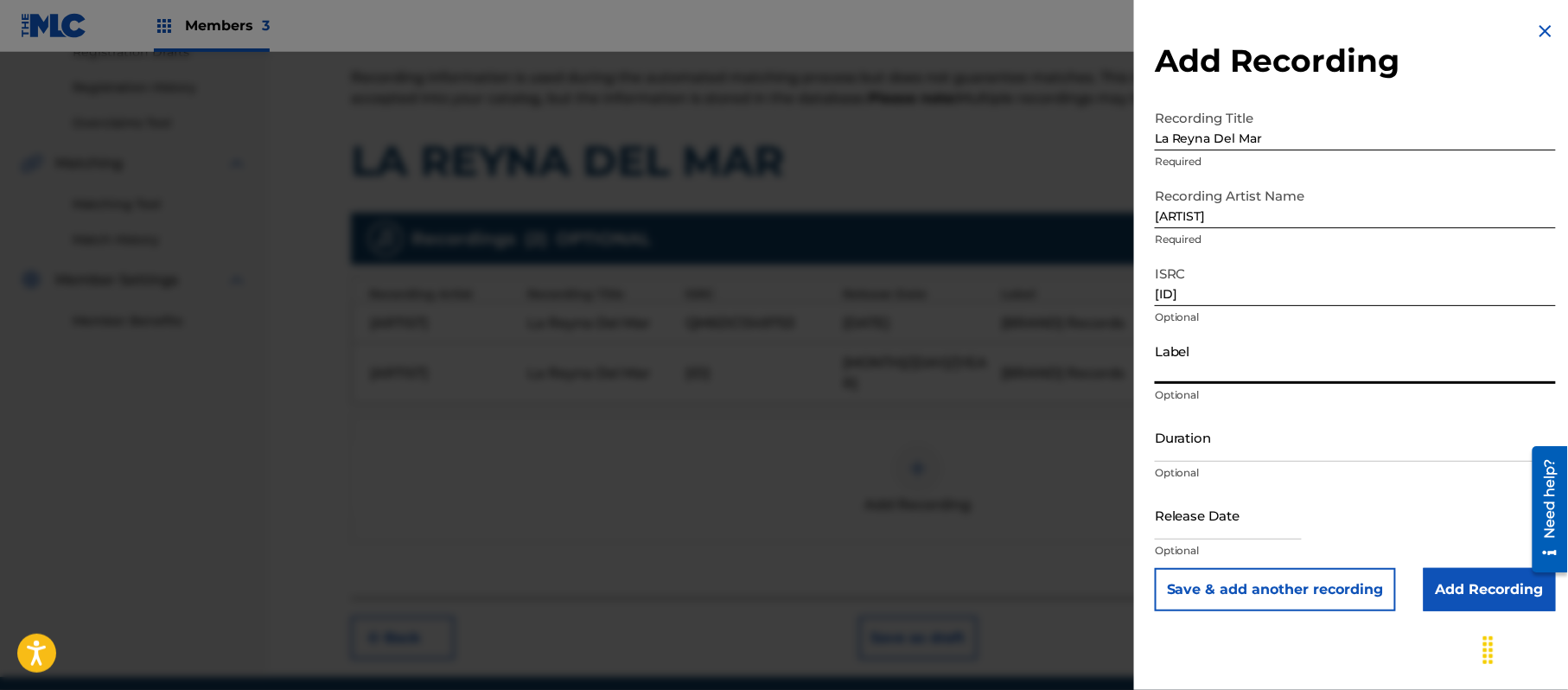 paste on "[BRAND]" 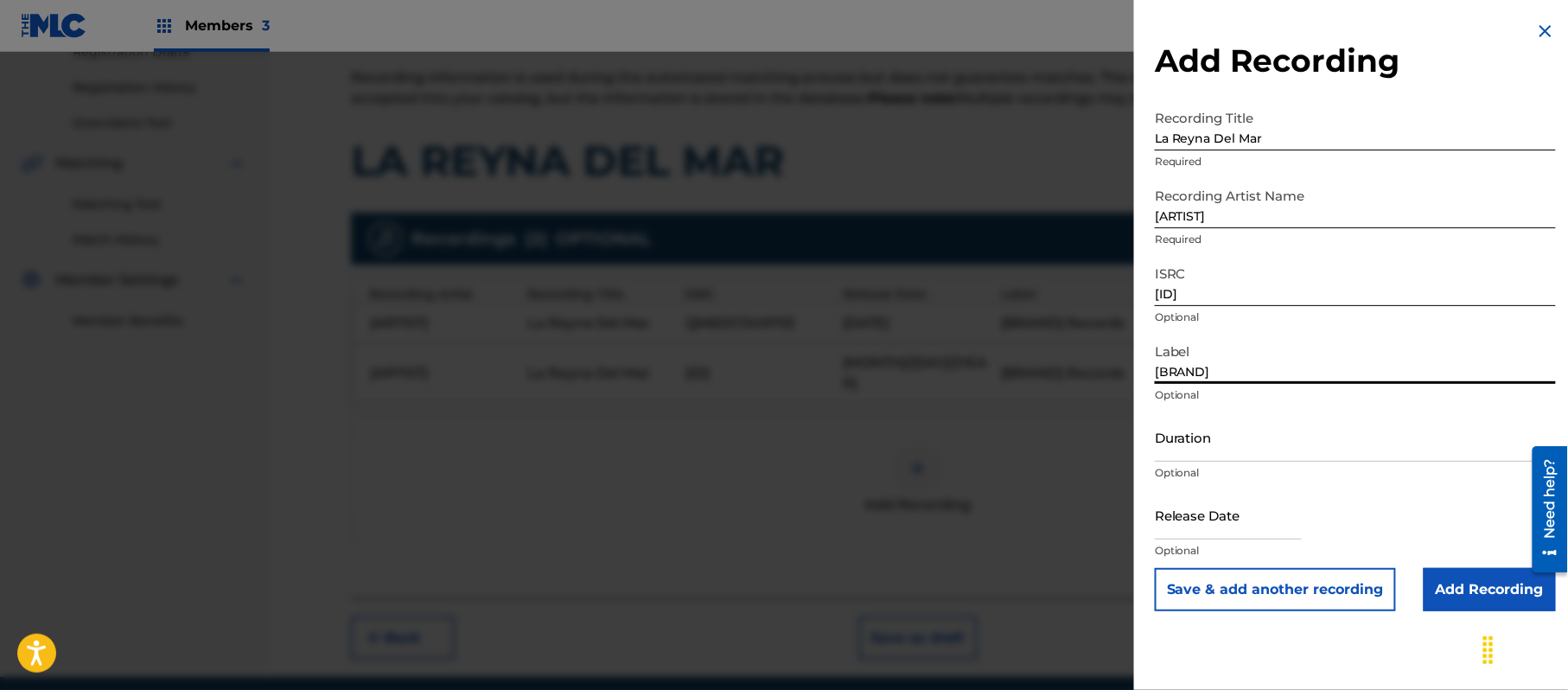 type on "[BRAND]" 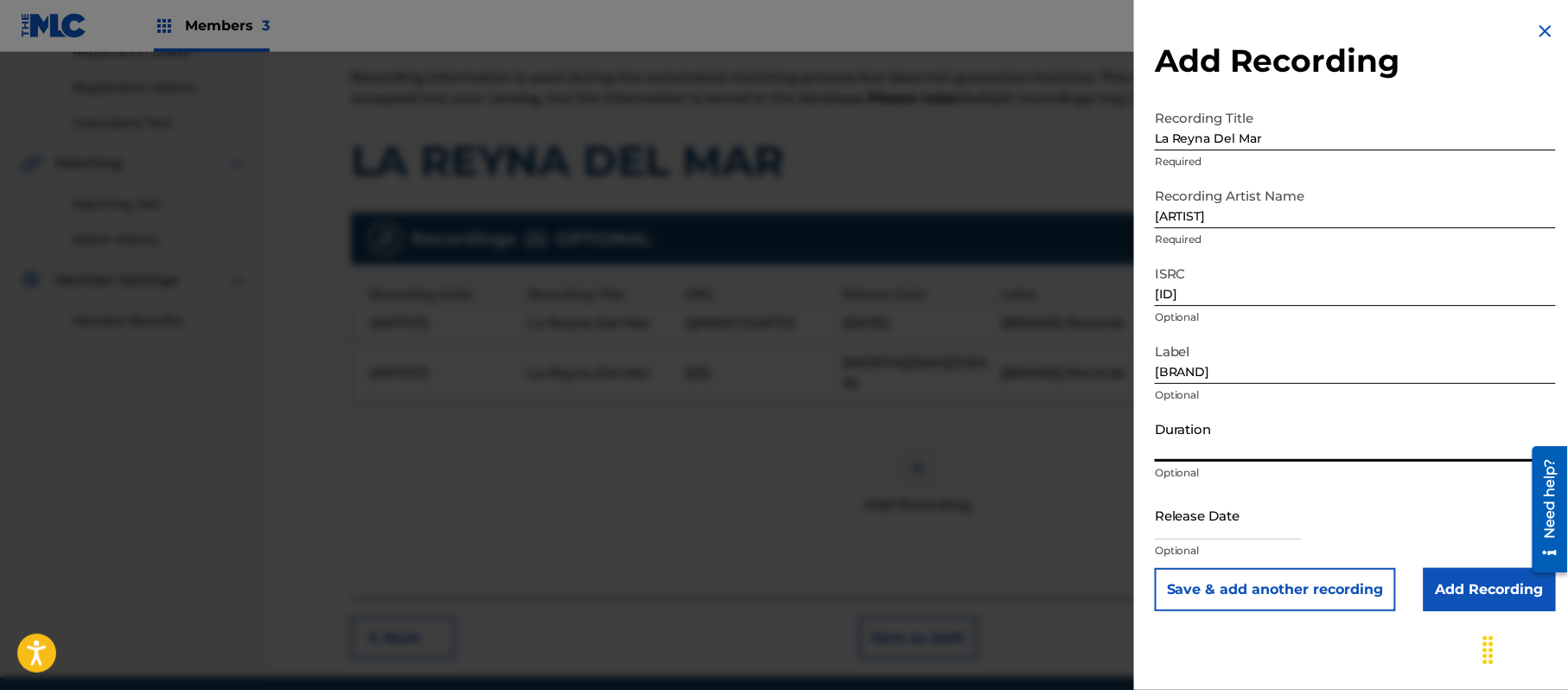 click on "Duration" at bounding box center [1355, 437] 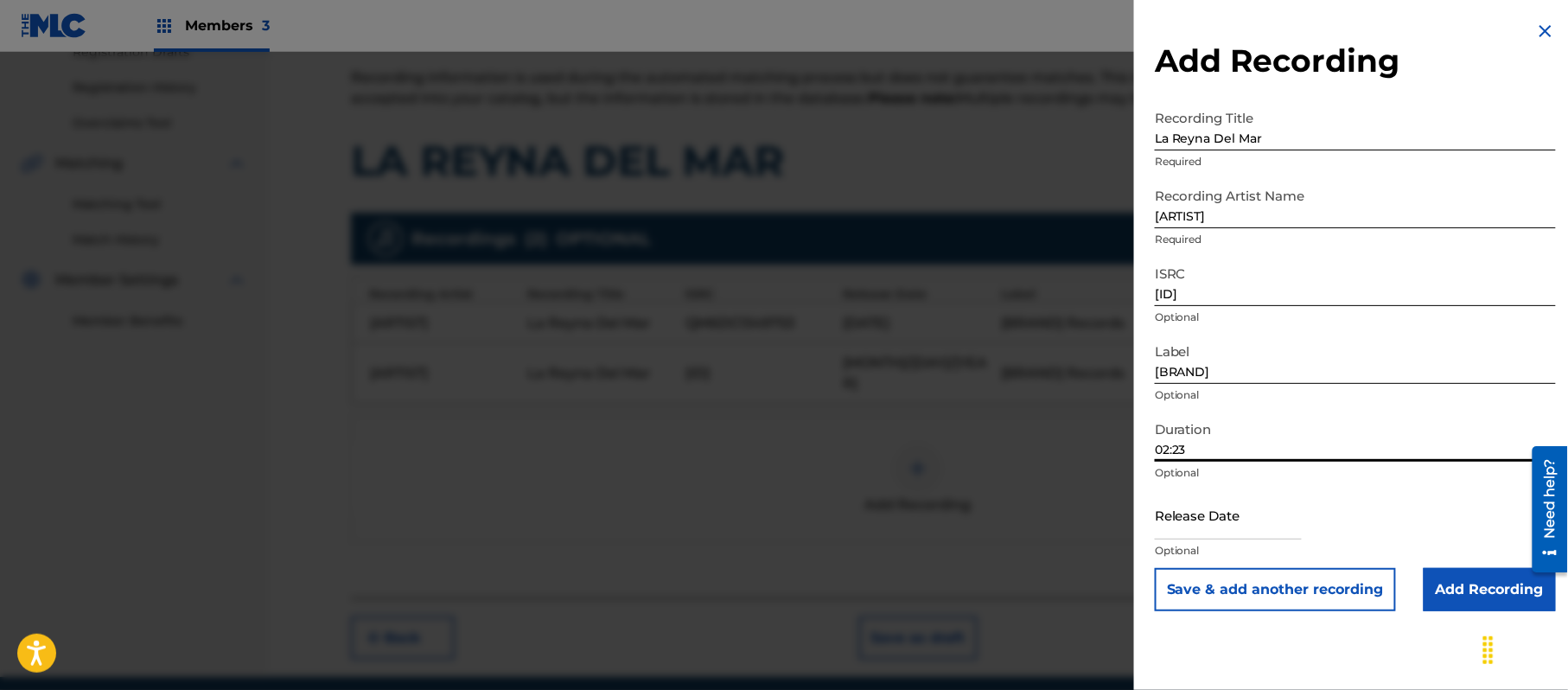 type on "02:23" 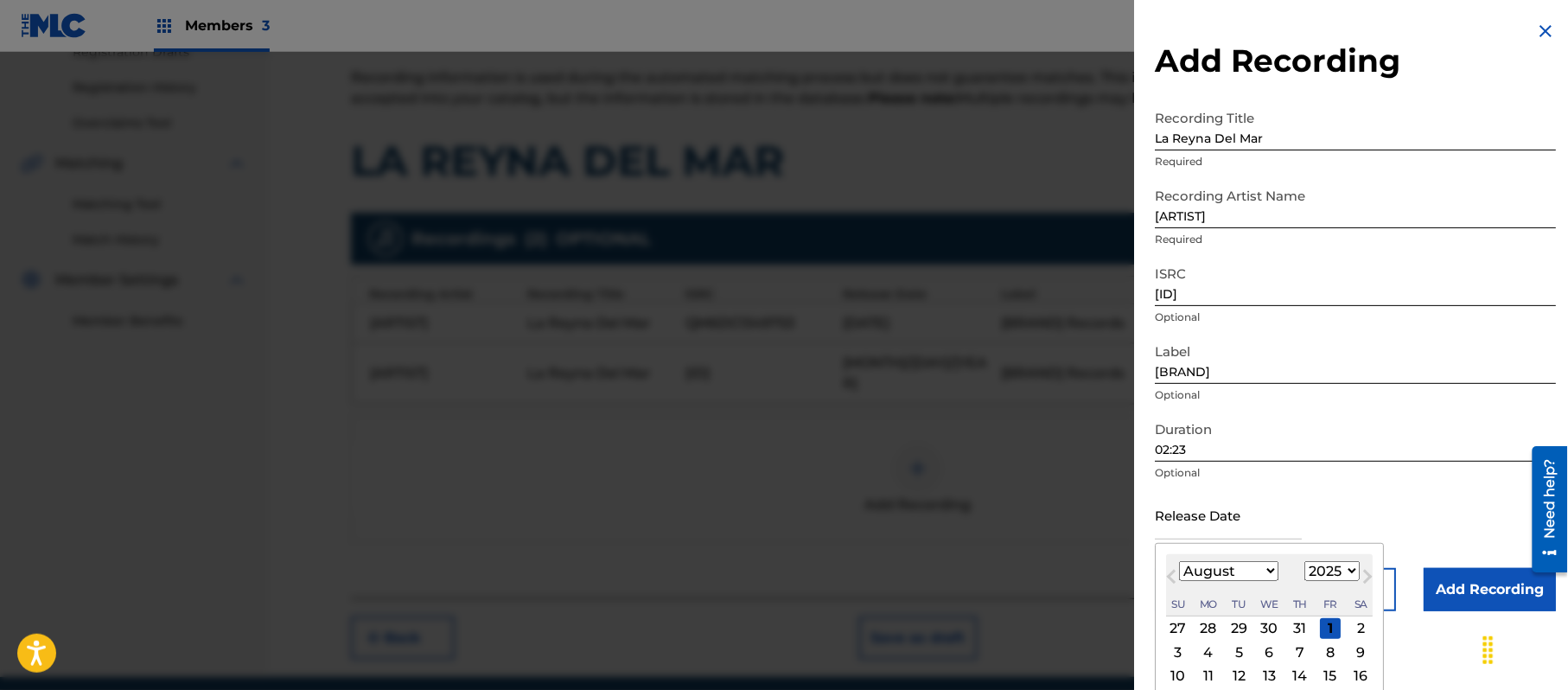 click on "1899 1900 1901 1902 1903 1904 1905 1906 1907 1908 1909 1910 1911 1912 1913 1914 1915 1916 1917 1918 1919 1920 1921 1922 1923 1924 1925 1926 1927 1928 1929 1930 1931 1932 1933 1934 1935 1936 1937 1938 1939 1940 1941 1942 1943 1944 1945 1946 1947 1948 1949 1950 1951 1952 1953 1954 1955 1956 1957 1958 1959 1960 1961 1962 1963 1964 1965 1966 1967 1968 1969 1970 1971 1972 1973 1974 1975 1976 1977 1978 1979 1980 1981 1982 1983 1984 1985 1986 1987 1988 1989 1990 1991 1992 1993 1994 1995 1996 1997 1998 1999 2000 2001 2002 2003 2004 2005 2006 2007 2008 2009 2010 2011 2012 2013 2014 2015 2016 2017 2018 2019 2020 2021 2022 2023 2024 2025 2026 2027 2028 2029 2030 2031 2032 2033 2034 2035 2036 2037 2038 2039 2040 2041 2042 2043 2044 2045 2046 2047 2048 2049 2050 2051 2052 2053 2054 2055 2056 2057 2058 2059 2060 2061 2062 2063 2064 2065 2066 2067 2068 2069 2070 2071 2072 2073 2074 2075 2076 2077 2078 2079 2080 2081 2082 2083 2084 2085 2086 2087 2088 2089 2090 2091 2092 2093 2094 2095 2096 2097 2098 2099 2100" at bounding box center (1332, 571) 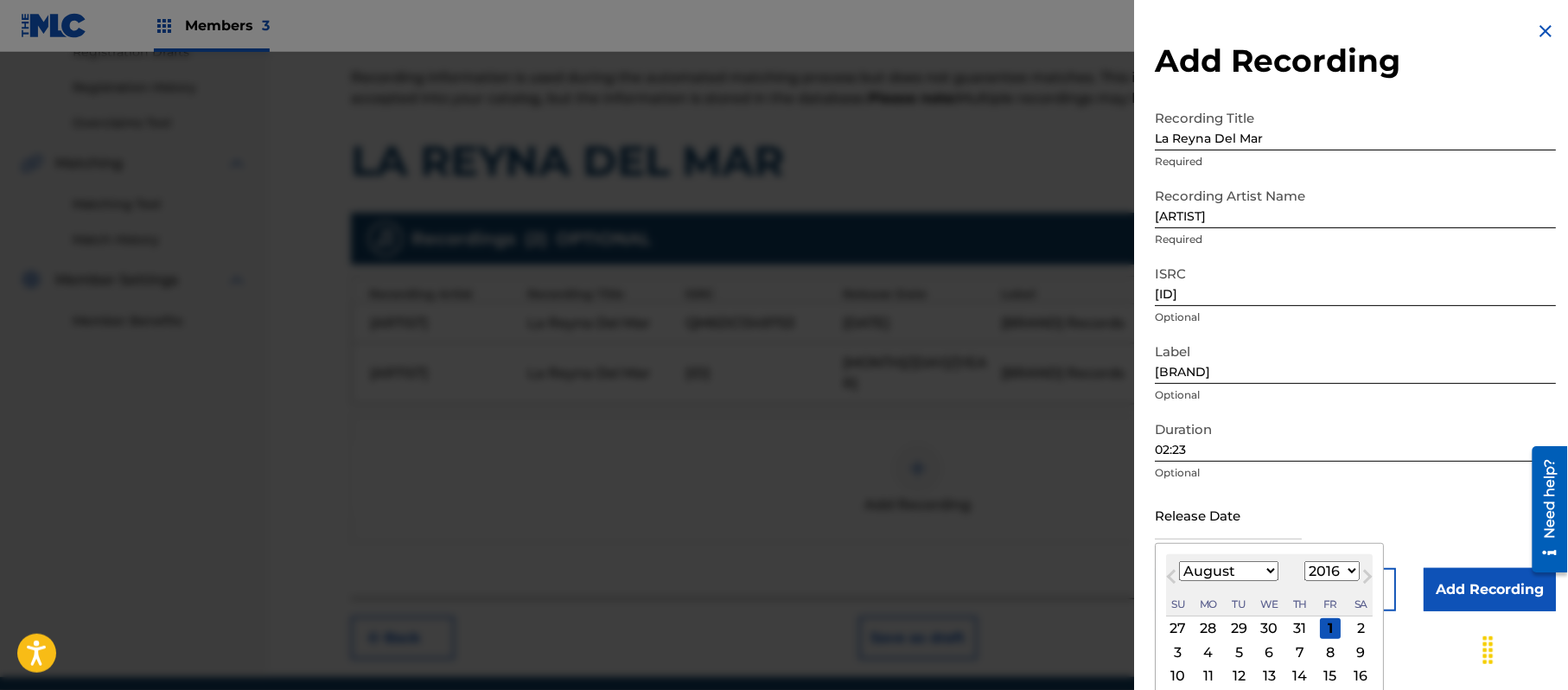 click on "1899 1900 1901 1902 1903 1904 1905 1906 1907 1908 1909 1910 1911 1912 1913 1914 1915 1916 1917 1918 1919 1920 1921 1922 1923 1924 1925 1926 1927 1928 1929 1930 1931 1932 1933 1934 1935 1936 1937 1938 1939 1940 1941 1942 1943 1944 1945 1946 1947 1948 1949 1950 1951 1952 1953 1954 1955 1956 1957 1958 1959 1960 1961 1962 1963 1964 1965 1966 1967 1968 1969 1970 1971 1972 1973 1974 1975 1976 1977 1978 1979 1980 1981 1982 1983 1984 1985 1986 1987 1988 1989 1990 1991 1992 1993 1994 1995 1996 1997 1998 1999 2000 2001 2002 2003 2004 2005 2006 2007 2008 2009 2010 2011 2012 2013 2014 2015 2016 2017 2018 2019 2020 2021 2022 2023 2024 2025 2026 2027 2028 2029 2030 2031 2032 2033 2034 2035 2036 2037 2038 2039 2040 2041 2042 2043 2044 2045 2046 2047 2048 2049 2050 2051 2052 2053 2054 2055 2056 2057 2058 2059 2060 2061 2062 2063 2064 2065 2066 2067 2068 2069 2070 2071 2072 2073 2074 2075 2076 2077 2078 2079 2080 2081 2082 2083 2084 2085 2086 2087 2088 2089 2090 2091 2092 2093 2094 2095 2096 2097 2098 2099 2100" at bounding box center [1332, 571] 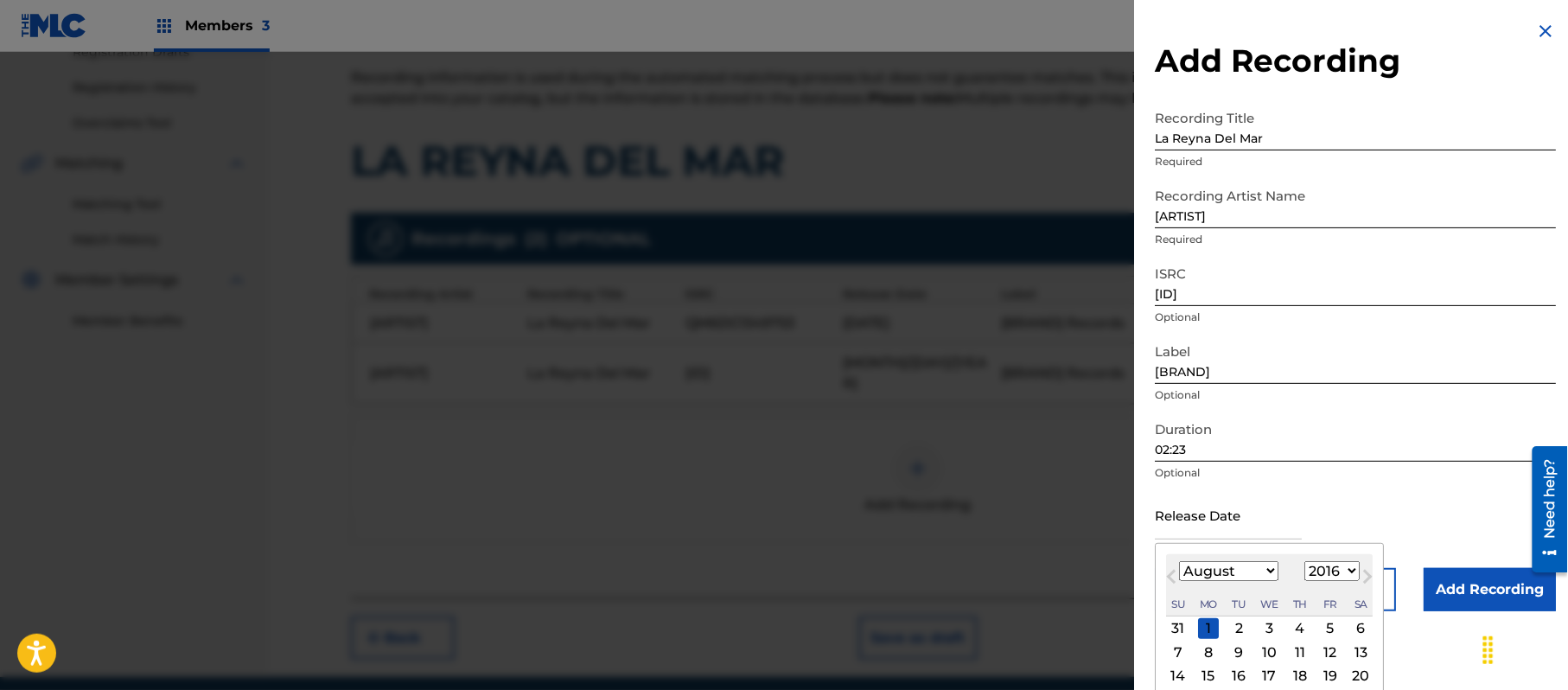 click on "January February March April May June July August September October November December" at bounding box center [1228, 571] 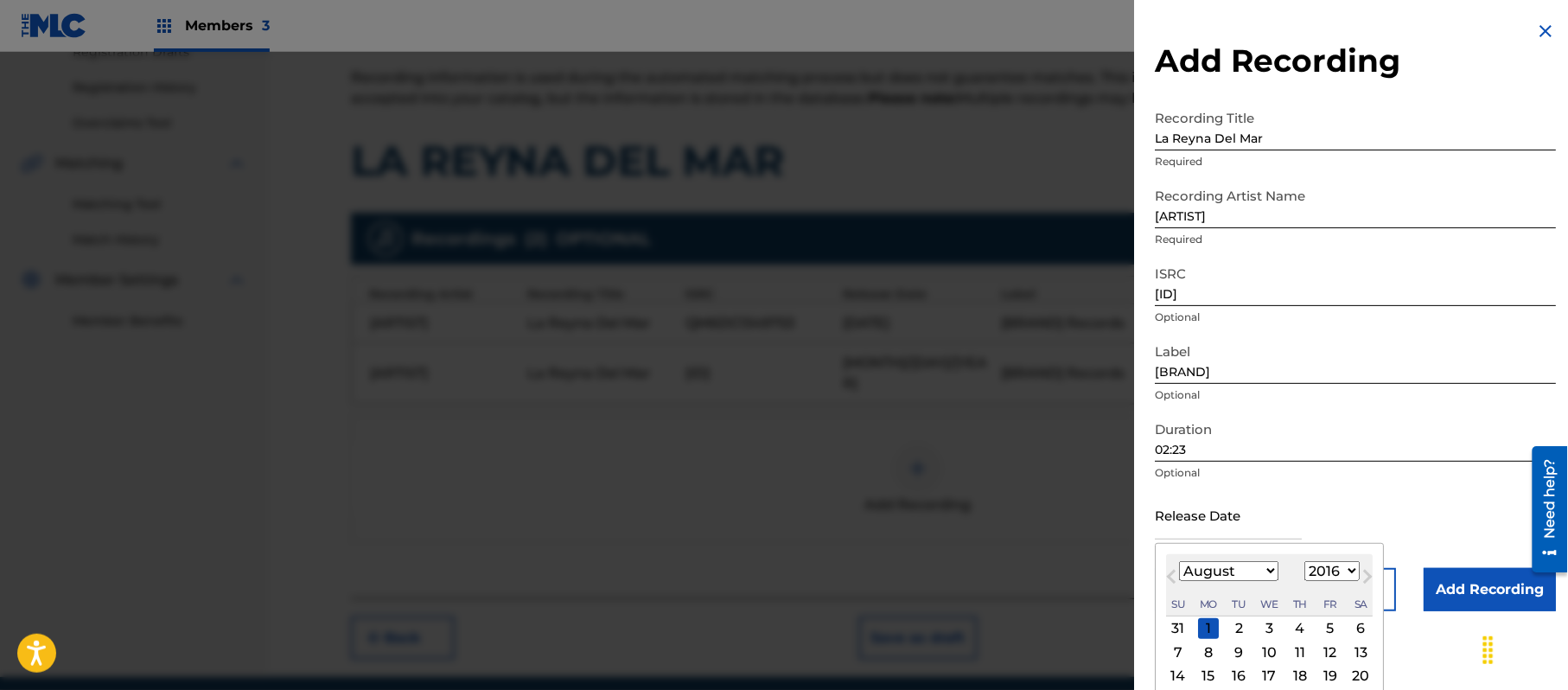 select on "9" 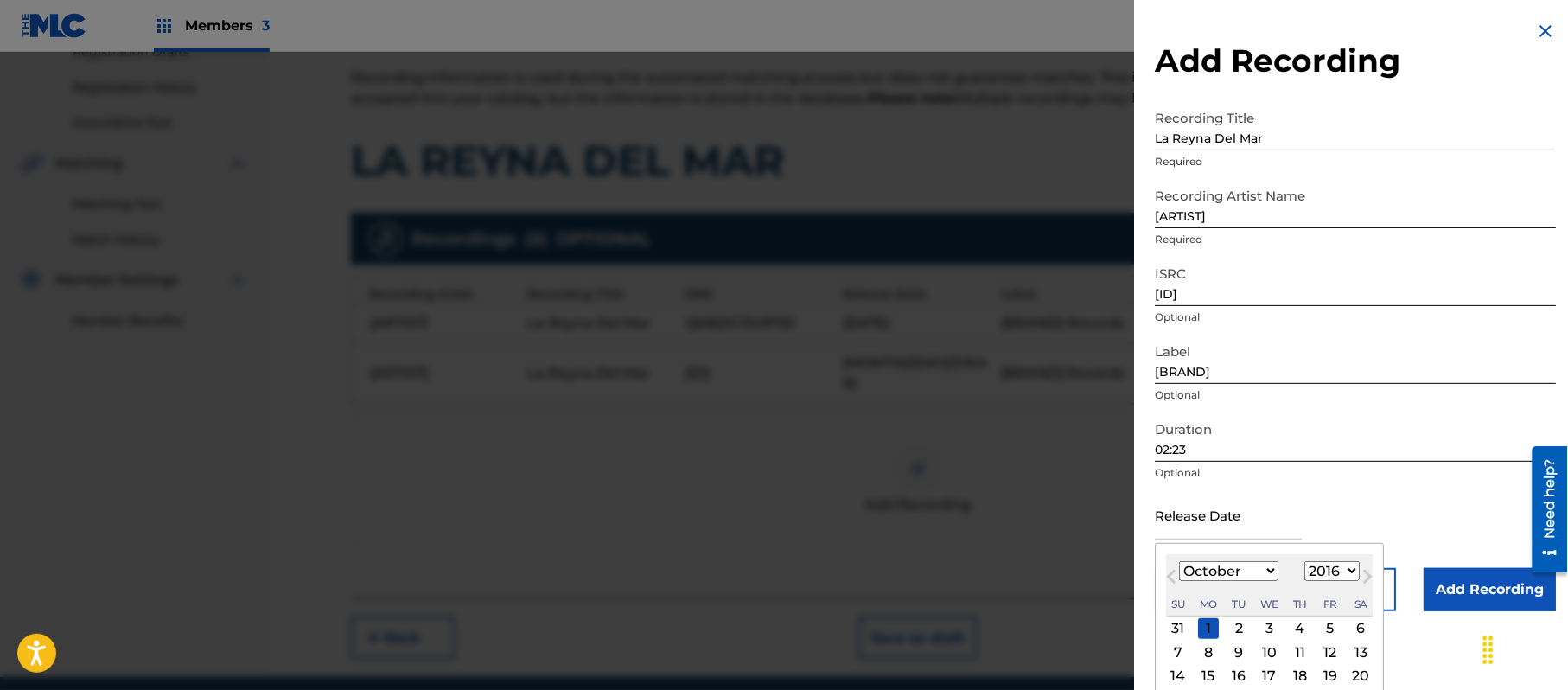 click on "January February March April May June July August September October November December" at bounding box center (1228, 571) 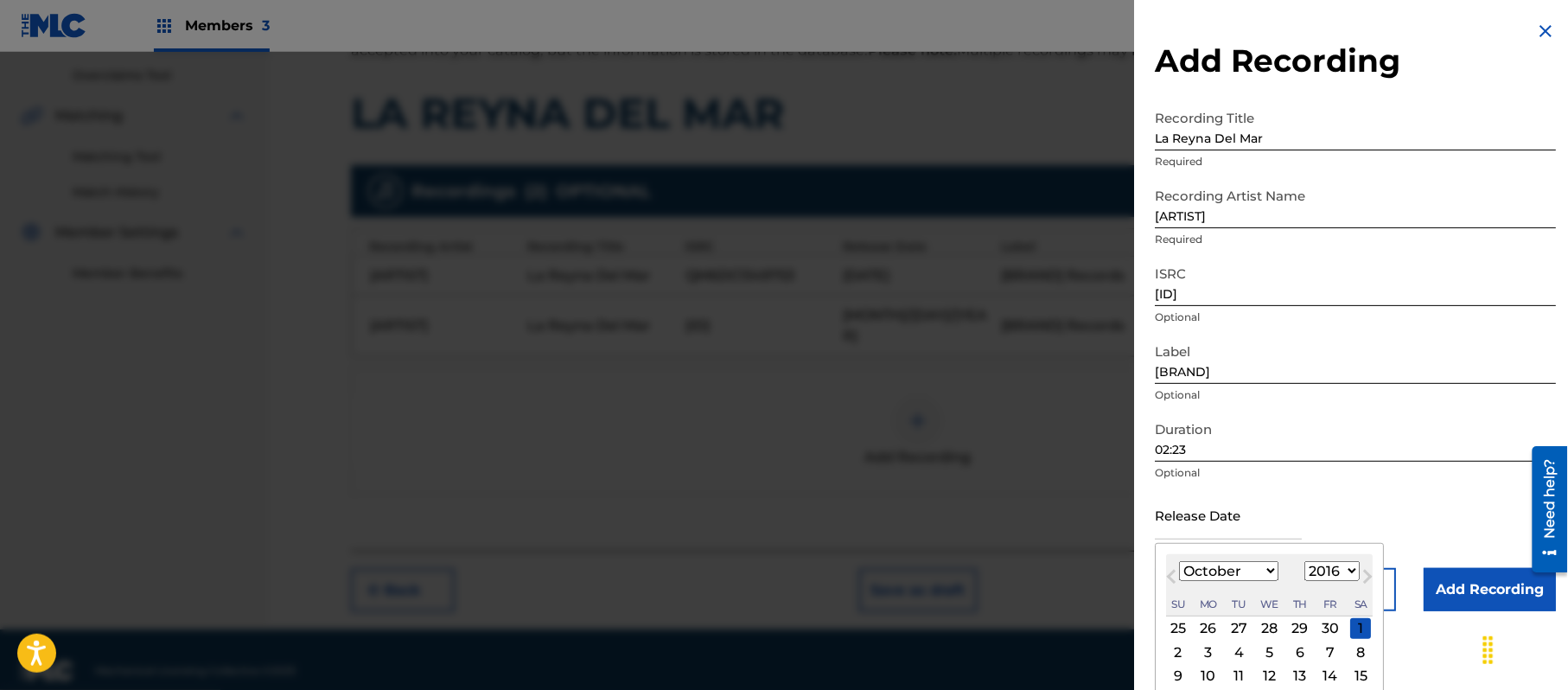 scroll, scrollTop: 399, scrollLeft: 0, axis: vertical 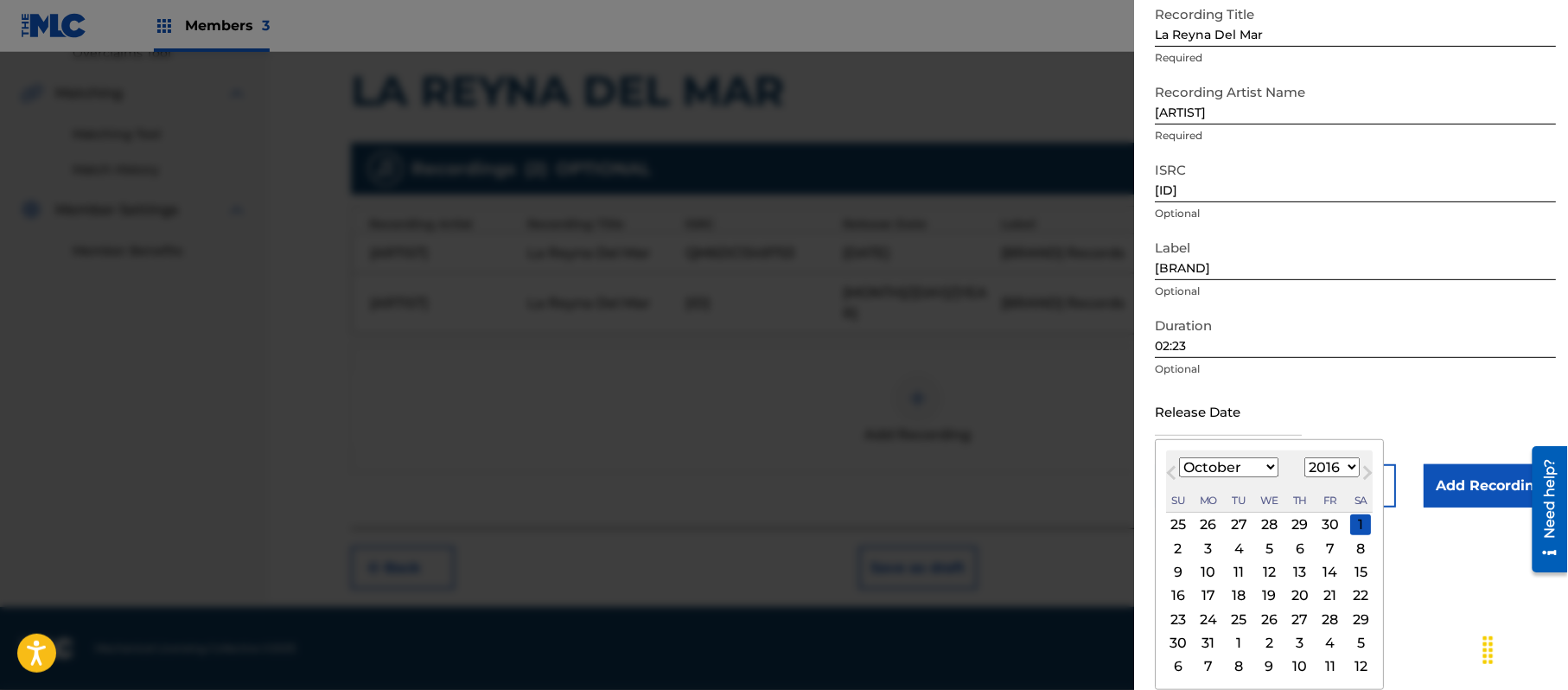 click on "24" at bounding box center [1208, 619] 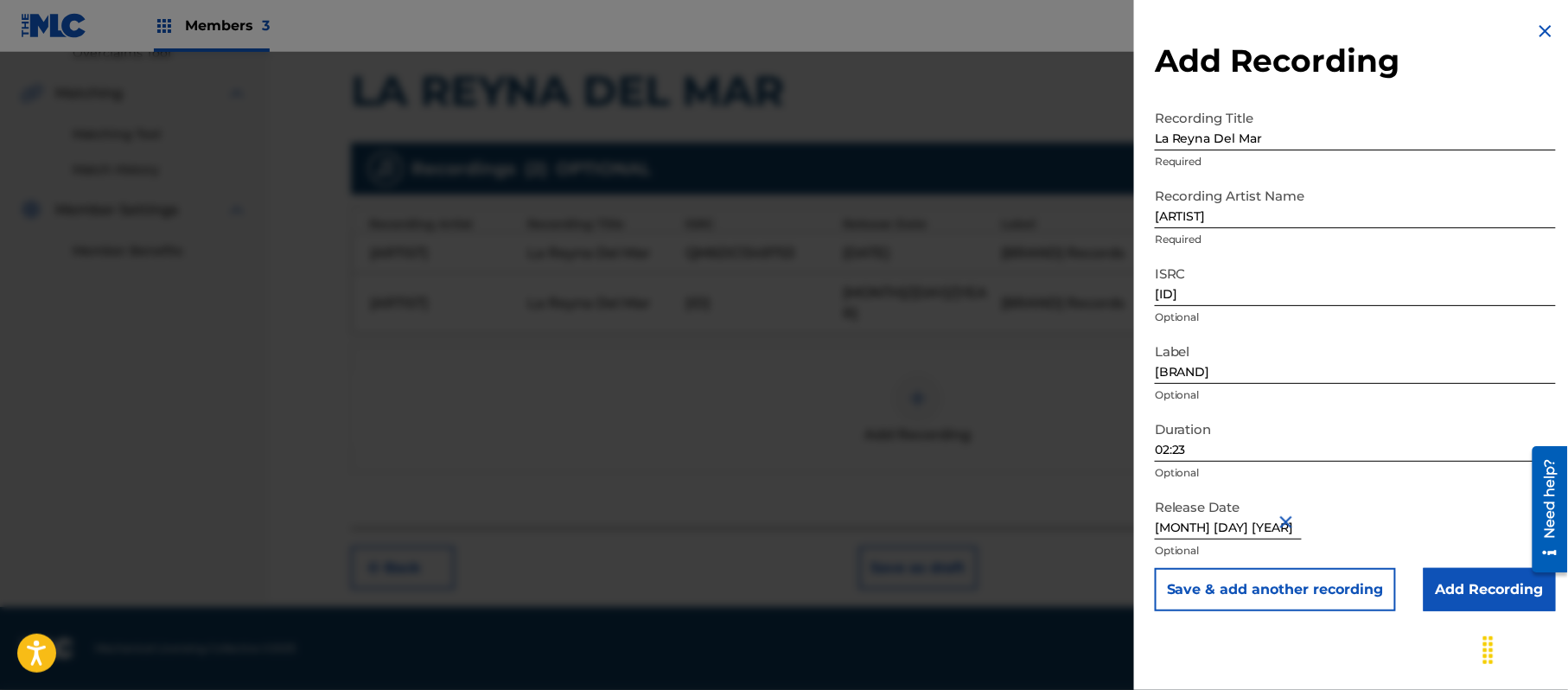 scroll, scrollTop: 0, scrollLeft: 0, axis: both 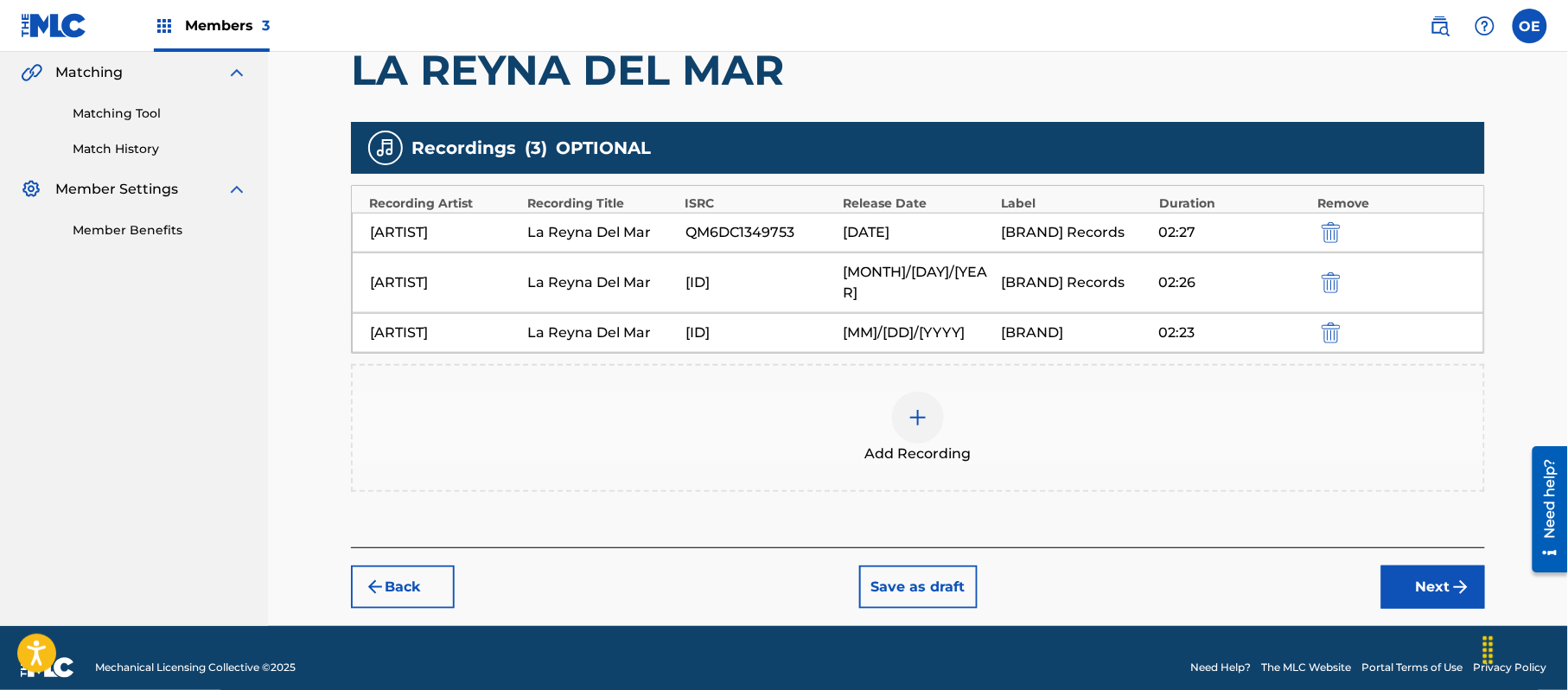click on "Next" at bounding box center [1433, 587] 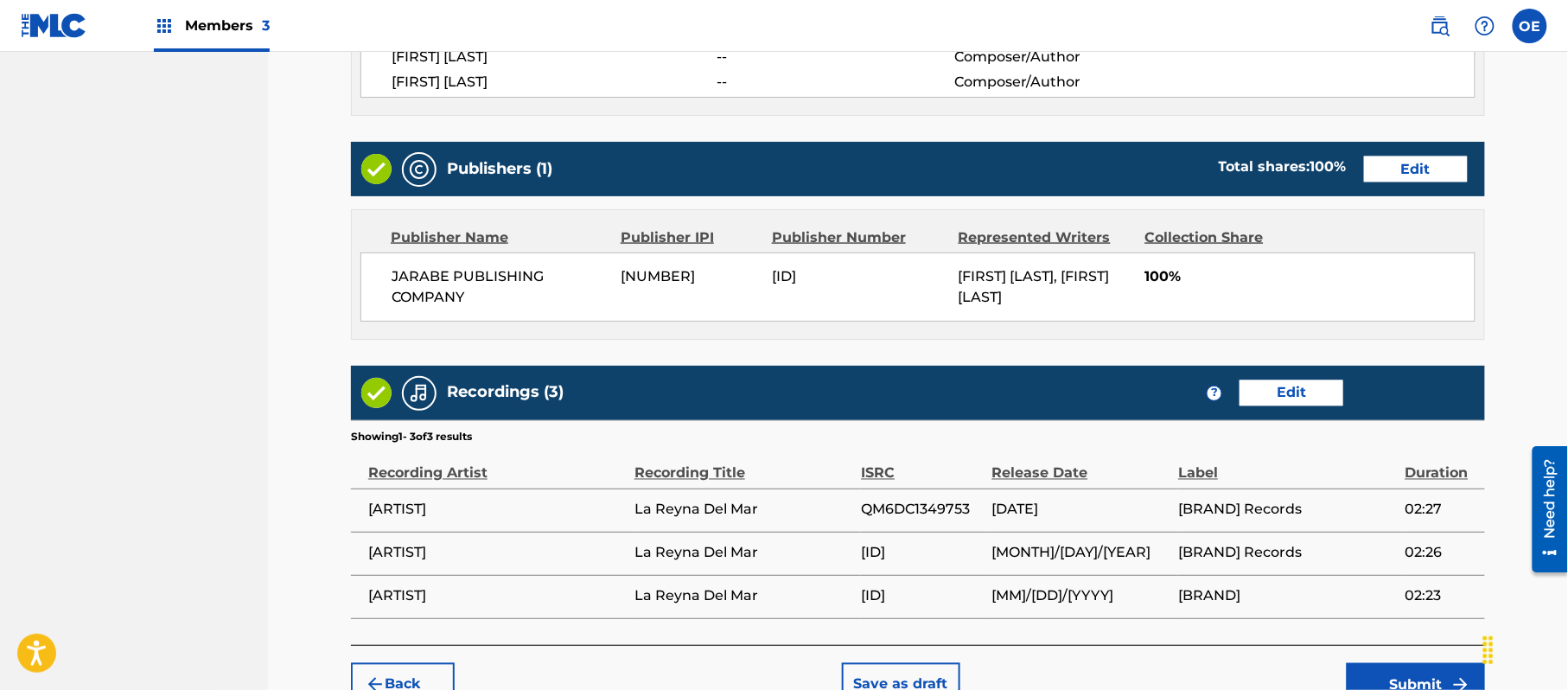 scroll, scrollTop: 929, scrollLeft: 0, axis: vertical 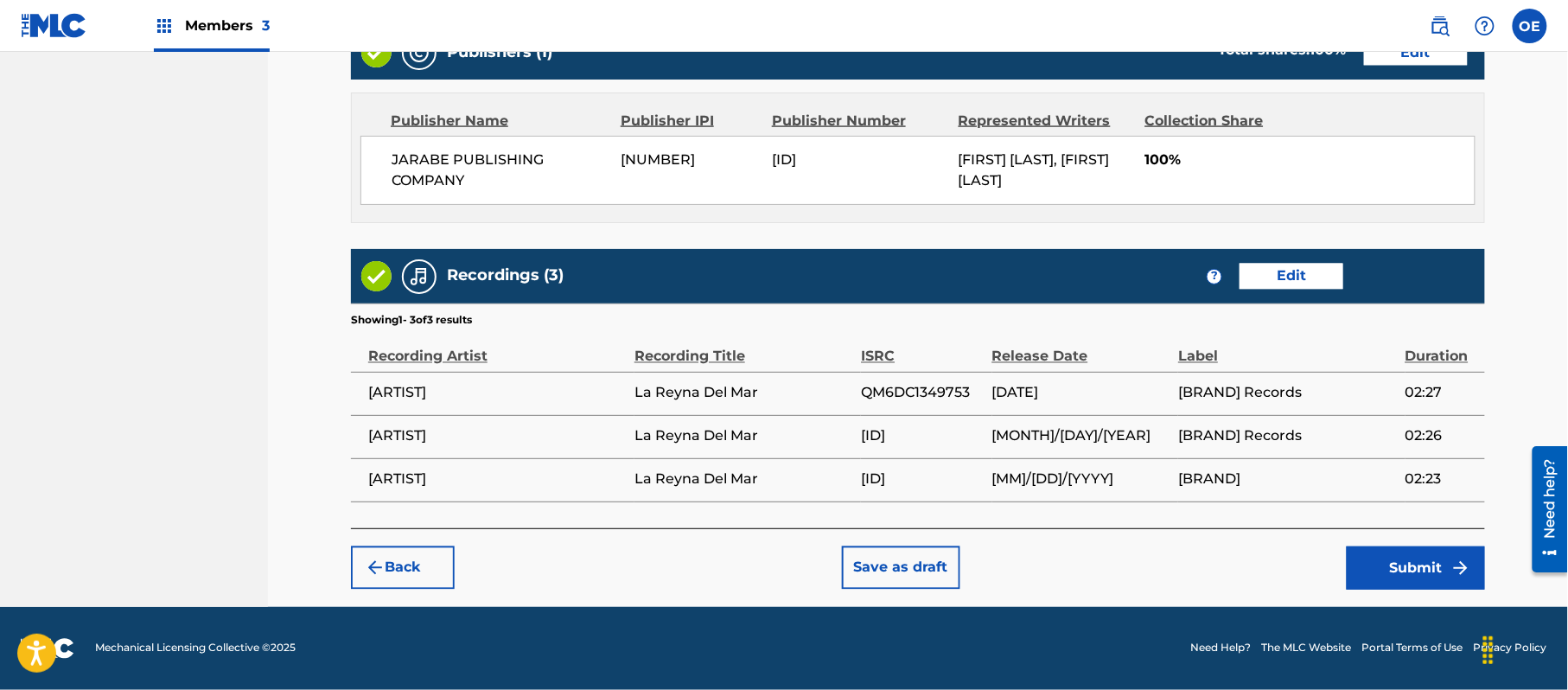 click on "Submit" at bounding box center [1416, 568] 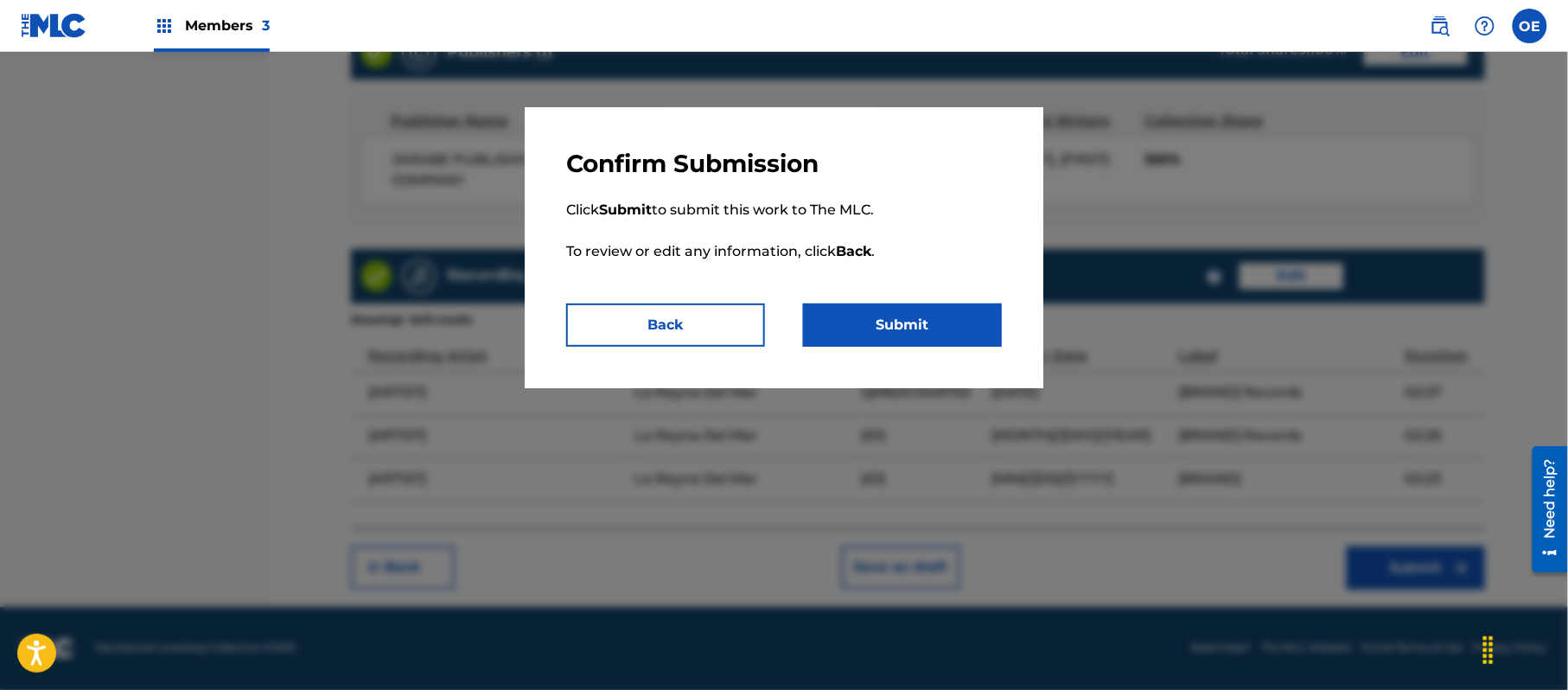 click on "Submit" at bounding box center [902, 325] 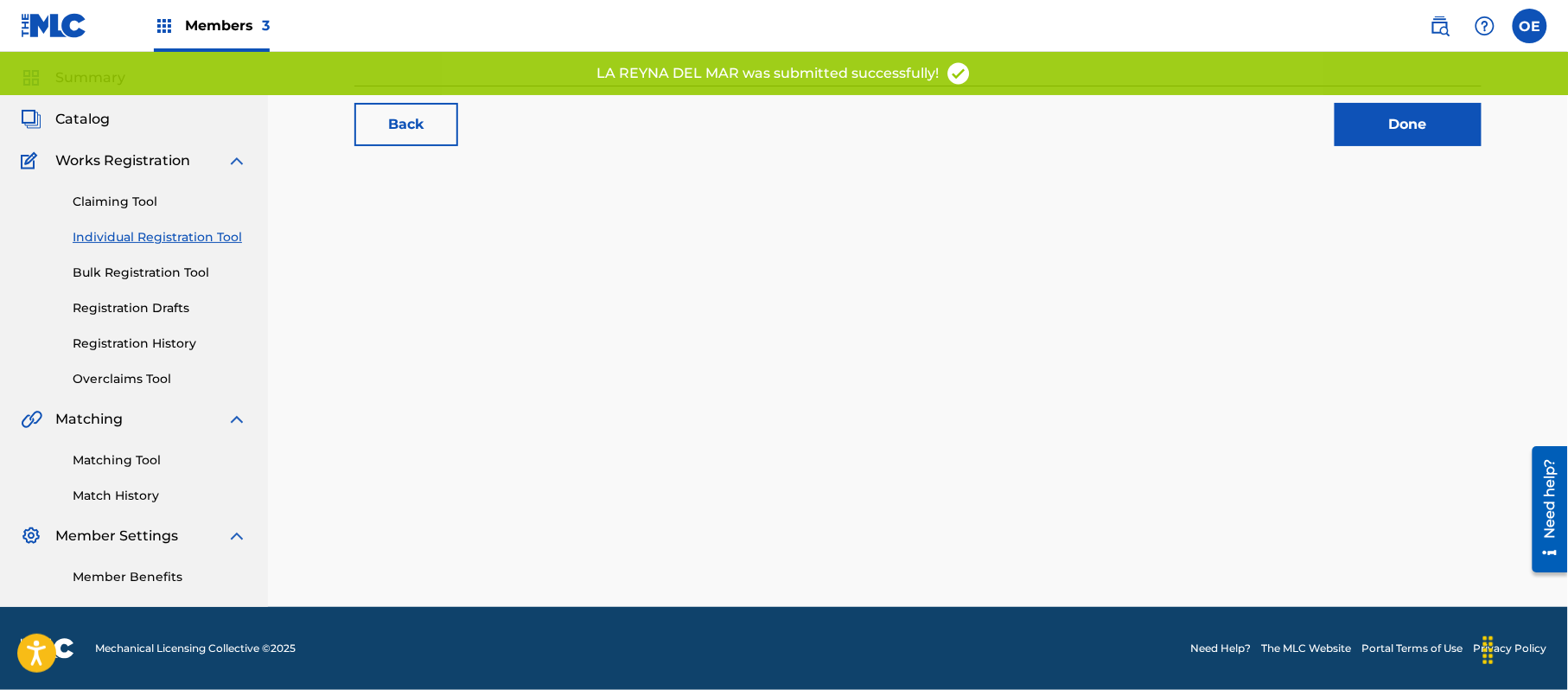 scroll, scrollTop: 0, scrollLeft: 0, axis: both 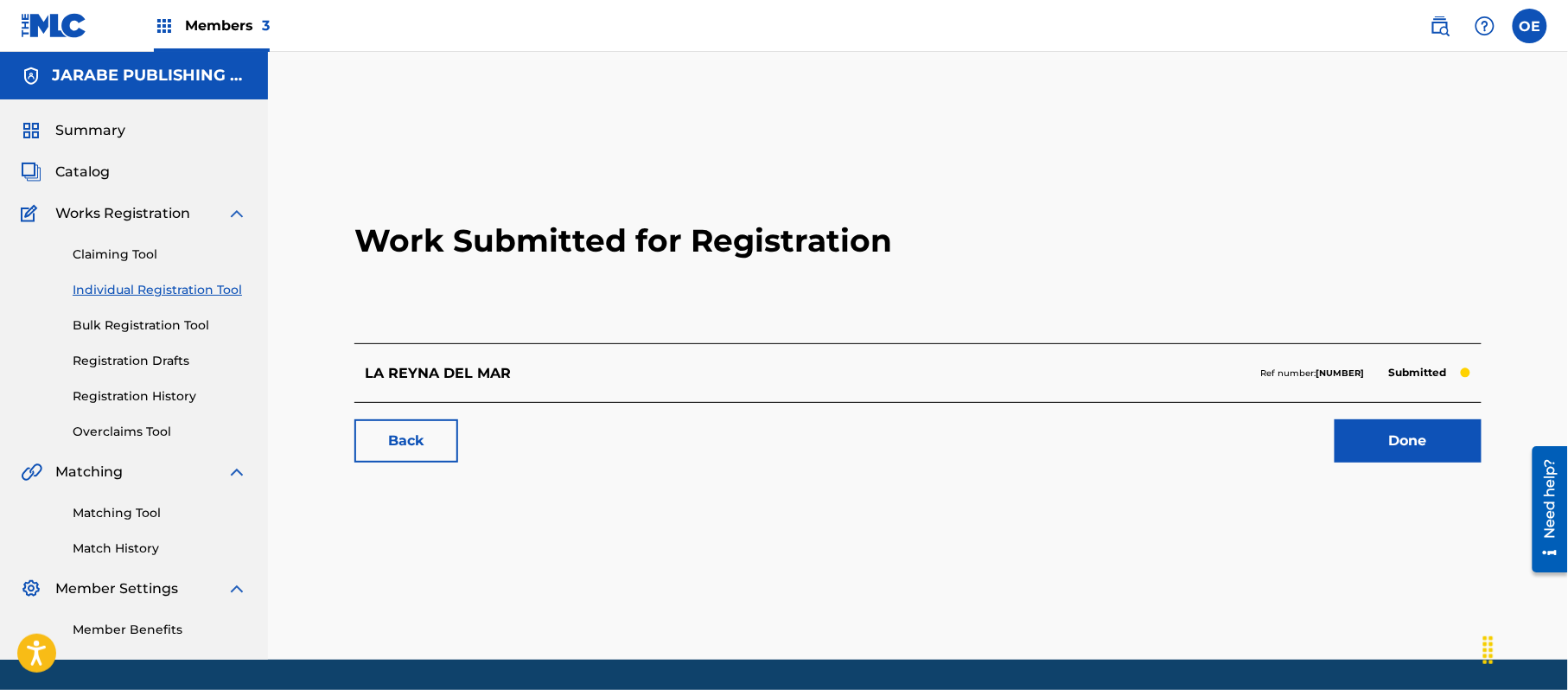 click on "Individual Registration Tool" at bounding box center [160, 290] 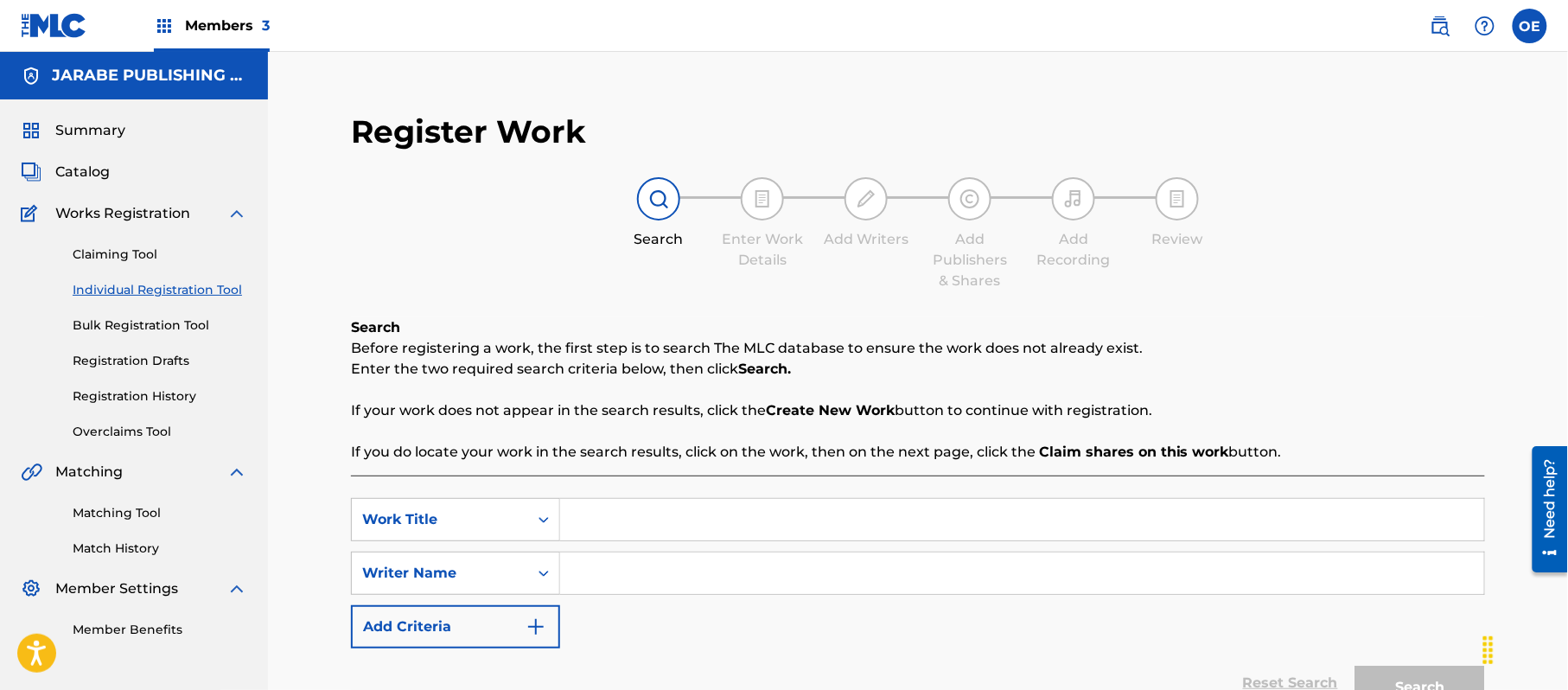 click at bounding box center (1022, 520) 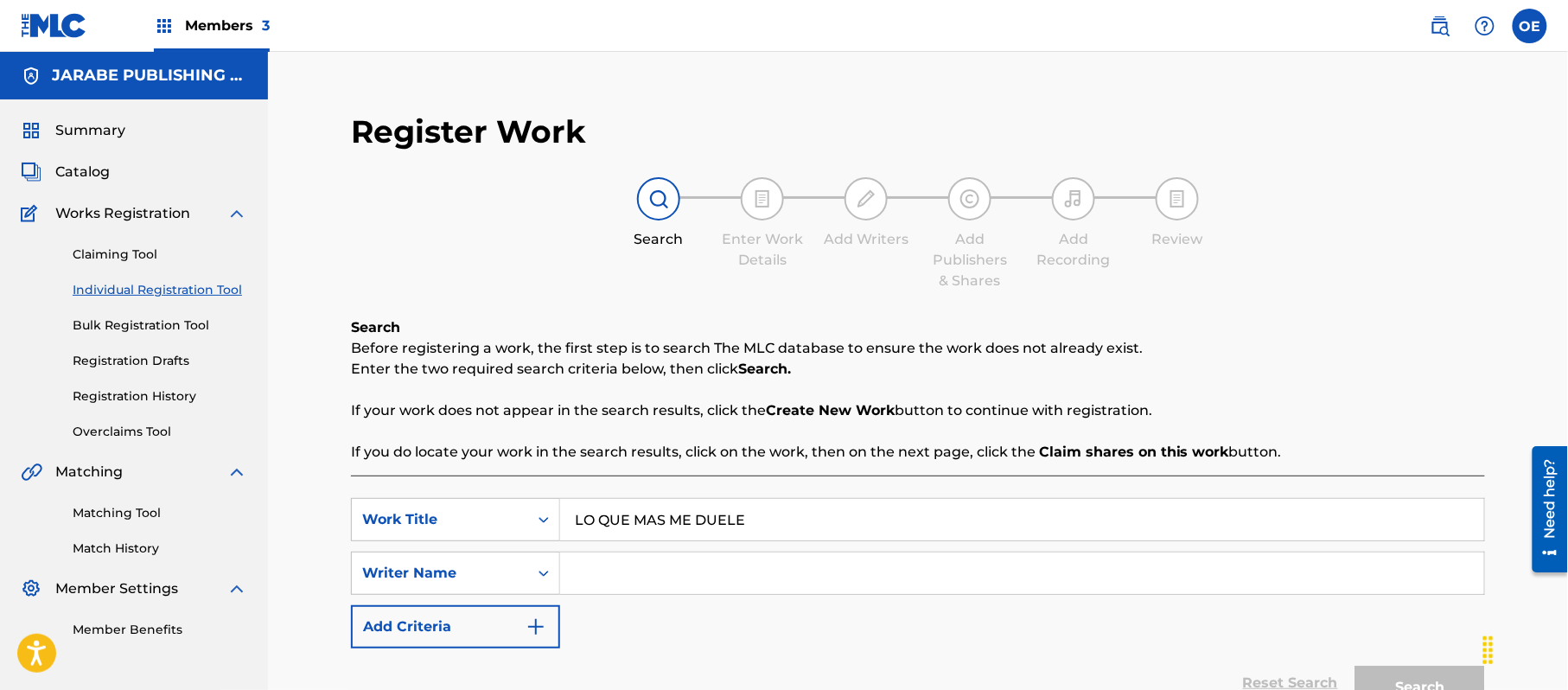 type on "LO QUE MAS ME DUELE" 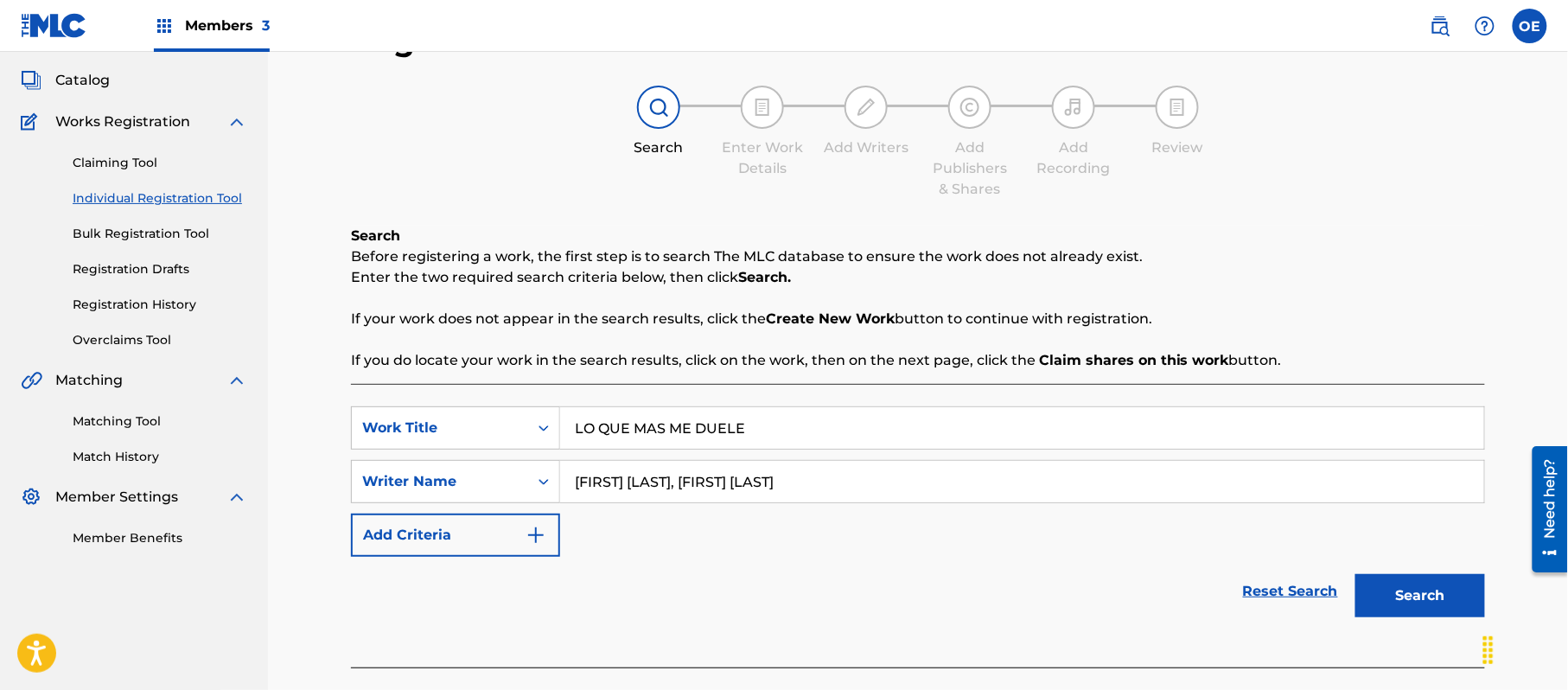 scroll, scrollTop: 188, scrollLeft: 0, axis: vertical 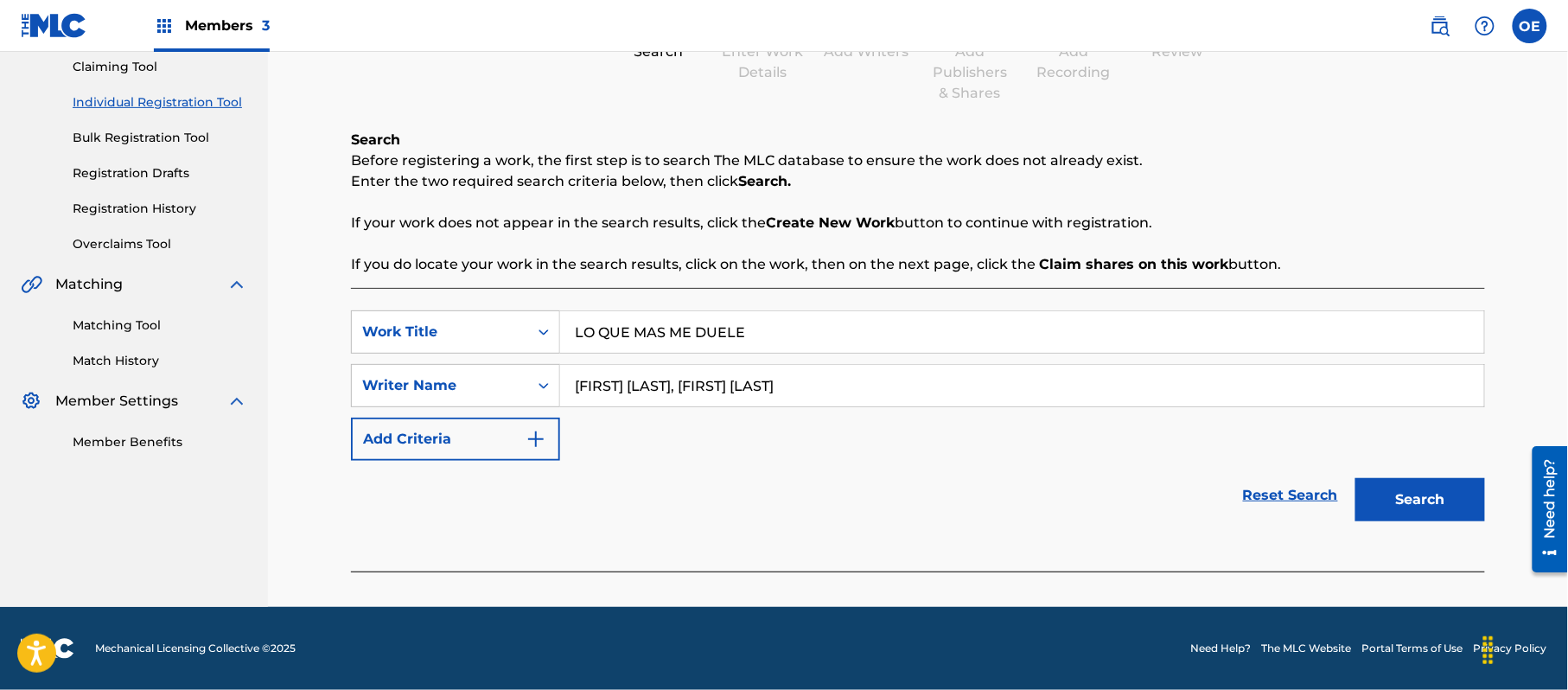 type on "[FIRST] [LAST], [FIRST] [LAST]" 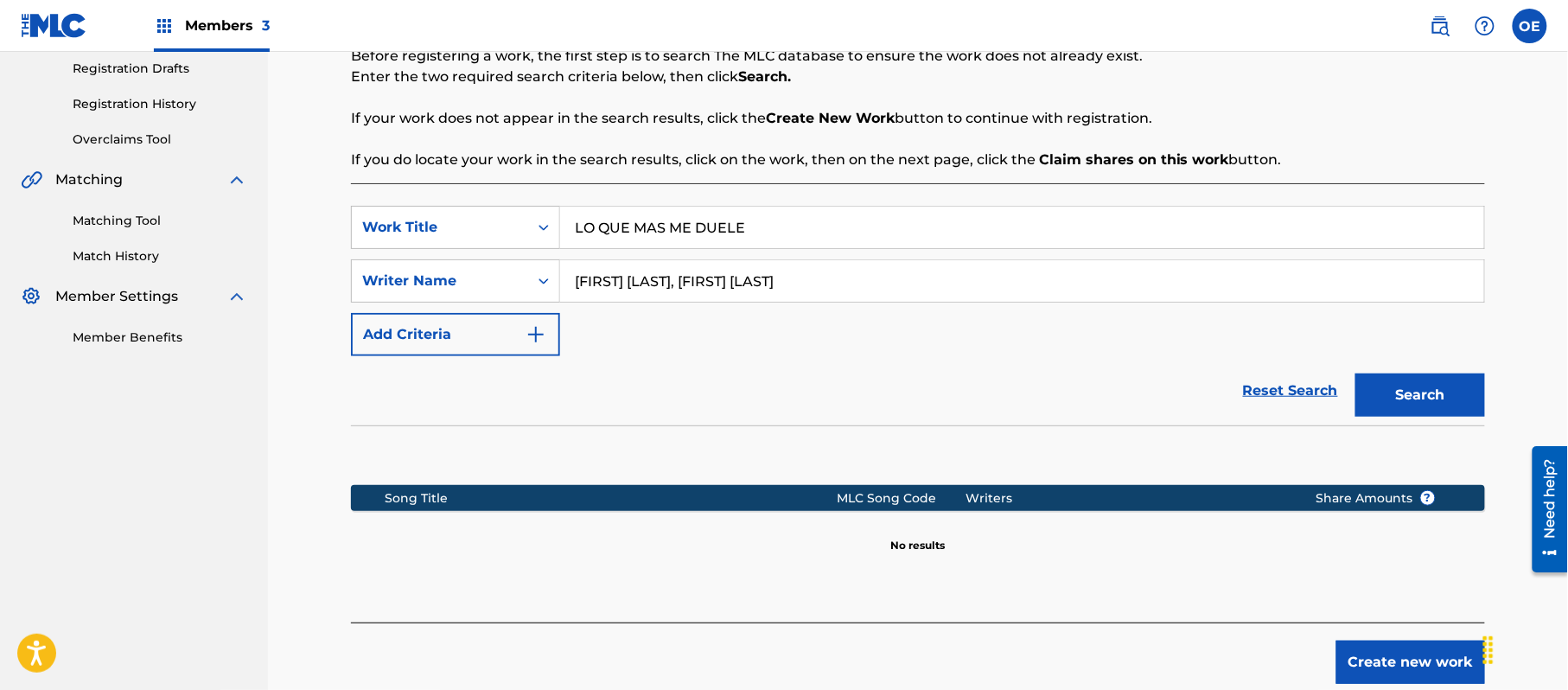 scroll, scrollTop: 387, scrollLeft: 0, axis: vertical 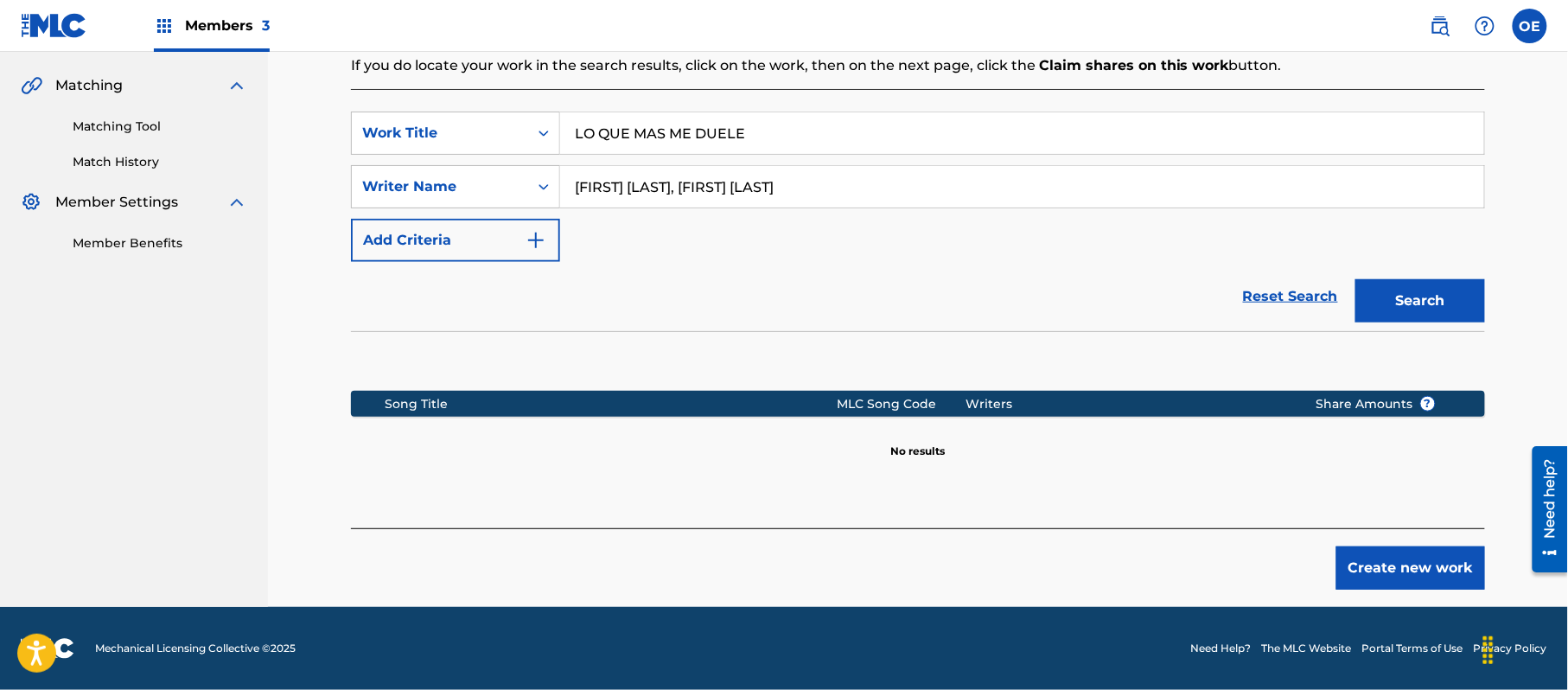 click on "Create new work" at bounding box center (1411, 568) 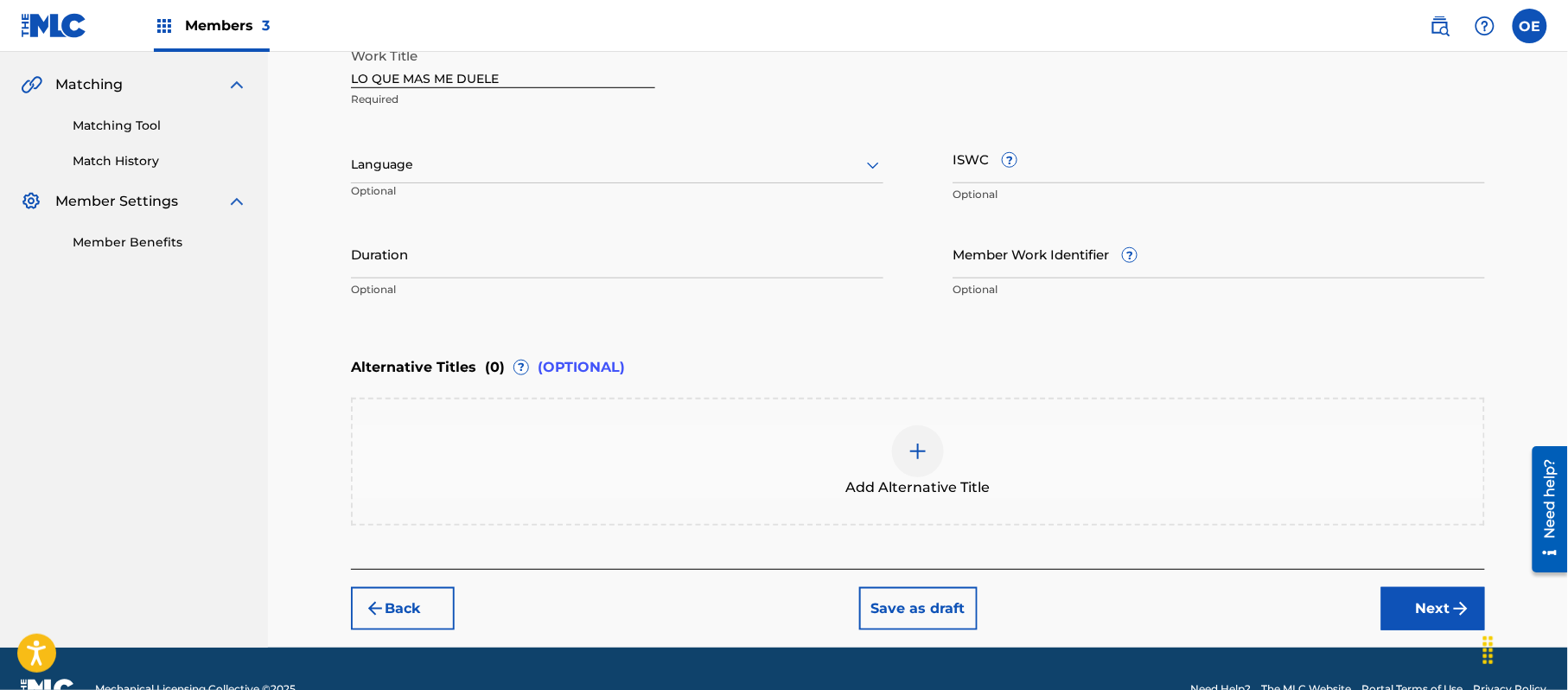 click at bounding box center (617, 164) 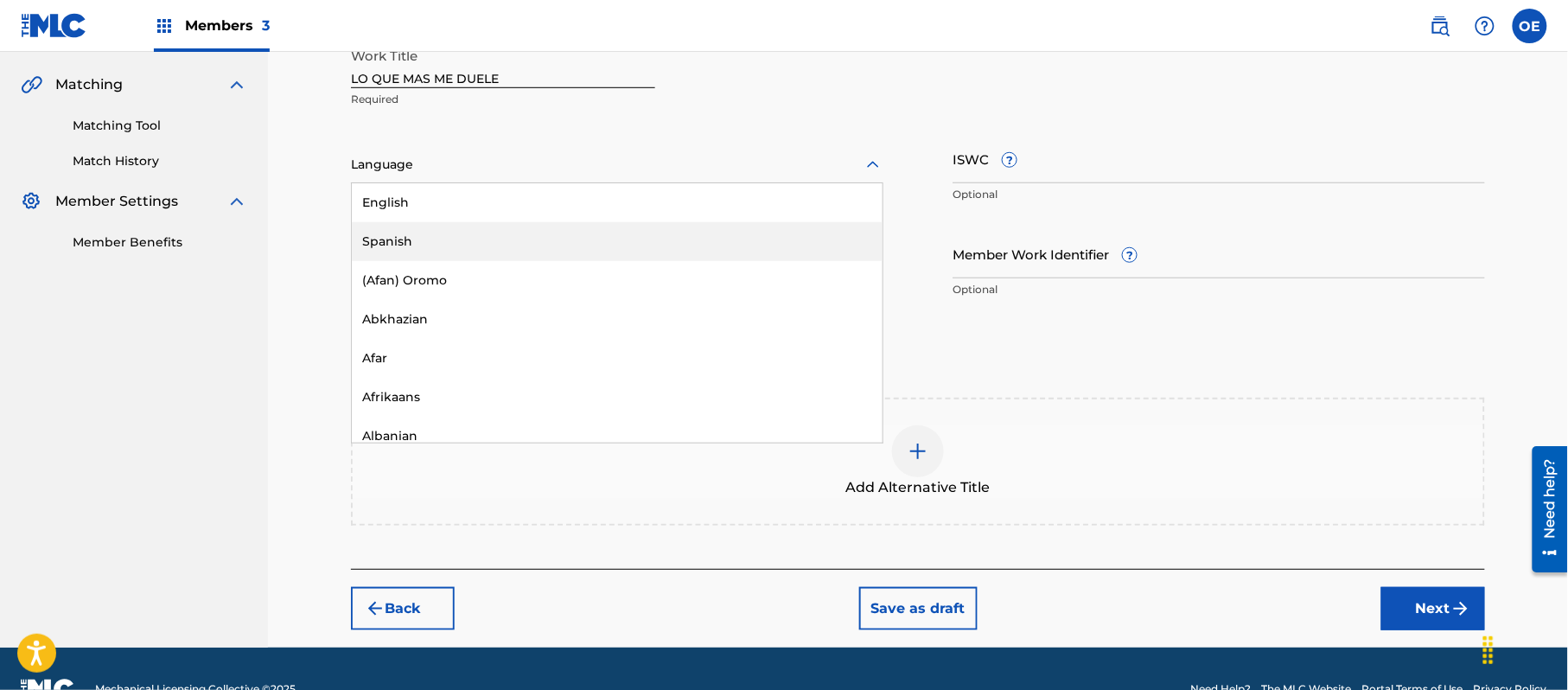 click on "Spanish" at bounding box center [617, 241] 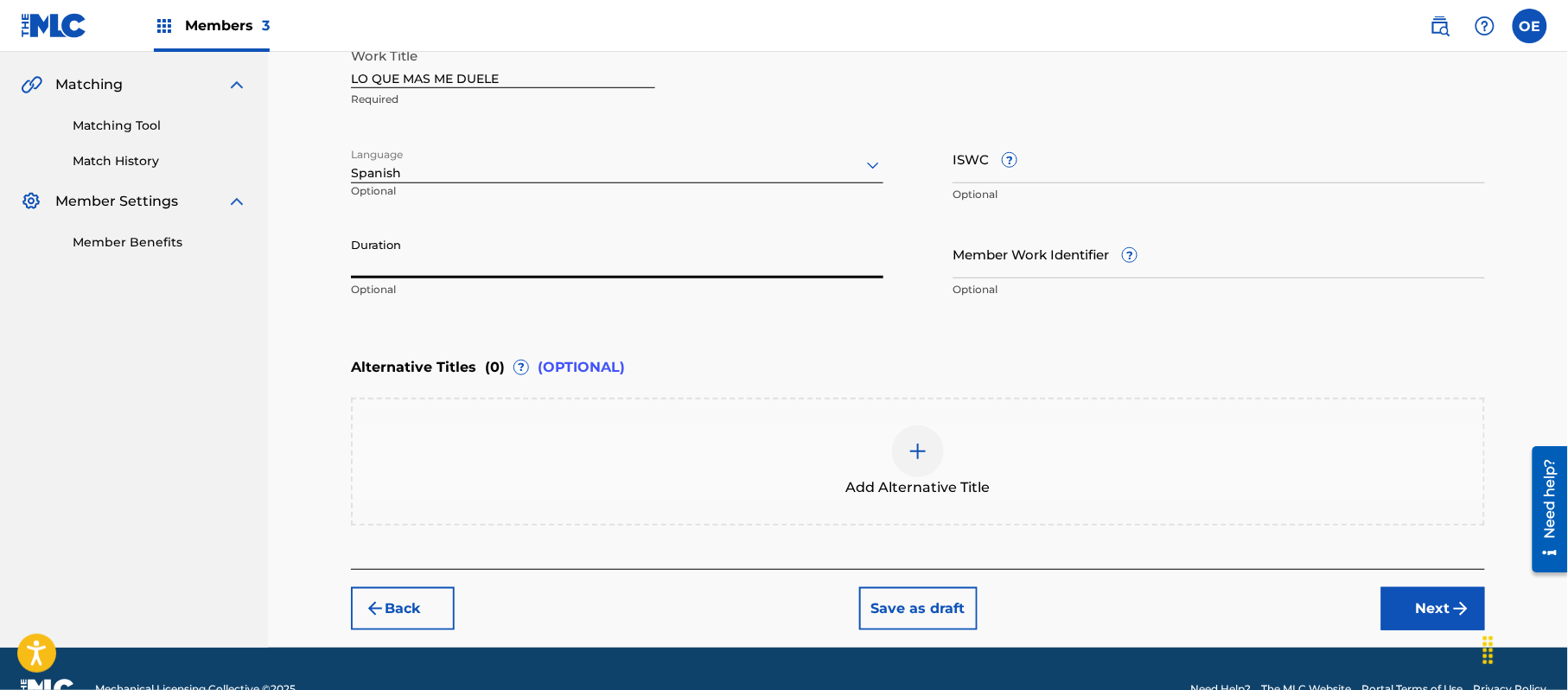 click on "Duration" at bounding box center (617, 253) 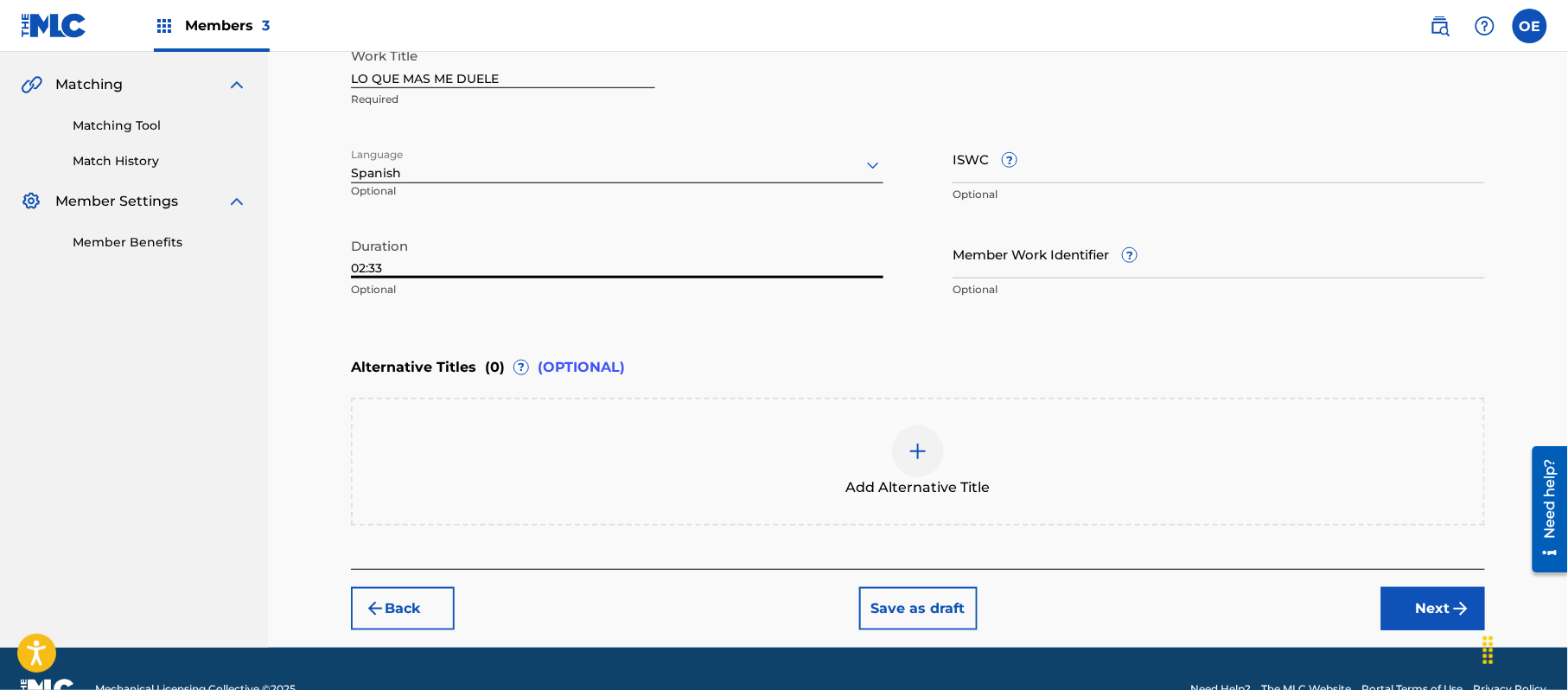 type on "02:33" 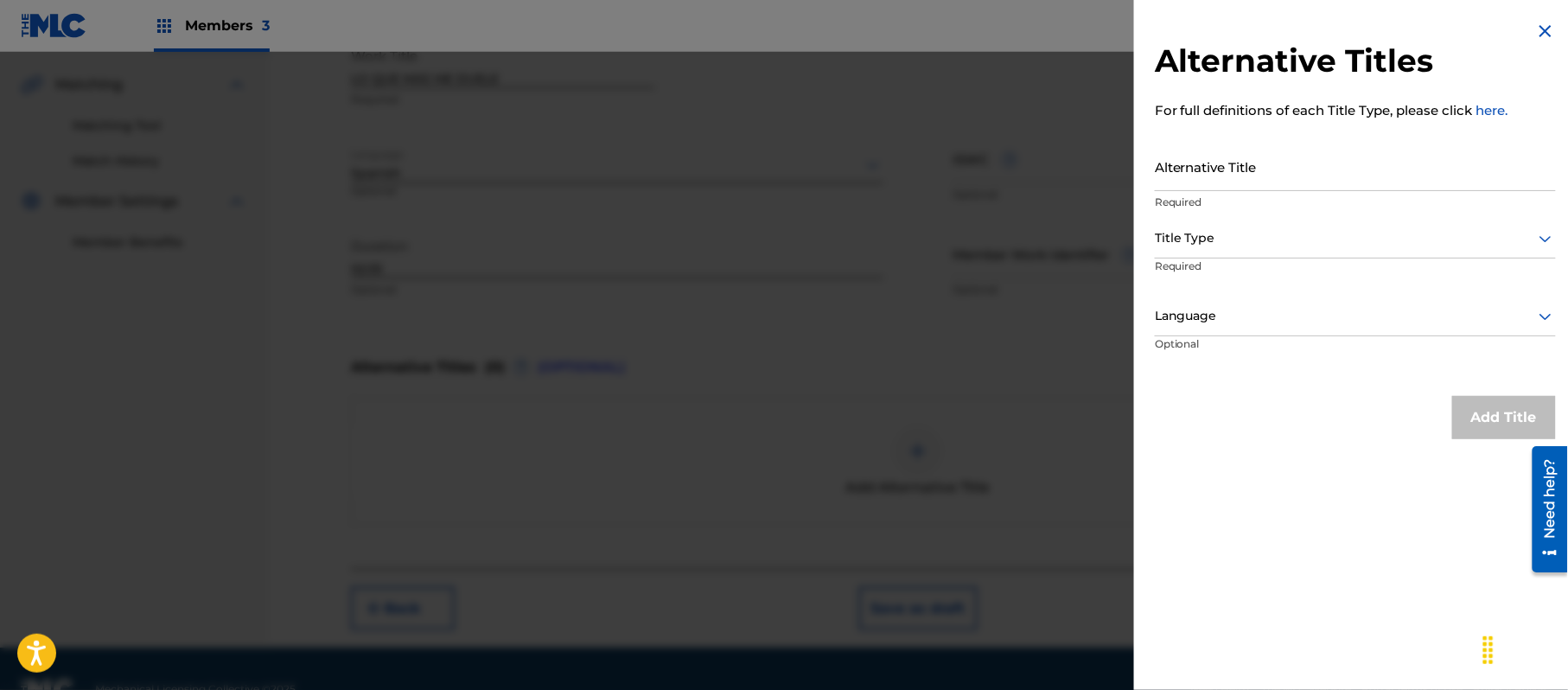 click on "Alternative Titles For full definitions of each Title Type, please click   here. Alternative Title   Required Title Type Required Language Optional Add Title" at bounding box center (1355, 230) 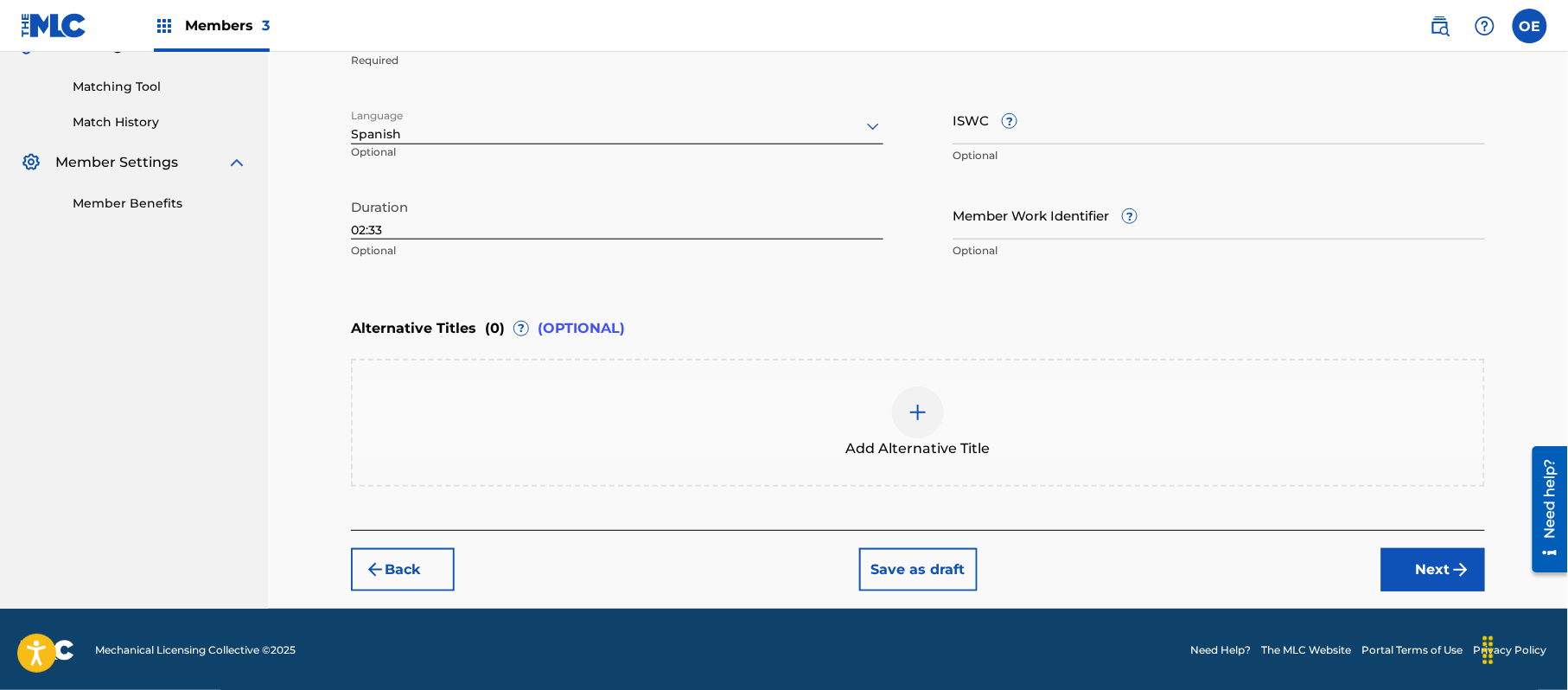 click on "Next" at bounding box center [1433, 570] 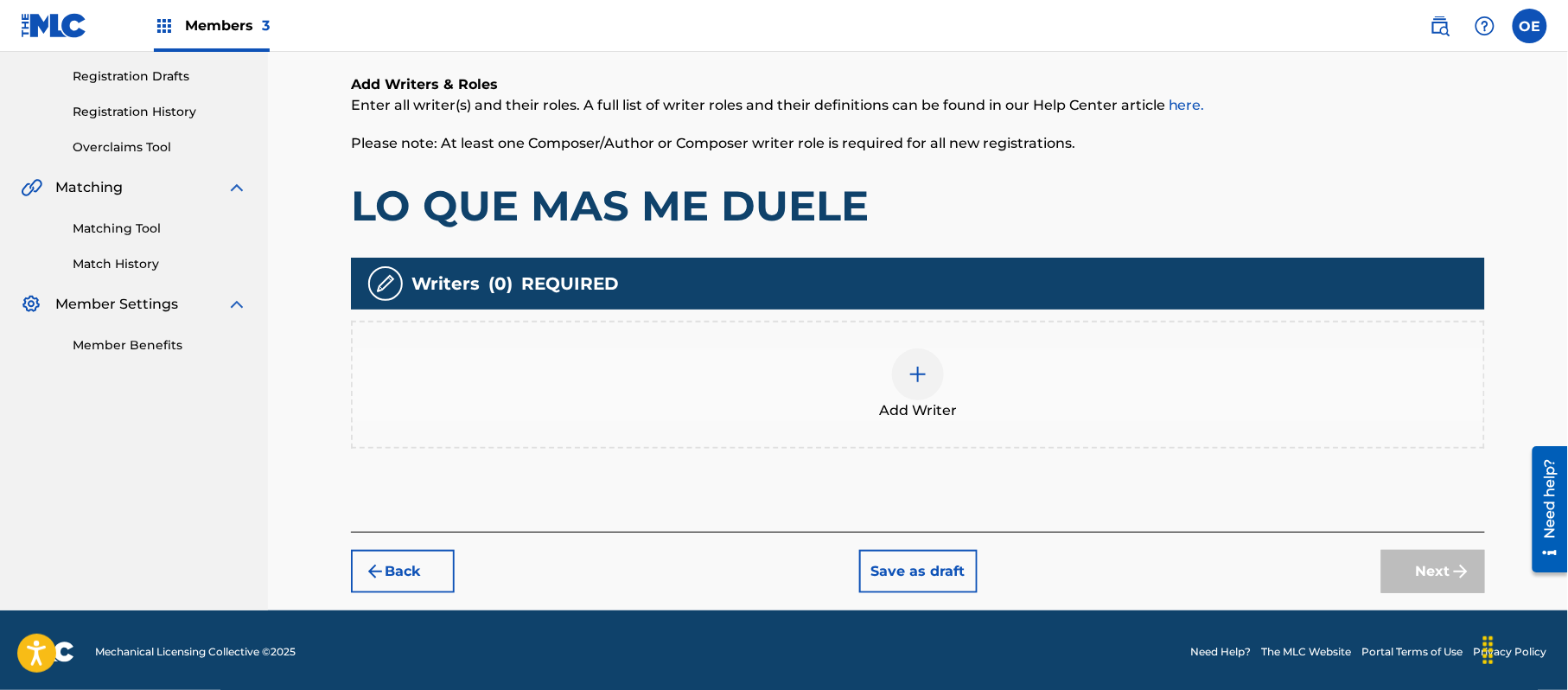 scroll, scrollTop: 285, scrollLeft: 0, axis: vertical 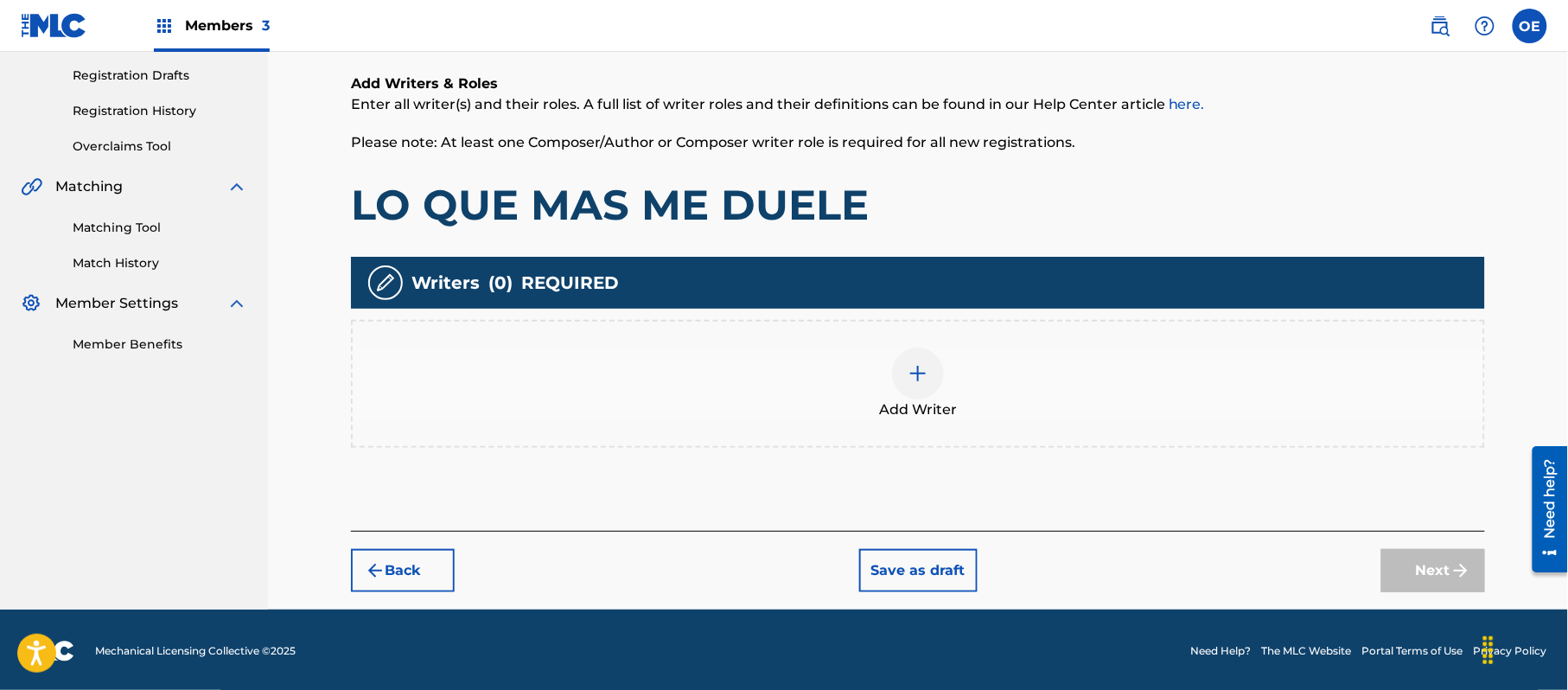 click on "Add Writer" at bounding box center [918, 410] 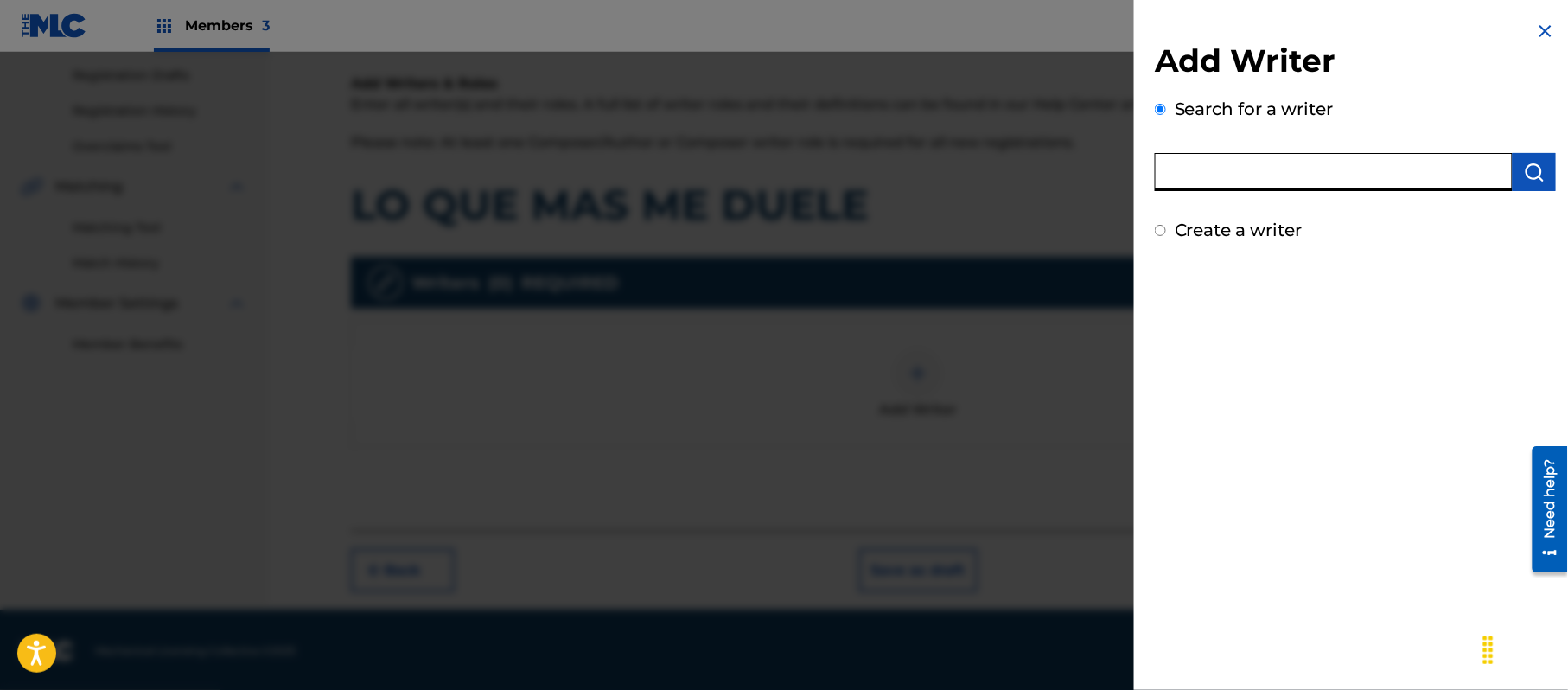 paste on "[FIRST] [LAST], [FIRST] [LAST]" 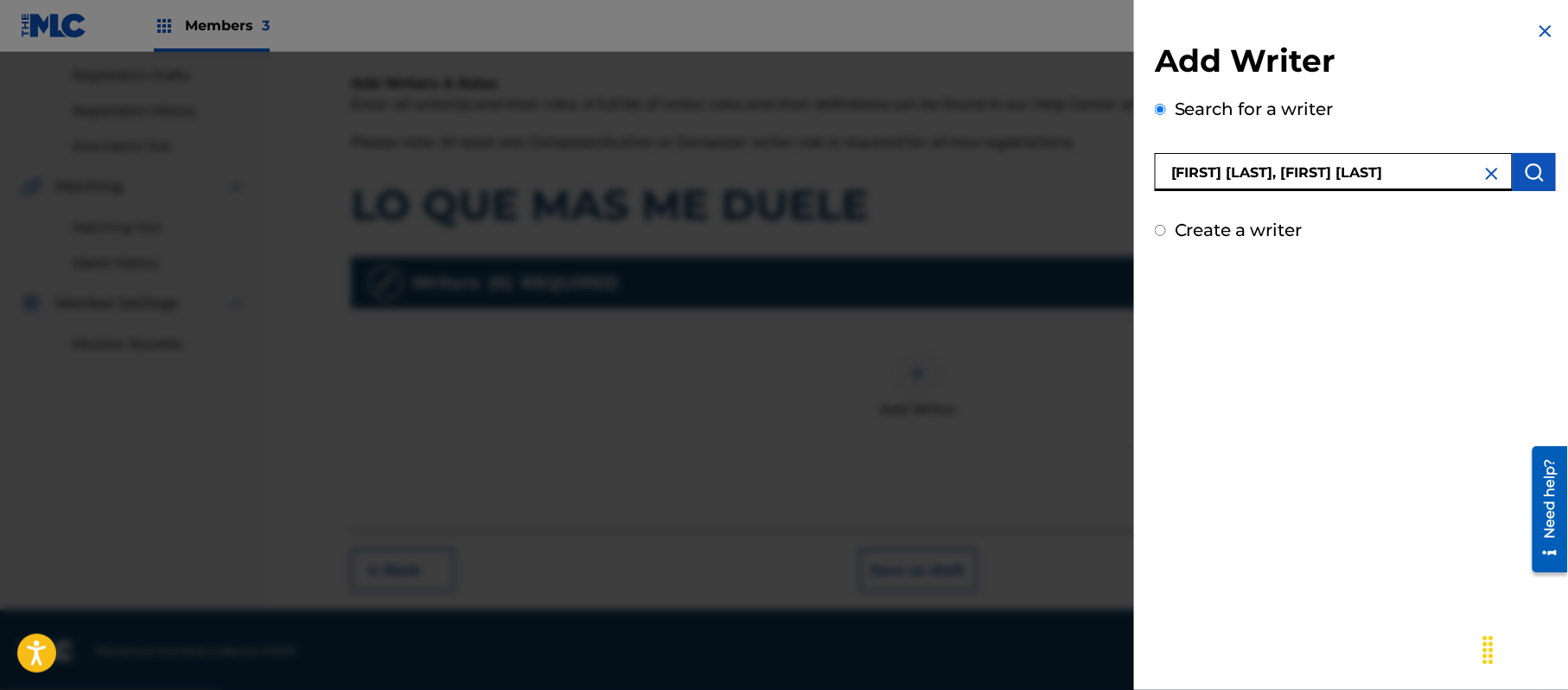 drag, startPoint x: 1339, startPoint y: 177, endPoint x: 1107, endPoint y: 164, distance: 232.36394 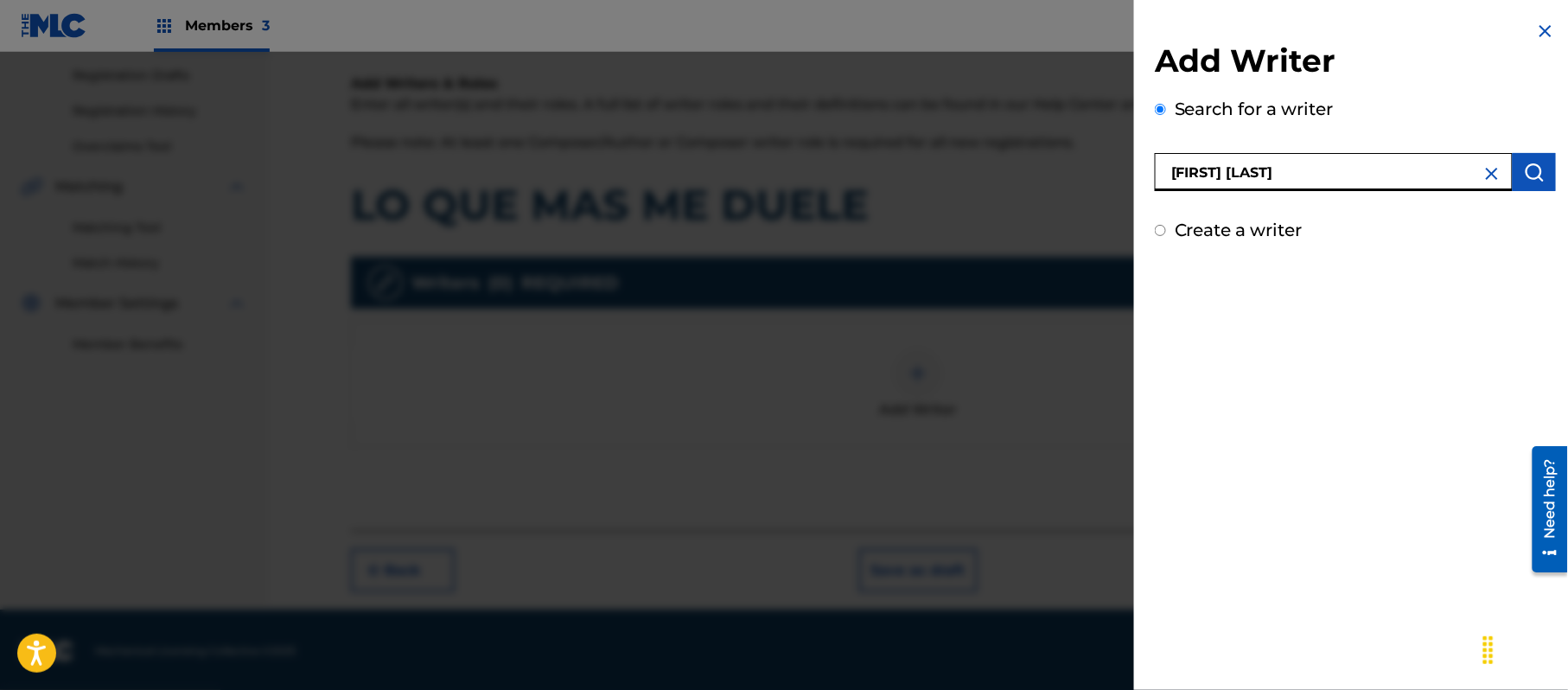 type on "[FIRST] [LAST]" 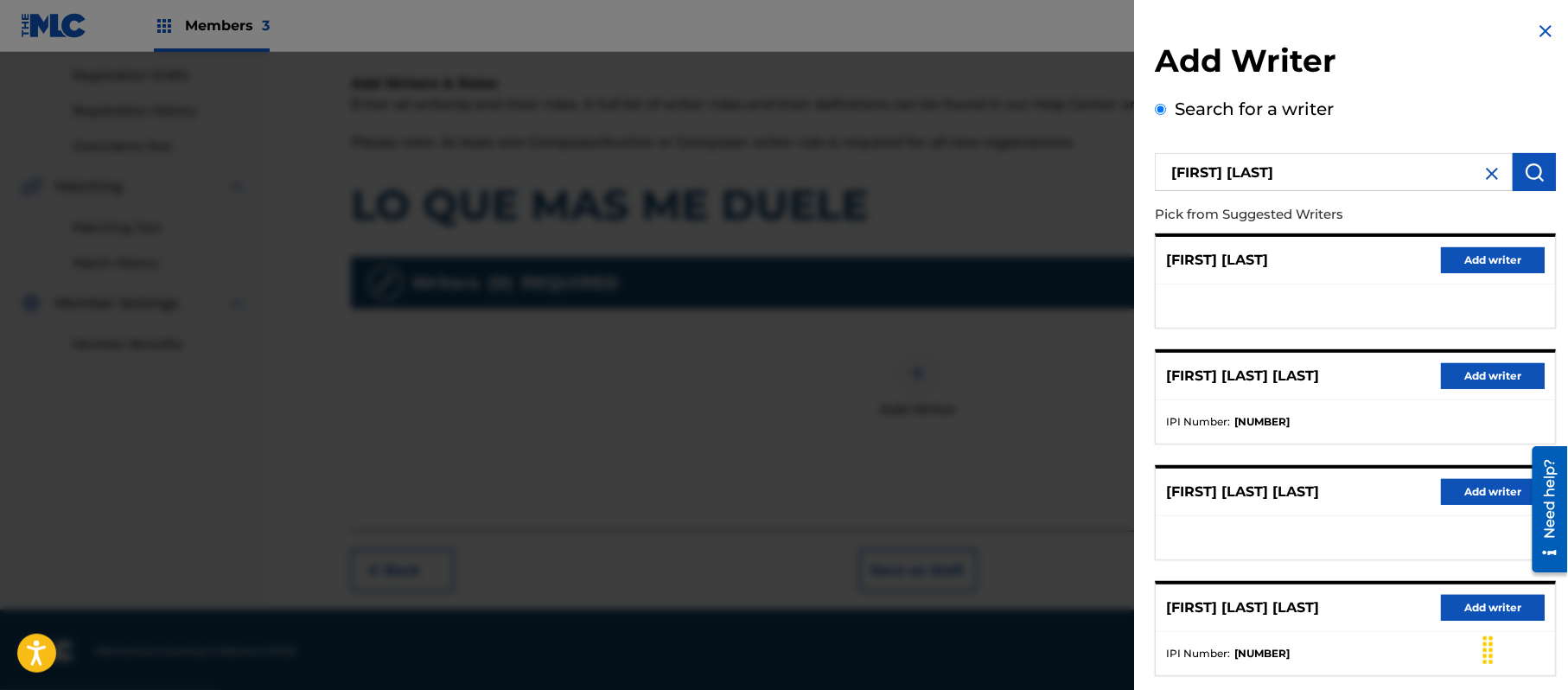 click on "[FIRST] [LAST] Add writer" at bounding box center (1355, 260) 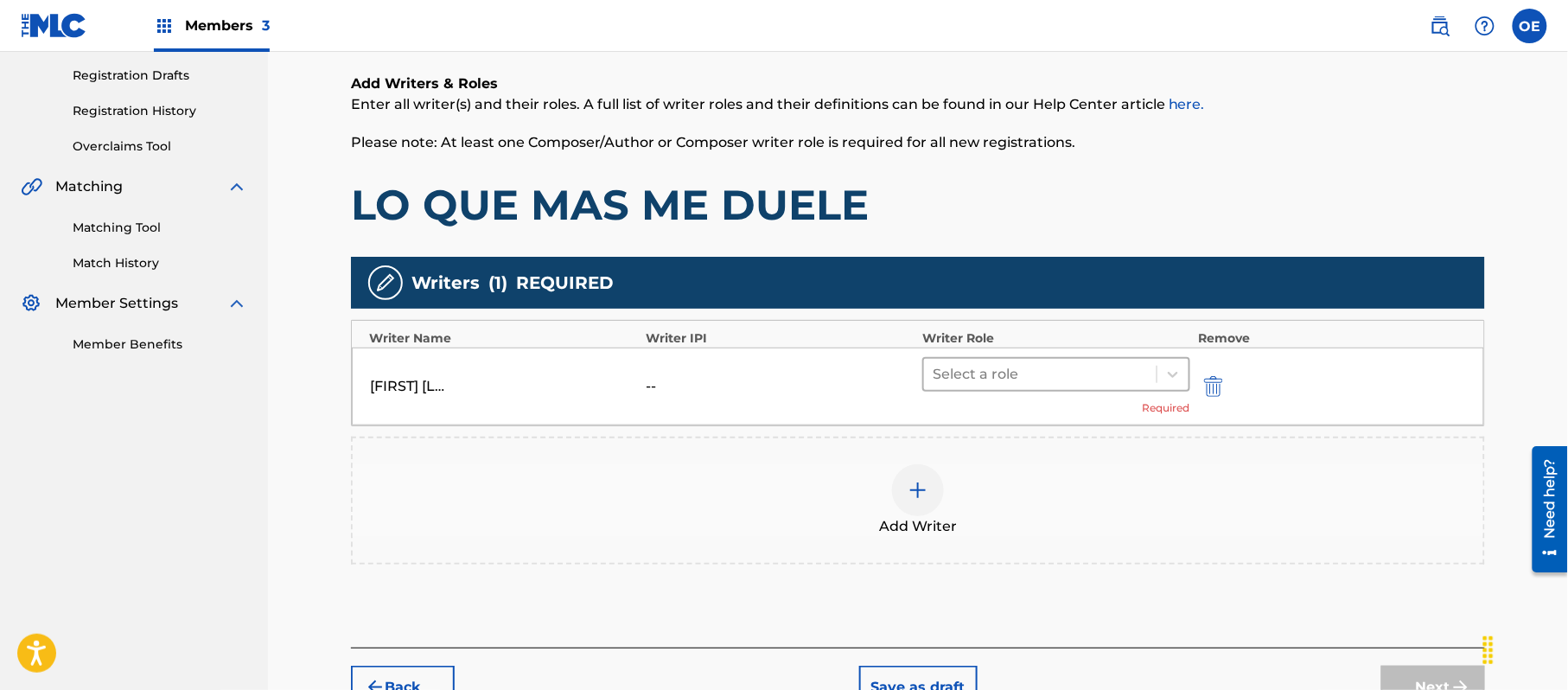click at bounding box center (1040, 374) 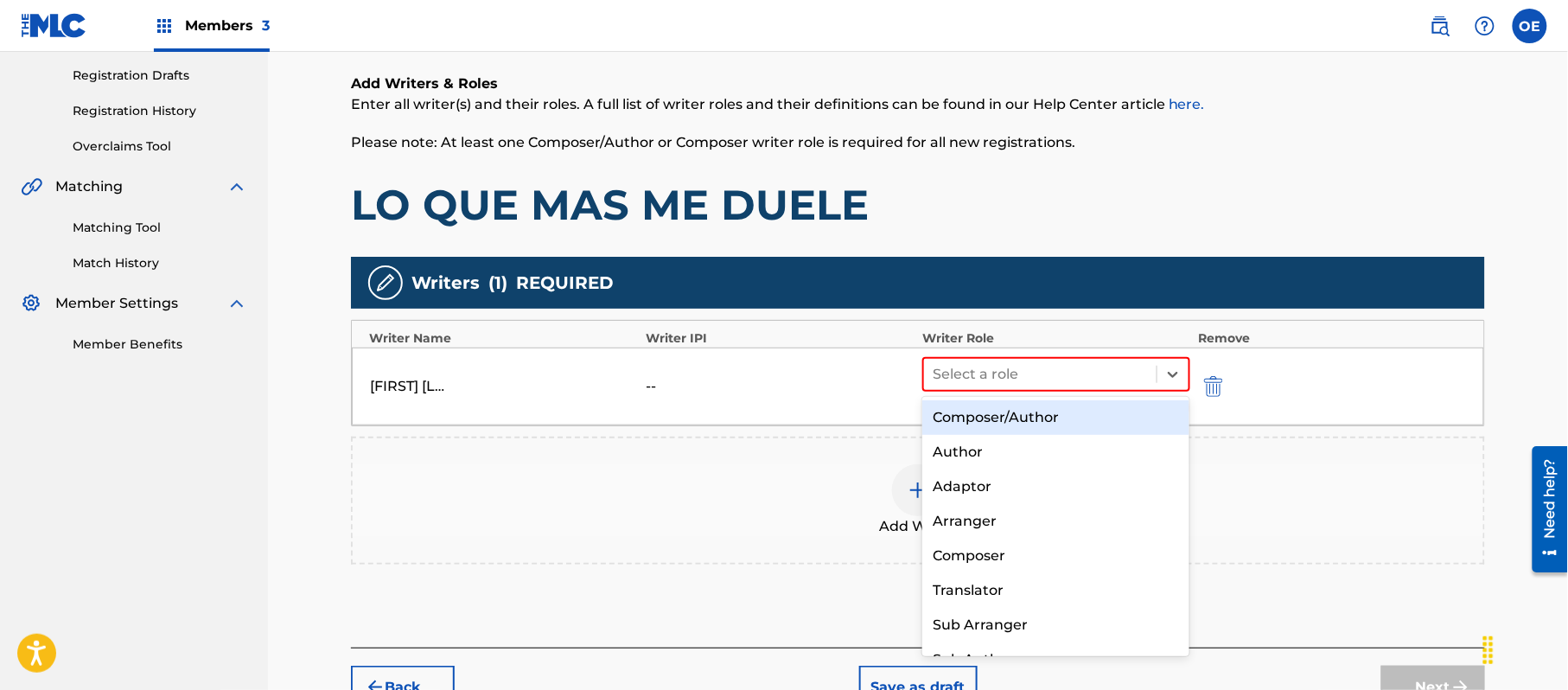 click on "Composer/Author" at bounding box center (1055, 418) 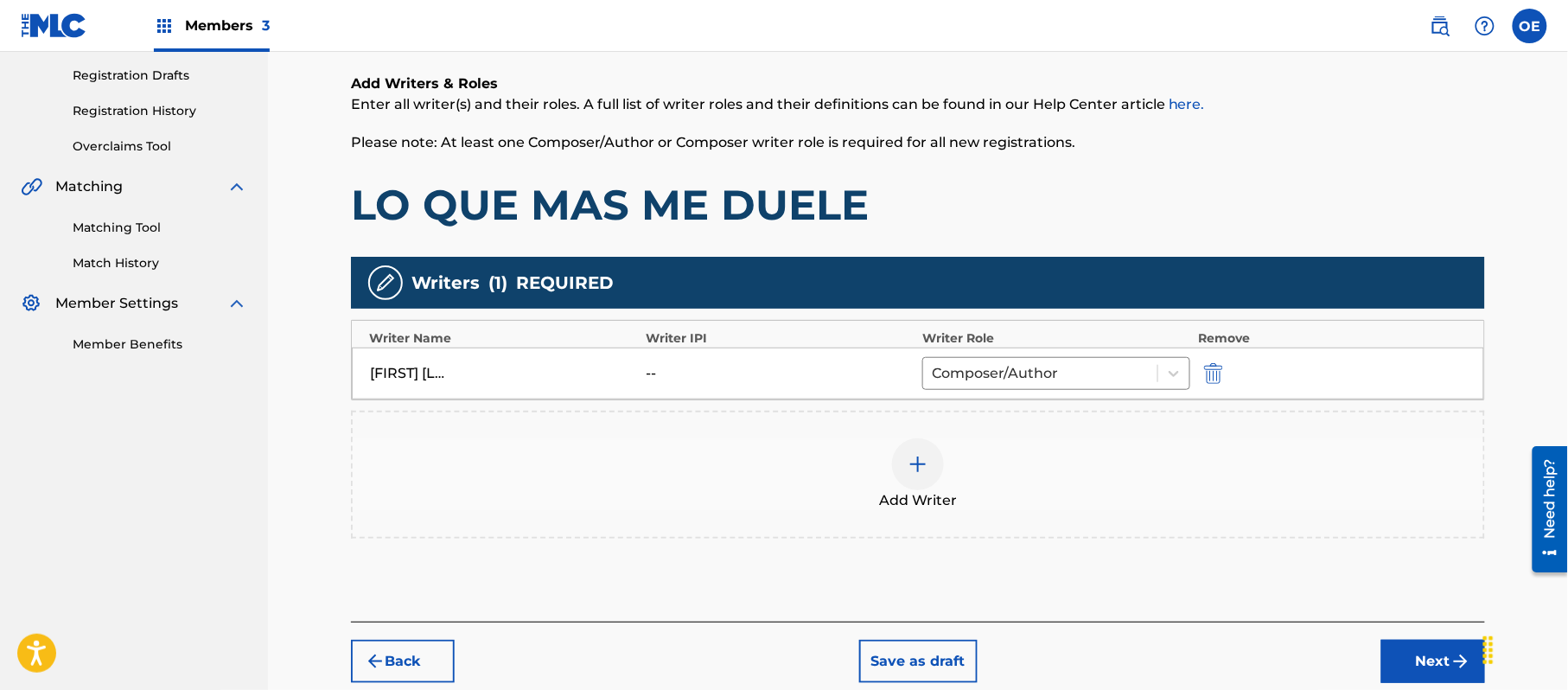 click on "Add Writer" at bounding box center [918, 501] 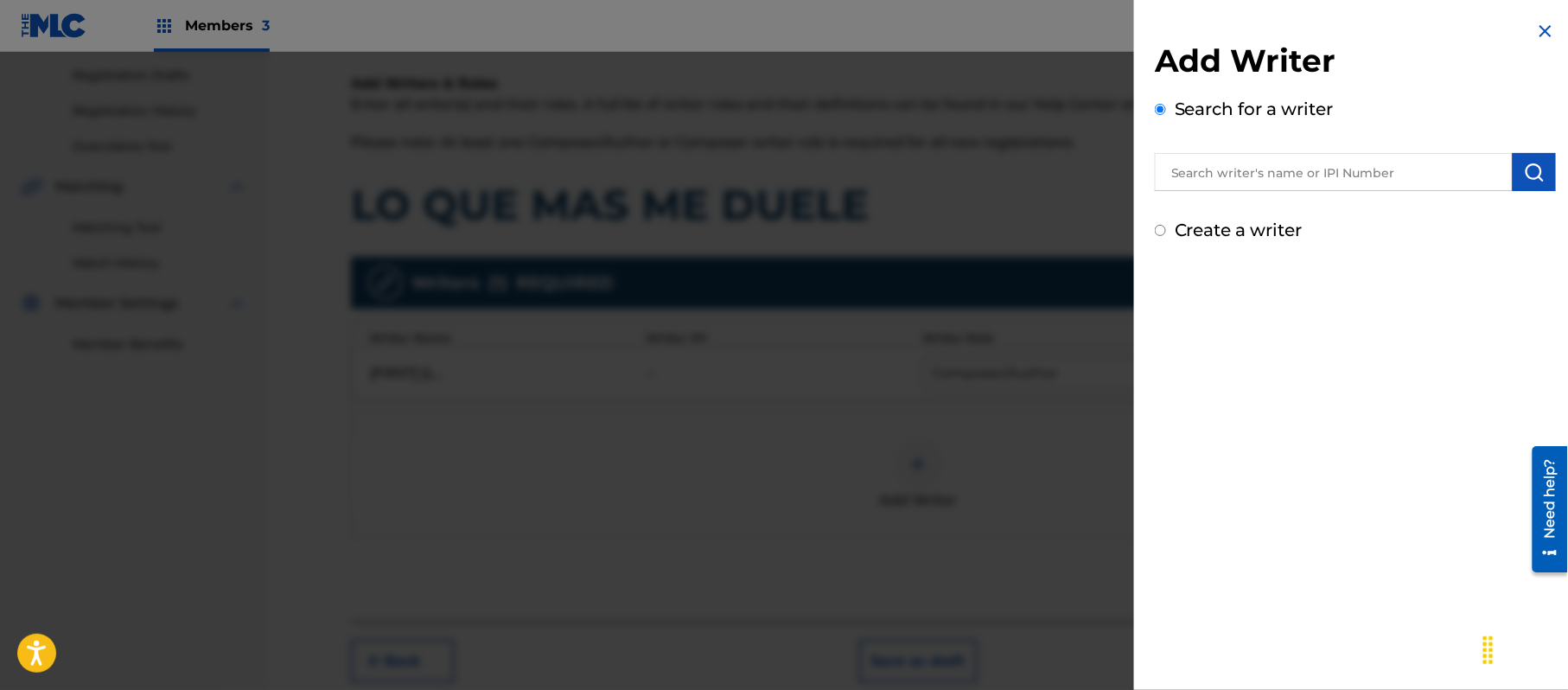 click on "Create a writer" at bounding box center (1239, 230) 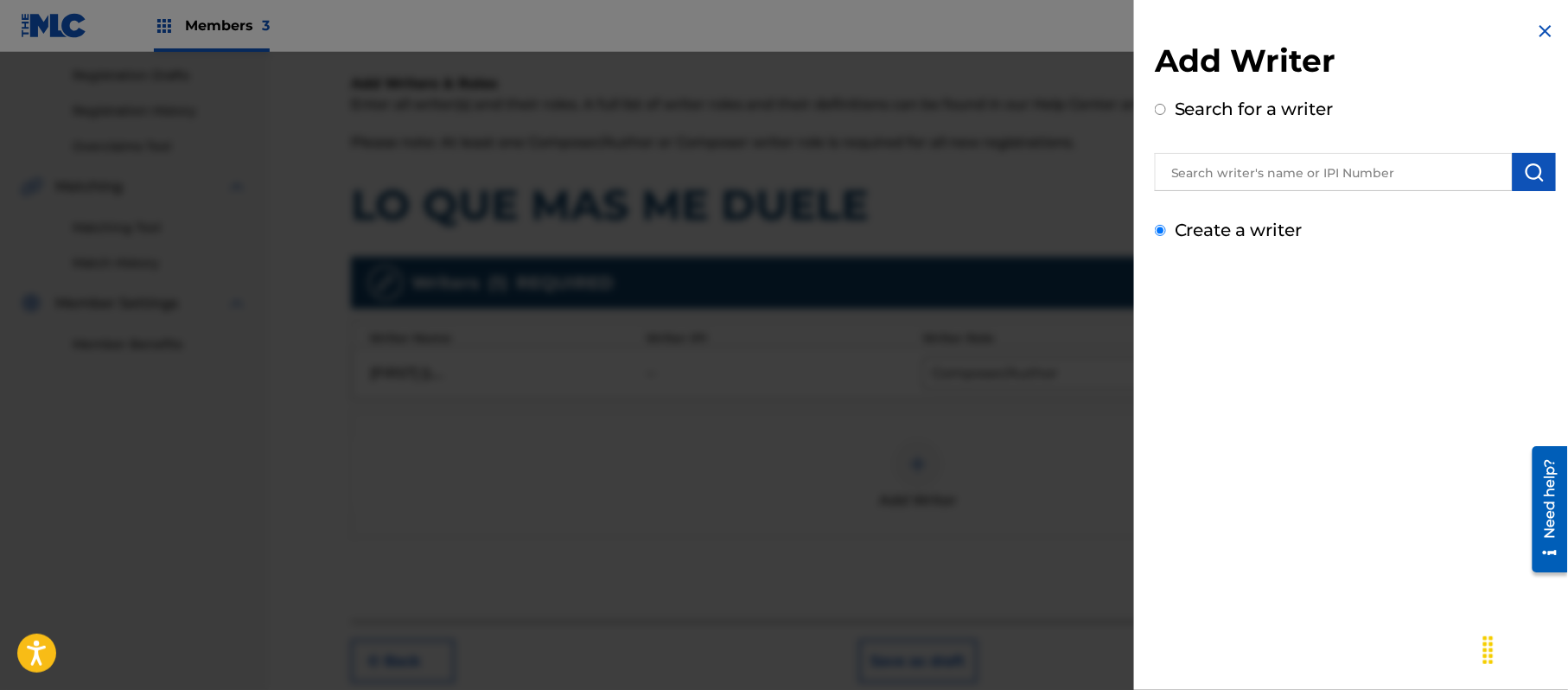 click on "Create a writer" at bounding box center (1160, 230) 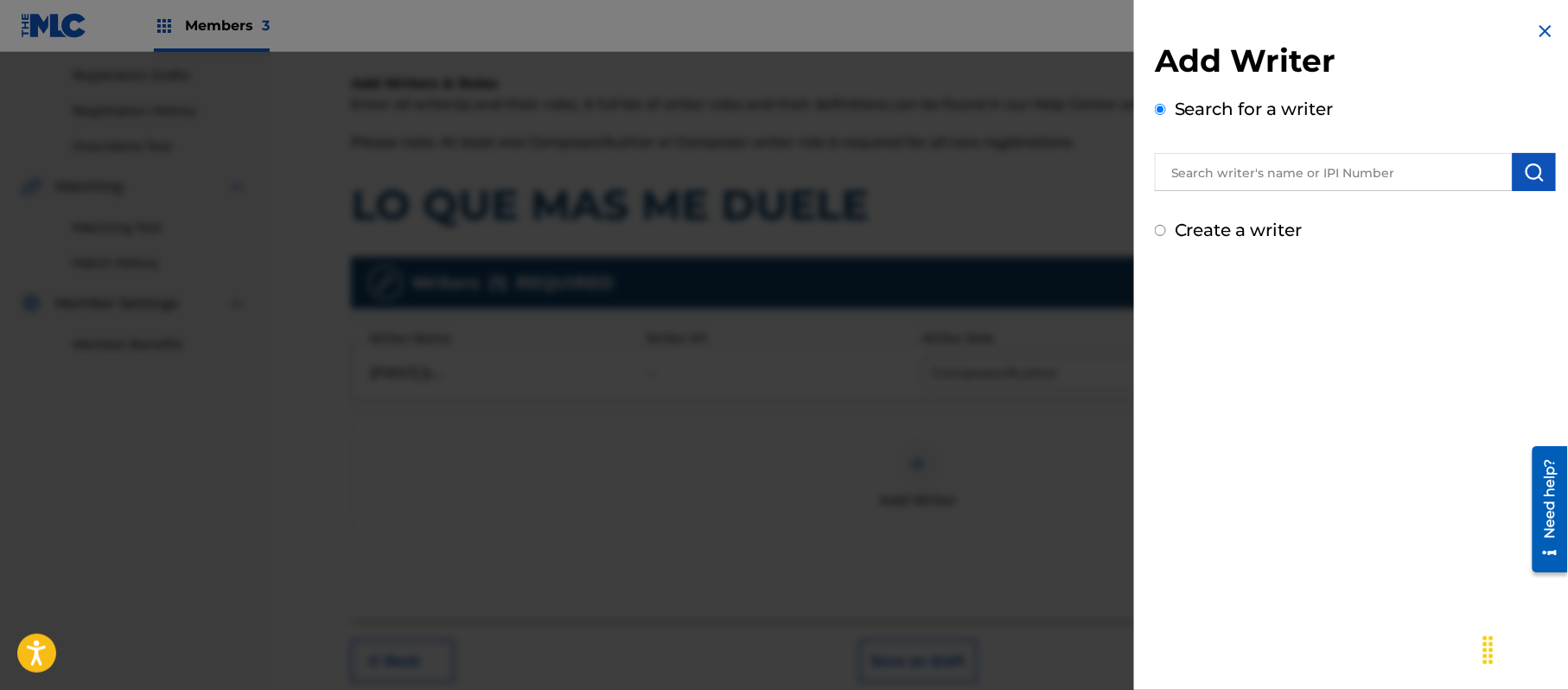 radio on "false" 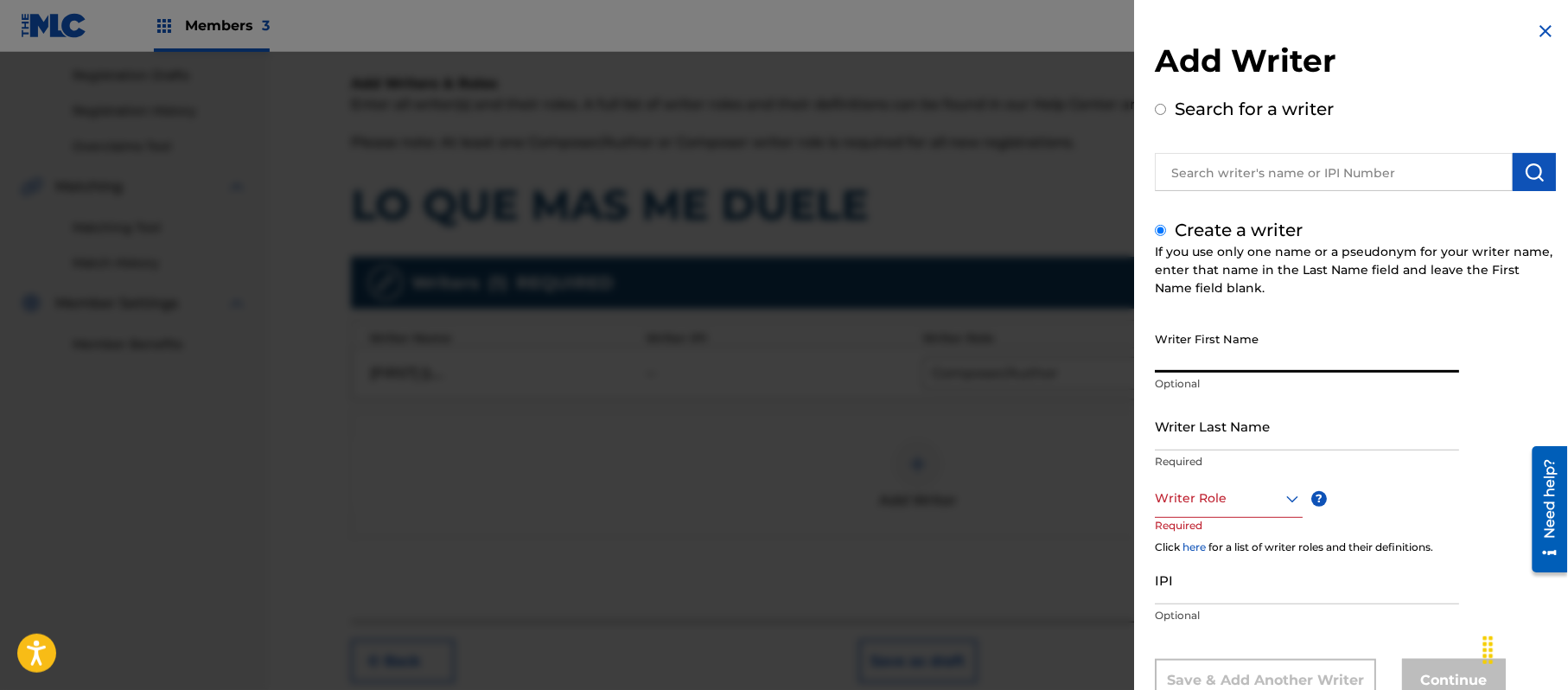 paste on "[FIRST] [LAST], [FIRST] [LAST]" 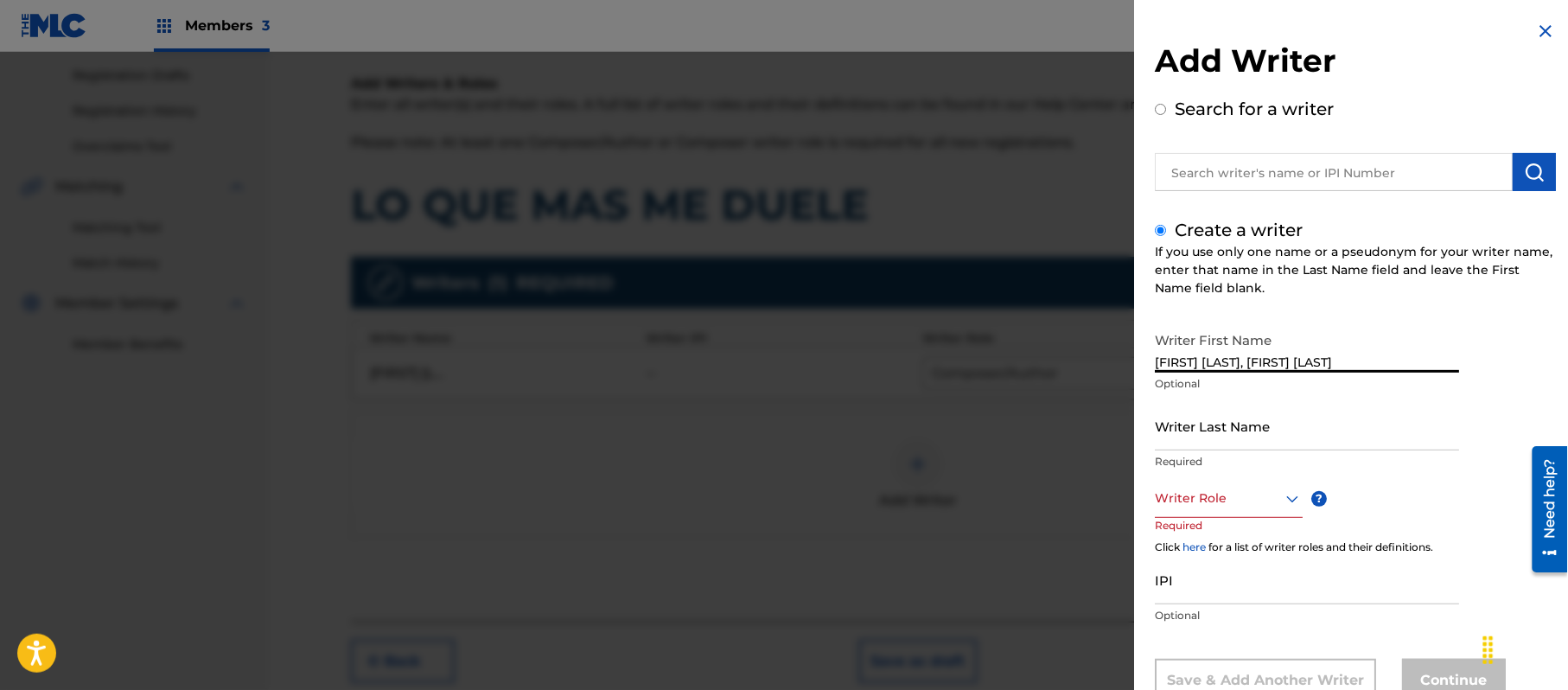 type on "[FIRST] [LAST], [FIRST] [LAST]" 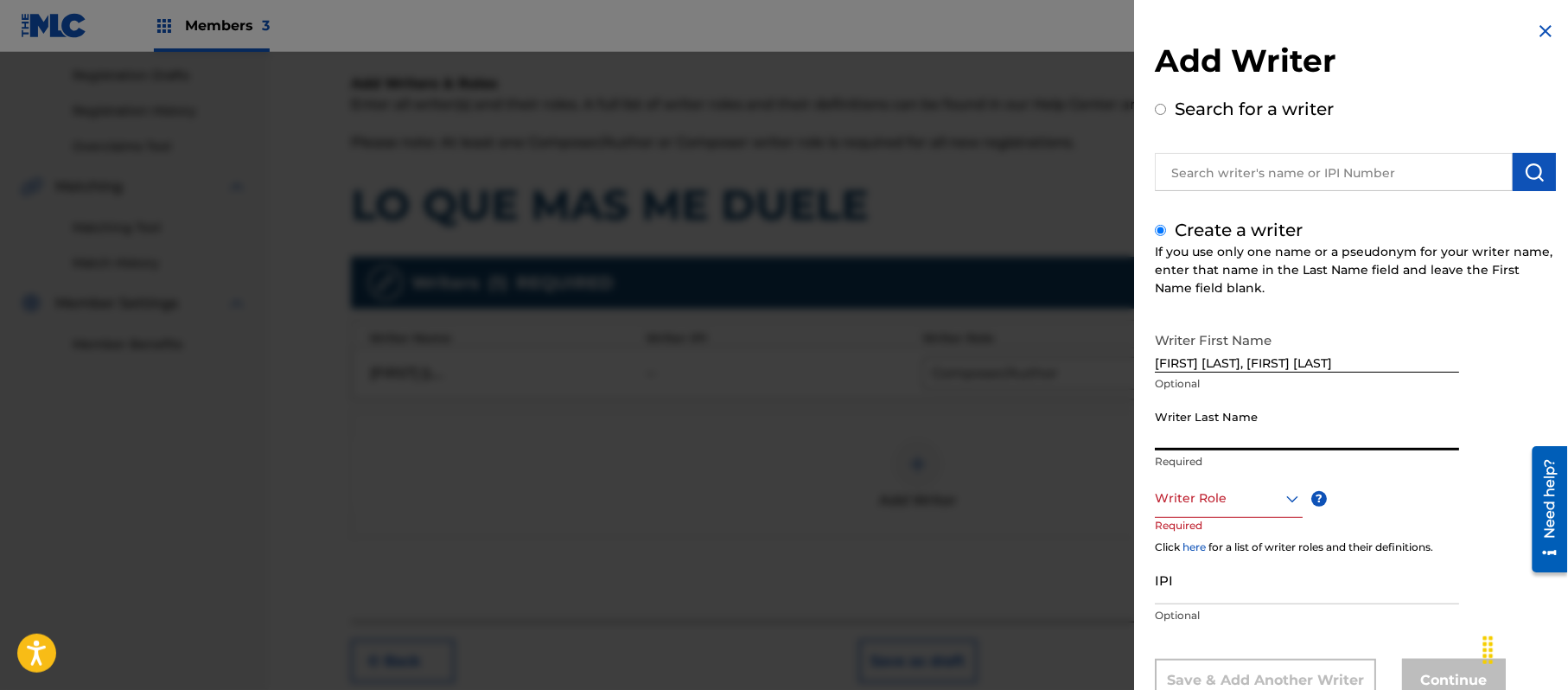 paste on "[FIRST] [LAST], [FIRST] [LAST]" 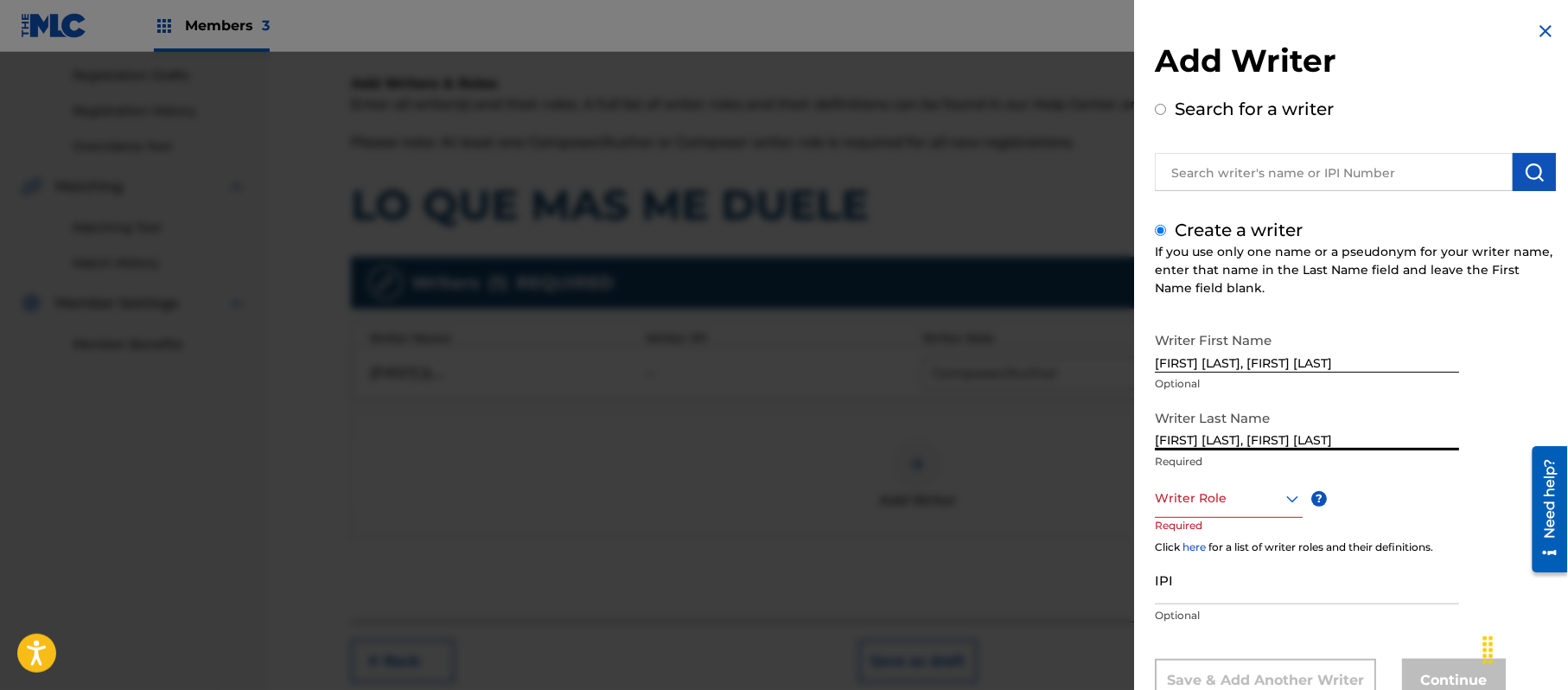 type on "[FIRST] [LAST], [FIRST] [LAST]" 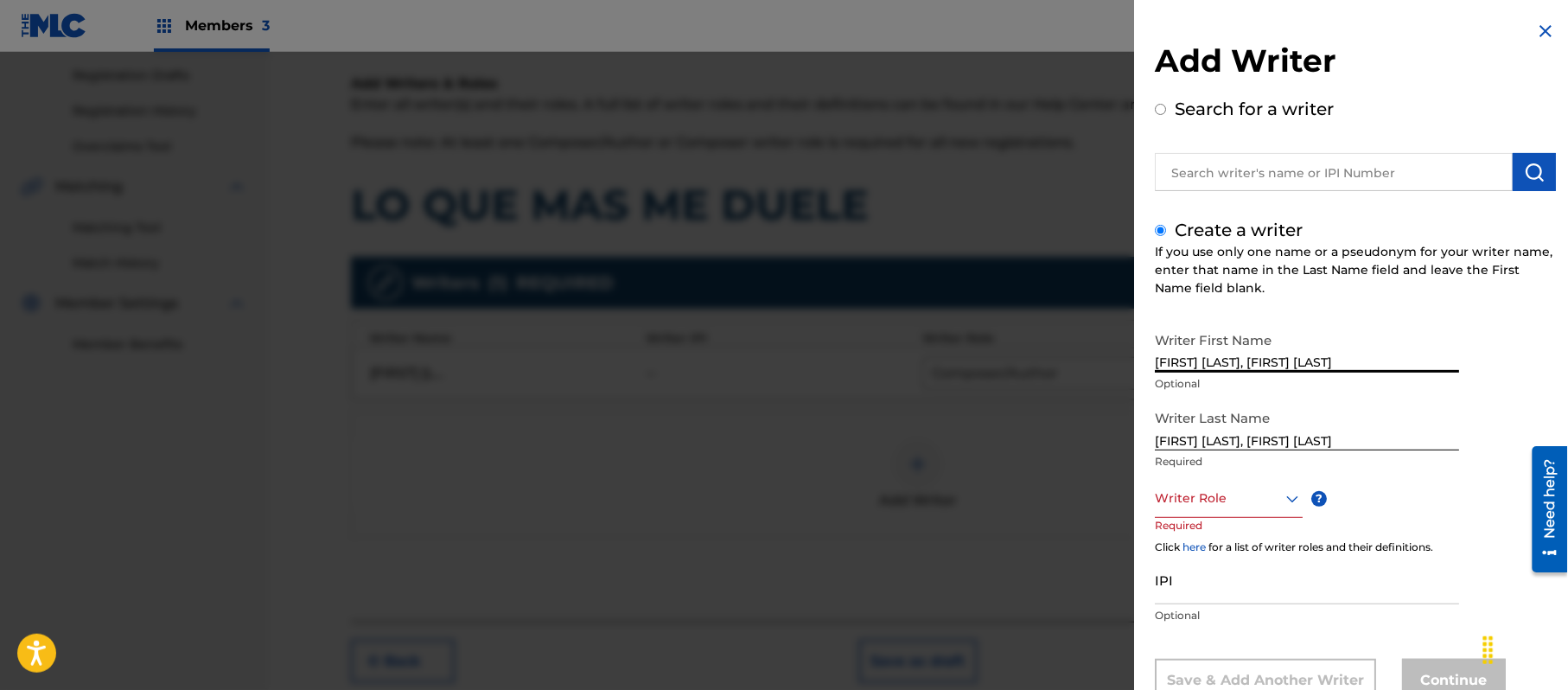 drag, startPoint x: 1411, startPoint y: 358, endPoint x: 1224, endPoint y: 368, distance: 187.26719 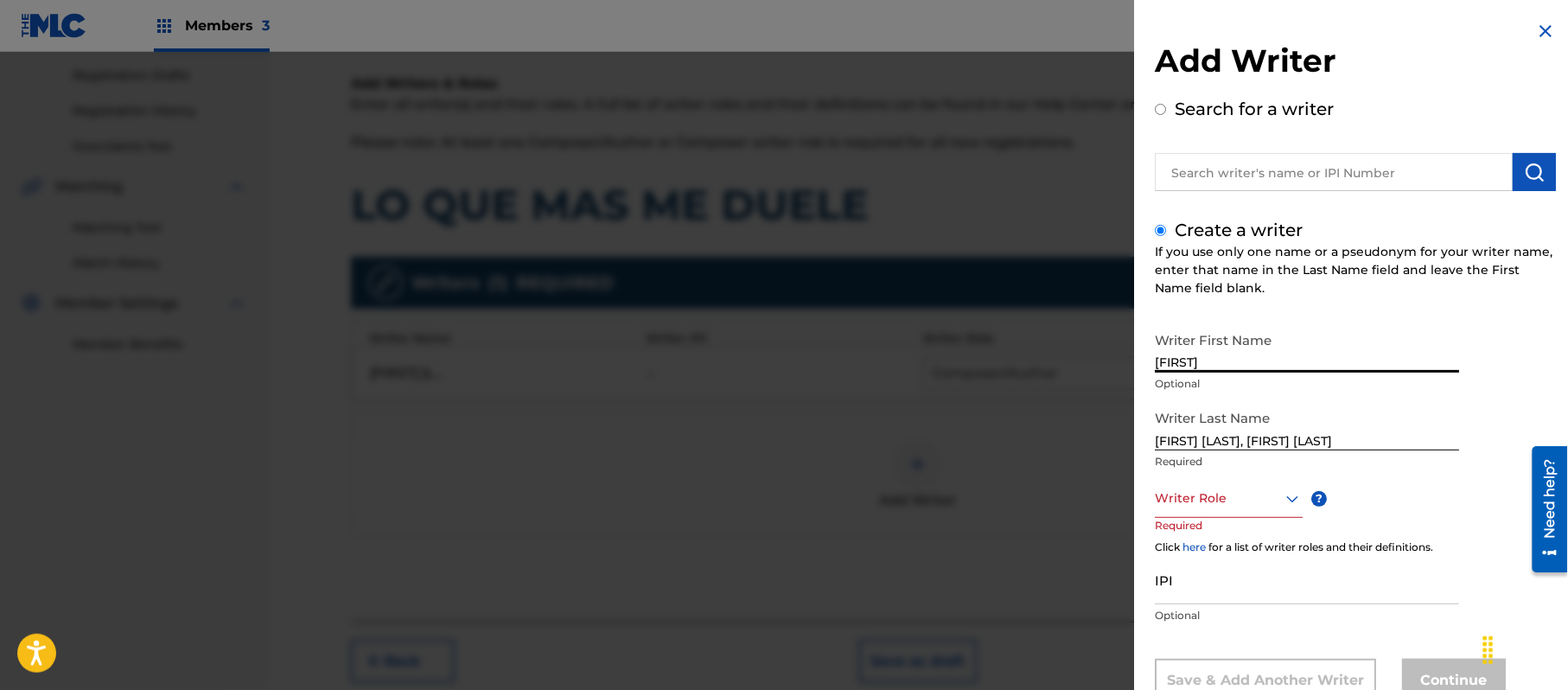type on "[FIRST]" 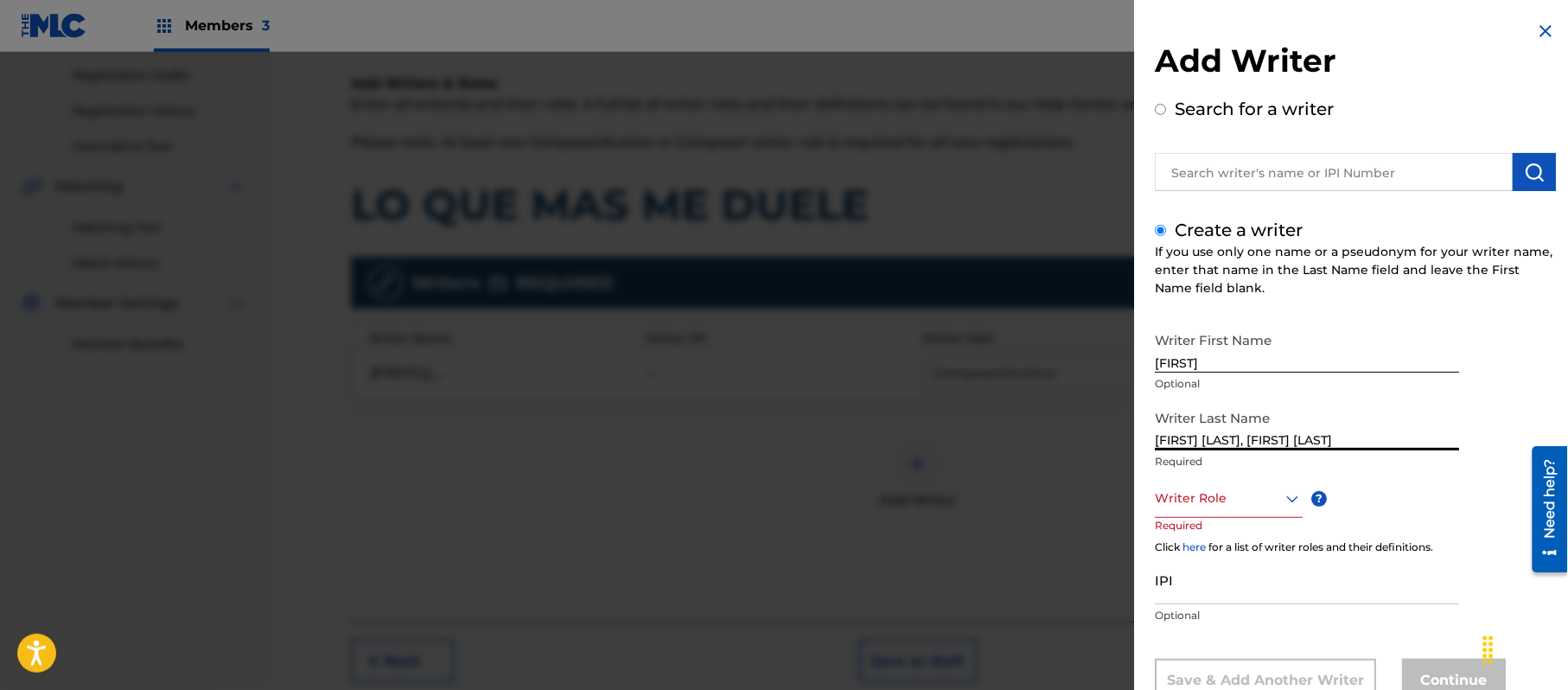click on "[FIRST] [LAST], [FIRST] [LAST]" at bounding box center (1307, 425) 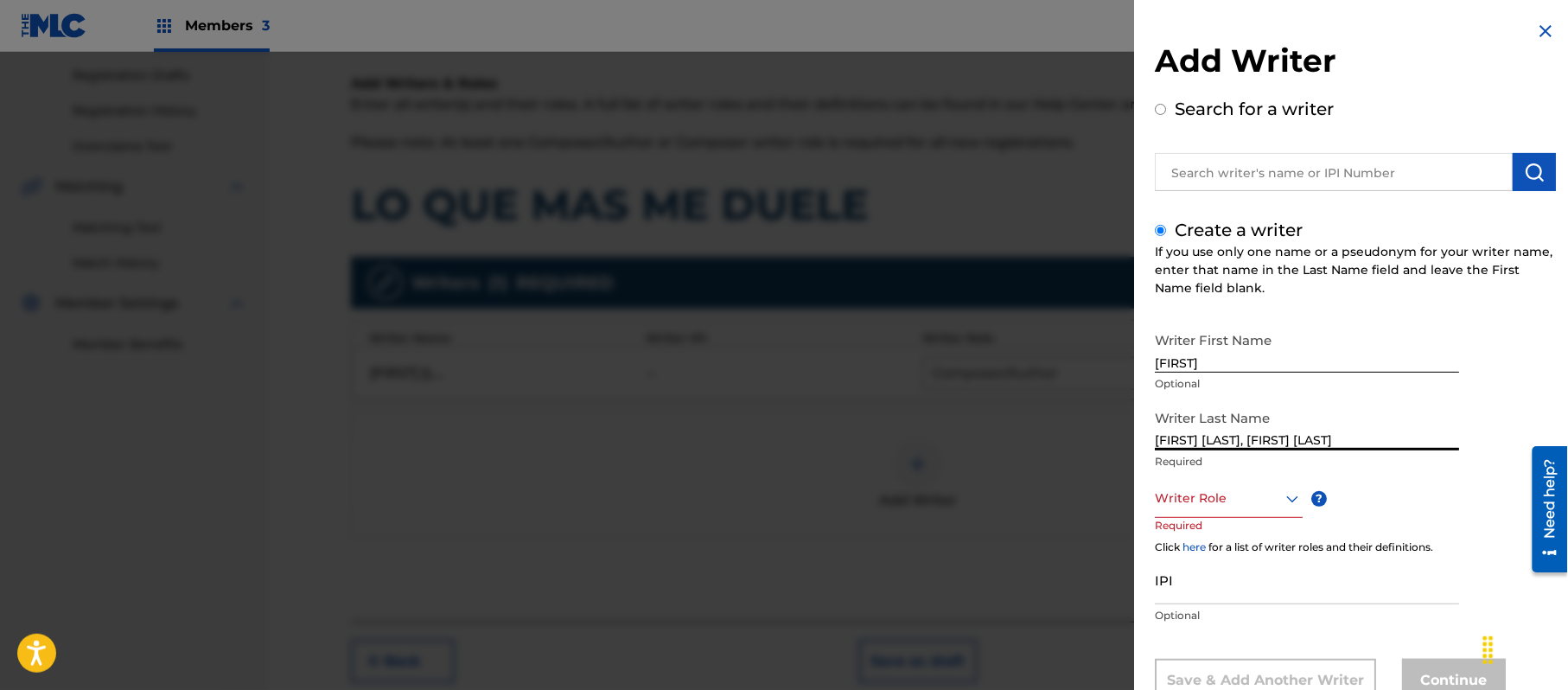 click on "Add Writer Search for a writer Create a writer If you use only one name or a pseudonym for your writer name, enter that name in the Last Name field and leave the First Name field blank. Writer First Name [FIRST] [LAST] Optional" at bounding box center (1355, 374) 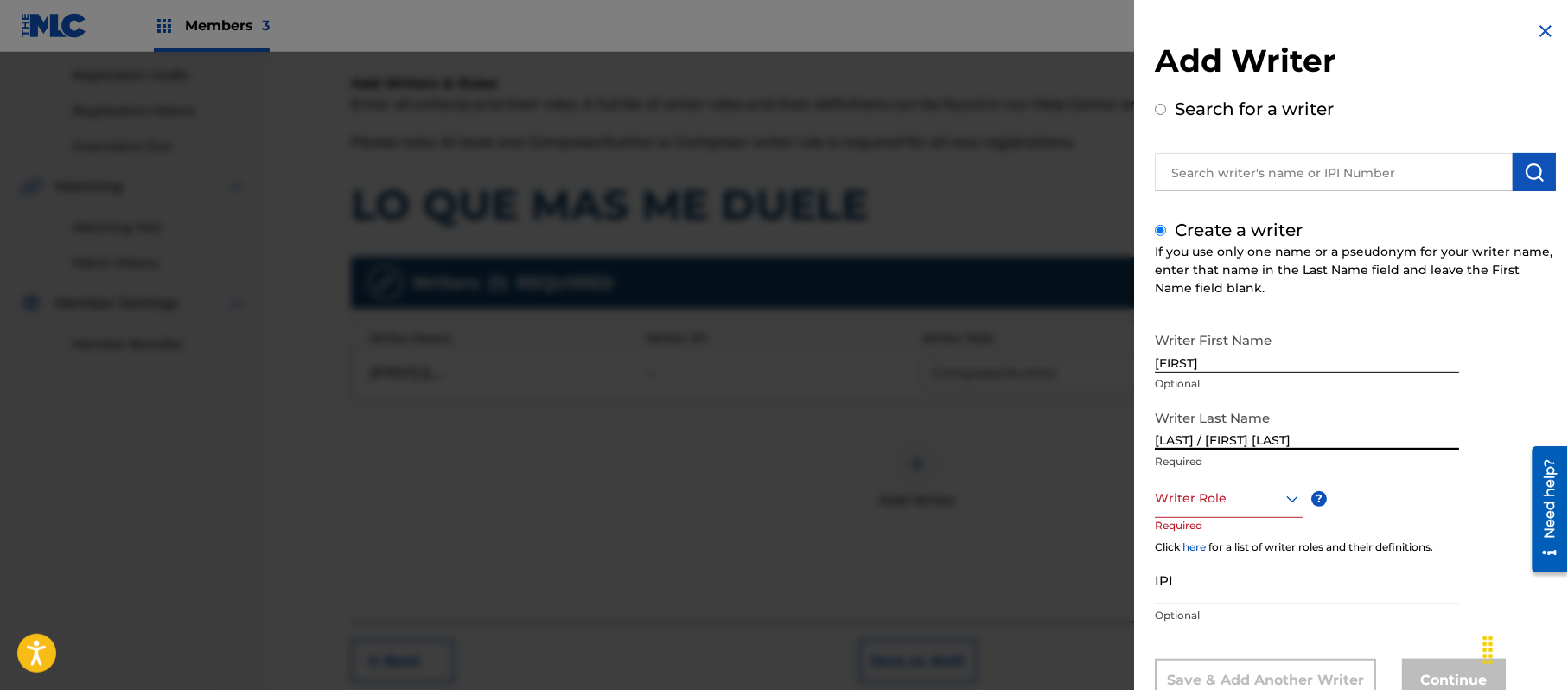 drag, startPoint x: 1349, startPoint y: 441, endPoint x: 1210, endPoint y: 438, distance: 139.03237 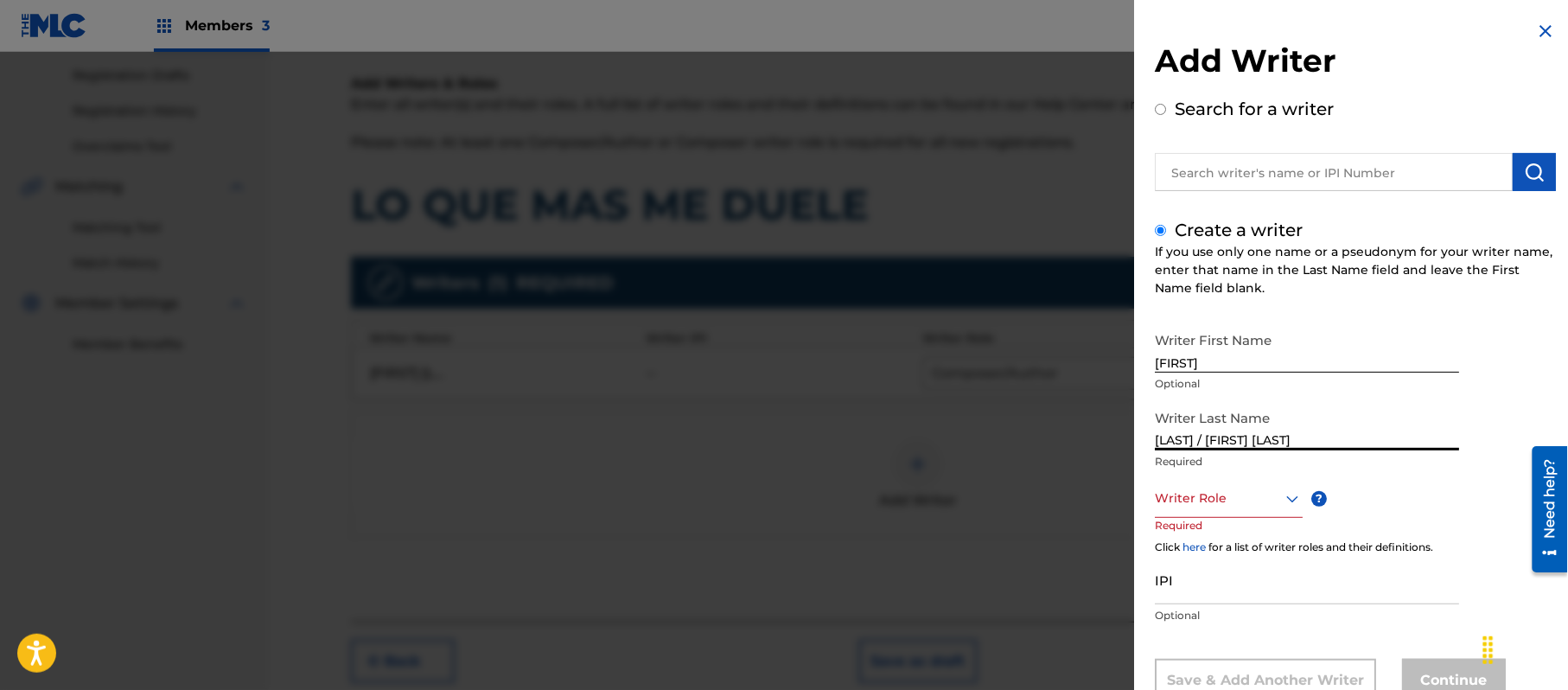 click on "[LAST] / [FIRST] [LAST]" at bounding box center (1307, 425) 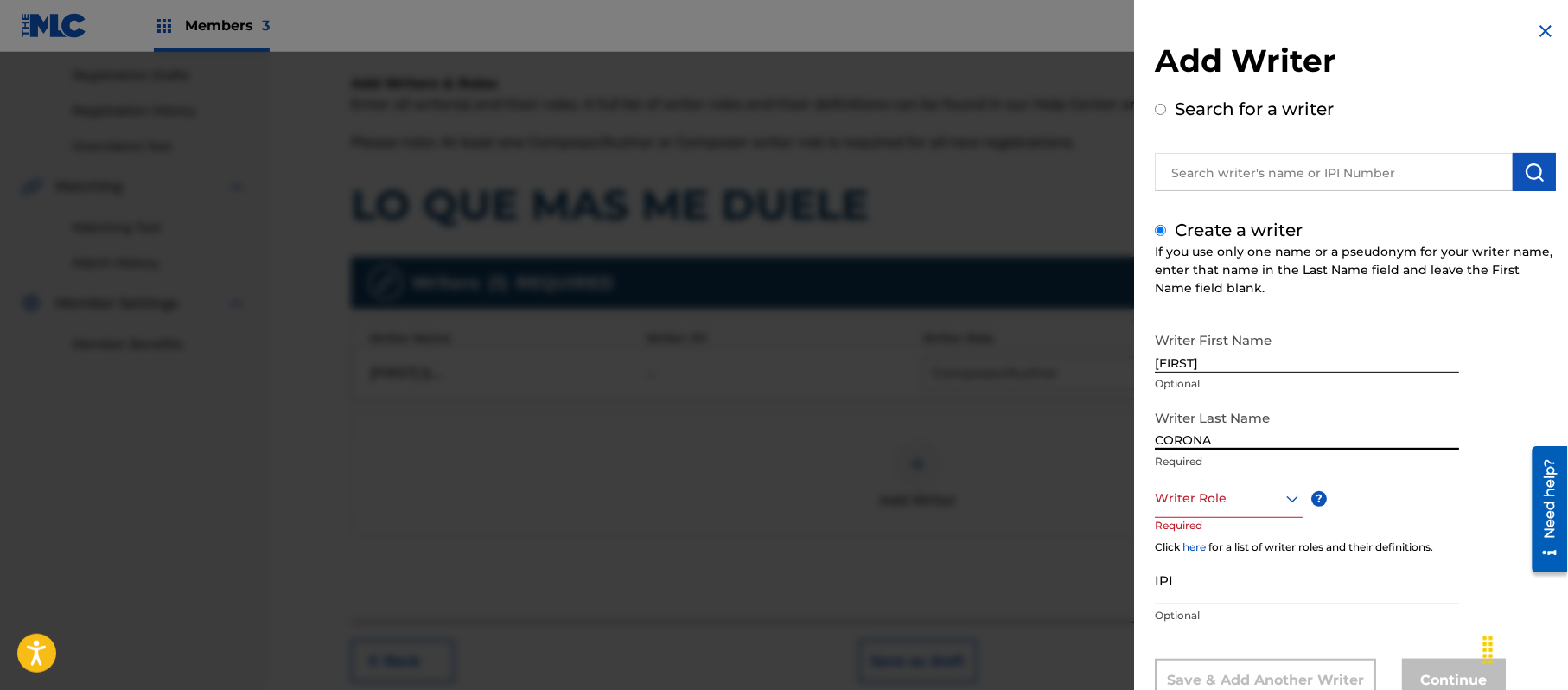 type on "CORONA" 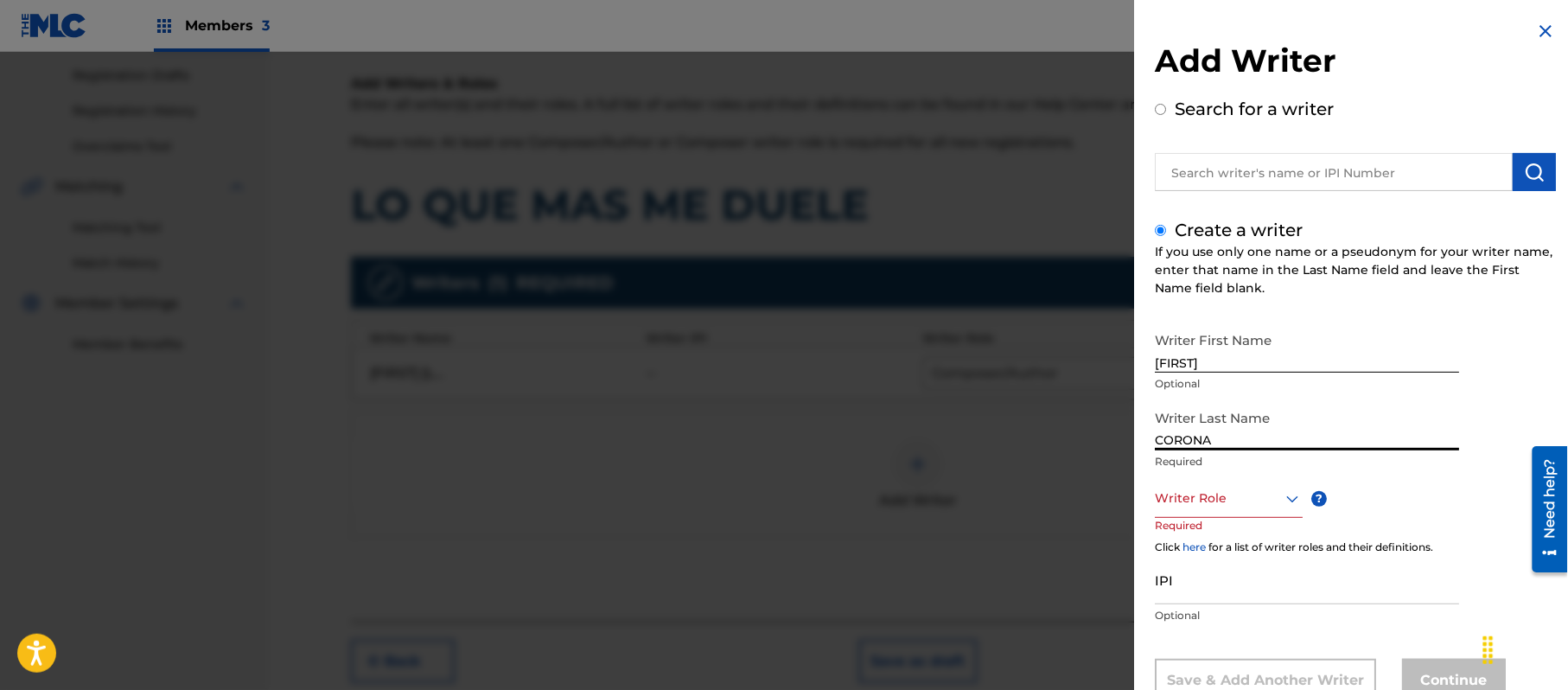 click on "Writer Role" at bounding box center [1228, 498] 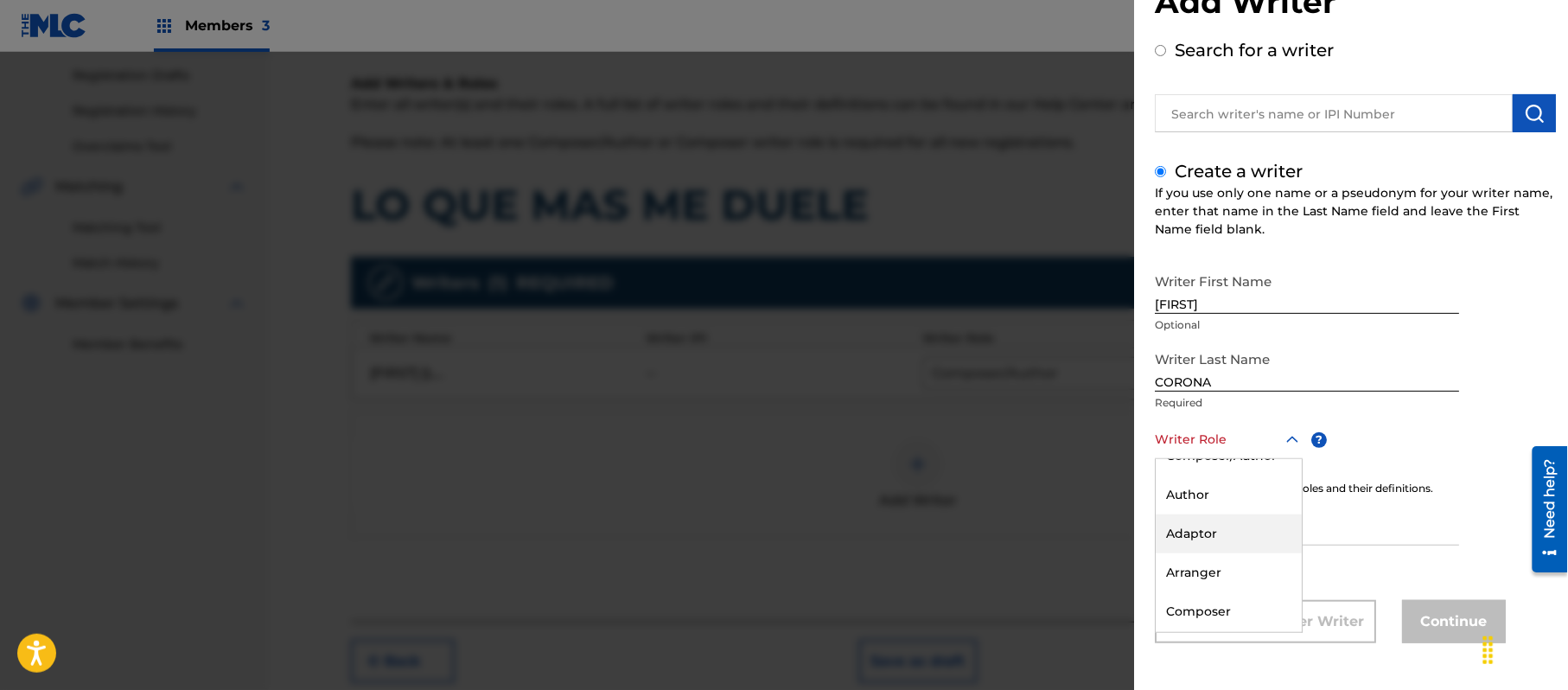 scroll, scrollTop: 0, scrollLeft: 0, axis: both 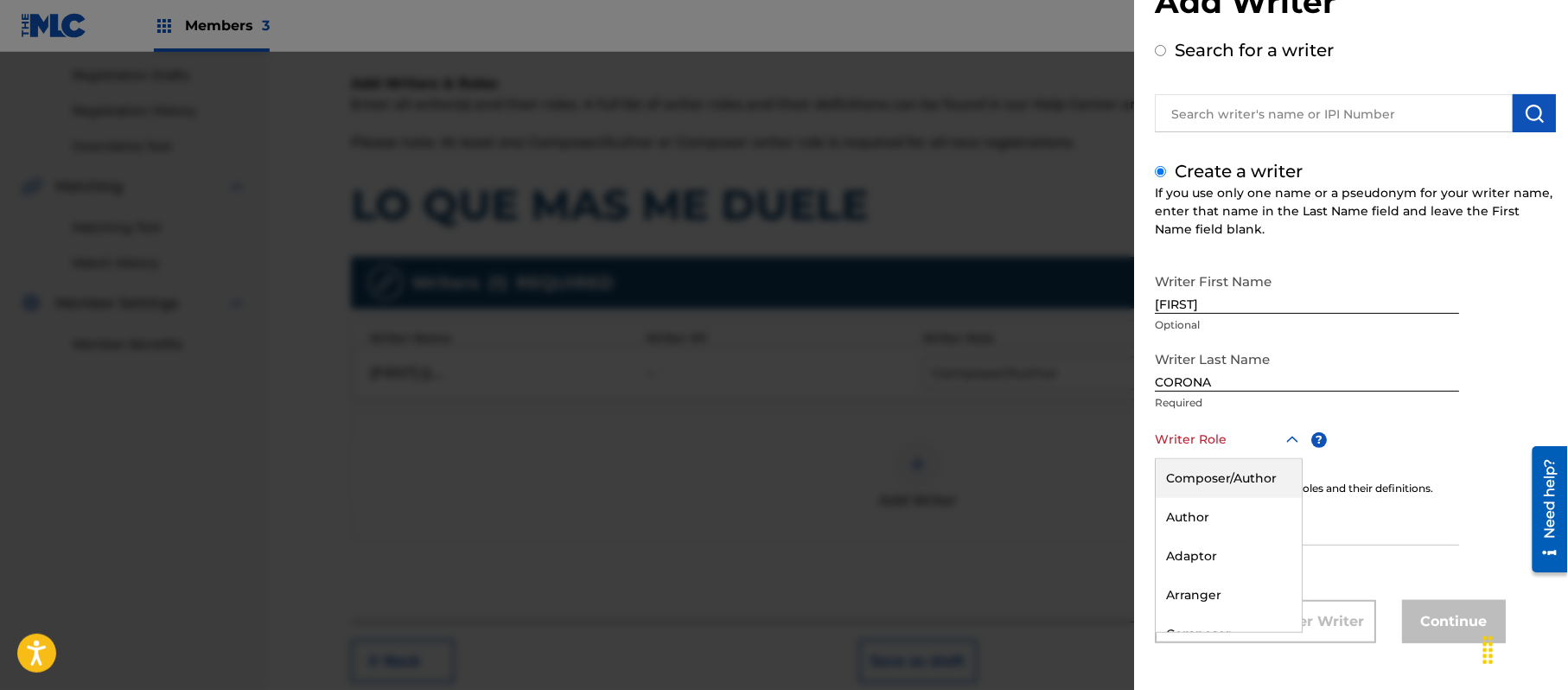 click on "Composer/Author" at bounding box center (1228, 478) 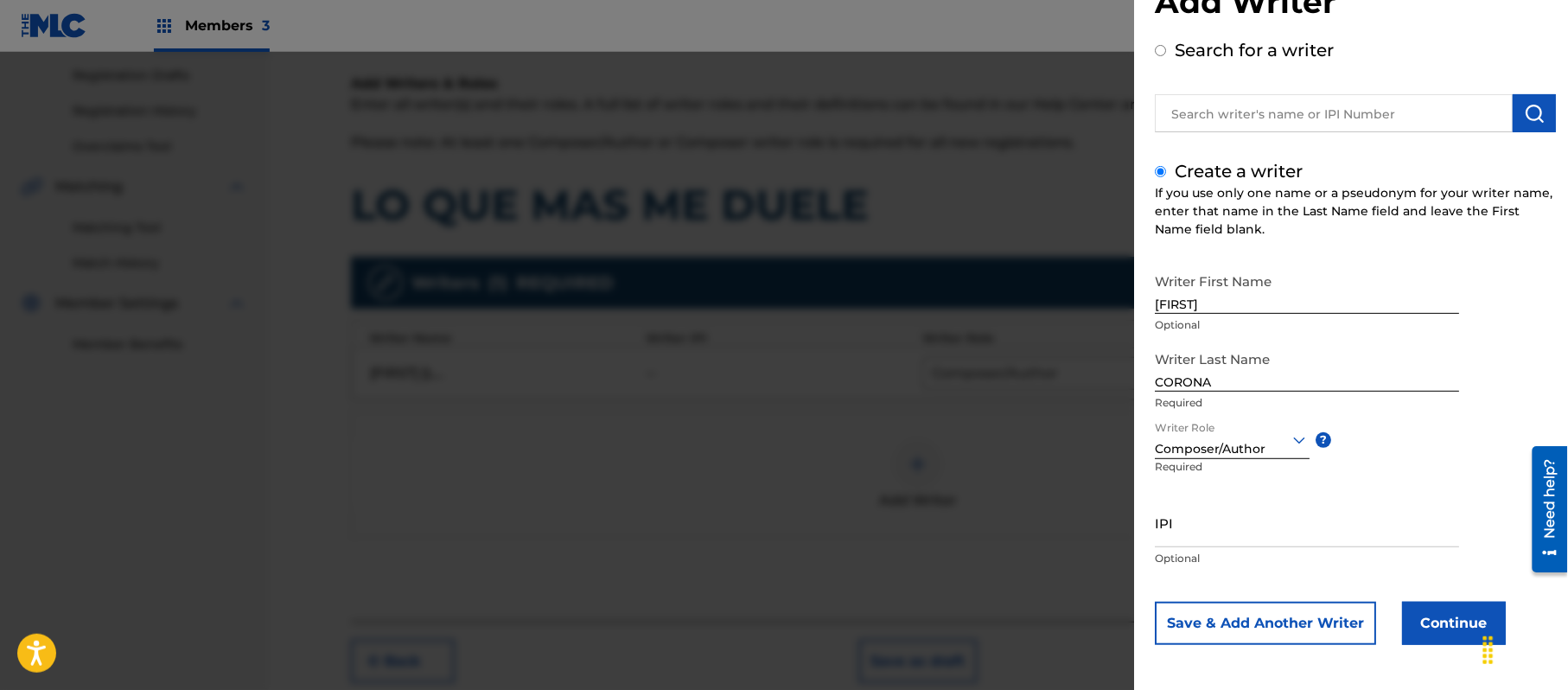 click on "Continue" at bounding box center (1454, 623) 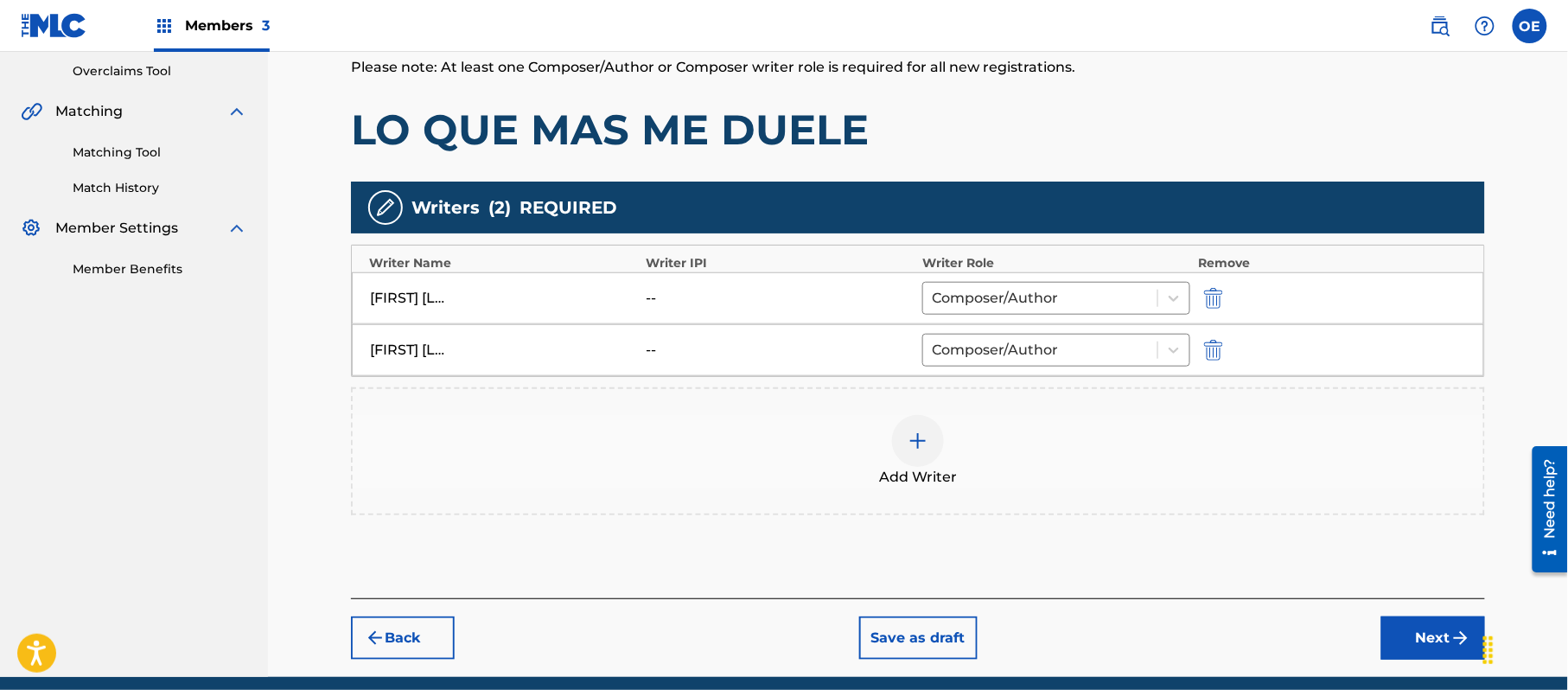 scroll, scrollTop: 432, scrollLeft: 0, axis: vertical 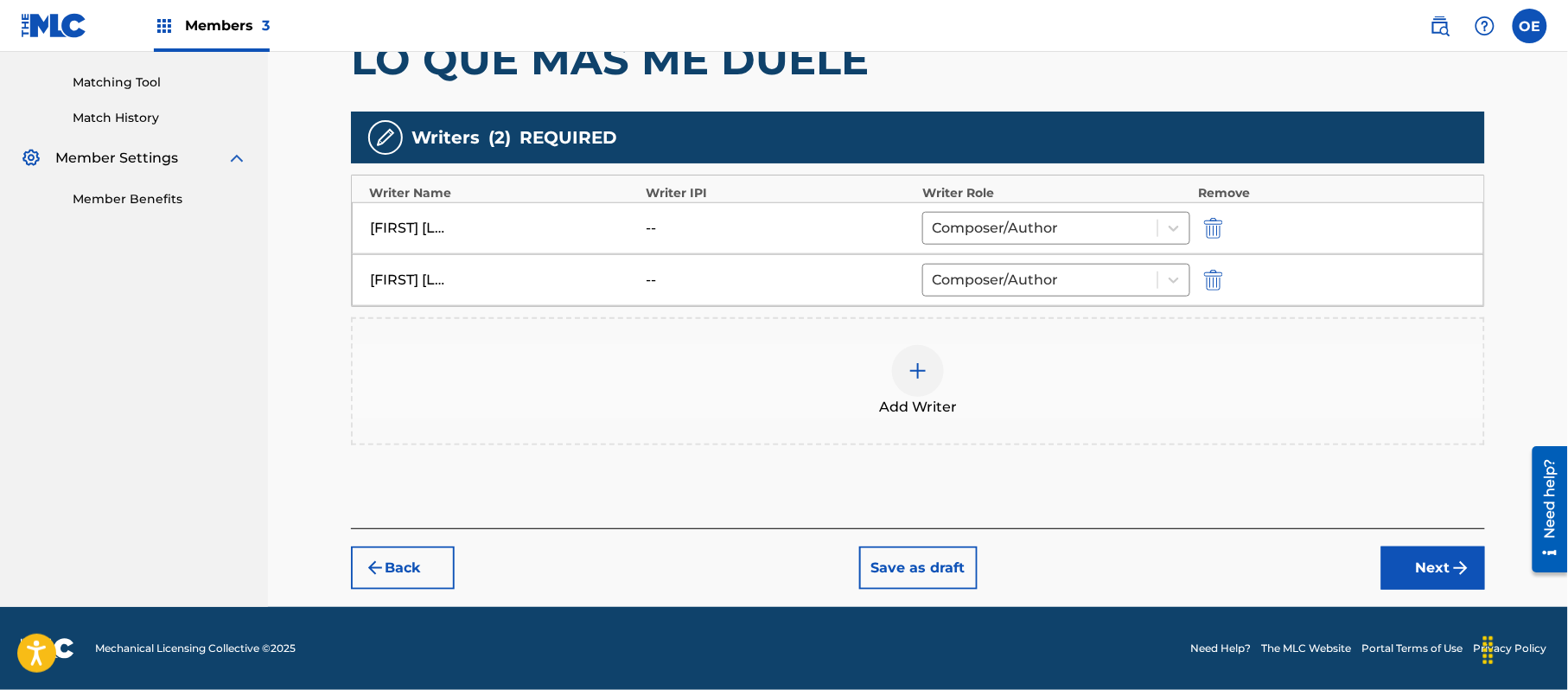 click on "Next" at bounding box center (1433, 568) 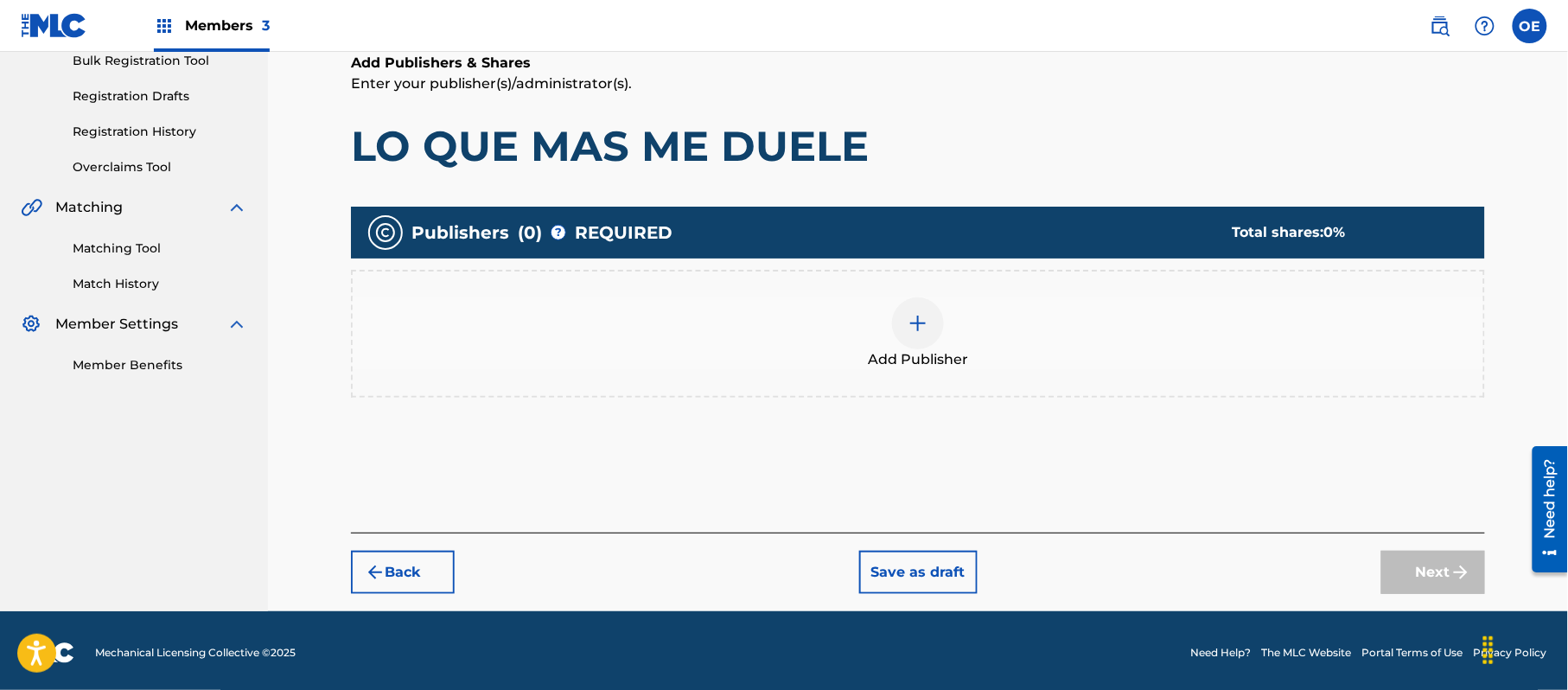 scroll, scrollTop: 267, scrollLeft: 0, axis: vertical 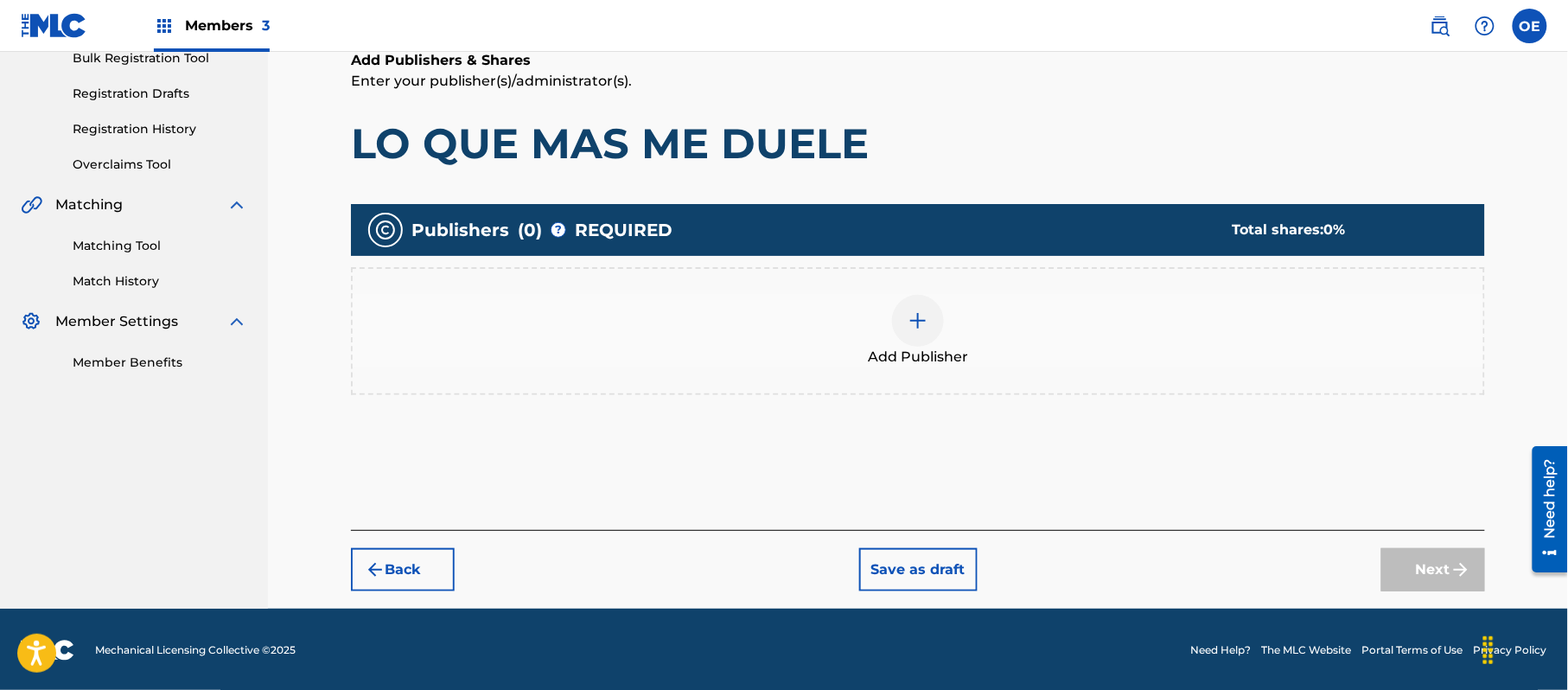 click at bounding box center [918, 321] 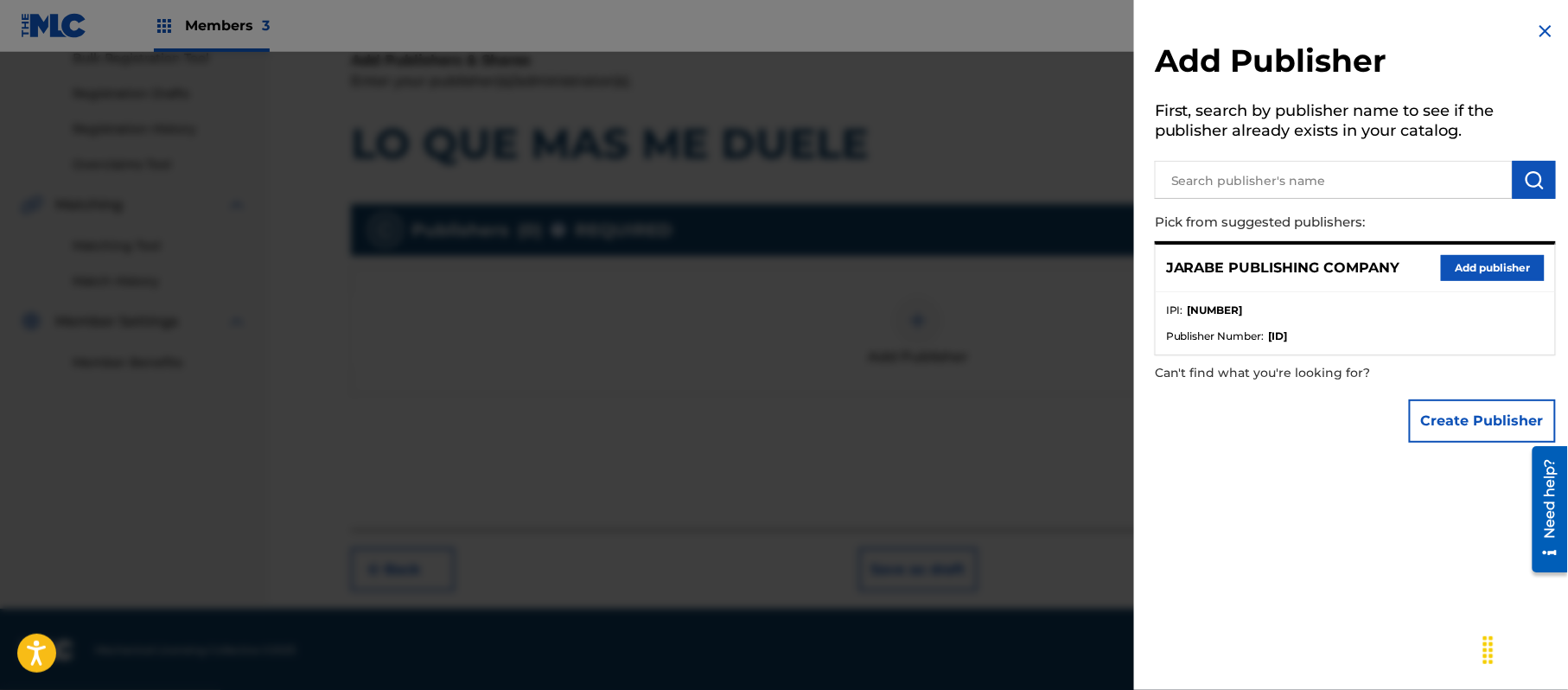 click on "Add publisher" at bounding box center (1493, 268) 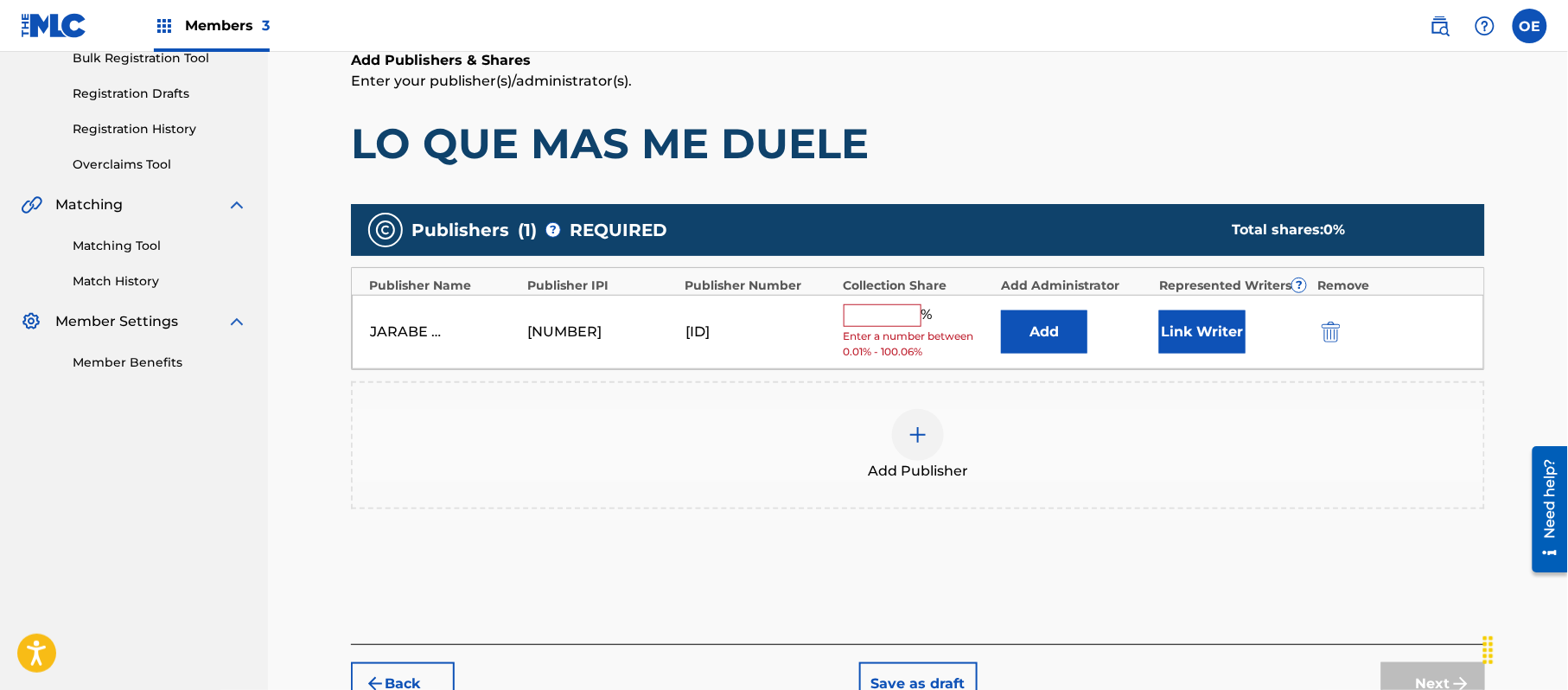click at bounding box center (883, 316) 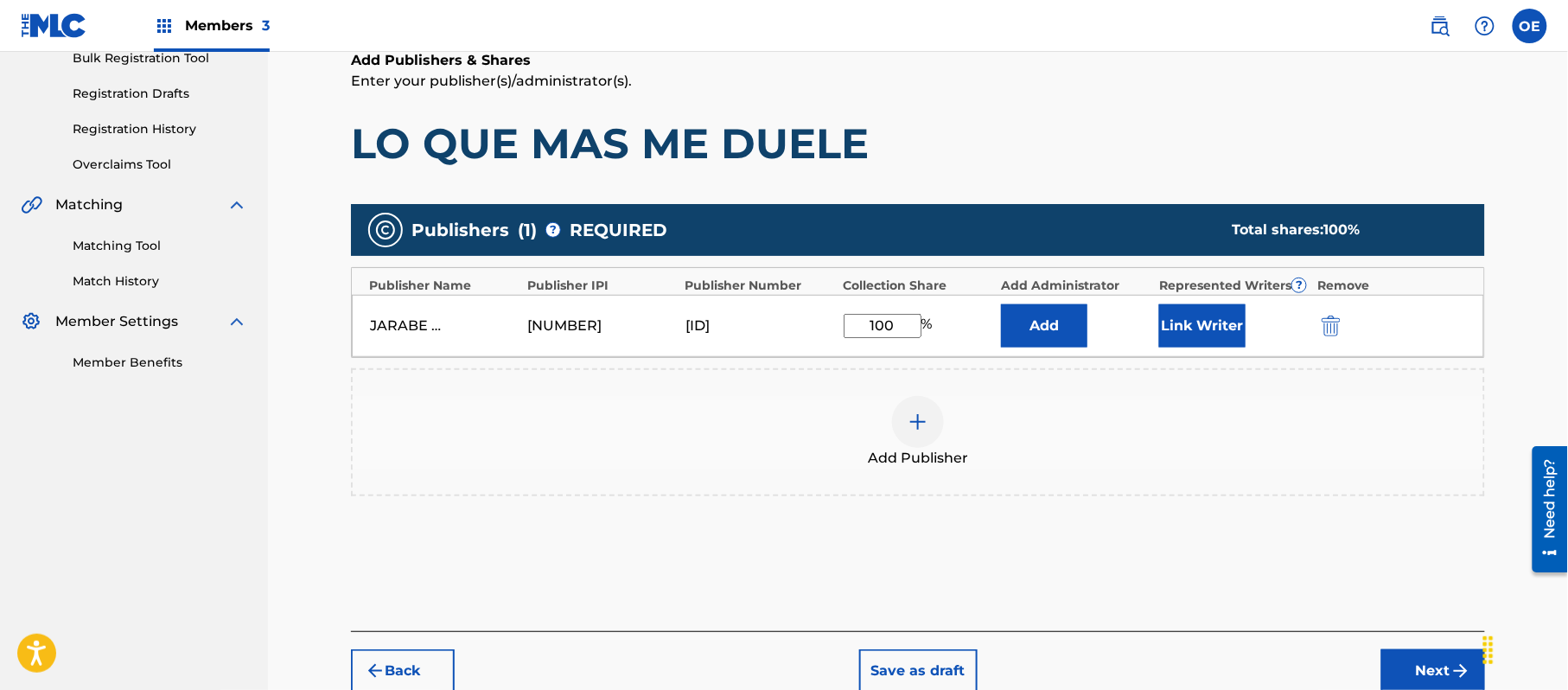 click on "Link Writer" at bounding box center [1202, 326] 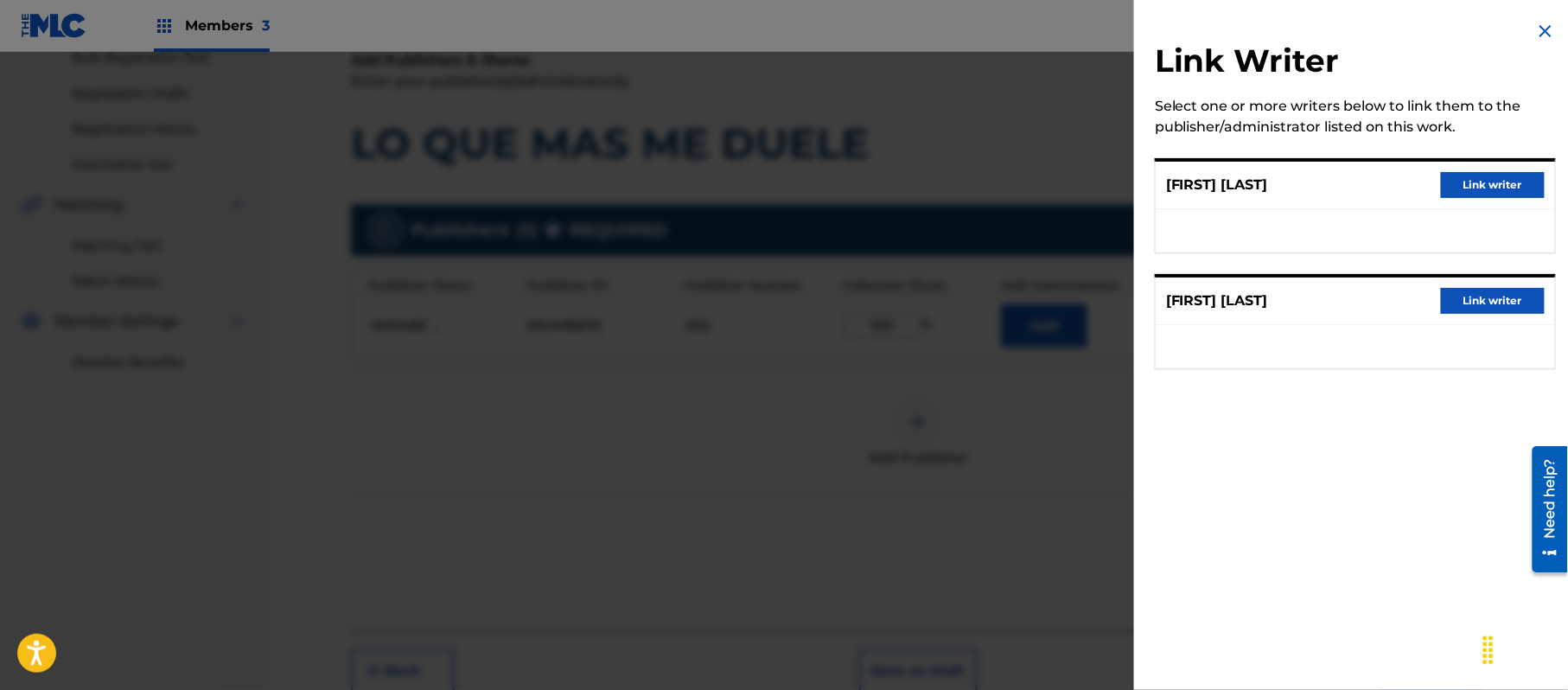 click on "Link writer" at bounding box center [1493, 185] 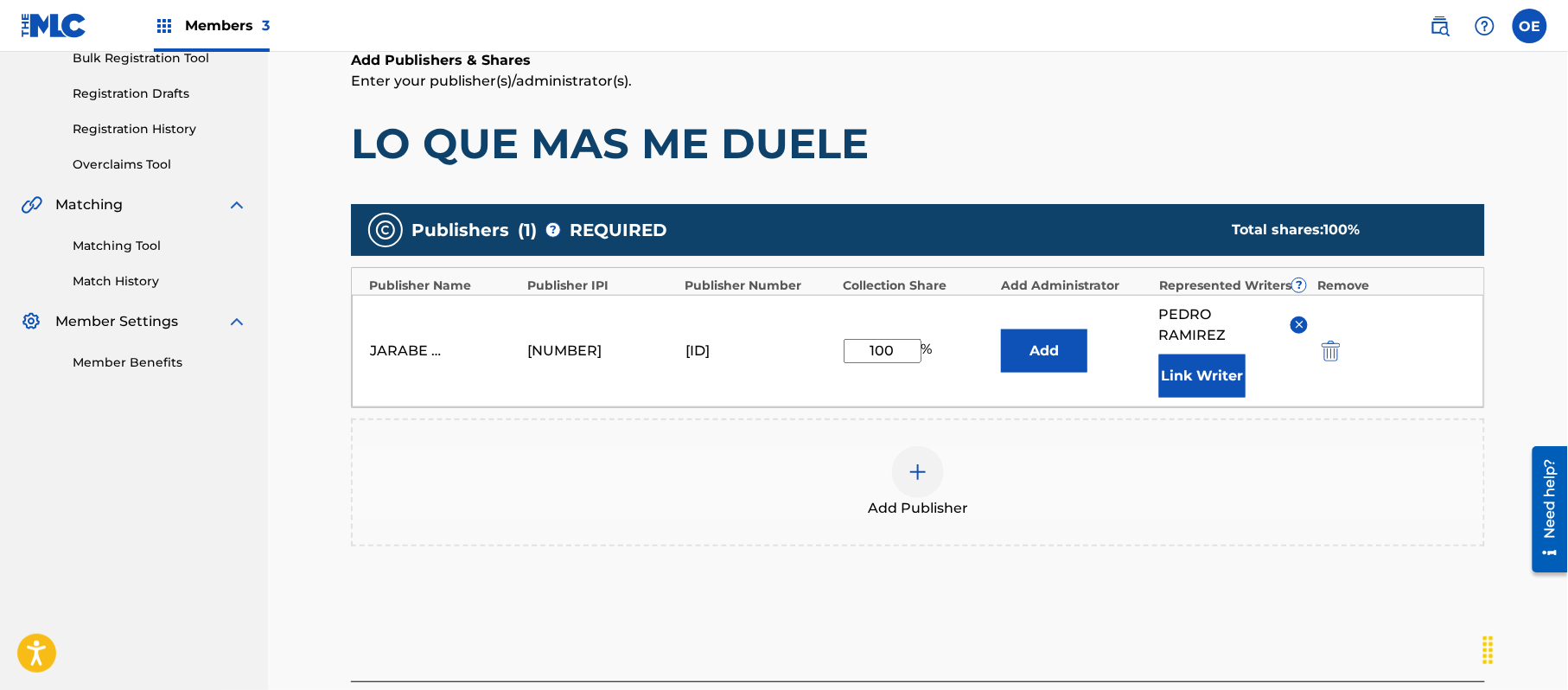 click on "Link Writer" at bounding box center (1202, 376) 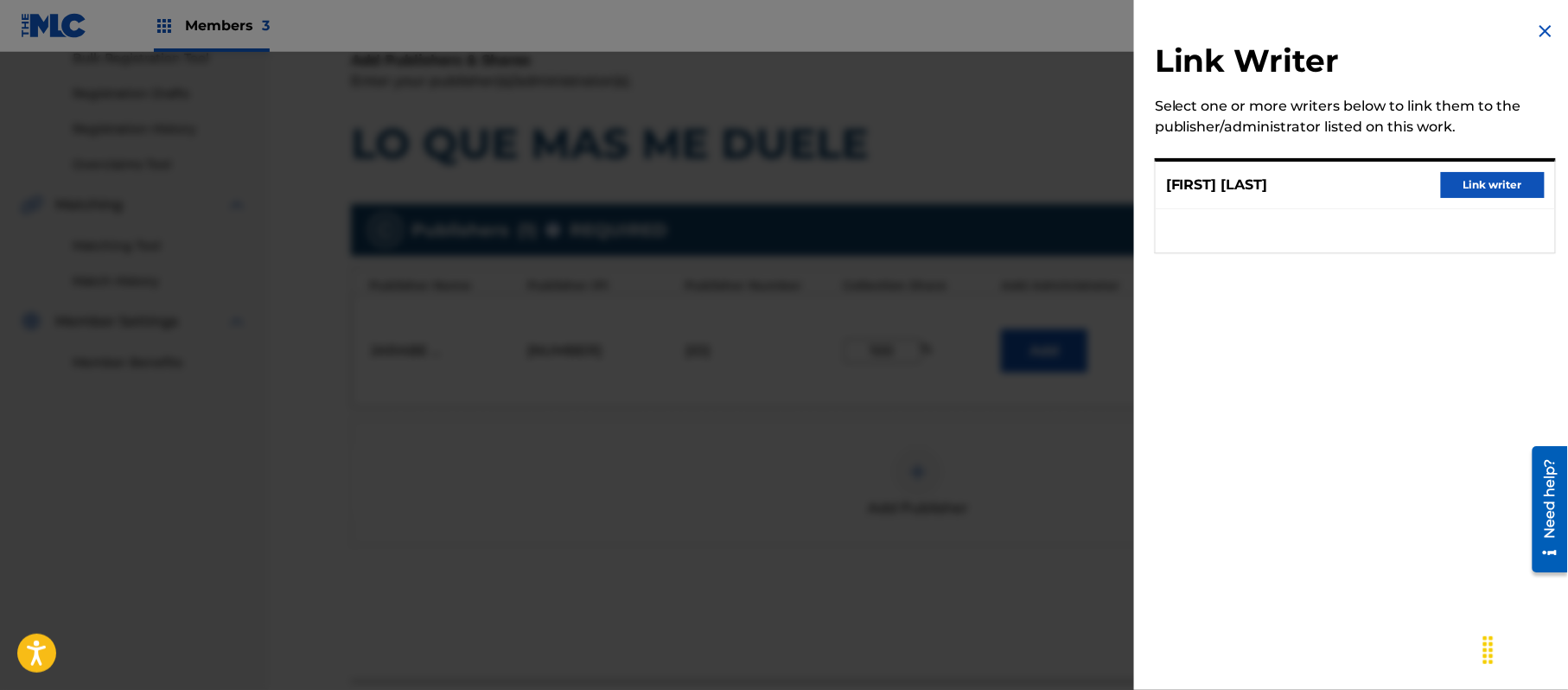drag, startPoint x: 1527, startPoint y: 170, endPoint x: 1508, endPoint y: 183, distance: 23.021729 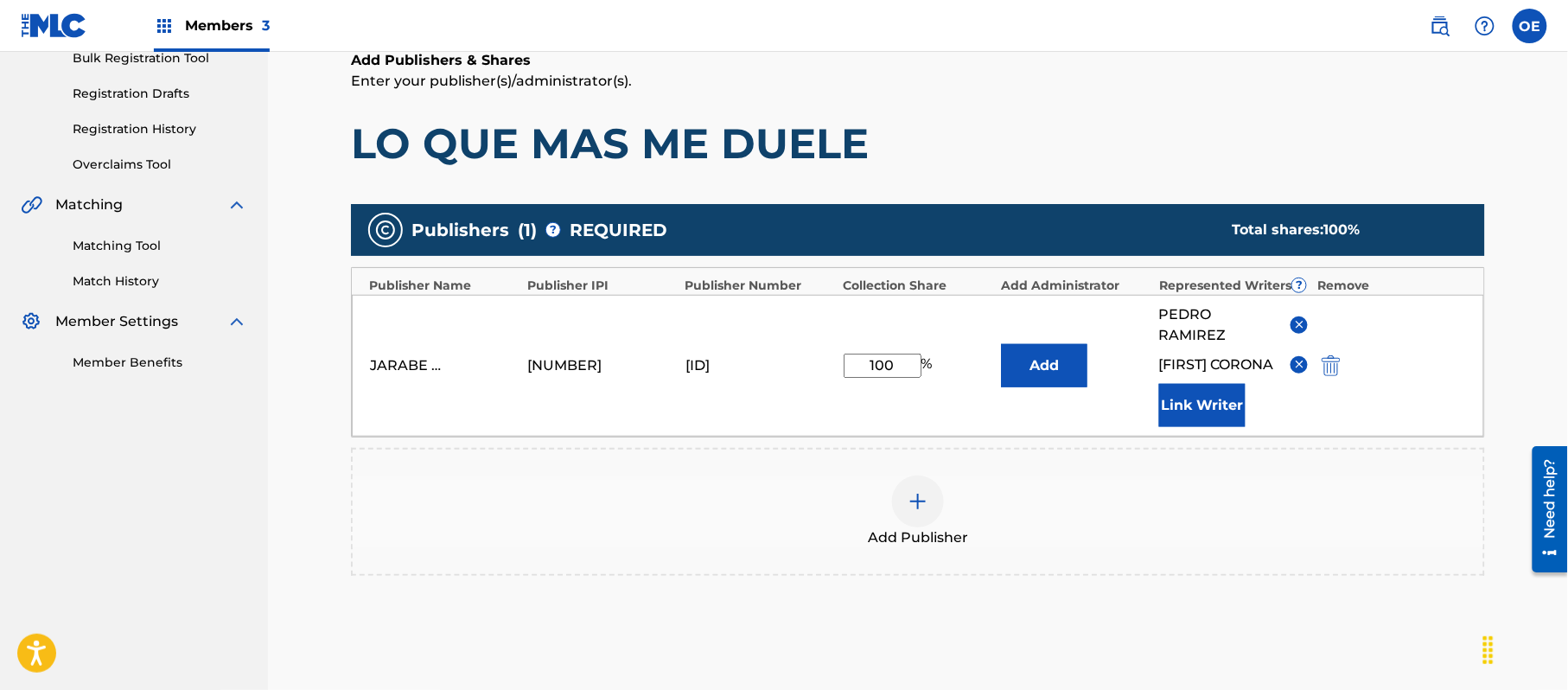 scroll, scrollTop: 470, scrollLeft: 0, axis: vertical 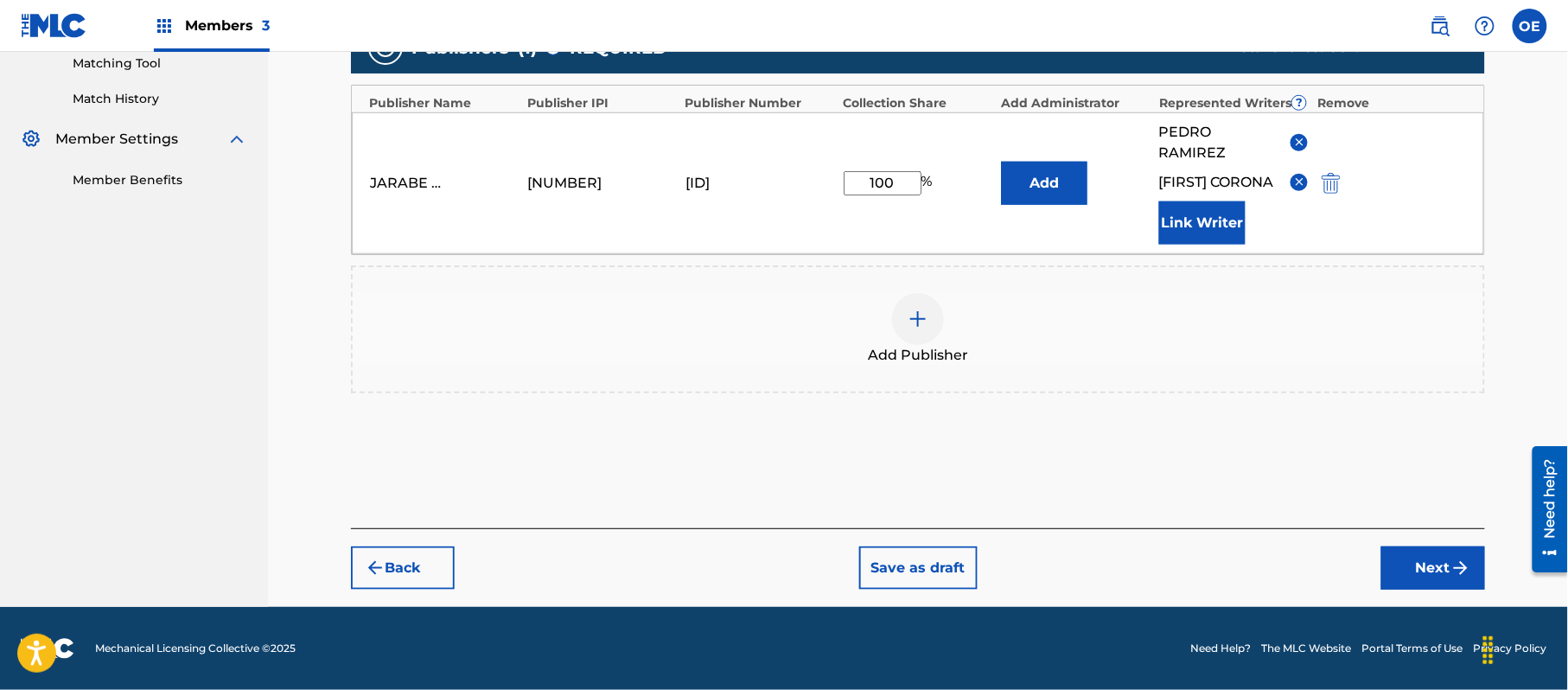 click on "Back Save as draft Next" at bounding box center (918, 559) 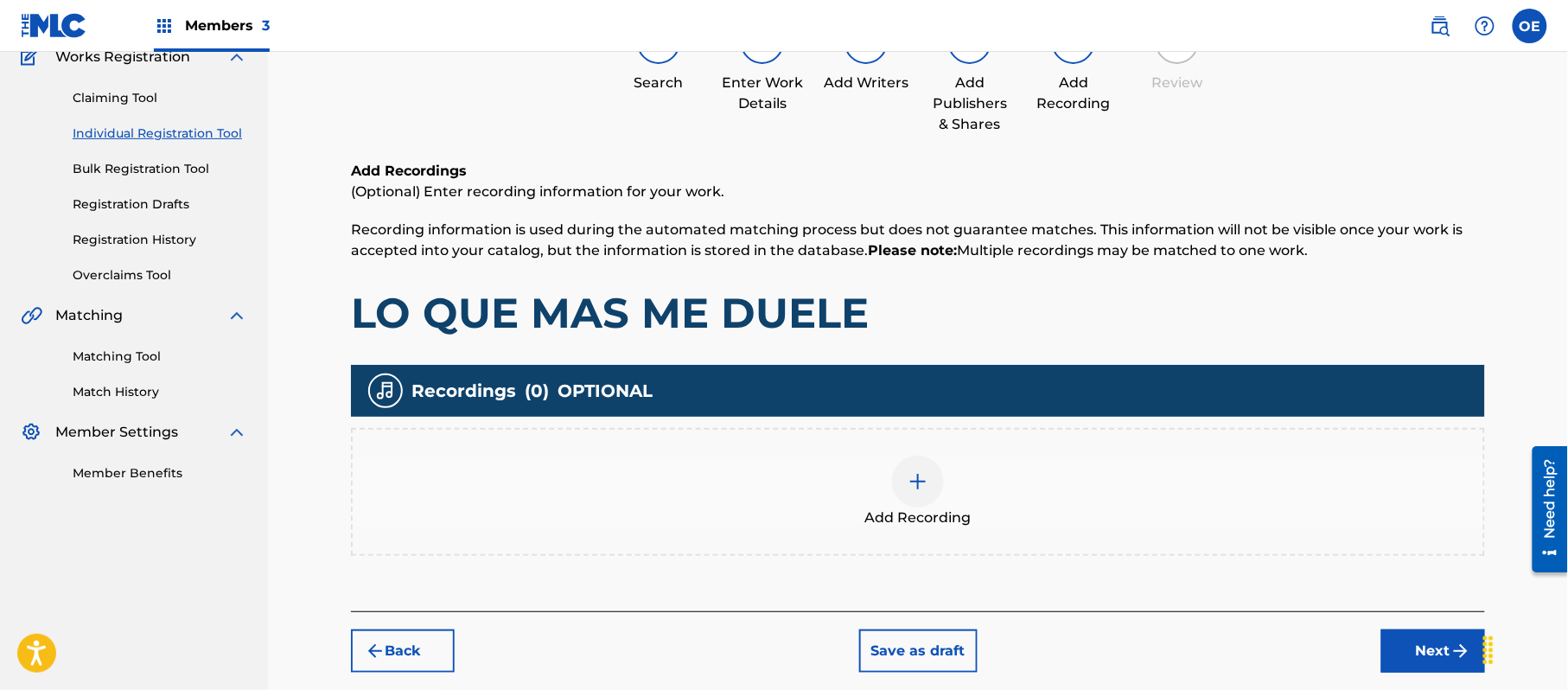 scroll, scrollTop: 237, scrollLeft: 0, axis: vertical 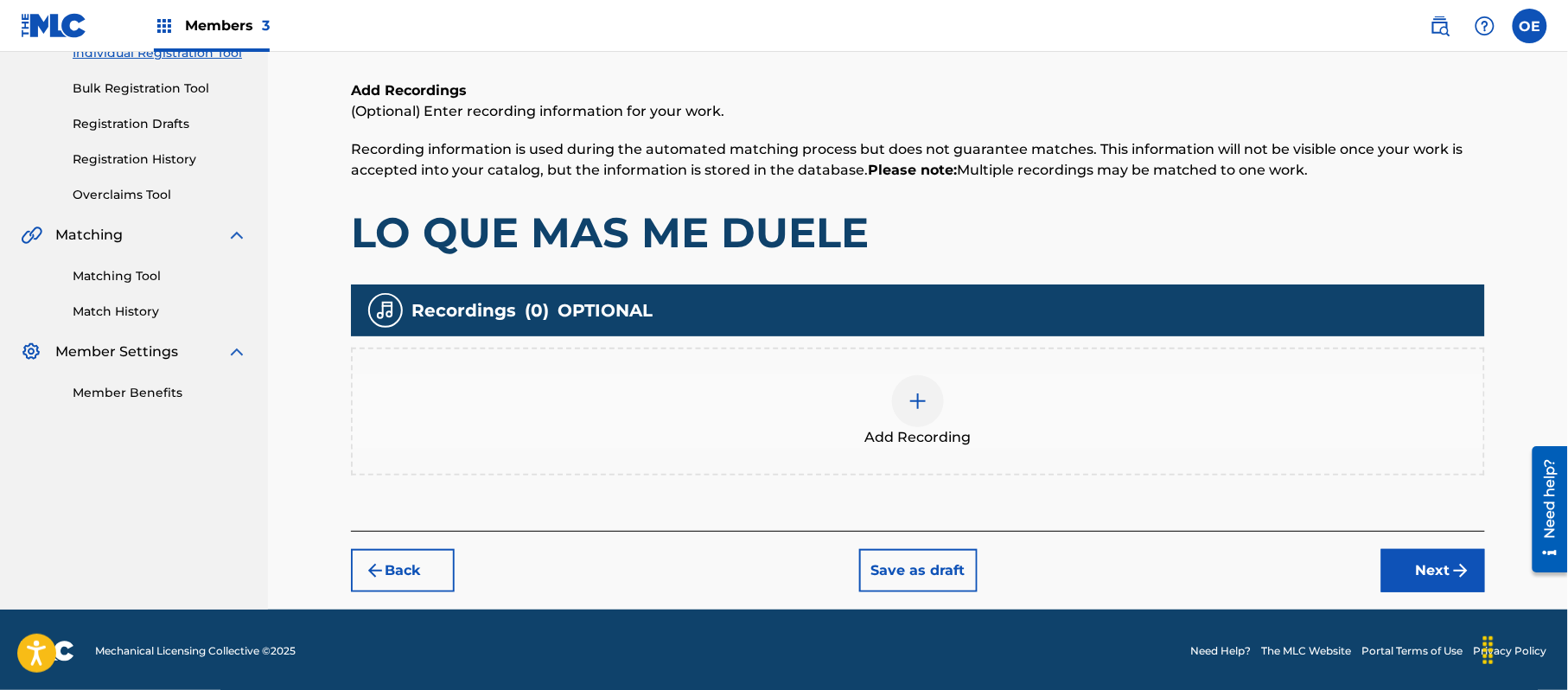 click on "Add Recording" at bounding box center (918, 412) 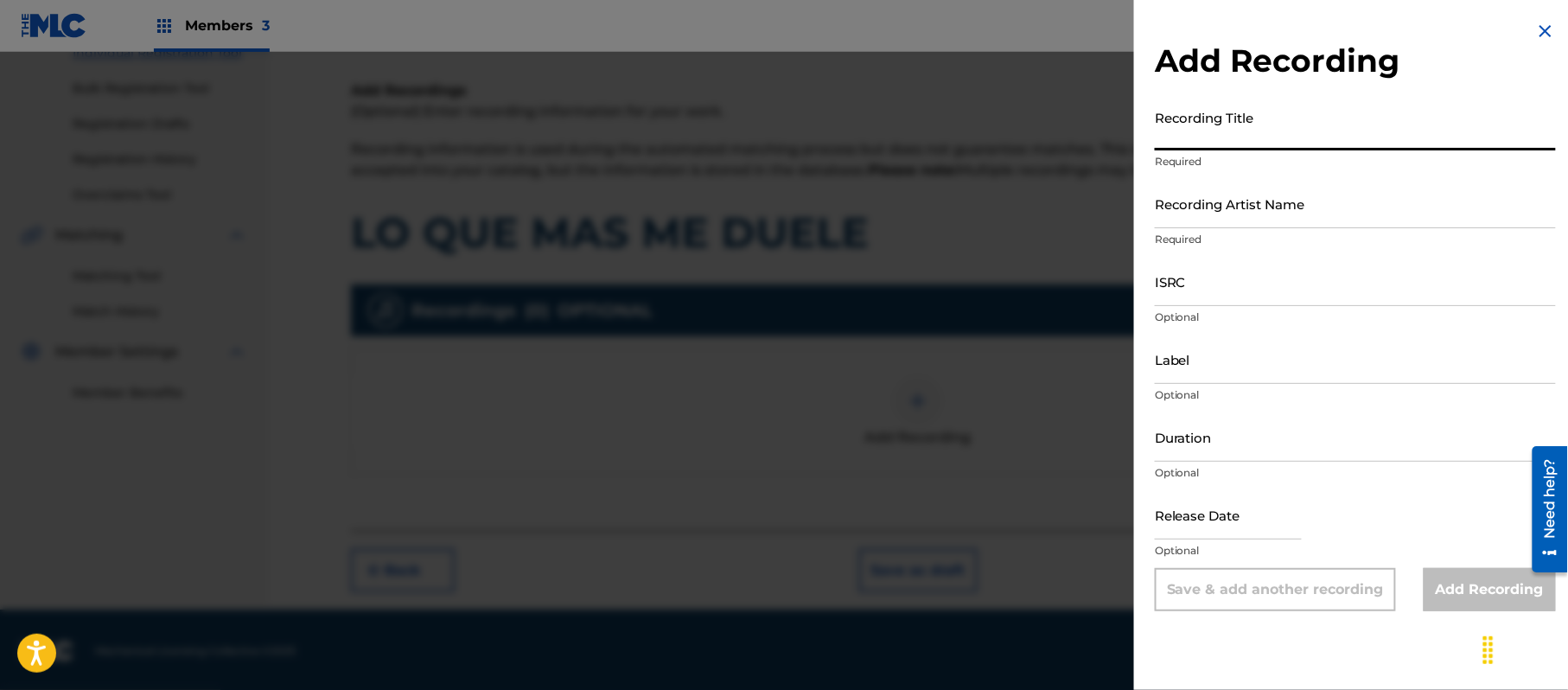 paste on "Lo Que Me Duele" 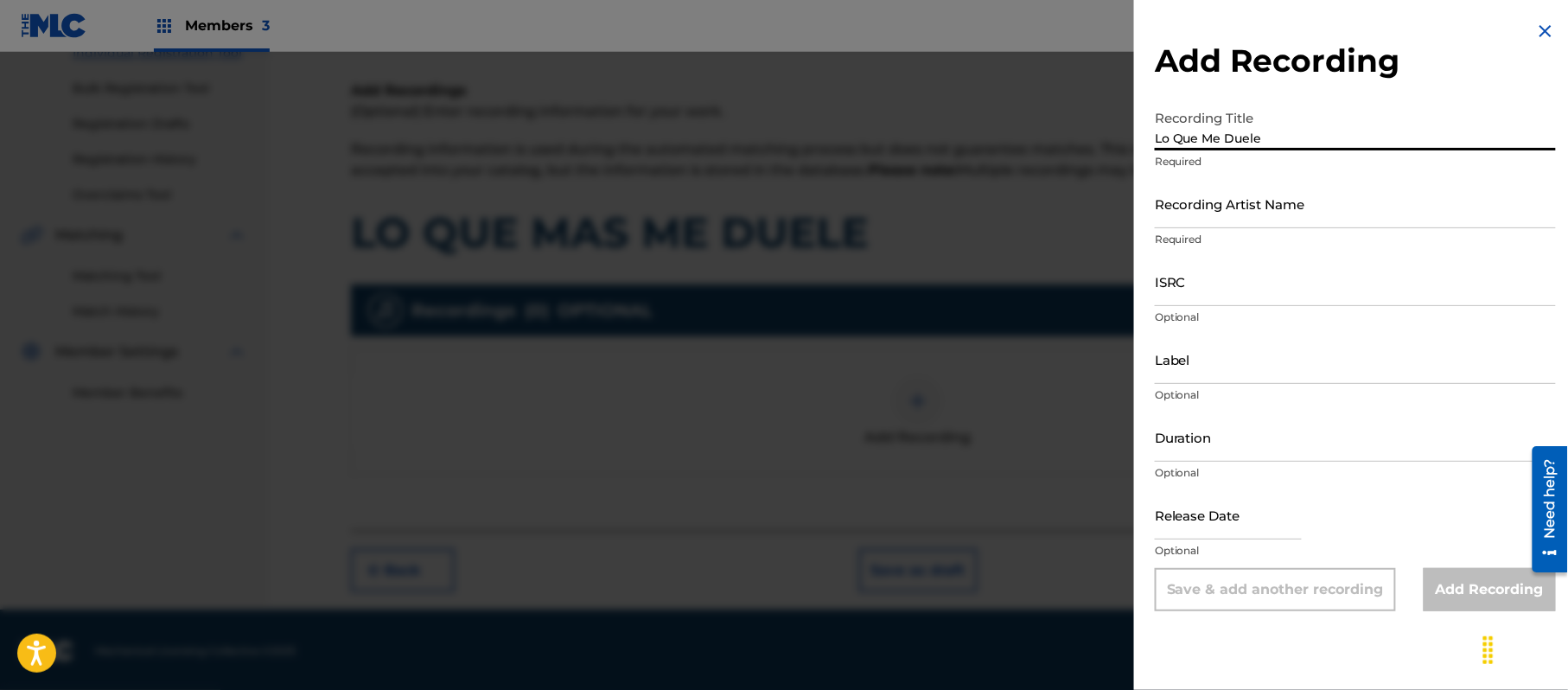 type on "Lo Que Me Duele" 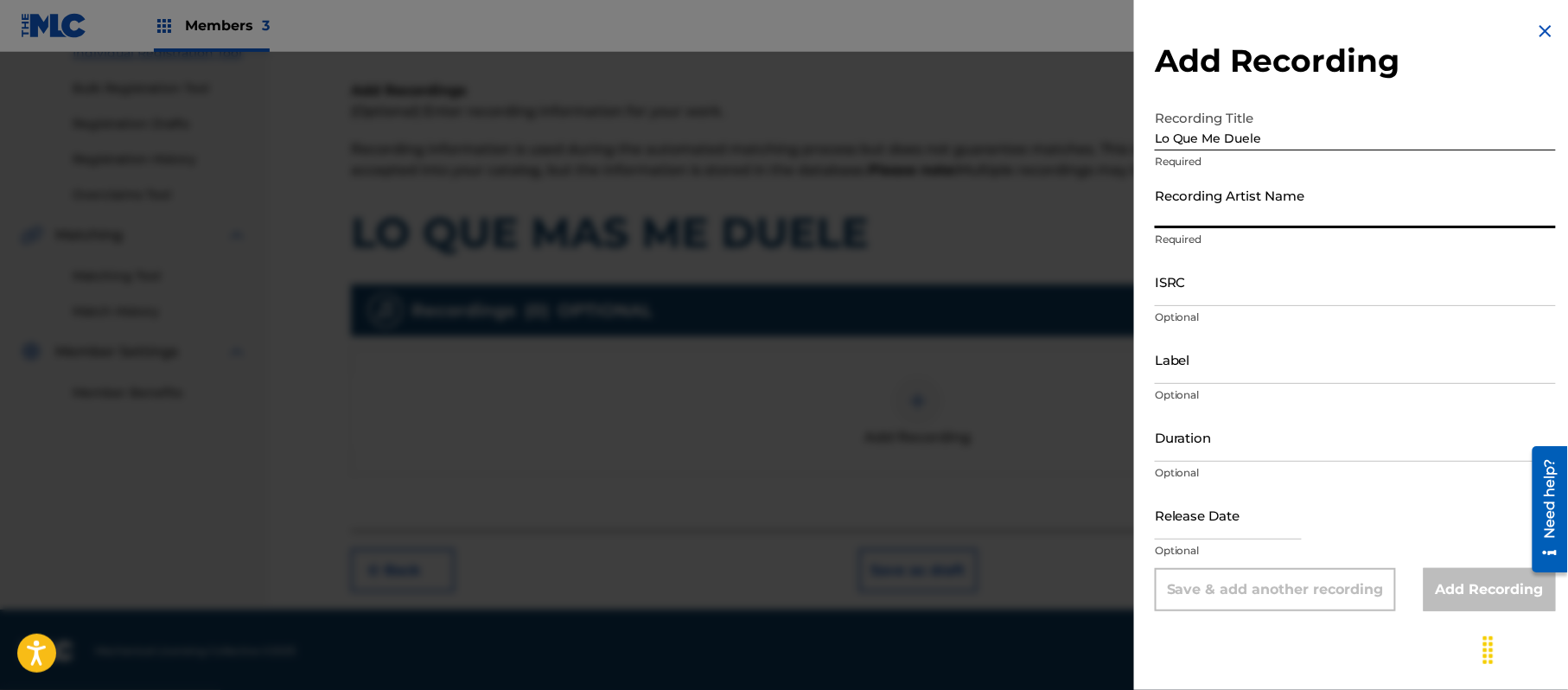 paste on "[ARTIST]" 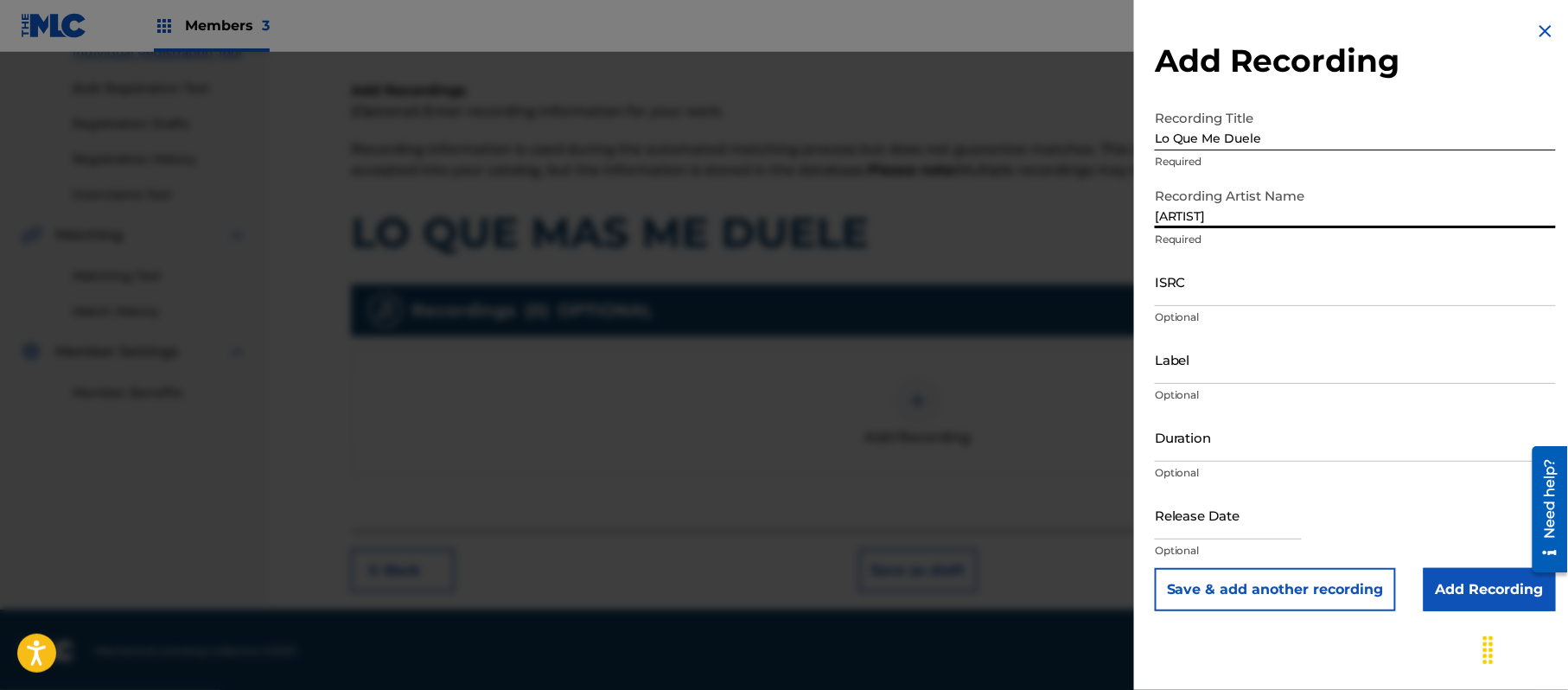 type on "[ARTIST]" 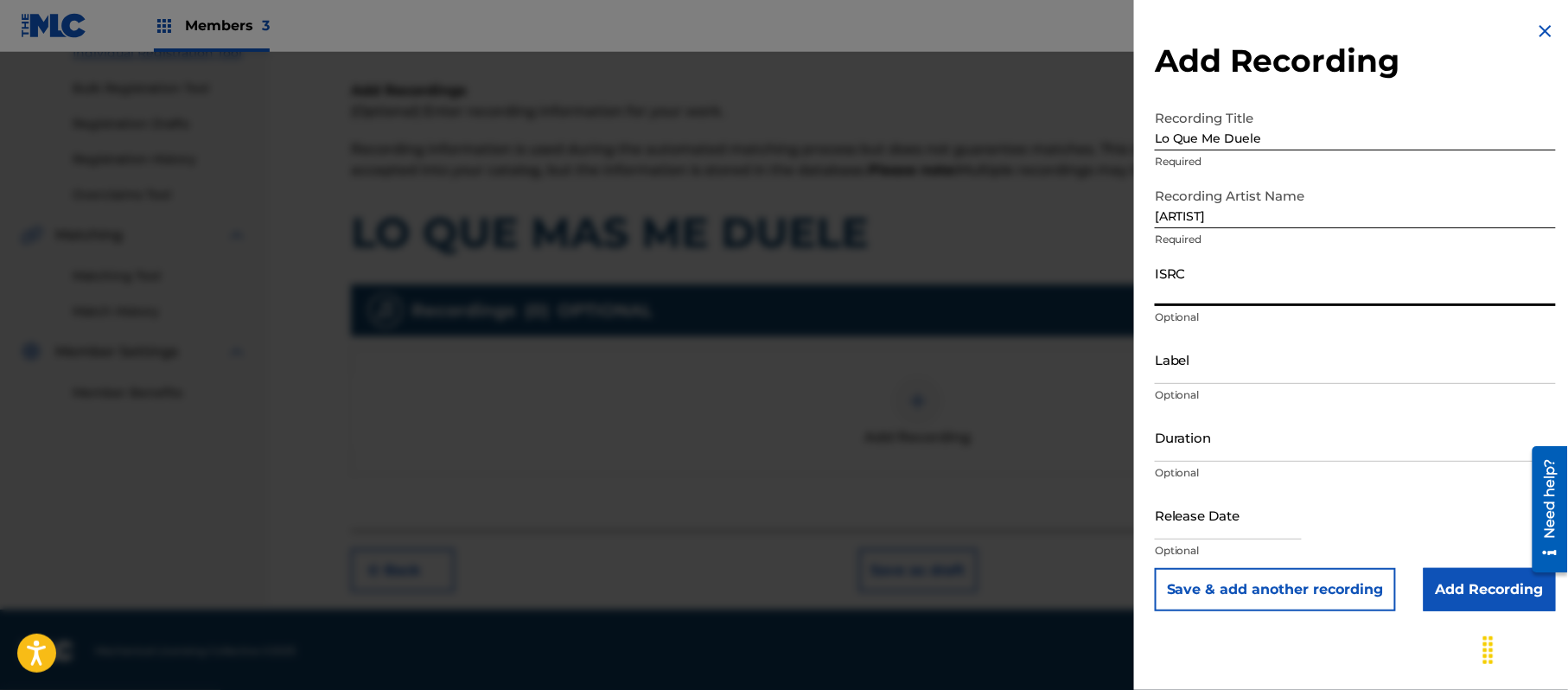 paste on "US3DF1323060" 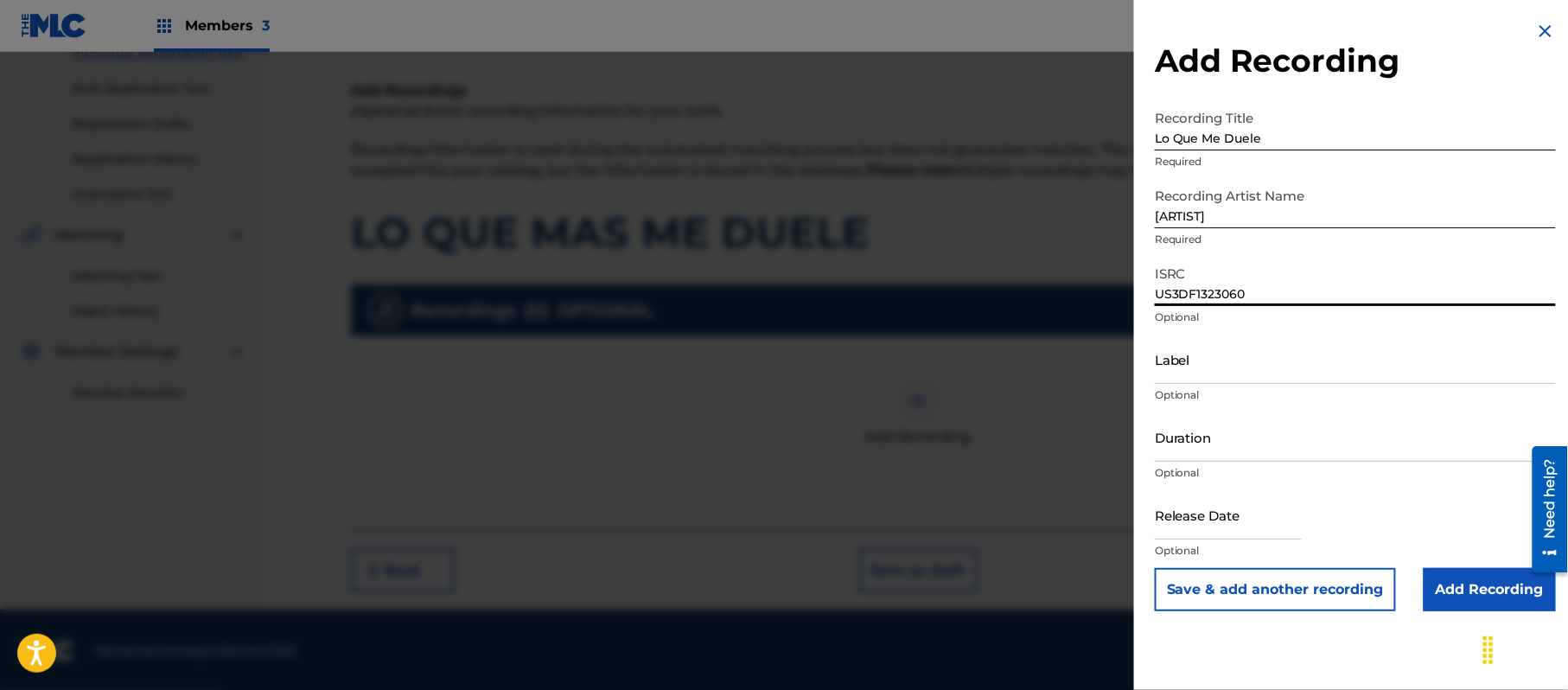 type on "US3DF1323060" 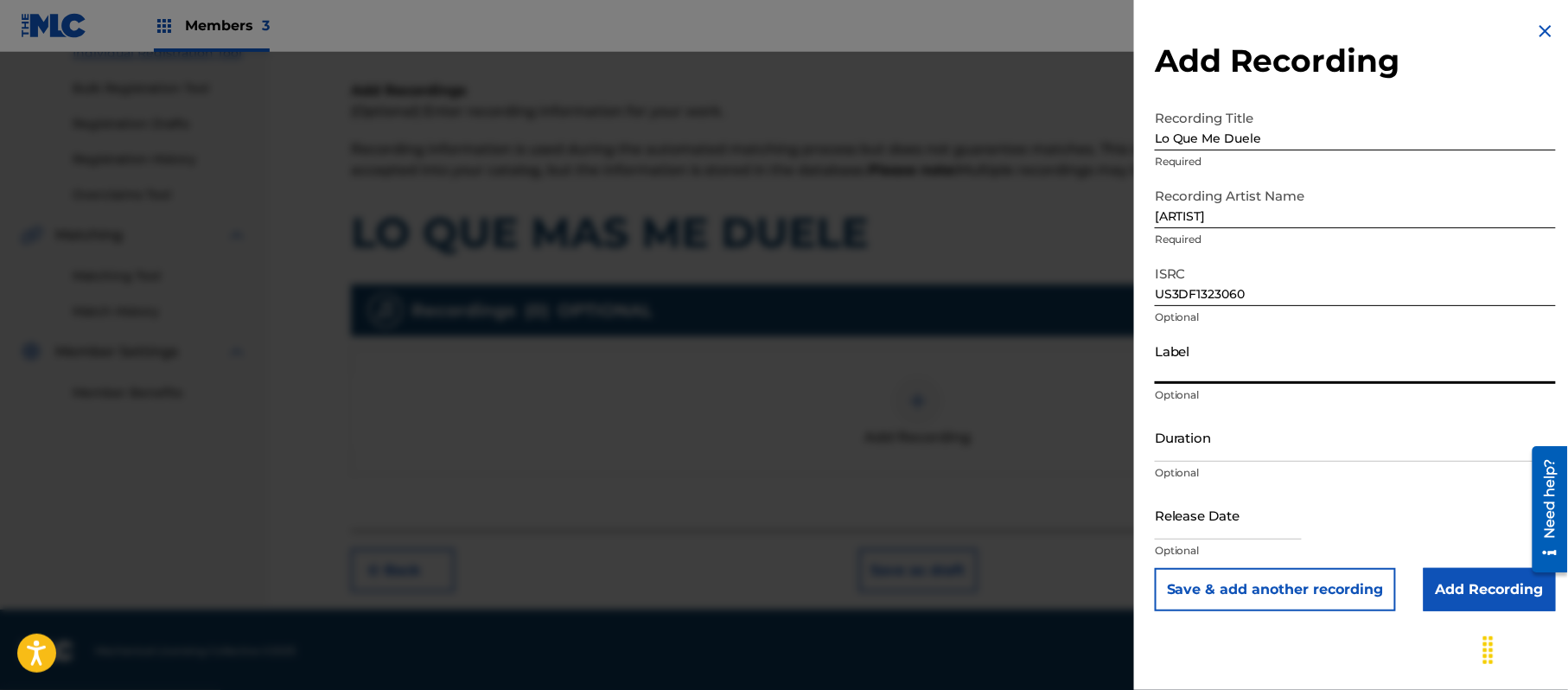 paste on "[BRAND] Records" 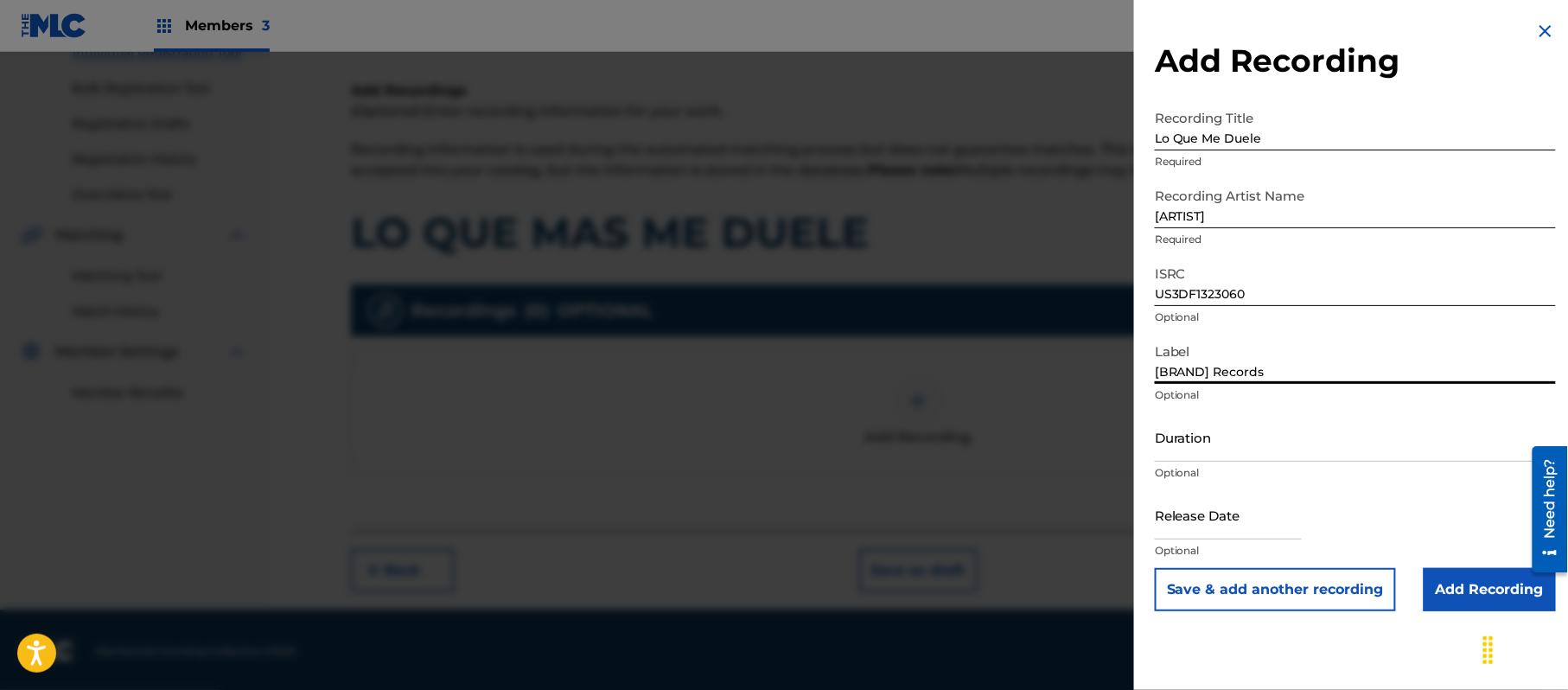 type on "[BRAND] Records" 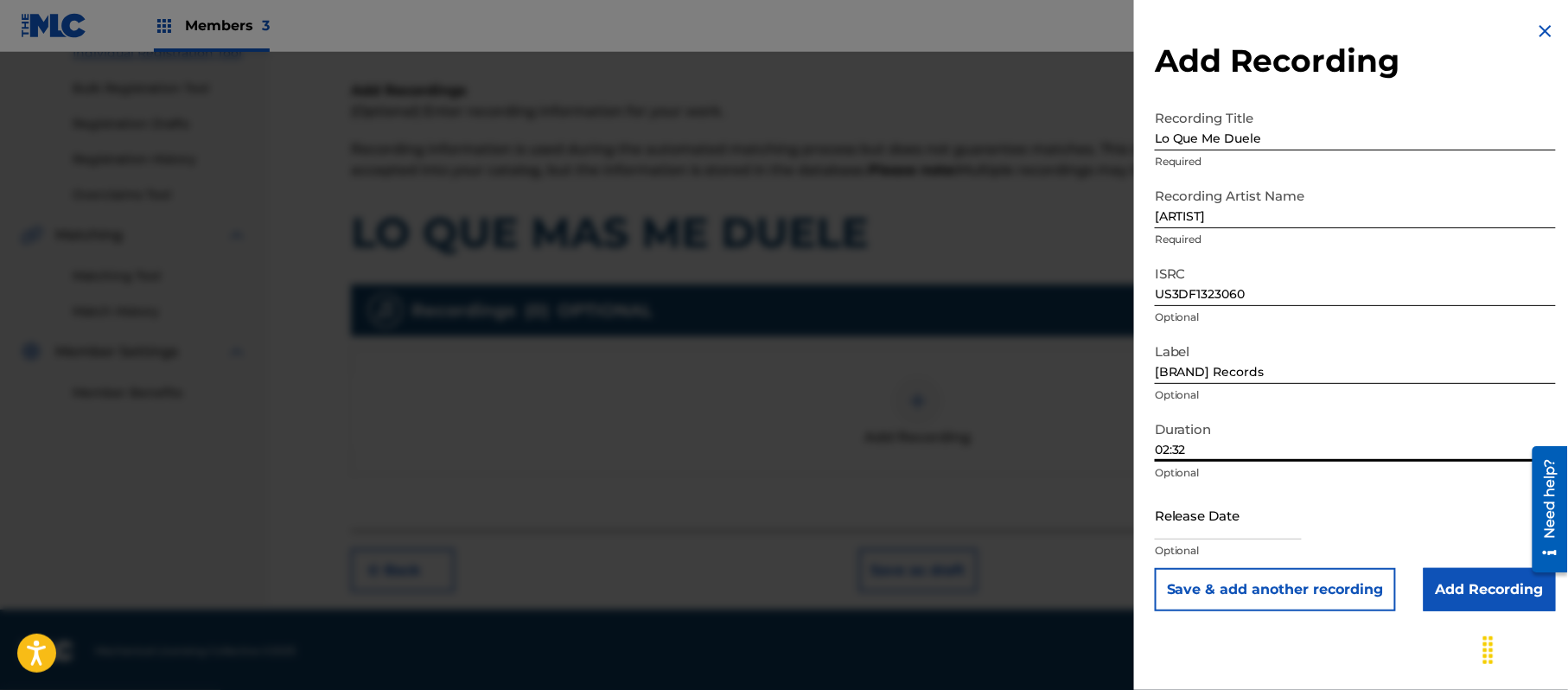 type on "02:32" 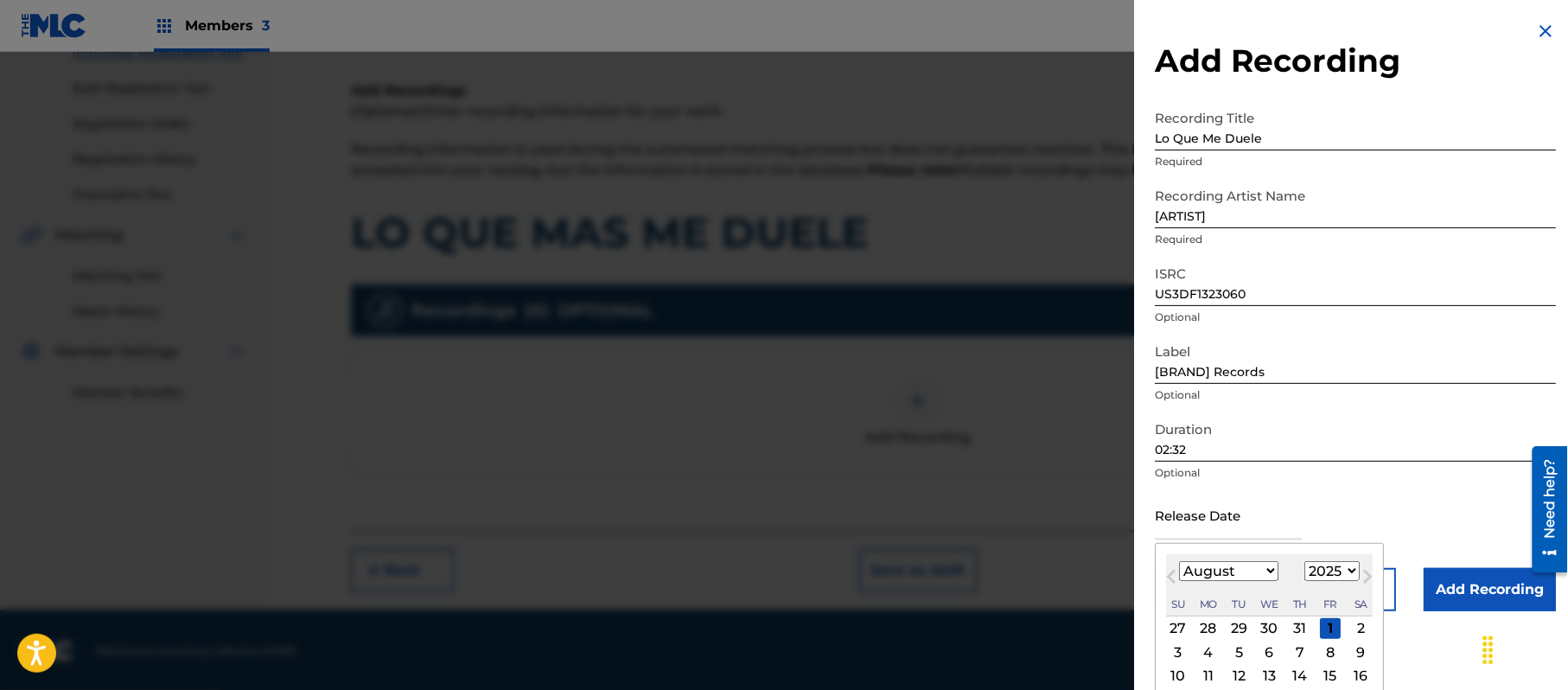 drag, startPoint x: 1328, startPoint y: 565, endPoint x: 1318, endPoint y: 561, distance: 10.77033 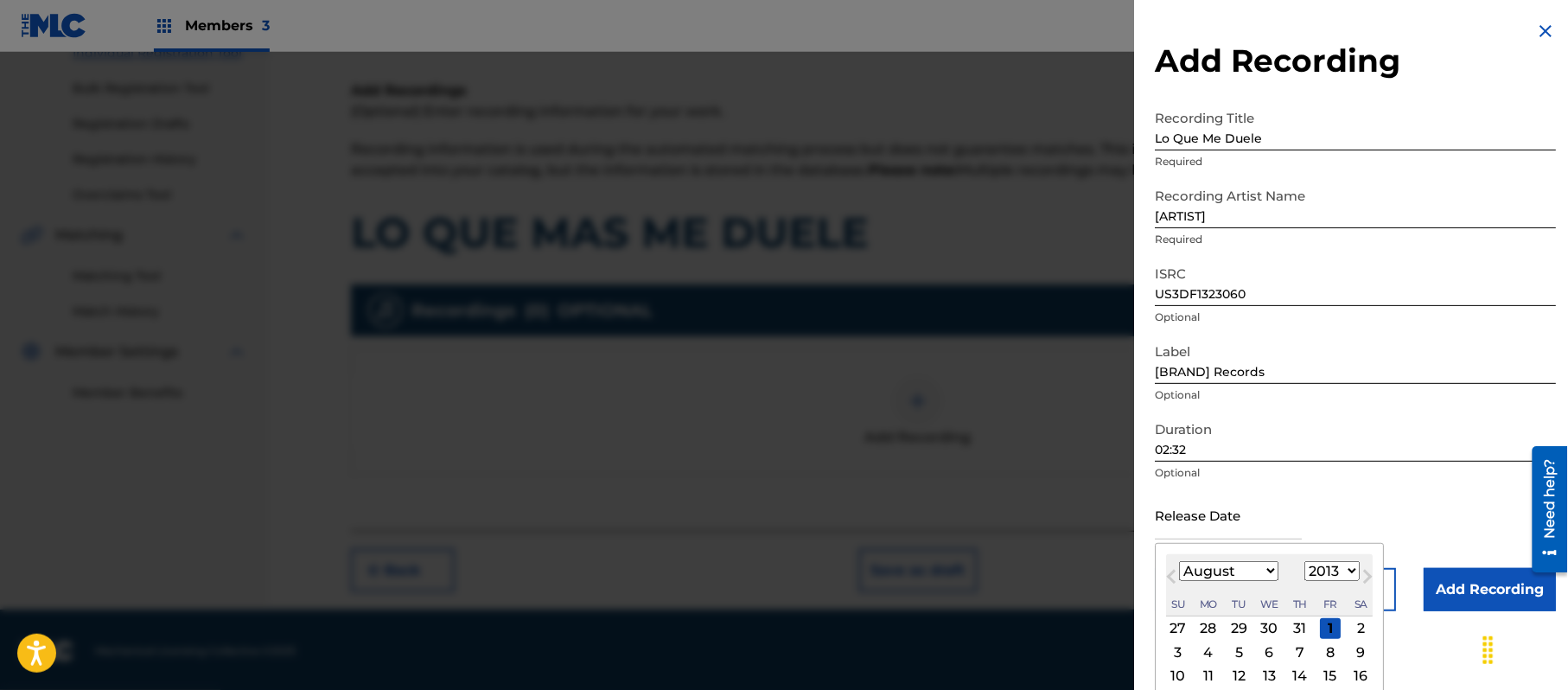 click on "1899 1900 1901 1902 1903 1904 1905 1906 1907 1908 1909 1910 1911 1912 1913 1914 1915 1916 1917 1918 1919 1920 1921 1922 1923 1924 1925 1926 1927 1928 1929 1930 1931 1932 1933 1934 1935 1936 1937 1938 1939 1940 1941 1942 1943 1944 1945 1946 1947 1948 1949 1950 1951 1952 1953 1954 1955 1956 1957 1958 1959 1960 1961 1962 1963 1964 1965 1966 1967 1968 1969 1970 1971 1972 1973 1974 1975 1976 1977 1978 1979 1980 1981 1982 1983 1984 1985 1986 1987 1988 1989 1990 1991 1992 1993 1994 1995 1996 1997 1998 1999 2000 2001 2002 2003 2004 2005 2006 2007 2008 2009 2010 2011 2012 2013 2014 2015 2016 2017 2018 2019 2020 2021 2022 2023 2024 2025 2026 2027 2028 2029 2030 2031 2032 2033 2034 2035 2036 2037 2038 2039 2040 2041 2042 2043 2044 2045 2046 2047 2048 2049 2050 2051 2052 2053 2054 2055 2056 2057 2058 2059 2060 2061 2062 2063 2064 2065 2066 2067 2068 2069 2070 2071 2072 2073 2074 2075 2076 2077 2078 2079 2080 2081 2082 2083 2084 2085 2086 2087 2088 2089 2090 2091 2092 2093 2094 2095 2096 2097 2098 2099 2100" at bounding box center [1332, 571] 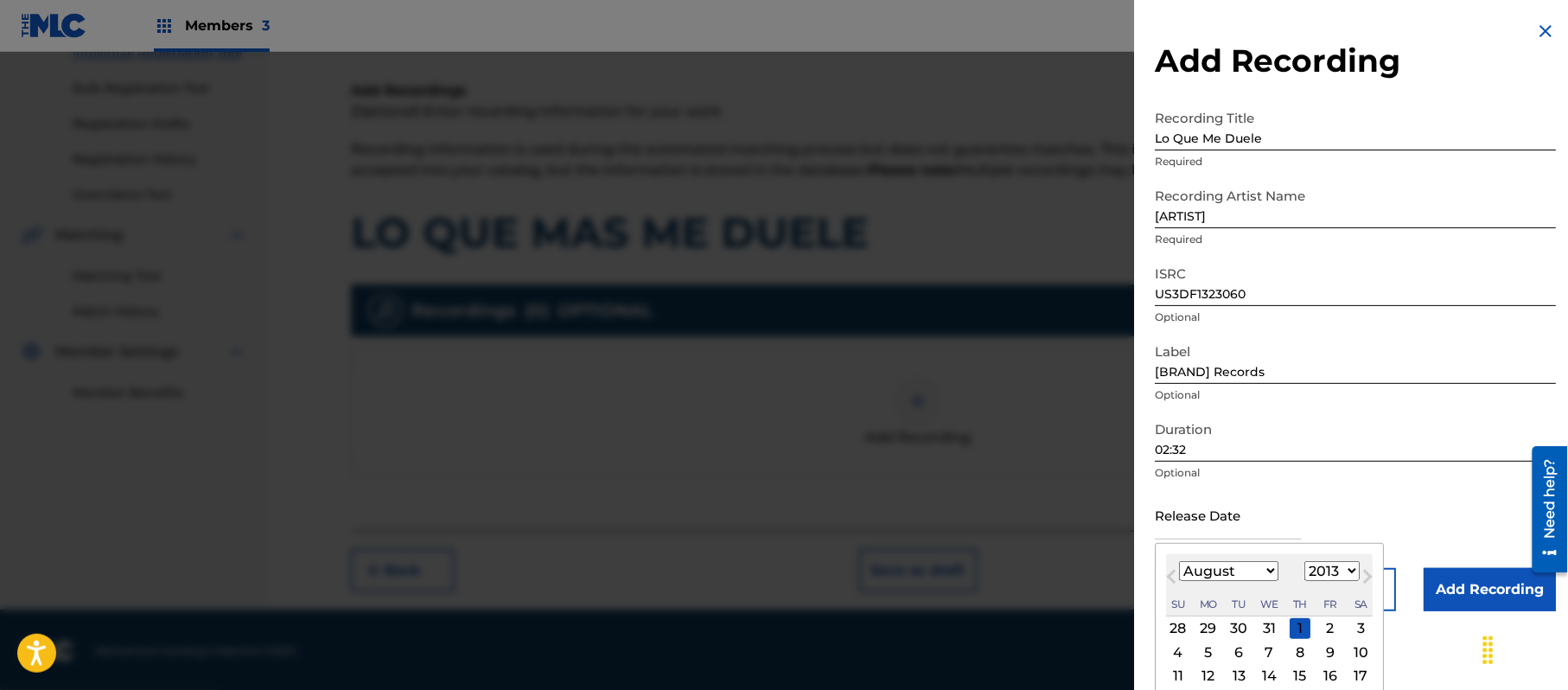 click on "[MONTH] [YEAR]" at bounding box center [1269, 585] 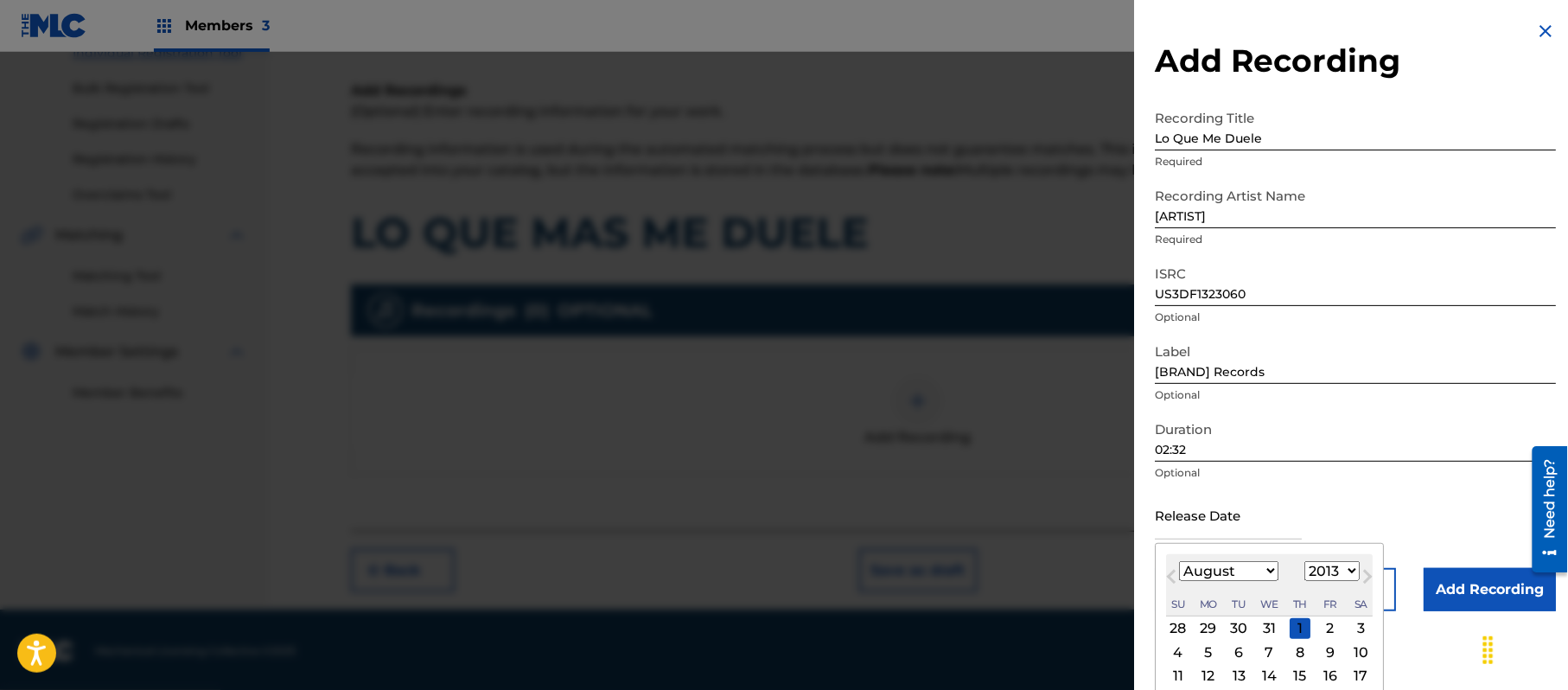 click on "January February March April May June July August September October November December" at bounding box center (1228, 571) 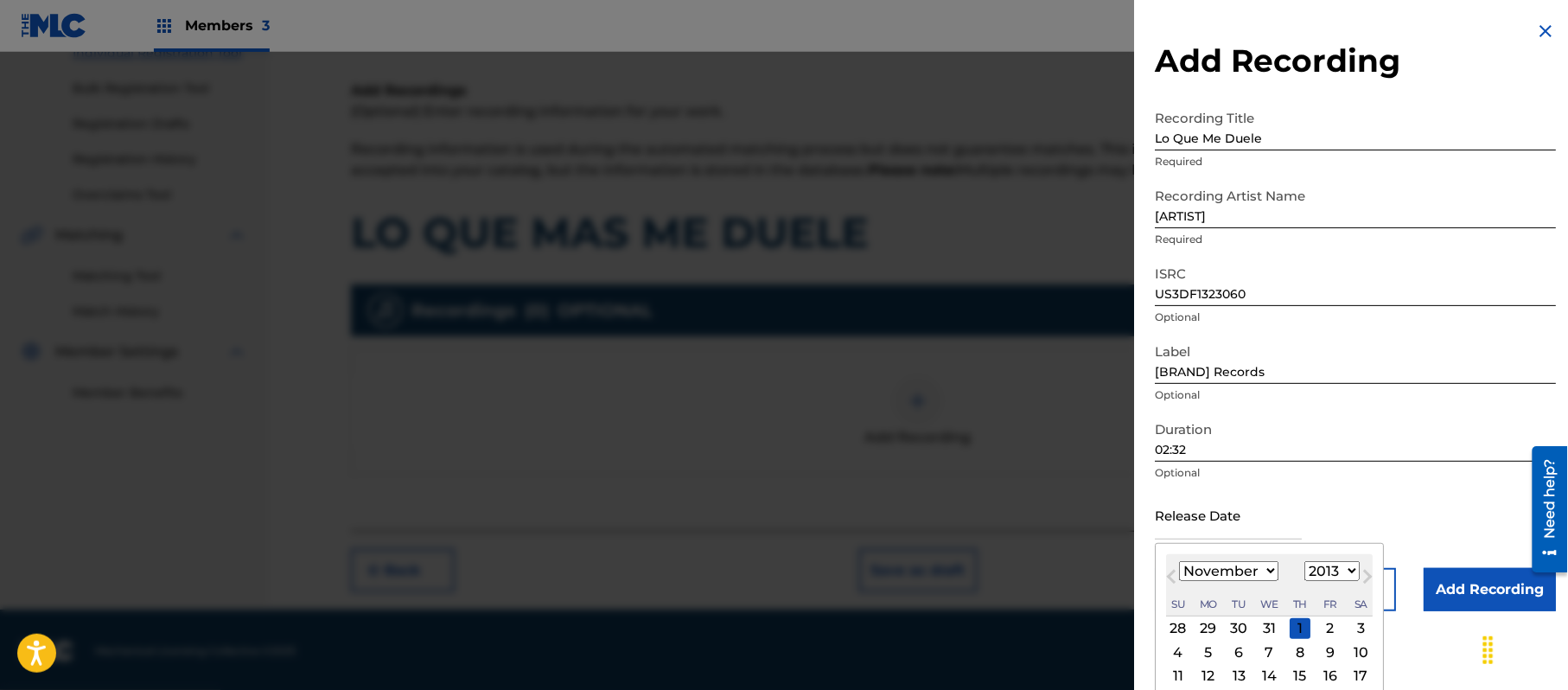 click on "January February March April May June July August September October November December" at bounding box center (1228, 571) 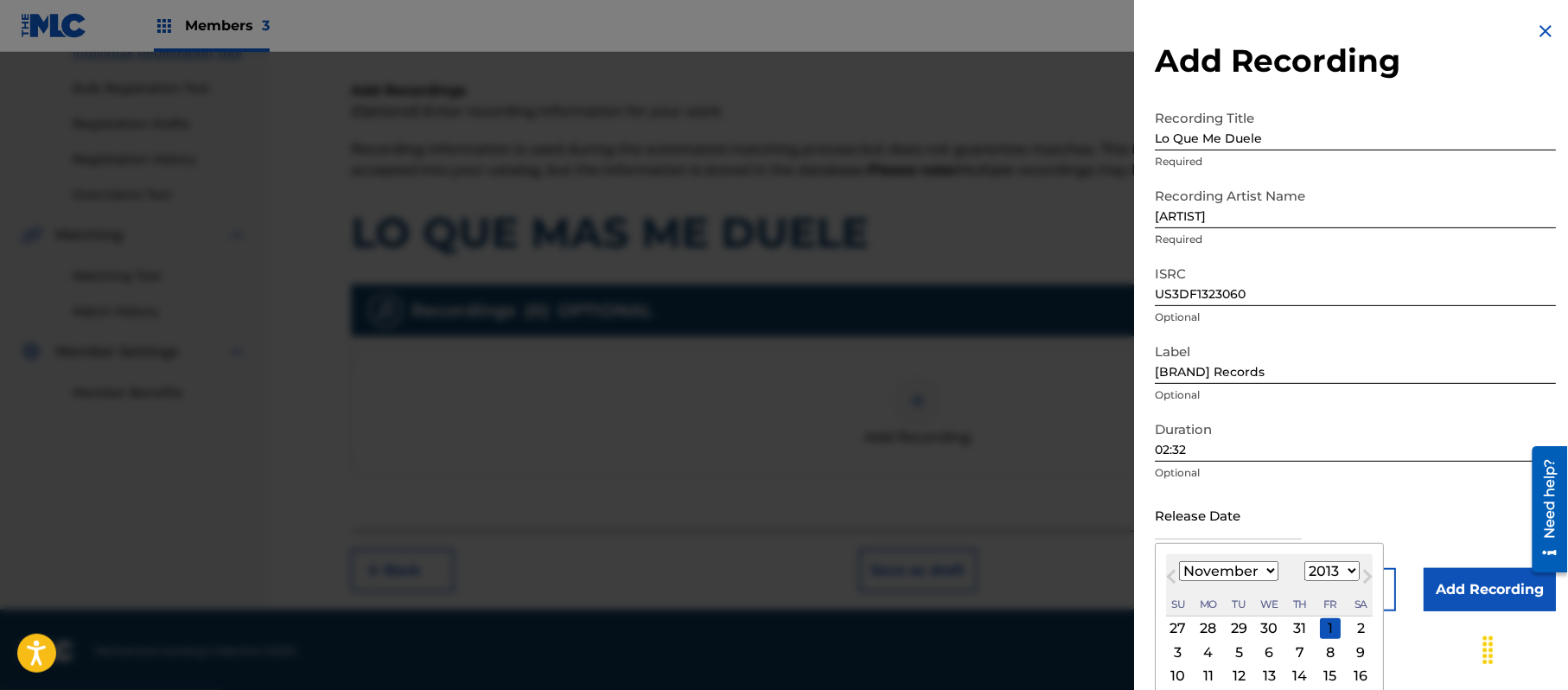 scroll, scrollTop: 80, scrollLeft: 0, axis: vertical 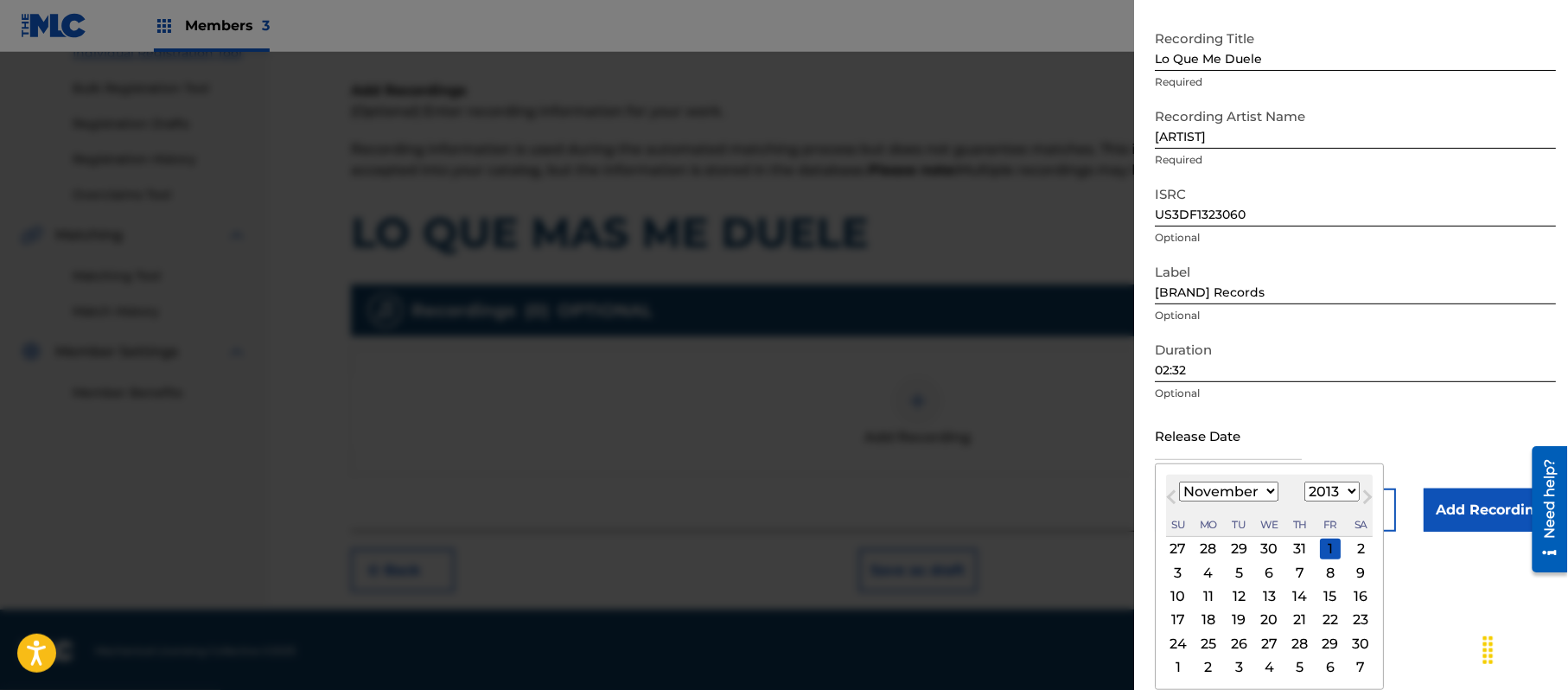 click on "26" at bounding box center (1239, 643) 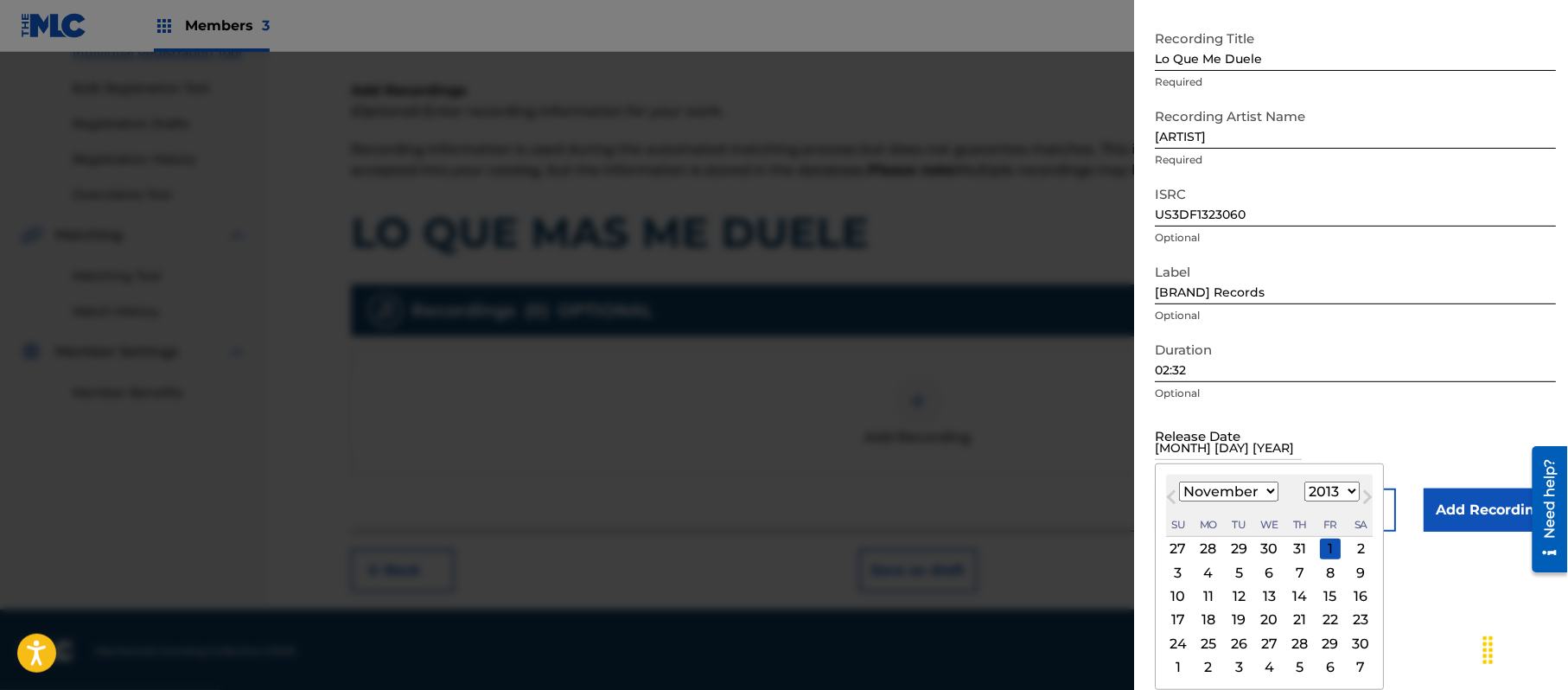 scroll, scrollTop: 0, scrollLeft: 0, axis: both 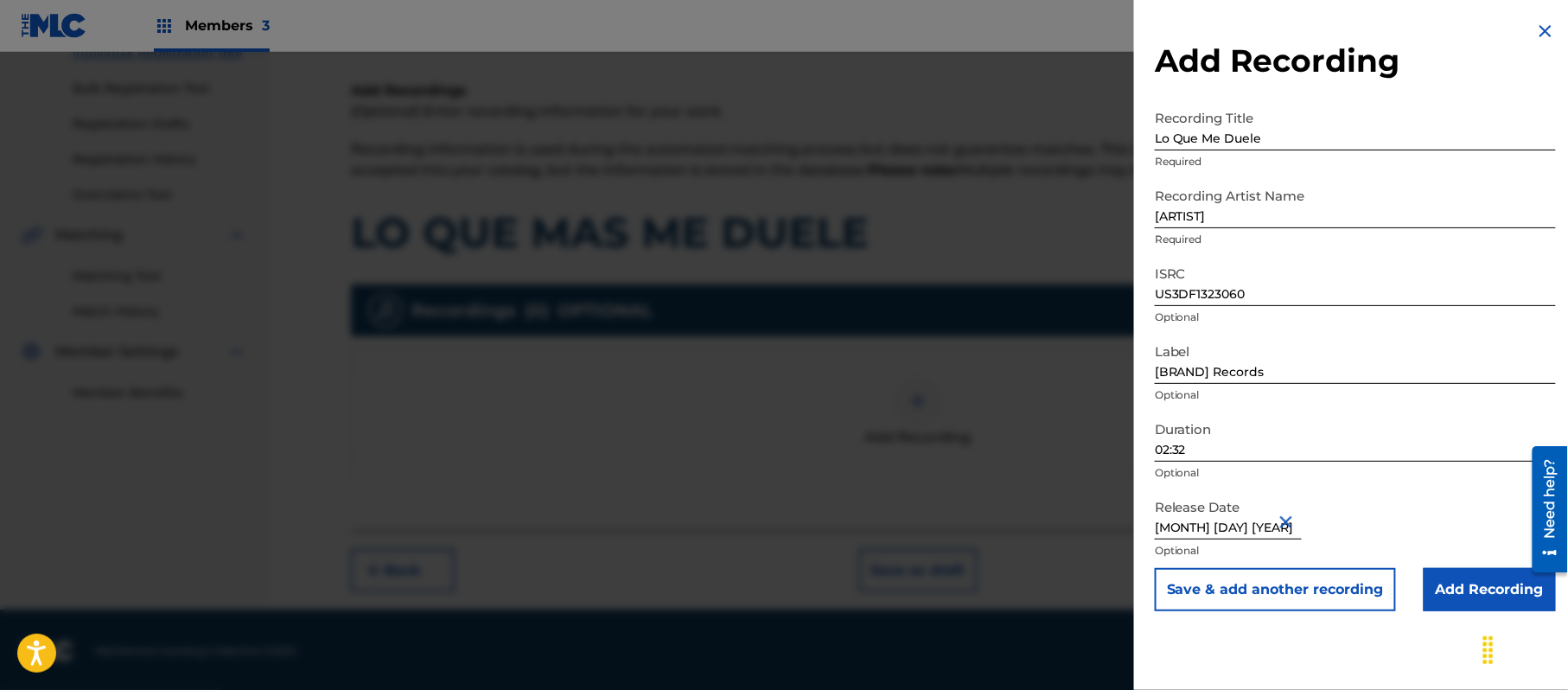 click on "Save & add another recording" at bounding box center (1275, 590) 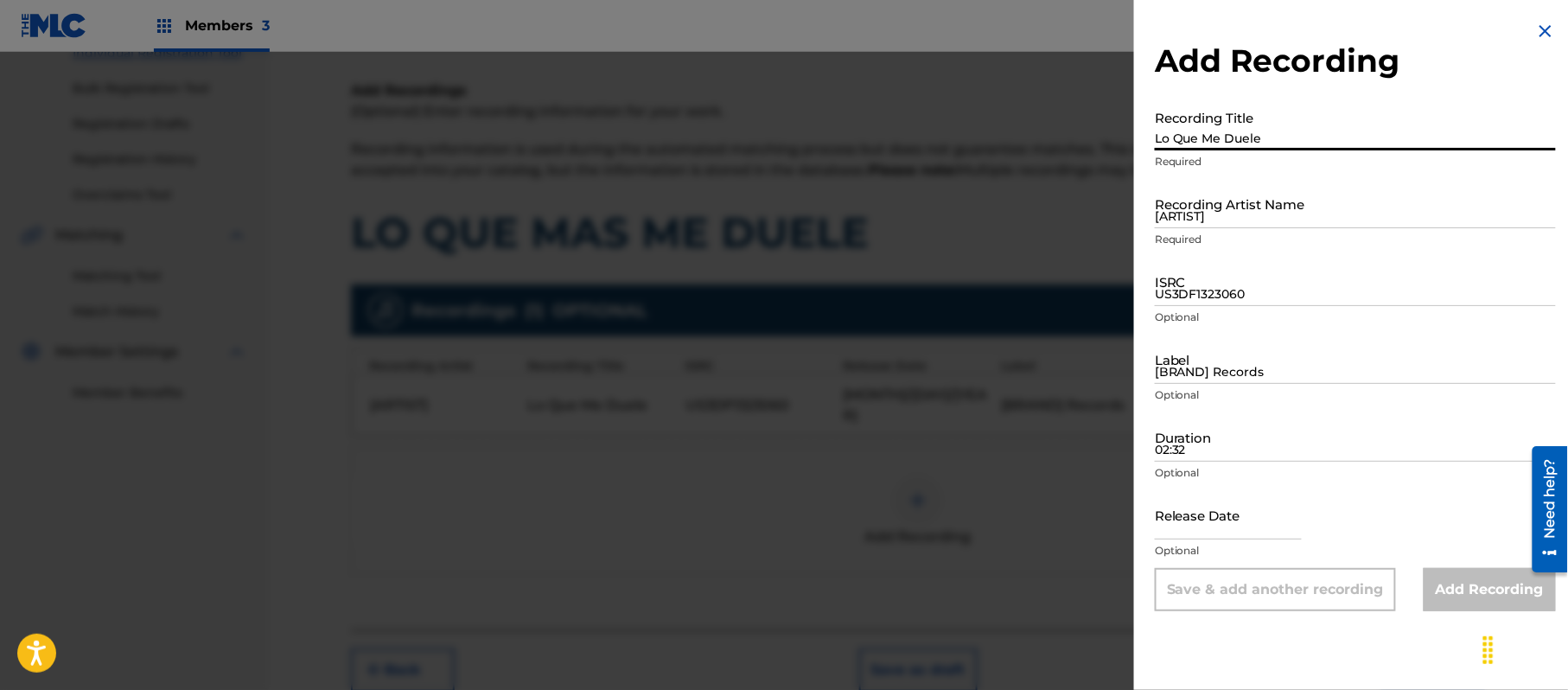 drag, startPoint x: 1205, startPoint y: 149, endPoint x: 1204, endPoint y: 139, distance: 10.049876 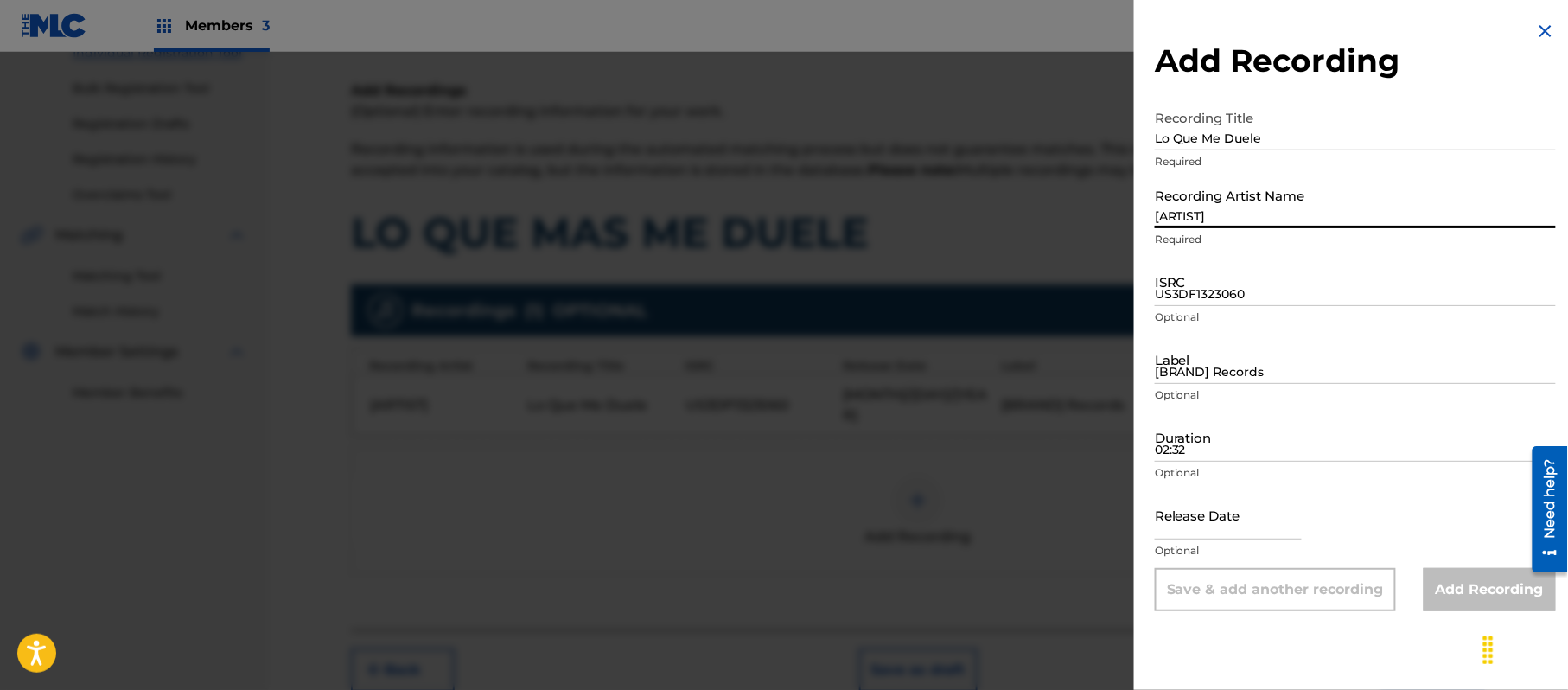 paste 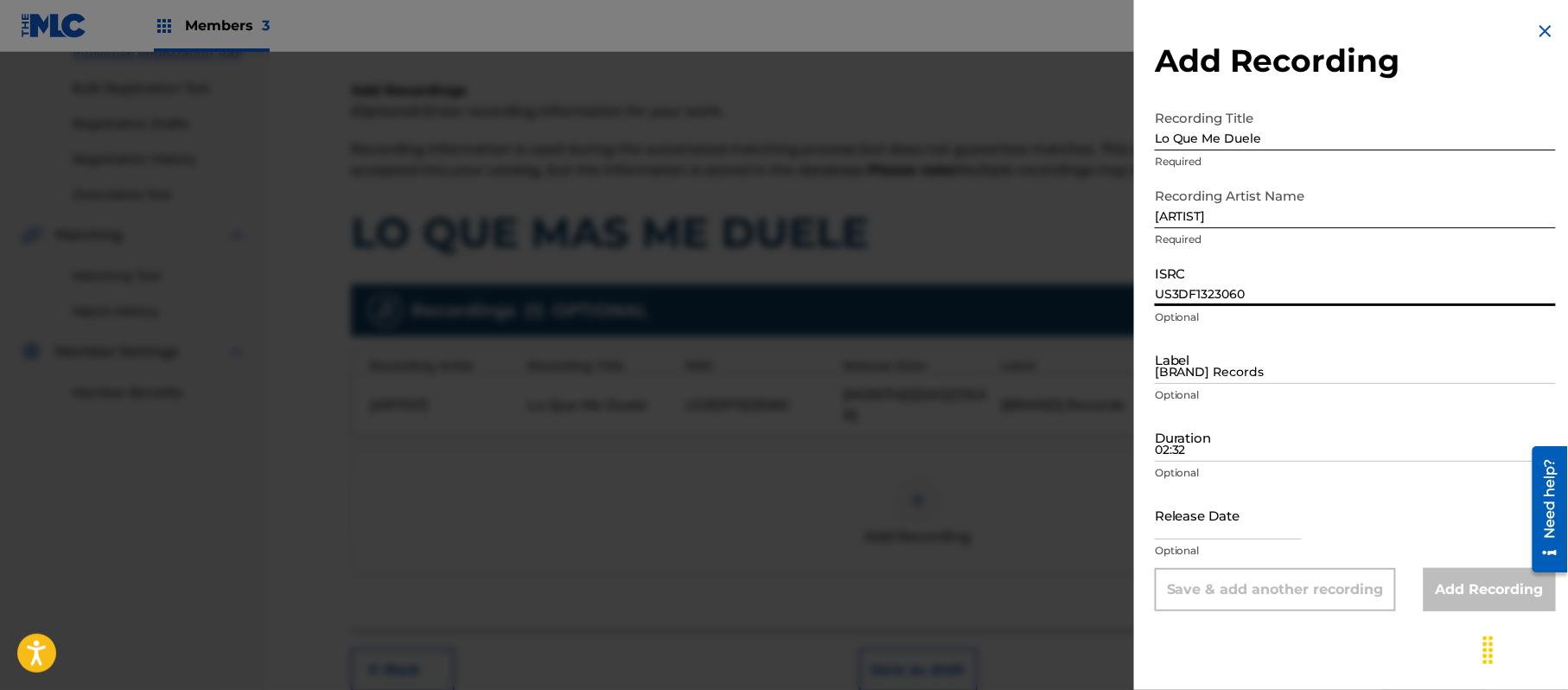 paste on "[ID]" 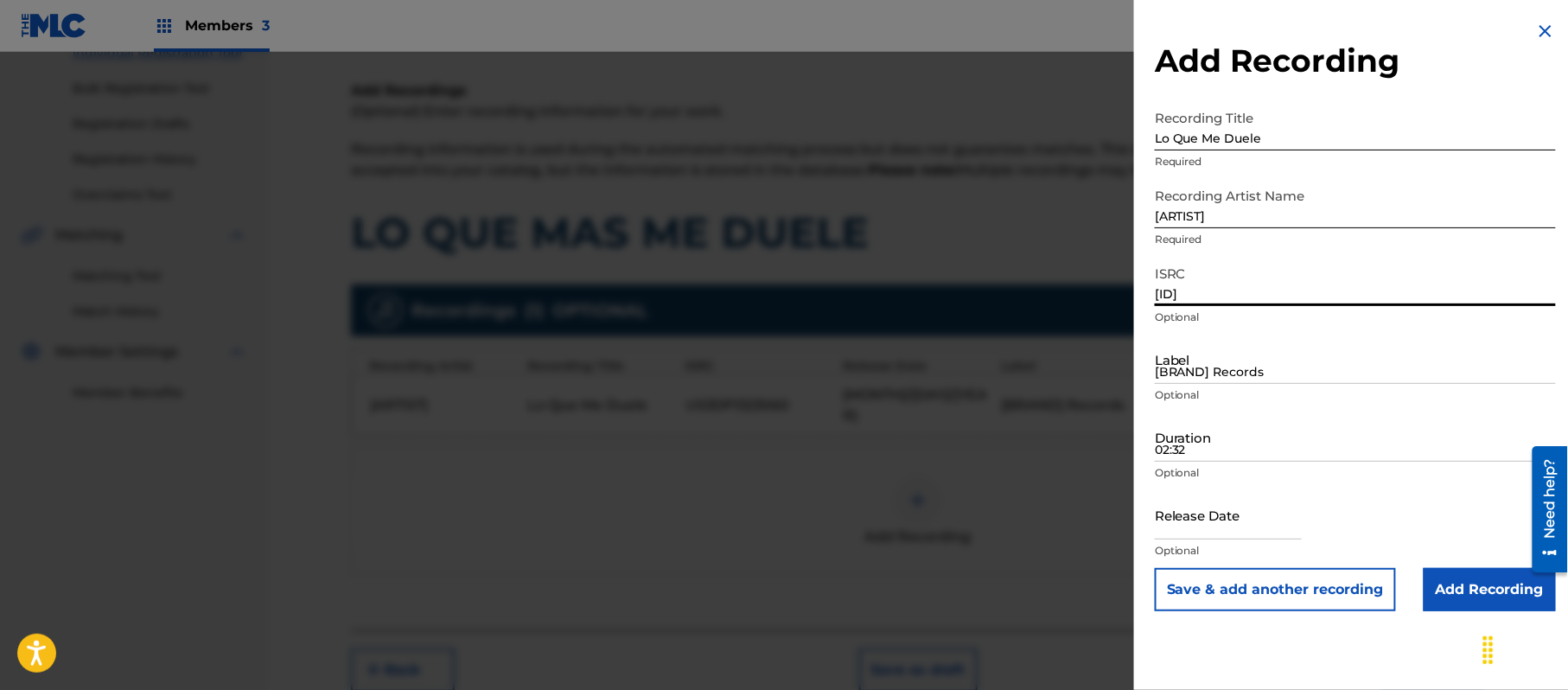 type on "[ID]" 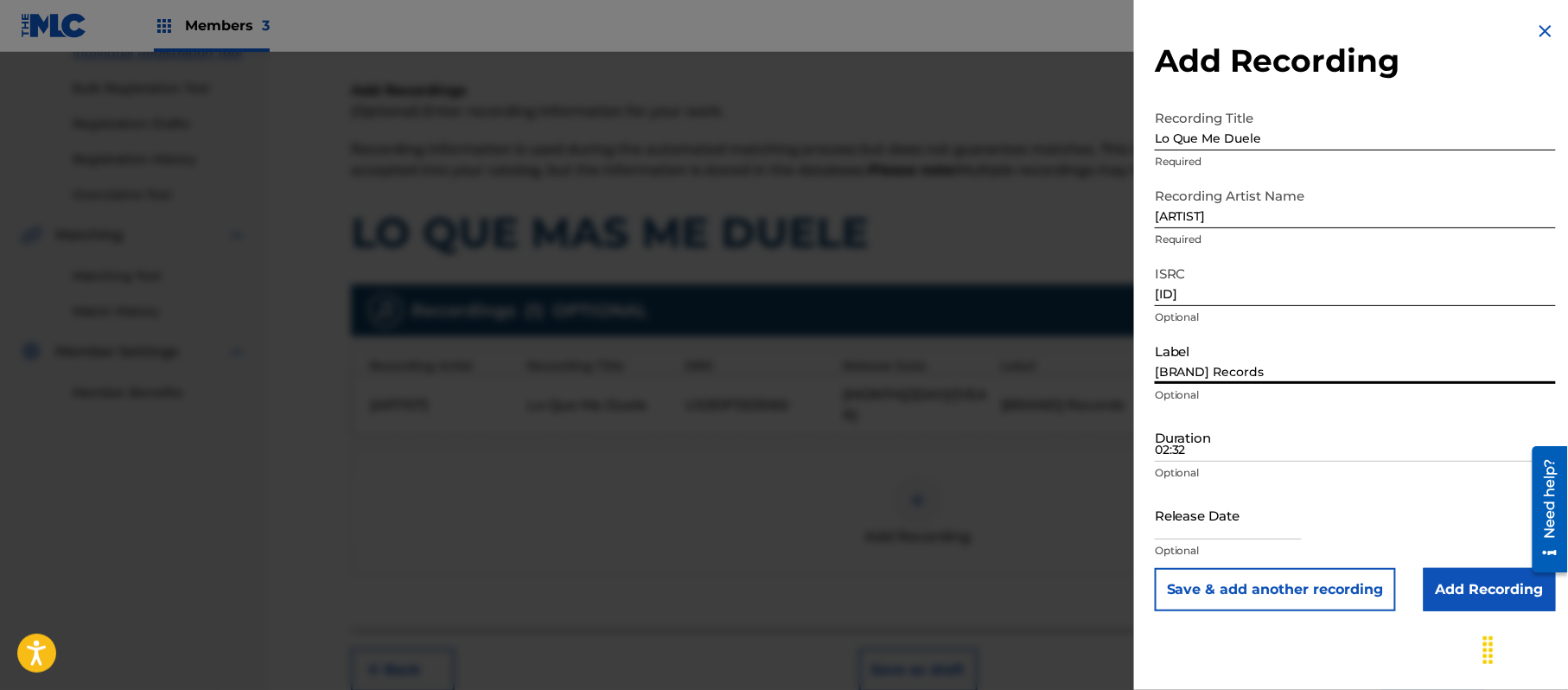 paste 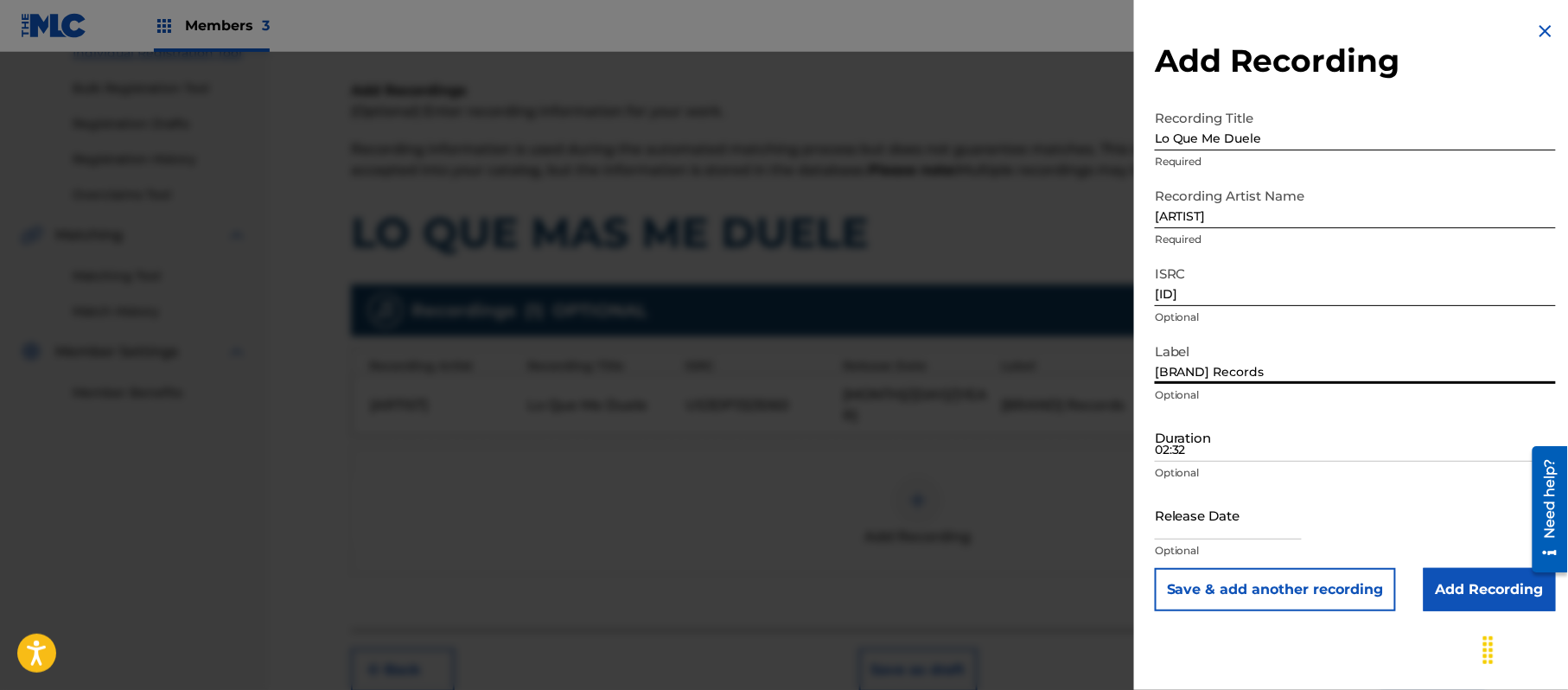 click on "02:32" at bounding box center (1355, 437) 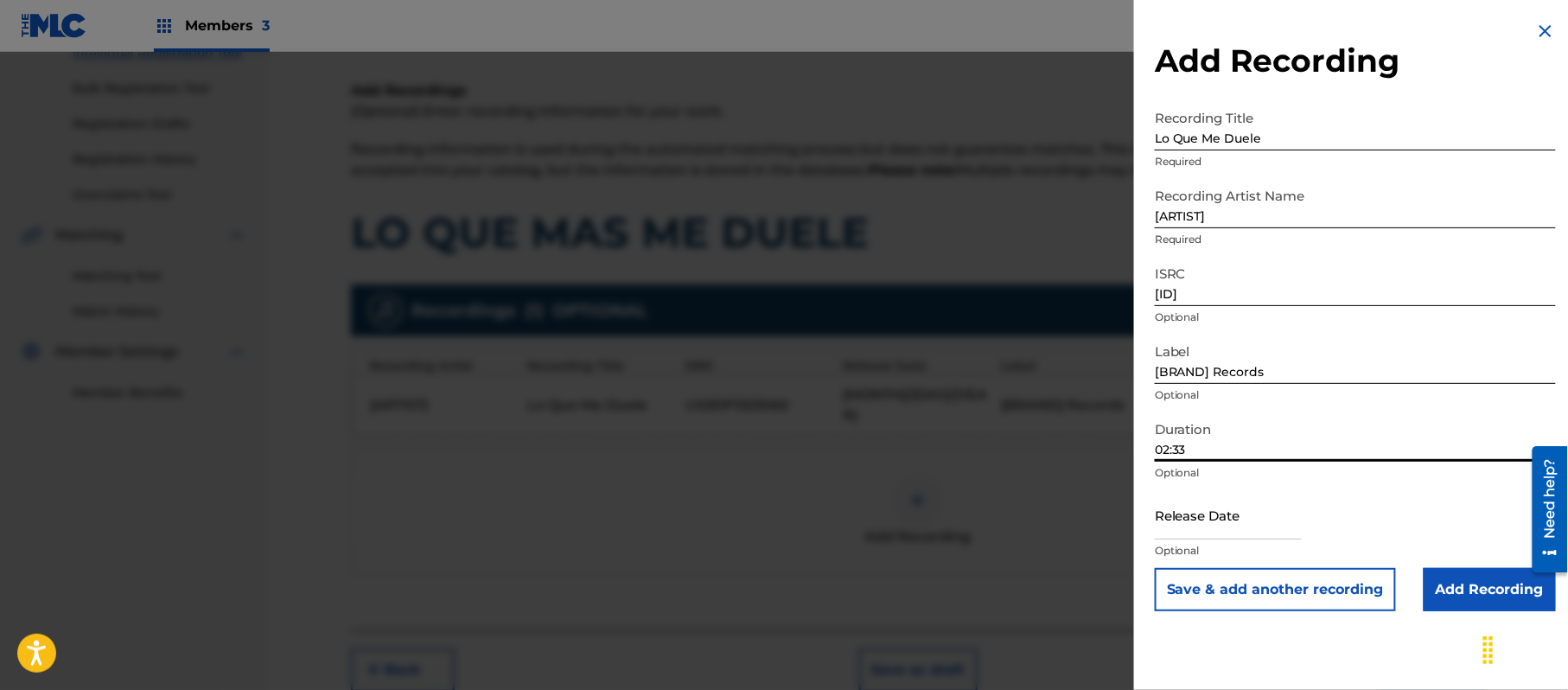 type on "02:33" 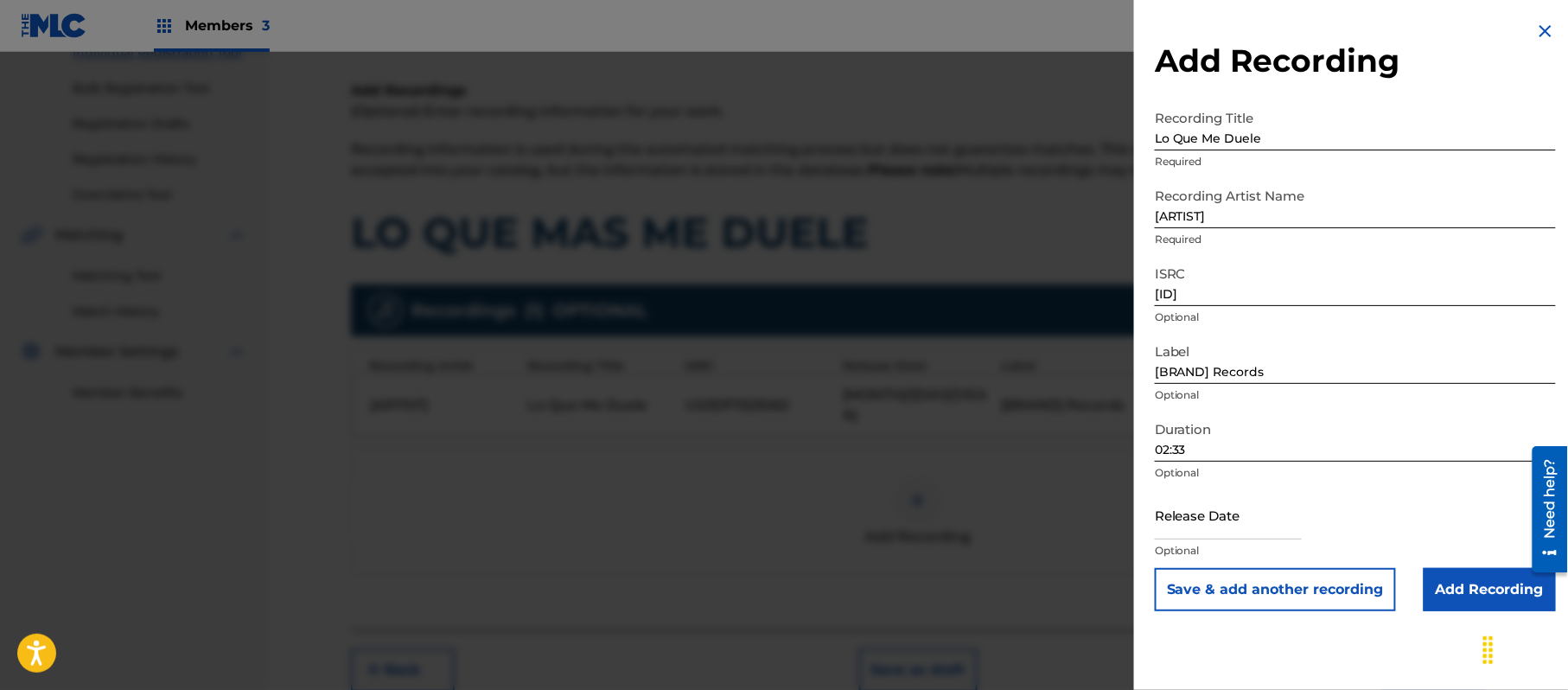 click at bounding box center [1228, 514] 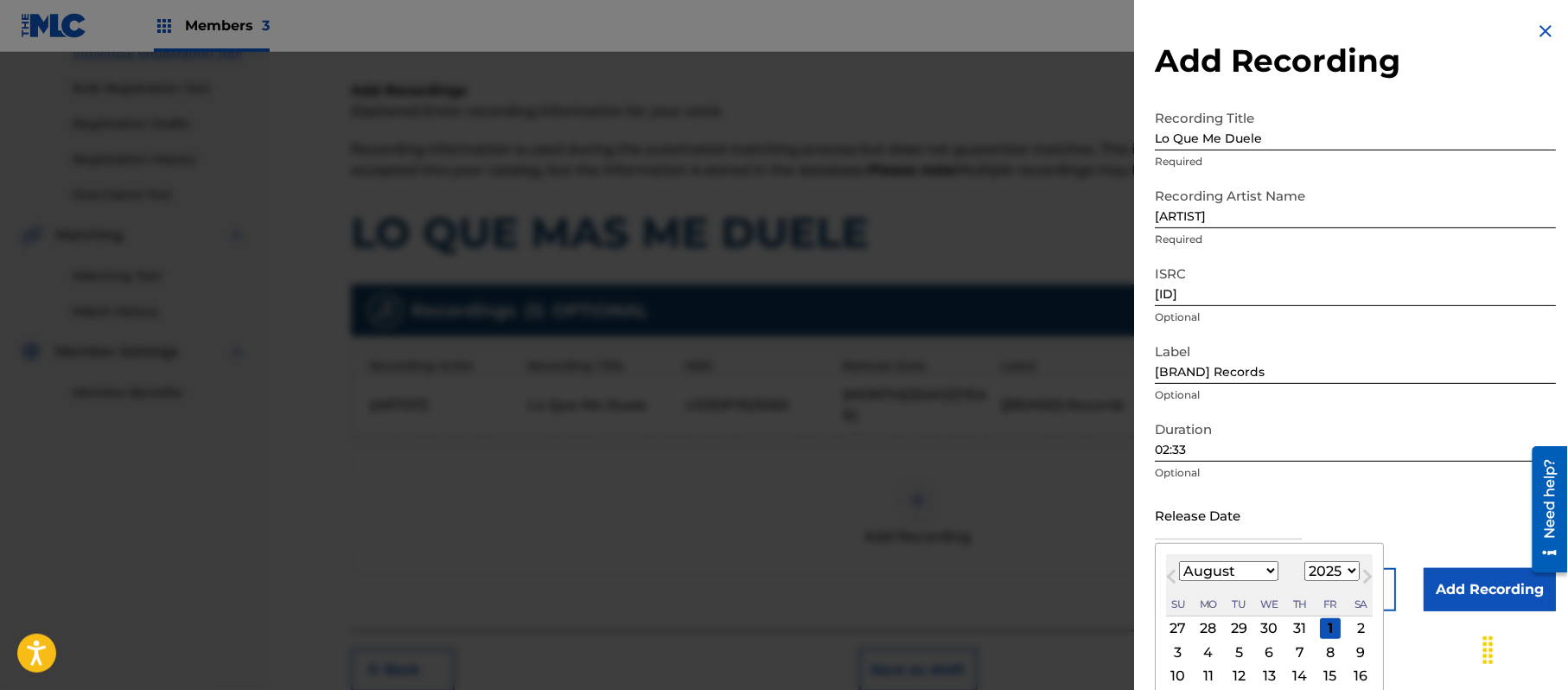 click on "1899 1900 1901 1902 1903 1904 1905 1906 1907 1908 1909 1910 1911 1912 1913 1914 1915 1916 1917 1918 1919 1920 1921 1922 1923 1924 1925 1926 1927 1928 1929 1930 1931 1932 1933 1934 1935 1936 1937 1938 1939 1940 1941 1942 1943 1944 1945 1946 1947 1948 1949 1950 1951 1952 1953 1954 1955 1956 1957 1958 1959 1960 1961 1962 1963 1964 1965 1966 1967 1968 1969 1970 1971 1972 1973 1974 1975 1976 1977 1978 1979 1980 1981 1982 1983 1984 1985 1986 1987 1988 1989 1990 1991 1992 1993 1994 1995 1996 1997 1998 1999 2000 2001 2002 2003 2004 2005 2006 2007 2008 2009 2010 2011 2012 2013 2014 2015 2016 2017 2018 2019 2020 2021 2022 2023 2024 2025 2026 2027 2028 2029 2030 2031 2032 2033 2034 2035 2036 2037 2038 2039 2040 2041 2042 2043 2044 2045 2046 2047 2048 2049 2050 2051 2052 2053 2054 2055 2056 2057 2058 2059 2060 2061 2062 2063 2064 2065 2066 2067 2068 2069 2070 2071 2072 2073 2074 2075 2076 2077 2078 2079 2080 2081 2082 2083 2084 2085 2086 2087 2088 2089 2090 2091 2092 2093 2094 2095 2096 2097 2098 2099 2100" at bounding box center [1332, 571] 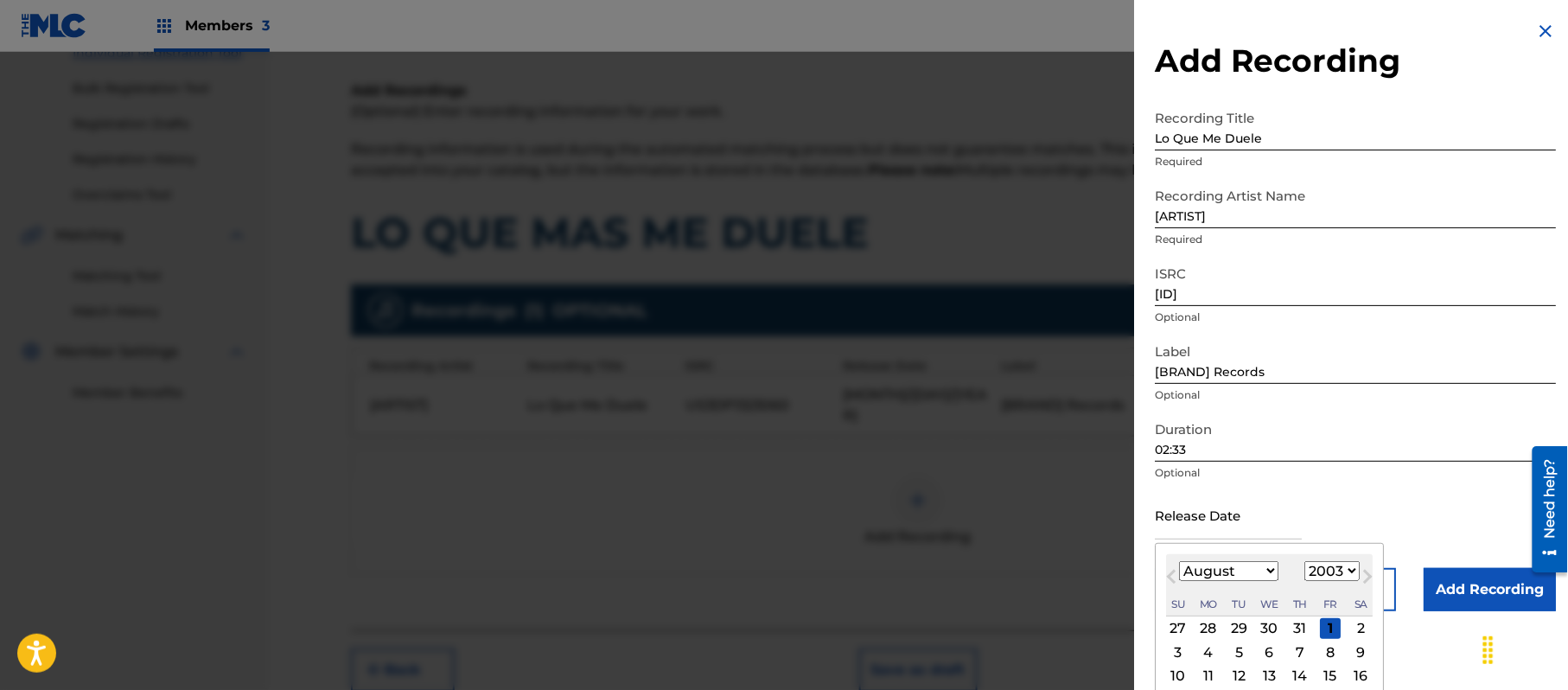 click on "1899 1900 1901 1902 1903 1904 1905 1906 1907 1908 1909 1910 1911 1912 1913 1914 1915 1916 1917 1918 1919 1920 1921 1922 1923 1924 1925 1926 1927 1928 1929 1930 1931 1932 1933 1934 1935 1936 1937 1938 1939 1940 1941 1942 1943 1944 1945 1946 1947 1948 1949 1950 1951 1952 1953 1954 1955 1956 1957 1958 1959 1960 1961 1962 1963 1964 1965 1966 1967 1968 1969 1970 1971 1972 1973 1974 1975 1976 1977 1978 1979 1980 1981 1982 1983 1984 1985 1986 1987 1988 1989 1990 1991 1992 1993 1994 1995 1996 1997 1998 1999 2000 2001 2002 2003 2004 2005 2006 2007 2008 2009 2010 2011 2012 2013 2014 2015 2016 2017 2018 2019 2020 2021 2022 2023 2024 2025 2026 2027 2028 2029 2030 2031 2032 2033 2034 2035 2036 2037 2038 2039 2040 2041 2042 2043 2044 2045 2046 2047 2048 2049 2050 2051 2052 2053 2054 2055 2056 2057 2058 2059 2060 2061 2062 2063 2064 2065 2066 2067 2068 2069 2070 2071 2072 2073 2074 2075 2076 2077 2078 2079 2080 2081 2082 2083 2084 2085 2086 2087 2088 2089 2090 2091 2092 2093 2094 2095 2096 2097 2098 2099 2100" at bounding box center (1332, 571) 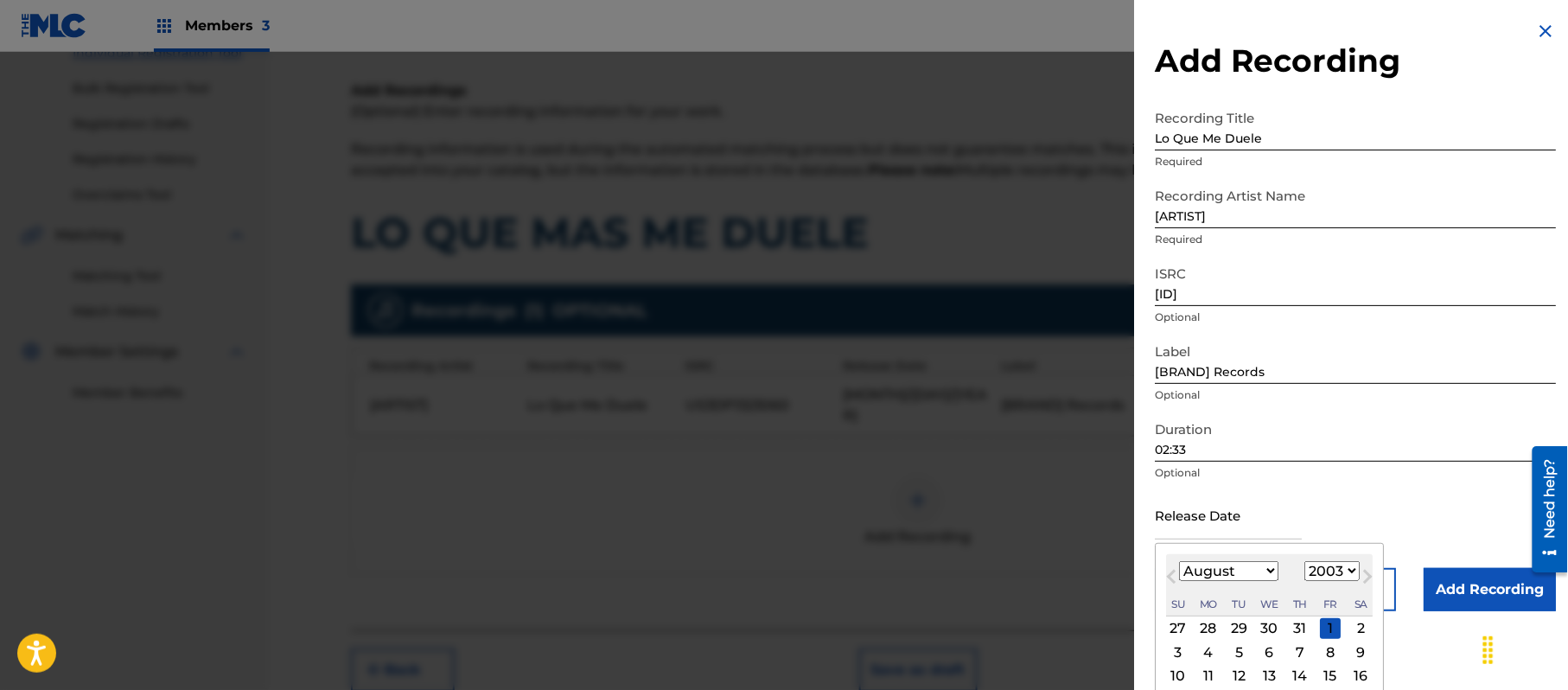 click on "January February March April May June July August September October November December" at bounding box center [1228, 571] 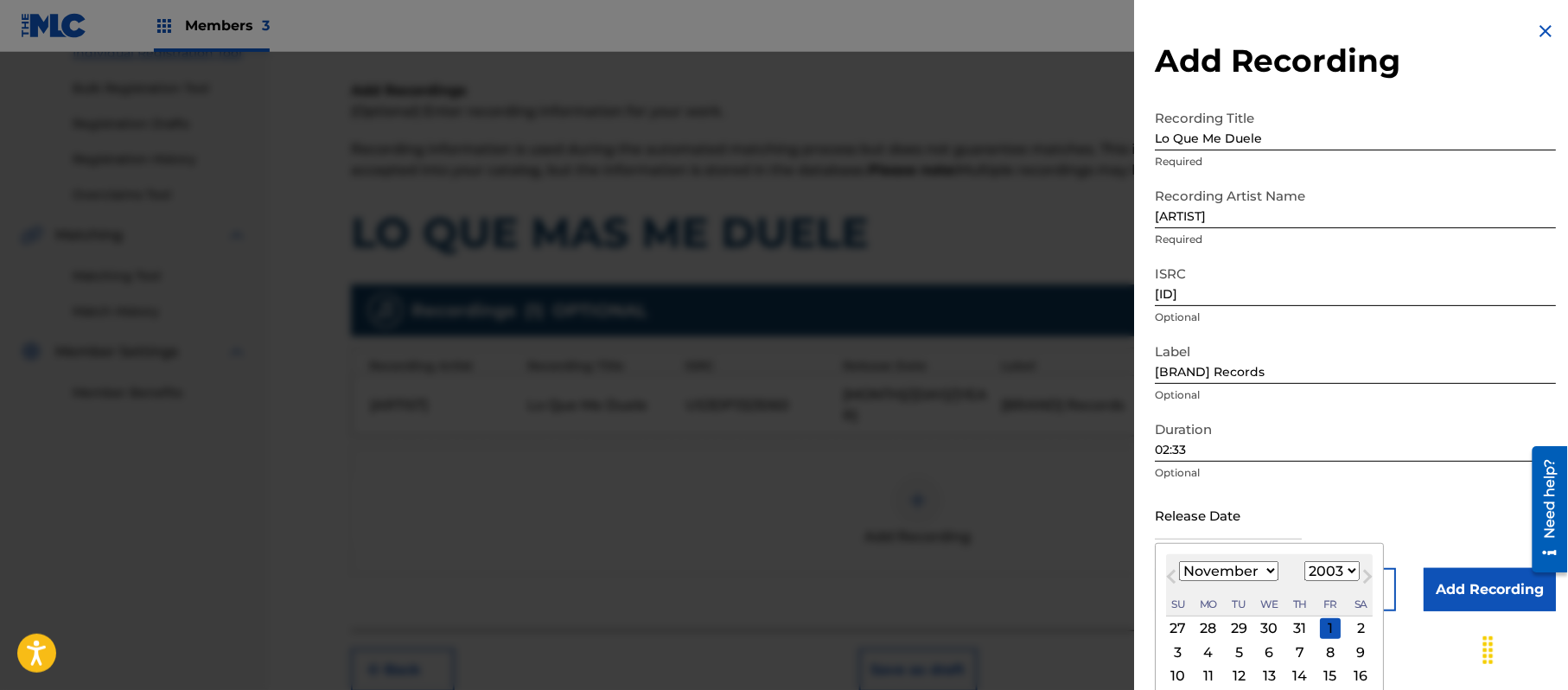 click on "January February March April May June July August September October November December" at bounding box center [1228, 571] 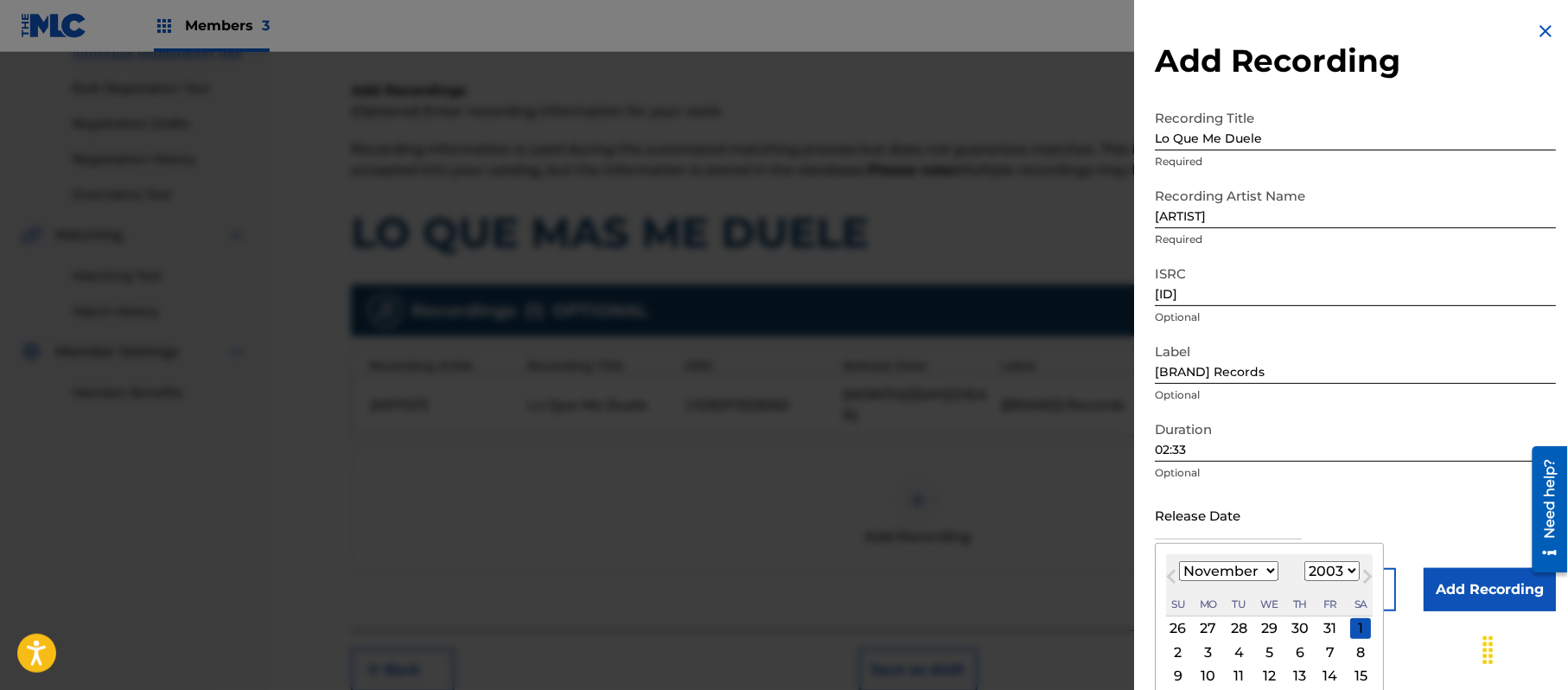 click on "11" at bounding box center [1239, 676] 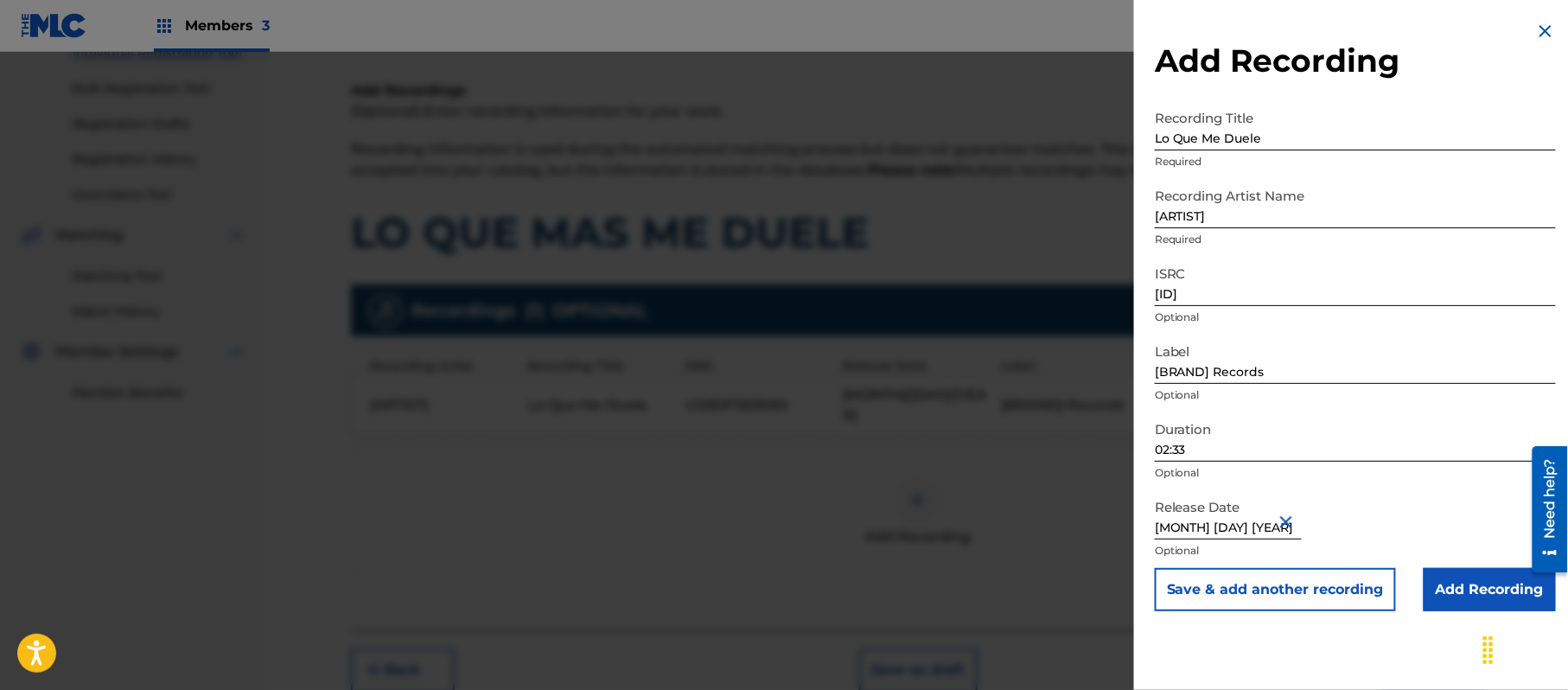 click on "Add Recording" at bounding box center [1489, 590] 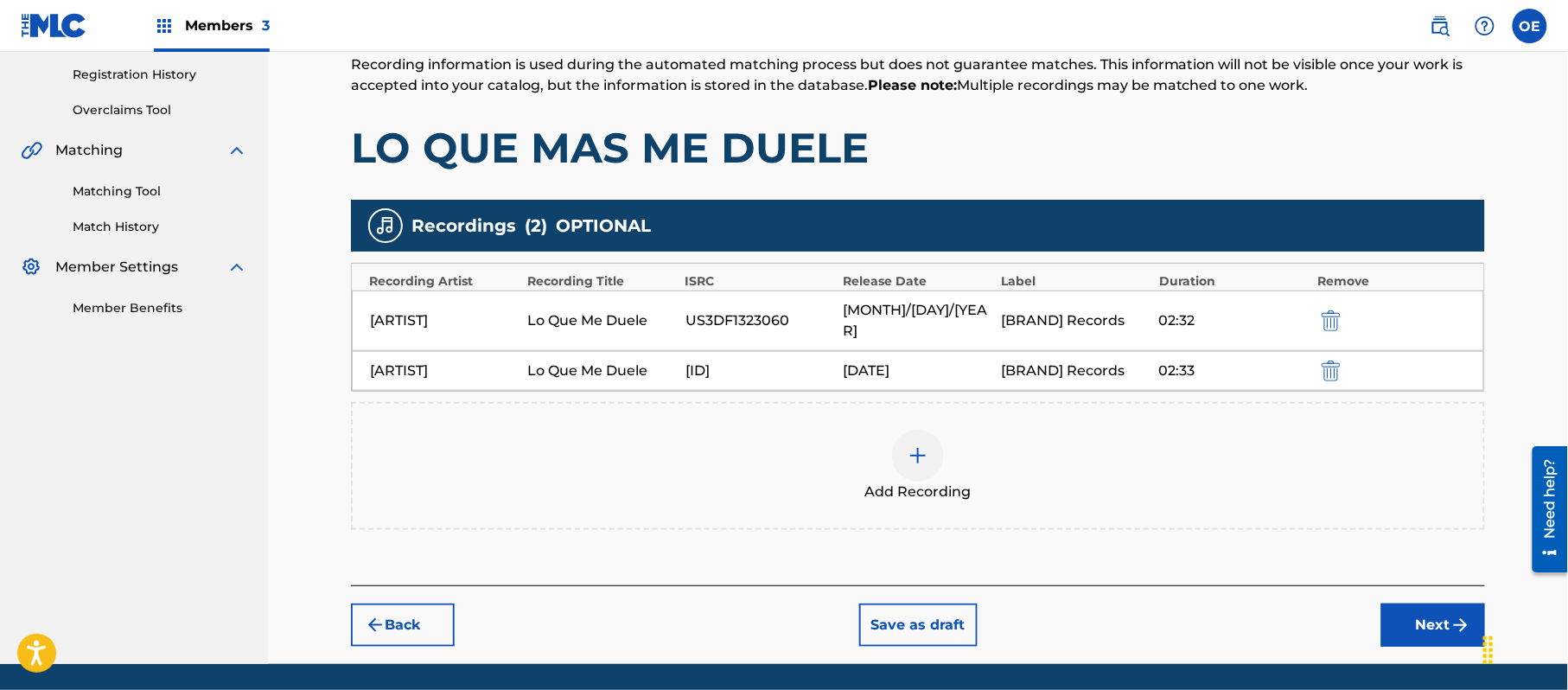 scroll, scrollTop: 399, scrollLeft: 0, axis: vertical 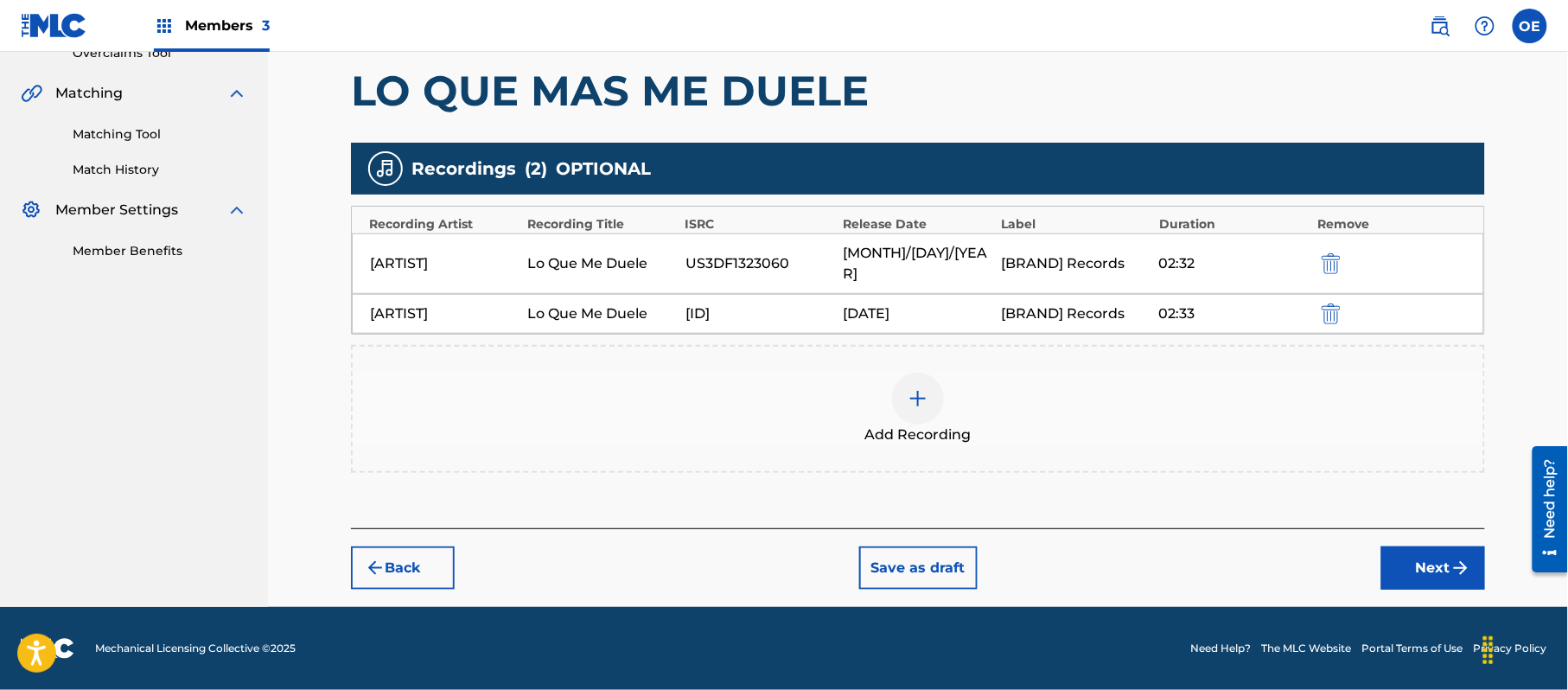 click on "Next" at bounding box center (1433, 568) 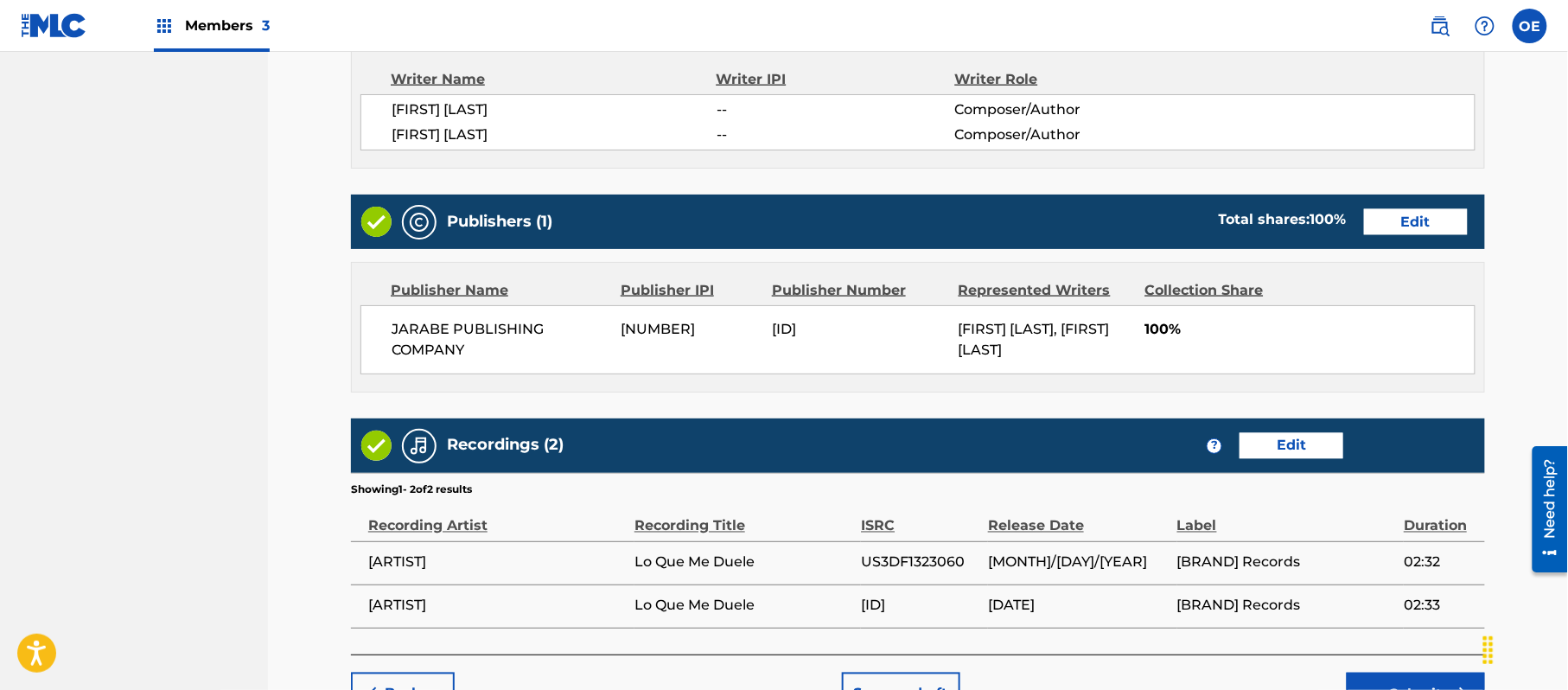 scroll, scrollTop: 885, scrollLeft: 0, axis: vertical 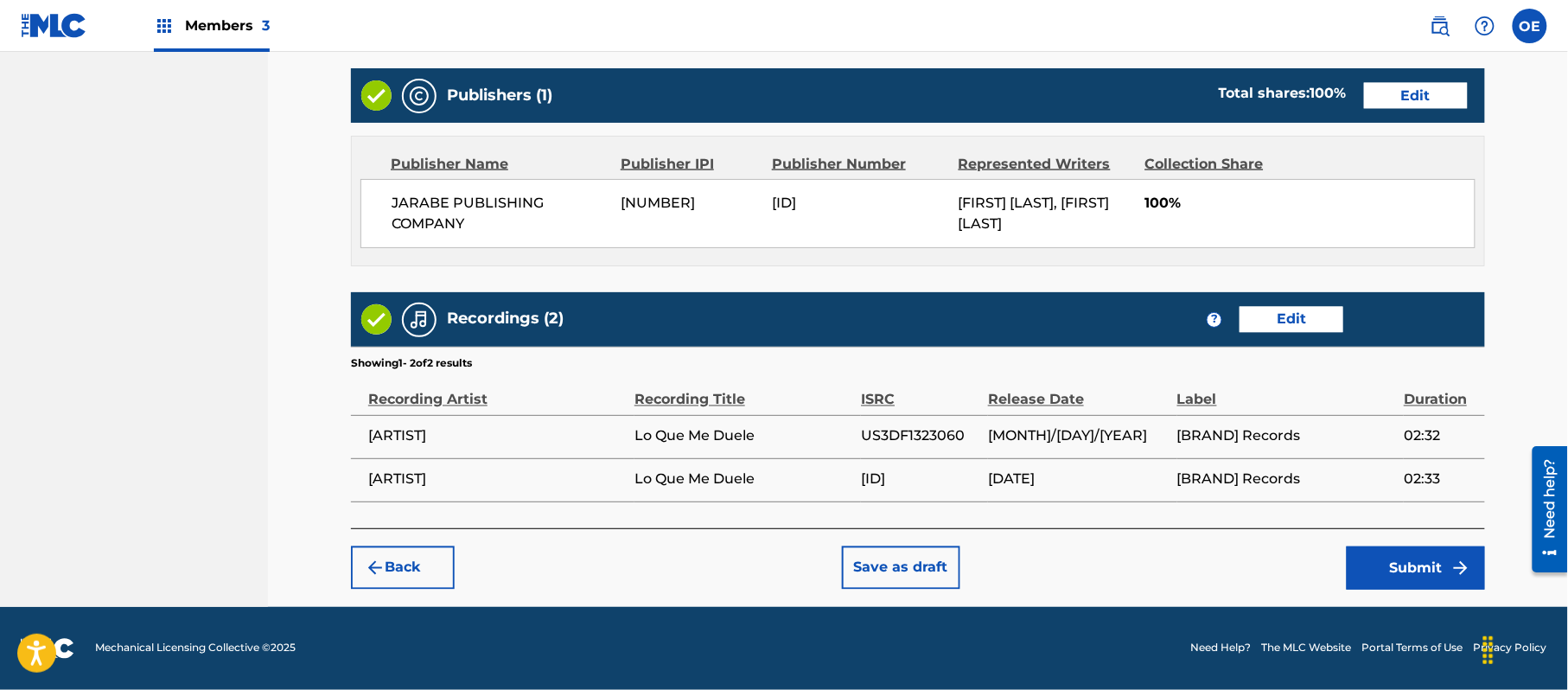 click on "Submit" at bounding box center [1416, 568] 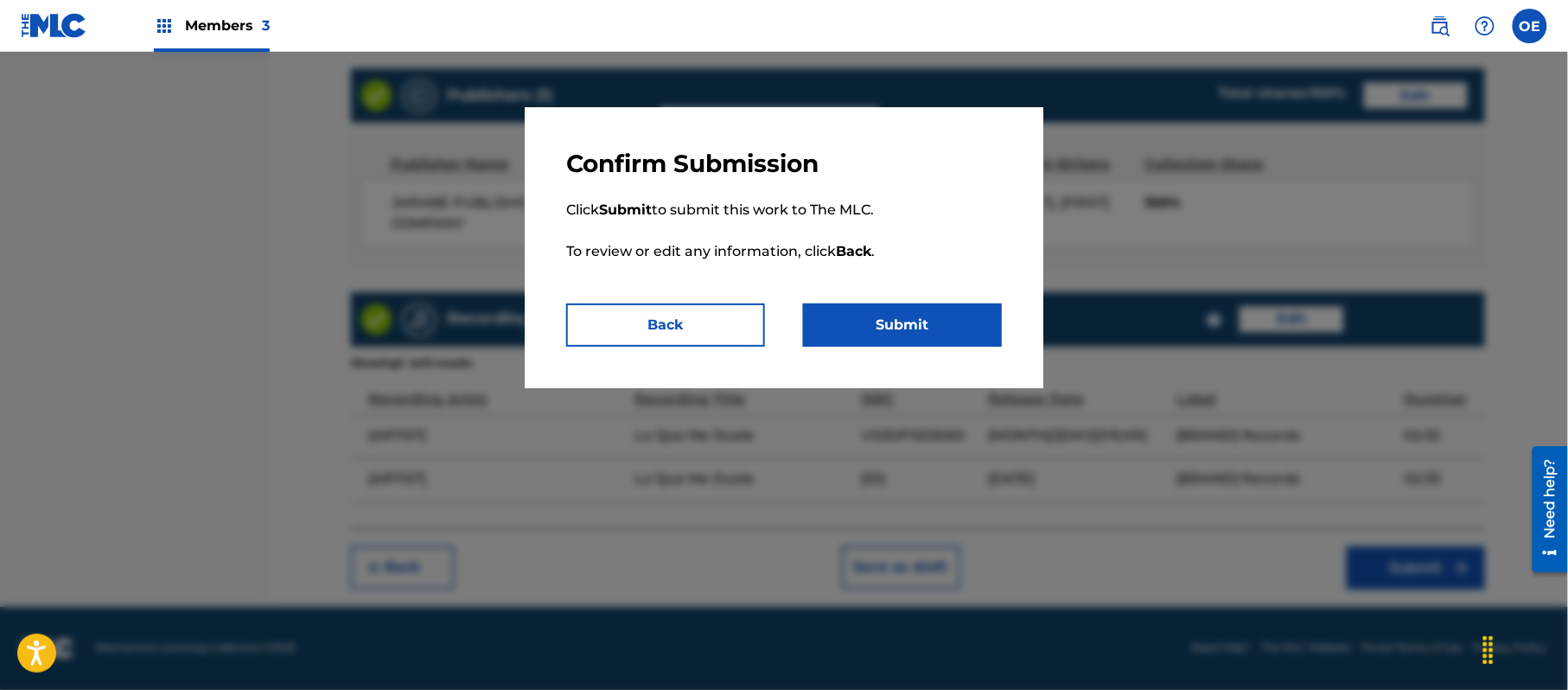 click on "Submit" at bounding box center (902, 325) 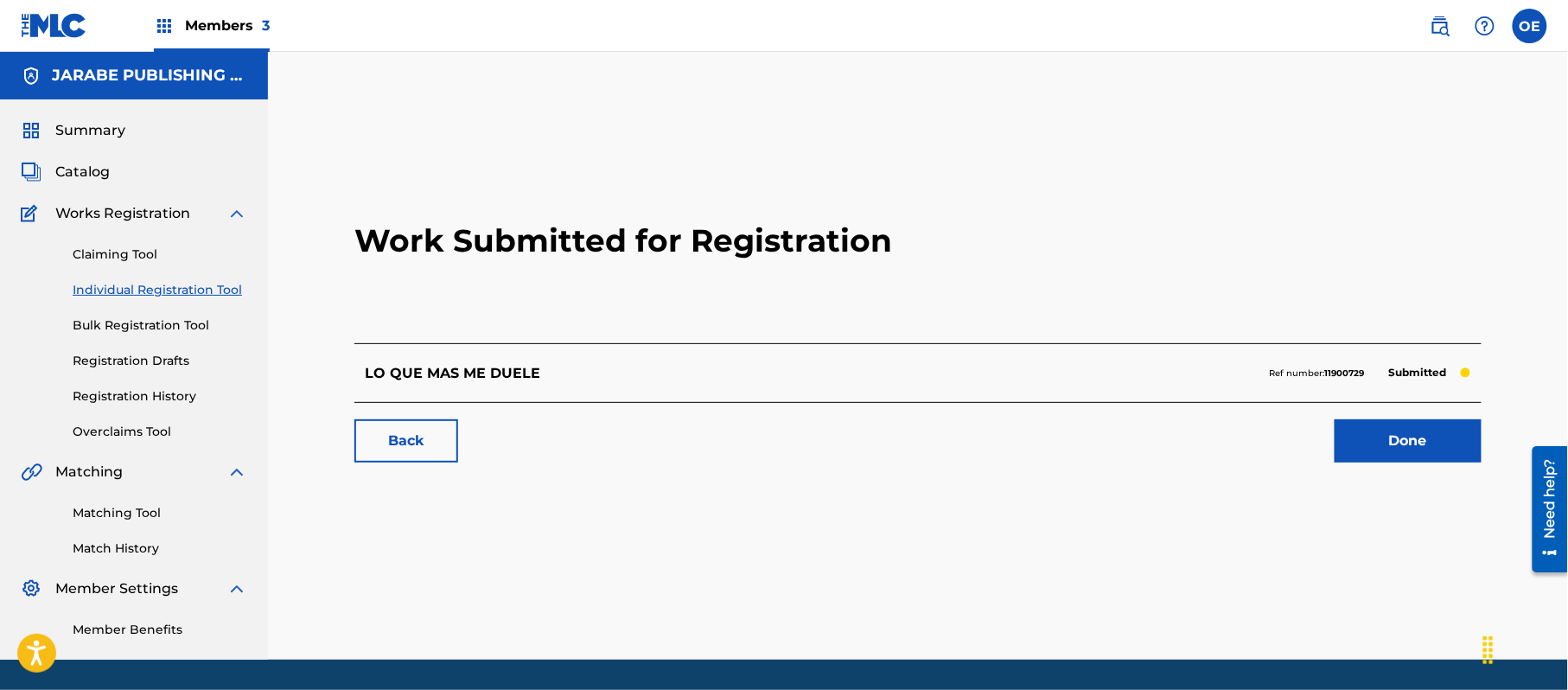 click on "Individual Registration Tool" at bounding box center (160, 290) 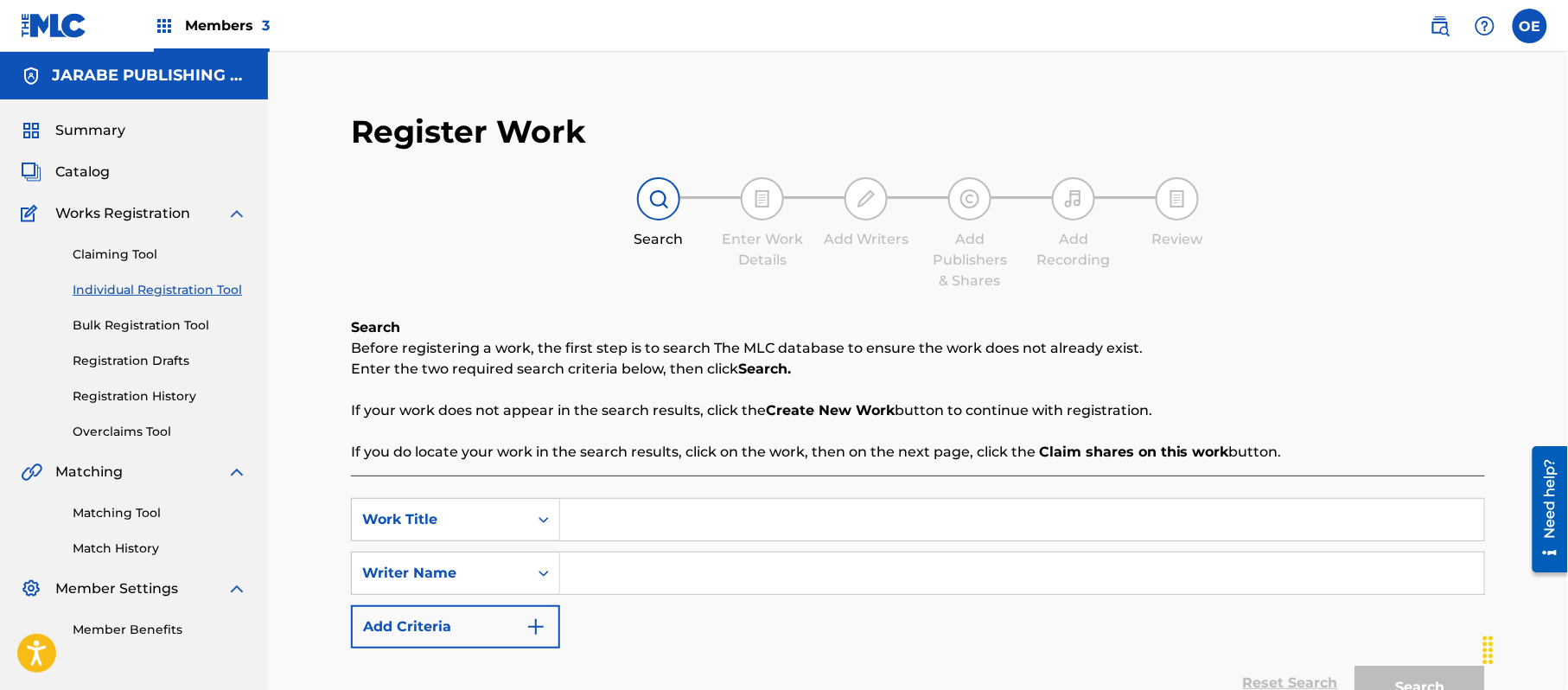 paste on "LO QUE TU TIENES" 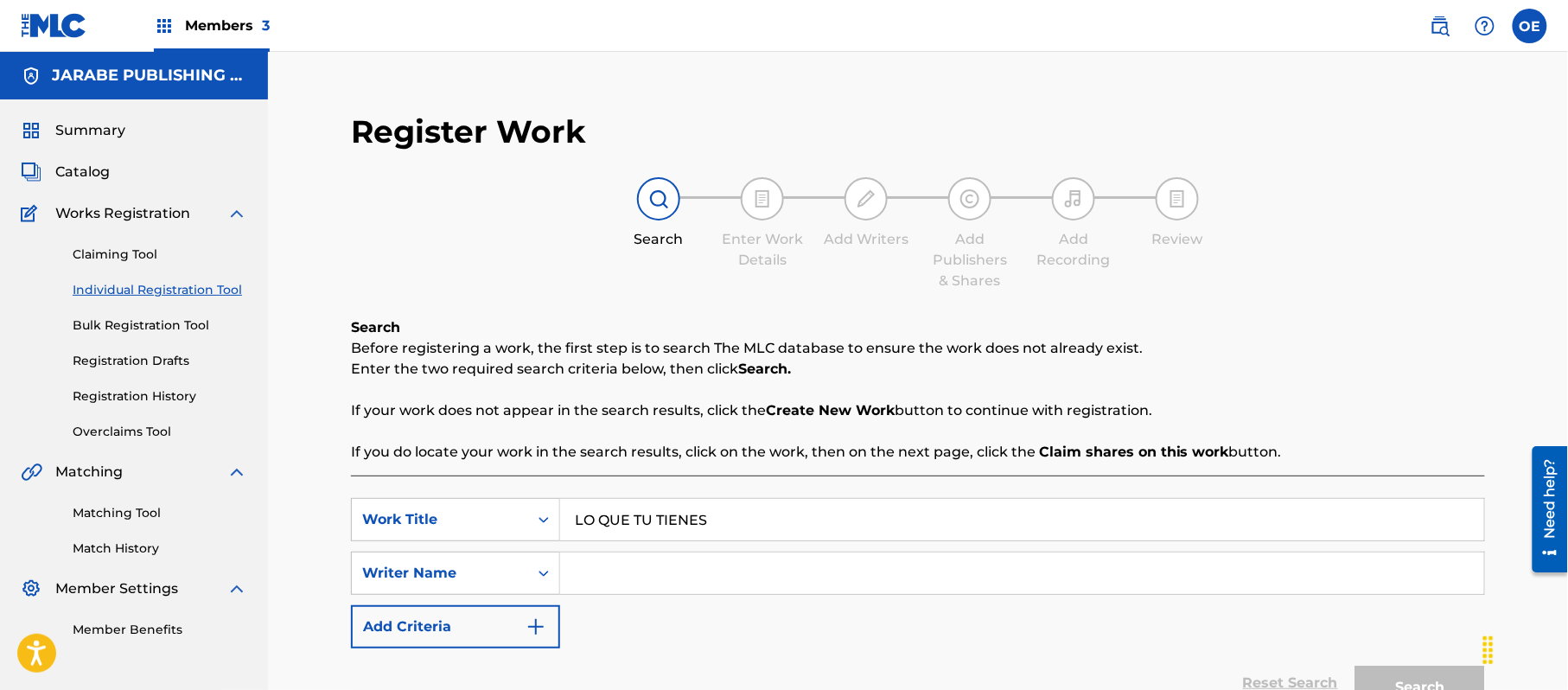 type on "LO QUE TU TIENES" 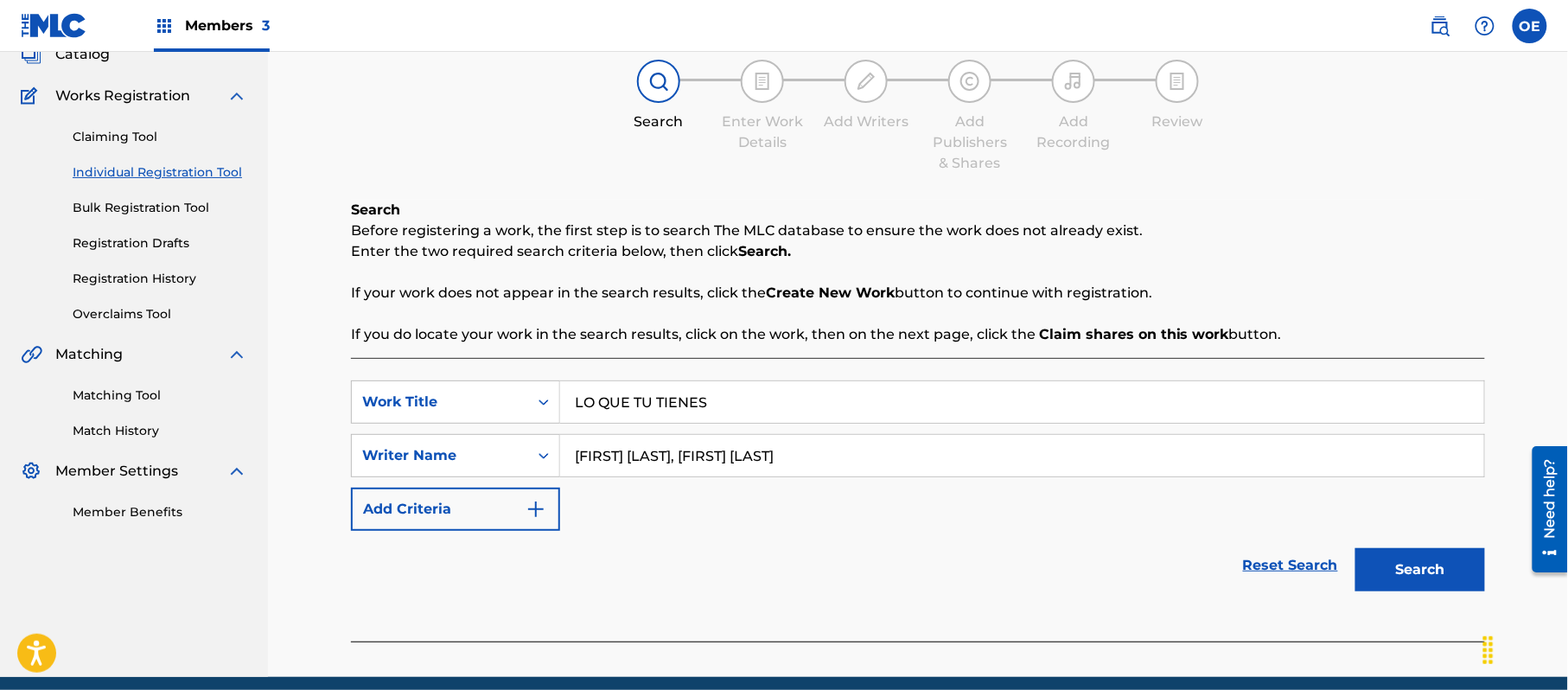 scroll, scrollTop: 188, scrollLeft: 0, axis: vertical 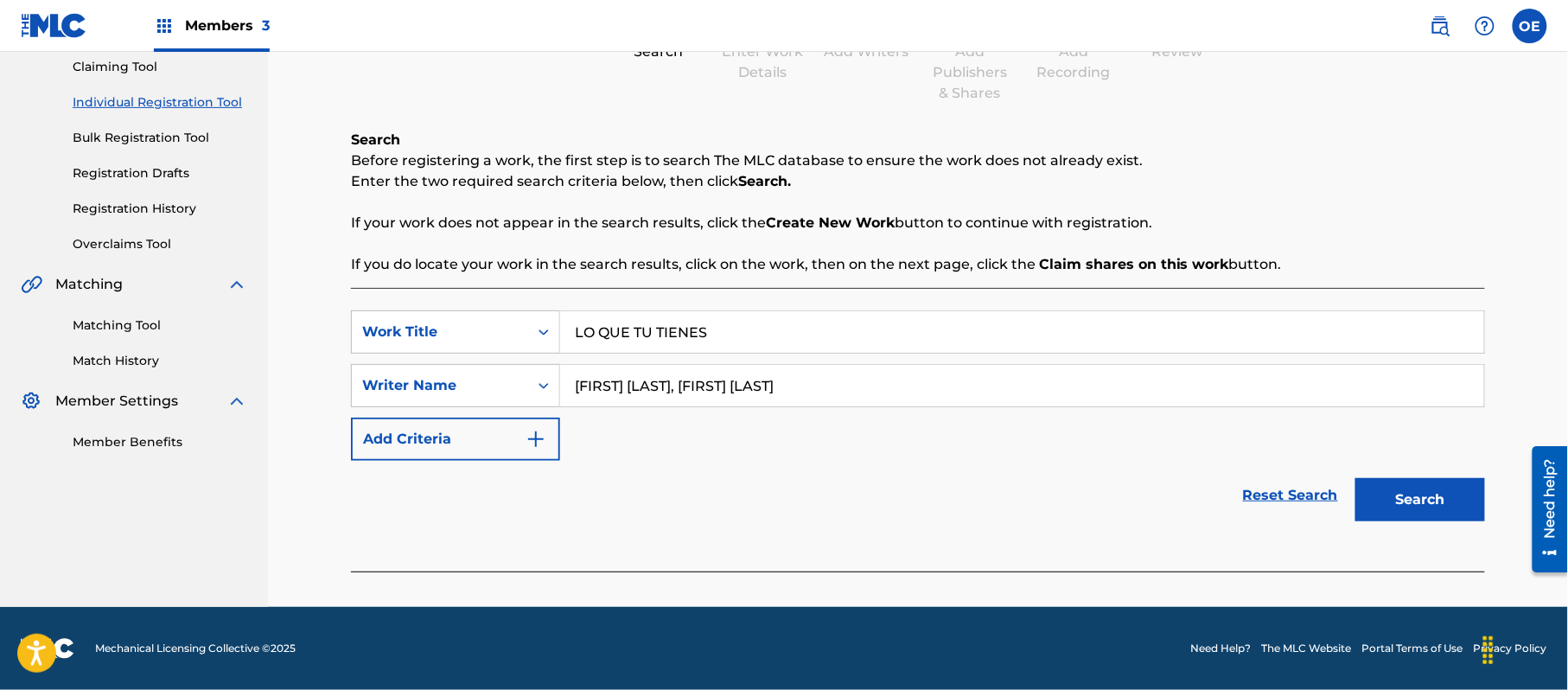 type on "[FIRST] [LAST], [FIRST] [LAST]" 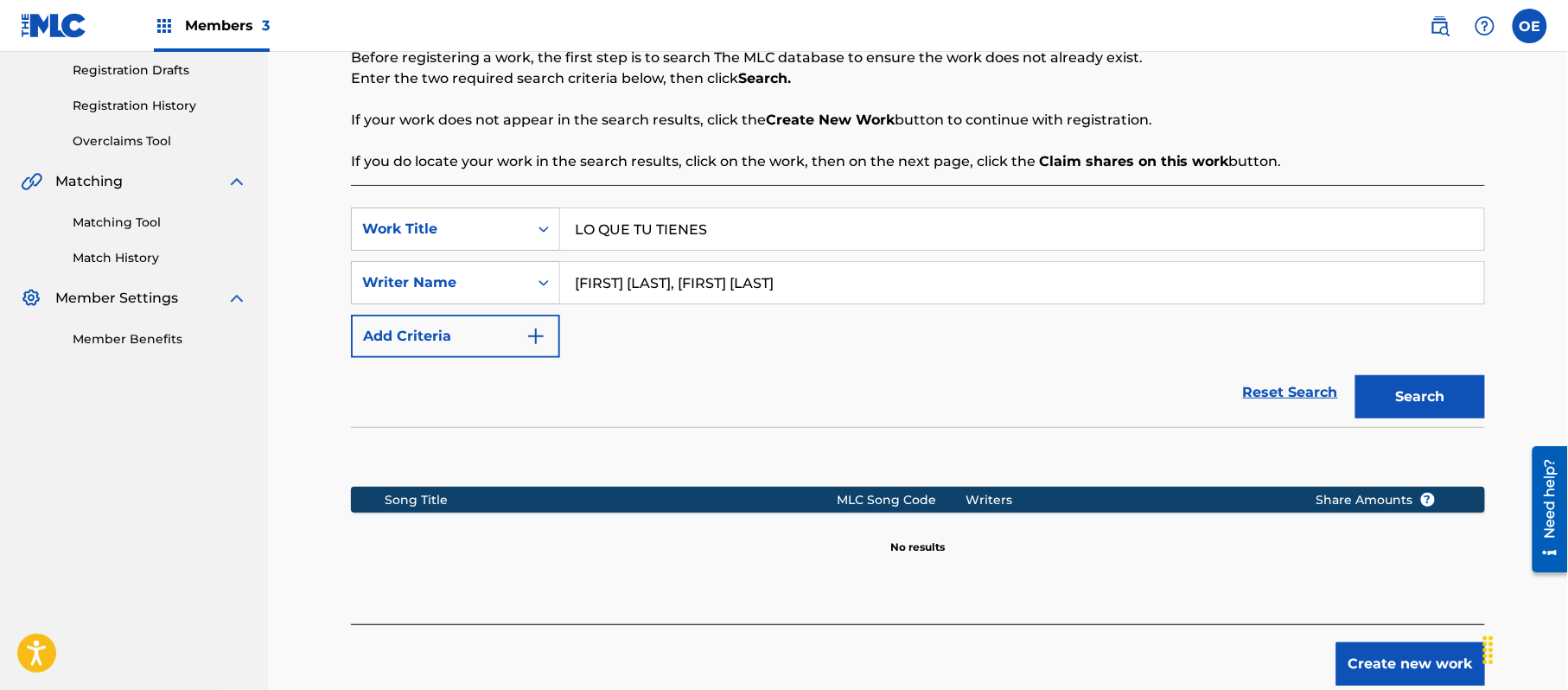 scroll, scrollTop: 387, scrollLeft: 0, axis: vertical 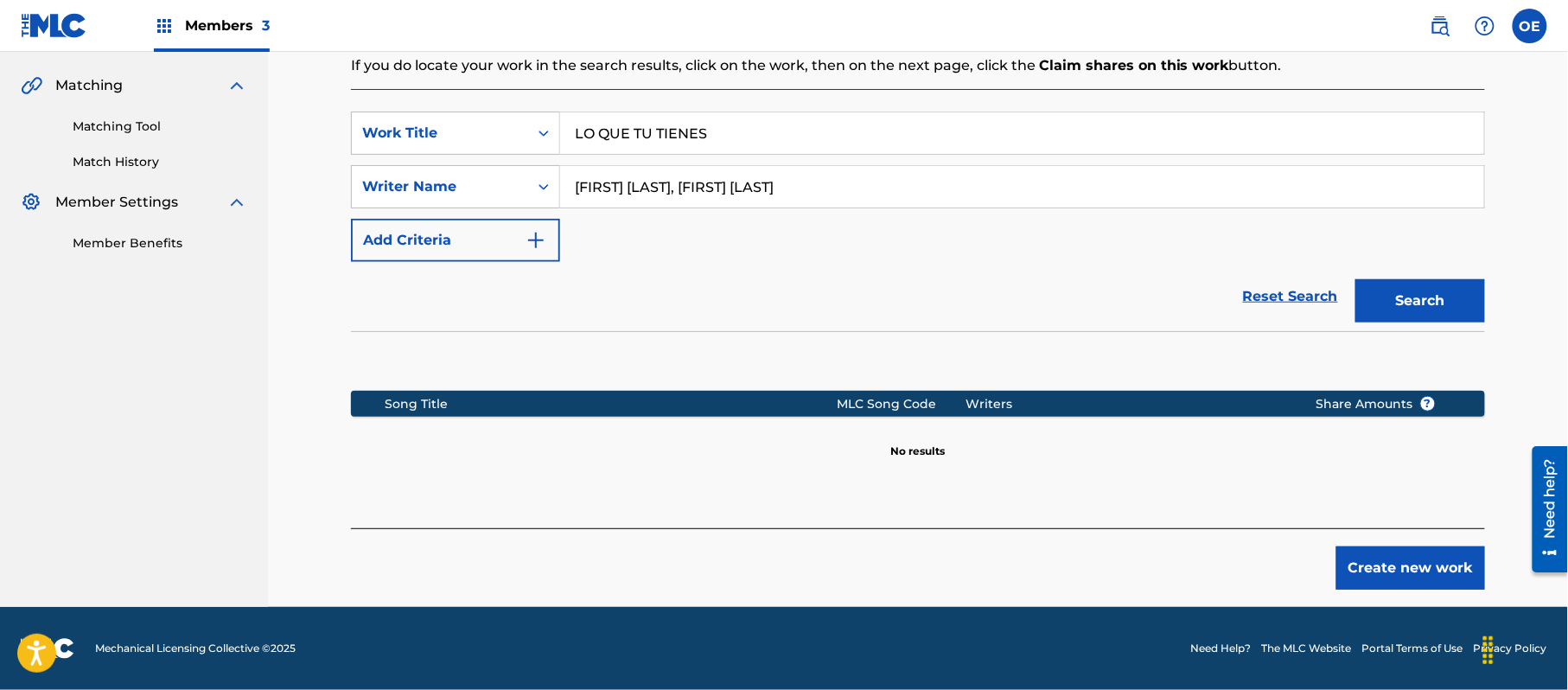 click on "Create new work" at bounding box center [1411, 568] 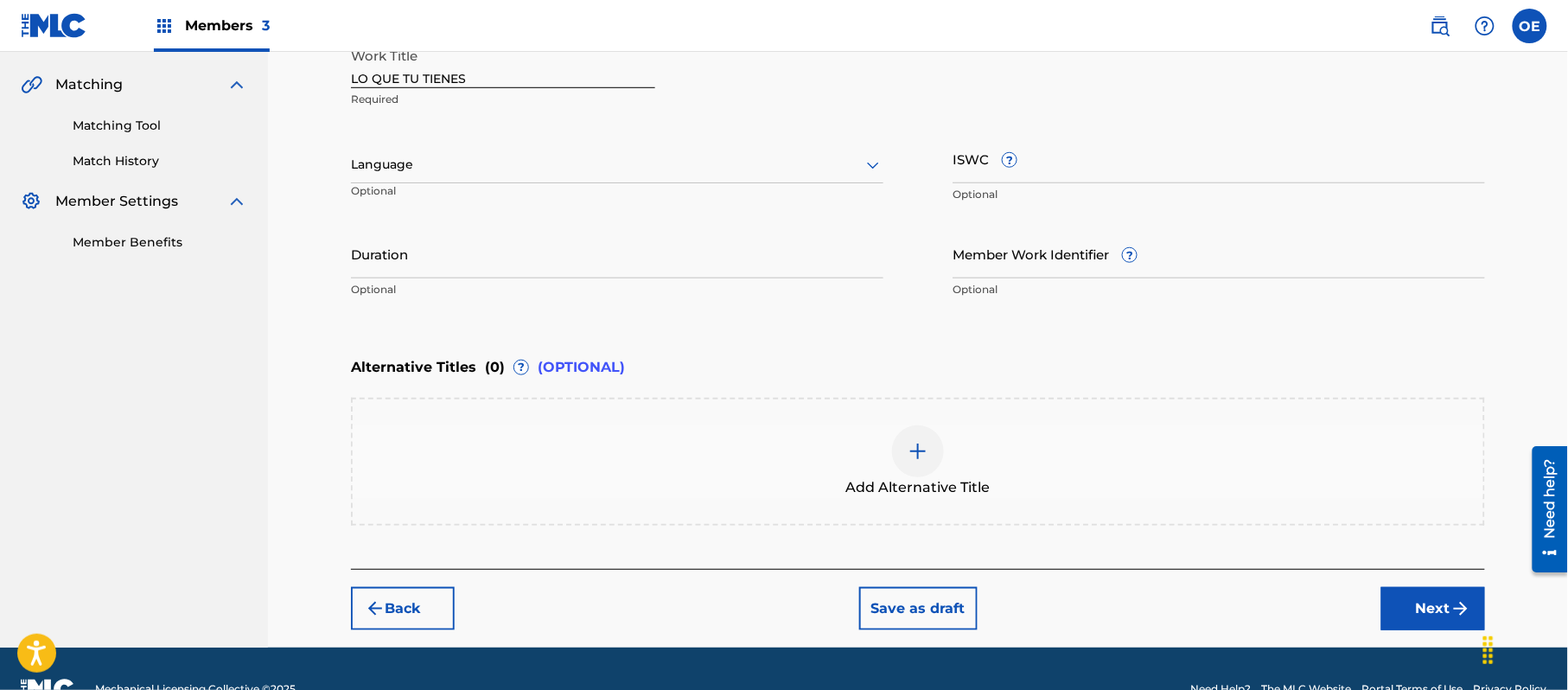 drag, startPoint x: 458, startPoint y: 146, endPoint x: 461, endPoint y: 160, distance: 14.31782 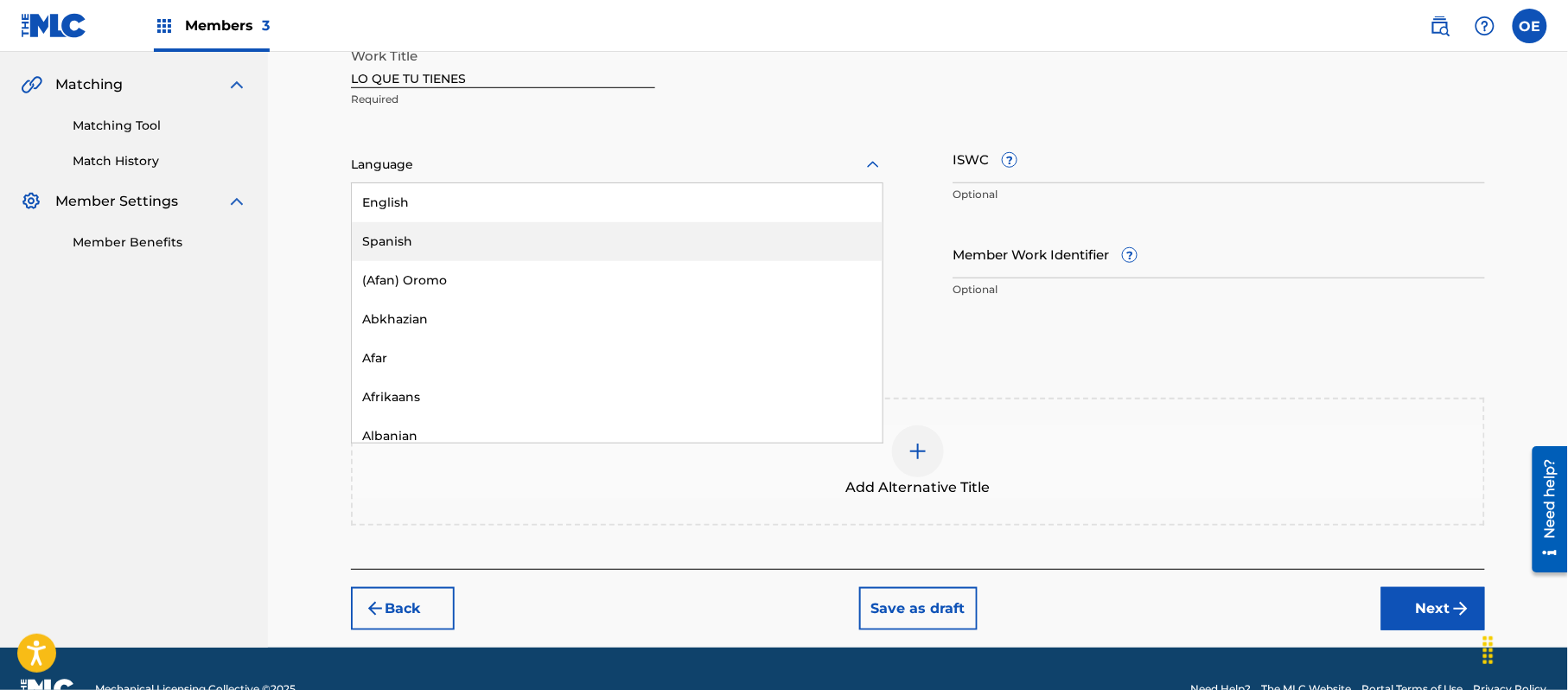 click on "Spanish" at bounding box center [617, 241] 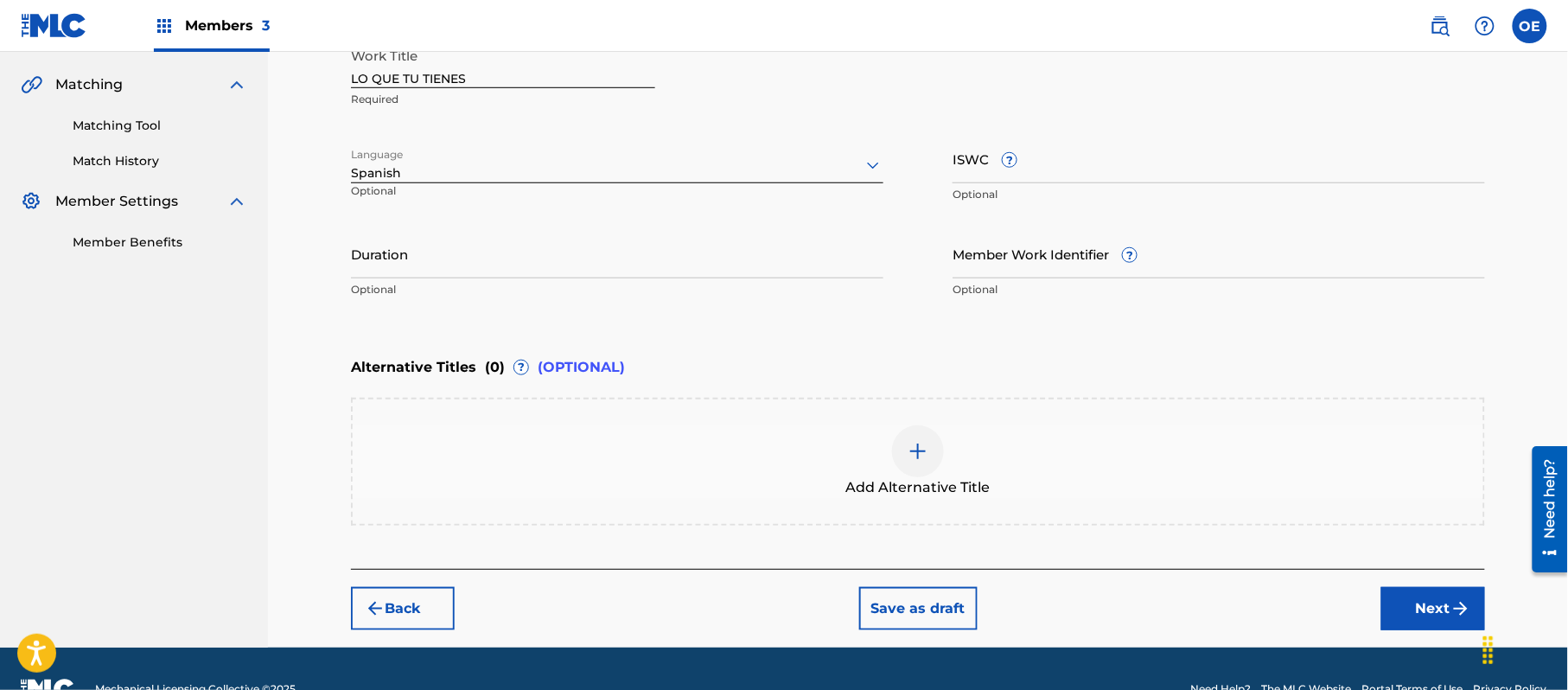 click on "Next" at bounding box center (1433, 609) 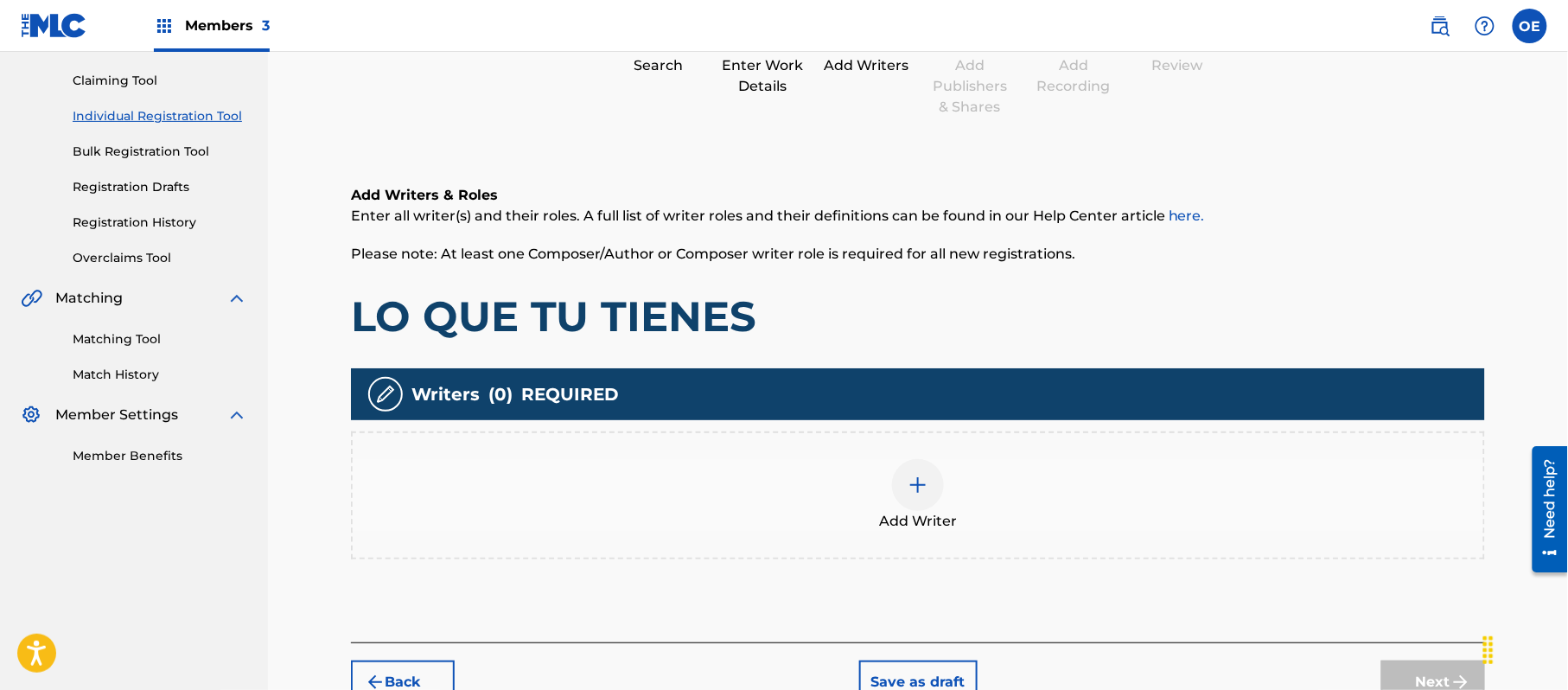 scroll, scrollTop: 78, scrollLeft: 0, axis: vertical 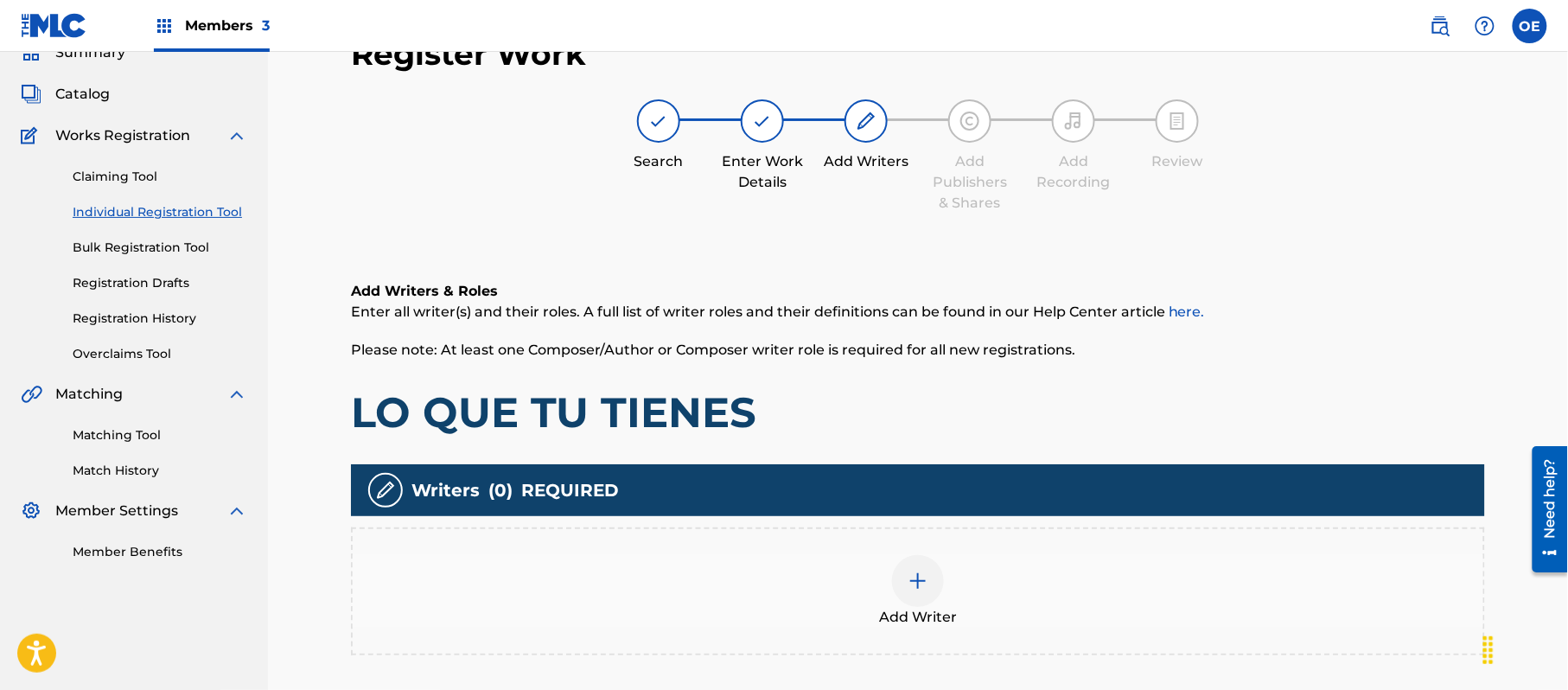 click on "Add Writer" at bounding box center [918, 591] 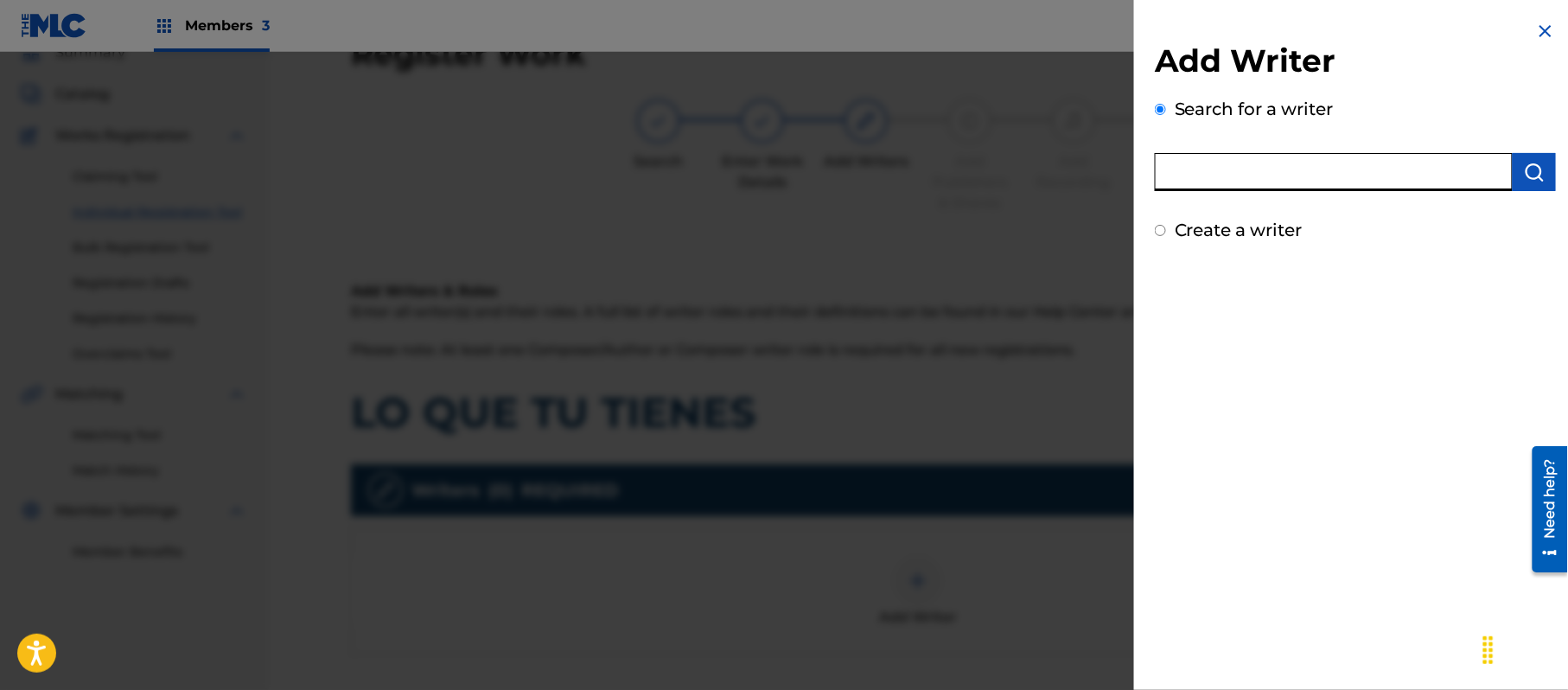 paste on "[FIRST] [LAST], [FIRST] [LAST]" 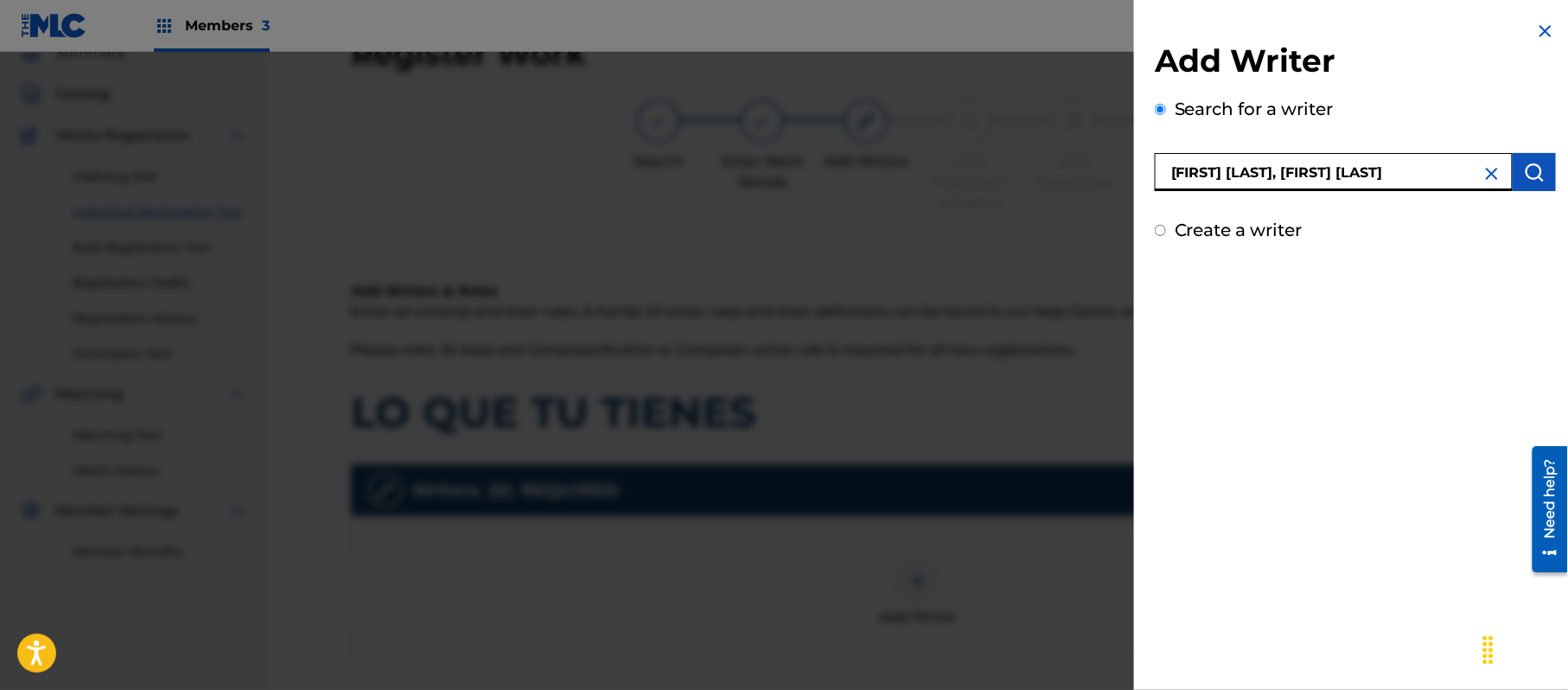 drag, startPoint x: 1340, startPoint y: 169, endPoint x: 1059, endPoint y: 164, distance: 281.0445 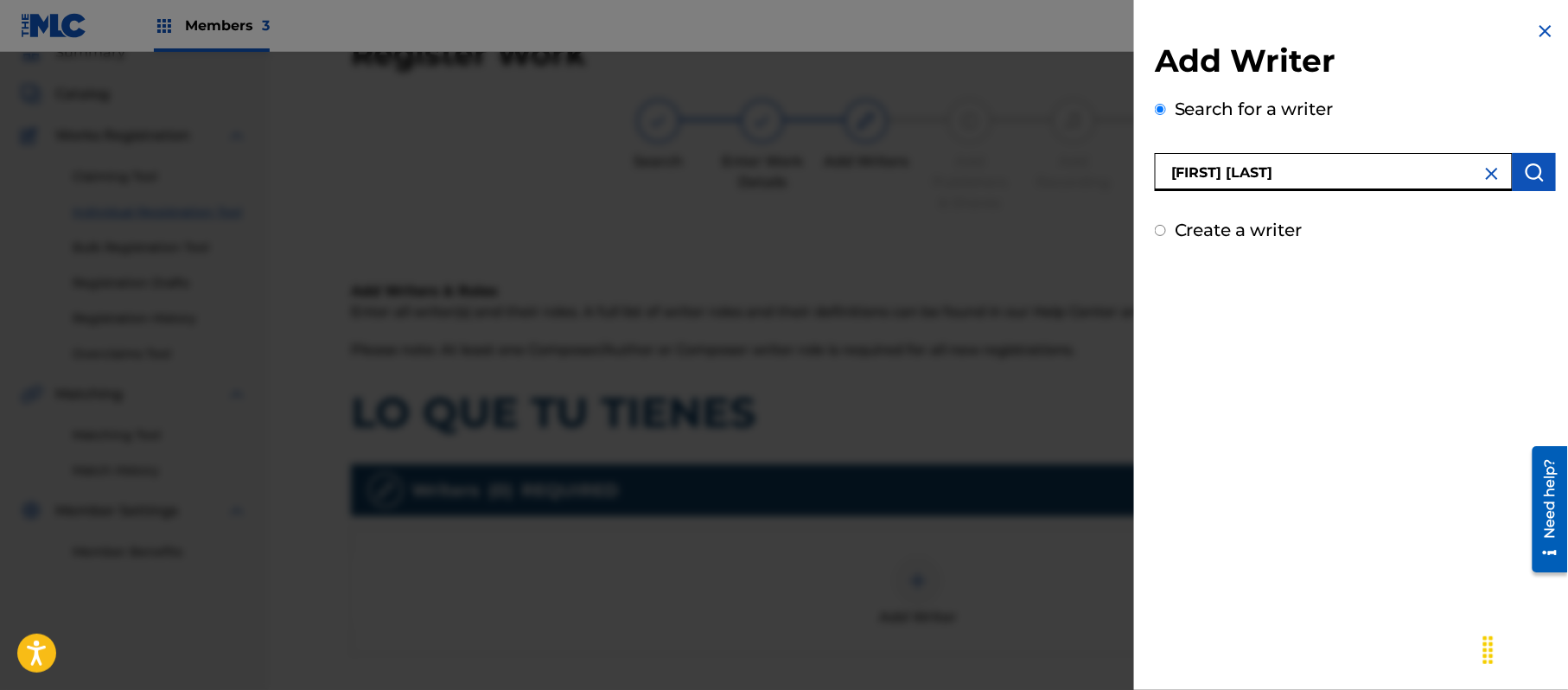 type on "[FIRST] [LAST]" 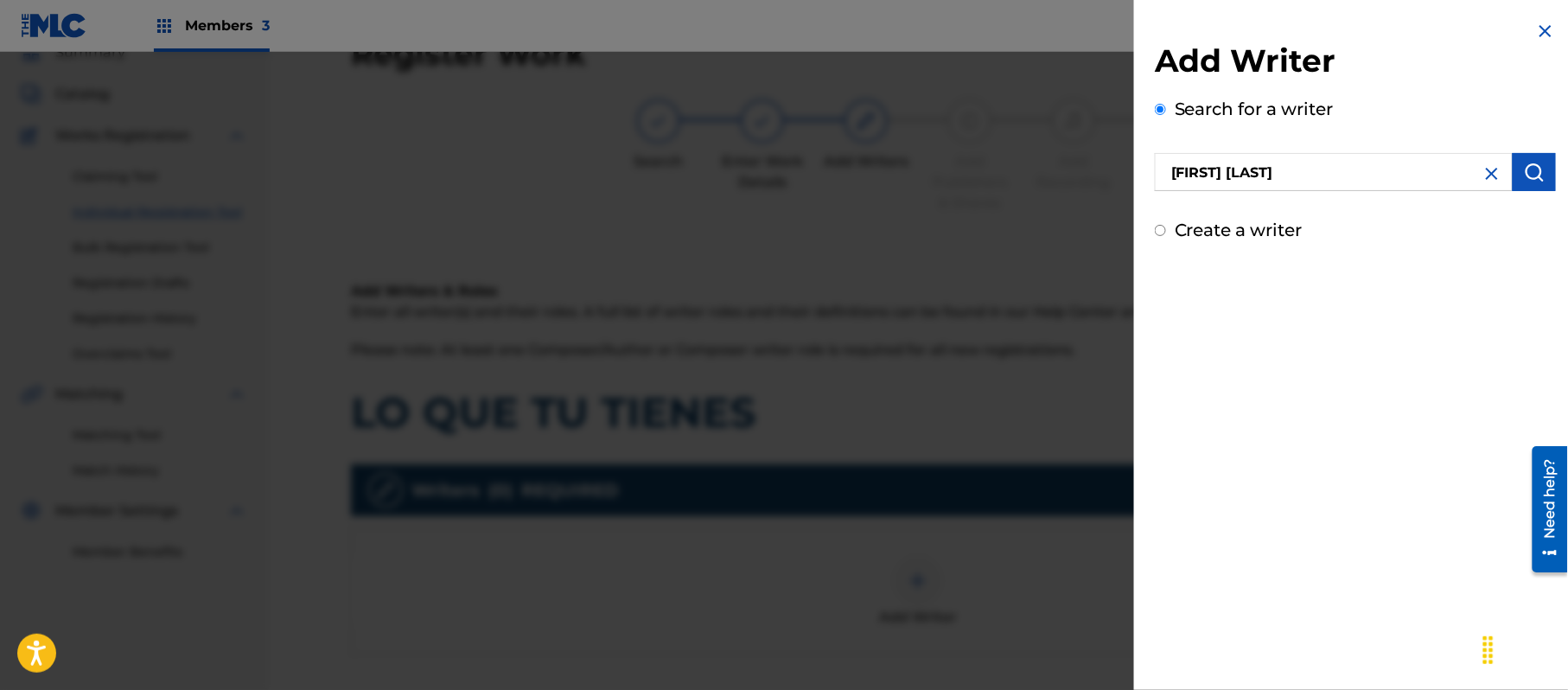 click at bounding box center (1534, 172) 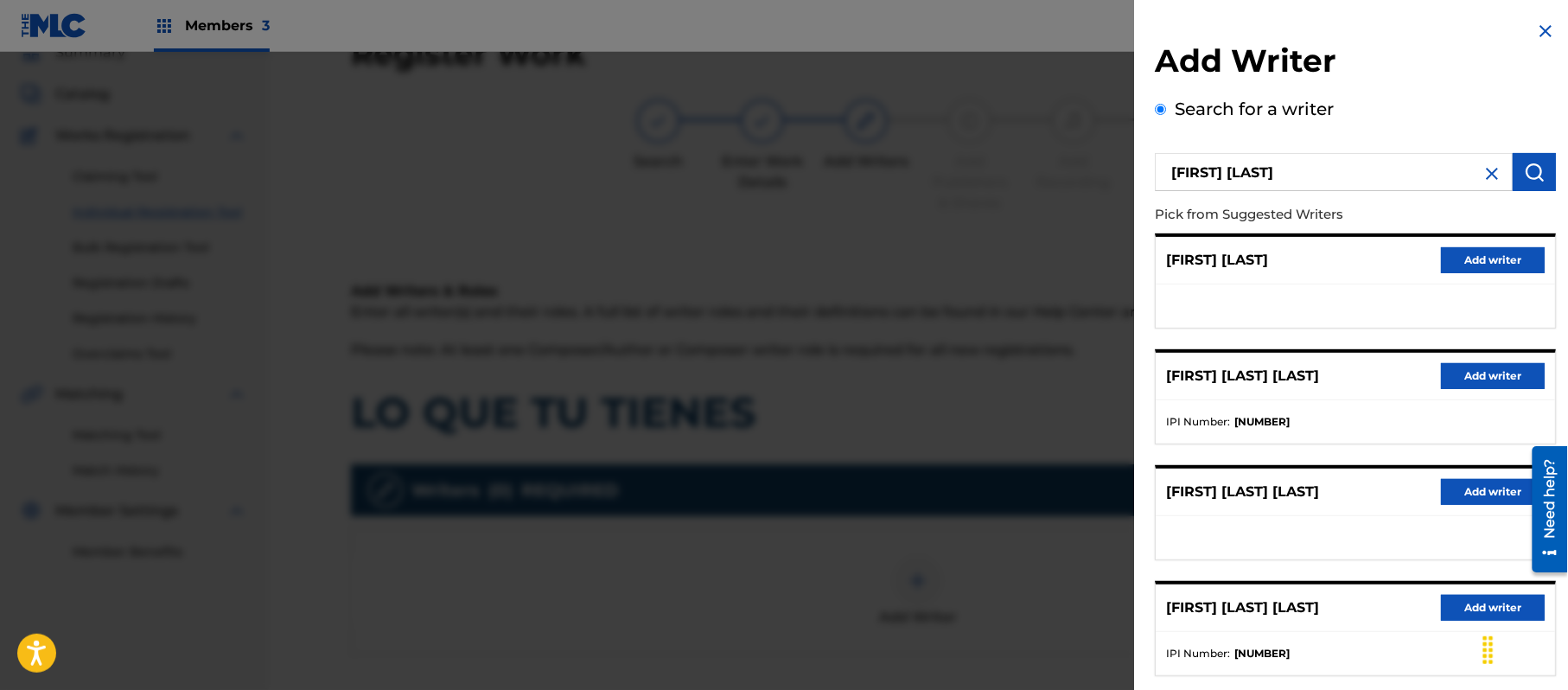 click on "Add writer" at bounding box center [1493, 260] 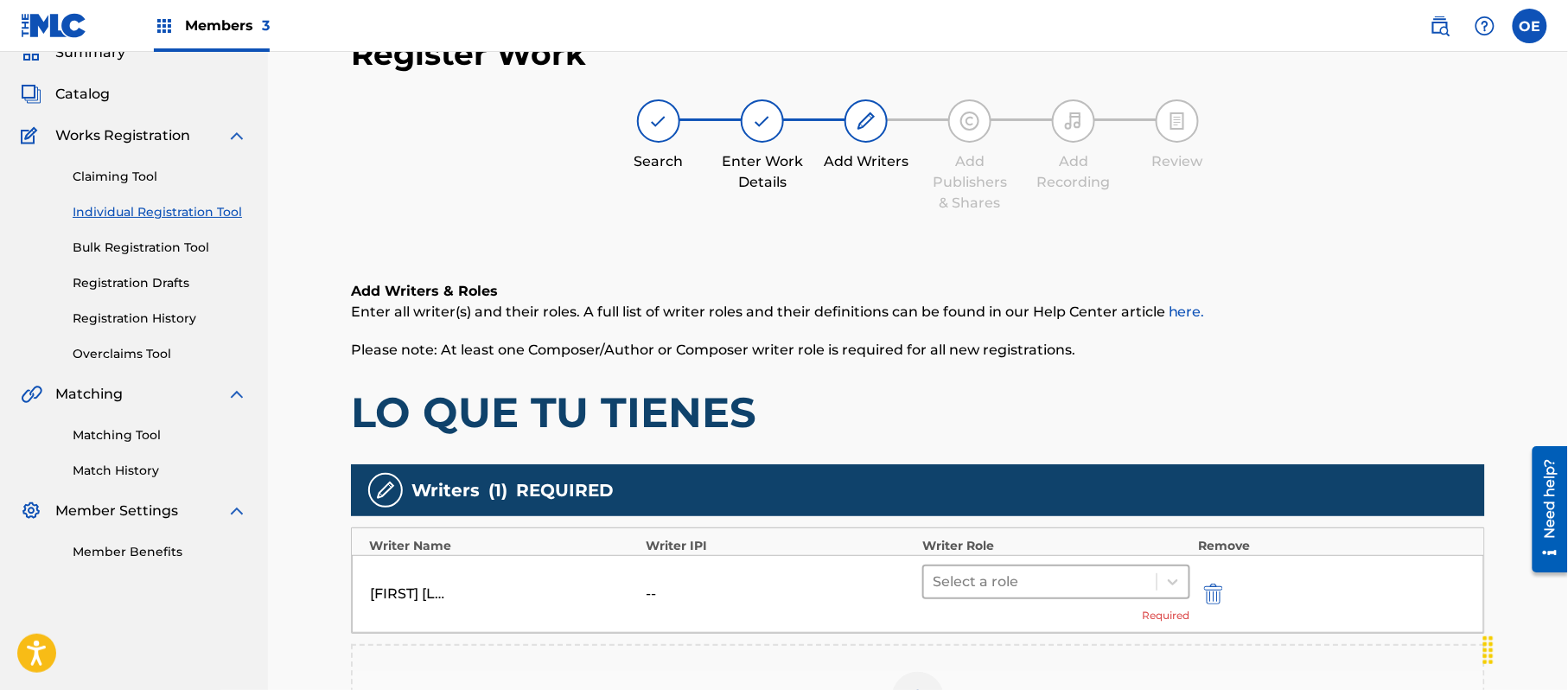 click at bounding box center [1040, 582] 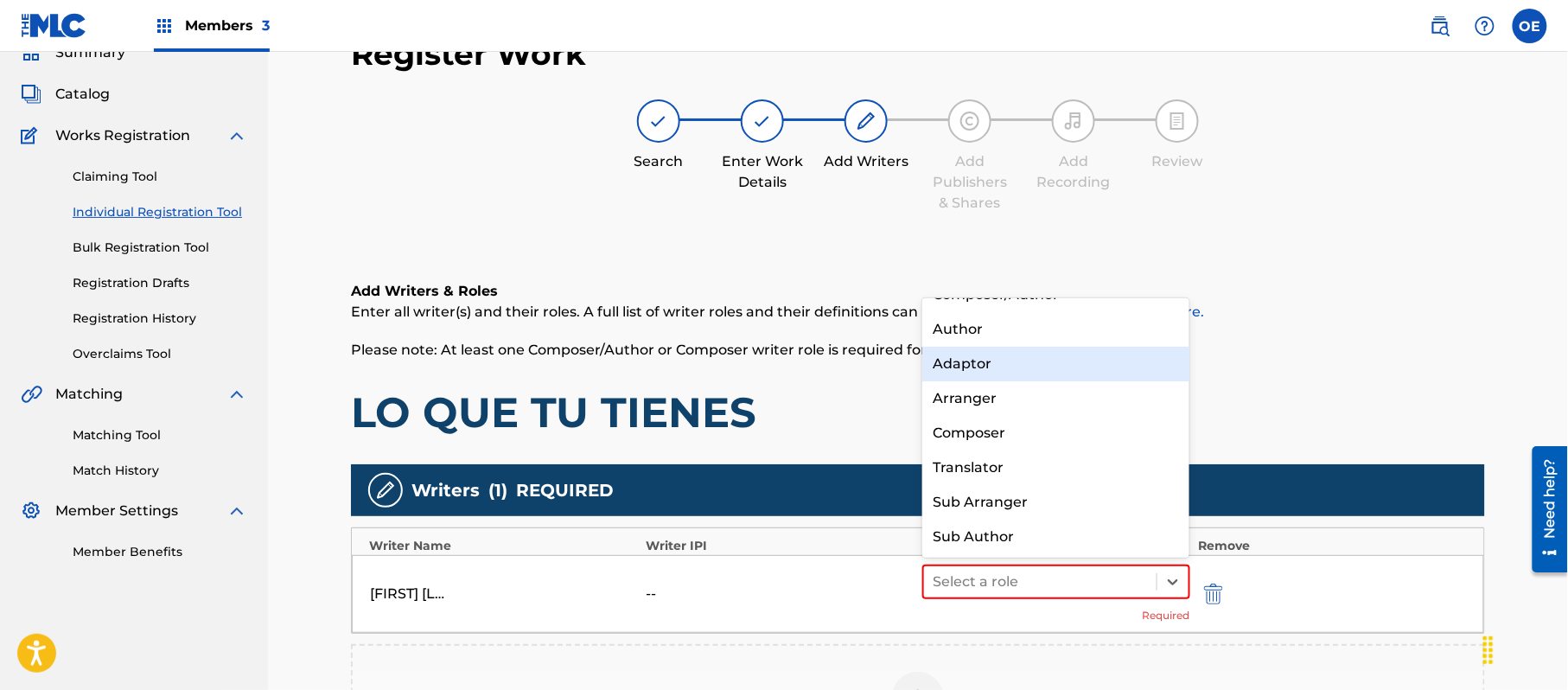 scroll, scrollTop: 0, scrollLeft: 0, axis: both 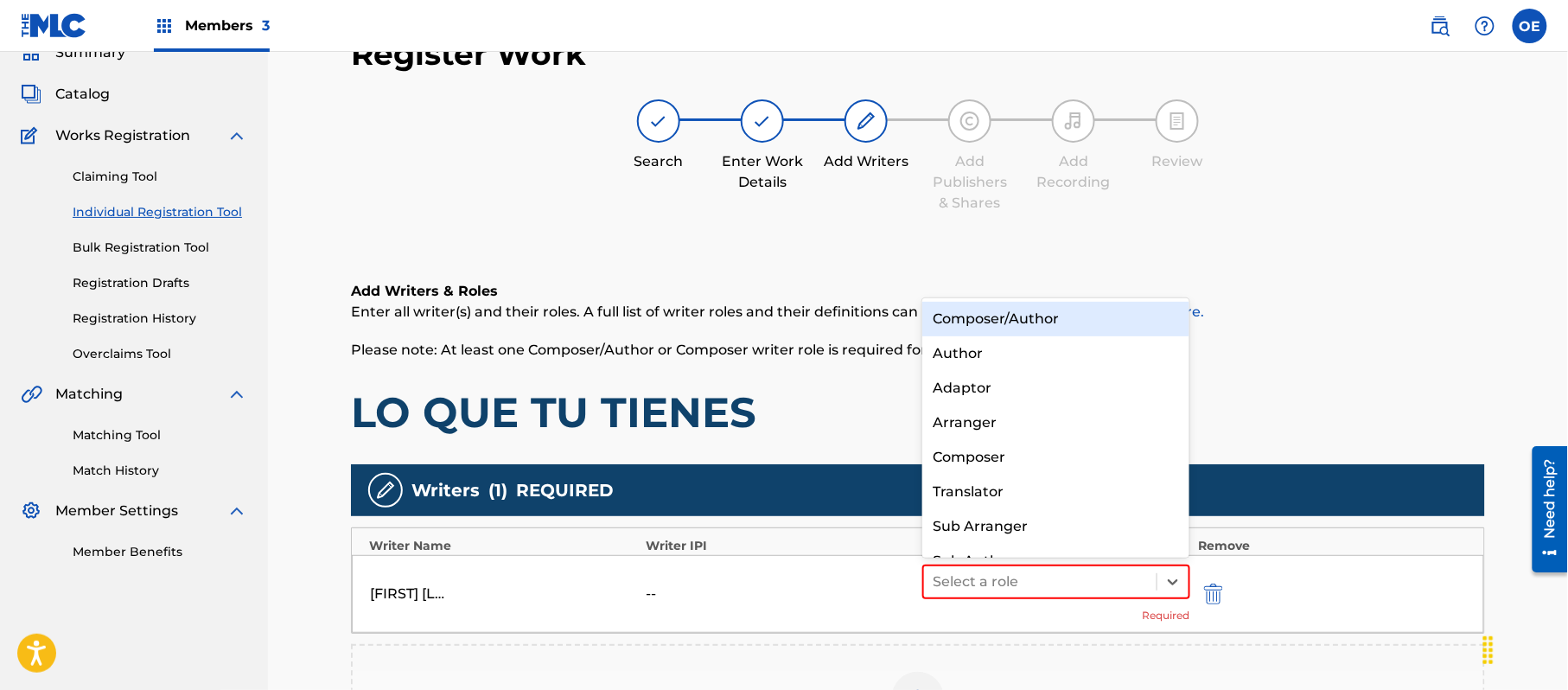 click on "Composer/Author" at bounding box center (1055, 319) 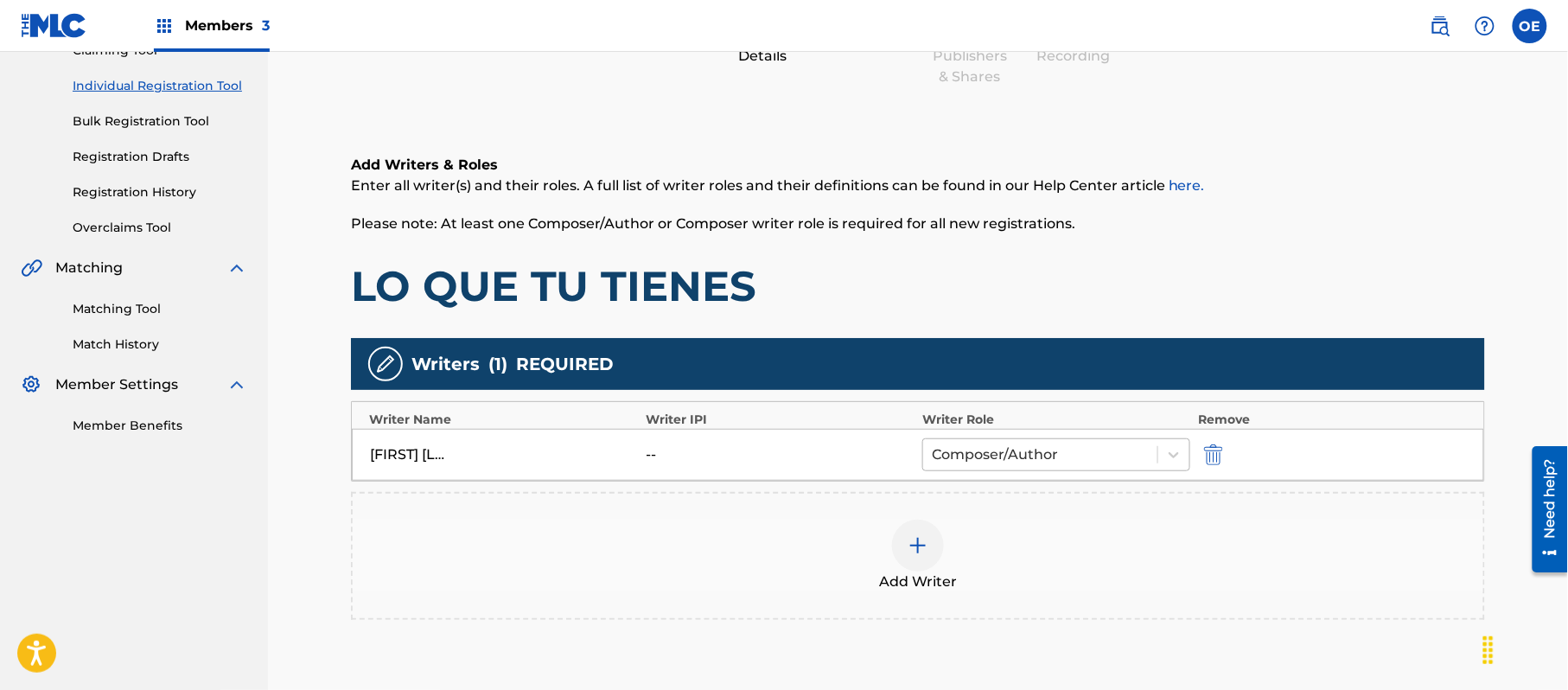 scroll, scrollTop: 379, scrollLeft: 0, axis: vertical 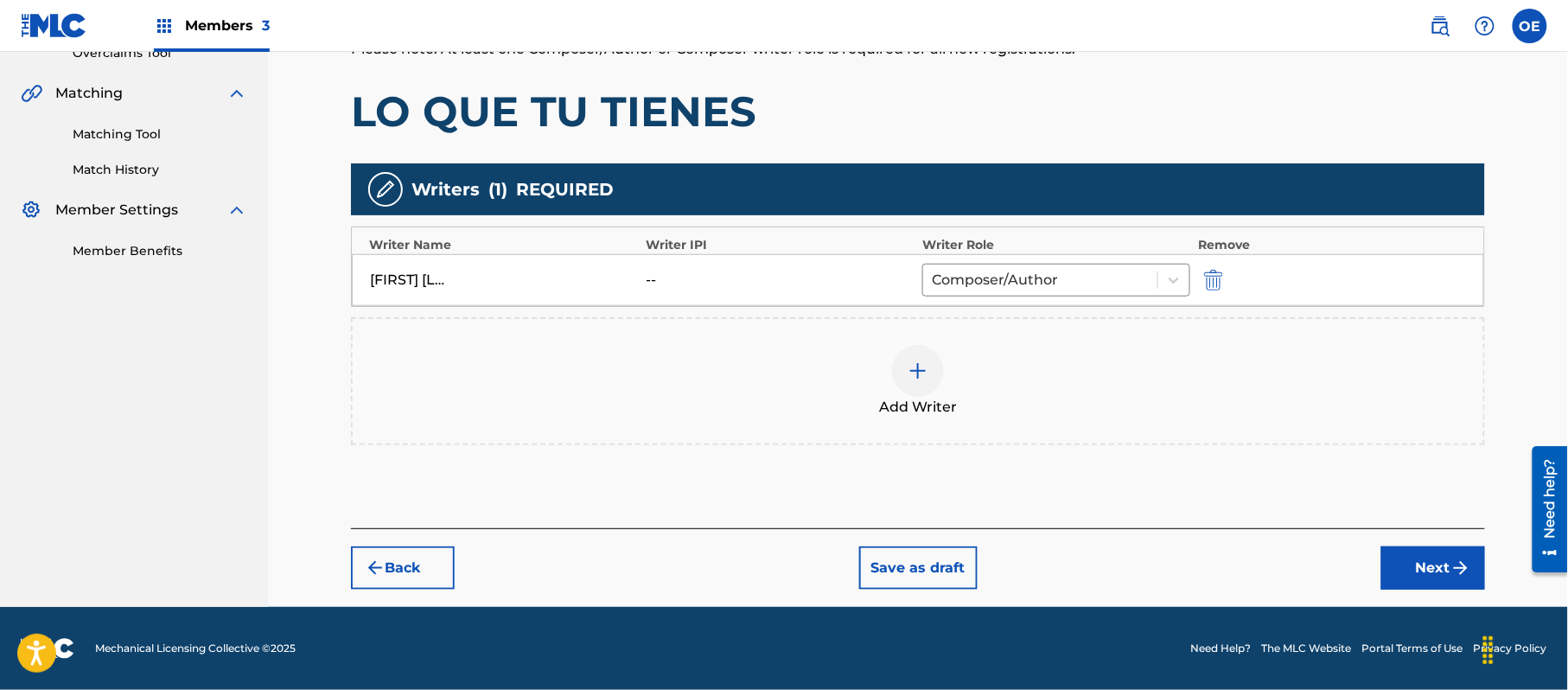 click on "Add Writer" at bounding box center [918, 381] 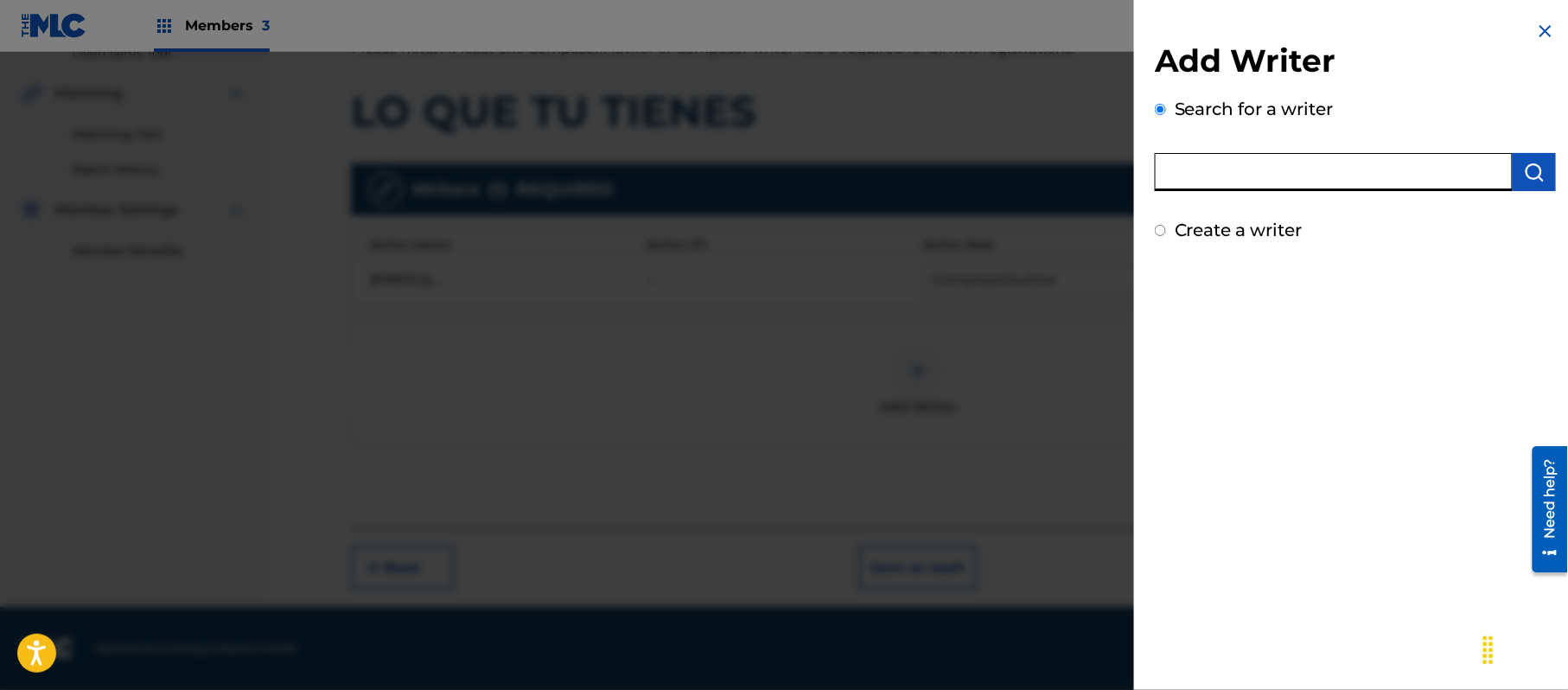 paste on "[FIRST] [LAST], [FIRST] [LAST]" 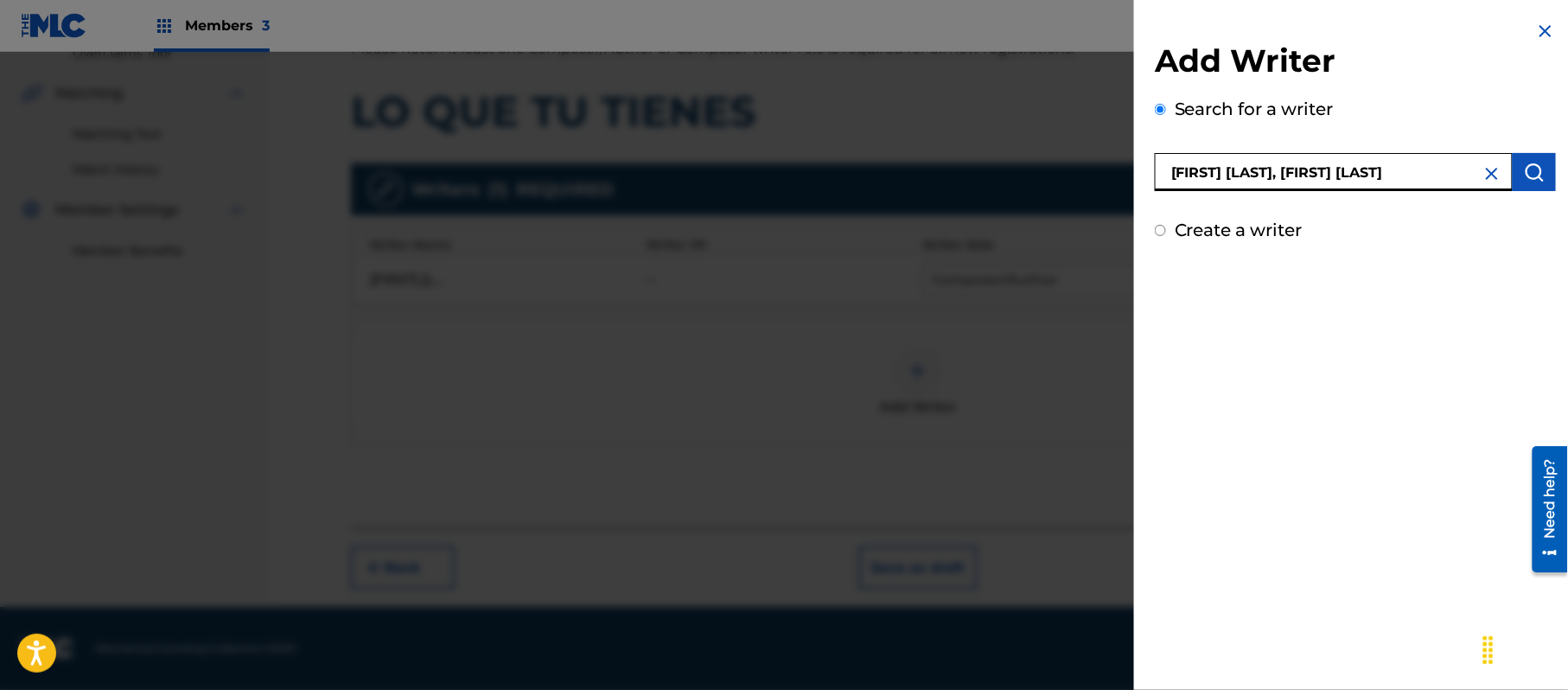 type on "[FIRST] [LAST], [FIRST] [LAST]" 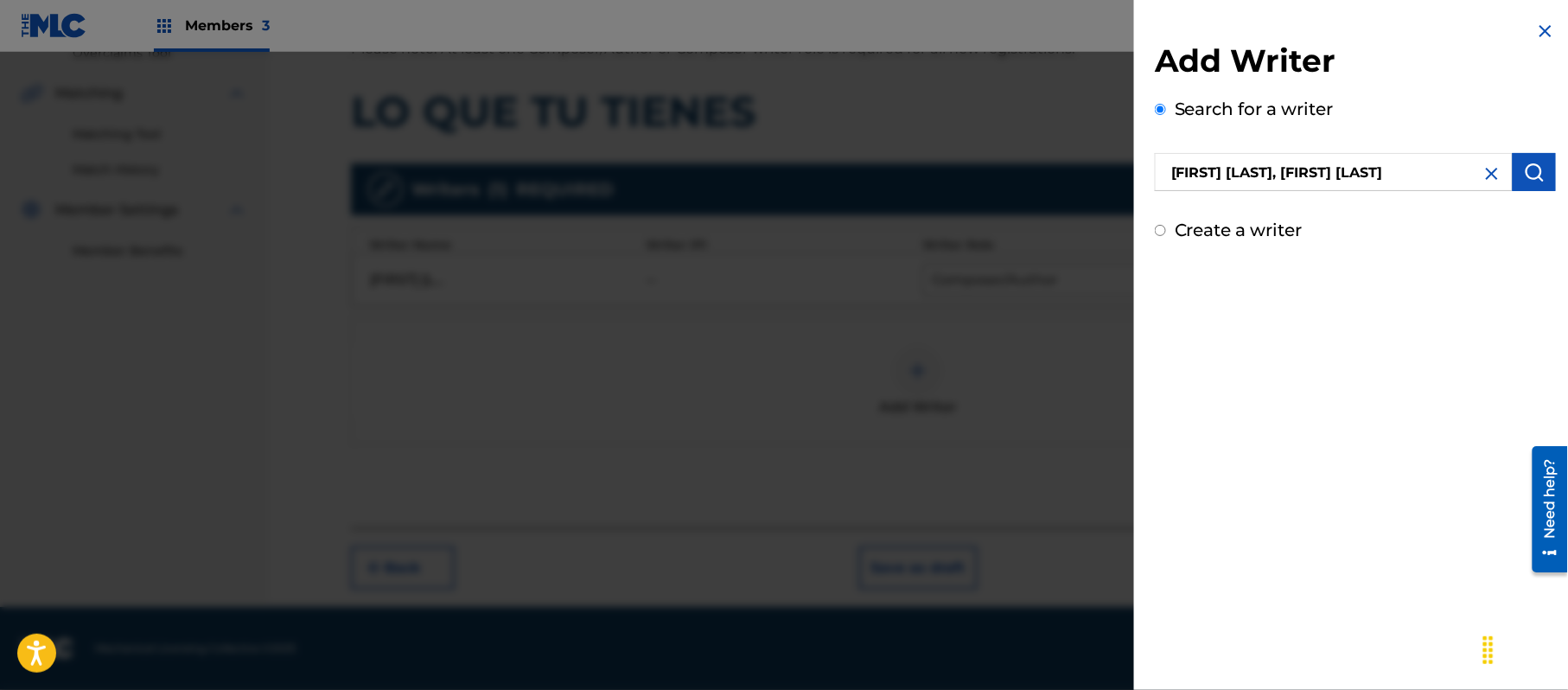 click on "Create a writer" at bounding box center [1239, 230] 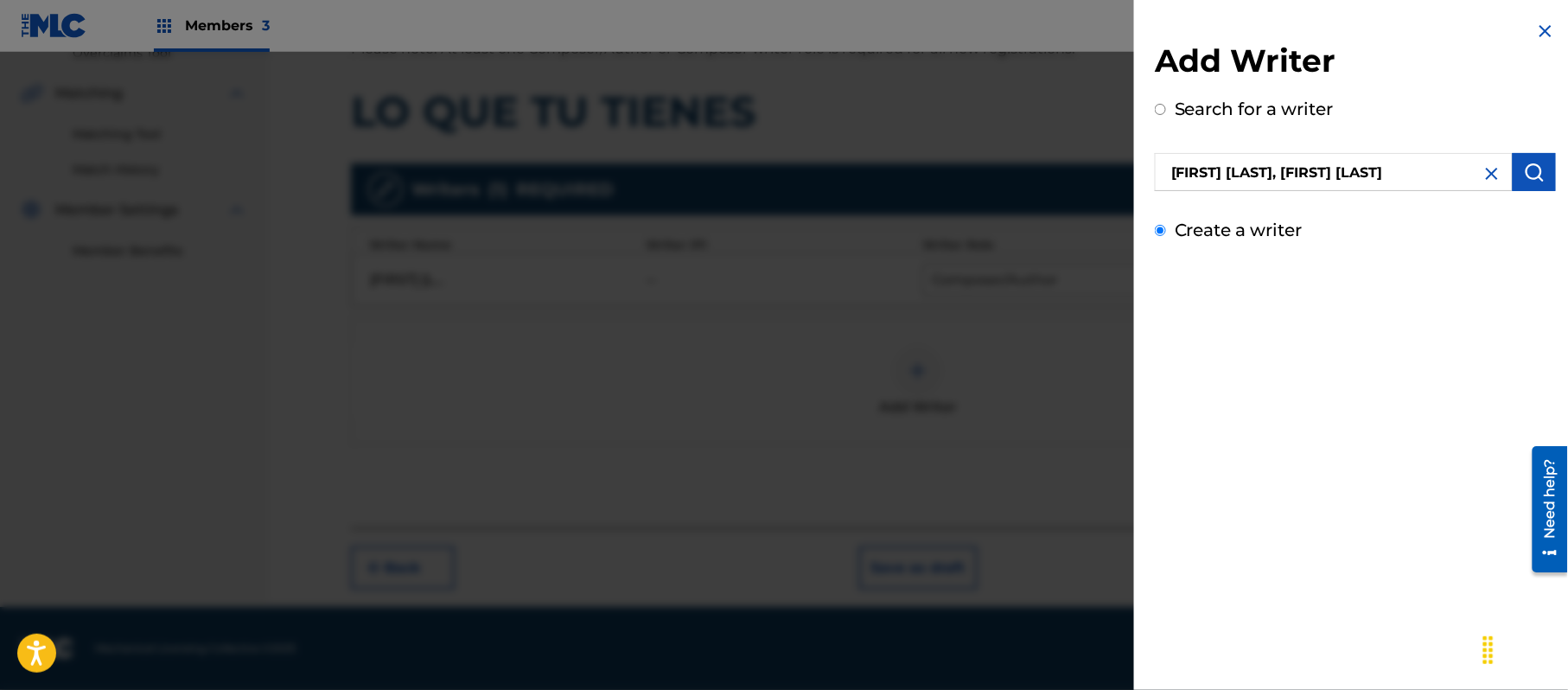 click on "Create a writer" at bounding box center [1160, 230] 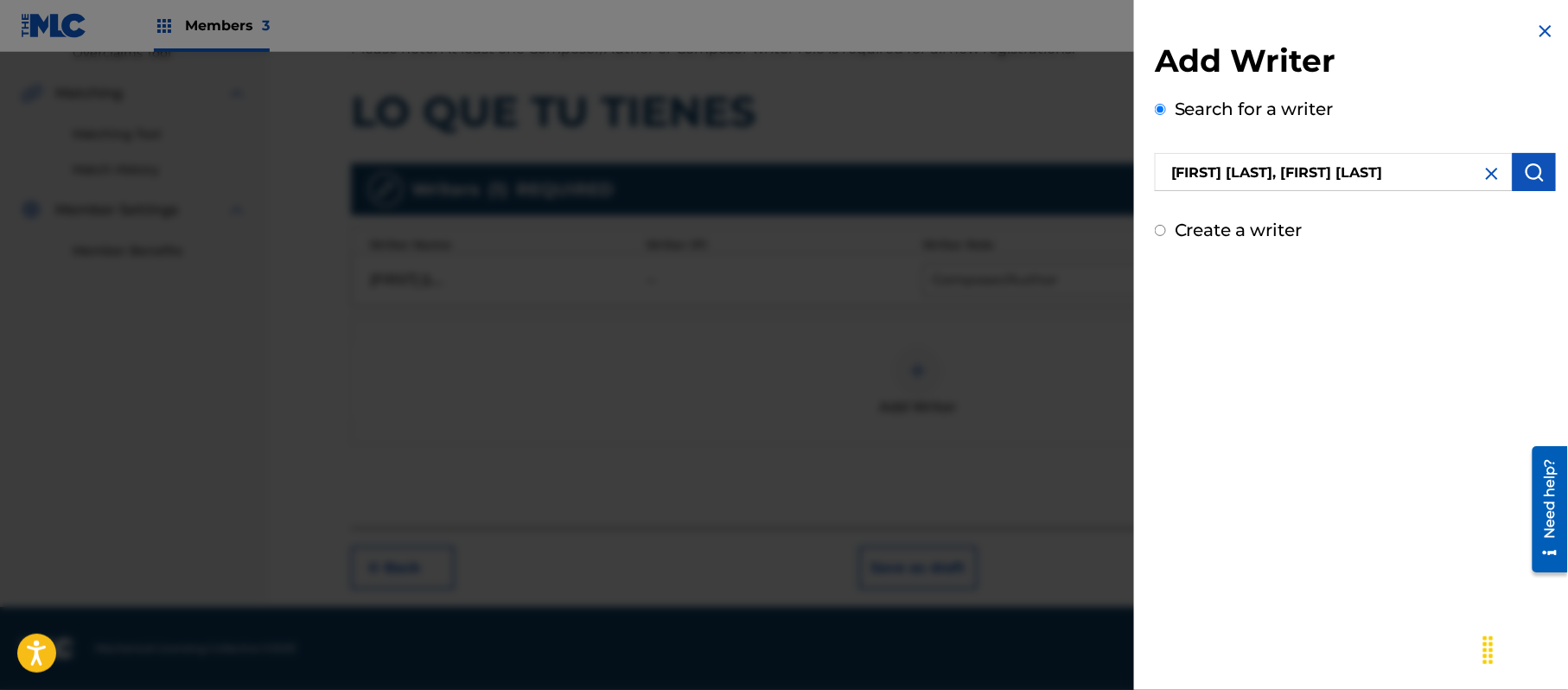 radio on "false" 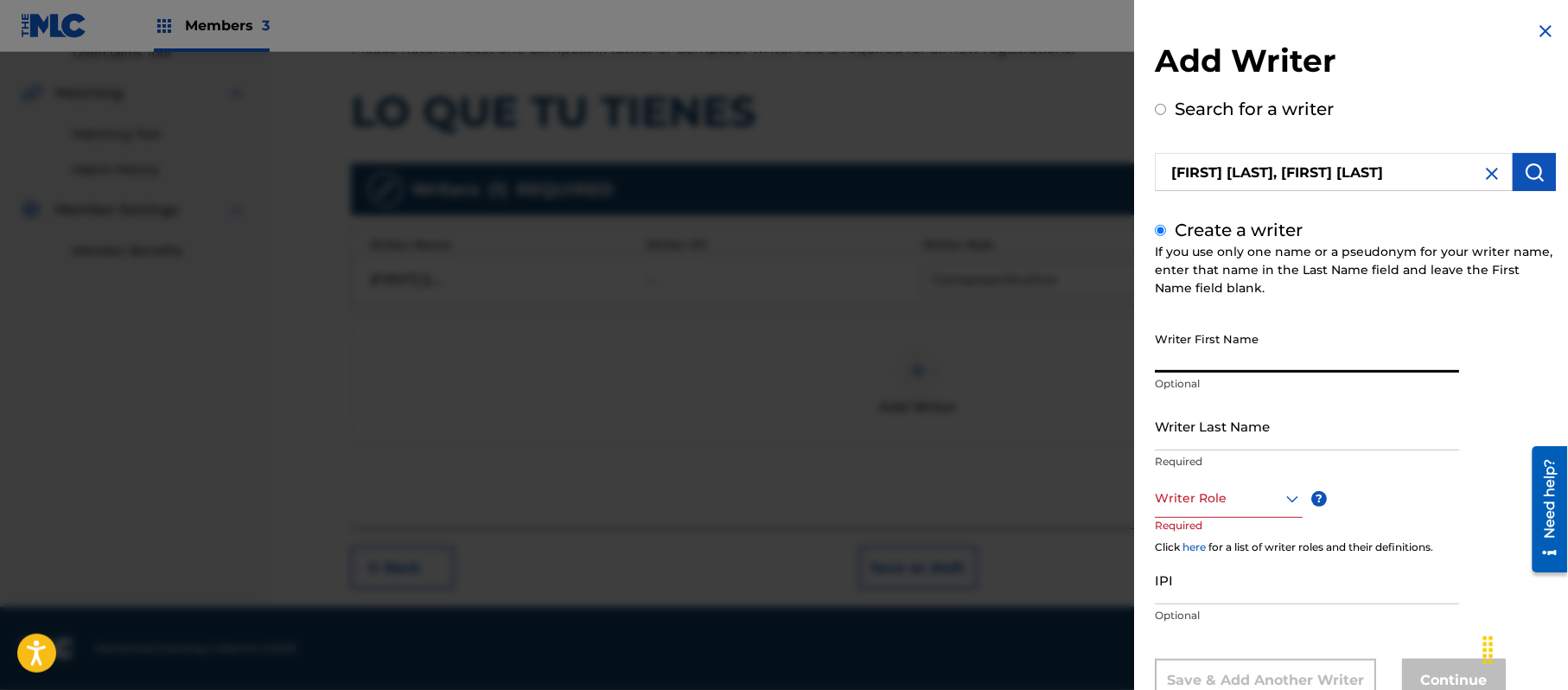 paste on "[FIRST] [LAST], [FIRST] [LAST]" 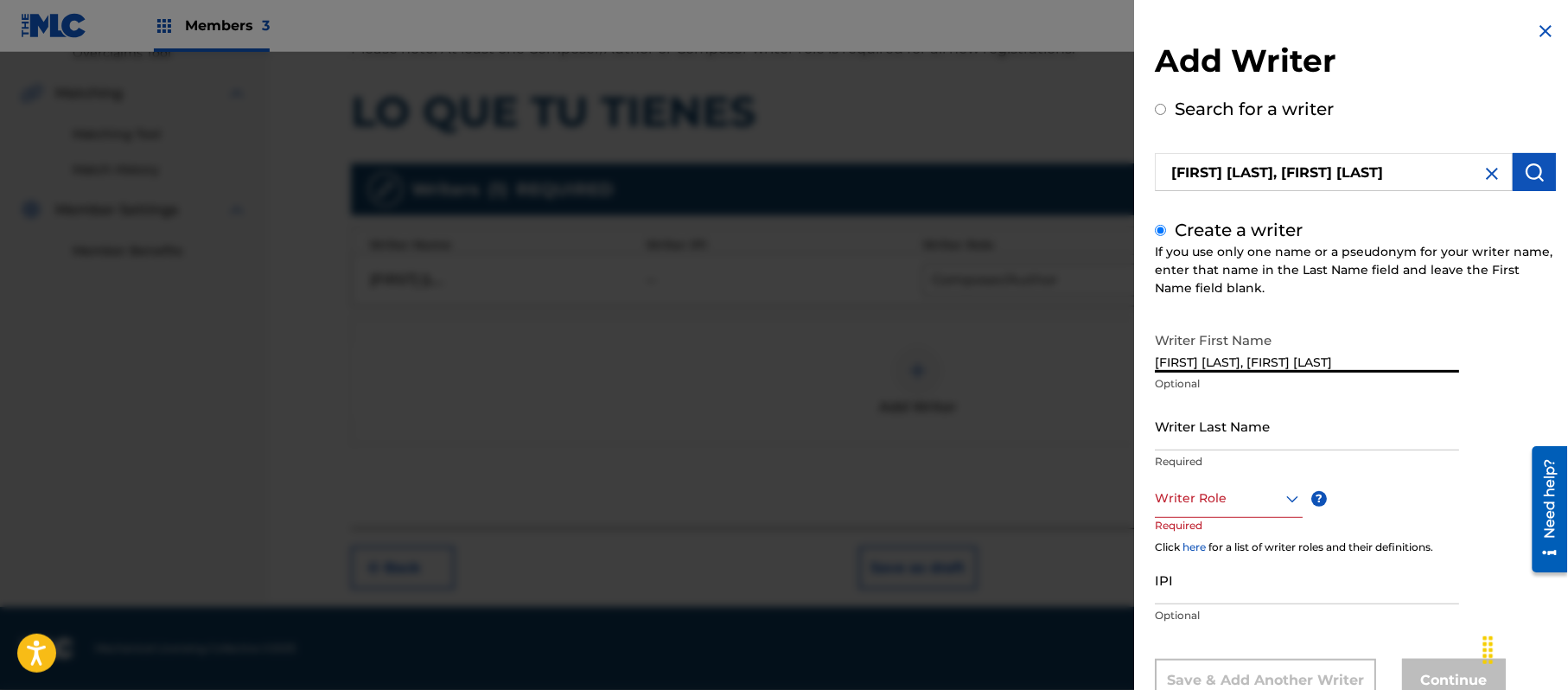 type on "[FIRST] [LAST], [FIRST] [LAST]" 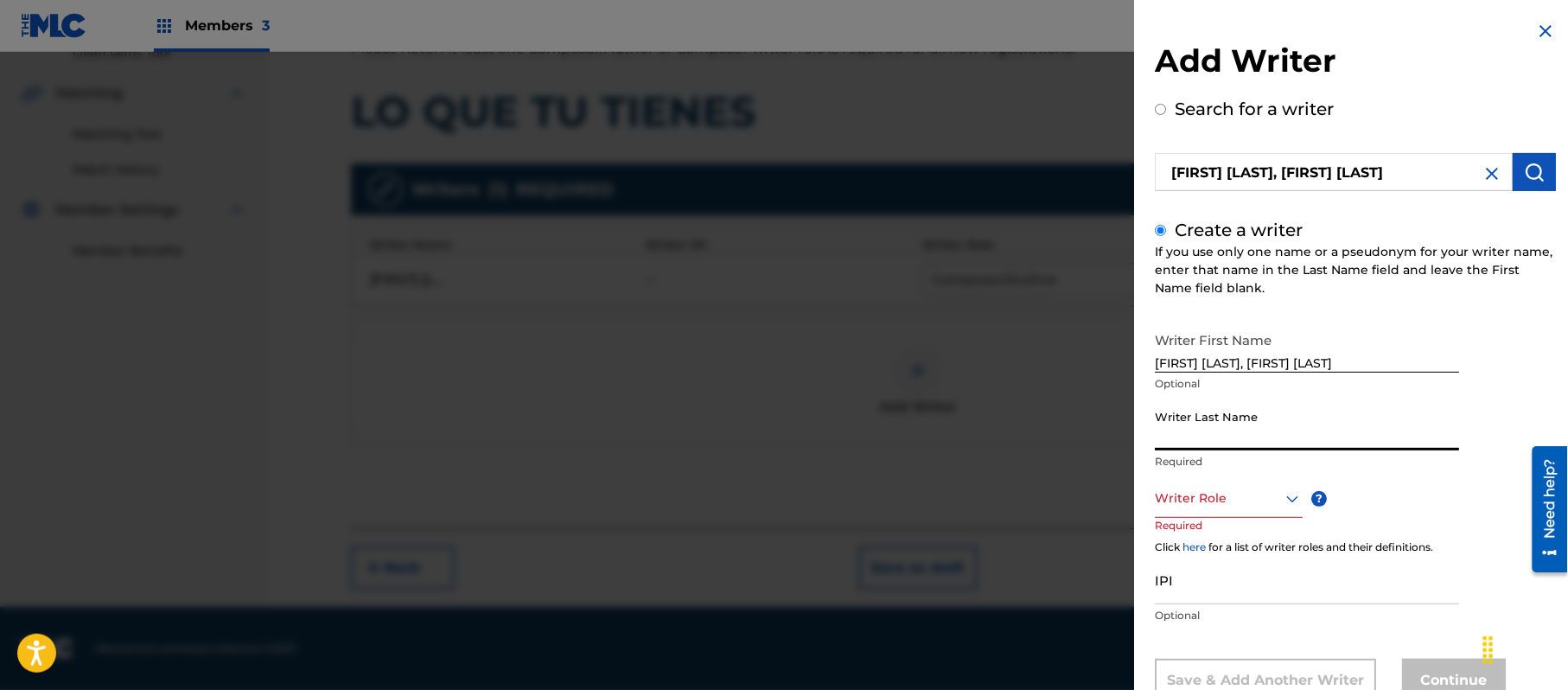 paste on "[FIRST] [LAST], [FIRST] [LAST]" 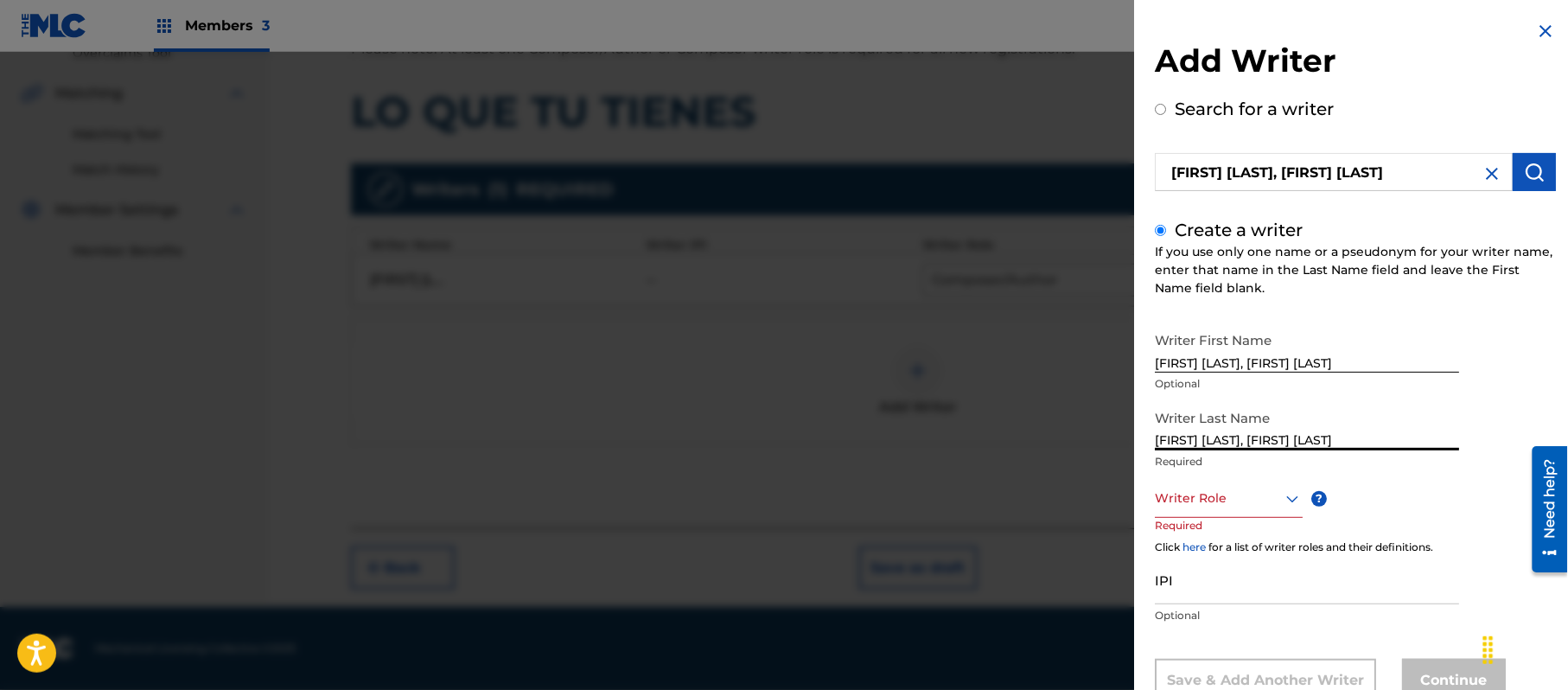 type on "[FIRST] [LAST], [FIRST] [LAST]" 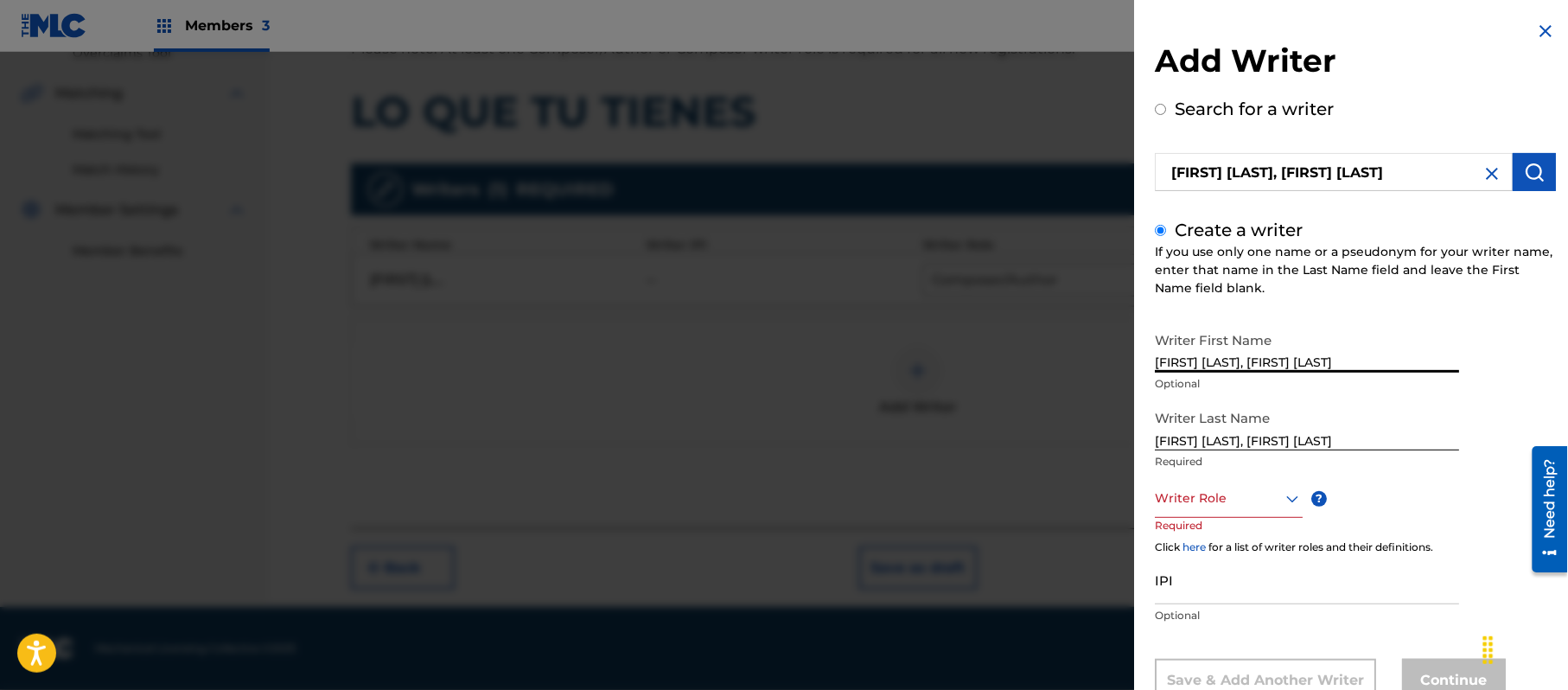 drag, startPoint x: 1430, startPoint y: 360, endPoint x: 1227, endPoint y: 368, distance: 203.15757 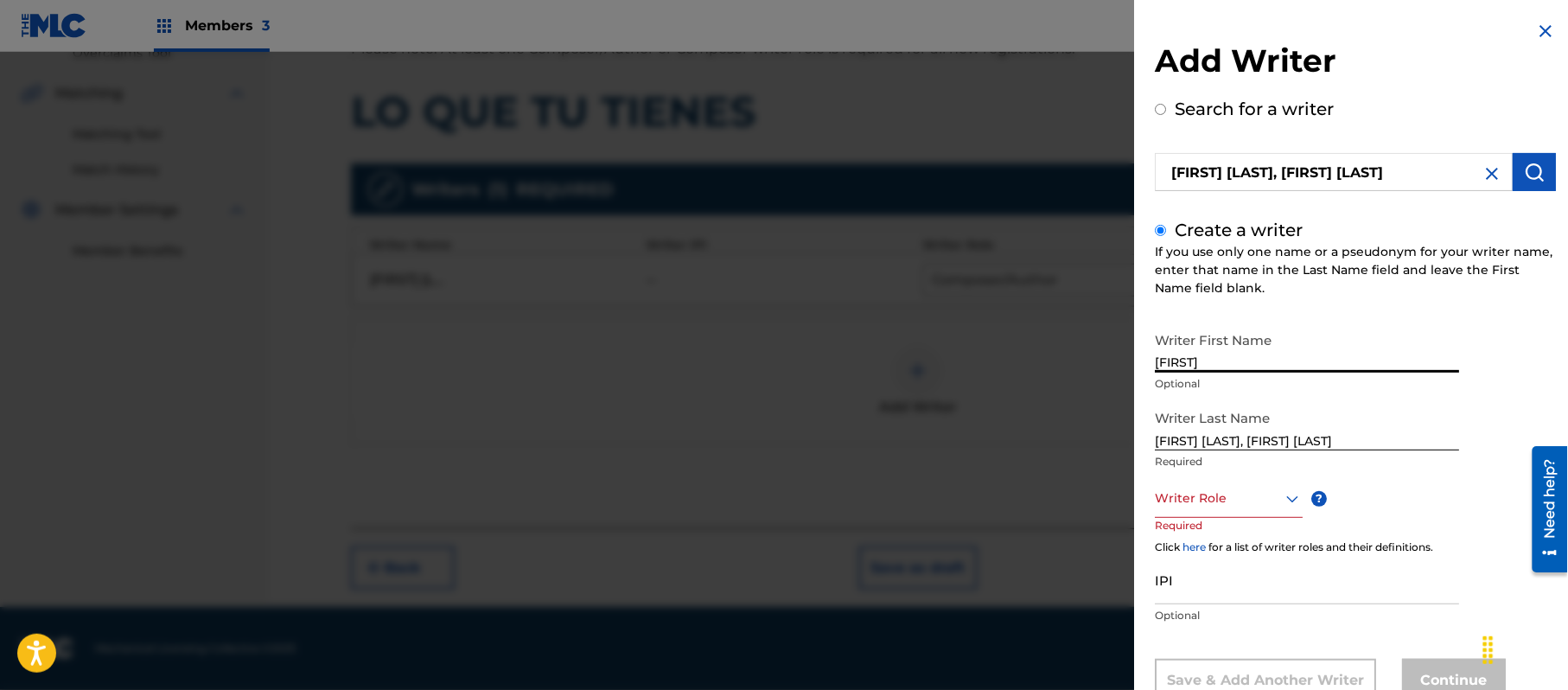type on "[FIRST]" 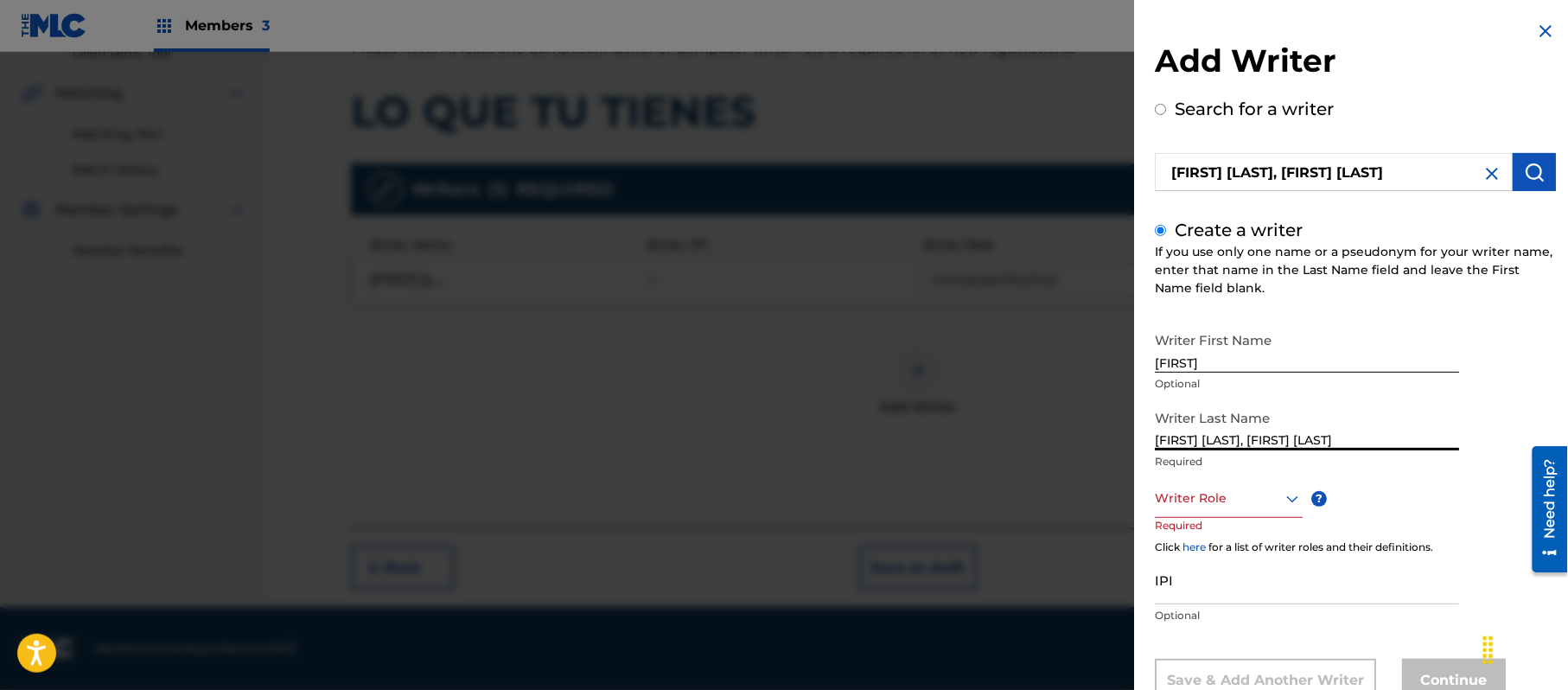 drag, startPoint x: 1232, startPoint y: 440, endPoint x: 1135, endPoint y: 446, distance: 97.18539 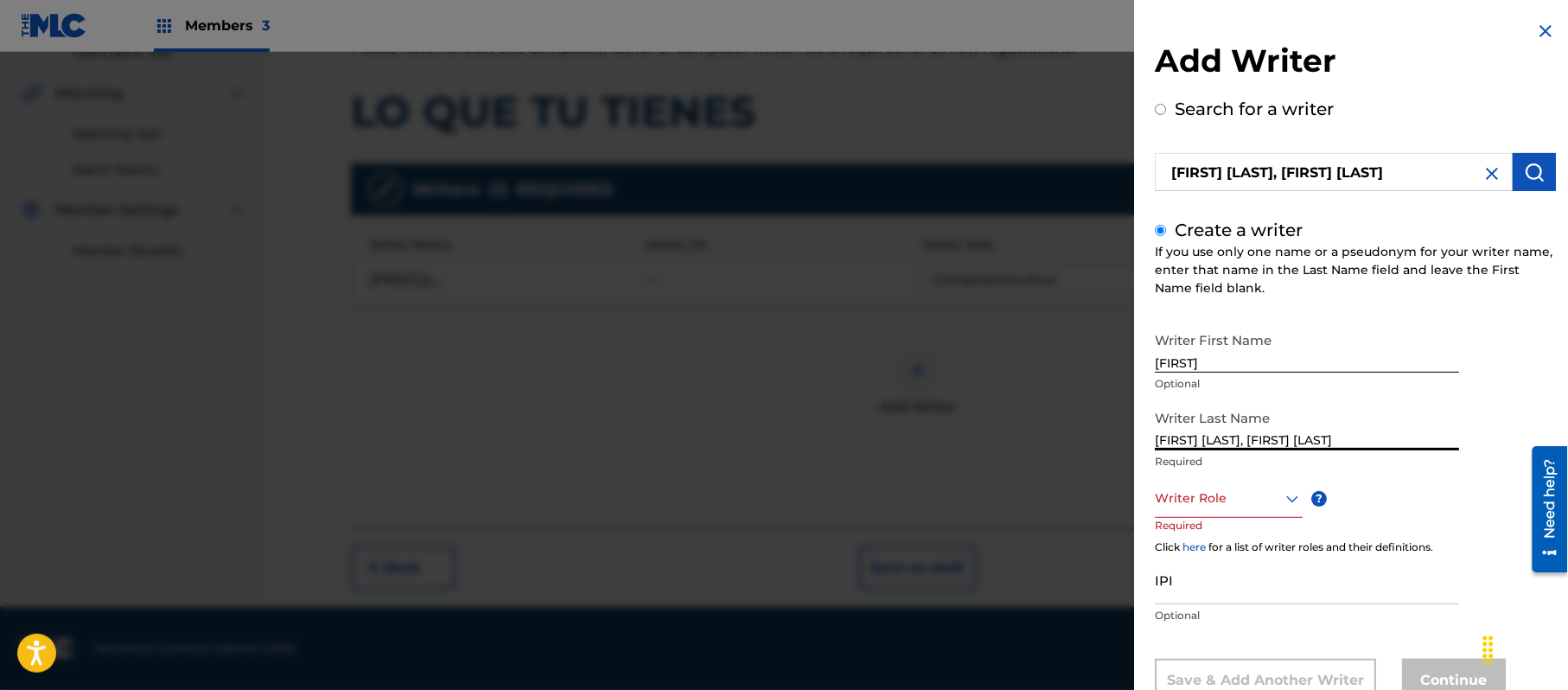 click on "Add Writer Search for a writer Create a writer If you use only one name or a pseudonym for your writer name, enter that name in the Last Name field and leave the First Name field blank. Writer First Name   [FIRST] Optional Writer Last Name   [LAST] / [FIRST] [LAST] Required Writer Role ? Required Click   here   for a list of writer roles and their definitions. IPI   Optional Save & Add Another Writer Continue" at bounding box center (1355, 374) 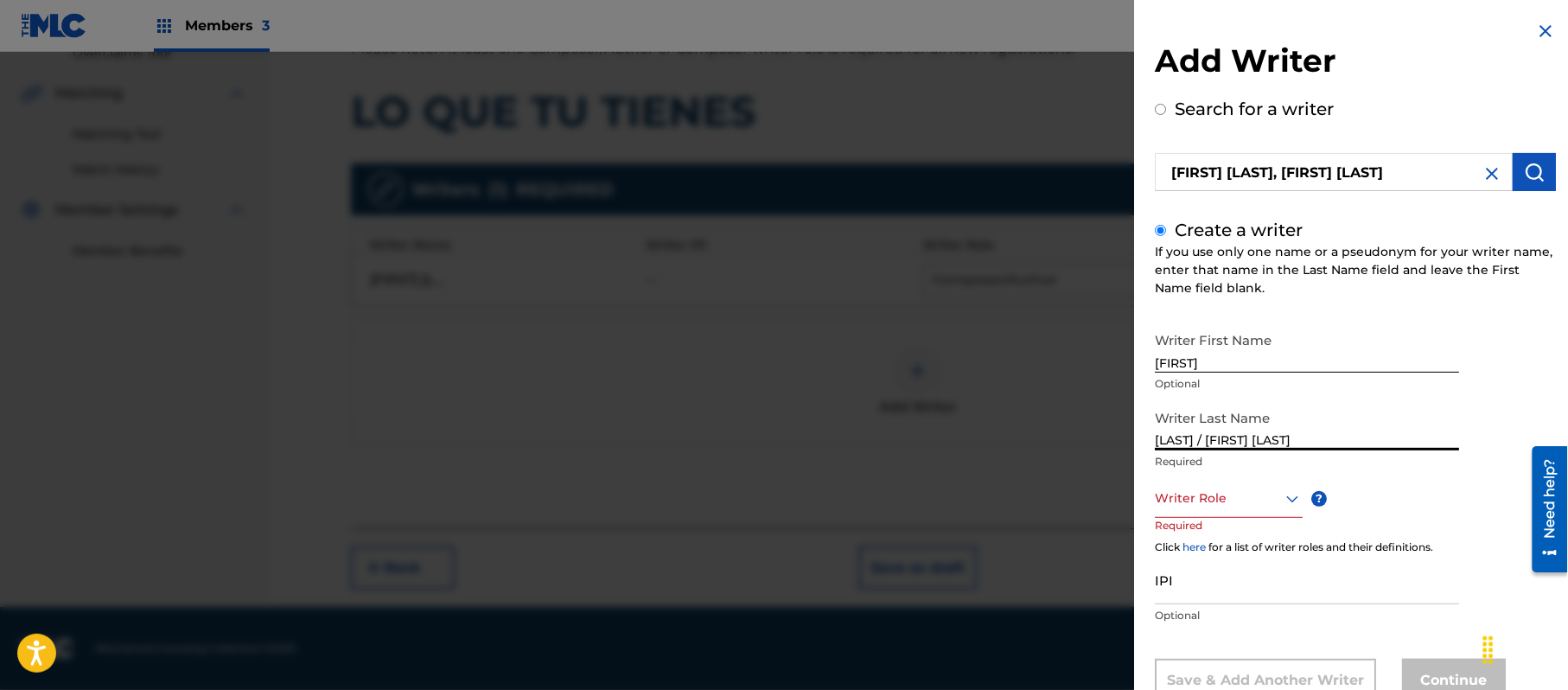 drag, startPoint x: 1362, startPoint y: 436, endPoint x: 1211, endPoint y: 441, distance: 151.08276 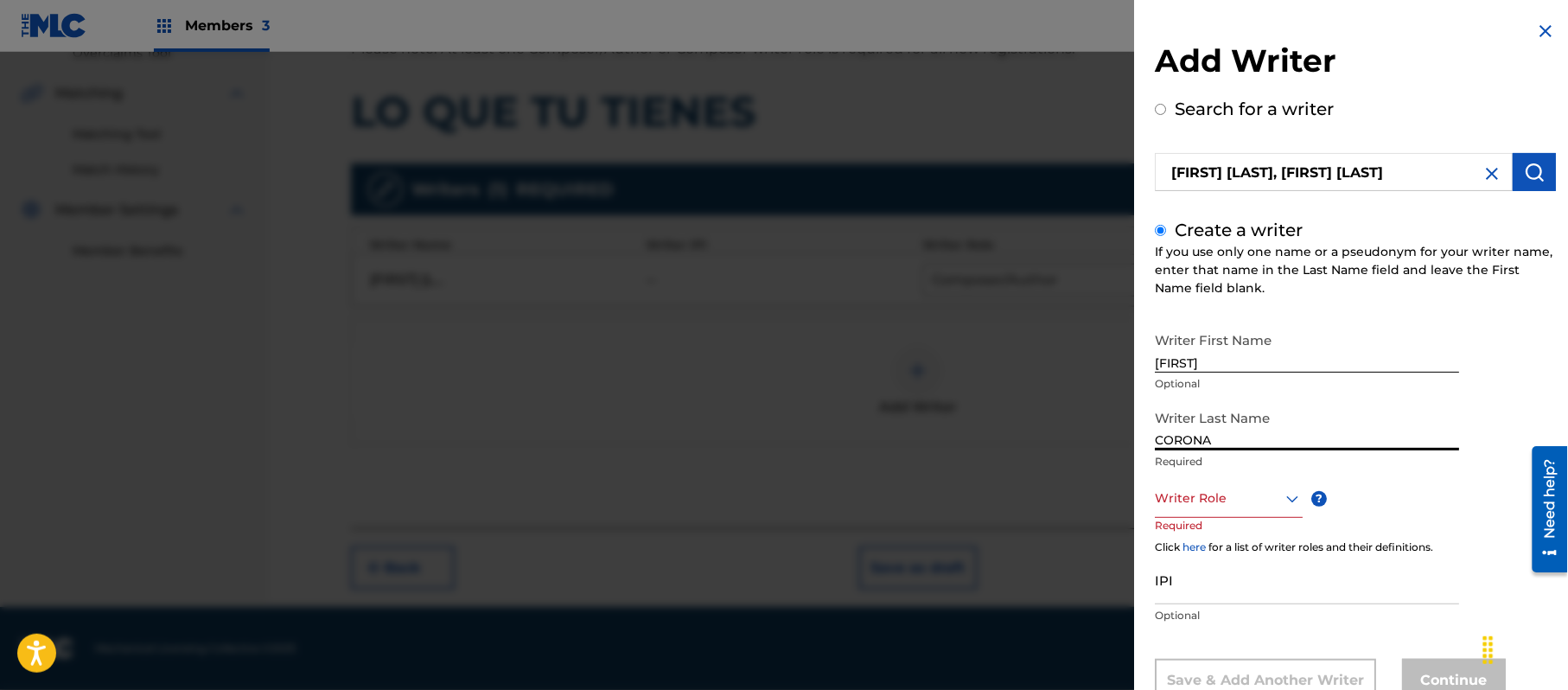 type on "CORONA" 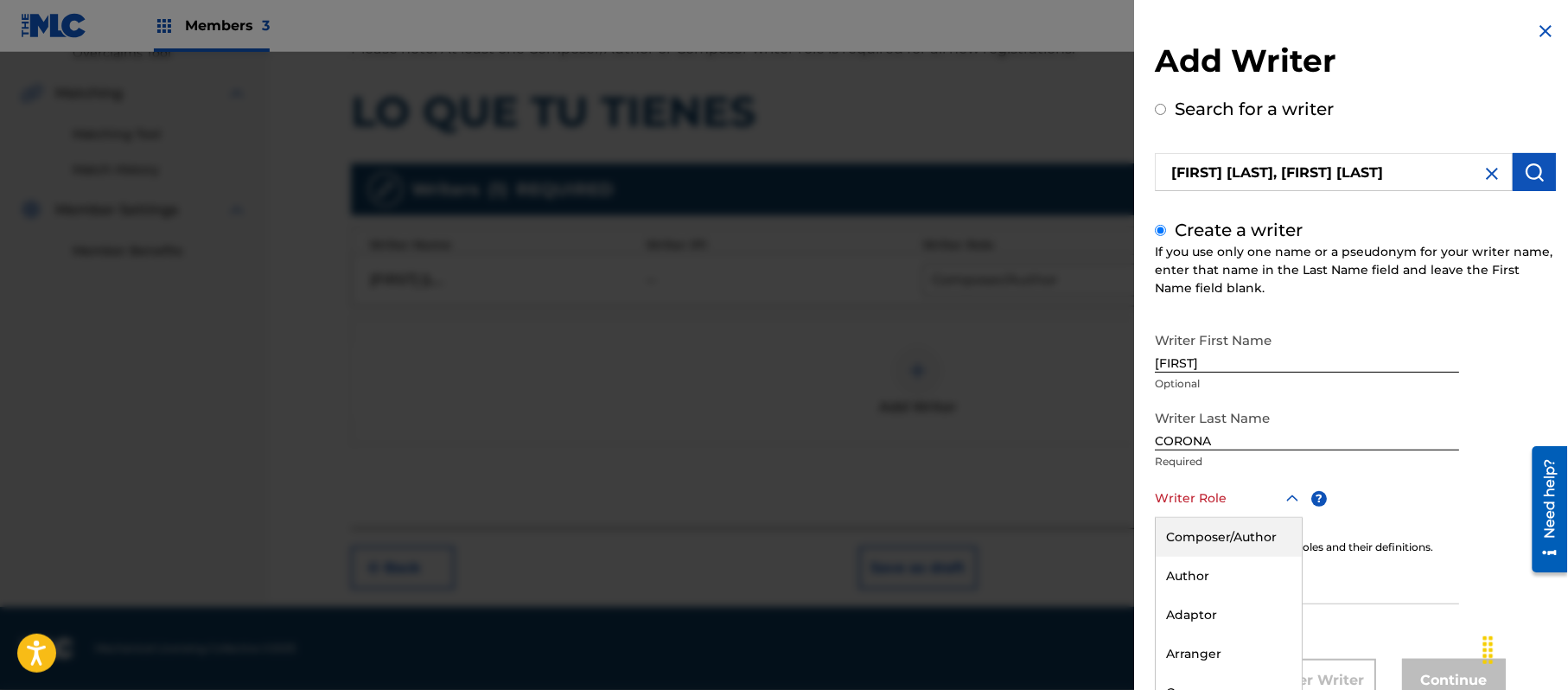 click on "8 results available. Use Up and Down to choose options, press Enter to select the currently focused option, press Escape to exit the menu, press Tab to select the option and exit the menu. Writer Role Composer/Author Author Adaptor Arranger Composer Translator Sub Arranger Sub Author" at bounding box center (1228, 498) 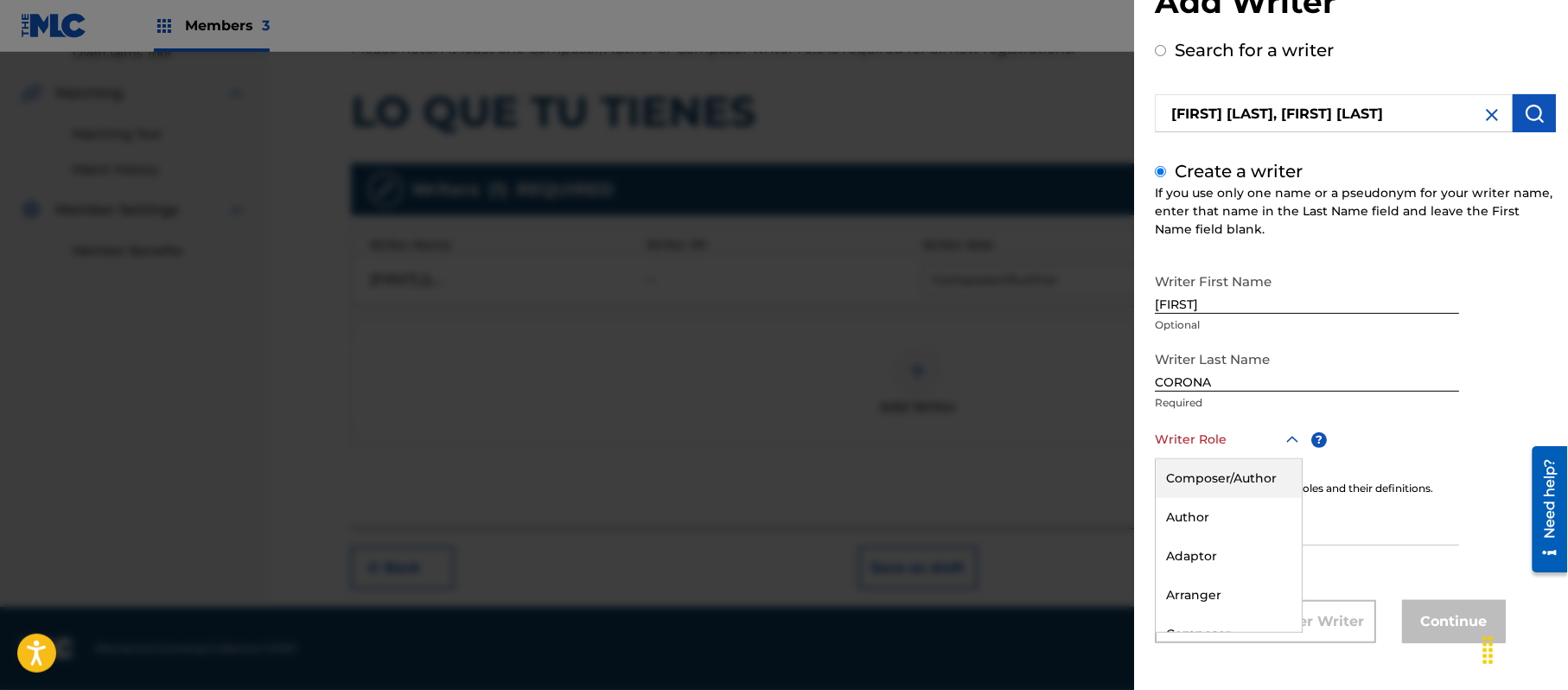 click on "Composer/Author" at bounding box center (1228, 478) 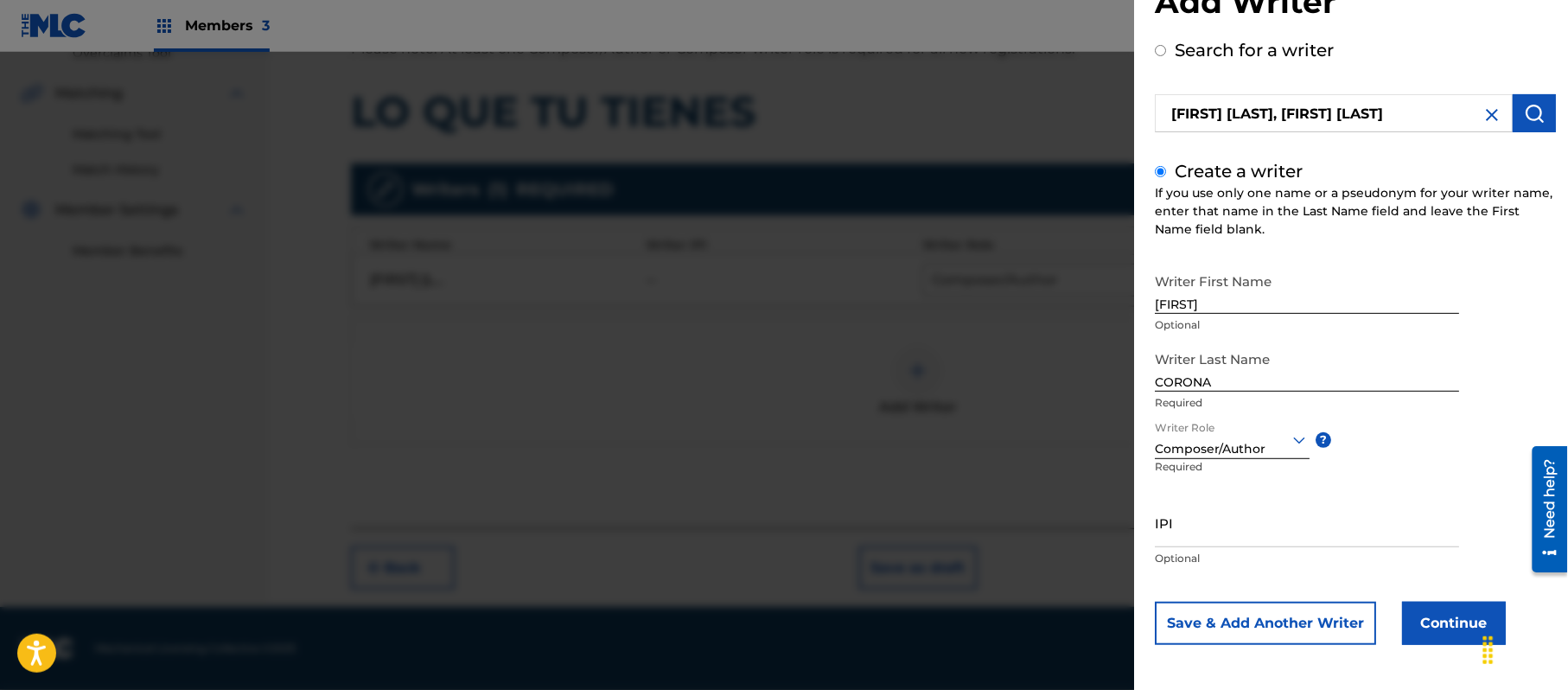 click on "Continue" at bounding box center (1454, 623) 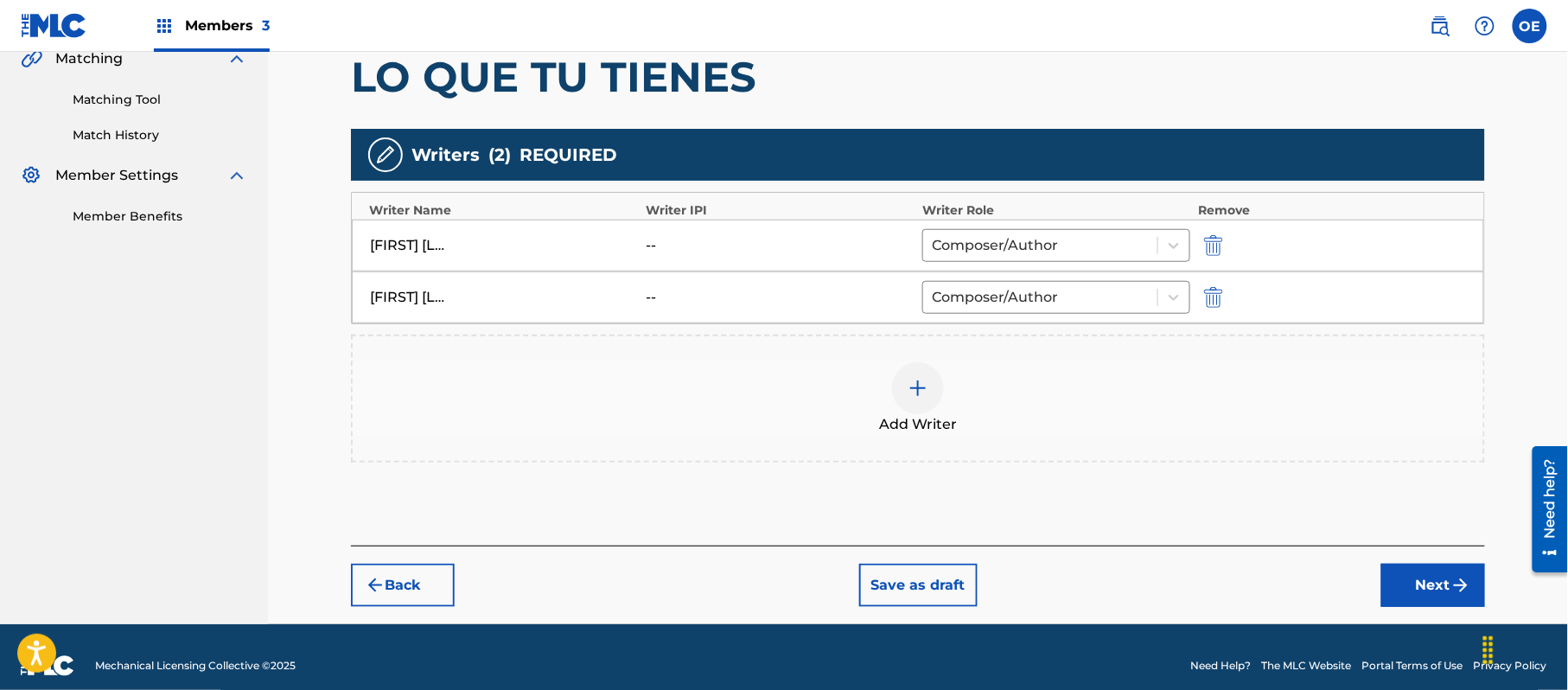 scroll, scrollTop: 432, scrollLeft: 0, axis: vertical 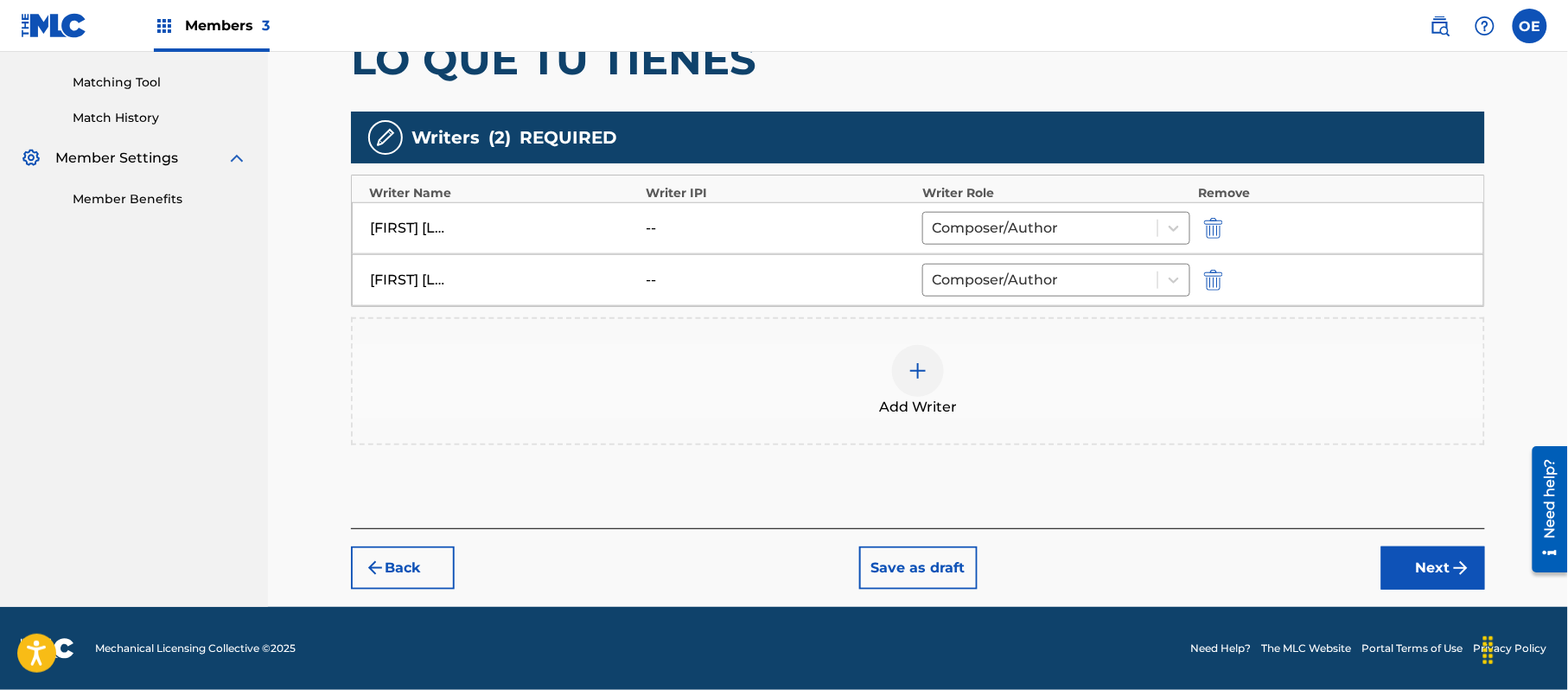 click on "Next" at bounding box center [1433, 568] 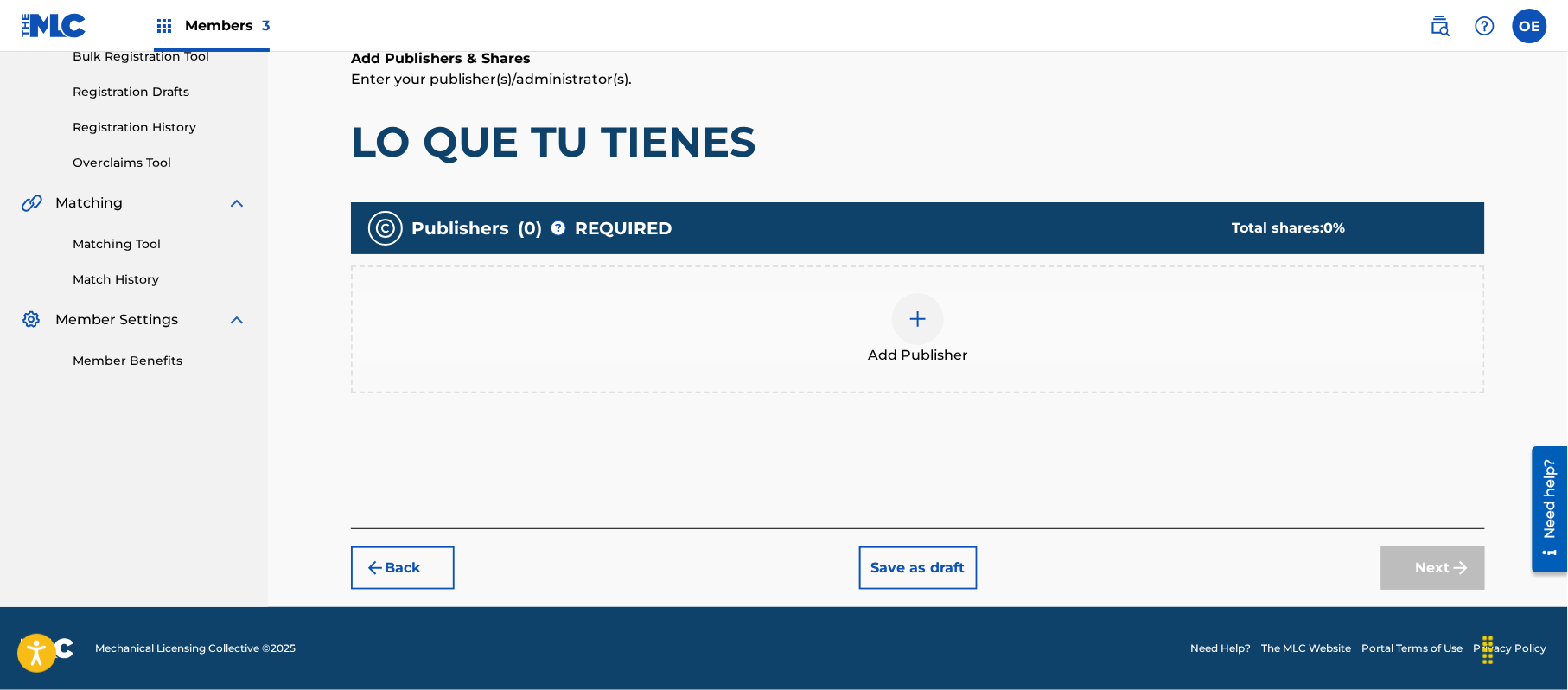 scroll, scrollTop: 78, scrollLeft: 0, axis: vertical 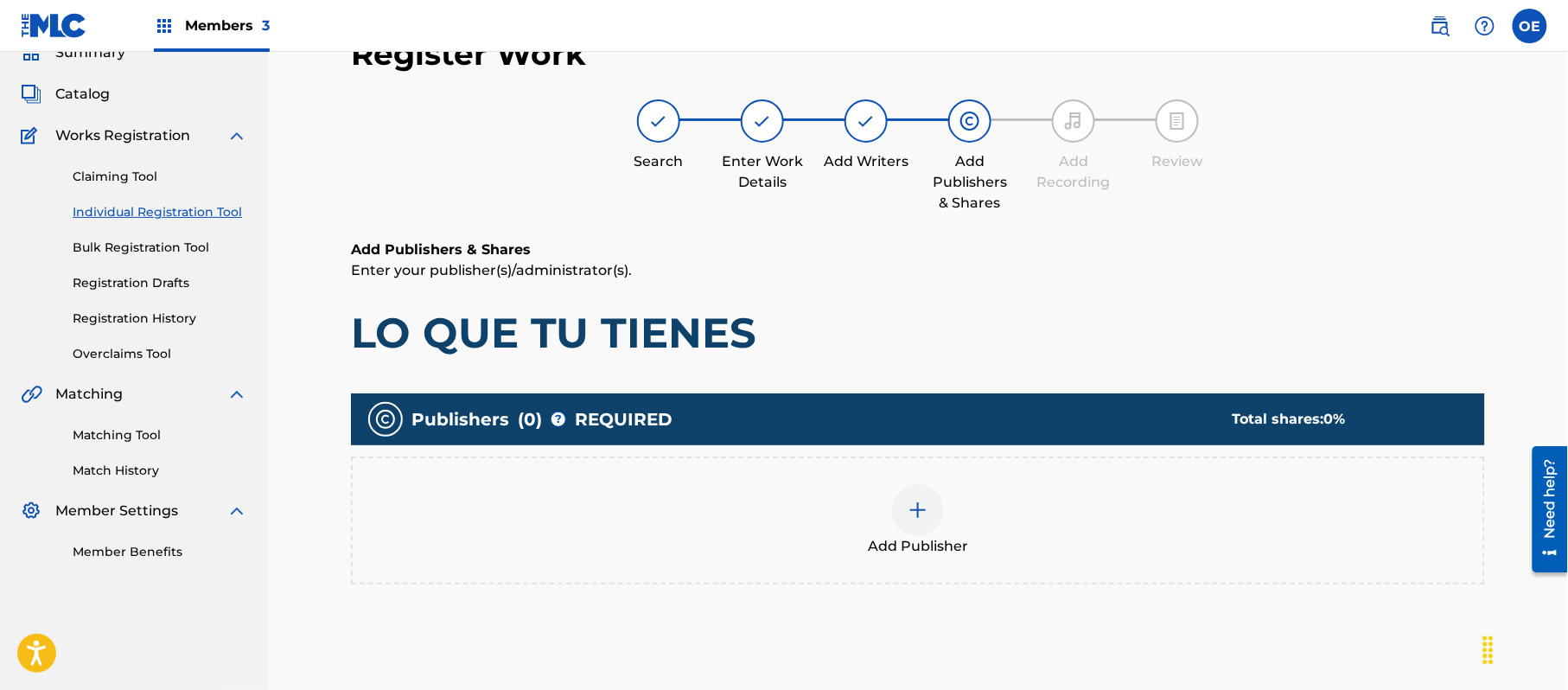 click on "Add Publisher" at bounding box center (918, 521) 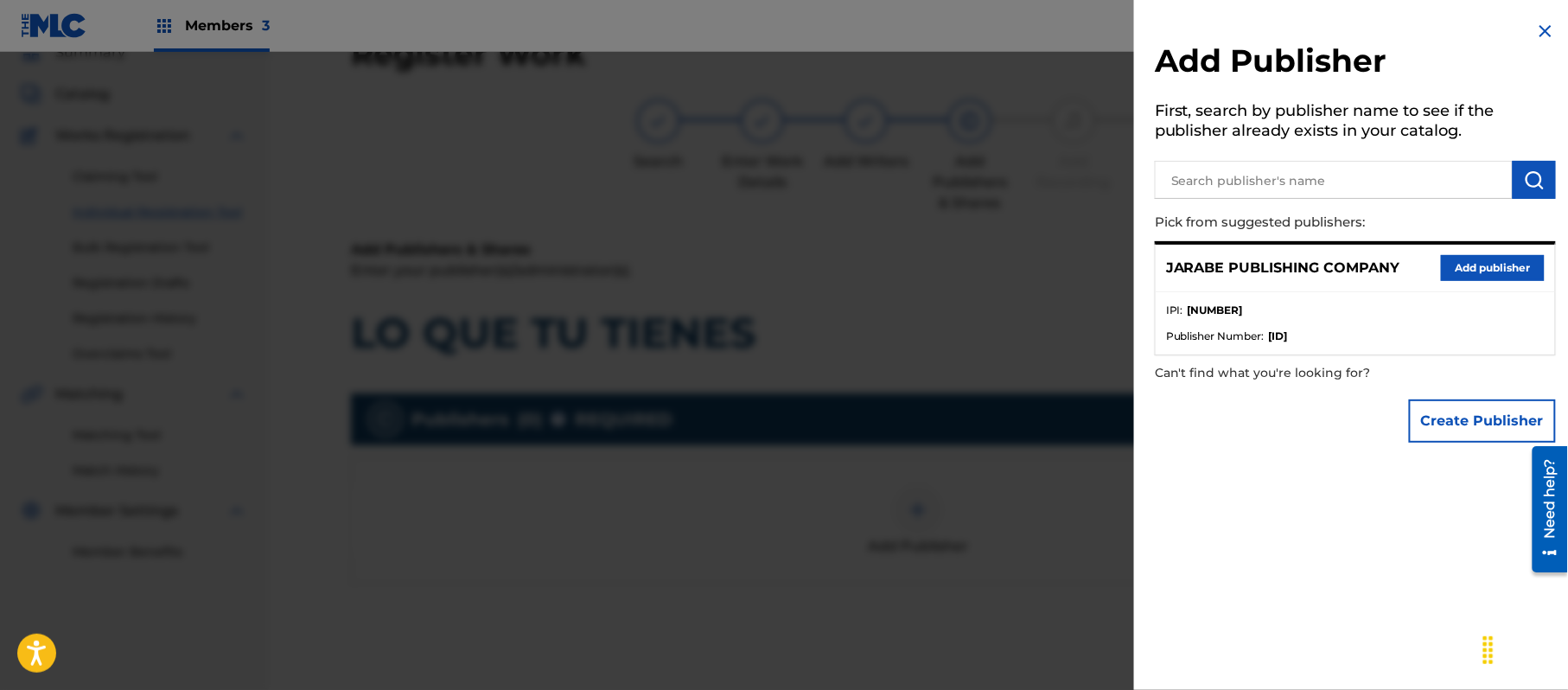 click on "Add publisher" at bounding box center [1493, 268] 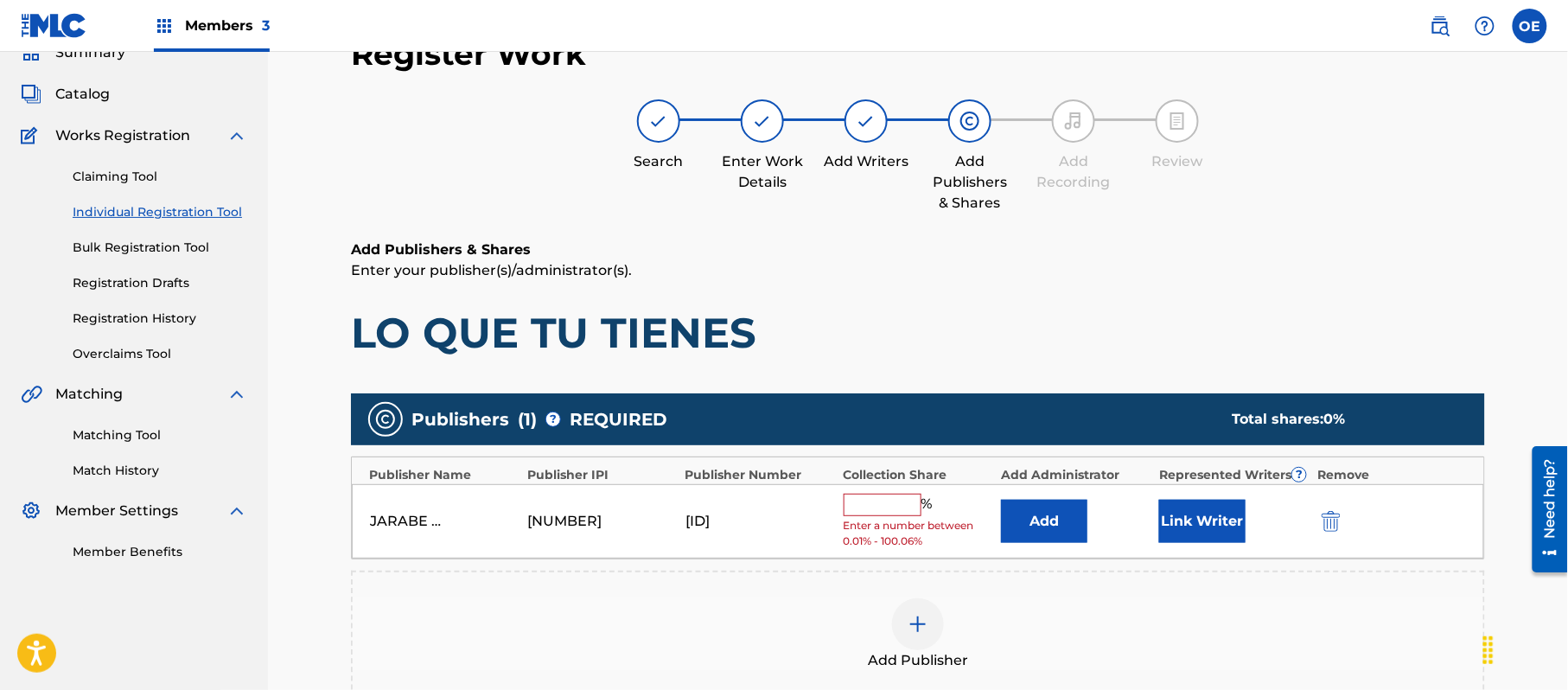 click at bounding box center (883, 505) 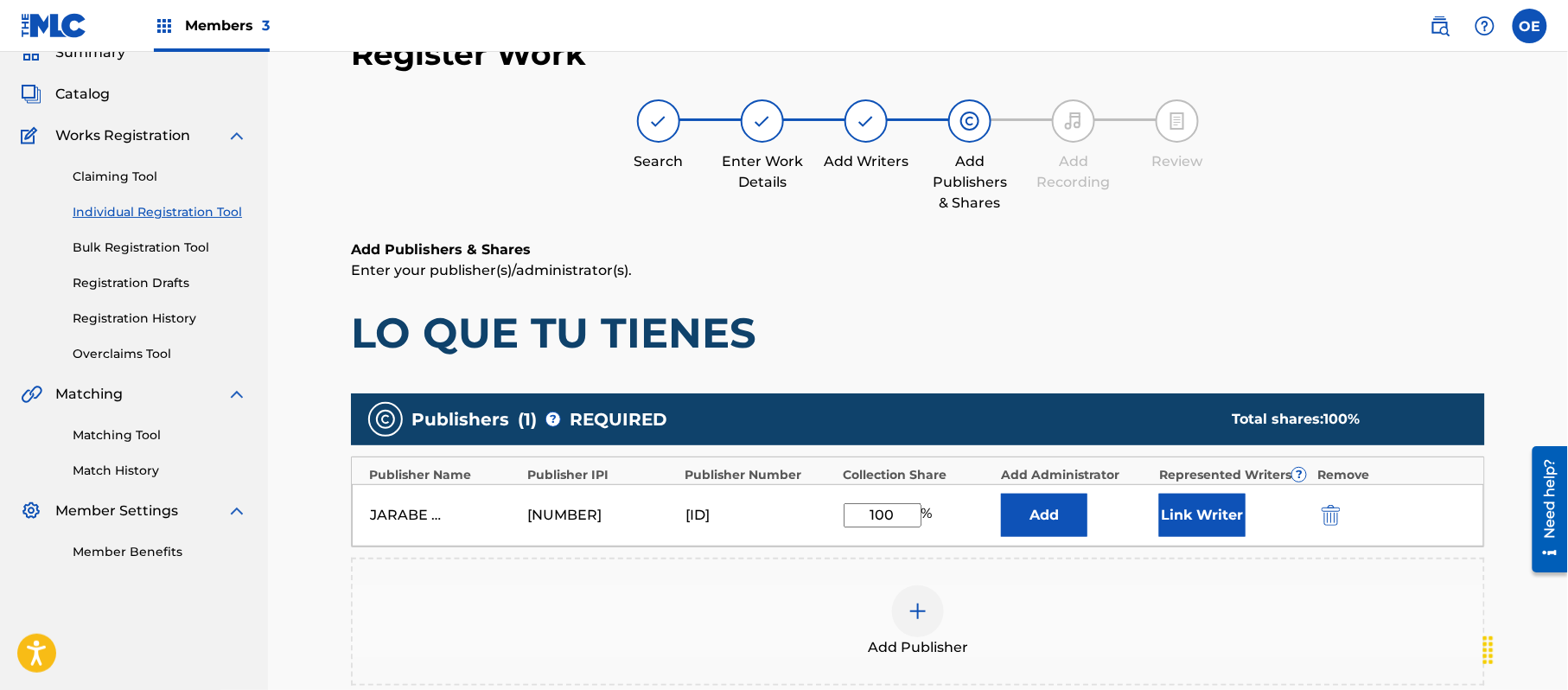 click on "Link Writer" at bounding box center (1202, 515) 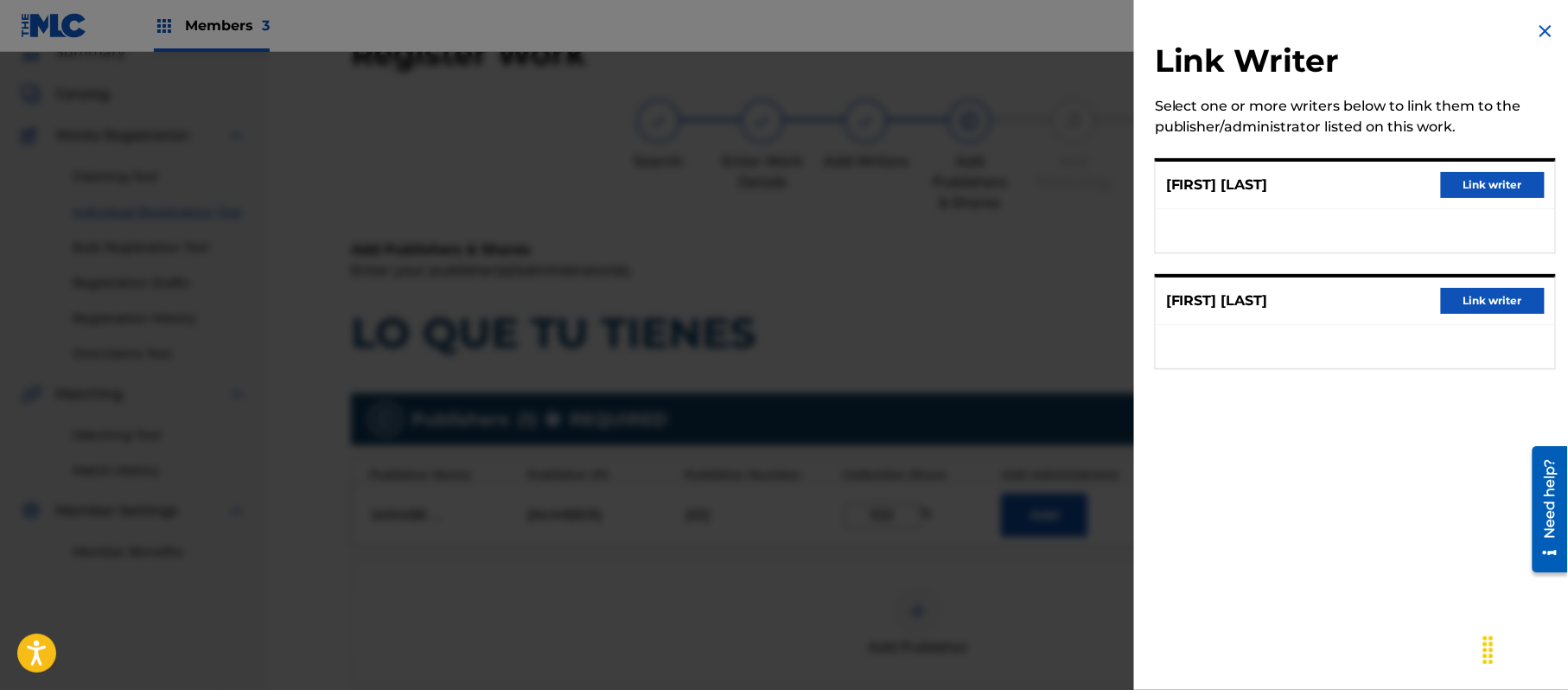 drag, startPoint x: 1522, startPoint y: 157, endPoint x: 1498, endPoint y: 178, distance: 31.890437 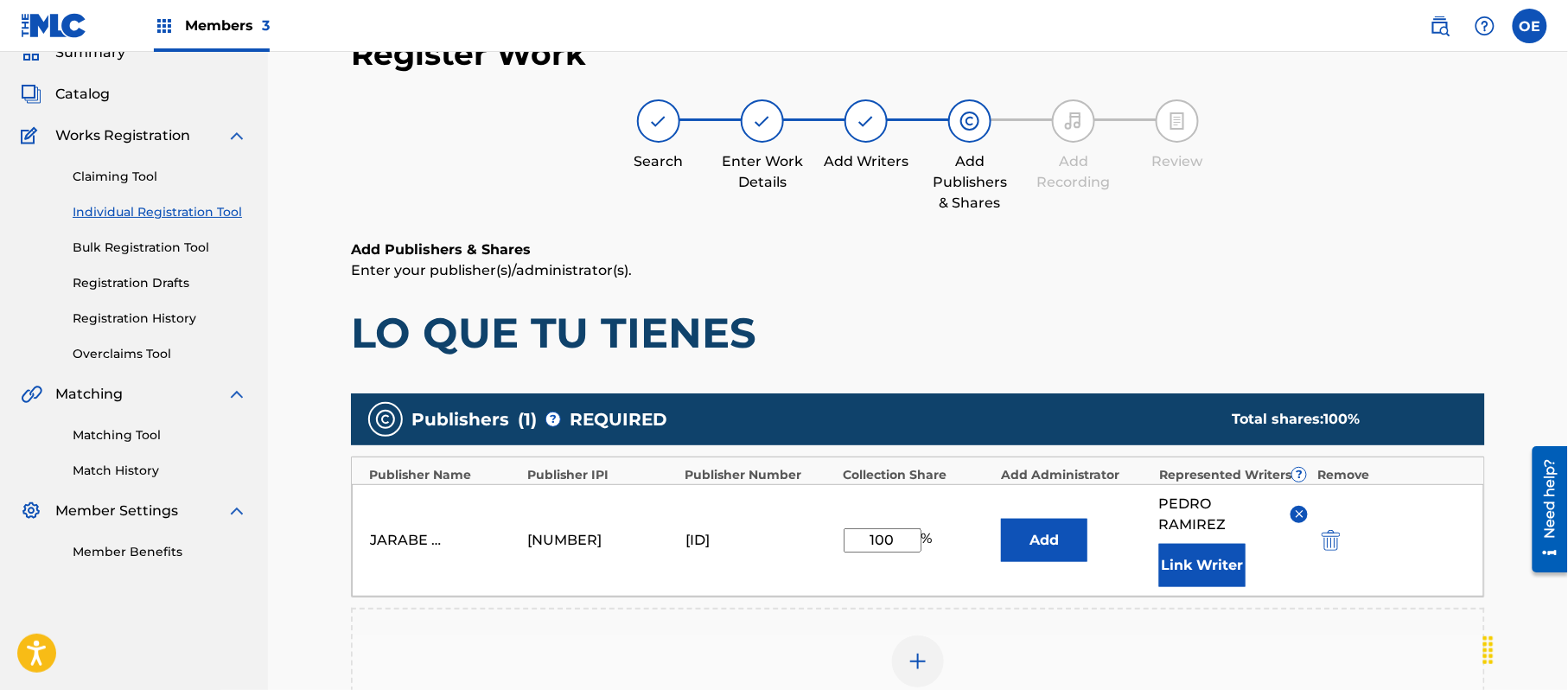 click on "Link Writer" at bounding box center (1202, 565) 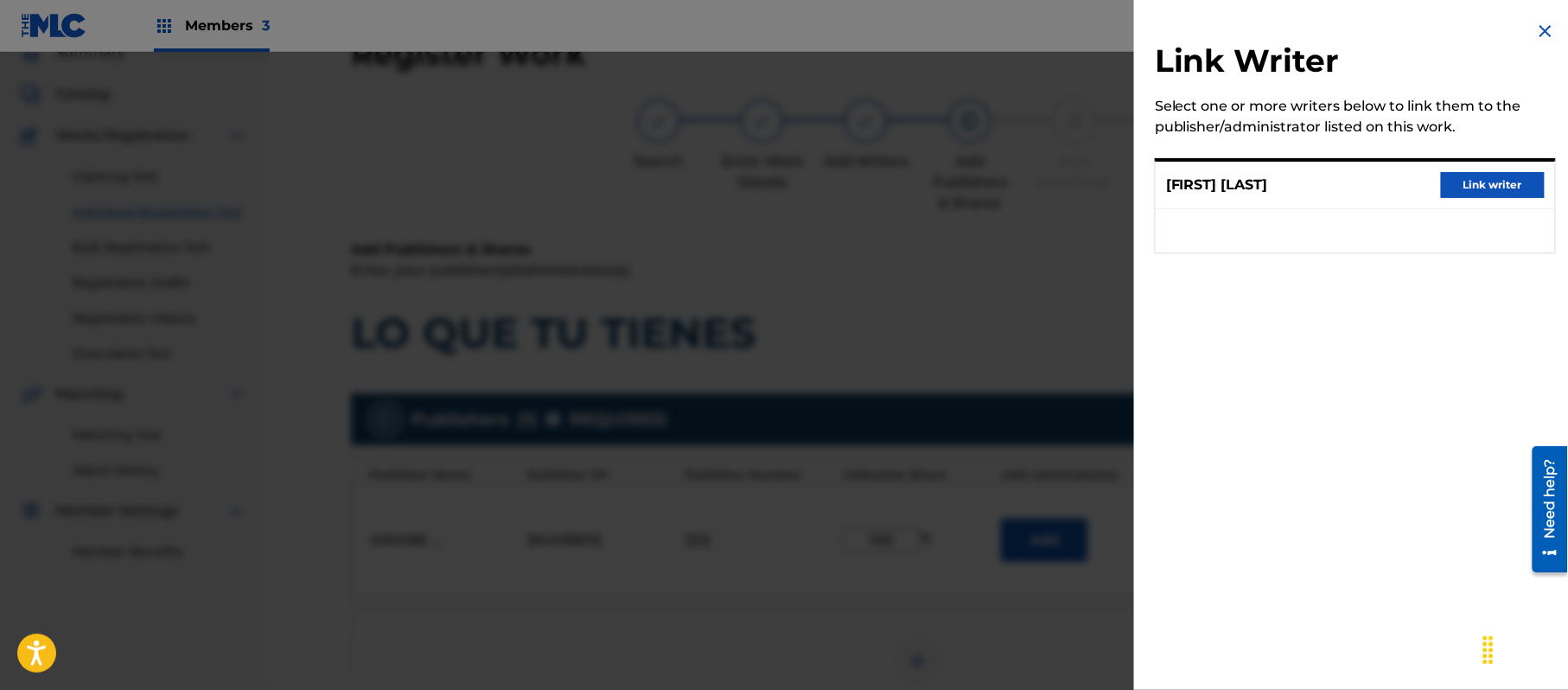 click on "Link writer" at bounding box center (1493, 185) 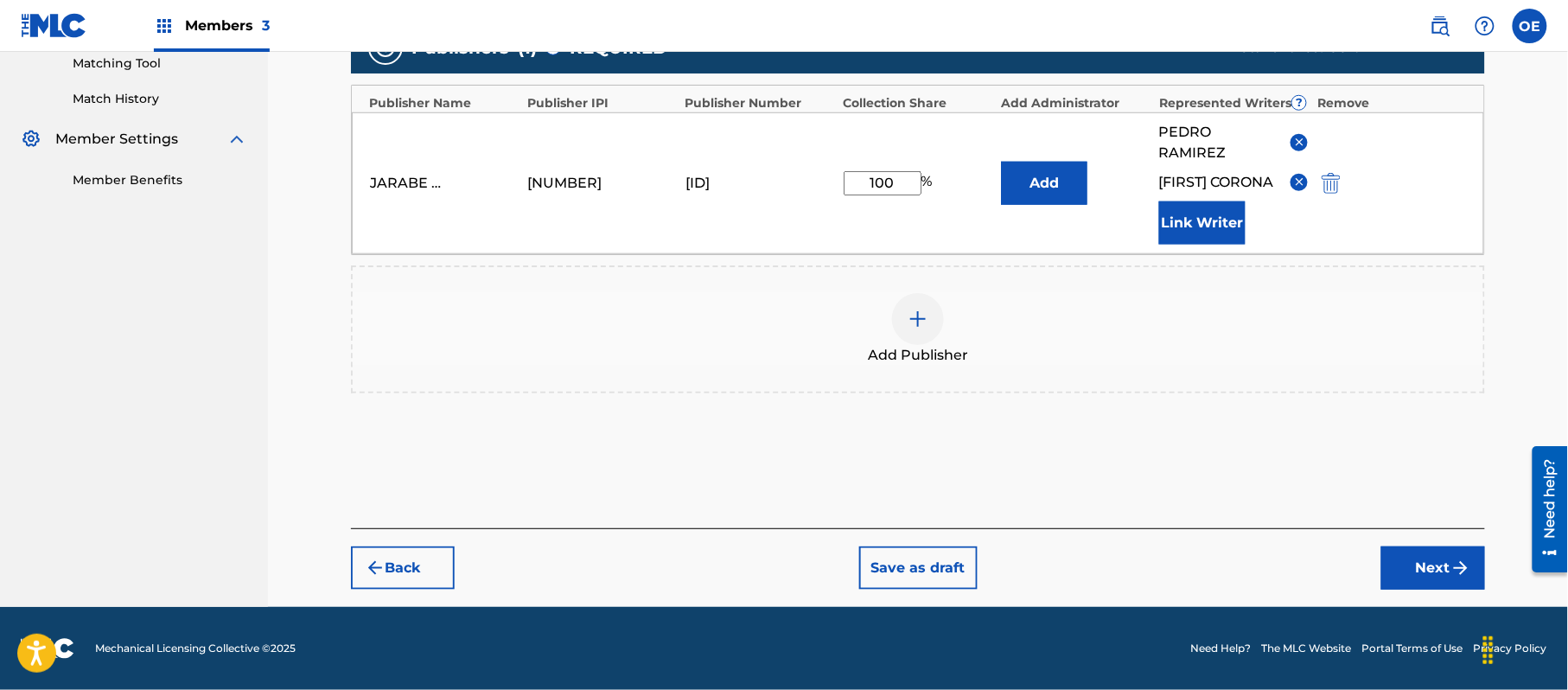 click on "Next" at bounding box center [1433, 568] 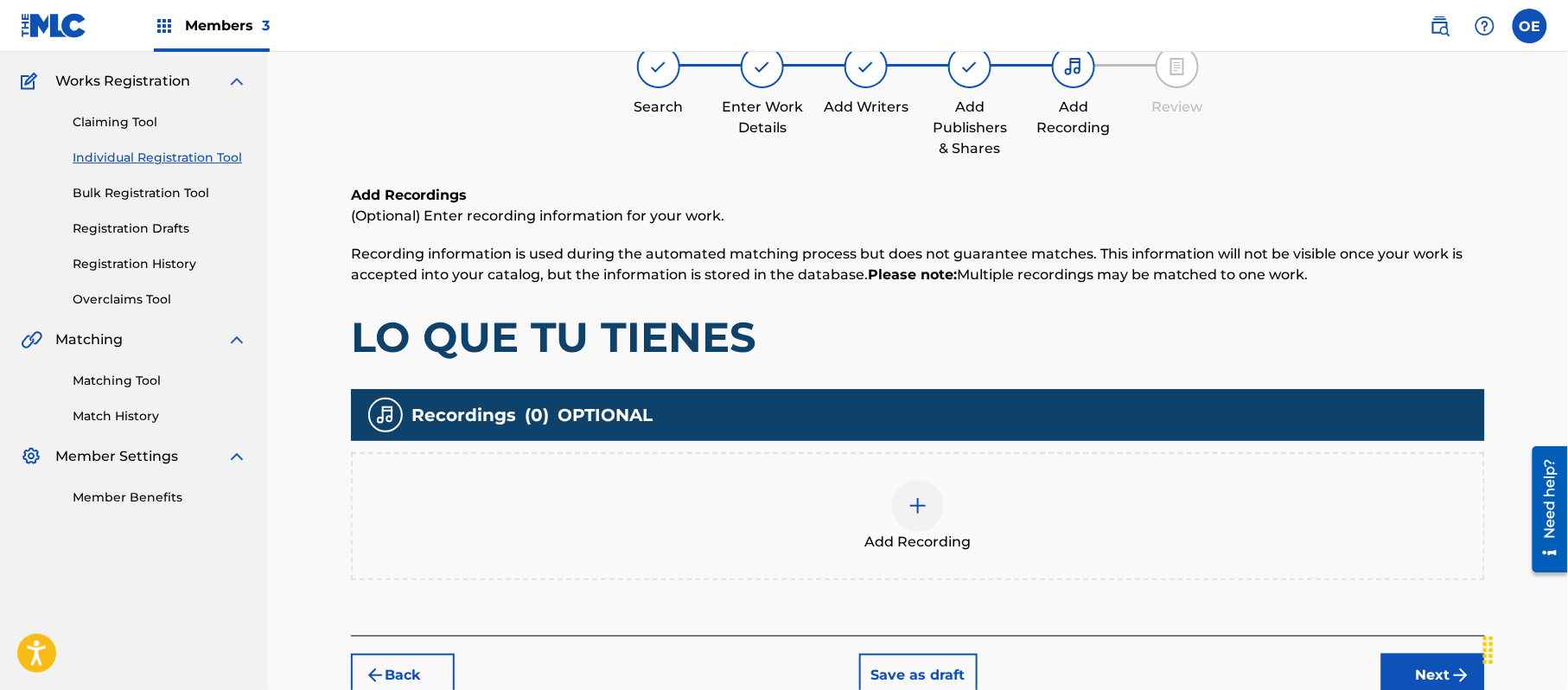 scroll, scrollTop: 78, scrollLeft: 0, axis: vertical 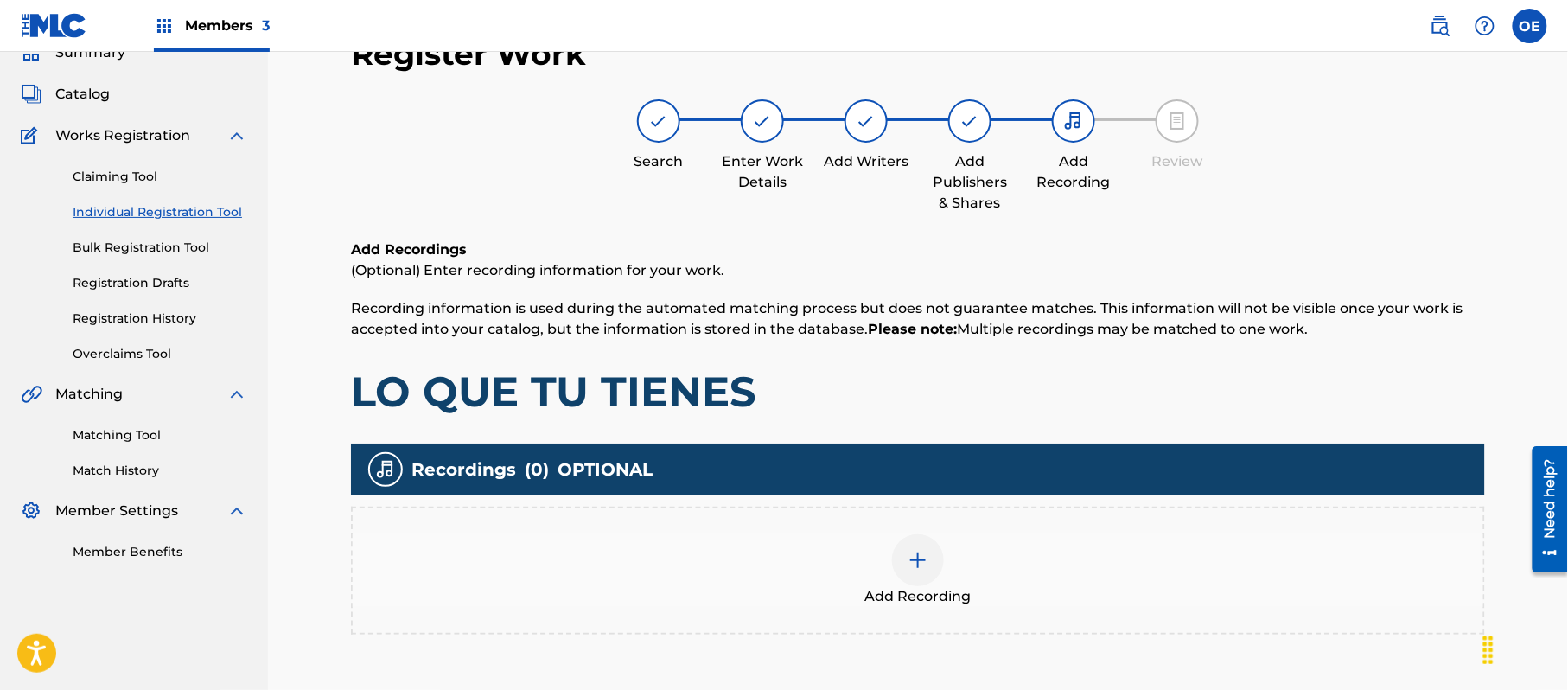 click on "Add Recording" at bounding box center (918, 571) 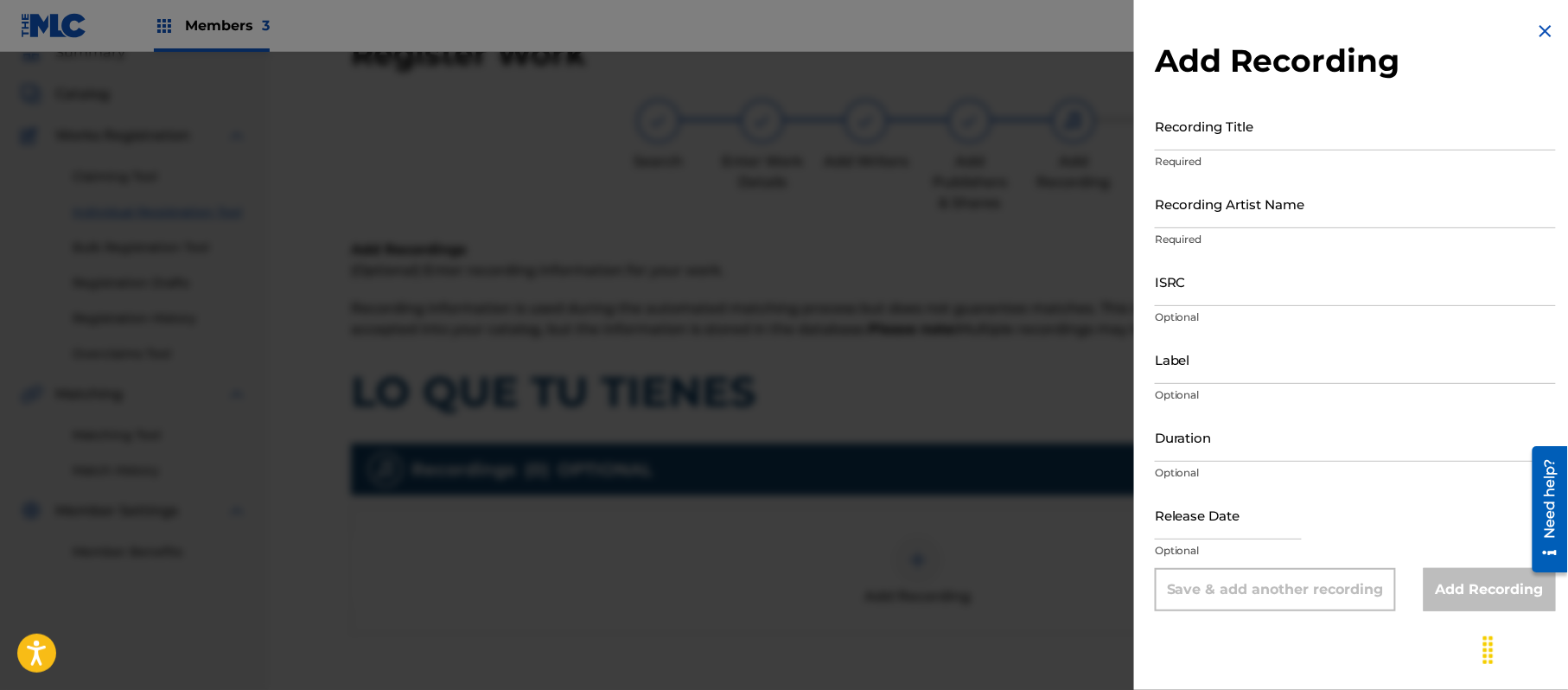 click at bounding box center [1546, 31] 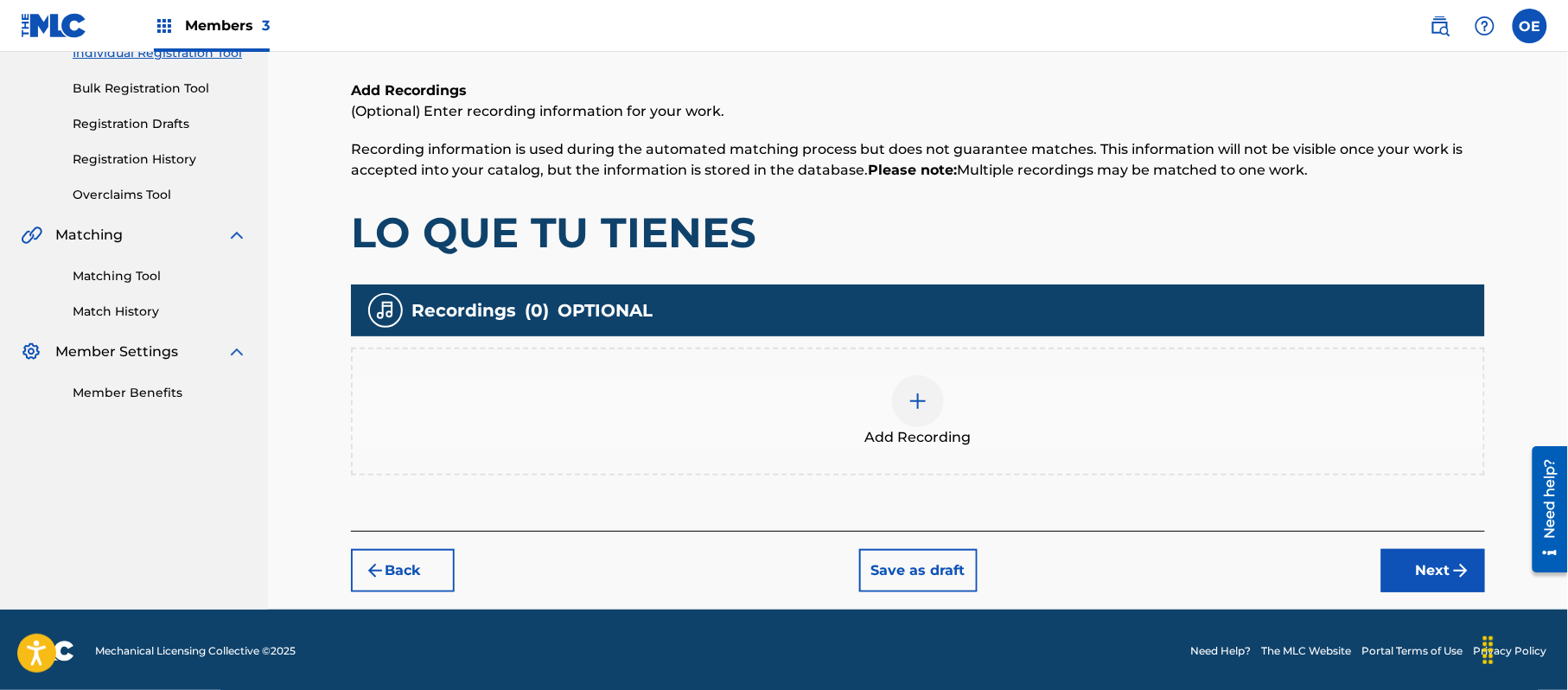 click on "Next" at bounding box center [1433, 571] 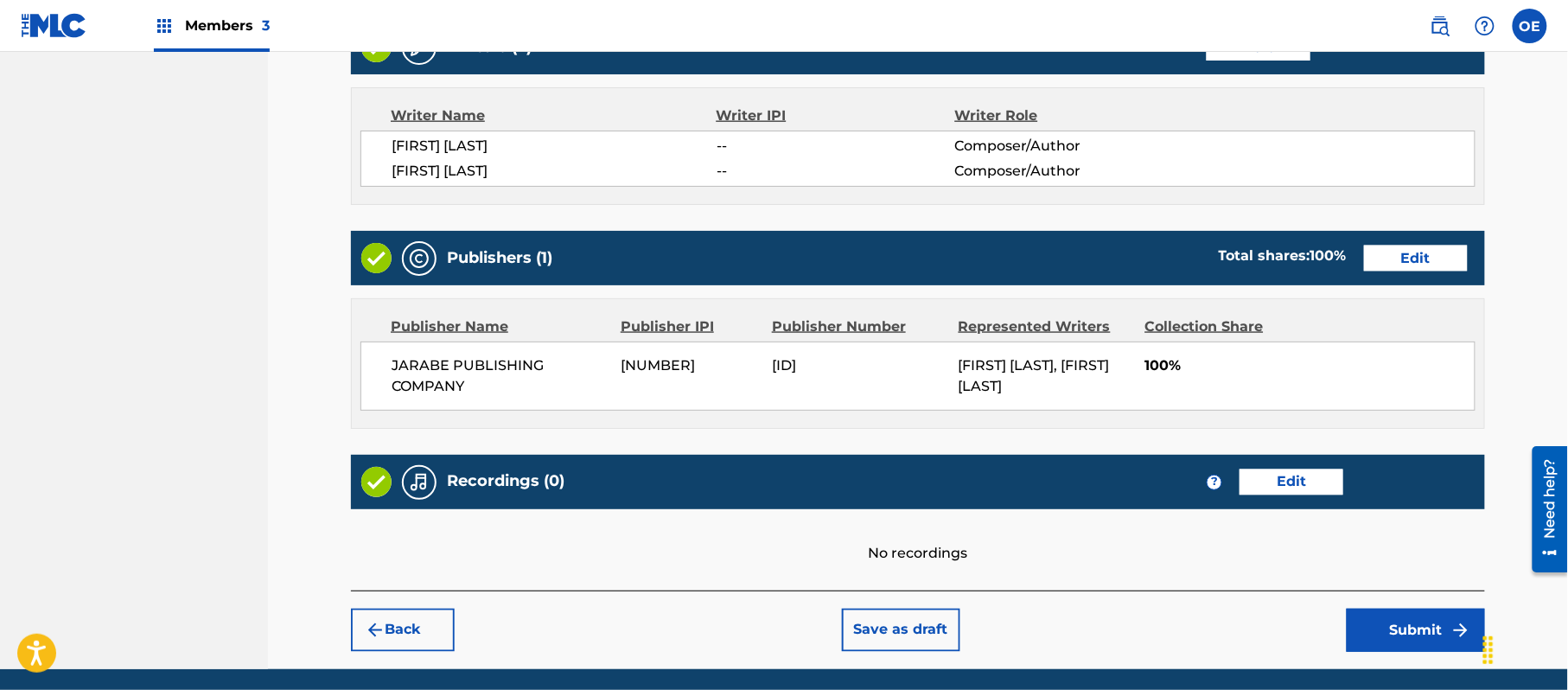 scroll, scrollTop: 786, scrollLeft: 0, axis: vertical 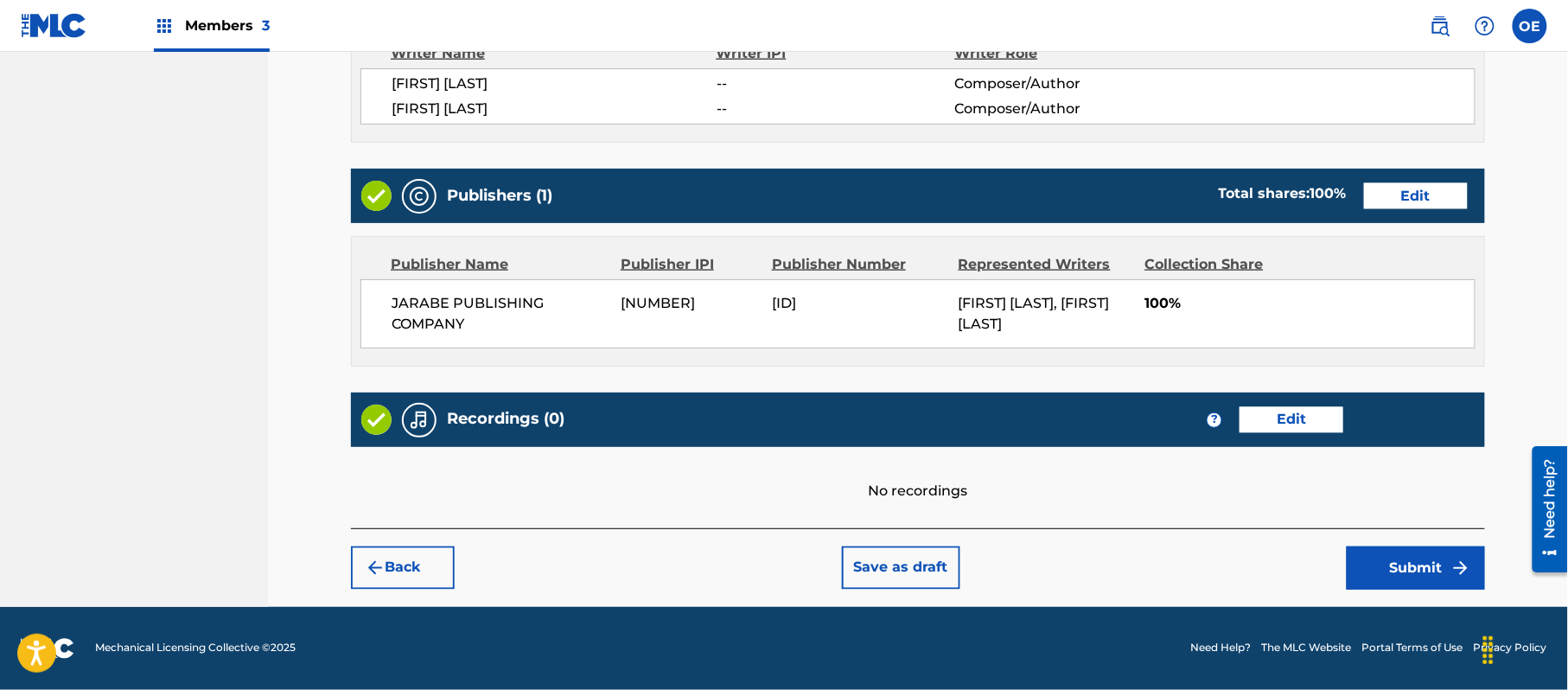 click on "Submit" at bounding box center [1416, 568] 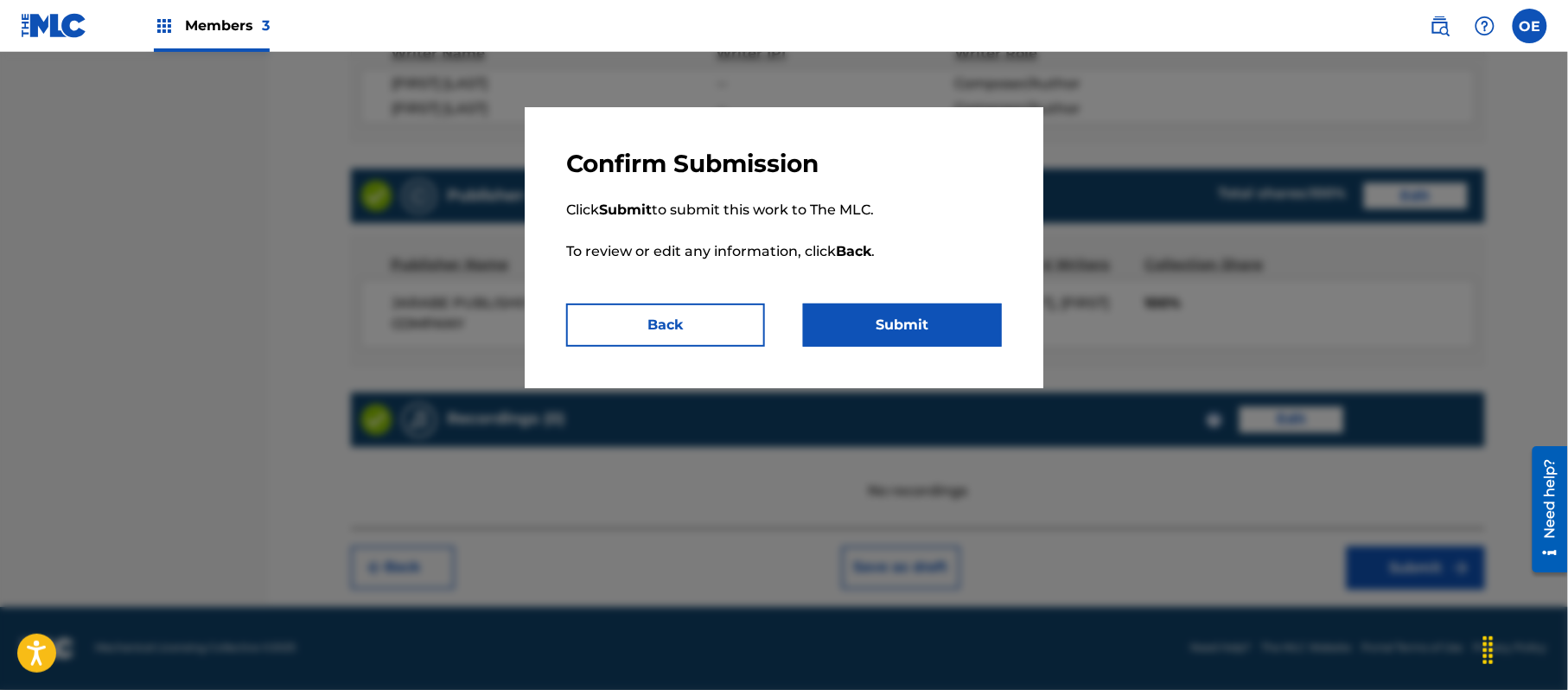 click on "Submit" at bounding box center [902, 325] 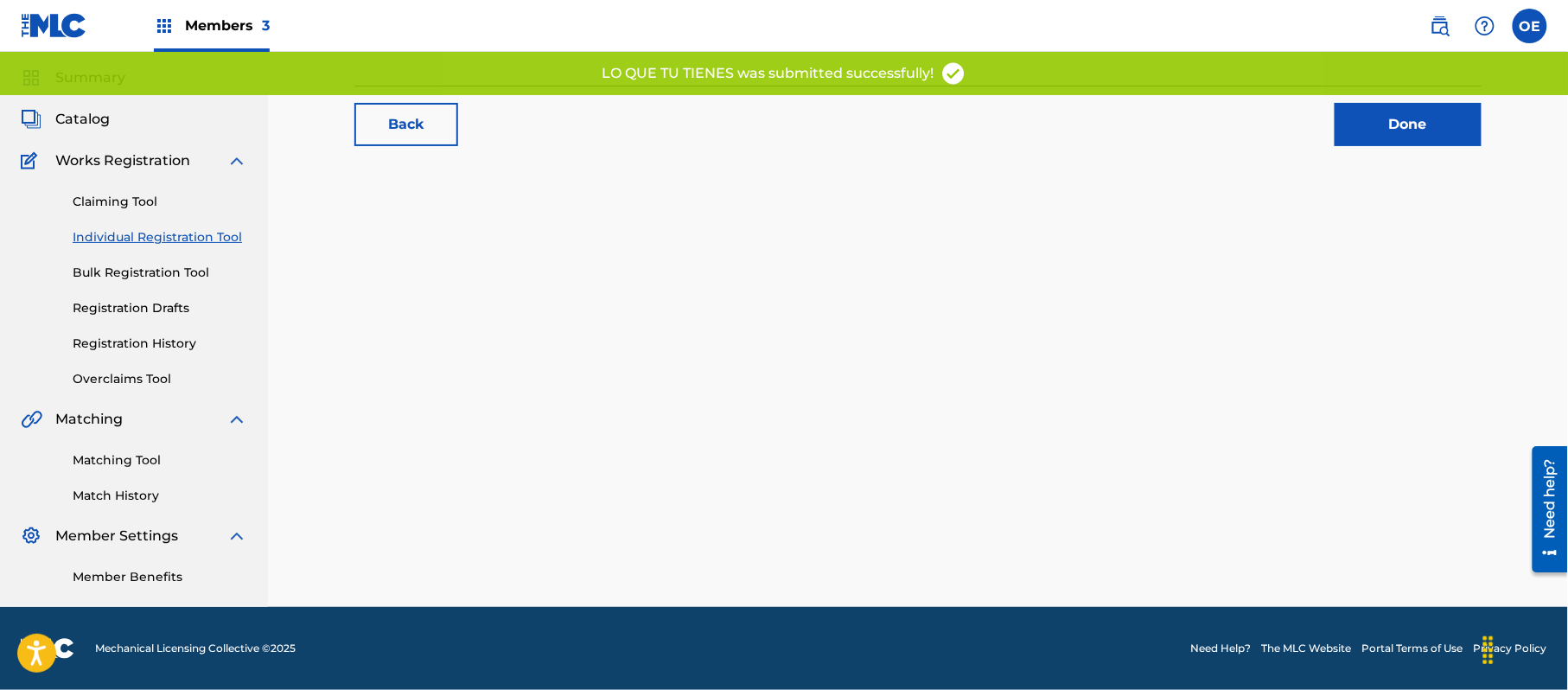 scroll, scrollTop: 0, scrollLeft: 0, axis: both 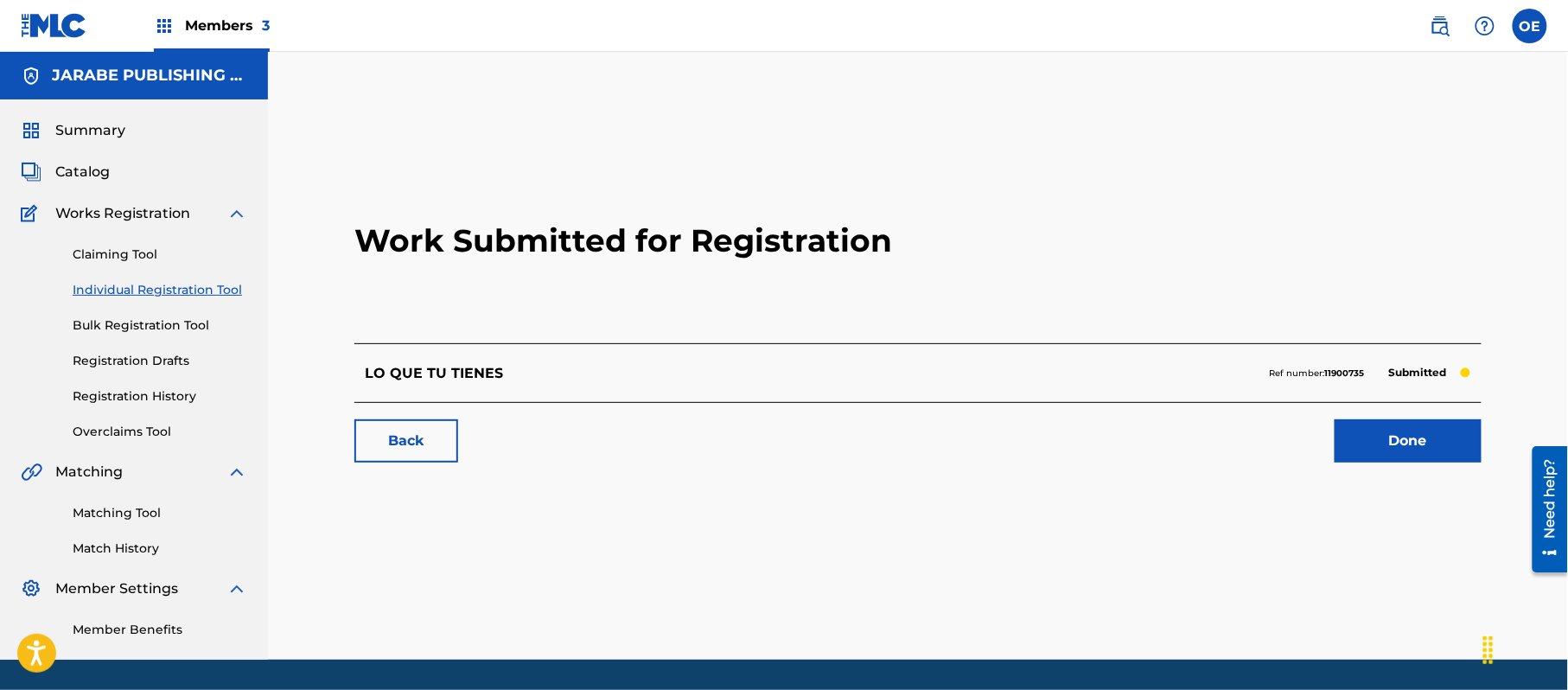 click on "Individual Registration Tool" at bounding box center [160, 290] 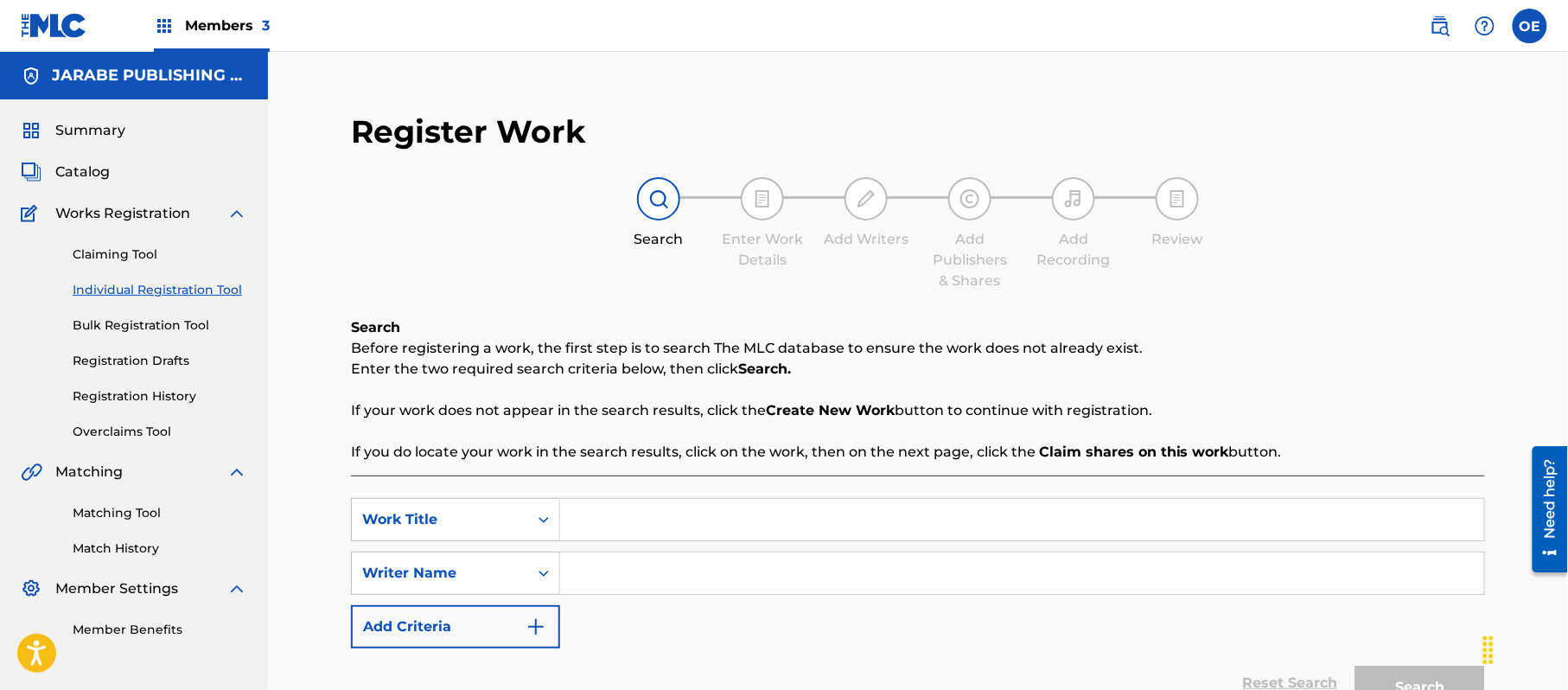 paste on "LOS DIEZ COSTALES" 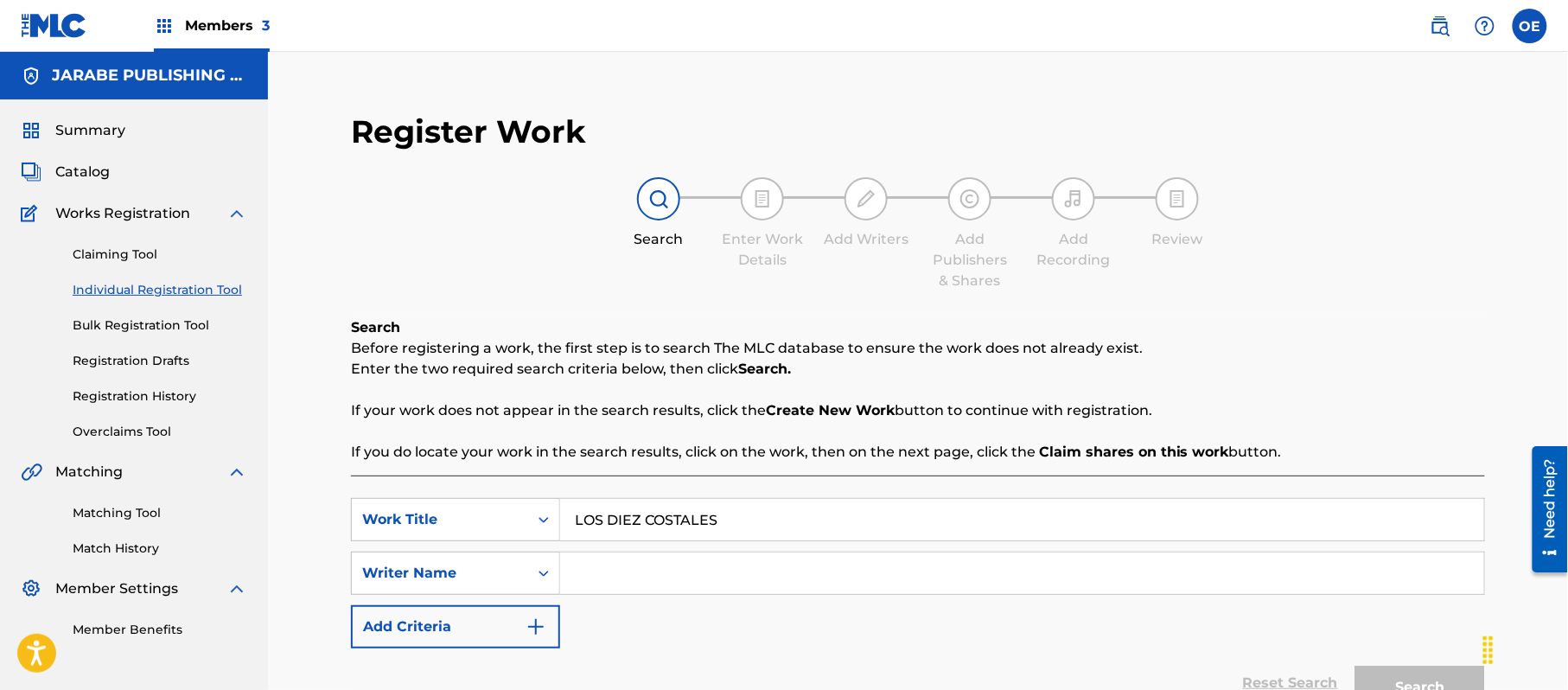 type on "LOS DIEZ COSTALES" 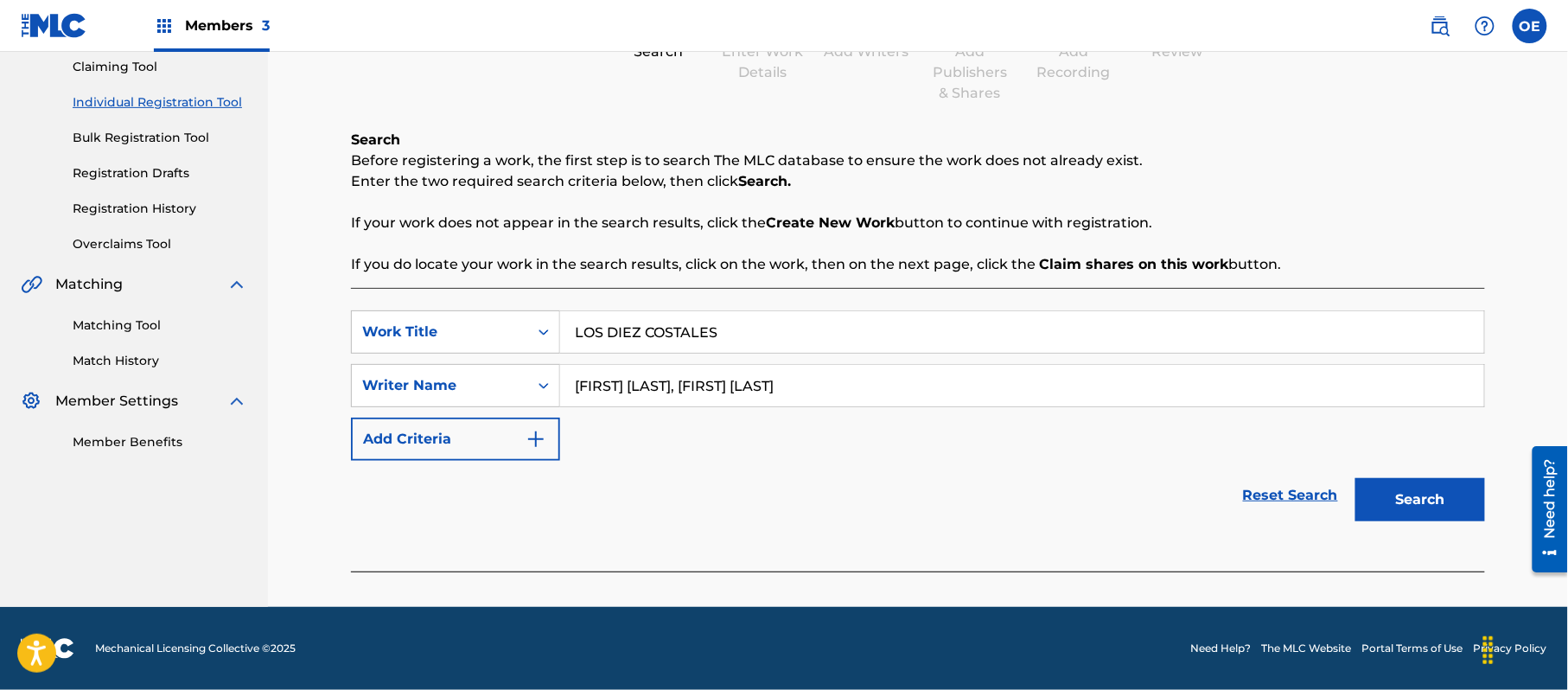 type on "[FIRST] [LAST], [FIRST] [LAST]" 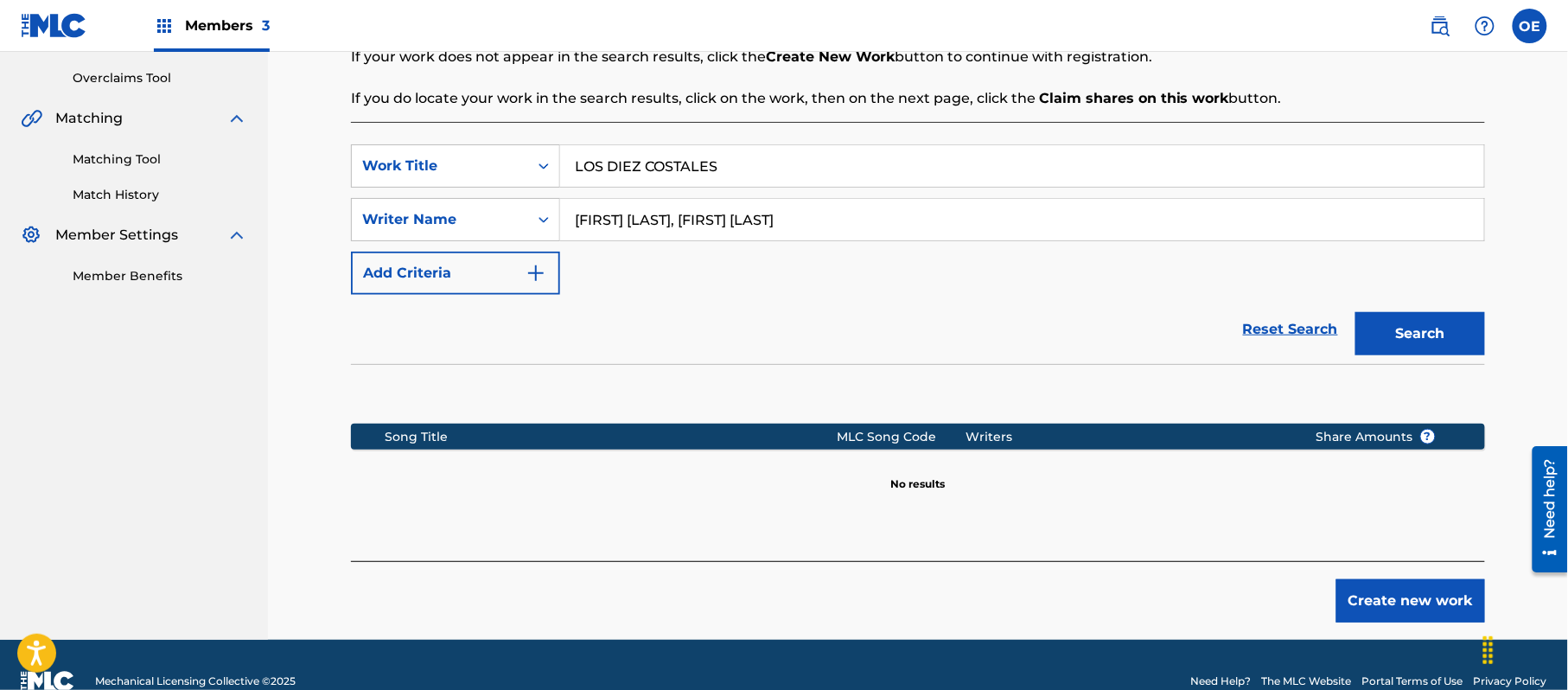 scroll, scrollTop: 387, scrollLeft: 0, axis: vertical 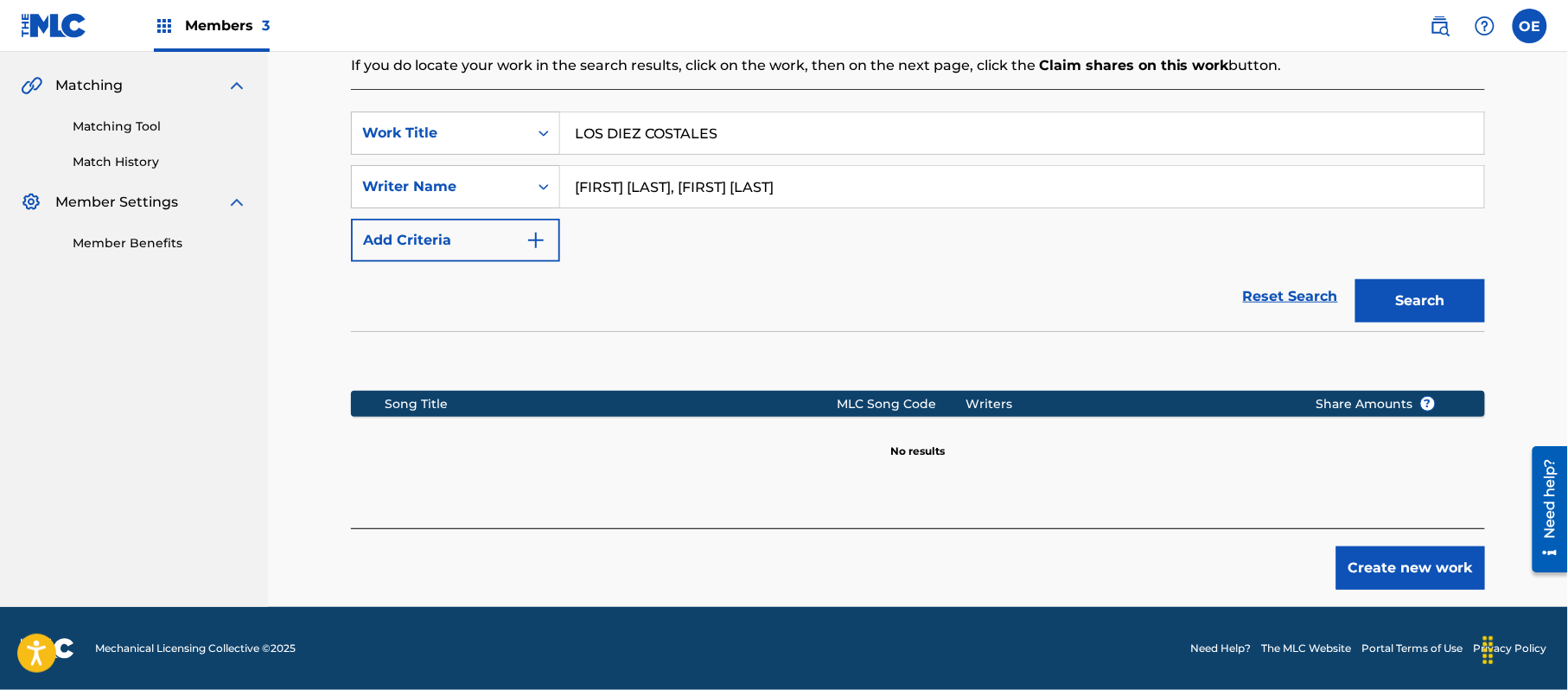 click on "Create new work" at bounding box center (1411, 568) 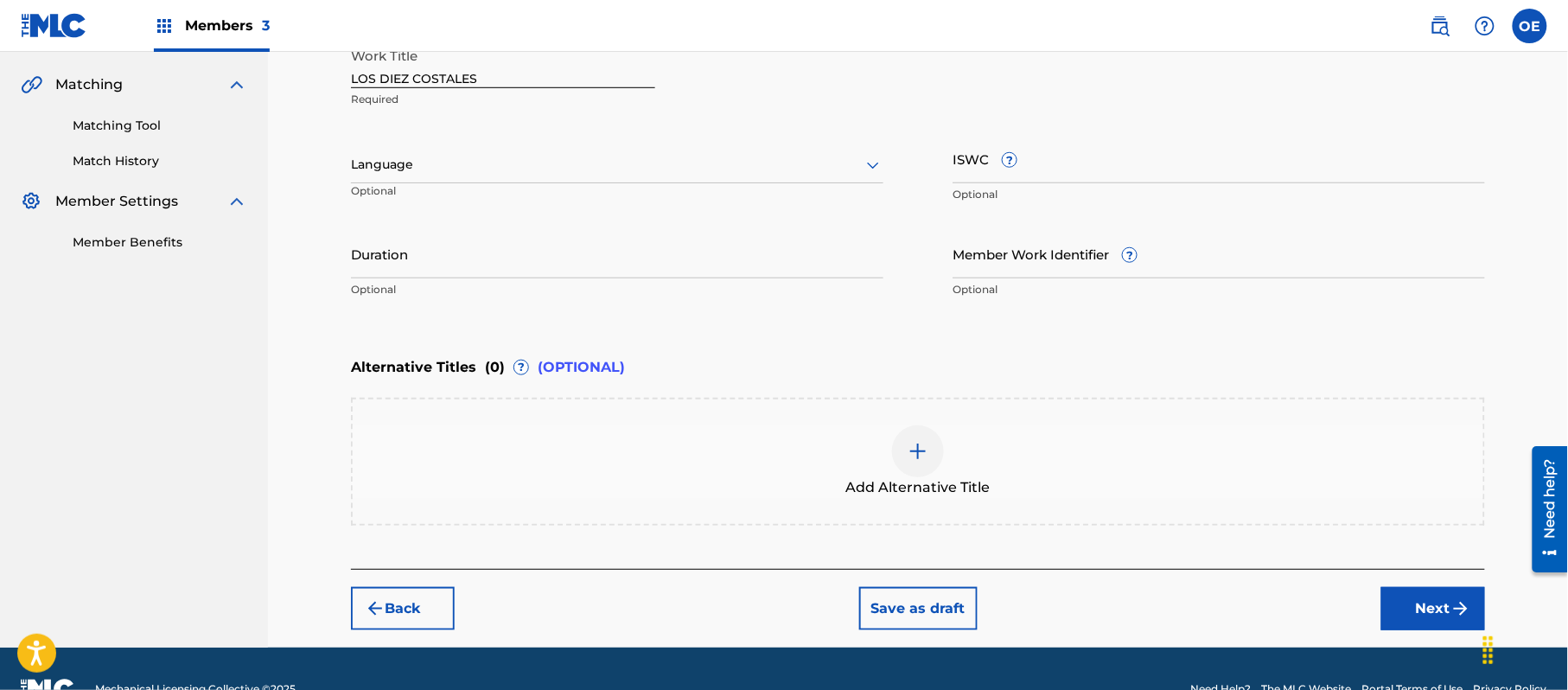 click on "Language" at bounding box center (617, 165) 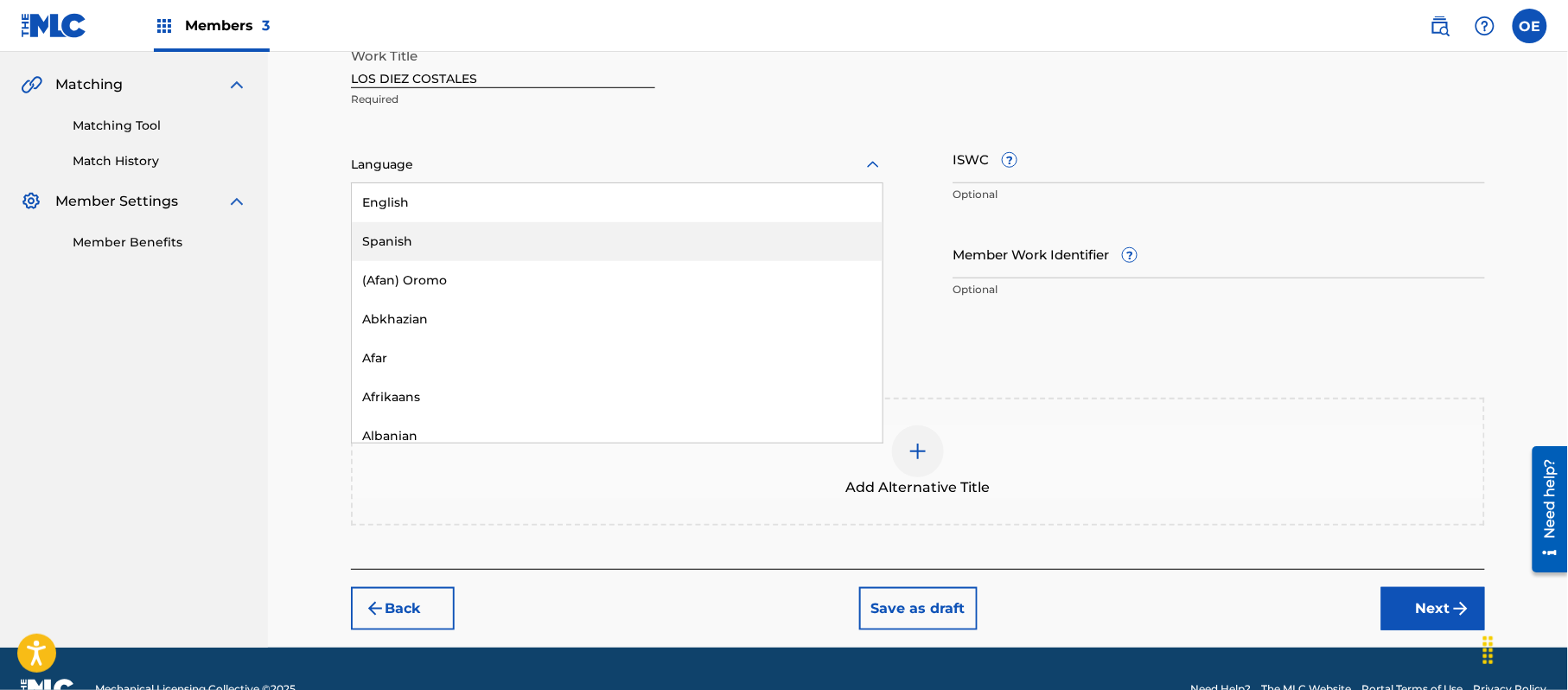 click on "Spanish" at bounding box center [617, 241] 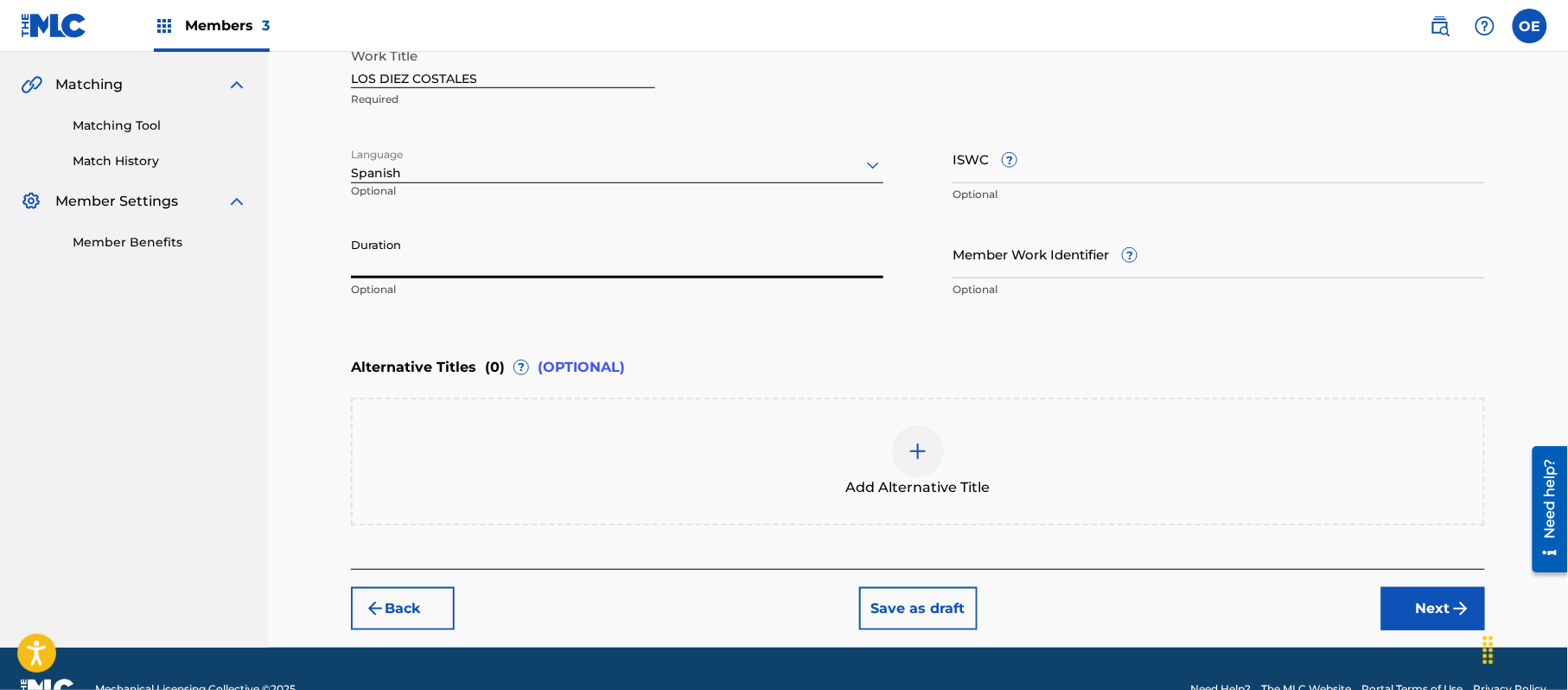 click on "Duration" at bounding box center [617, 253] 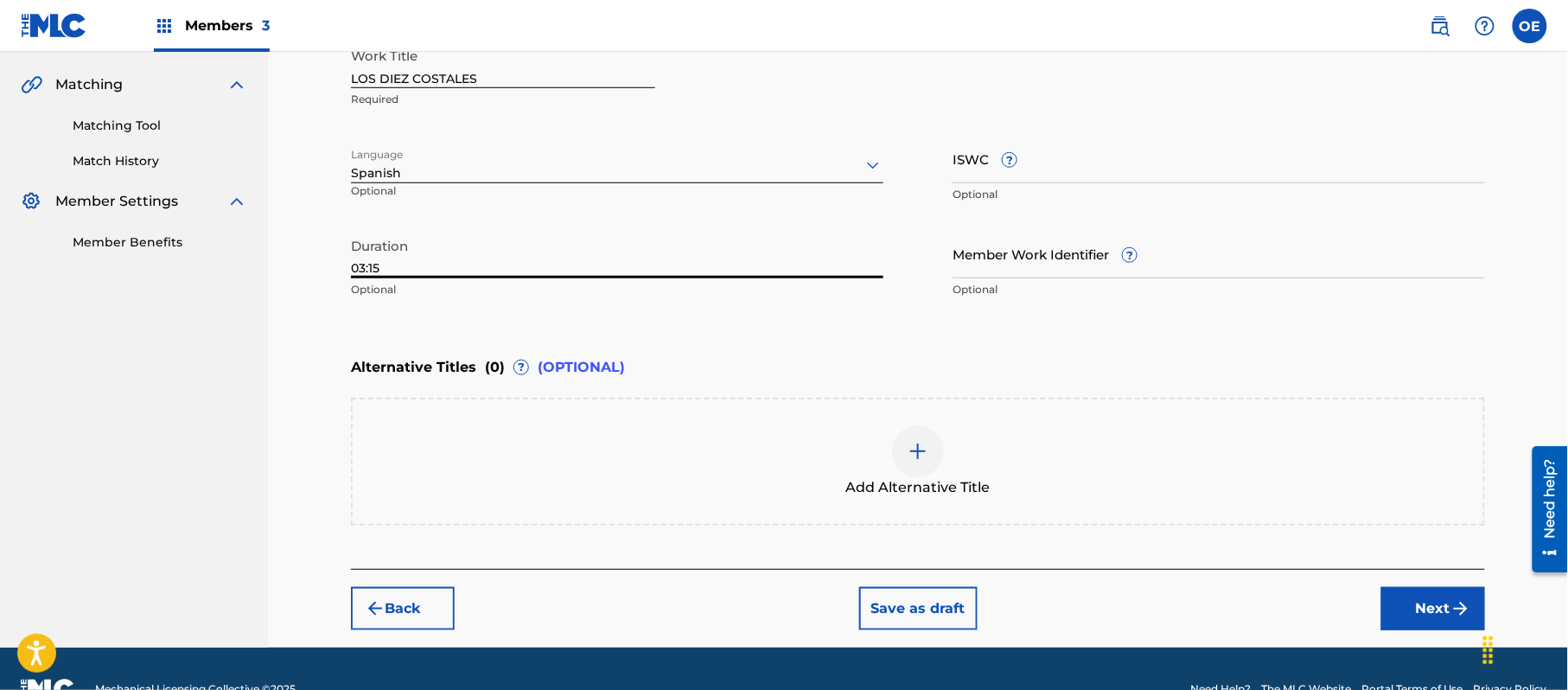 type on "03:15" 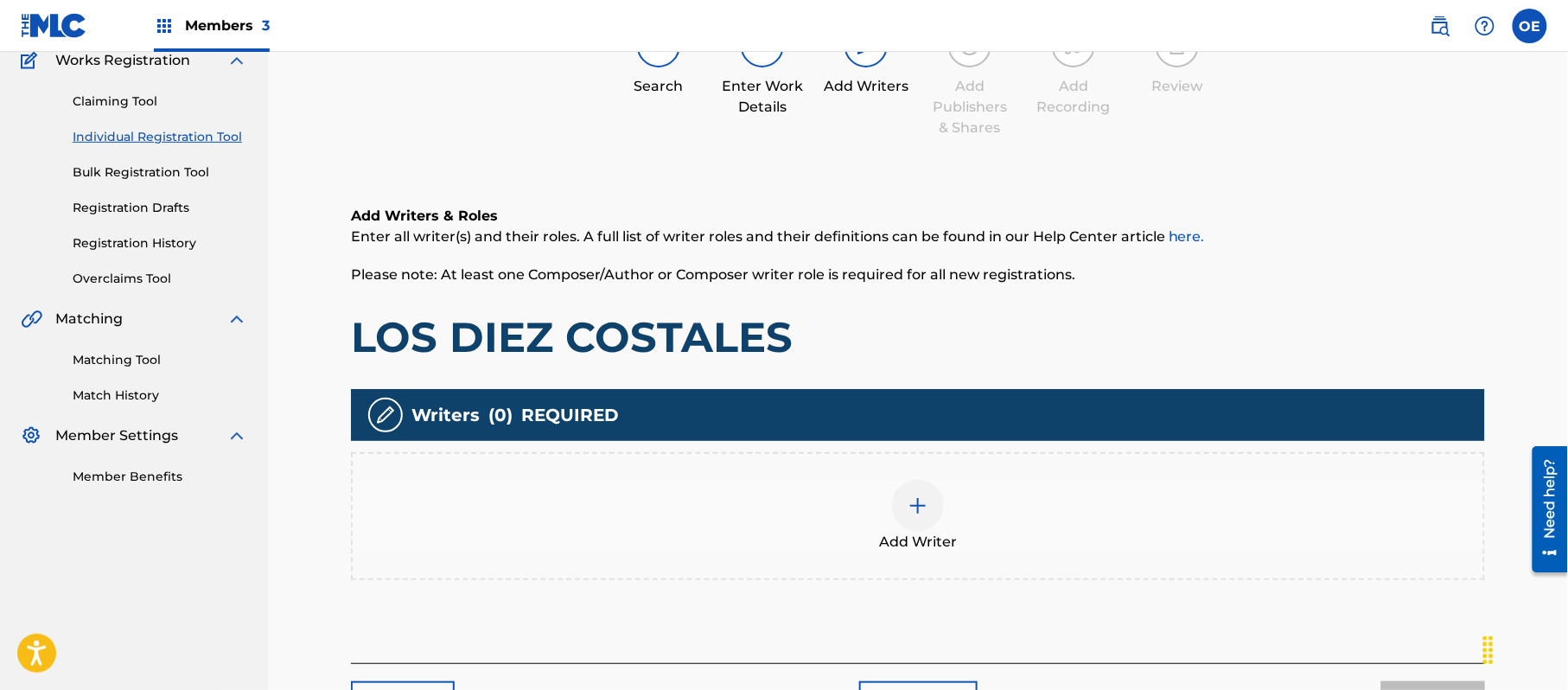 scroll, scrollTop: 194, scrollLeft: 0, axis: vertical 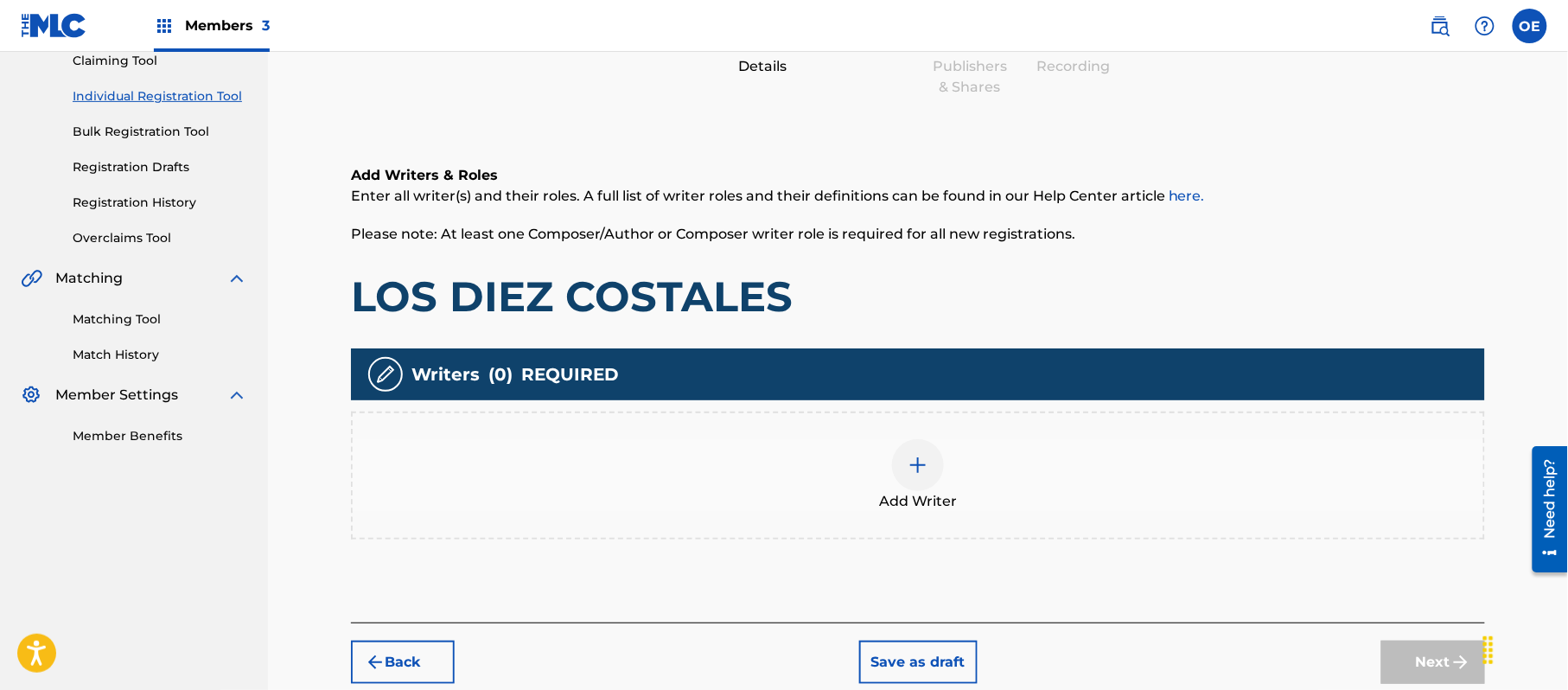 click on "Add Writer" at bounding box center (918, 502) 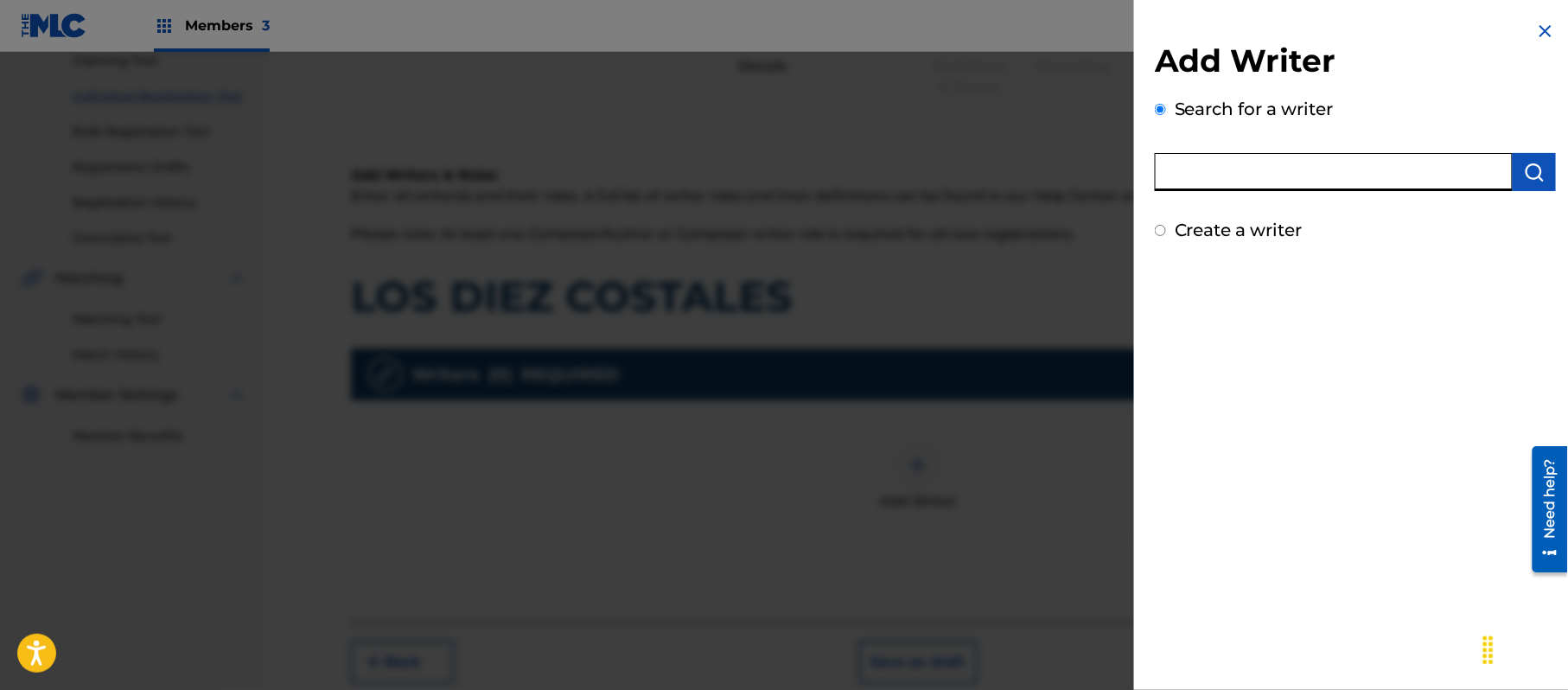 paste on "[FIRST] [LAST], [FIRST] [LAST]" 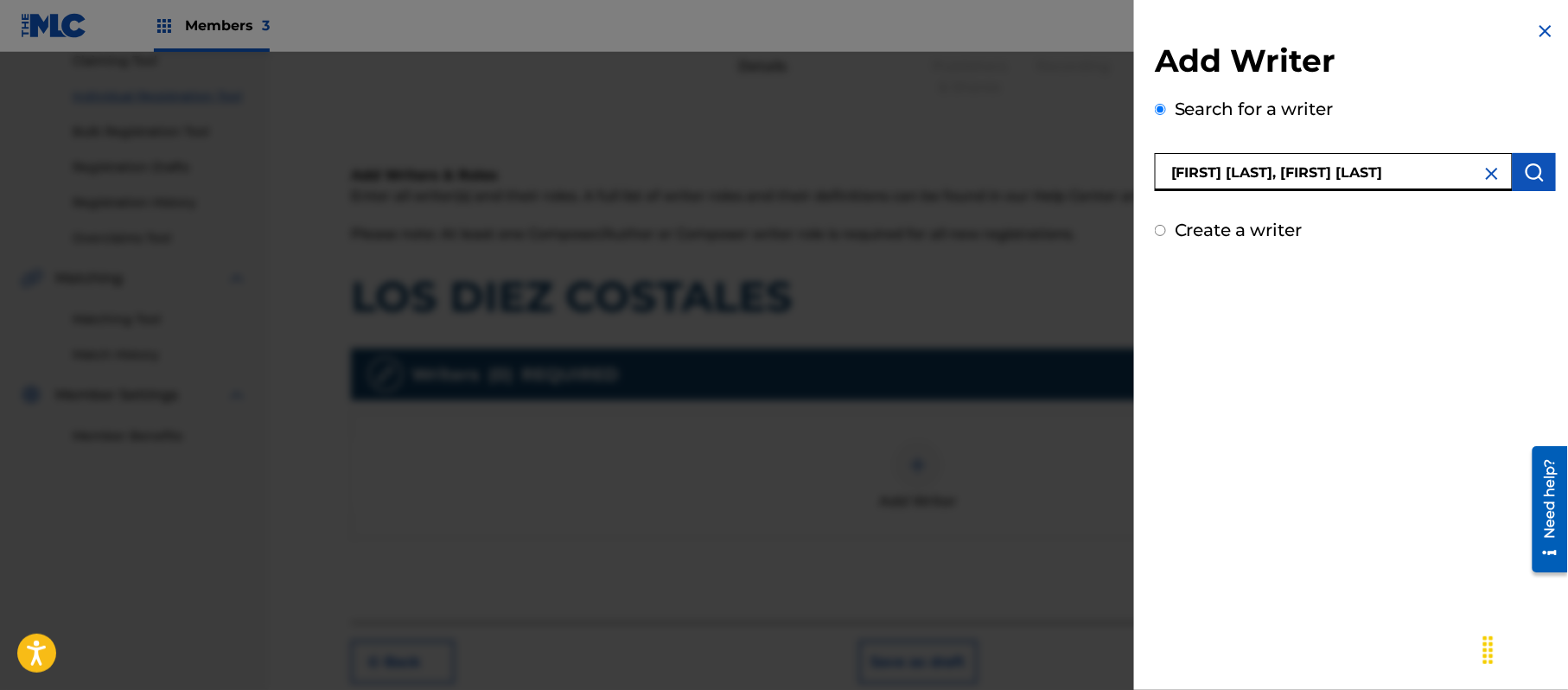 drag, startPoint x: 1335, startPoint y: 171, endPoint x: 1124, endPoint y: 170, distance: 211.00237 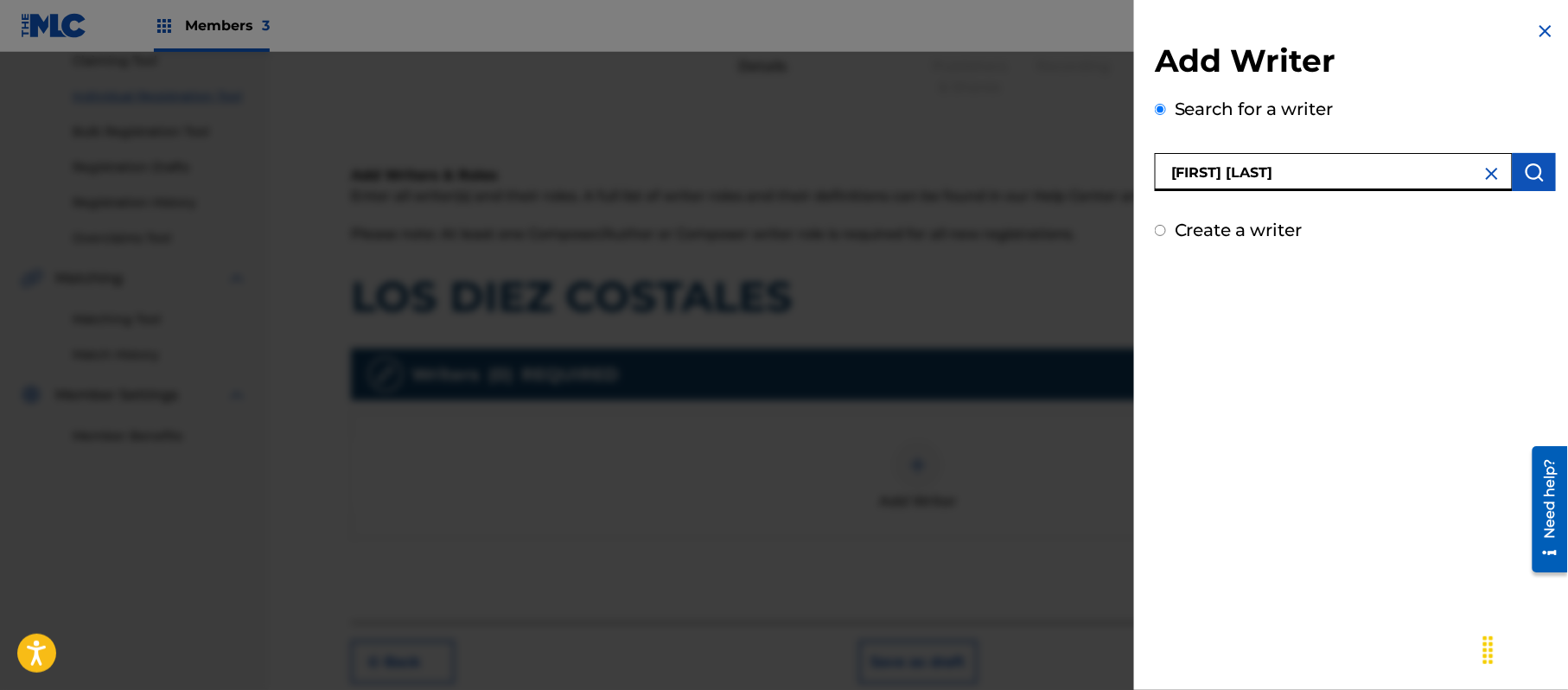 type on "[FIRST] [LAST]" 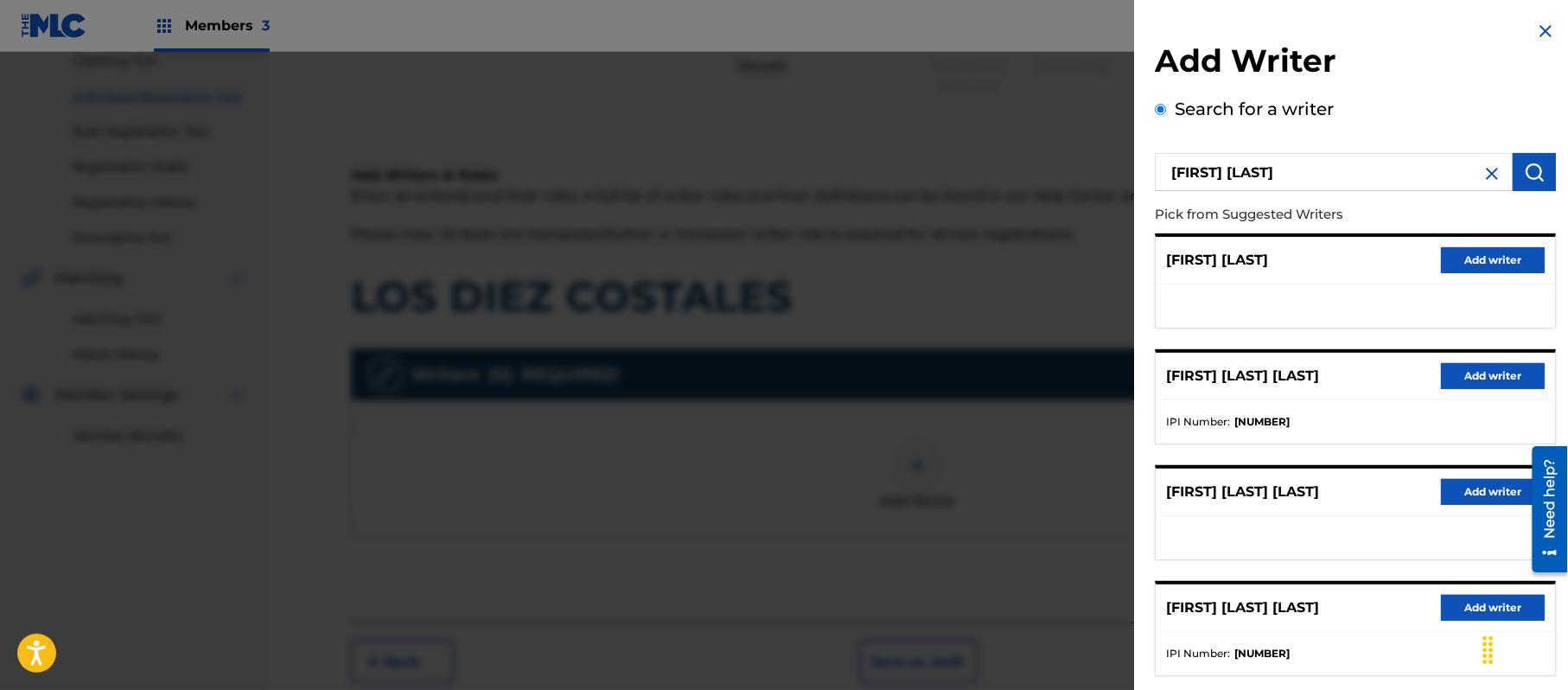 click on "Add writer" at bounding box center (1493, 260) 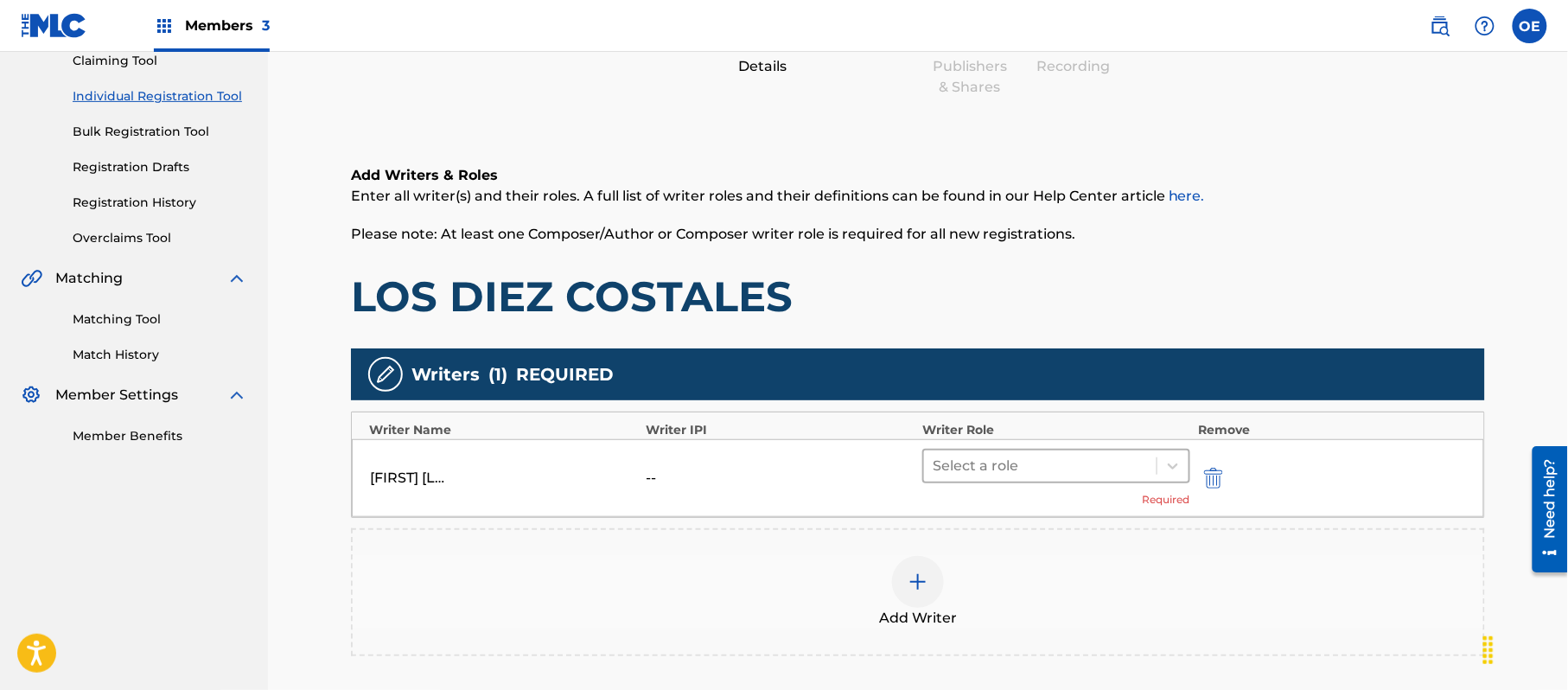 click at bounding box center [1040, 466] 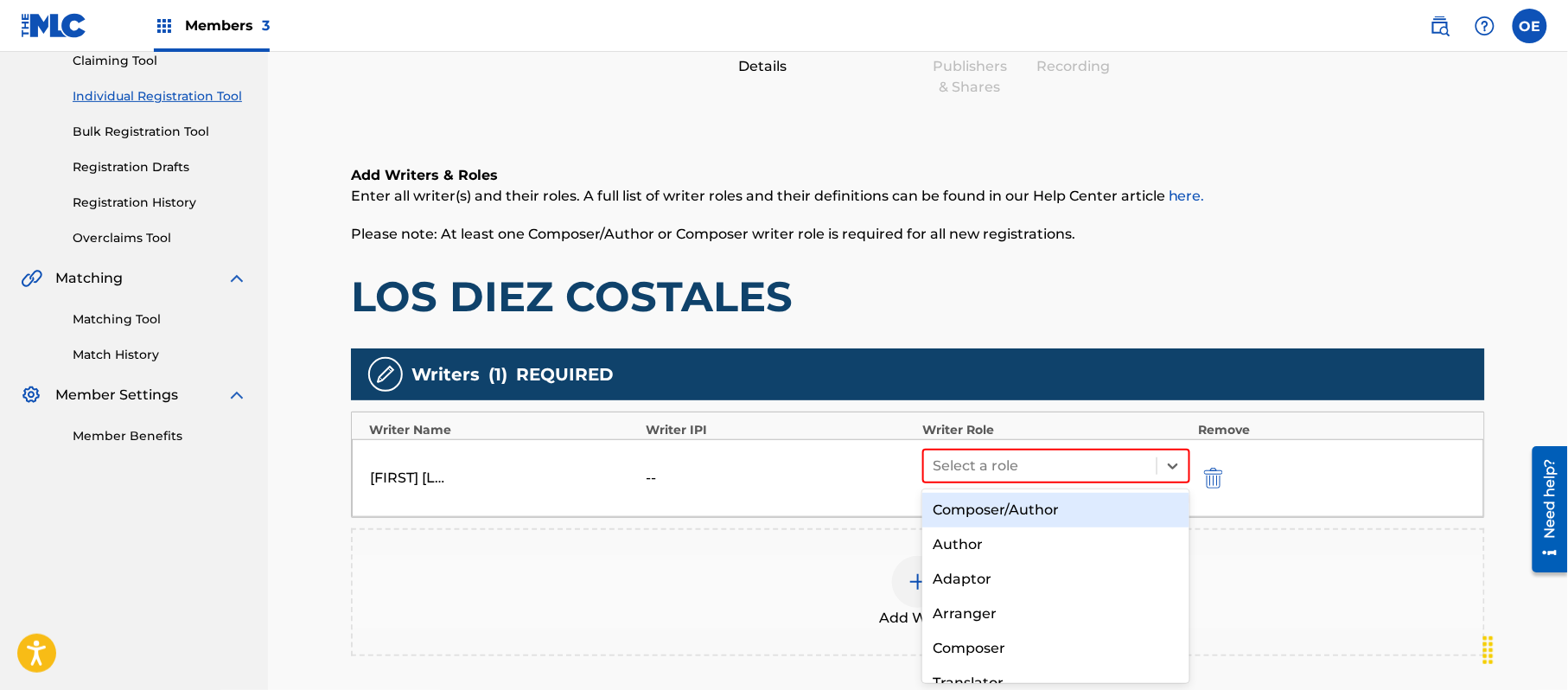 click on "Composer/Author" at bounding box center (1055, 510) 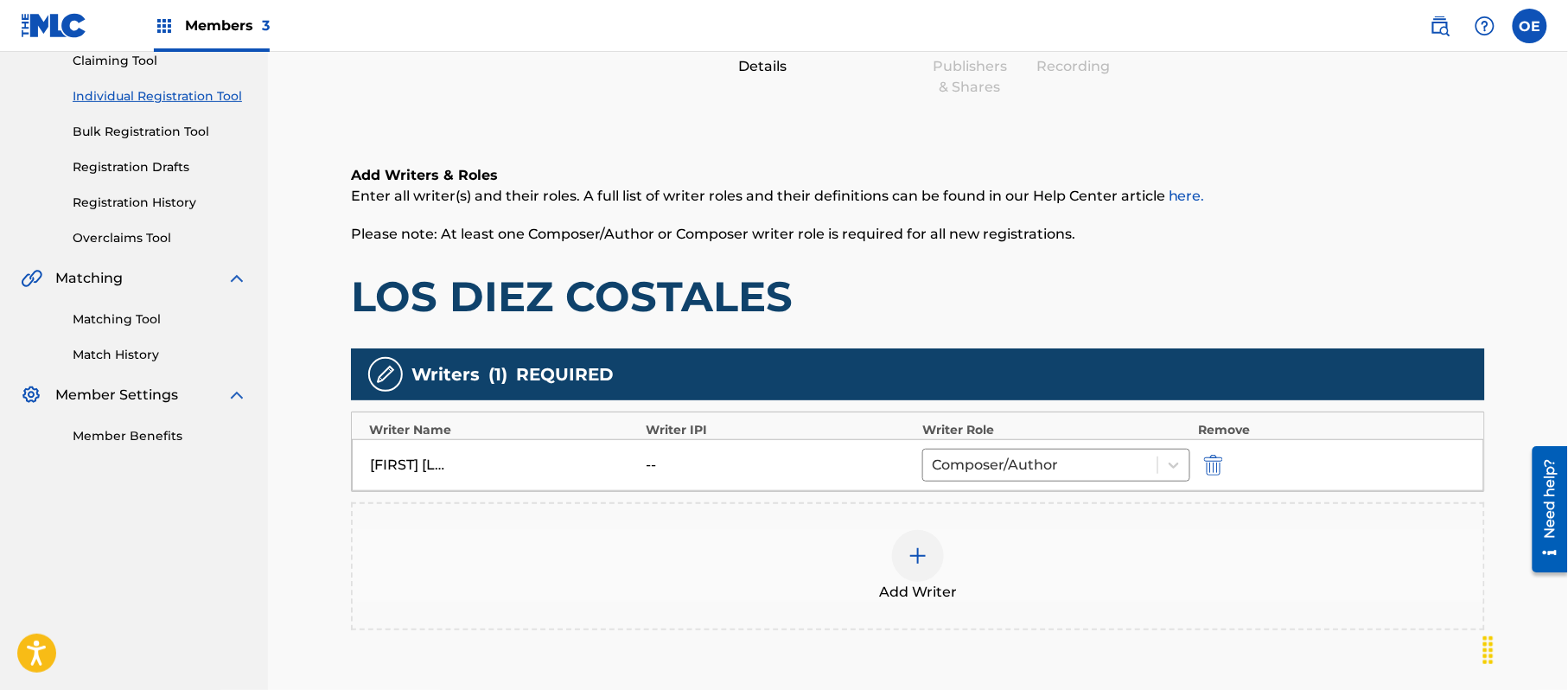 click on "Add Writer" at bounding box center (918, 592) 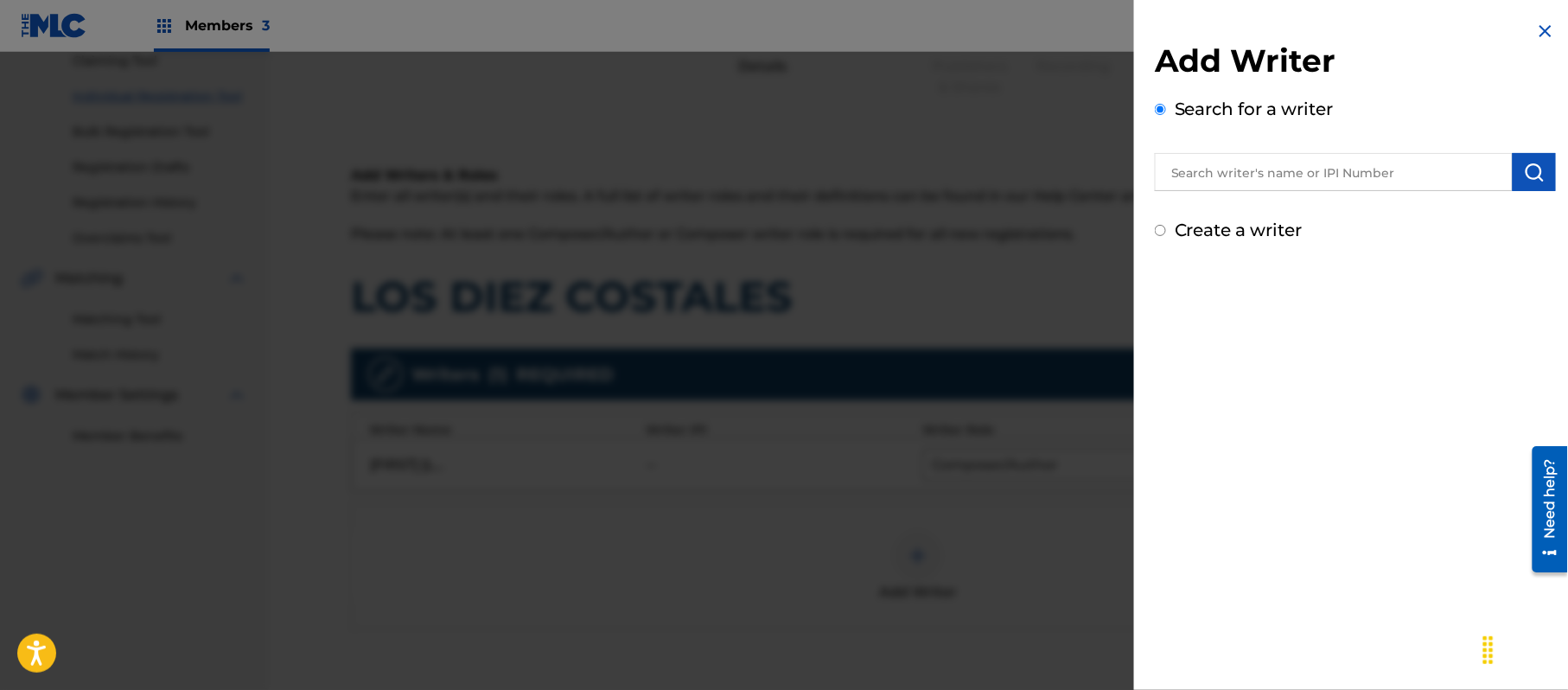 click on "Create a writer" at bounding box center [1239, 230] 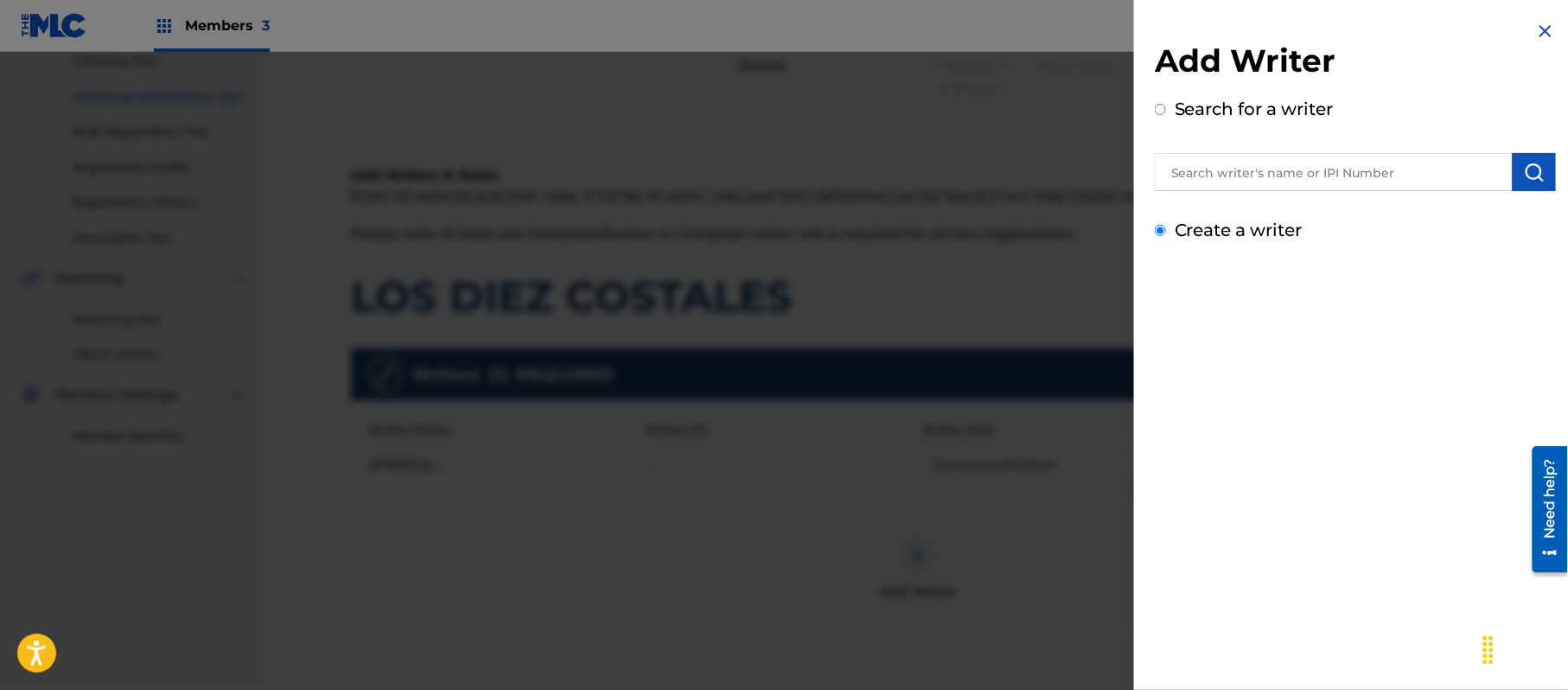 click on "Create a writer" at bounding box center [1160, 230] 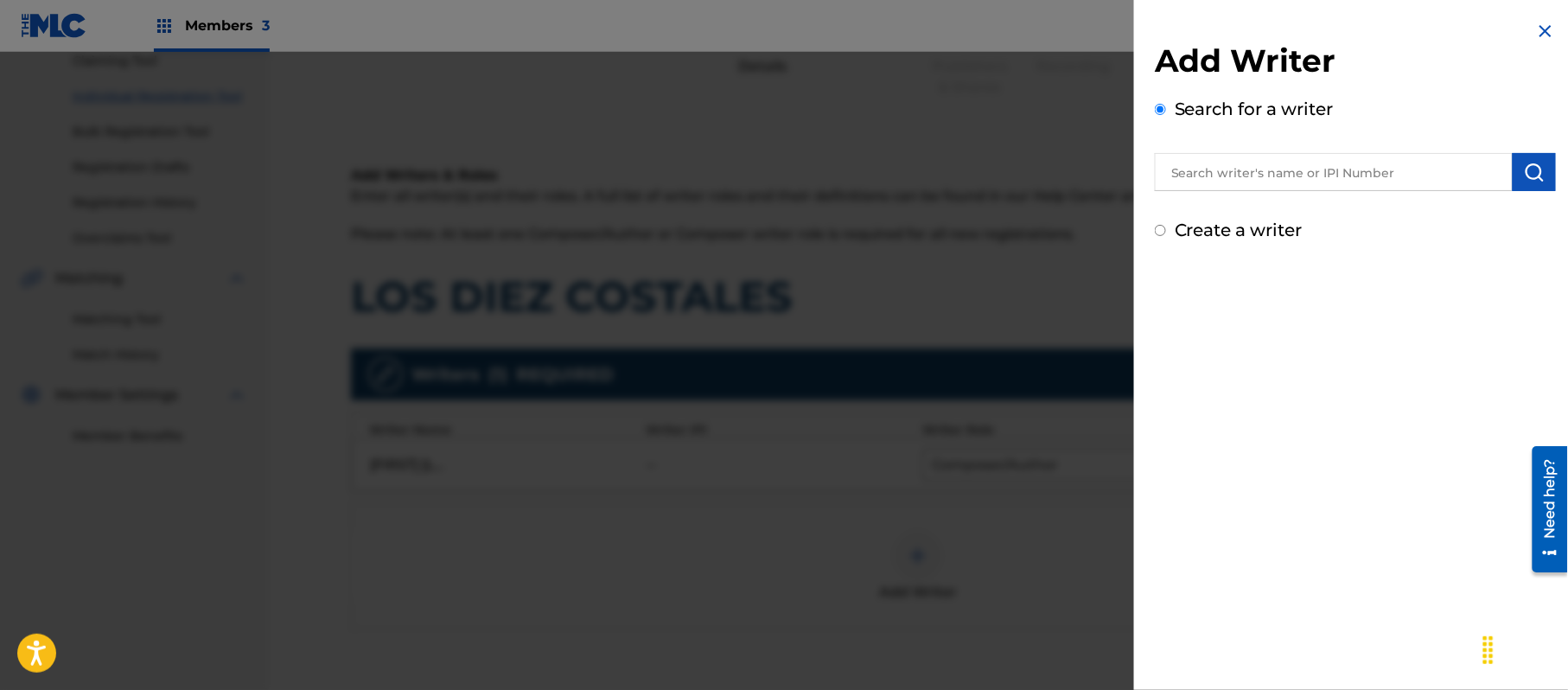 radio on "false" 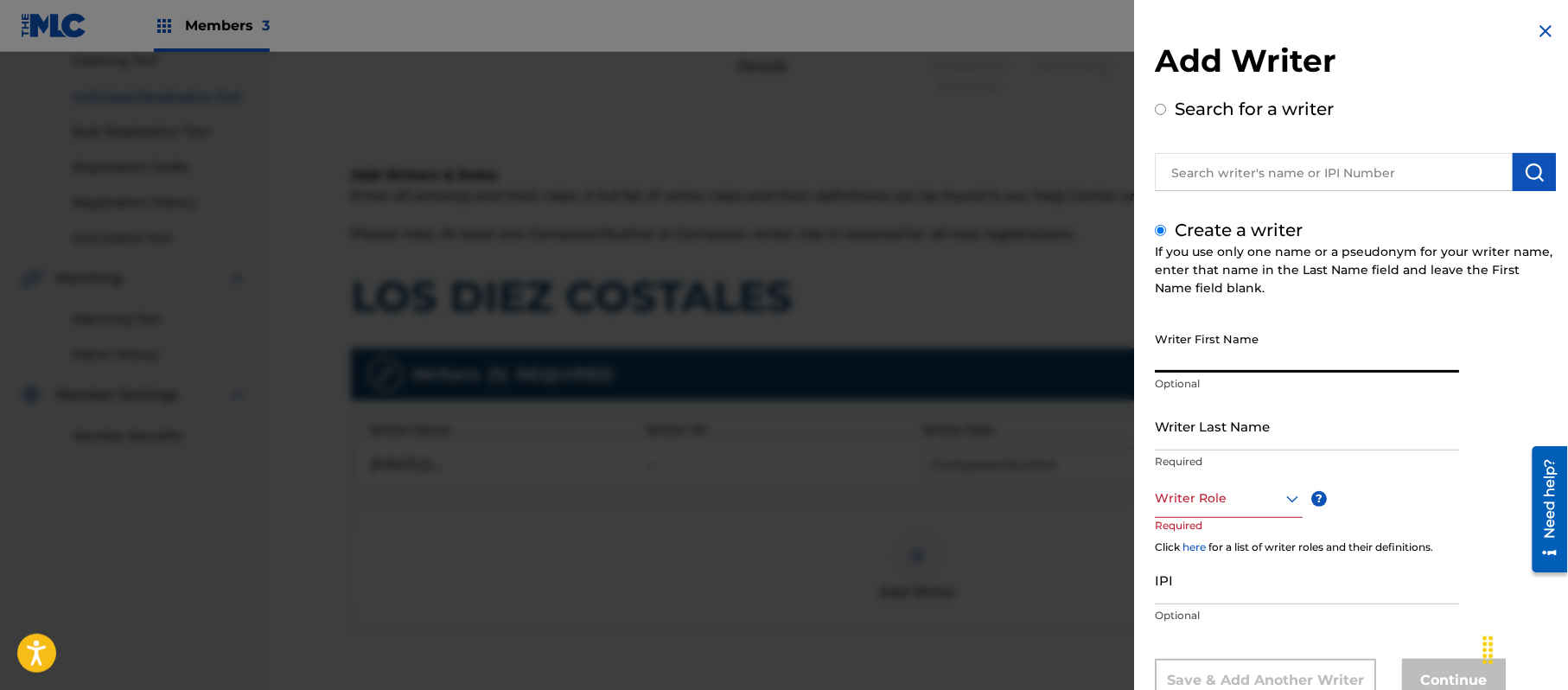 paste on "[FIRST] [LAST], [FIRST] [LAST]" 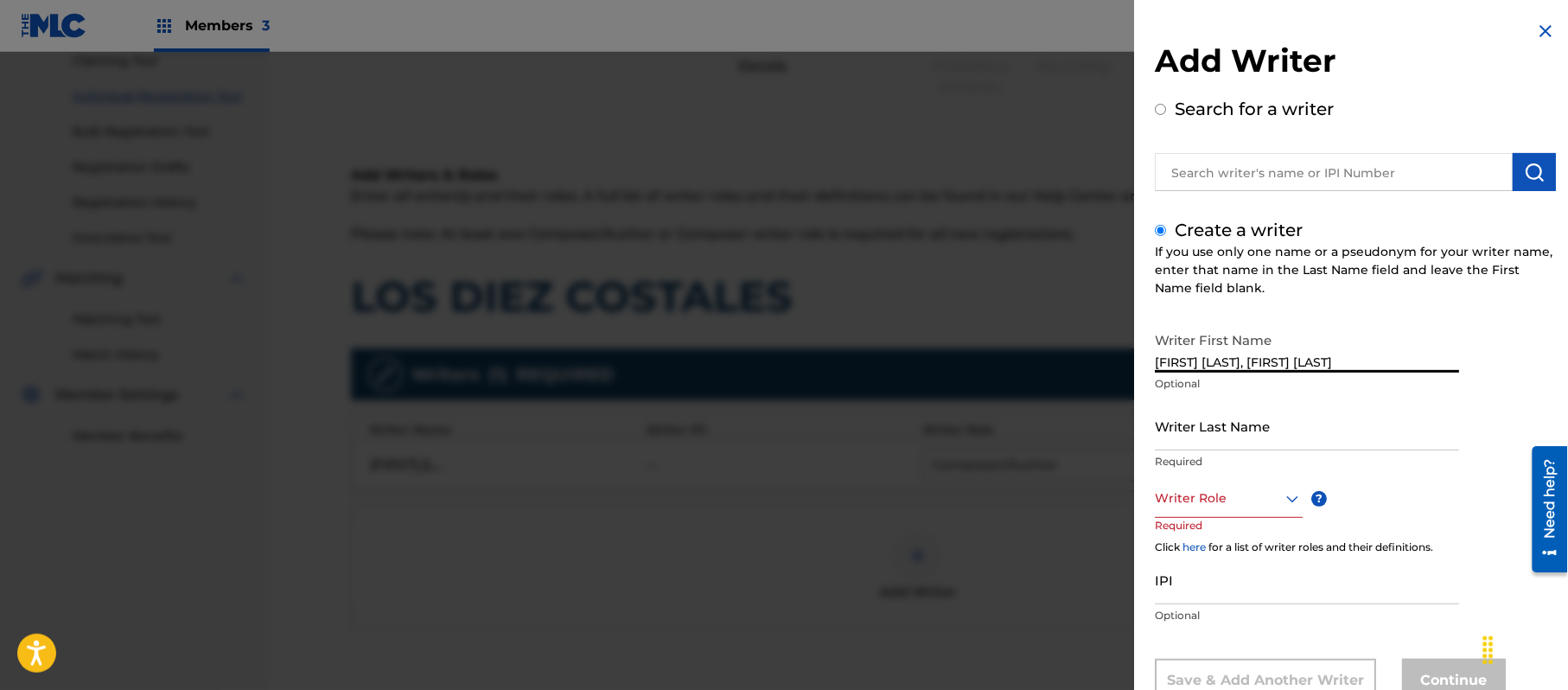 type on "[FIRST] [LAST], [FIRST] [LAST]" 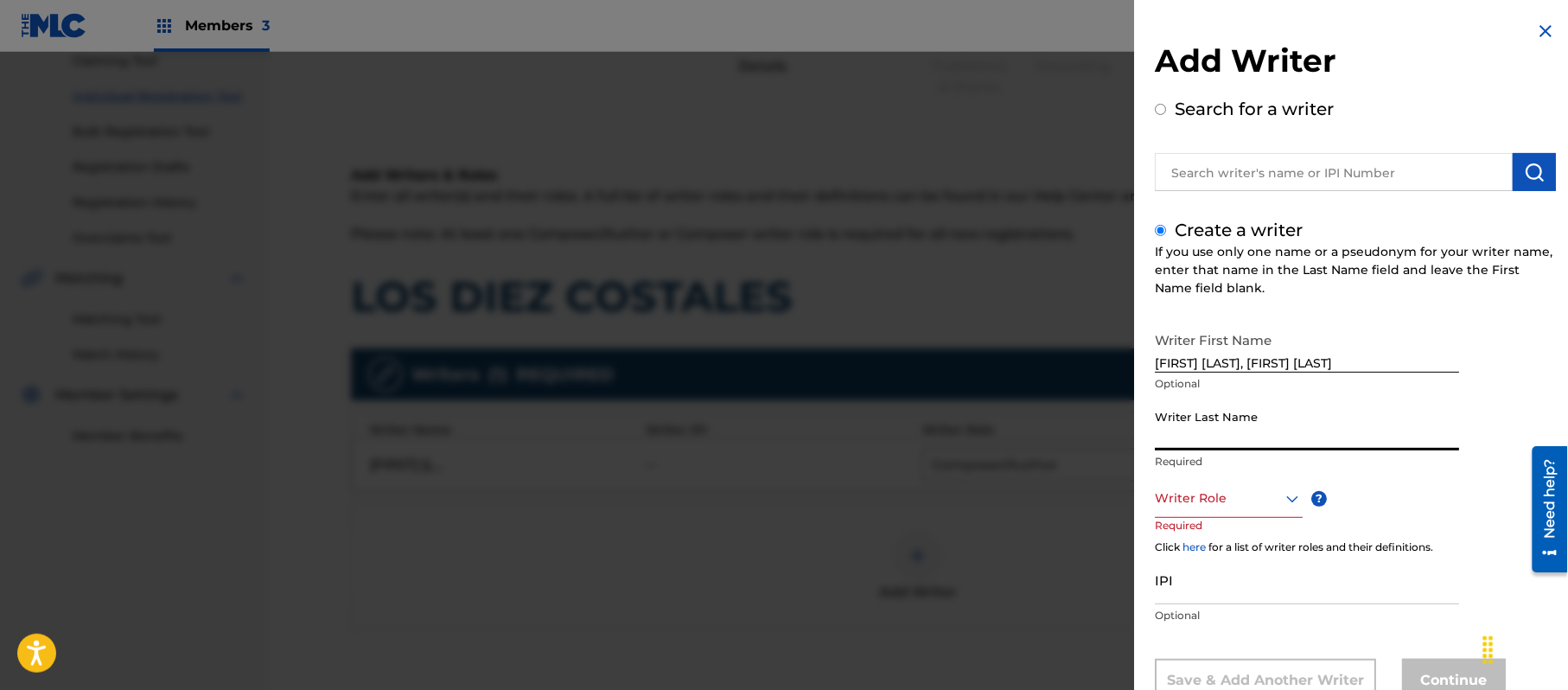 paste on "[FIRST] [LAST], [FIRST] [LAST]" 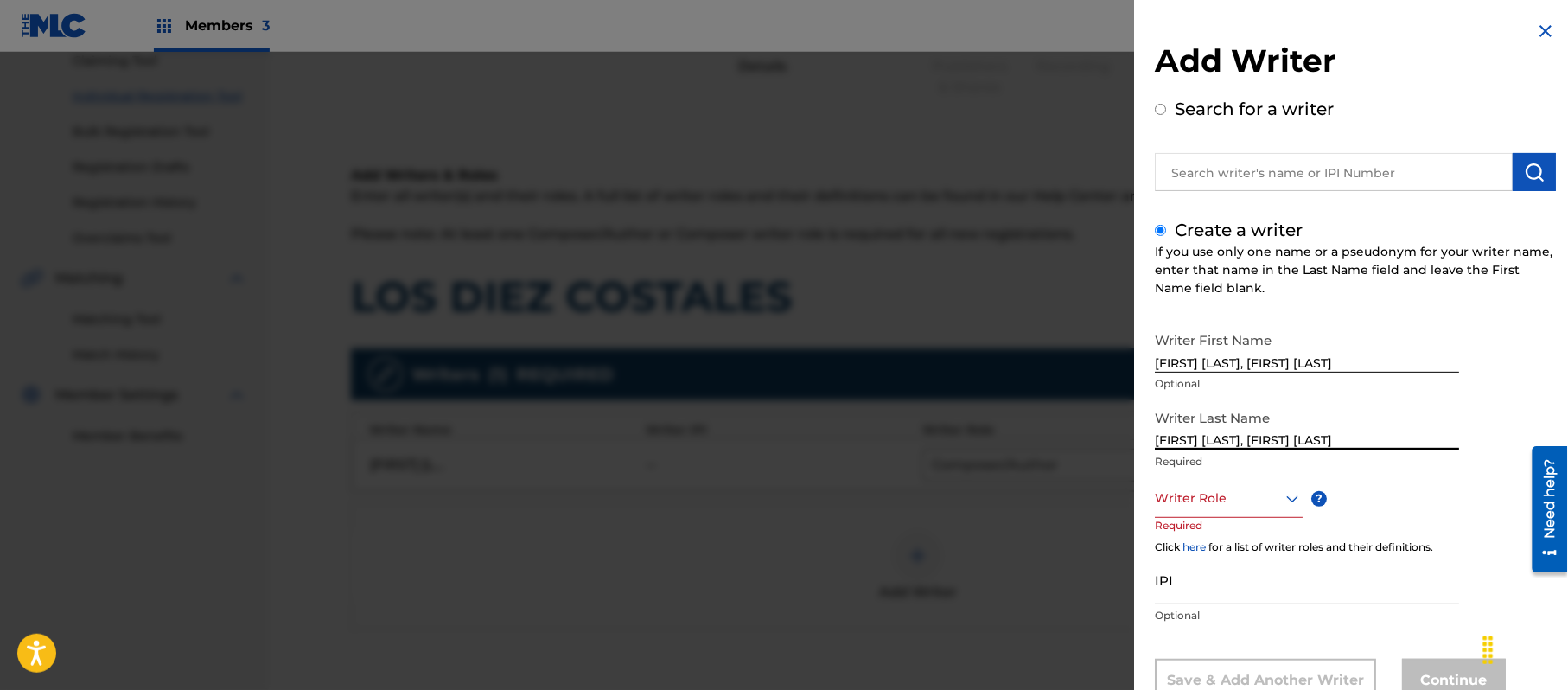 type on "[FIRST] [LAST], [FIRST] [LAST]" 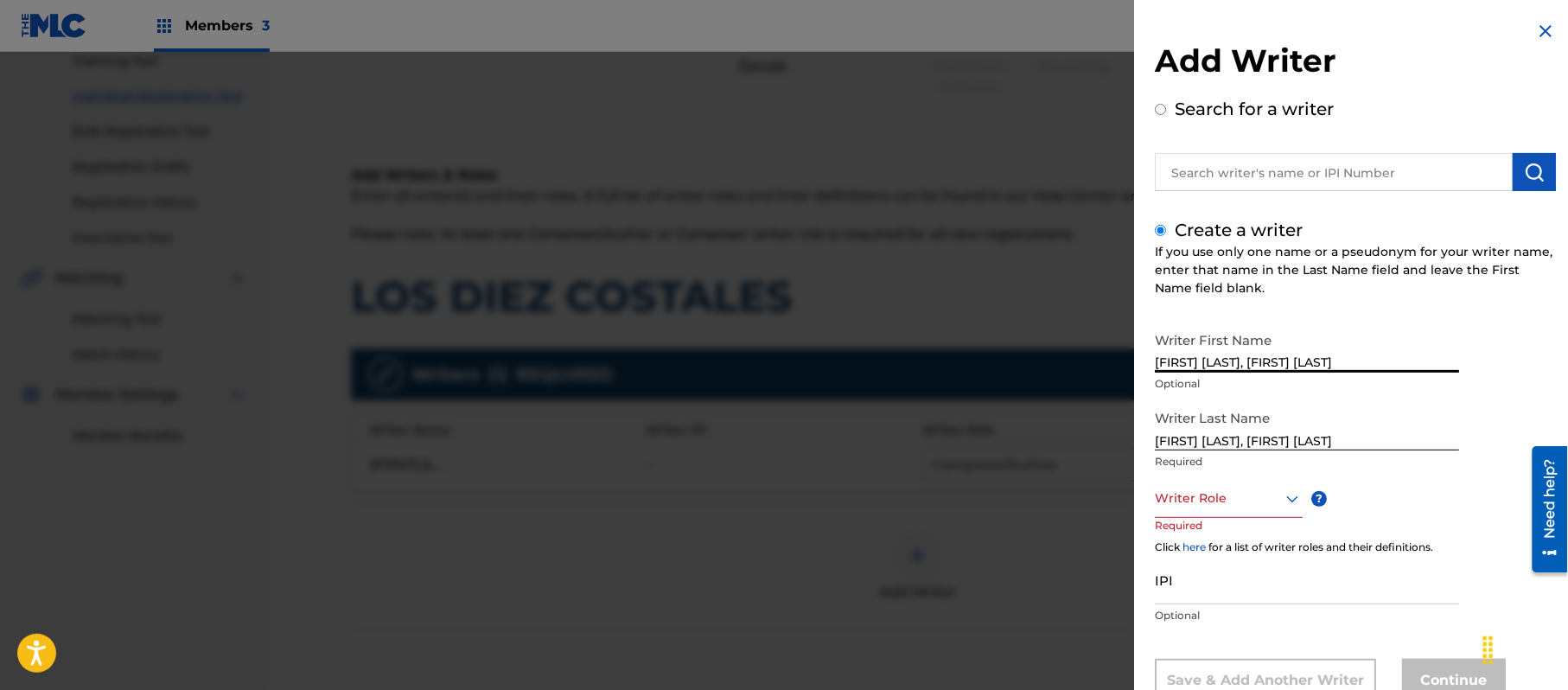 drag, startPoint x: 1412, startPoint y: 354, endPoint x: 1226, endPoint y: 363, distance: 186.2176 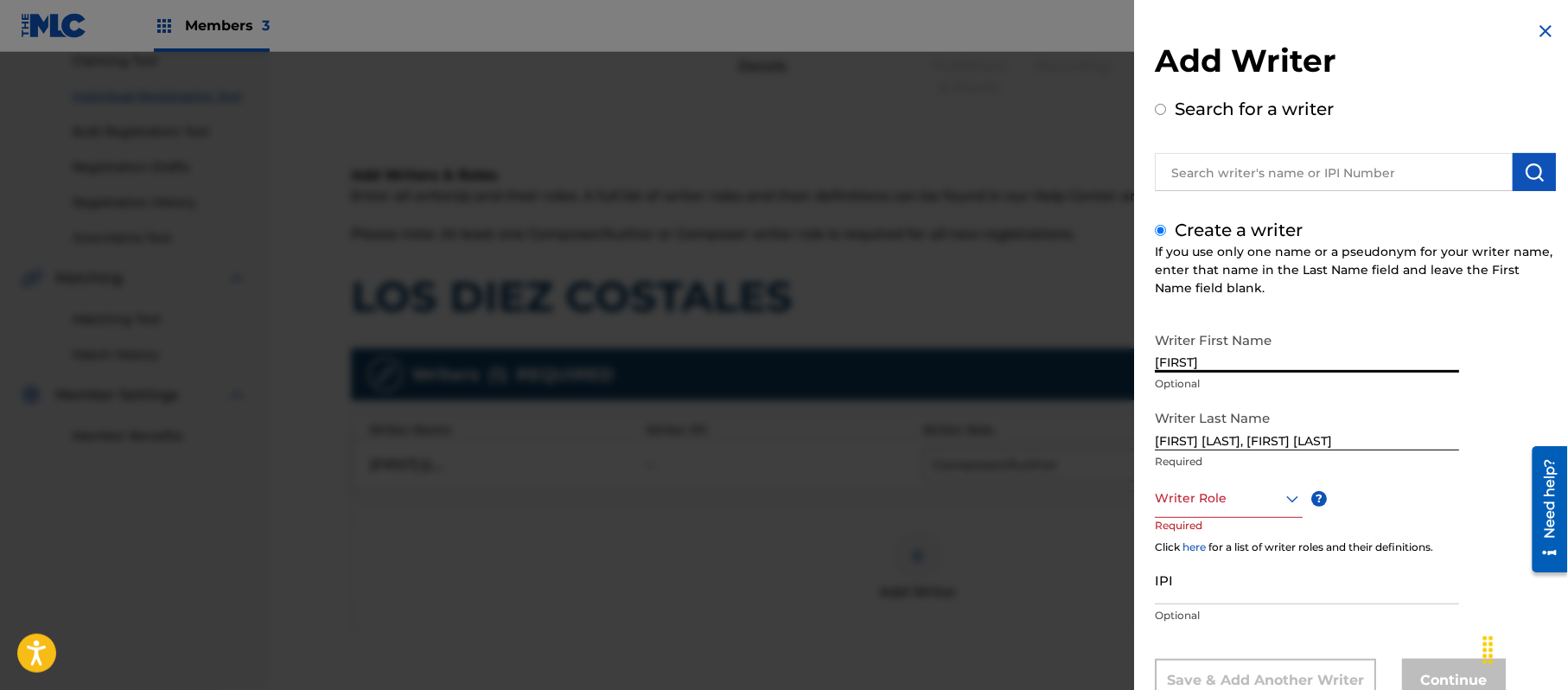 type on "[FIRST]" 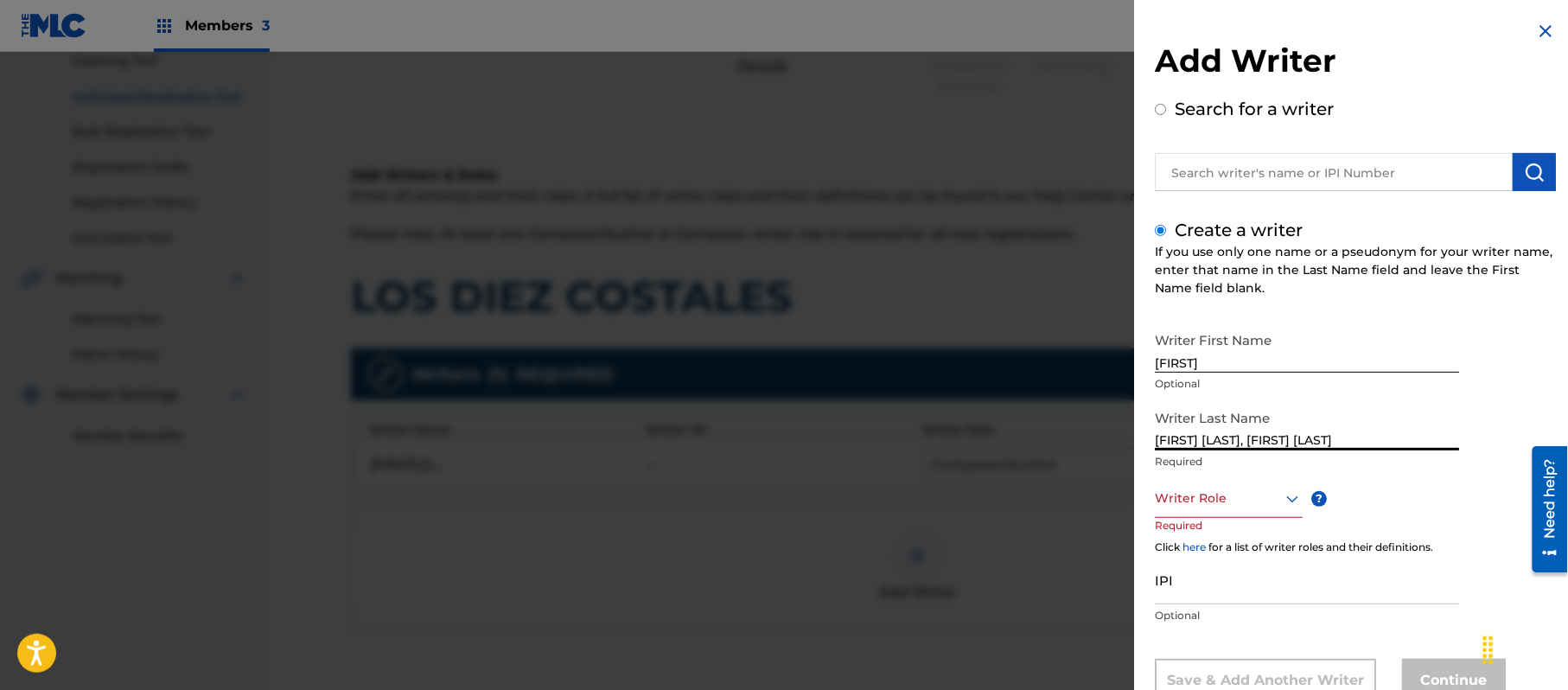 drag, startPoint x: 1233, startPoint y: 440, endPoint x: 1037, endPoint y: 448, distance: 196.1632 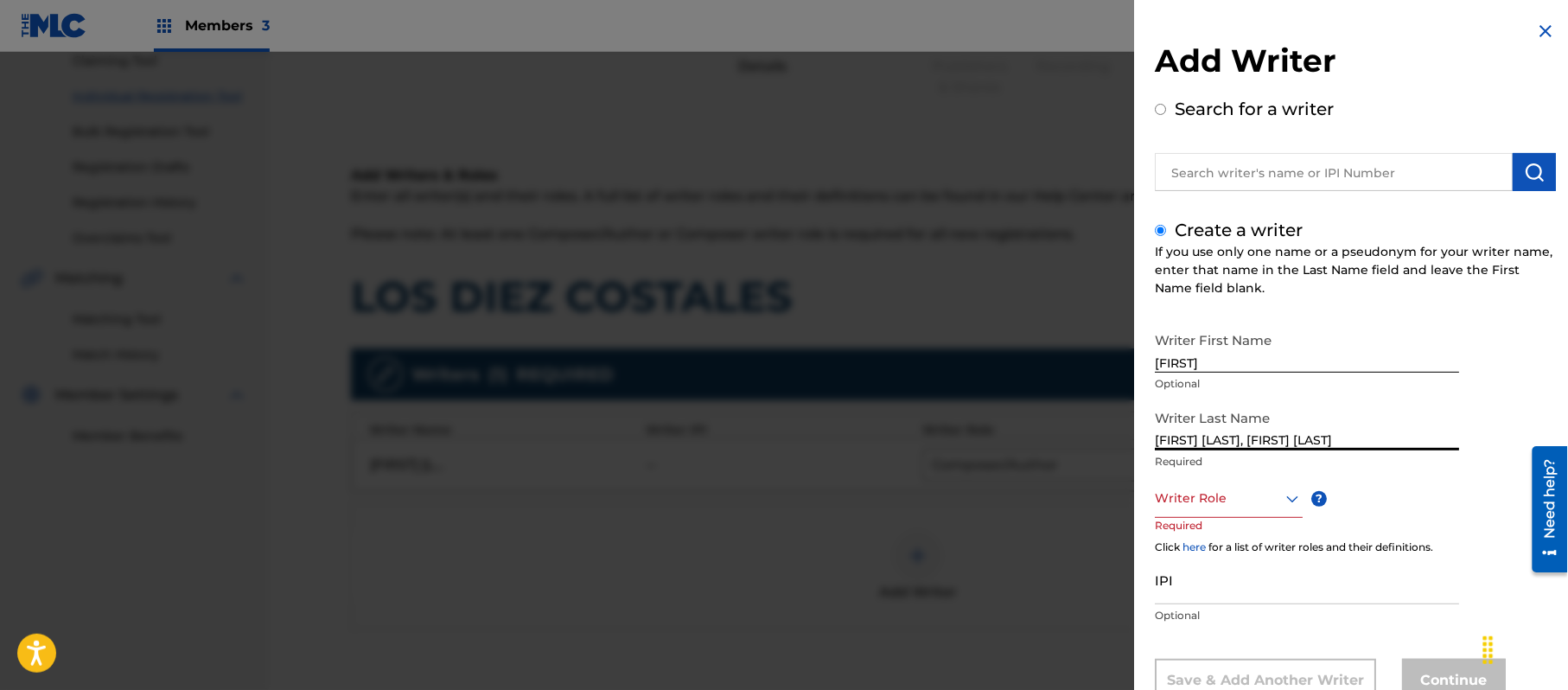 click on "Add Writer Search for a writer Create a writer If you use only one name or a pseudonym for your writer name, enter that name in the Last Name field and leave the First Name field blank. Writer First Name [FIRST] [LAST] Optional" at bounding box center (784, 371) 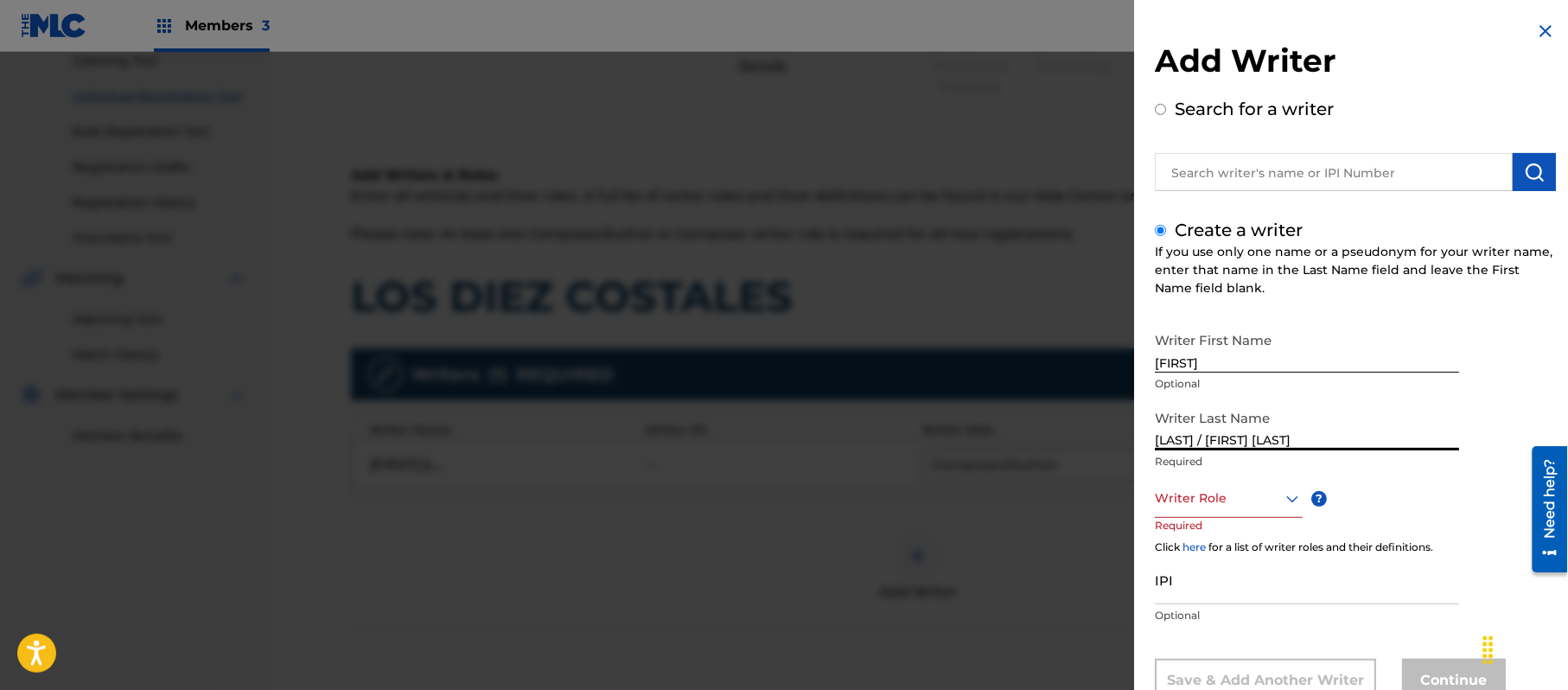drag, startPoint x: 1342, startPoint y: 439, endPoint x: 1212, endPoint y: 457, distance: 131.24024 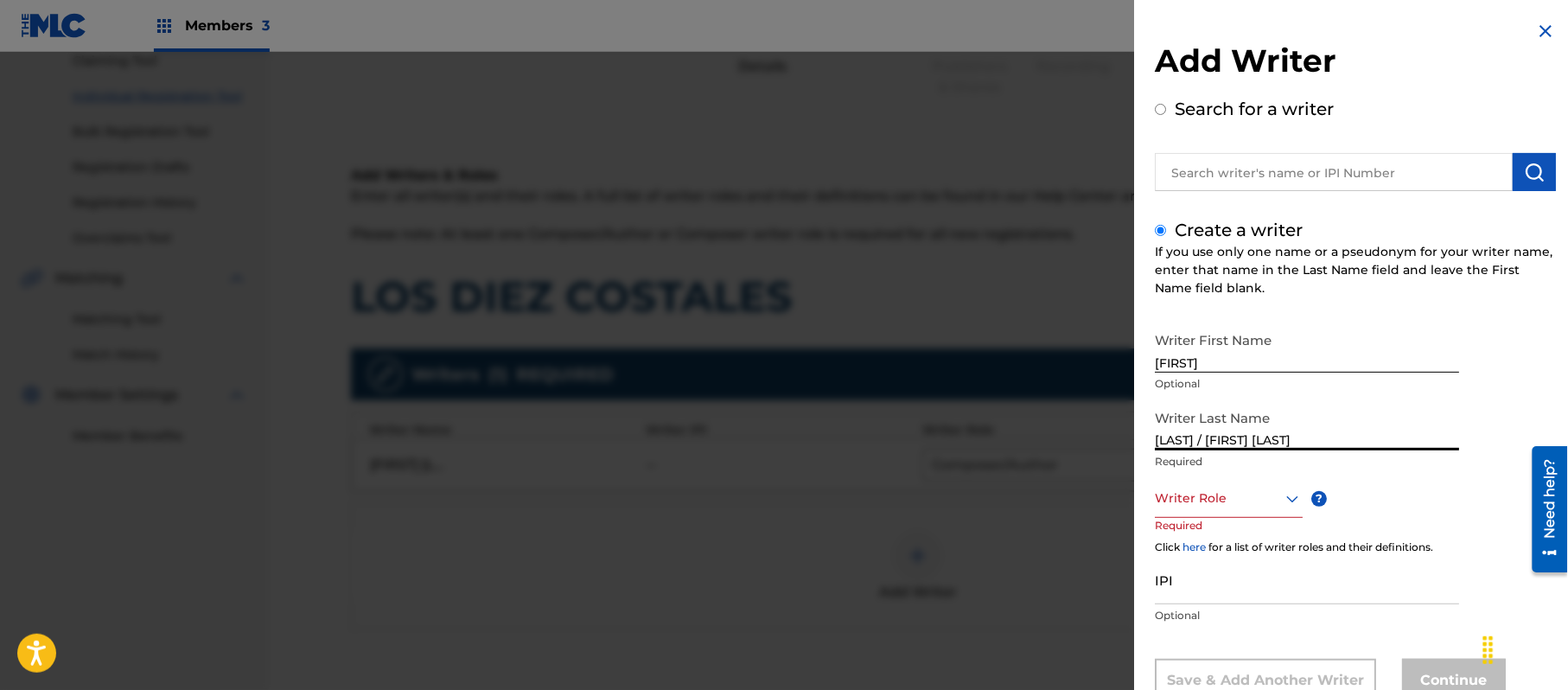 click on "Writer Last Name   [LAST] / [FIRST] [LAST] Required" at bounding box center [1307, 440] 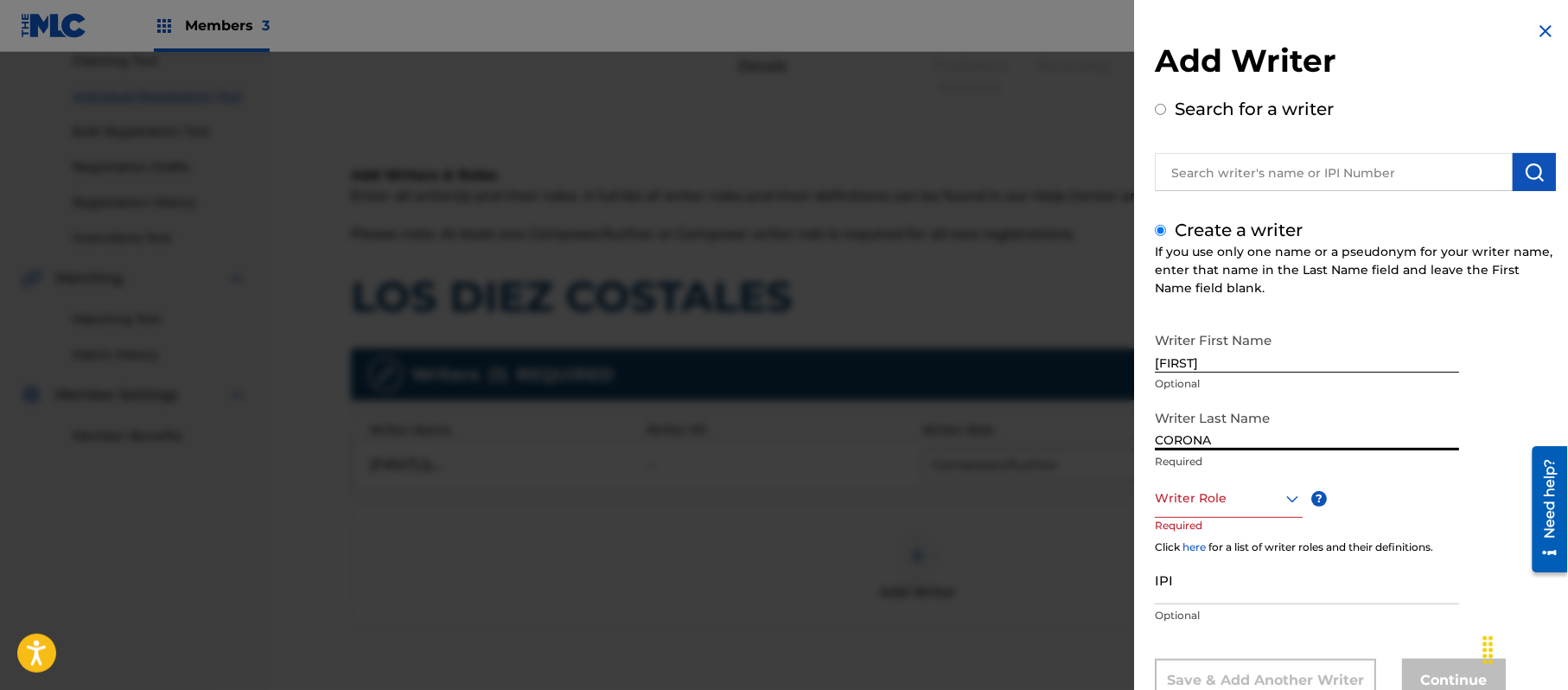 type on "CORONA" 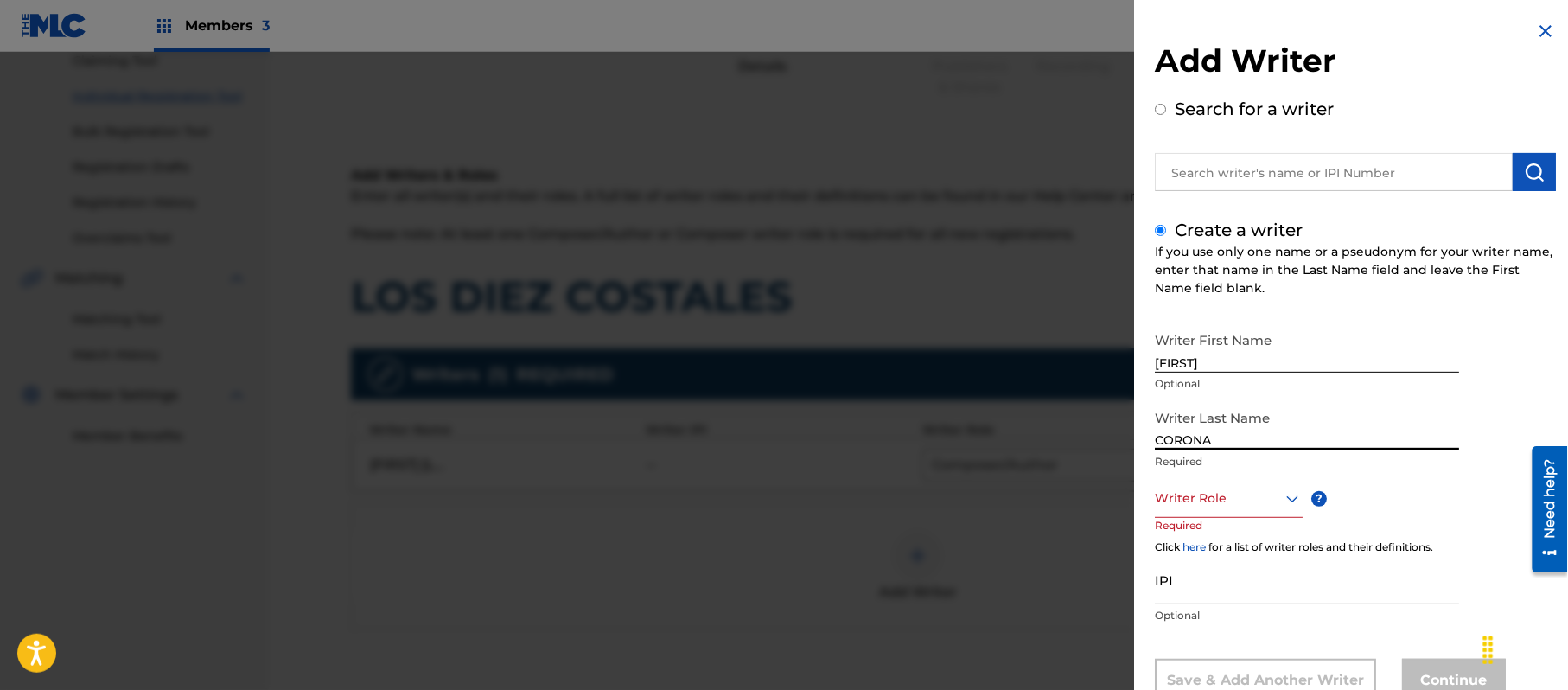 click on "Writer Role" at bounding box center (1228, 498) 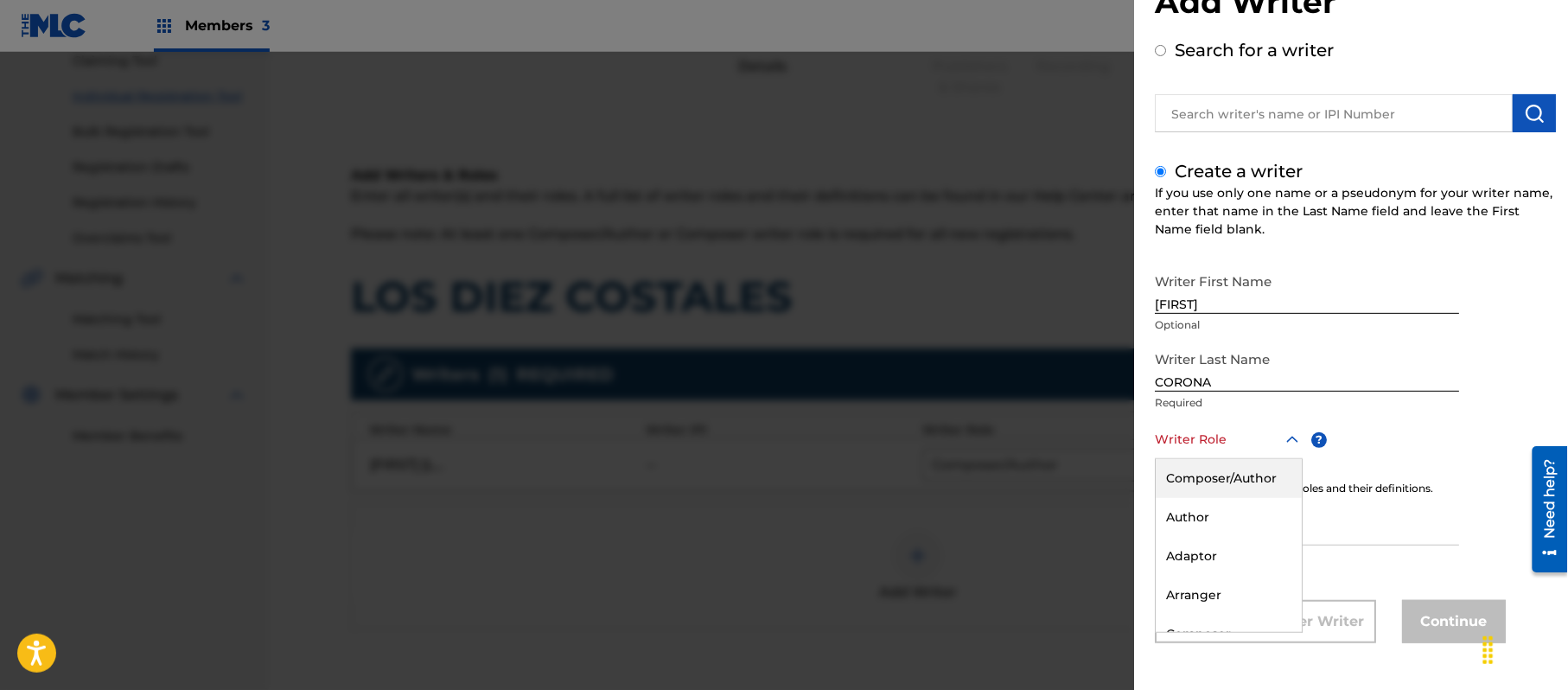 click on "Composer/Author" at bounding box center [1228, 478] 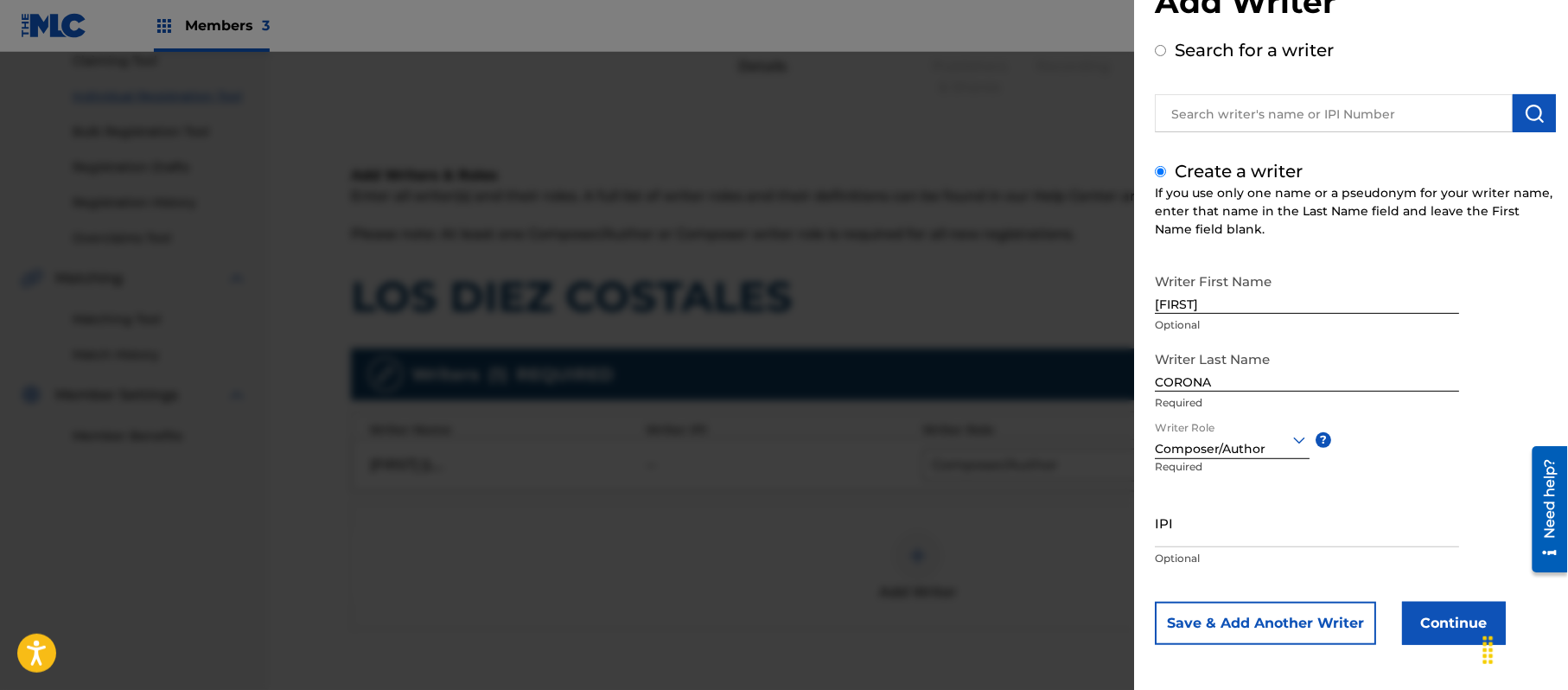 click on "Continue" at bounding box center [1454, 623] 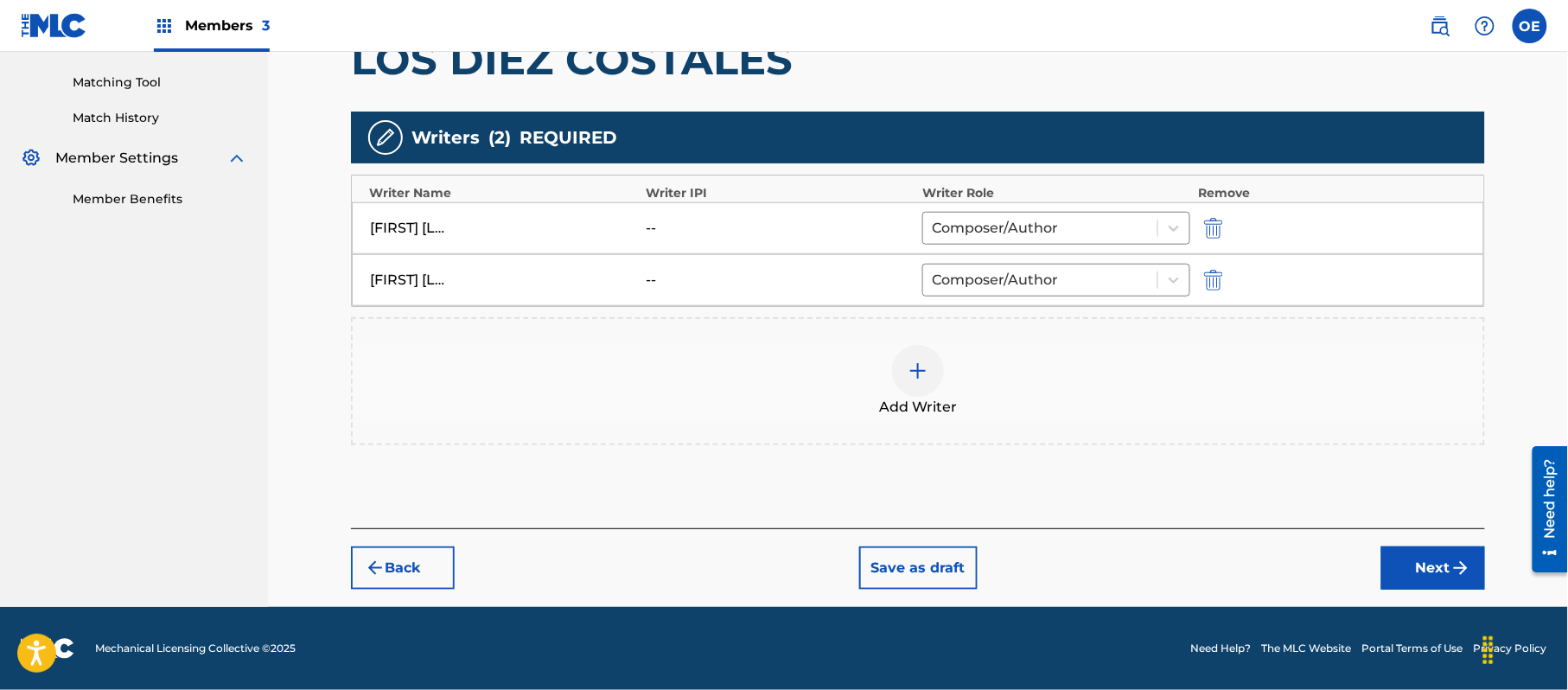 click on "Next" at bounding box center (1433, 568) 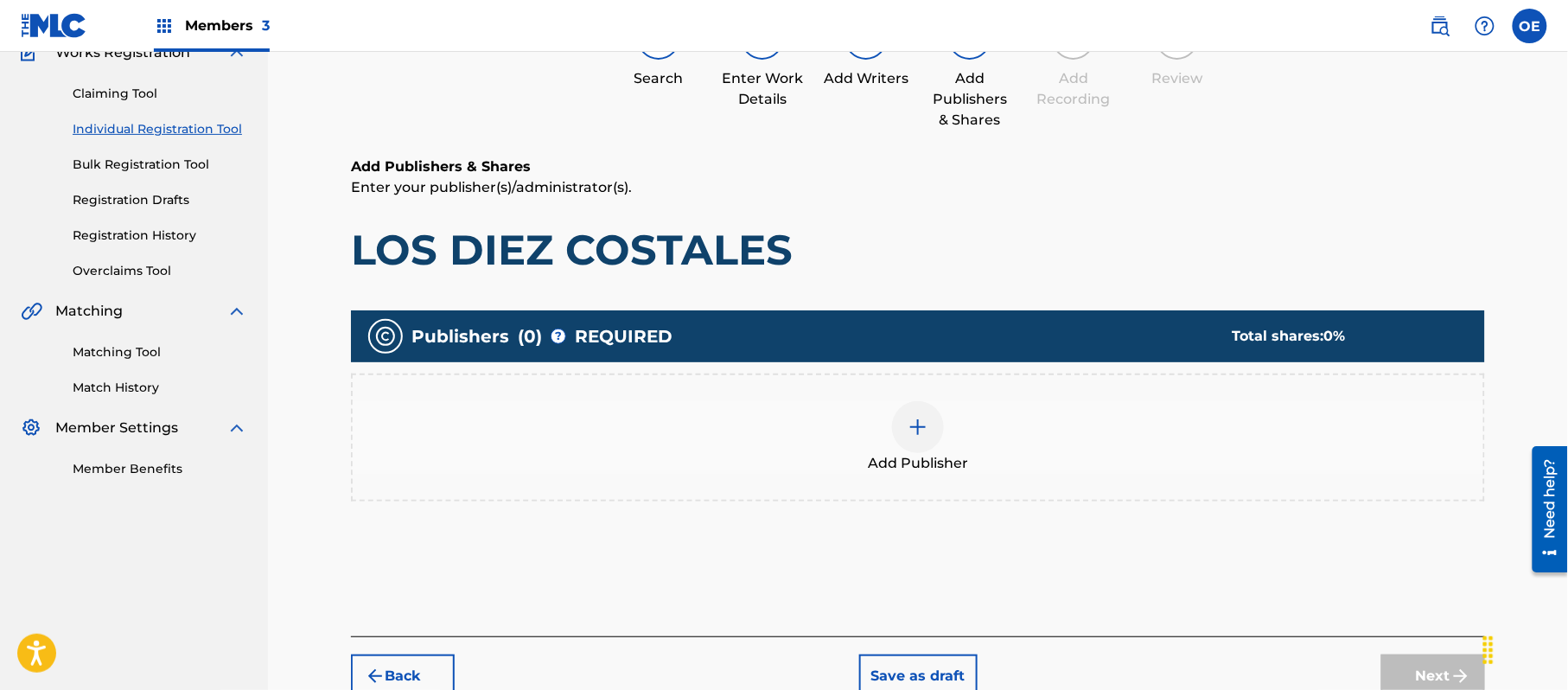 scroll, scrollTop: 267, scrollLeft: 0, axis: vertical 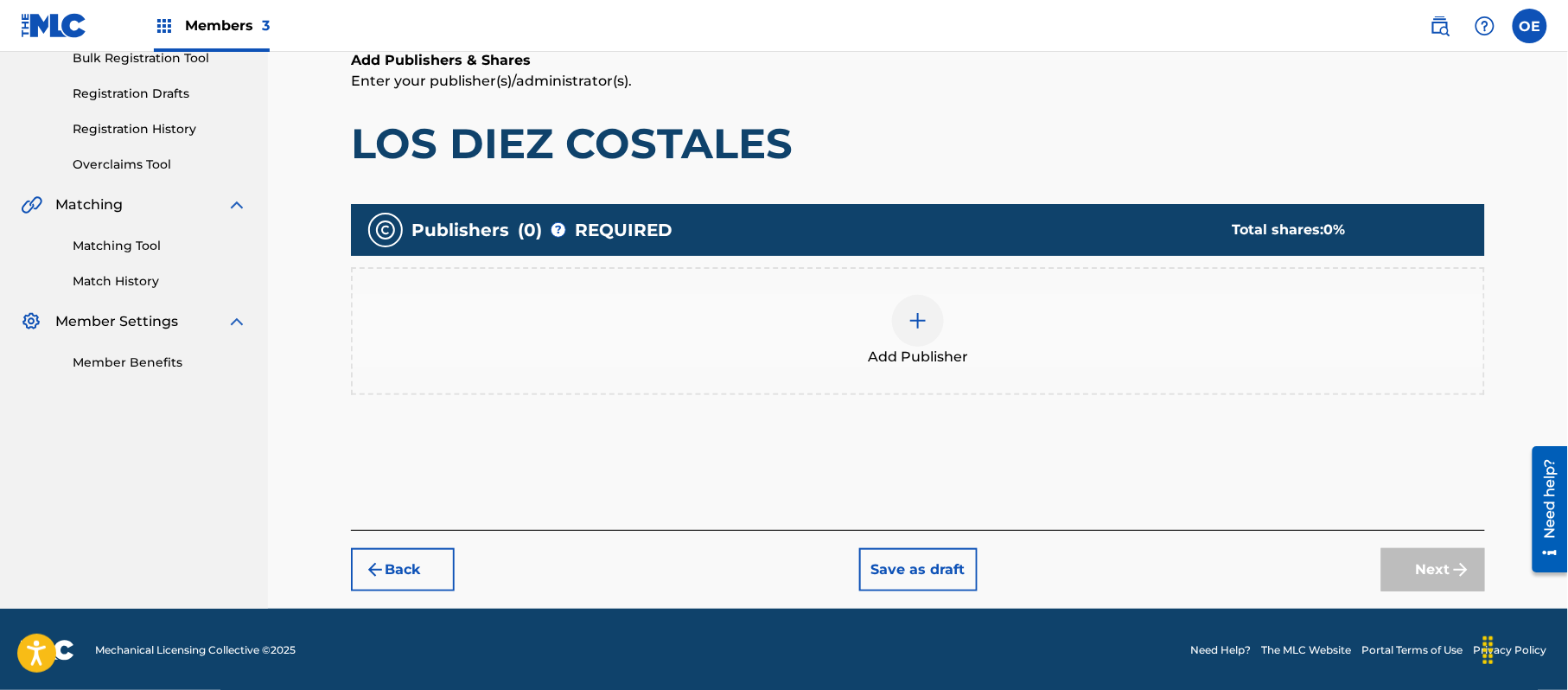 click on "Add Publisher" at bounding box center [918, 357] 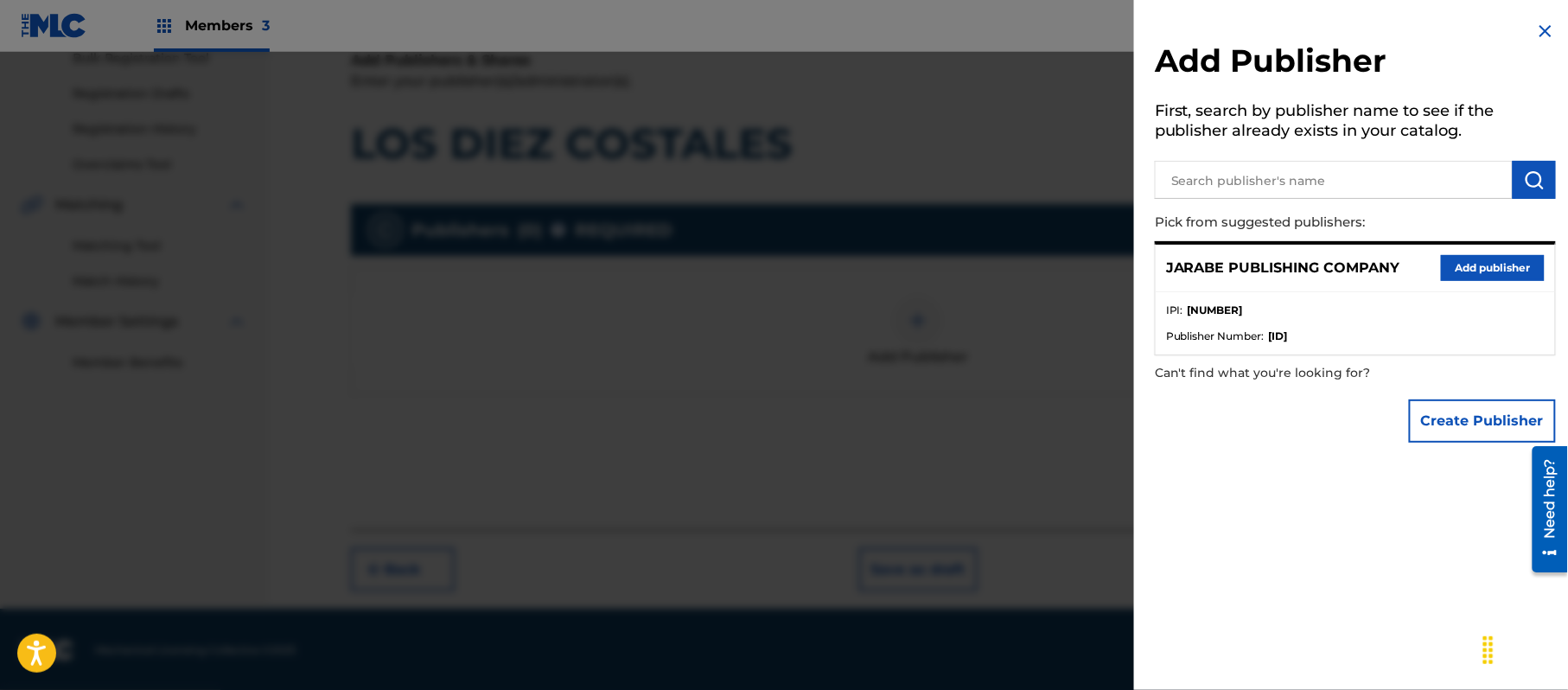 click on "Add publisher" at bounding box center [1493, 268] 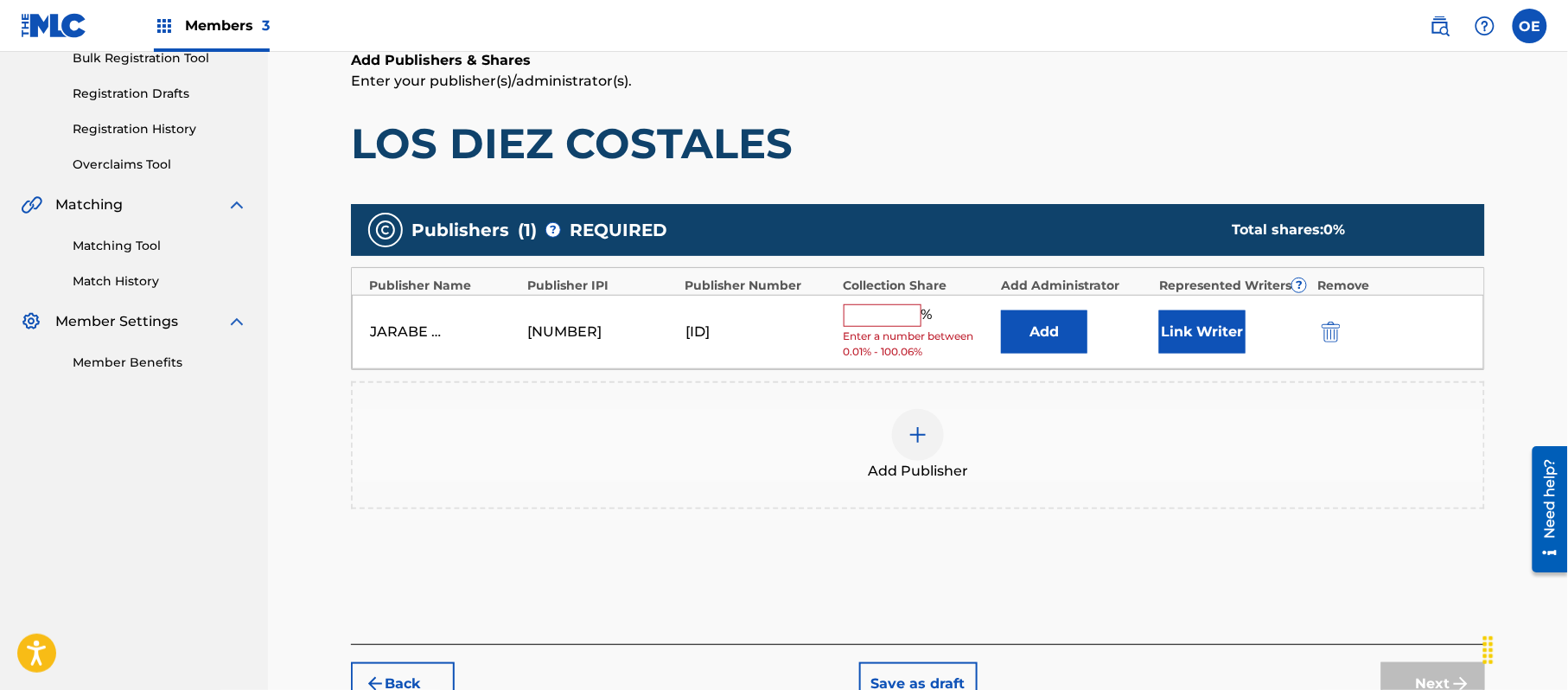 click at bounding box center [883, 316] 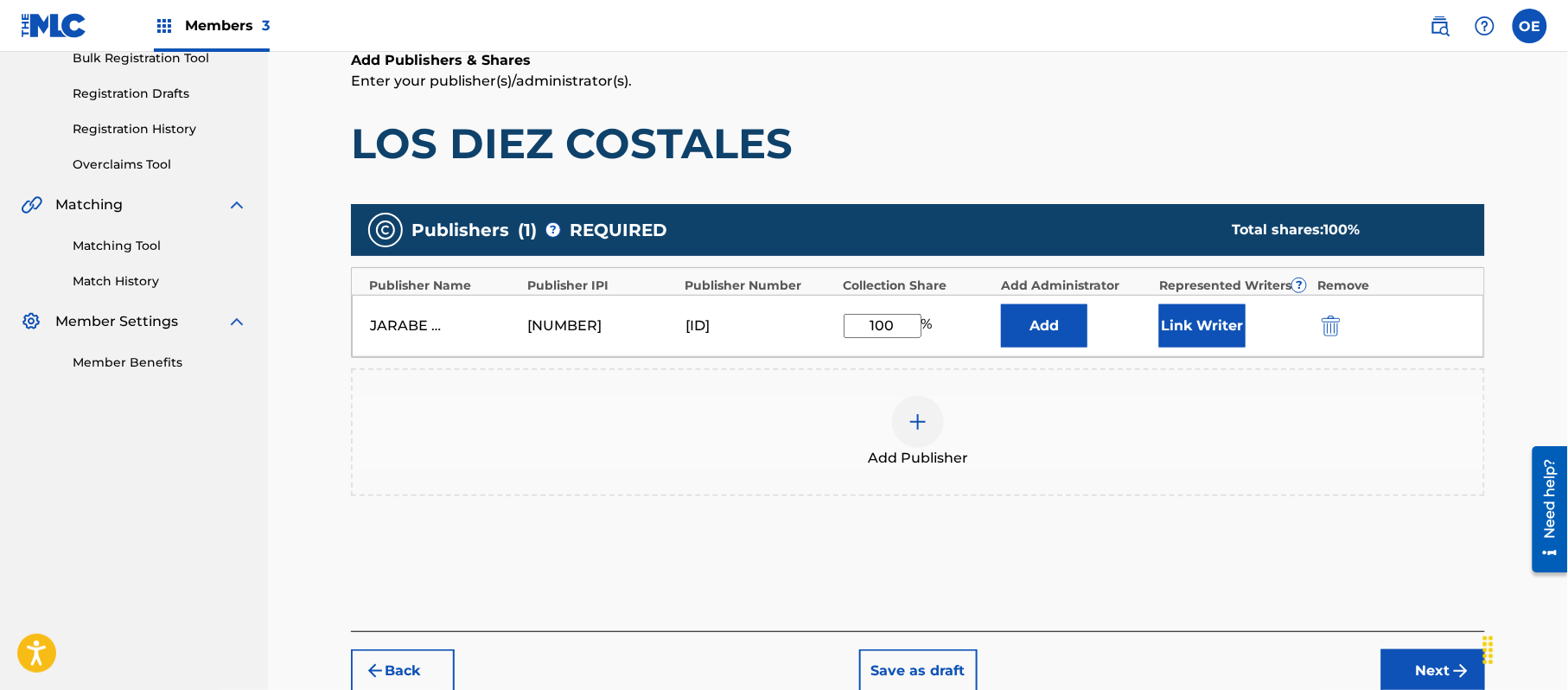 click on "Link Writer" at bounding box center [1202, 326] 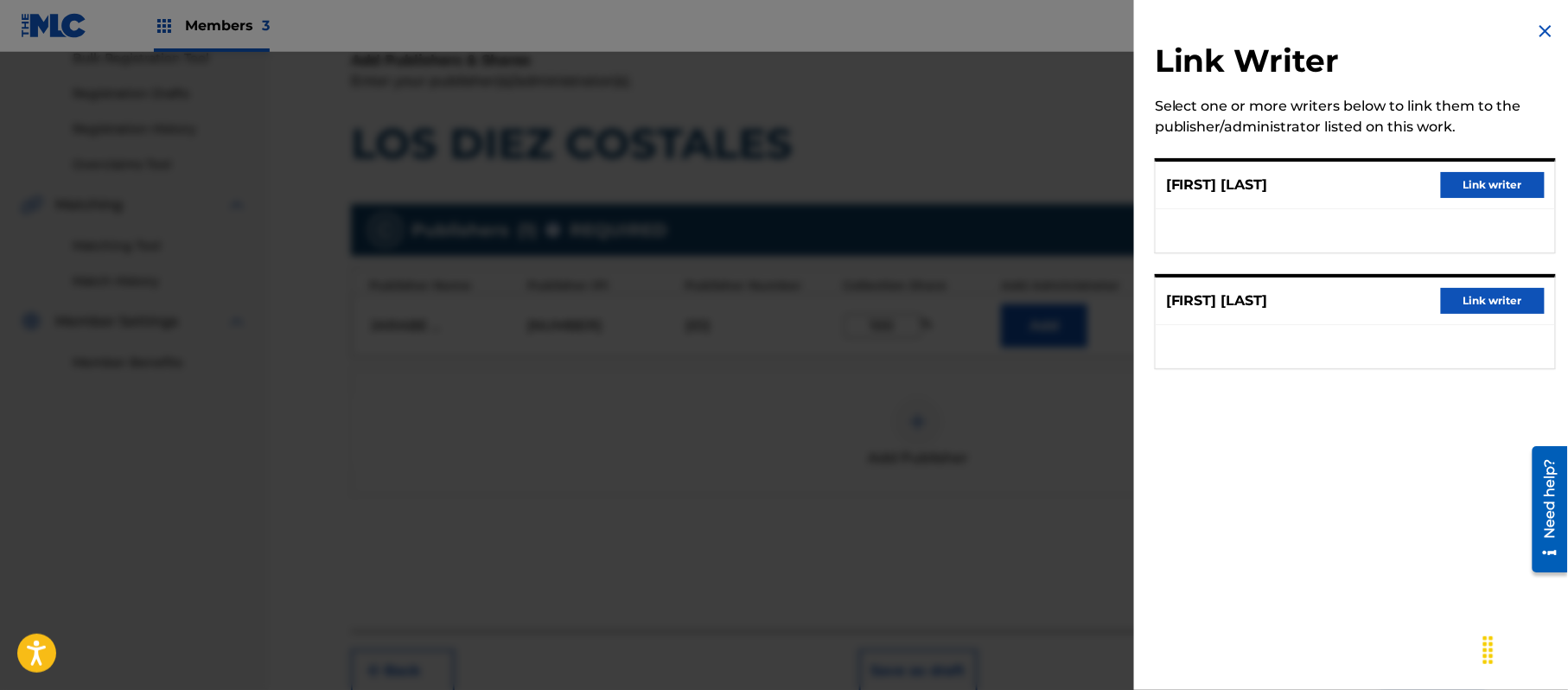 drag, startPoint x: 1453, startPoint y: 188, endPoint x: 1272, endPoint y: 263, distance: 195.92345 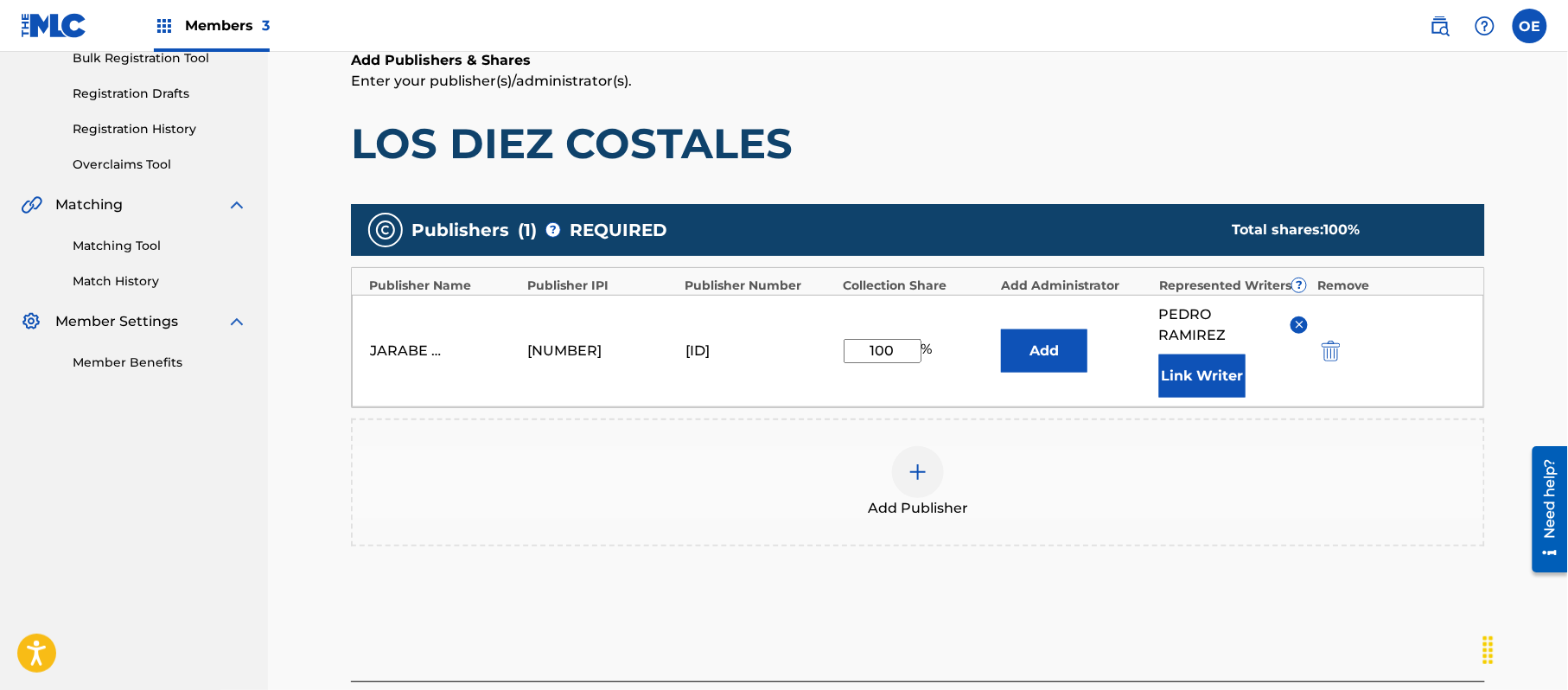 click on "Link Writer" at bounding box center [1202, 376] 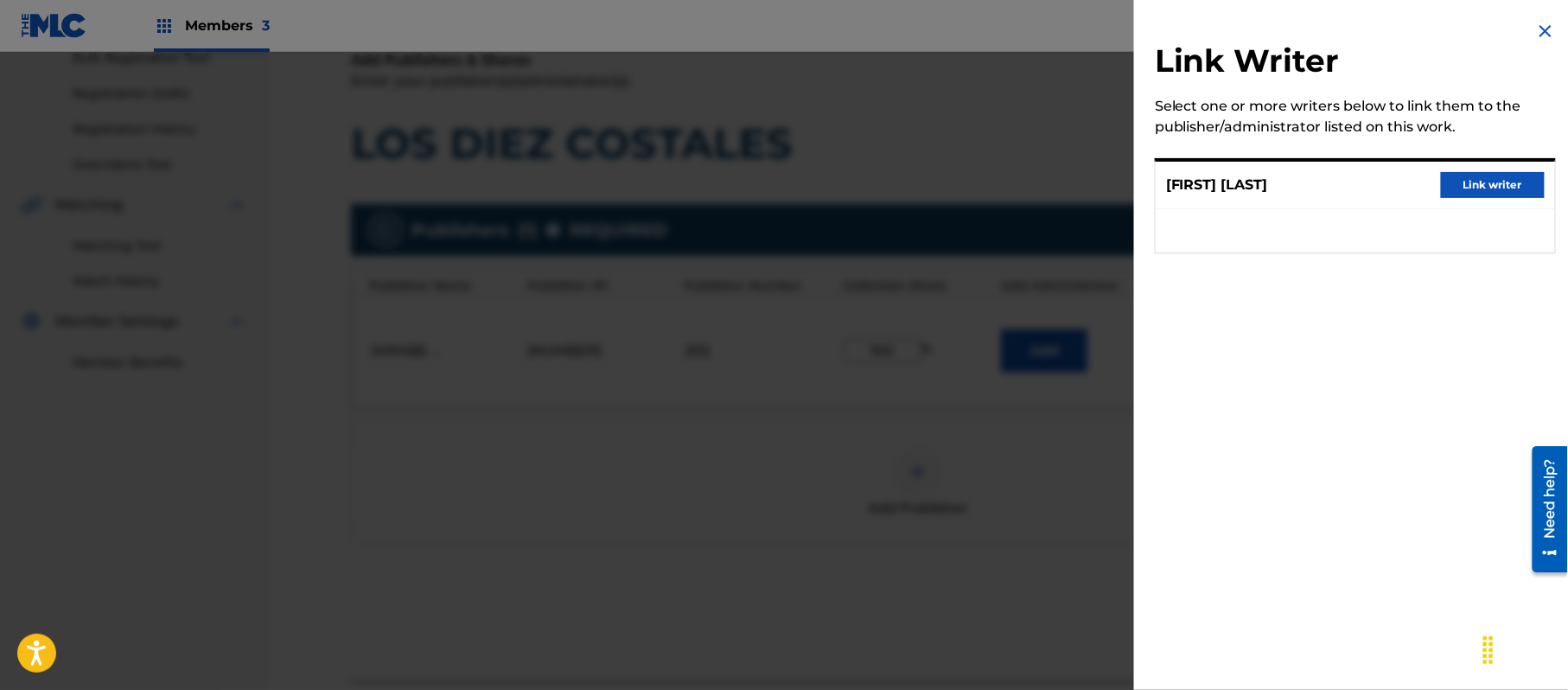 click on "Link writer" at bounding box center (1493, 185) 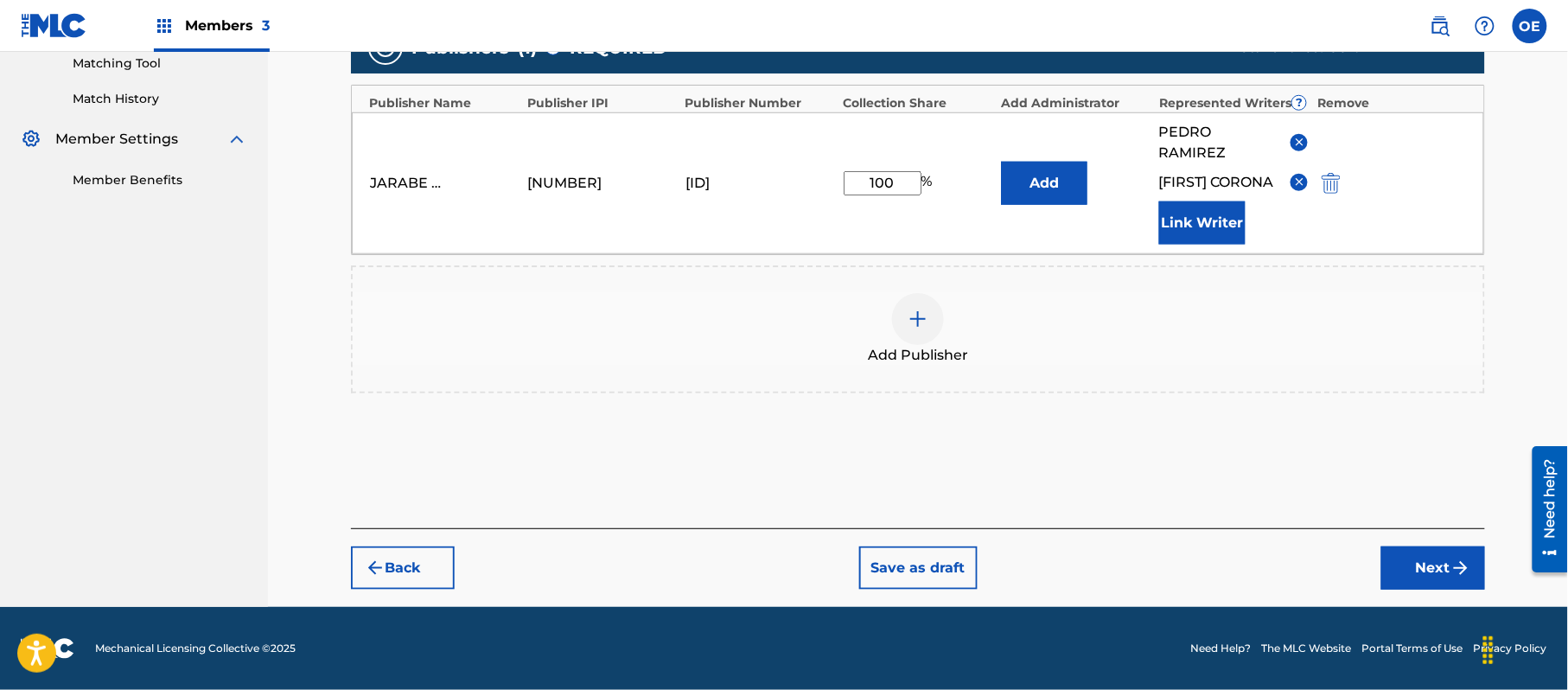 click on "Back Save as draft Next" at bounding box center [918, 559] 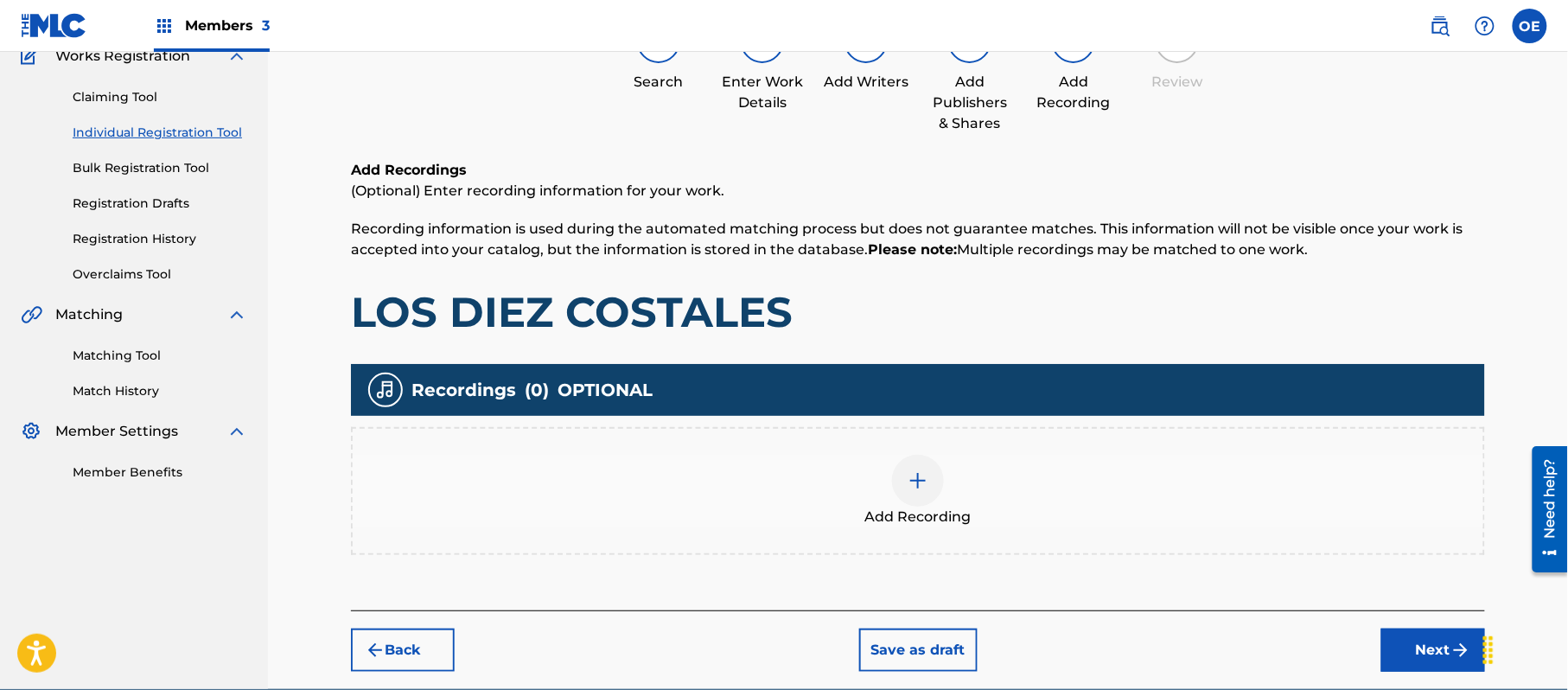 scroll, scrollTop: 237, scrollLeft: 0, axis: vertical 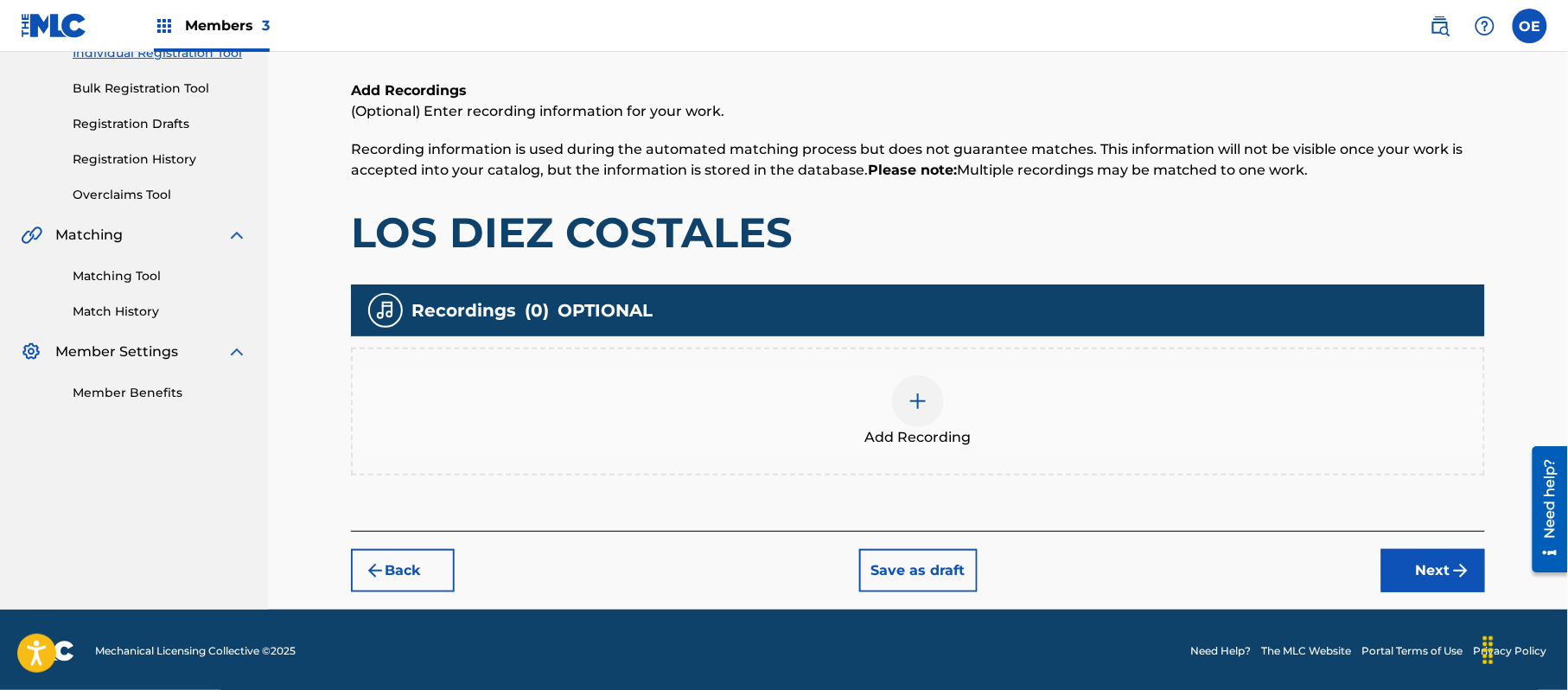 click at bounding box center [918, 401] 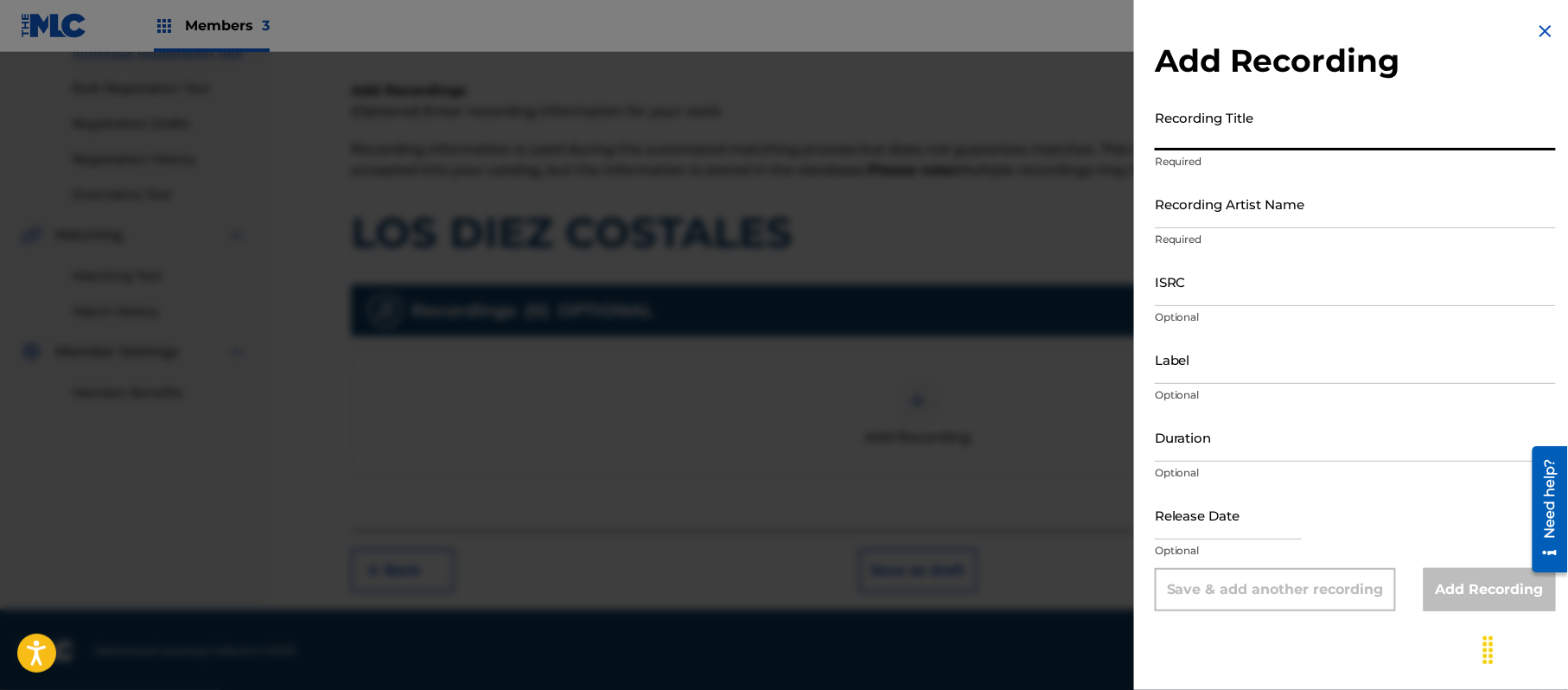 paste on "[LOCATION]" 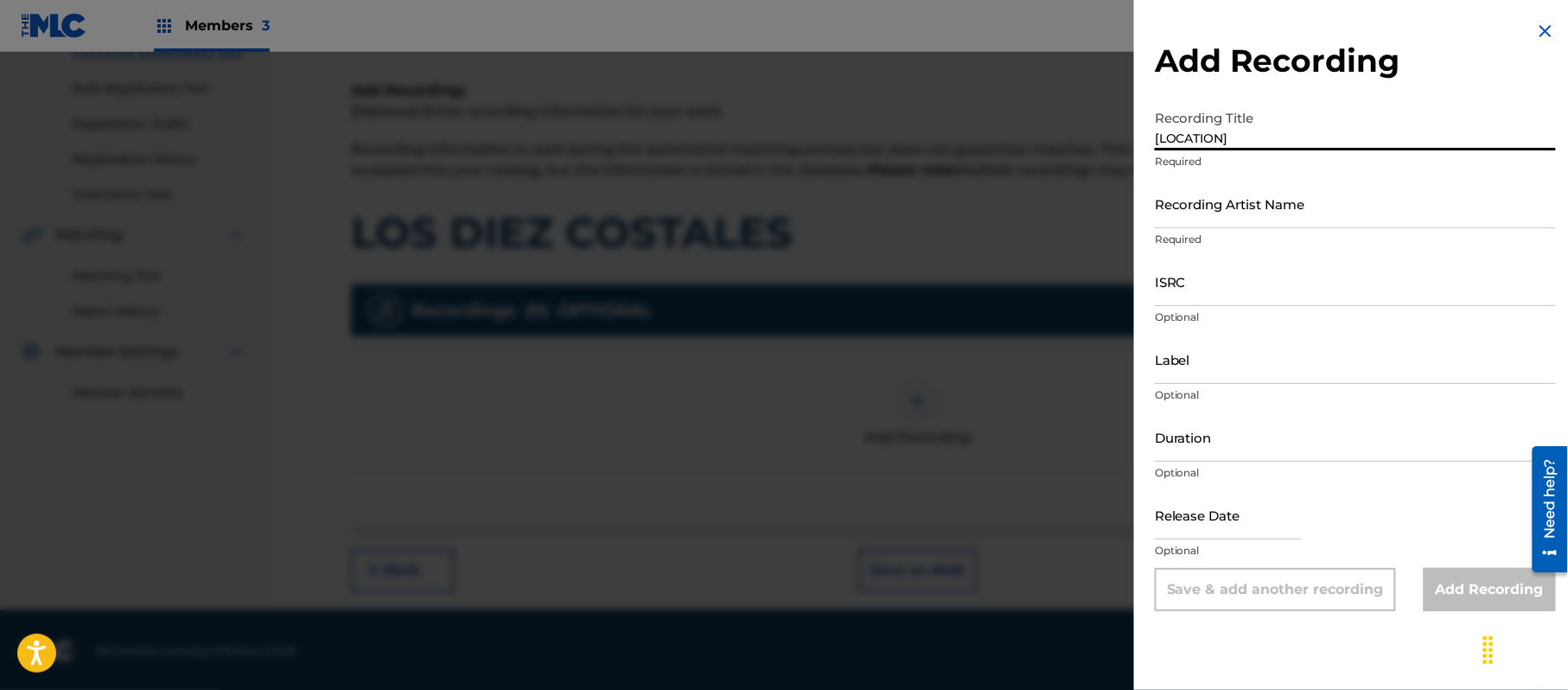 type on "[LOCATION]" 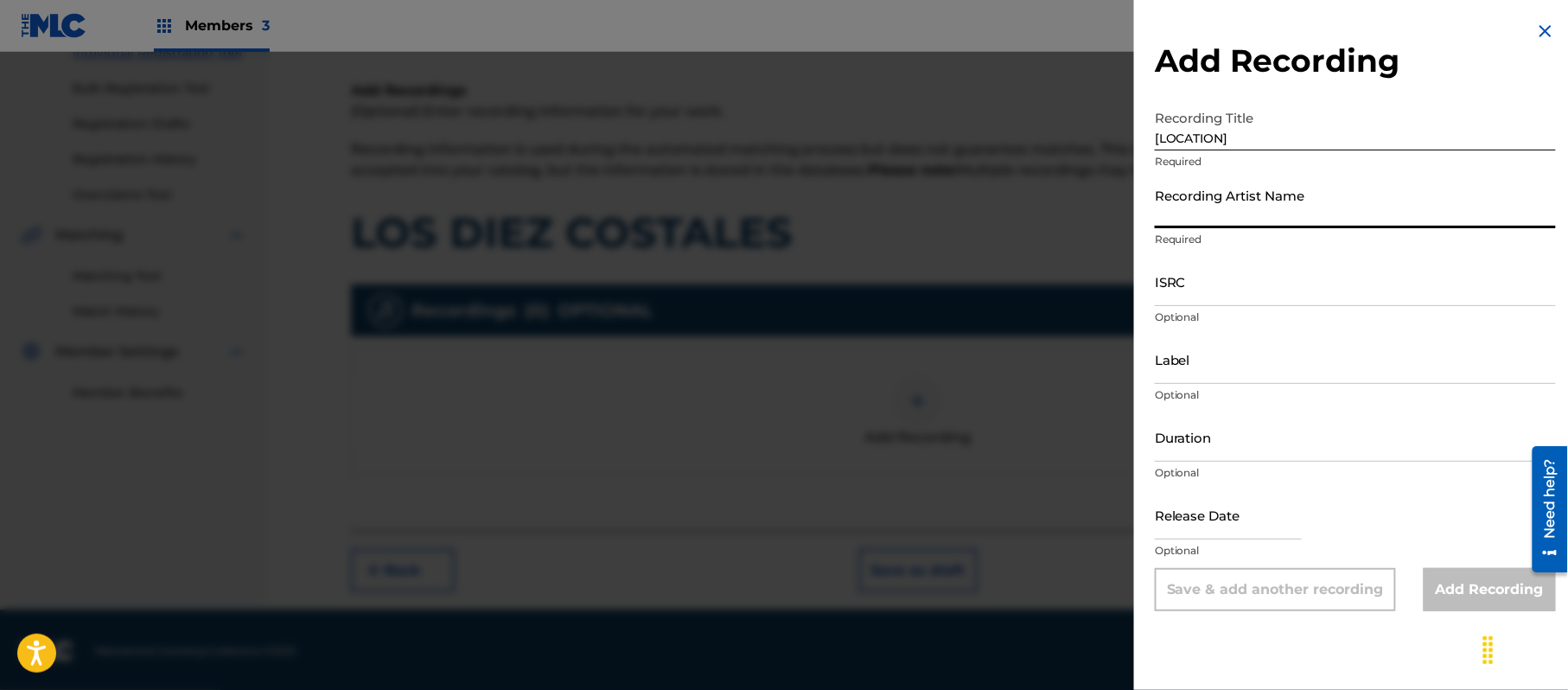 paste on "[ARTIST]" 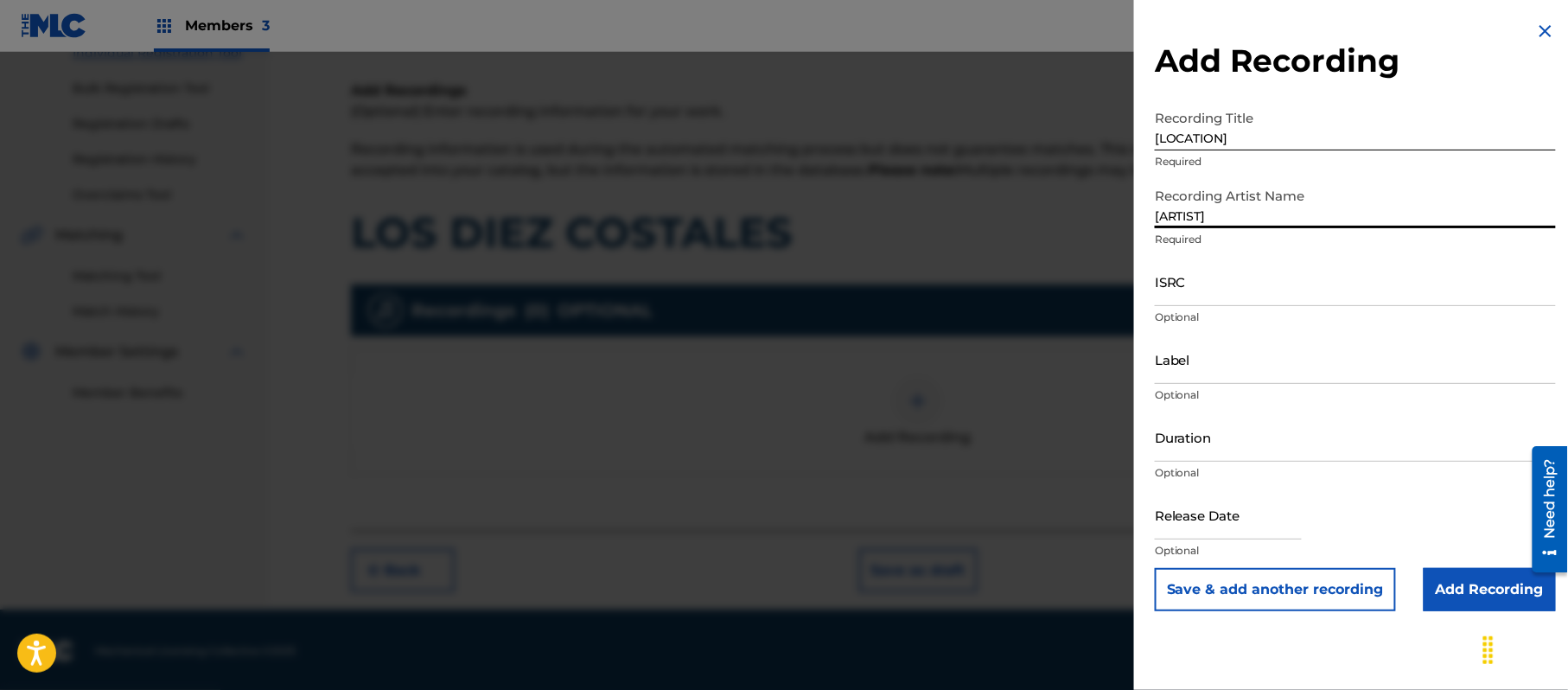 type on "[ARTIST]" 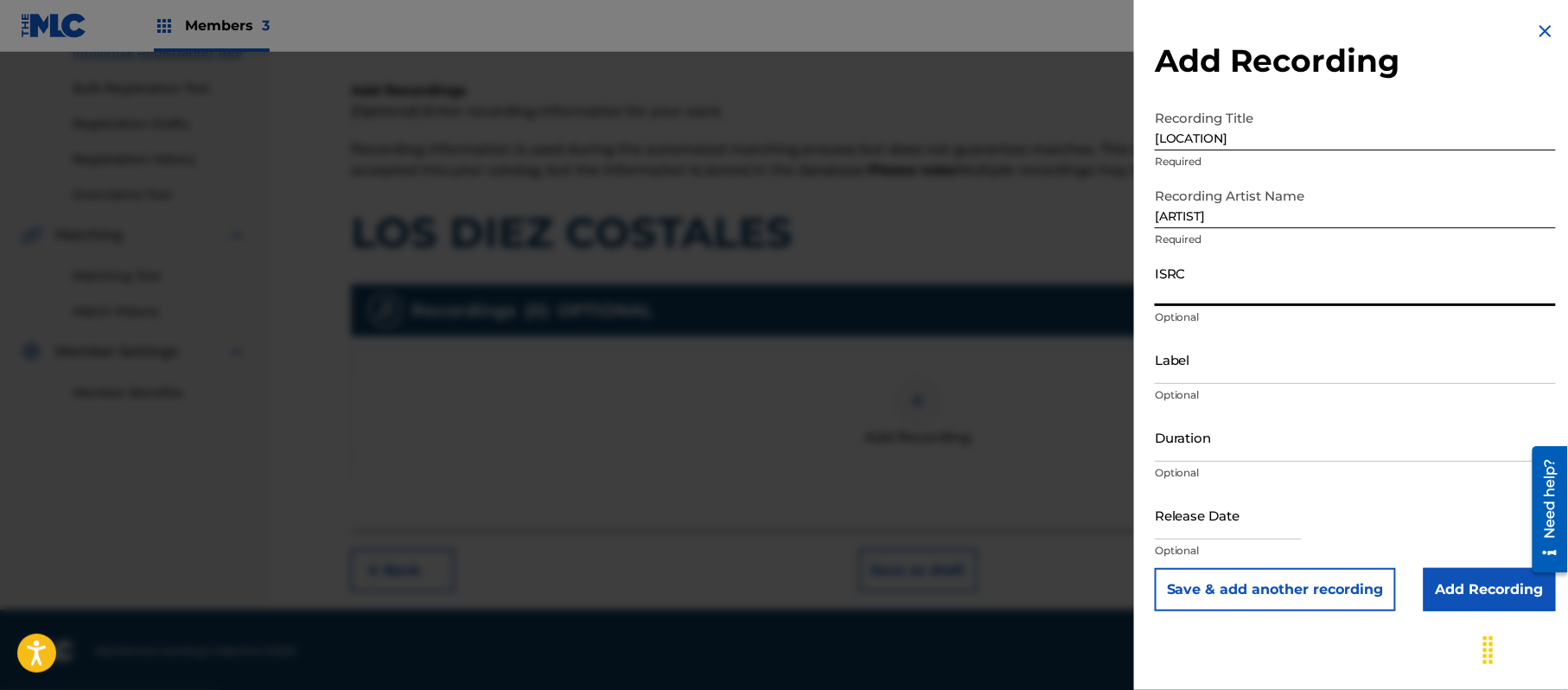 paste on "[ID]" 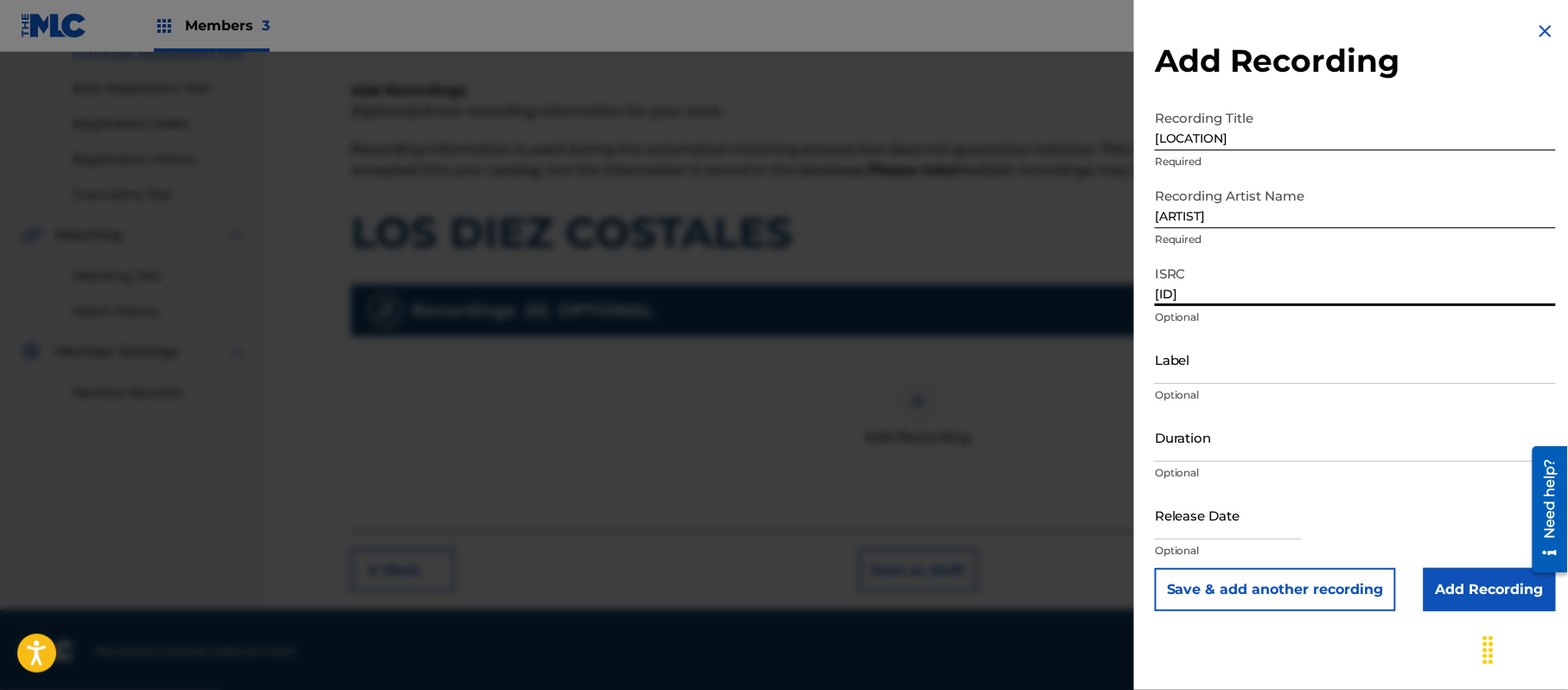 type on "[ID]" 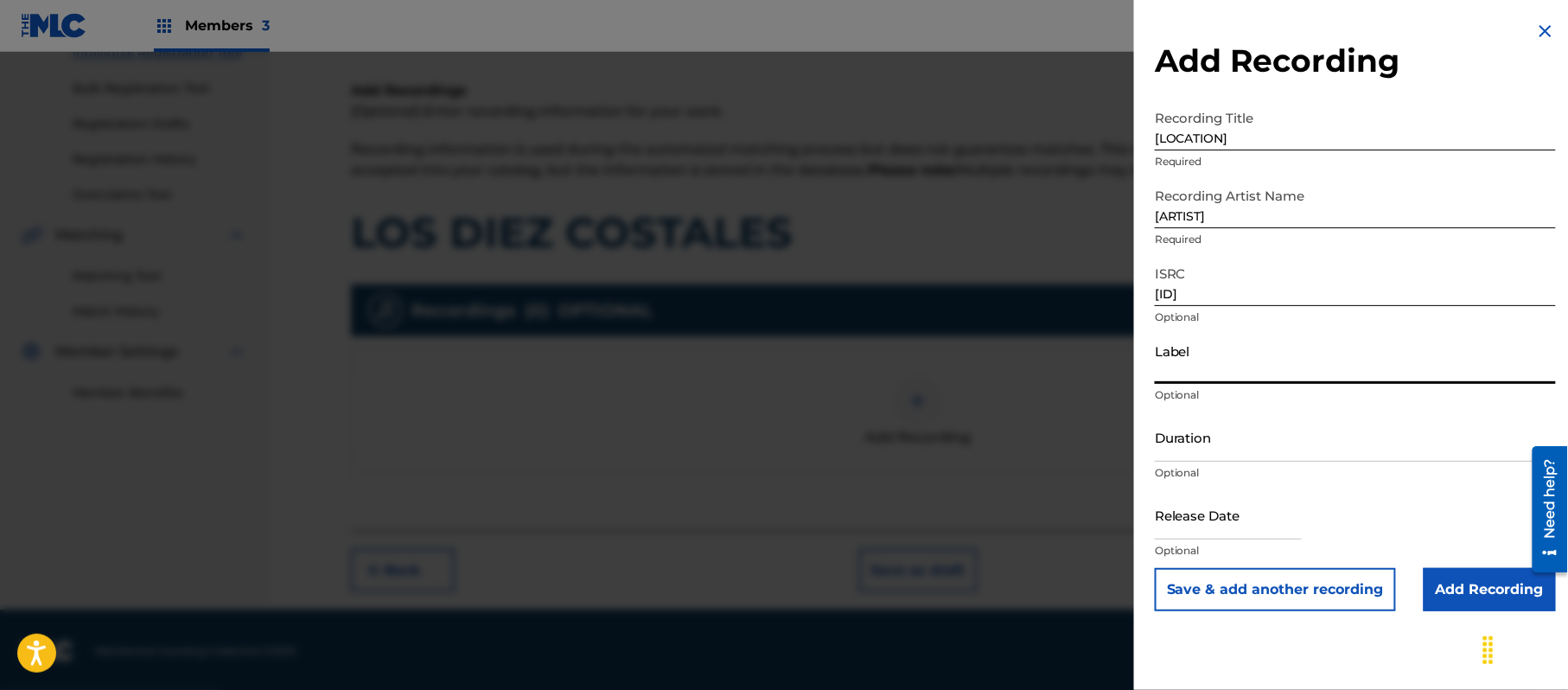 paste on "Mar Internacional" 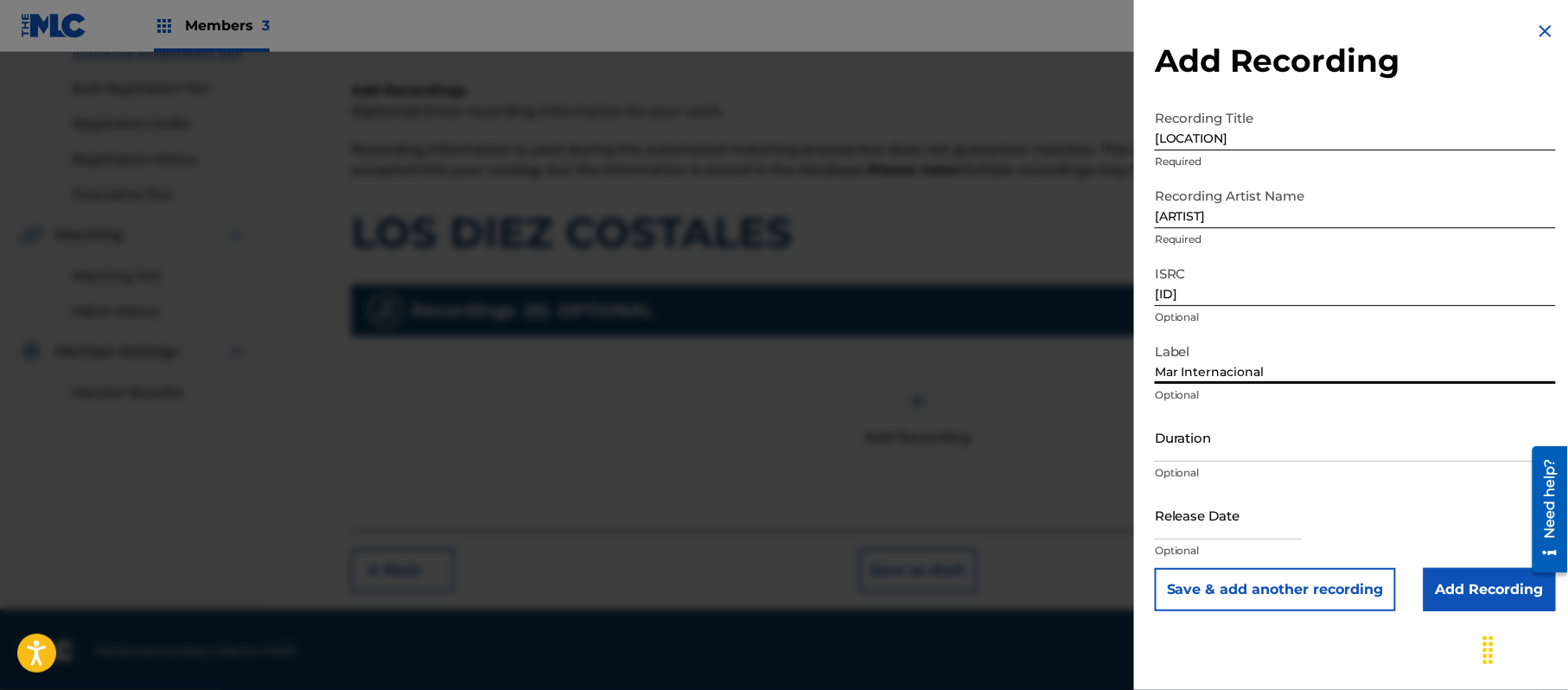 type on "Mar Internacional" 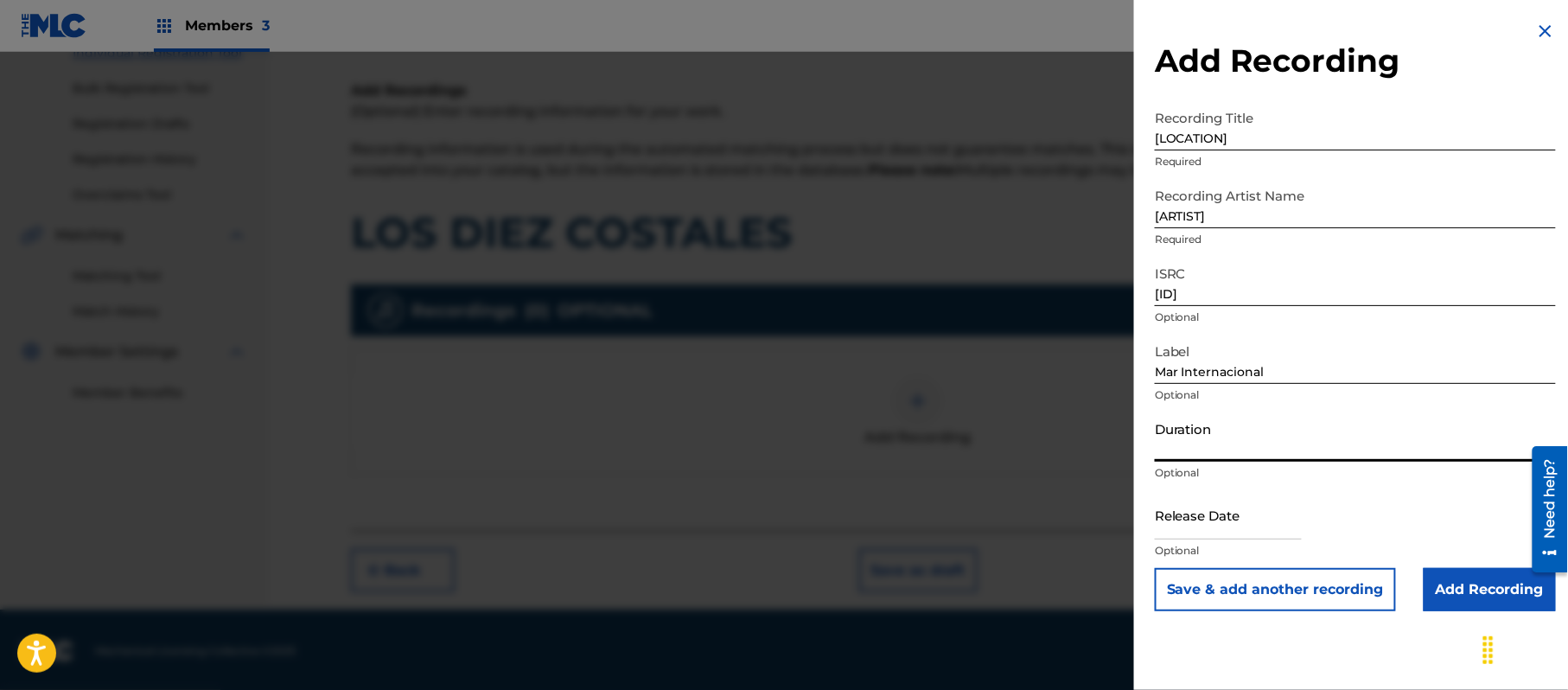 click on "Duration" at bounding box center (1355, 437) 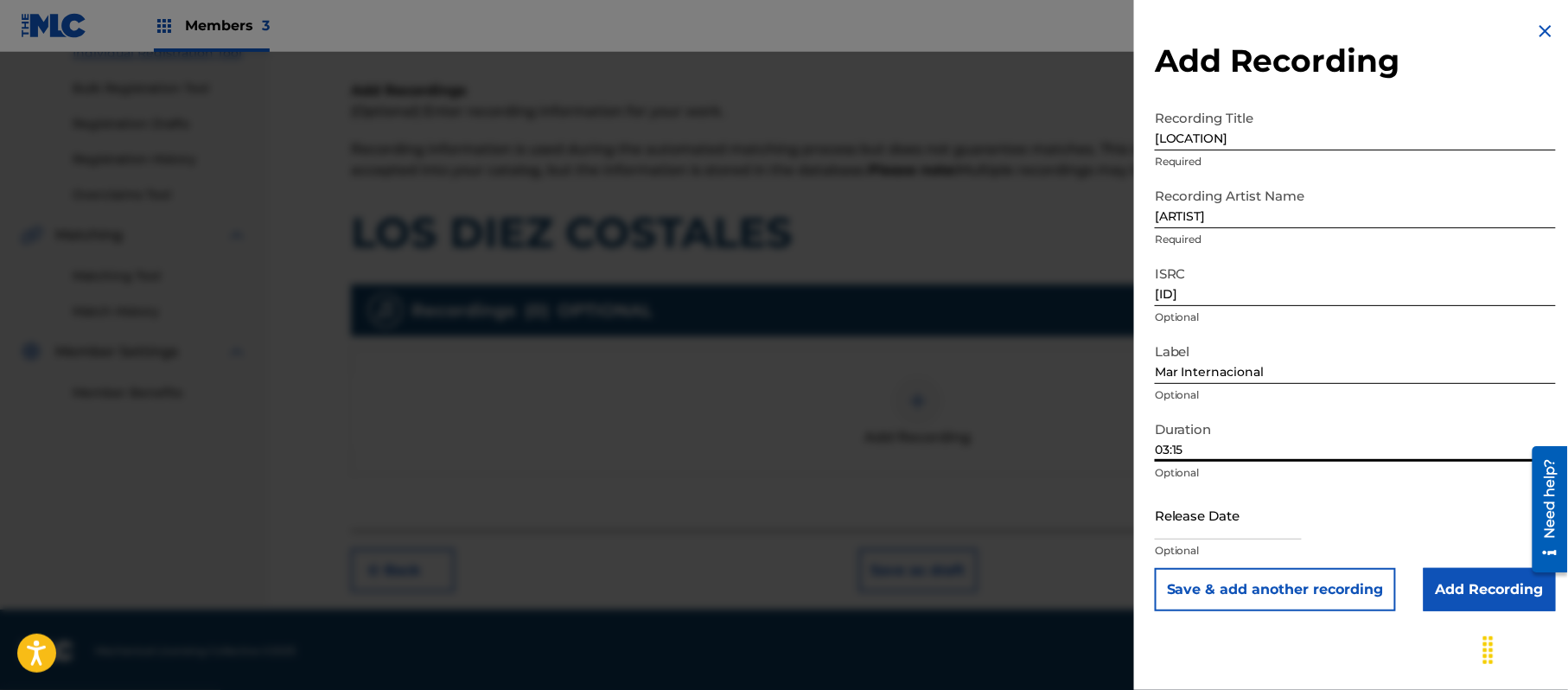 type on "03:15" 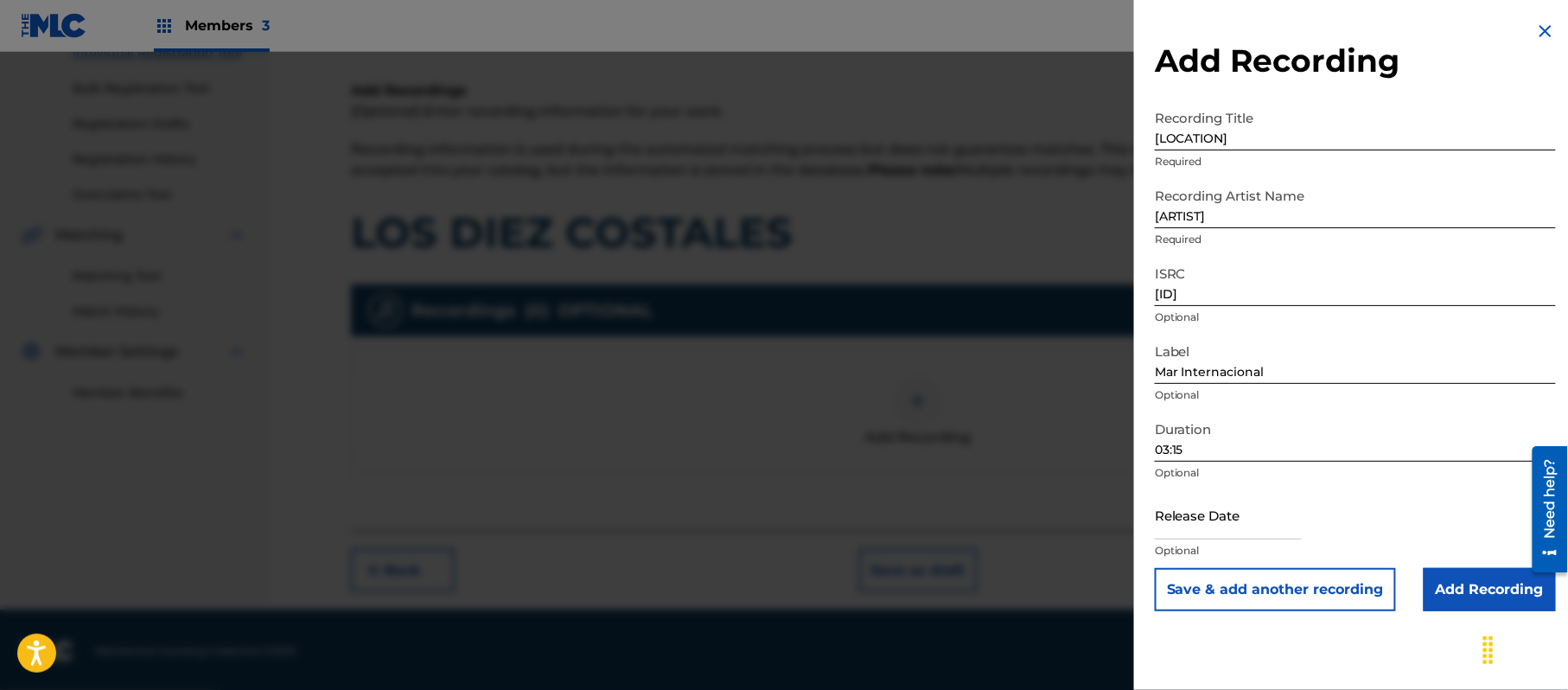 click at bounding box center (1228, 514) 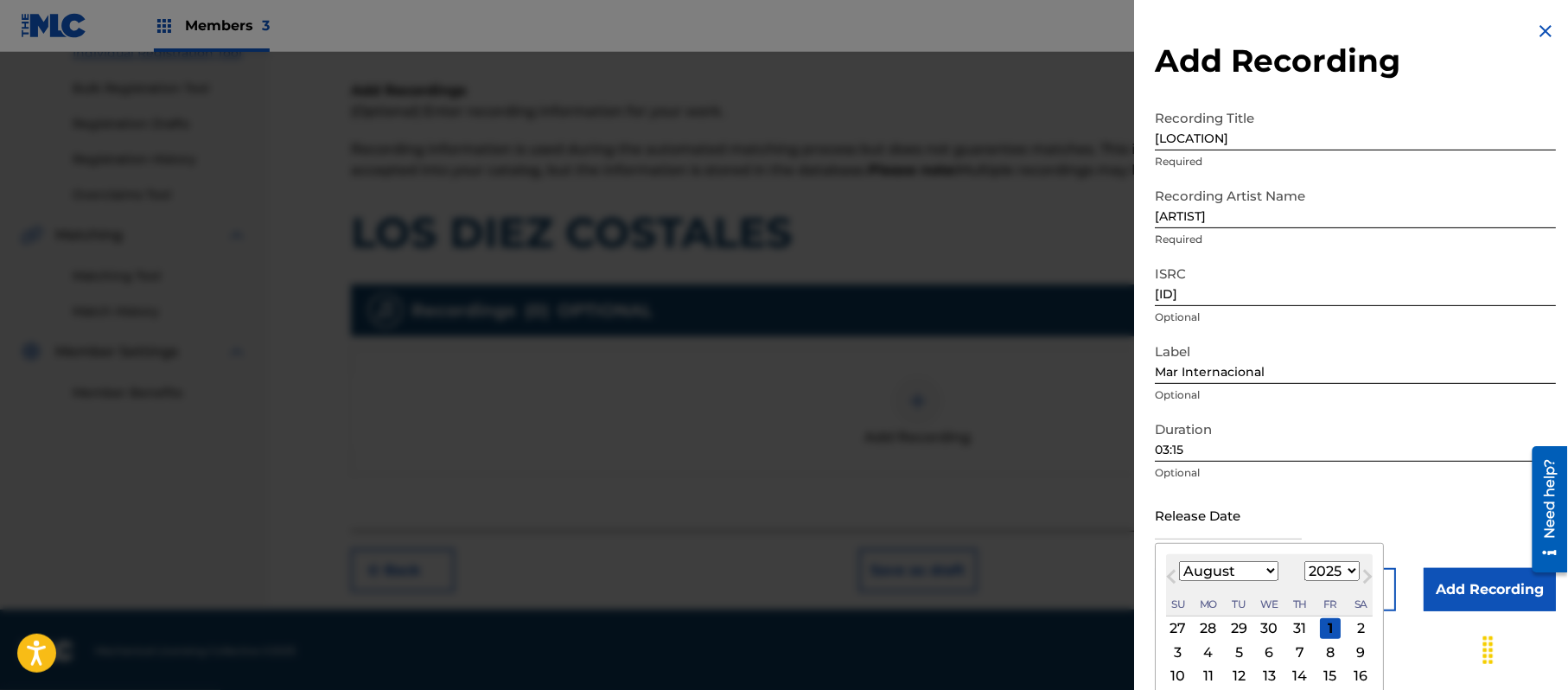 click on "1899 1900 1901 1902 1903 1904 1905 1906 1907 1908 1909 1910 1911 1912 1913 1914 1915 1916 1917 1918 1919 1920 1921 1922 1923 1924 1925 1926 1927 1928 1929 1930 1931 1932 1933 1934 1935 1936 1937 1938 1939 1940 1941 1942 1943 1944 1945 1946 1947 1948 1949 1950 1951 1952 1953 1954 1955 1956 1957 1958 1959 1960 1961 1962 1963 1964 1965 1966 1967 1968 1969 1970 1971 1972 1973 1974 1975 1976 1977 1978 1979 1980 1981 1982 1983 1984 1985 1986 1987 1988 1989 1990 1991 1992 1993 1994 1995 1996 1997 1998 1999 2000 2001 2002 2003 2004 2005 2006 2007 2008 2009 2010 2011 2012 2013 2014 2015 2016 2017 2018 2019 2020 2021 2022 2023 2024 2025 2026 2027 2028 2029 2030 2031 2032 2033 2034 2035 2036 2037 2038 2039 2040 2041 2042 2043 2044 2045 2046 2047 2048 2049 2050 2051 2052 2053 2054 2055 2056 2057 2058 2059 2060 2061 2062 2063 2064 2065 2066 2067 2068 2069 2070 2071 2072 2073 2074 2075 2076 2077 2078 2079 2080 2081 2082 2083 2084 2085 2086 2087 2088 2089 2090 2091 2092 2093 2094 2095 2096 2097 2098 2099 2100" at bounding box center (1332, 571) 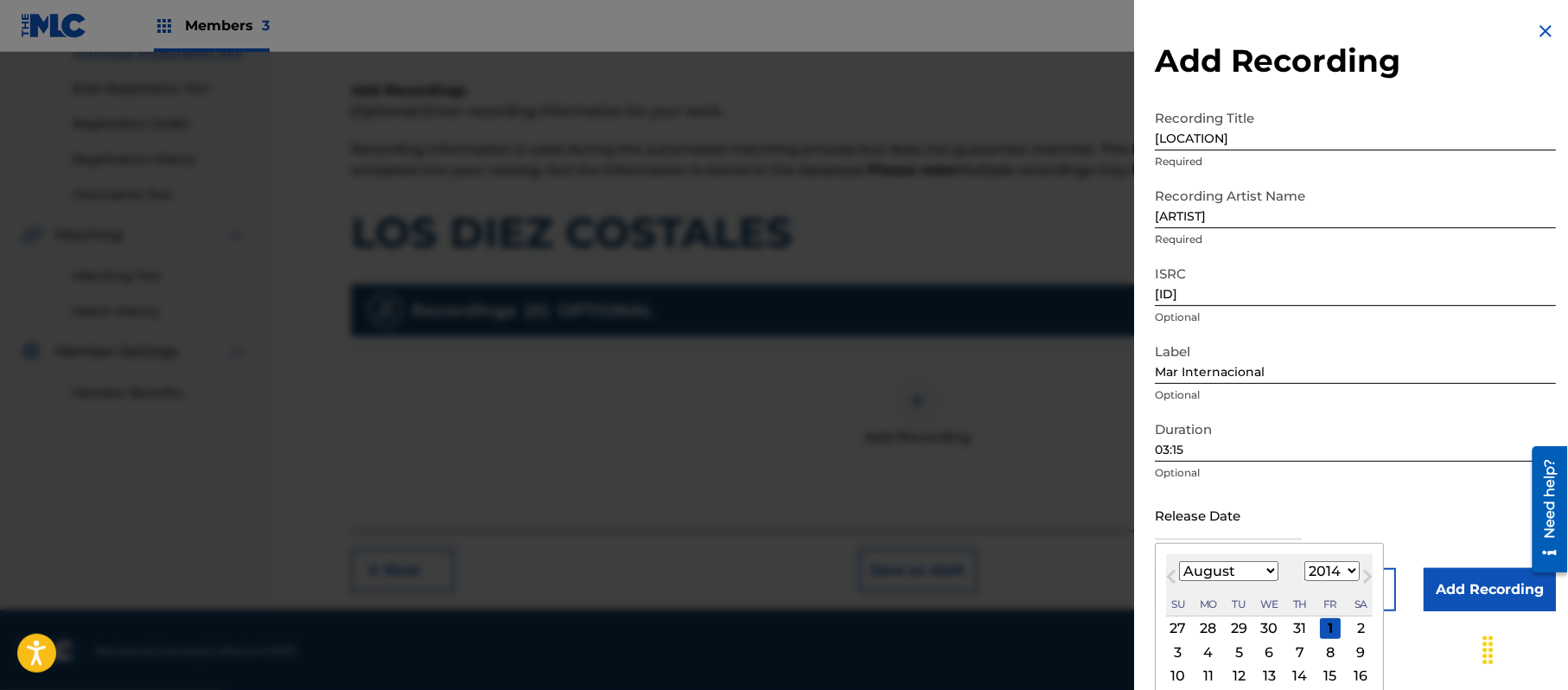 click on "1899 1900 1901 1902 1903 1904 1905 1906 1907 1908 1909 1910 1911 1912 1913 1914 1915 1916 1917 1918 1919 1920 1921 1922 1923 1924 1925 1926 1927 1928 1929 1930 1931 1932 1933 1934 1935 1936 1937 1938 1939 1940 1941 1942 1943 1944 1945 1946 1947 1948 1949 1950 1951 1952 1953 1954 1955 1956 1957 1958 1959 1960 1961 1962 1963 1964 1965 1966 1967 1968 1969 1970 1971 1972 1973 1974 1975 1976 1977 1978 1979 1980 1981 1982 1983 1984 1985 1986 1987 1988 1989 1990 1991 1992 1993 1994 1995 1996 1997 1998 1999 2000 2001 2002 2003 2004 2005 2006 2007 2008 2009 2010 2011 2012 2013 2014 2015 2016 2017 2018 2019 2020 2021 2022 2023 2024 2025 2026 2027 2028 2029 2030 2031 2032 2033 2034 2035 2036 2037 2038 2039 2040 2041 2042 2043 2044 2045 2046 2047 2048 2049 2050 2051 2052 2053 2054 2055 2056 2057 2058 2059 2060 2061 2062 2063 2064 2065 2066 2067 2068 2069 2070 2071 2072 2073 2074 2075 2076 2077 2078 2079 2080 2081 2082 2083 2084 2085 2086 2087 2088 2089 2090 2091 2092 2093 2094 2095 2096 2097 2098 2099 2100" at bounding box center [1332, 571] 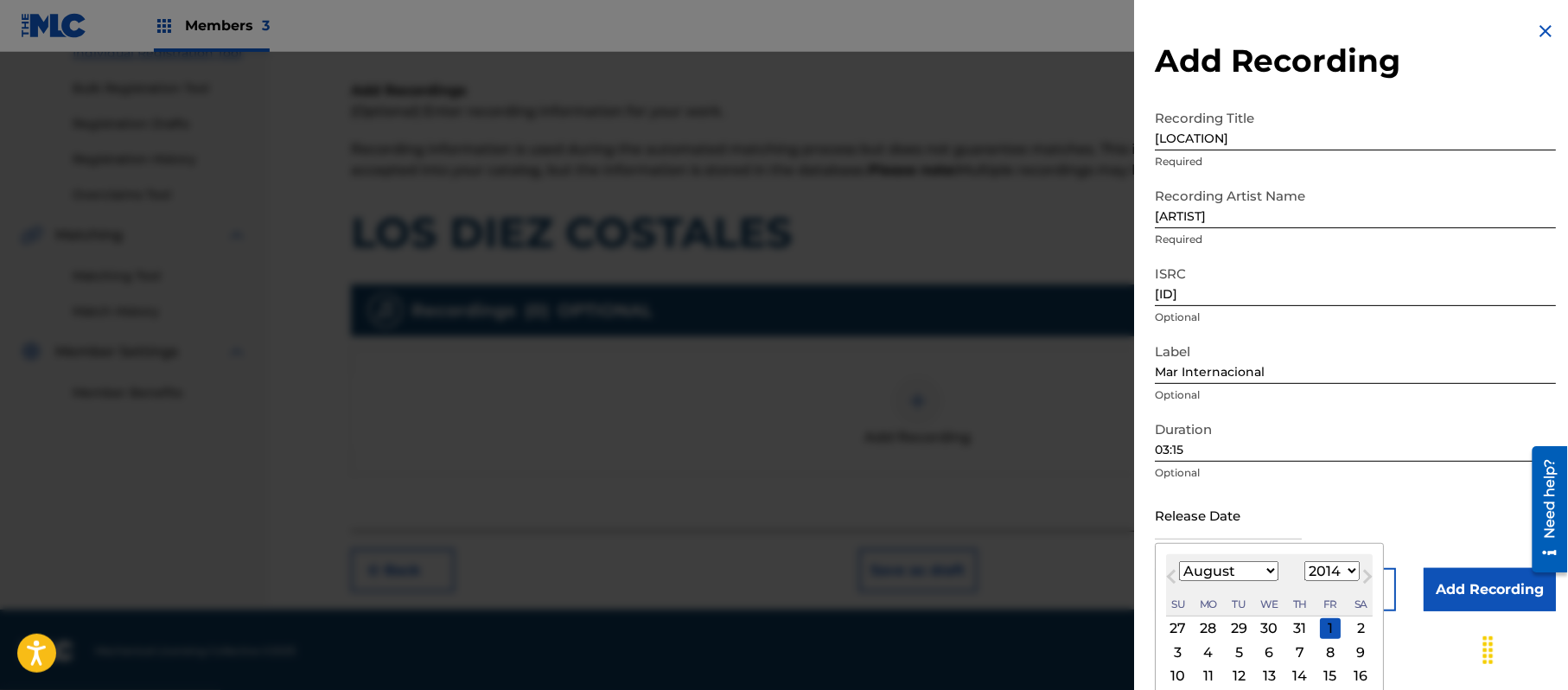 click on "January February March April May June July August September October November December" at bounding box center (1228, 571) 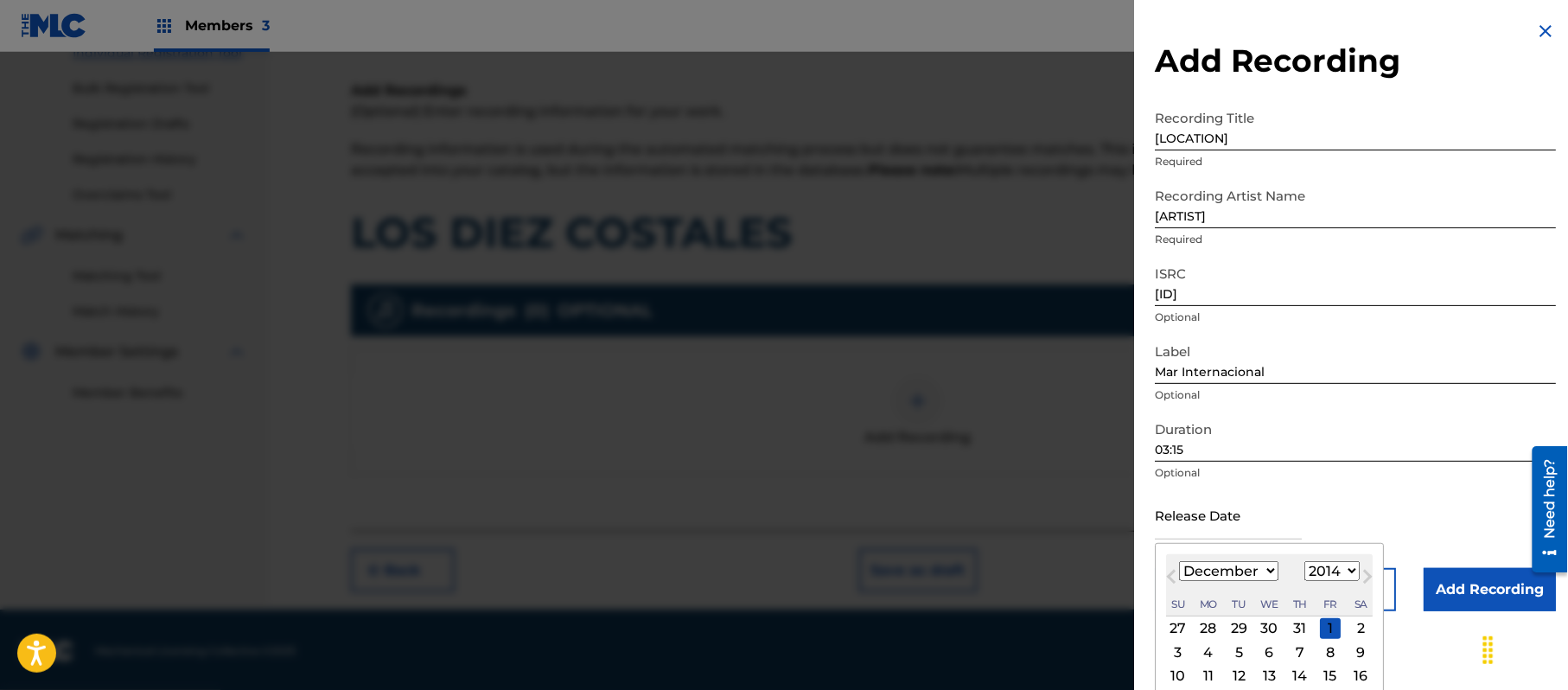 click on "January February March April May June July August September October November December" at bounding box center (1228, 571) 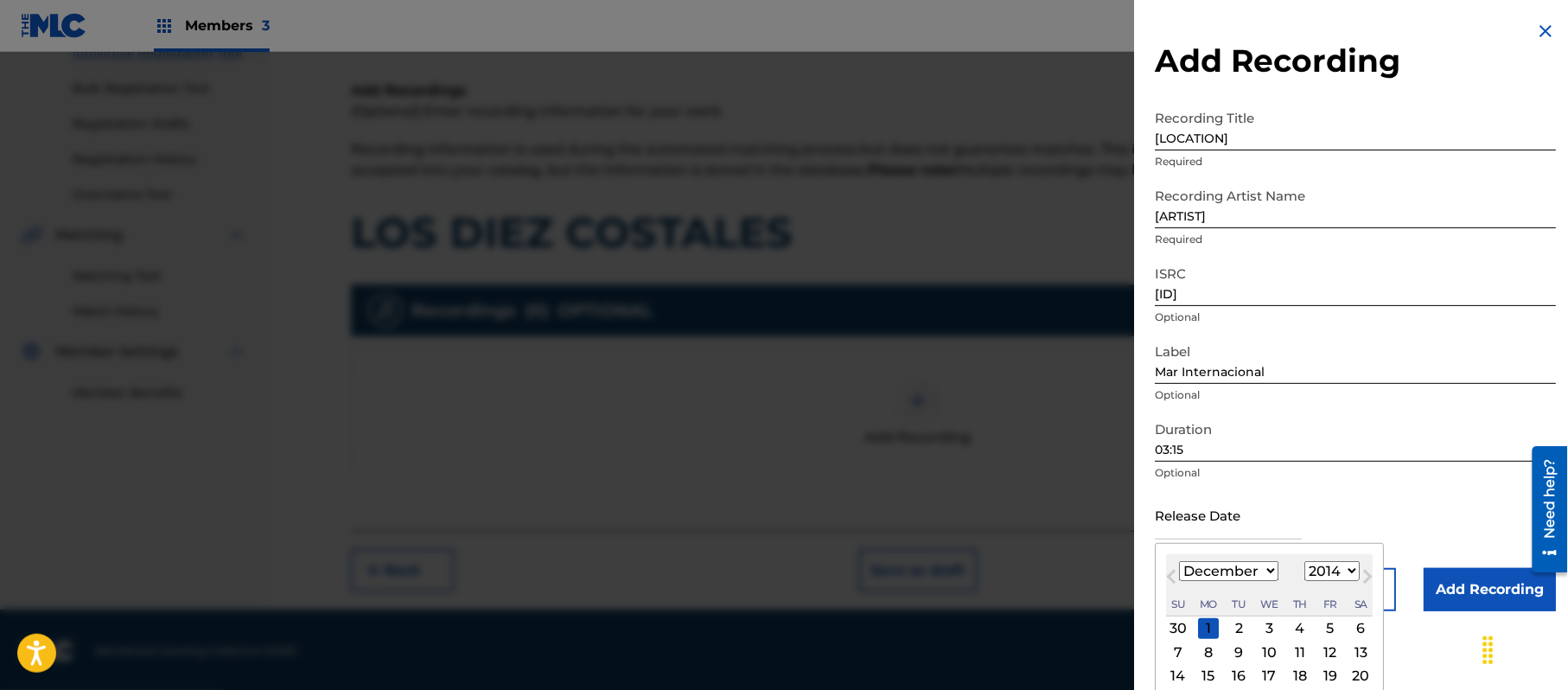 click on "4" at bounding box center (1300, 629) 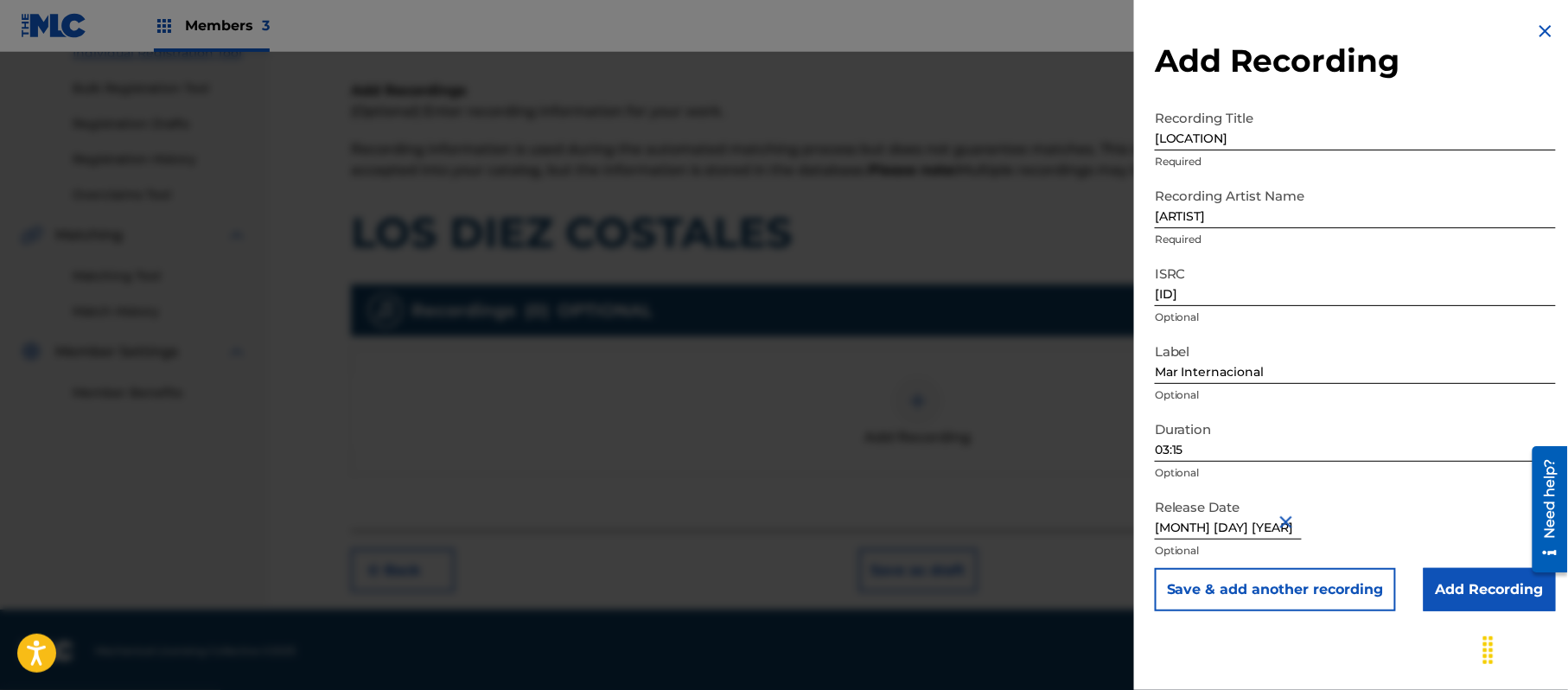 click on "Save & add another recording" at bounding box center [1275, 590] 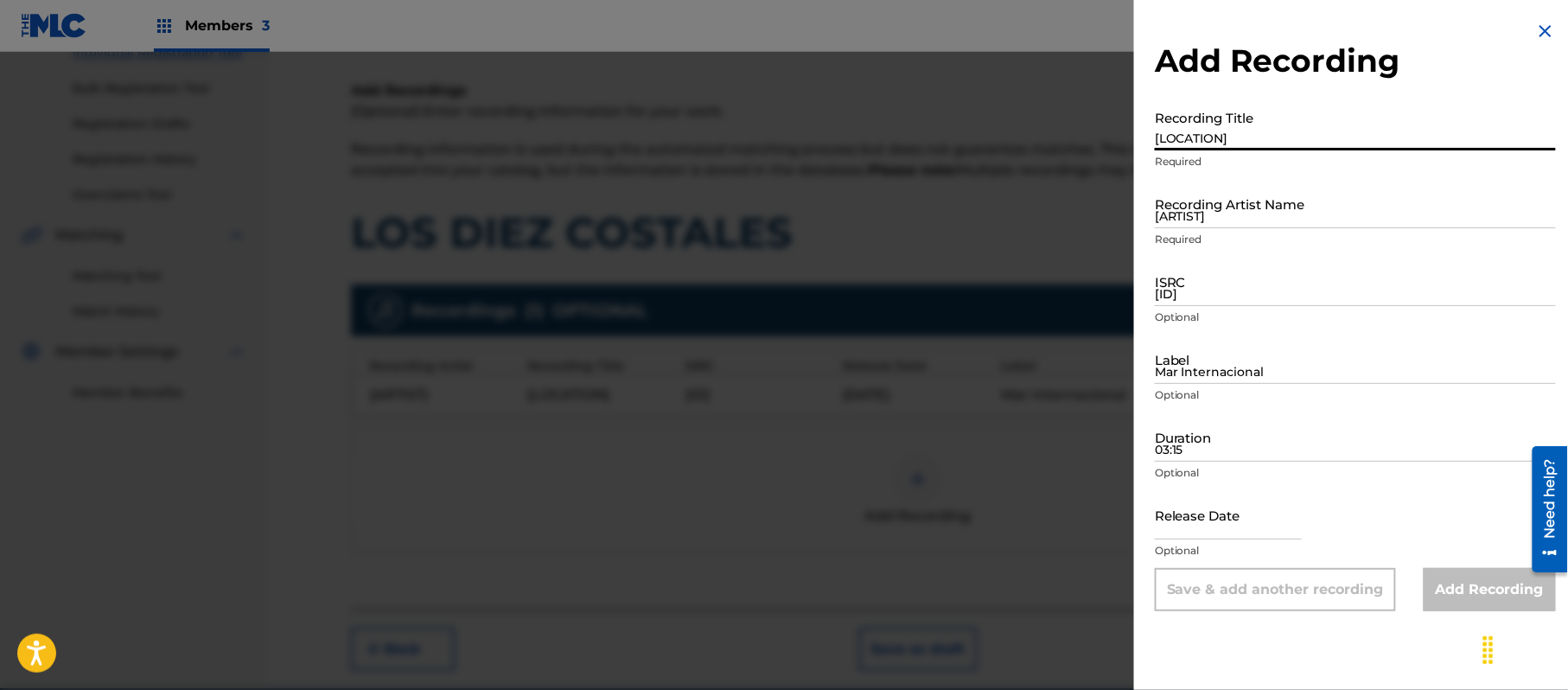 paste 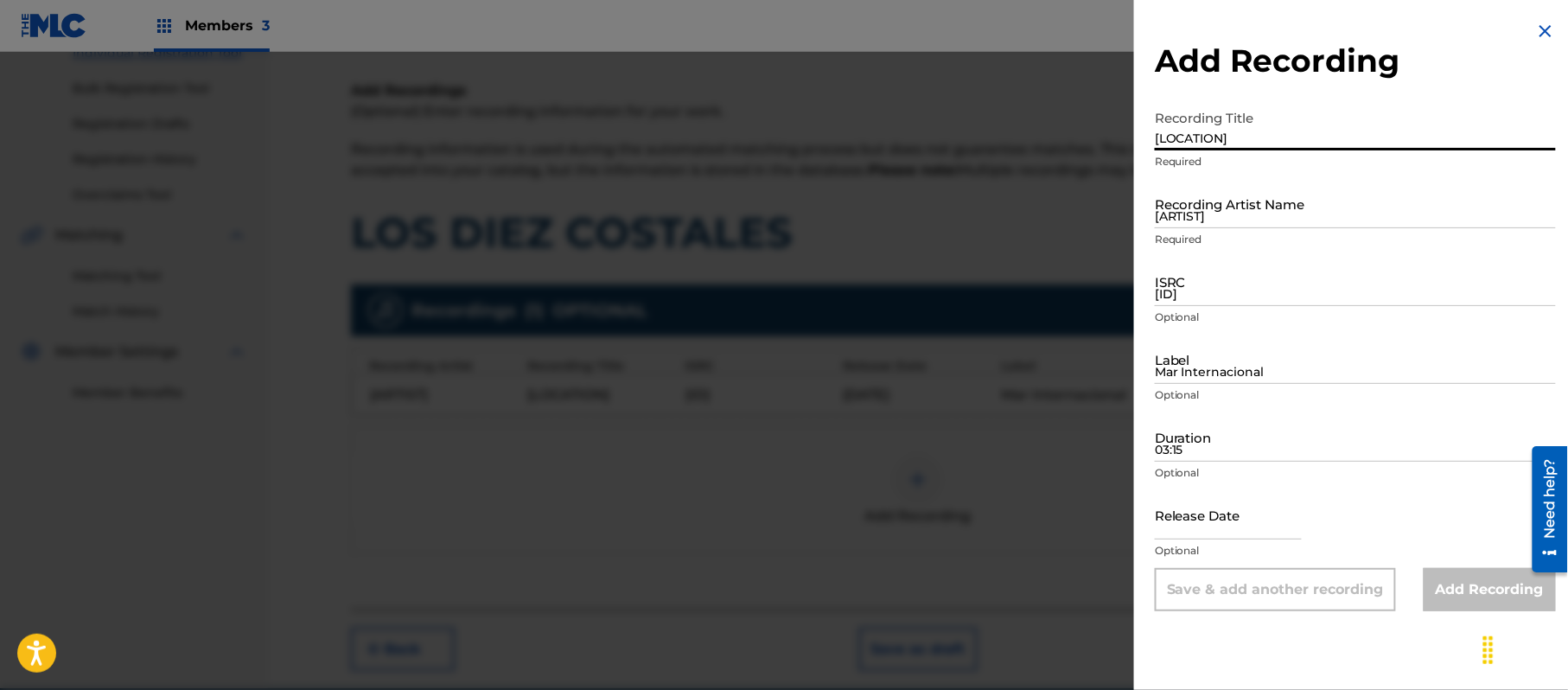 click on "[ARTIST]" at bounding box center [1355, 203] 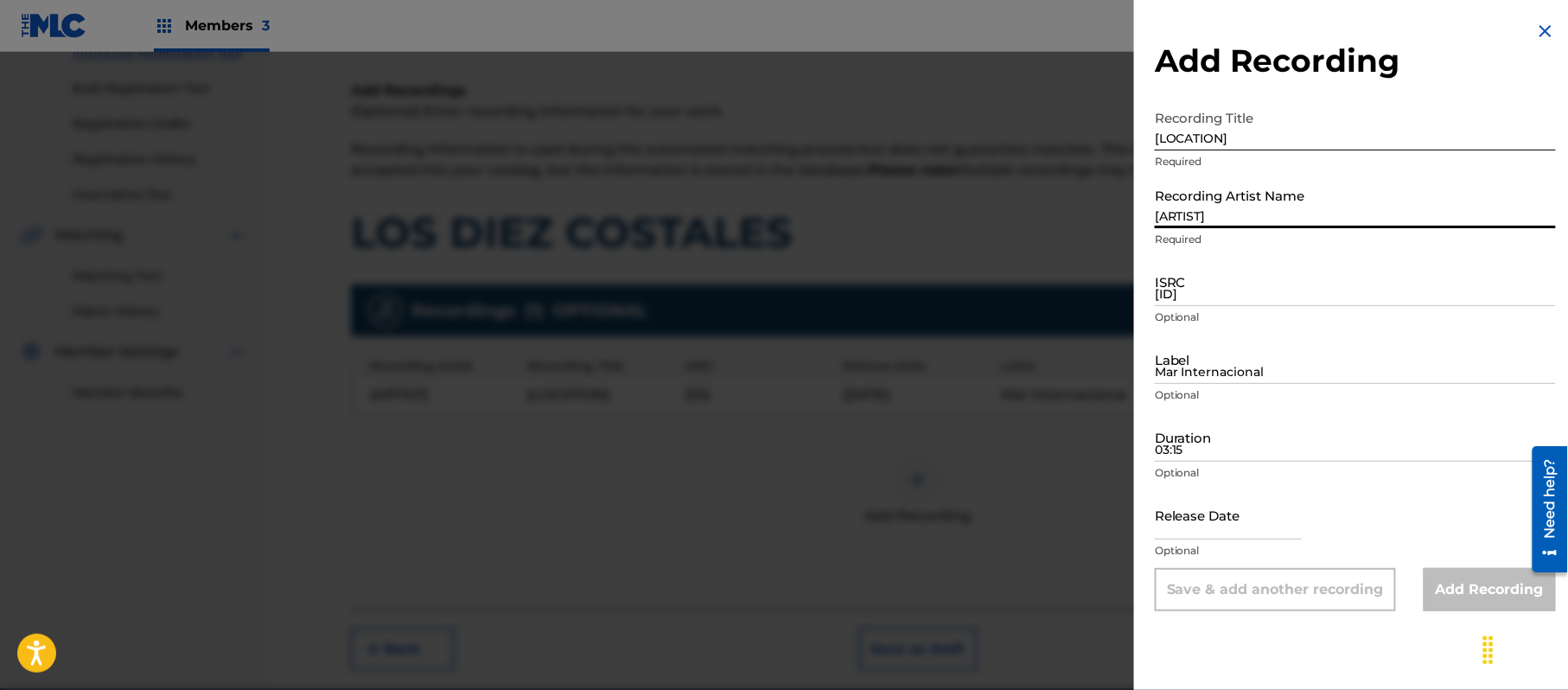 type on "[ARTIST]" 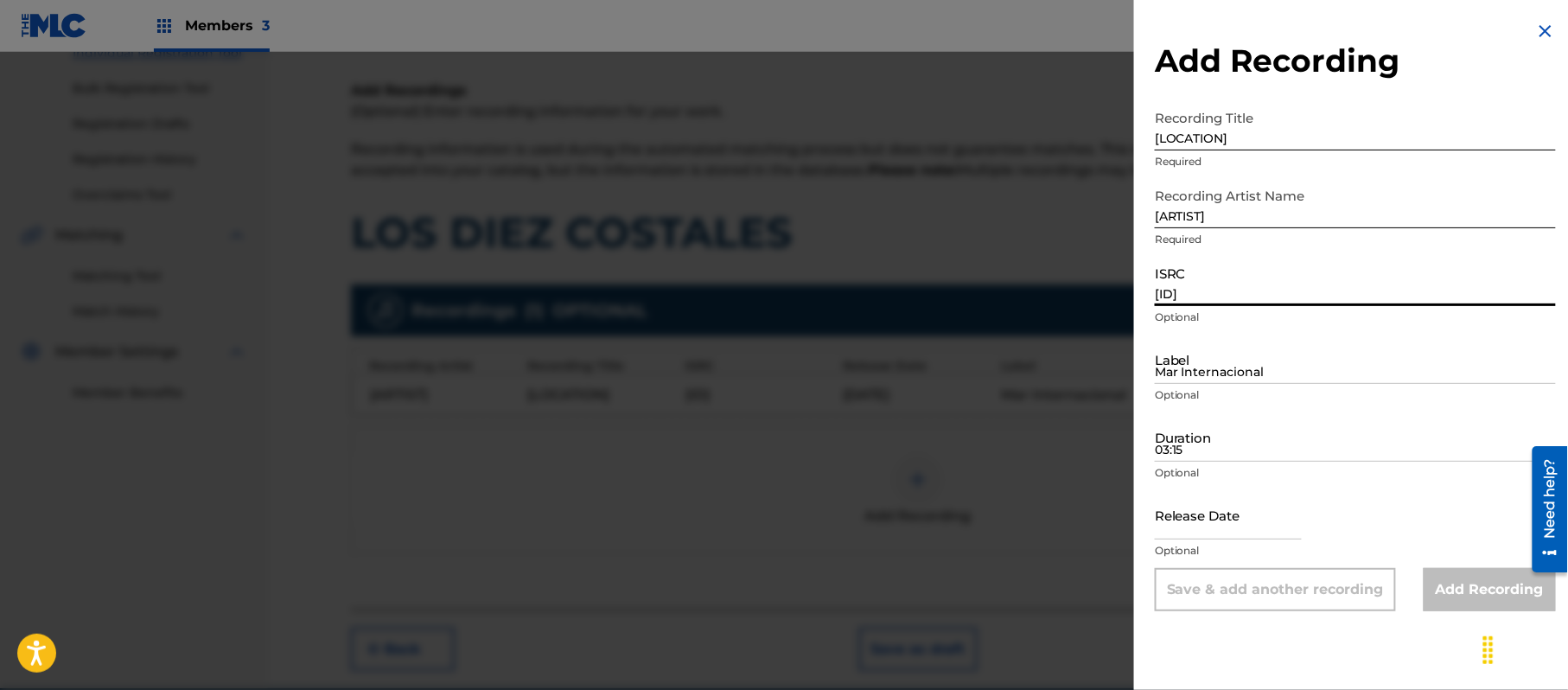 paste on "US3DF1314724" 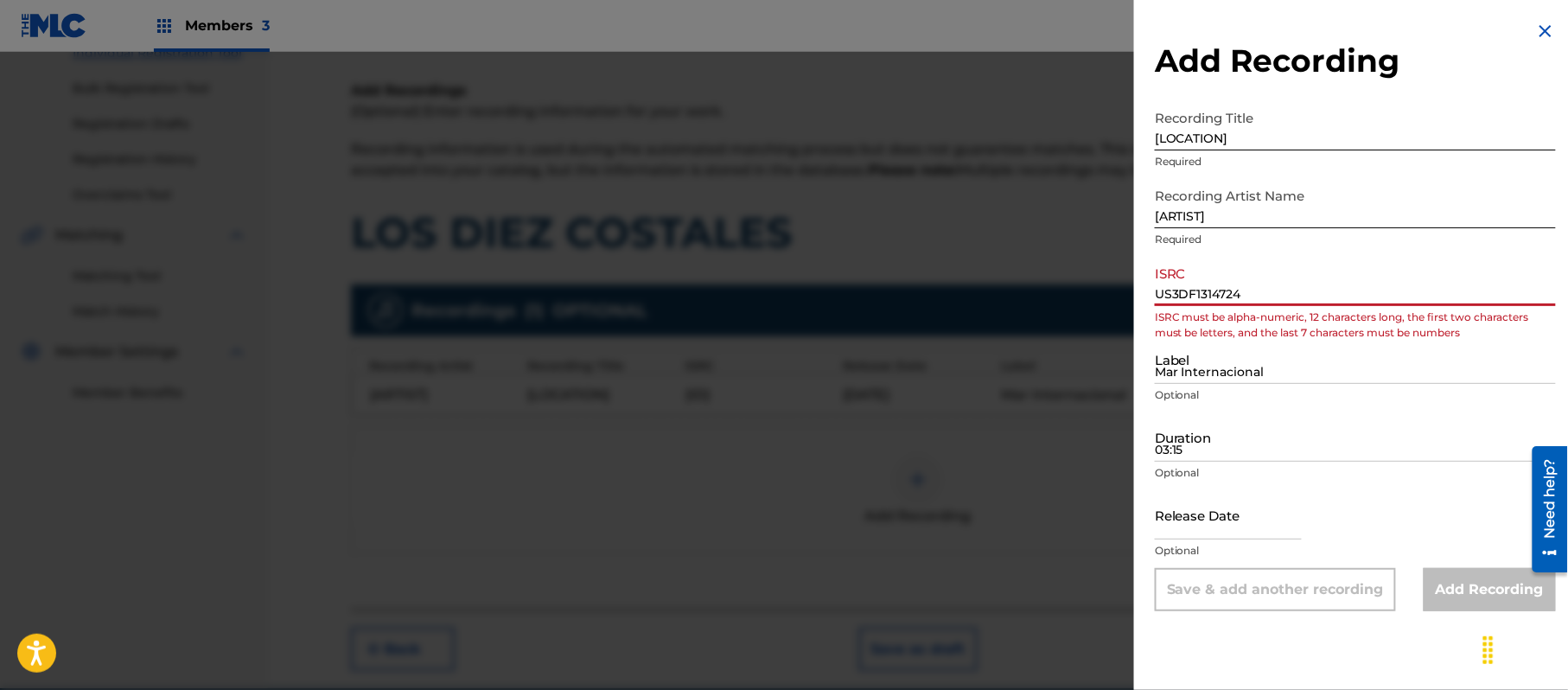 click on "US3DF1314724" at bounding box center (1355, 281) 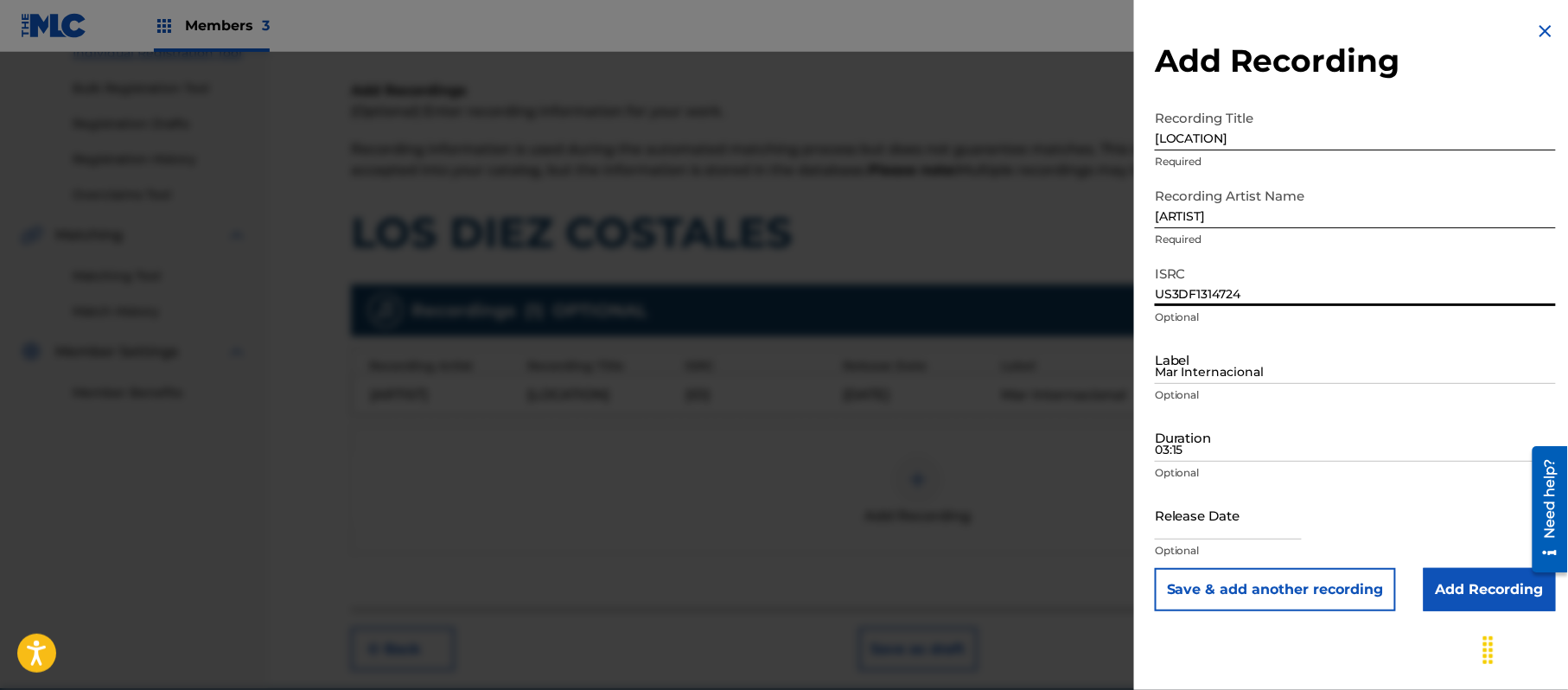type on "US3DF1314724" 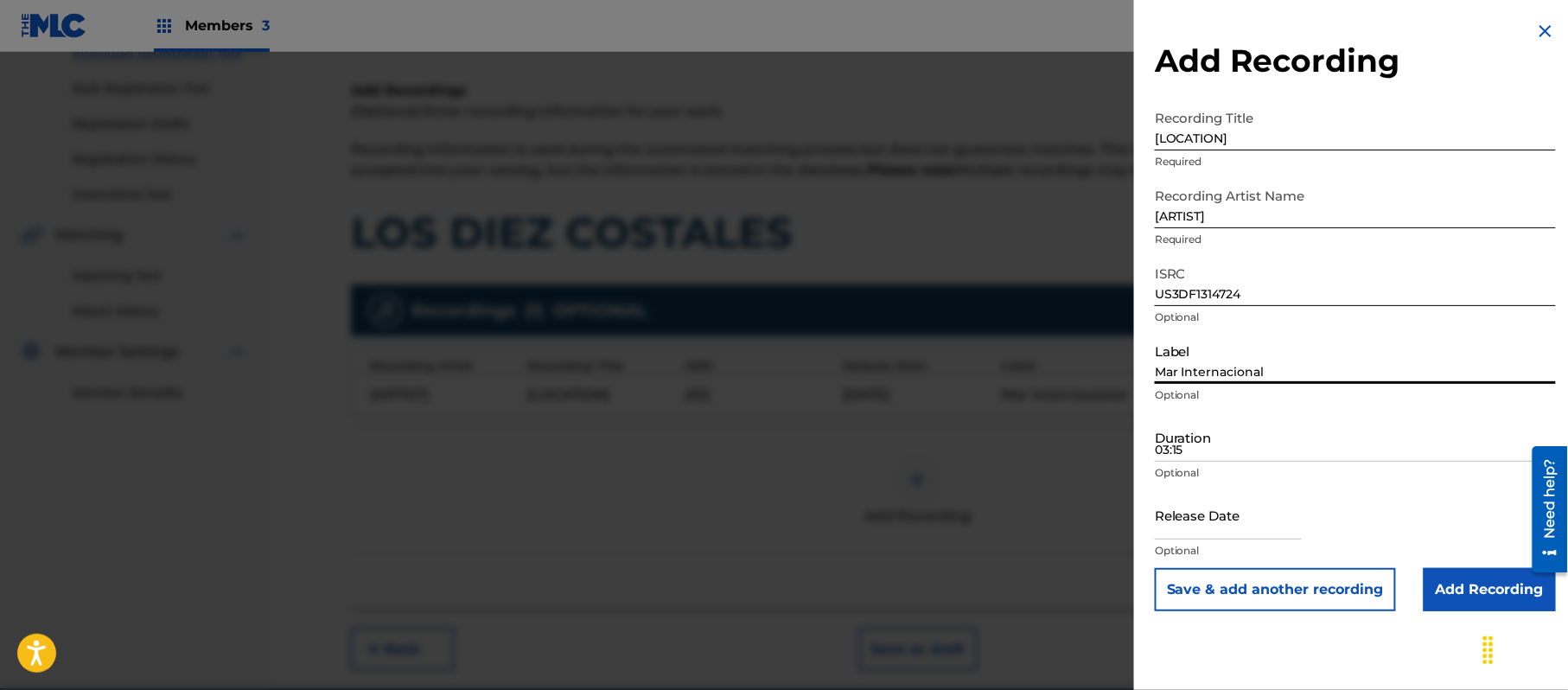 paste on "[BRAND] Records" 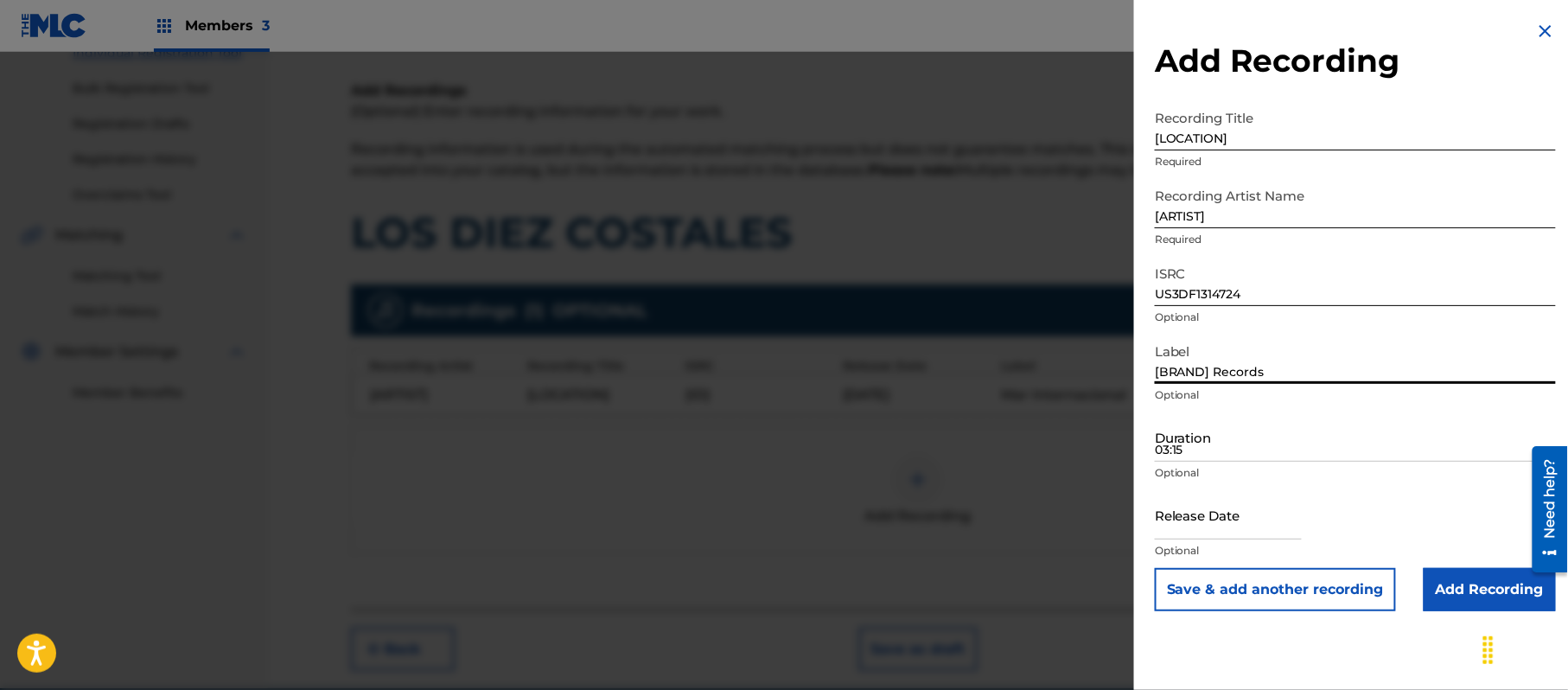 type on "[BRAND] Records" 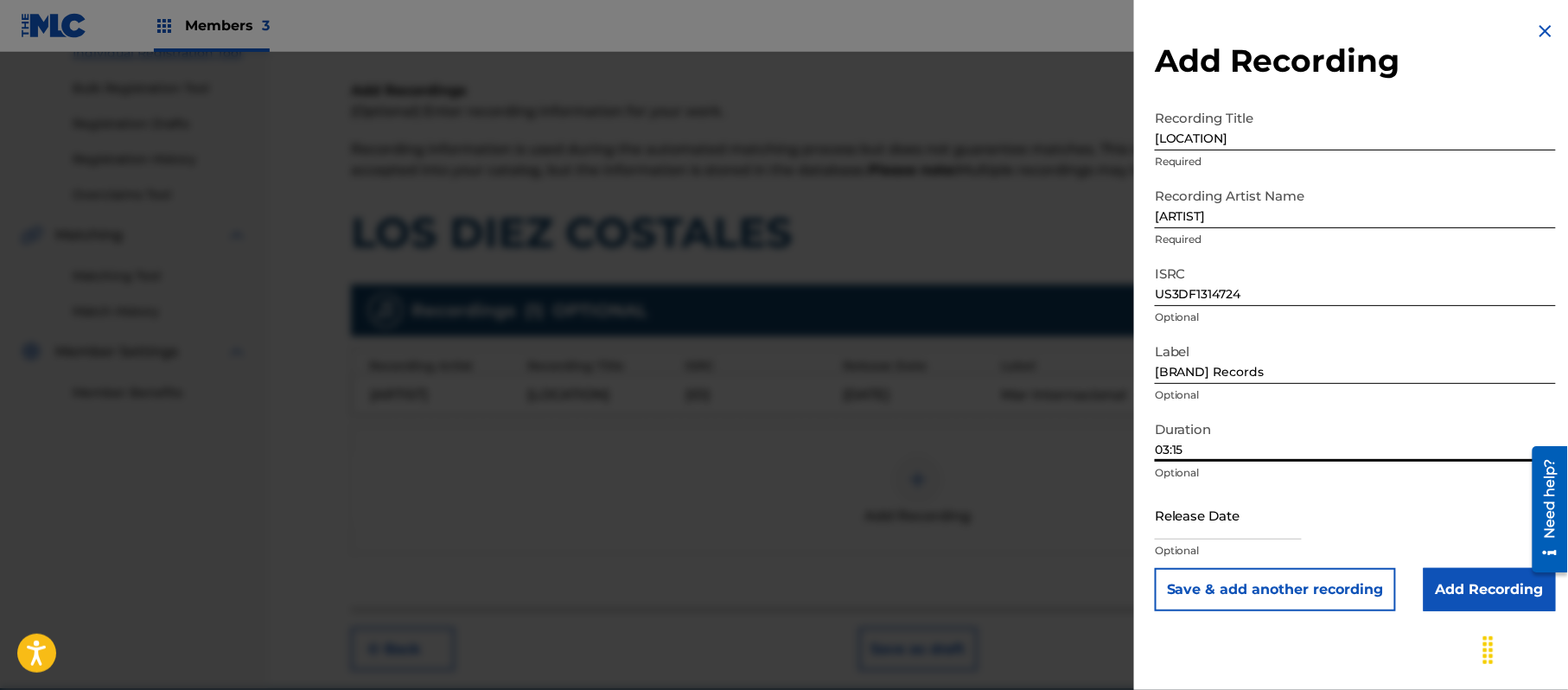 type on "03:15" 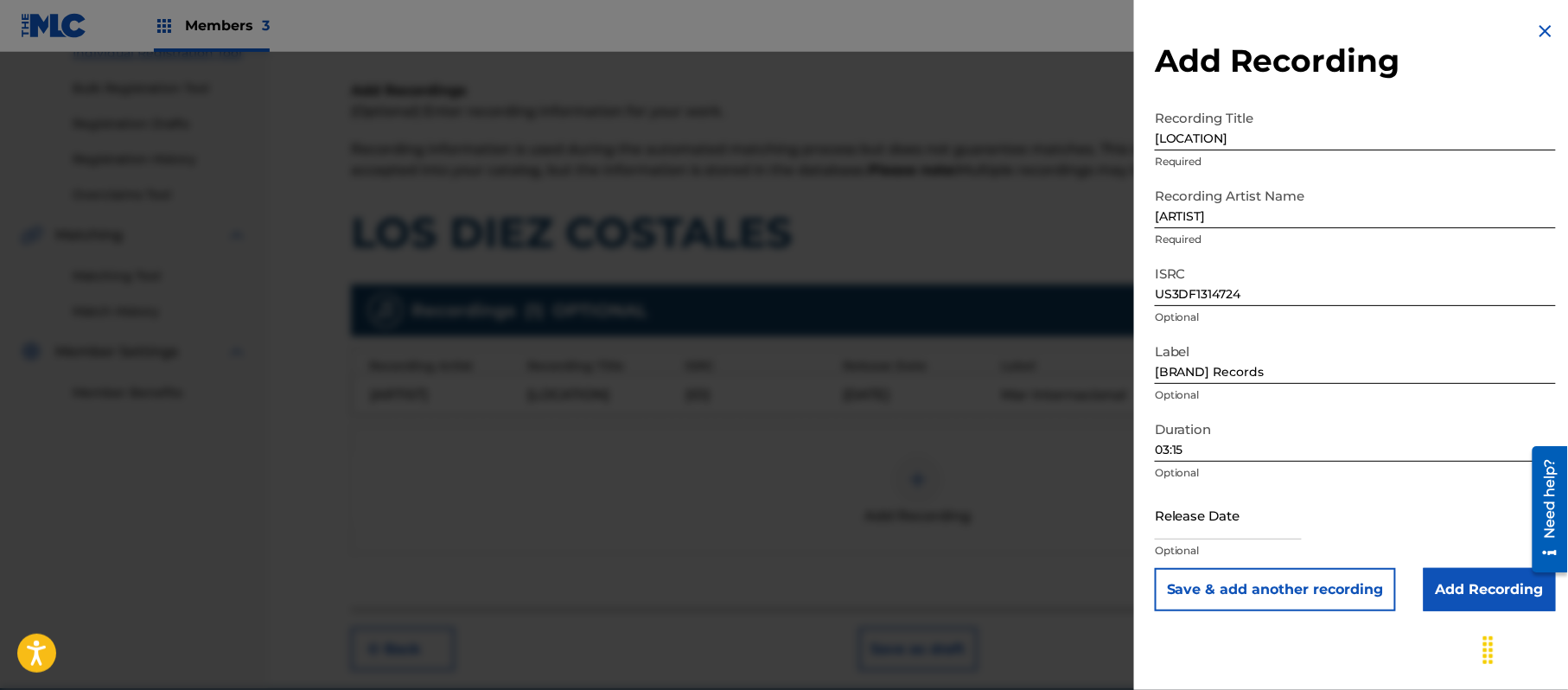 click at bounding box center (1228, 514) 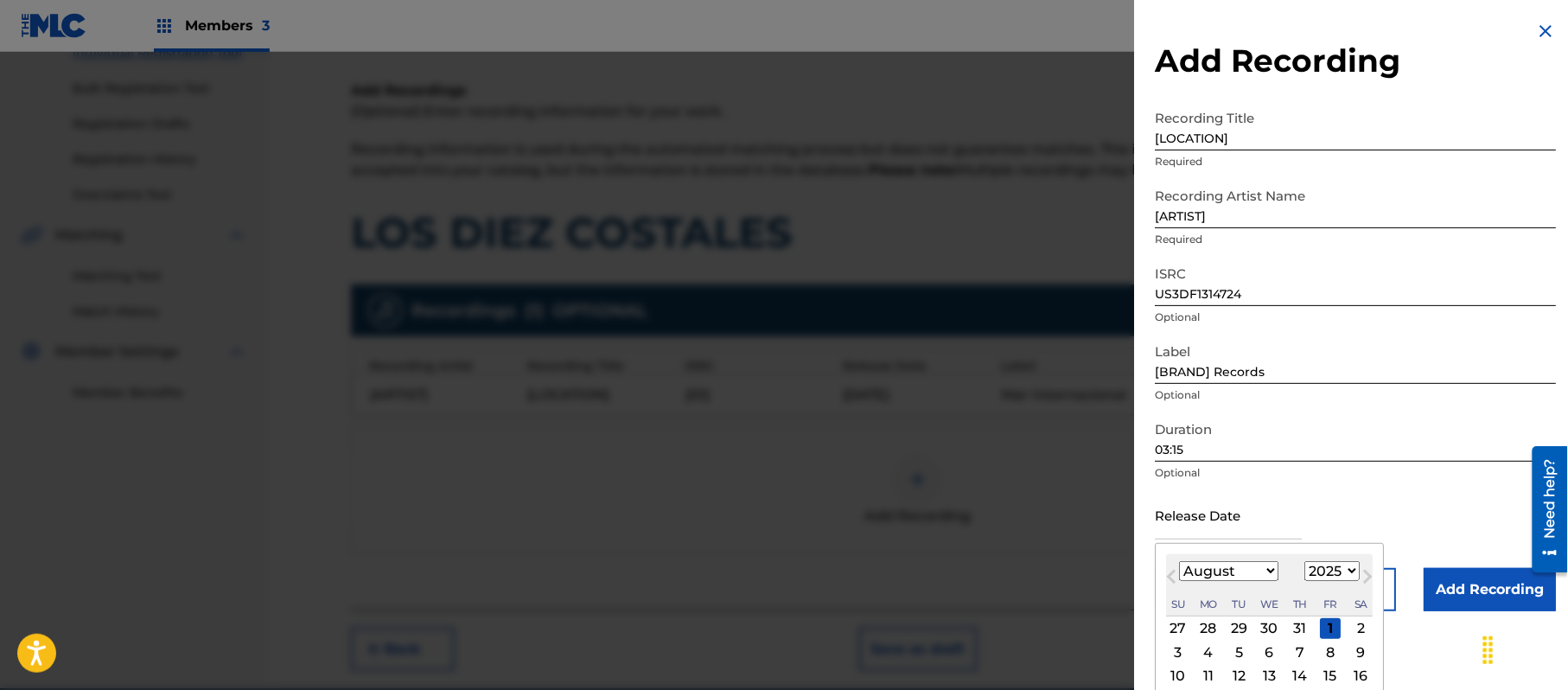 click on "1899 1900 1901 1902 1903 1904 1905 1906 1907 1908 1909 1910 1911 1912 1913 1914 1915 1916 1917 1918 1919 1920 1921 1922 1923 1924 1925 1926 1927 1928 1929 1930 1931 1932 1933 1934 1935 1936 1937 1938 1939 1940 1941 1942 1943 1944 1945 1946 1947 1948 1949 1950 1951 1952 1953 1954 1955 1956 1957 1958 1959 1960 1961 1962 1963 1964 1965 1966 1967 1968 1969 1970 1971 1972 1973 1974 1975 1976 1977 1978 1979 1980 1981 1982 1983 1984 1985 1986 1987 1988 1989 1990 1991 1992 1993 1994 1995 1996 1997 1998 1999 2000 2001 2002 2003 2004 2005 2006 2007 2008 2009 2010 2011 2012 2013 2014 2015 2016 2017 2018 2019 2020 2021 2022 2023 2024 2025 2026 2027 2028 2029 2030 2031 2032 2033 2034 2035 2036 2037 2038 2039 2040 2041 2042 2043 2044 2045 2046 2047 2048 2049 2050 2051 2052 2053 2054 2055 2056 2057 2058 2059 2060 2061 2062 2063 2064 2065 2066 2067 2068 2069 2070 2071 2072 2073 2074 2075 2076 2077 2078 2079 2080 2081 2082 2083 2084 2085 2086 2087 2088 2089 2090 2091 2092 2093 2094 2095 2096 2097 2098 2099 2100" at bounding box center (1332, 571) 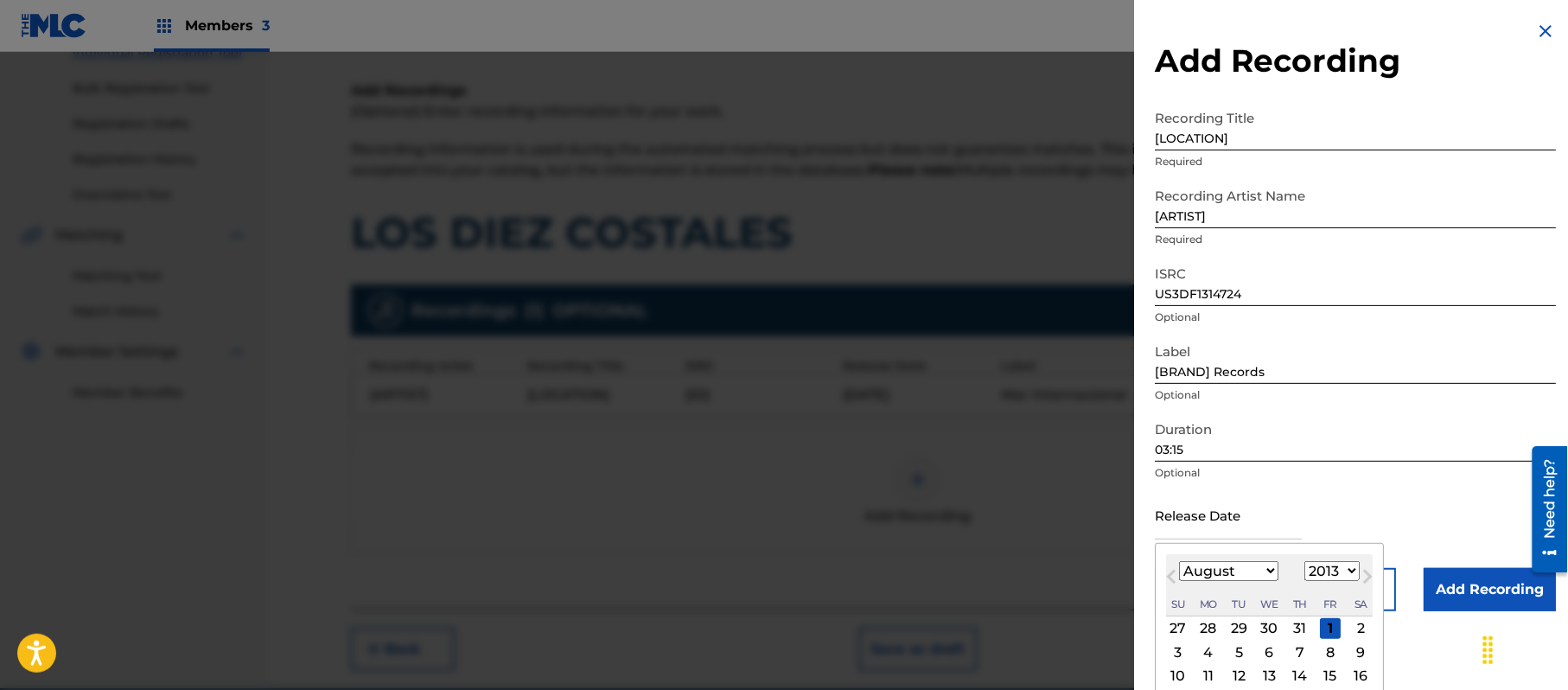 click on "1899 1900 1901 1902 1903 1904 1905 1906 1907 1908 1909 1910 1911 1912 1913 1914 1915 1916 1917 1918 1919 1920 1921 1922 1923 1924 1925 1926 1927 1928 1929 1930 1931 1932 1933 1934 1935 1936 1937 1938 1939 1940 1941 1942 1943 1944 1945 1946 1947 1948 1949 1950 1951 1952 1953 1954 1955 1956 1957 1958 1959 1960 1961 1962 1963 1964 1965 1966 1967 1968 1969 1970 1971 1972 1973 1974 1975 1976 1977 1978 1979 1980 1981 1982 1983 1984 1985 1986 1987 1988 1989 1990 1991 1992 1993 1994 1995 1996 1997 1998 1999 2000 2001 2002 2003 2004 2005 2006 2007 2008 2009 2010 2011 2012 2013 2014 2015 2016 2017 2018 2019 2020 2021 2022 2023 2024 2025 2026 2027 2028 2029 2030 2031 2032 2033 2034 2035 2036 2037 2038 2039 2040 2041 2042 2043 2044 2045 2046 2047 2048 2049 2050 2051 2052 2053 2054 2055 2056 2057 2058 2059 2060 2061 2062 2063 2064 2065 2066 2067 2068 2069 2070 2071 2072 2073 2074 2075 2076 2077 2078 2079 2080 2081 2082 2083 2084 2085 2086 2087 2088 2089 2090 2091 2092 2093 2094 2095 2096 2097 2098 2099 2100" at bounding box center [1332, 571] 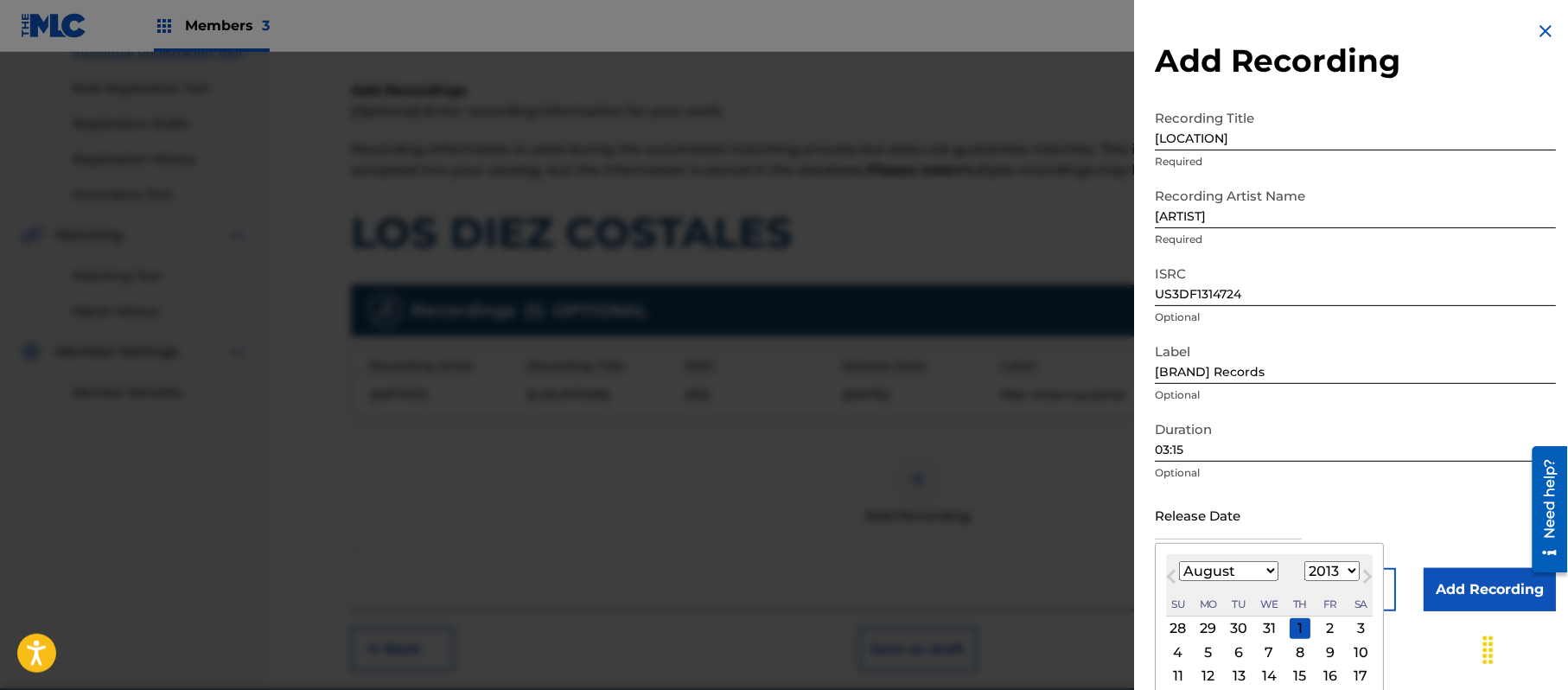 click on "January February March April May June July August September October November December" at bounding box center [1228, 571] 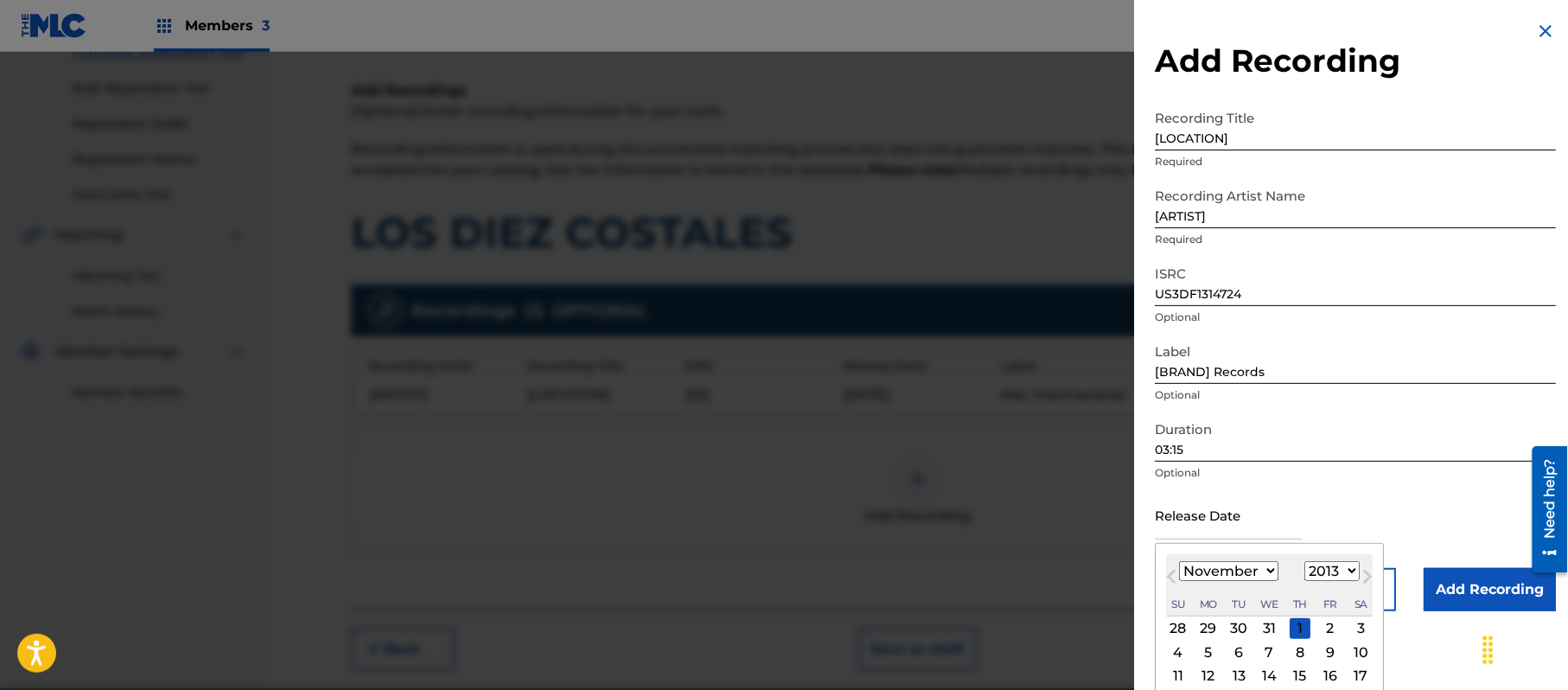click on "January February March April May June July August September October November December" at bounding box center [1228, 571] 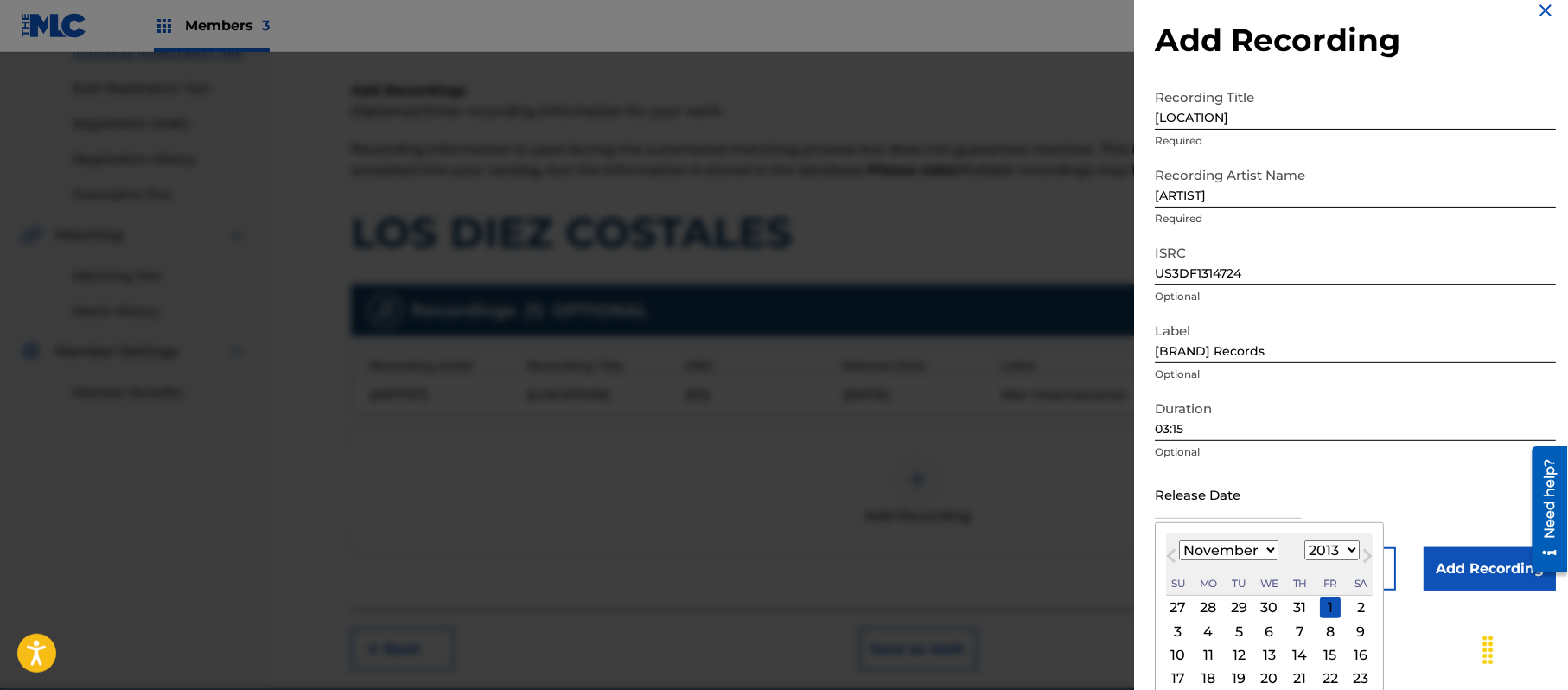 scroll, scrollTop: 80, scrollLeft: 0, axis: vertical 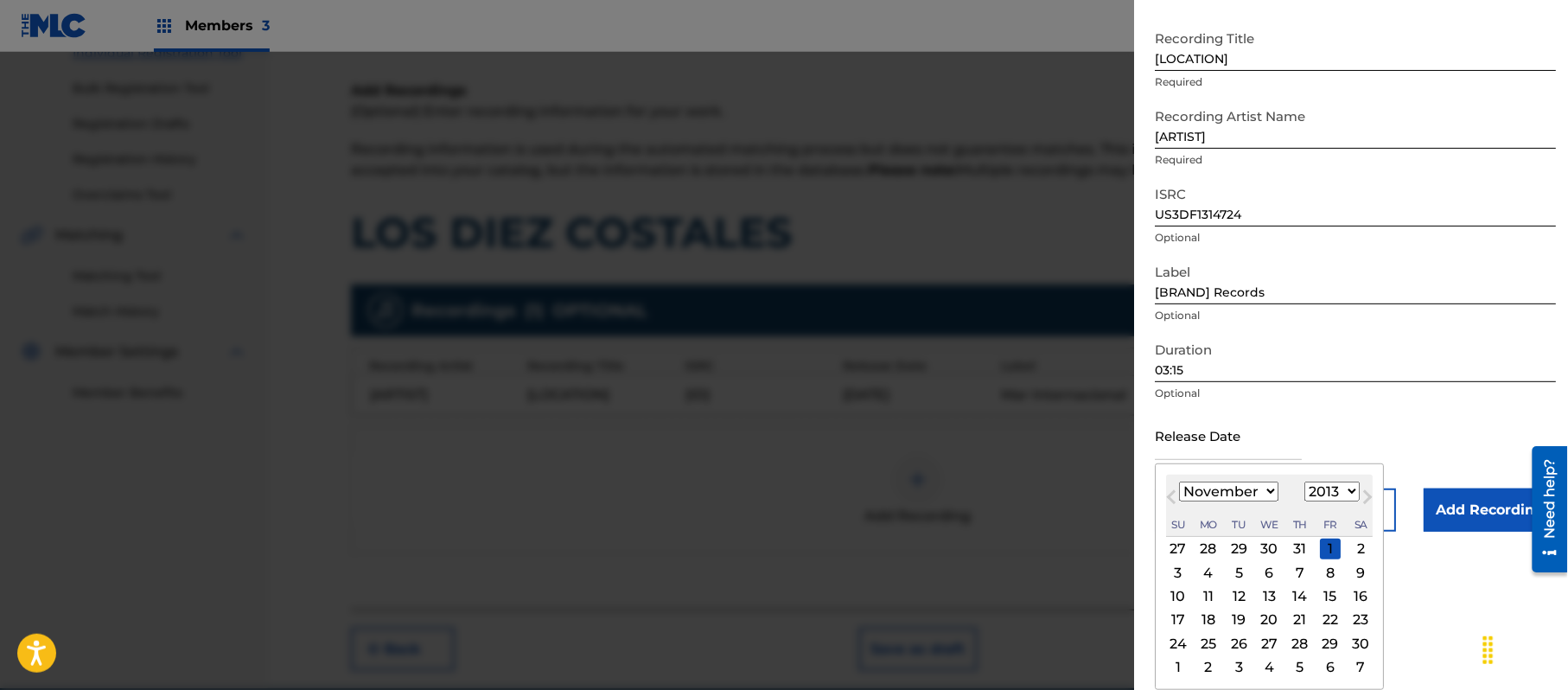 click on "26" at bounding box center (1239, 643) 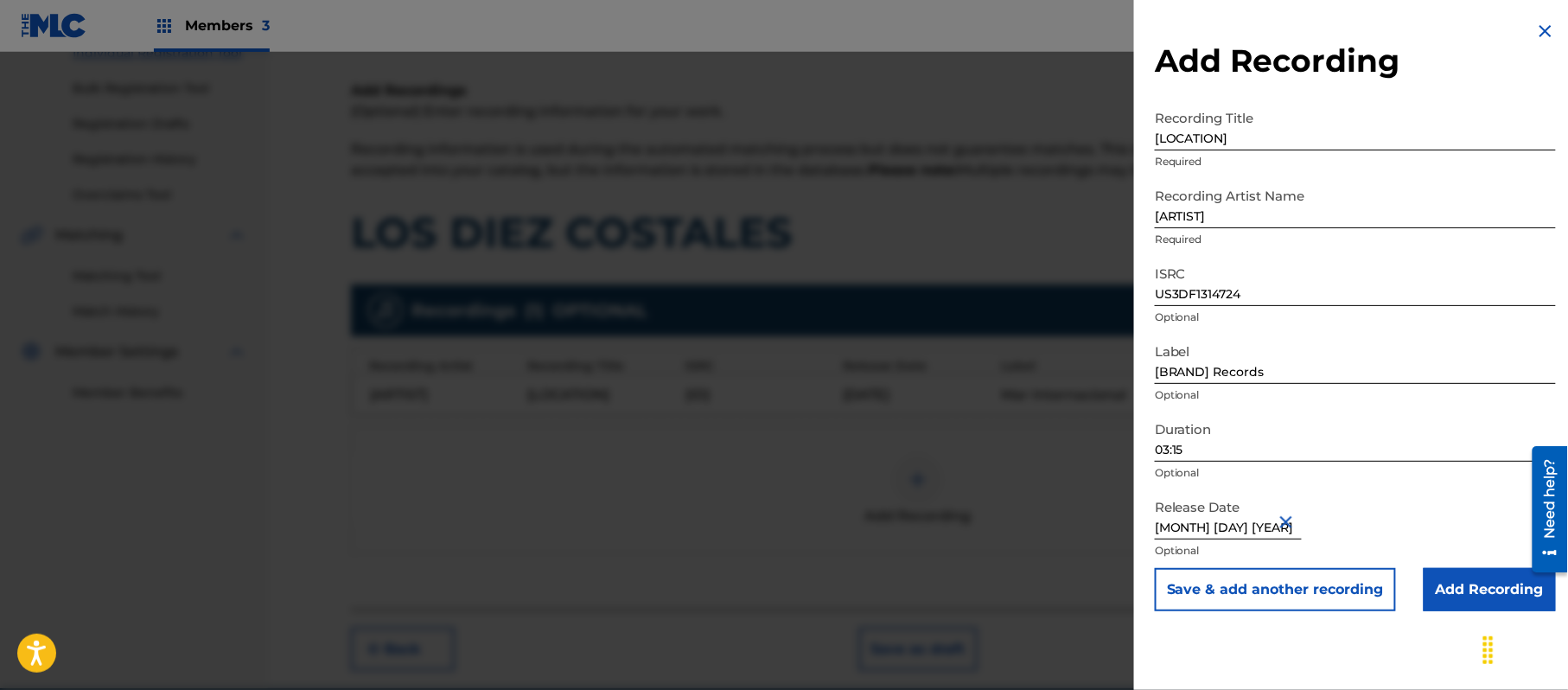 scroll, scrollTop: 0, scrollLeft: 0, axis: both 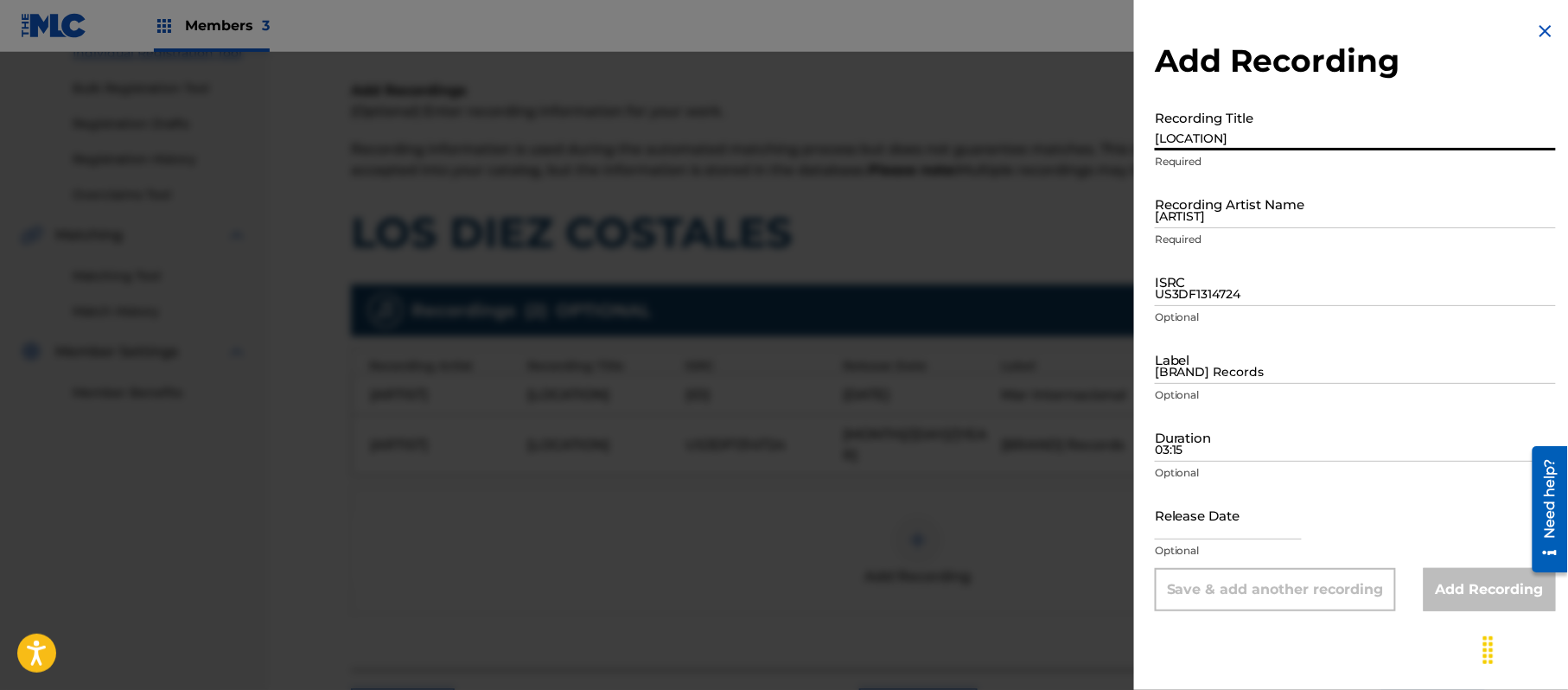 paste 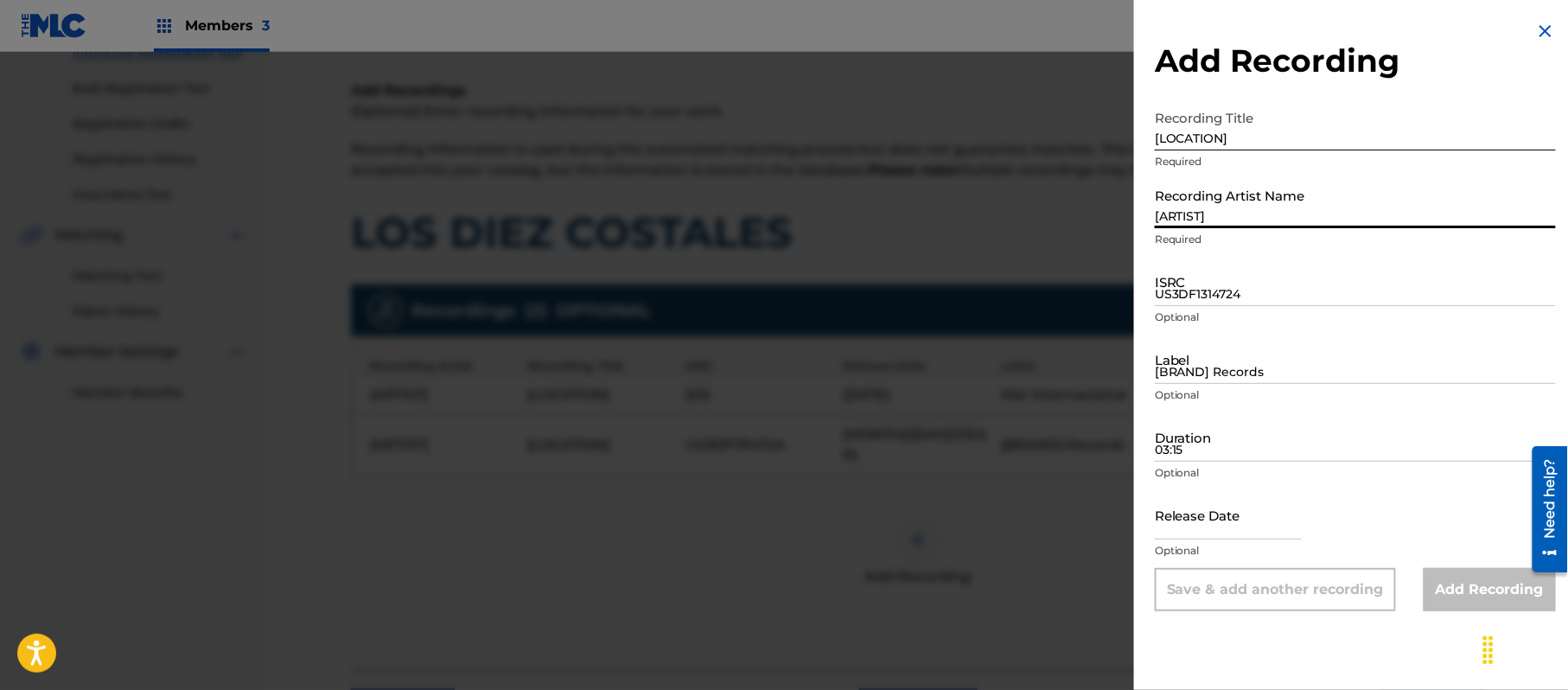paste 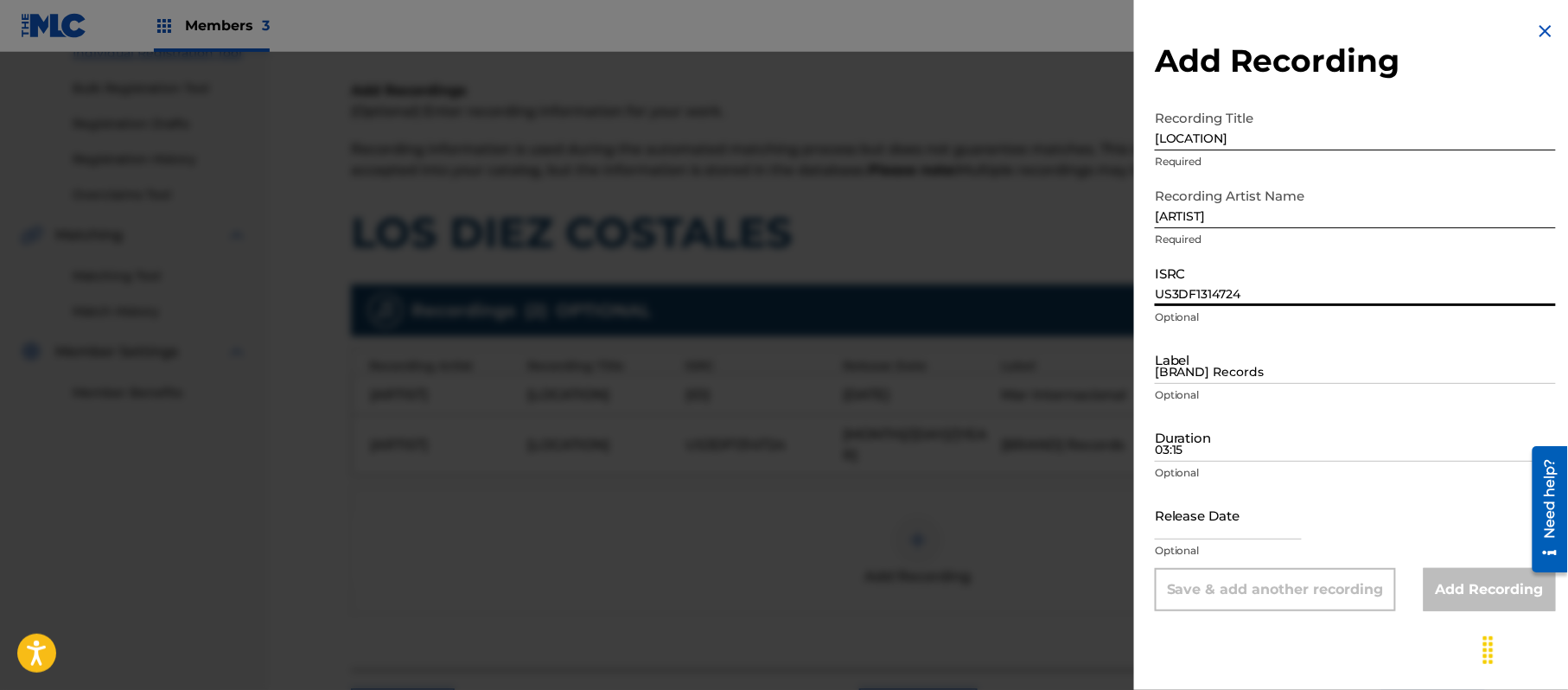 paste on "22948" 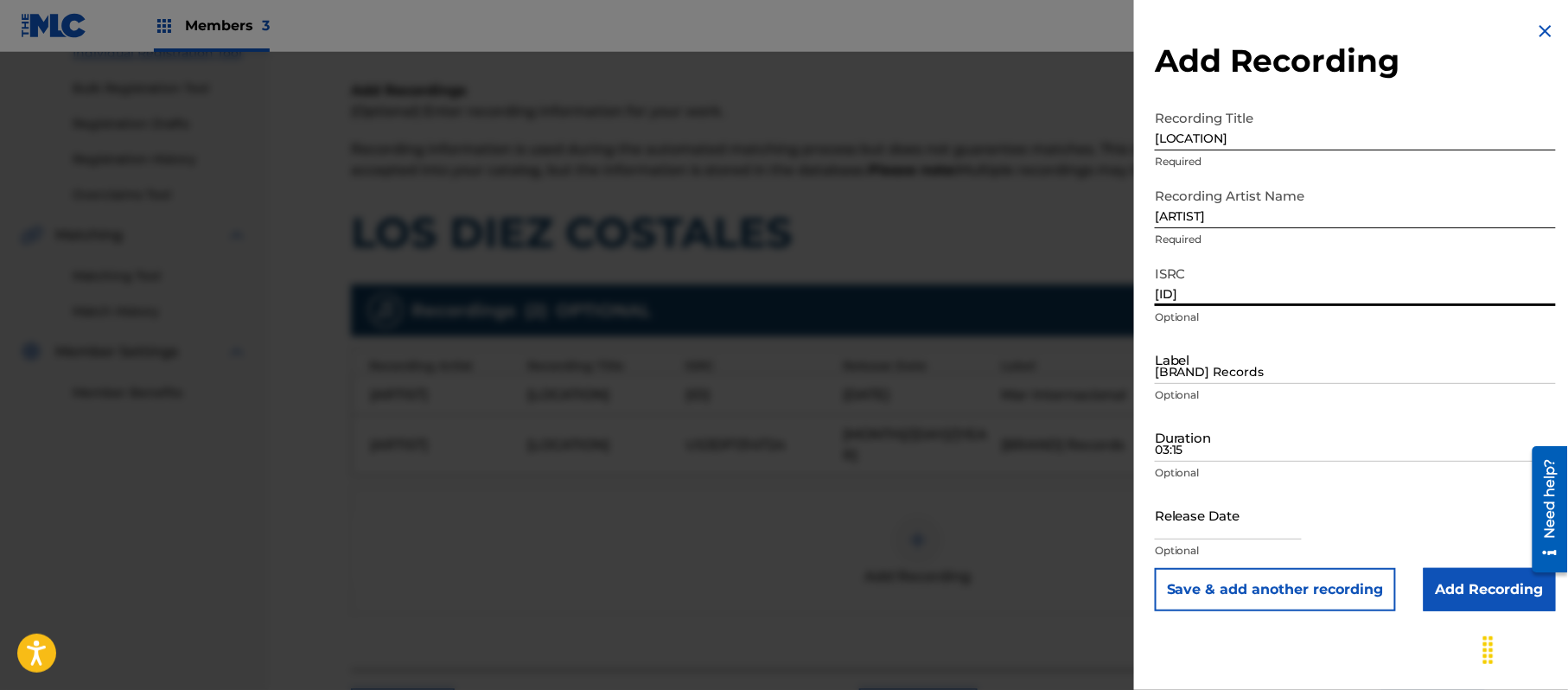 type on "[ID]" 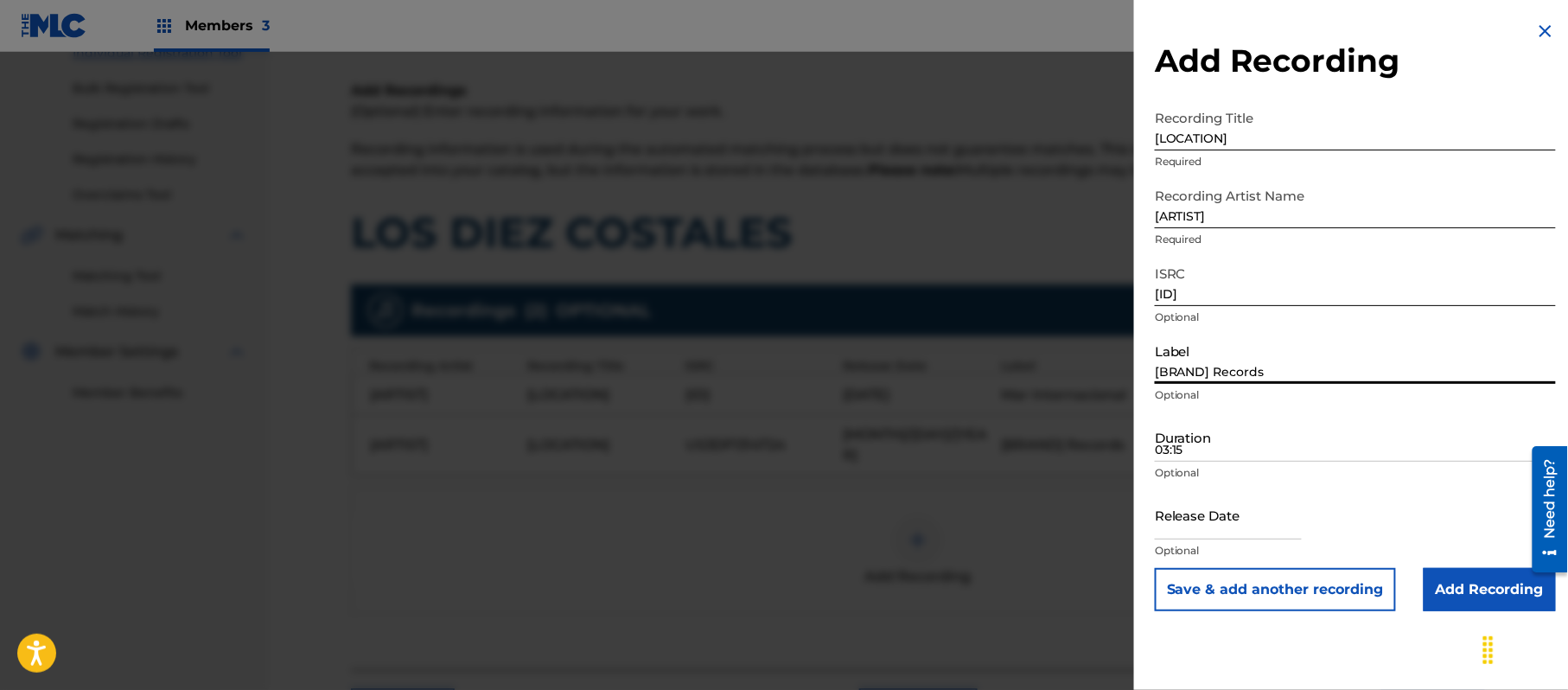 paste on "cional" 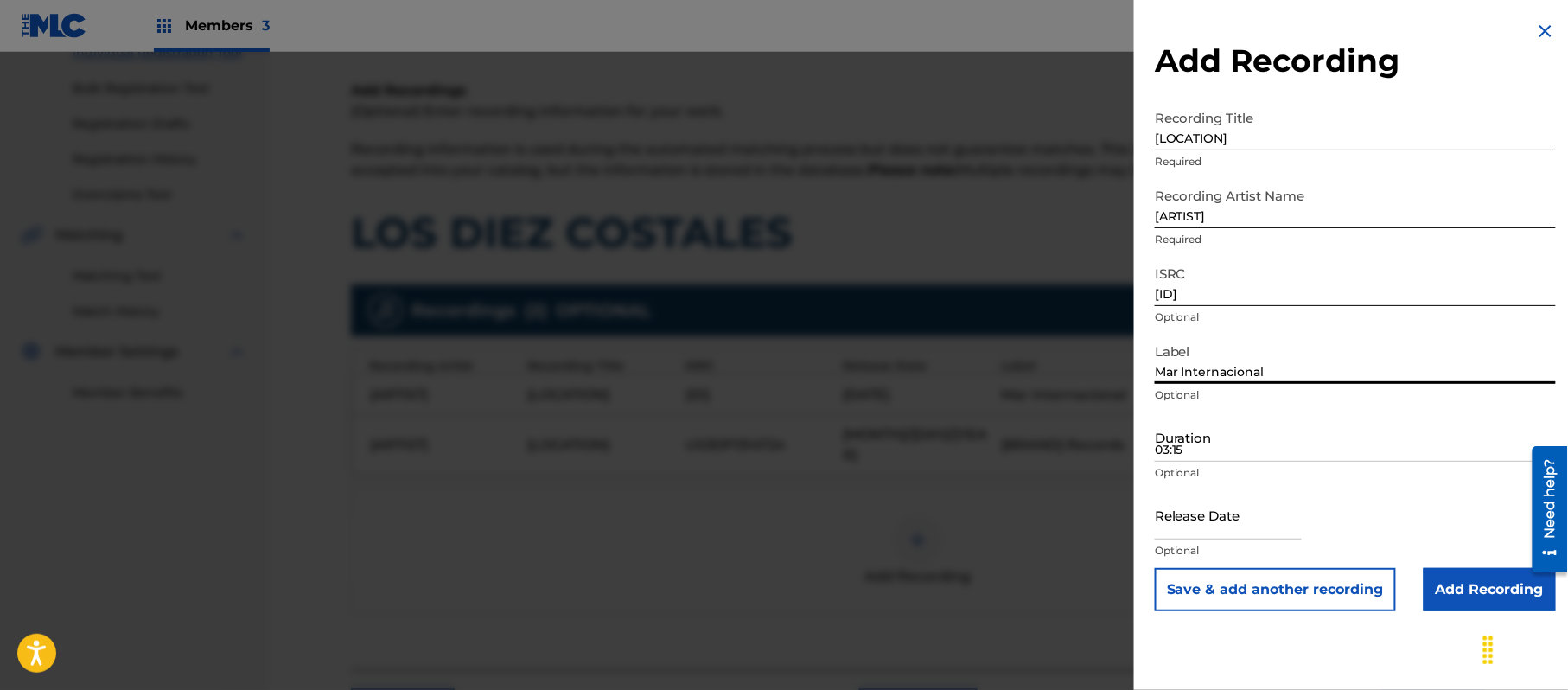 type on "Mar Internacional" 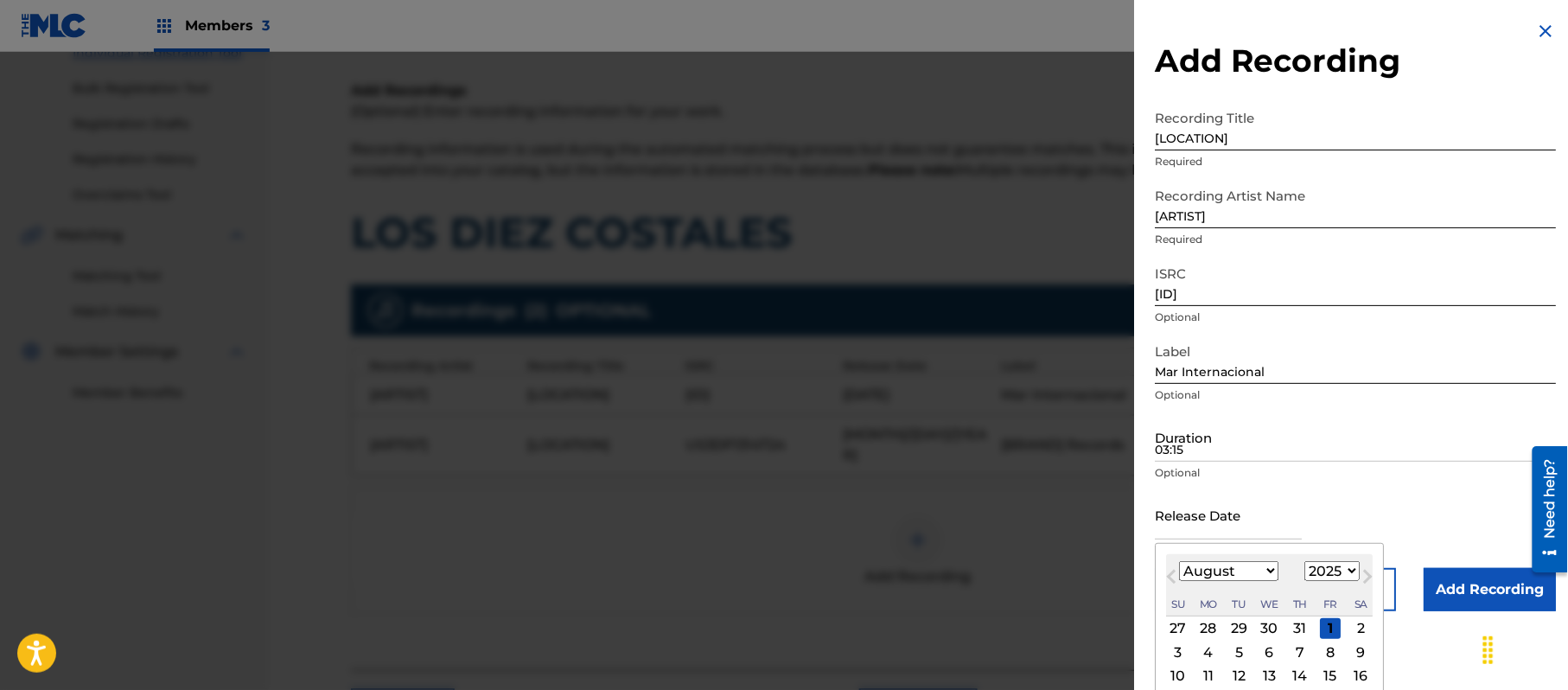 click on "1899 1900 1901 1902 1903 1904 1905 1906 1907 1908 1909 1910 1911 1912 1913 1914 1915 1916 1917 1918 1919 1920 1921 1922 1923 1924 1925 1926 1927 1928 1929 1930 1931 1932 1933 1934 1935 1936 1937 1938 1939 1940 1941 1942 1943 1944 1945 1946 1947 1948 1949 1950 1951 1952 1953 1954 1955 1956 1957 1958 1959 1960 1961 1962 1963 1964 1965 1966 1967 1968 1969 1970 1971 1972 1973 1974 1975 1976 1977 1978 1979 1980 1981 1982 1983 1984 1985 1986 1987 1988 1989 1990 1991 1992 1993 1994 1995 1996 1997 1998 1999 2000 2001 2002 2003 2004 2005 2006 2007 2008 2009 2010 2011 2012 2013 2014 2015 2016 2017 2018 2019 2020 2021 2022 2023 2024 2025 2026 2027 2028 2029 2030 2031 2032 2033 2034 2035 2036 2037 2038 2039 2040 2041 2042 2043 2044 2045 2046 2047 2048 2049 2050 2051 2052 2053 2054 2055 2056 2057 2058 2059 2060 2061 2062 2063 2064 2065 2066 2067 2068 2069 2070 2071 2072 2073 2074 2075 2076 2077 2078 2079 2080 2081 2082 2083 2084 2085 2086 2087 2088 2089 2090 2091 2092 2093 2094 2095 2096 2097 2098 2099 2100" at bounding box center [1332, 571] 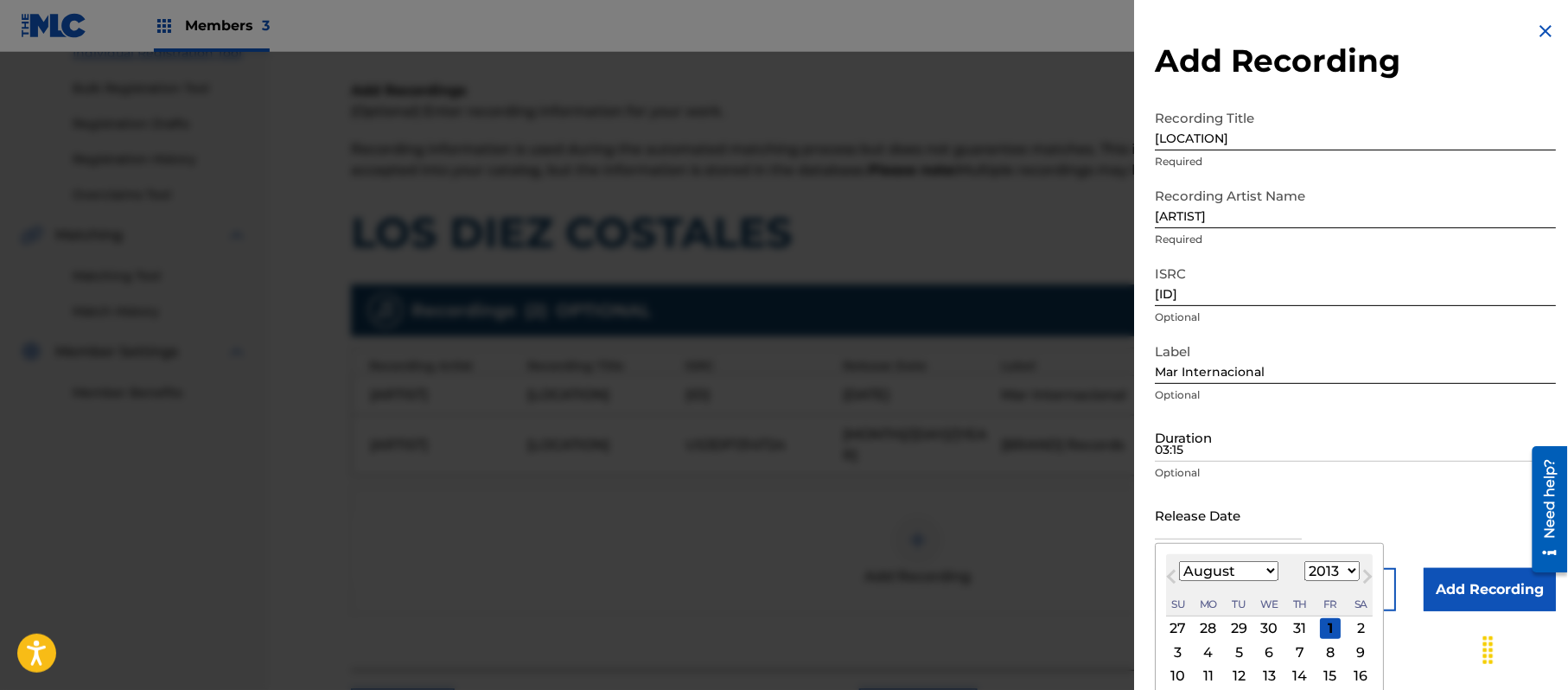 click on "1899 1900 1901 1902 1903 1904 1905 1906 1907 1908 1909 1910 1911 1912 1913 1914 1915 1916 1917 1918 1919 1920 1921 1922 1923 1924 1925 1926 1927 1928 1929 1930 1931 1932 1933 1934 1935 1936 1937 1938 1939 1940 1941 1942 1943 1944 1945 1946 1947 1948 1949 1950 1951 1952 1953 1954 1955 1956 1957 1958 1959 1960 1961 1962 1963 1964 1965 1966 1967 1968 1969 1970 1971 1972 1973 1974 1975 1976 1977 1978 1979 1980 1981 1982 1983 1984 1985 1986 1987 1988 1989 1990 1991 1992 1993 1994 1995 1996 1997 1998 1999 2000 2001 2002 2003 2004 2005 2006 2007 2008 2009 2010 2011 2012 2013 2014 2015 2016 2017 2018 2019 2020 2021 2022 2023 2024 2025 2026 2027 2028 2029 2030 2031 2032 2033 2034 2035 2036 2037 2038 2039 2040 2041 2042 2043 2044 2045 2046 2047 2048 2049 2050 2051 2052 2053 2054 2055 2056 2057 2058 2059 2060 2061 2062 2063 2064 2065 2066 2067 2068 2069 2070 2071 2072 2073 2074 2075 2076 2077 2078 2079 2080 2081 2082 2083 2084 2085 2086 2087 2088 2089 2090 2091 2092 2093 2094 2095 2096 2097 2098 2099 2100" at bounding box center (1332, 571) 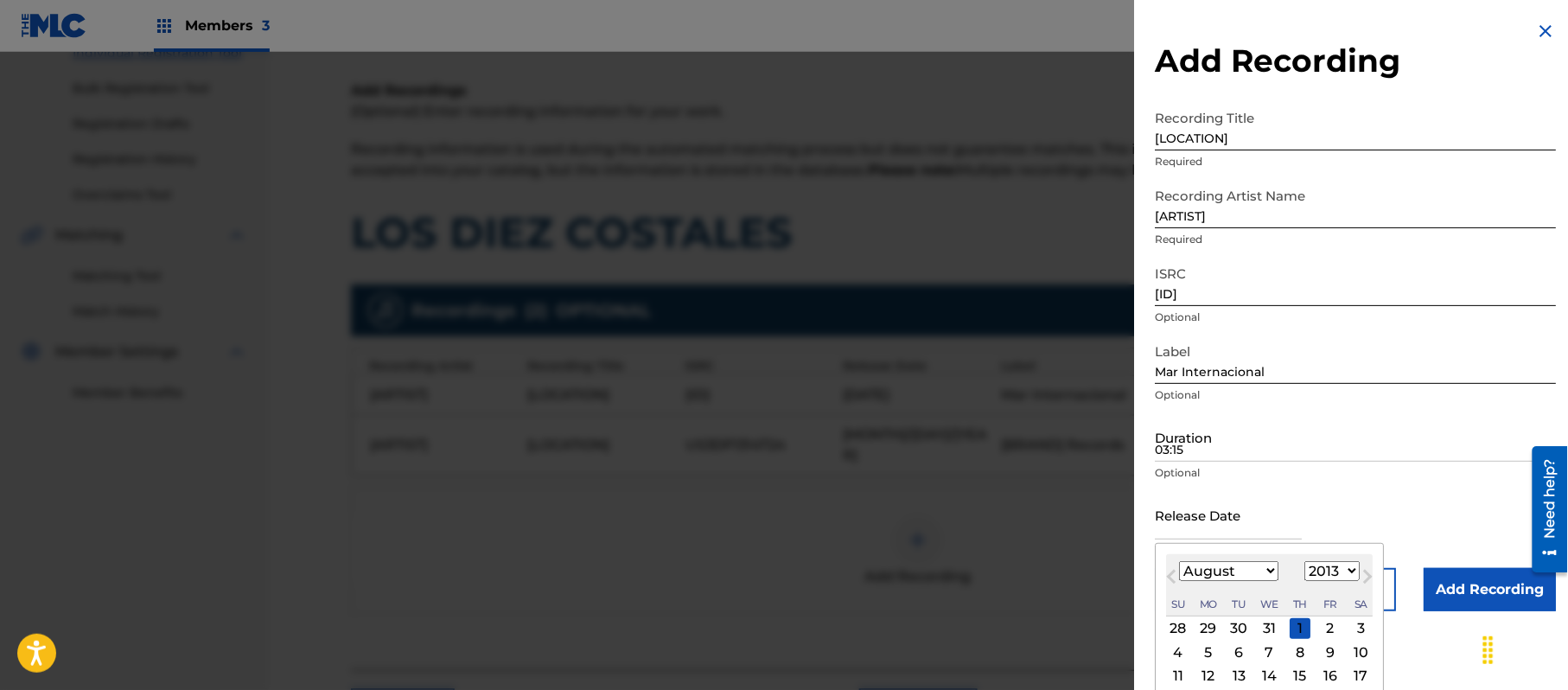 click on "January February March April May June July August September October November December" at bounding box center (1228, 571) 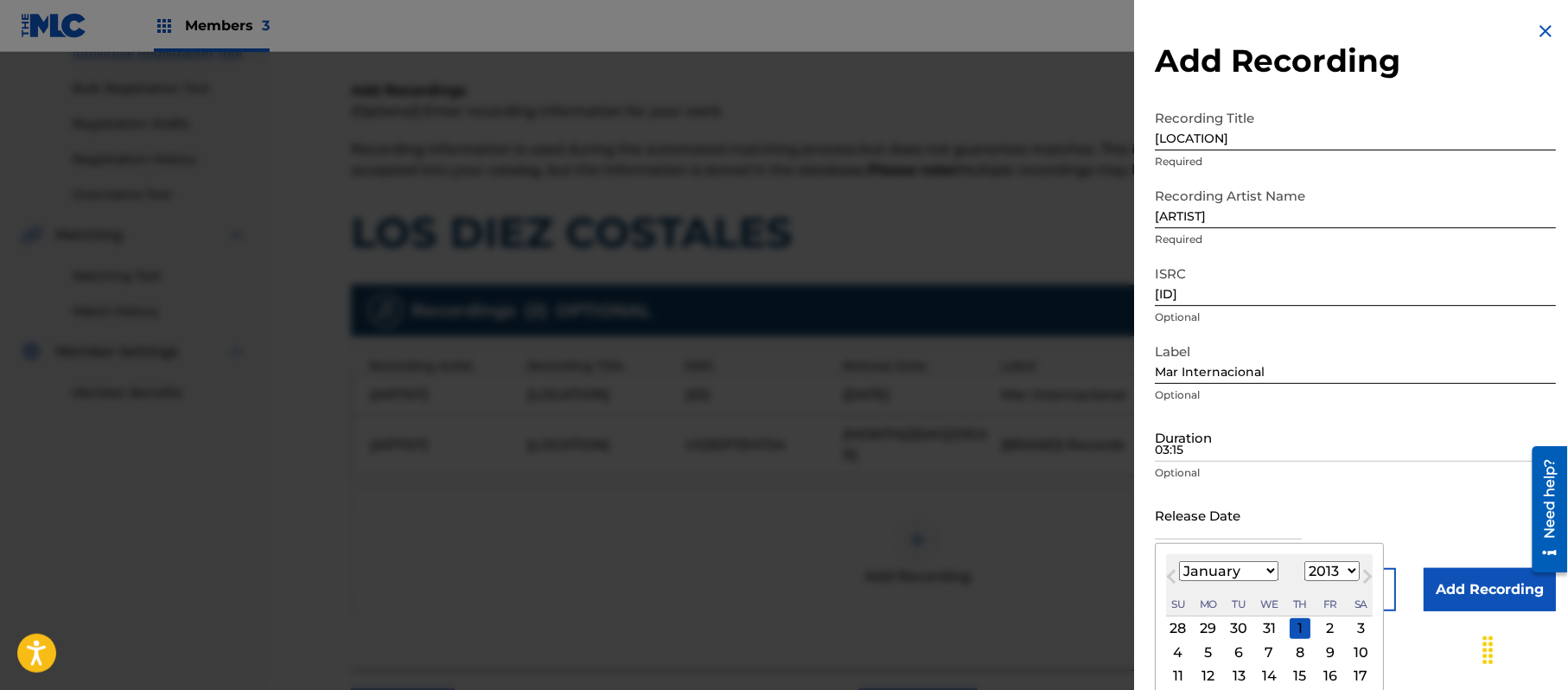 click on "January February March April May June July August September October November December" at bounding box center [1228, 571] 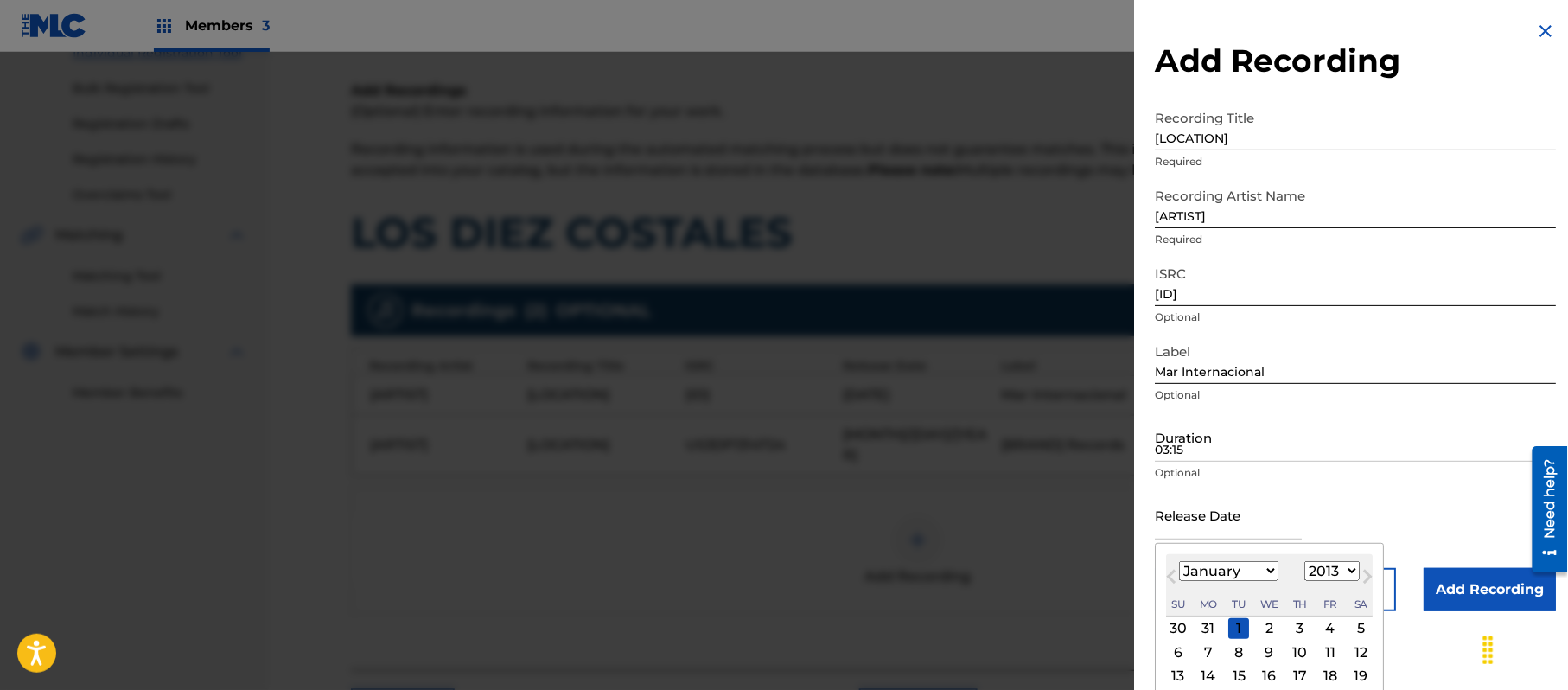 click on "1" at bounding box center [1239, 629] 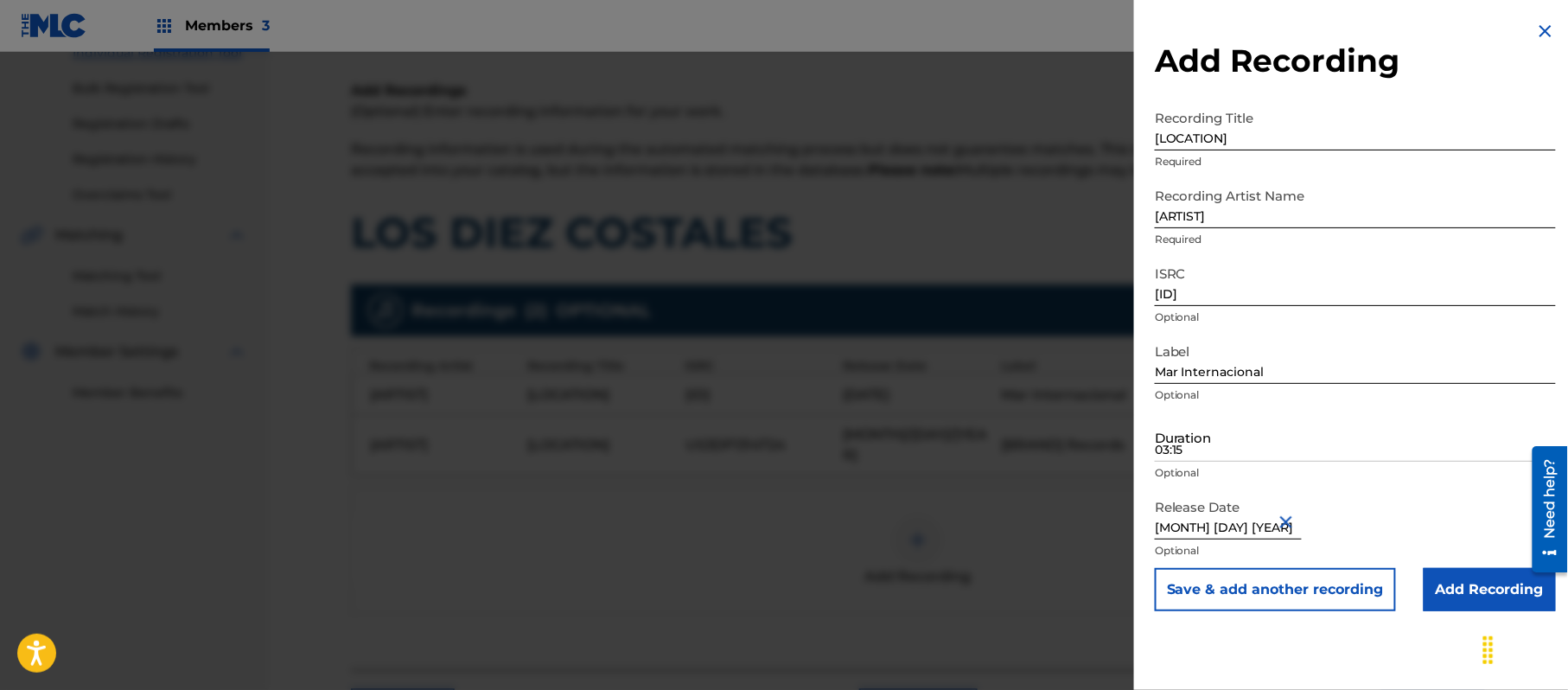 click on "Add Recording" at bounding box center [1489, 590] 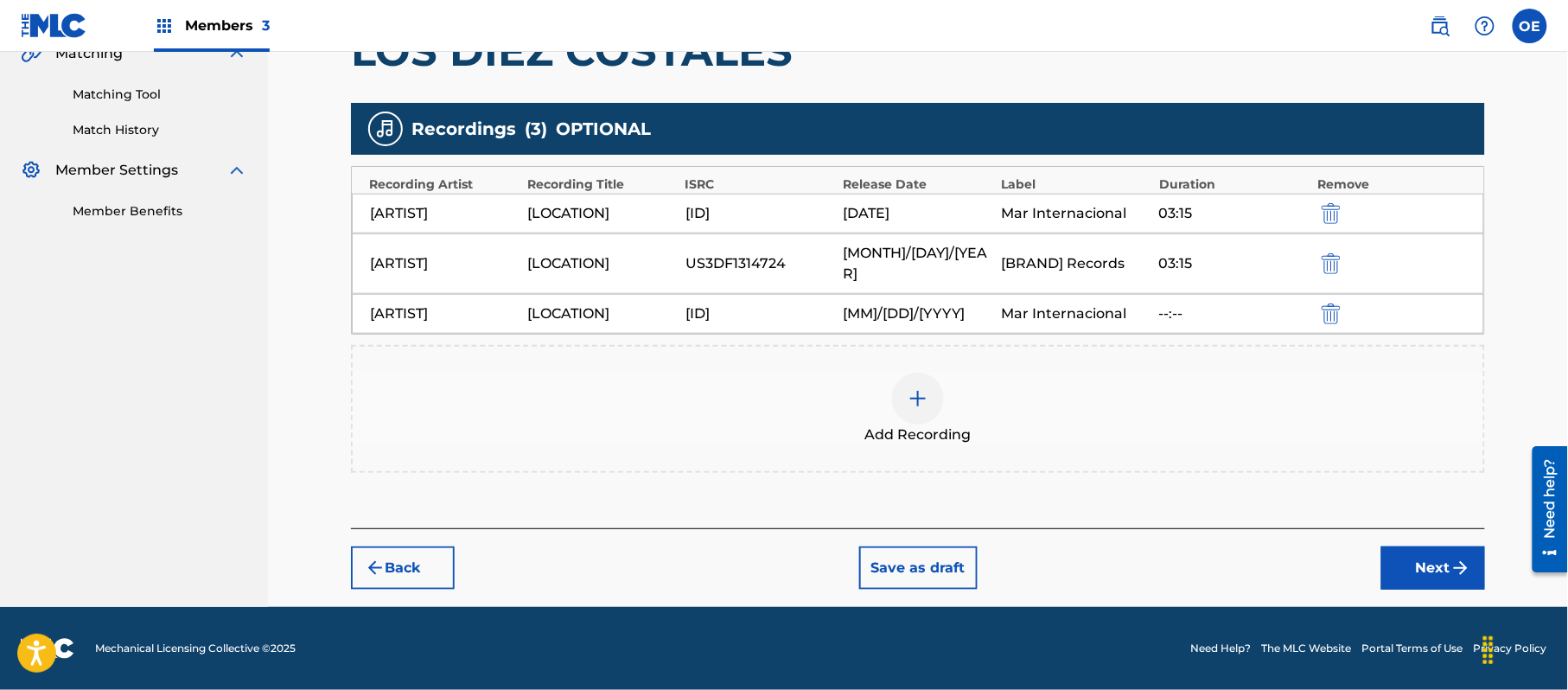 click on "Next" at bounding box center (1433, 568) 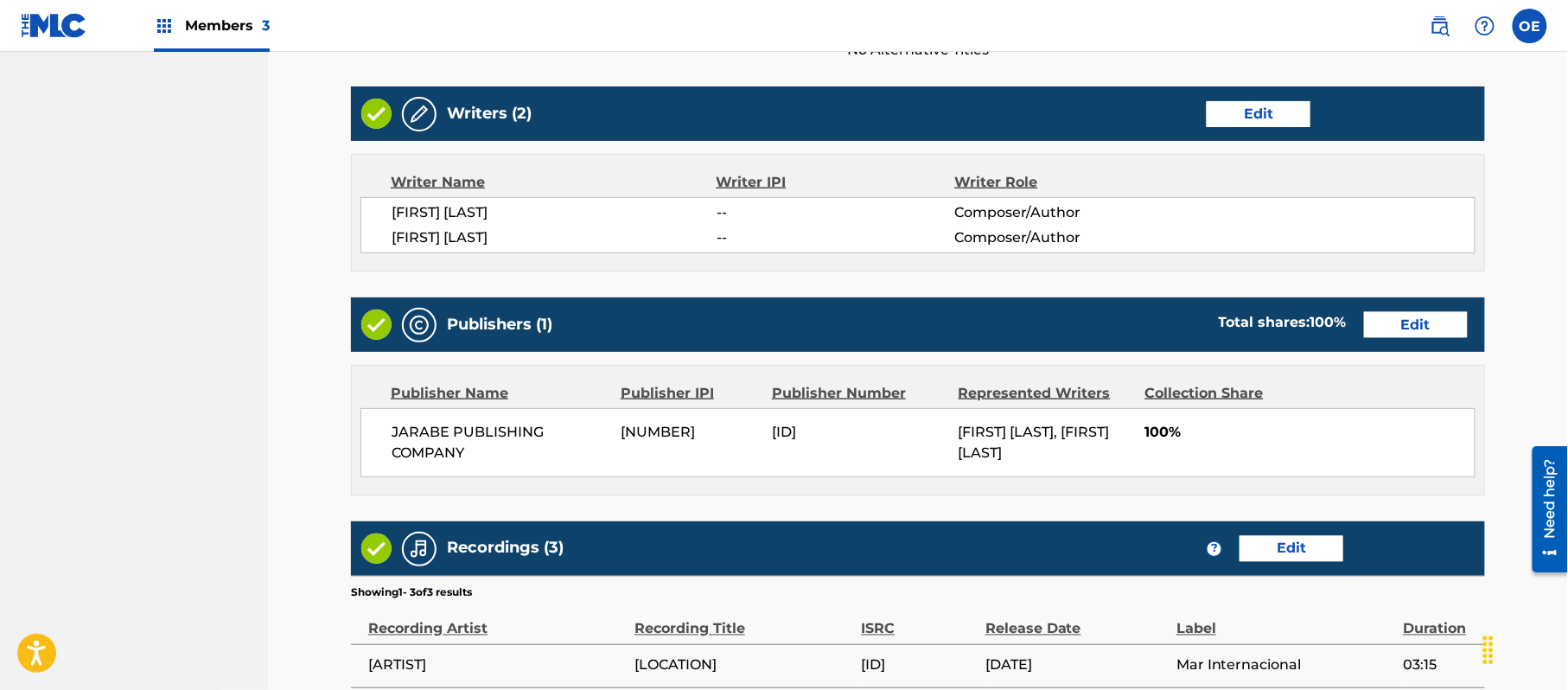 scroll, scrollTop: 929, scrollLeft: 0, axis: vertical 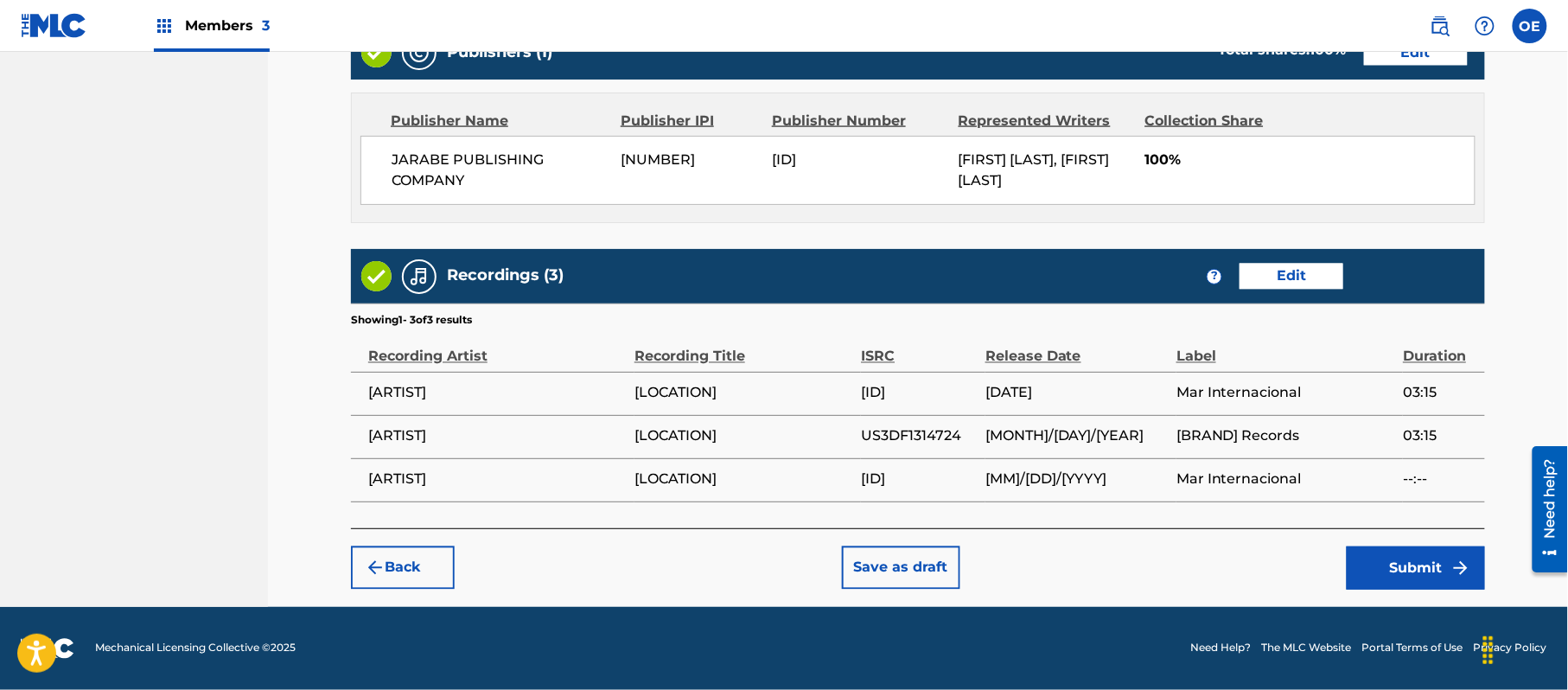 click on "Submit" at bounding box center [1416, 568] 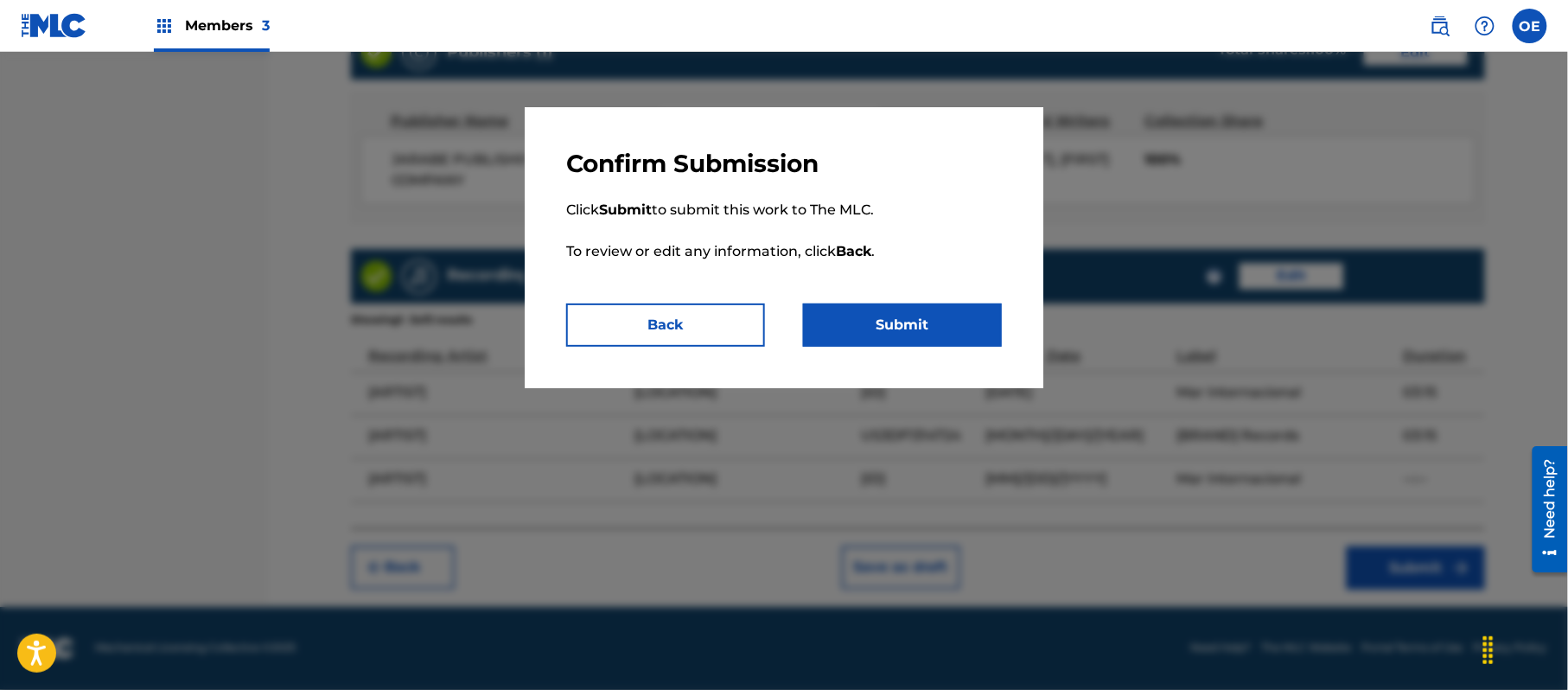 click on "Submit" at bounding box center (902, 325) 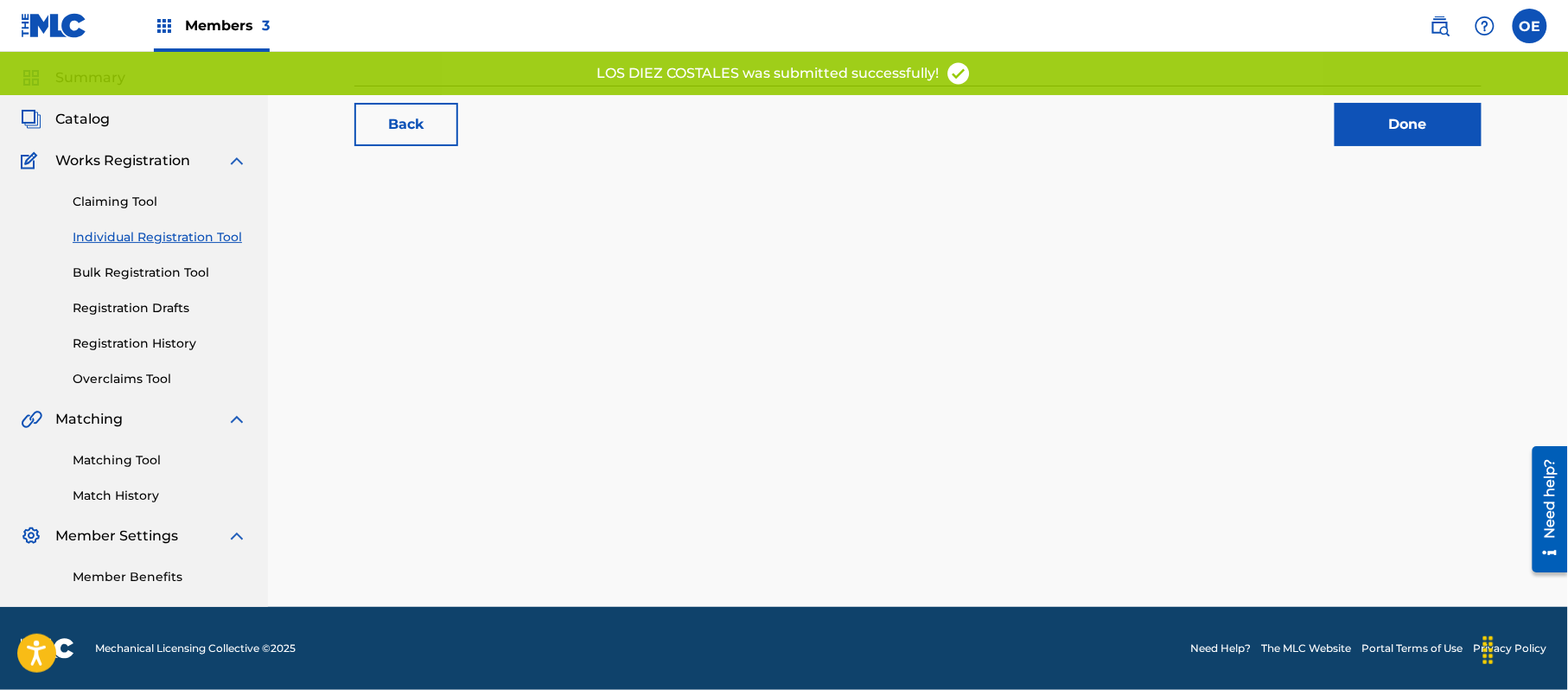 scroll, scrollTop: 0, scrollLeft: 0, axis: both 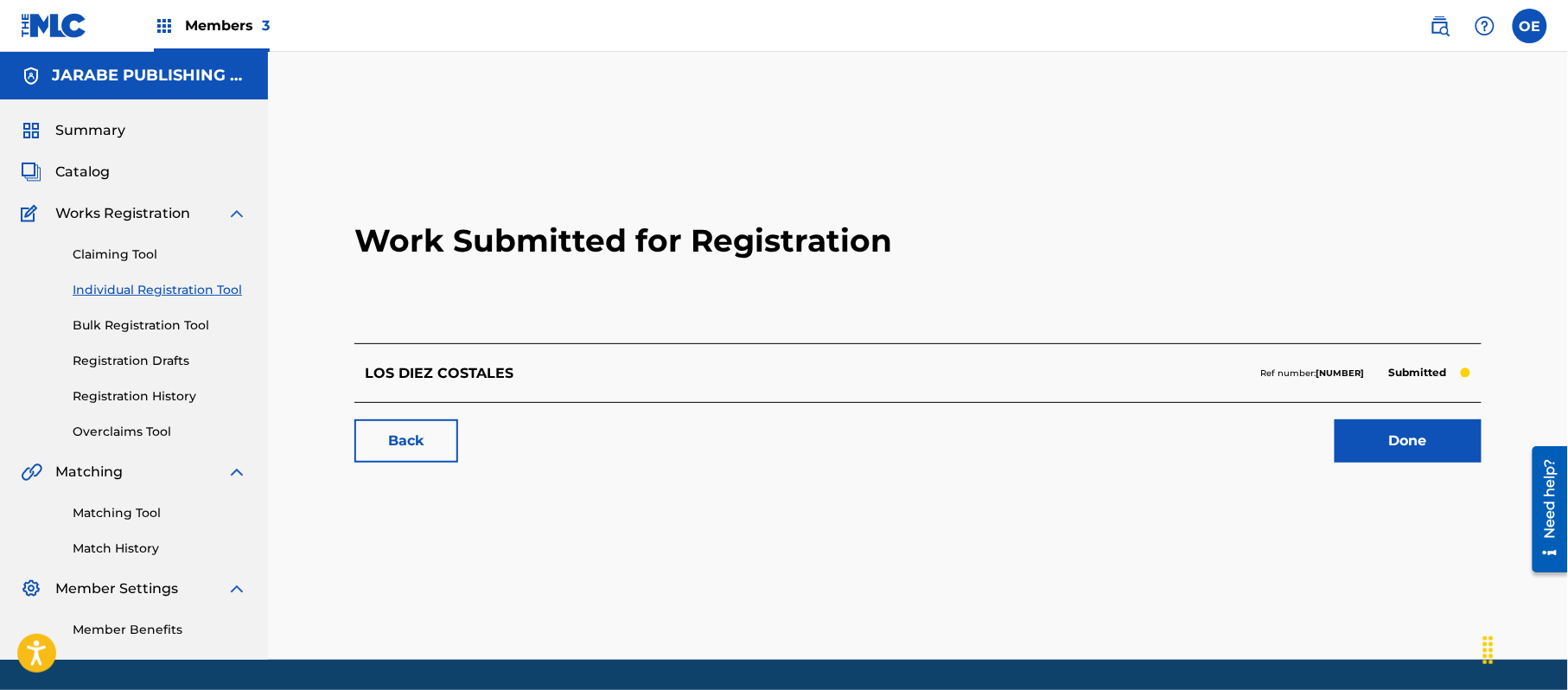 click on "Registration History" at bounding box center (160, 396) 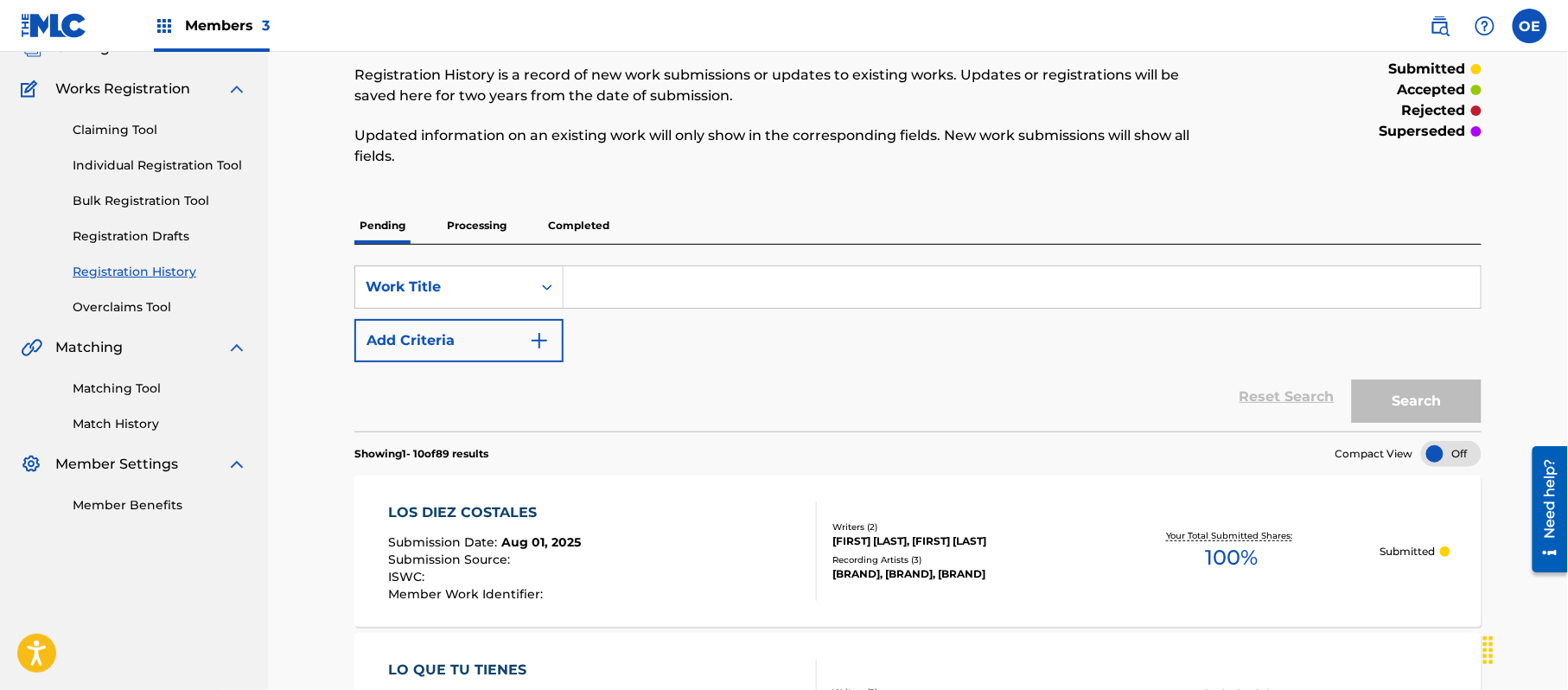 scroll, scrollTop: 115, scrollLeft: 0, axis: vertical 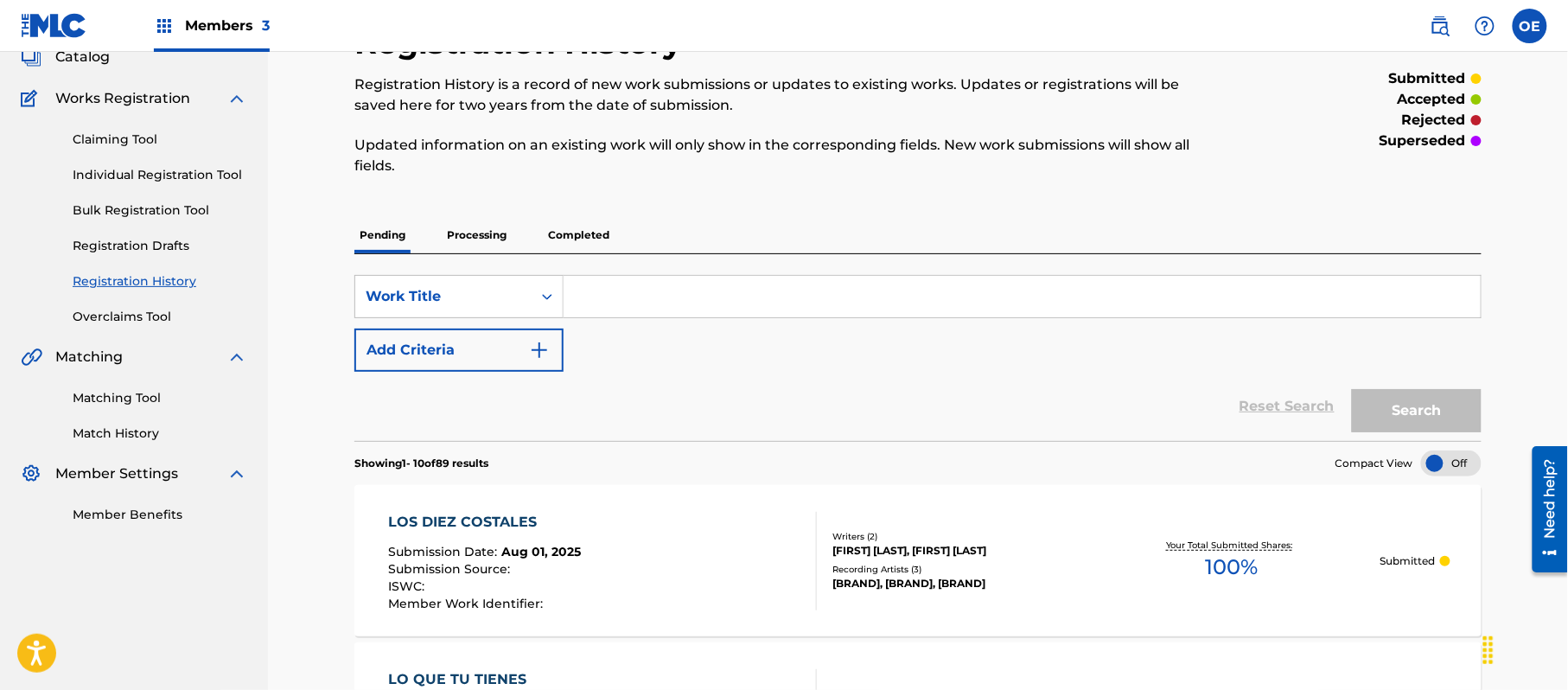 click on "Individual Registration Tool" at bounding box center (160, 175) 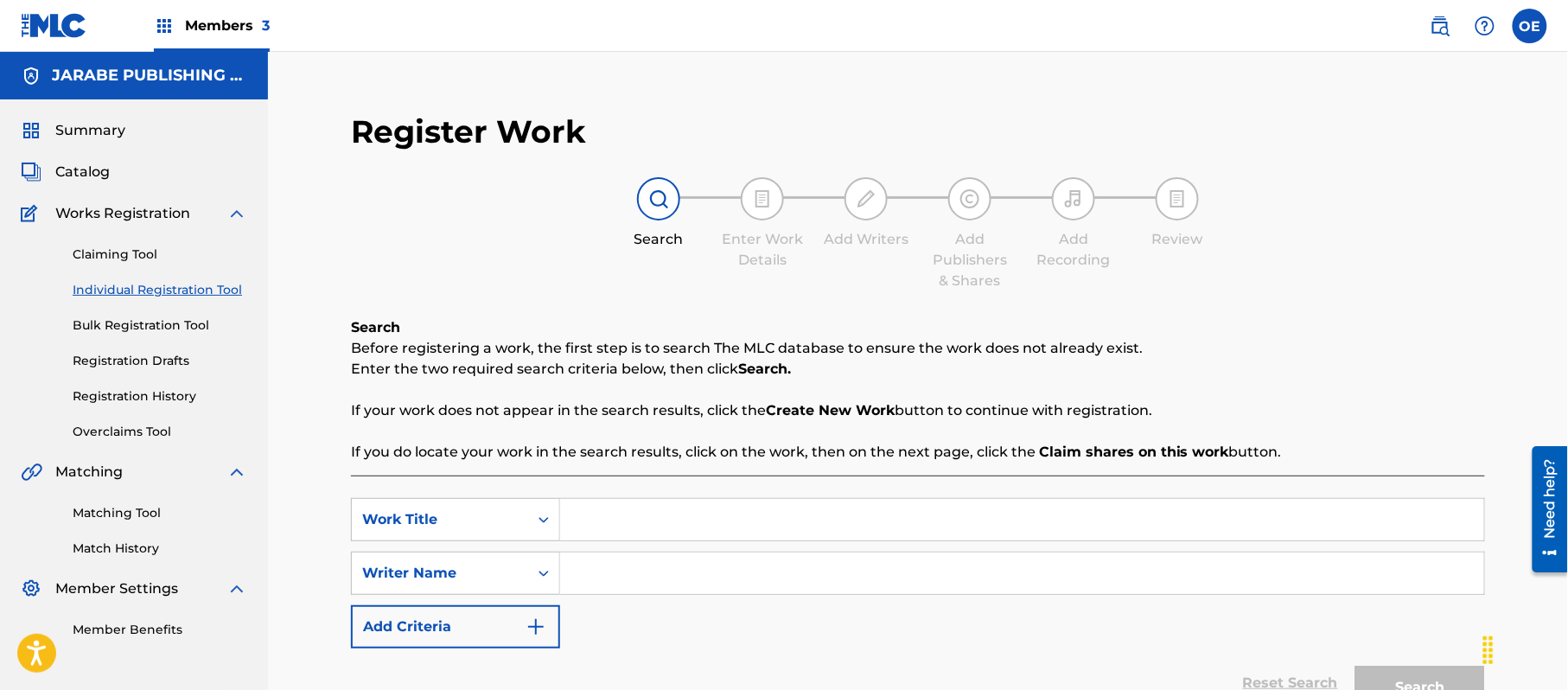 paste on "MO ME PUEDES QUERER" 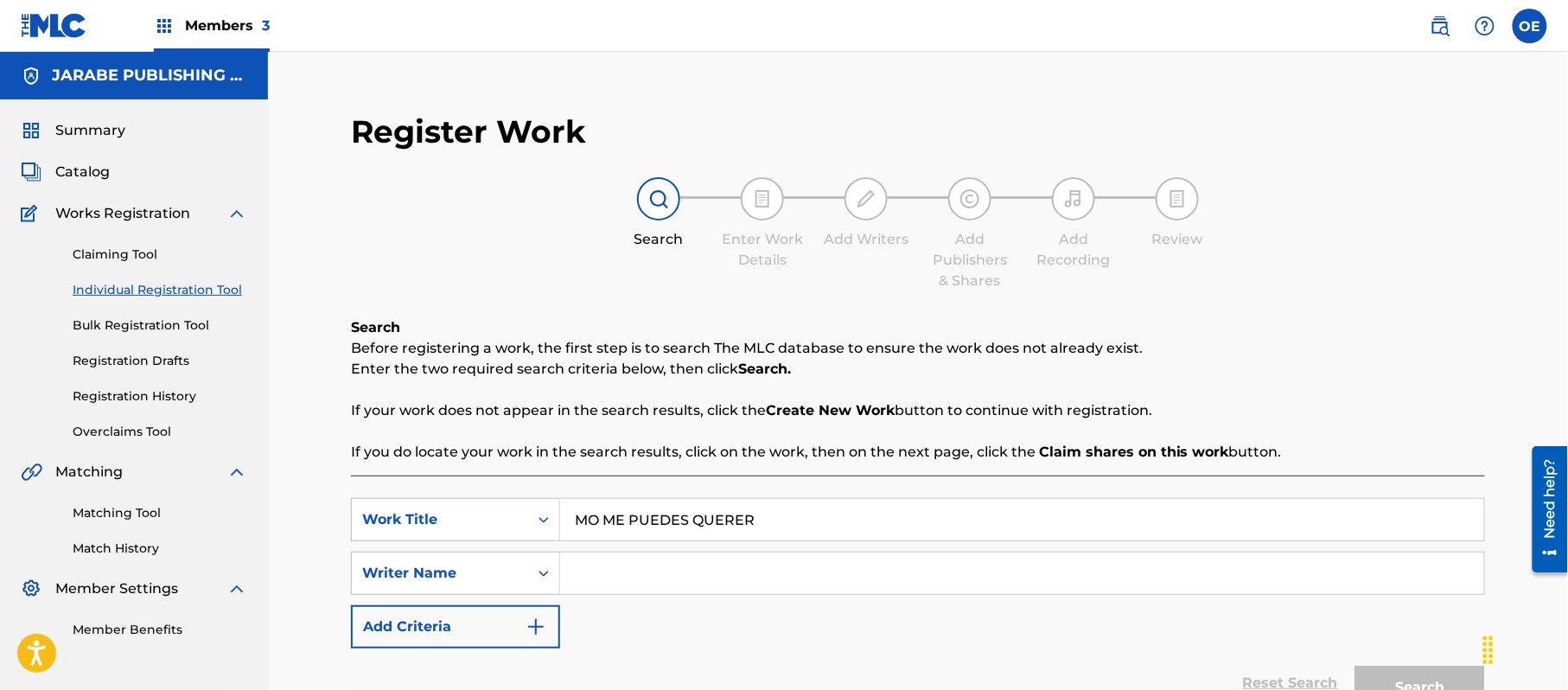 type on "MO ME PUEDES QUERER" 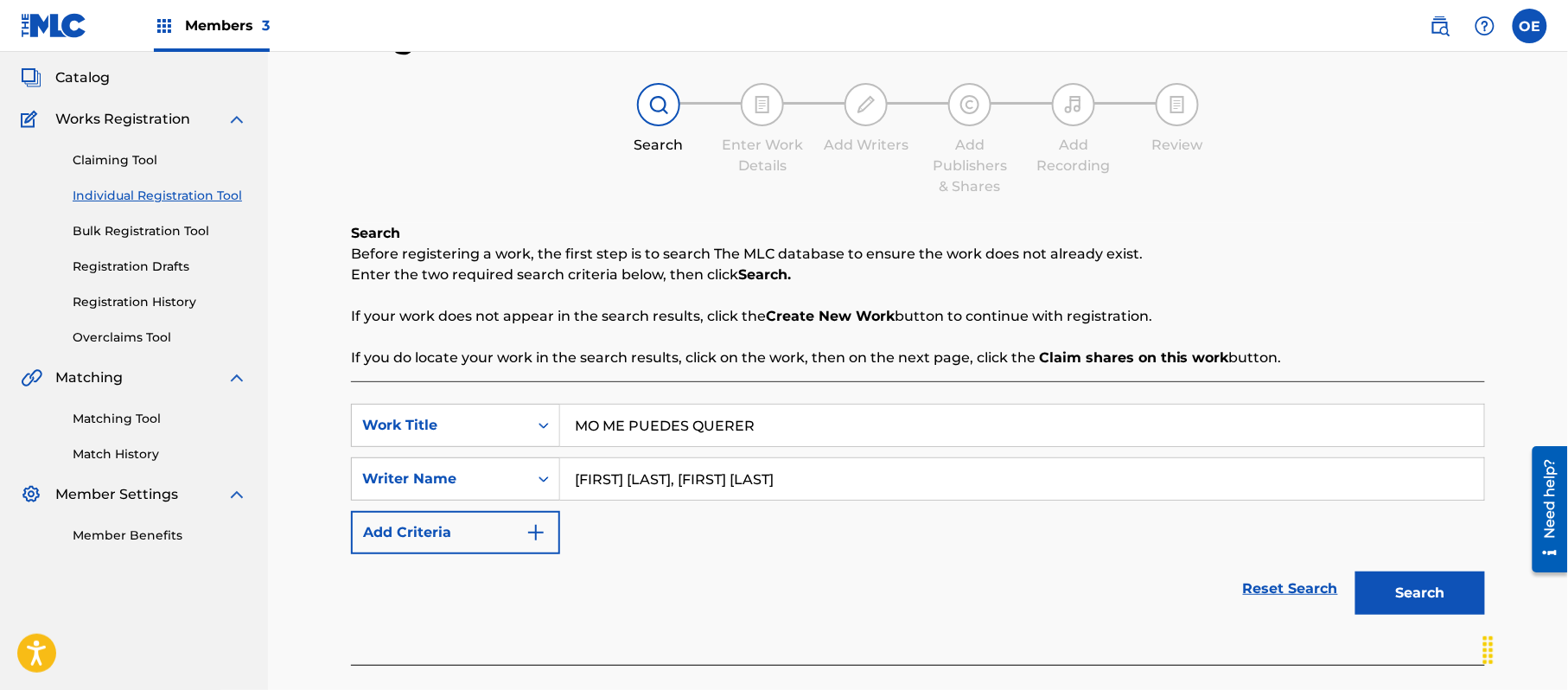 scroll, scrollTop: 188, scrollLeft: 0, axis: vertical 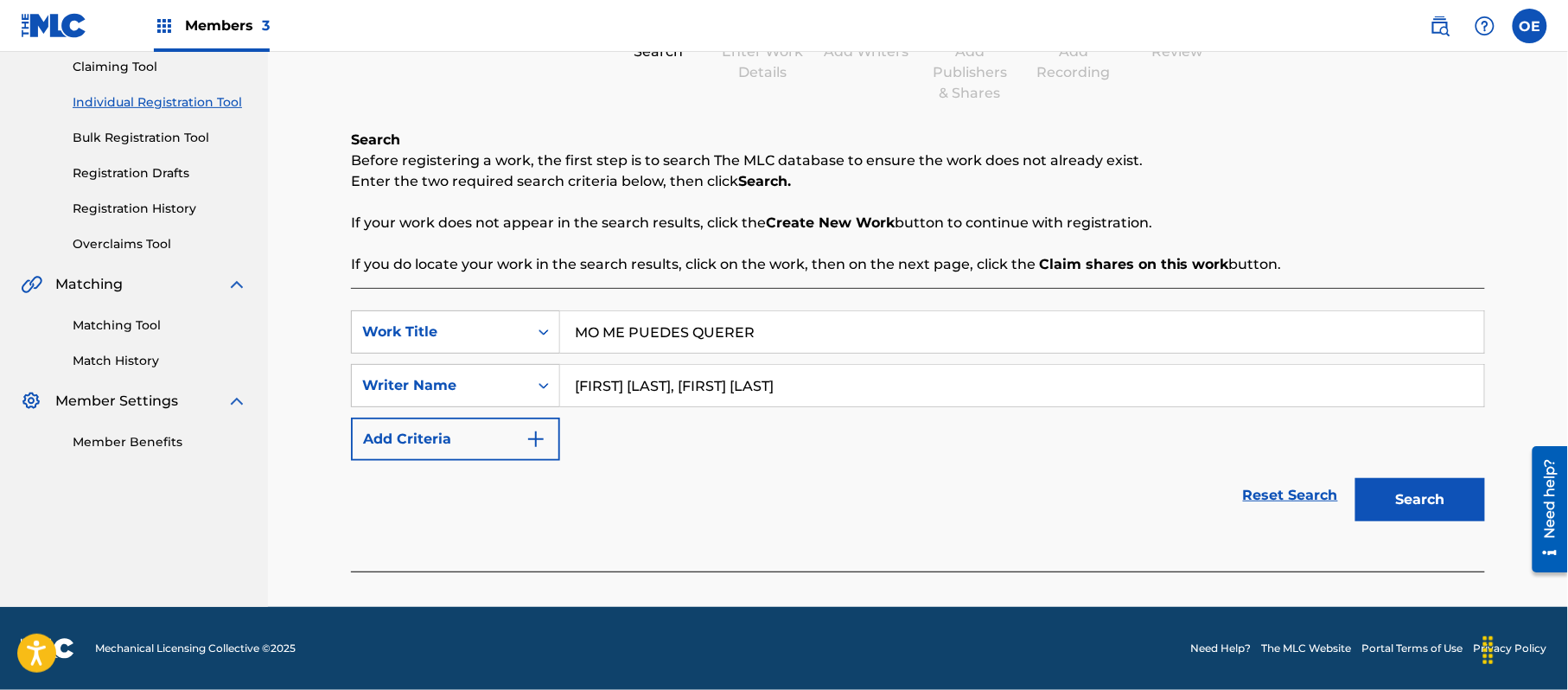 type on "[FIRST] [LAST], [FIRST] [LAST]" 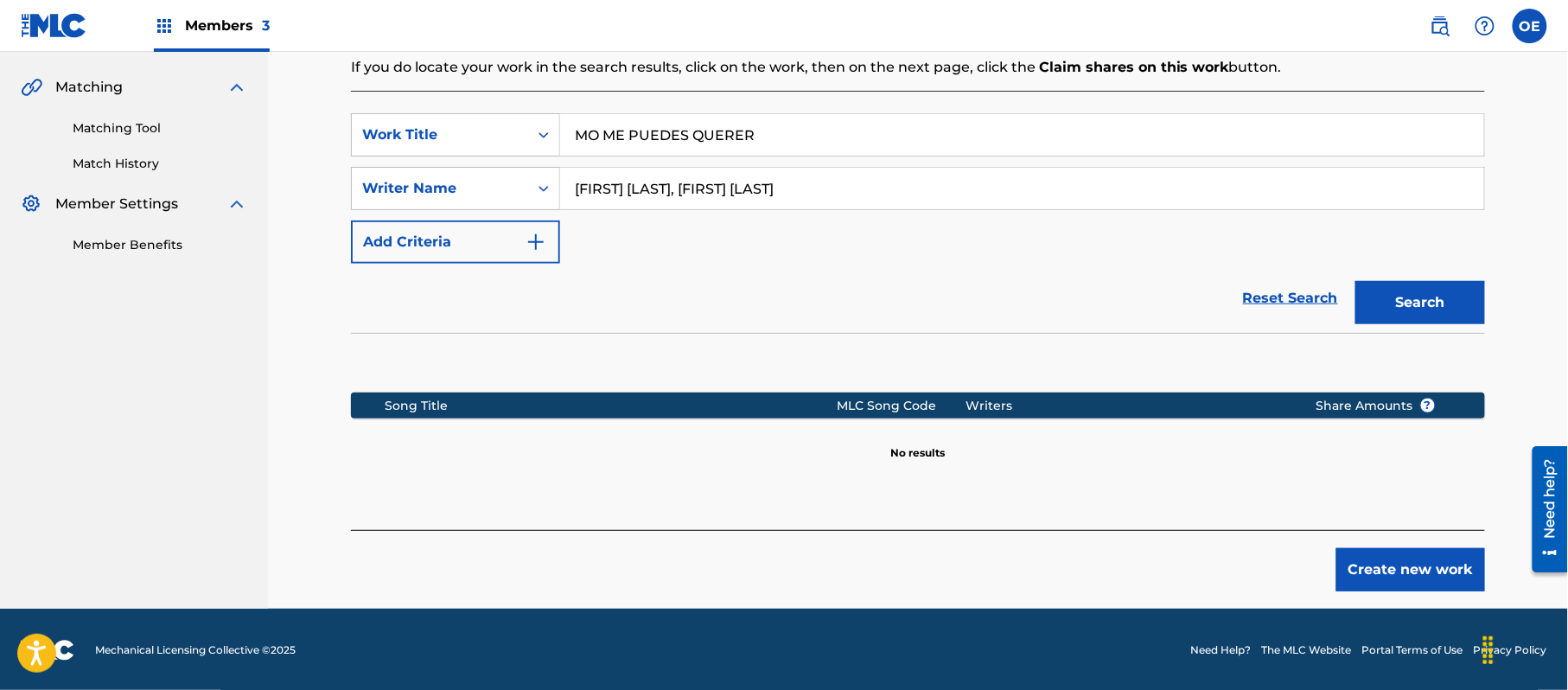 scroll, scrollTop: 387, scrollLeft: 0, axis: vertical 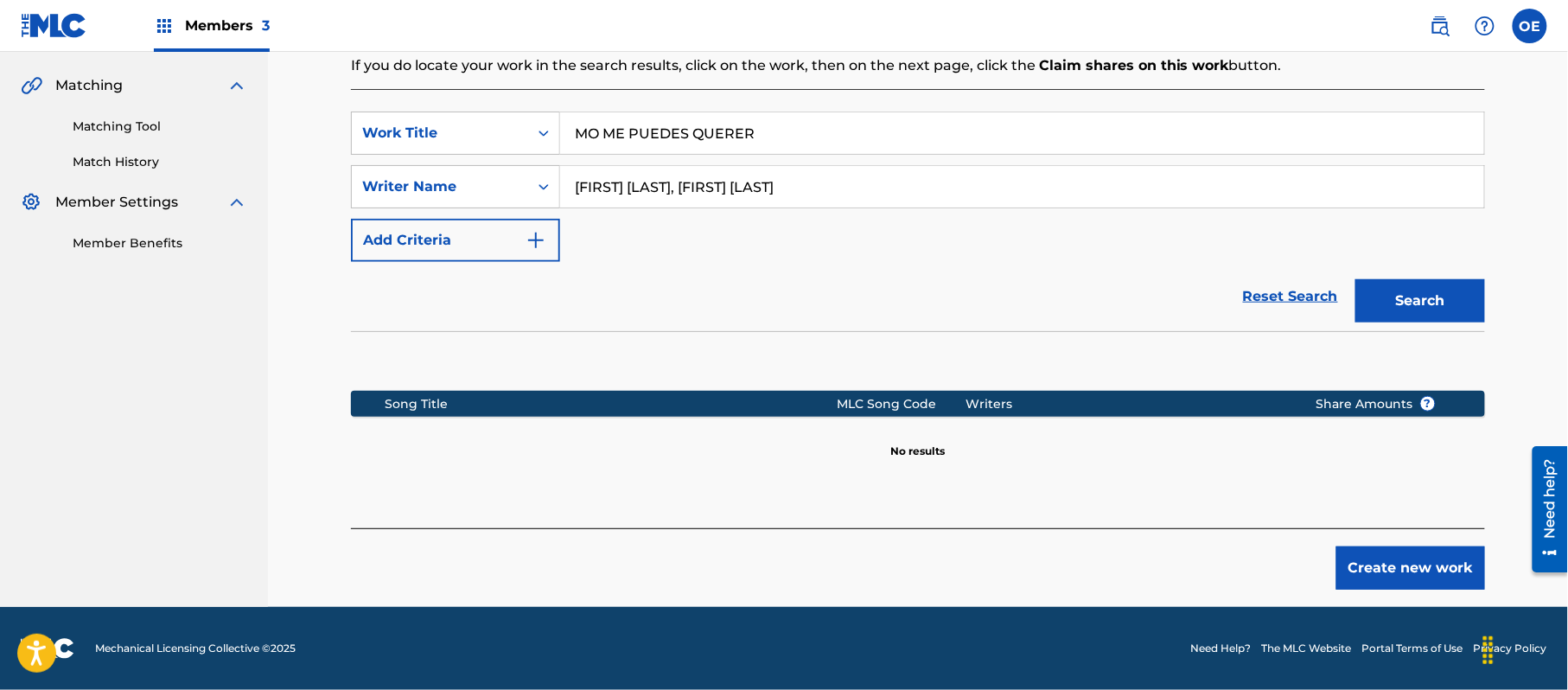 click on "Create new work" at bounding box center [1411, 568] 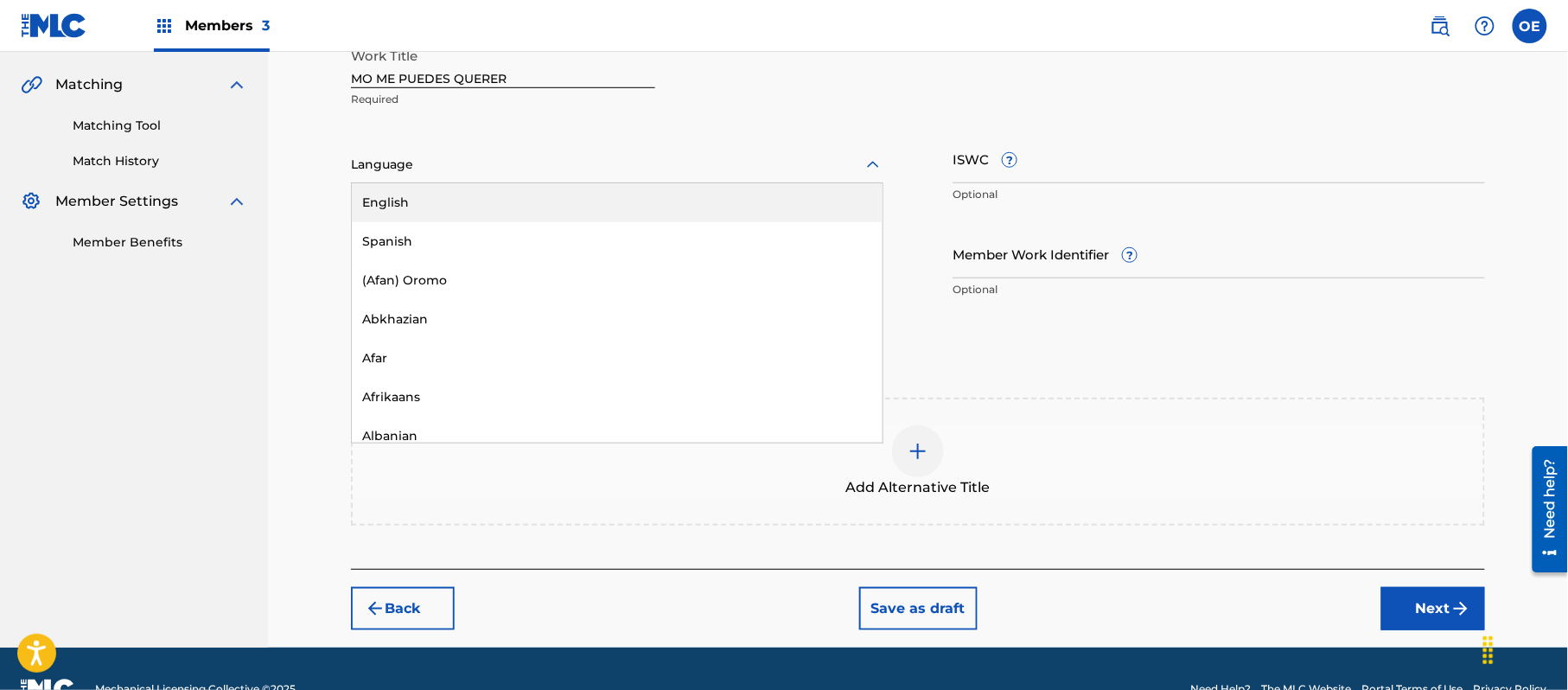 click at bounding box center [617, 164] 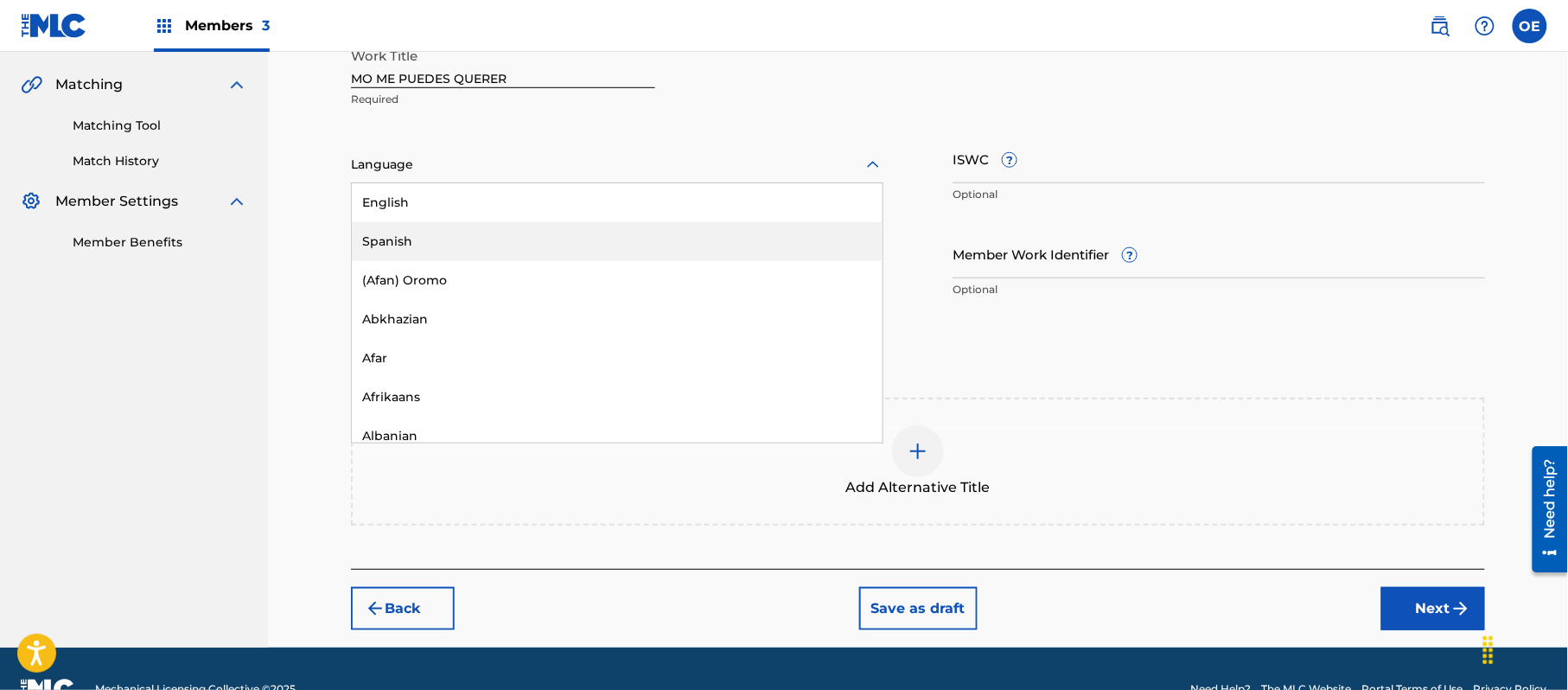 click on "Spanish" at bounding box center (617, 241) 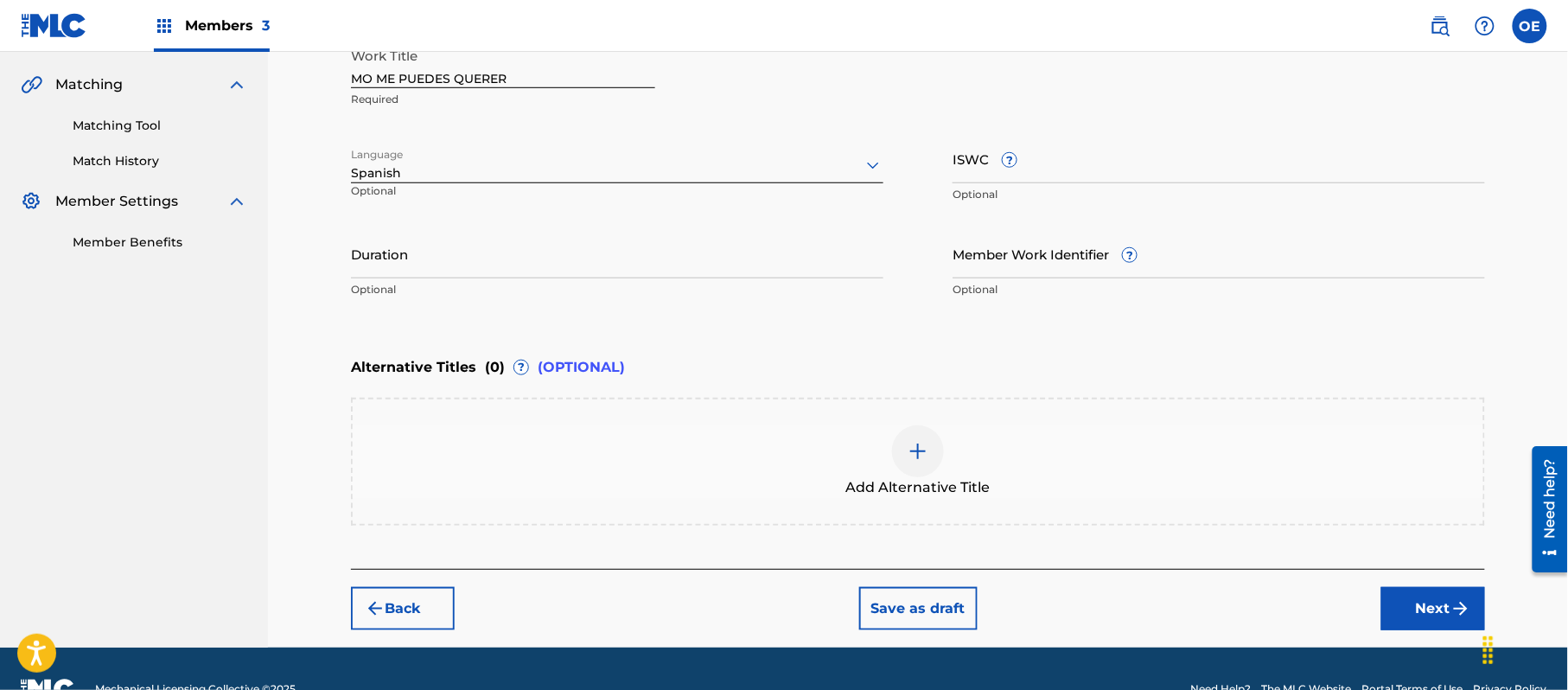 click at bounding box center (1461, 609) 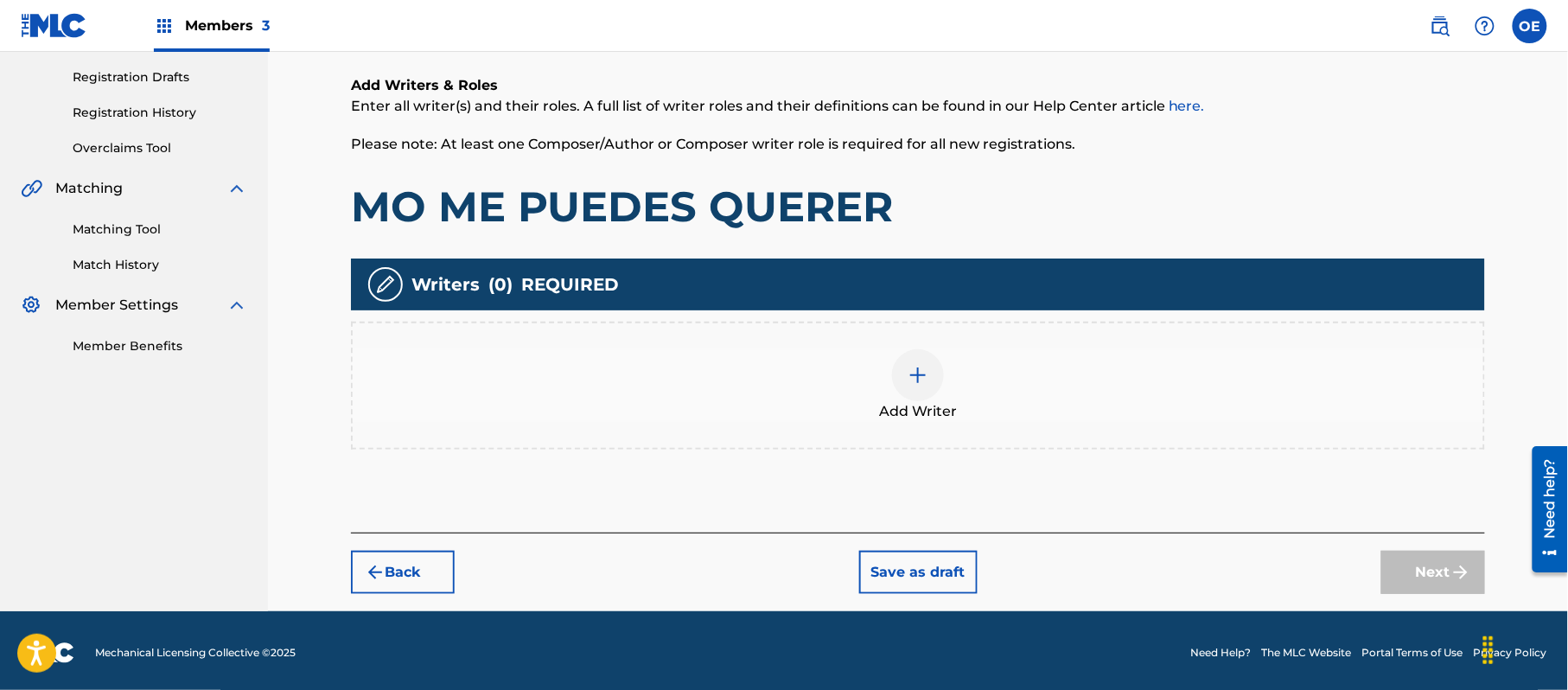 scroll, scrollTop: 285, scrollLeft: 0, axis: vertical 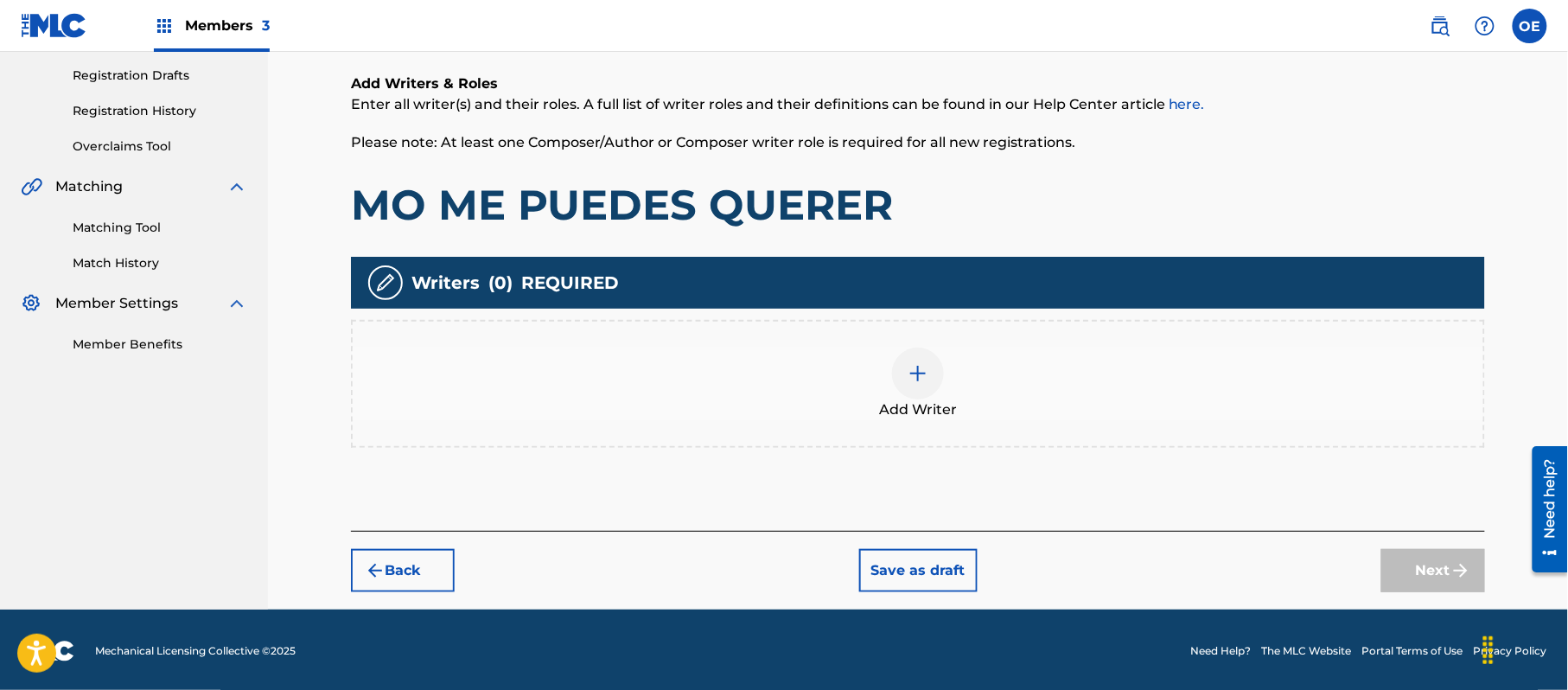 click on "Add Writer" at bounding box center [918, 384] 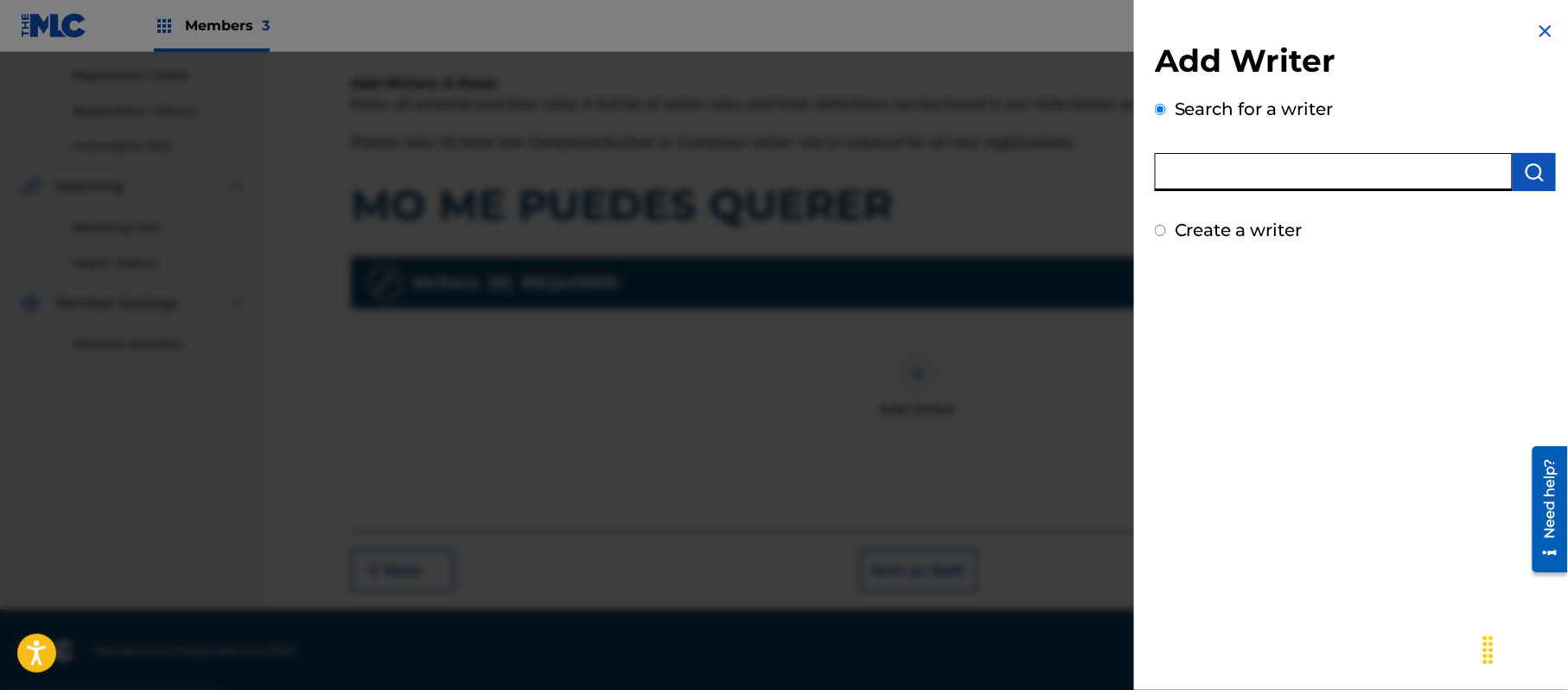 paste on "[FIRST] [LAST], [FIRST] [LAST]" 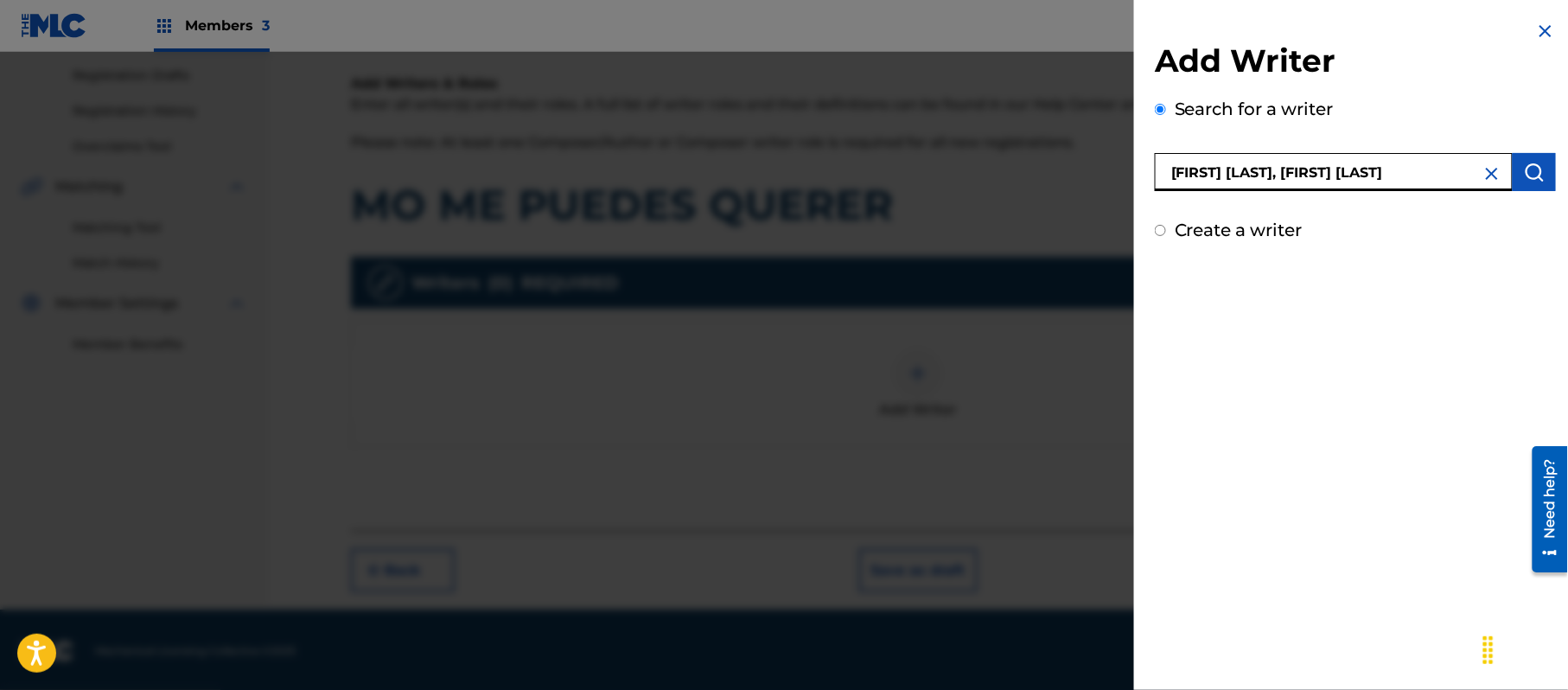 drag, startPoint x: 1335, startPoint y: 173, endPoint x: 1201, endPoint y: 173, distance: 134 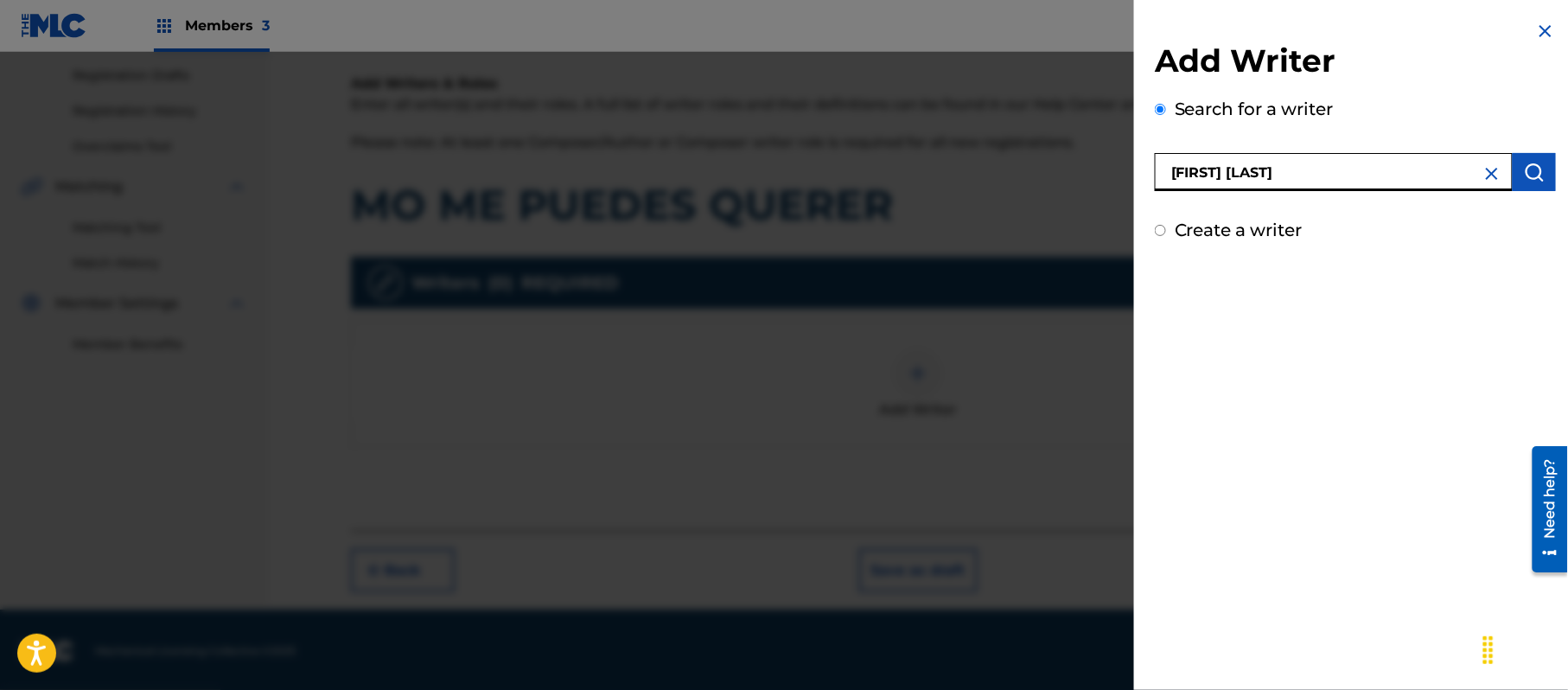 type on "[FIRST] [LAST]" 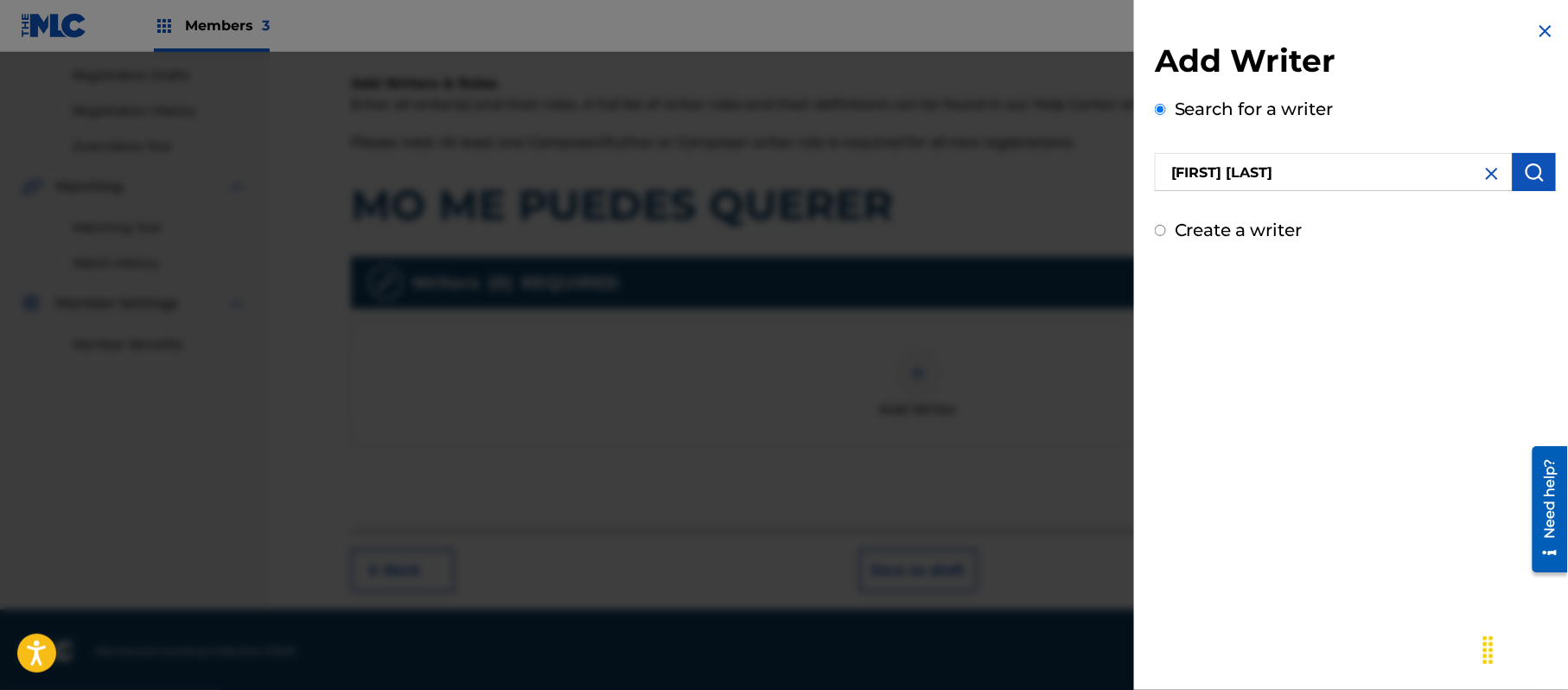 click at bounding box center (1534, 172) 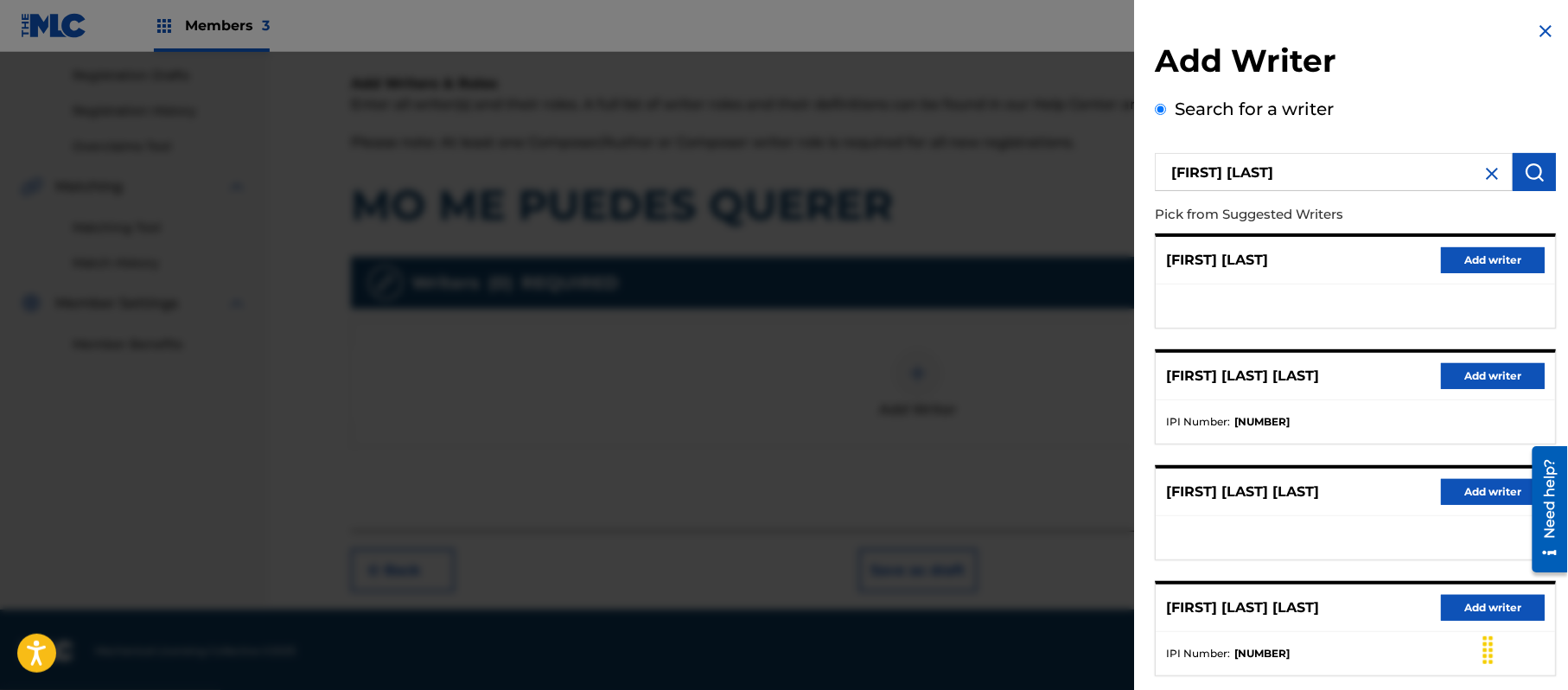click on "Add writer" at bounding box center [1493, 260] 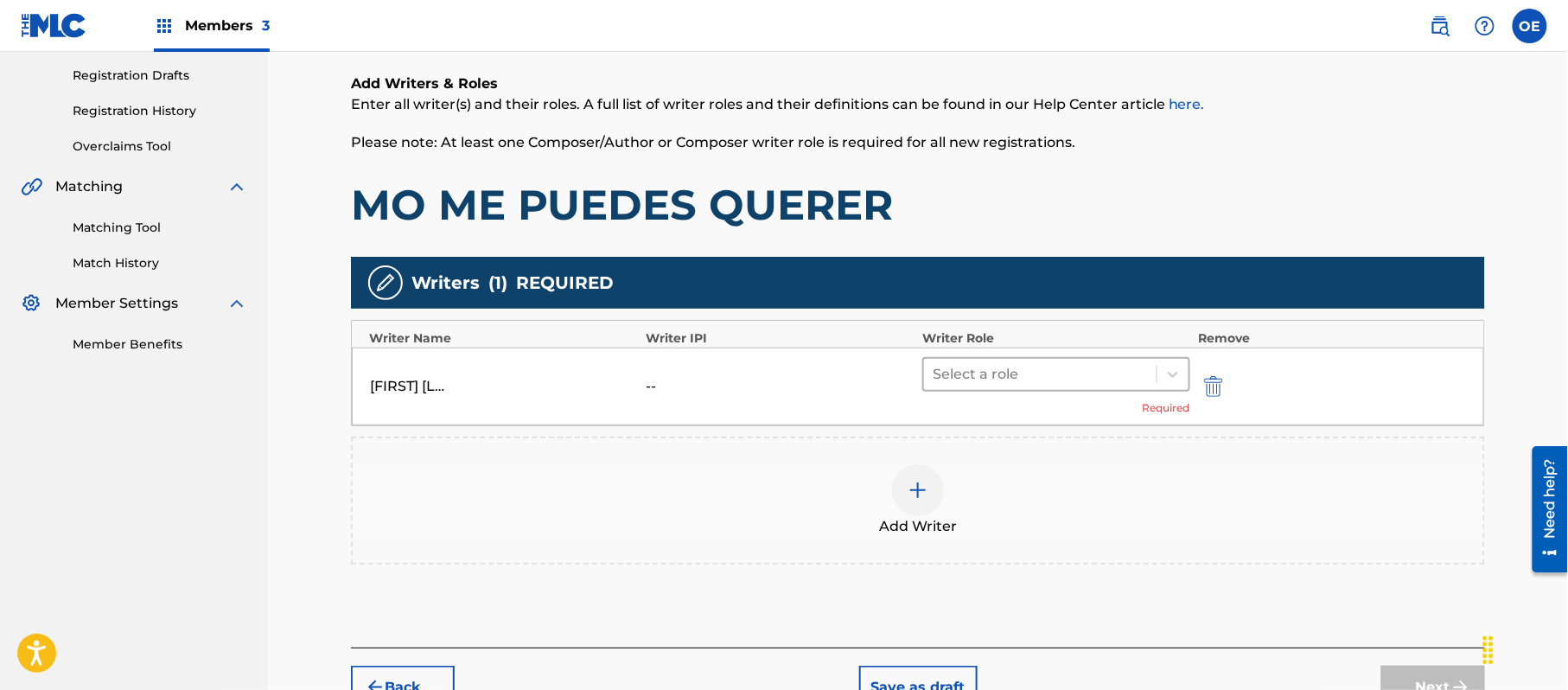 click at bounding box center (1040, 374) 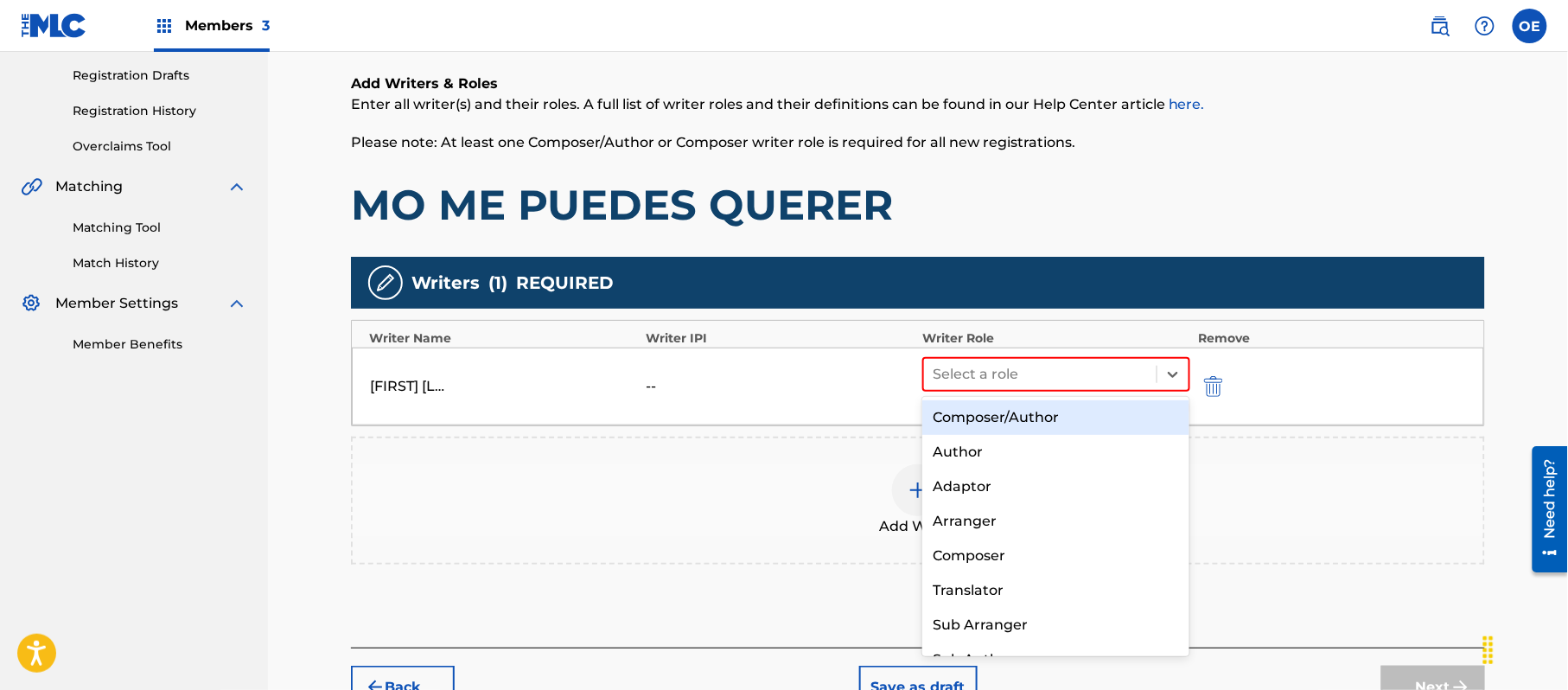 click on "Composer/Author" at bounding box center (1055, 418) 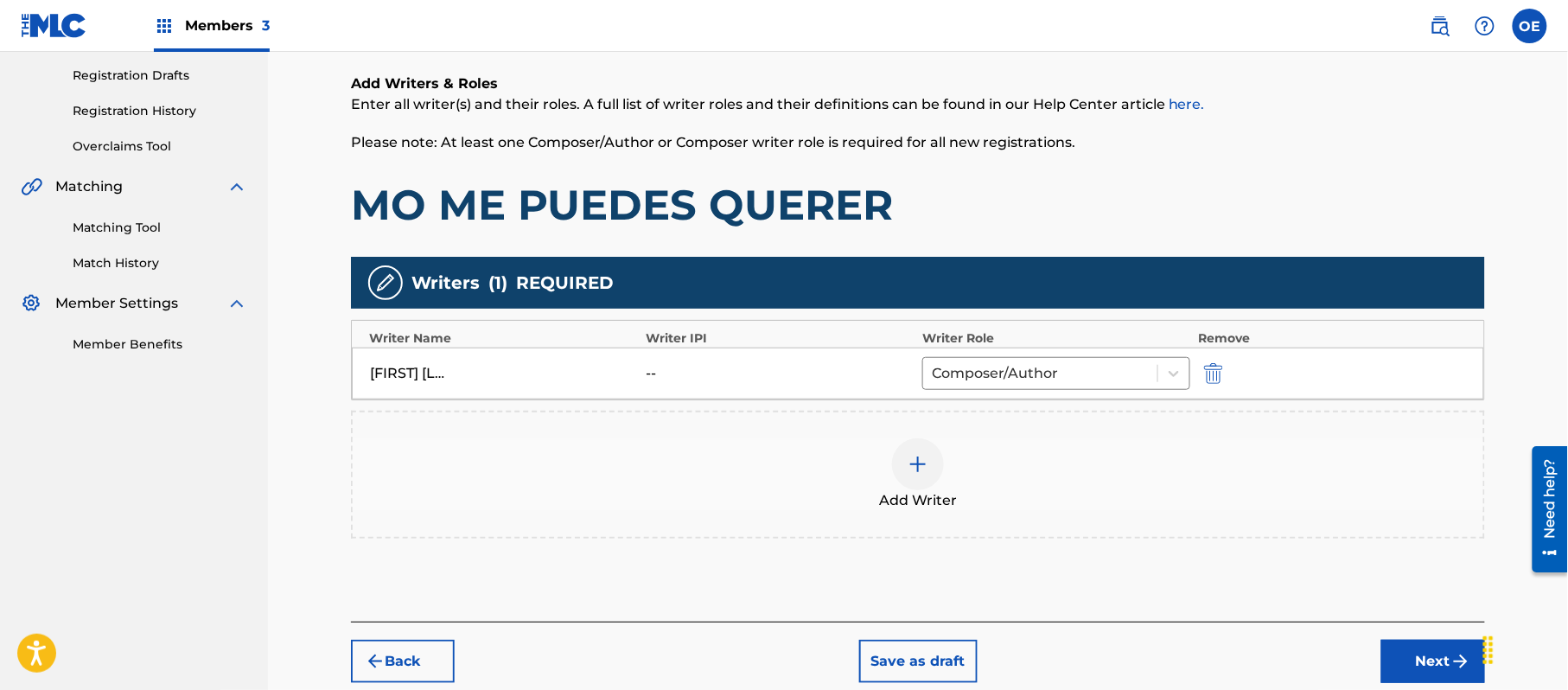 click on "Add Writer" at bounding box center (918, 475) 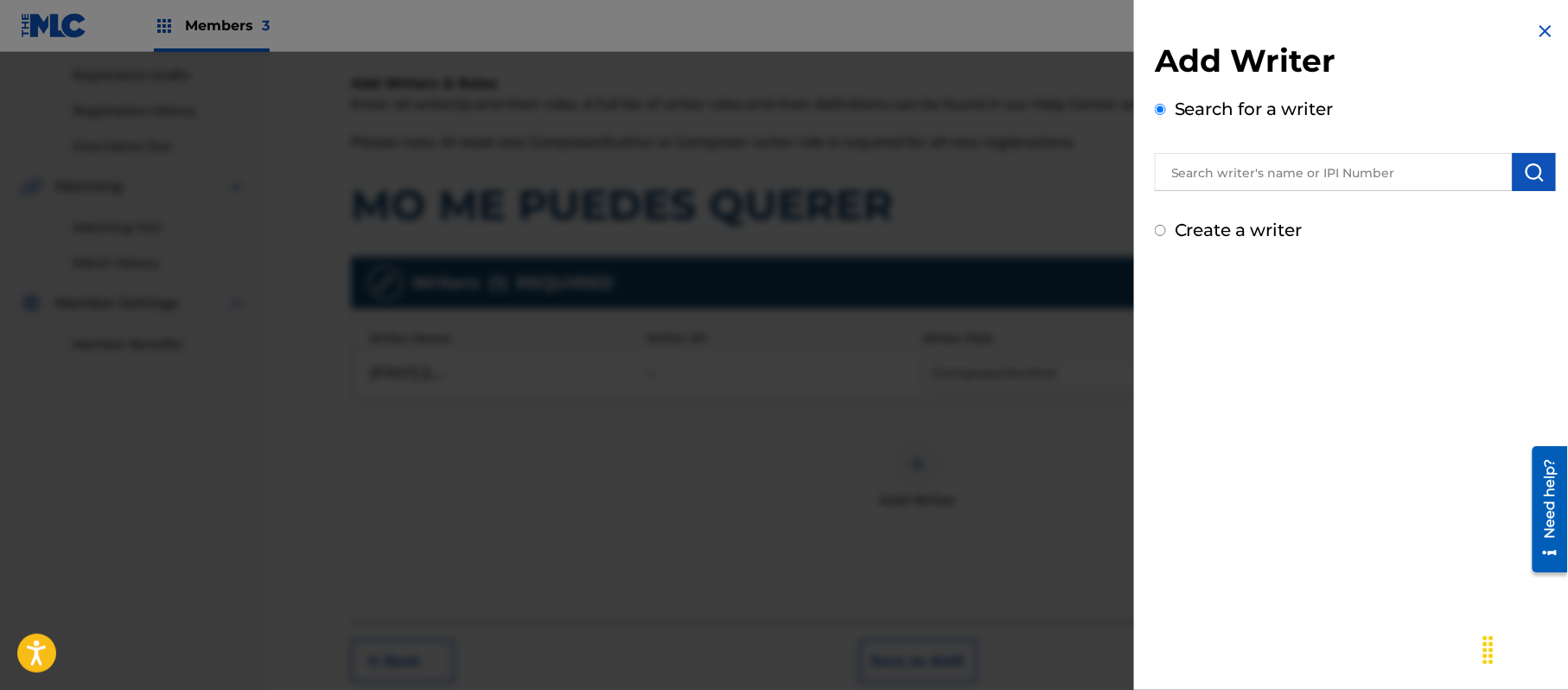 click on "Create a writer" at bounding box center [1239, 230] 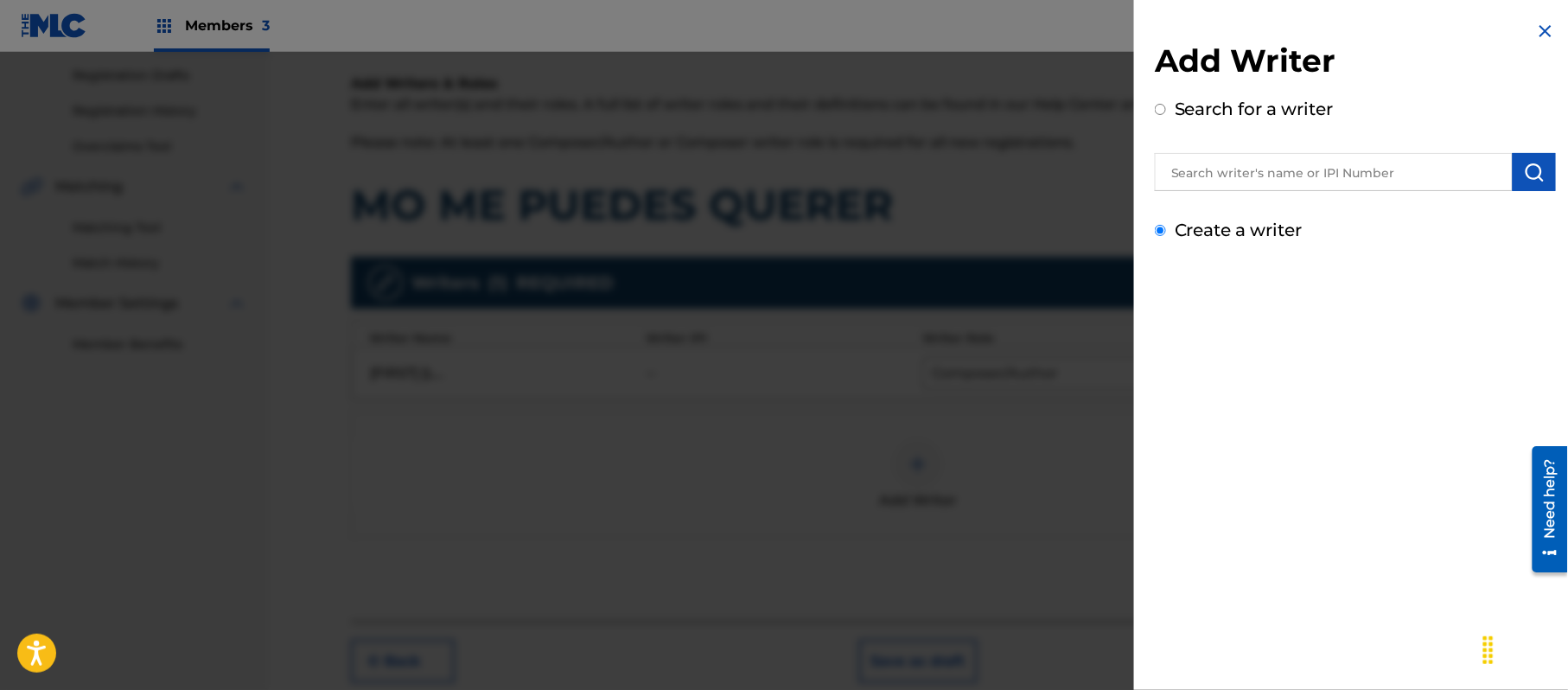 click on "Create a writer" at bounding box center [1160, 230] 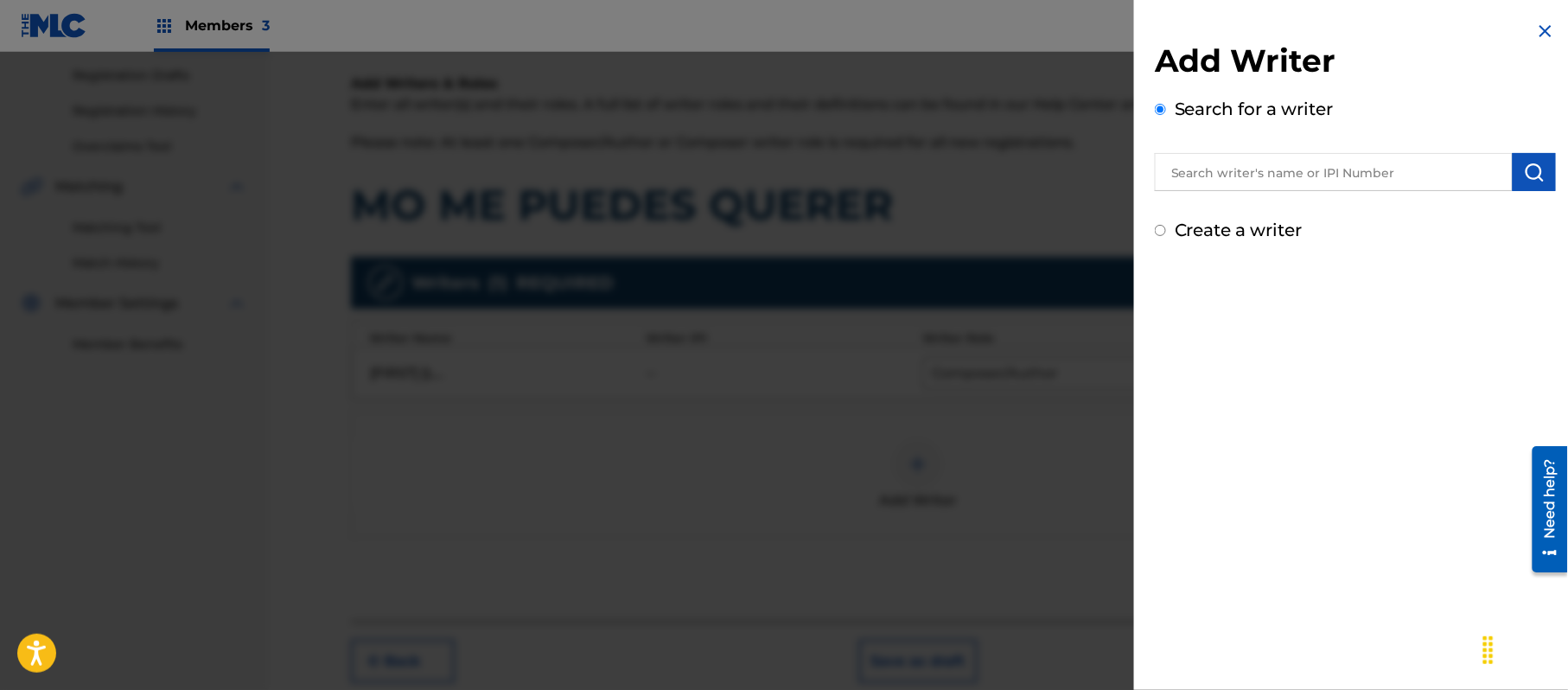 radio on "false" 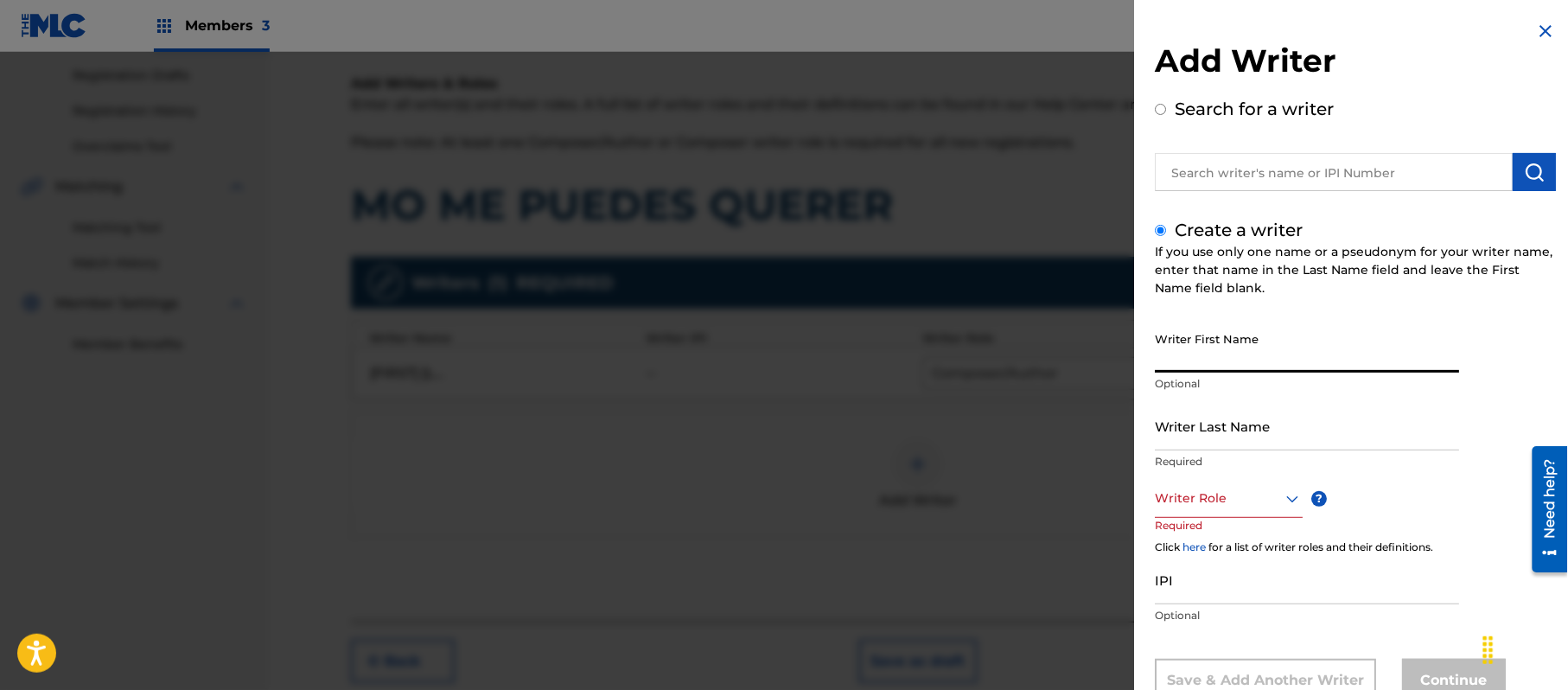 paste on "[FIRST] [LAST], [FIRST] [LAST]" 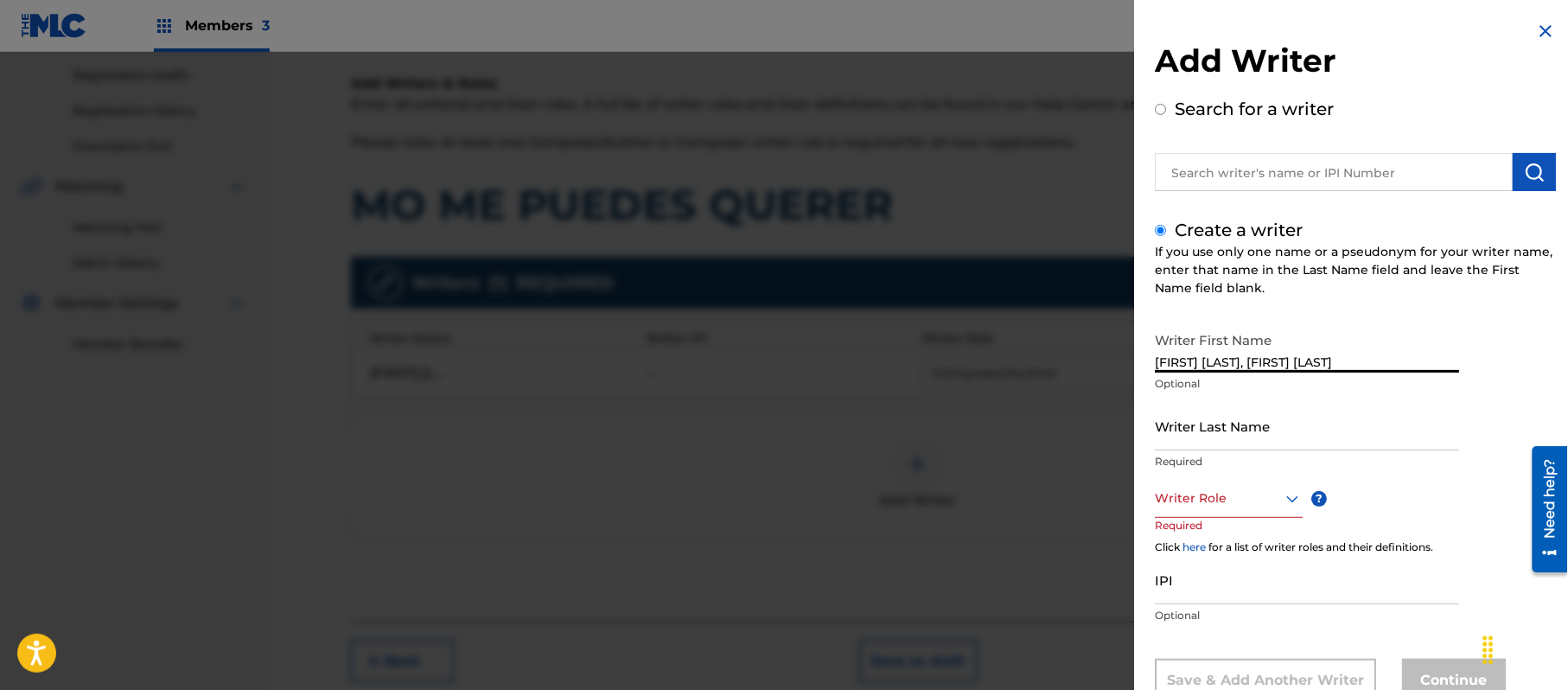 type on "[FIRST] [LAST], [FIRST] [LAST]" 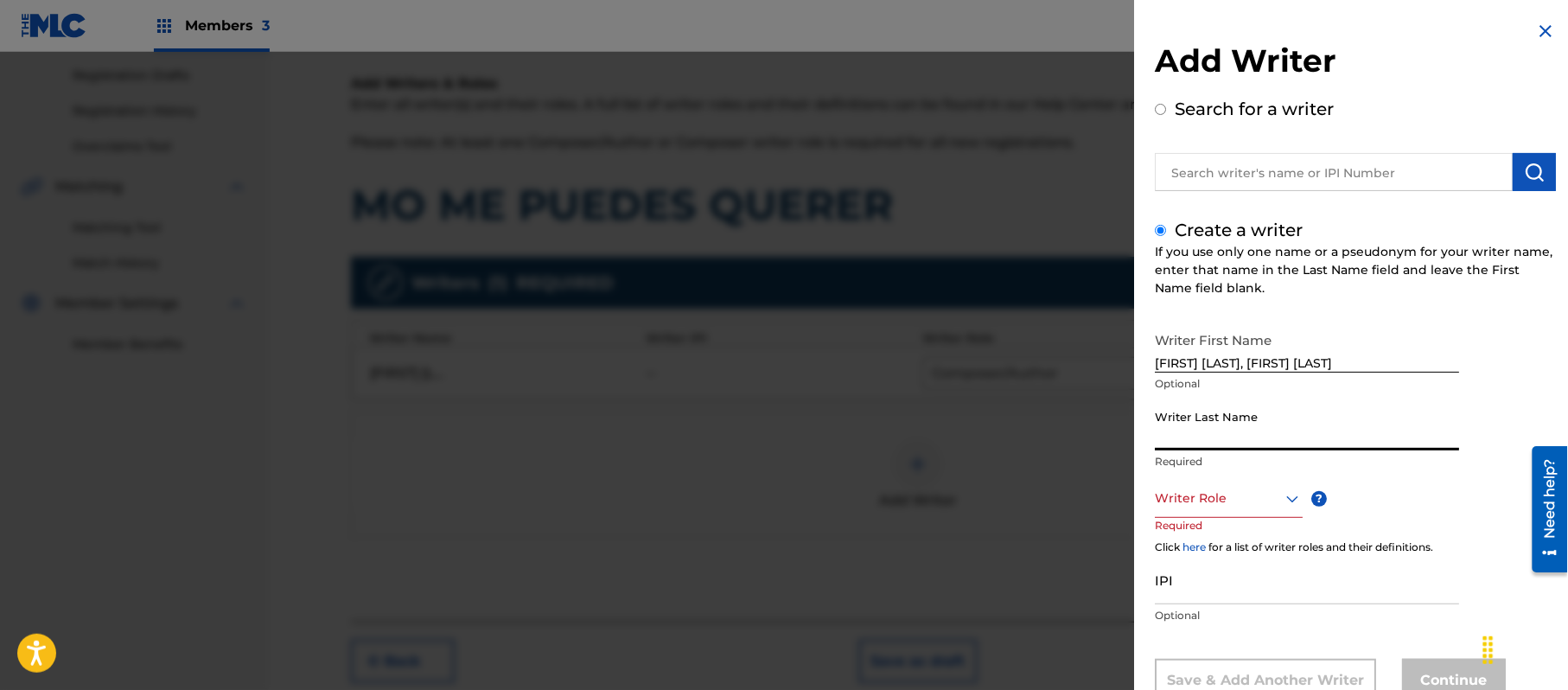 paste on "[FIRST] [LAST], [FIRST] [LAST]" 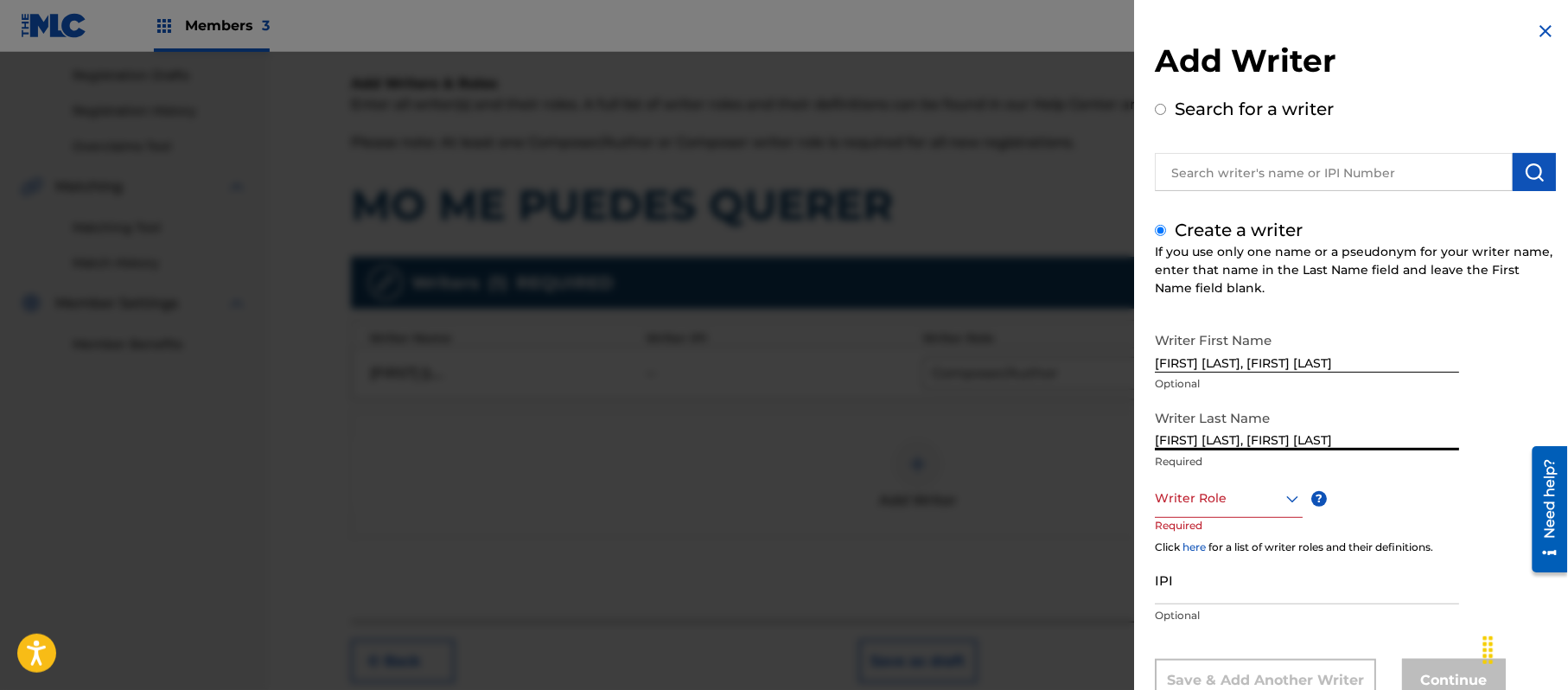 type on "[FIRST] [LAST], [FIRST] [LAST]" 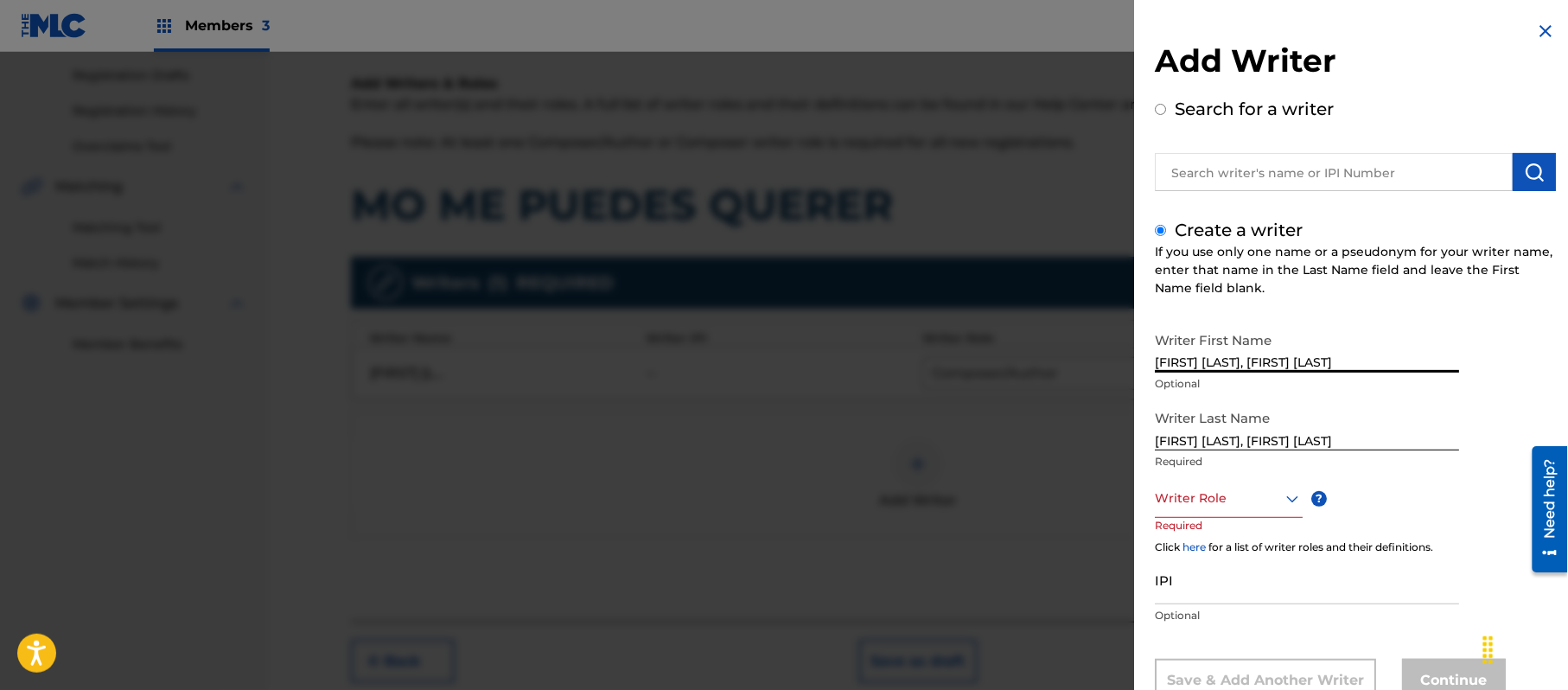 drag, startPoint x: 1425, startPoint y: 365, endPoint x: 1227, endPoint y: 379, distance: 198.49433 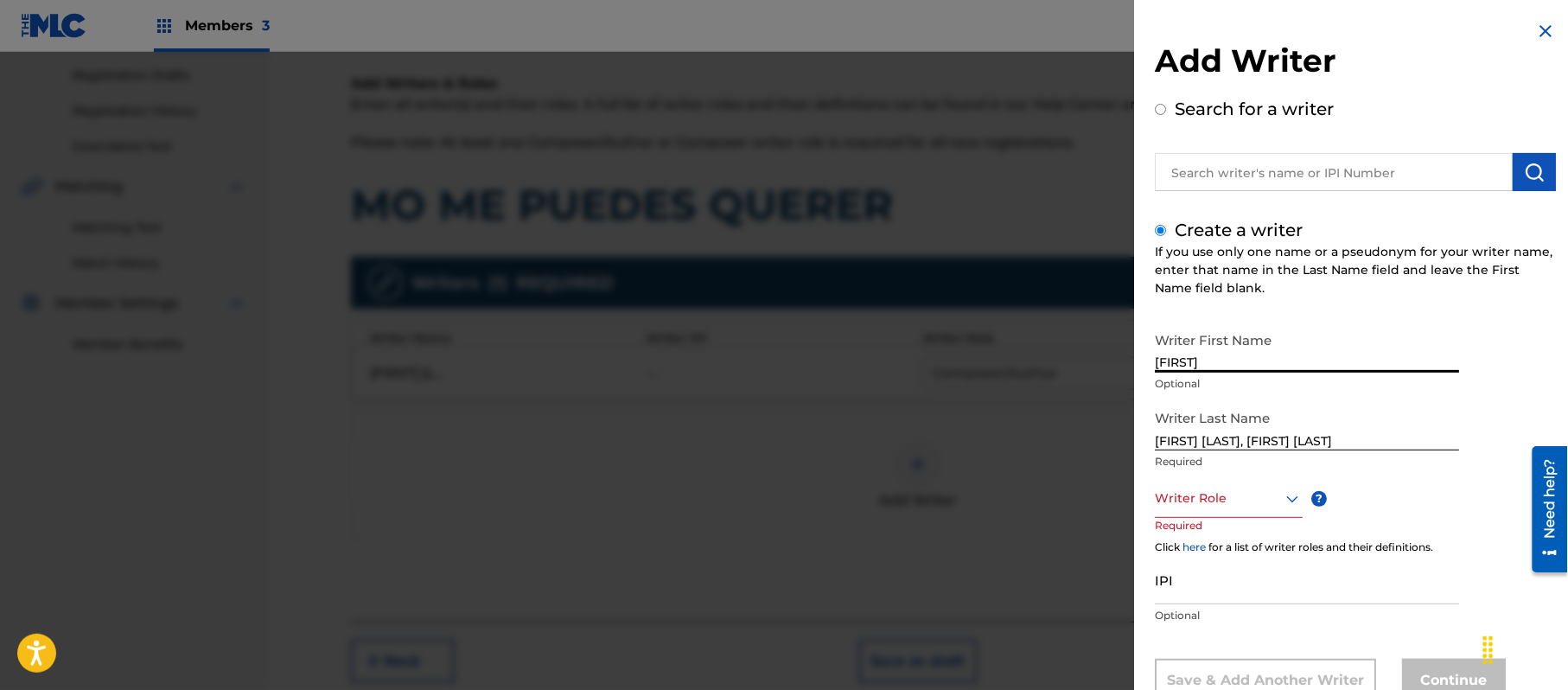 type on "[FIRST]" 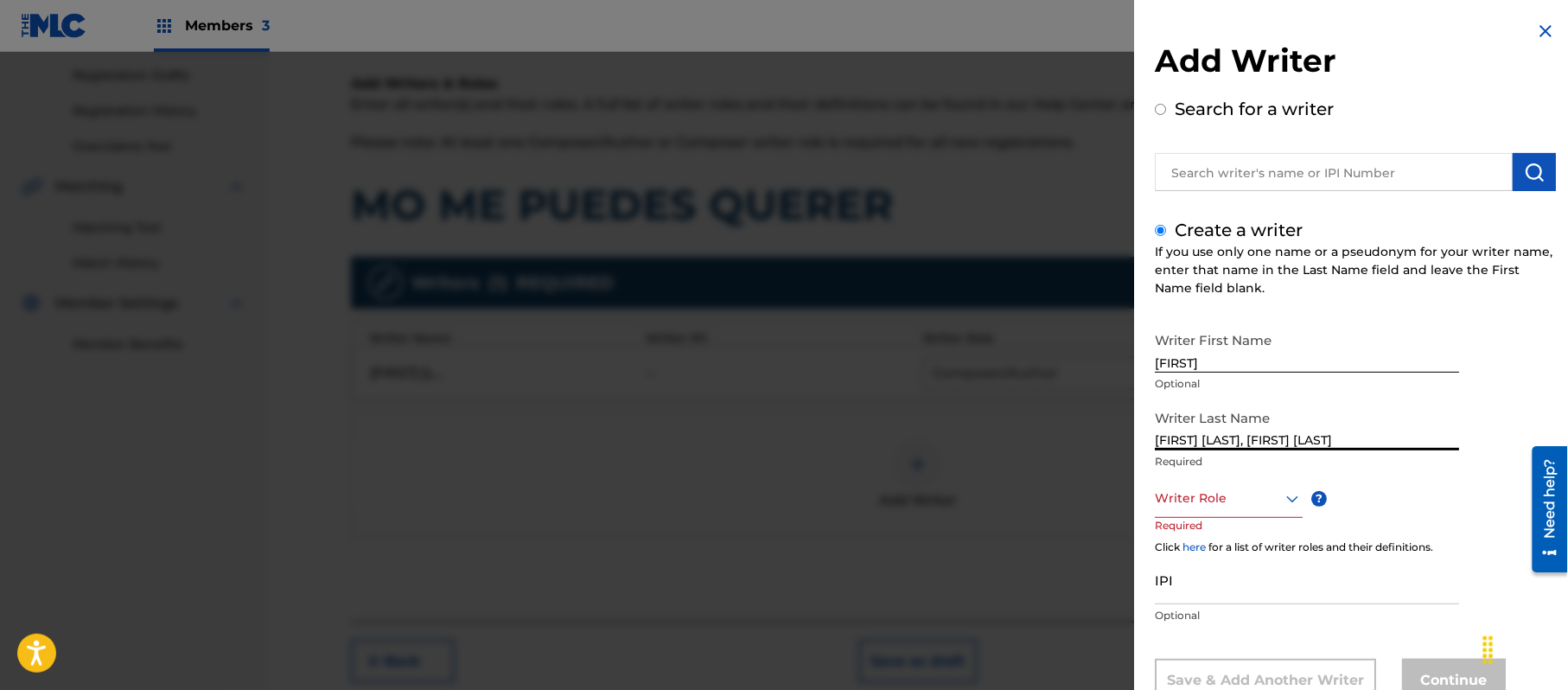 drag, startPoint x: 1229, startPoint y: 441, endPoint x: 1082, endPoint y: 436, distance: 147.08501 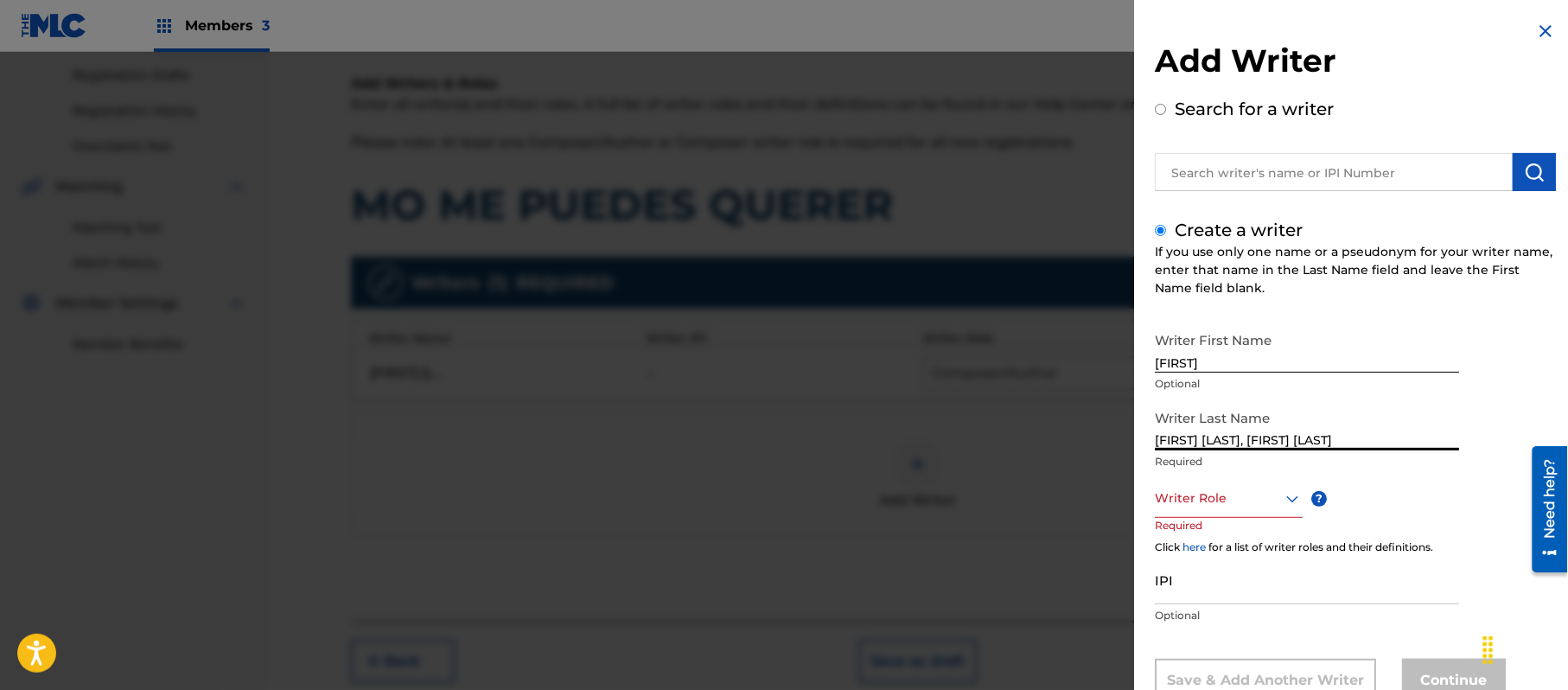 click on "Add Writer Search for a writer Create a writer If you use only one name or a pseudonym for your writer name, enter that name in the Last Name field and leave the First Name field blank. Writer First Name [FIRST] [LAST] Optional" at bounding box center (784, 371) 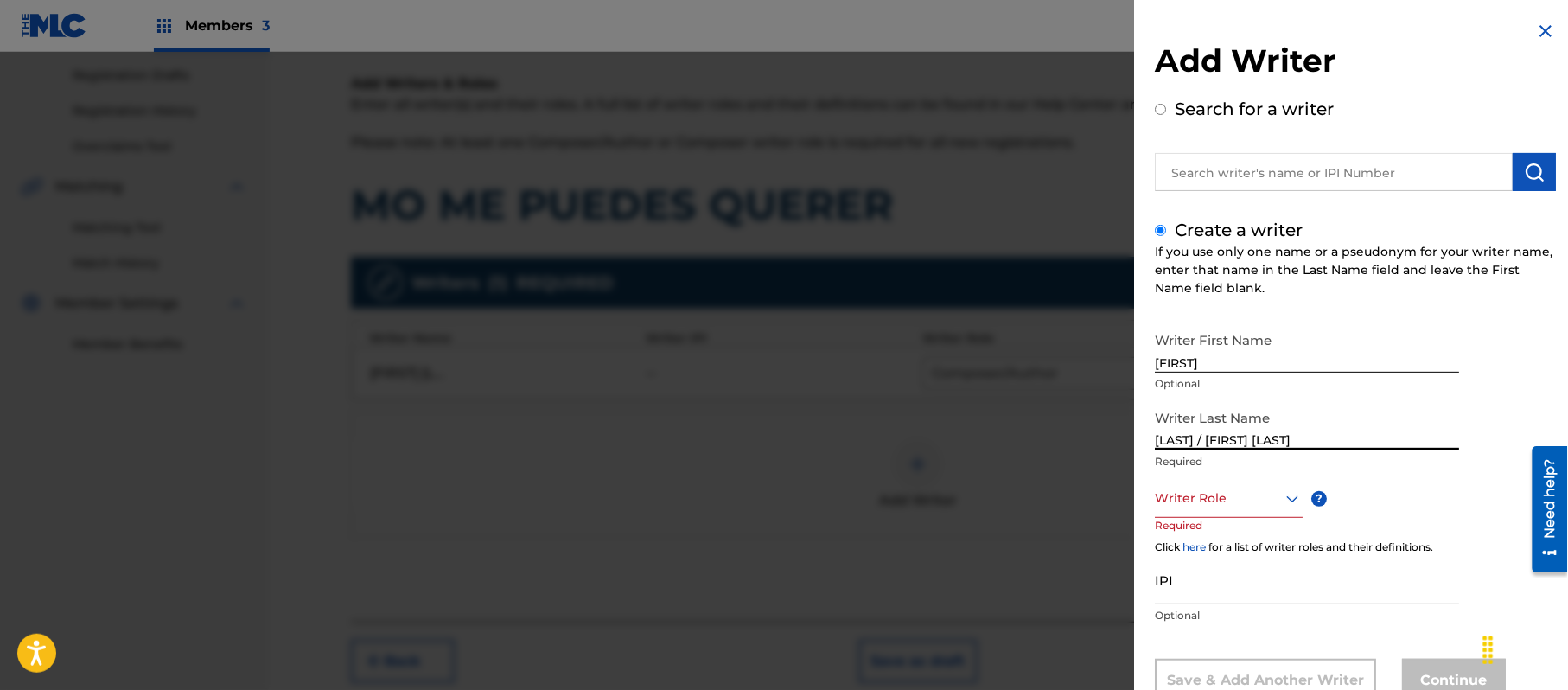 drag, startPoint x: 1369, startPoint y: 436, endPoint x: 1214, endPoint y: 443, distance: 155.15798 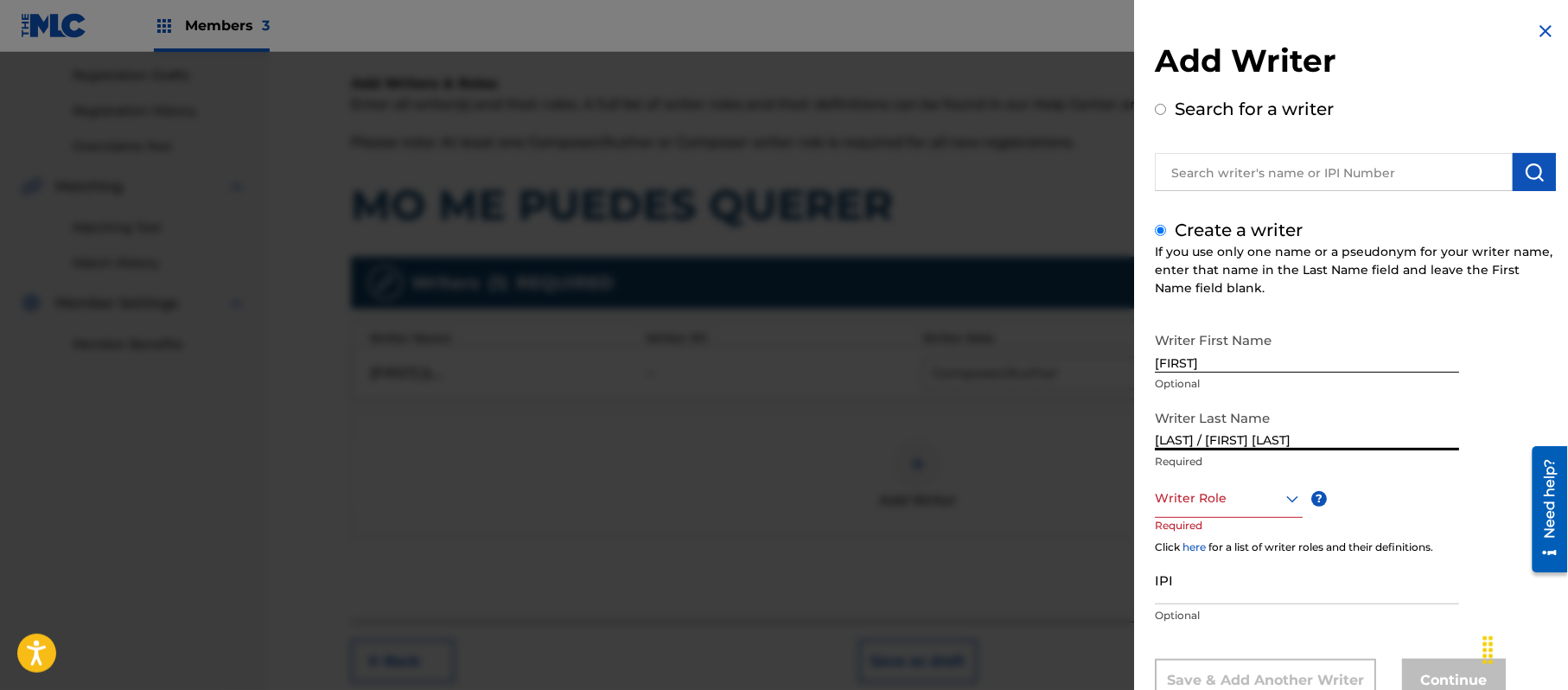 click on "[LAST] / [FIRST] [LAST]" at bounding box center (1307, 425) 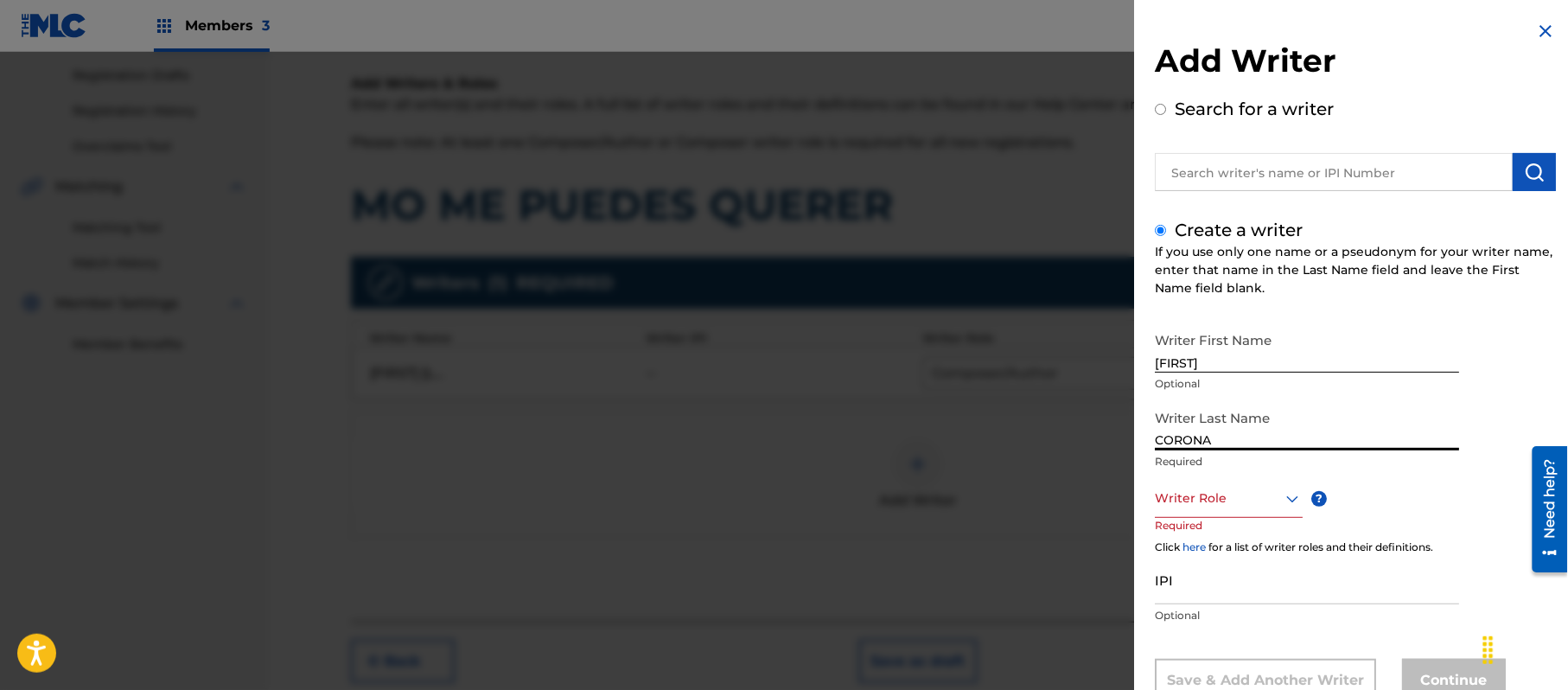 type on "CORONA" 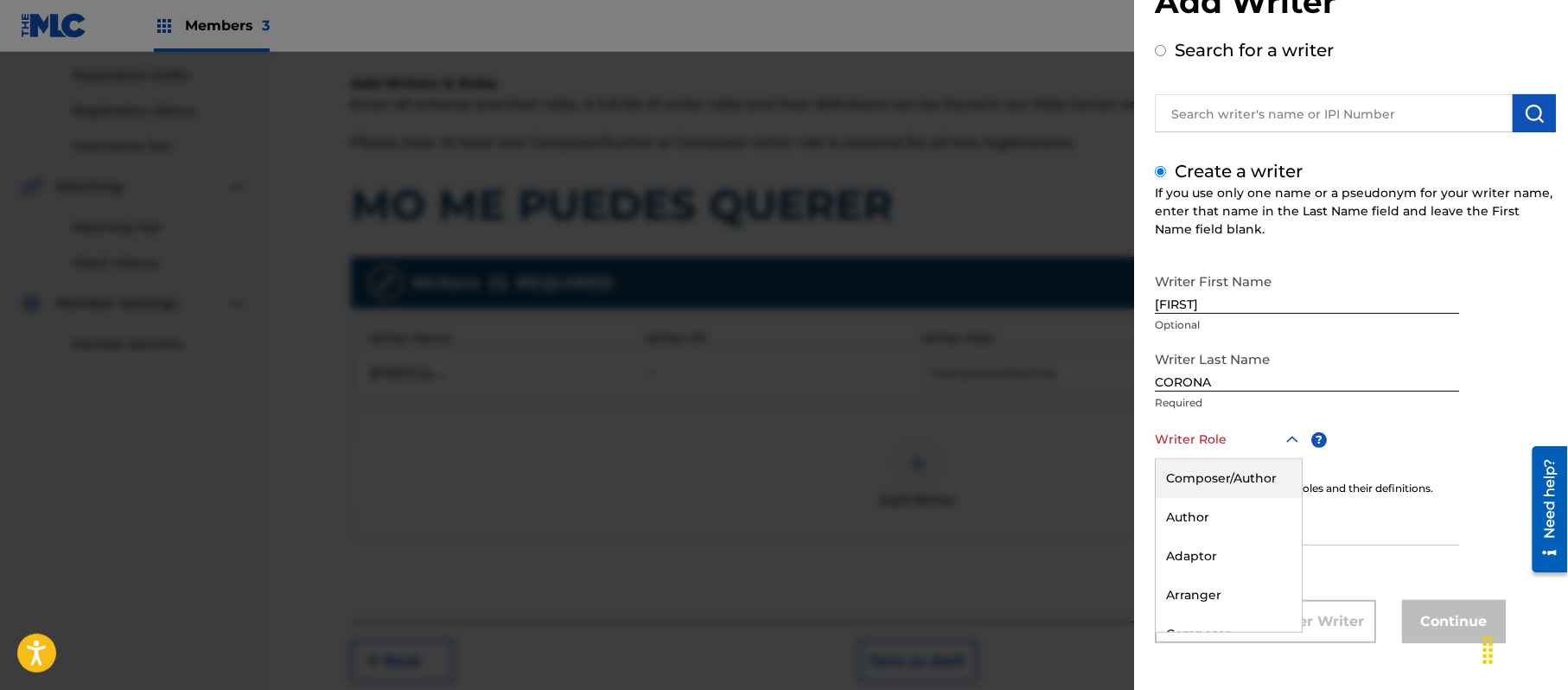 click on "Composer/Author" at bounding box center (1228, 478) 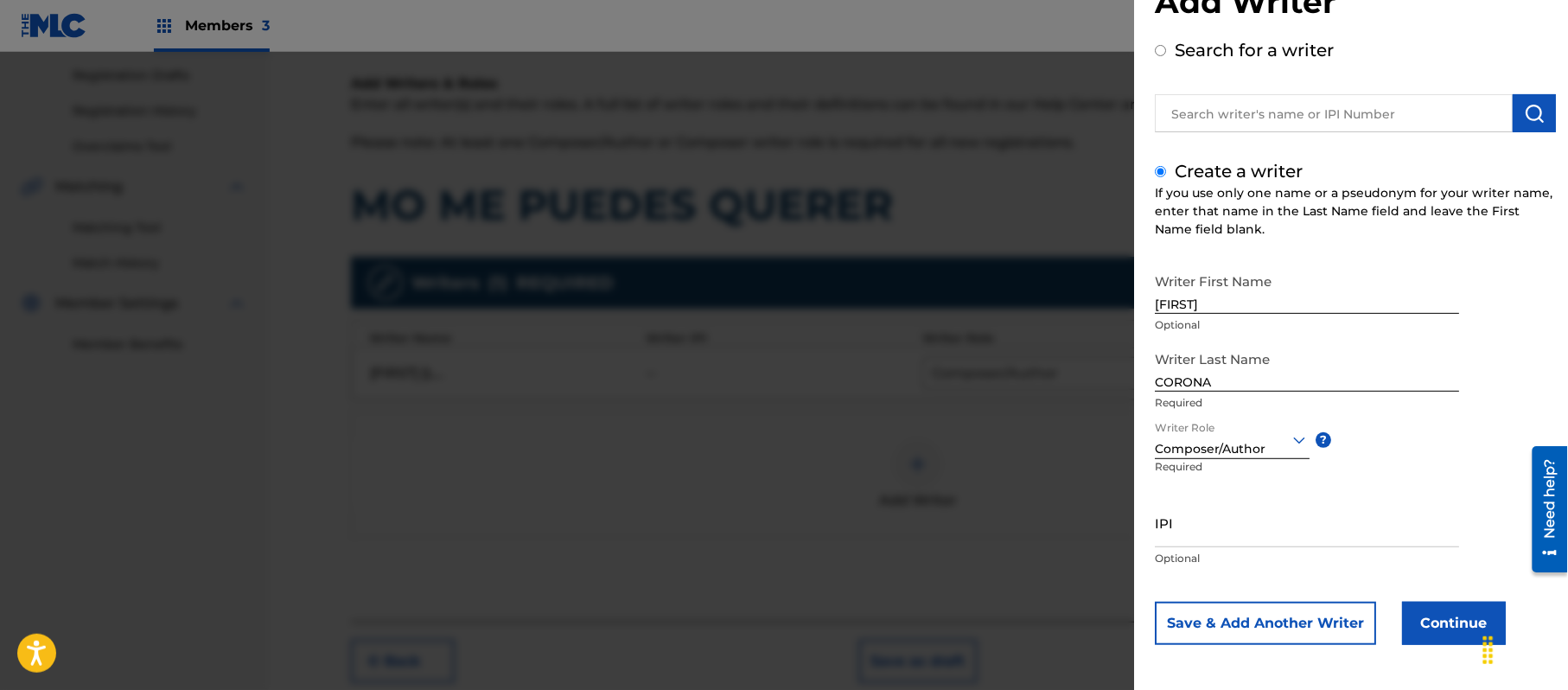 click on "Continue" at bounding box center (1454, 623) 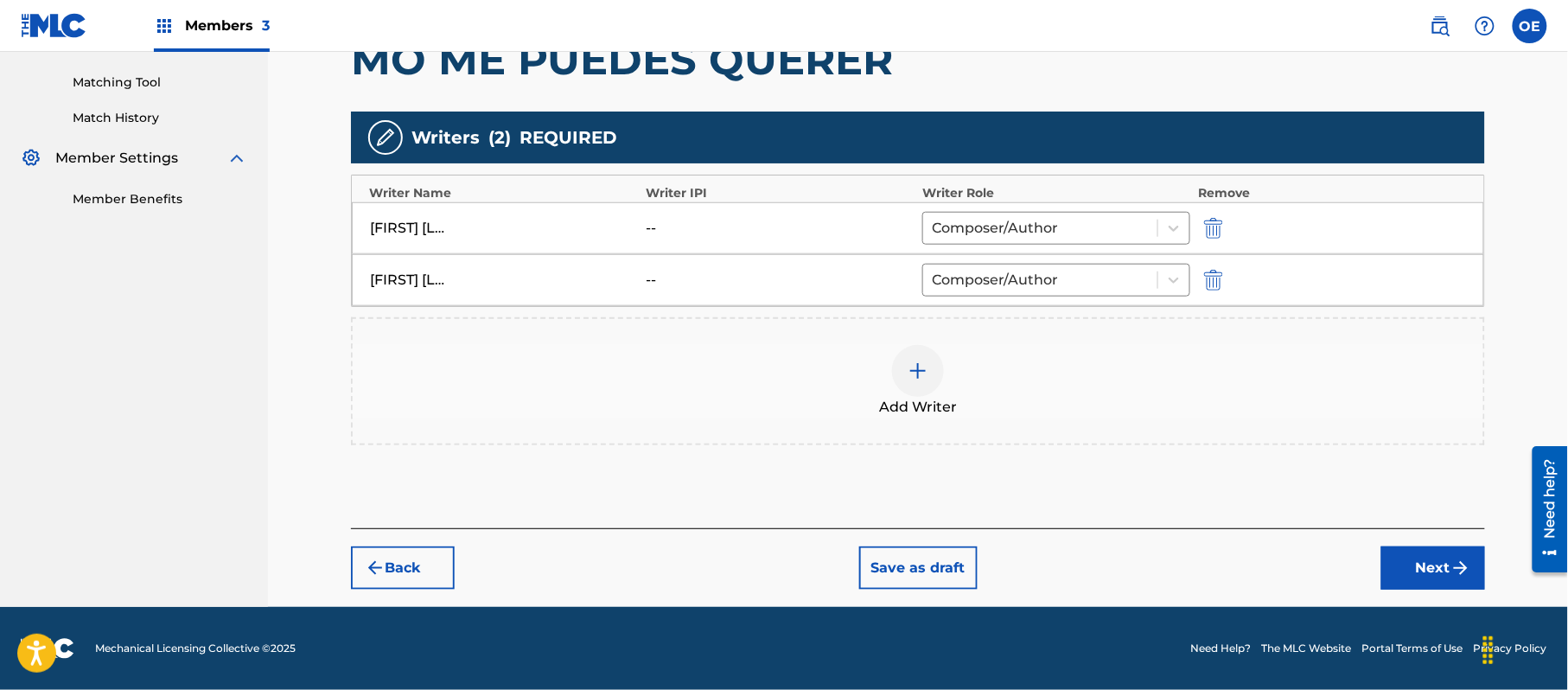 click on "Next" at bounding box center [1433, 568] 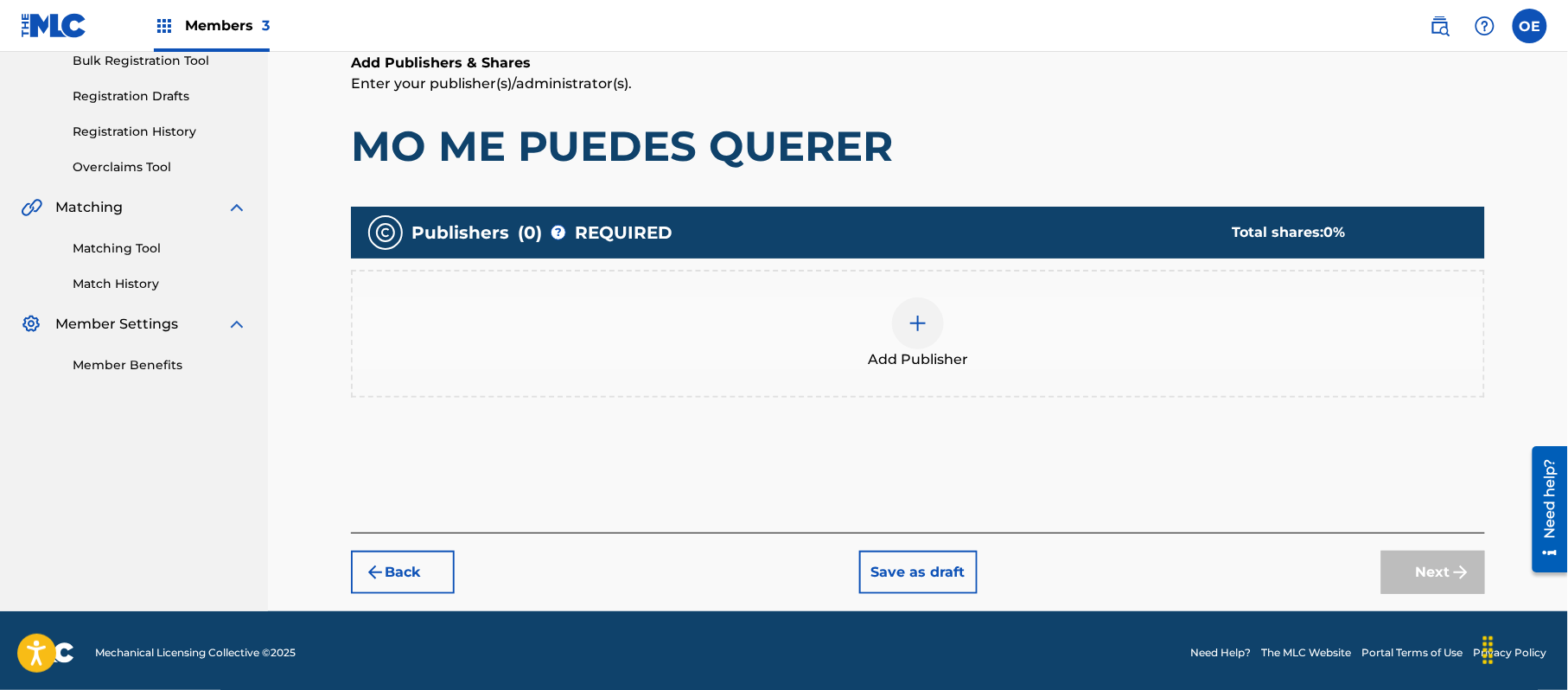 scroll, scrollTop: 267, scrollLeft: 0, axis: vertical 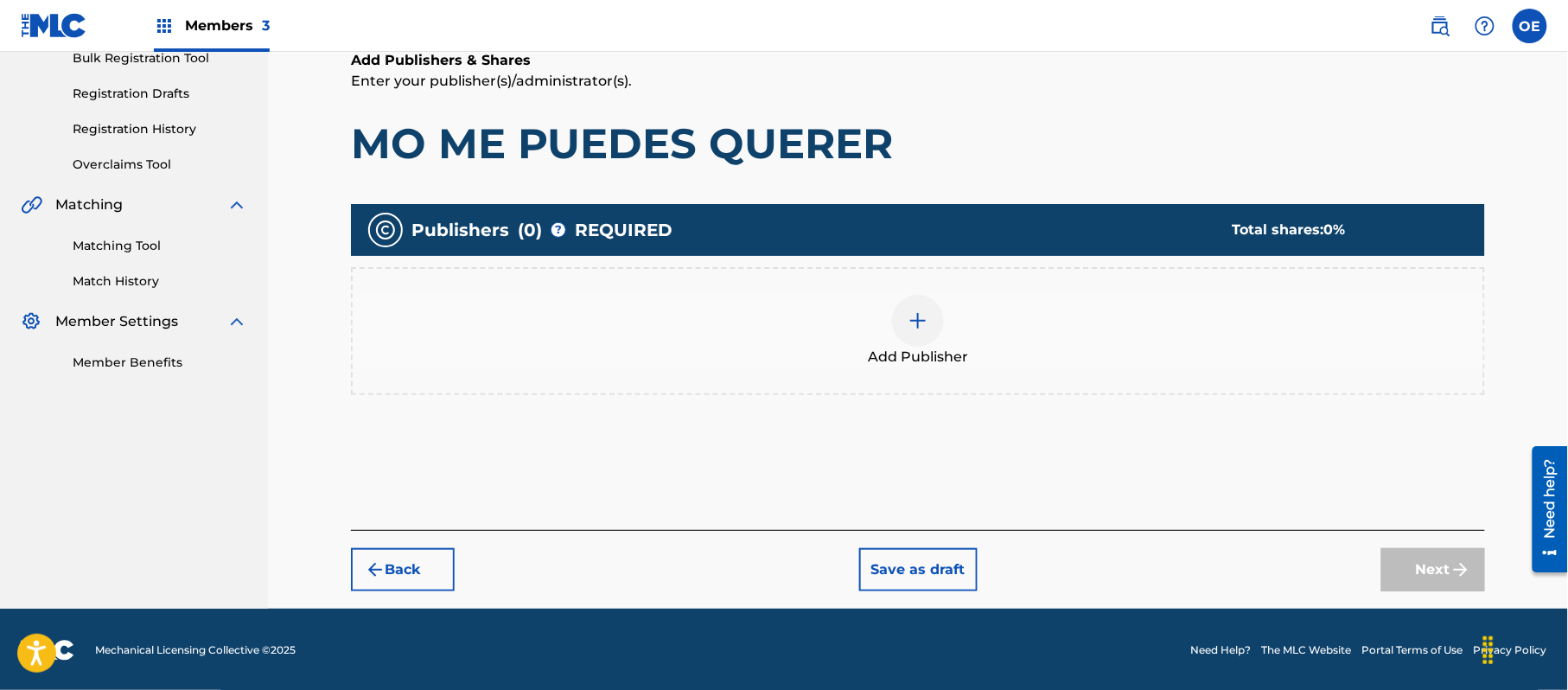 click on "Add Publisher" at bounding box center [918, 331] 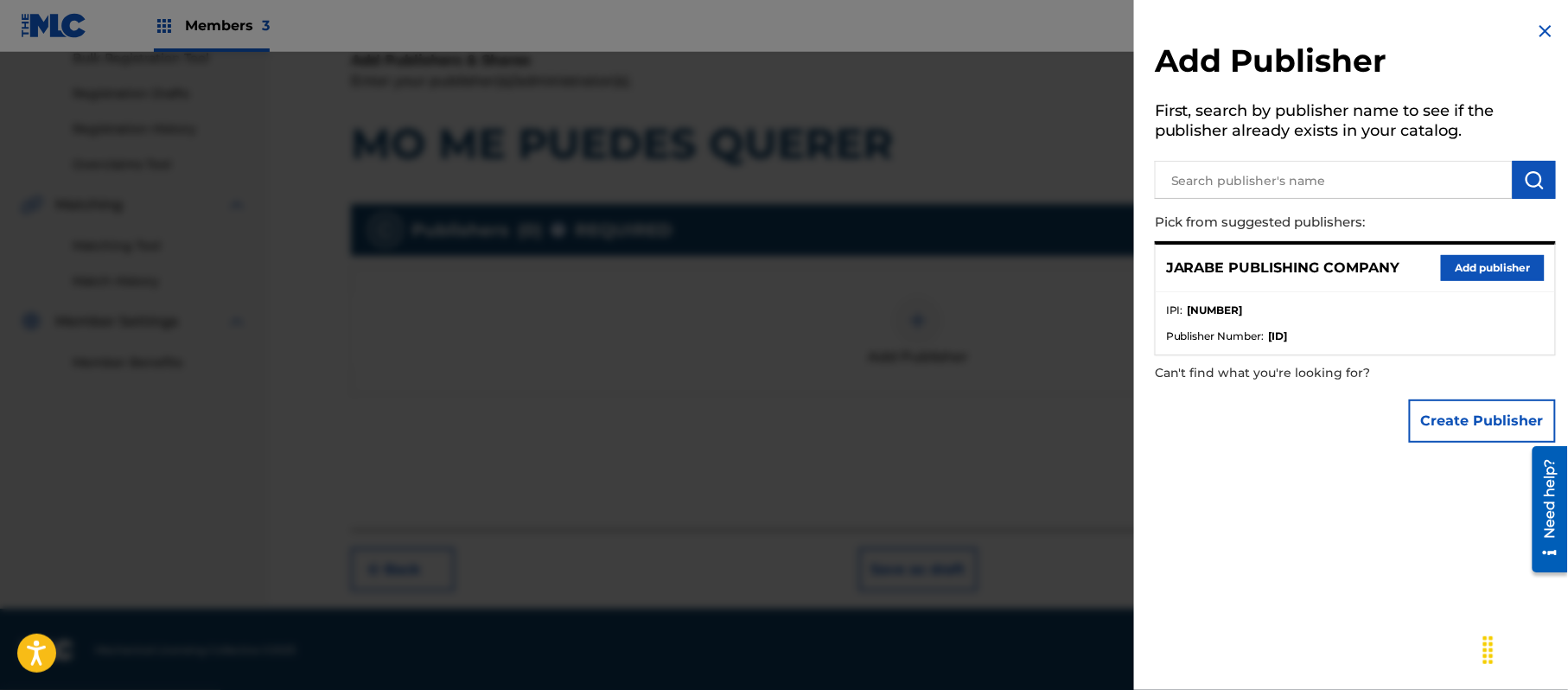 click on "Add publisher" at bounding box center [1493, 268] 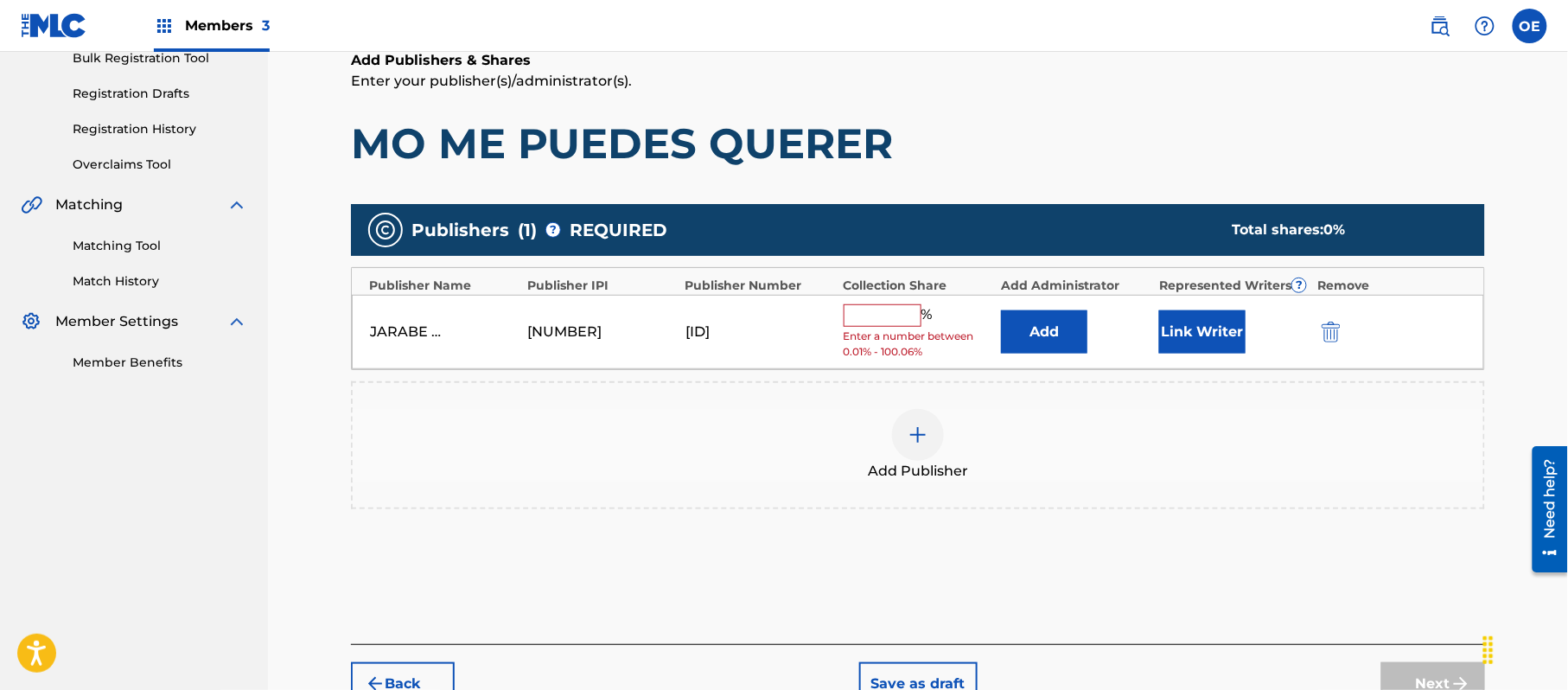 click at bounding box center [883, 316] 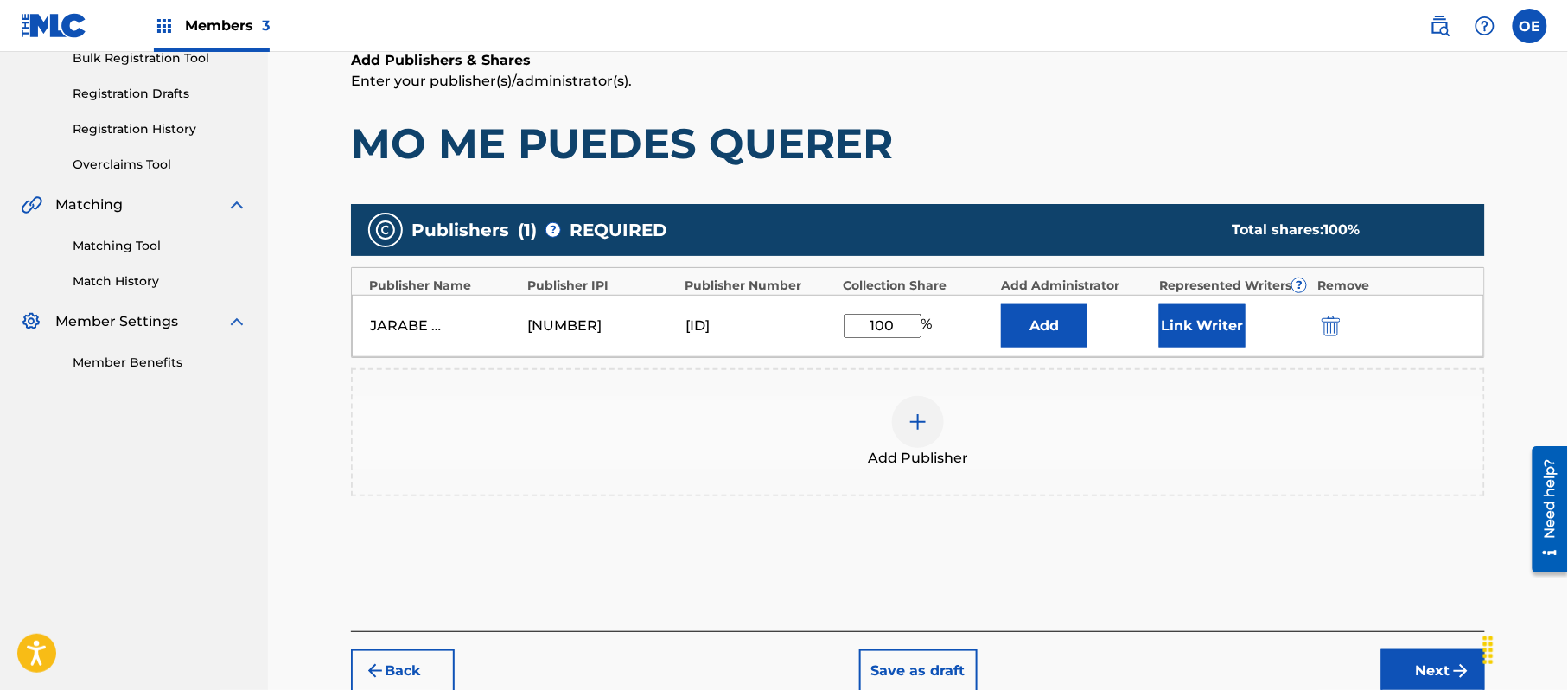 click on "[BRAND] [NUMBER] P078DR 100 % Add Link Writer" at bounding box center (918, 326) 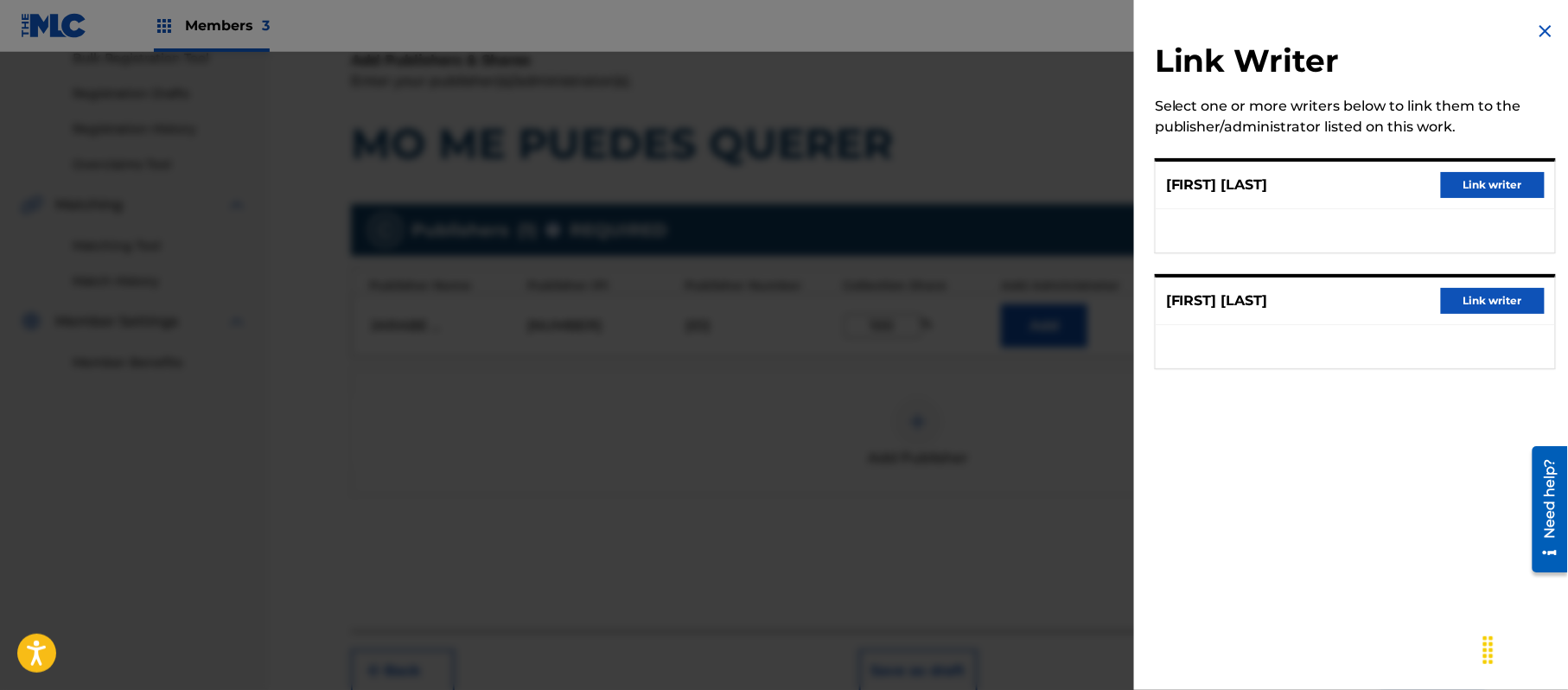 click on "Link writer" at bounding box center [1493, 185] 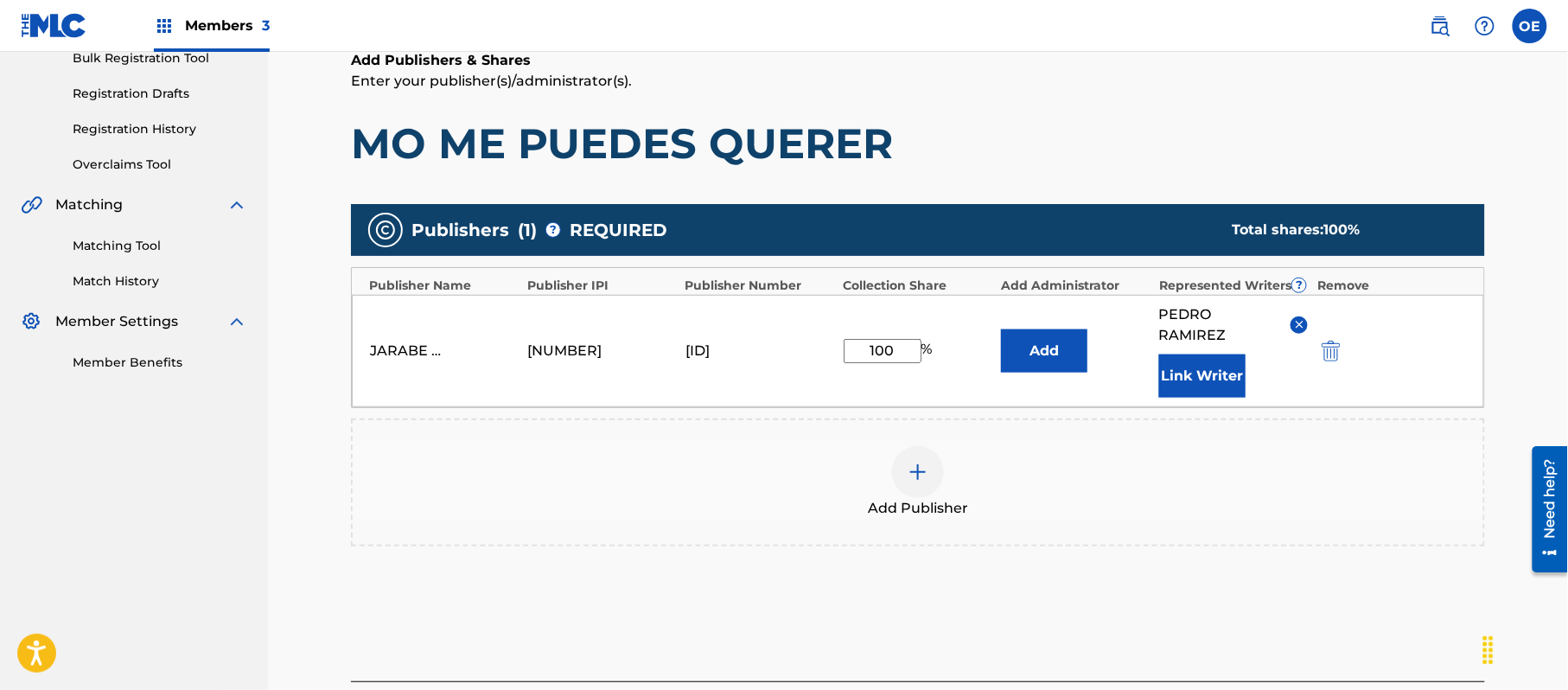 click on "Link Writer" at bounding box center (1202, 376) 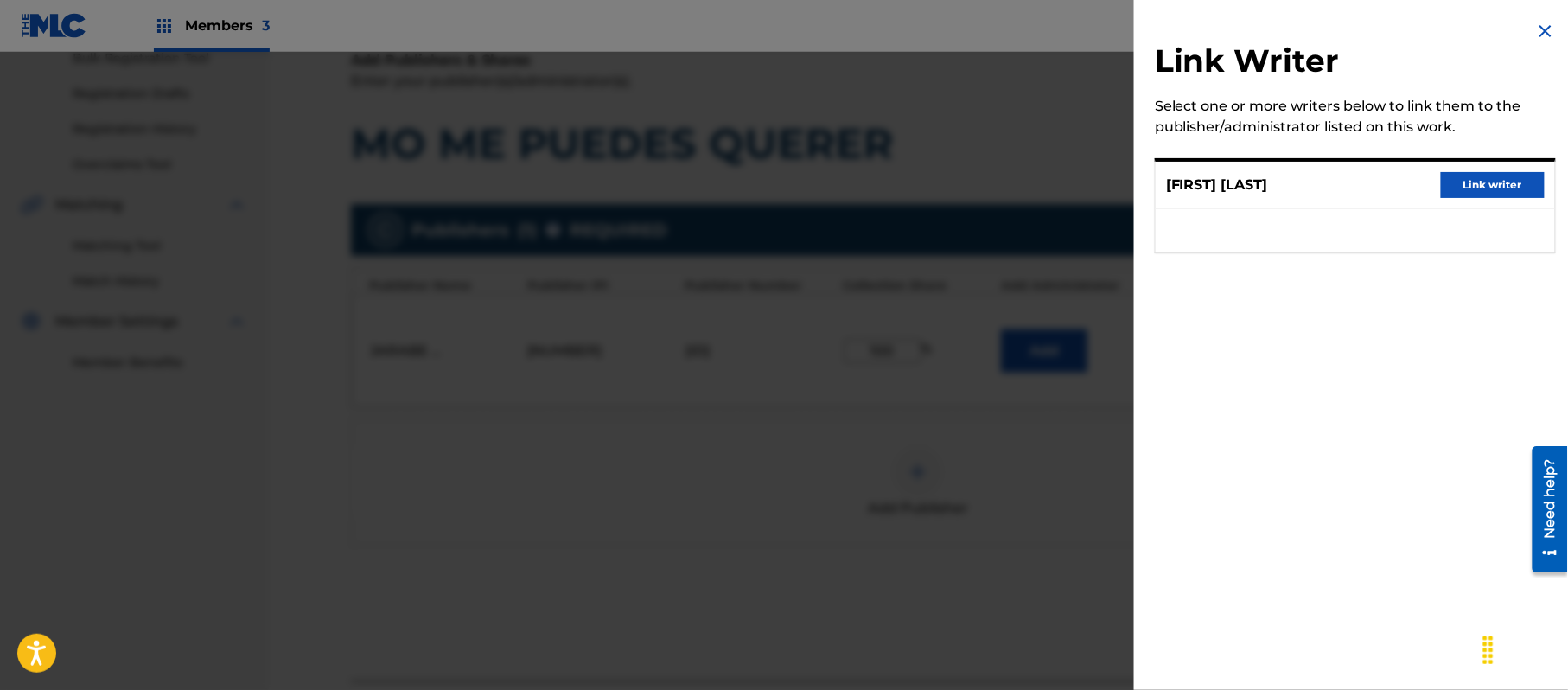 click on "Link writer" at bounding box center [1493, 185] 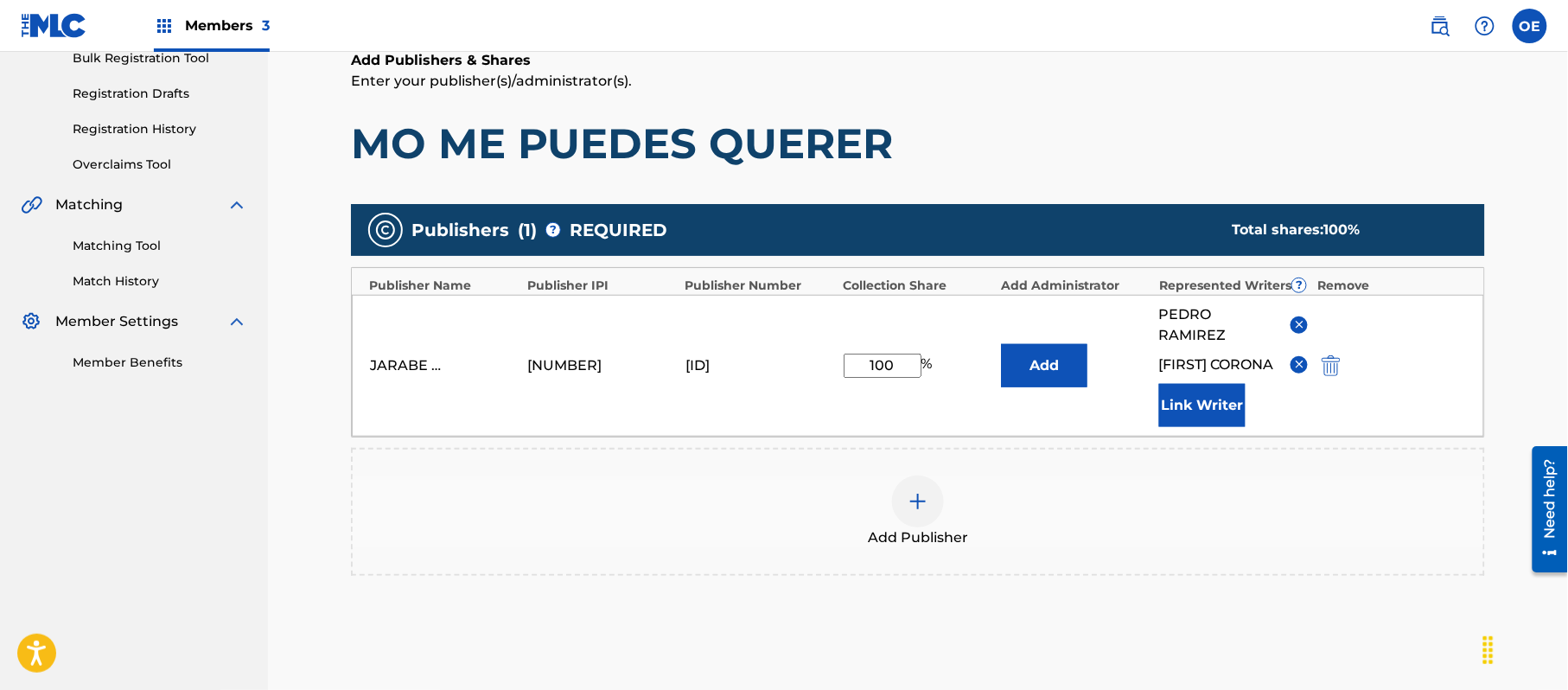 scroll, scrollTop: 470, scrollLeft: 0, axis: vertical 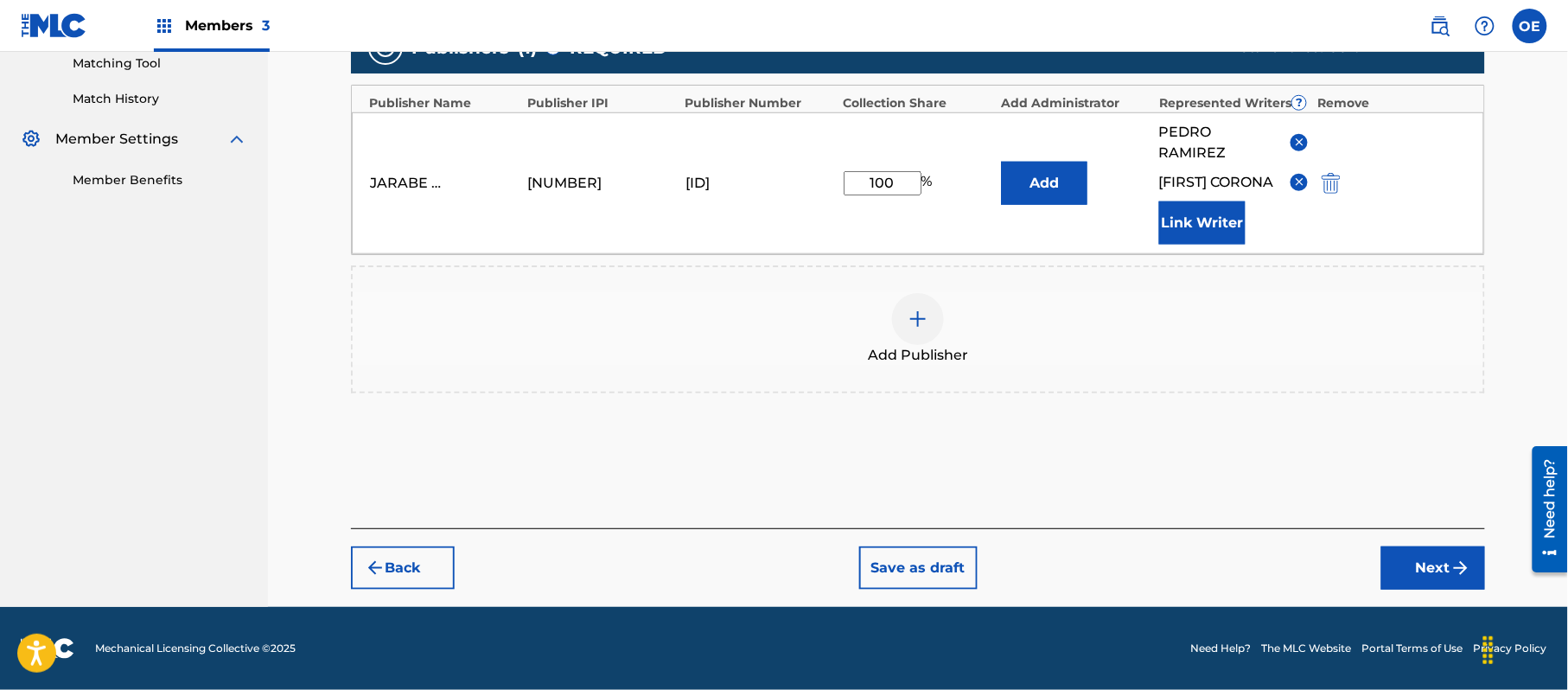 click on "Back Save as draft Next" at bounding box center [918, 559] 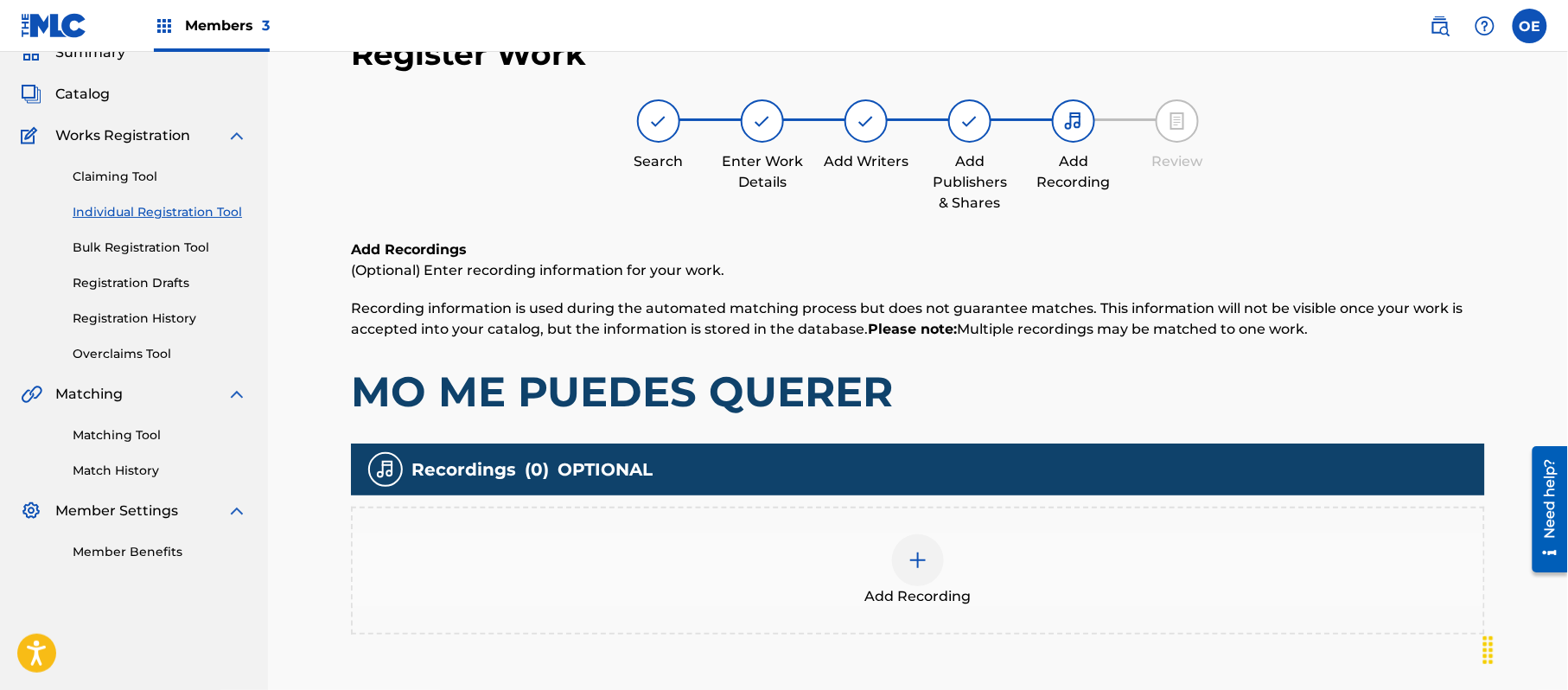 scroll, scrollTop: 237, scrollLeft: 0, axis: vertical 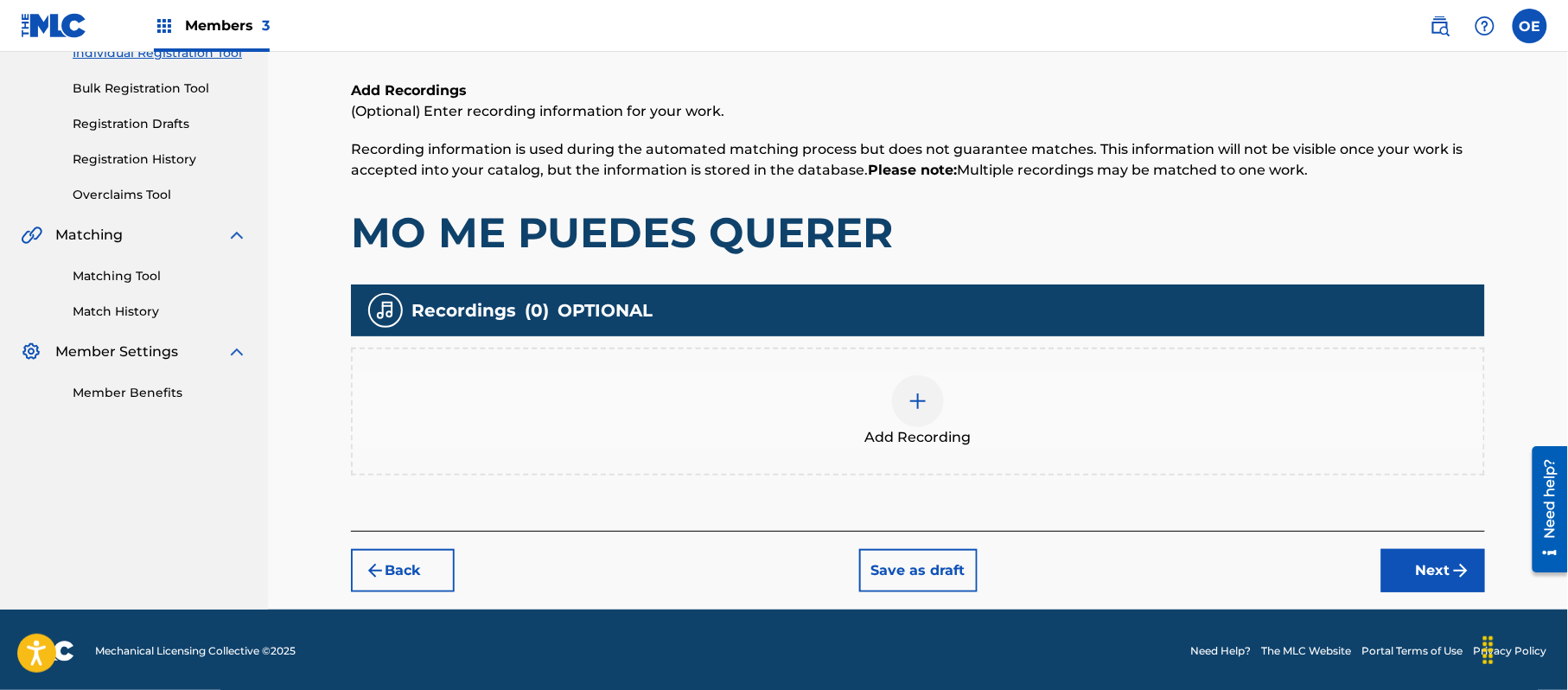 click on "Add Recording" at bounding box center [918, 438] 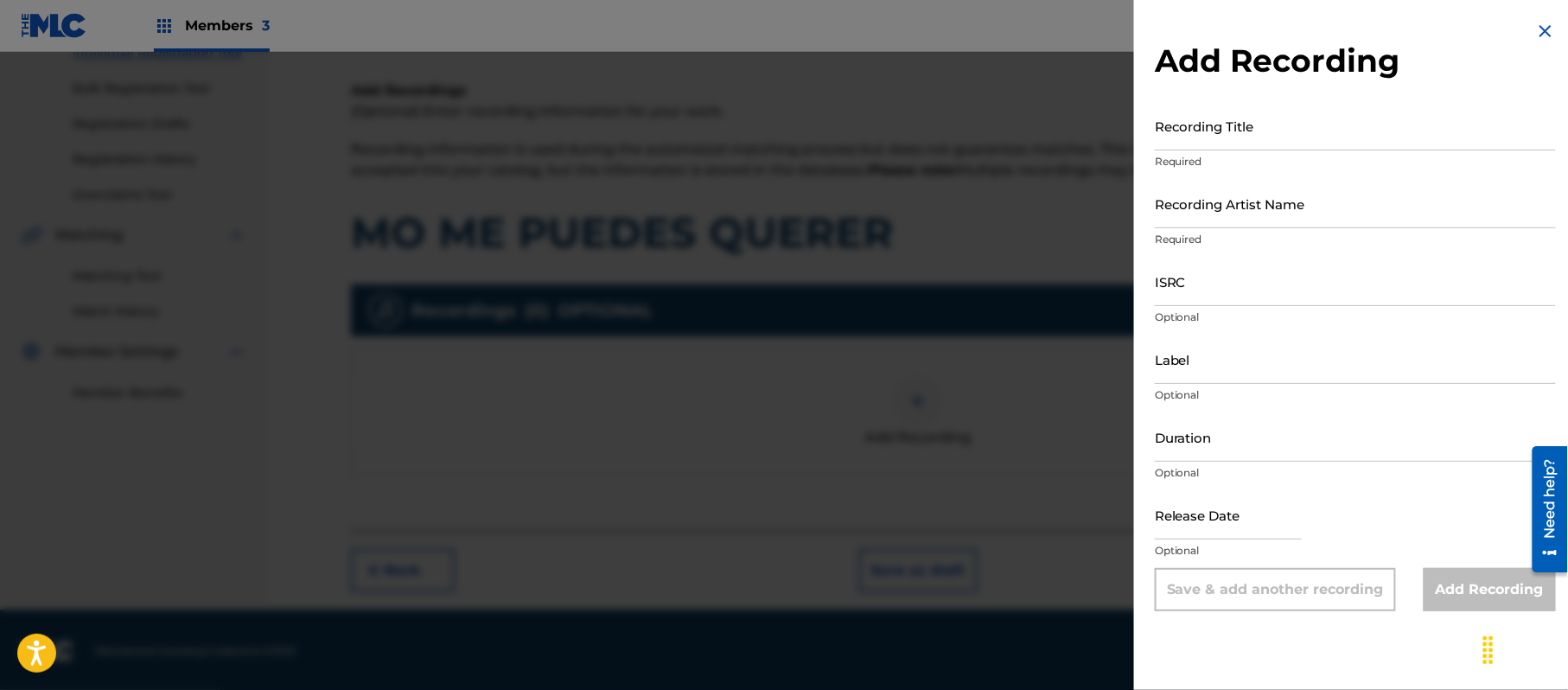 click at bounding box center [1546, 31] 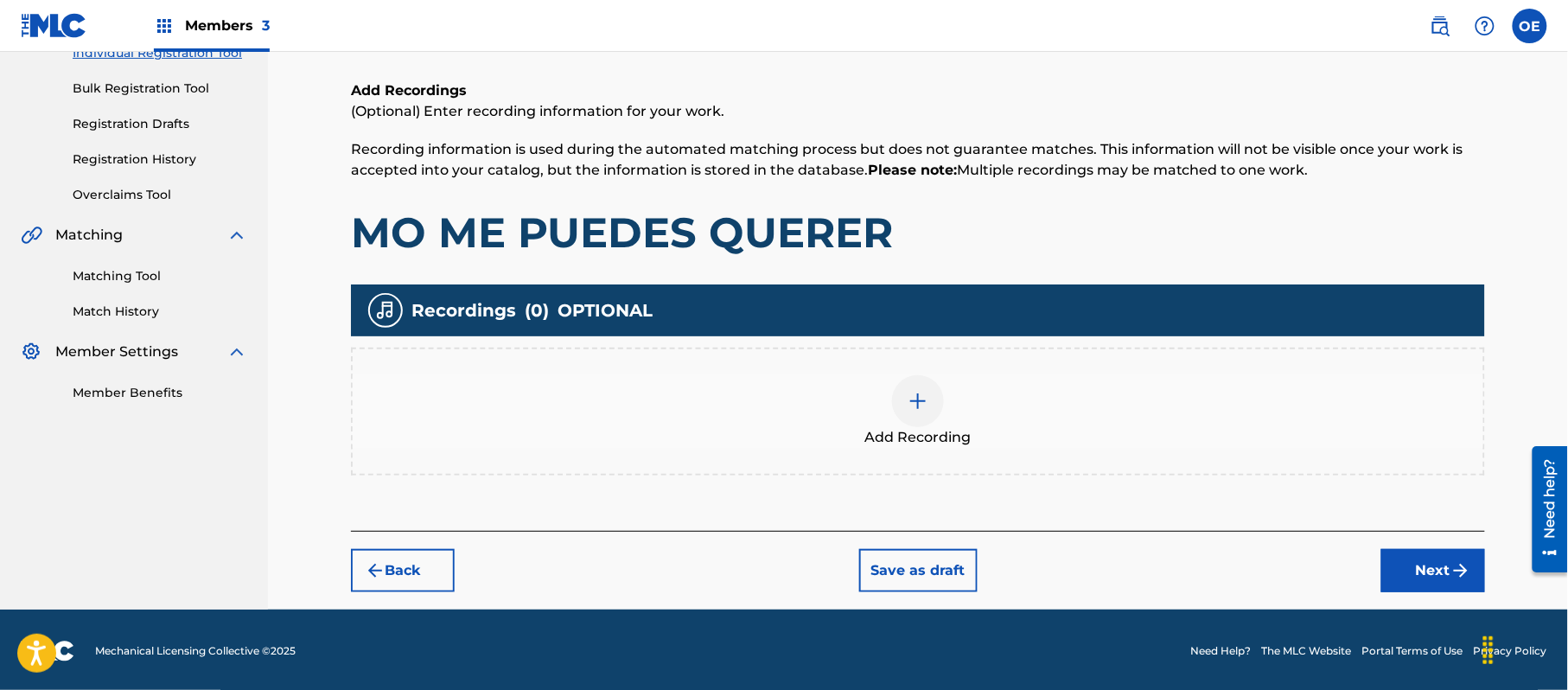 click at bounding box center [918, 401] 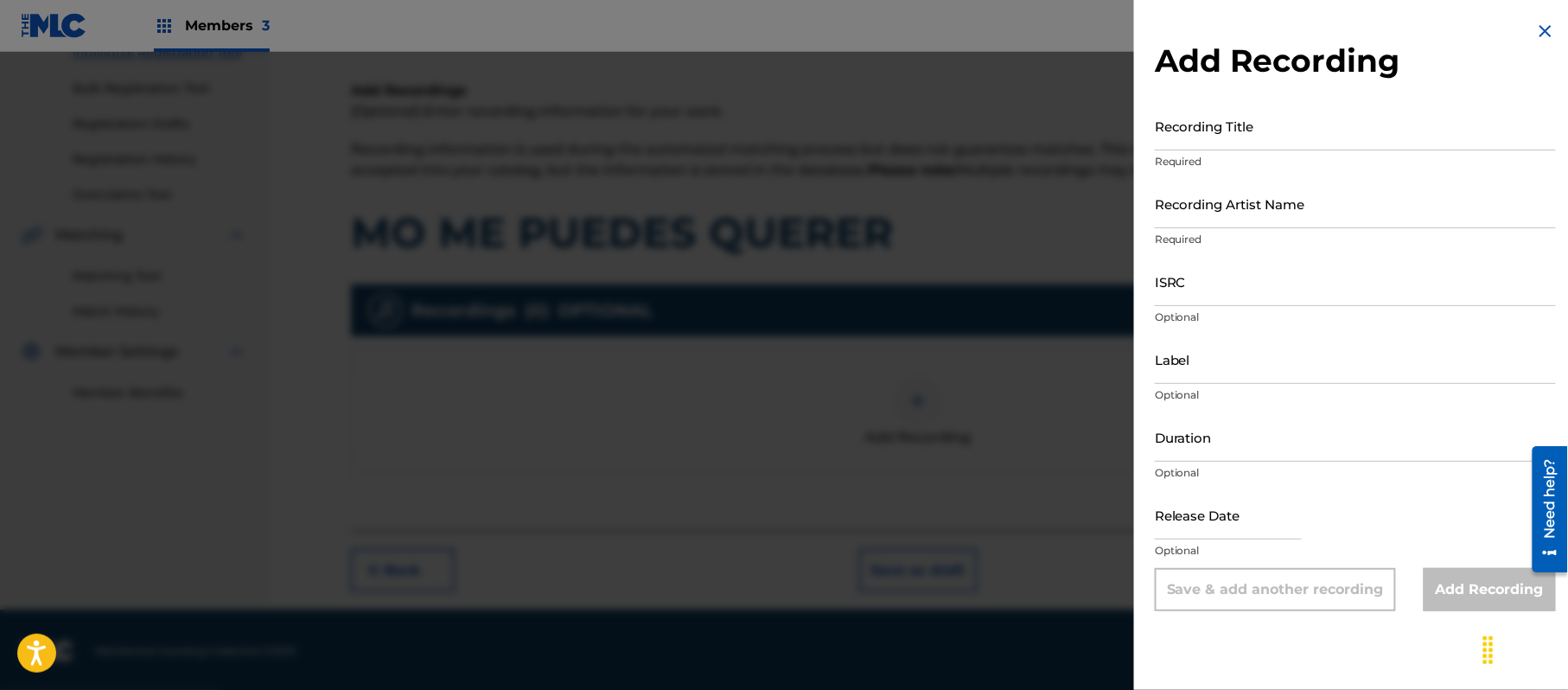 click at bounding box center [1546, 31] 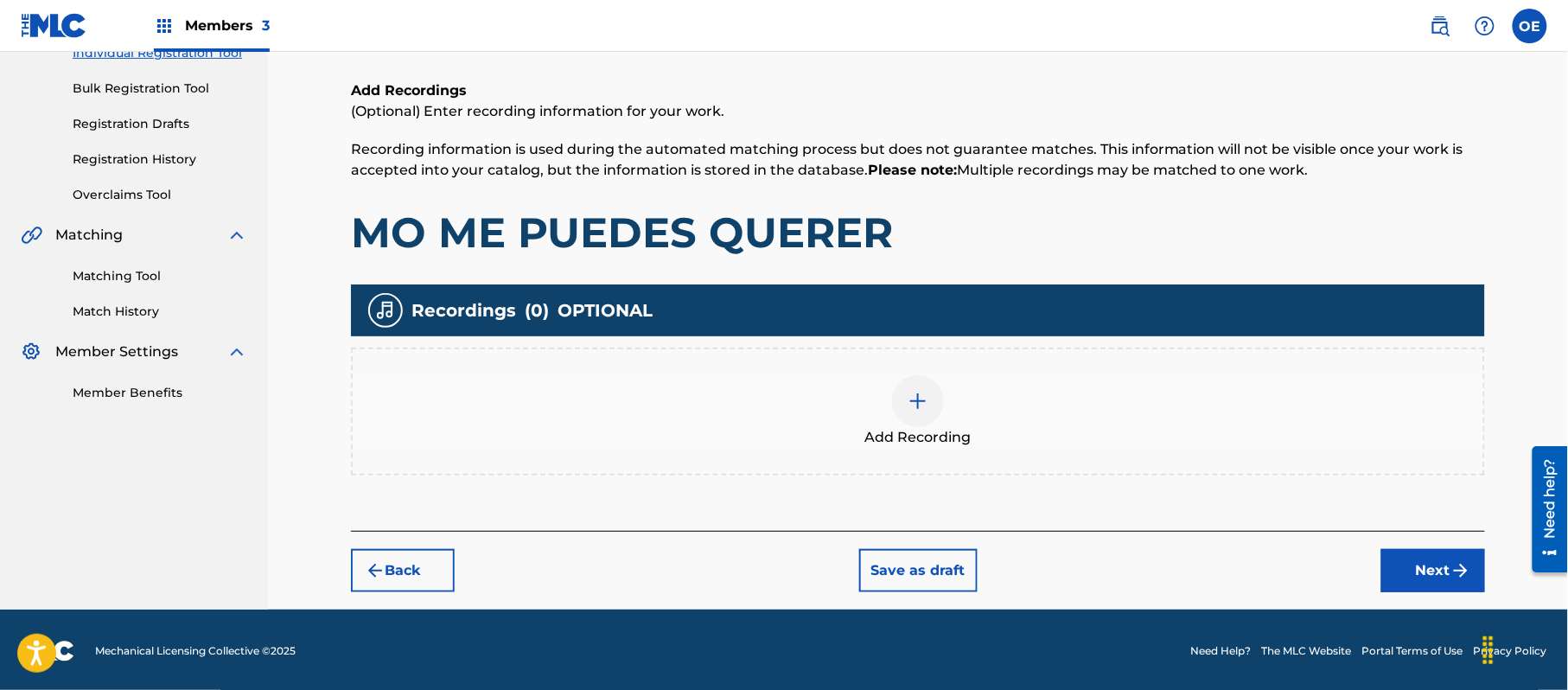 click on "Next" at bounding box center (1433, 571) 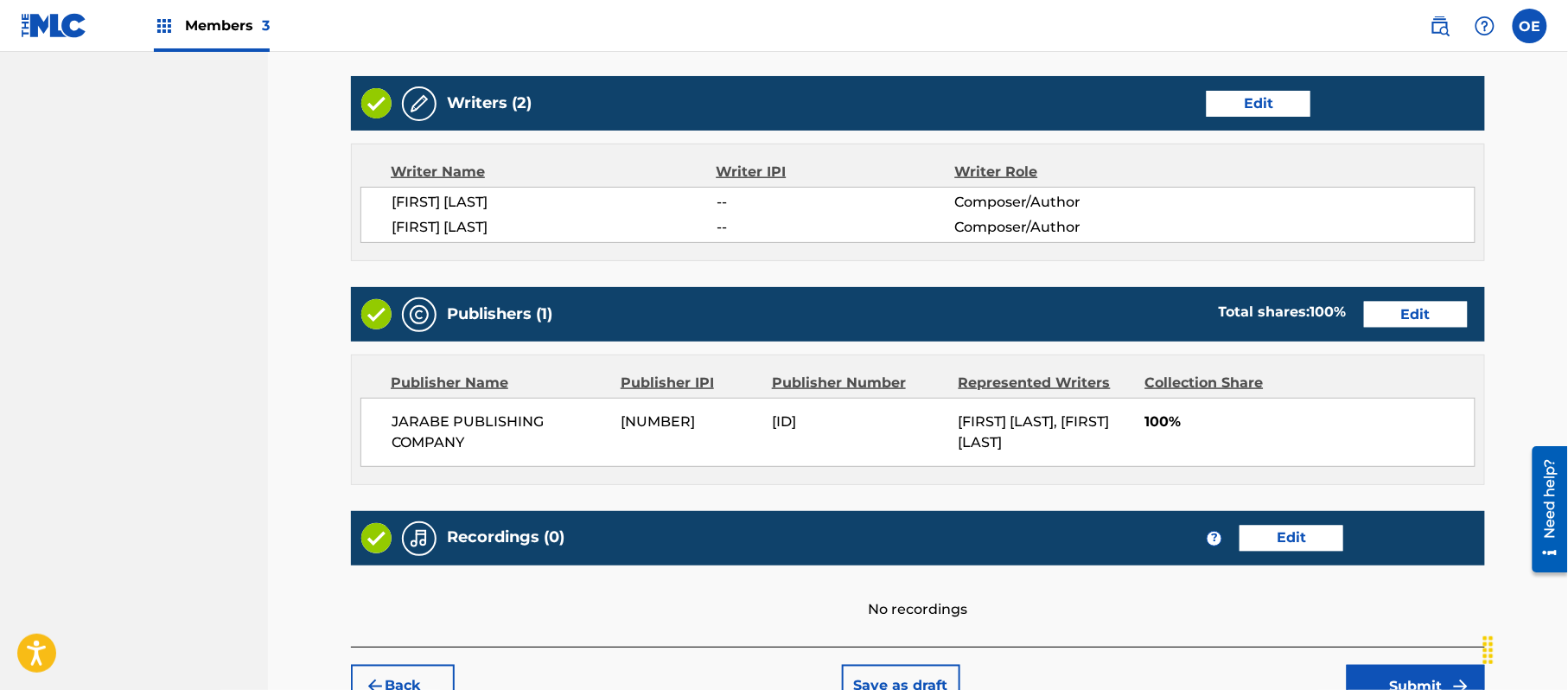 scroll, scrollTop: 786, scrollLeft: 0, axis: vertical 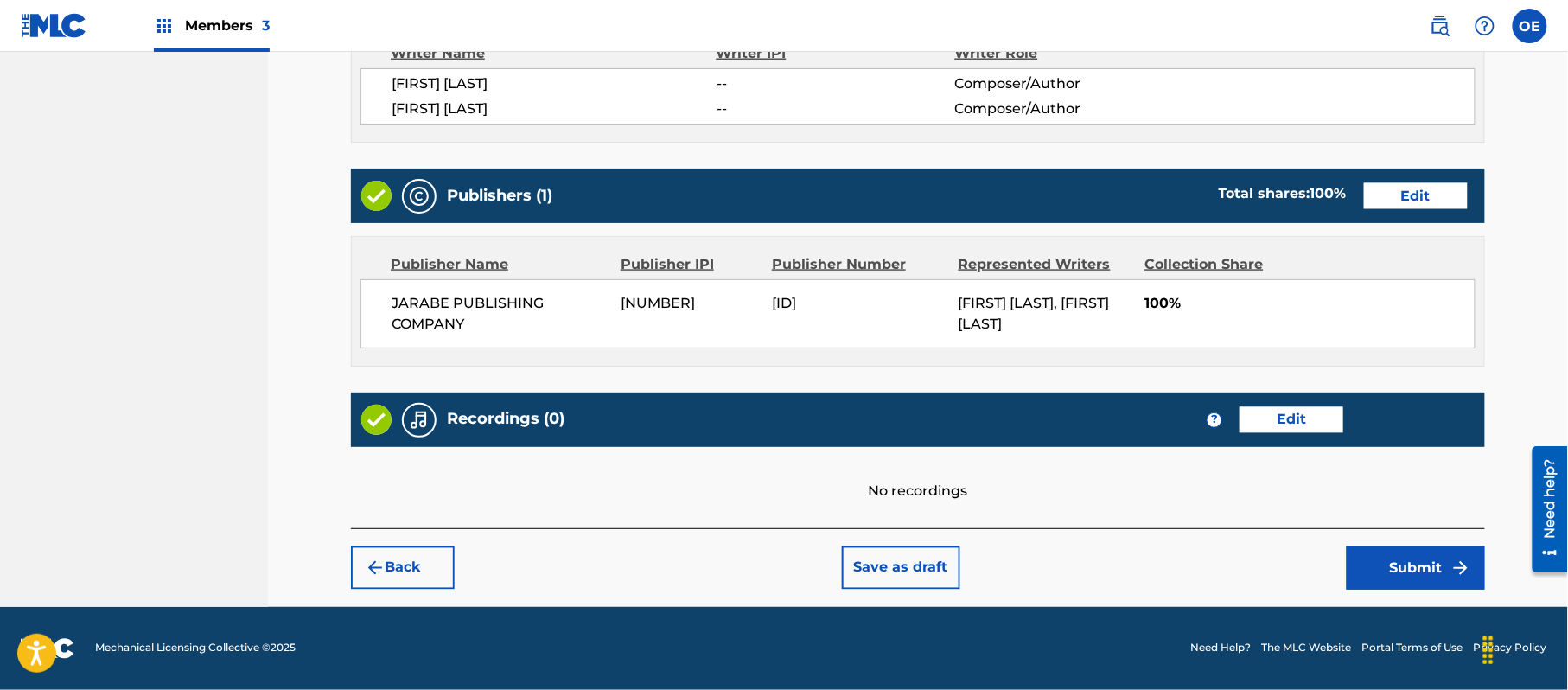 click on "Submit" at bounding box center [1416, 568] 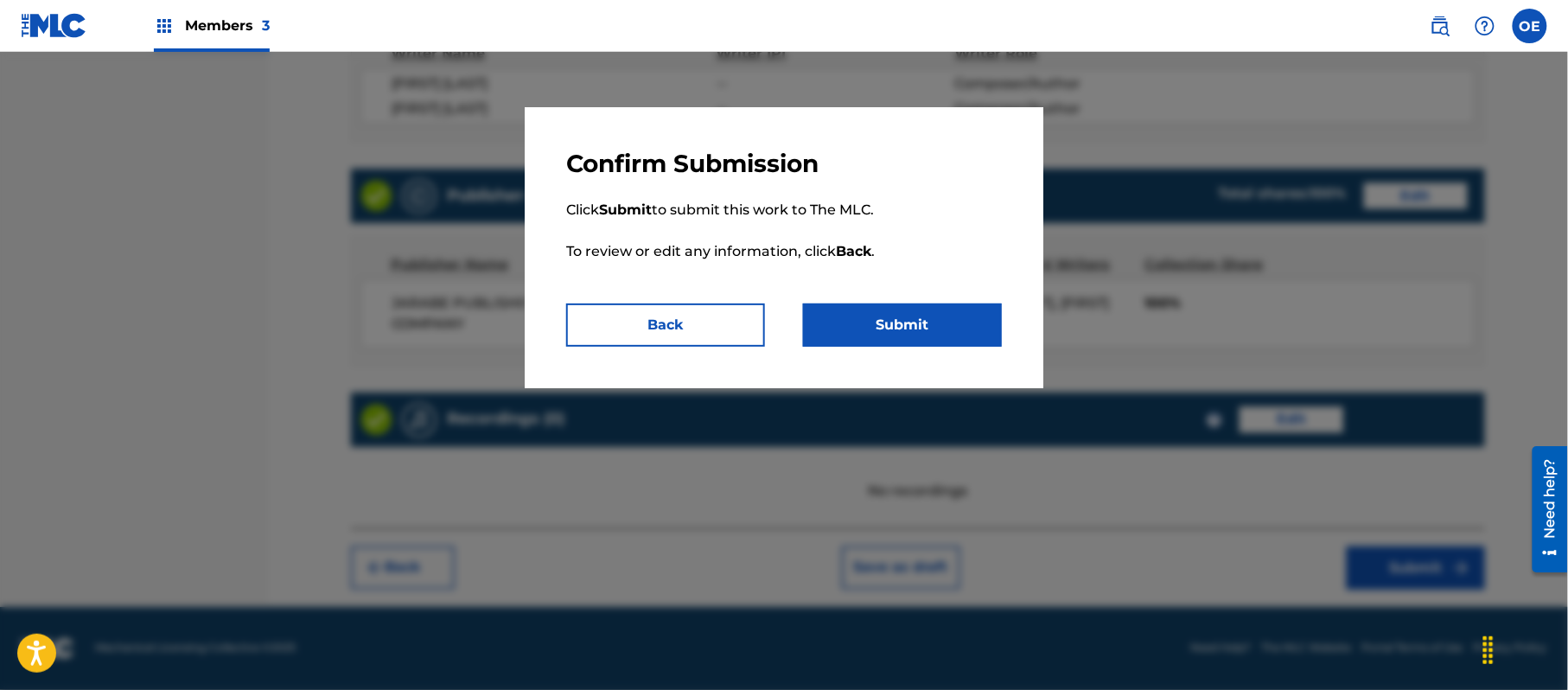 click on "Submit" at bounding box center [902, 325] 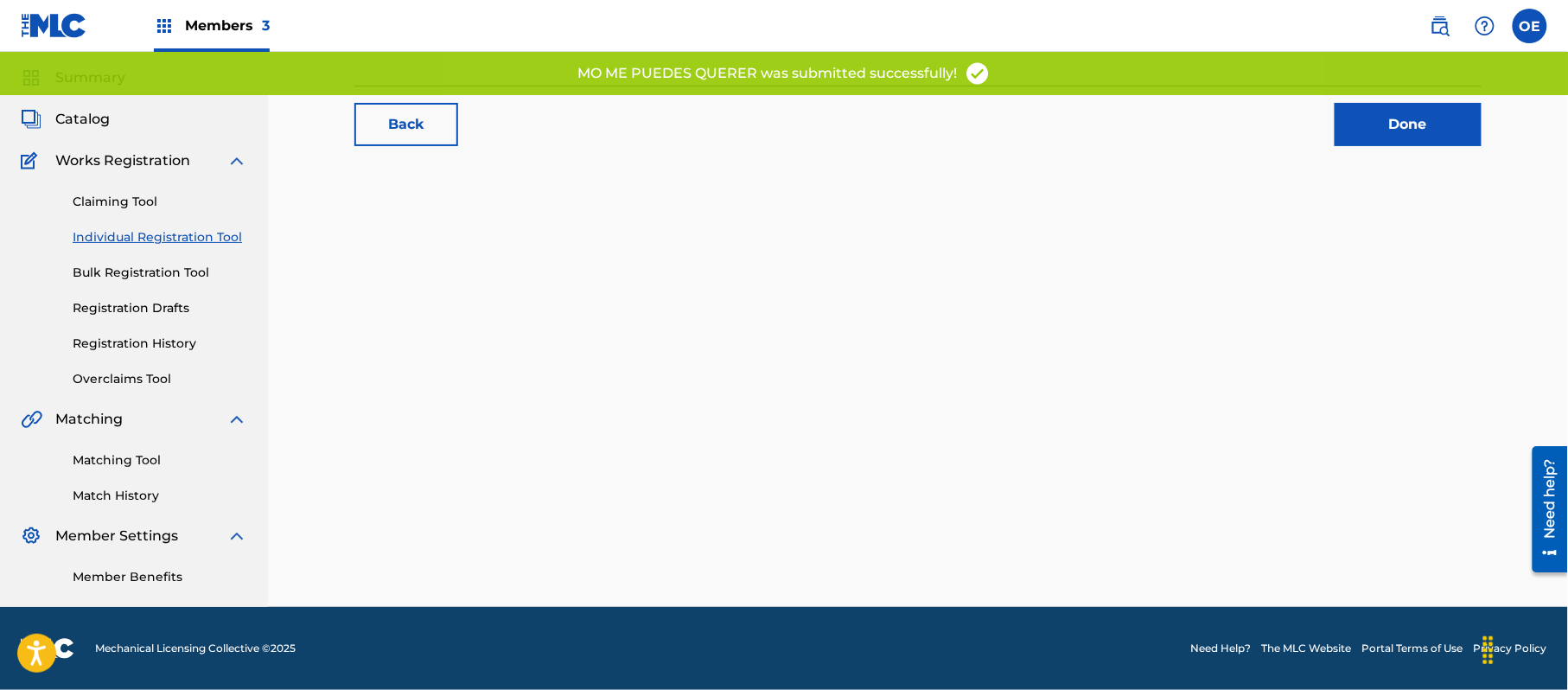 scroll, scrollTop: 0, scrollLeft: 0, axis: both 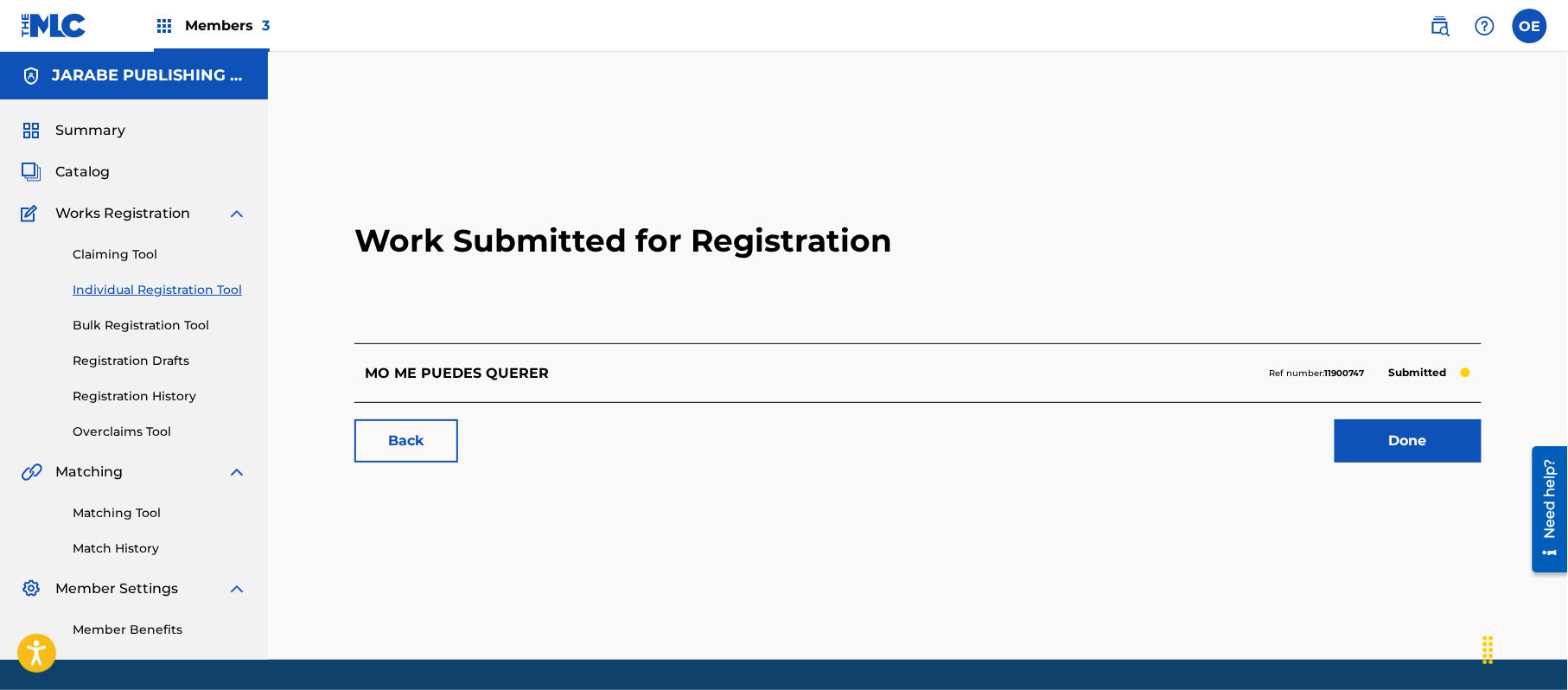 click on "Claiming Tool Individual Registration Tool Bulk Registration Tool Registration Drafts Registration History Overclaims Tool" at bounding box center [134, 332] 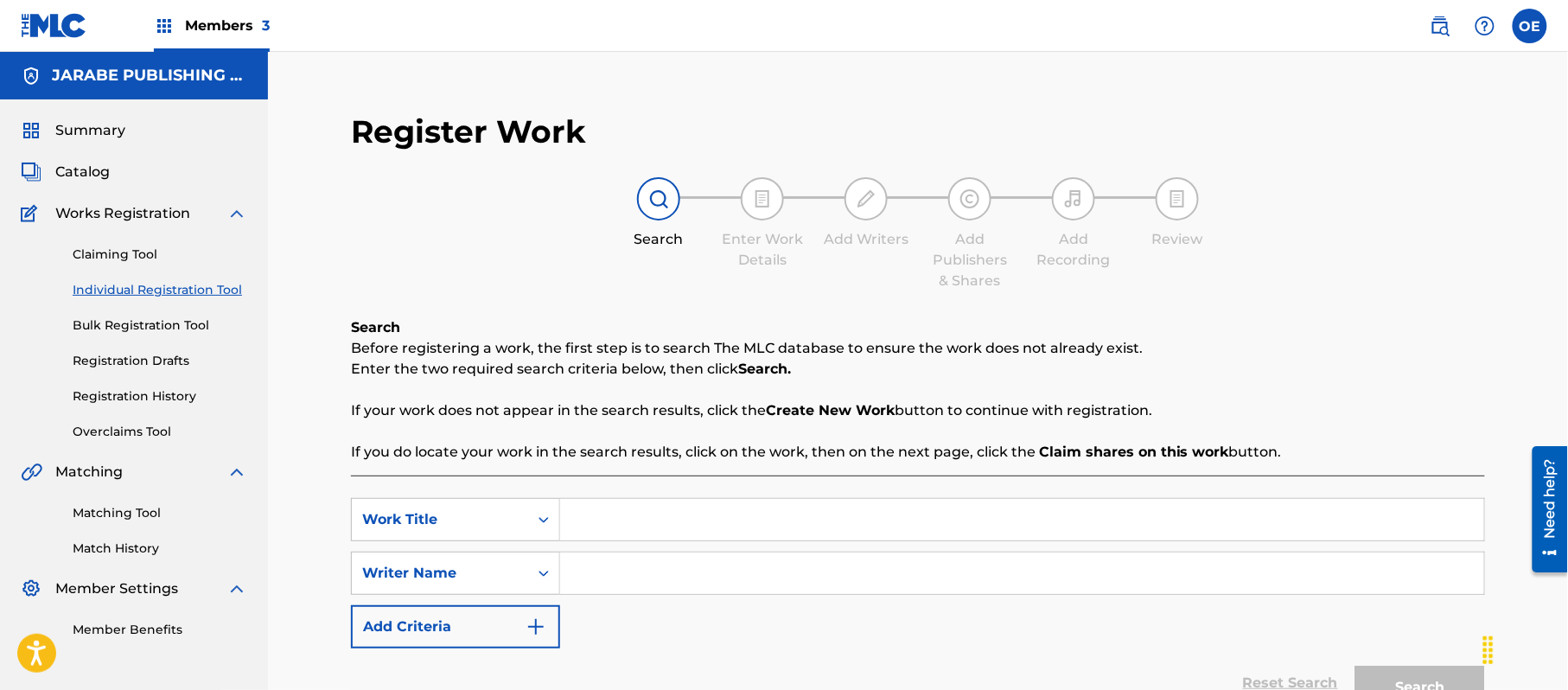 drag, startPoint x: 824, startPoint y: 498, endPoint x: 644, endPoint y: 533, distance: 183.37121 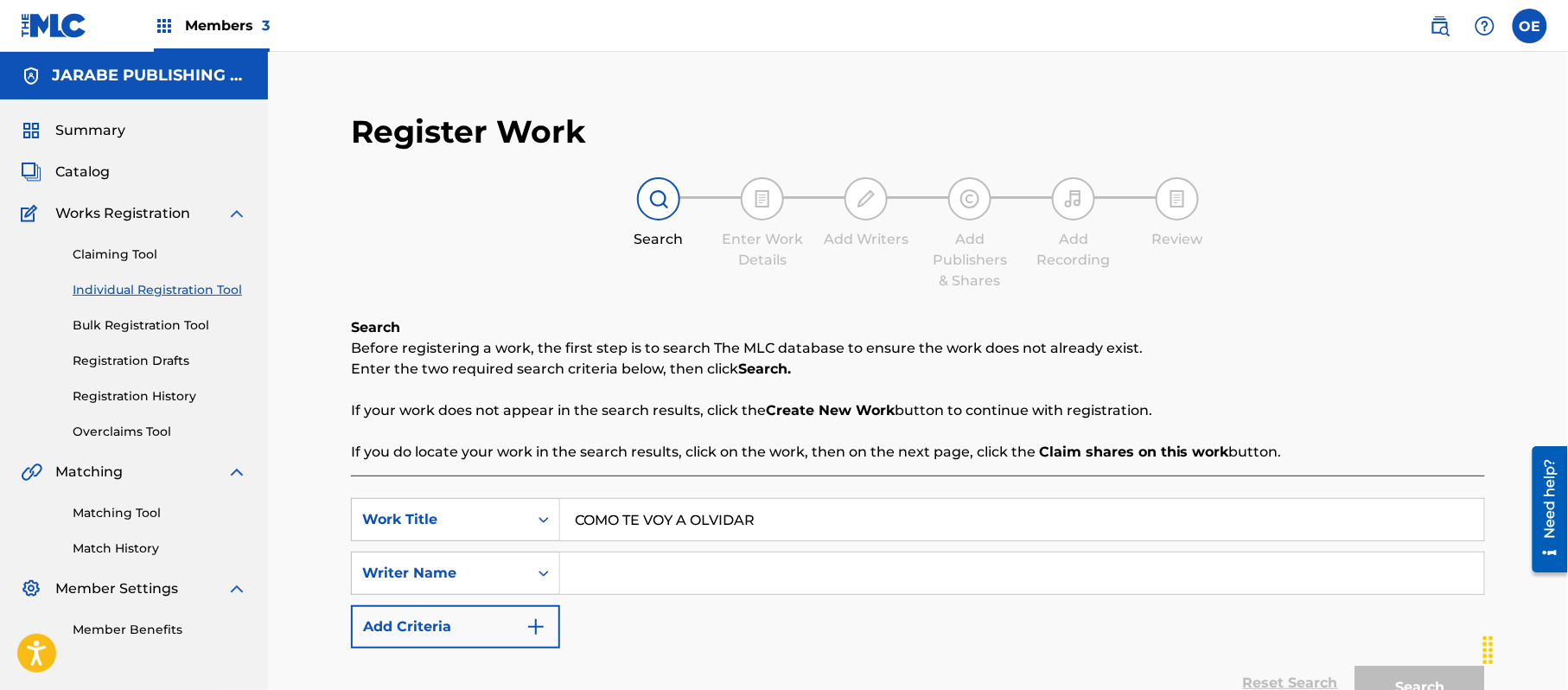 type on "COMO TE VOY A OLVIDAR" 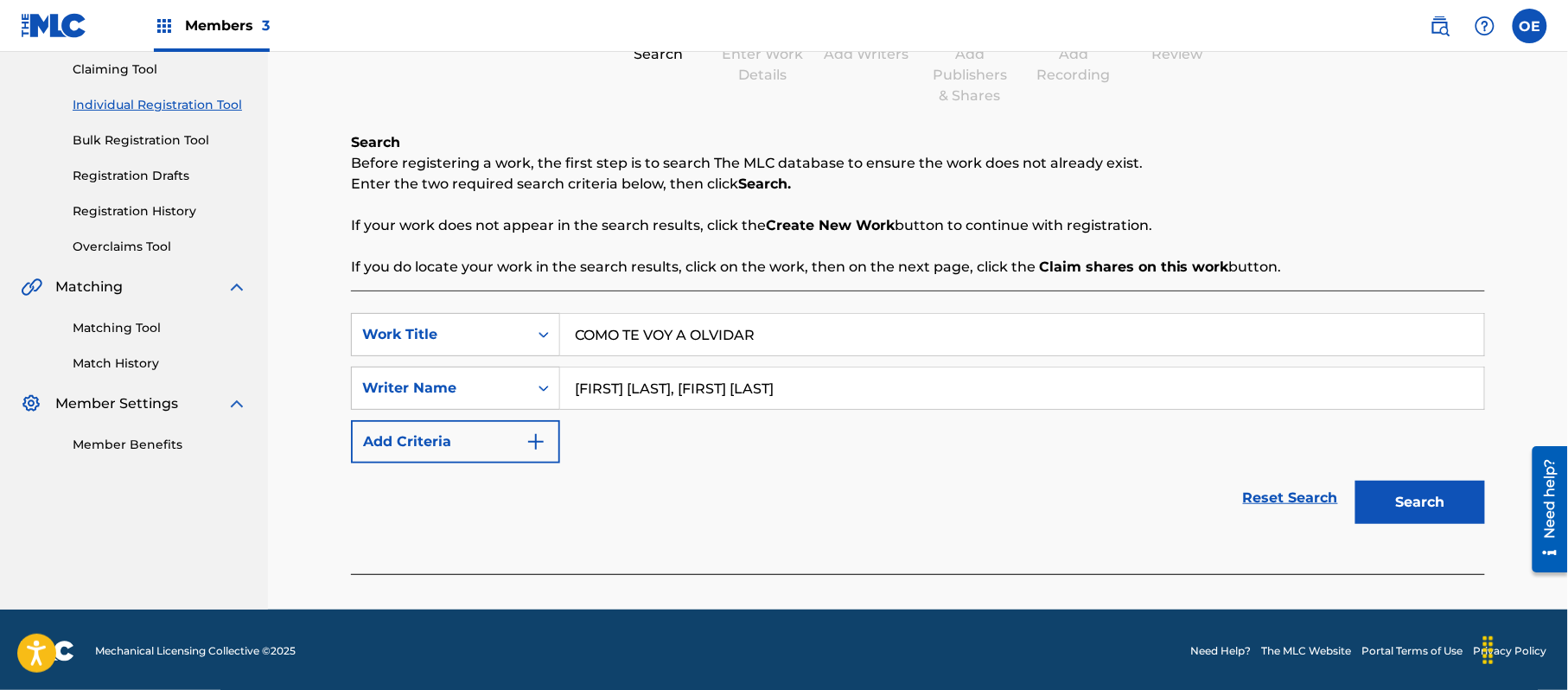 scroll, scrollTop: 188, scrollLeft: 0, axis: vertical 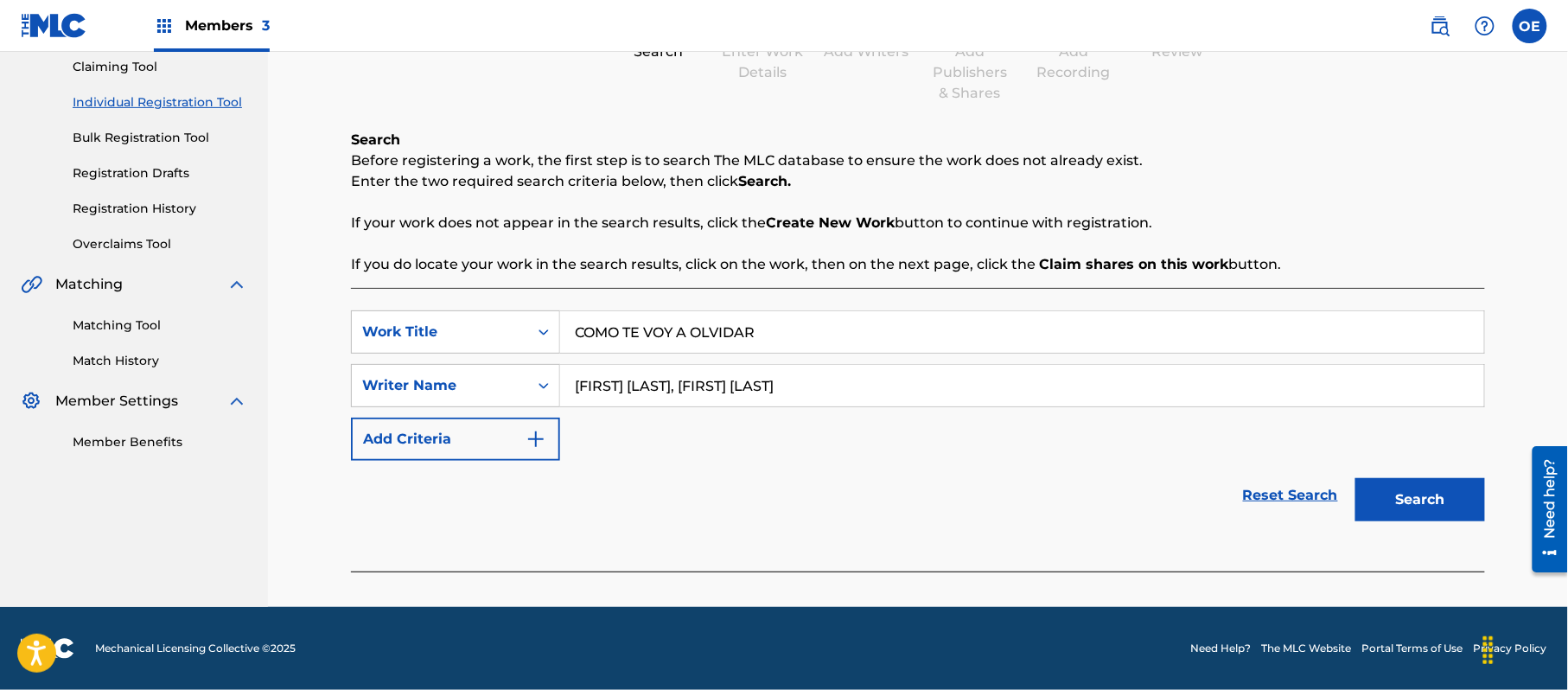 type on "[FIRST] [LAST], [FIRST] [LAST]" 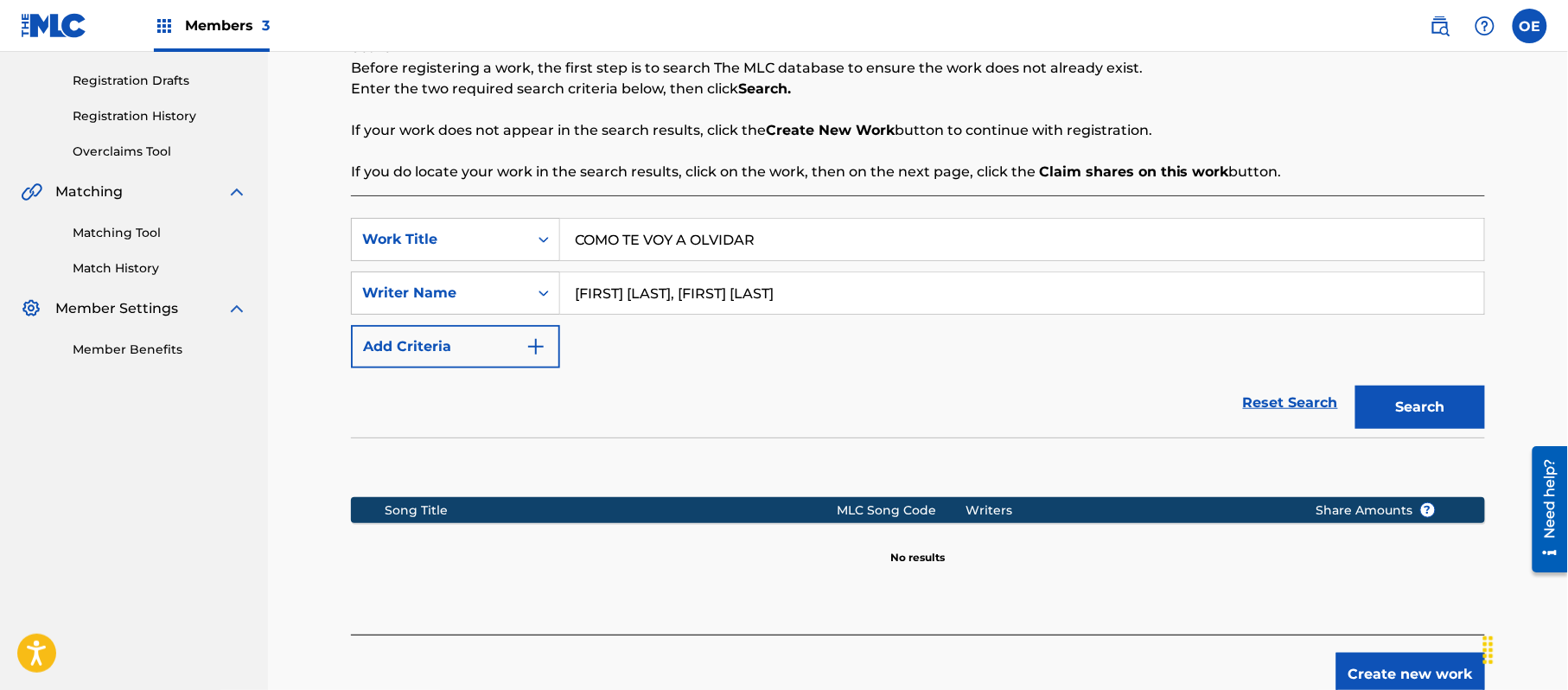 scroll, scrollTop: 387, scrollLeft: 0, axis: vertical 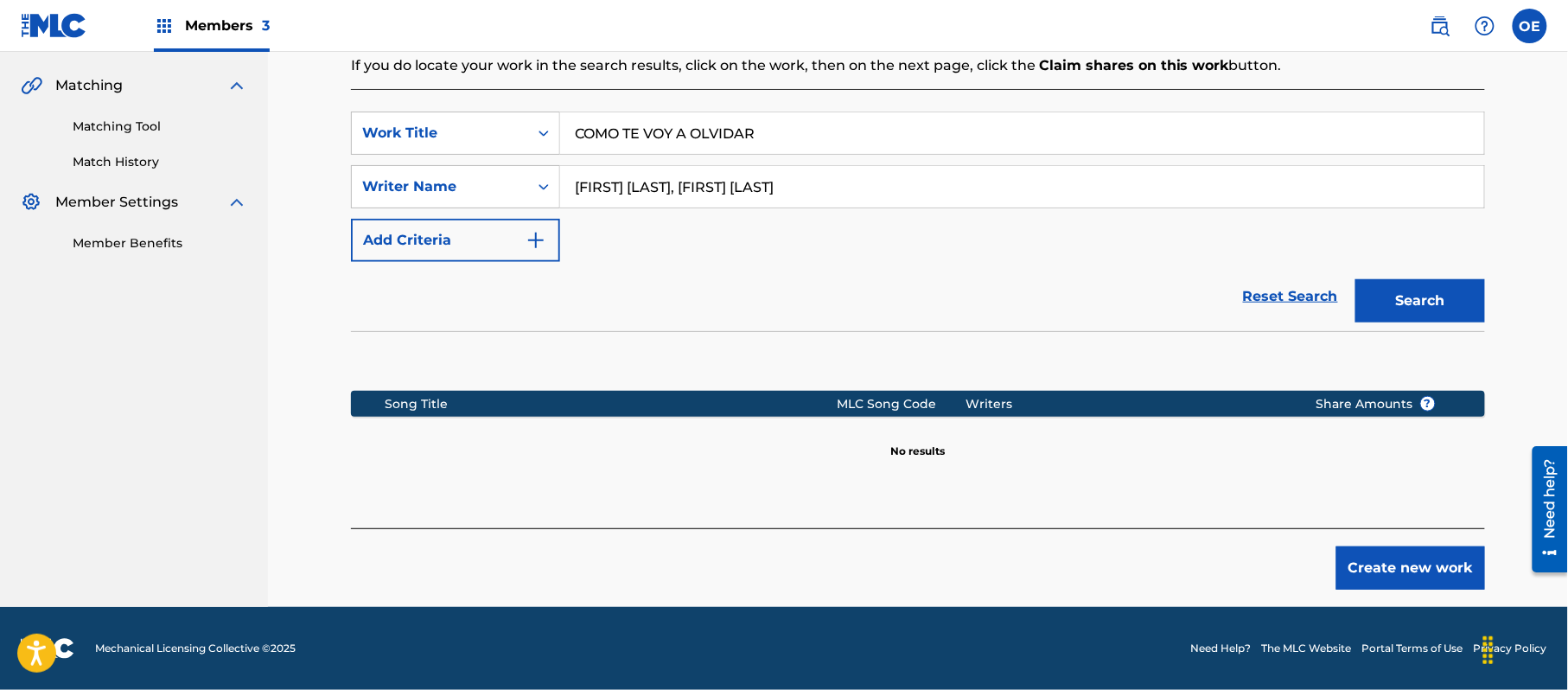 click on "Create new work" at bounding box center (1411, 568) 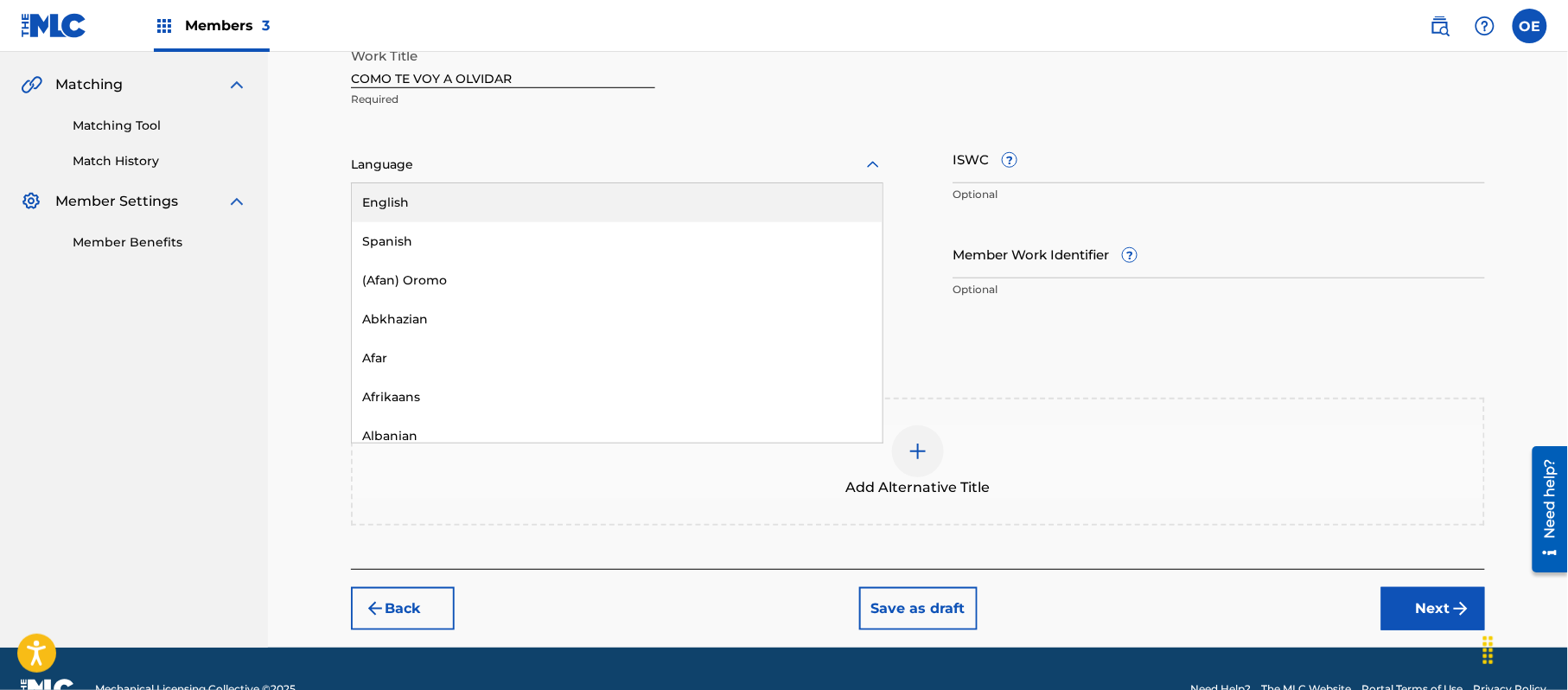 click at bounding box center [617, 164] 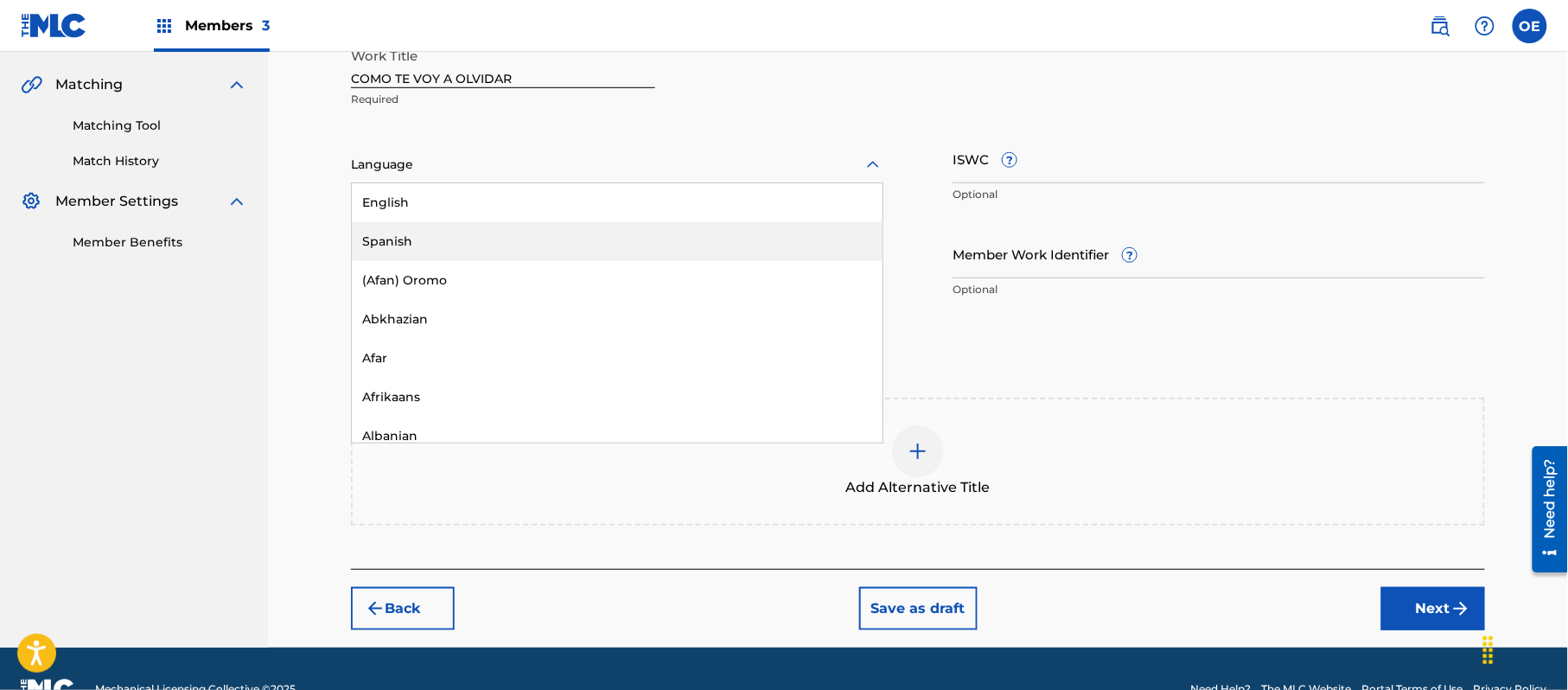 click on "Spanish" at bounding box center (617, 241) 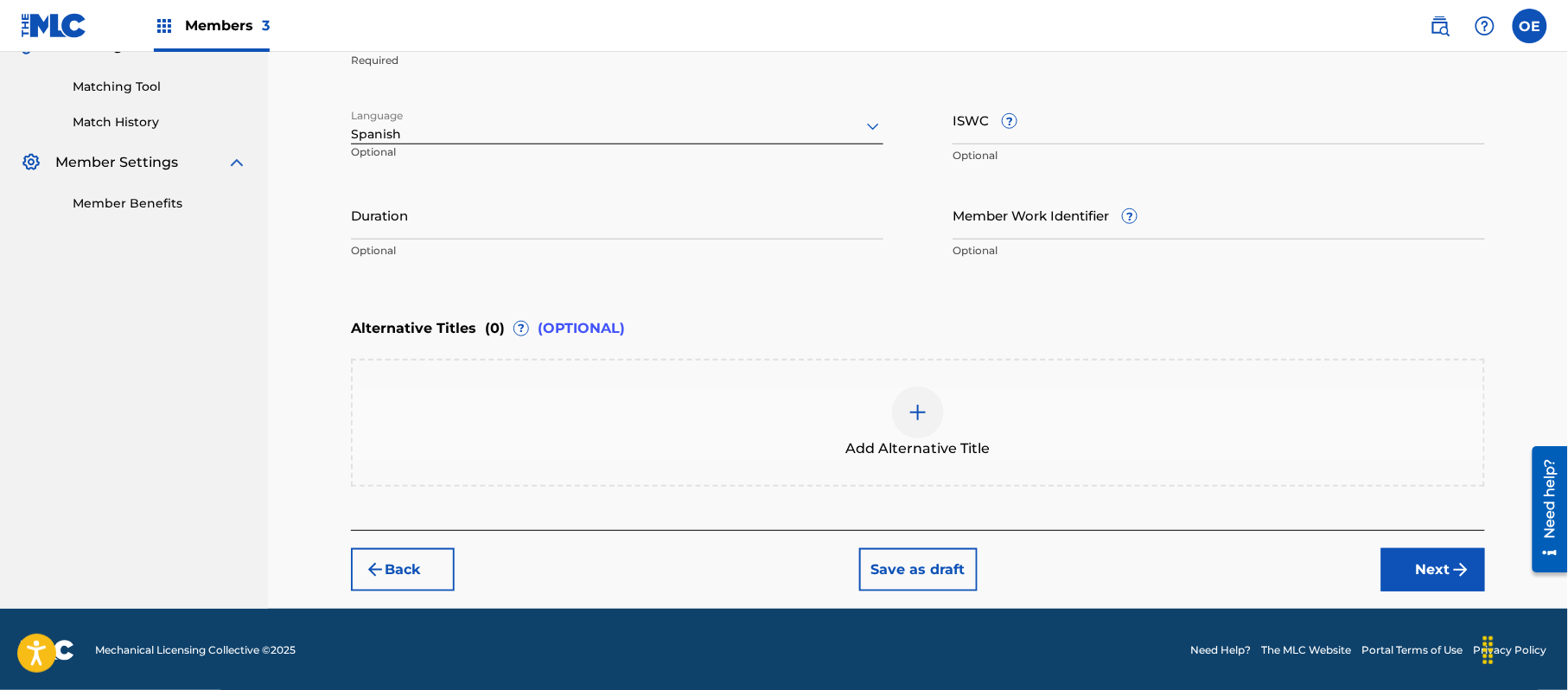 click on "Next" at bounding box center [1433, 570] 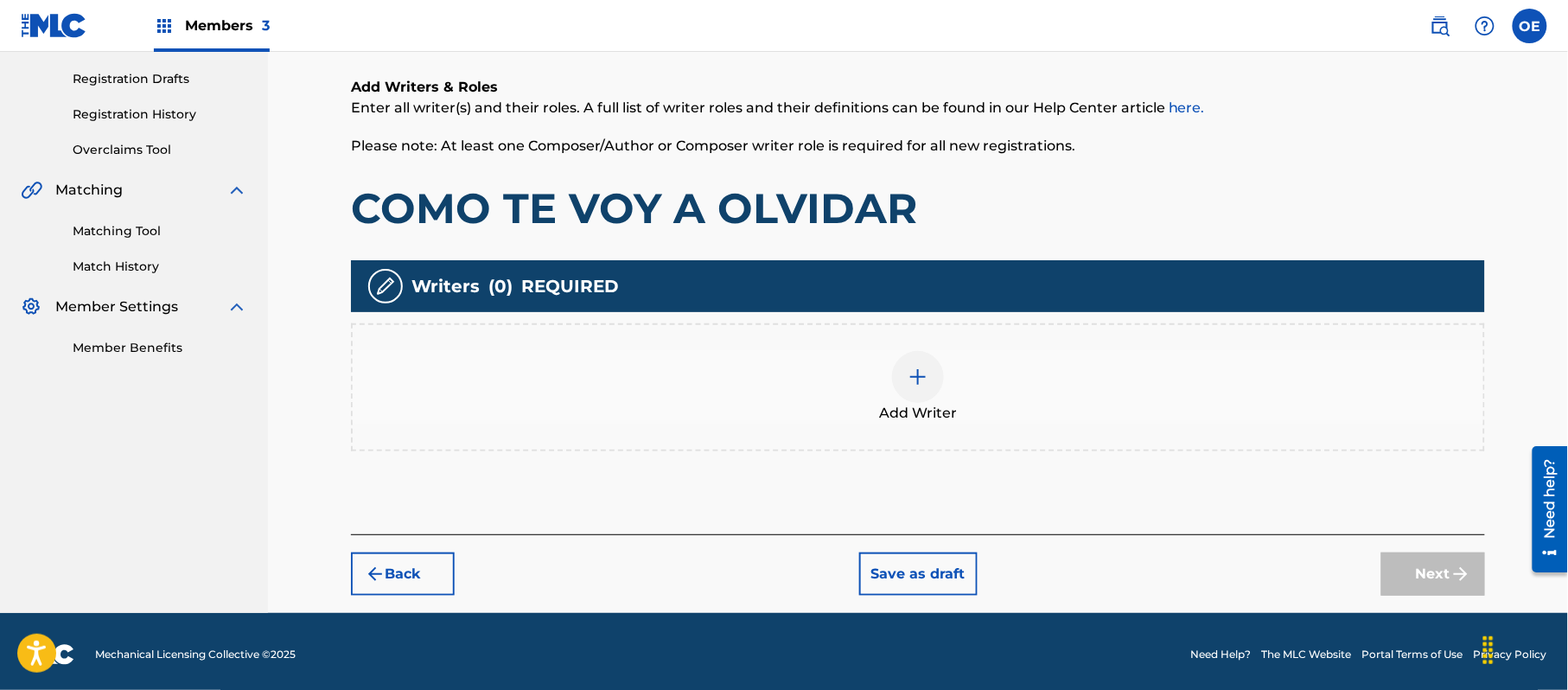 scroll, scrollTop: 285, scrollLeft: 0, axis: vertical 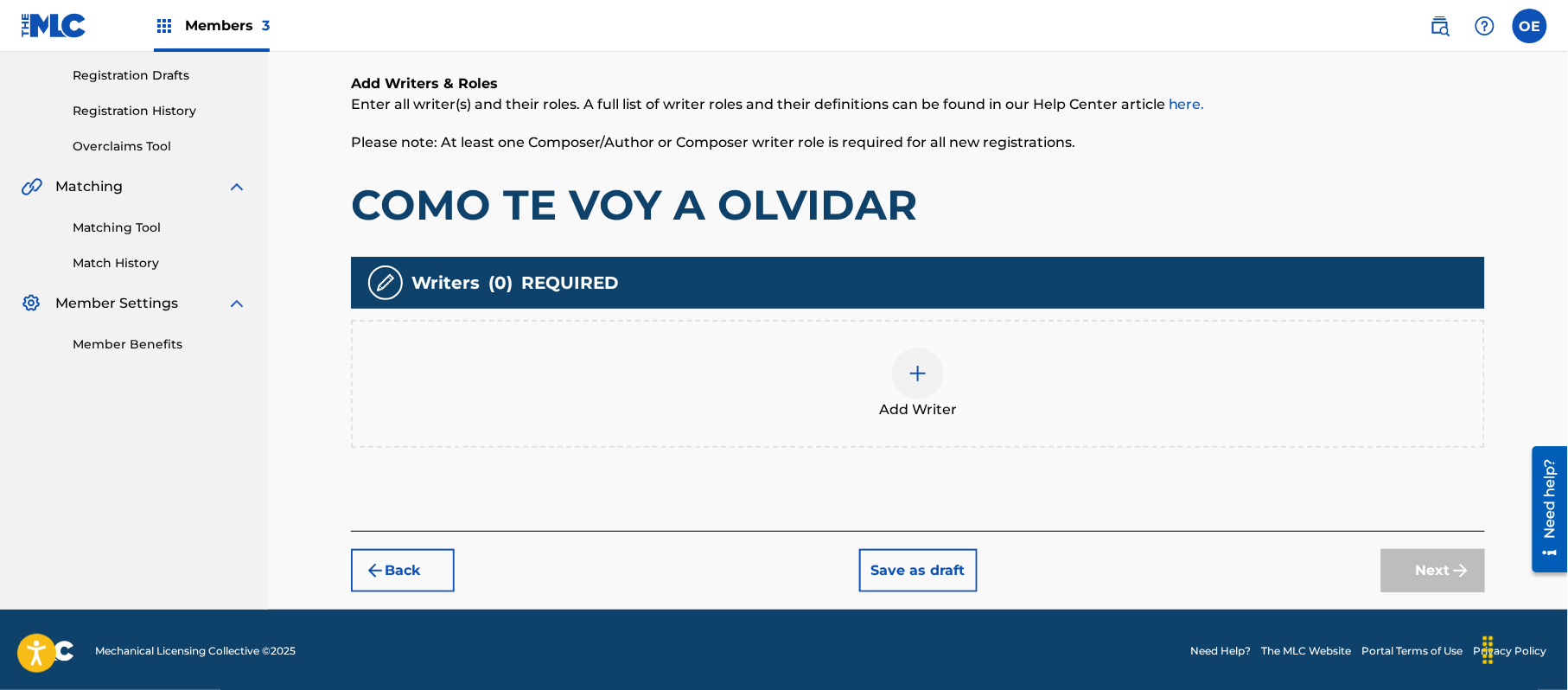 click at bounding box center [918, 374] 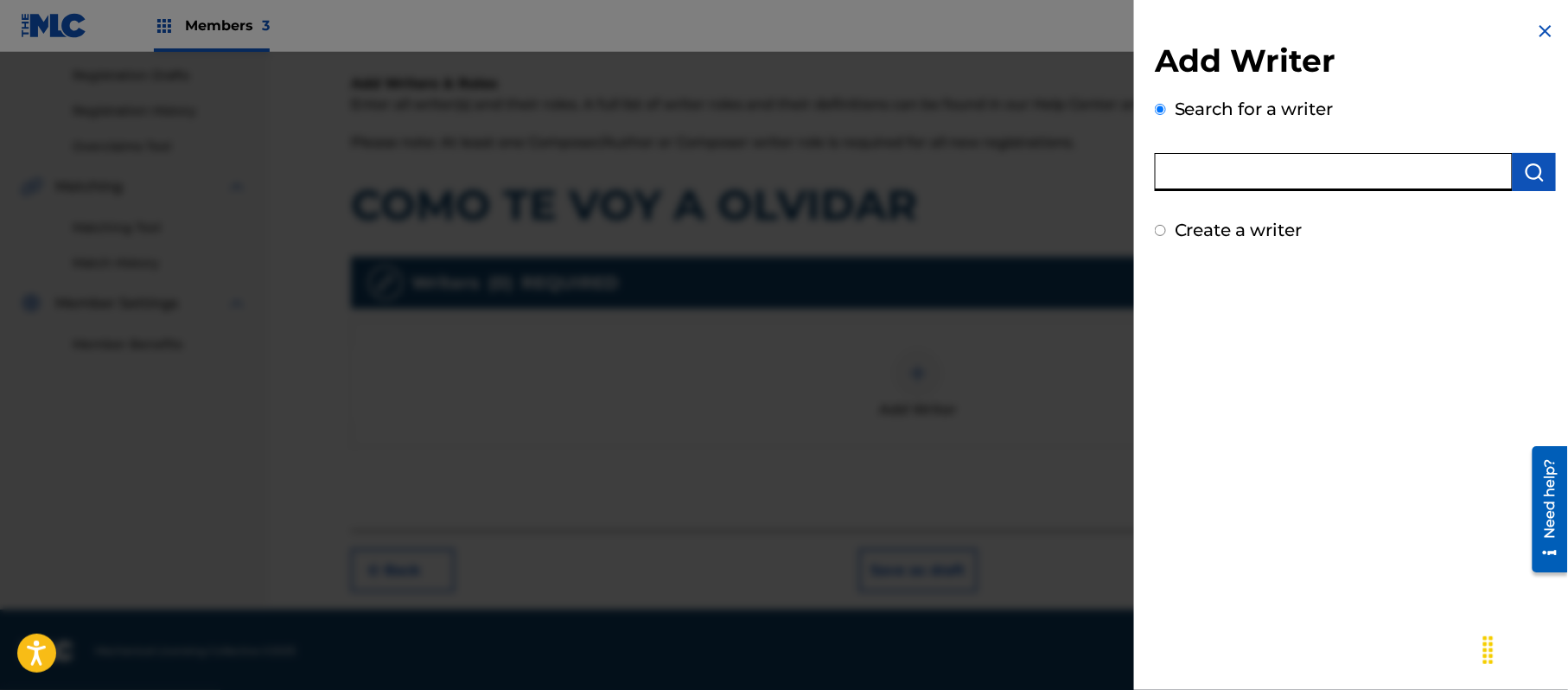 paste on "[FIRST] [LAST], [FIRST] [LAST]" 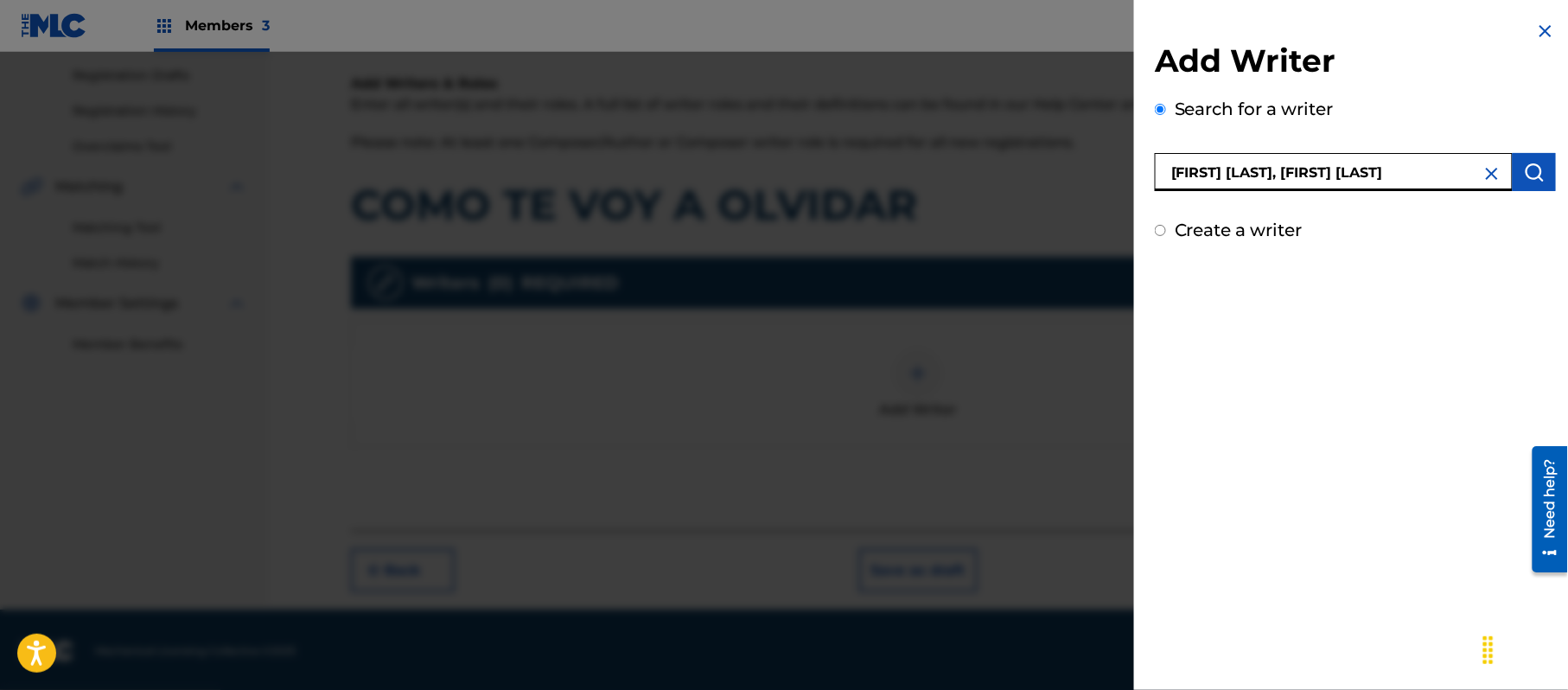 drag, startPoint x: 1339, startPoint y: 170, endPoint x: 1039, endPoint y: 171, distance: 300.00167 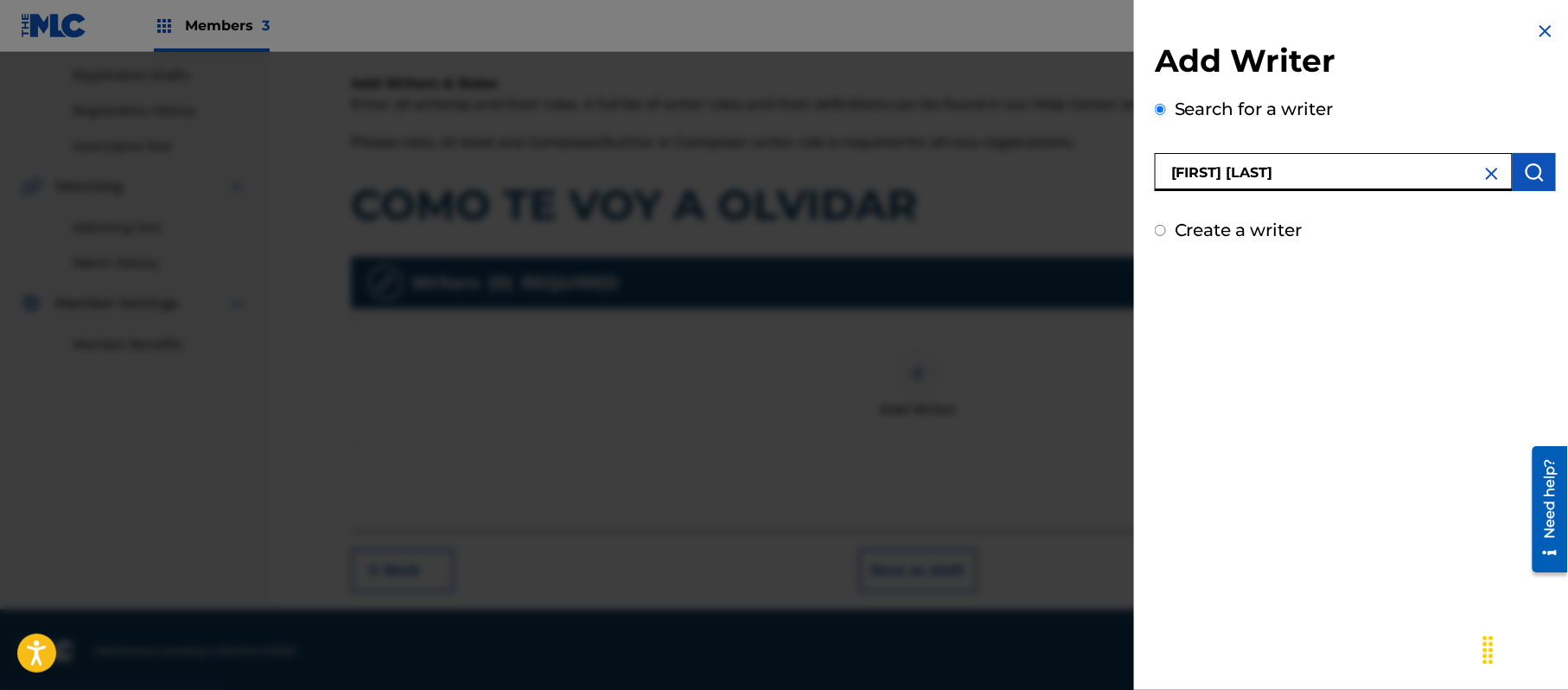 type on "[FIRST] [LAST]" 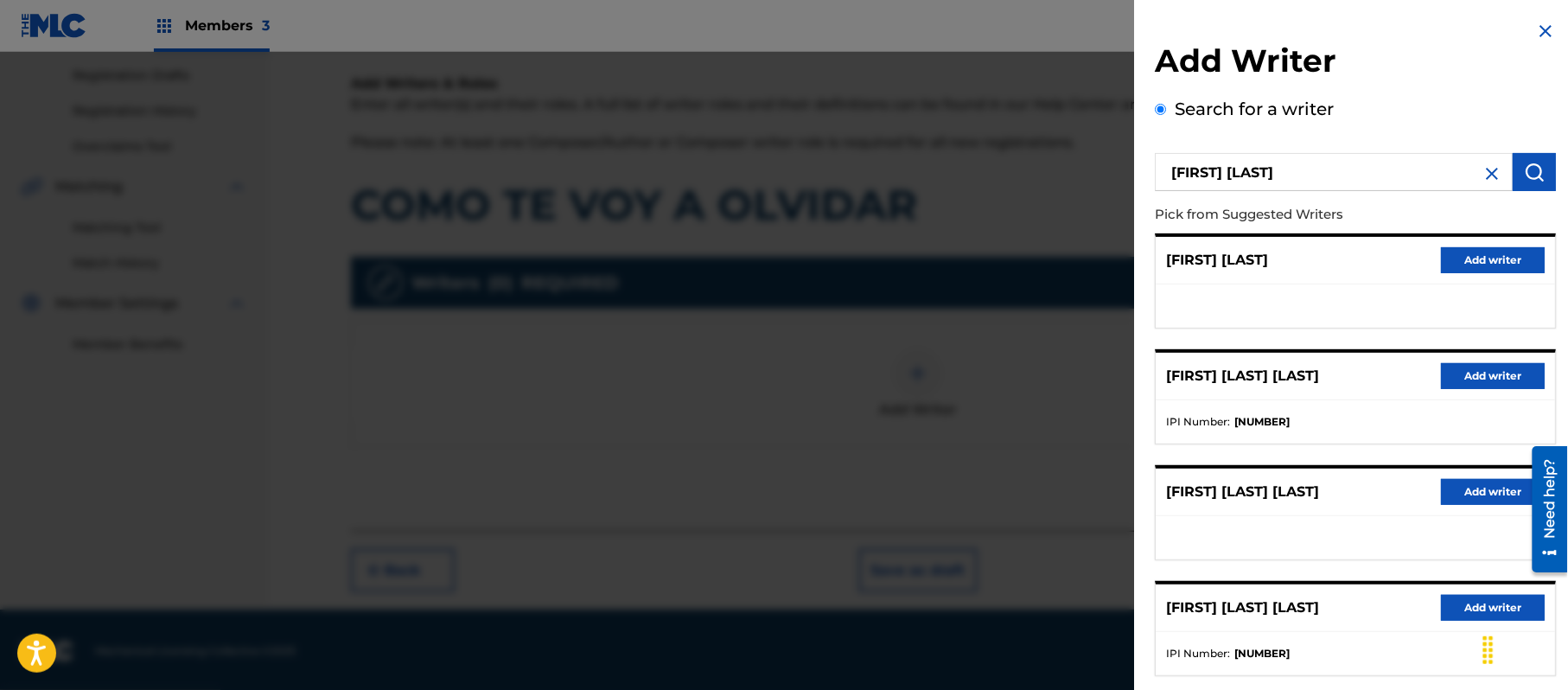 click on "Add writer" at bounding box center (1493, 260) 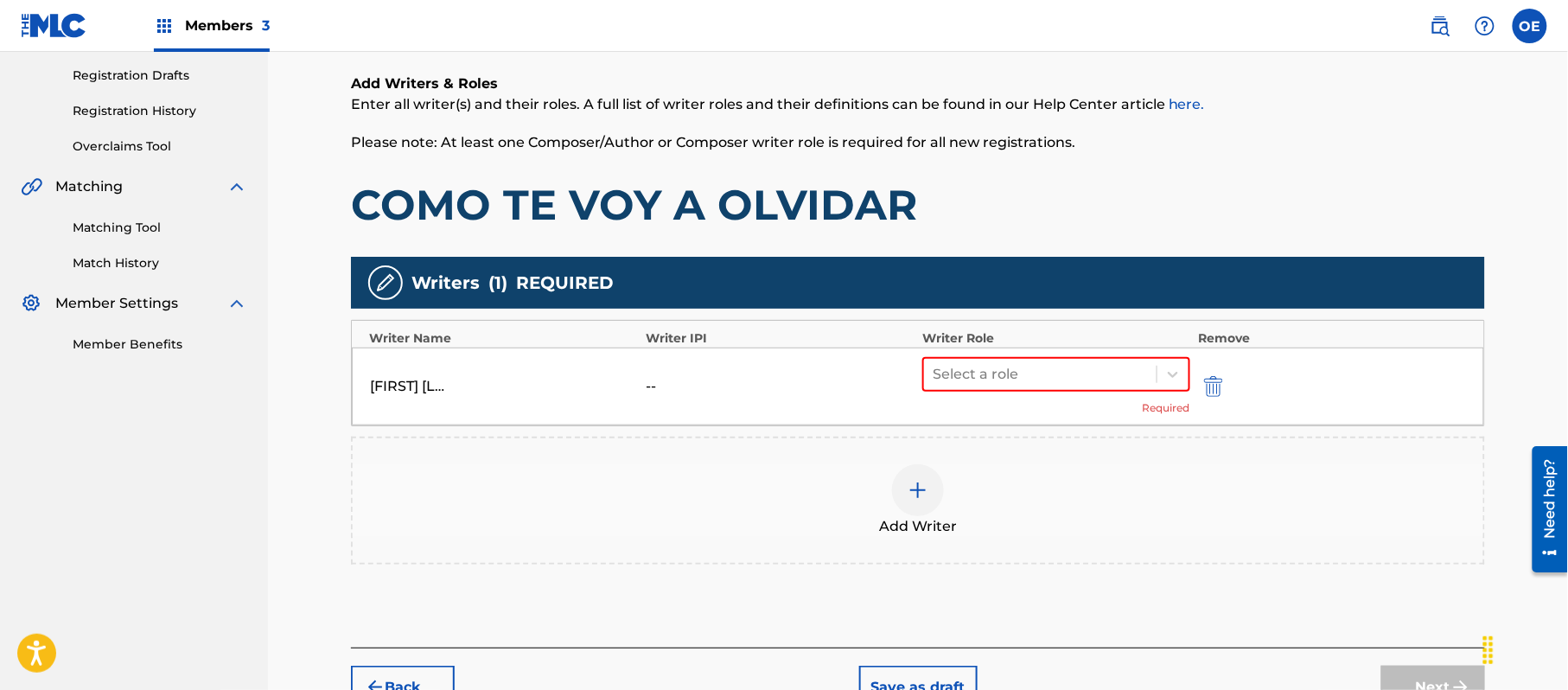 click on "[FIRST] [LAST] -- Select a role Required" at bounding box center (918, 387) 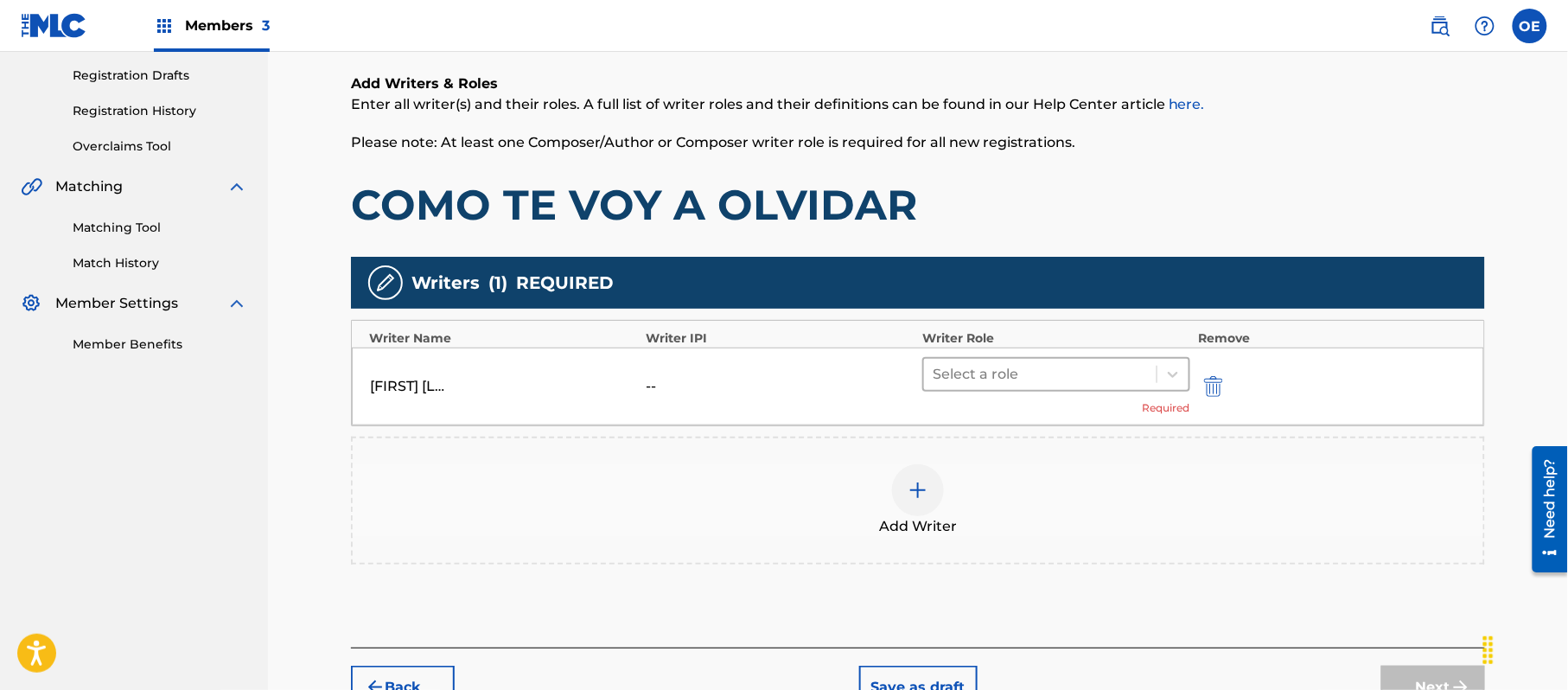 click at bounding box center (1040, 374) 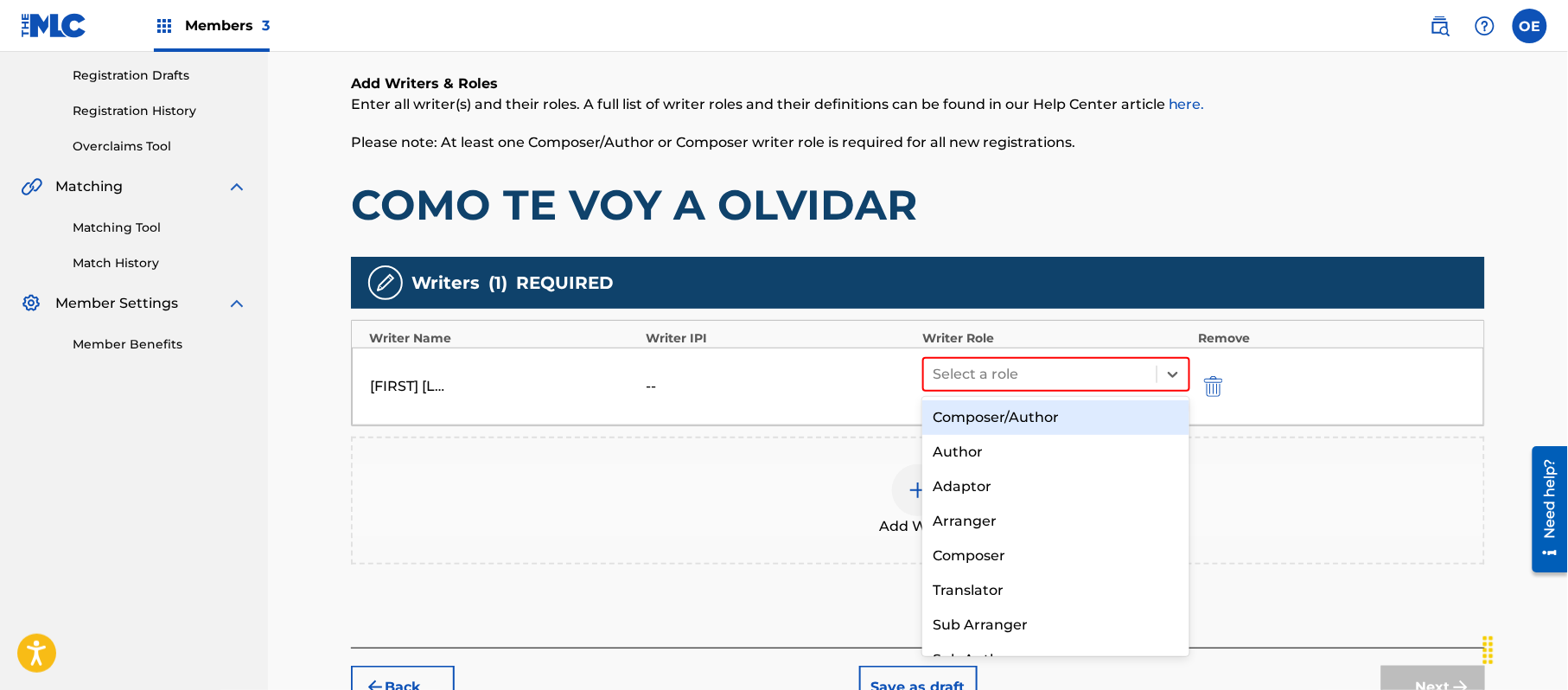 click on "Composer/Author" at bounding box center (1055, 418) 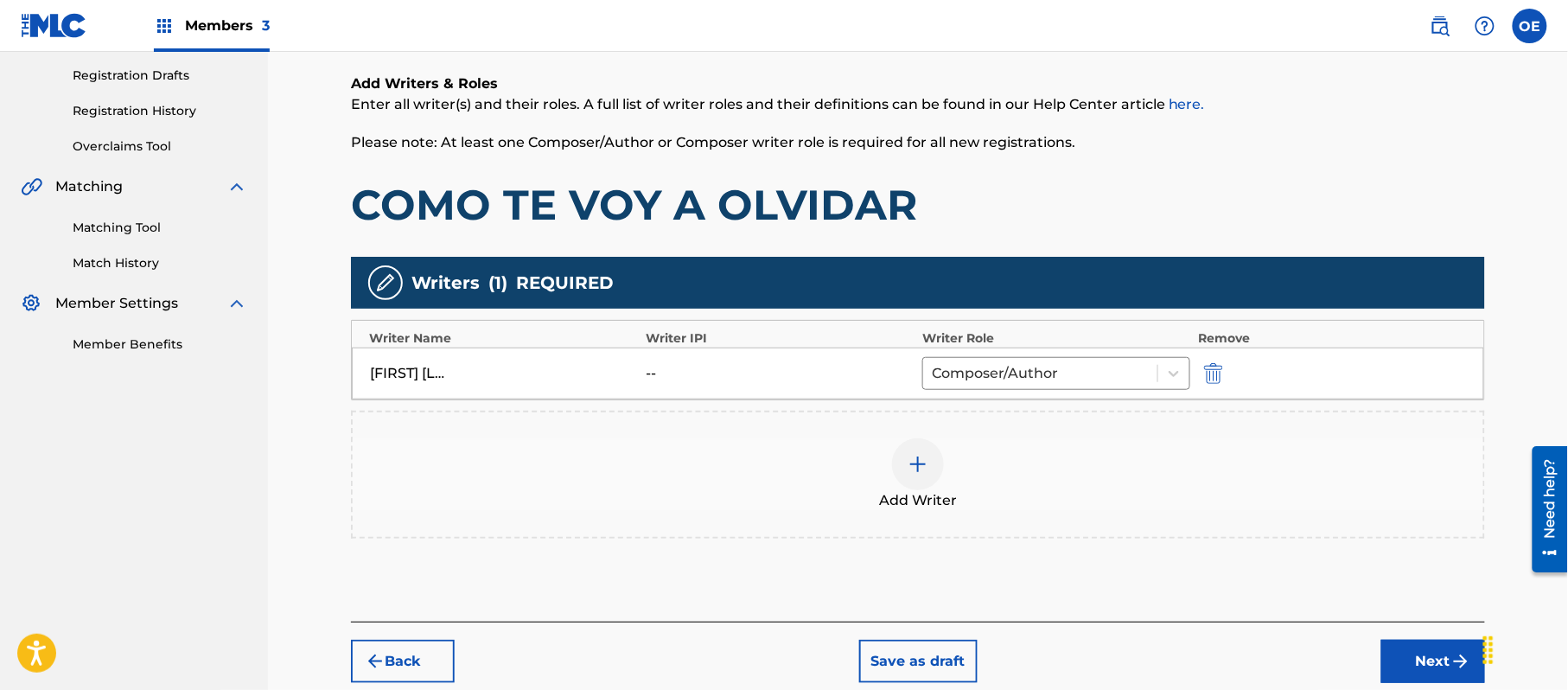 click at bounding box center [918, 464] 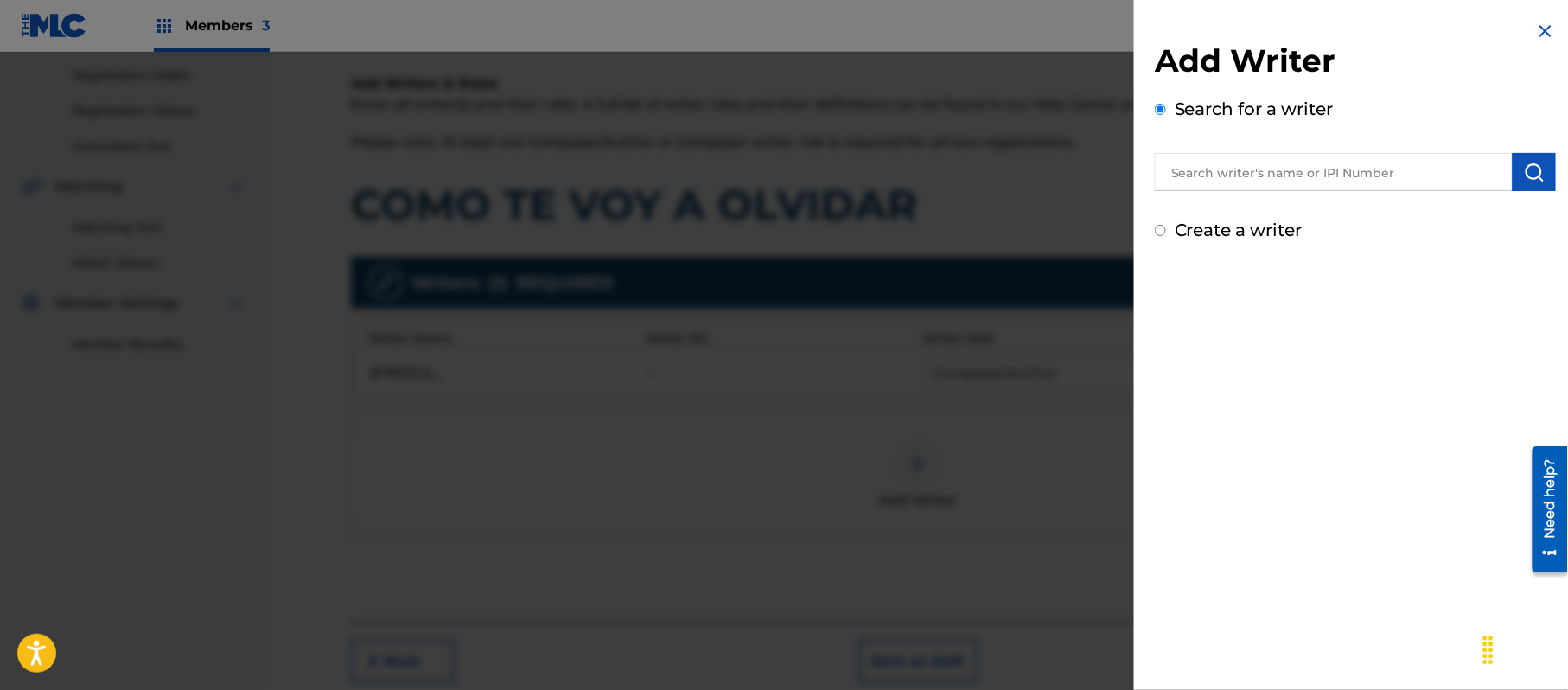 click on "Create a writer" at bounding box center [1239, 230] 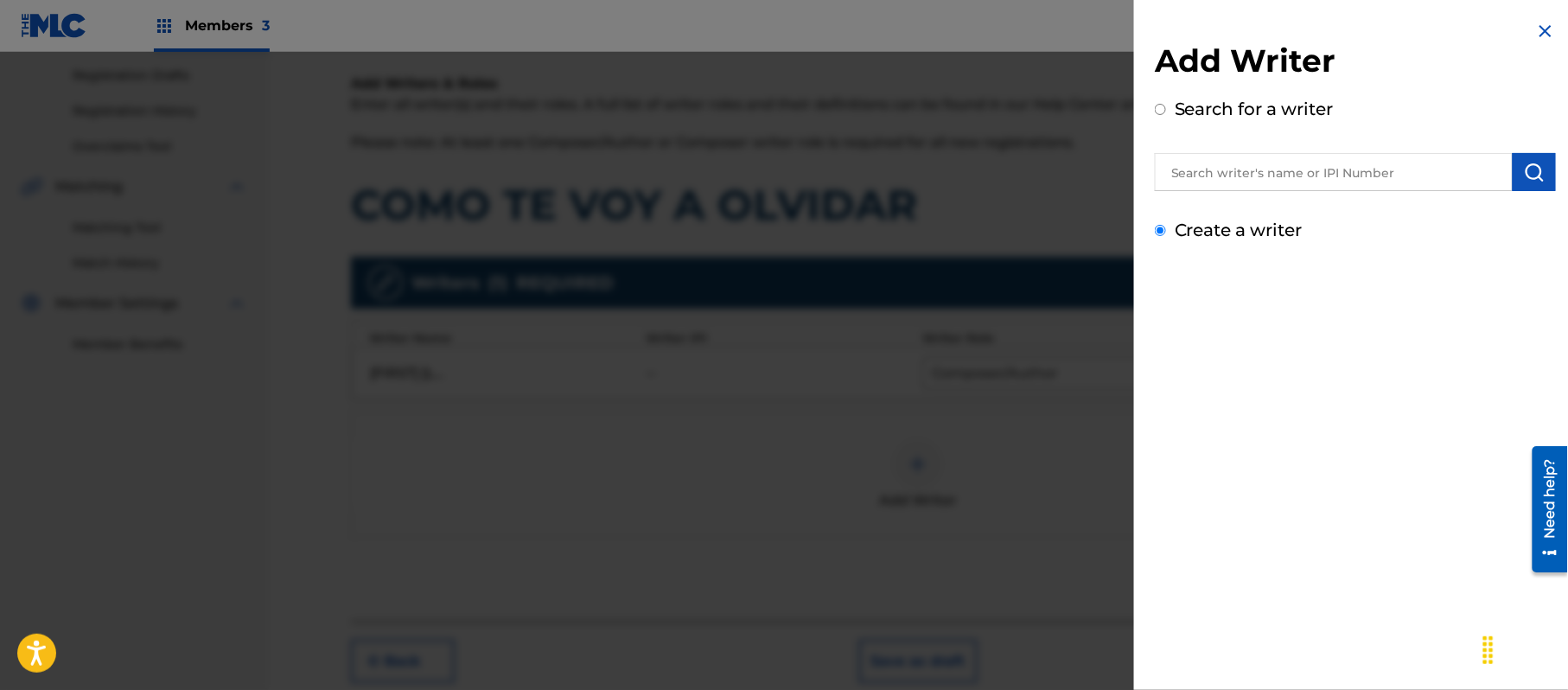 click on "Create a writer" at bounding box center (1160, 230) 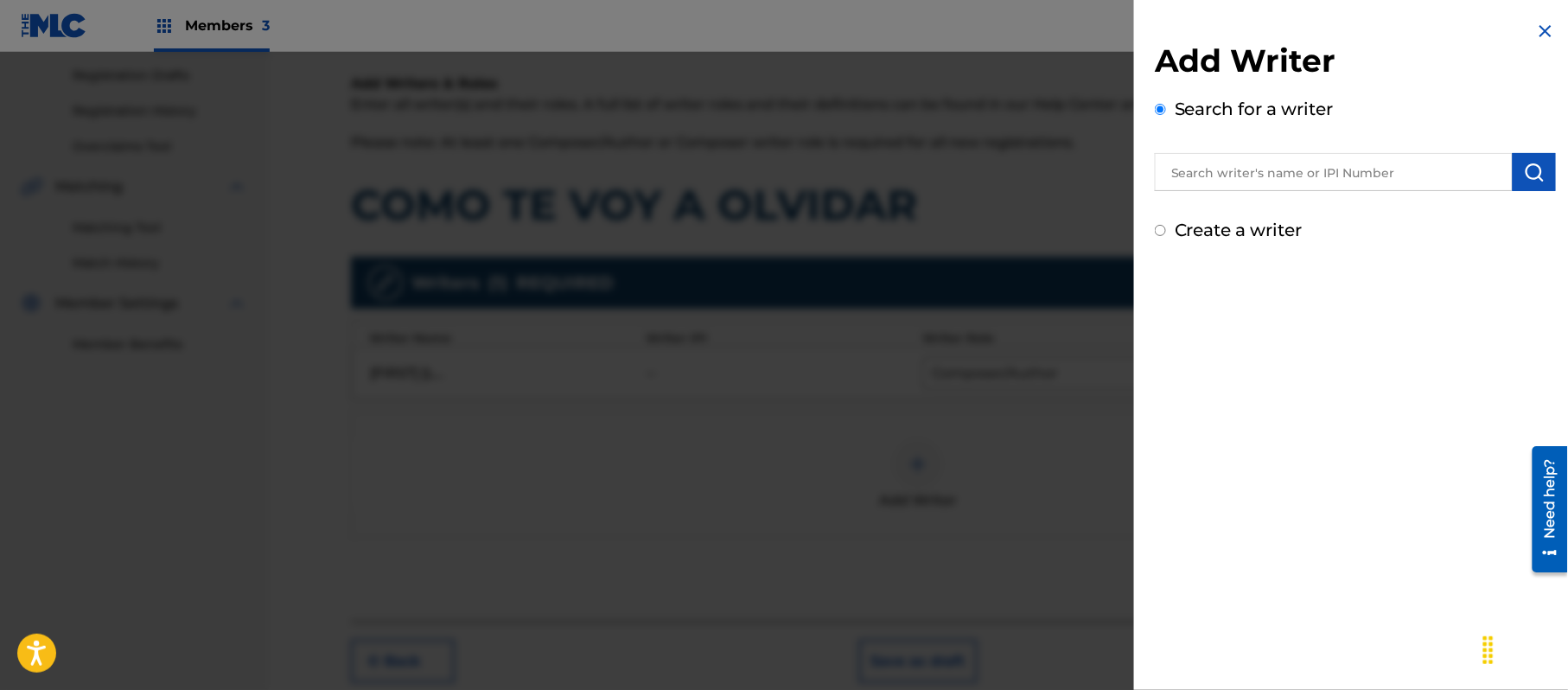 radio on "false" 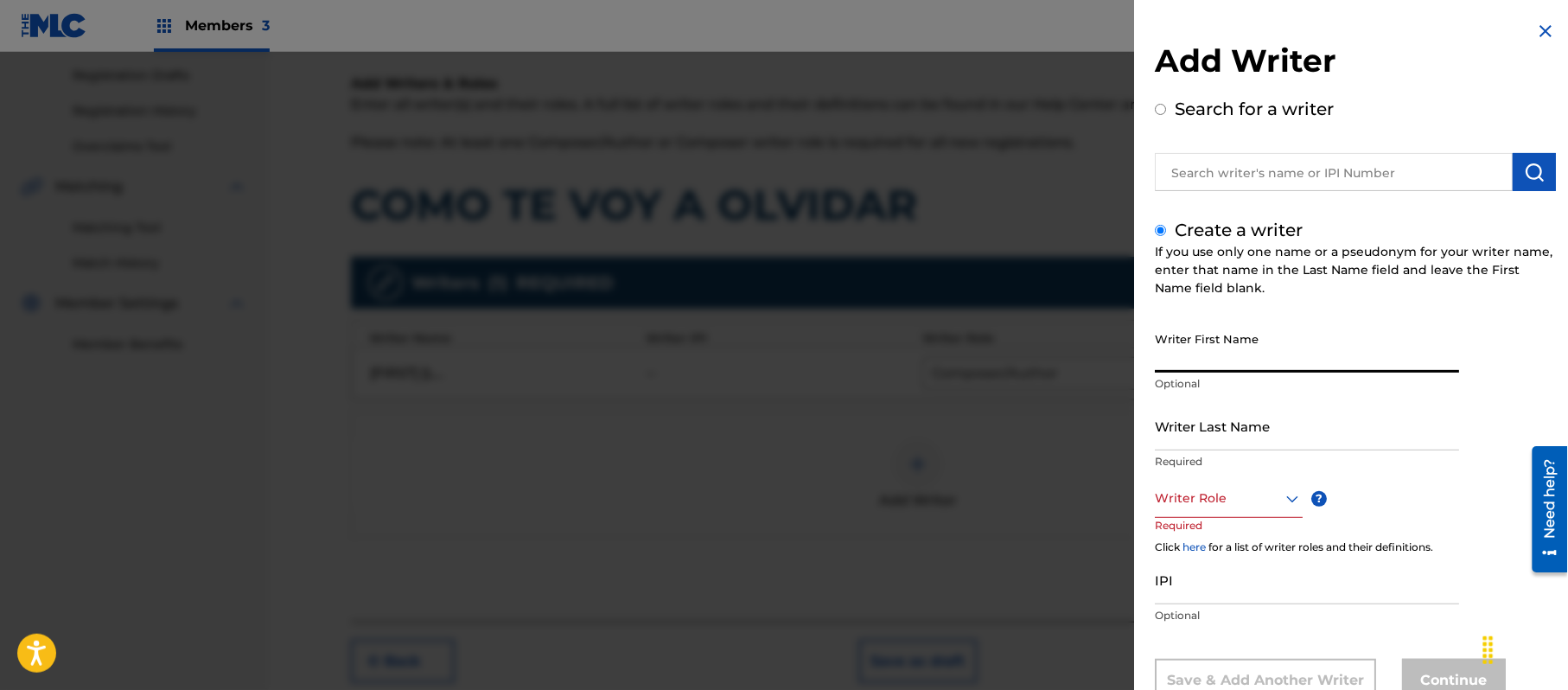 paste on "[FIRST] [LAST], [FIRST] [LAST]" 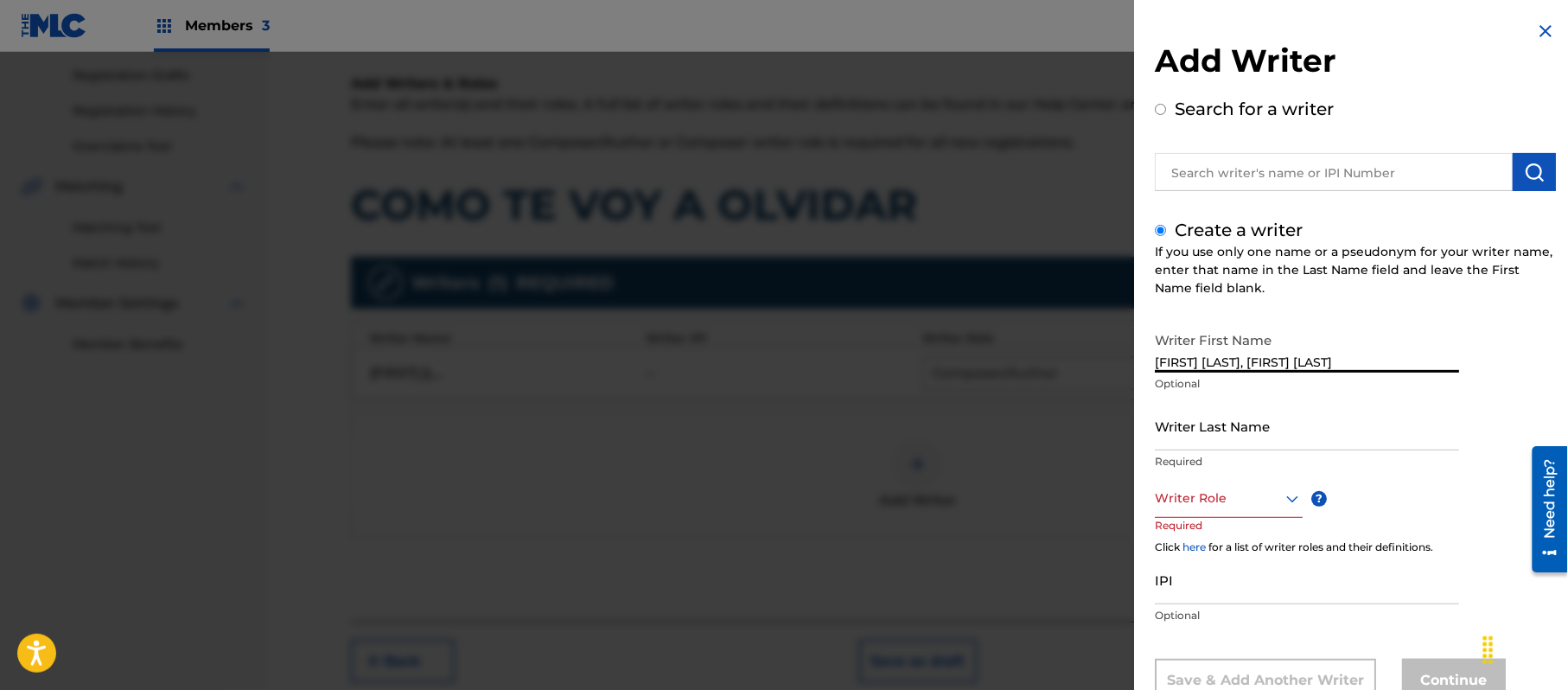type on "[FIRST] [LAST], [FIRST] [LAST]" 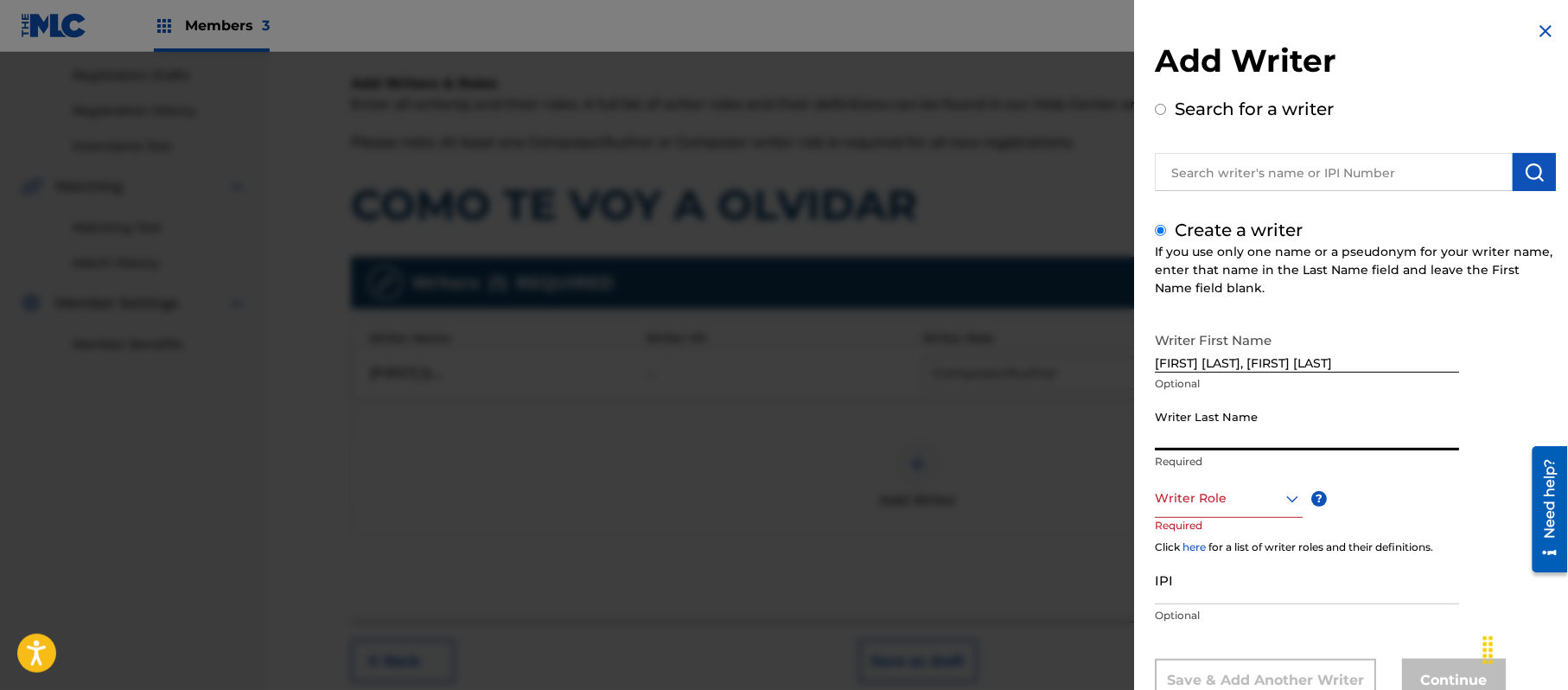 paste on "[FIRST] [LAST], [FIRST] [LAST]" 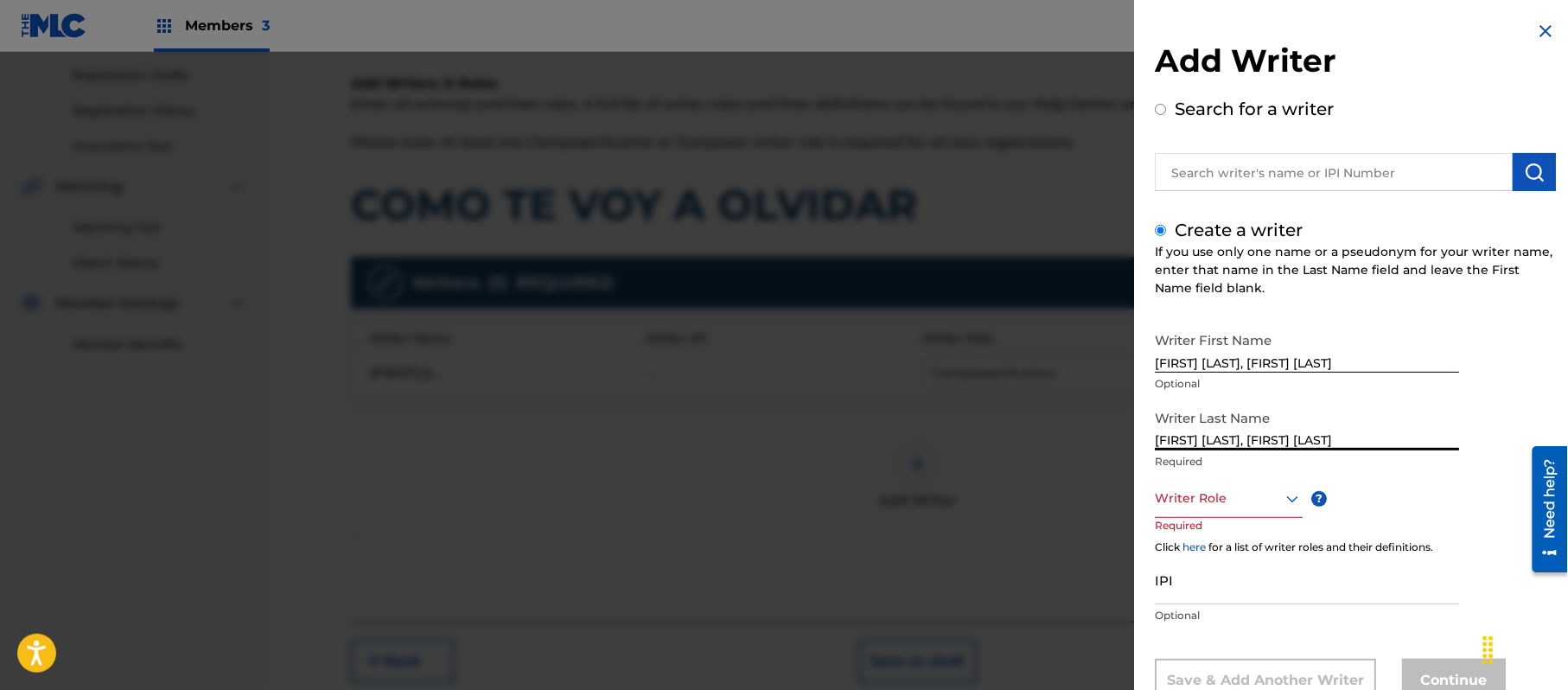 type 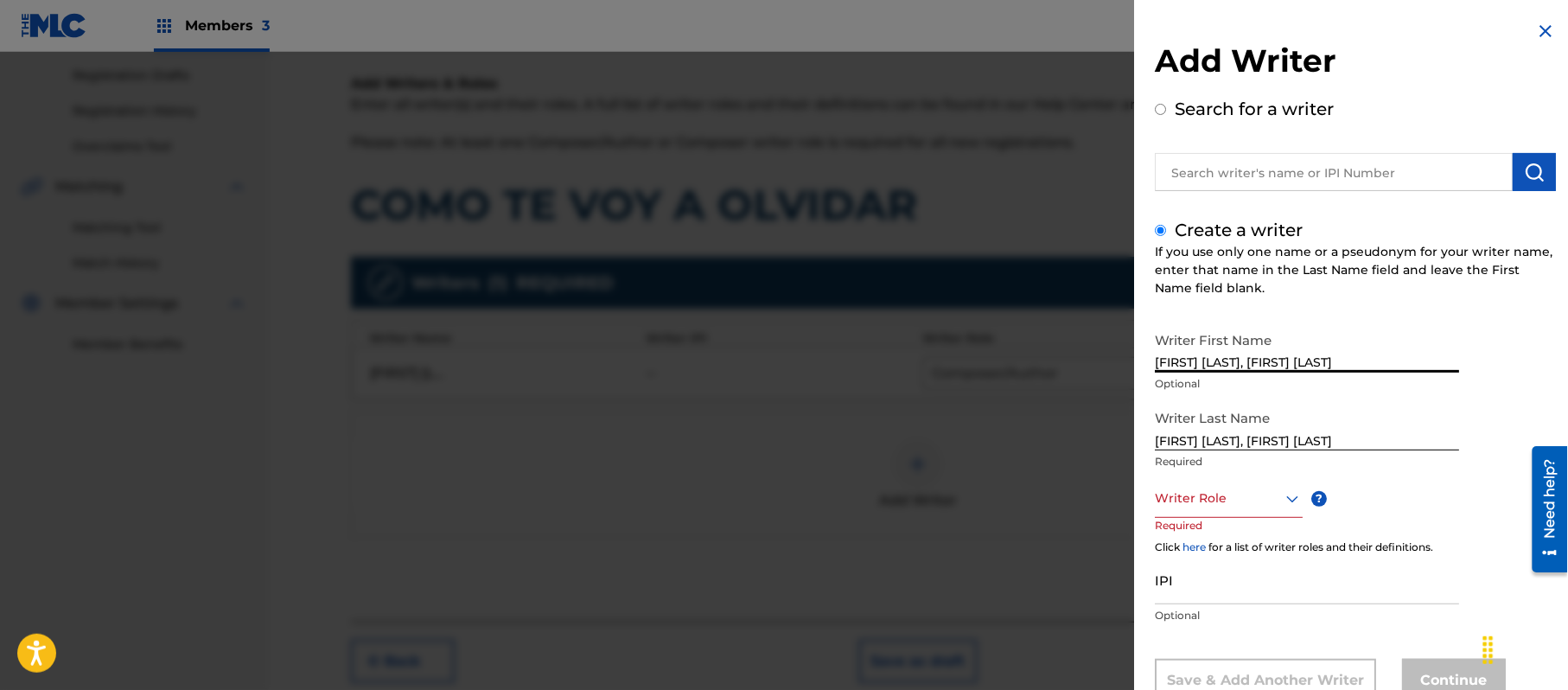 drag, startPoint x: 1437, startPoint y: 367, endPoint x: 1227, endPoint y: 365, distance: 210.0095 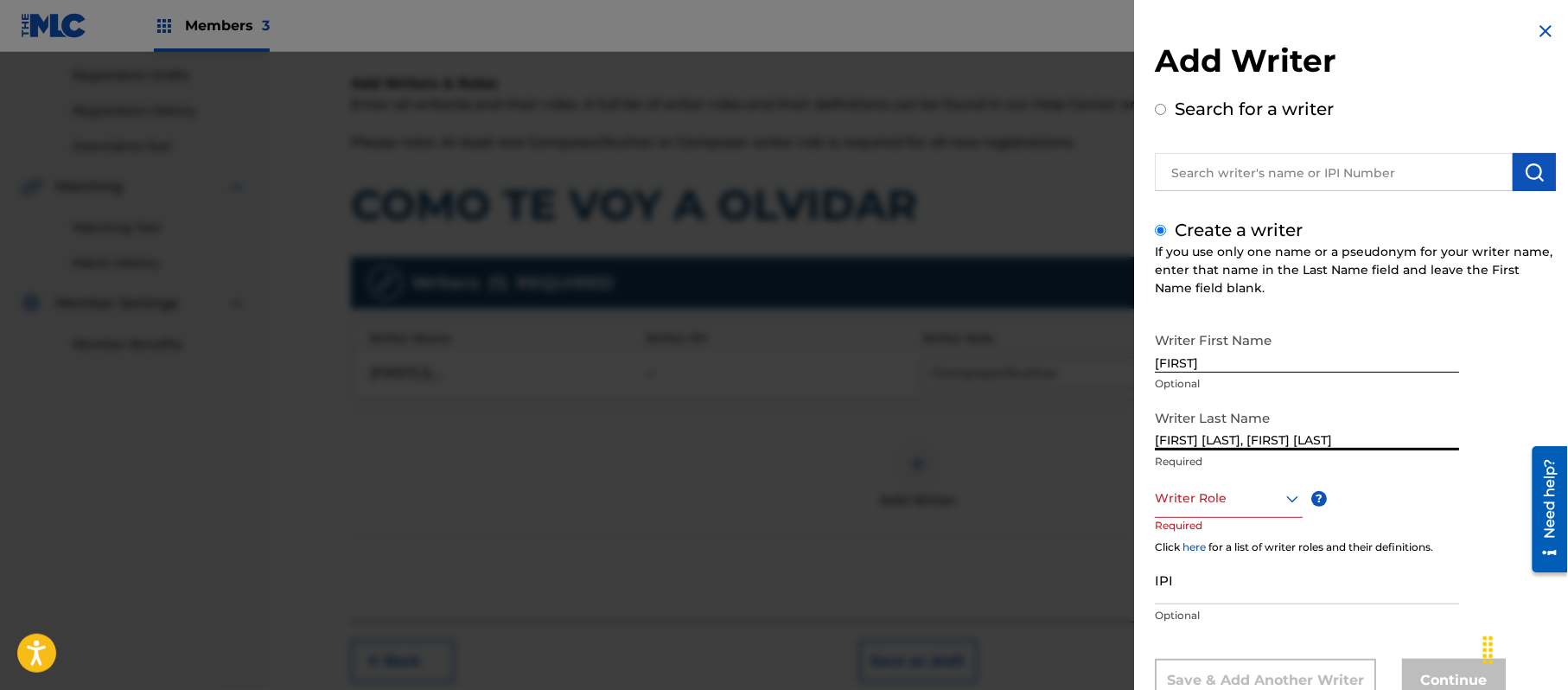 click on "Writer Last Name   [FIRST] [LAST] / [FIRST] [LAST] Required" at bounding box center (1307, 440) 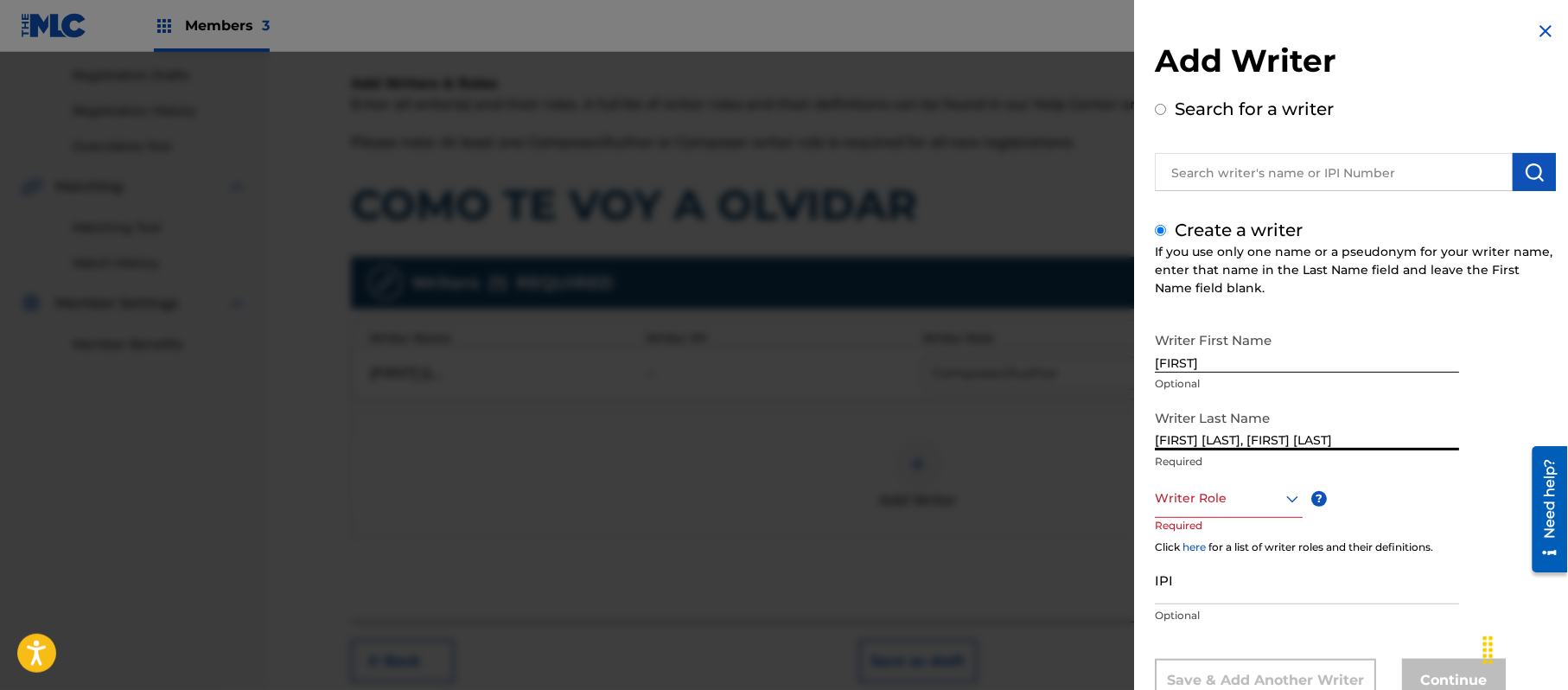 click on "[FIRST] [LAST], [FIRST] [LAST]" at bounding box center (1307, 425) 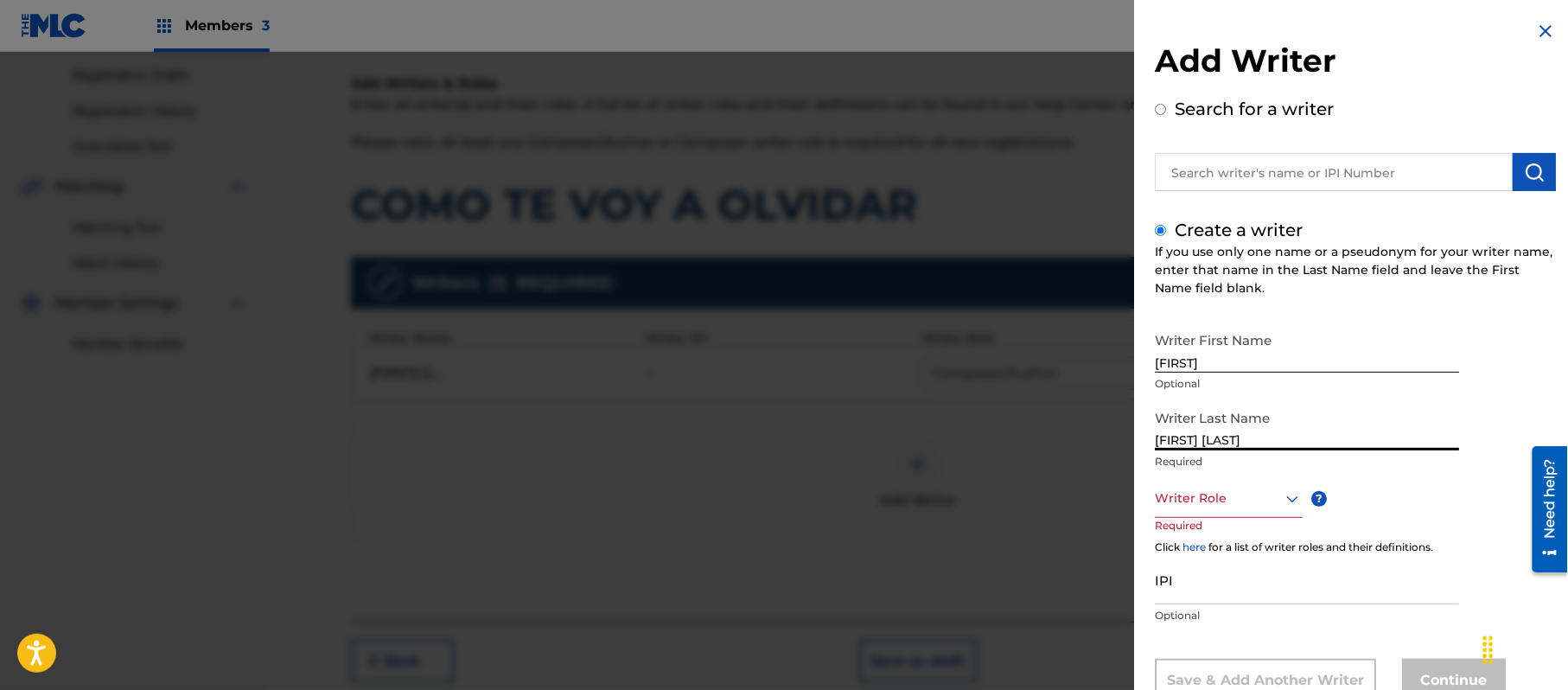 drag, startPoint x: 1229, startPoint y: 438, endPoint x: 1063, endPoint y: 454, distance: 166.7693 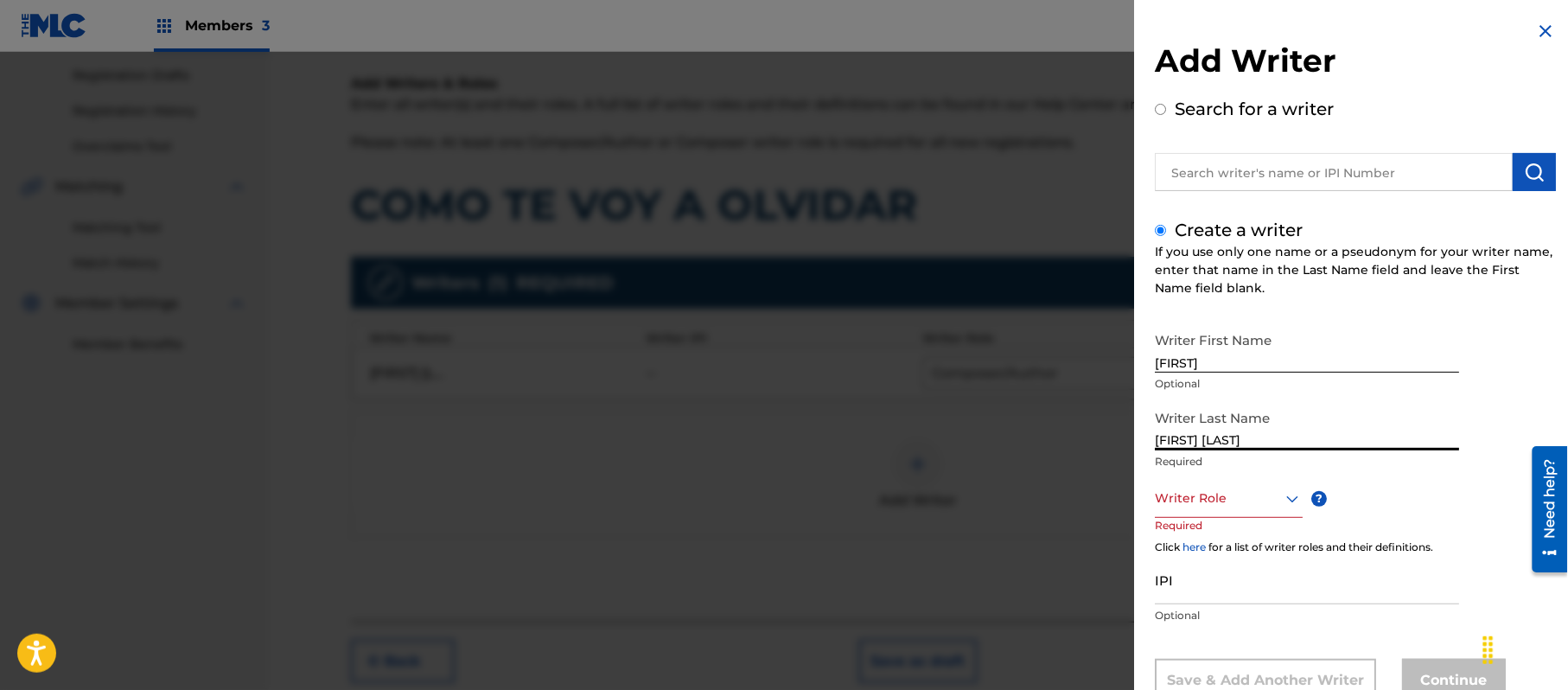 click on "Add Writer Search for a writer Create a writer If you use only one name or a pseudonym for your writer name, enter that name in the Last Name field and leave the First Name field blank. Writer First Name [FIRST] Optional Writer Last Name [FIRST] [LAST] Required Writer Role ? Required Click here for a list of writer roles and their definitions. IPI Optional Save & Add Another Writer Continue" at bounding box center (784, 371) 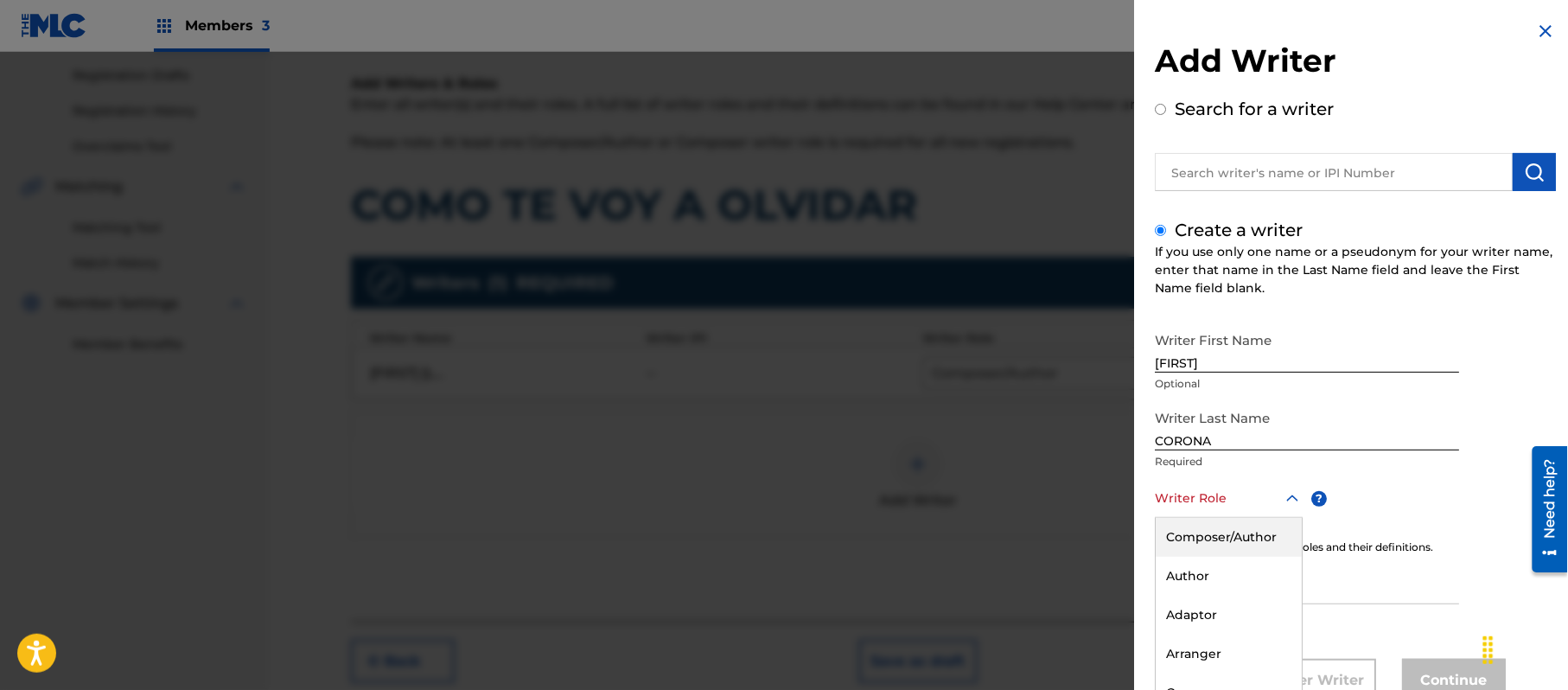 click on "8 results available. Use Up and Down to choose options, press Enter to select the currently focused option, press Escape to exit the menu, press Tab to select the option and exit the menu. Writer Role Composer/Author Author Adaptor Arranger Composer Translator Sub Arranger Sub Author" at bounding box center (1228, 498) 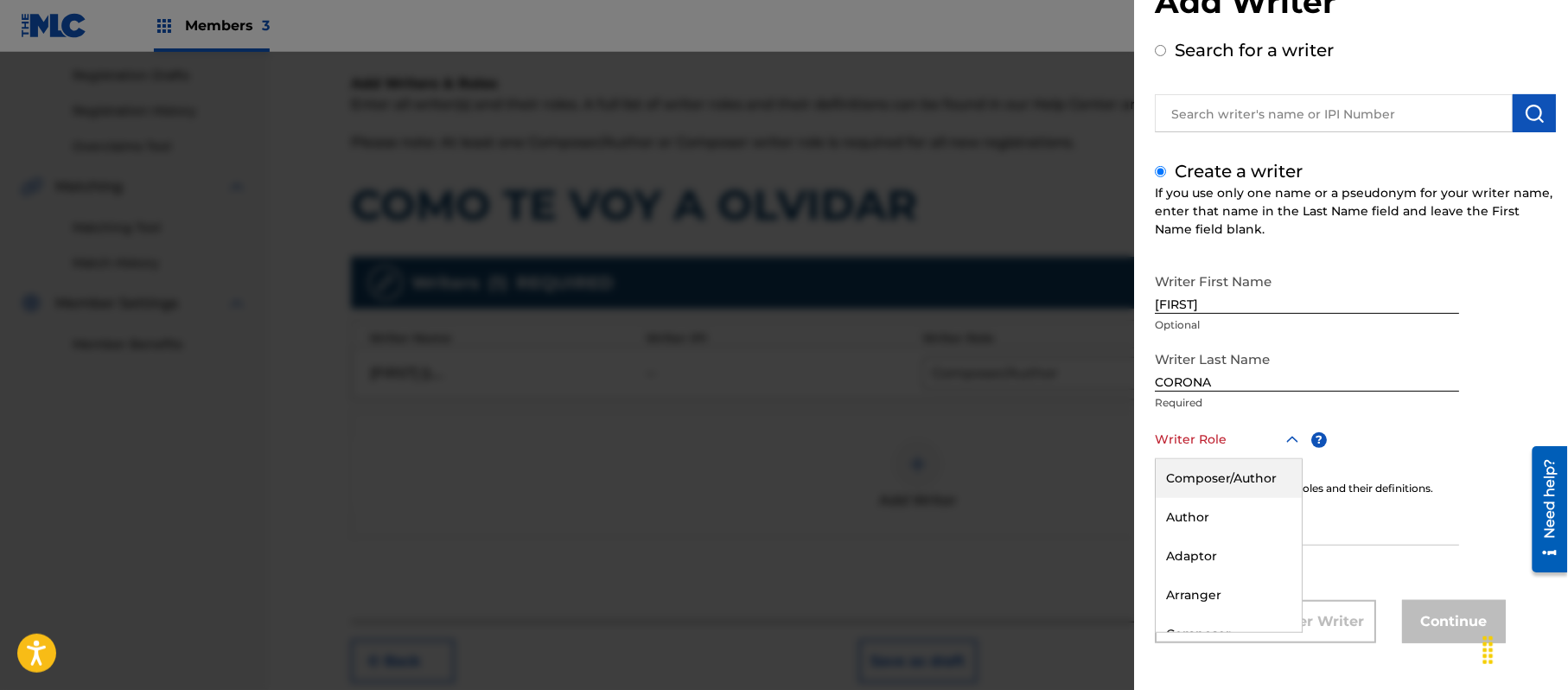 click on "Composer/Author" at bounding box center (1228, 478) 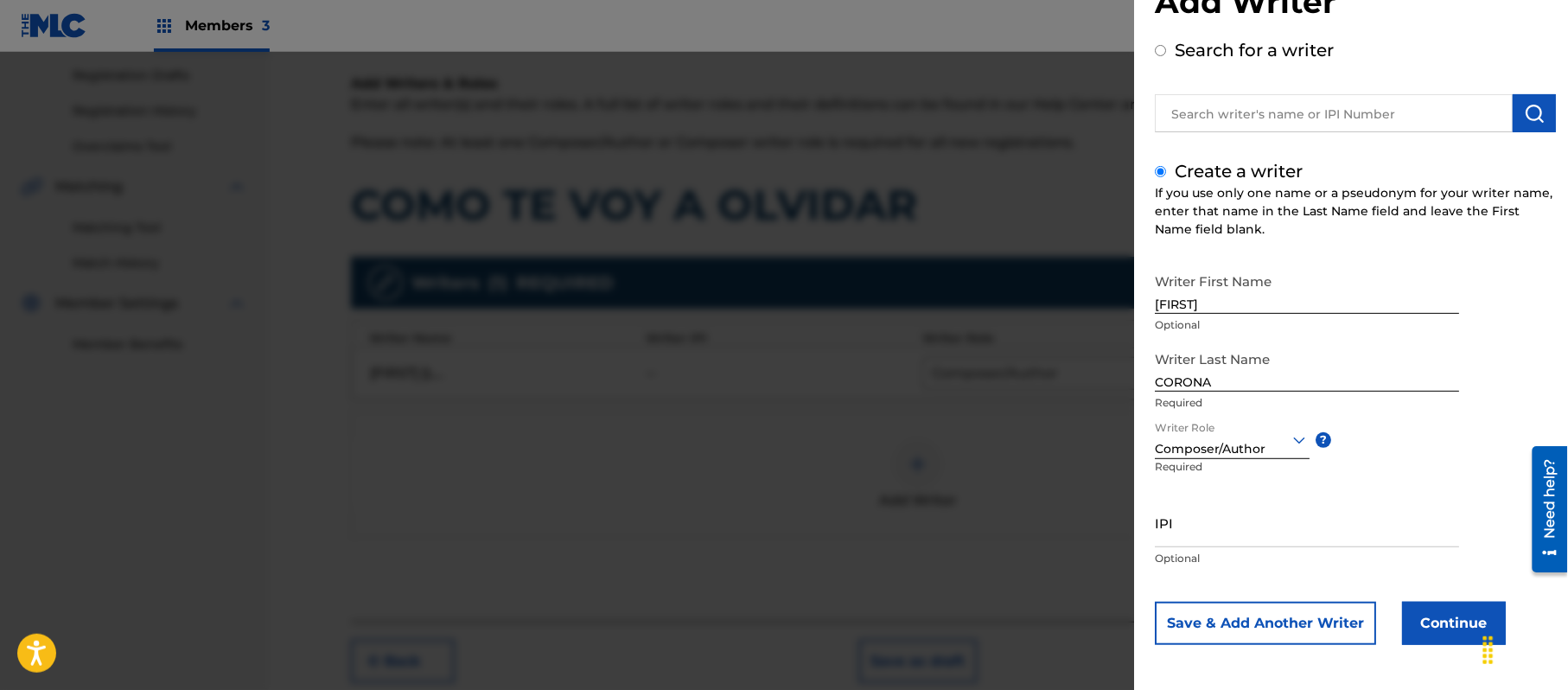 click on "Continue" at bounding box center (1454, 623) 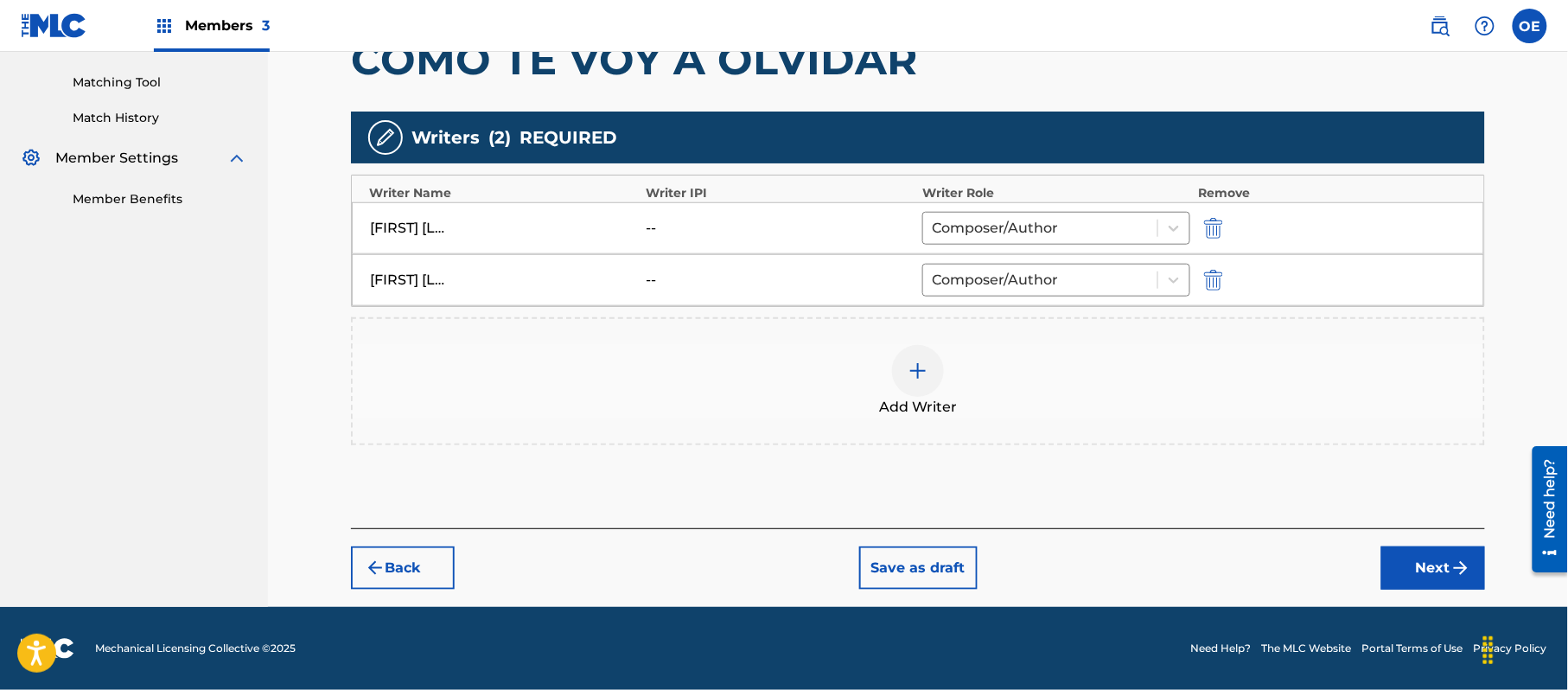click on "Next" at bounding box center [1433, 568] 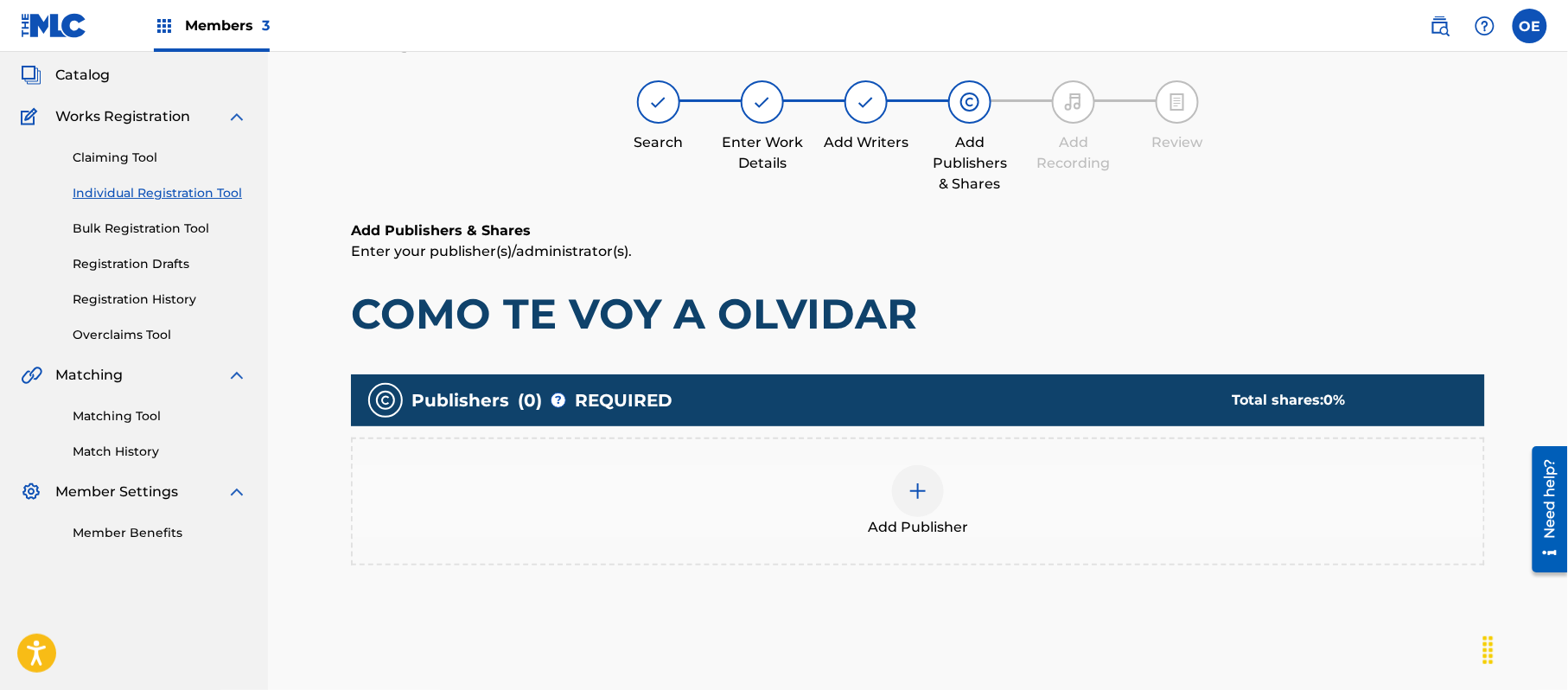 scroll, scrollTop: 78, scrollLeft: 0, axis: vertical 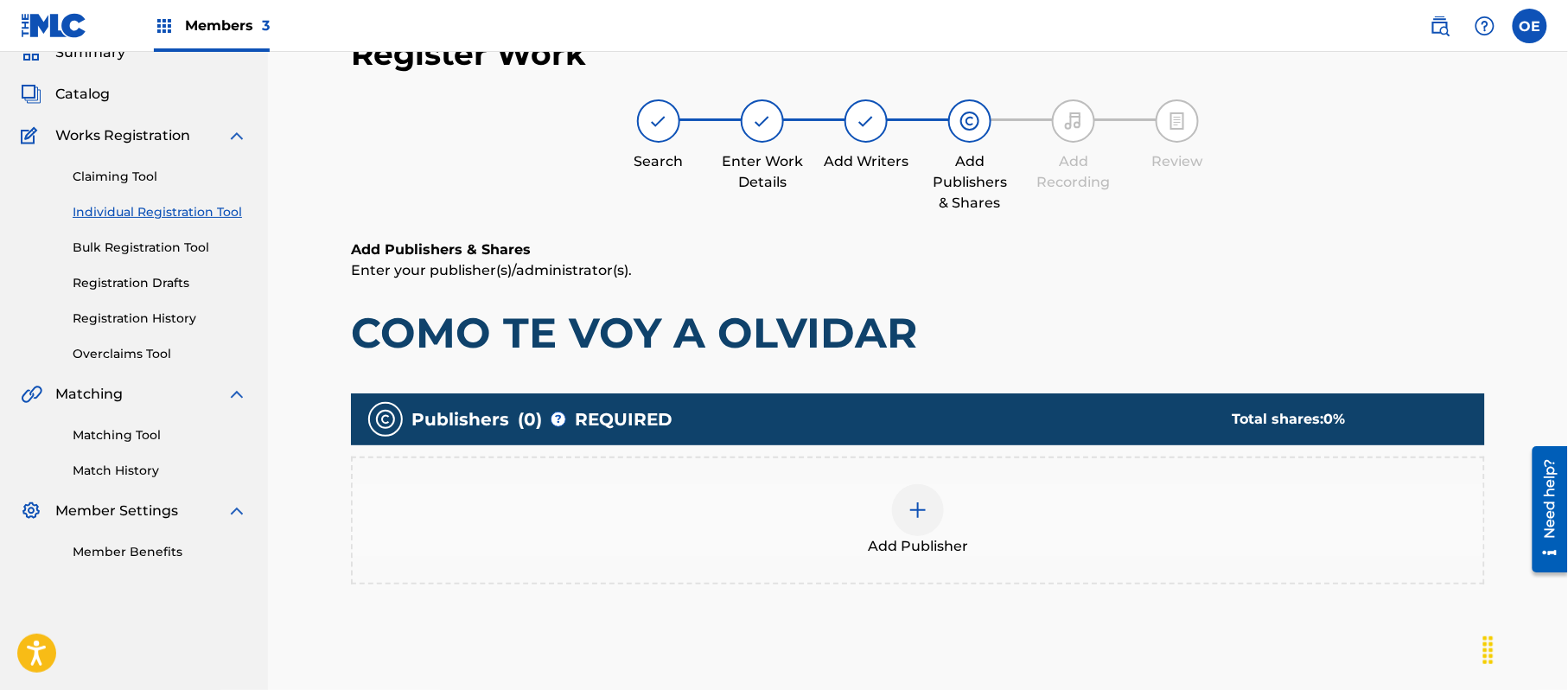 click on "Add Publisher" at bounding box center (918, 521) 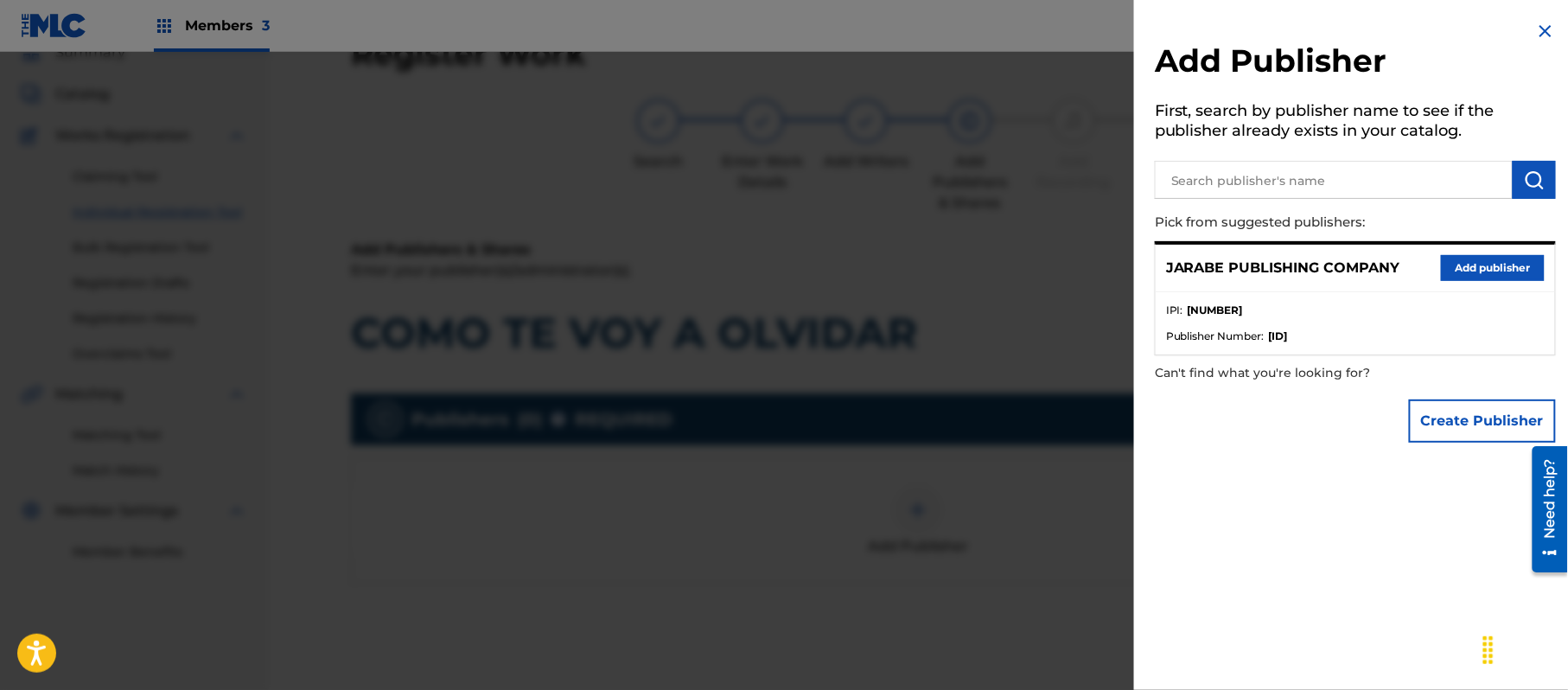 click on "Add publisher" at bounding box center [1493, 268] 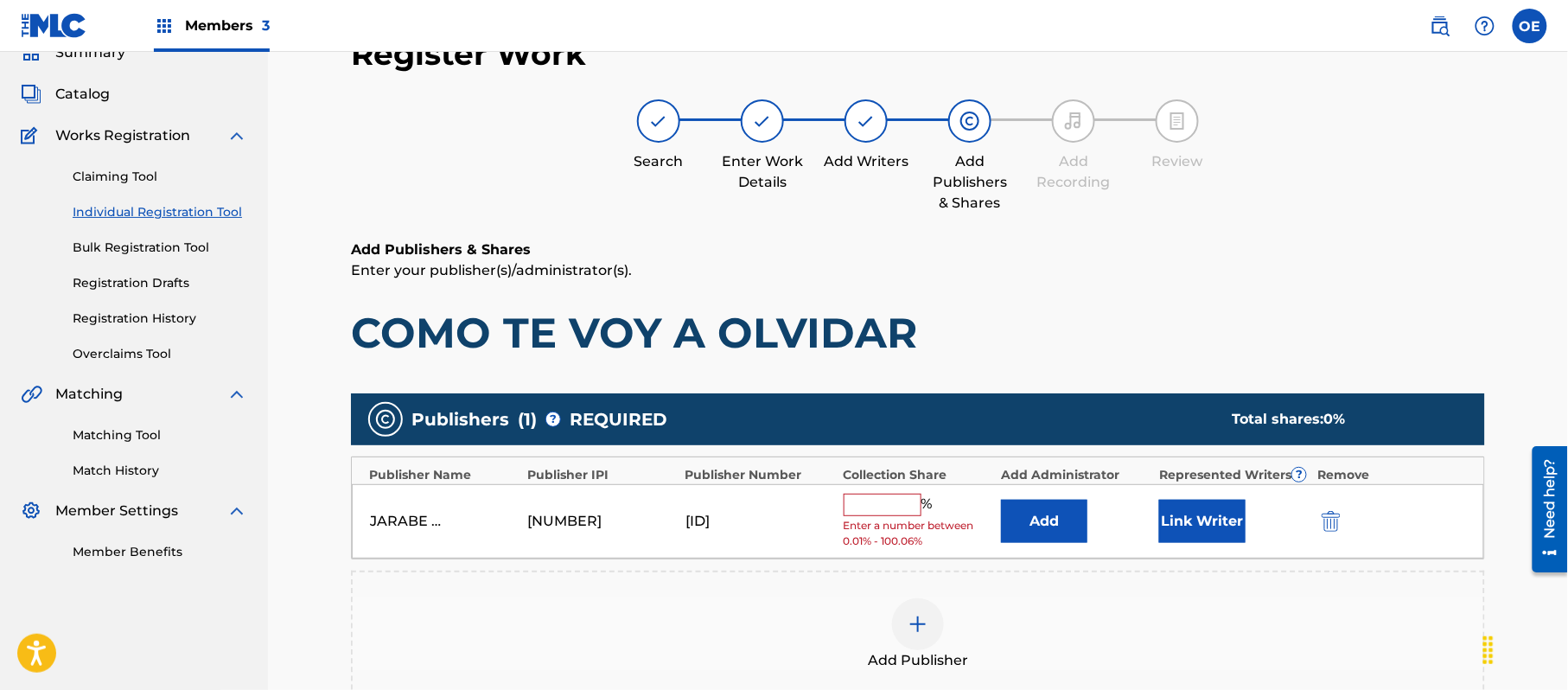 click at bounding box center [883, 505] 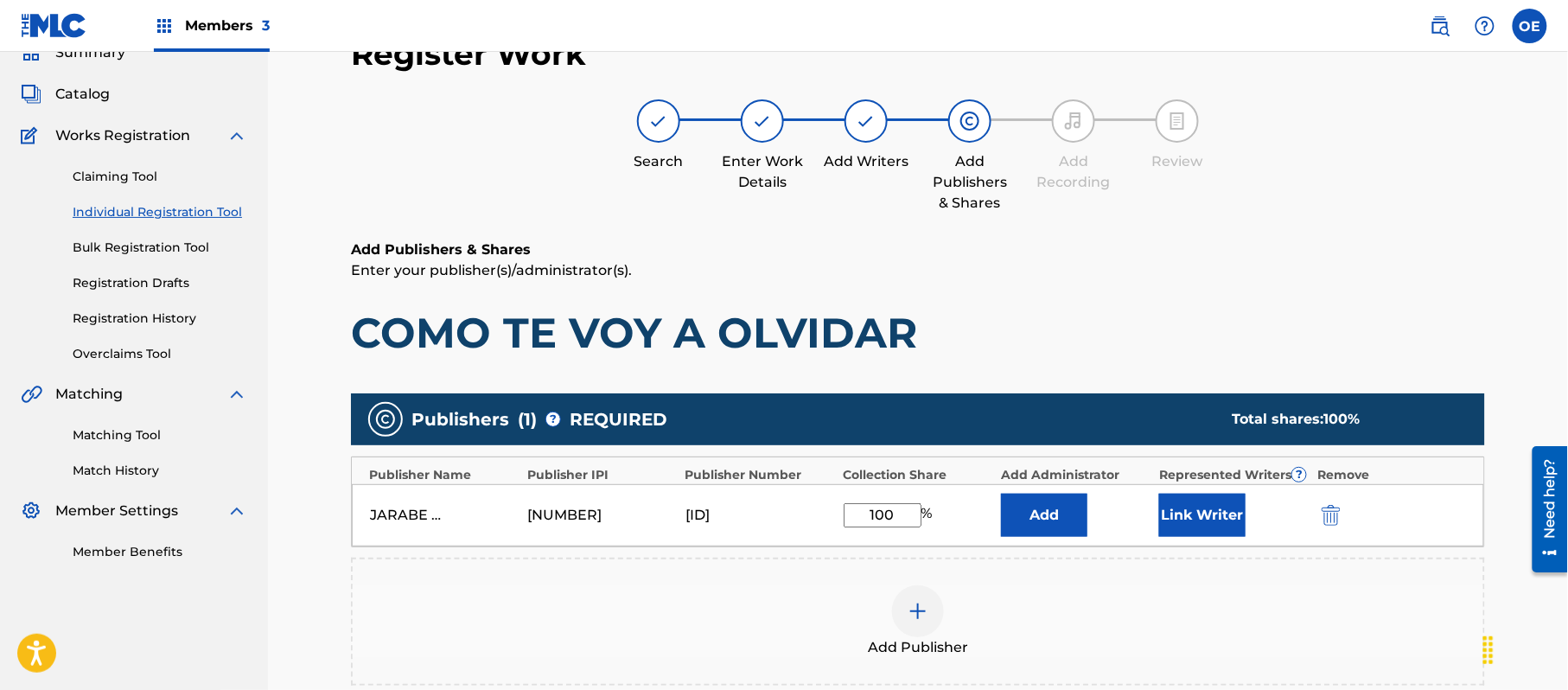 click on "Link Writer" at bounding box center (1202, 515) 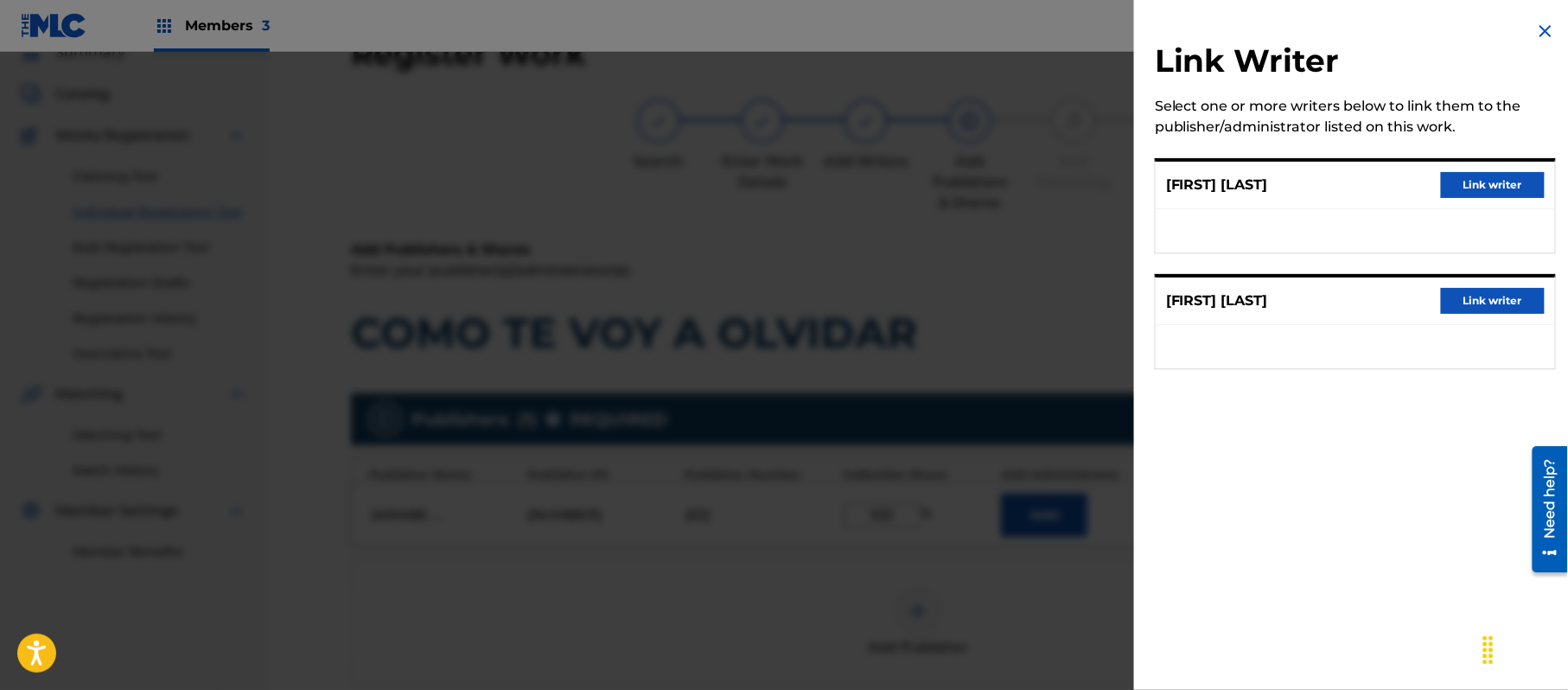 click on "Link writer" at bounding box center (1493, 185) 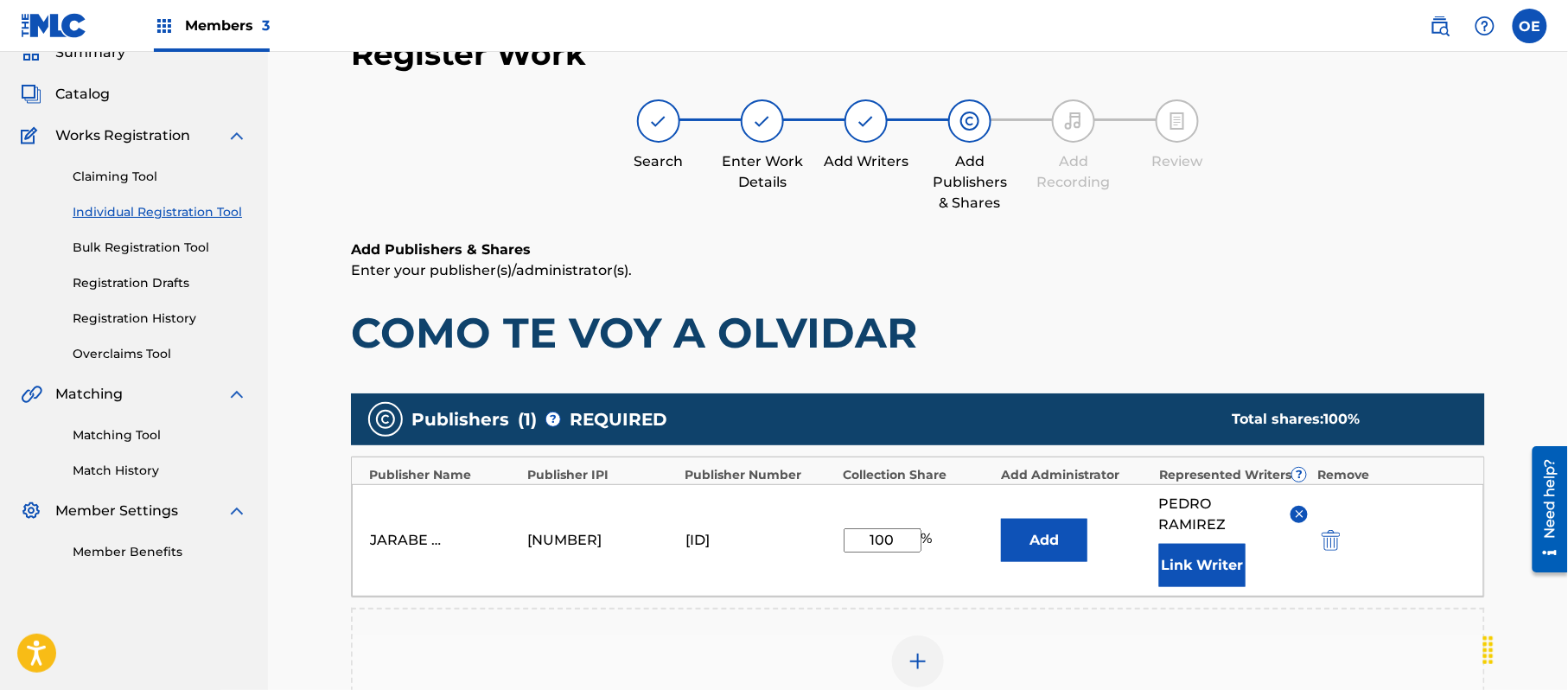 click on "Link Writer" at bounding box center (1202, 565) 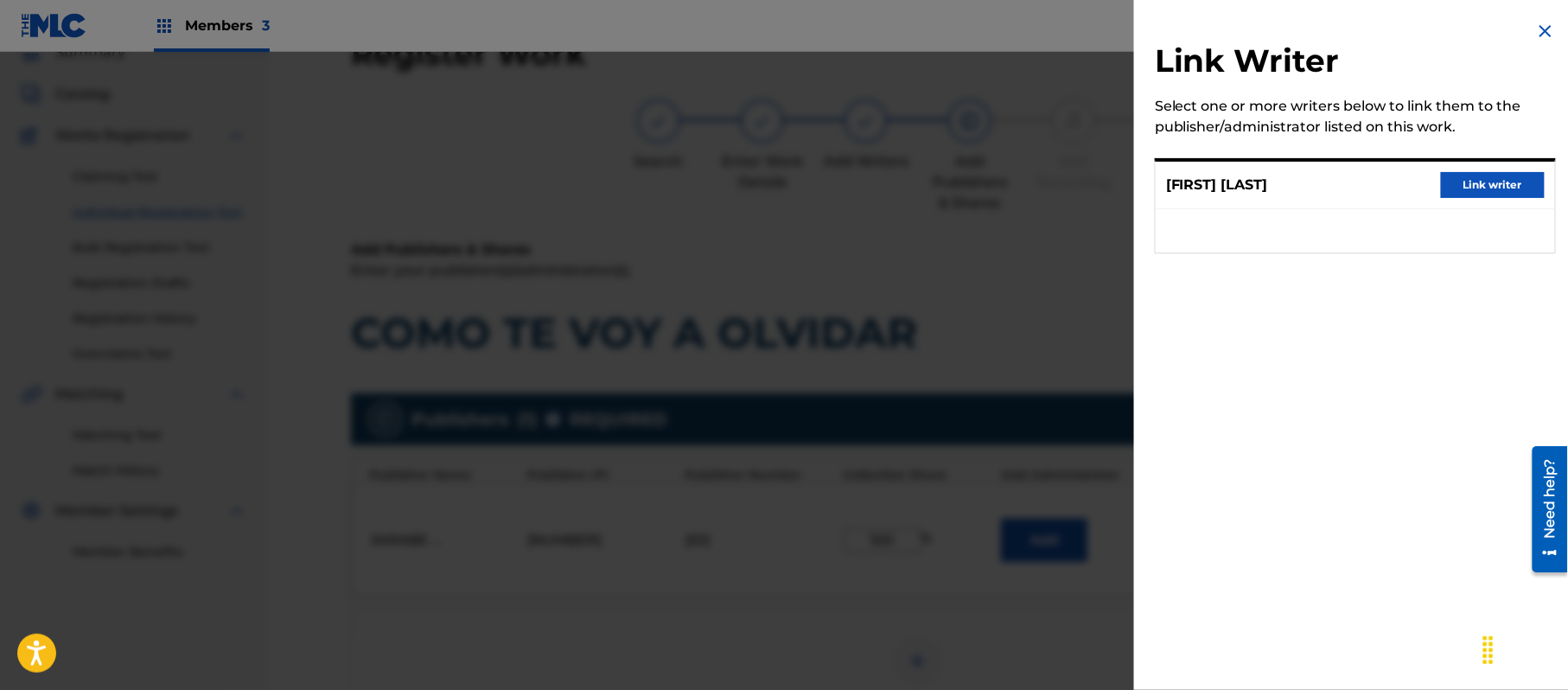 click on "Link writer" at bounding box center [1493, 185] 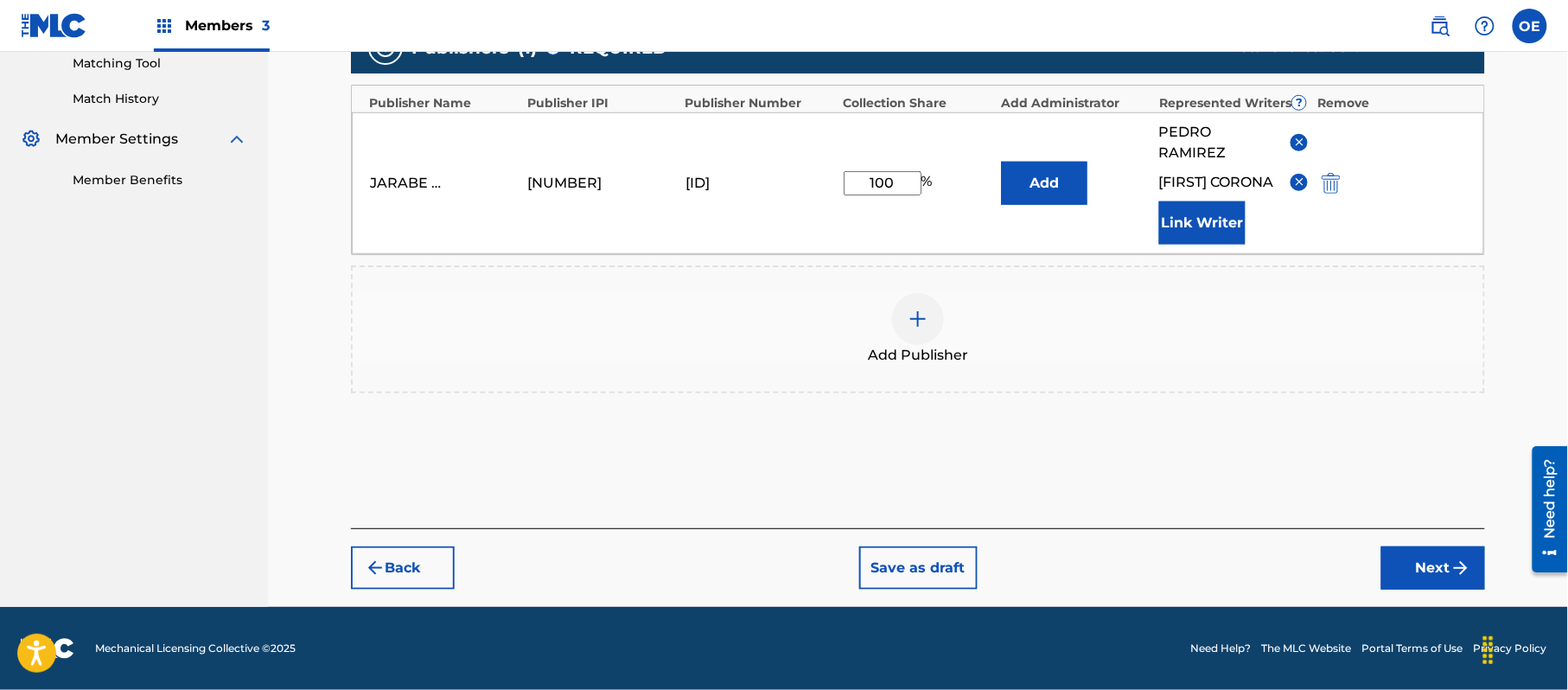 click on "Next" at bounding box center (1433, 568) 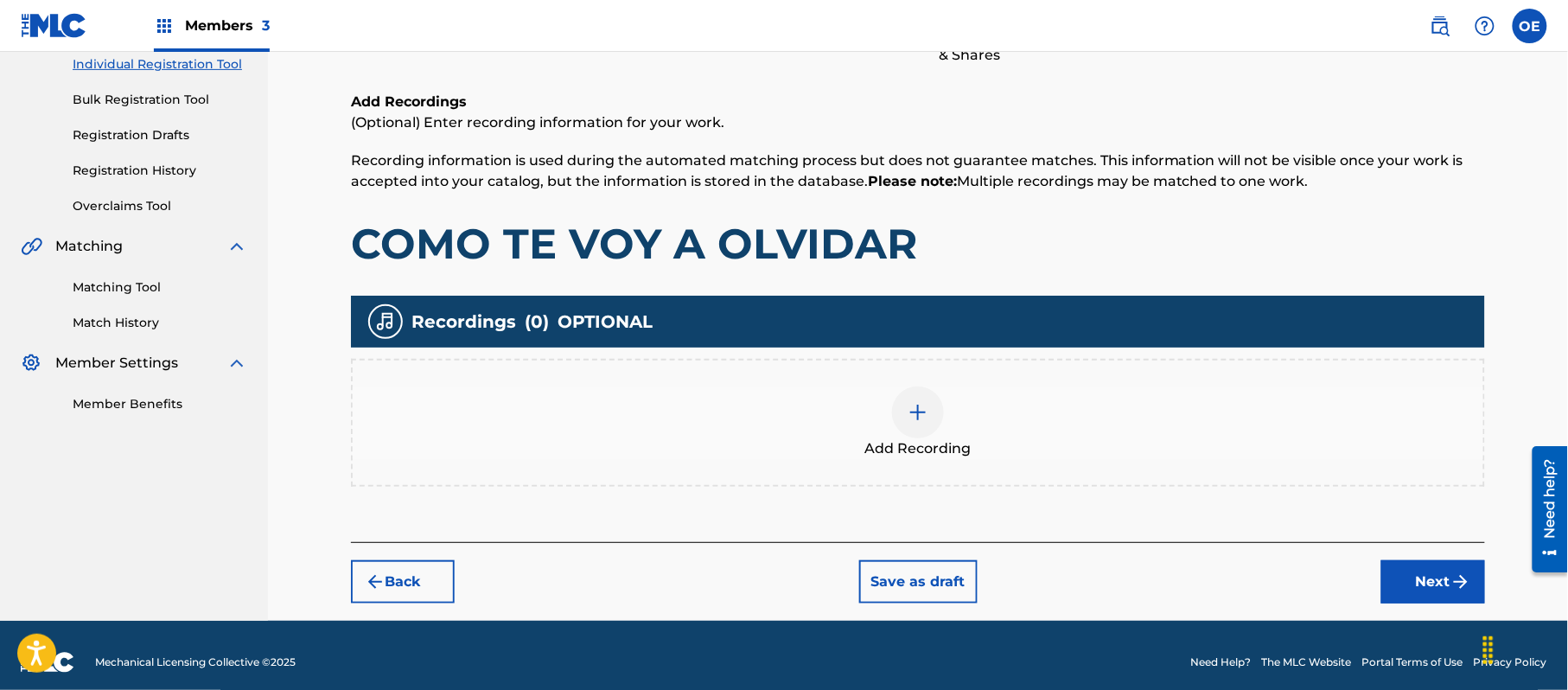 scroll, scrollTop: 237, scrollLeft: 0, axis: vertical 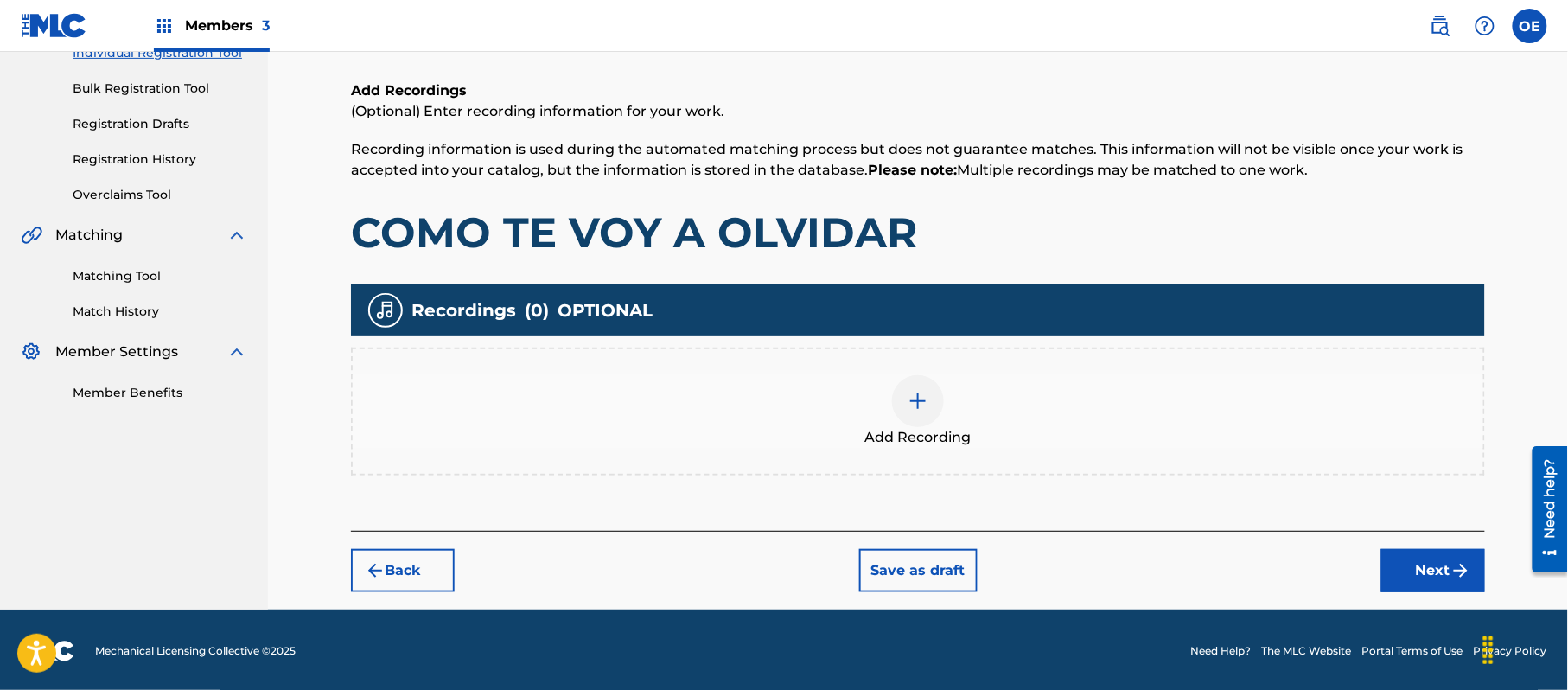 click on "Add Recording" at bounding box center [918, 412] 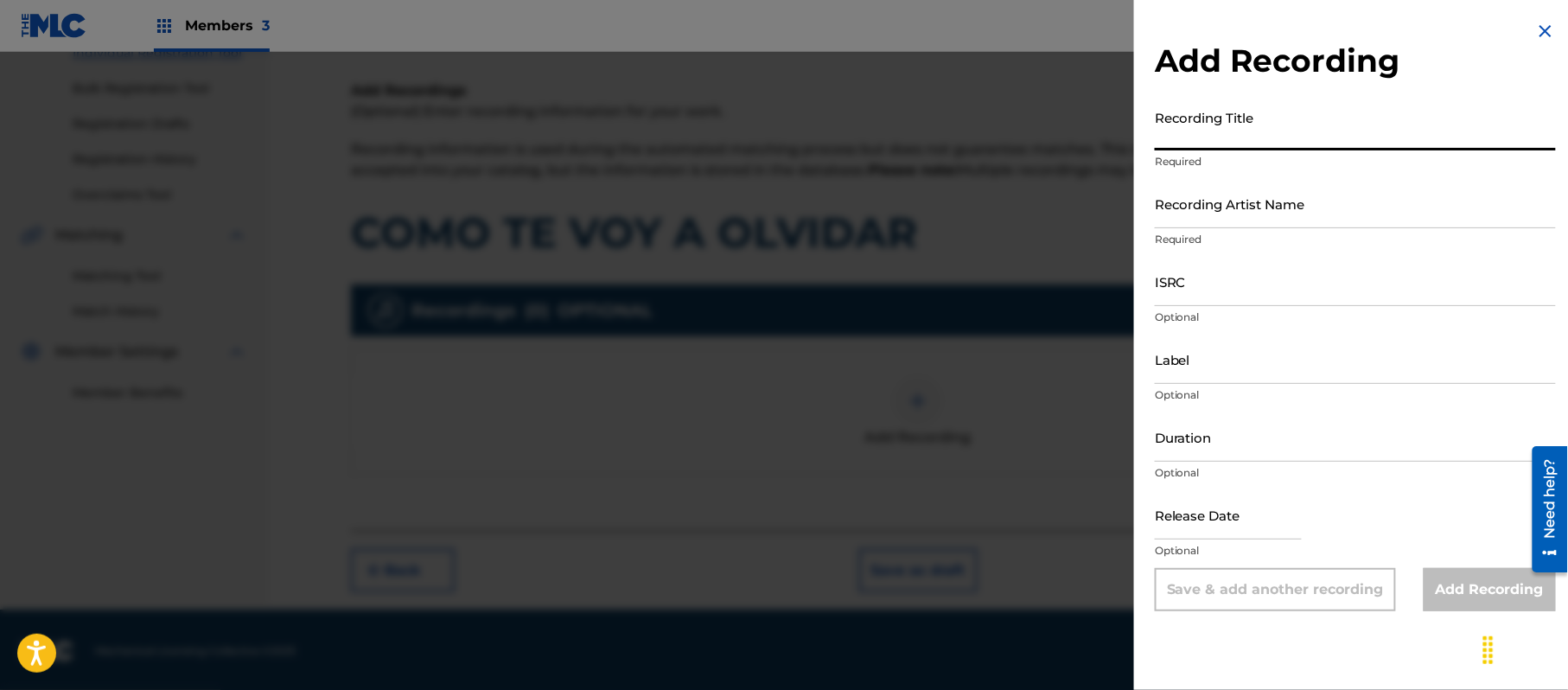 paste on "Como Te Voy a Olvidar" 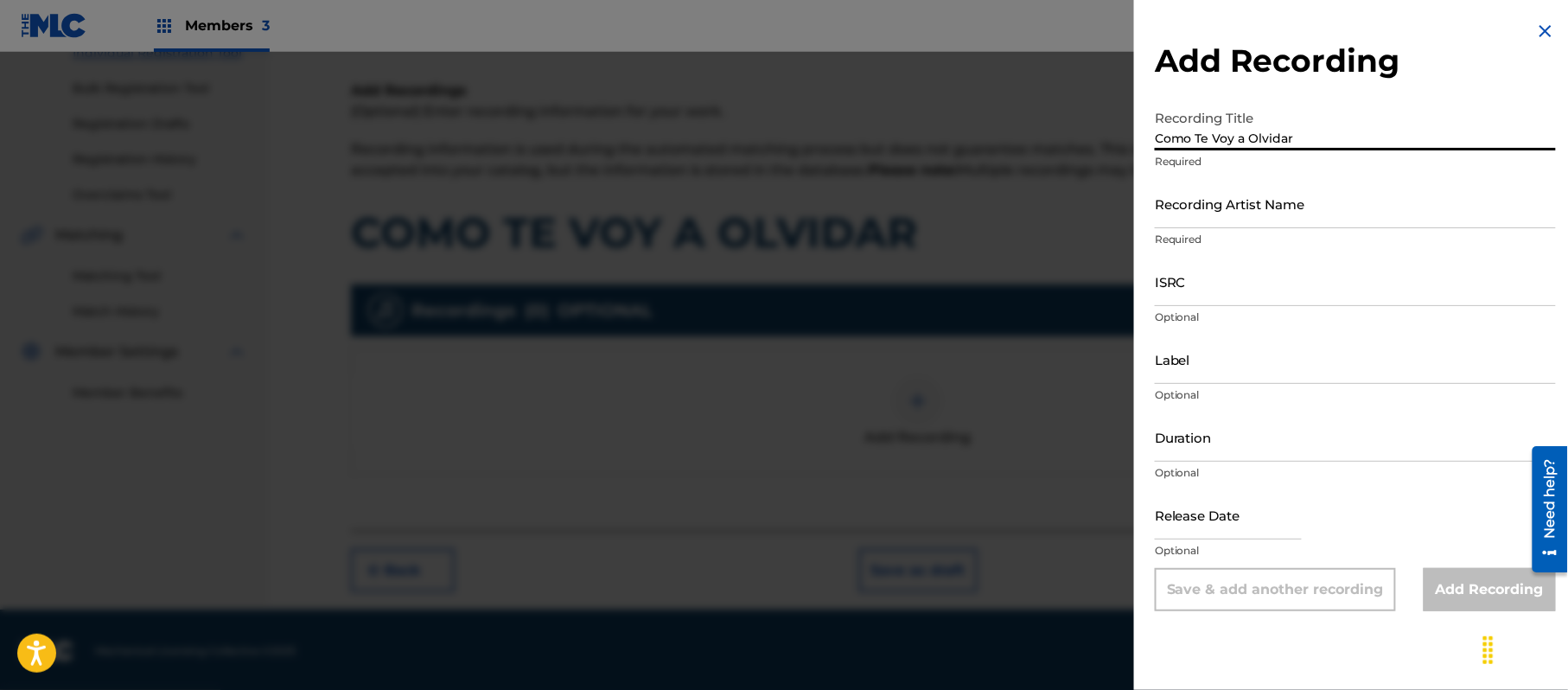 click at bounding box center [1546, 31] 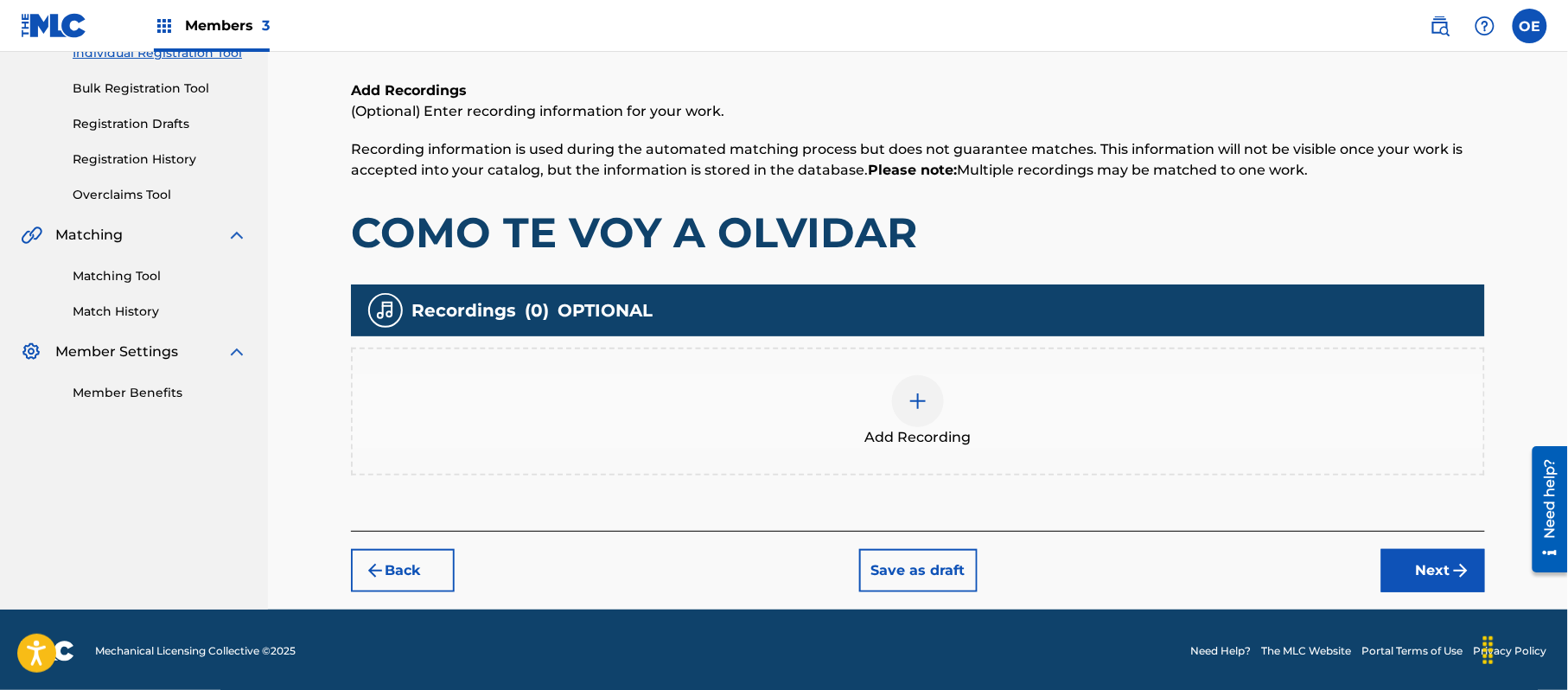 click on "Next" at bounding box center [1433, 571] 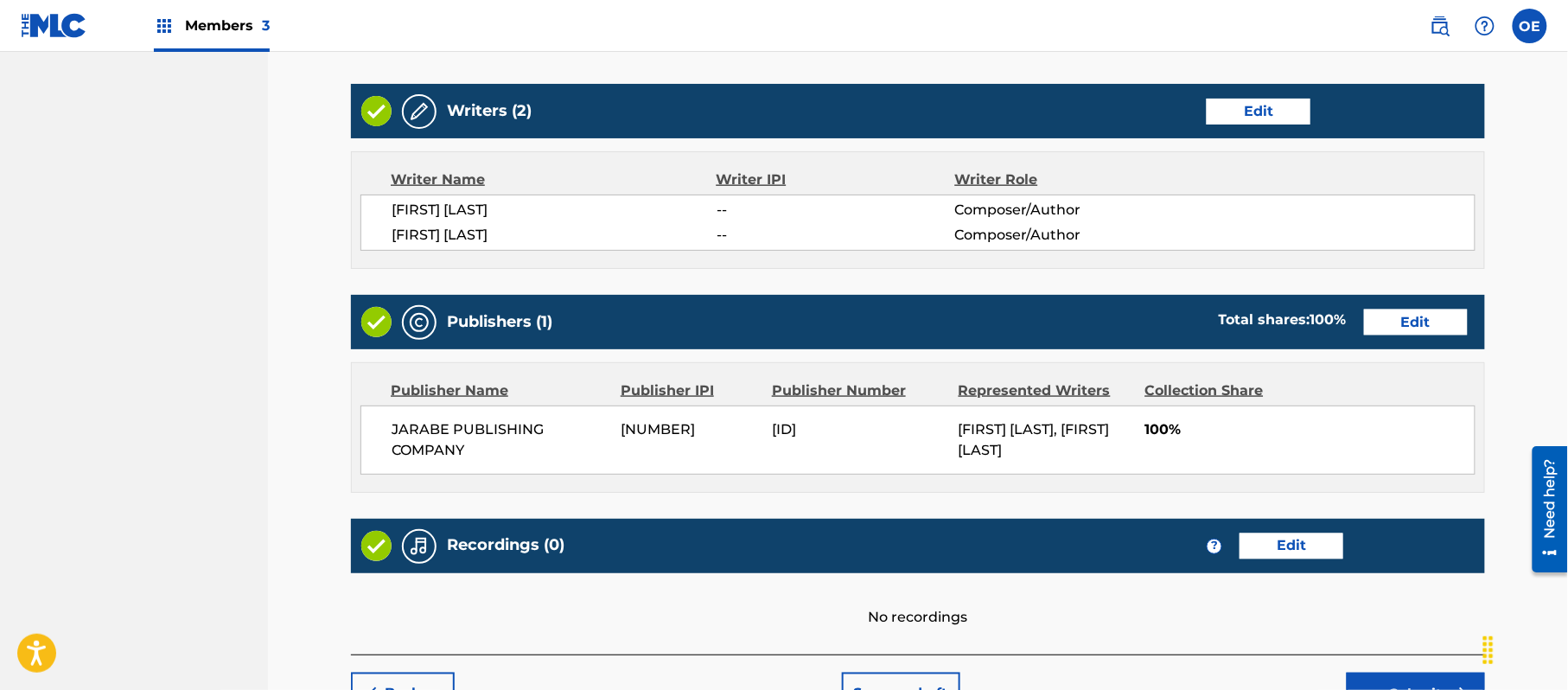 scroll, scrollTop: 786, scrollLeft: 0, axis: vertical 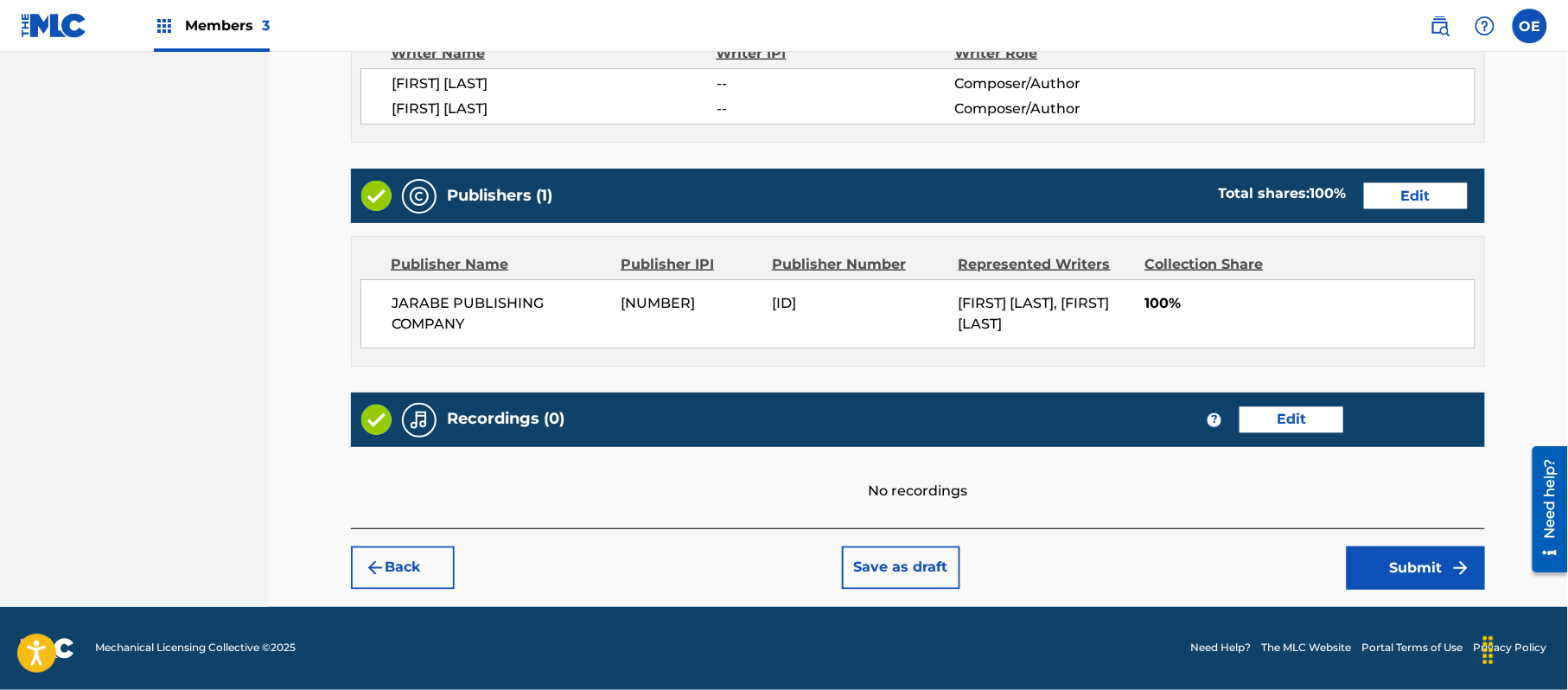 click on "Submit" at bounding box center (1416, 568) 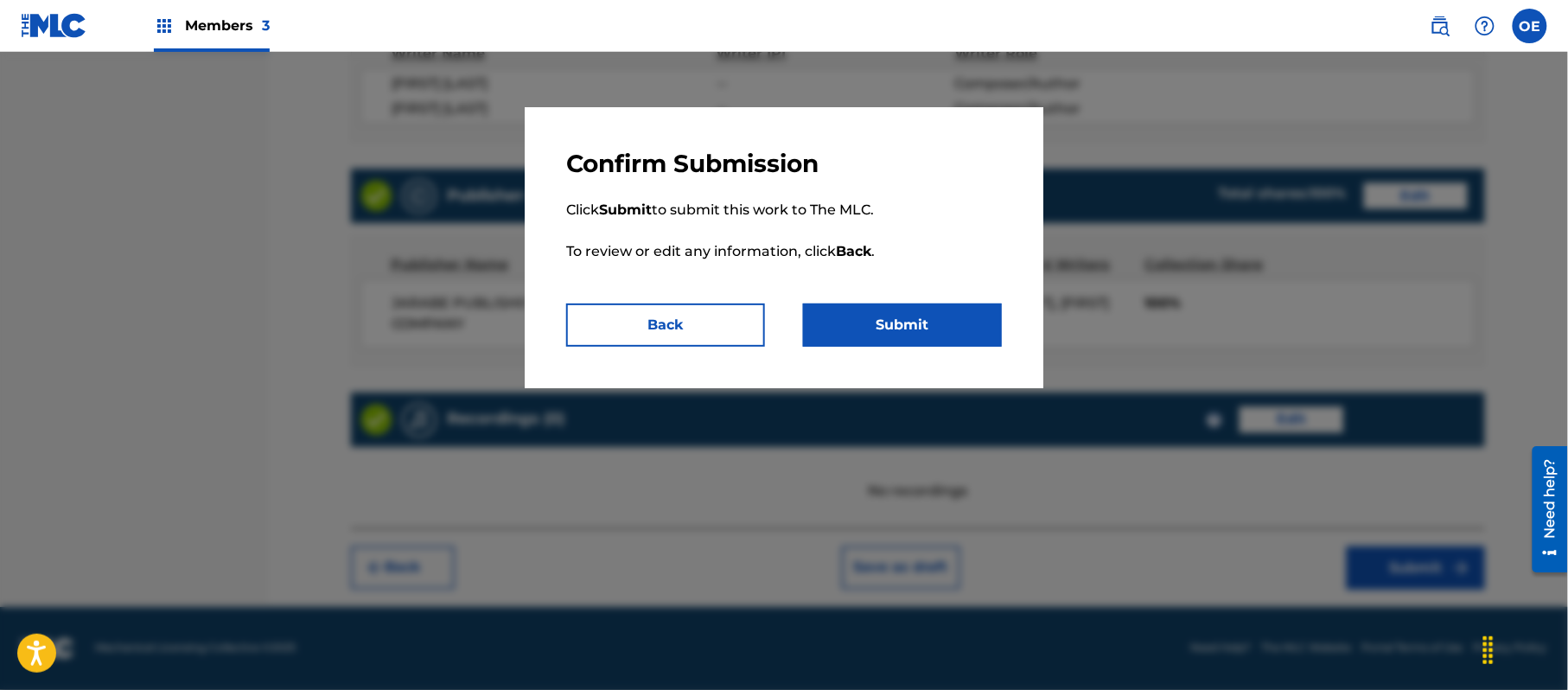 click on "Submit" at bounding box center (902, 325) 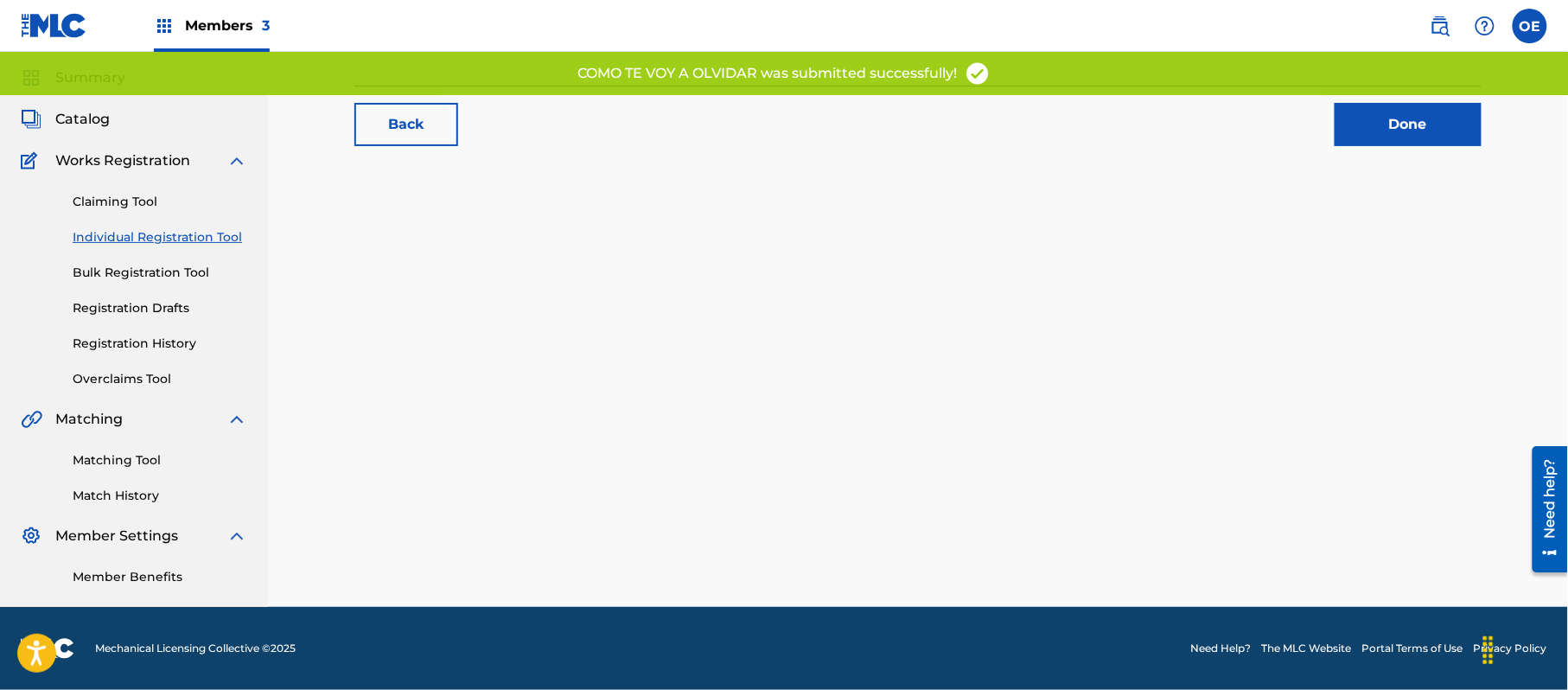 scroll, scrollTop: 0, scrollLeft: 0, axis: both 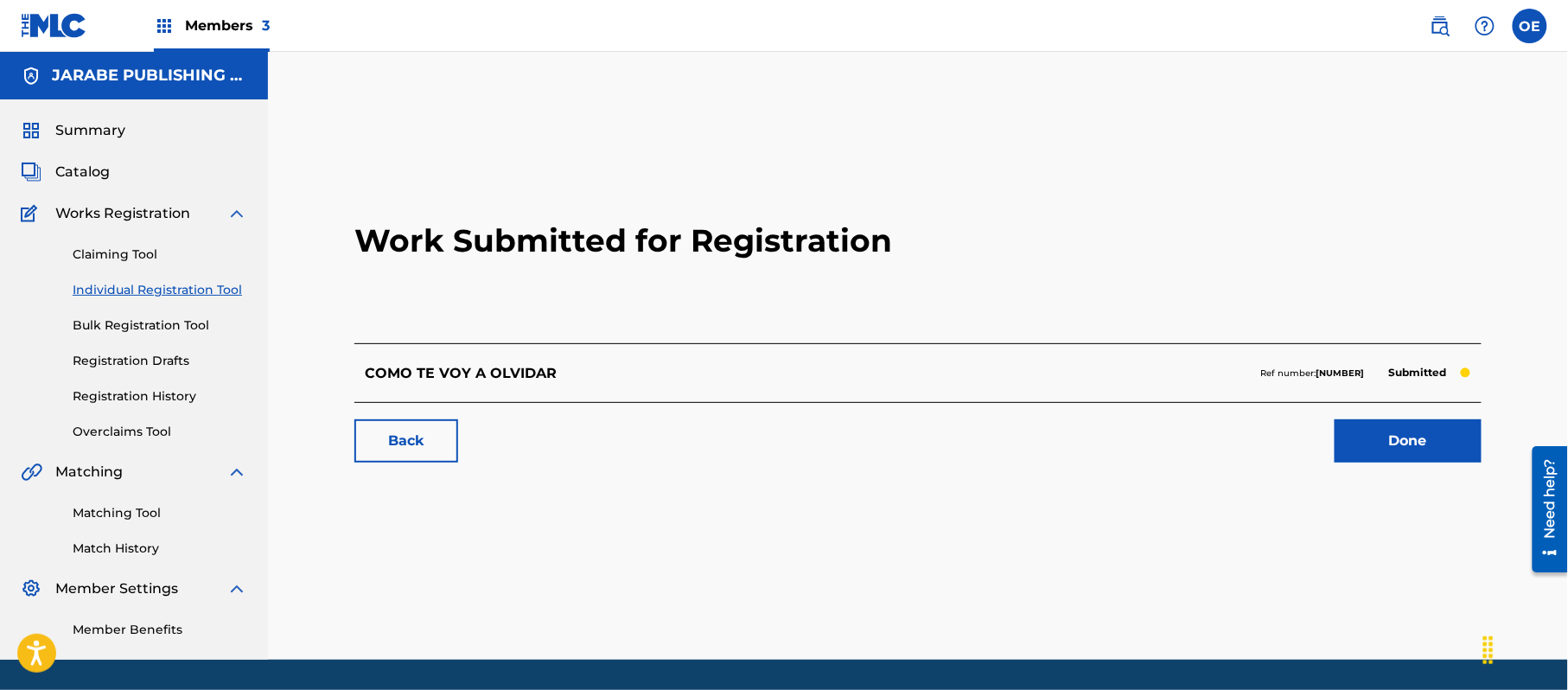click on "Individual Registration Tool" at bounding box center (160, 290) 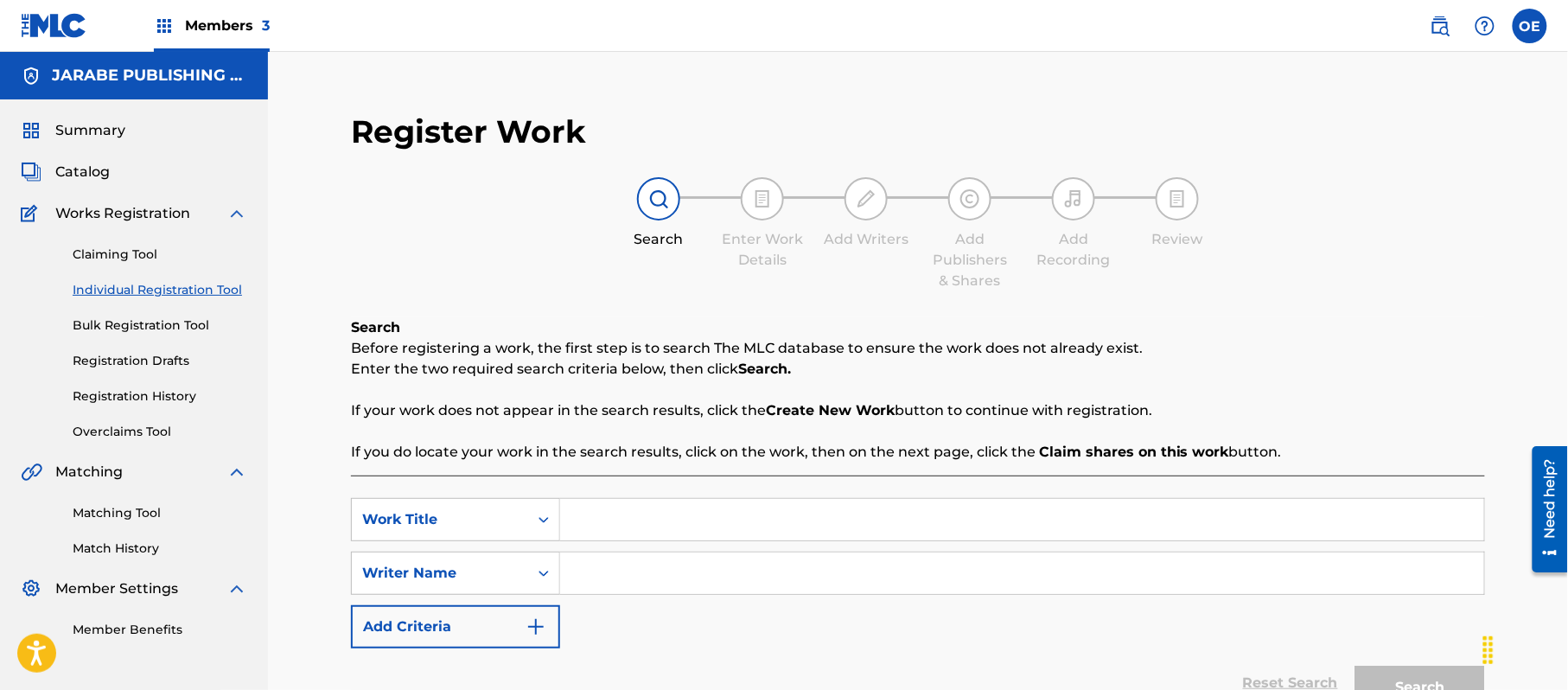 paste on "QUERIENDO OLVIDAR" 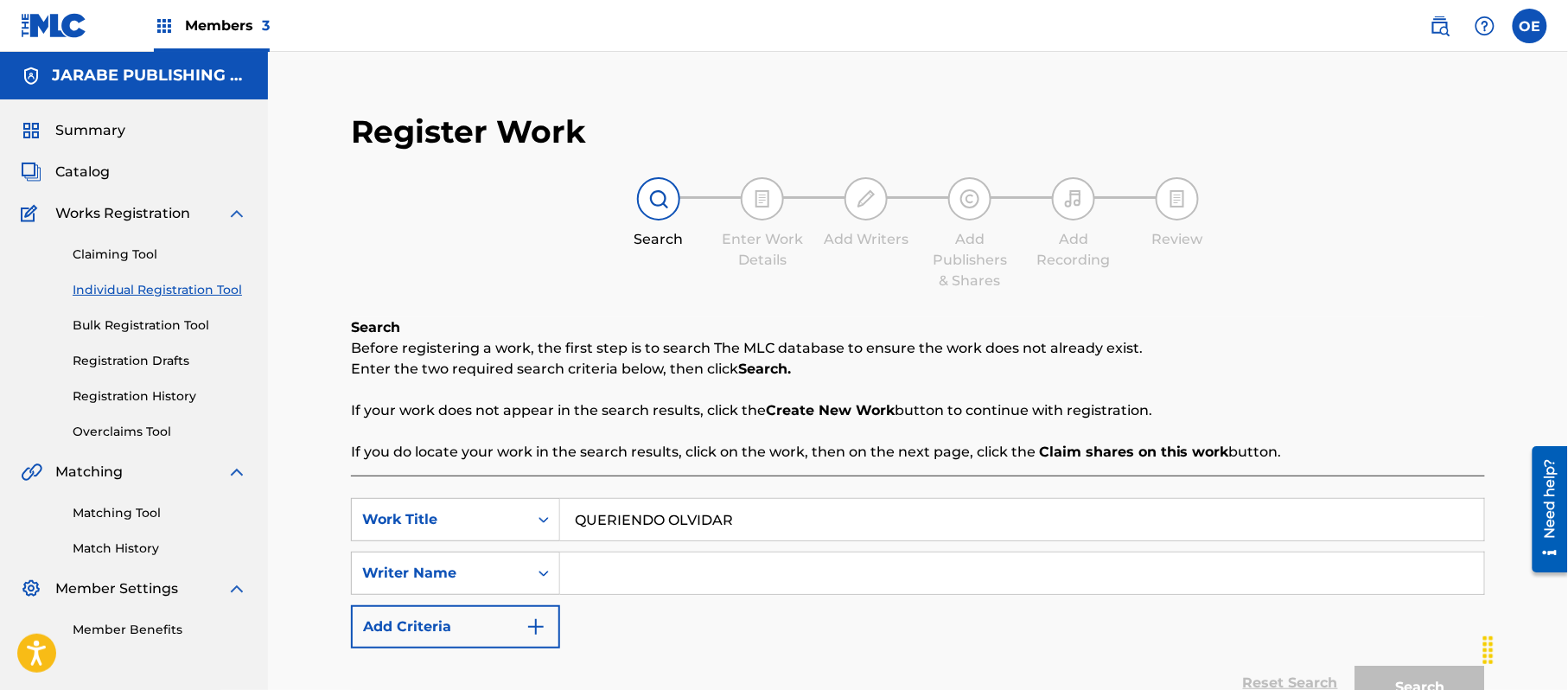 paste on "[FIRST] [LAST], [FIRST] [LAST]" 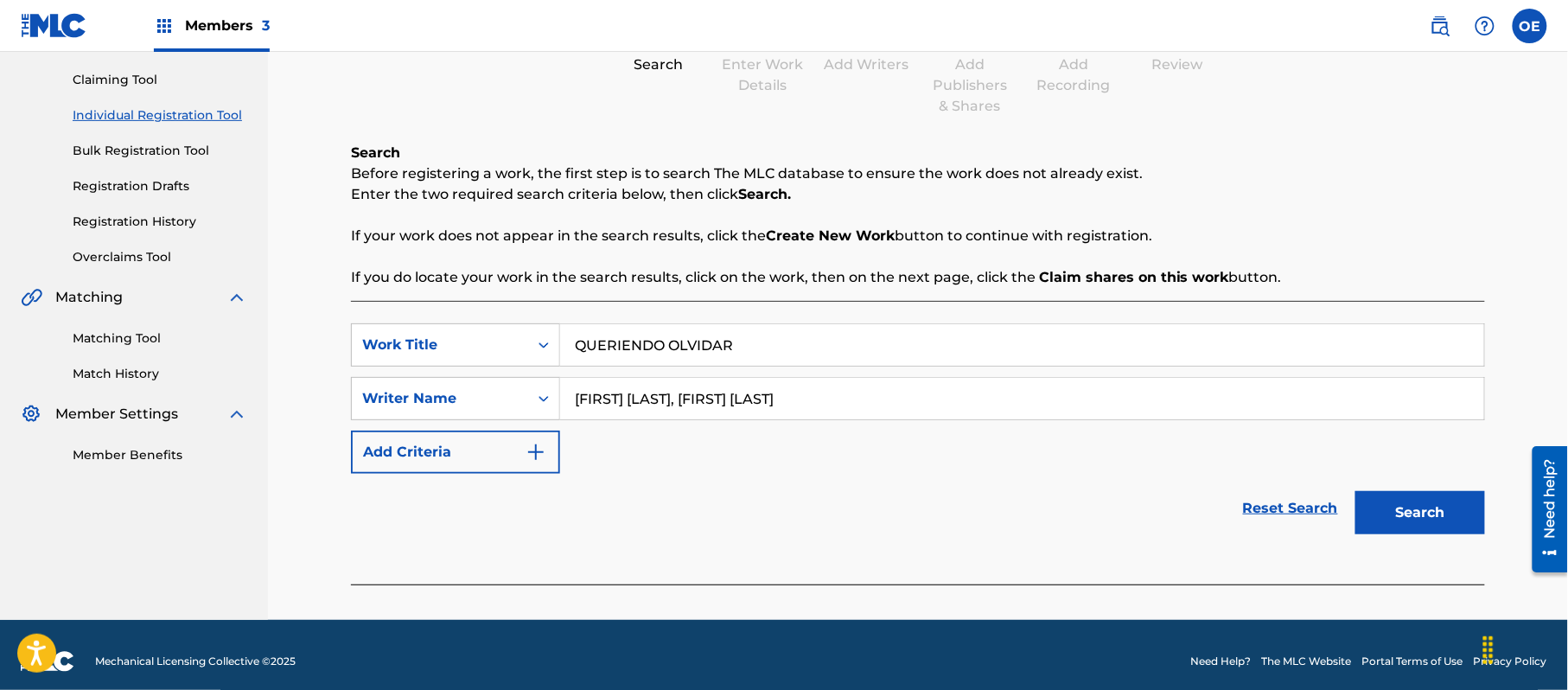 scroll, scrollTop: 188, scrollLeft: 0, axis: vertical 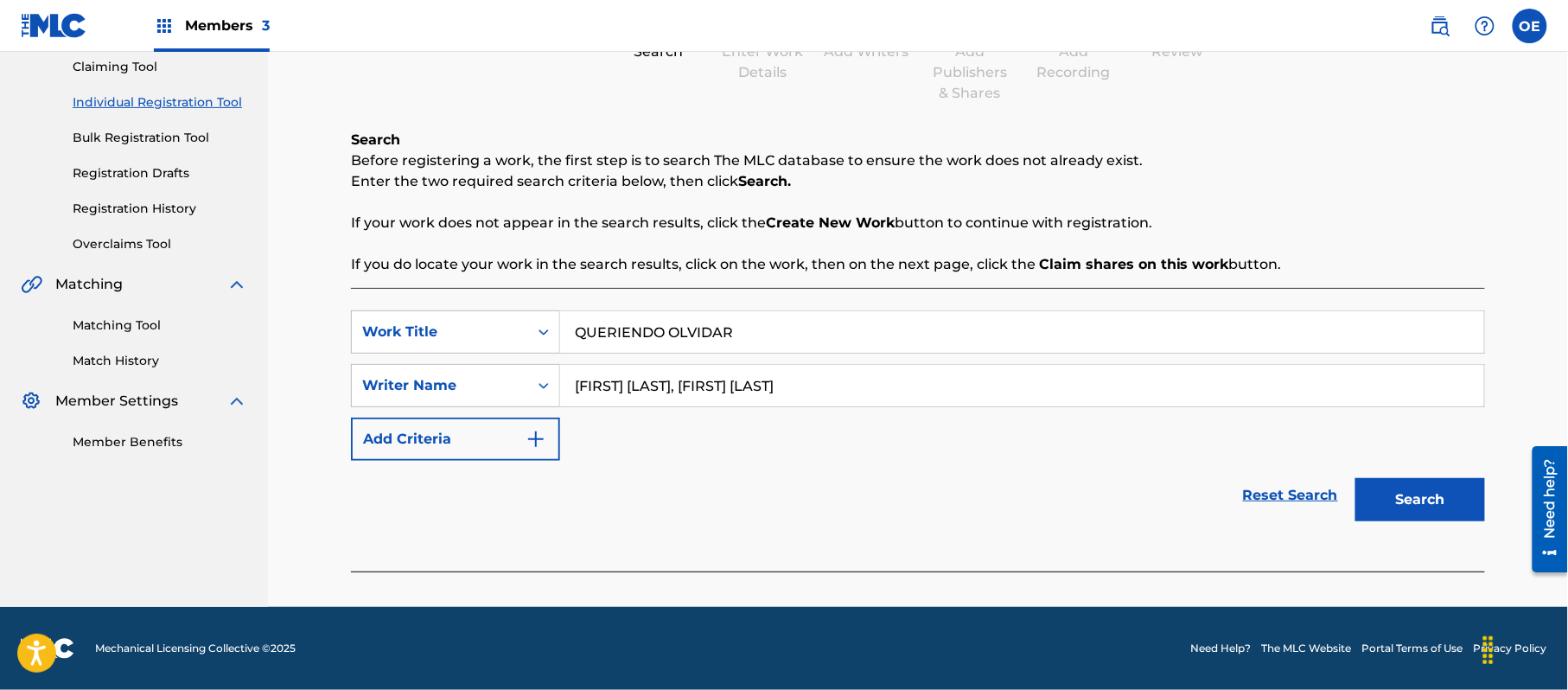 click on "Search" at bounding box center [1420, 500] 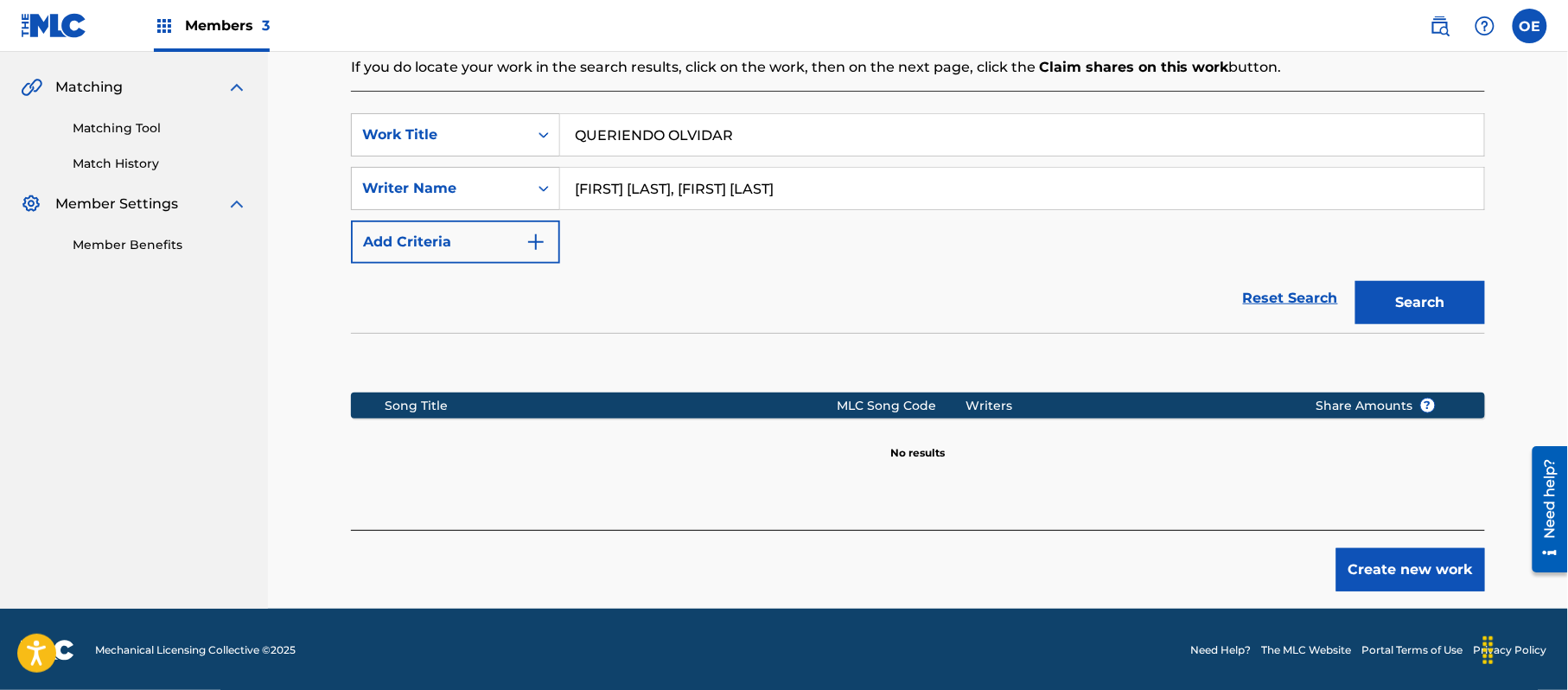scroll, scrollTop: 387, scrollLeft: 0, axis: vertical 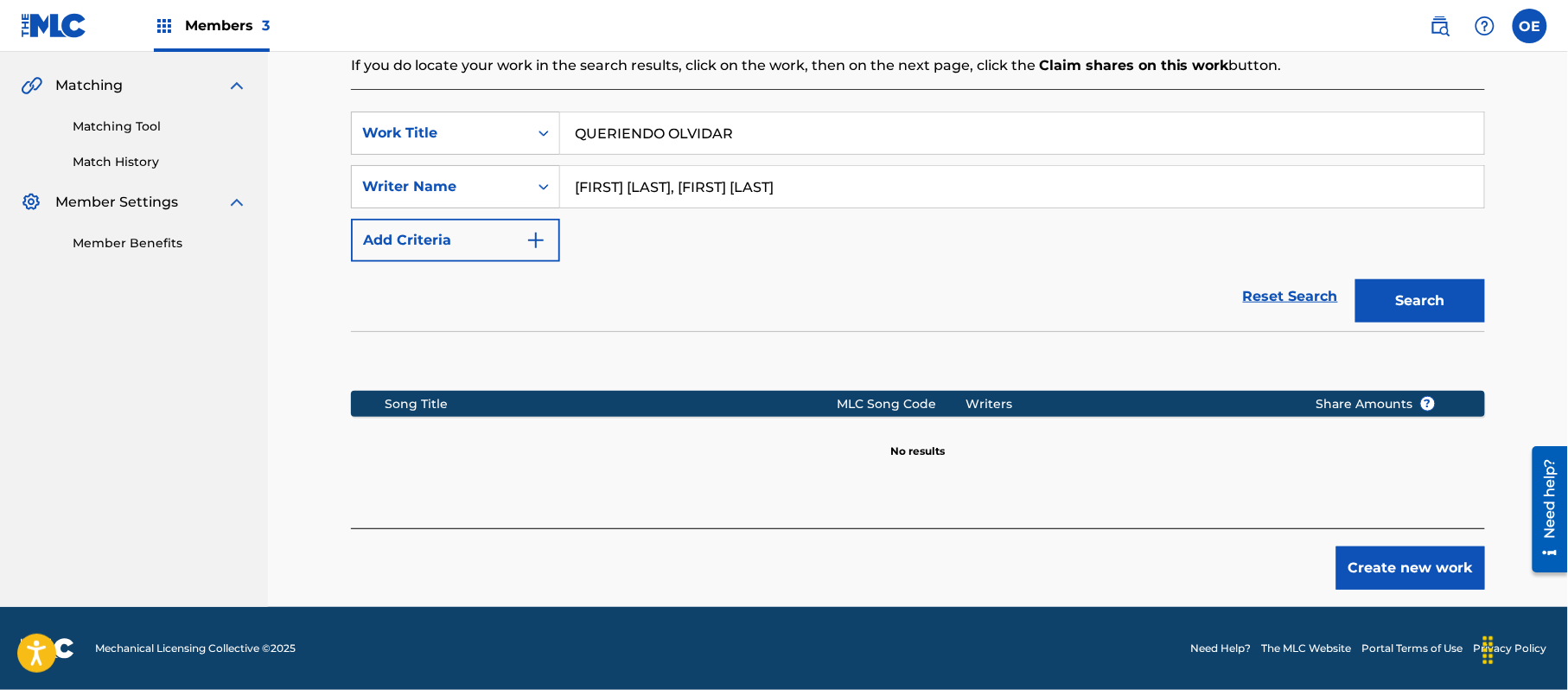 click on "Create new work" at bounding box center (1411, 568) 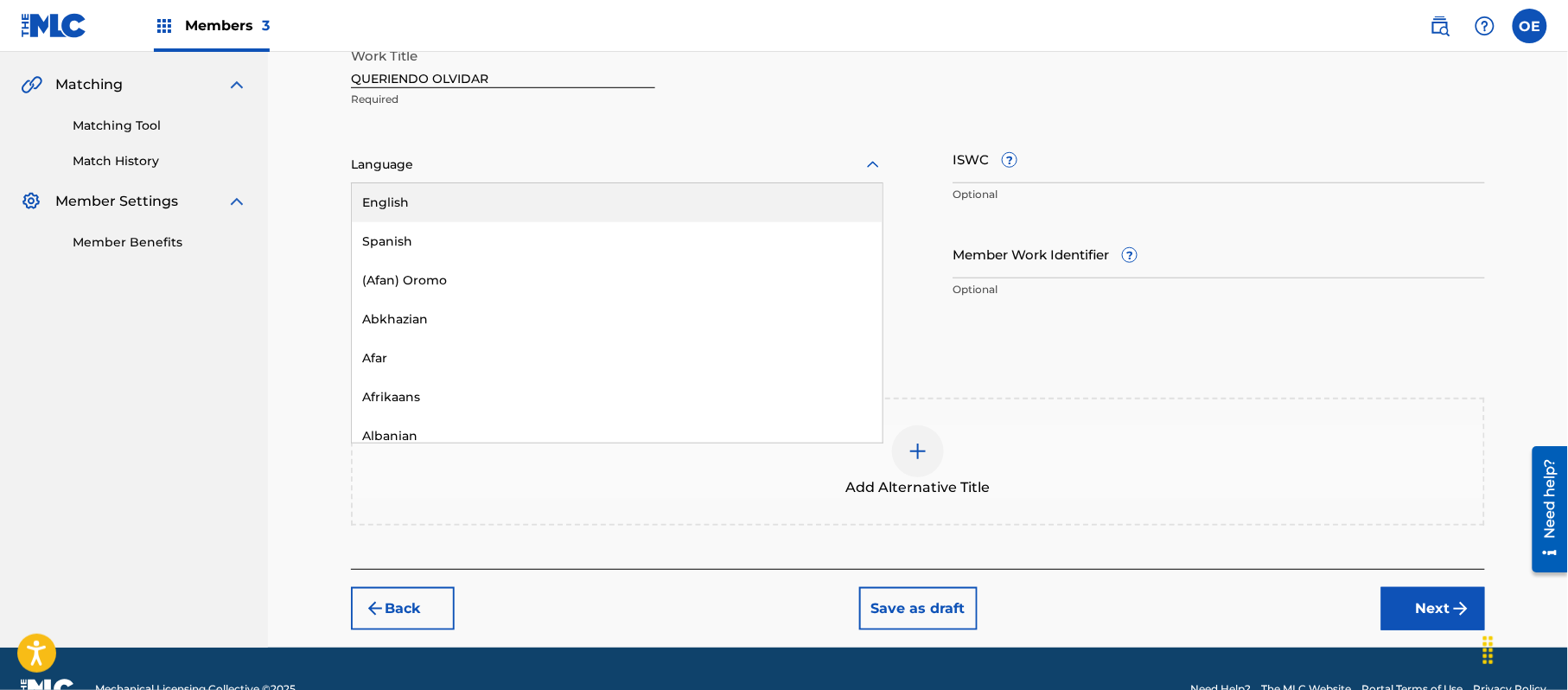 click on "Language" at bounding box center [617, 165] 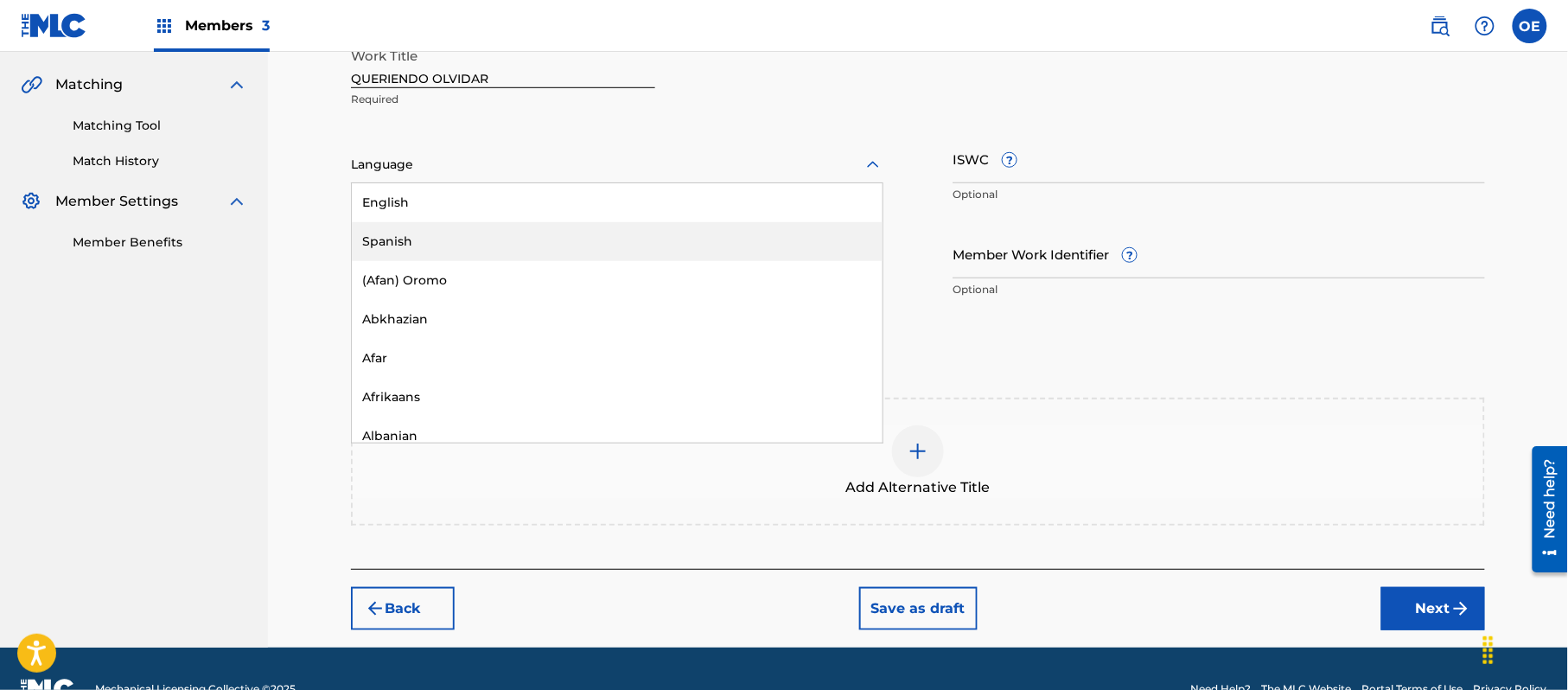 click on "Spanish" at bounding box center (617, 241) 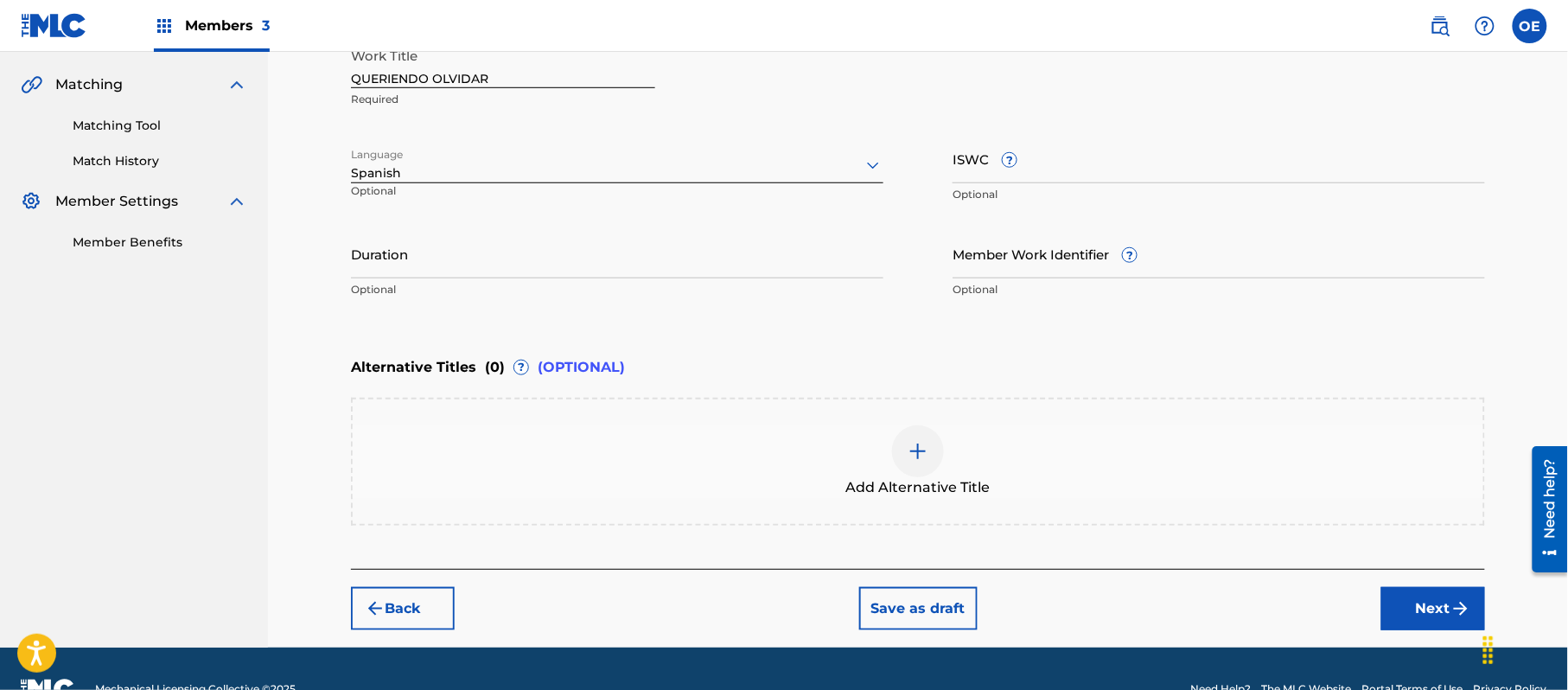 click on "Duration" at bounding box center [617, 253] 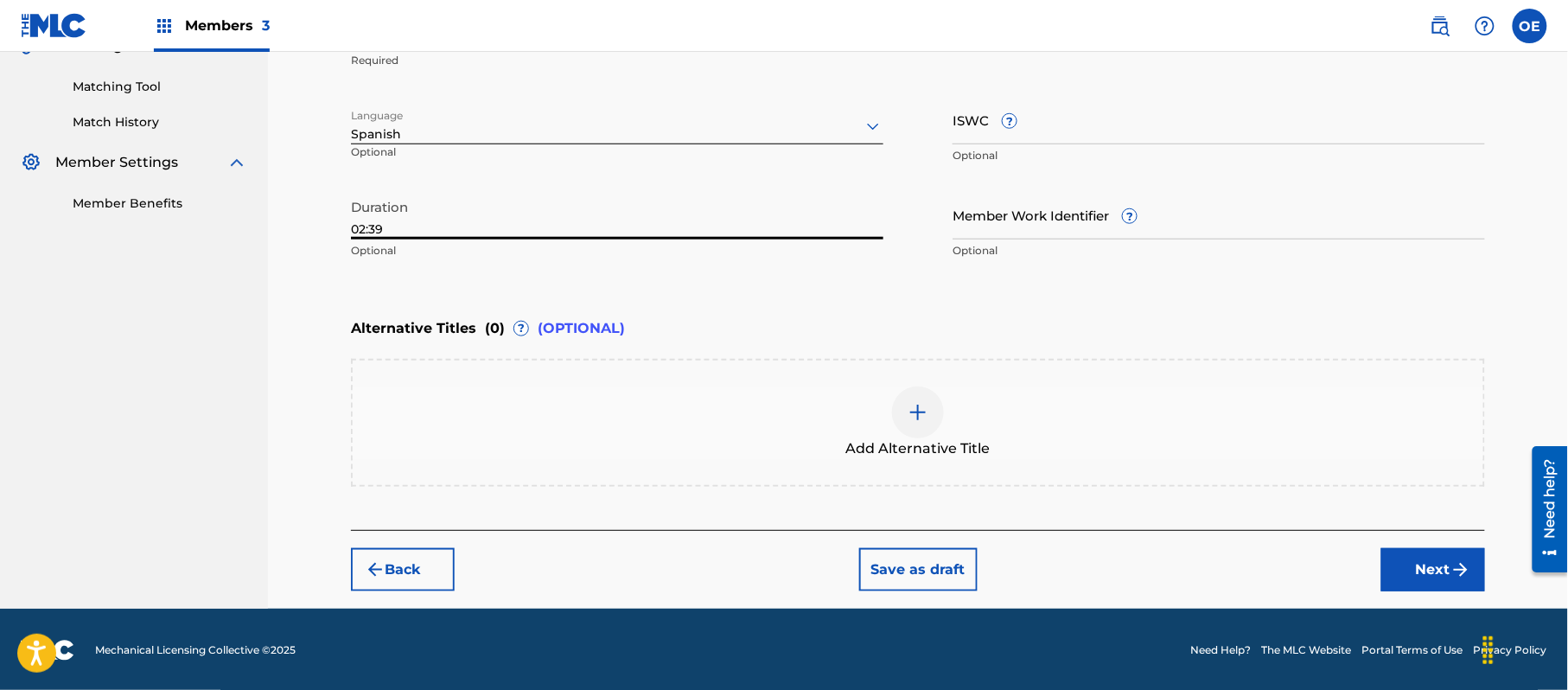 click on "Next" at bounding box center [1433, 570] 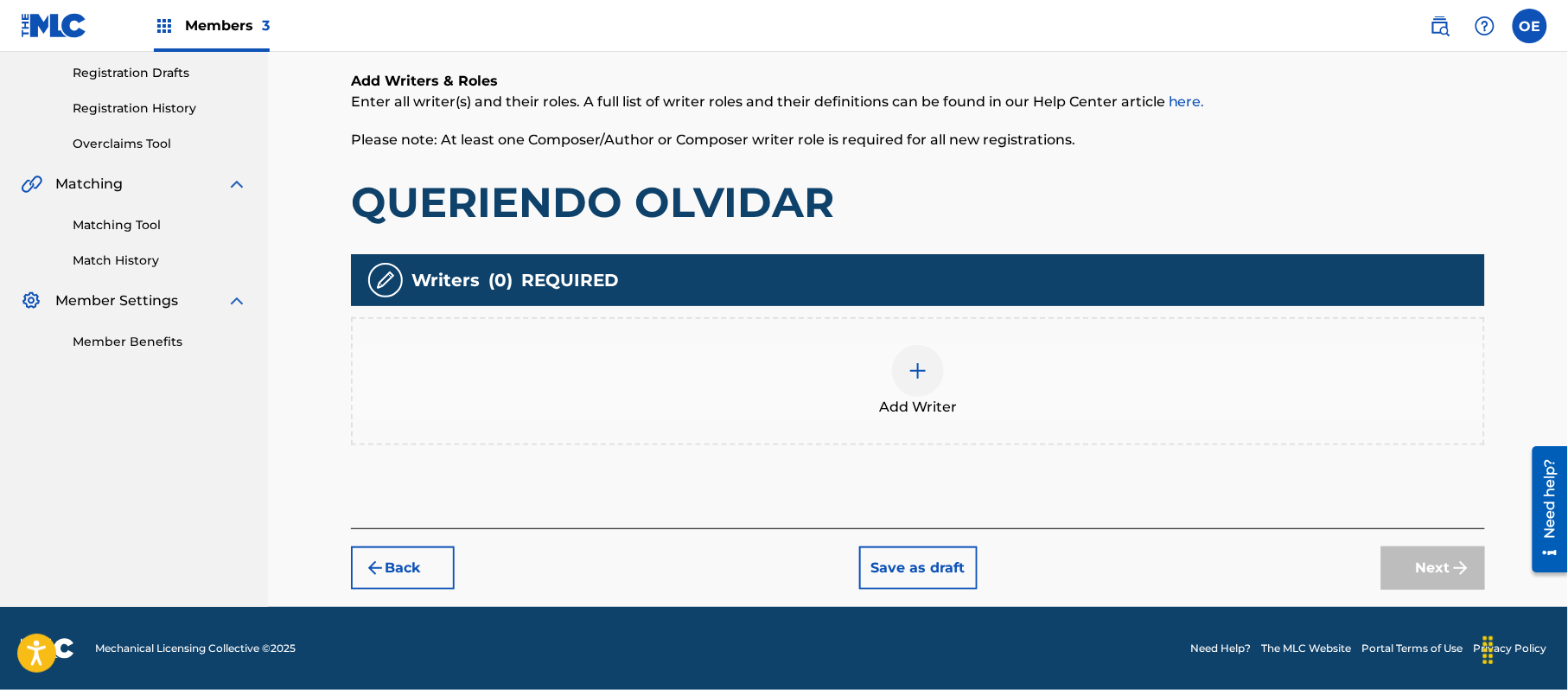 scroll, scrollTop: 78, scrollLeft: 0, axis: vertical 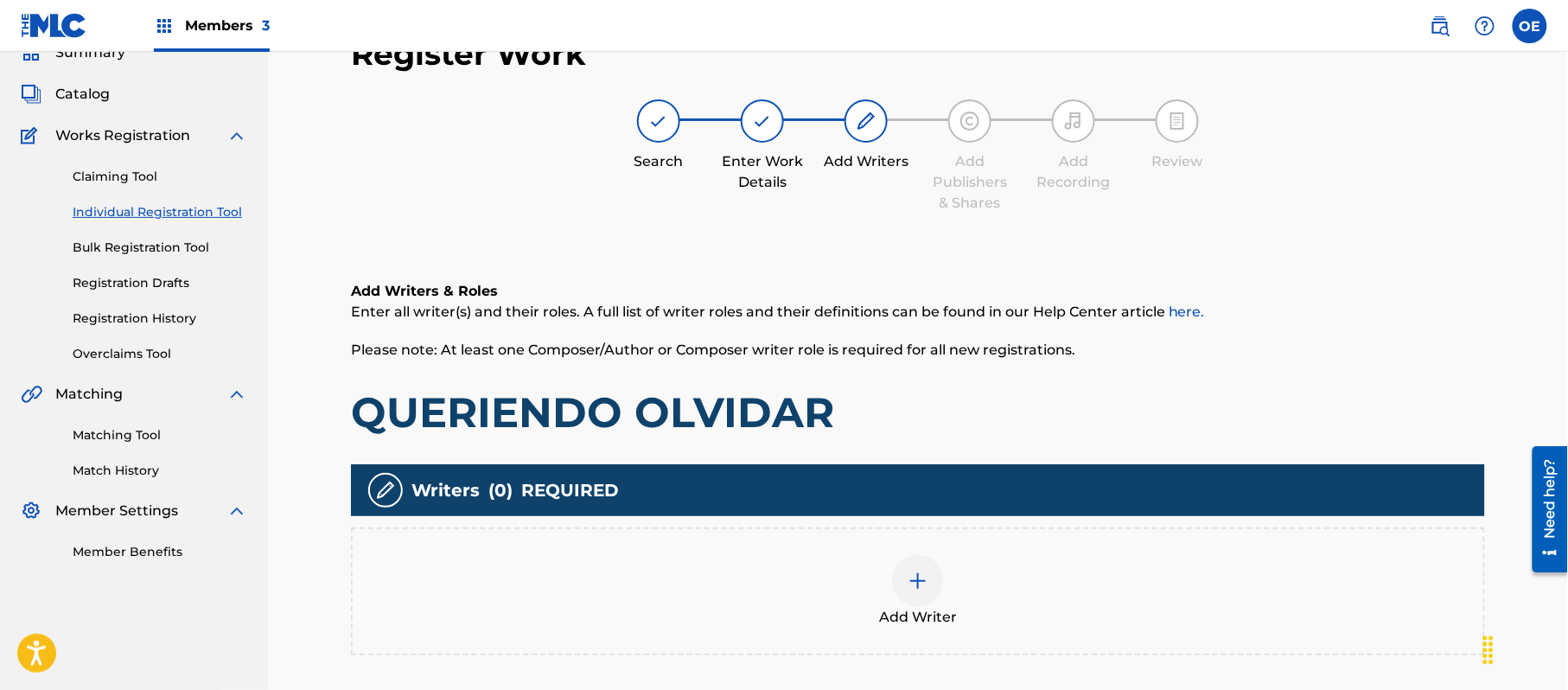click on "Add Writer" at bounding box center [918, 591] 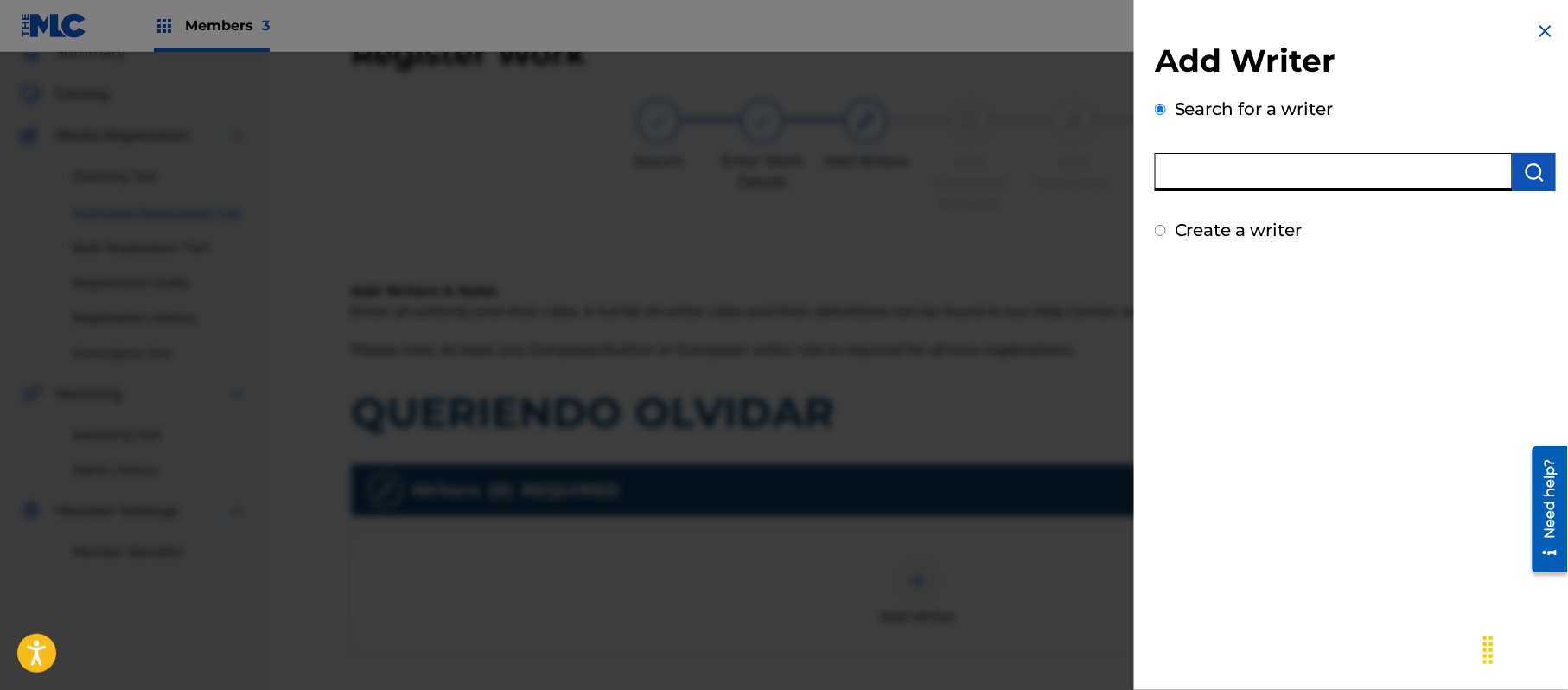 paste on "[FIRST] [LAST], [FIRST] [LAST]" 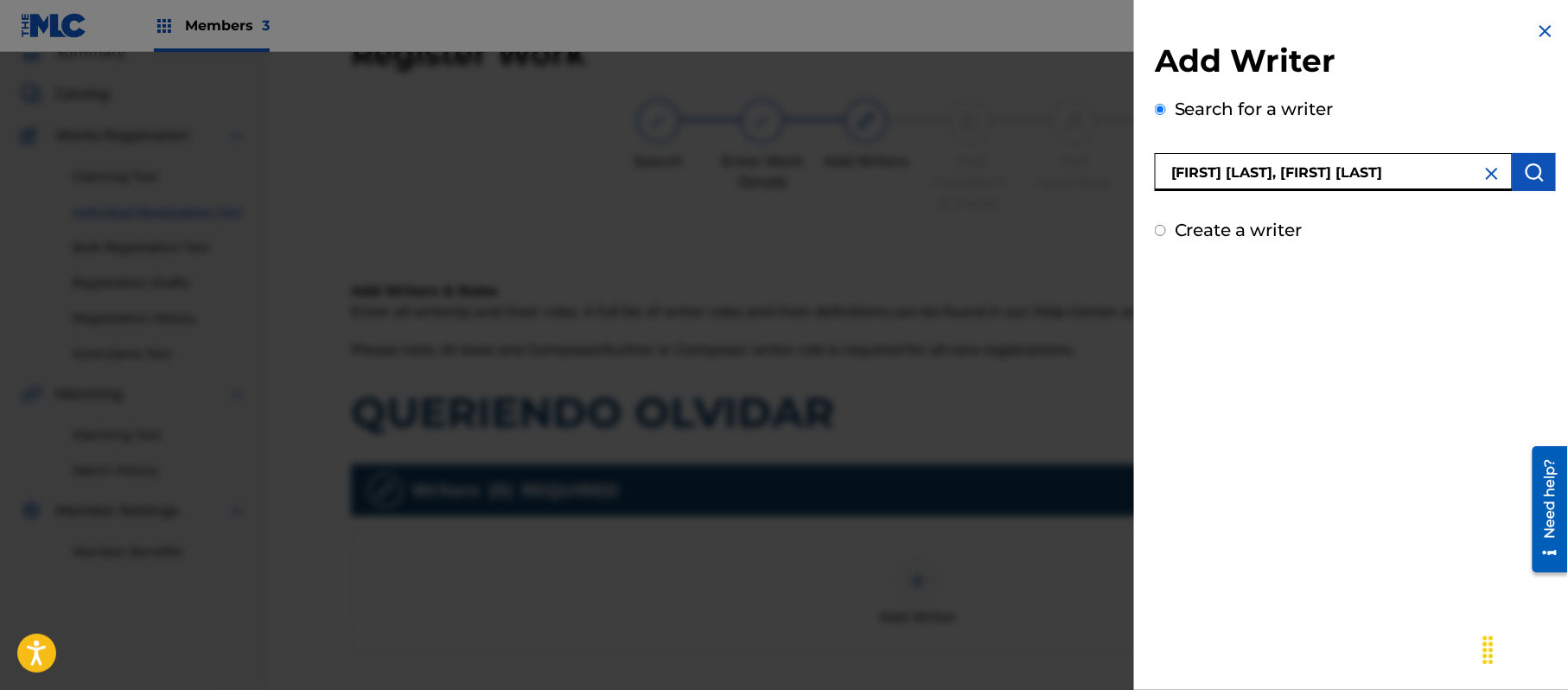 drag, startPoint x: 1342, startPoint y: 174, endPoint x: 714, endPoint y: 131, distance: 629.4704 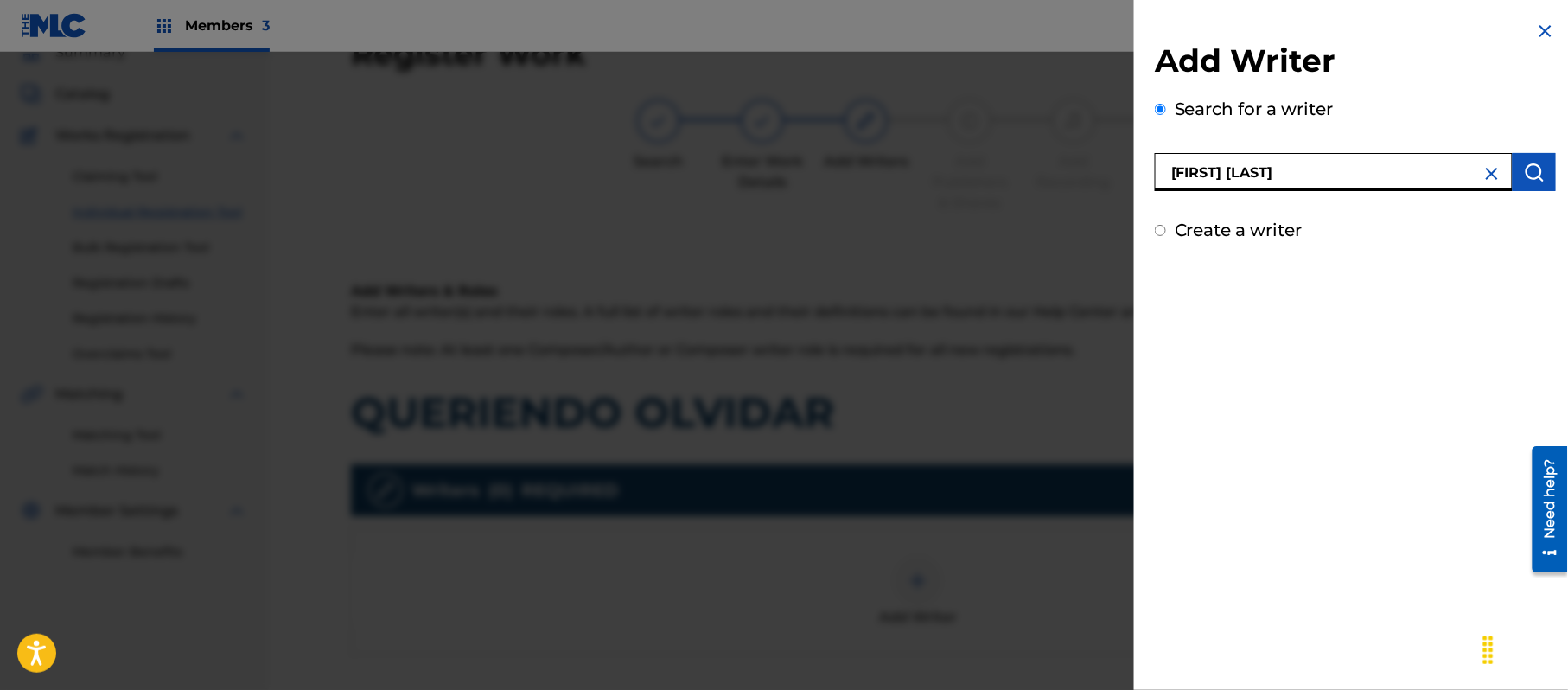 click at bounding box center [1534, 172] 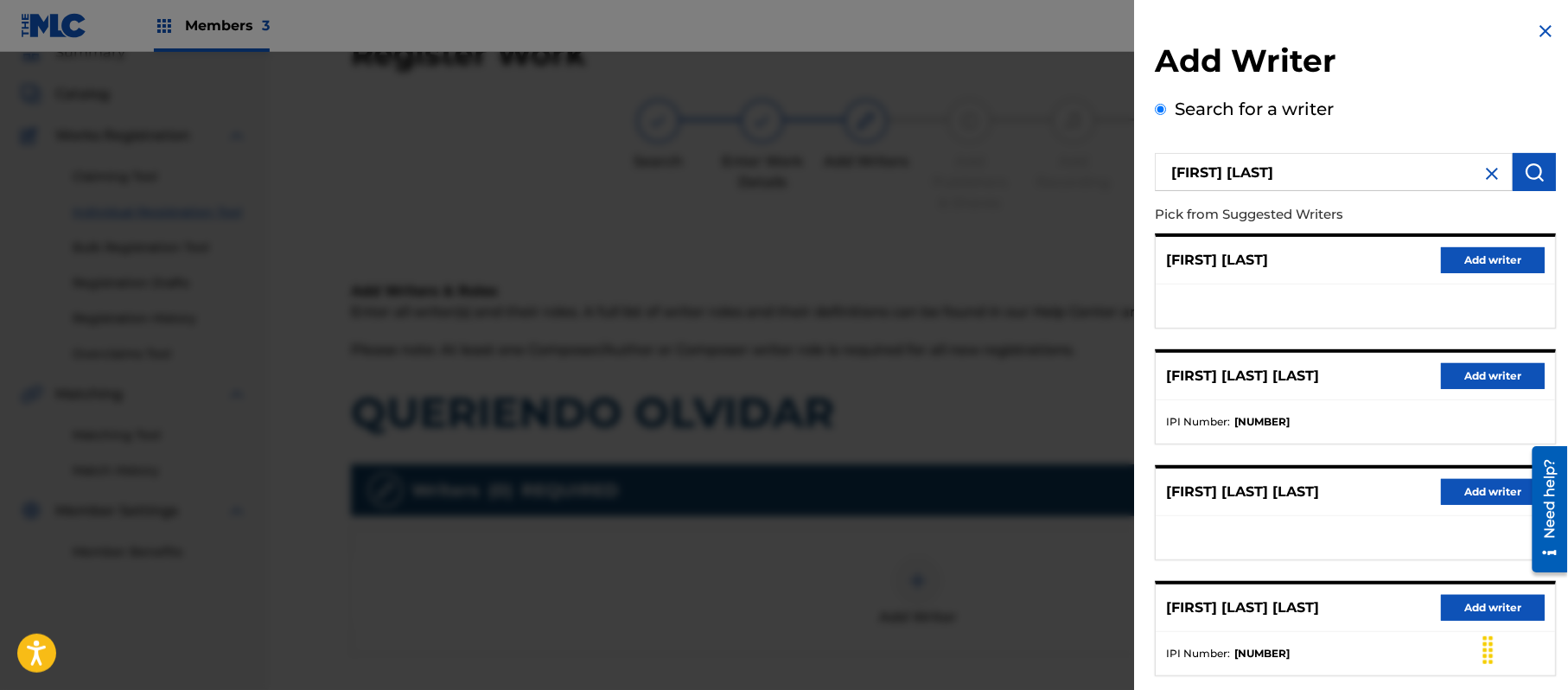 click on "Add writer" at bounding box center [1493, 260] 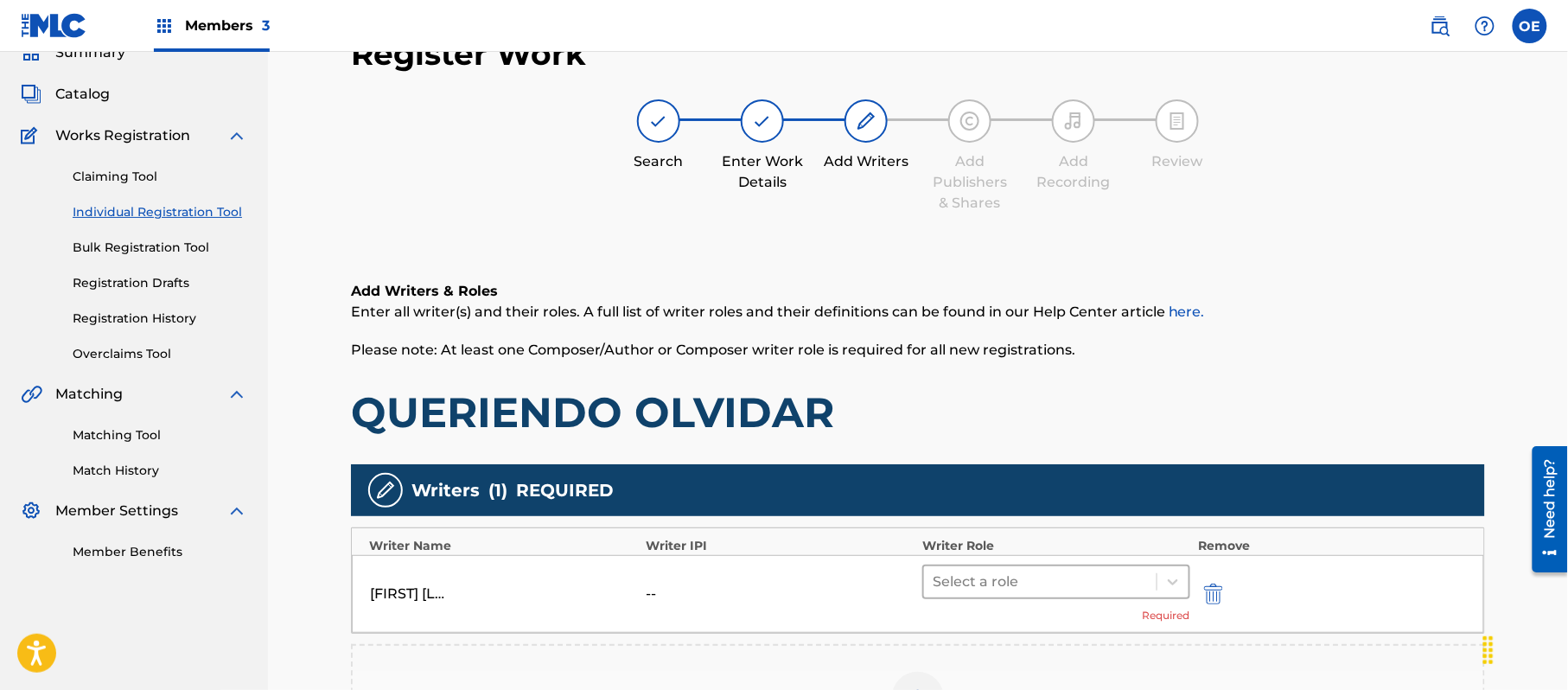 click at bounding box center [1040, 582] 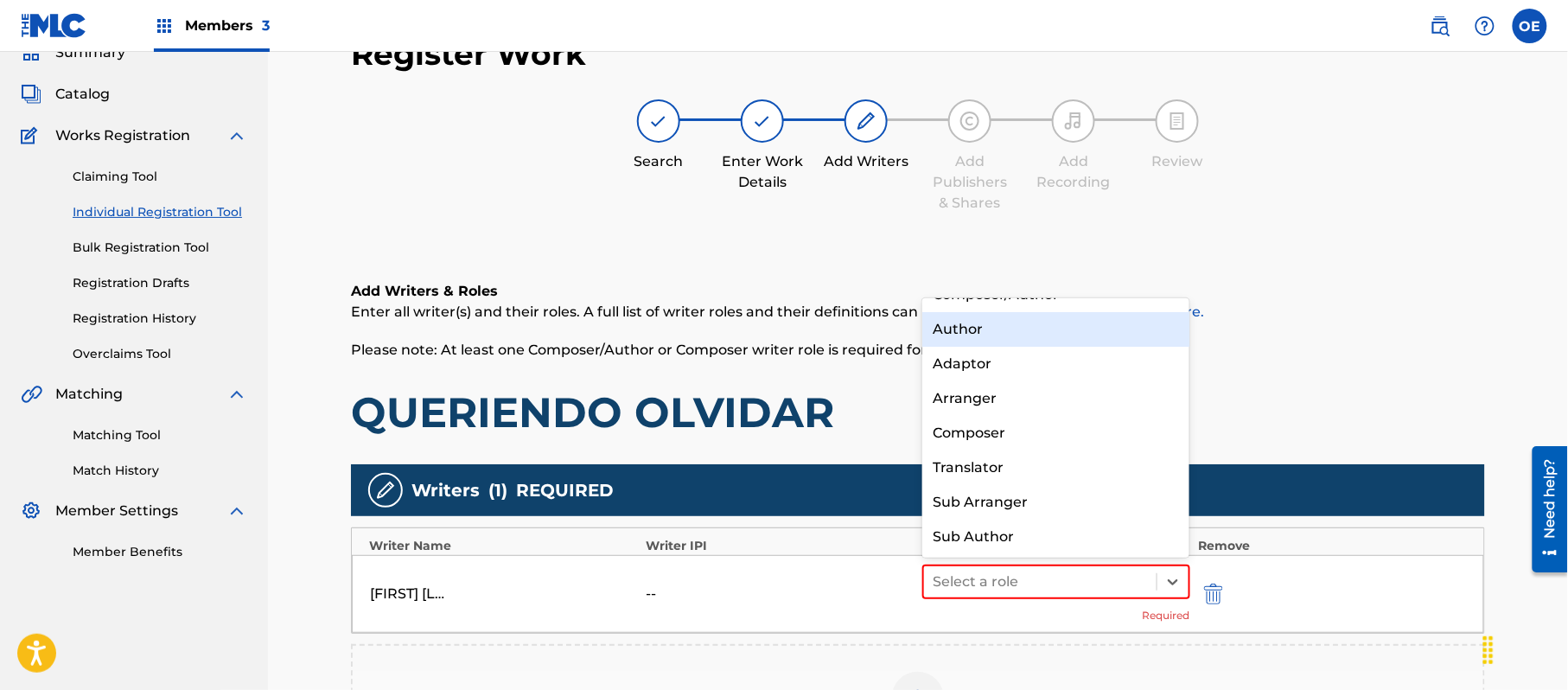 scroll, scrollTop: 0, scrollLeft: 0, axis: both 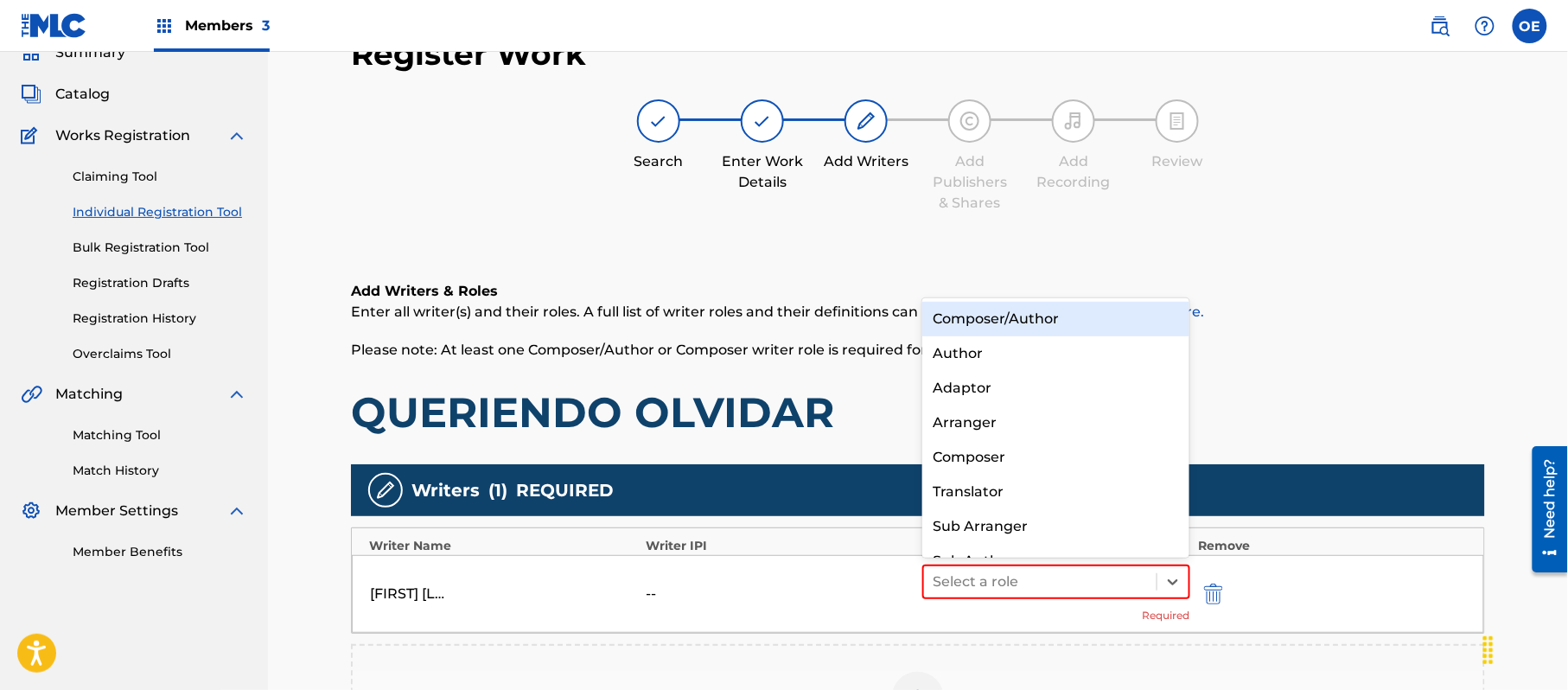 click on "Composer/Author" at bounding box center [1055, 319] 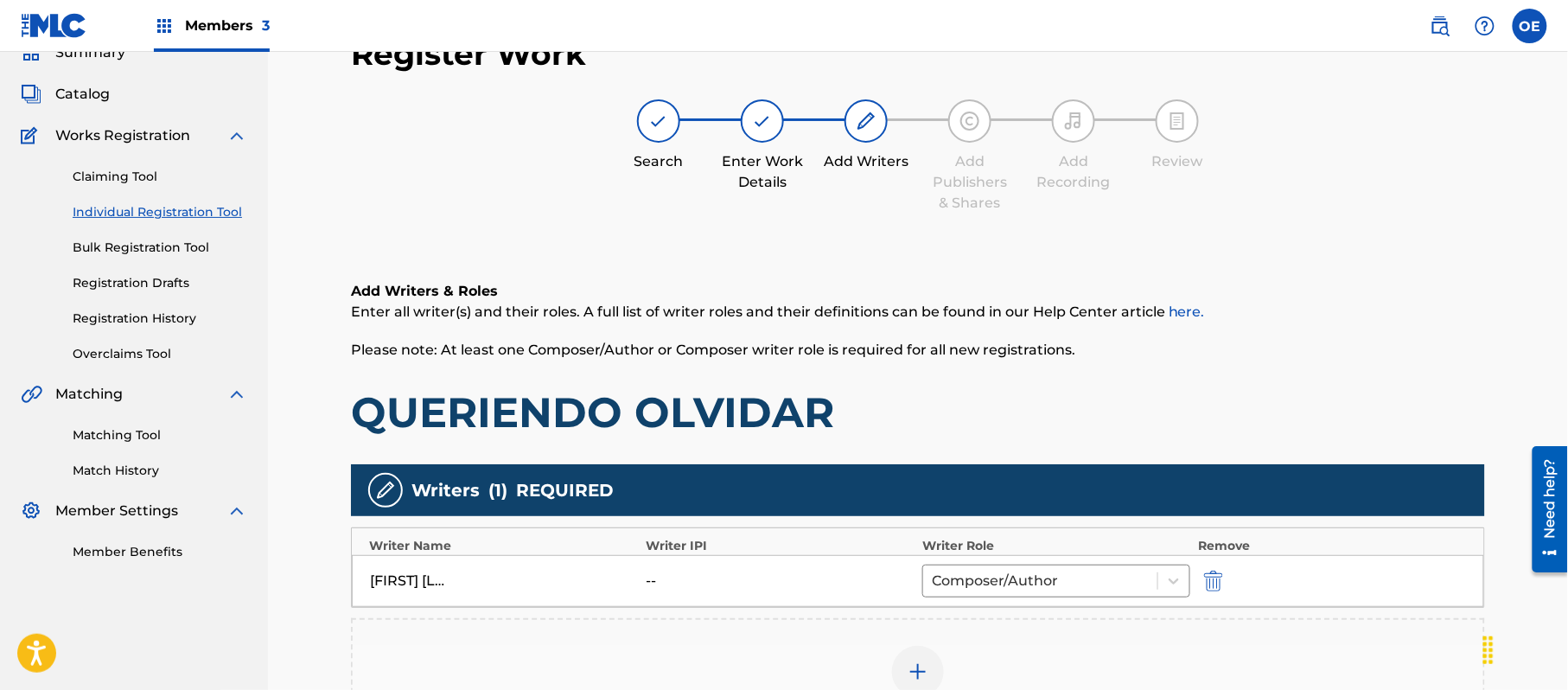 scroll, scrollTop: 379, scrollLeft: 0, axis: vertical 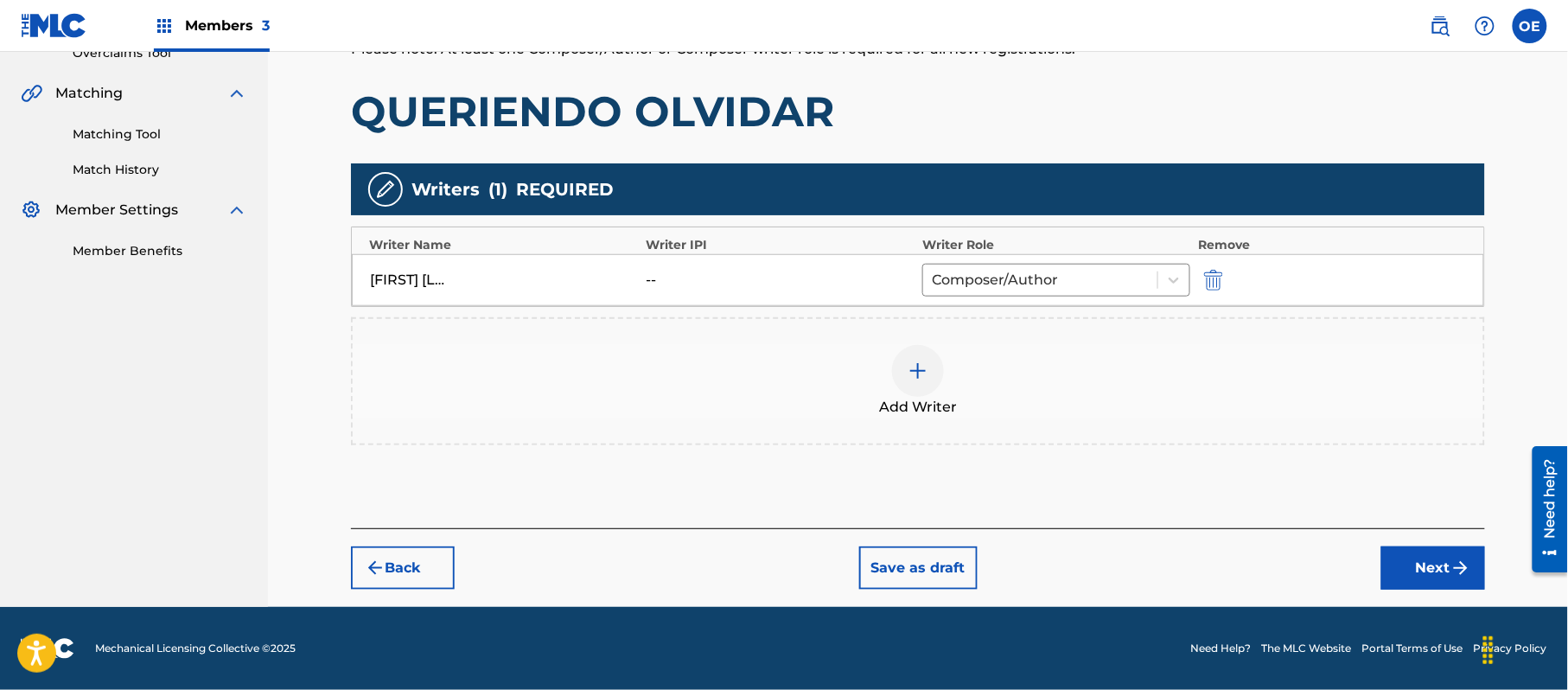 click at bounding box center [918, 371] 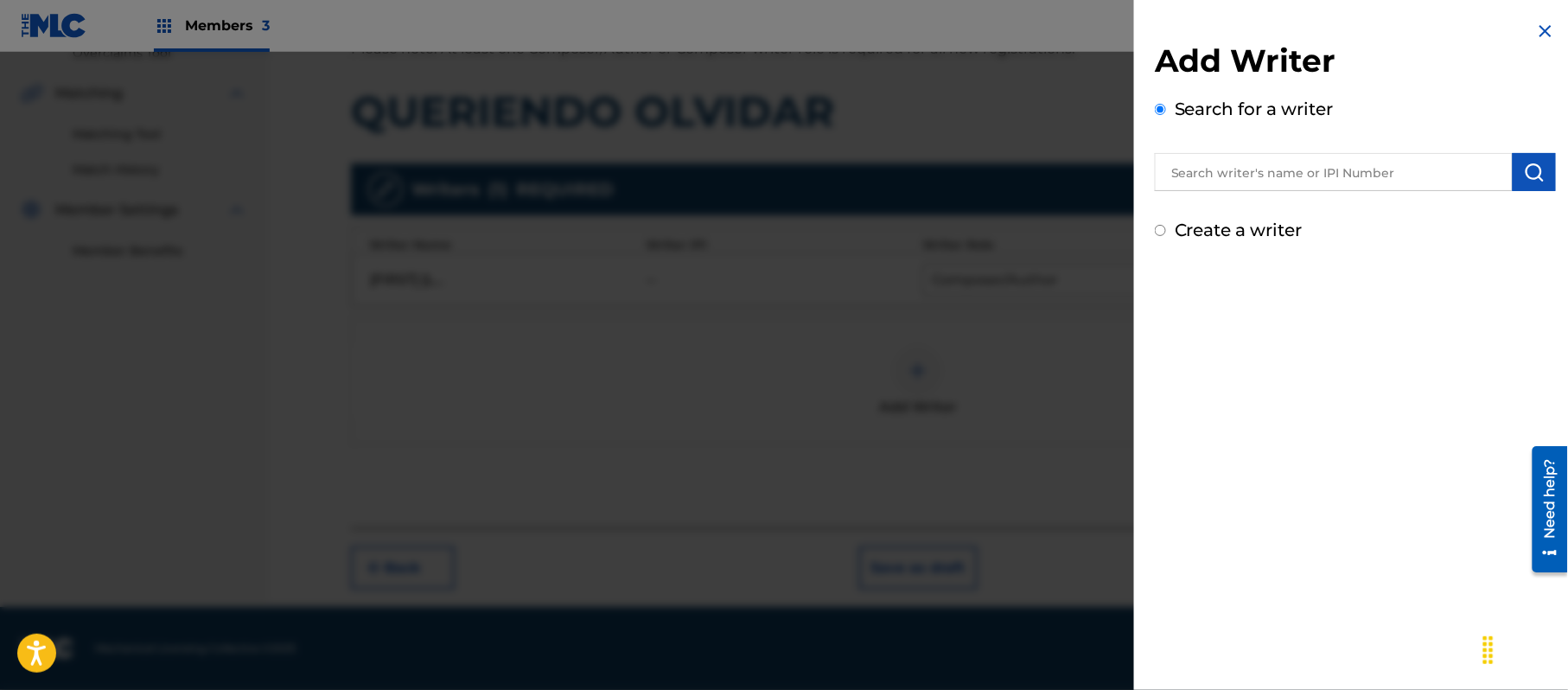 click on "Add Writer Search for a writer Create a writer" at bounding box center [1355, 131] 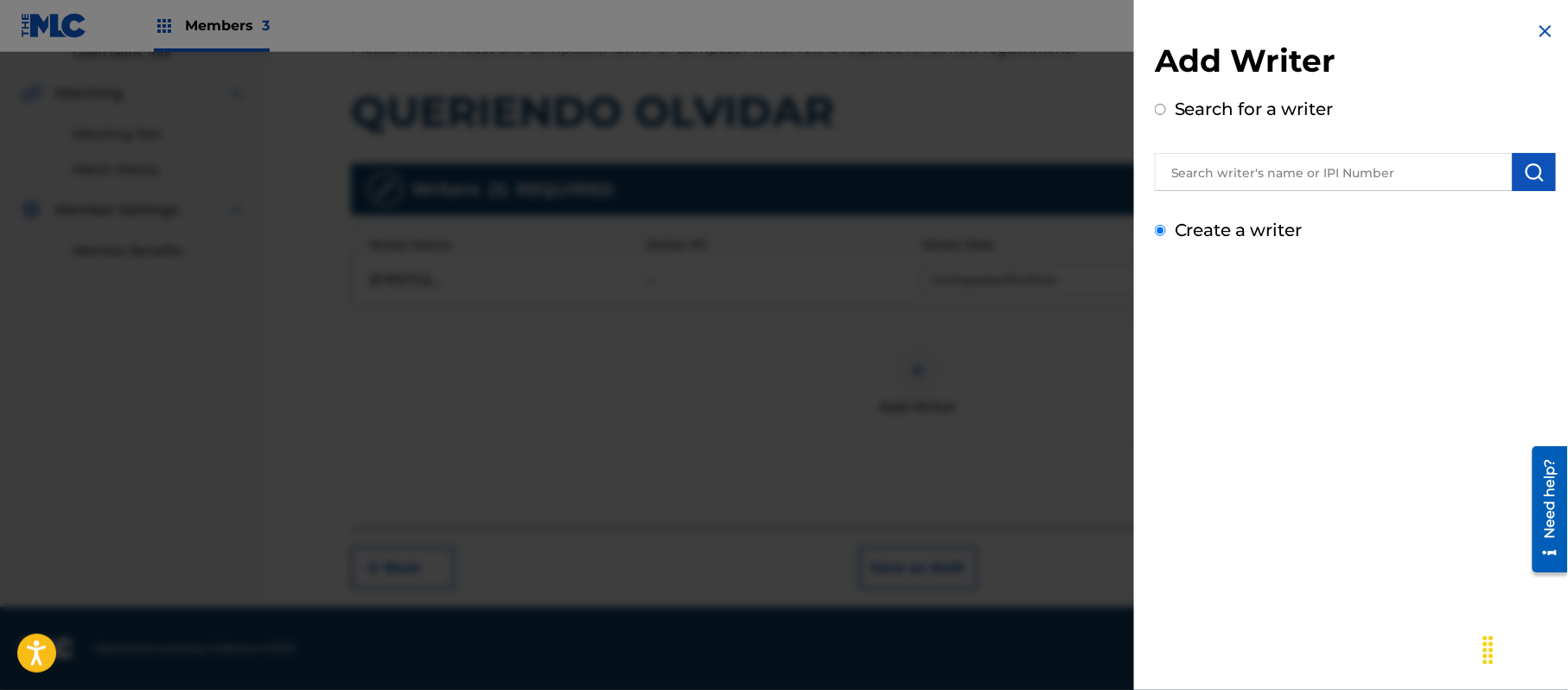 click on "Create a writer" at bounding box center [1160, 230] 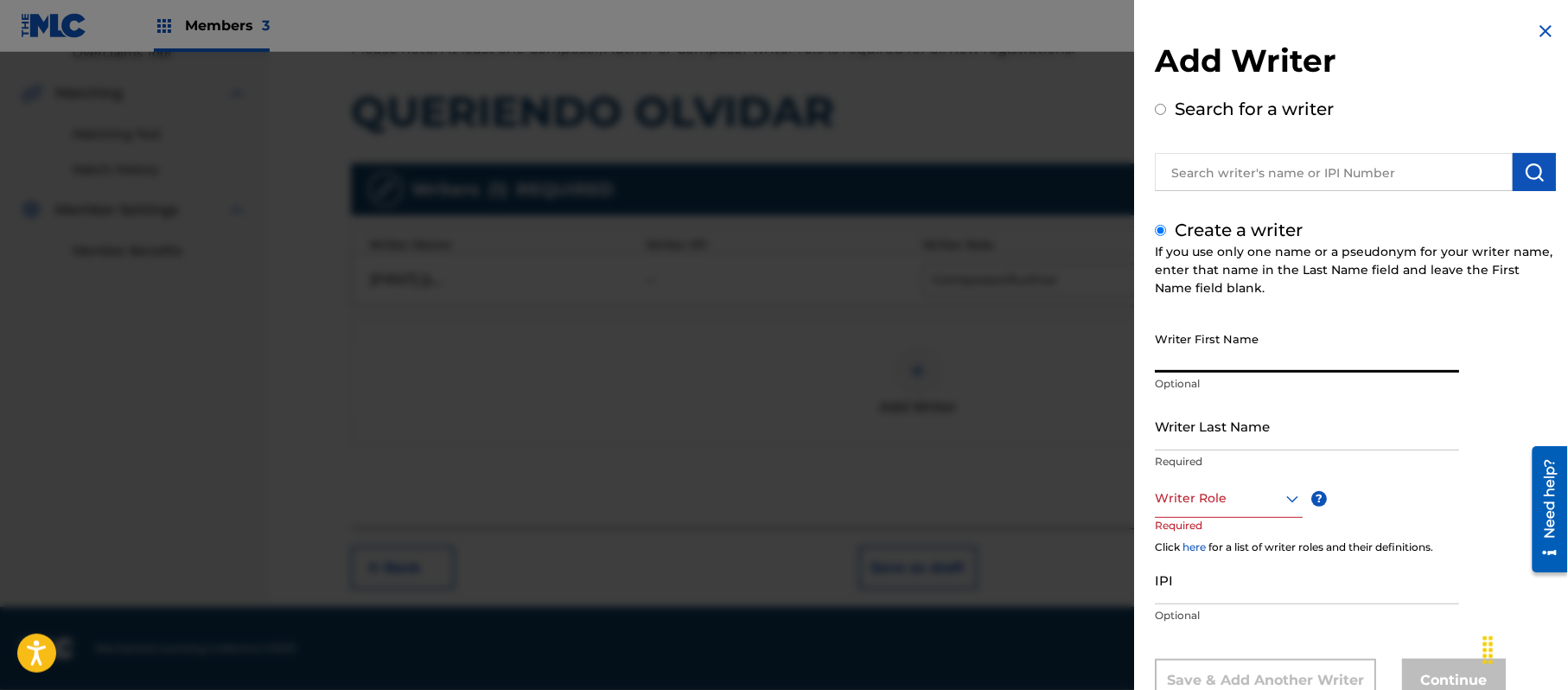 paste on "[FIRST] [LAST], [FIRST] [LAST]" 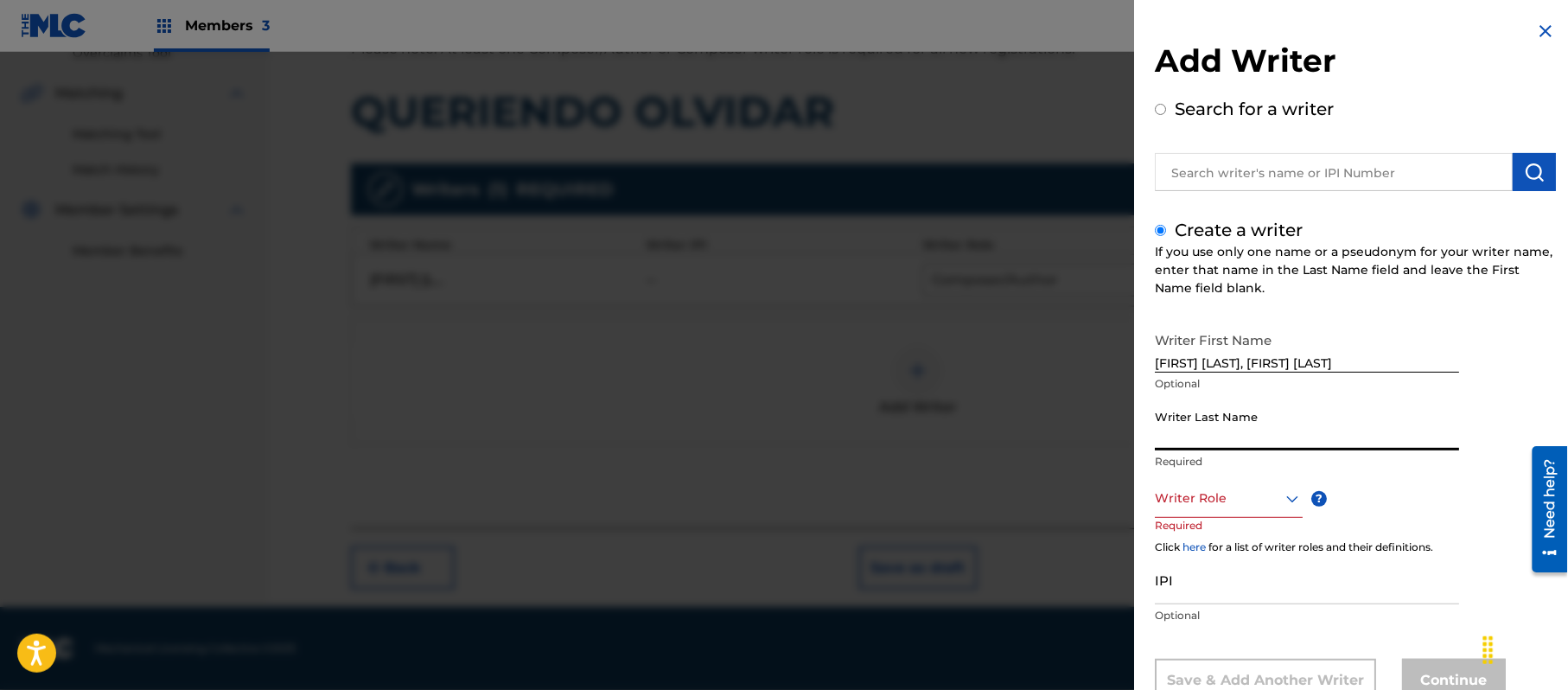 click on "Writer Last Name" at bounding box center (1307, 425) 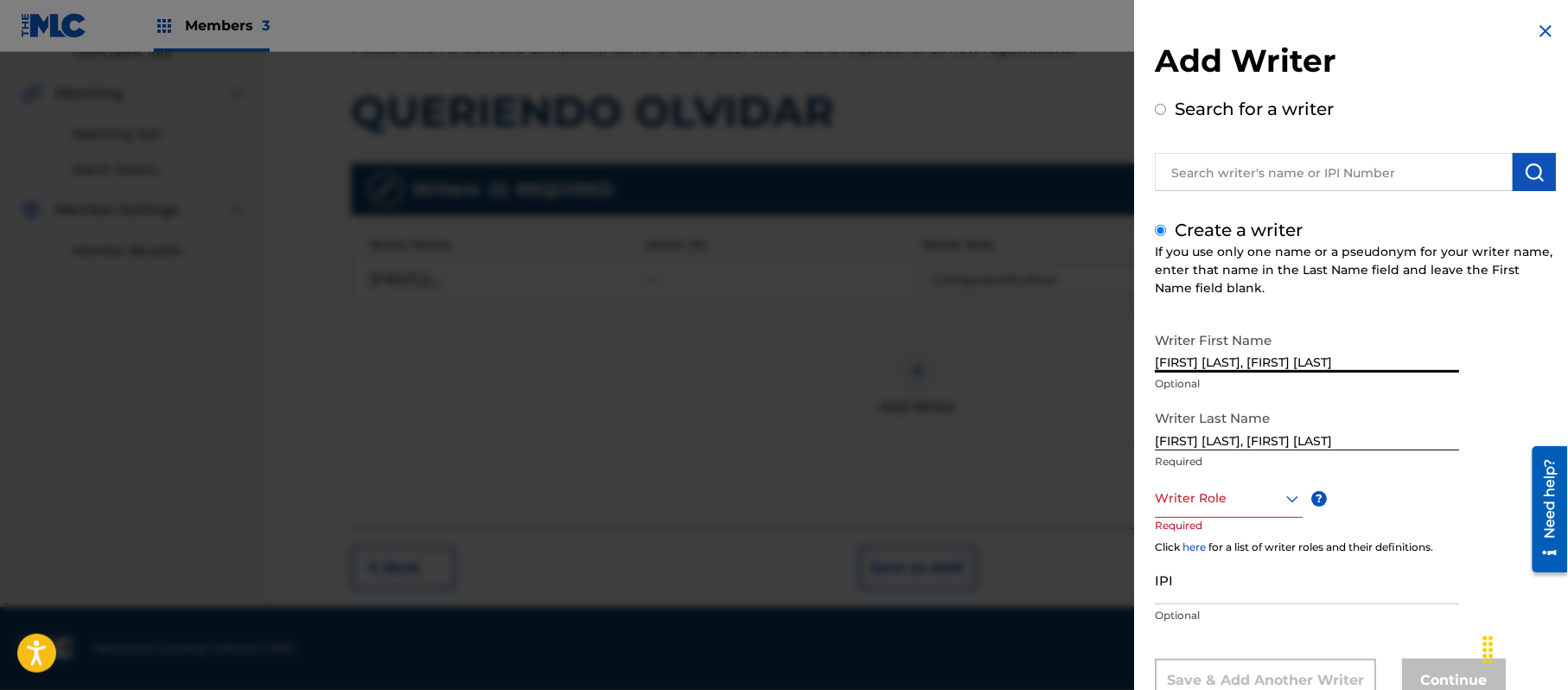 drag, startPoint x: 1423, startPoint y: 358, endPoint x: 1226, endPoint y: 371, distance: 197.42847 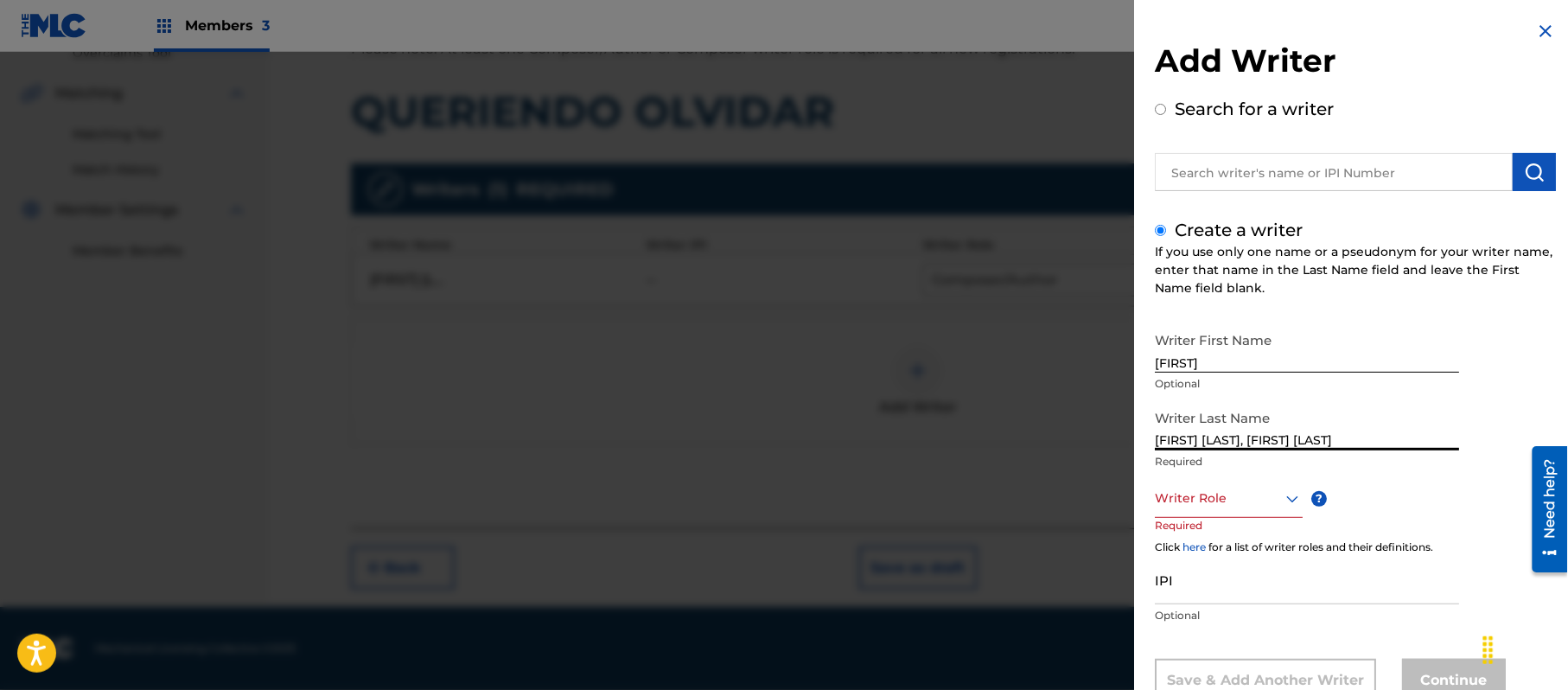 drag, startPoint x: 1234, startPoint y: 438, endPoint x: 1031, endPoint y: 455, distance: 203.71058 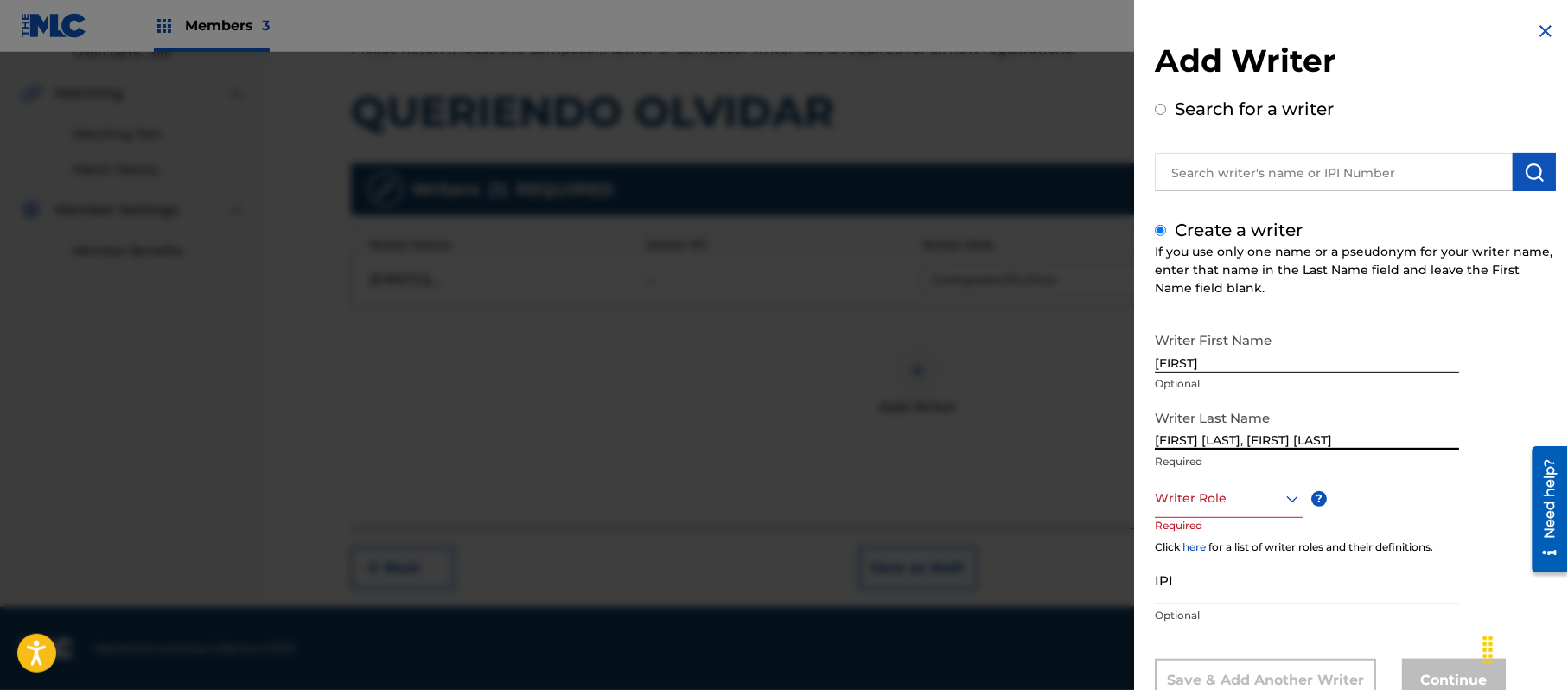 click on "Add Writer Search for a writer Create a writer If you use only one name or a pseudonym for your writer name, enter that name in the Last Name field and leave the First Name field blank. Writer First Name [FIRST] [LAST] Optional" at bounding box center [784, 371] 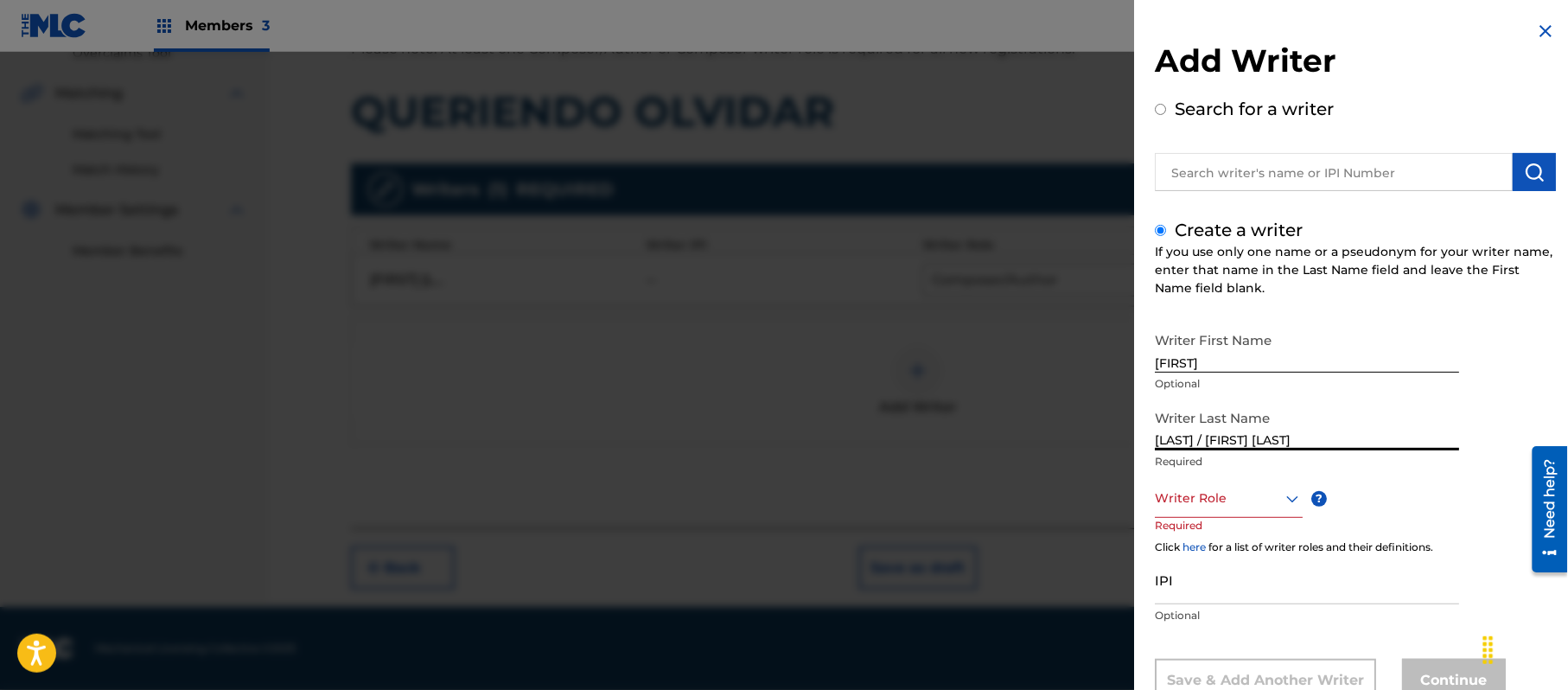 drag, startPoint x: 1342, startPoint y: 444, endPoint x: 1212, endPoint y: 450, distance: 130.13839 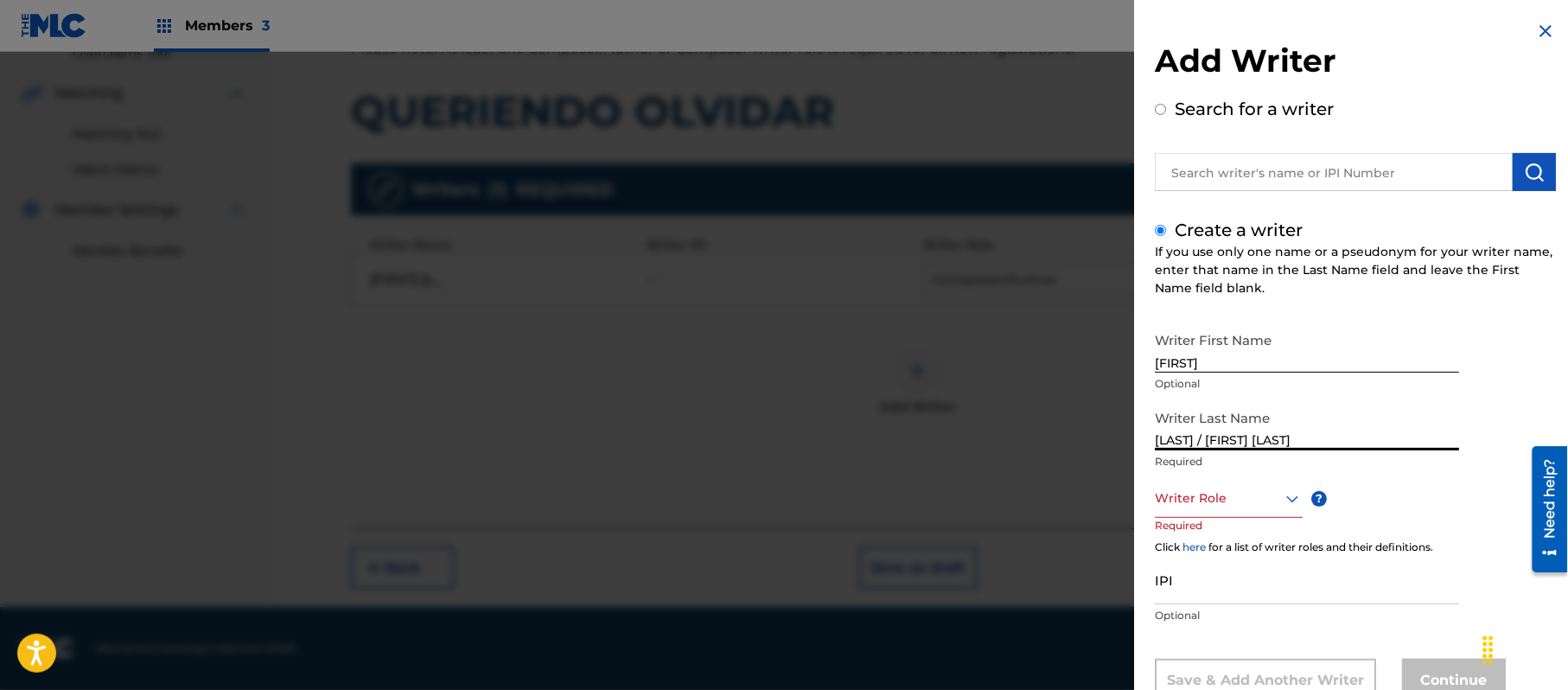 click on "[LAST] / [FIRST] [LAST]" at bounding box center (1307, 425) 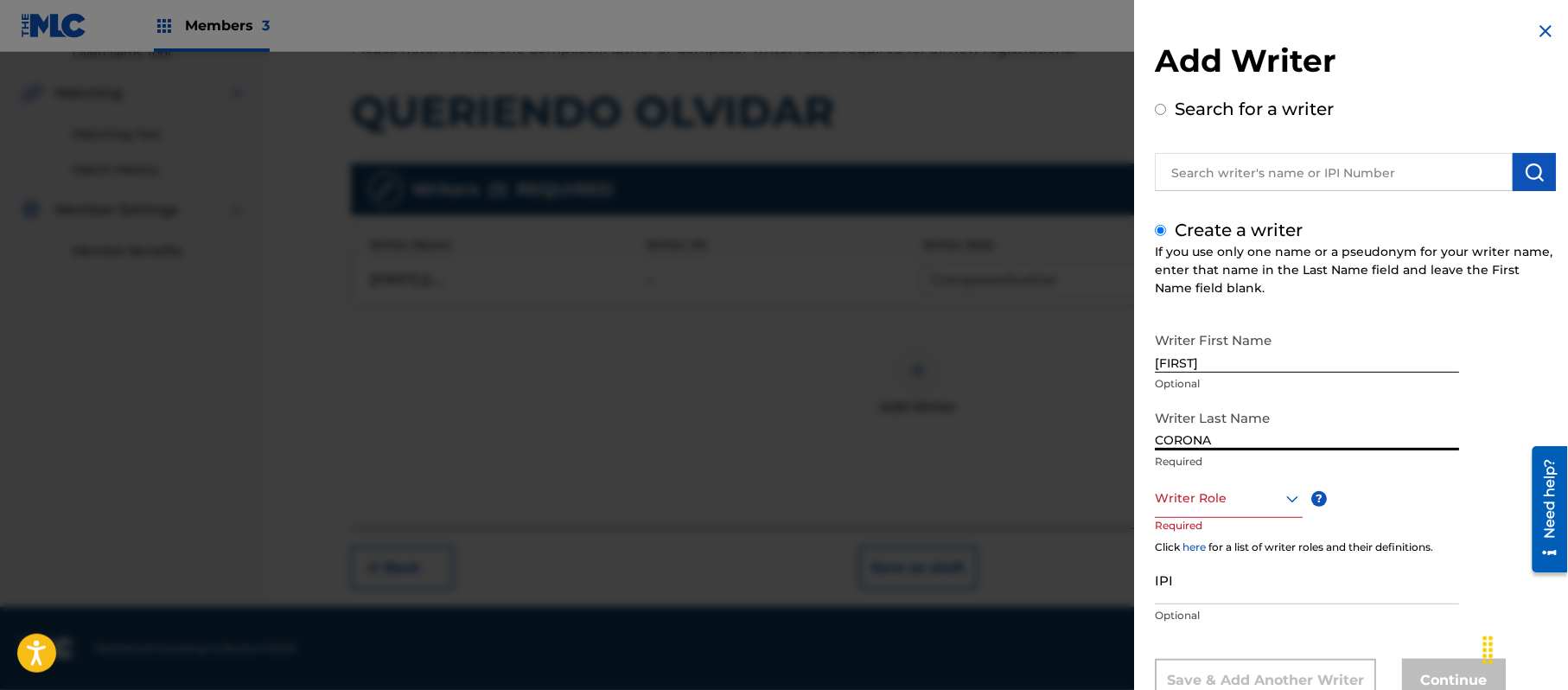 click on "Writer Role" at bounding box center [1228, 498] 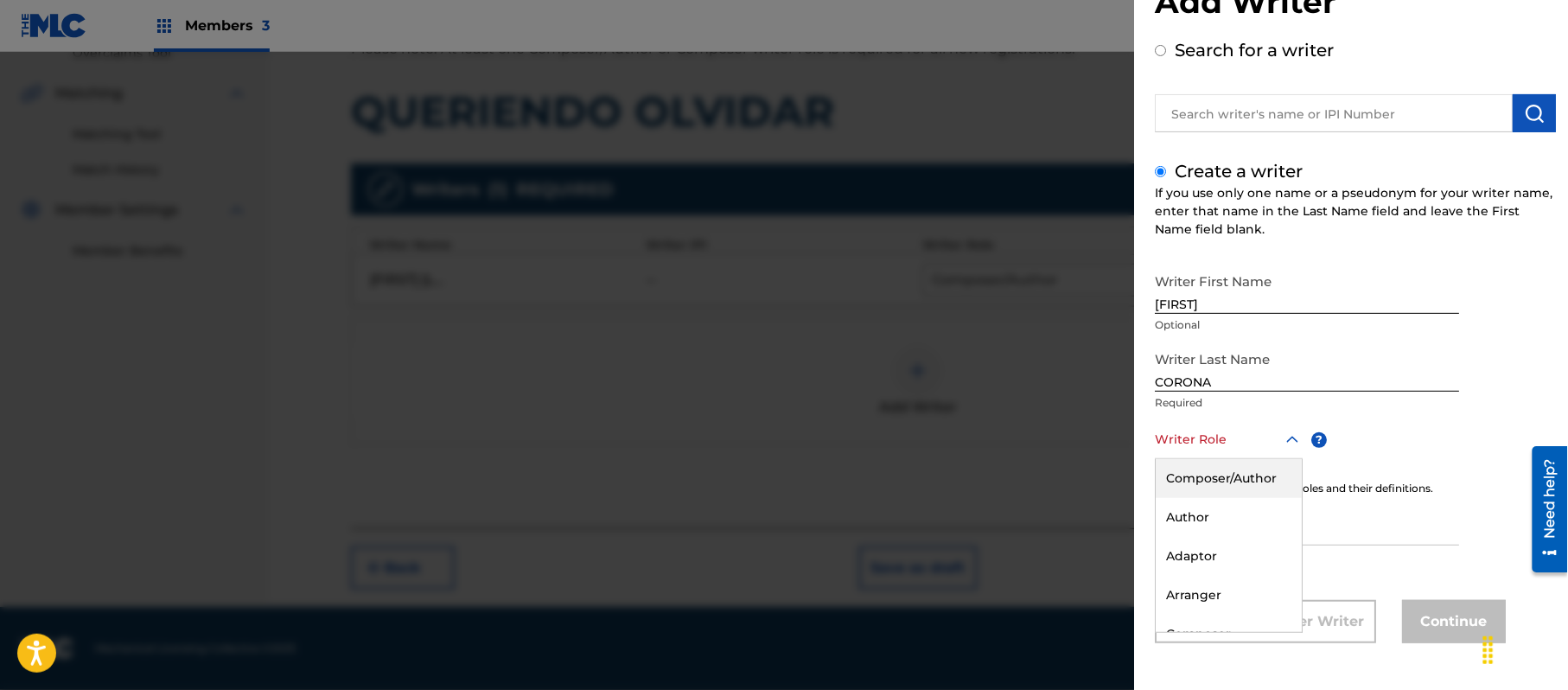 click on "Composer/Author" at bounding box center (1228, 478) 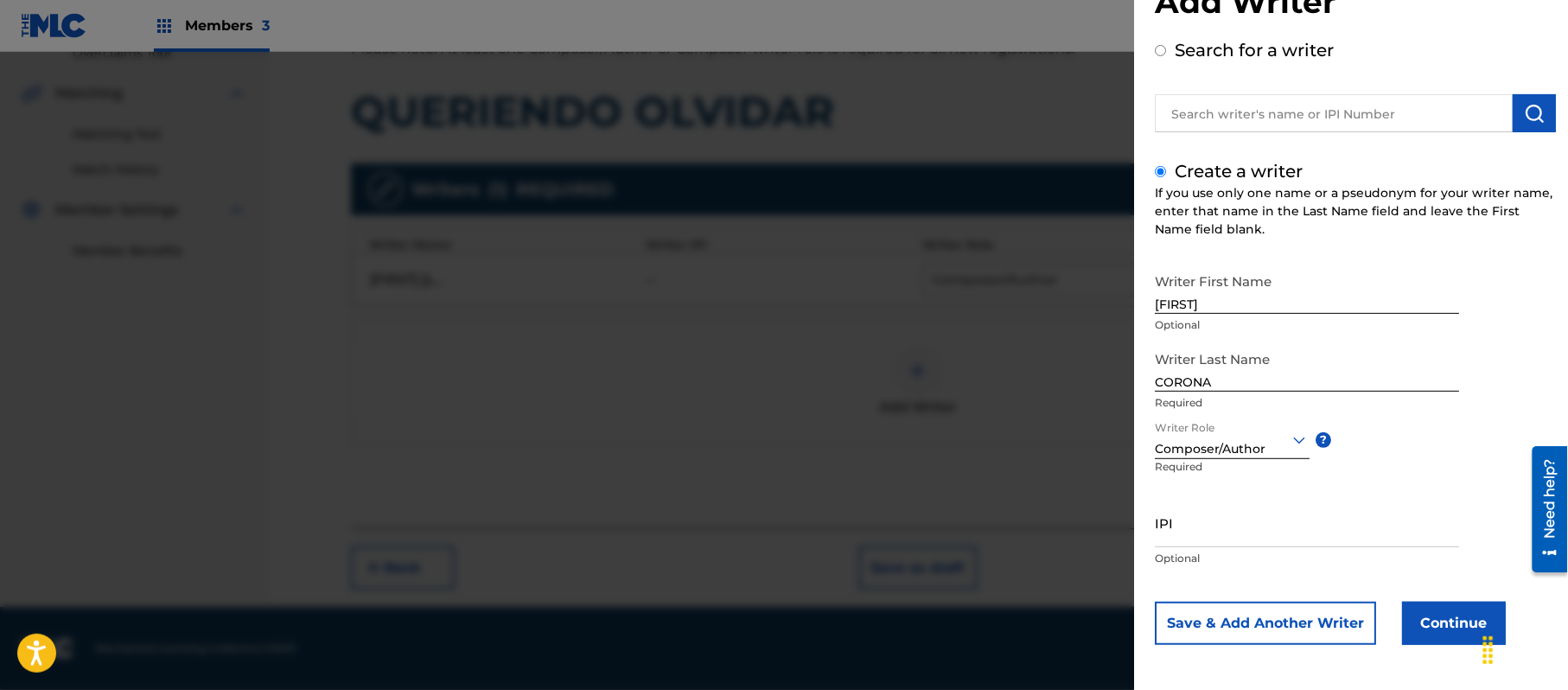 click 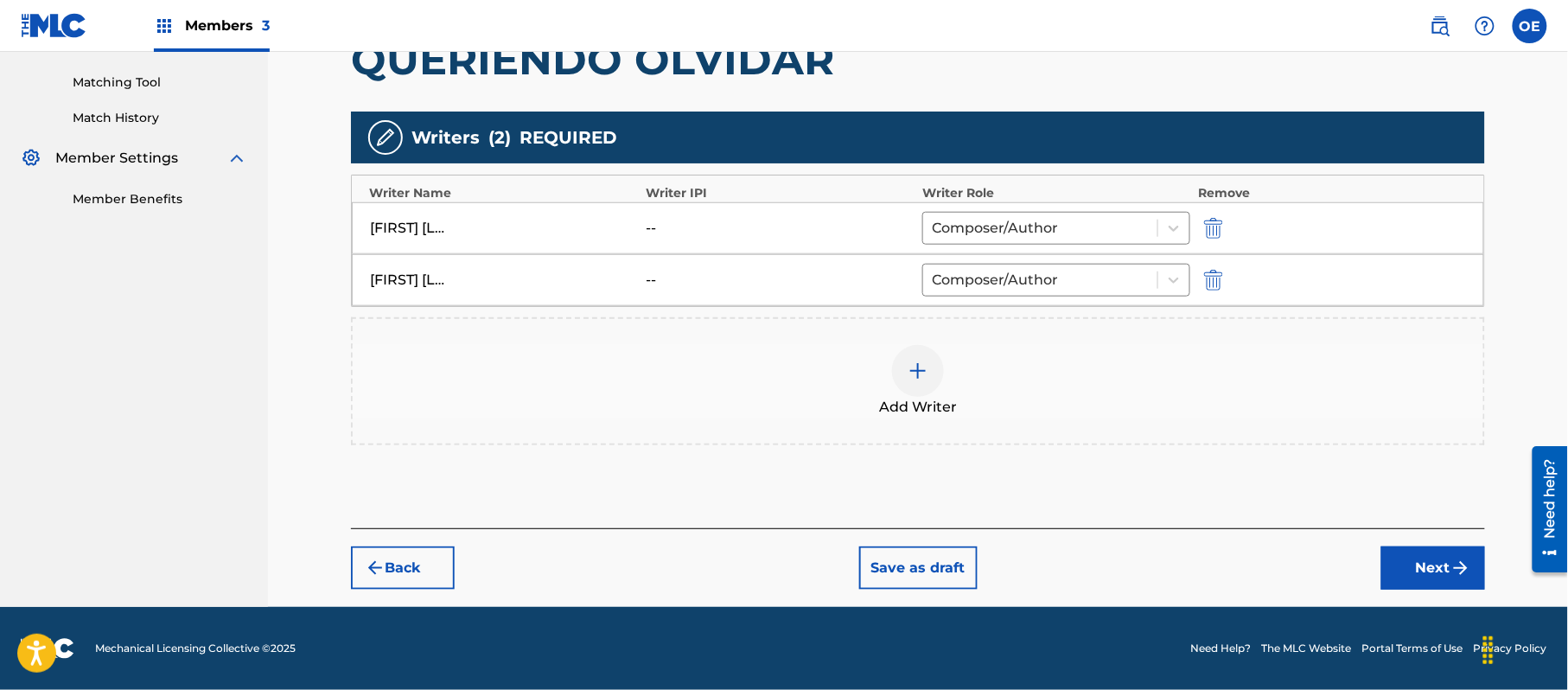 click on "Next" at bounding box center (1433, 568) 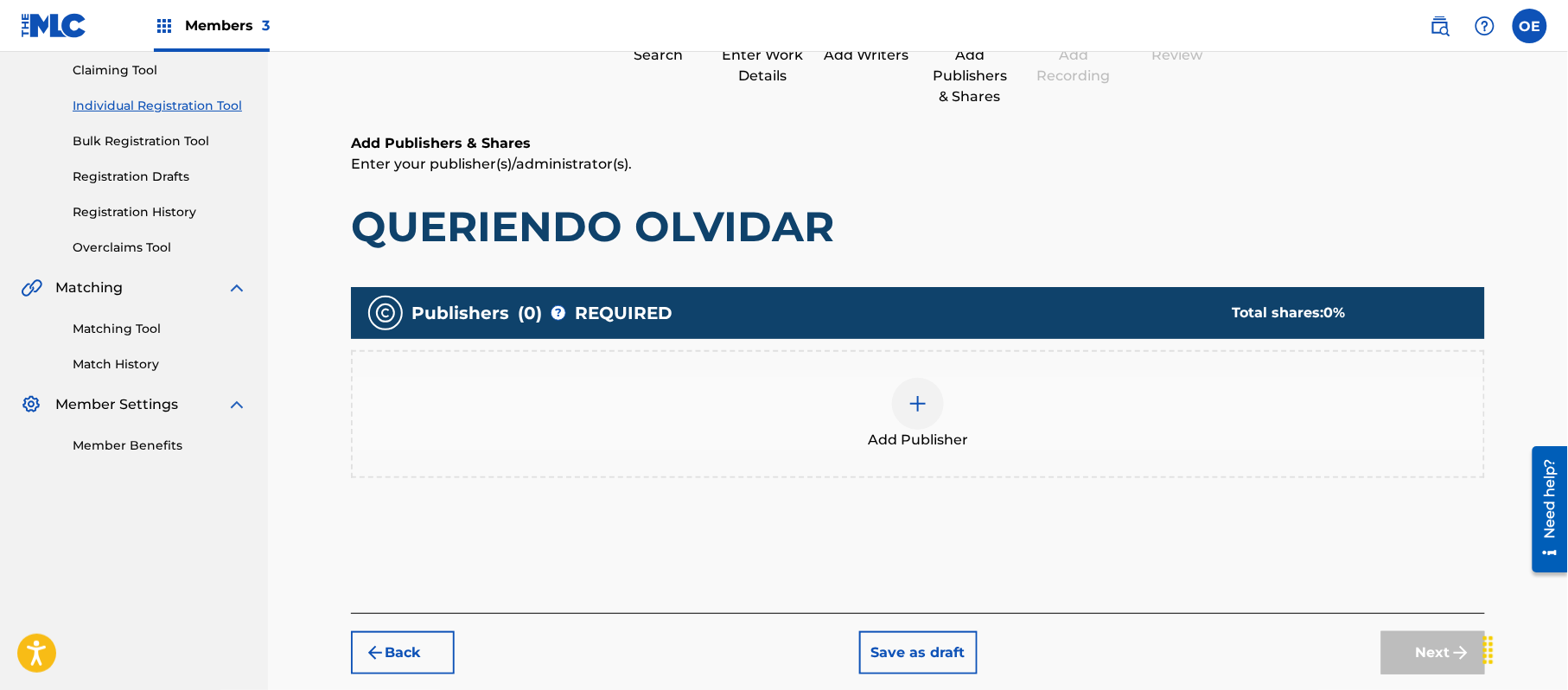 scroll, scrollTop: 78, scrollLeft: 0, axis: vertical 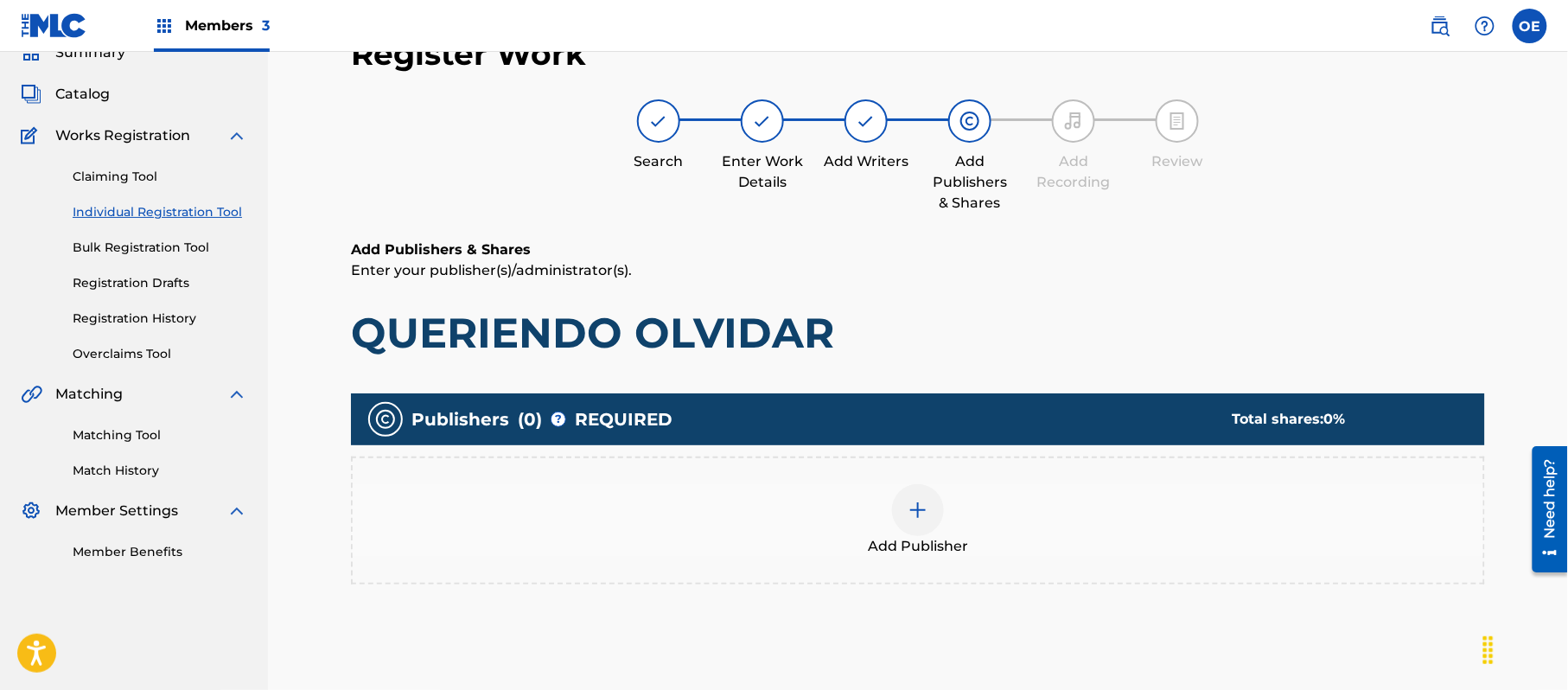 click on "Add Publisher" at bounding box center (918, 521) 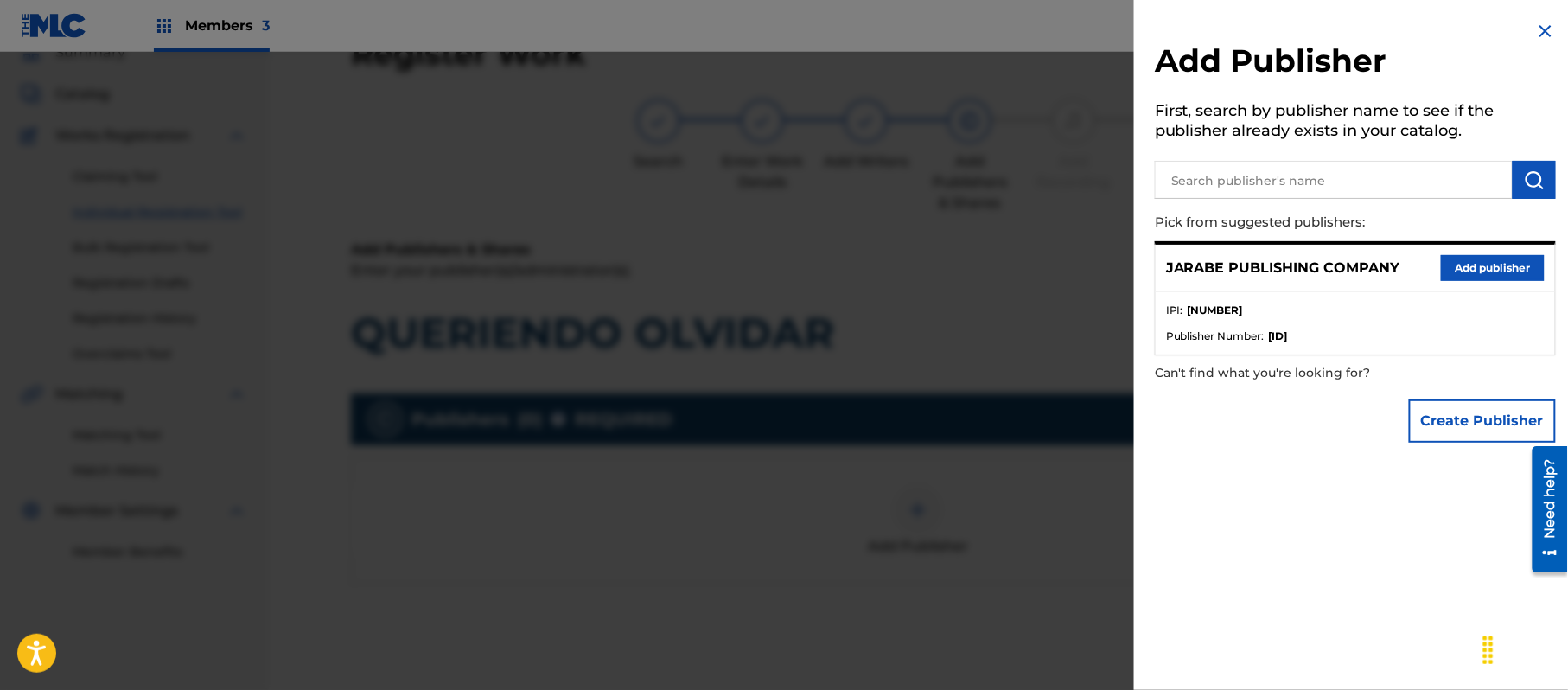 click on "Add publisher" at bounding box center [1493, 268] 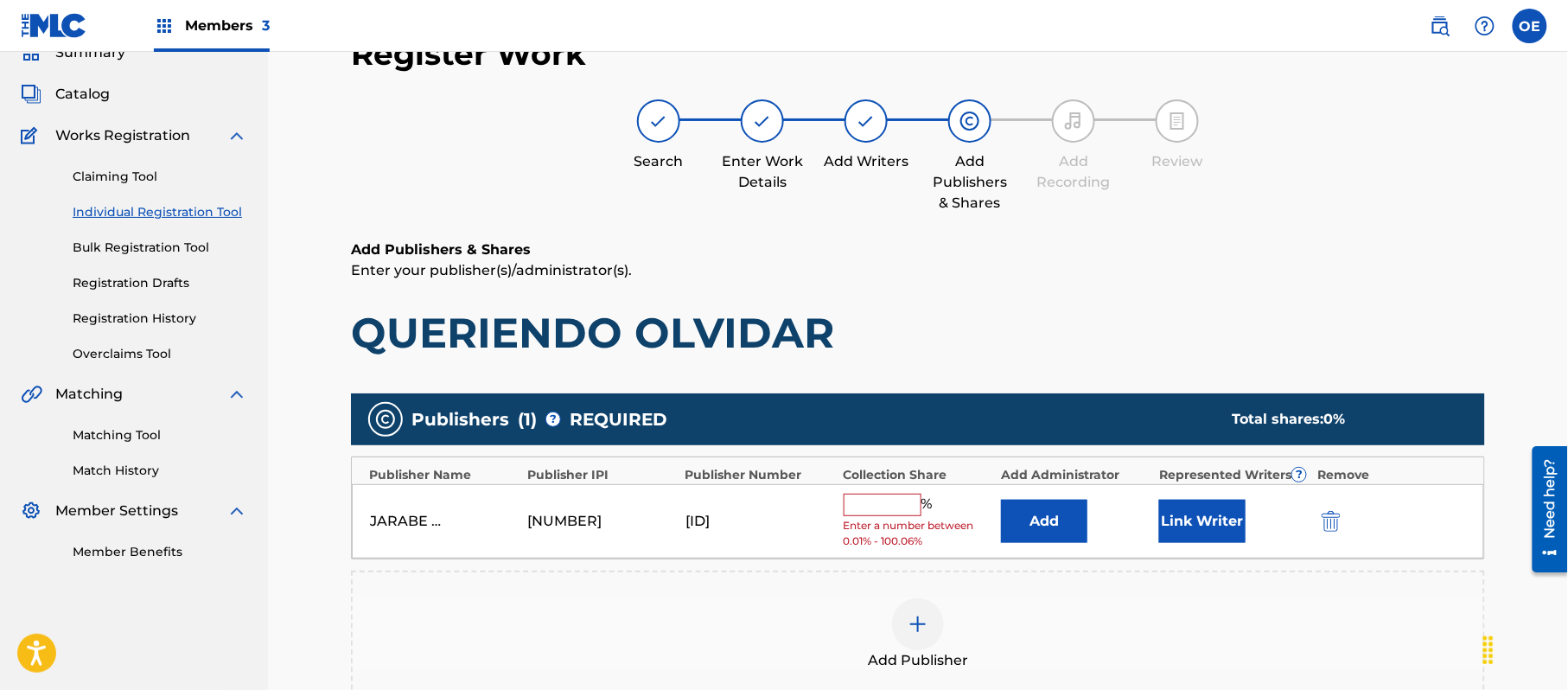 click at bounding box center (883, 505) 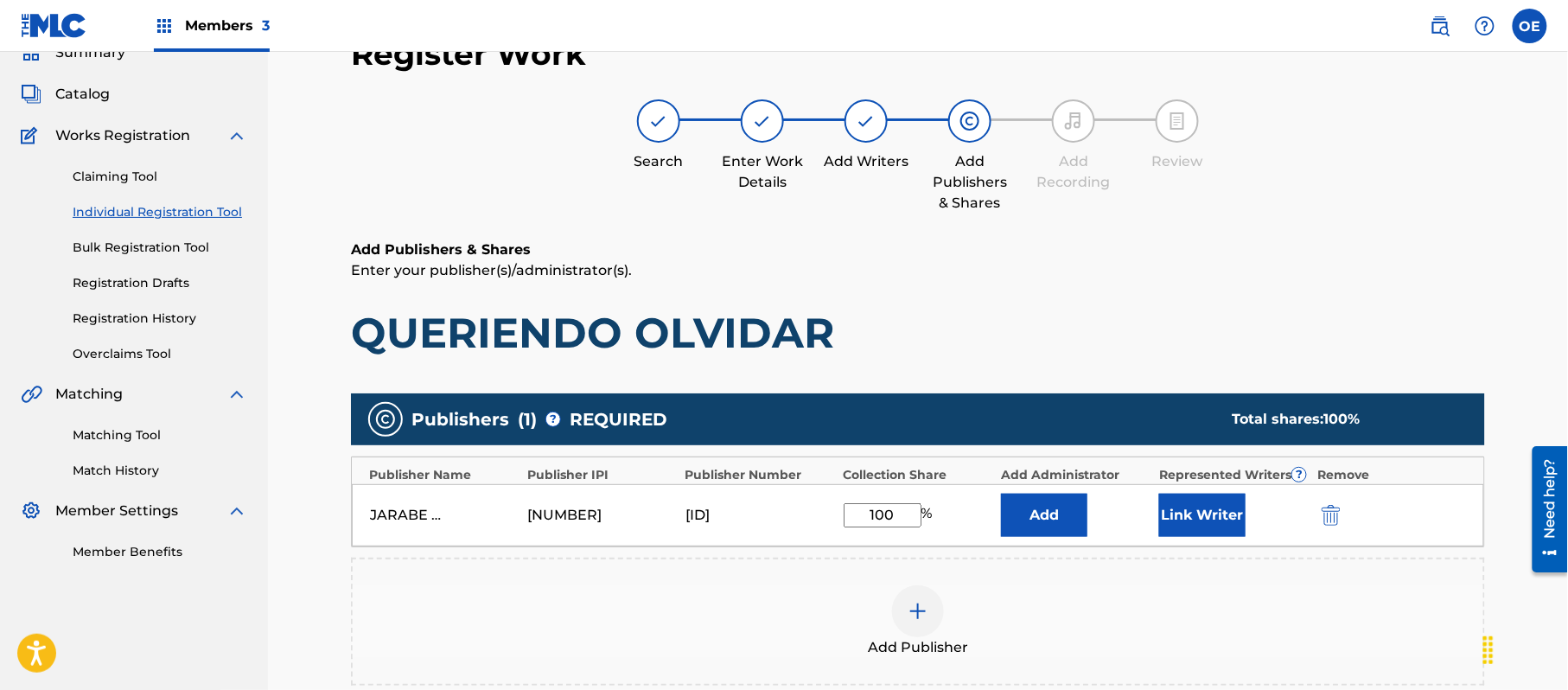 click on "Link Writer" at bounding box center [1202, 515] 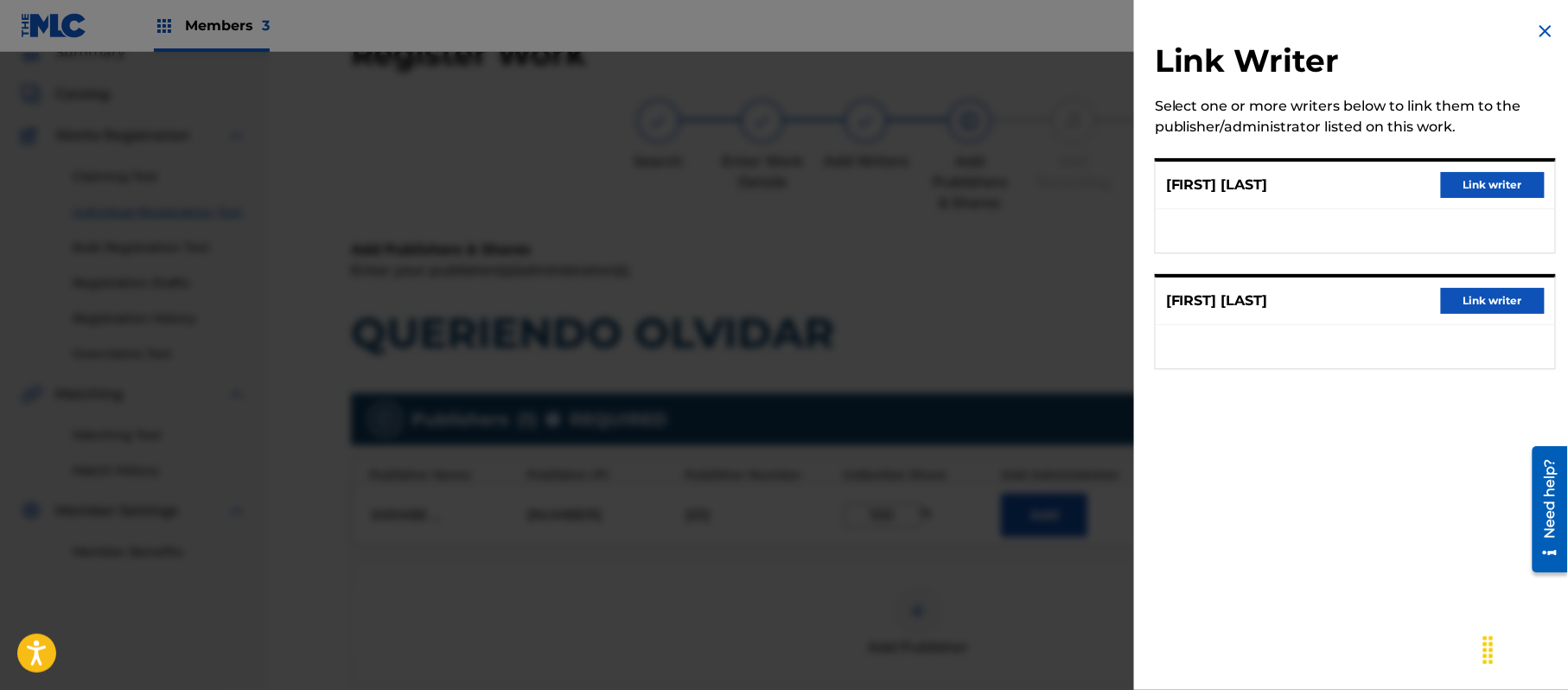 click on "Link writer" at bounding box center (1493, 185) 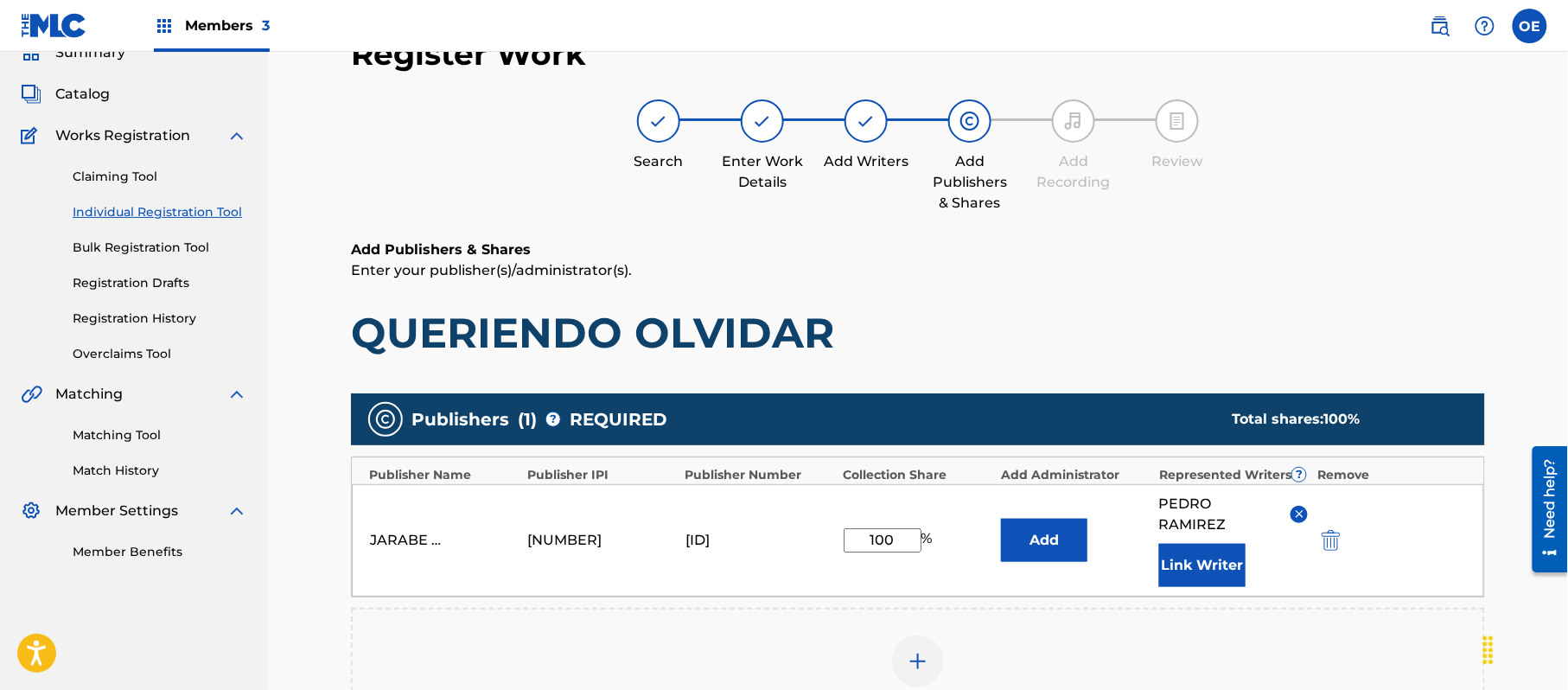 click on "Link Writer" at bounding box center [1202, 565] 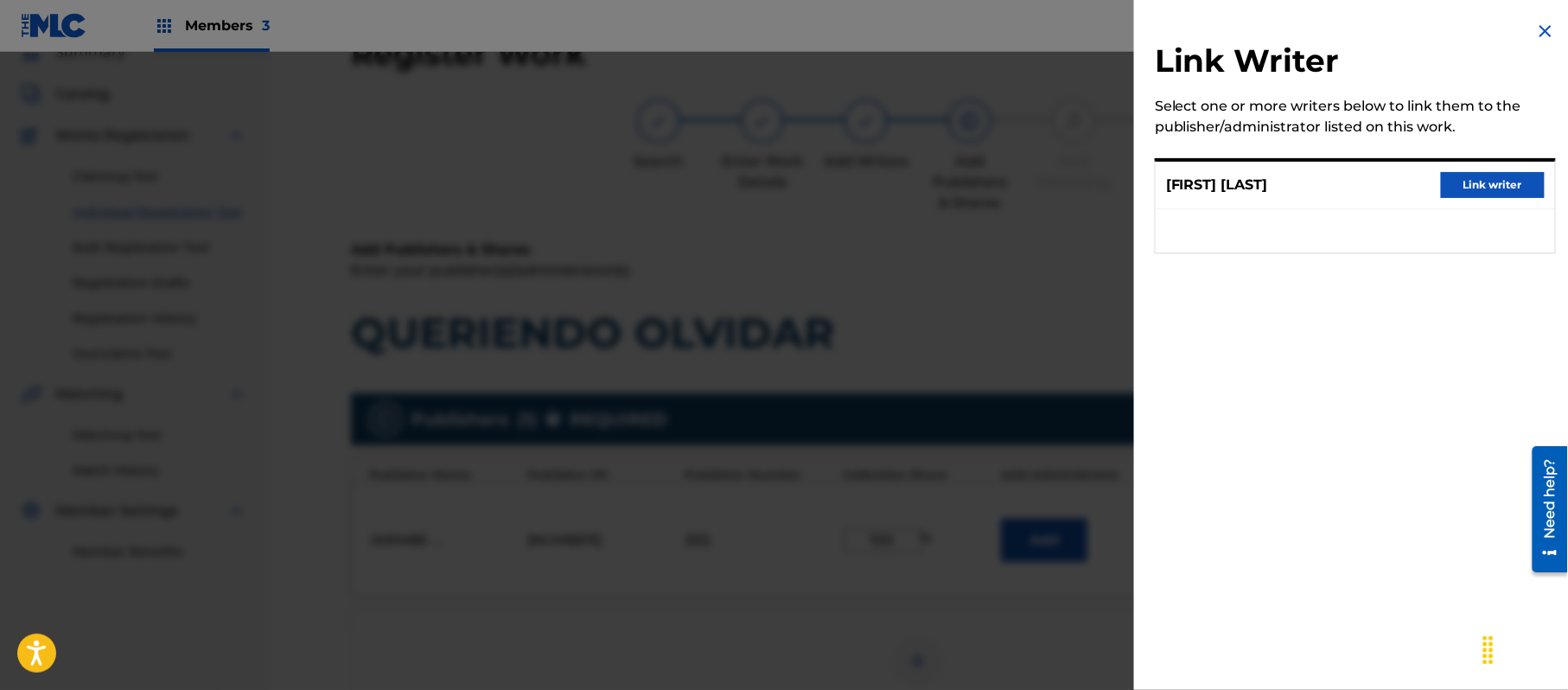 click on "Link writer" at bounding box center (1493, 185) 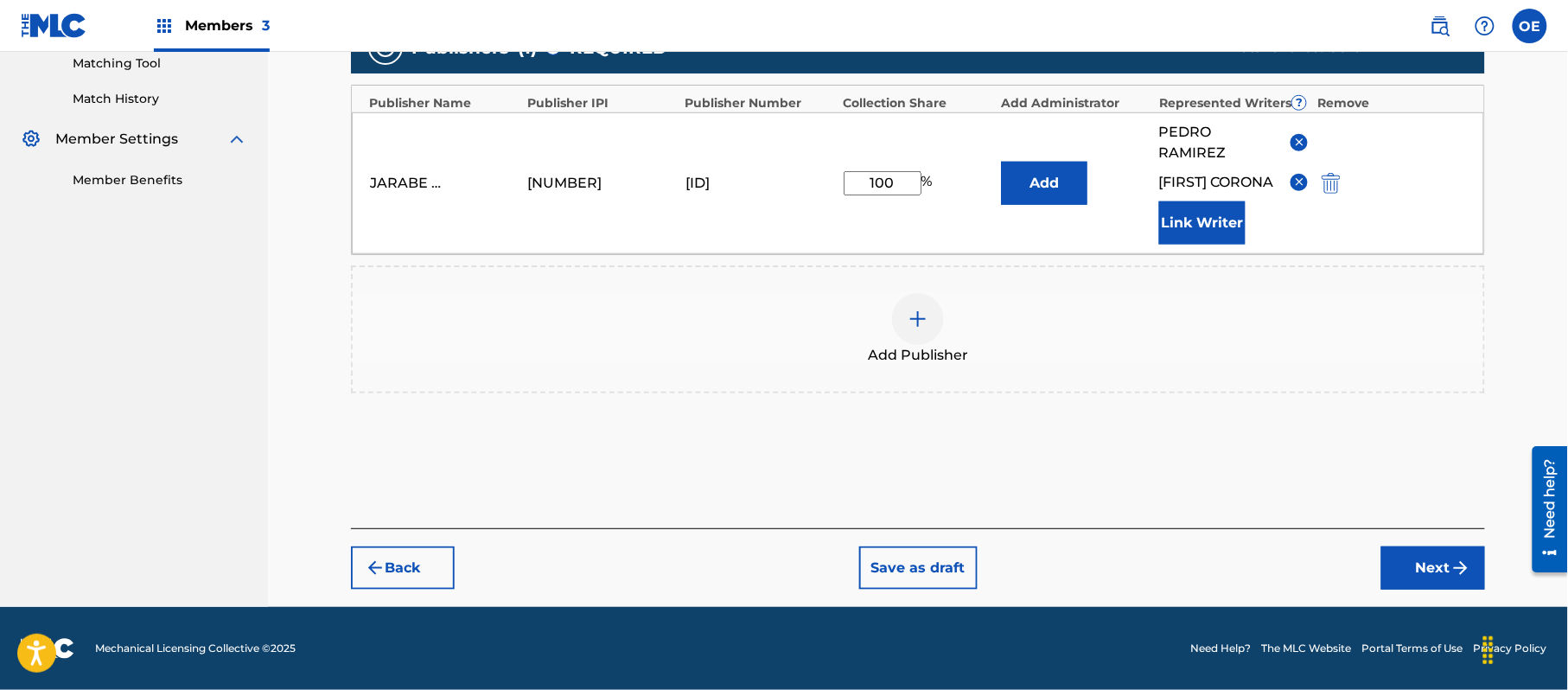 click on "Next" at bounding box center [1433, 568] 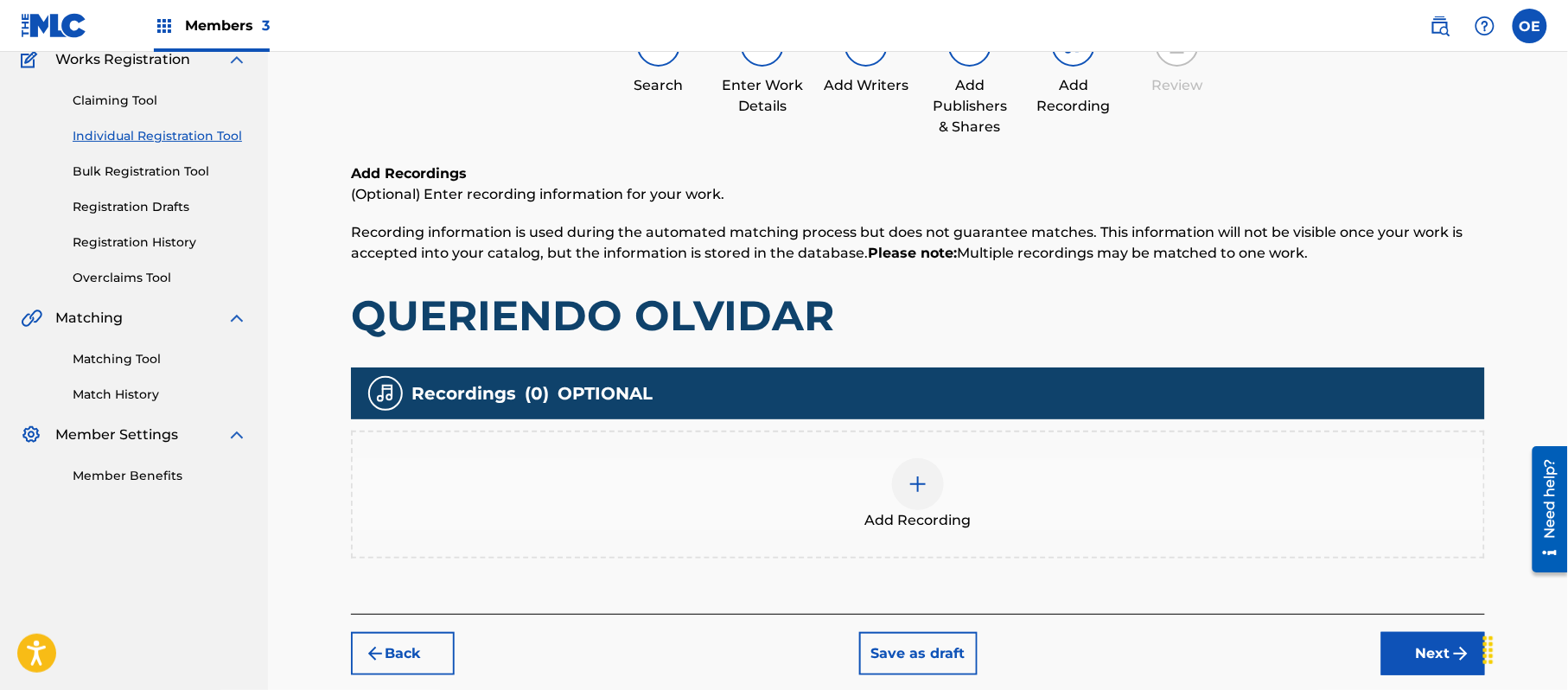 scroll, scrollTop: 78, scrollLeft: 0, axis: vertical 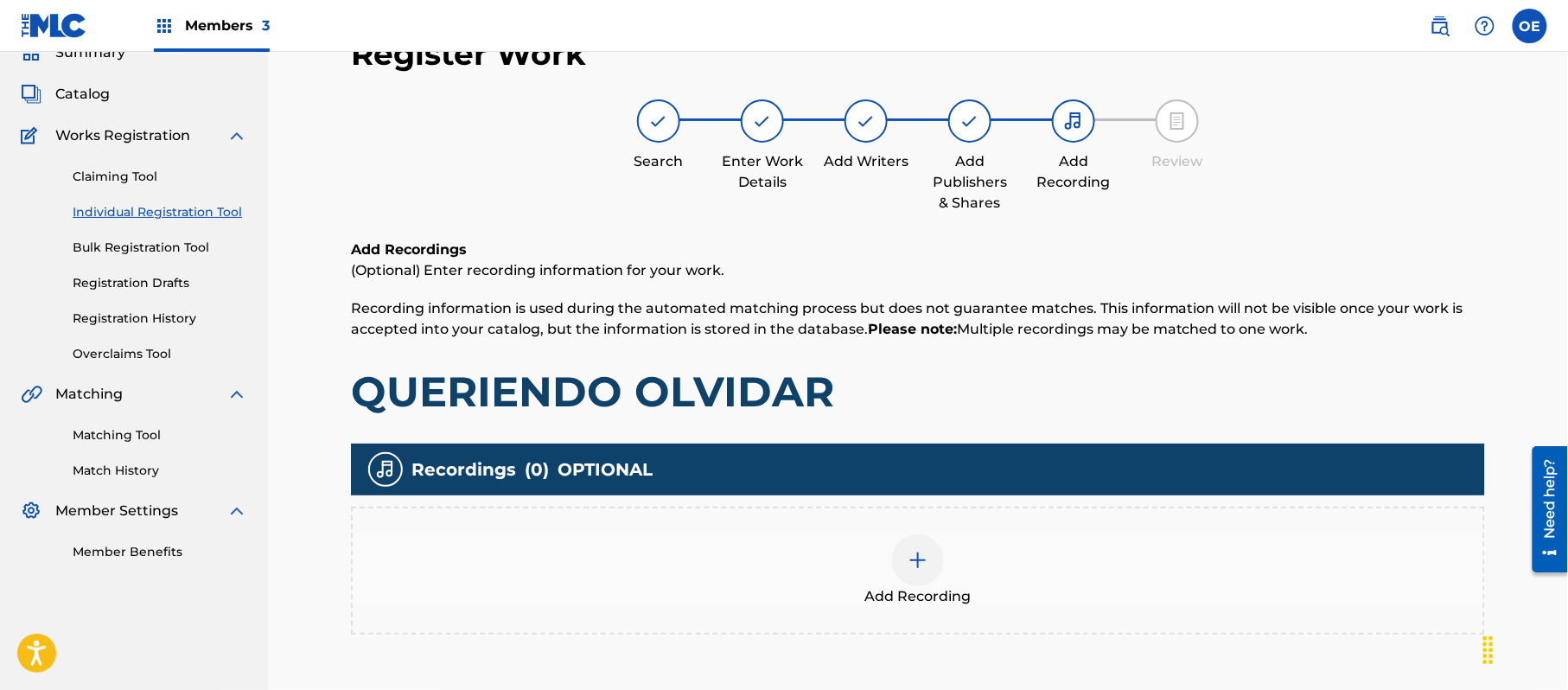 click on "Add Recording" at bounding box center (918, 571) 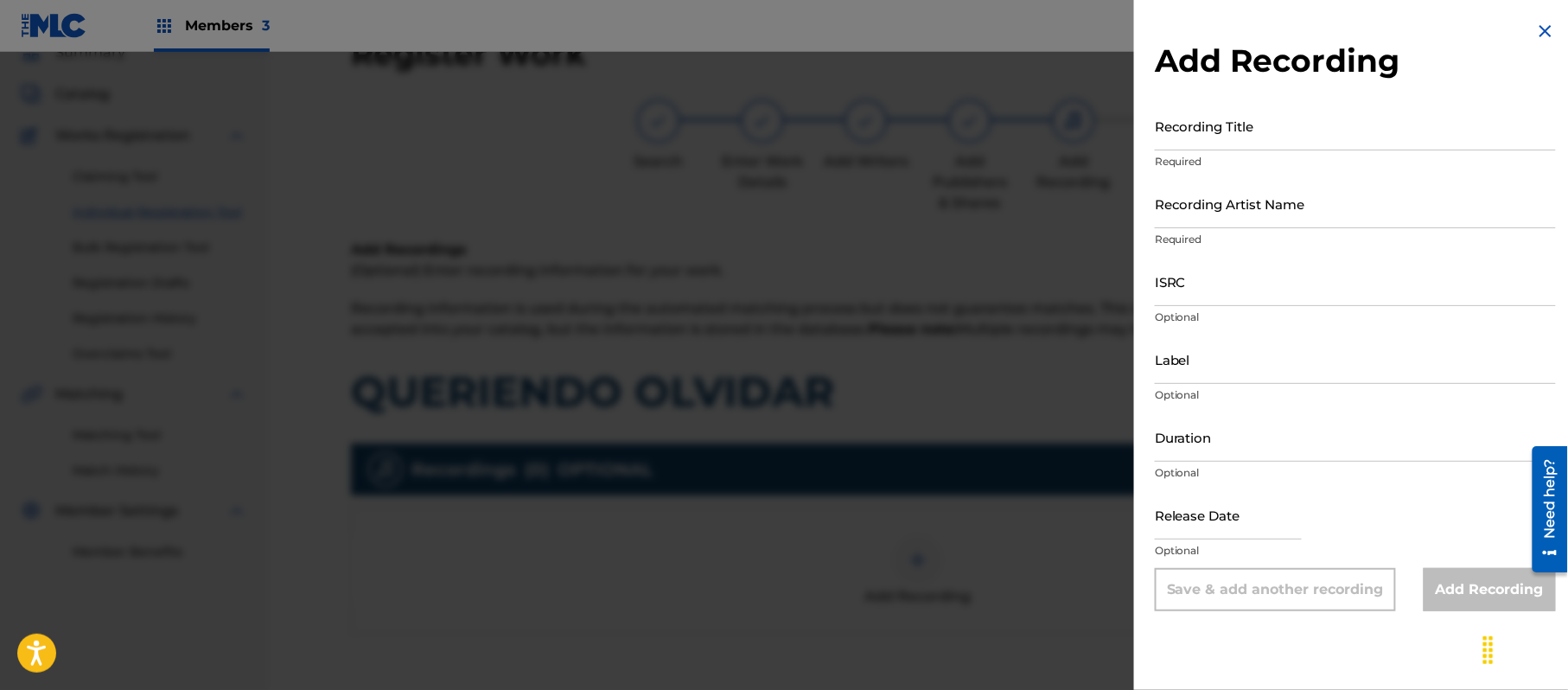 drag, startPoint x: 1339, startPoint y: 92, endPoint x: 1323, endPoint y: 105, distance: 20.615528 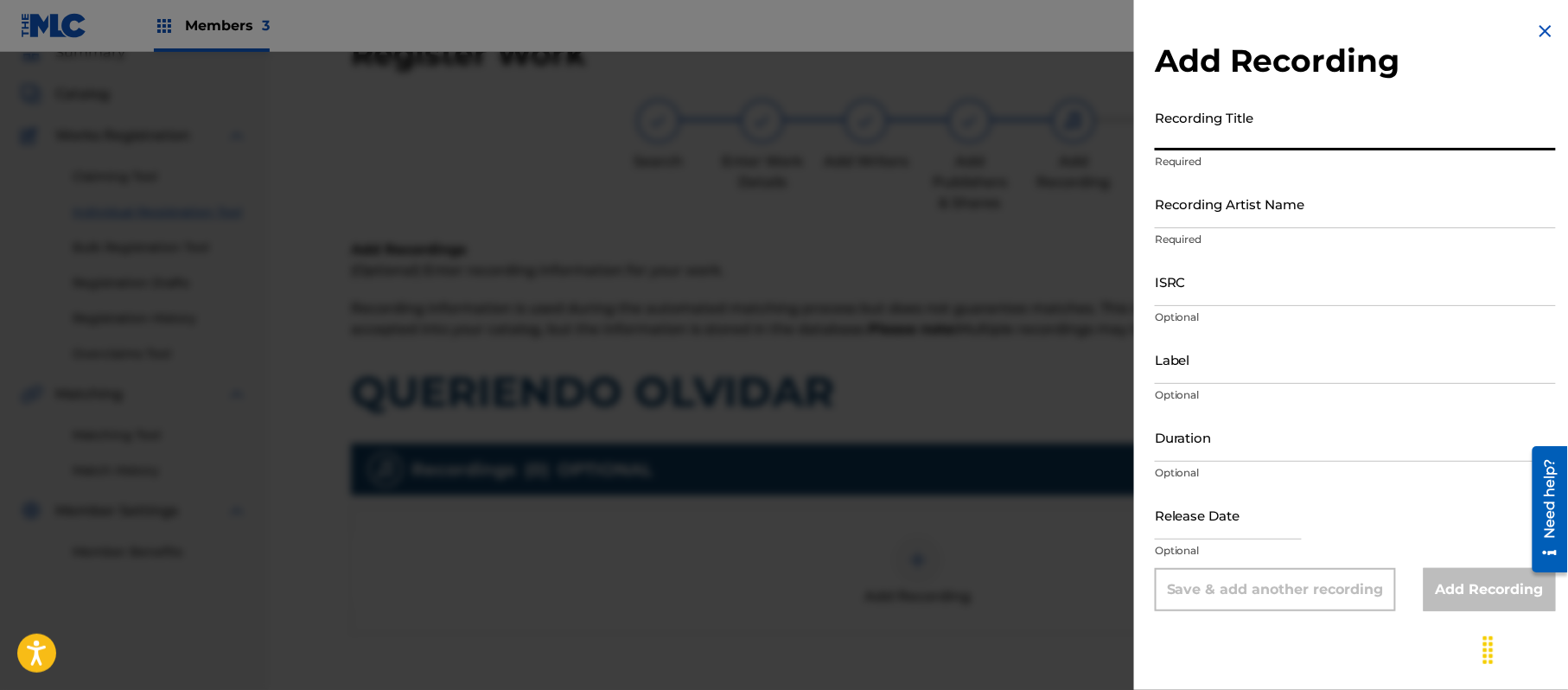 click on "Recording Title" at bounding box center (1355, 125) 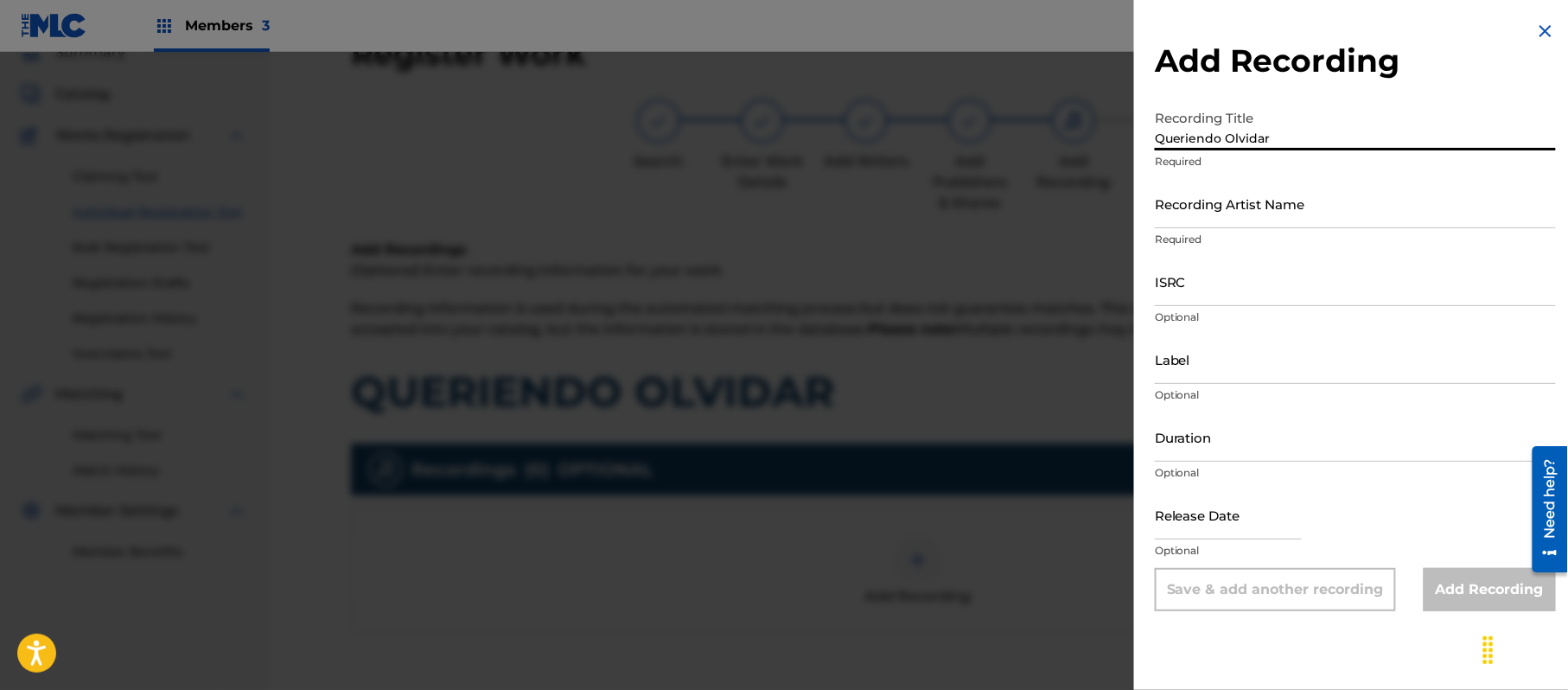 click on "Recording Artist Name" at bounding box center [1355, 203] 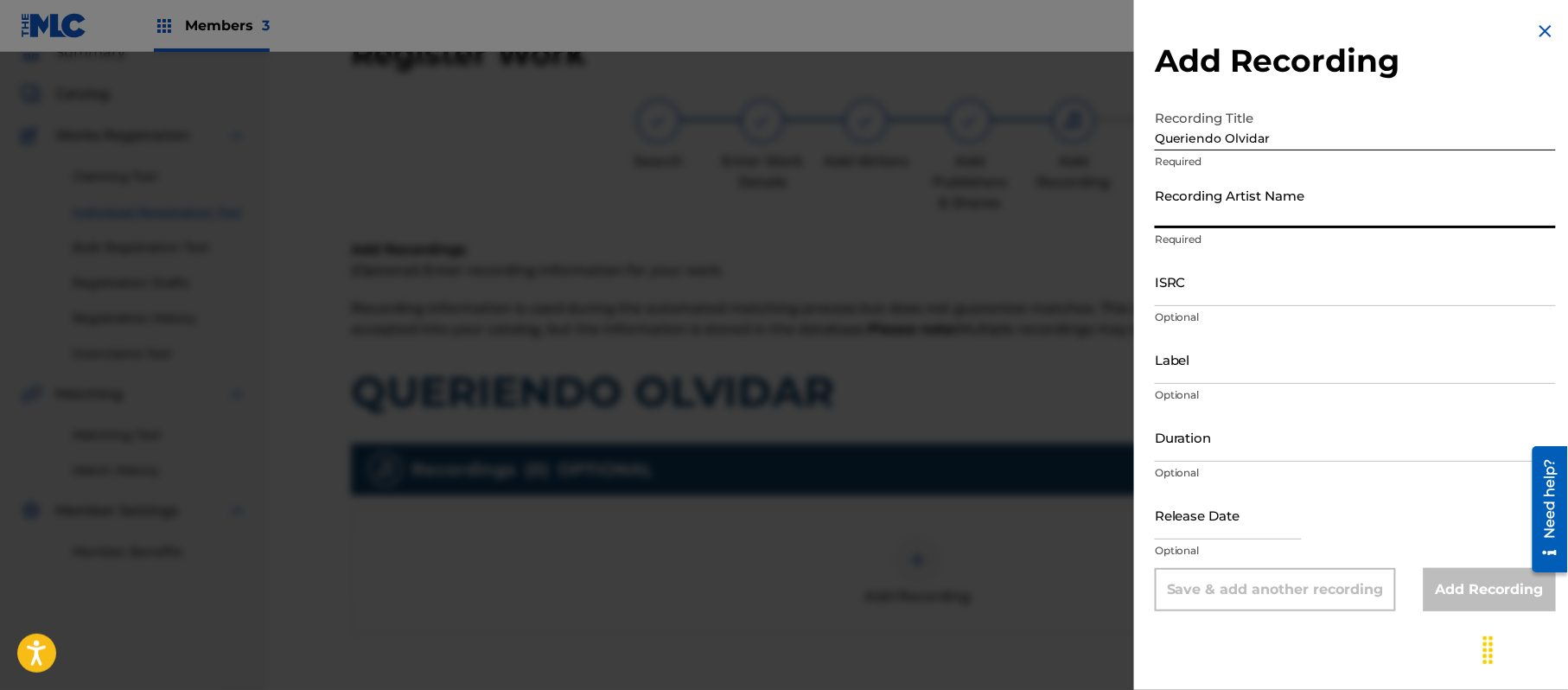 paste on "[ARTIST]" 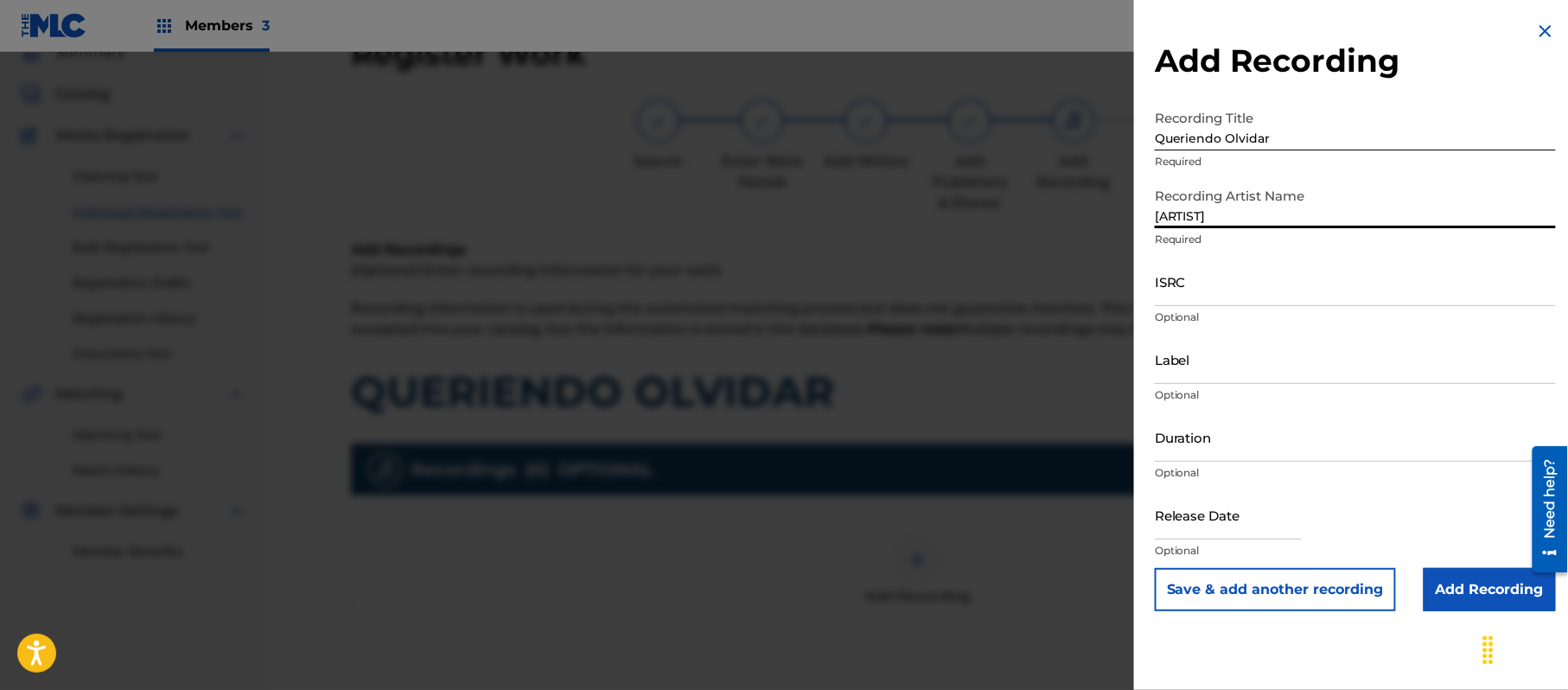 click on "ISRC" at bounding box center [1355, 281] 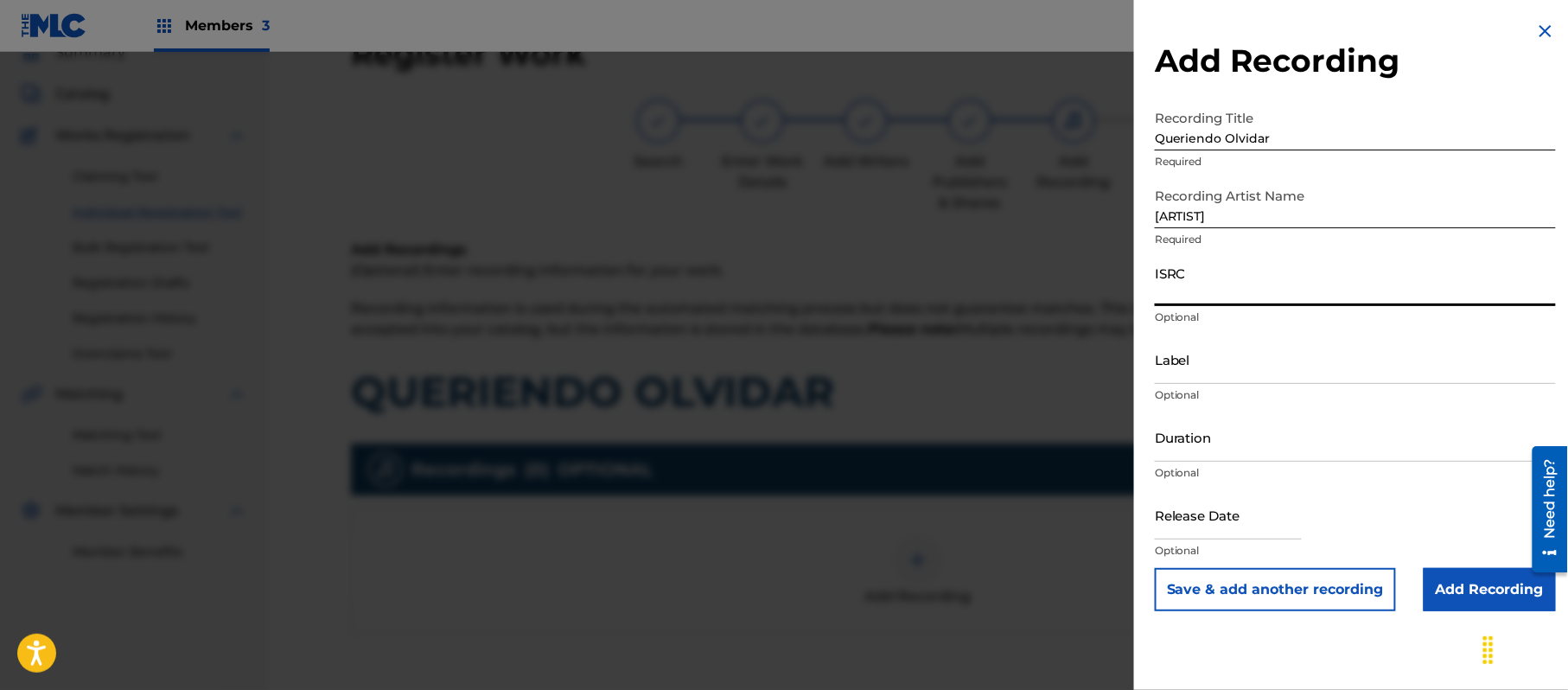 paste on "QM6MZ1444260" 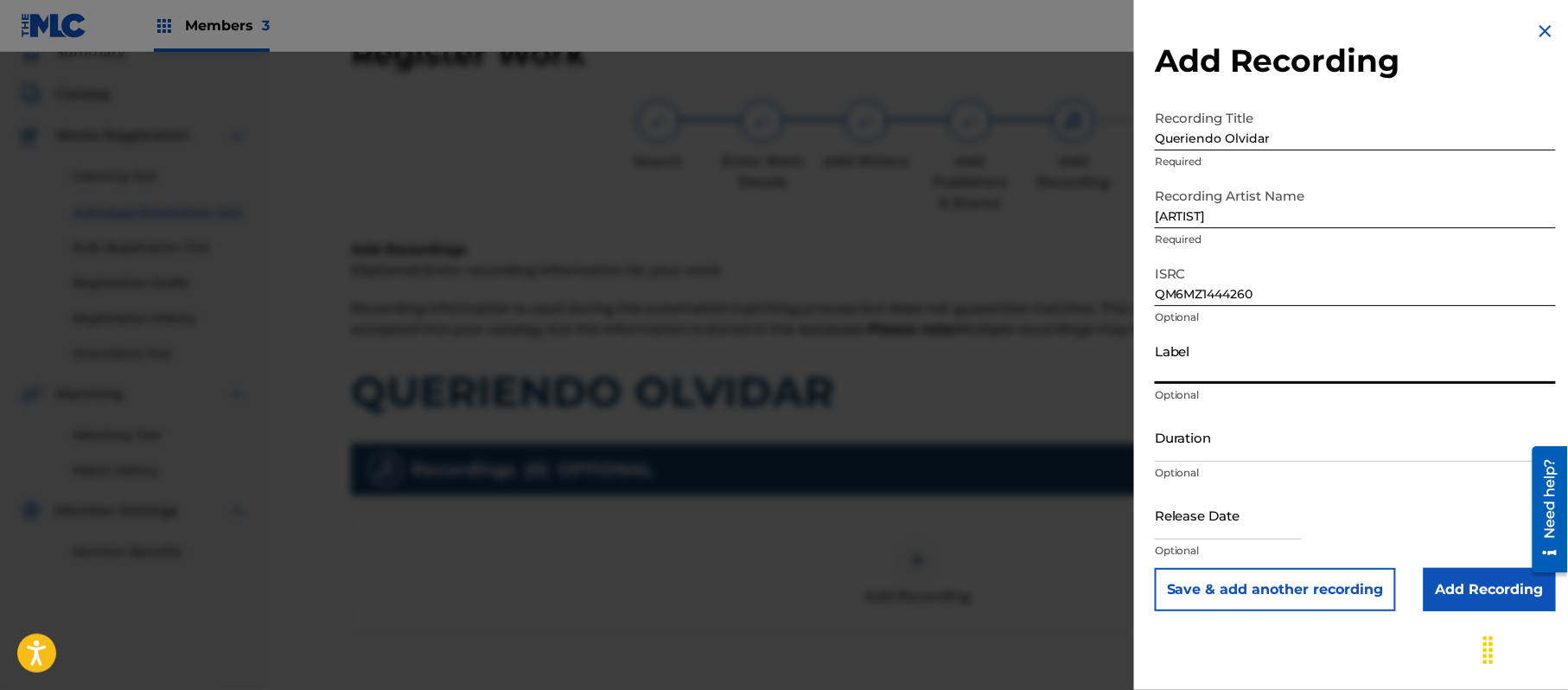 click on "Label" at bounding box center [1355, 359] 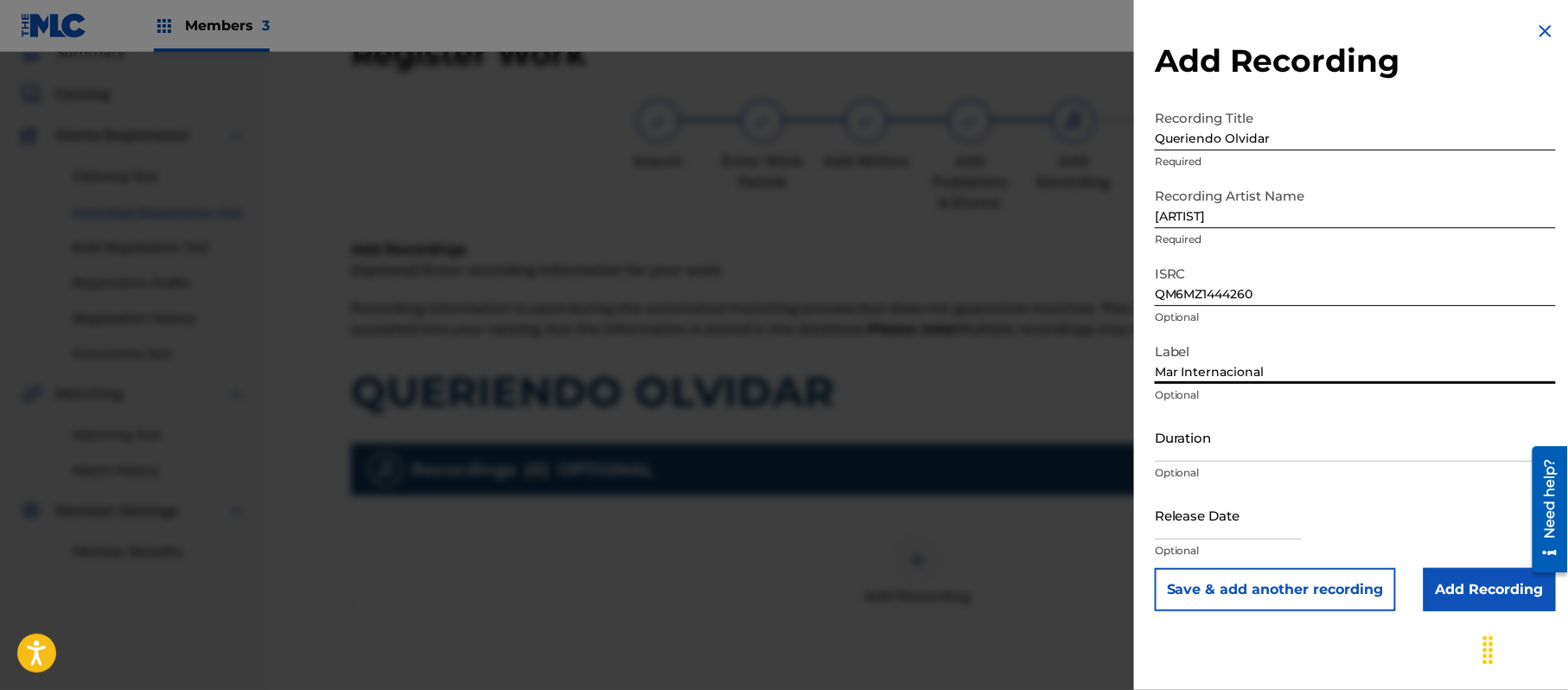 click on "Duration" at bounding box center [1355, 437] 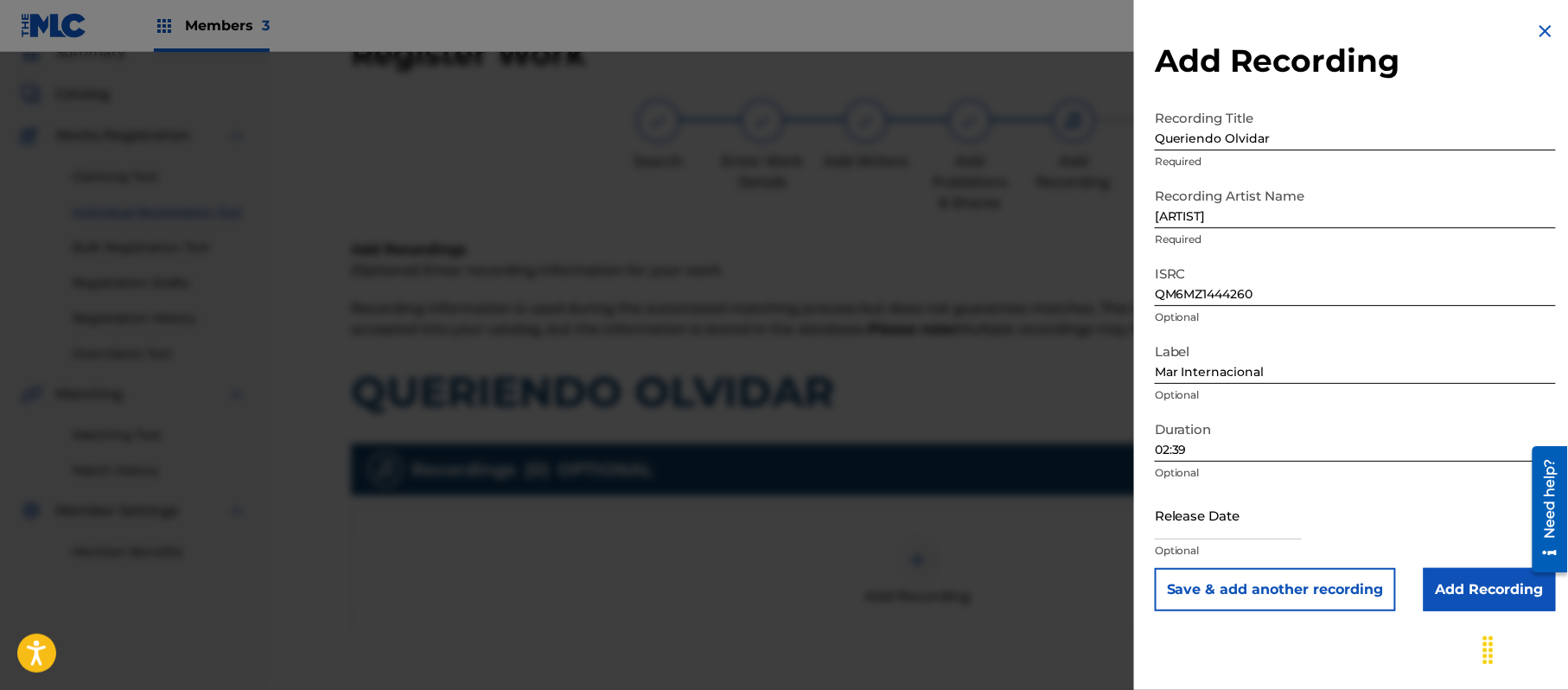 click at bounding box center (1228, 514) 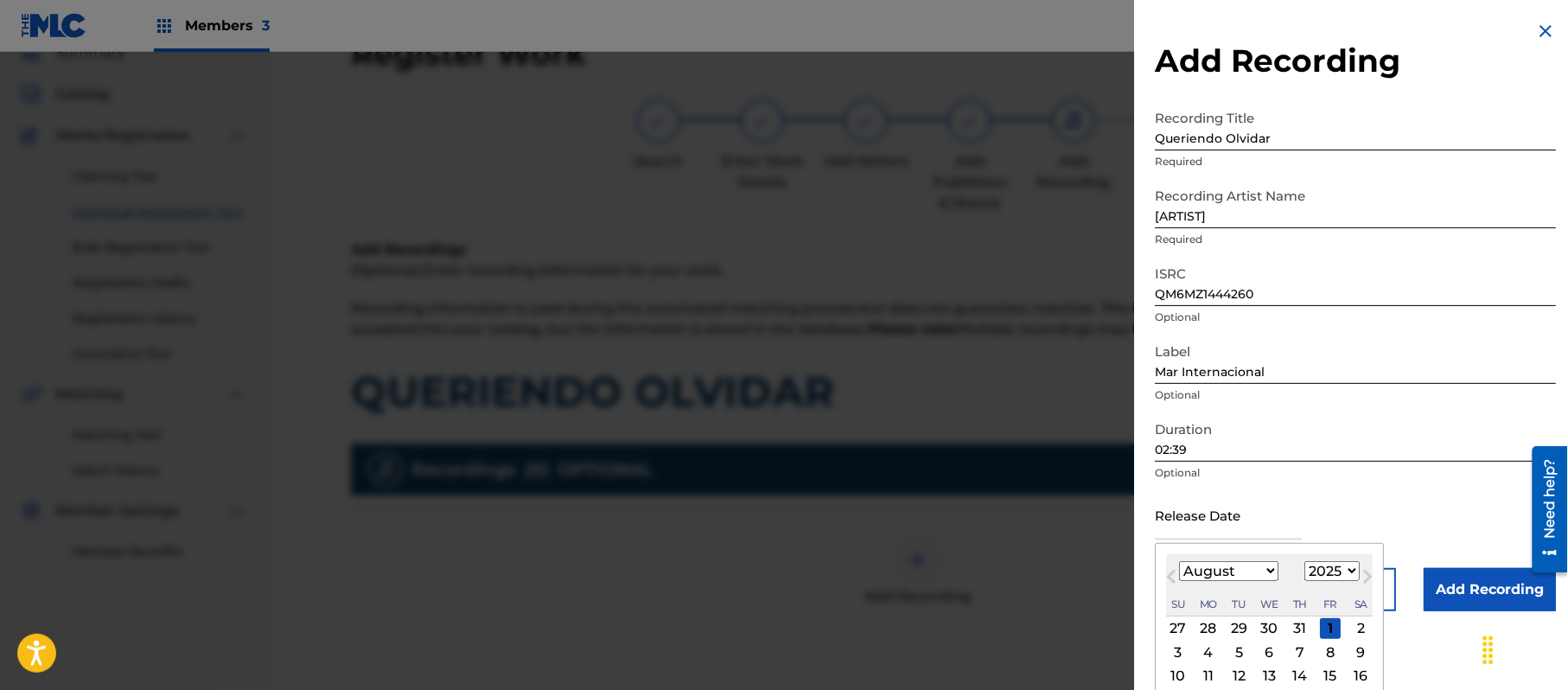 click on "1899 1900 1901 1902 1903 1904 1905 1906 1907 1908 1909 1910 1911 1912 1913 1914 1915 1916 1917 1918 1919 1920 1921 1922 1923 1924 1925 1926 1927 1928 1929 1930 1931 1932 1933 1934 1935 1936 1937 1938 1939 1940 1941 1942 1943 1944 1945 1946 1947 1948 1949 1950 1951 1952 1953 1954 1955 1956 1957 1958 1959 1960 1961 1962 1963 1964 1965 1966 1967 1968 1969 1970 1971 1972 1973 1974 1975 1976 1977 1978 1979 1980 1981 1982 1983 1984 1985 1986 1987 1988 1989 1990 1991 1992 1993 1994 1995 1996 1997 1998 1999 2000 2001 2002 2003 2004 2005 2006 2007 2008 2009 2010 2011 2012 2013 2014 2015 2016 2017 2018 2019 2020 2021 2022 2023 2024 2025 2026 2027 2028 2029 2030 2031 2032 2033 2034 2035 2036 2037 2038 2039 2040 2041 2042 2043 2044 2045 2046 2047 2048 2049 2050 2051 2052 2053 2054 2055 2056 2057 2058 2059 2060 2061 2062 2063 2064 2065 2066 2067 2068 2069 2070 2071 2072 2073 2074 2075 2076 2077 2078 2079 2080 2081 2082 2083 2084 2085 2086 2087 2088 2089 2090 2091 2092 2093 2094 2095 2096 2097 2098 2099 2100" at bounding box center (1332, 571) 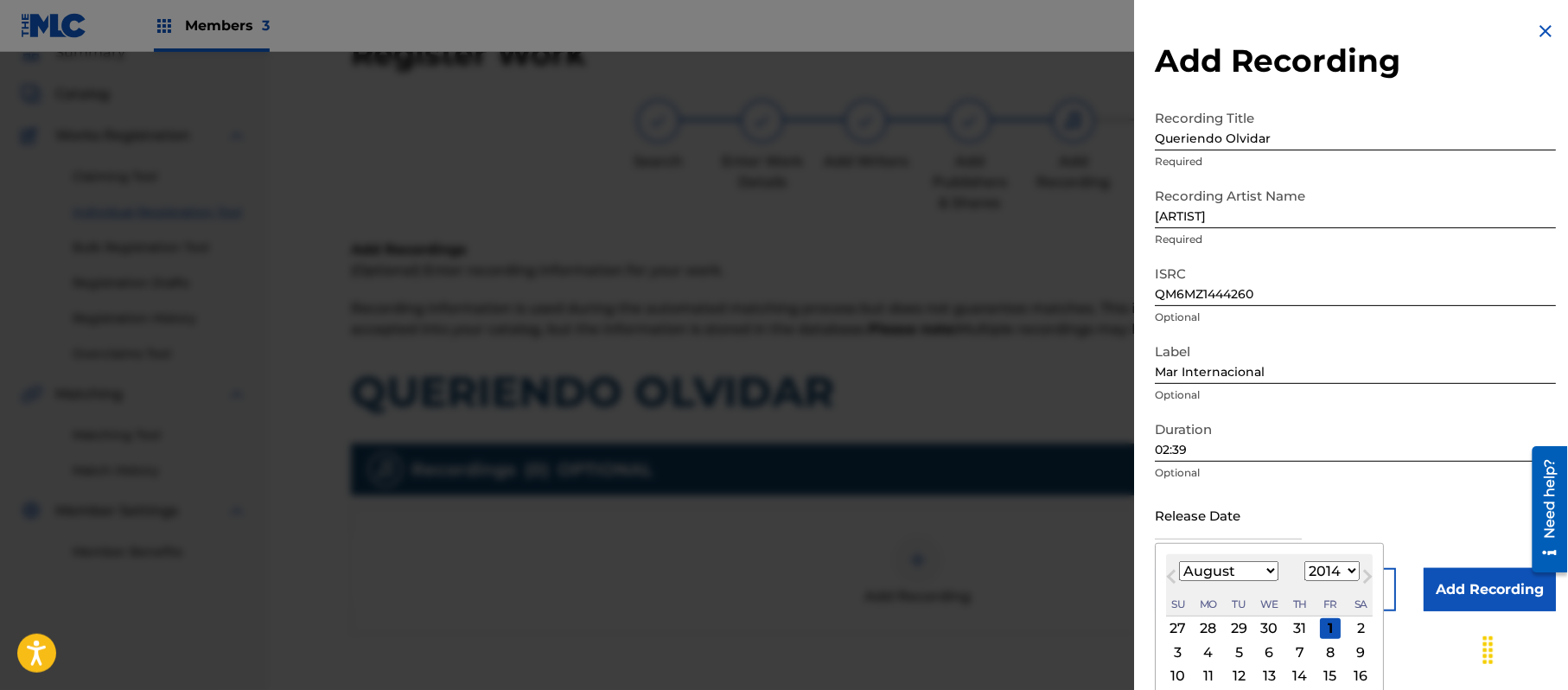 click on "1899 1900 1901 1902 1903 1904 1905 1906 1907 1908 1909 1910 1911 1912 1913 1914 1915 1916 1917 1918 1919 1920 1921 1922 1923 1924 1925 1926 1927 1928 1929 1930 1931 1932 1933 1934 1935 1936 1937 1938 1939 1940 1941 1942 1943 1944 1945 1946 1947 1948 1949 1950 1951 1952 1953 1954 1955 1956 1957 1958 1959 1960 1961 1962 1963 1964 1965 1966 1967 1968 1969 1970 1971 1972 1973 1974 1975 1976 1977 1978 1979 1980 1981 1982 1983 1984 1985 1986 1987 1988 1989 1990 1991 1992 1993 1994 1995 1996 1997 1998 1999 2000 2001 2002 2003 2004 2005 2006 2007 2008 2009 2010 2011 2012 2013 2014 2015 2016 2017 2018 2019 2020 2021 2022 2023 2024 2025 2026 2027 2028 2029 2030 2031 2032 2033 2034 2035 2036 2037 2038 2039 2040 2041 2042 2043 2044 2045 2046 2047 2048 2049 2050 2051 2052 2053 2054 2055 2056 2057 2058 2059 2060 2061 2062 2063 2064 2065 2066 2067 2068 2069 2070 2071 2072 2073 2074 2075 2076 2077 2078 2079 2080 2081 2082 2083 2084 2085 2086 2087 2088 2089 2090 2091 2092 2093 2094 2095 2096 2097 2098 2099 2100" at bounding box center (1332, 571) 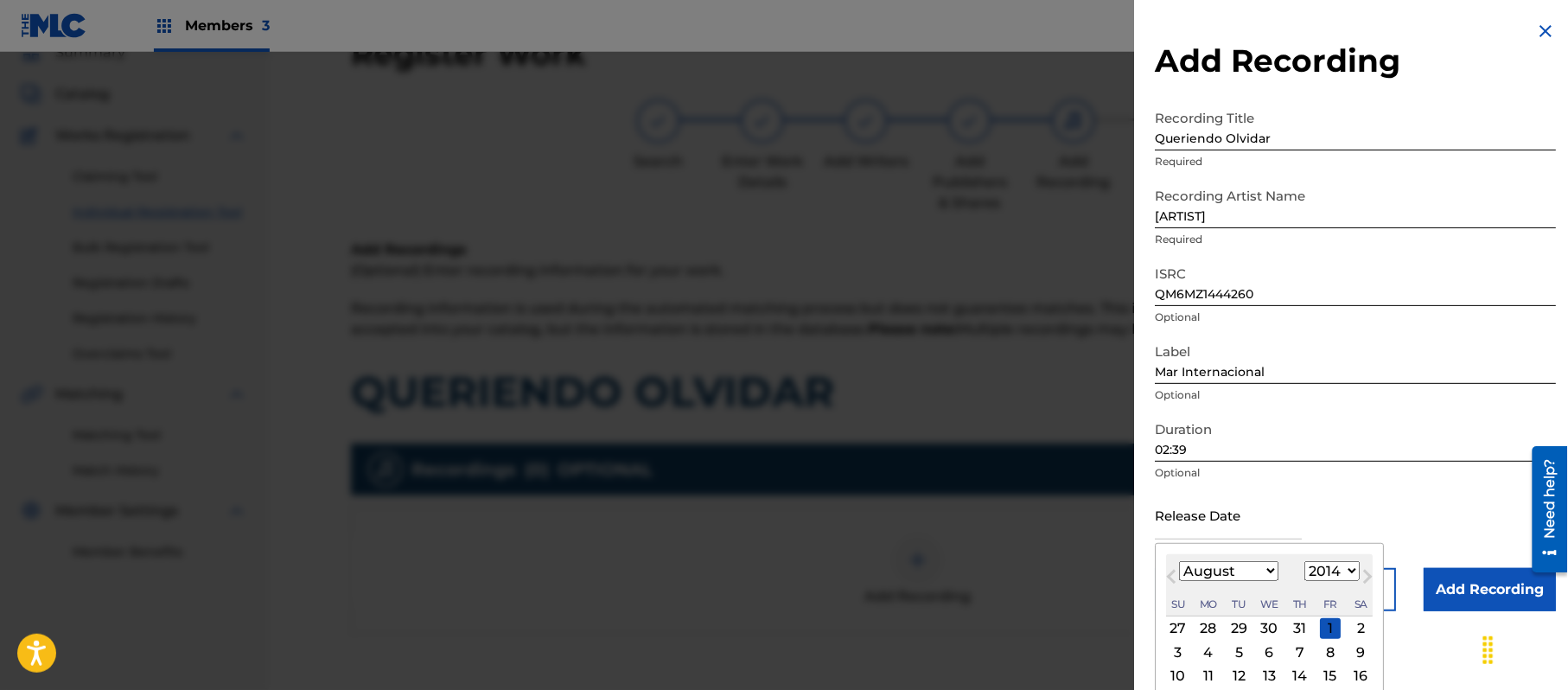 click on "January February March April May June July August September October November December" at bounding box center (1228, 571) 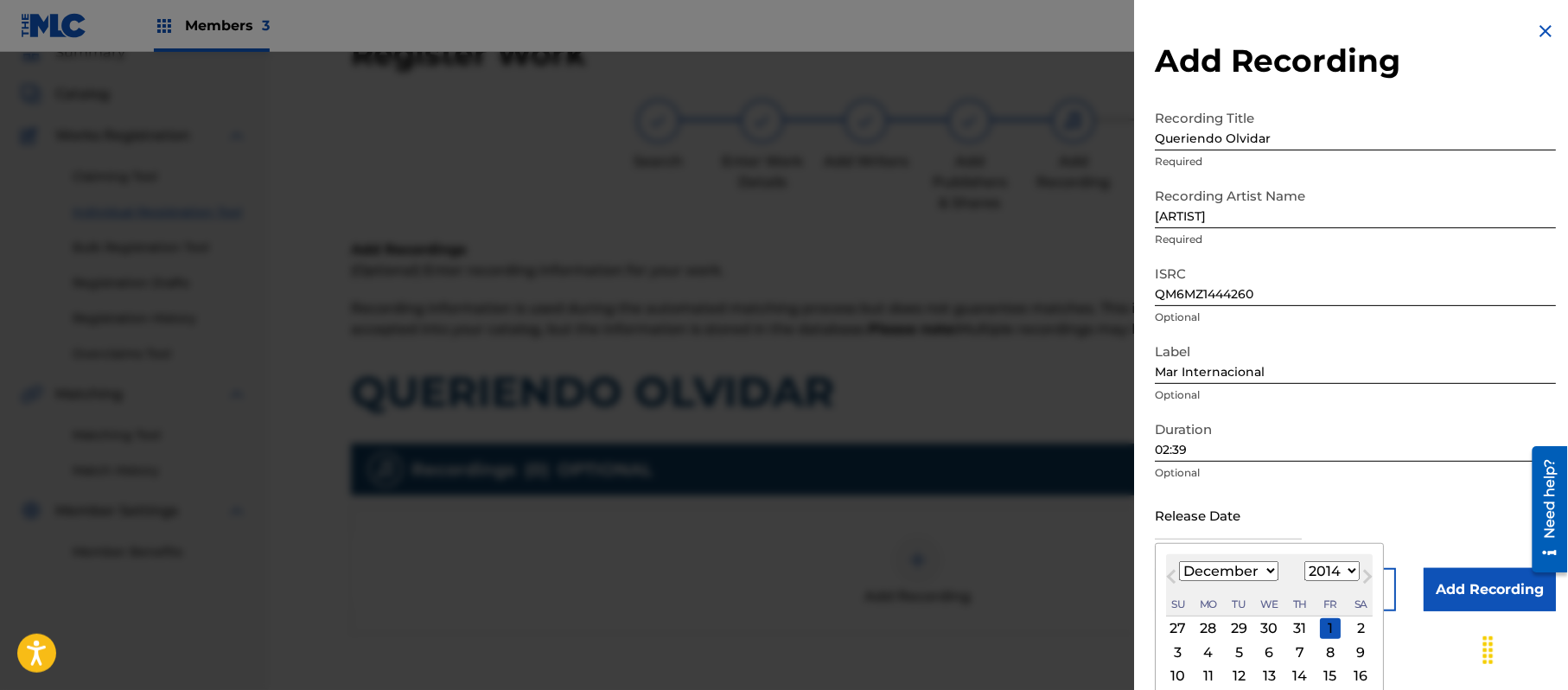 click on "January February March April May June July August September October November December" at bounding box center [1228, 571] 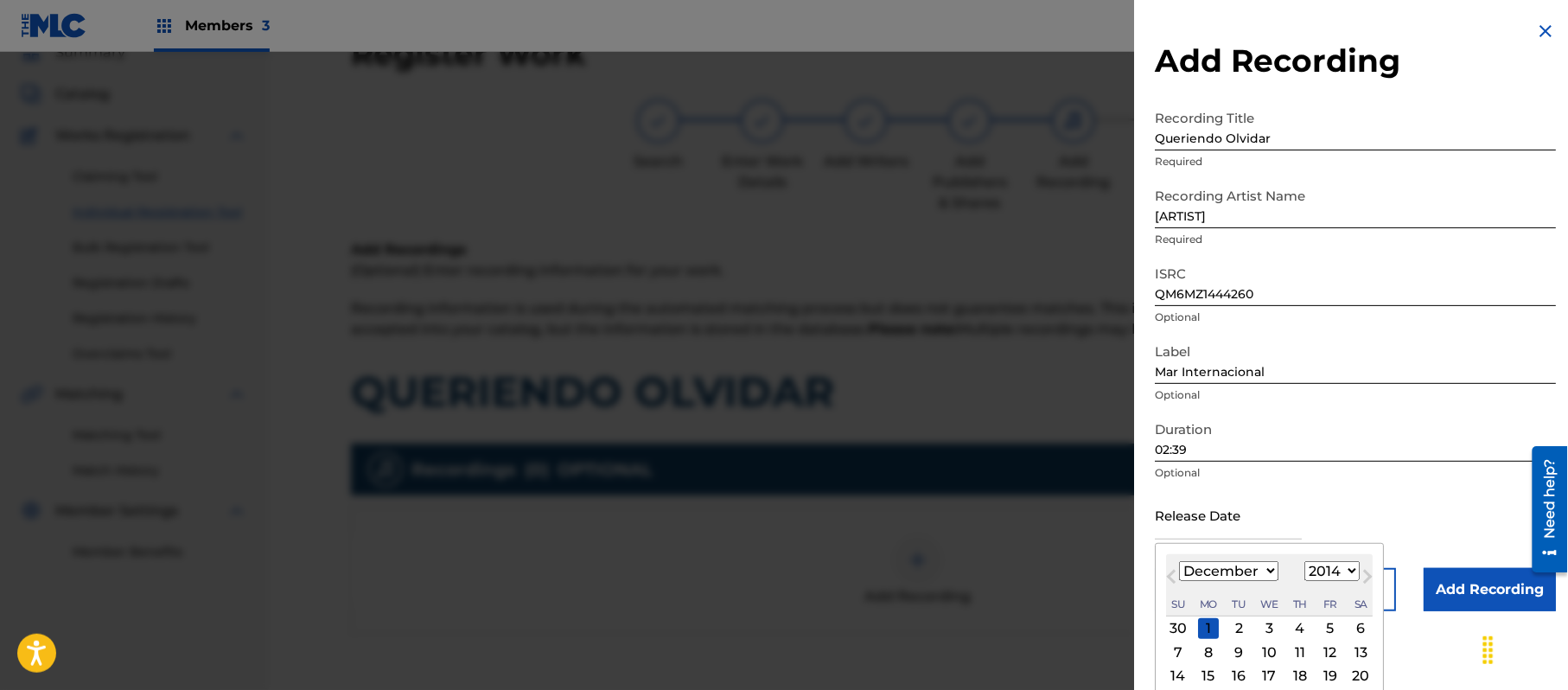 click on "4" at bounding box center [1300, 629] 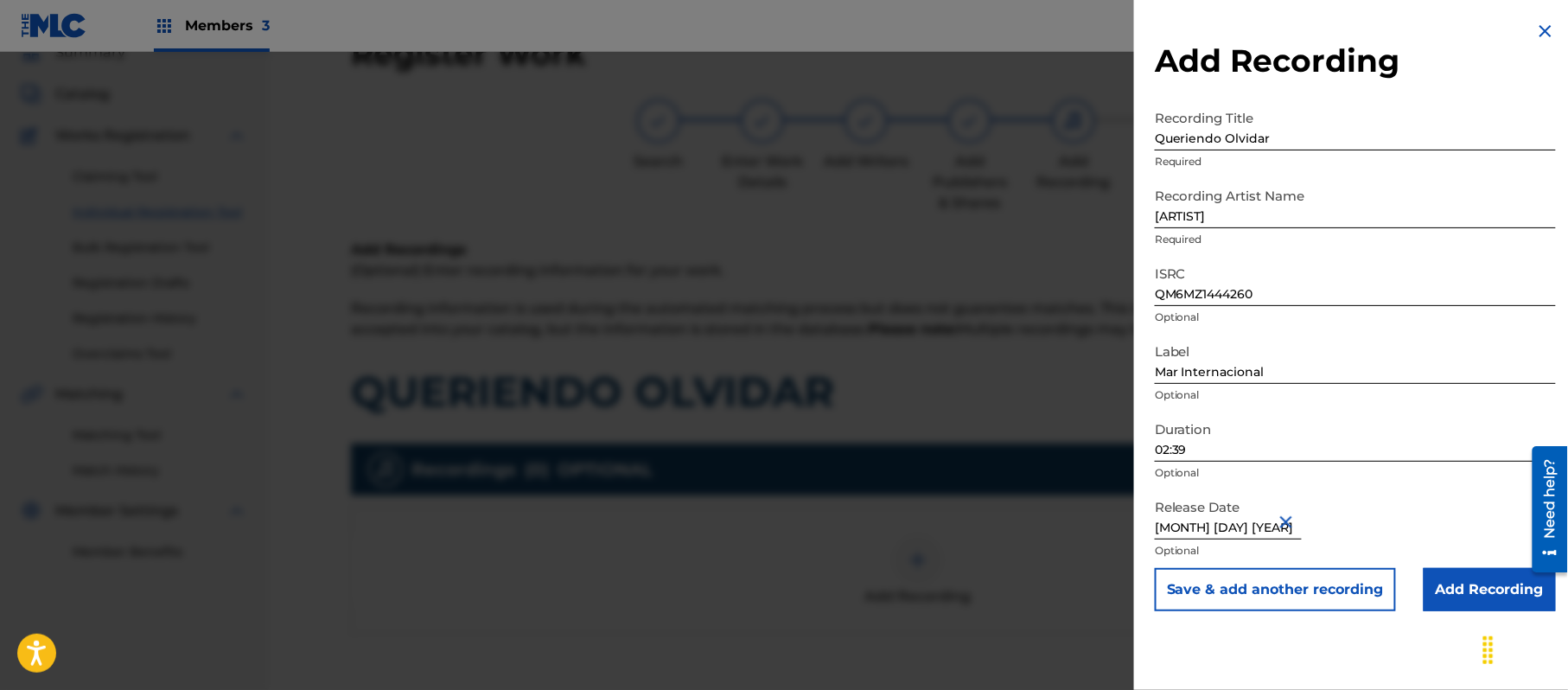 click on "Save & add another recording" at bounding box center (1275, 590) 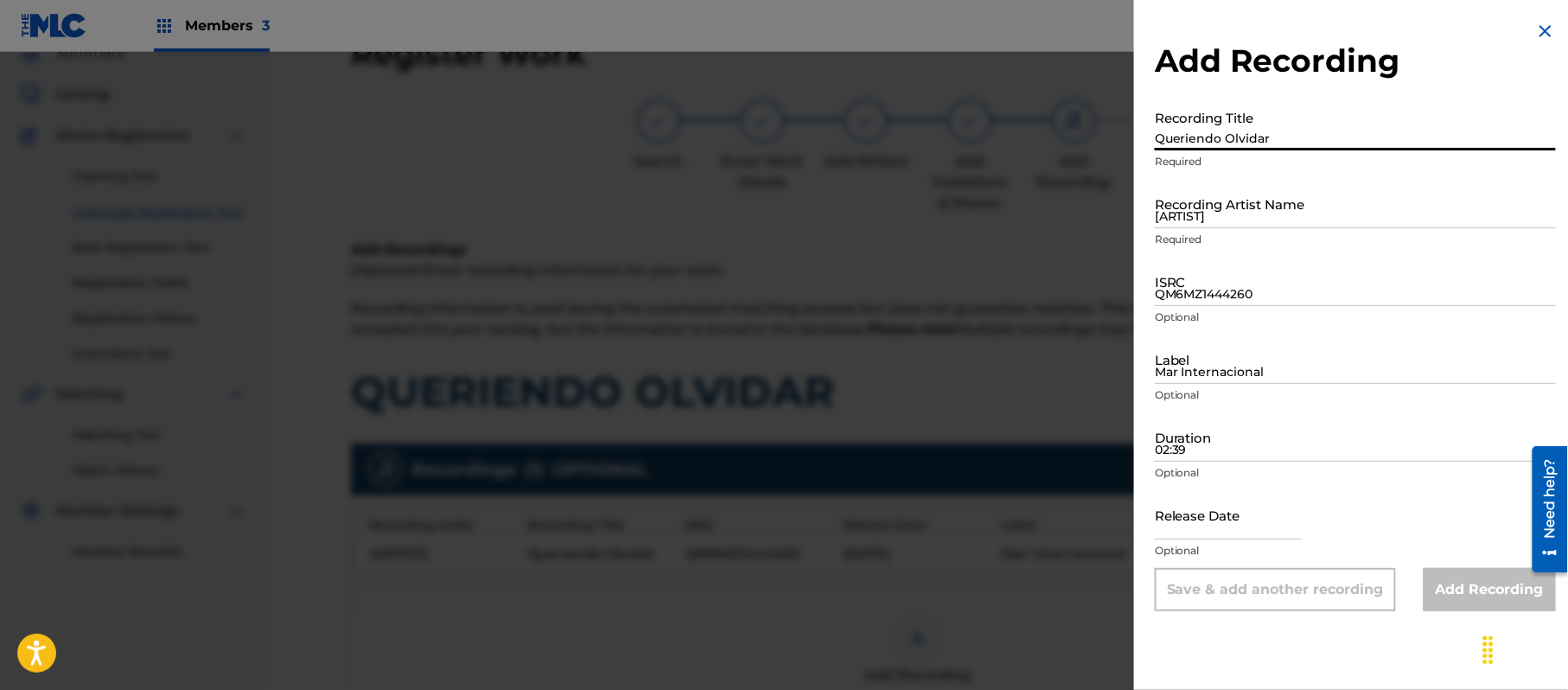 paste 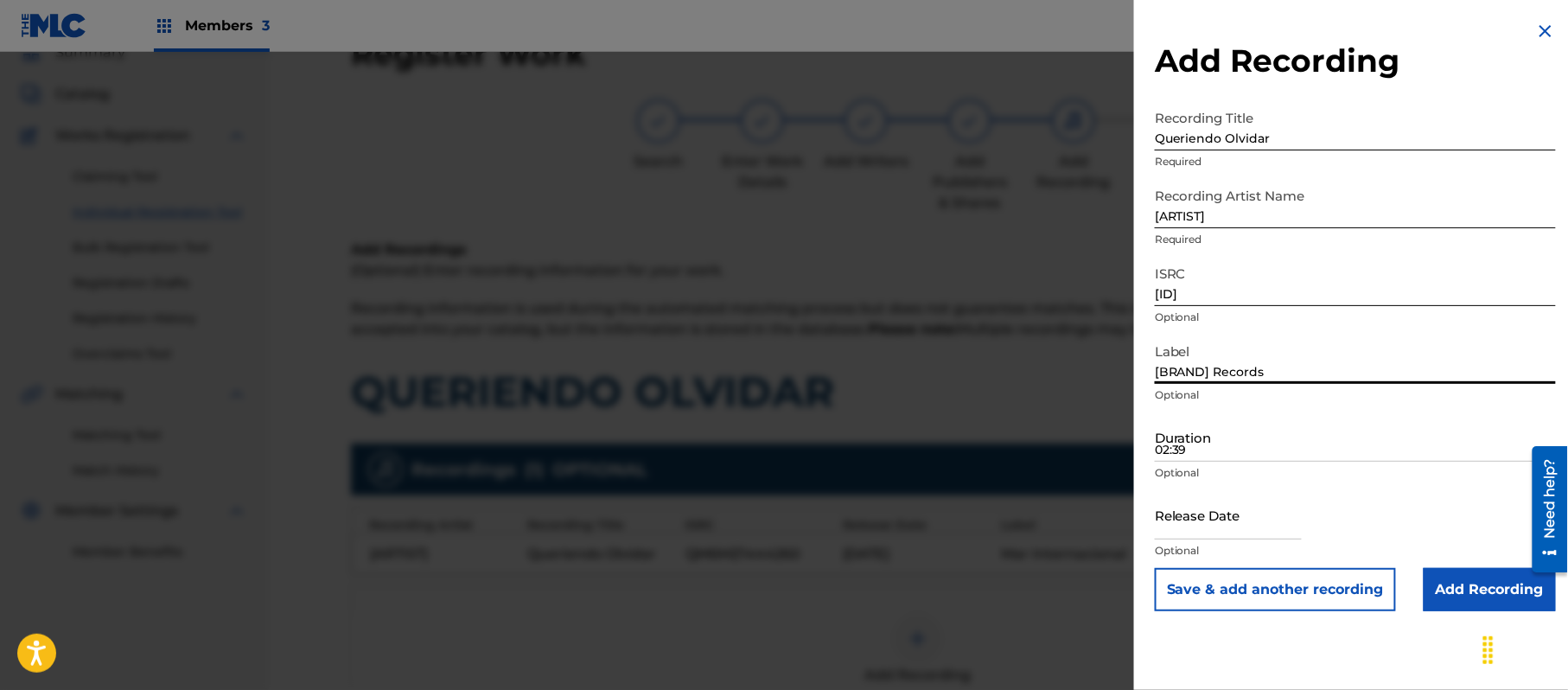 click on "[BRAND] Records" at bounding box center [1355, 359] 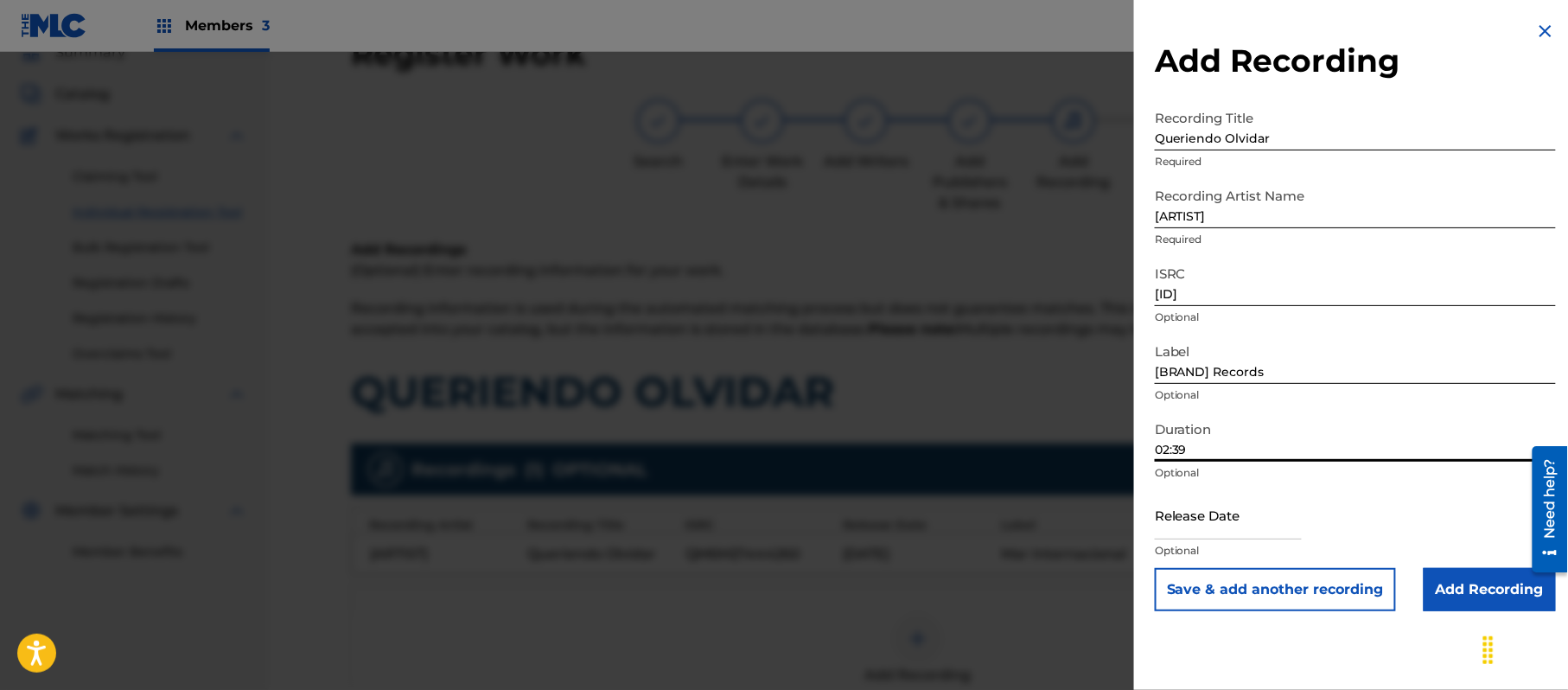 click at bounding box center [1228, 514] 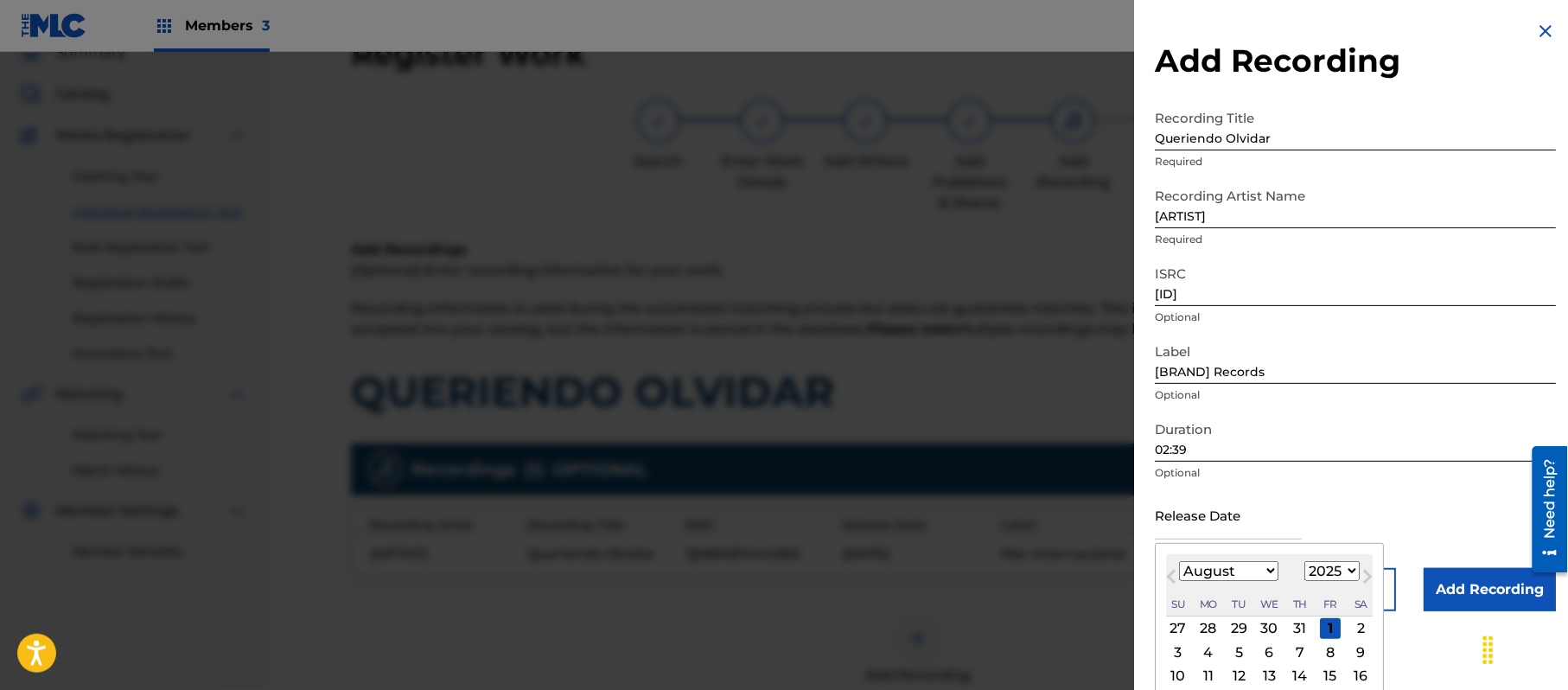 click on "Next Month" at bounding box center [1367, 580] 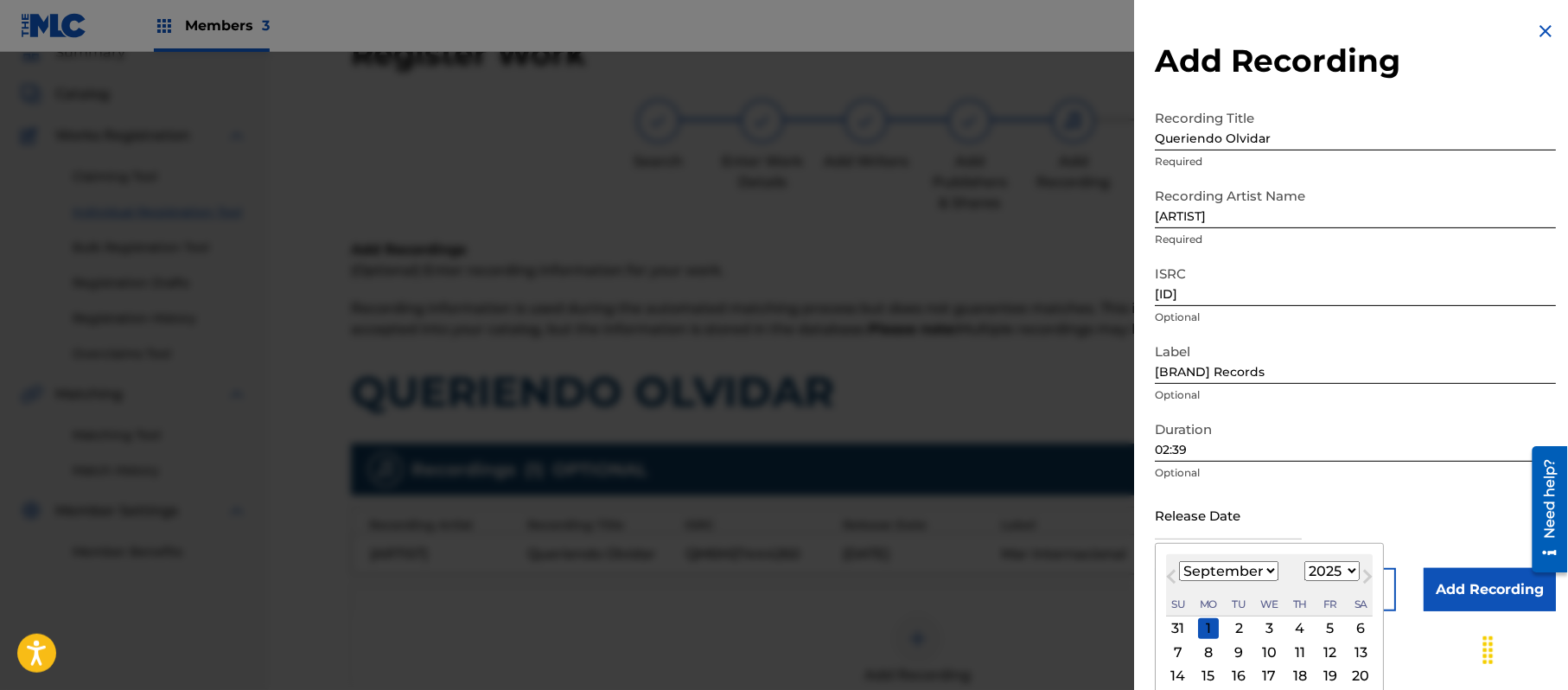 click on "1899 1900 1901 1902 1903 1904 1905 1906 1907 1908 1909 1910 1911 1912 1913 1914 1915 1916 1917 1918 1919 1920 1921 1922 1923 1924 1925 1926 1927 1928 1929 1930 1931 1932 1933 1934 1935 1936 1937 1938 1939 1940 1941 1942 1943 1944 1945 1946 1947 1948 1949 1950 1951 1952 1953 1954 1955 1956 1957 1958 1959 1960 1961 1962 1963 1964 1965 1966 1967 1968 1969 1970 1971 1972 1973 1974 1975 1976 1977 1978 1979 1980 1981 1982 1983 1984 1985 1986 1987 1988 1989 1990 1991 1992 1993 1994 1995 1996 1997 1998 1999 2000 2001 2002 2003 2004 2005 2006 2007 2008 2009 2010 2011 2012 2013 2014 2015 2016 2017 2018 2019 2020 2021 2022 2023 2024 2025 2026 2027 2028 2029 2030 2031 2032 2033 2034 2035 2036 2037 2038 2039 2040 2041 2042 2043 2044 2045 2046 2047 2048 2049 2050 2051 2052 2053 2054 2055 2056 2057 2058 2059 2060 2061 2062 2063 2064 2065 2066 2067 2068 2069 2070 2071 2072 2073 2074 2075 2076 2077 2078 2079 2080 2081 2082 2083 2084 2085 2086 2087 2088 2089 2090 2091 2092 2093 2094 2095 2096 2097 2098 2099 2100" at bounding box center [1332, 571] 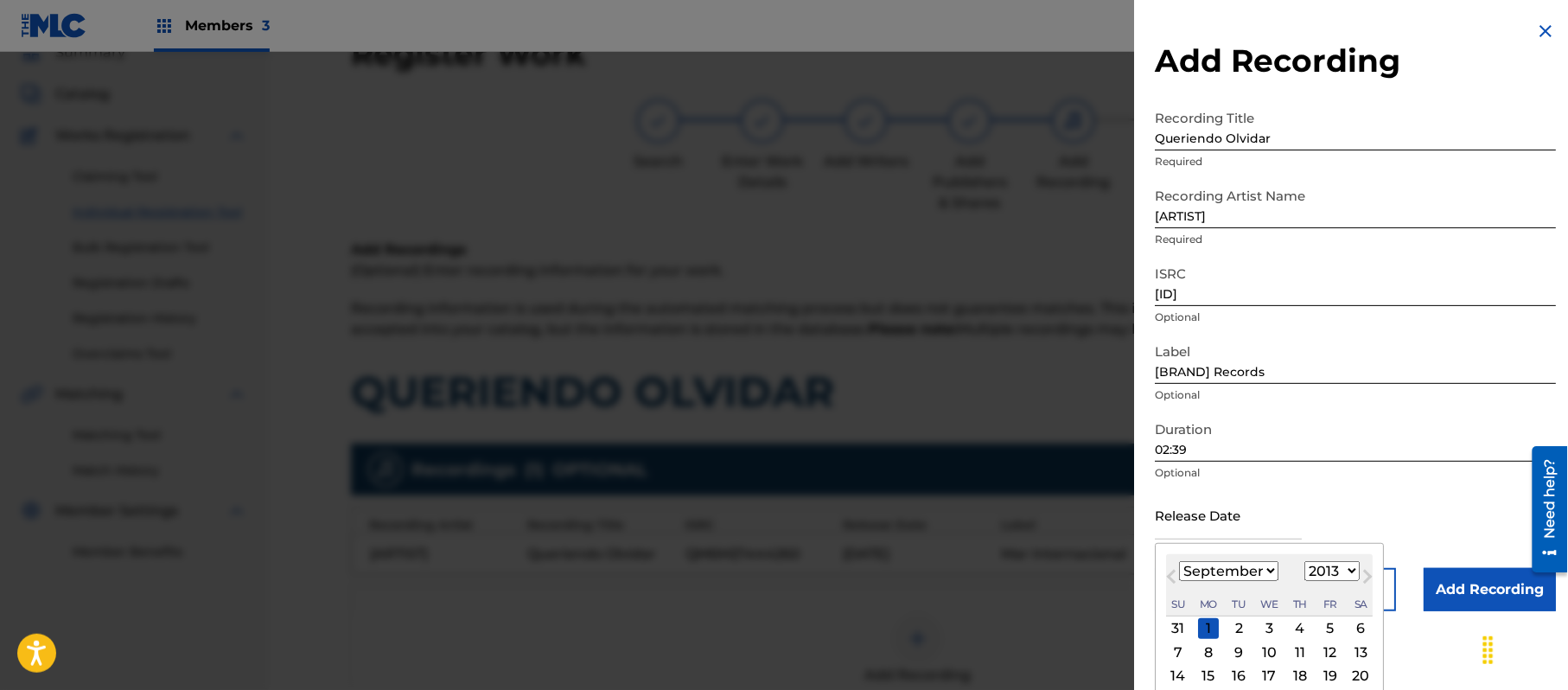 click on "1899 1900 1901 1902 1903 1904 1905 1906 1907 1908 1909 1910 1911 1912 1913 1914 1915 1916 1917 1918 1919 1920 1921 1922 1923 1924 1925 1926 1927 1928 1929 1930 1931 1932 1933 1934 1935 1936 1937 1938 1939 1940 1941 1942 1943 1944 1945 1946 1947 1948 1949 1950 1951 1952 1953 1954 1955 1956 1957 1958 1959 1960 1961 1962 1963 1964 1965 1966 1967 1968 1969 1970 1971 1972 1973 1974 1975 1976 1977 1978 1979 1980 1981 1982 1983 1984 1985 1986 1987 1988 1989 1990 1991 1992 1993 1994 1995 1996 1997 1998 1999 2000 2001 2002 2003 2004 2005 2006 2007 2008 2009 2010 2011 2012 2013 2014 2015 2016 2017 2018 2019 2020 2021 2022 2023 2024 2025 2026 2027 2028 2029 2030 2031 2032 2033 2034 2035 2036 2037 2038 2039 2040 2041 2042 2043 2044 2045 2046 2047 2048 2049 2050 2051 2052 2053 2054 2055 2056 2057 2058 2059 2060 2061 2062 2063 2064 2065 2066 2067 2068 2069 2070 2071 2072 2073 2074 2075 2076 2077 2078 2079 2080 2081 2082 2083 2084 2085 2086 2087 2088 2089 2090 2091 2092 2093 2094 2095 2096 2097 2098 2099 2100" at bounding box center (1332, 571) 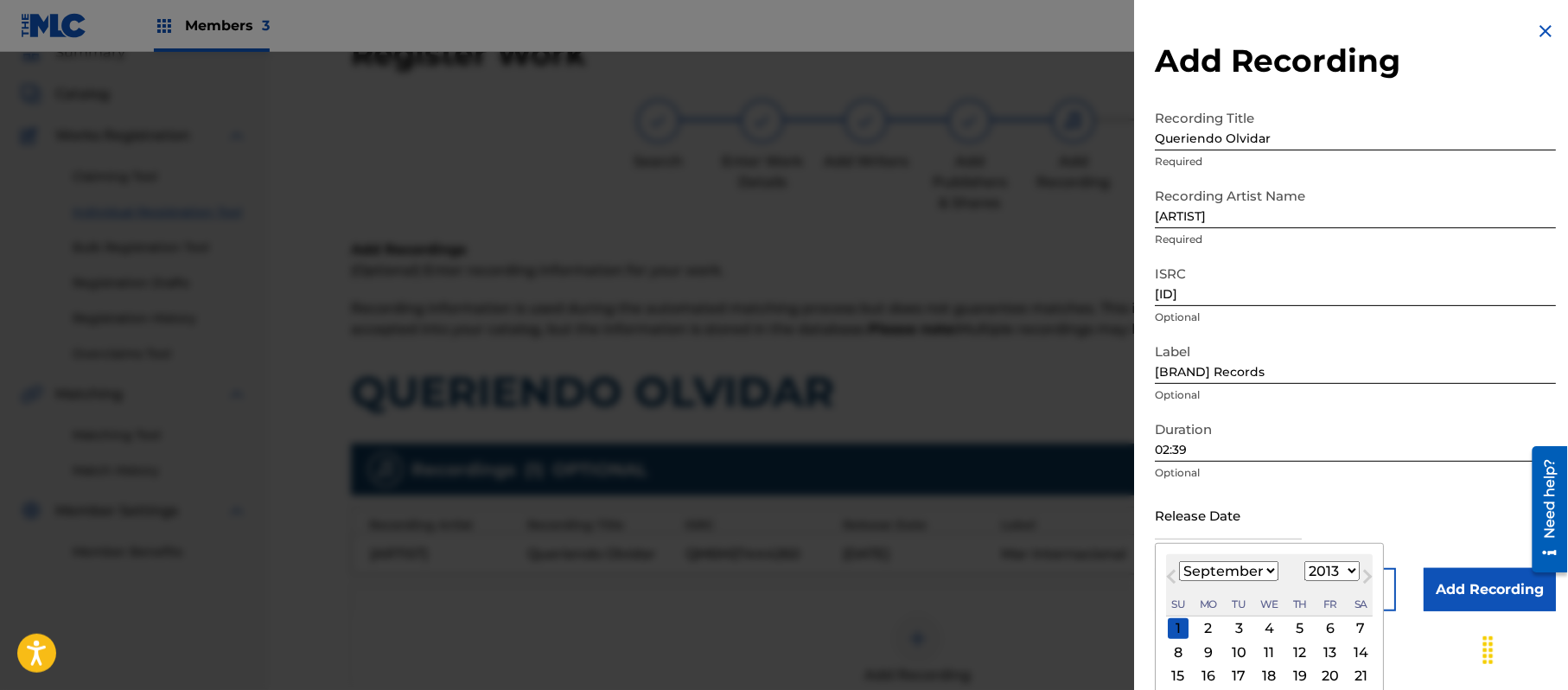 click on "January February March April May June July August September October November December" at bounding box center (1228, 571) 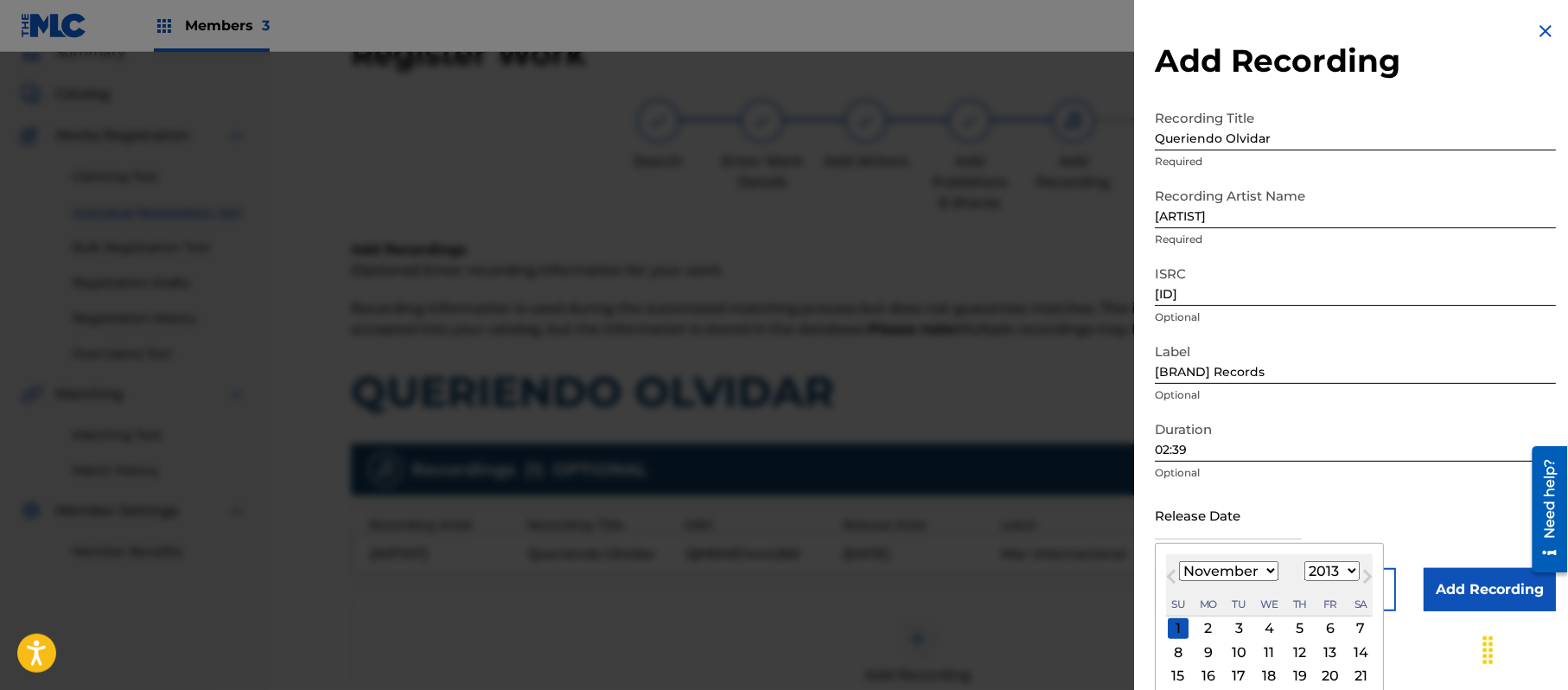 click on "January February March April May June July August September October November December" at bounding box center [1228, 571] 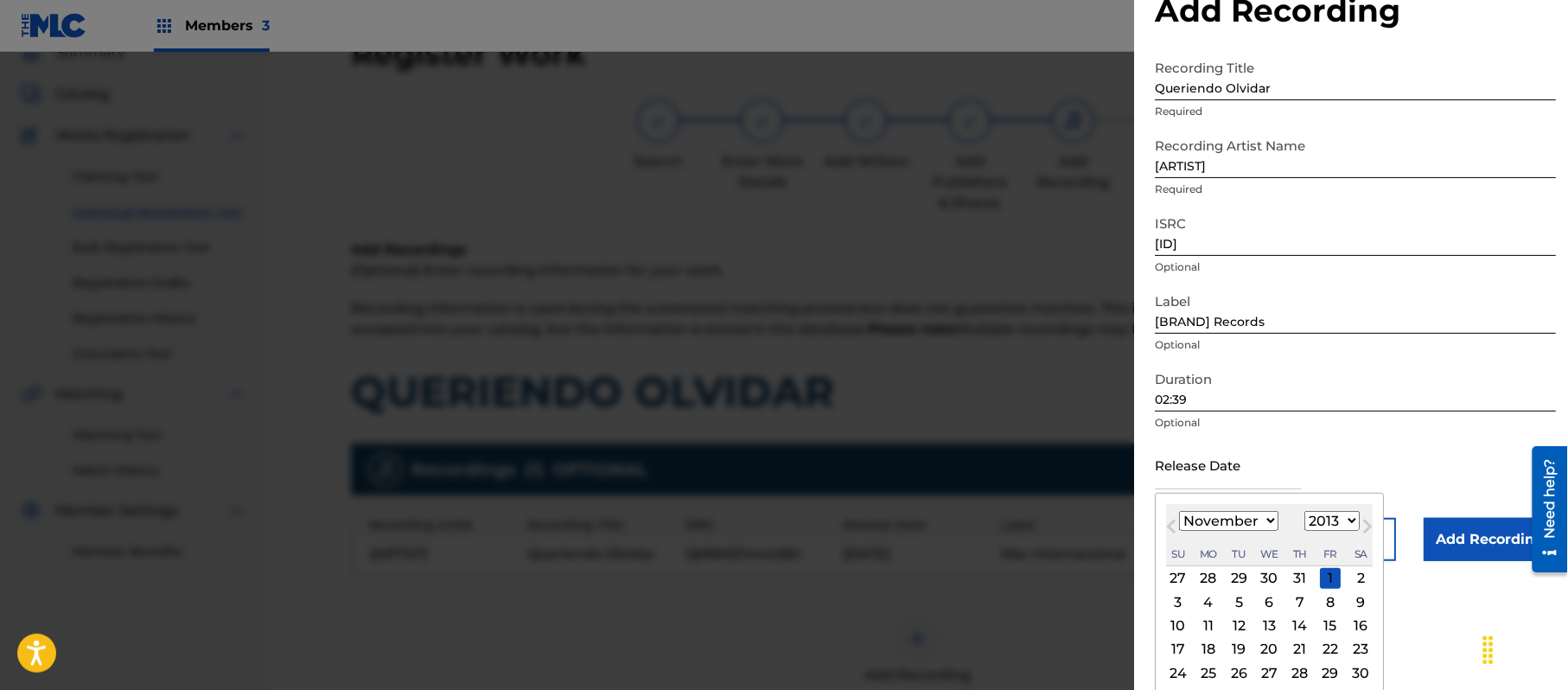 scroll, scrollTop: 80, scrollLeft: 0, axis: vertical 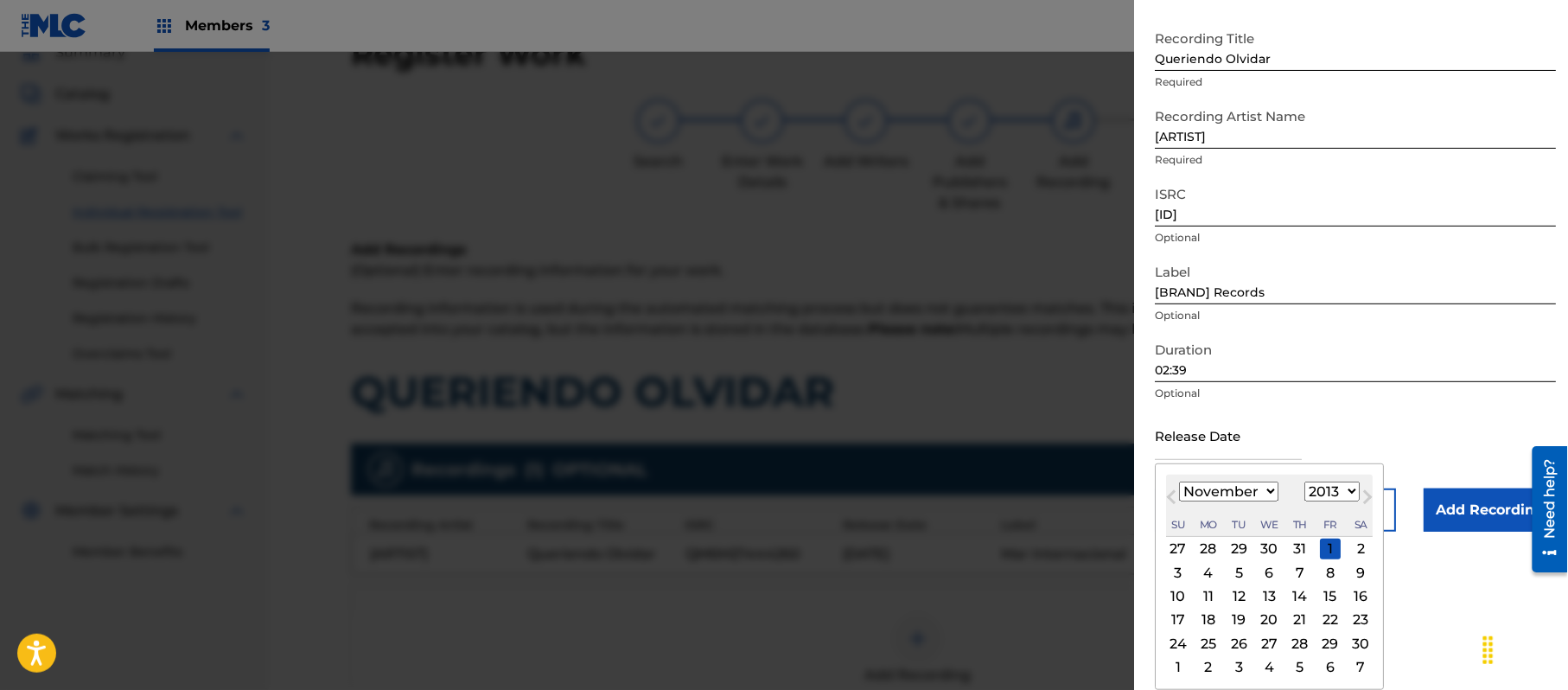 click on "26" at bounding box center [1239, 643] 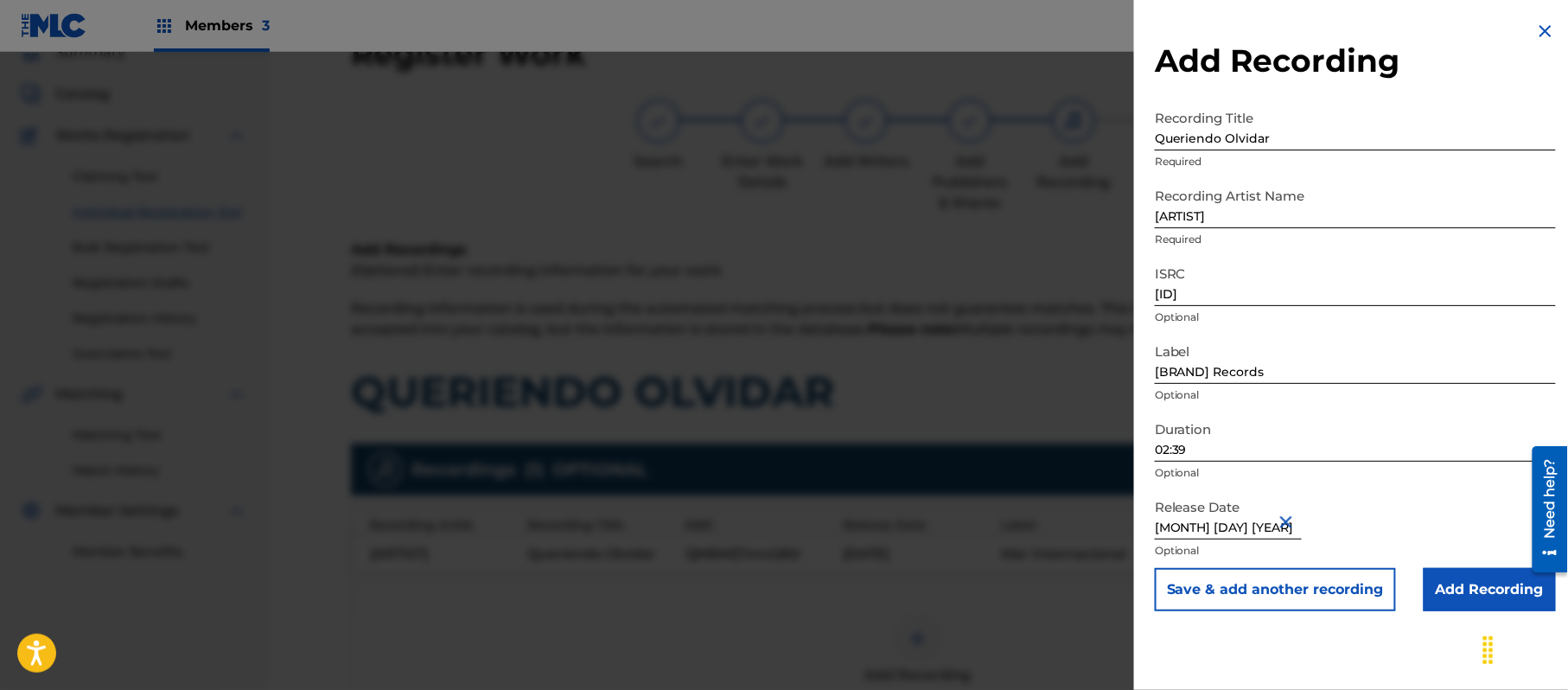 scroll, scrollTop: 0, scrollLeft: 0, axis: both 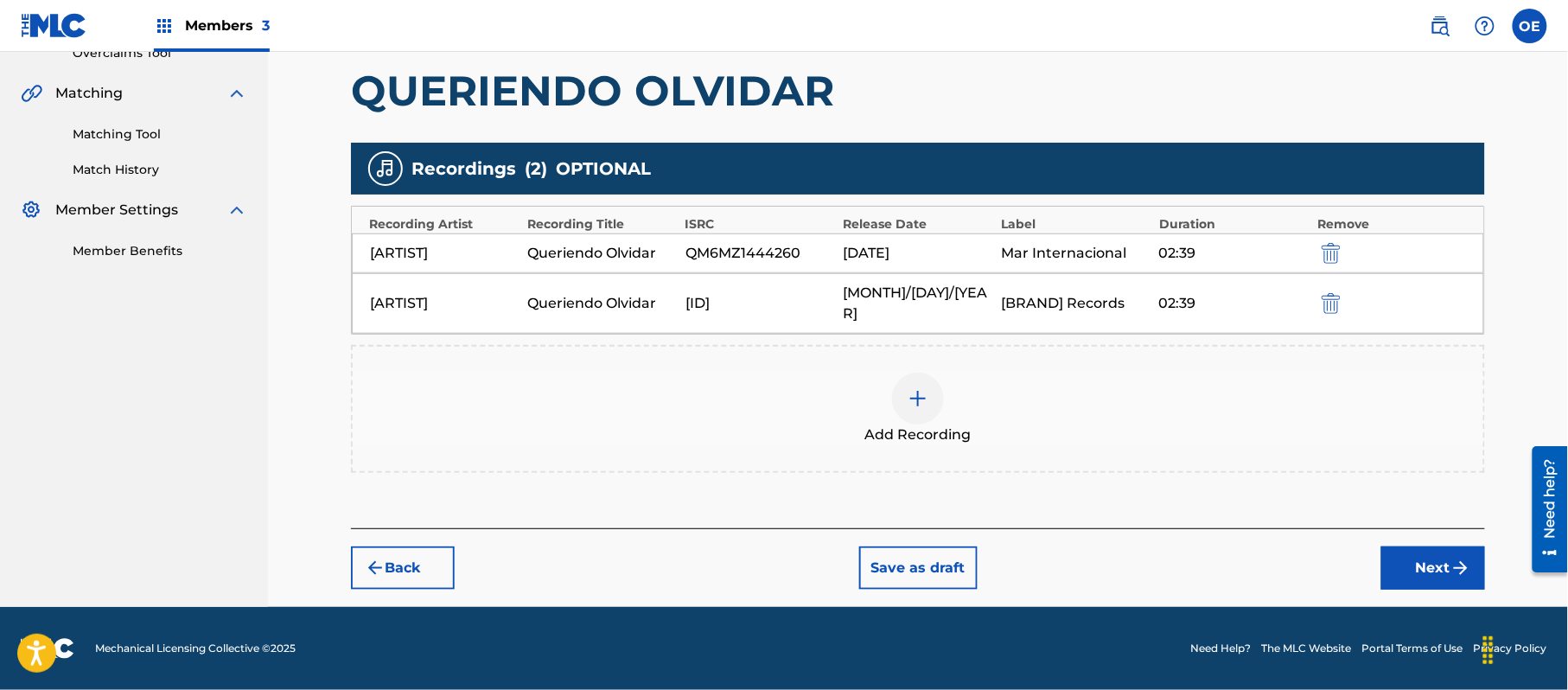 click on "Next" at bounding box center [1433, 568] 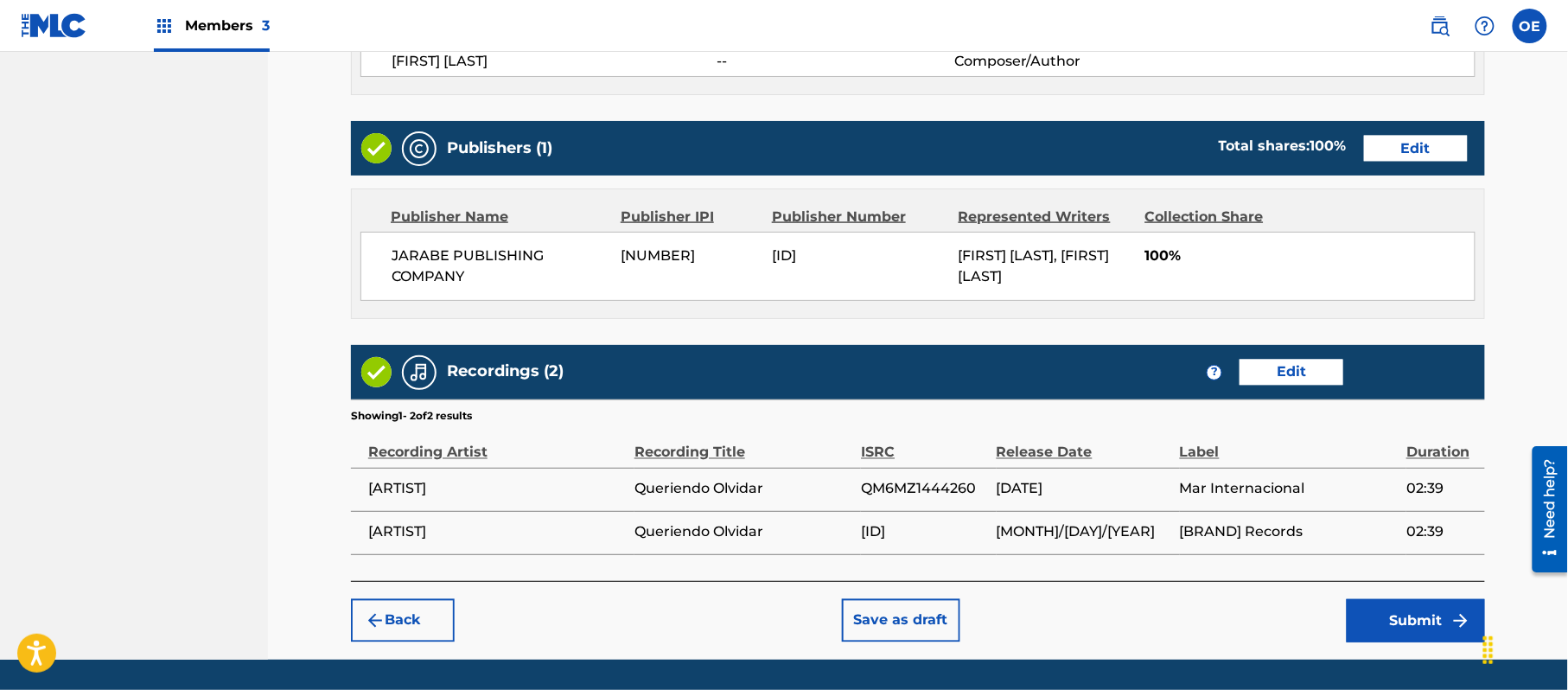 scroll, scrollTop: 886, scrollLeft: 0, axis: vertical 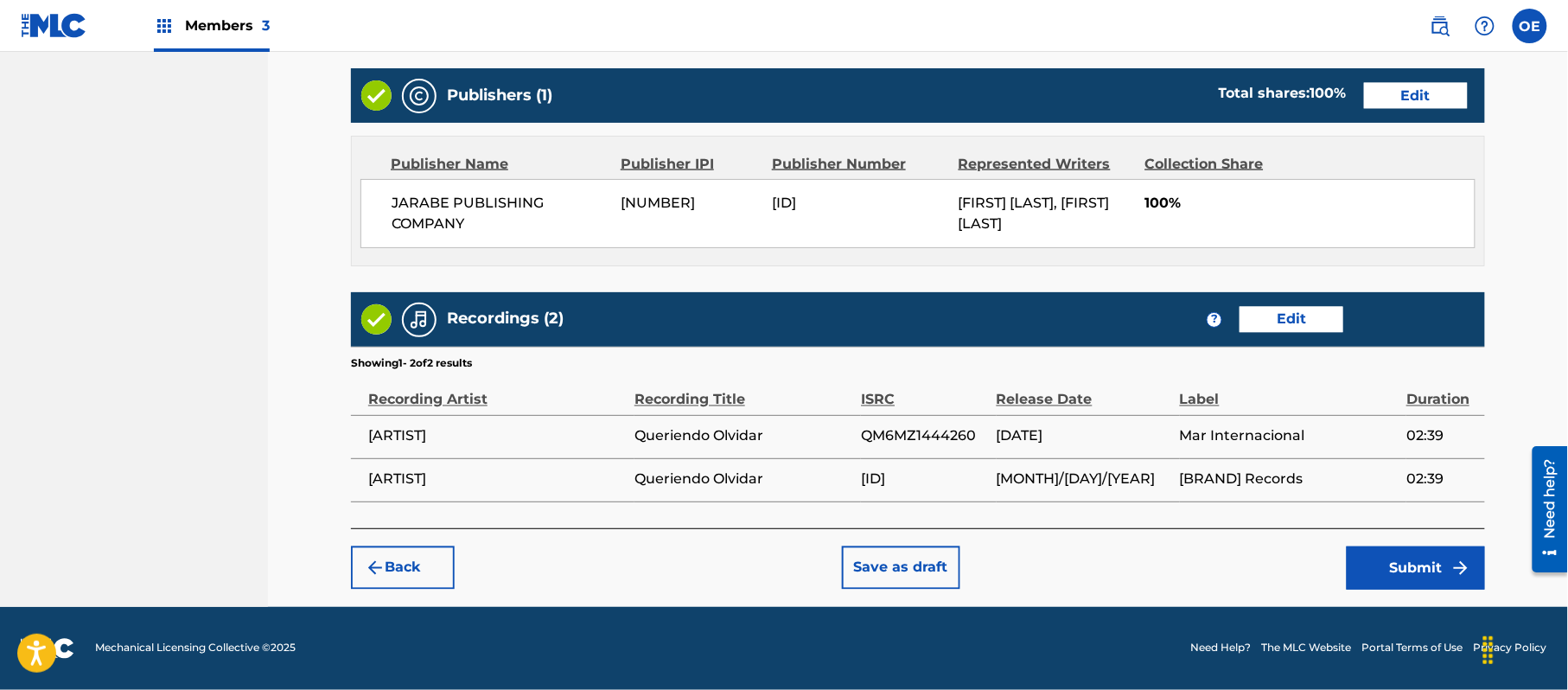 click on "Submit" at bounding box center [1416, 568] 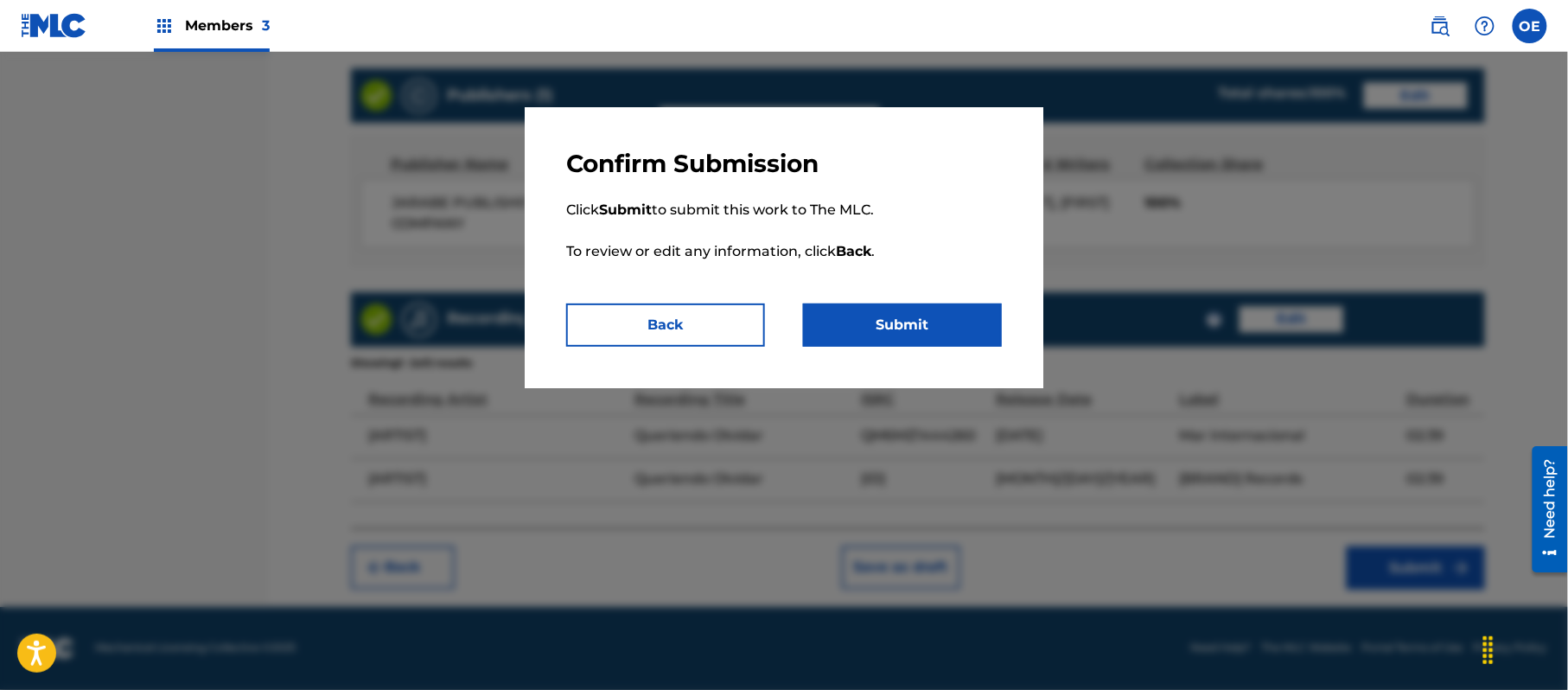 click on "Submit" at bounding box center [902, 325] 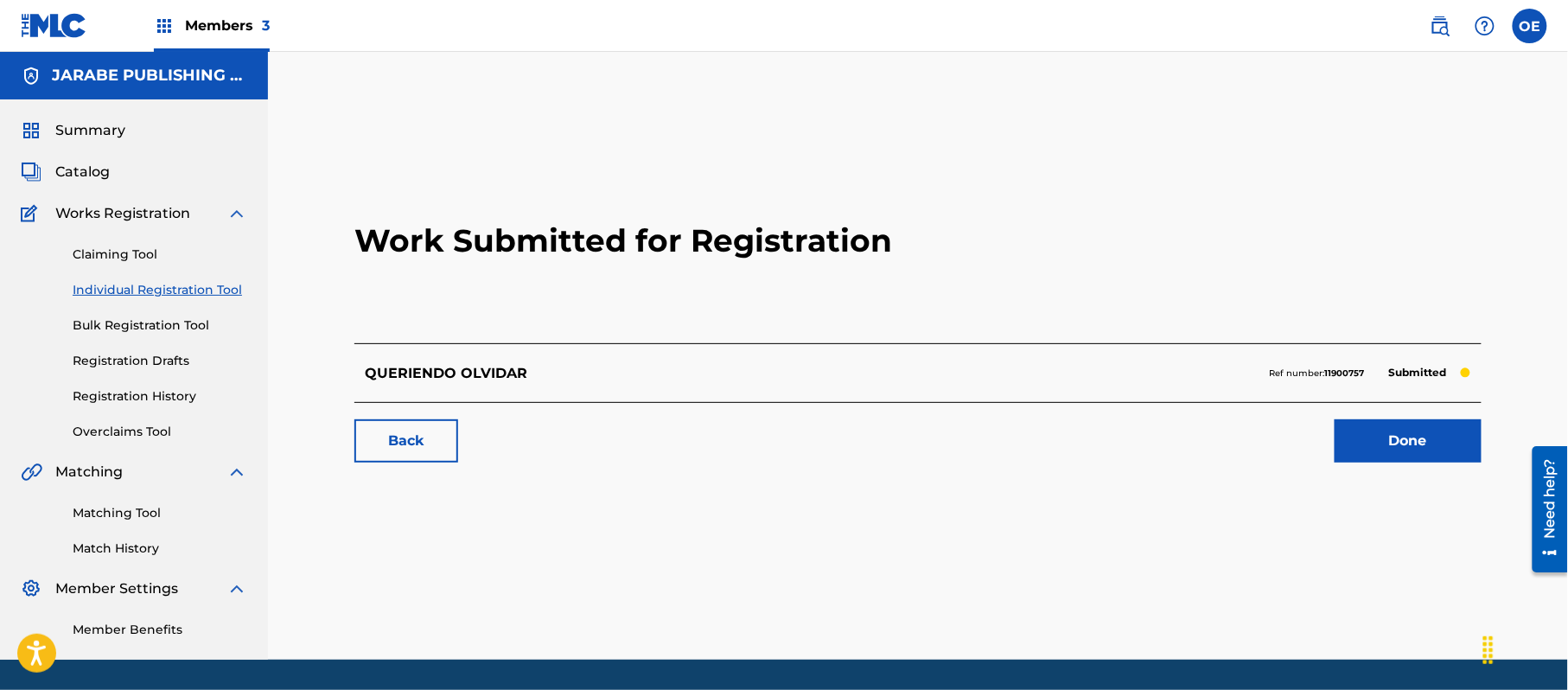 click on "Individual Registration Tool" at bounding box center (160, 290) 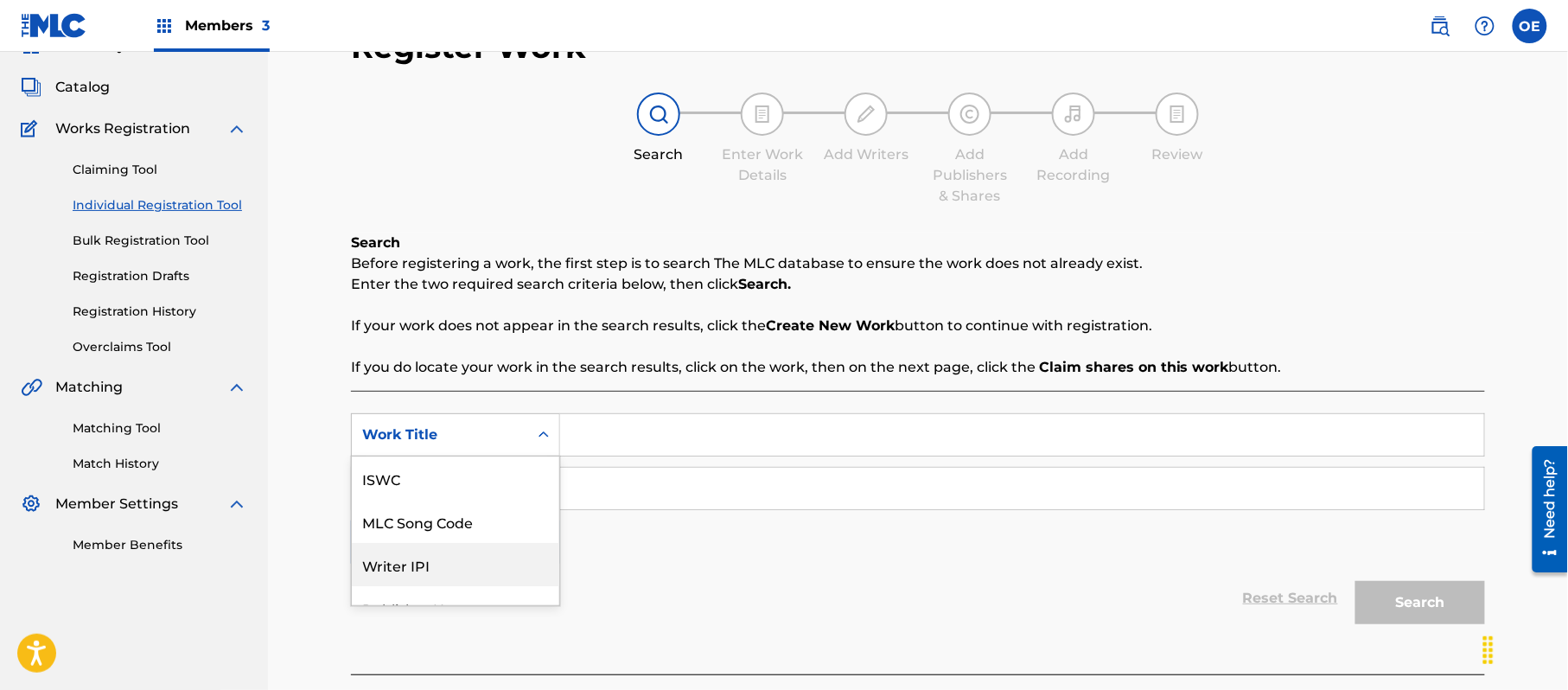 click on "7 results available. Use Up and Down to choose options, press Enter to select the currently focused option, press Escape to exit the menu, press Tab to select the option and exit the menu. Work Title ISWC MLC Song Code Writer IPI Publisher Name Publisher IPI MLC Publisher Number Work Title" at bounding box center (456, 435) 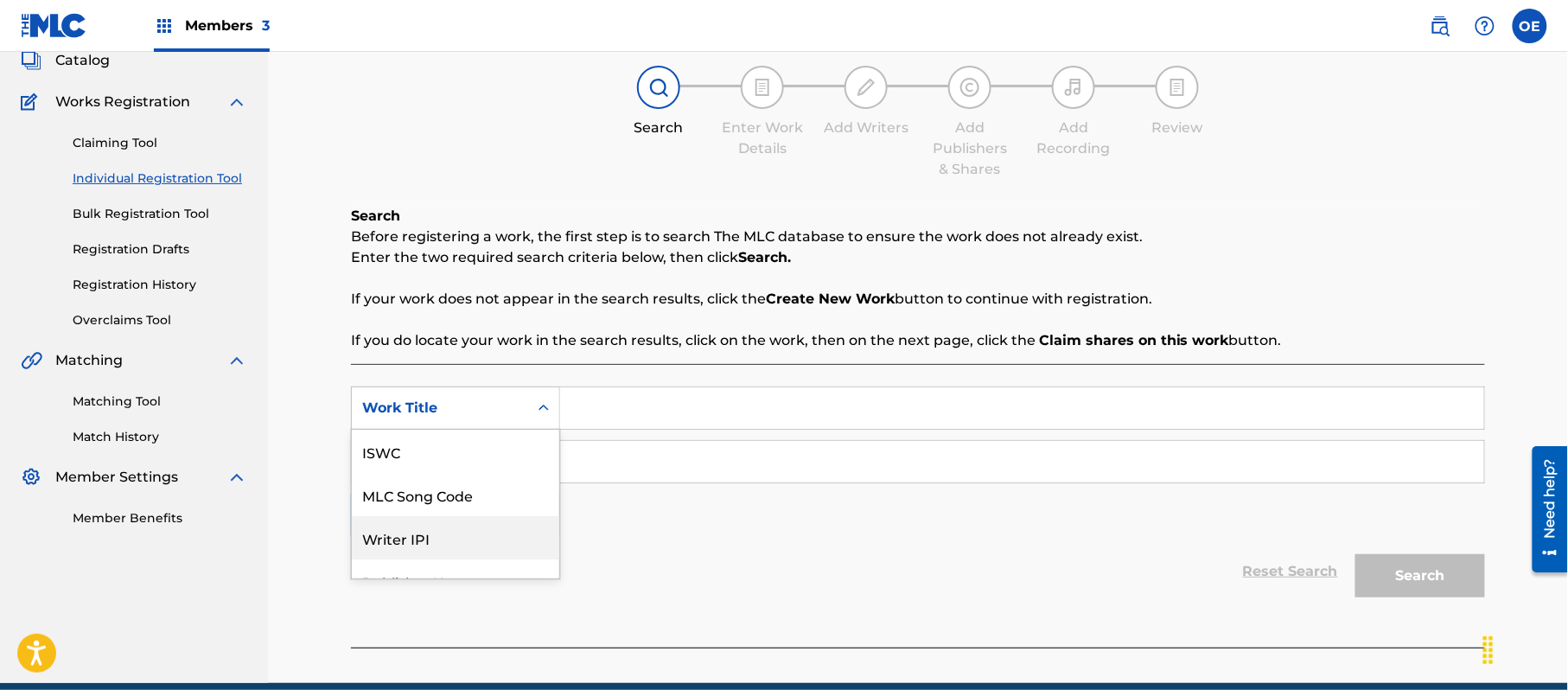 scroll, scrollTop: 43, scrollLeft: 0, axis: vertical 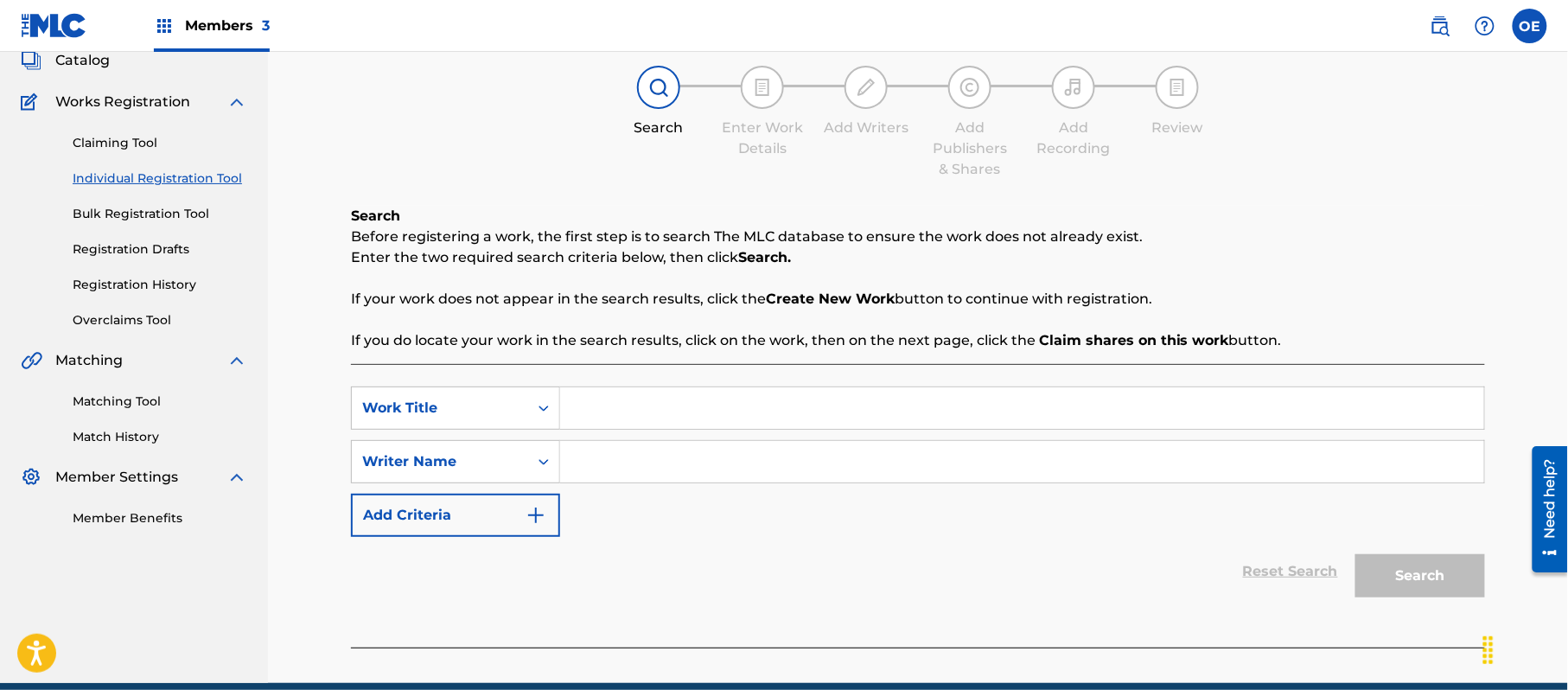 click on "SearchWithCriteria2b8c8030-202c-4fe3-9d3e-66fa0f47274d Work Title SearchWithCriteriac86807f6-74fb-4eb9-9102-2b0c60e1b8f3 Writer Name Add Criteria" at bounding box center (918, 462) 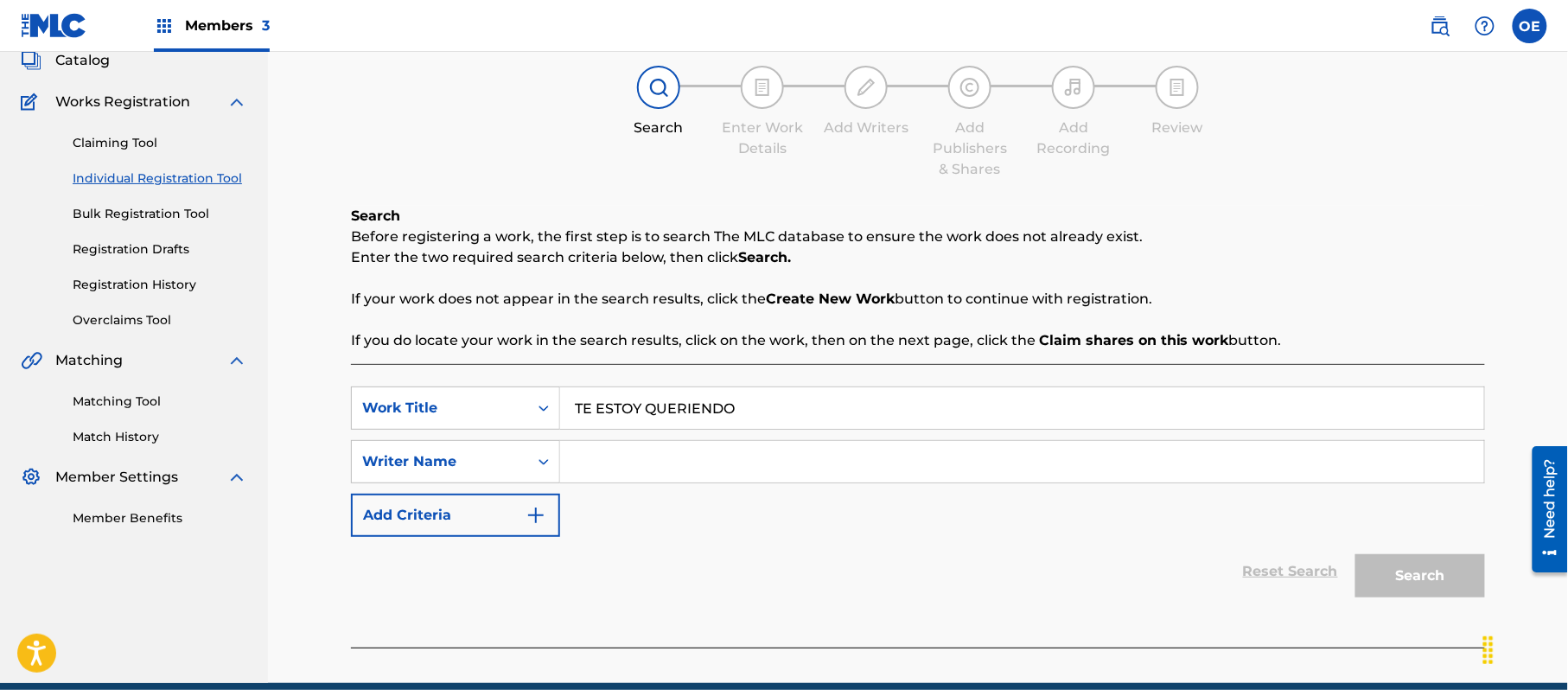 click at bounding box center [1022, 462] 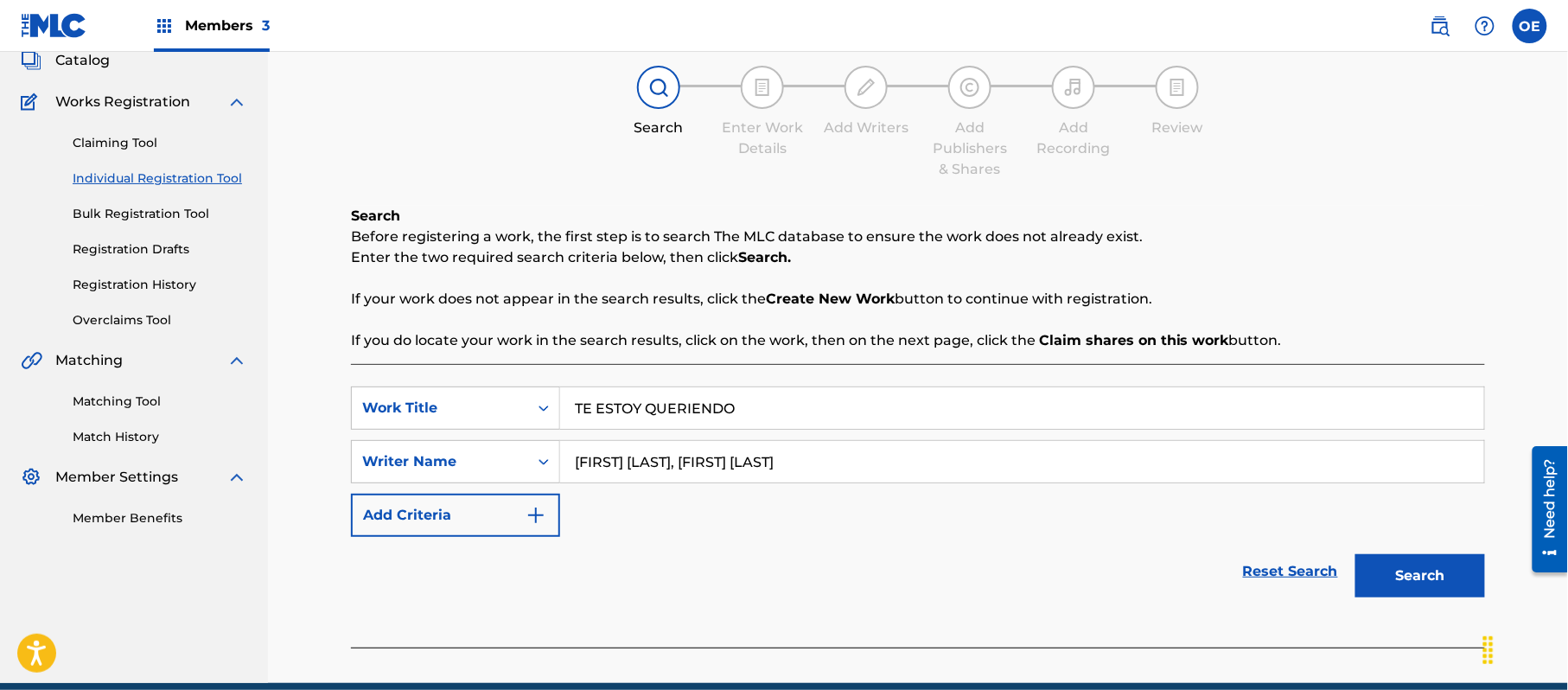 click on "Search" at bounding box center [1420, 576] 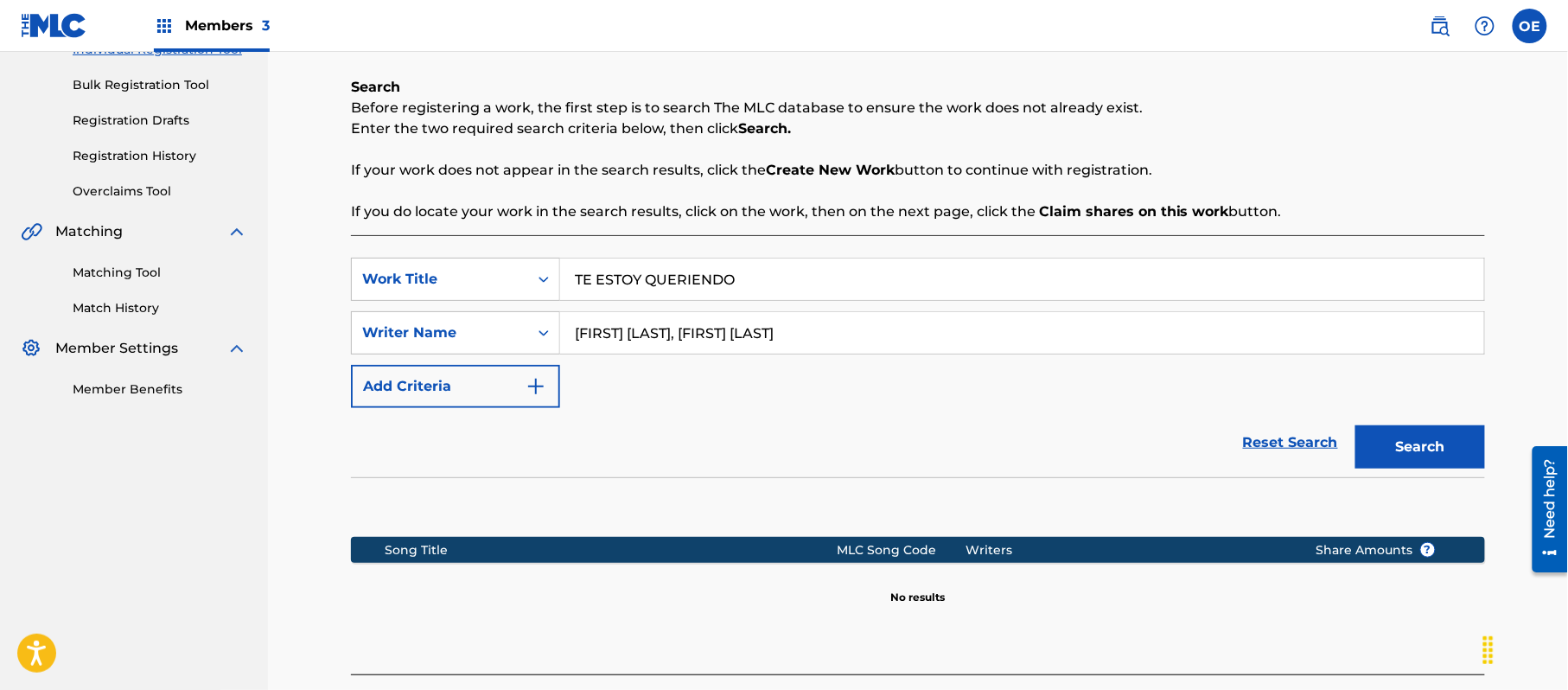 scroll, scrollTop: 387, scrollLeft: 0, axis: vertical 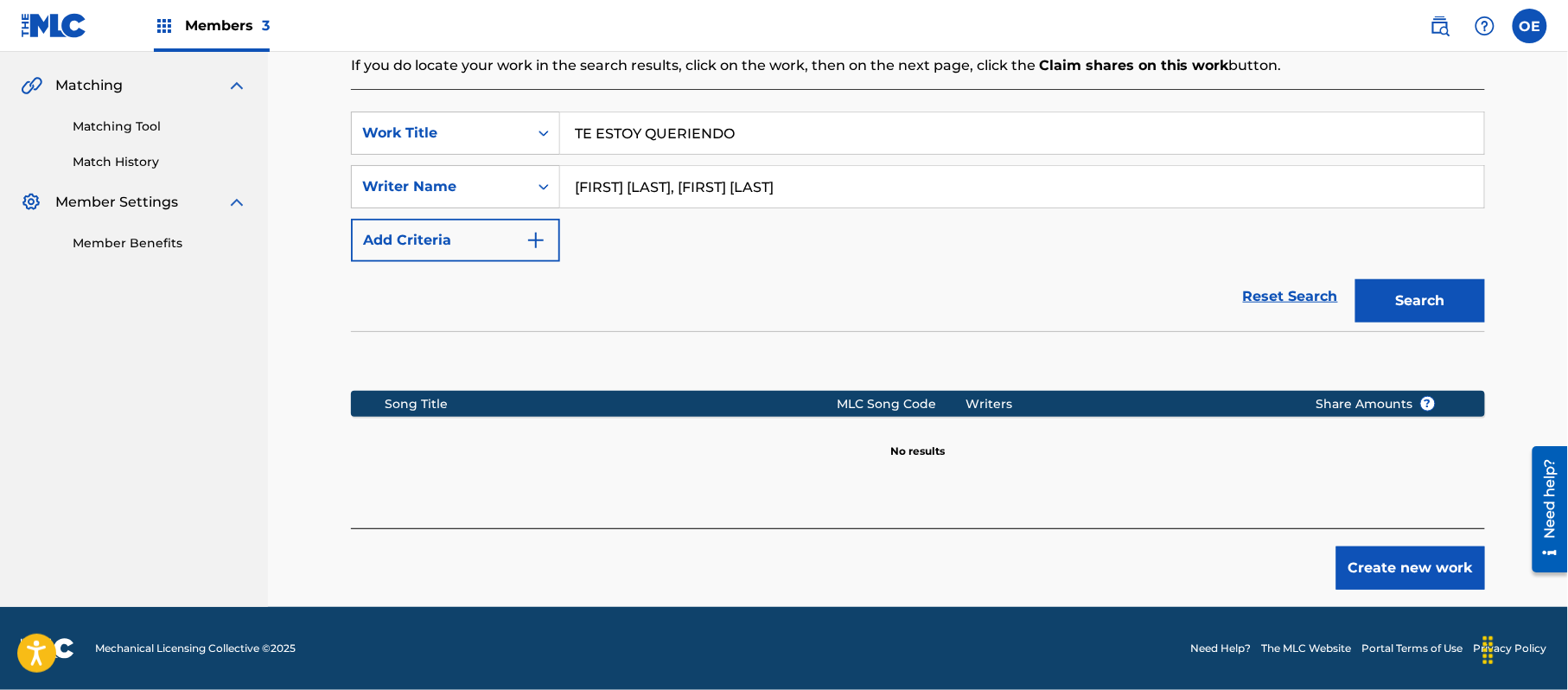 click on "Create new work" at bounding box center (1411, 568) 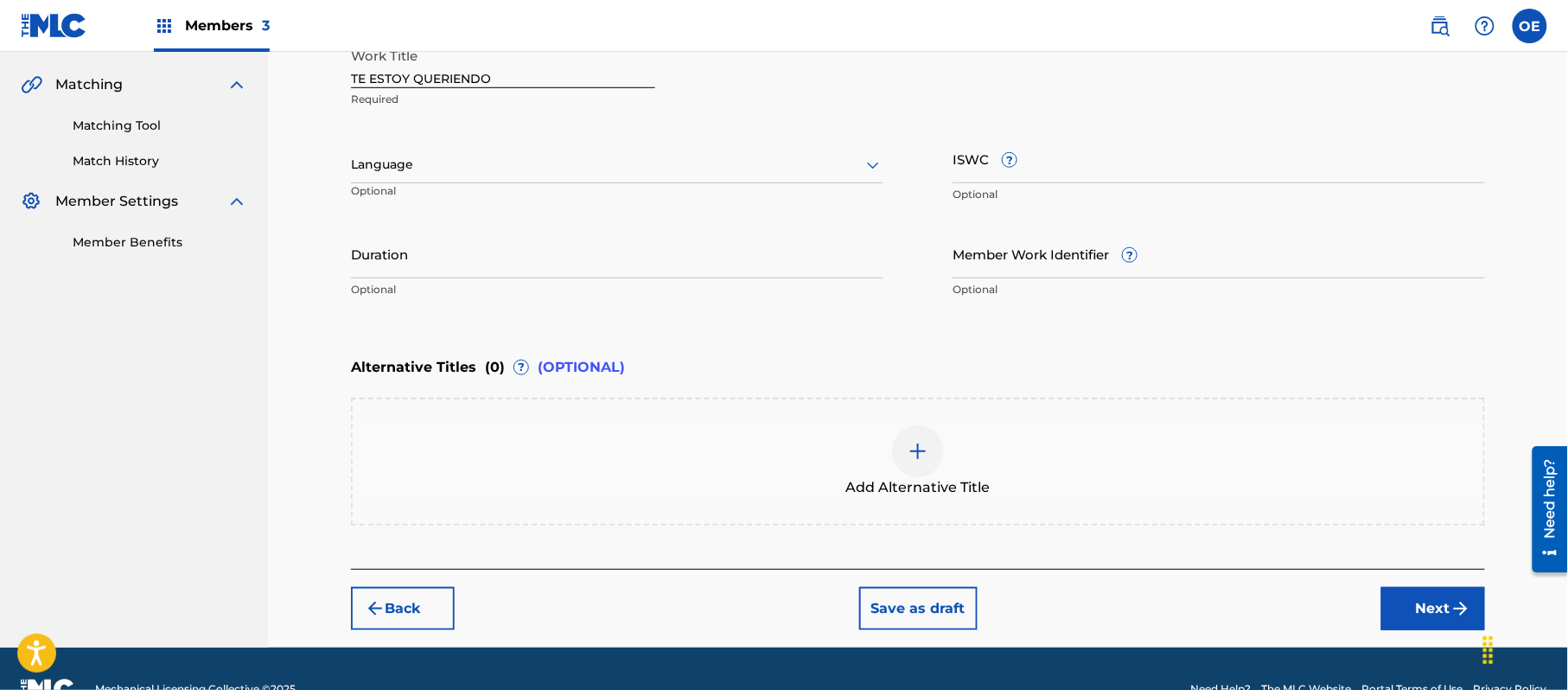 click on "Register Work Search Enter Work Details Add Writers Add Publishers & Shares Add Recording Review Enter Work Details Enter work details for ‘ TE ESTOY QUERIENDO ’ below. Work Title TE ESTOY QUERIENDO Required Language Optional ISWC ? Optional Duration Optional Member Work Identifier ? Optional Alternative Titles ( 0 ) ? (OPTIONAL) Add Alternative Title Back Save as draft Next" at bounding box center (918, 177) 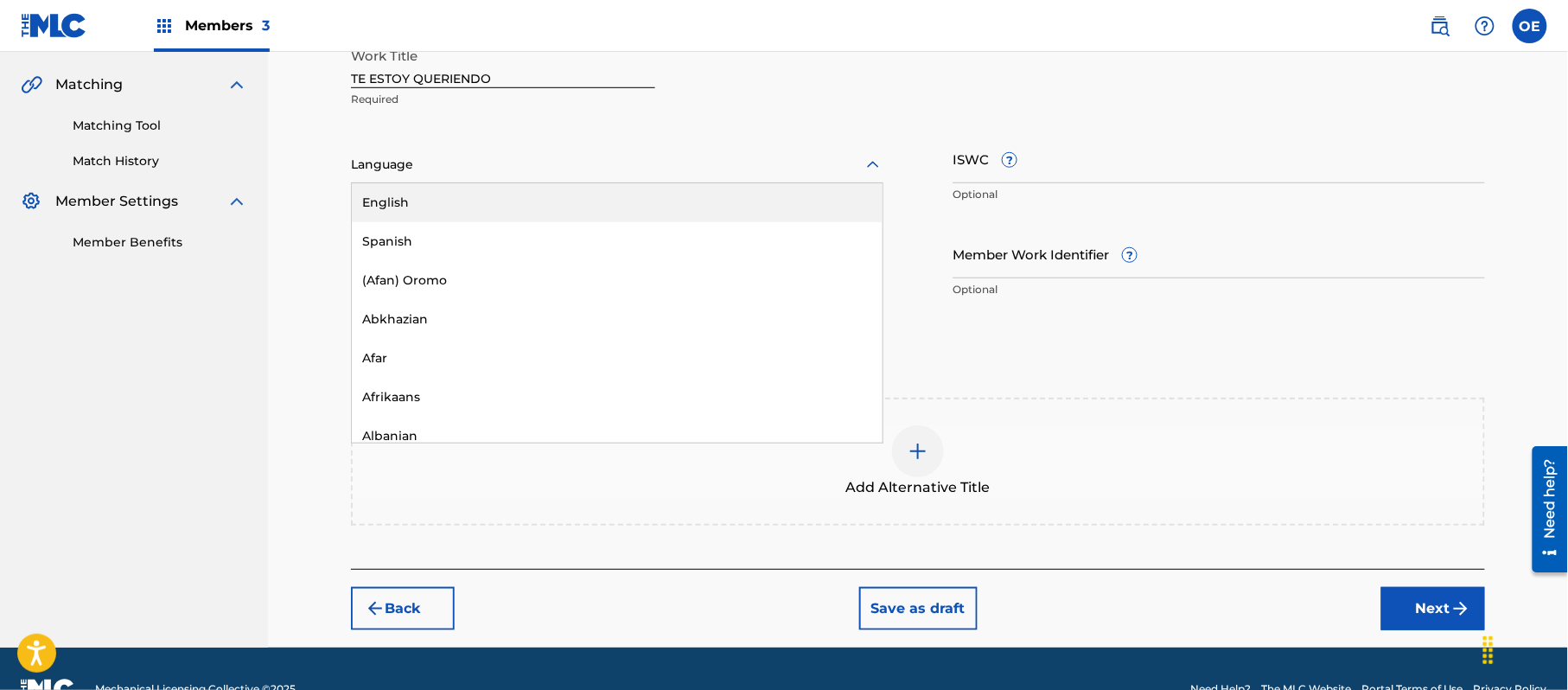 click on "Language" at bounding box center [617, 165] 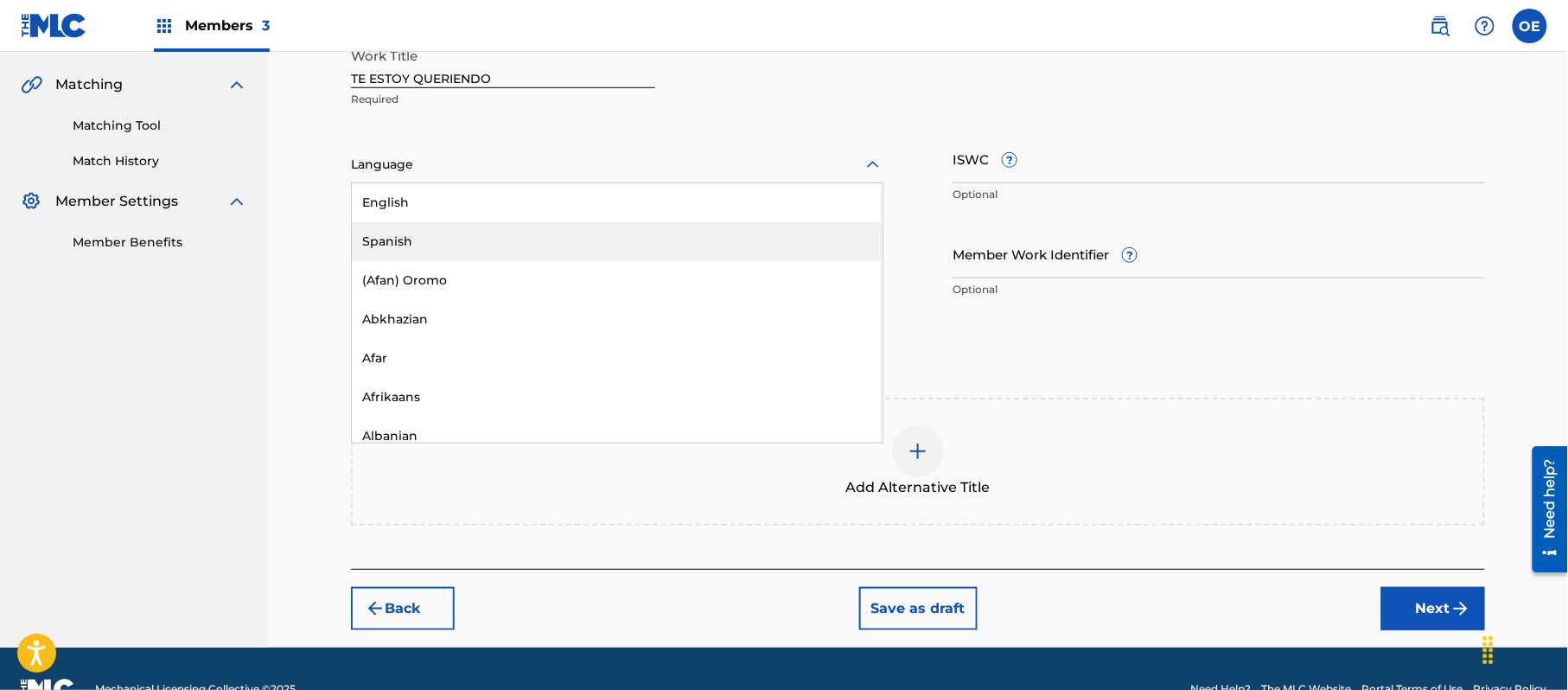 click on "Spanish" at bounding box center [617, 241] 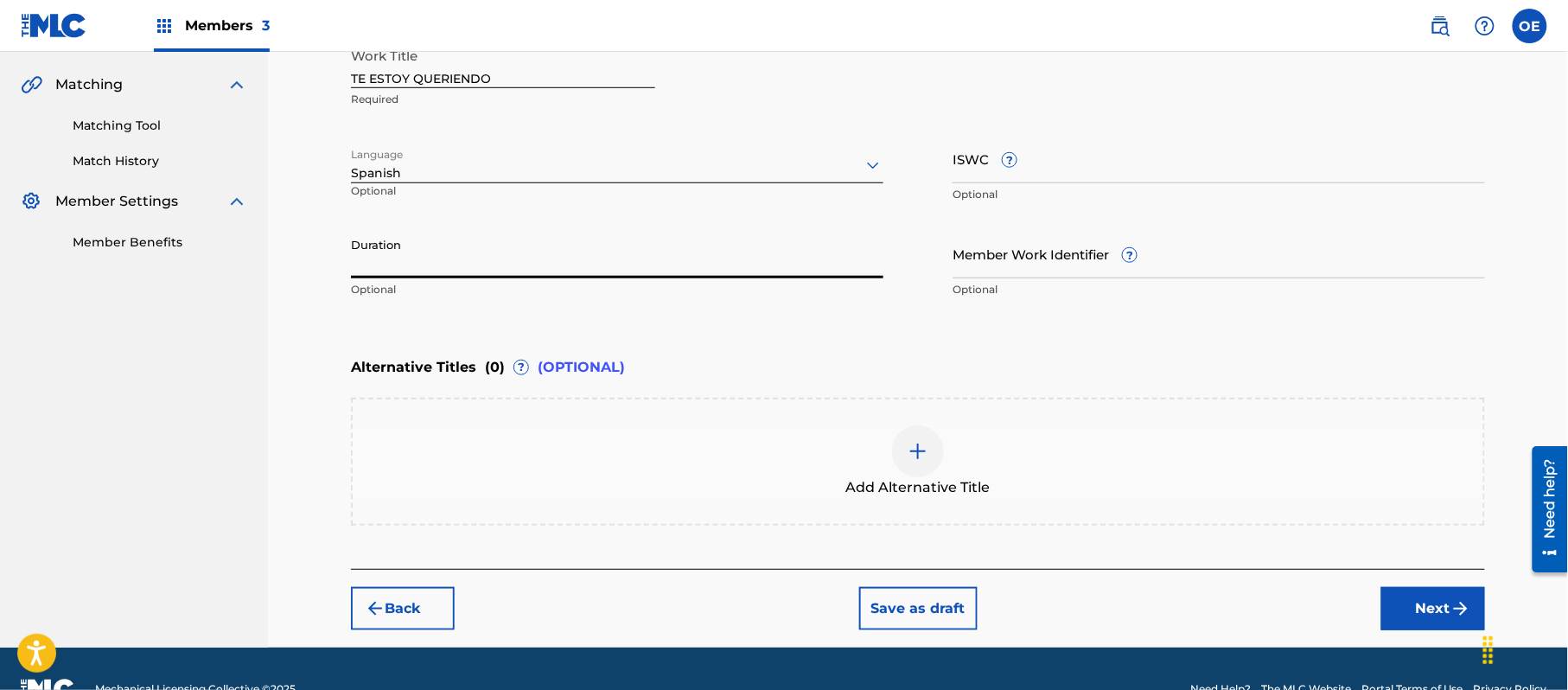click on "Duration" at bounding box center (617, 253) 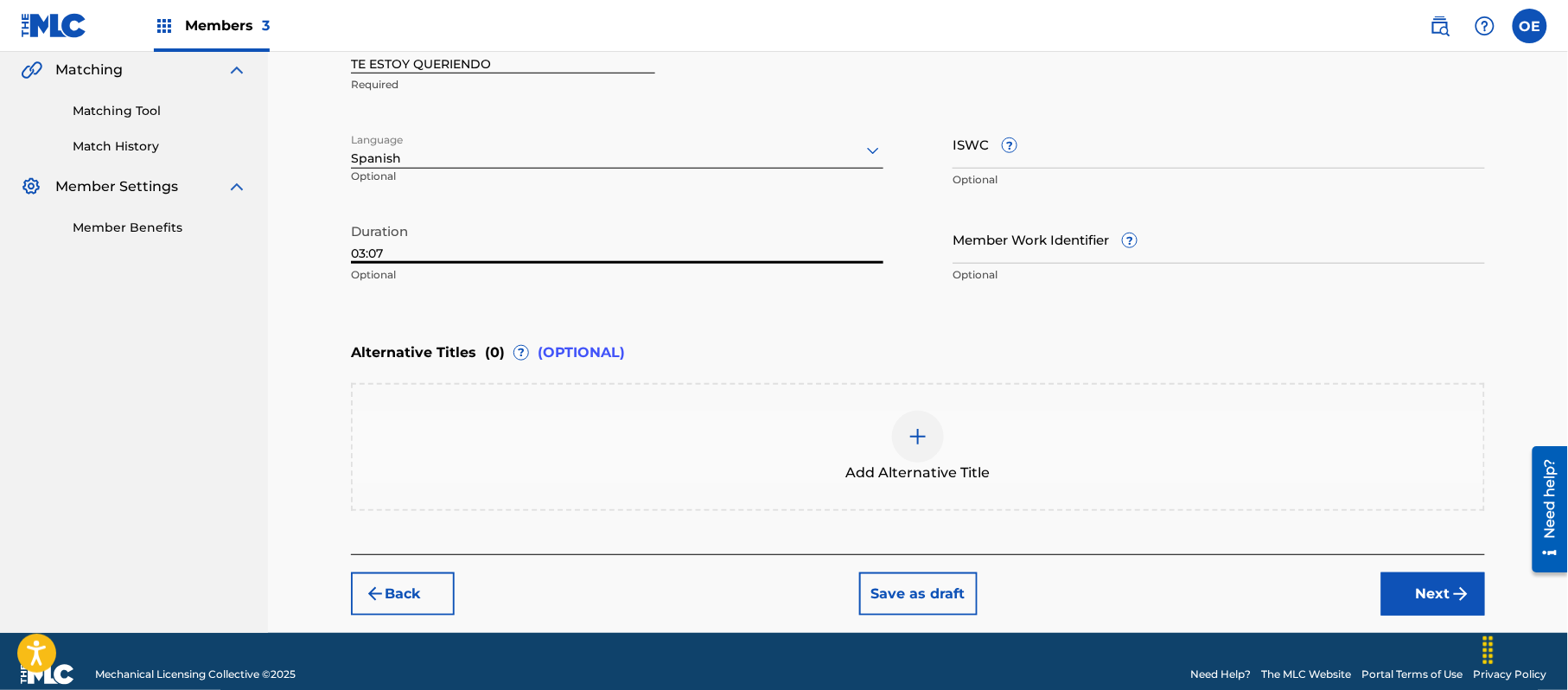 scroll, scrollTop: 426, scrollLeft: 0, axis: vertical 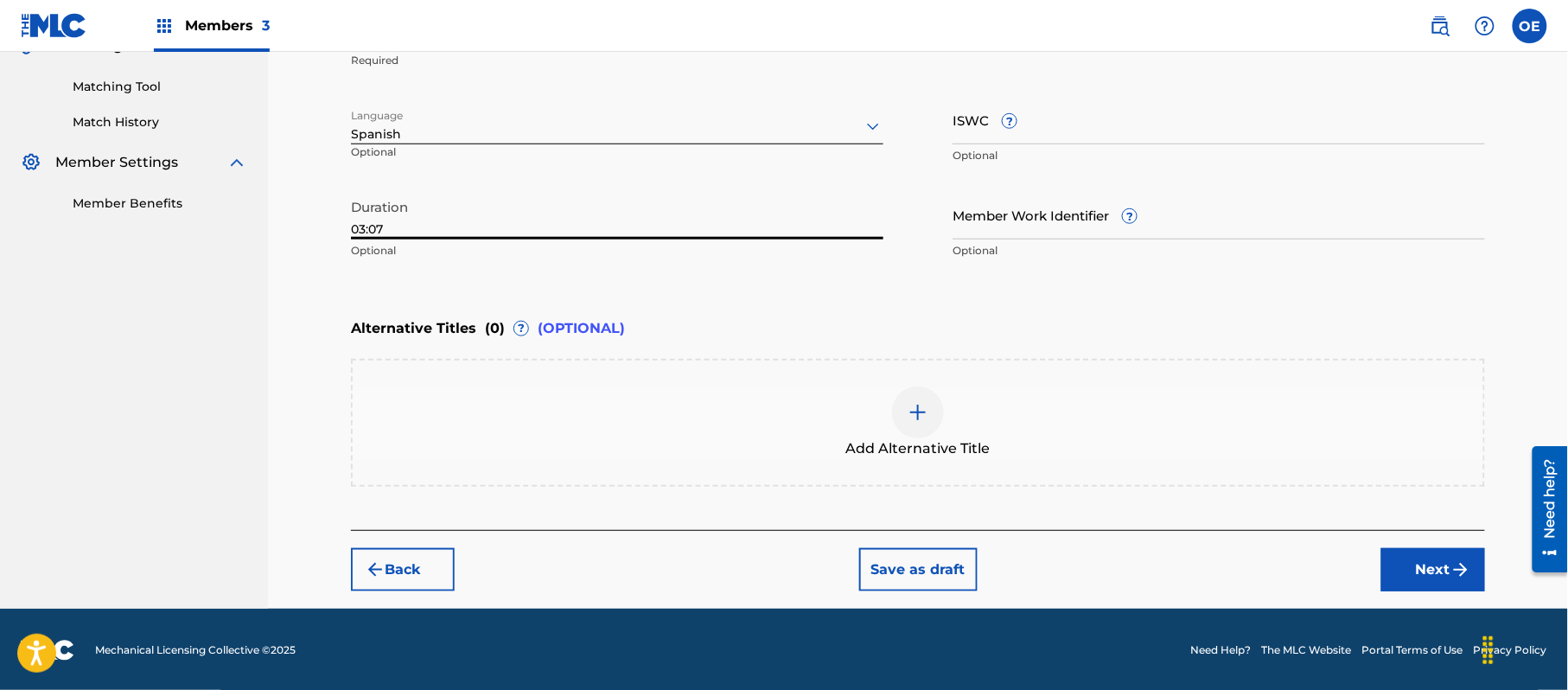 click on "Next" at bounding box center (1433, 570) 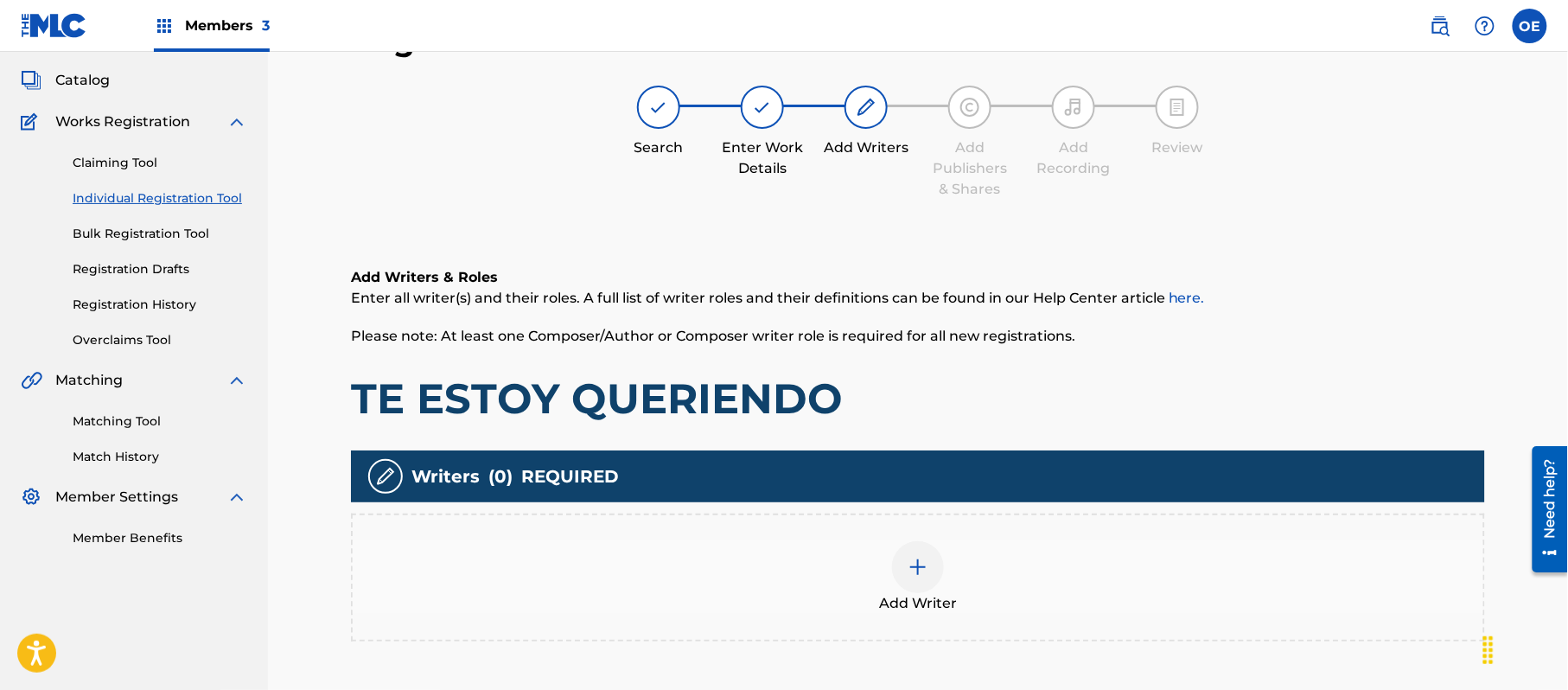 scroll, scrollTop: 78, scrollLeft: 0, axis: vertical 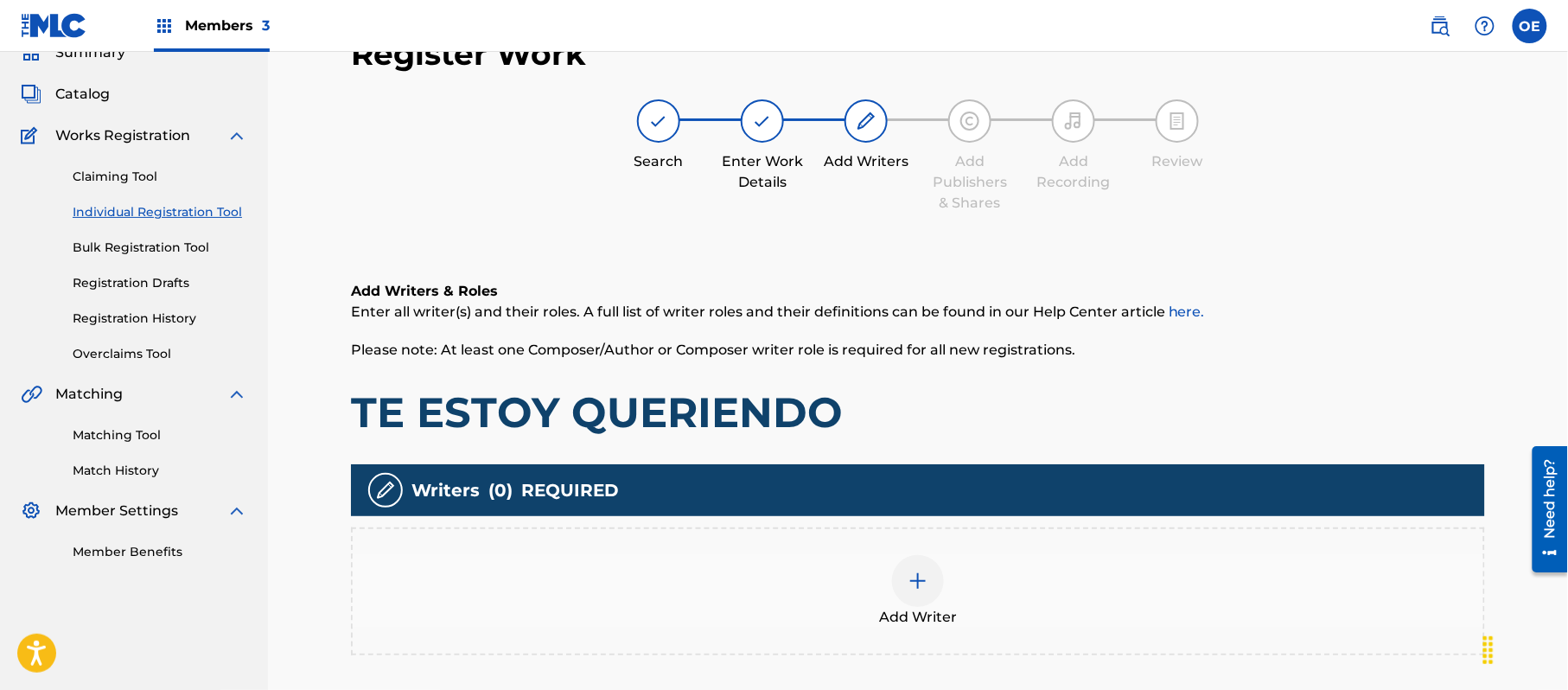 click on "Add Writer" at bounding box center [918, 591] 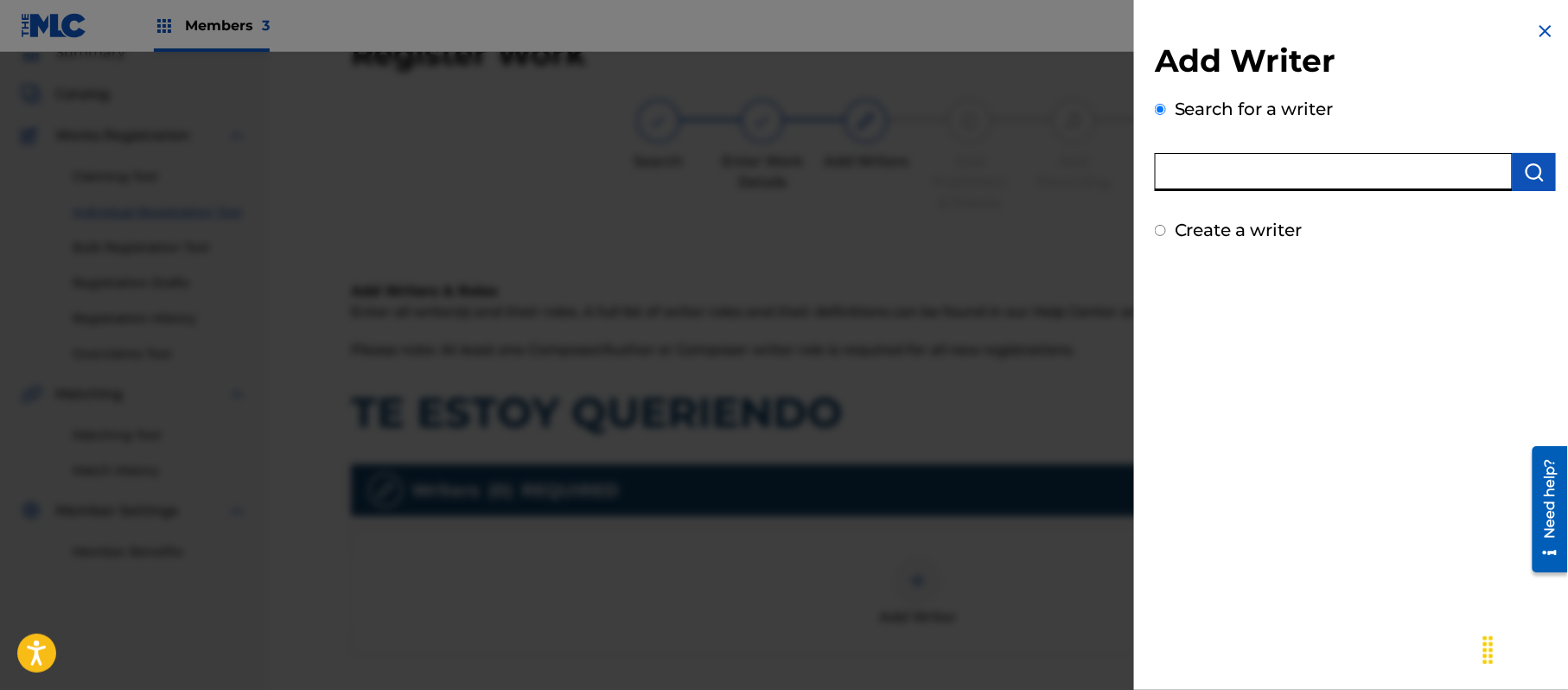click at bounding box center (1334, 172) 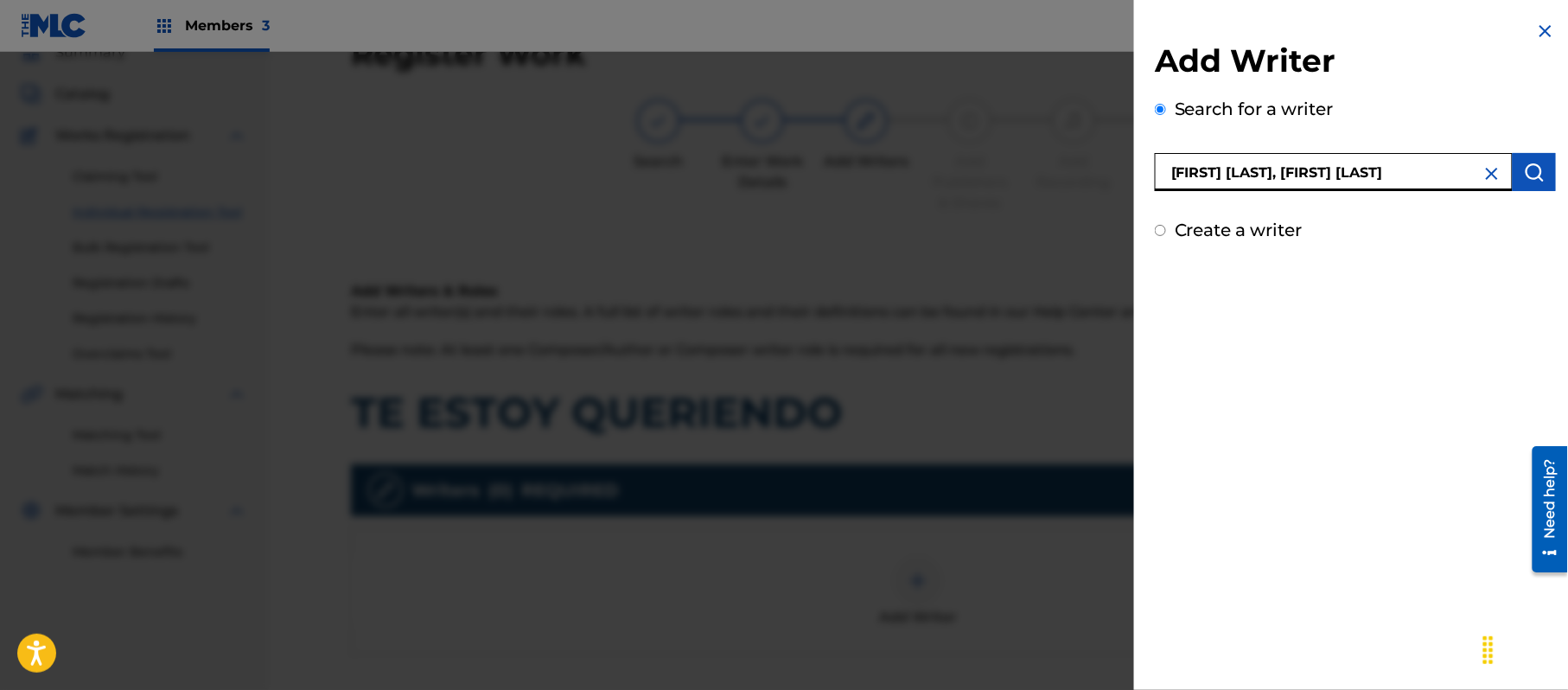 drag, startPoint x: 1335, startPoint y: 170, endPoint x: 1127, endPoint y: 153, distance: 208.69356 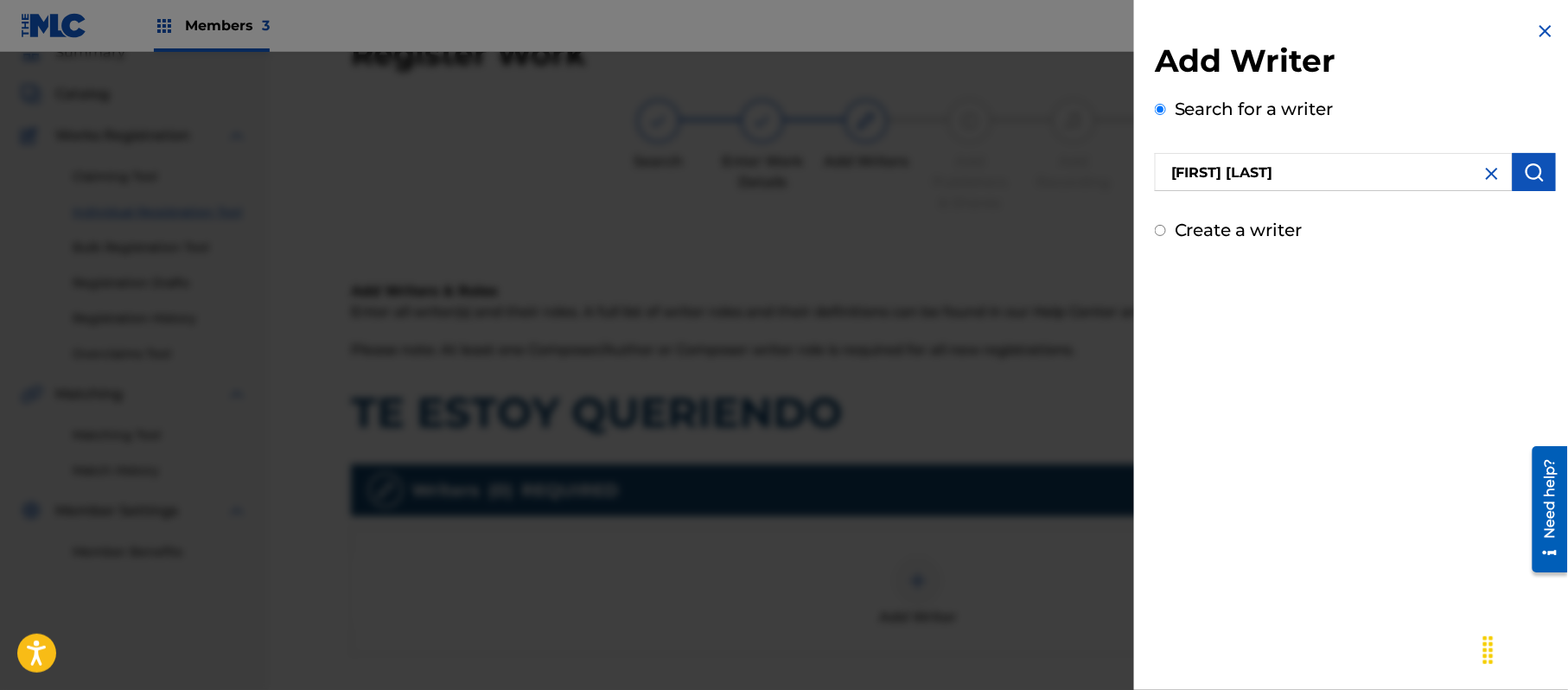 click at bounding box center [1534, 172] 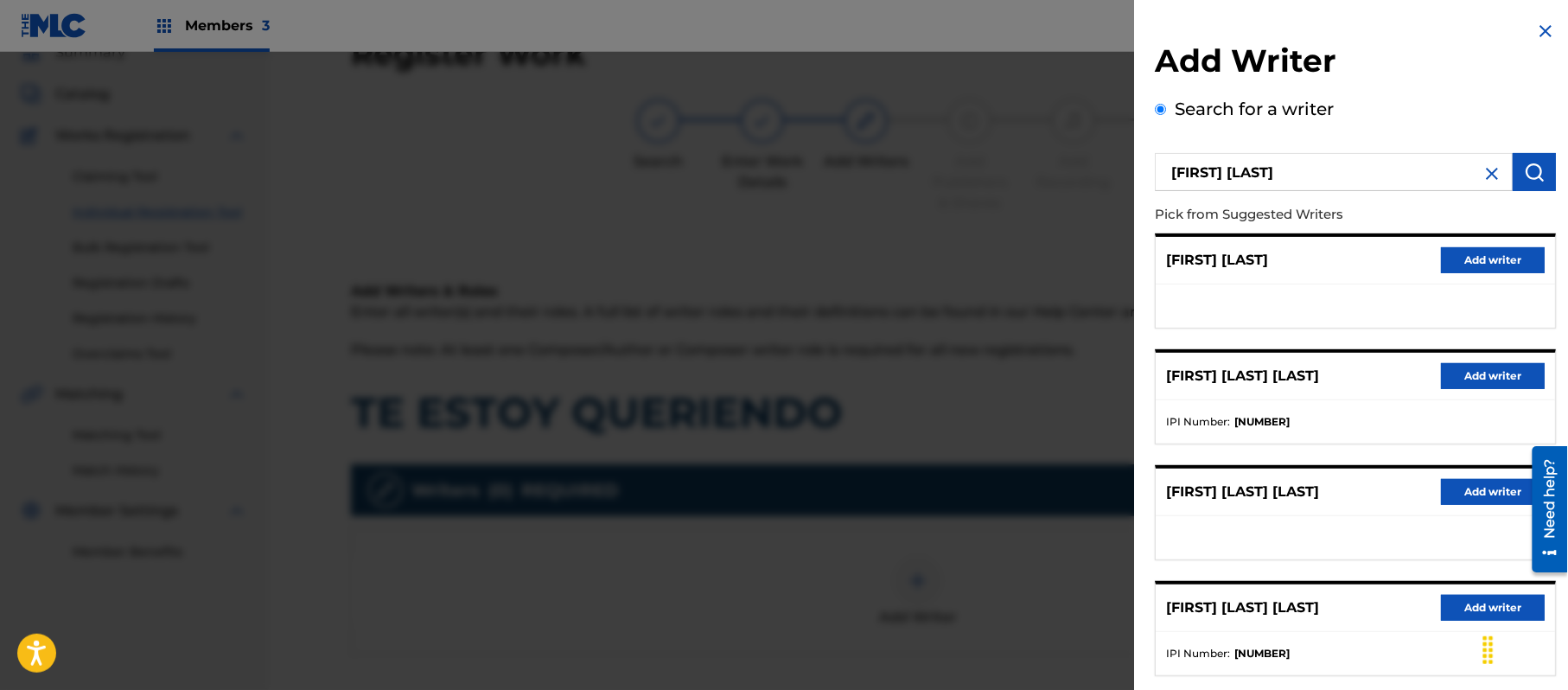 click on "Add writer" at bounding box center (1493, 260) 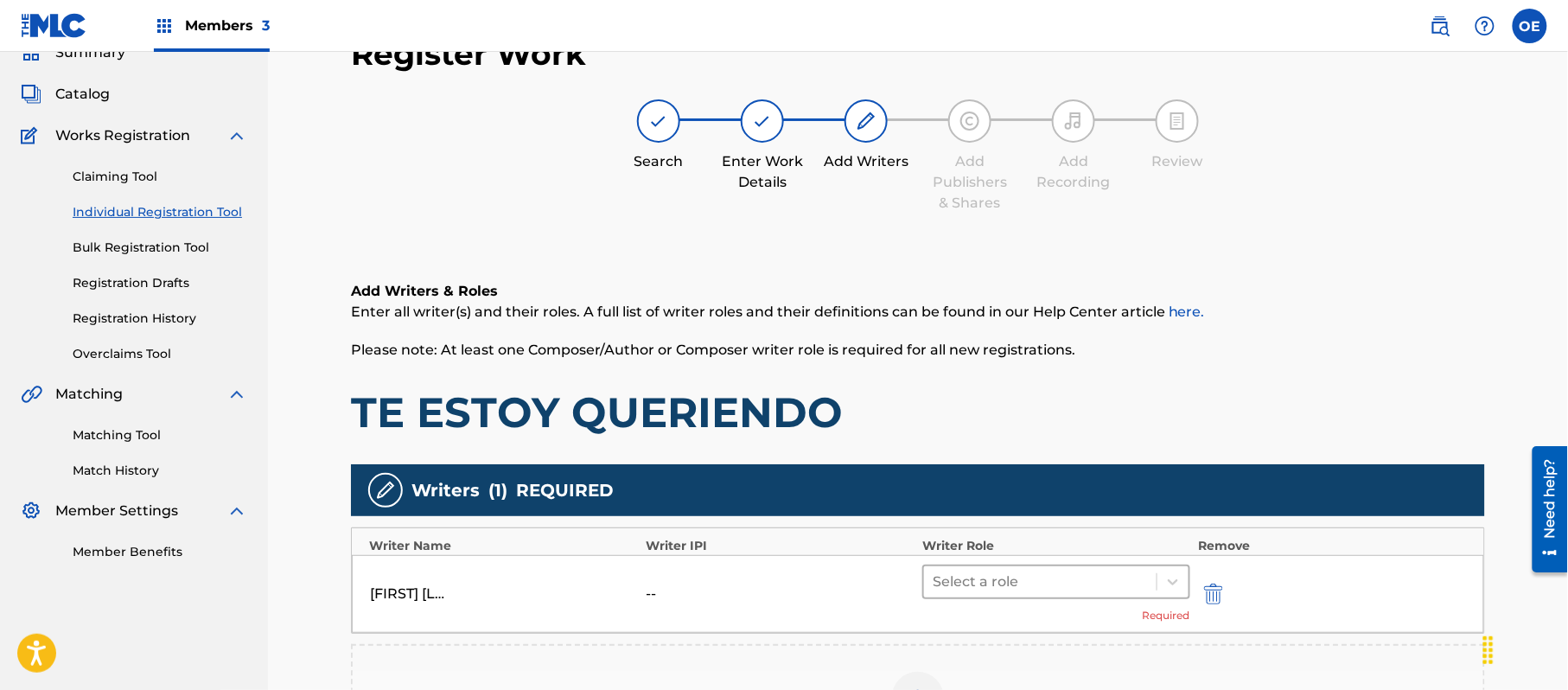 click at bounding box center (1040, 582) 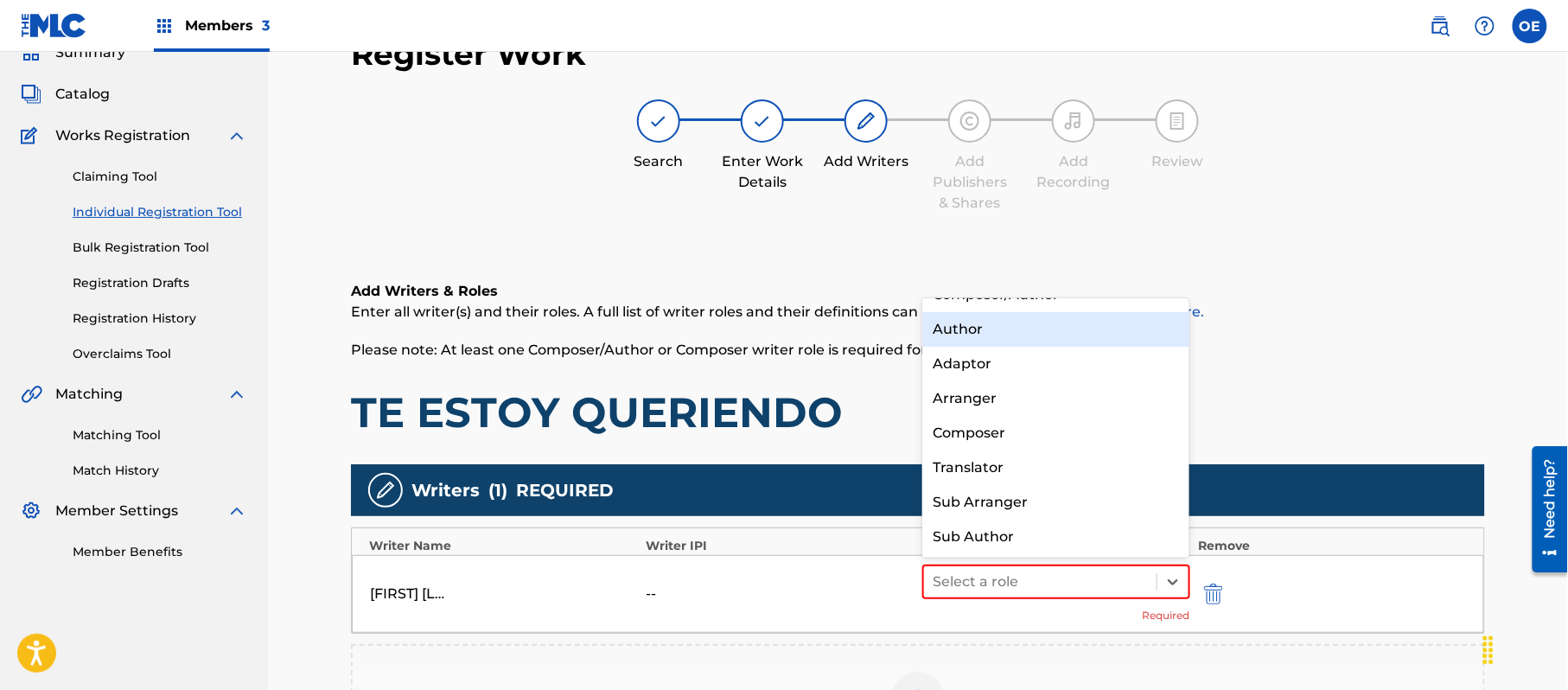 scroll, scrollTop: 0, scrollLeft: 0, axis: both 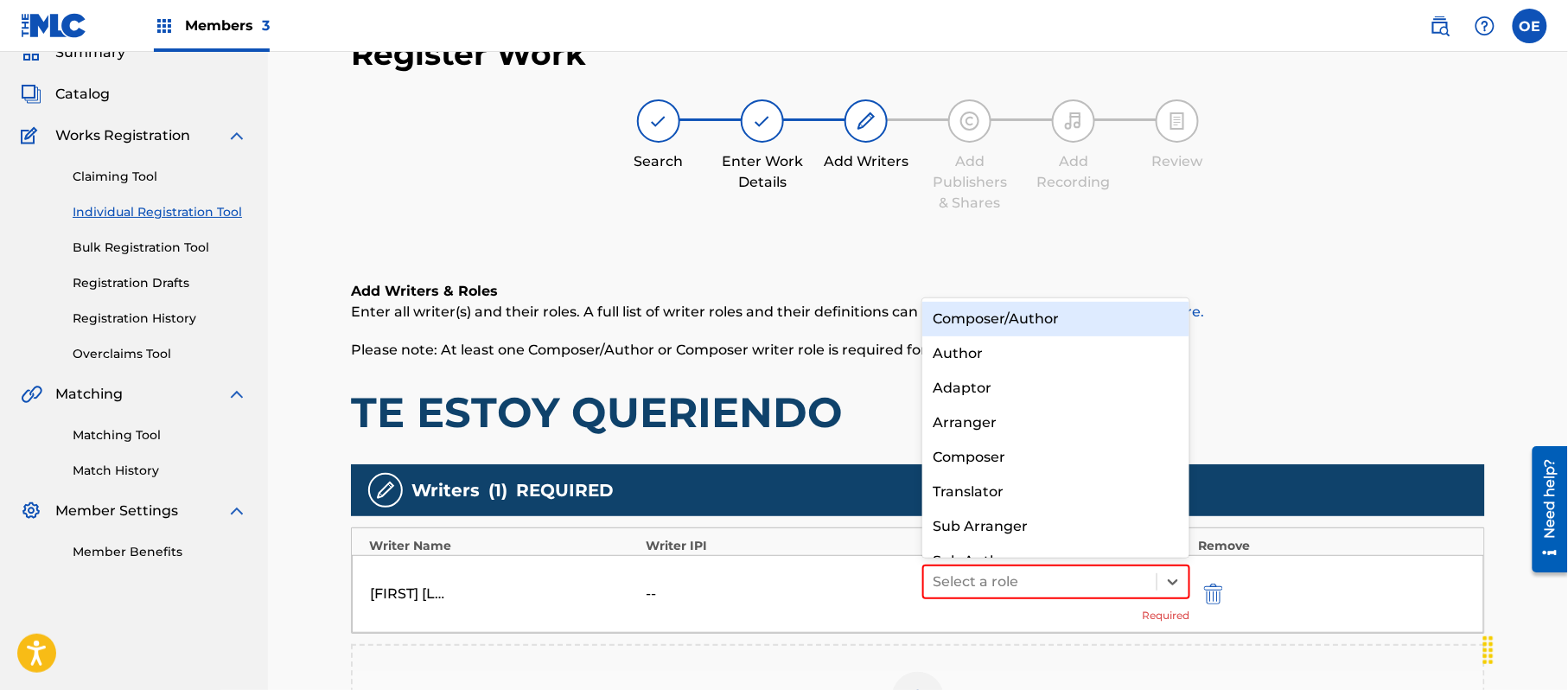 click on "Composer/Author" at bounding box center [1055, 319] 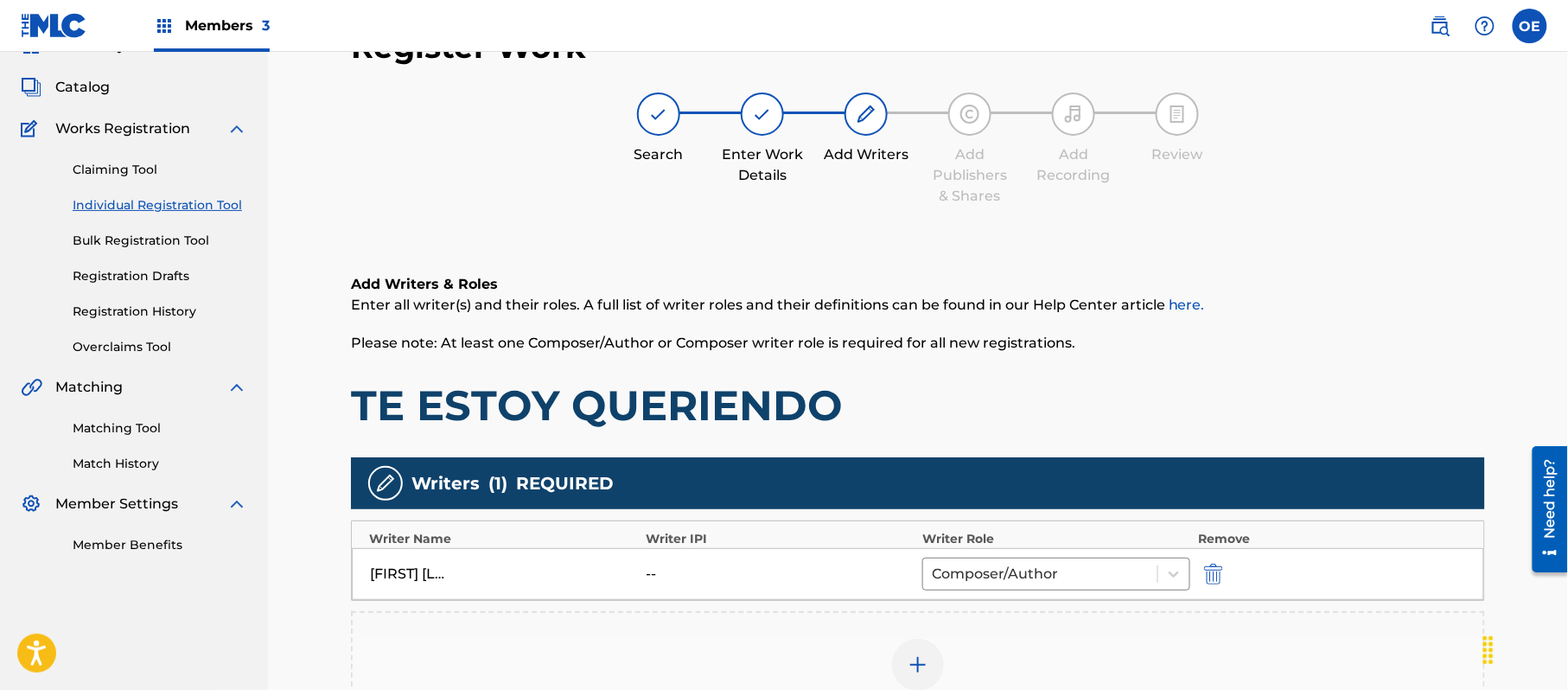 scroll, scrollTop: 379, scrollLeft: 0, axis: vertical 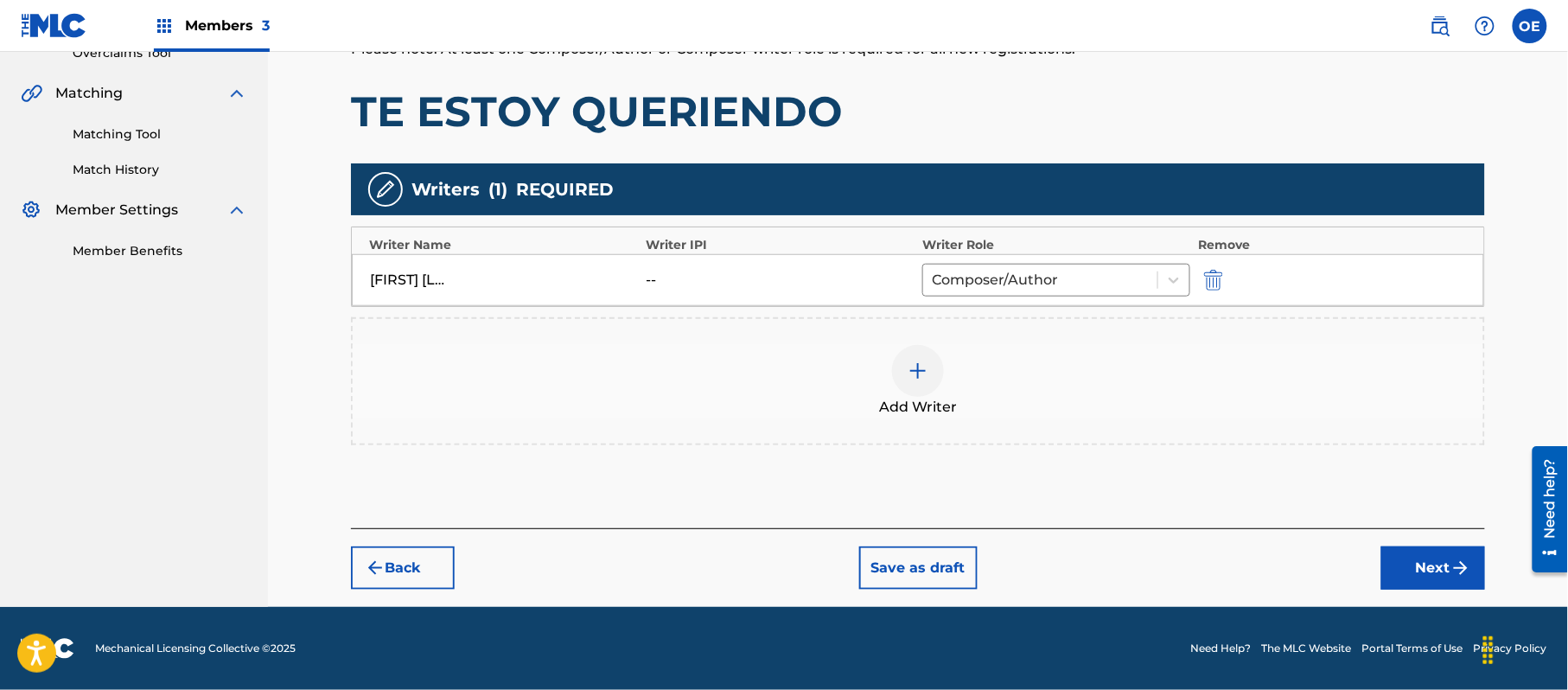 click on "Add Writer" at bounding box center [918, 407] 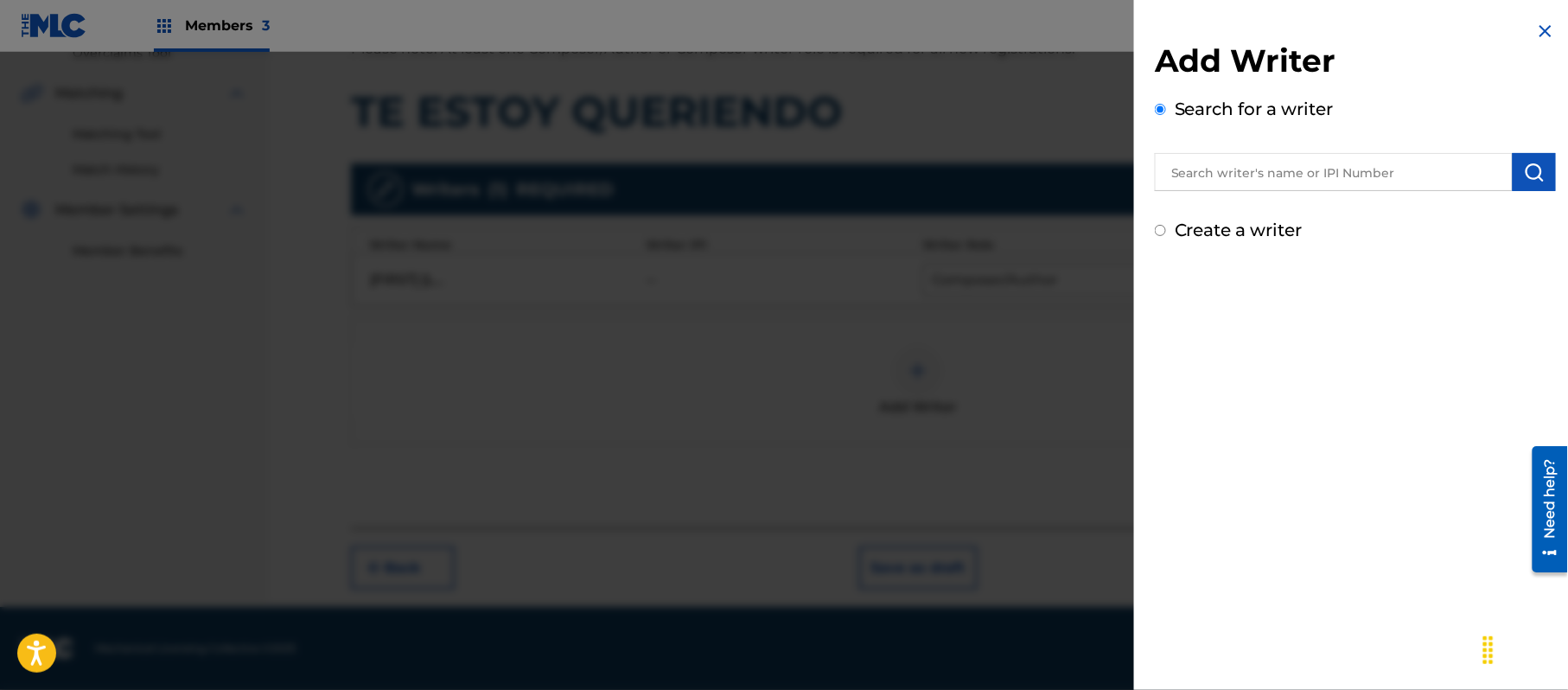 click on "Create a writer" at bounding box center (1239, 230) 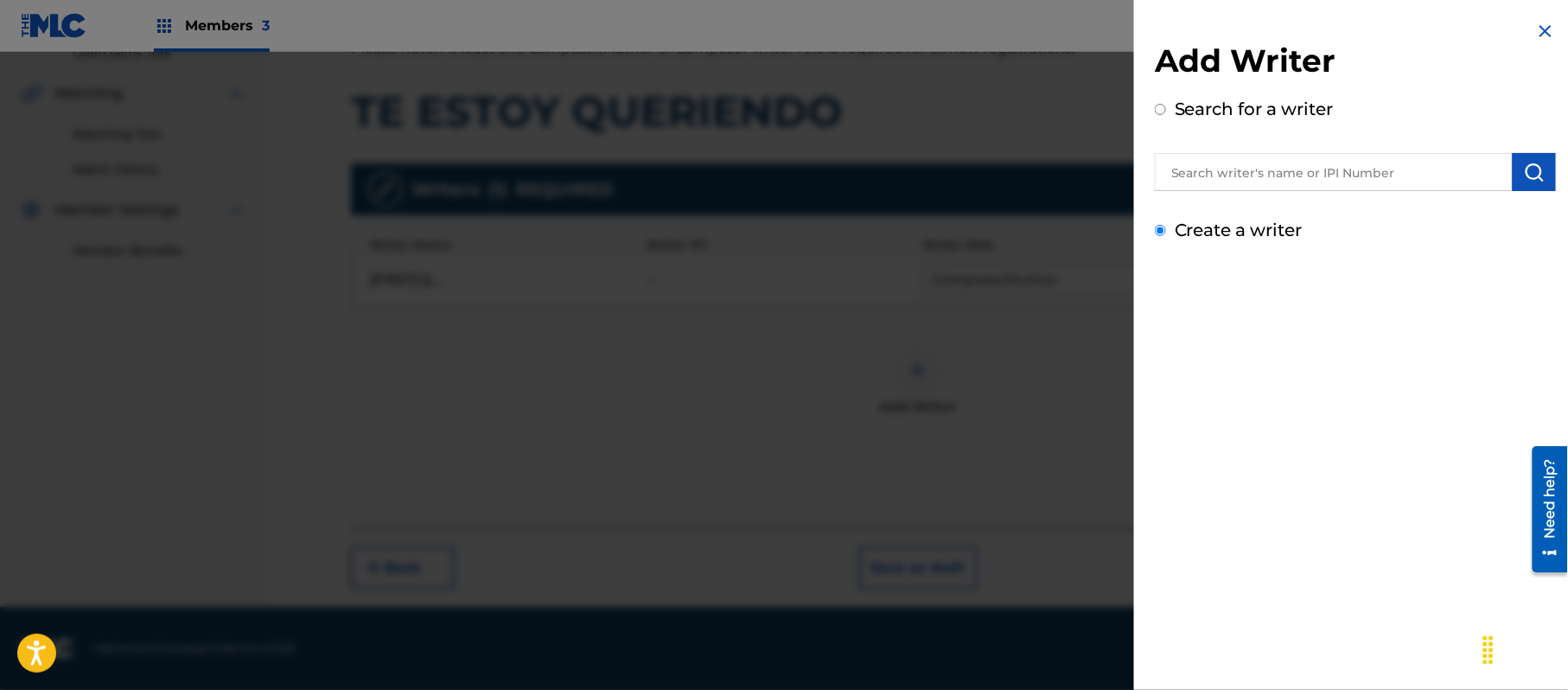 click on "Create a writer" at bounding box center [1160, 230] 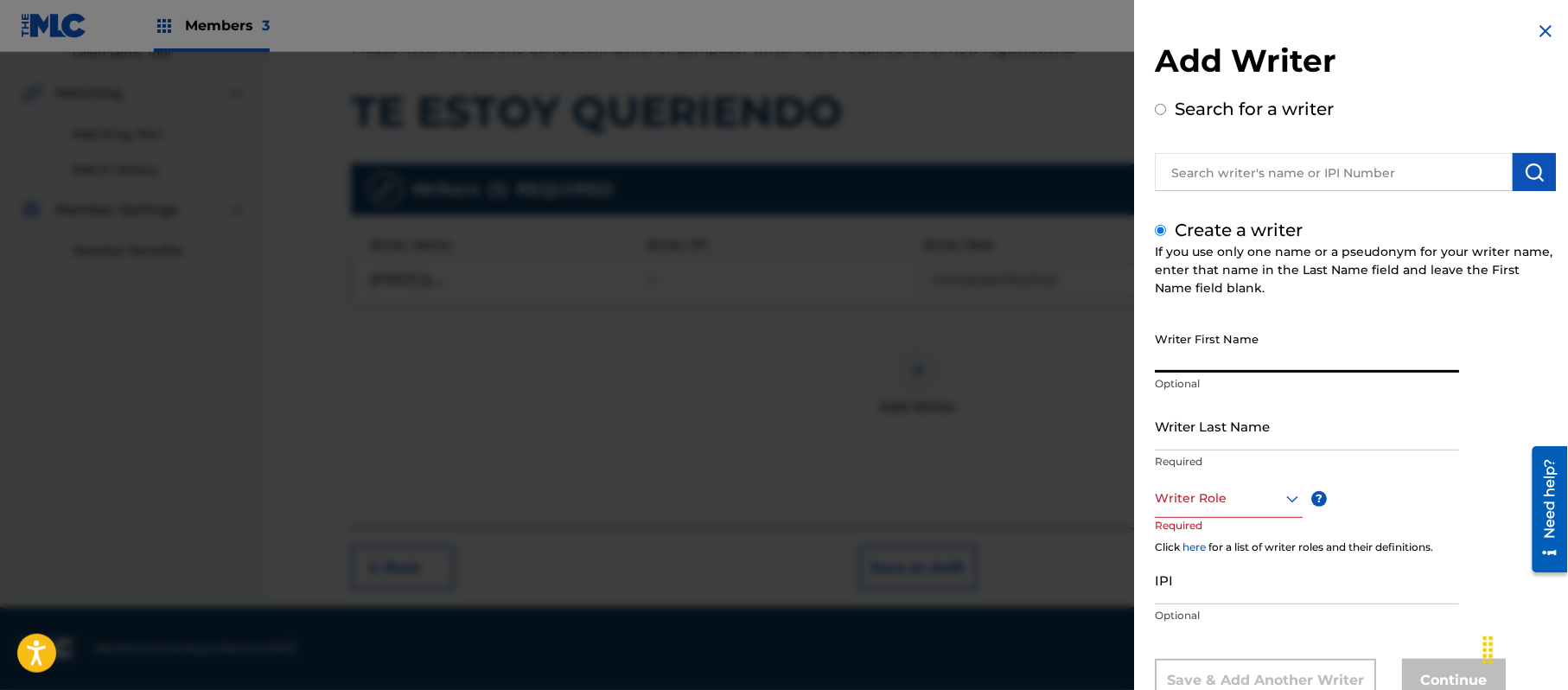 click on "Writer First Name" at bounding box center [1307, 348] 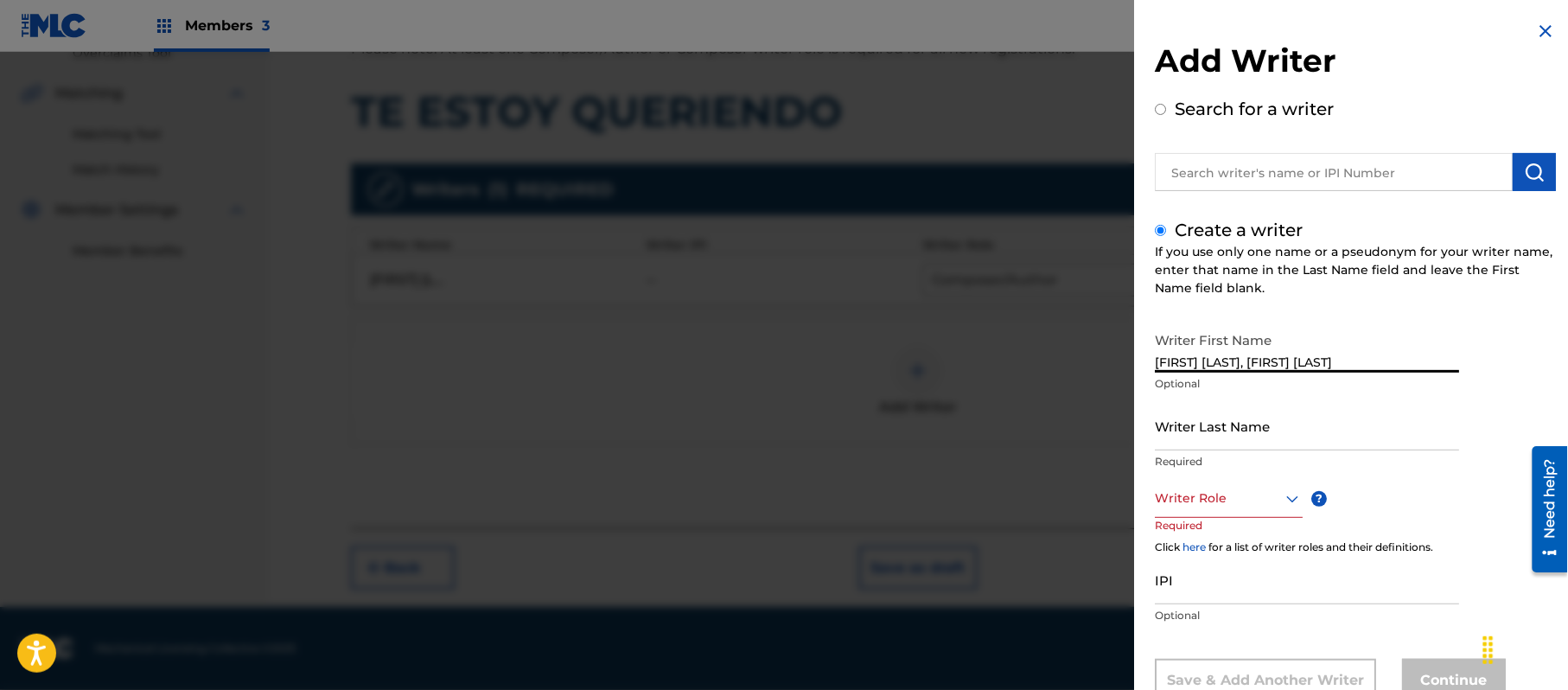 click on "Optional" at bounding box center (1307, 384) 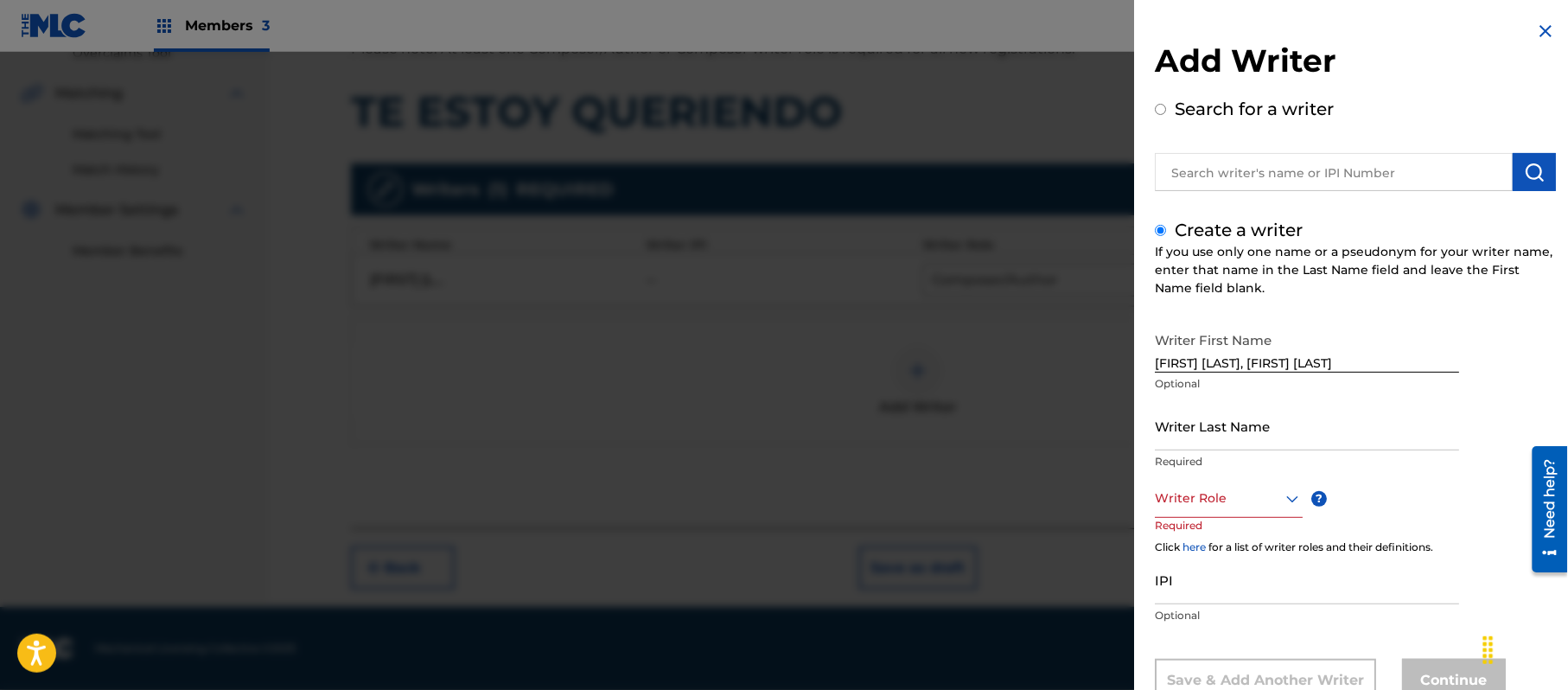 click on "Writer Last Name" at bounding box center [1307, 425] 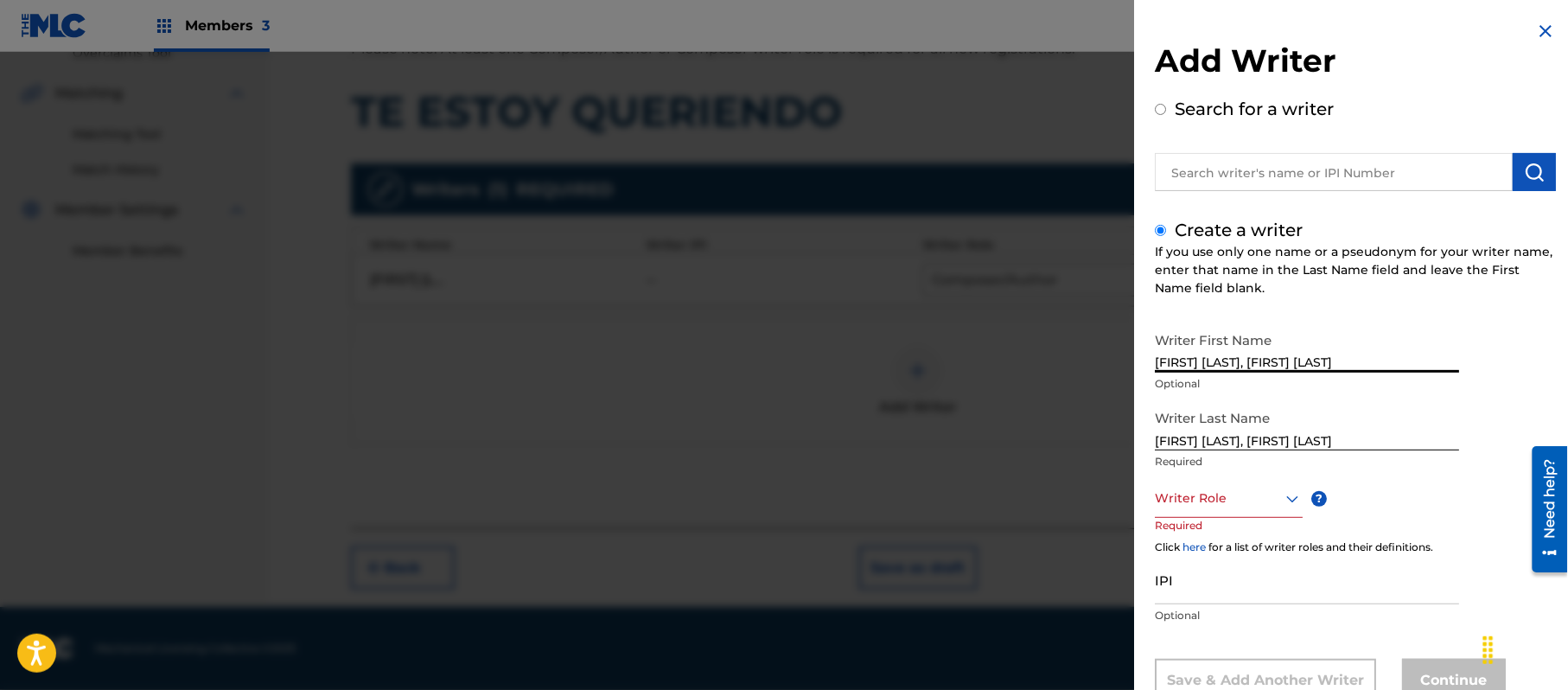 drag, startPoint x: 1409, startPoint y: 357, endPoint x: 1226, endPoint y: 355, distance: 183.01093 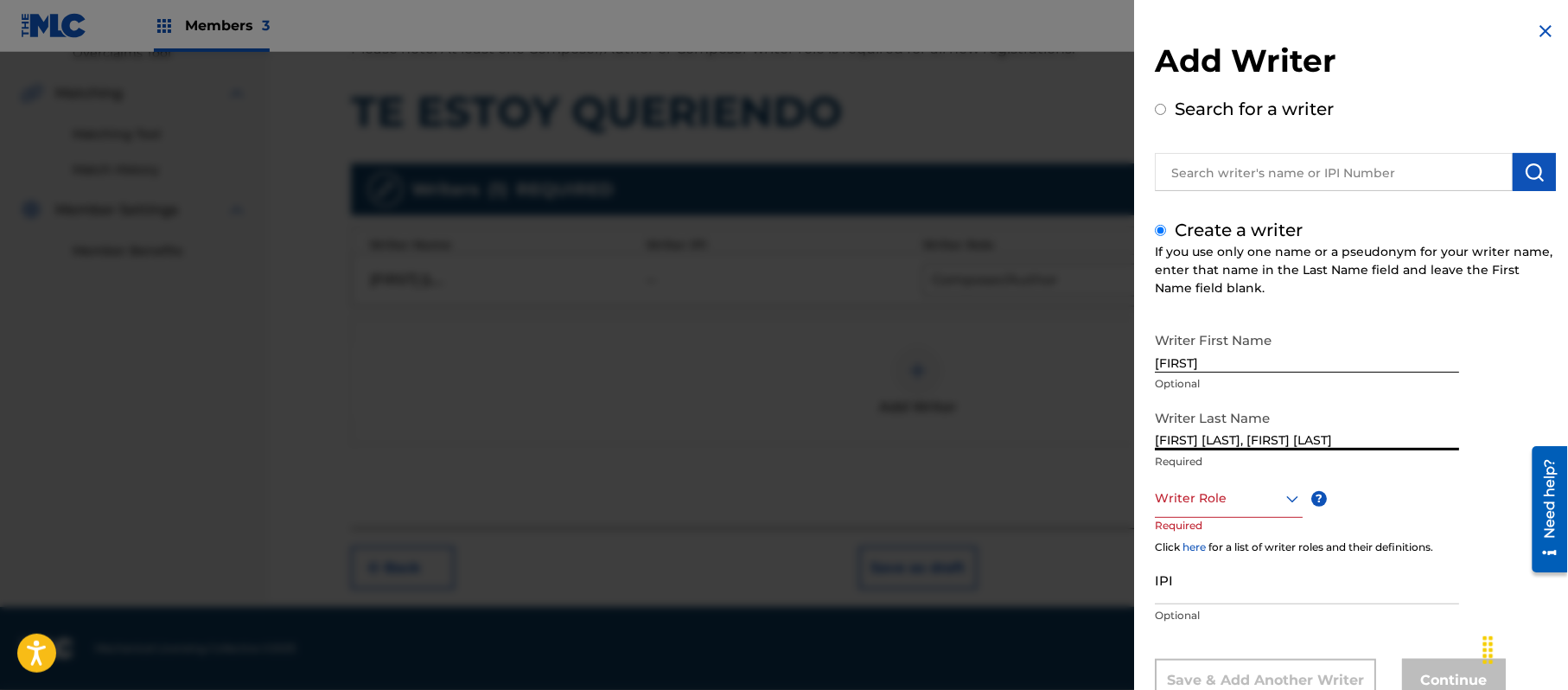 drag, startPoint x: 1411, startPoint y: 444, endPoint x: 1286, endPoint y: 444, distance: 125 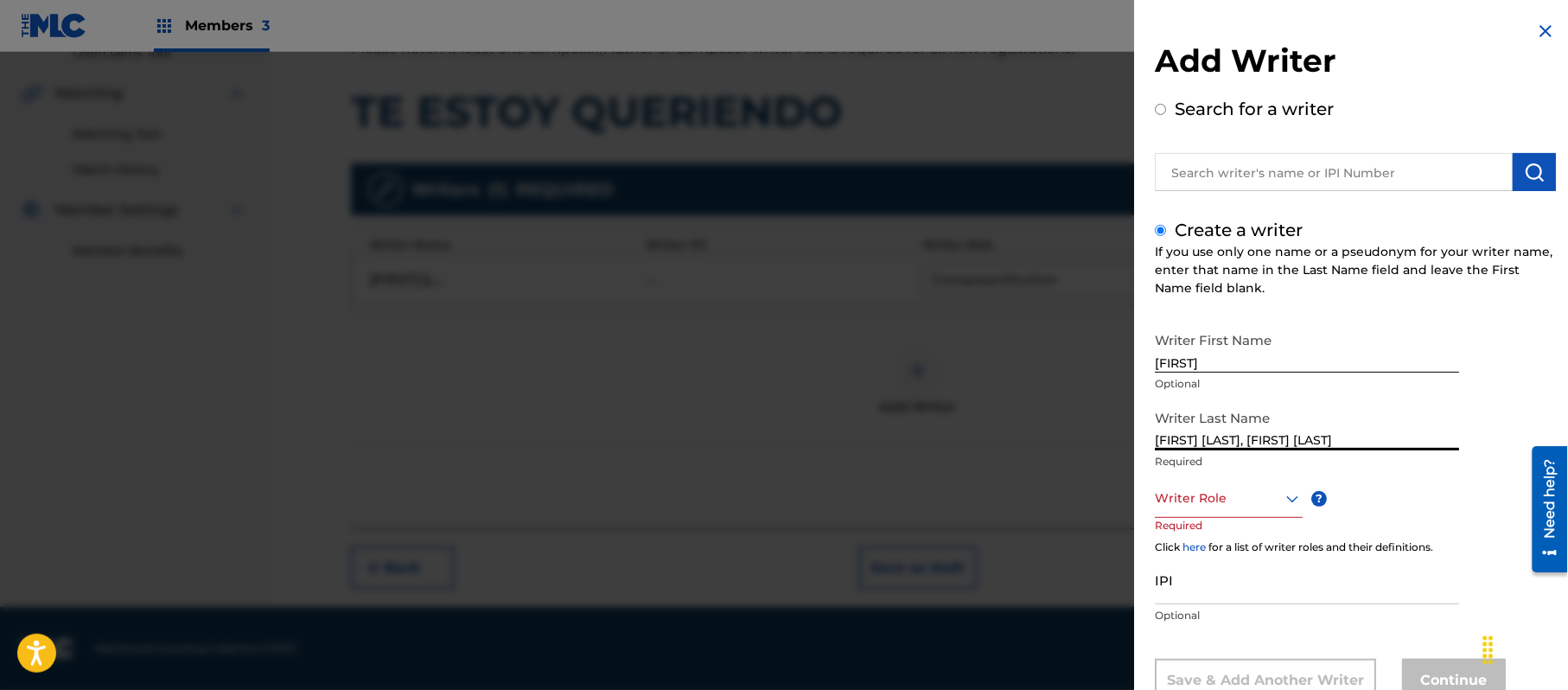 click on "[FIRST] [LAST], [FIRST] [LAST]" at bounding box center (1307, 425) 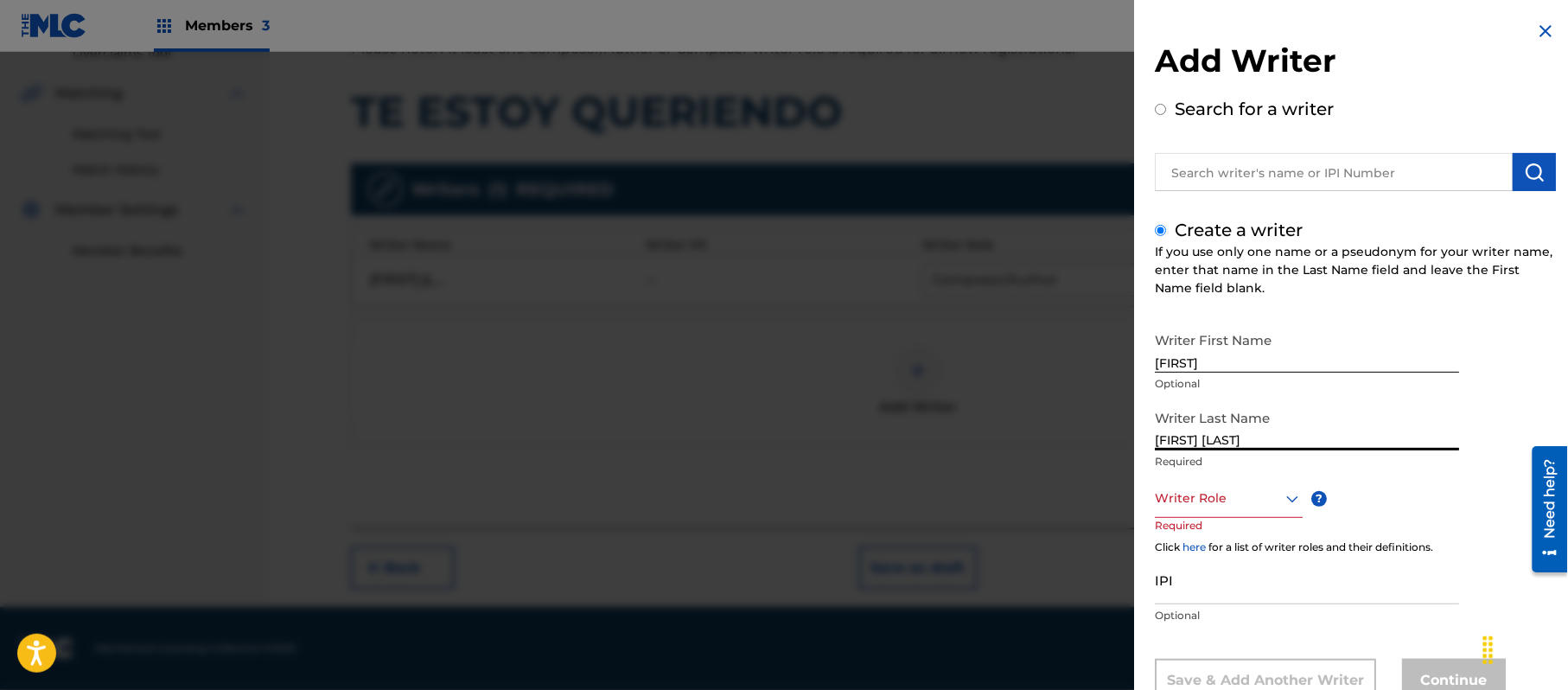 click on "[FIRST] [LAST]" at bounding box center (1307, 425) 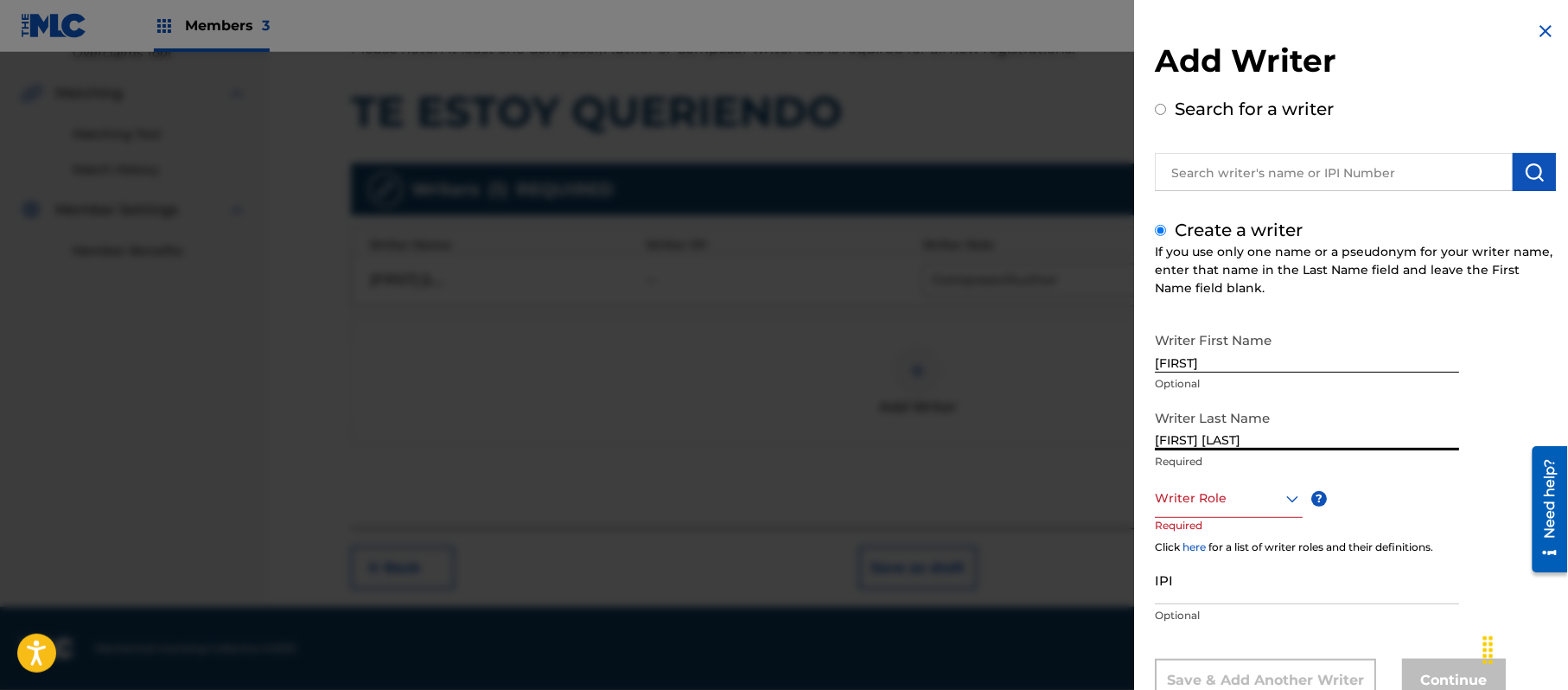 click on "[FIRST] [LAST]" at bounding box center (1307, 425) 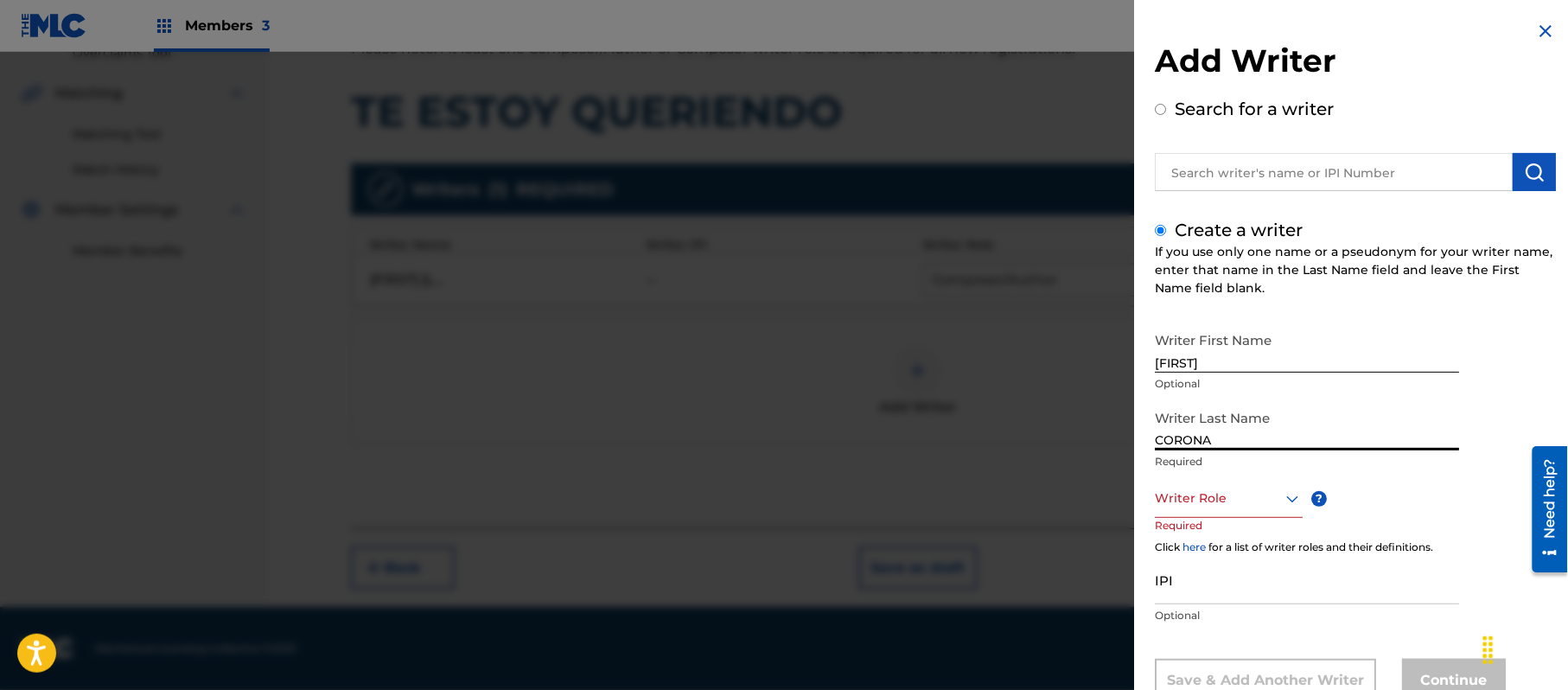 scroll, scrollTop: 59, scrollLeft: 0, axis: vertical 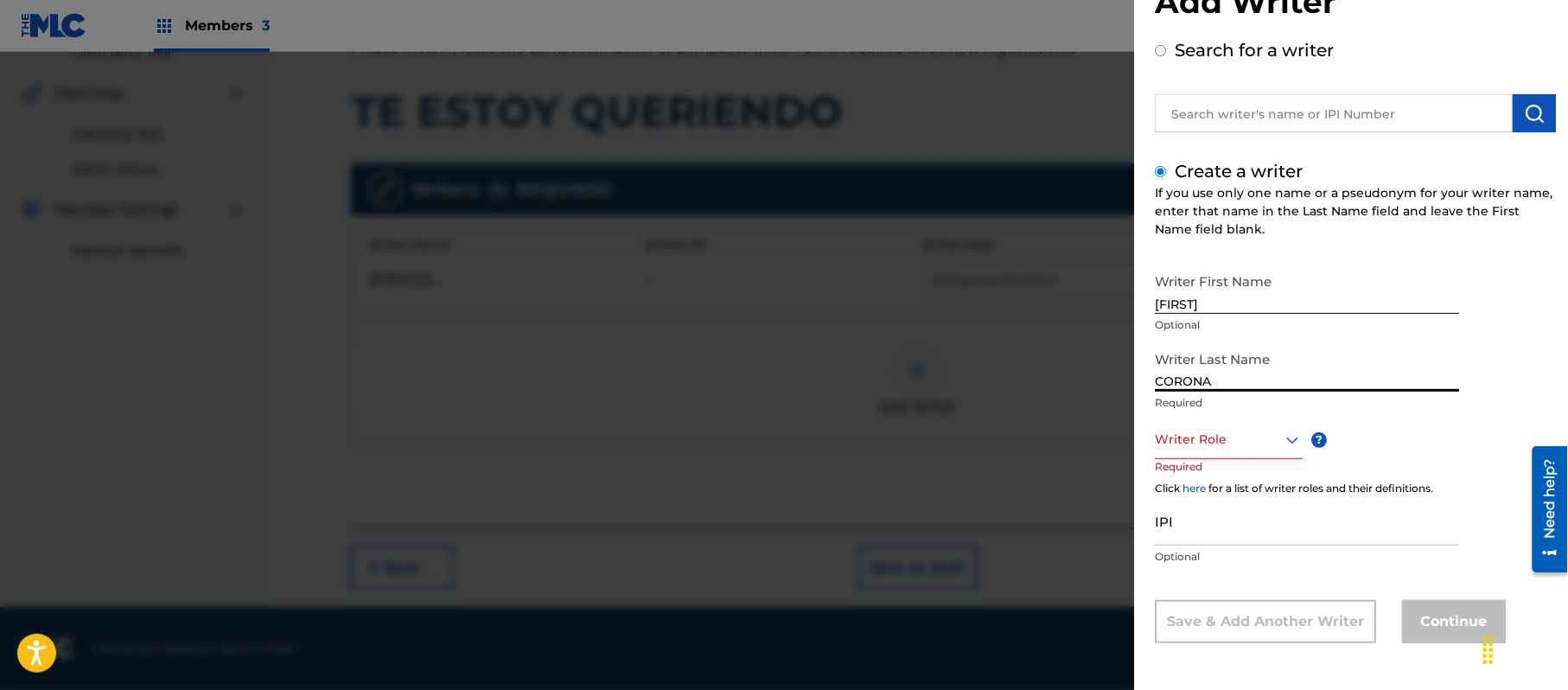 click on "Writer Role" at bounding box center (1228, 439) 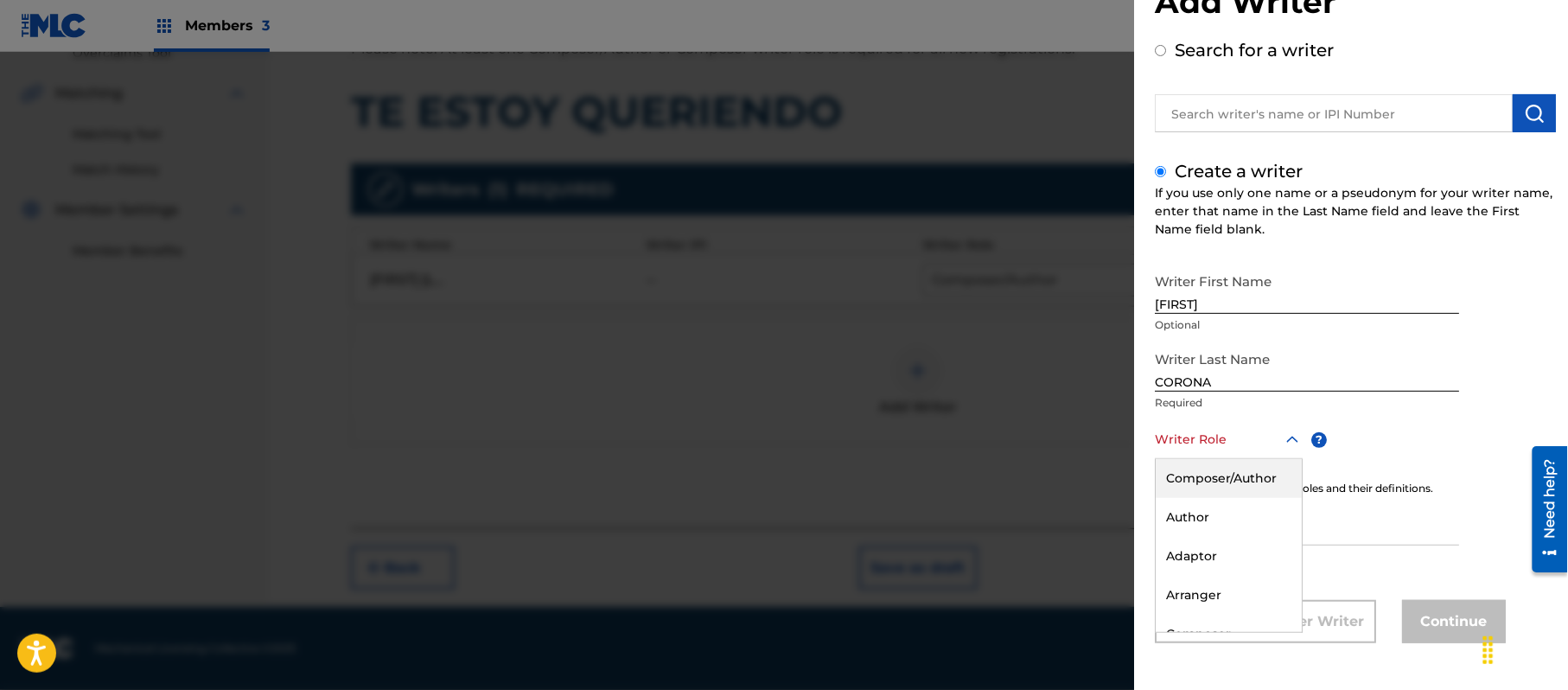 click on "Composer/Author" at bounding box center (1228, 478) 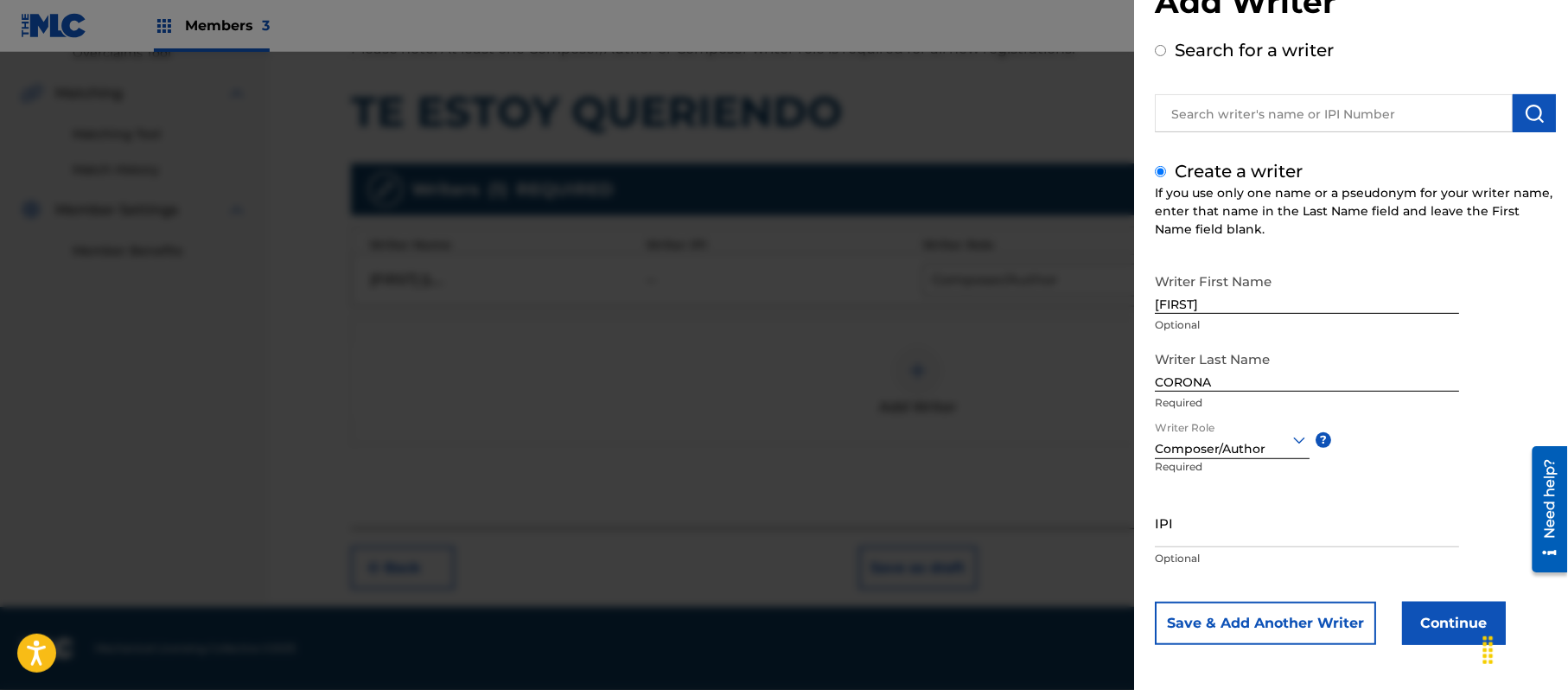 click on "Continue" at bounding box center (1454, 623) 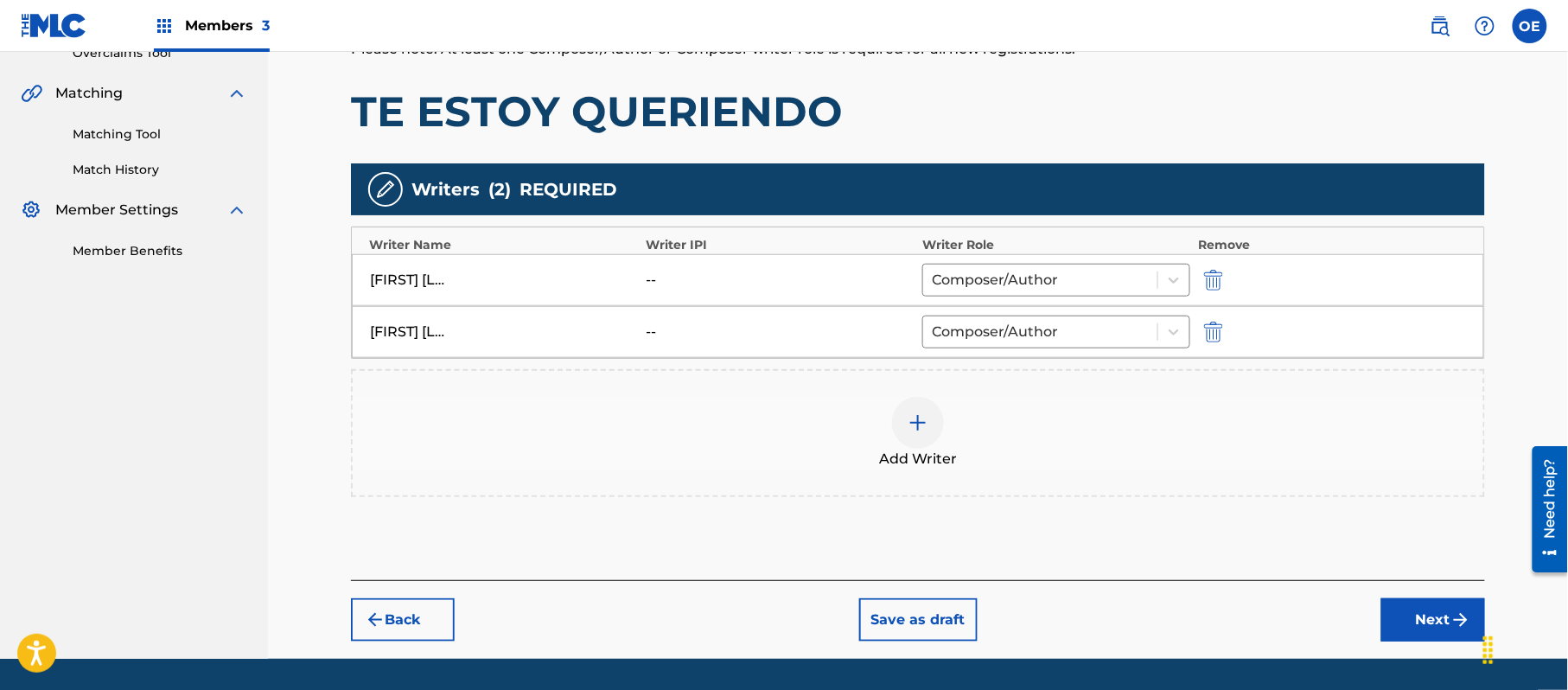 click on "Next" at bounding box center [1433, 620] 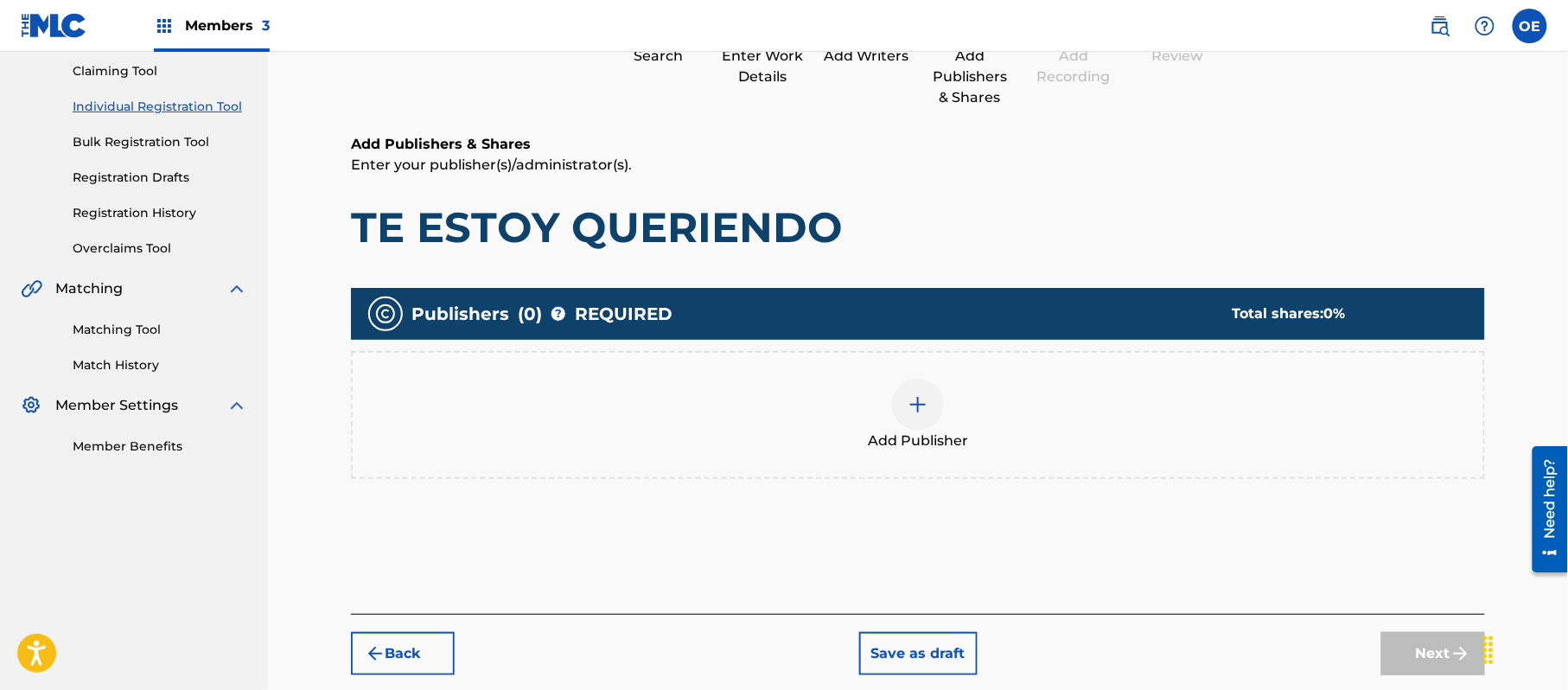 scroll, scrollTop: 78, scrollLeft: 0, axis: vertical 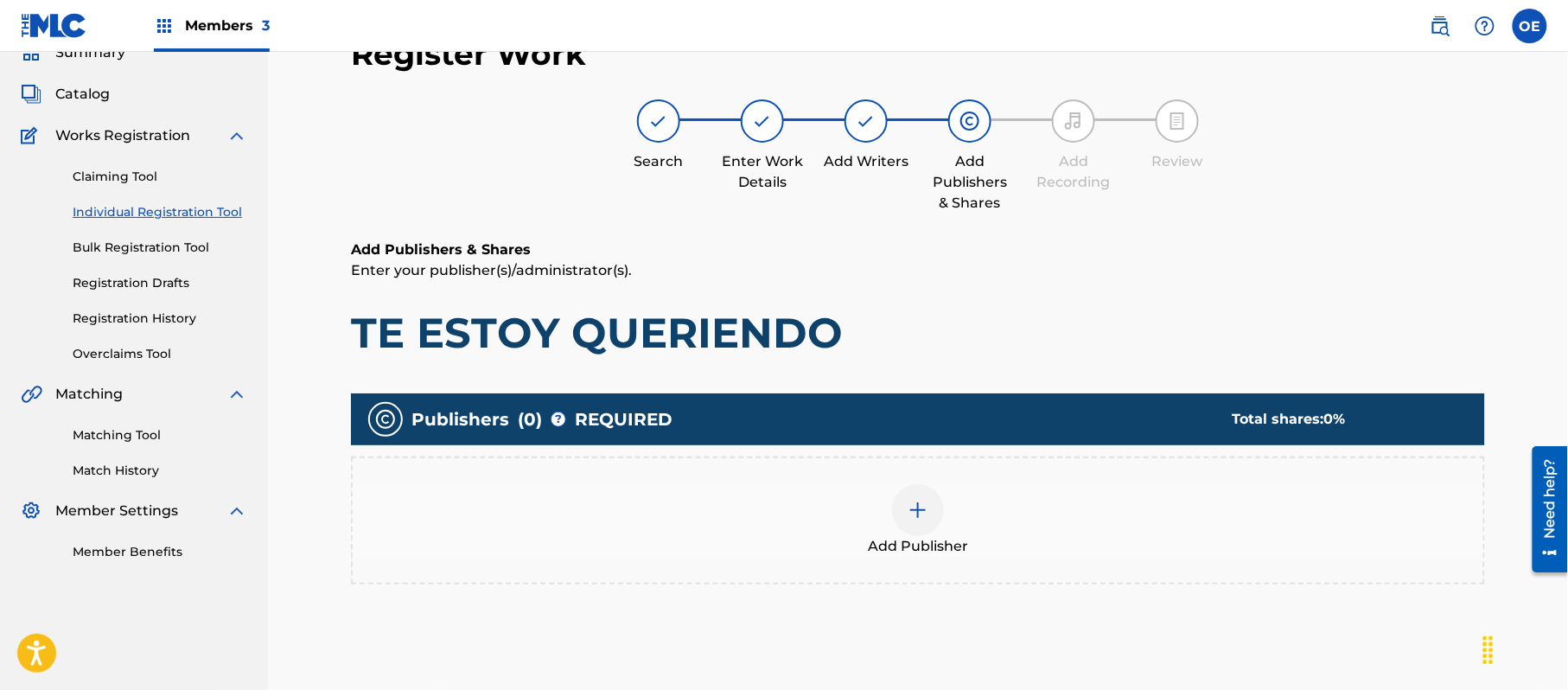 click on "Add Publisher" at bounding box center [918, 521] 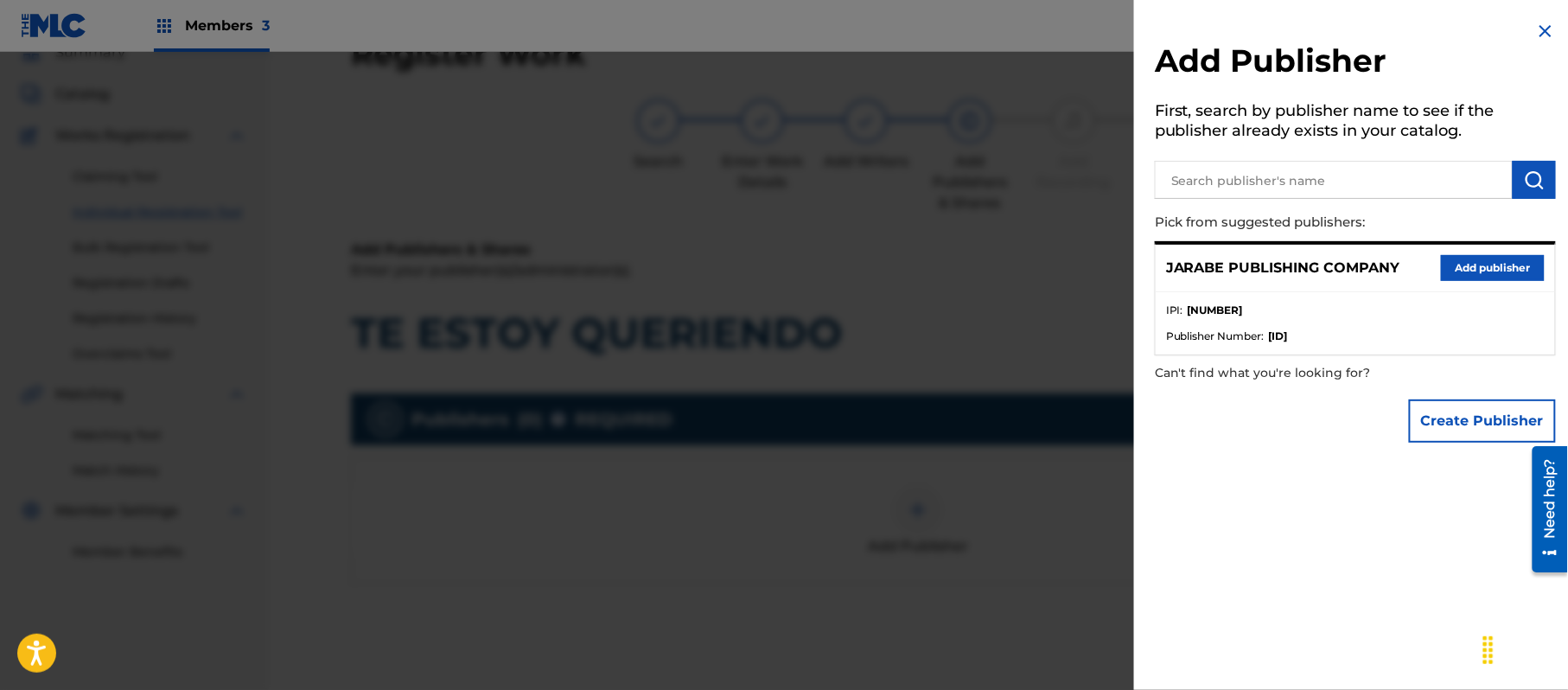 click on "Add publisher" at bounding box center [1493, 268] 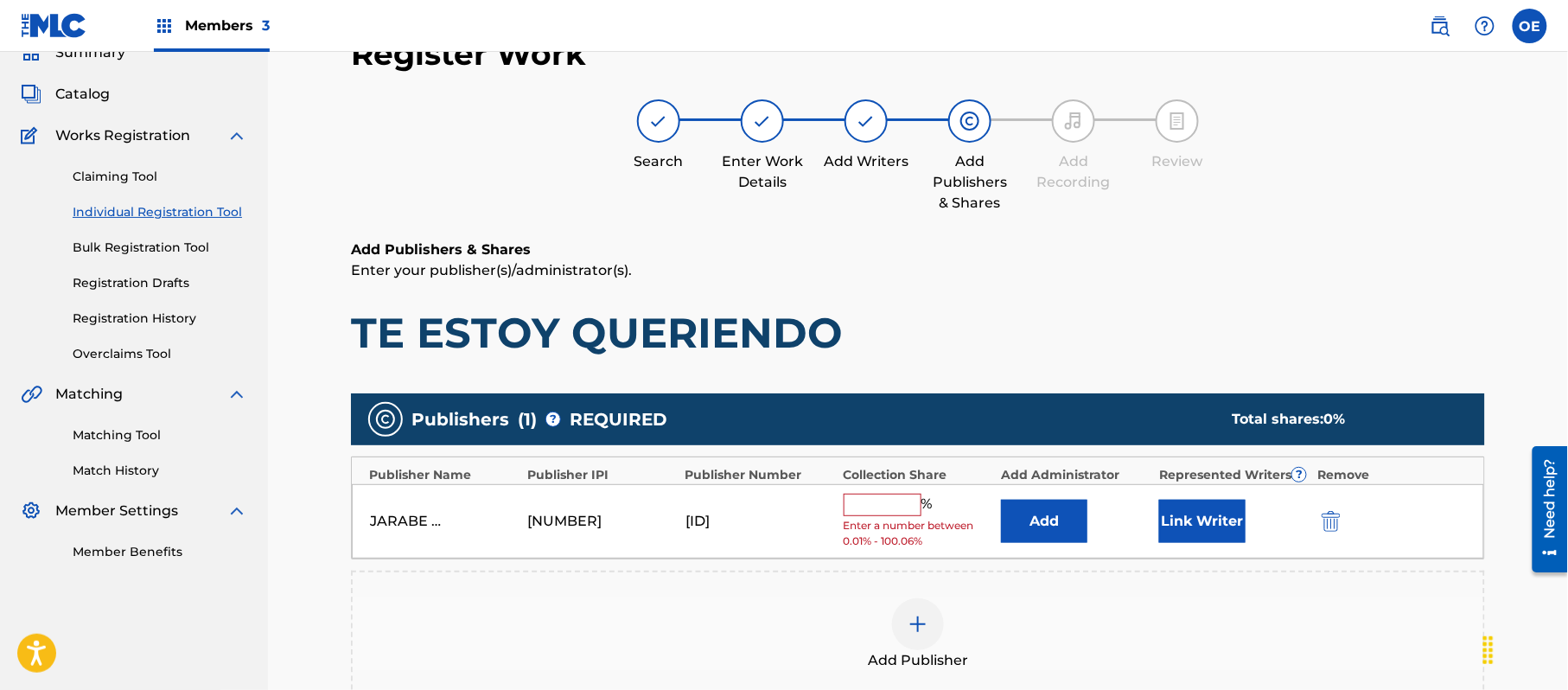 click at bounding box center [883, 505] 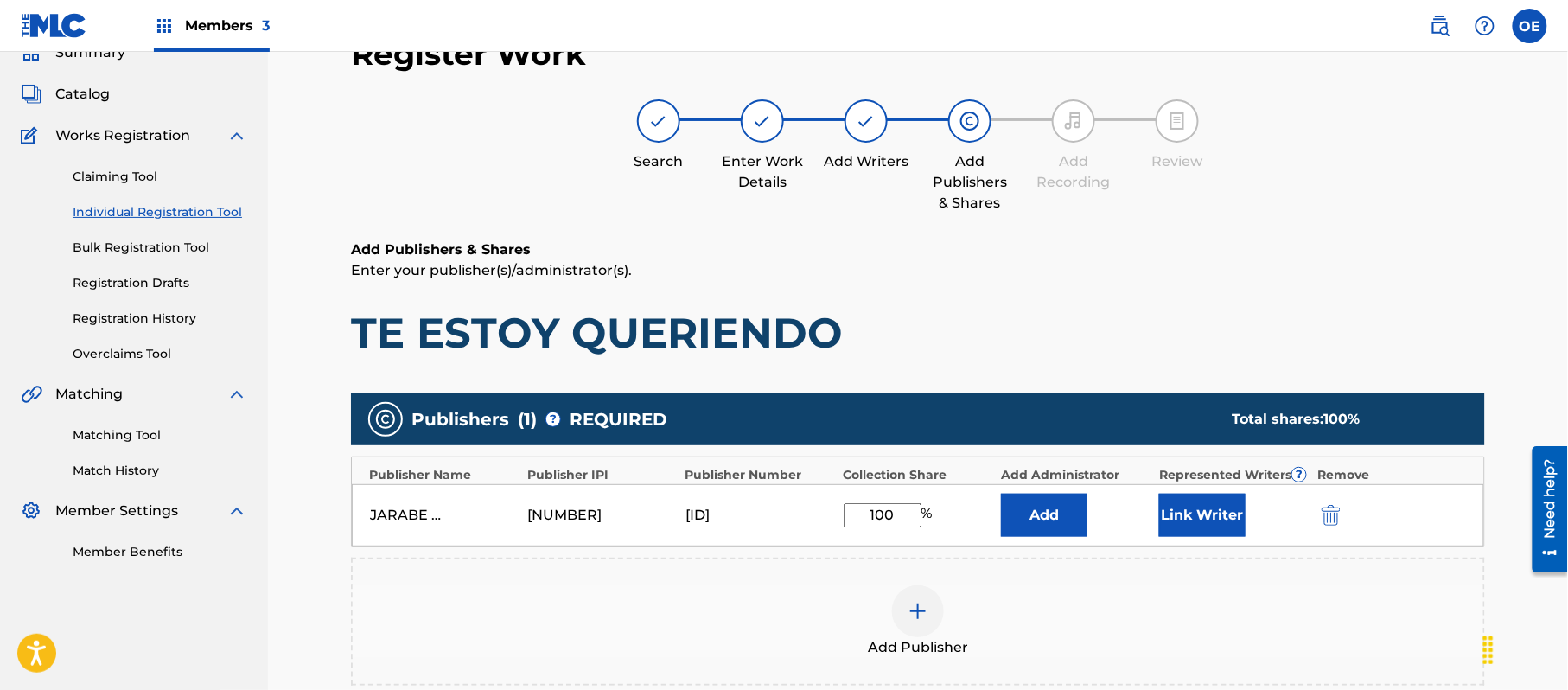 click on "Link Writer" at bounding box center (1202, 515) 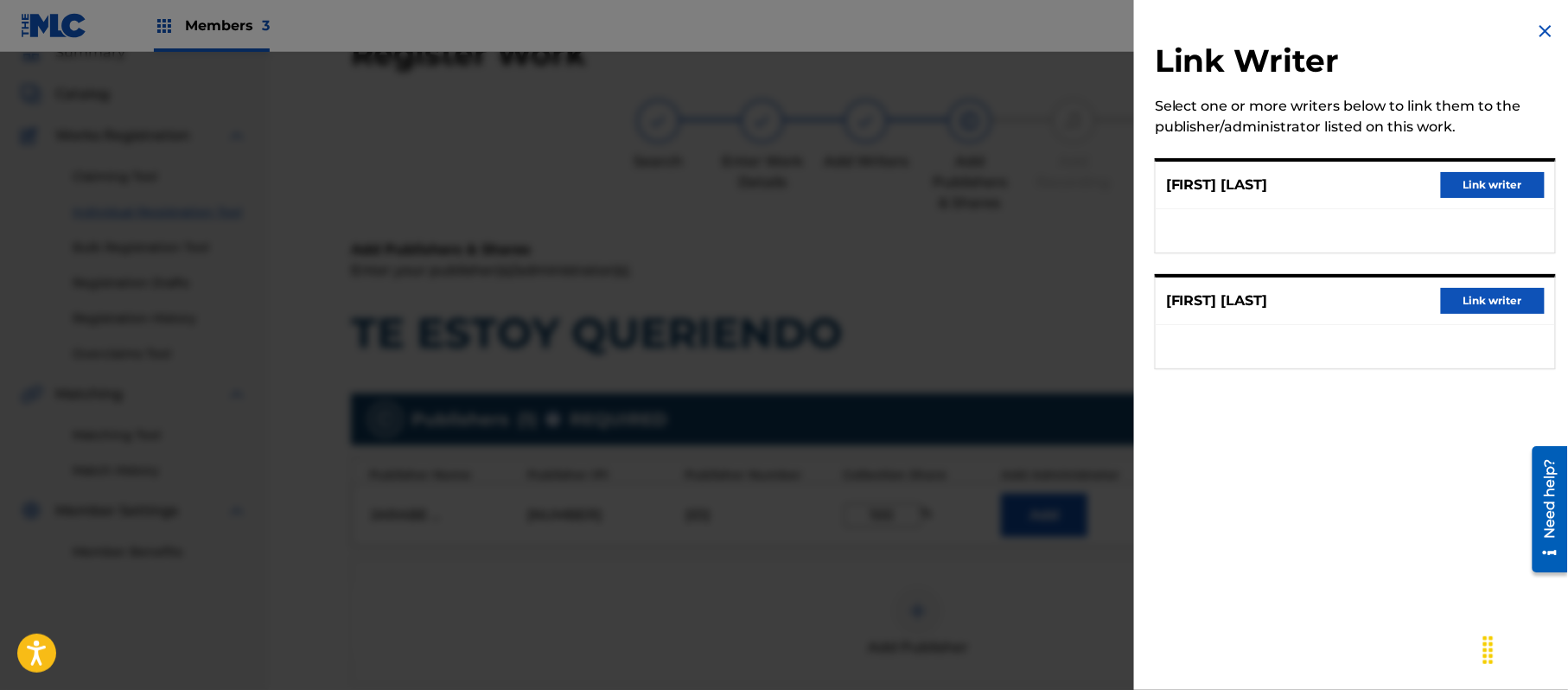 click on "Link writer" at bounding box center [1493, 185] 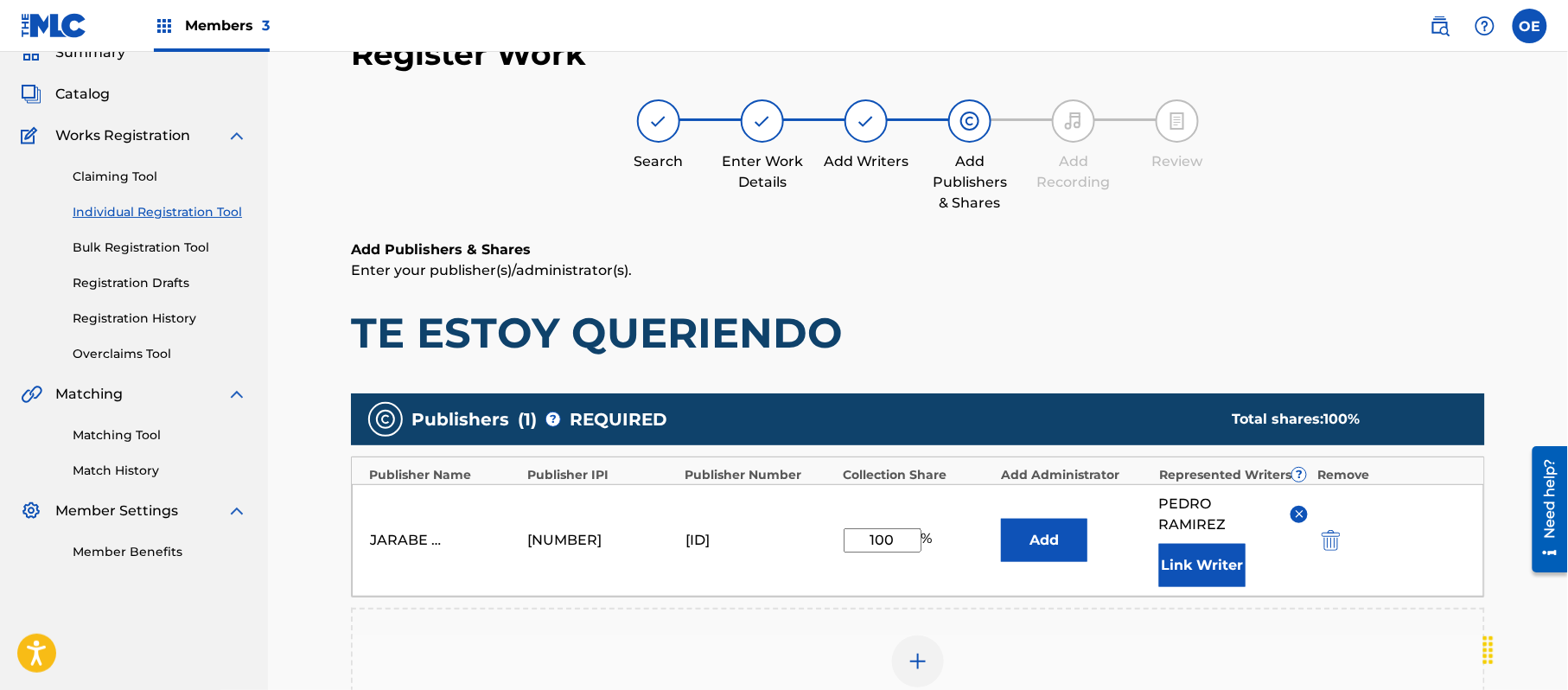 click on "Link Writer" at bounding box center (1202, 565) 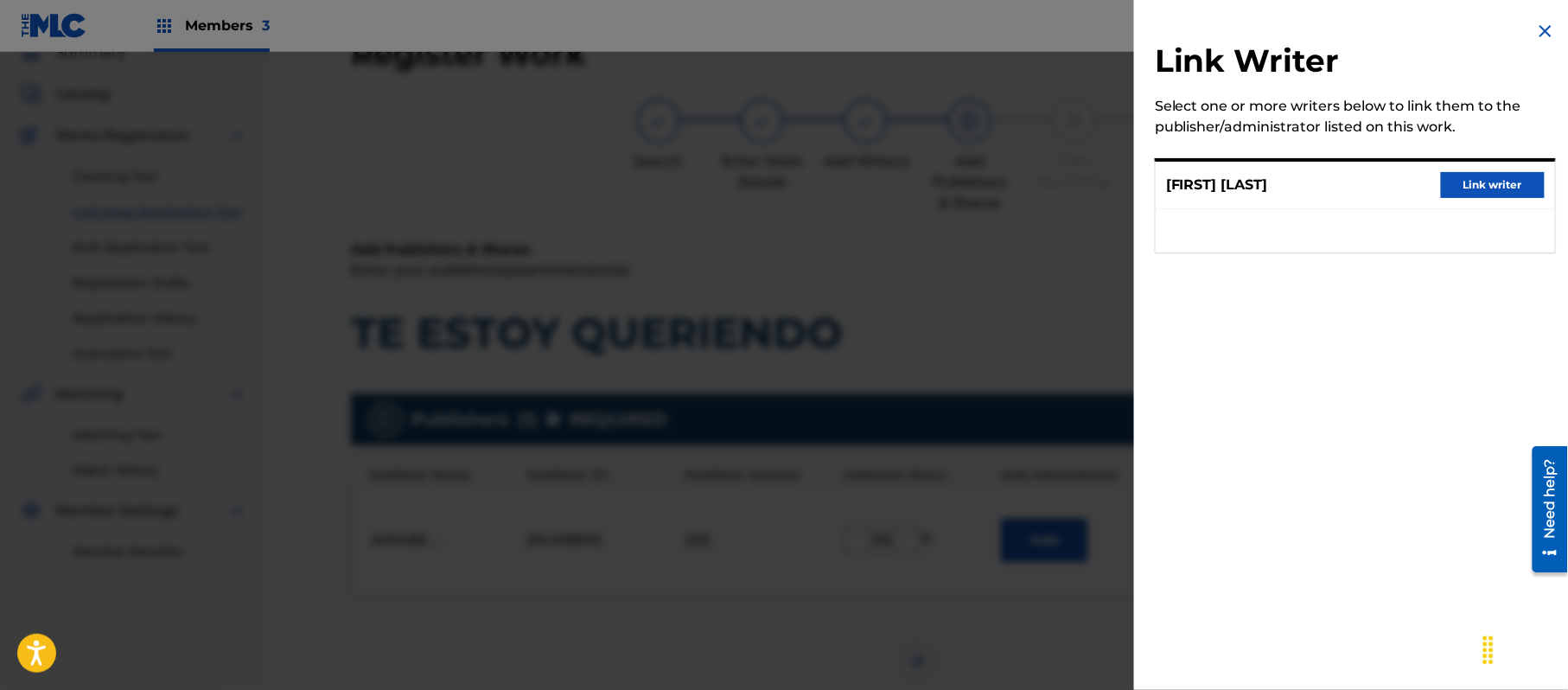 click on "Link writer" at bounding box center (1493, 185) 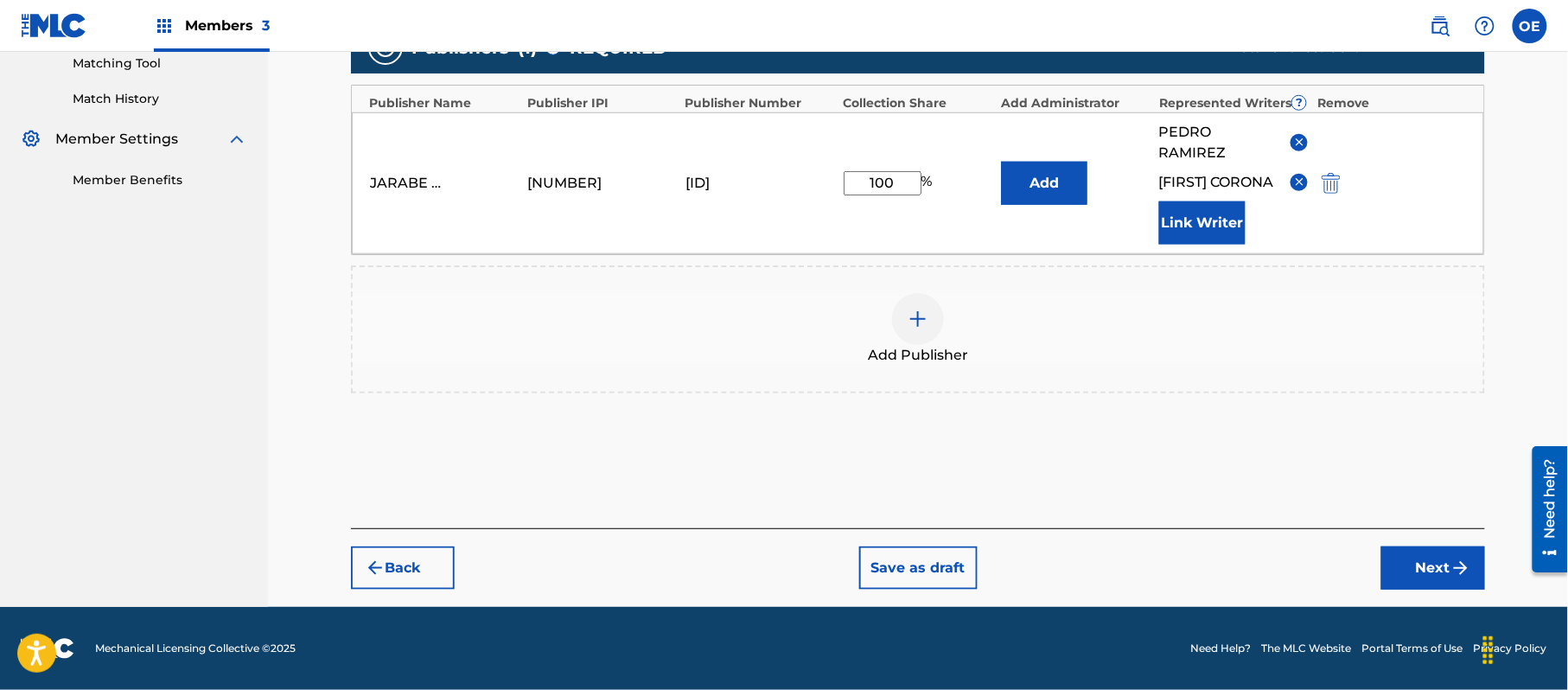 click on "Next" at bounding box center [1433, 568] 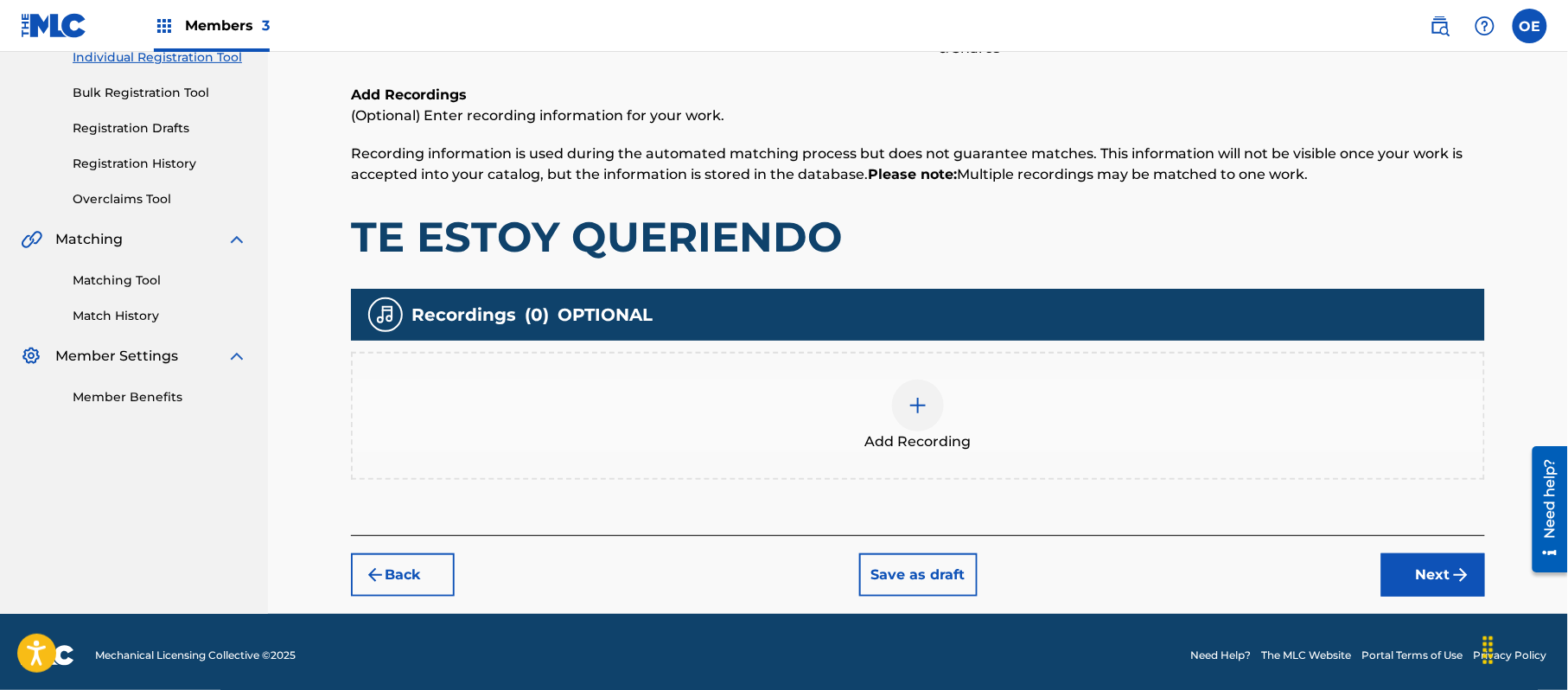 scroll, scrollTop: 237, scrollLeft: 0, axis: vertical 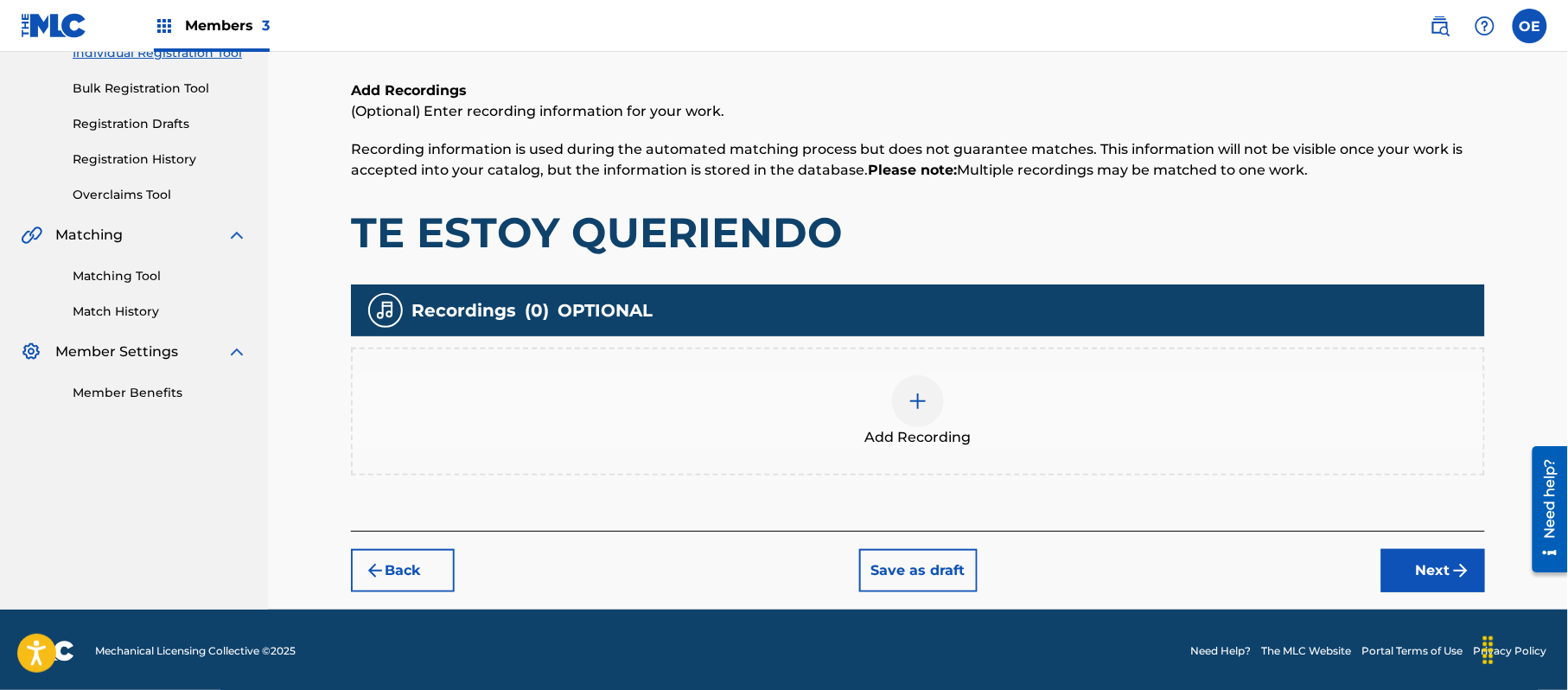 click on "Add Recording" at bounding box center (918, 412) 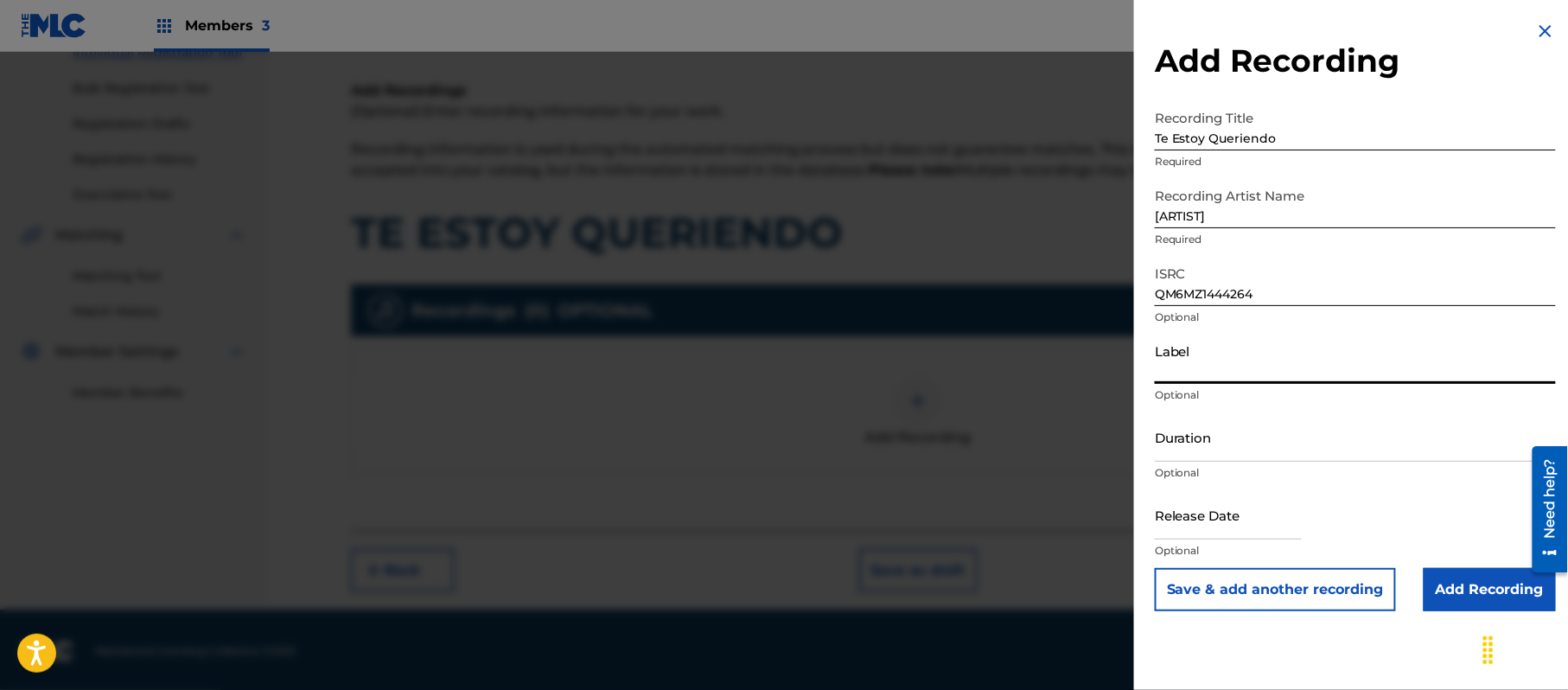 click on "Label" at bounding box center [1355, 359] 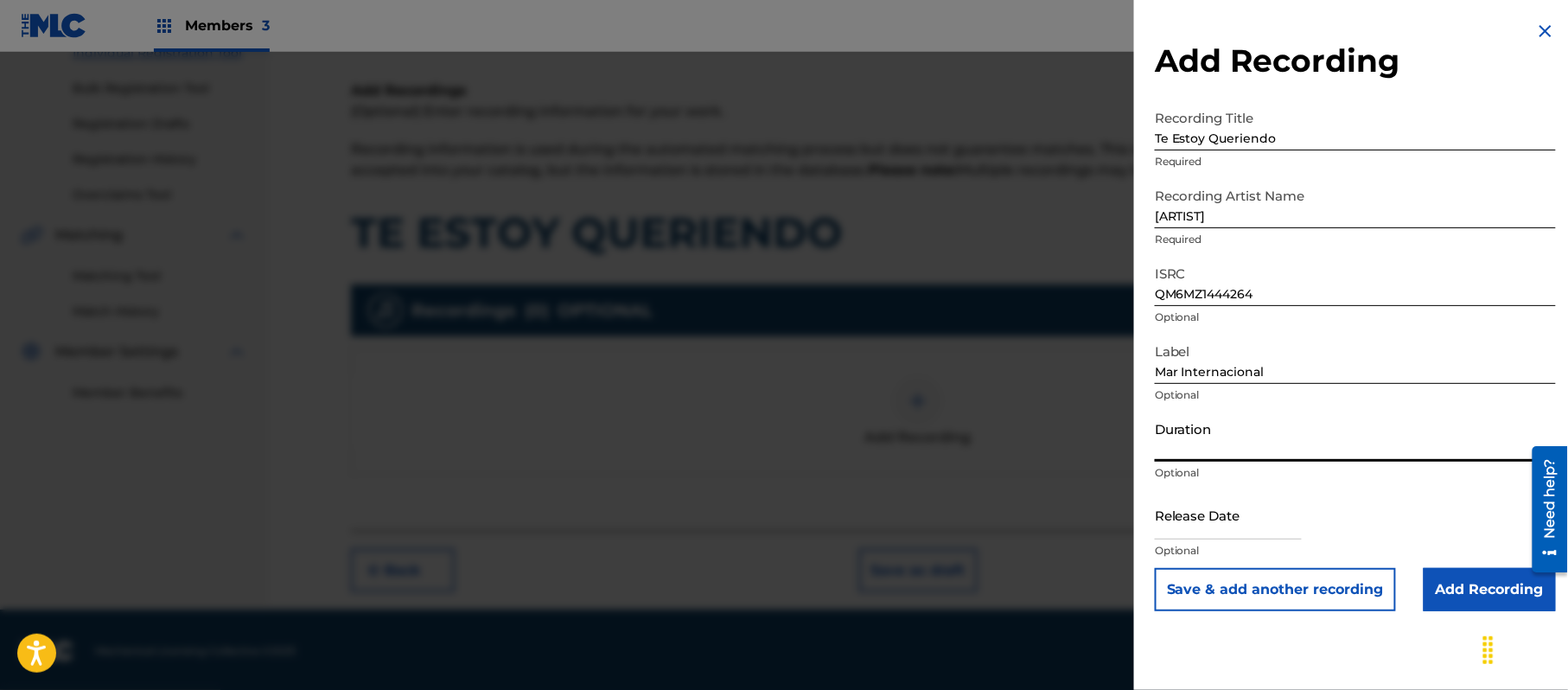 click on "Duration" at bounding box center (1355, 437) 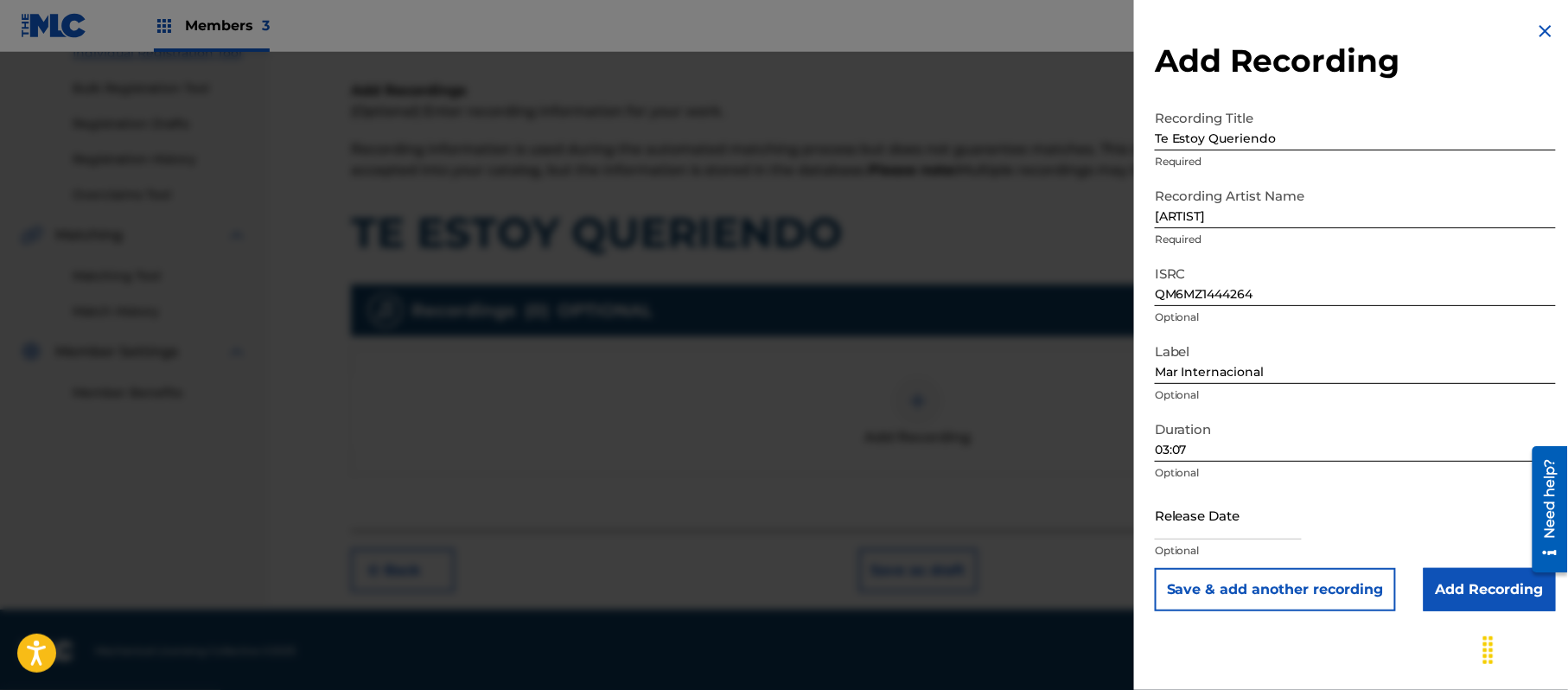 click at bounding box center (1228, 514) 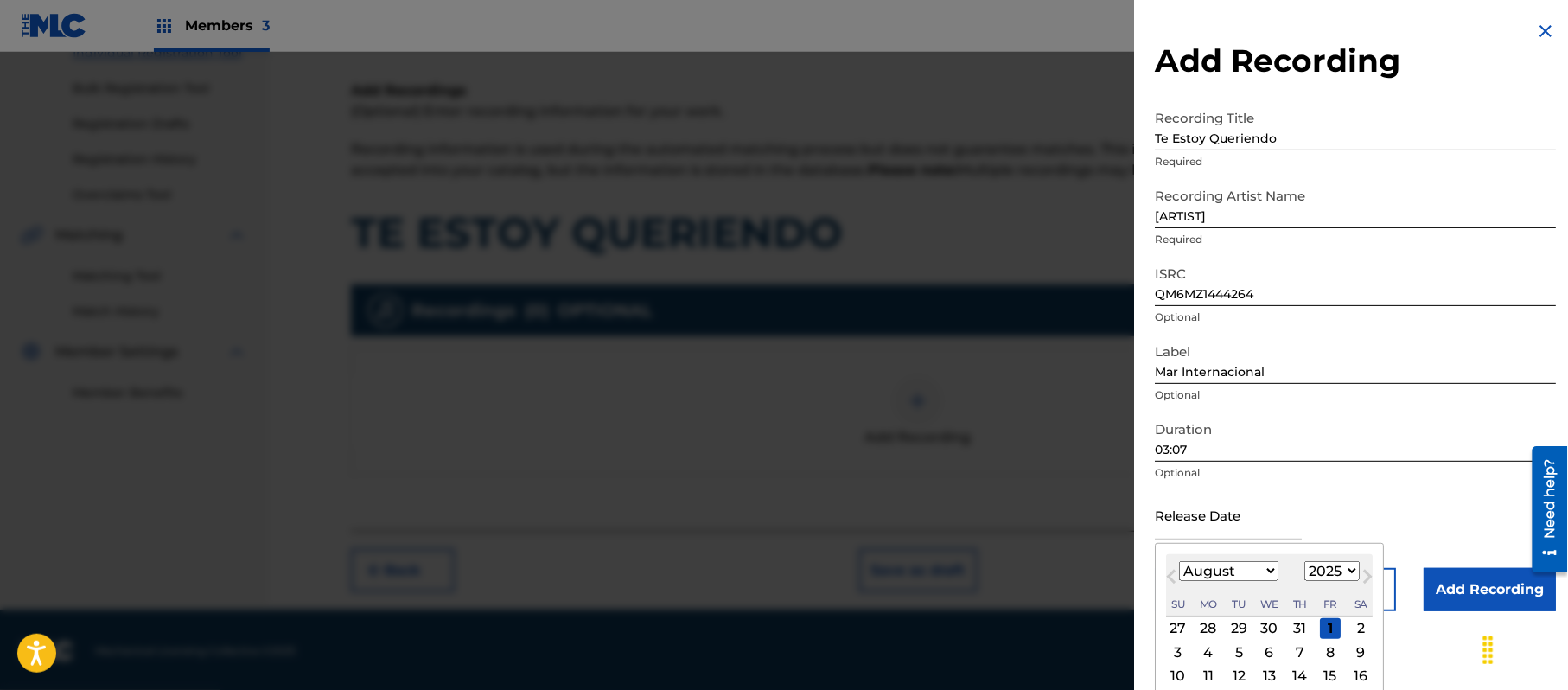 click on "1899 1900 1901 1902 1903 1904 1905 1906 1907 1908 1909 1910 1911 1912 1913 1914 1915 1916 1917 1918 1919 1920 1921 1922 1923 1924 1925 1926 1927 1928 1929 1930 1931 1932 1933 1934 1935 1936 1937 1938 1939 1940 1941 1942 1943 1944 1945 1946 1947 1948 1949 1950 1951 1952 1953 1954 1955 1956 1957 1958 1959 1960 1961 1962 1963 1964 1965 1966 1967 1968 1969 1970 1971 1972 1973 1974 1975 1976 1977 1978 1979 1980 1981 1982 1983 1984 1985 1986 1987 1988 1989 1990 1991 1992 1993 1994 1995 1996 1997 1998 1999 2000 2001 2002 2003 2004 2005 2006 2007 2008 2009 2010 2011 2012 2013 2014 2015 2016 2017 2018 2019 2020 2021 2022 2023 2024 2025 2026 2027 2028 2029 2030 2031 2032 2033 2034 2035 2036 2037 2038 2039 2040 2041 2042 2043 2044 2045 2046 2047 2048 2049 2050 2051 2052 2053 2054 2055 2056 2057 2058 2059 2060 2061 2062 2063 2064 2065 2066 2067 2068 2069 2070 2071 2072 2073 2074 2075 2076 2077 2078 2079 2080 2081 2082 2083 2084 2085 2086 2087 2088 2089 2090 2091 2092 2093 2094 2095 2096 2097 2098 2099 2100" at bounding box center [1332, 571] 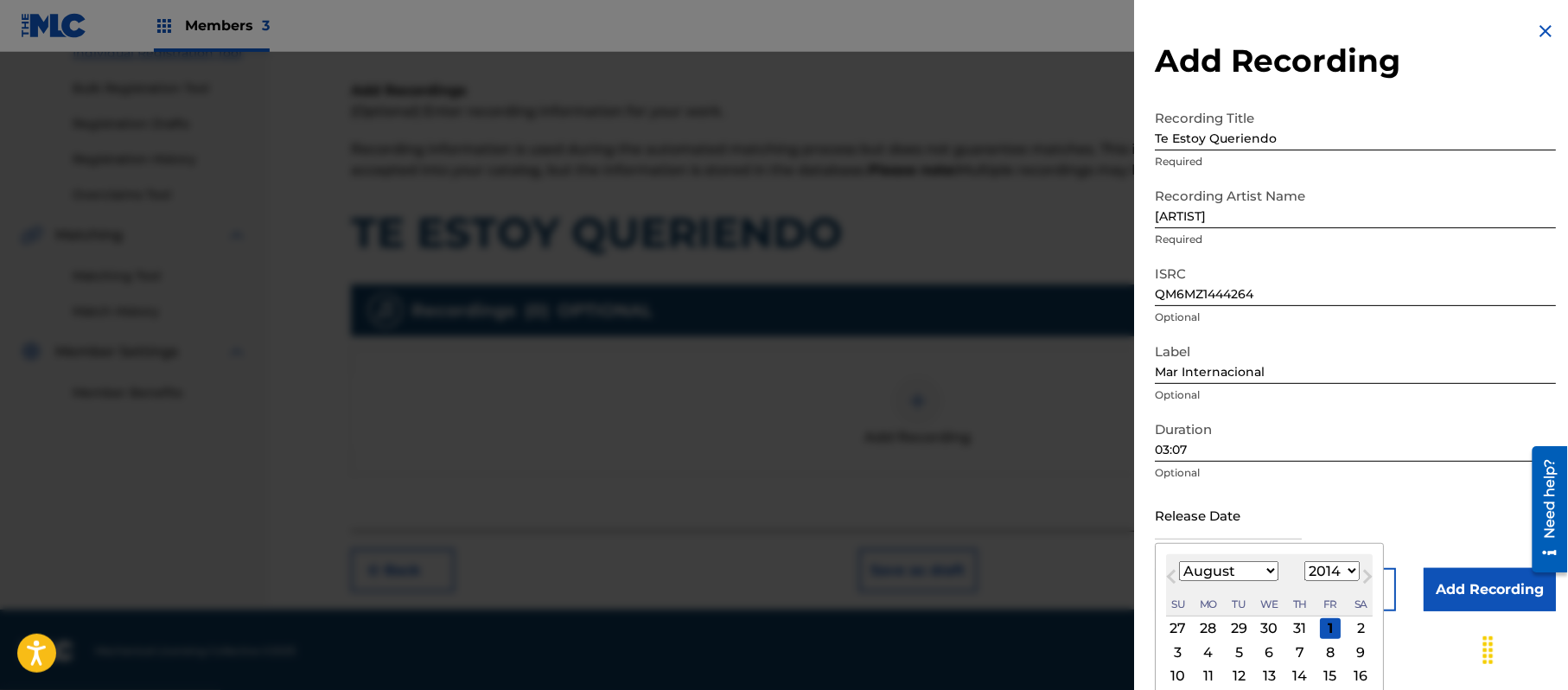 click on "1899 1900 1901 1902 1903 1904 1905 1906 1907 1908 1909 1910 1911 1912 1913 1914 1915 1916 1917 1918 1919 1920 1921 1922 1923 1924 1925 1926 1927 1928 1929 1930 1931 1932 1933 1934 1935 1936 1937 1938 1939 1940 1941 1942 1943 1944 1945 1946 1947 1948 1949 1950 1951 1952 1953 1954 1955 1956 1957 1958 1959 1960 1961 1962 1963 1964 1965 1966 1967 1968 1969 1970 1971 1972 1973 1974 1975 1976 1977 1978 1979 1980 1981 1982 1983 1984 1985 1986 1987 1988 1989 1990 1991 1992 1993 1994 1995 1996 1997 1998 1999 2000 2001 2002 2003 2004 2005 2006 2007 2008 2009 2010 2011 2012 2013 2014 2015 2016 2017 2018 2019 2020 2021 2022 2023 2024 2025 2026 2027 2028 2029 2030 2031 2032 2033 2034 2035 2036 2037 2038 2039 2040 2041 2042 2043 2044 2045 2046 2047 2048 2049 2050 2051 2052 2053 2054 2055 2056 2057 2058 2059 2060 2061 2062 2063 2064 2065 2066 2067 2068 2069 2070 2071 2072 2073 2074 2075 2076 2077 2078 2079 2080 2081 2082 2083 2084 2085 2086 2087 2088 2089 2090 2091 2092 2093 2094 2095 2096 2097 2098 2099 2100" at bounding box center [1332, 571] 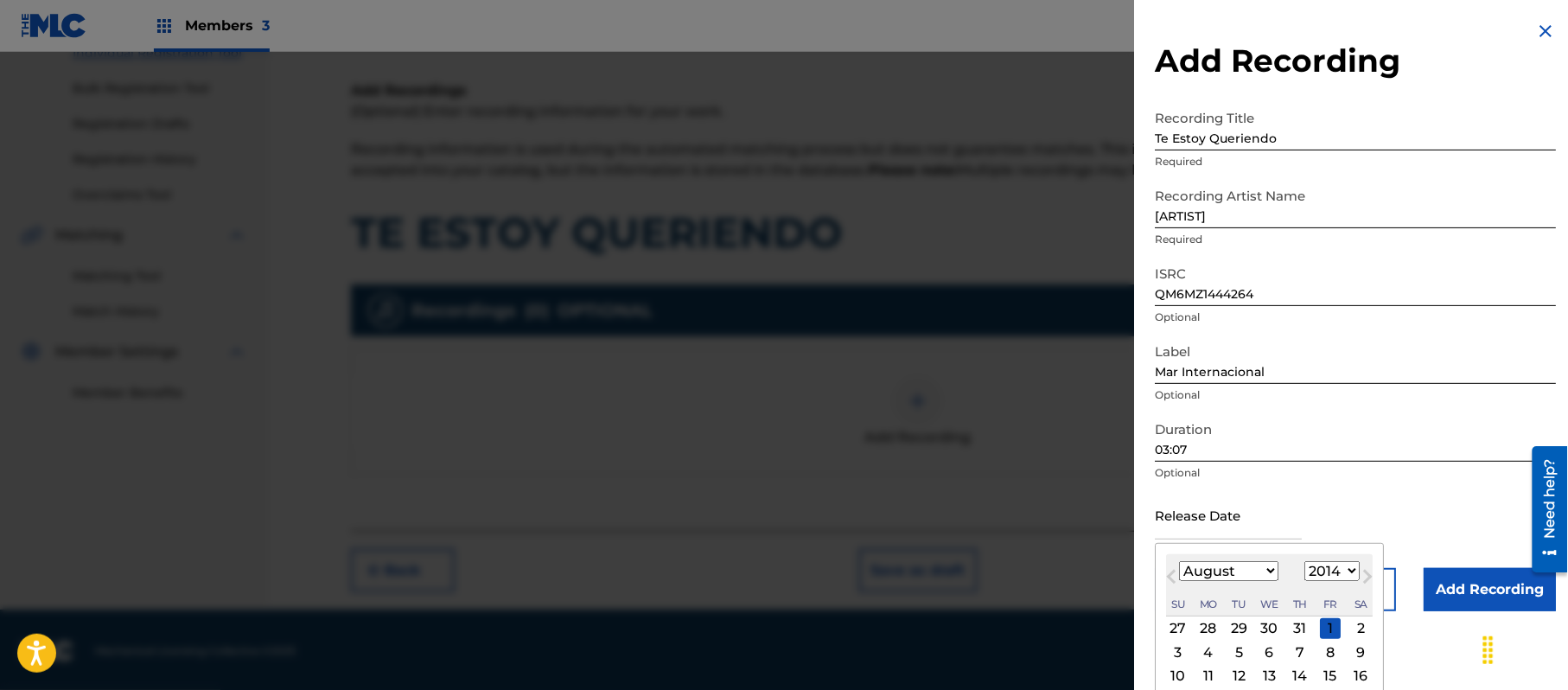 click on "January February March April May June July August September October November December" at bounding box center (1228, 571) 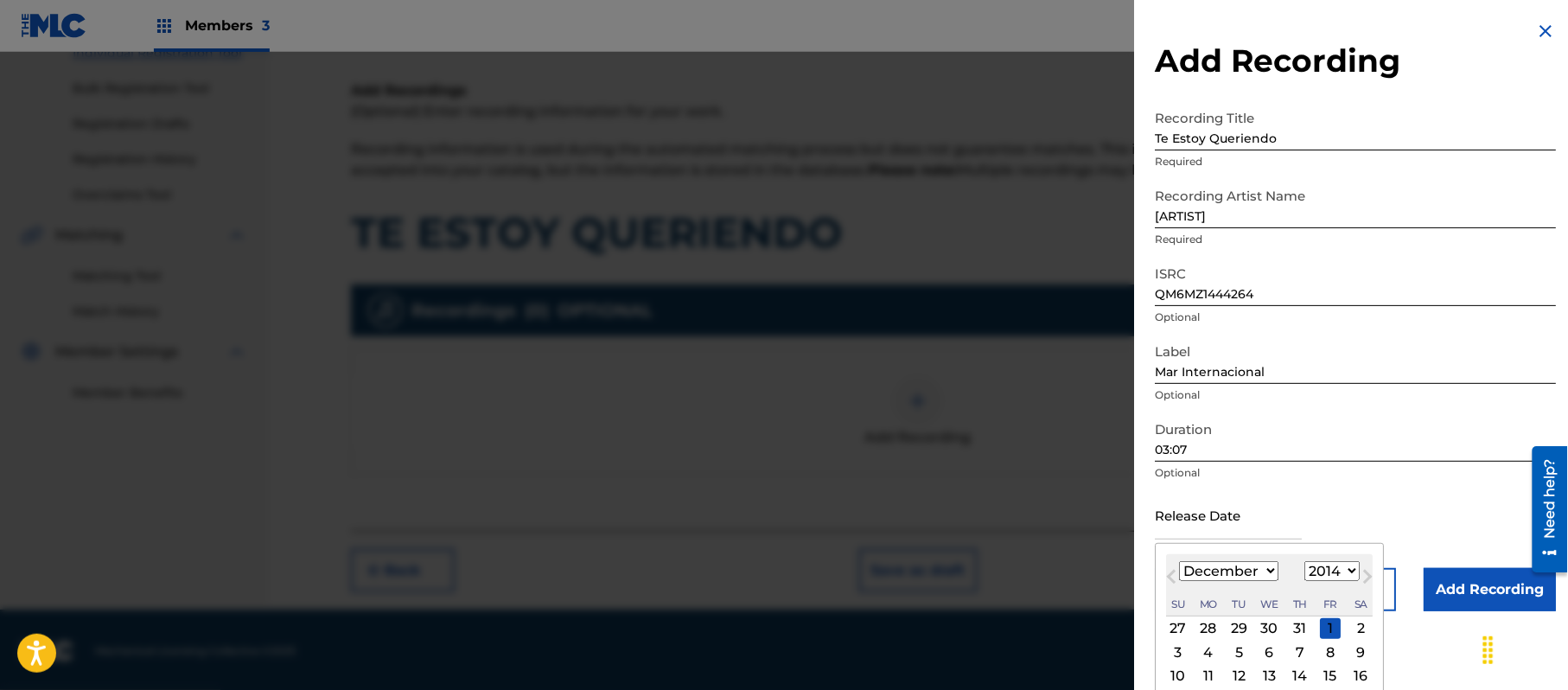 click on "January February March April May June July August September October November December" at bounding box center (1228, 571) 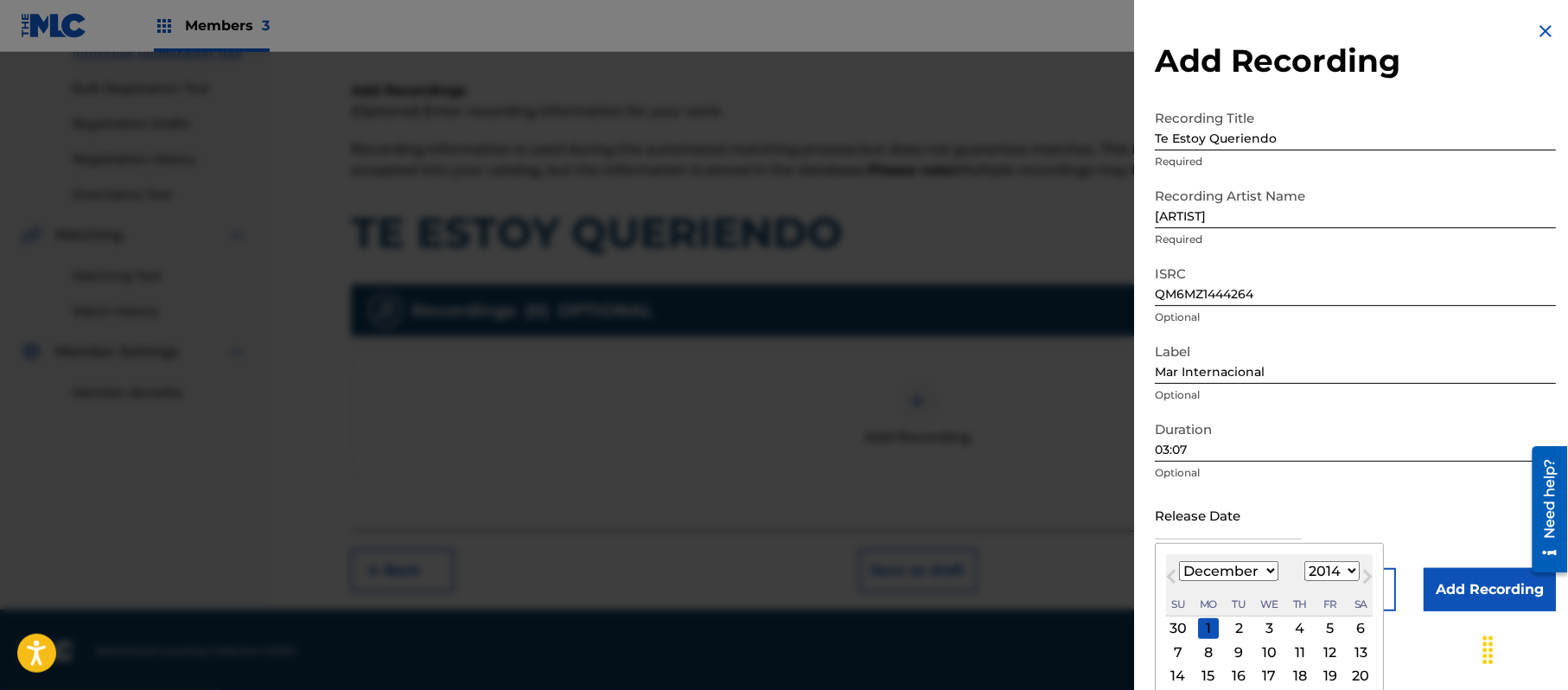 click on "4" at bounding box center [1300, 629] 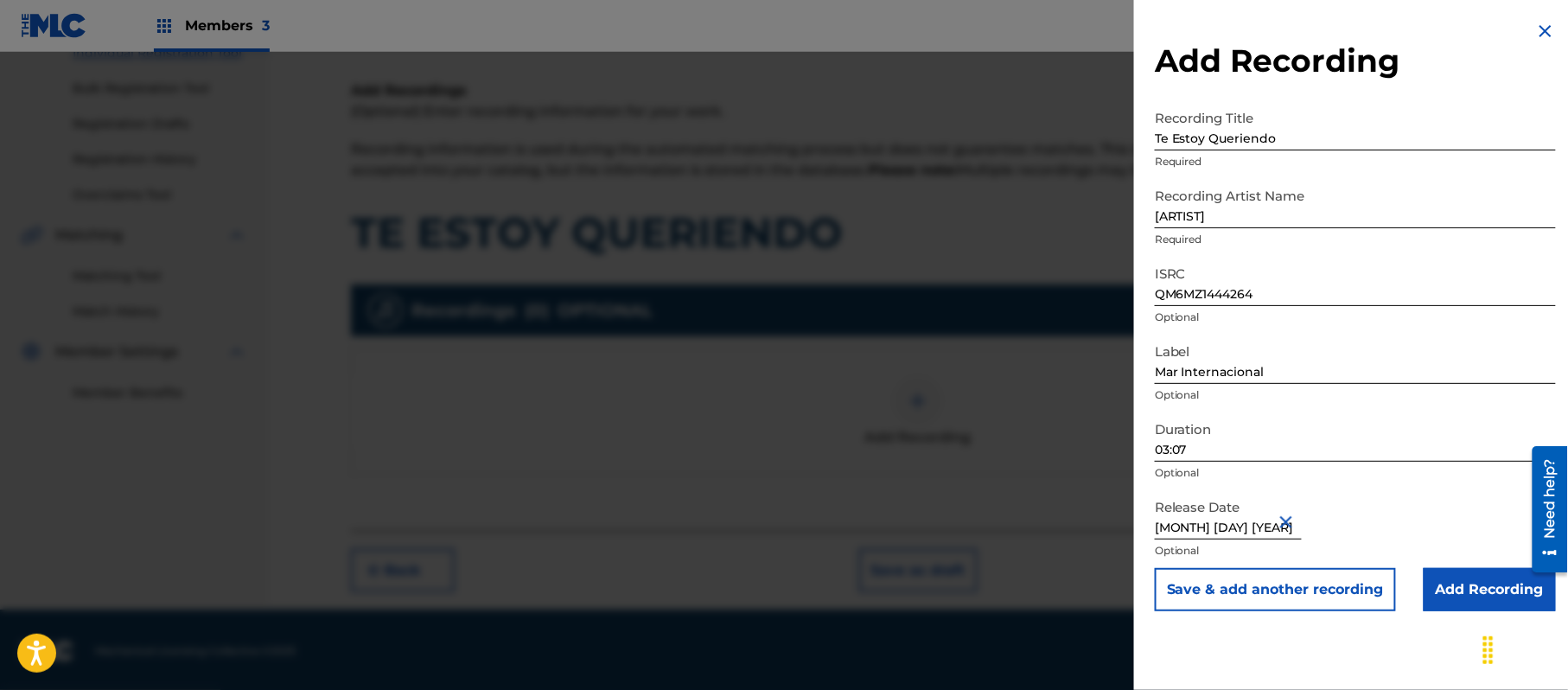 click on "Add Recording" at bounding box center [1489, 590] 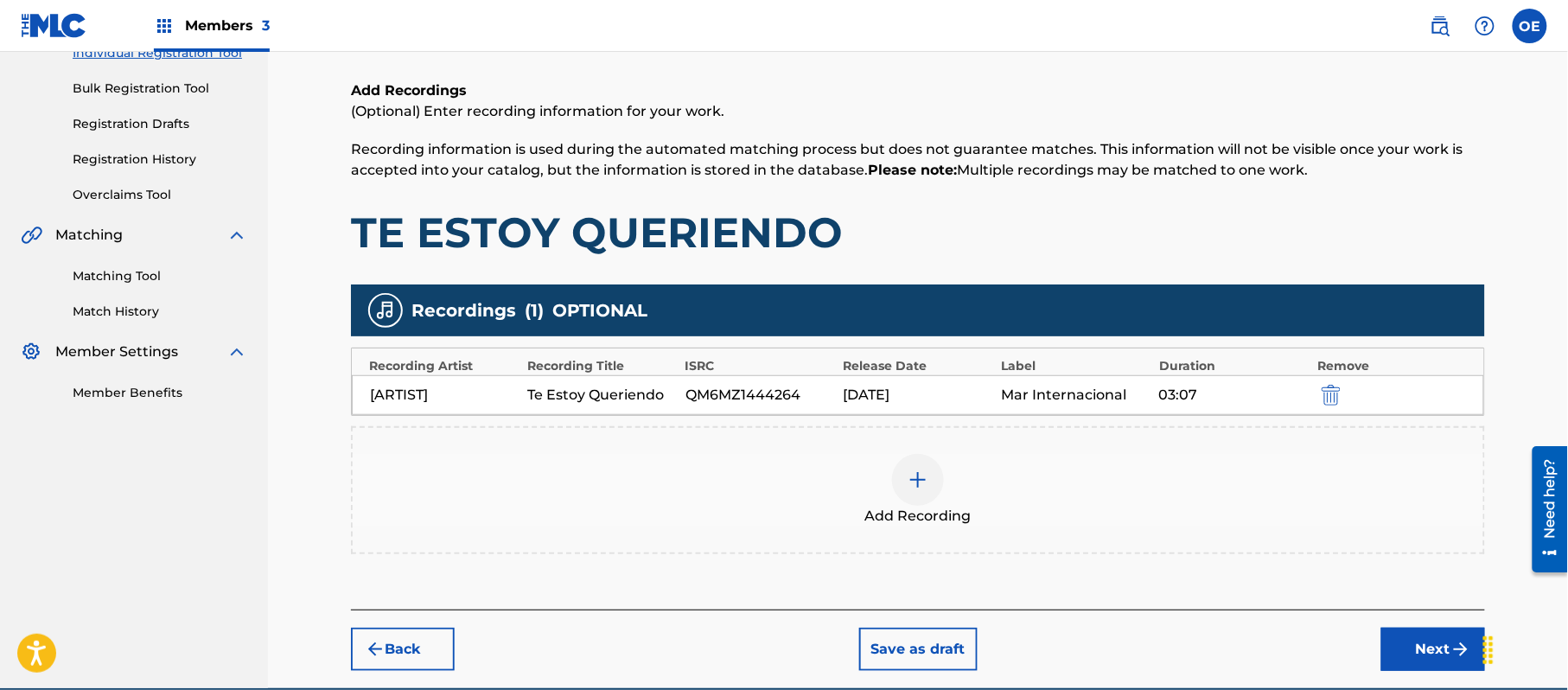 click on "Add Recording" at bounding box center (918, 516) 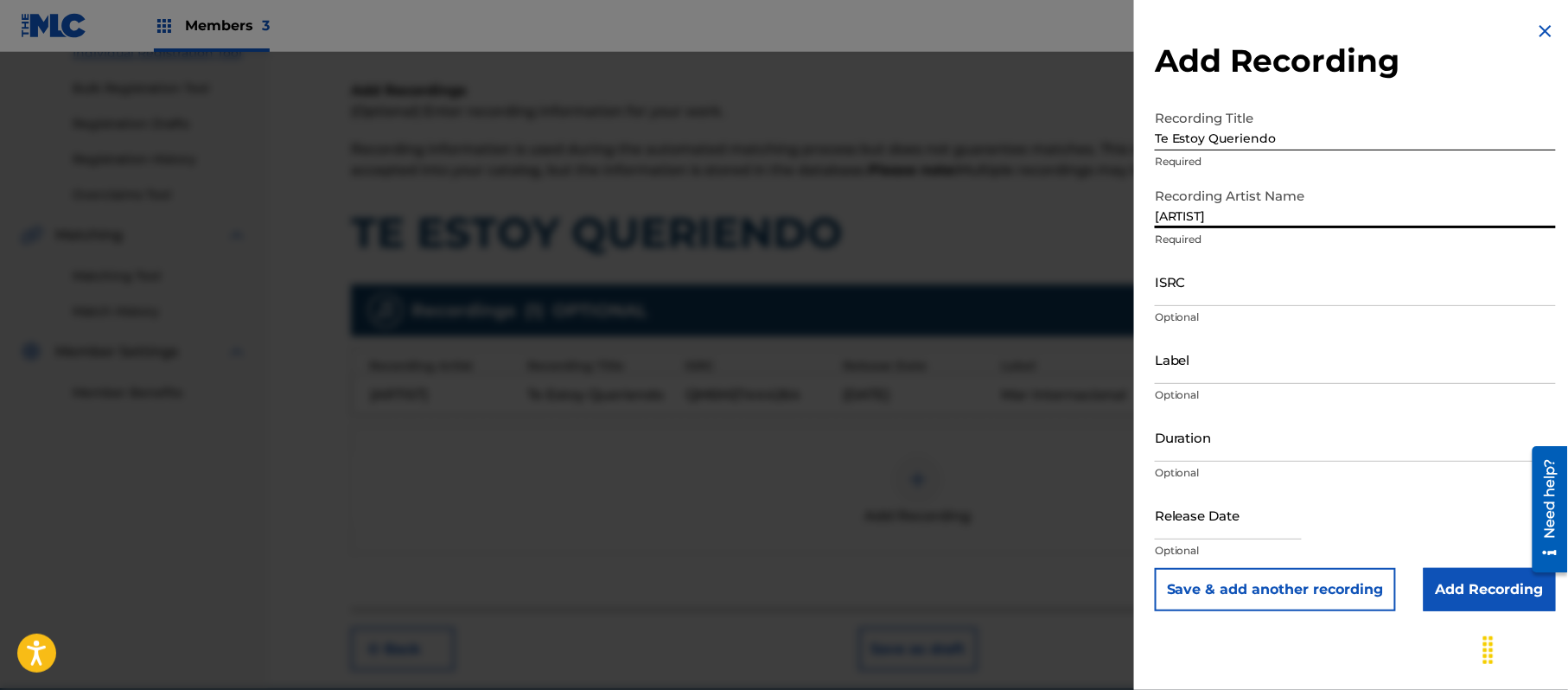 click on "ISRC" at bounding box center (1355, 281) 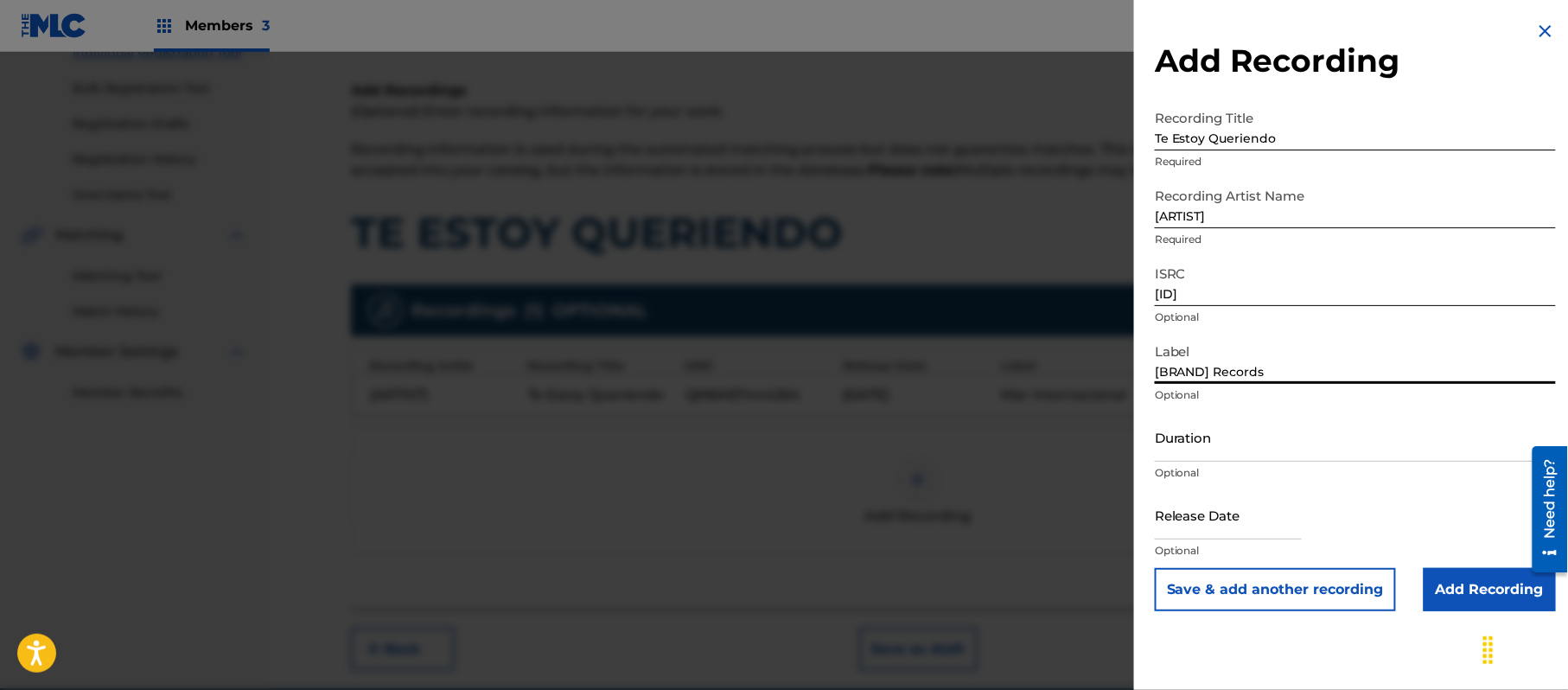 click on "Duration" at bounding box center (1355, 437) 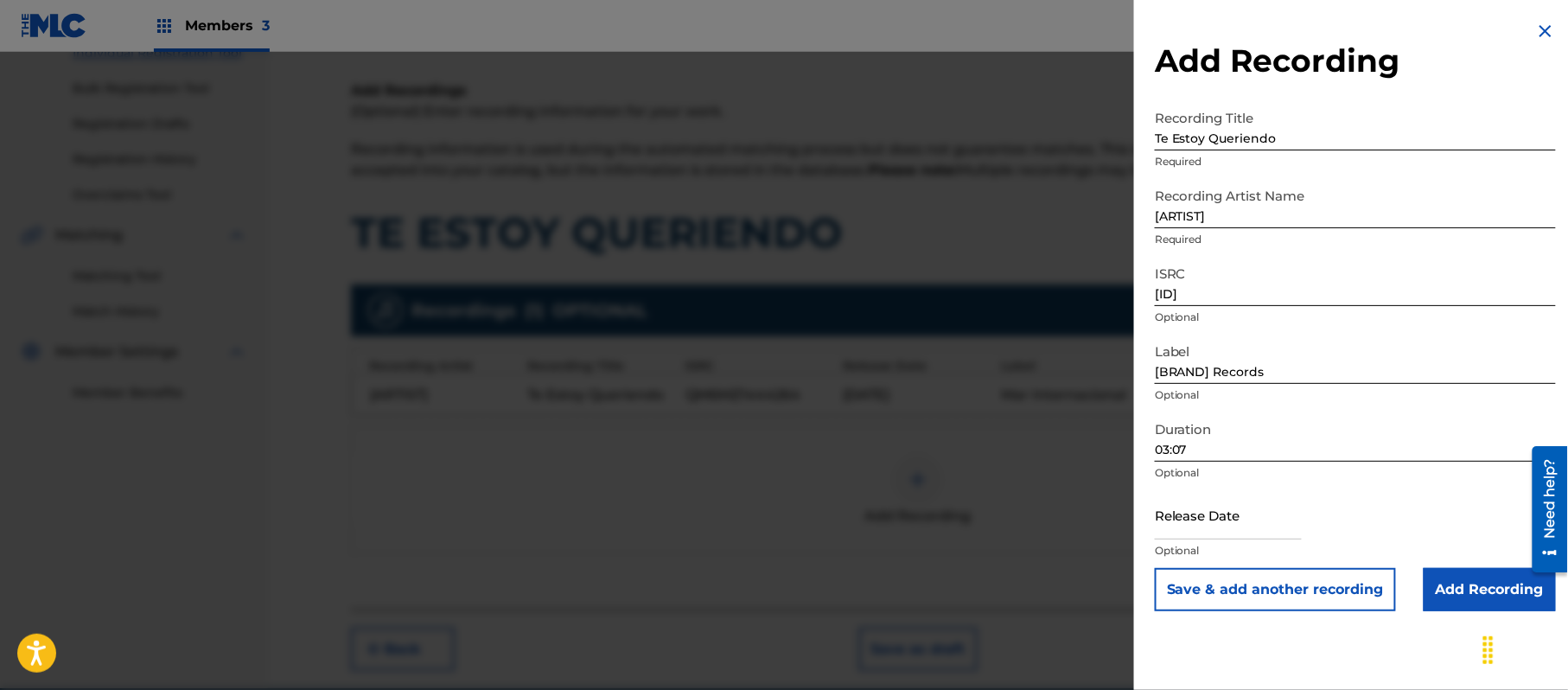 drag, startPoint x: 1232, startPoint y: 527, endPoint x: 1241, endPoint y: 520, distance: 11.40175 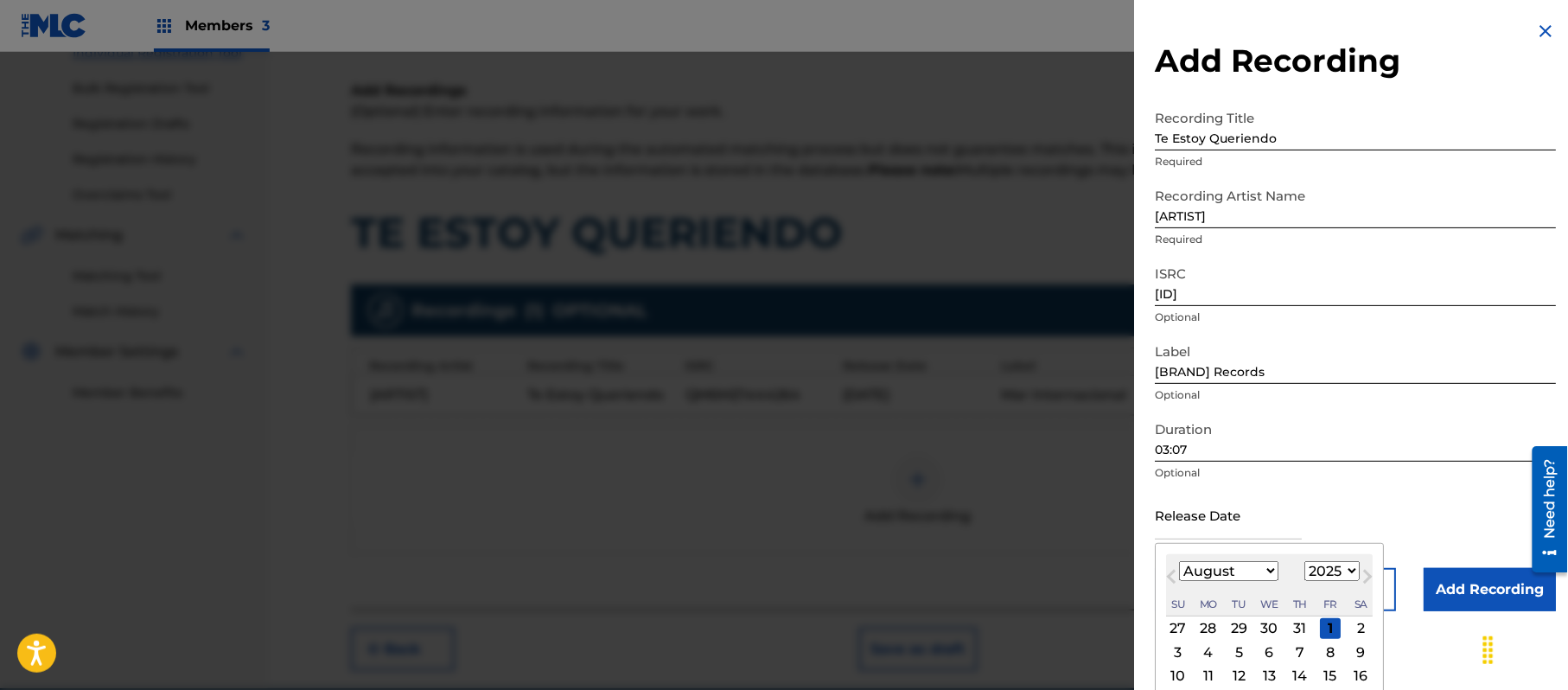 click on "August 2025 January February March April May June July August September October November December 1899 1900 1901 1902 1903 1904 1905 1906 1907 1908 1909 1910 1911 1912 1913 1914 1915 1916 1917 1918 1919 1920 1921 1922 1923 1924 1925 1926 1927 1928 1929 1930 1931 1932 1933 1934 1935 1936 1937 1938 1939 1940 1941 1942 1943 1944 1945 1946 1947 1948 1949 1950 1951 1952 1953 1954 1955 1956 1957 1958 1959 1960 1961 1962 1963 1964 1965 1966 1967 1968 1969 1970 1971 1972 1973 1974 1975 1976 1977 1978 1979 1980 1981 1982 1983 1984 1985 1986 1987 1988 1989 1990 1991 1992 1993 1994 1995 1996 1997 1998 1999 2000 2001 2002 2003 2004 2005 2006 2007 2008 2009 2010 2011 2012 2013 2014 2015 2016 2017 2018 2019 2020 2021 2022 2023 2024 2025 2026 2027 2028 2029 2030 2031 2032 2033 2034 2035 2036 2037 2038 2039 2040 2041 2042 2043 2044 2045 2046 2047 2048 2049 2050 2051 2052 2053 2054 2055 2056 2057 2058 2059 2060 2061 2062 2063 2064 2065 2066 2067 2068 2069 2070 2071 2072 2073 2074 2075 2076 2077 2078 2079 2080 2081 2082 2083" at bounding box center (1269, 585) 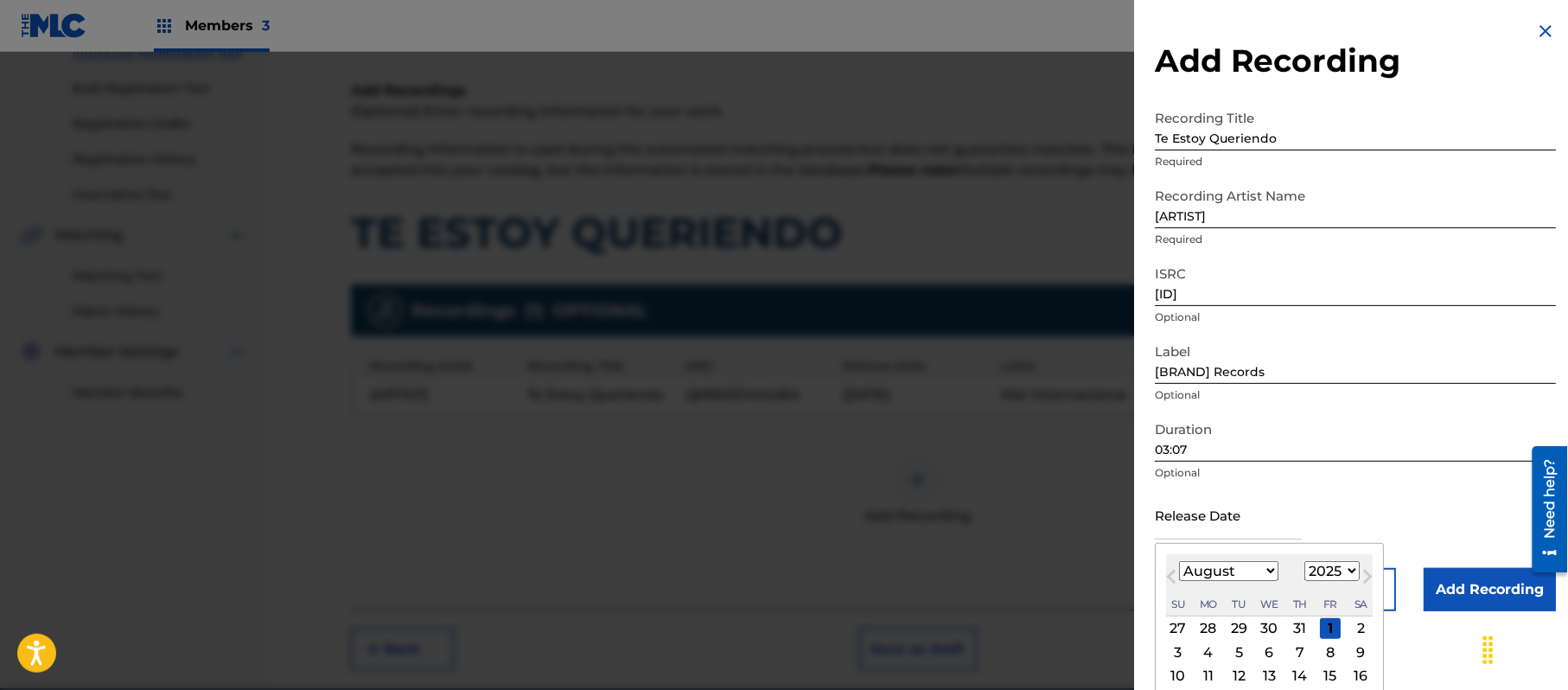 click on "1899 1900 1901 1902 1903 1904 1905 1906 1907 1908 1909 1910 1911 1912 1913 1914 1915 1916 1917 1918 1919 1920 1921 1922 1923 1924 1925 1926 1927 1928 1929 1930 1931 1932 1933 1934 1935 1936 1937 1938 1939 1940 1941 1942 1943 1944 1945 1946 1947 1948 1949 1950 1951 1952 1953 1954 1955 1956 1957 1958 1959 1960 1961 1962 1963 1964 1965 1966 1967 1968 1969 1970 1971 1972 1973 1974 1975 1976 1977 1978 1979 1980 1981 1982 1983 1984 1985 1986 1987 1988 1989 1990 1991 1992 1993 1994 1995 1996 1997 1998 1999 2000 2001 2002 2003 2004 2005 2006 2007 2008 2009 2010 2011 2012 2013 2014 2015 2016 2017 2018 2019 2020 2021 2022 2023 2024 2025 2026 2027 2028 2029 2030 2031 2032 2033 2034 2035 2036 2037 2038 2039 2040 2041 2042 2043 2044 2045 2046 2047 2048 2049 2050 2051 2052 2053 2054 2055 2056 2057 2058 2059 2060 2061 2062 2063 2064 2065 2066 2067 2068 2069 2070 2071 2072 2073 2074 2075 2076 2077 2078 2079 2080 2081 2082 2083 2084 2085 2086 2087 2088 2089 2090 2091 2092 2093 2094 2095 2096 2097 2098 2099 2100" at bounding box center (1332, 571) 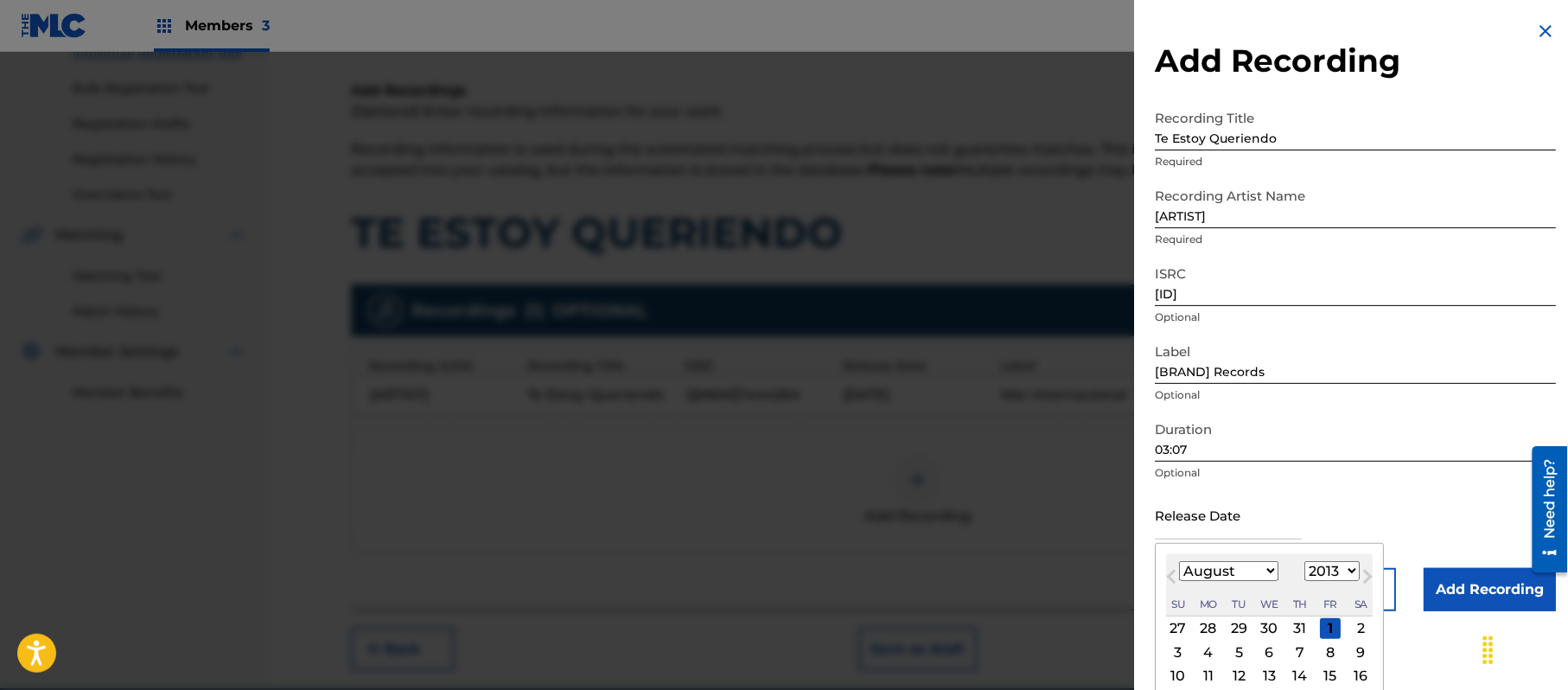 click on "1899 1900 1901 1902 1903 1904 1905 1906 1907 1908 1909 1910 1911 1912 1913 1914 1915 1916 1917 1918 1919 1920 1921 1922 1923 1924 1925 1926 1927 1928 1929 1930 1931 1932 1933 1934 1935 1936 1937 1938 1939 1940 1941 1942 1943 1944 1945 1946 1947 1948 1949 1950 1951 1952 1953 1954 1955 1956 1957 1958 1959 1960 1961 1962 1963 1964 1965 1966 1967 1968 1969 1970 1971 1972 1973 1974 1975 1976 1977 1978 1979 1980 1981 1982 1983 1984 1985 1986 1987 1988 1989 1990 1991 1992 1993 1994 1995 1996 1997 1998 1999 2000 2001 2002 2003 2004 2005 2006 2007 2008 2009 2010 2011 2012 2013 2014 2015 2016 2017 2018 2019 2020 2021 2022 2023 2024 2025 2026 2027 2028 2029 2030 2031 2032 2033 2034 2035 2036 2037 2038 2039 2040 2041 2042 2043 2044 2045 2046 2047 2048 2049 2050 2051 2052 2053 2054 2055 2056 2057 2058 2059 2060 2061 2062 2063 2064 2065 2066 2067 2068 2069 2070 2071 2072 2073 2074 2075 2076 2077 2078 2079 2080 2081 2082 2083 2084 2085 2086 2087 2088 2089 2090 2091 2092 2093 2094 2095 2096 2097 2098 2099 2100" at bounding box center [1332, 571] 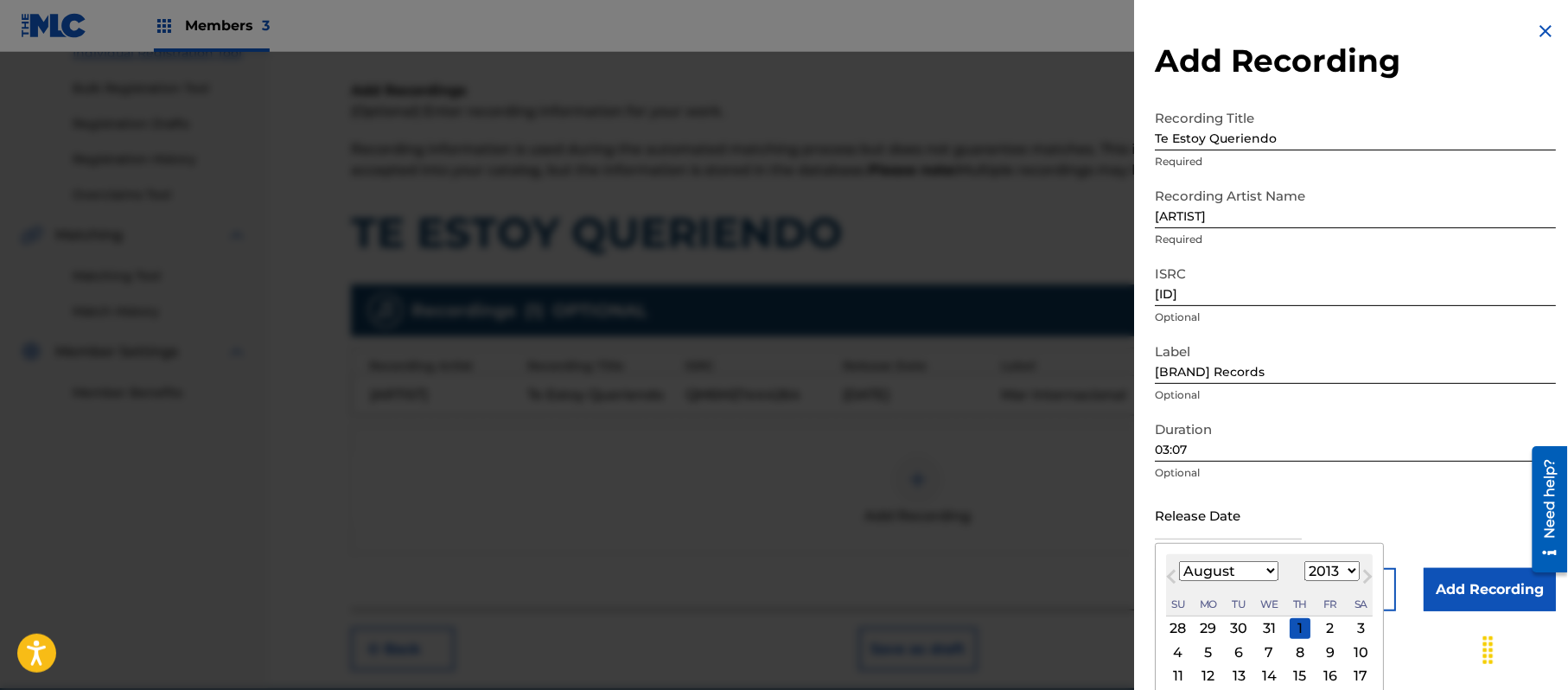 click on "January February March April May June July August September October November December" at bounding box center (1228, 571) 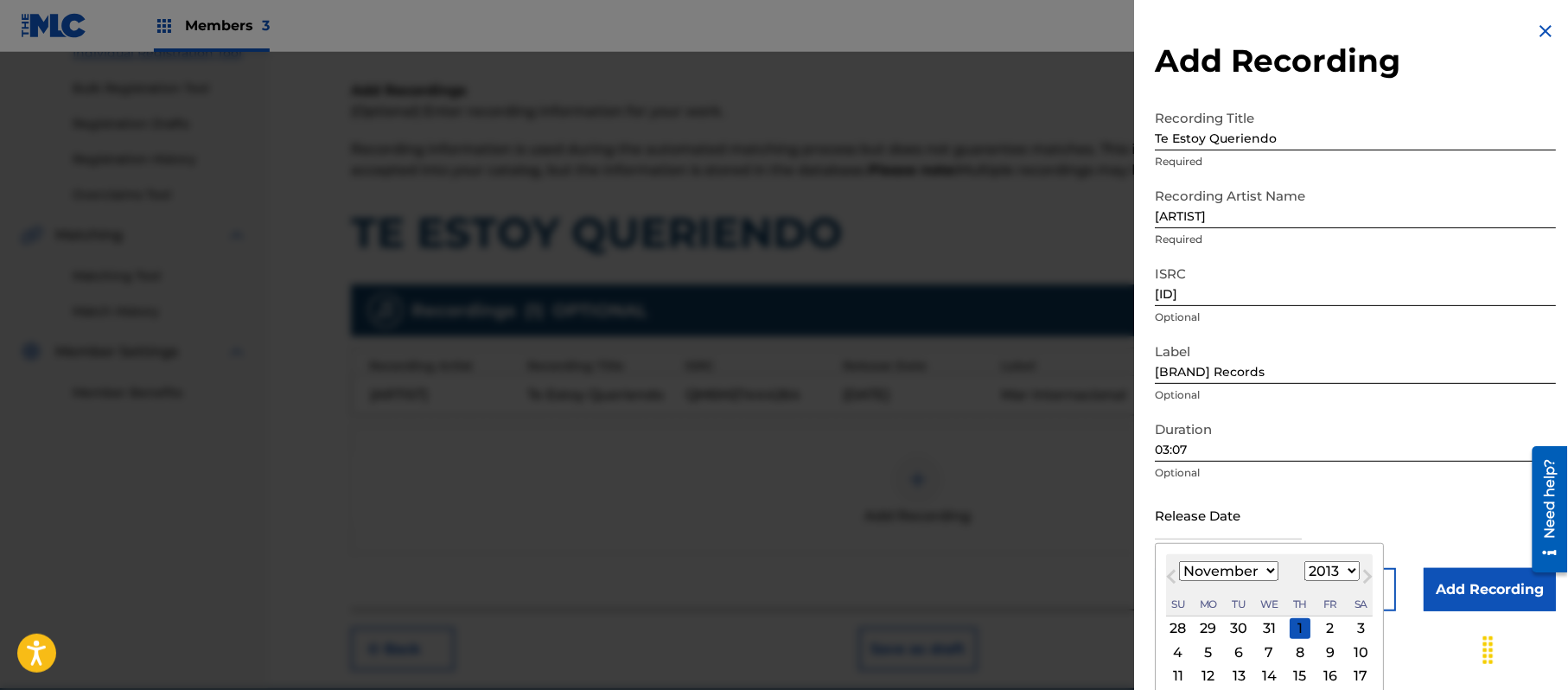click on "January February March April May June July August September October November December" at bounding box center (1228, 571) 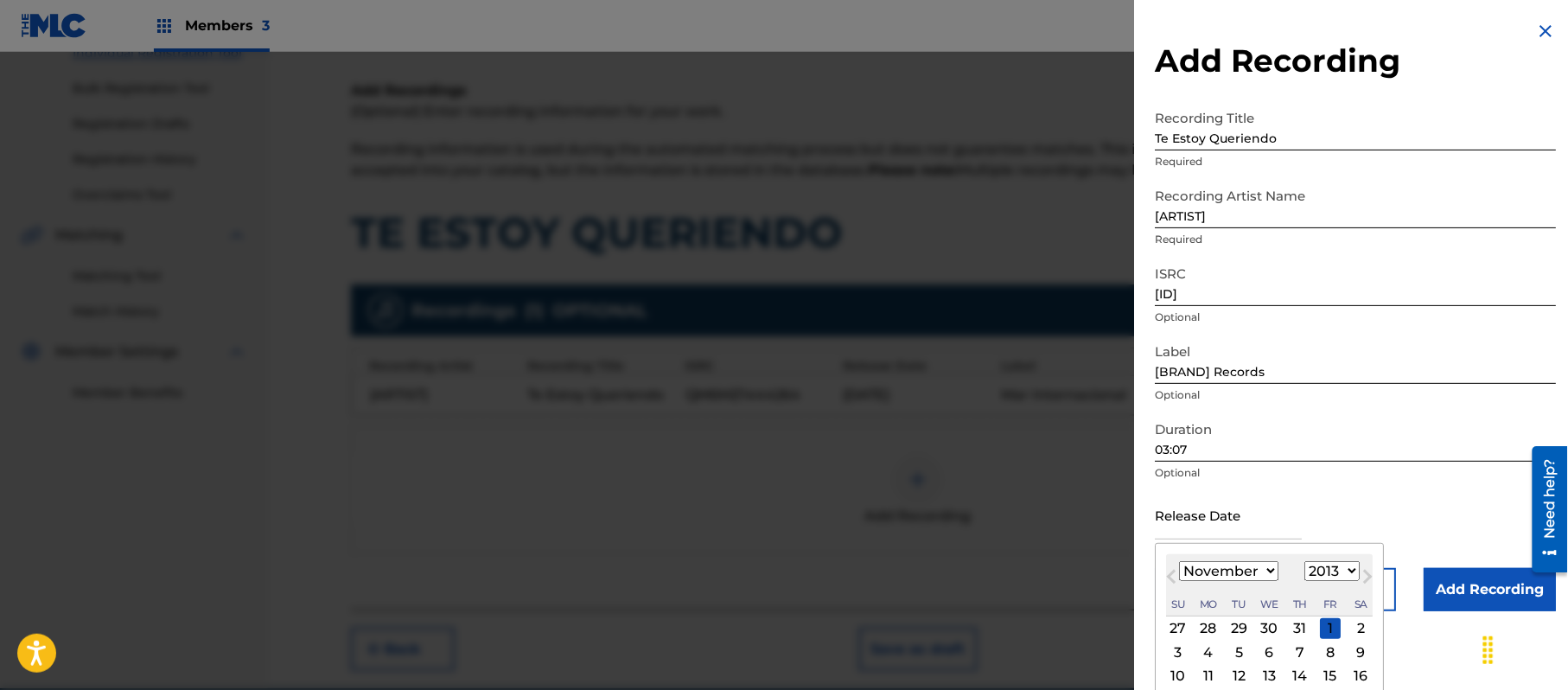 scroll, scrollTop: 80, scrollLeft: 0, axis: vertical 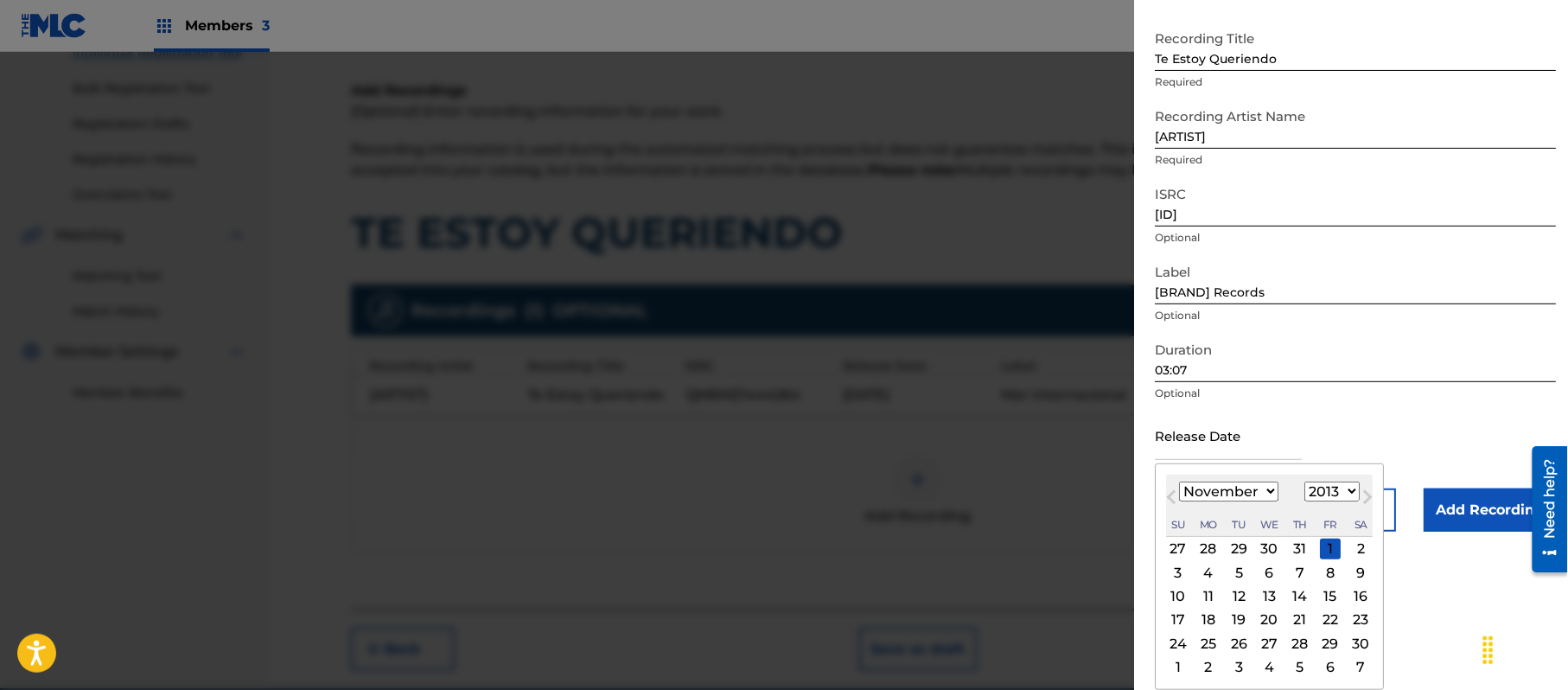 click on "26" at bounding box center (1239, 643) 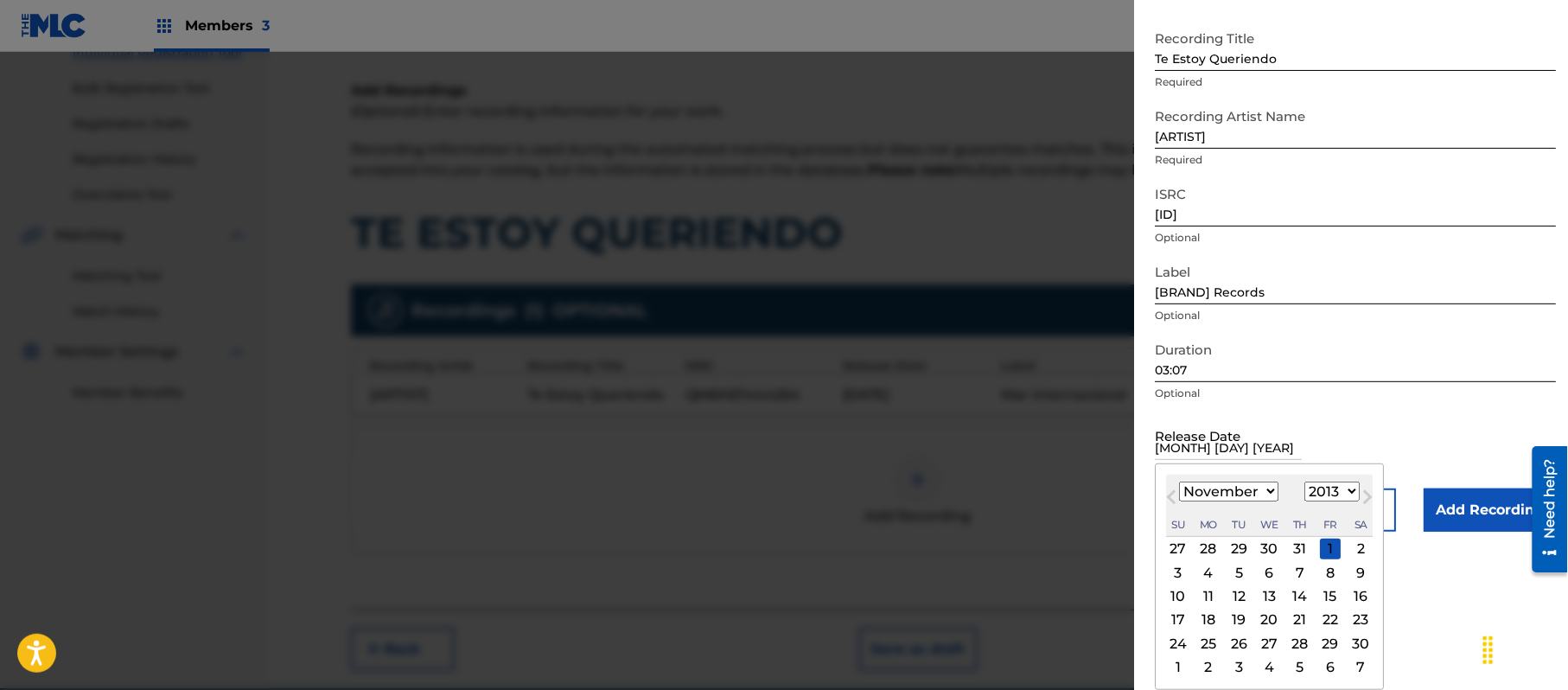 scroll, scrollTop: 0, scrollLeft: 0, axis: both 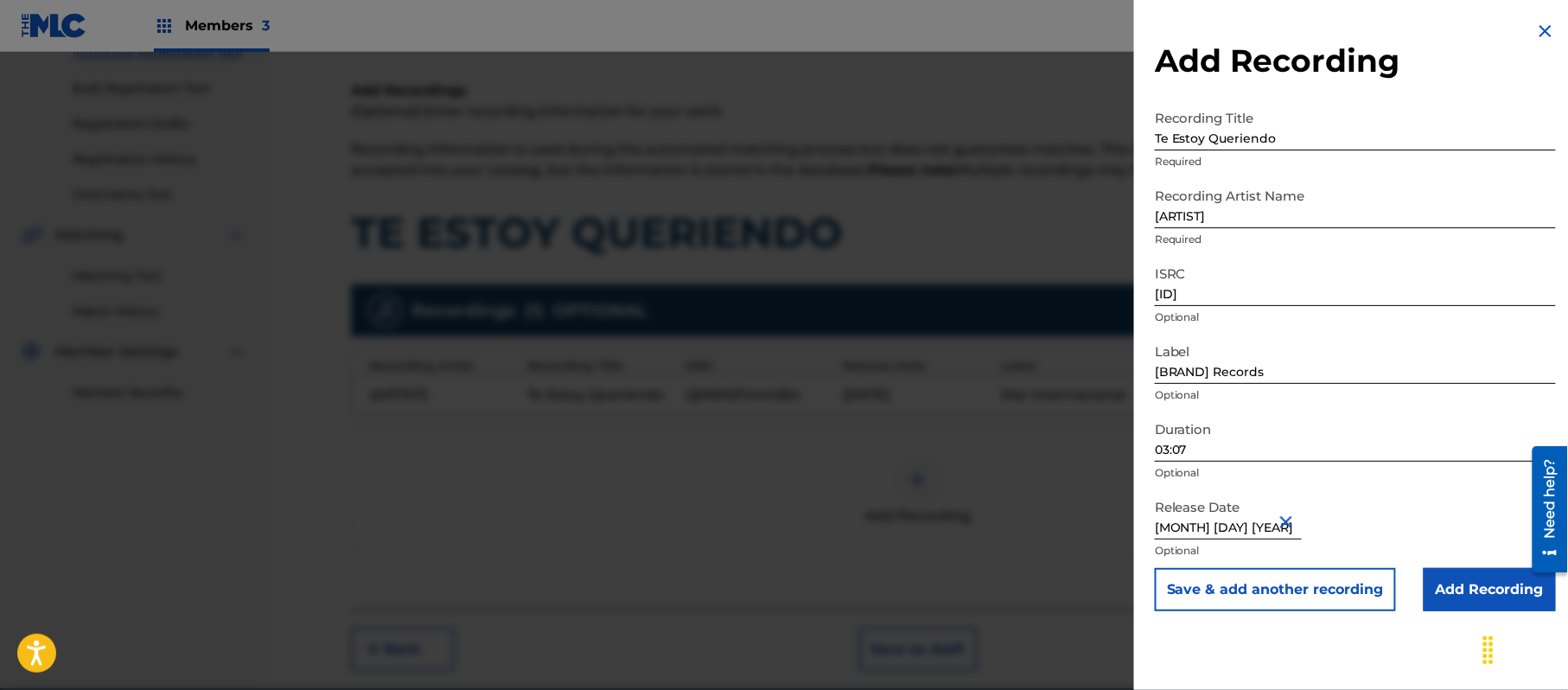 click on "Add Recording" at bounding box center [1489, 590] 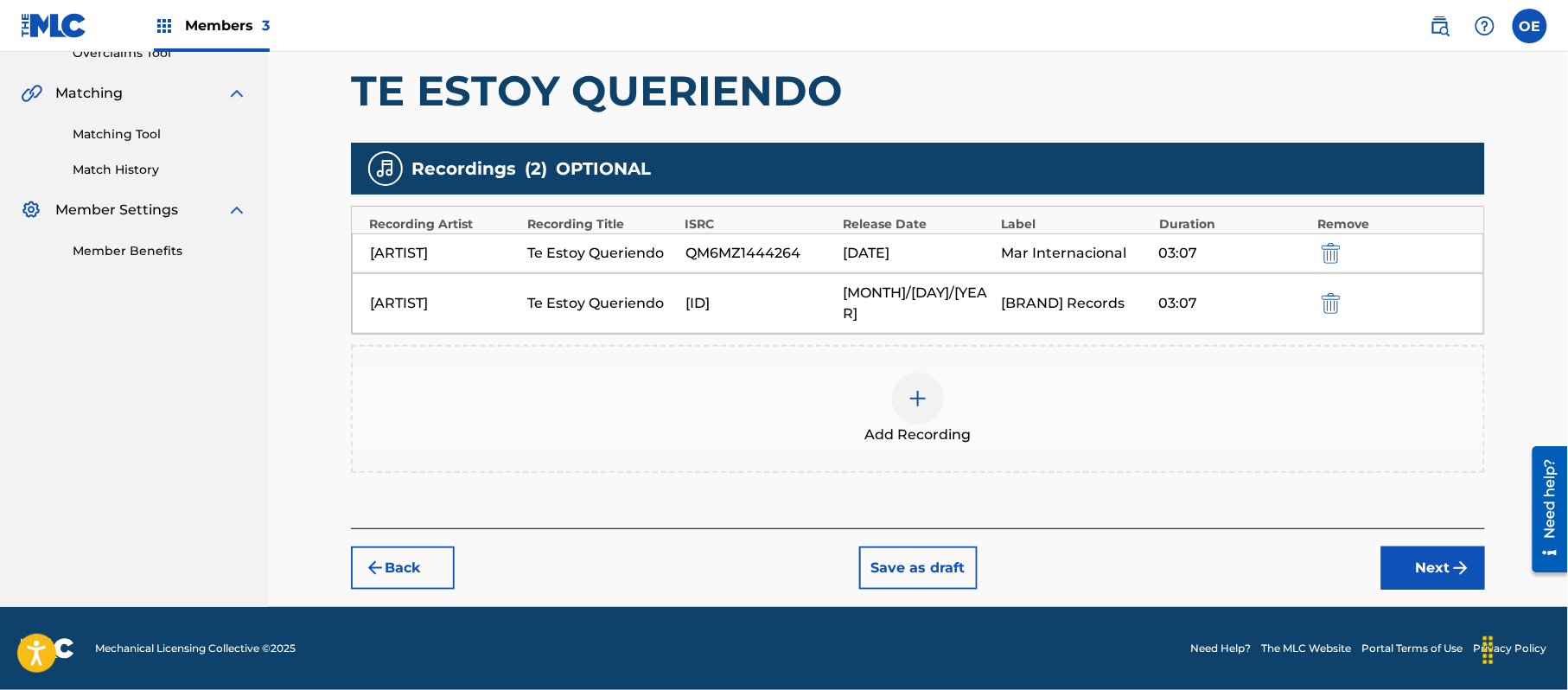 click on "Next" at bounding box center [1433, 568] 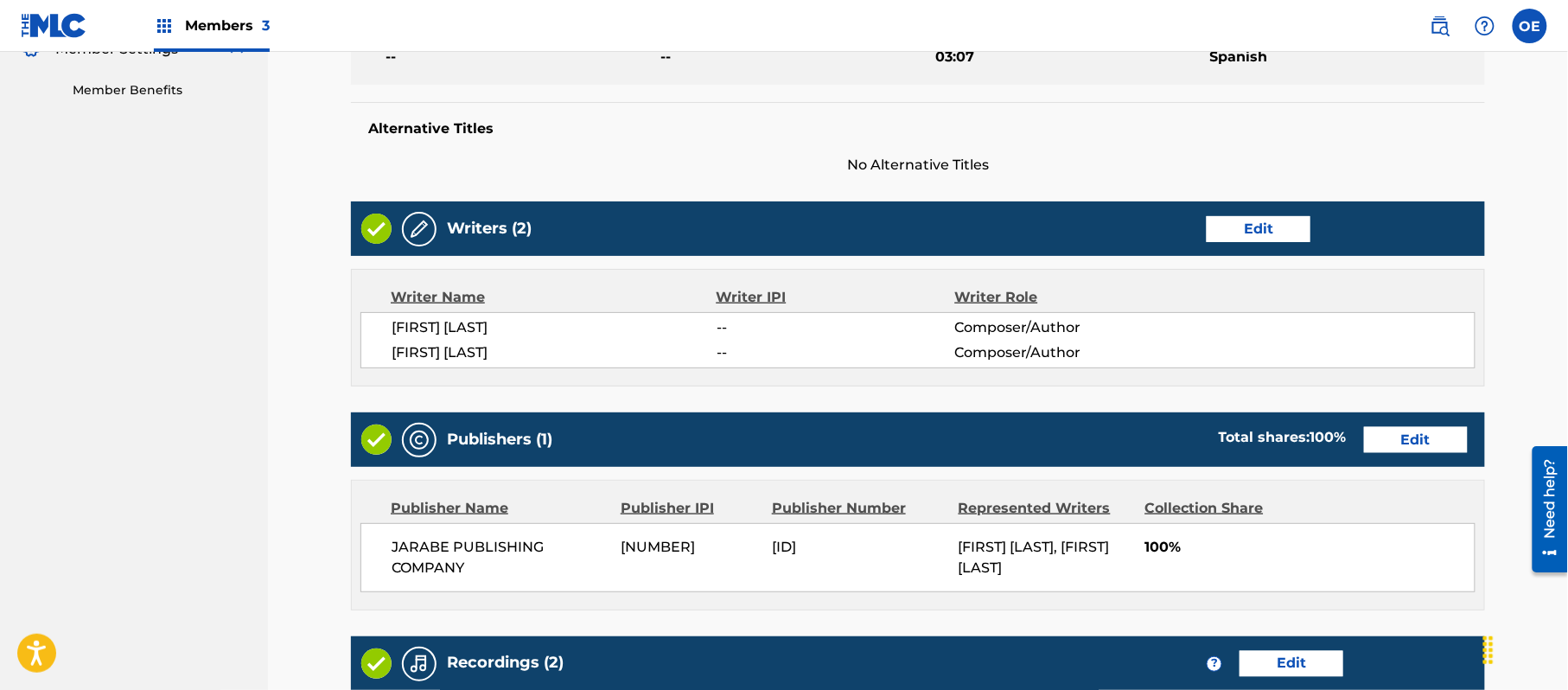 scroll, scrollTop: 886, scrollLeft: 0, axis: vertical 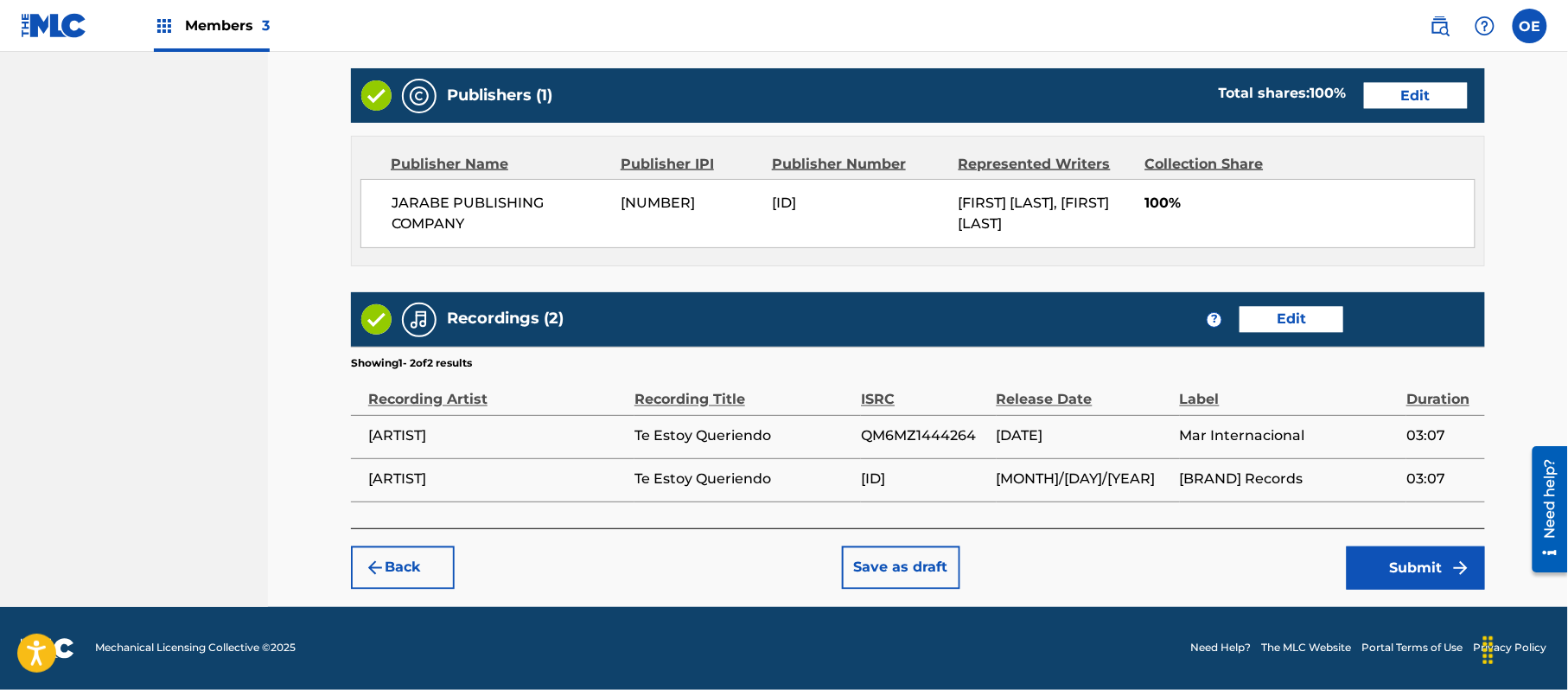 click on "Submit" at bounding box center (1416, 568) 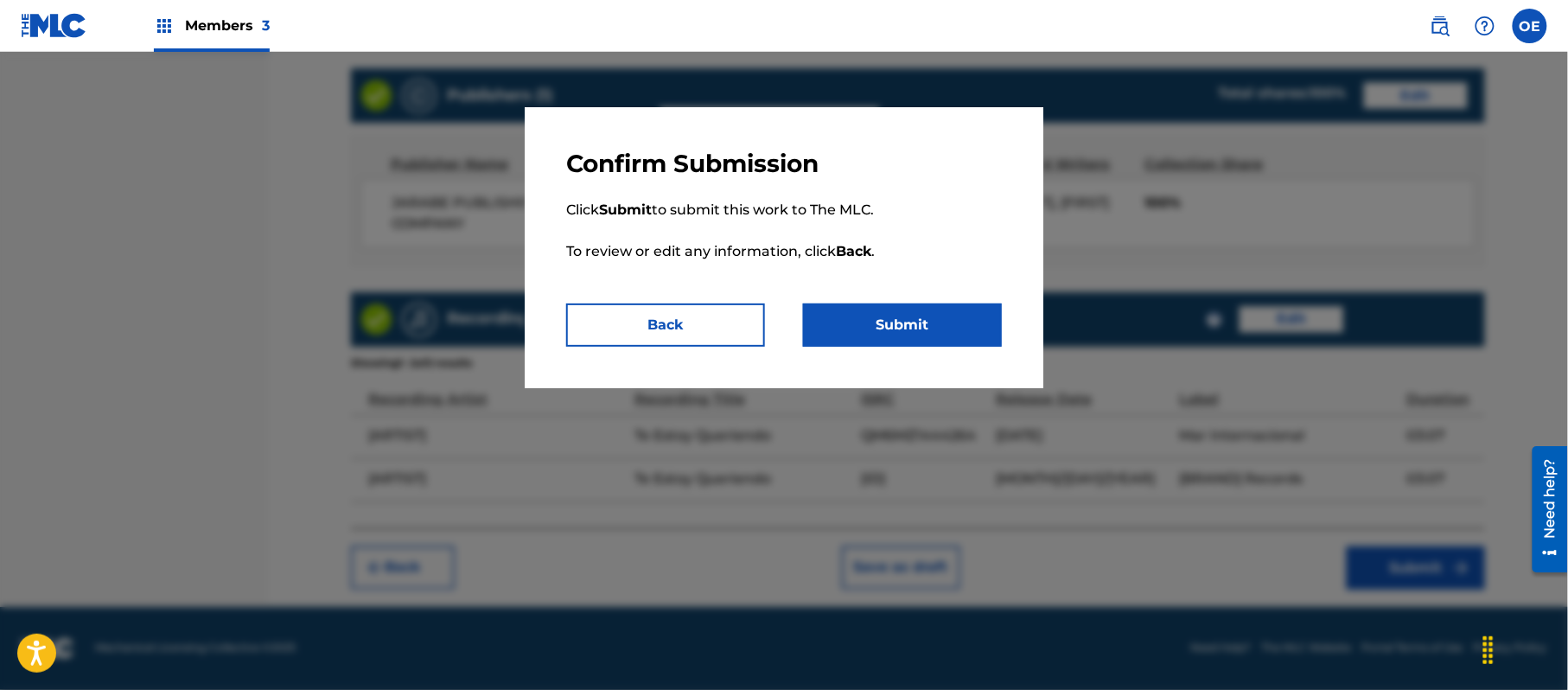 click on "Submit" at bounding box center (902, 325) 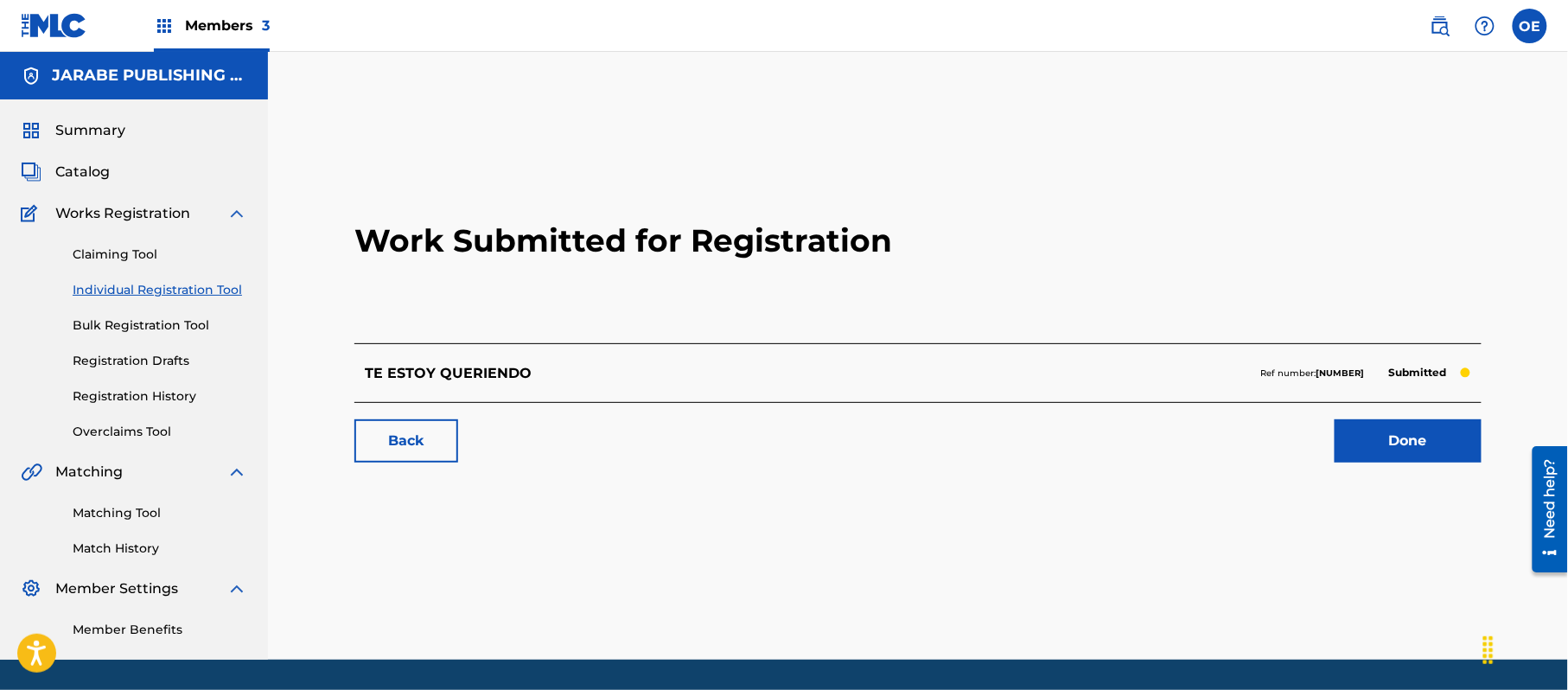 click on "Individual Registration Tool" at bounding box center (160, 290) 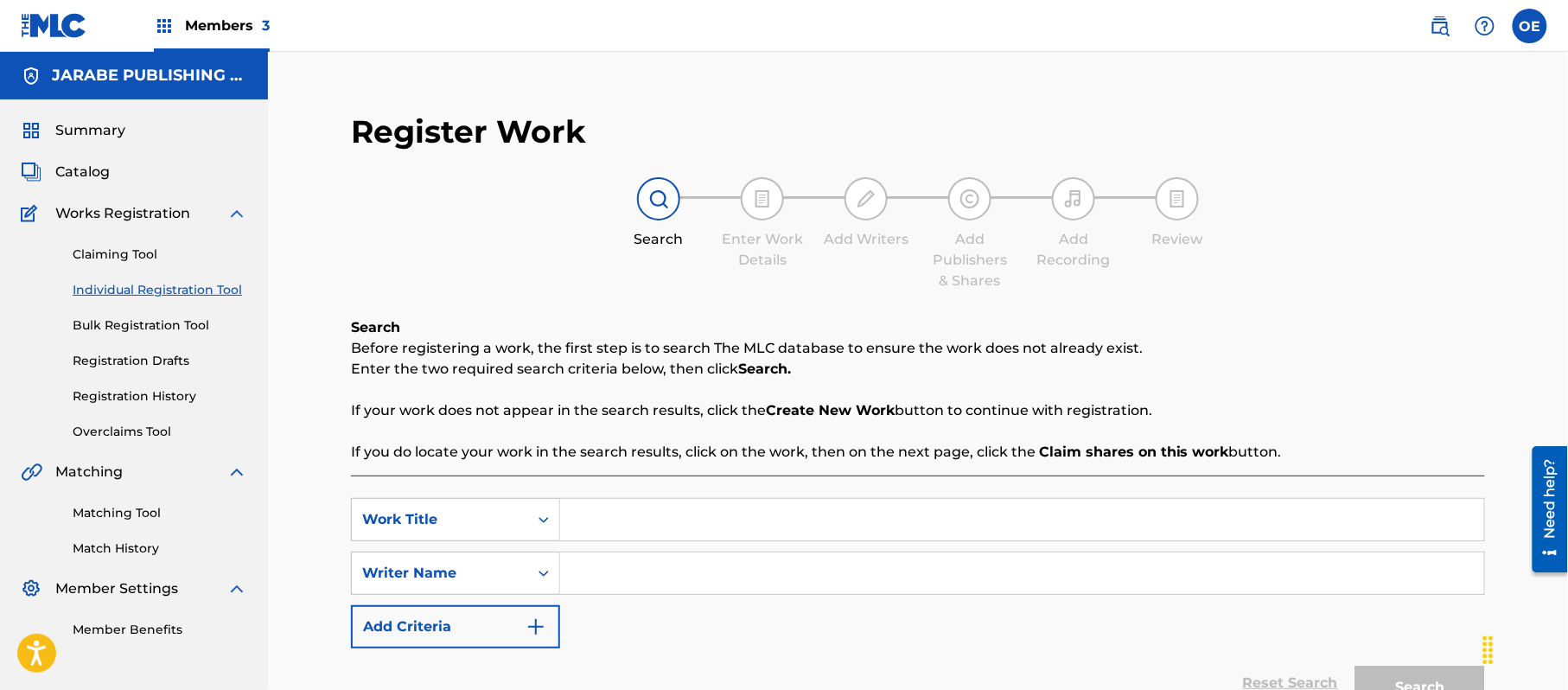 click at bounding box center [1022, 520] 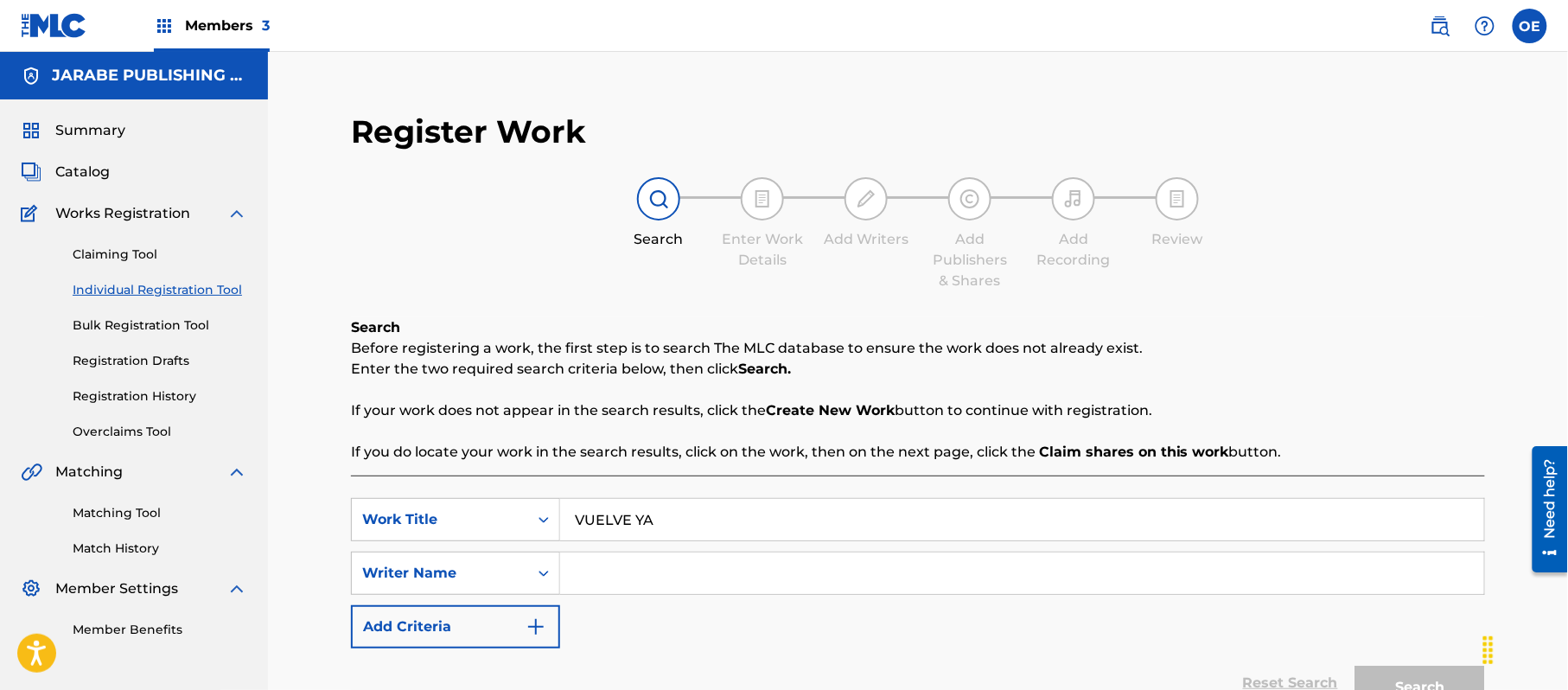 click at bounding box center (1022, 573) 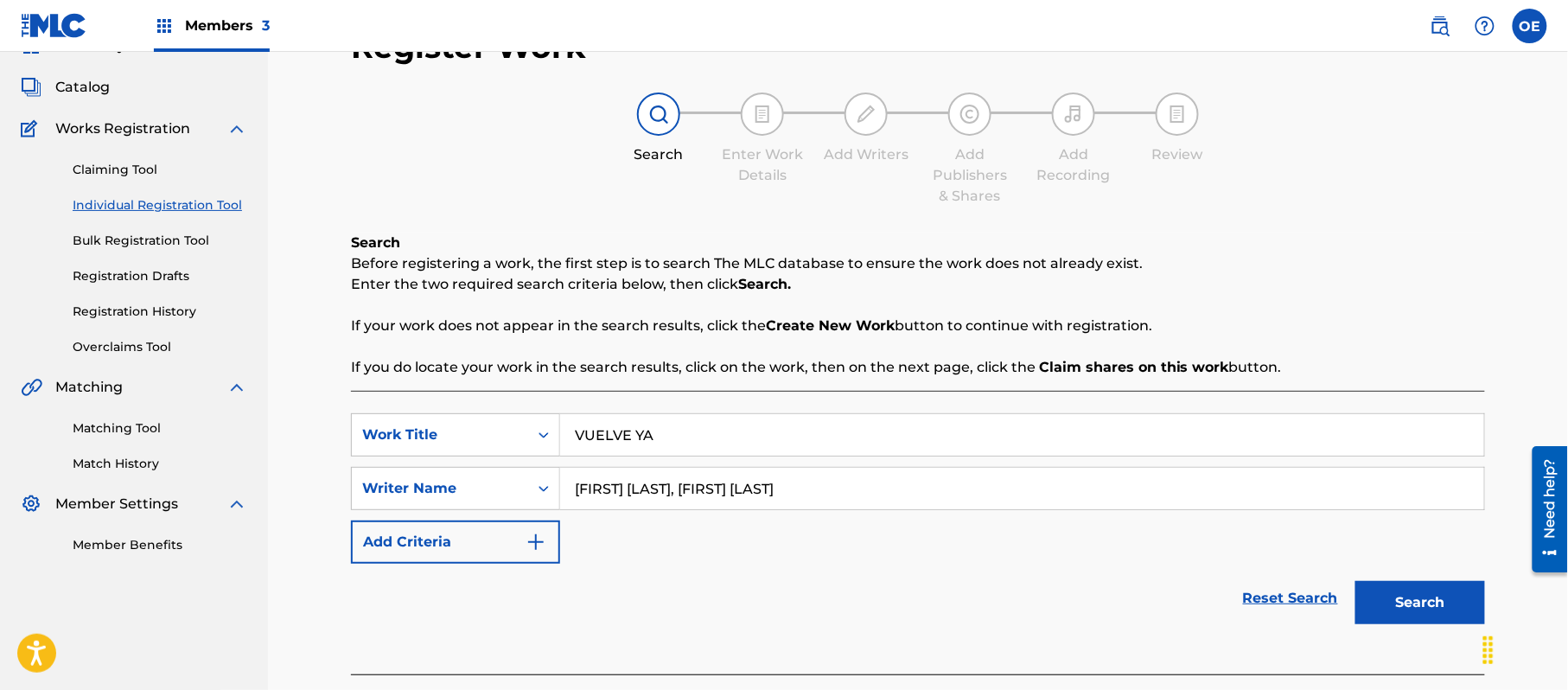 scroll, scrollTop: 188, scrollLeft: 0, axis: vertical 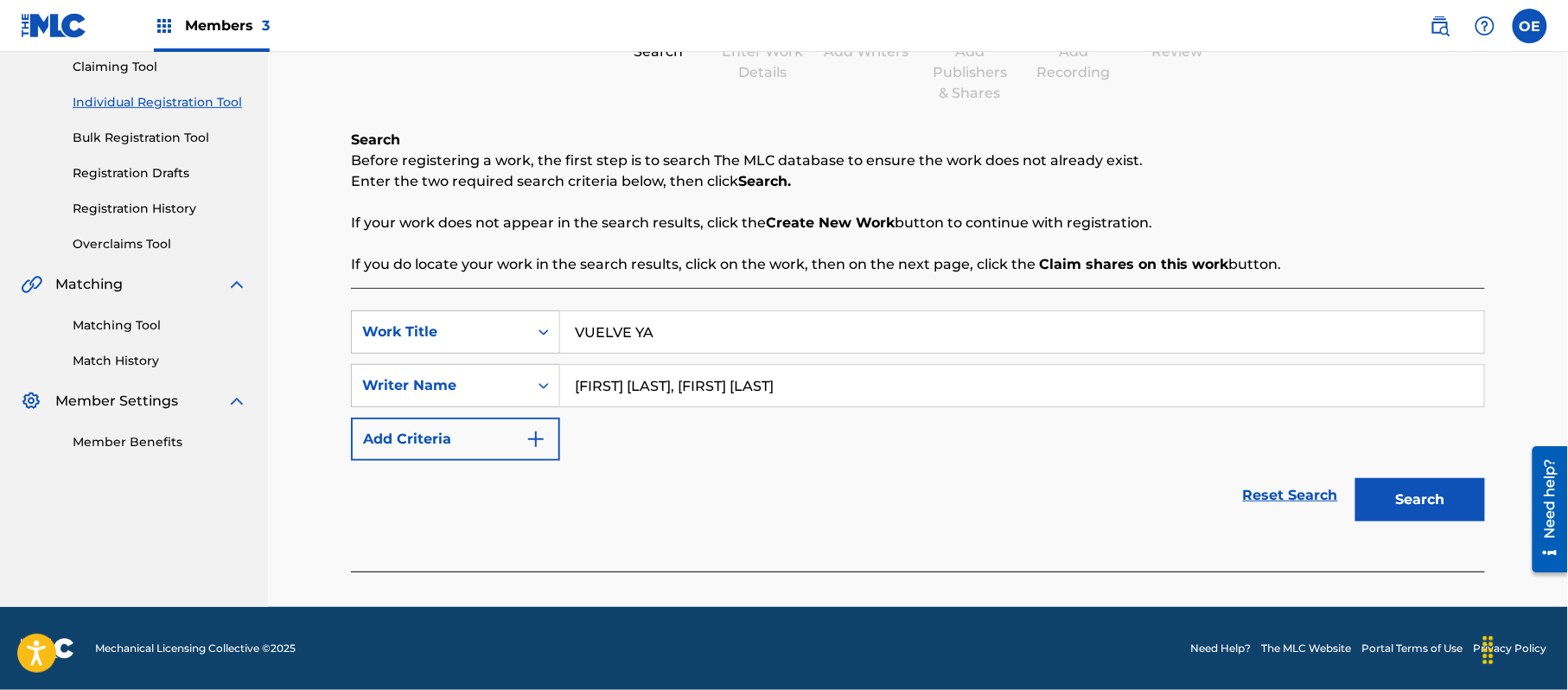 click on "Search" at bounding box center [1420, 500] 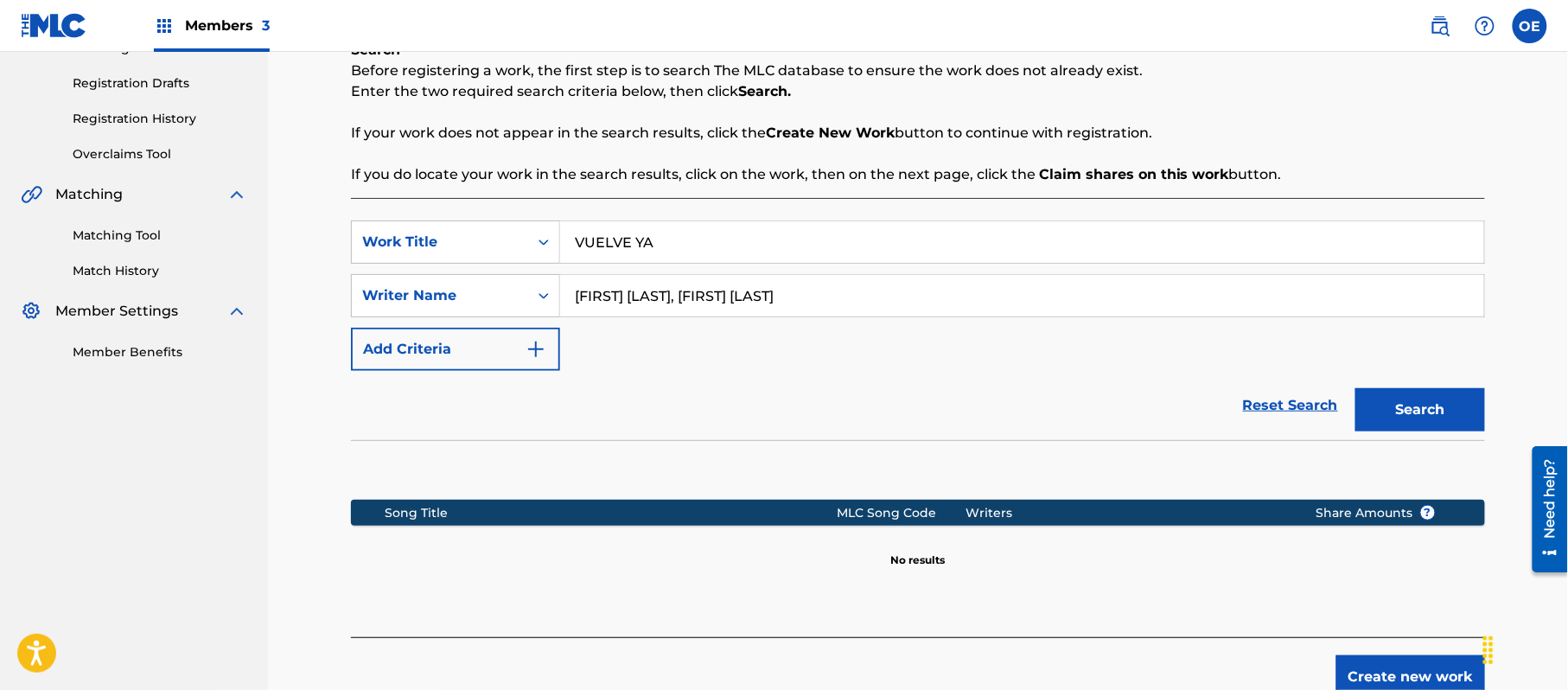scroll, scrollTop: 387, scrollLeft: 0, axis: vertical 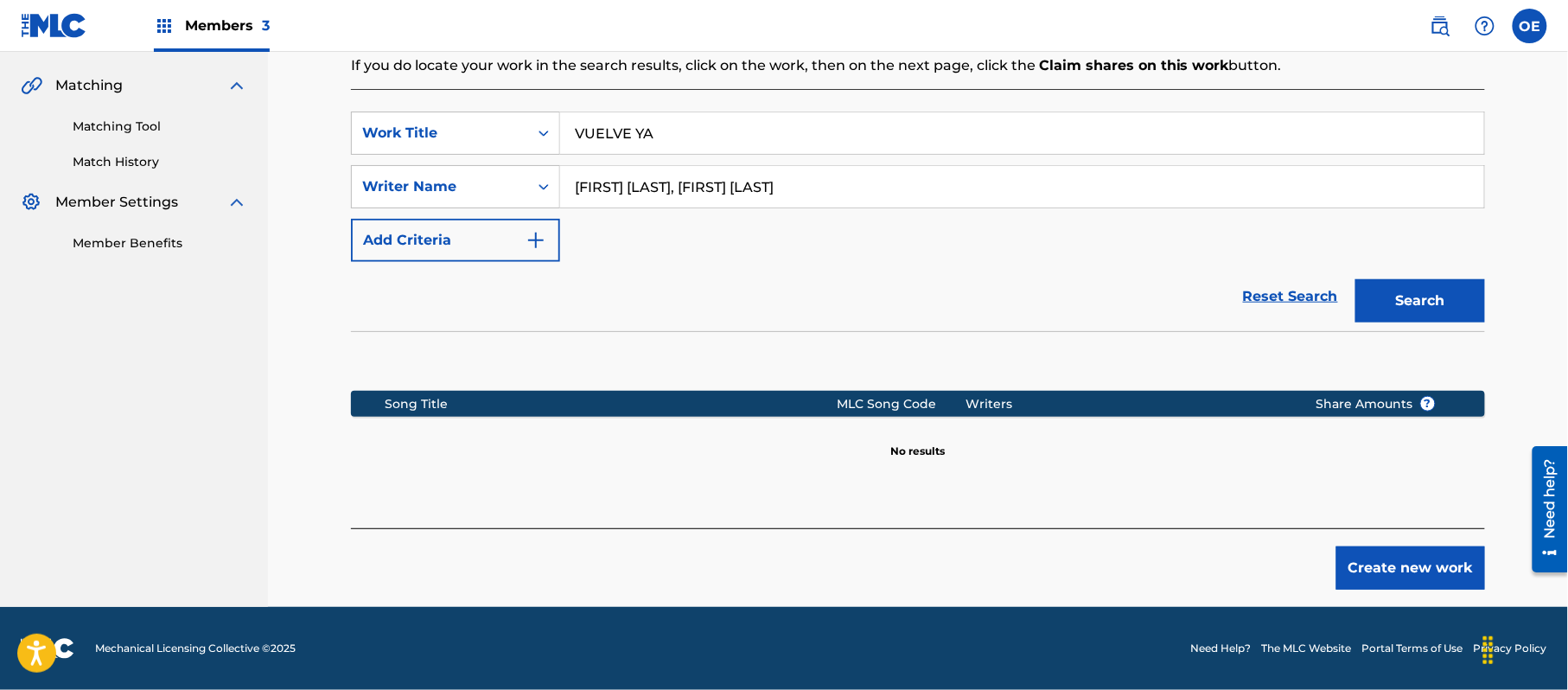 click on "Create new work" at bounding box center [1411, 568] 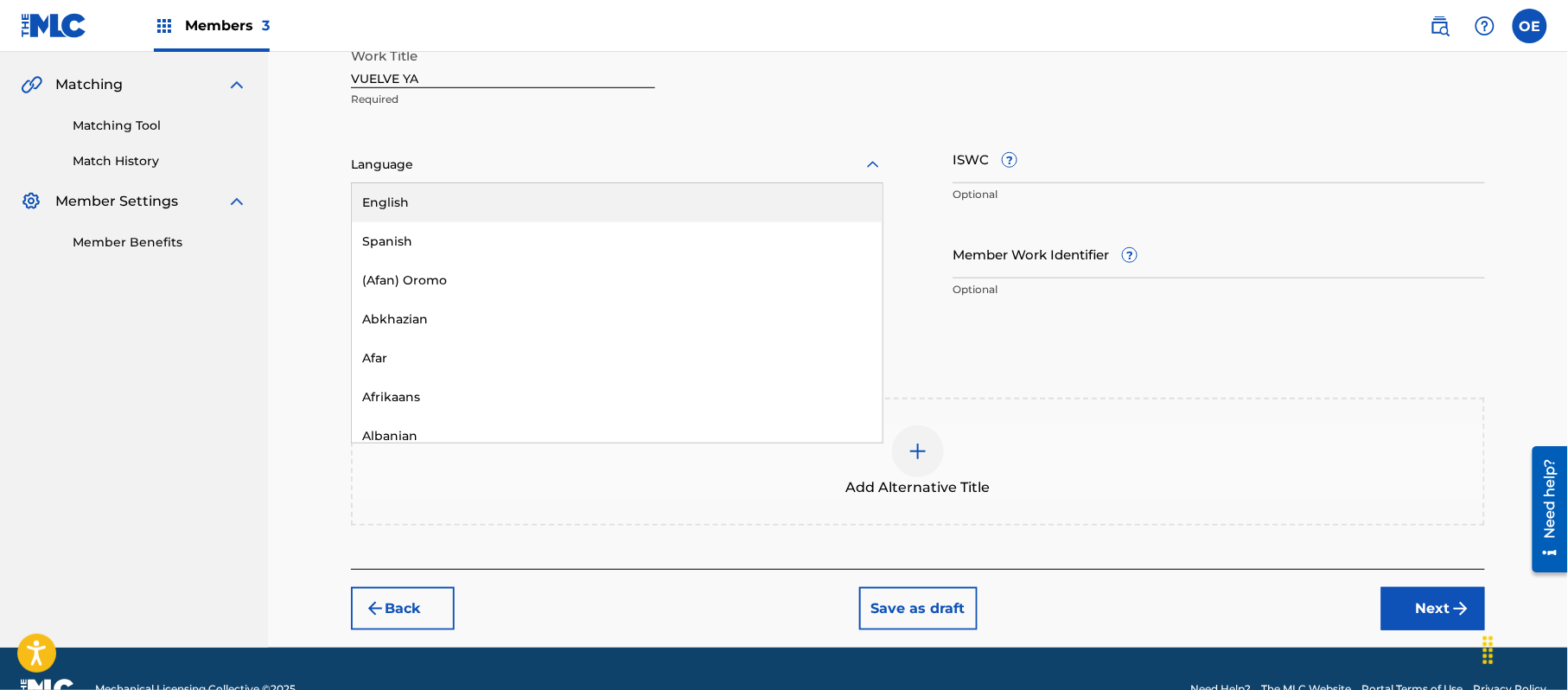 click at bounding box center [617, 164] 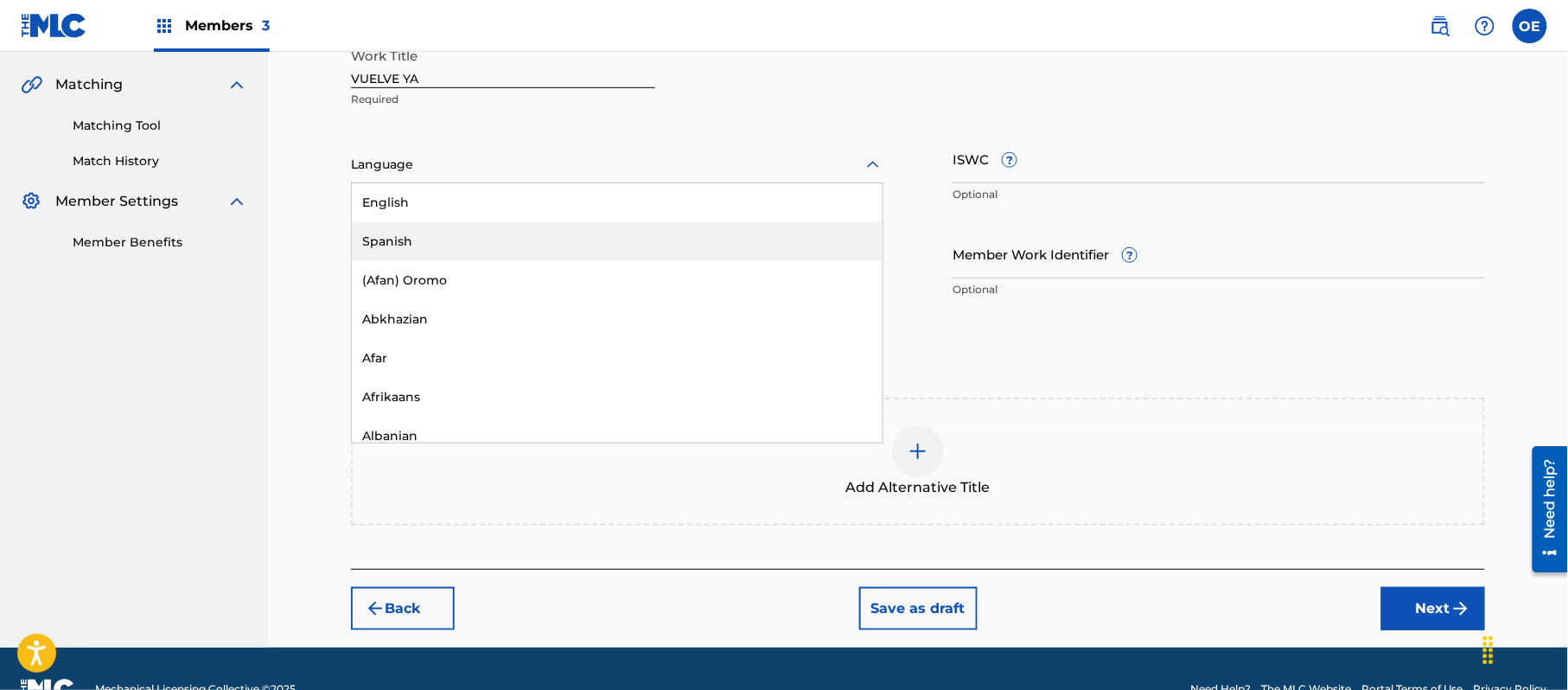 click on "Spanish" at bounding box center (617, 241) 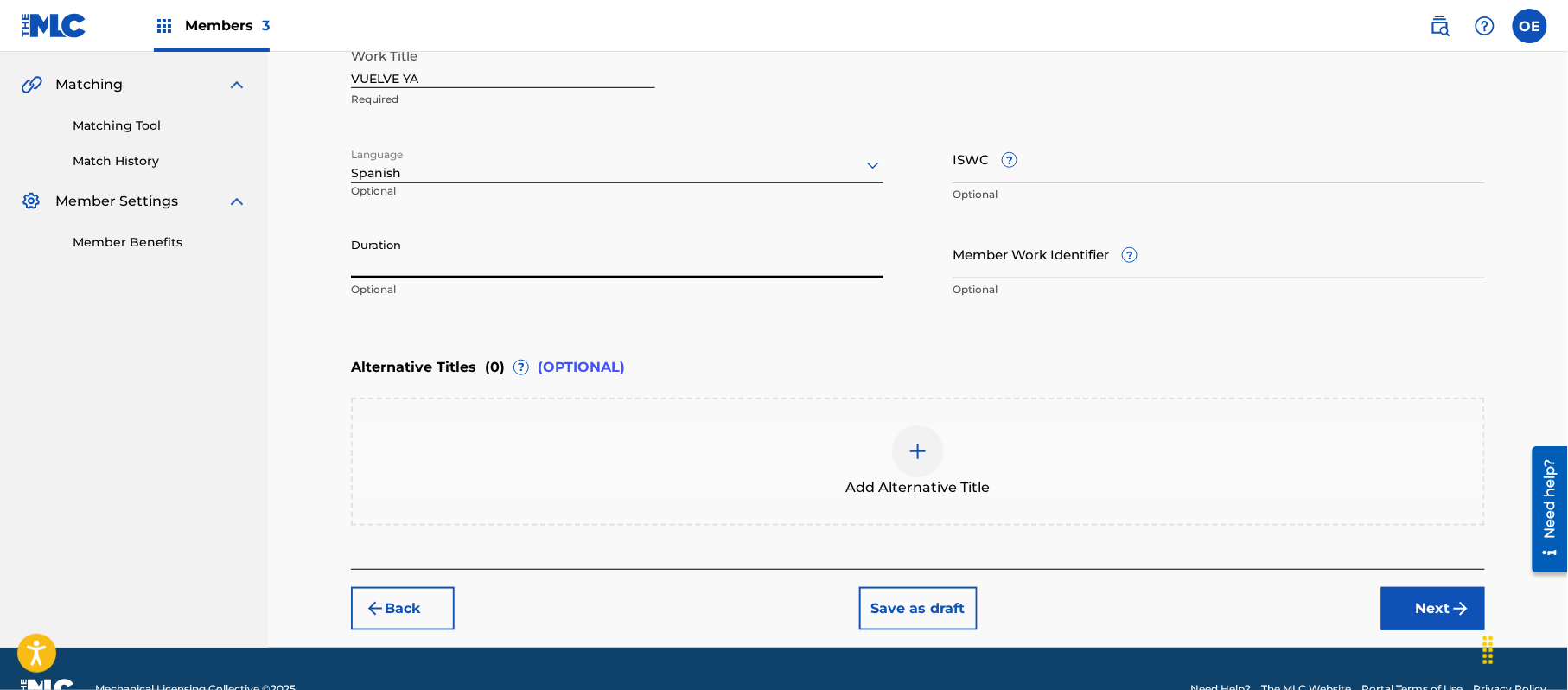 click on "Duration" at bounding box center (617, 253) 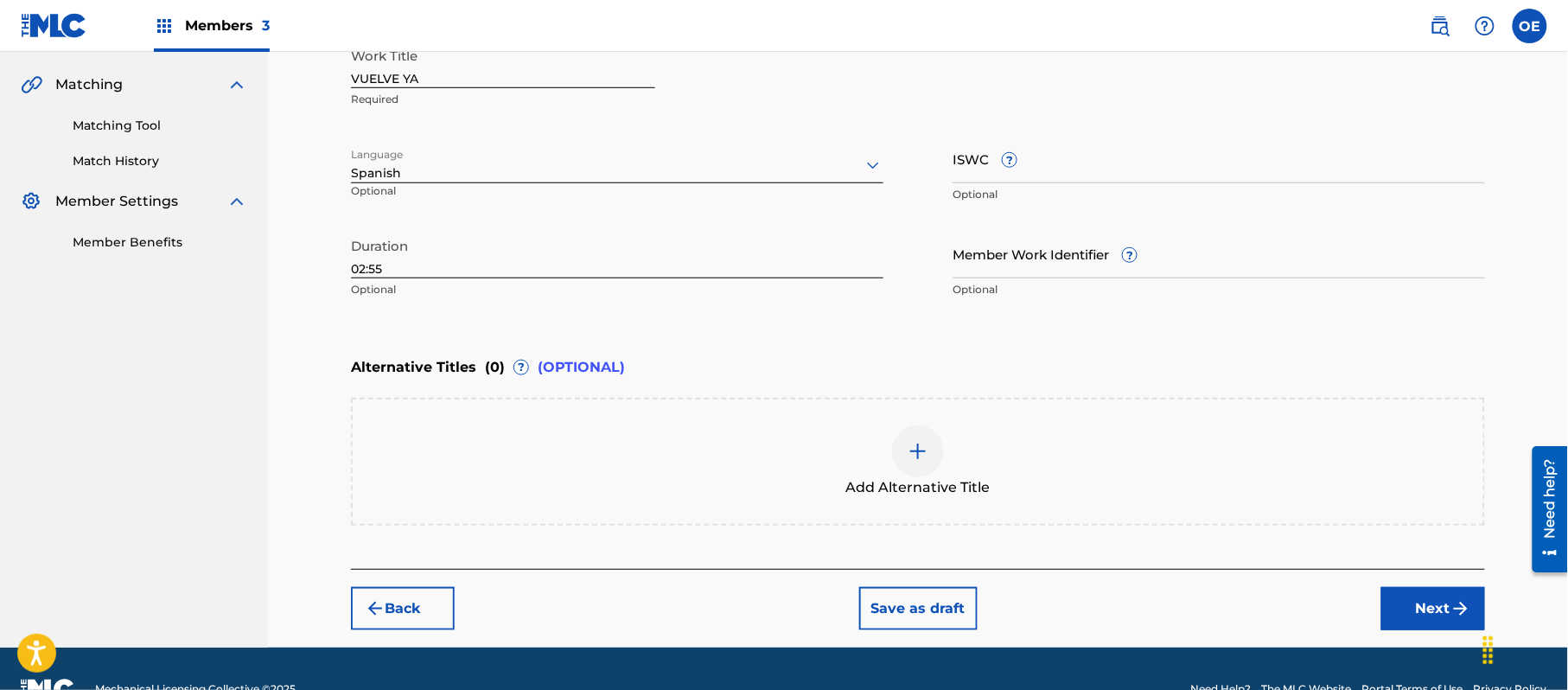 click on "Next" at bounding box center [1433, 609] 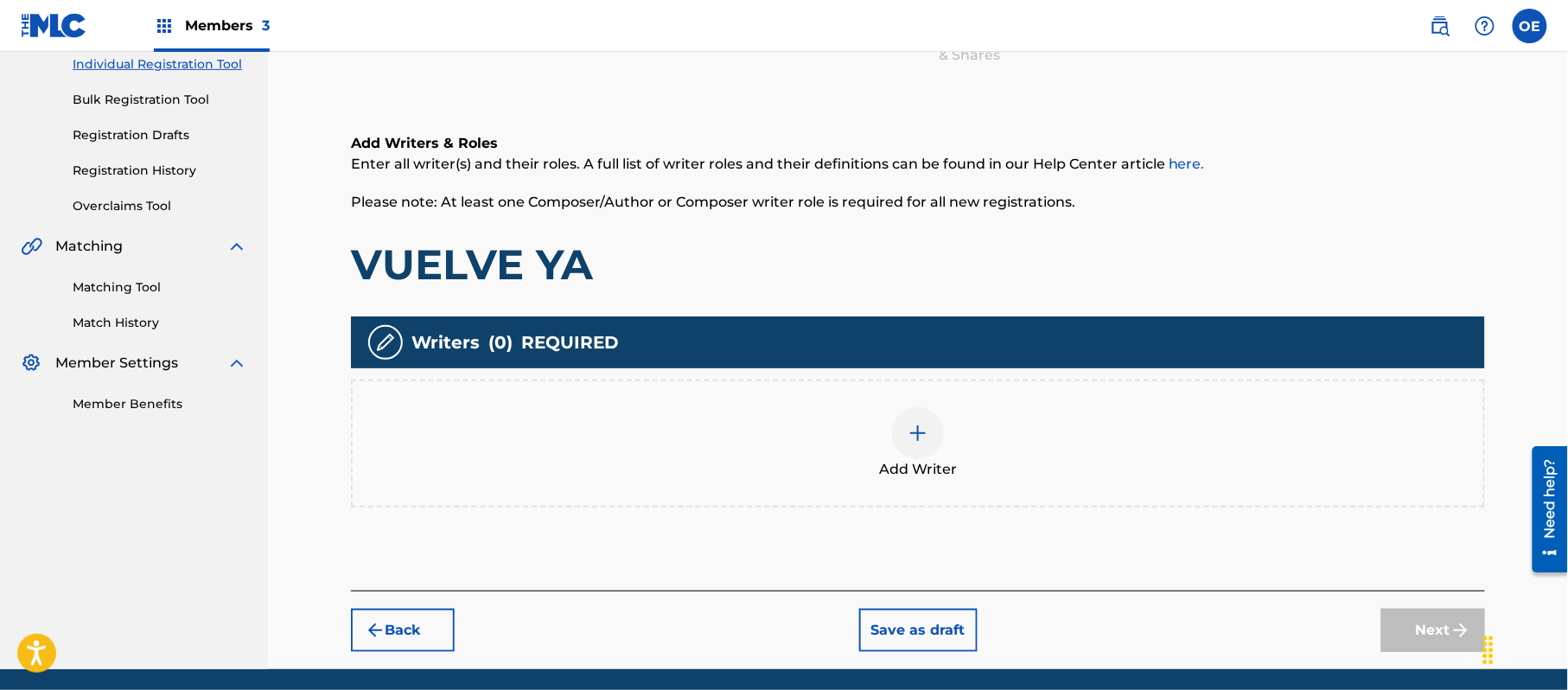 scroll, scrollTop: 78, scrollLeft: 0, axis: vertical 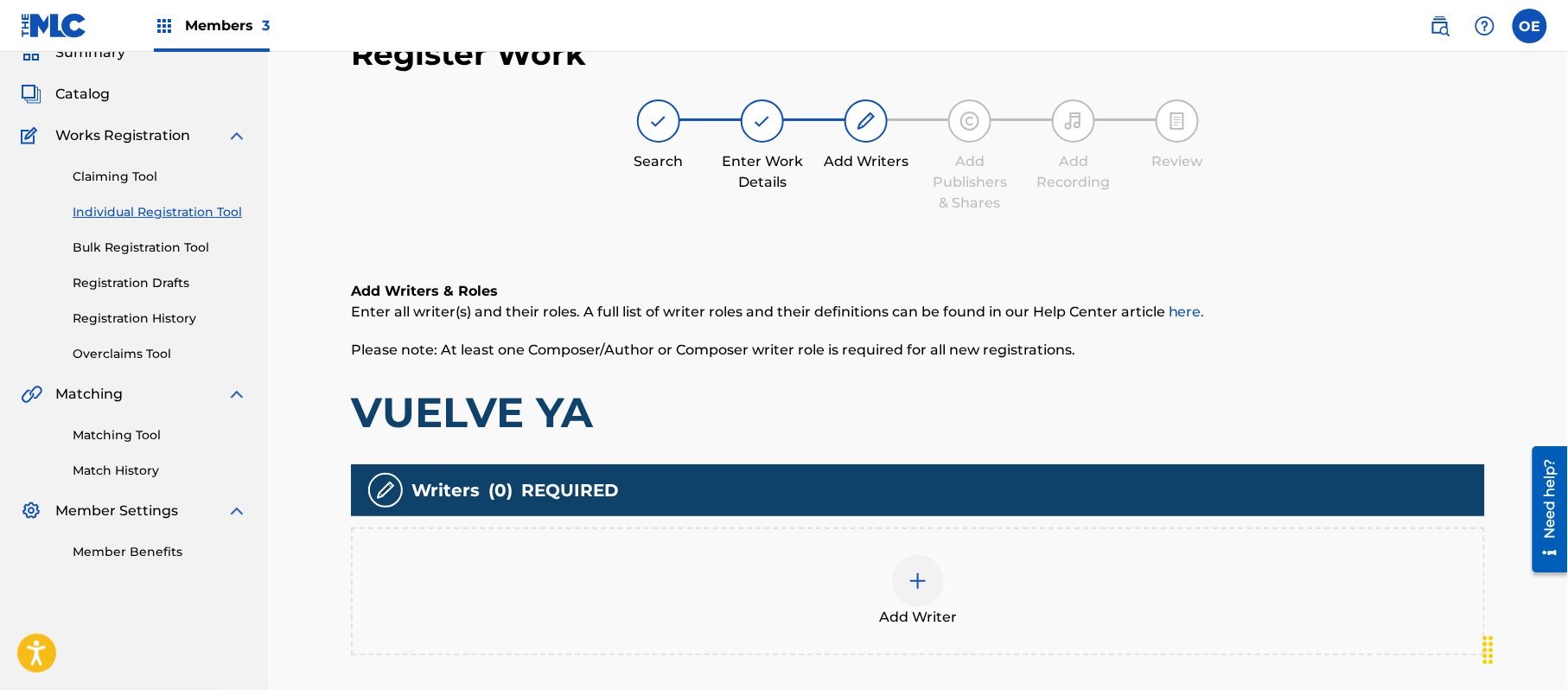 click on "Add Writer" at bounding box center [918, 591] 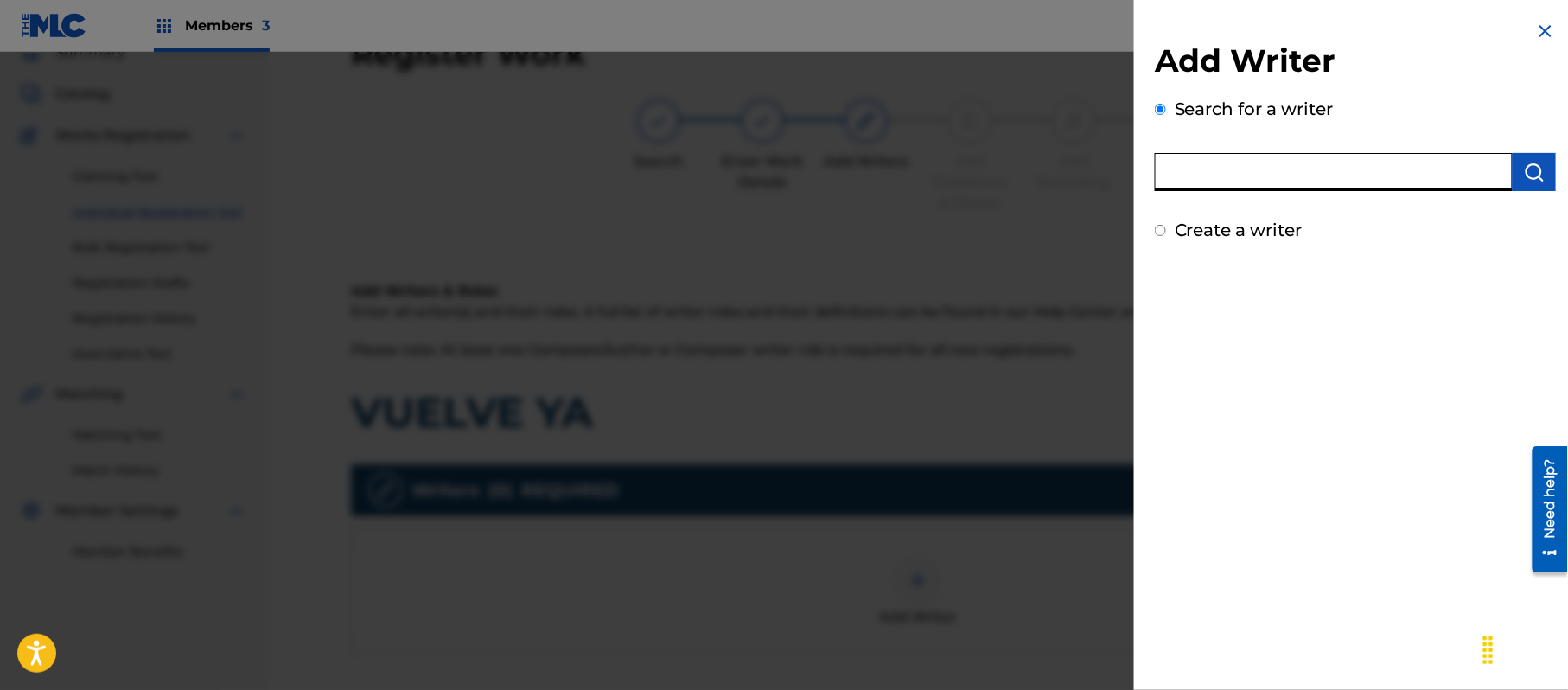 click at bounding box center (1334, 172) 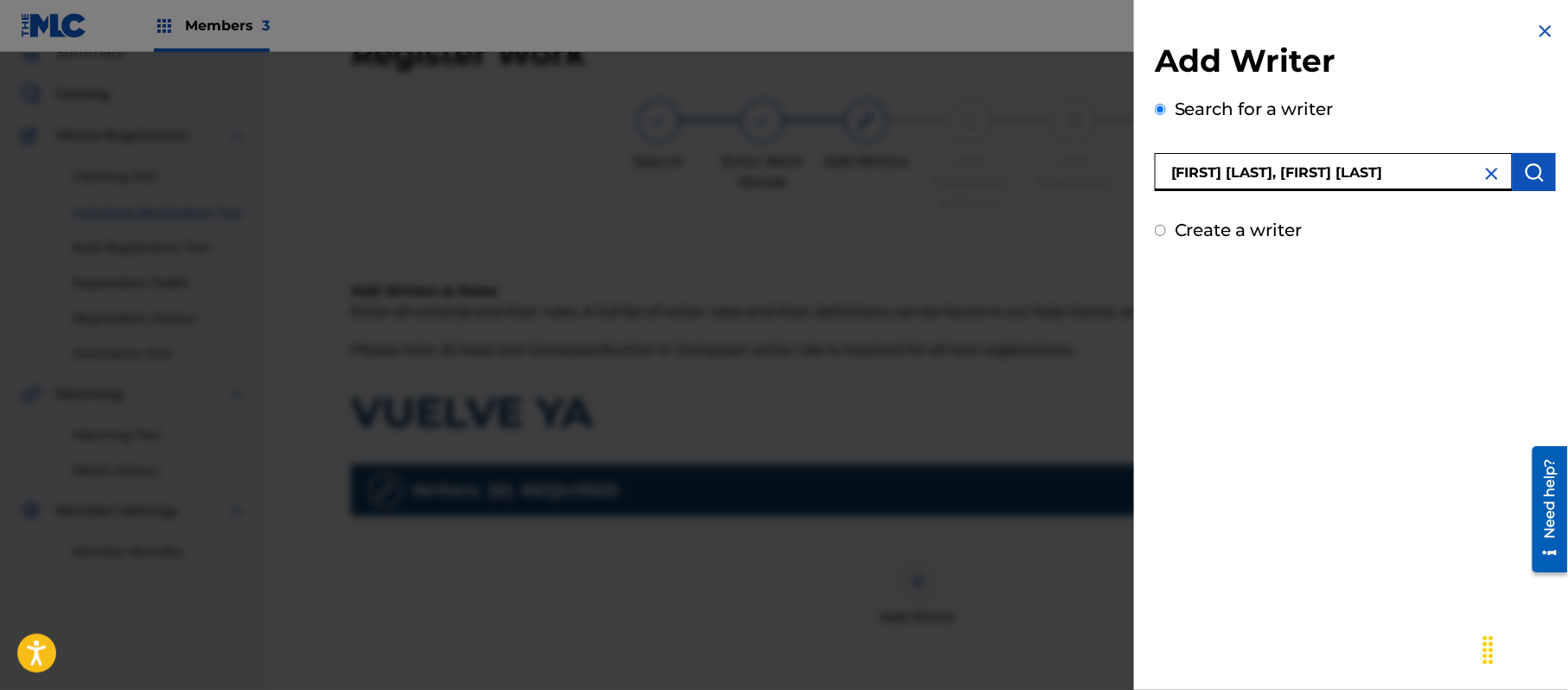 drag, startPoint x: 1338, startPoint y: 168, endPoint x: 1070, endPoint y: 167, distance: 268.00187 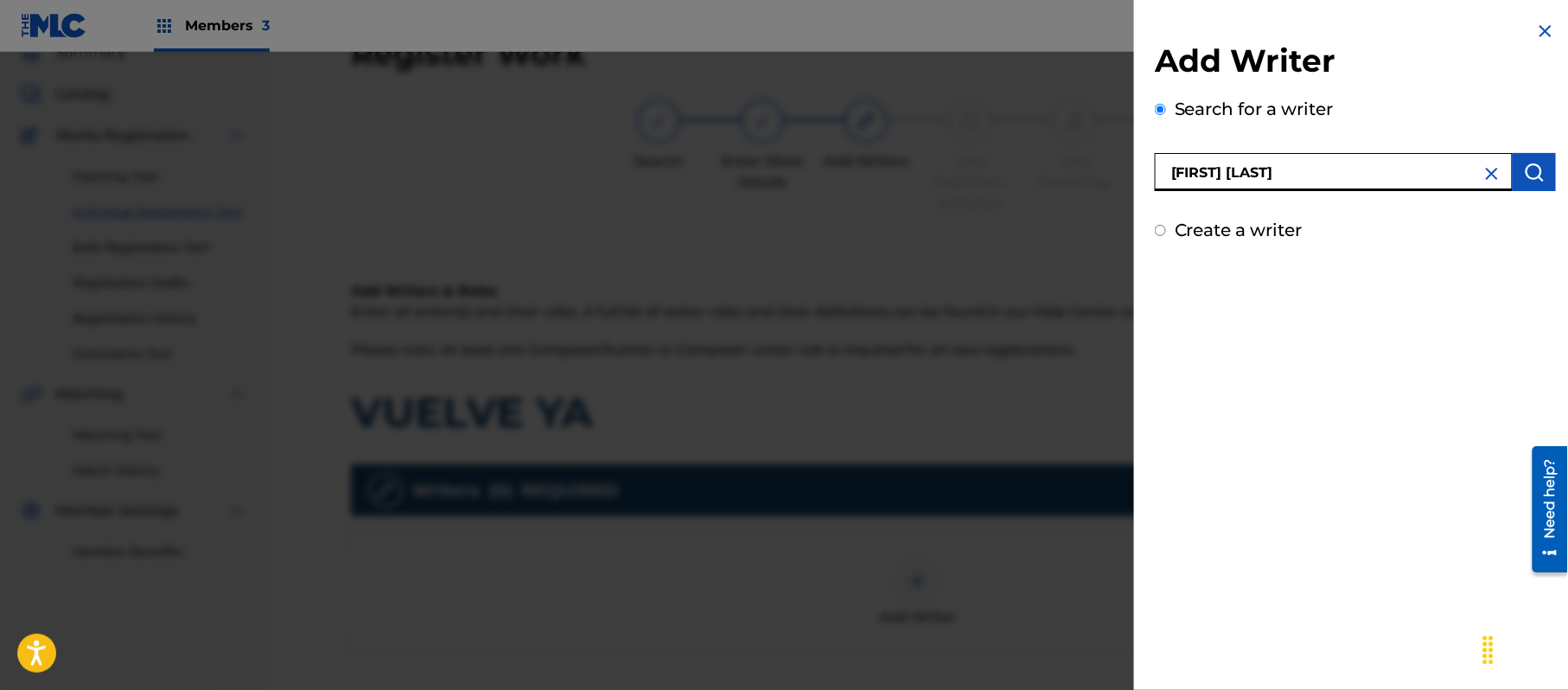 click at bounding box center [1534, 172] 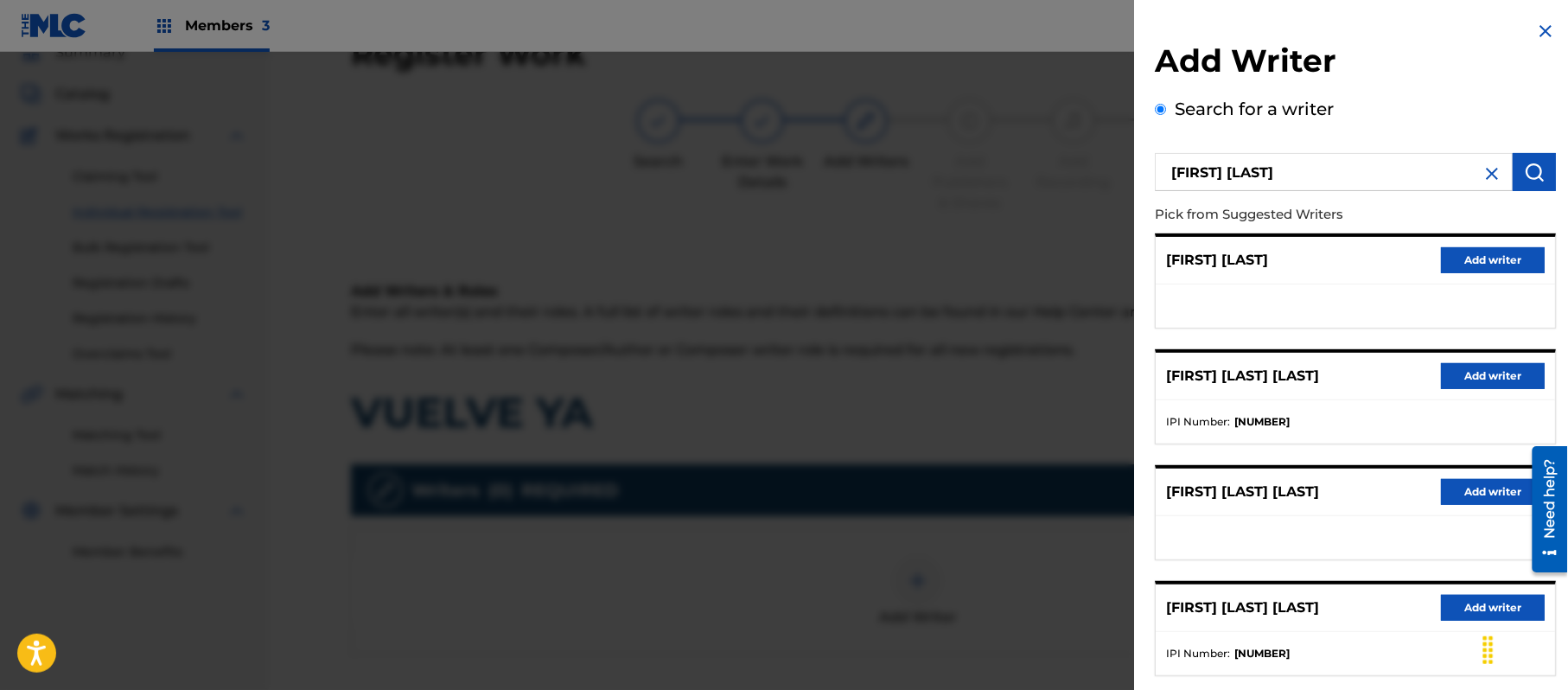 click on "Add writer" at bounding box center [1493, 260] 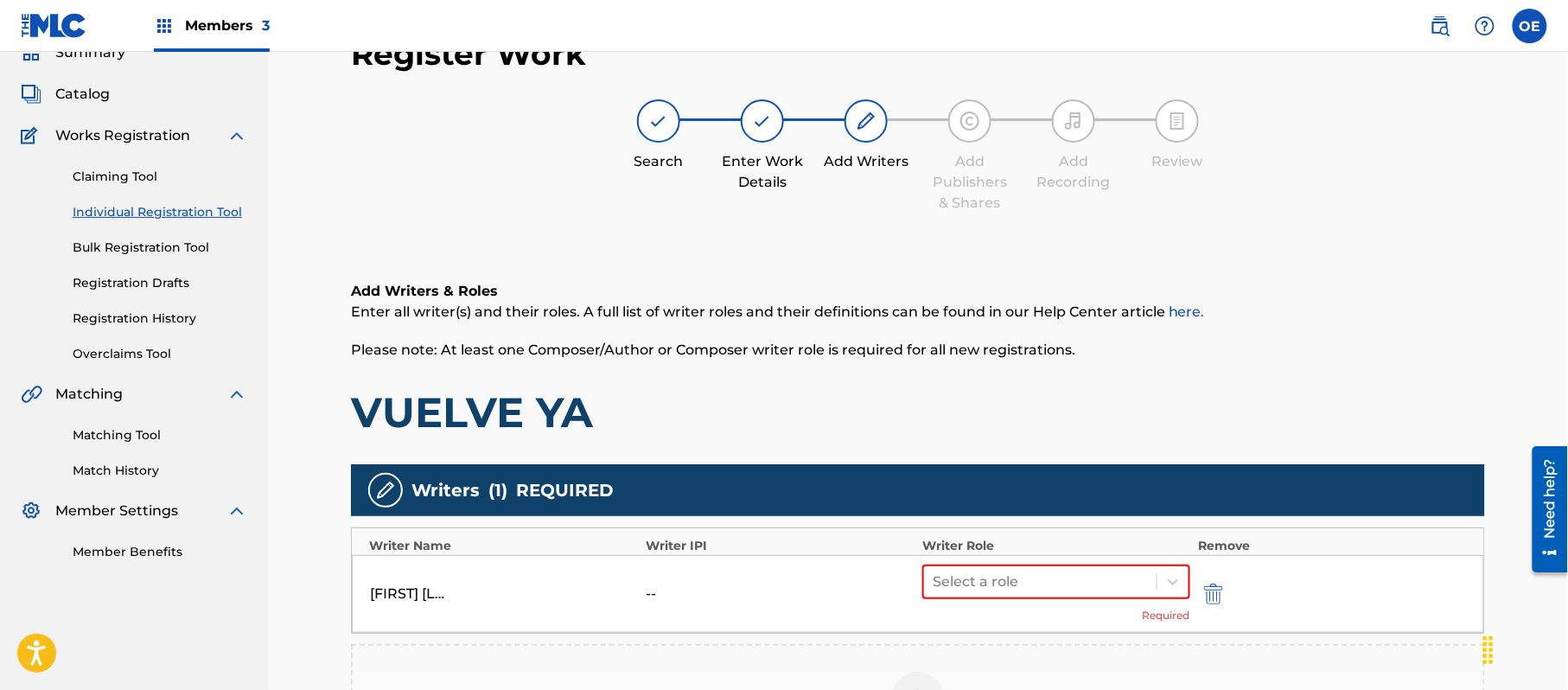 click on "[FIRST] [LAST] -- Select a role Required" at bounding box center [918, 594] 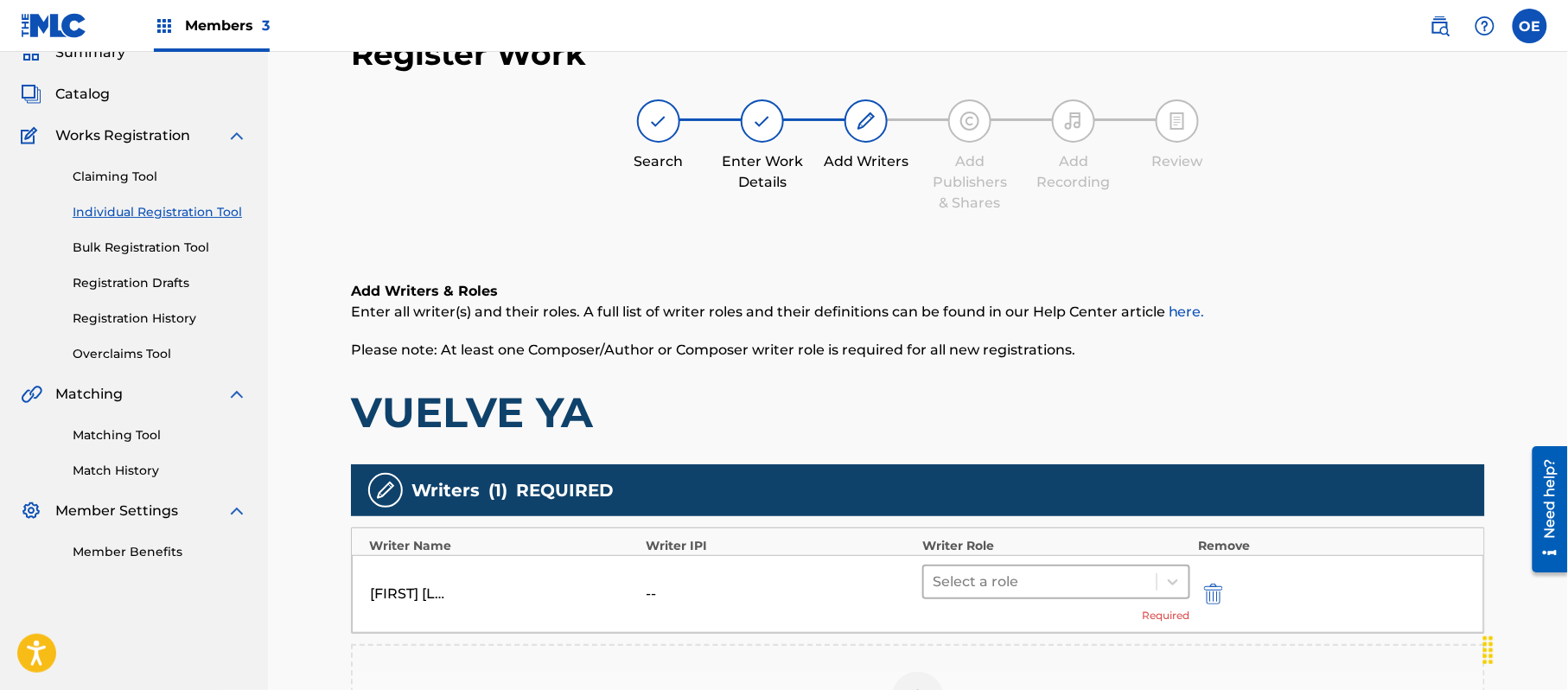 click at bounding box center (1040, 582) 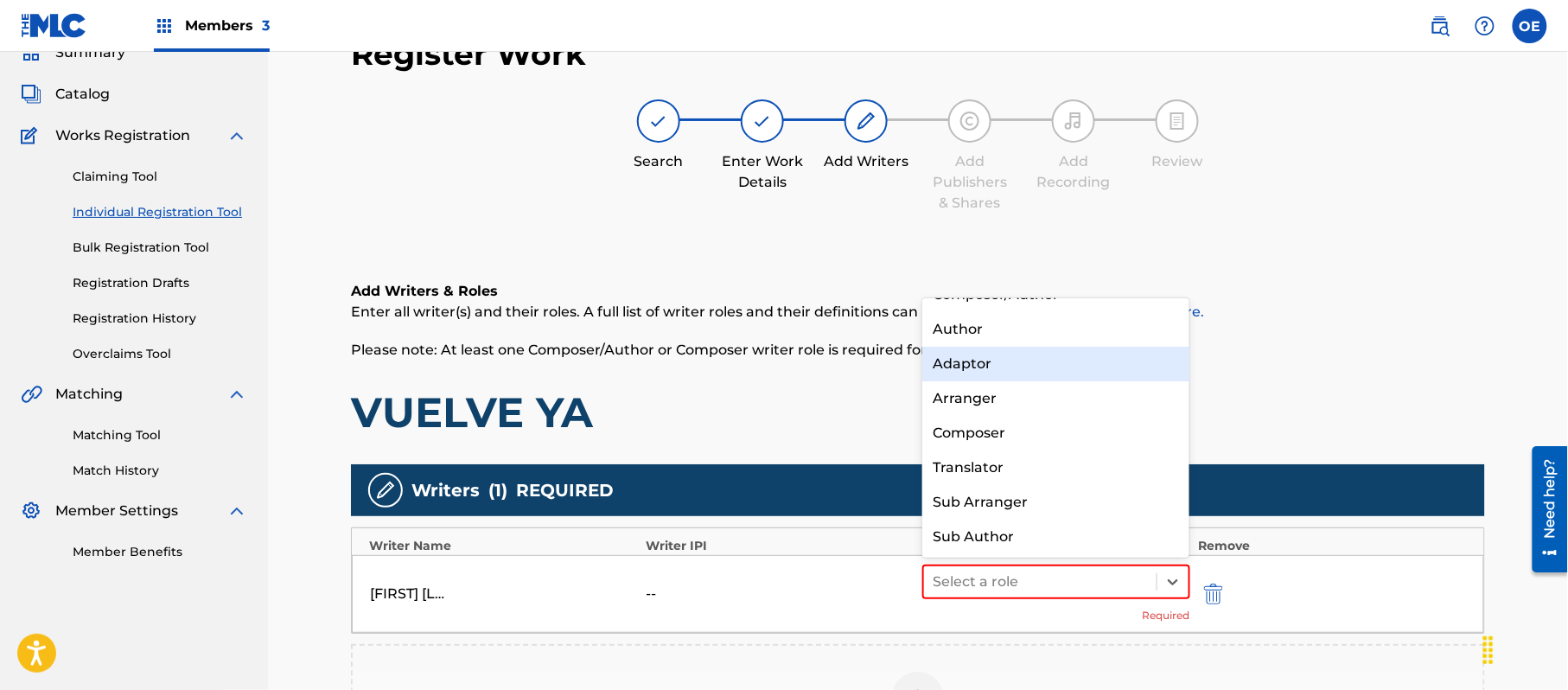 scroll, scrollTop: 0, scrollLeft: 0, axis: both 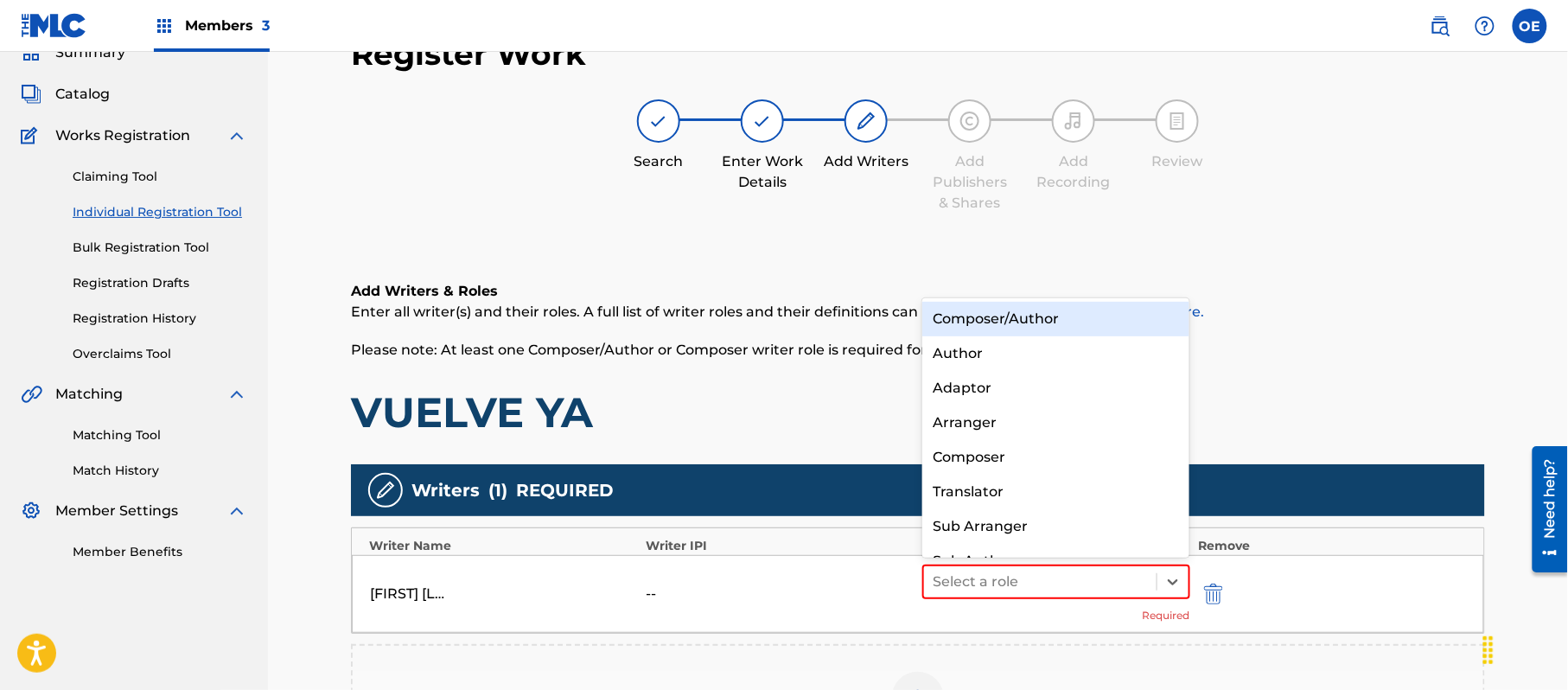click on "Composer/Author" at bounding box center (1055, 319) 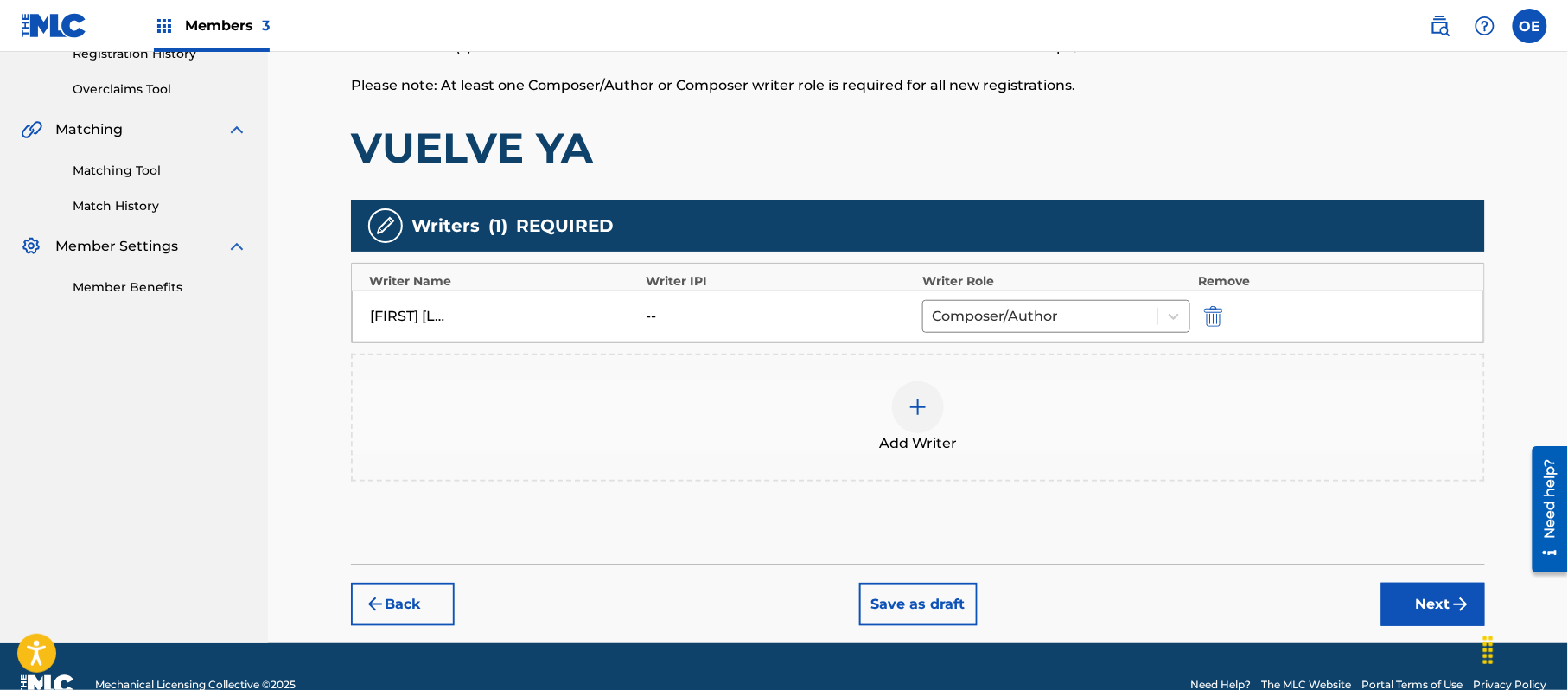 scroll, scrollTop: 379, scrollLeft: 0, axis: vertical 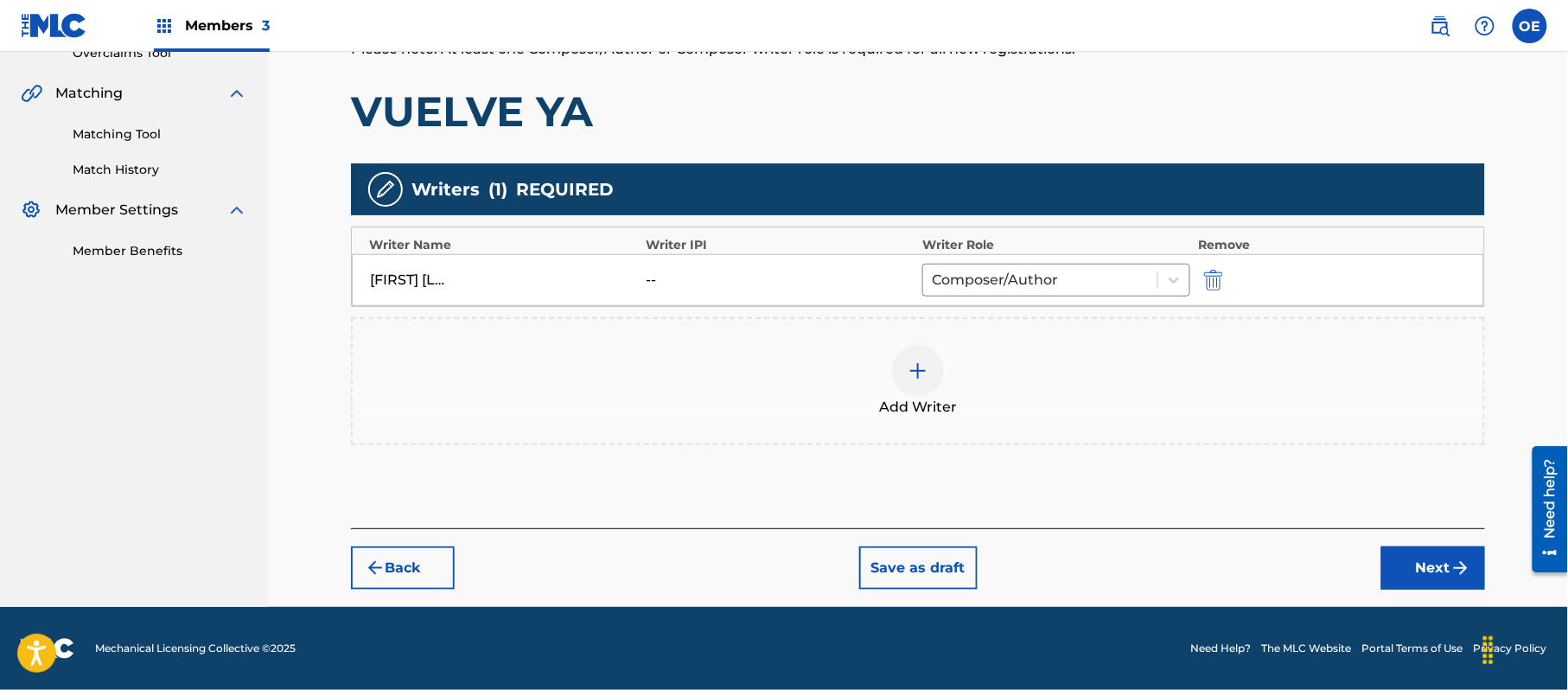 click at bounding box center (918, 371) 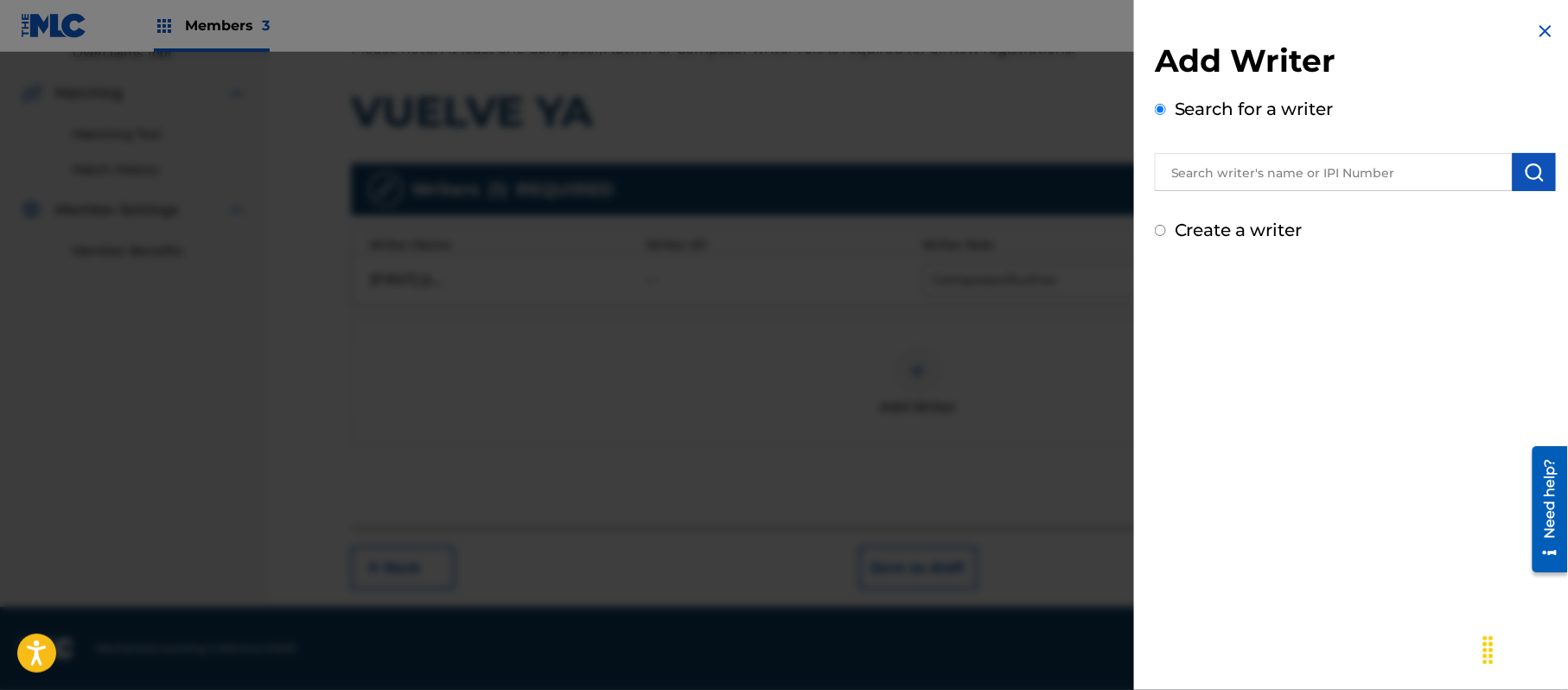 click on "Create a writer" at bounding box center [1239, 230] 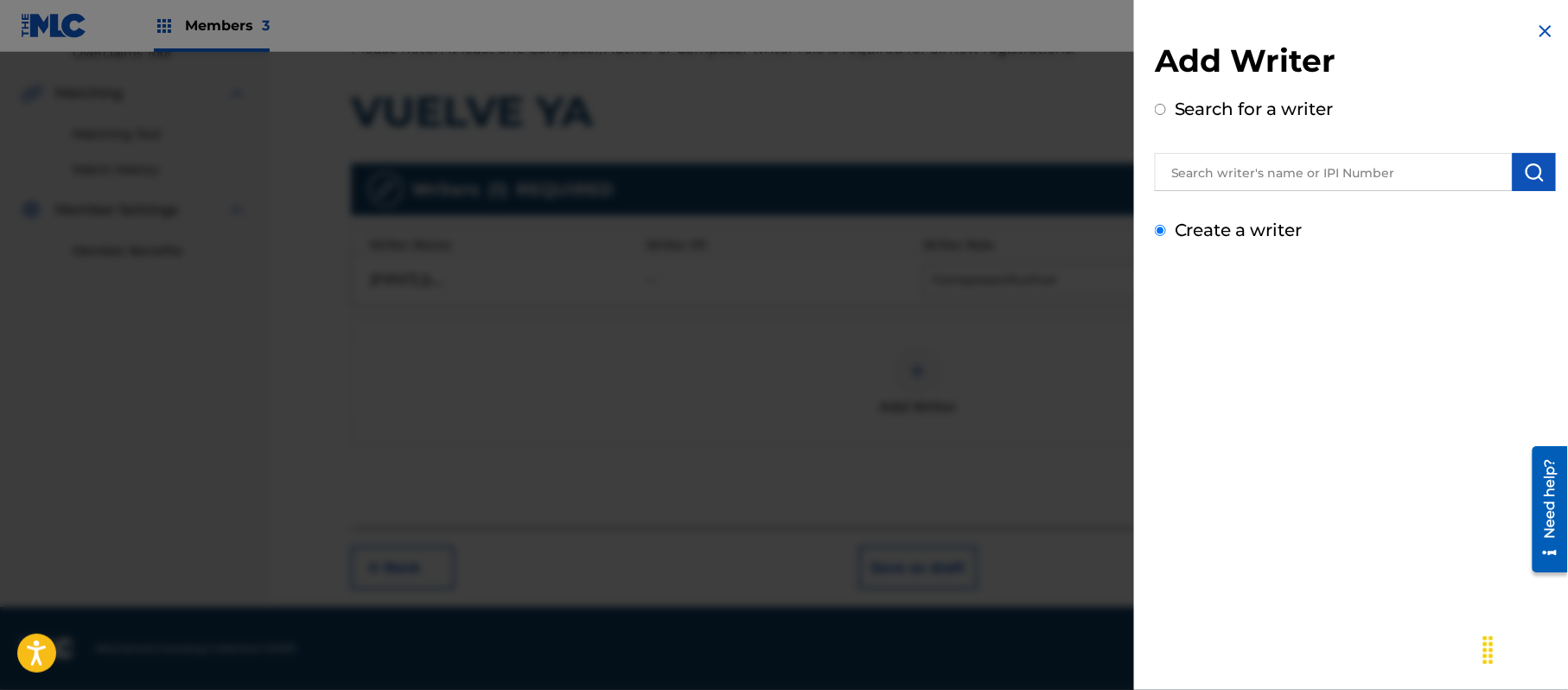 click on "Create a writer" at bounding box center [1160, 230] 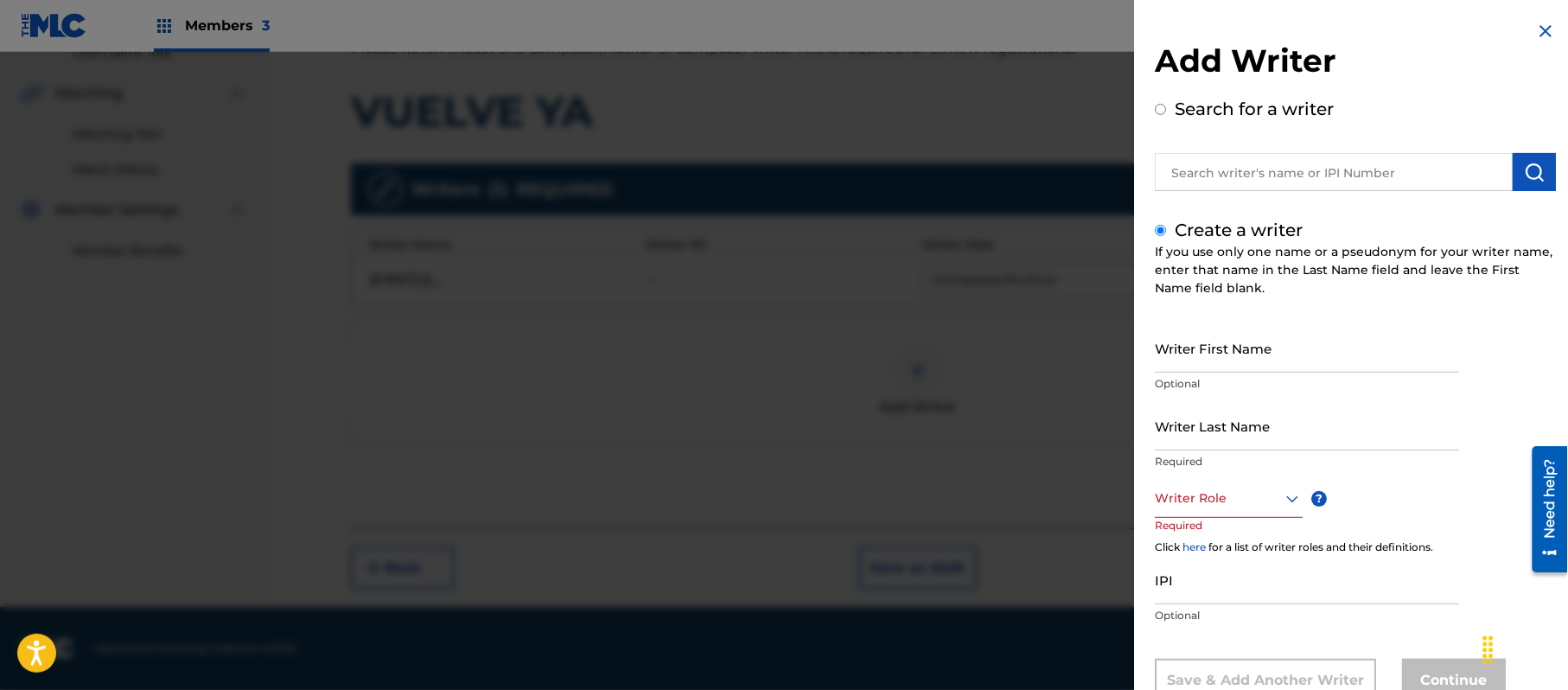 click on "Writer First Name" at bounding box center (1307, 348) 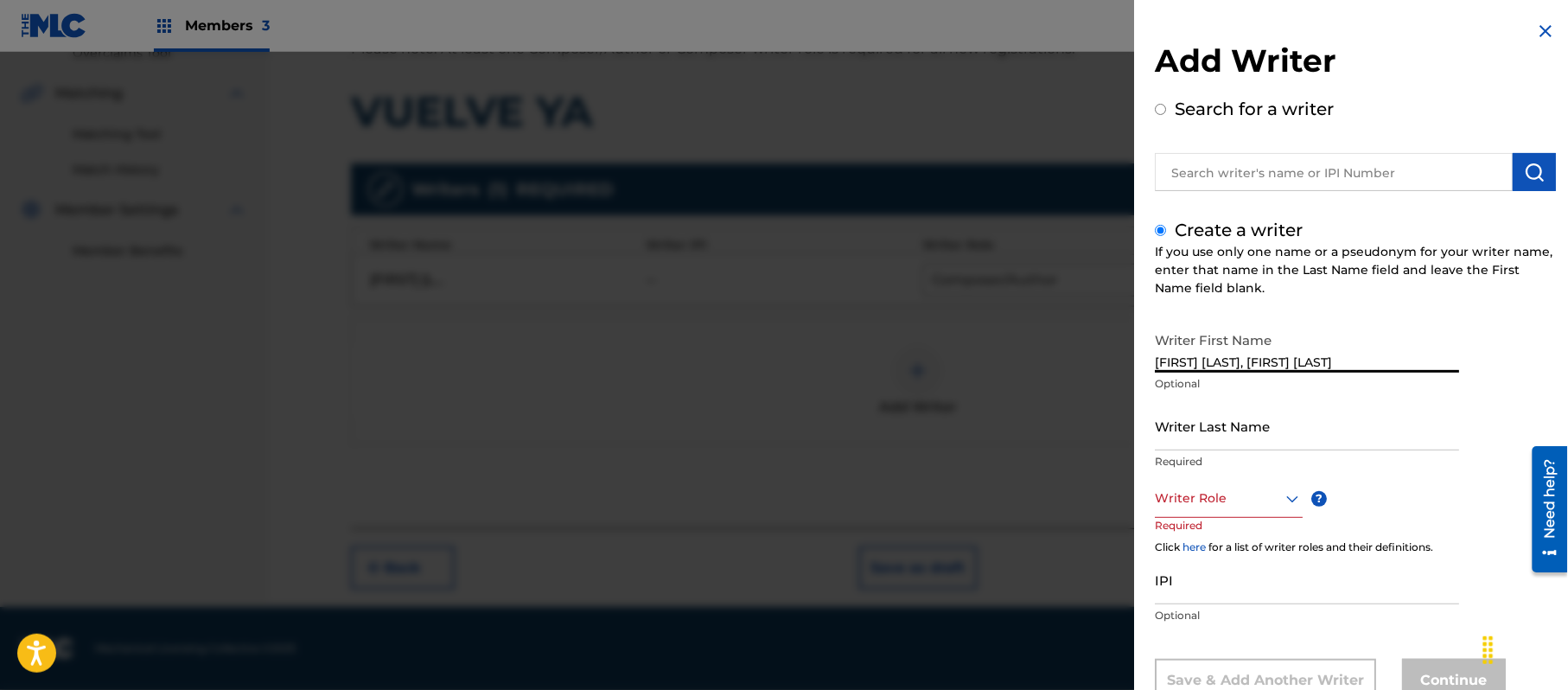 drag, startPoint x: 1408, startPoint y: 356, endPoint x: 1227, endPoint y: 355, distance: 181.00276 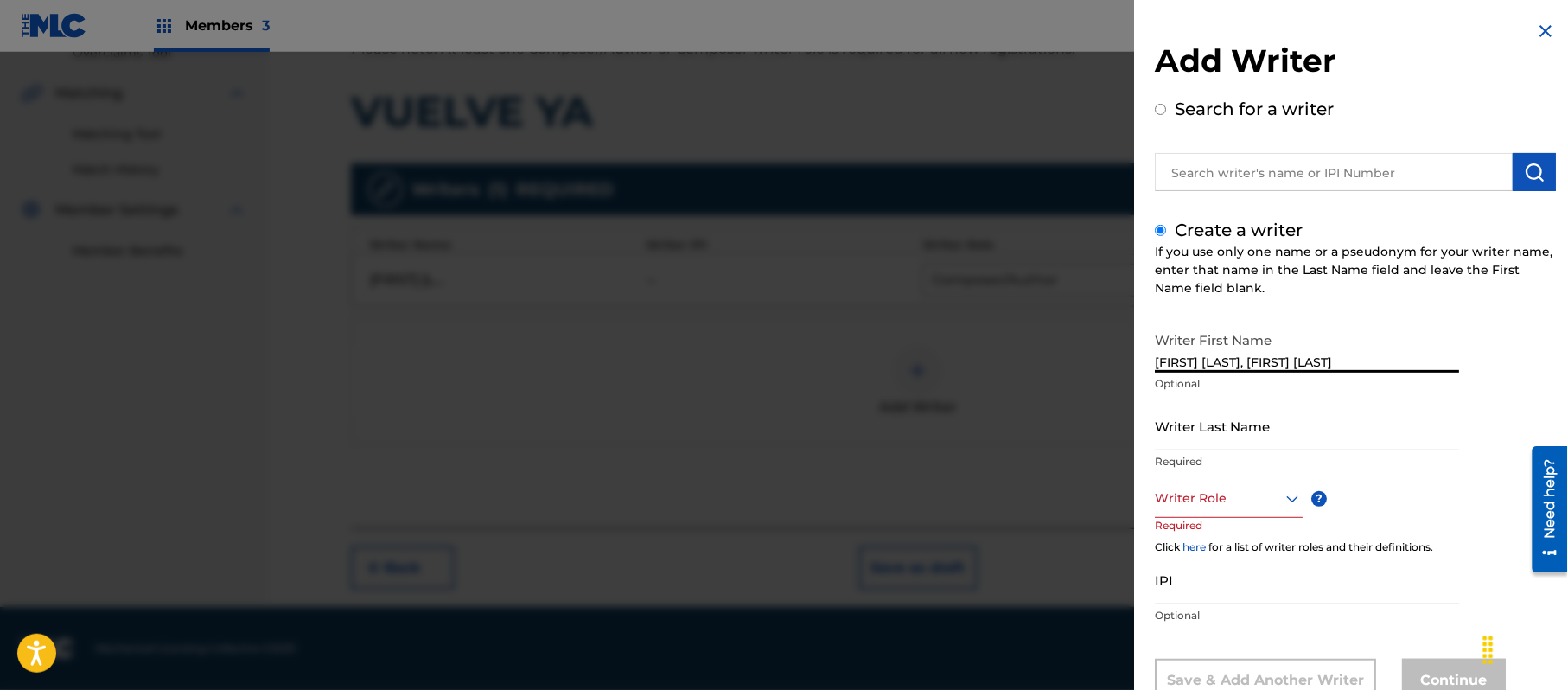 click on "[FIRST] [LAST], [FIRST] [LAST]" at bounding box center [1307, 348] 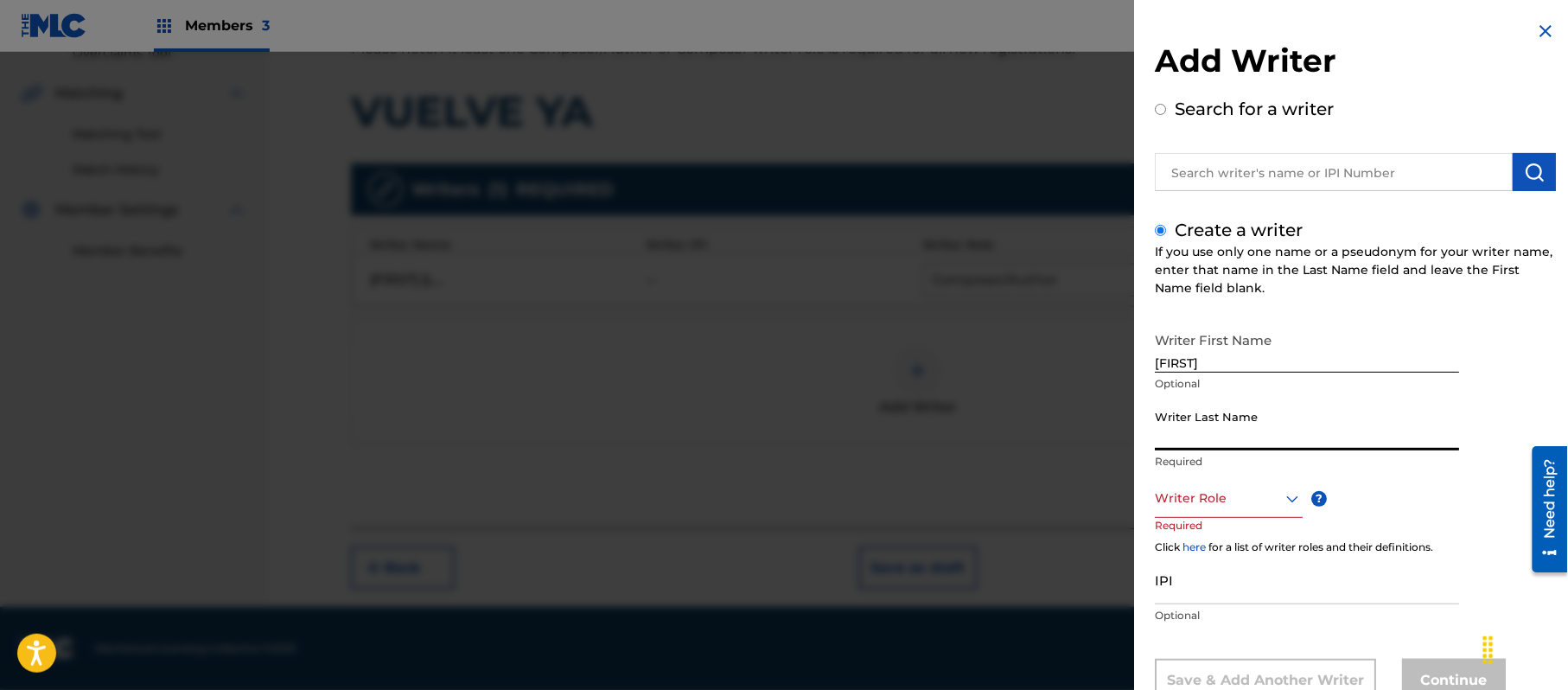 click on "Writer Last Name" at bounding box center (1307, 425) 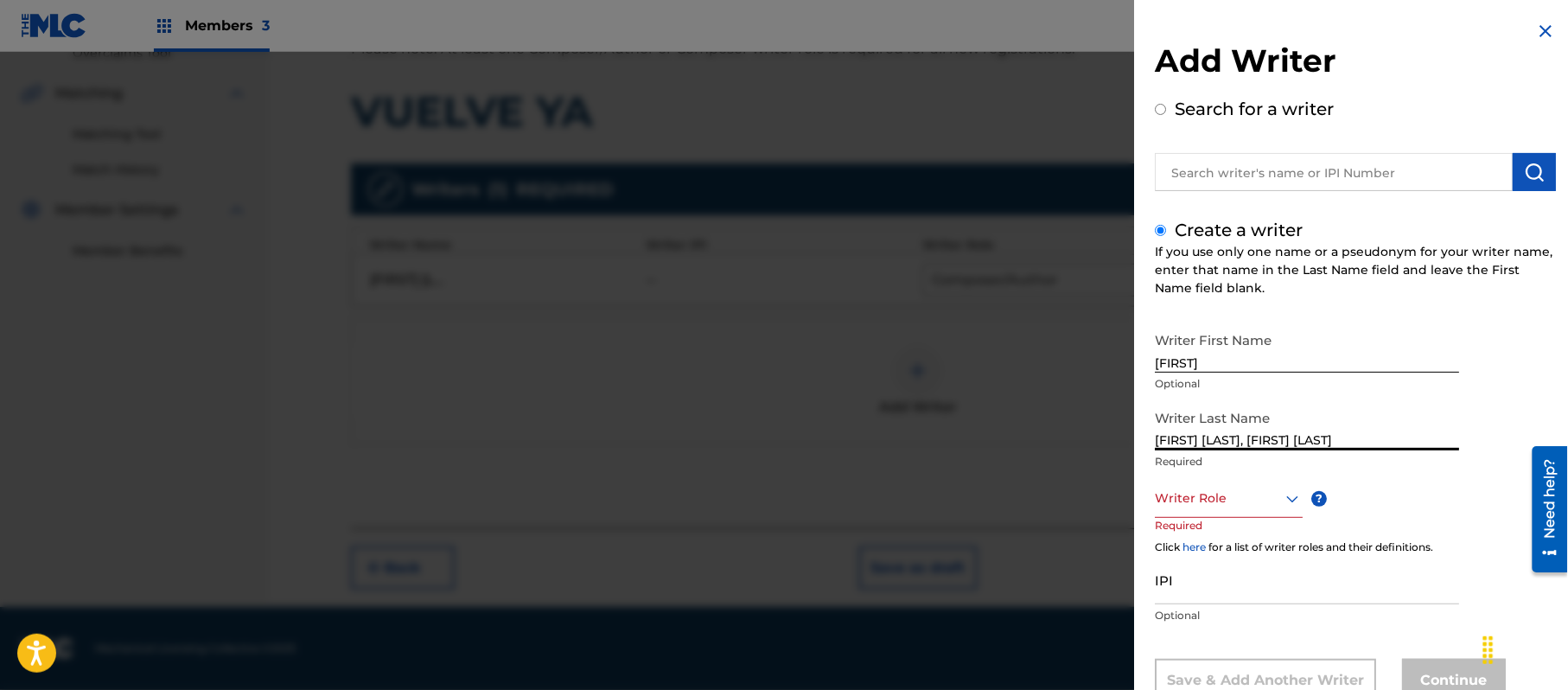 drag, startPoint x: 1408, startPoint y: 436, endPoint x: 1286, endPoint y: 429, distance: 122.20065 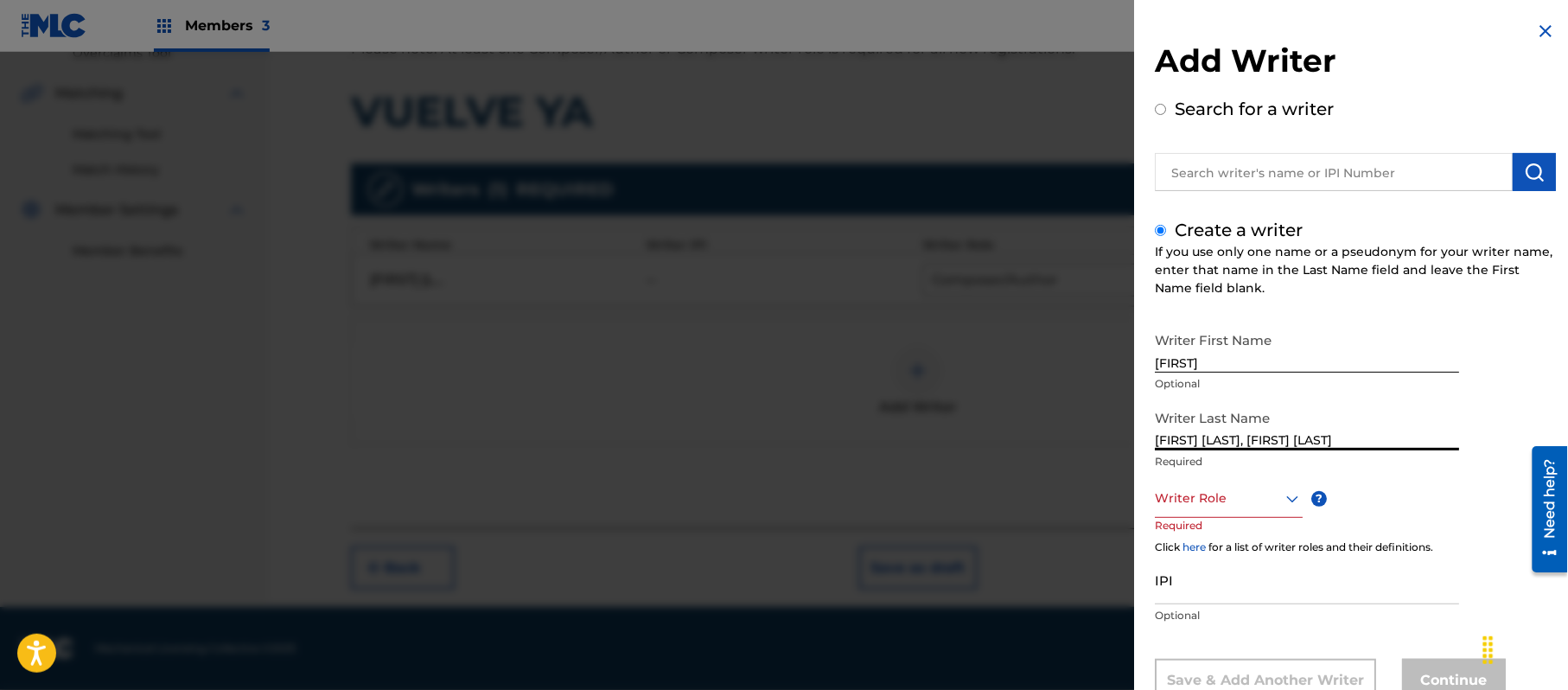 click on "[FIRST] [LAST], [FIRST] [LAST]" at bounding box center [1307, 425] 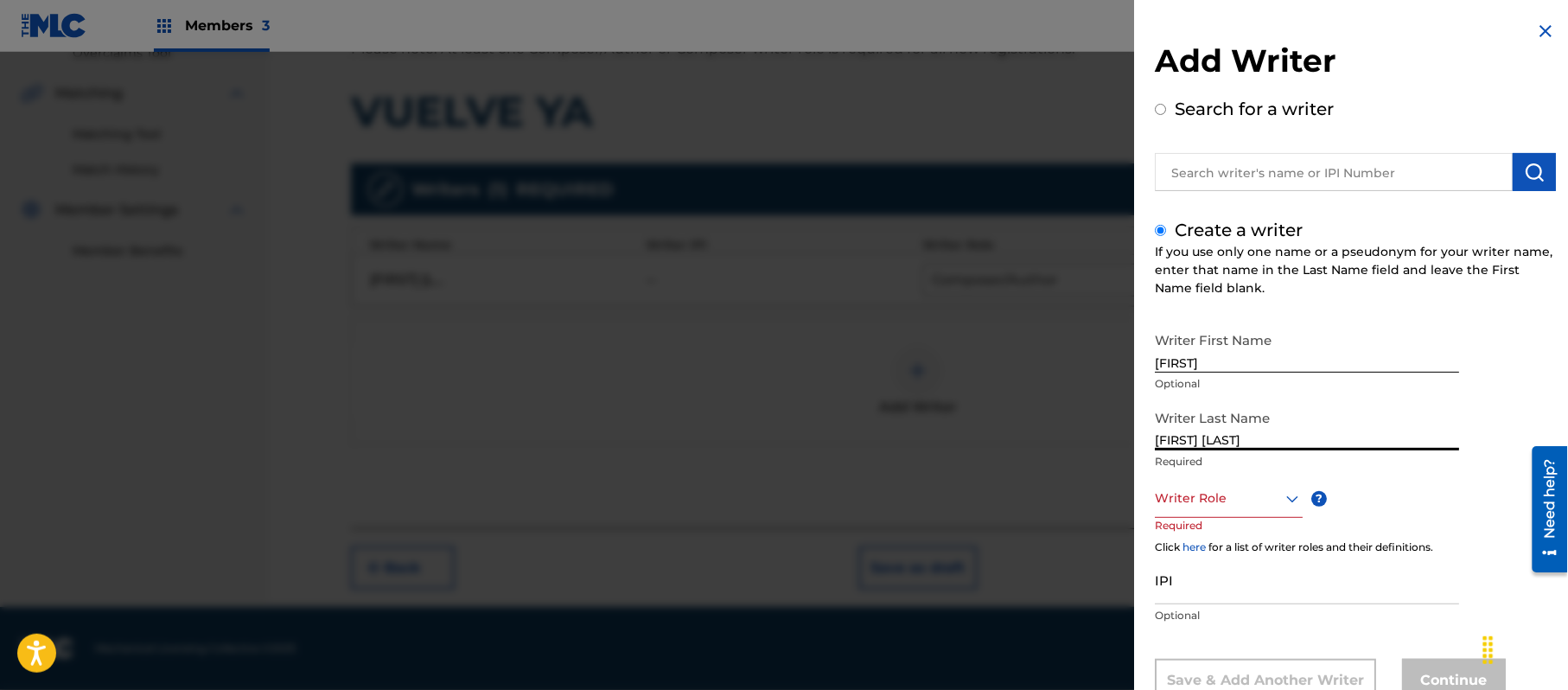 drag, startPoint x: 1232, startPoint y: 436, endPoint x: 1128, endPoint y: 432, distance: 104.07689 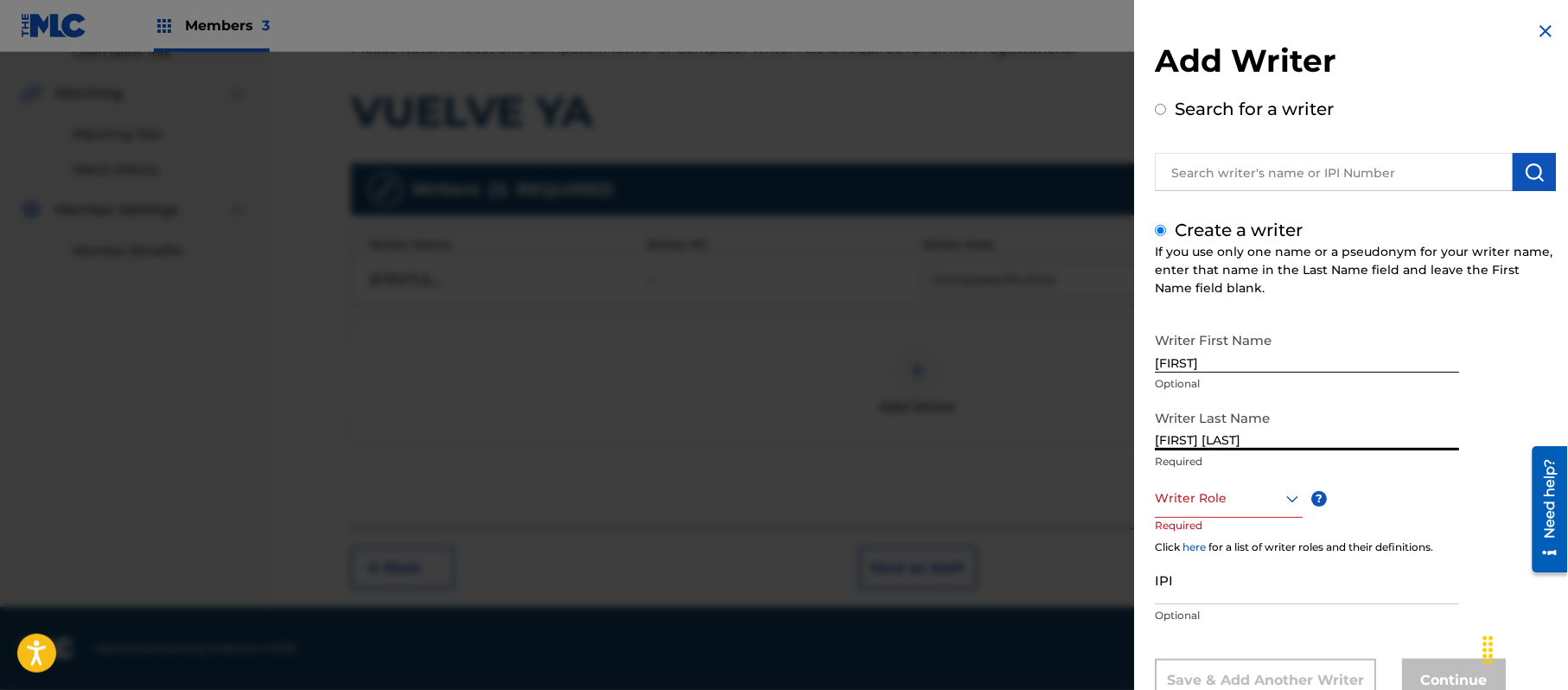 click on "Add Writer Search for a writer Create a writer If you use only one name or a pseudonym for your writer name, enter that name in the Last Name field and leave the First Name field blank. Writer First Name [FIRST] Optional Writer Last Name [FIRST] [LAST] Required Writer Role ? Required Click here for a list of writer roles and their definitions. IPI Optional Save & Add Another Writer Continue" at bounding box center (784, 371) 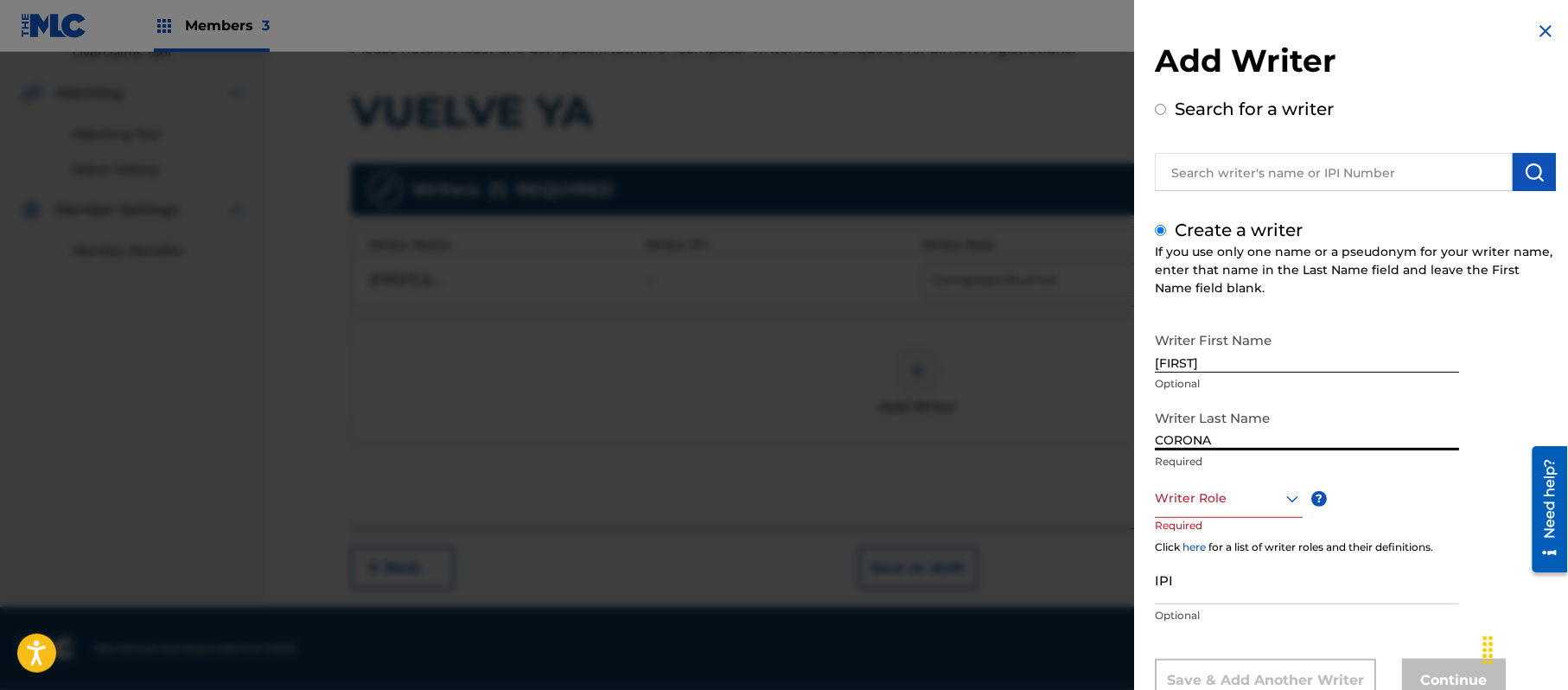 click on "Writer Role" at bounding box center (1228, 498) 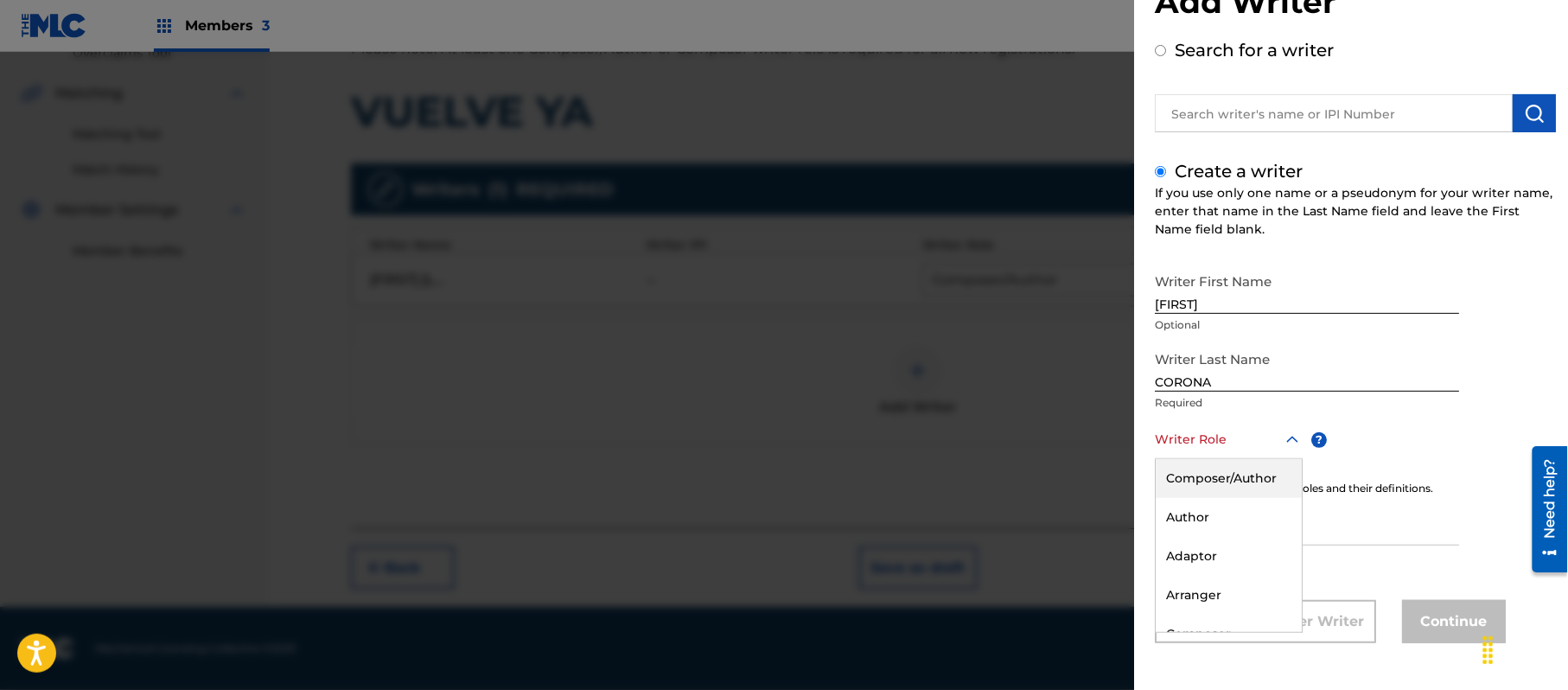 click on "Composer/Author" at bounding box center [1228, 478] 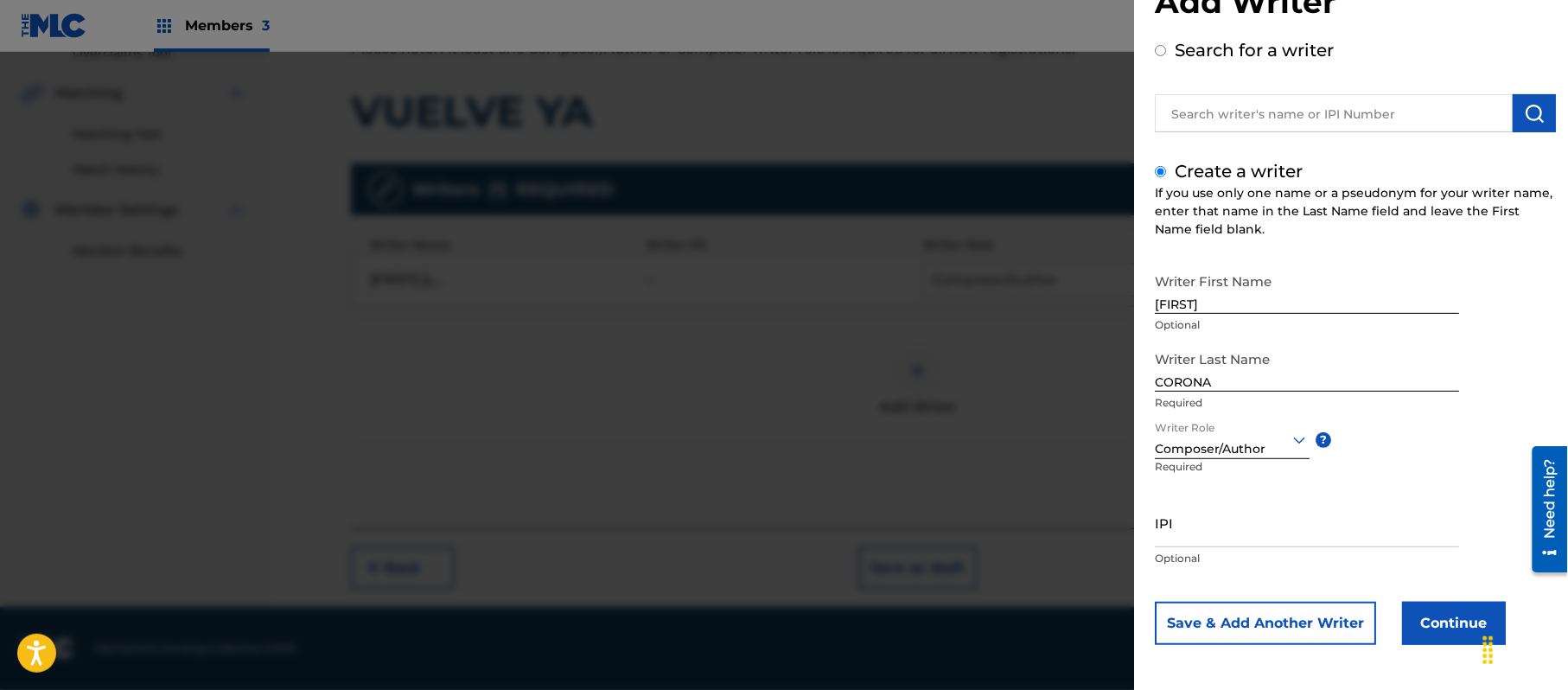 click on "Continue" at bounding box center (1454, 623) 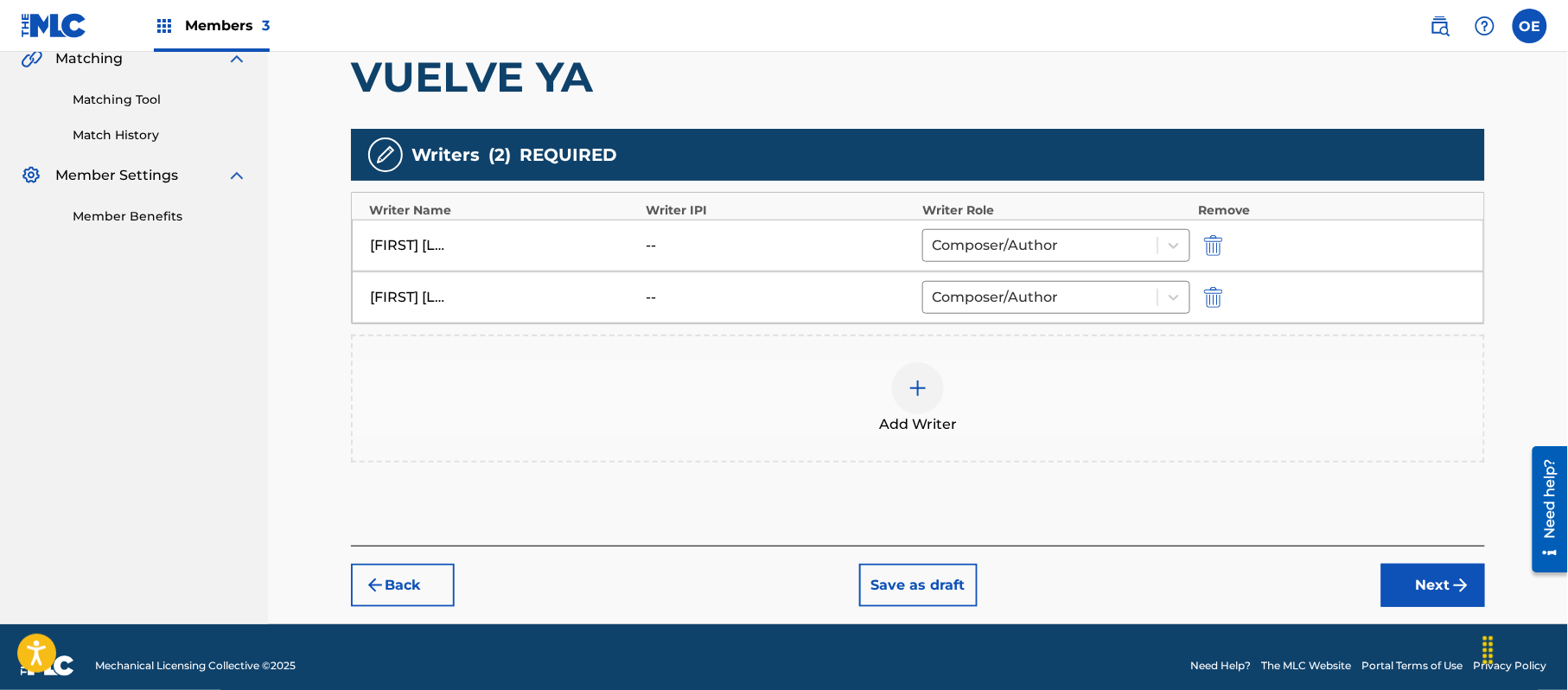 scroll, scrollTop: 432, scrollLeft: 0, axis: vertical 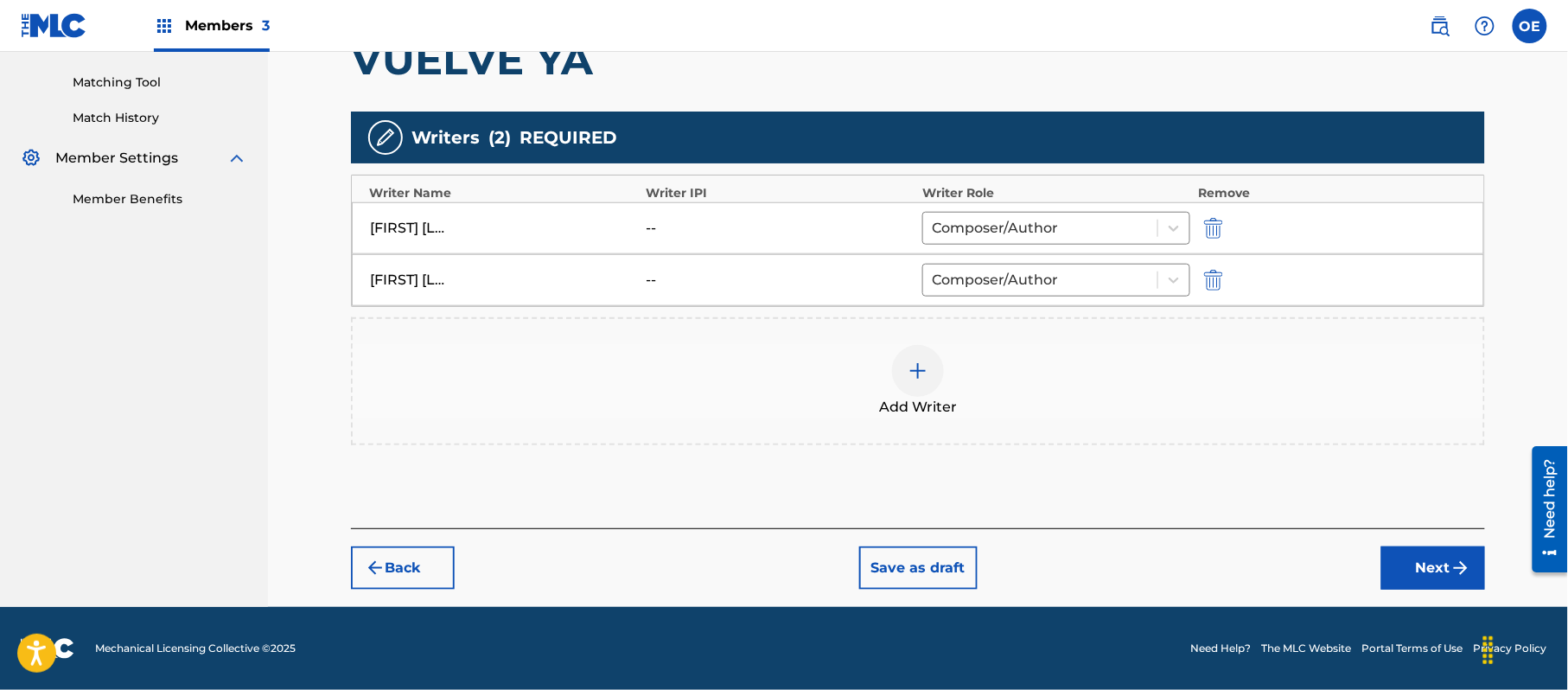 click on "Back Save as draft Next" at bounding box center [918, 559] 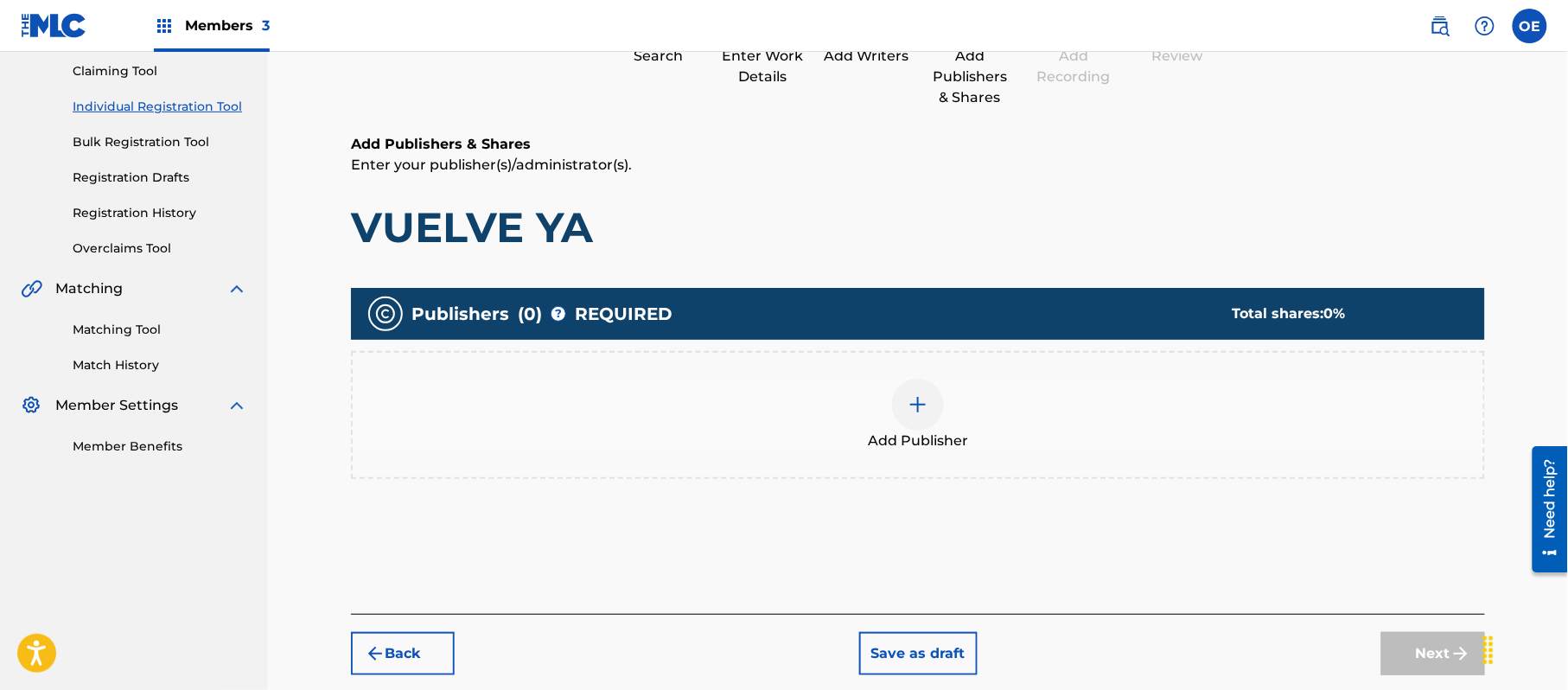 scroll, scrollTop: 78, scrollLeft: 0, axis: vertical 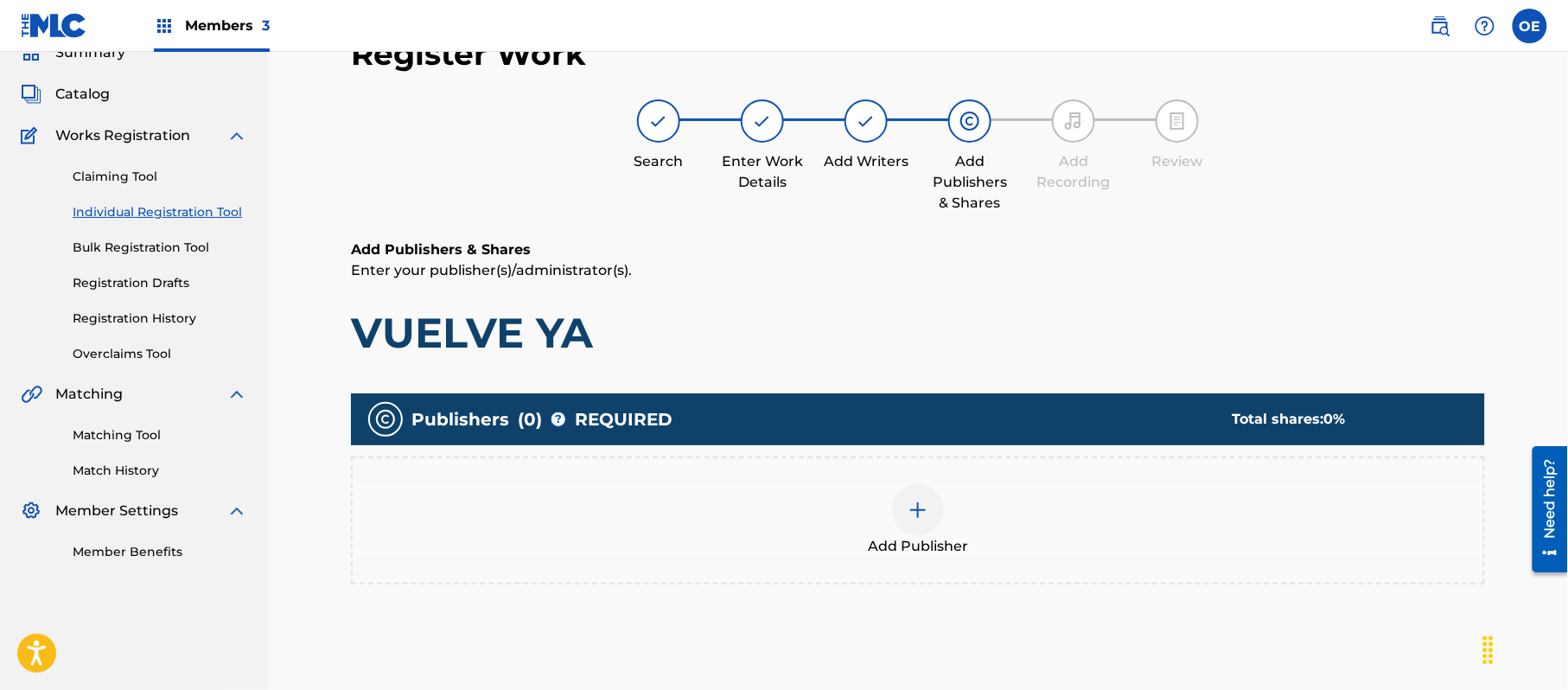 click at bounding box center [918, 510] 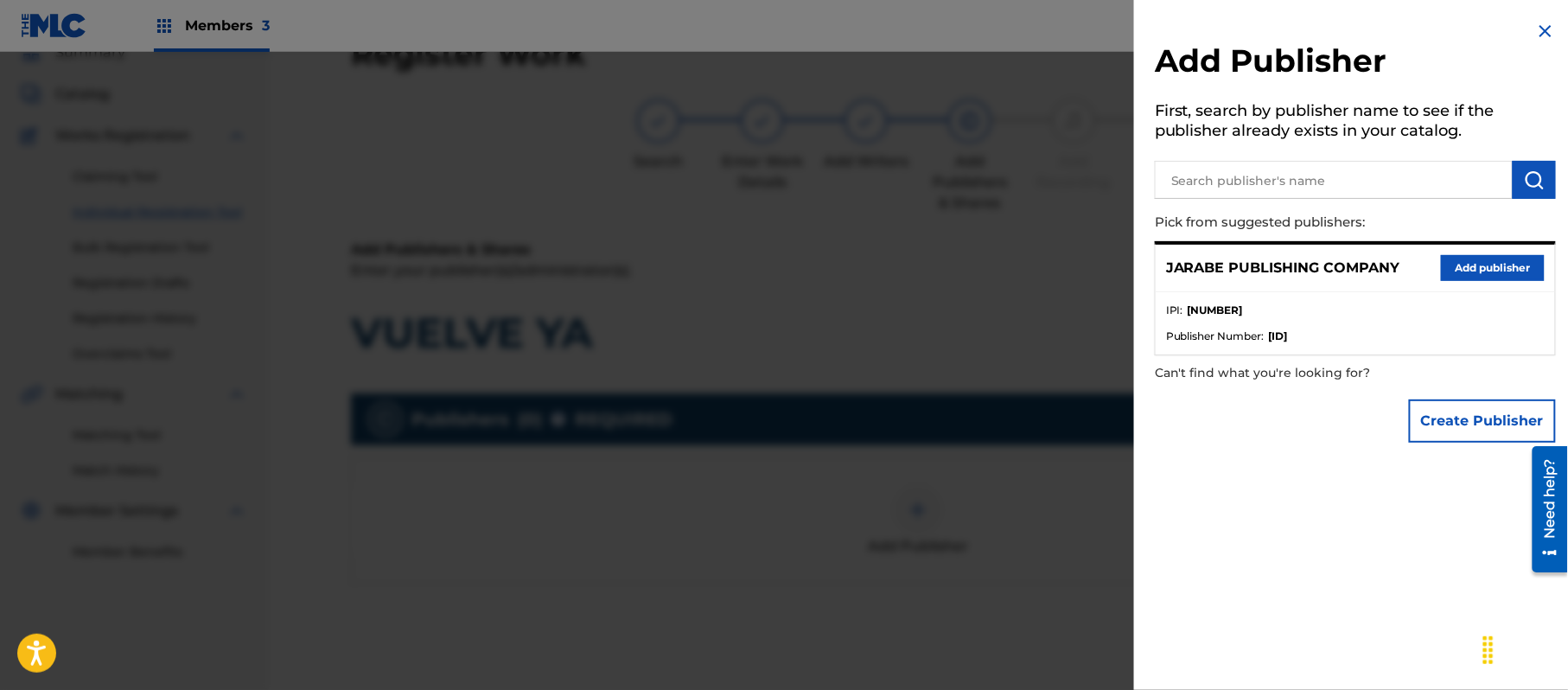 click on "Add publisher" at bounding box center (1493, 268) 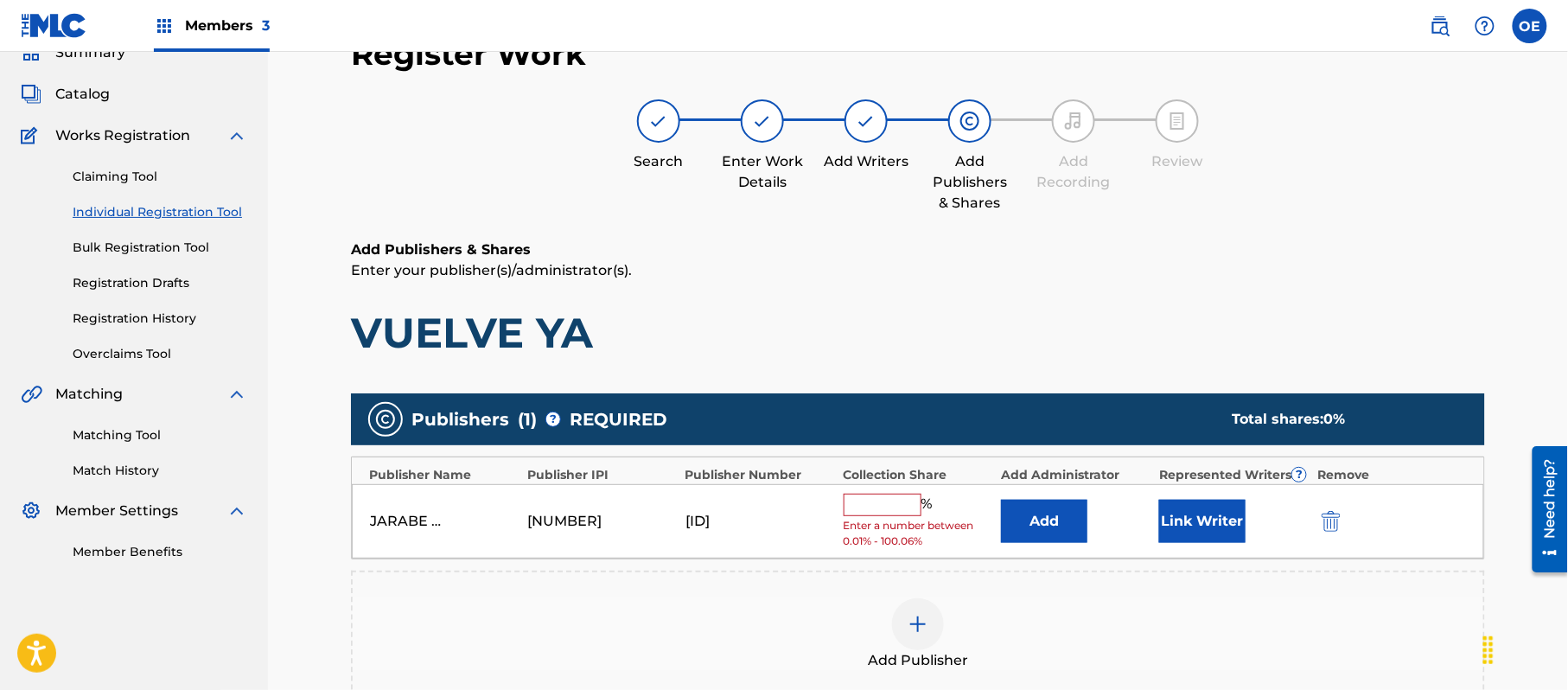 click at bounding box center (883, 505) 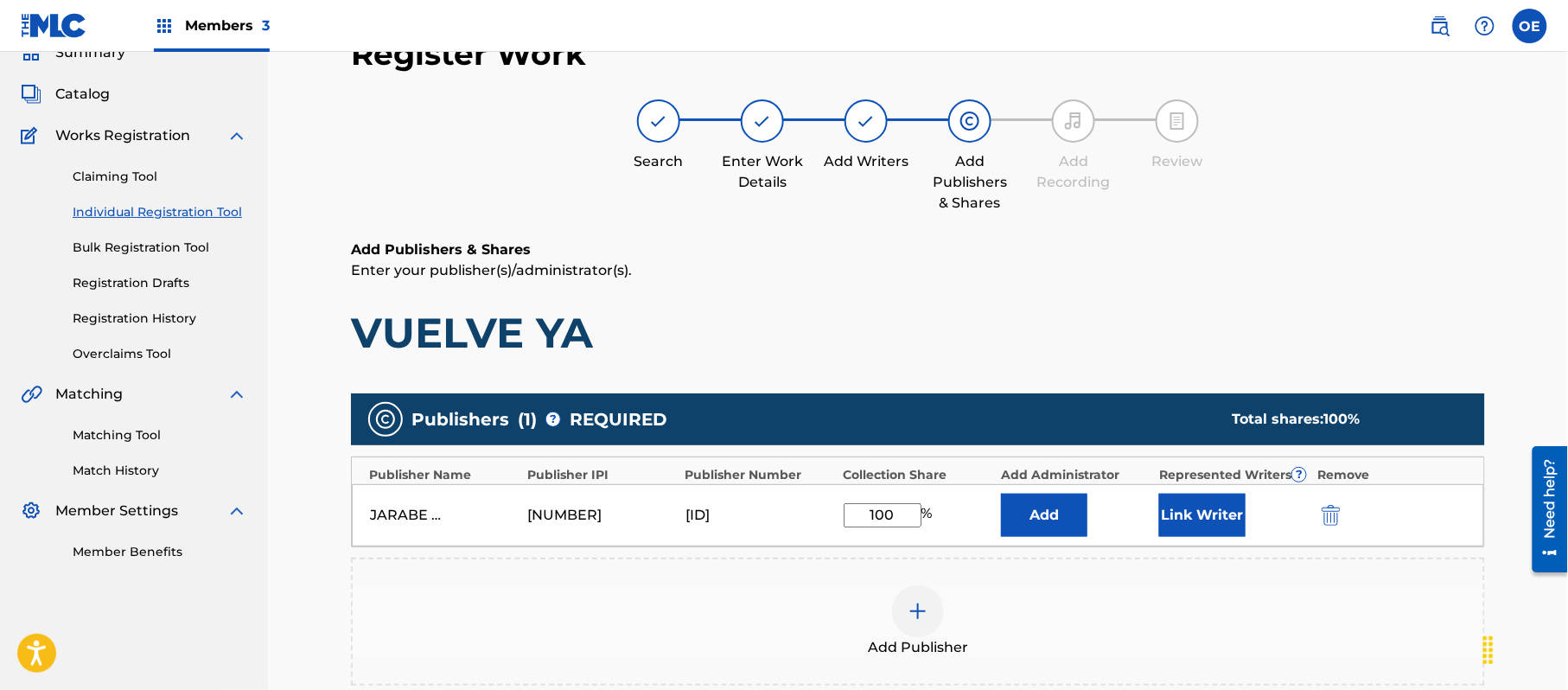 click on "Link Writer" at bounding box center (1202, 515) 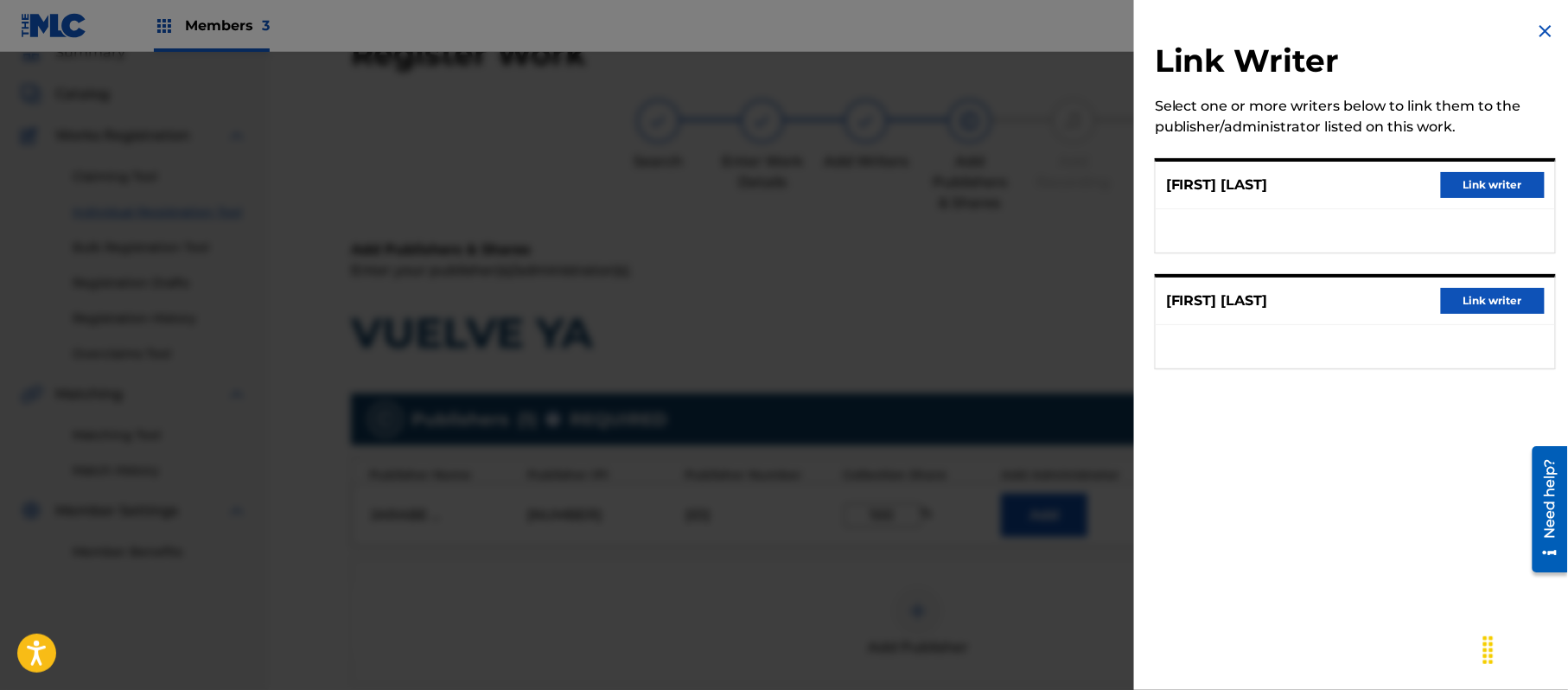 click on "Link writer" at bounding box center [1493, 185] 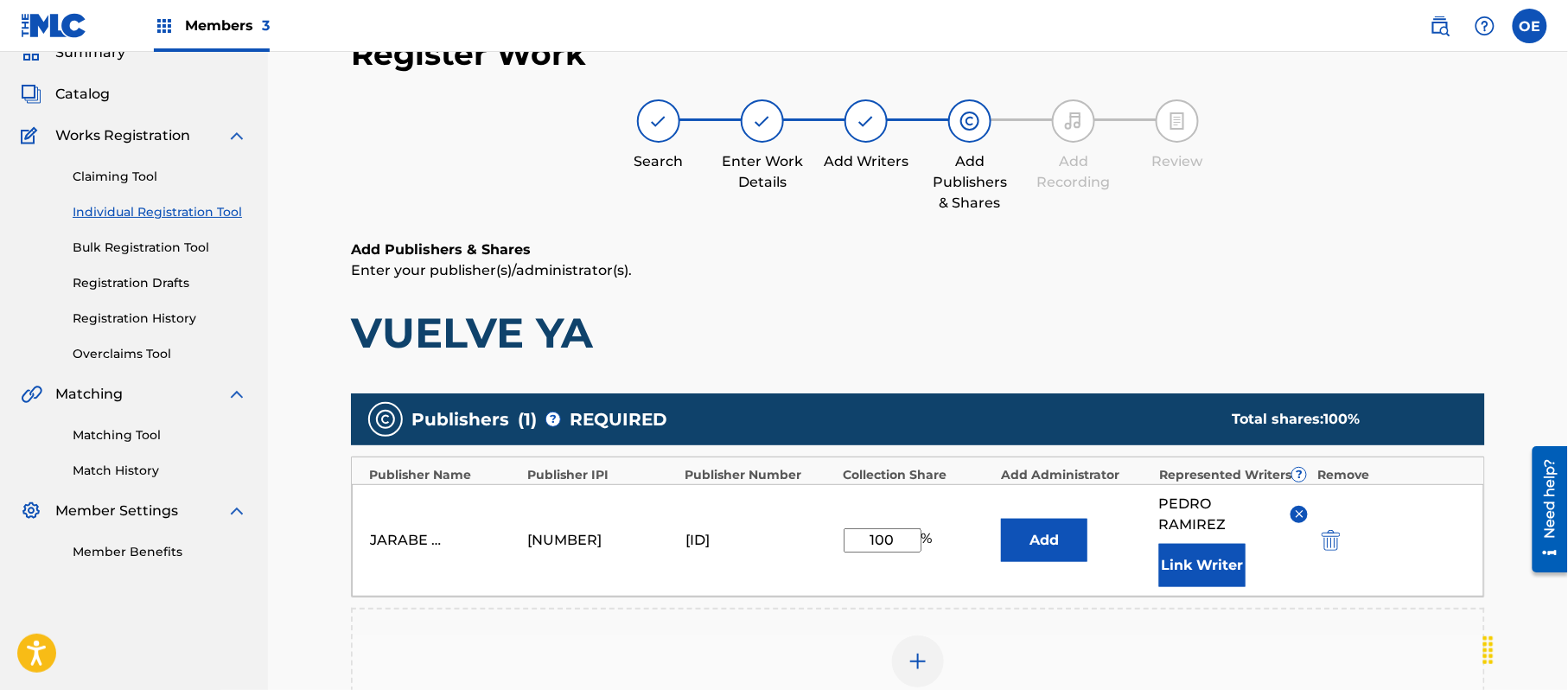 click on "Link Writer" at bounding box center [1202, 565] 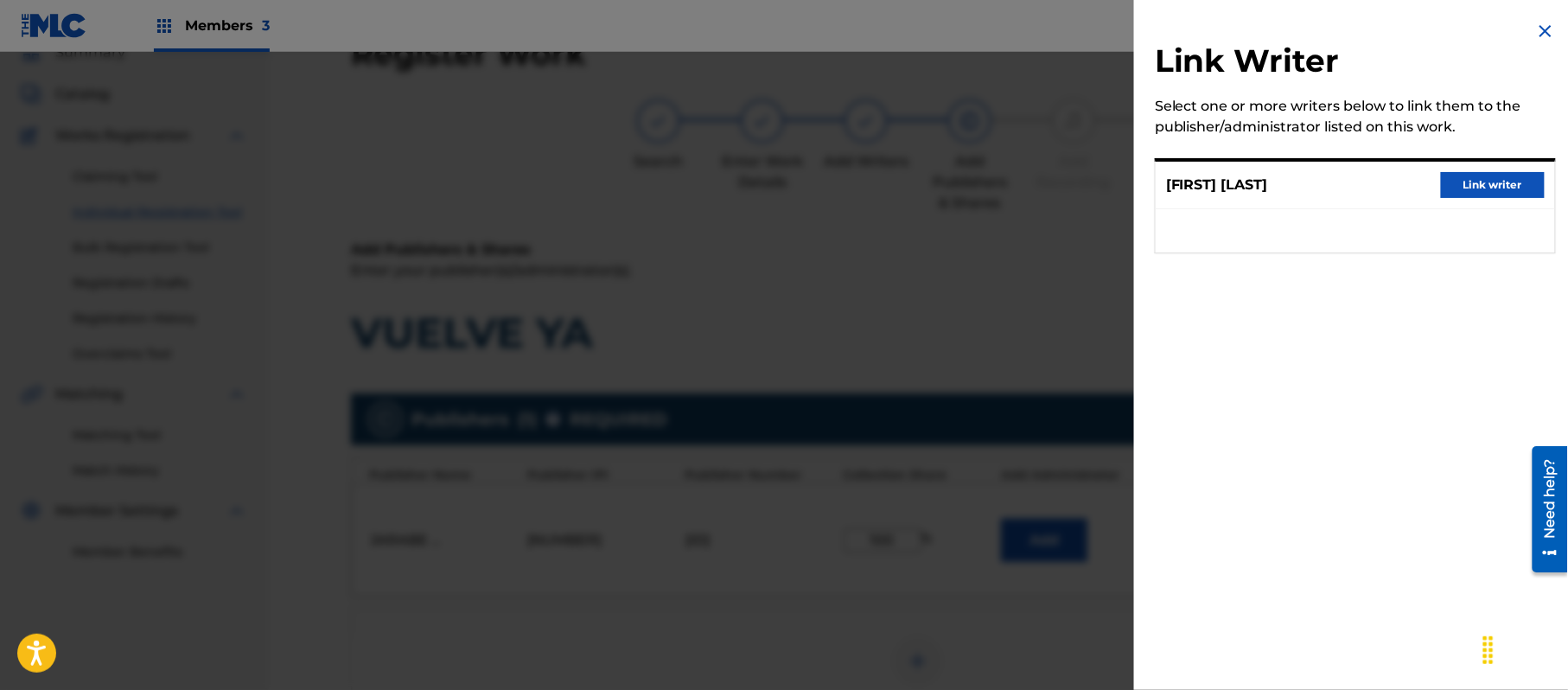 click on "[FIRST] [LAST] Link writer" at bounding box center (1355, 185) 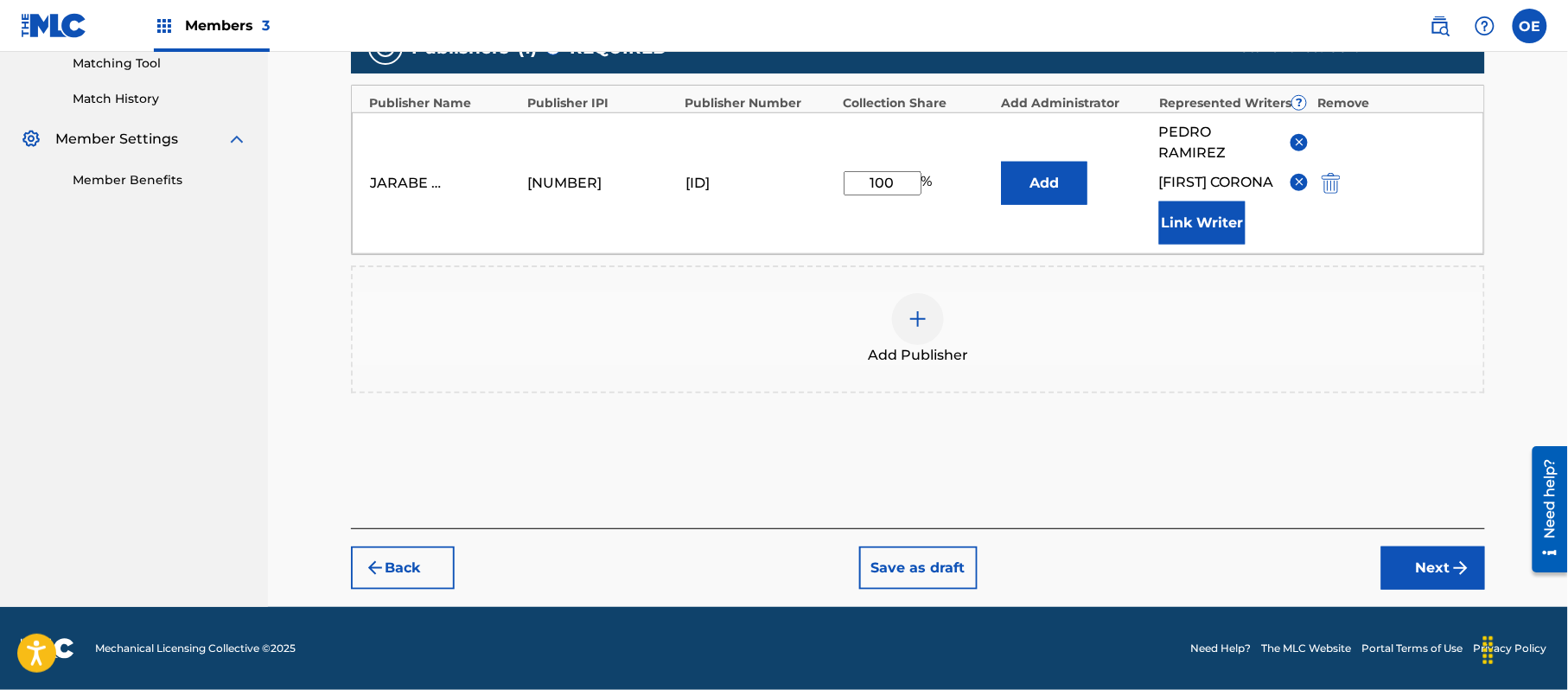 click on "Next" at bounding box center (1433, 568) 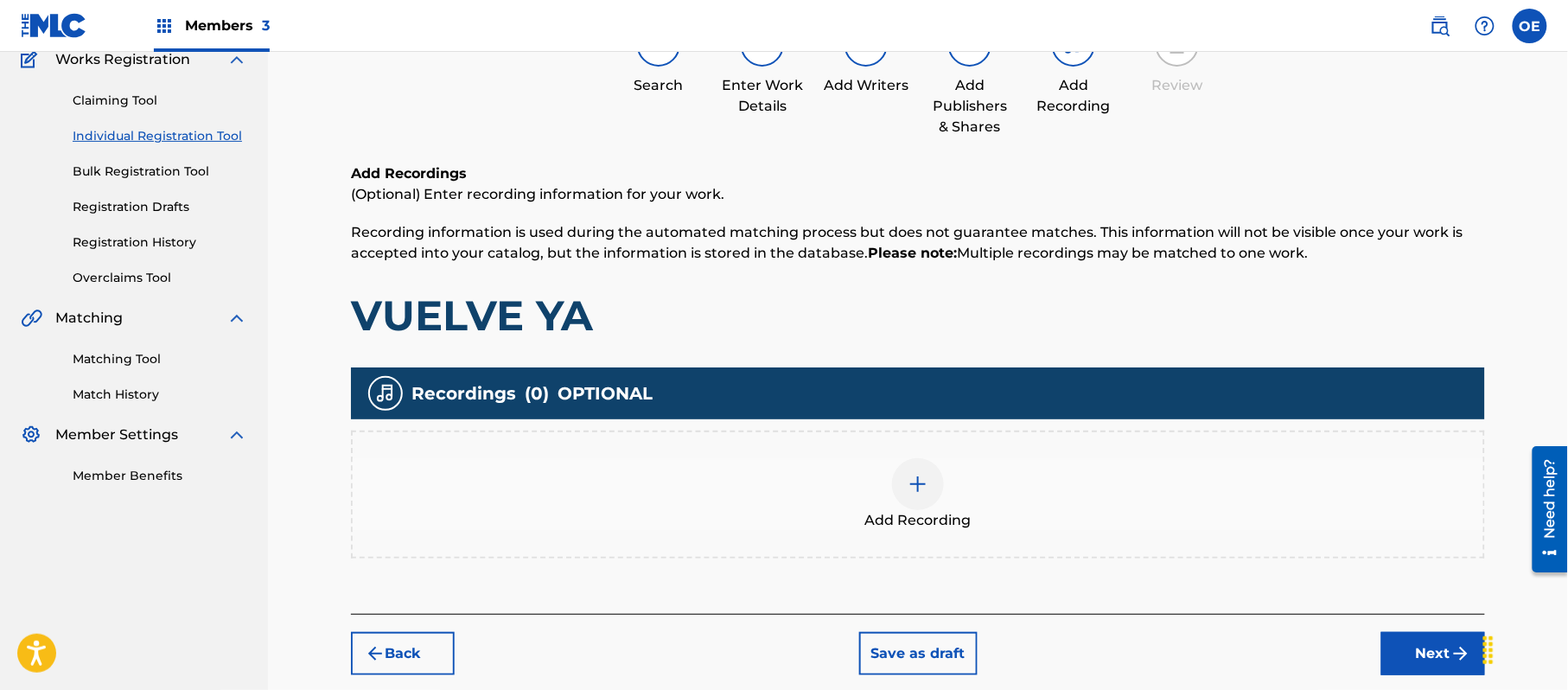 scroll, scrollTop: 78, scrollLeft: 0, axis: vertical 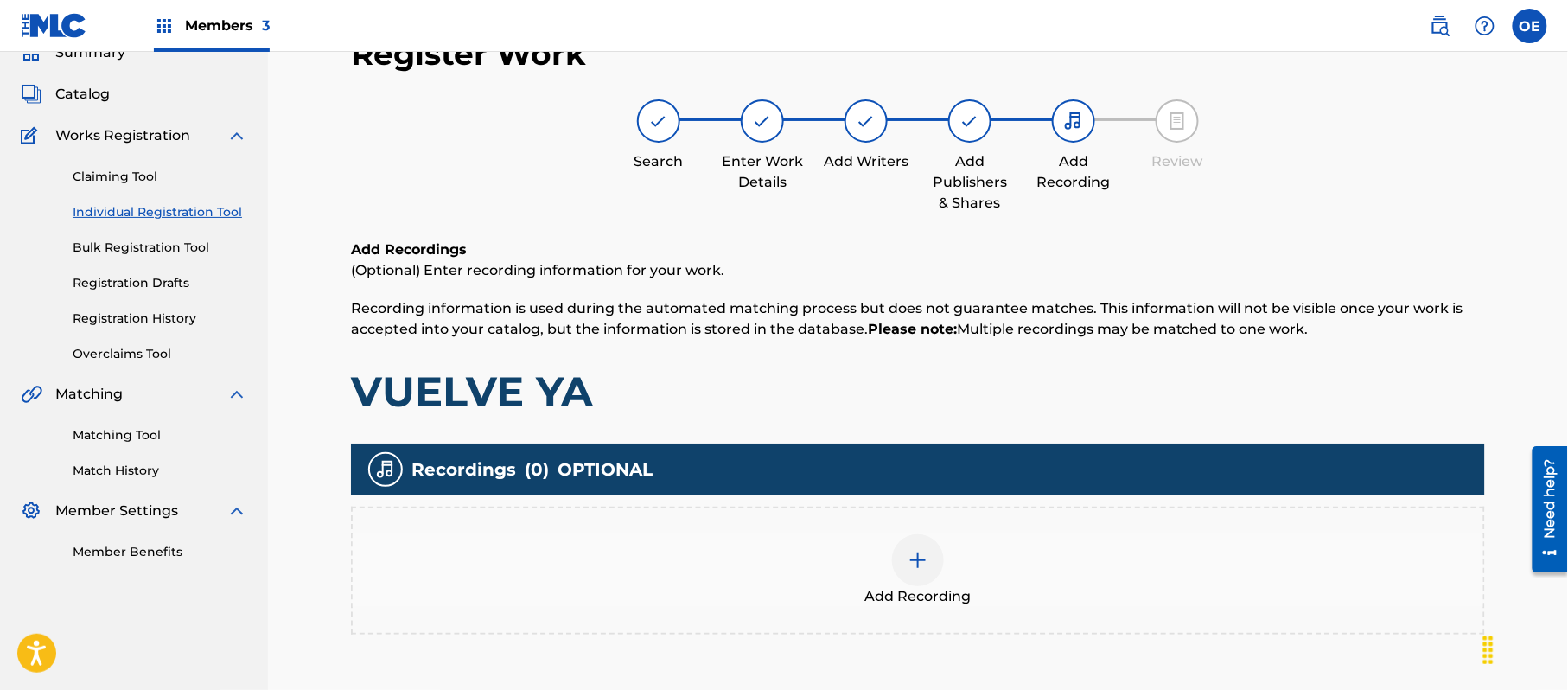 click on "Add Recording" at bounding box center (918, 571) 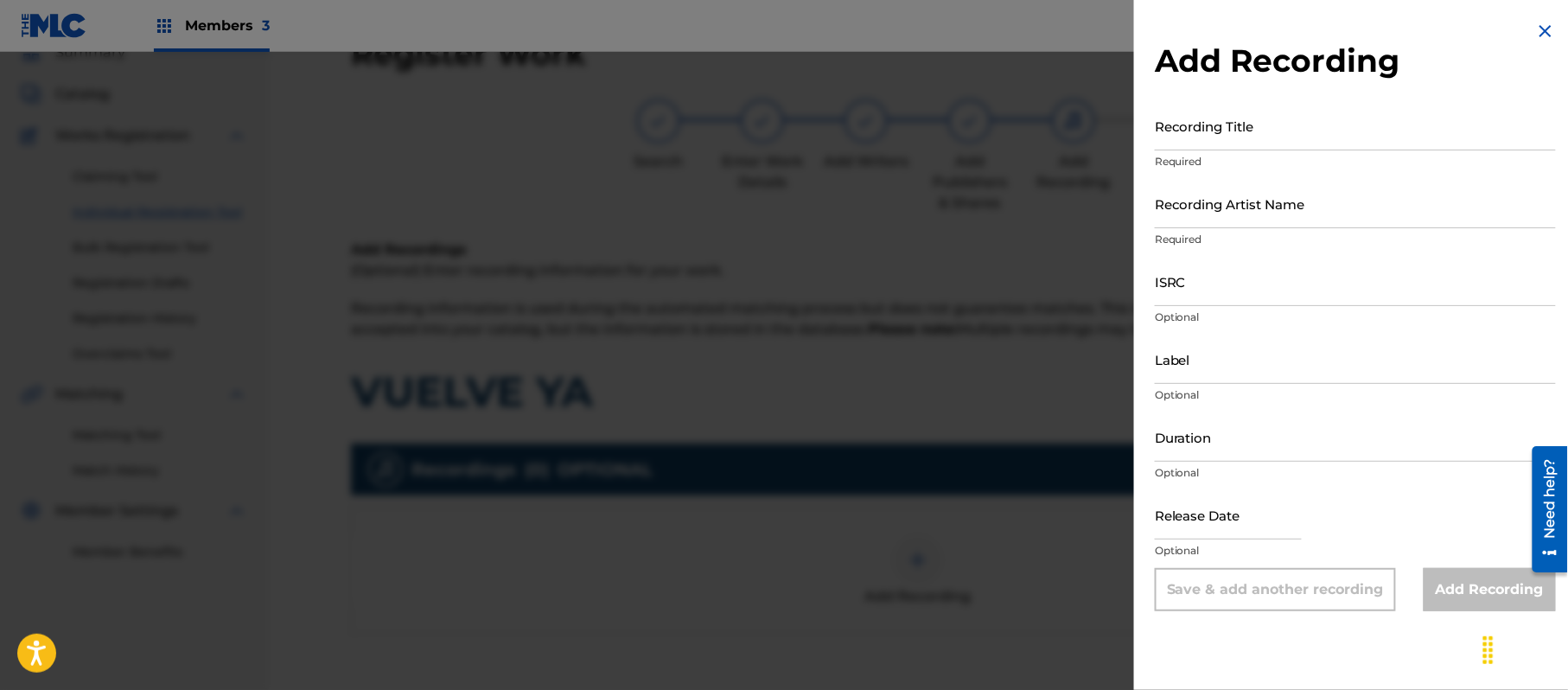 click on "Recording Title" at bounding box center (1355, 125) 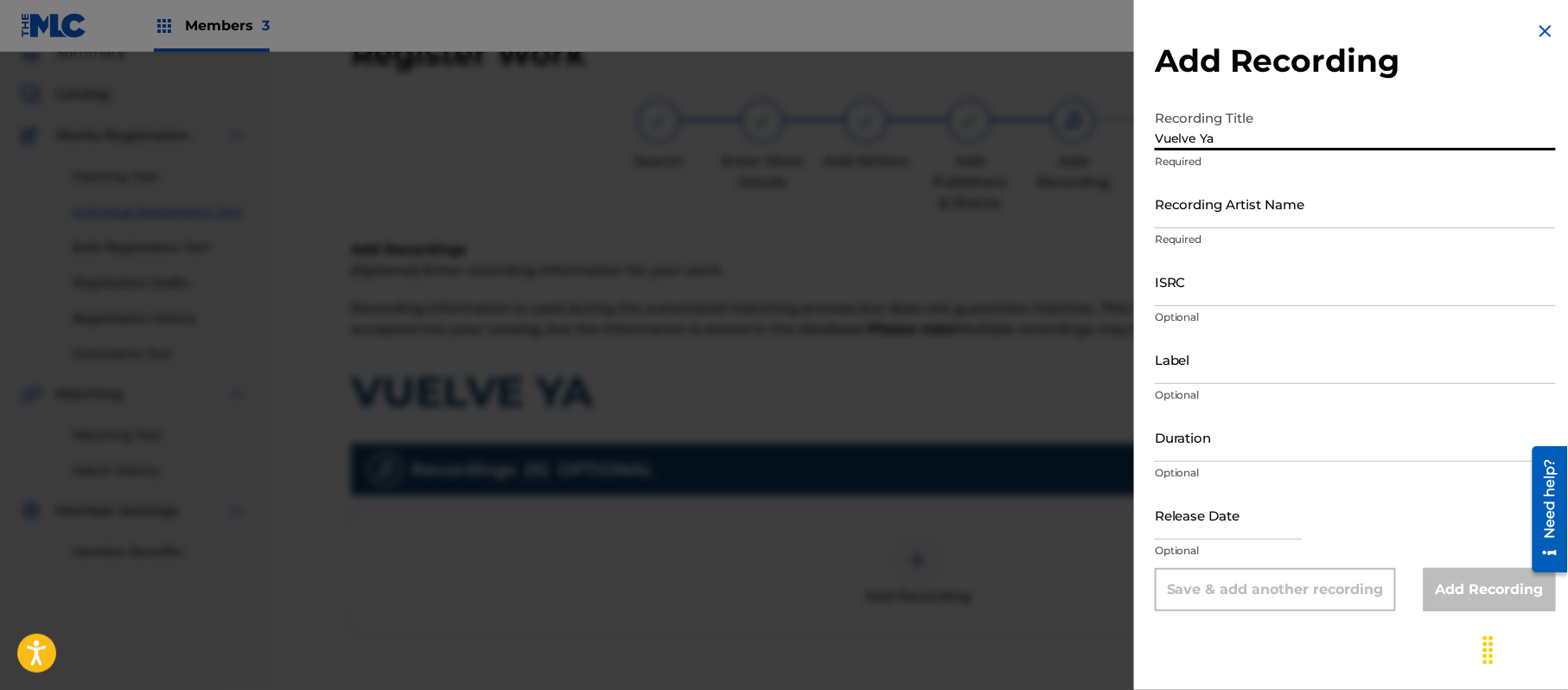 click on "Recording Artist Name" at bounding box center [1355, 203] 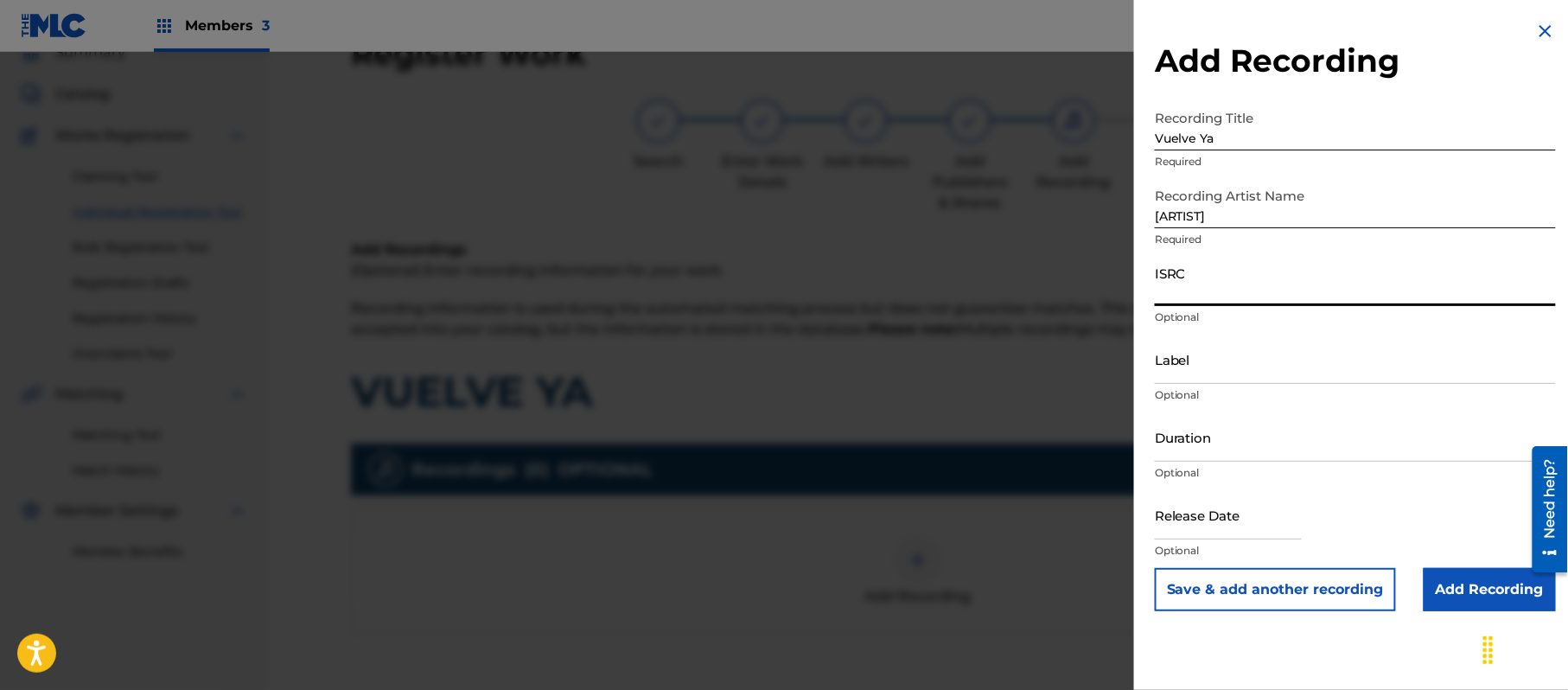 click on "ISRC" at bounding box center [1355, 281] 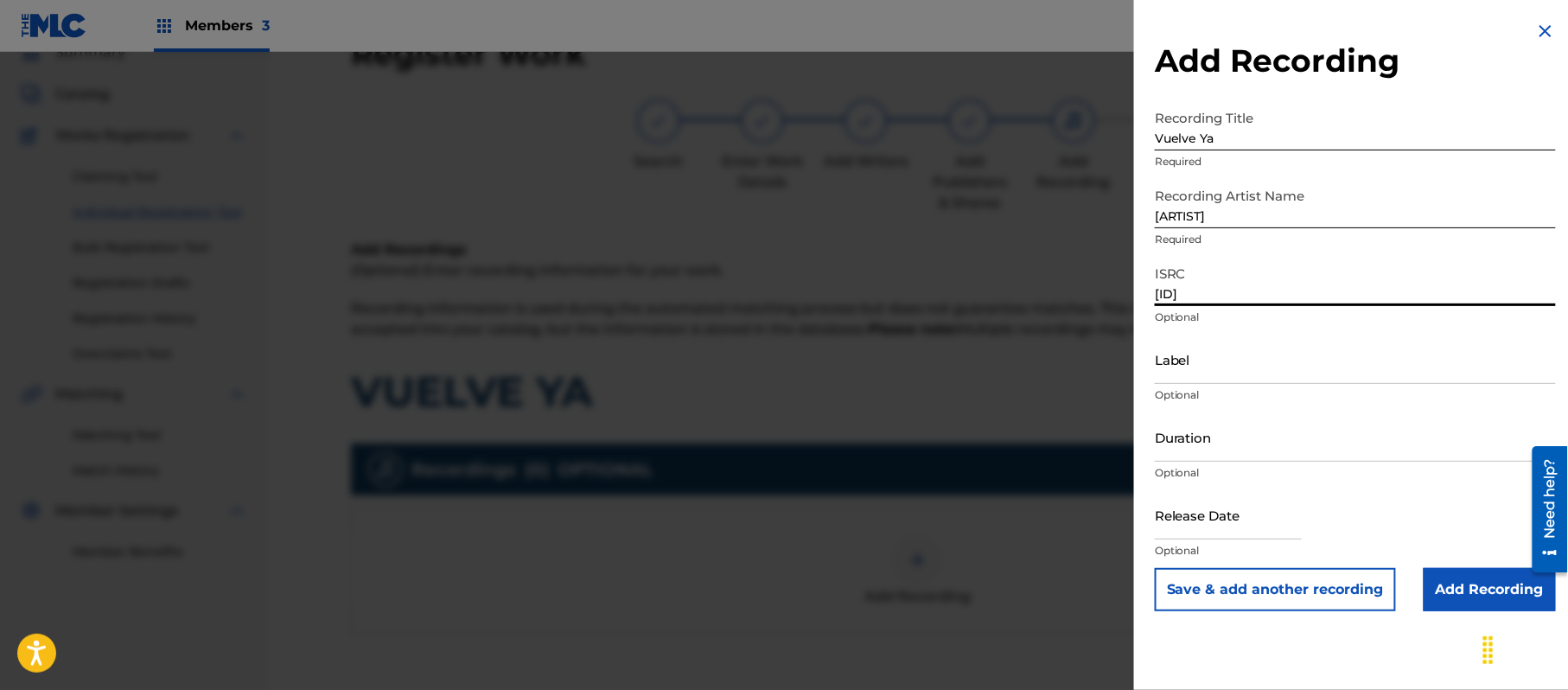 click on "Label" at bounding box center (1355, 359) 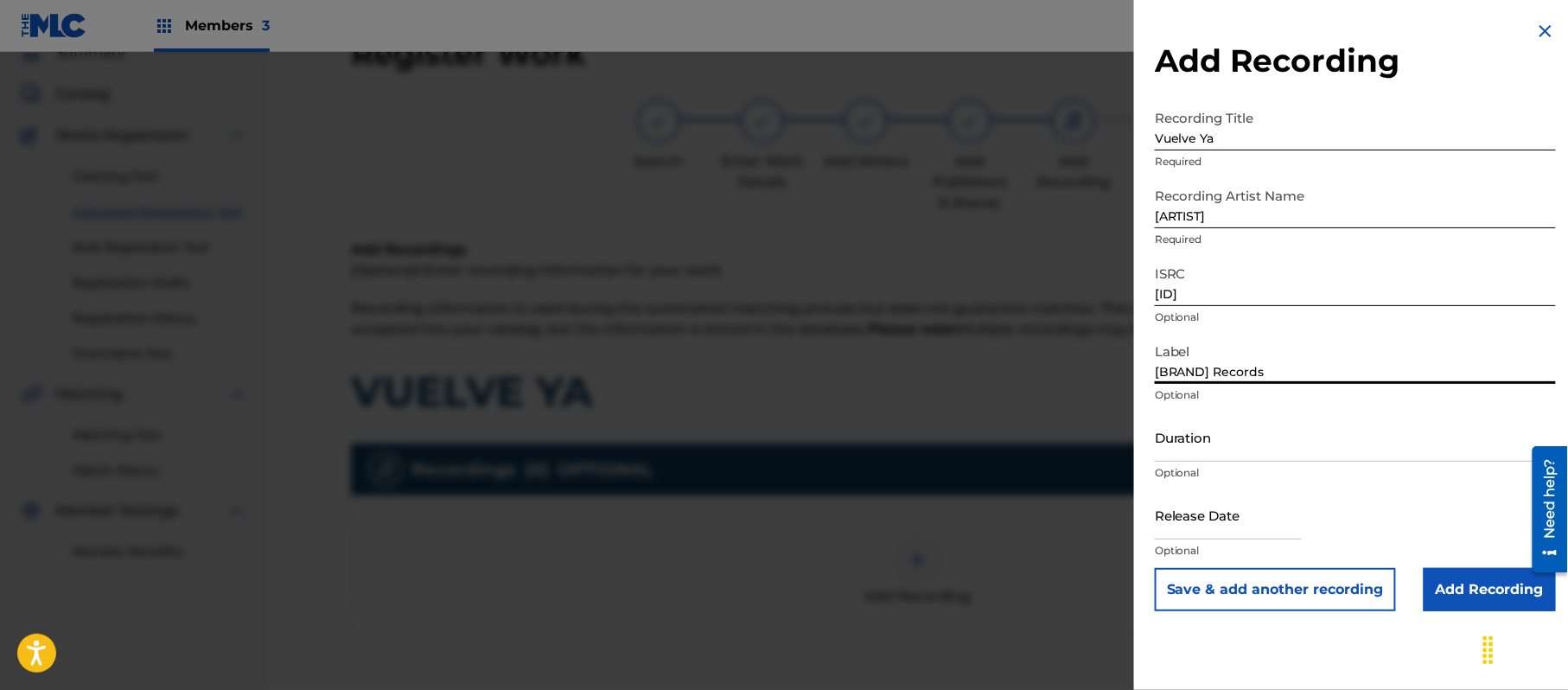 click on "Duration" at bounding box center (1355, 437) 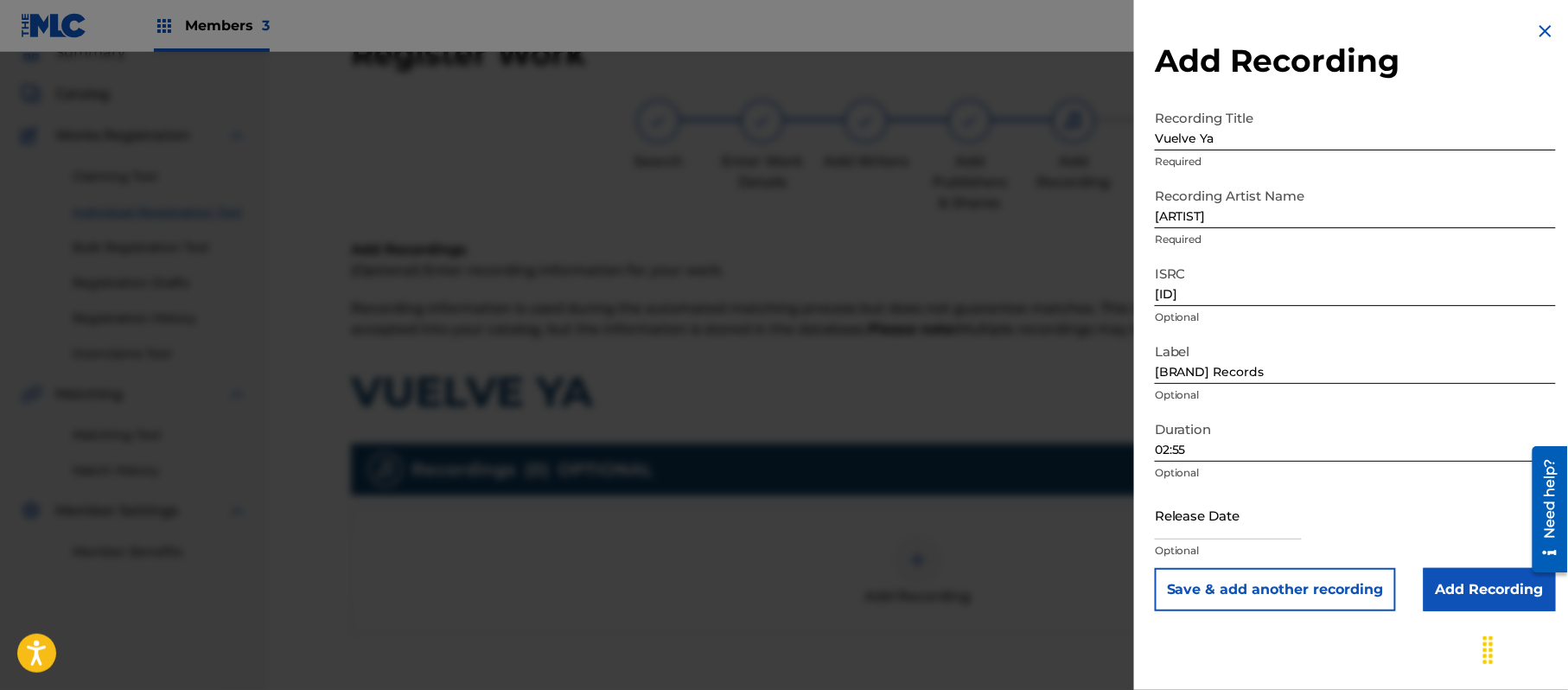 click at bounding box center (1228, 514) 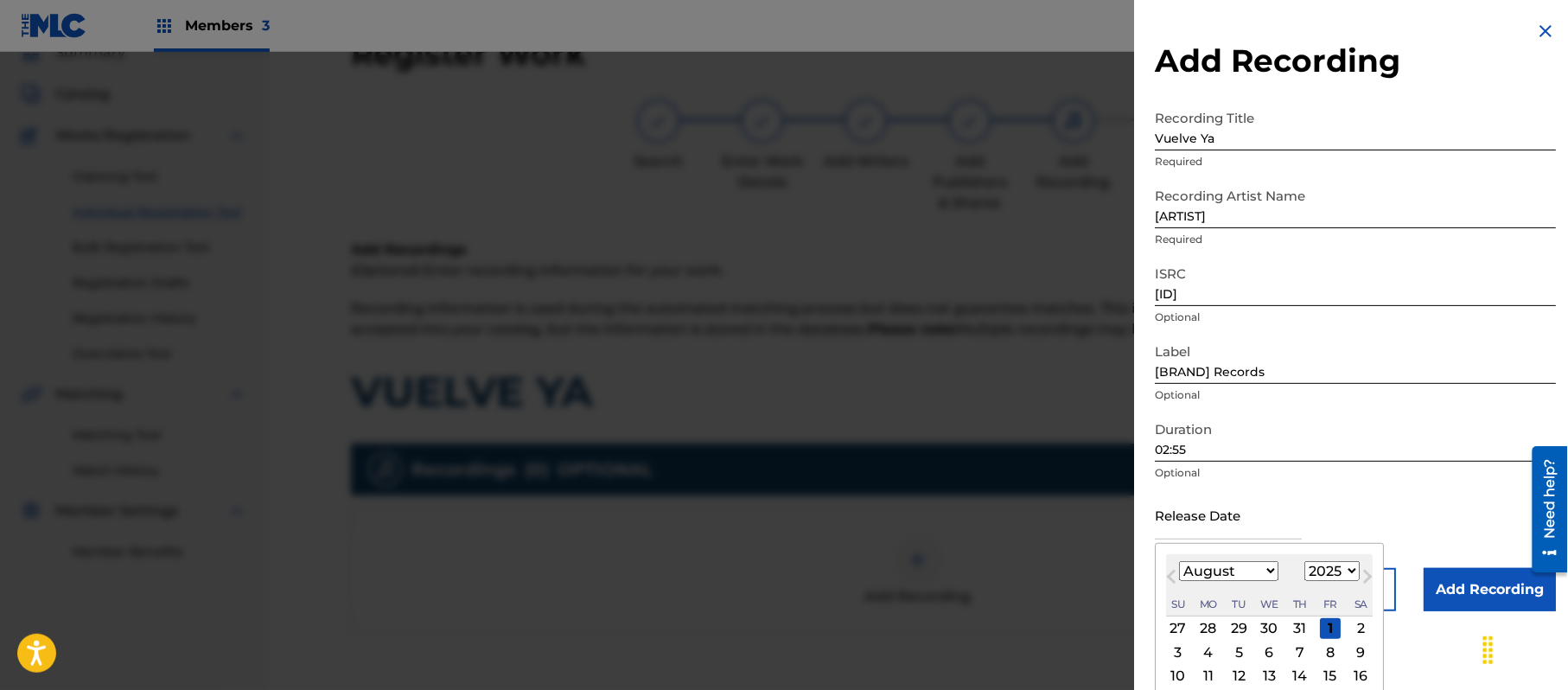 click on "1899 1900 1901 1902 1903 1904 1905 1906 1907 1908 1909 1910 1911 1912 1913 1914 1915 1916 1917 1918 1919 1920 1921 1922 1923 1924 1925 1926 1927 1928 1929 1930 1931 1932 1933 1934 1935 1936 1937 1938 1939 1940 1941 1942 1943 1944 1945 1946 1947 1948 1949 1950 1951 1952 1953 1954 1955 1956 1957 1958 1959 1960 1961 1962 1963 1964 1965 1966 1967 1968 1969 1970 1971 1972 1973 1974 1975 1976 1977 1978 1979 1980 1981 1982 1983 1984 1985 1986 1987 1988 1989 1990 1991 1992 1993 1994 1995 1996 1997 1998 1999 2000 2001 2002 2003 2004 2005 2006 2007 2008 2009 2010 2011 2012 2013 2014 2015 2016 2017 2018 2019 2020 2021 2022 2023 2024 2025 2026 2027 2028 2029 2030 2031 2032 2033 2034 2035 2036 2037 2038 2039 2040 2041 2042 2043 2044 2045 2046 2047 2048 2049 2050 2051 2052 2053 2054 2055 2056 2057 2058 2059 2060 2061 2062 2063 2064 2065 2066 2067 2068 2069 2070 2071 2072 2073 2074 2075 2076 2077 2078 2079 2080 2081 2082 2083 2084 2085 2086 2087 2088 2089 2090 2091 2092 2093 2094 2095 2096 2097 2098 2099 2100" at bounding box center [1332, 571] 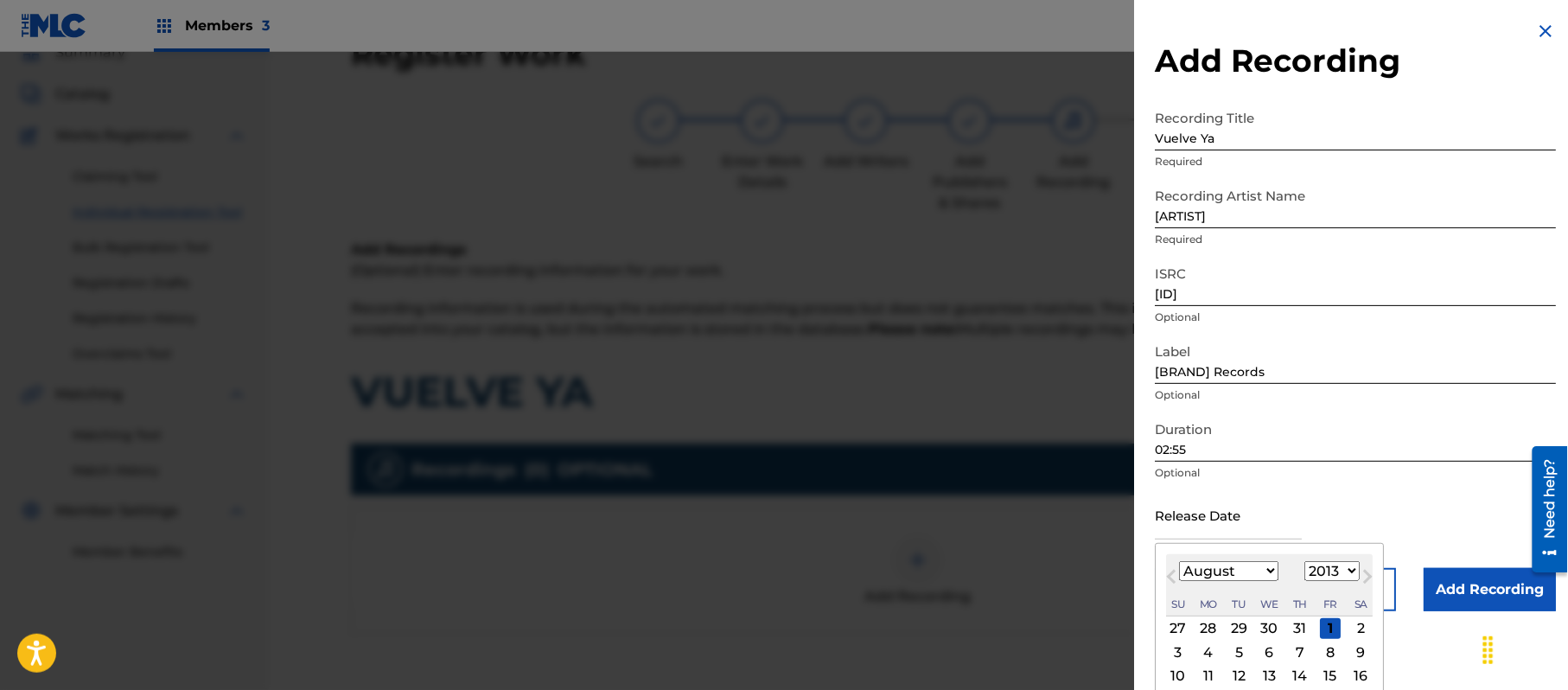 click on "1899 1900 1901 1902 1903 1904 1905 1906 1907 1908 1909 1910 1911 1912 1913 1914 1915 1916 1917 1918 1919 1920 1921 1922 1923 1924 1925 1926 1927 1928 1929 1930 1931 1932 1933 1934 1935 1936 1937 1938 1939 1940 1941 1942 1943 1944 1945 1946 1947 1948 1949 1950 1951 1952 1953 1954 1955 1956 1957 1958 1959 1960 1961 1962 1963 1964 1965 1966 1967 1968 1969 1970 1971 1972 1973 1974 1975 1976 1977 1978 1979 1980 1981 1982 1983 1984 1985 1986 1987 1988 1989 1990 1991 1992 1993 1994 1995 1996 1997 1998 1999 2000 2001 2002 2003 2004 2005 2006 2007 2008 2009 2010 2011 2012 2013 2014 2015 2016 2017 2018 2019 2020 2021 2022 2023 2024 2025 2026 2027 2028 2029 2030 2031 2032 2033 2034 2035 2036 2037 2038 2039 2040 2041 2042 2043 2044 2045 2046 2047 2048 2049 2050 2051 2052 2053 2054 2055 2056 2057 2058 2059 2060 2061 2062 2063 2064 2065 2066 2067 2068 2069 2070 2071 2072 2073 2074 2075 2076 2077 2078 2079 2080 2081 2082 2083 2084 2085 2086 2087 2088 2089 2090 2091 2092 2093 2094 2095 2096 2097 2098 2099 2100" at bounding box center (1332, 571) 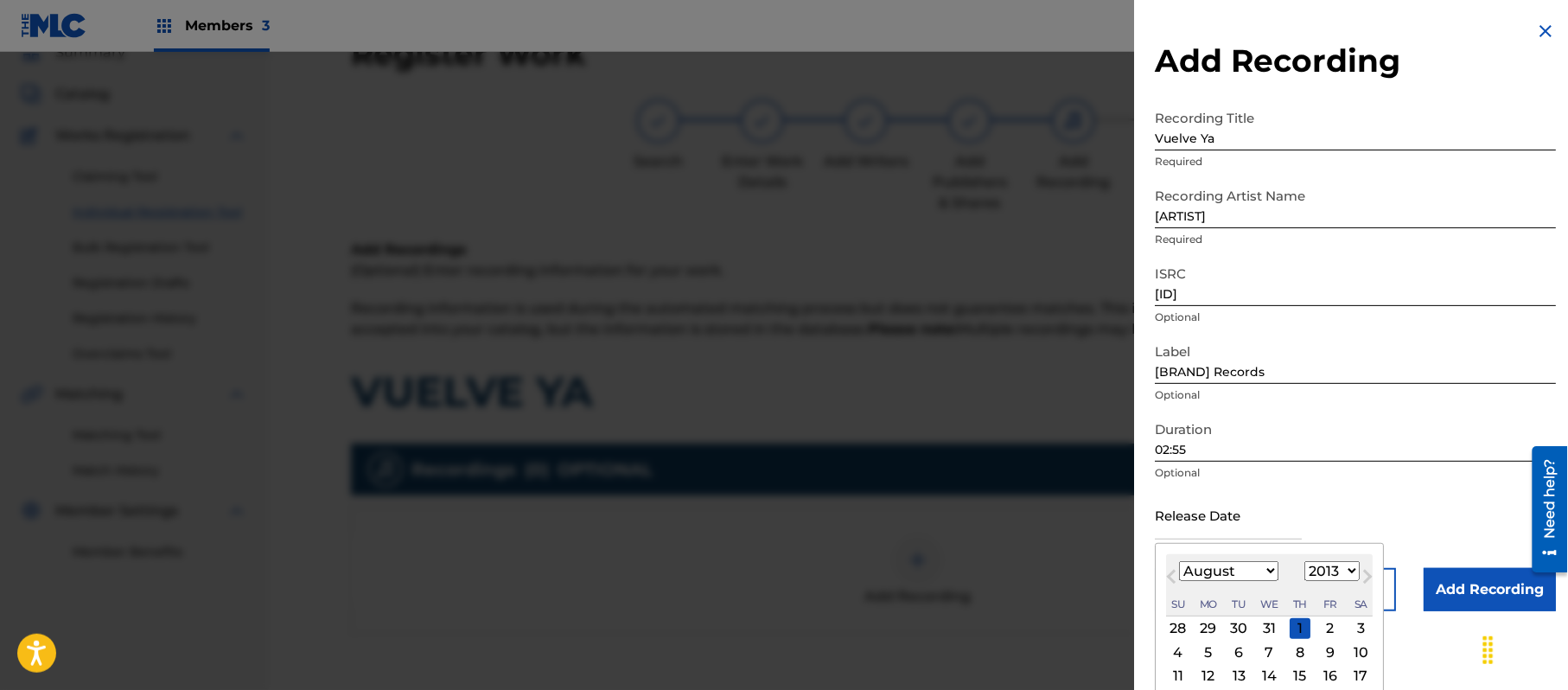 click on "January February March April May June July August September October November December" at bounding box center [1228, 571] 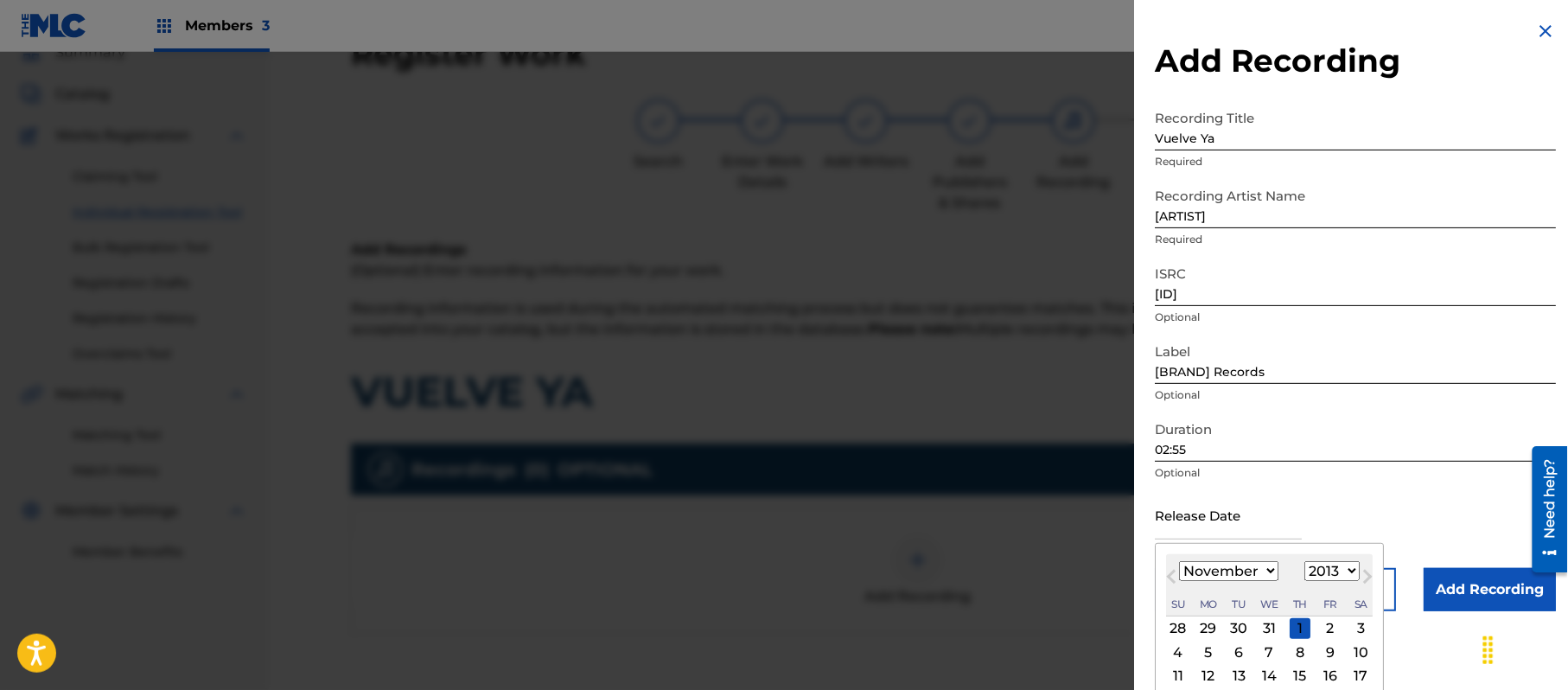 click on "January February March April May June July August September October November December" at bounding box center [1228, 571] 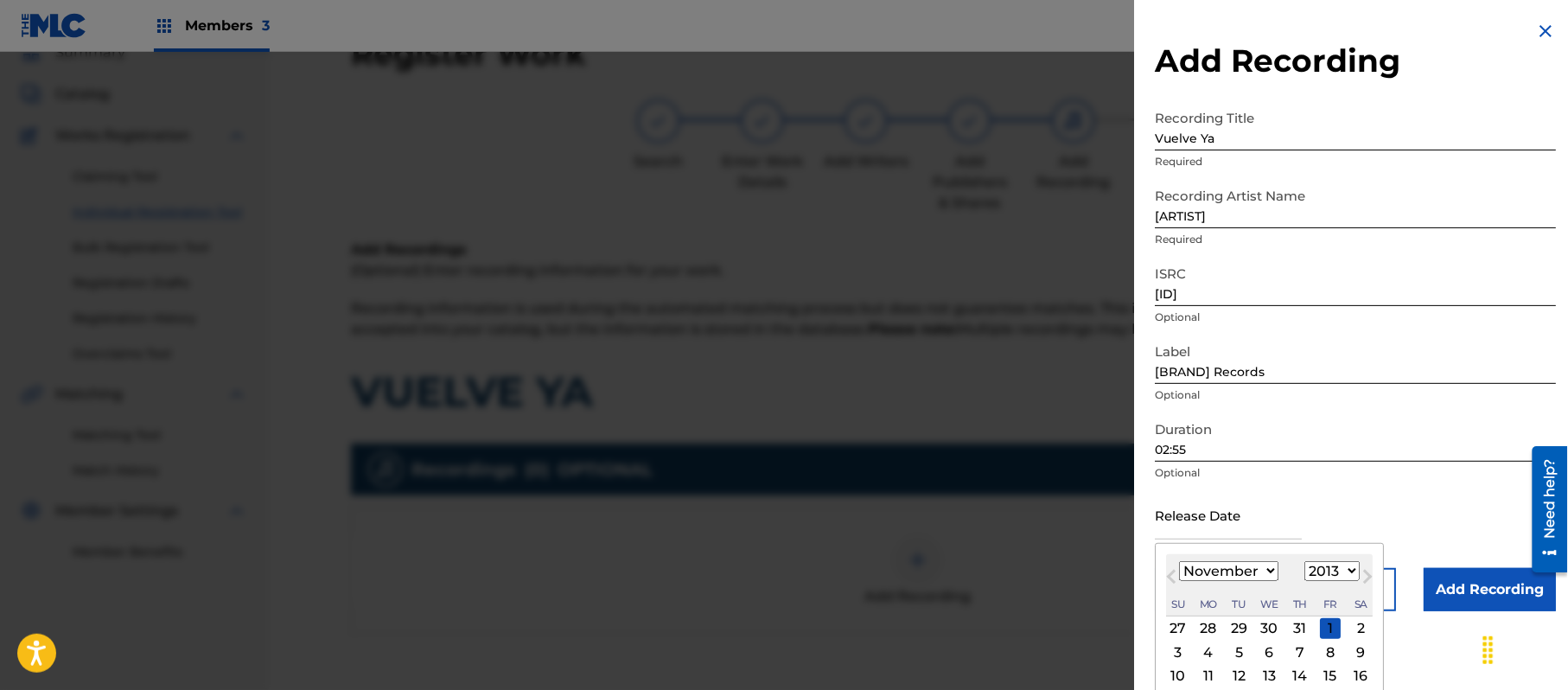 scroll, scrollTop: 80, scrollLeft: 0, axis: vertical 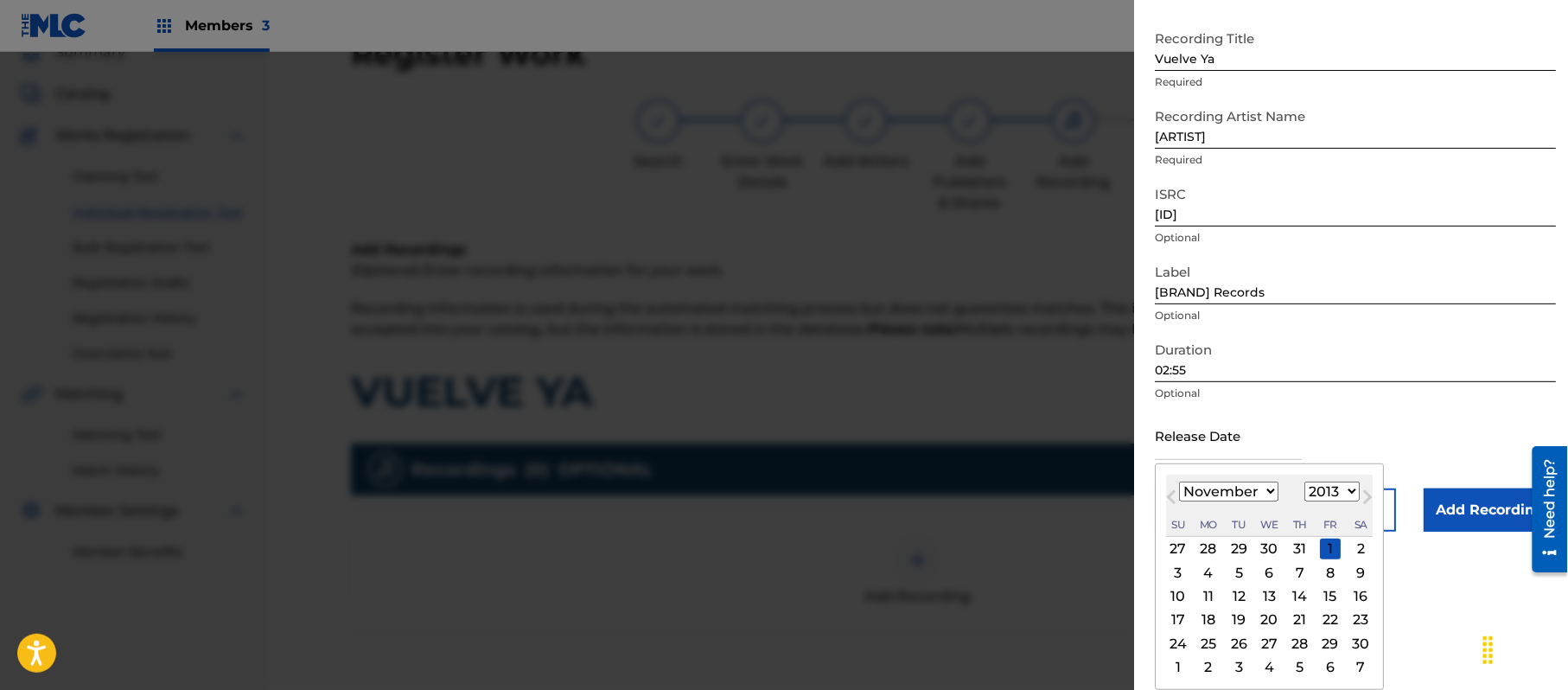 click on "26" at bounding box center [1239, 643] 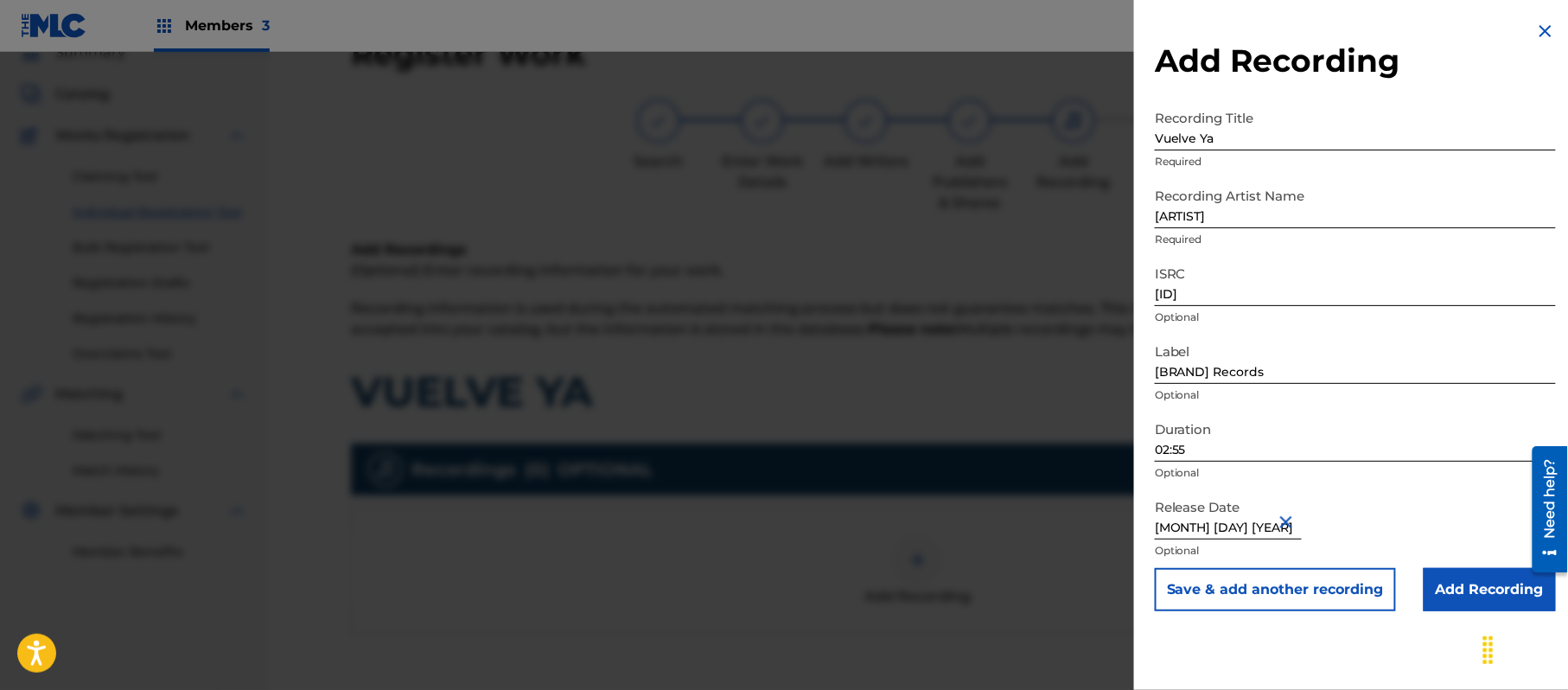 scroll, scrollTop: 0, scrollLeft: 0, axis: both 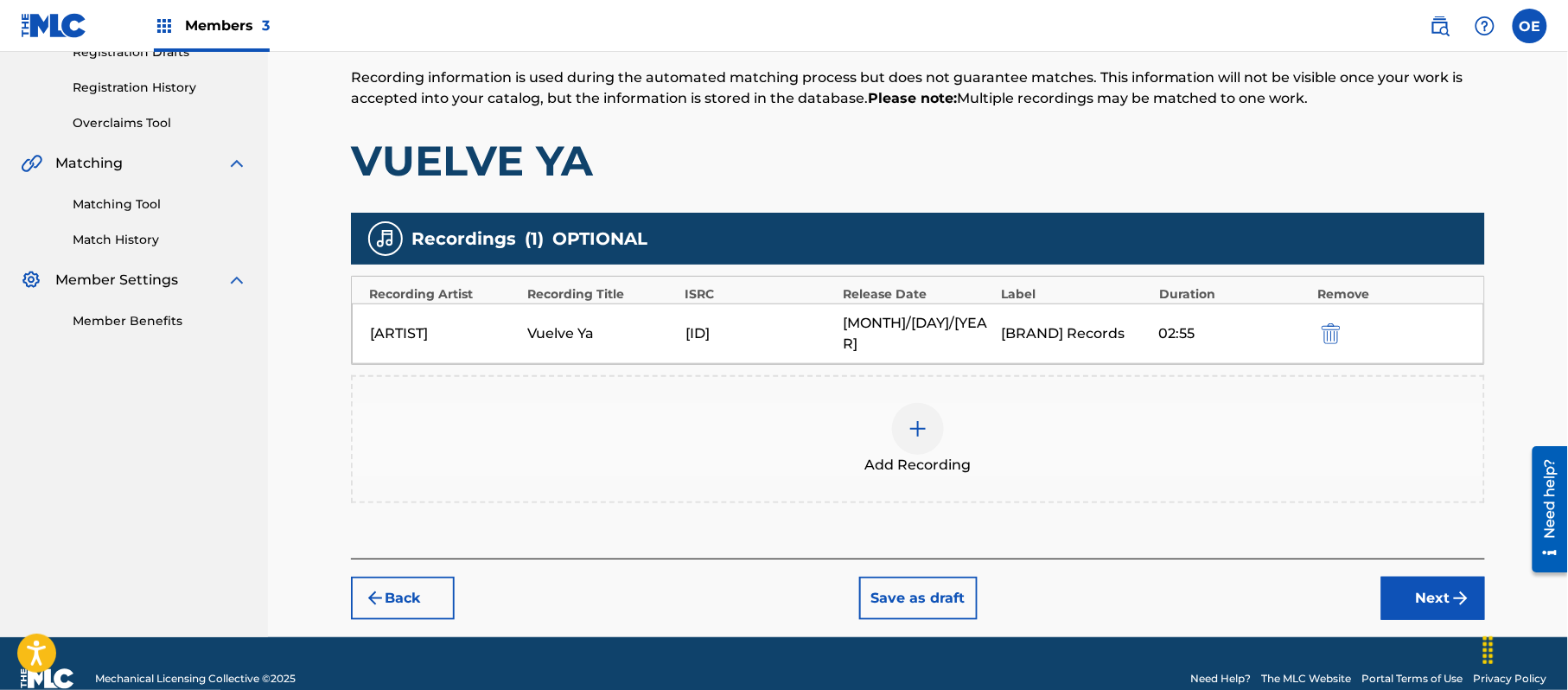 click on "Add Recording" at bounding box center (918, 439) 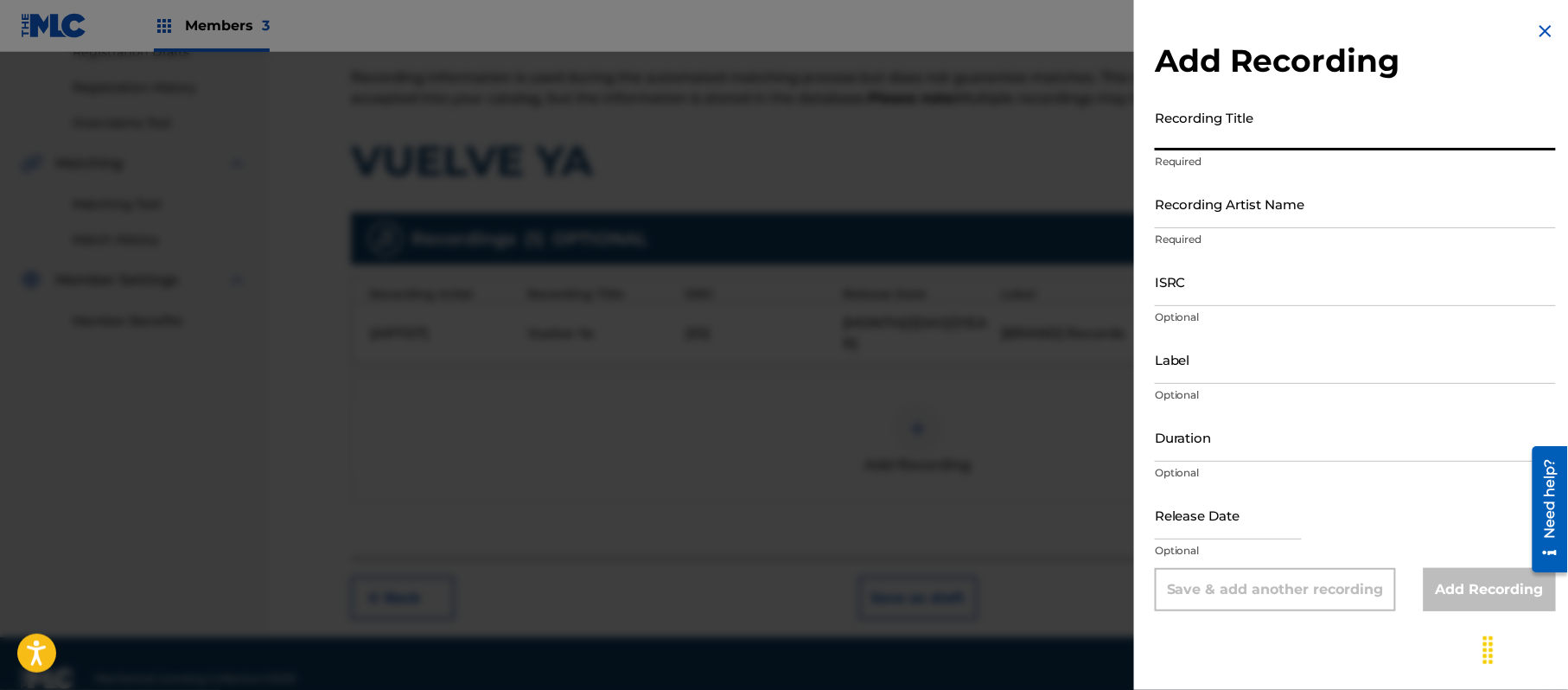 click on "Recording Title" at bounding box center (1355, 125) 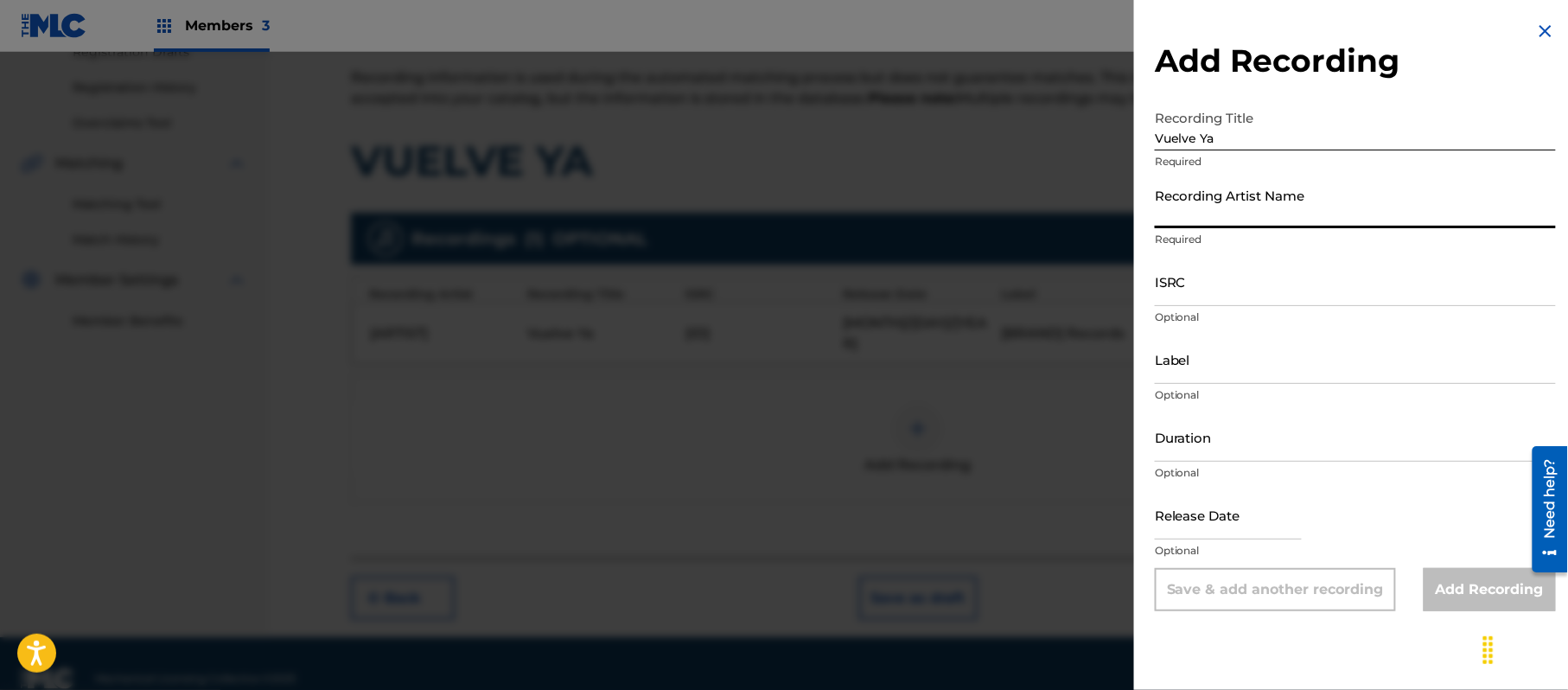 click on "Recording Artist Name" at bounding box center (1355, 203) 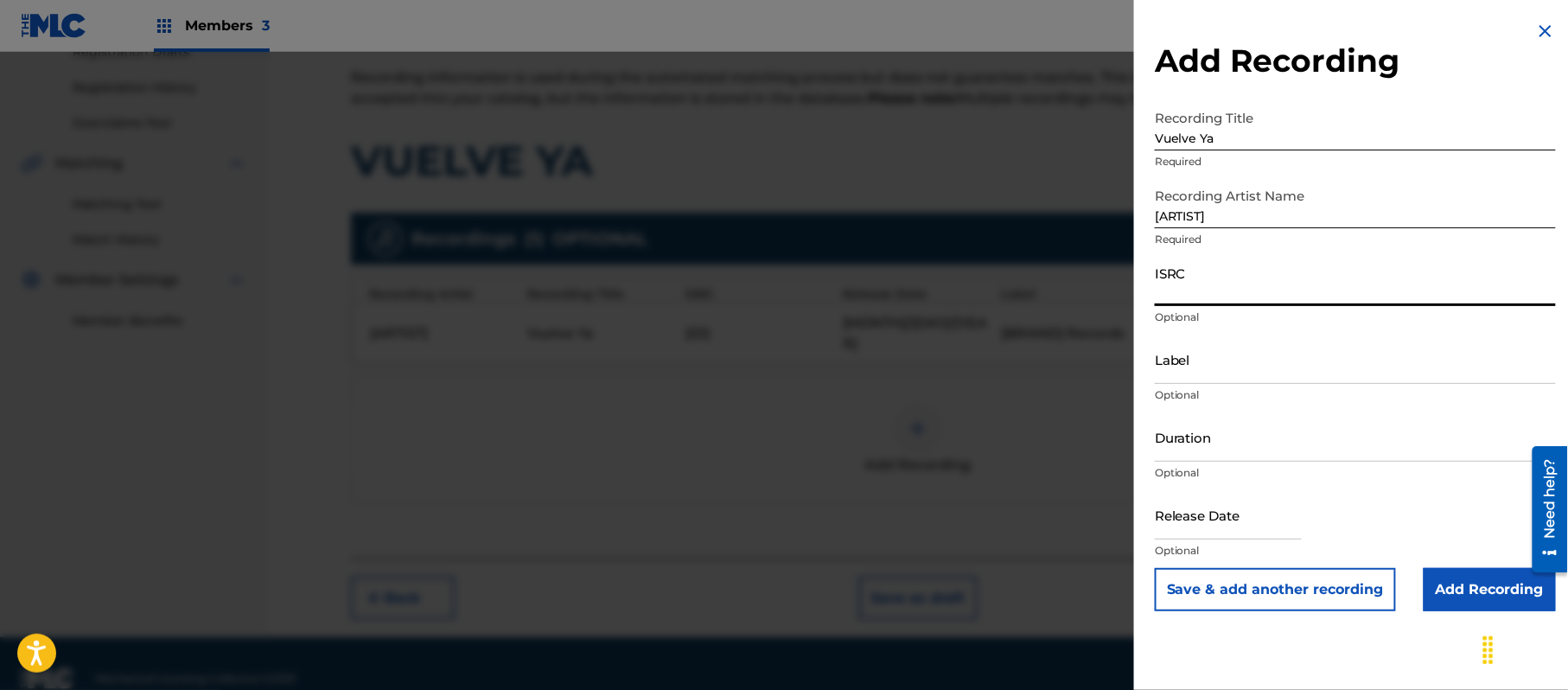 click on "ISRC" at bounding box center (1355, 281) 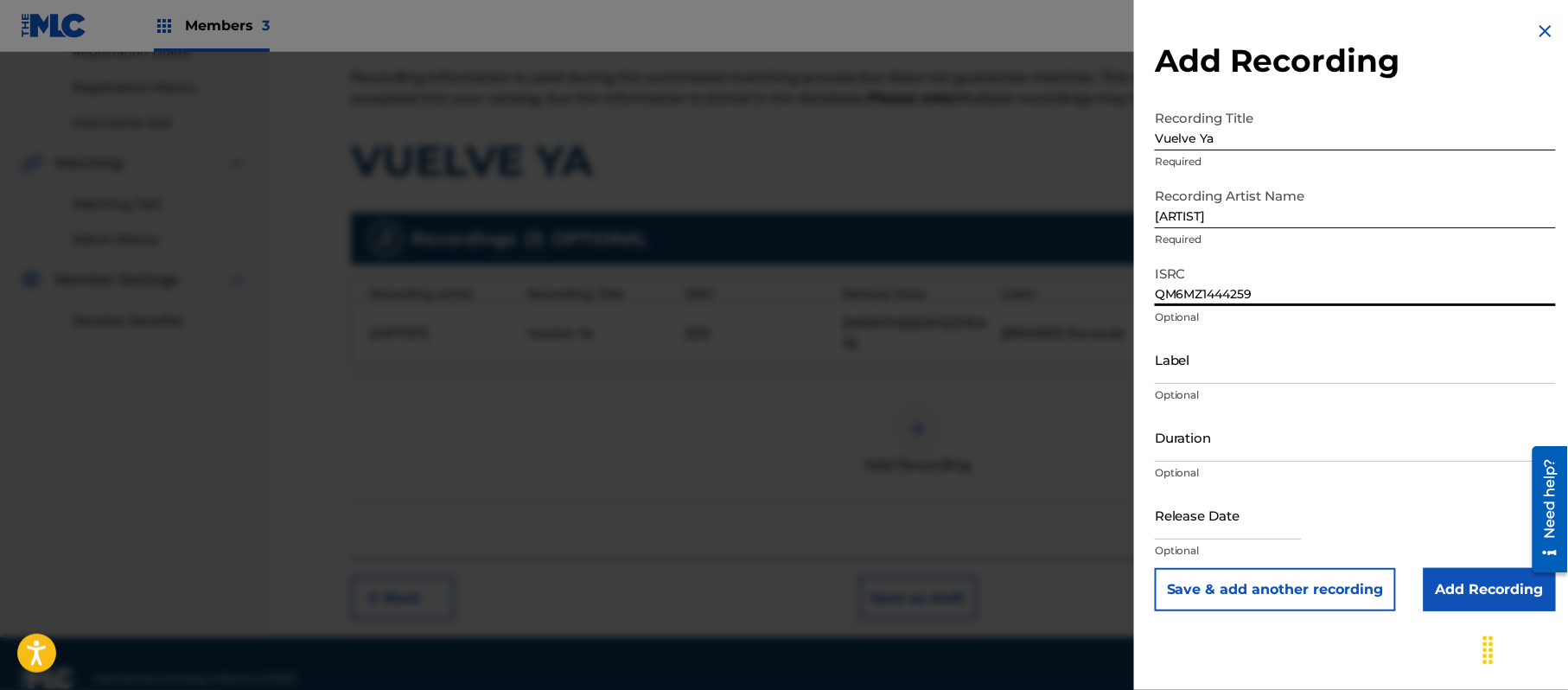 click on "Label" at bounding box center (1355, 359) 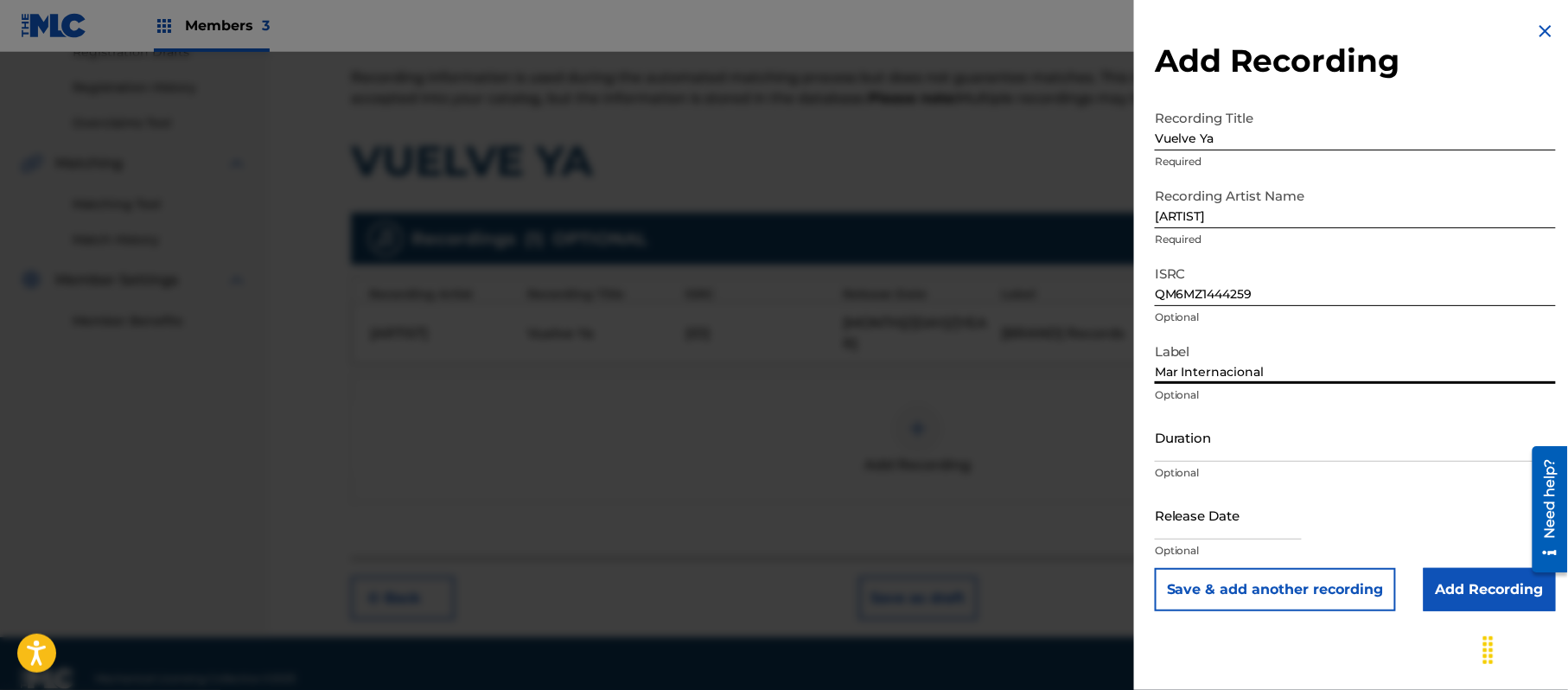 click on "Duration" at bounding box center [1355, 437] 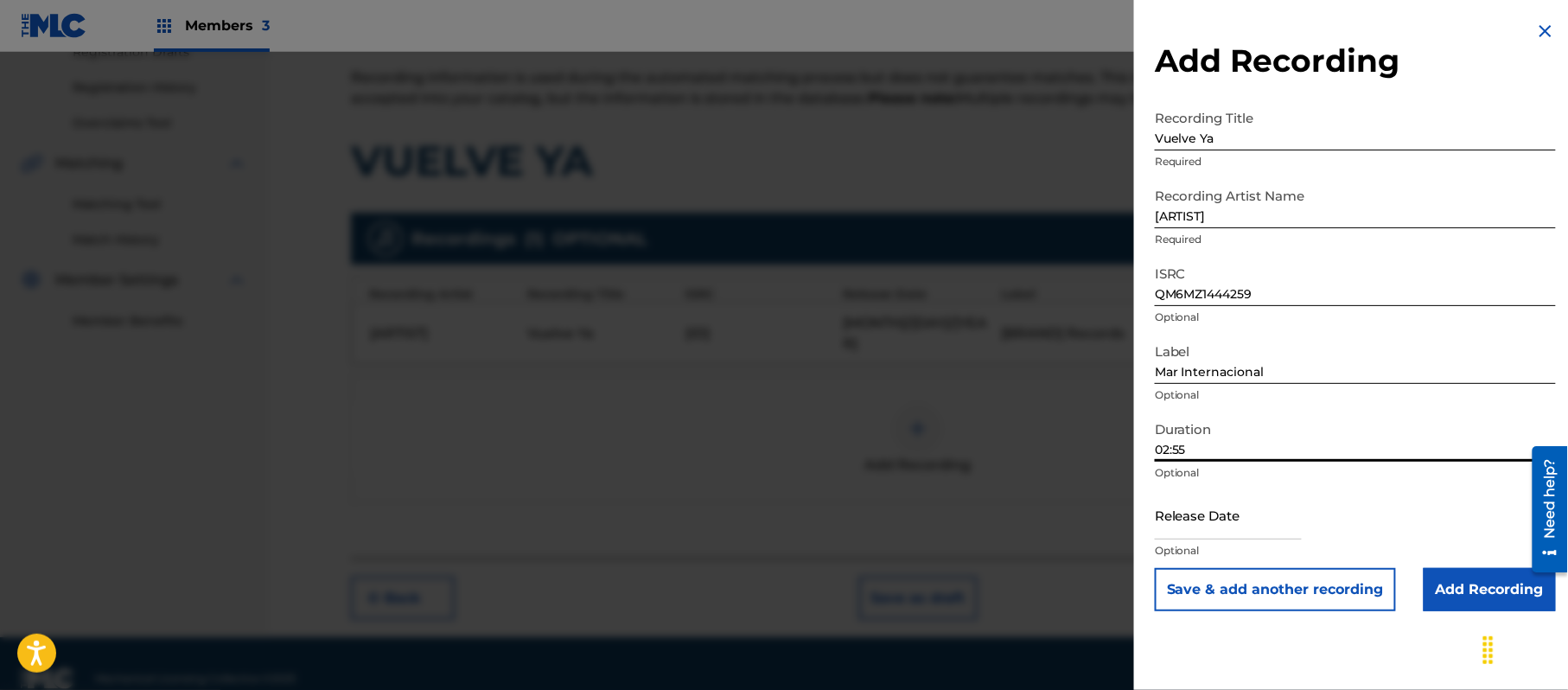 click at bounding box center (1228, 514) 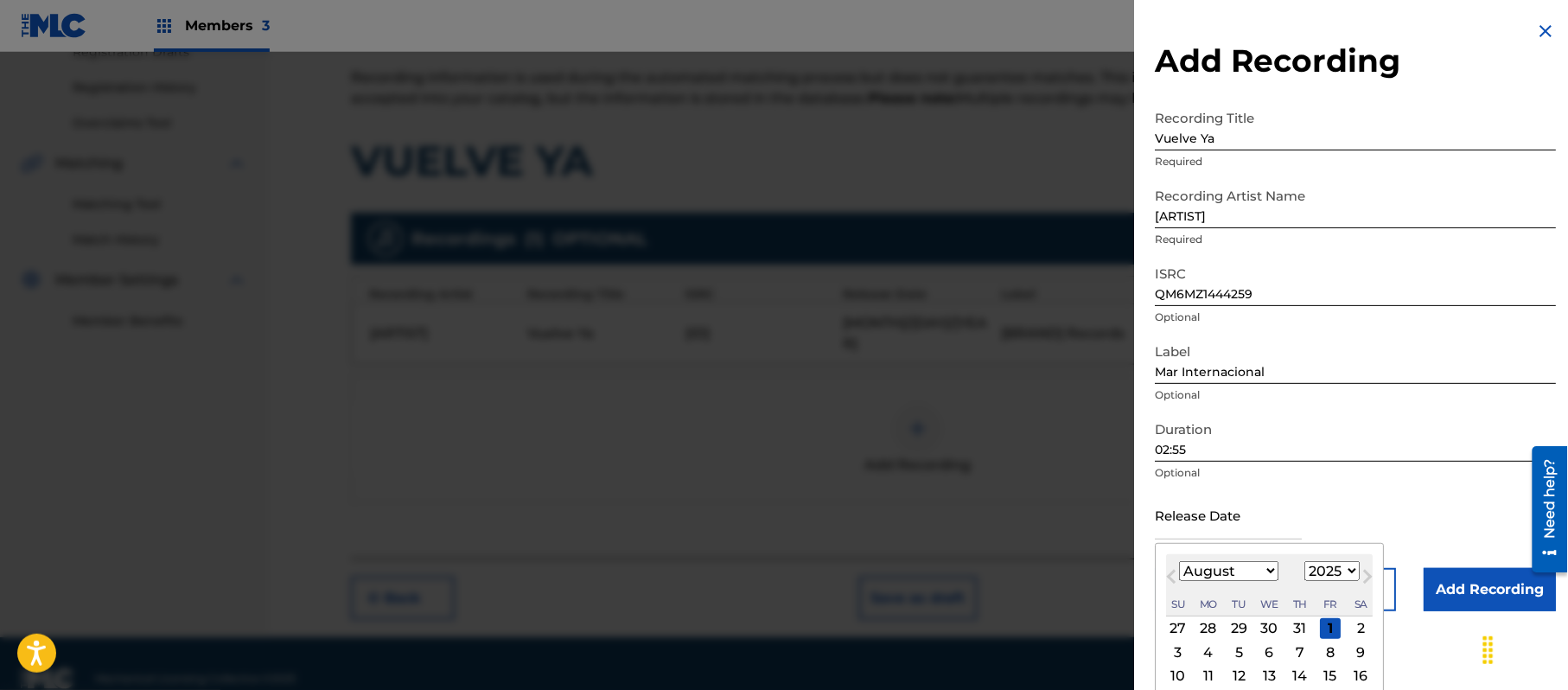 click on "1899 1900 1901 1902 1903 1904 1905 1906 1907 1908 1909 1910 1911 1912 1913 1914 1915 1916 1917 1918 1919 1920 1921 1922 1923 1924 1925 1926 1927 1928 1929 1930 1931 1932 1933 1934 1935 1936 1937 1938 1939 1940 1941 1942 1943 1944 1945 1946 1947 1948 1949 1950 1951 1952 1953 1954 1955 1956 1957 1958 1959 1960 1961 1962 1963 1964 1965 1966 1967 1968 1969 1970 1971 1972 1973 1974 1975 1976 1977 1978 1979 1980 1981 1982 1983 1984 1985 1986 1987 1988 1989 1990 1991 1992 1993 1994 1995 1996 1997 1998 1999 2000 2001 2002 2003 2004 2005 2006 2007 2008 2009 2010 2011 2012 2013 2014 2015 2016 2017 2018 2019 2020 2021 2022 2023 2024 2025 2026 2027 2028 2029 2030 2031 2032 2033 2034 2035 2036 2037 2038 2039 2040 2041 2042 2043 2044 2045 2046 2047 2048 2049 2050 2051 2052 2053 2054 2055 2056 2057 2058 2059 2060 2061 2062 2063 2064 2065 2066 2067 2068 2069 2070 2071 2072 2073 2074 2075 2076 2077 2078 2079 2080 2081 2082 2083 2084 2085 2086 2087 2088 2089 2090 2091 2092 2093 2094 2095 2096 2097 2098 2099 2100" at bounding box center [1332, 571] 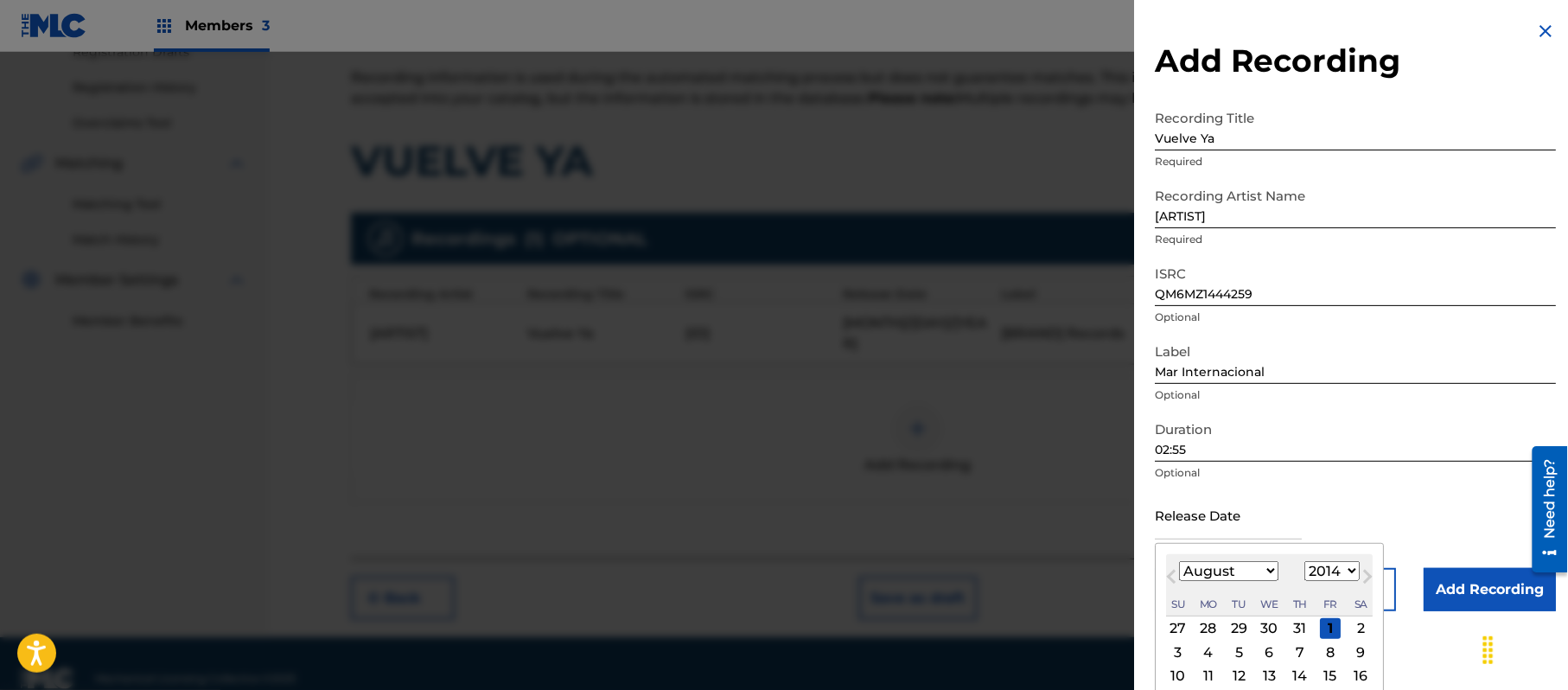 click on "1899 1900 1901 1902 1903 1904 1905 1906 1907 1908 1909 1910 1911 1912 1913 1914 1915 1916 1917 1918 1919 1920 1921 1922 1923 1924 1925 1926 1927 1928 1929 1930 1931 1932 1933 1934 1935 1936 1937 1938 1939 1940 1941 1942 1943 1944 1945 1946 1947 1948 1949 1950 1951 1952 1953 1954 1955 1956 1957 1958 1959 1960 1961 1962 1963 1964 1965 1966 1967 1968 1969 1970 1971 1972 1973 1974 1975 1976 1977 1978 1979 1980 1981 1982 1983 1984 1985 1986 1987 1988 1989 1990 1991 1992 1993 1994 1995 1996 1997 1998 1999 2000 2001 2002 2003 2004 2005 2006 2007 2008 2009 2010 2011 2012 2013 2014 2015 2016 2017 2018 2019 2020 2021 2022 2023 2024 2025 2026 2027 2028 2029 2030 2031 2032 2033 2034 2035 2036 2037 2038 2039 2040 2041 2042 2043 2044 2045 2046 2047 2048 2049 2050 2051 2052 2053 2054 2055 2056 2057 2058 2059 2060 2061 2062 2063 2064 2065 2066 2067 2068 2069 2070 2071 2072 2073 2074 2075 2076 2077 2078 2079 2080 2081 2082 2083 2084 2085 2086 2087 2088 2089 2090 2091 2092 2093 2094 2095 2096 2097 2098 2099 2100" at bounding box center [1332, 571] 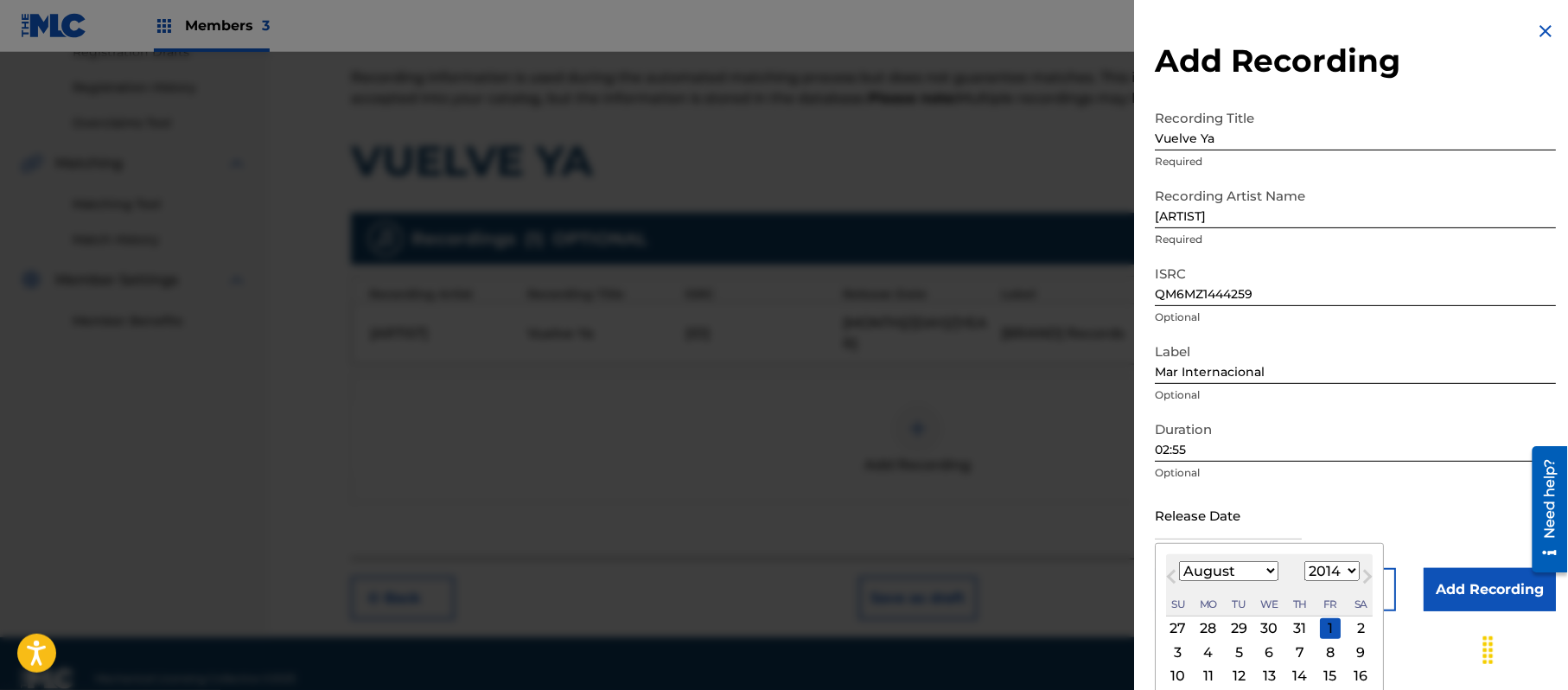 click on "January February March April May June July August September October November December" at bounding box center (1228, 571) 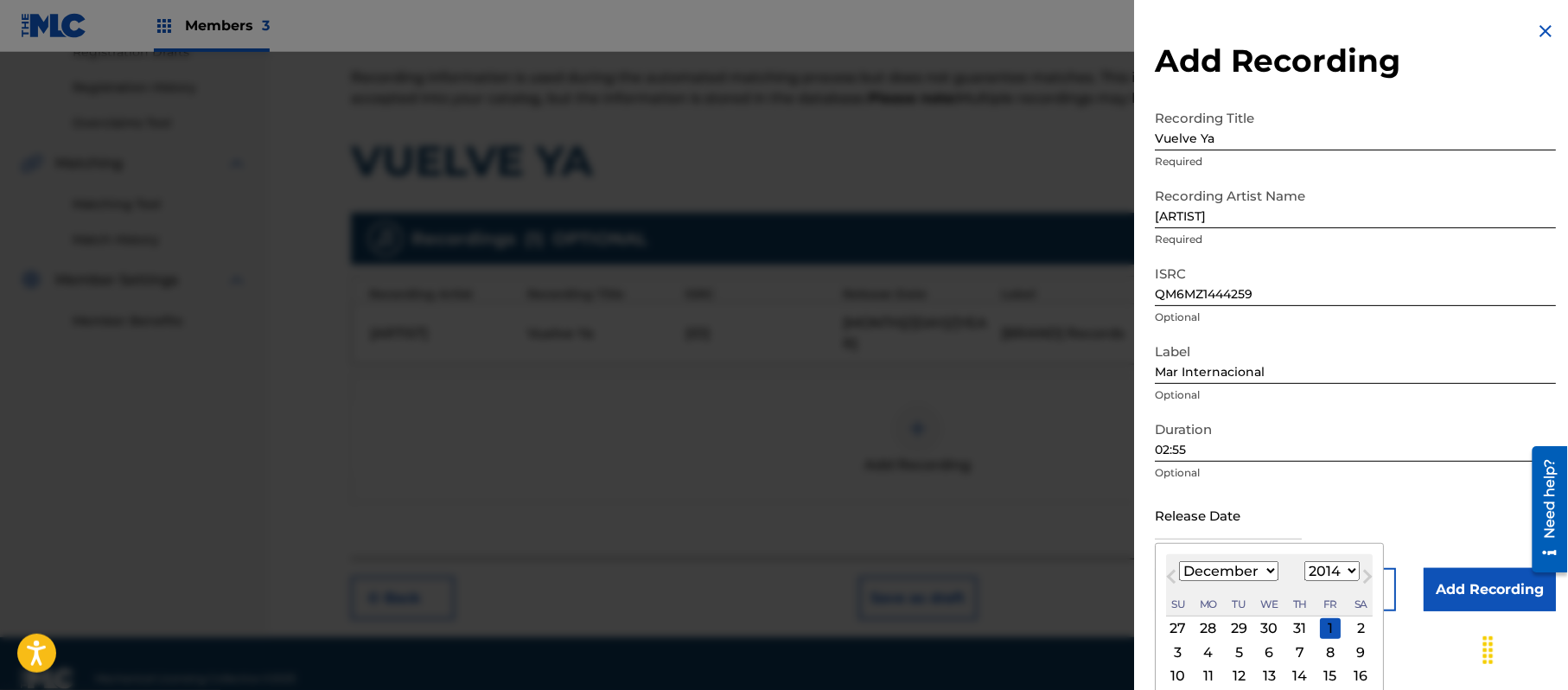 click on "January February March April May June July August September October November December" at bounding box center (1228, 571) 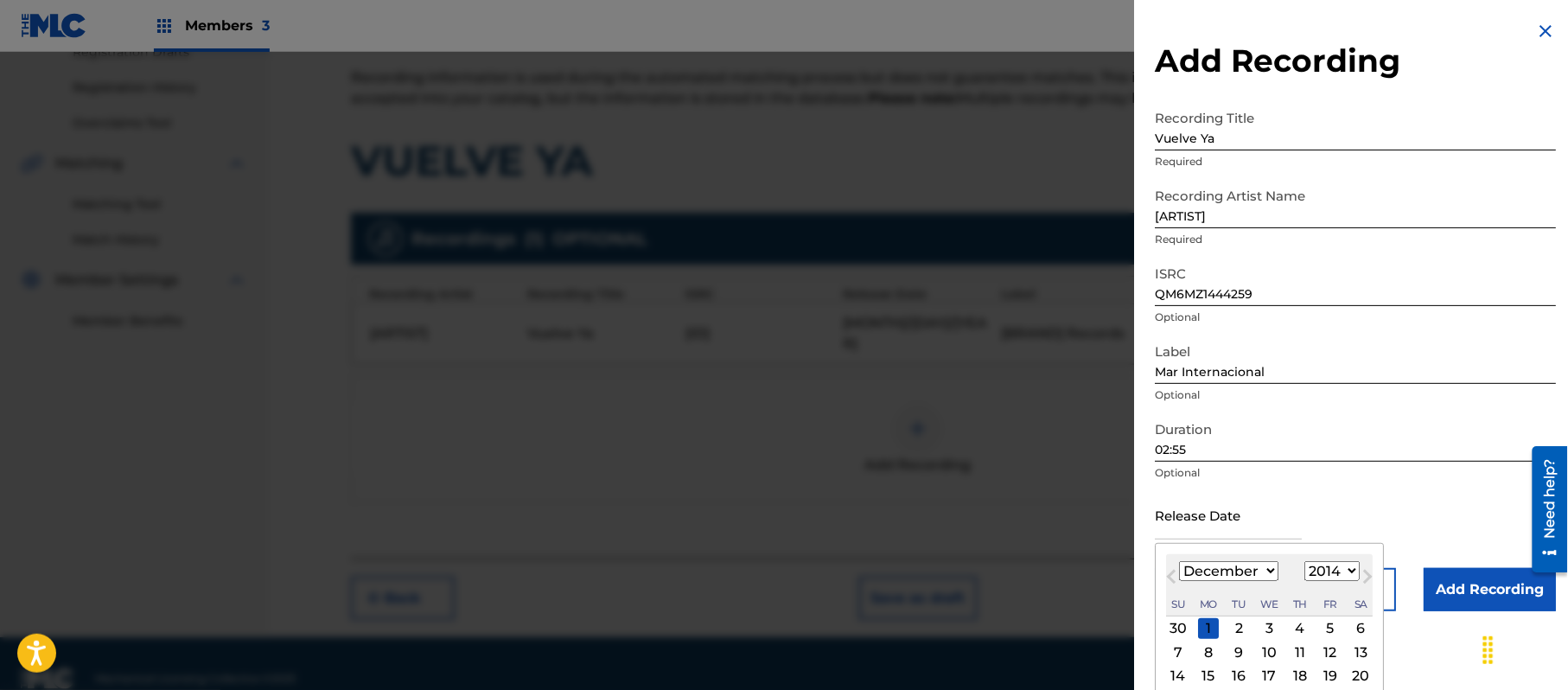 click on "4" at bounding box center [1300, 629] 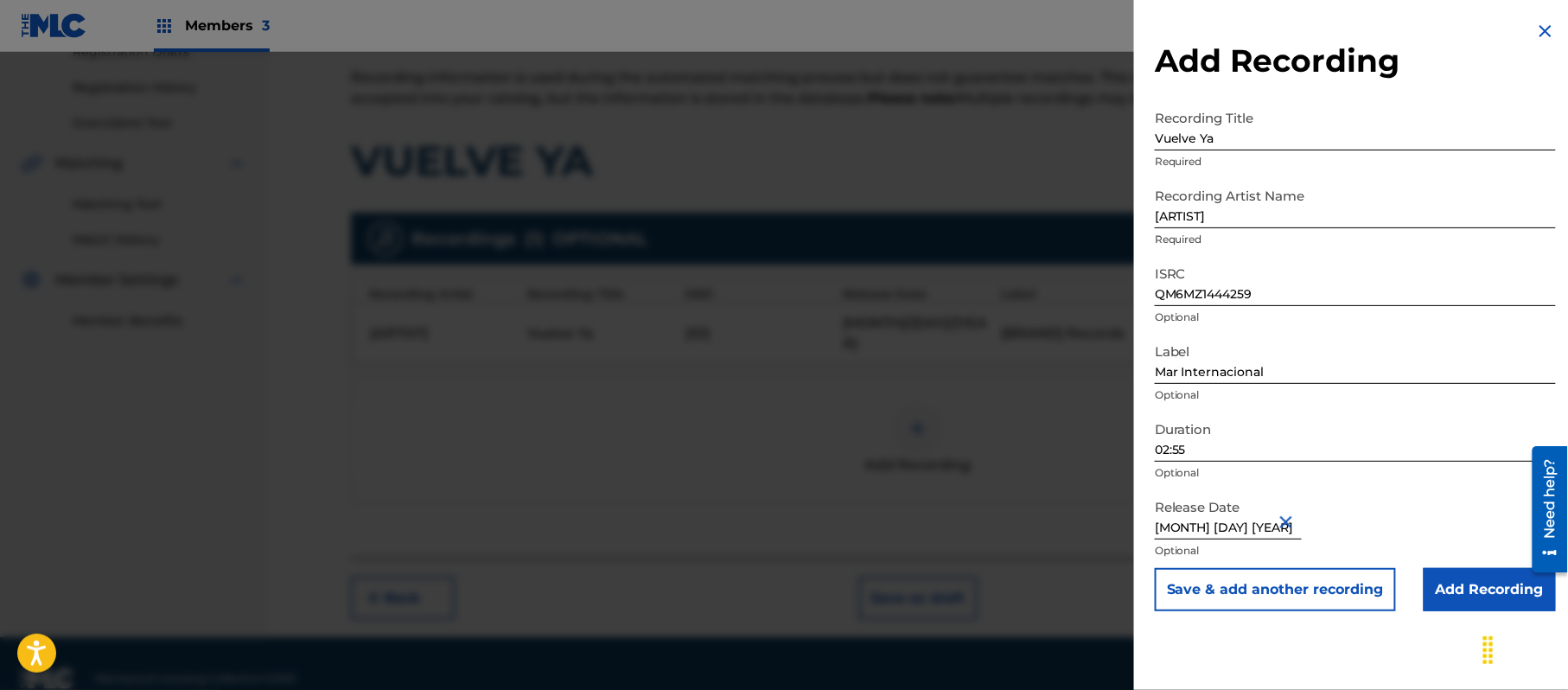 click on "Add Recording" at bounding box center [1489, 590] 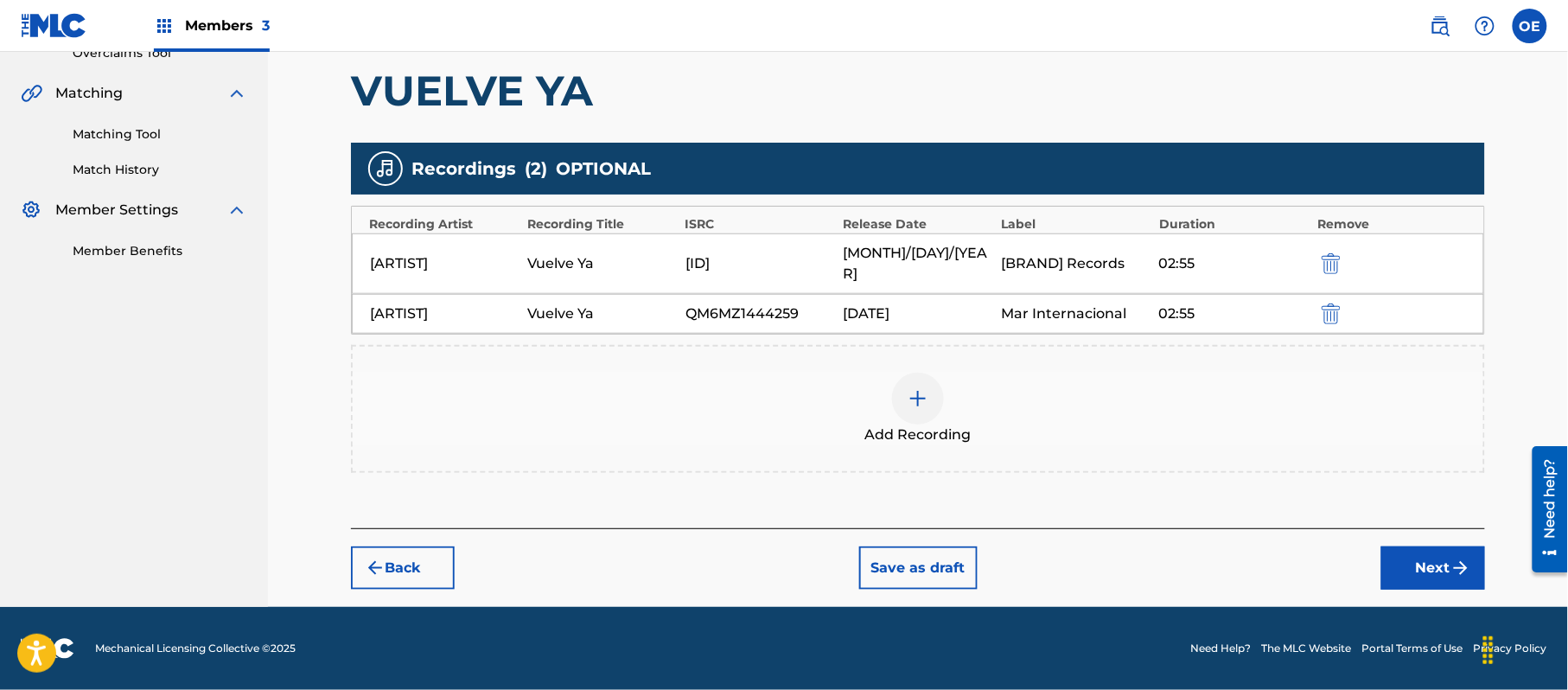 click on "Next" at bounding box center (1433, 568) 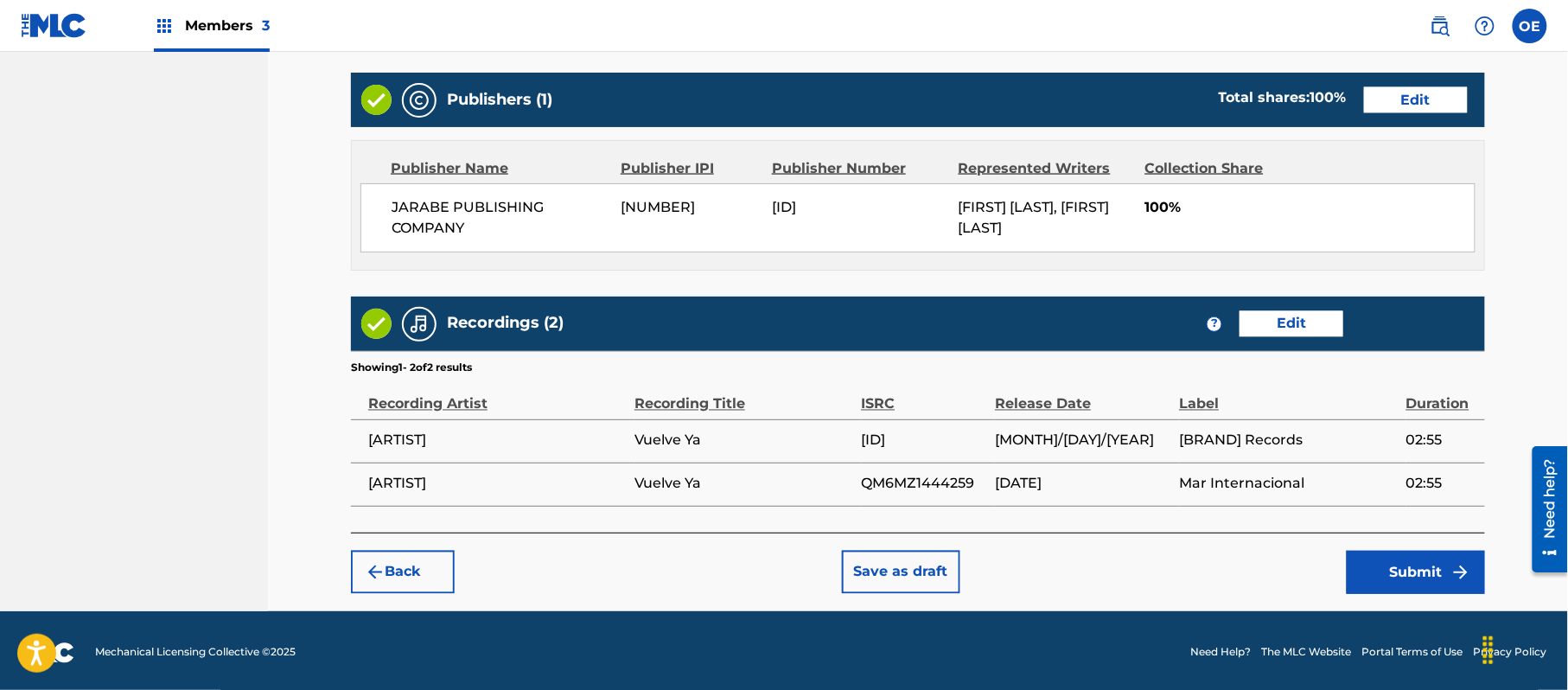 scroll, scrollTop: 886, scrollLeft: 0, axis: vertical 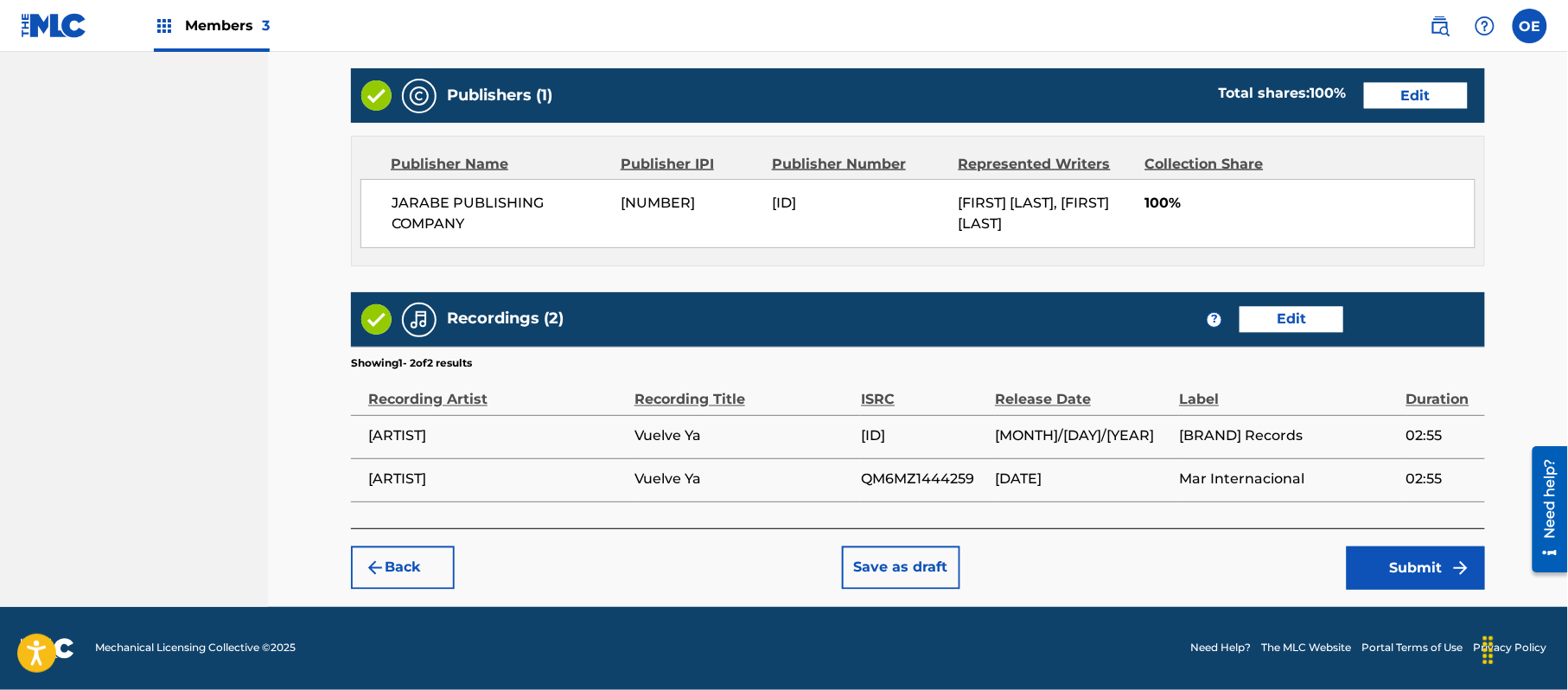 click on "Submit" at bounding box center (1416, 568) 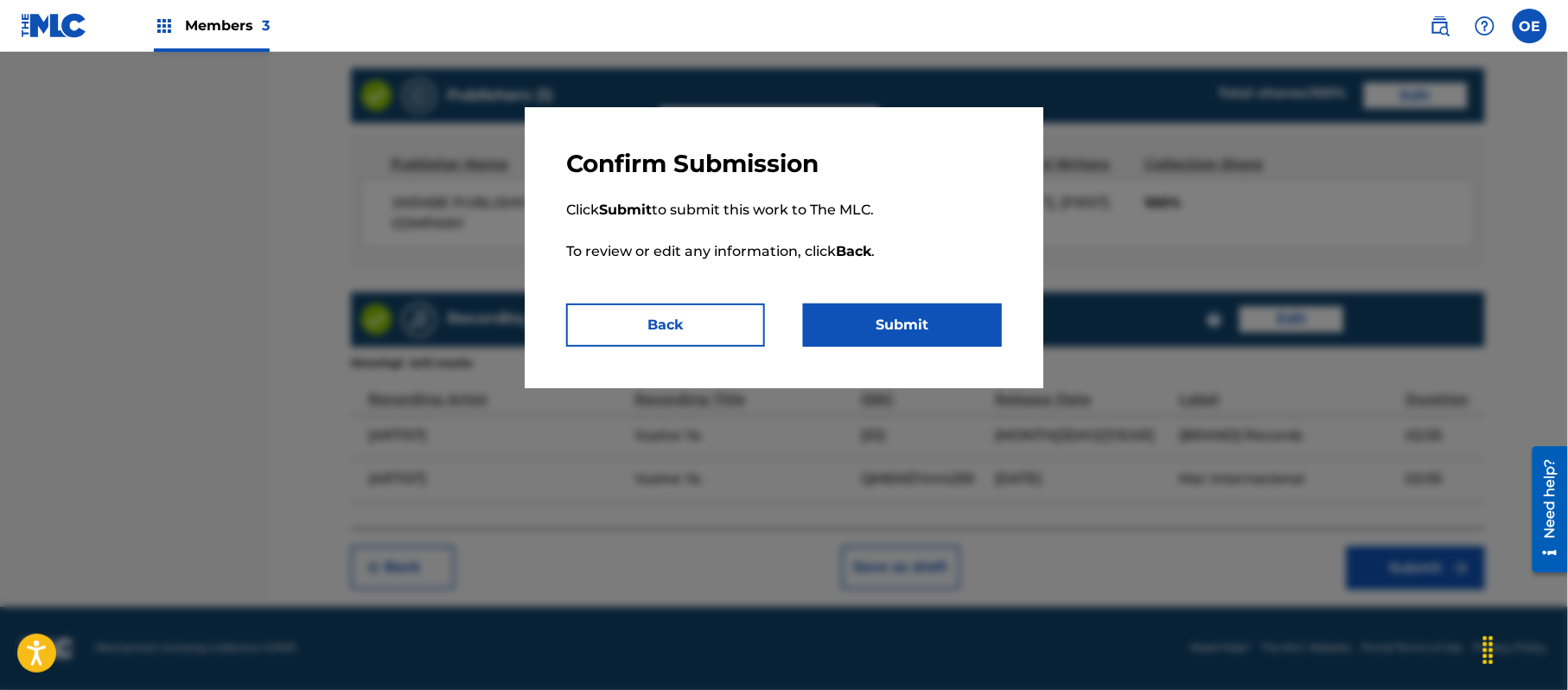 click on "Click  Submit  to submit this work to The MLC. To review or edit any information, click  Back ." at bounding box center (784, 241) 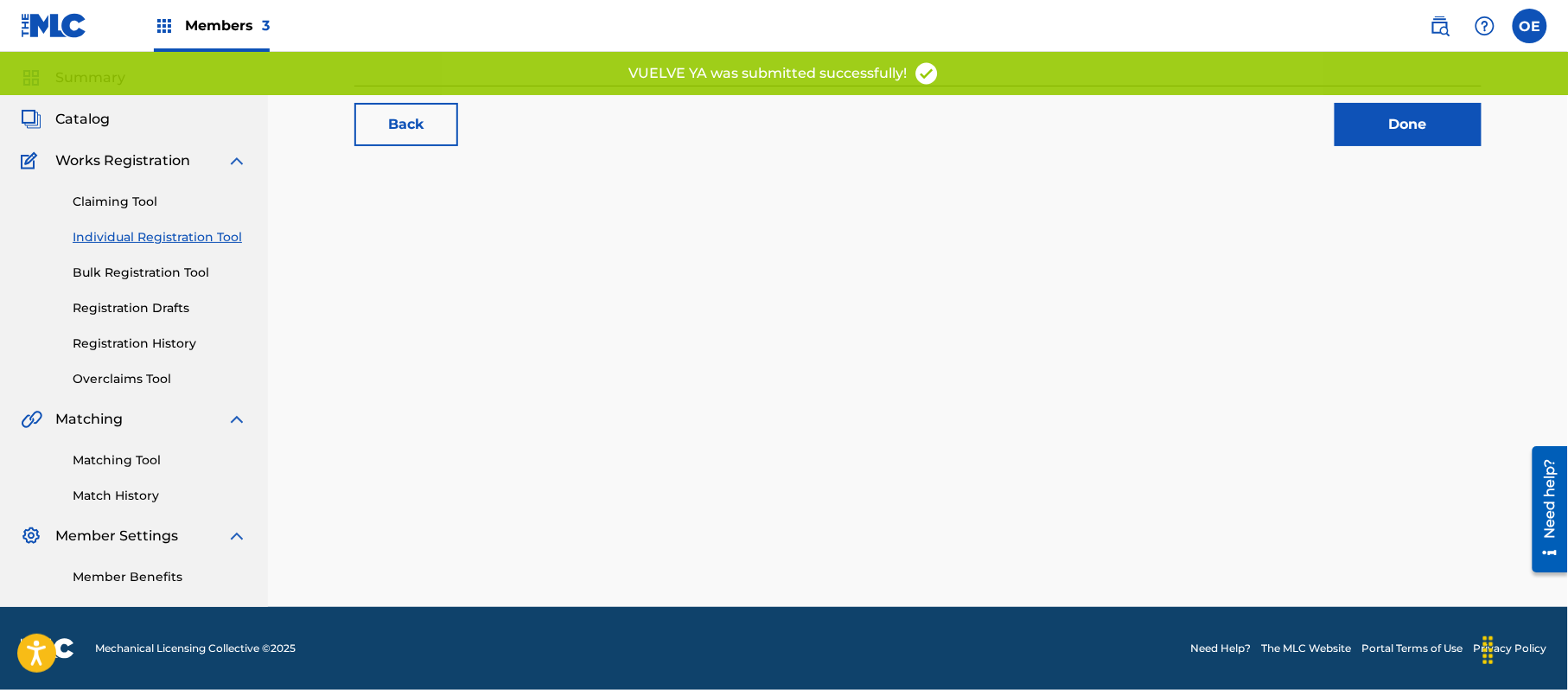 scroll, scrollTop: 0, scrollLeft: 0, axis: both 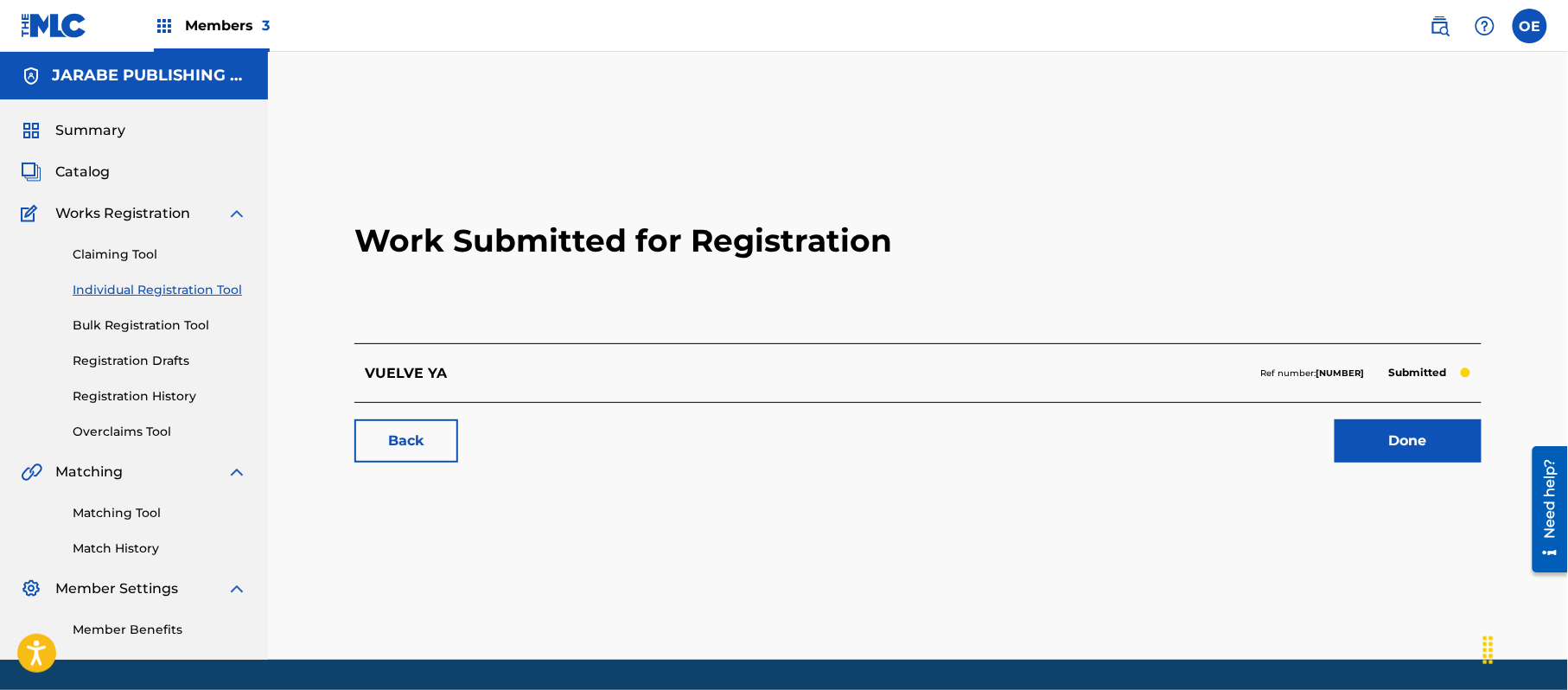 click on "Claiming Tool Individual Registration Tool Bulk Registration Tool Registration Drafts Registration History Overclaims Tool" at bounding box center (134, 332) 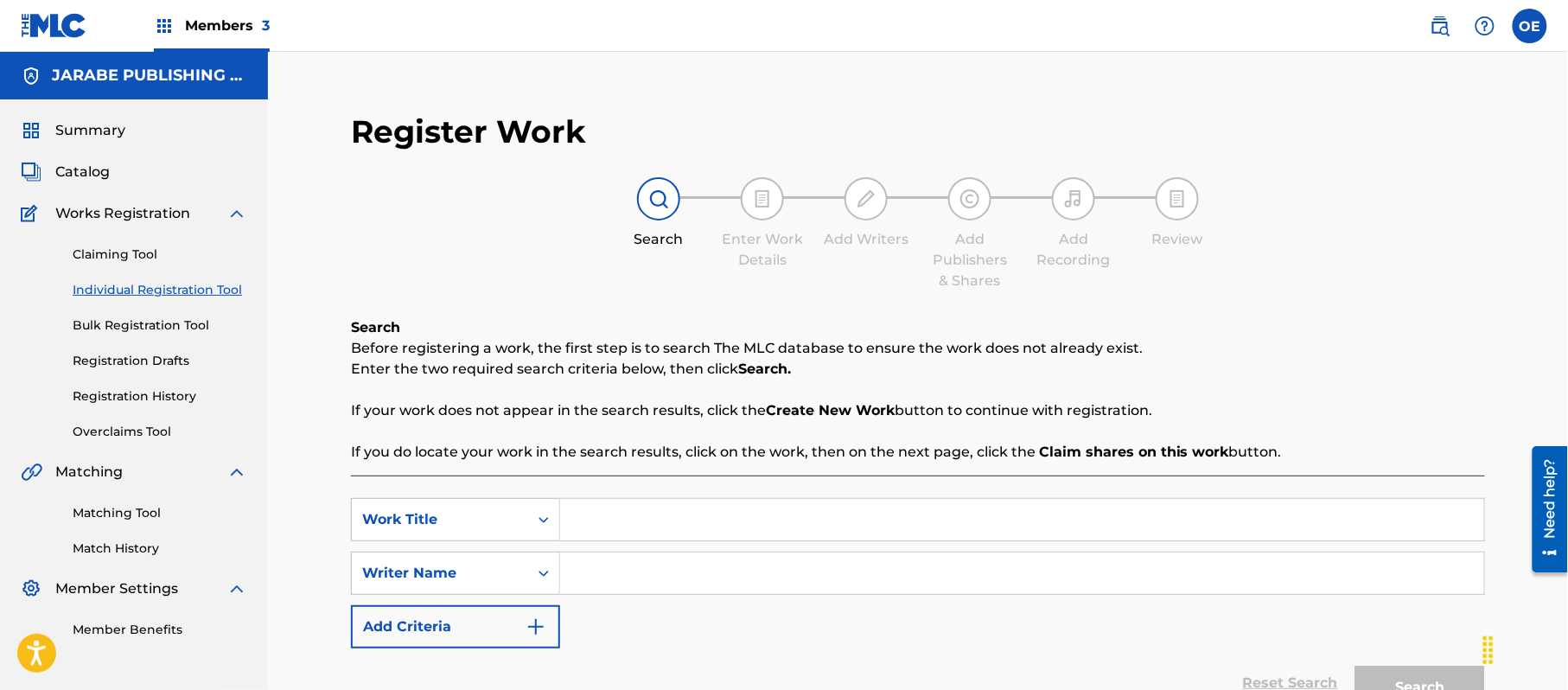 click at bounding box center (1022, 520) 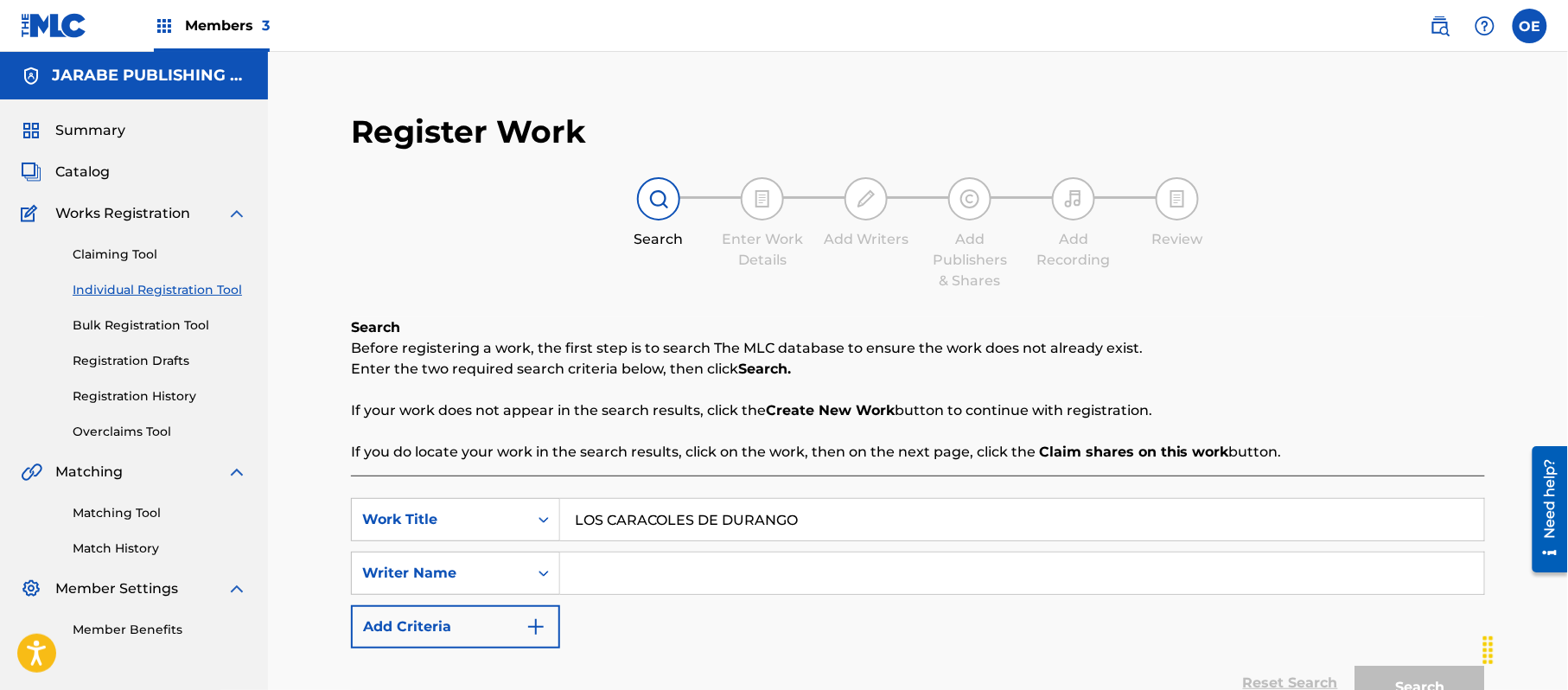 drag, startPoint x: 833, startPoint y: 520, endPoint x: 136, endPoint y: 457, distance: 699.8414 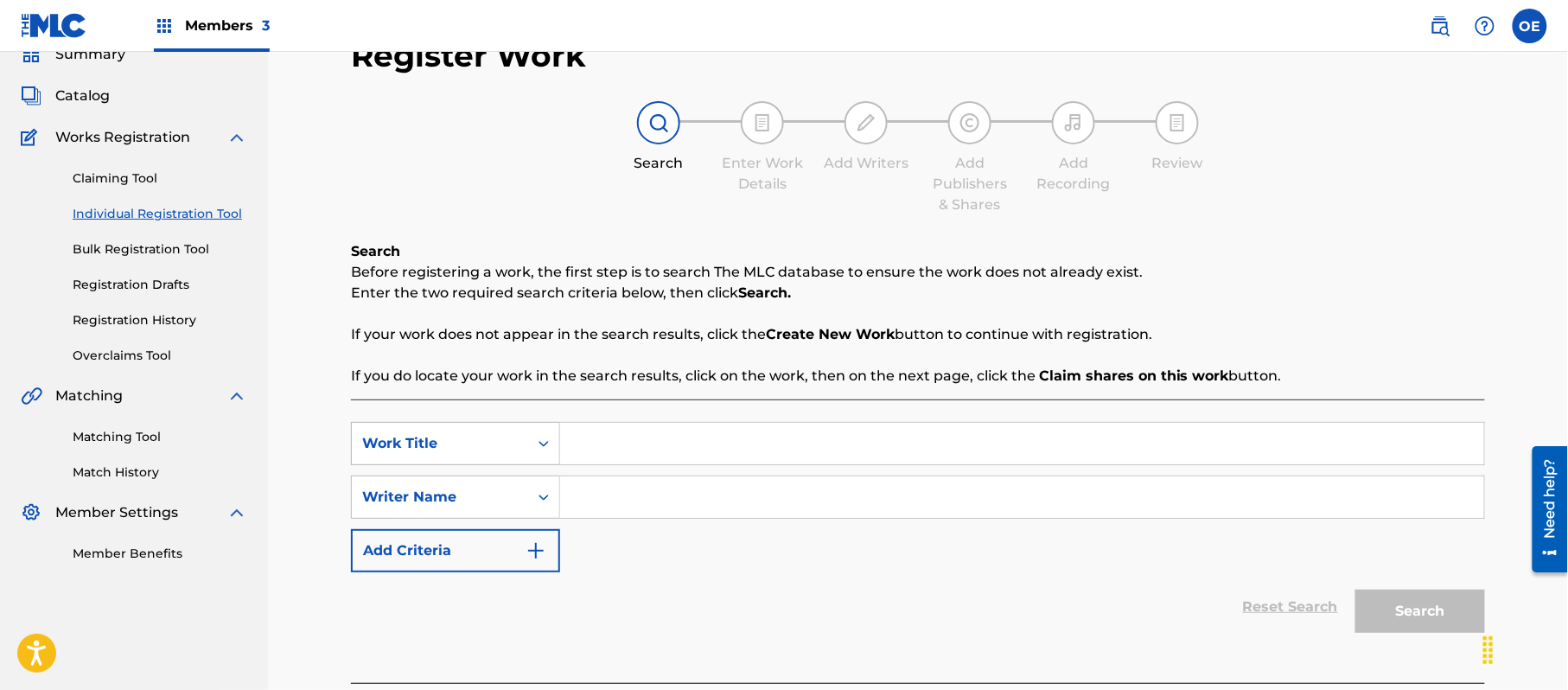 click on "Work Title" at bounding box center (456, 444) 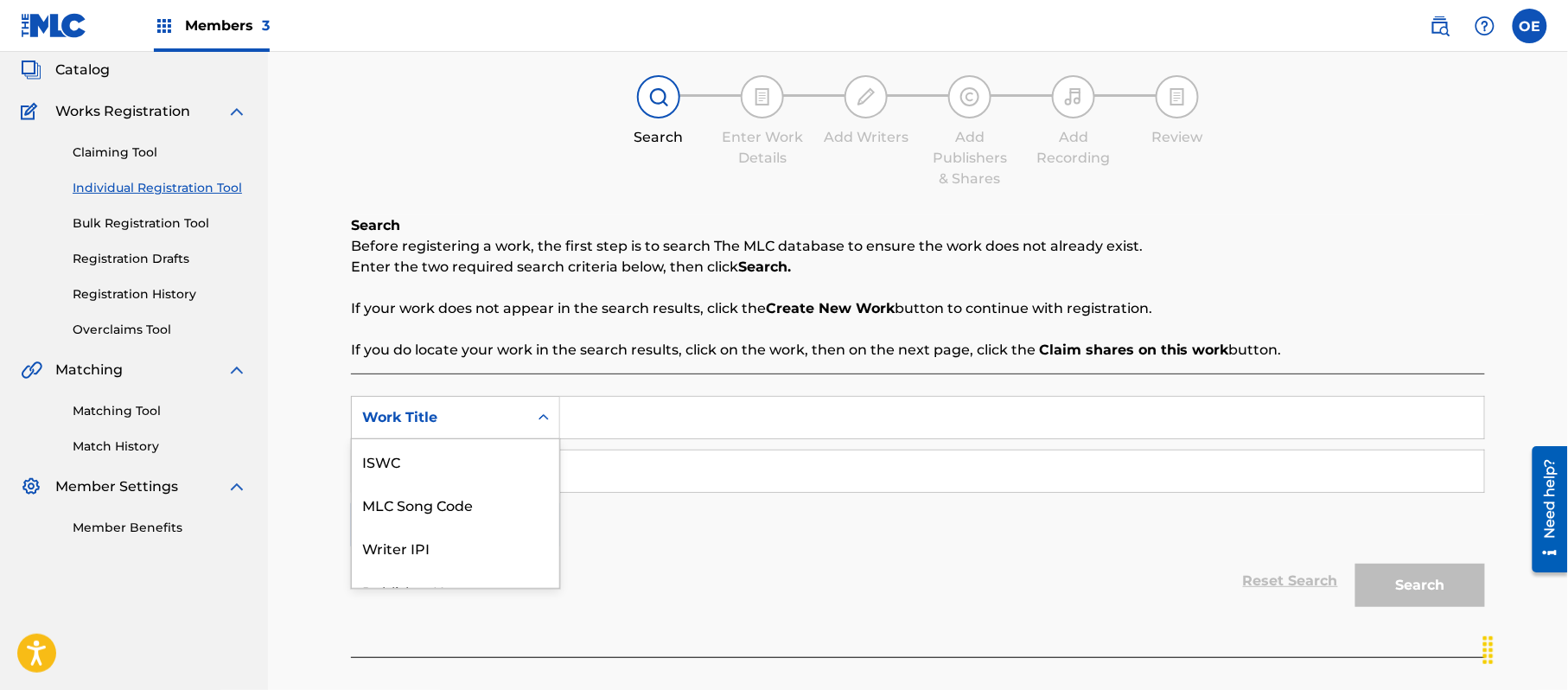 scroll, scrollTop: 112, scrollLeft: 0, axis: vertical 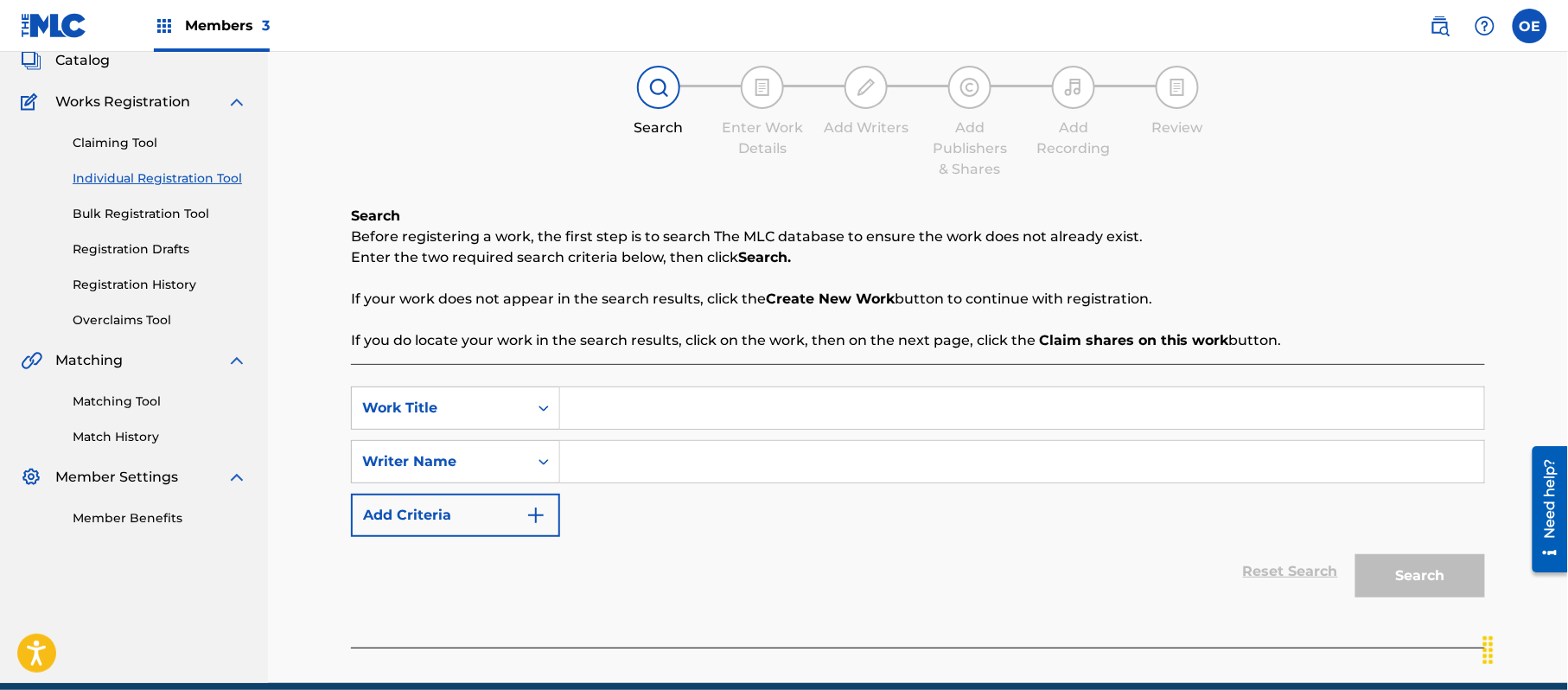 click at bounding box center [1022, 408] 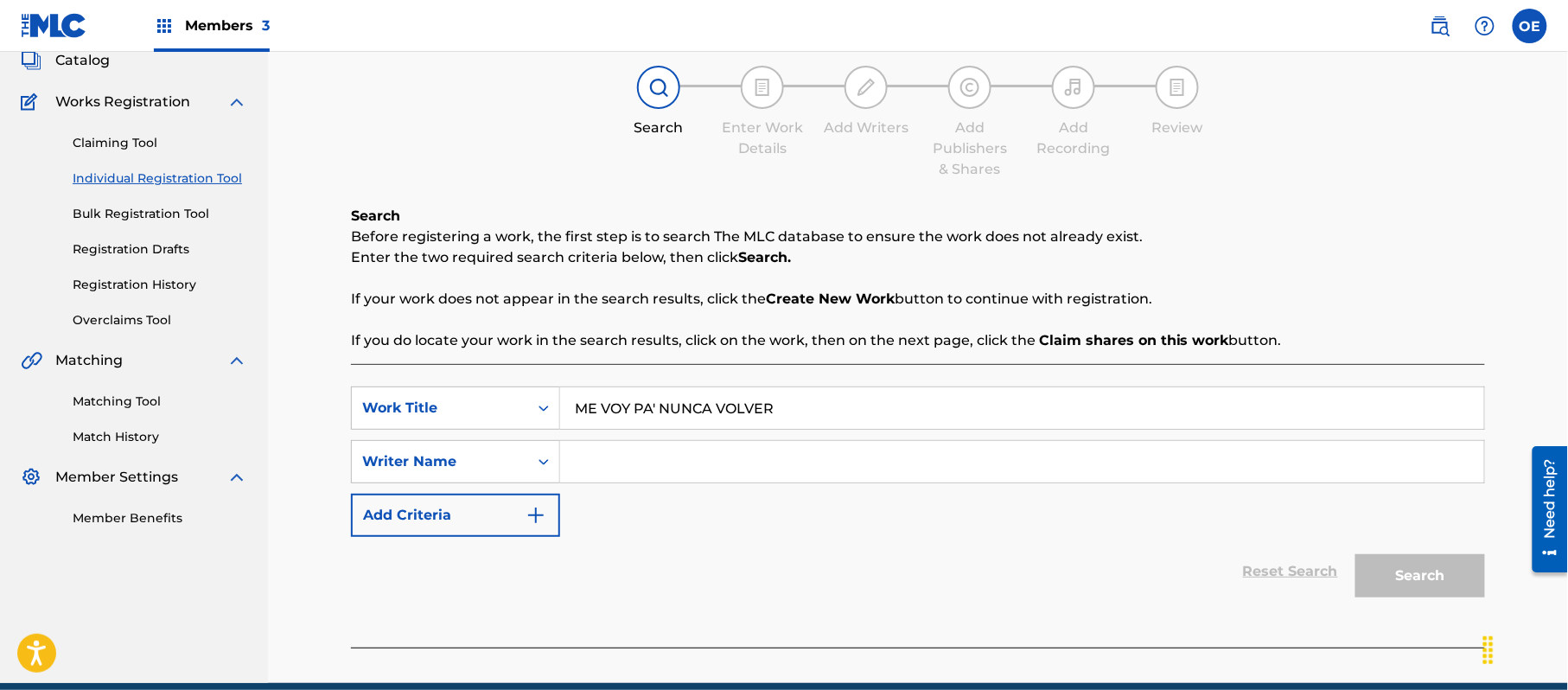 click at bounding box center (1022, 462) 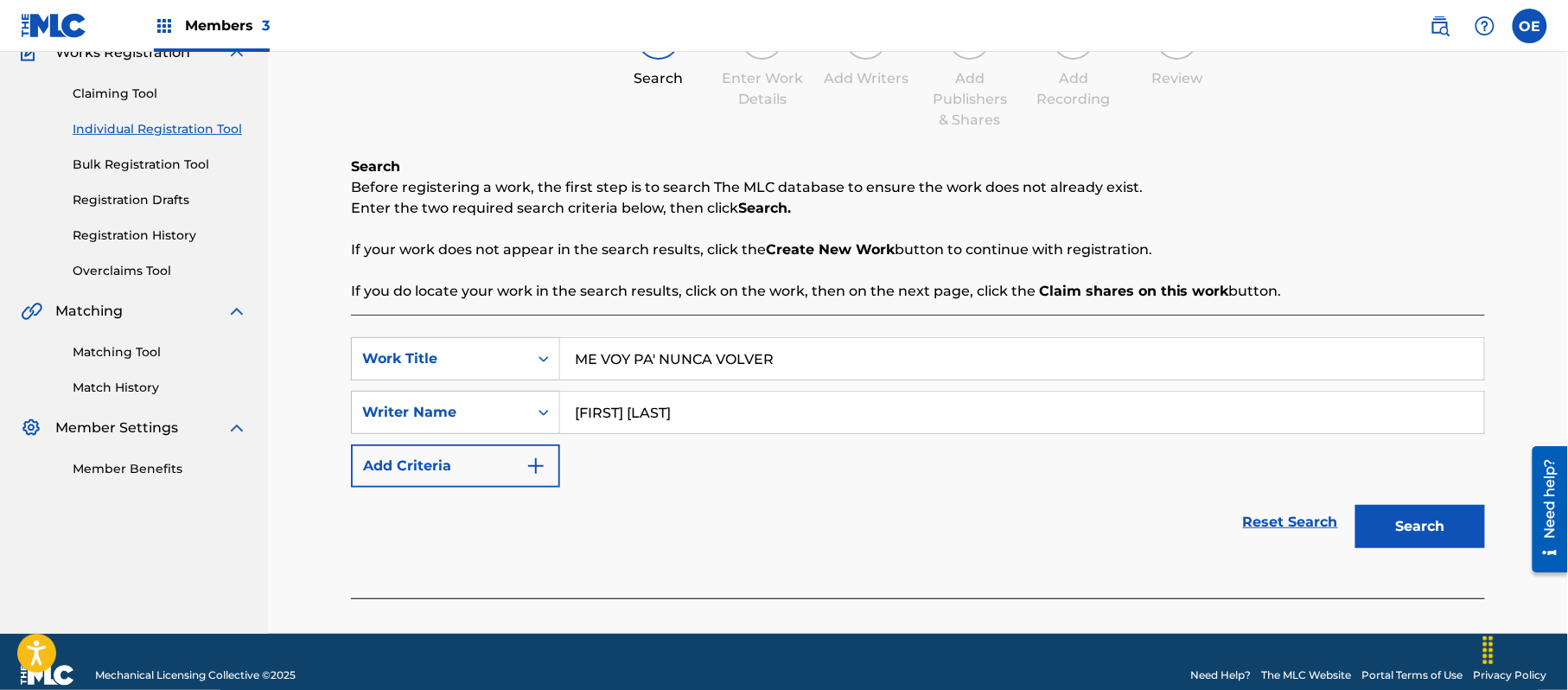 scroll, scrollTop: 188, scrollLeft: 0, axis: vertical 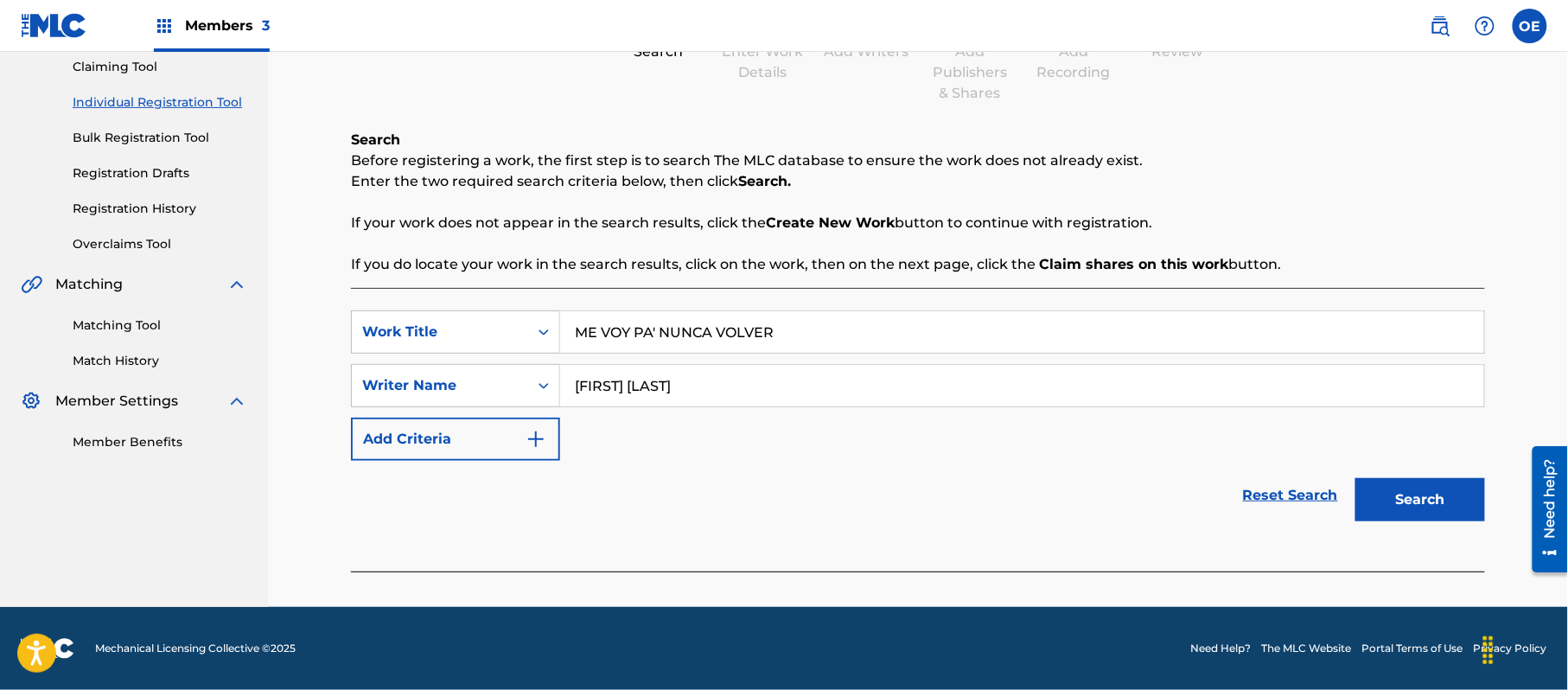 click on "Search" at bounding box center [1420, 500] 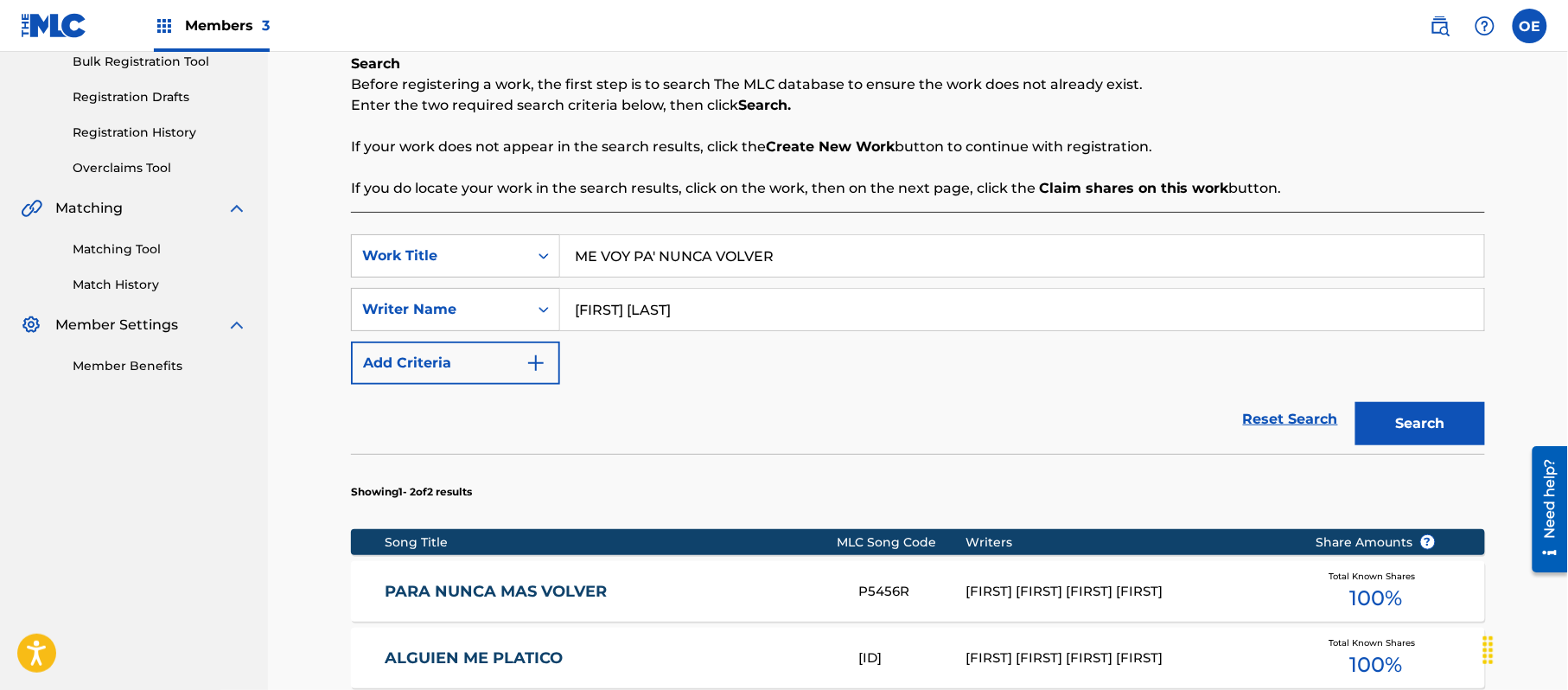 scroll, scrollTop: 303, scrollLeft: 0, axis: vertical 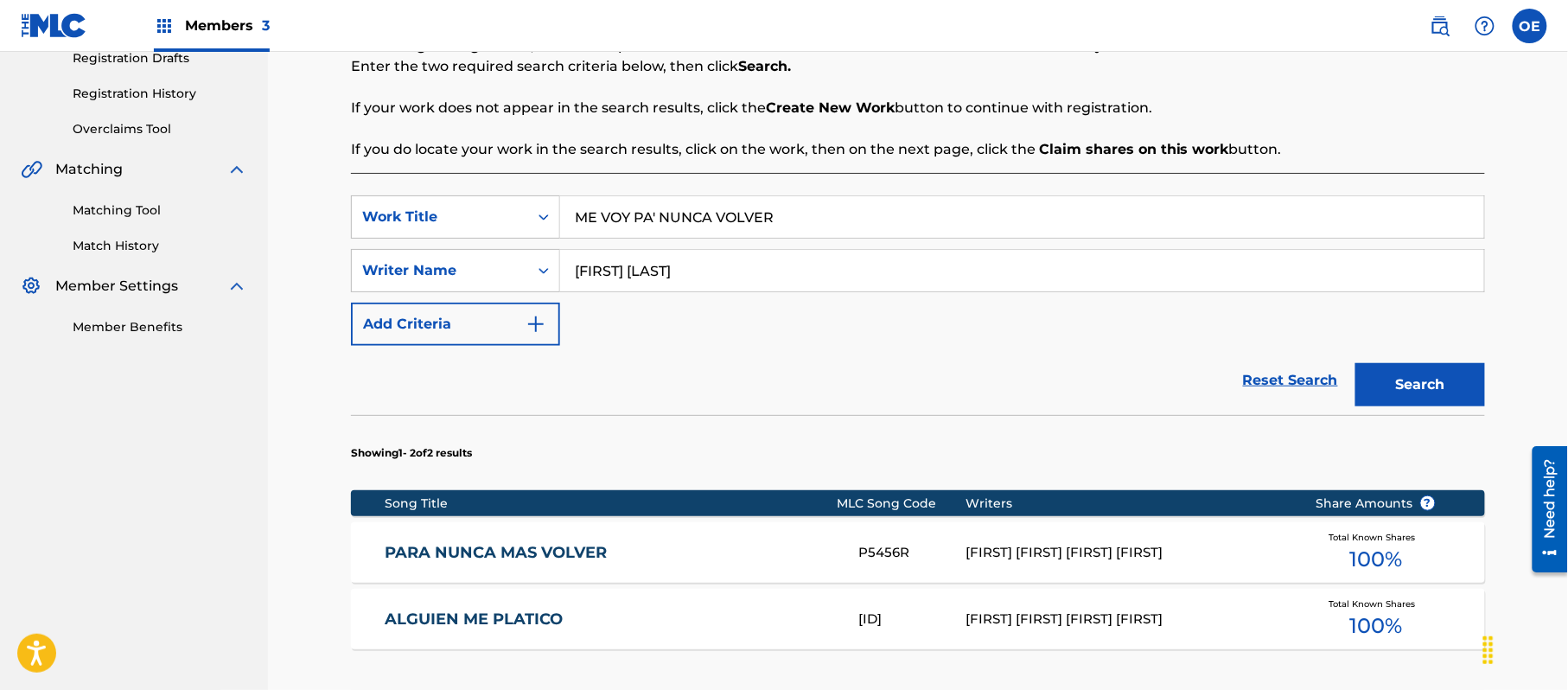 click on "PARA NUNCA MAS VOLVER P5456R [FIRST] [LAST] [LAST] Total Known Shares 100 %" at bounding box center [918, 553] 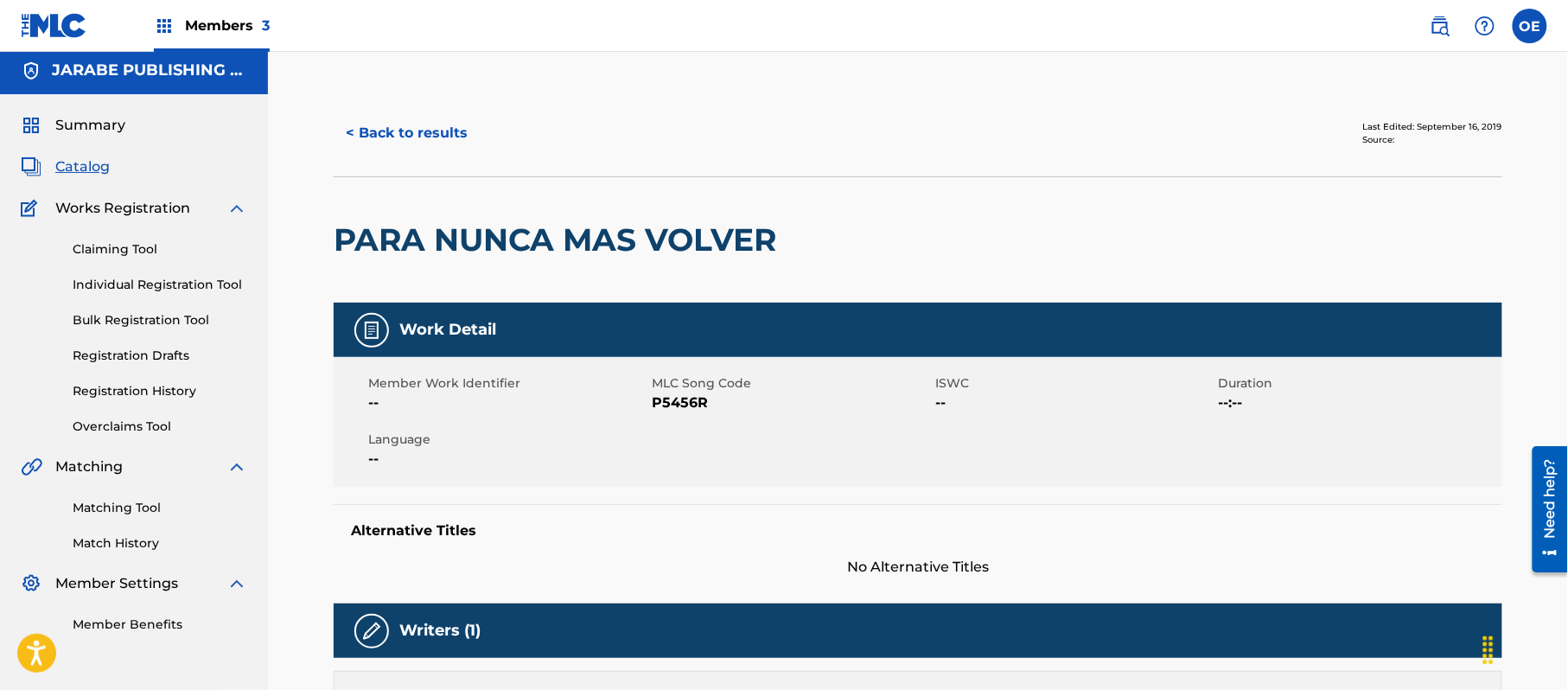 scroll, scrollTop: 0, scrollLeft: 0, axis: both 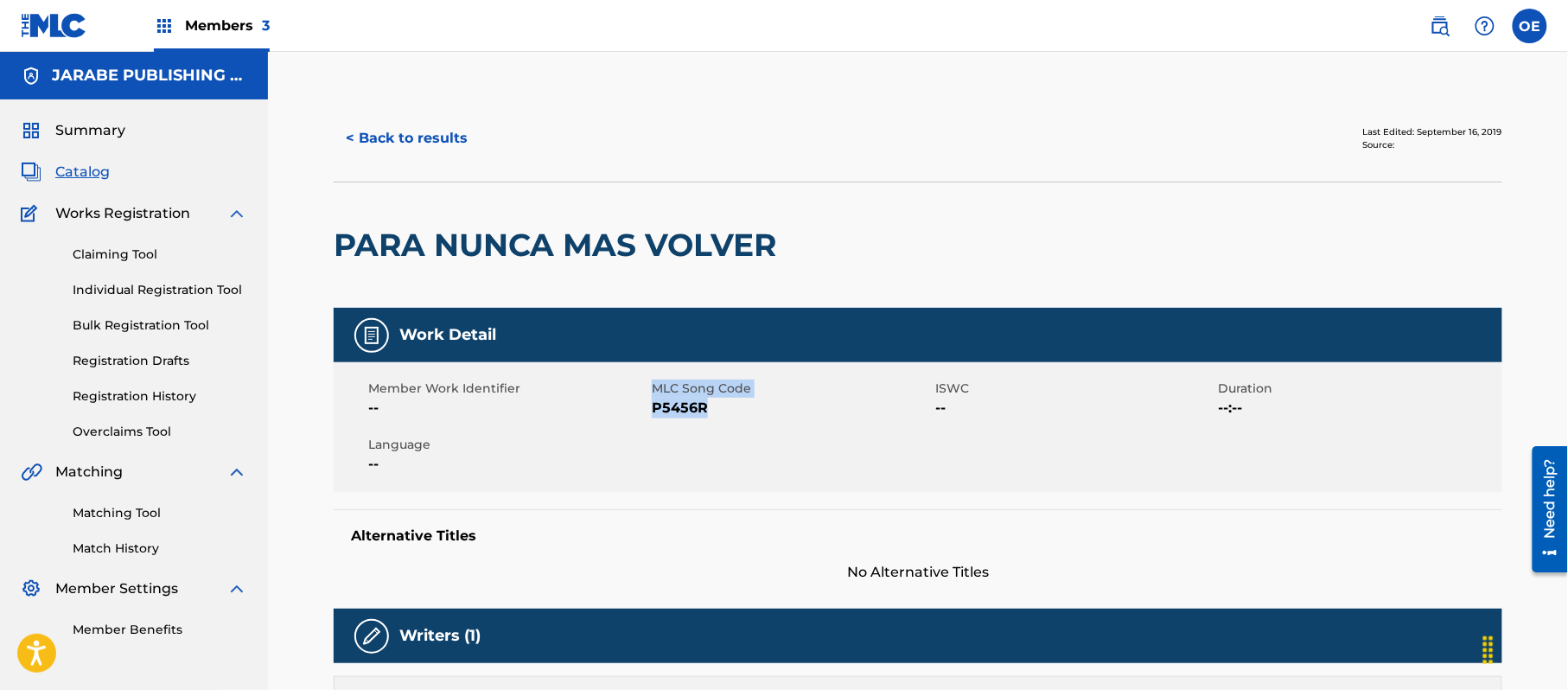 drag, startPoint x: 744, startPoint y: 399, endPoint x: 650, endPoint y: 422, distance: 96.77293 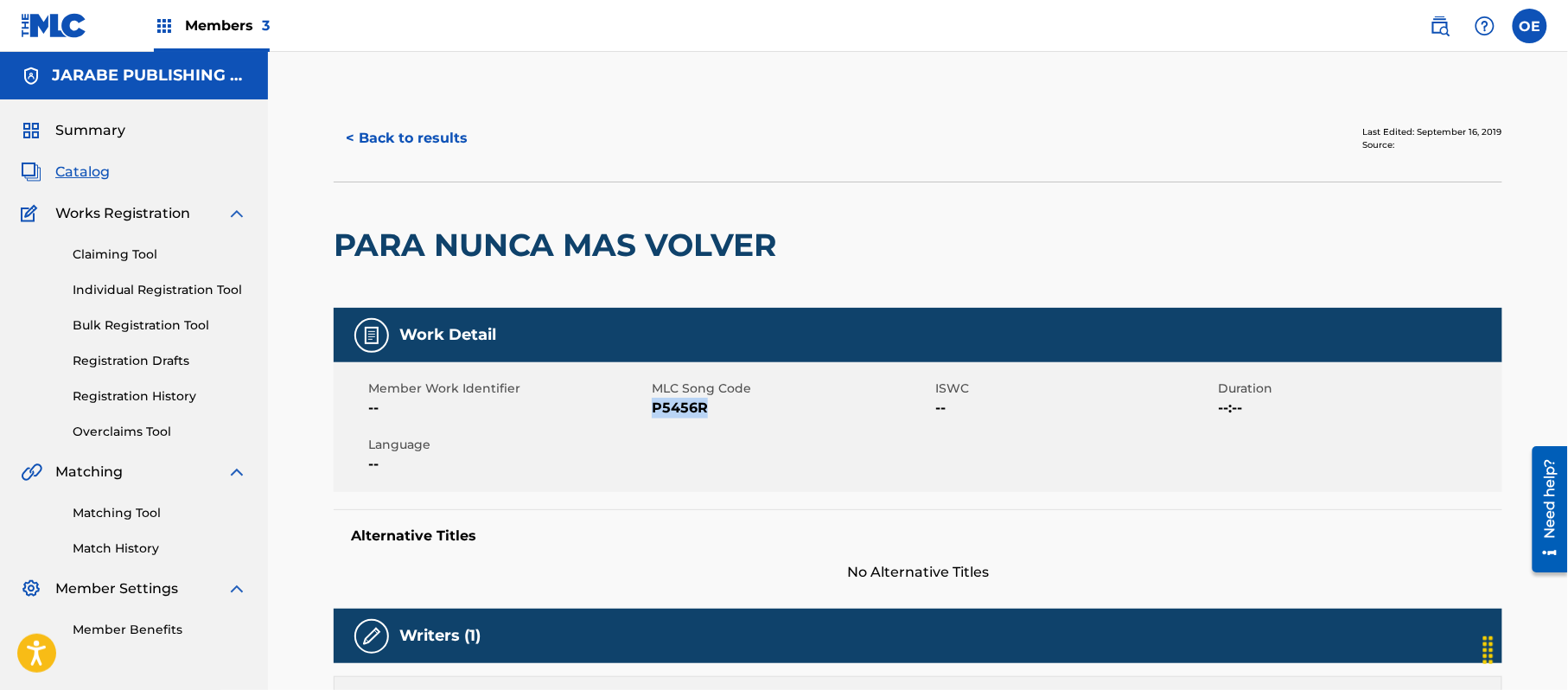 drag, startPoint x: 695, startPoint y: 415, endPoint x: 657, endPoint y: 417, distance: 38.0526 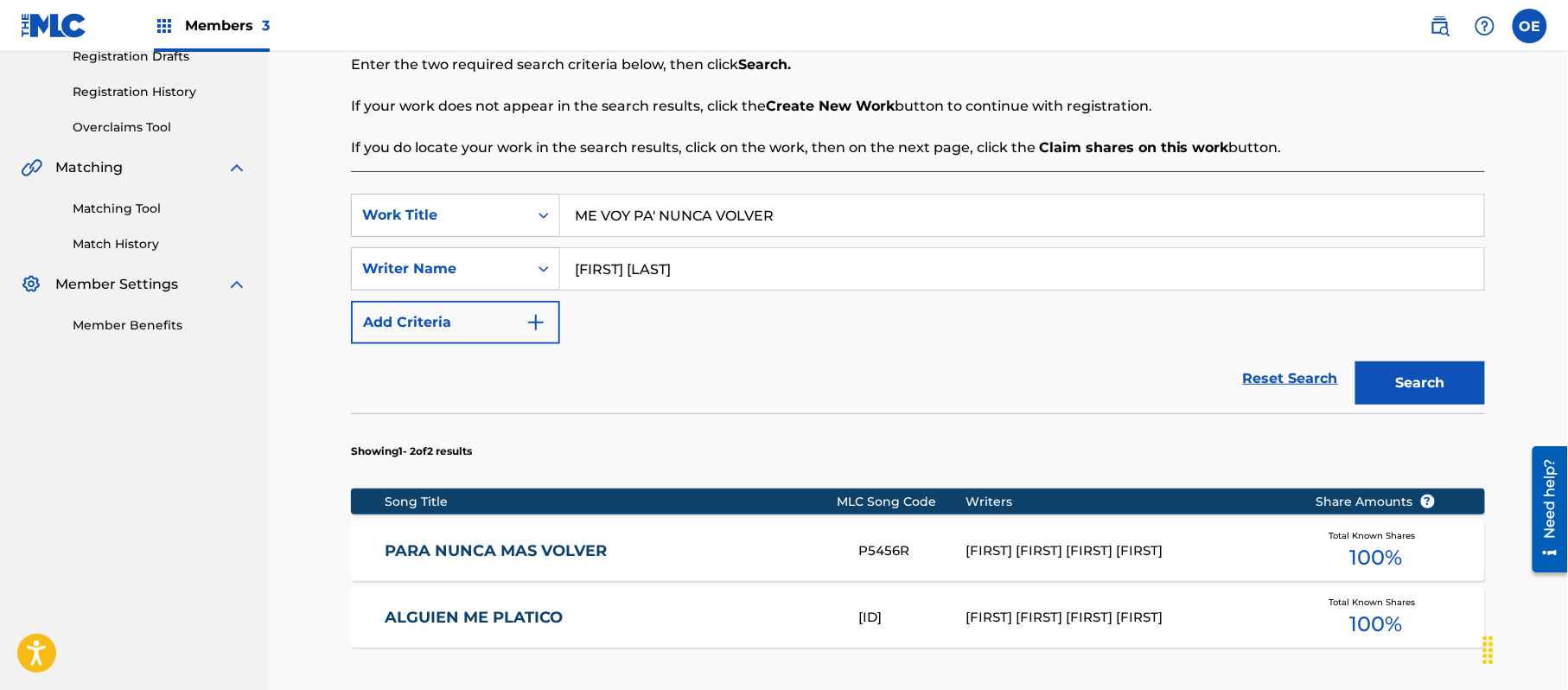 scroll, scrollTop: 574, scrollLeft: 0, axis: vertical 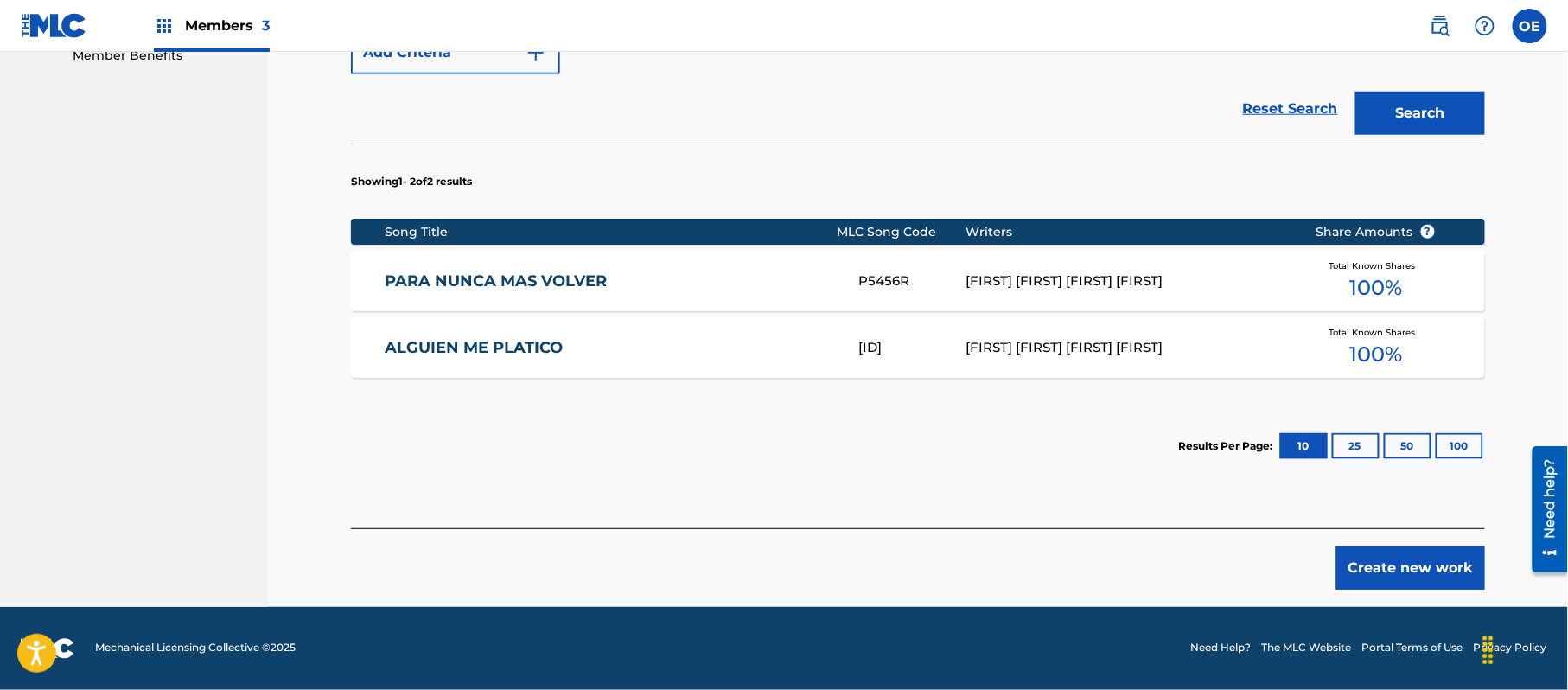 click on "Create new work" at bounding box center (1411, 568) 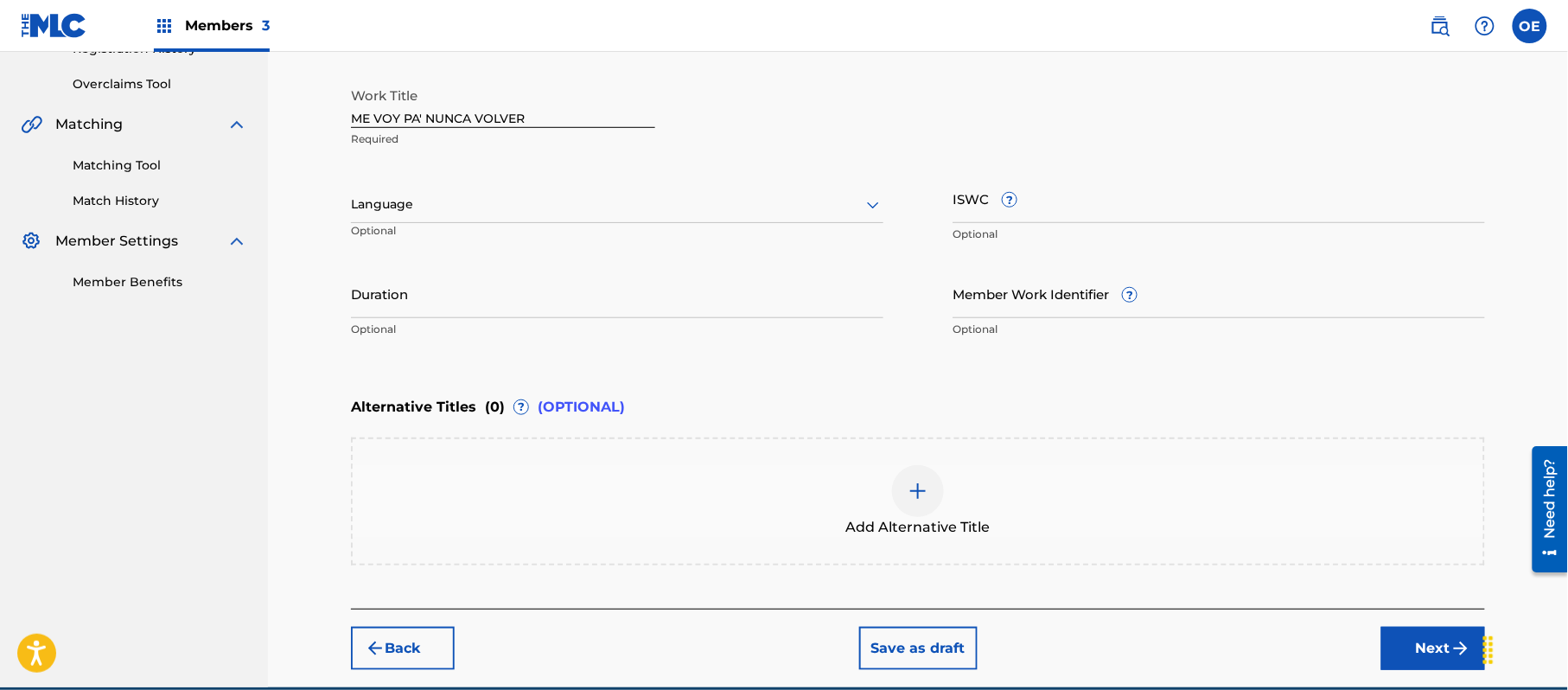 scroll, scrollTop: 311, scrollLeft: 0, axis: vertical 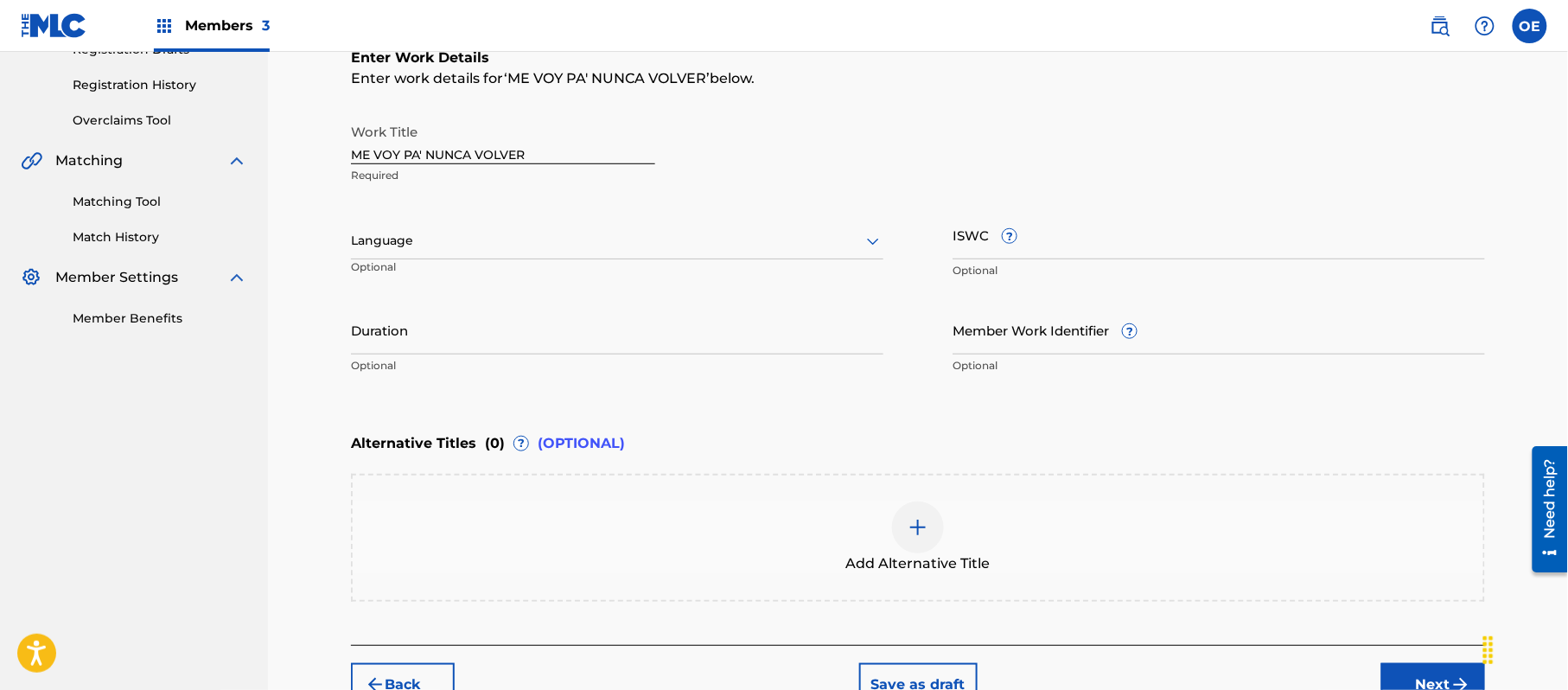 click at bounding box center [617, 240] 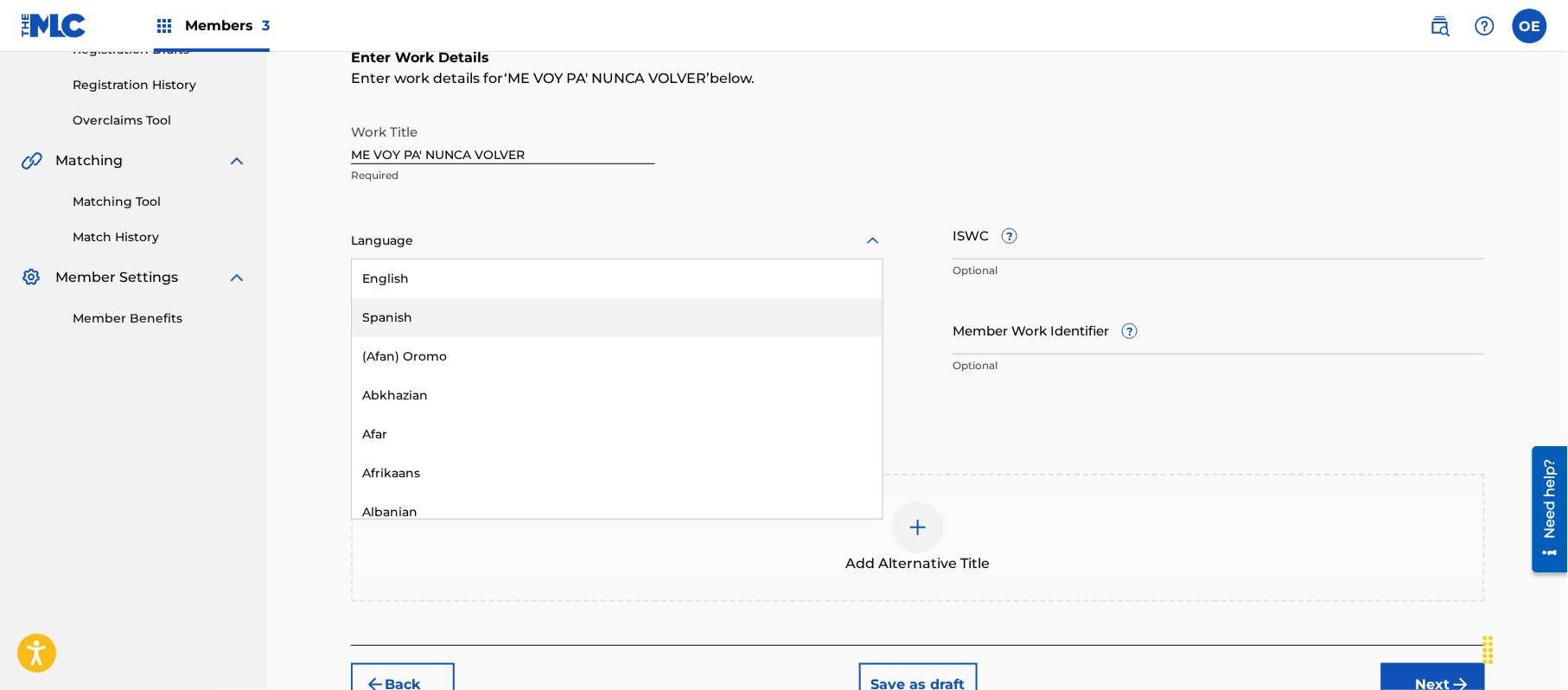 click on "Spanish" at bounding box center (617, 317) 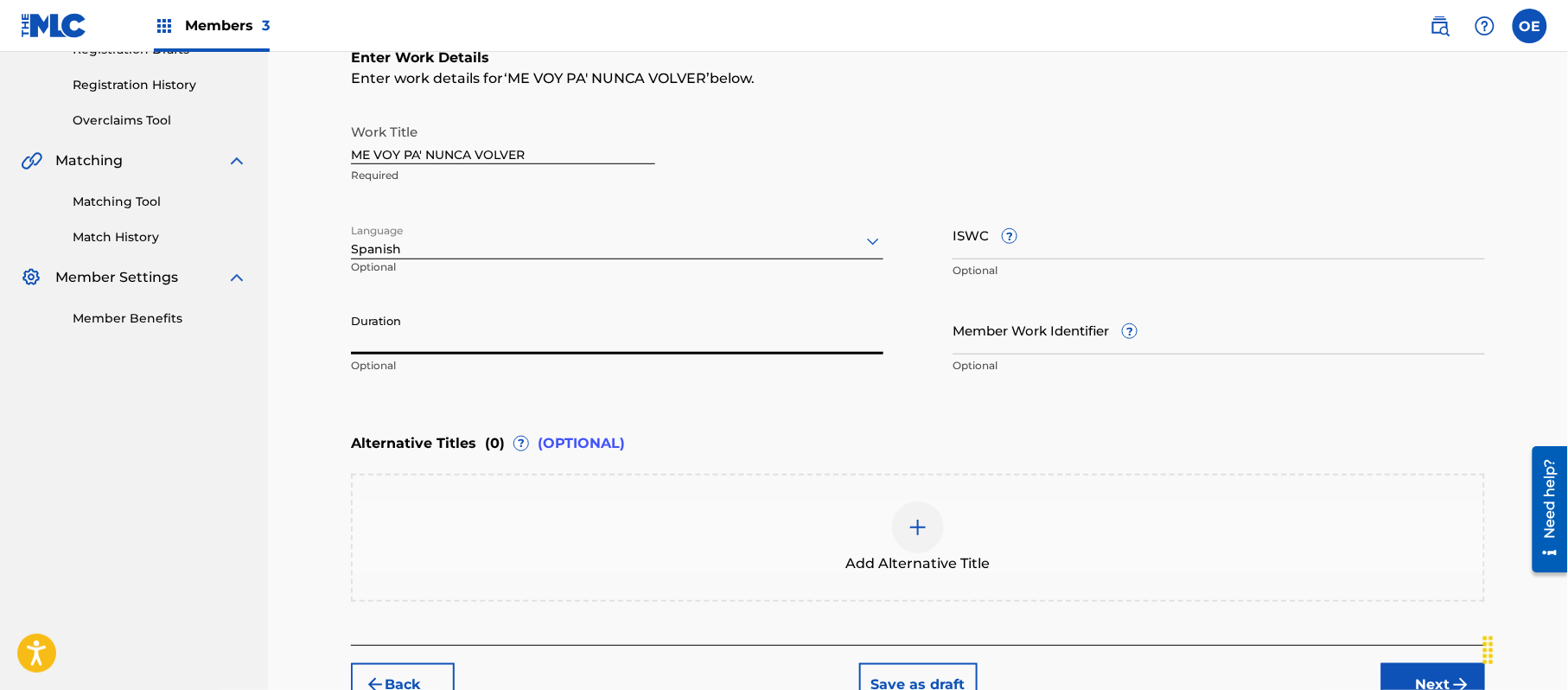 click on "Duration" at bounding box center [617, 329] 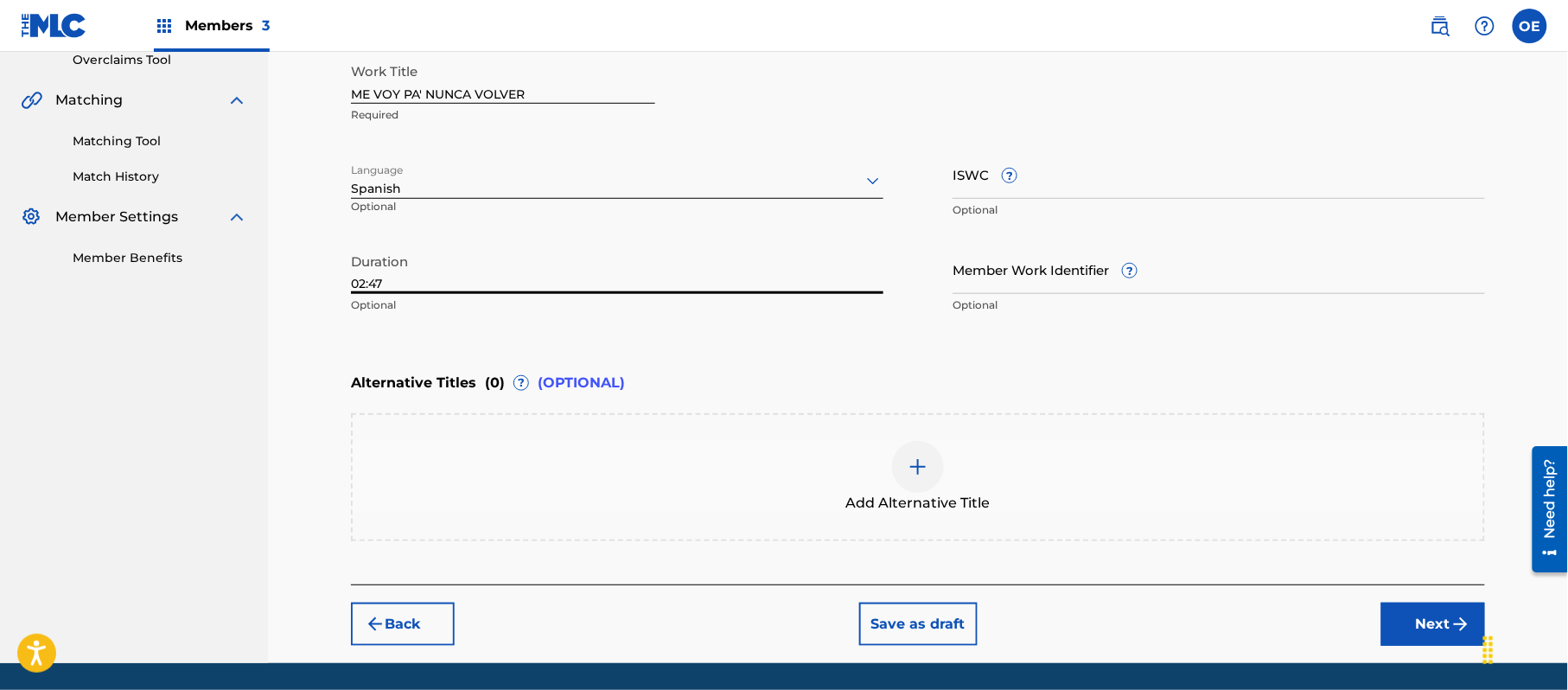 scroll, scrollTop: 426, scrollLeft: 0, axis: vertical 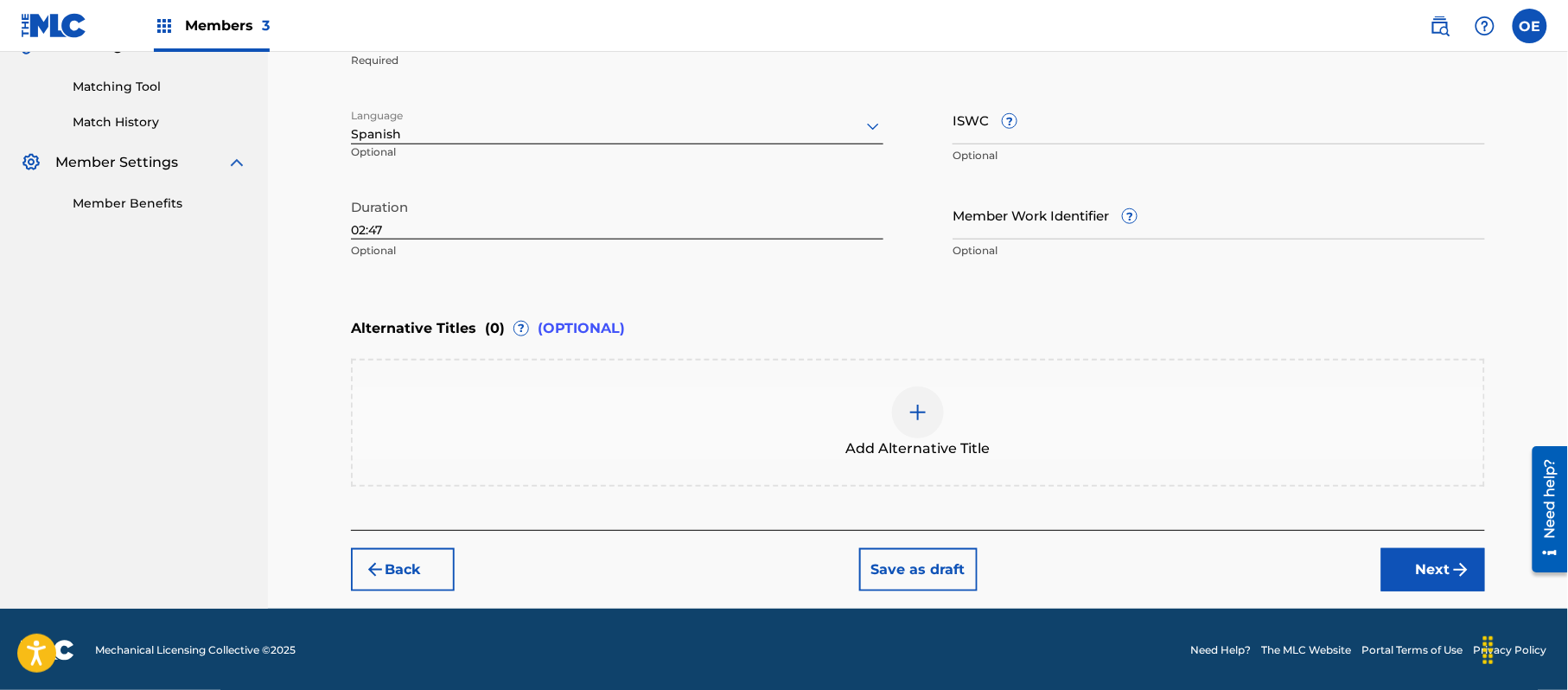 click on "Back Save as draft Next" at bounding box center (918, 560) 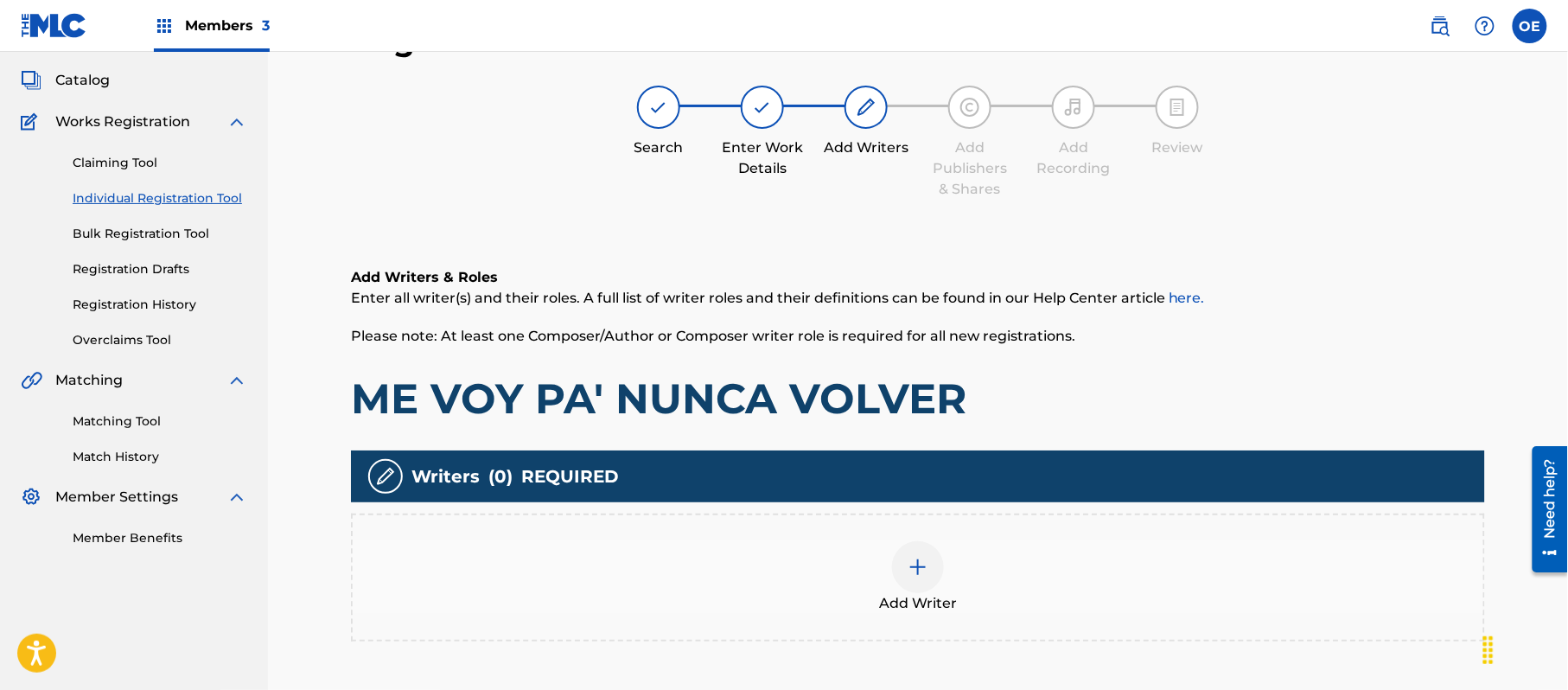 scroll, scrollTop: 78, scrollLeft: 0, axis: vertical 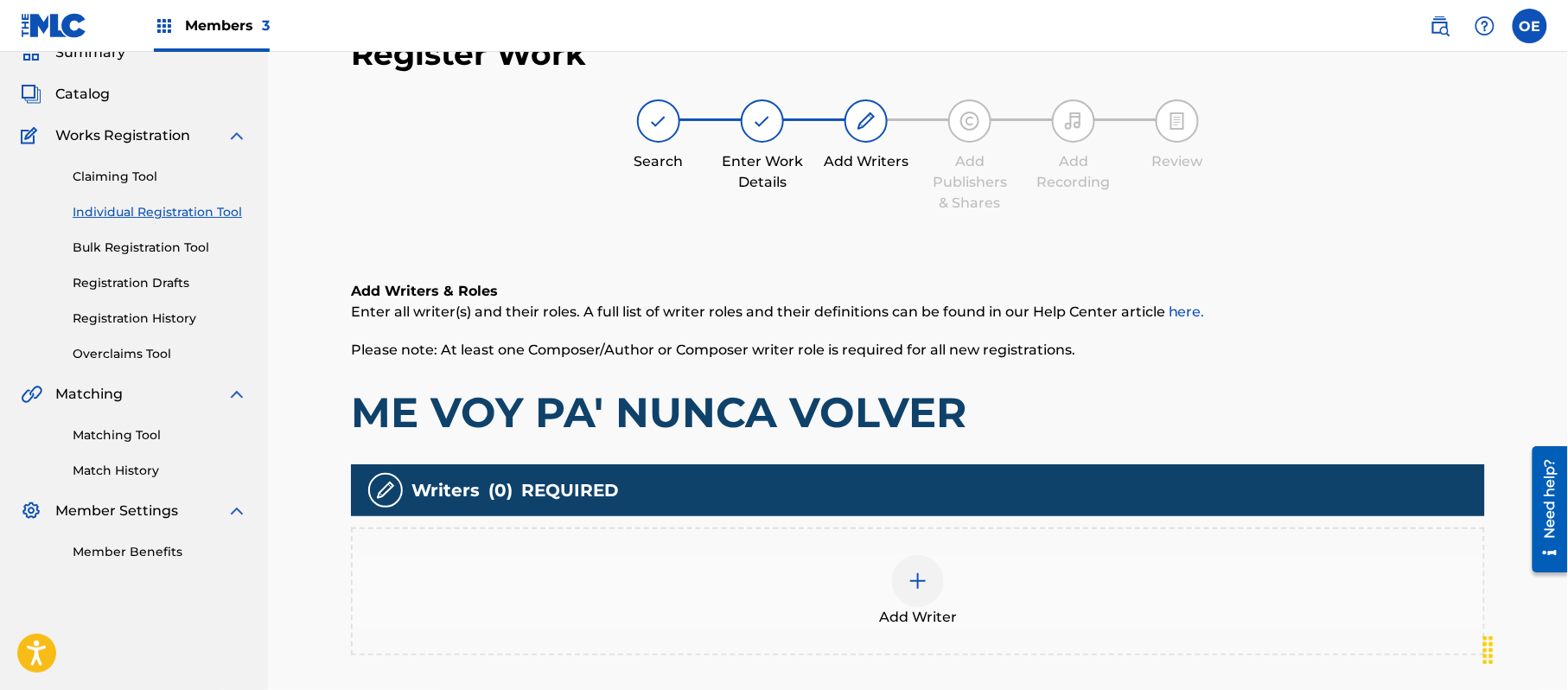 click on "Add Writer" at bounding box center [918, 591] 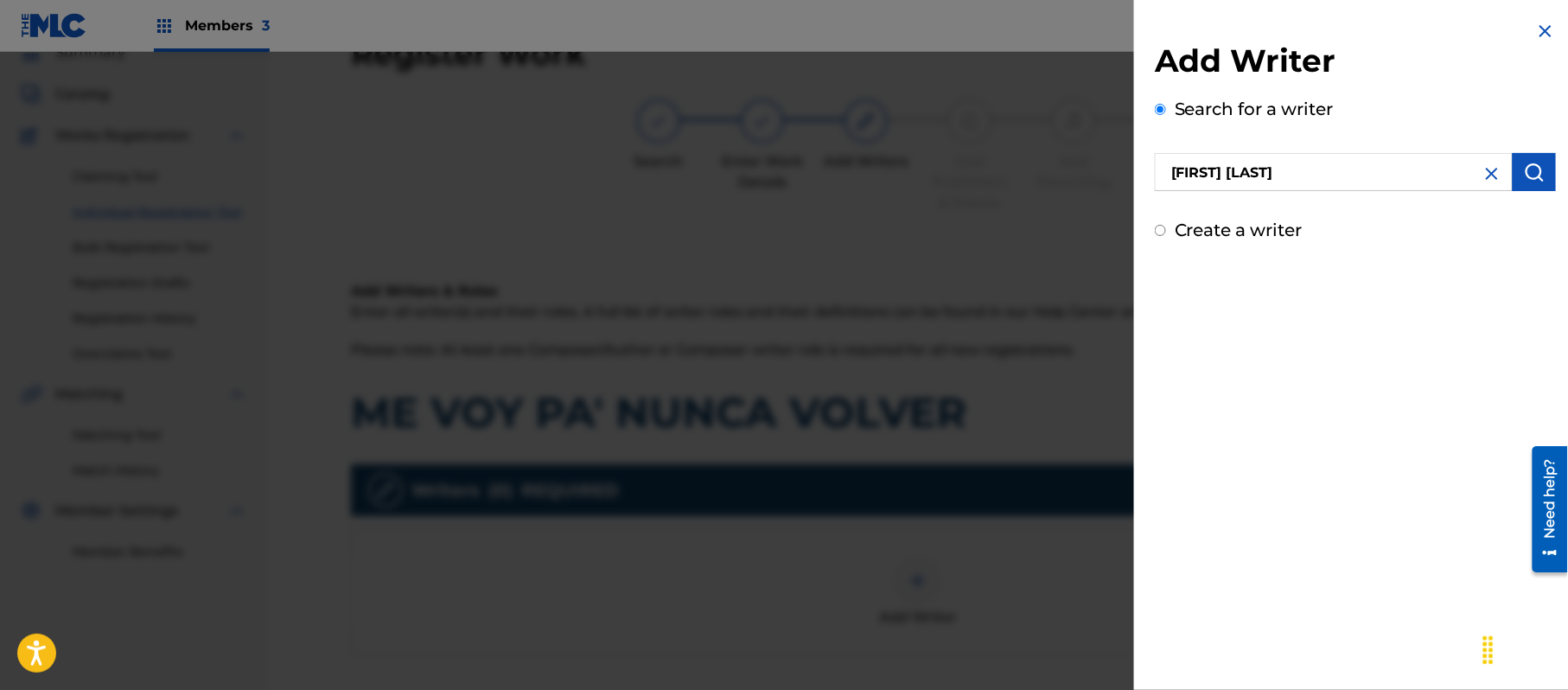 click at bounding box center [1534, 172] 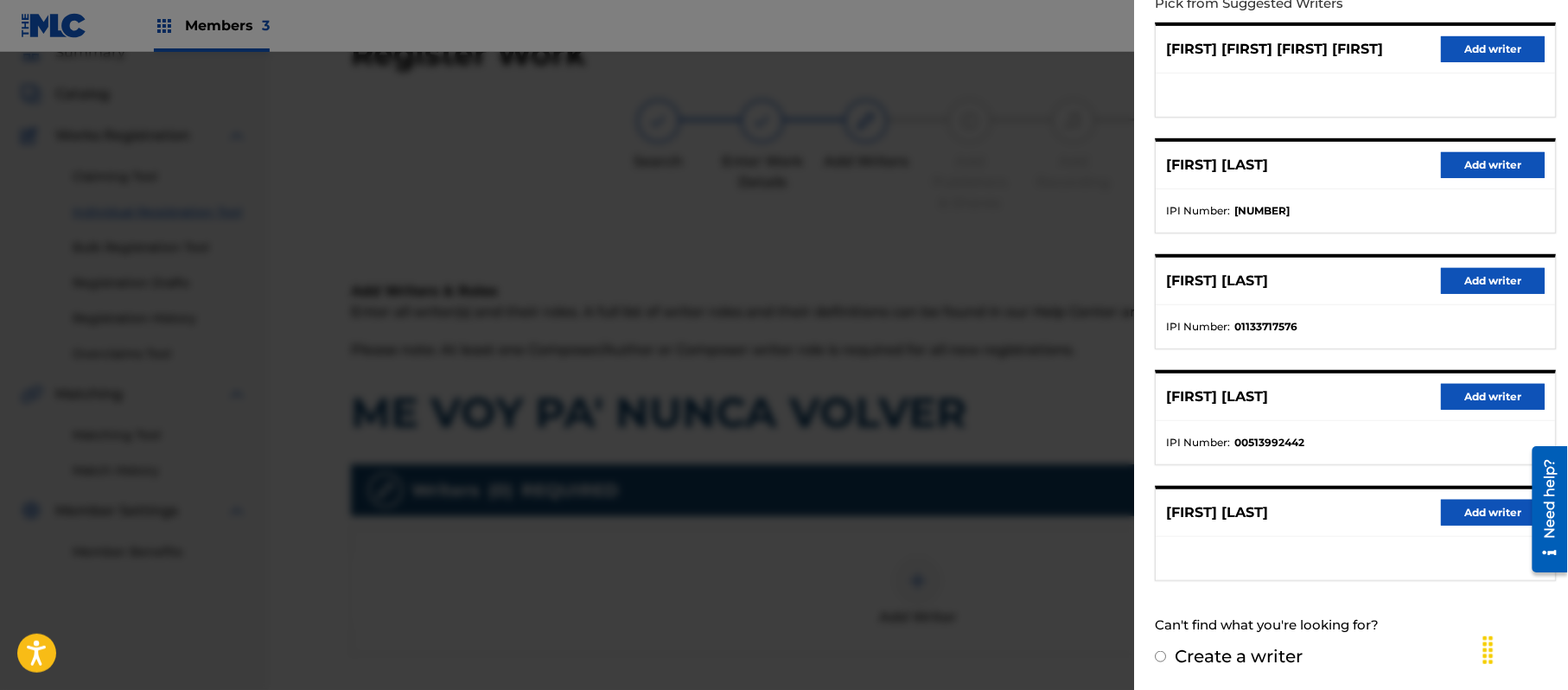 scroll, scrollTop: 114, scrollLeft: 0, axis: vertical 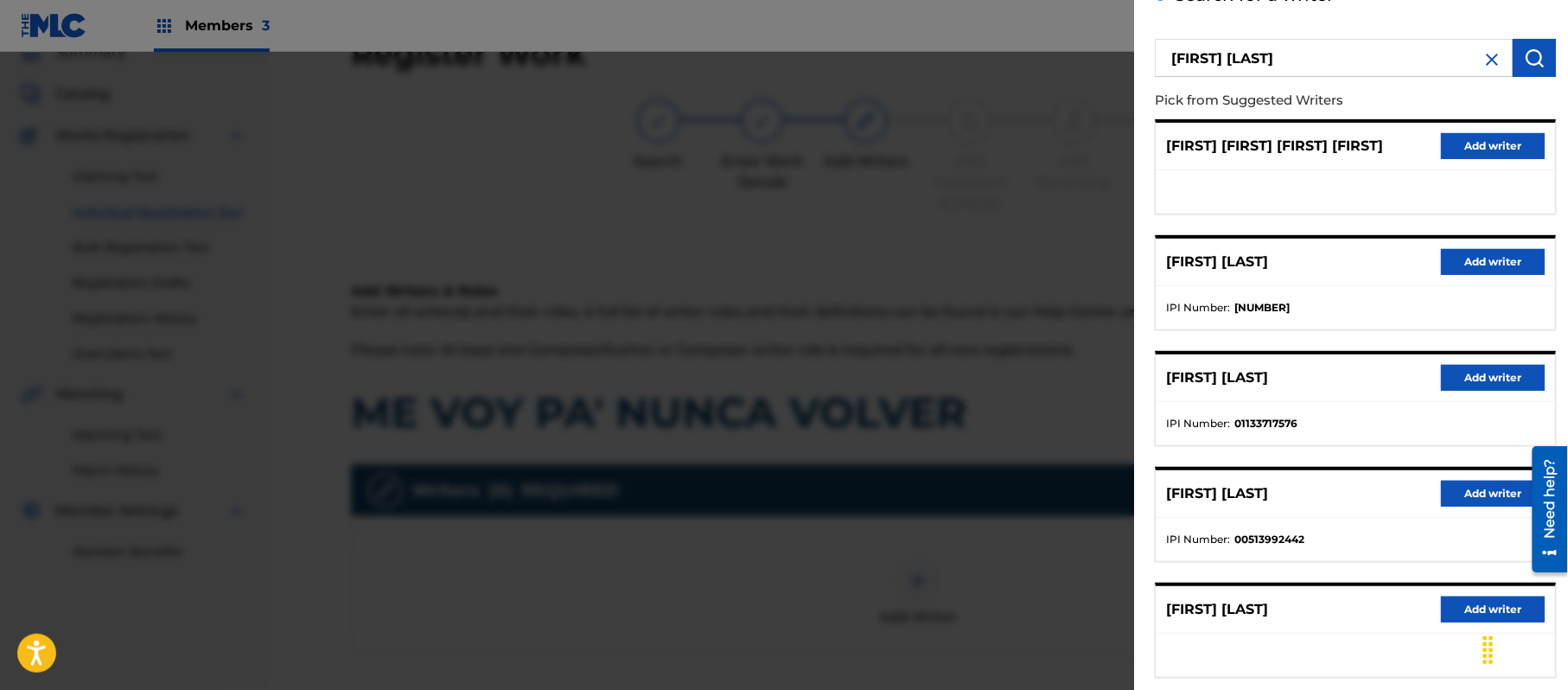 click on "Add writer" at bounding box center [1493, 262] 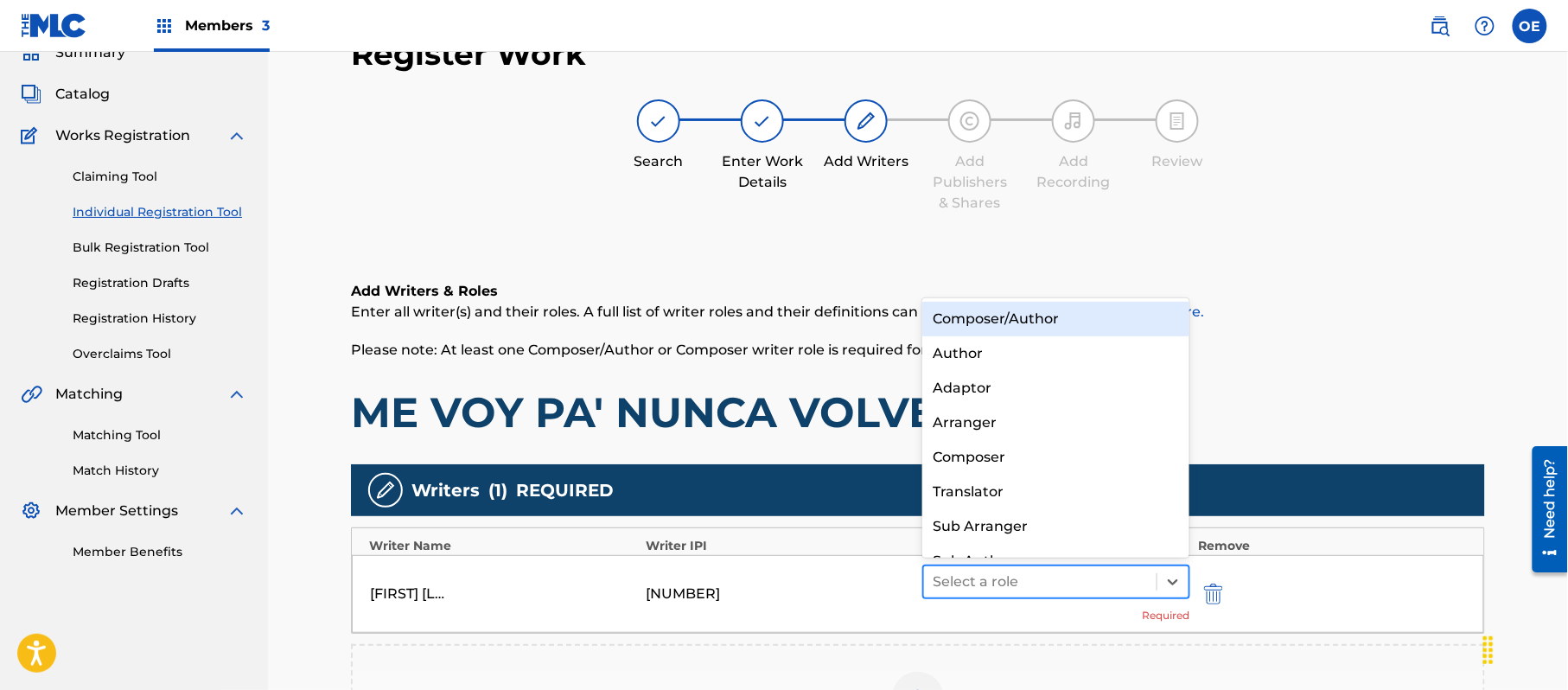 click at bounding box center (1040, 582) 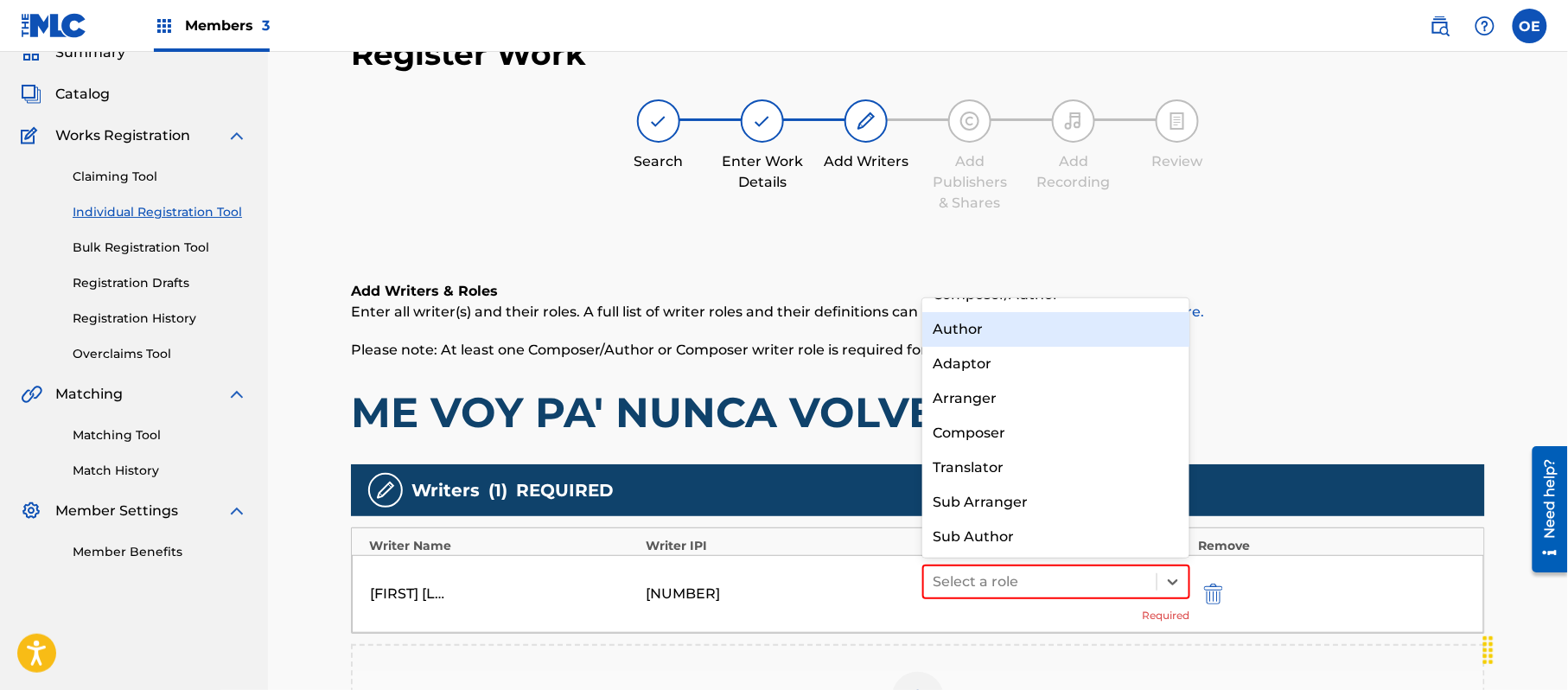 scroll, scrollTop: 0, scrollLeft: 0, axis: both 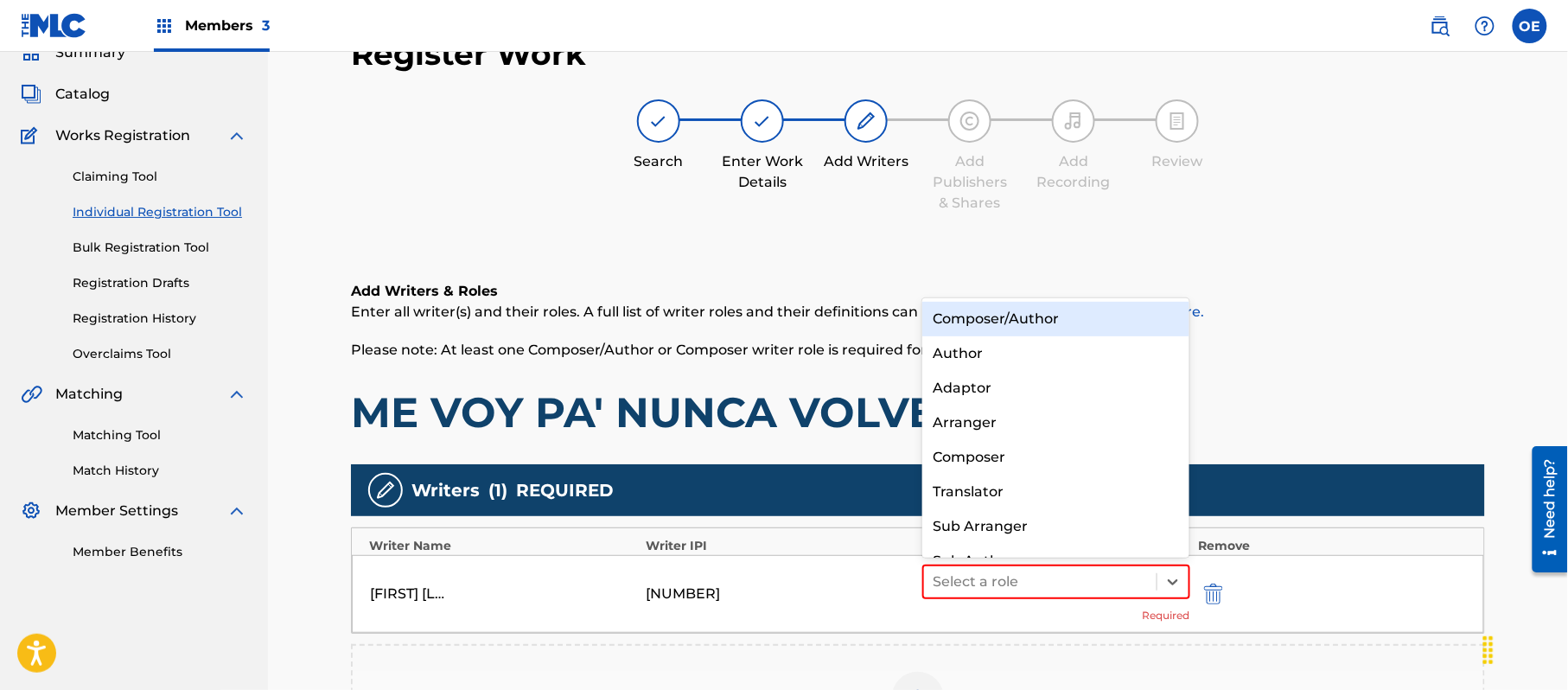 click on "Composer/Author" at bounding box center (1055, 319) 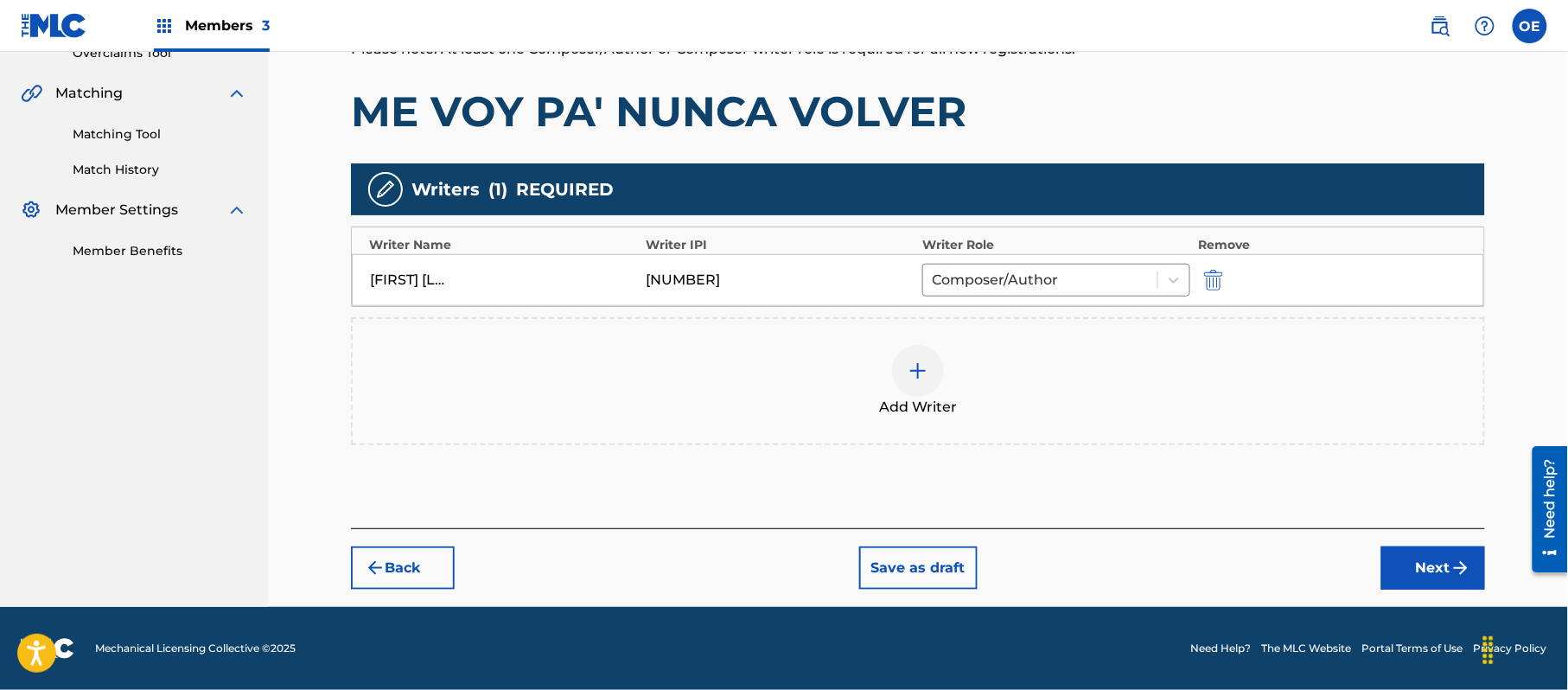 click on "Next" at bounding box center [1433, 568] 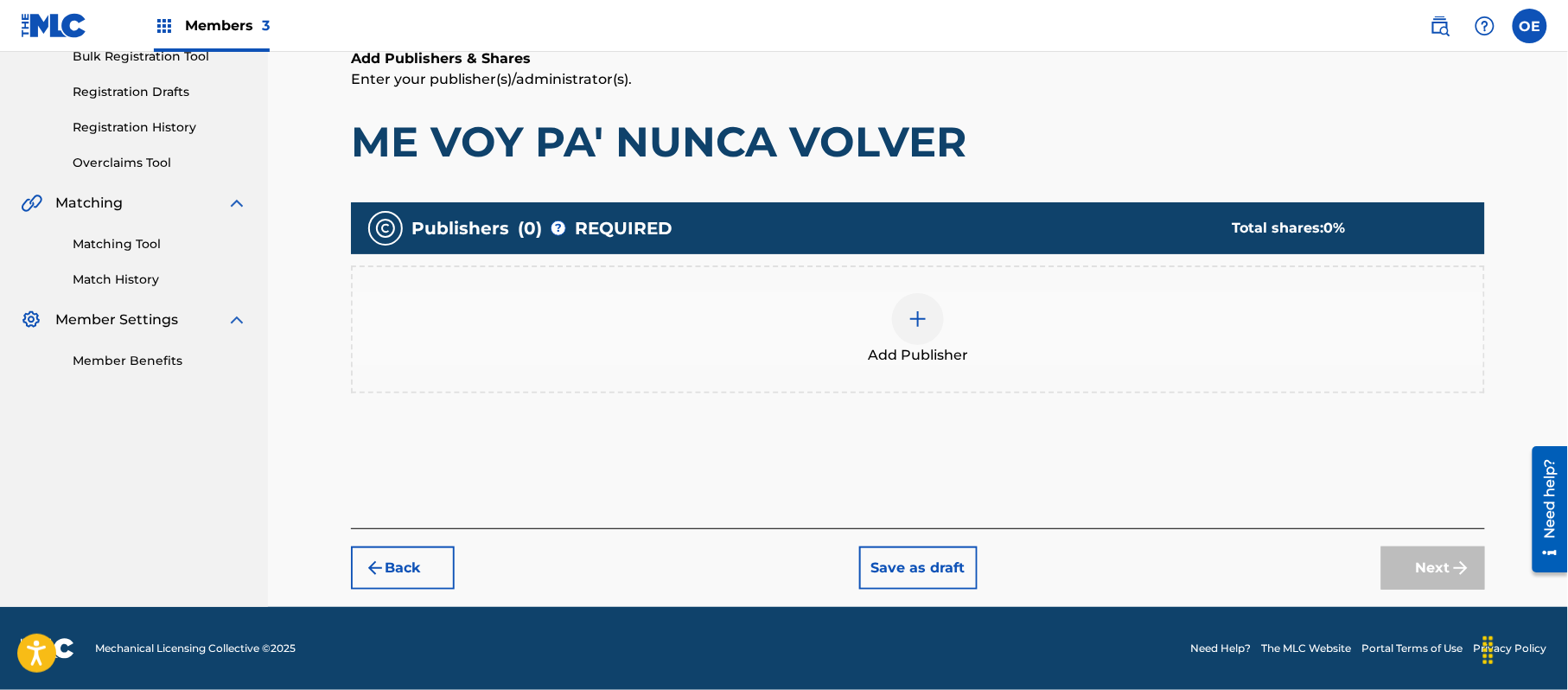 scroll, scrollTop: 78, scrollLeft: 0, axis: vertical 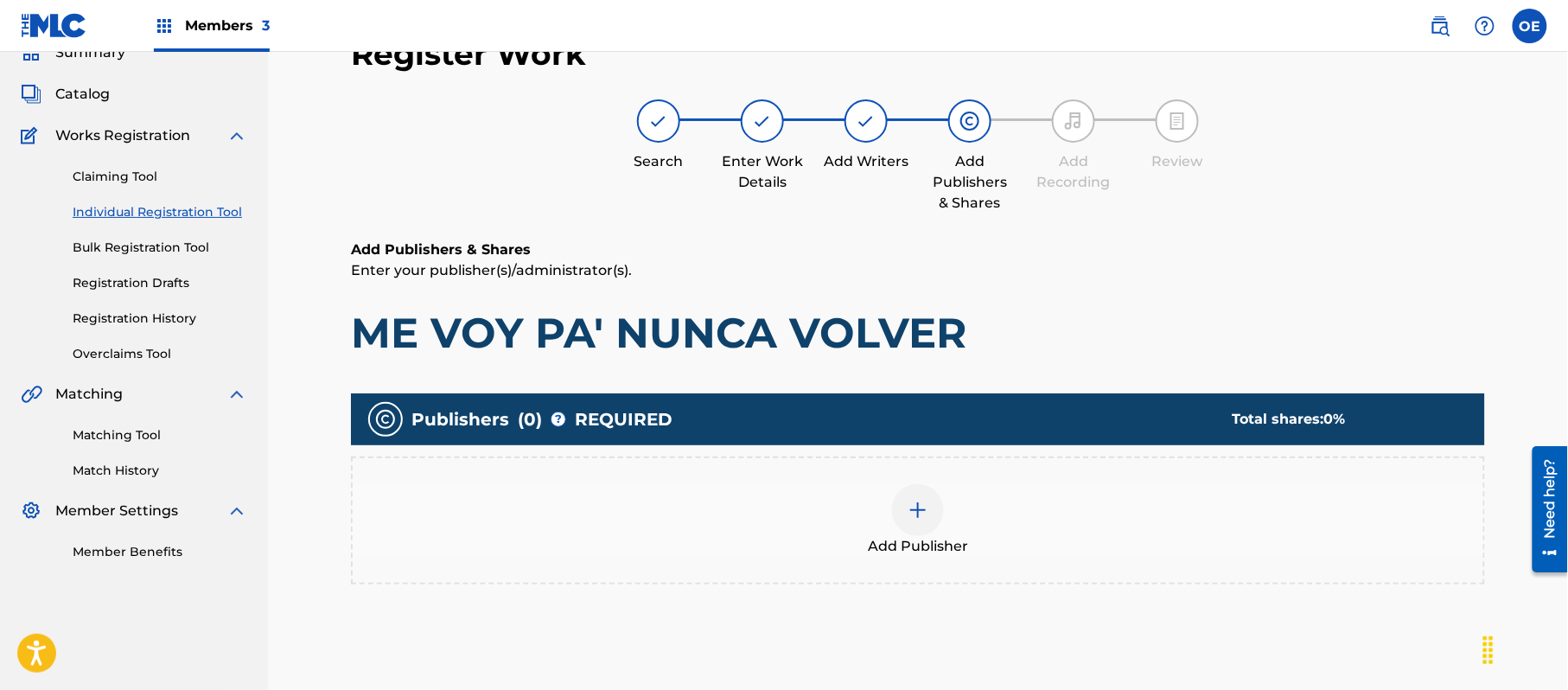 click at bounding box center (918, 510) 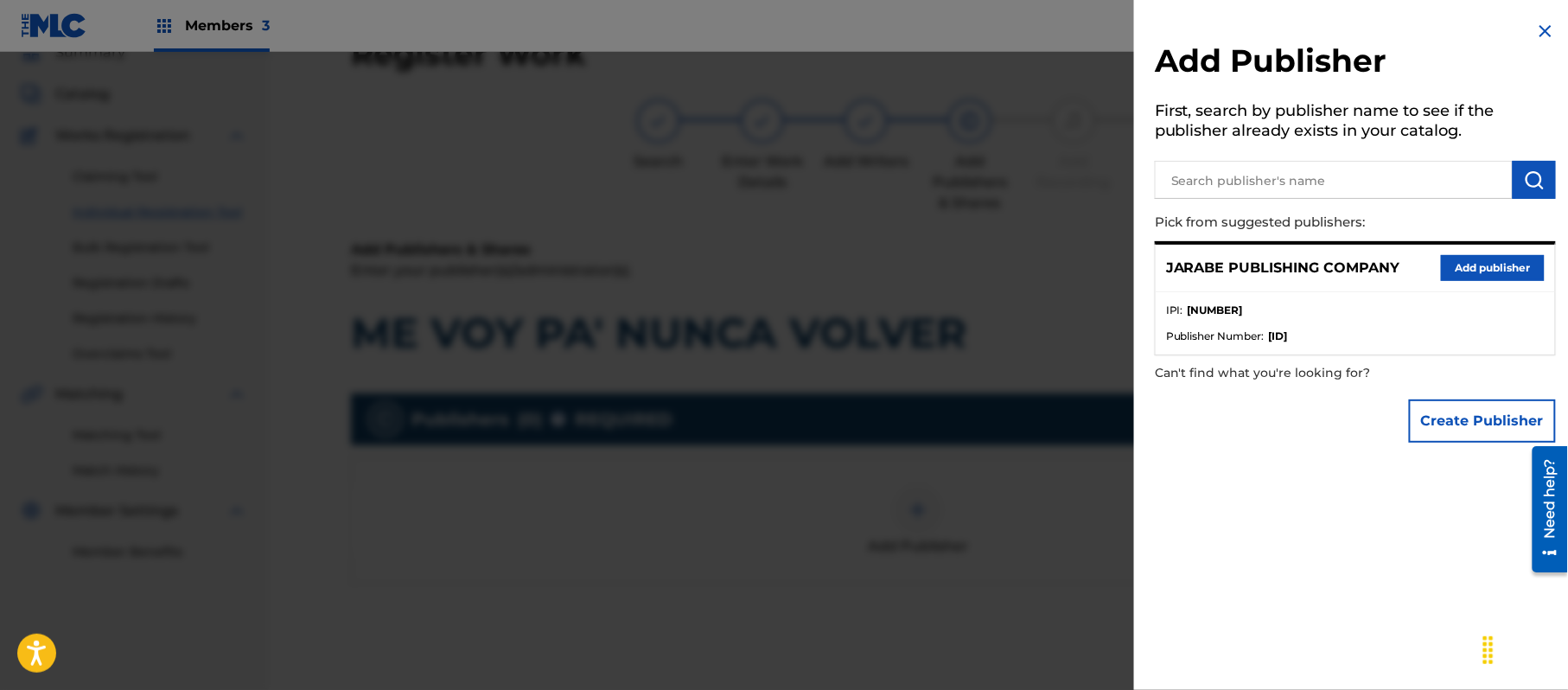 click on "Add publisher" at bounding box center (1493, 268) 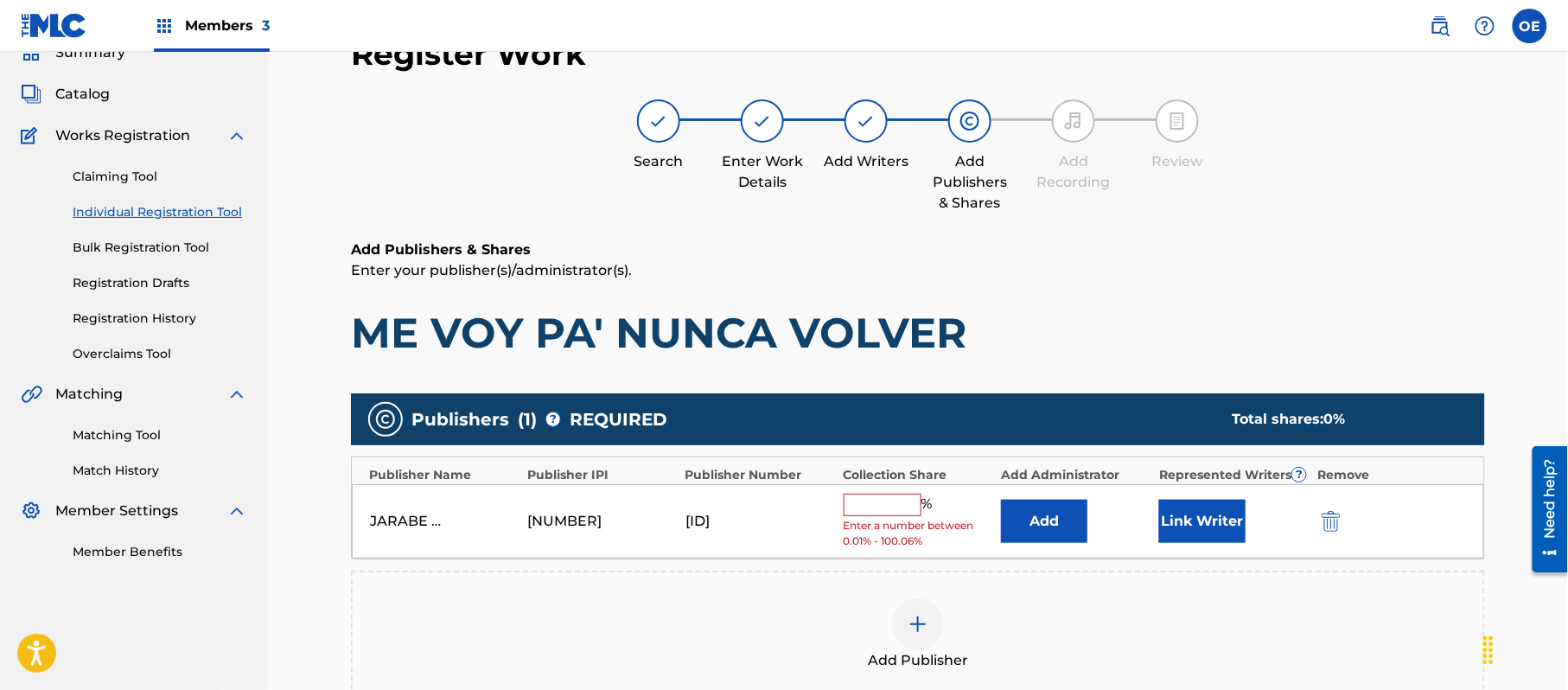 click at bounding box center (883, 505) 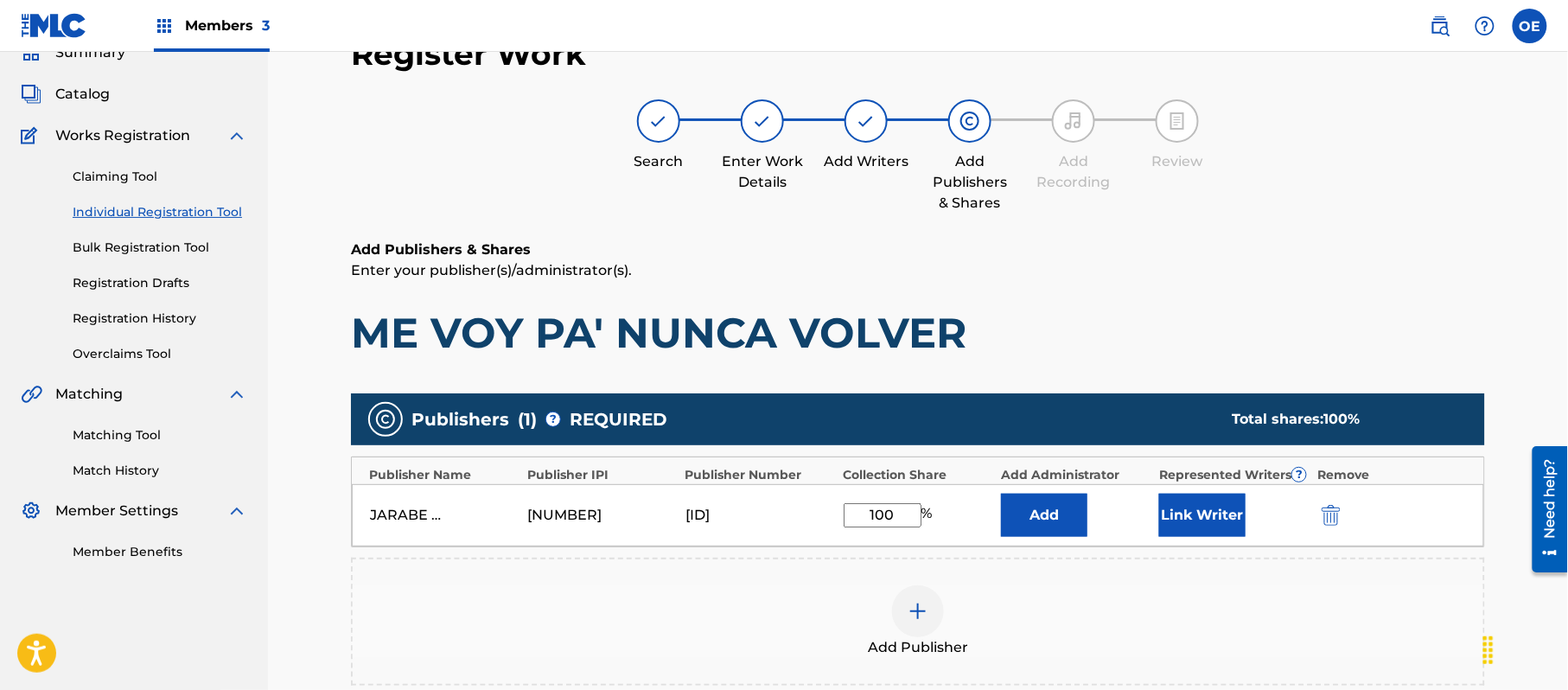 click on "Link Writer" at bounding box center (1202, 515) 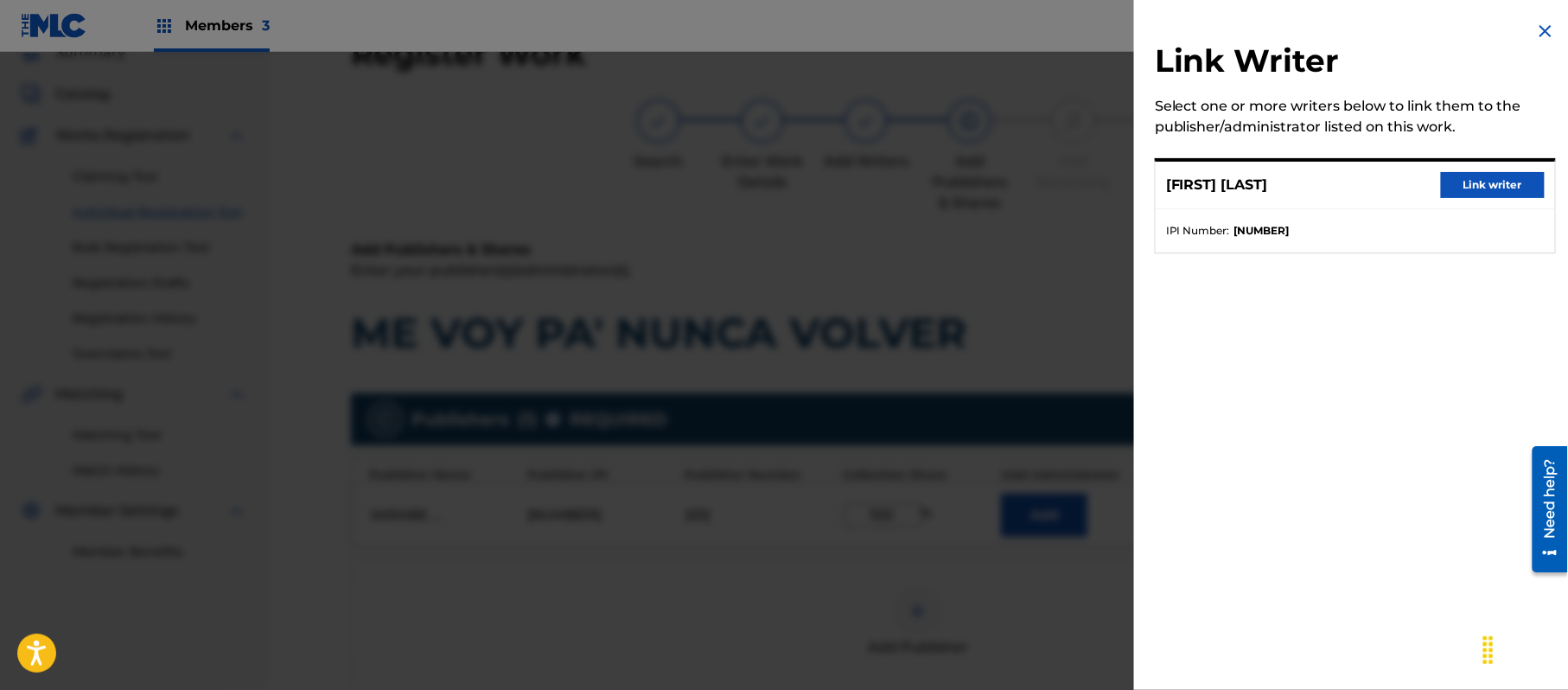 click on "Link writer" at bounding box center (1493, 185) 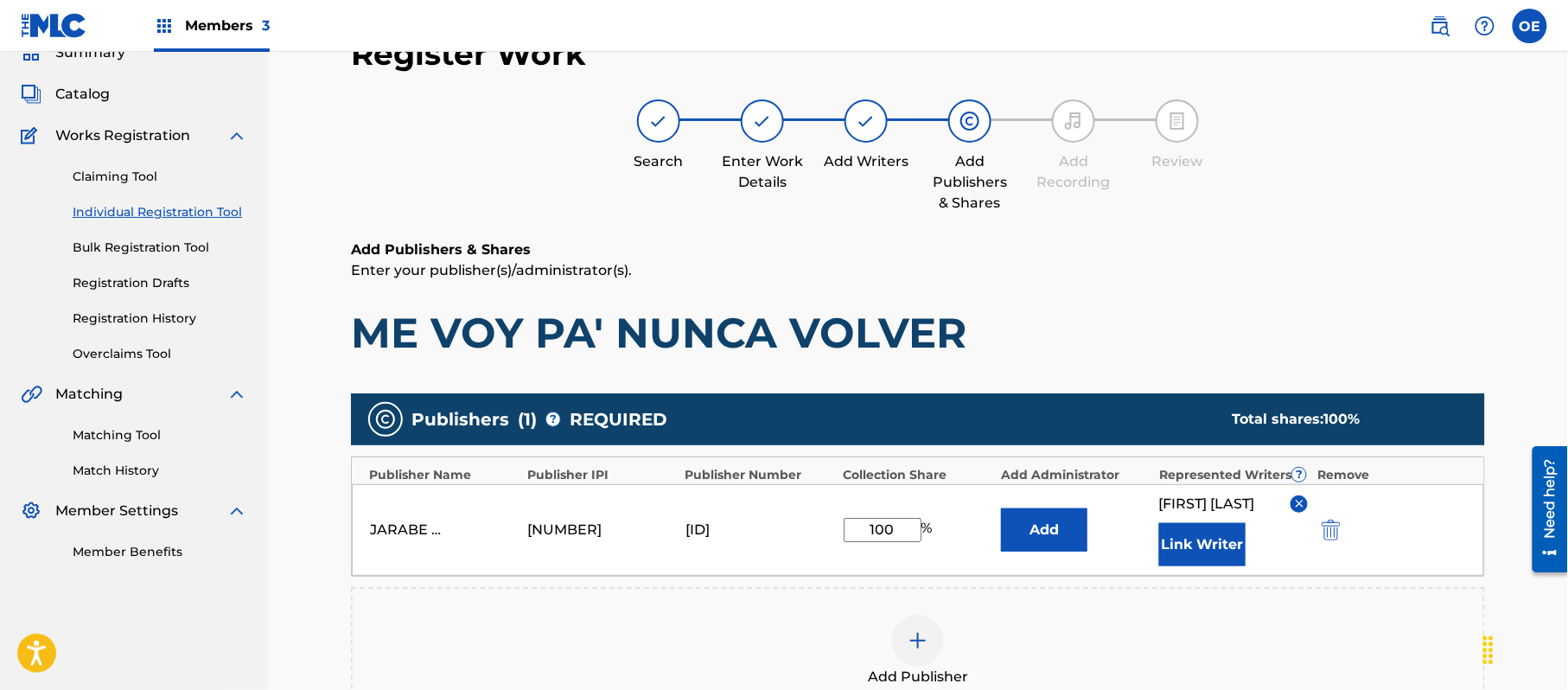 scroll, scrollTop: 419, scrollLeft: 0, axis: vertical 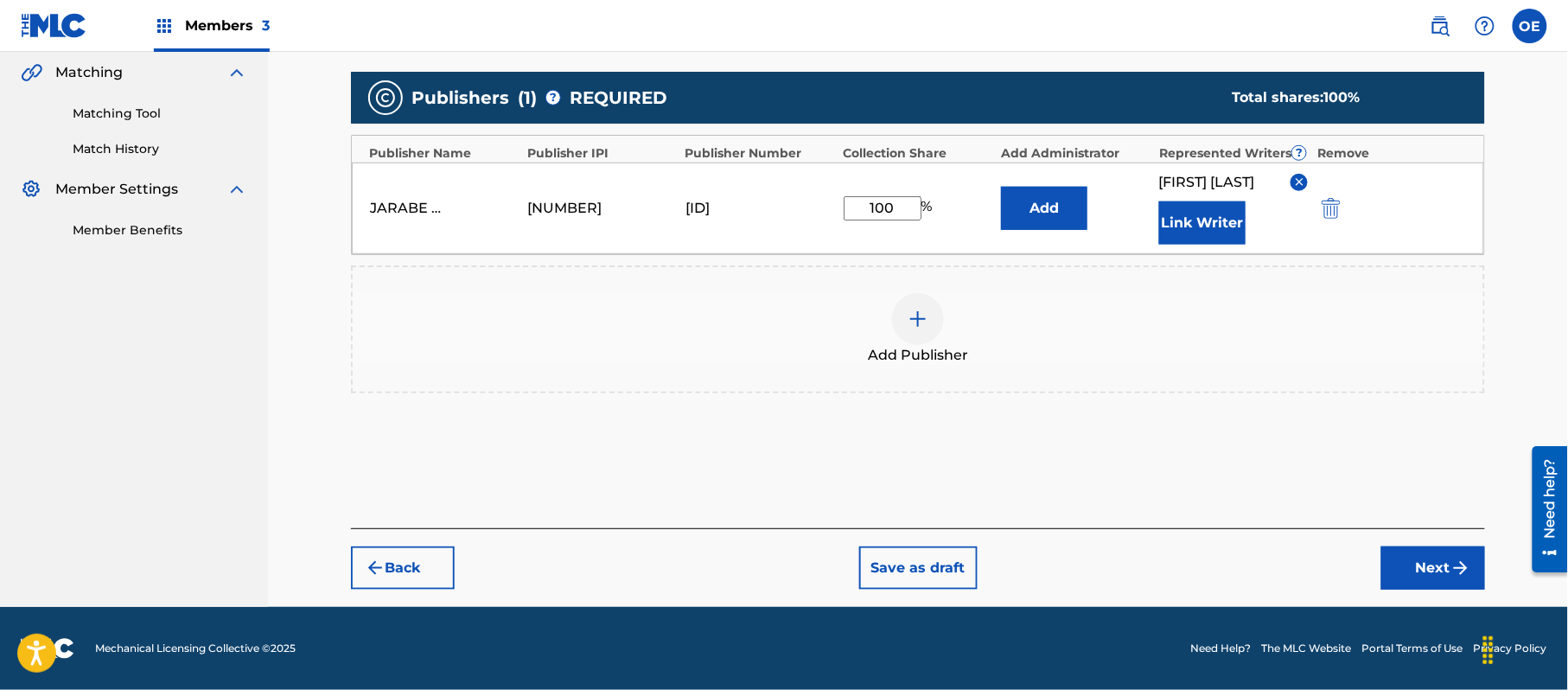 click on "Back Save as draft Next" at bounding box center (918, 559) 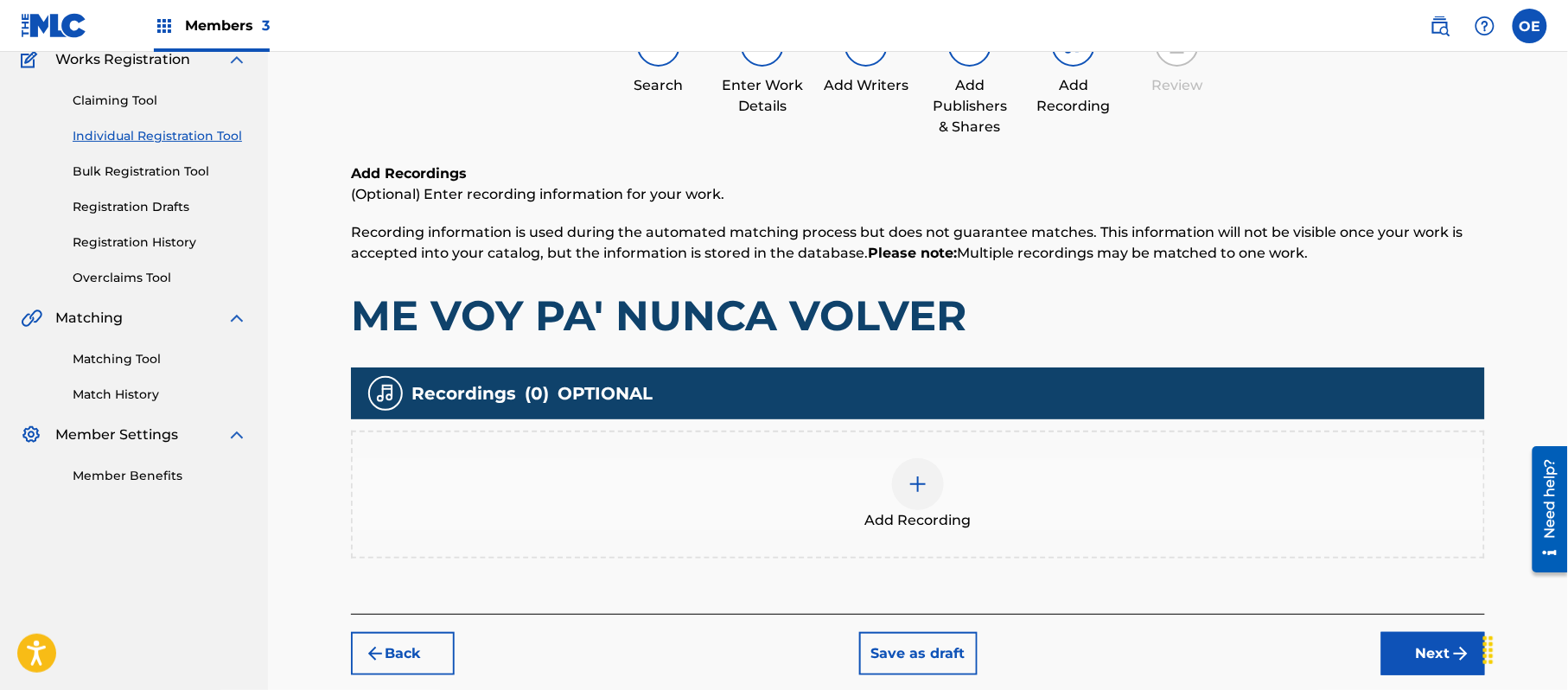 scroll, scrollTop: 78, scrollLeft: 0, axis: vertical 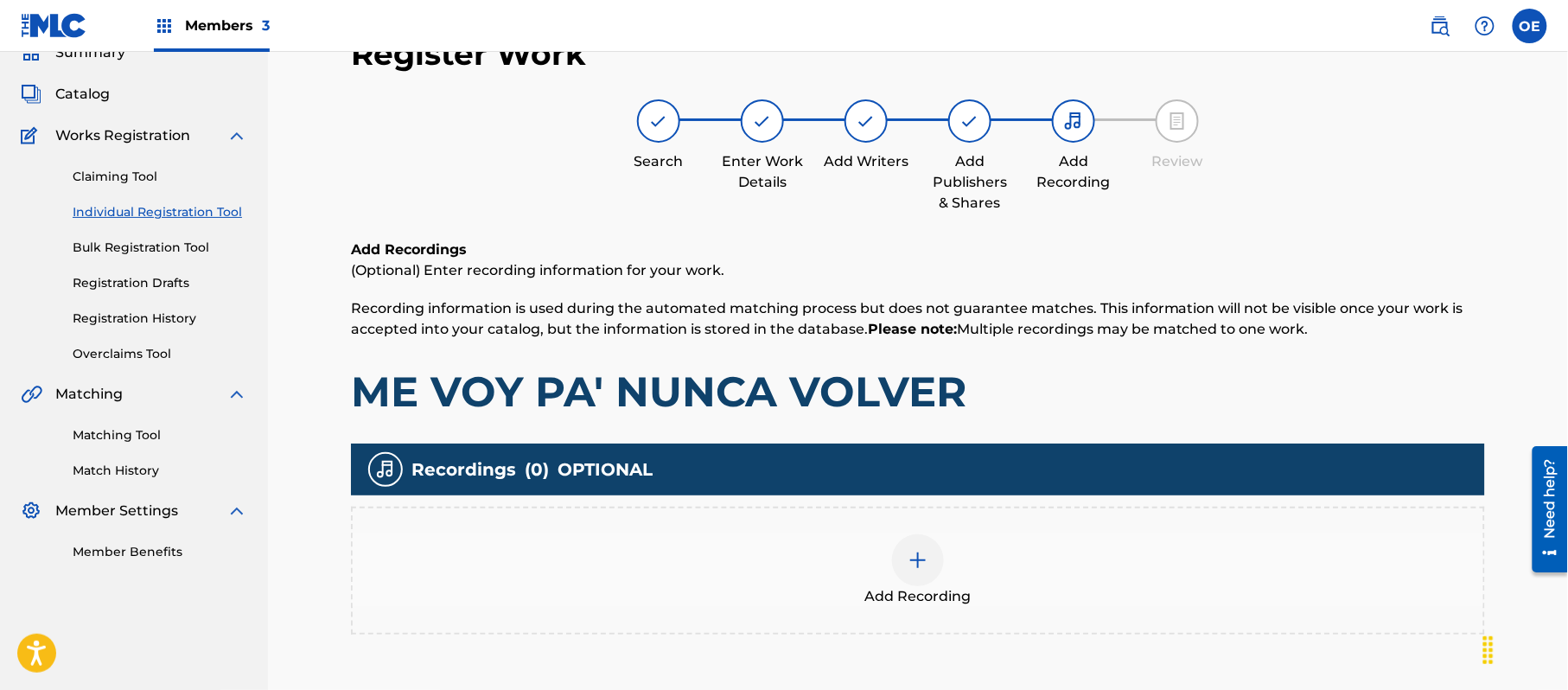 click on "Add Recording" at bounding box center (918, 571) 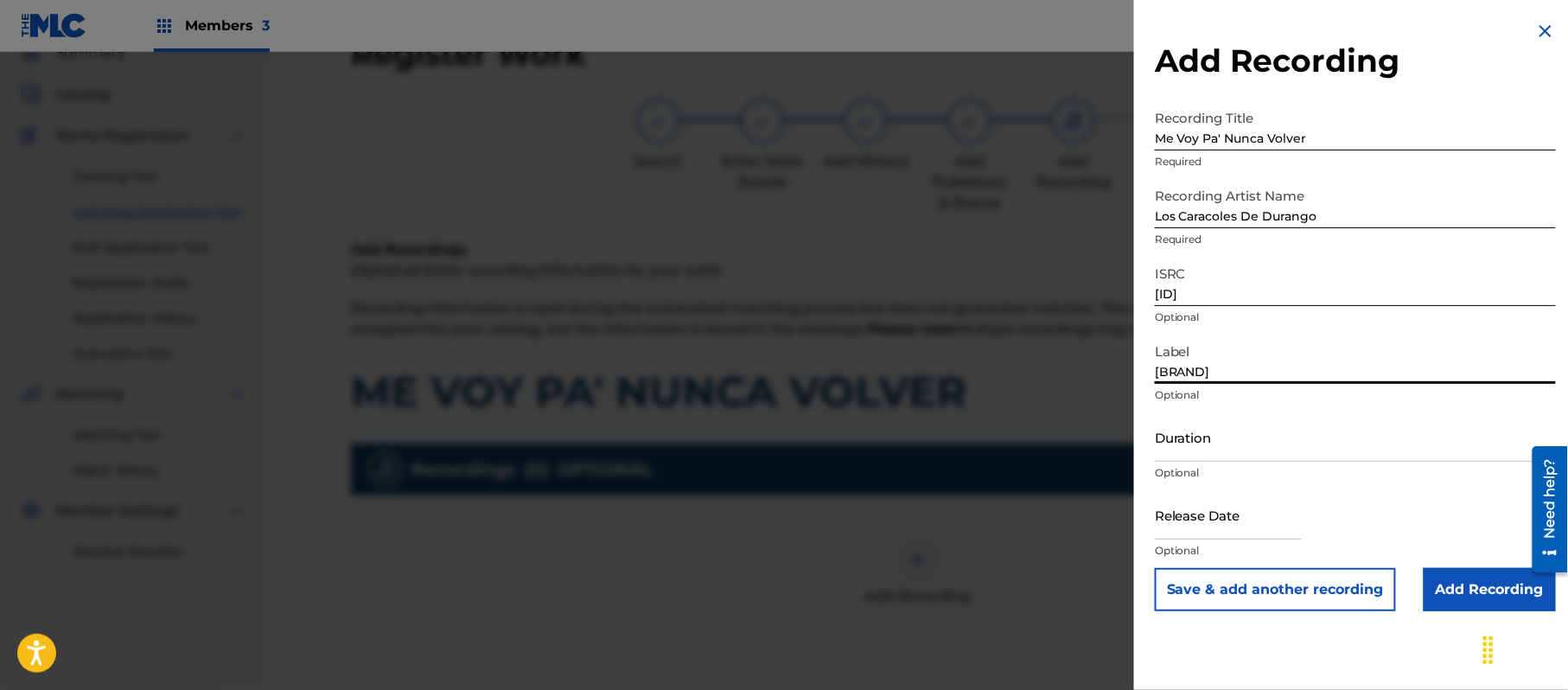 click on "Duration" at bounding box center [1355, 437] 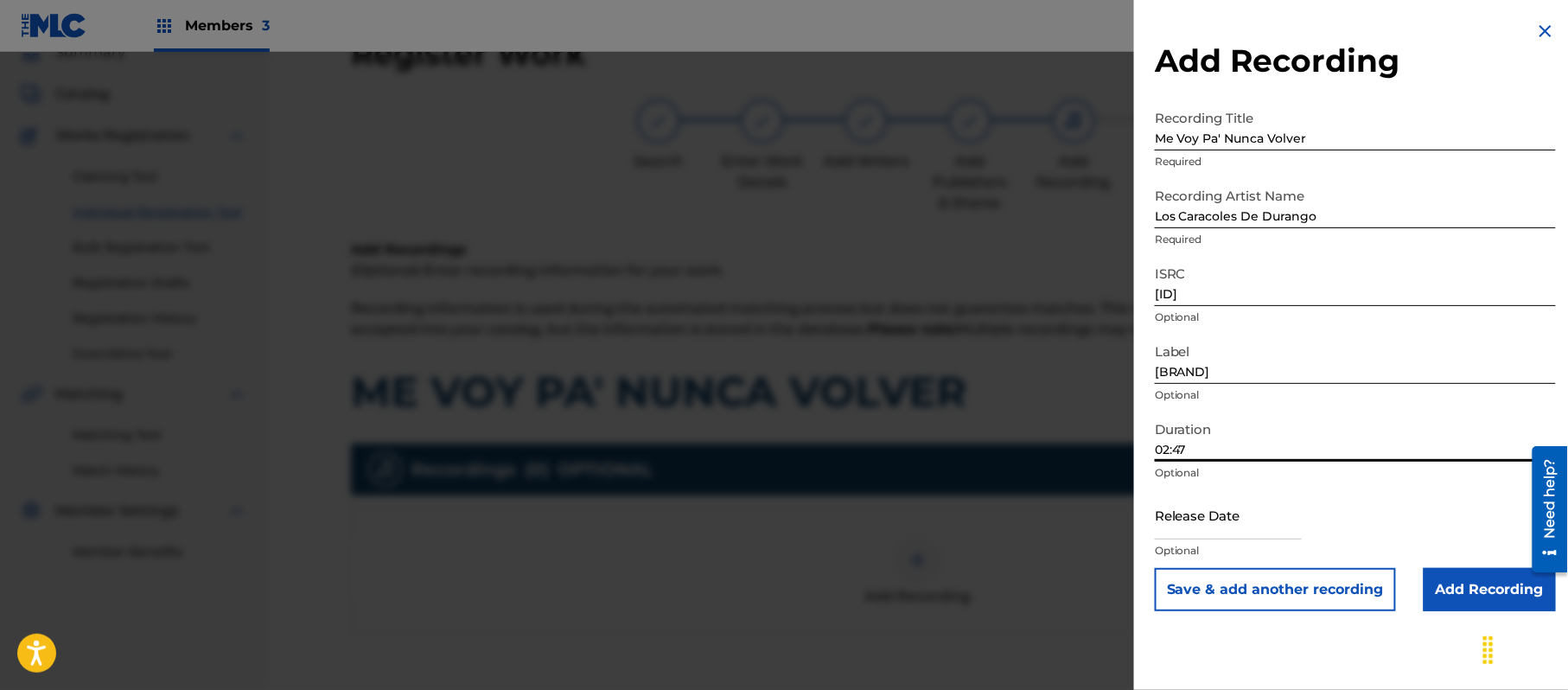 click at bounding box center (1228, 514) 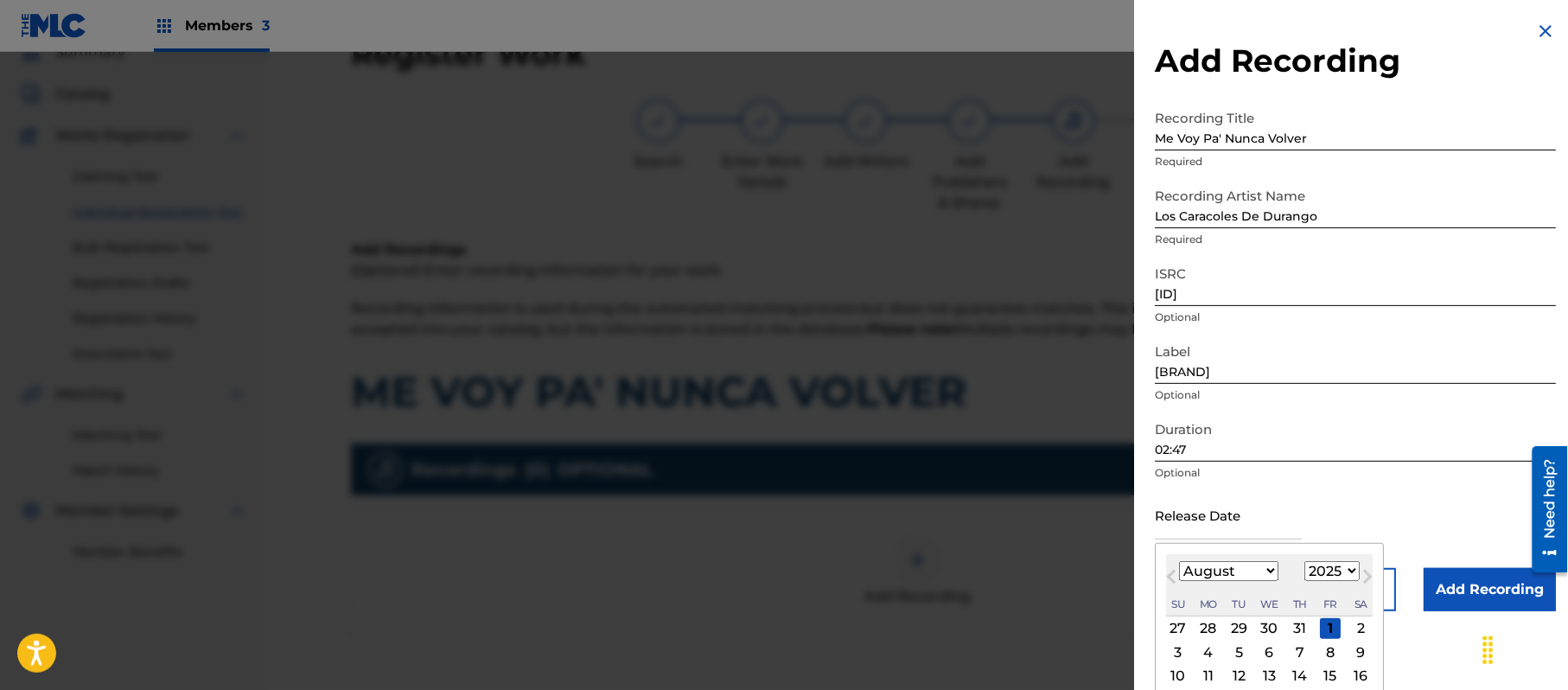 click on "1899 1900 1901 1902 1903 1904 1905 1906 1907 1908 1909 1910 1911 1912 1913 1914 1915 1916 1917 1918 1919 1920 1921 1922 1923 1924 1925 1926 1927 1928 1929 1930 1931 1932 1933 1934 1935 1936 1937 1938 1939 1940 1941 1942 1943 1944 1945 1946 1947 1948 1949 1950 1951 1952 1953 1954 1955 1956 1957 1958 1959 1960 1961 1962 1963 1964 1965 1966 1967 1968 1969 1970 1971 1972 1973 1974 1975 1976 1977 1978 1979 1980 1981 1982 1983 1984 1985 1986 1987 1988 1989 1990 1991 1992 1993 1994 1995 1996 1997 1998 1999 2000 2001 2002 2003 2004 2005 2006 2007 2008 2009 2010 2011 2012 2013 2014 2015 2016 2017 2018 2019 2020 2021 2022 2023 2024 2025 2026 2027 2028 2029 2030 2031 2032 2033 2034 2035 2036 2037 2038 2039 2040 2041 2042 2043 2044 2045 2046 2047 2048 2049 2050 2051 2052 2053 2054 2055 2056 2057 2058 2059 2060 2061 2062 2063 2064 2065 2066 2067 2068 2069 2070 2071 2072 2073 2074 2075 2076 2077 2078 2079 2080 2081 2082 2083 2084 2085 2086 2087 2088 2089 2090 2091 2092 2093 2094 2095 2096 2097 2098 2099 2100" at bounding box center [1332, 571] 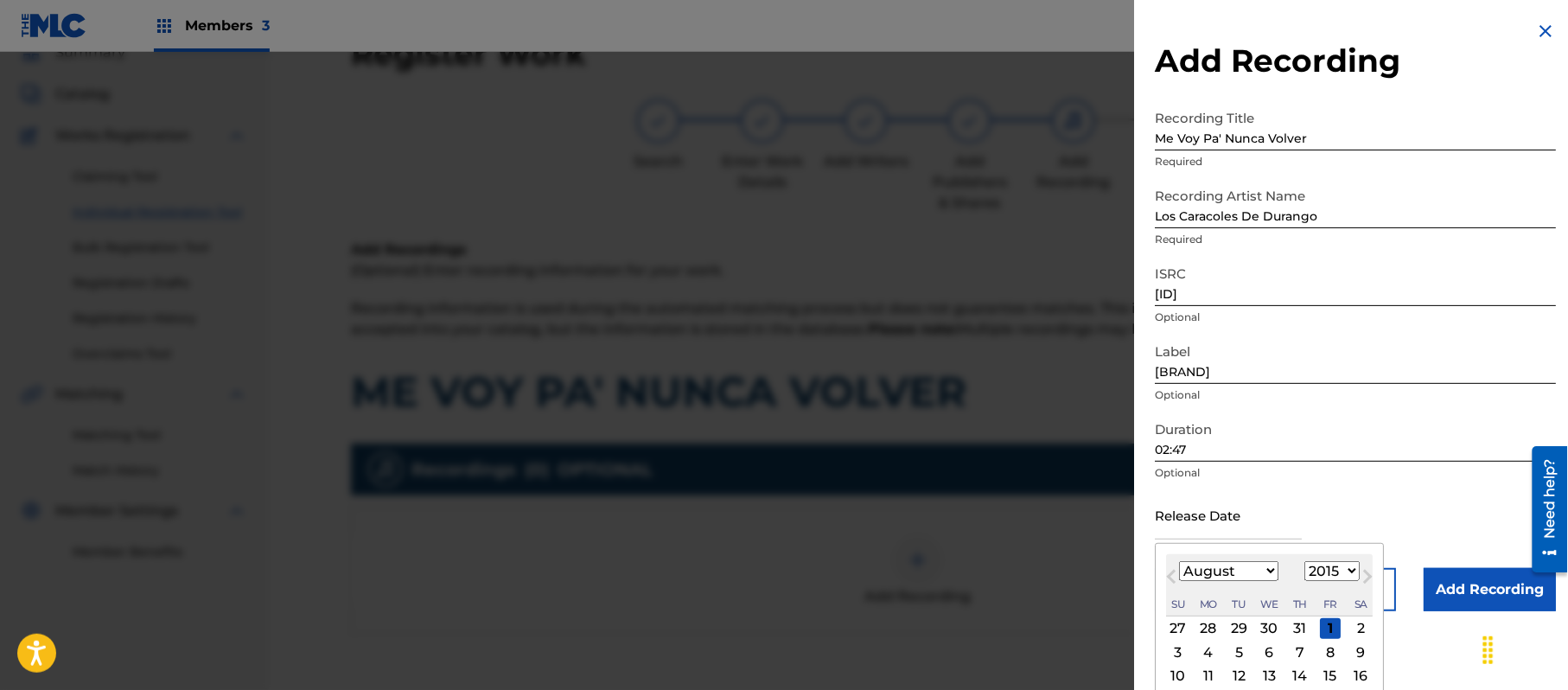 click on "1899 1900 1901 1902 1903 1904 1905 1906 1907 1908 1909 1910 1911 1912 1913 1914 1915 1916 1917 1918 1919 1920 1921 1922 1923 1924 1925 1926 1927 1928 1929 1930 1931 1932 1933 1934 1935 1936 1937 1938 1939 1940 1941 1942 1943 1944 1945 1946 1947 1948 1949 1950 1951 1952 1953 1954 1955 1956 1957 1958 1959 1960 1961 1962 1963 1964 1965 1966 1967 1968 1969 1970 1971 1972 1973 1974 1975 1976 1977 1978 1979 1980 1981 1982 1983 1984 1985 1986 1987 1988 1989 1990 1991 1992 1993 1994 1995 1996 1997 1998 1999 2000 2001 2002 2003 2004 2005 2006 2007 2008 2009 2010 2011 2012 2013 2014 2015 2016 2017 2018 2019 2020 2021 2022 2023 2024 2025 2026 2027 2028 2029 2030 2031 2032 2033 2034 2035 2036 2037 2038 2039 2040 2041 2042 2043 2044 2045 2046 2047 2048 2049 2050 2051 2052 2053 2054 2055 2056 2057 2058 2059 2060 2061 2062 2063 2064 2065 2066 2067 2068 2069 2070 2071 2072 2073 2074 2075 2076 2077 2078 2079 2080 2081 2082 2083 2084 2085 2086 2087 2088 2089 2090 2091 2092 2093 2094 2095 2096 2097 2098 2099 2100" at bounding box center (1332, 571) 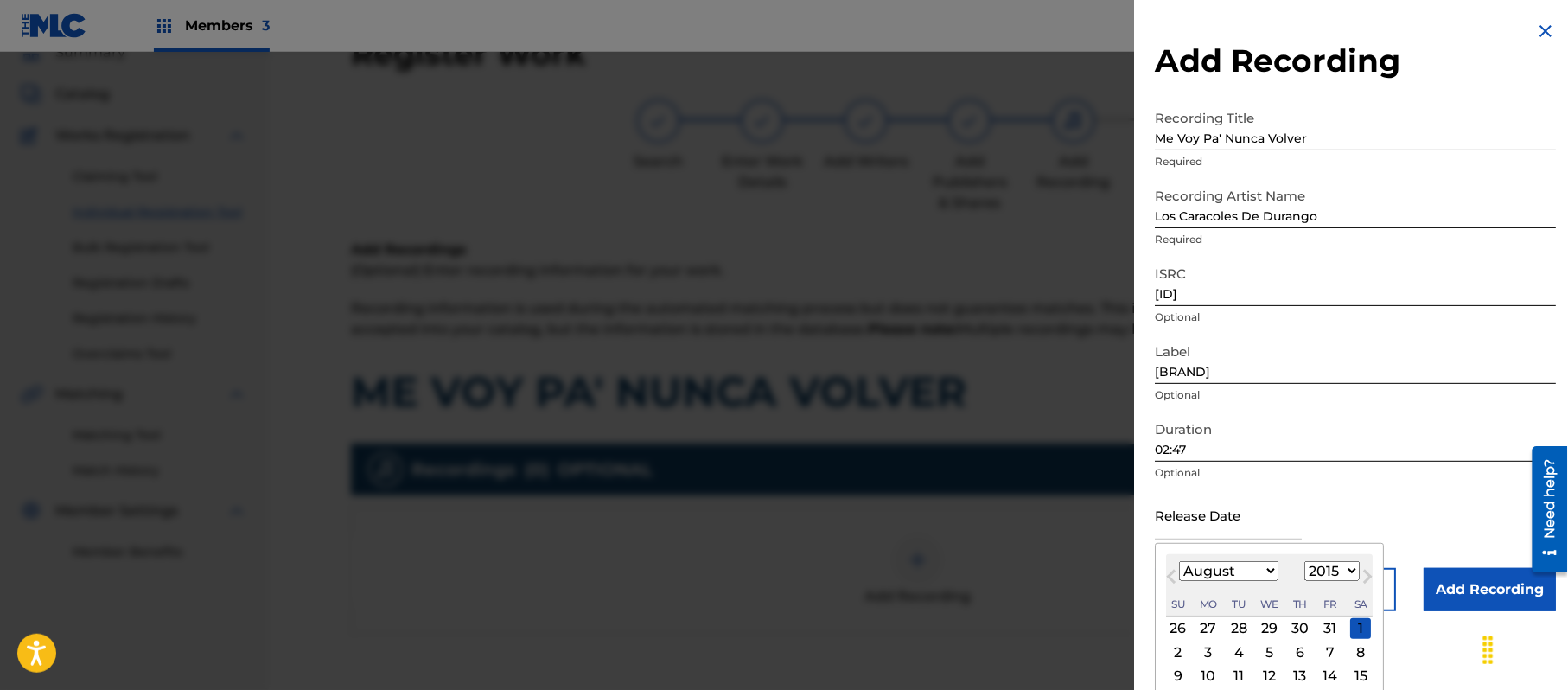 click on "January February March April May June July August September October November December" at bounding box center [1228, 571] 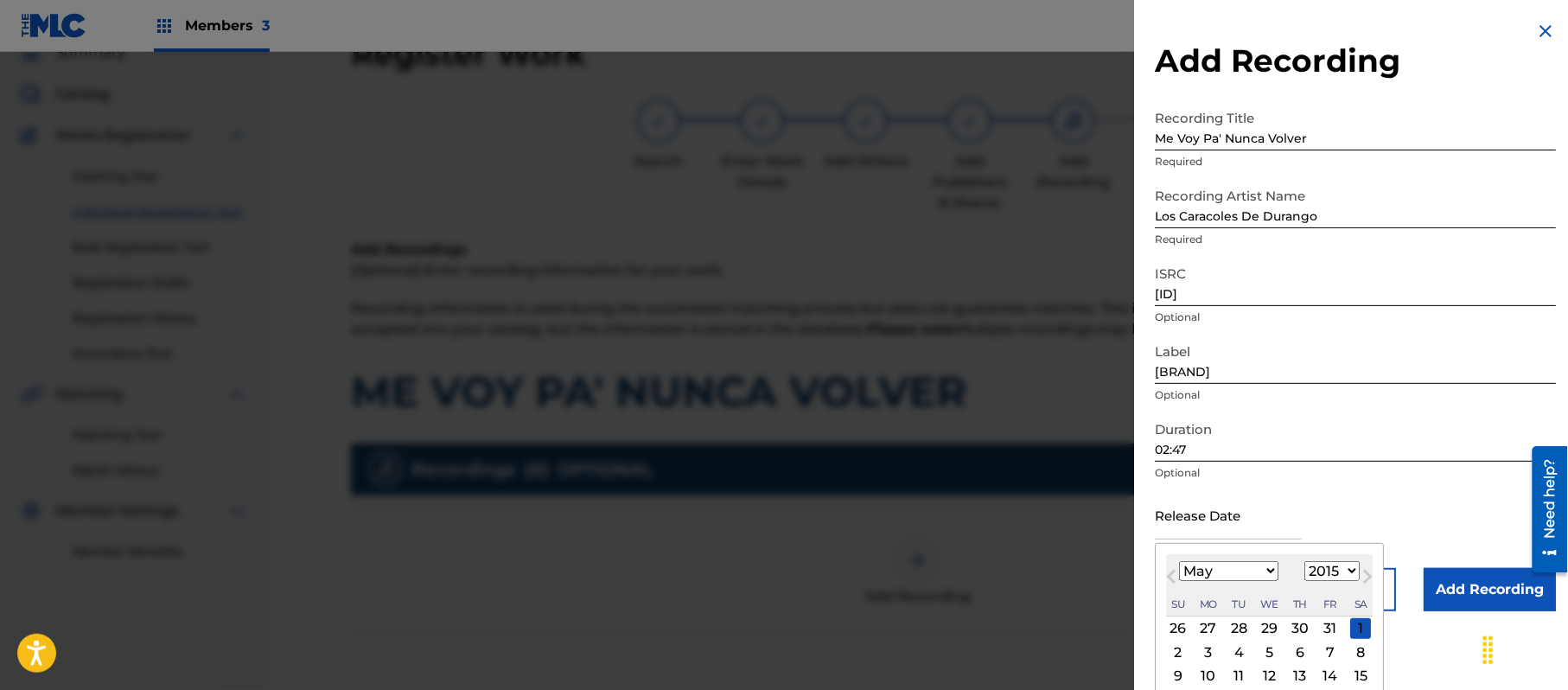 click on "January February March April May June July August September October November December" at bounding box center (1228, 571) 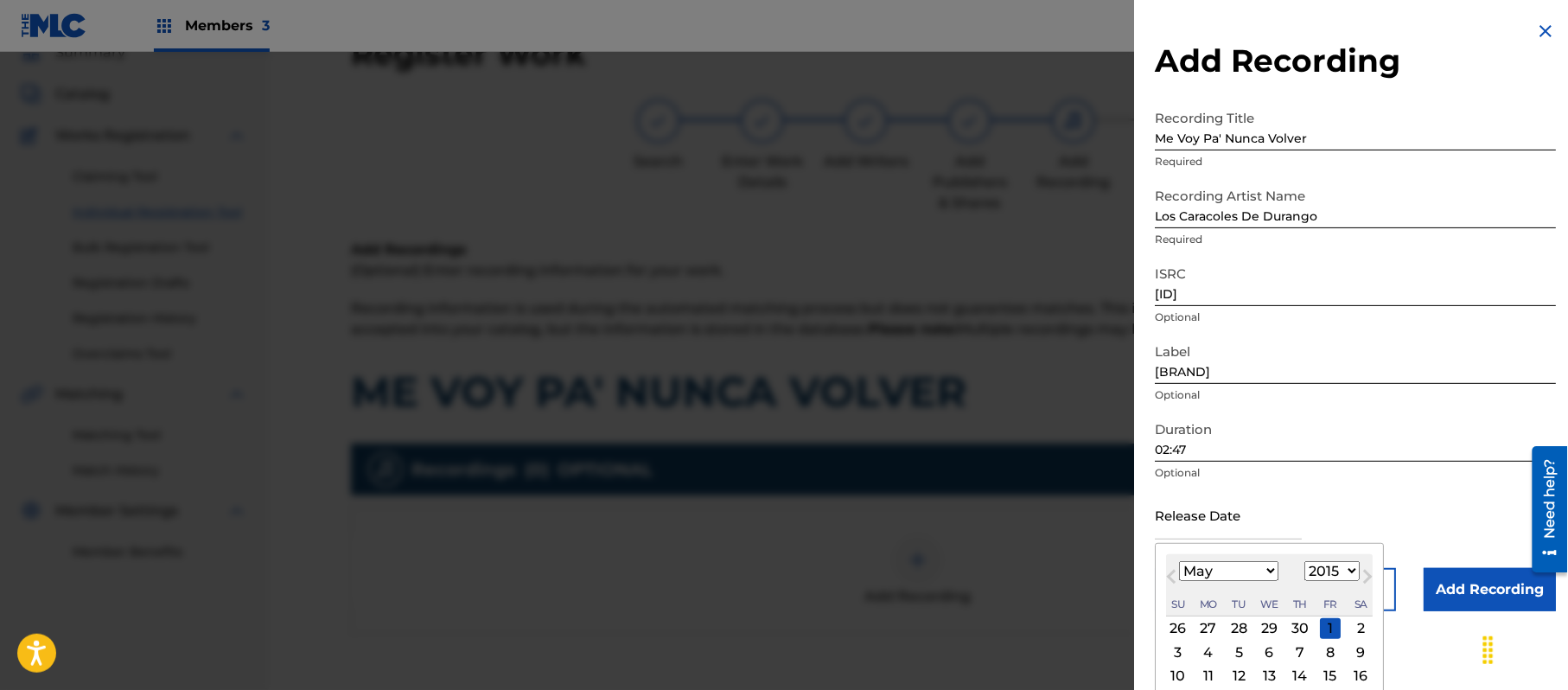 click on "1" at bounding box center [1330, 629] 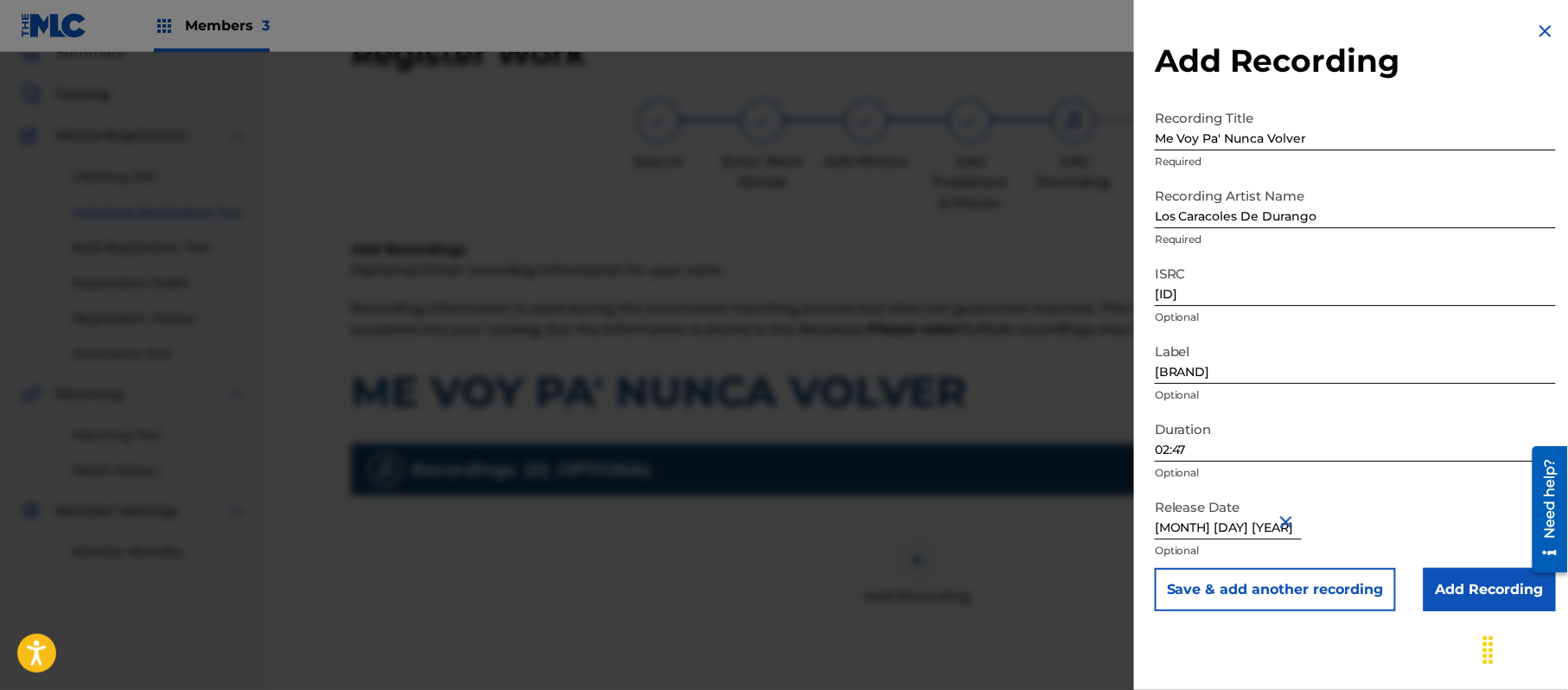 click on "Save & add another recording" at bounding box center [1275, 590] 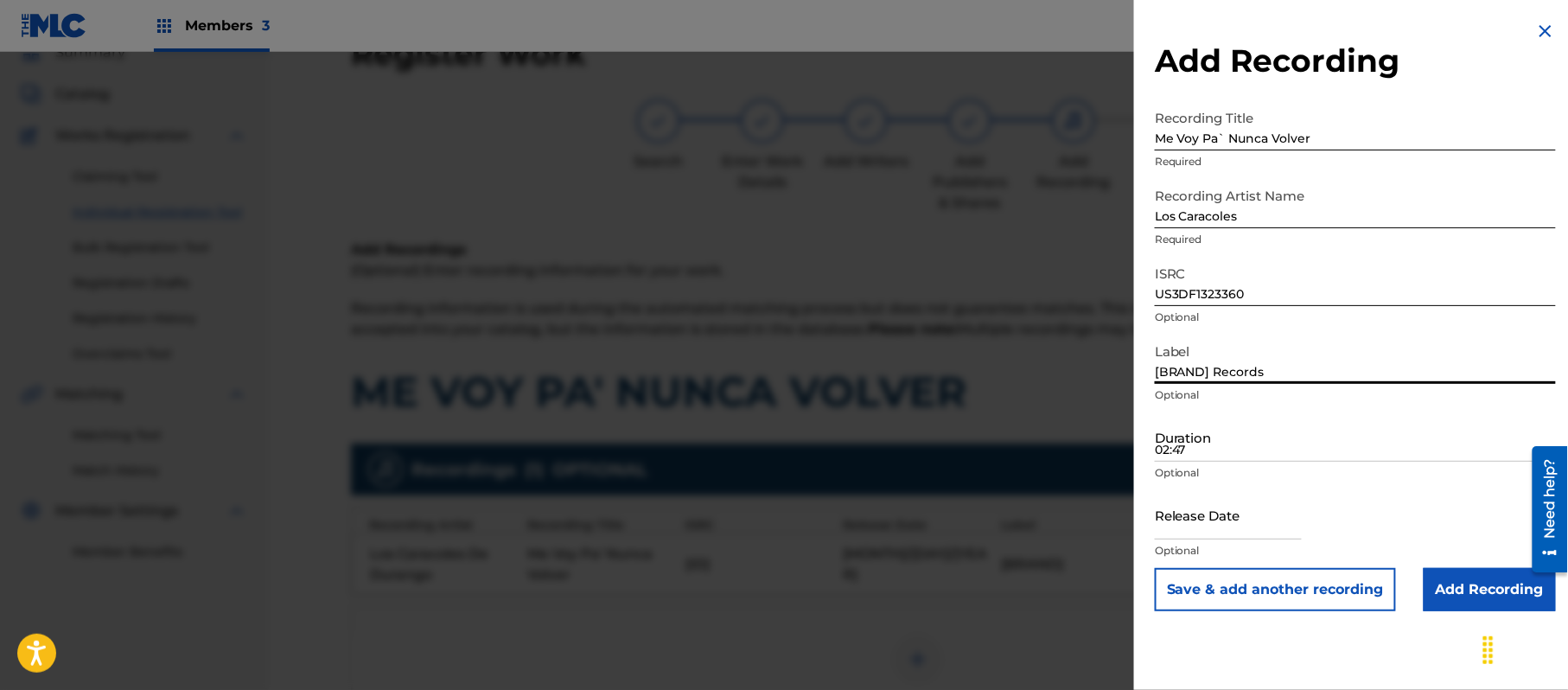 click on "02:47" at bounding box center [1355, 437] 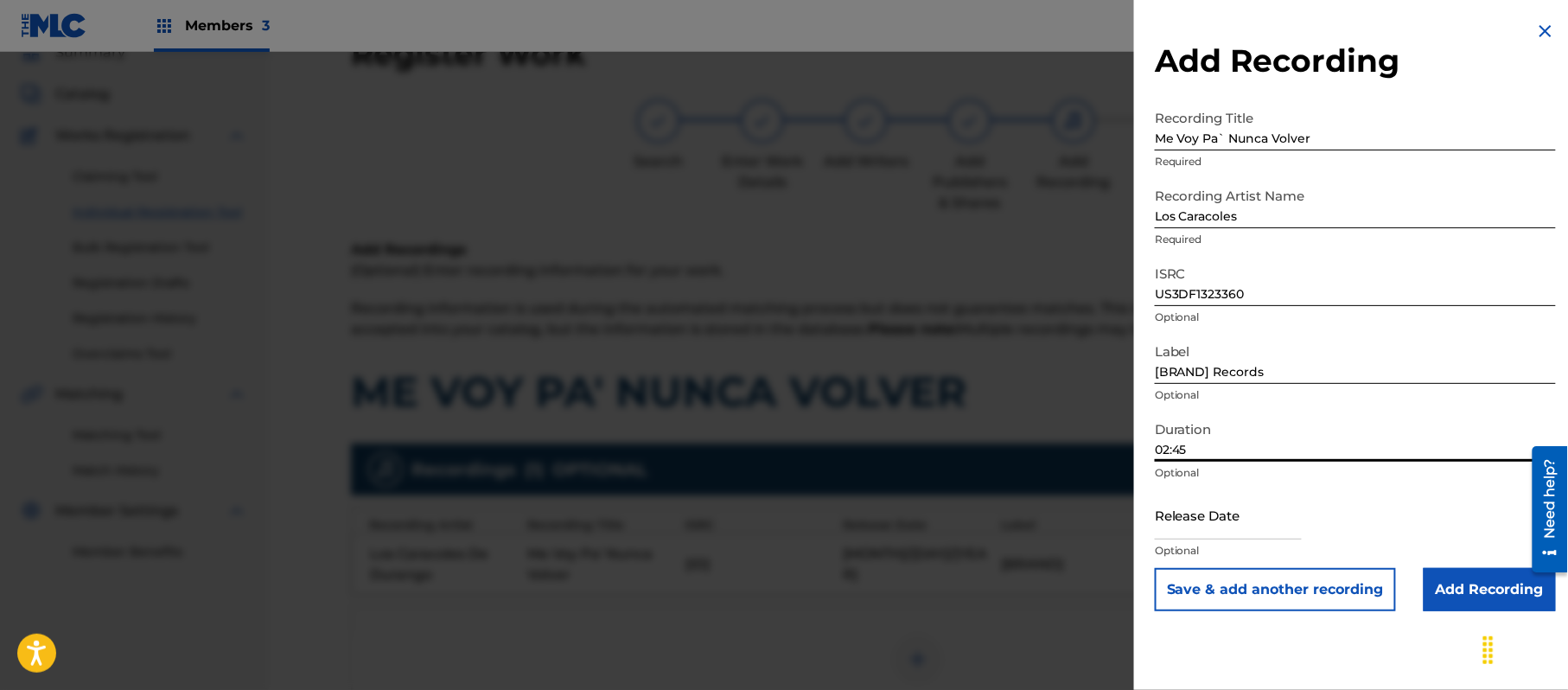 click at bounding box center [1228, 514] 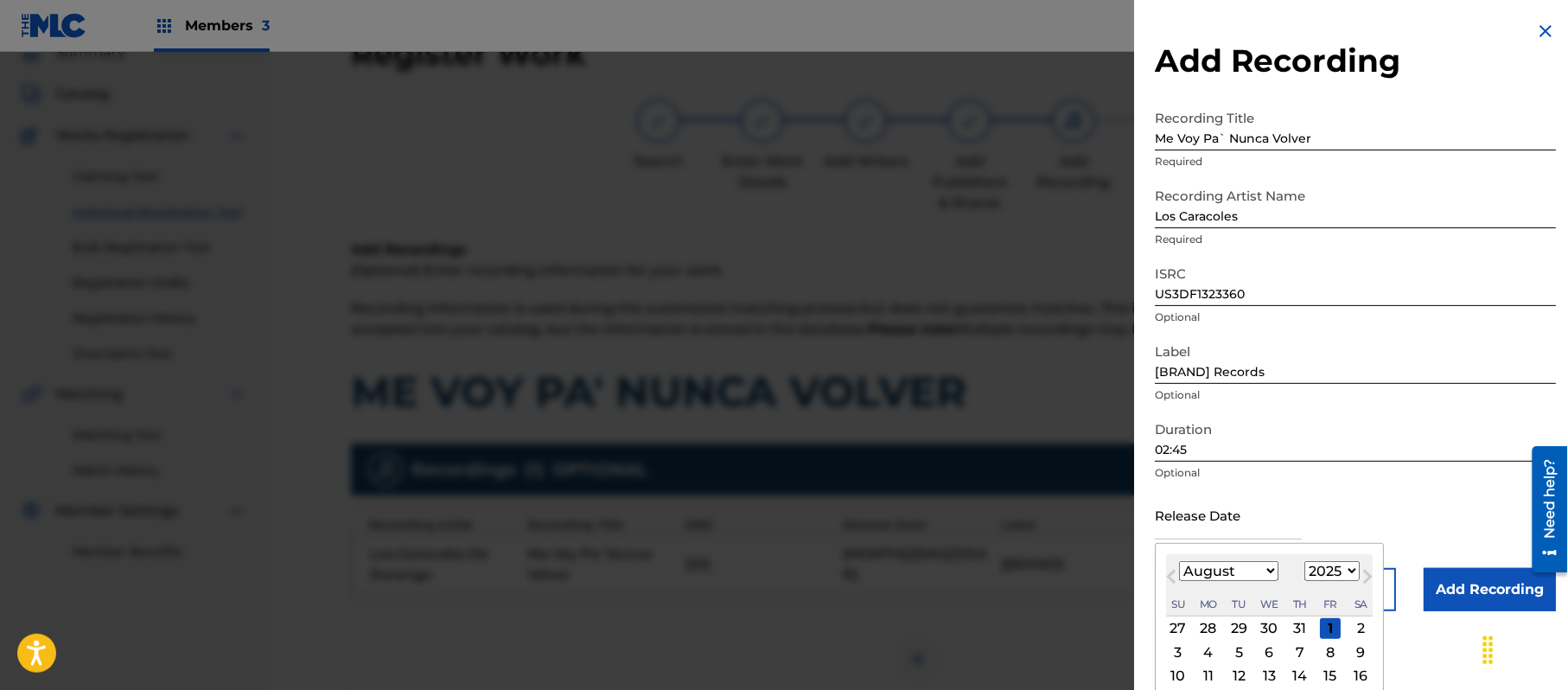 click on "1899 1900 1901 1902 1903 1904 1905 1906 1907 1908 1909 1910 1911 1912 1913 1914 1915 1916 1917 1918 1919 1920 1921 1922 1923 1924 1925 1926 1927 1928 1929 1930 1931 1932 1933 1934 1935 1936 1937 1938 1939 1940 1941 1942 1943 1944 1945 1946 1947 1948 1949 1950 1951 1952 1953 1954 1955 1956 1957 1958 1959 1960 1961 1962 1963 1964 1965 1966 1967 1968 1969 1970 1971 1972 1973 1974 1975 1976 1977 1978 1979 1980 1981 1982 1983 1984 1985 1986 1987 1988 1989 1990 1991 1992 1993 1994 1995 1996 1997 1998 1999 2000 2001 2002 2003 2004 2005 2006 2007 2008 2009 2010 2011 2012 2013 2014 2015 2016 2017 2018 2019 2020 2021 2022 2023 2024 2025 2026 2027 2028 2029 2030 2031 2032 2033 2034 2035 2036 2037 2038 2039 2040 2041 2042 2043 2044 2045 2046 2047 2048 2049 2050 2051 2052 2053 2054 2055 2056 2057 2058 2059 2060 2061 2062 2063 2064 2065 2066 2067 2068 2069 2070 2071 2072 2073 2074 2075 2076 2077 2078 2079 2080 2081 2082 2083 2084 2085 2086 2087 2088 2089 2090 2091 2092 2093 2094 2095 2096 2097 2098 2099 2100" at bounding box center (1332, 571) 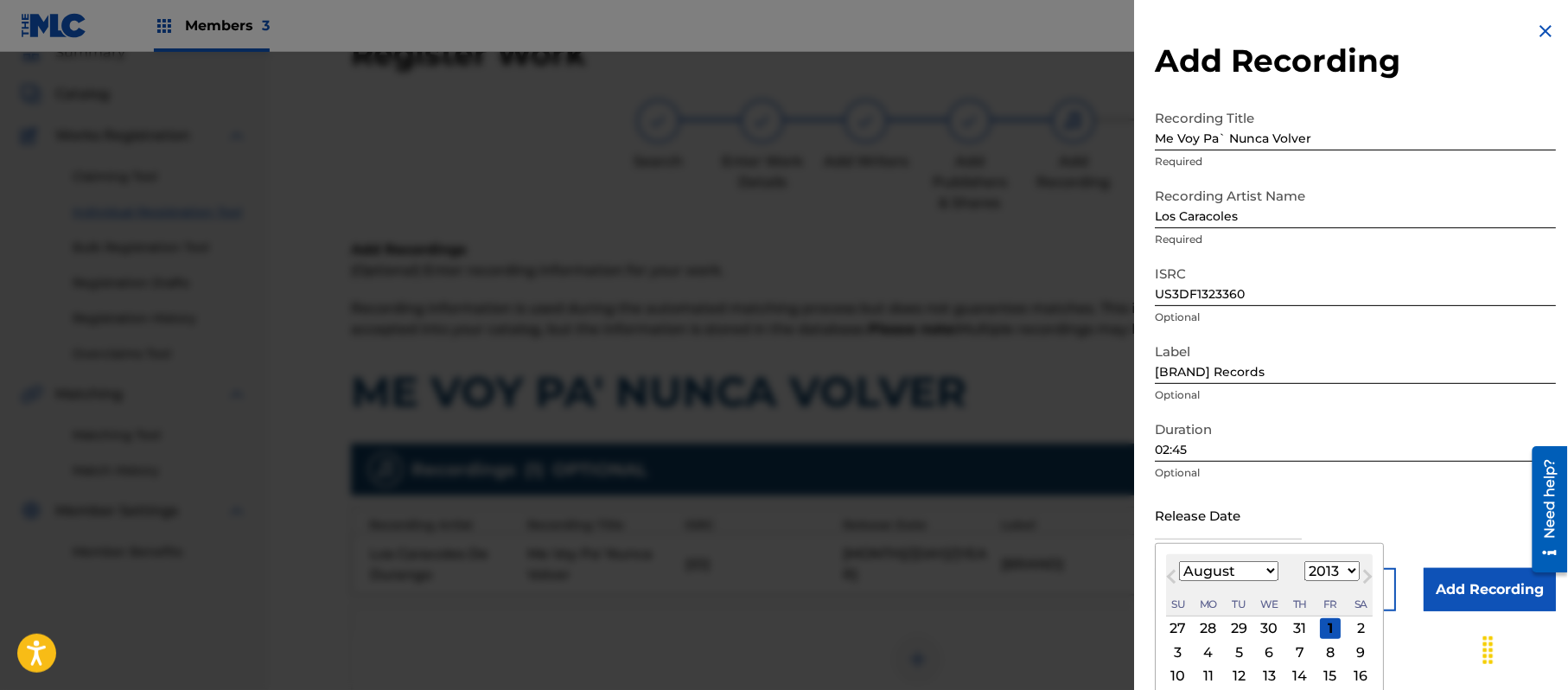 click on "1899 1900 1901 1902 1903 1904 1905 1906 1907 1908 1909 1910 1911 1912 1913 1914 1915 1916 1917 1918 1919 1920 1921 1922 1923 1924 1925 1926 1927 1928 1929 1930 1931 1932 1933 1934 1935 1936 1937 1938 1939 1940 1941 1942 1943 1944 1945 1946 1947 1948 1949 1950 1951 1952 1953 1954 1955 1956 1957 1958 1959 1960 1961 1962 1963 1964 1965 1966 1967 1968 1969 1970 1971 1972 1973 1974 1975 1976 1977 1978 1979 1980 1981 1982 1983 1984 1985 1986 1987 1988 1989 1990 1991 1992 1993 1994 1995 1996 1997 1998 1999 2000 2001 2002 2003 2004 2005 2006 2007 2008 2009 2010 2011 2012 2013 2014 2015 2016 2017 2018 2019 2020 2021 2022 2023 2024 2025 2026 2027 2028 2029 2030 2031 2032 2033 2034 2035 2036 2037 2038 2039 2040 2041 2042 2043 2044 2045 2046 2047 2048 2049 2050 2051 2052 2053 2054 2055 2056 2057 2058 2059 2060 2061 2062 2063 2064 2065 2066 2067 2068 2069 2070 2071 2072 2073 2074 2075 2076 2077 2078 2079 2080 2081 2082 2083 2084 2085 2086 2087 2088 2089 2090 2091 2092 2093 2094 2095 2096 2097 2098 2099 2100" at bounding box center (1332, 571) 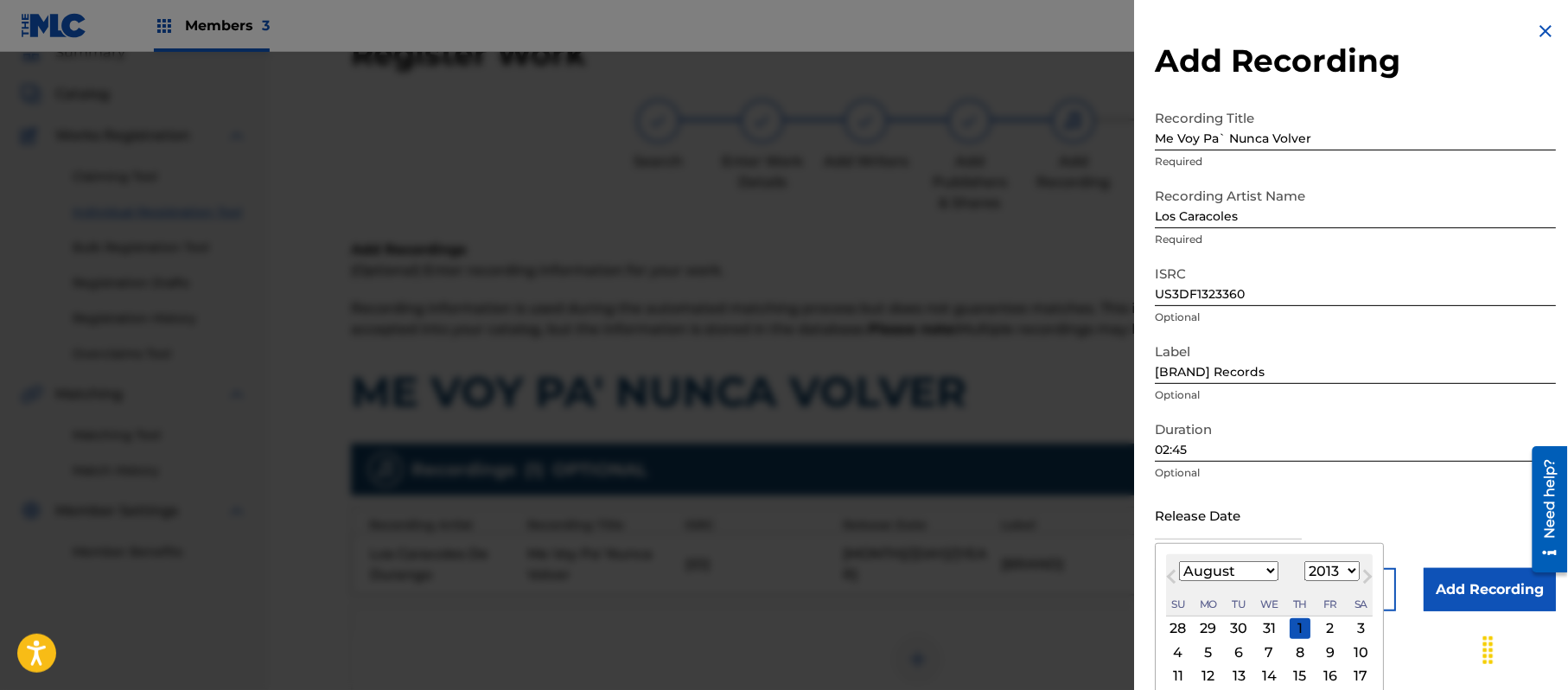 click on "January February March April May June July August September October November December" at bounding box center [1228, 571] 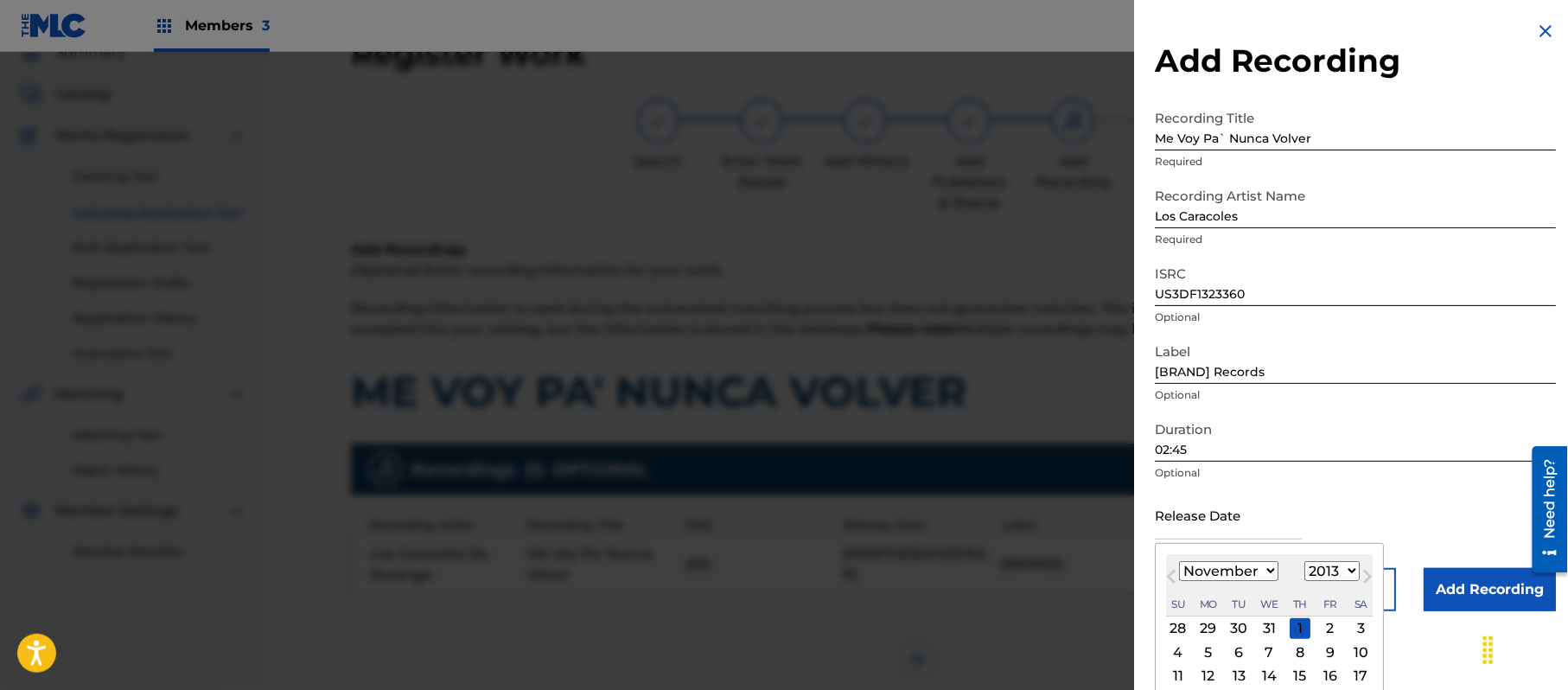 click on "January February March April May June July August September October November December" at bounding box center (1228, 571) 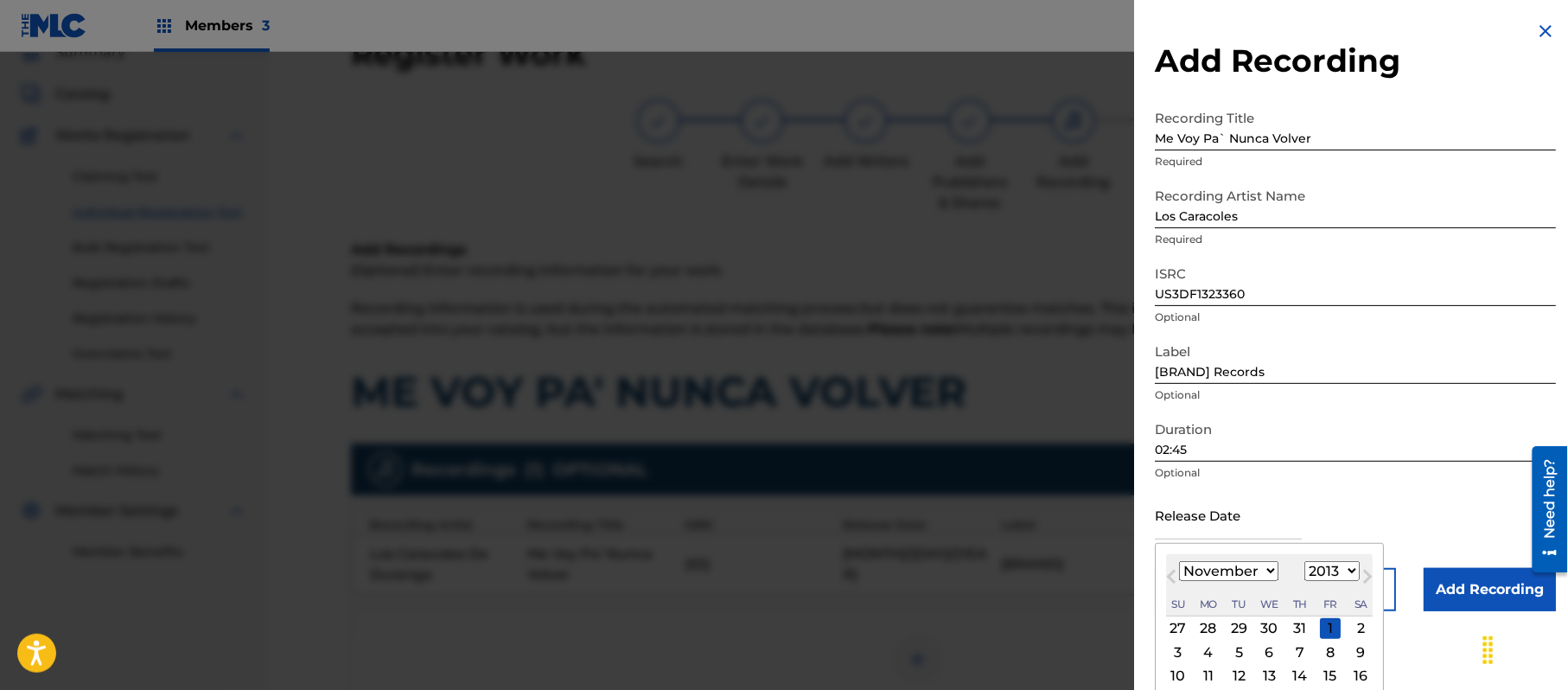 scroll, scrollTop: 80, scrollLeft: 0, axis: vertical 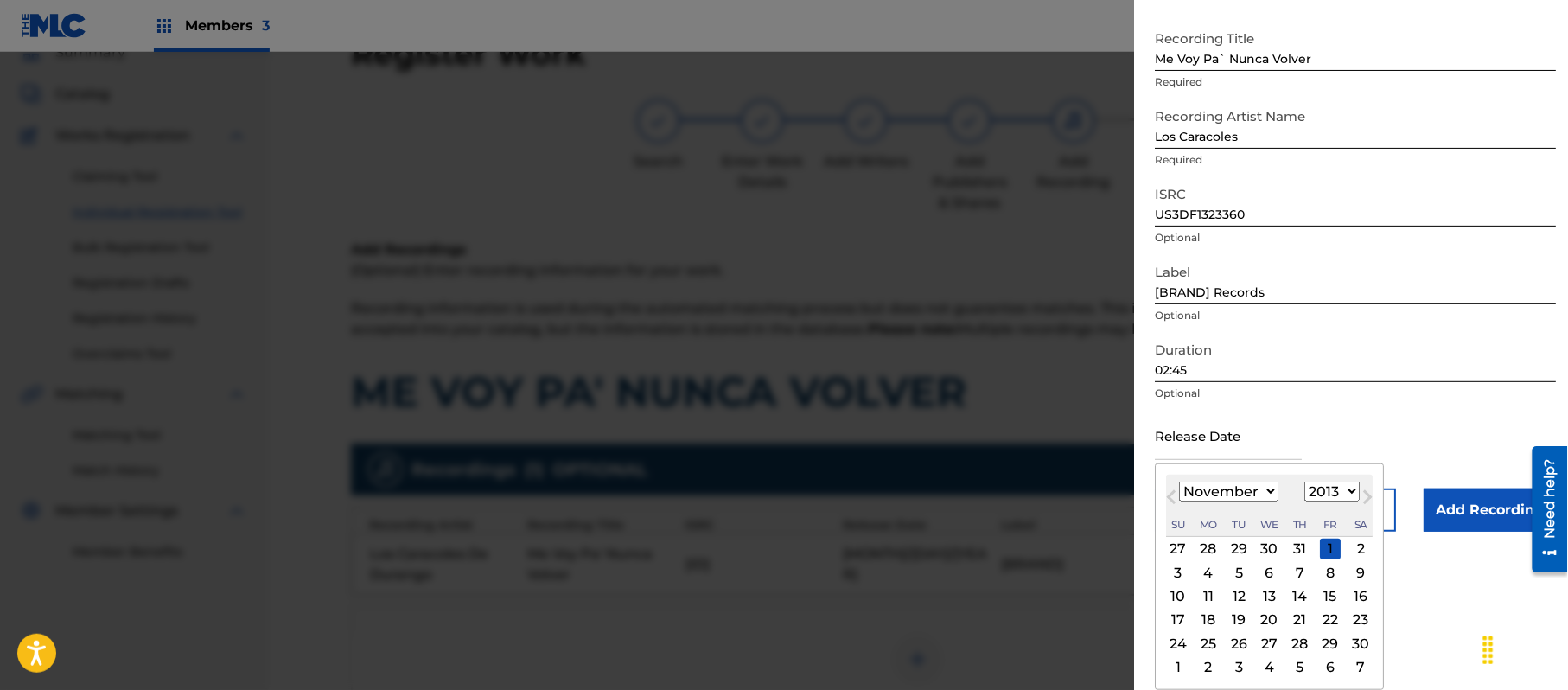 click on "29" at bounding box center [1330, 643] 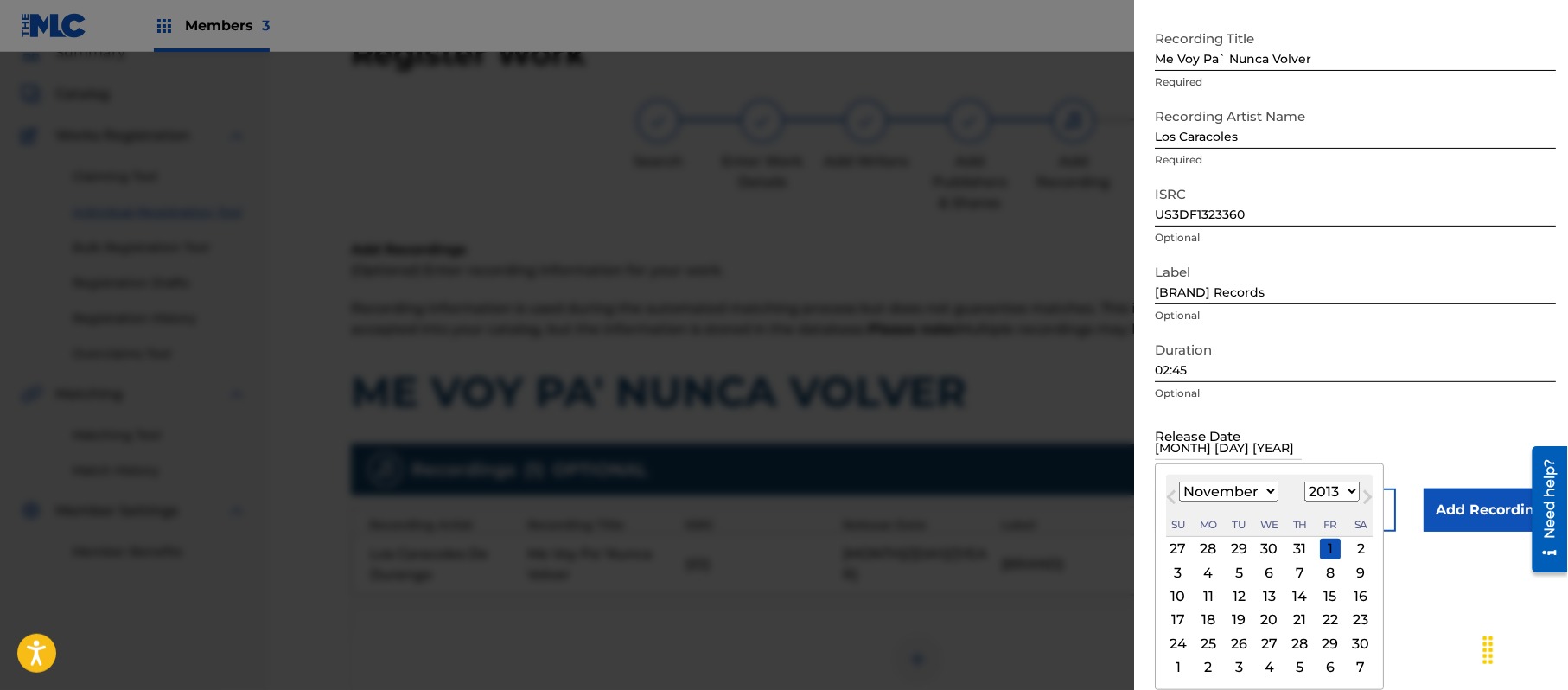 scroll, scrollTop: 0, scrollLeft: 0, axis: both 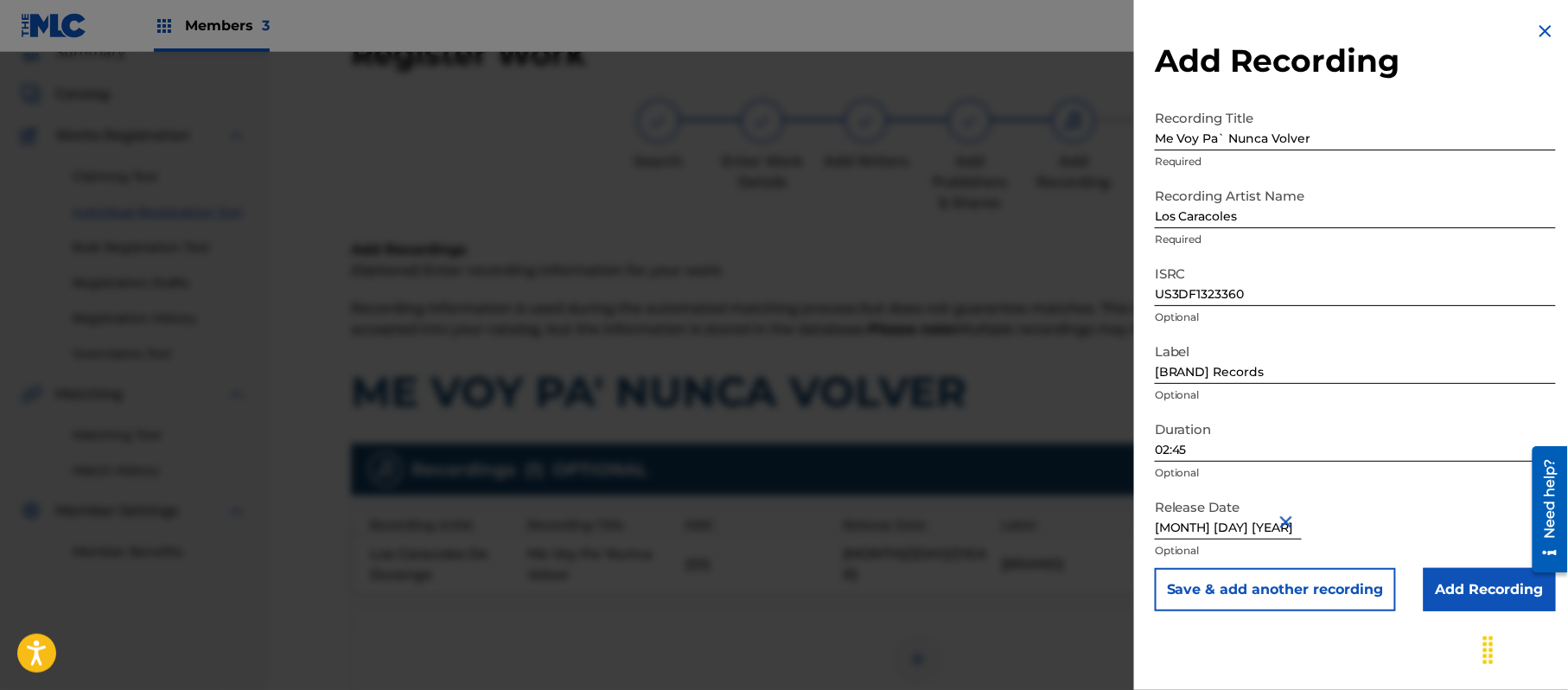 click on "Add Recording" at bounding box center [1489, 590] 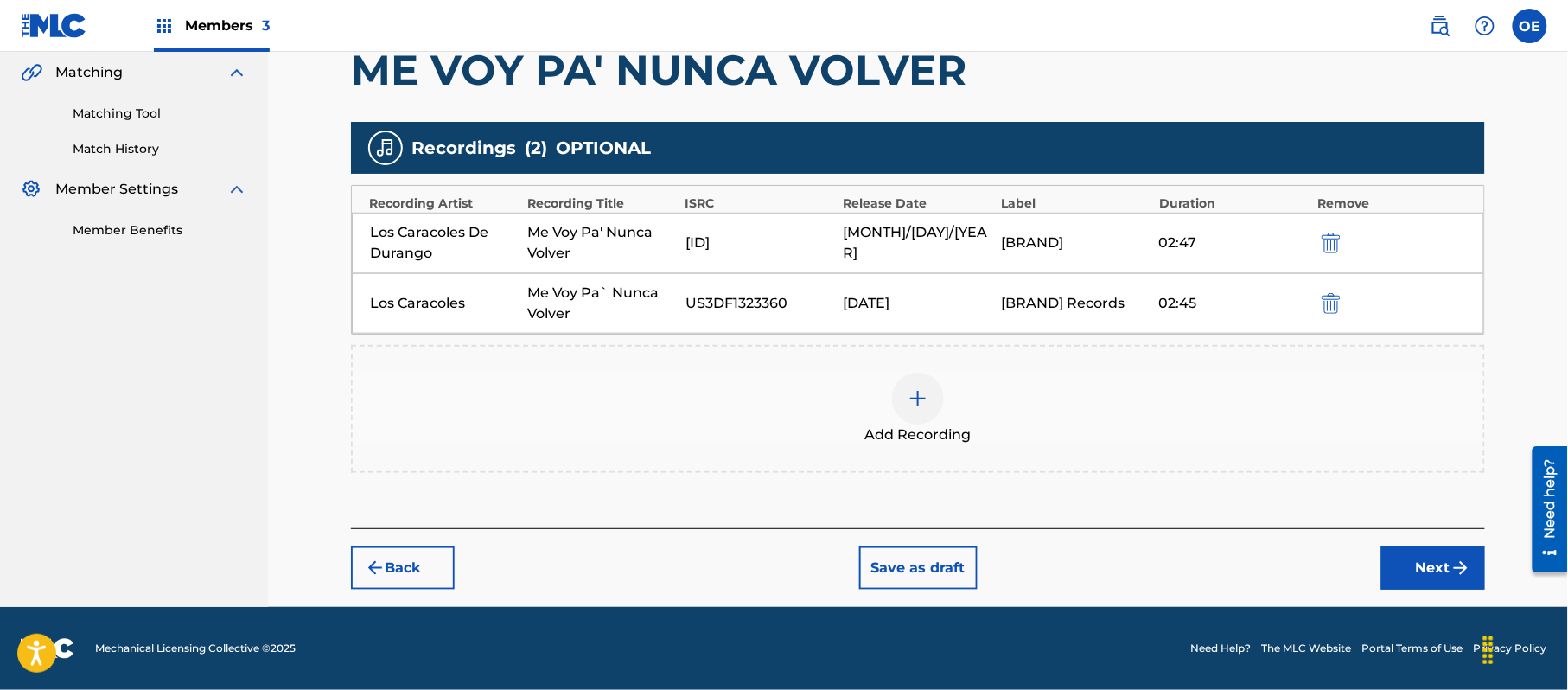 click on "Next" at bounding box center (1433, 568) 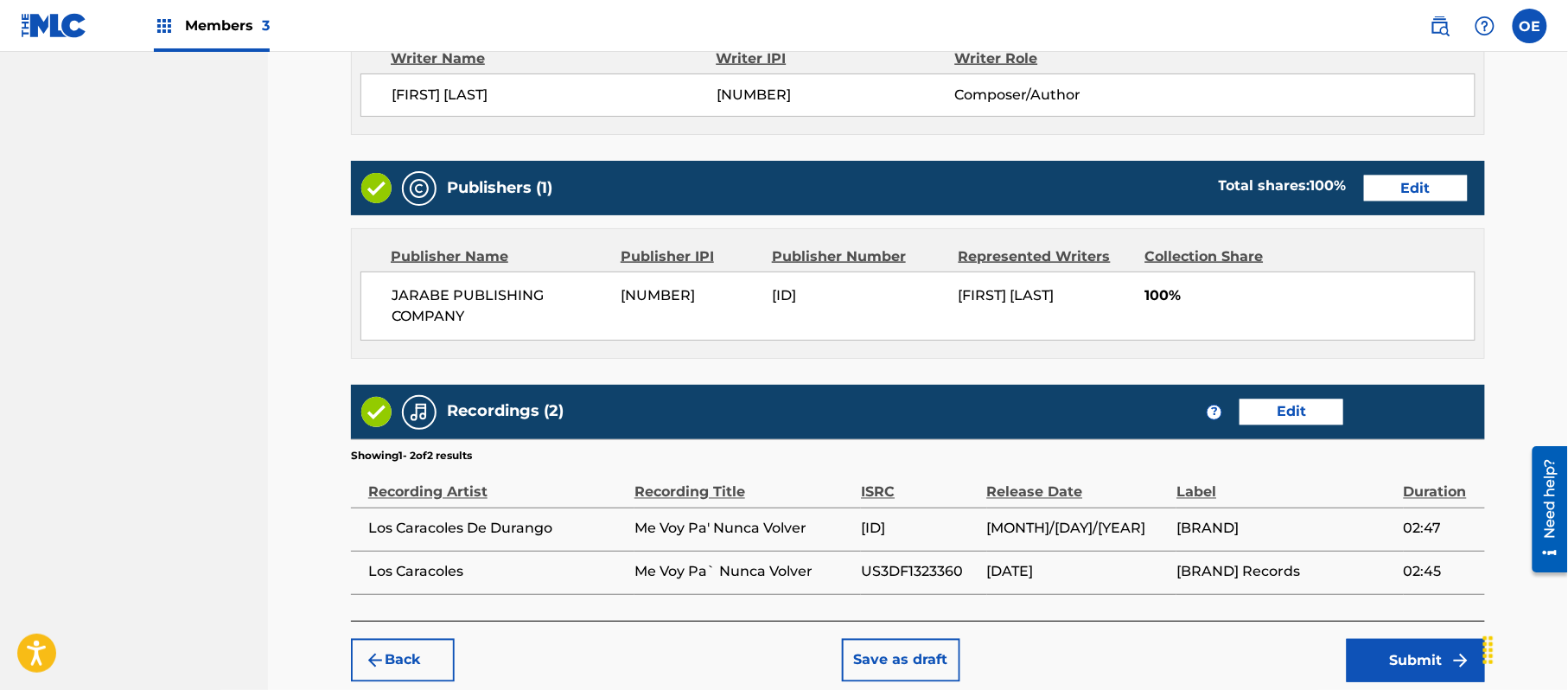 scroll, scrollTop: 872, scrollLeft: 0, axis: vertical 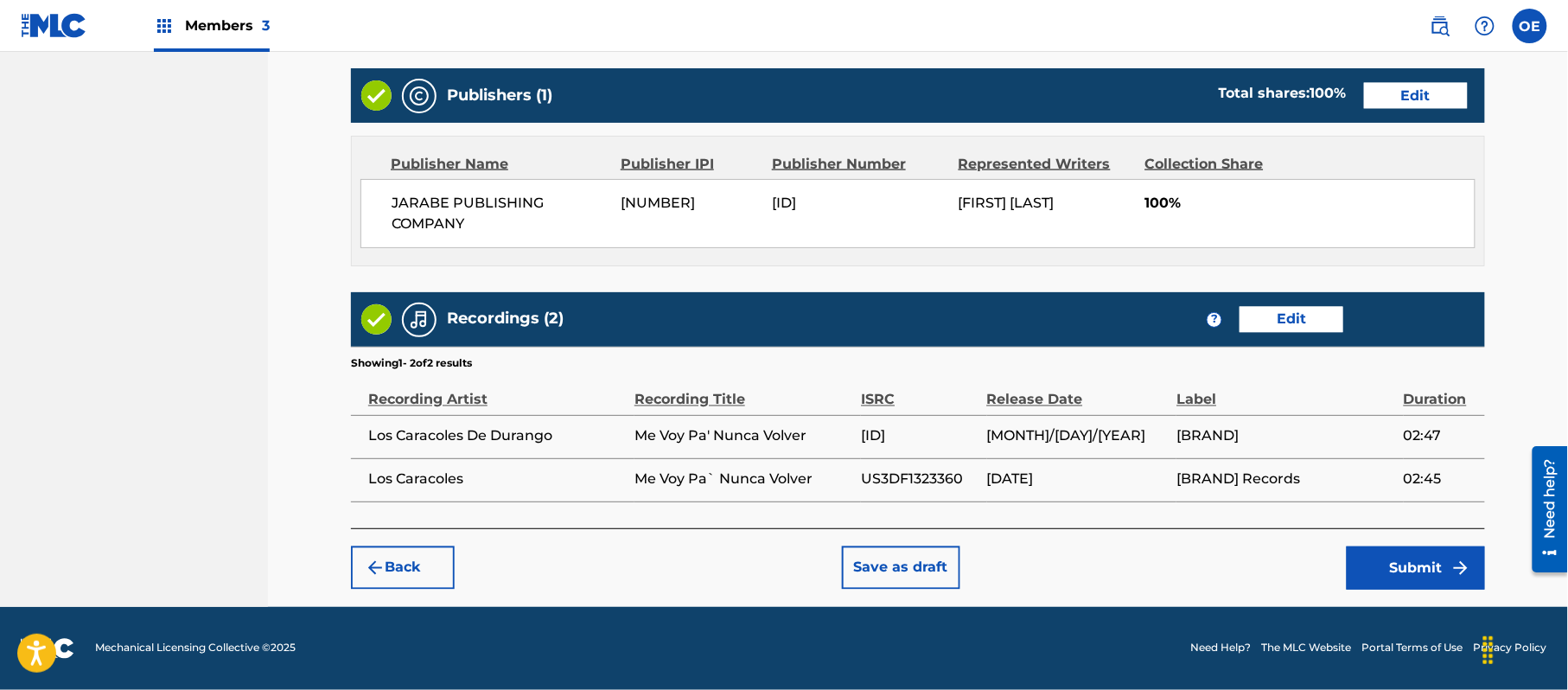 click on "Submit" at bounding box center [1416, 568] 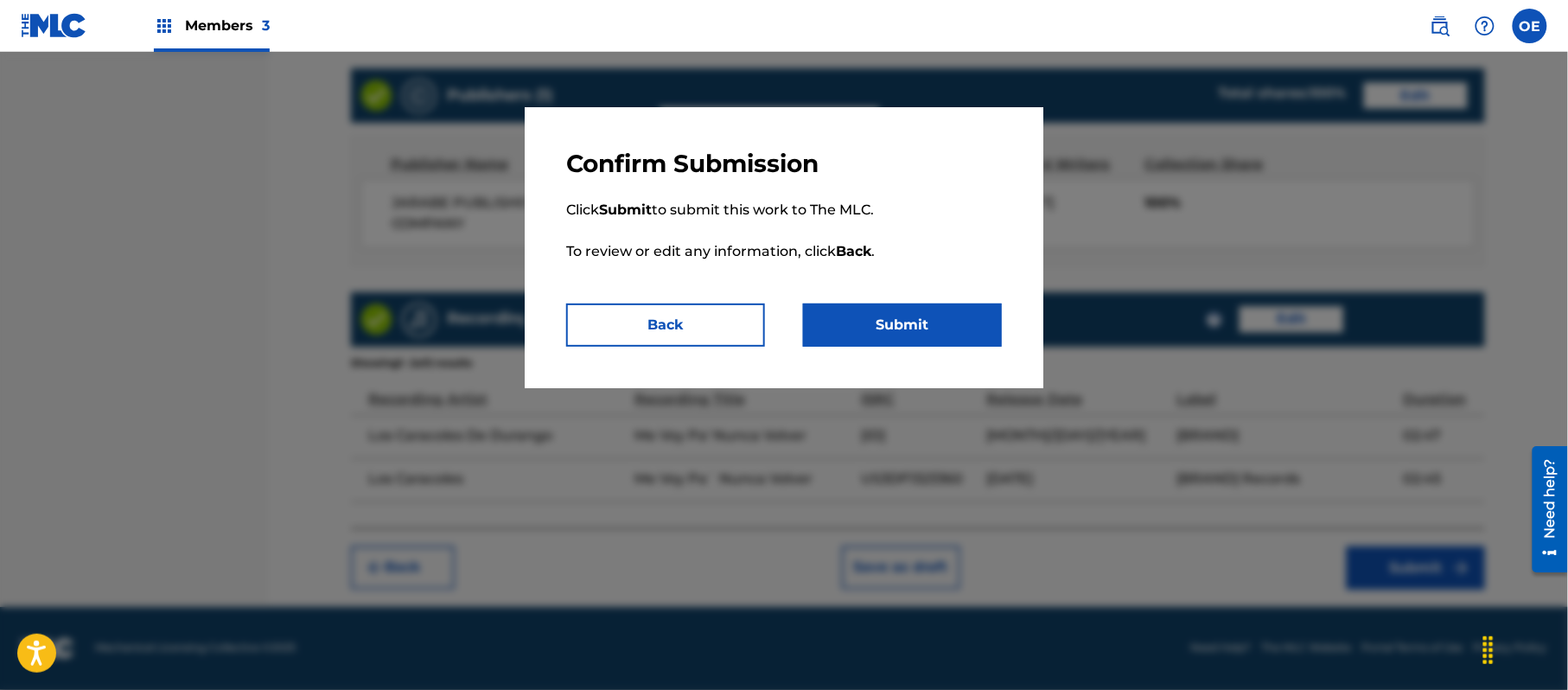 click on "Submit" at bounding box center (902, 325) 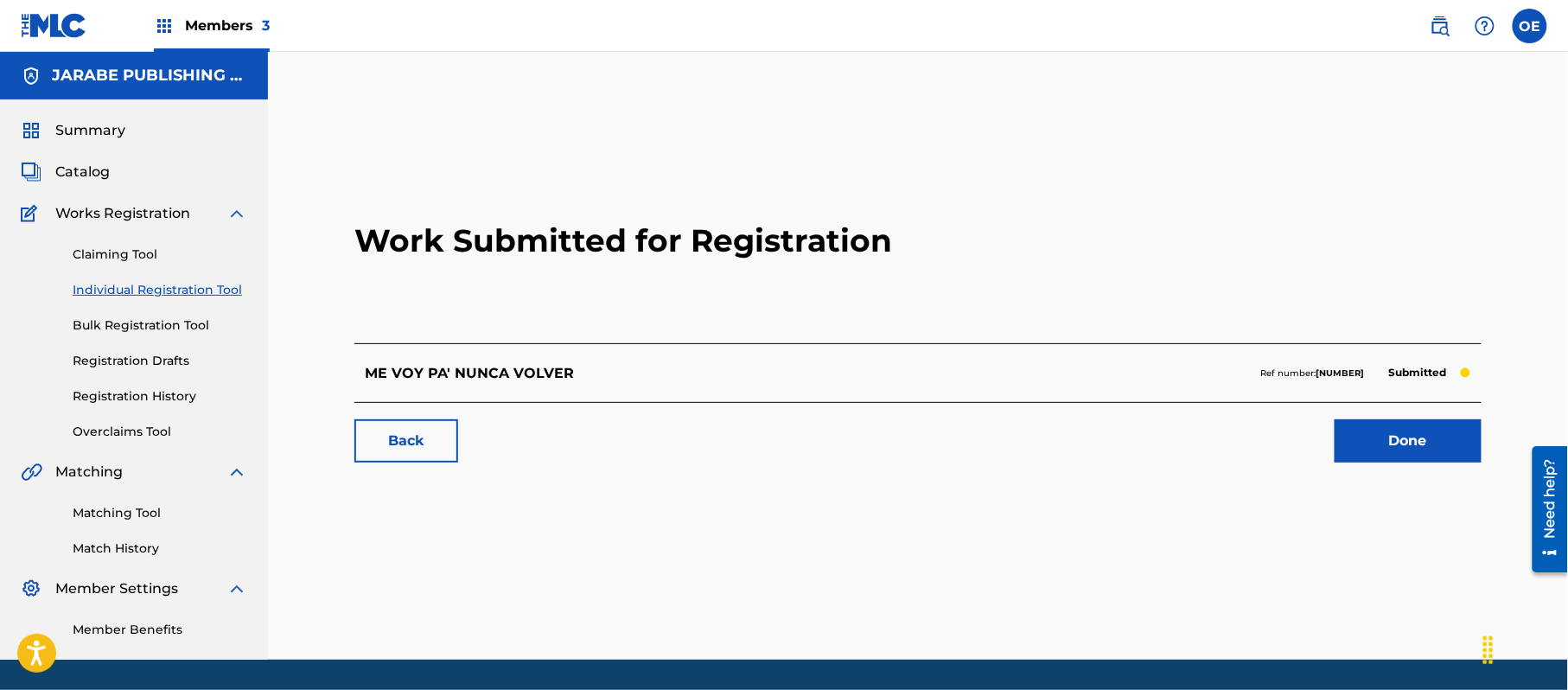 click on "Individual Registration Tool" at bounding box center [160, 290] 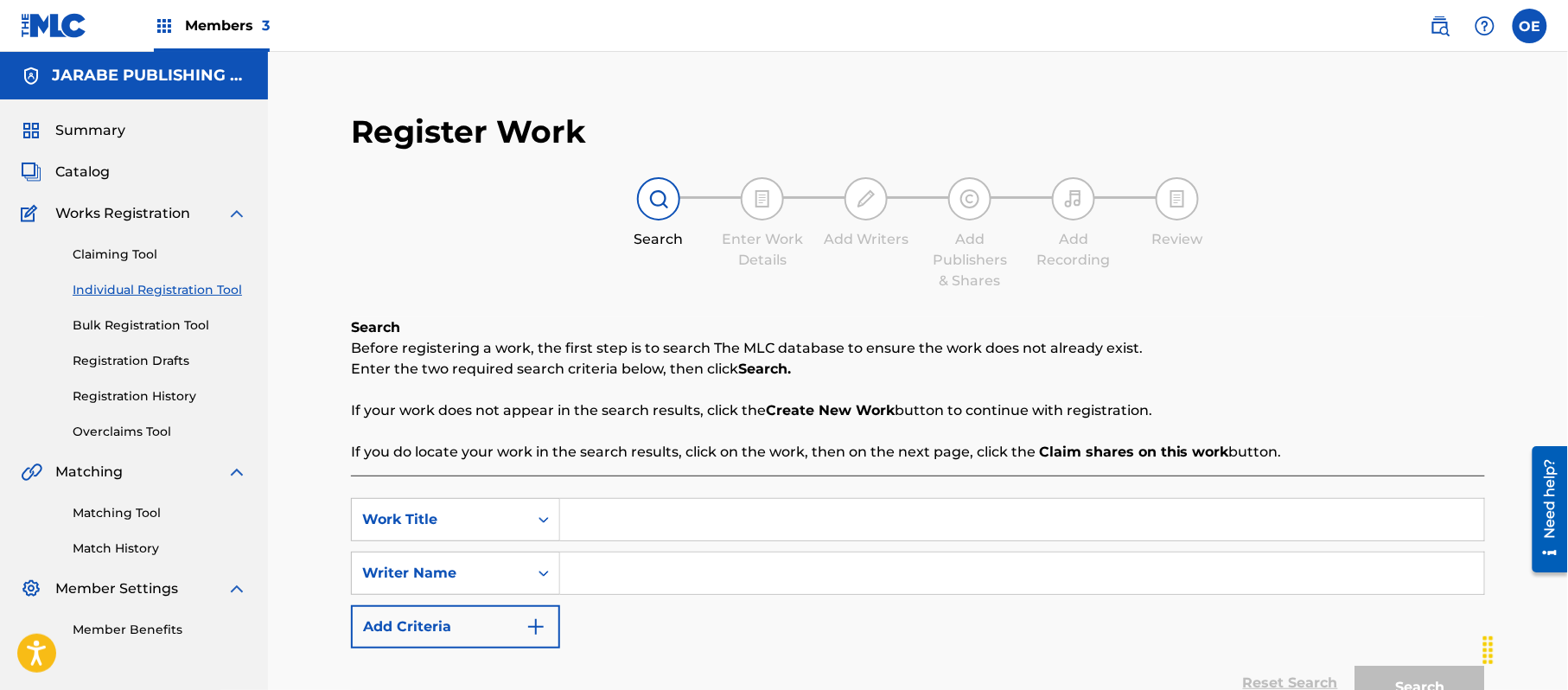 drag, startPoint x: 686, startPoint y: 540, endPoint x: 683, endPoint y: 520, distance: 20.22375 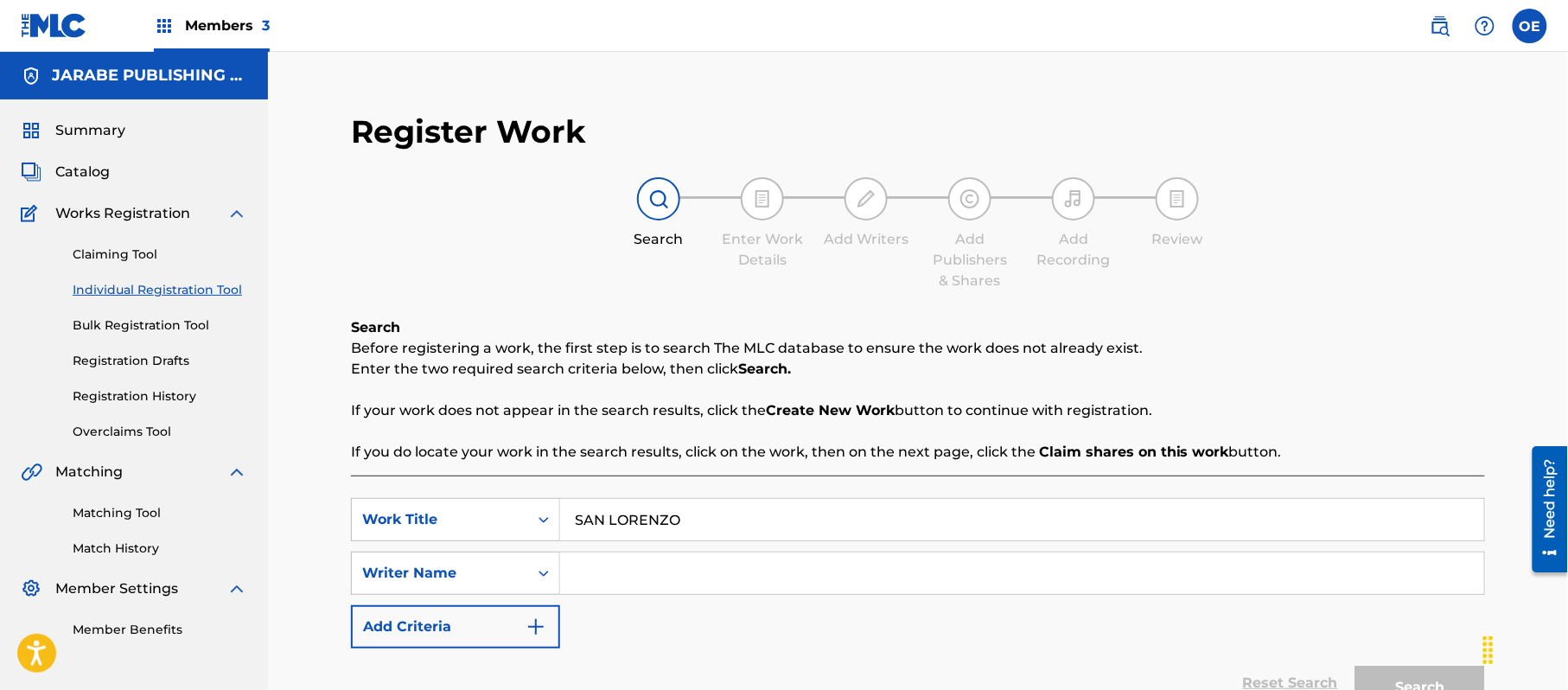 drag, startPoint x: 623, startPoint y: 546, endPoint x: 641, endPoint y: 578, distance: 36.71512 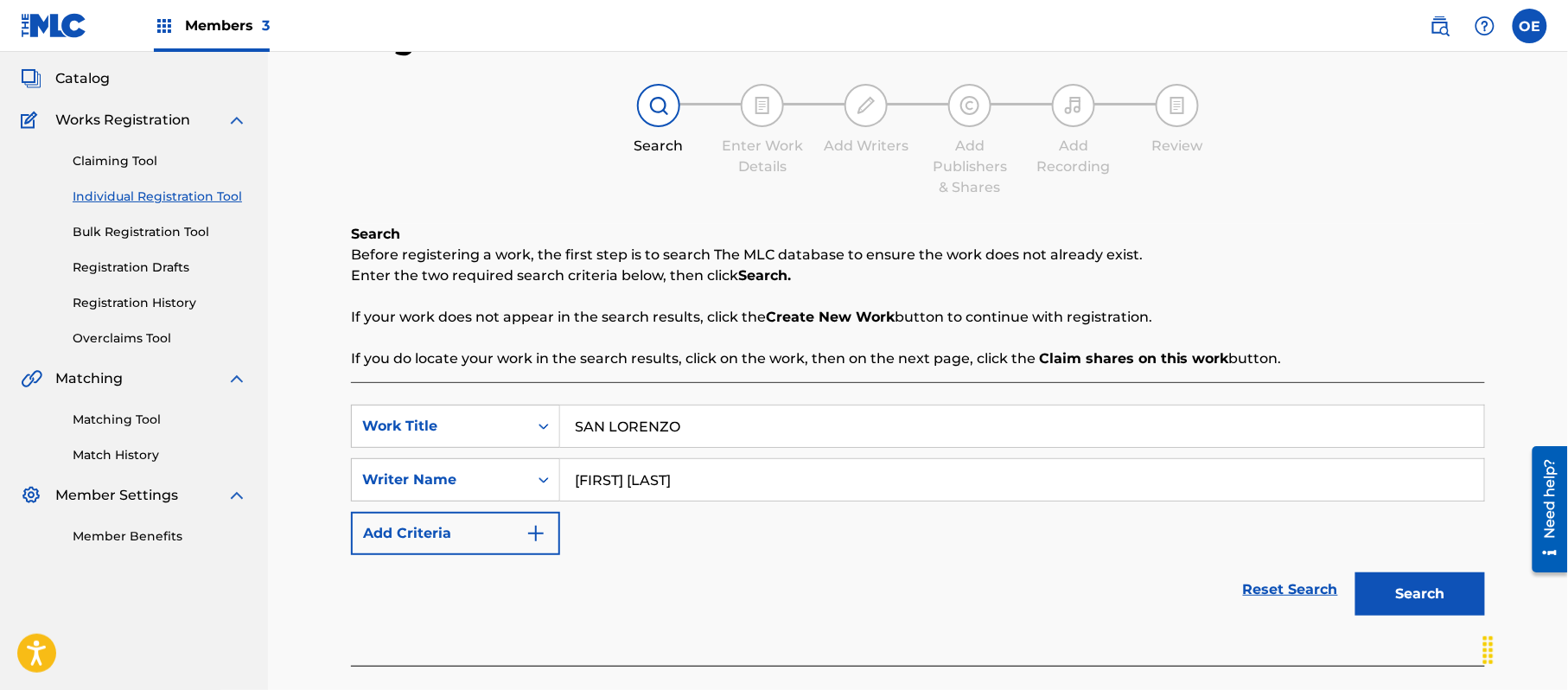 scroll, scrollTop: 188, scrollLeft: 0, axis: vertical 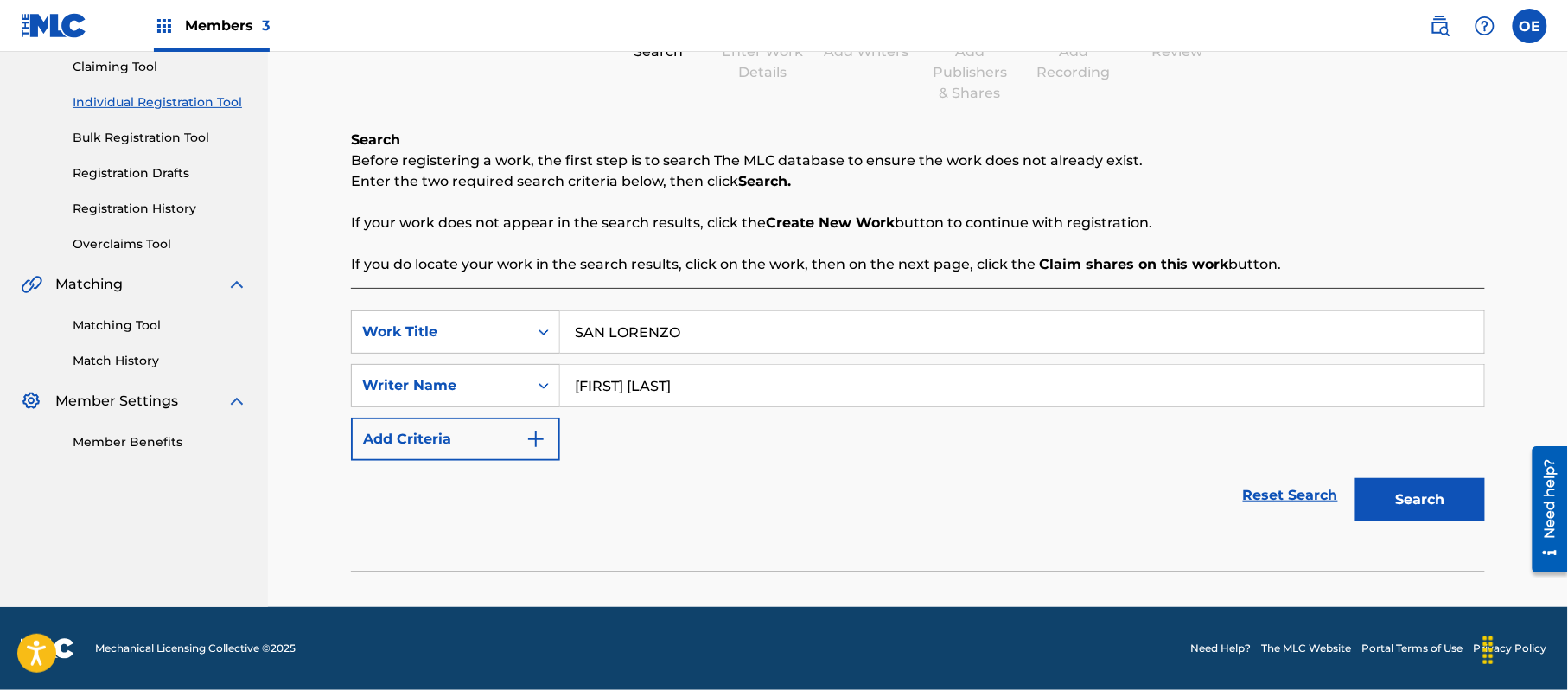 click on "Search" at bounding box center [1420, 500] 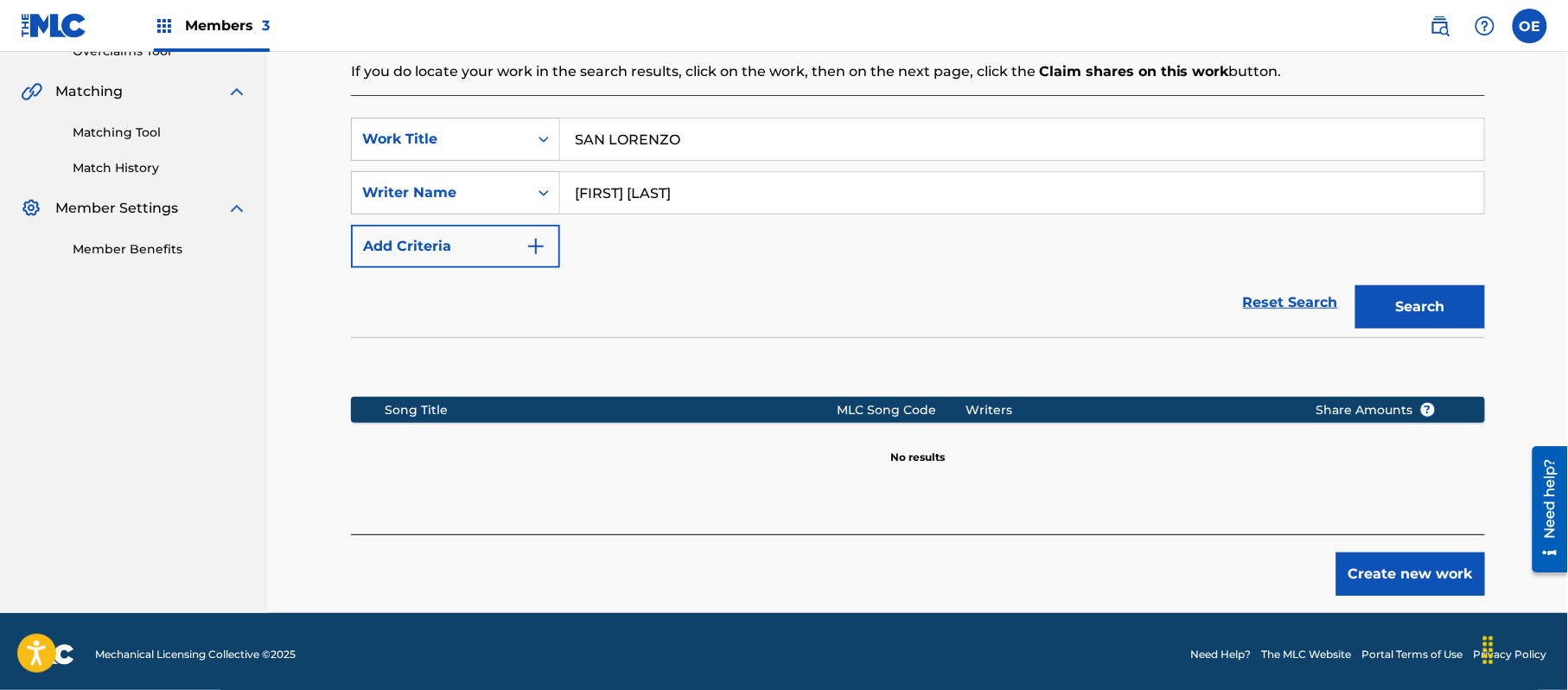 scroll, scrollTop: 387, scrollLeft: 0, axis: vertical 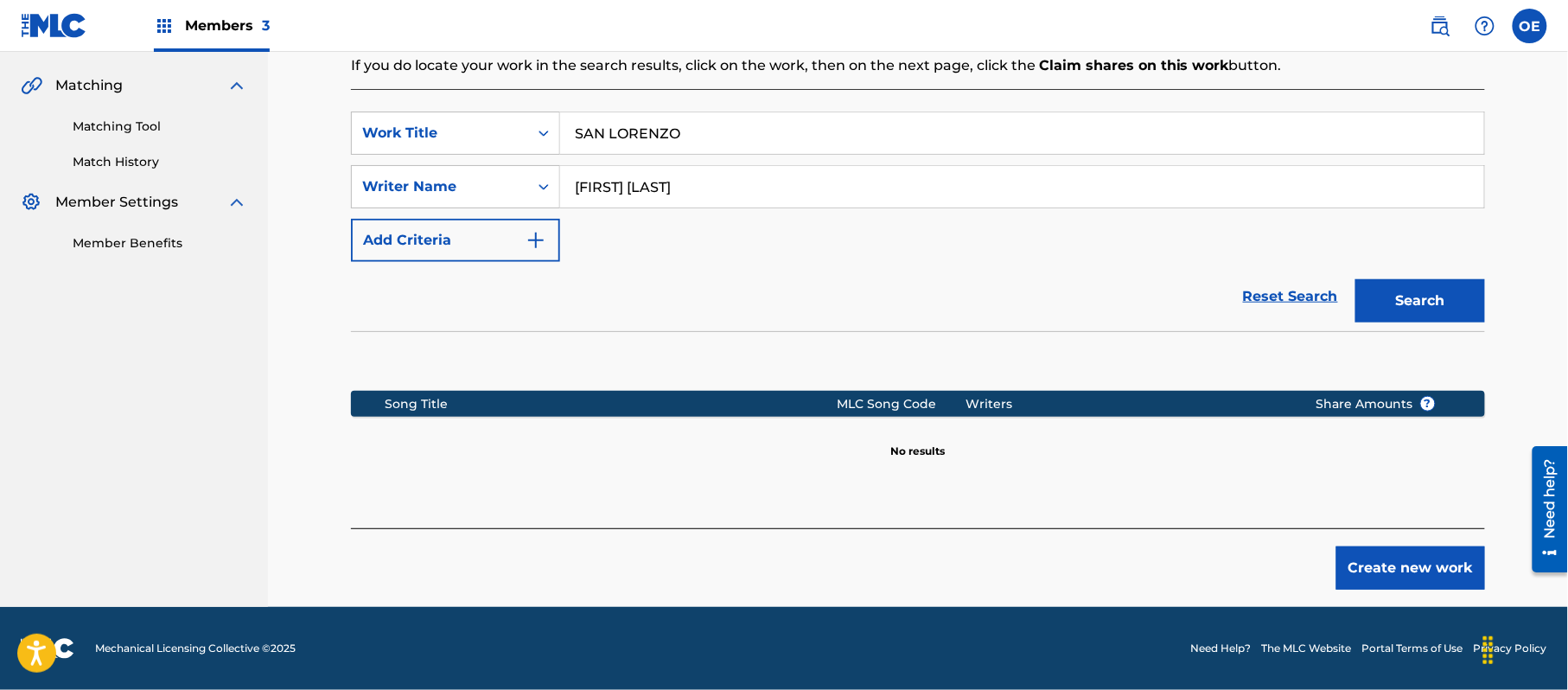 click on "Create new work" at bounding box center [1411, 568] 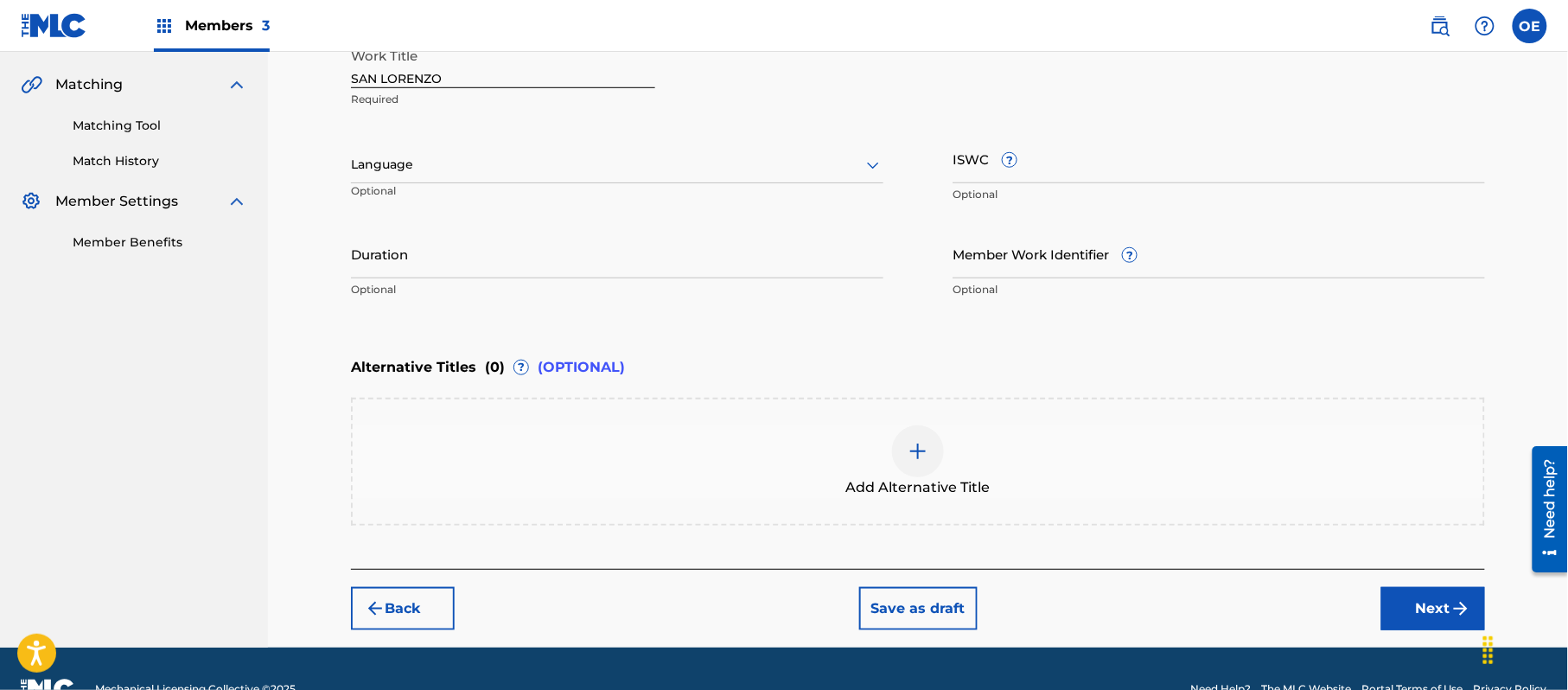 click on "Language" at bounding box center [617, 165] 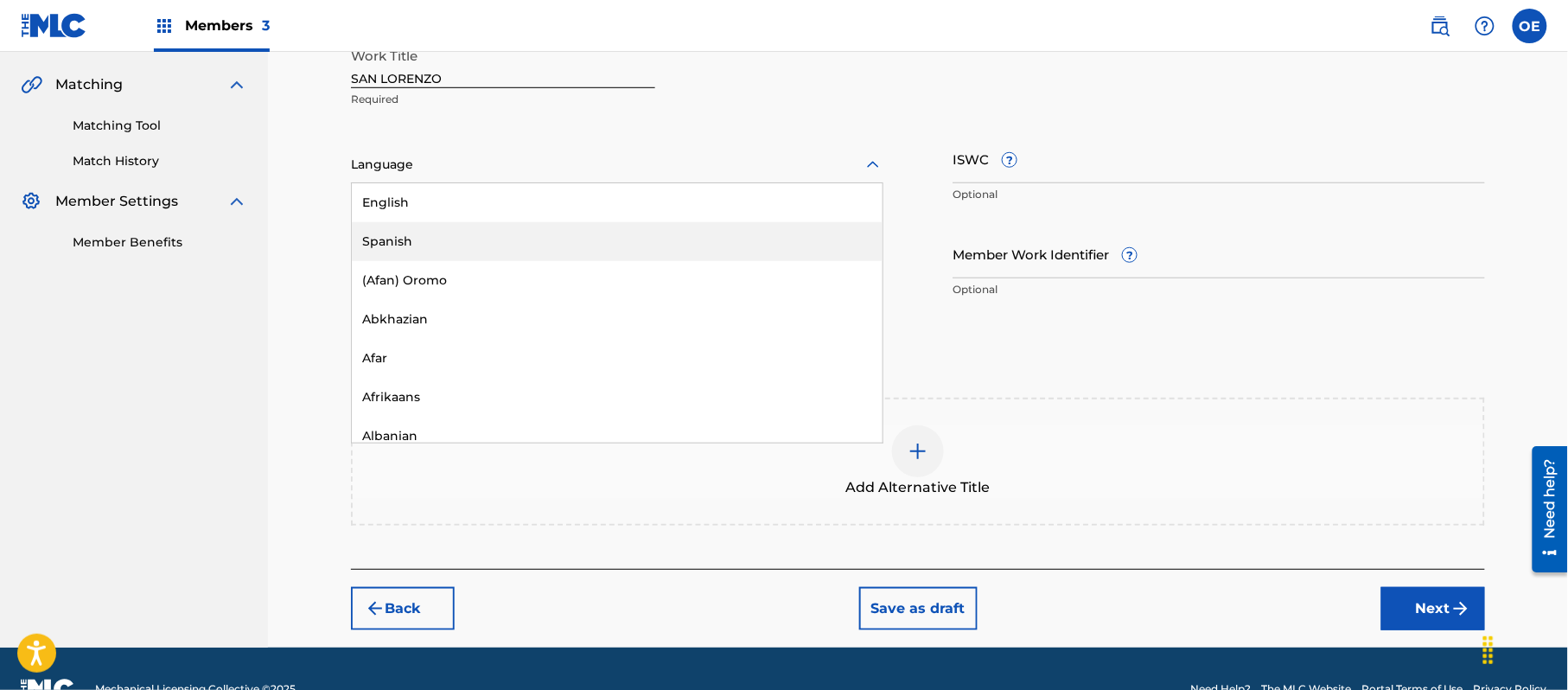 drag, startPoint x: 508, startPoint y: 244, endPoint x: 499, endPoint y: 219, distance: 26.570661 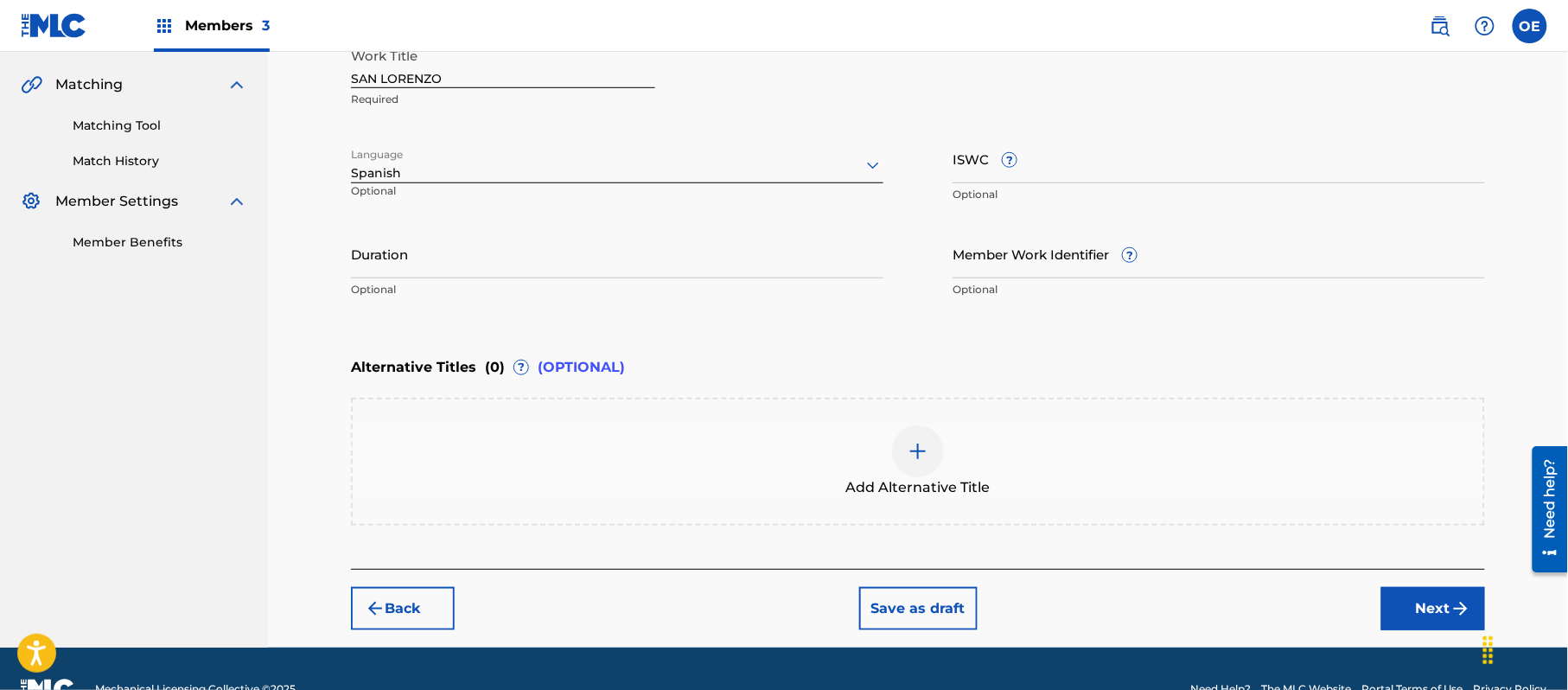 click on "Duration" at bounding box center [617, 253] 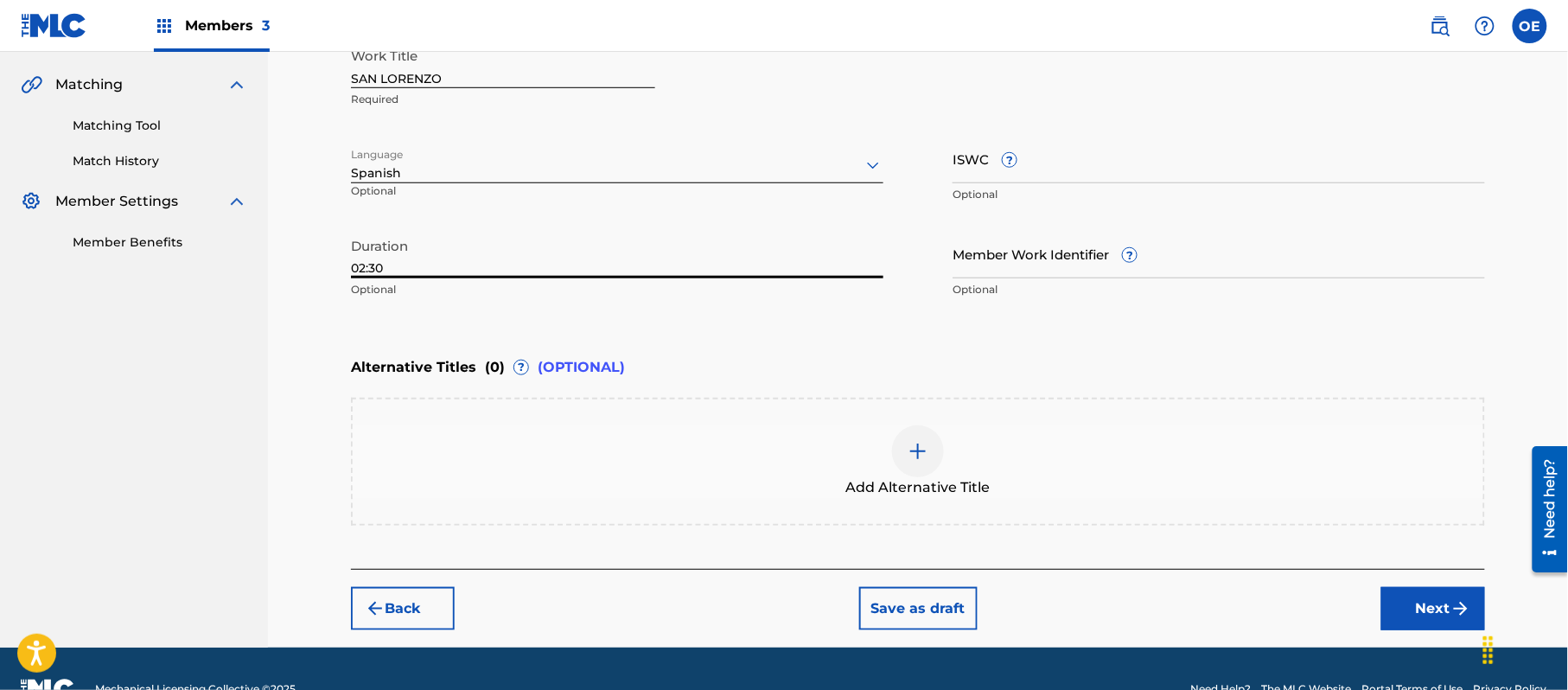 click on "Next" at bounding box center [1433, 609] 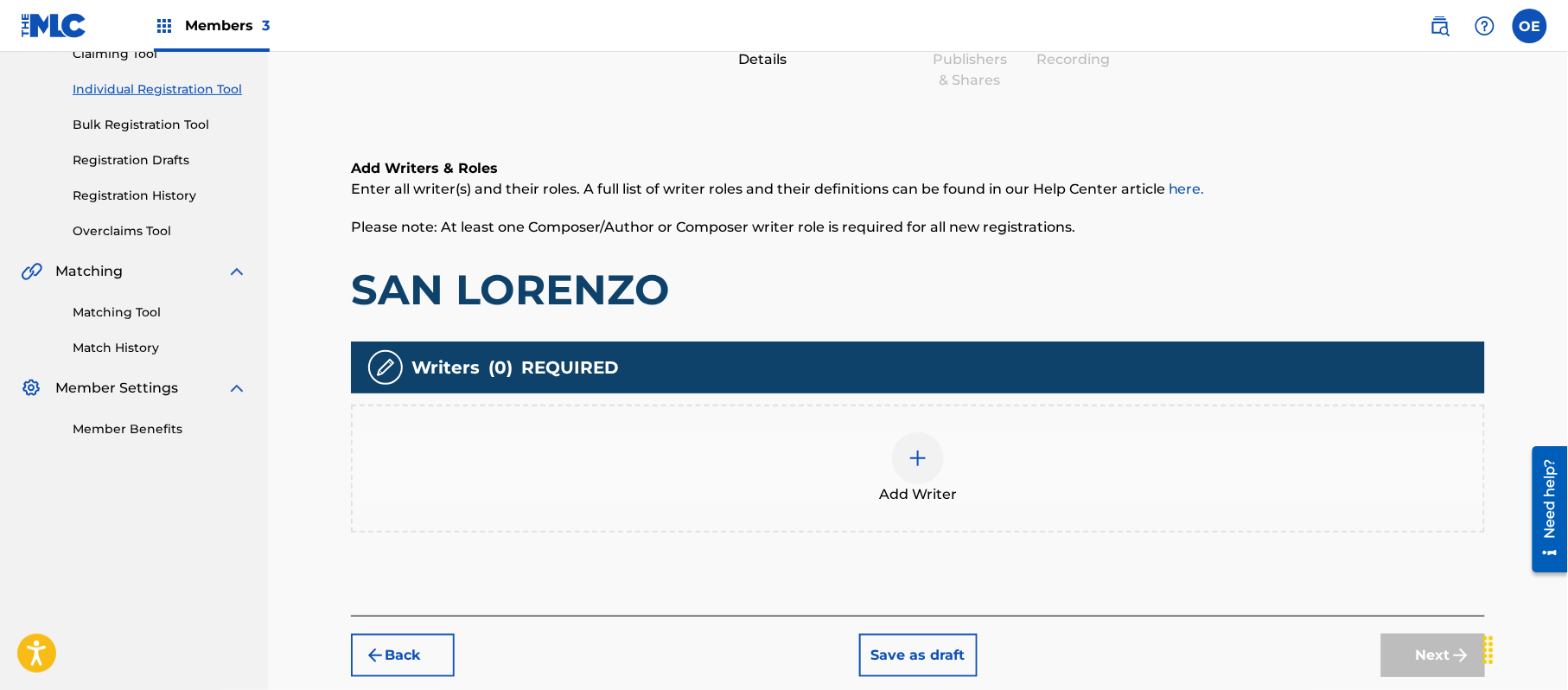 scroll, scrollTop: 78, scrollLeft: 0, axis: vertical 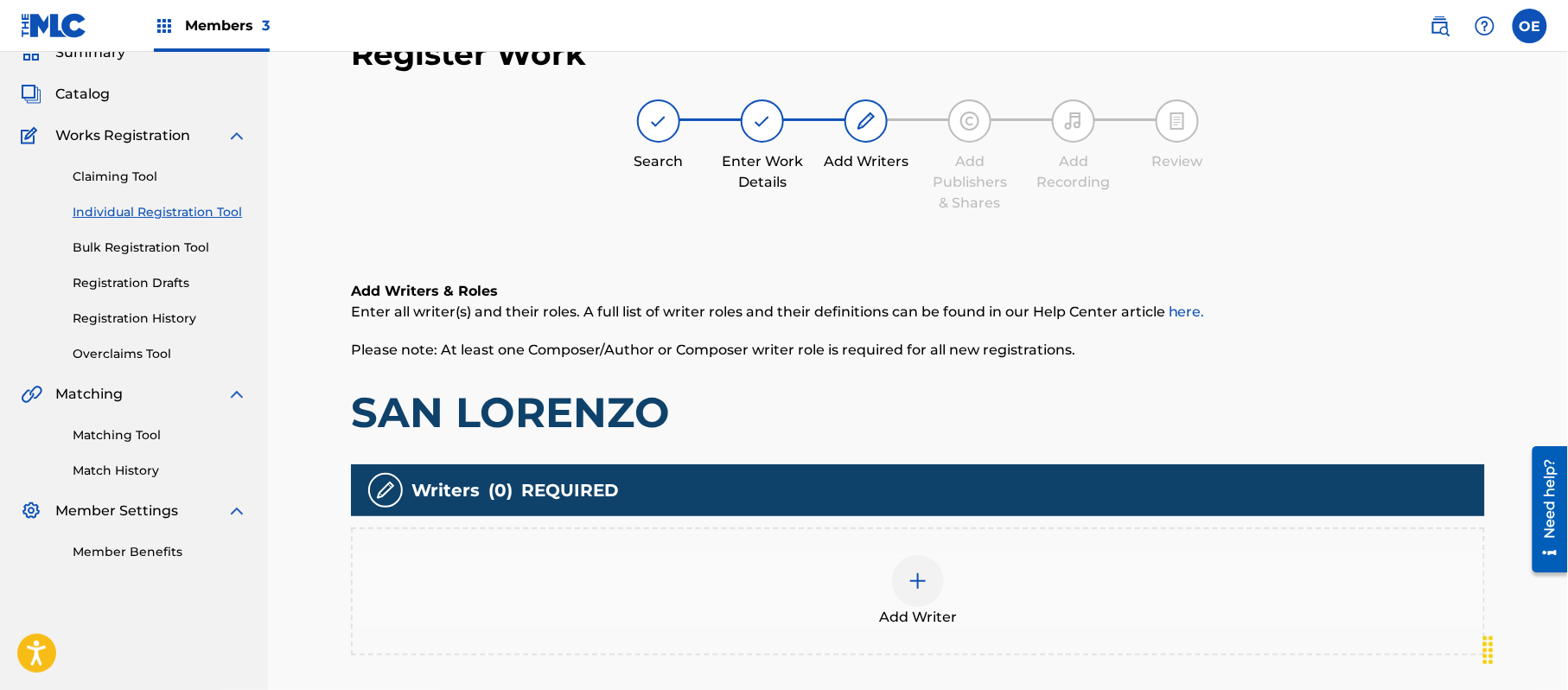 click at bounding box center (918, 581) 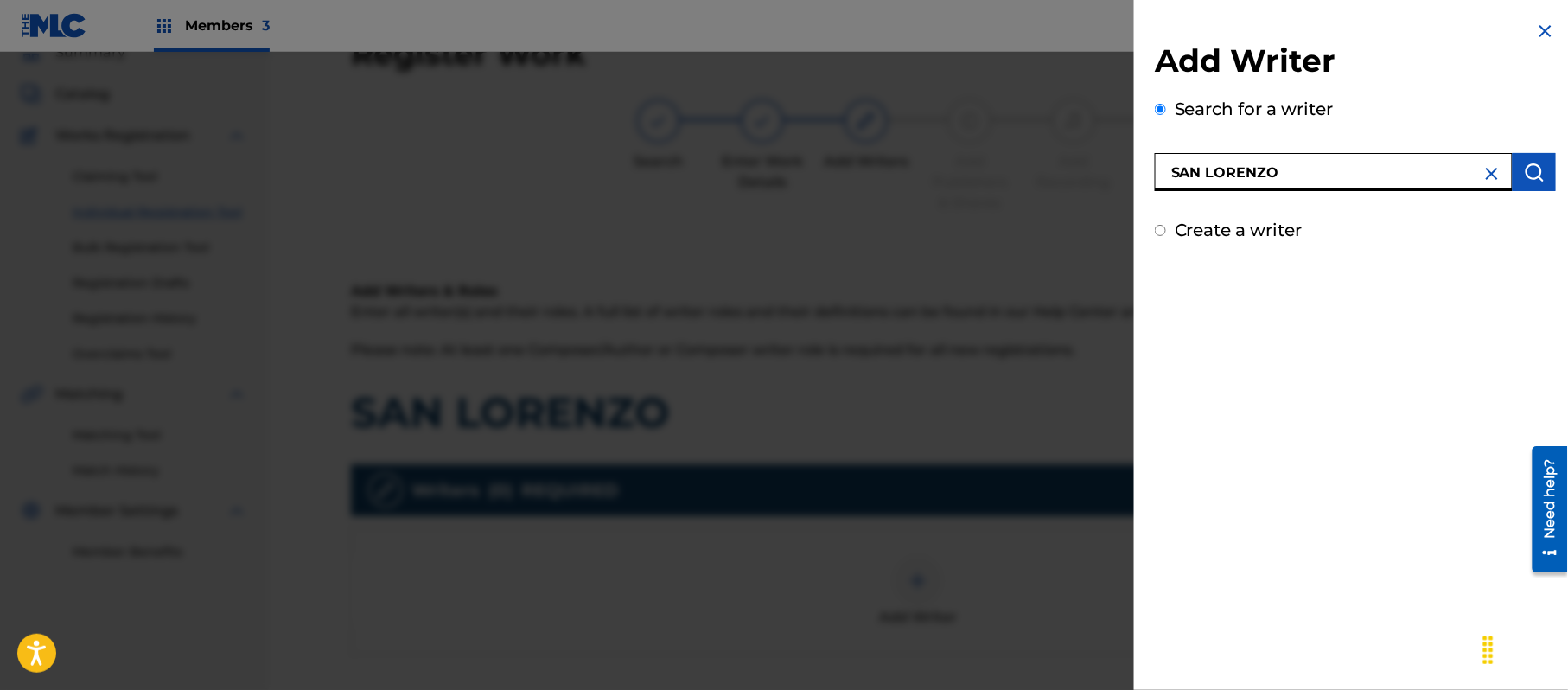 drag, startPoint x: 1371, startPoint y: 163, endPoint x: 913, endPoint y: 169, distance: 458.0393 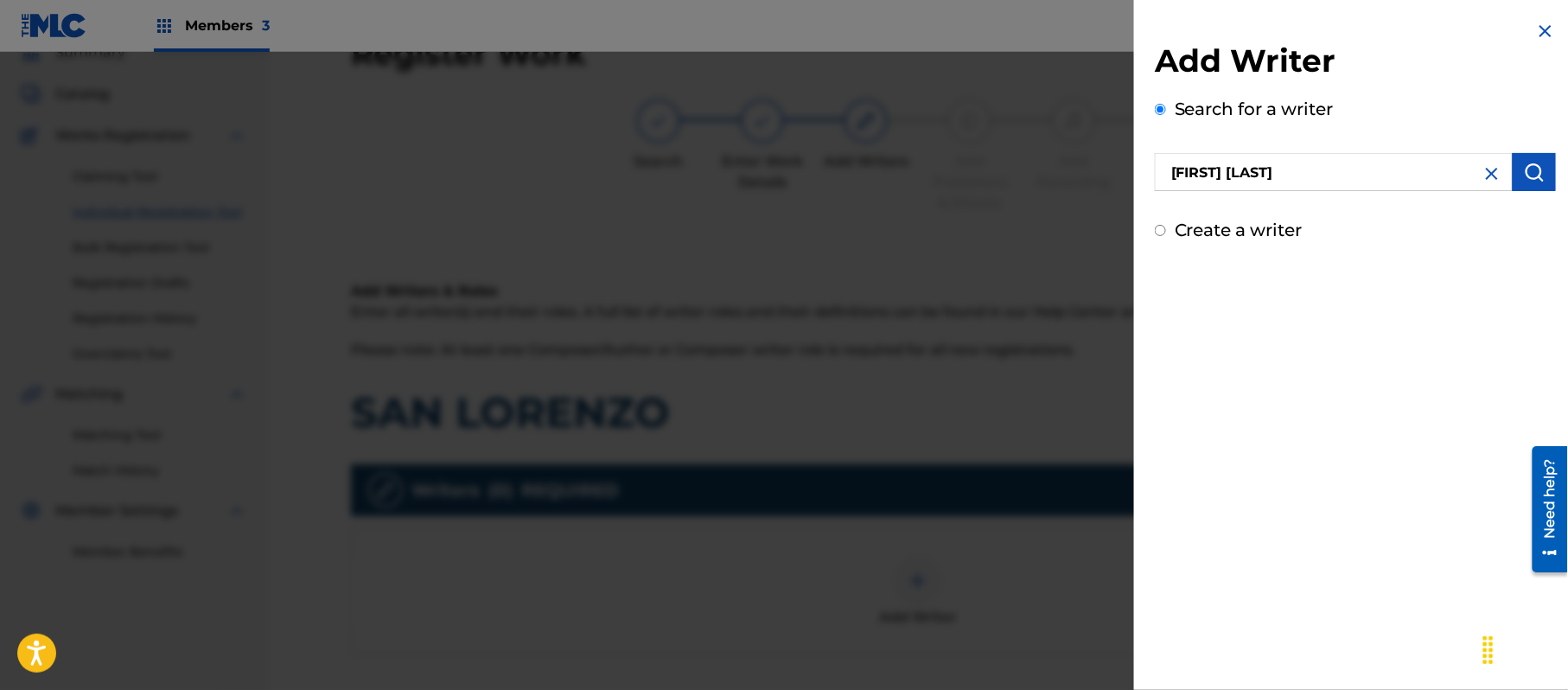 click on "Search for a writer [FIRST] [LAST] [LAST]" at bounding box center (1355, 144) 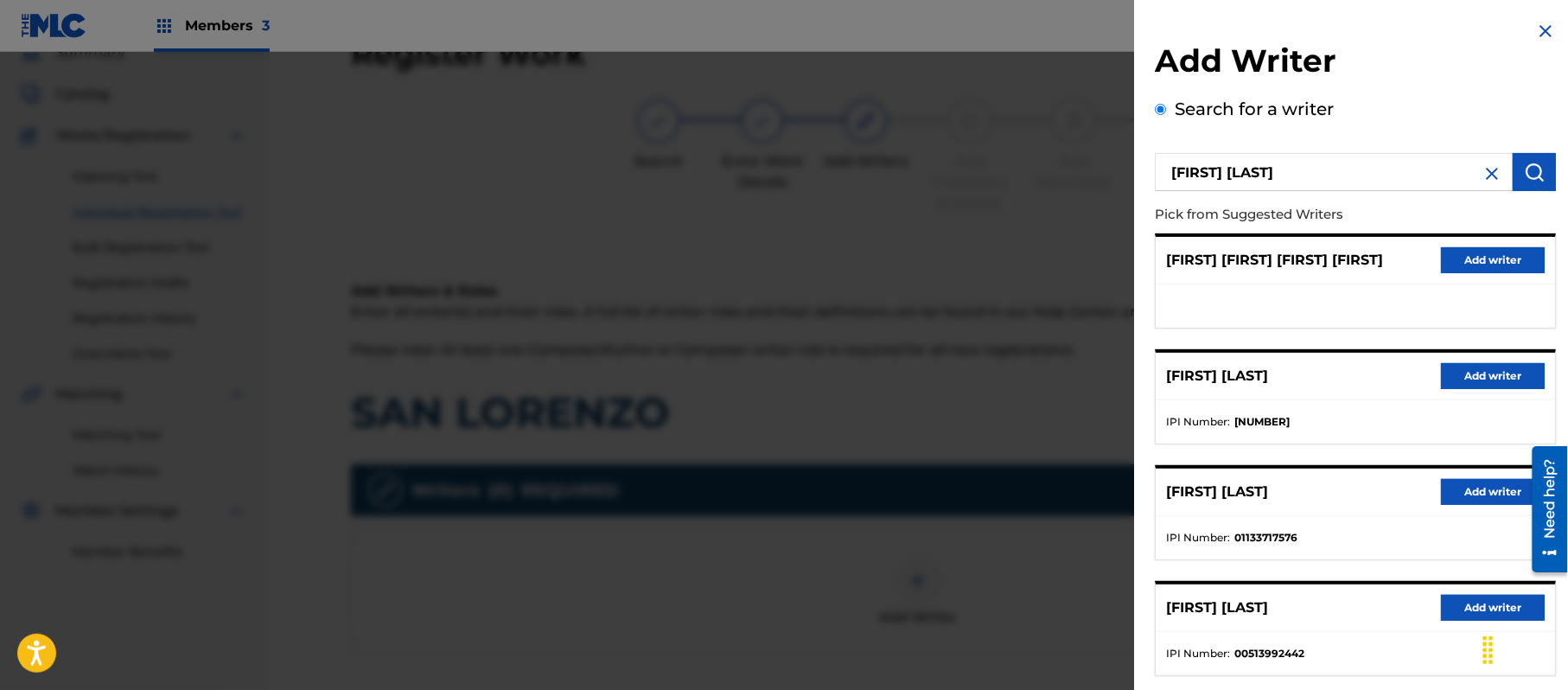 click on "Add writer" at bounding box center [1493, 376] 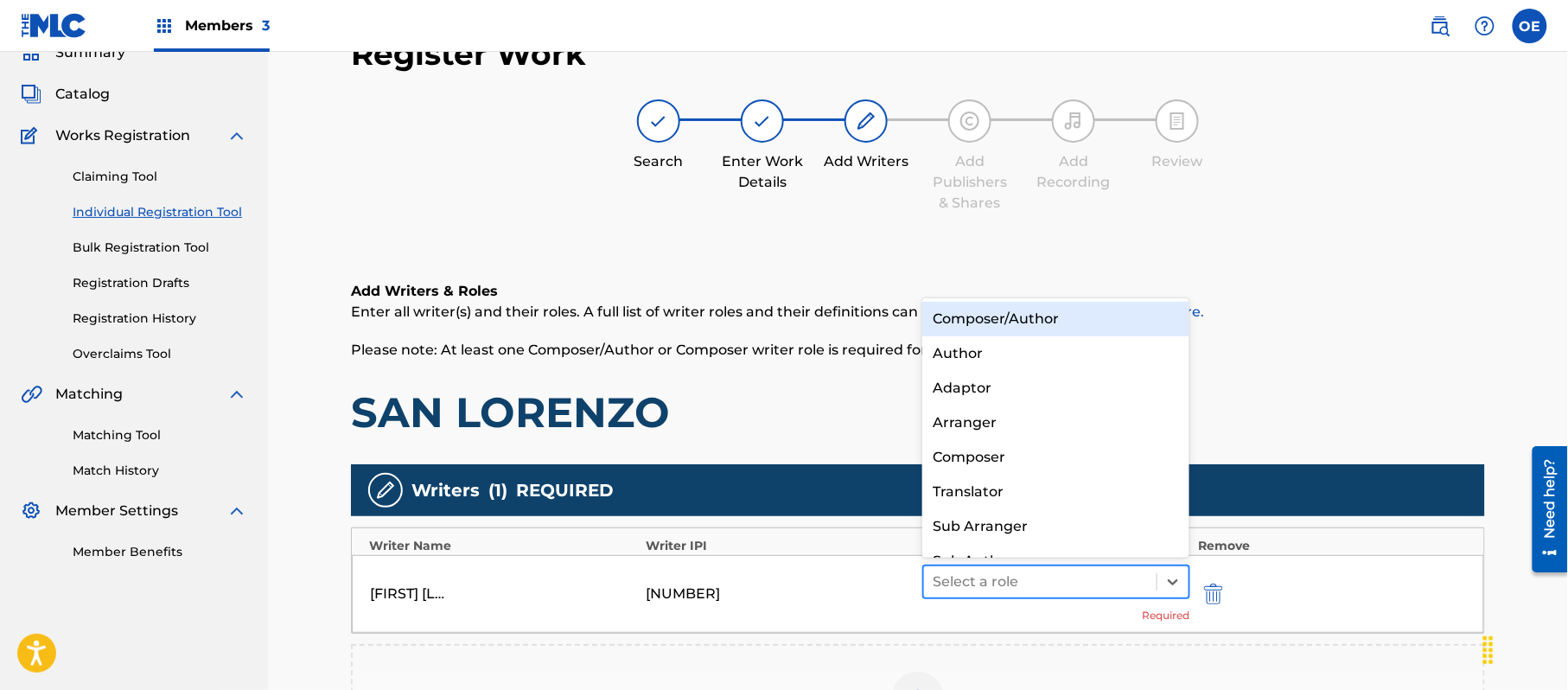 click at bounding box center [1040, 582] 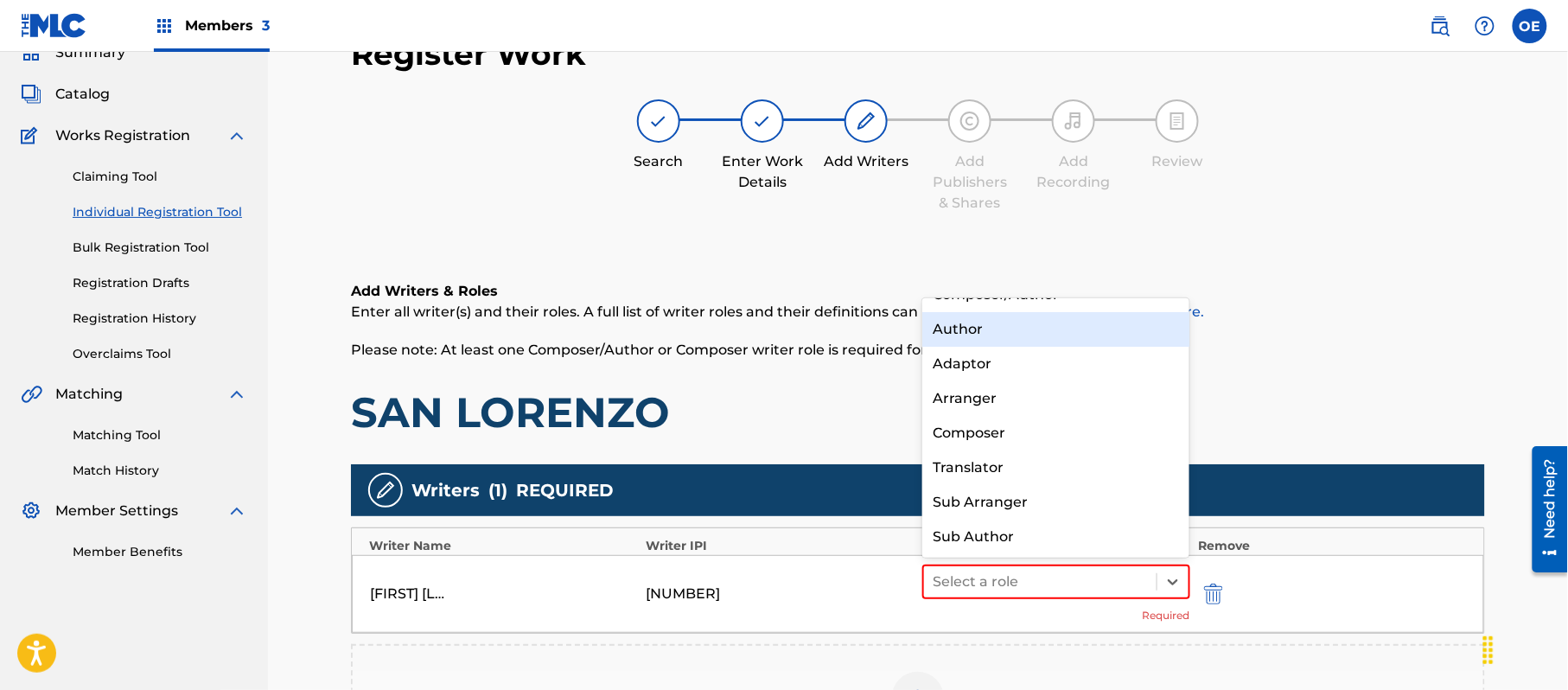 scroll, scrollTop: 0, scrollLeft: 0, axis: both 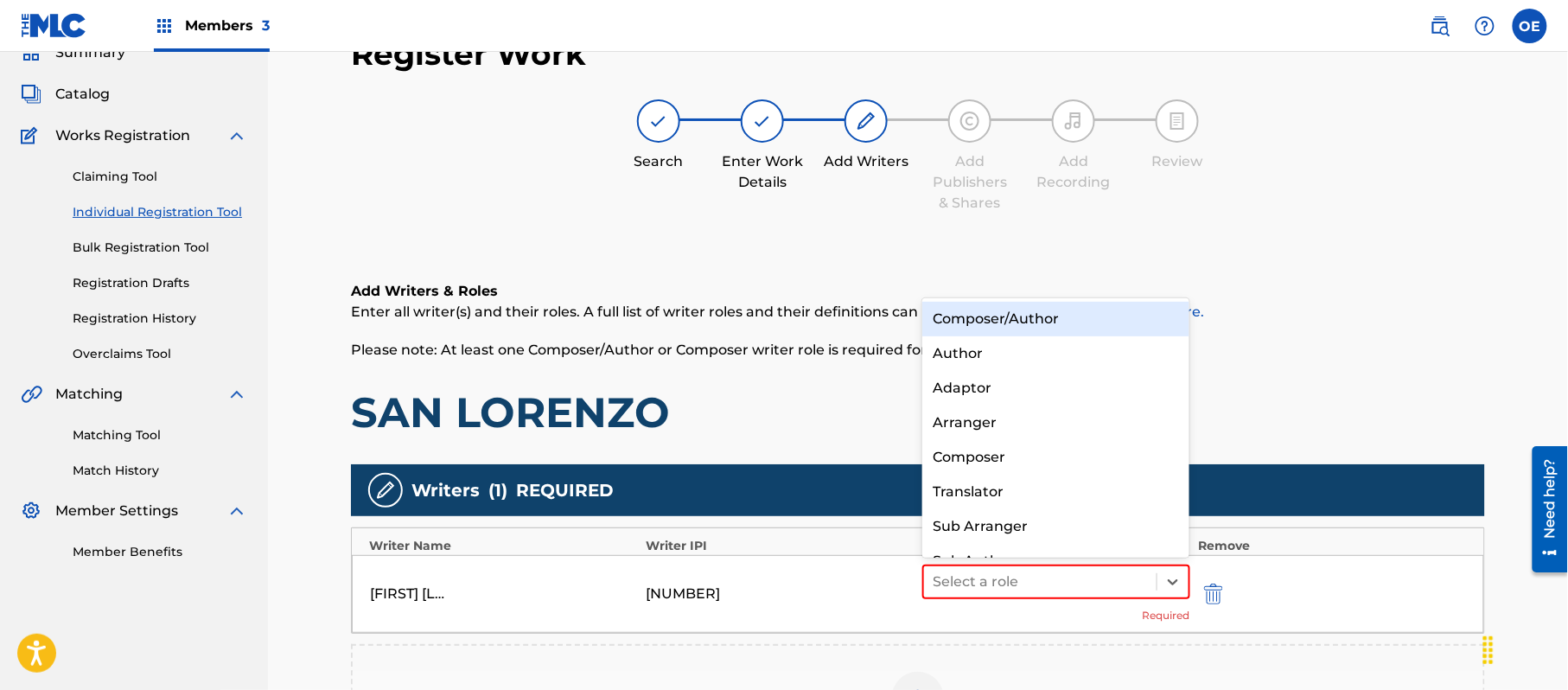 click on "Composer/Author" at bounding box center [1055, 319] 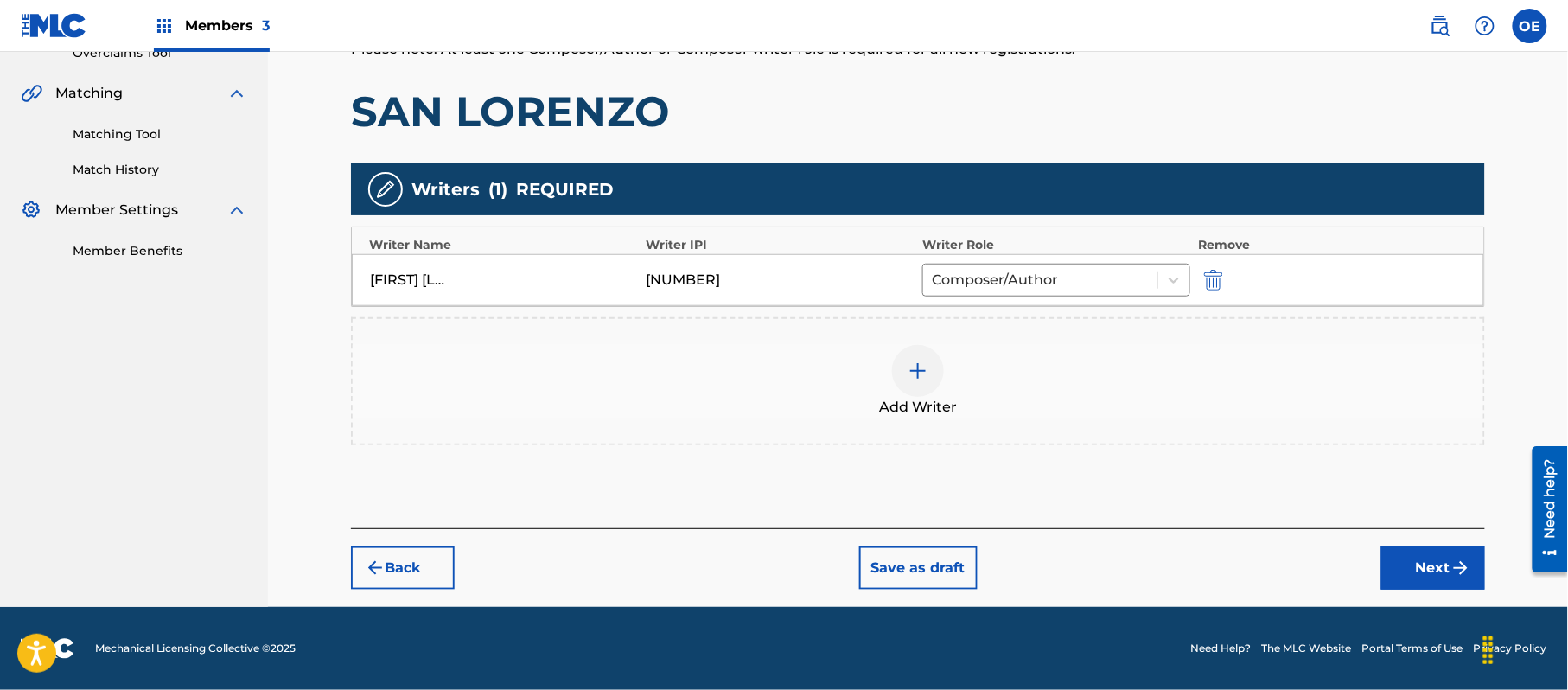 click on "Next" at bounding box center [1433, 568] 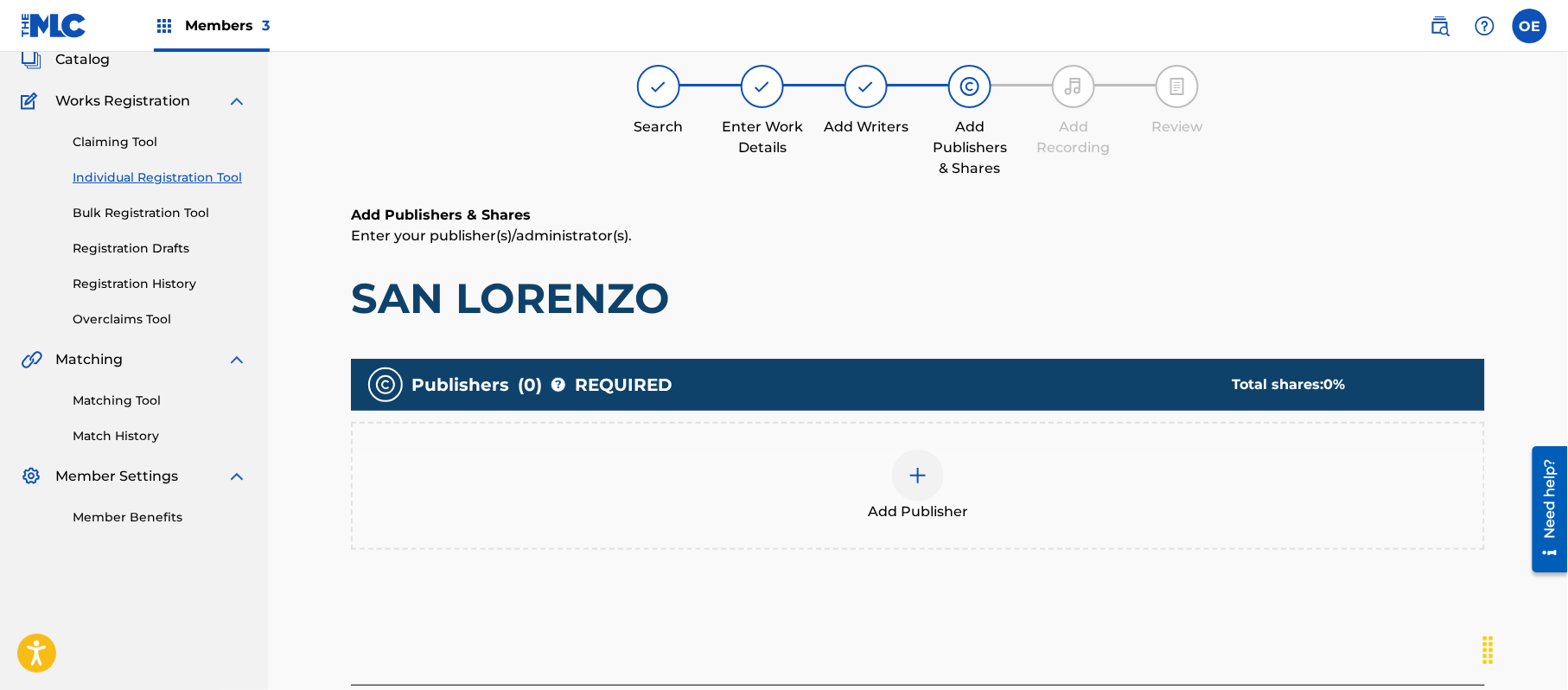 scroll, scrollTop: 78, scrollLeft: 0, axis: vertical 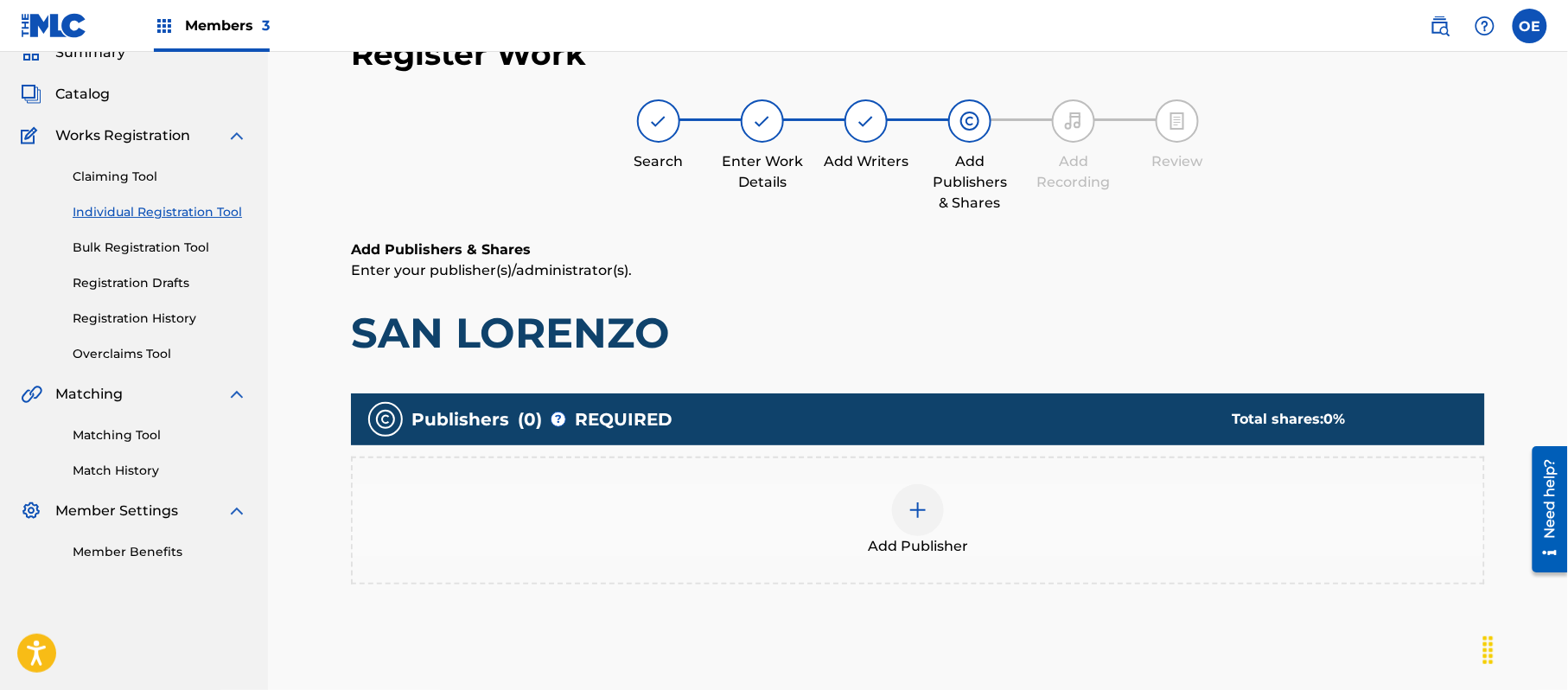 click on "Add Publisher" at bounding box center [918, 546] 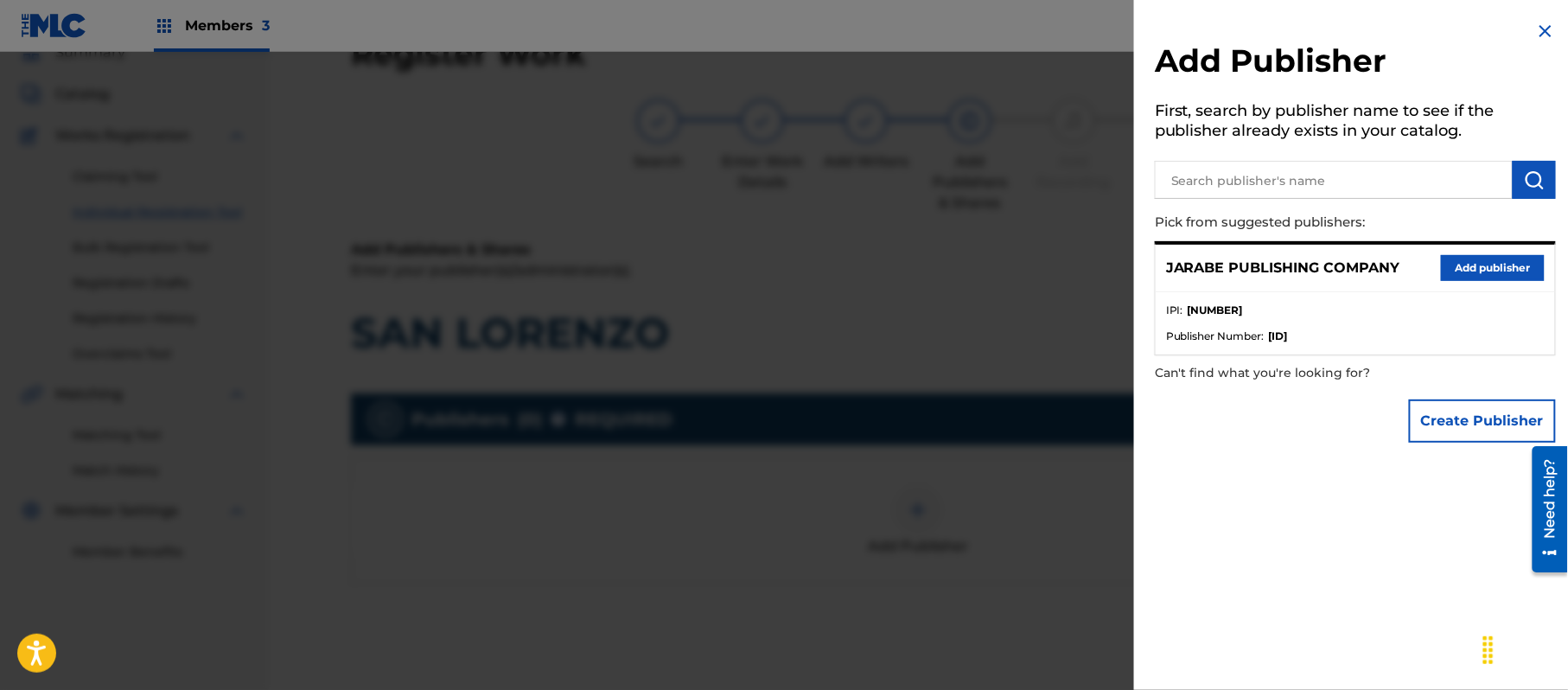 click on "Add publisher" at bounding box center [1493, 268] 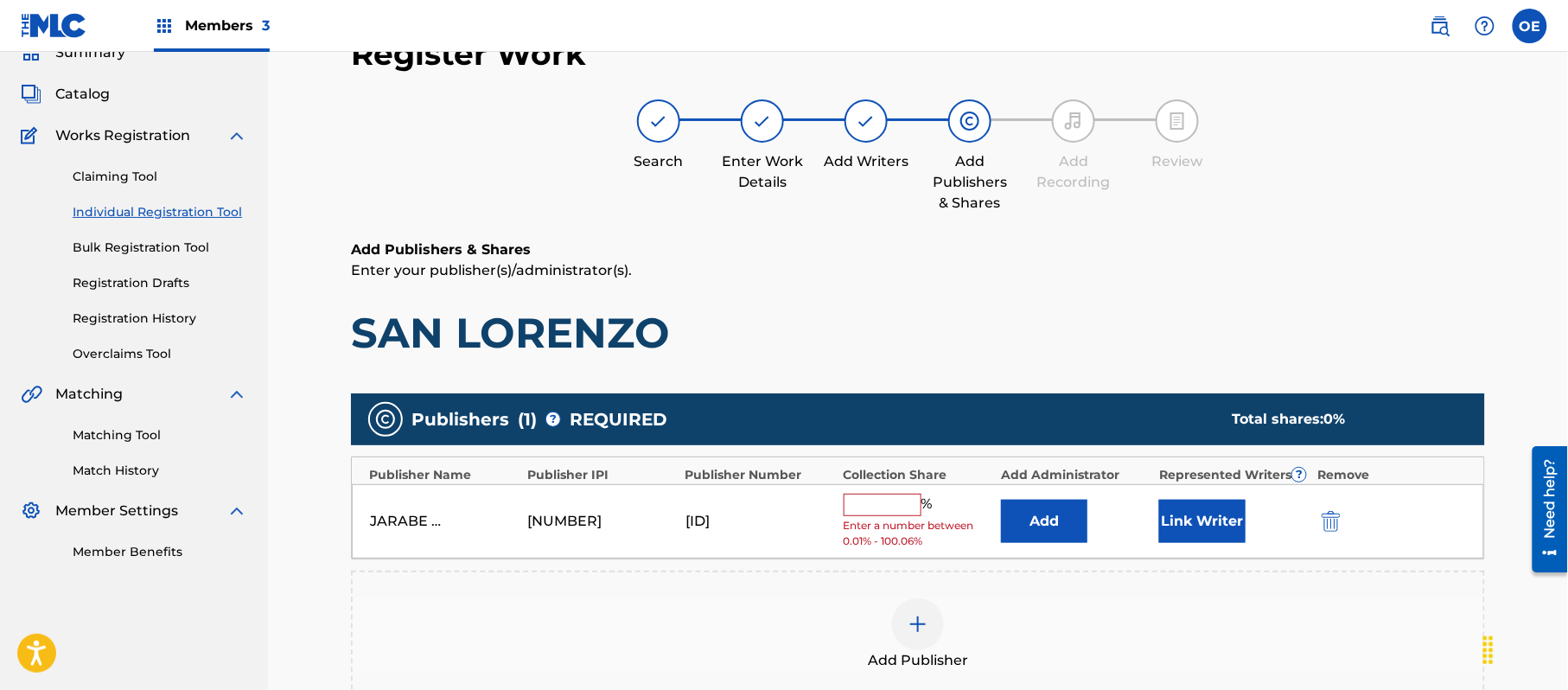 click at bounding box center [883, 505] 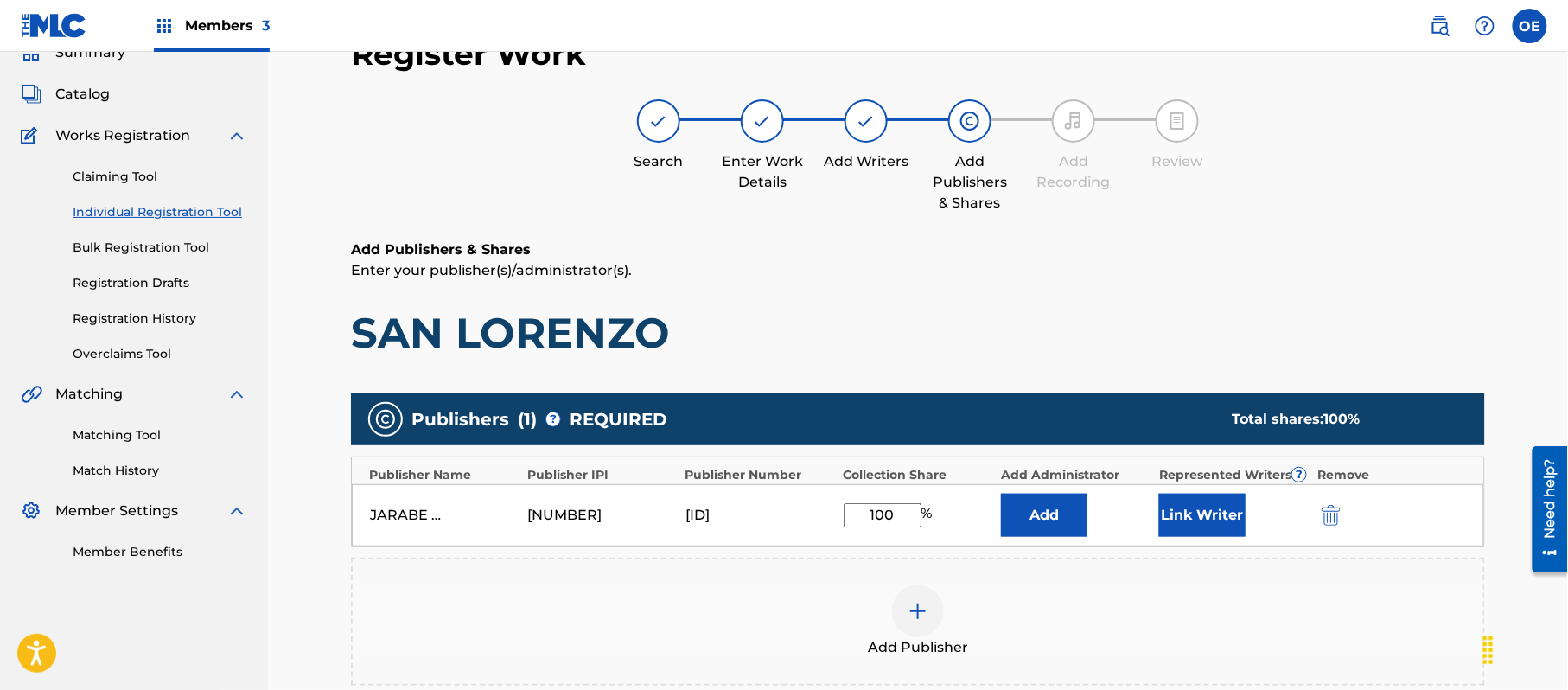 click on "Link Writer" at bounding box center [1202, 515] 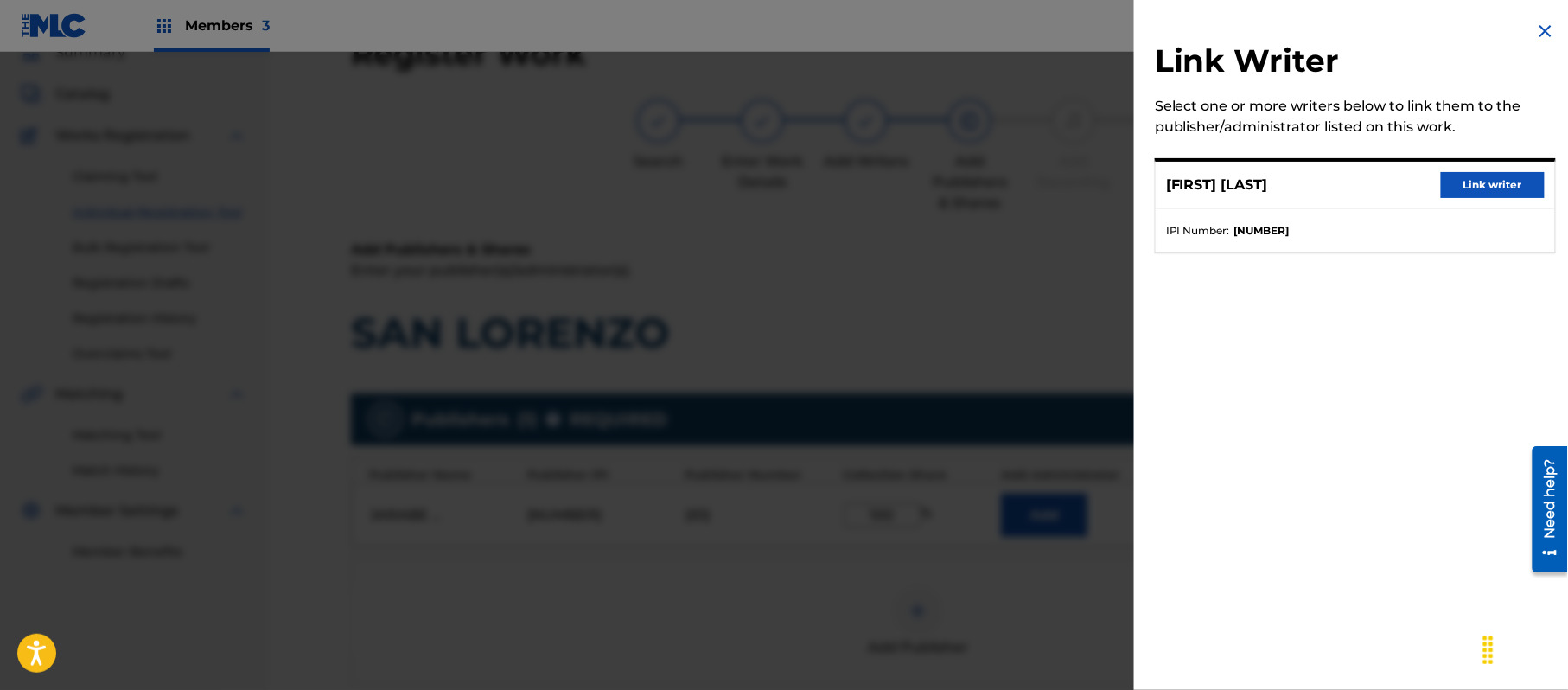 click on "Link writer" at bounding box center [1493, 185] 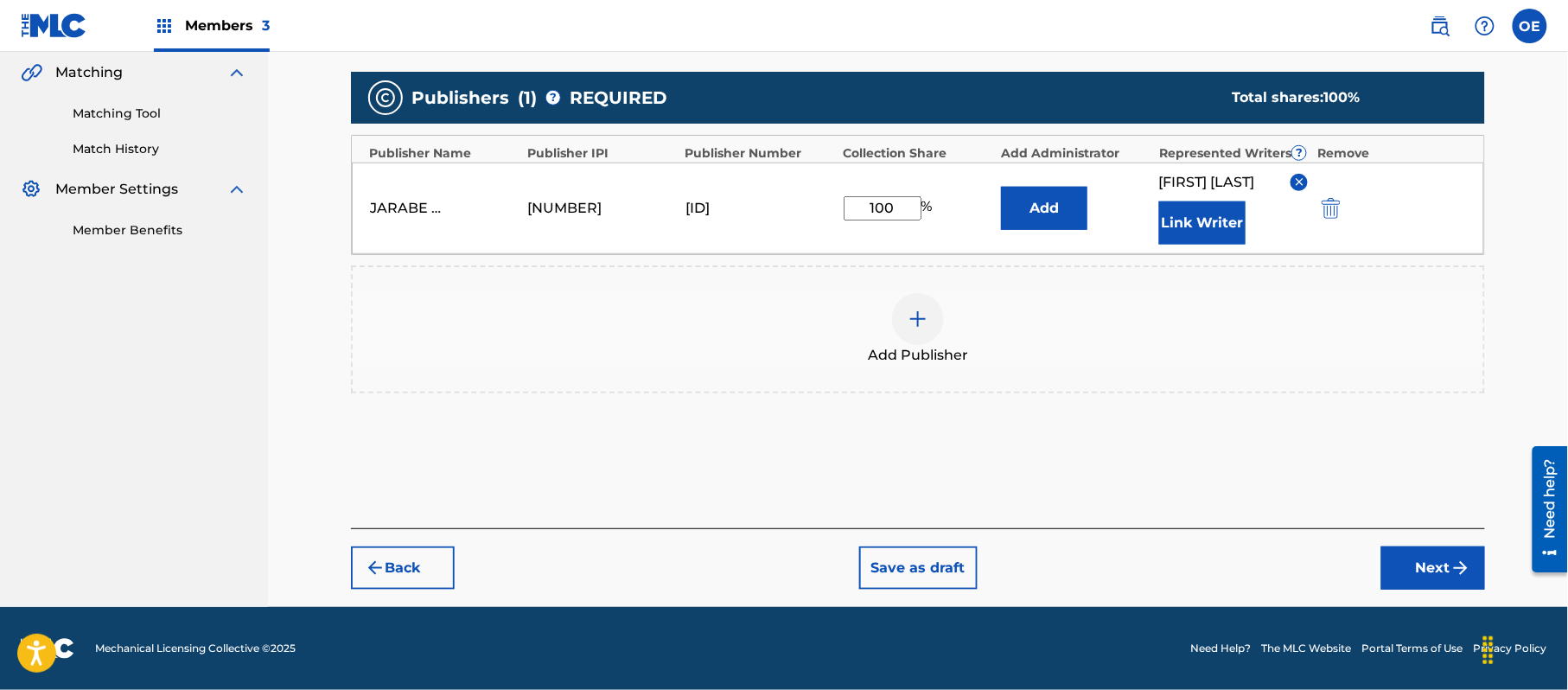 click at bounding box center [1461, 568] 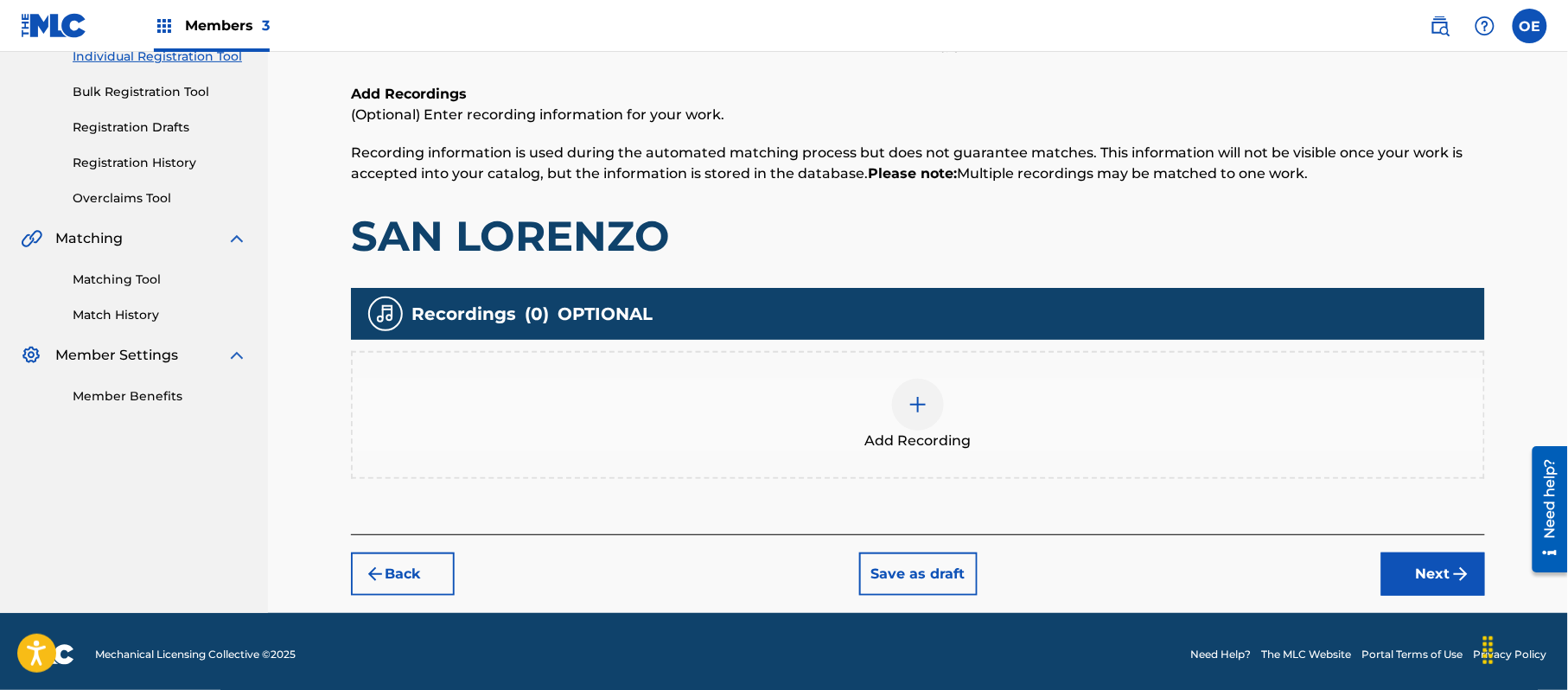 scroll, scrollTop: 237, scrollLeft: 0, axis: vertical 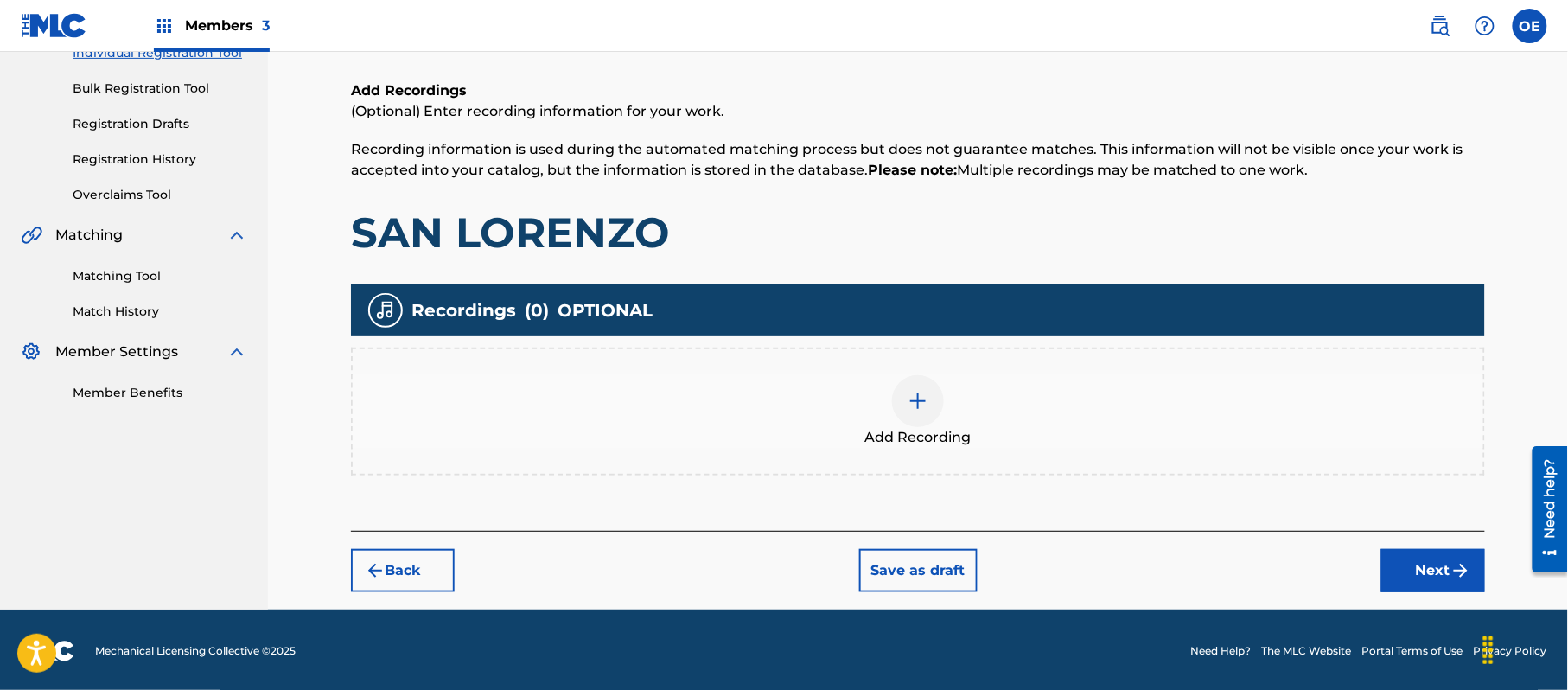 click on "Add Recording" at bounding box center [918, 438] 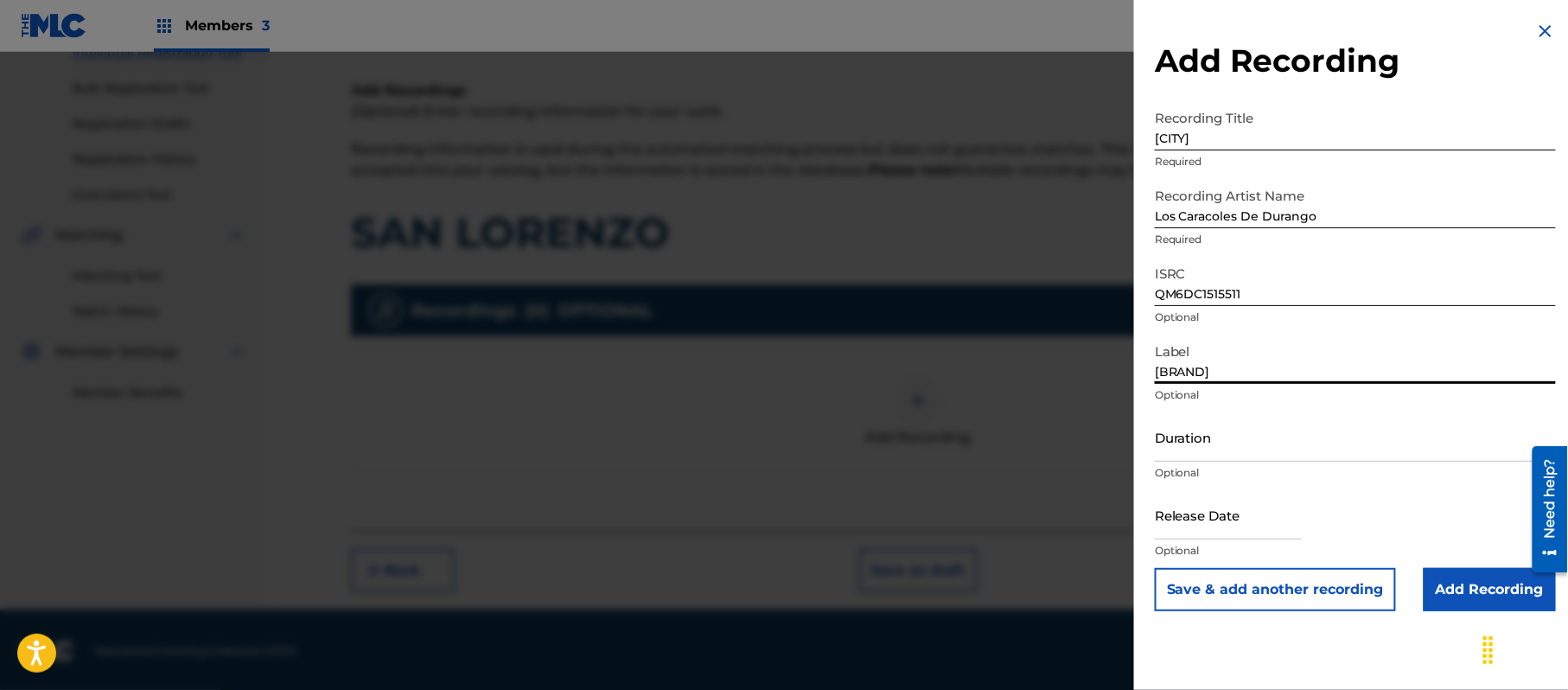 click on "Duration" at bounding box center [1355, 437] 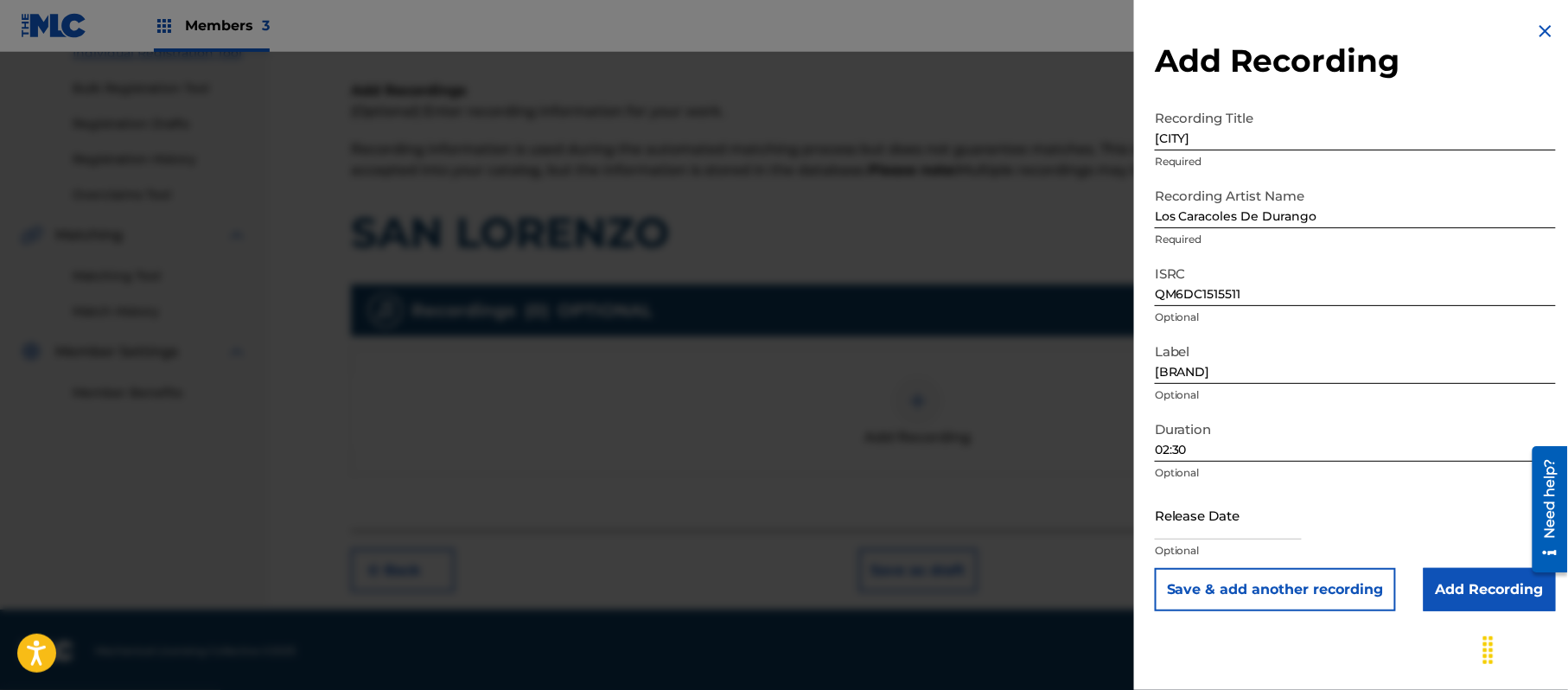 click at bounding box center [1228, 514] 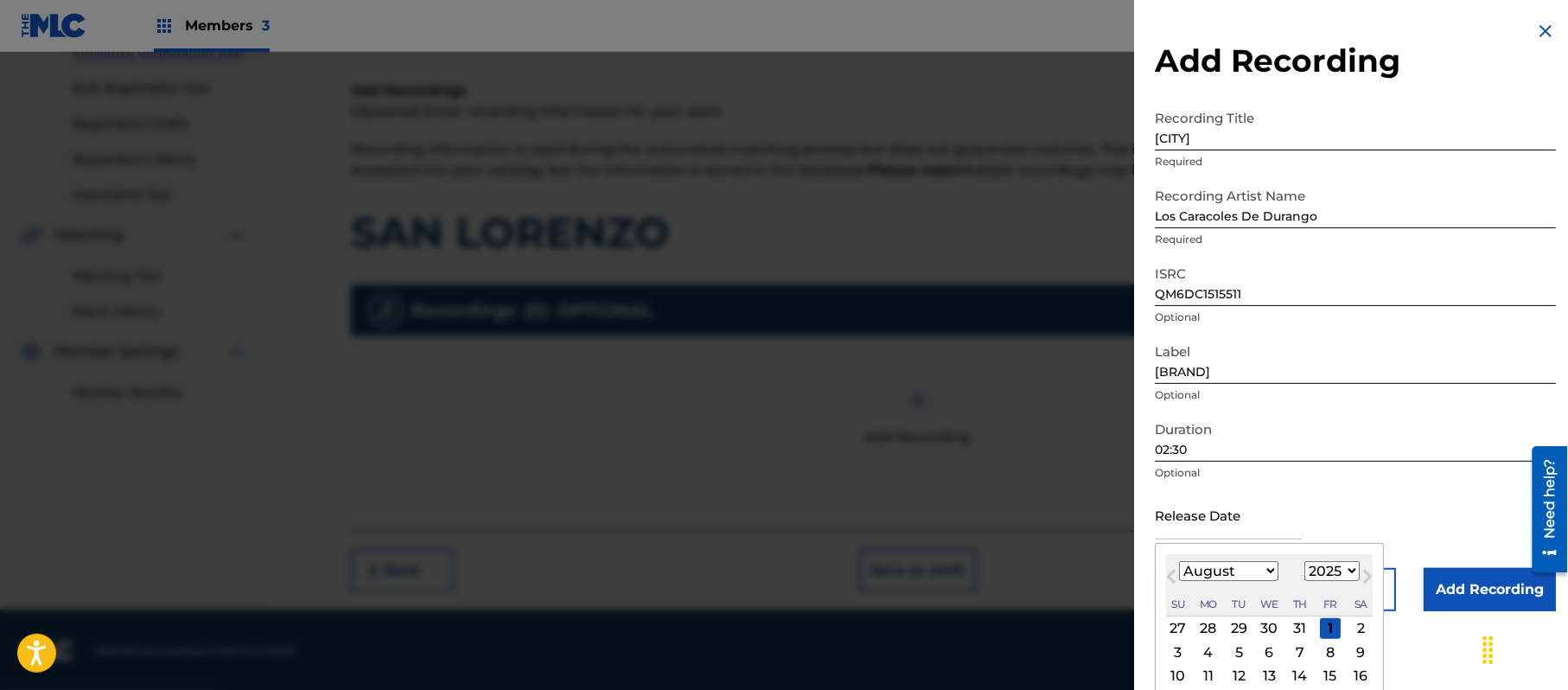 click on "1899 1900 1901 1902 1903 1904 1905 1906 1907 1908 1909 1910 1911 1912 1913 1914 1915 1916 1917 1918 1919 1920 1921 1922 1923 1924 1925 1926 1927 1928 1929 1930 1931 1932 1933 1934 1935 1936 1937 1938 1939 1940 1941 1942 1943 1944 1945 1946 1947 1948 1949 1950 1951 1952 1953 1954 1955 1956 1957 1958 1959 1960 1961 1962 1963 1964 1965 1966 1967 1968 1969 1970 1971 1972 1973 1974 1975 1976 1977 1978 1979 1980 1981 1982 1983 1984 1985 1986 1987 1988 1989 1990 1991 1992 1993 1994 1995 1996 1997 1998 1999 2000 2001 2002 2003 2004 2005 2006 2007 2008 2009 2010 2011 2012 2013 2014 2015 2016 2017 2018 2019 2020 2021 2022 2023 2024 2025 2026 2027 2028 2029 2030 2031 2032 2033 2034 2035 2036 2037 2038 2039 2040 2041 2042 2043 2044 2045 2046 2047 2048 2049 2050 2051 2052 2053 2054 2055 2056 2057 2058 2059 2060 2061 2062 2063 2064 2065 2066 2067 2068 2069 2070 2071 2072 2073 2074 2075 2076 2077 2078 2079 2080 2081 2082 2083 2084 2085 2086 2087 2088 2089 2090 2091 2092 2093 2094 2095 2096 2097 2098 2099 2100" at bounding box center [1332, 571] 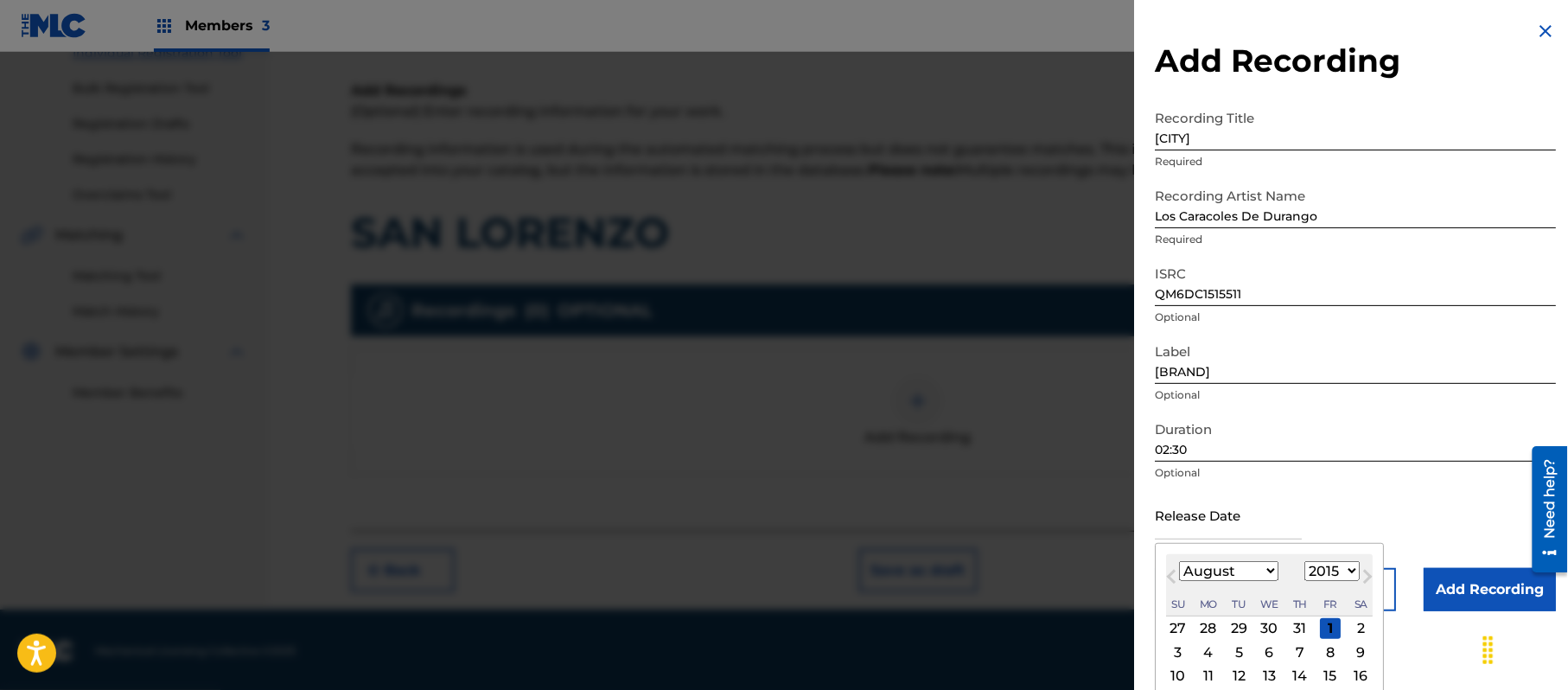 click on "1899 1900 1901 1902 1903 1904 1905 1906 1907 1908 1909 1910 1911 1912 1913 1914 1915 1916 1917 1918 1919 1920 1921 1922 1923 1924 1925 1926 1927 1928 1929 1930 1931 1932 1933 1934 1935 1936 1937 1938 1939 1940 1941 1942 1943 1944 1945 1946 1947 1948 1949 1950 1951 1952 1953 1954 1955 1956 1957 1958 1959 1960 1961 1962 1963 1964 1965 1966 1967 1968 1969 1970 1971 1972 1973 1974 1975 1976 1977 1978 1979 1980 1981 1982 1983 1984 1985 1986 1987 1988 1989 1990 1991 1992 1993 1994 1995 1996 1997 1998 1999 2000 2001 2002 2003 2004 2005 2006 2007 2008 2009 2010 2011 2012 2013 2014 2015 2016 2017 2018 2019 2020 2021 2022 2023 2024 2025 2026 2027 2028 2029 2030 2031 2032 2033 2034 2035 2036 2037 2038 2039 2040 2041 2042 2043 2044 2045 2046 2047 2048 2049 2050 2051 2052 2053 2054 2055 2056 2057 2058 2059 2060 2061 2062 2063 2064 2065 2066 2067 2068 2069 2070 2071 2072 2073 2074 2075 2076 2077 2078 2079 2080 2081 2082 2083 2084 2085 2086 2087 2088 2089 2090 2091 2092 2093 2094 2095 2096 2097 2098 2099 2100" at bounding box center (1332, 571) 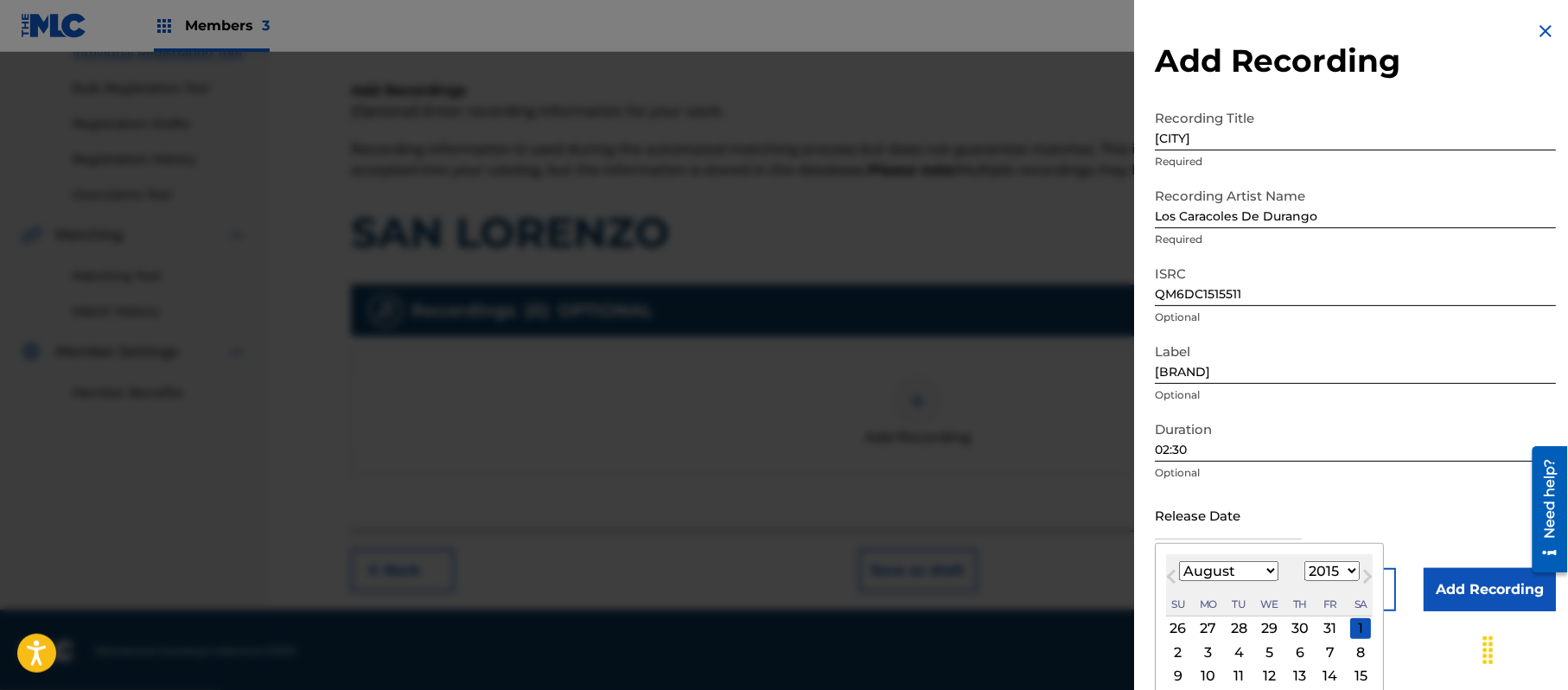 click on "January February March April May June July August September October November December" at bounding box center [1228, 571] 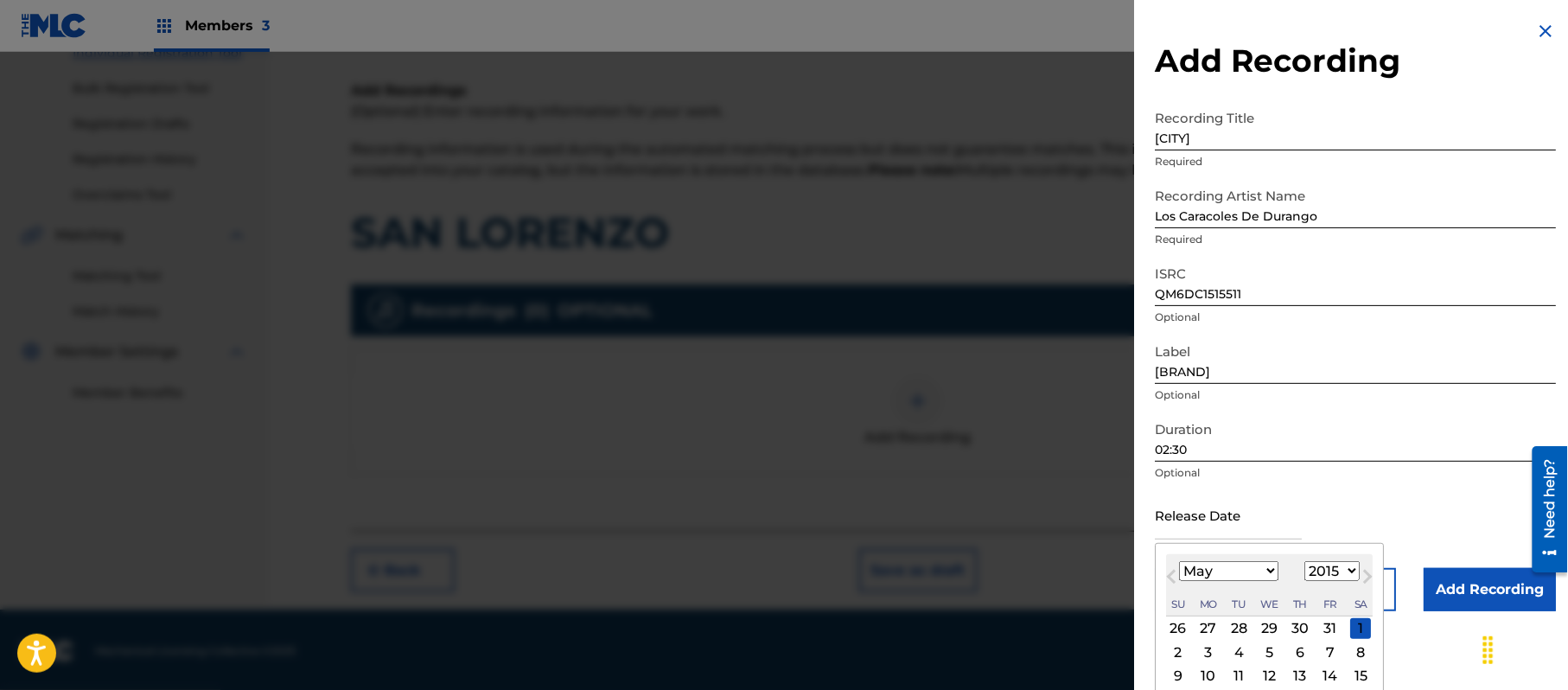 click on "January February March April May June July August September October November December" at bounding box center (1228, 571) 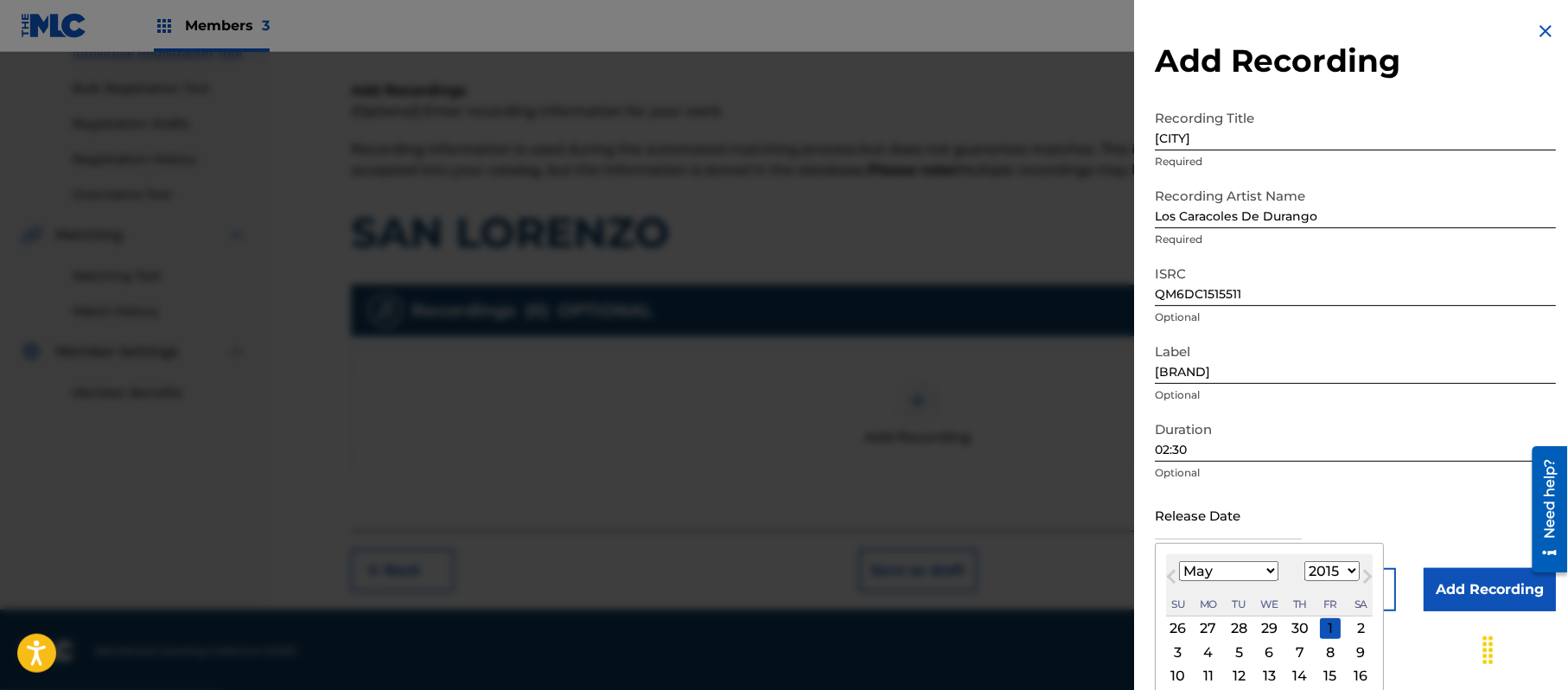 click on "1" at bounding box center (1330, 629) 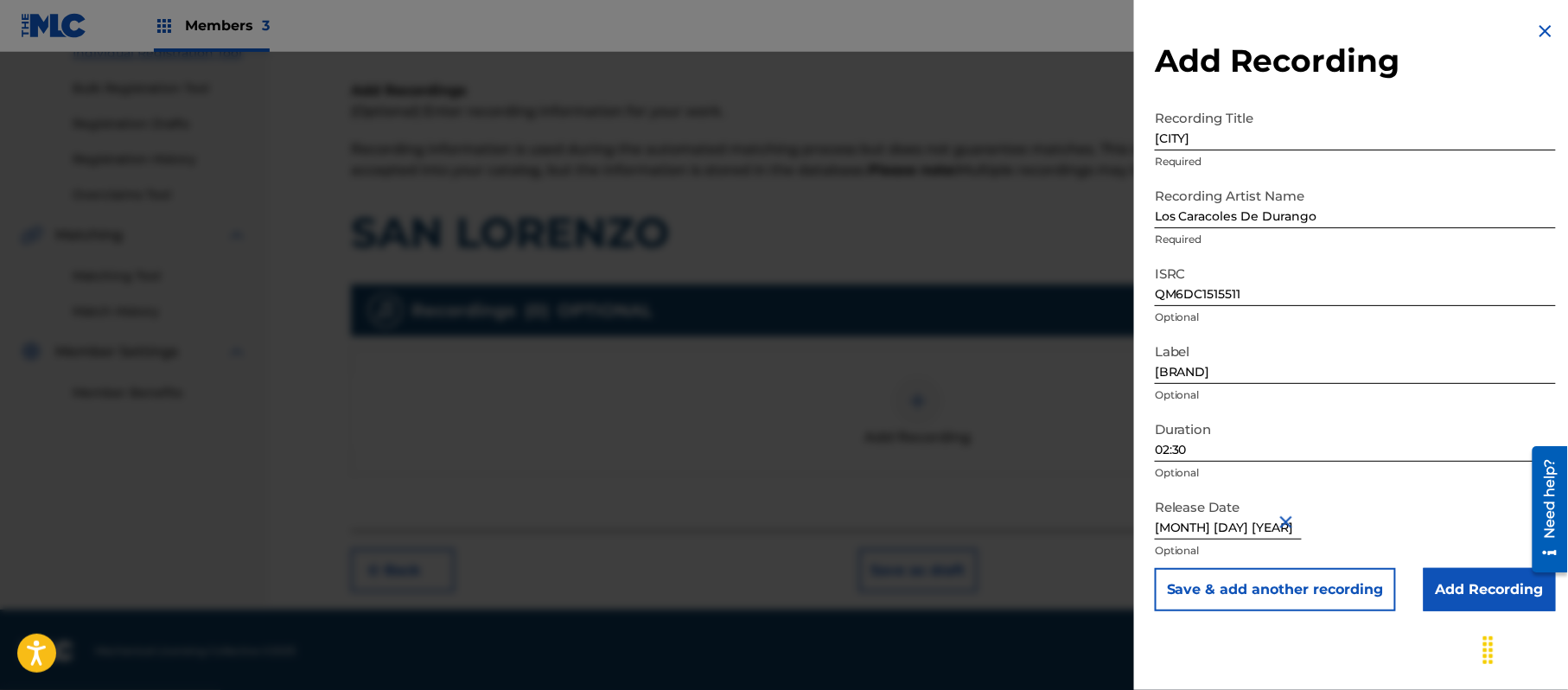 click on "Add Recording" at bounding box center [1489, 590] 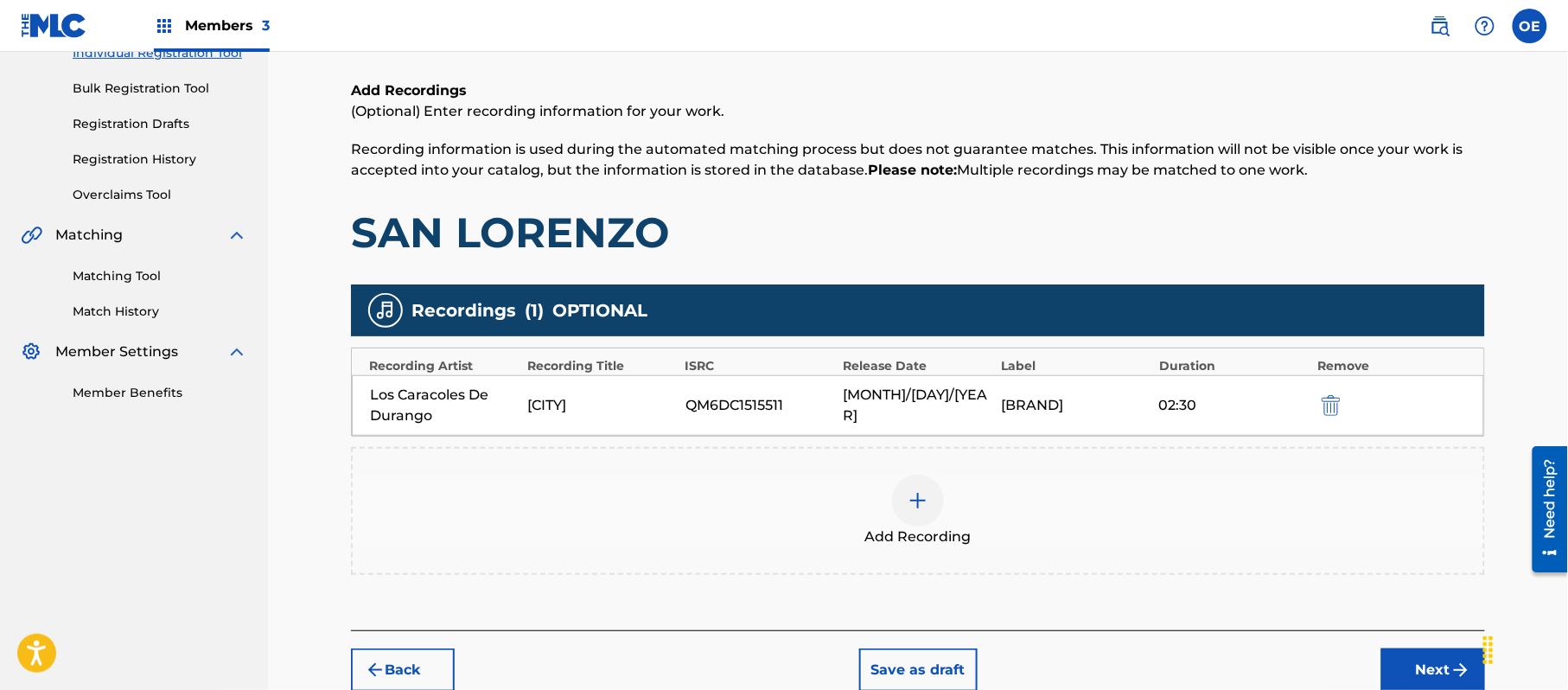 scroll, scrollTop: 339, scrollLeft: 0, axis: vertical 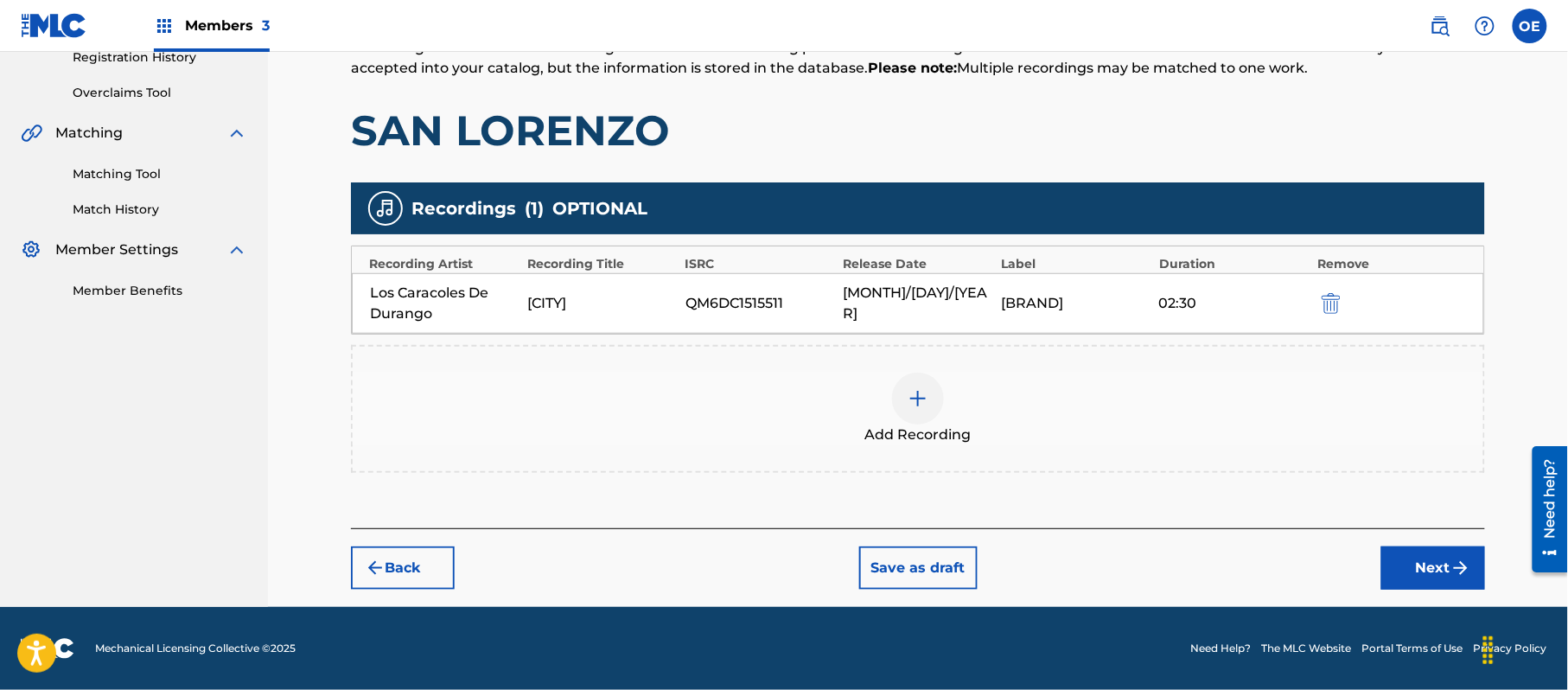 click on "Next" at bounding box center [1433, 568] 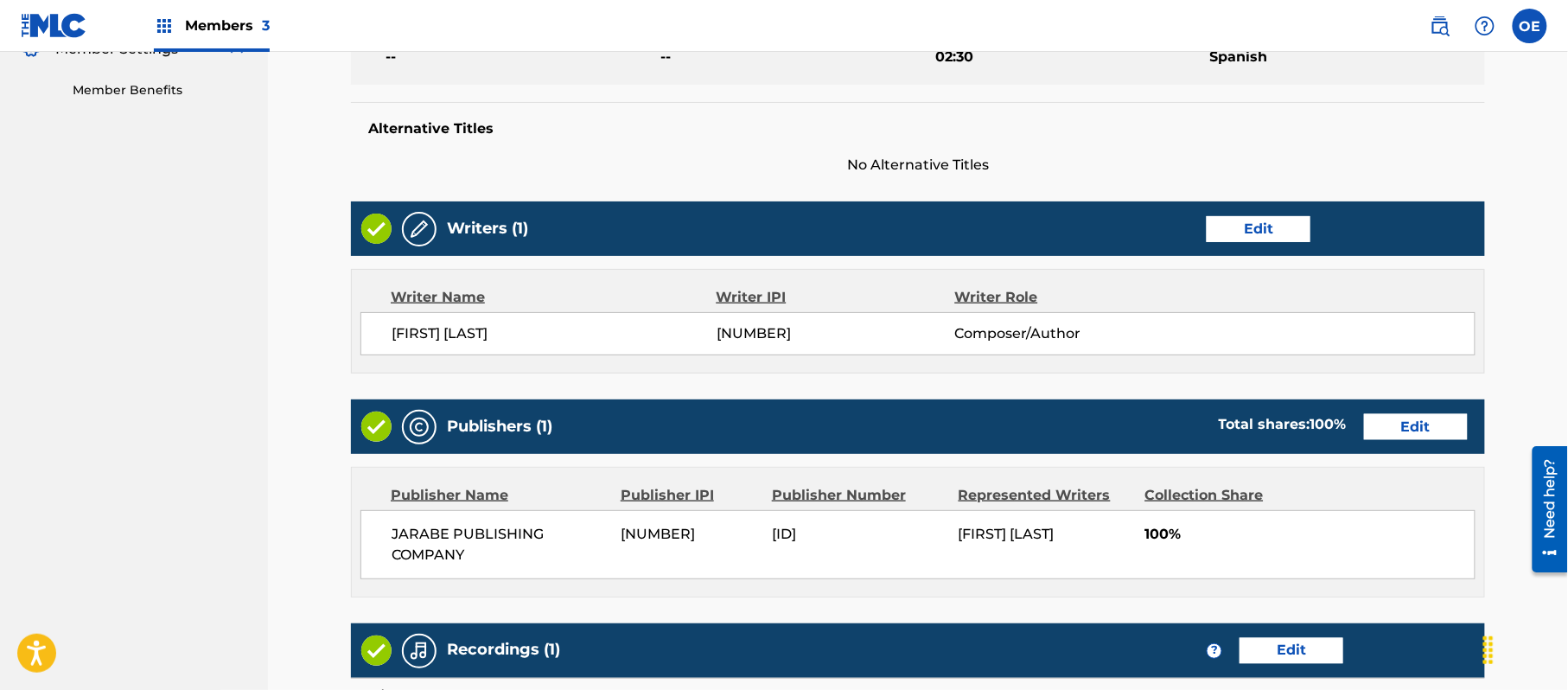 scroll, scrollTop: 828, scrollLeft: 0, axis: vertical 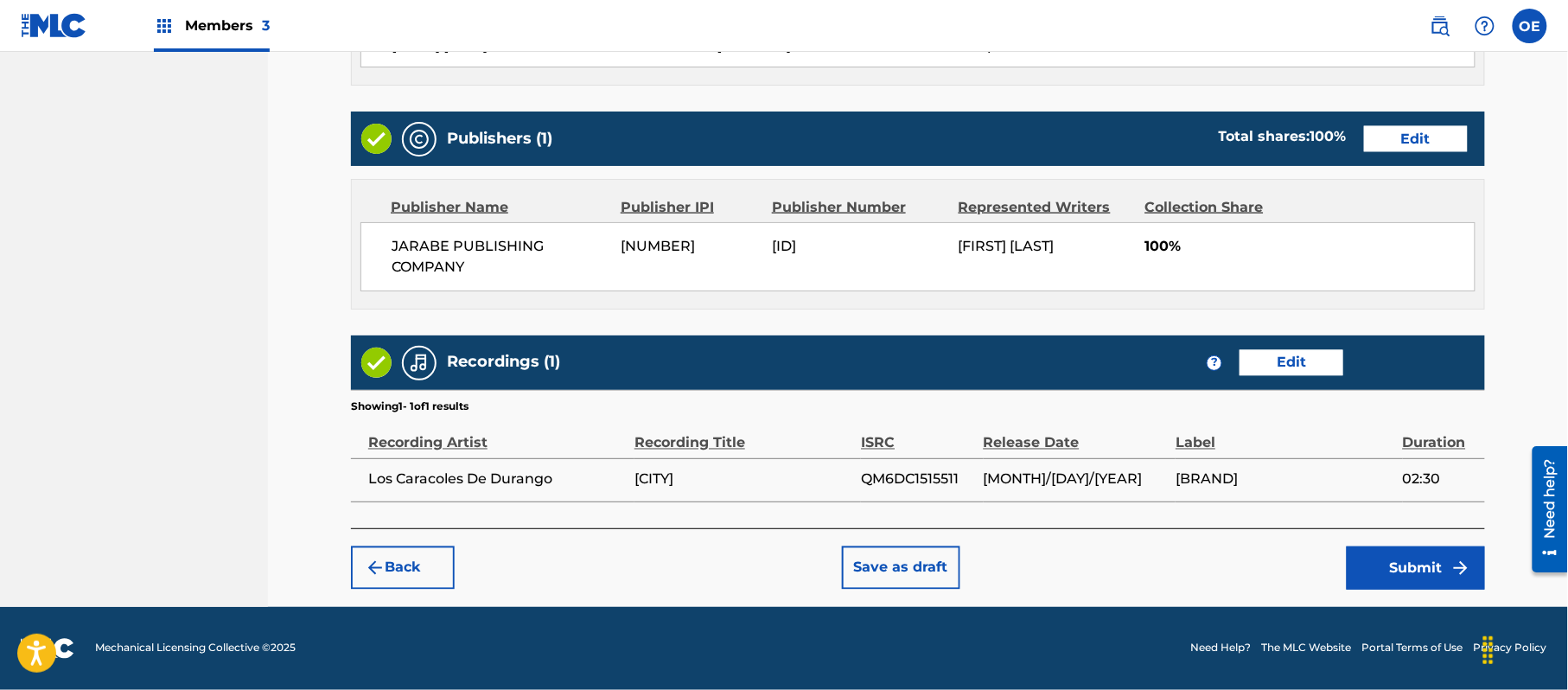 click on "Submit" at bounding box center (1416, 568) 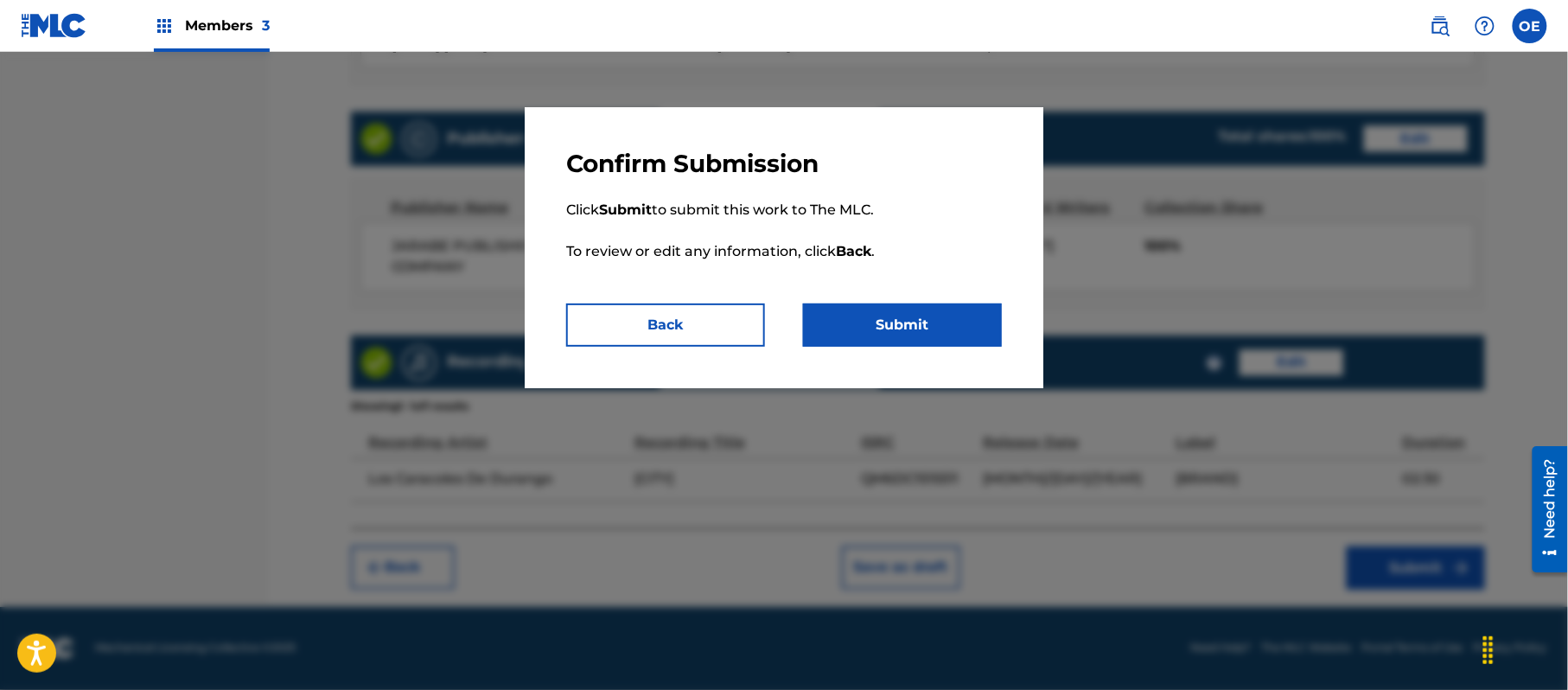 click on "Submit" at bounding box center [902, 325] 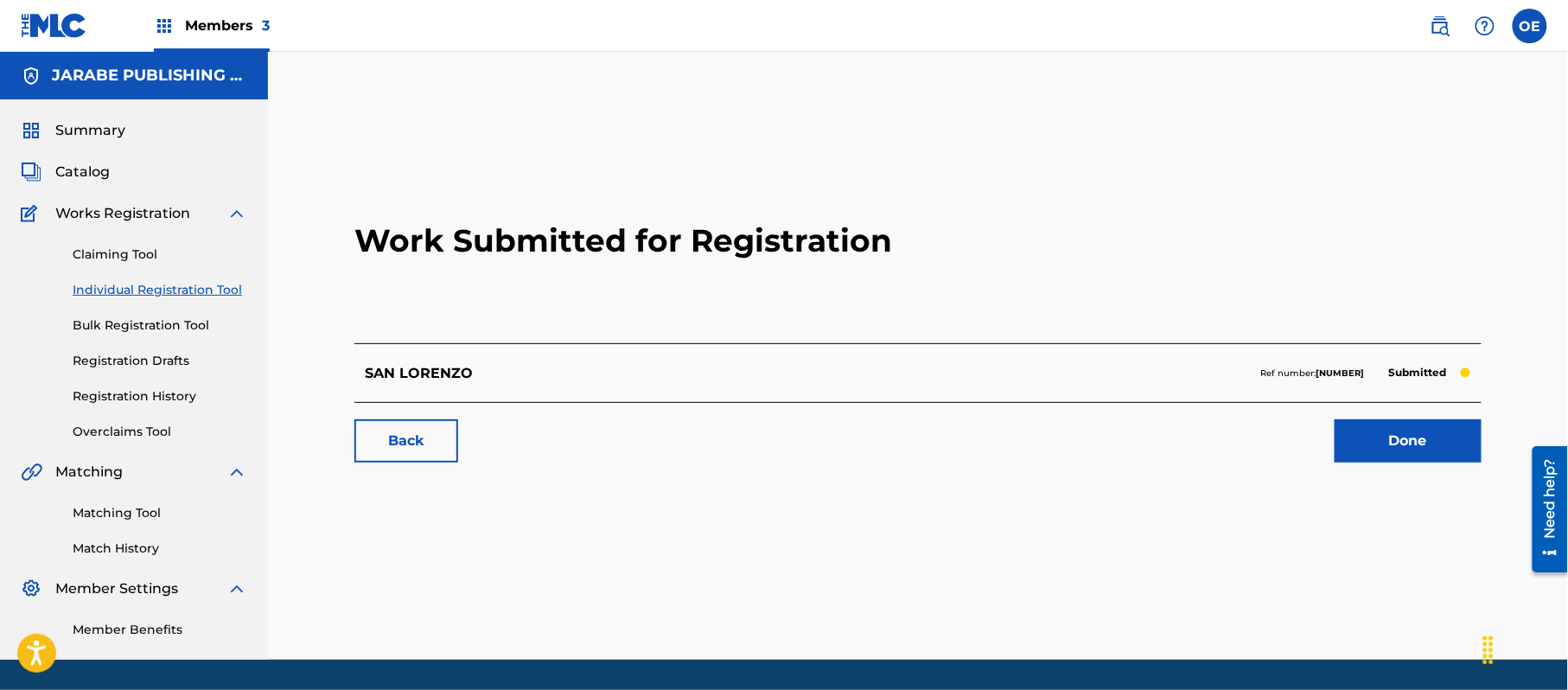 click on "Individual Registration Tool" at bounding box center (160, 290) 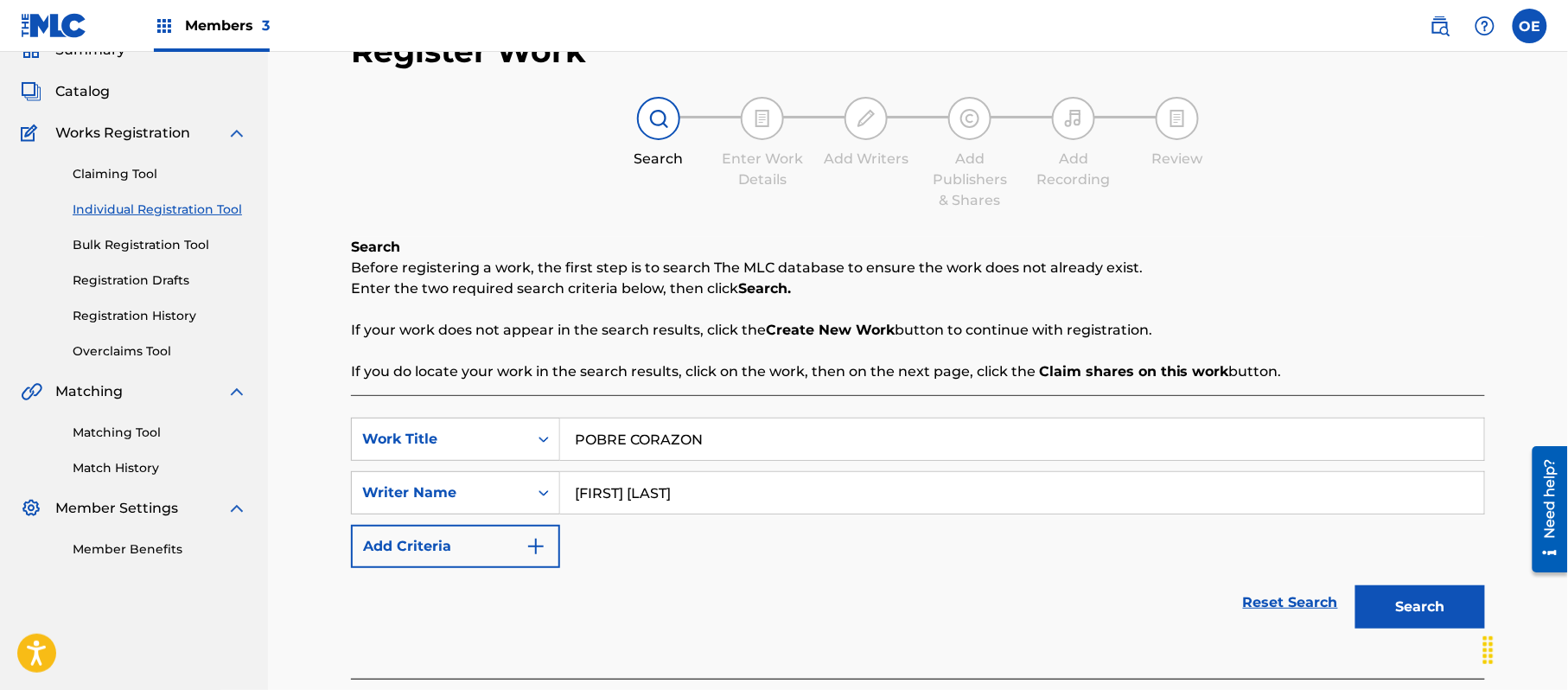 scroll, scrollTop: 188, scrollLeft: 0, axis: vertical 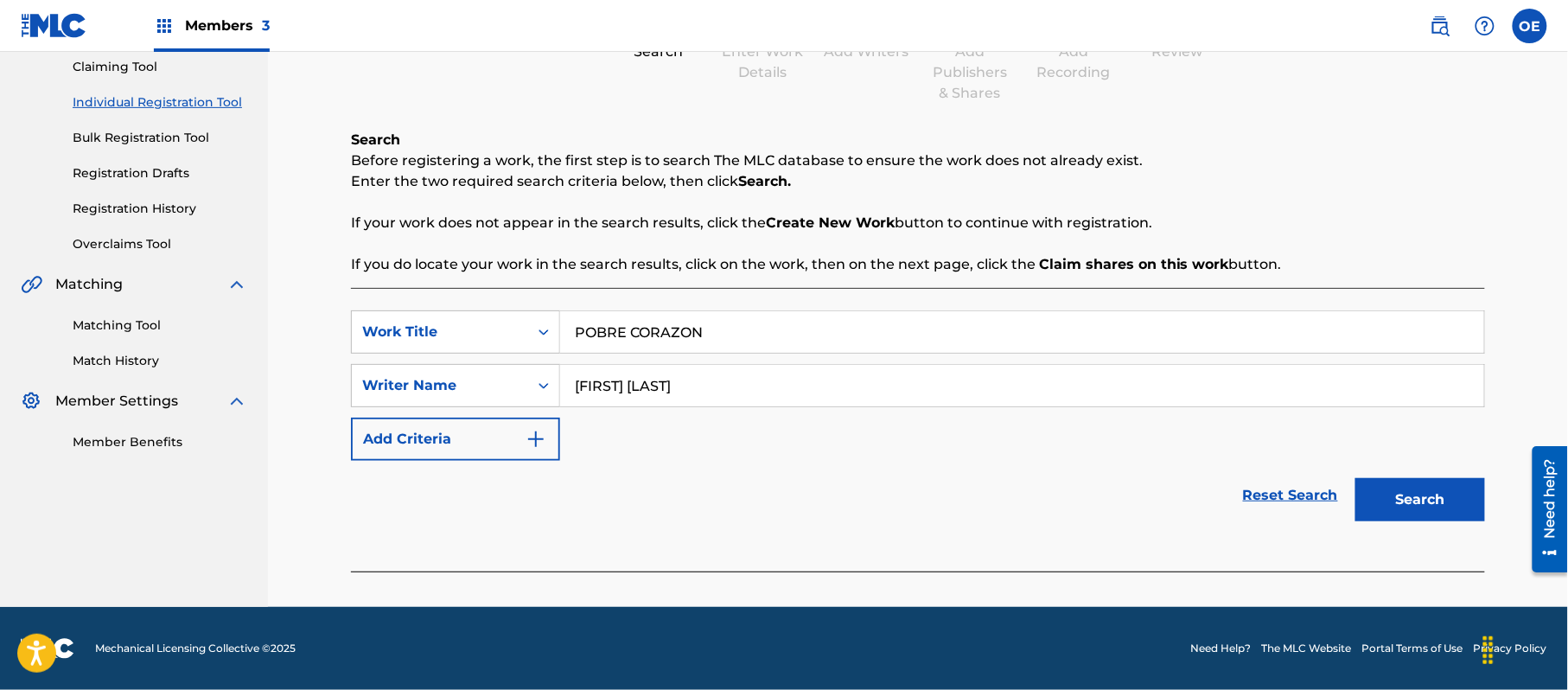 click on "Search" at bounding box center (1420, 500) 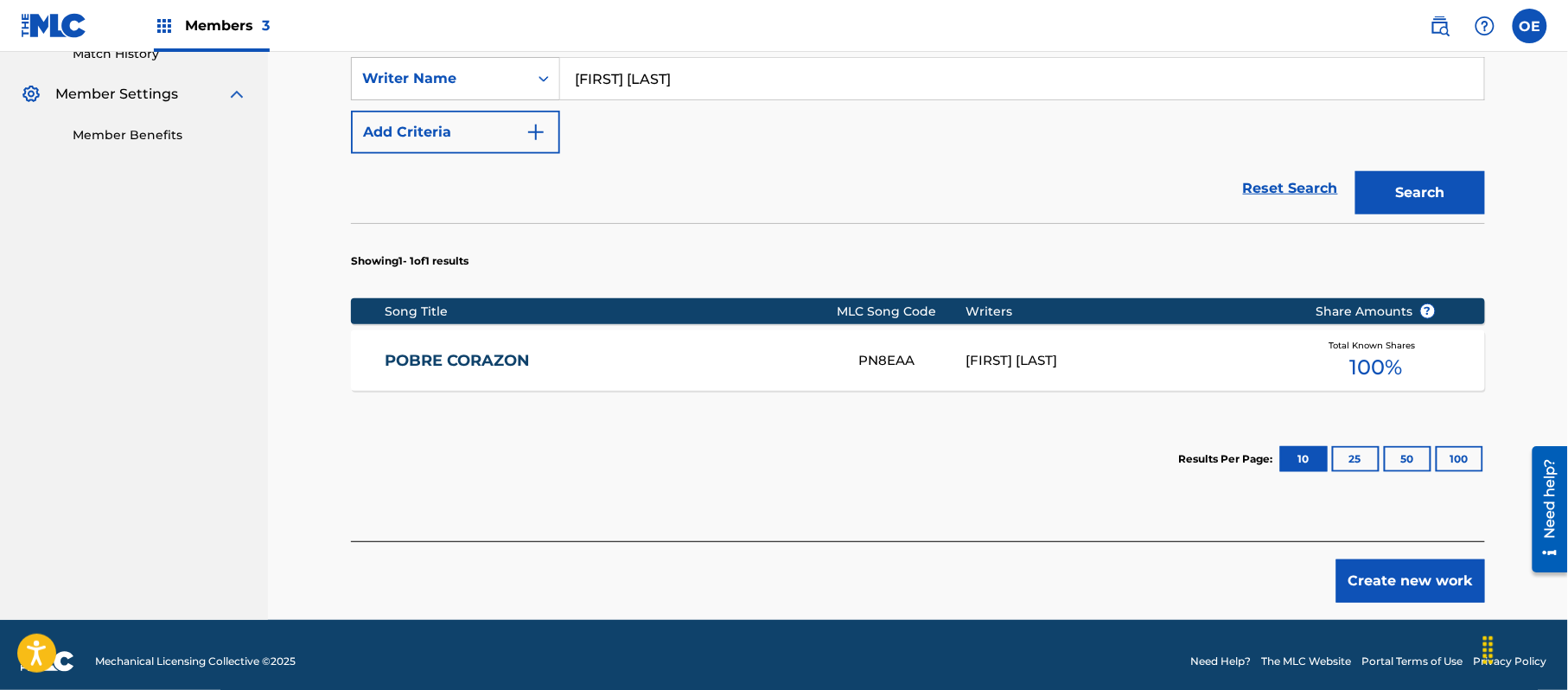 scroll, scrollTop: 508, scrollLeft: 0, axis: vertical 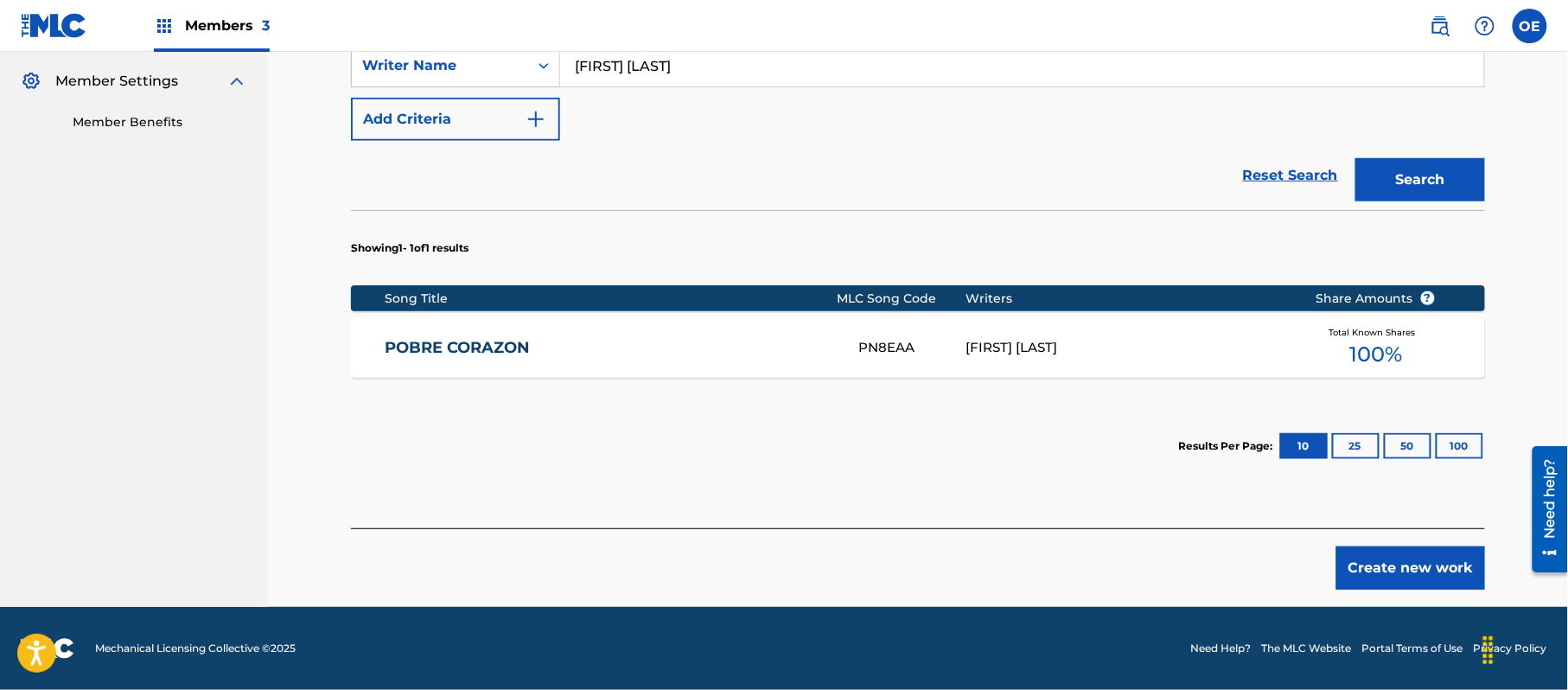 click on "[FIRST] [LAST]" at bounding box center (1128, 348) 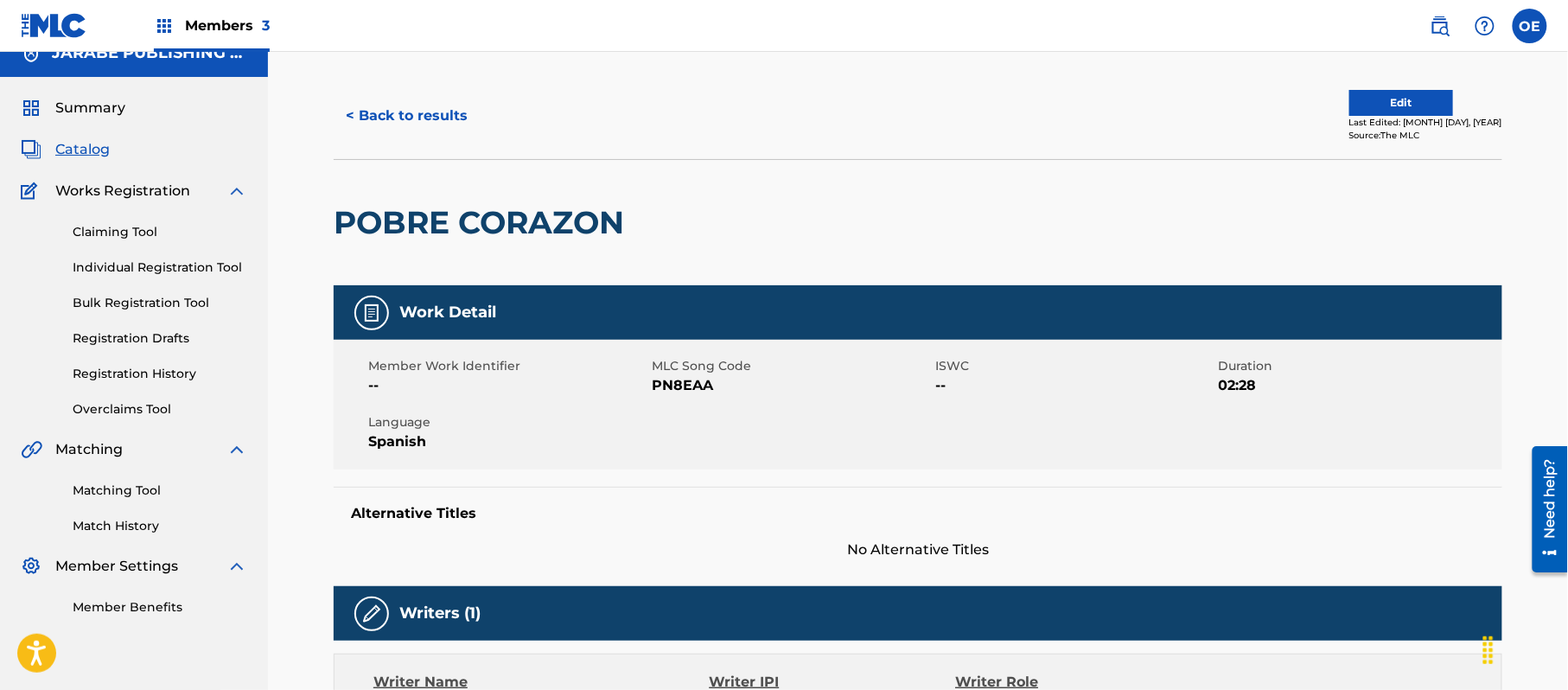 scroll, scrollTop: 0, scrollLeft: 0, axis: both 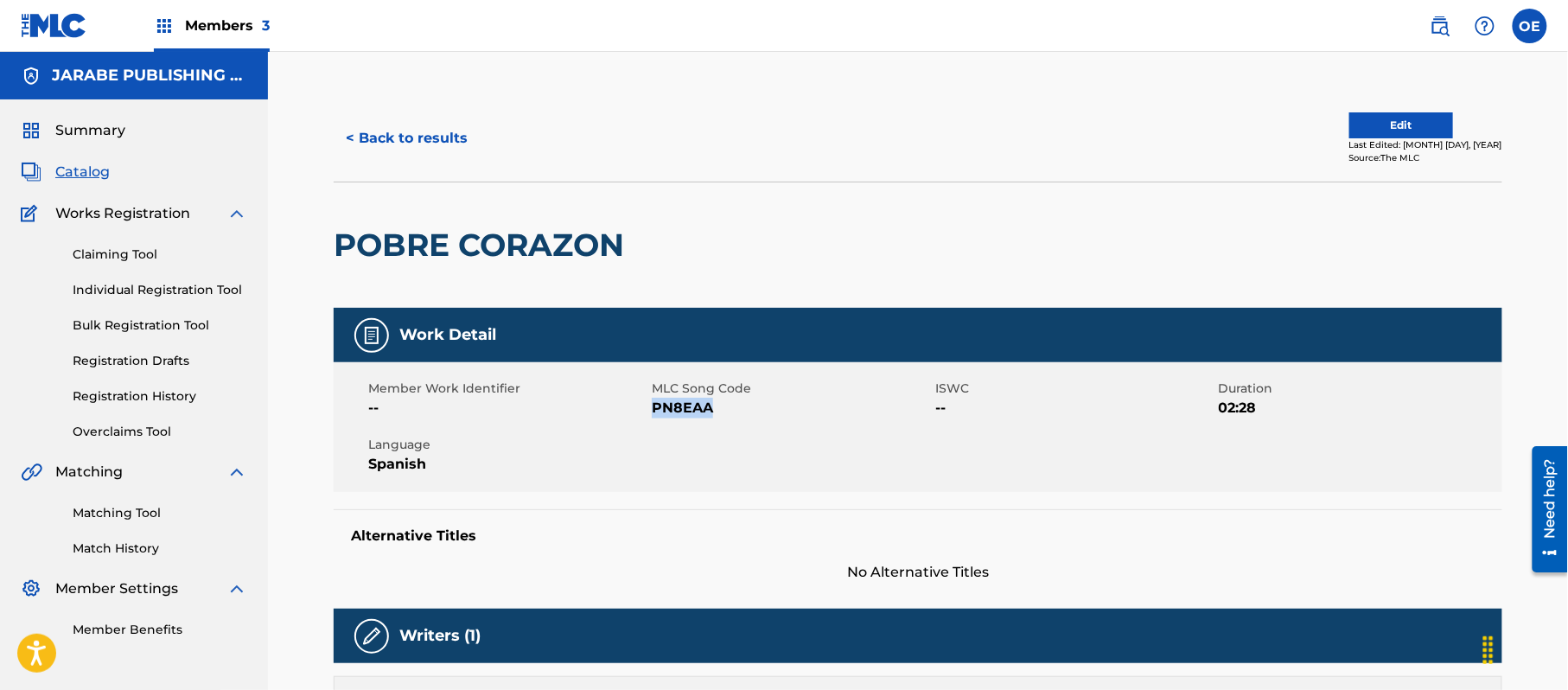drag, startPoint x: 716, startPoint y: 399, endPoint x: 657, endPoint y: 409, distance: 59.841457 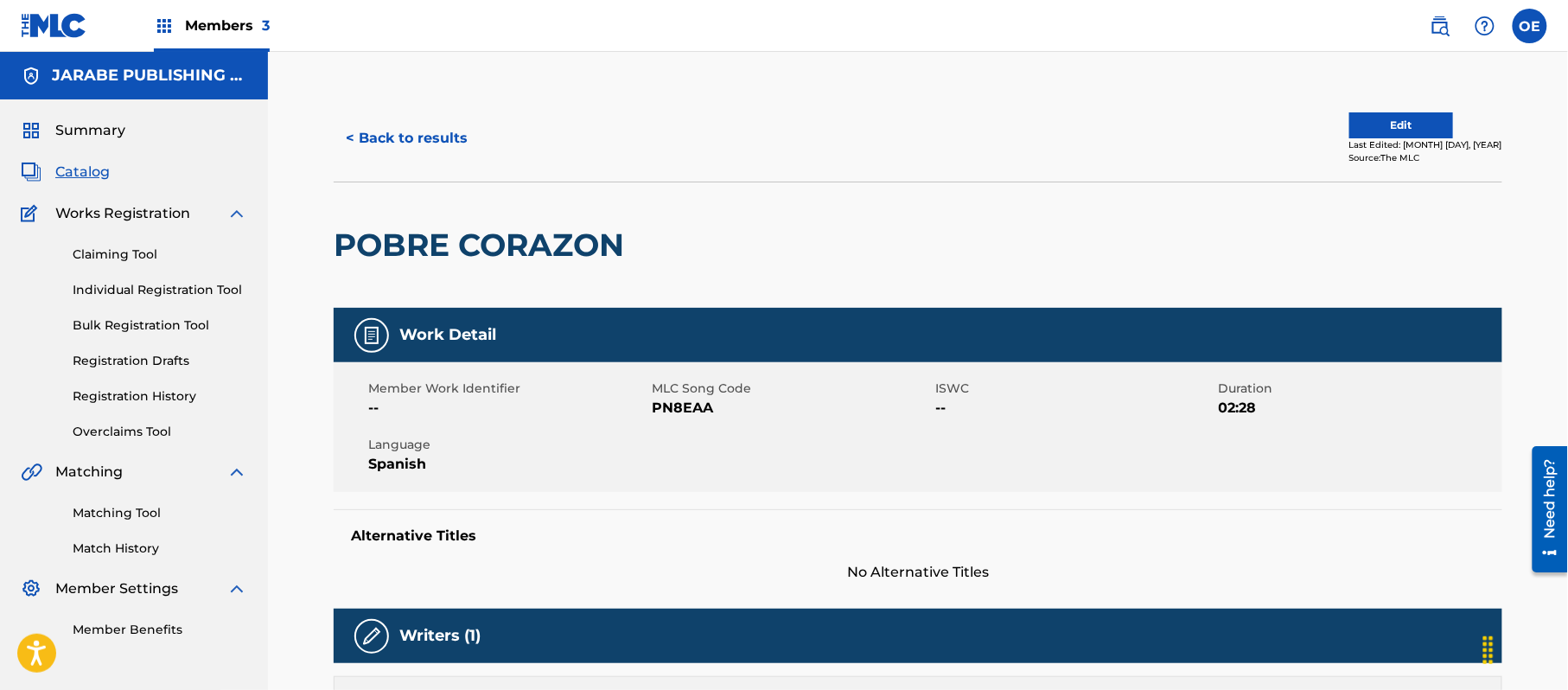 click on "Claiming Tool Individual Registration Tool Bulk Registration Tool Registration Drafts Registration History Overclaims Tool" at bounding box center (134, 332) 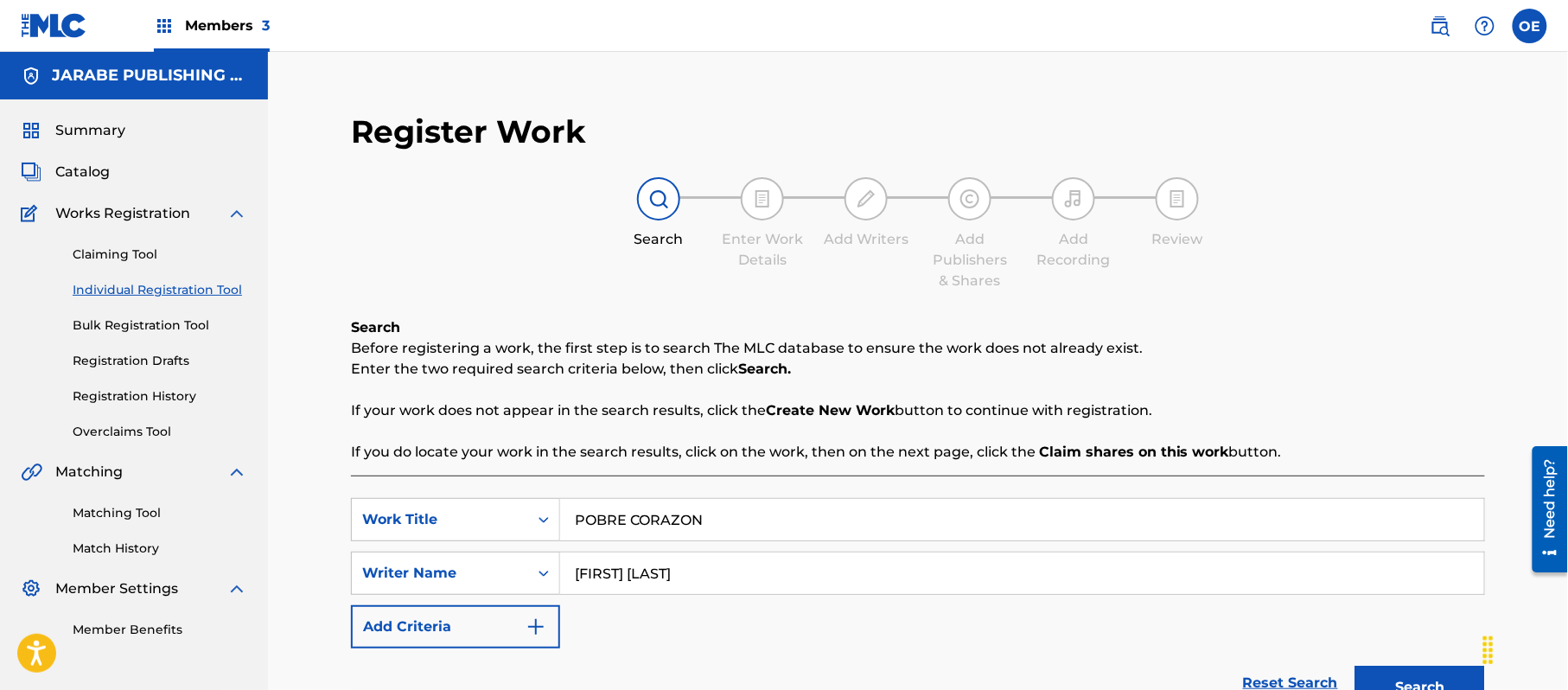 drag, startPoint x: 786, startPoint y: 509, endPoint x: 350, endPoint y: 462, distance: 438.5259 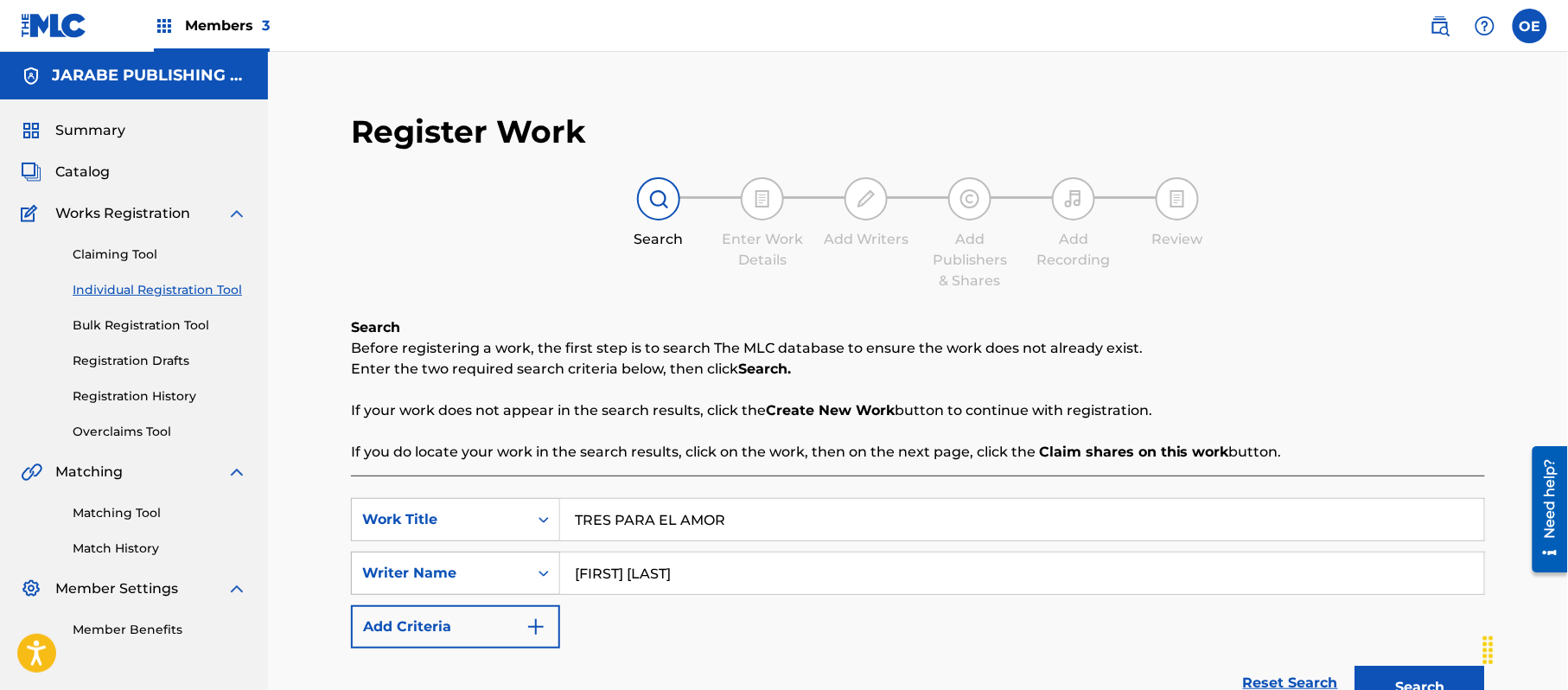drag, startPoint x: 755, startPoint y: 565, endPoint x: 551, endPoint y: 575, distance: 204.24495 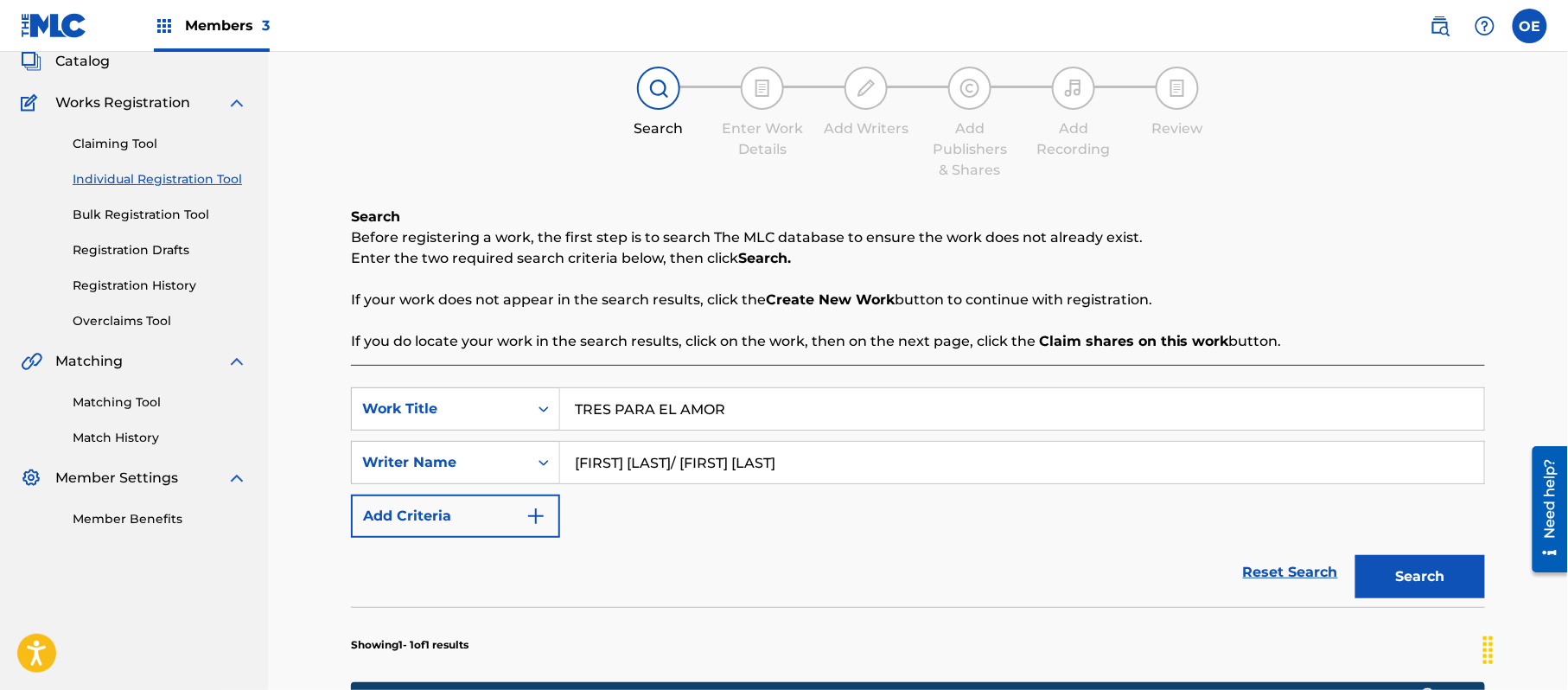 scroll, scrollTop: 346, scrollLeft: 0, axis: vertical 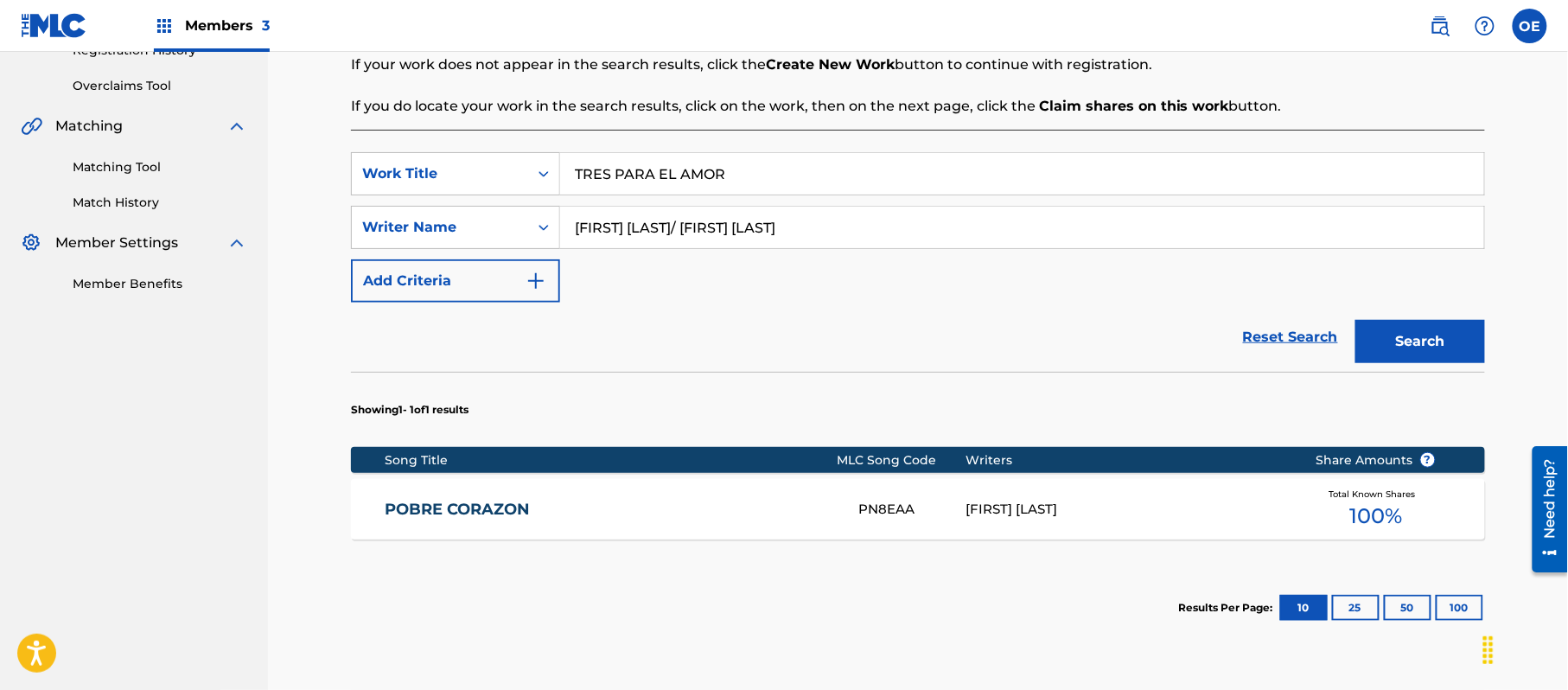 click on "[FIRST] [LAST]/ [FIRST] [LAST]" at bounding box center (1022, 227) 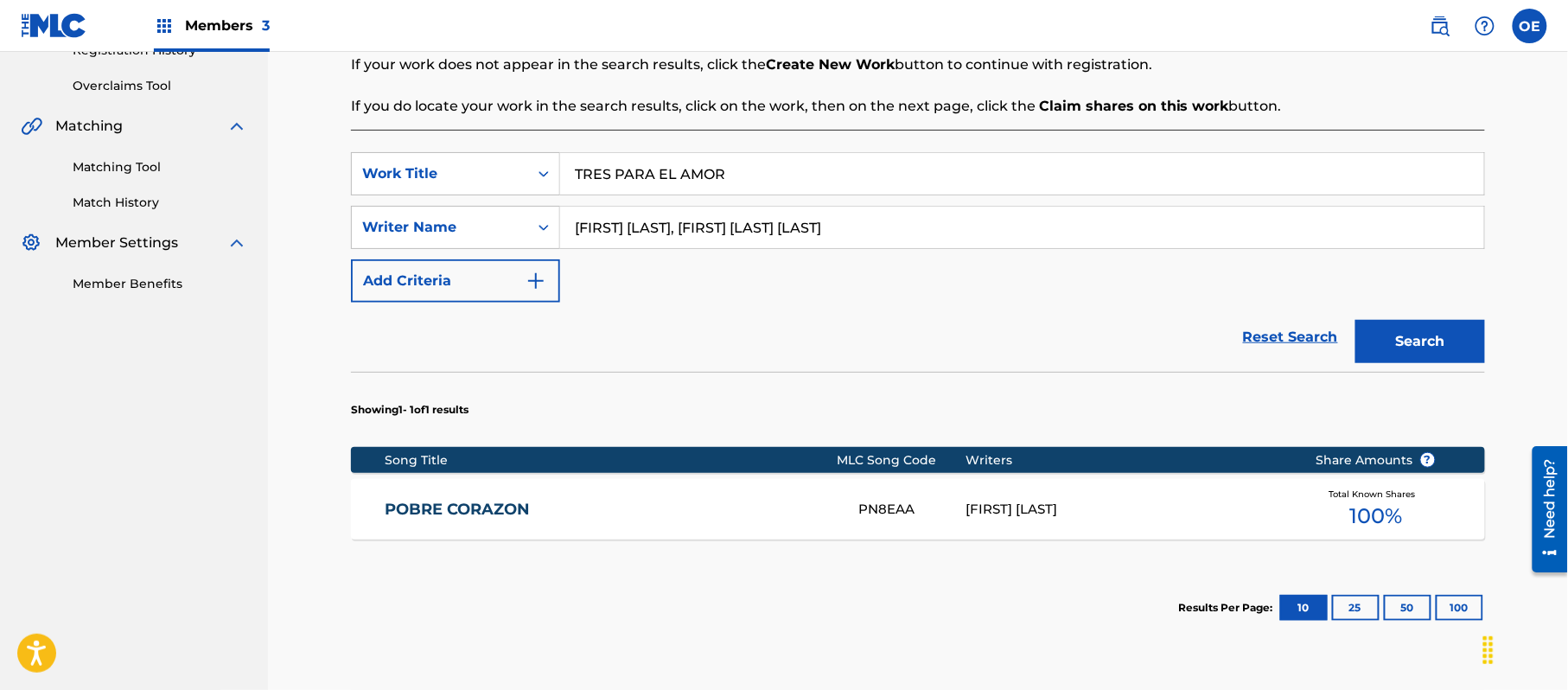 click on "Search" at bounding box center (1420, 342) 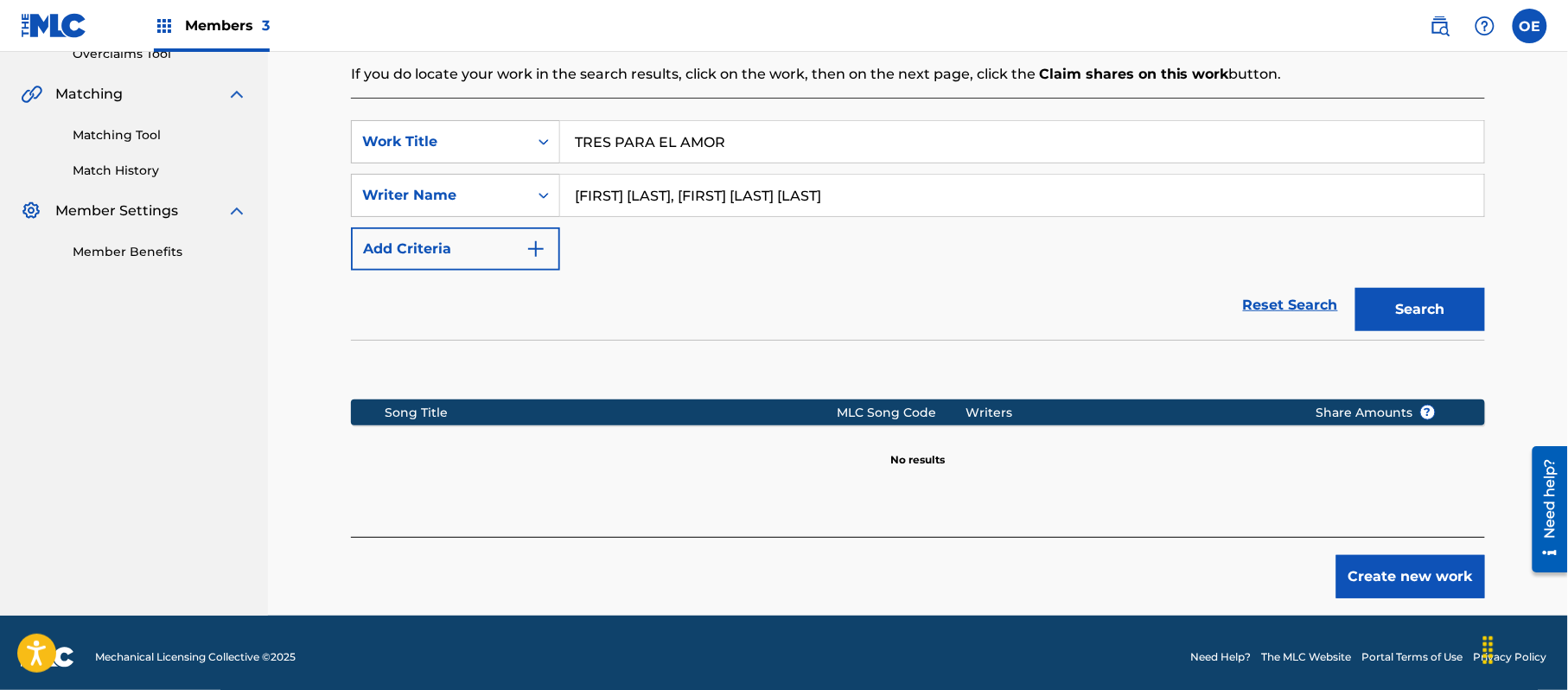 scroll, scrollTop: 387, scrollLeft: 0, axis: vertical 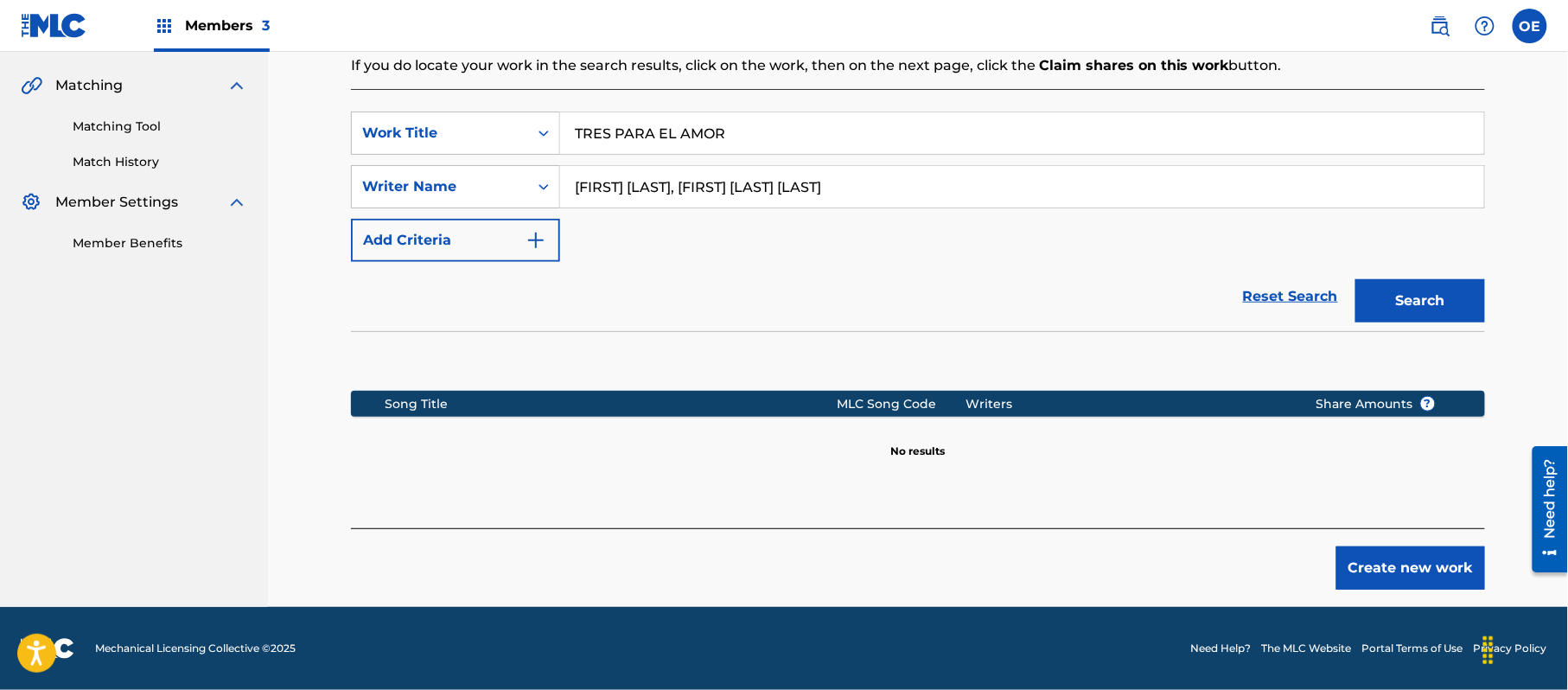 click on "Create new work" at bounding box center [1411, 568] 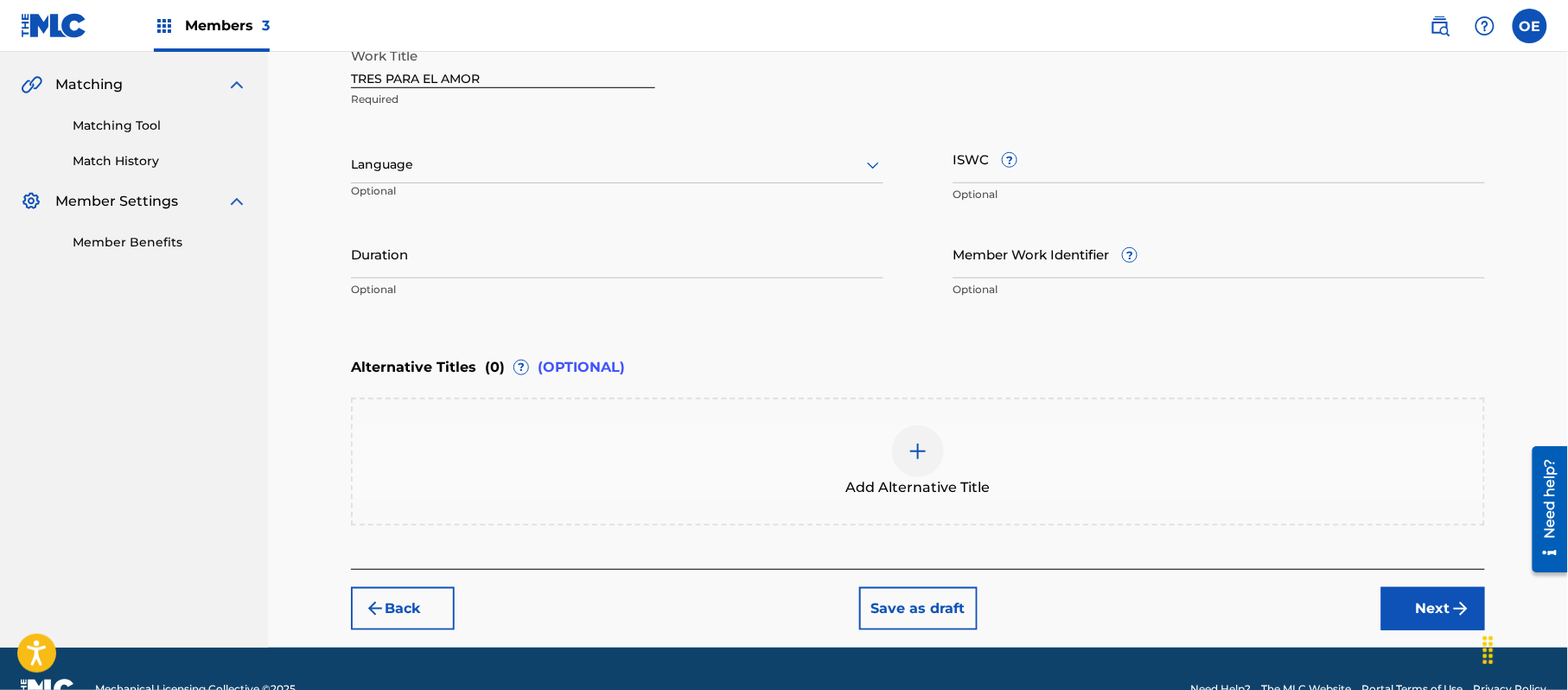 click at bounding box center (617, 164) 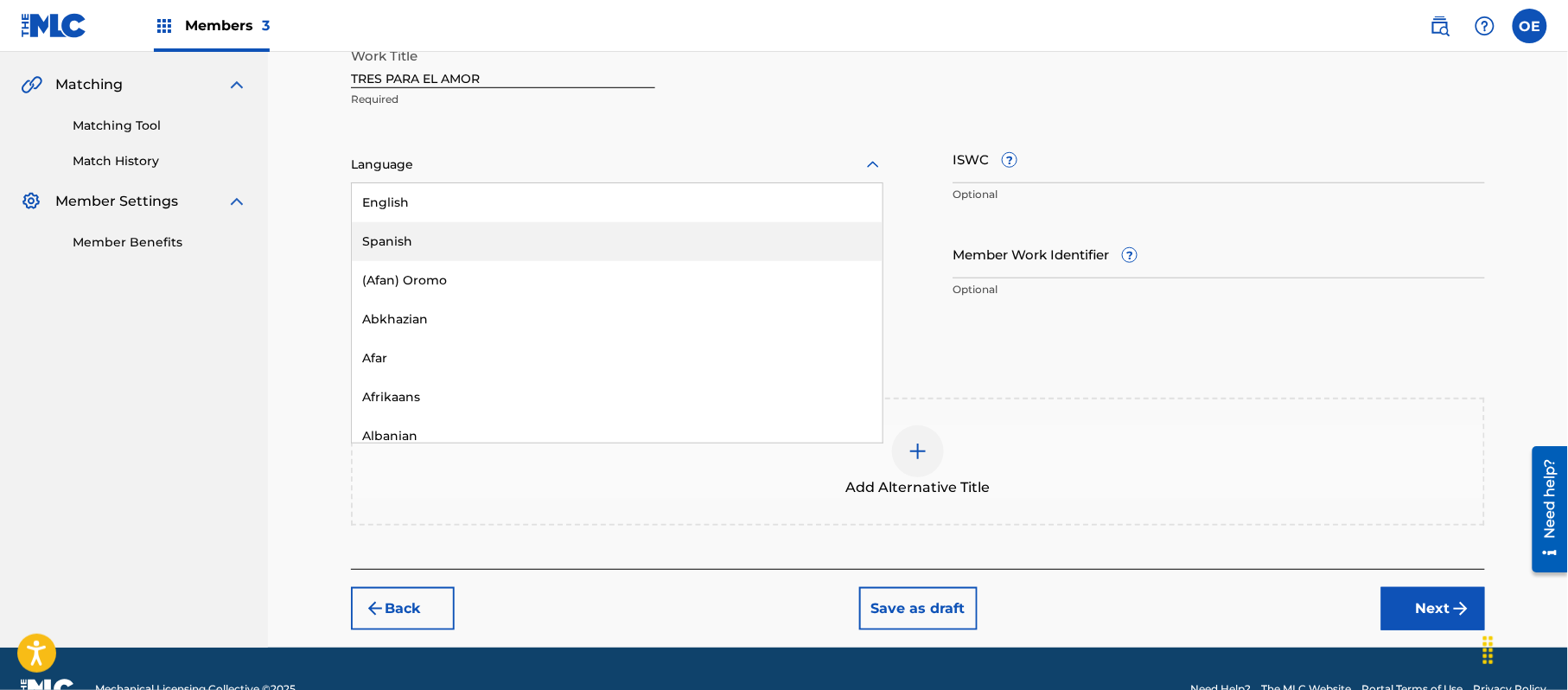 click on "Spanish" at bounding box center (617, 241) 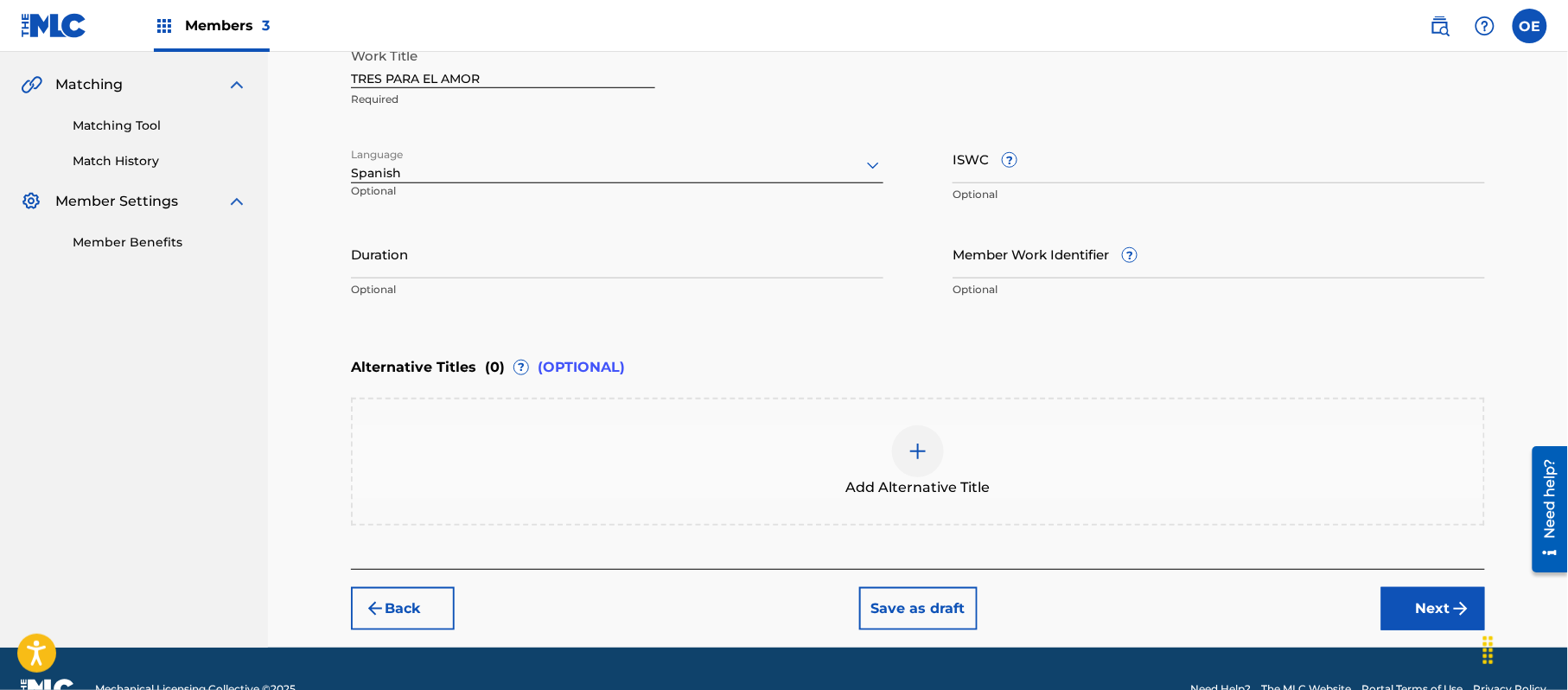 click on "Next" at bounding box center (1433, 609) 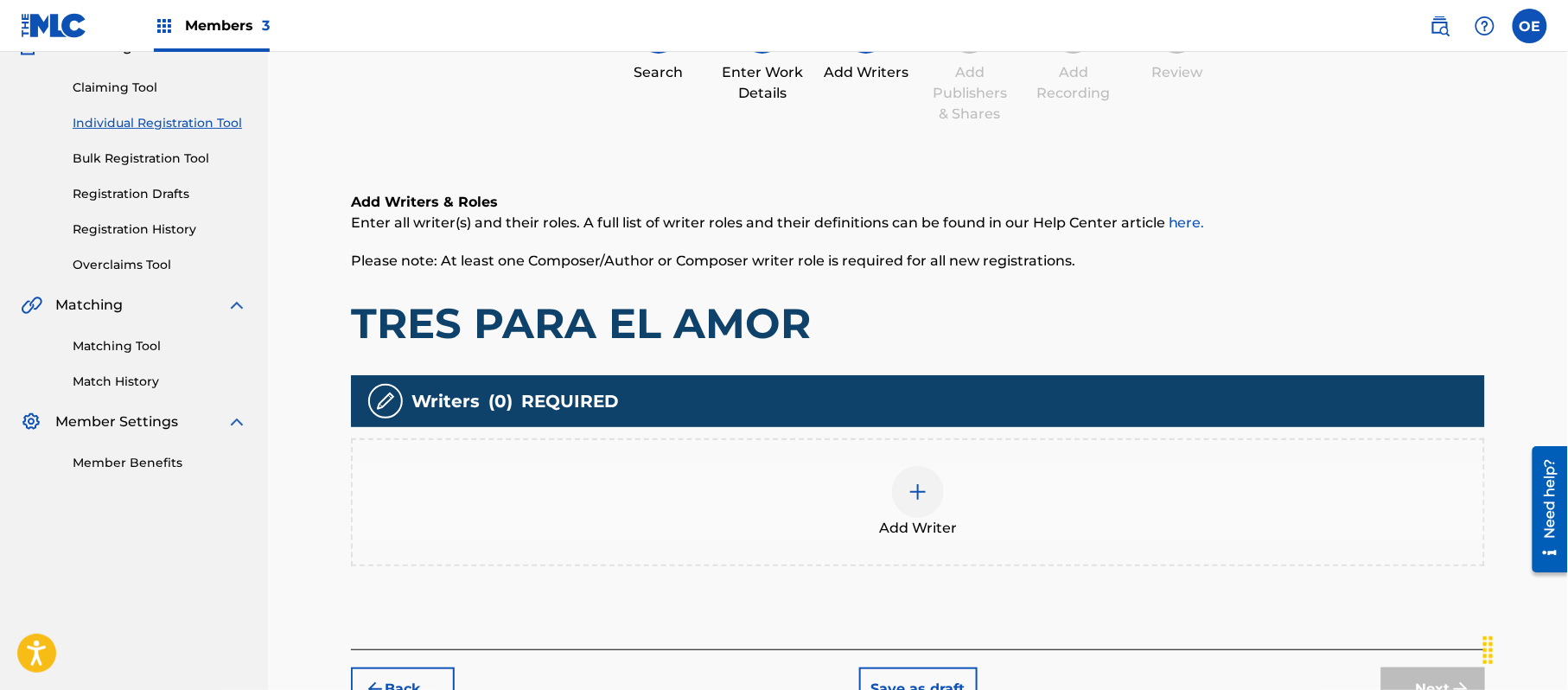 scroll, scrollTop: 285, scrollLeft: 0, axis: vertical 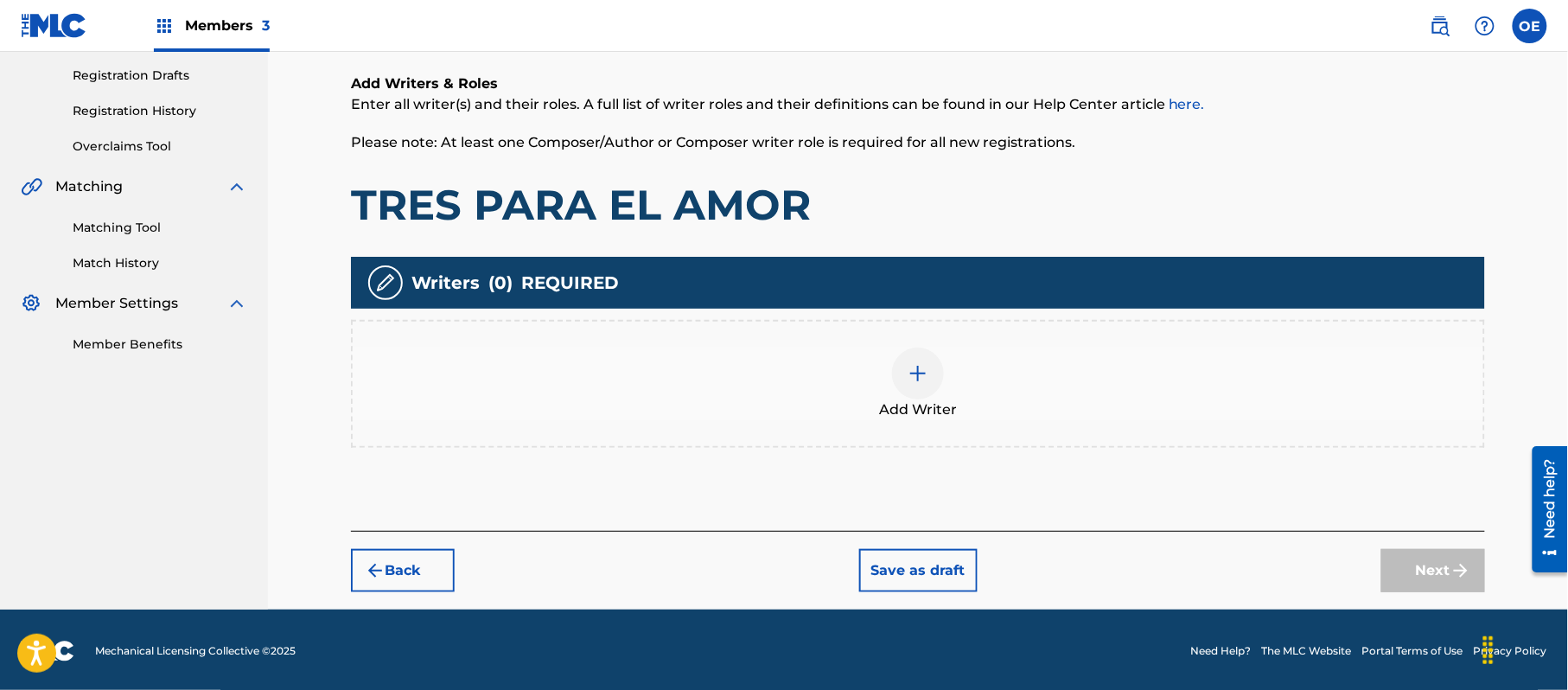 click on "Add Writer" at bounding box center [918, 410] 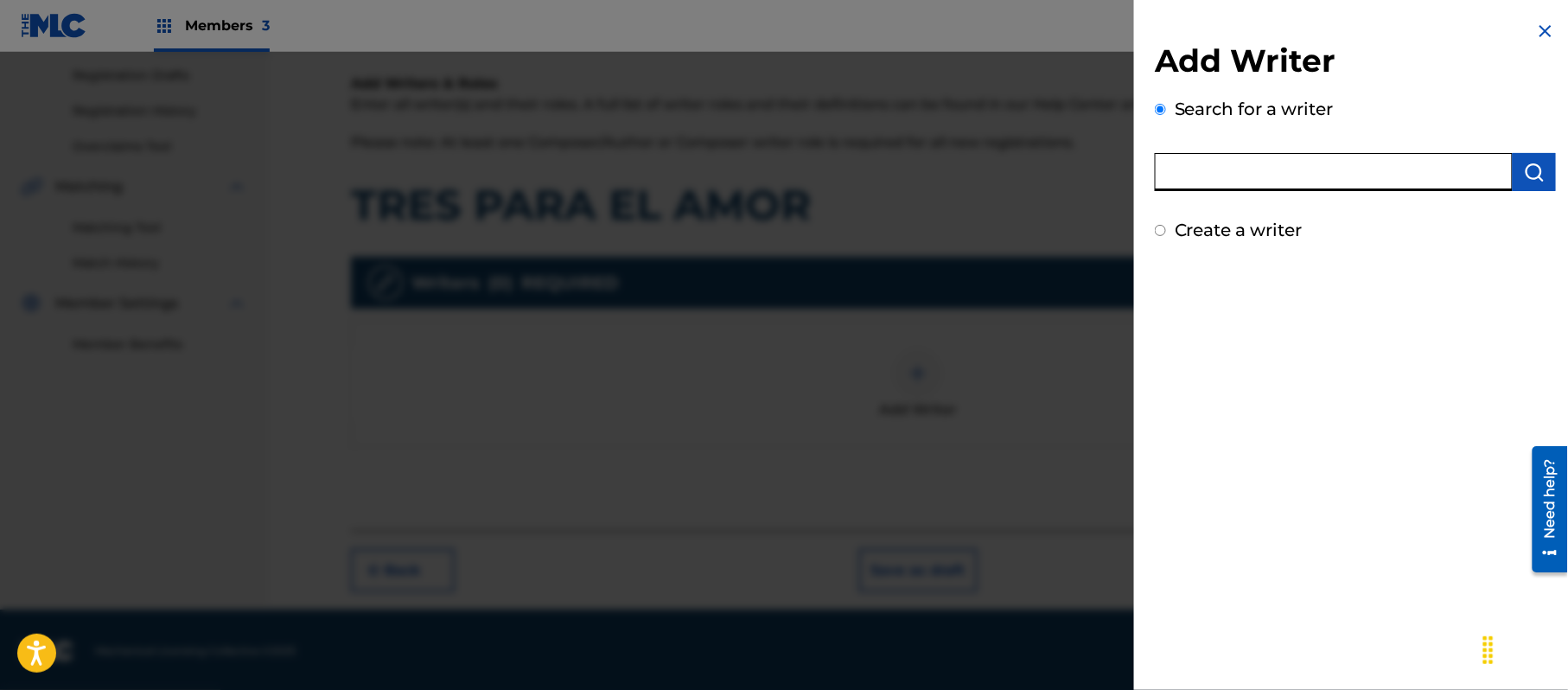 click at bounding box center [1334, 172] 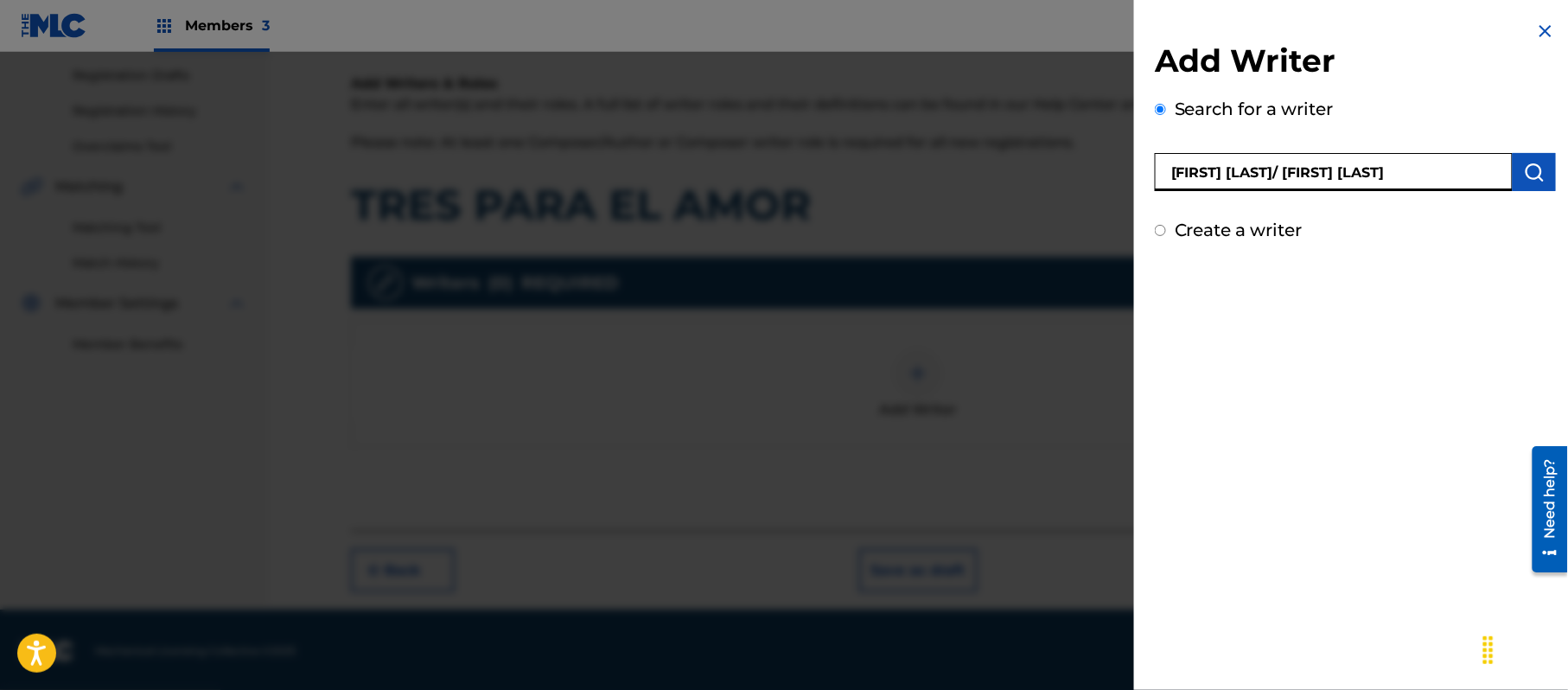 scroll, scrollTop: 0, scrollLeft: 8, axis: horizontal 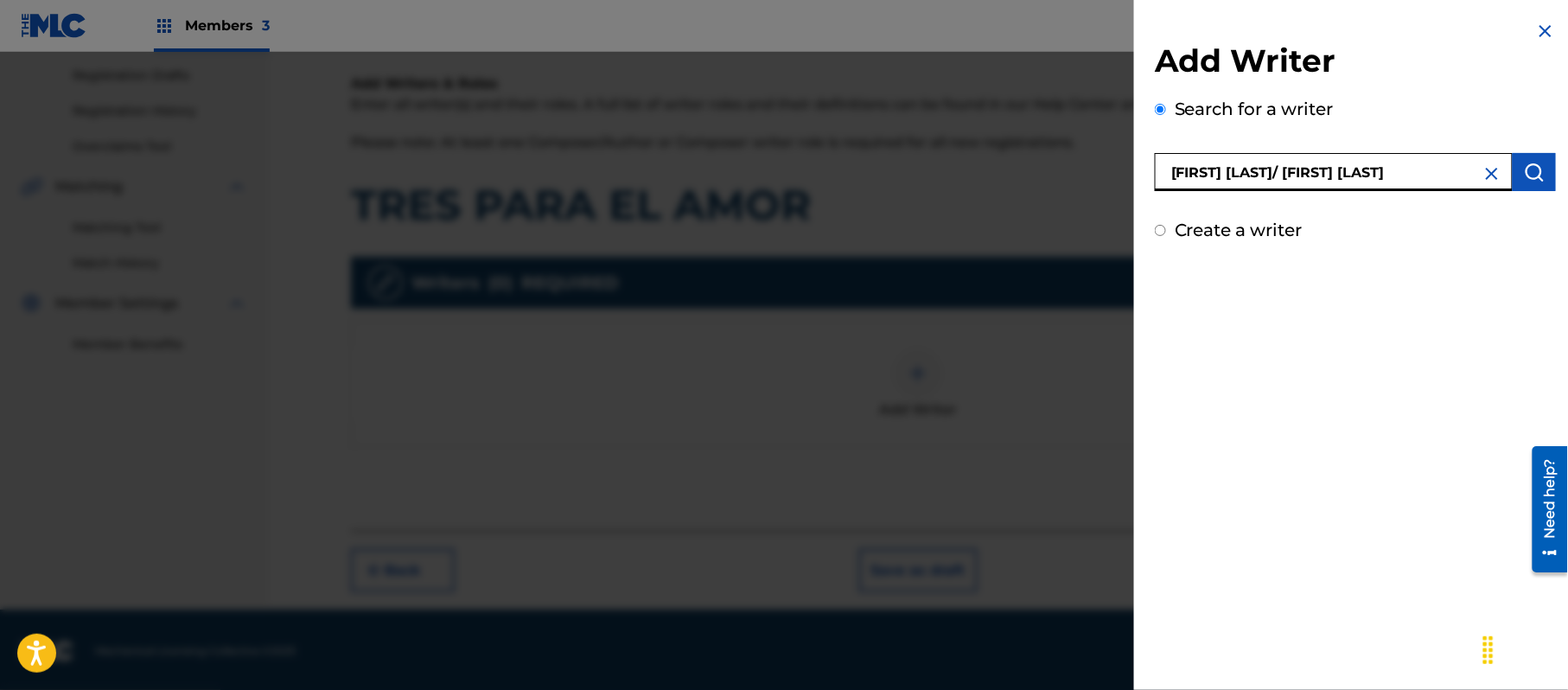drag, startPoint x: 1473, startPoint y: 171, endPoint x: 1291, endPoint y: 171, distance: 182 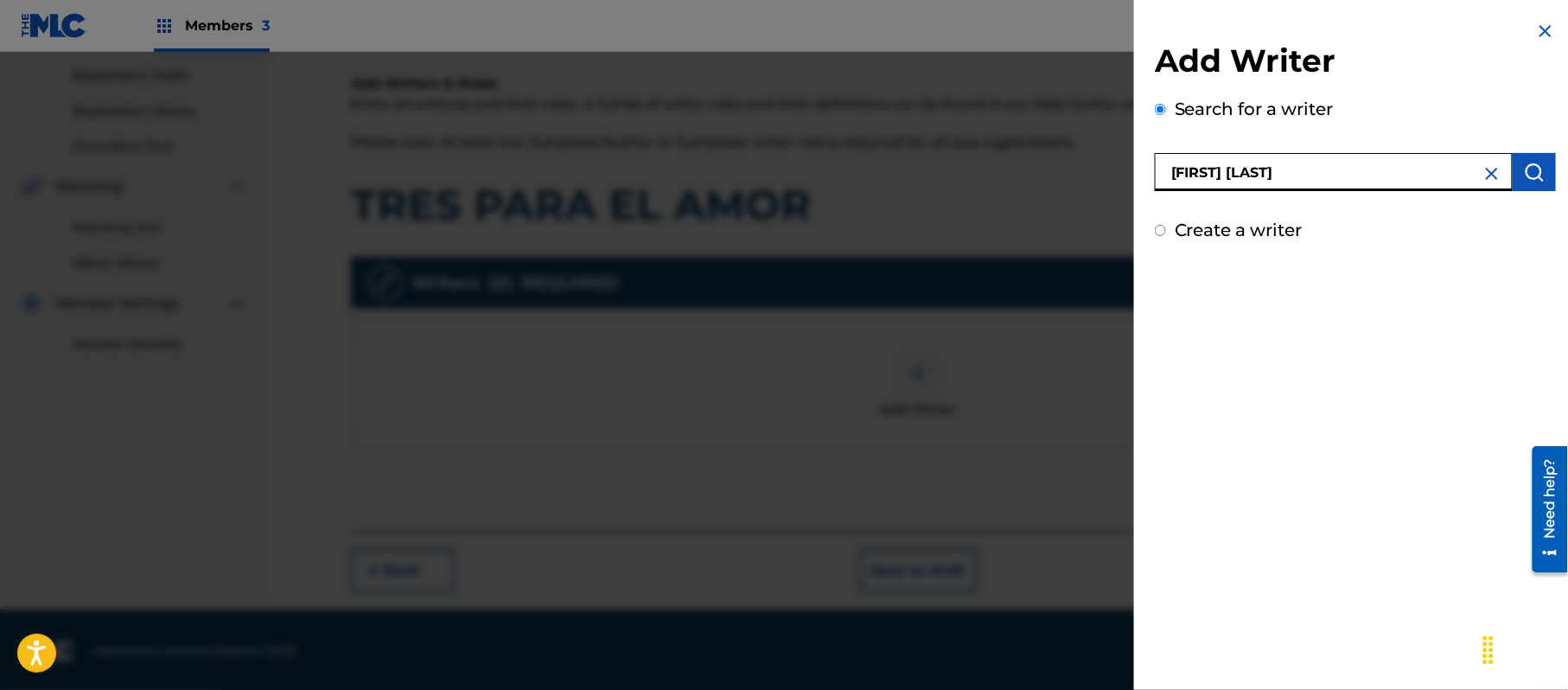 scroll, scrollTop: 0, scrollLeft: 0, axis: both 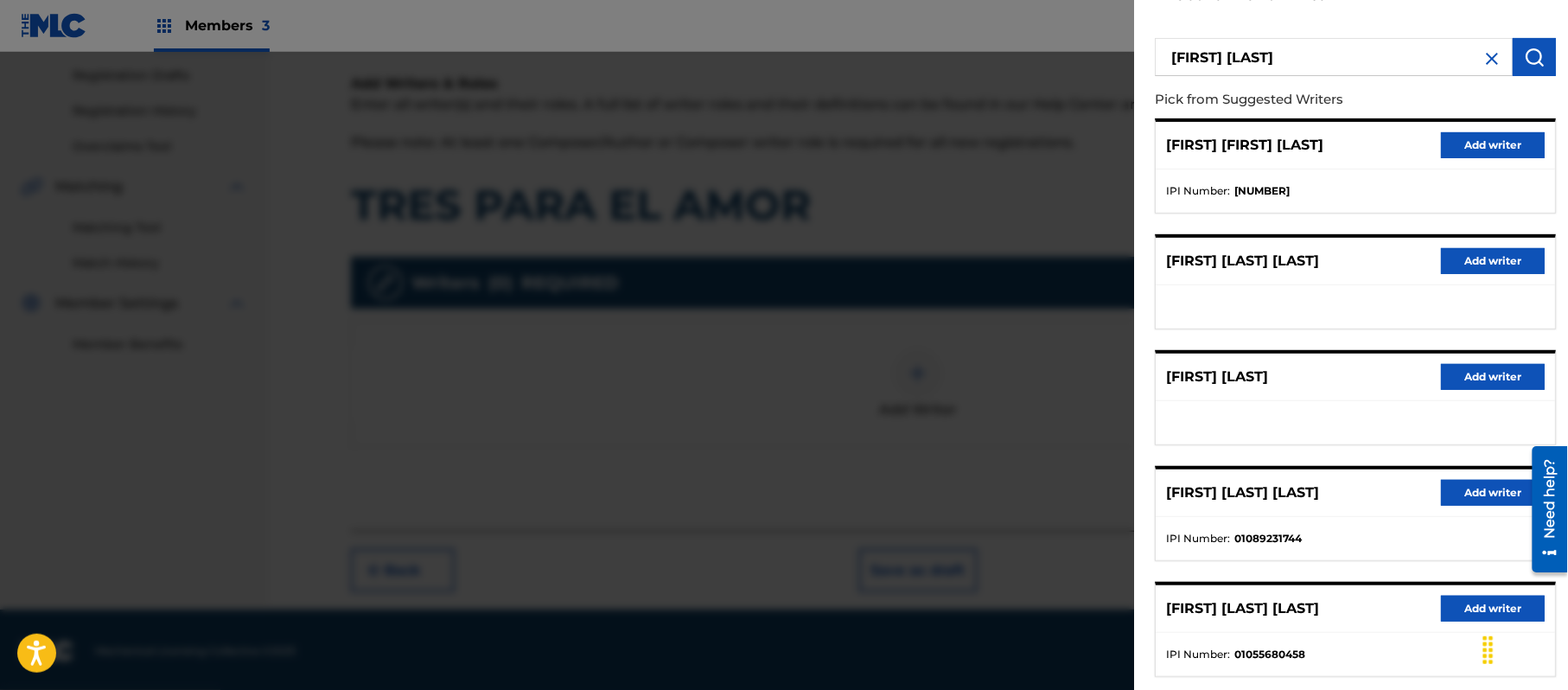 click on "Add writer" at bounding box center (1493, 377) 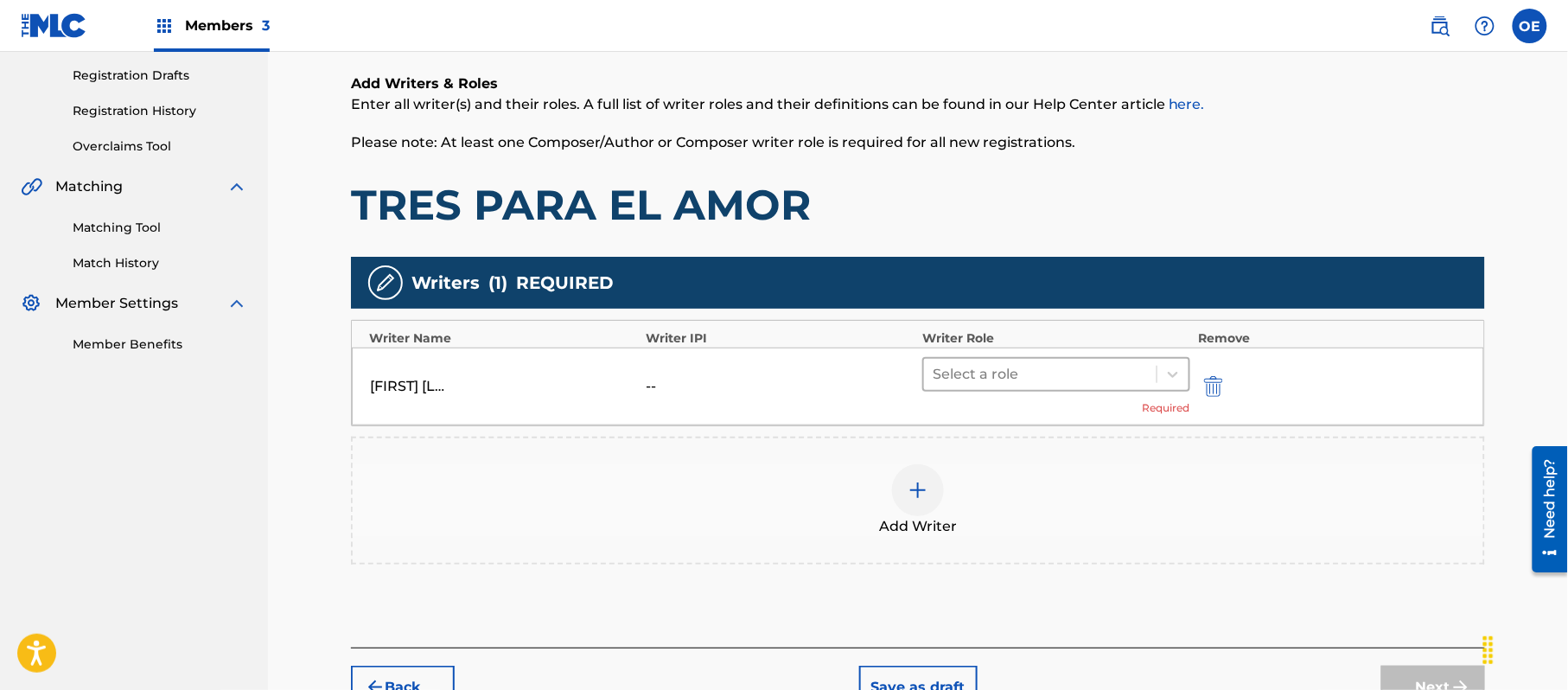 click on "Select a role" at bounding box center [1040, 374] 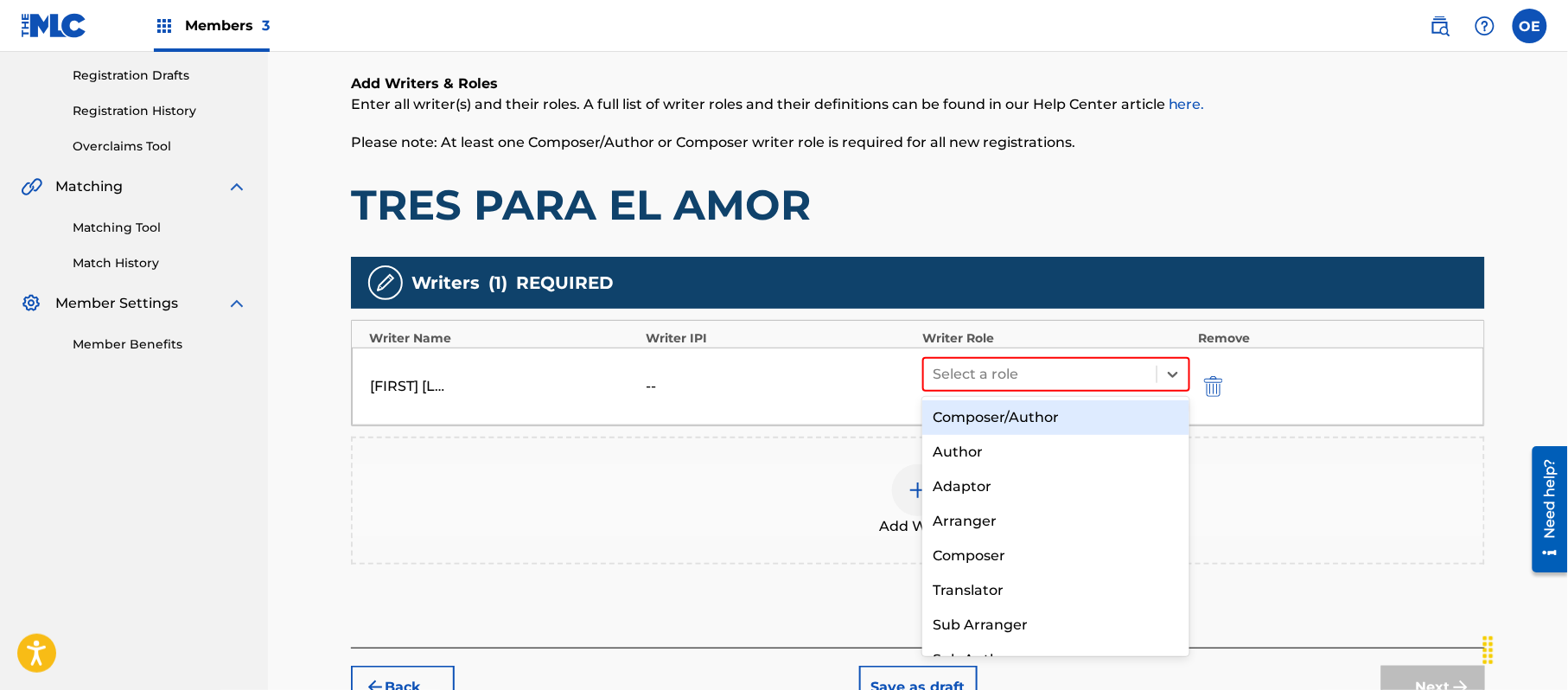 click on "Composer/Author" at bounding box center (1055, 418) 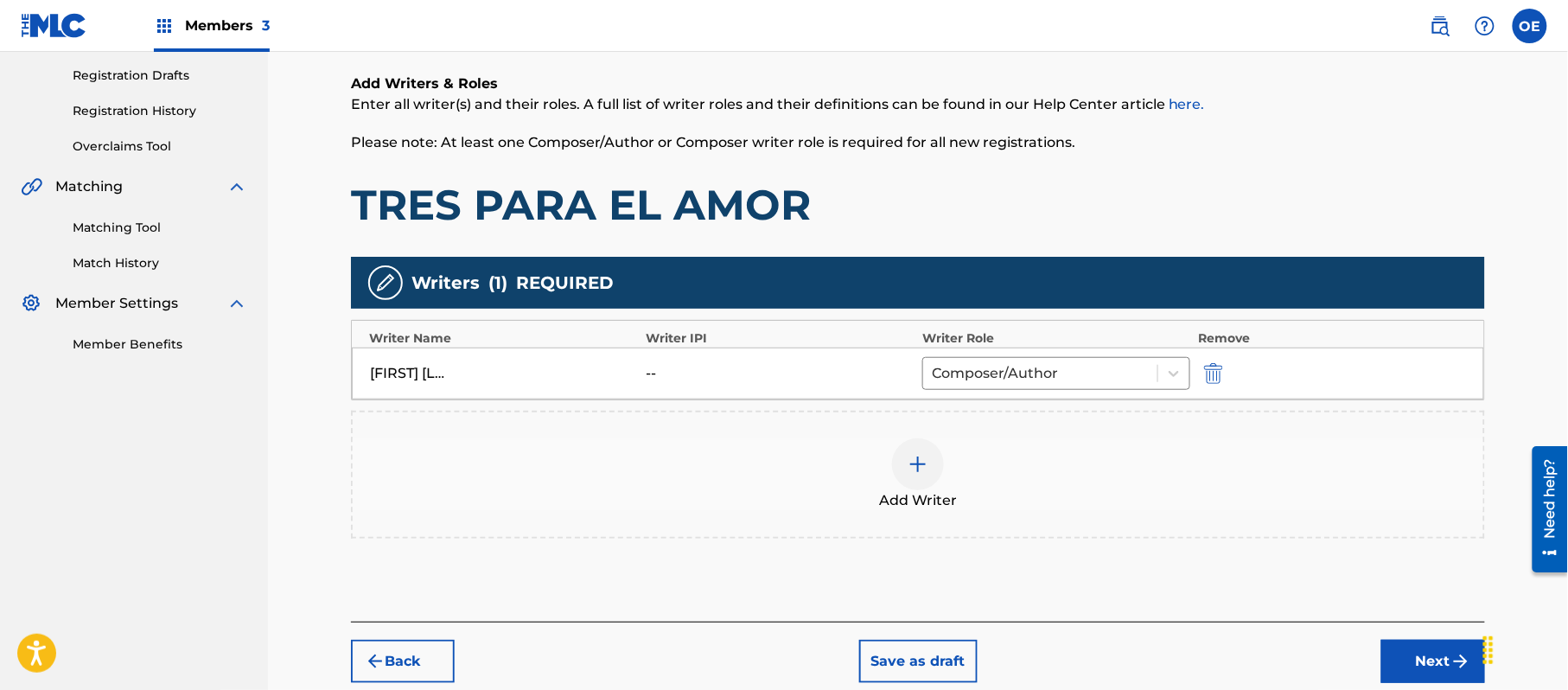 click at bounding box center (918, 464) 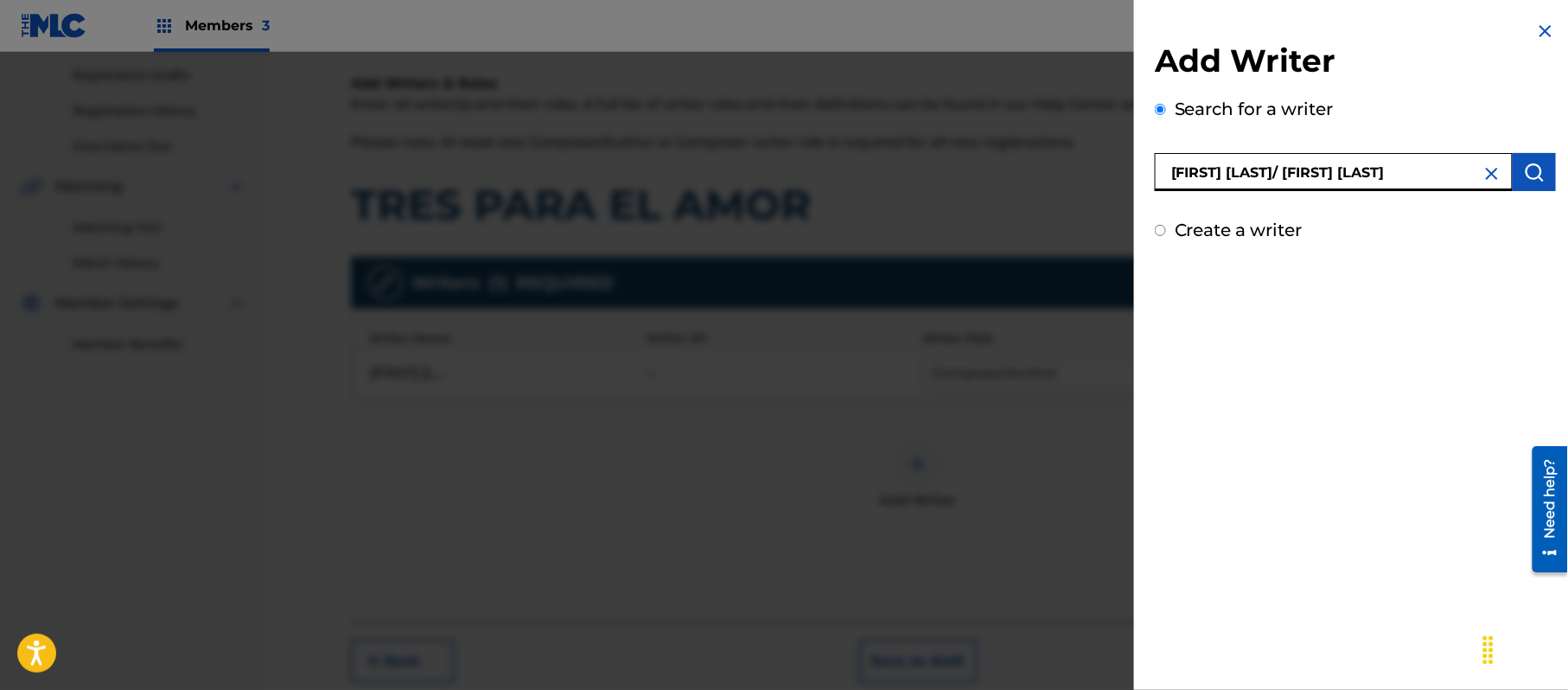 scroll, scrollTop: 0, scrollLeft: 0, axis: both 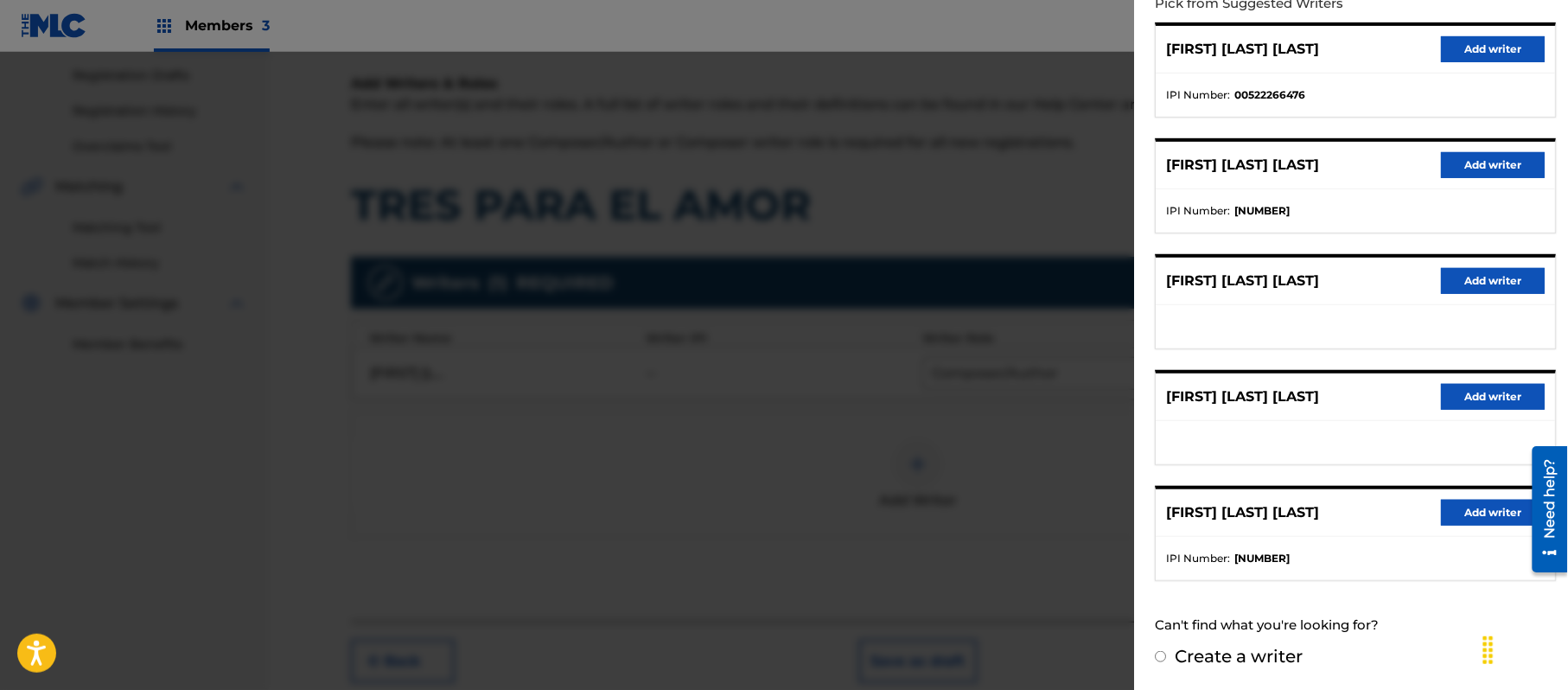click on "Add writer" at bounding box center [1493, 513] 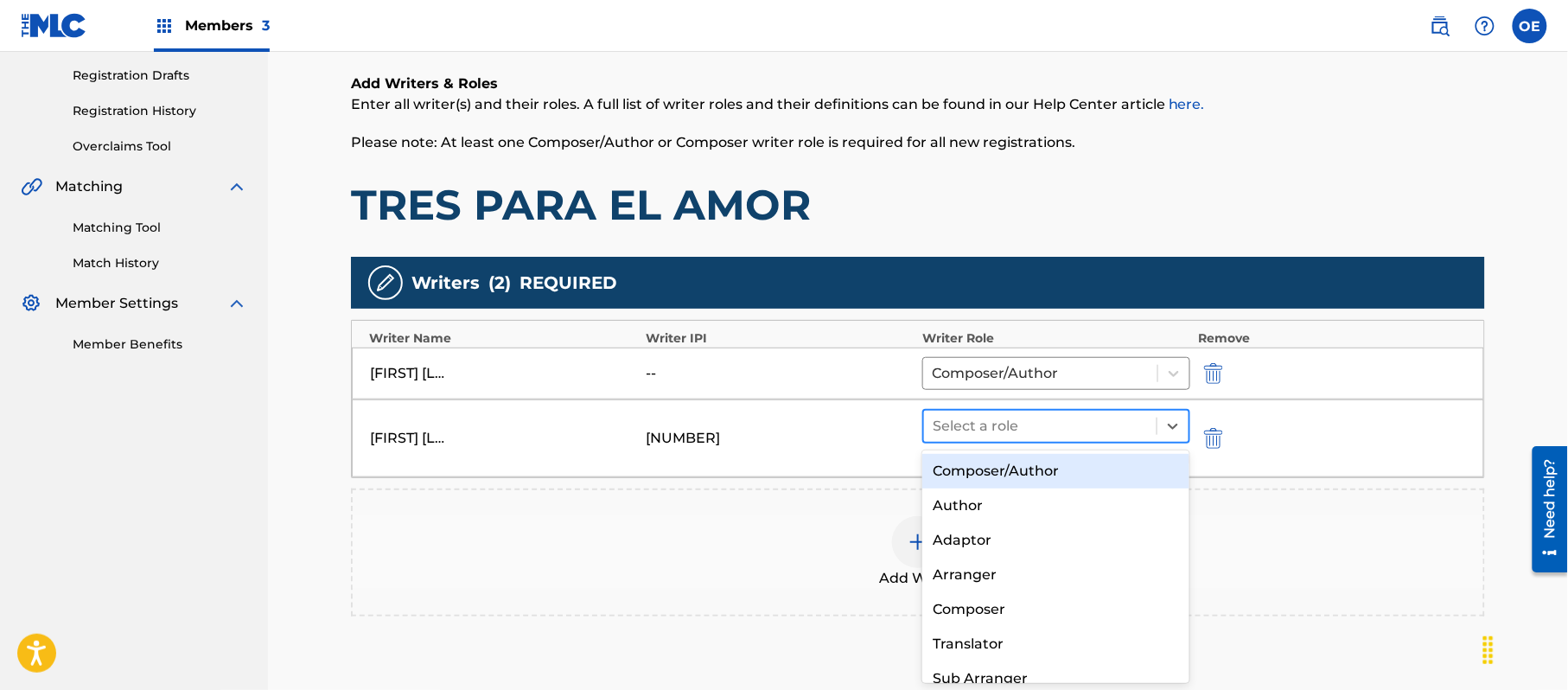 click at bounding box center [1040, 426] 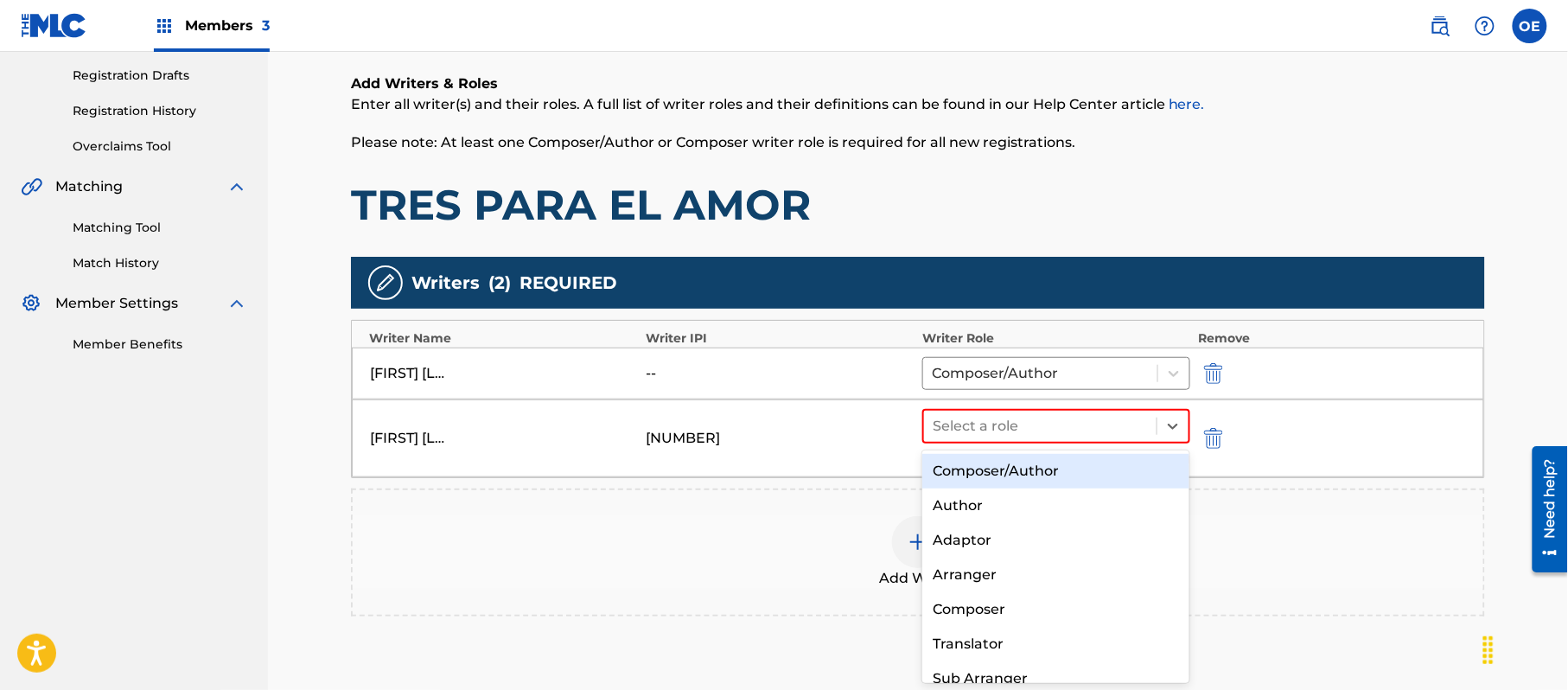 click on "Composer/Author" at bounding box center [1055, 471] 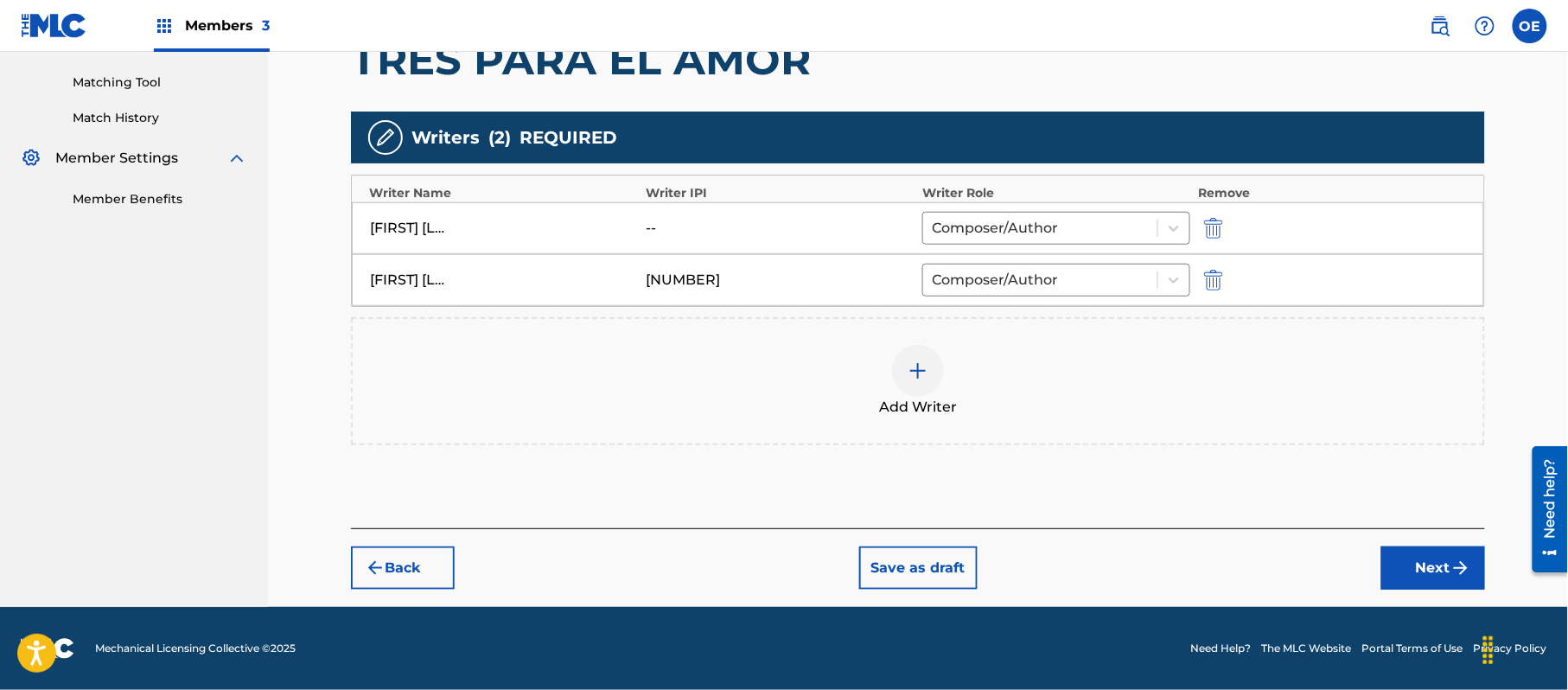 click on "Next" at bounding box center (1433, 568) 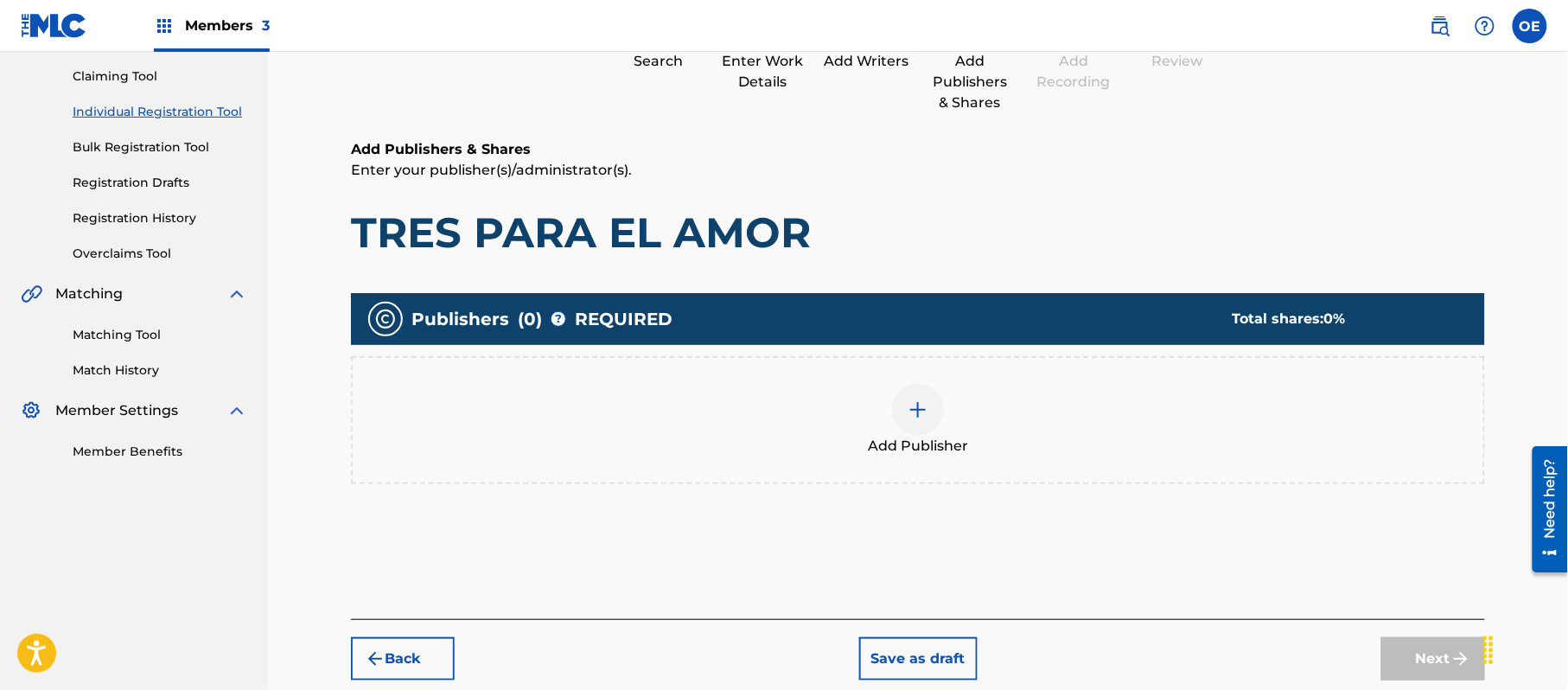 scroll, scrollTop: 267, scrollLeft: 0, axis: vertical 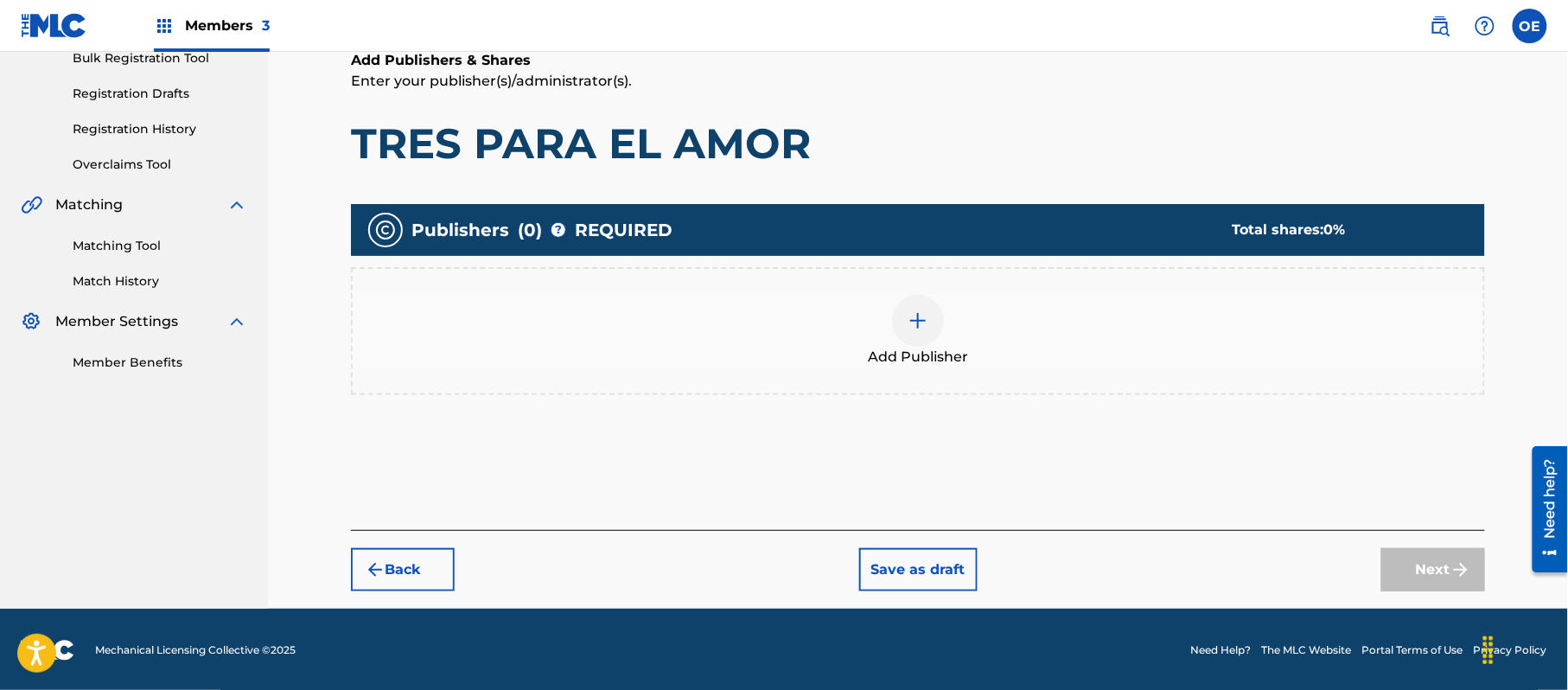 click on "Add Publisher" at bounding box center (918, 357) 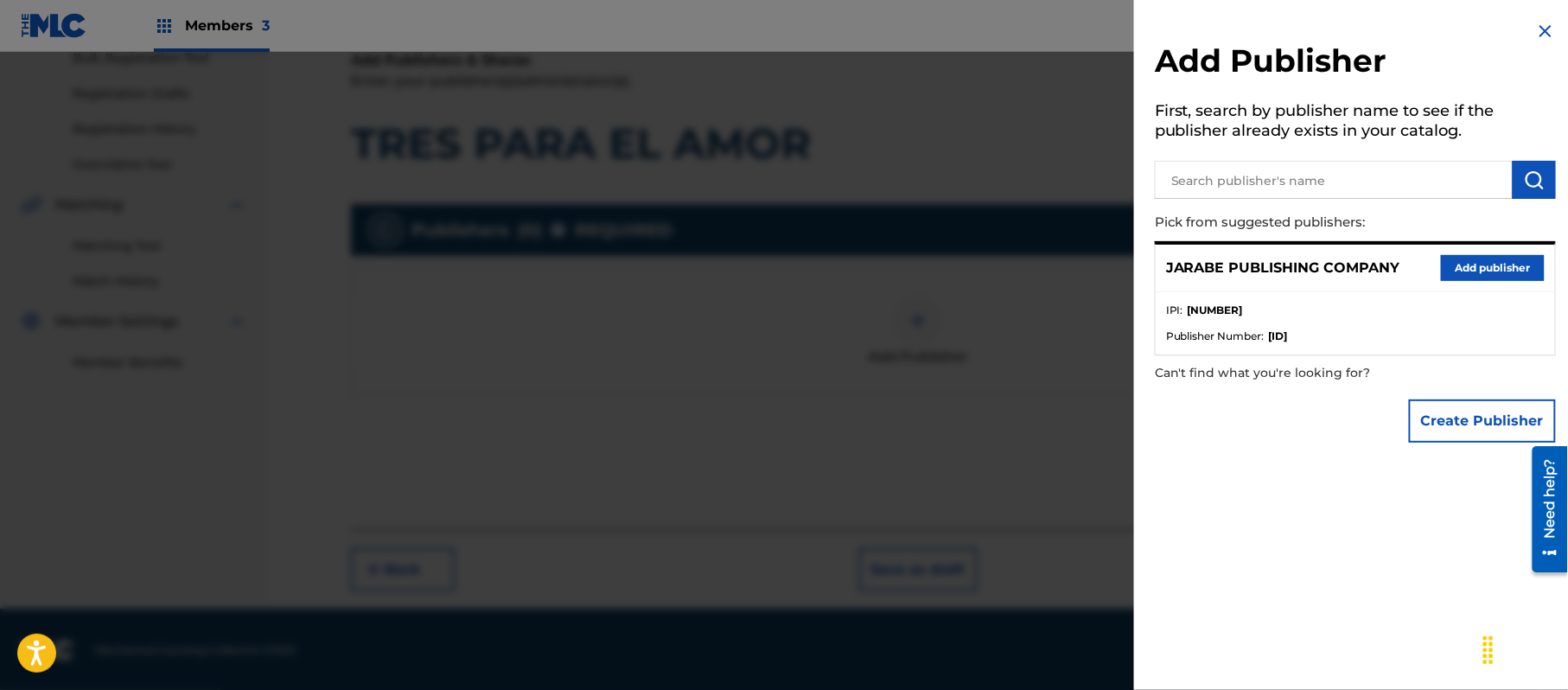 click on "Add publisher" at bounding box center (1493, 268) 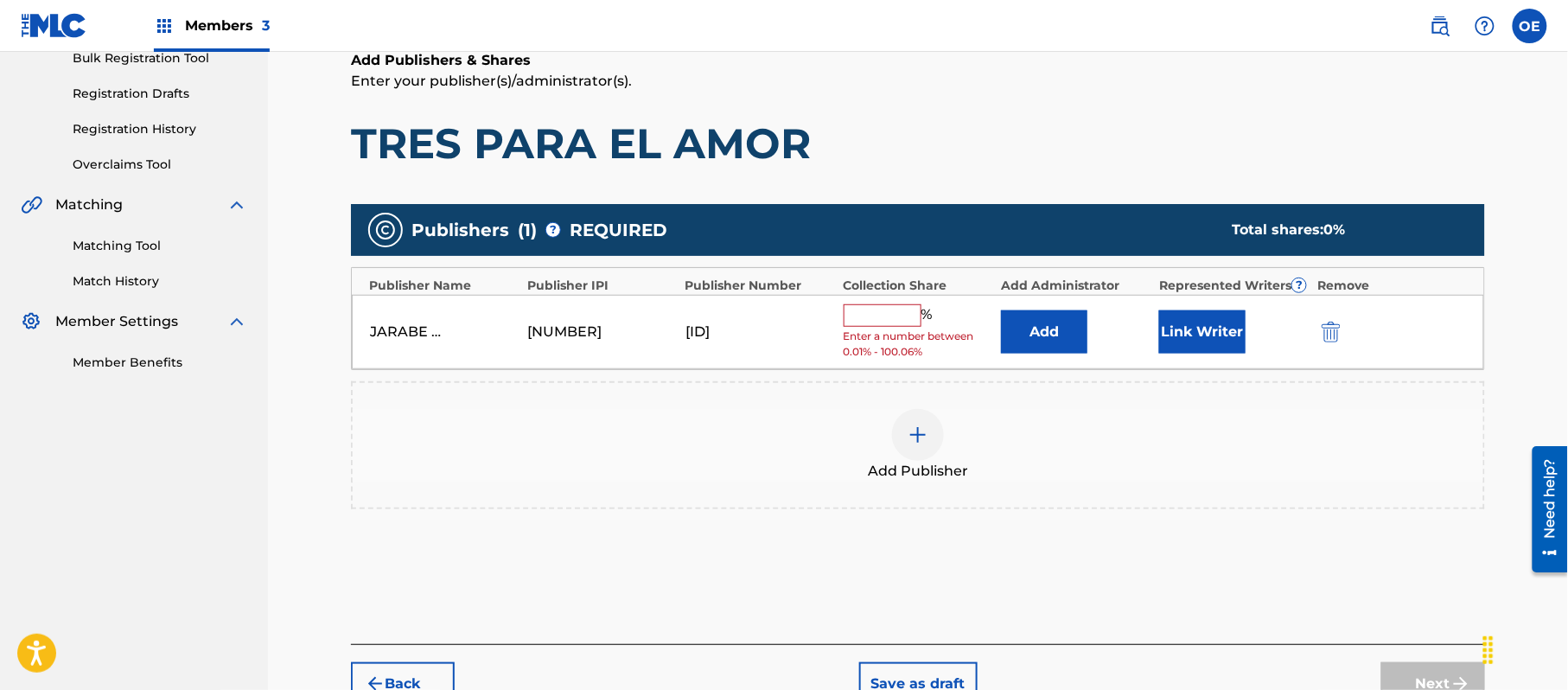 click at bounding box center [883, 316] 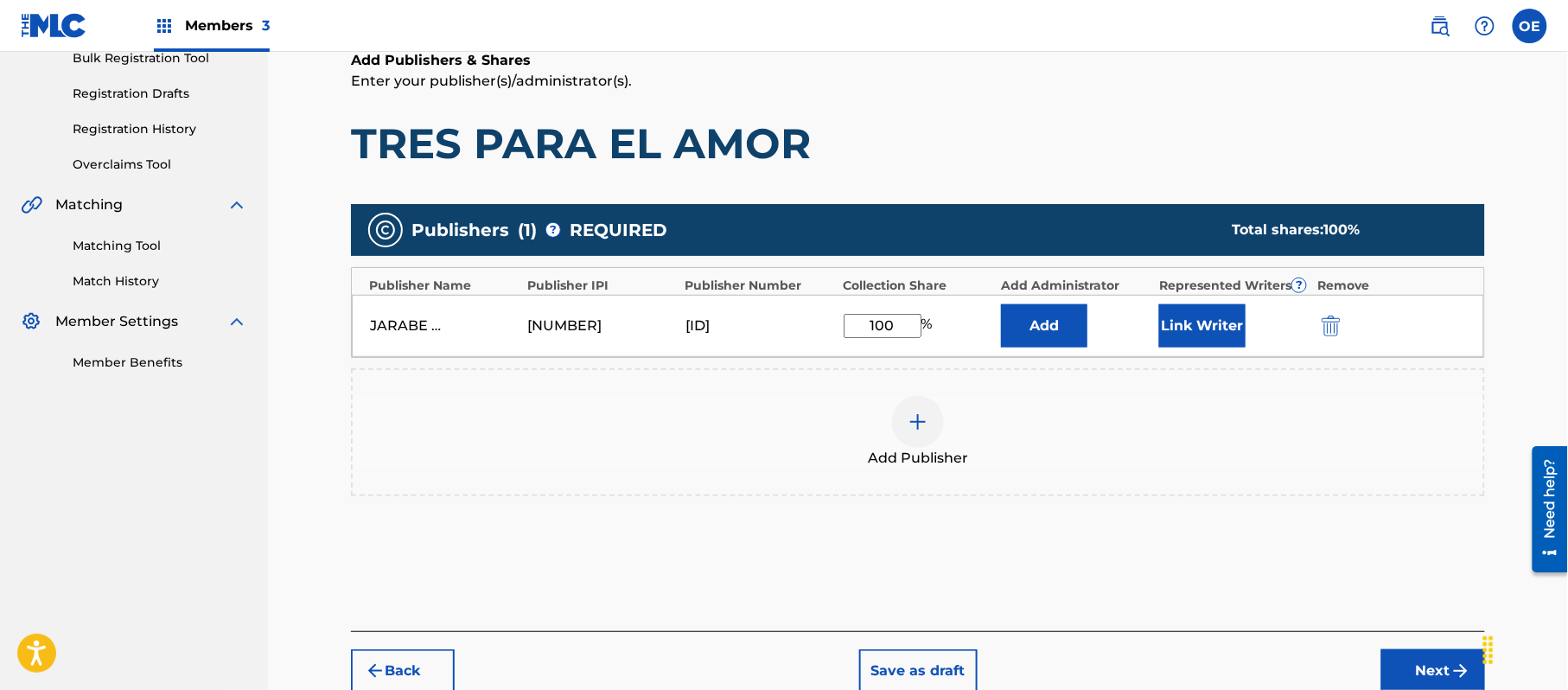 click on "Link Writer" at bounding box center [1202, 326] 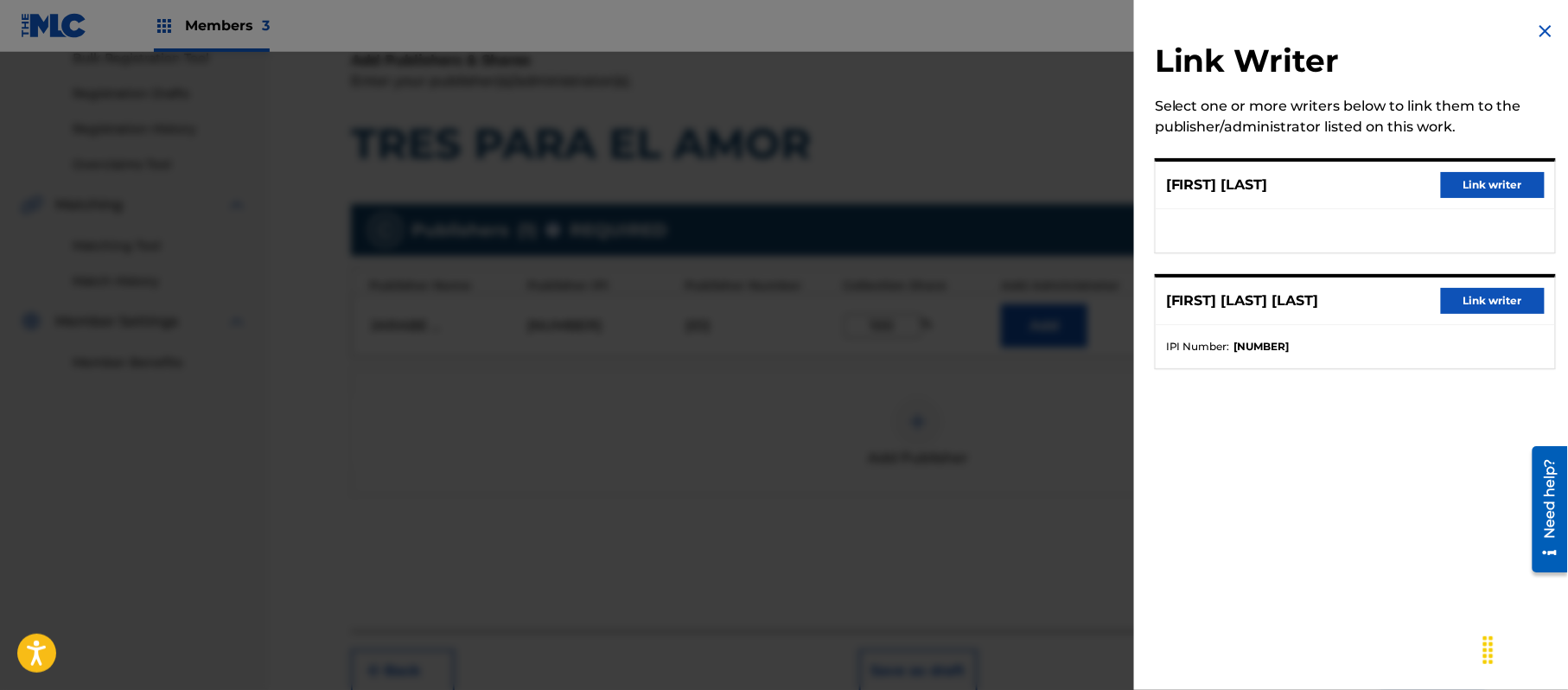 click on "Link writer" at bounding box center [1493, 185] 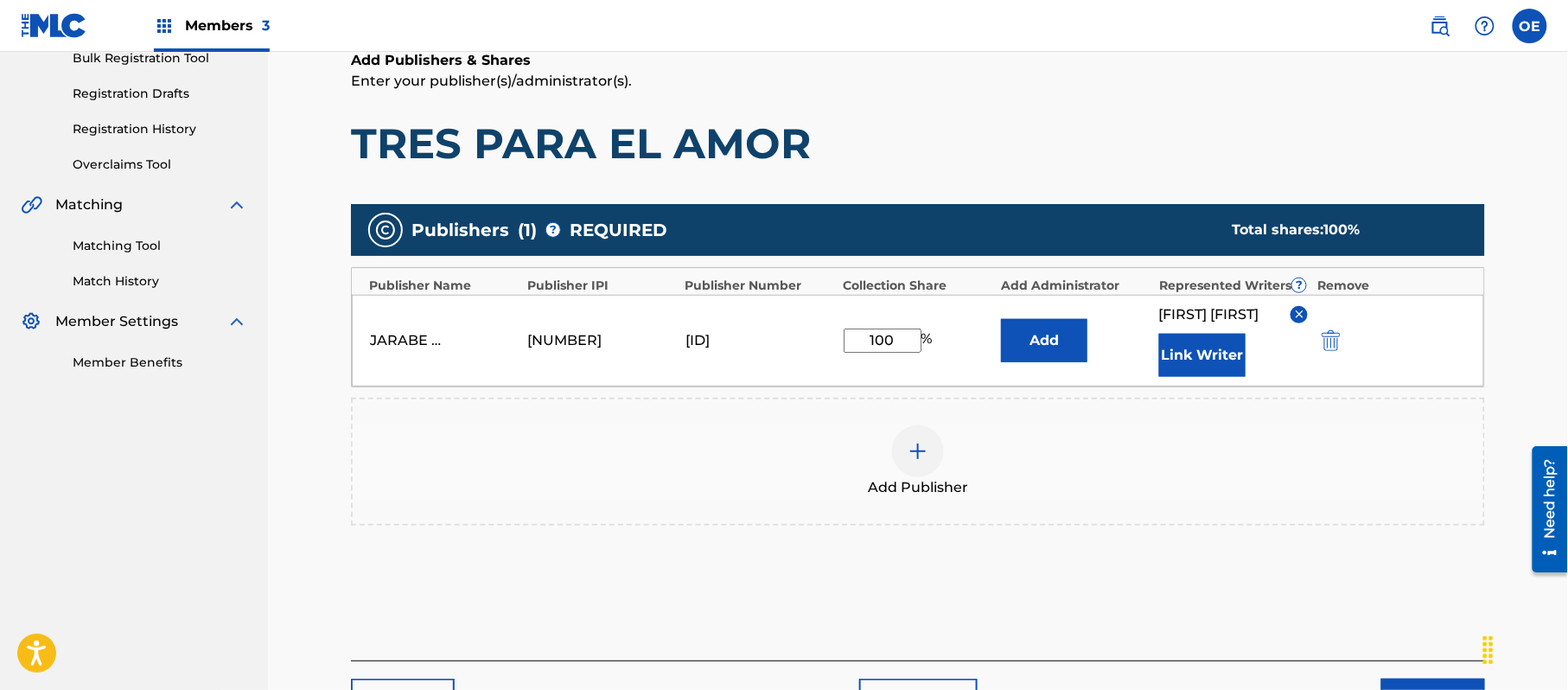 click on "Link Writer" at bounding box center [1202, 355] 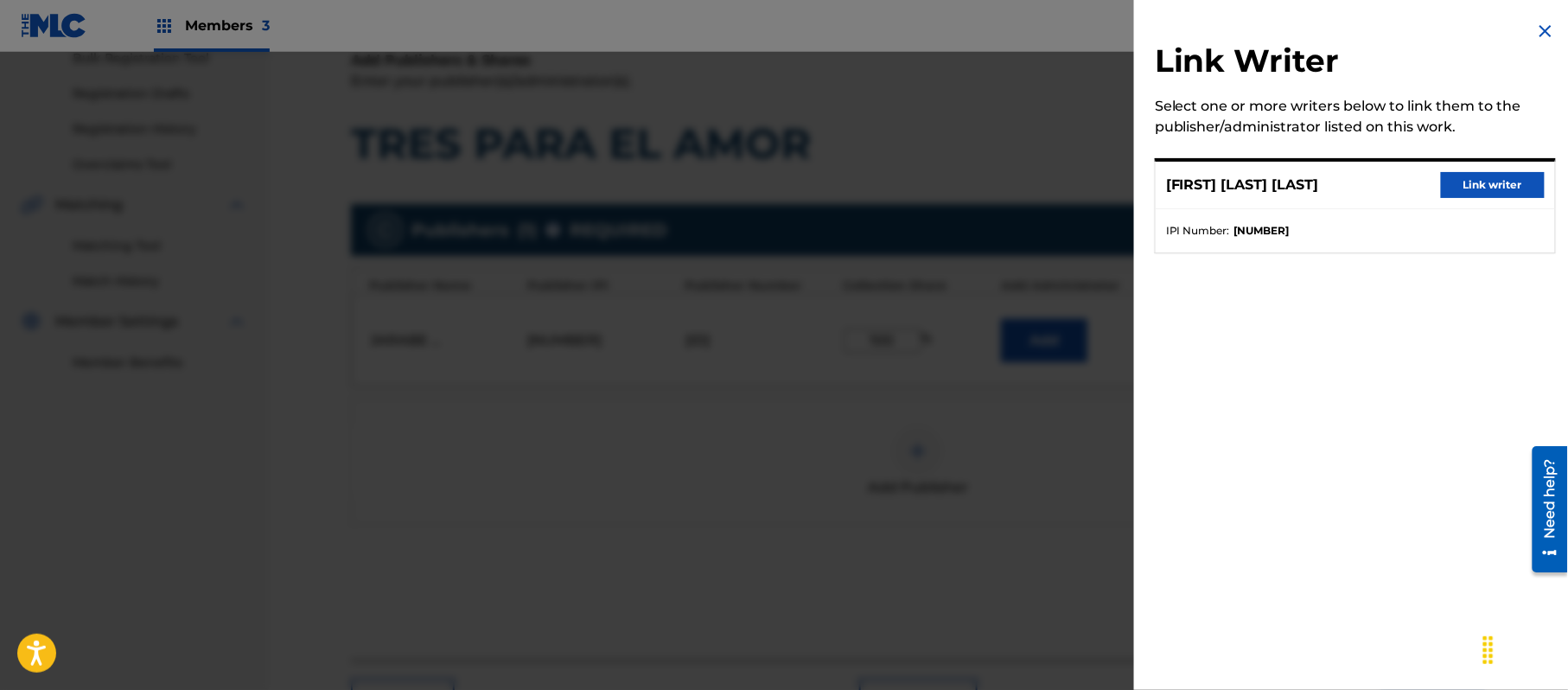 click on "Link writer" at bounding box center (1493, 185) 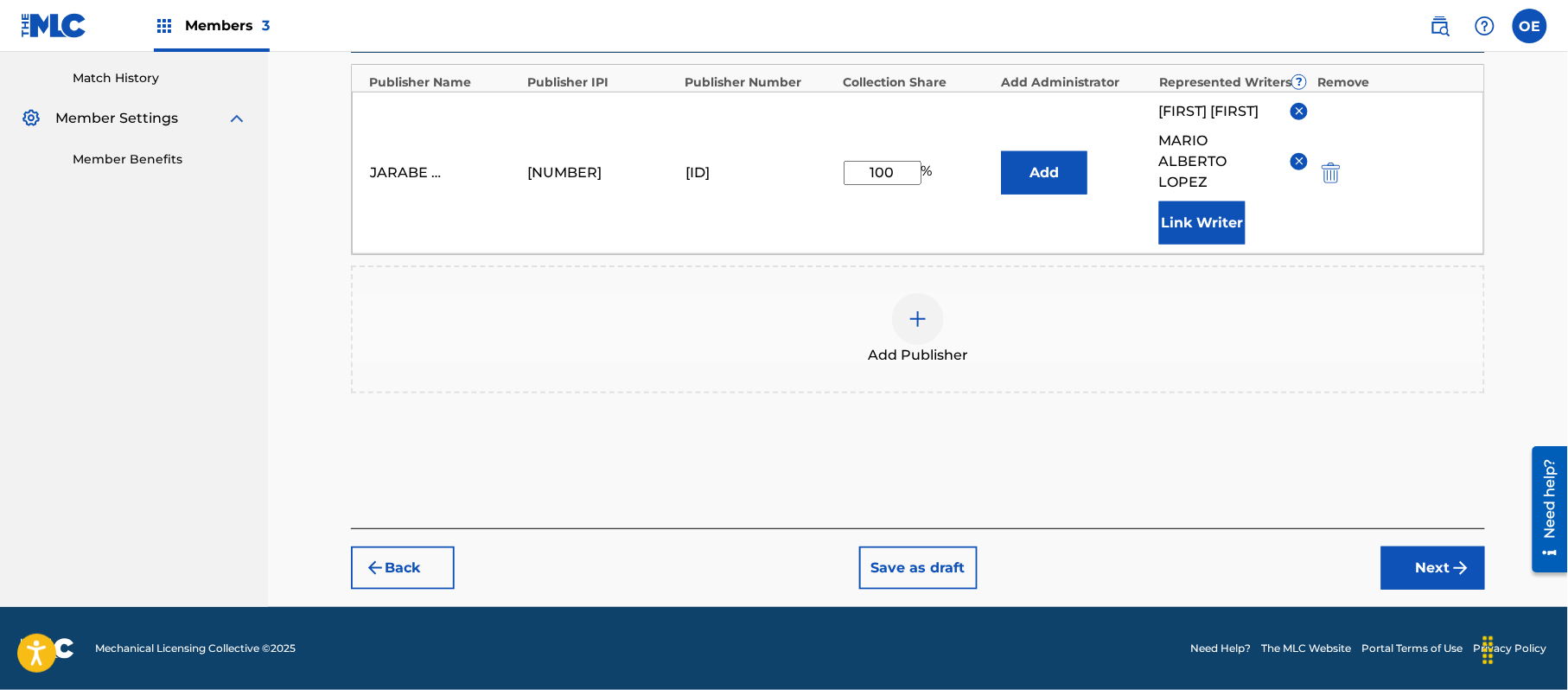 click on "Next" at bounding box center (1433, 568) 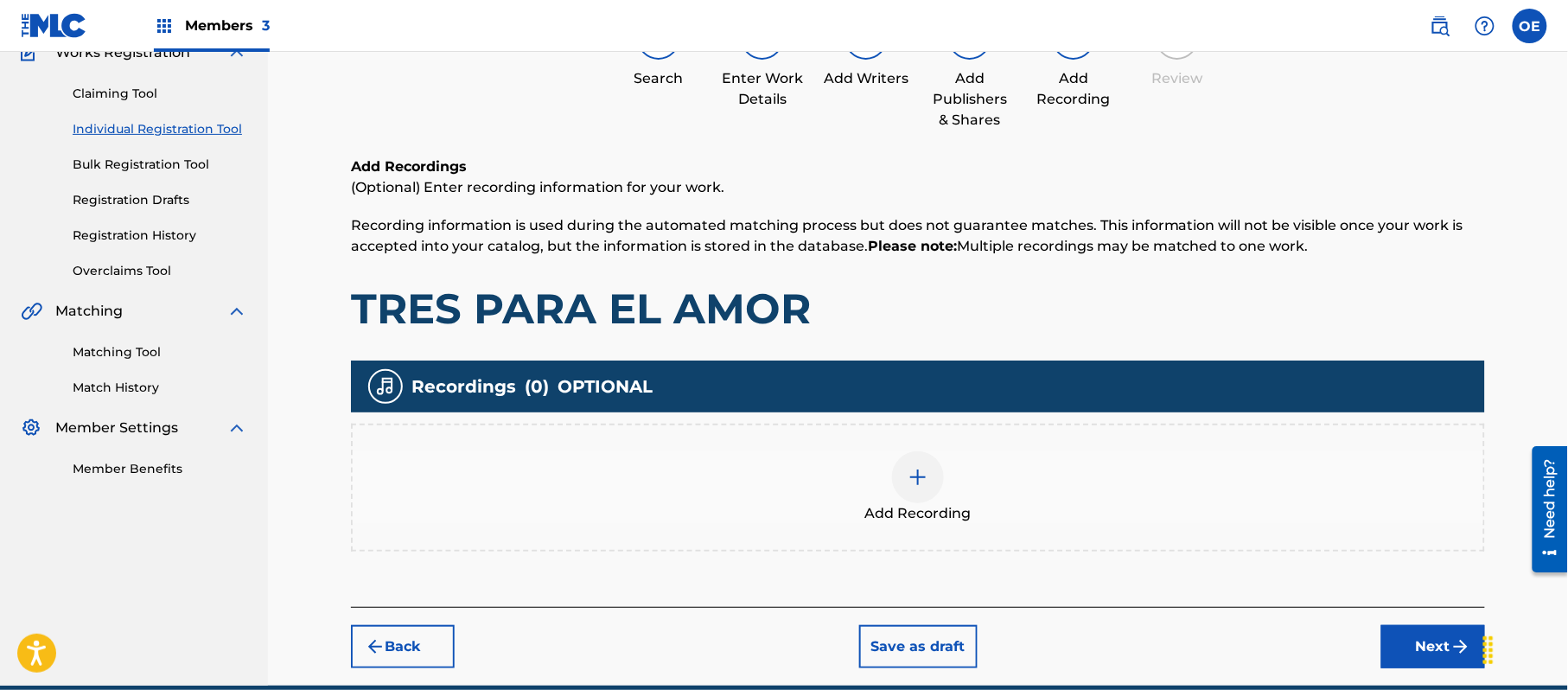 scroll, scrollTop: 237, scrollLeft: 0, axis: vertical 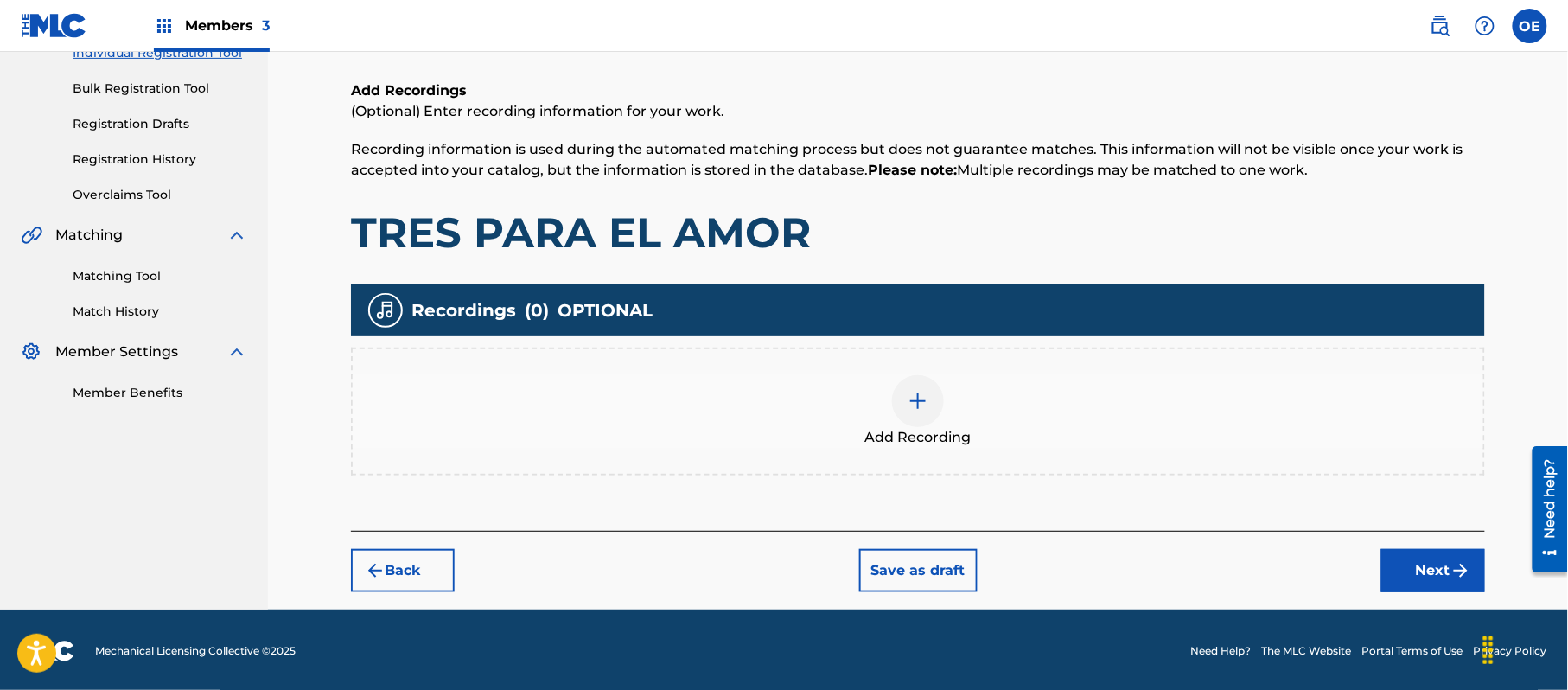 click on "Next" at bounding box center (1433, 571) 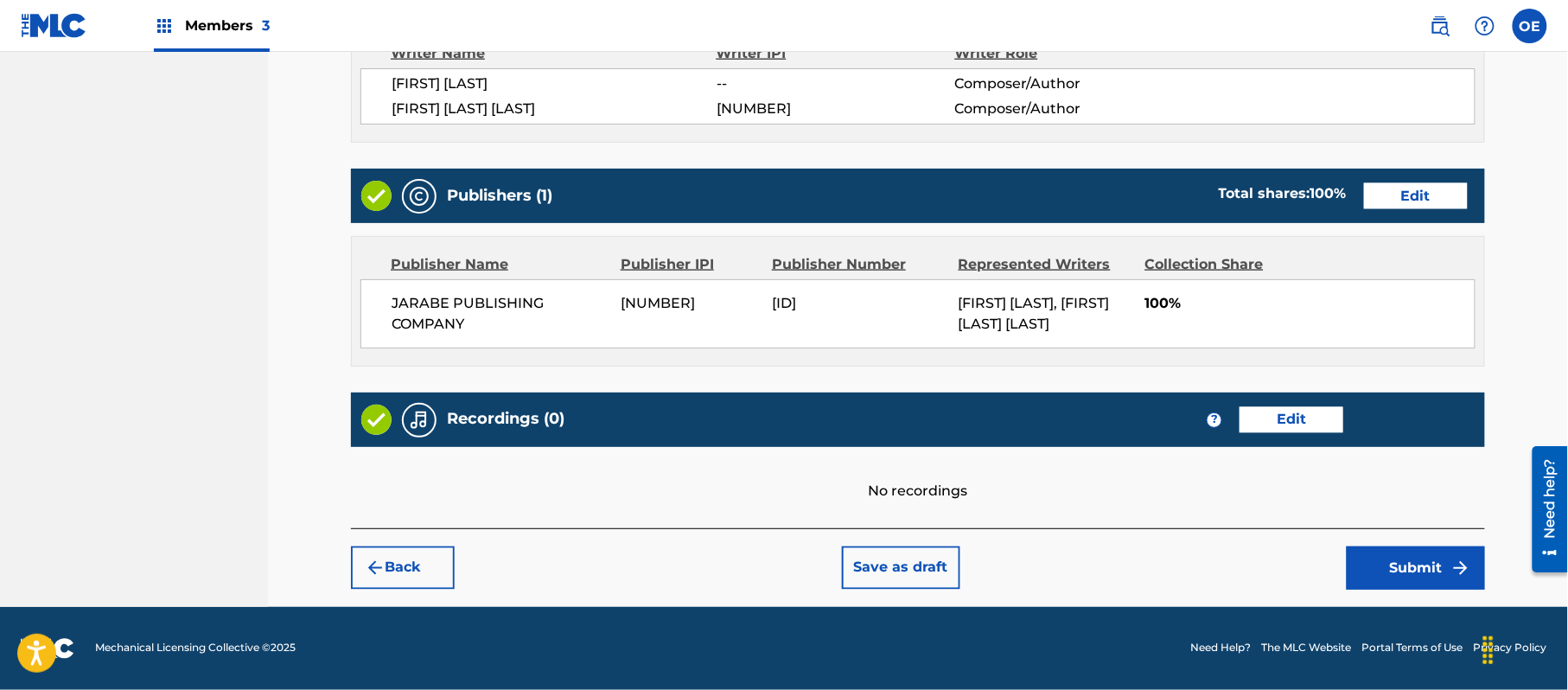 scroll, scrollTop: 786, scrollLeft: 0, axis: vertical 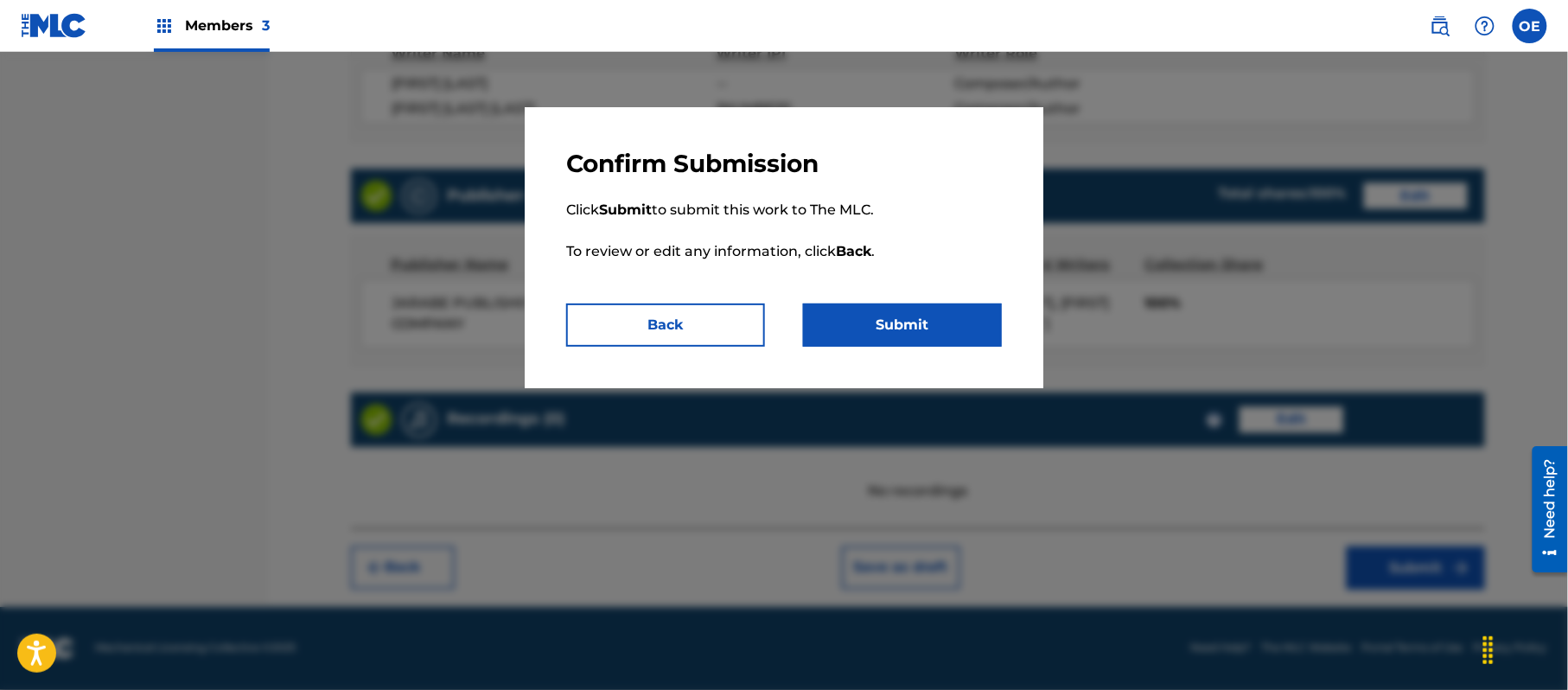 click on "Submit" at bounding box center [902, 325] 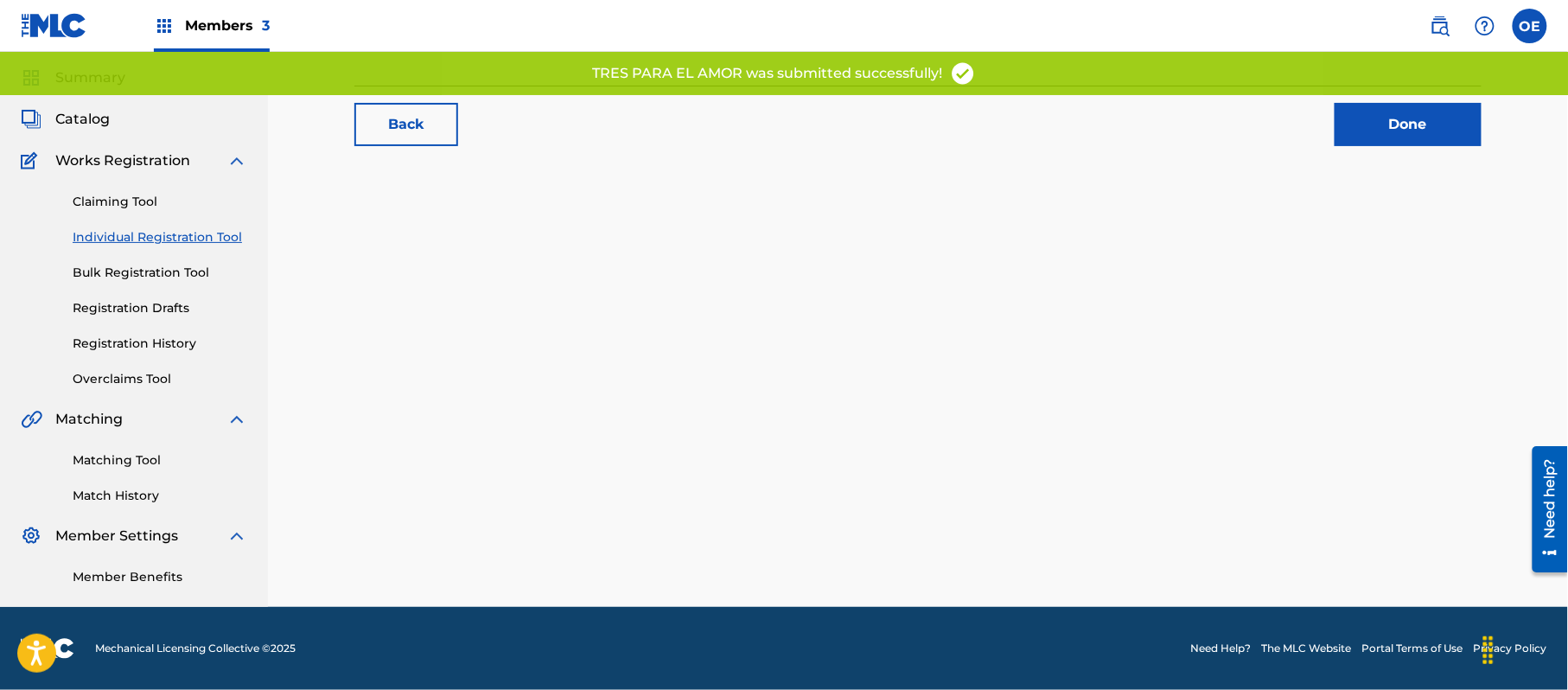 scroll, scrollTop: 0, scrollLeft: 0, axis: both 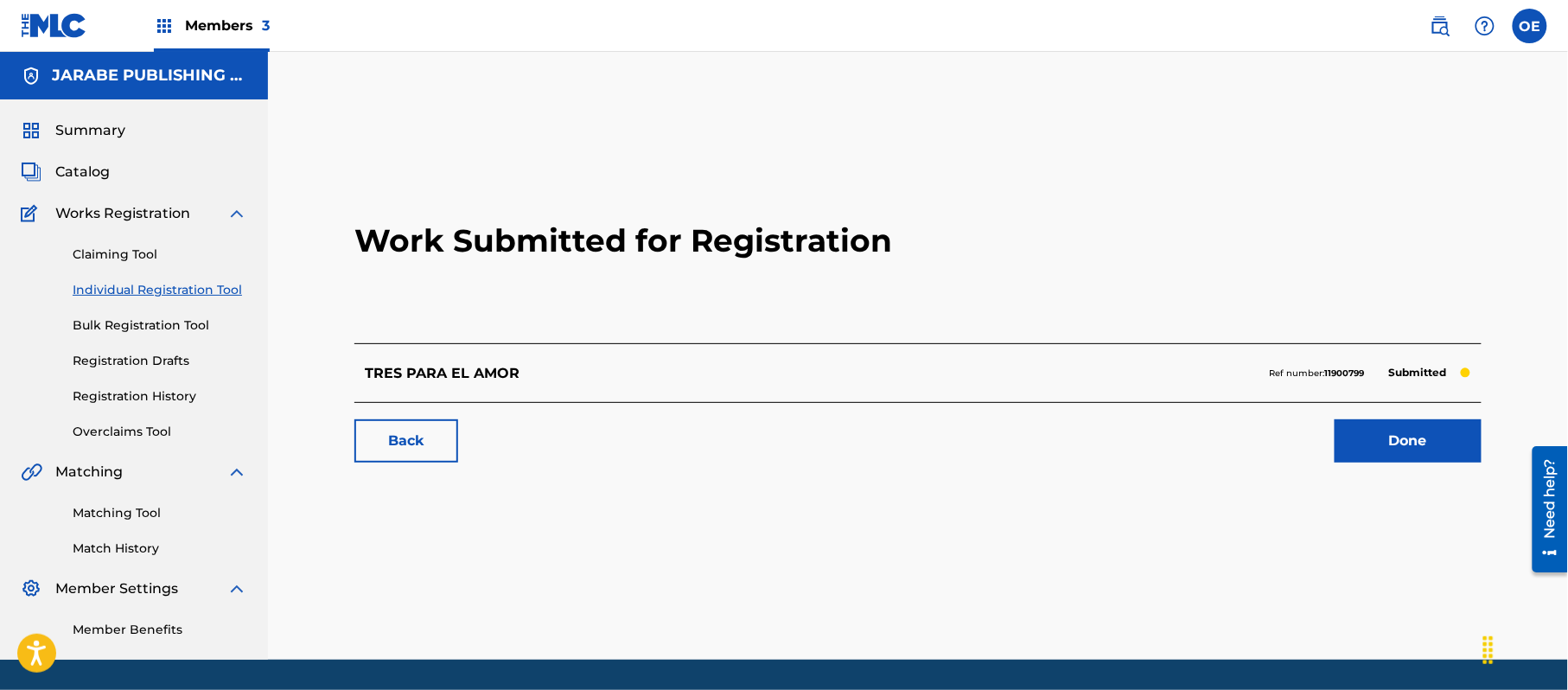 click on "Individual Registration Tool" at bounding box center [160, 290] 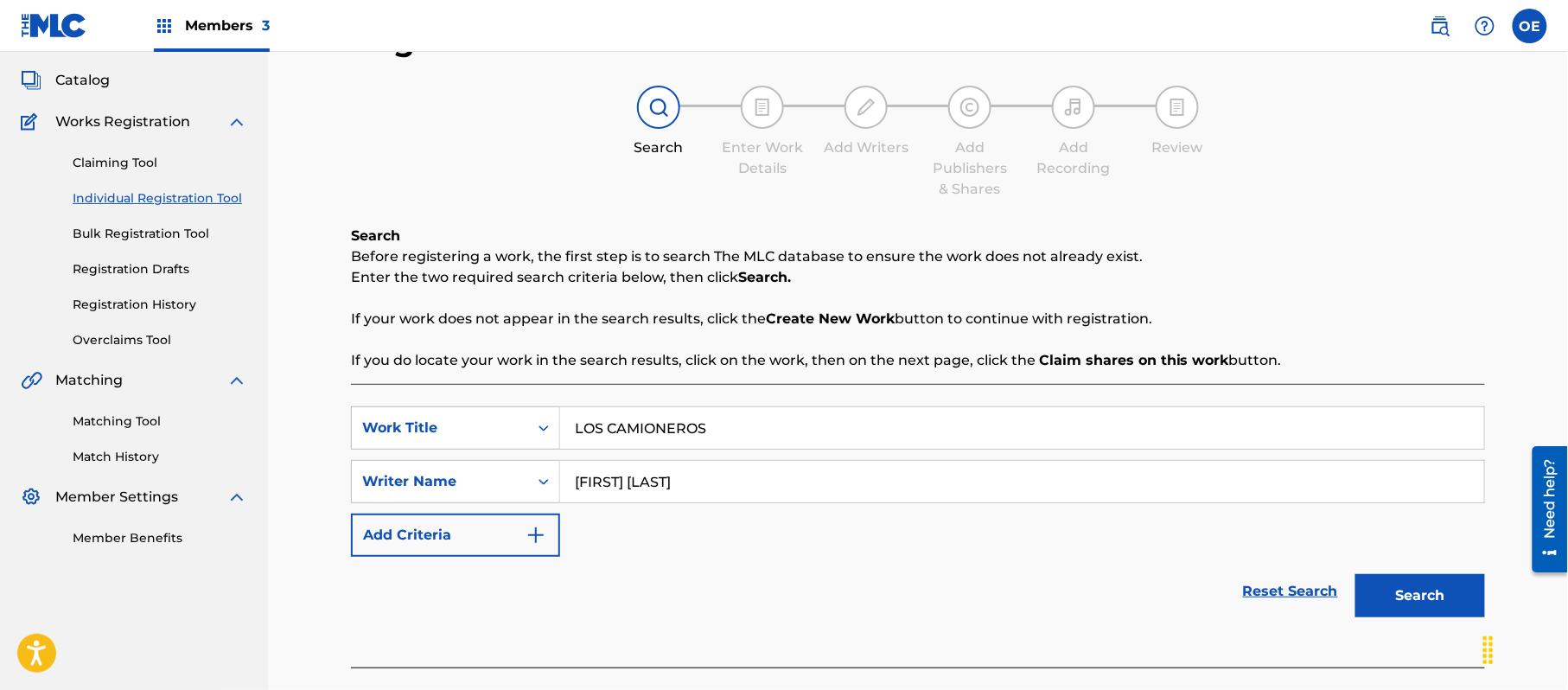 scroll, scrollTop: 188, scrollLeft: 0, axis: vertical 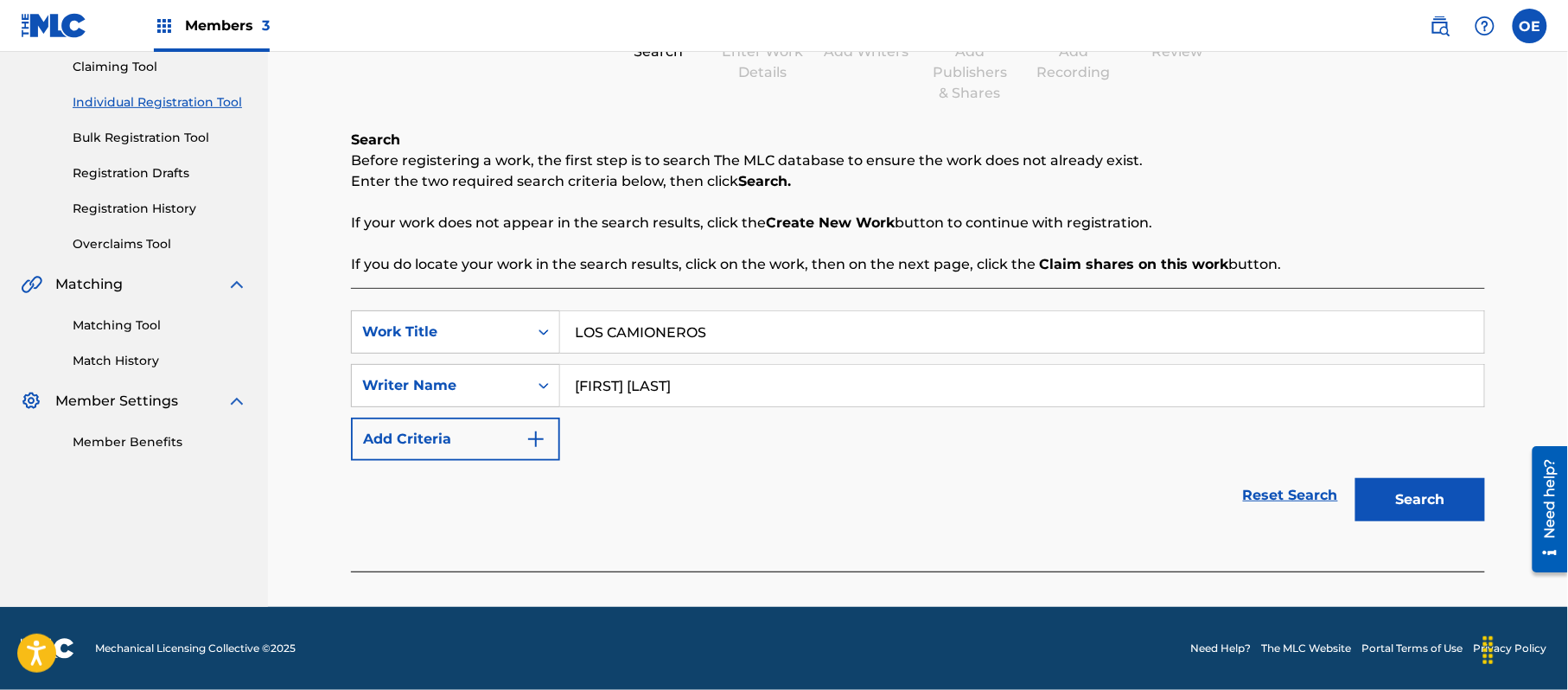 drag, startPoint x: 1439, startPoint y: 482, endPoint x: 1378, endPoint y: 516, distance: 69.83552 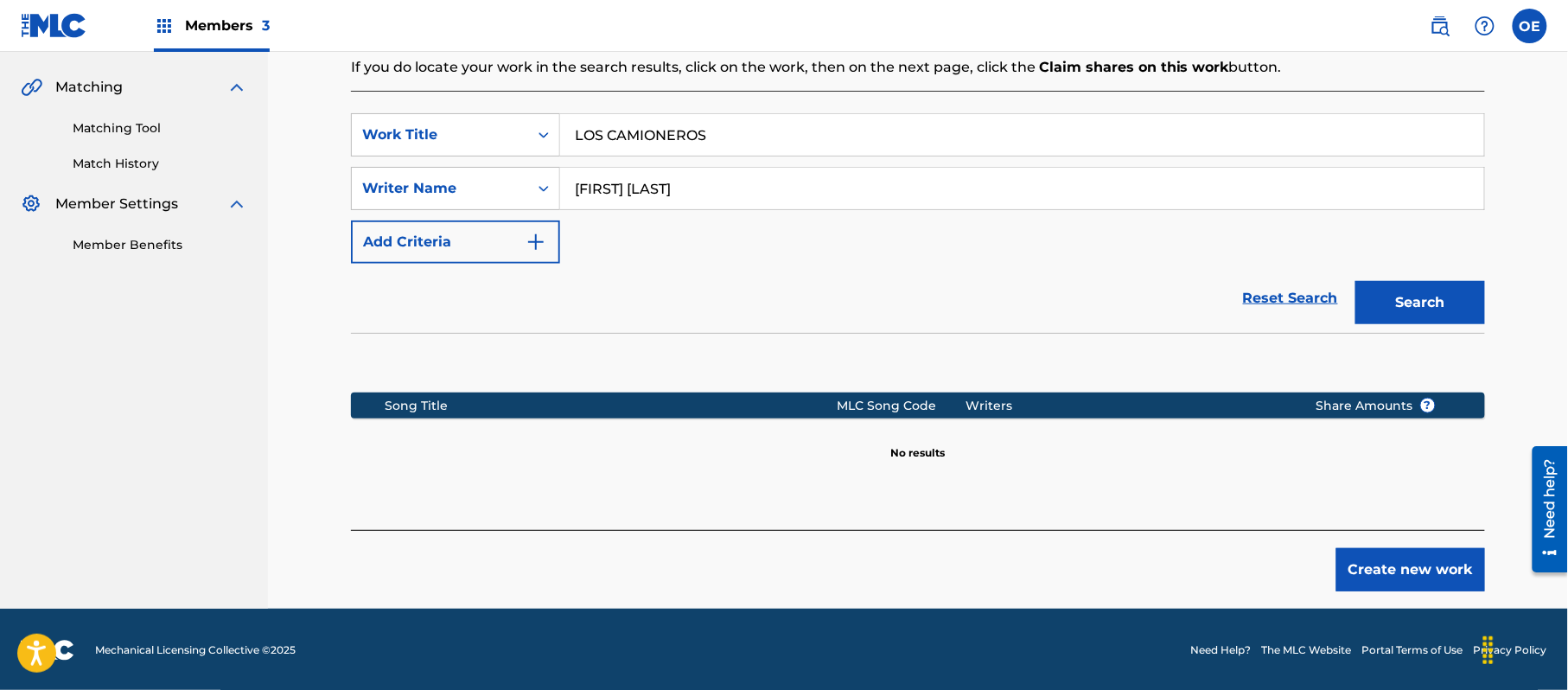 scroll, scrollTop: 387, scrollLeft: 0, axis: vertical 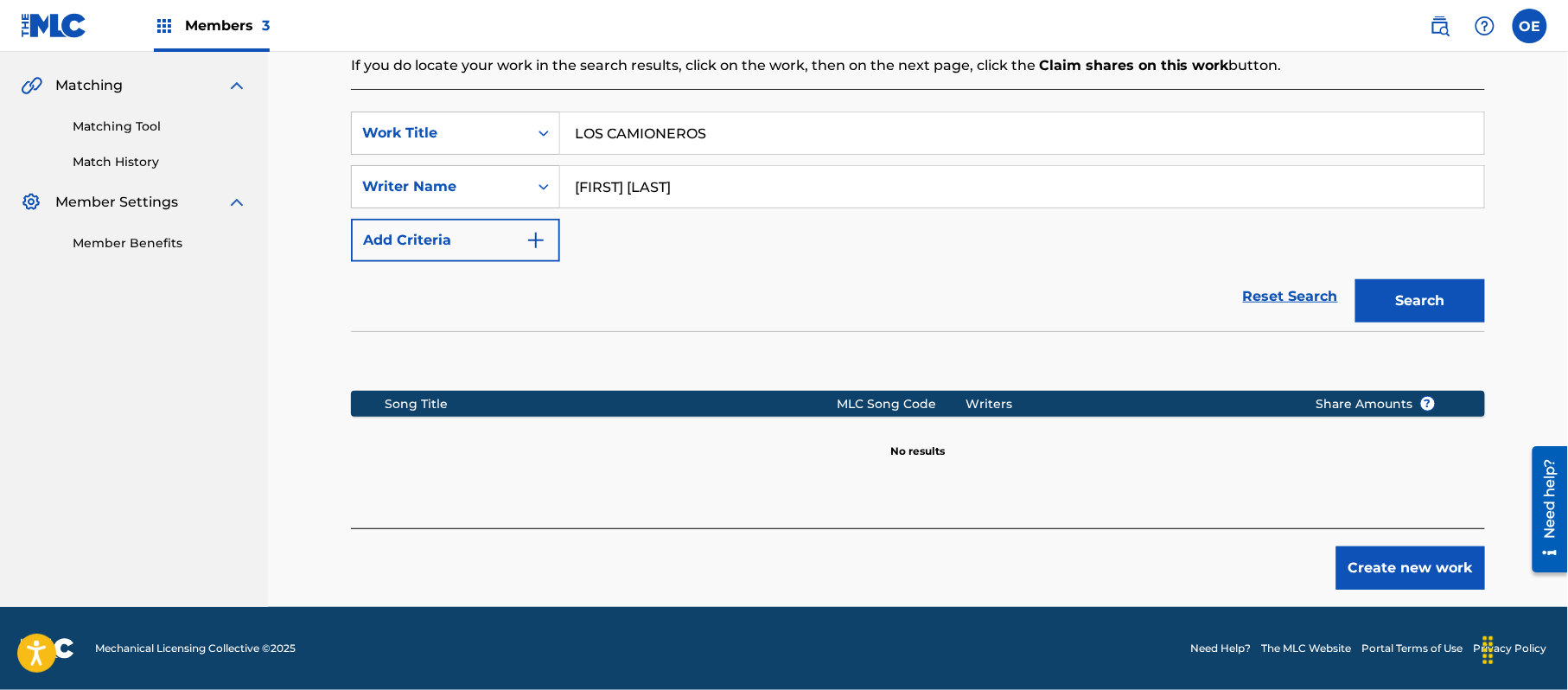 click on "Create new work" at bounding box center (1411, 568) 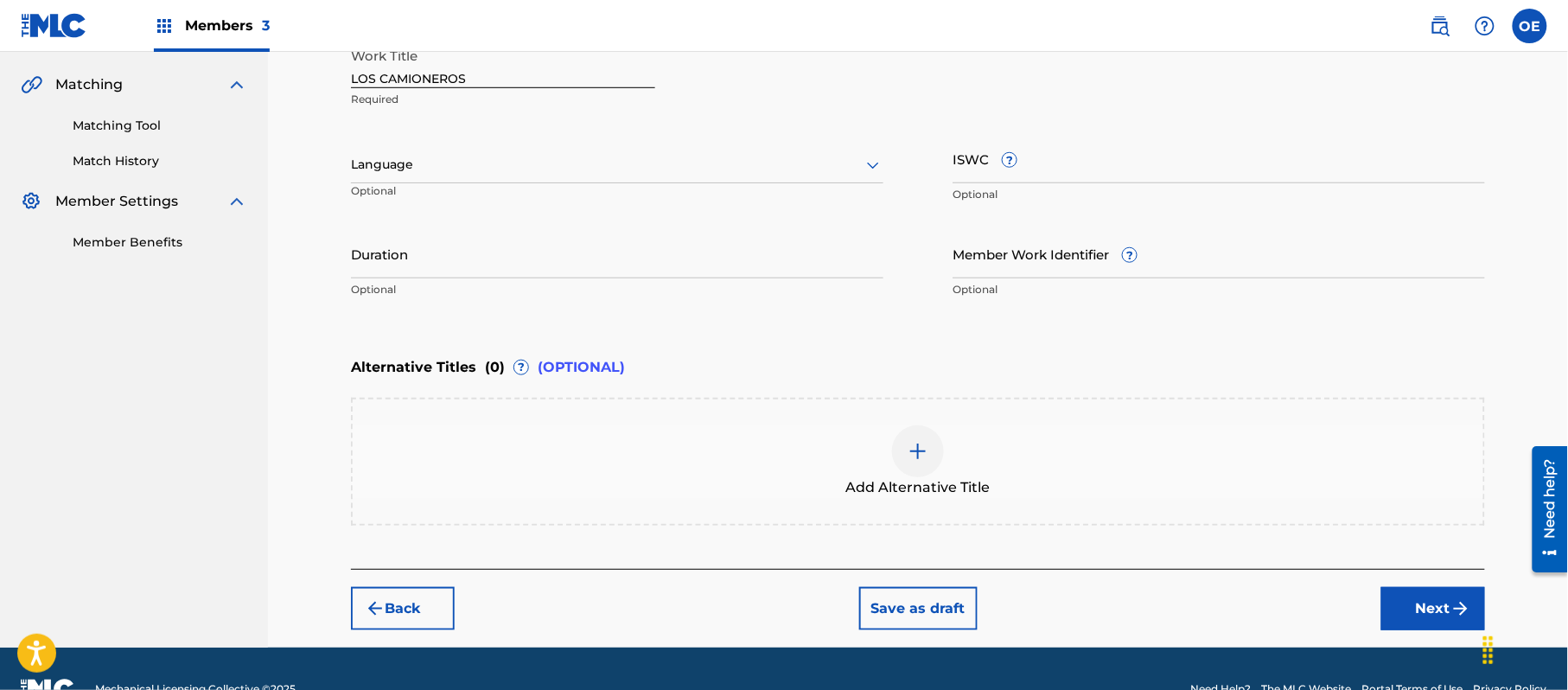 click at bounding box center (617, 164) 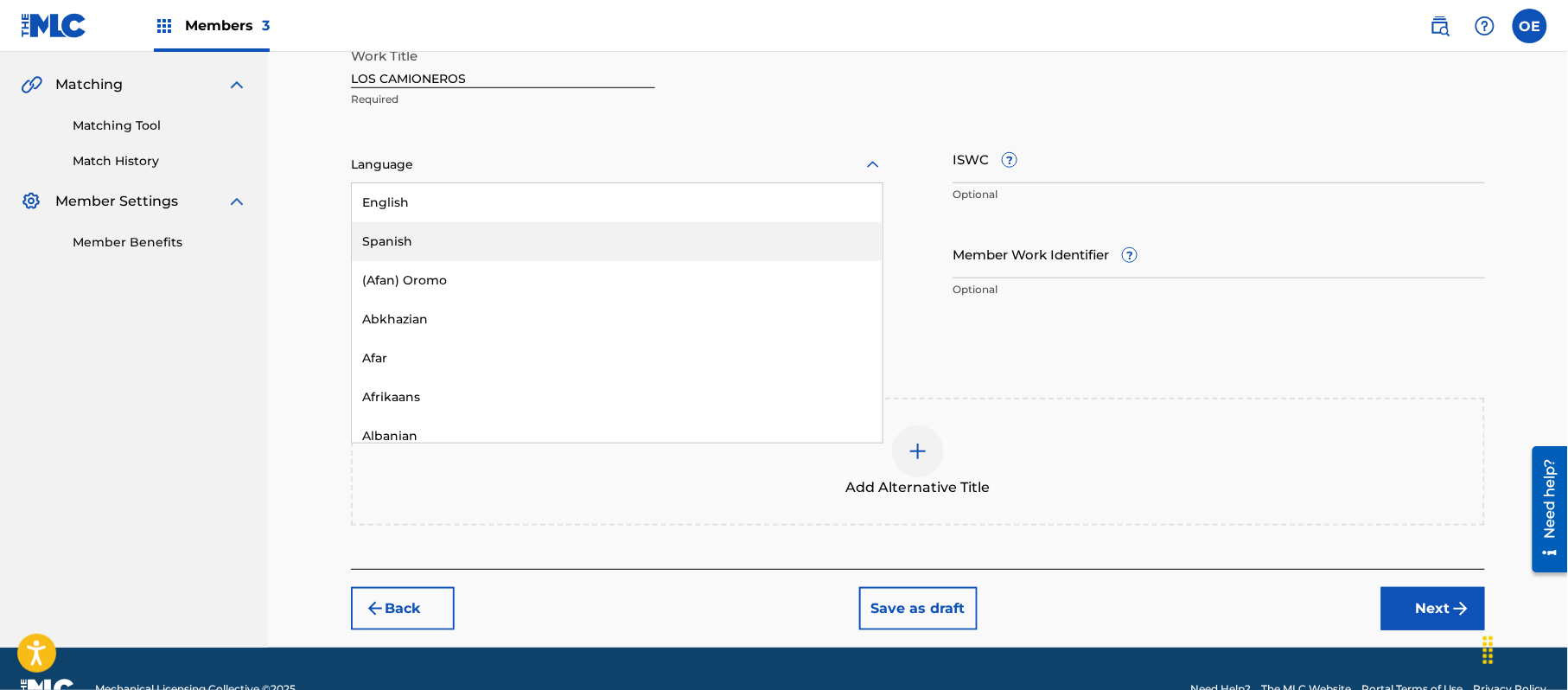 click on "Spanish" at bounding box center (617, 241) 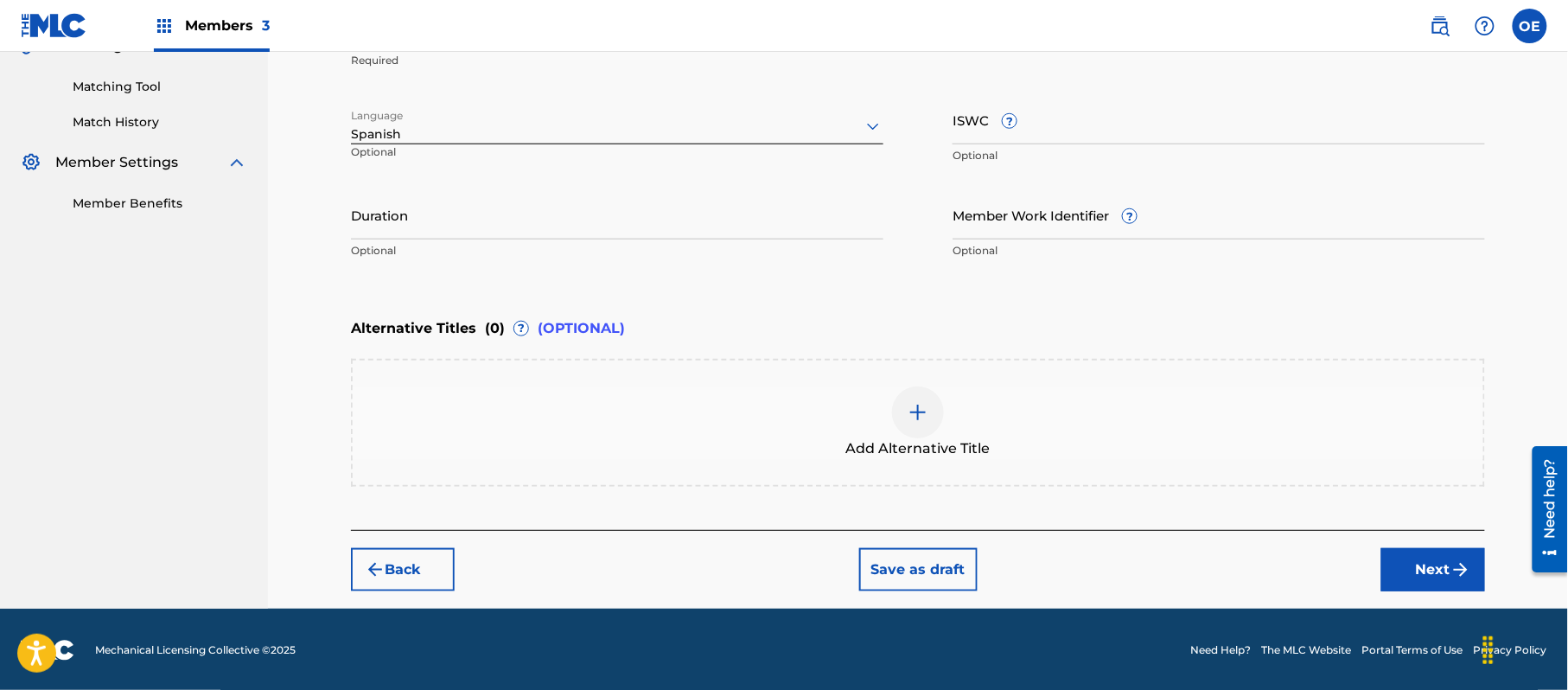 click on "Next" at bounding box center (1433, 570) 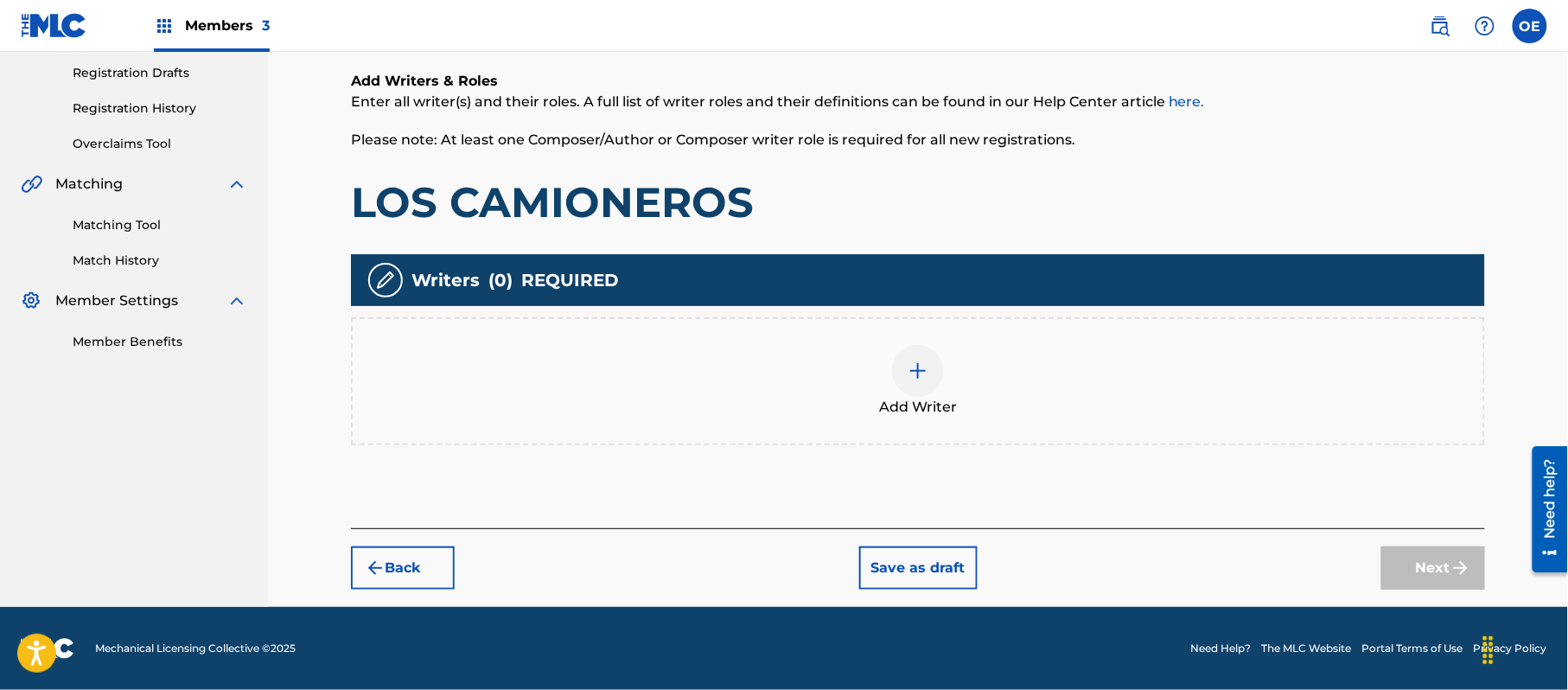 scroll, scrollTop: 78, scrollLeft: 0, axis: vertical 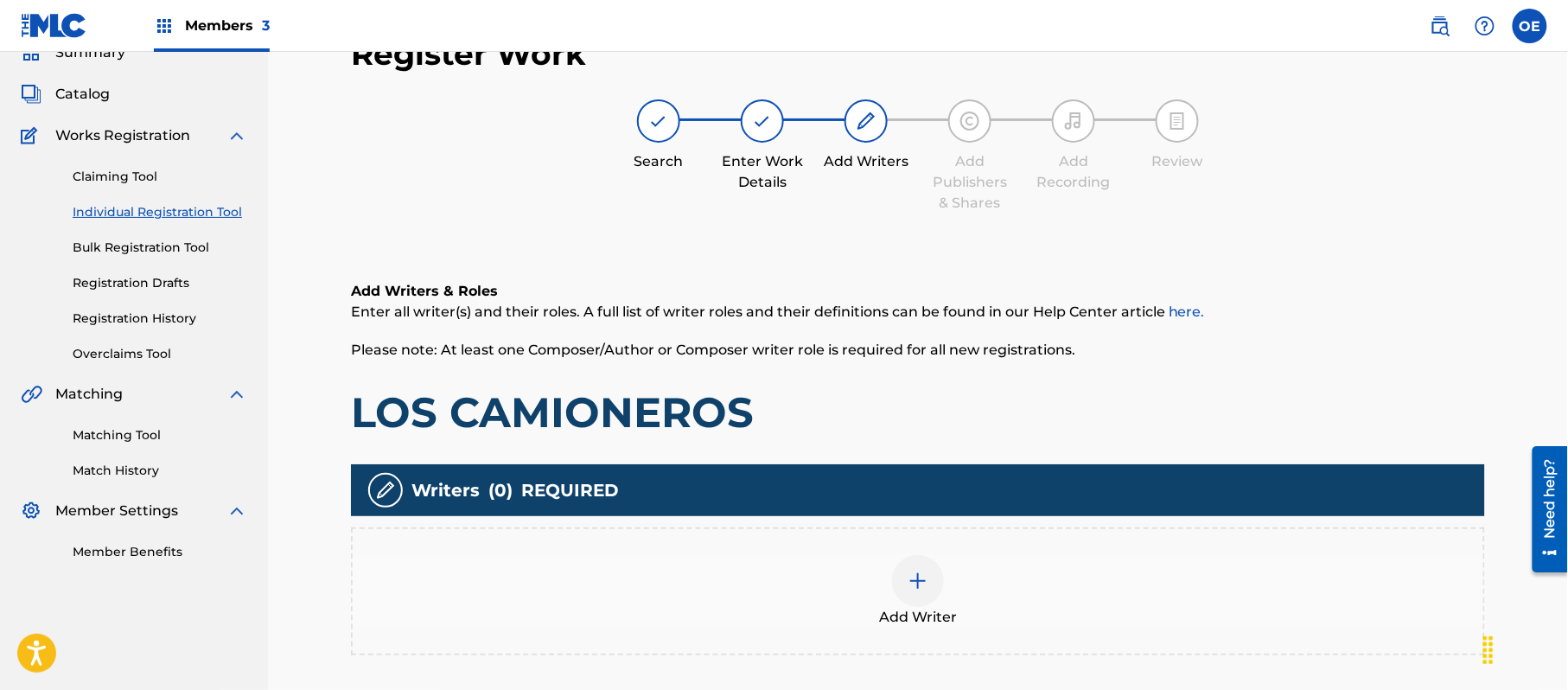 click on "Add Writer" at bounding box center (918, 591) 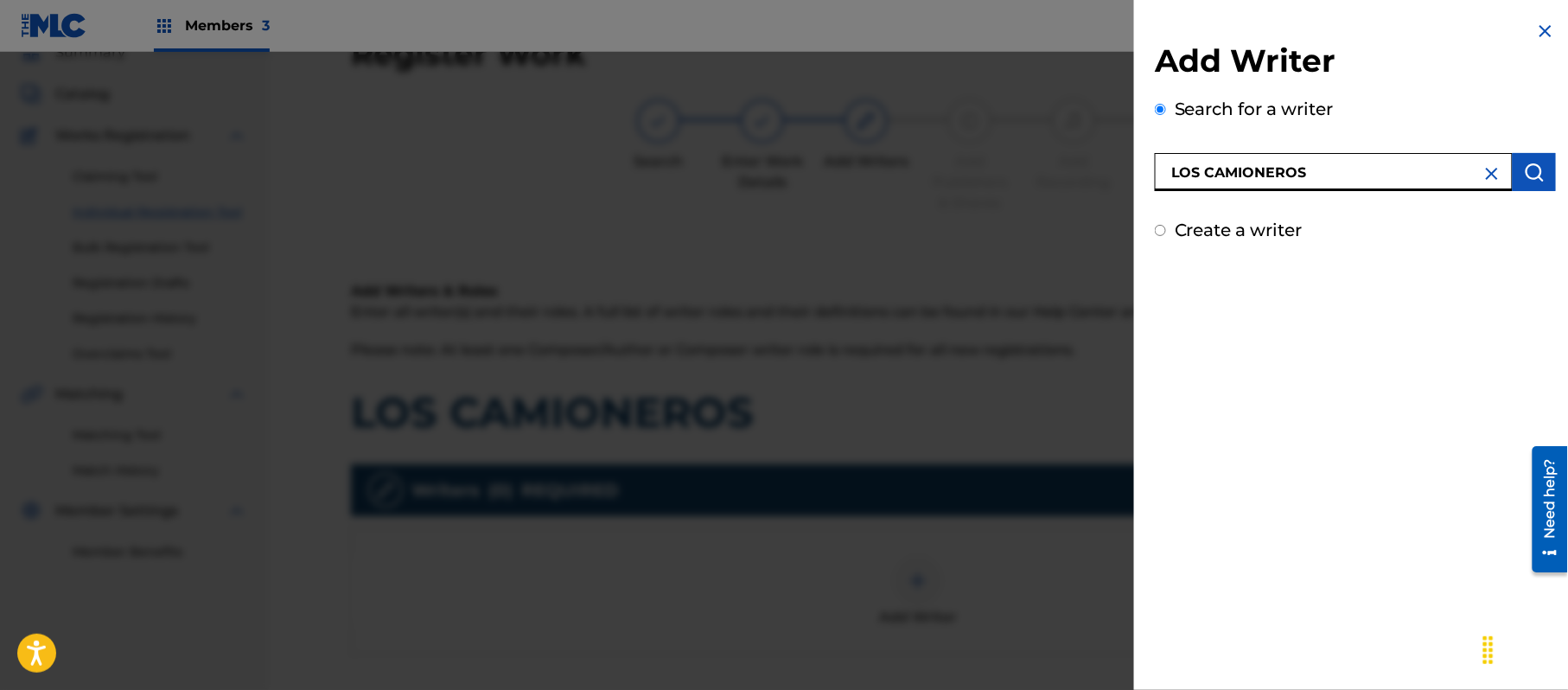 drag, startPoint x: 1333, startPoint y: 154, endPoint x: 1253, endPoint y: 173, distance: 82.2253 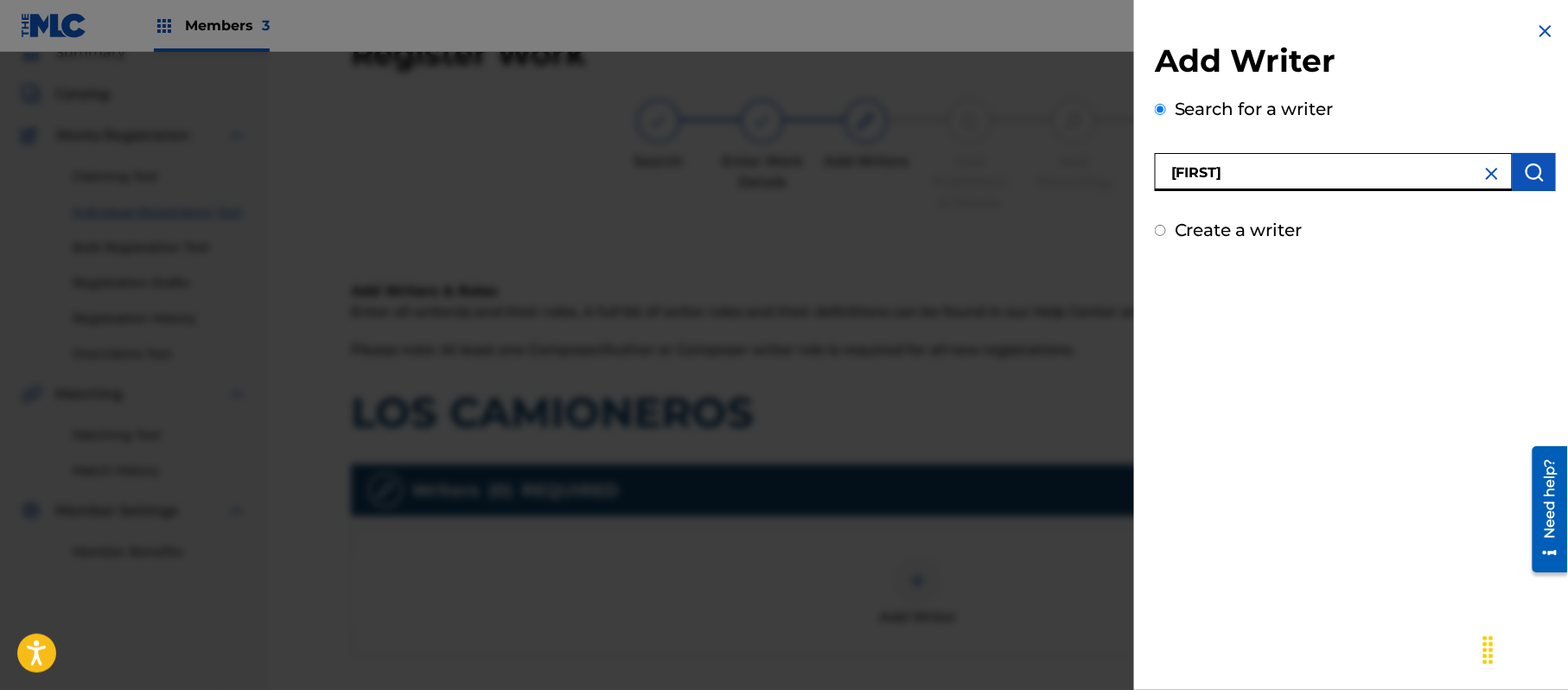 click on "[FIRST]" at bounding box center (1334, 172) 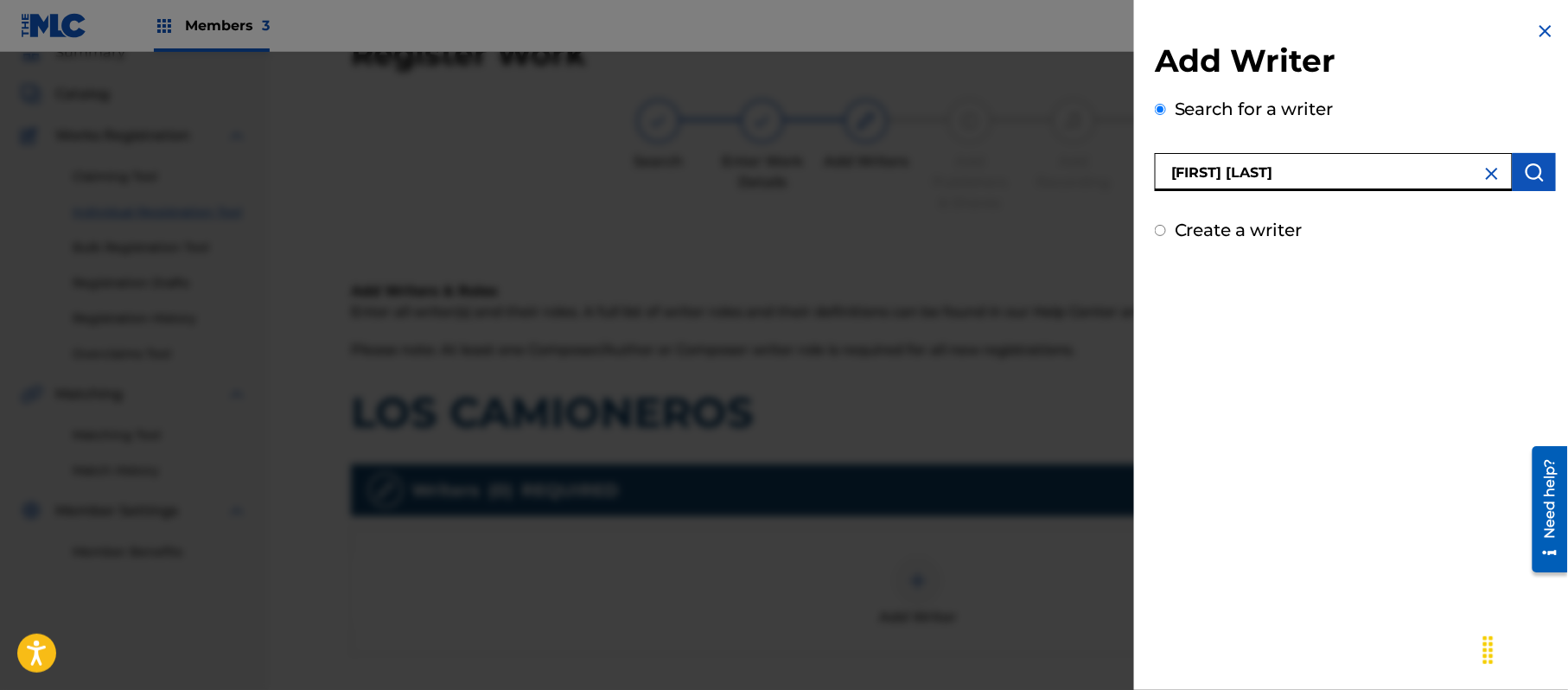 click at bounding box center (1534, 172) 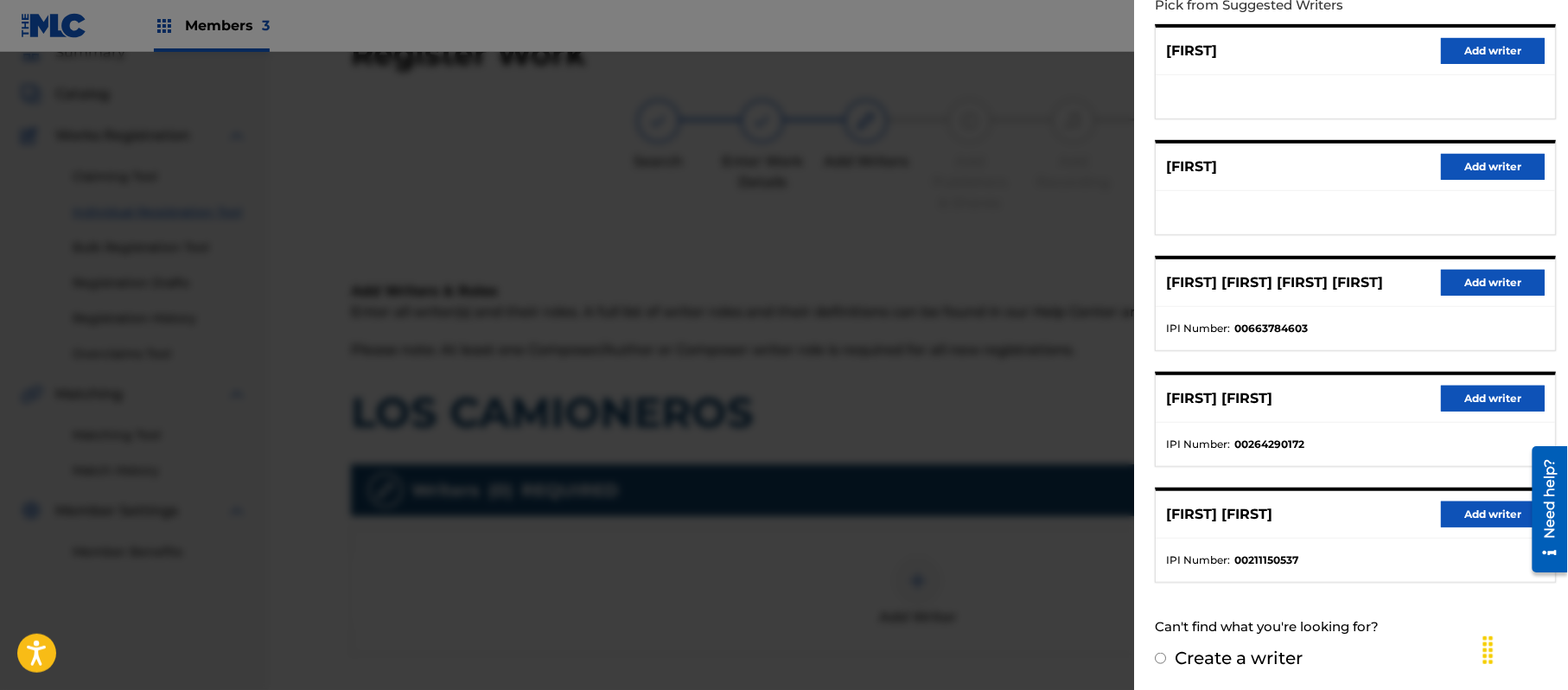 scroll, scrollTop: 213, scrollLeft: 0, axis: vertical 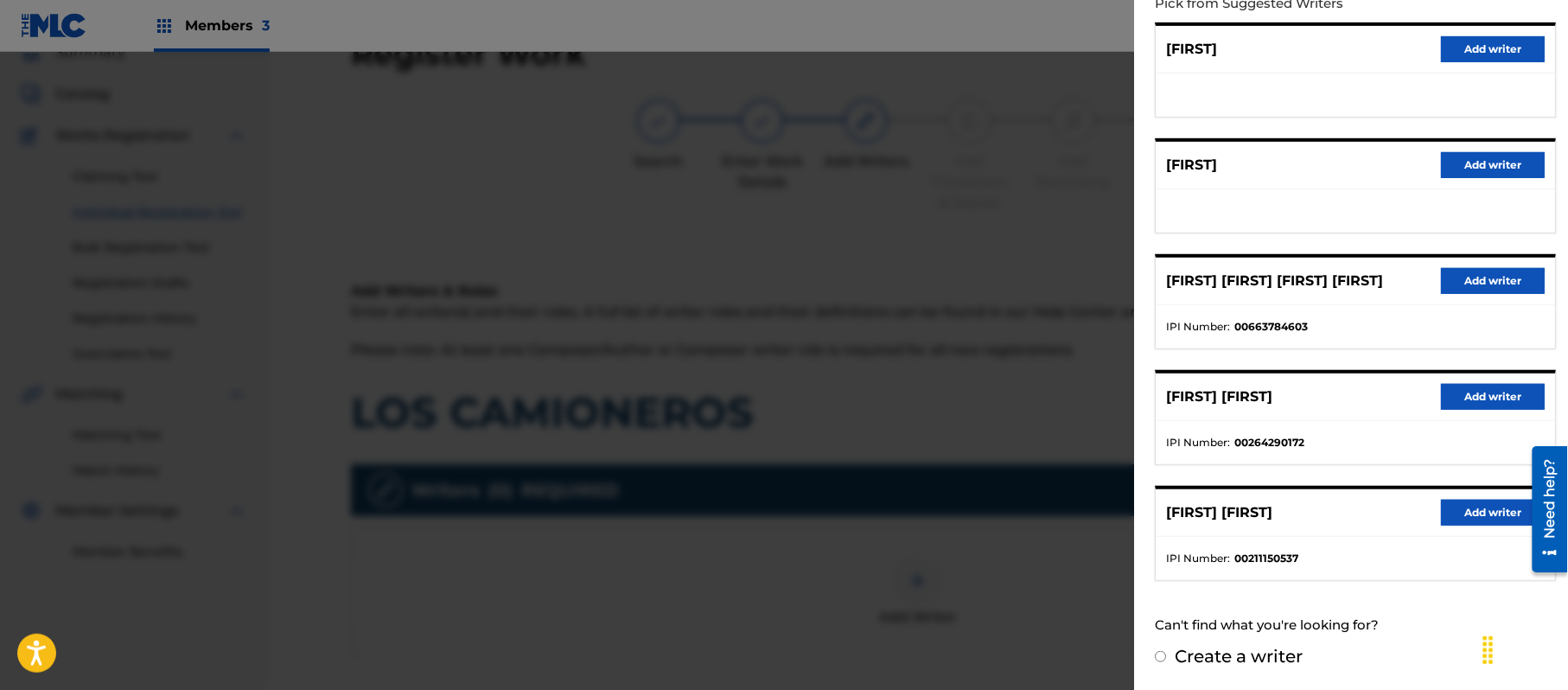 click on "Create a writer" at bounding box center (1239, 656) 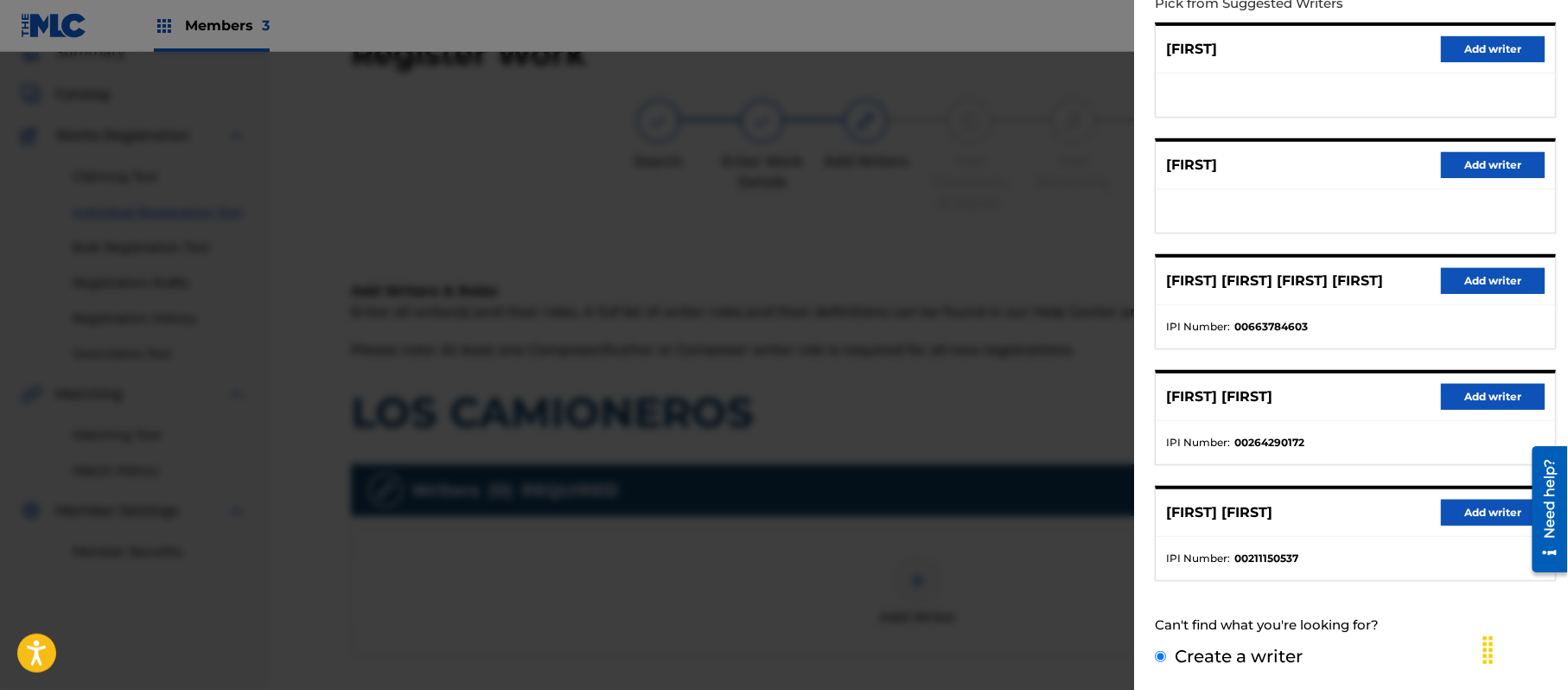 click on "Create a writer" at bounding box center [1160, 656] 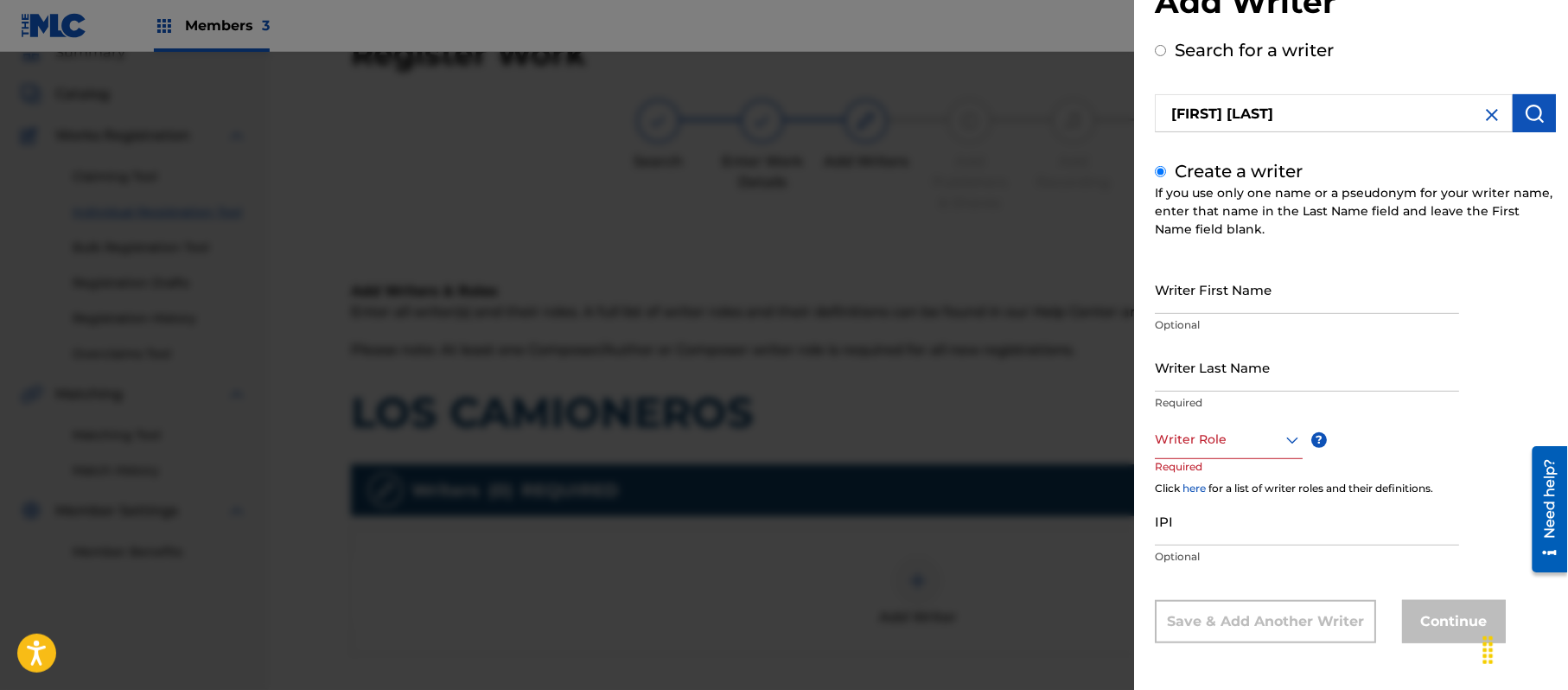 scroll, scrollTop: 3, scrollLeft: 0, axis: vertical 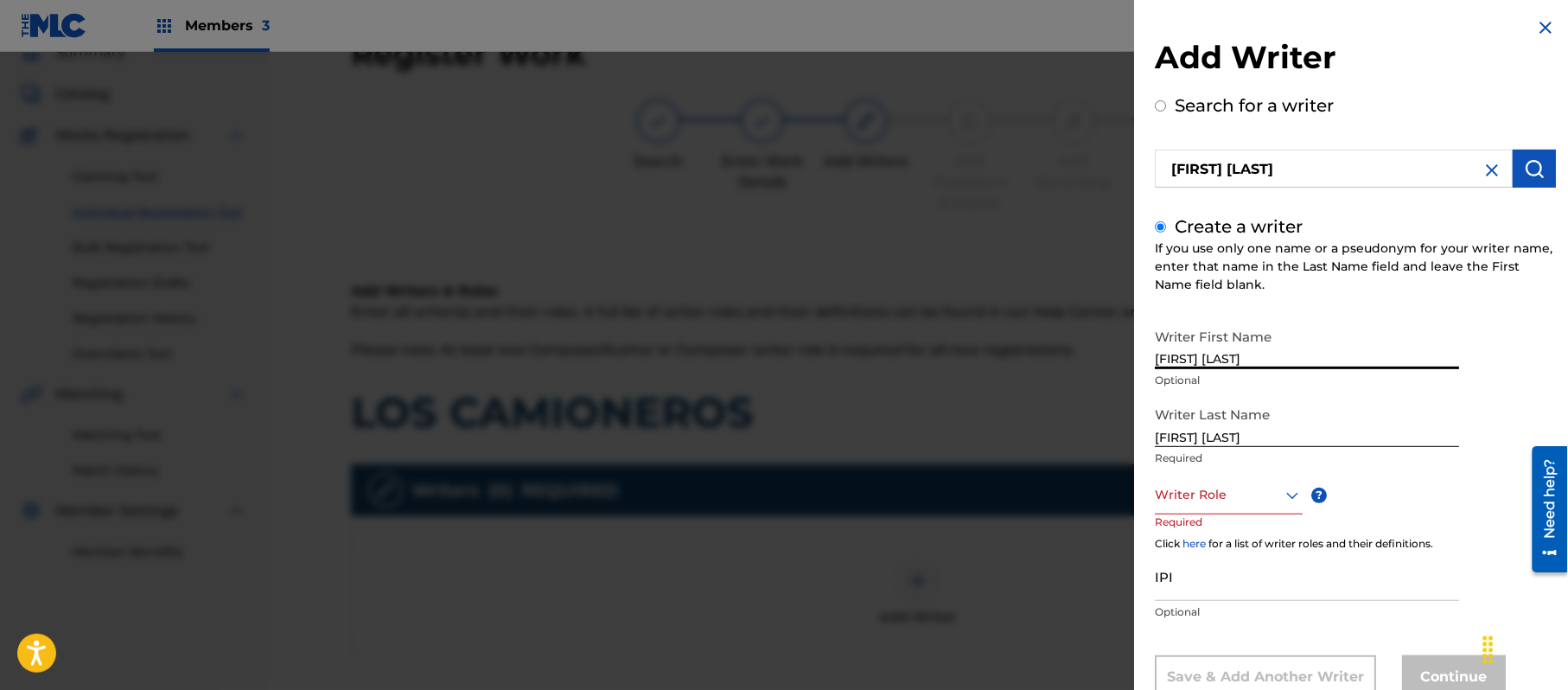 drag, startPoint x: 1291, startPoint y: 370, endPoint x: 1265, endPoint y: 372, distance: 26.07681 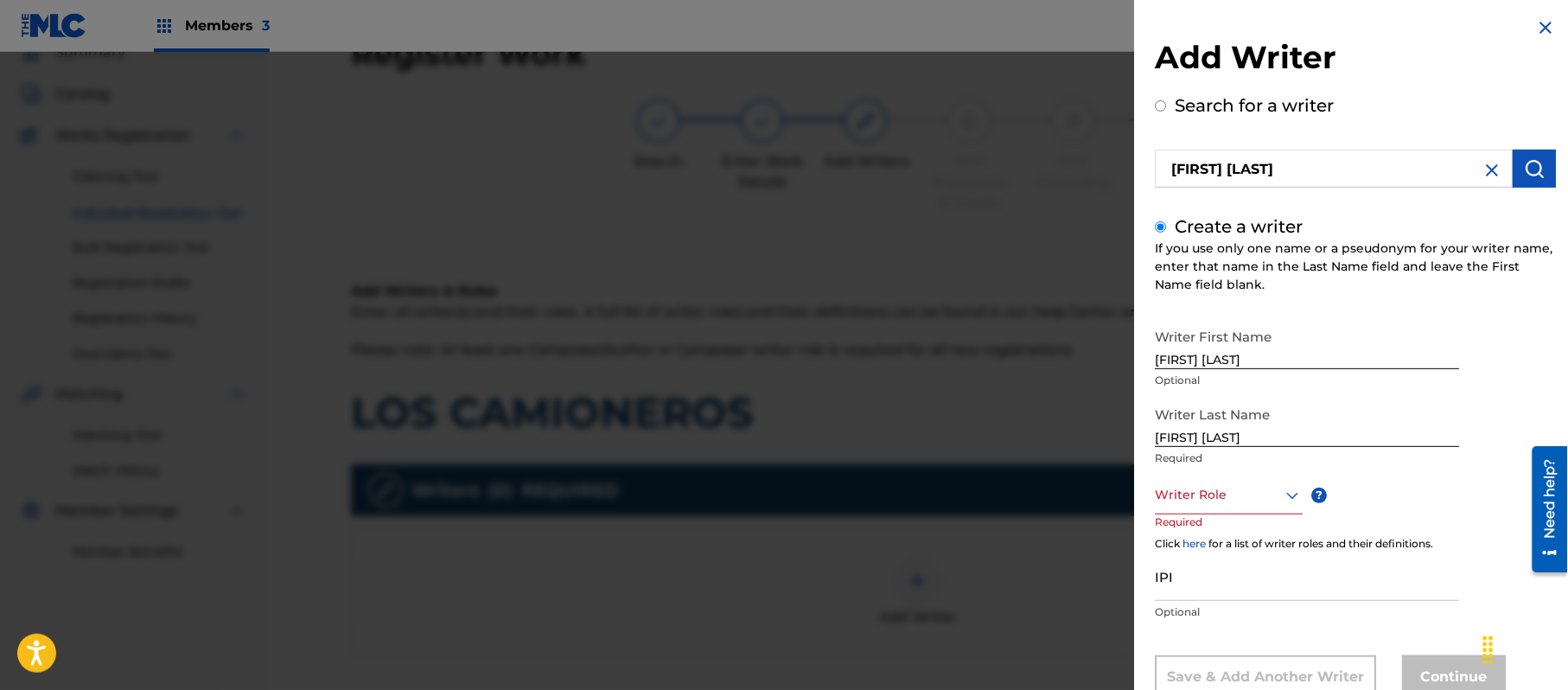 click on "Writer First Name   [FIRST] [LAST] Optional" at bounding box center [1307, 359] 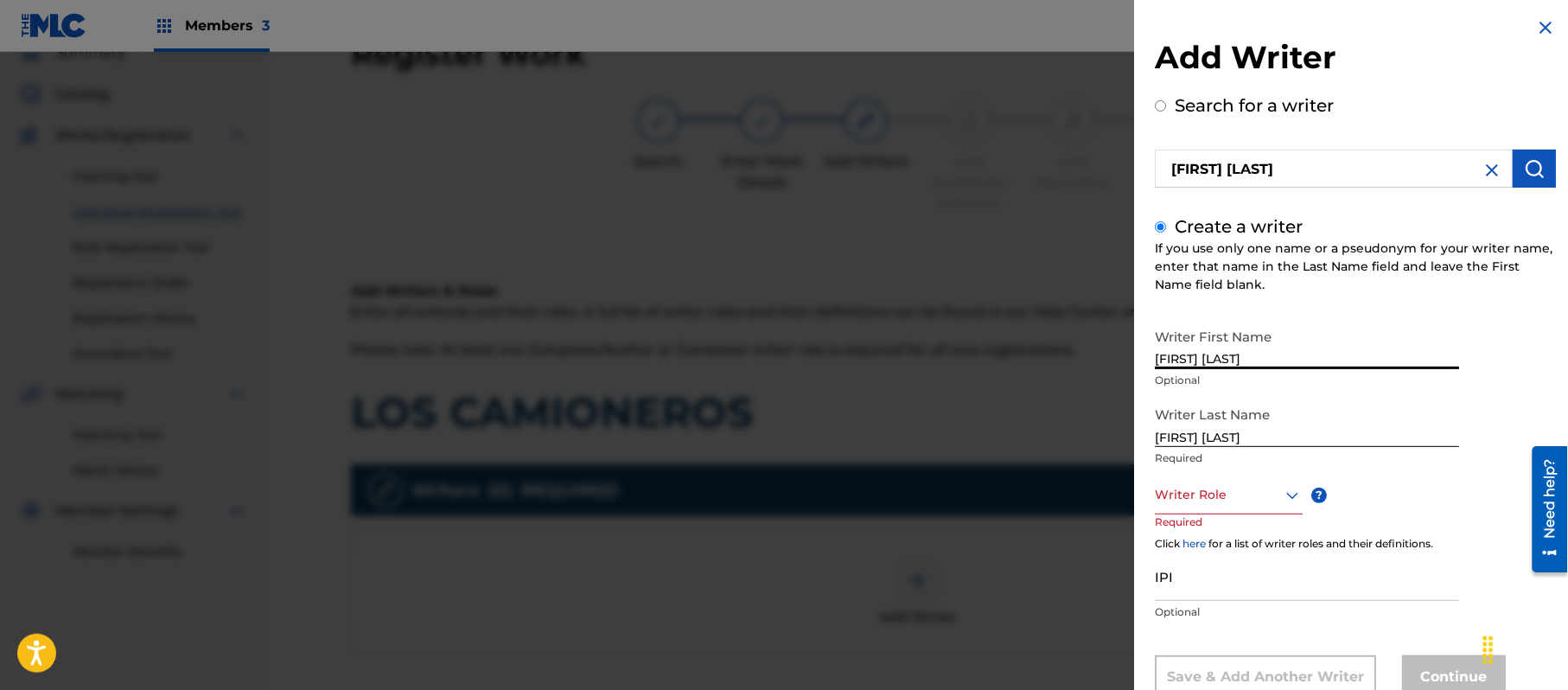drag, startPoint x: 1295, startPoint y: 360, endPoint x: 1215, endPoint y: 367, distance: 80.30567 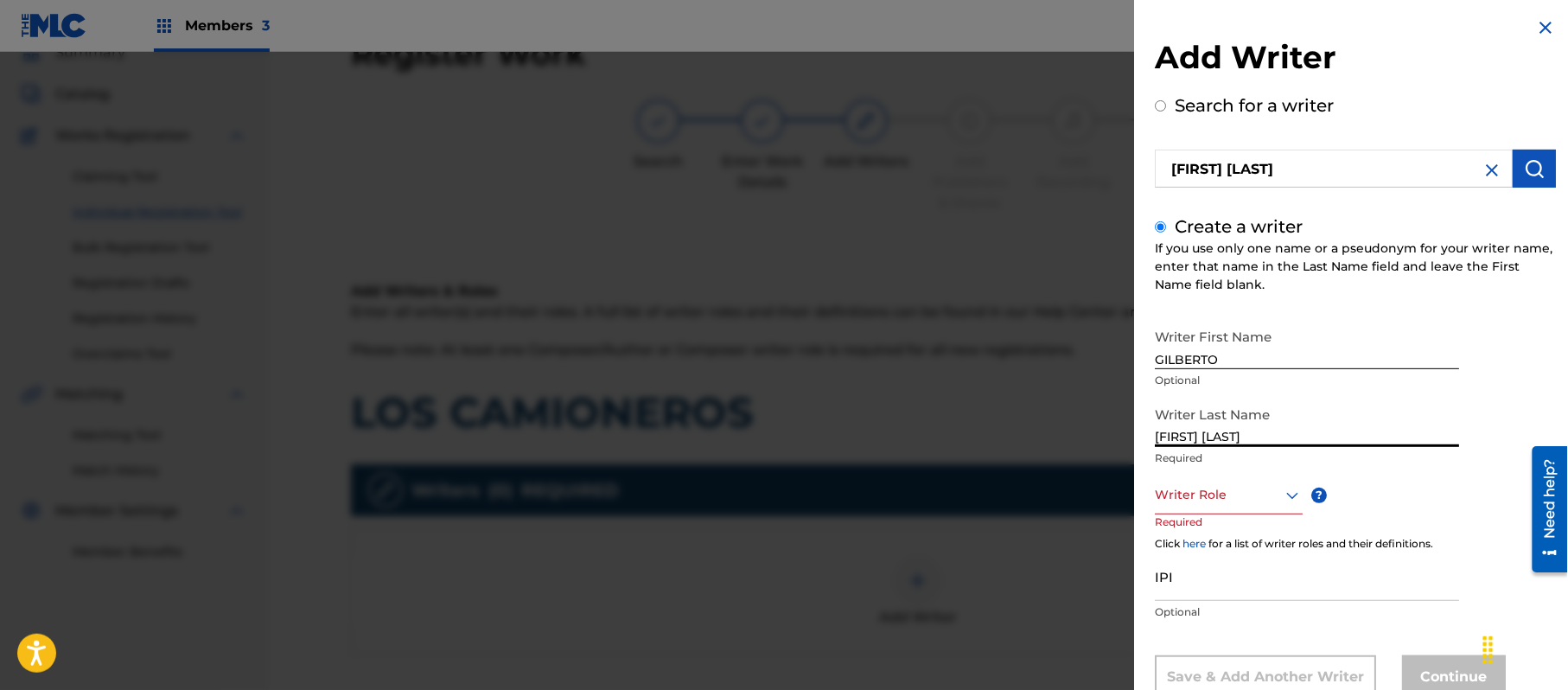 drag, startPoint x: 1227, startPoint y: 439, endPoint x: 1062, endPoint y: 434, distance: 165.07574 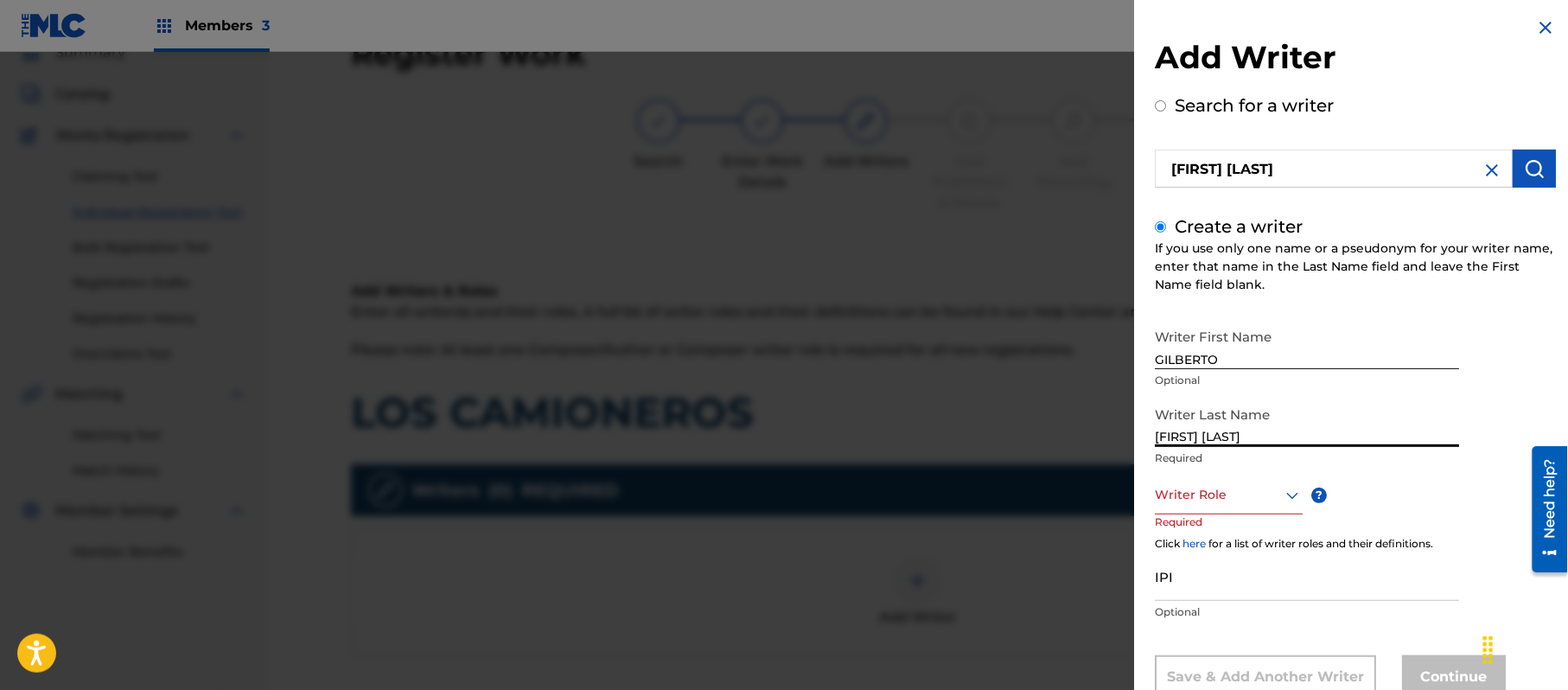 click on "Add Writer Search for a writer [FIRST] [LAST] Create a writer If you use only one name or a pseudonym for your writer name, enter that name in the Last Name field and leave the First Name field blank. Writer First Name   [FIRST] Optional Writer Last Name   [LAST] Required Writer Role ? Required Click   here   for a list of writer roles and their definitions. IPI   Optional Save & Add Another Writer Continue" at bounding box center [784, 371] 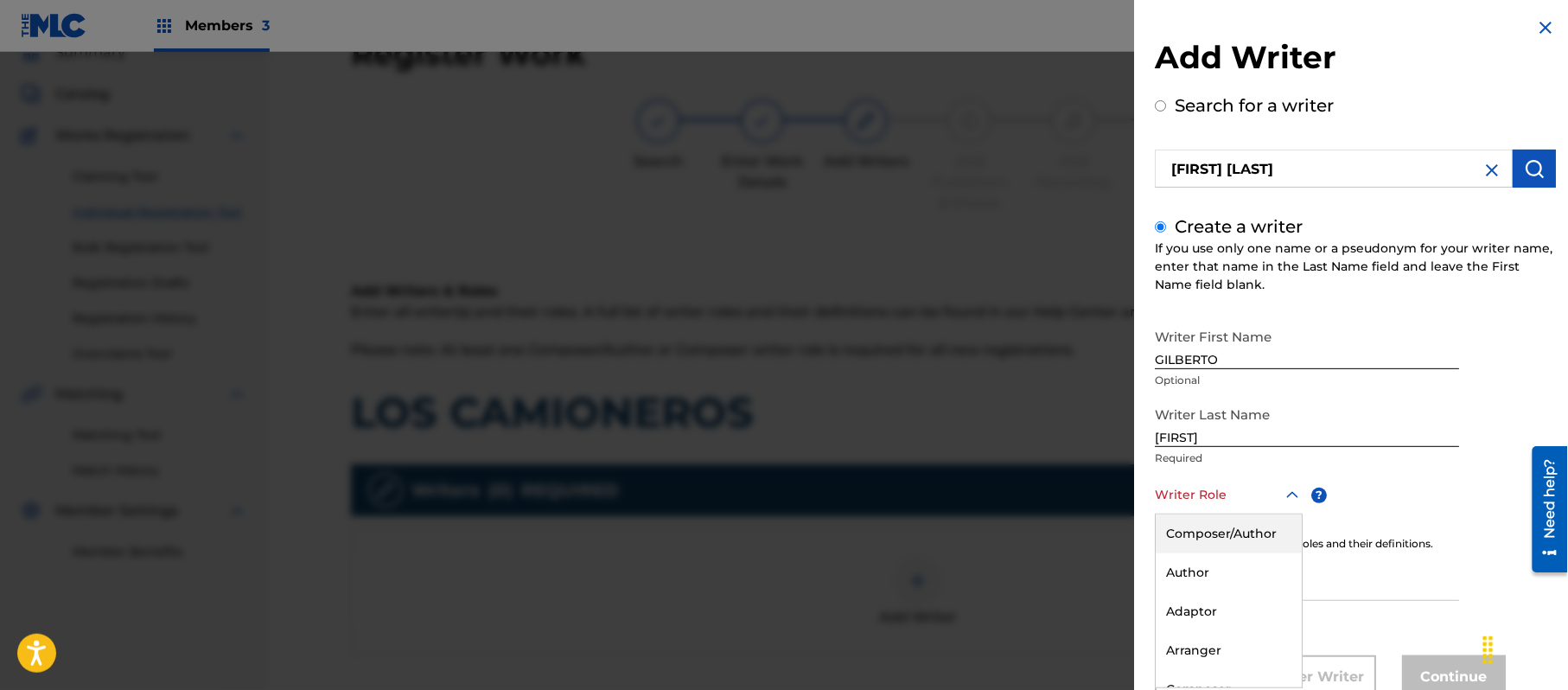 click on "8 results available. Use Up and Down to choose options, press Enter to select the currently focused option, press Escape to exit the menu, press Tab to select the option and exit the menu. Writer Role Composer/Author Author Adaptor Arranger Composer Translator Sub Arranger Sub Author" at bounding box center (1228, 495) 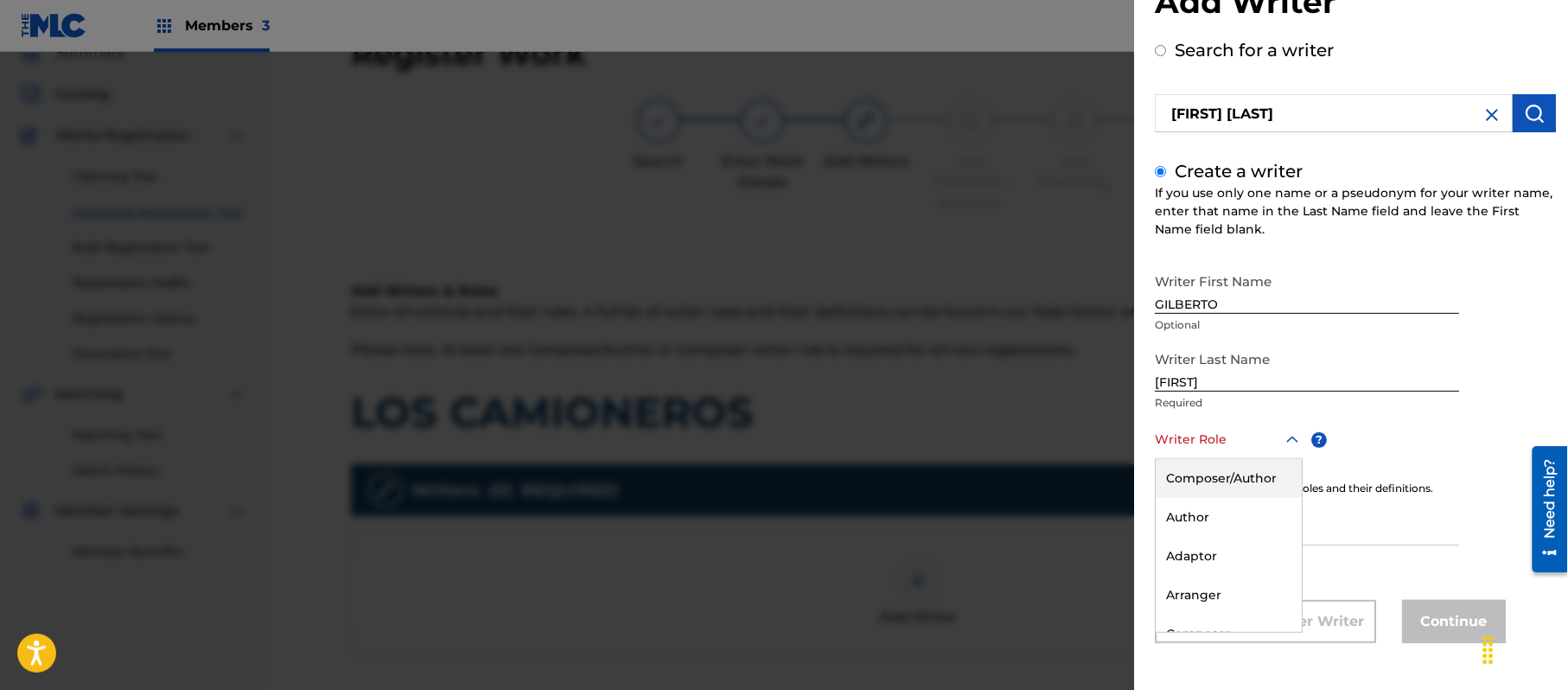 click on "Composer/Author" at bounding box center (1228, 478) 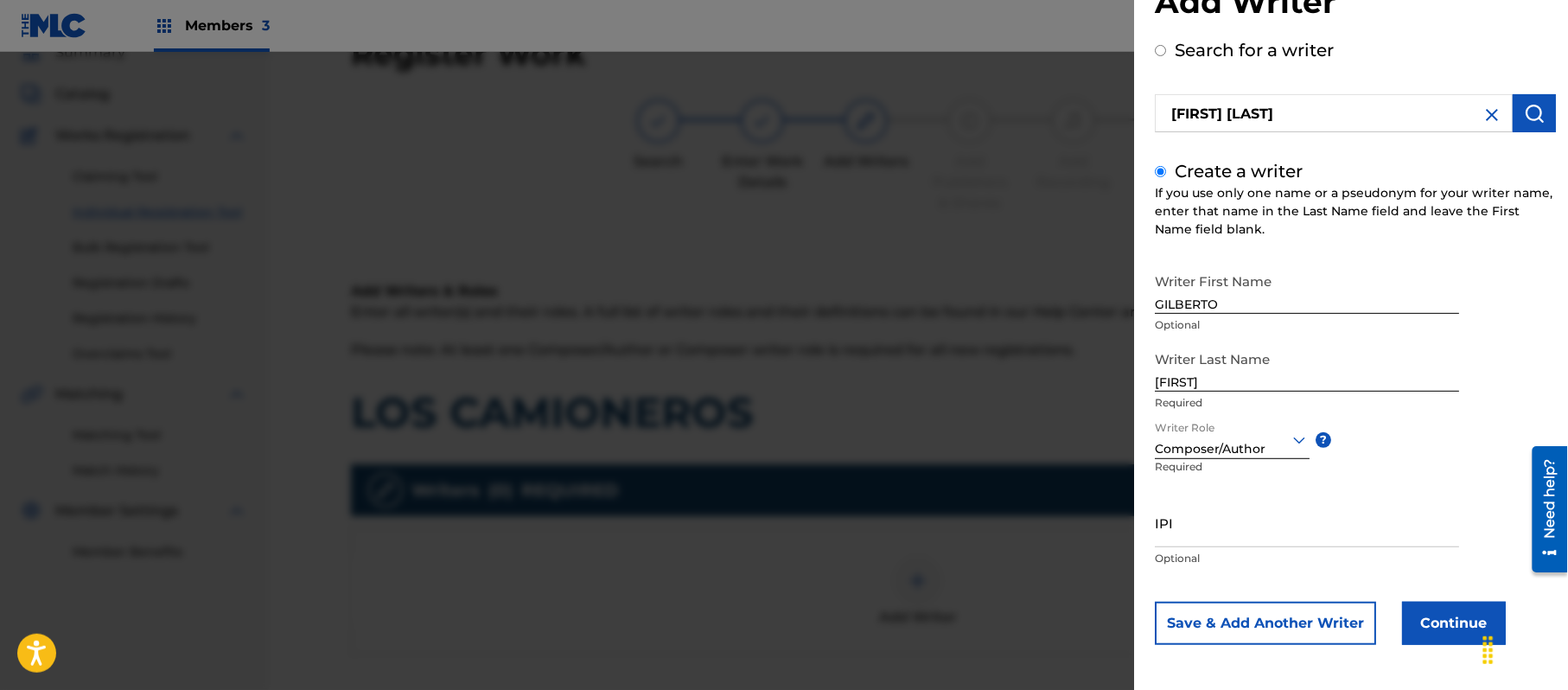 click on "Writer First Name   [FIRST] Optional Writer Last Name   [LAST] Required Writer Role Composer/Author ? Required IPI   Optional Save & Add Another Writer Continue" at bounding box center [1355, 455] 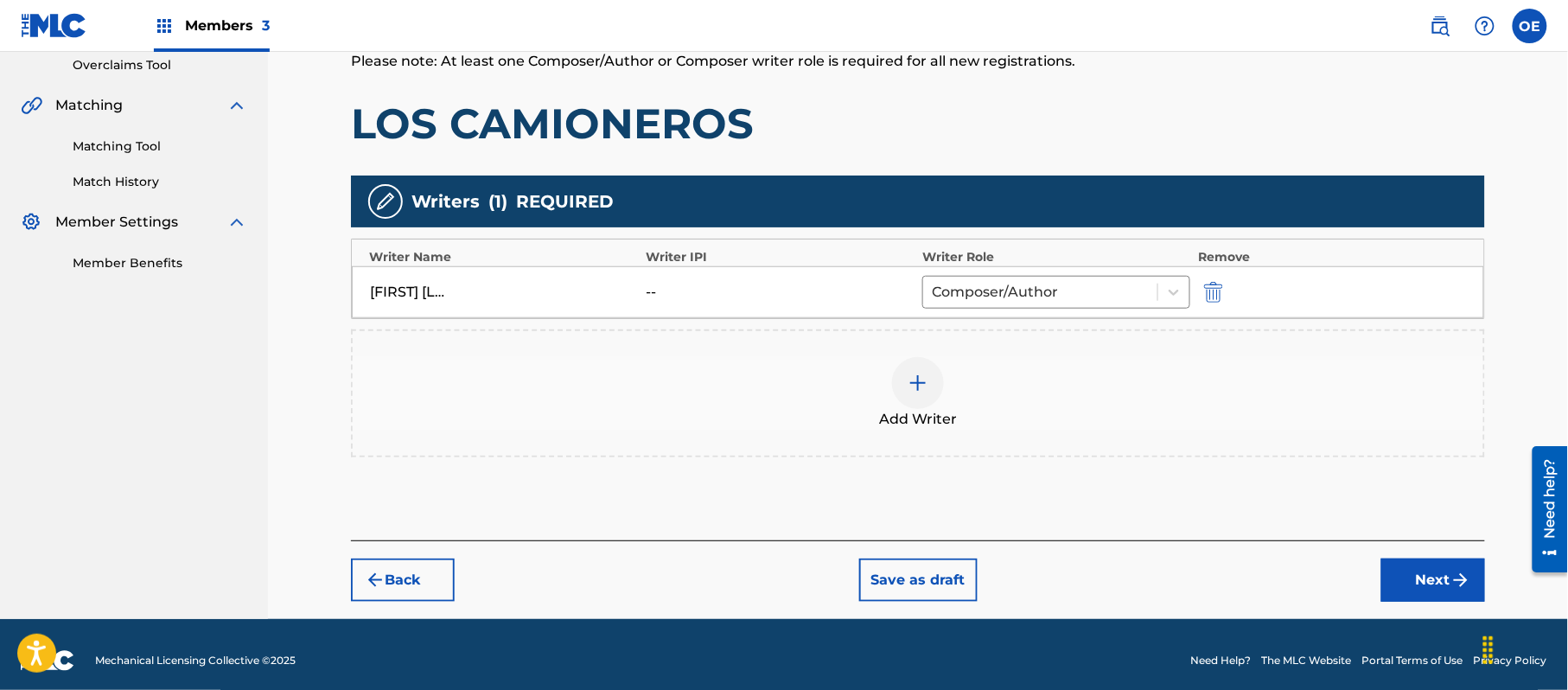 scroll, scrollTop: 379, scrollLeft: 0, axis: vertical 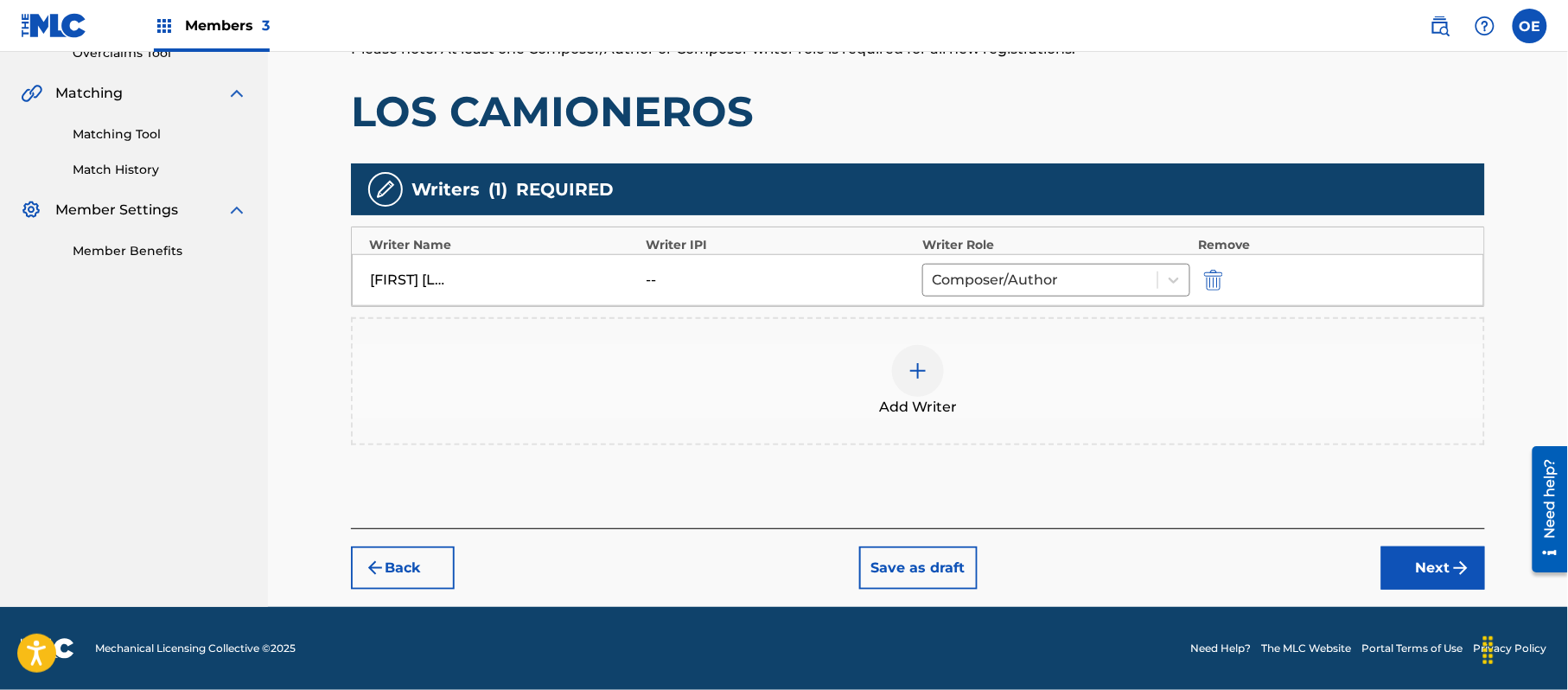 drag, startPoint x: 1425, startPoint y: 572, endPoint x: 1198, endPoint y: 507, distance: 236.1228 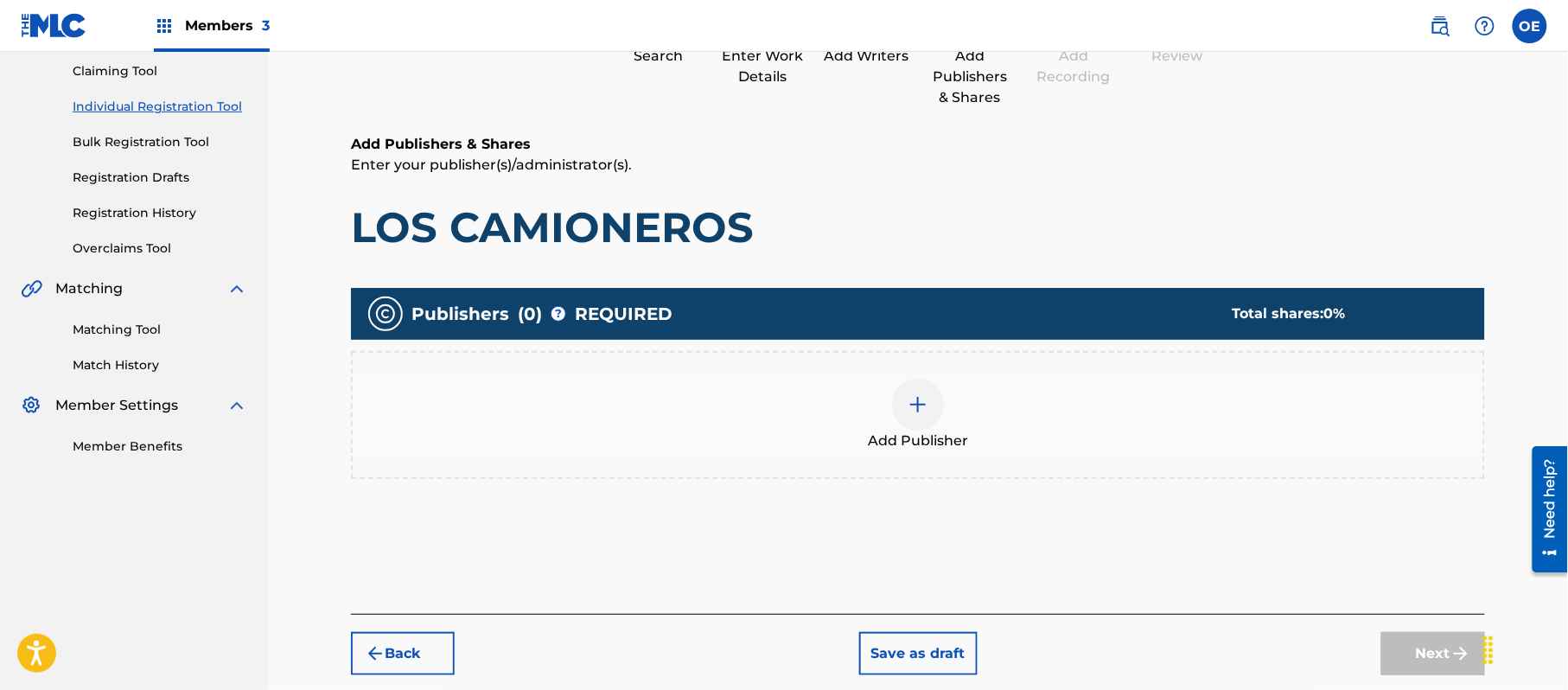 scroll, scrollTop: 78, scrollLeft: 0, axis: vertical 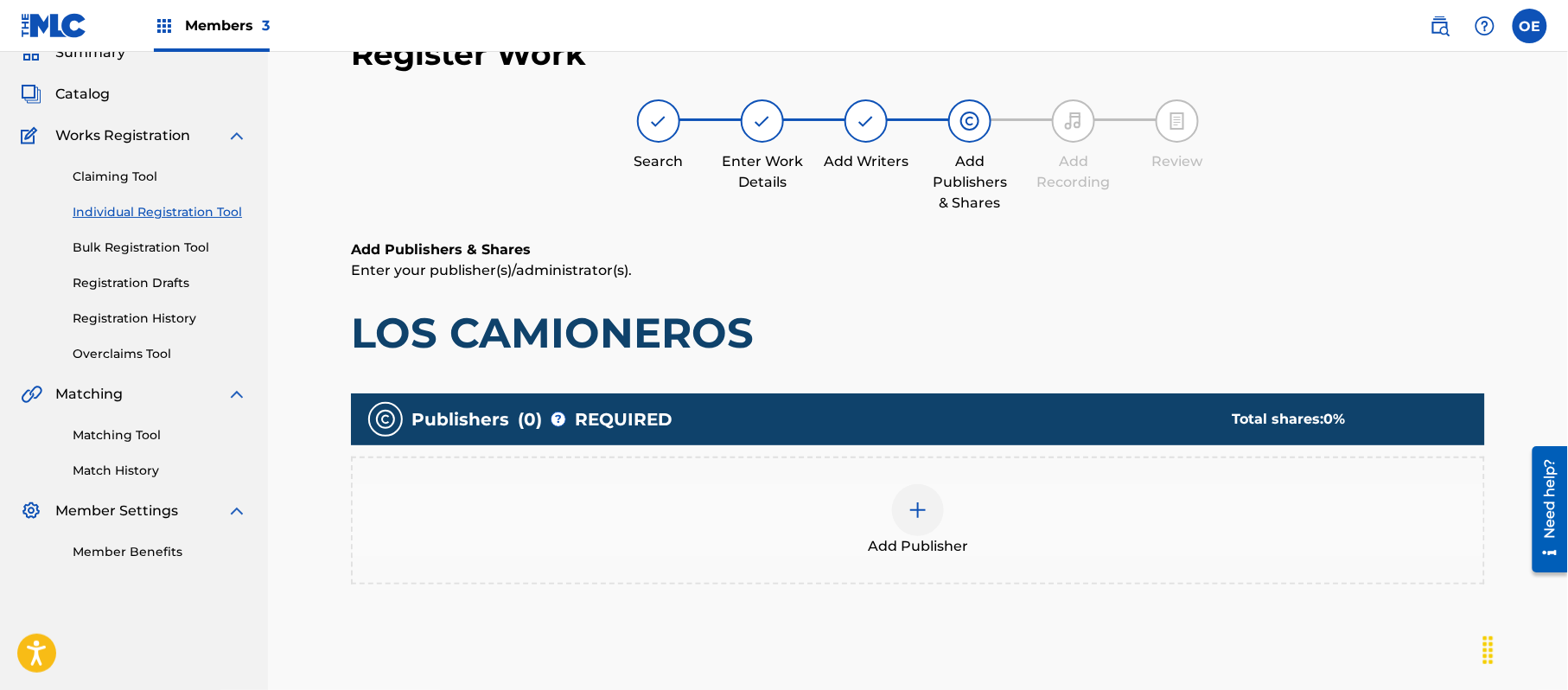 click on "Add Publisher" at bounding box center [918, 521] 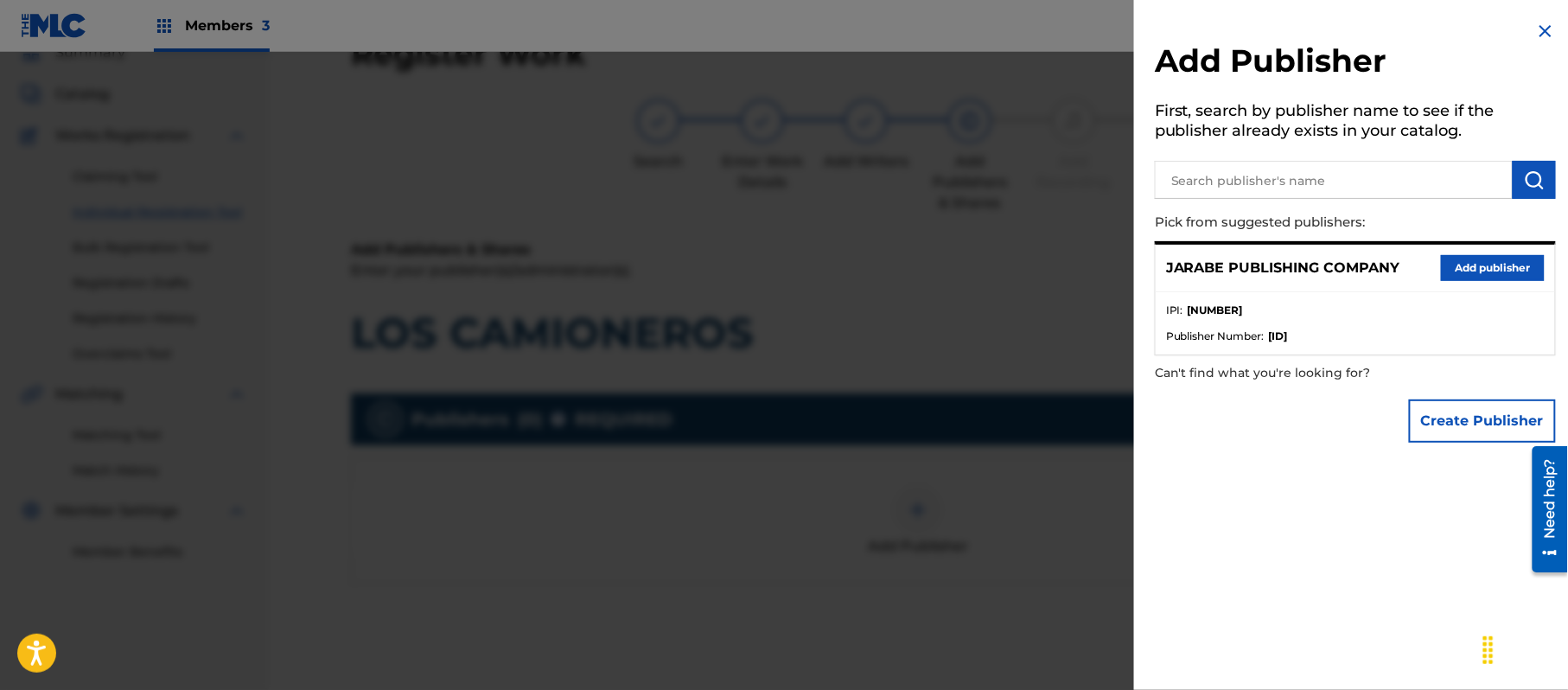 click on "Add publisher" at bounding box center (1493, 268) 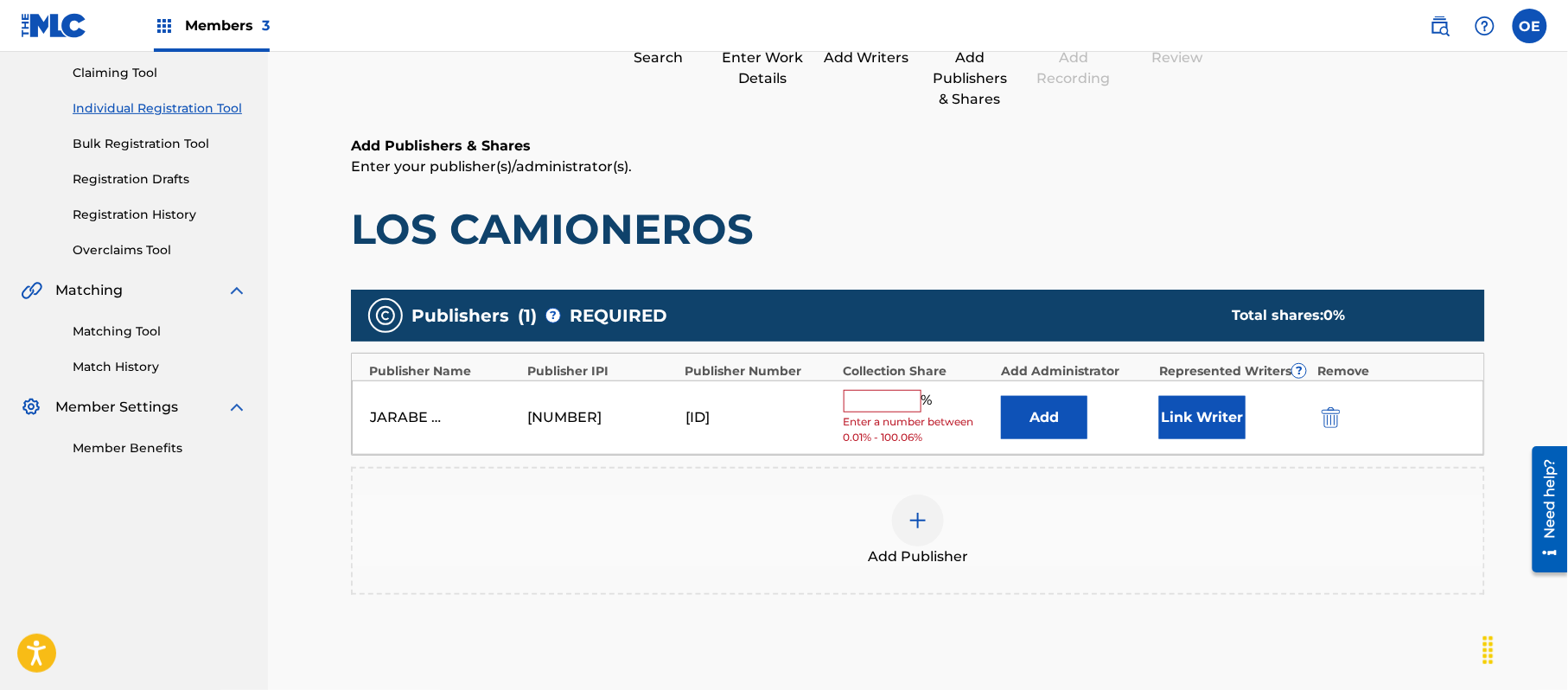 scroll, scrollTop: 382, scrollLeft: 0, axis: vertical 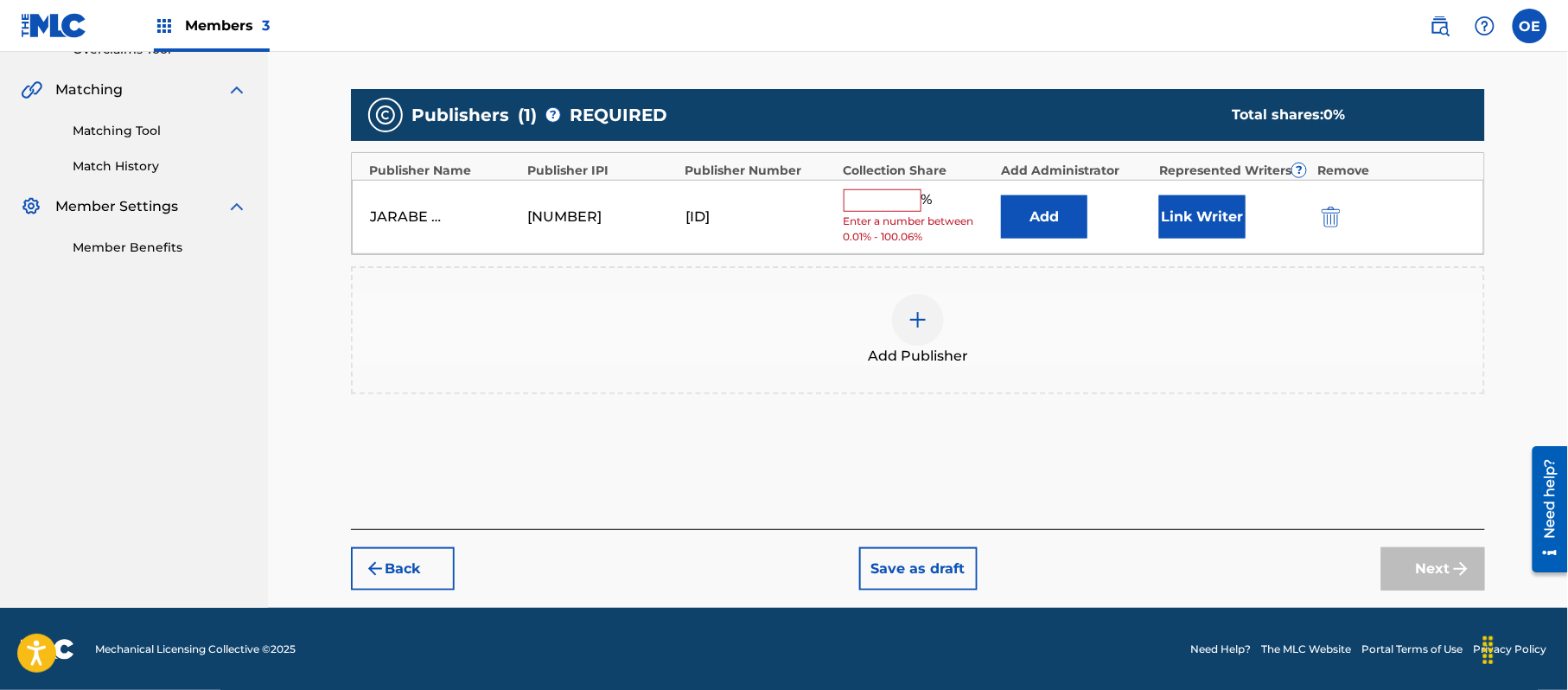 click at bounding box center (883, 201) 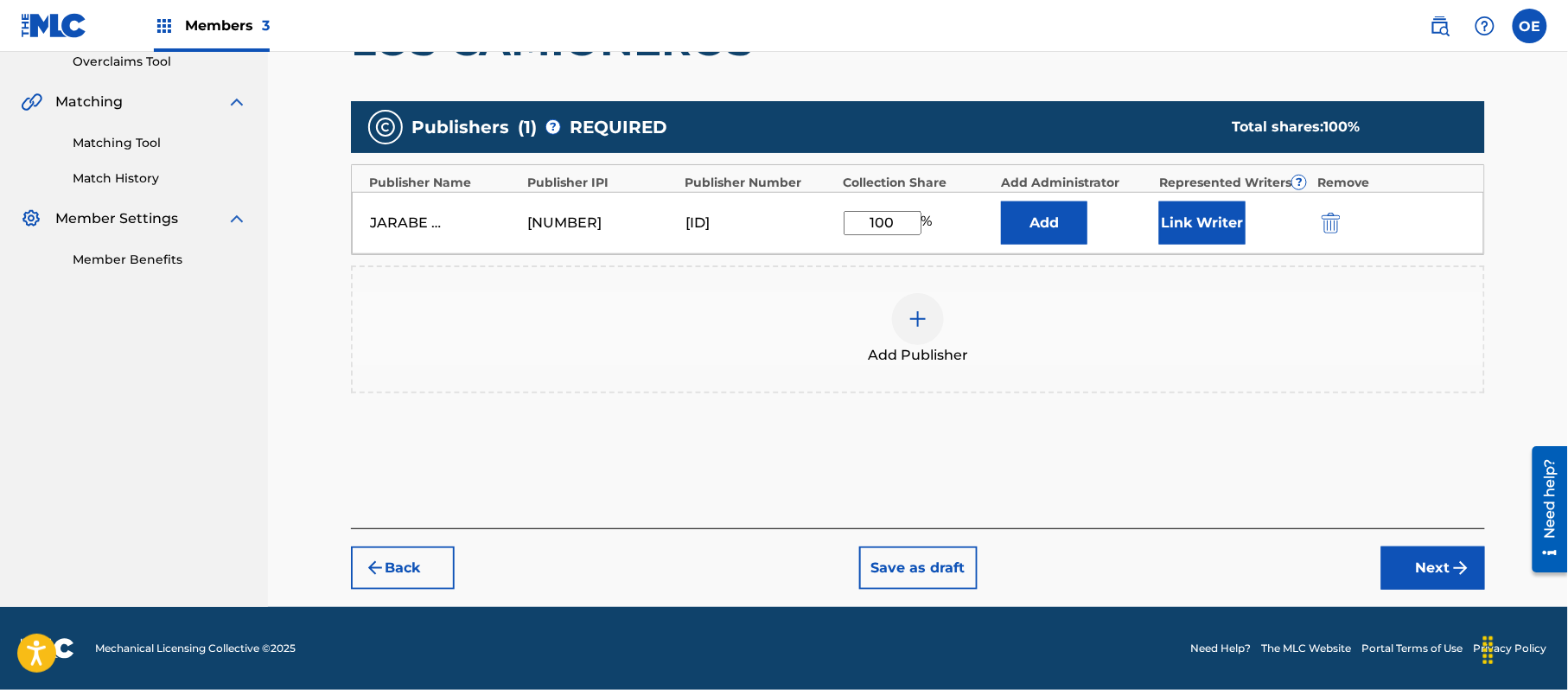 scroll, scrollTop: 370, scrollLeft: 0, axis: vertical 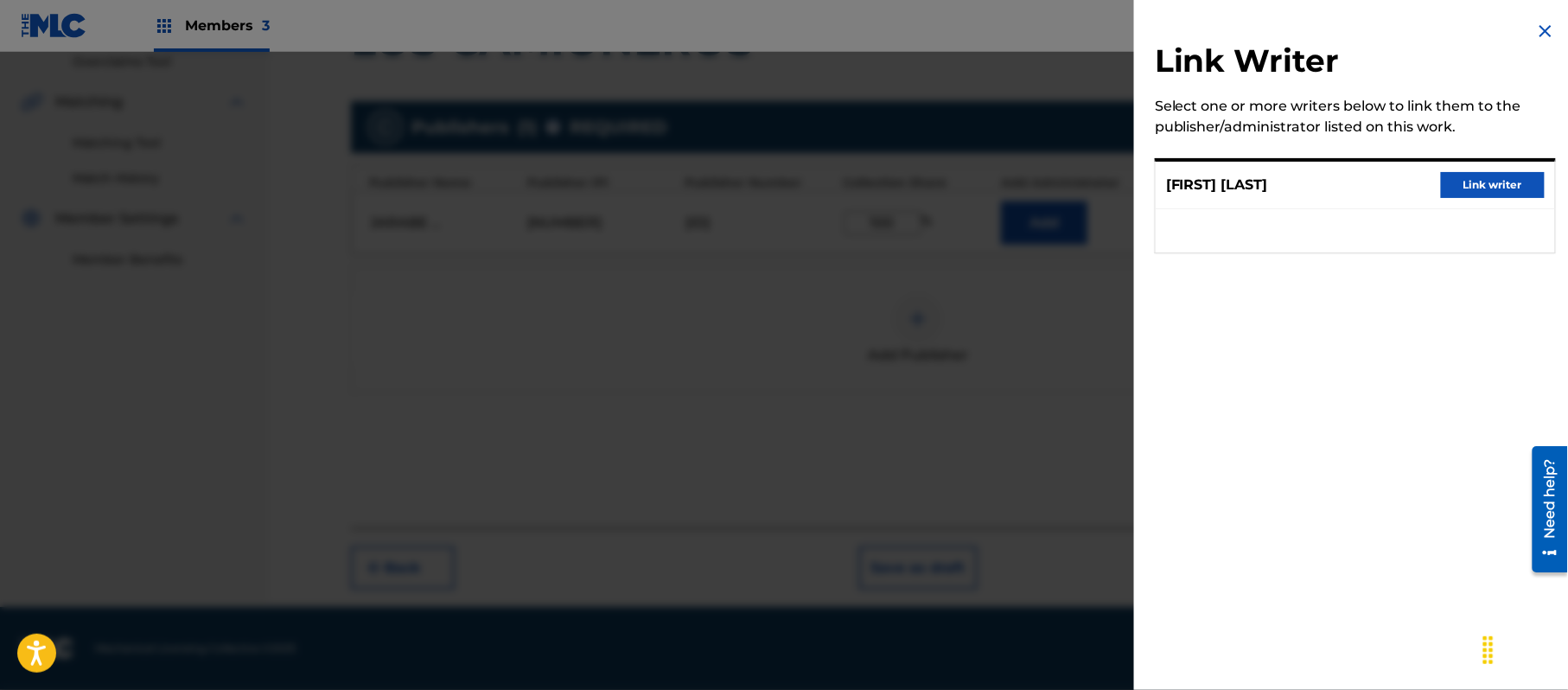click on "Link writer" at bounding box center [1493, 185] 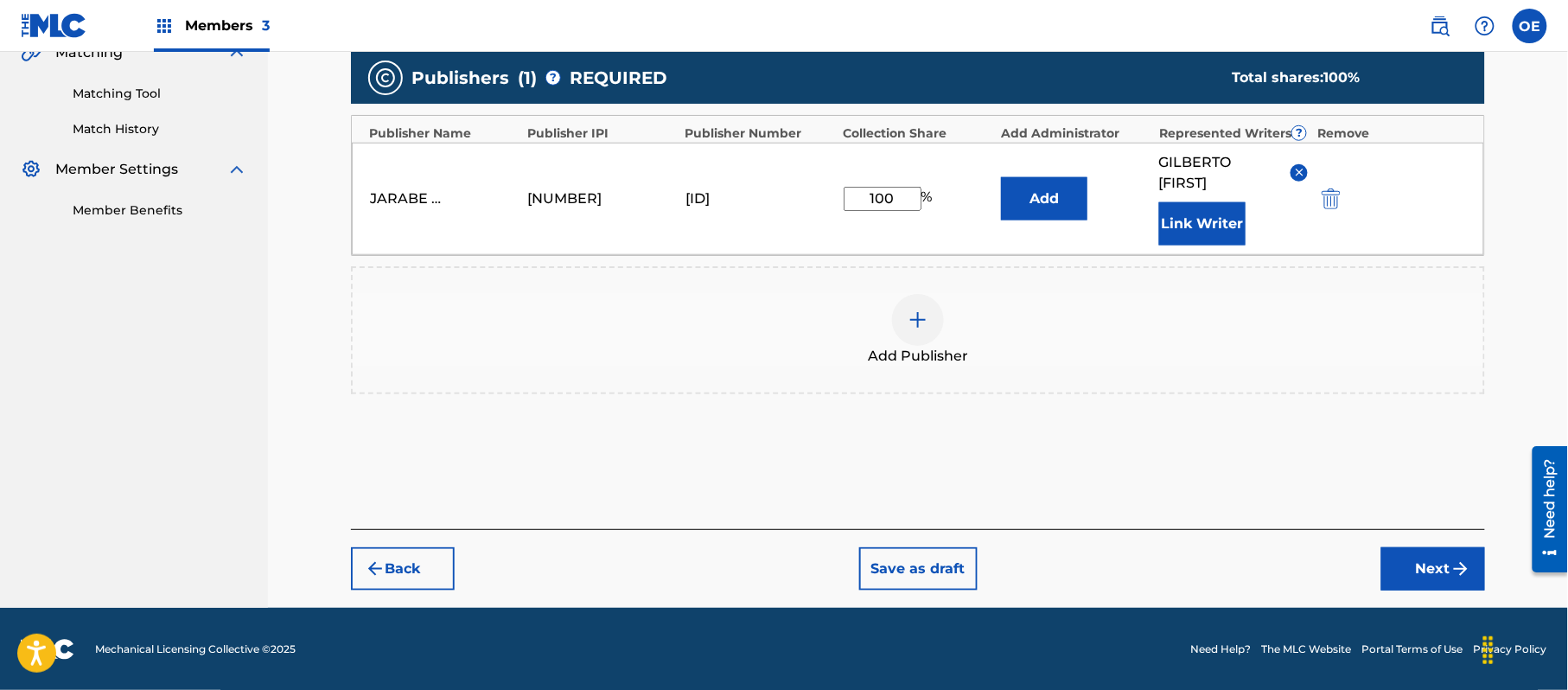 click on "Next" at bounding box center [1433, 569] 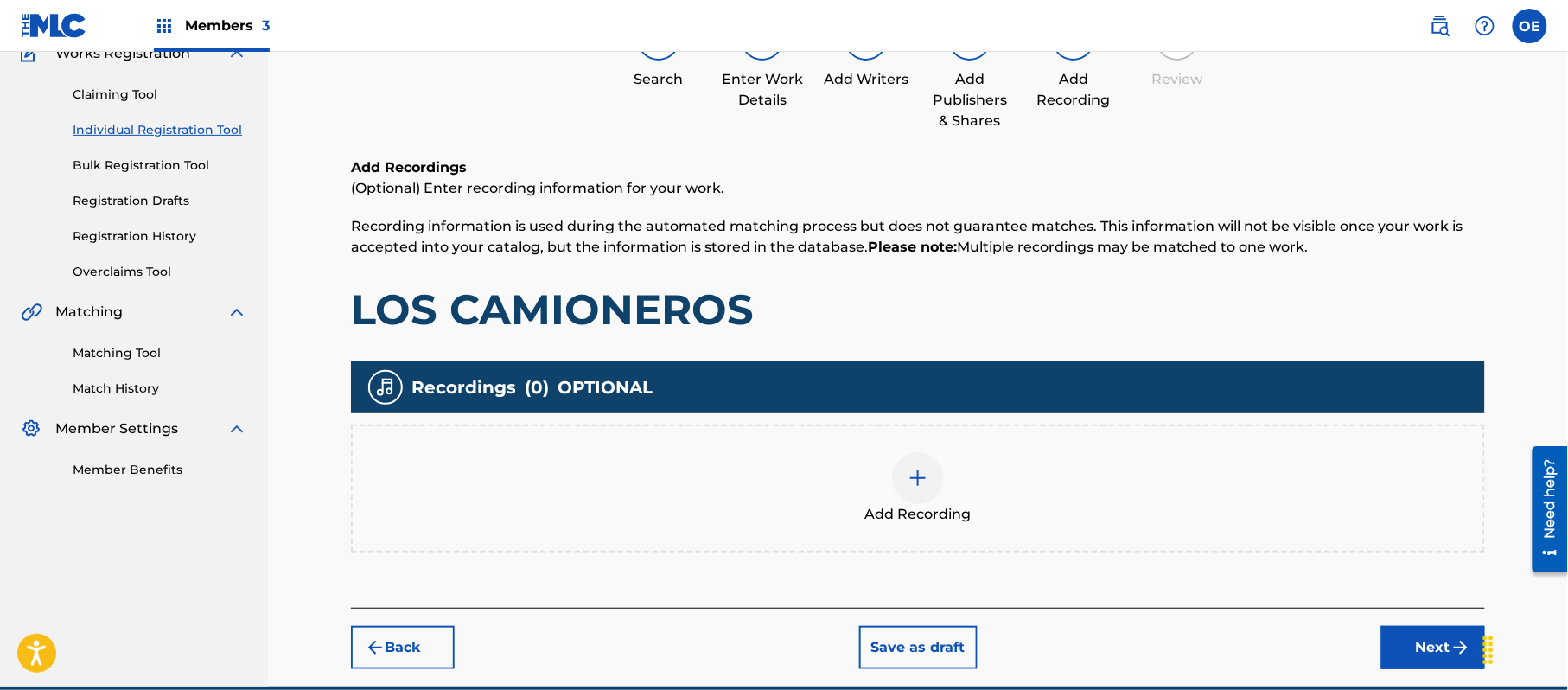 scroll, scrollTop: 237, scrollLeft: 0, axis: vertical 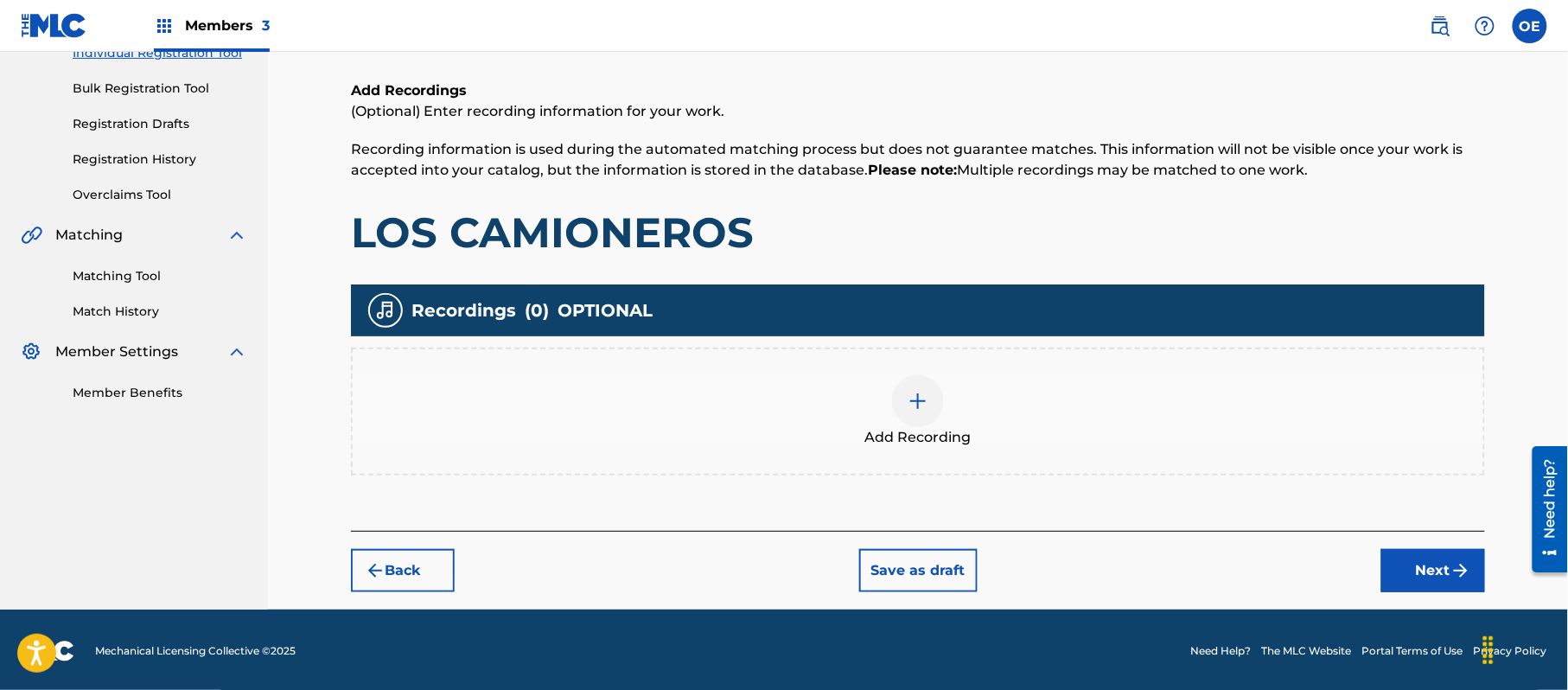 click on "Next" at bounding box center [1433, 571] 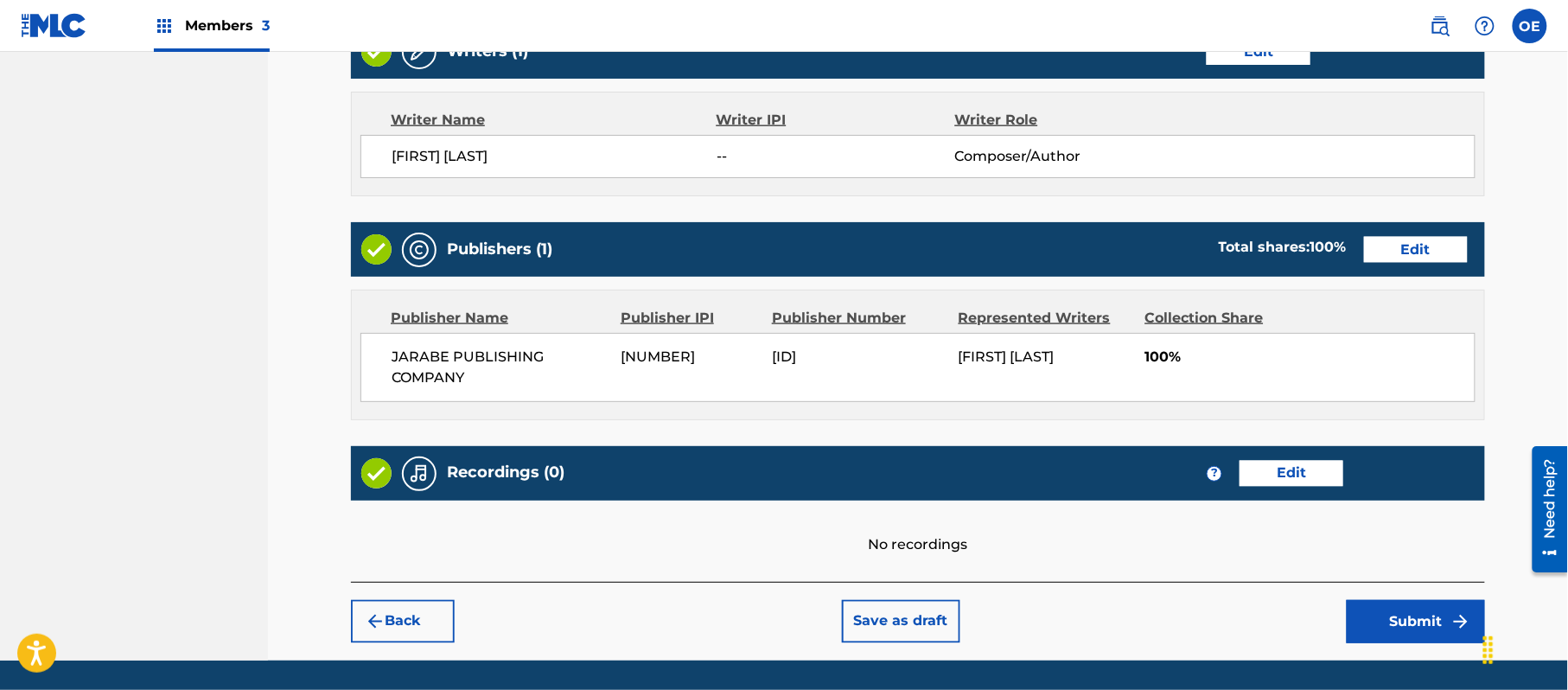 scroll, scrollTop: 772, scrollLeft: 0, axis: vertical 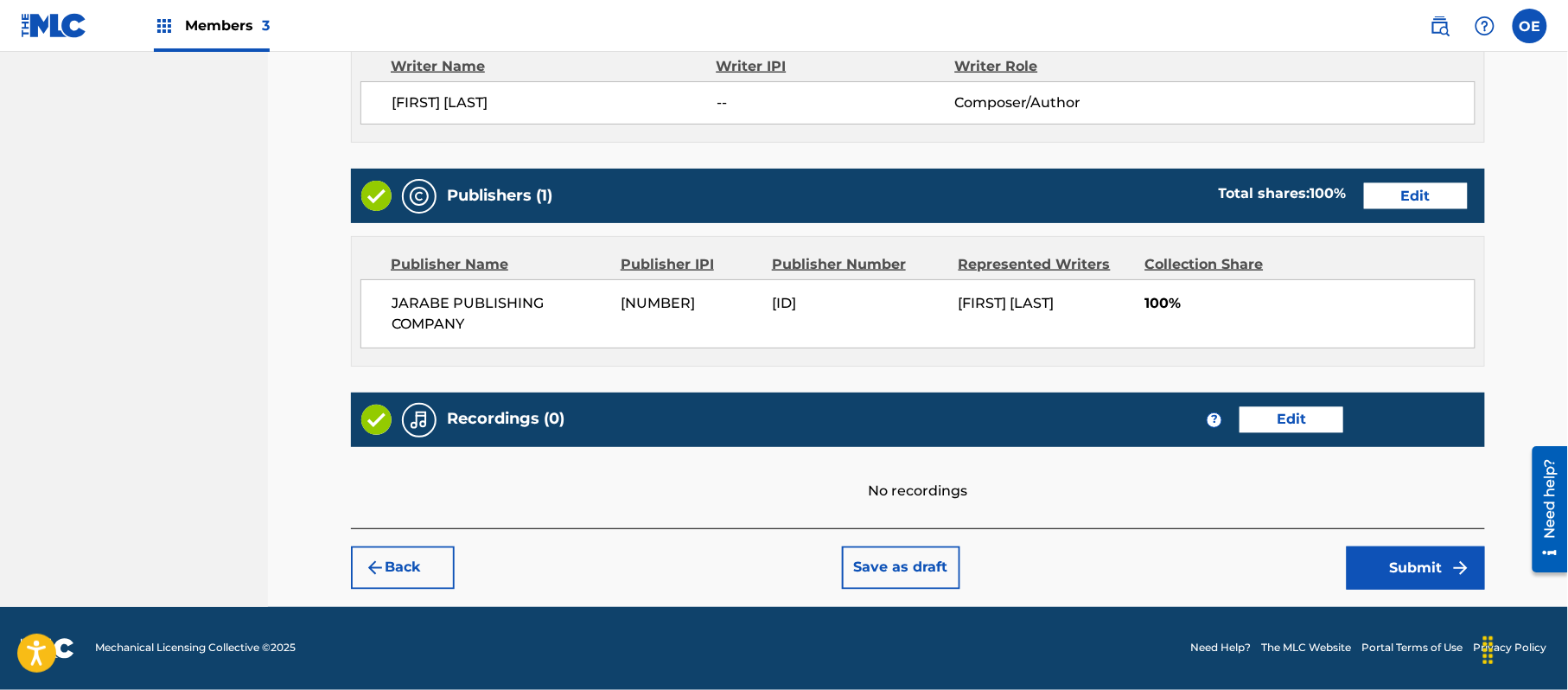 click on "Submit" at bounding box center [1416, 568] 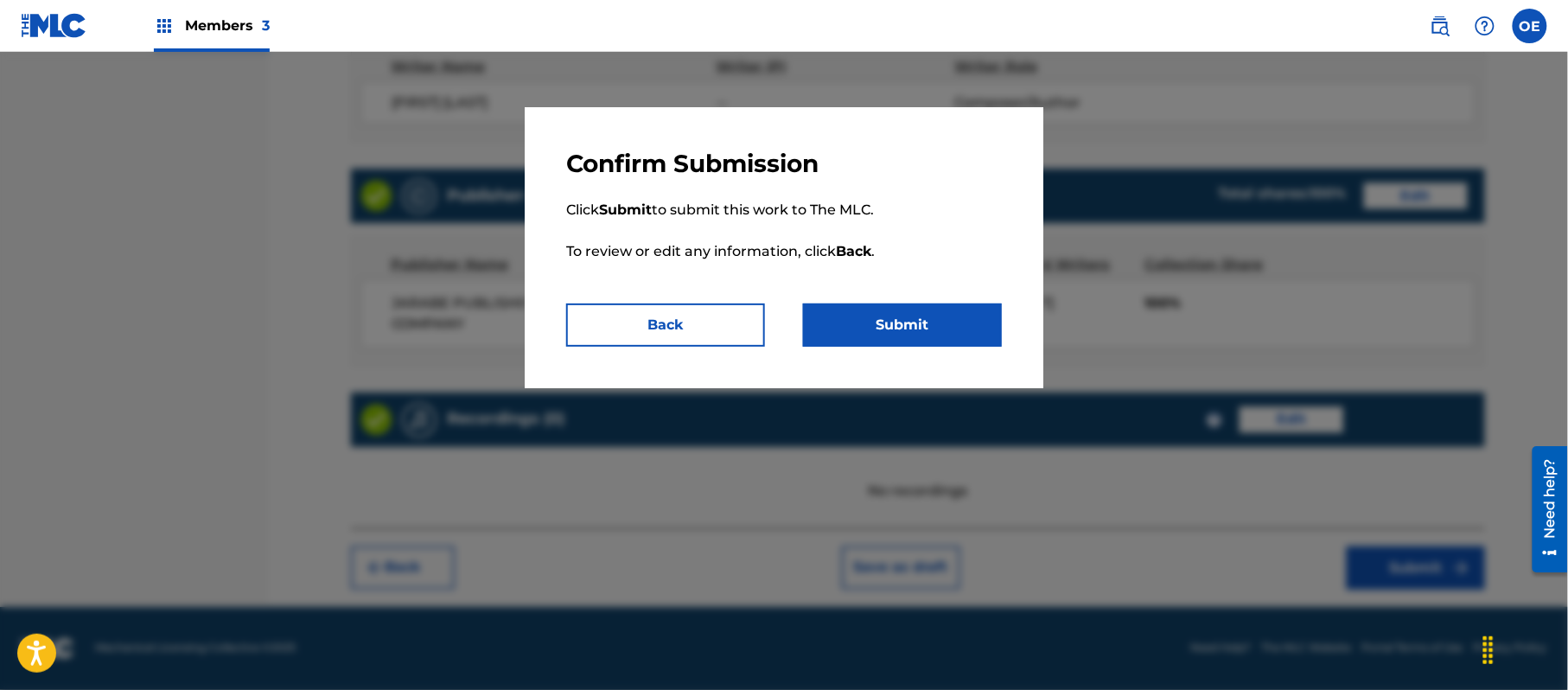 drag, startPoint x: 972, startPoint y: 361, endPoint x: 965, endPoint y: 350, distance: 13.038405 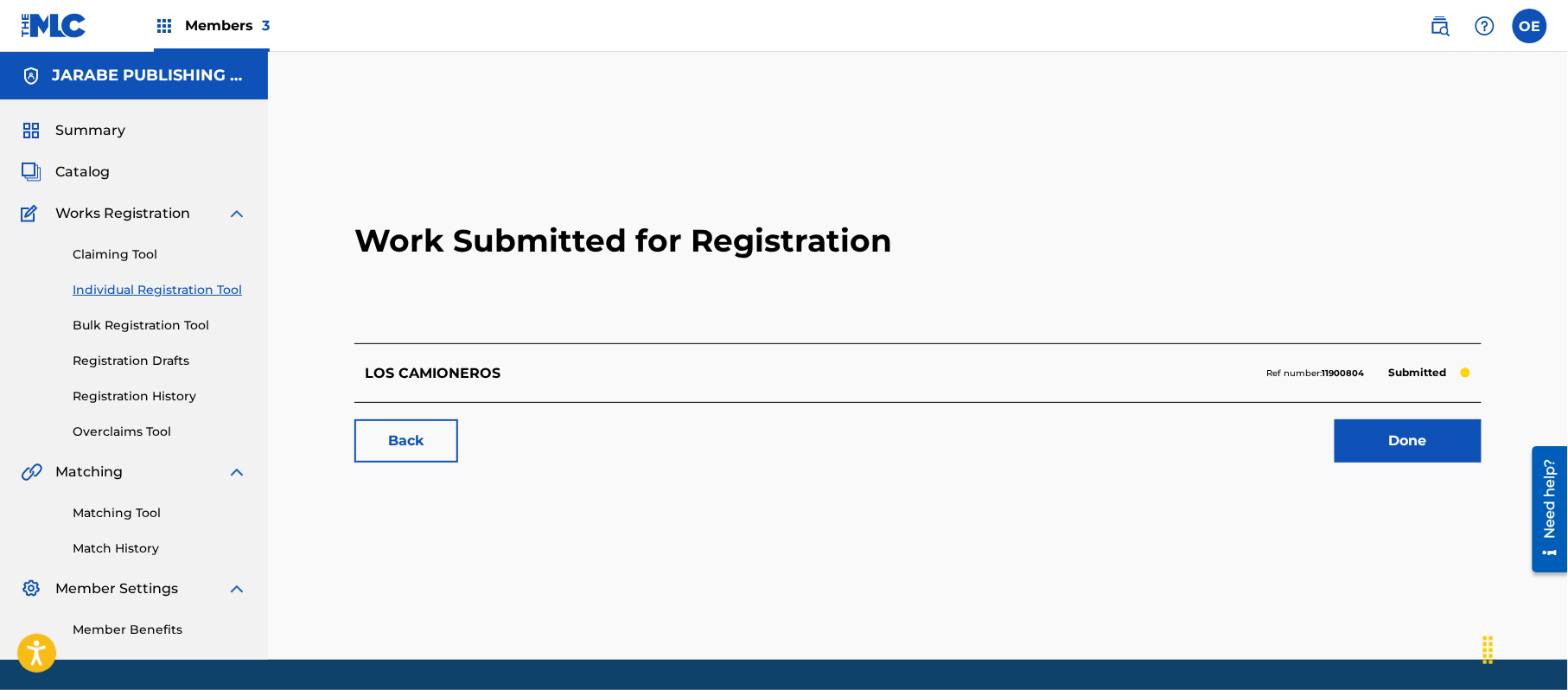 drag, startPoint x: 112, startPoint y: 285, endPoint x: 143, endPoint y: 285, distance: 31 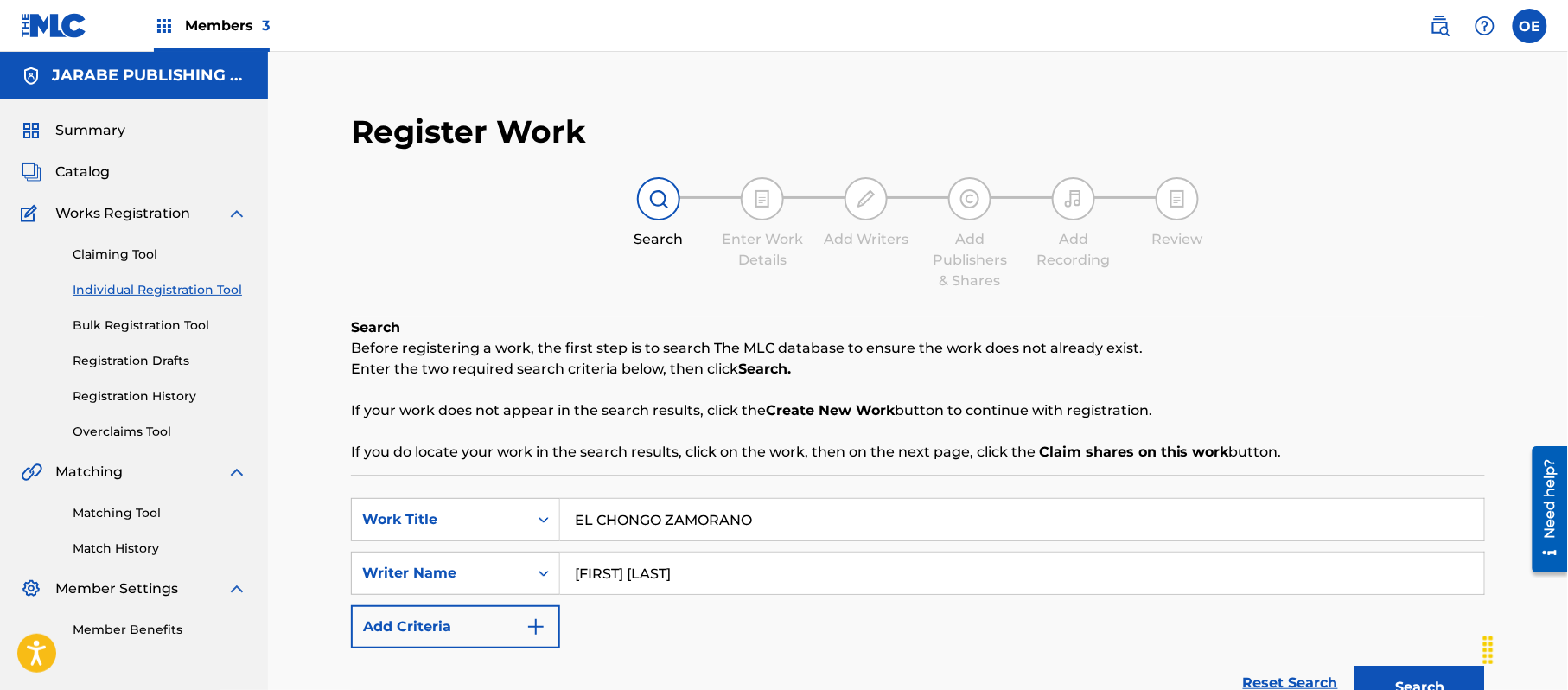 scroll, scrollTop: 188, scrollLeft: 0, axis: vertical 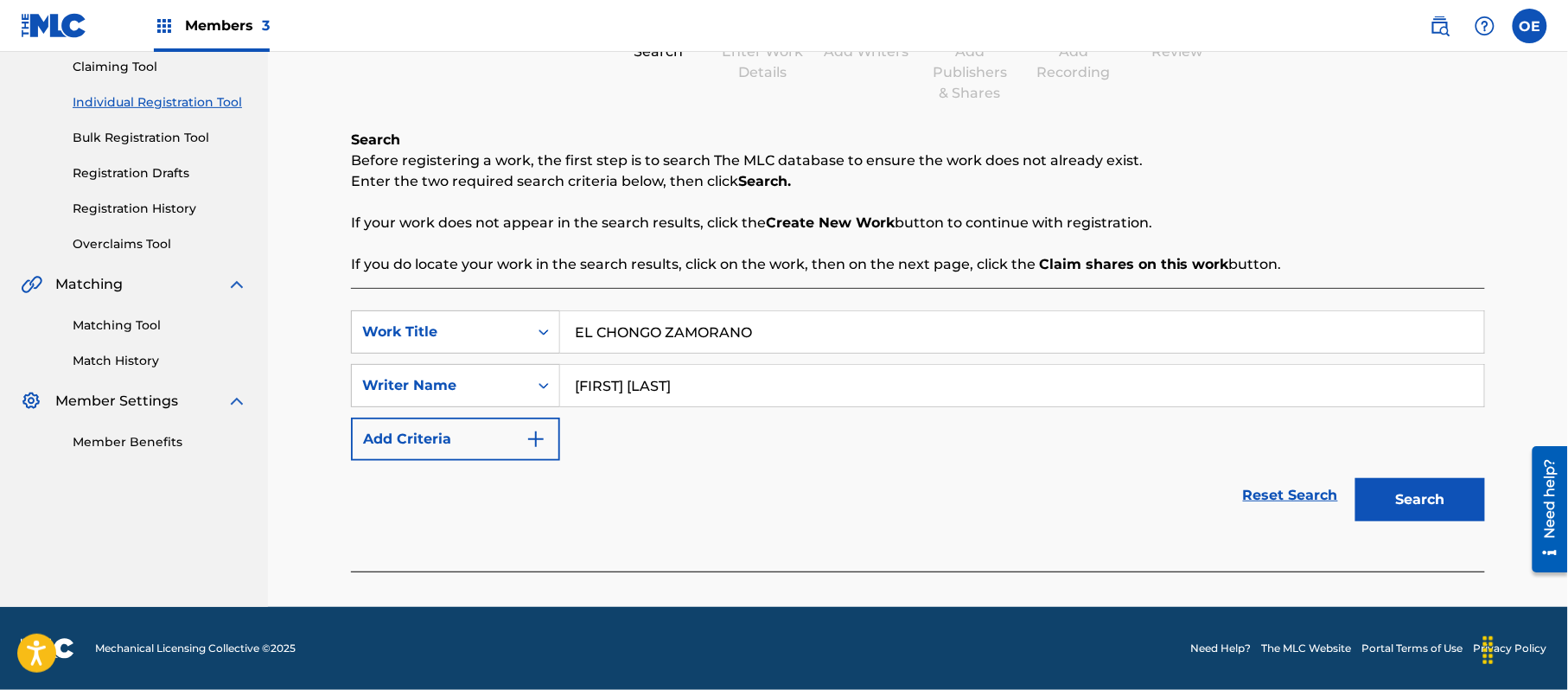 click on "Search" at bounding box center (1420, 500) 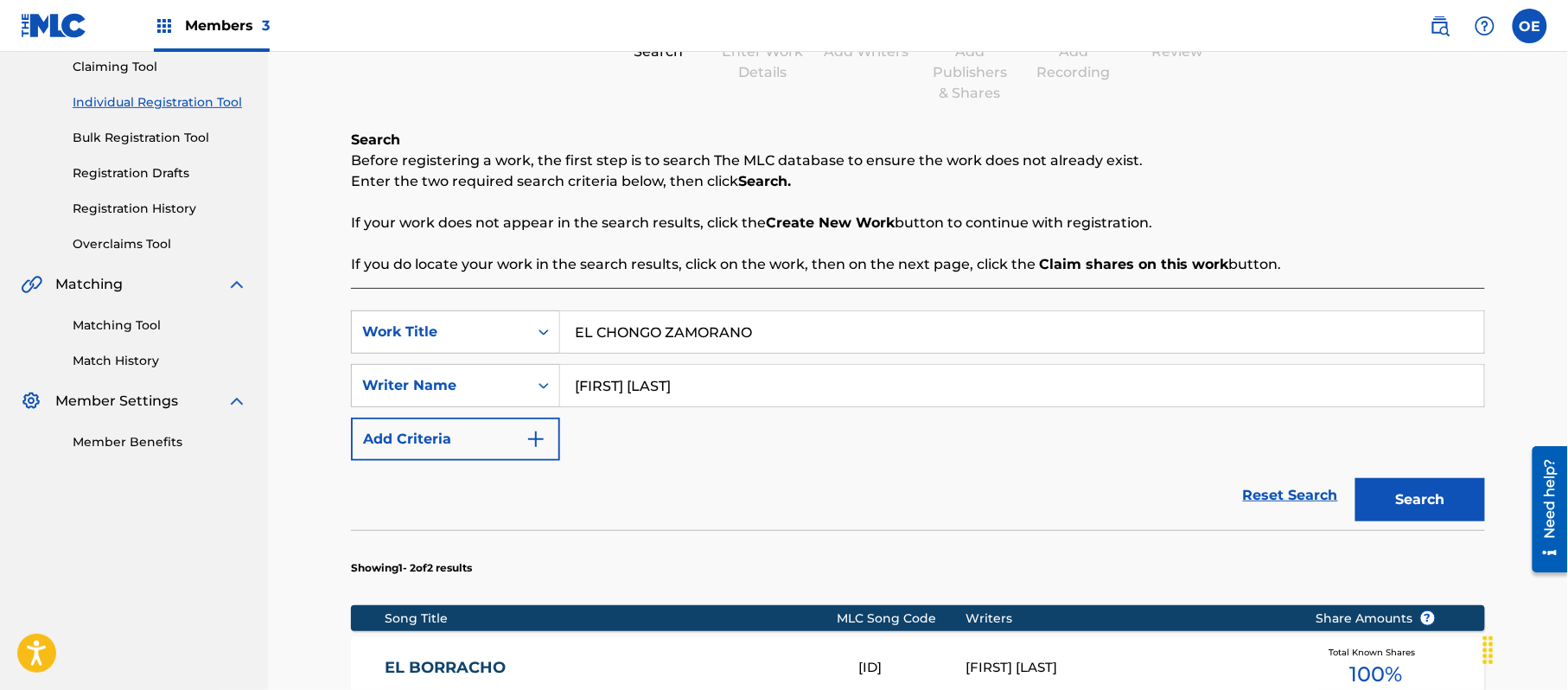 scroll, scrollTop: 418, scrollLeft: 0, axis: vertical 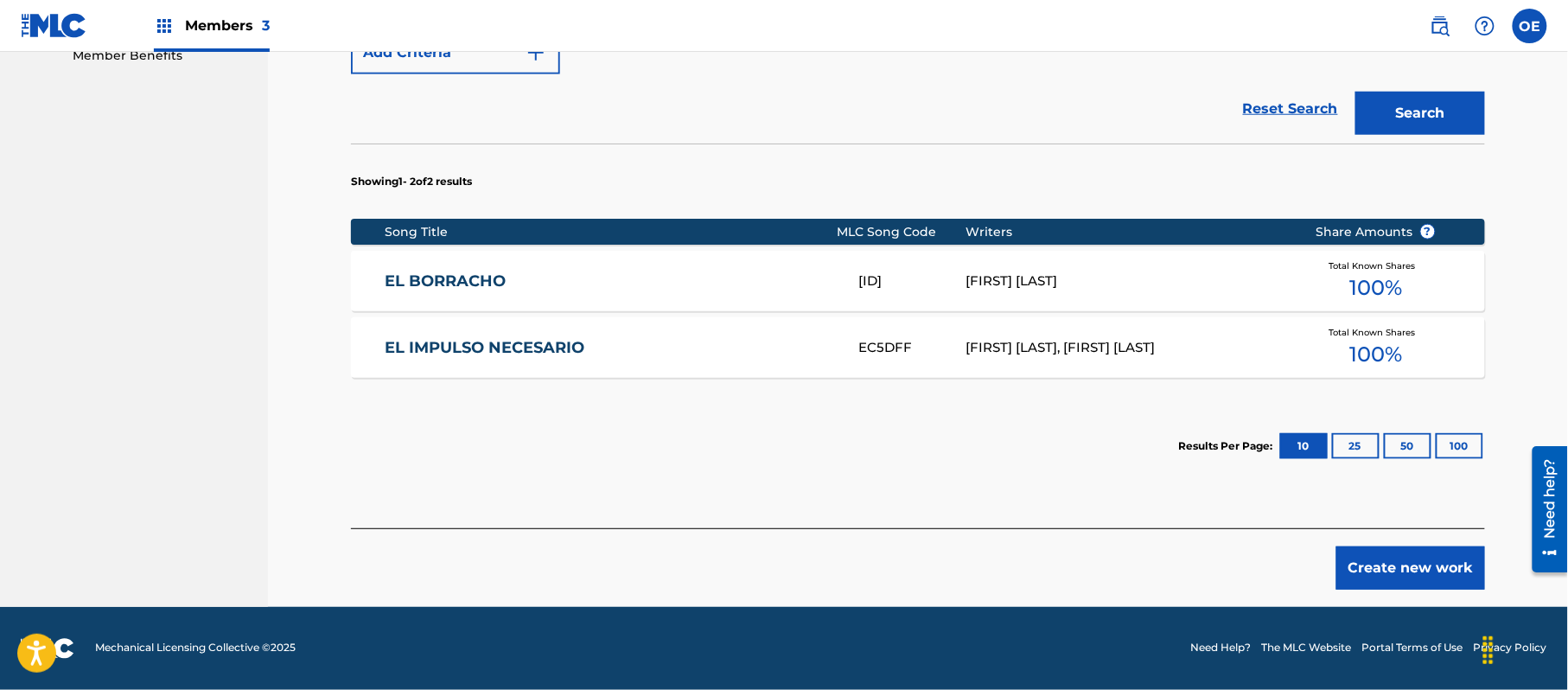click on "Create new work" at bounding box center [1411, 568] 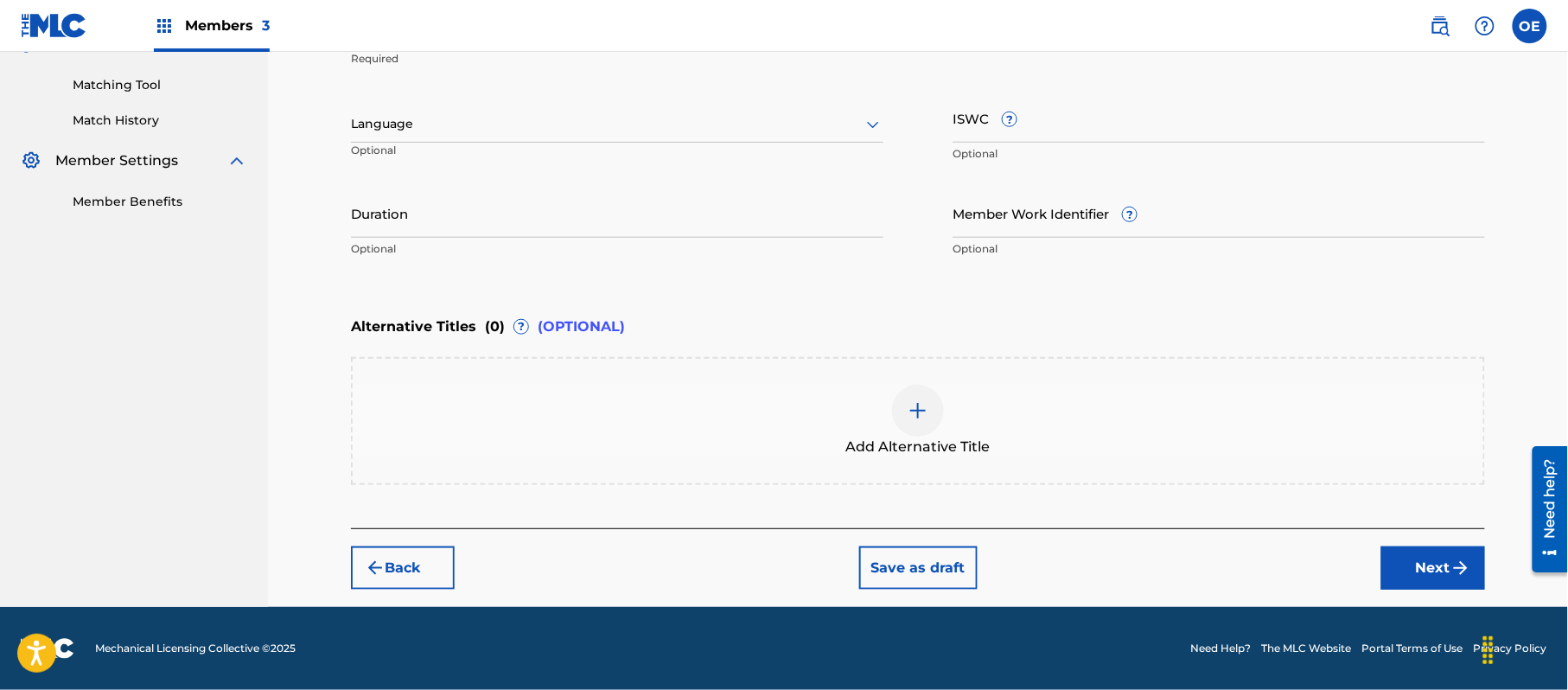 scroll, scrollTop: 426, scrollLeft: 0, axis: vertical 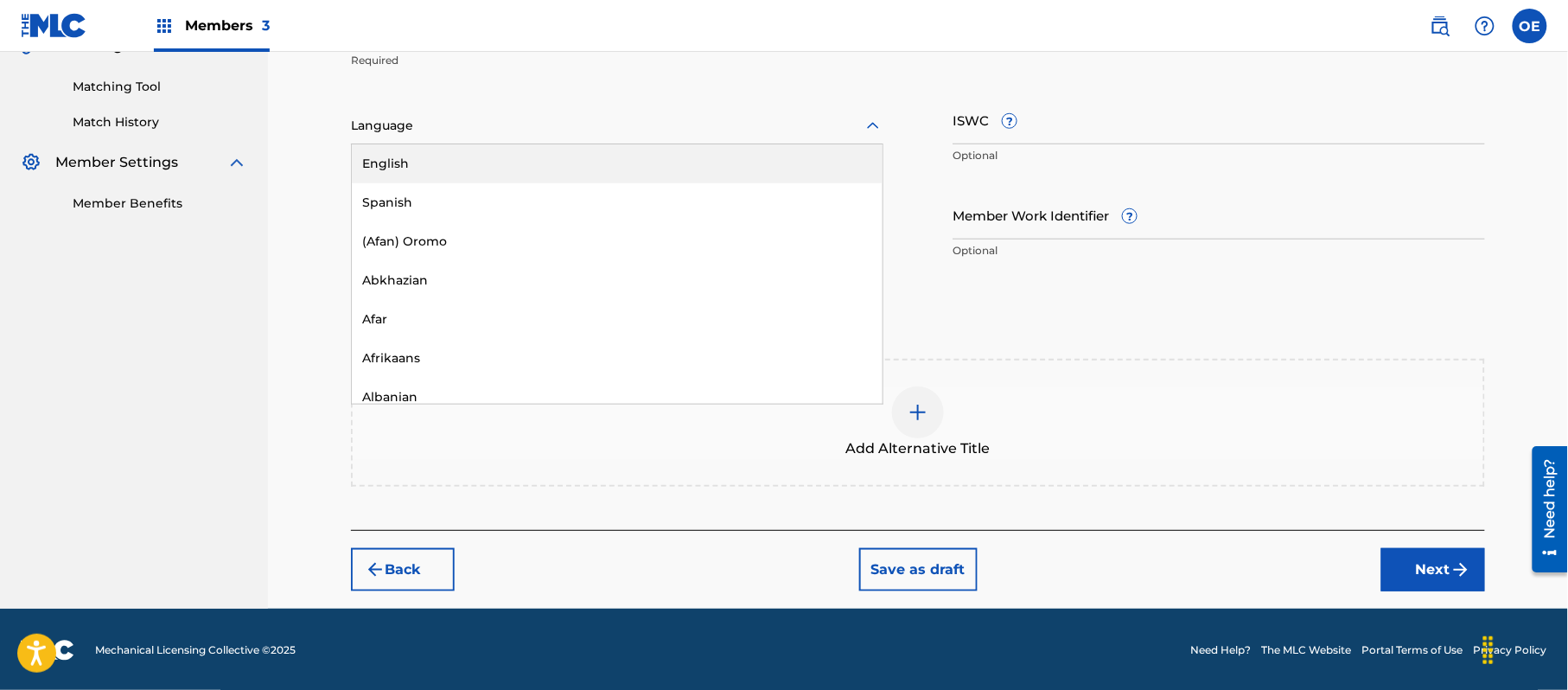 click on "Language" at bounding box center [617, 126] 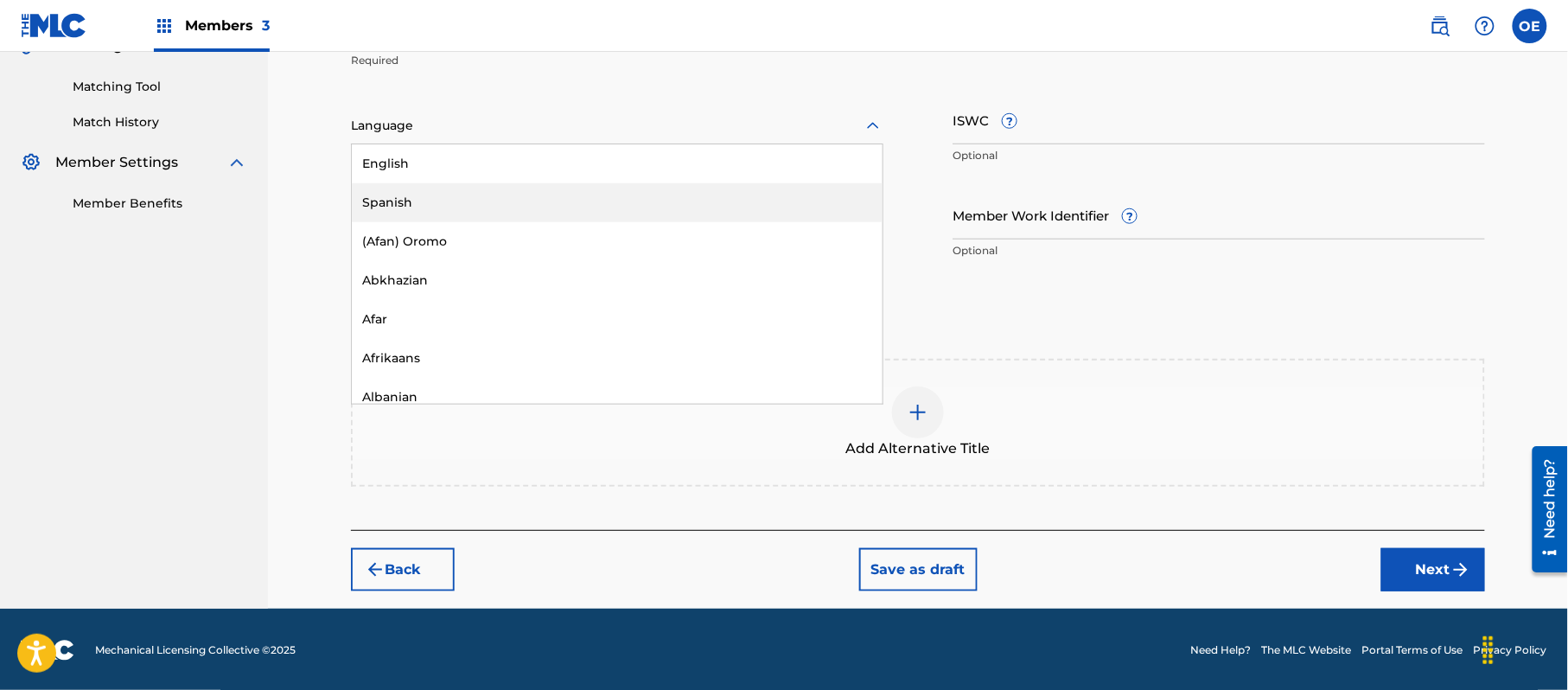 click on "Spanish" at bounding box center [617, 202] 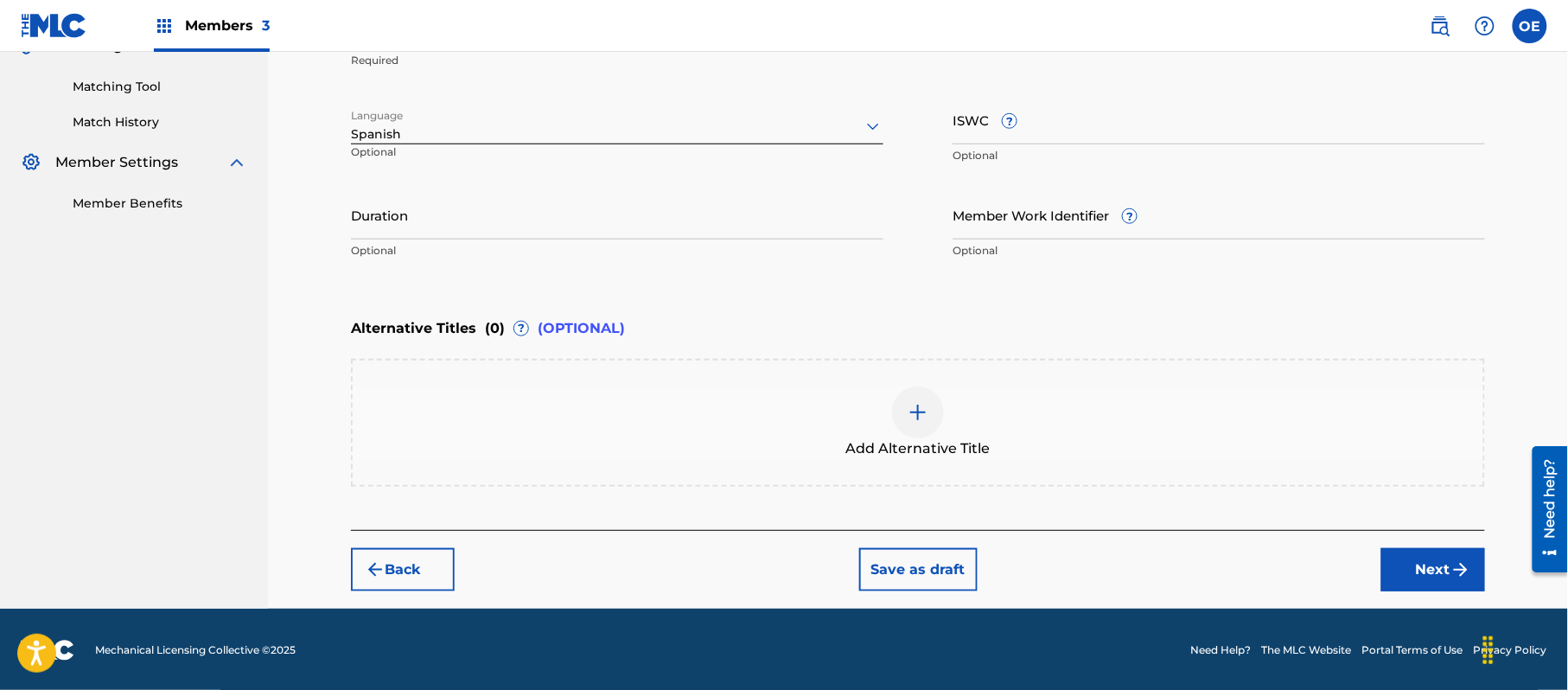click at bounding box center (1461, 570) 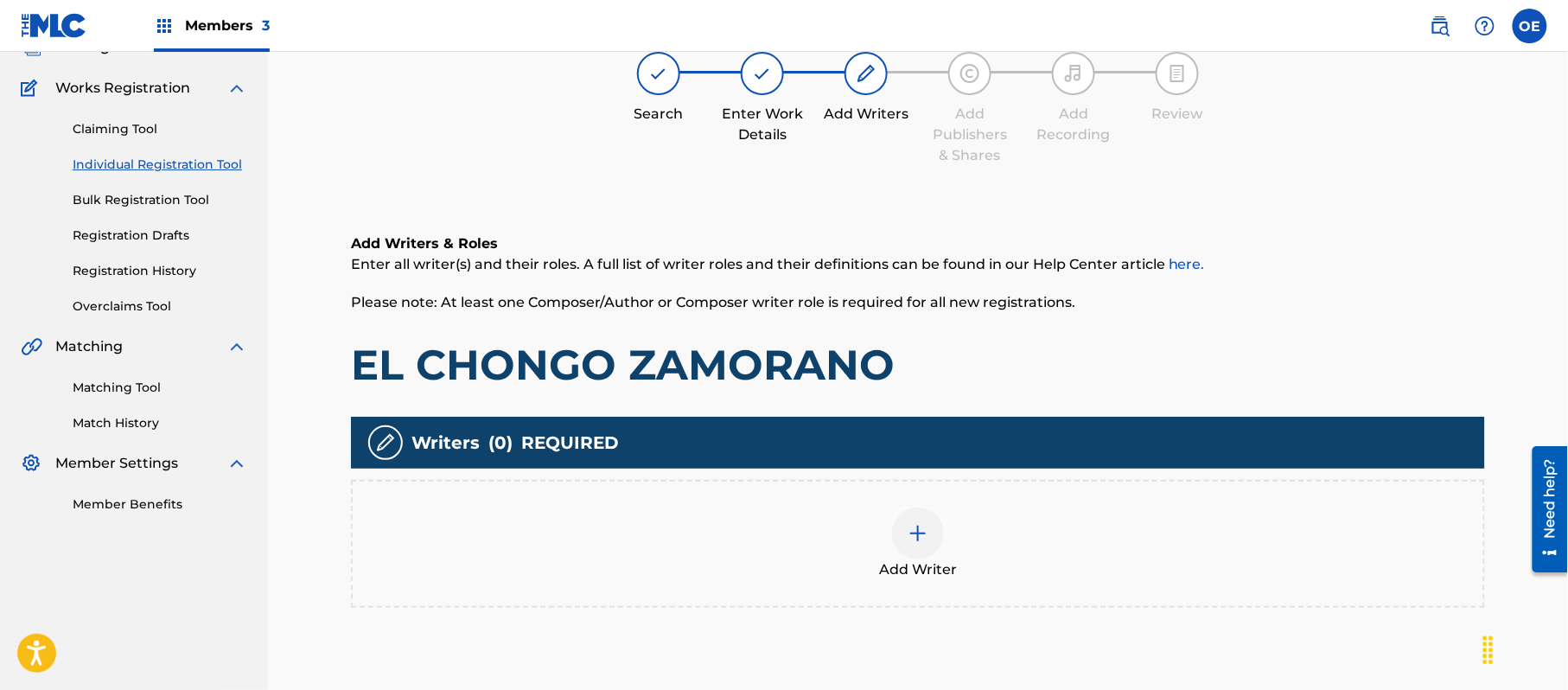 scroll, scrollTop: 78, scrollLeft: 0, axis: vertical 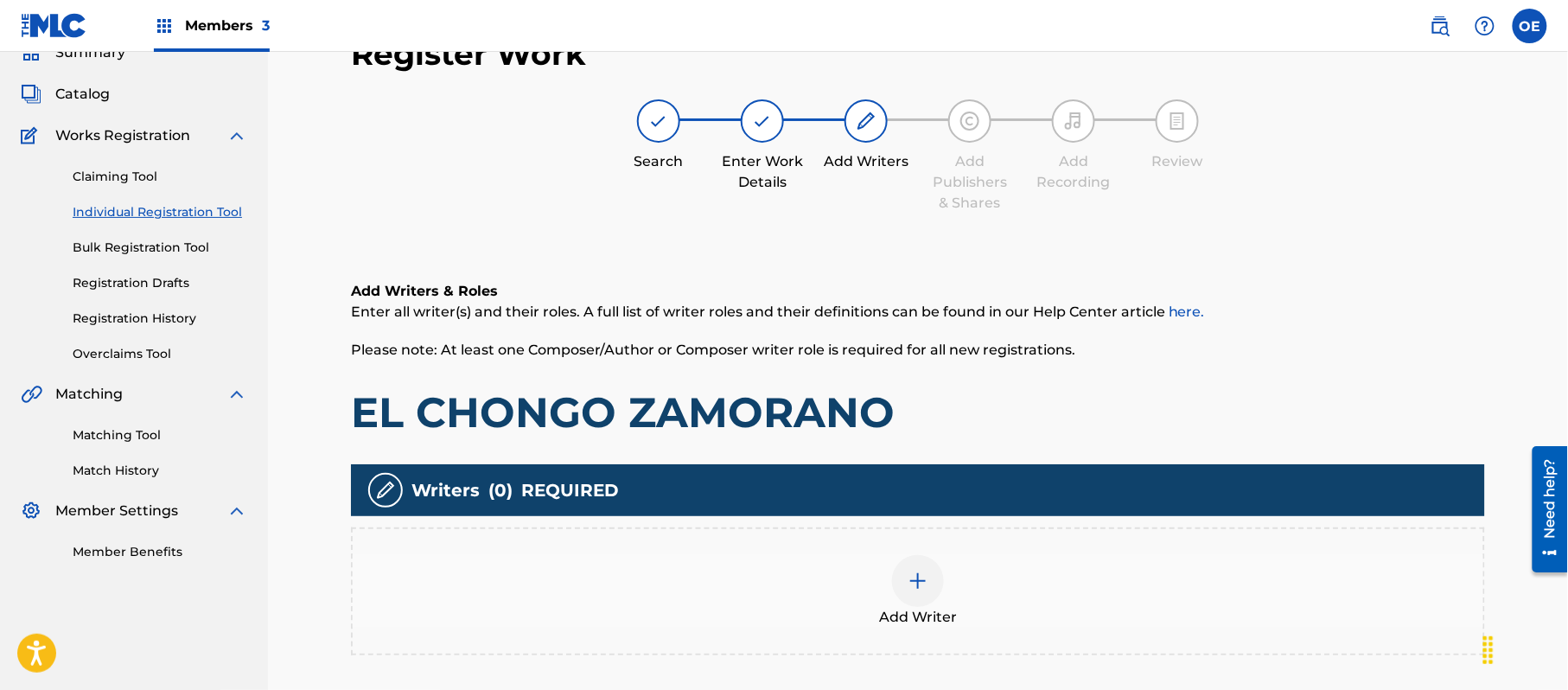 click on "Add Writer" at bounding box center (918, 591) 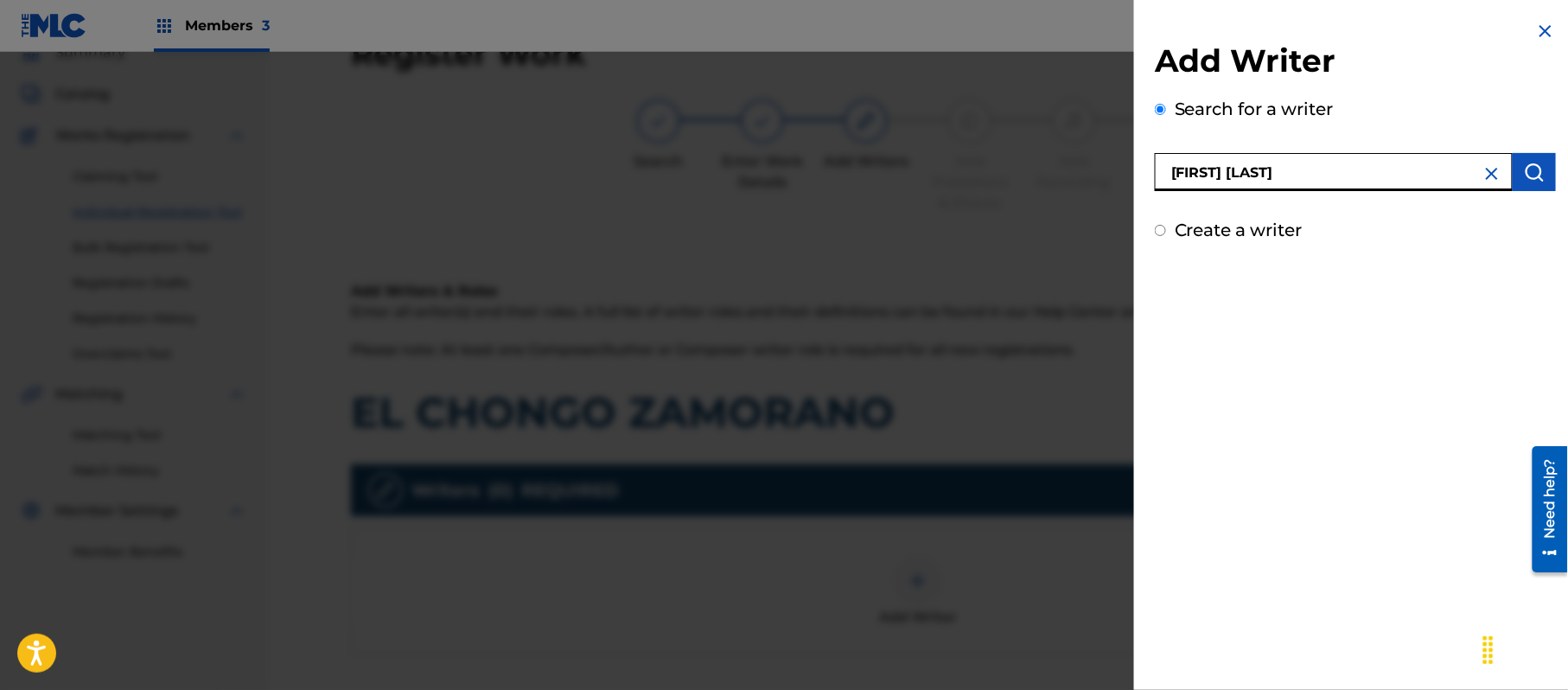 click at bounding box center [1534, 172] 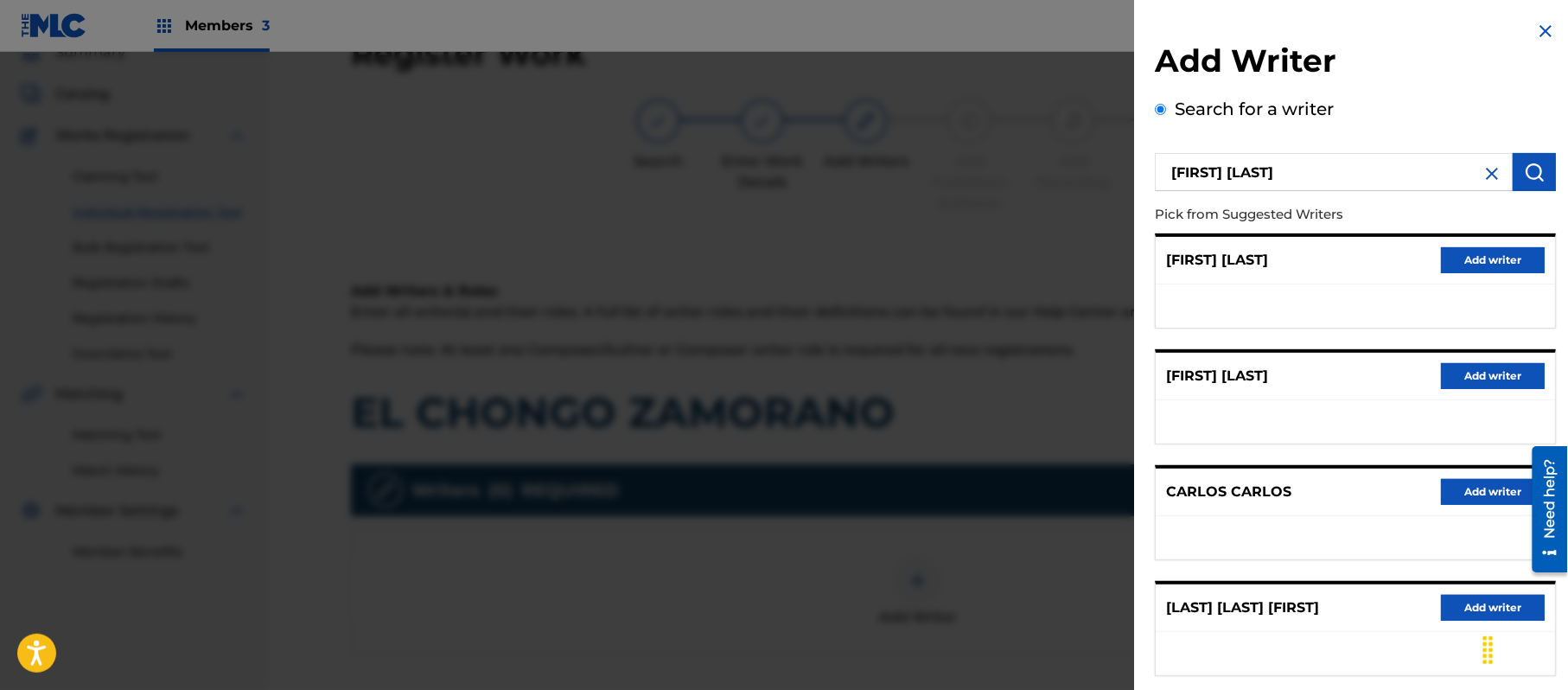 click on "Add writer" at bounding box center (1493, 260) 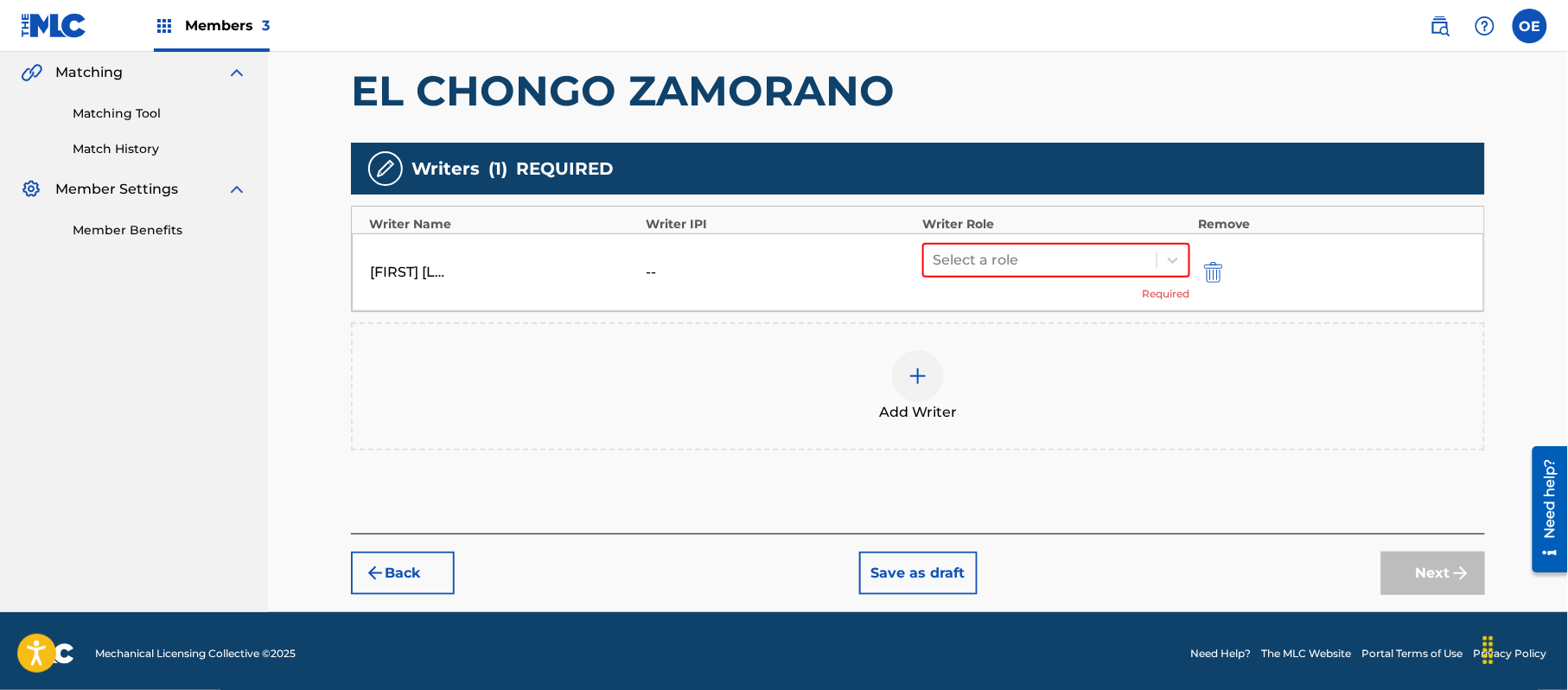 scroll, scrollTop: 403, scrollLeft: 0, axis: vertical 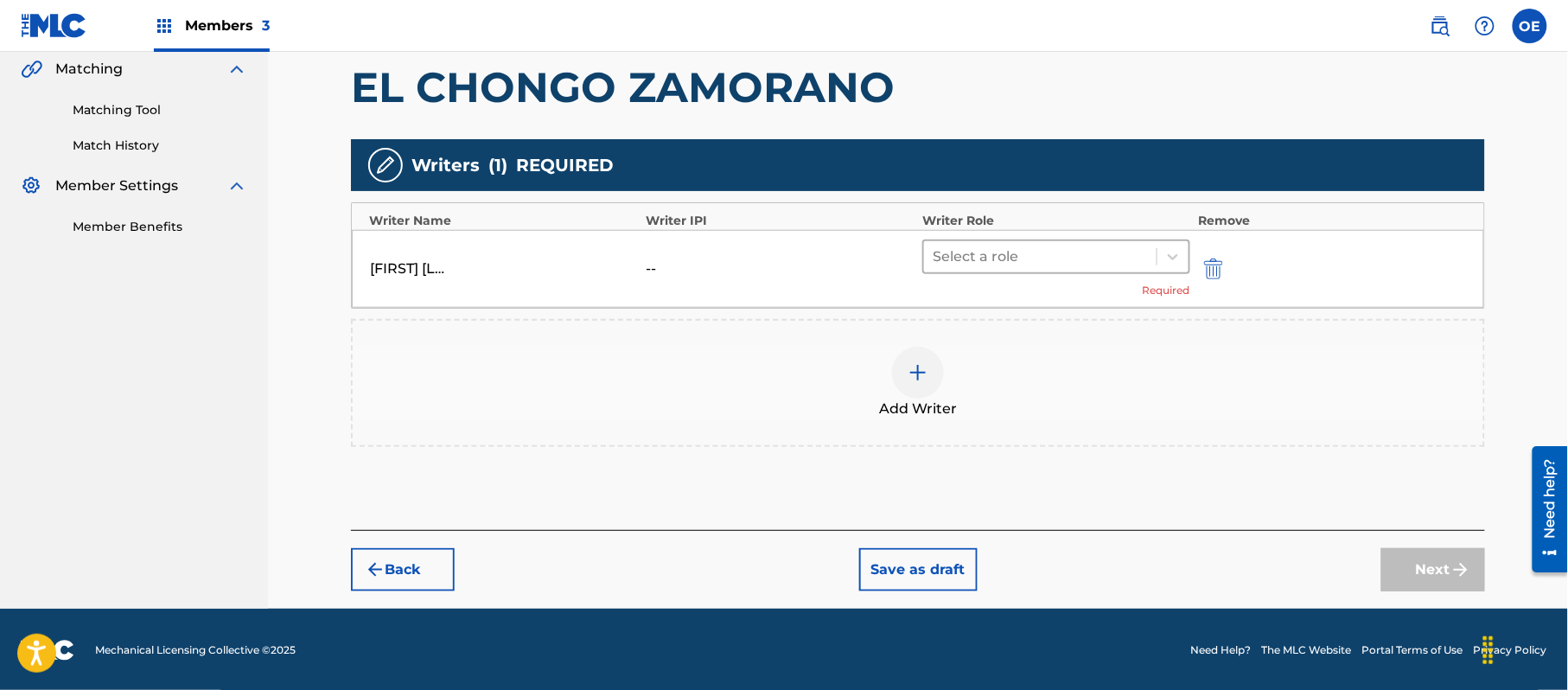 click at bounding box center (1040, 257) 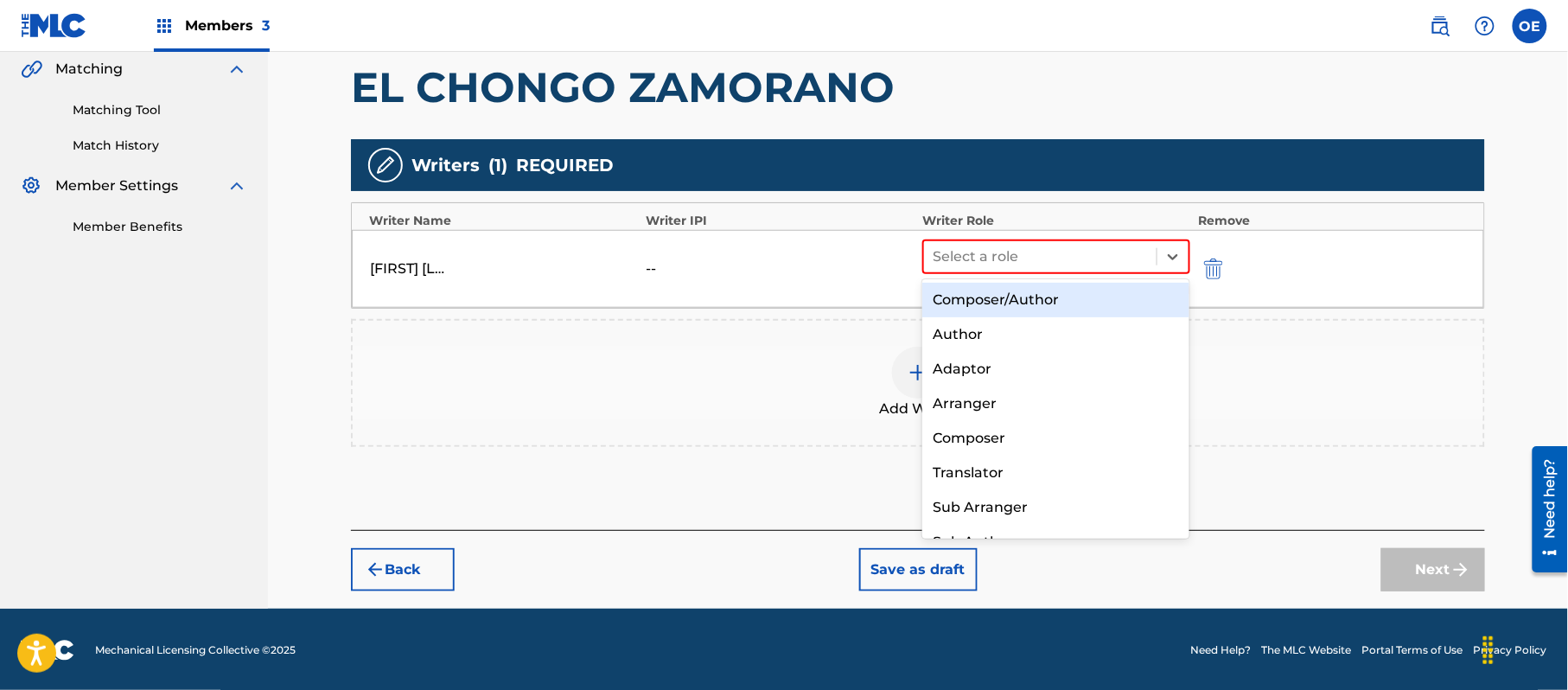 drag, startPoint x: 972, startPoint y: 284, endPoint x: 1001, endPoint y: 303, distance: 34.669872 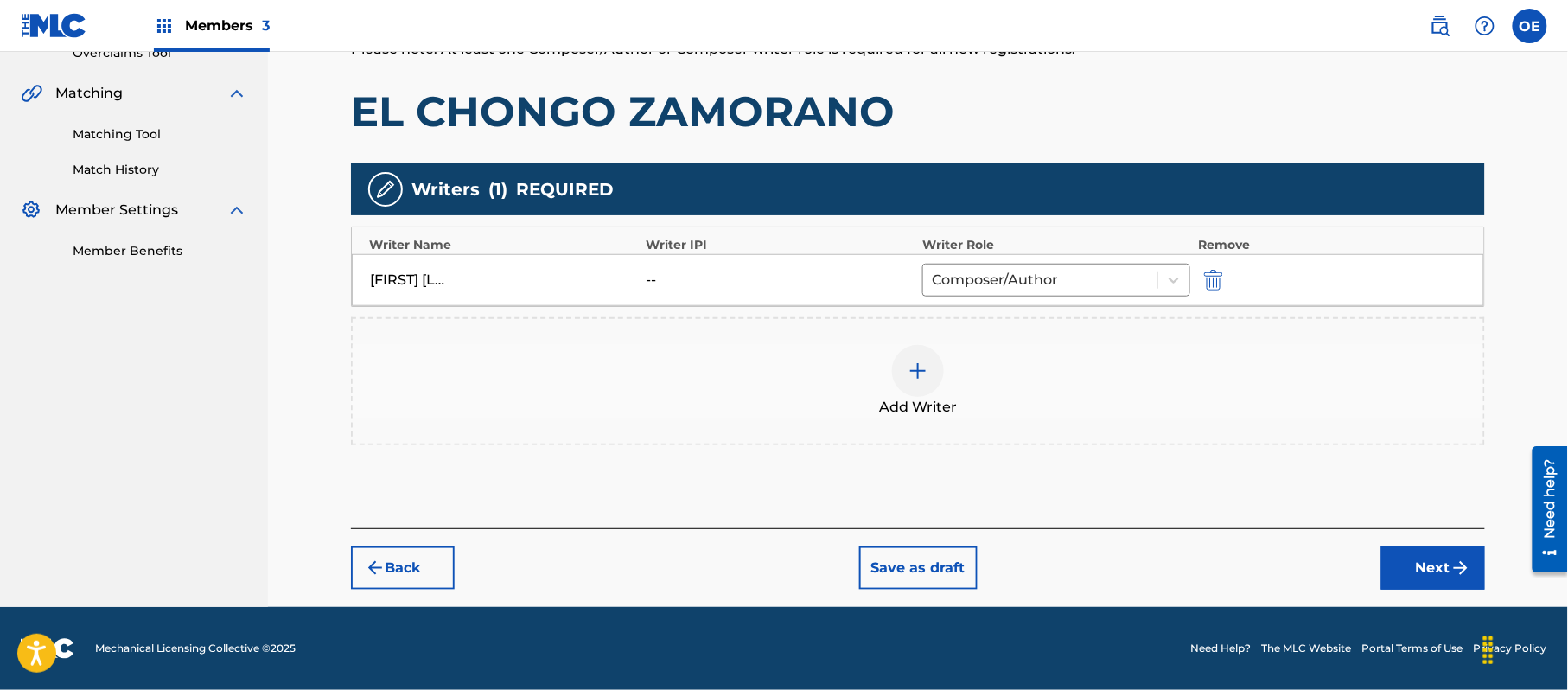 click on "Next" at bounding box center (1433, 568) 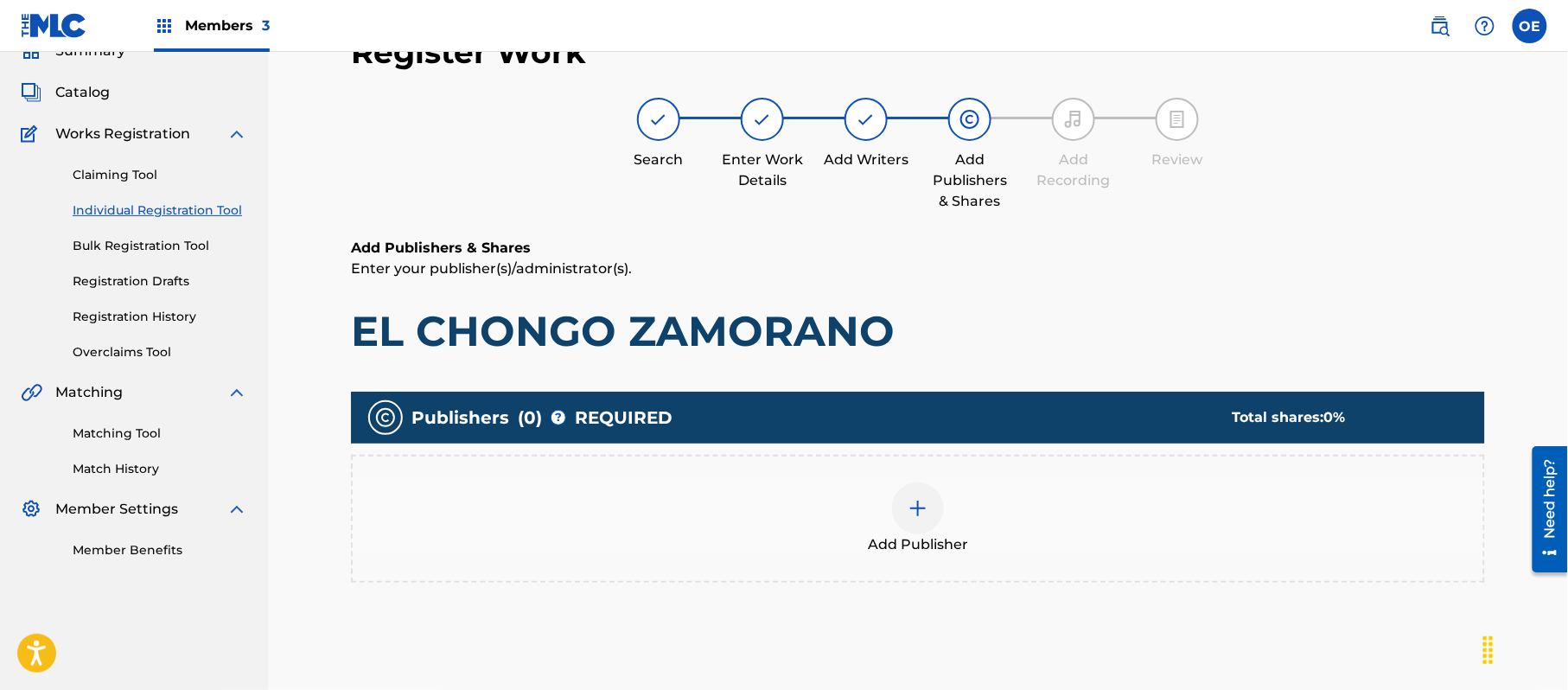scroll, scrollTop: 78, scrollLeft: 0, axis: vertical 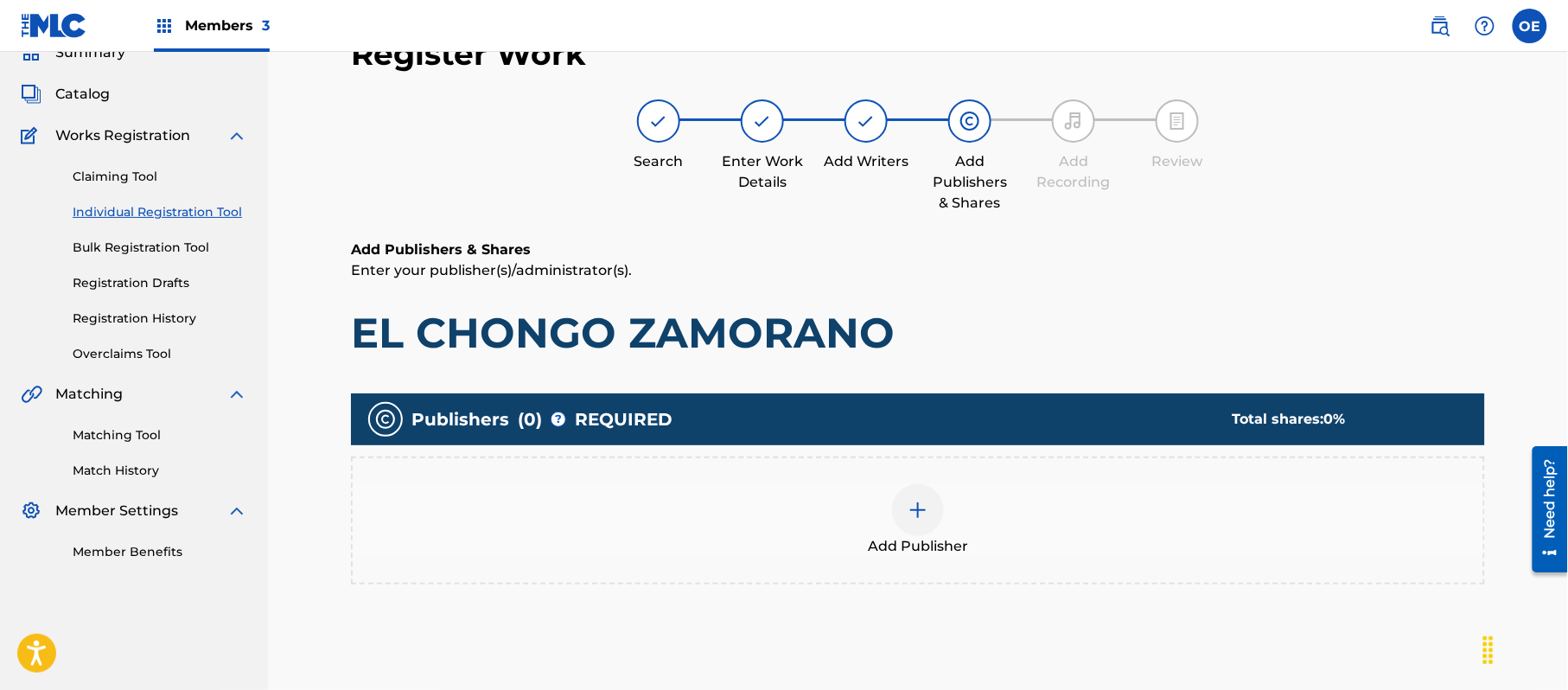 click at bounding box center [918, 510] 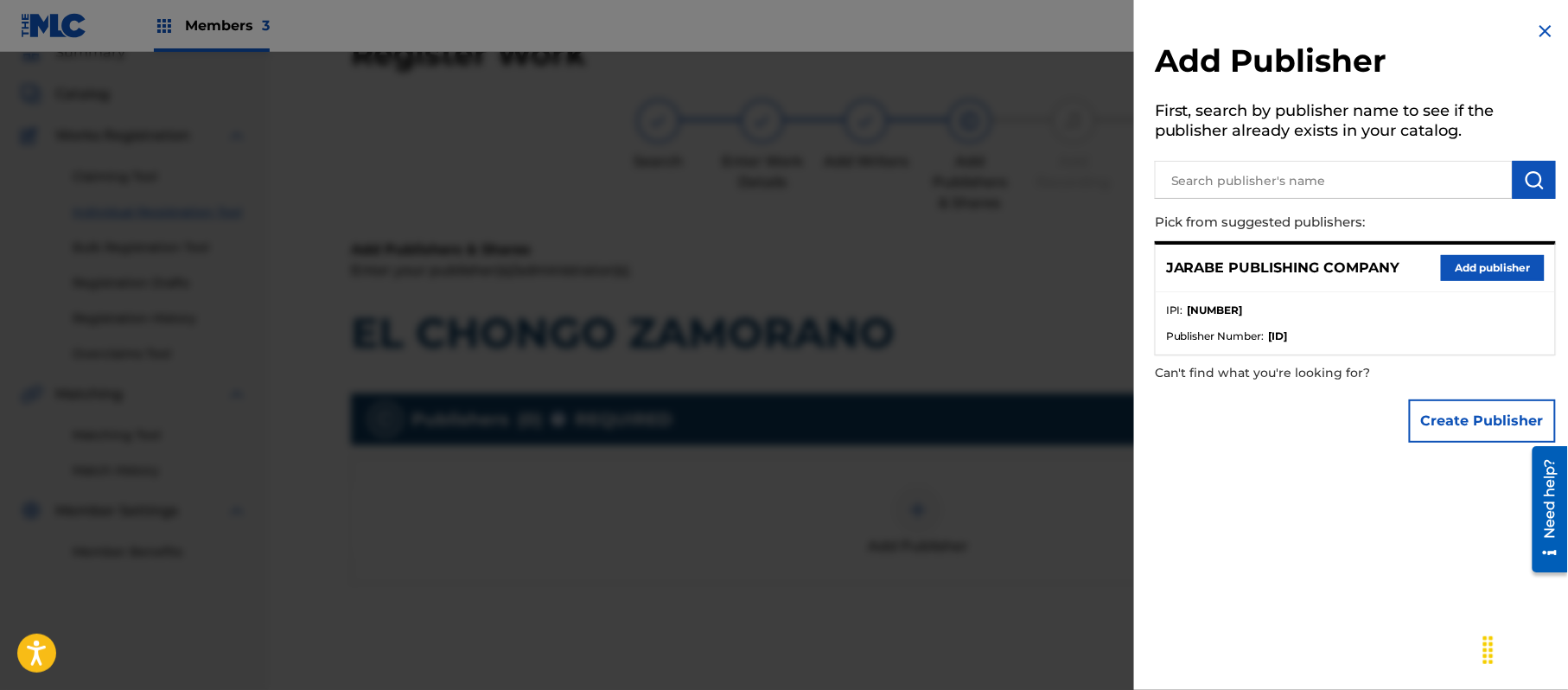 click on "Add publisher" at bounding box center (1493, 268) 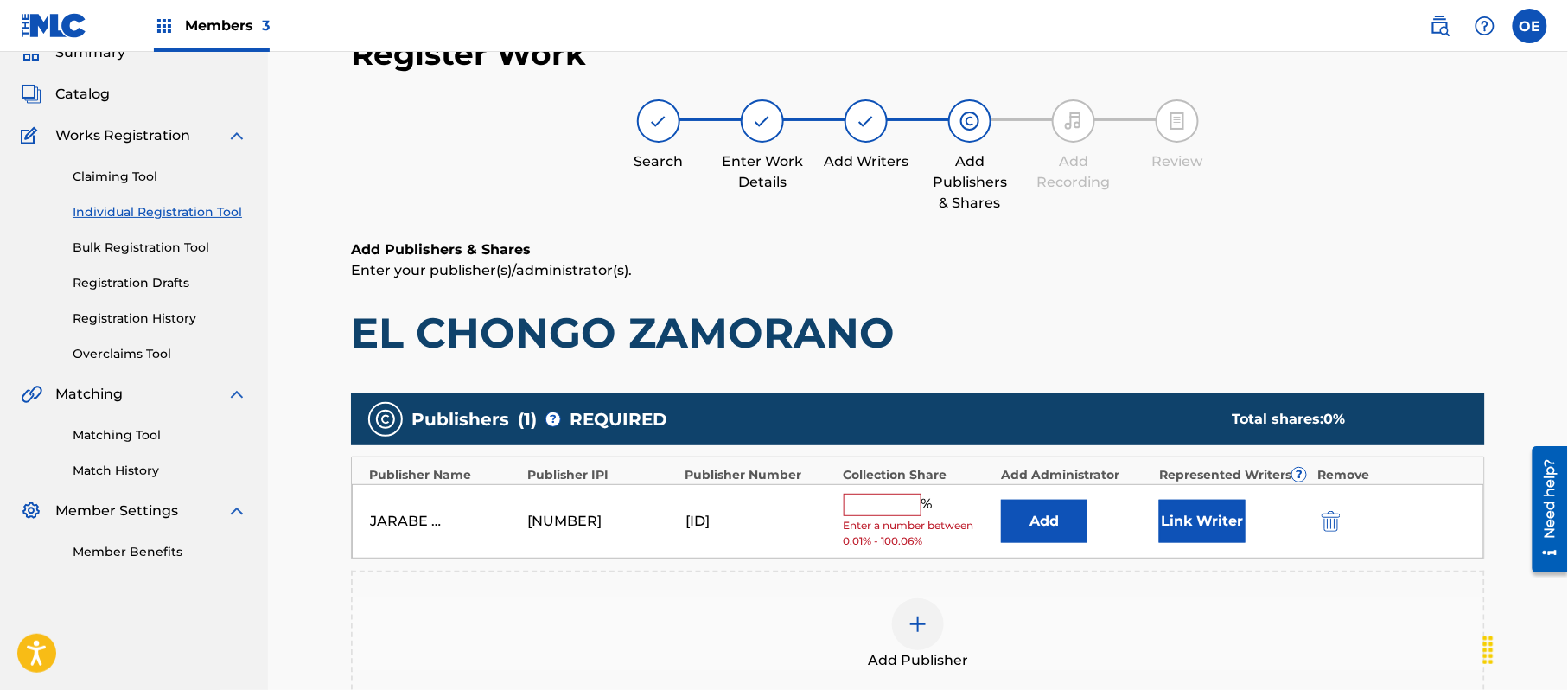 click at bounding box center [883, 505] 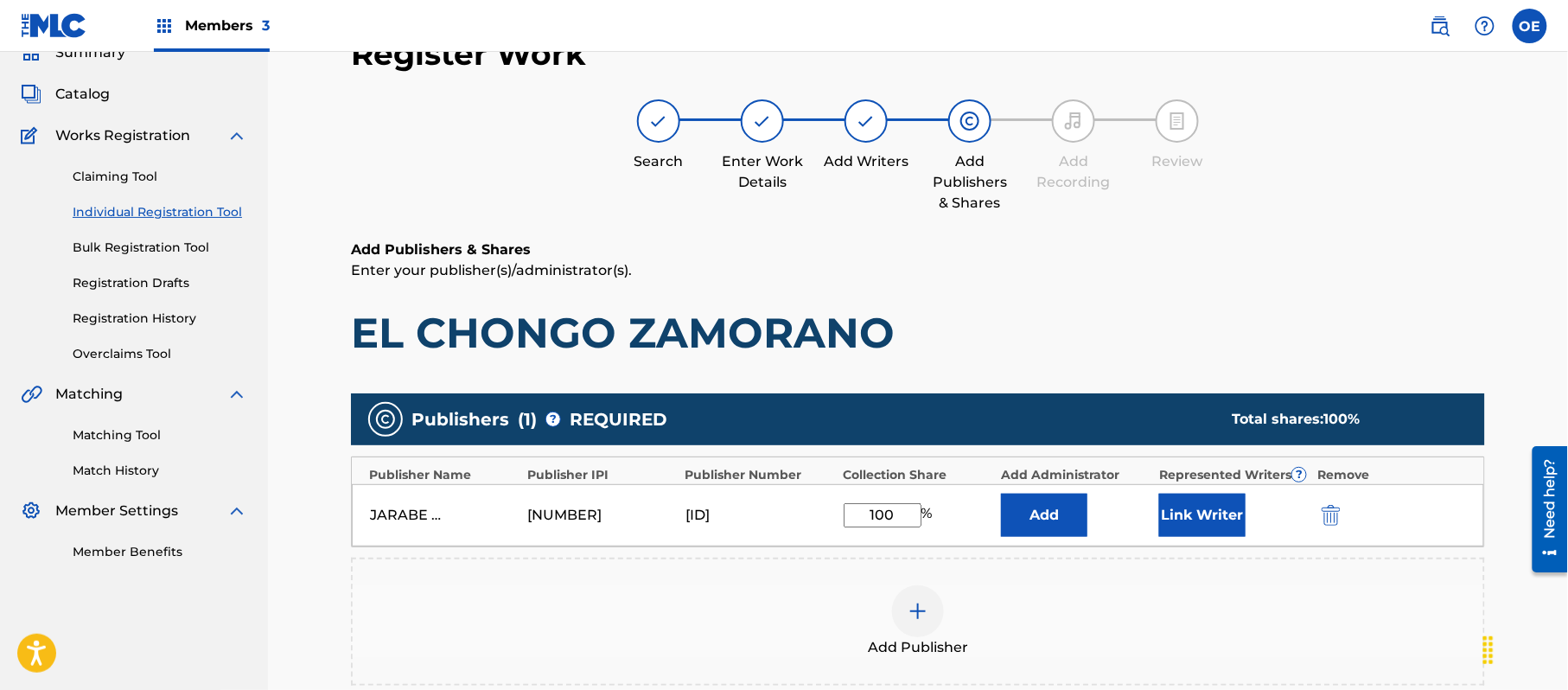 click on "Link Writer" at bounding box center (1202, 515) 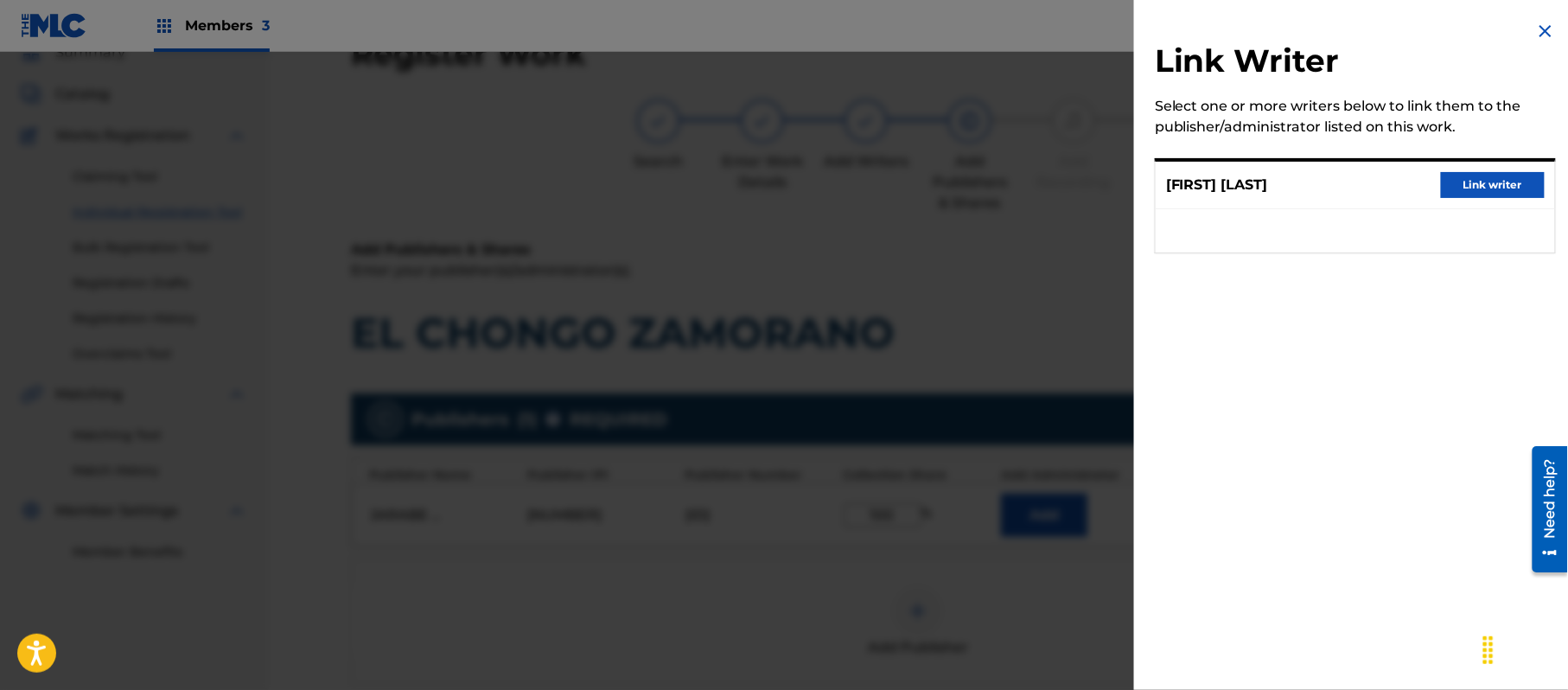 click on "[FIRST] [LAST] Link writer" at bounding box center (1355, 206) 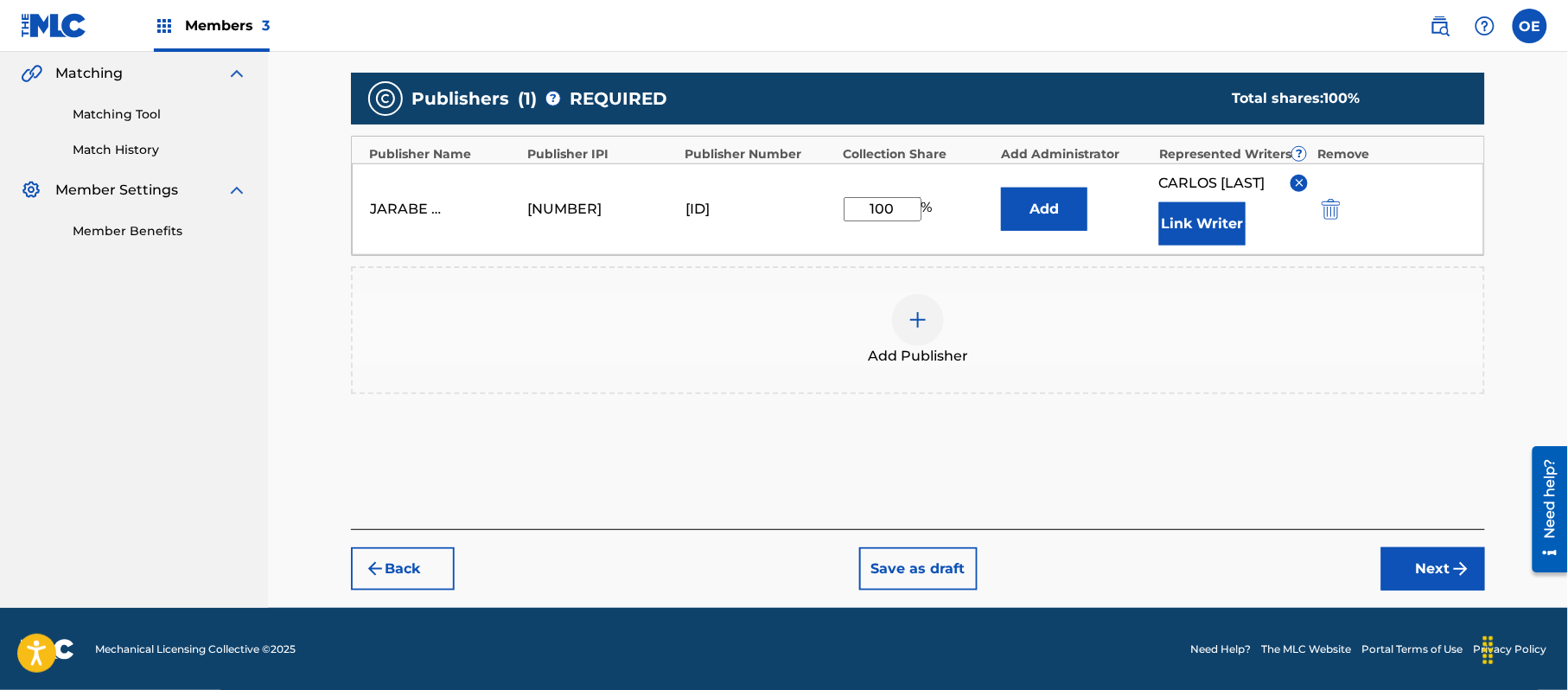 click on "Next" at bounding box center (1433, 569) 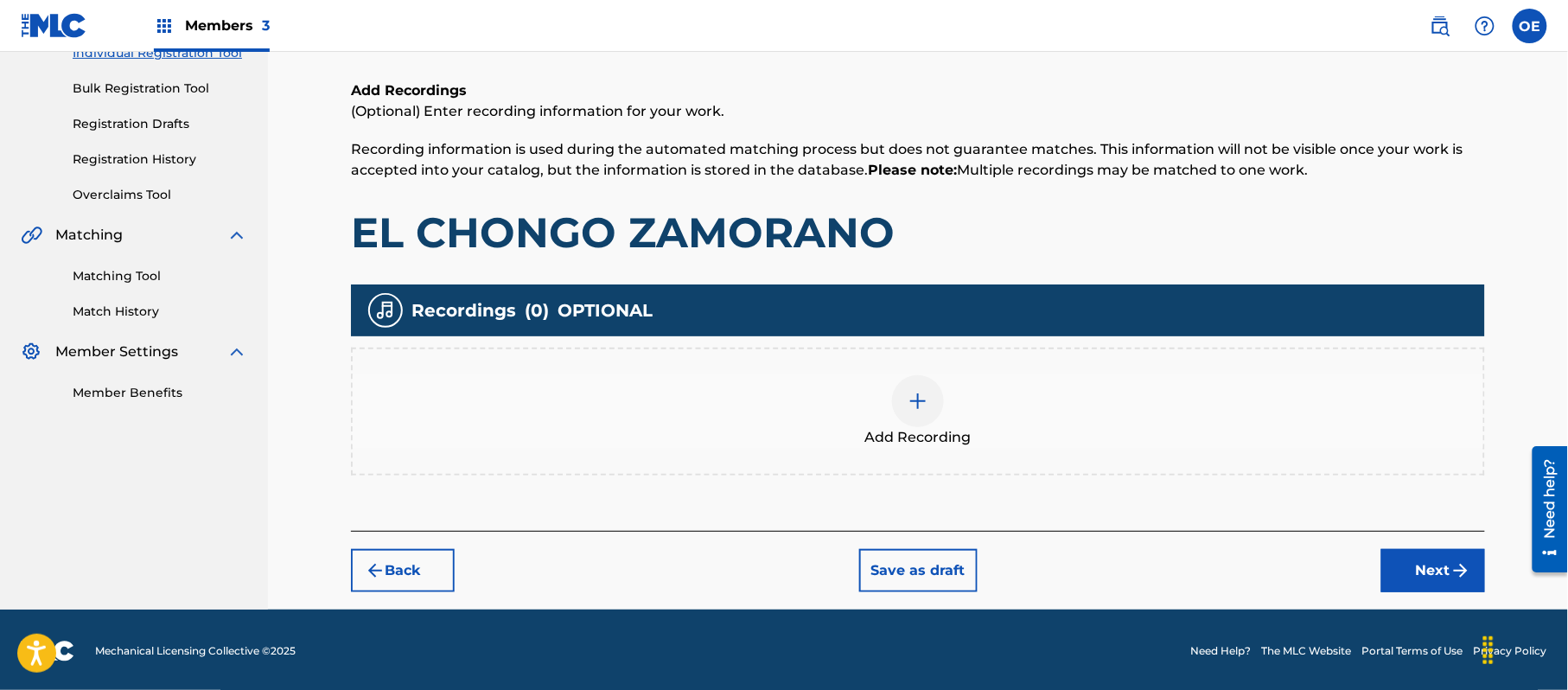click on "Next" at bounding box center (1433, 571) 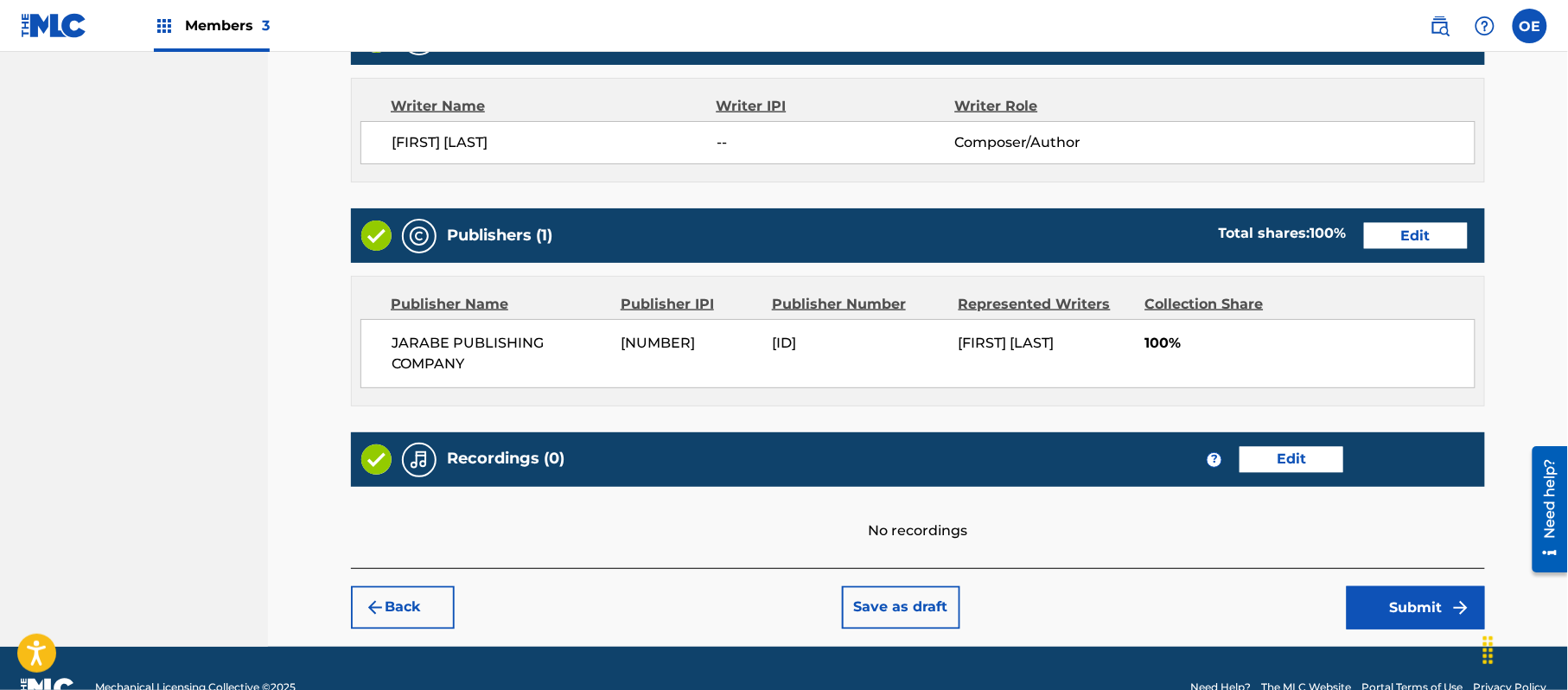 scroll, scrollTop: 772, scrollLeft: 0, axis: vertical 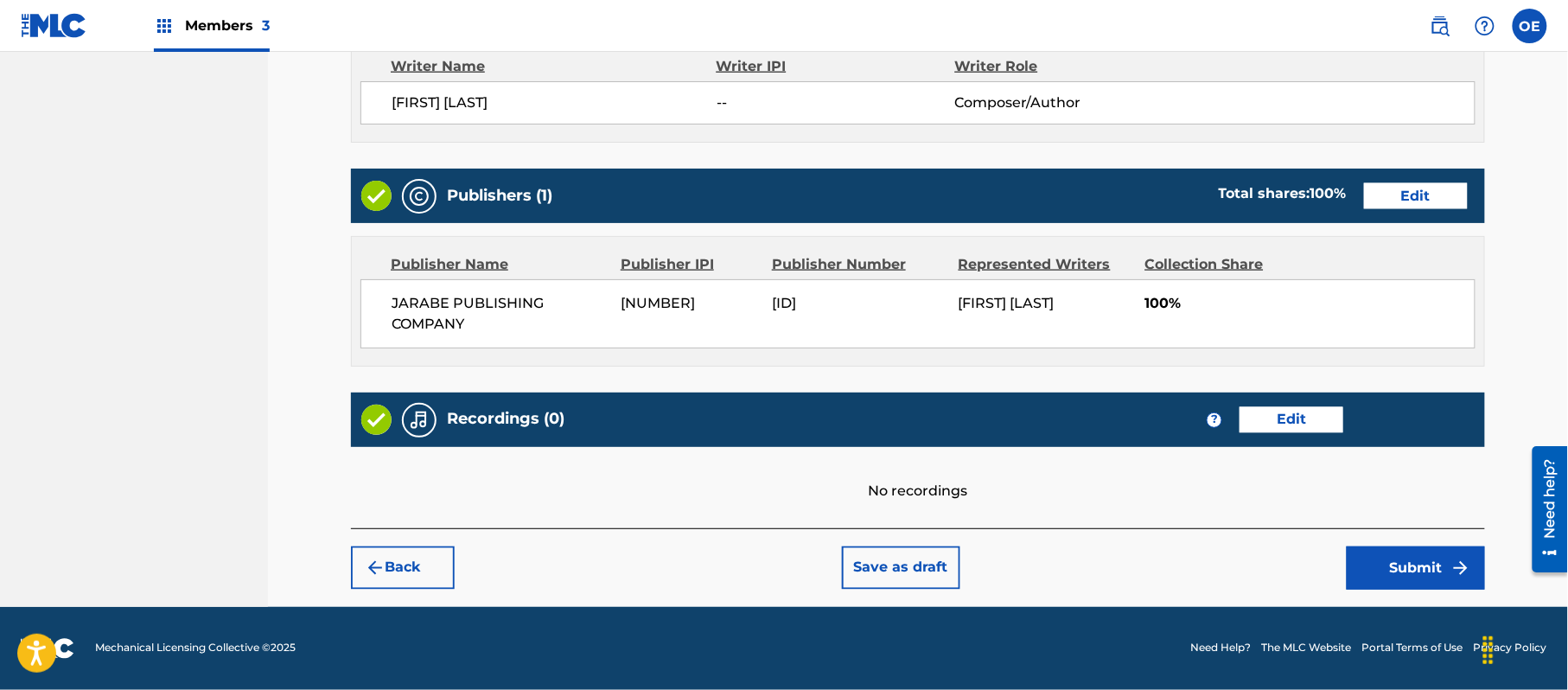 click on "Submit" at bounding box center [1416, 568] 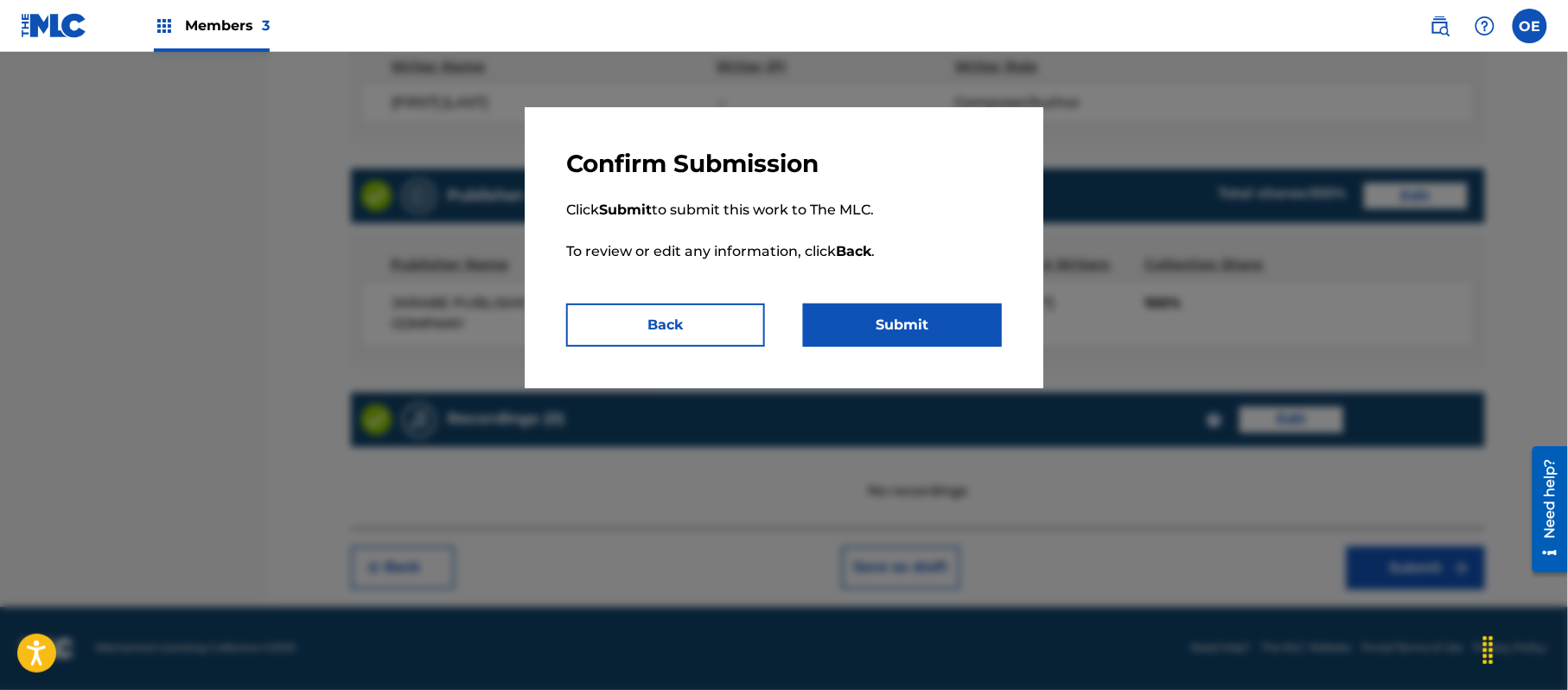 click on "Submit" at bounding box center (902, 325) 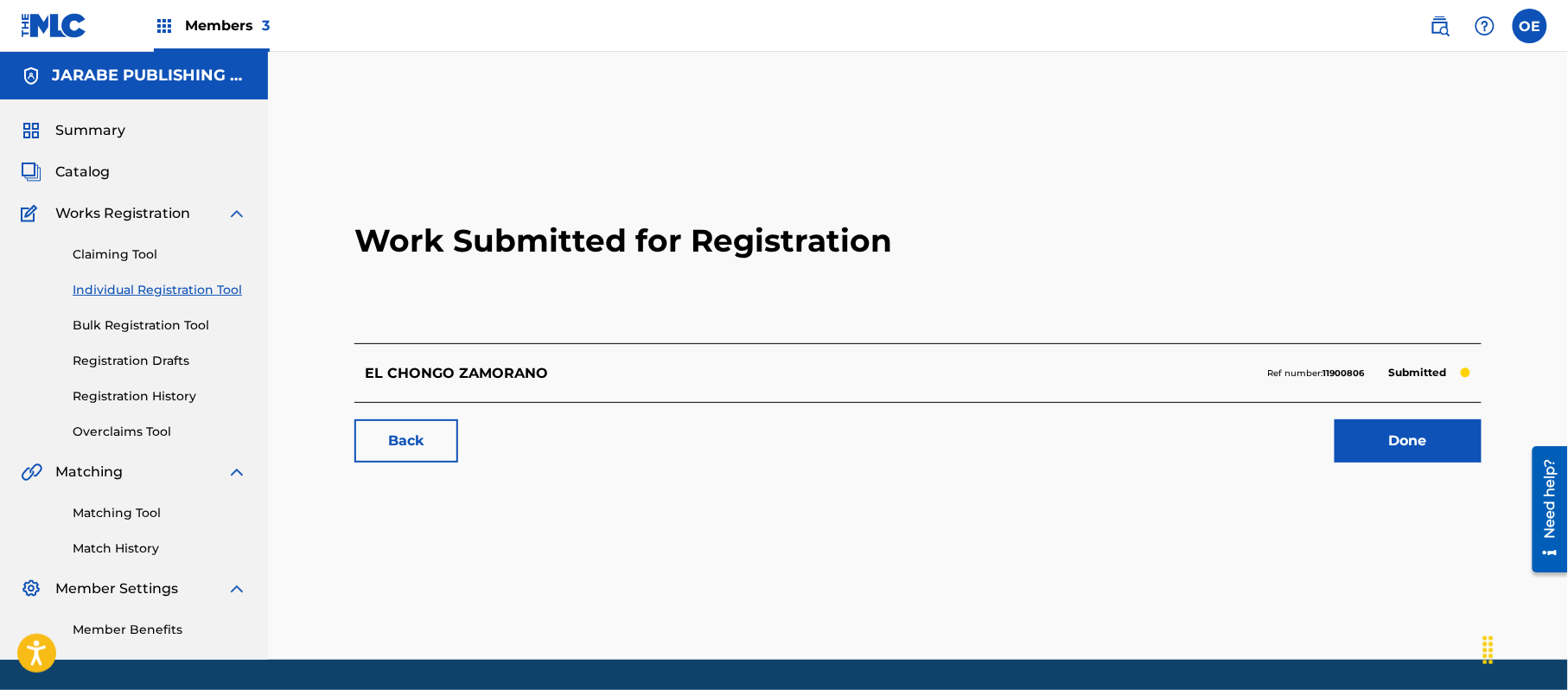 click on "Individual Registration Tool" at bounding box center (160, 290) 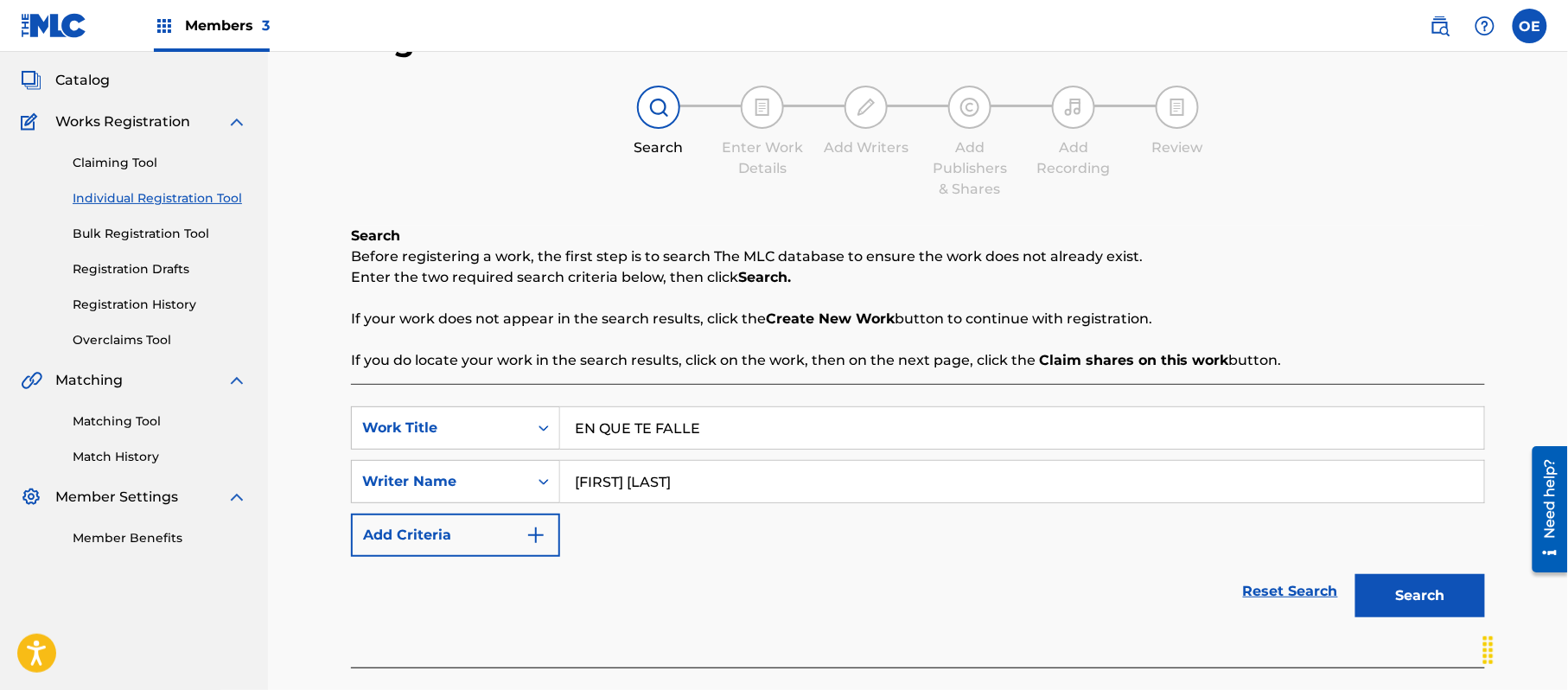 scroll, scrollTop: 188, scrollLeft: 0, axis: vertical 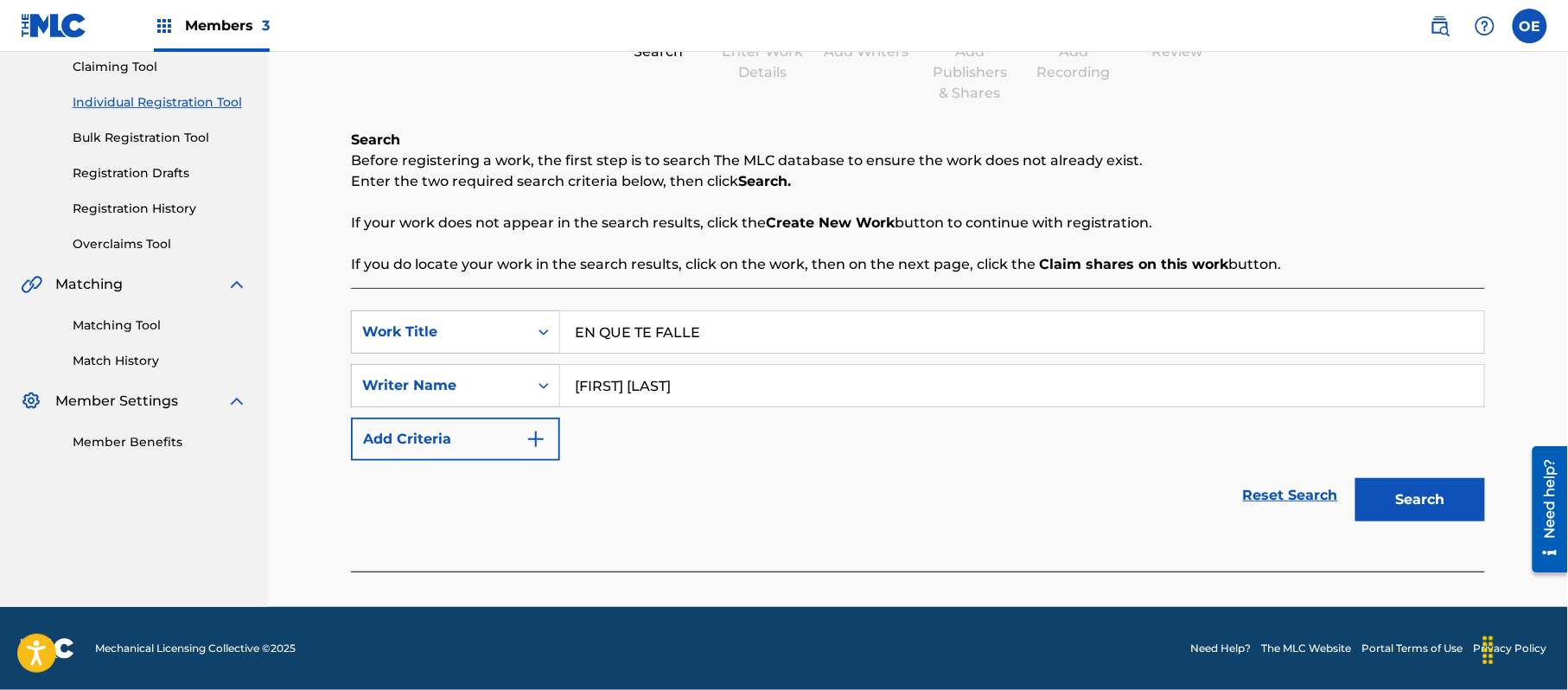 click on "Search" at bounding box center [1420, 500] 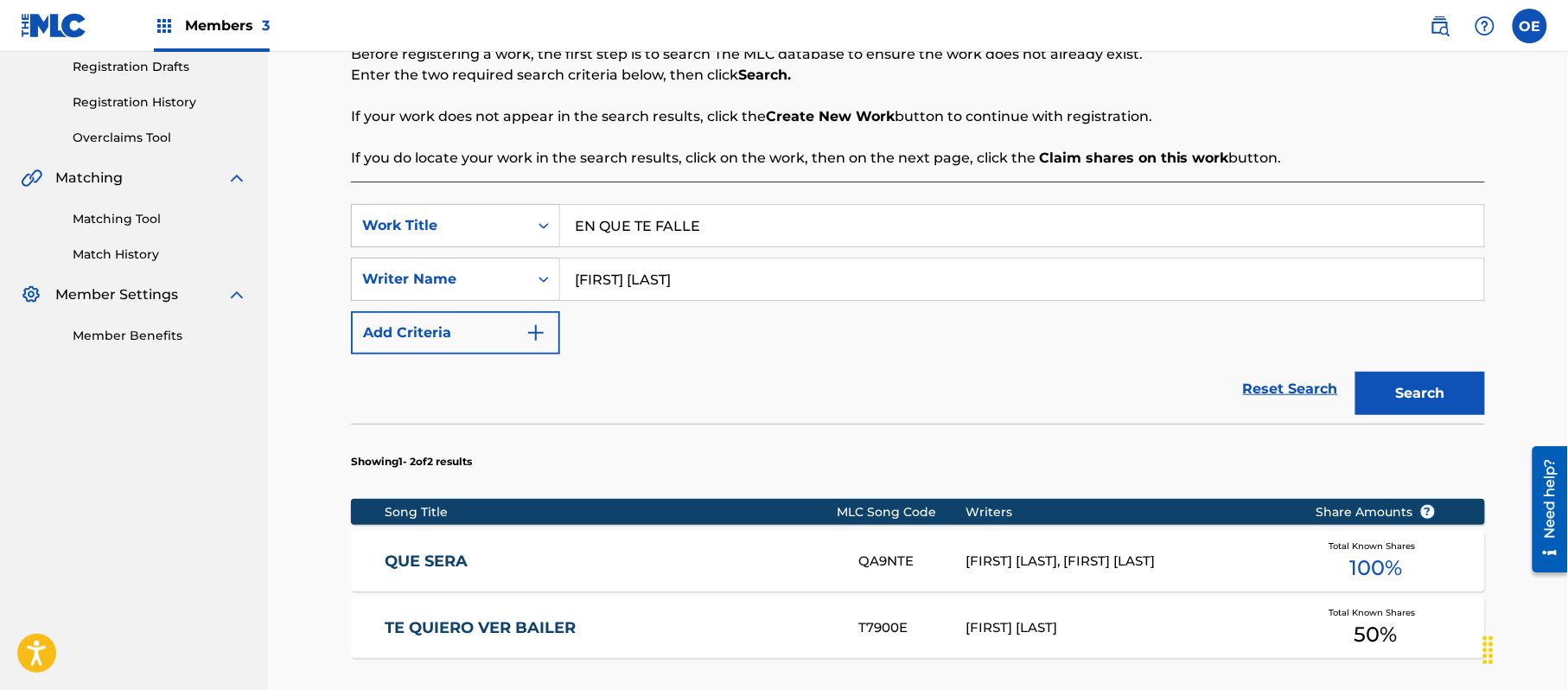 scroll, scrollTop: 574, scrollLeft: 0, axis: vertical 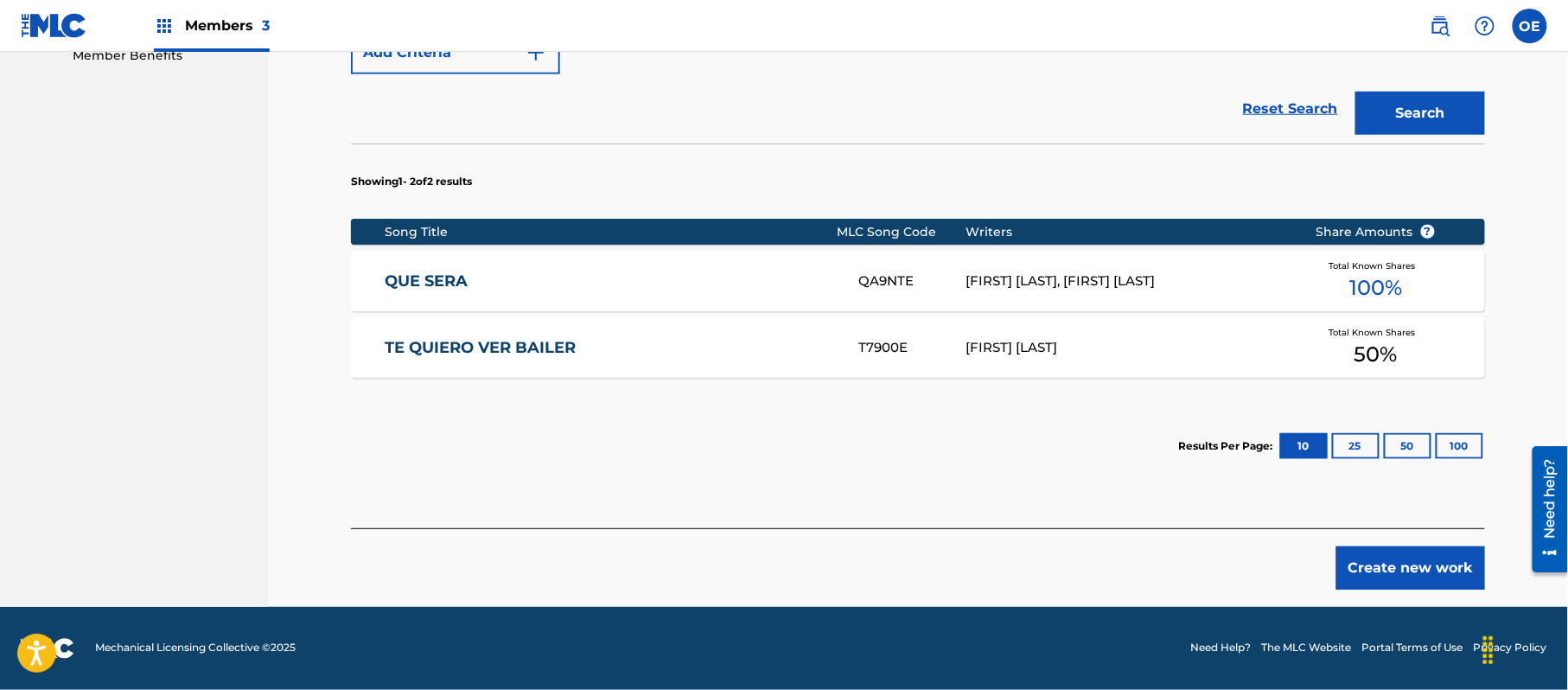 click on "Create new work" at bounding box center [1411, 568] 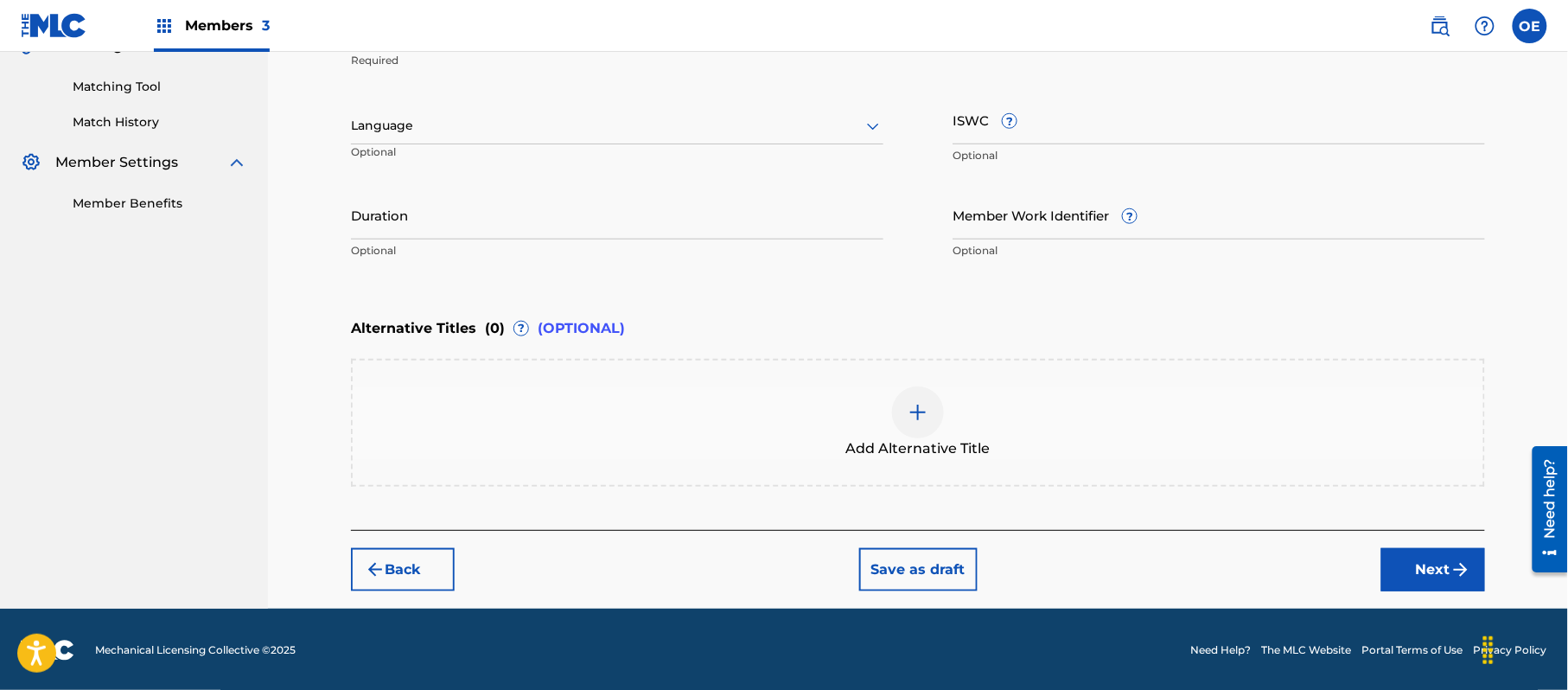 scroll, scrollTop: 311, scrollLeft: 0, axis: vertical 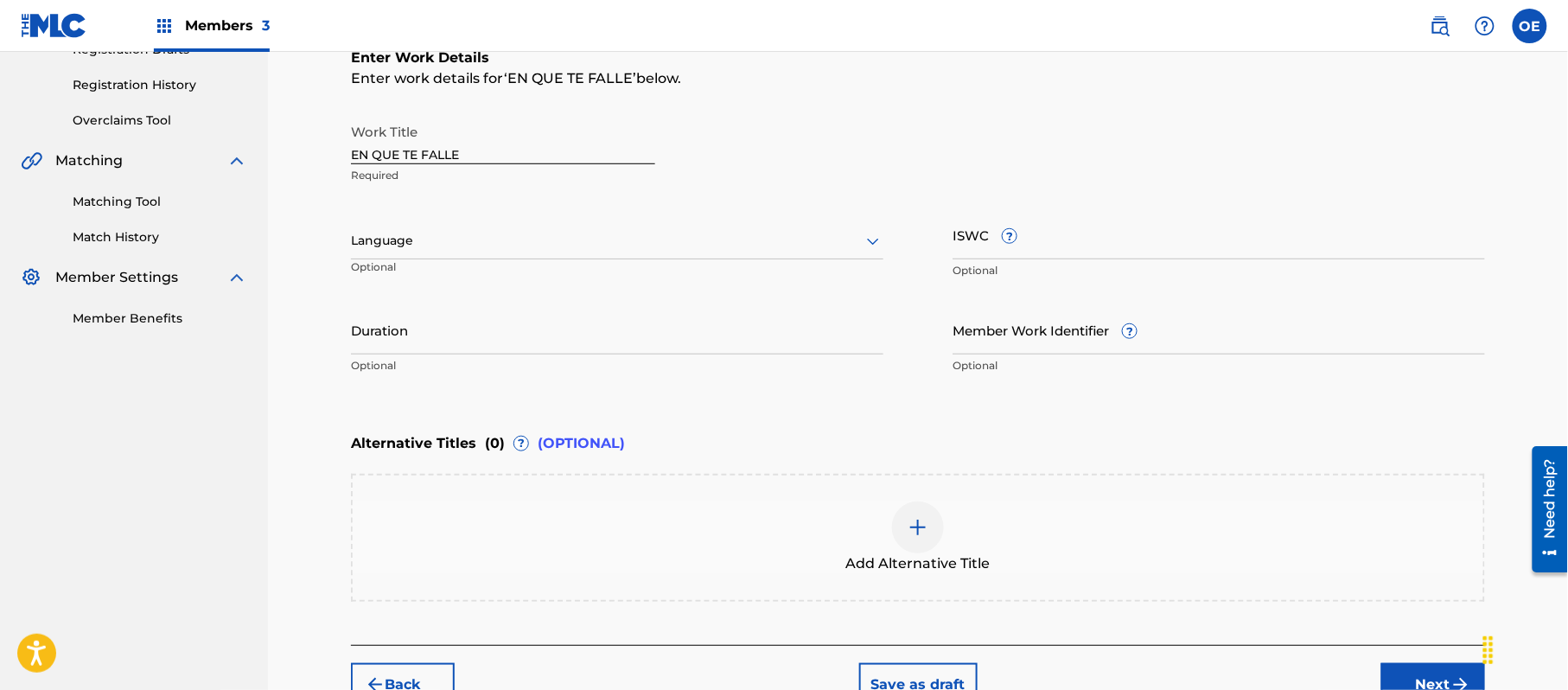 click at bounding box center (617, 240) 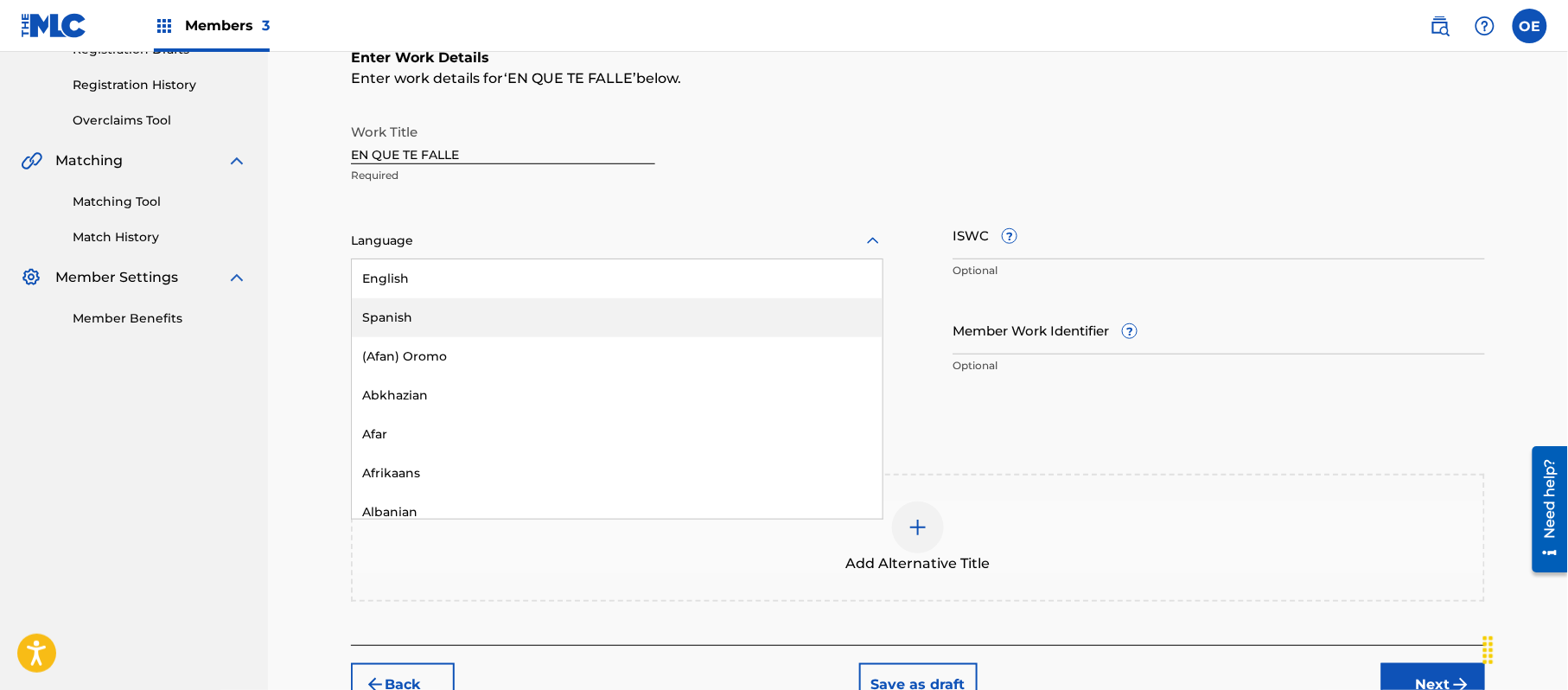 click on "Spanish" at bounding box center (617, 317) 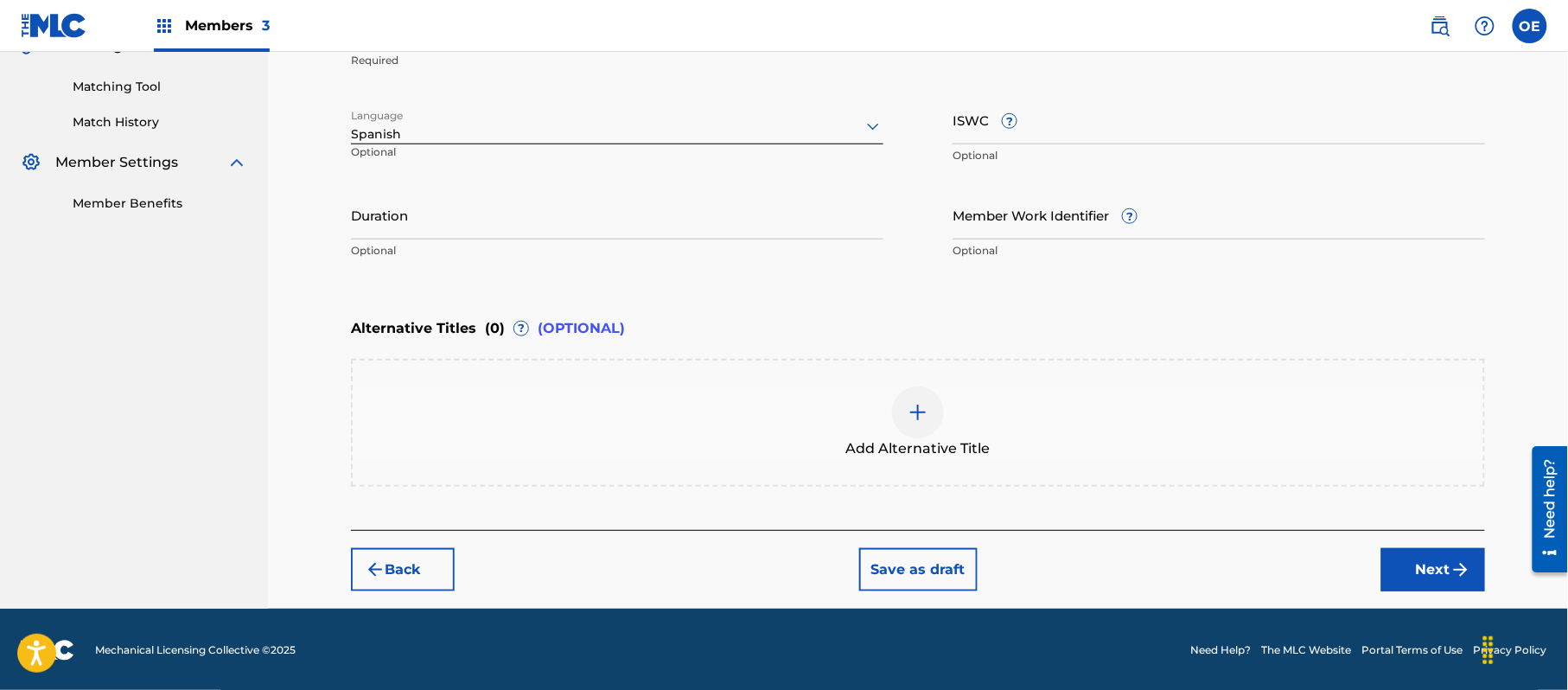 click on "Next" at bounding box center [1433, 570] 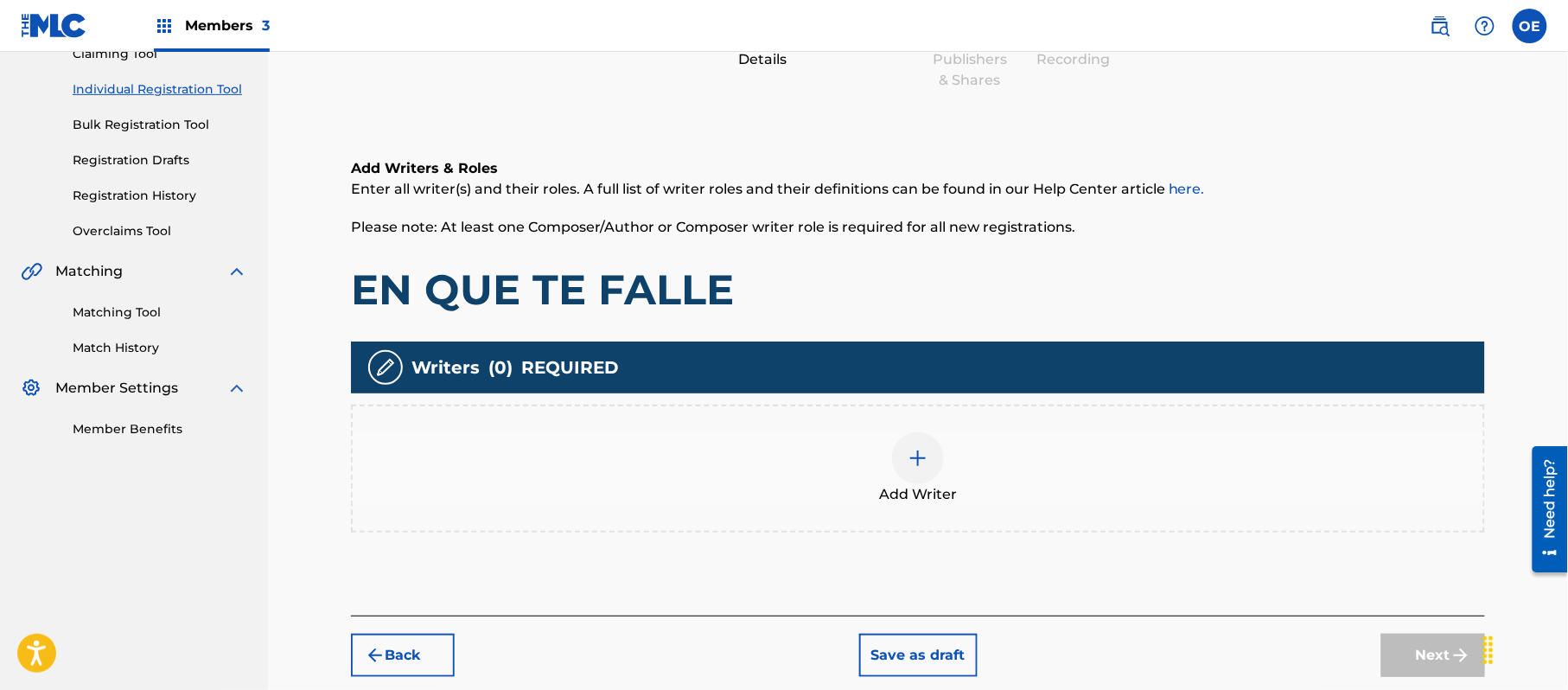 scroll, scrollTop: 78, scrollLeft: 0, axis: vertical 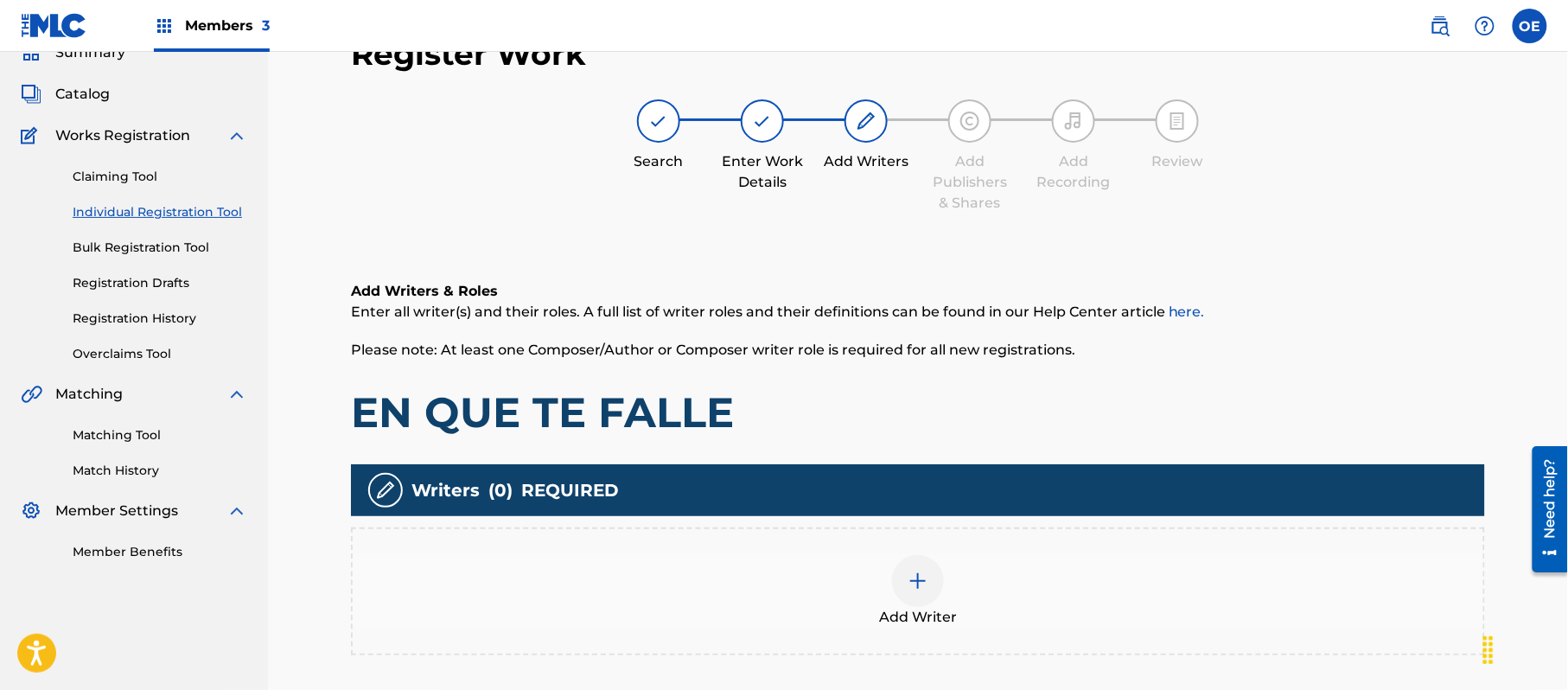 click on "Add Writer" at bounding box center (918, 591) 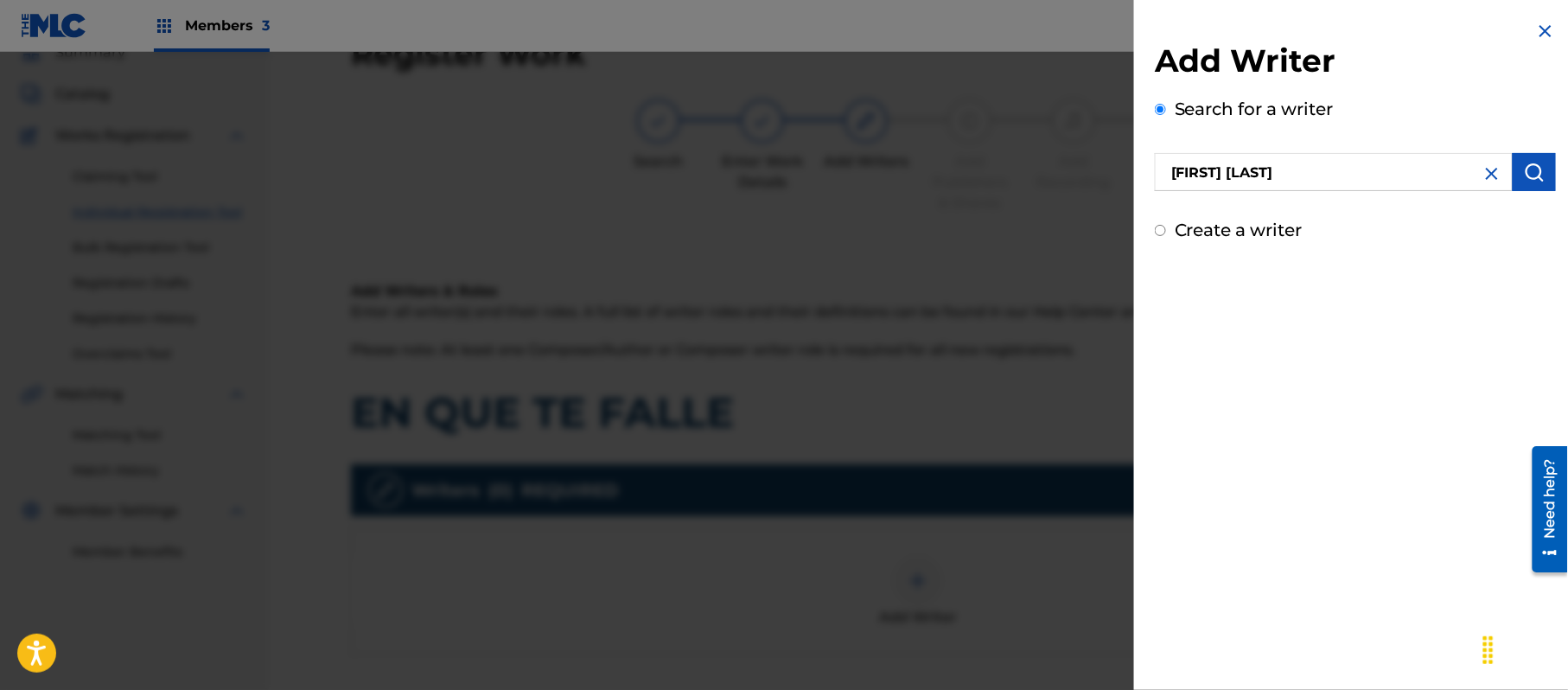 click at bounding box center (1534, 172) 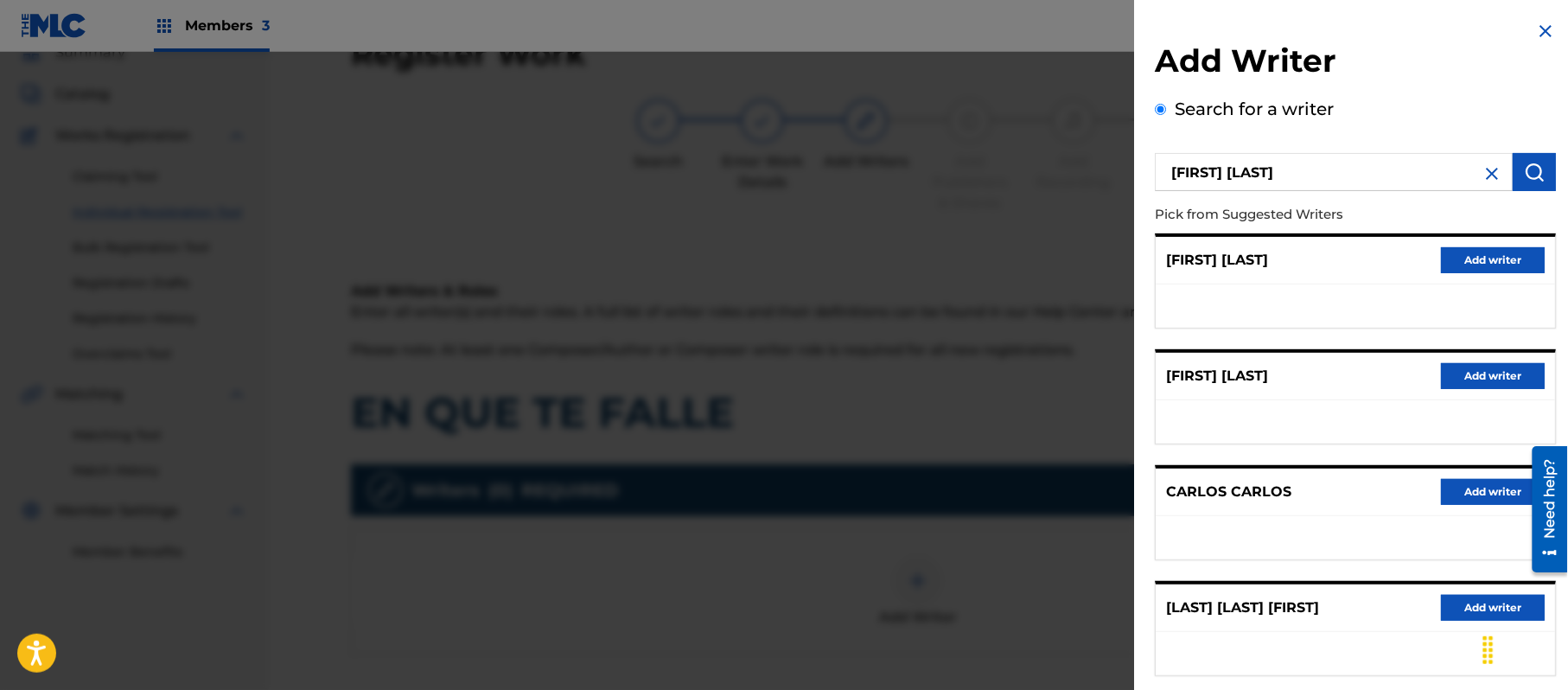 click on "Add writer" at bounding box center (1493, 260) 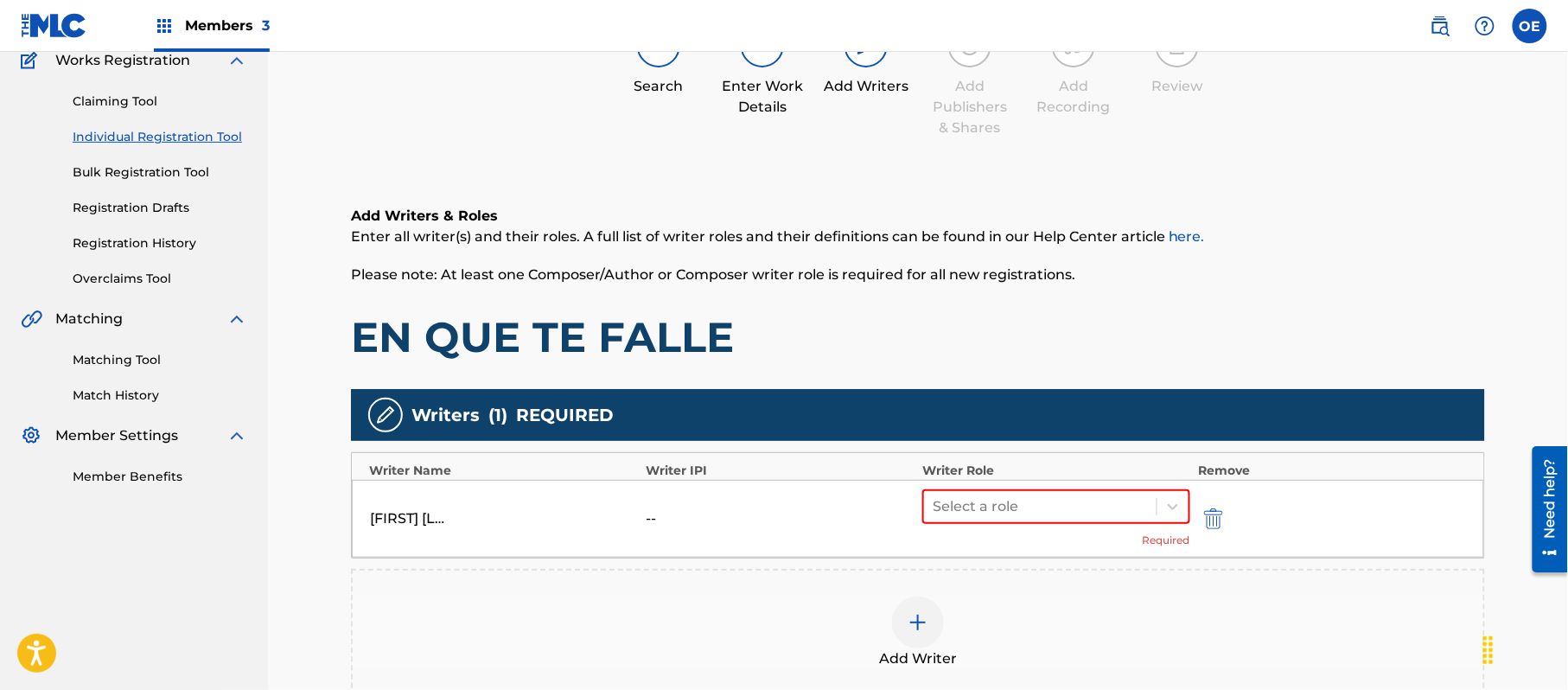 scroll, scrollTop: 194, scrollLeft: 0, axis: vertical 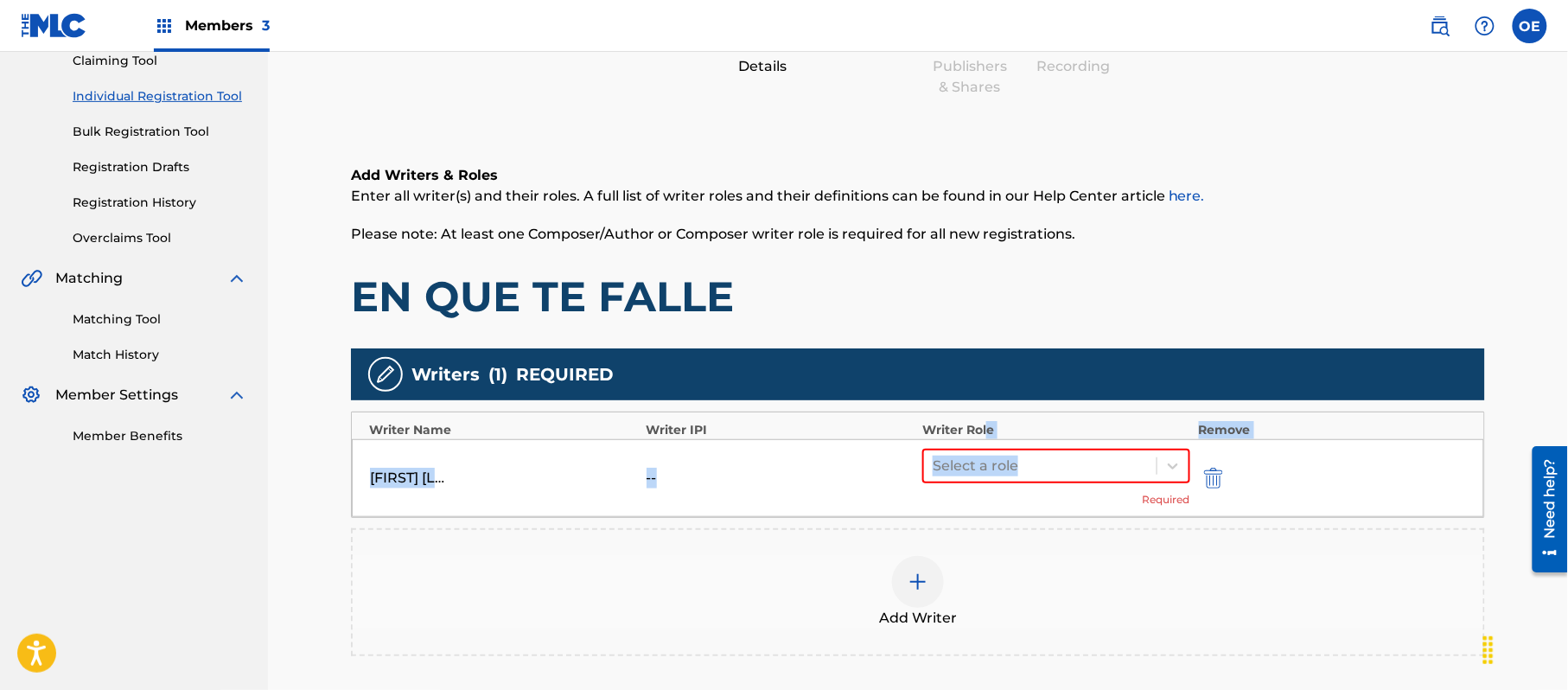 click on "Writer Name Writer IPI Writer Role Remove [FIRST] [LAST] -- Select a role Required" at bounding box center (918, 464) 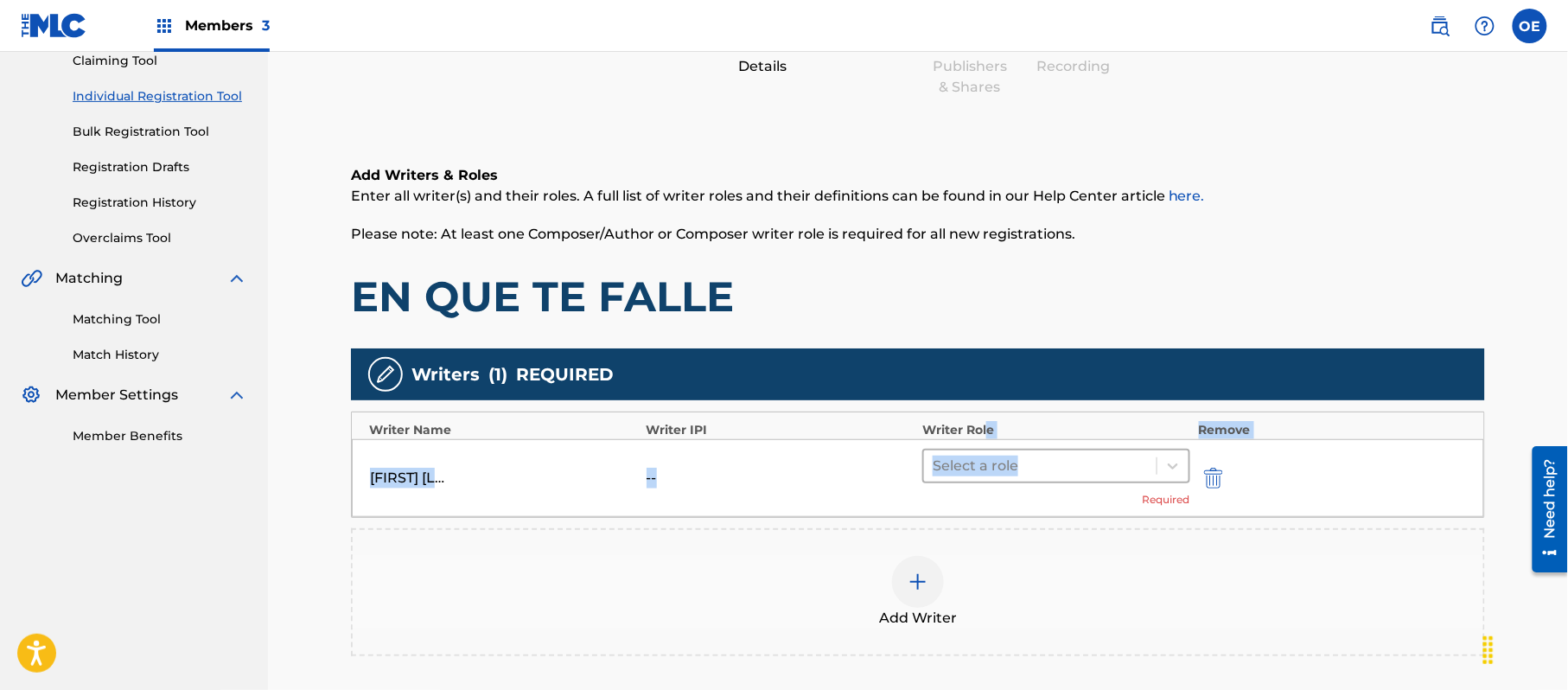 click at bounding box center [1040, 466] 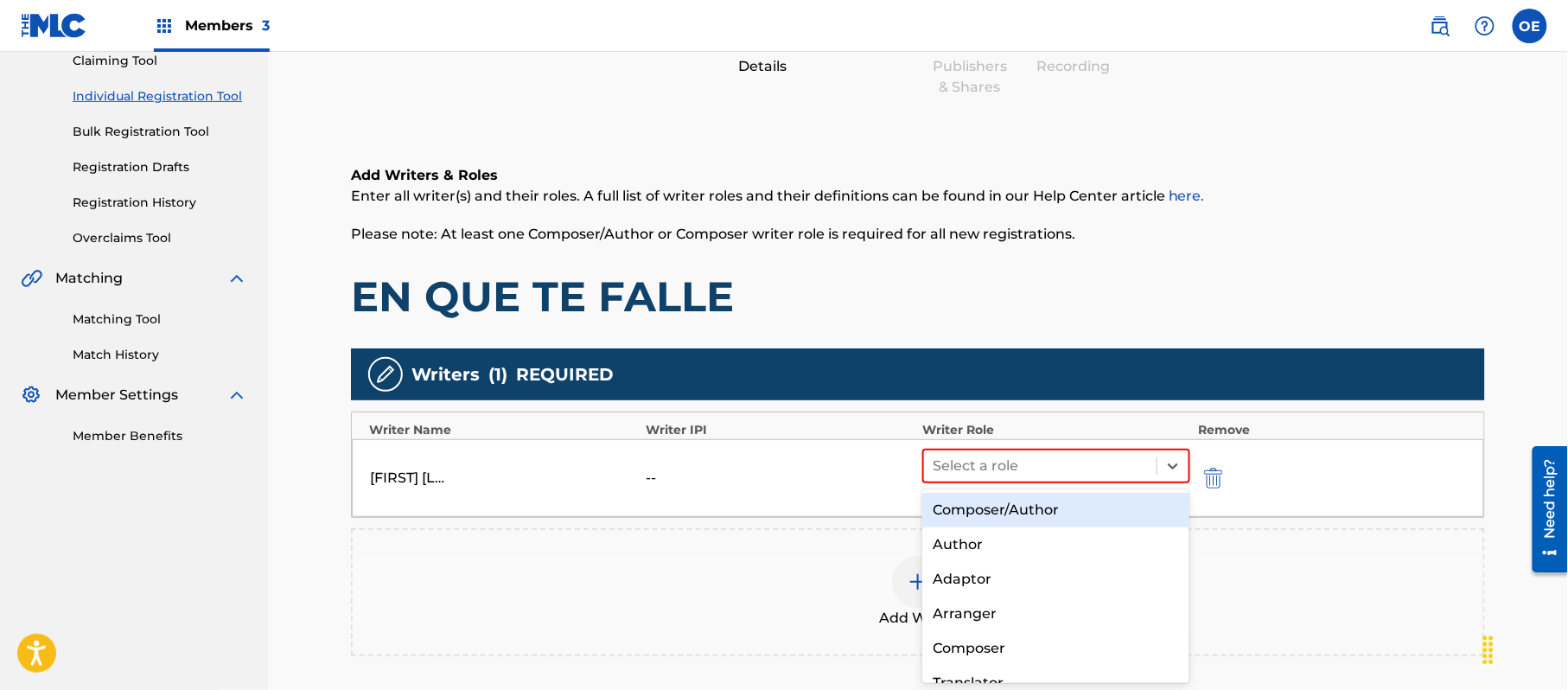 click on "Composer/Author" at bounding box center (1055, 510) 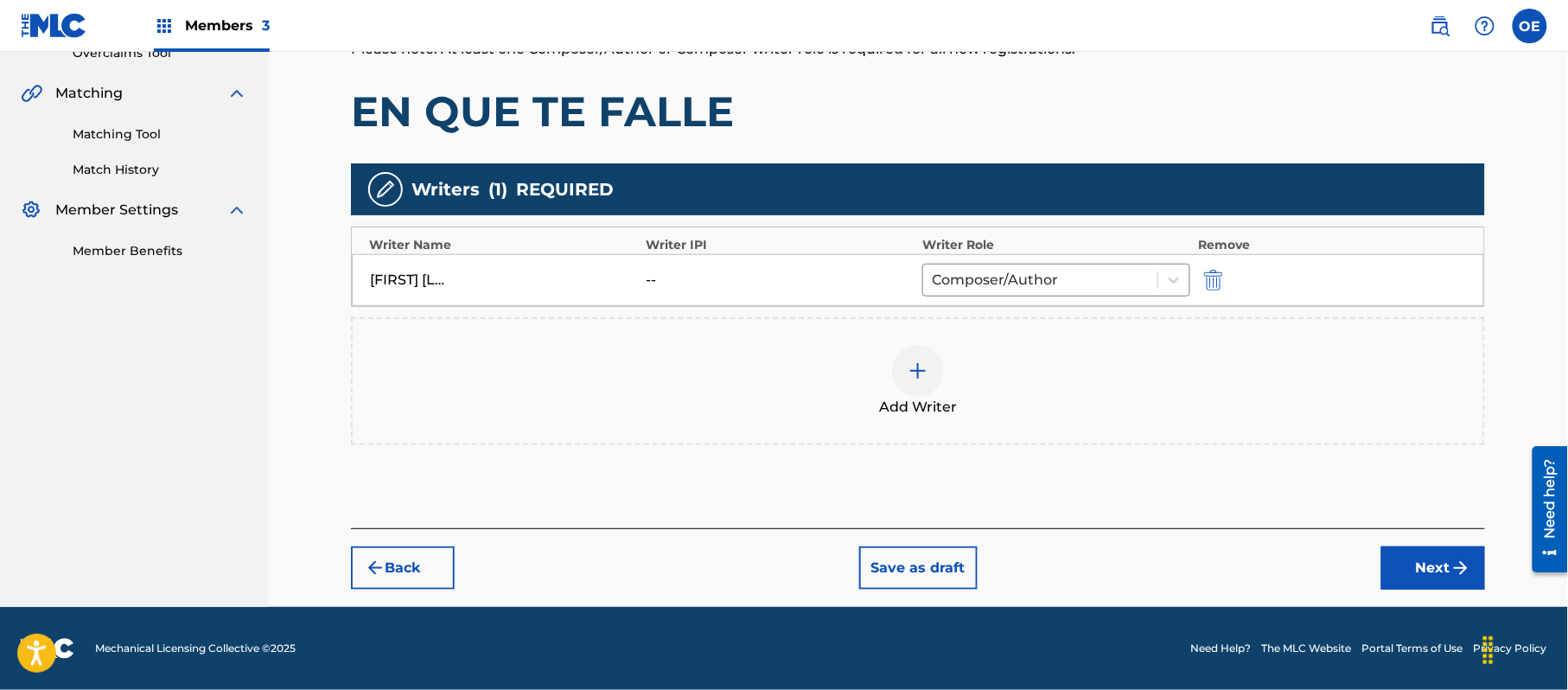 click on "Next" at bounding box center [1433, 568] 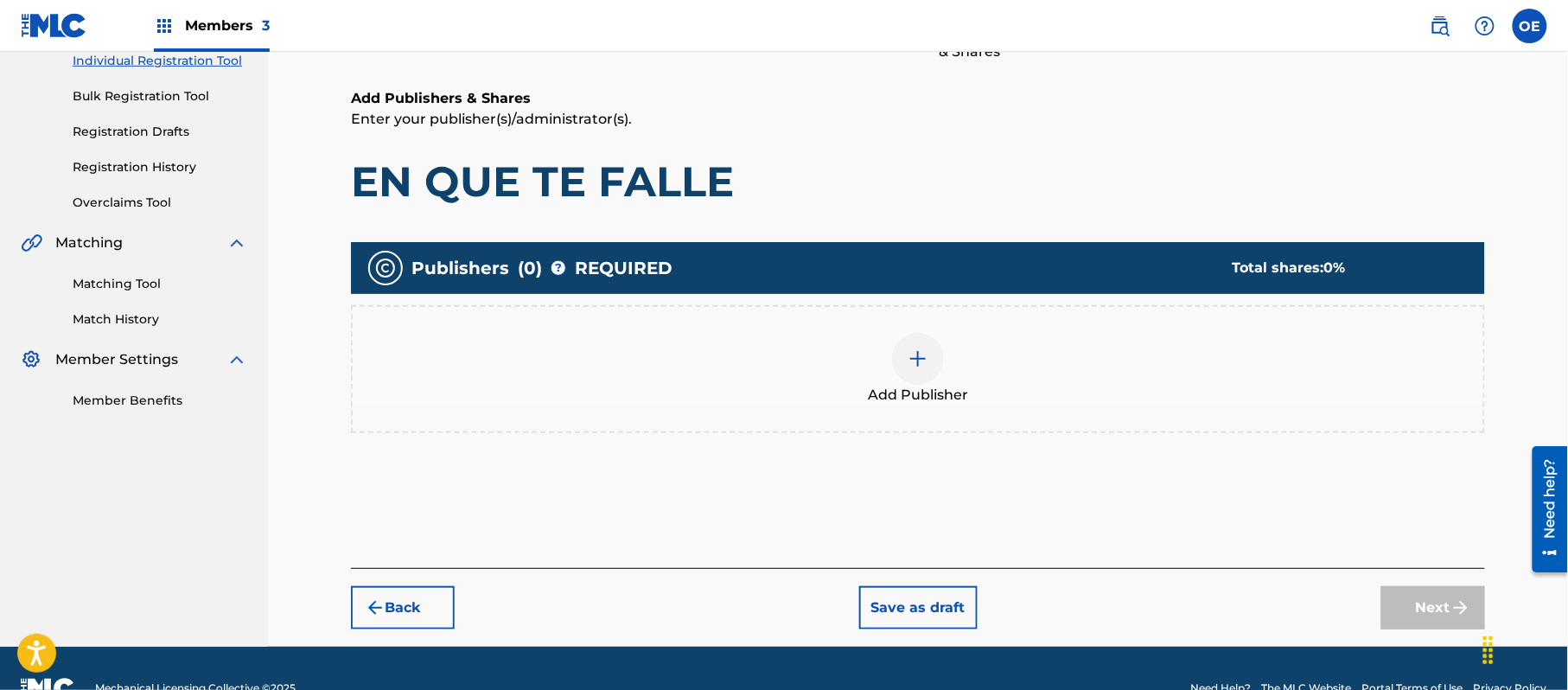 scroll, scrollTop: 78, scrollLeft: 0, axis: vertical 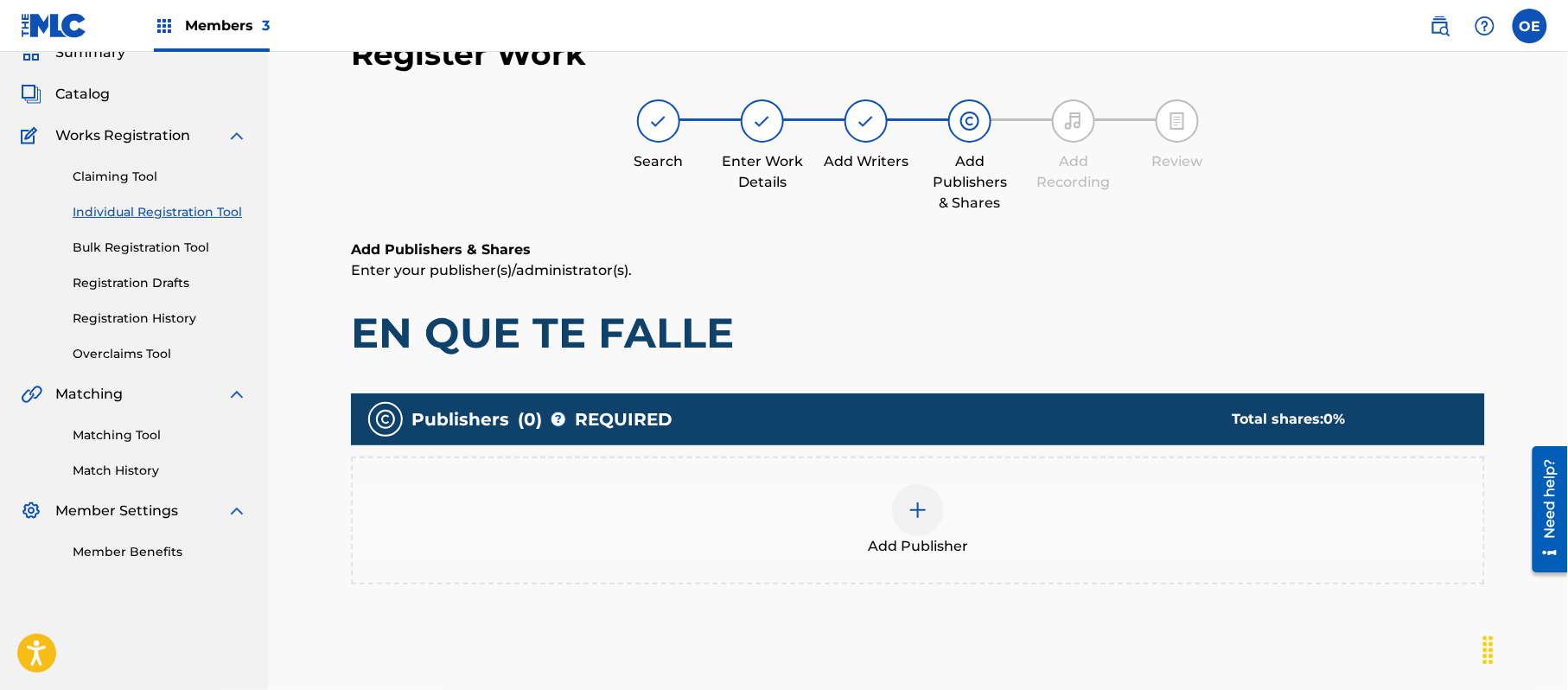 click on "Add Publisher" at bounding box center (918, 521) 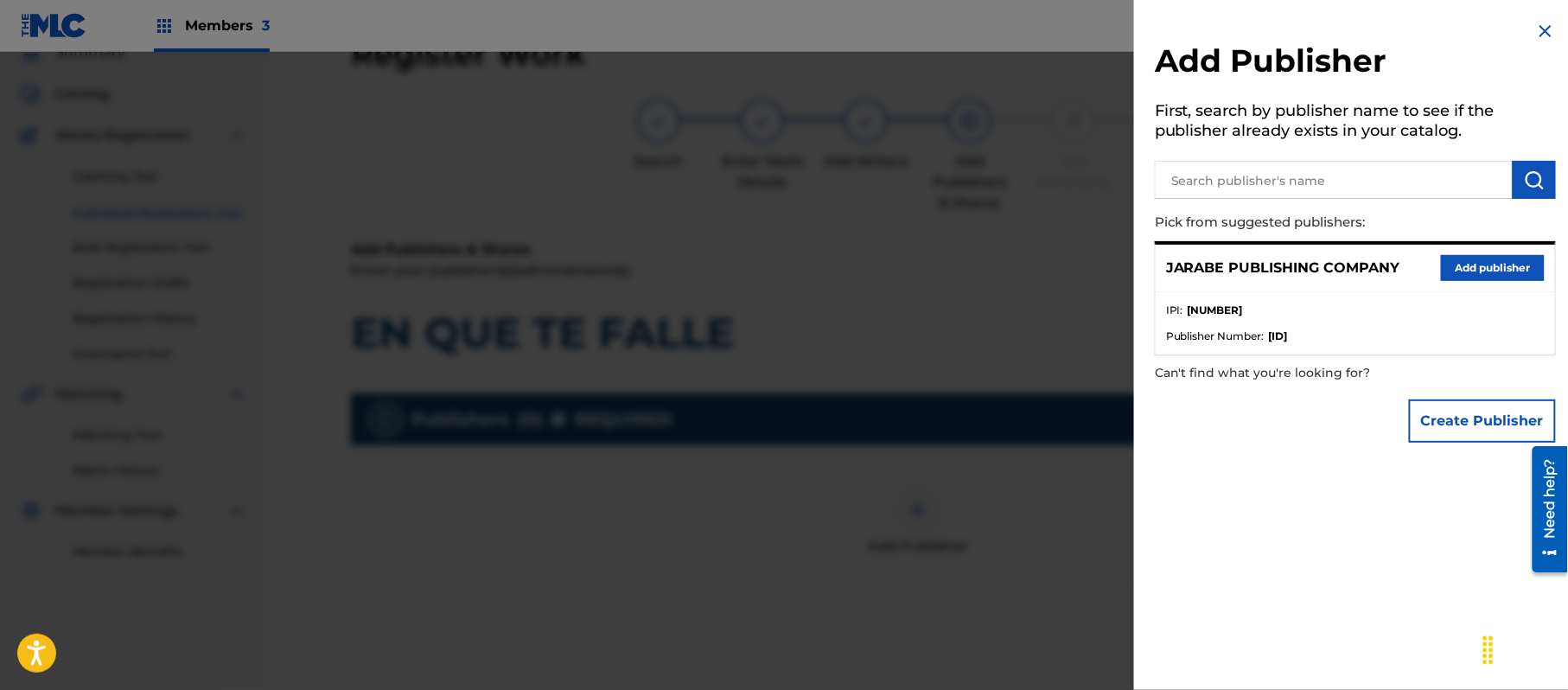 click on "Add publisher" at bounding box center [1493, 268] 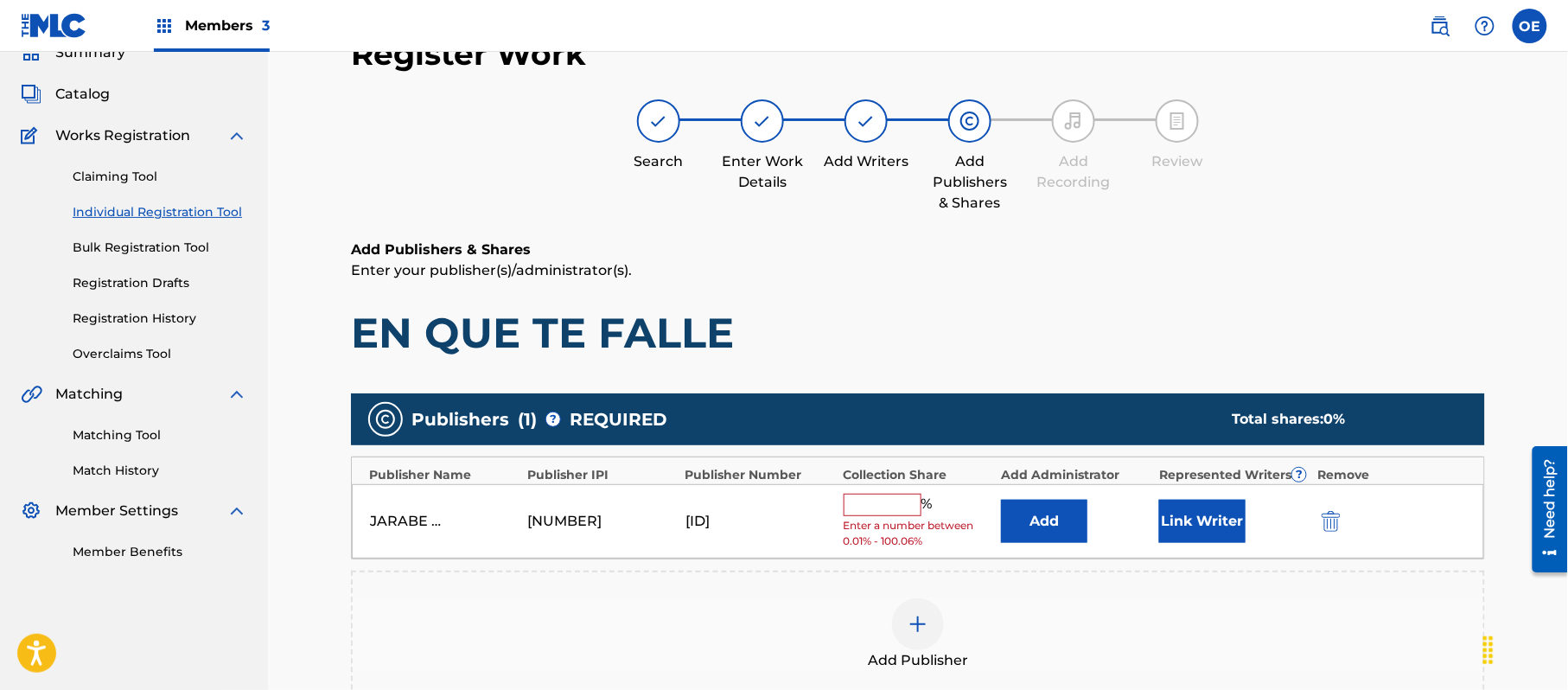 click at bounding box center (883, 505) 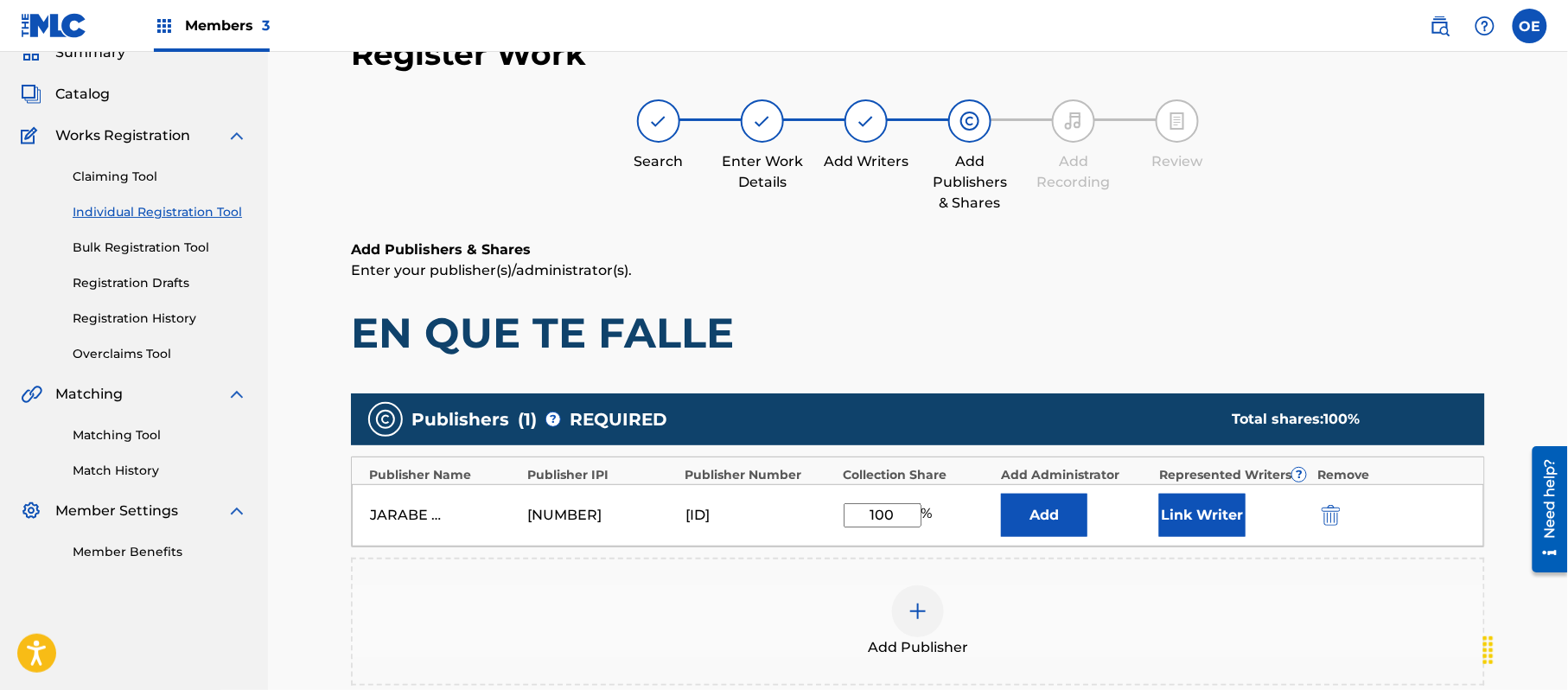 click on "Link Writer" at bounding box center [1202, 515] 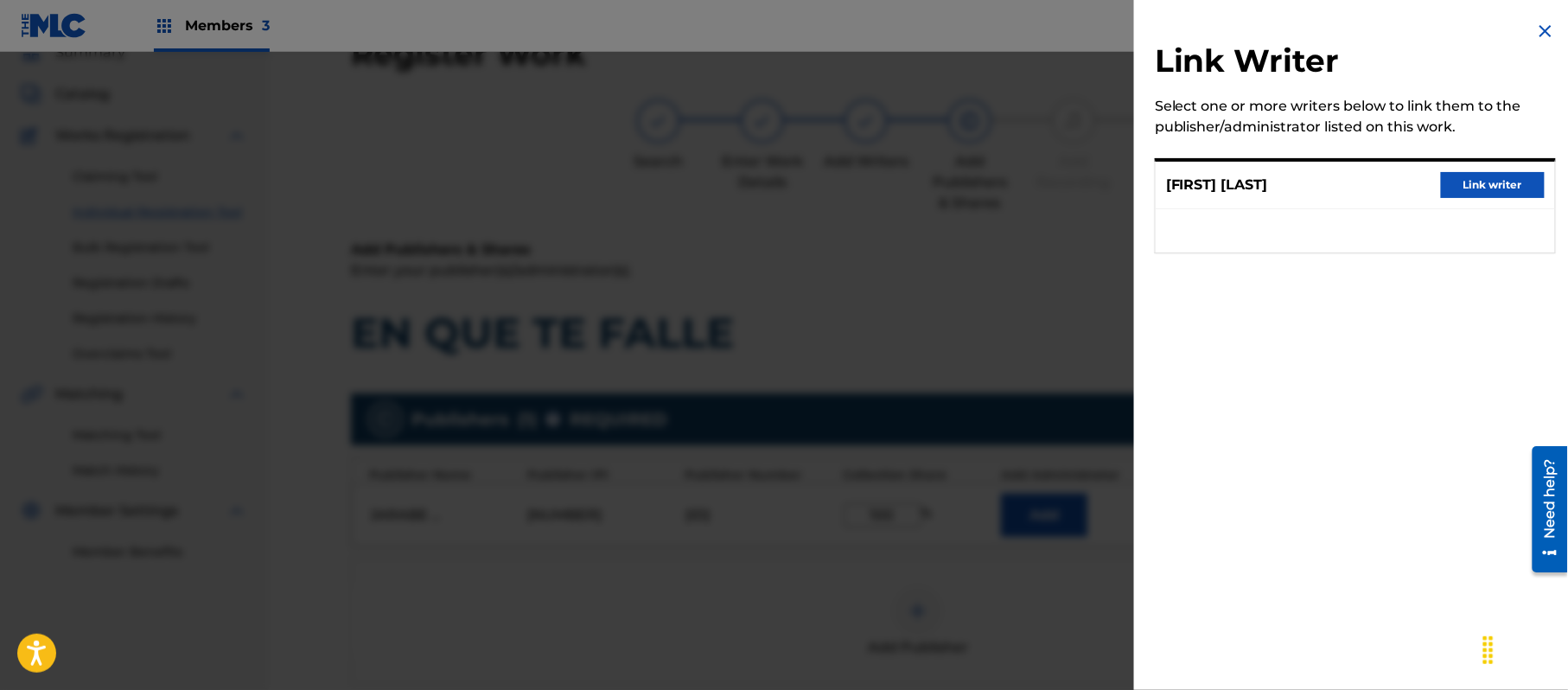 click on "Link writer" at bounding box center (1493, 185) 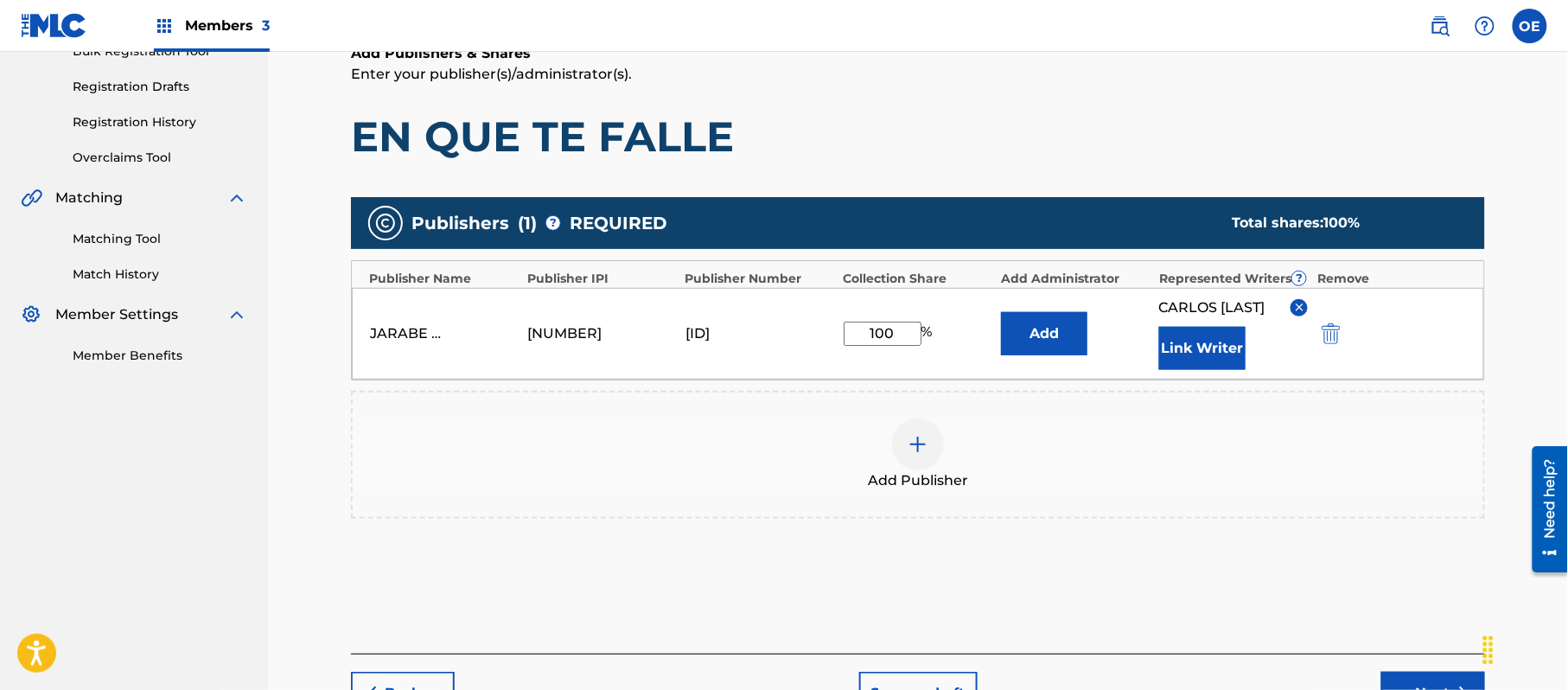 scroll, scrollTop: 399, scrollLeft: 0, axis: vertical 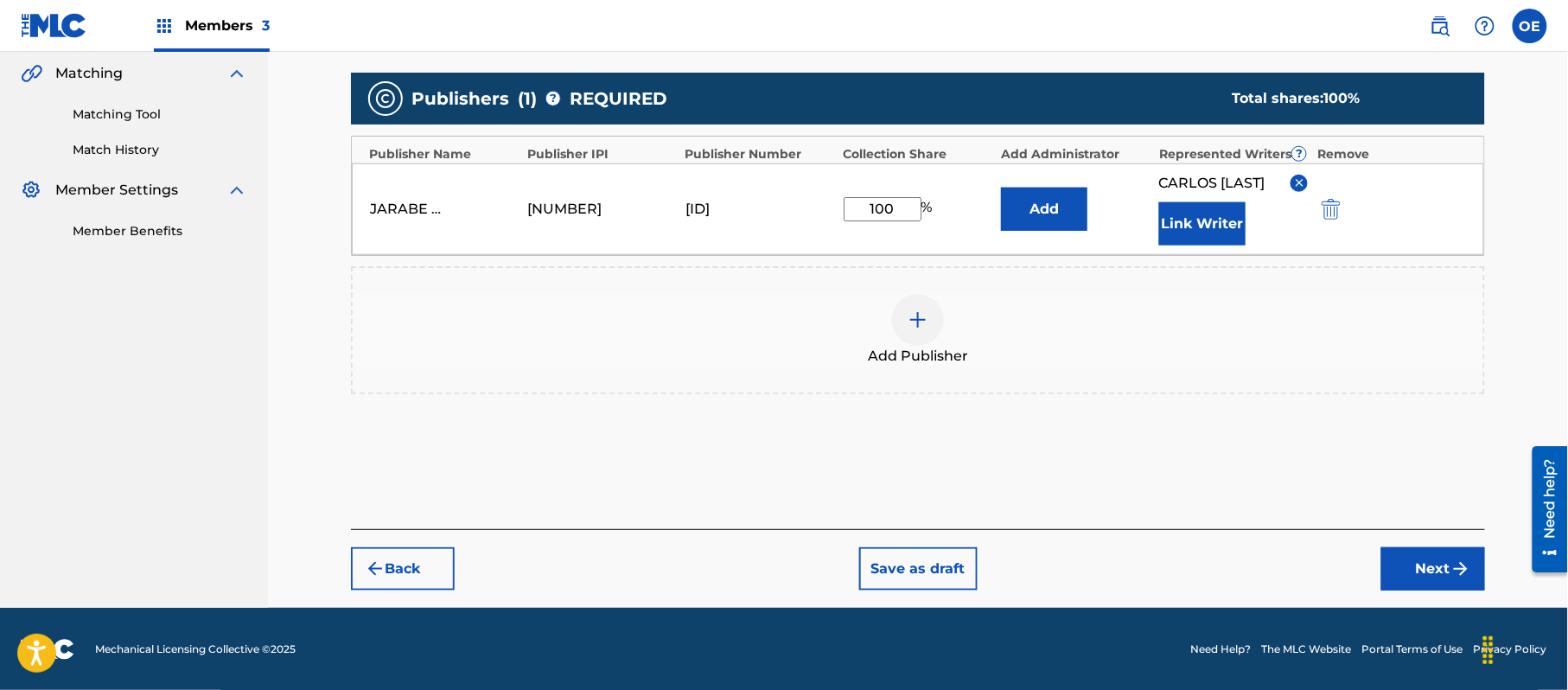 click on "Next" at bounding box center [1433, 569] 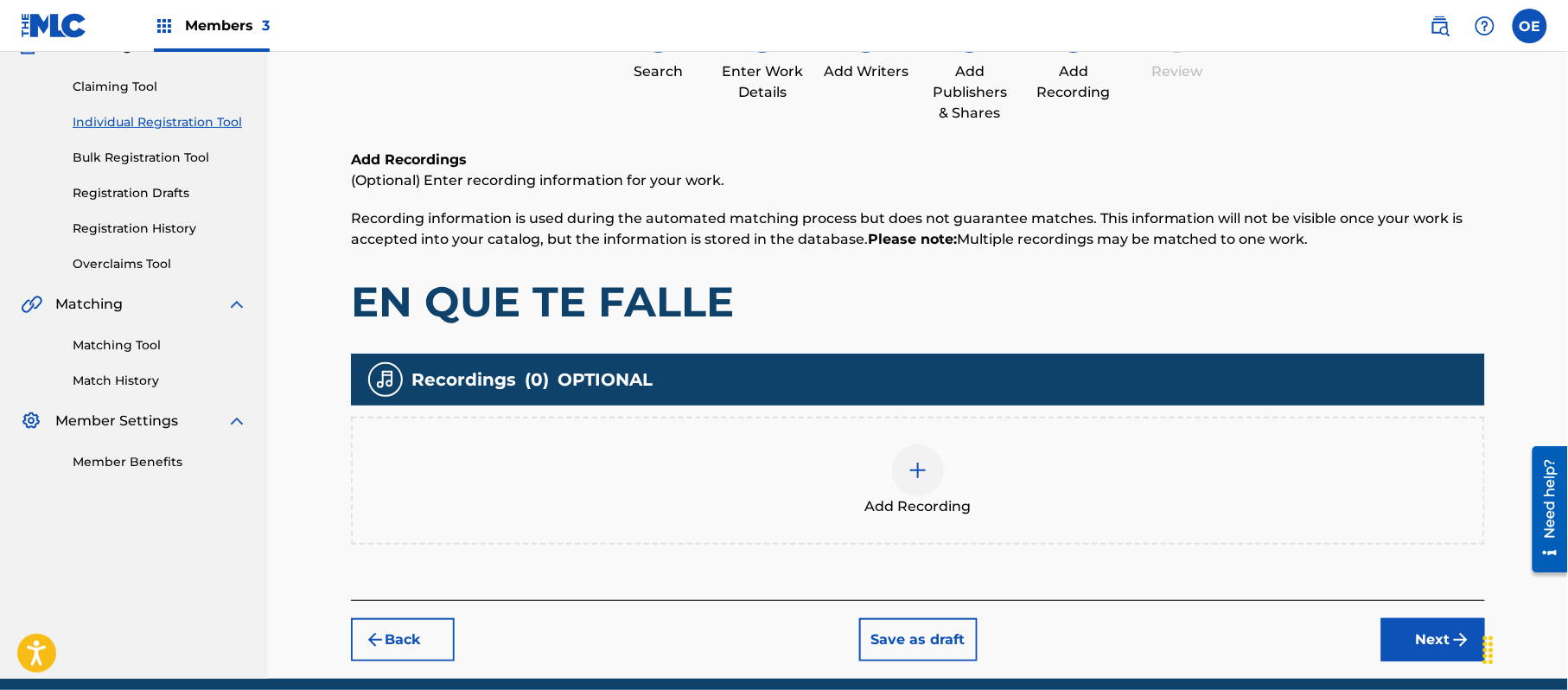 scroll, scrollTop: 237, scrollLeft: 0, axis: vertical 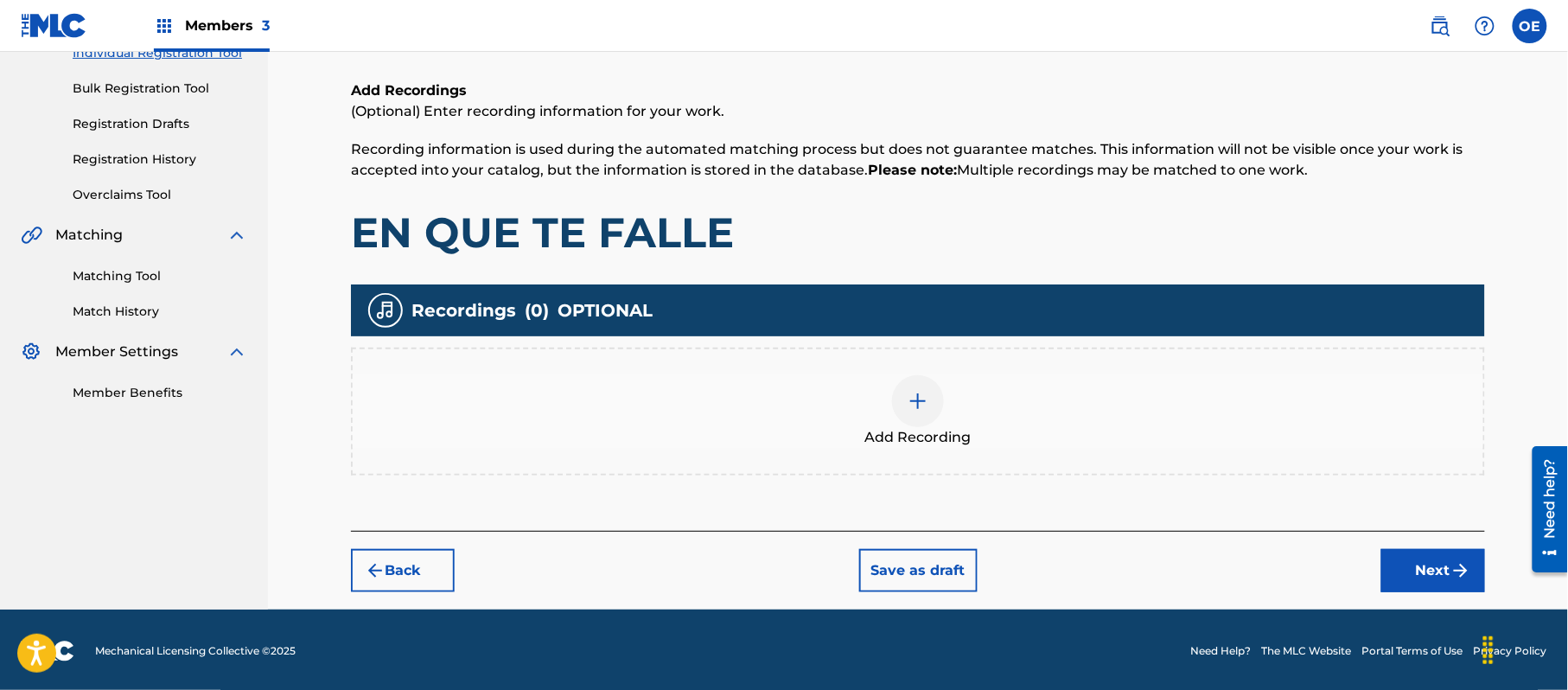 click on "Next" at bounding box center (1433, 571) 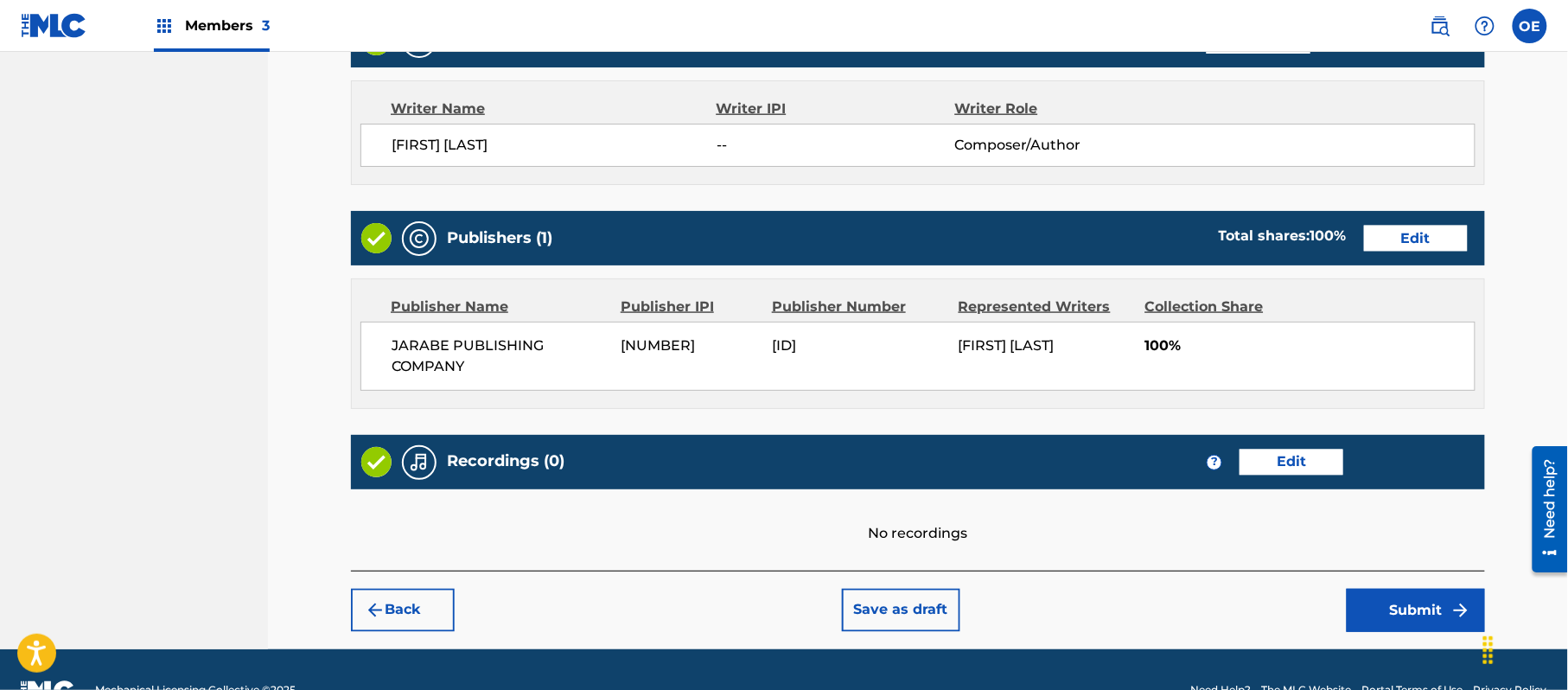 scroll, scrollTop: 772, scrollLeft: 0, axis: vertical 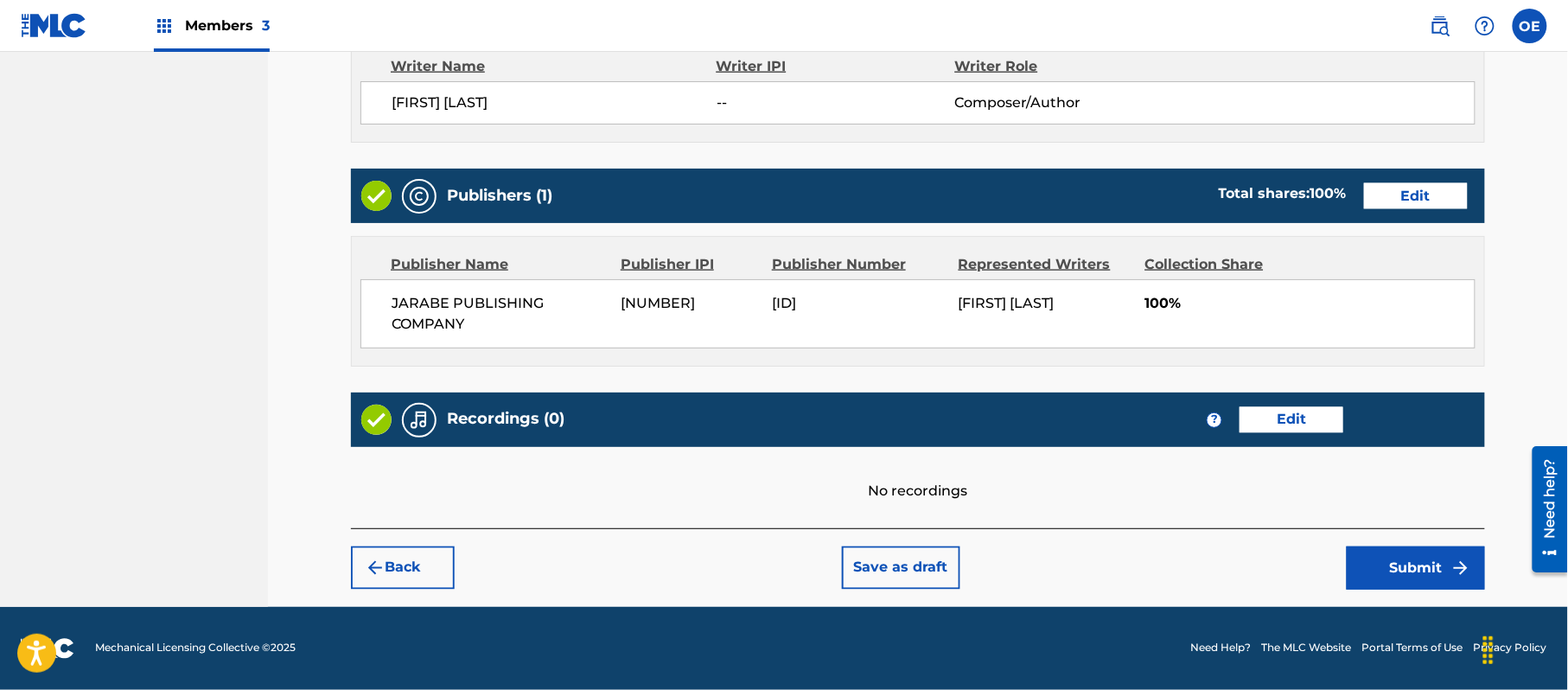 click on "Submit" at bounding box center (1416, 568) 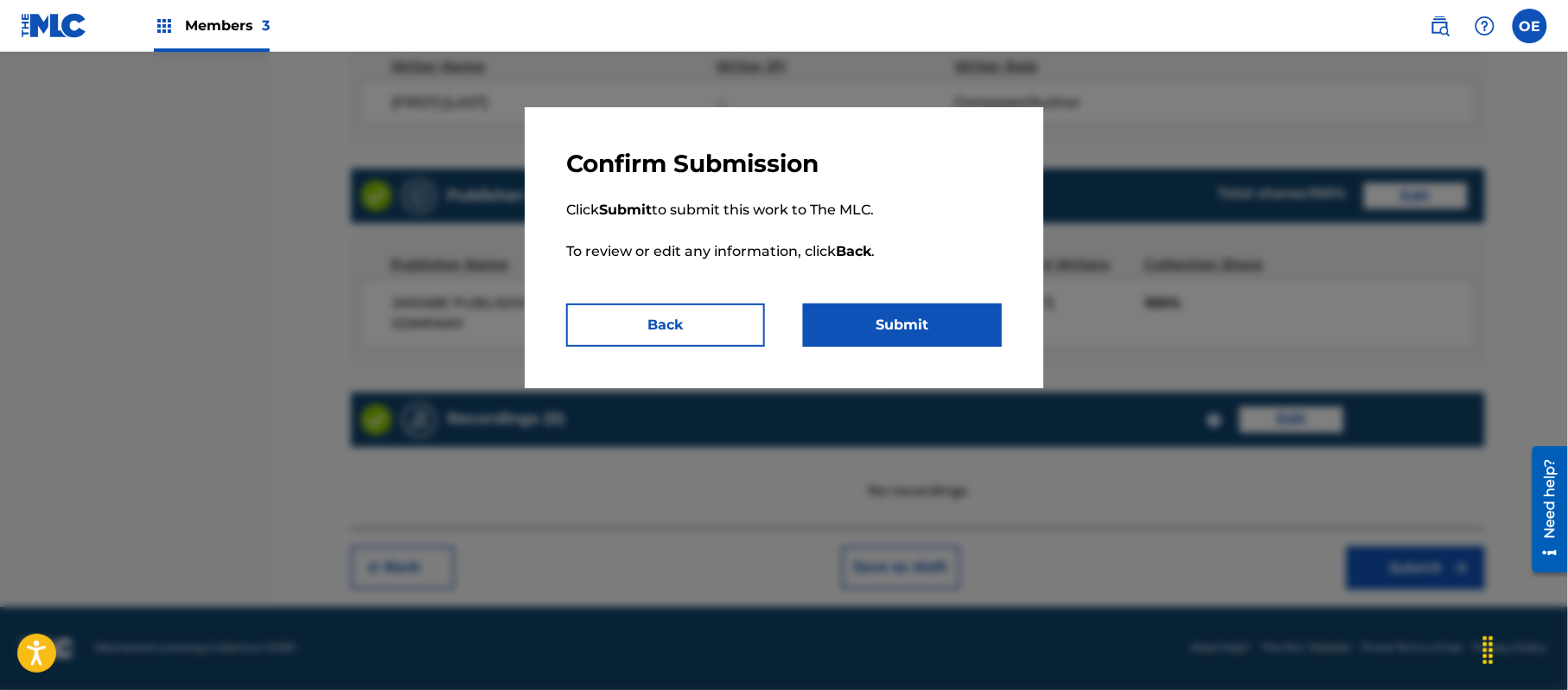 click on "Submit" at bounding box center (902, 325) 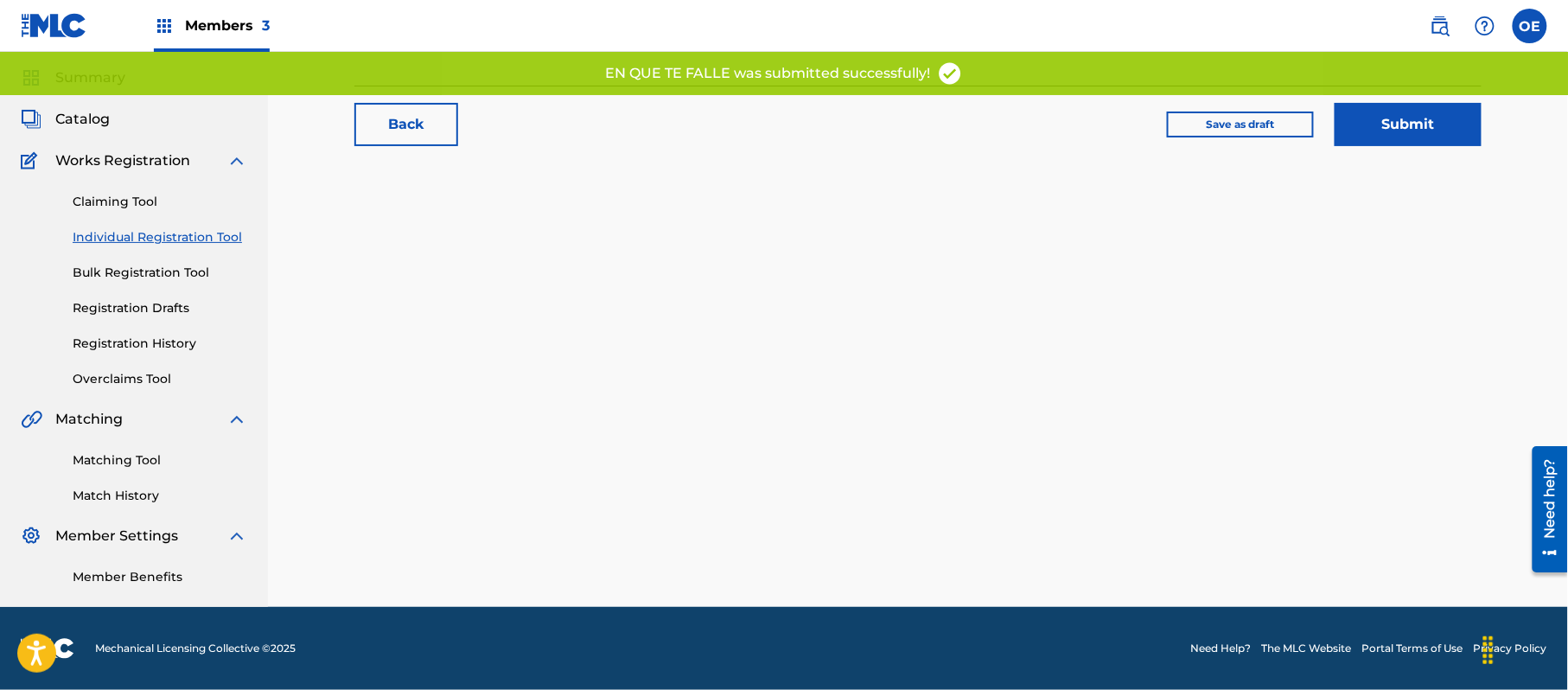scroll, scrollTop: 0, scrollLeft: 0, axis: both 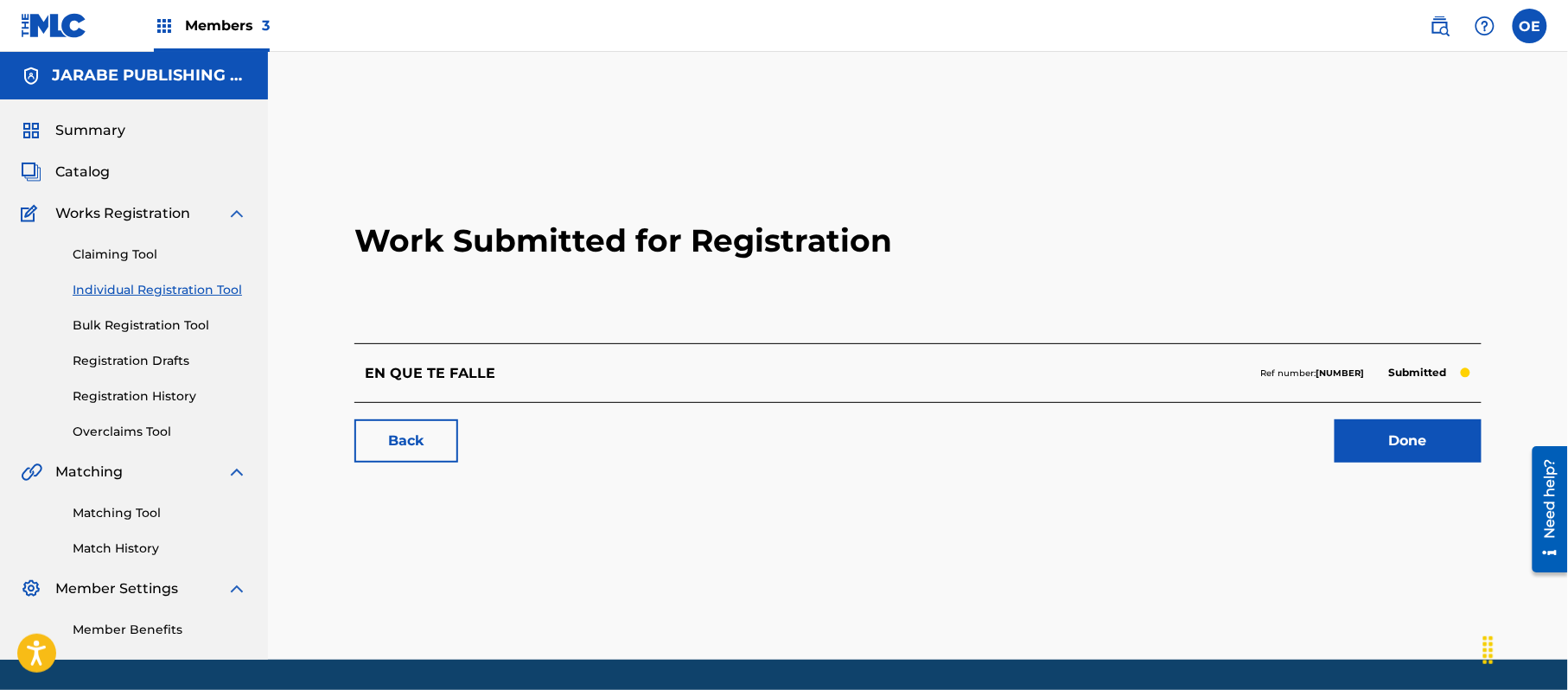 click on "Individual Registration Tool" at bounding box center [160, 290] 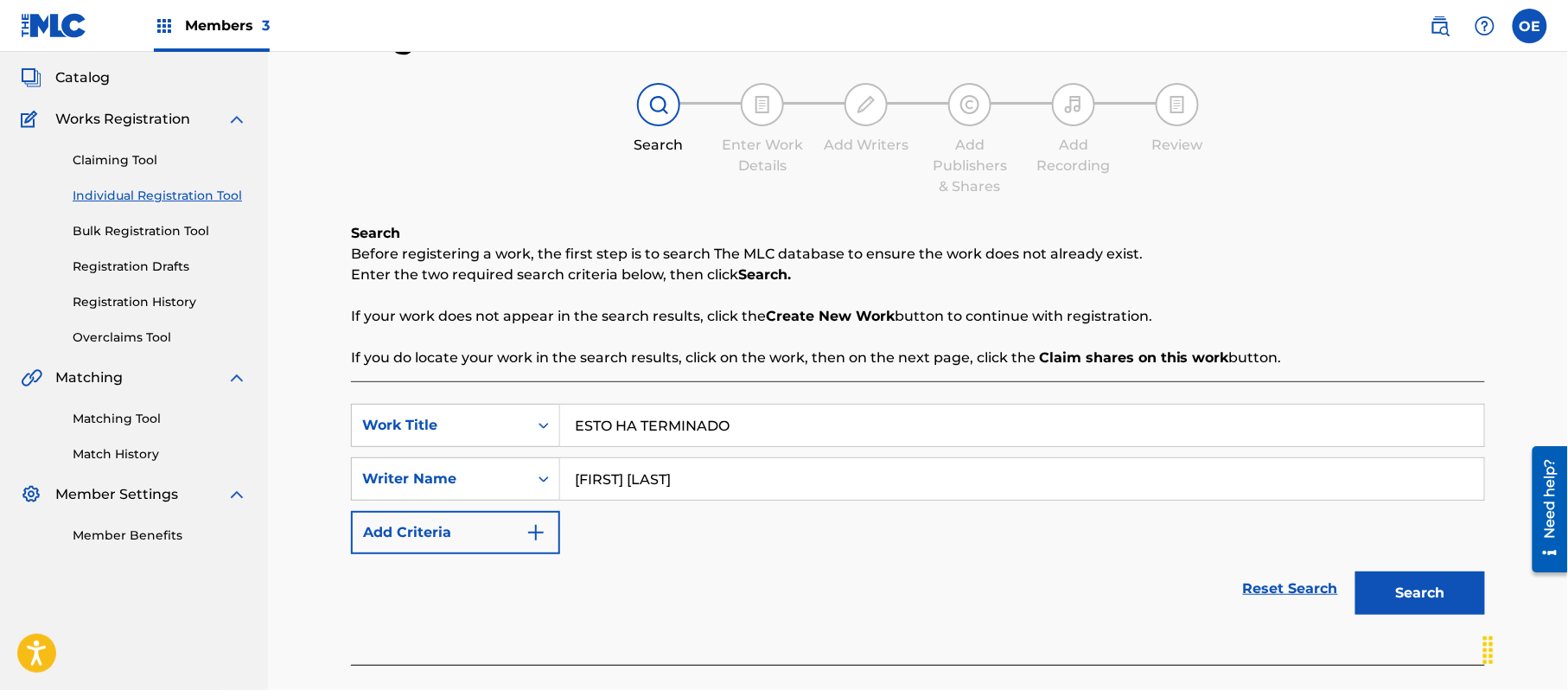 scroll, scrollTop: 188, scrollLeft: 0, axis: vertical 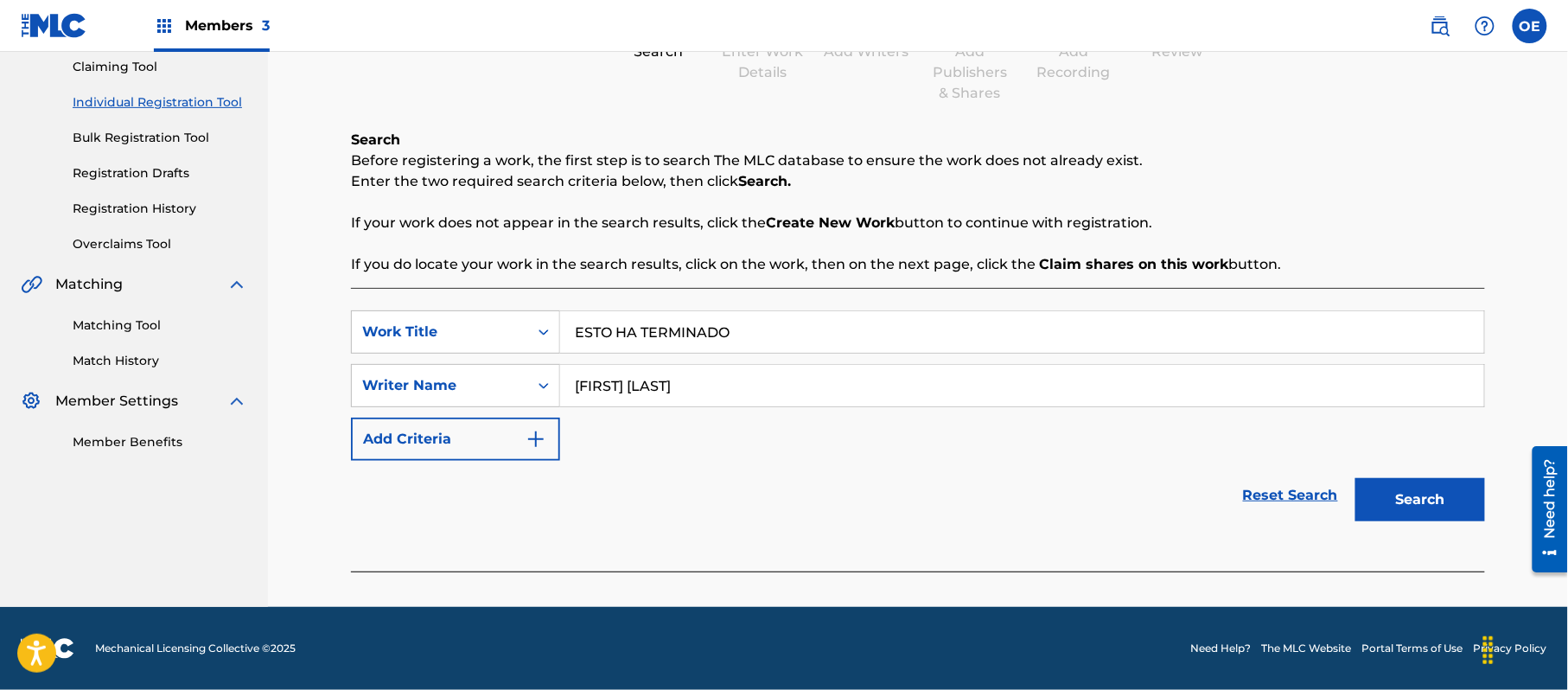 click on "Search" at bounding box center (1420, 500) 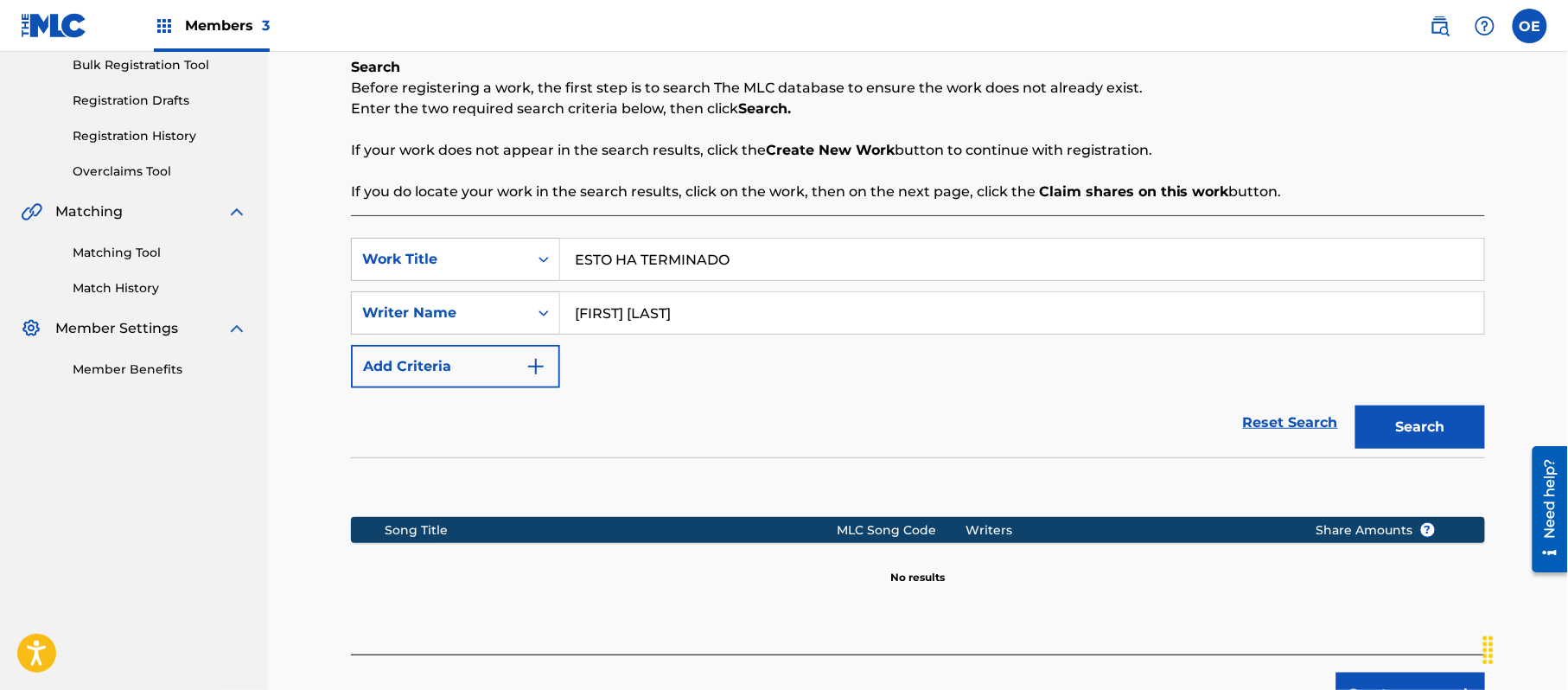 scroll, scrollTop: 387, scrollLeft: 0, axis: vertical 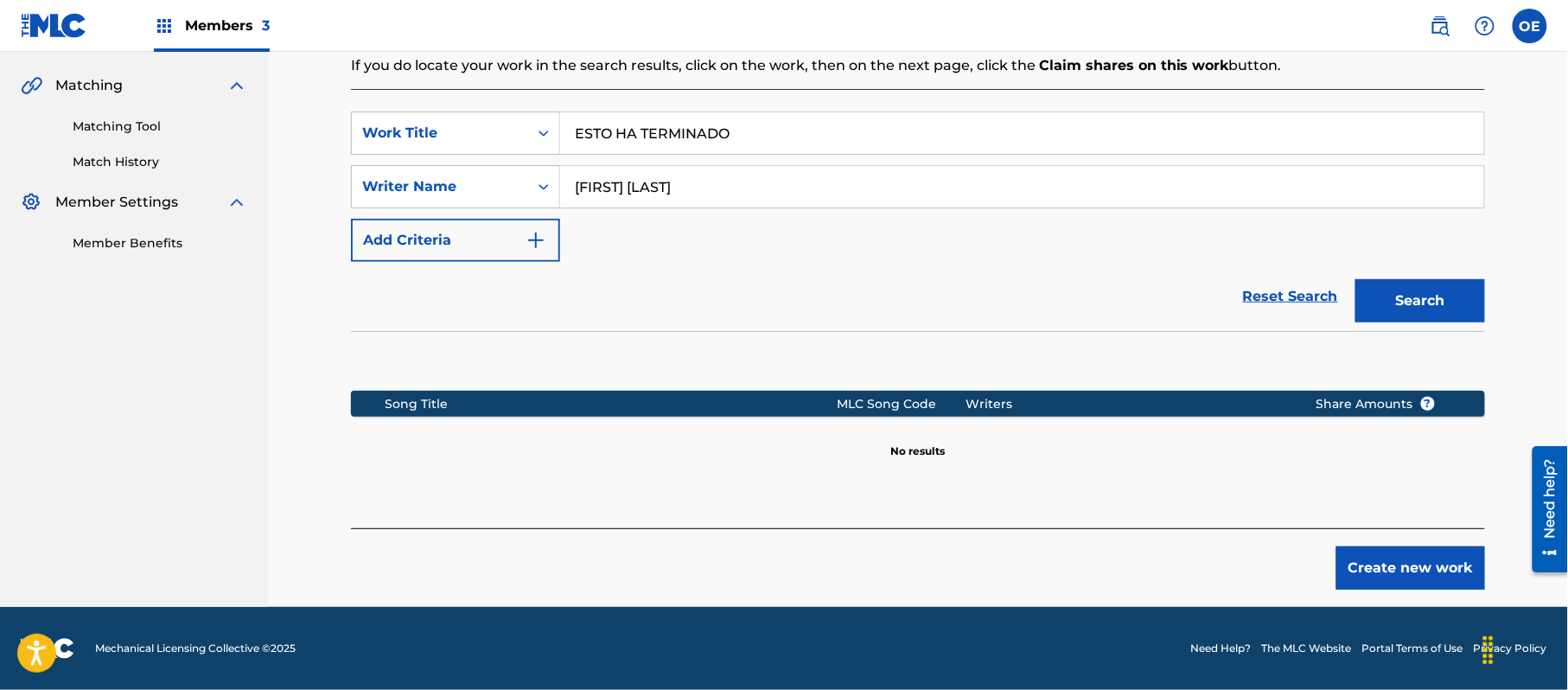 click on "Create new work" at bounding box center (1411, 568) 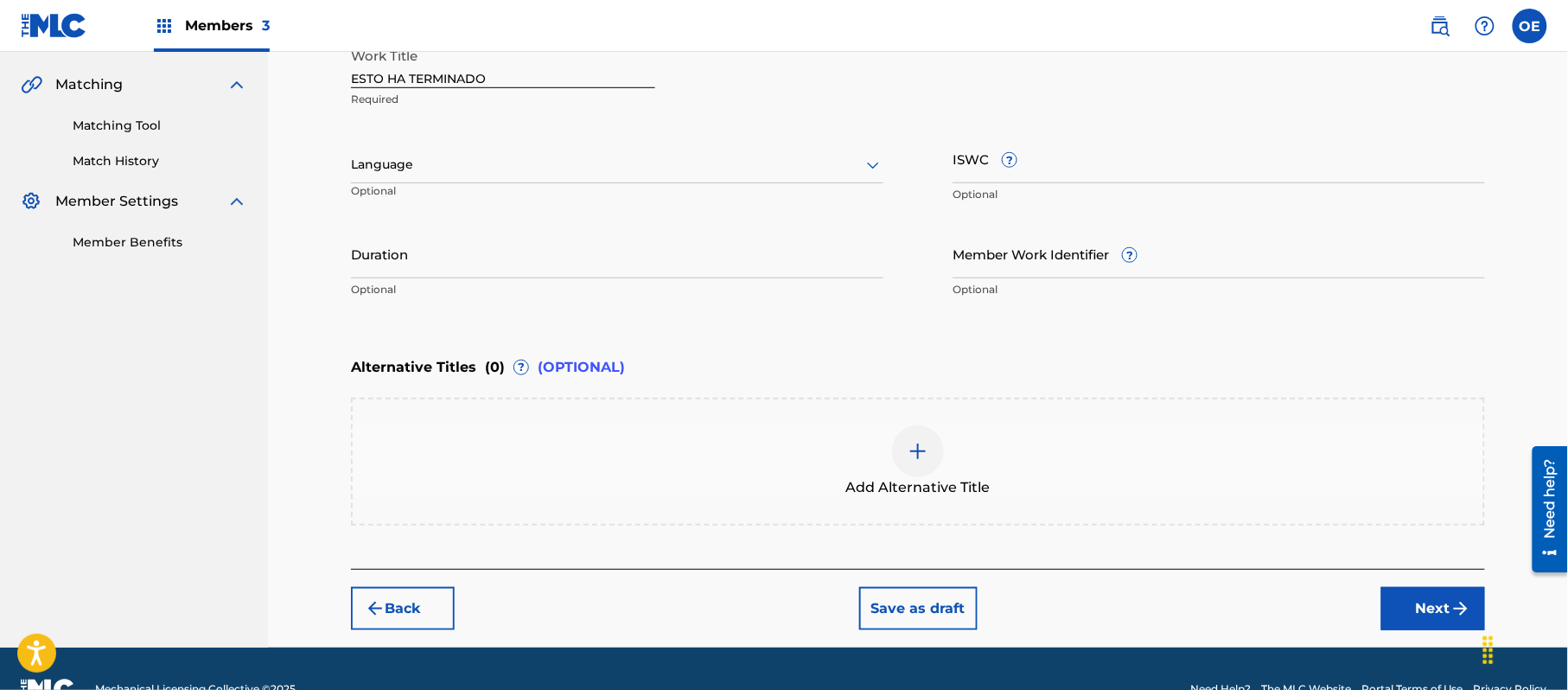 click at bounding box center (617, 164) 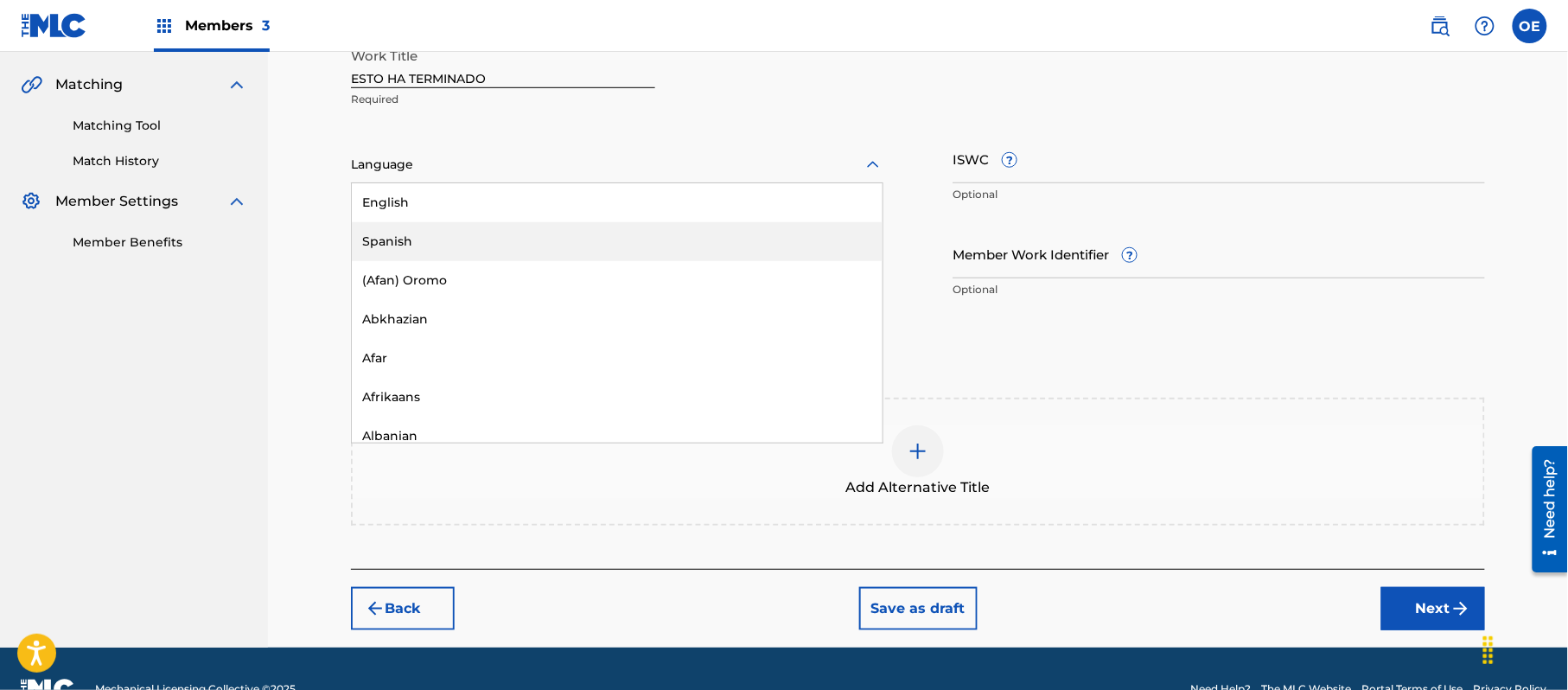 click on "Spanish" at bounding box center (617, 241) 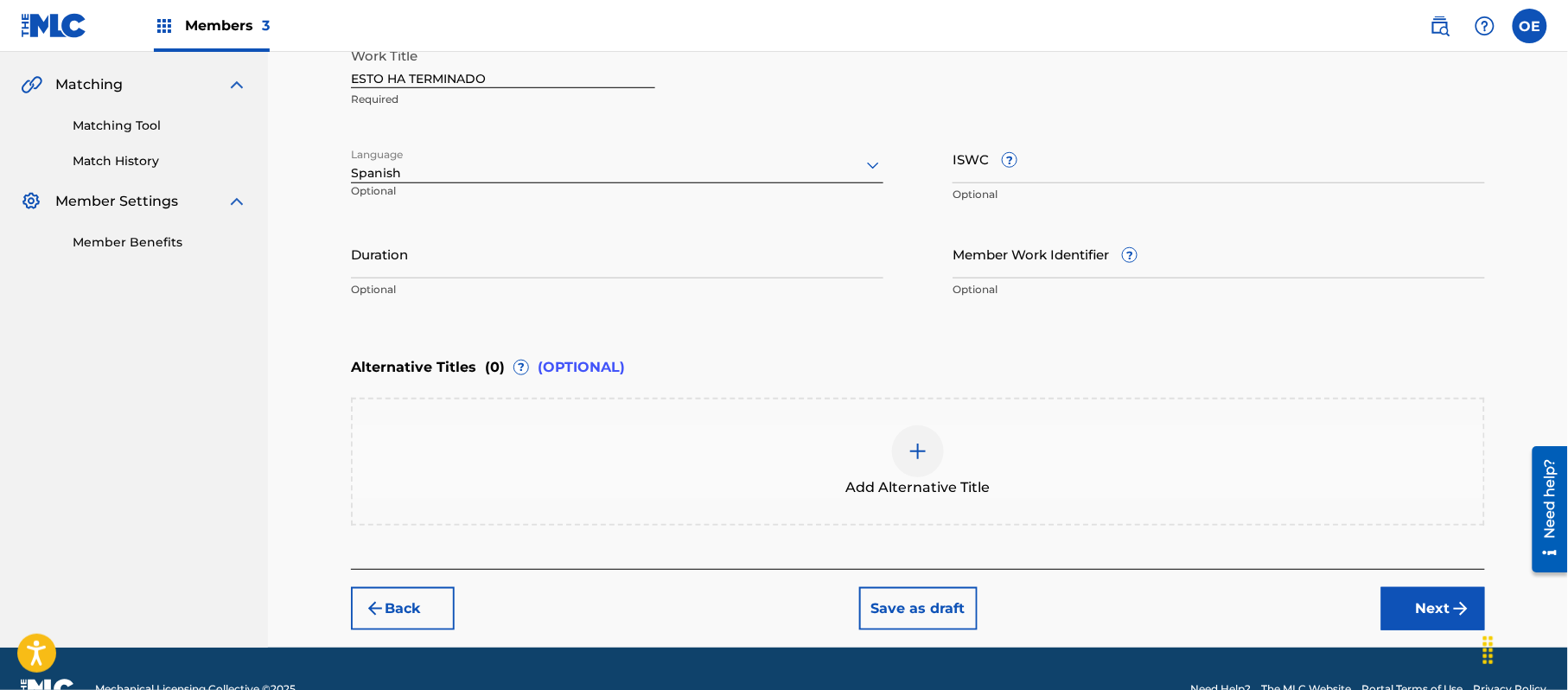 click at bounding box center (1461, 609) 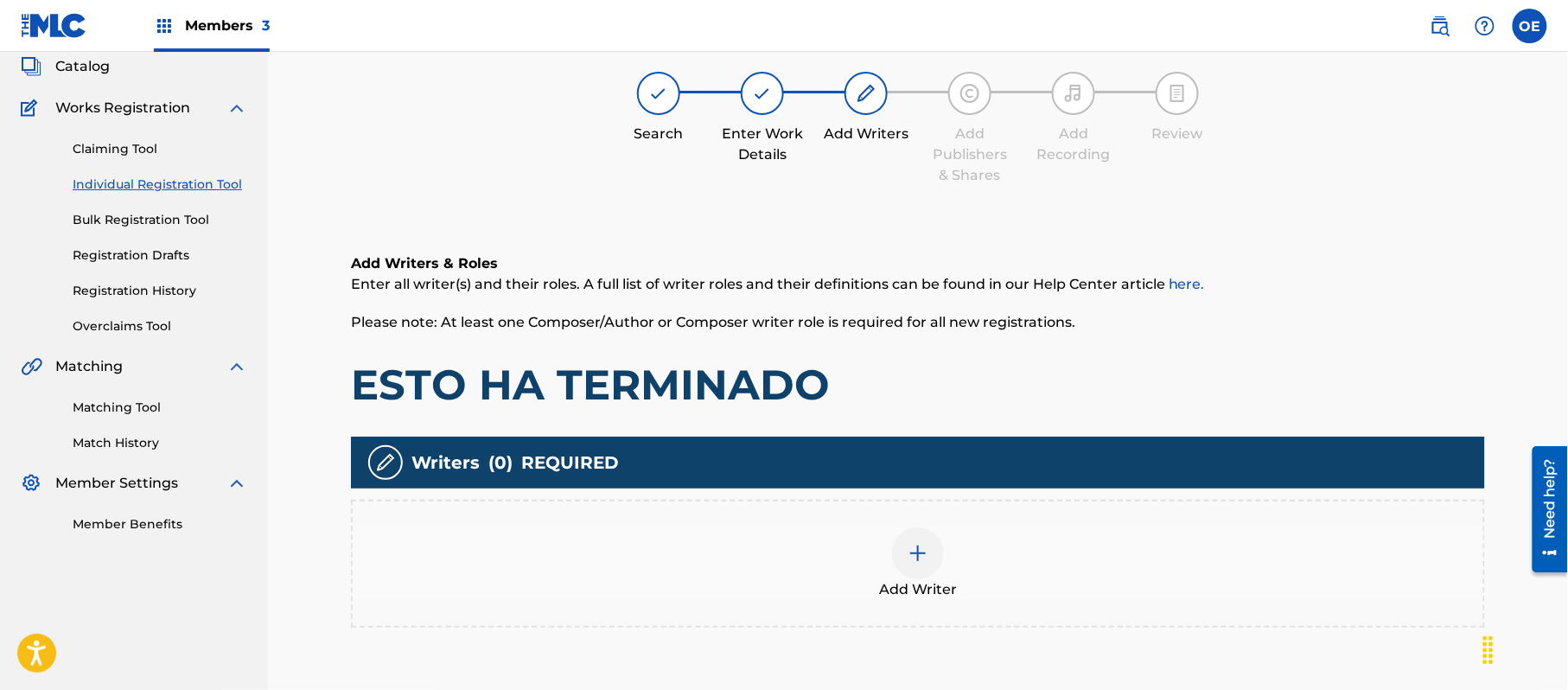 scroll, scrollTop: 78, scrollLeft: 0, axis: vertical 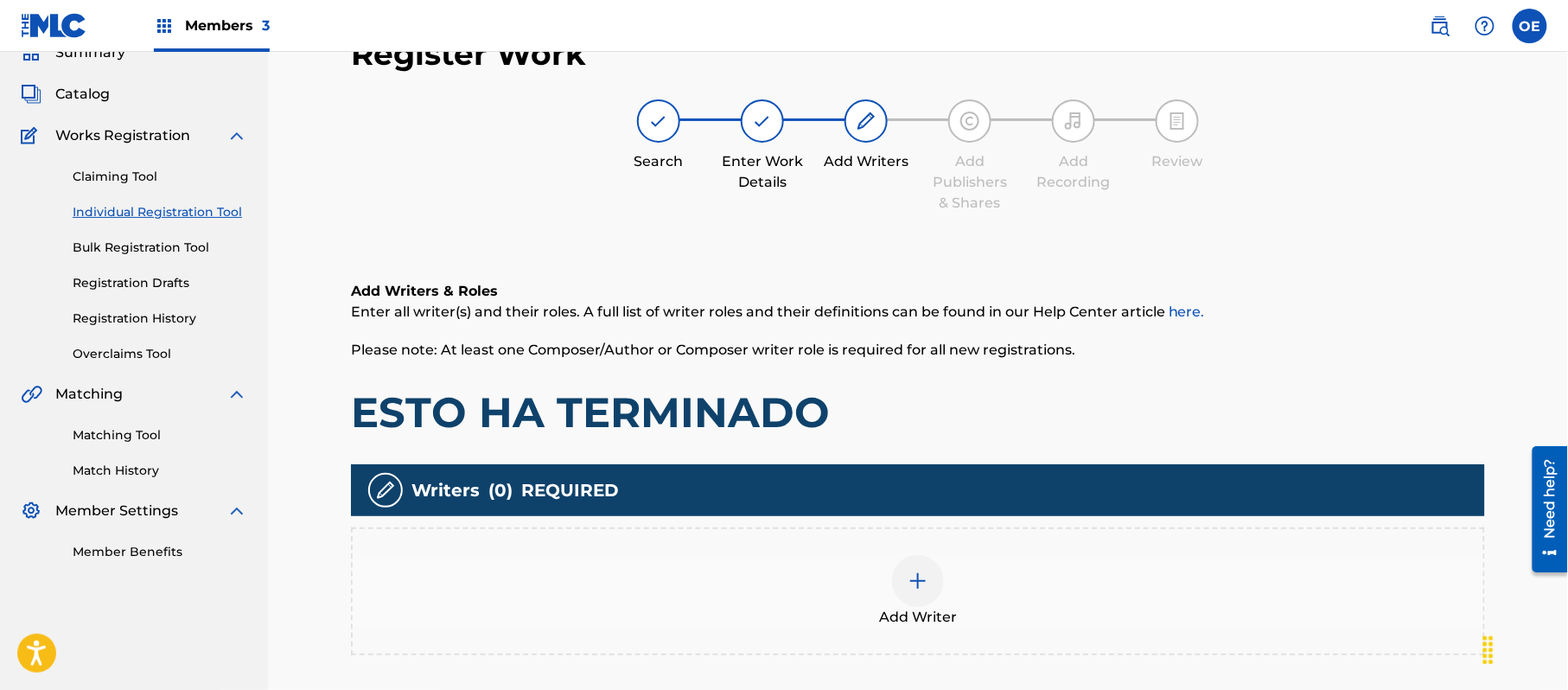 click on "Add Writer" at bounding box center [918, 591] 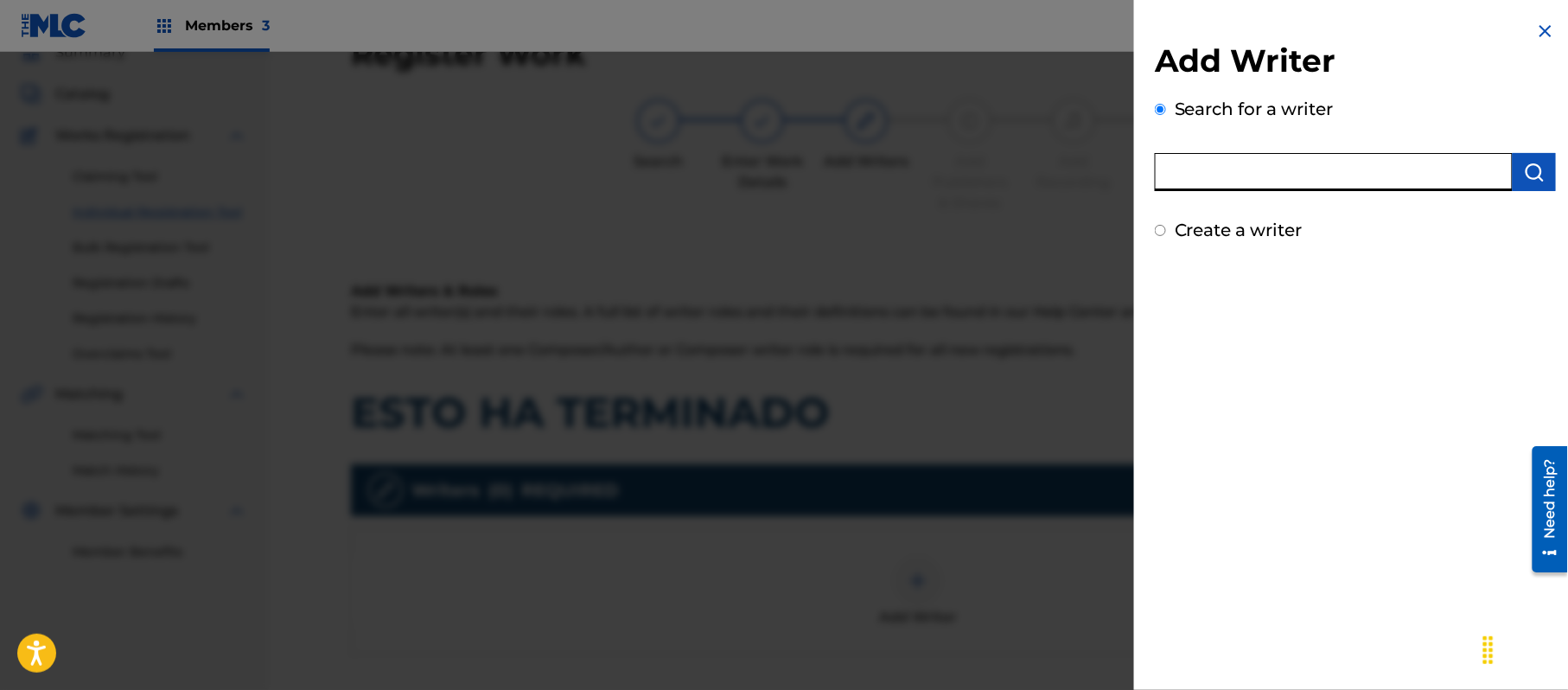 click at bounding box center (1334, 172) 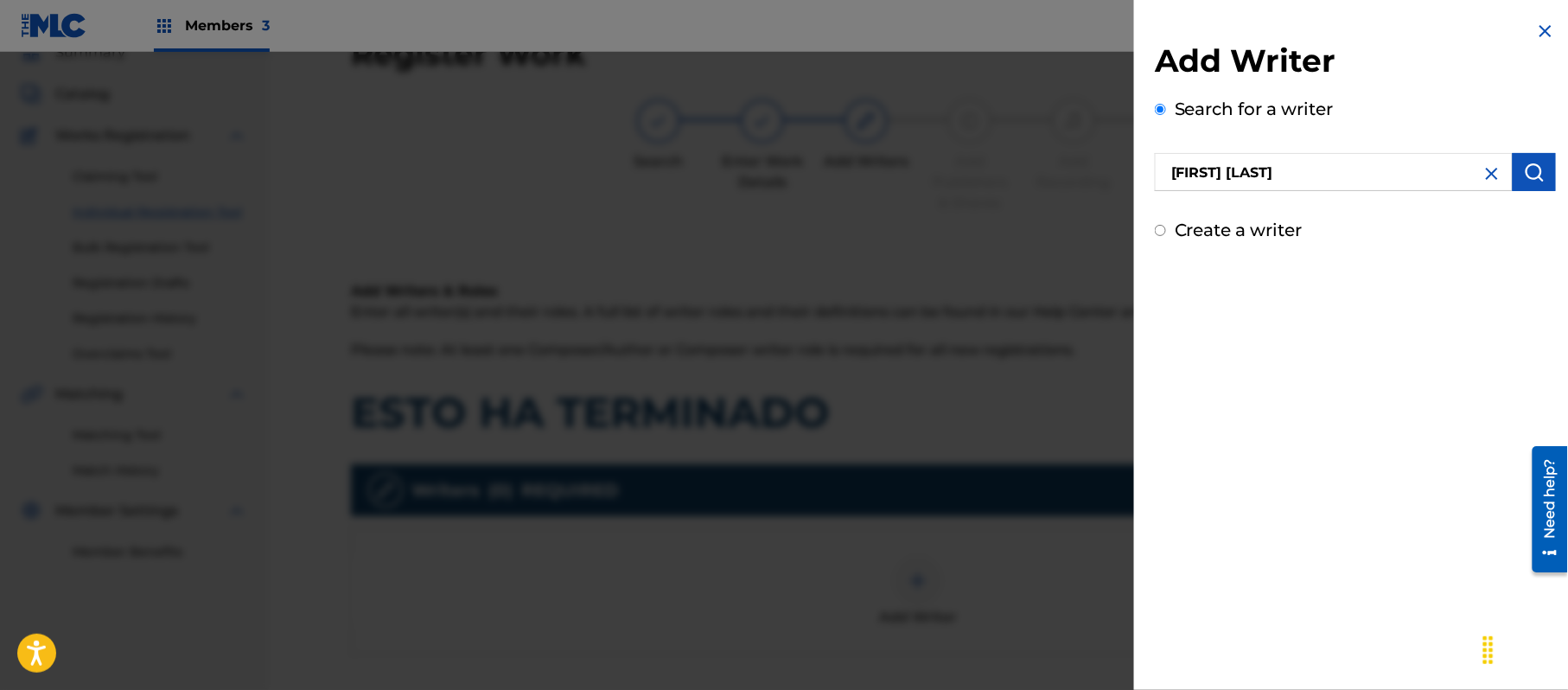 click at bounding box center [1534, 172] 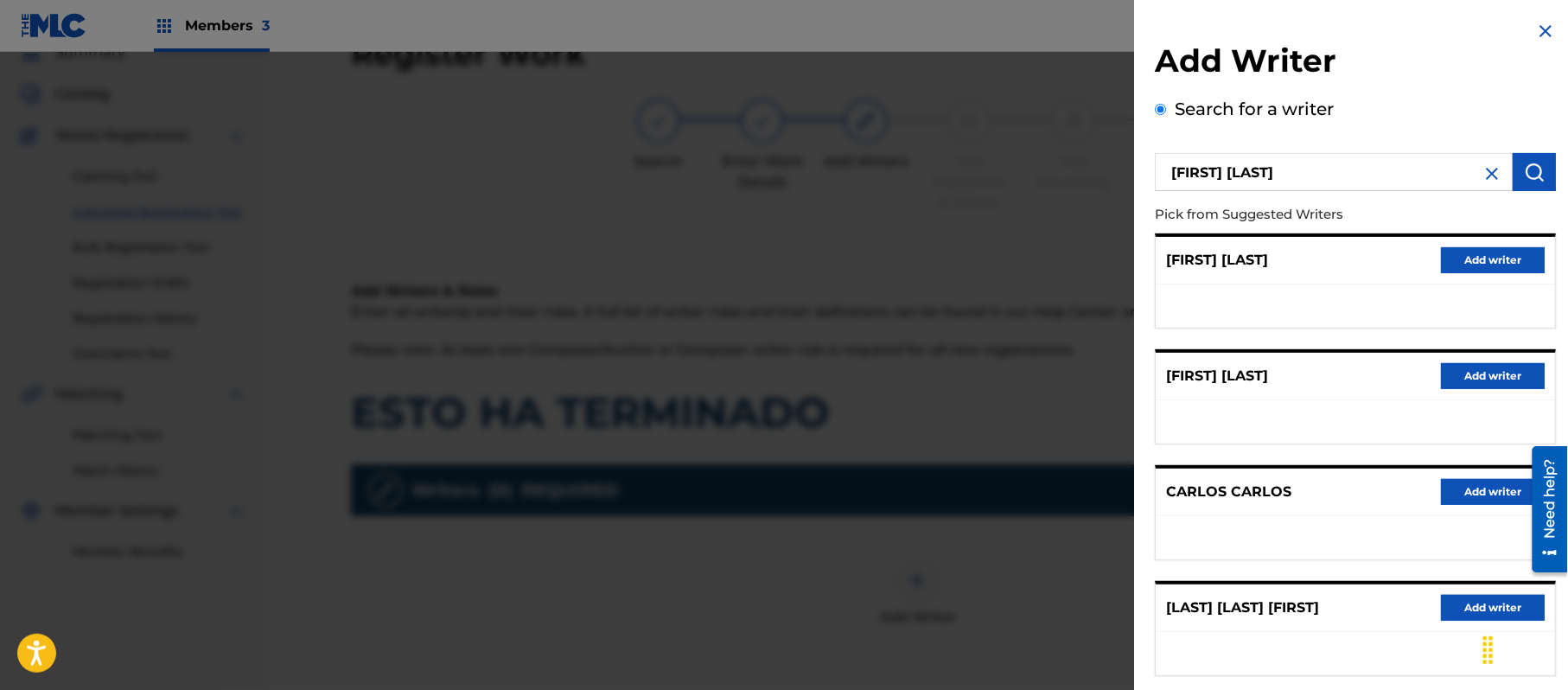 click on "Add writer" at bounding box center (1493, 260) 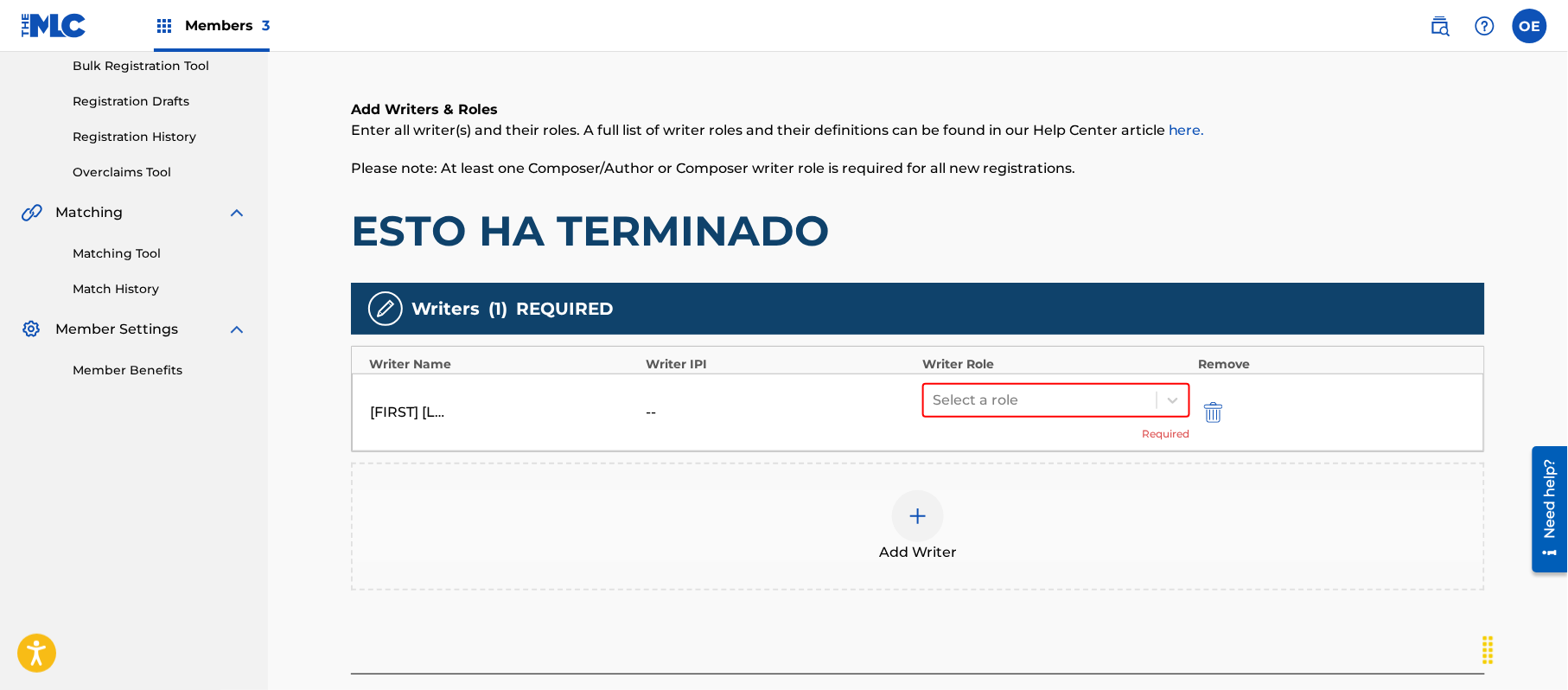 scroll, scrollTop: 403, scrollLeft: 0, axis: vertical 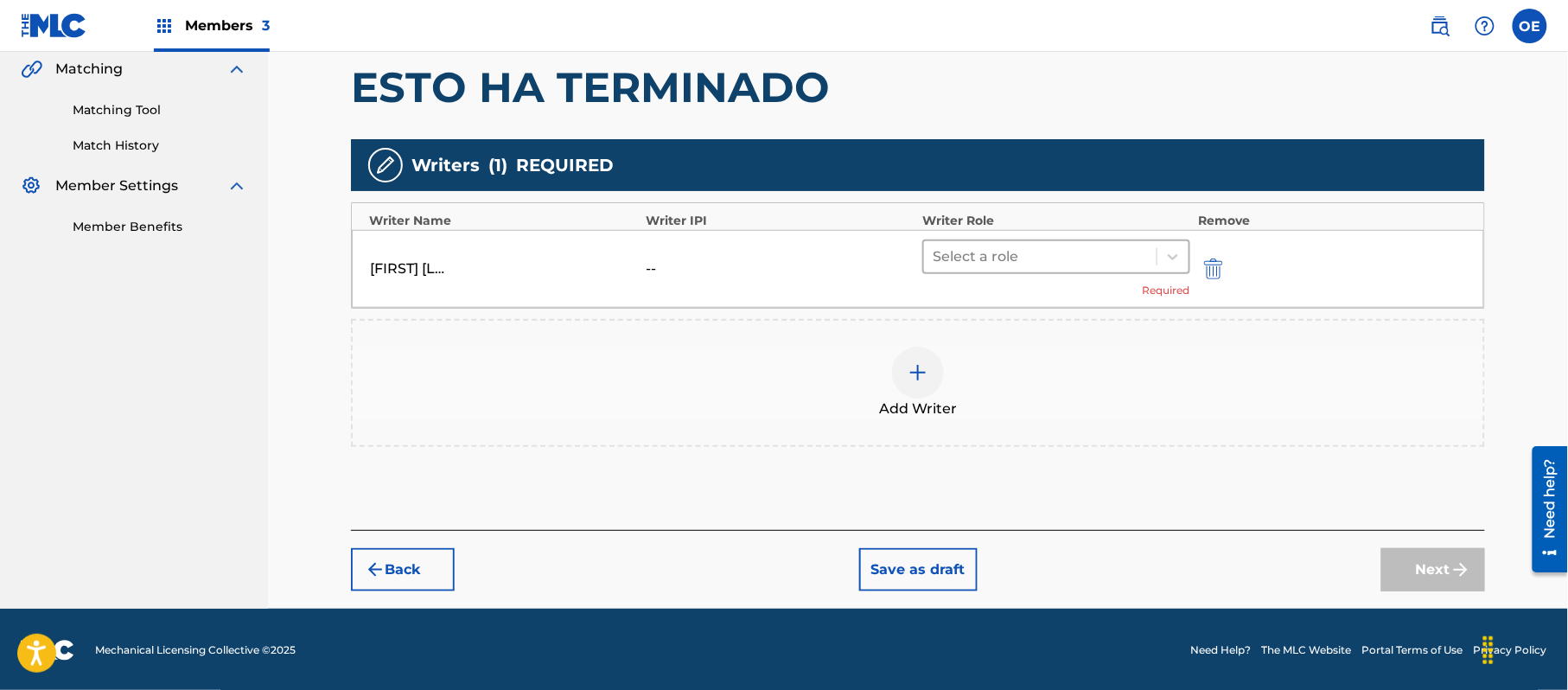click at bounding box center (1040, 257) 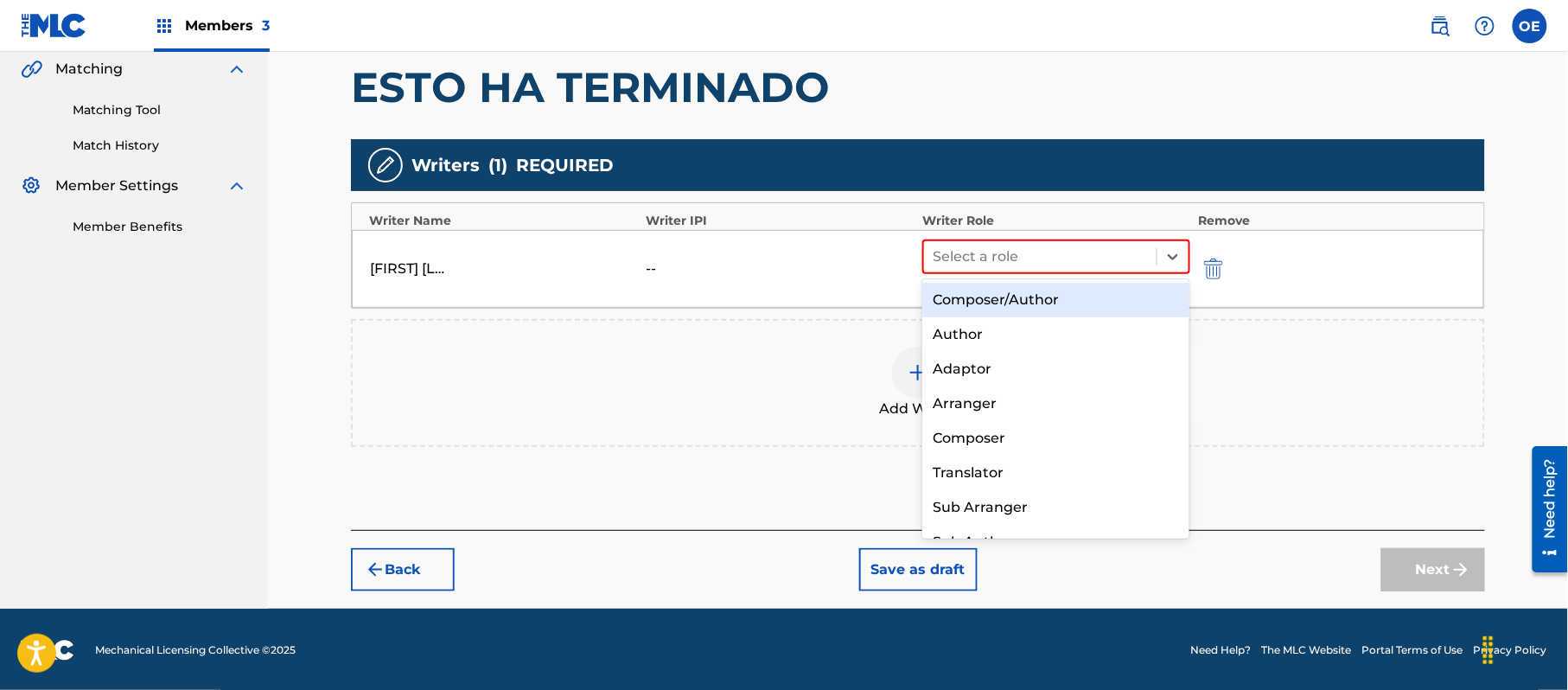 click on "Composer/Author" at bounding box center [1055, 300] 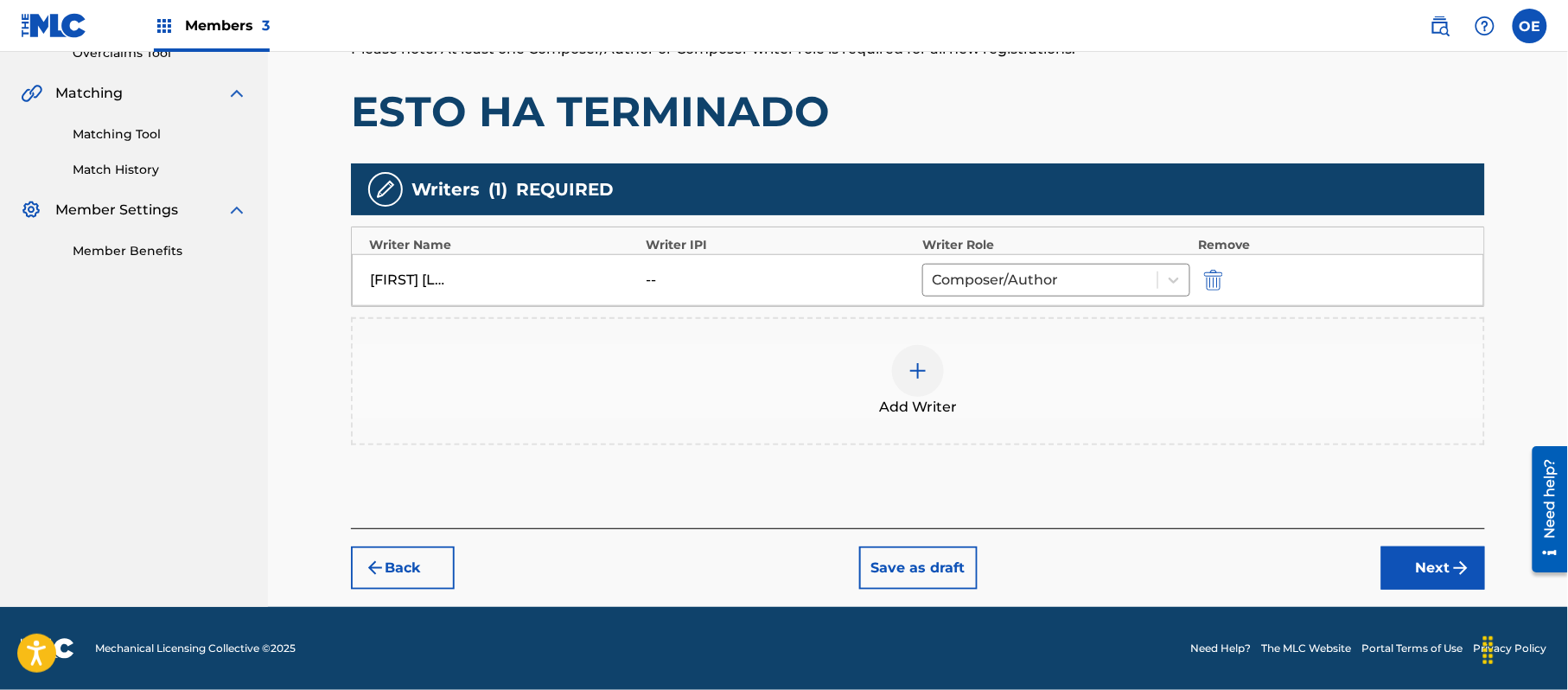 click on "Back Save as draft Next" at bounding box center (918, 559) 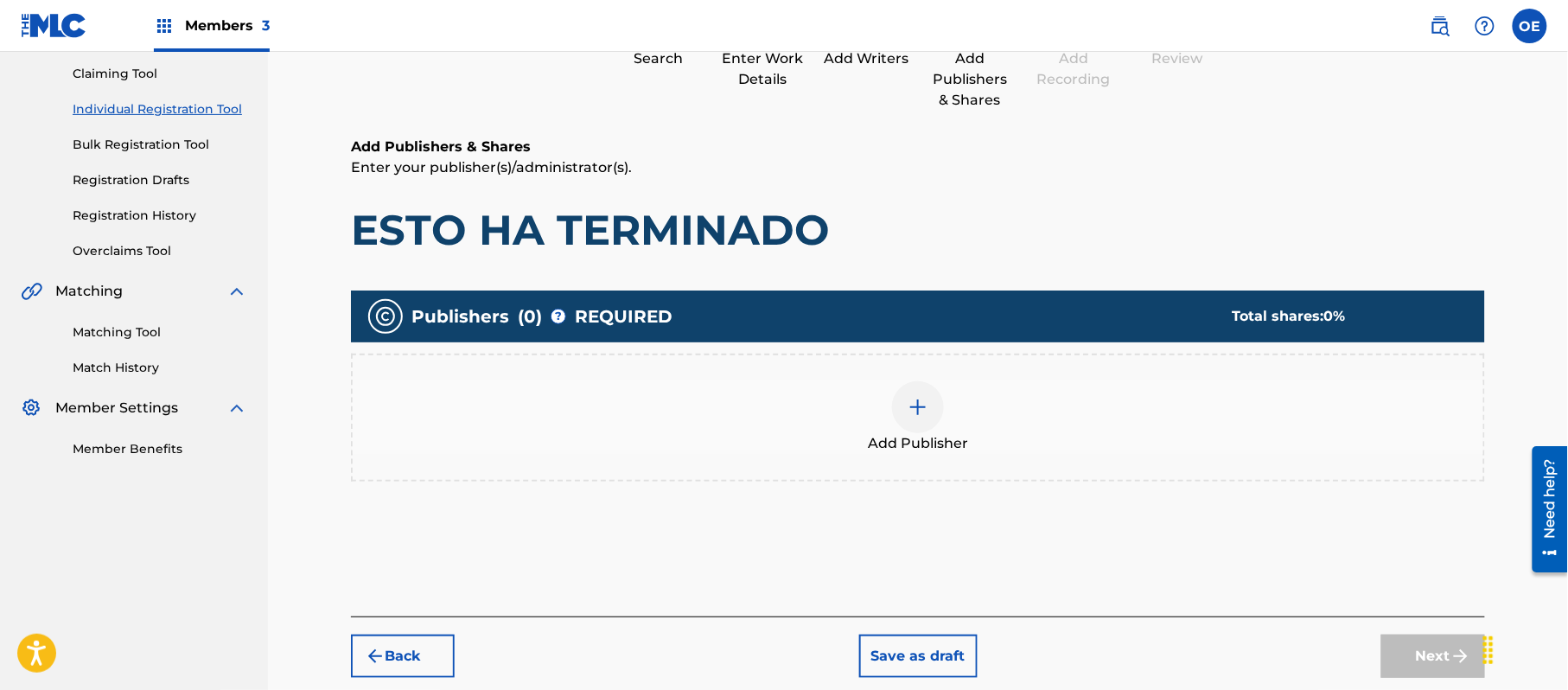 scroll, scrollTop: 267, scrollLeft: 0, axis: vertical 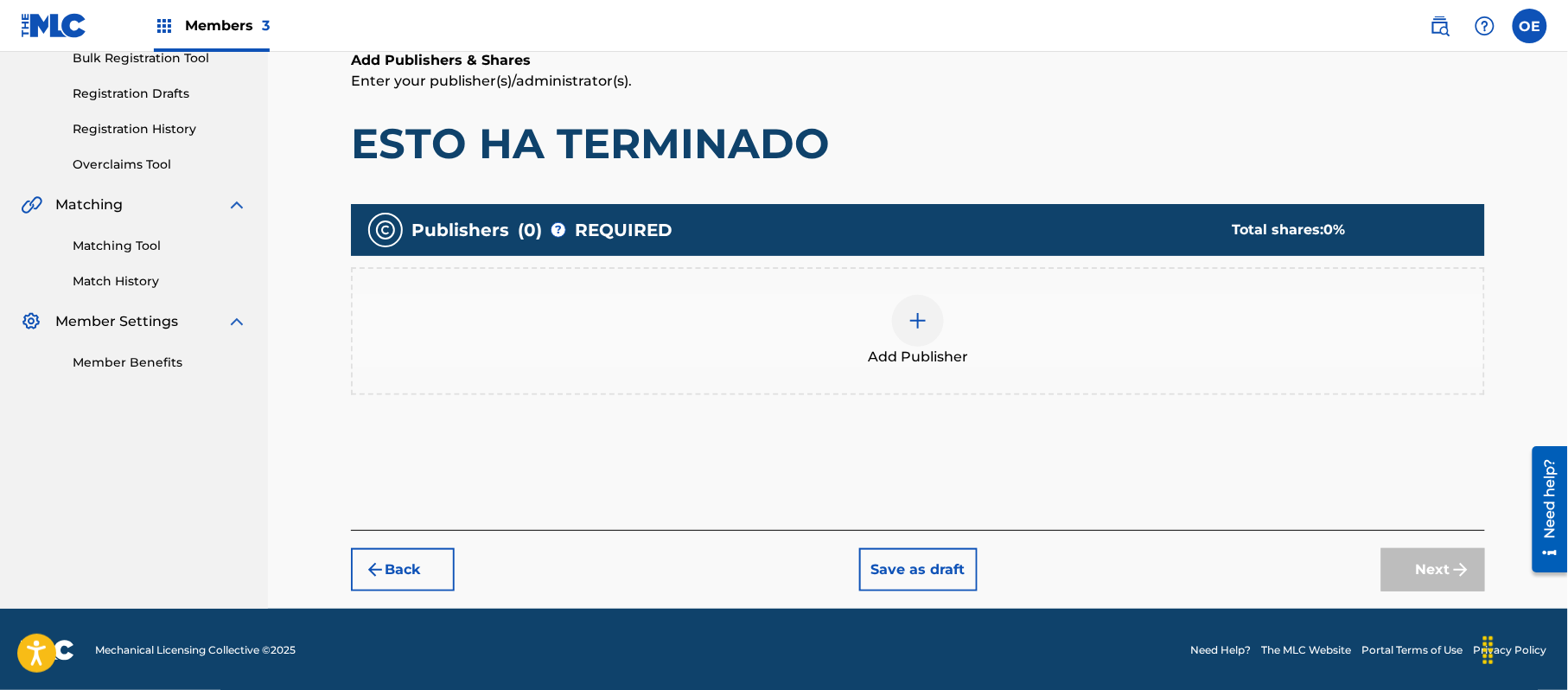 click on "Add Publisher" at bounding box center [918, 331] 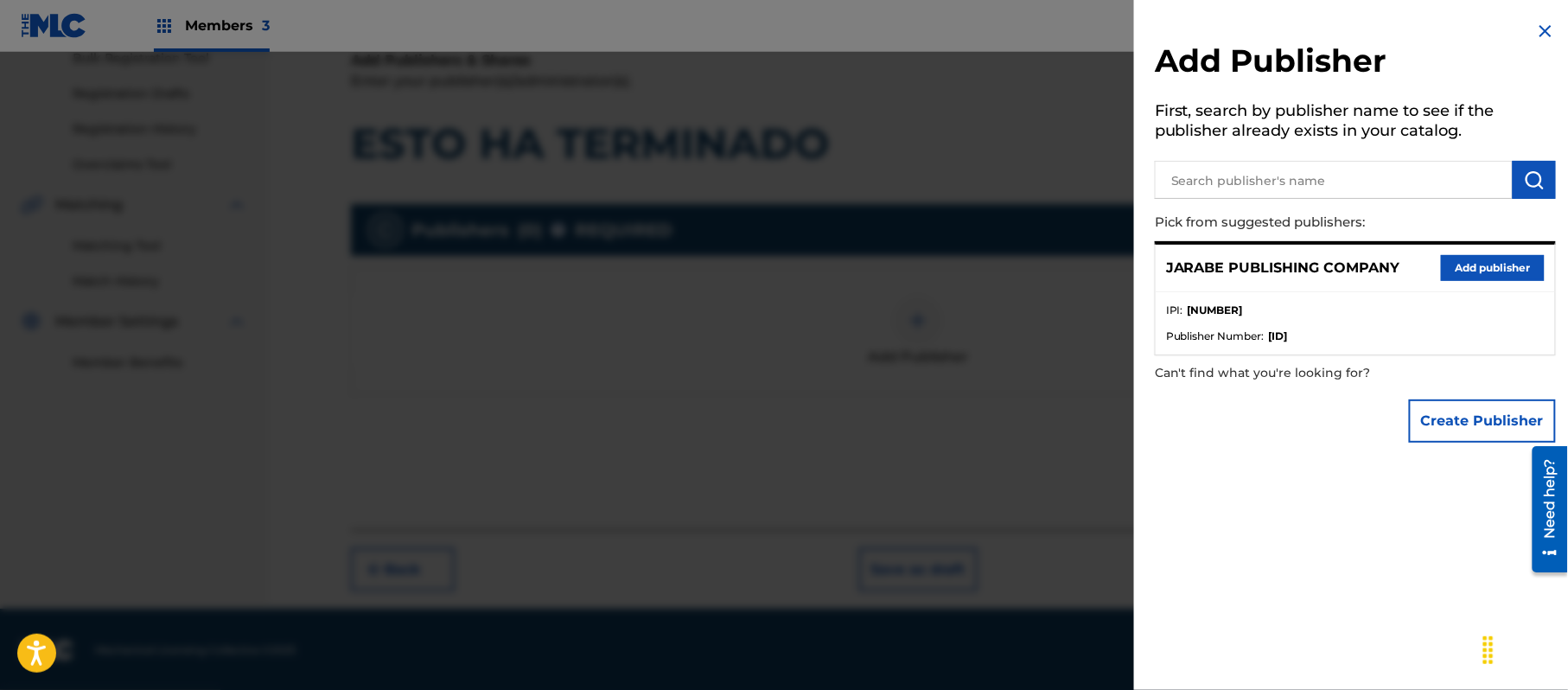 click on "Add publisher" at bounding box center [1493, 268] 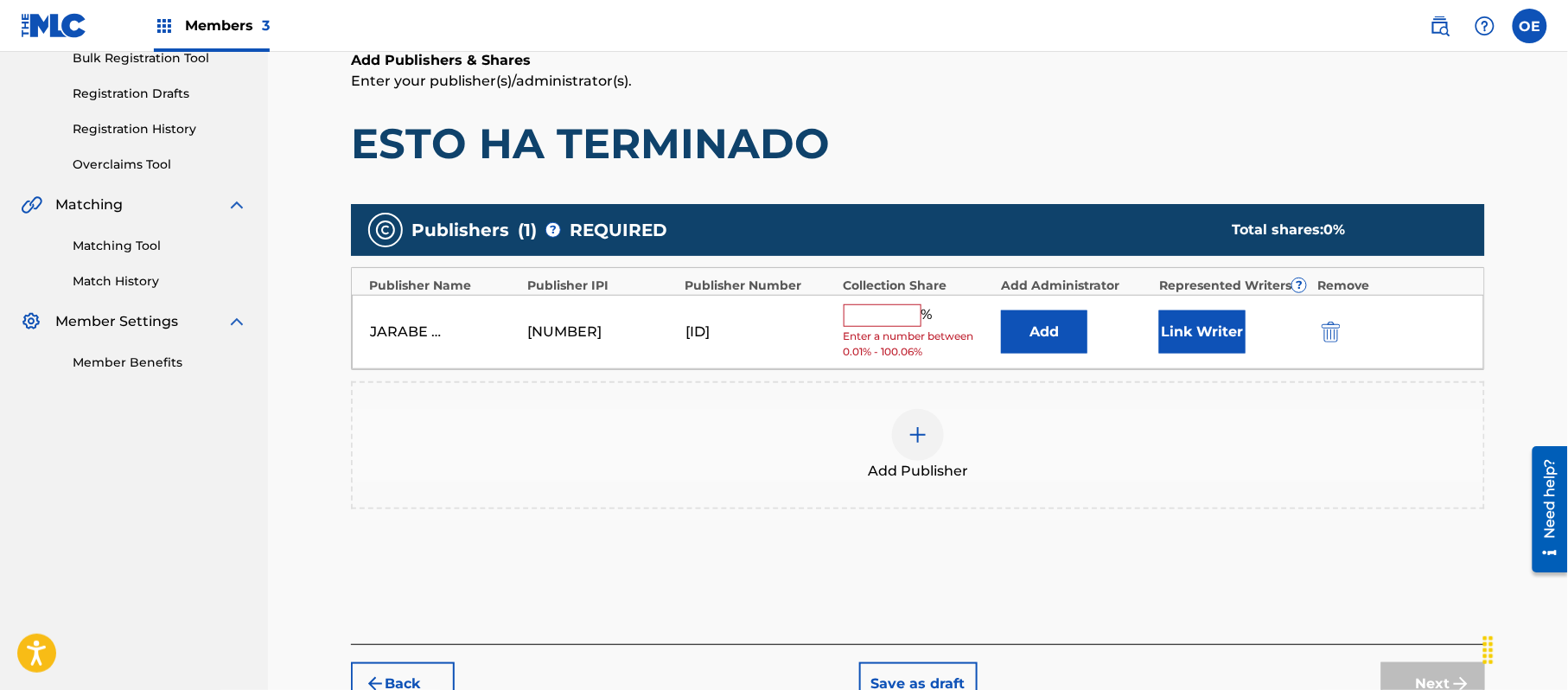 click at bounding box center [883, 316] 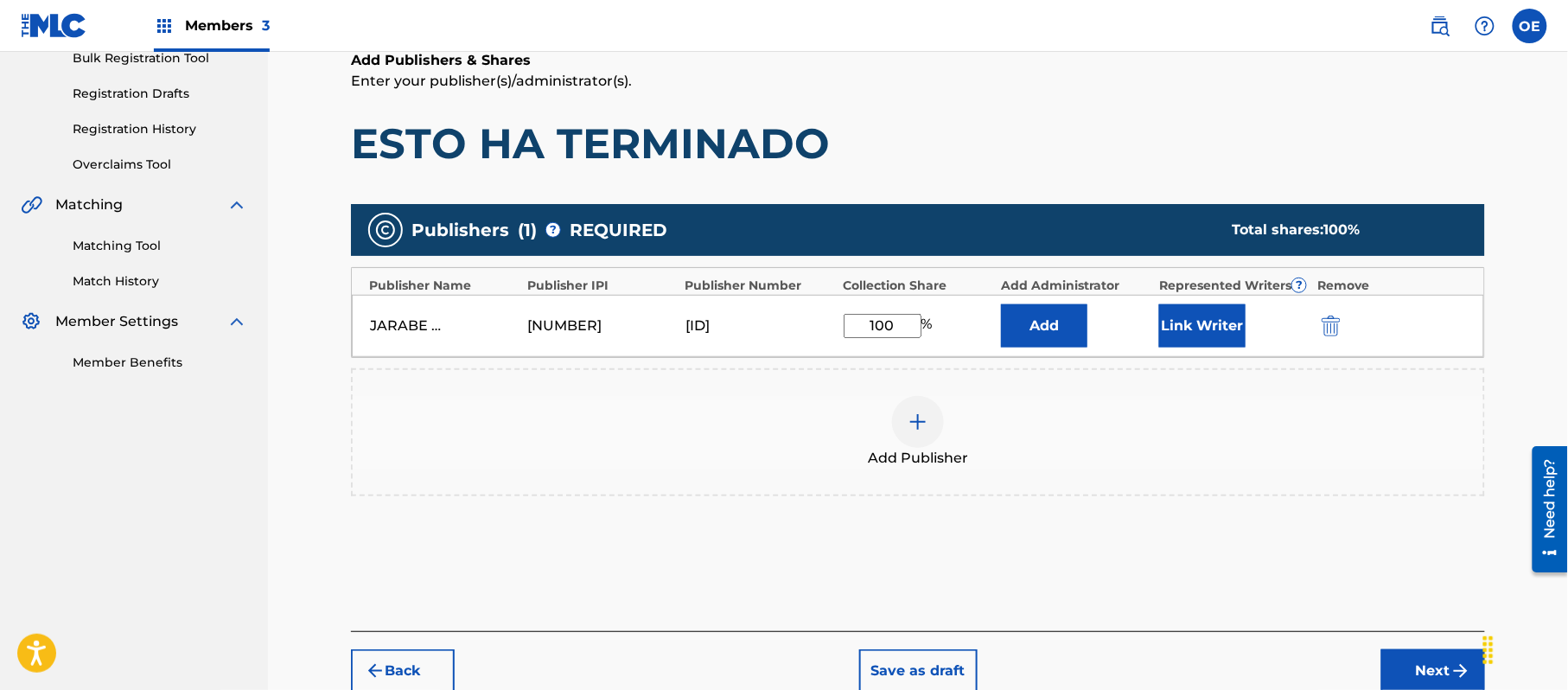 click on "Link Writer" at bounding box center [1202, 326] 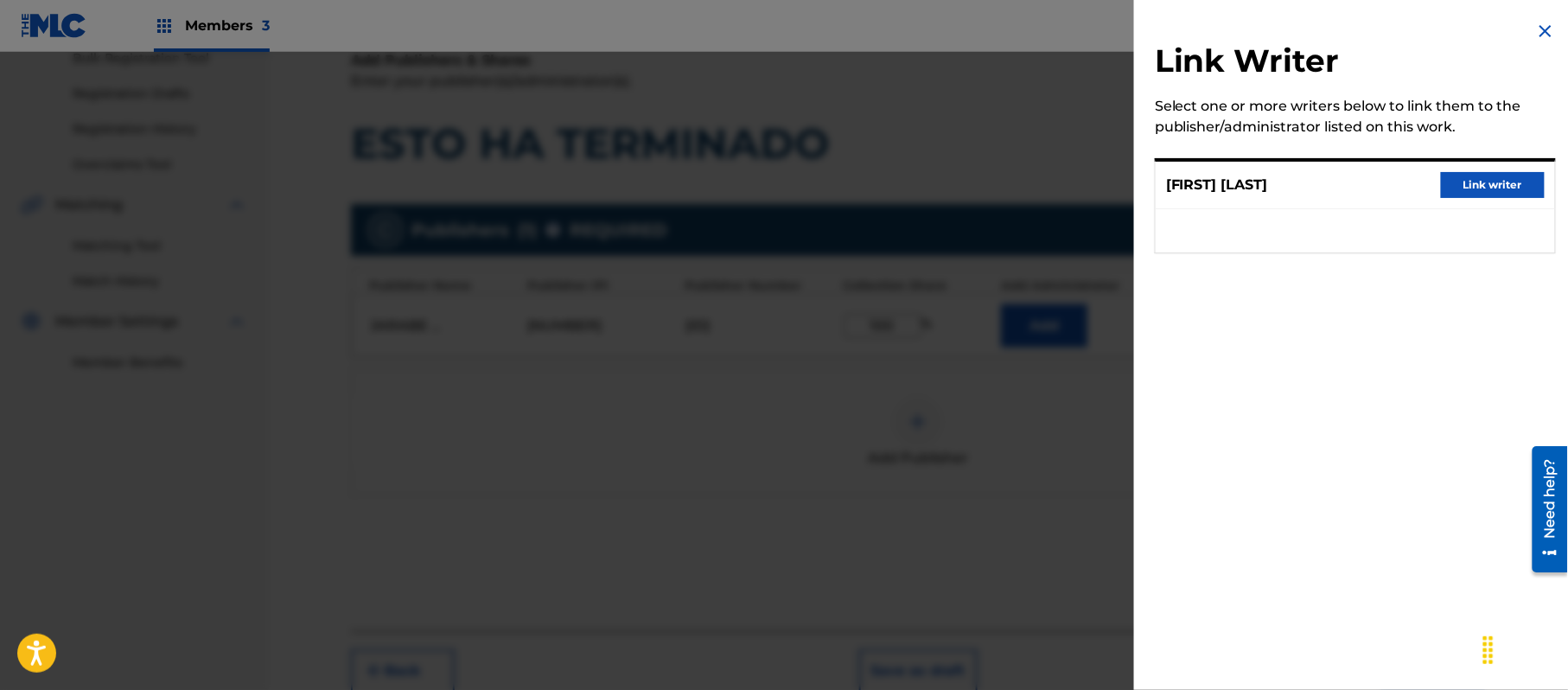 click on "Link writer" at bounding box center (1493, 185) 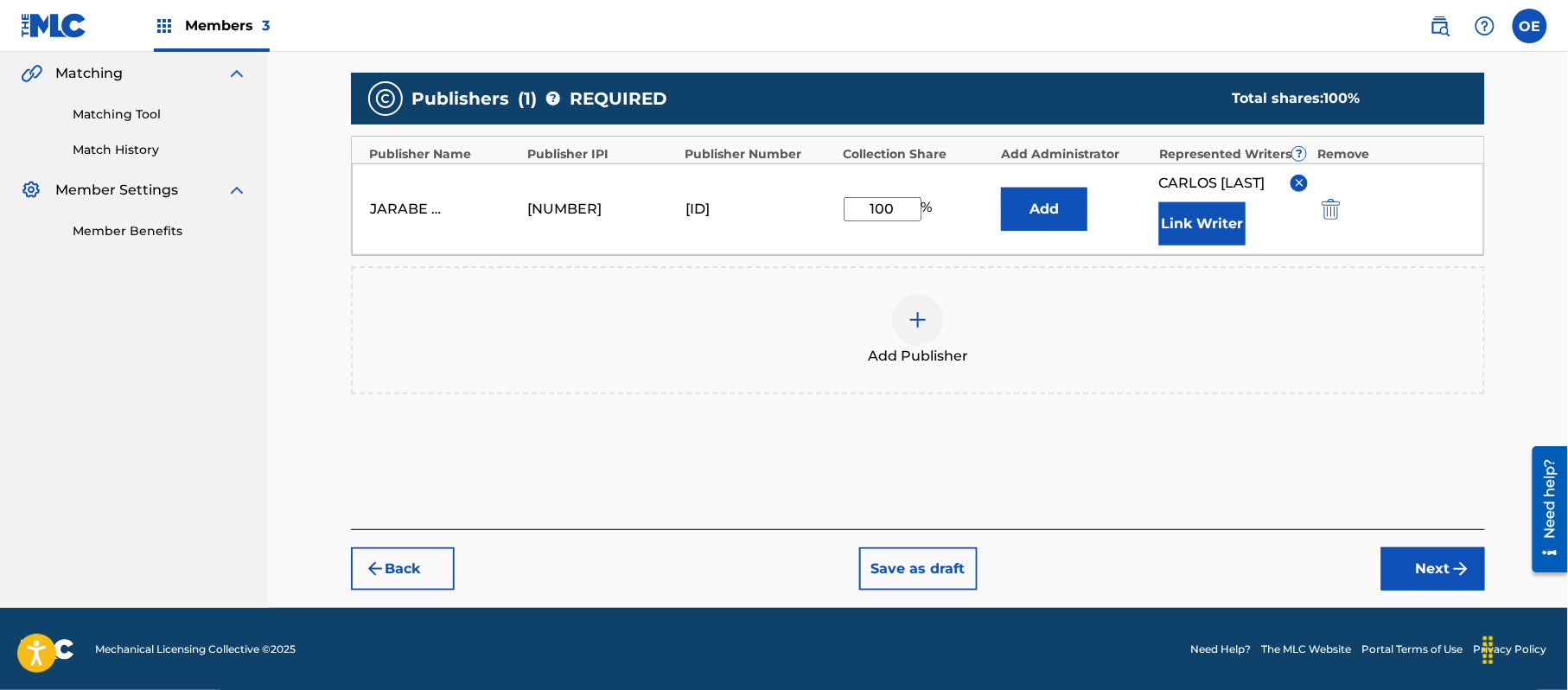 click on "Next" at bounding box center (1433, 569) 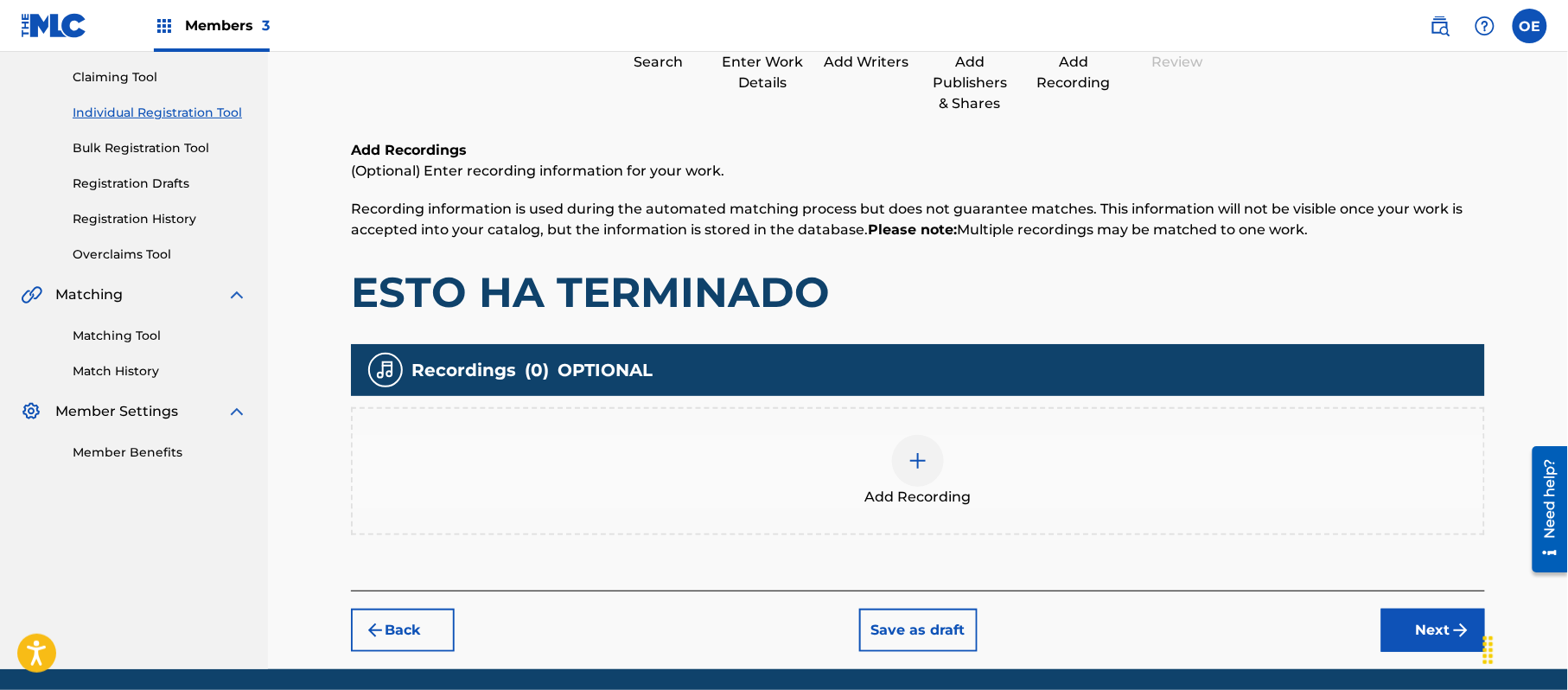 scroll, scrollTop: 78, scrollLeft: 0, axis: vertical 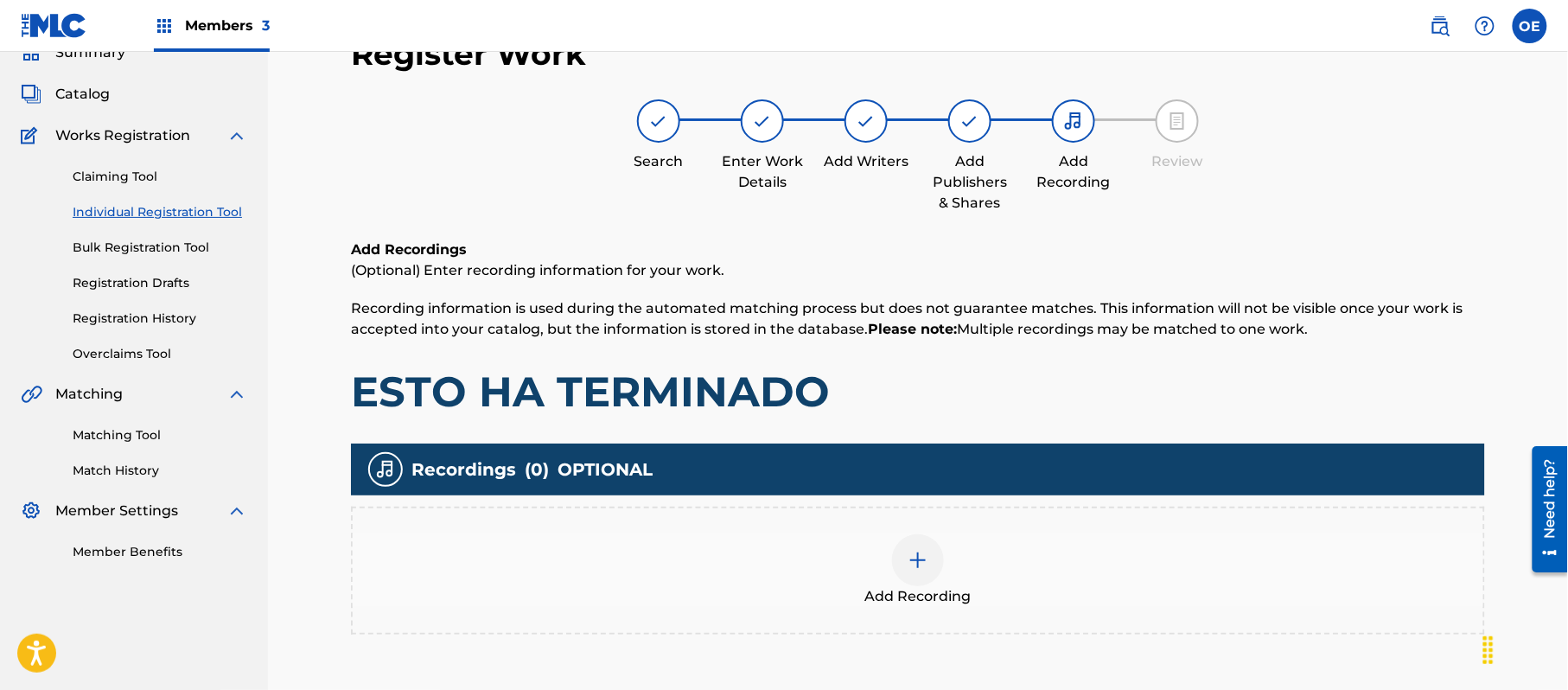click on "Add Recording" at bounding box center (918, 571) 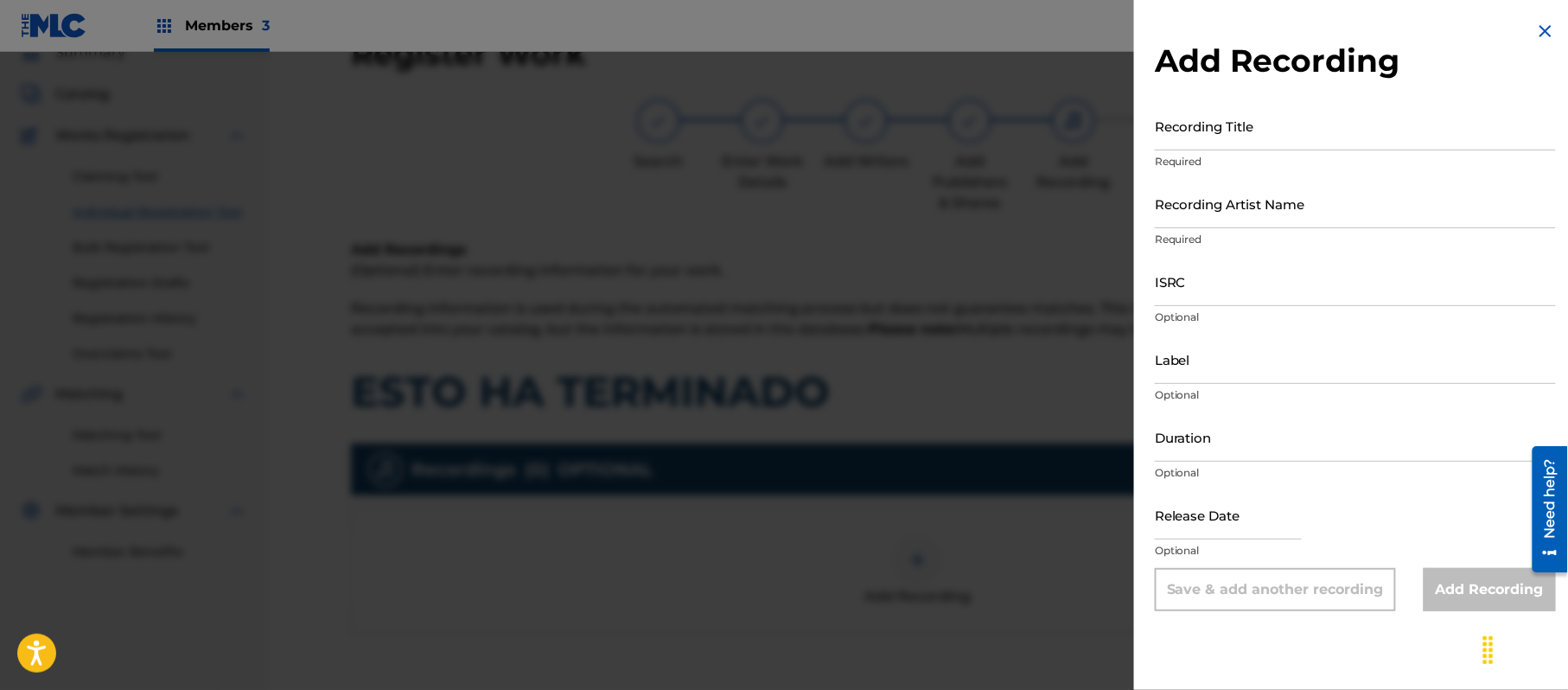 click on "Add Recording" at bounding box center (1355, 61) 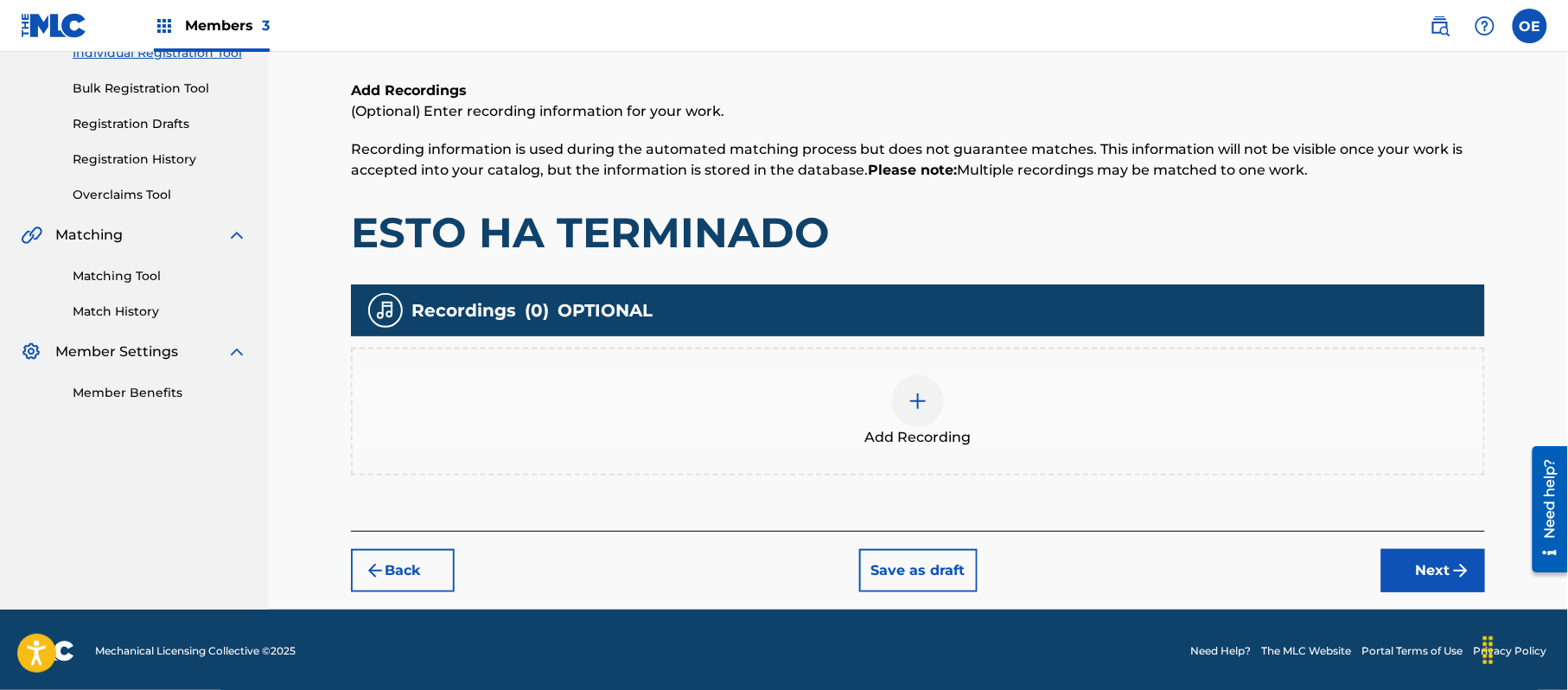 click on "Next" at bounding box center (1433, 571) 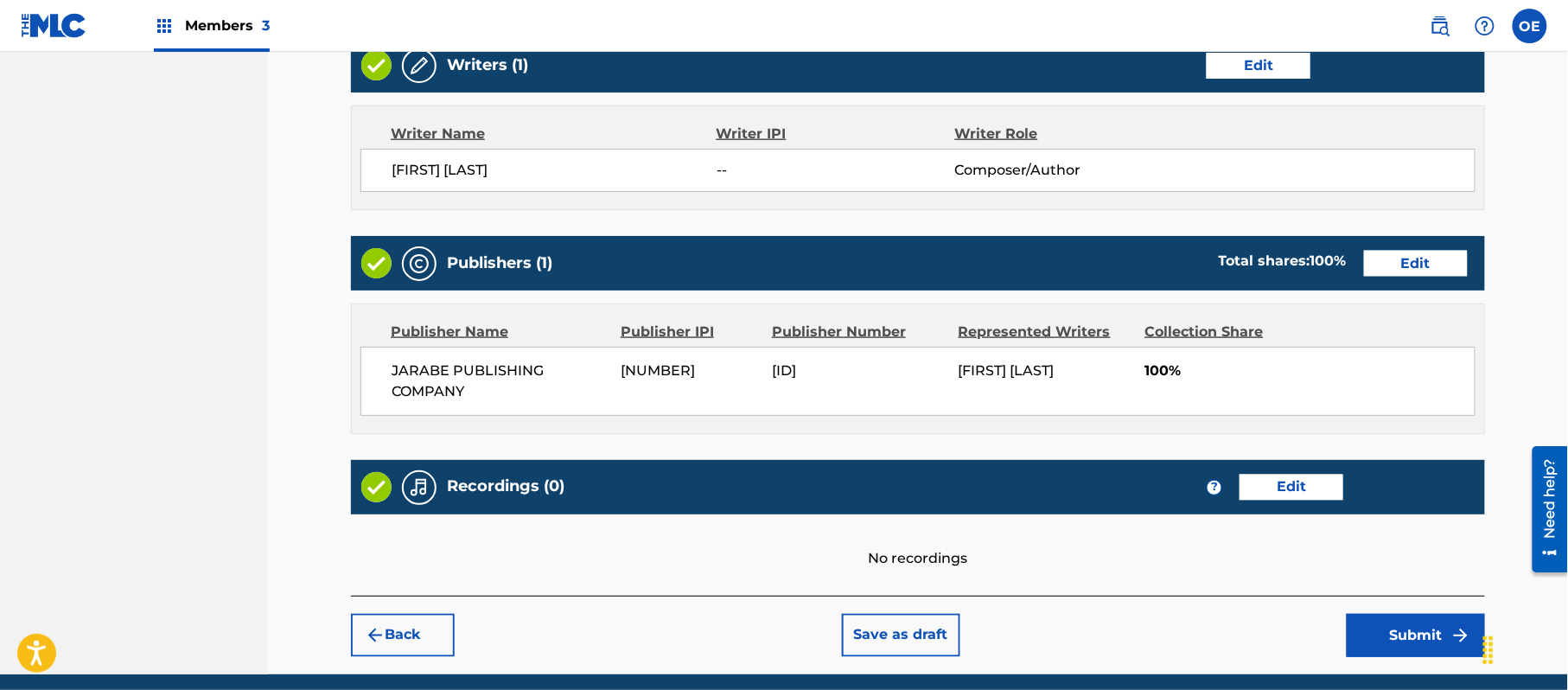 scroll, scrollTop: 772, scrollLeft: 0, axis: vertical 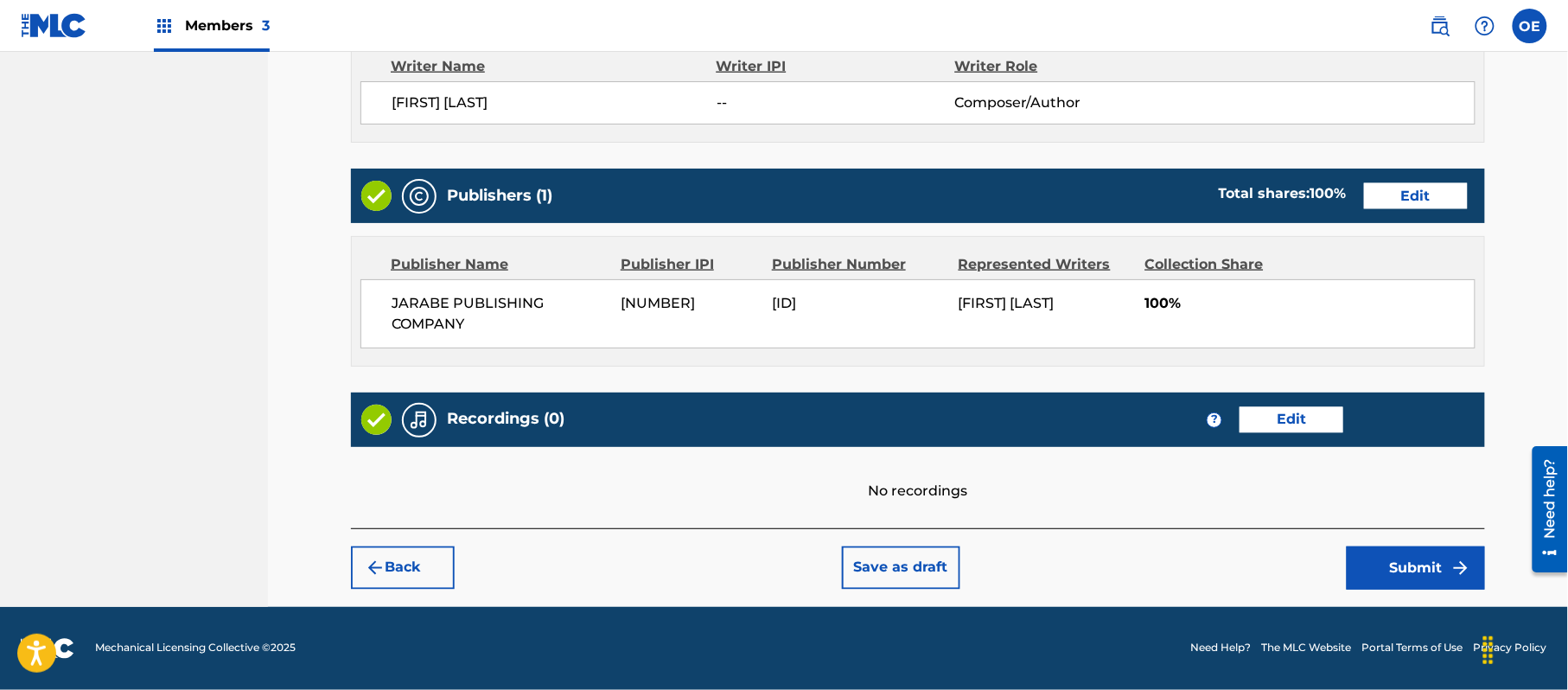 click on "Submit" at bounding box center [1416, 568] 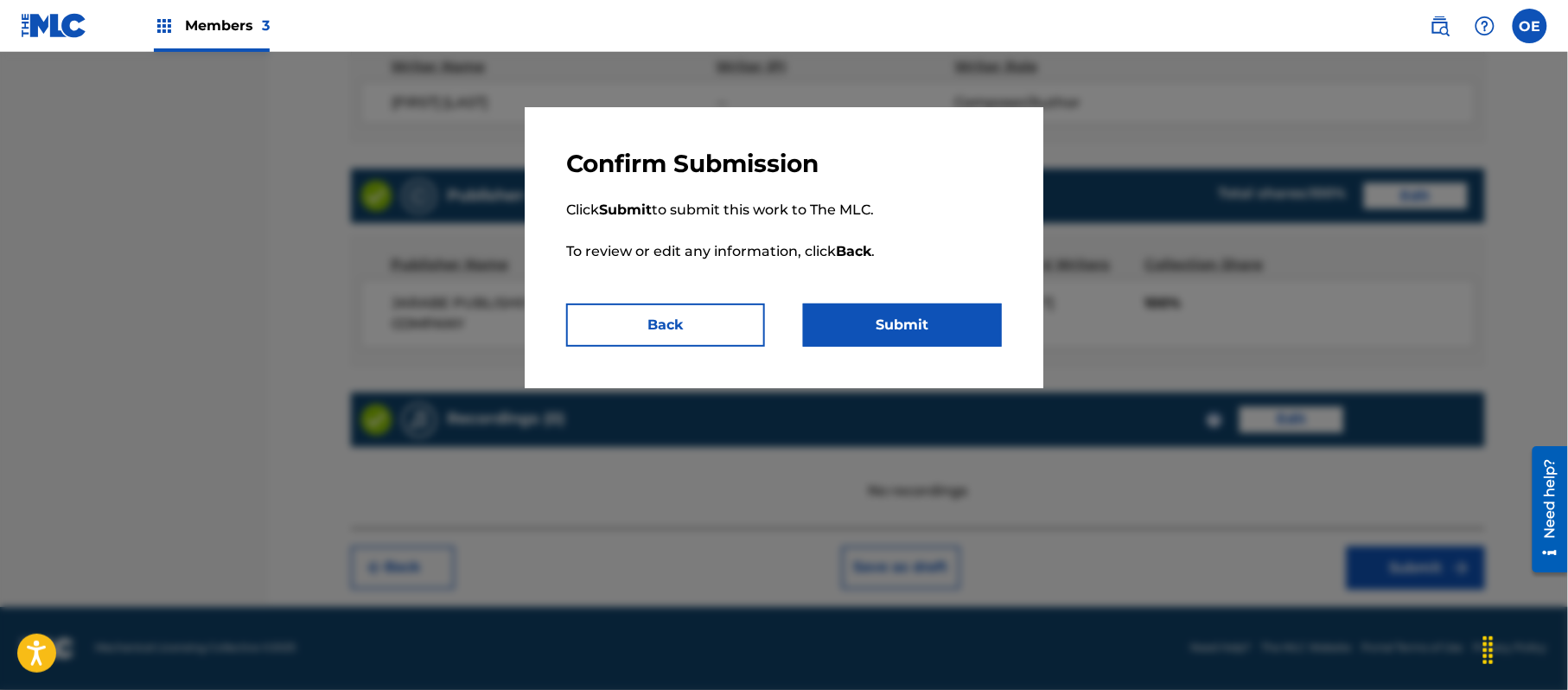 click on "Submit" at bounding box center [902, 325] 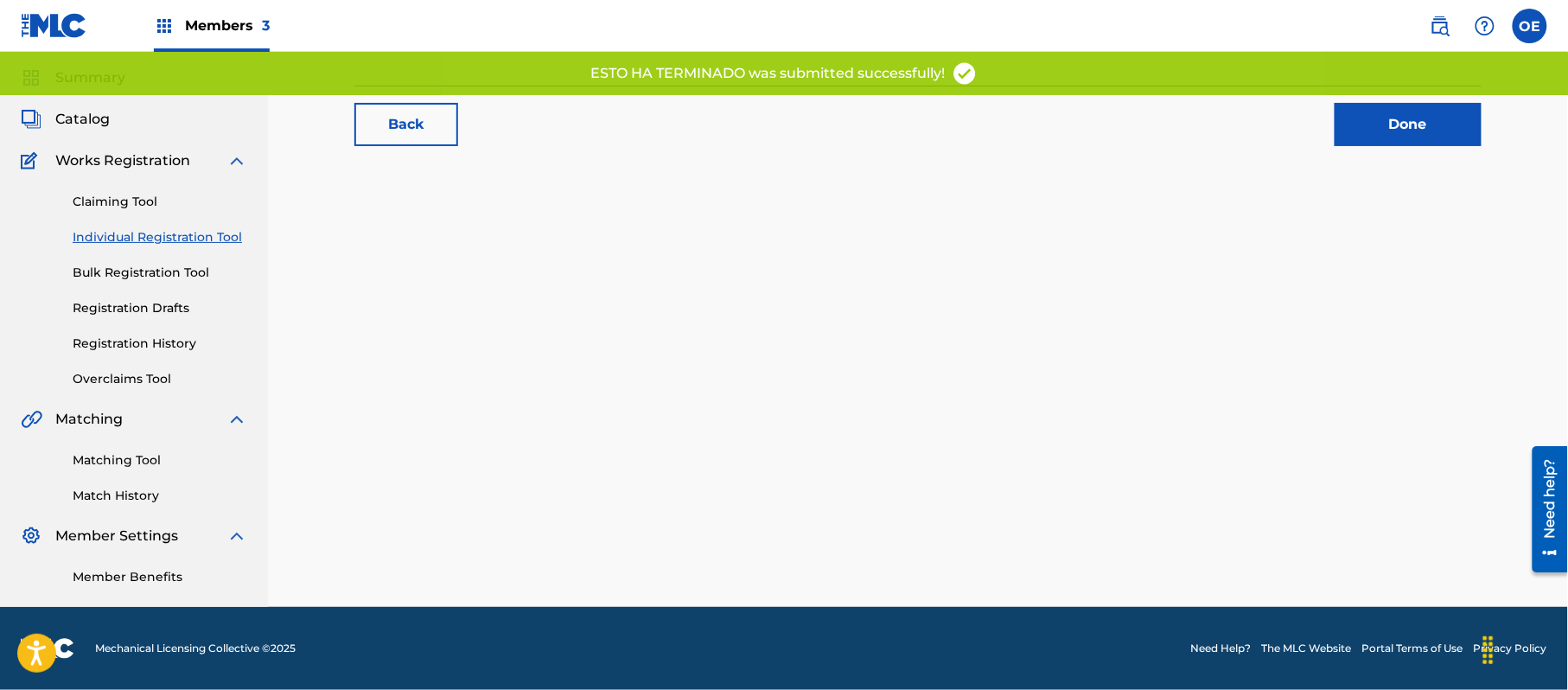 scroll, scrollTop: 0, scrollLeft: 0, axis: both 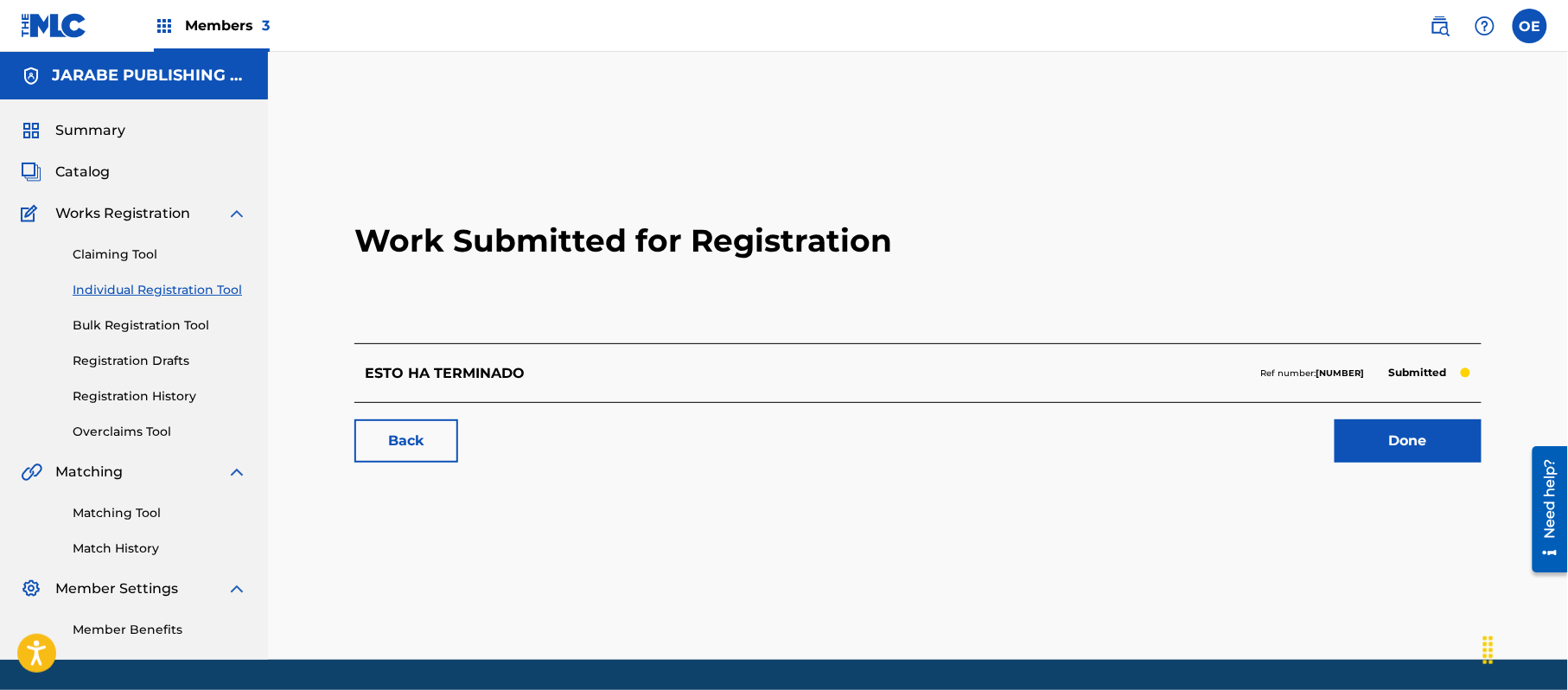 click on "Individual Registration Tool" at bounding box center (160, 290) 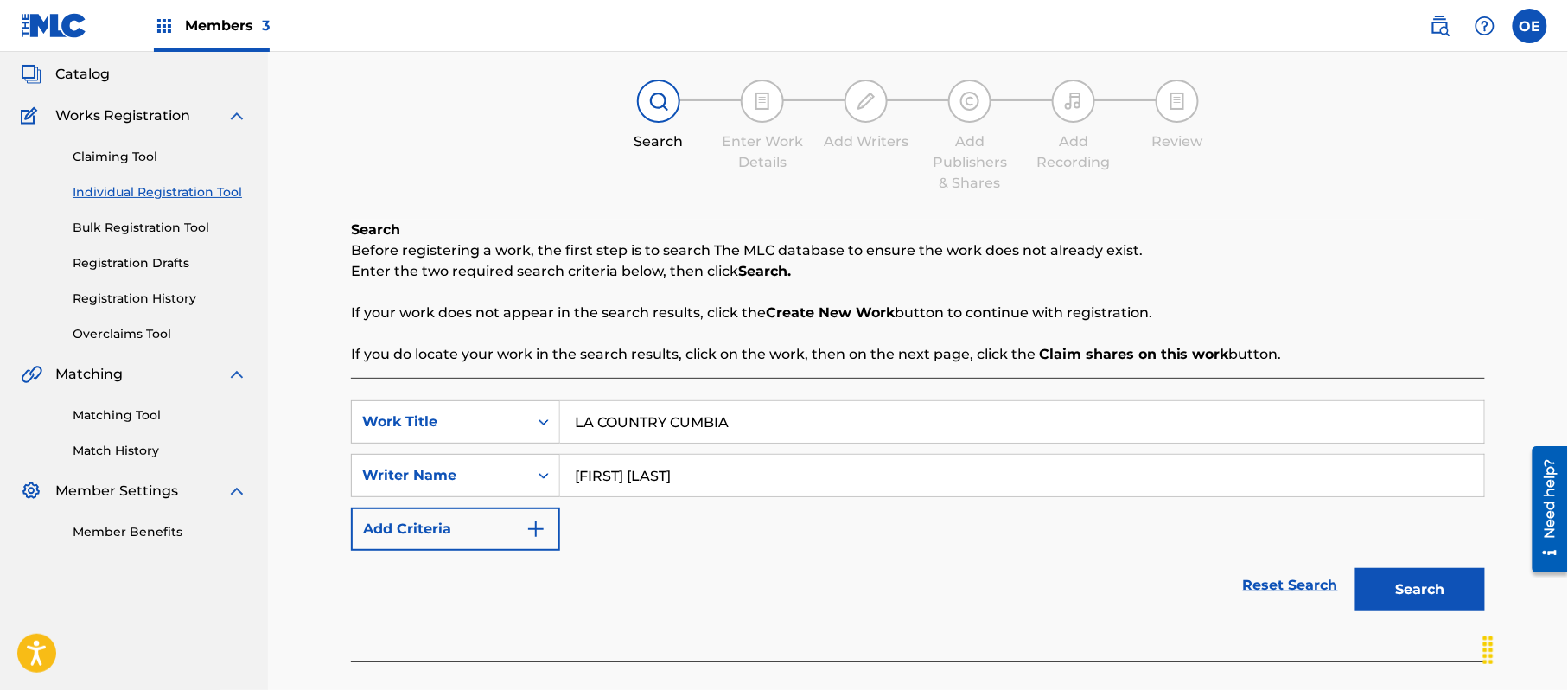 scroll, scrollTop: 188, scrollLeft: 0, axis: vertical 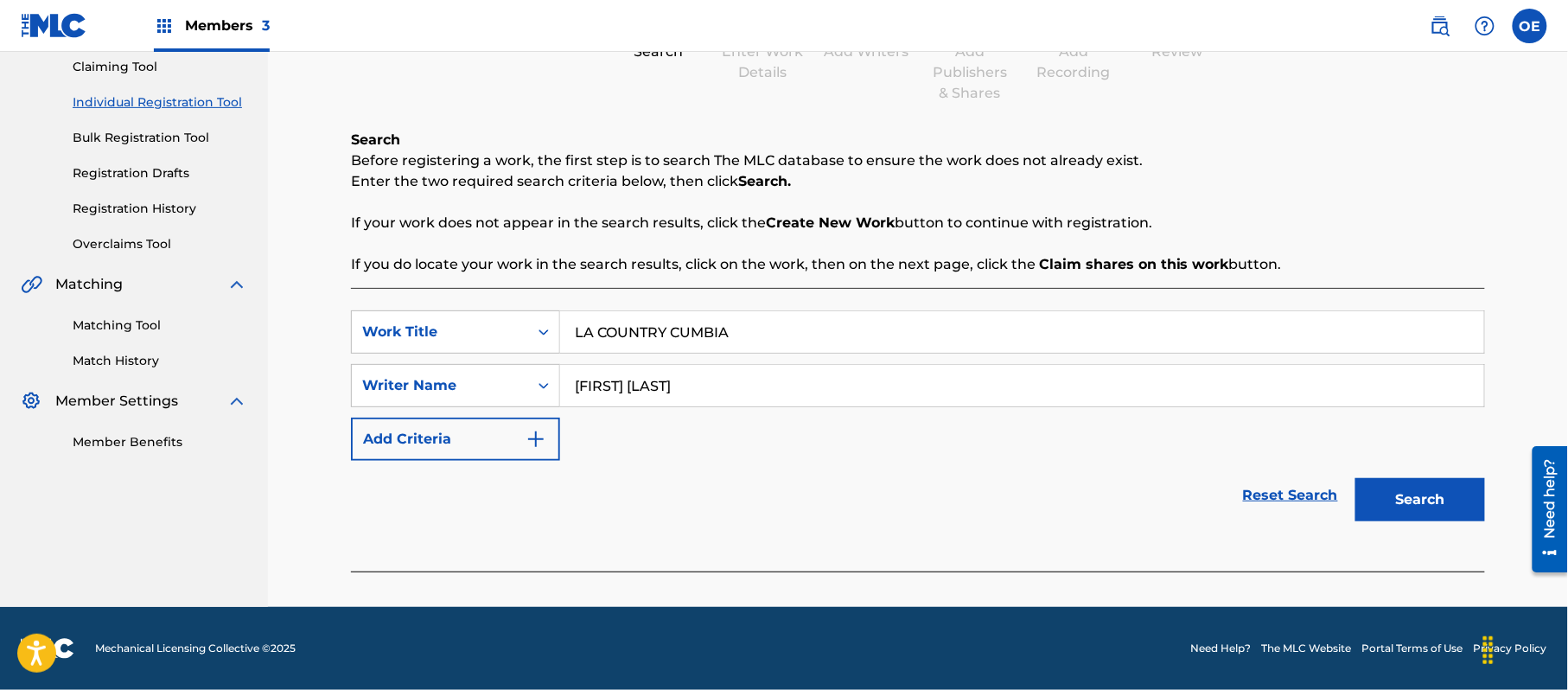 click on "Search" at bounding box center (1420, 500) 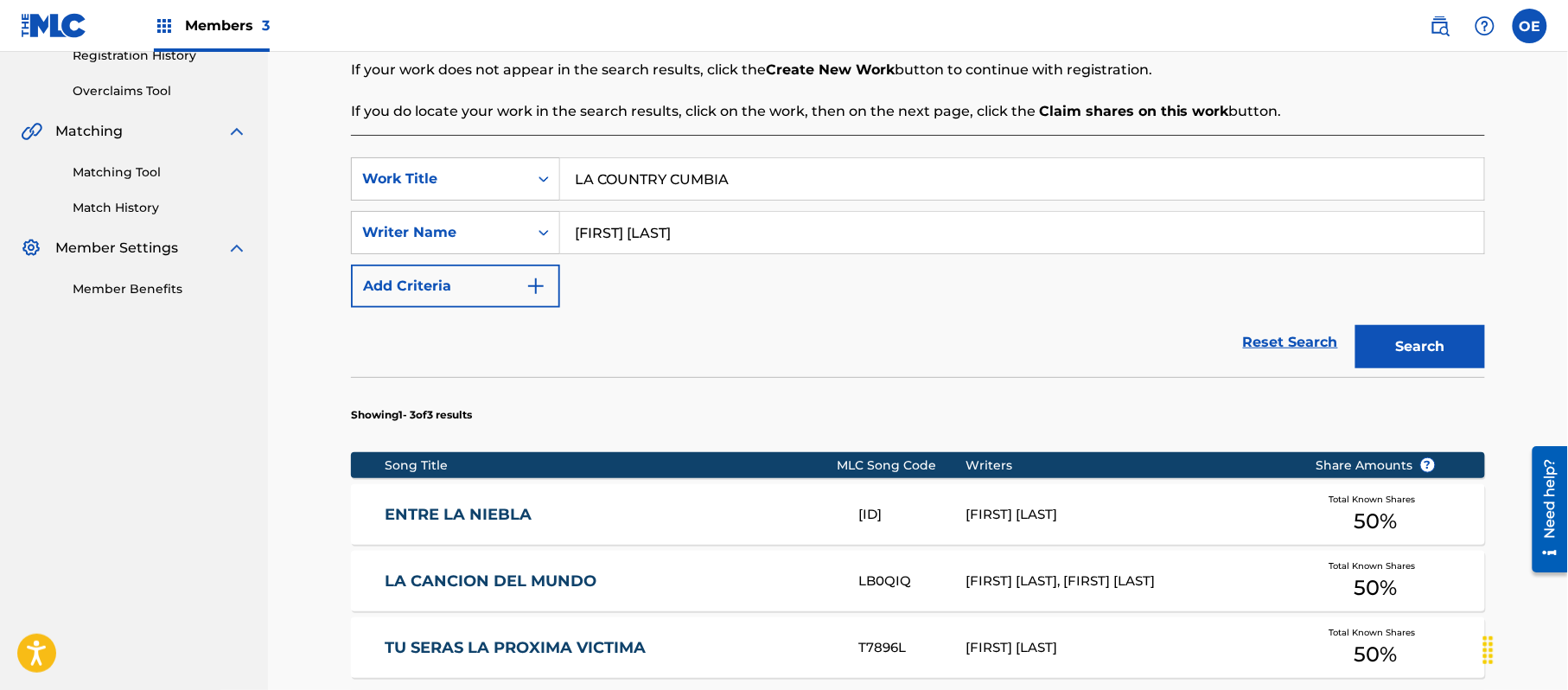 scroll, scrollTop: 641, scrollLeft: 0, axis: vertical 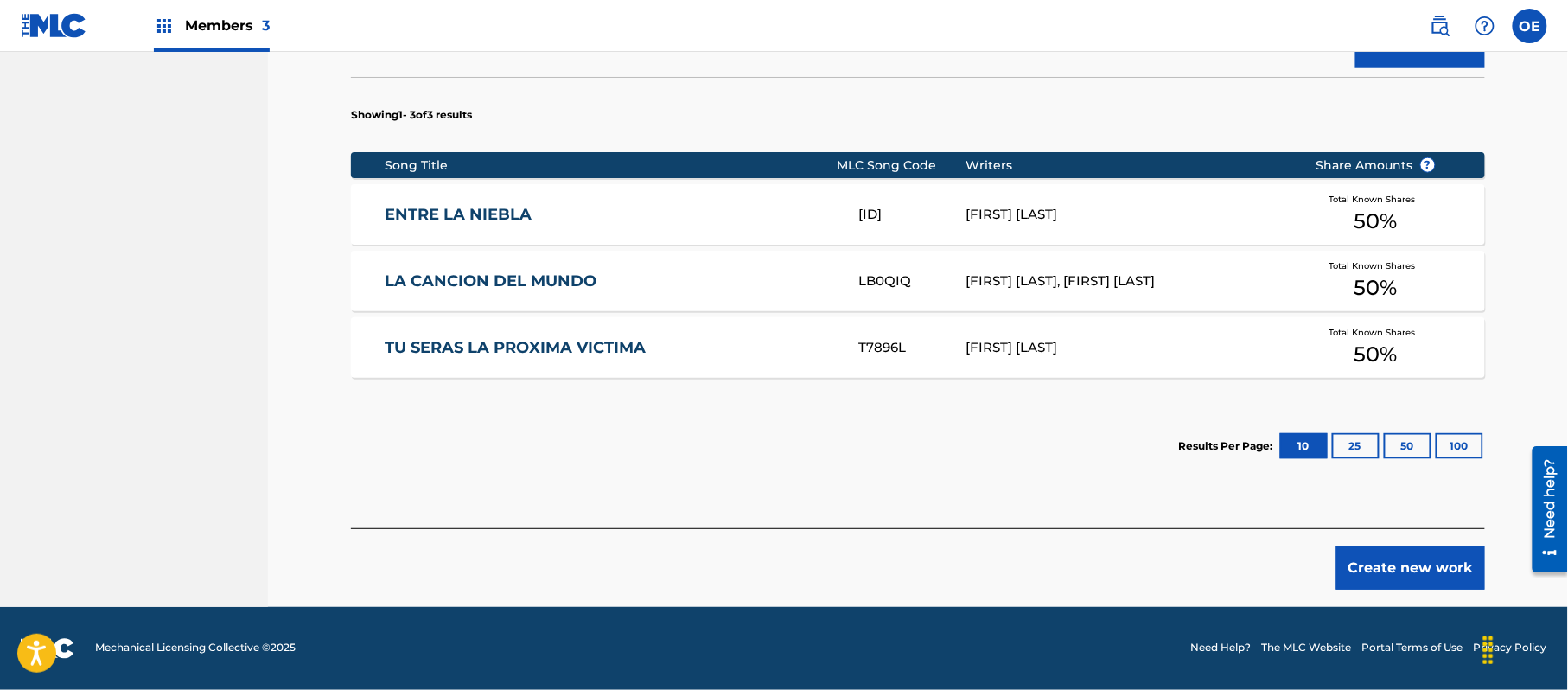 click on "Create new work" at bounding box center [1411, 568] 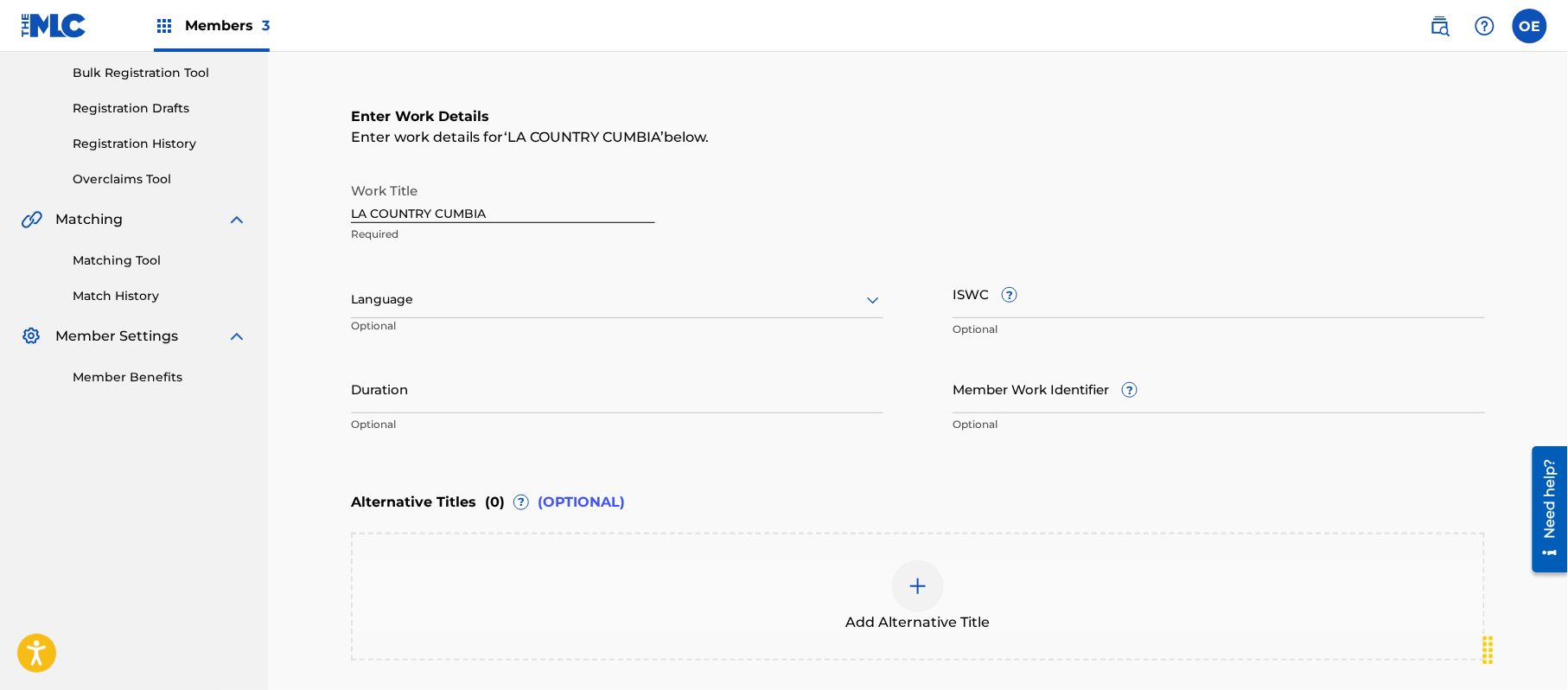 scroll, scrollTop: 195, scrollLeft: 0, axis: vertical 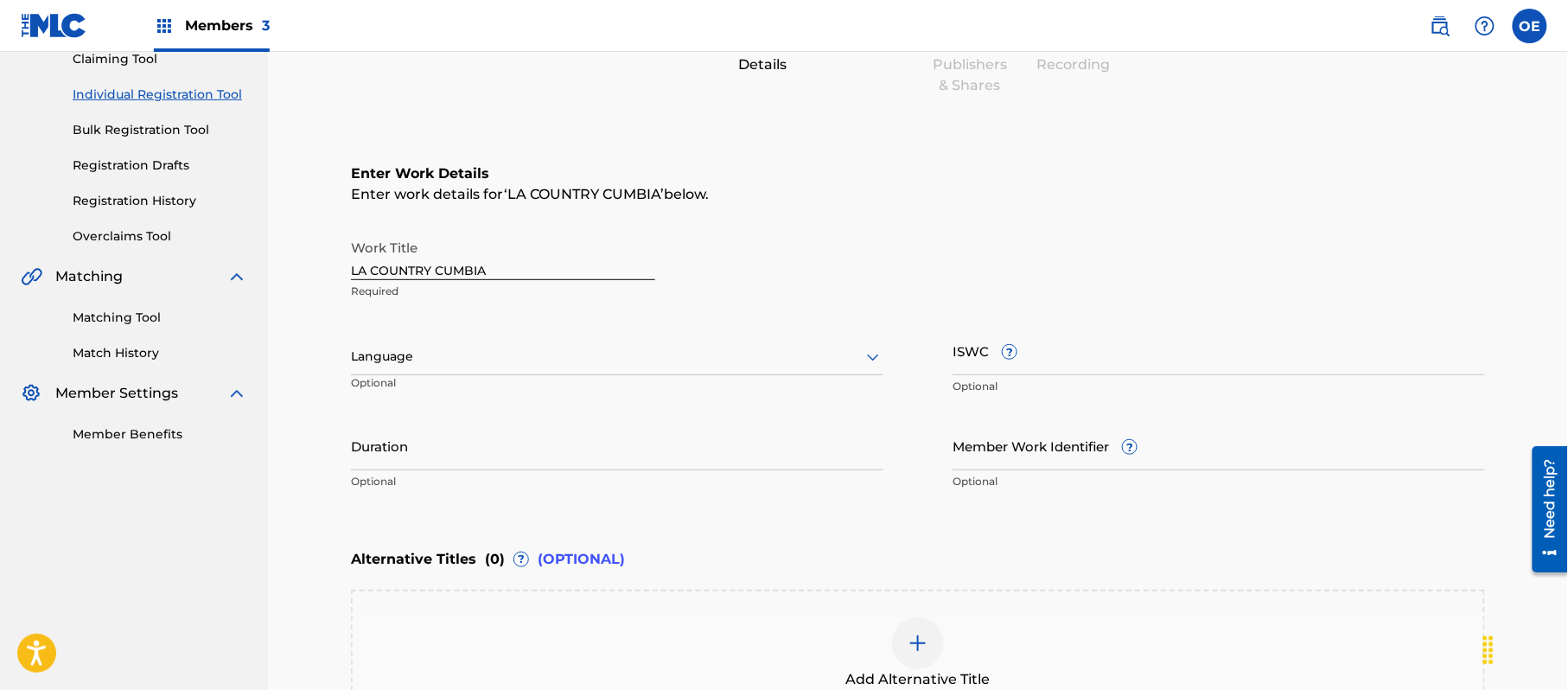 click at bounding box center (617, 356) 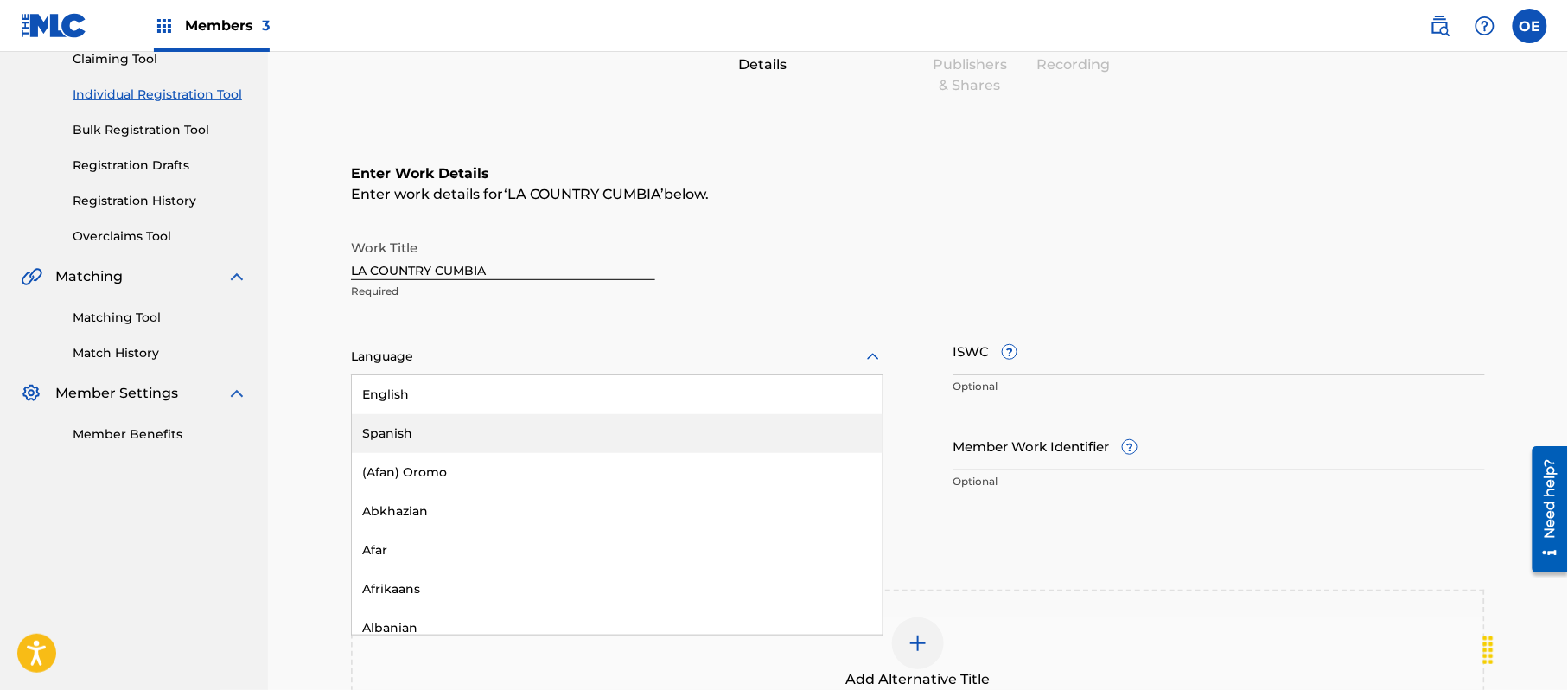 click on "Spanish" at bounding box center [617, 433] 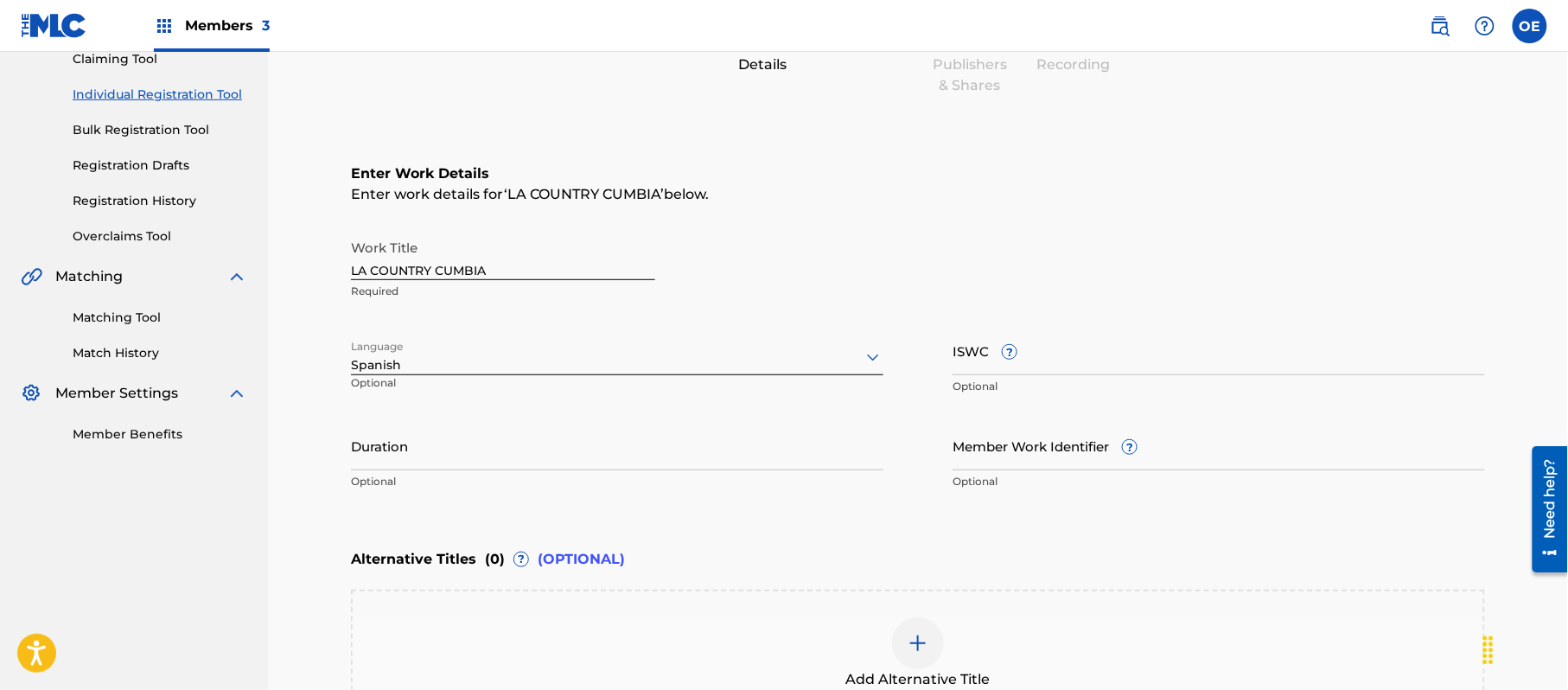 scroll, scrollTop: 426, scrollLeft: 0, axis: vertical 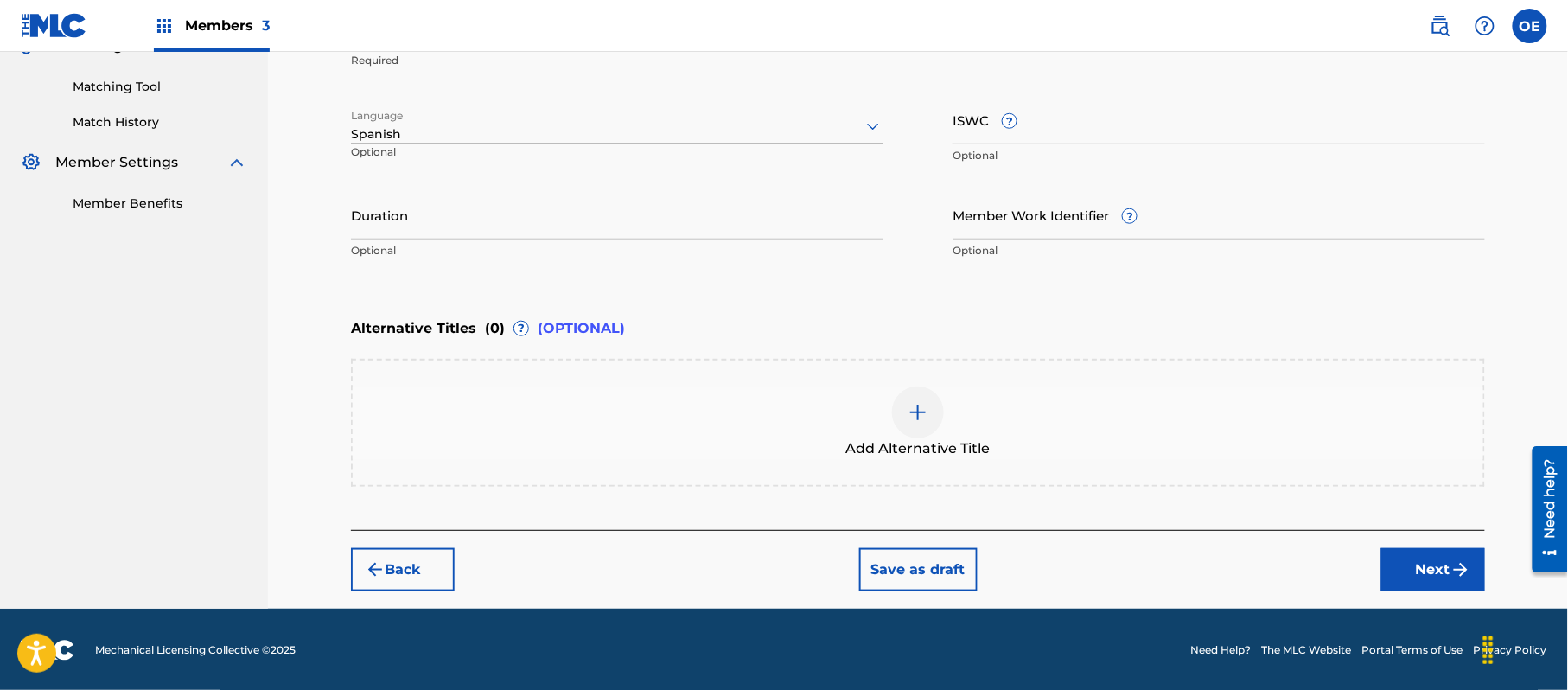 click on "Back Save as draft Next" at bounding box center (918, 560) 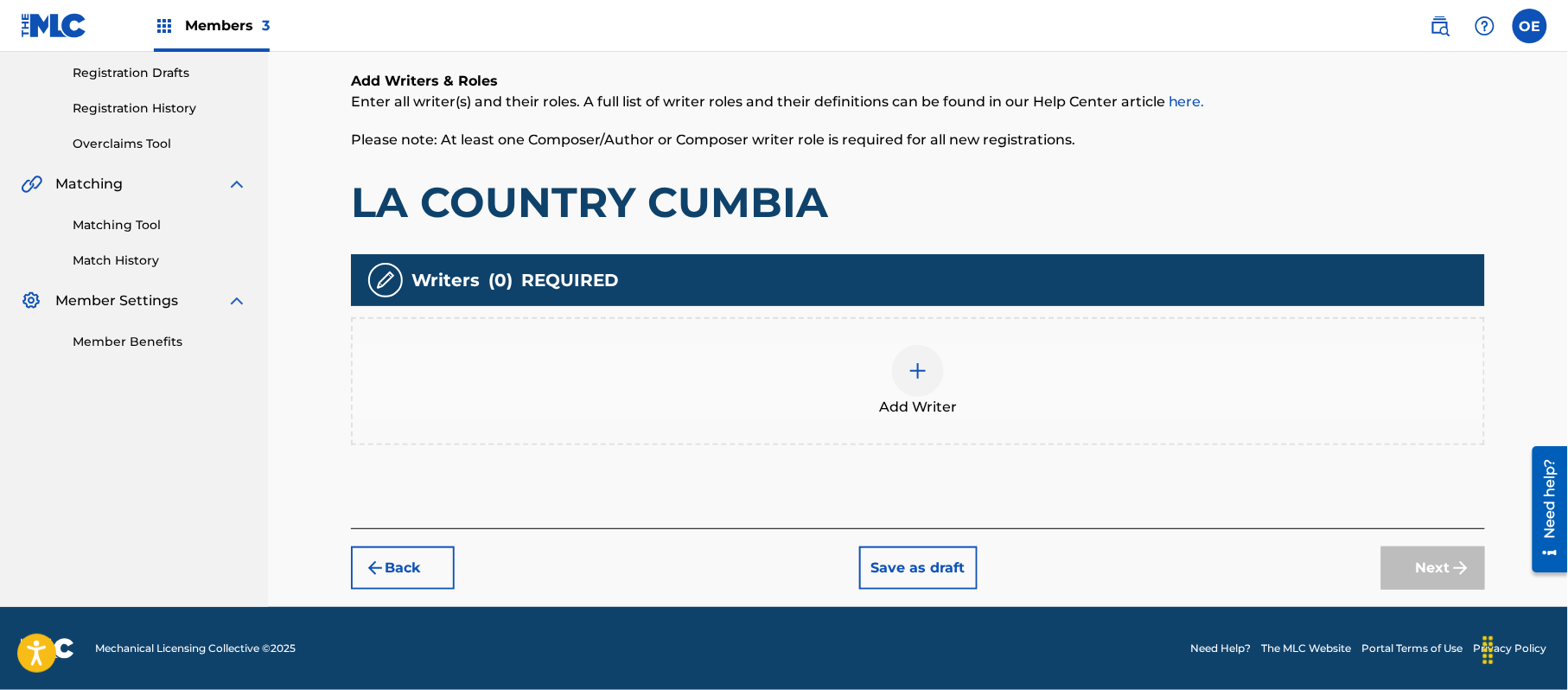 scroll, scrollTop: 78, scrollLeft: 0, axis: vertical 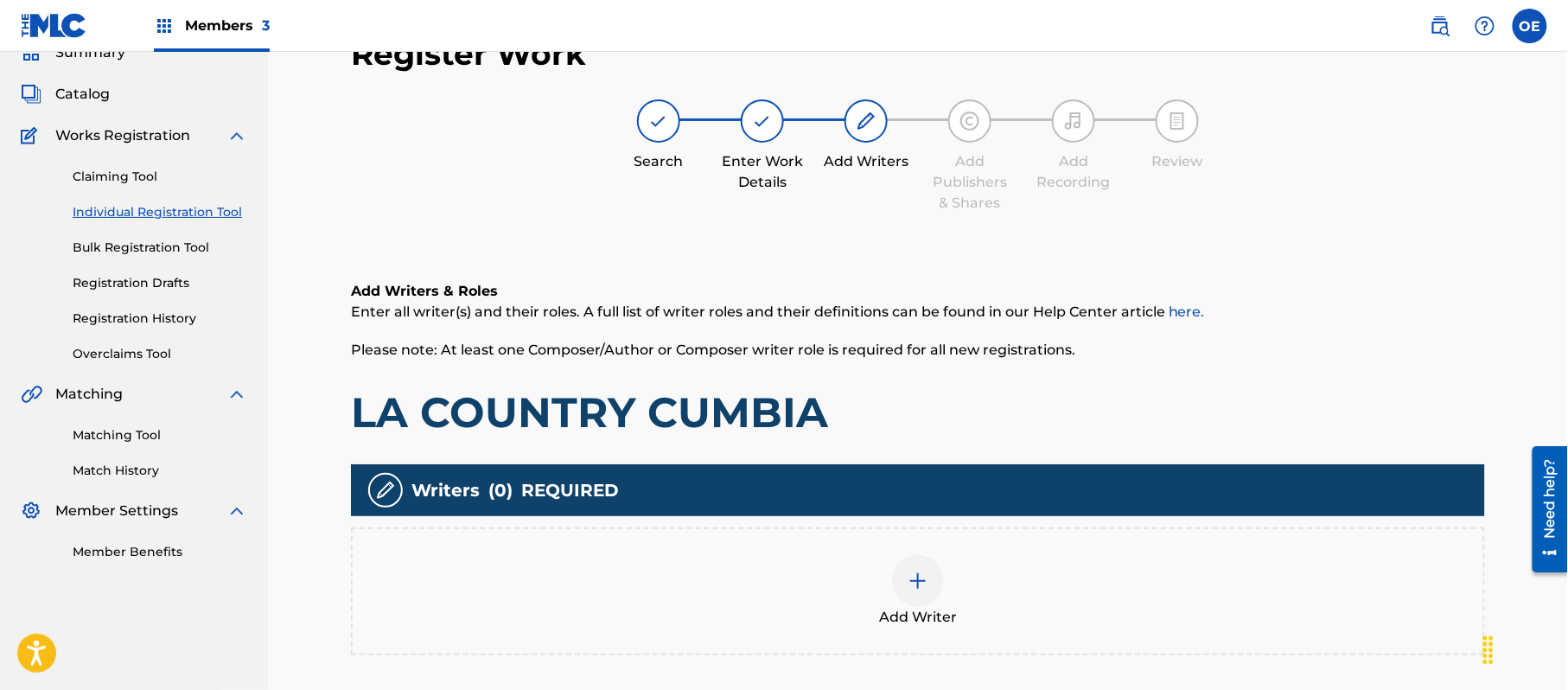 click at bounding box center (918, 581) 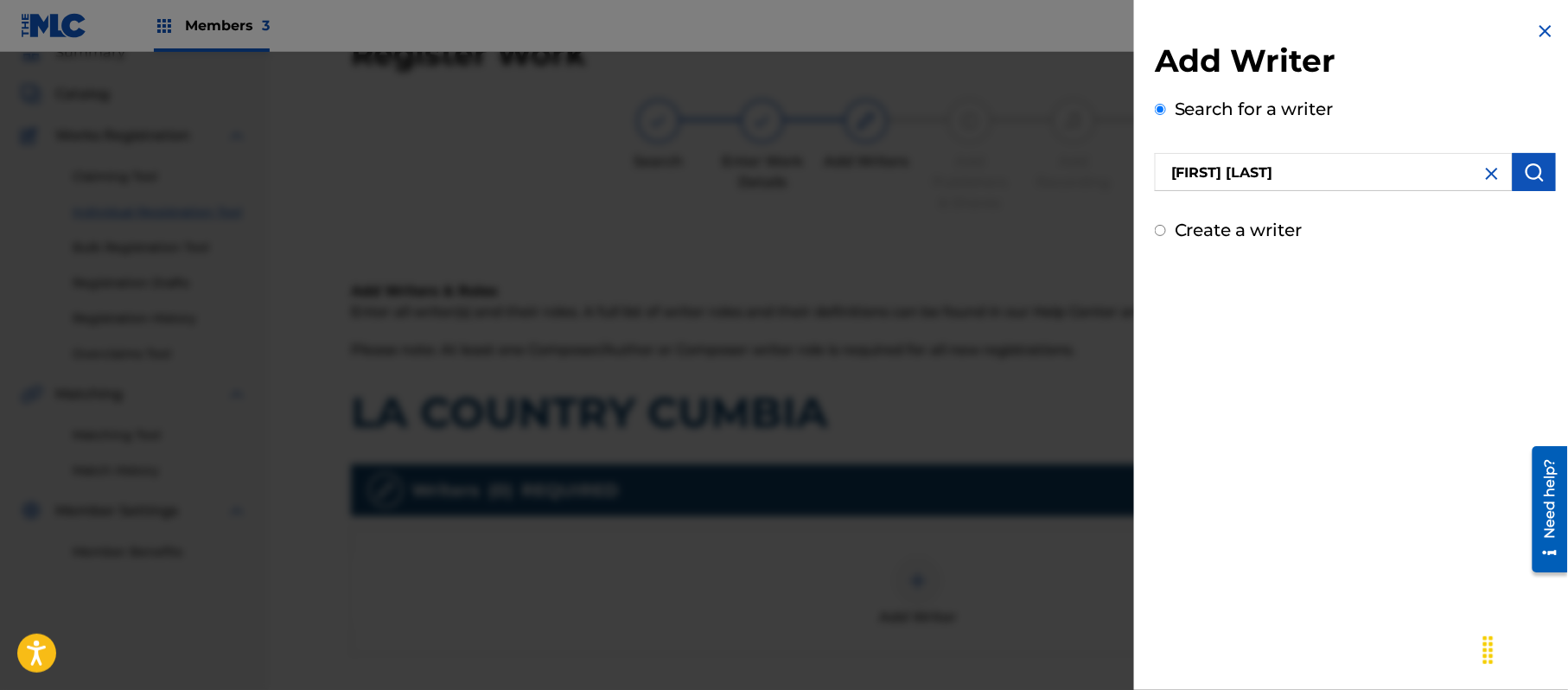 click at bounding box center [1534, 172] 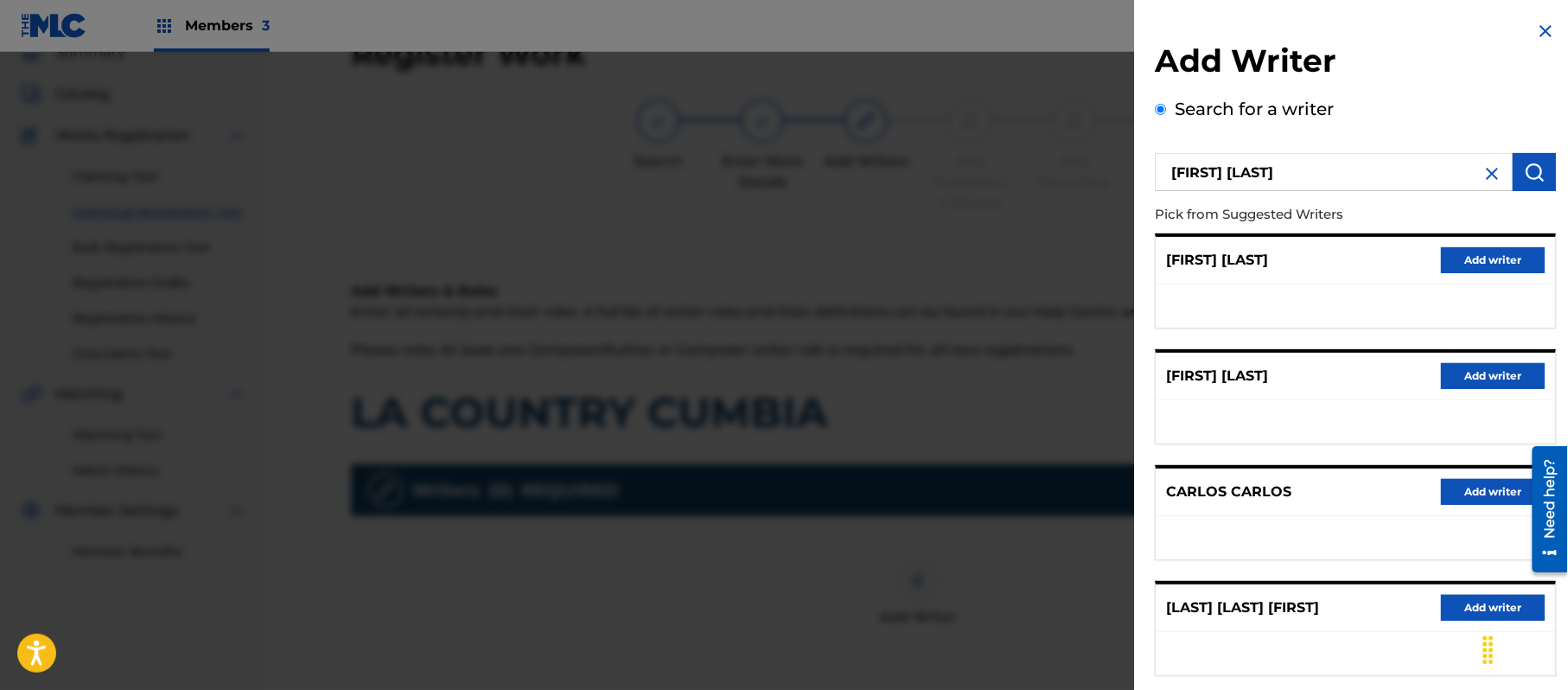 drag, startPoint x: 1467, startPoint y: 370, endPoint x: 1373, endPoint y: 343, distance: 97.80082 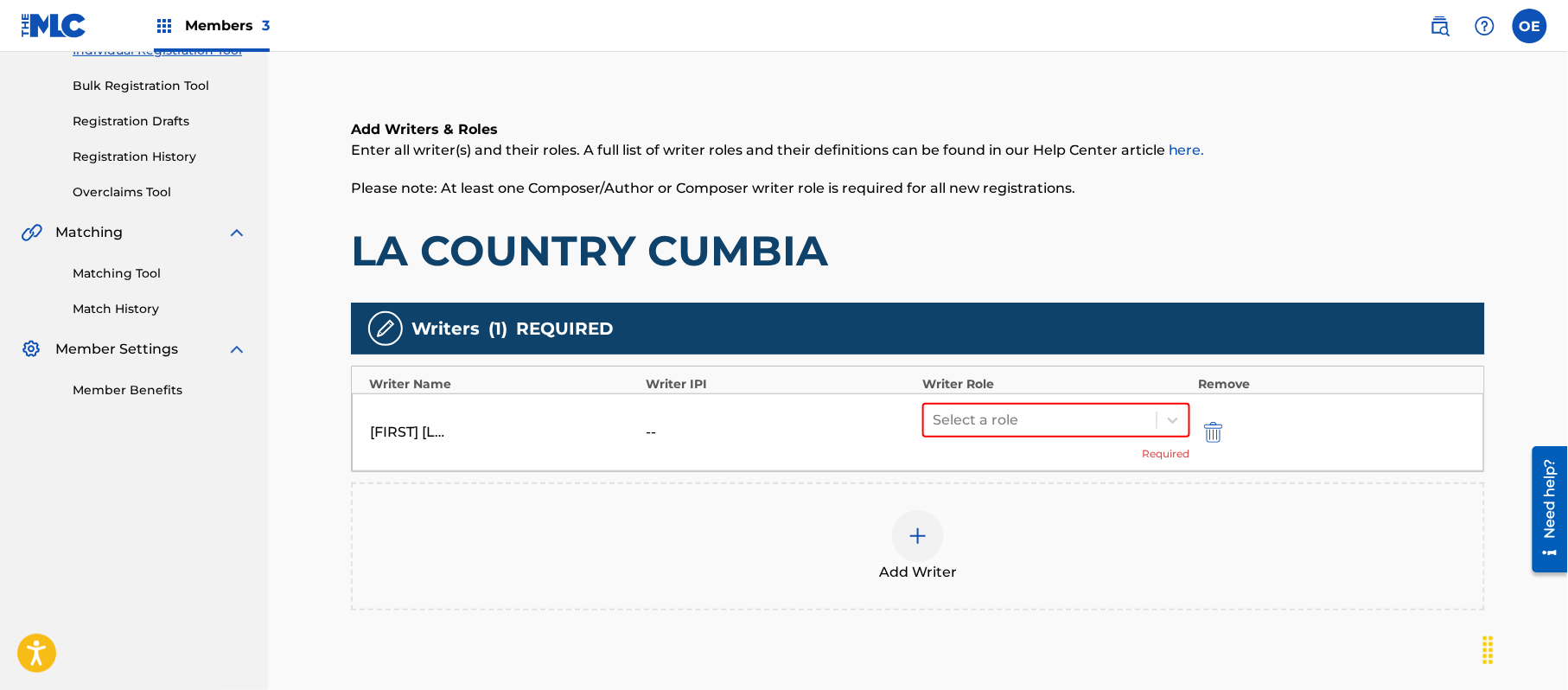 scroll, scrollTop: 403, scrollLeft: 0, axis: vertical 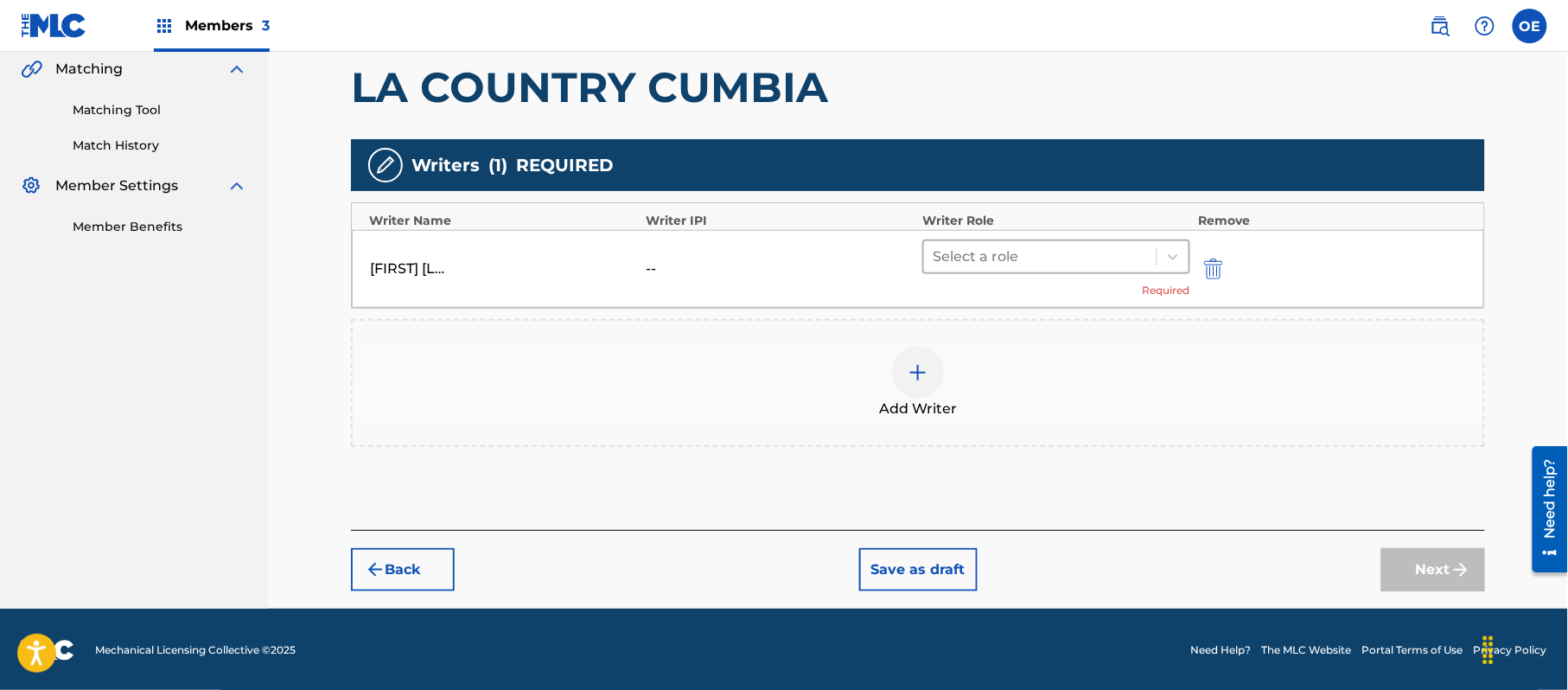 click at bounding box center [1040, 257] 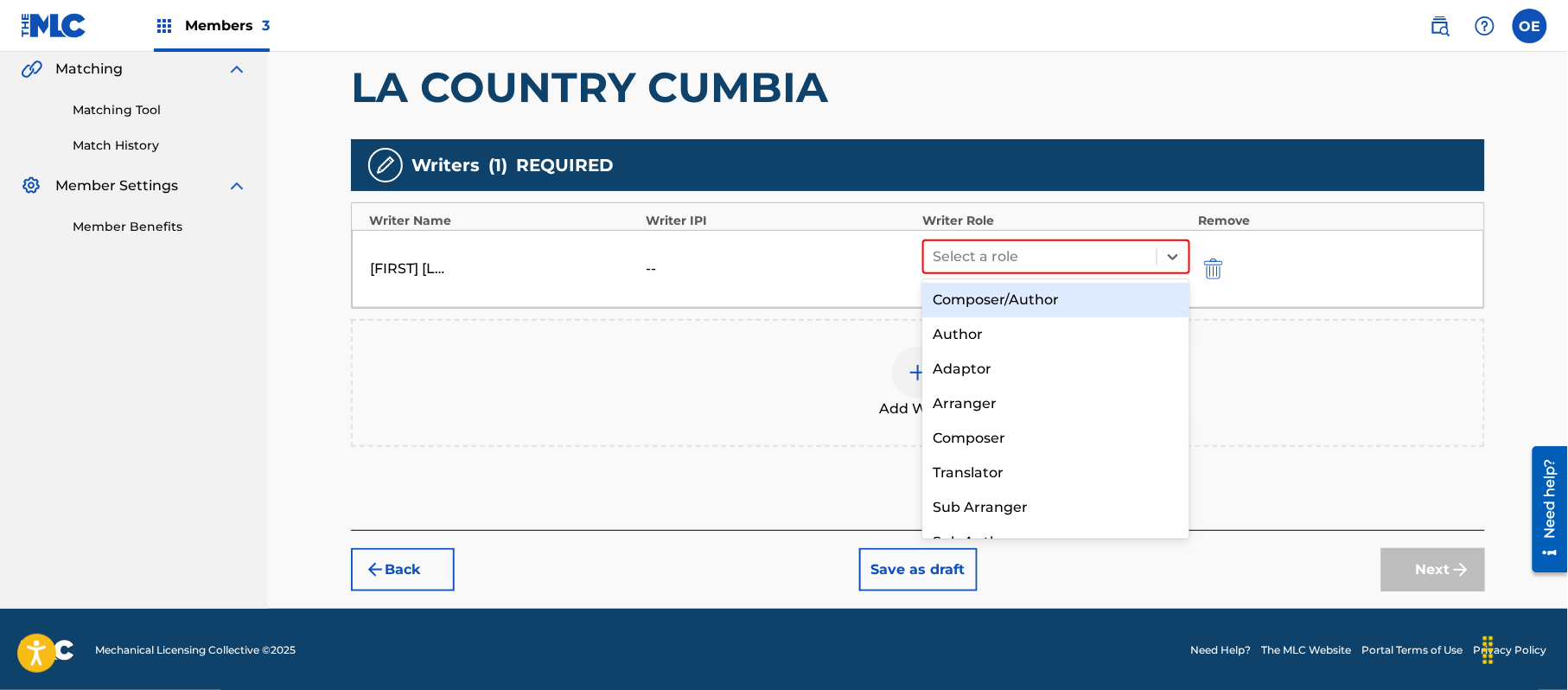 click on "Composer/Author" at bounding box center (1055, 300) 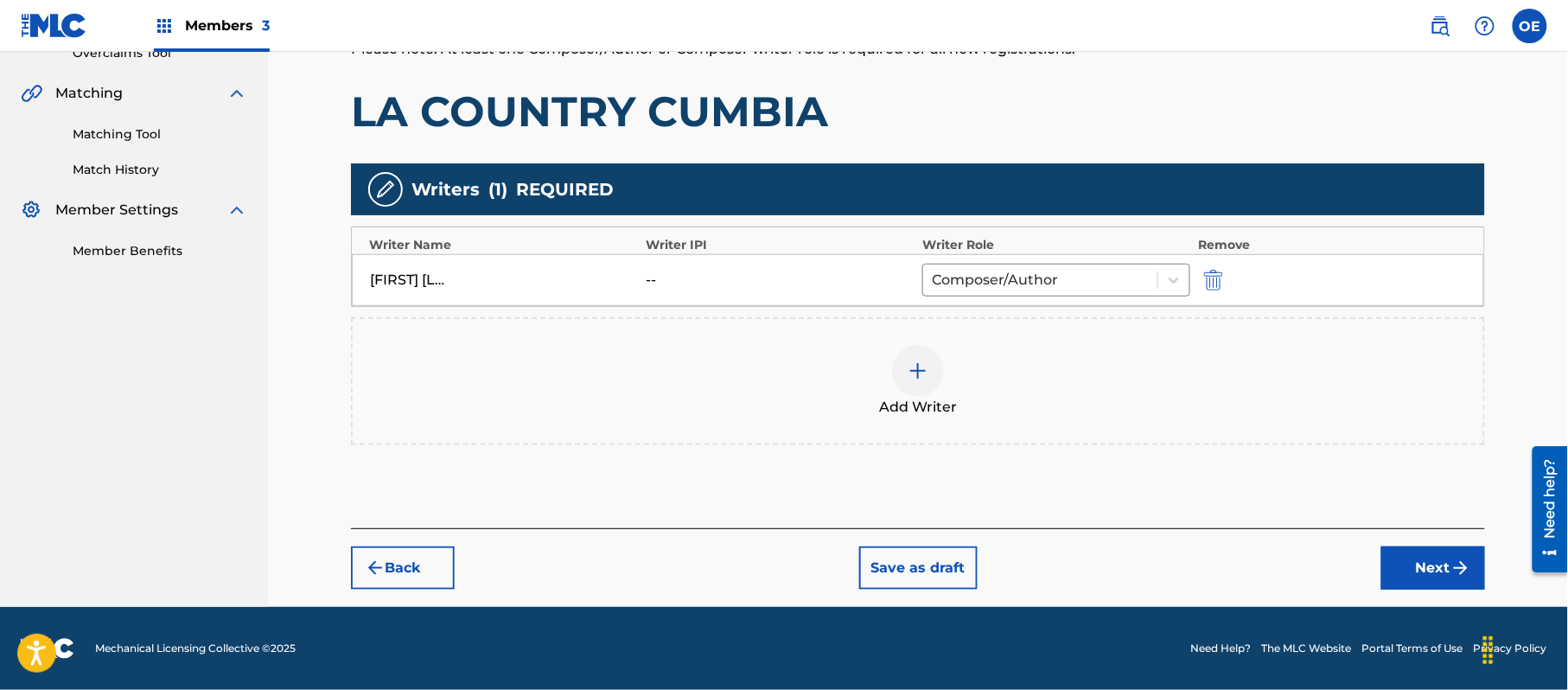 click on "Next" at bounding box center (1433, 568) 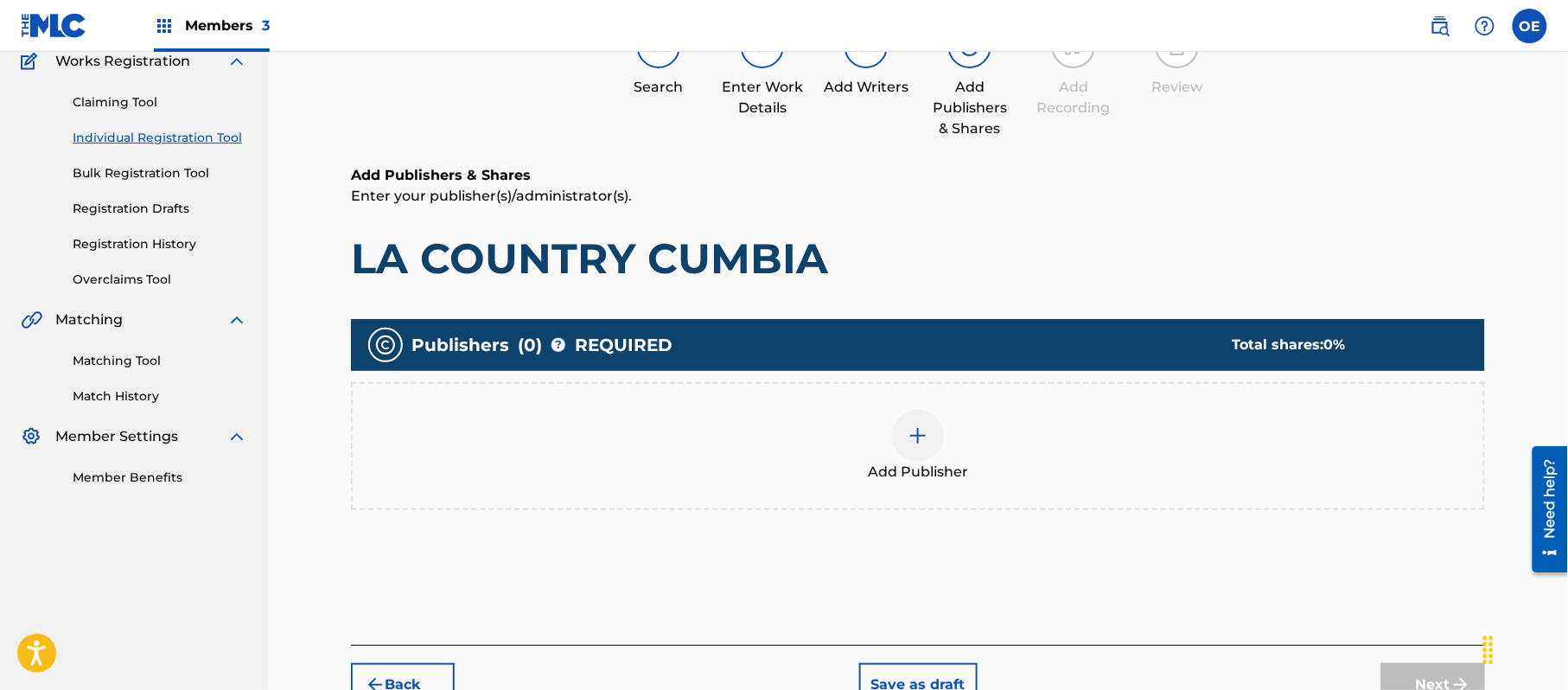 scroll, scrollTop: 194, scrollLeft: 0, axis: vertical 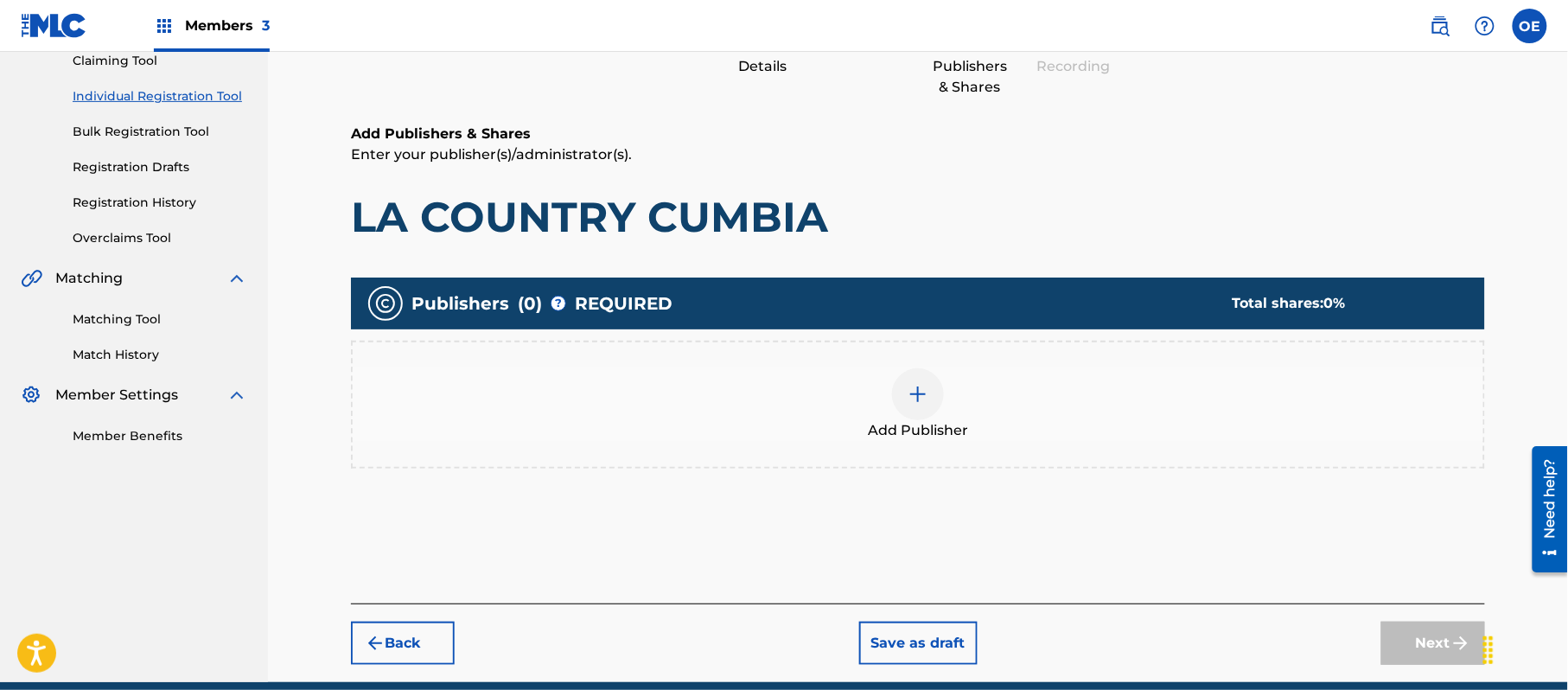 click on "Add Publisher" at bounding box center [918, 405] 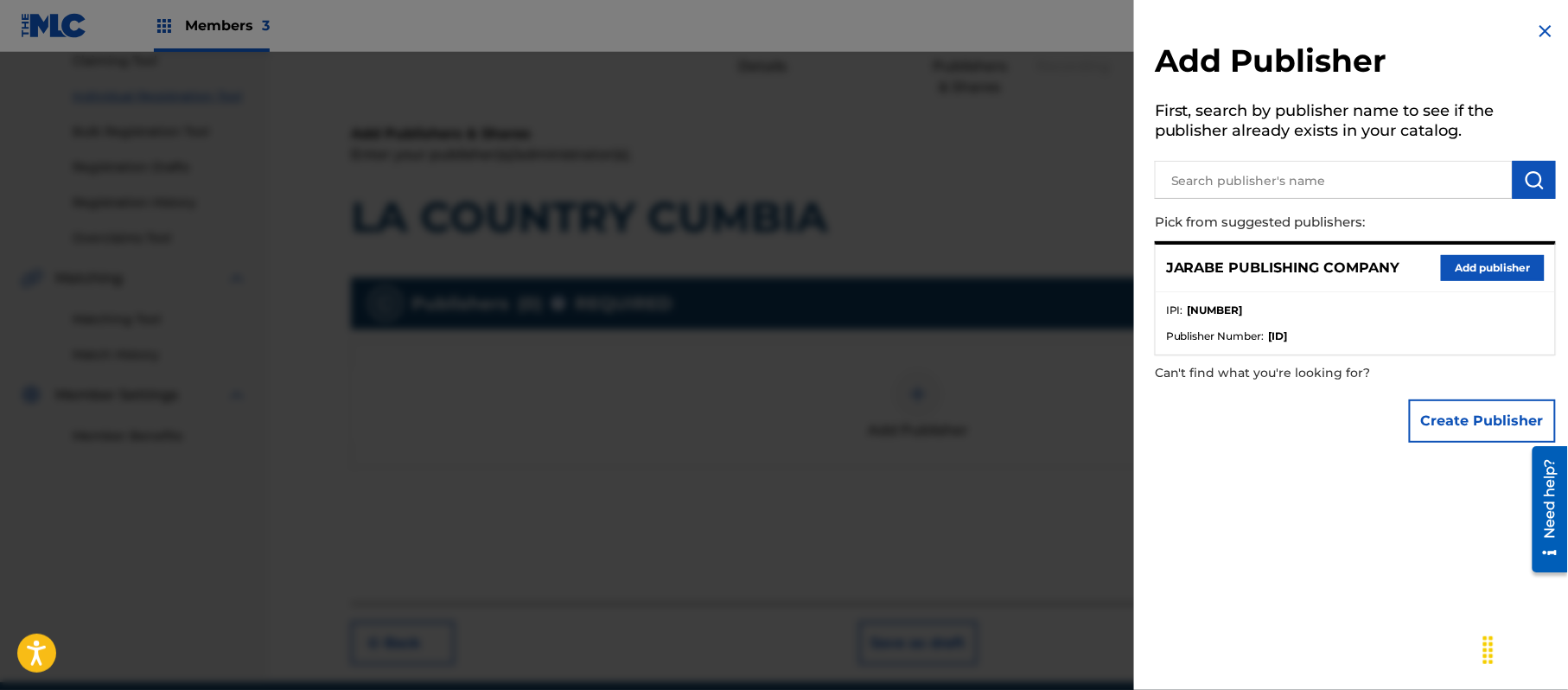 click on "JARABE PUBLISHING COMPANY Add publisher" at bounding box center (1355, 268) 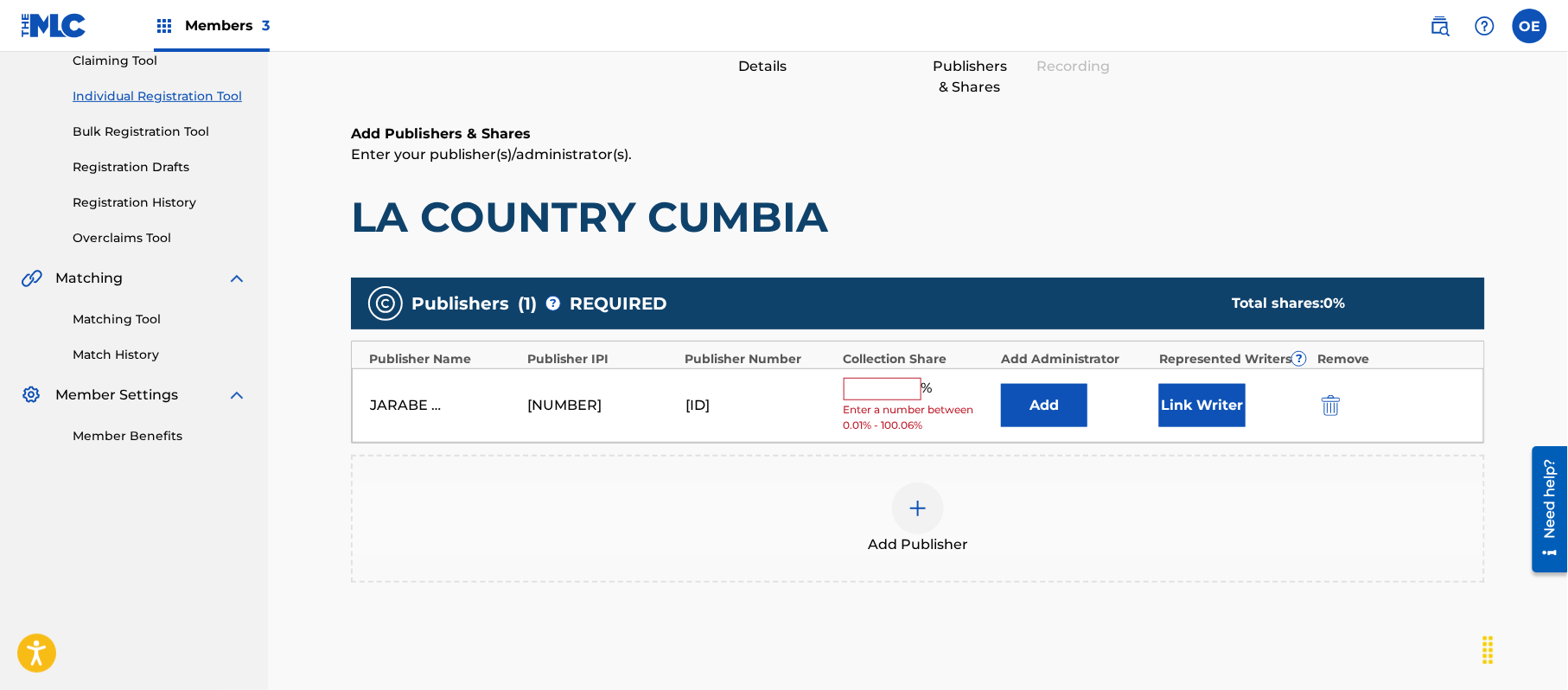 drag, startPoint x: 938, startPoint y: 392, endPoint x: 917, endPoint y: 389, distance: 21.213203 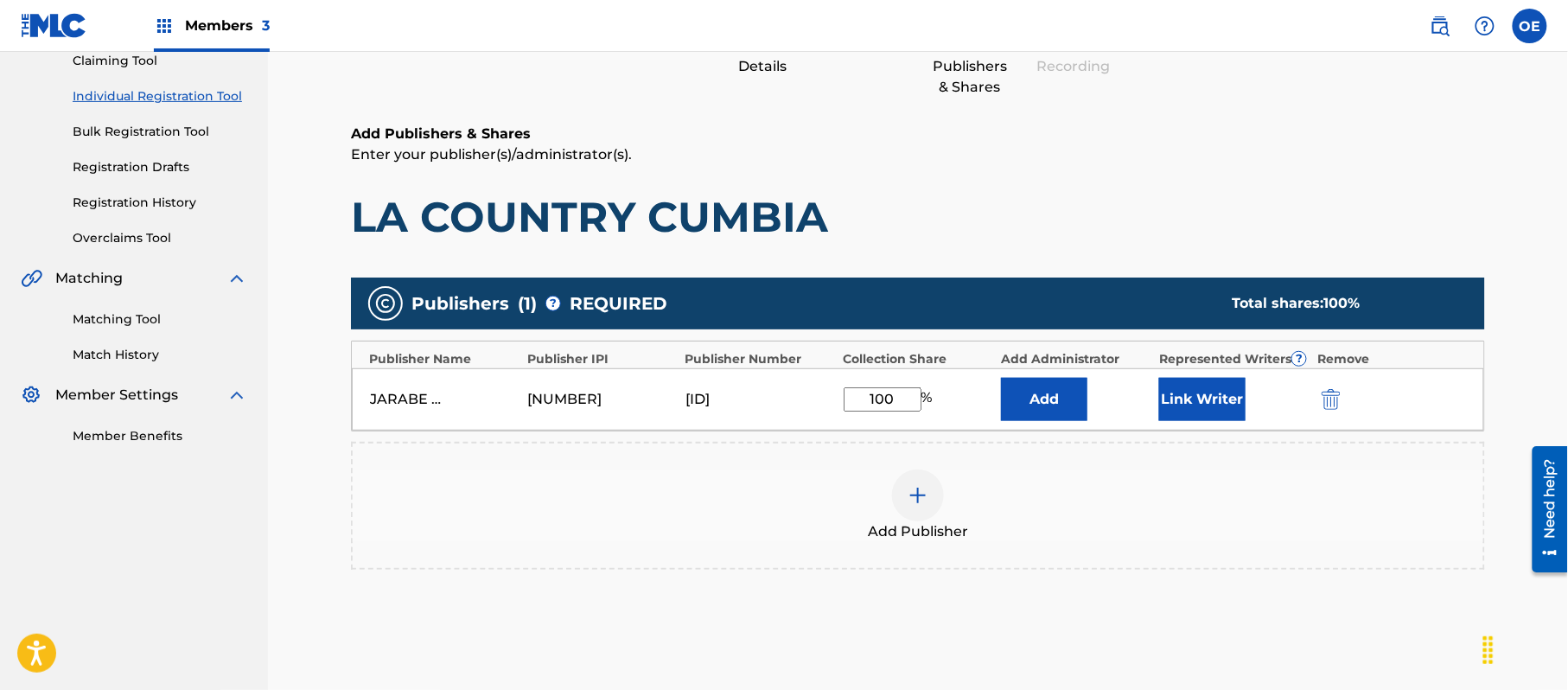 click on "Link Writer" at bounding box center (1202, 399) 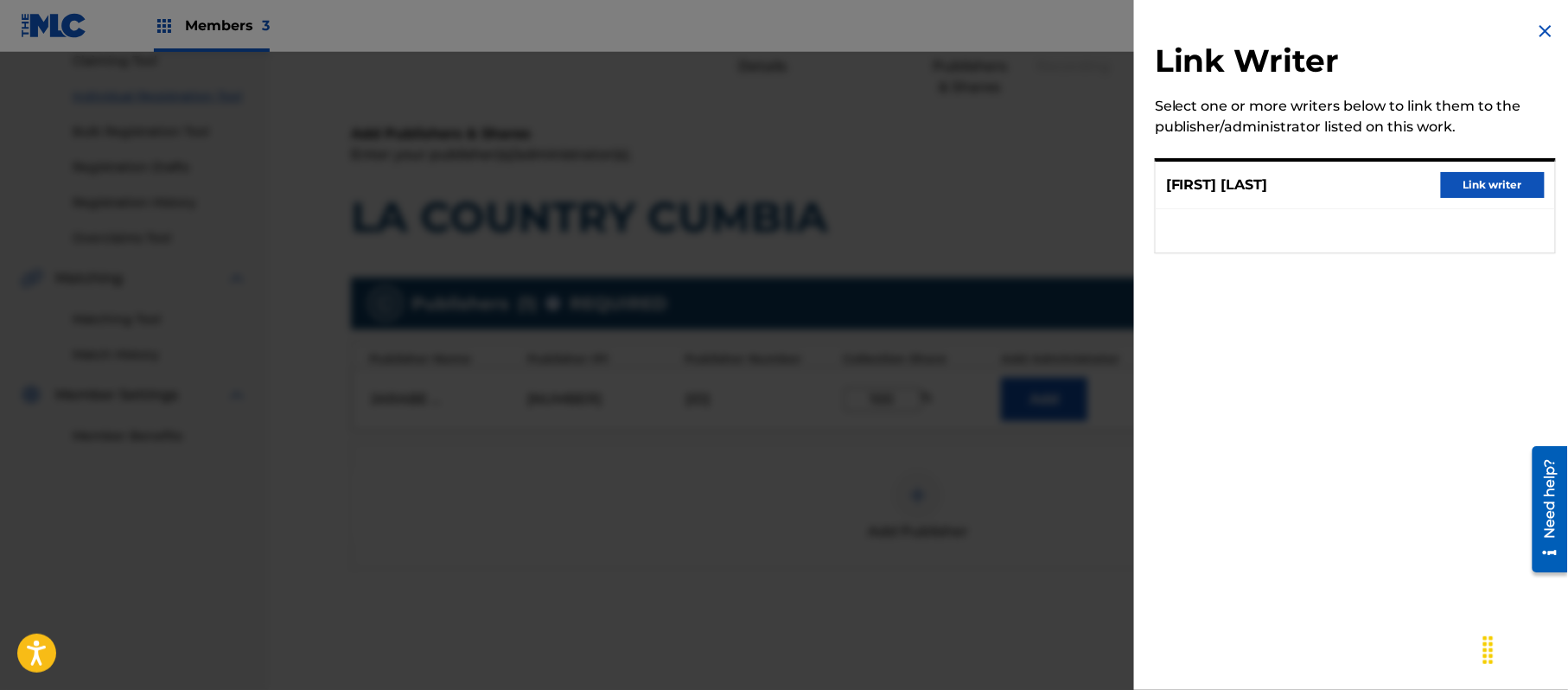 click on "Link writer" at bounding box center (1493, 185) 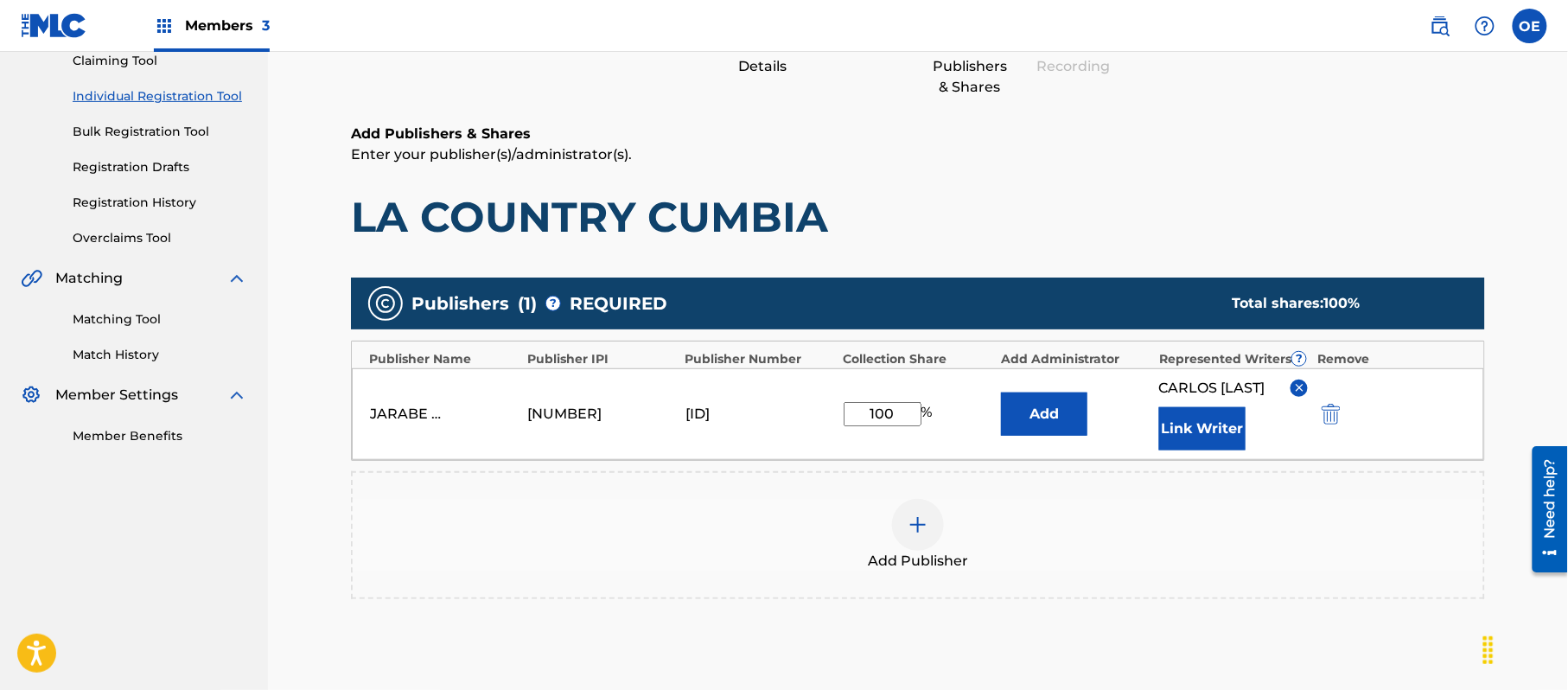 scroll, scrollTop: 399, scrollLeft: 0, axis: vertical 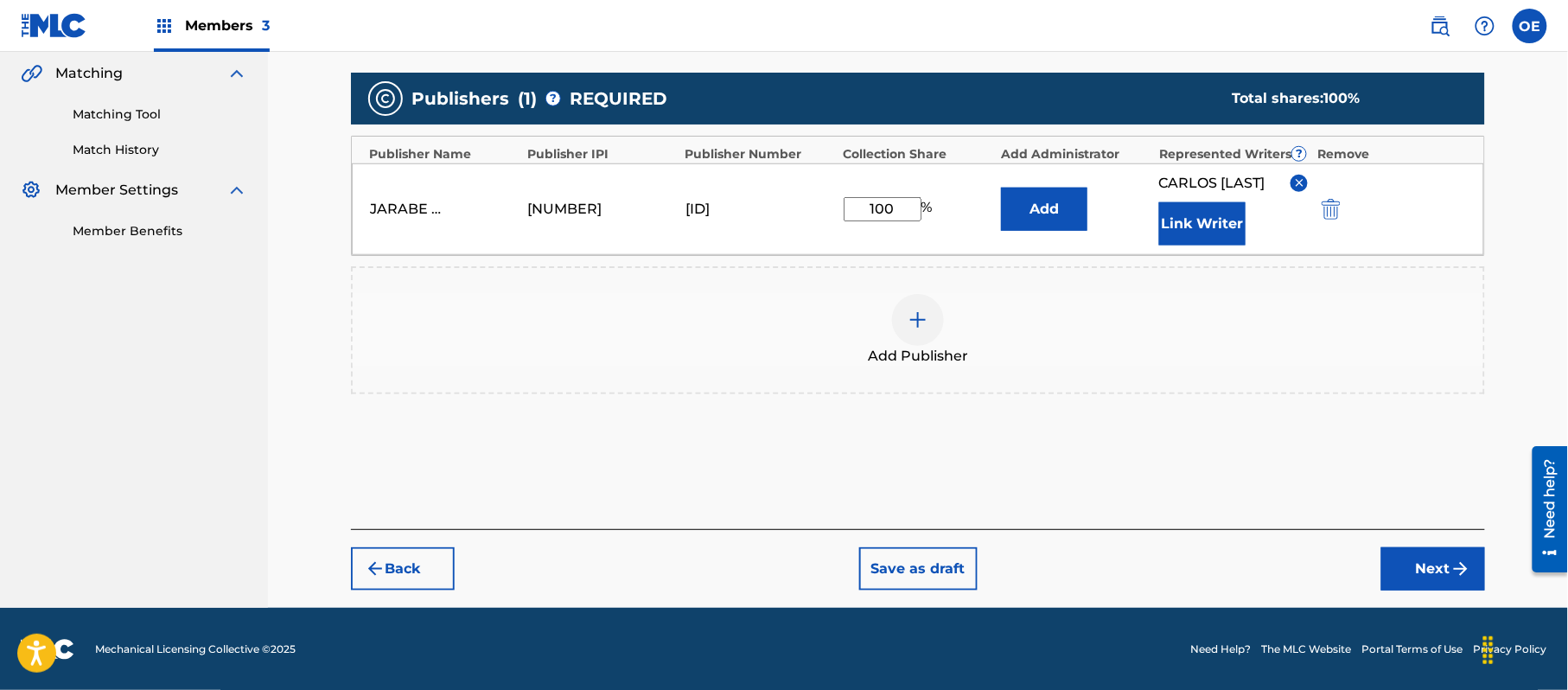 click on "Back Save as draft Next" at bounding box center [918, 559] 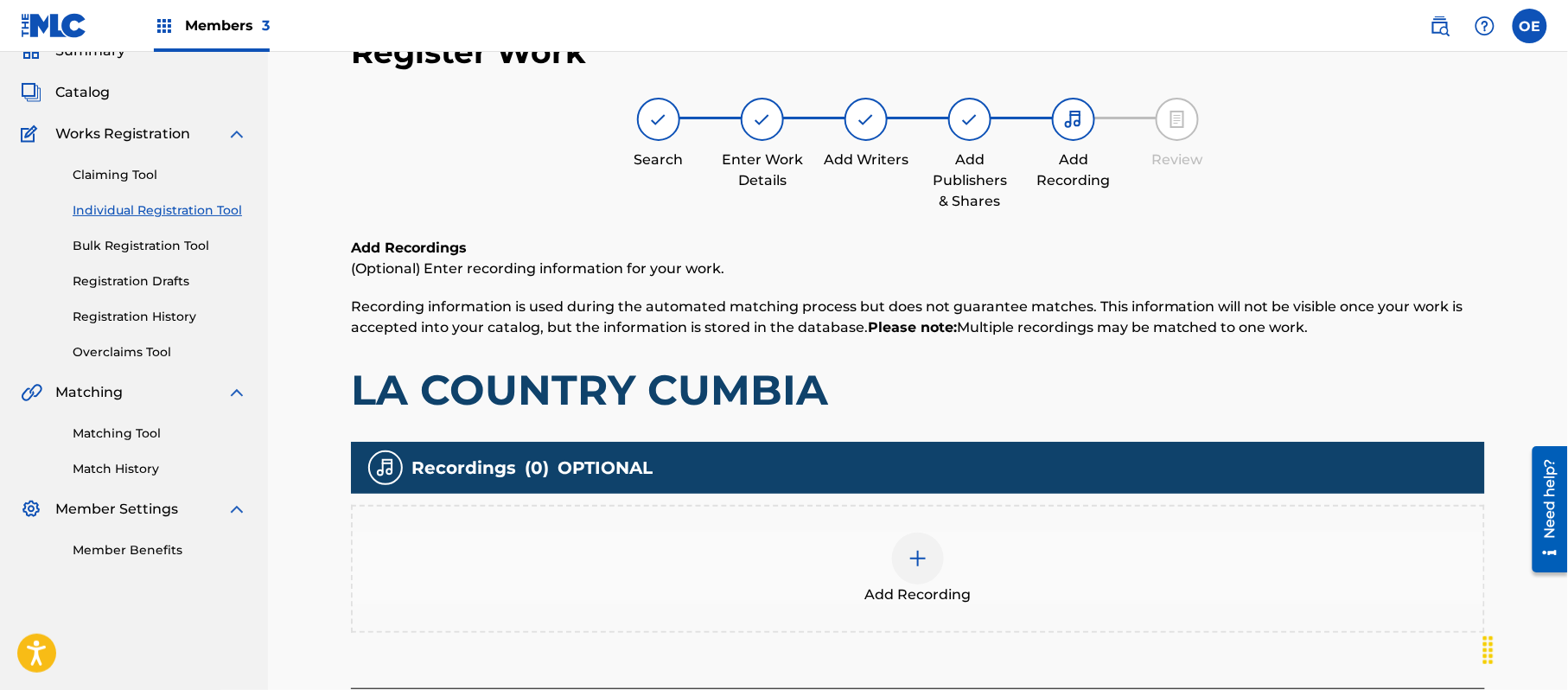 scroll, scrollTop: 78, scrollLeft: 0, axis: vertical 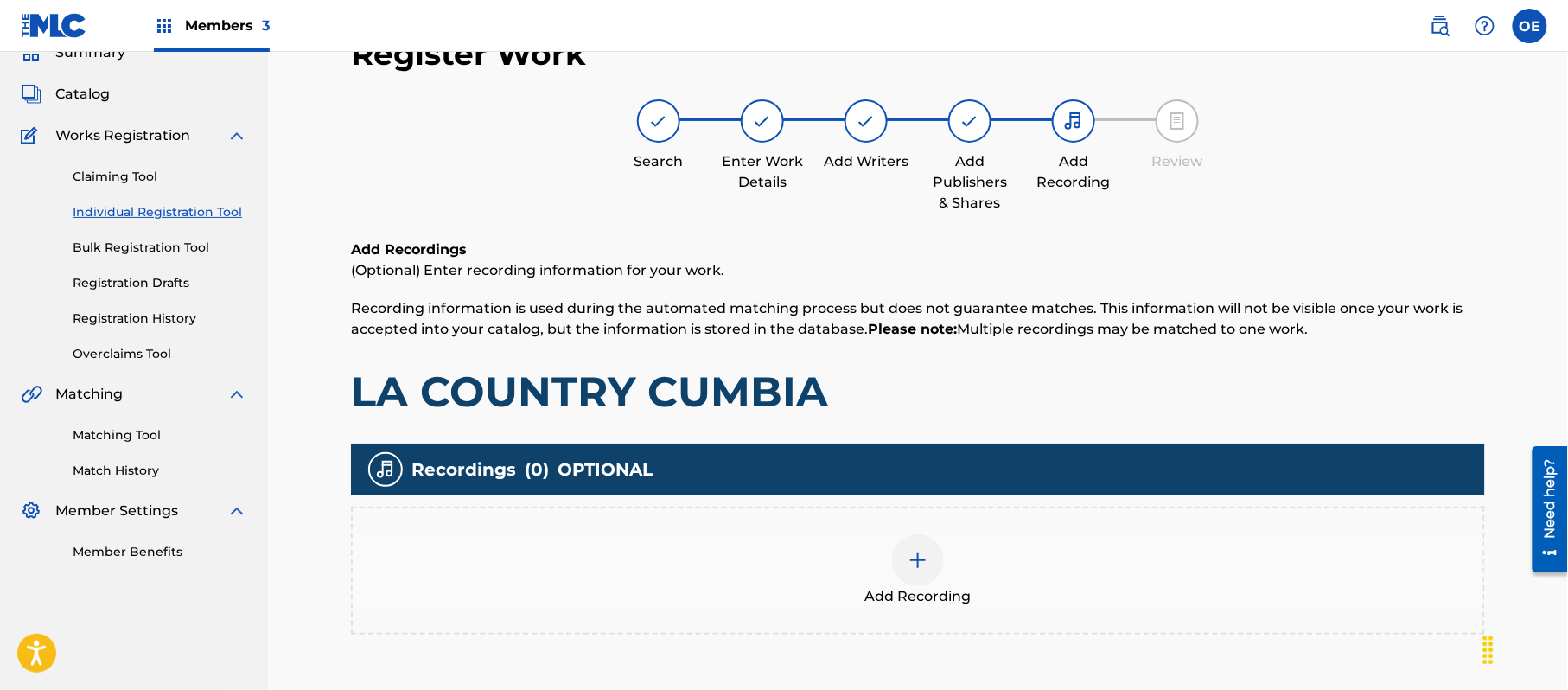 click on "Add Recording" at bounding box center [918, 571] 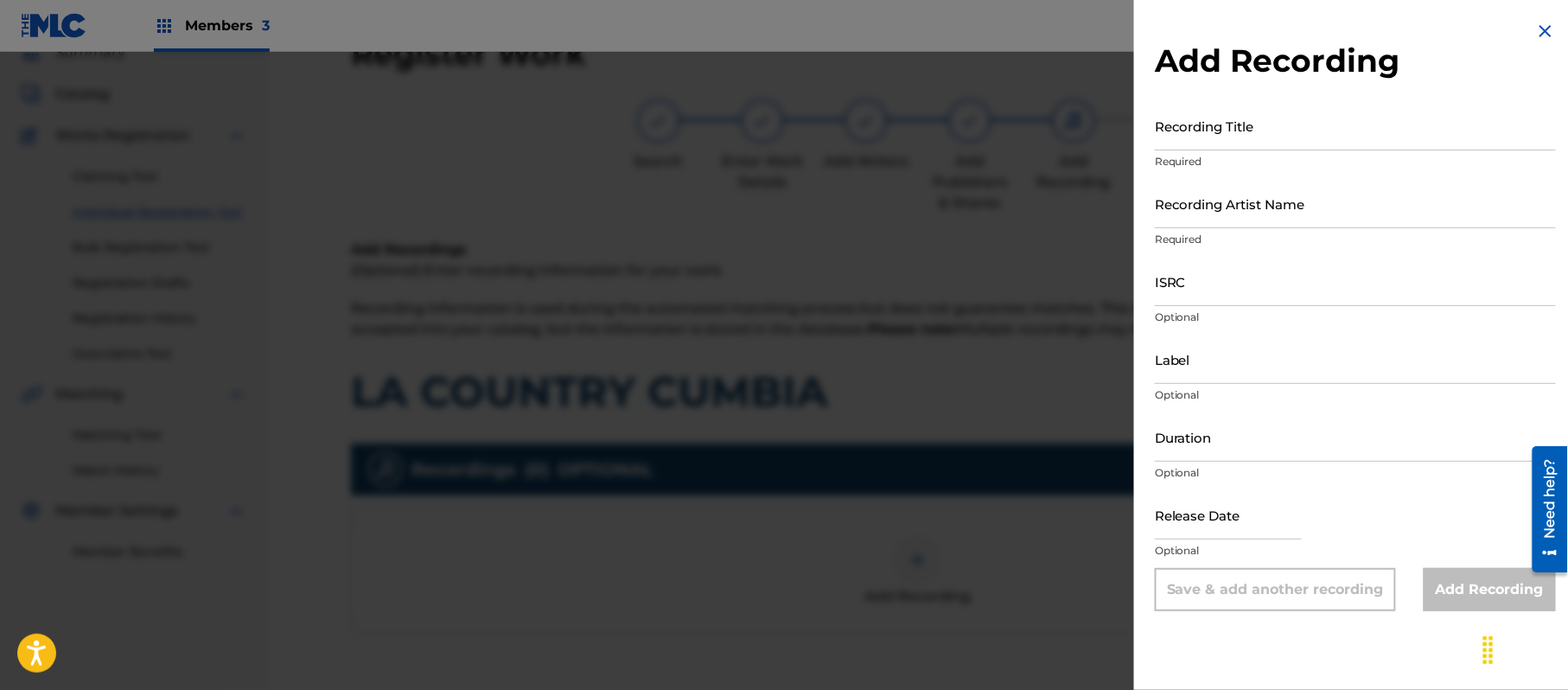 click at bounding box center (1546, 31) 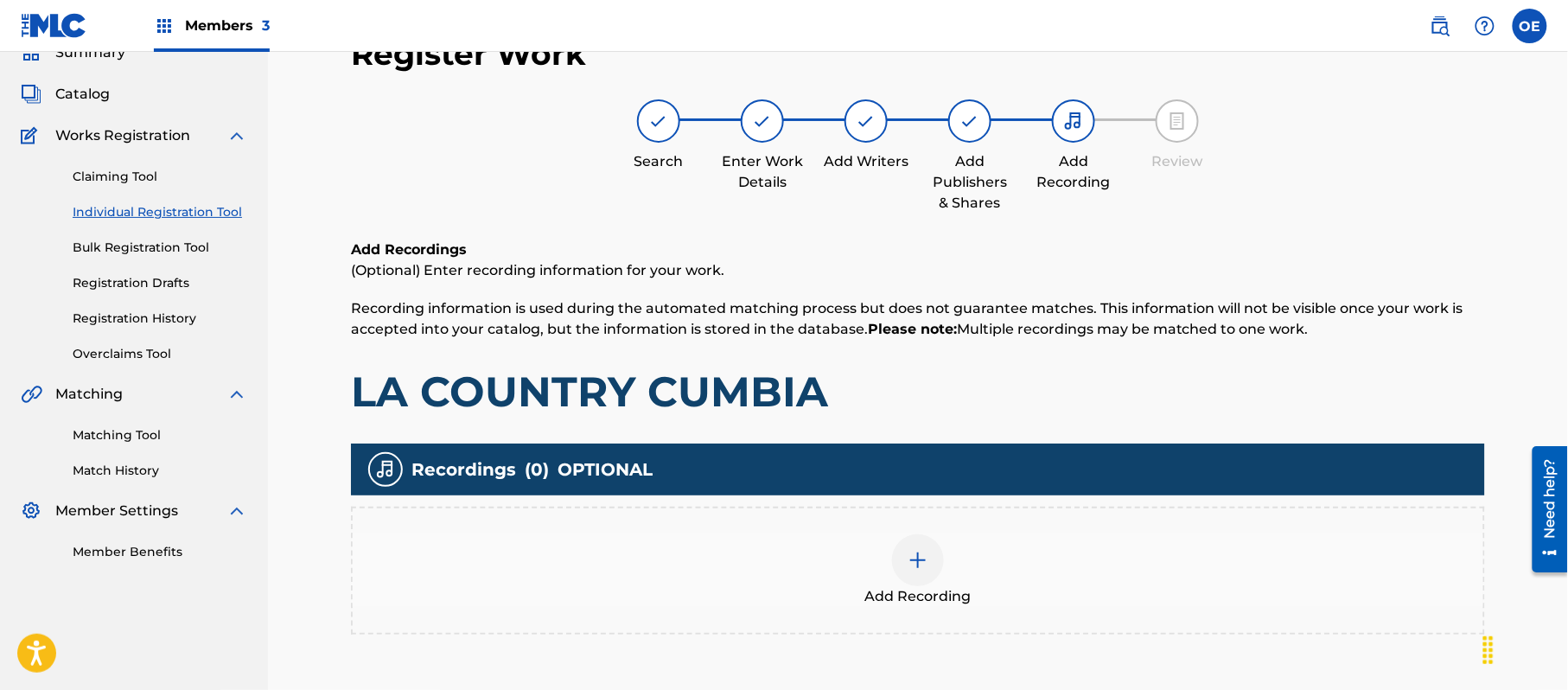 scroll, scrollTop: 237, scrollLeft: 0, axis: vertical 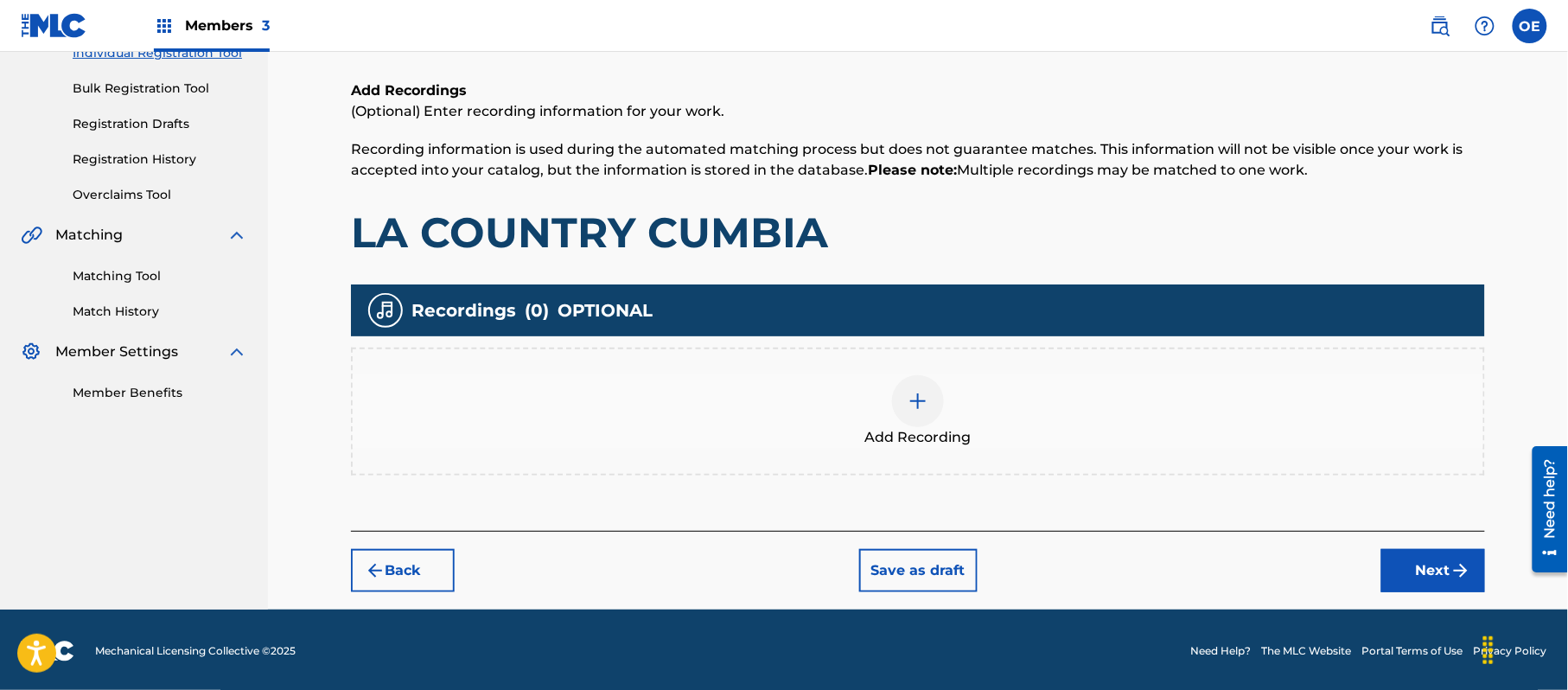 click on "Next" at bounding box center (1433, 571) 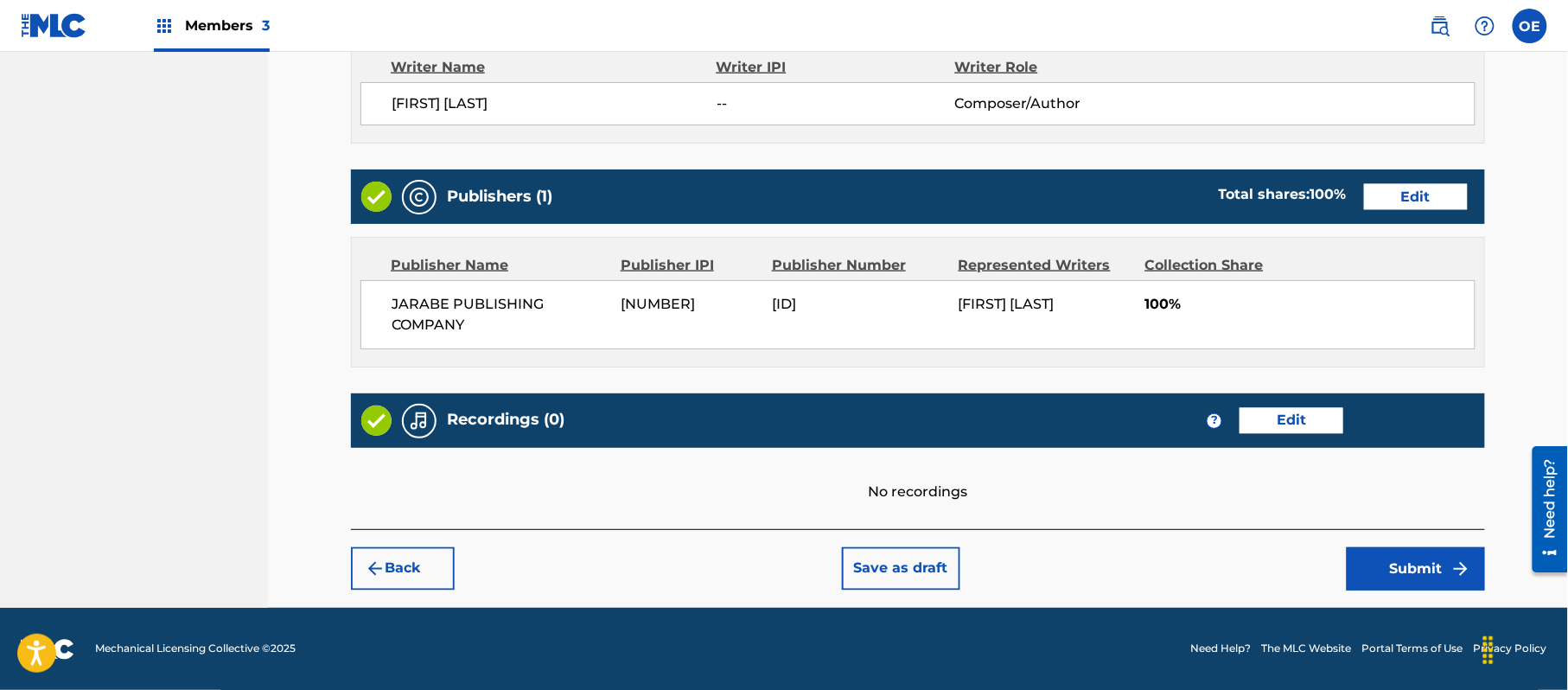scroll, scrollTop: 772, scrollLeft: 0, axis: vertical 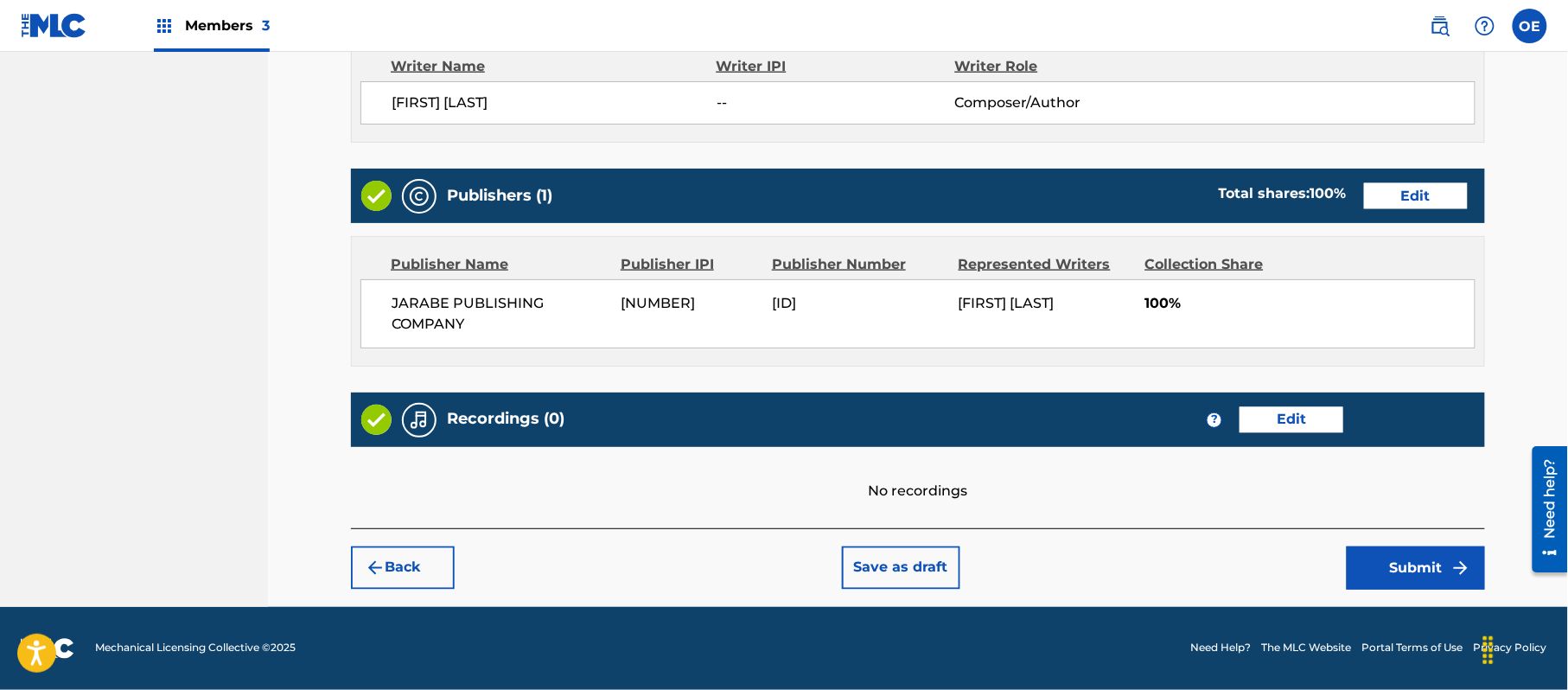 click on "Submit" at bounding box center (1416, 568) 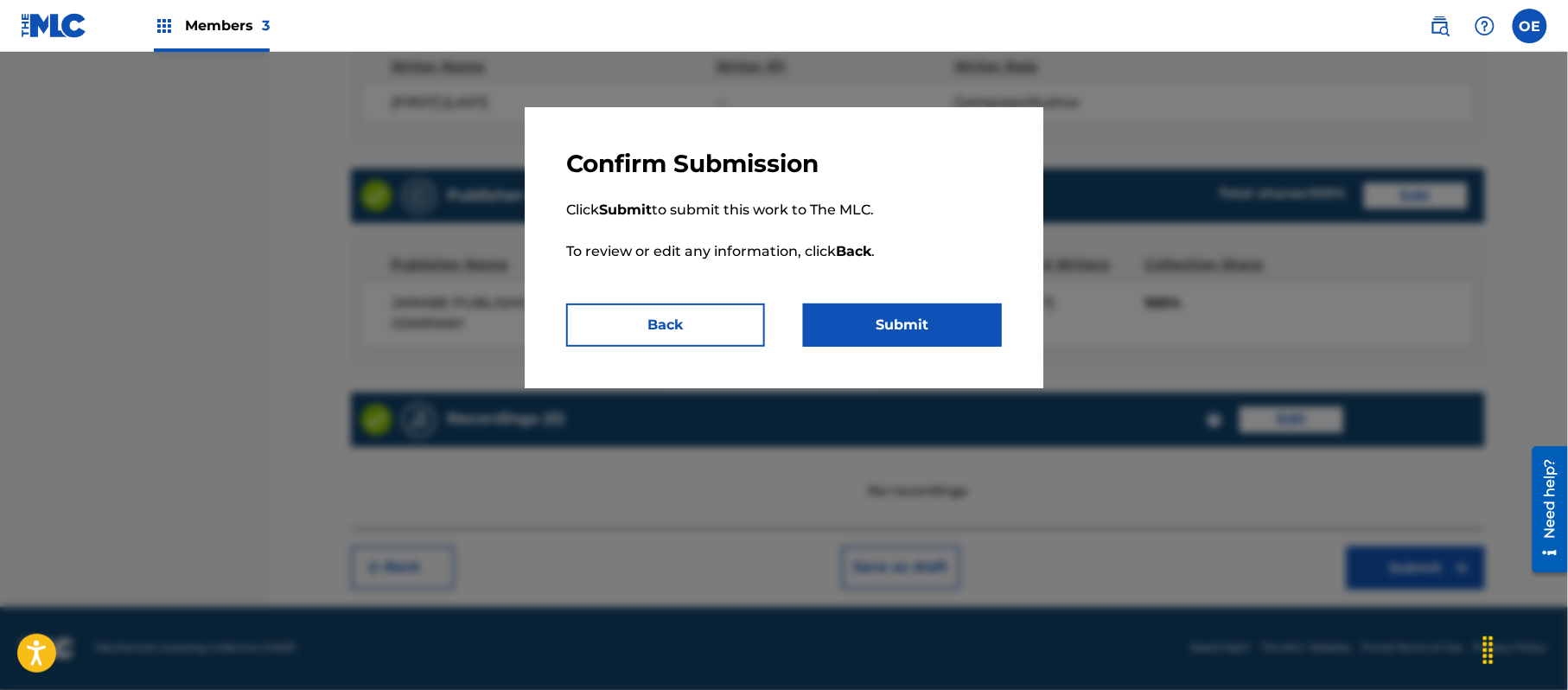 click on "Submit" at bounding box center (902, 325) 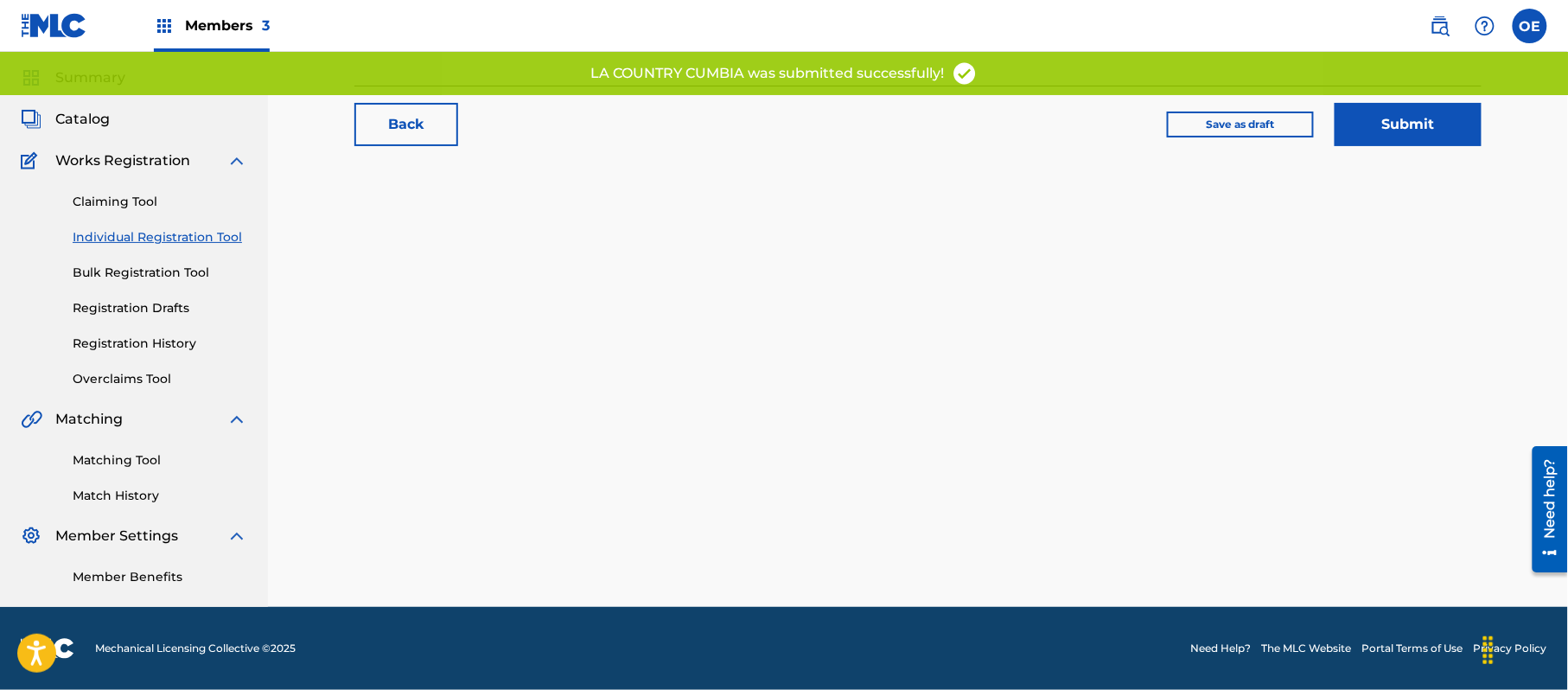 scroll, scrollTop: 0, scrollLeft: 0, axis: both 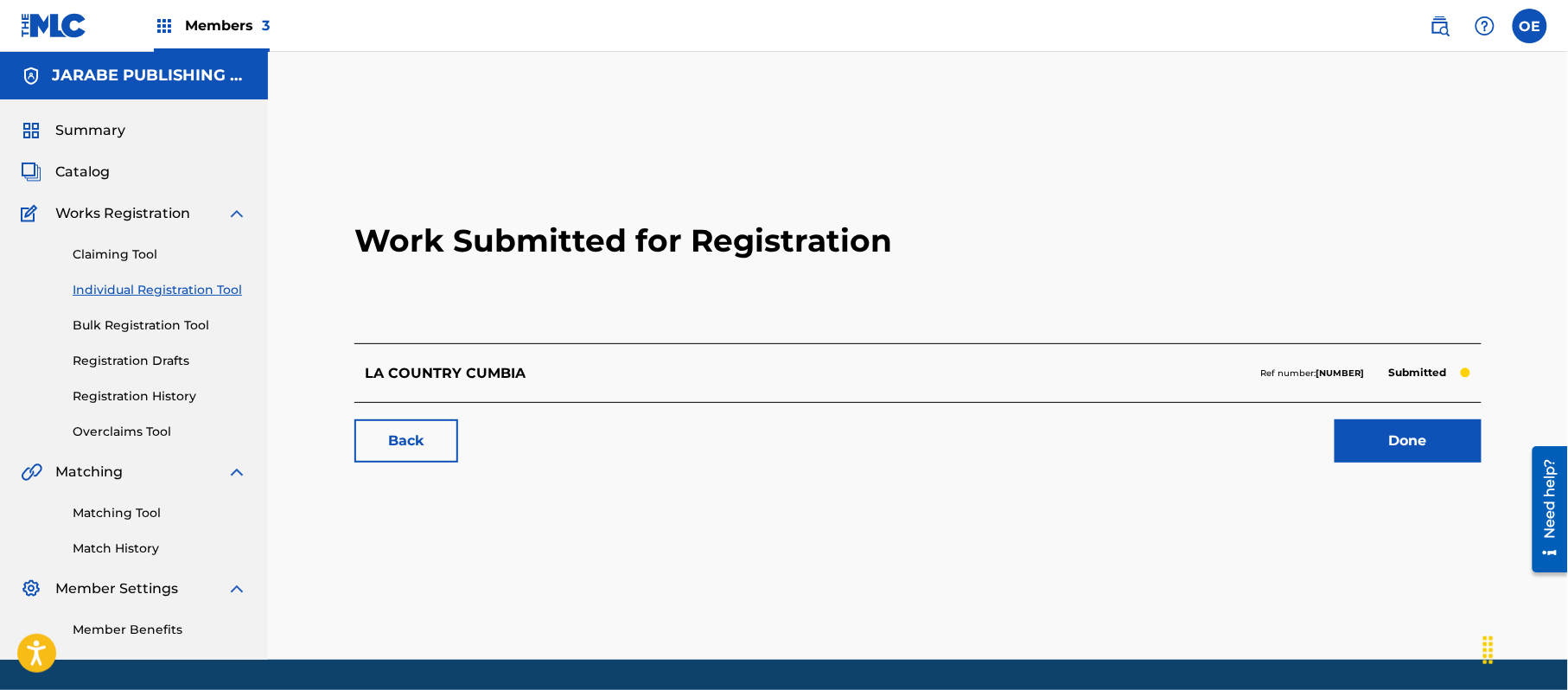 drag, startPoint x: 163, startPoint y: 284, endPoint x: 195, endPoint y: 289, distance: 32.38827 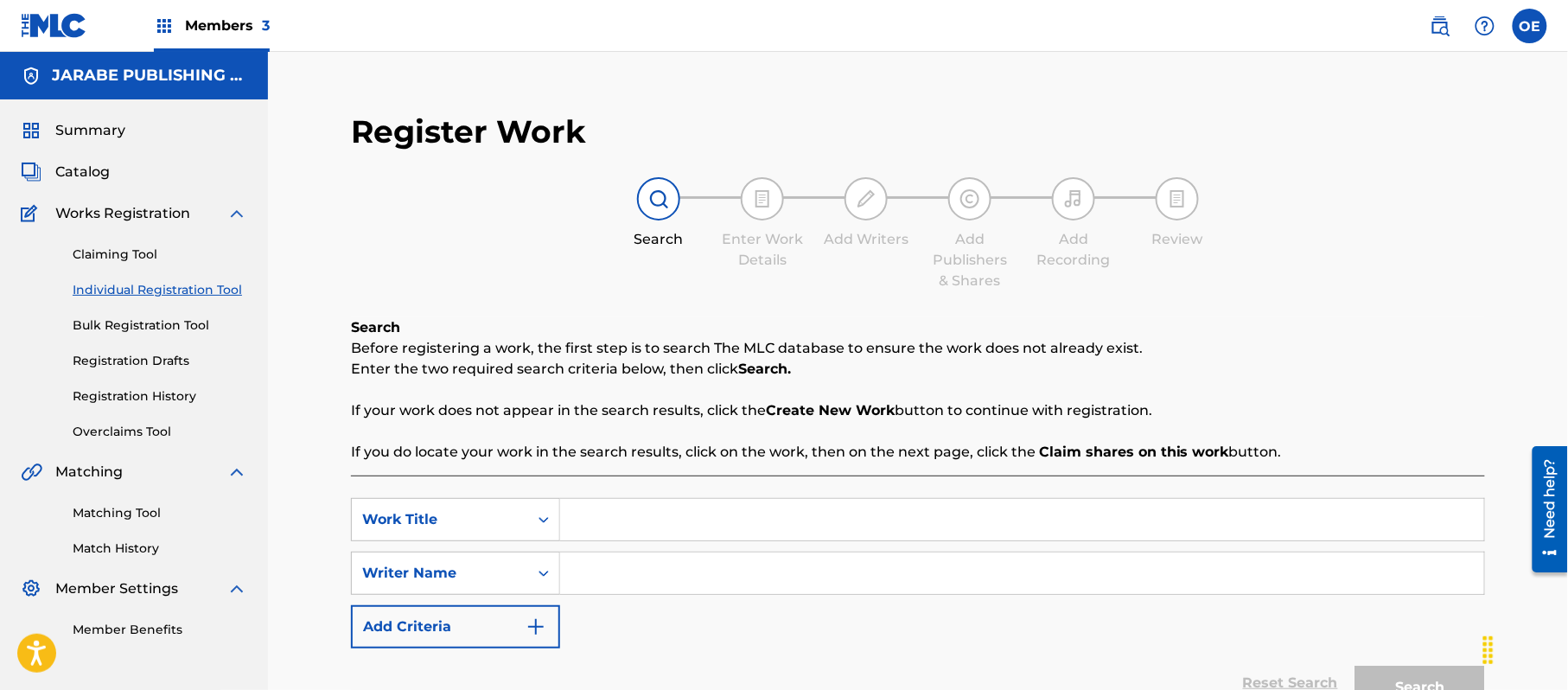 click at bounding box center (1022, 520) 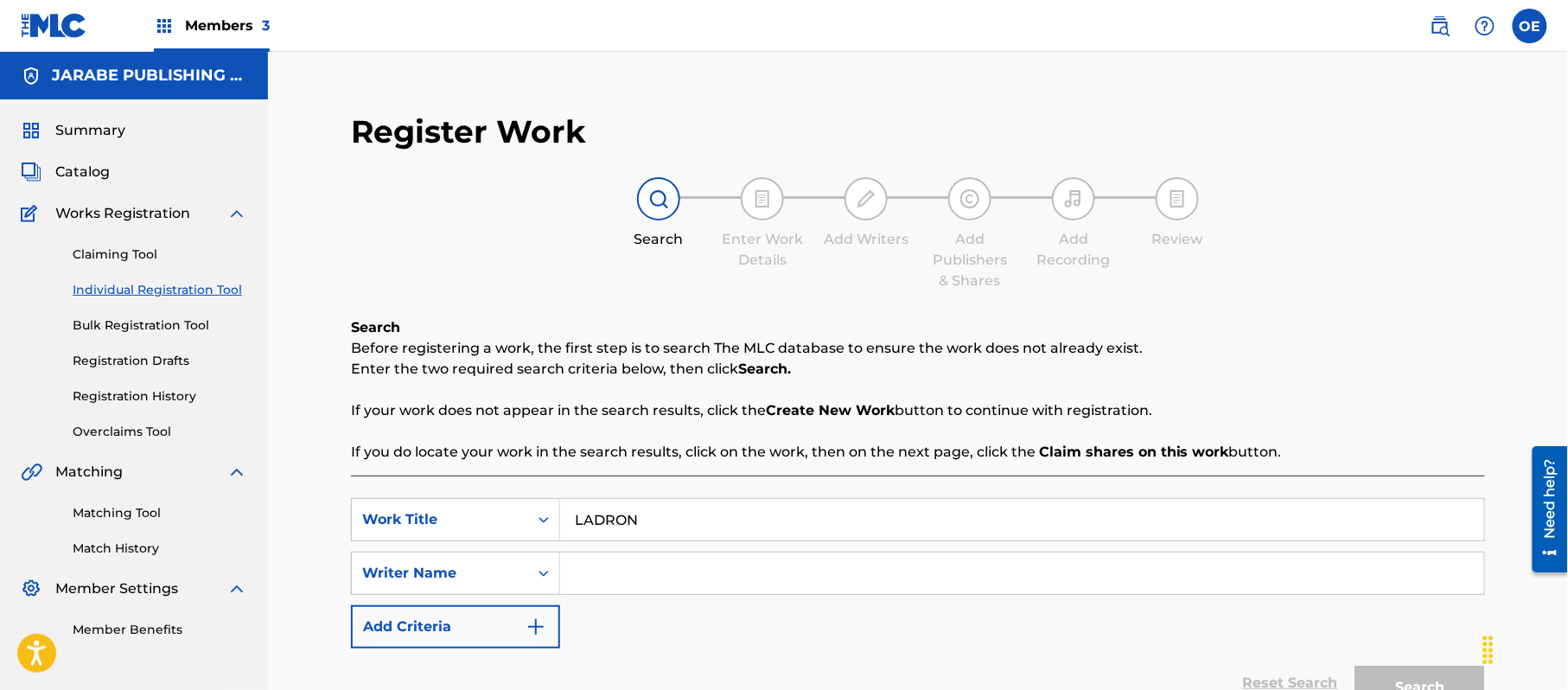 click at bounding box center (1022, 573) 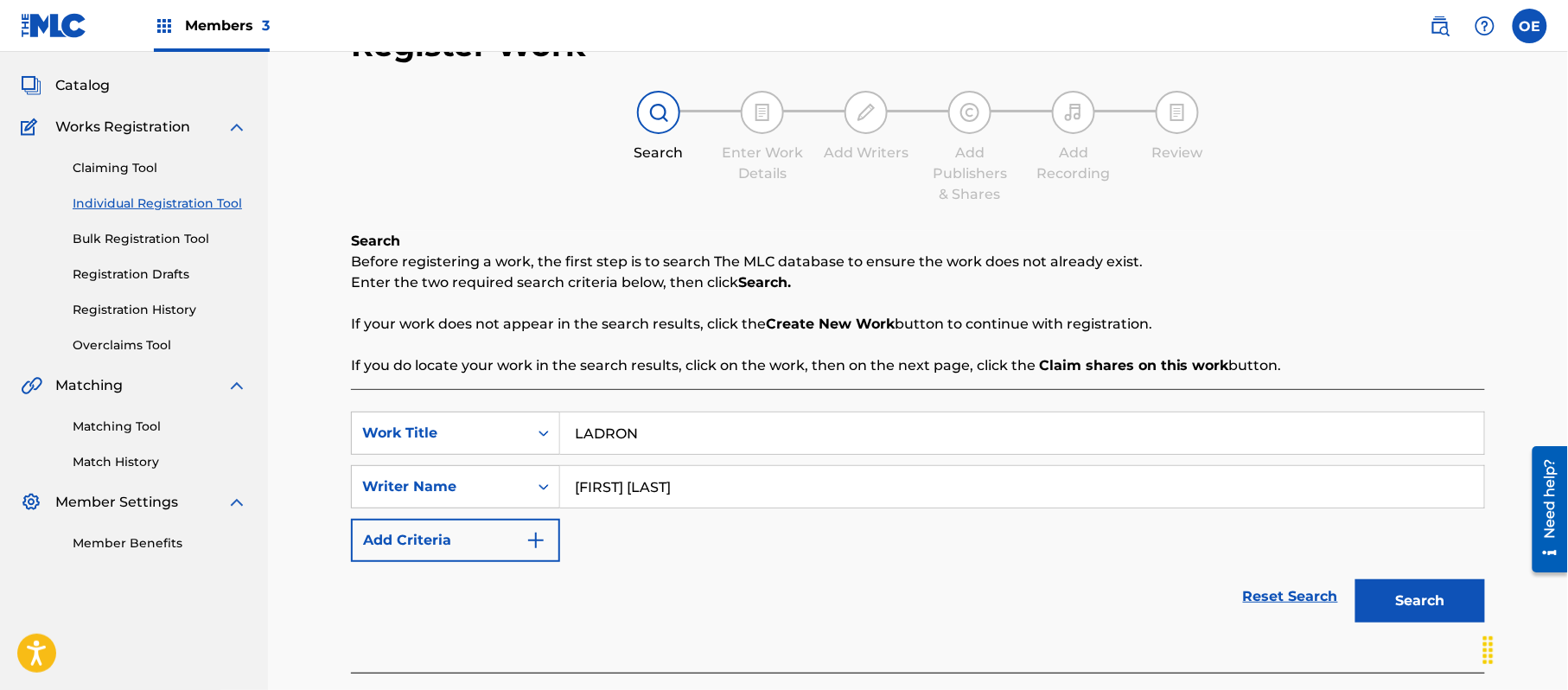 scroll, scrollTop: 188, scrollLeft: 0, axis: vertical 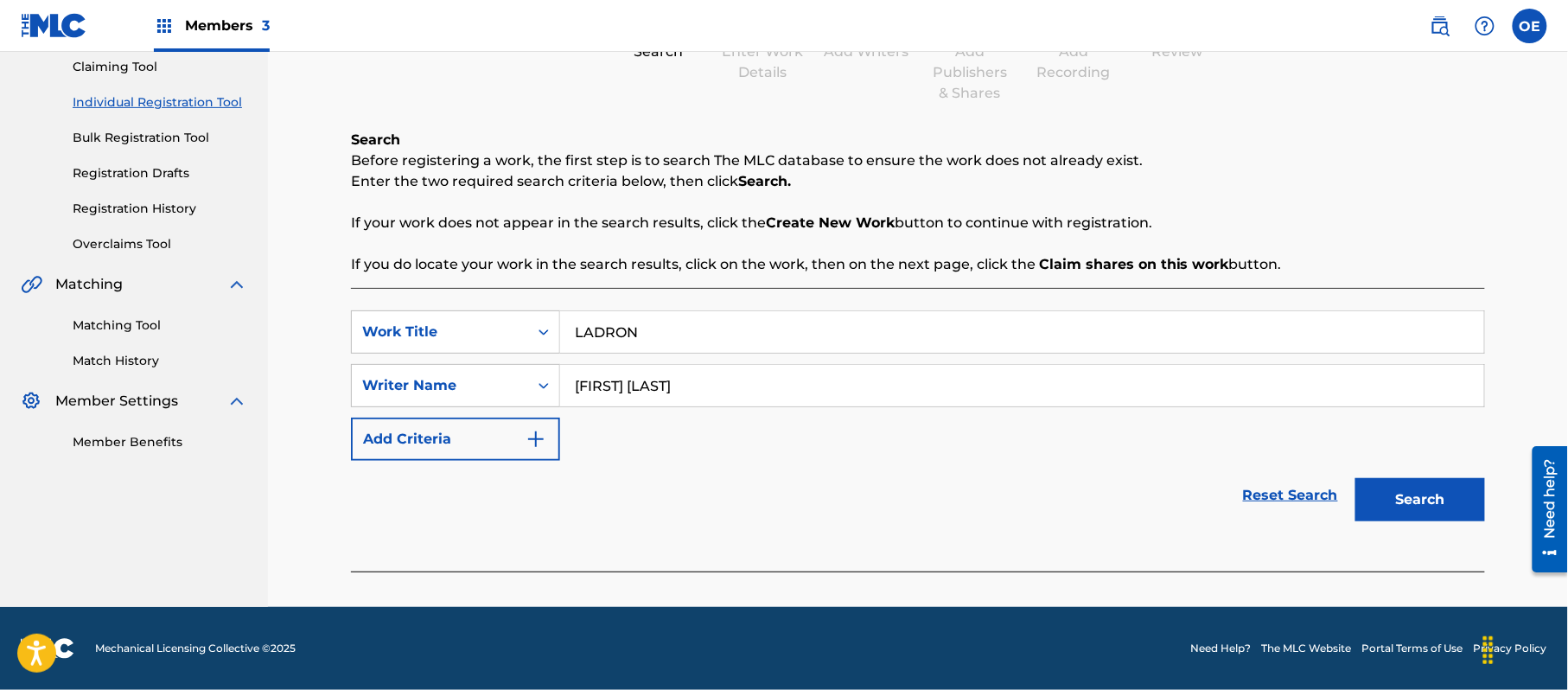 click on "Search" at bounding box center [1420, 500] 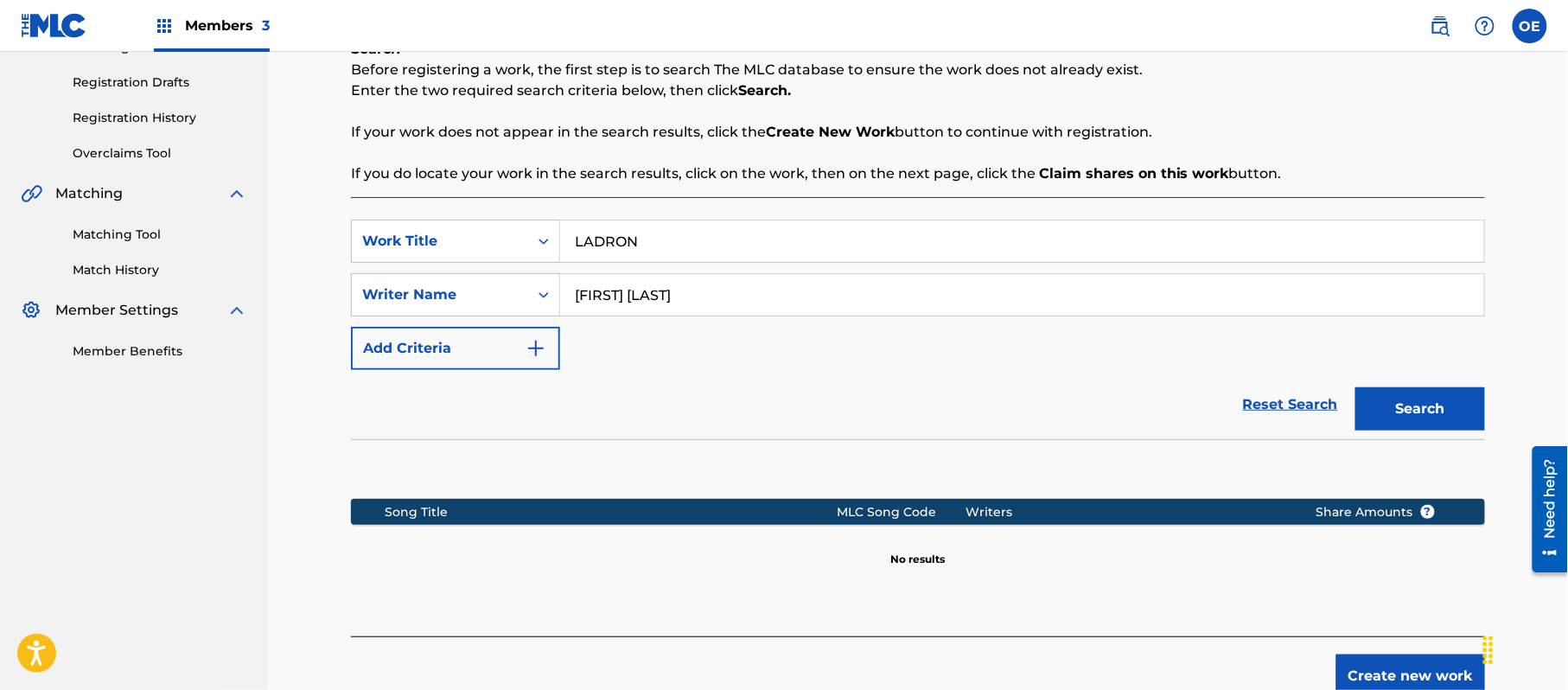 scroll, scrollTop: 387, scrollLeft: 0, axis: vertical 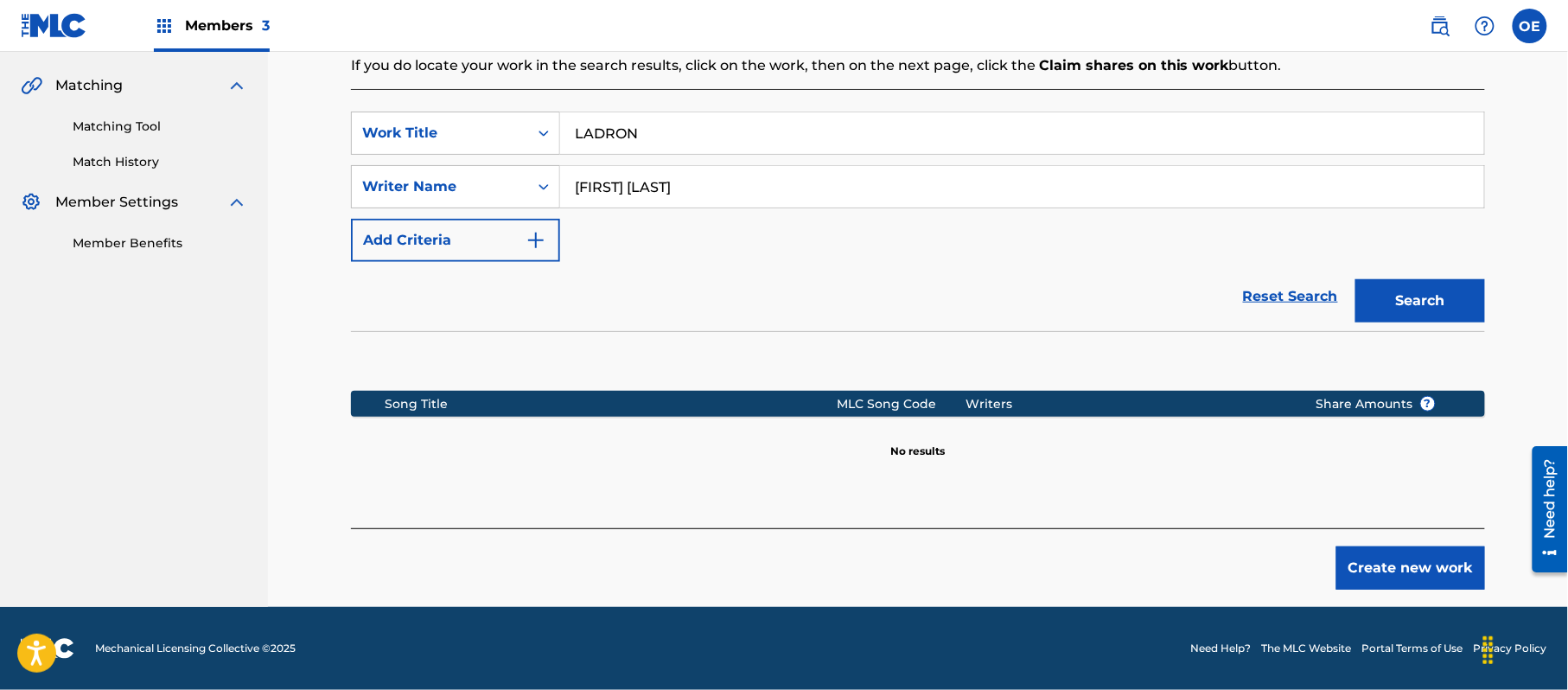 click on "Create new work" at bounding box center [1411, 568] 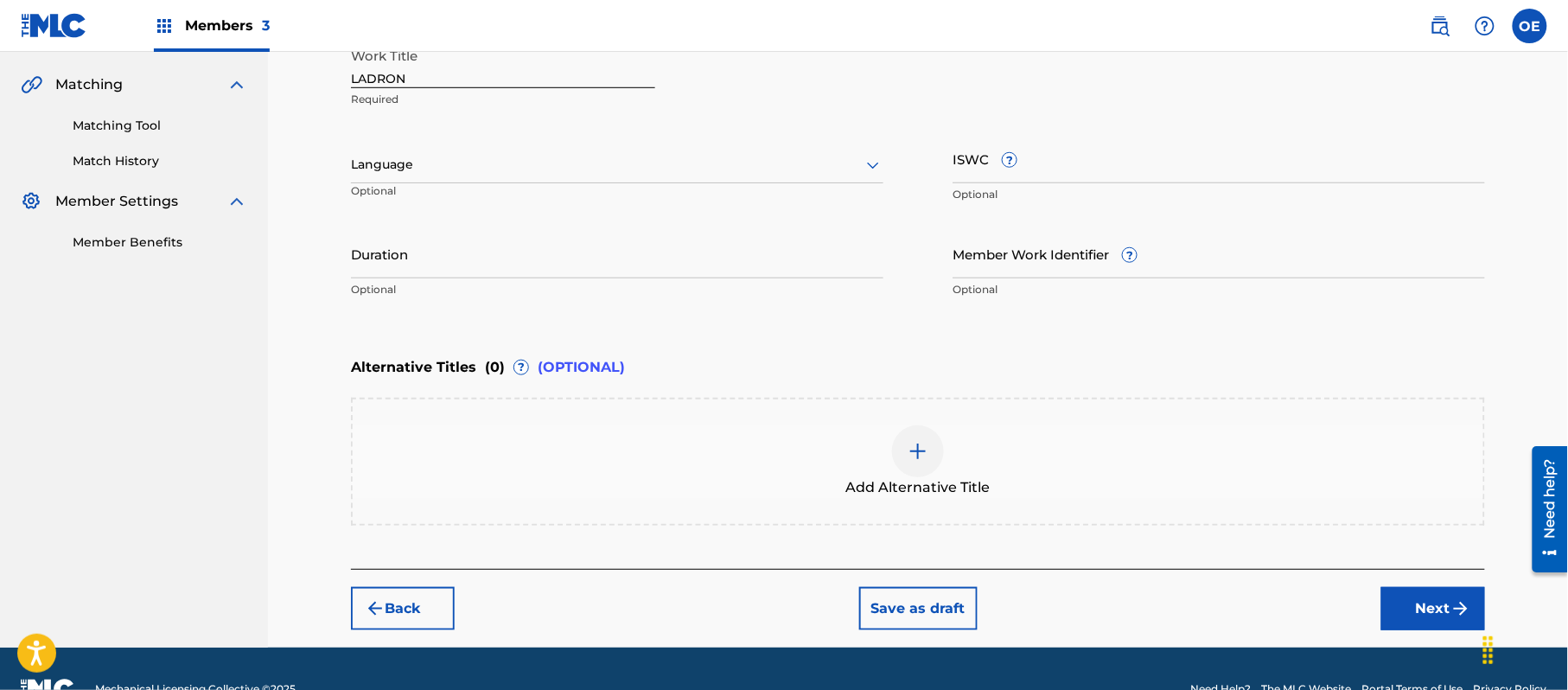 click at bounding box center [617, 164] 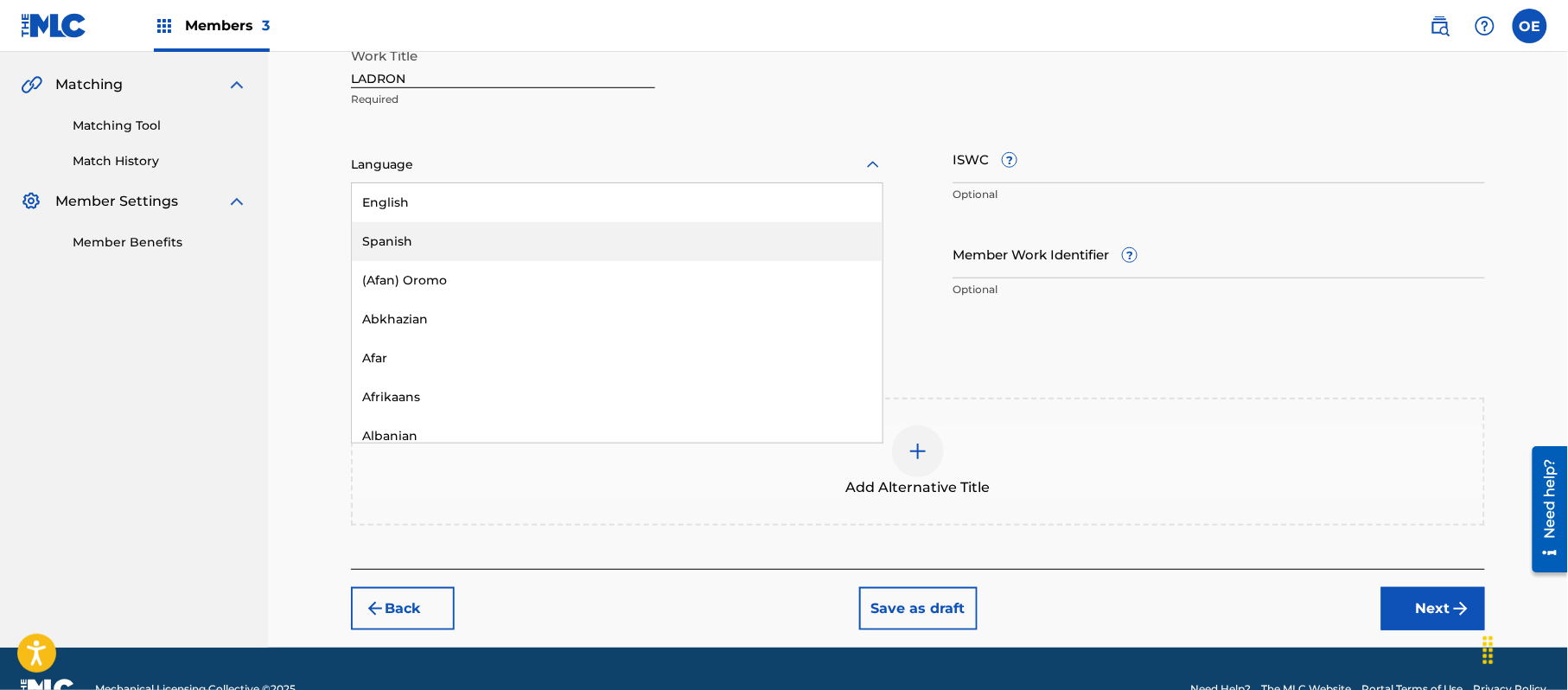 click on "Spanish" at bounding box center [617, 241] 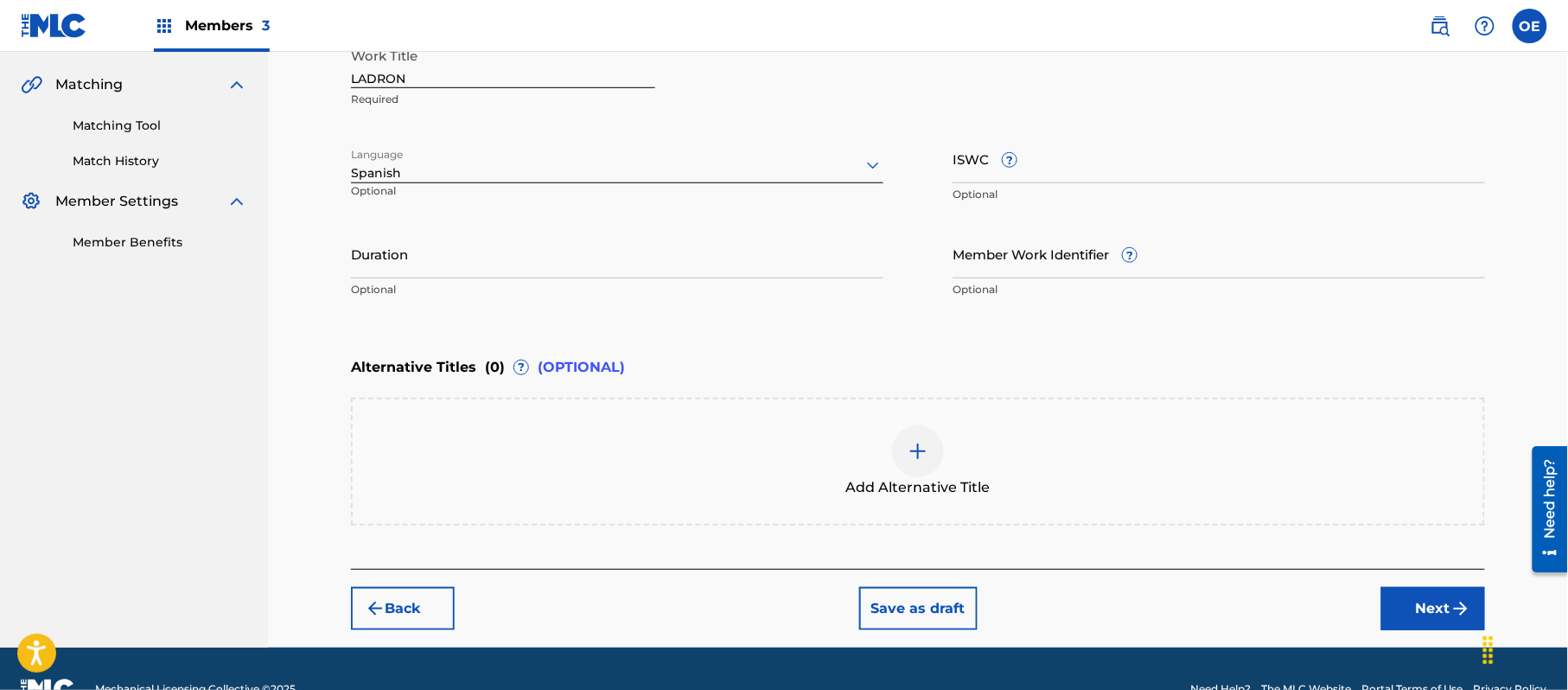click on "Next" at bounding box center [1433, 609] 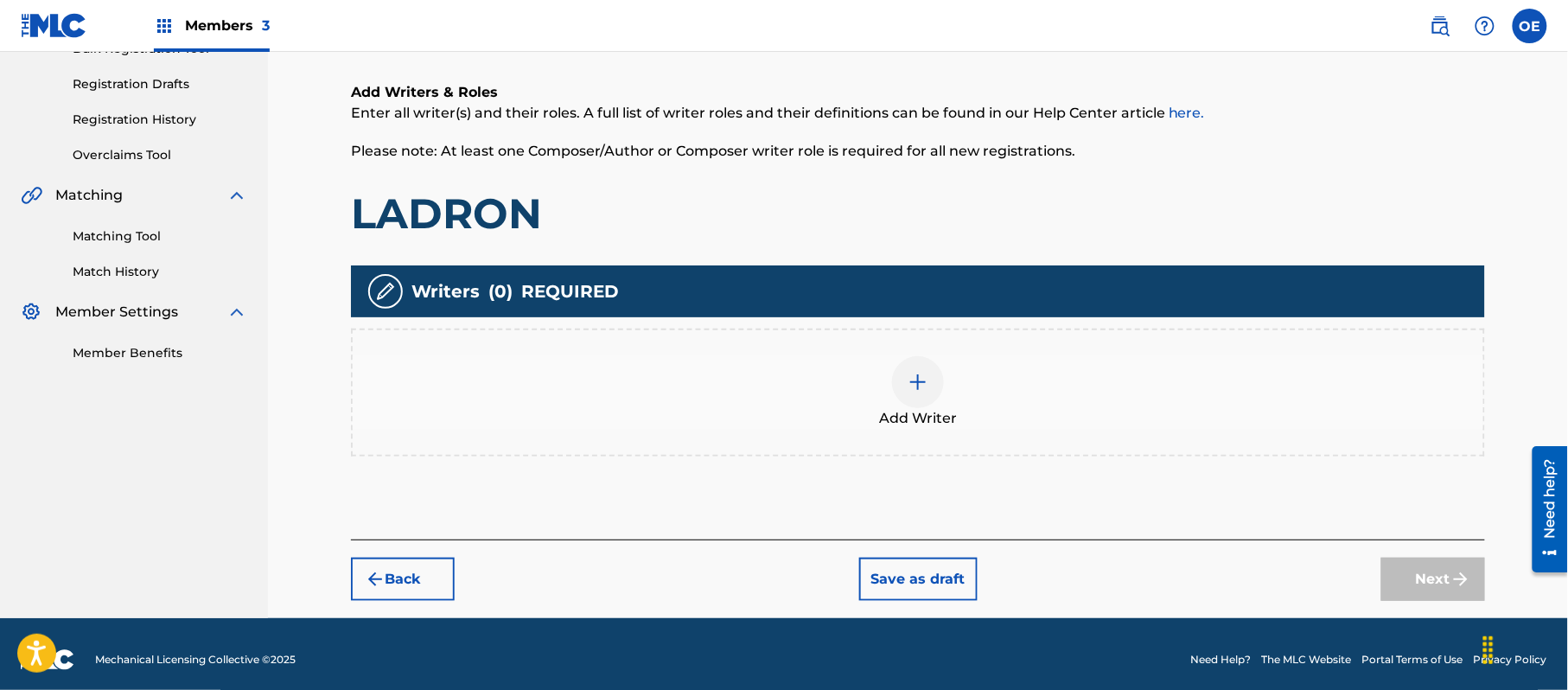scroll, scrollTop: 78, scrollLeft: 0, axis: vertical 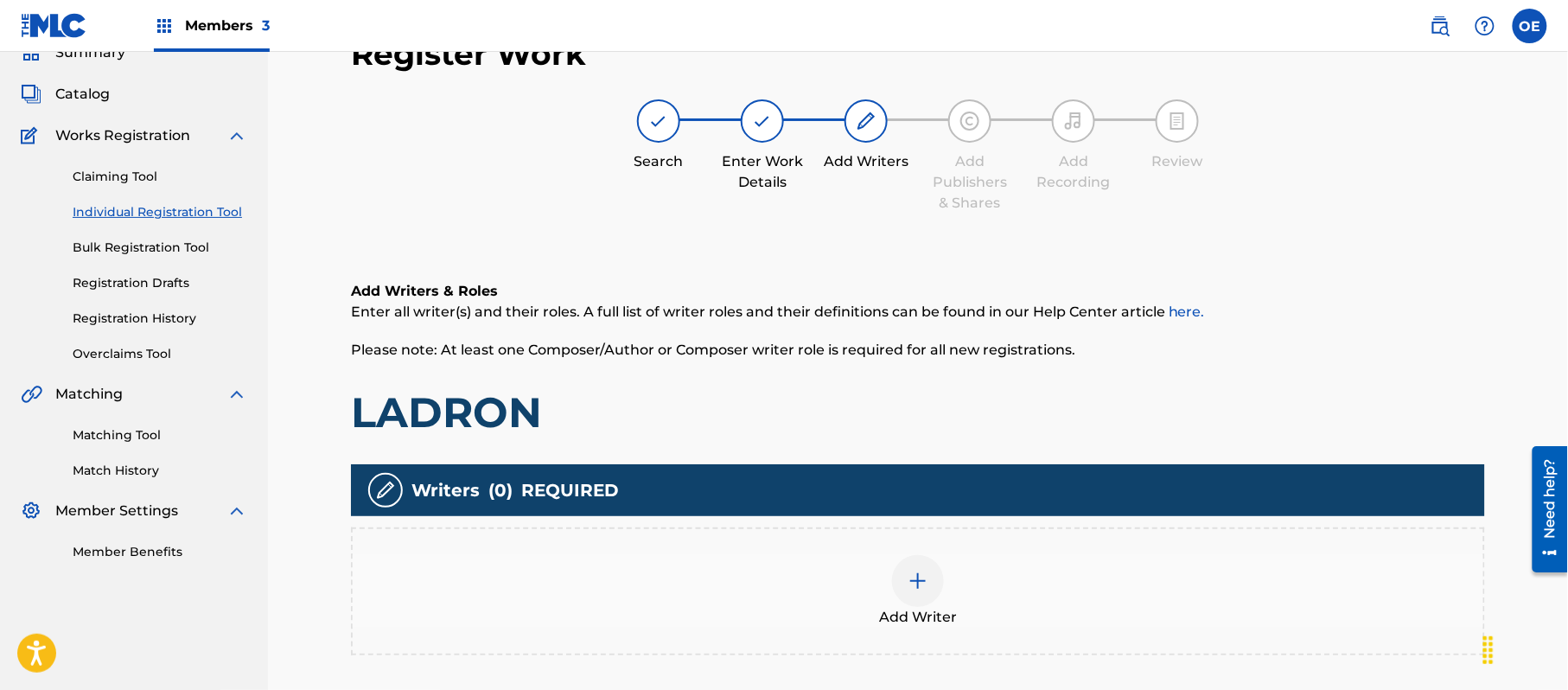 click on "Add Writer" at bounding box center (918, 591) 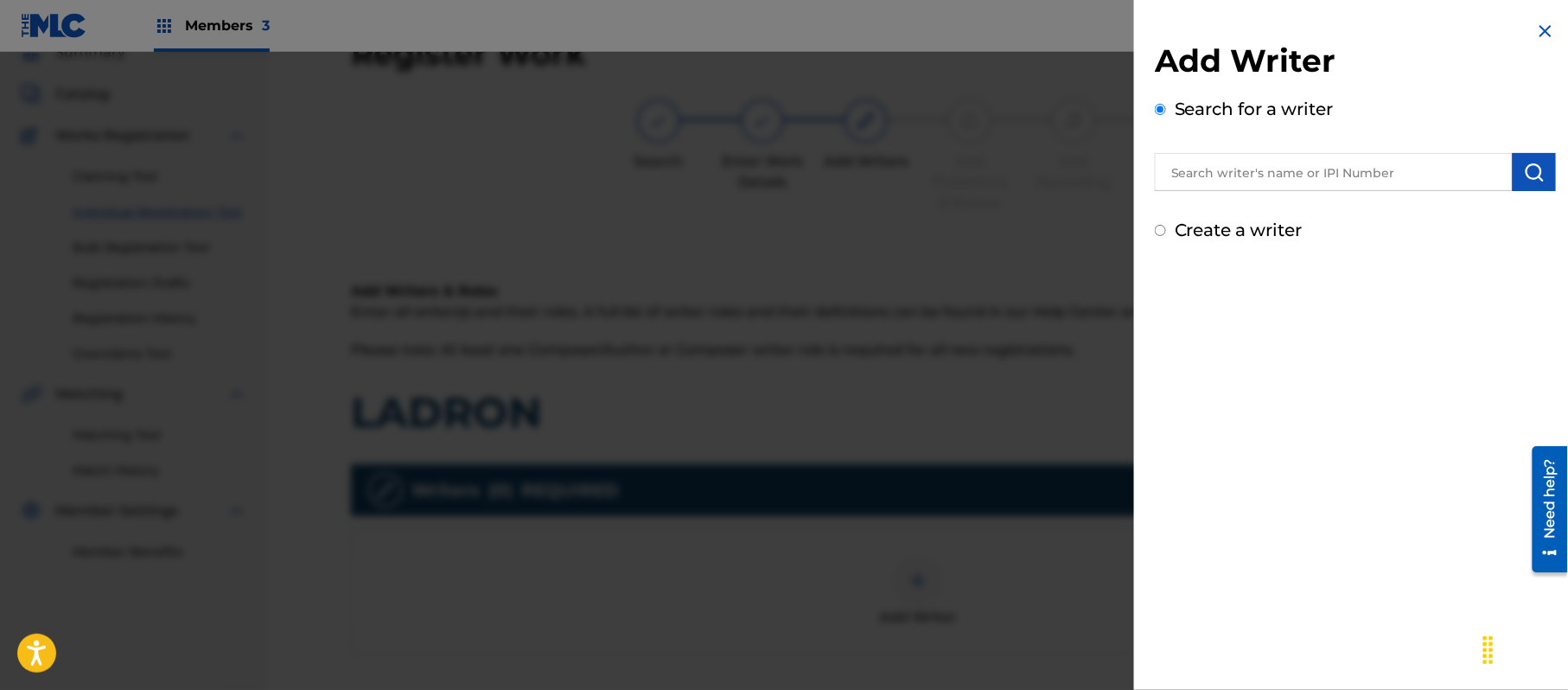 click at bounding box center [1334, 172] 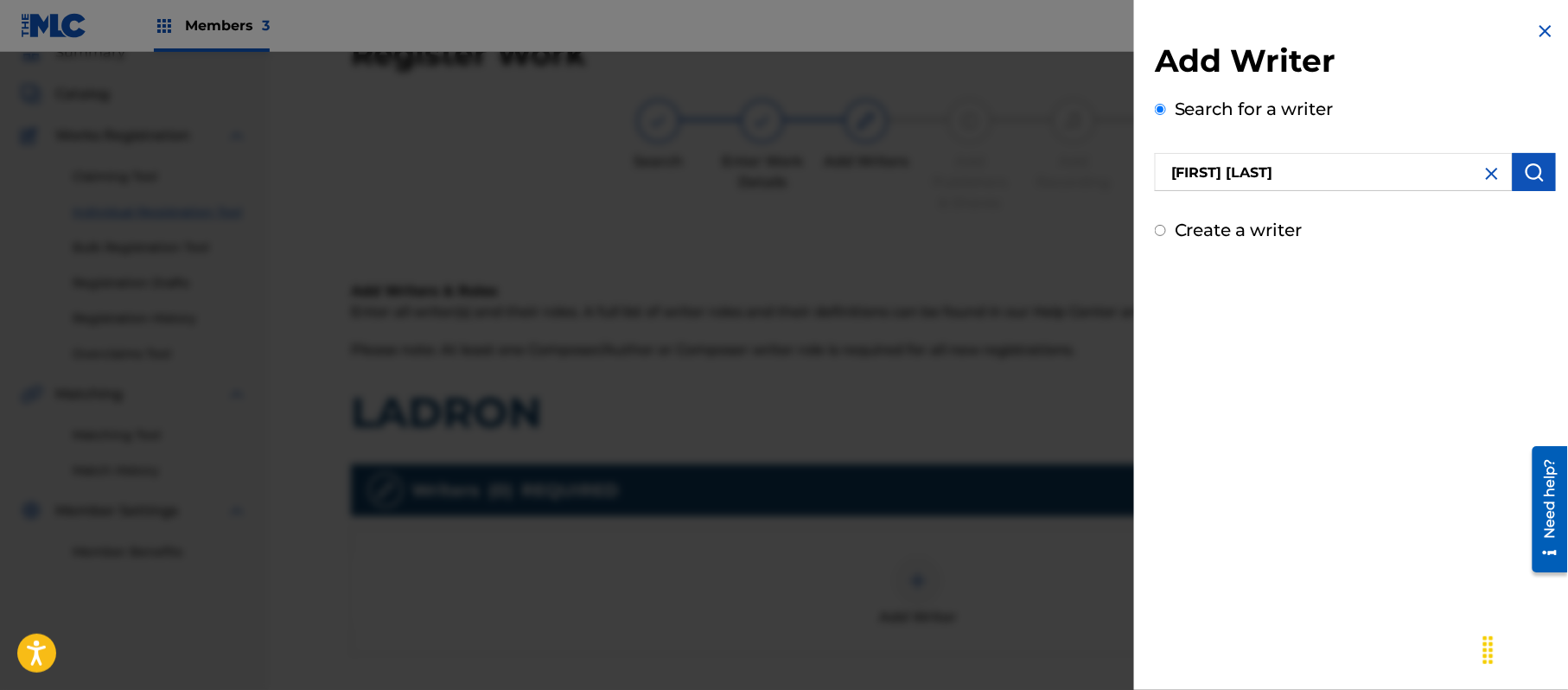 click at bounding box center (1534, 172) 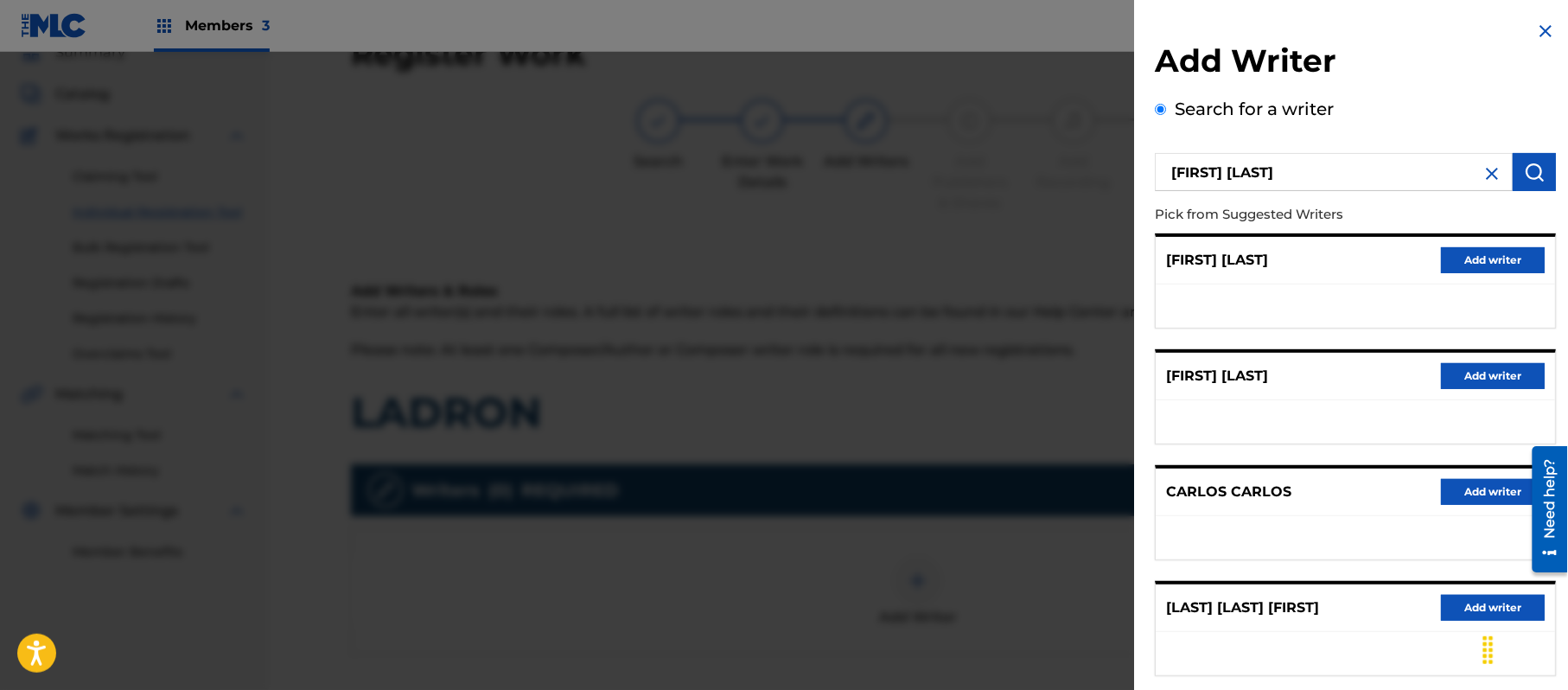 click on "Add writer" at bounding box center (1493, 260) 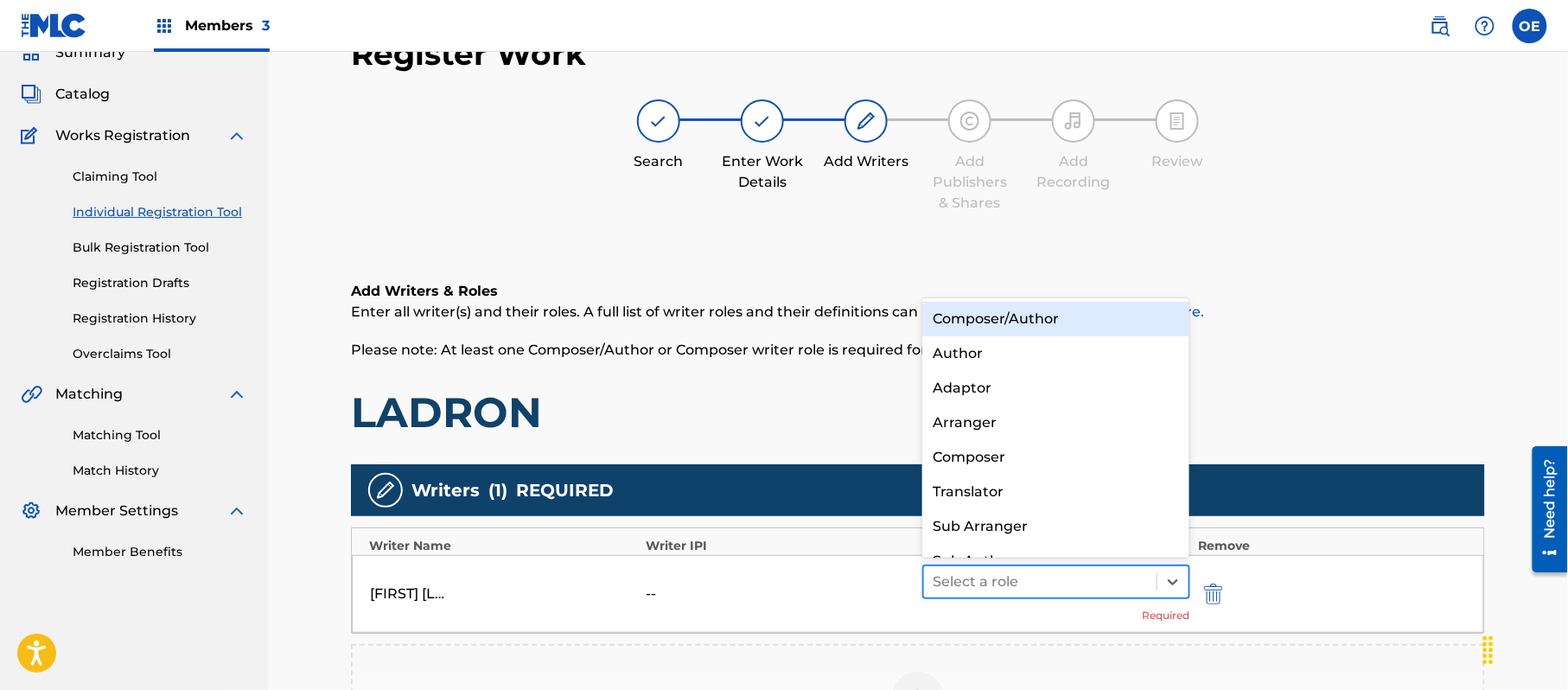 click at bounding box center (1040, 582) 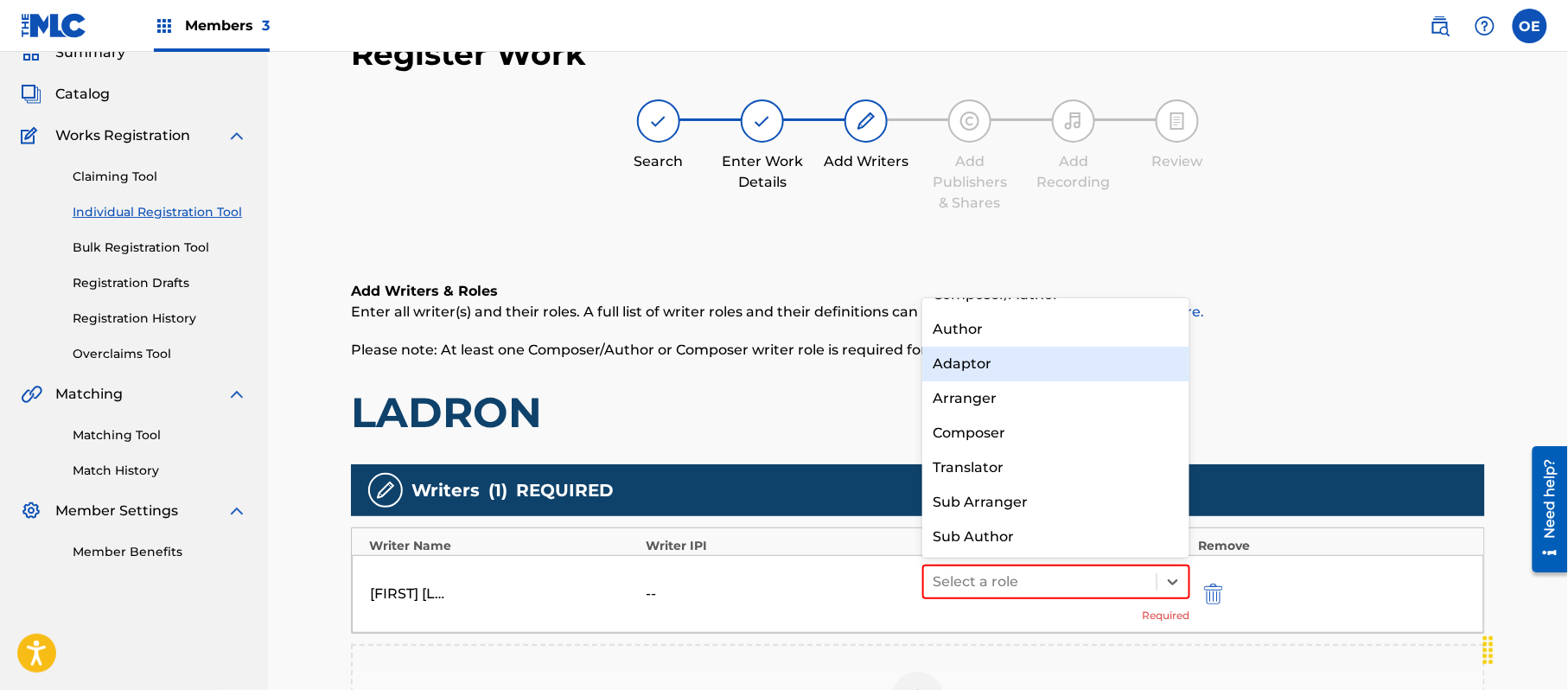 scroll, scrollTop: 0, scrollLeft: 0, axis: both 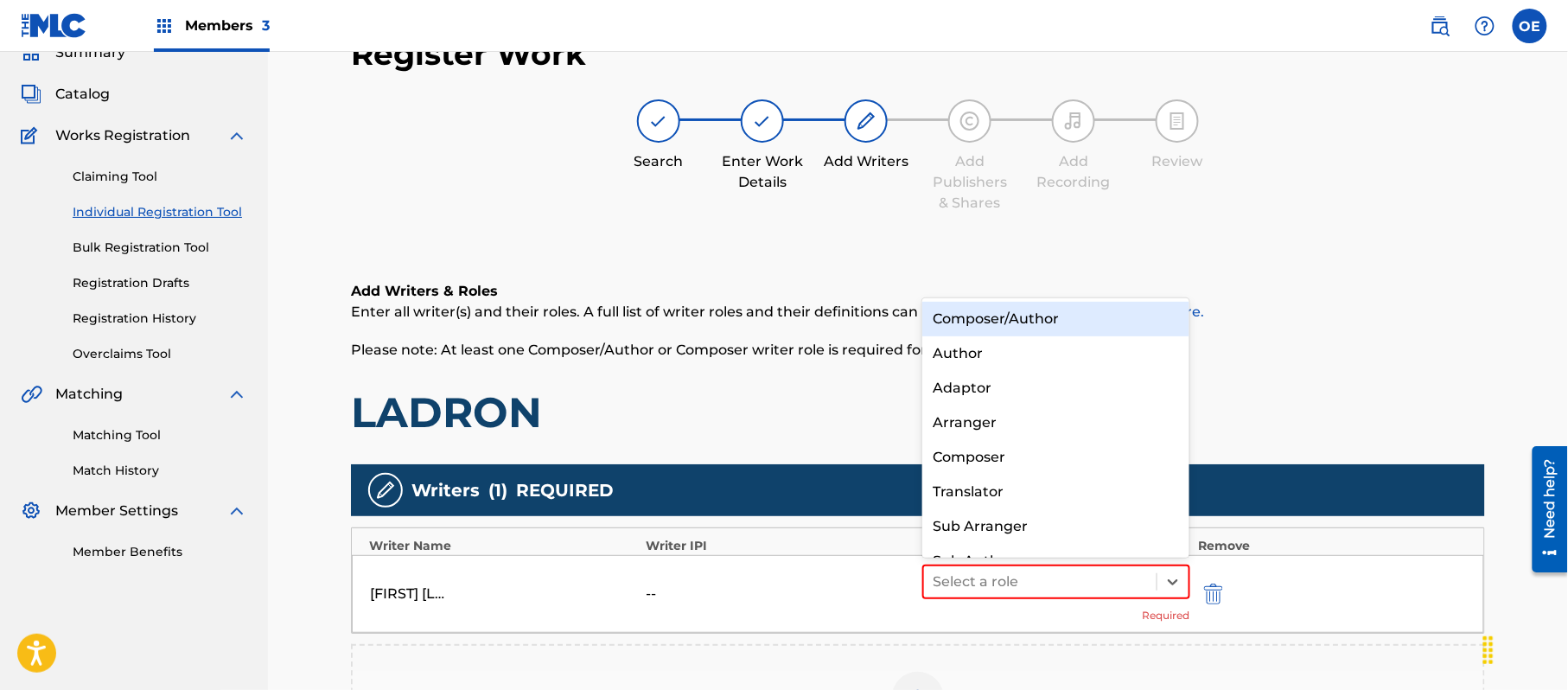 click on "Composer/Author" at bounding box center (1055, 319) 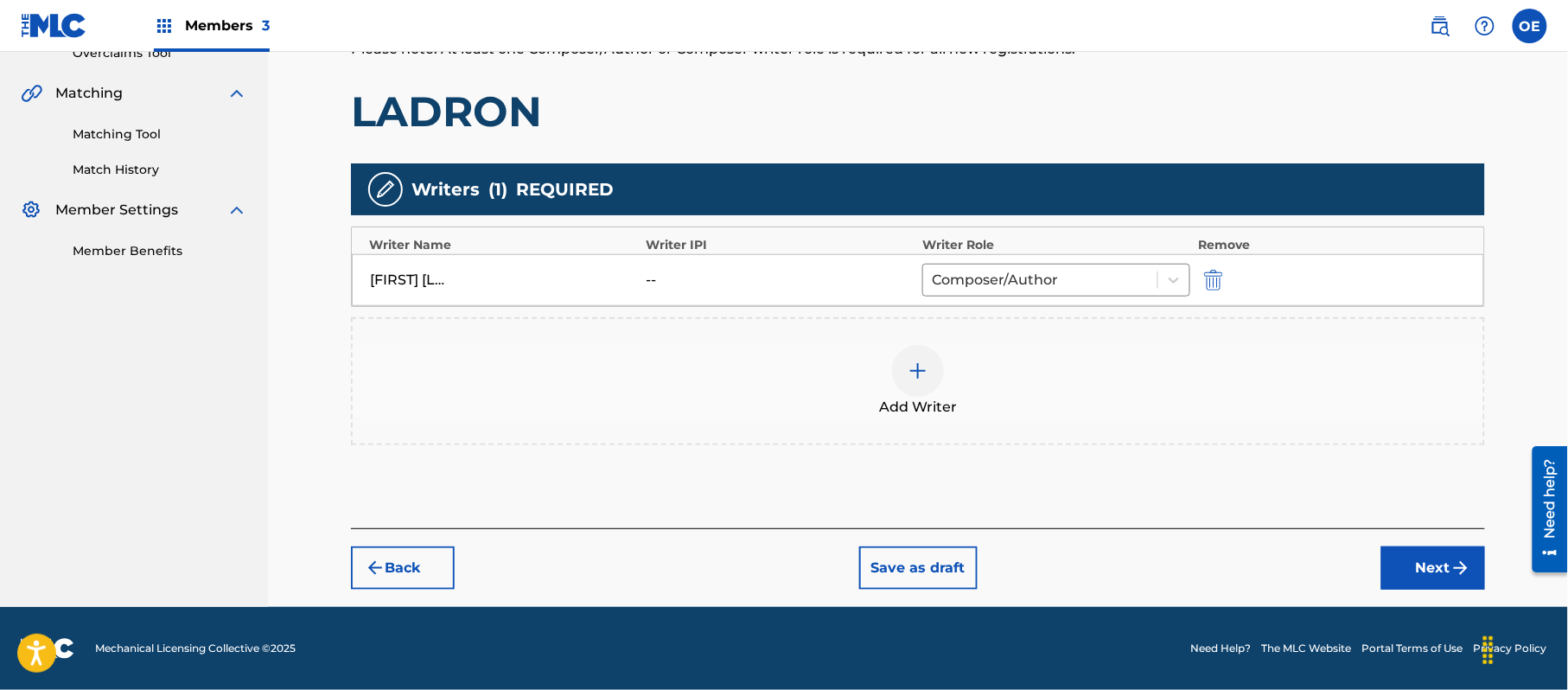 click on "Next" at bounding box center [1433, 568] 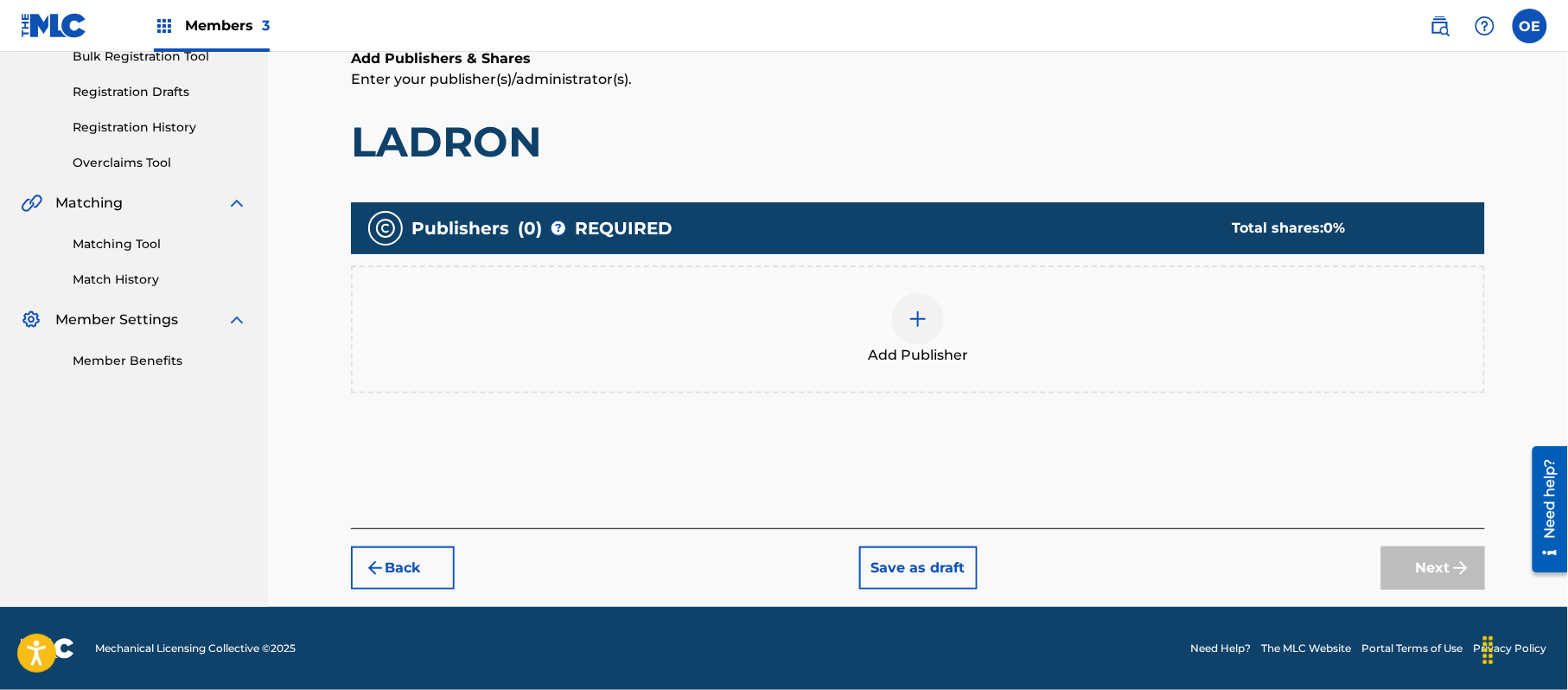 scroll, scrollTop: 78, scrollLeft: 0, axis: vertical 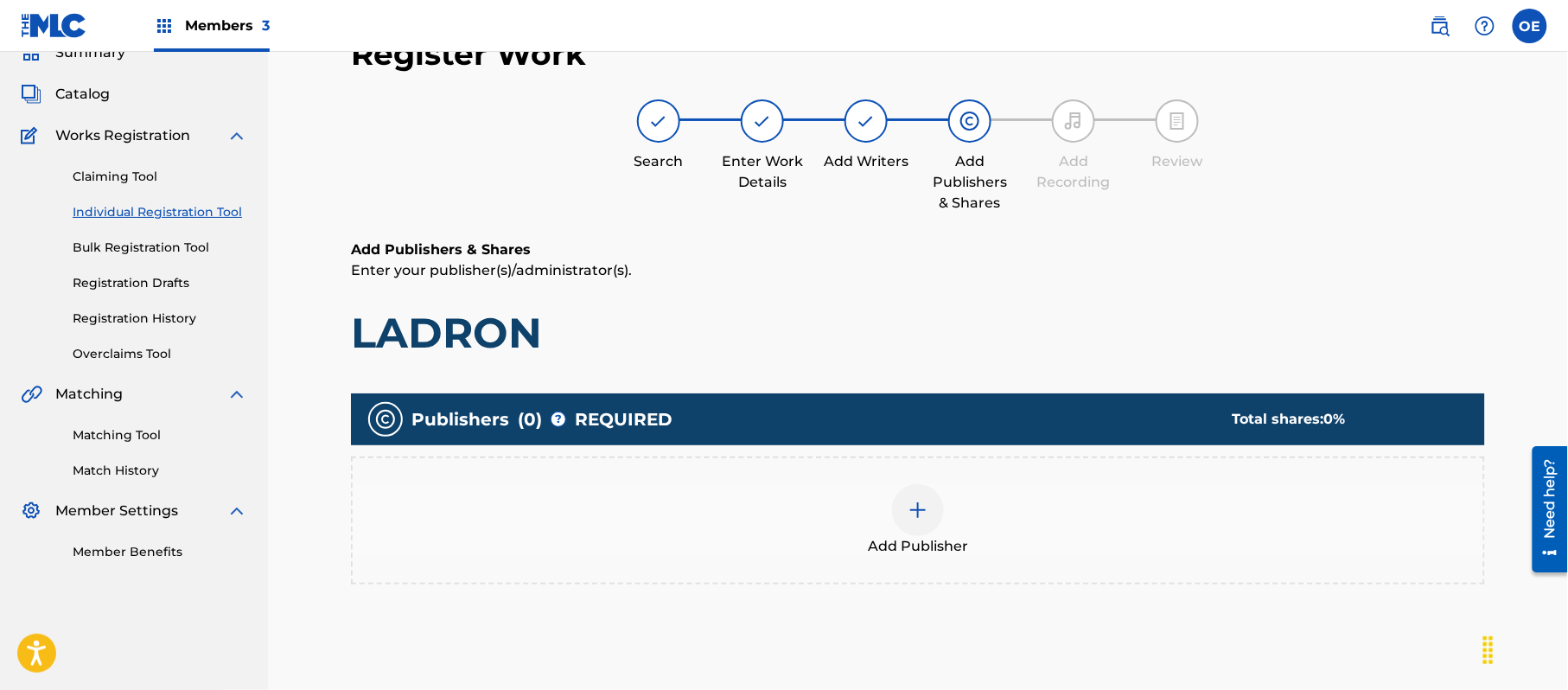 click on "Add Publisher" at bounding box center (918, 521) 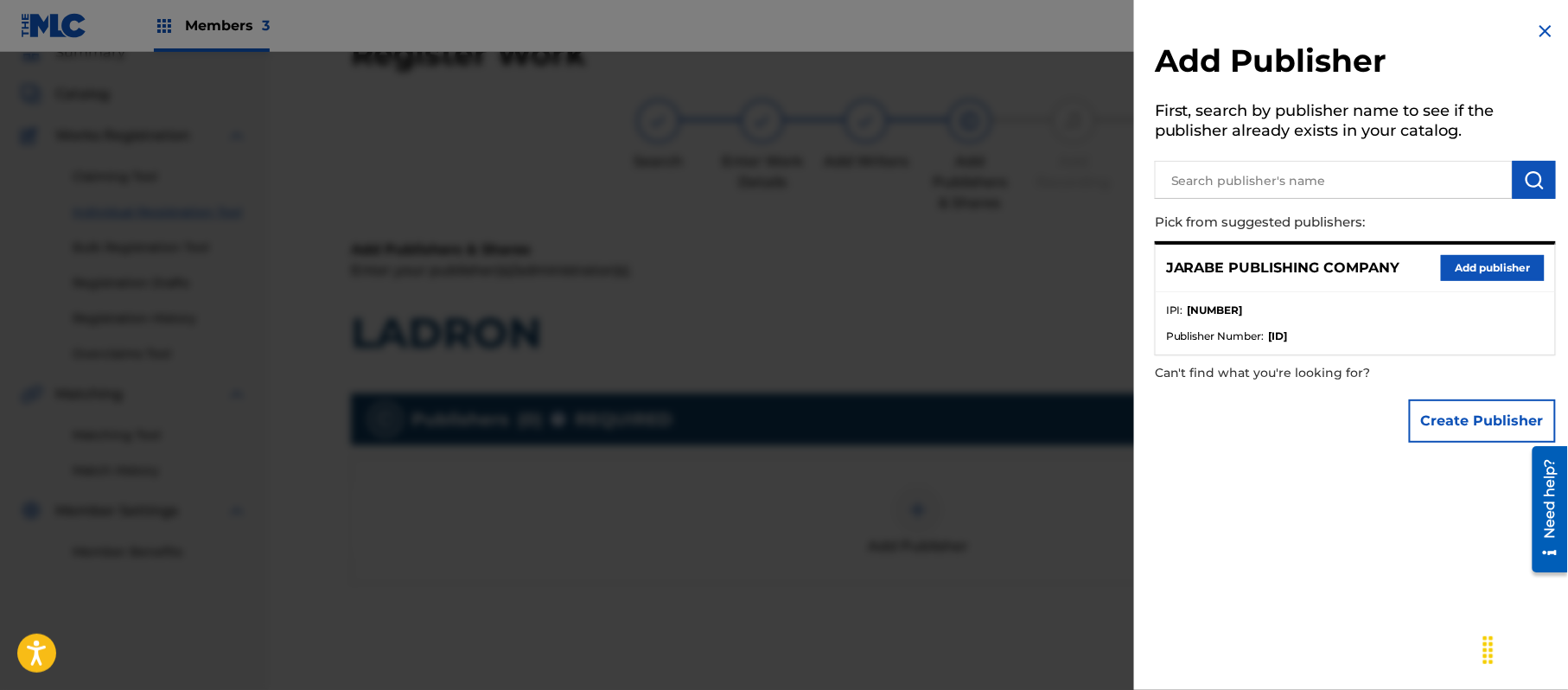 click on "Add publisher" at bounding box center [1493, 268] 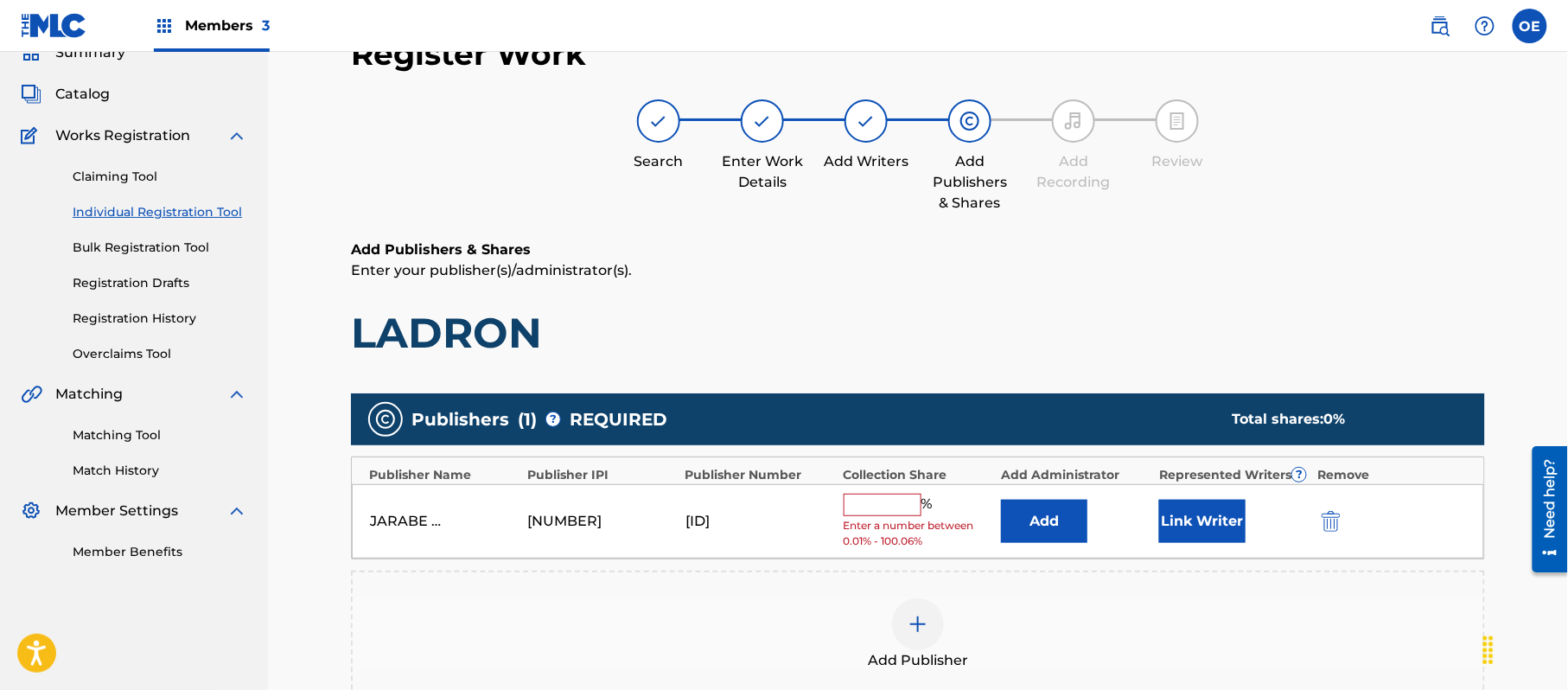 click at bounding box center (883, 505) 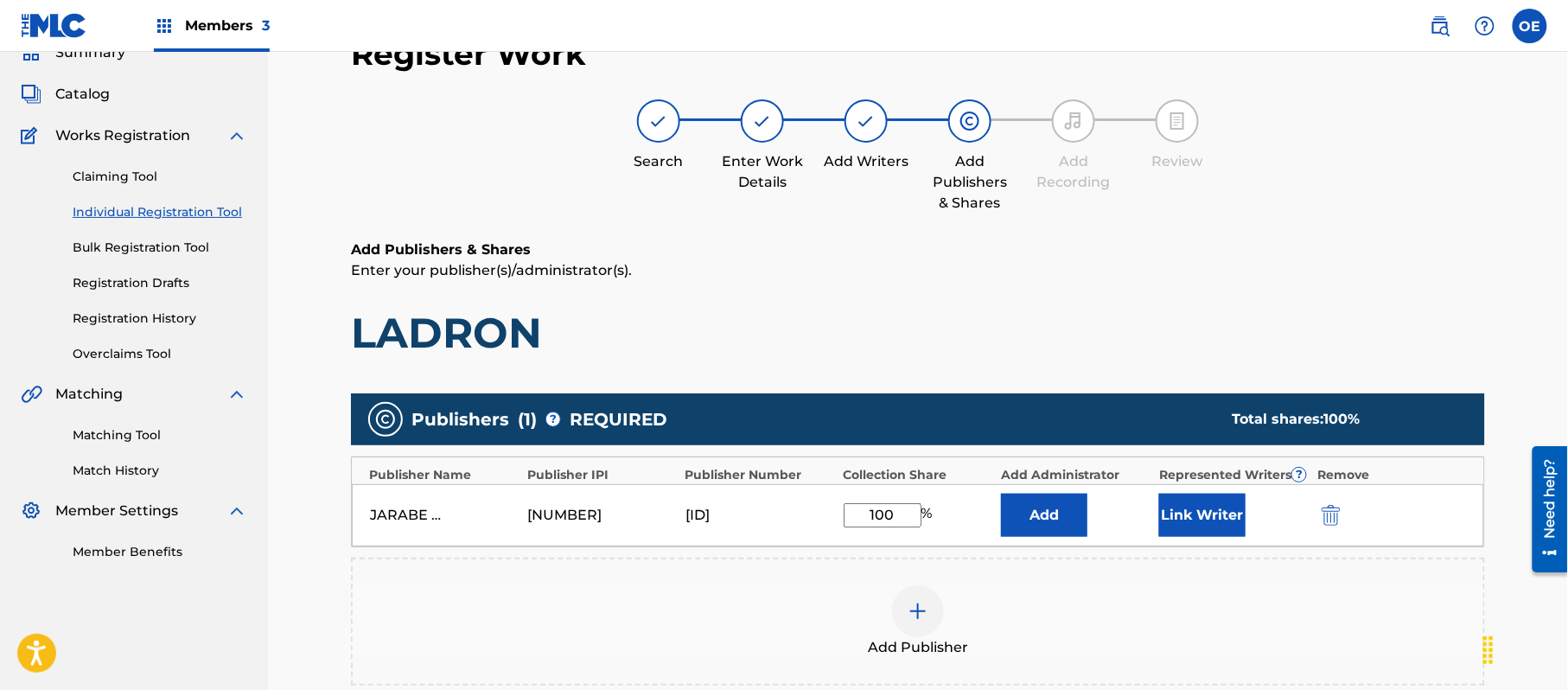 click on "Link Writer" at bounding box center [1202, 515] 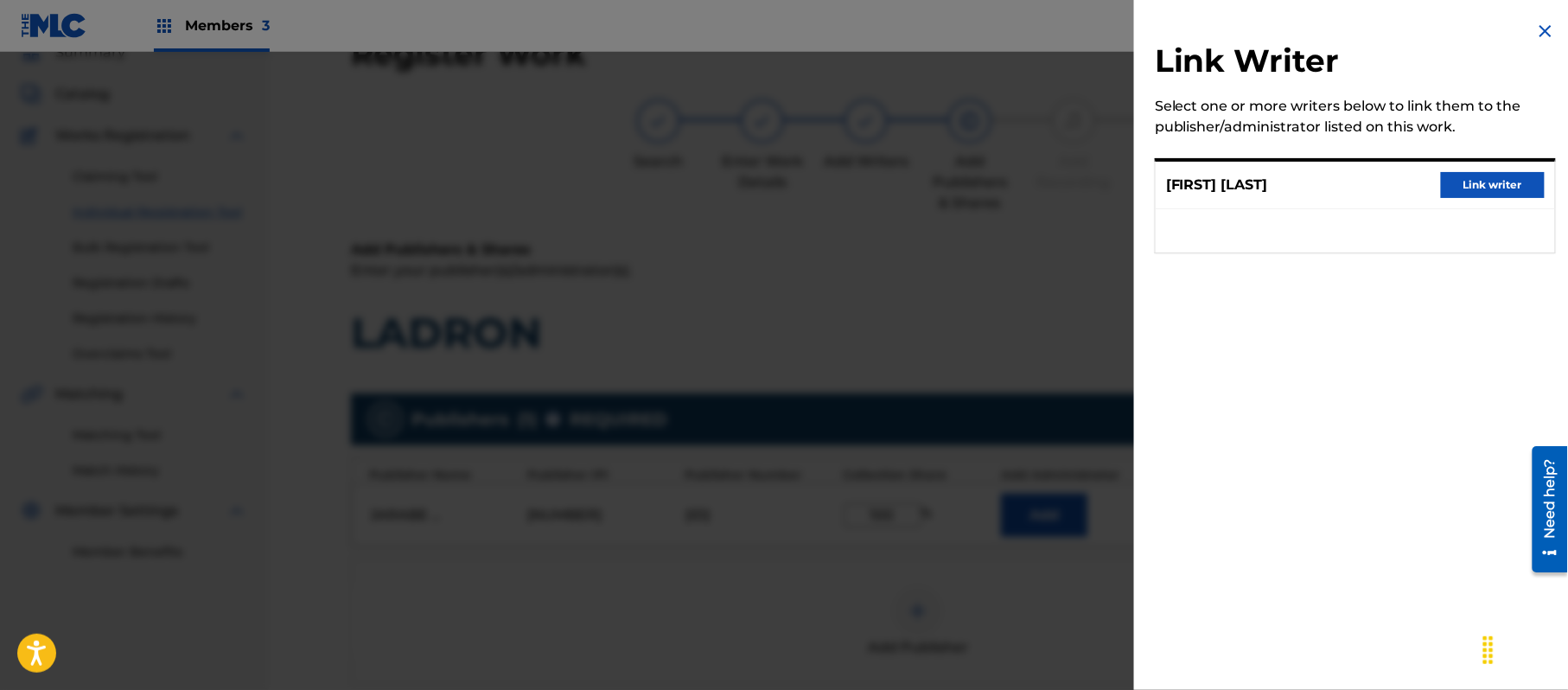 click on "[FIRST] [LAST] Link writer" at bounding box center (1355, 185) 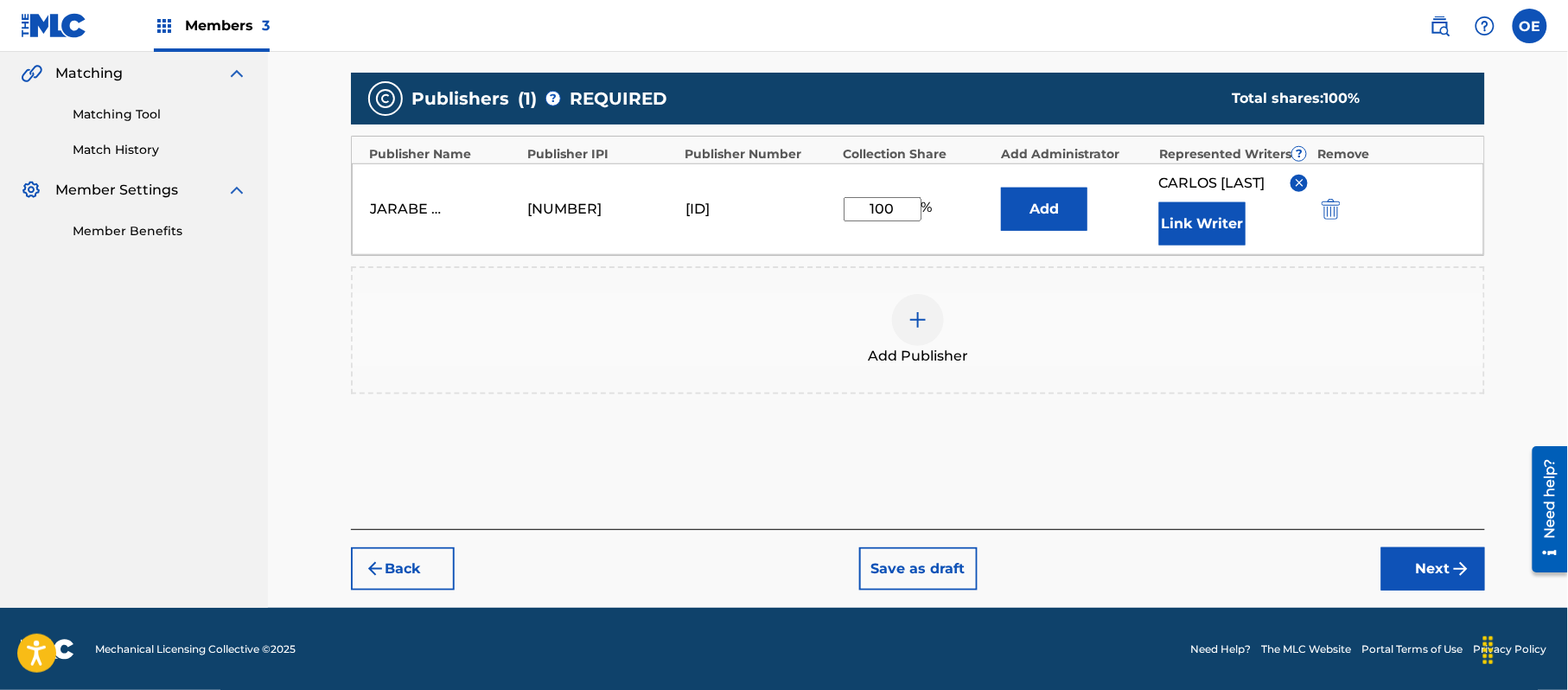 click on "Next" at bounding box center (1433, 569) 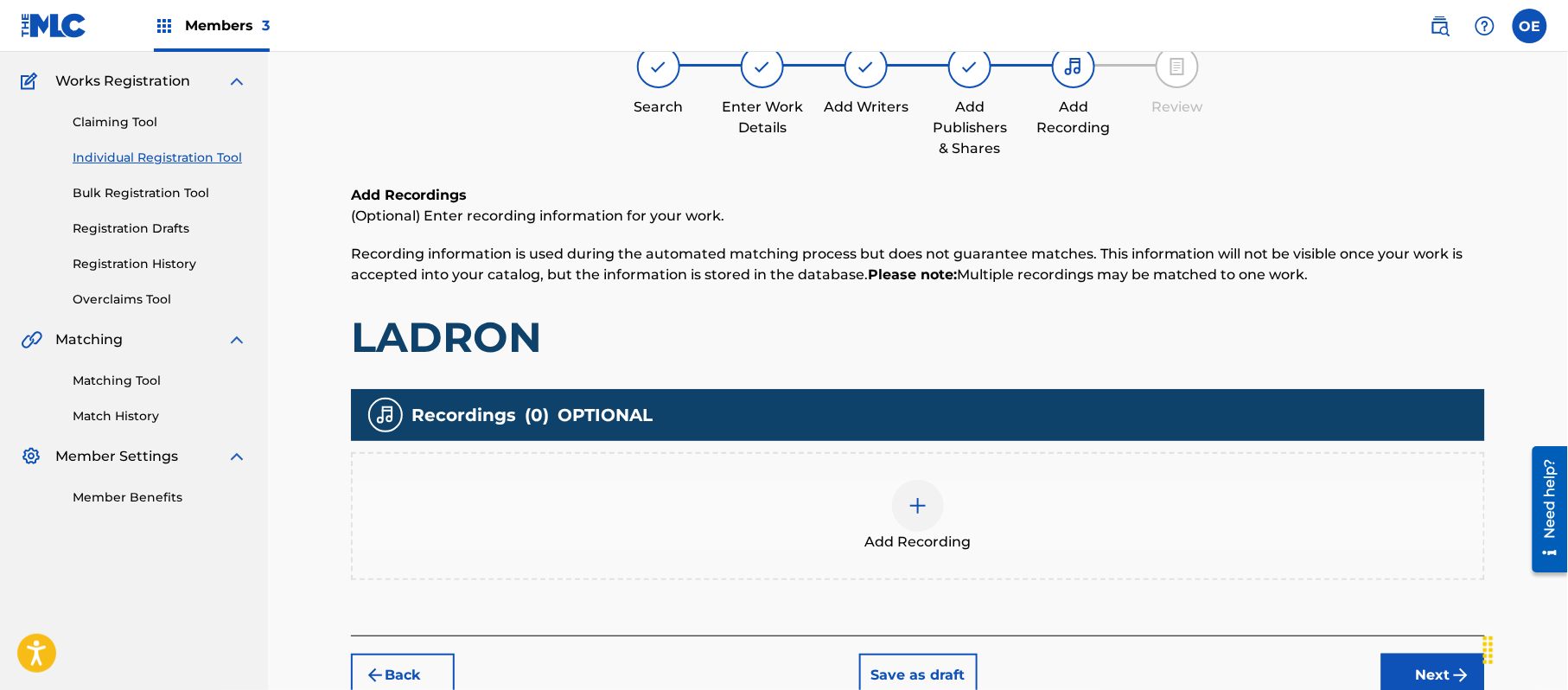 scroll, scrollTop: 78, scrollLeft: 0, axis: vertical 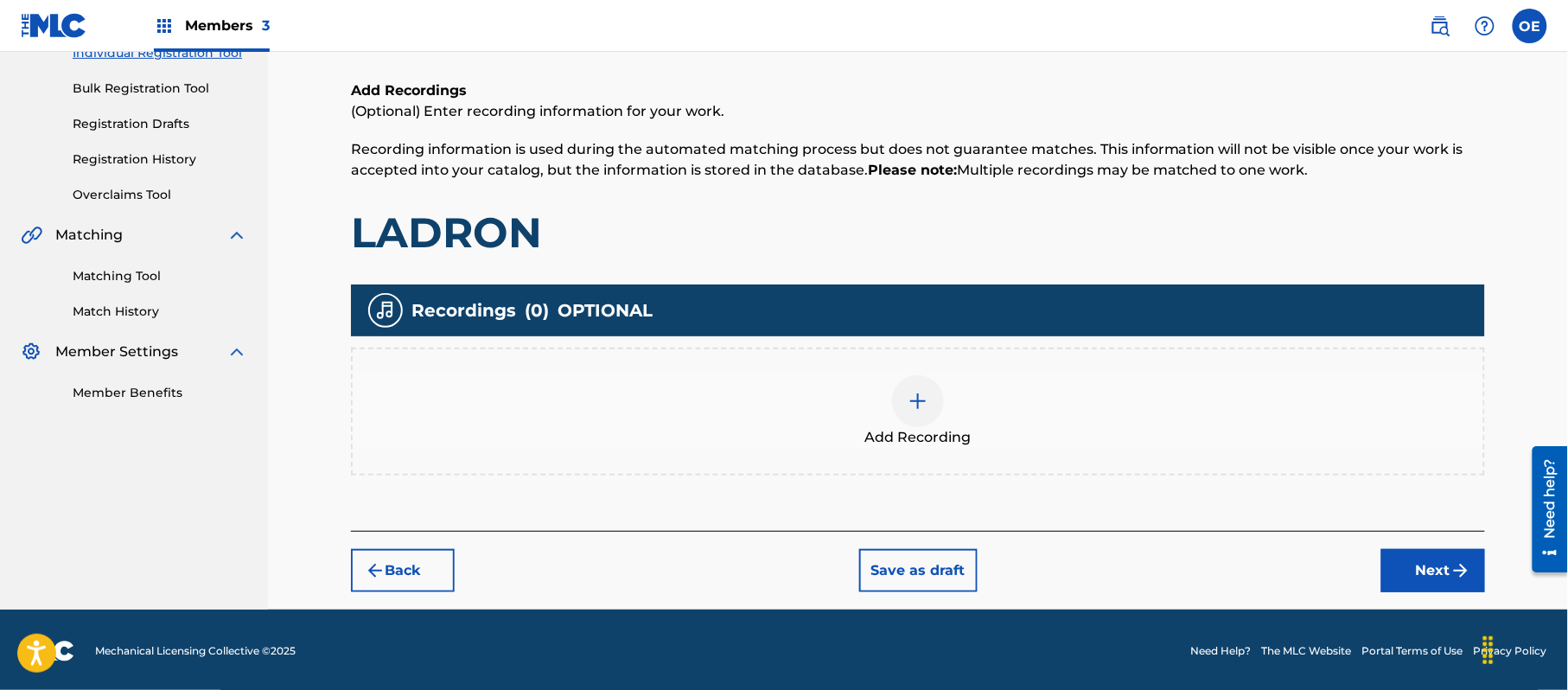 click on "Next" at bounding box center [1433, 571] 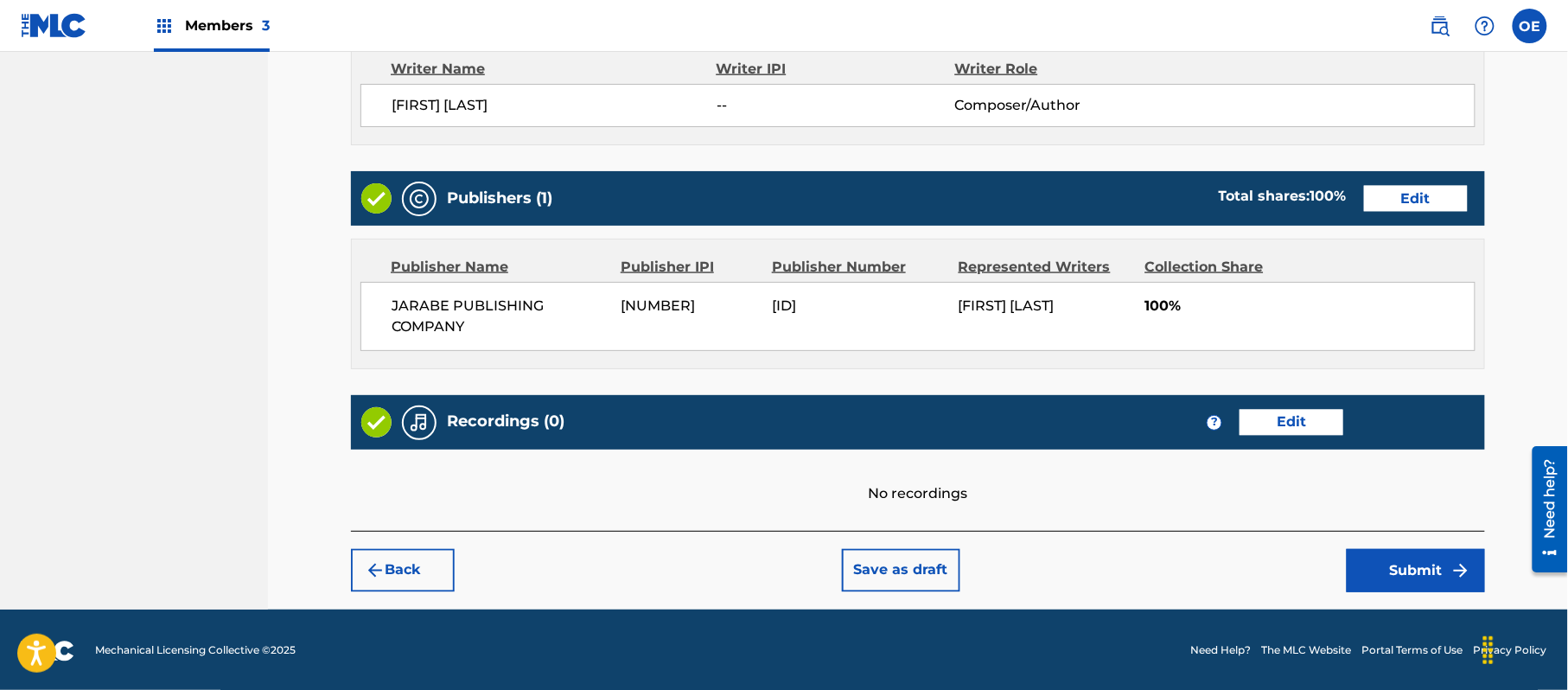 scroll, scrollTop: 772, scrollLeft: 0, axis: vertical 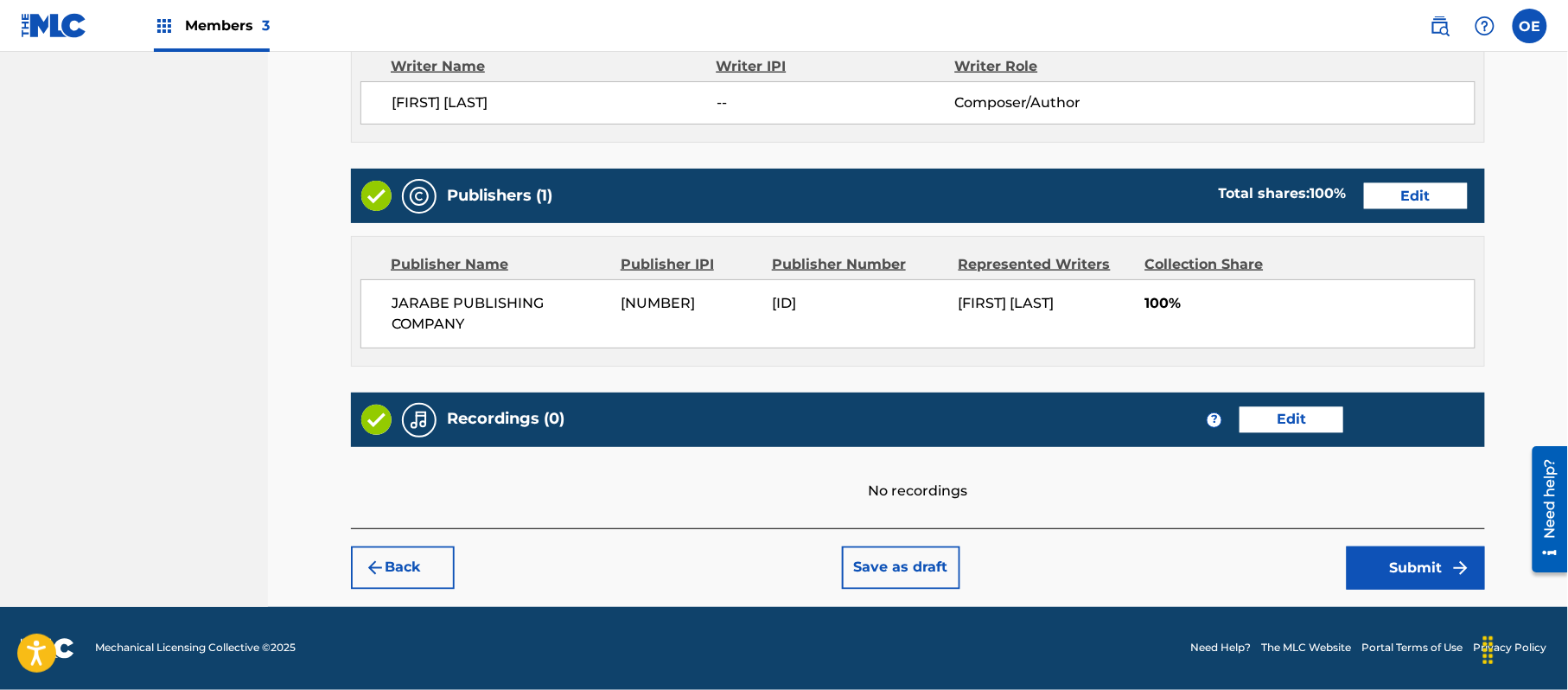 click on "Submit" at bounding box center (1416, 568) 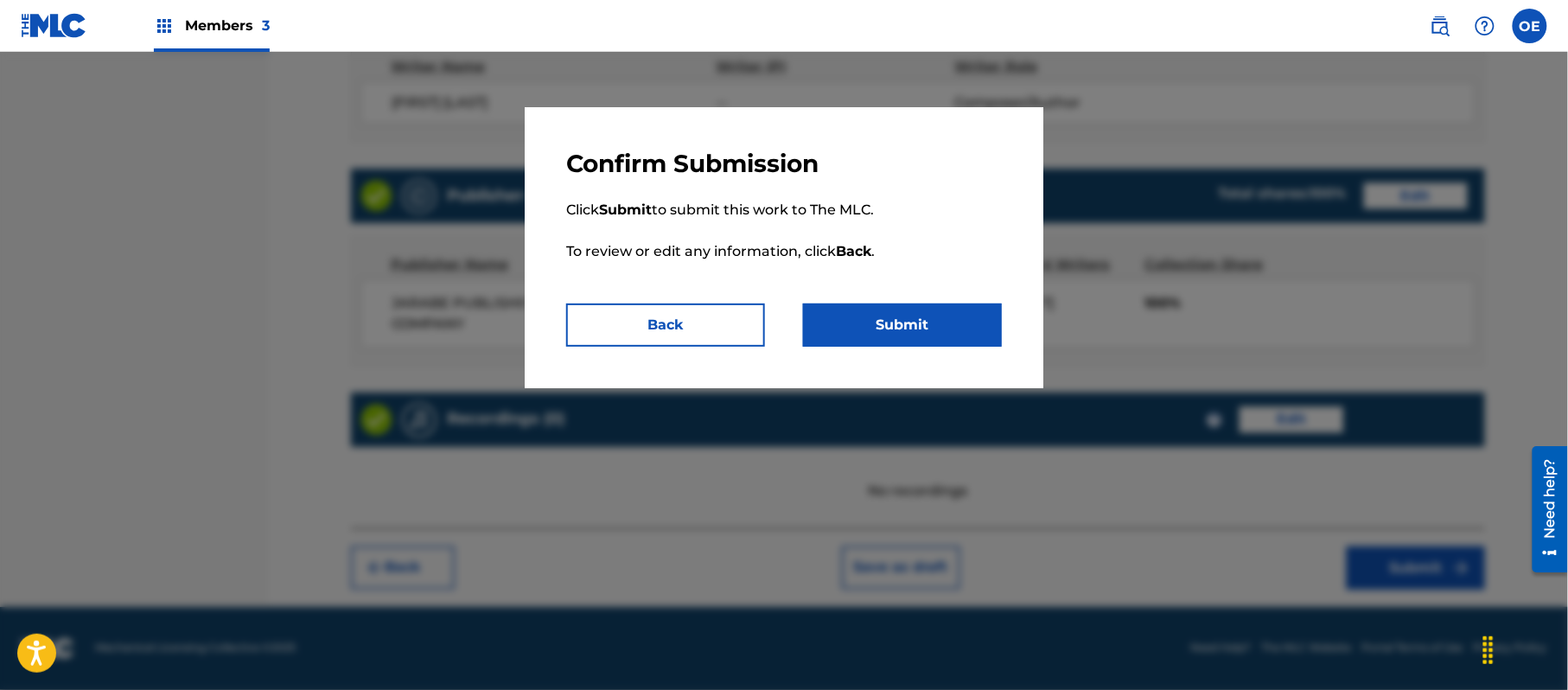 click on "Submit" at bounding box center [902, 325] 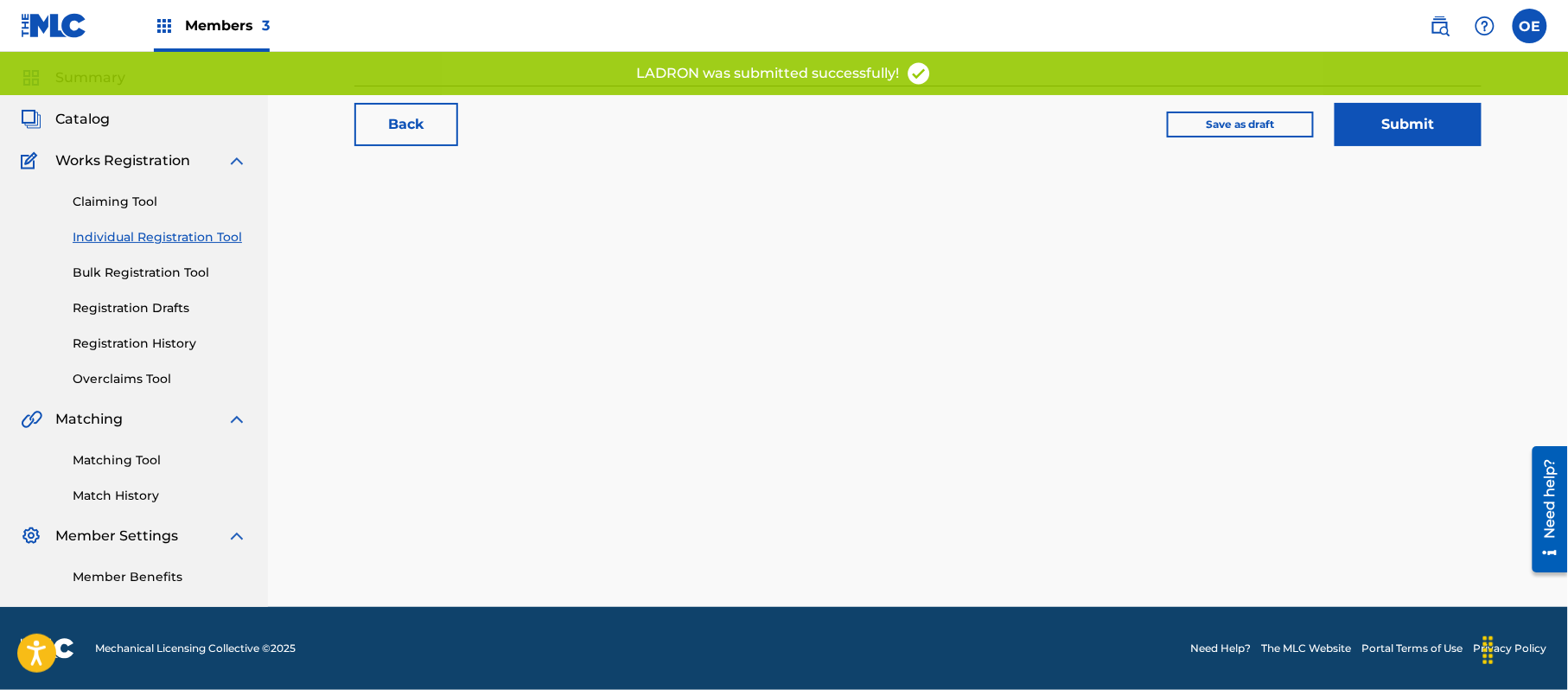 scroll, scrollTop: 0, scrollLeft: 0, axis: both 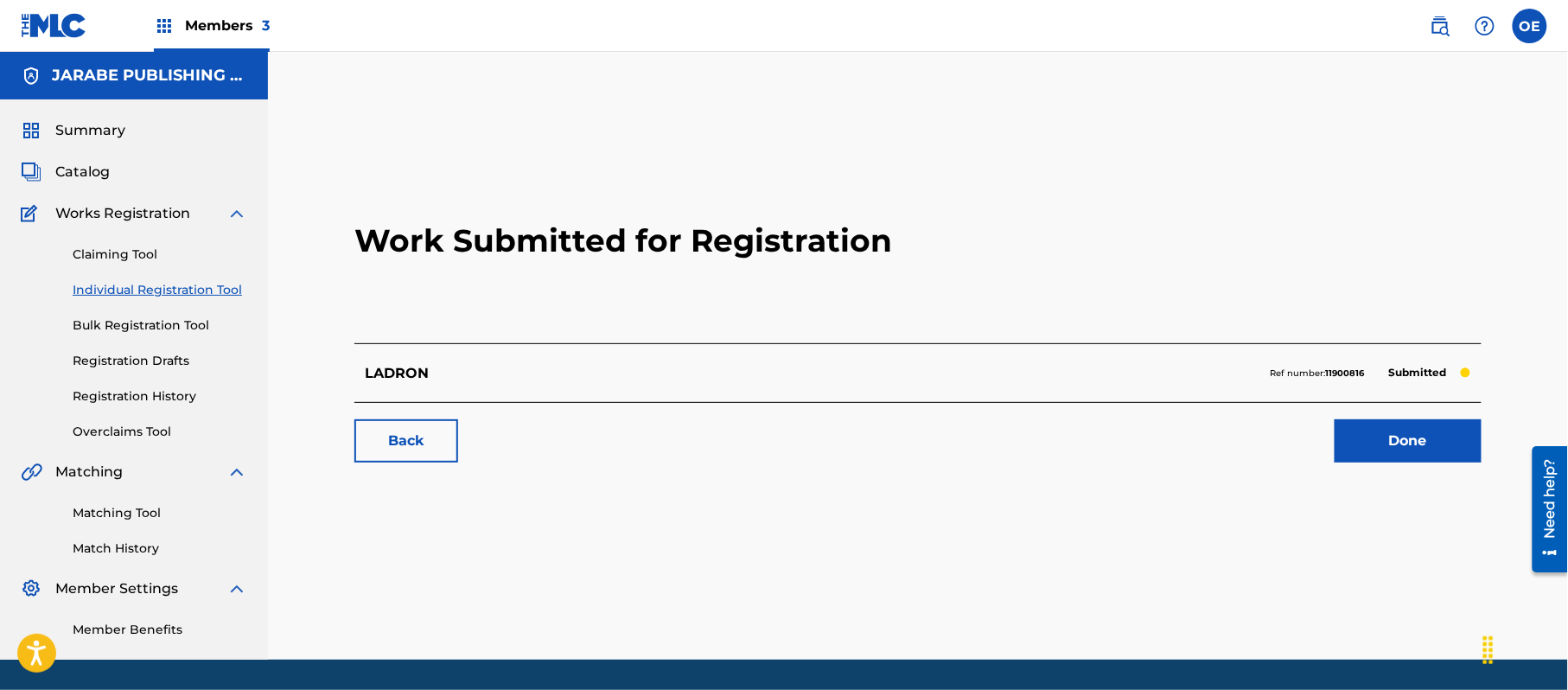 click on "Claiming Tool Individual Registration Tool Bulk Registration Tool Registration Drafts Registration History Overclaims Tool" at bounding box center [134, 332] 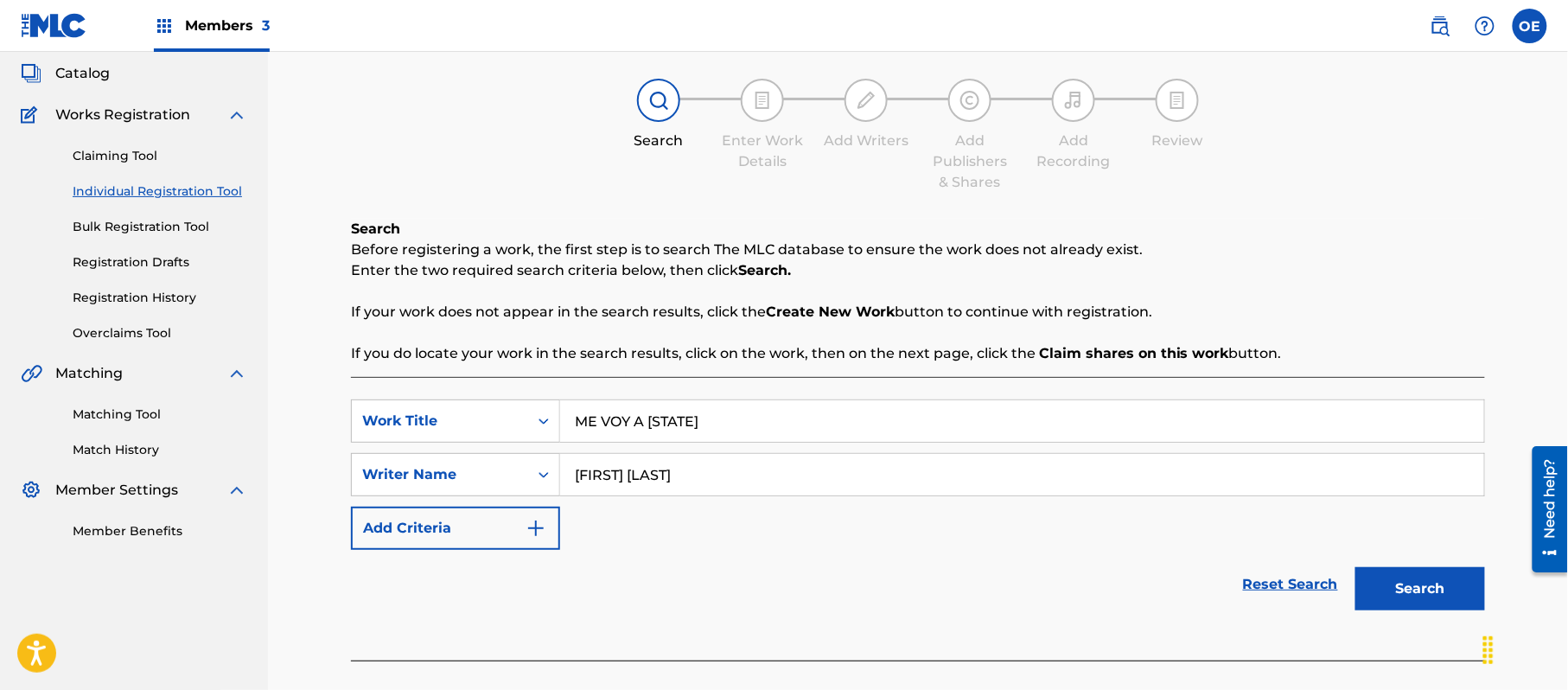 scroll, scrollTop: 188, scrollLeft: 0, axis: vertical 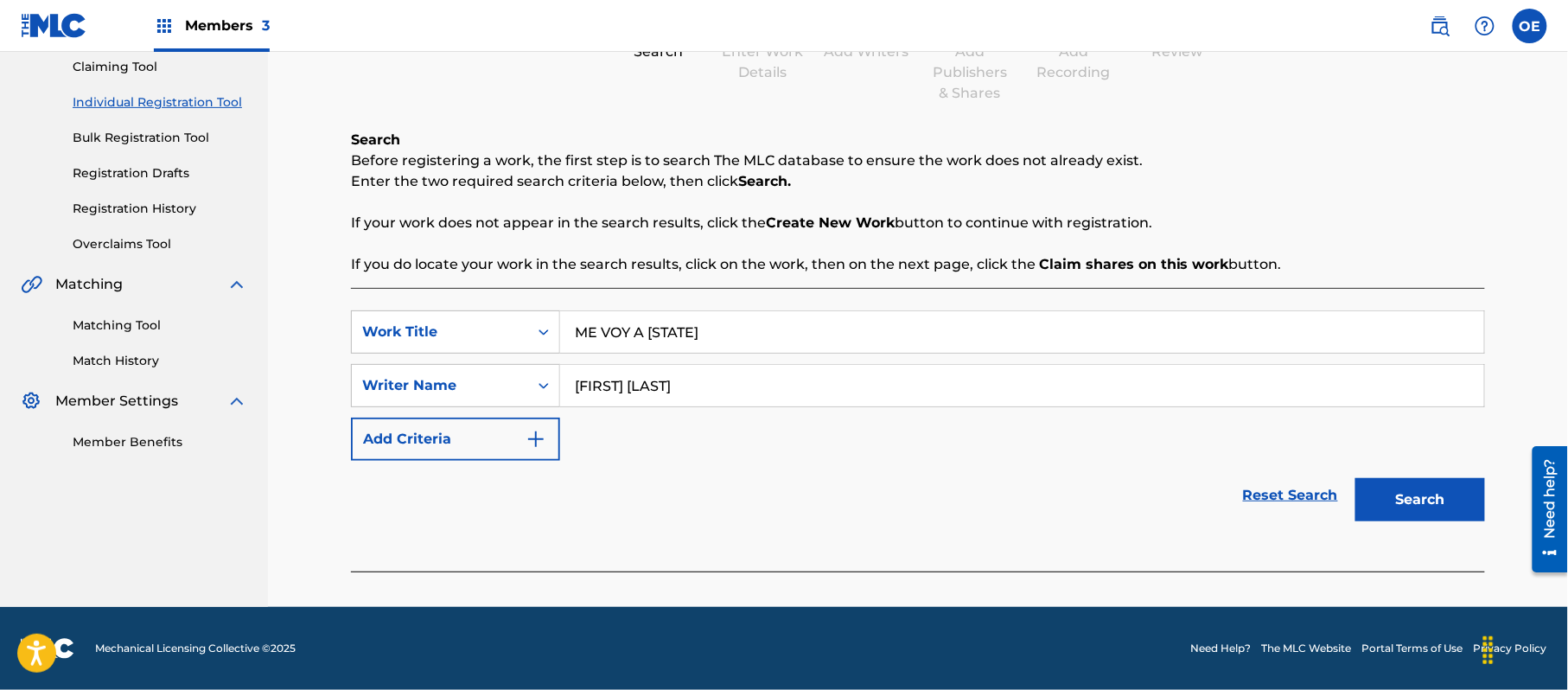 click on "Search" at bounding box center [1420, 500] 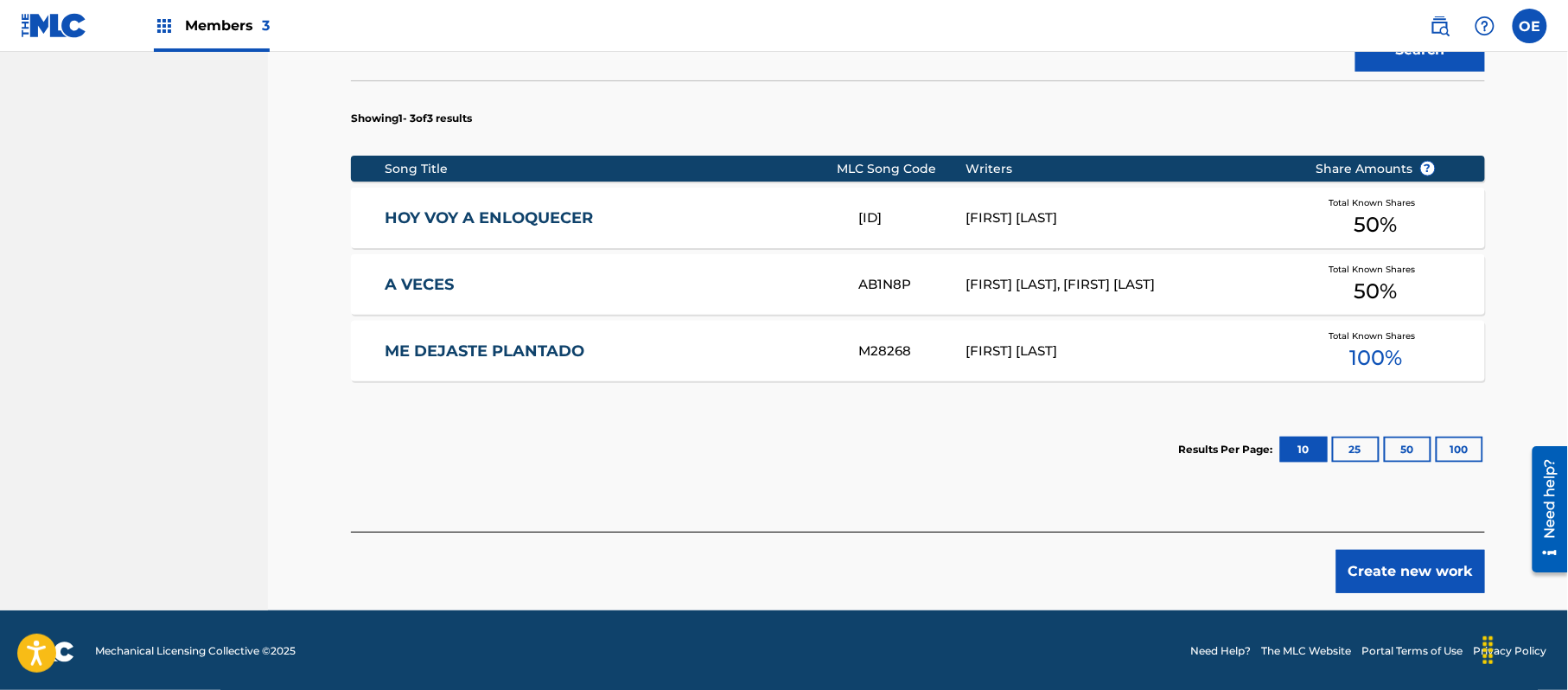 scroll, scrollTop: 641, scrollLeft: 0, axis: vertical 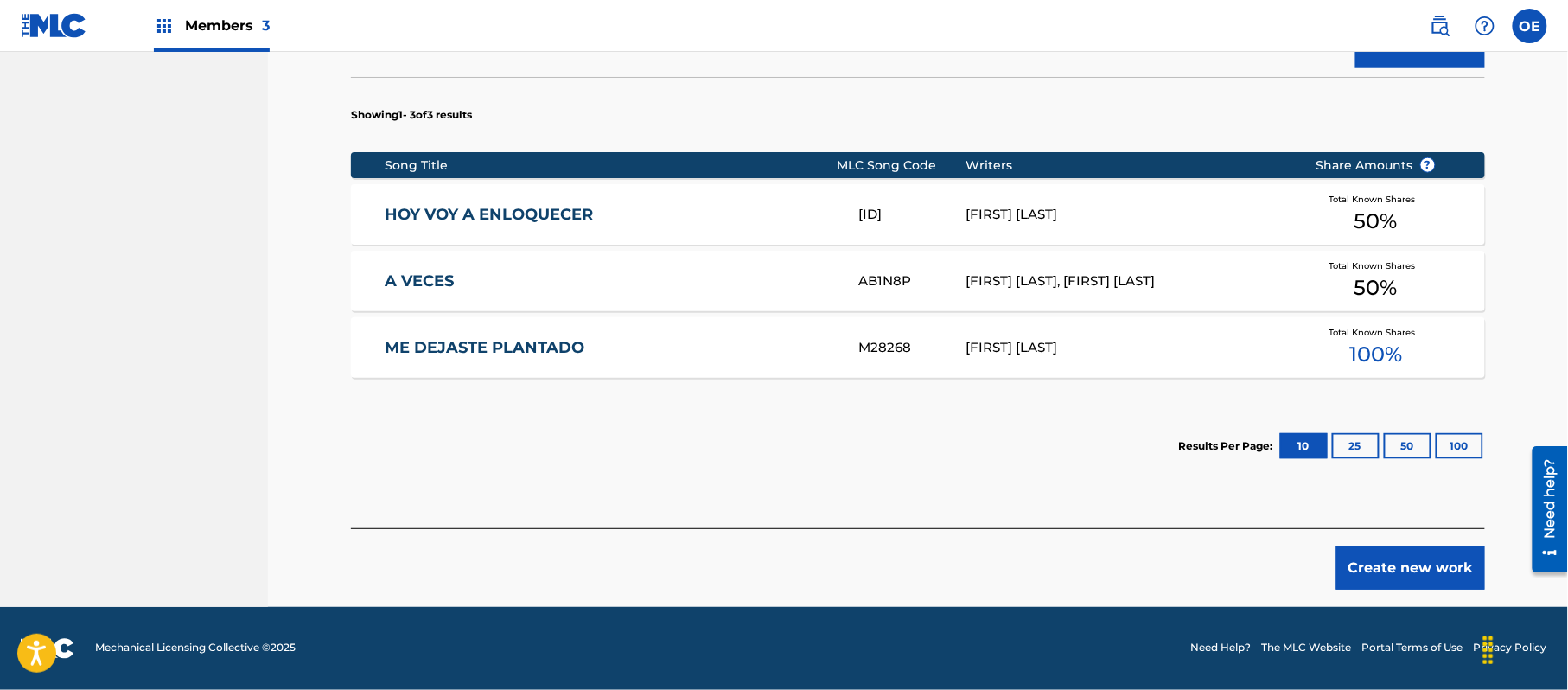 click on "Create new work" at bounding box center (918, 559) 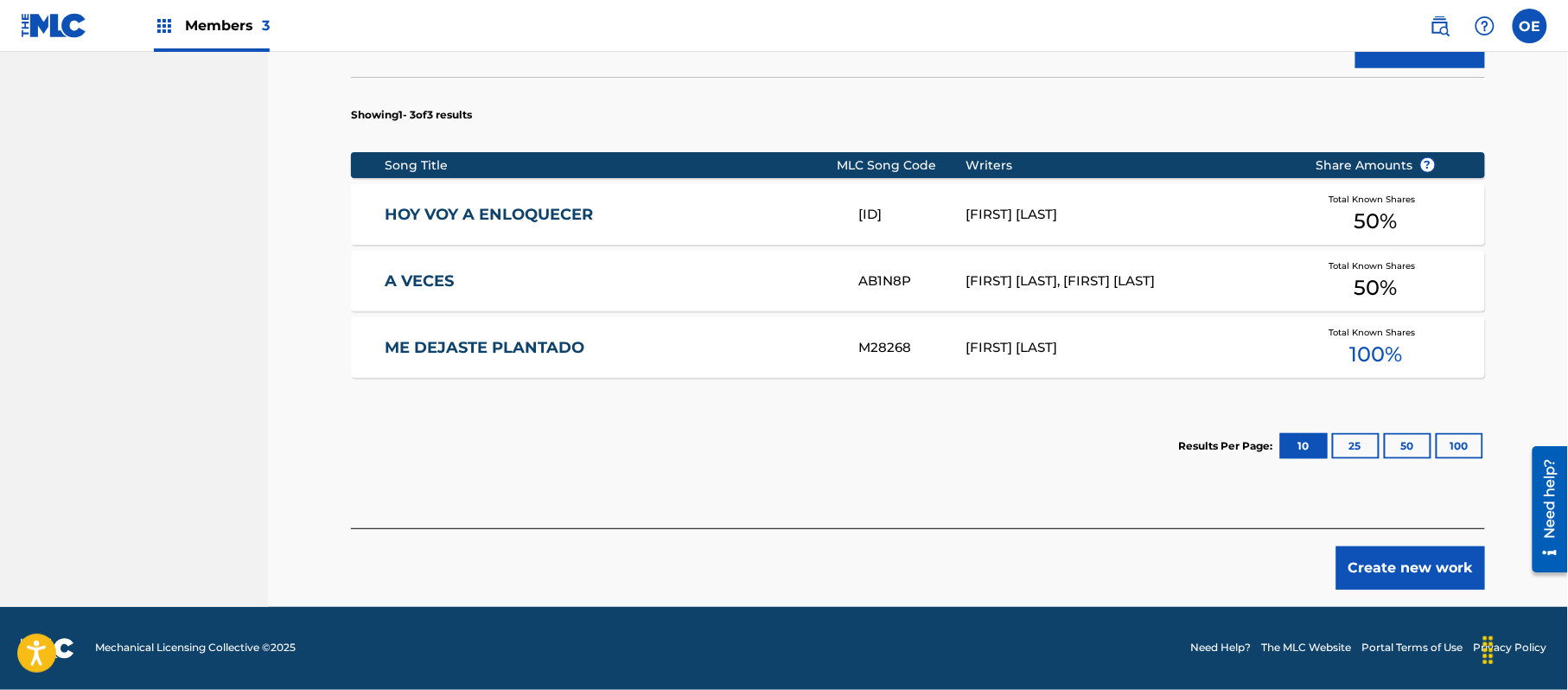click on "Create new work" at bounding box center [1411, 568] 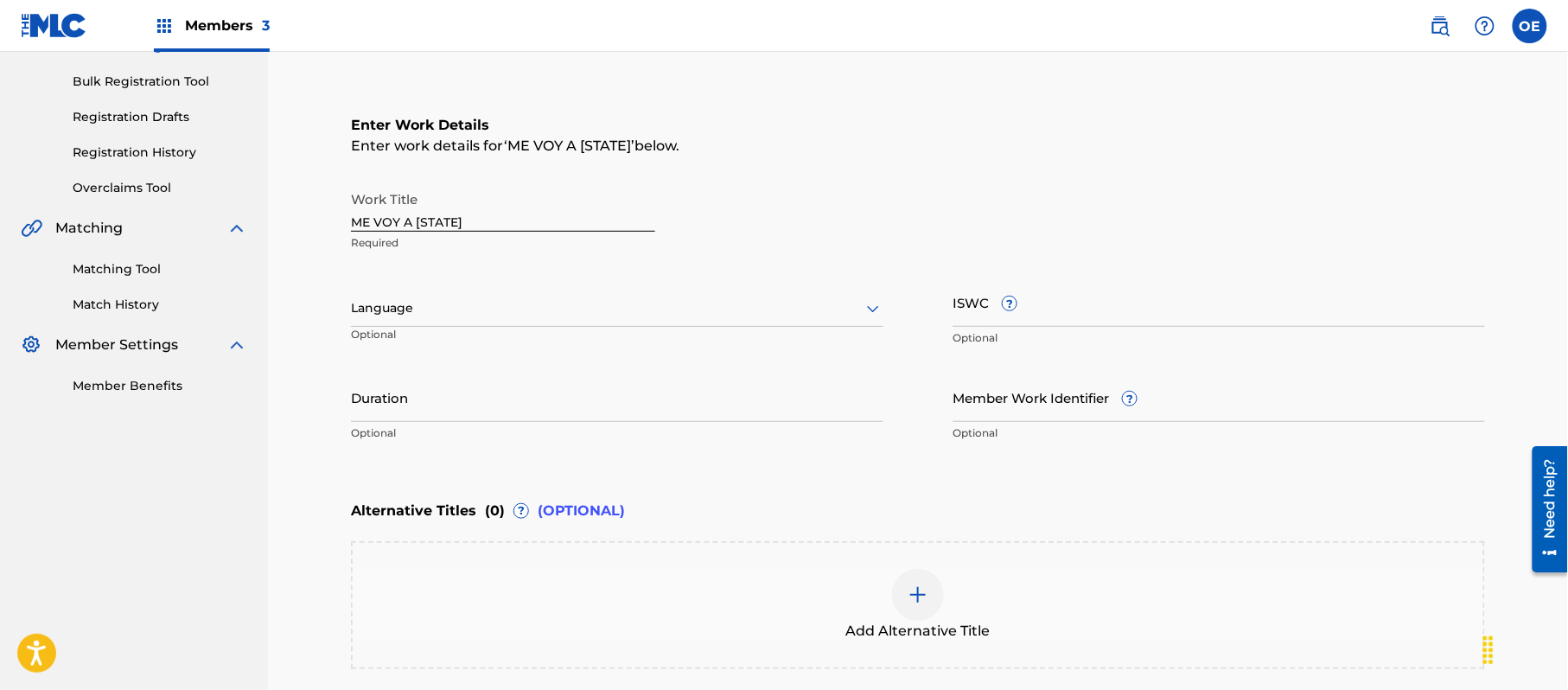 scroll, scrollTop: 195, scrollLeft: 0, axis: vertical 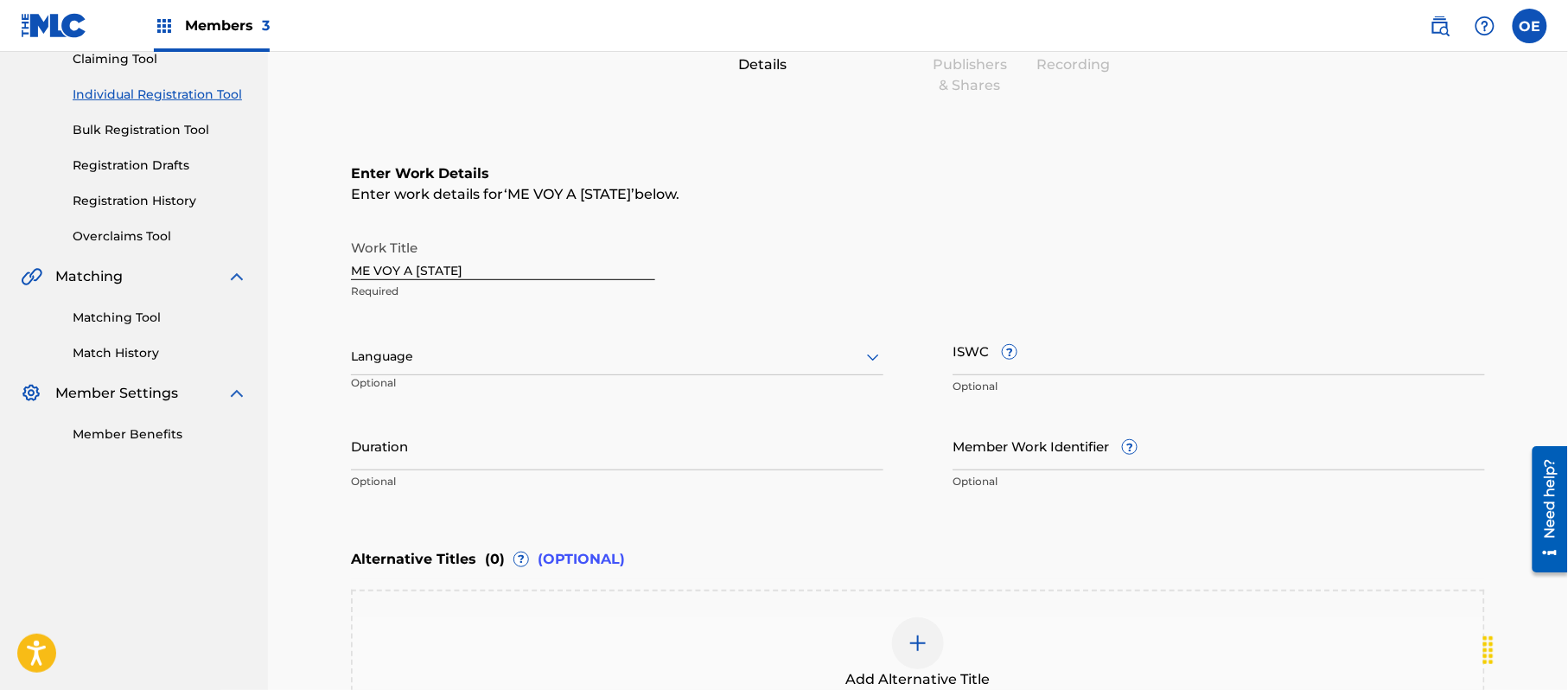 click on "Language Optional" at bounding box center [617, 365] 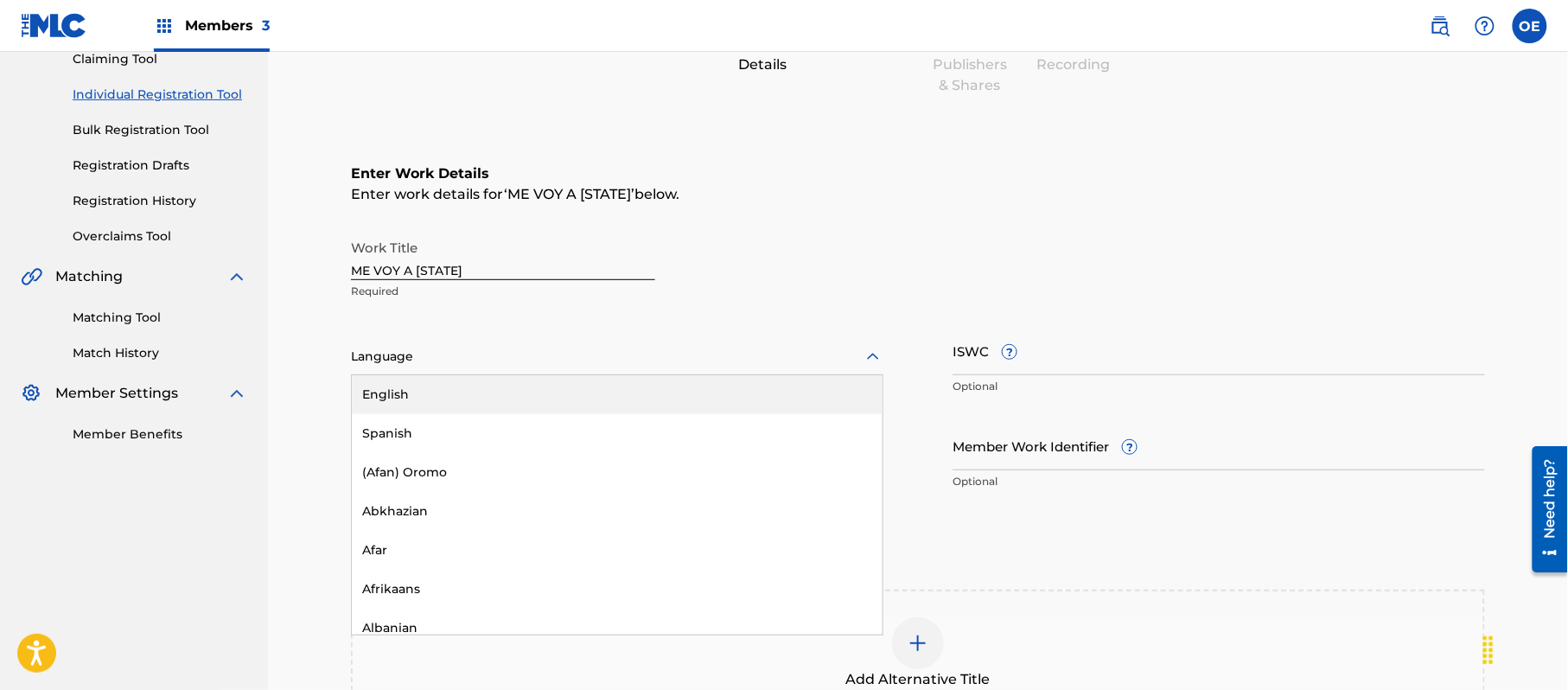 click at bounding box center (617, 356) 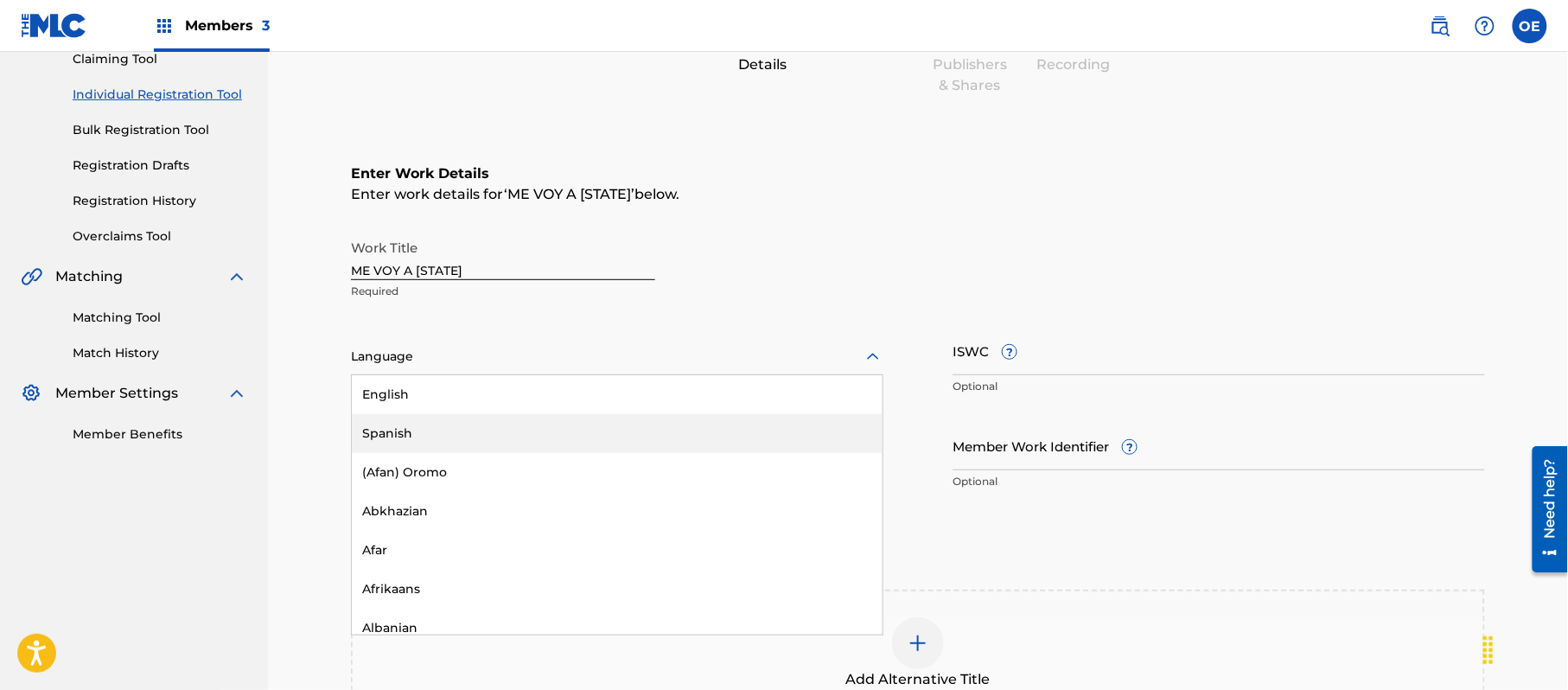 click on "Spanish" at bounding box center [617, 433] 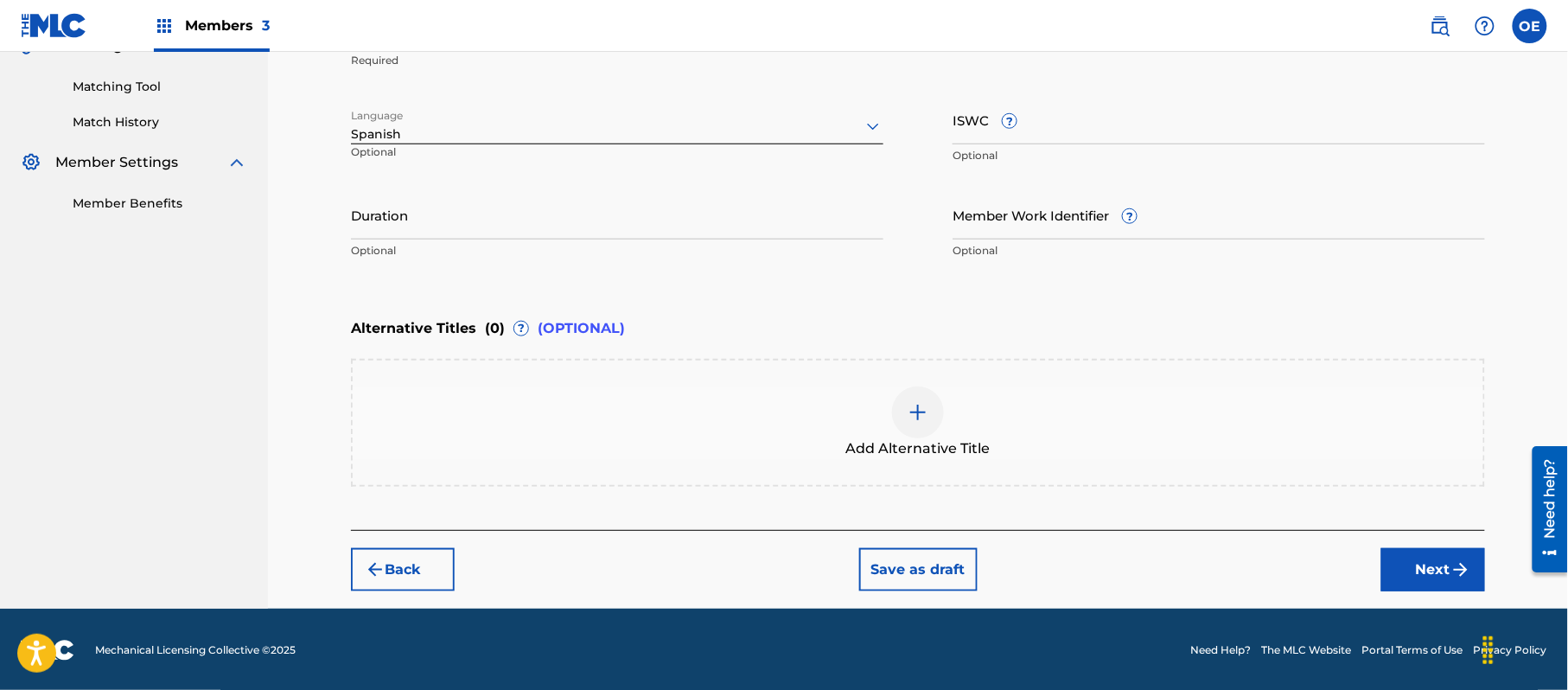 click on "Next" at bounding box center (1433, 570) 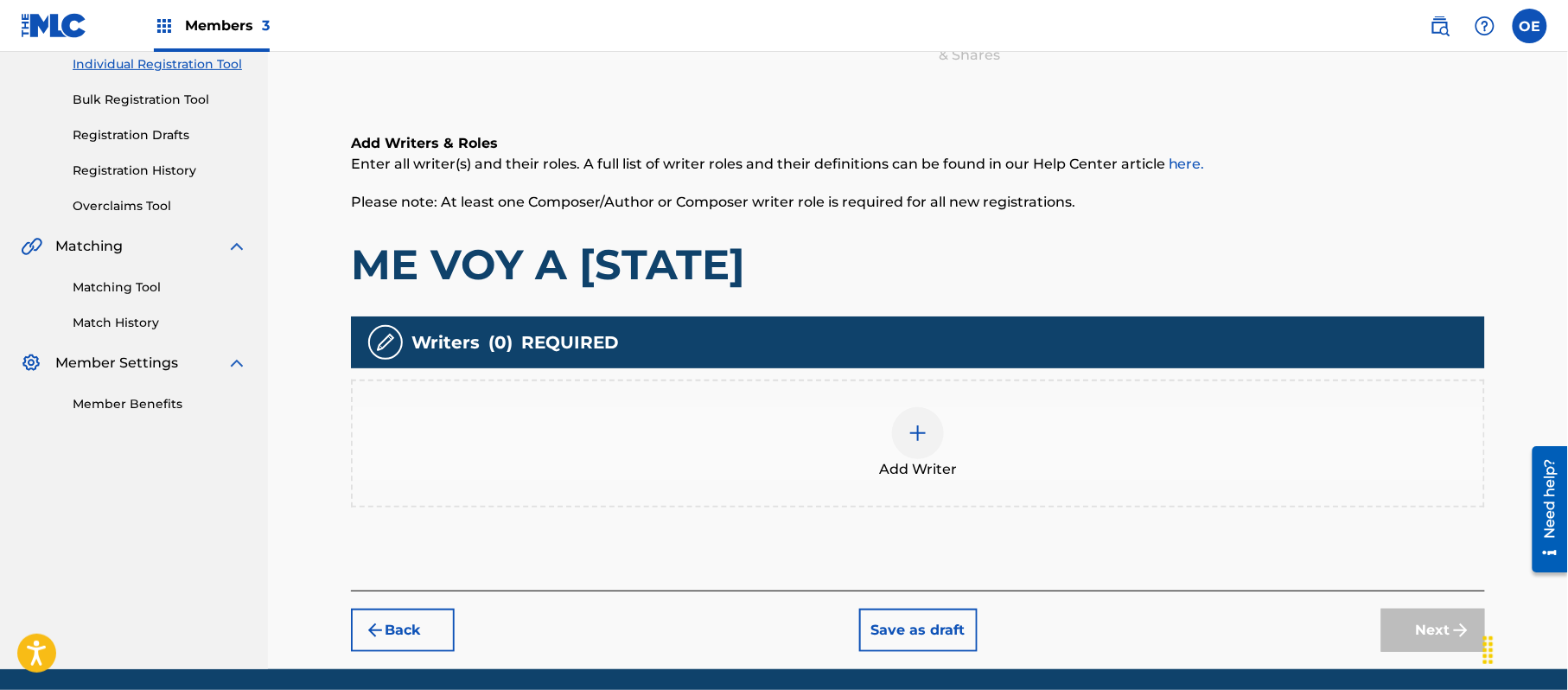 scroll, scrollTop: 78, scrollLeft: 0, axis: vertical 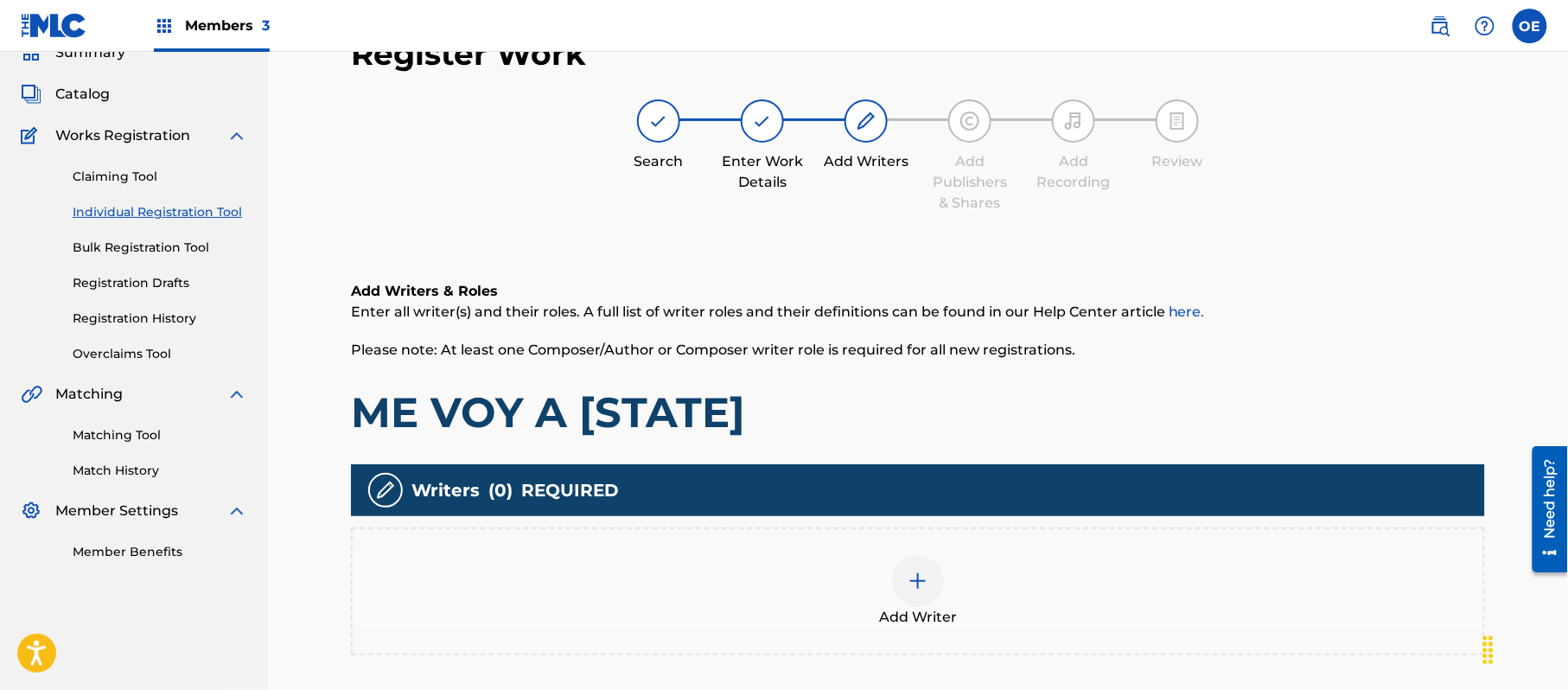 click on "Add Writer" at bounding box center [918, 591] 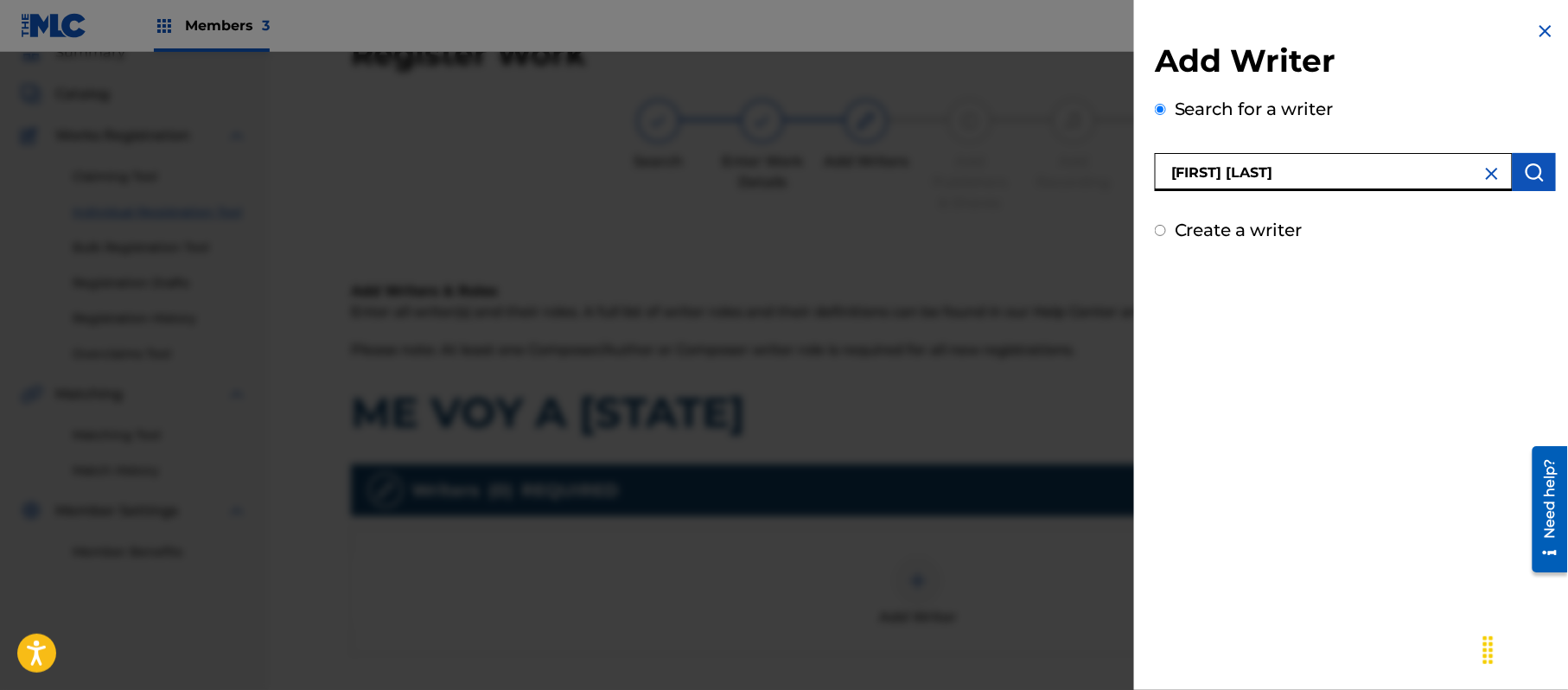 click at bounding box center (1534, 172) 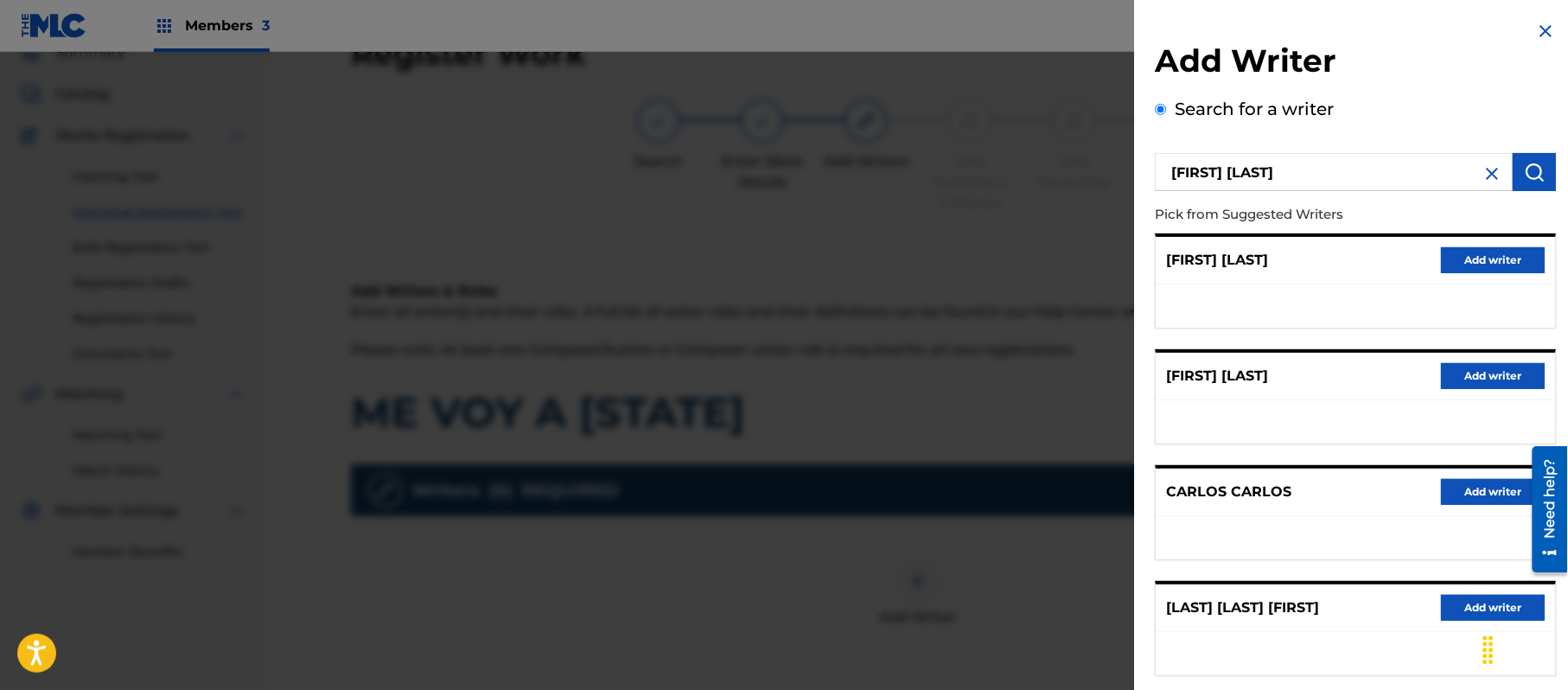 click on "Add writer" at bounding box center [1493, 260] 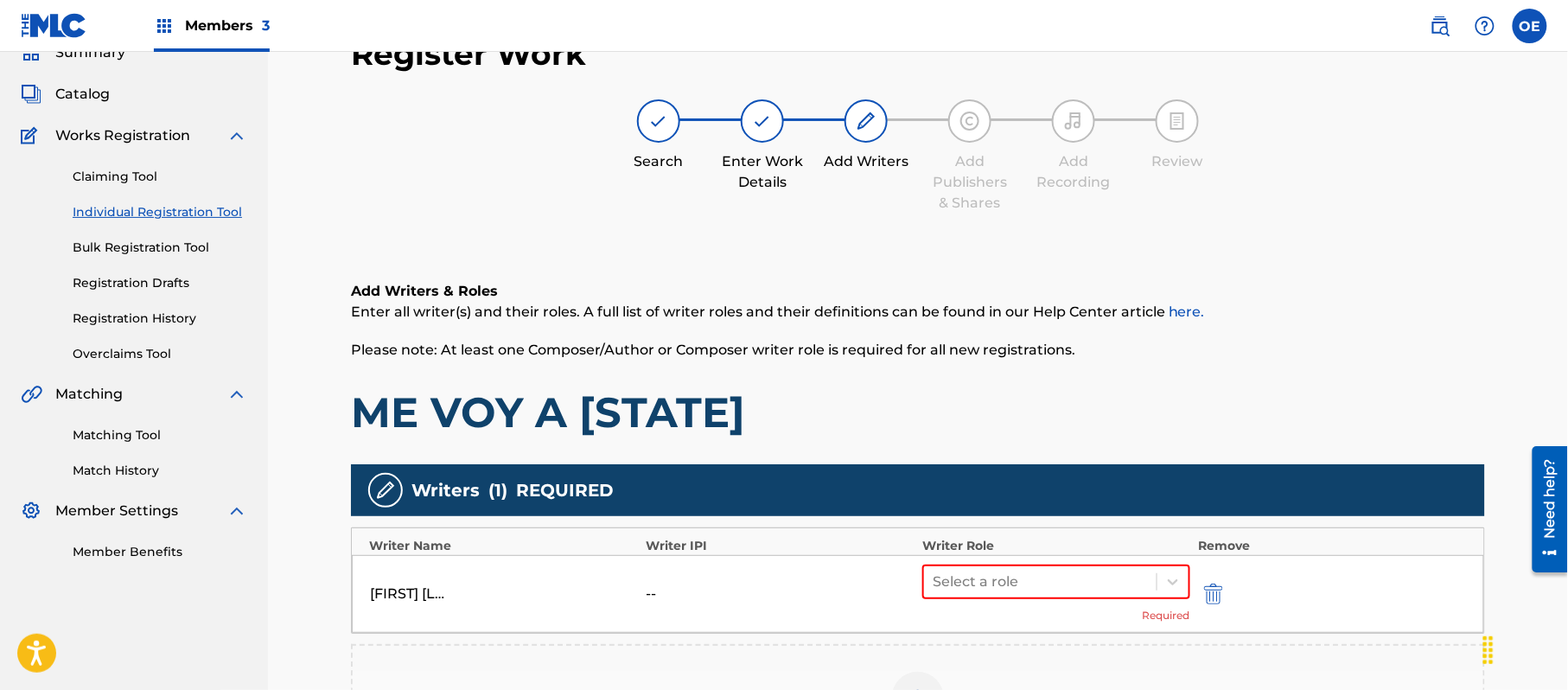 scroll, scrollTop: 403, scrollLeft: 0, axis: vertical 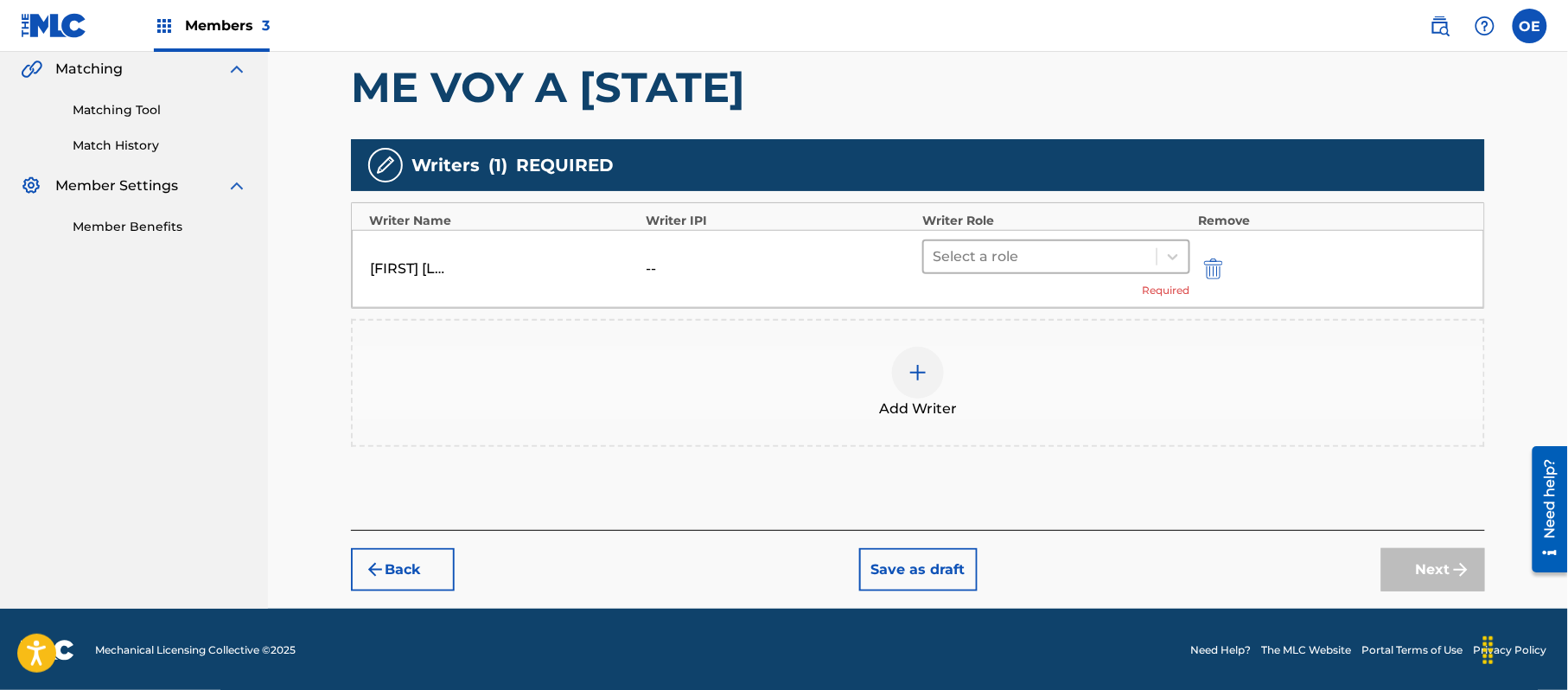 click at bounding box center [1040, 257] 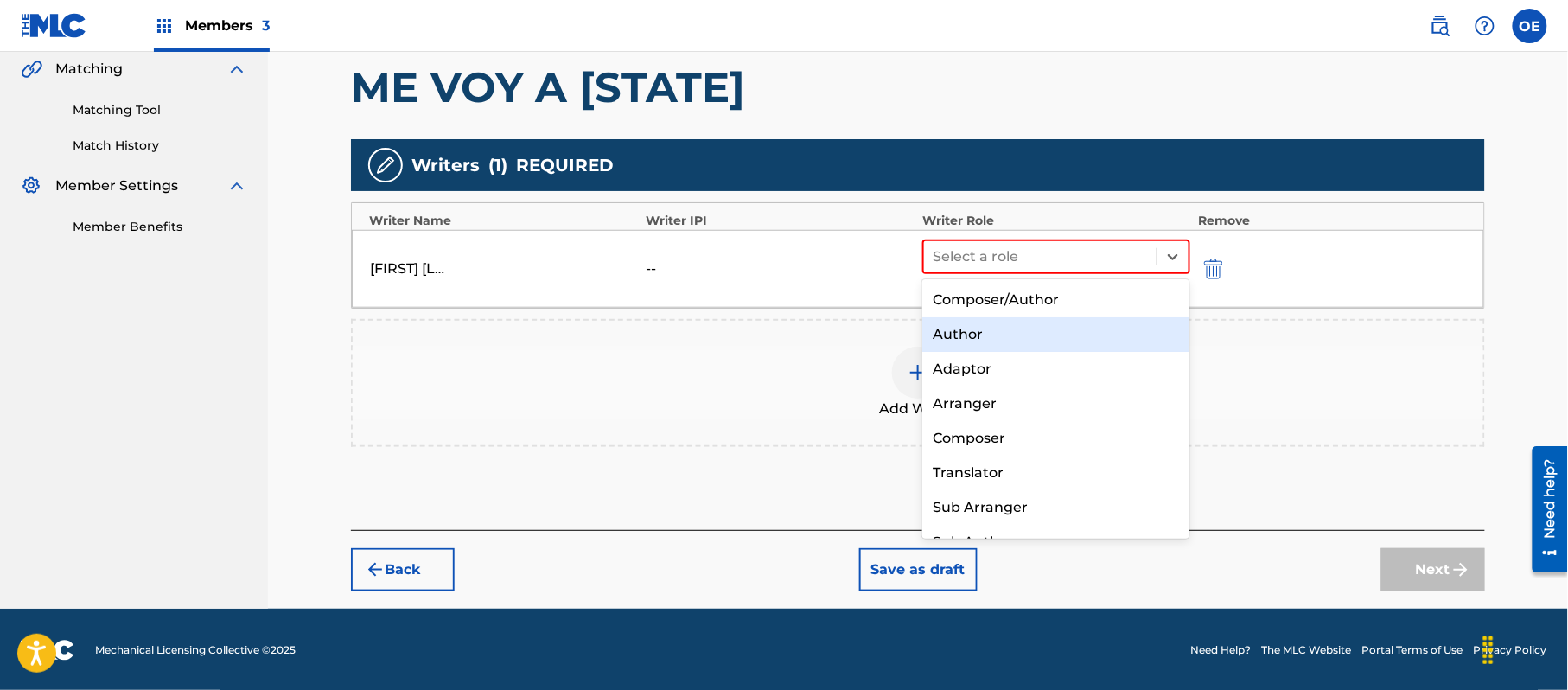 click on "Author" at bounding box center (1055, 335) 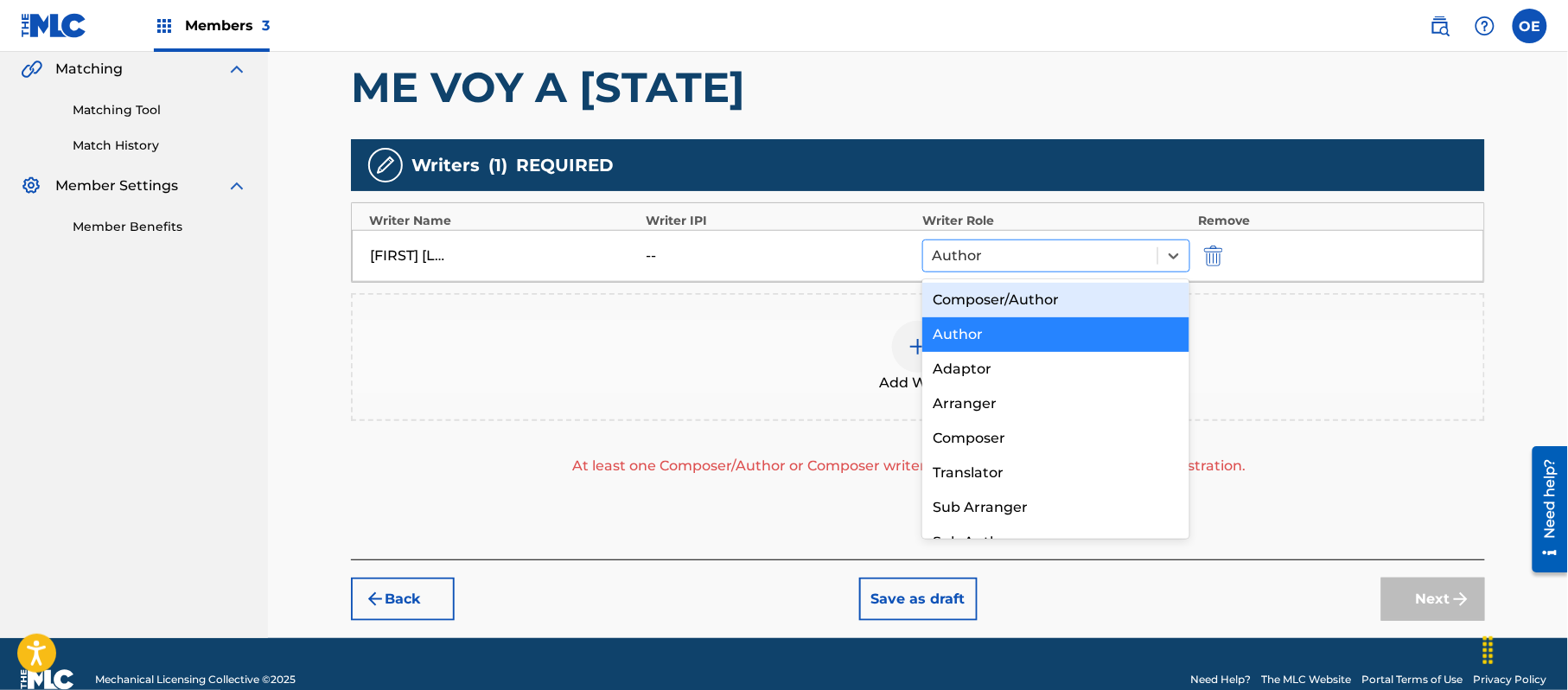click on "Author" at bounding box center [1056, 256] 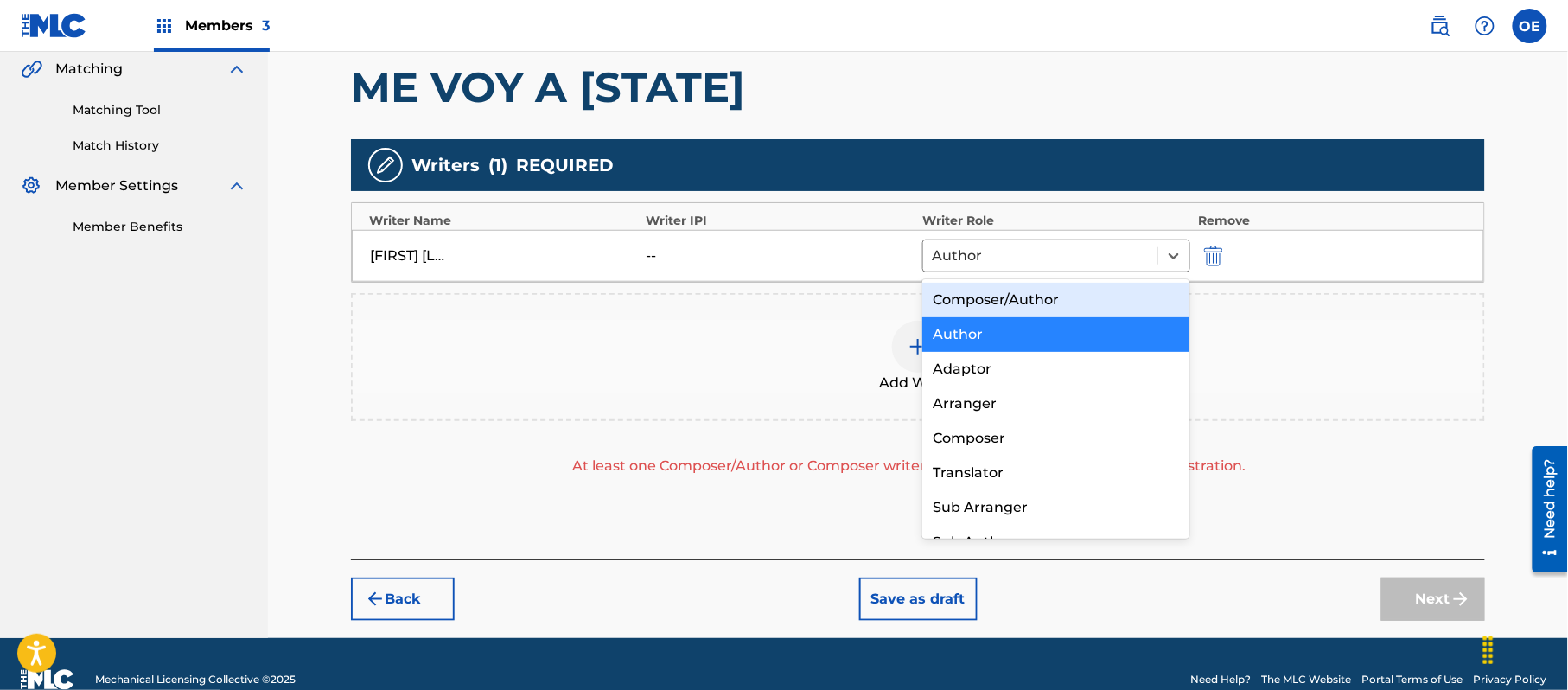 click on "Composer/Author" at bounding box center (1055, 300) 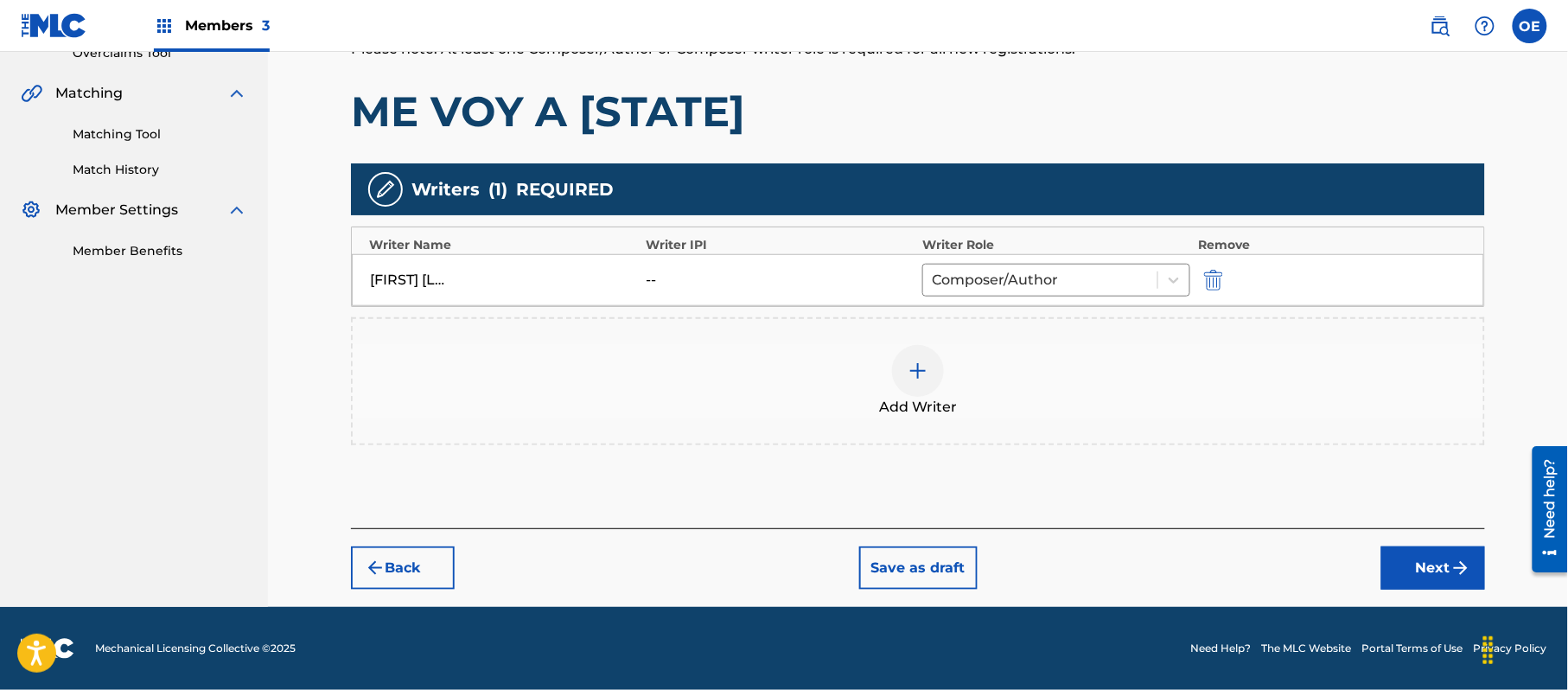 click on "Next" at bounding box center (1433, 568) 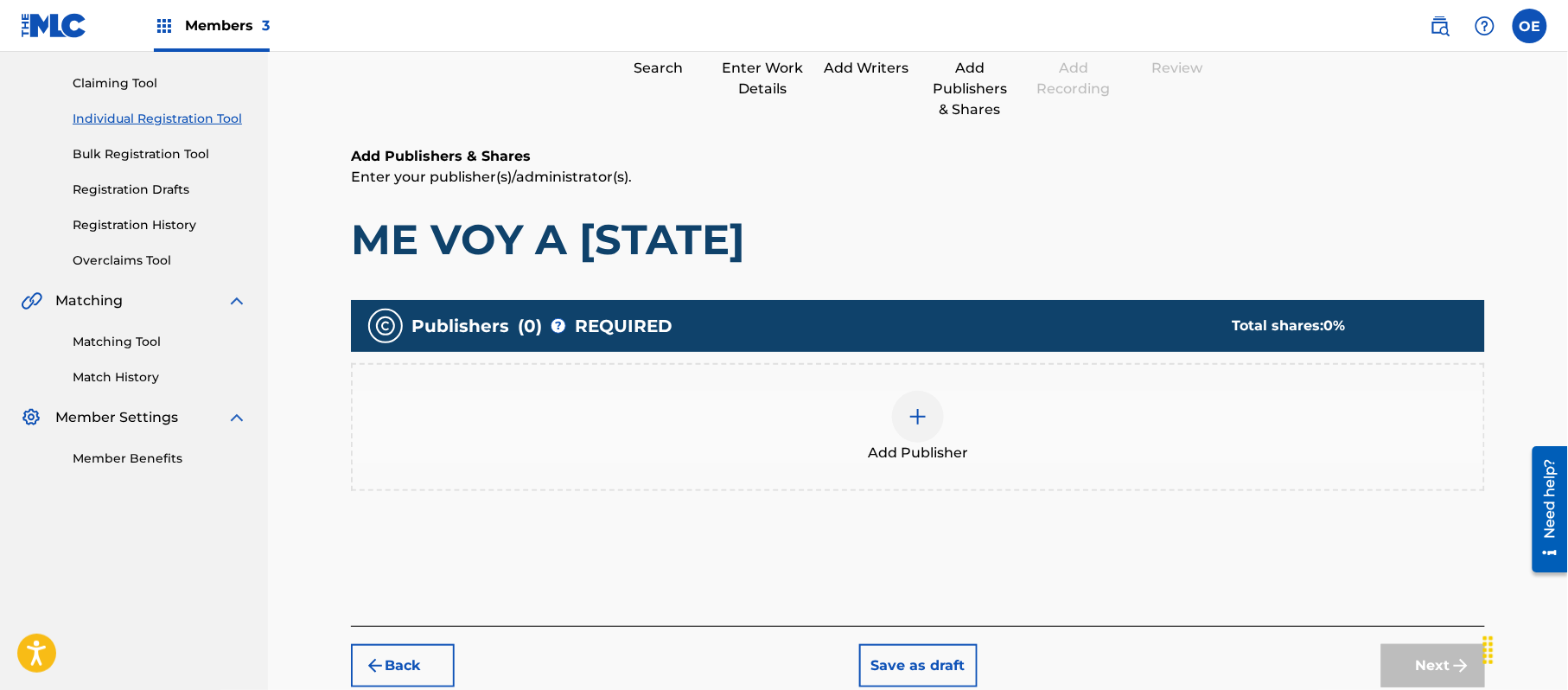 scroll, scrollTop: 267, scrollLeft: 0, axis: vertical 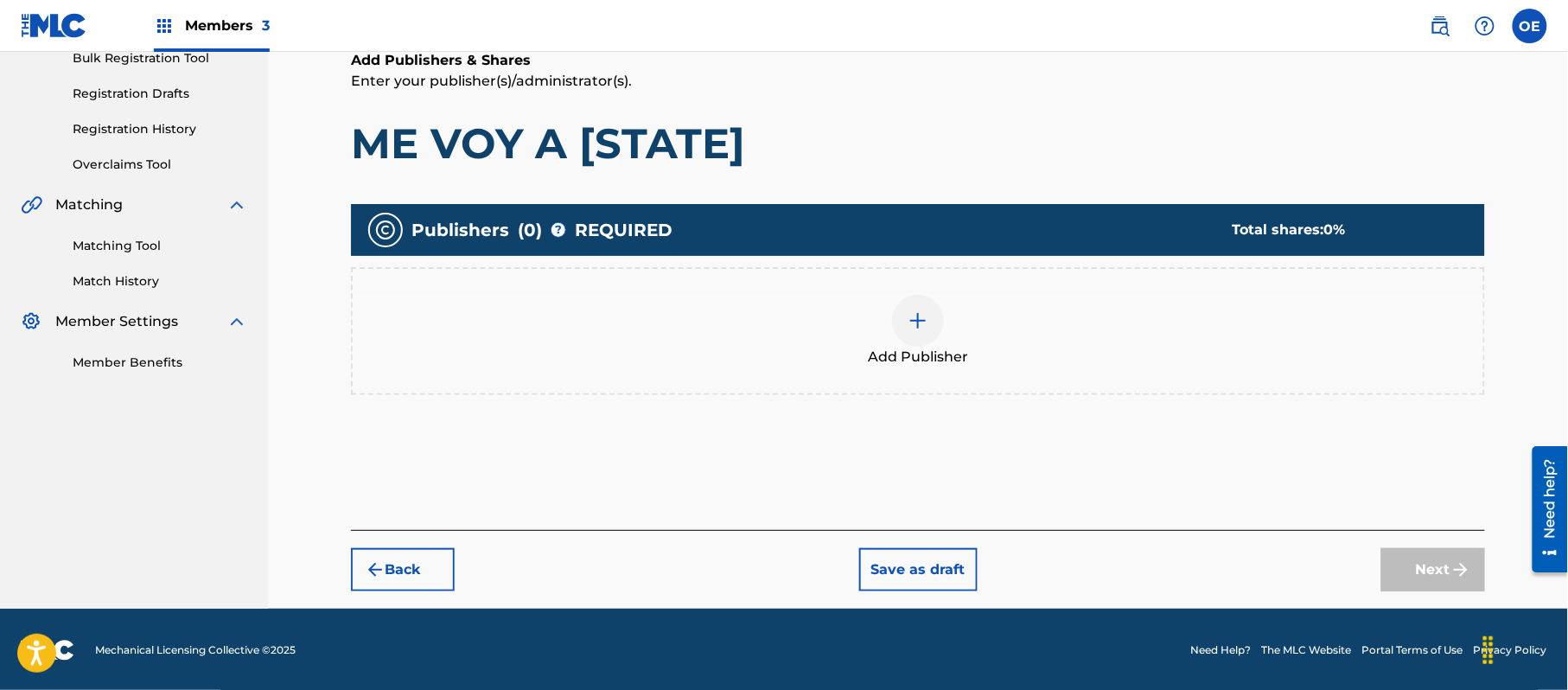 click on "Add Publisher" at bounding box center [918, 357] 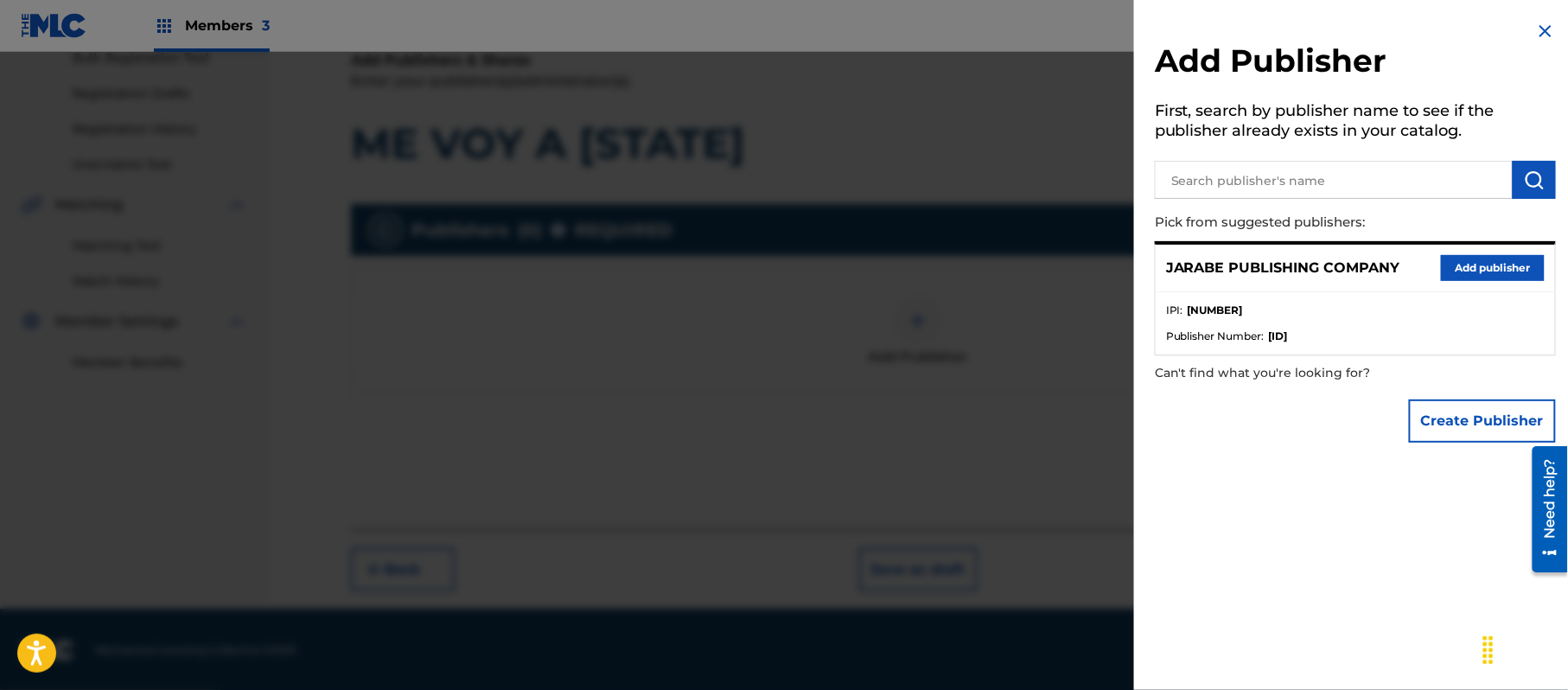 click on "Add publisher" at bounding box center [1493, 268] 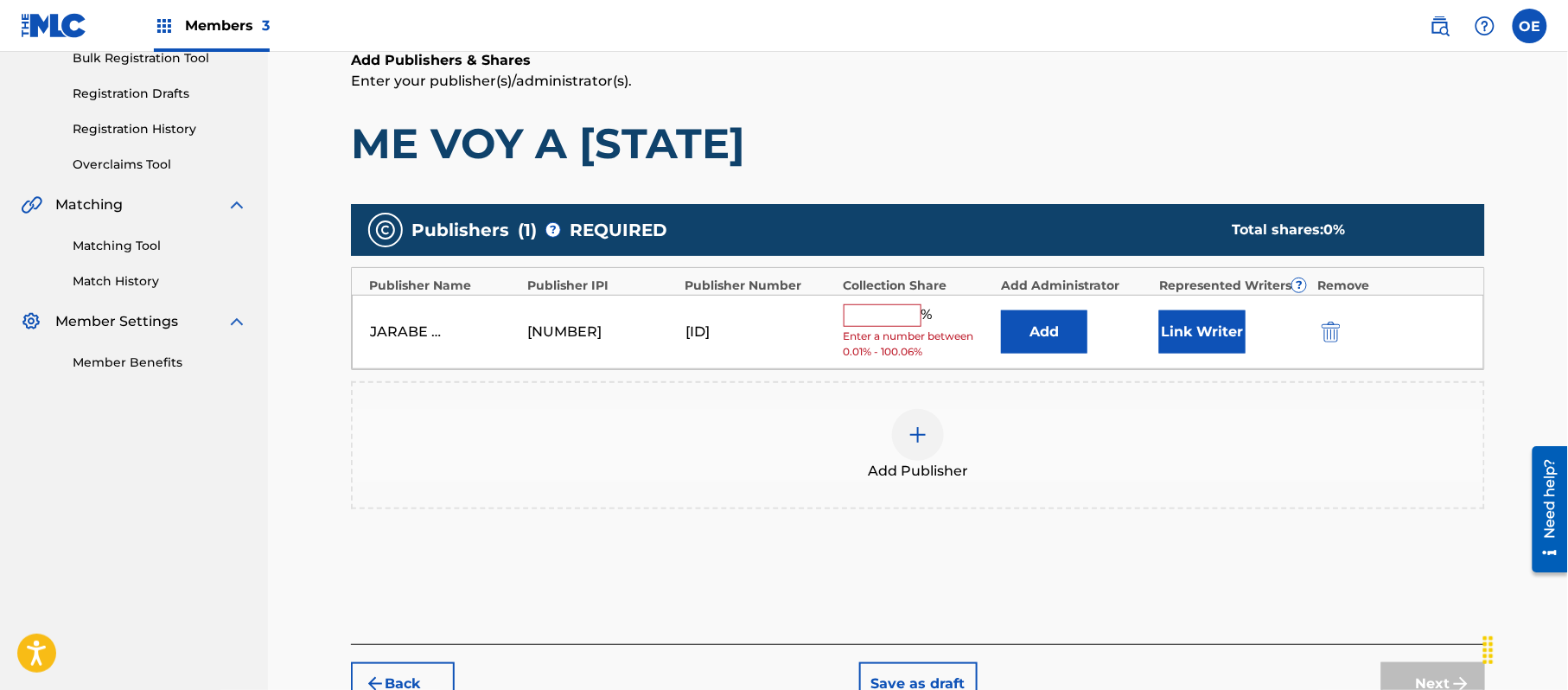 click at bounding box center (883, 316) 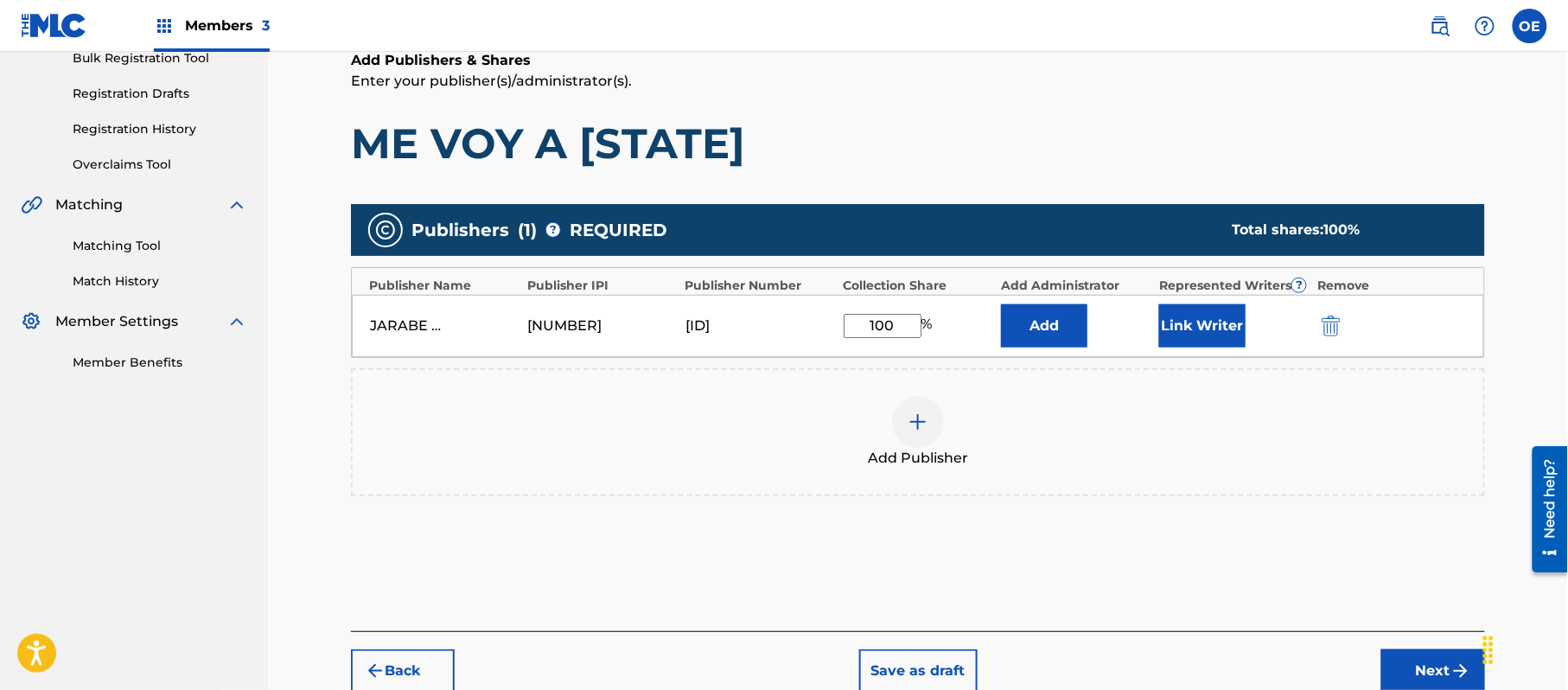 click on "Link Writer" at bounding box center [1202, 326] 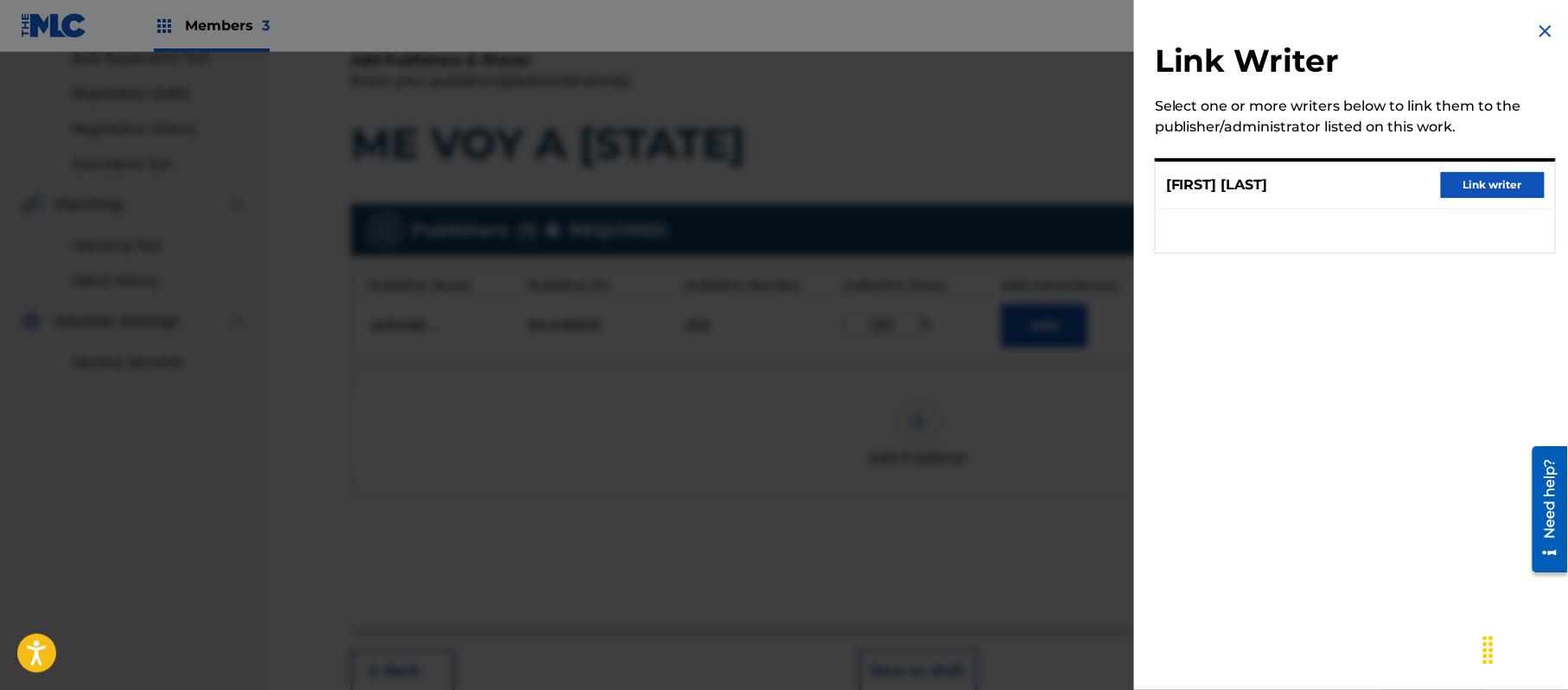 click on "Link writer" at bounding box center [1493, 185] 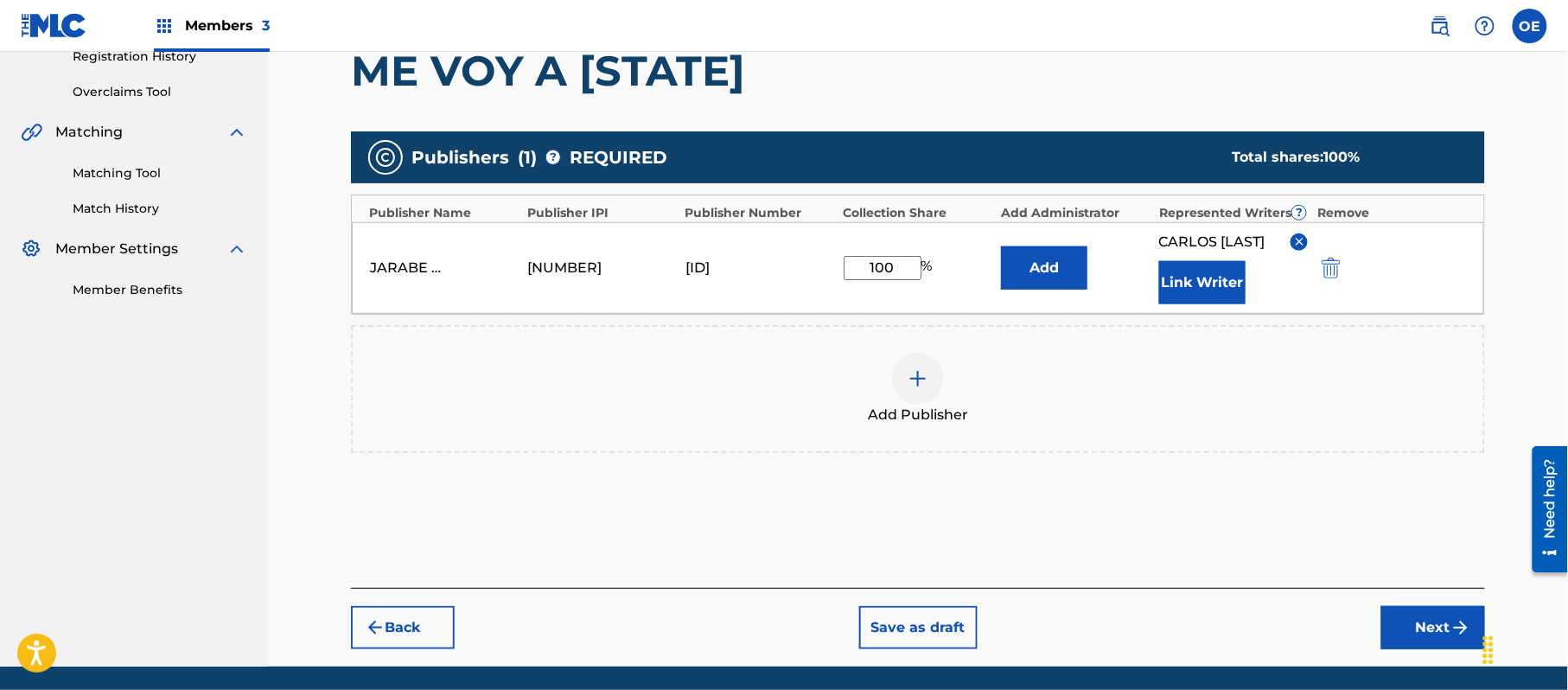 scroll, scrollTop: 399, scrollLeft: 0, axis: vertical 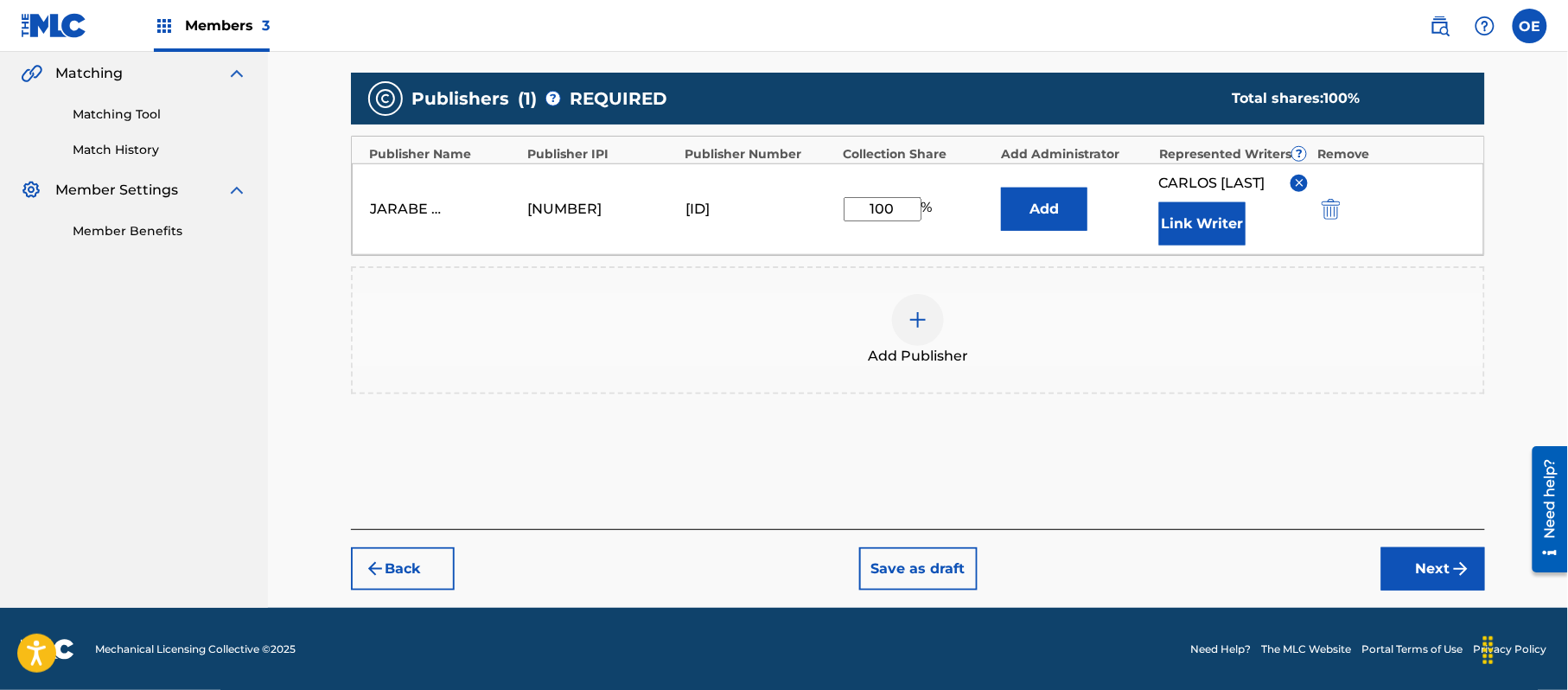 click on "Next" at bounding box center [1433, 569] 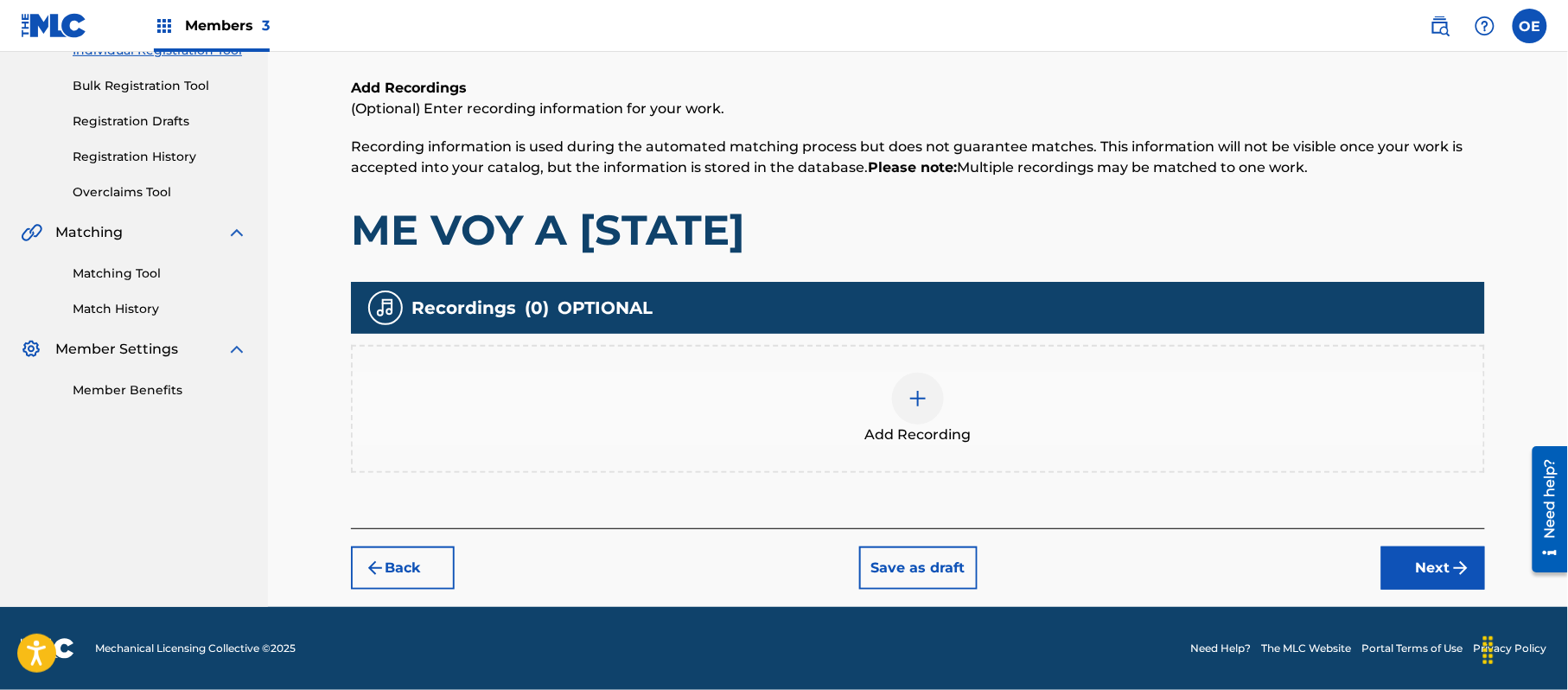 scroll, scrollTop: 78, scrollLeft: 0, axis: vertical 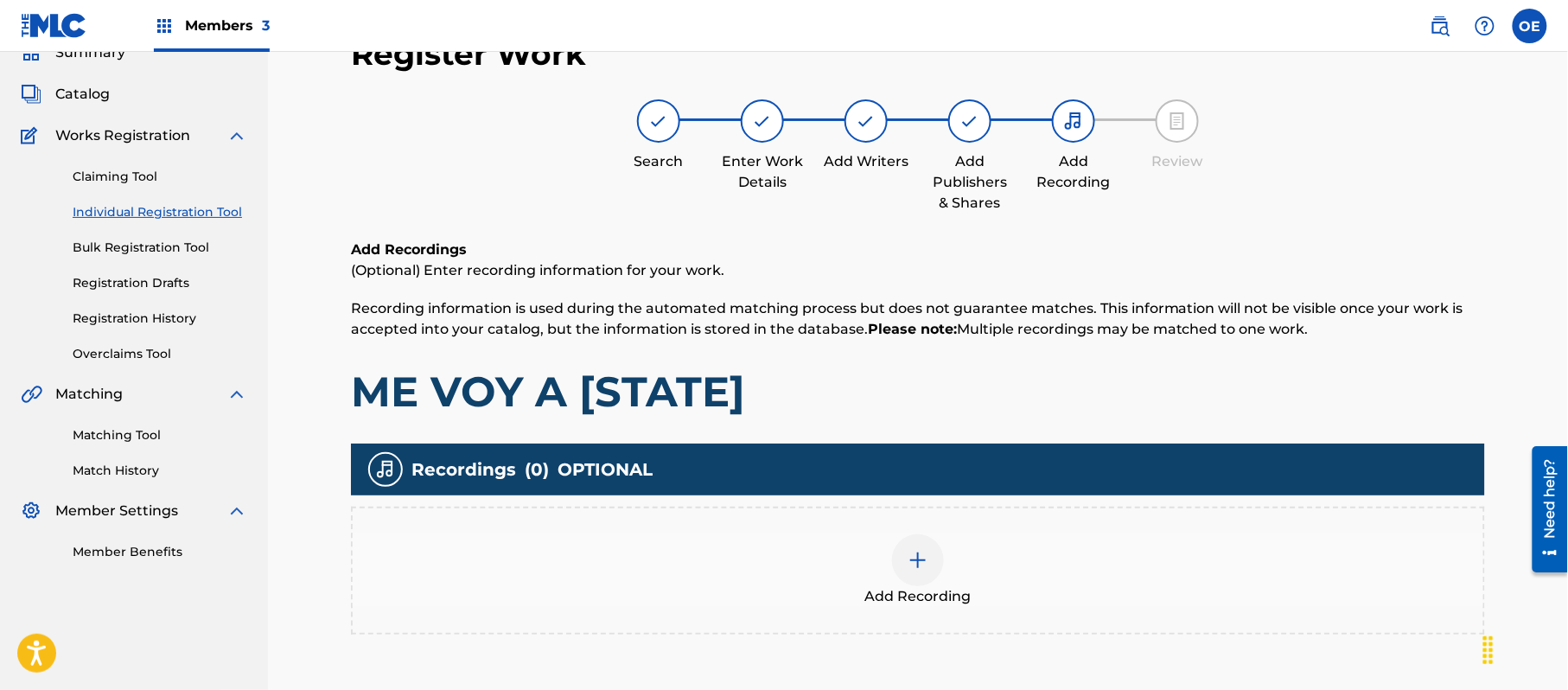 click on "Add Recording" at bounding box center [918, 571] 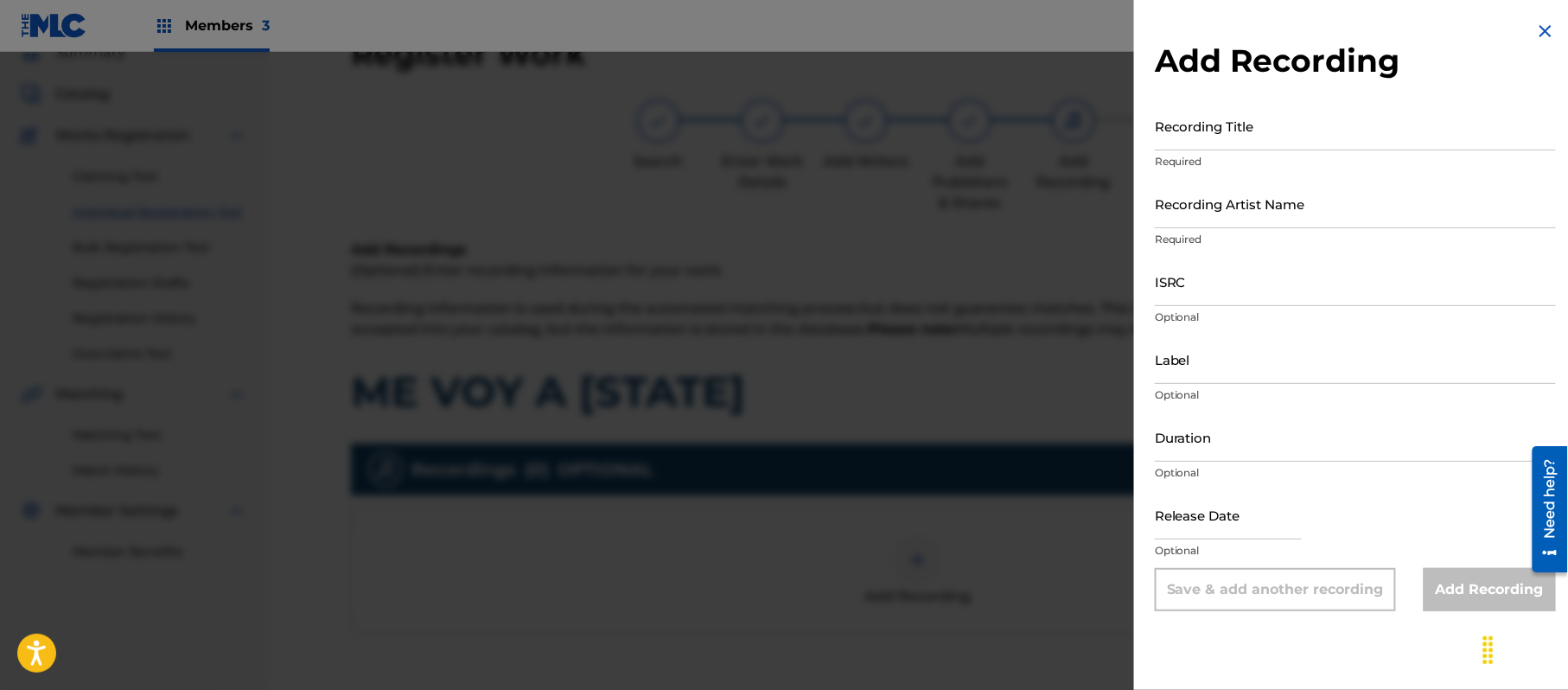 click at bounding box center (1546, 31) 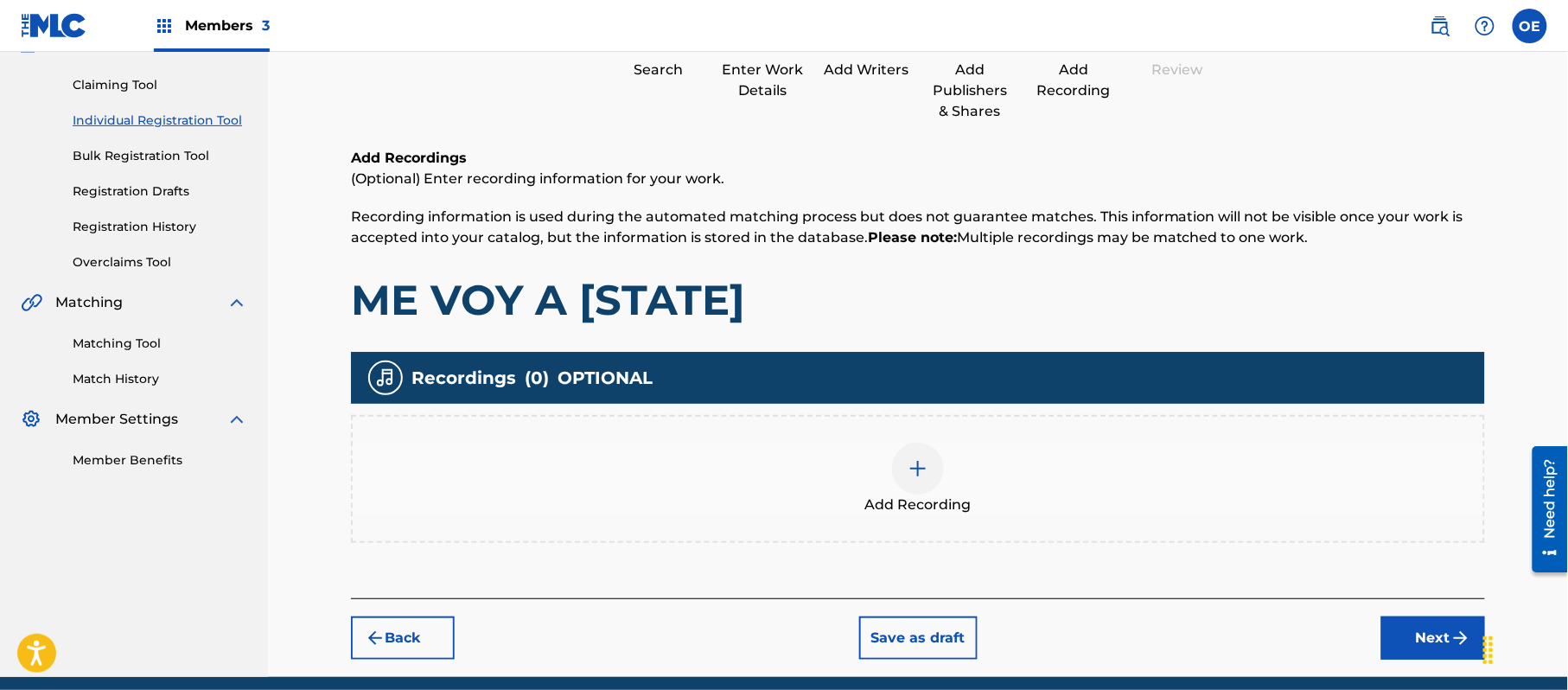 scroll, scrollTop: 237, scrollLeft: 0, axis: vertical 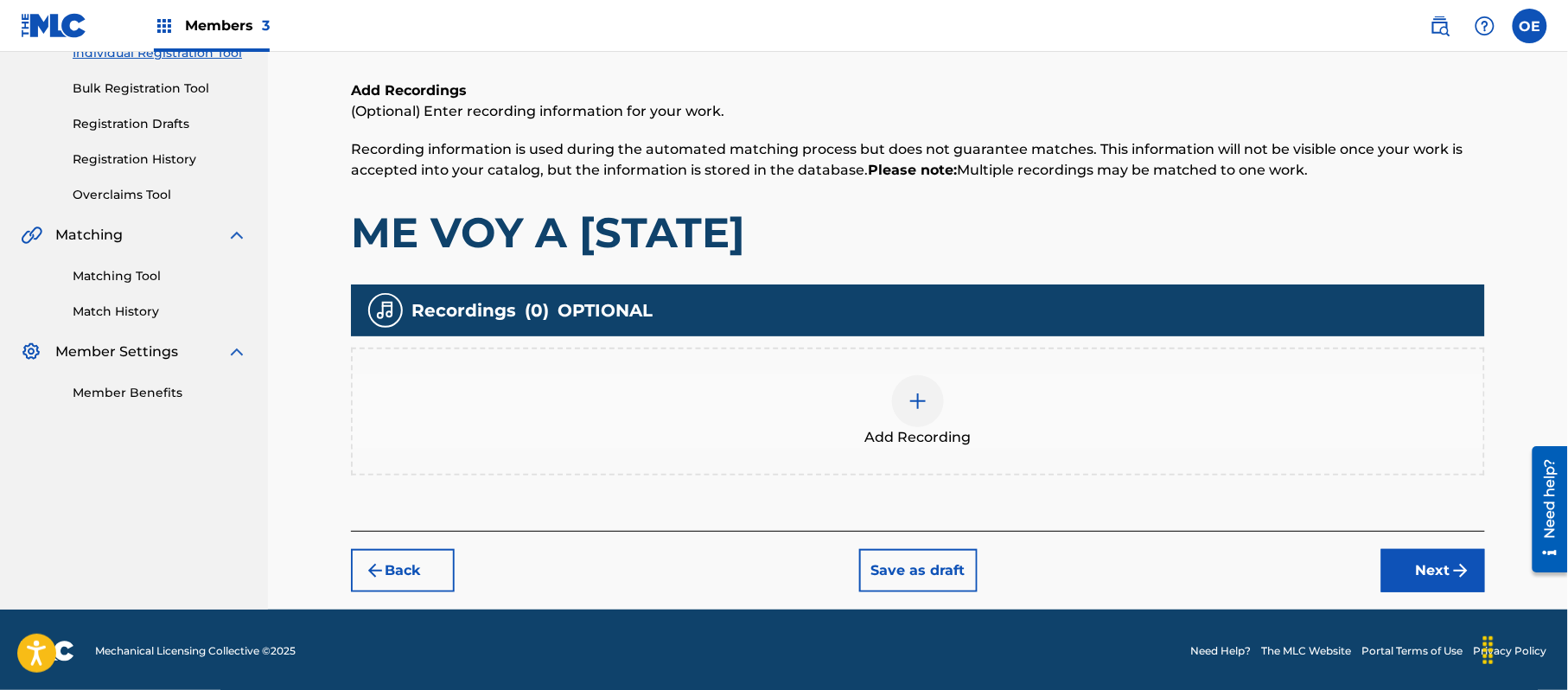 click on "Next" at bounding box center (1433, 571) 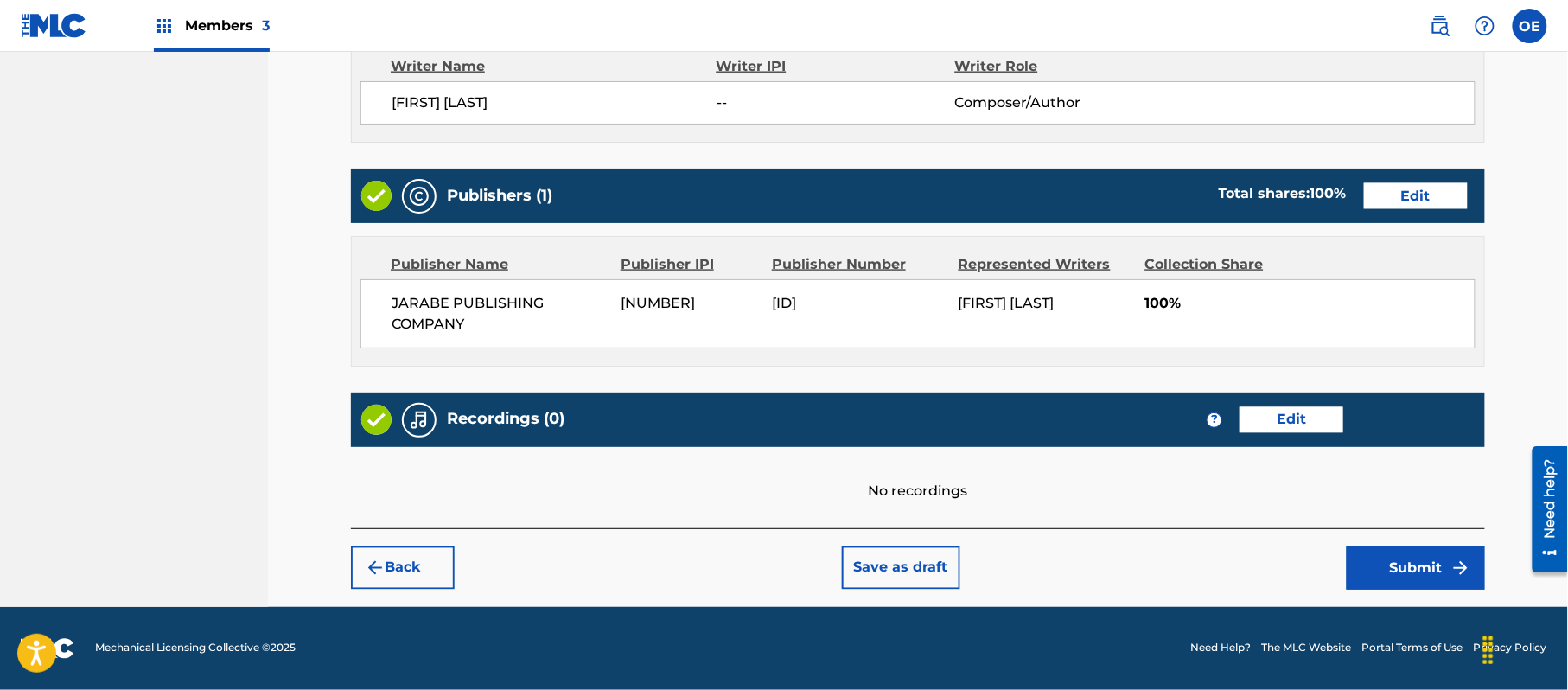 scroll, scrollTop: 772, scrollLeft: 0, axis: vertical 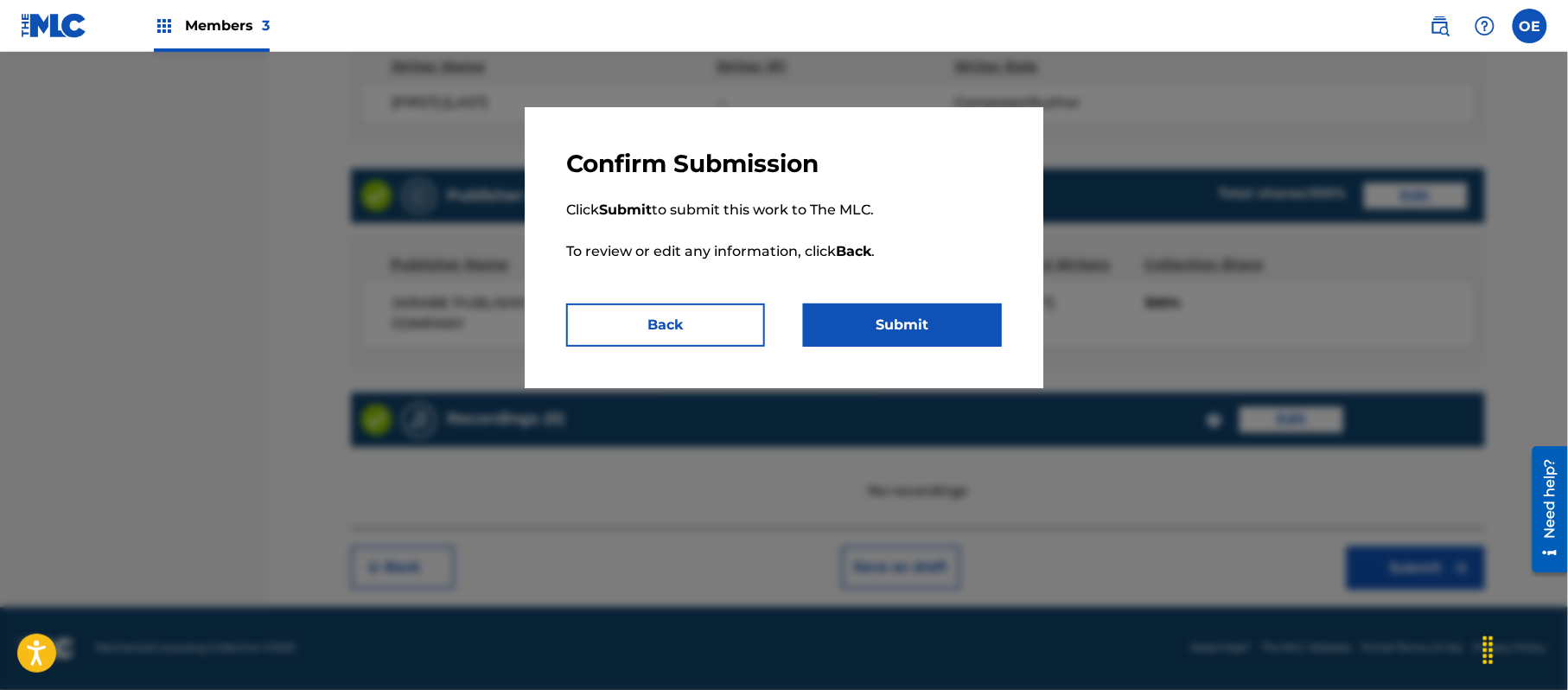 drag, startPoint x: 907, startPoint y: 316, endPoint x: 628, endPoint y: 306, distance: 279.17915 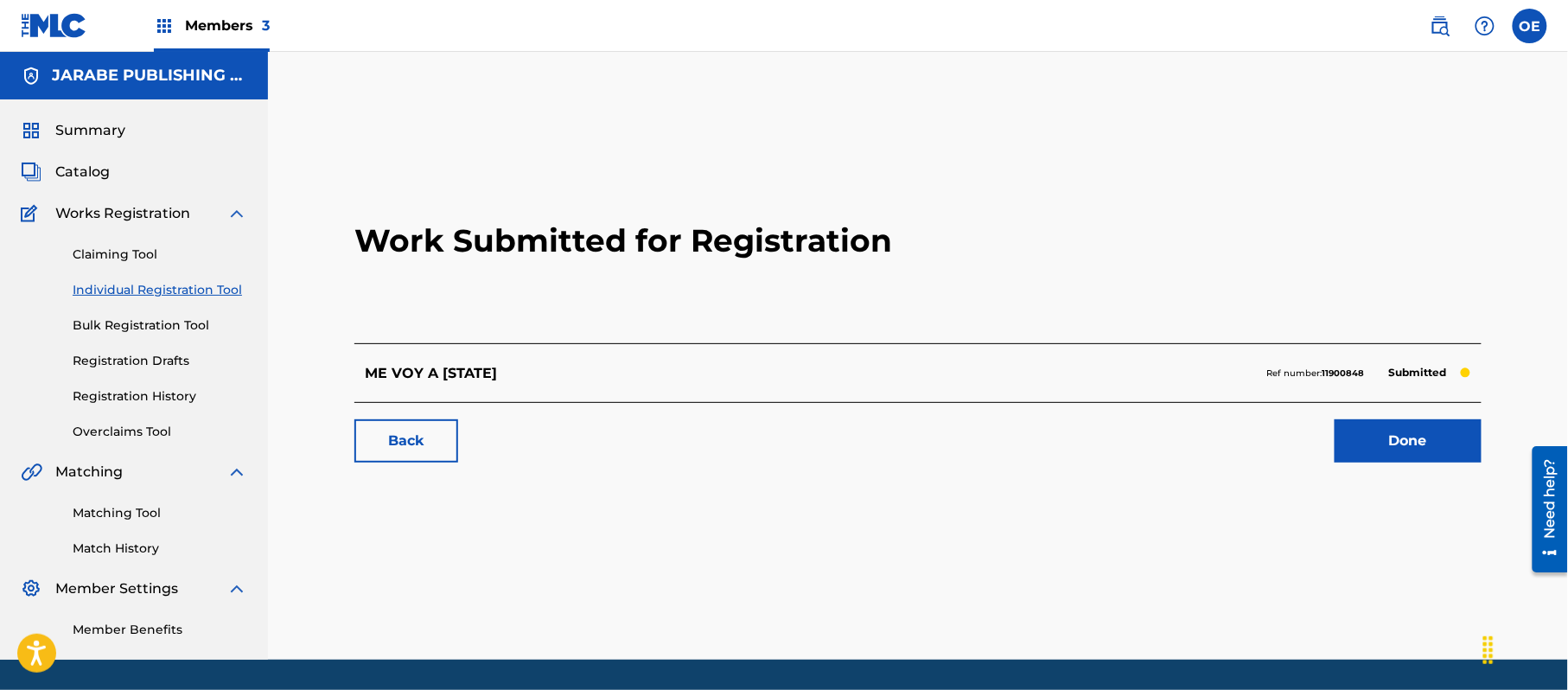 drag, startPoint x: 194, startPoint y: 285, endPoint x: 326, endPoint y: 284, distance: 132.00379 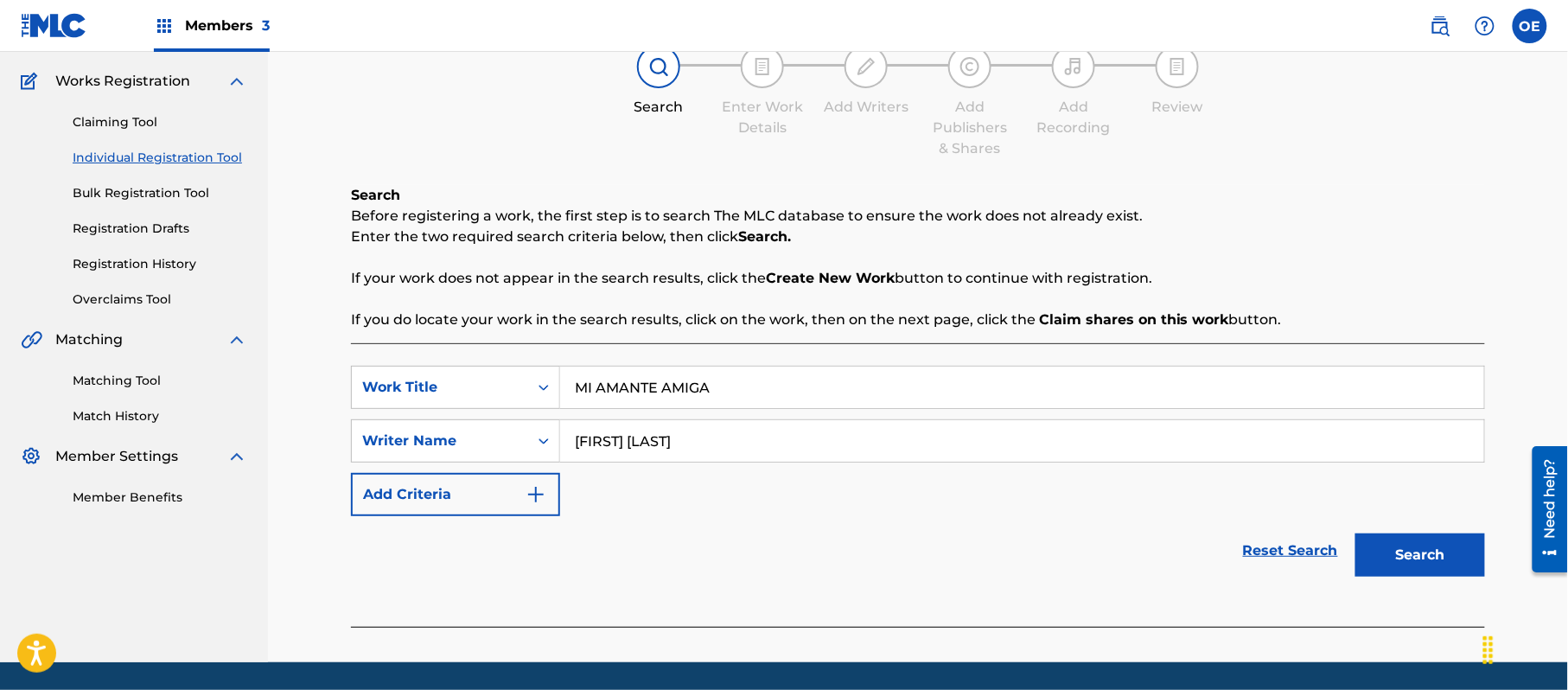 scroll, scrollTop: 188, scrollLeft: 0, axis: vertical 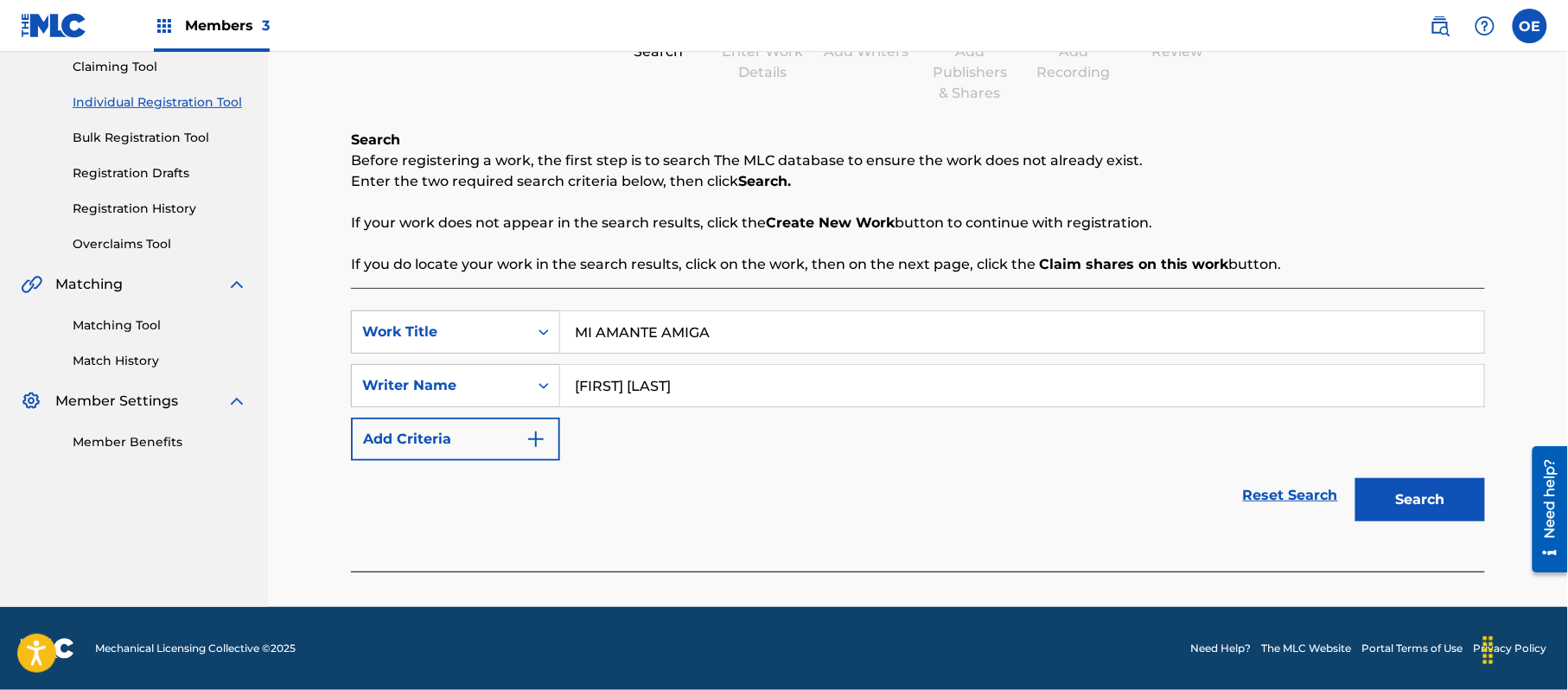 click on "Search" at bounding box center (1420, 500) 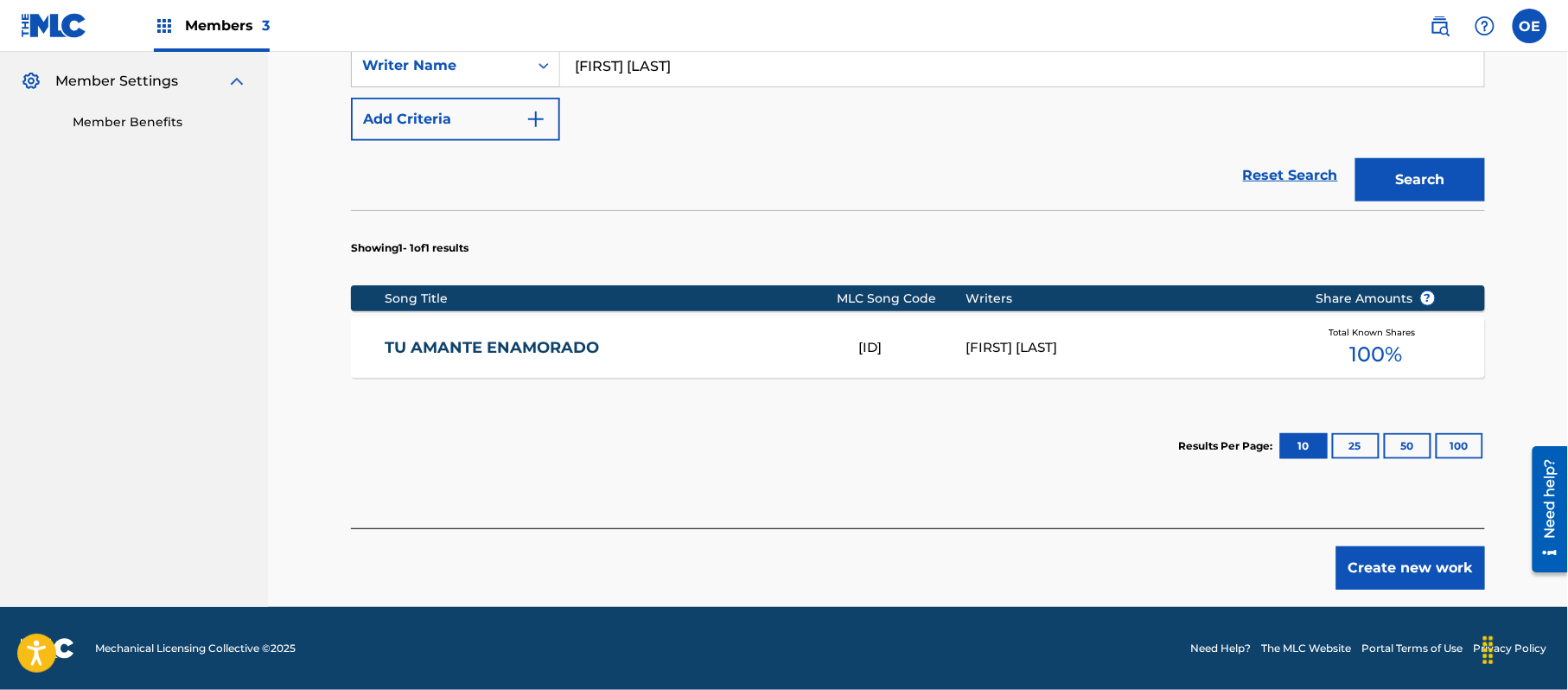 scroll, scrollTop: 393, scrollLeft: 0, axis: vertical 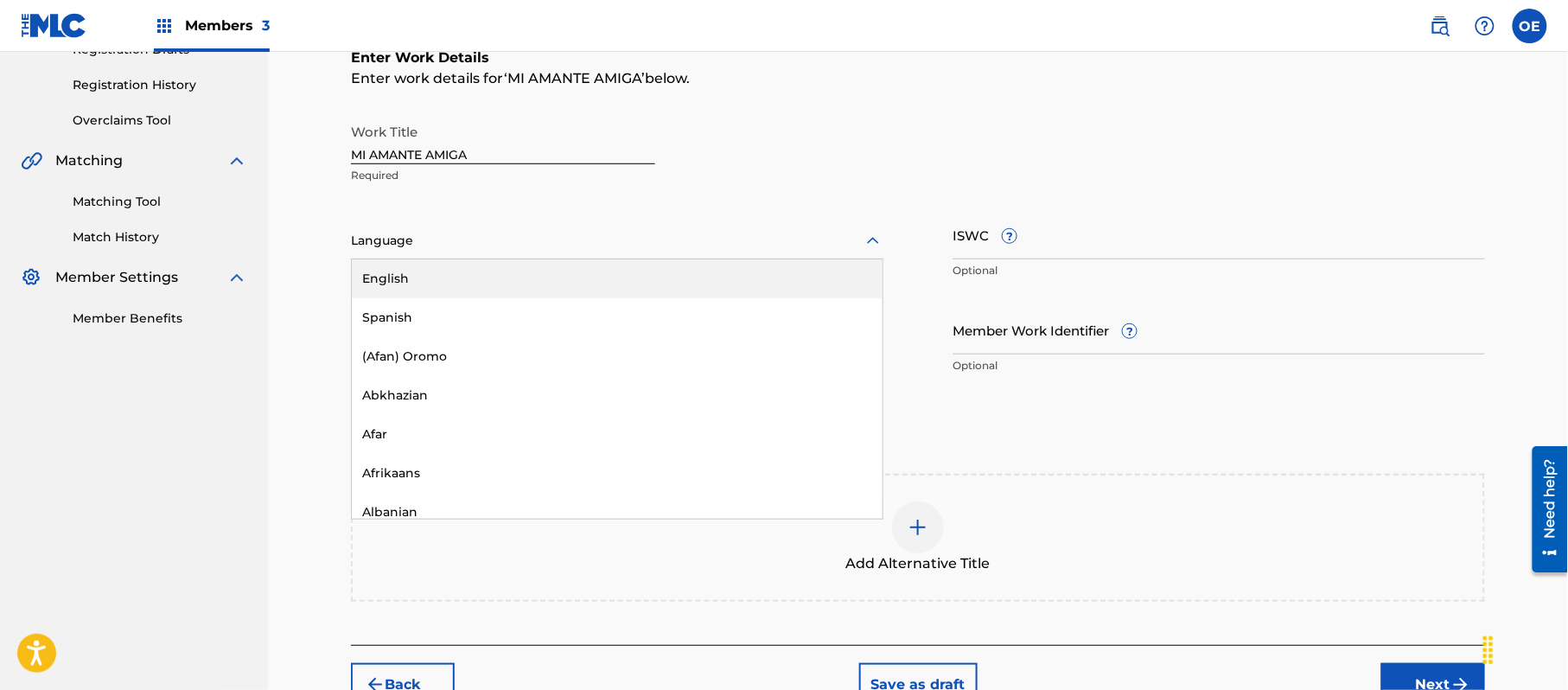 click at bounding box center [617, 240] 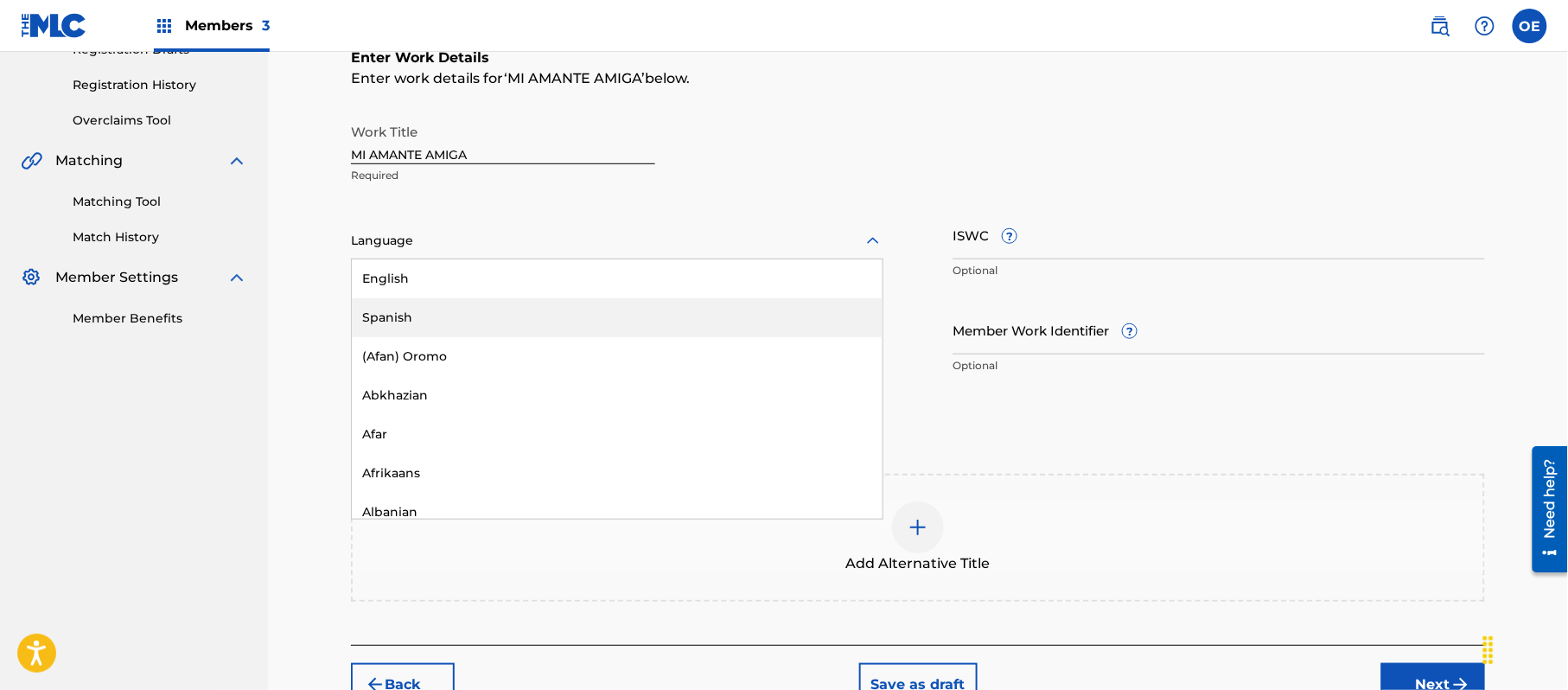 click on "Spanish" at bounding box center [617, 317] 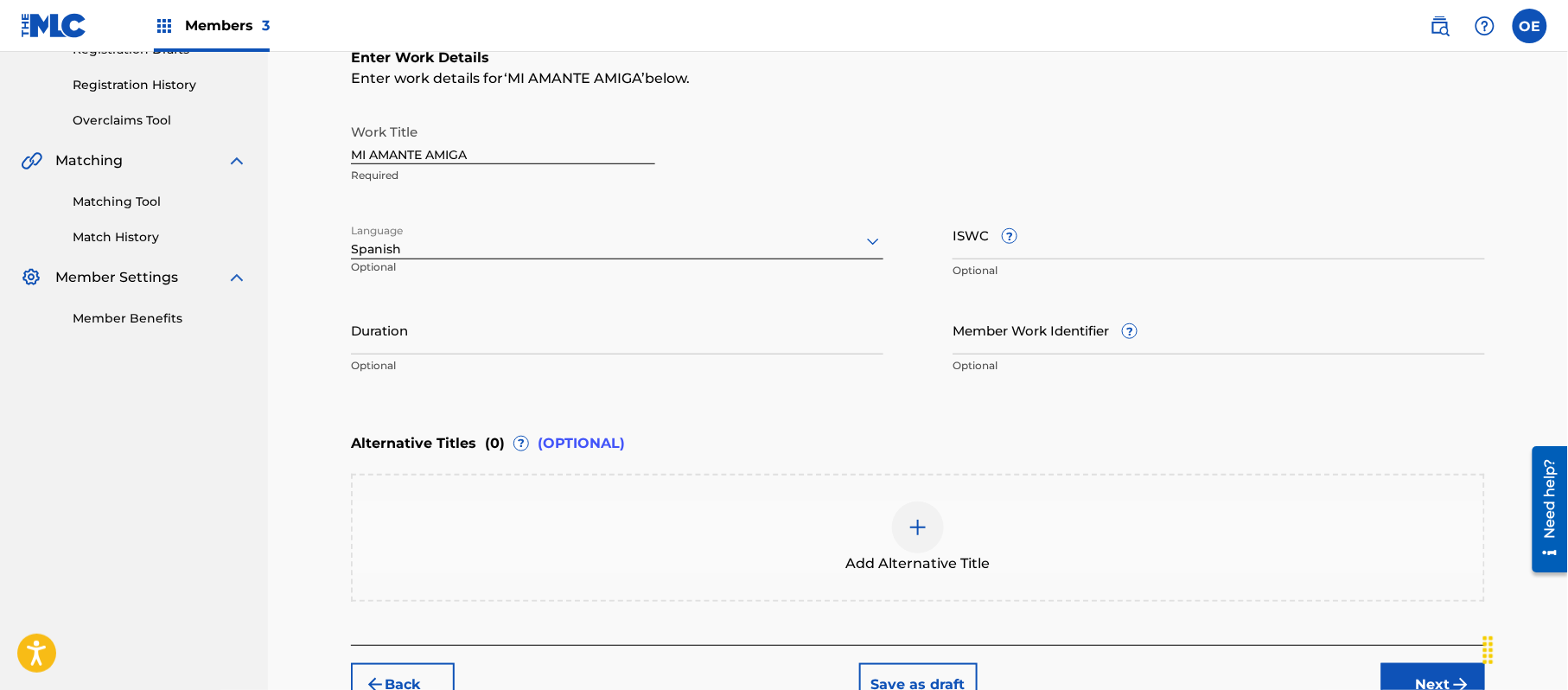 click on "Back Save as draft Next" at bounding box center (918, 675) 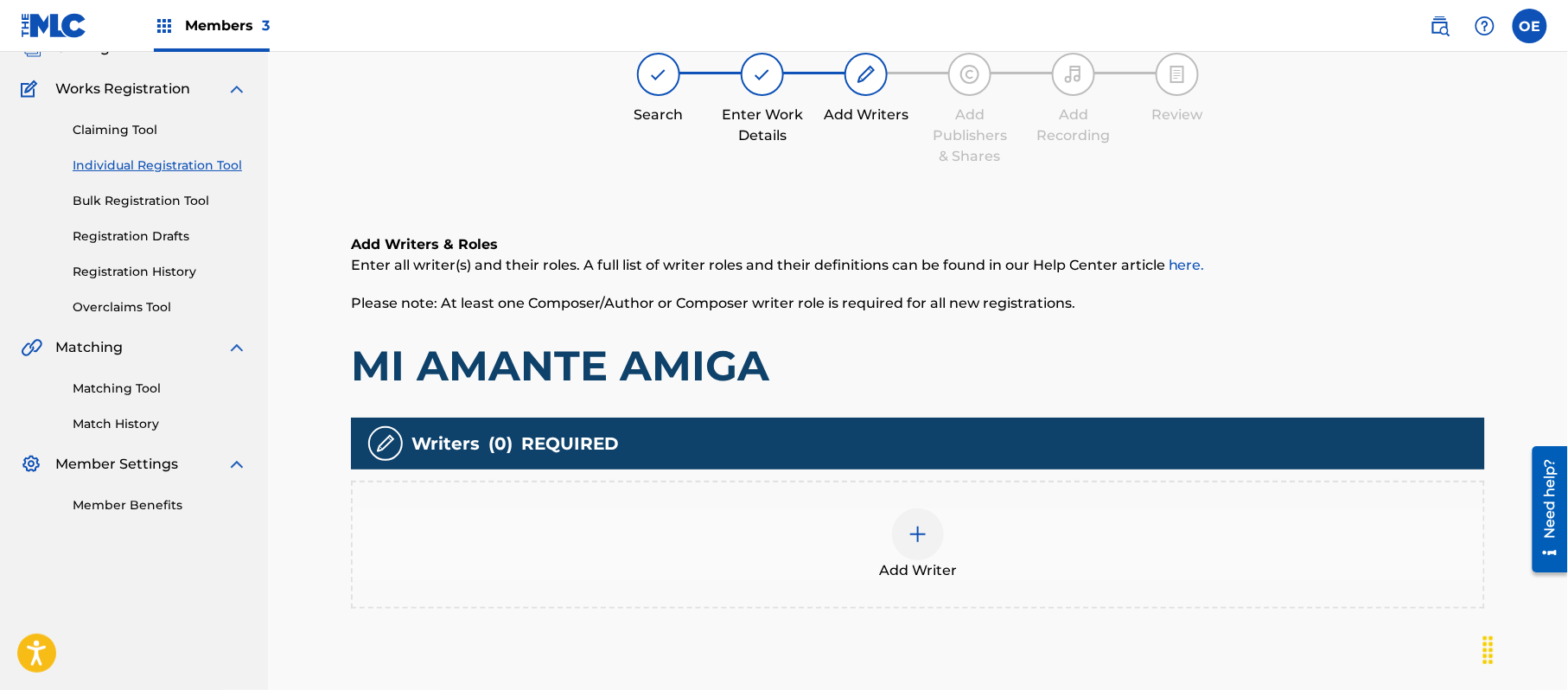scroll, scrollTop: 78, scrollLeft: 0, axis: vertical 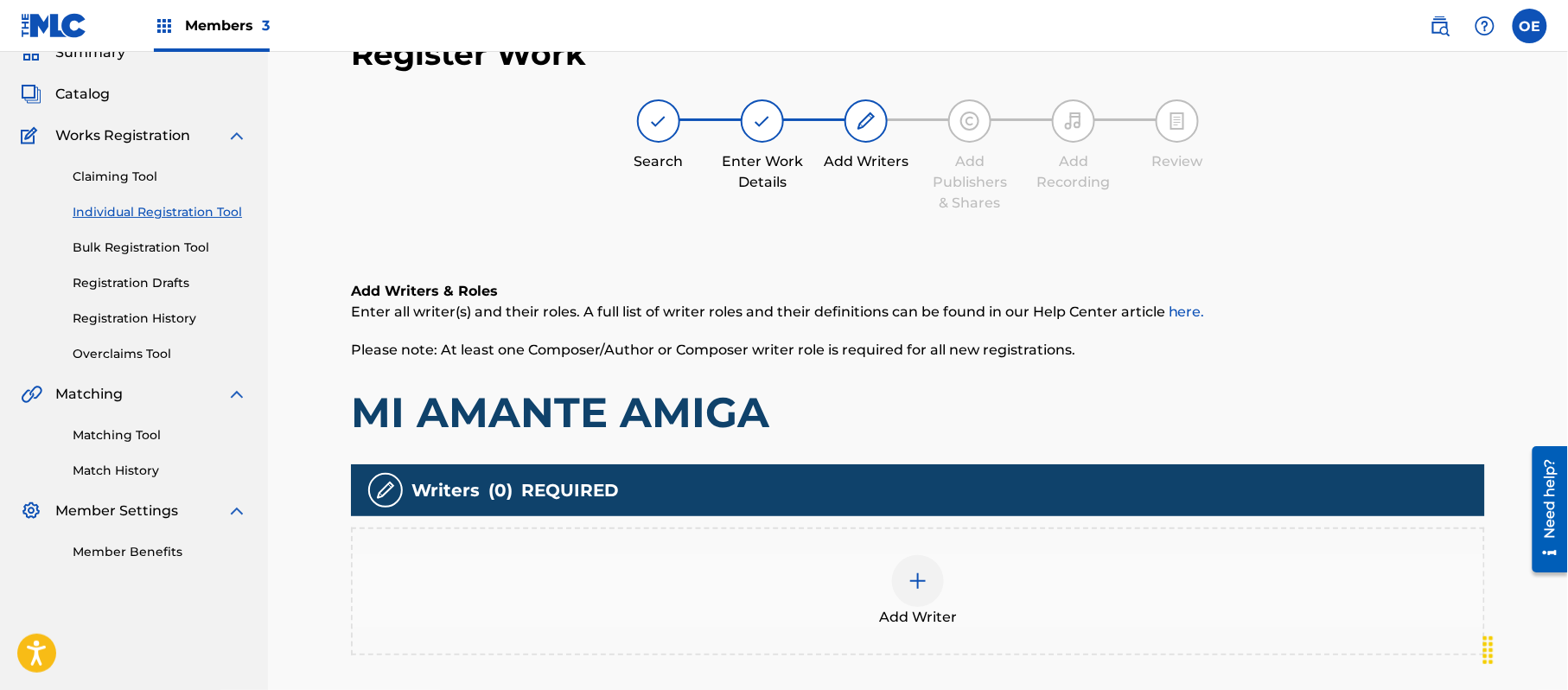 click on "Add Writer" at bounding box center [918, 591] 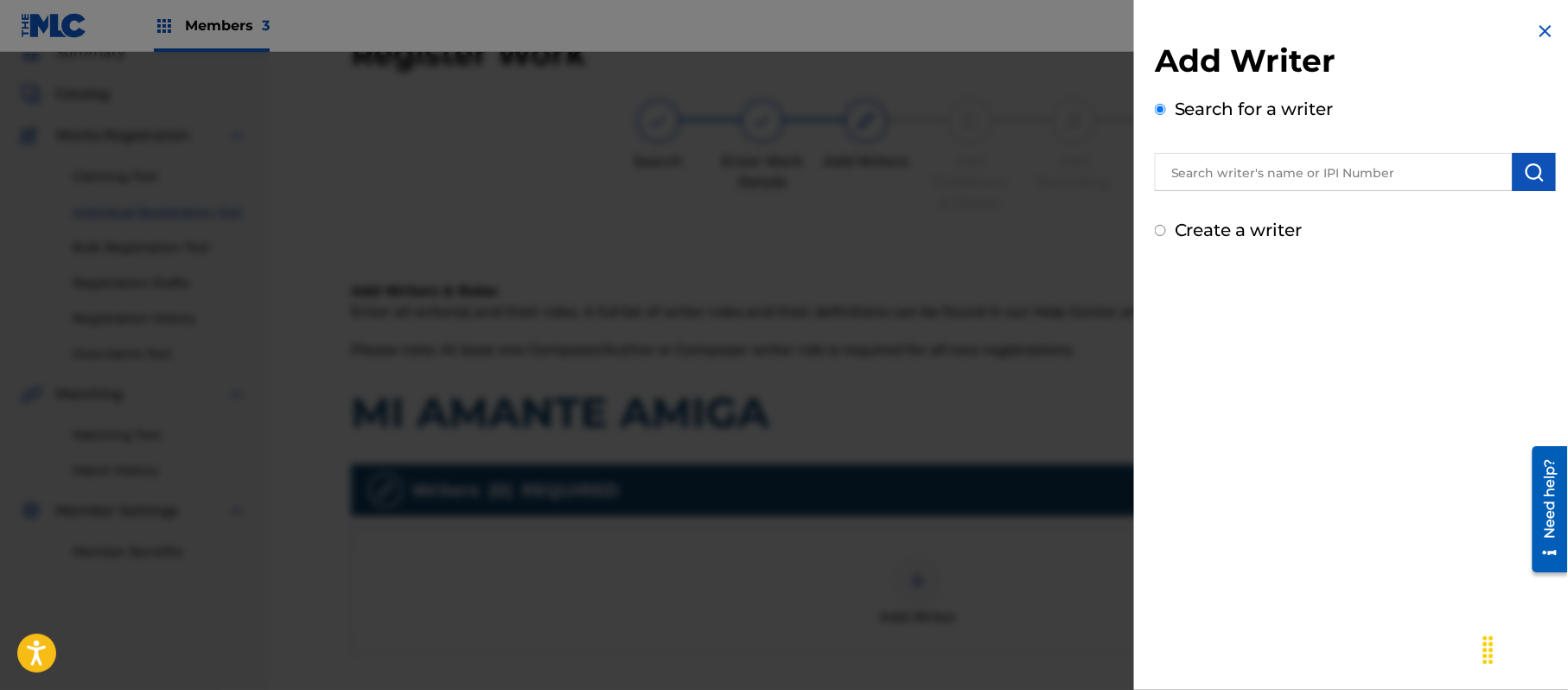 click at bounding box center (1334, 172) 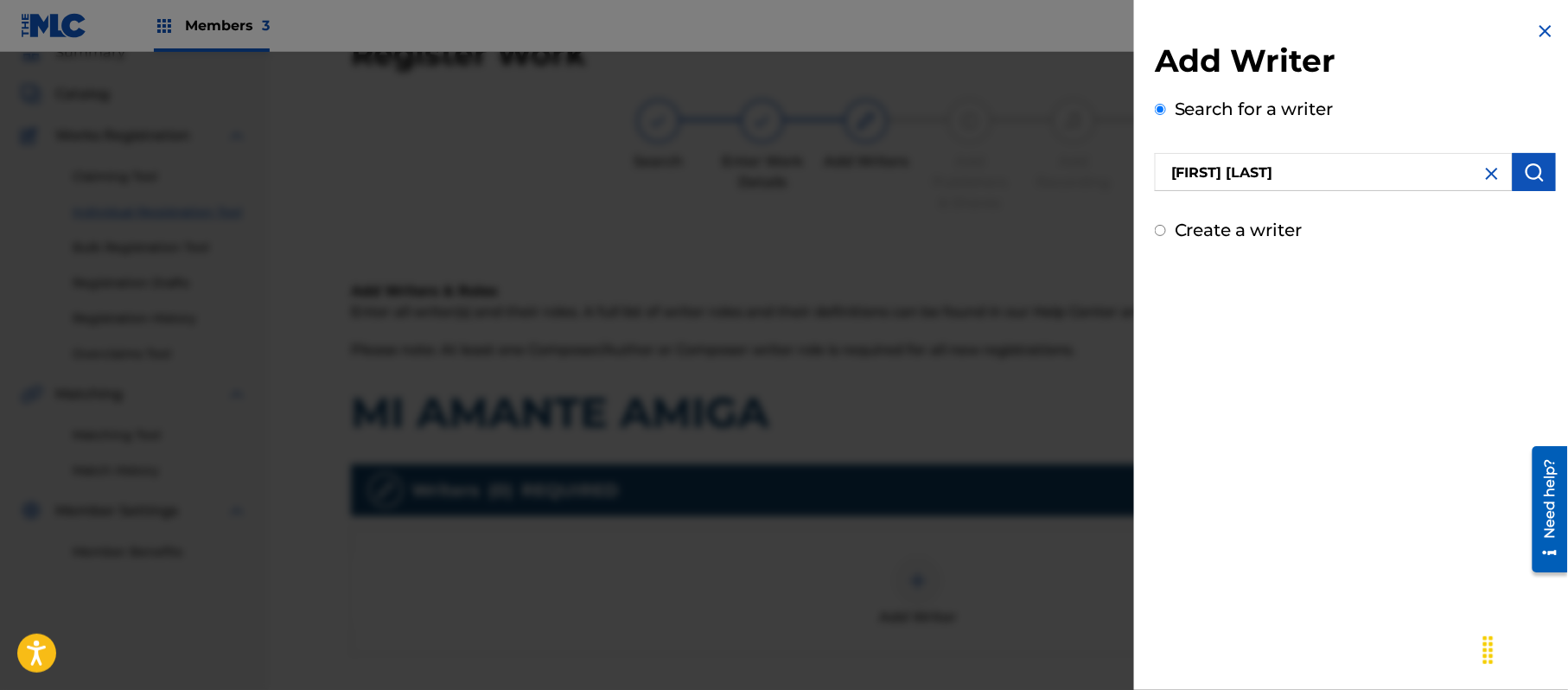 click on "Add Writer Search for a writer [FIRST] [LAST] Create a writer" at bounding box center (1355, 131) 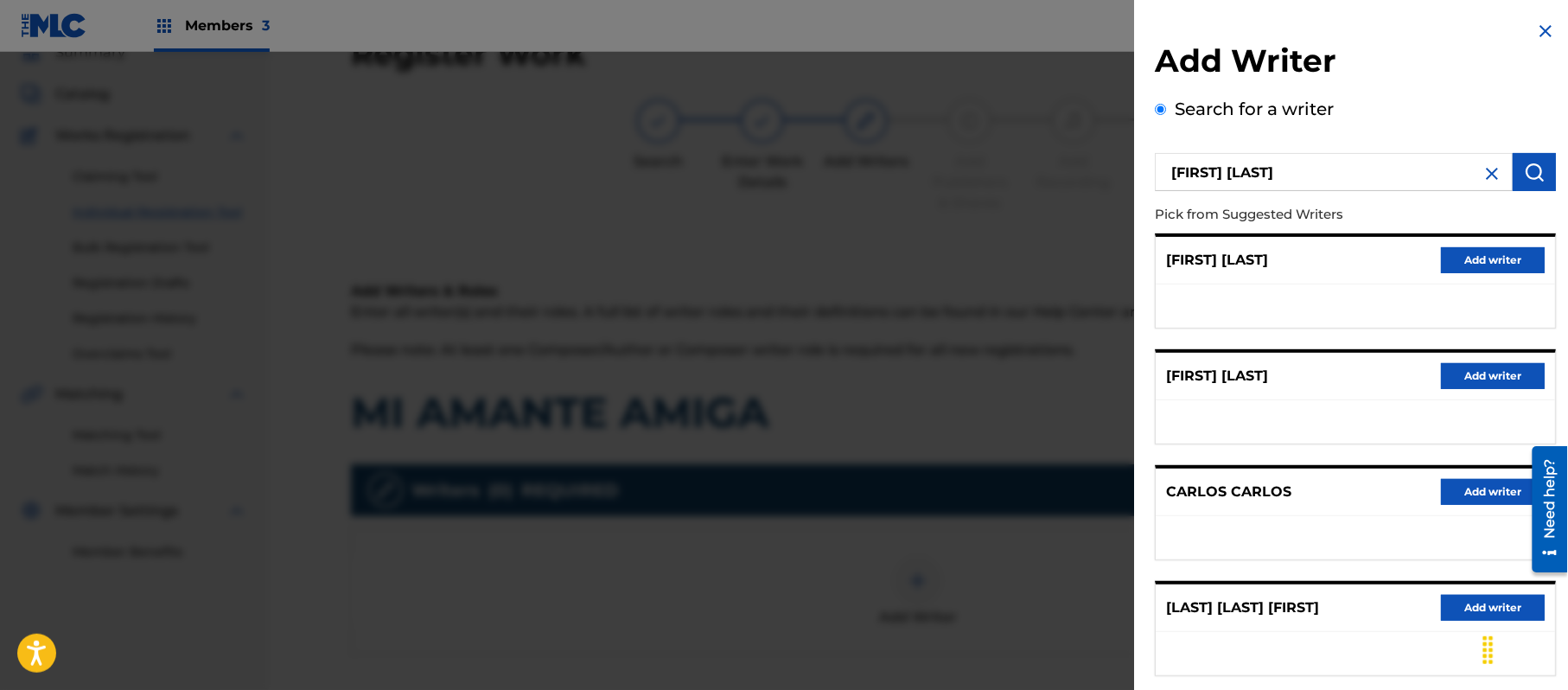 click on "Add writer" at bounding box center [1493, 260] 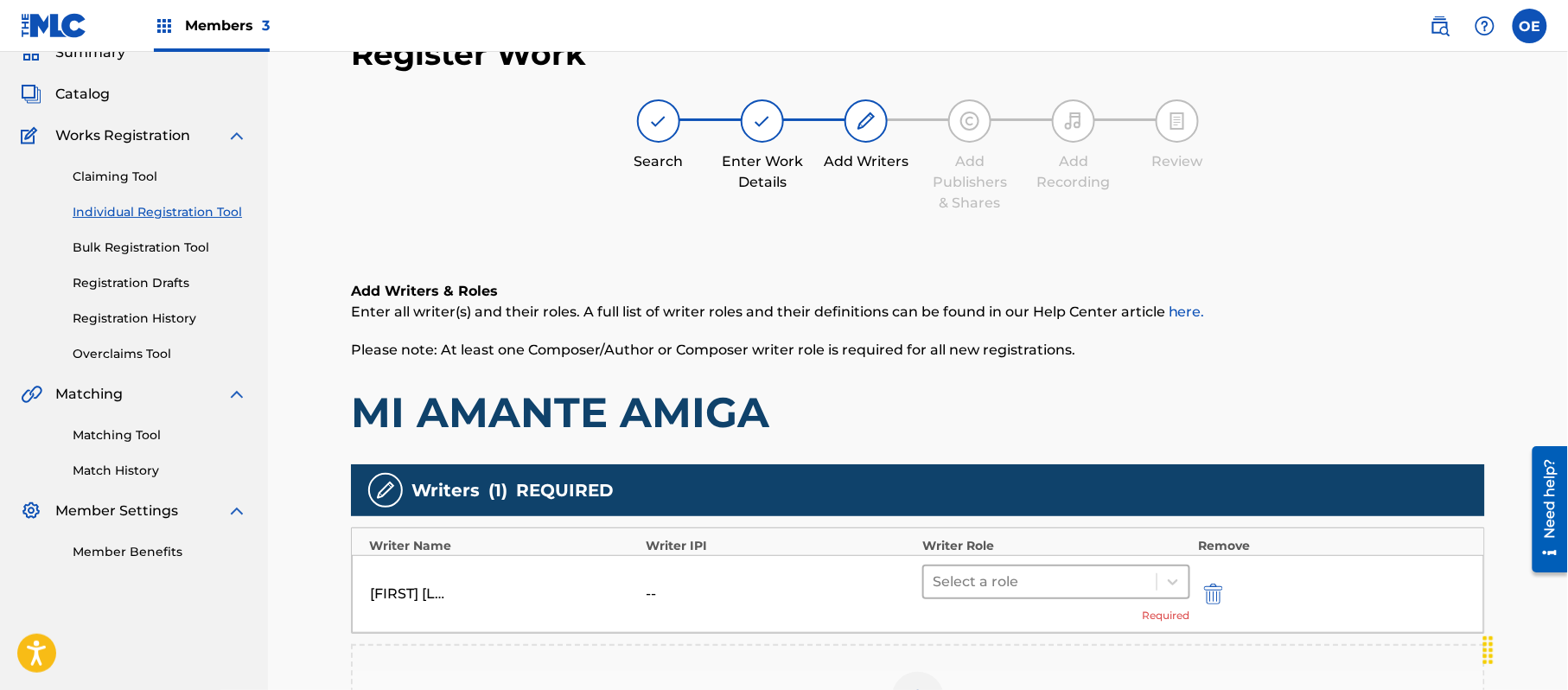 click at bounding box center (1040, 582) 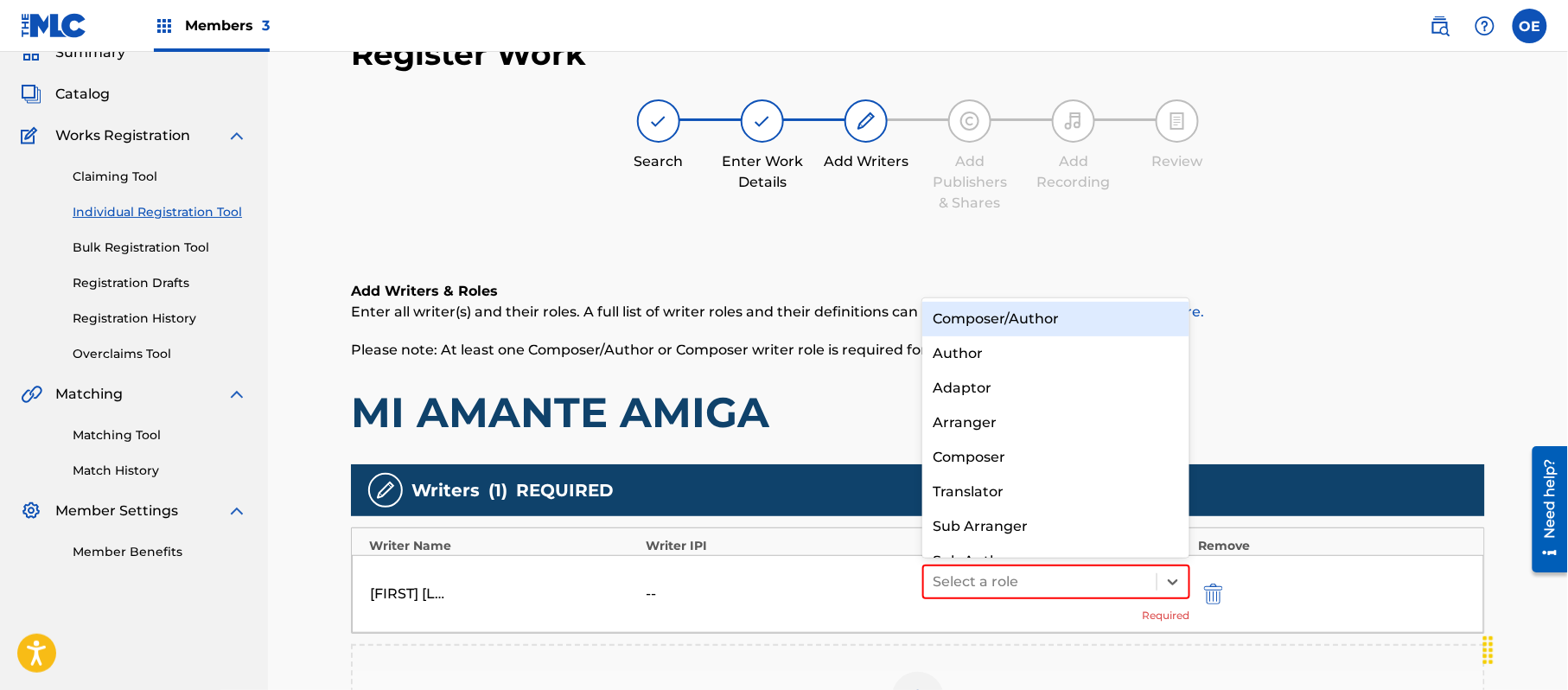 click on "Composer/Author" at bounding box center (1055, 319) 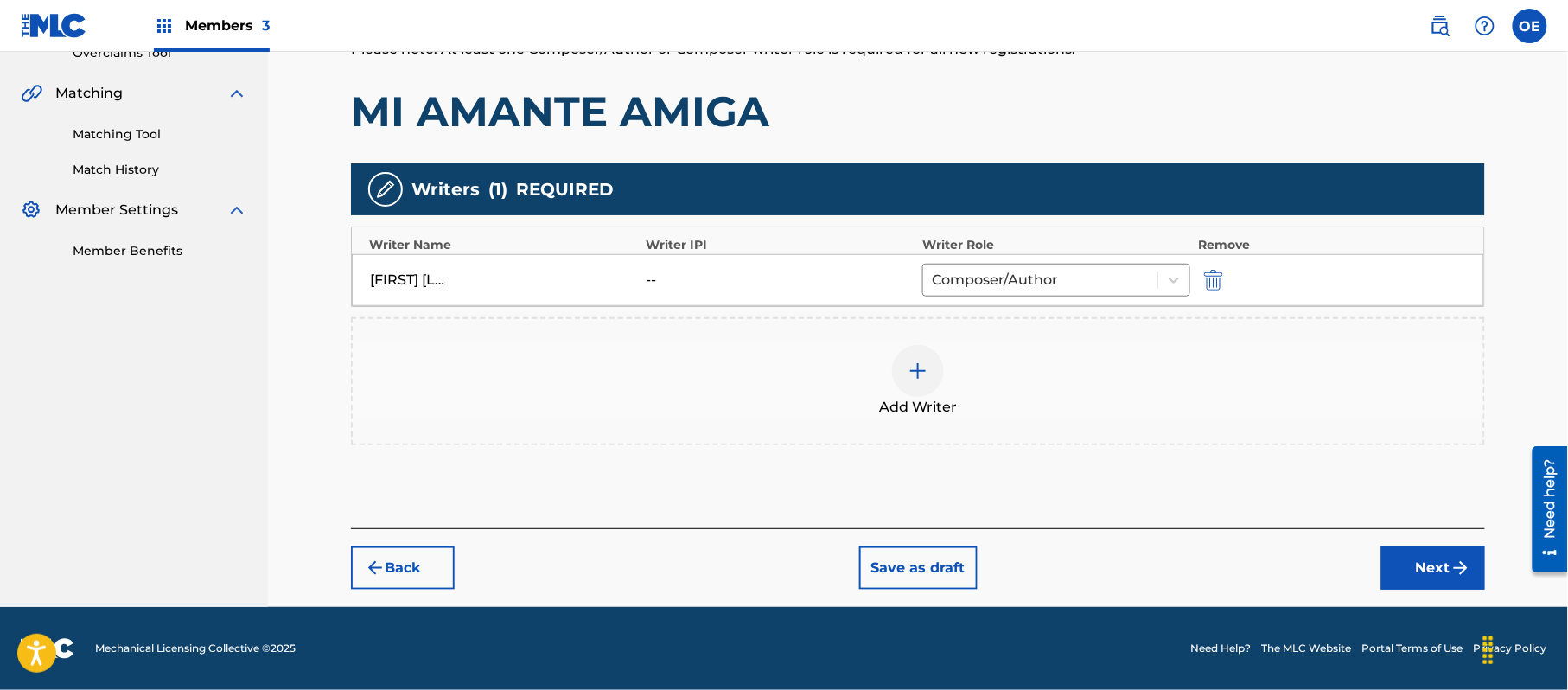 click on "Next" at bounding box center [1433, 568] 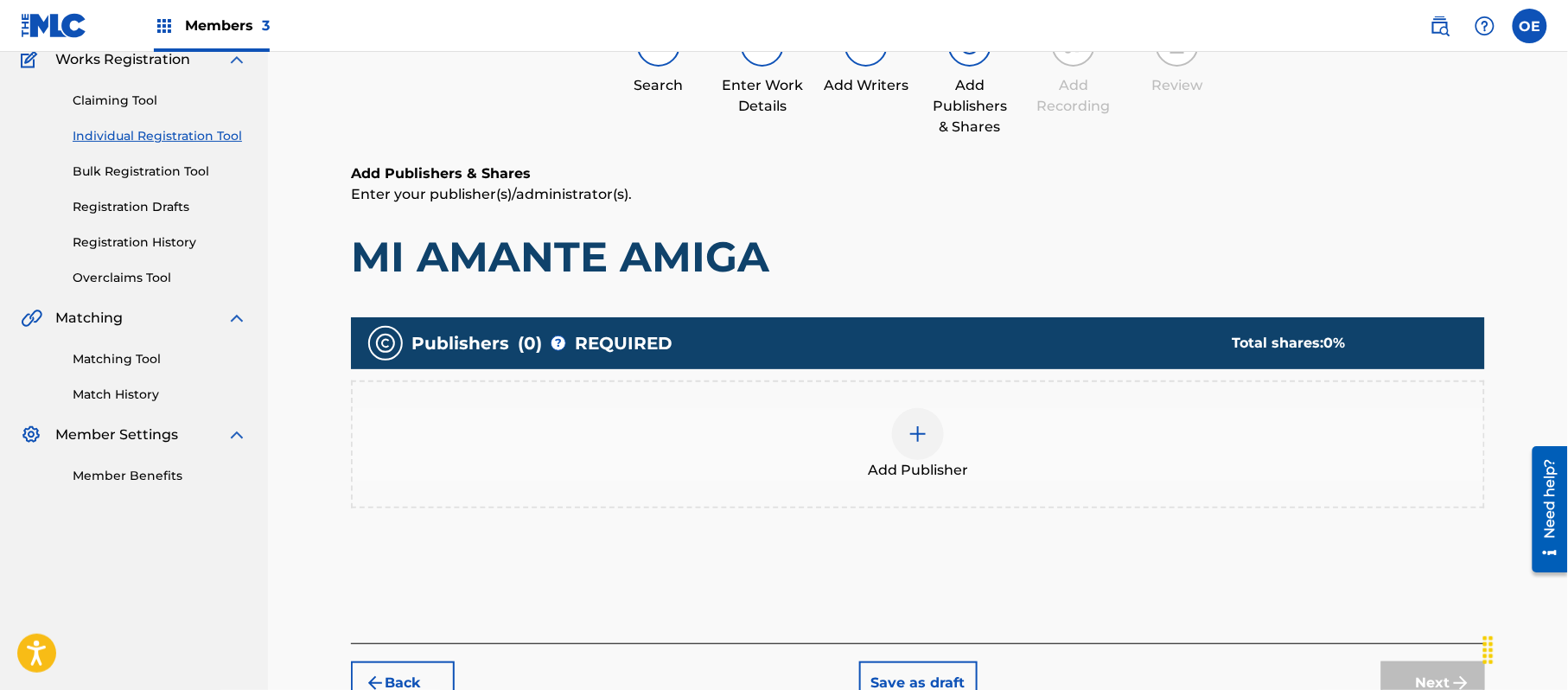 scroll, scrollTop: 194, scrollLeft: 0, axis: vertical 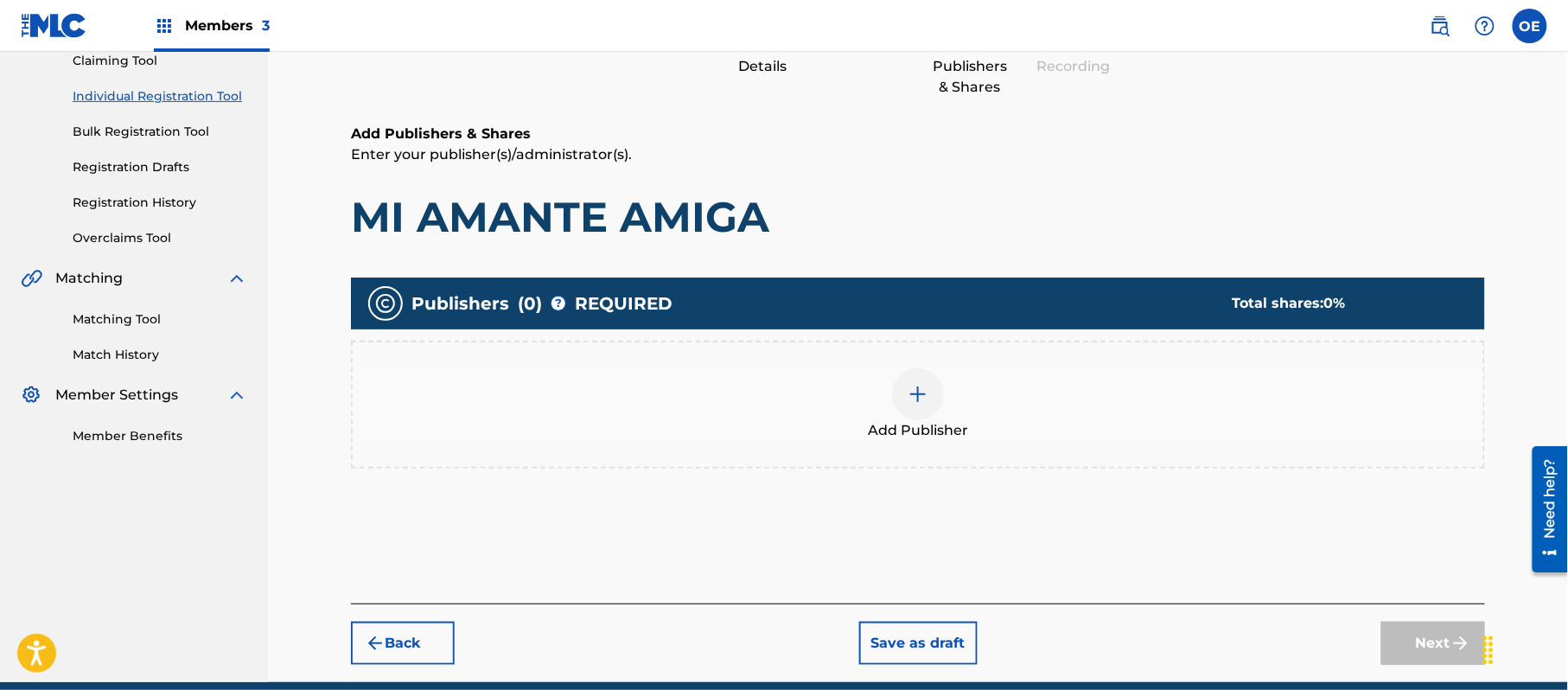 click on "Add Publisher" at bounding box center (918, 405) 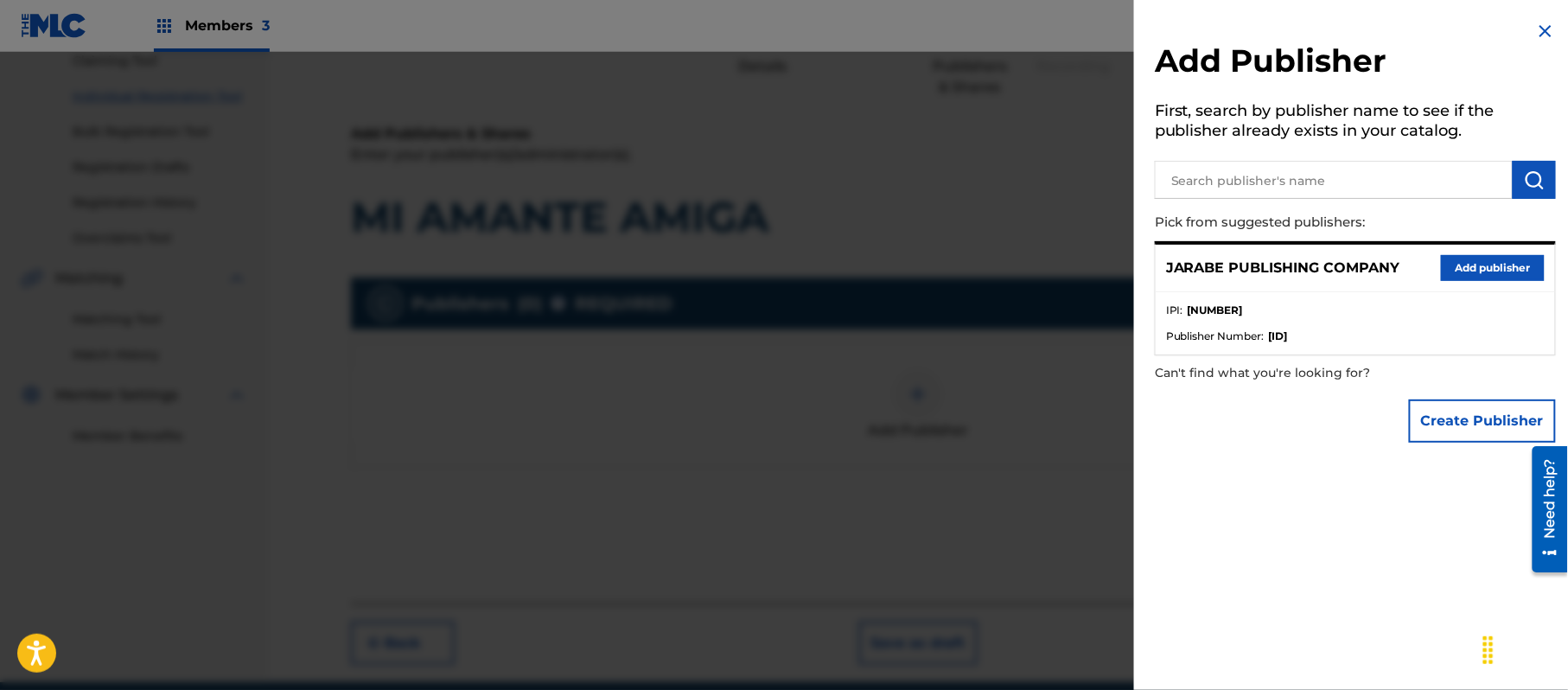 click on "Add publisher" at bounding box center [1493, 268] 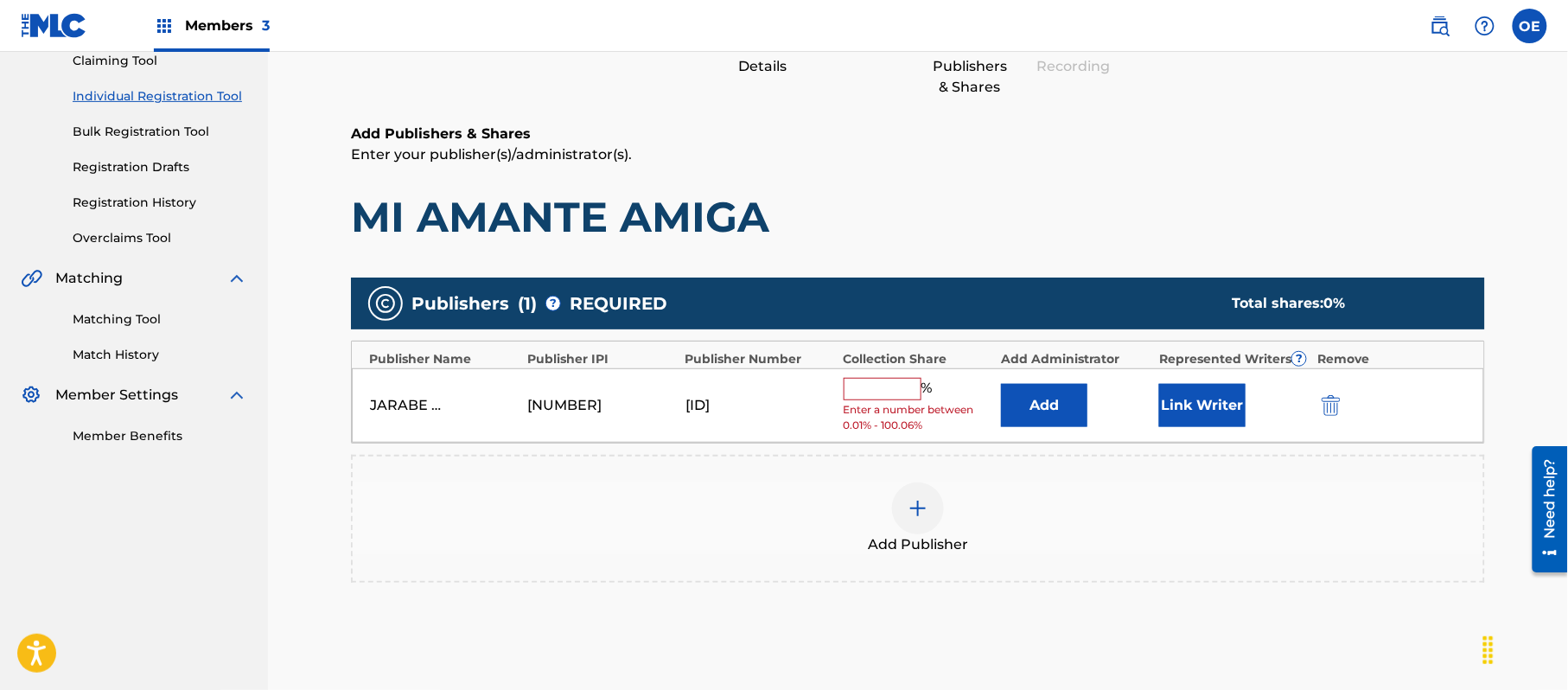 click on "Enter a number between 0.01% - 100.06%" at bounding box center [918, 418] 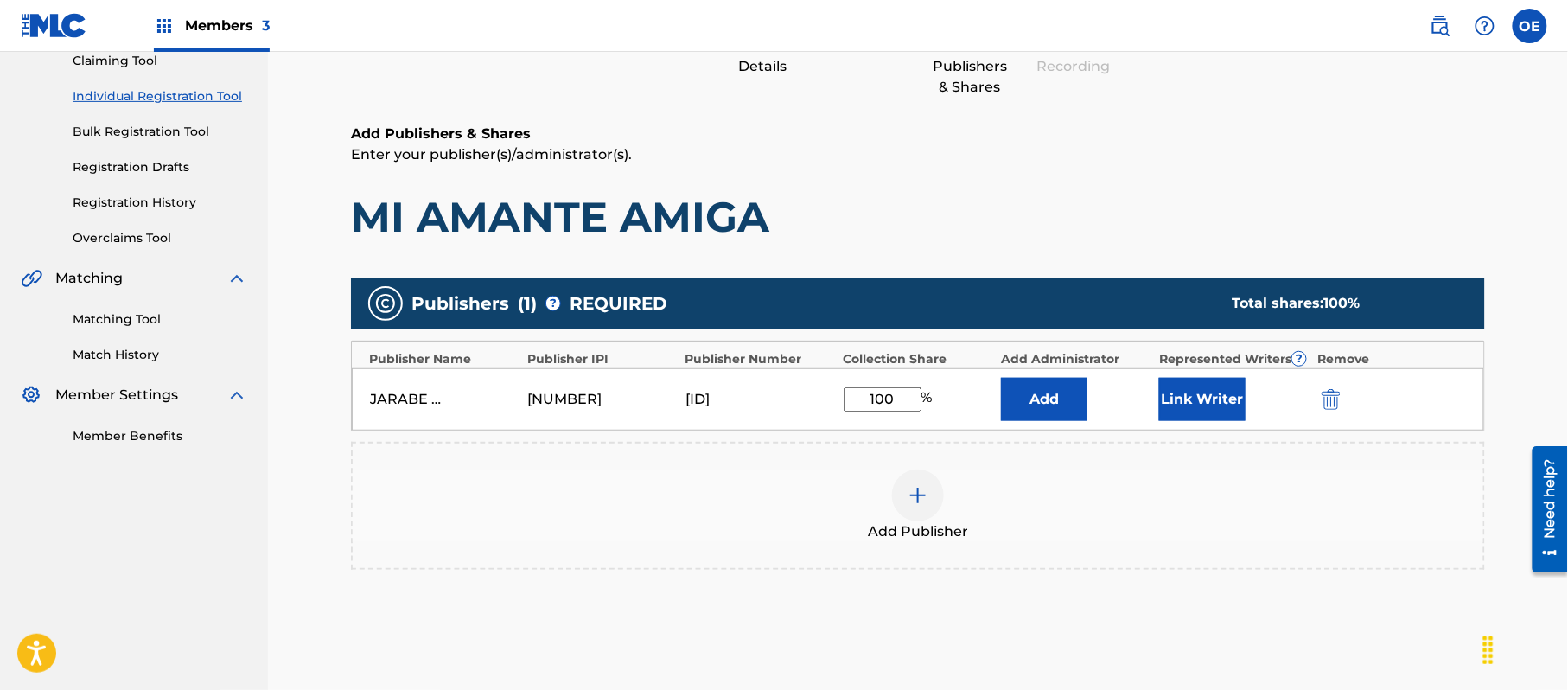 click on "Link Writer" at bounding box center [1202, 399] 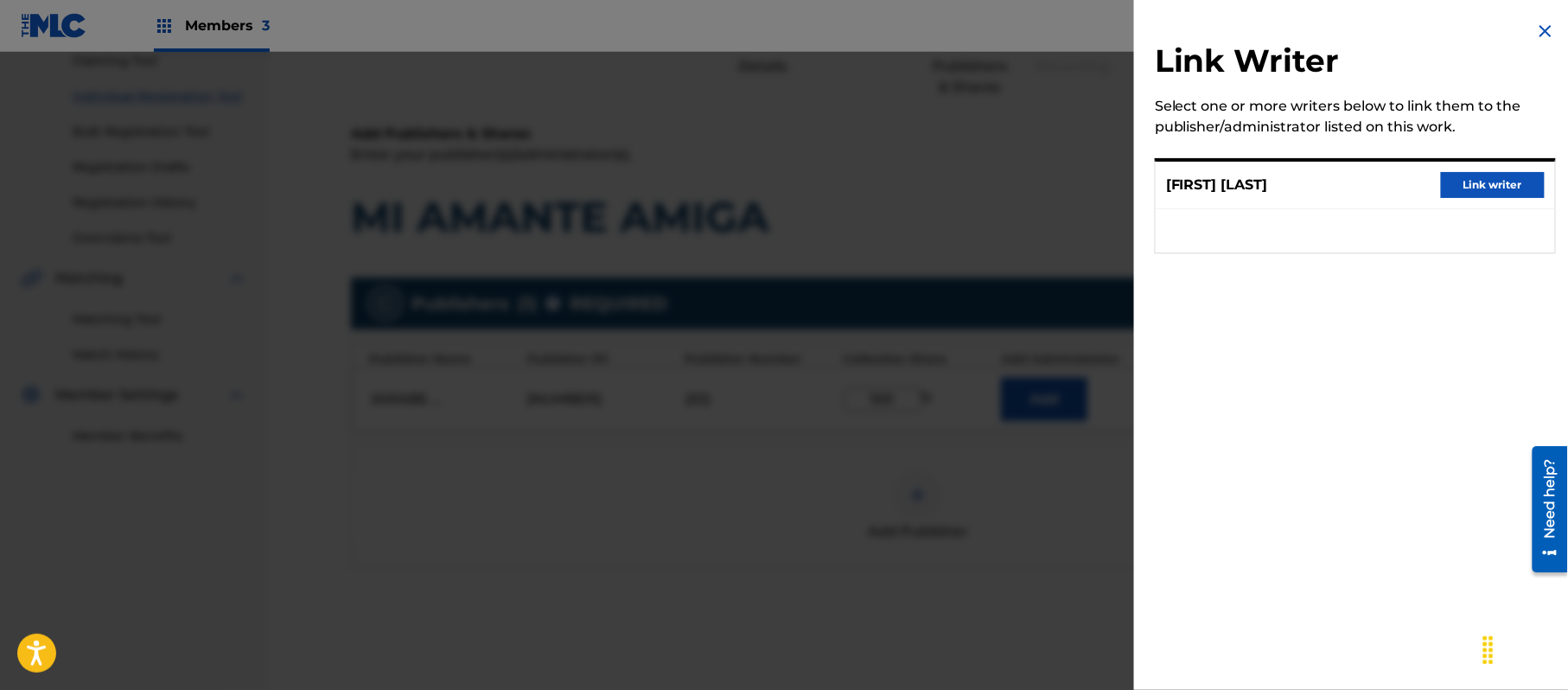 click on "Link writer" at bounding box center [1493, 185] 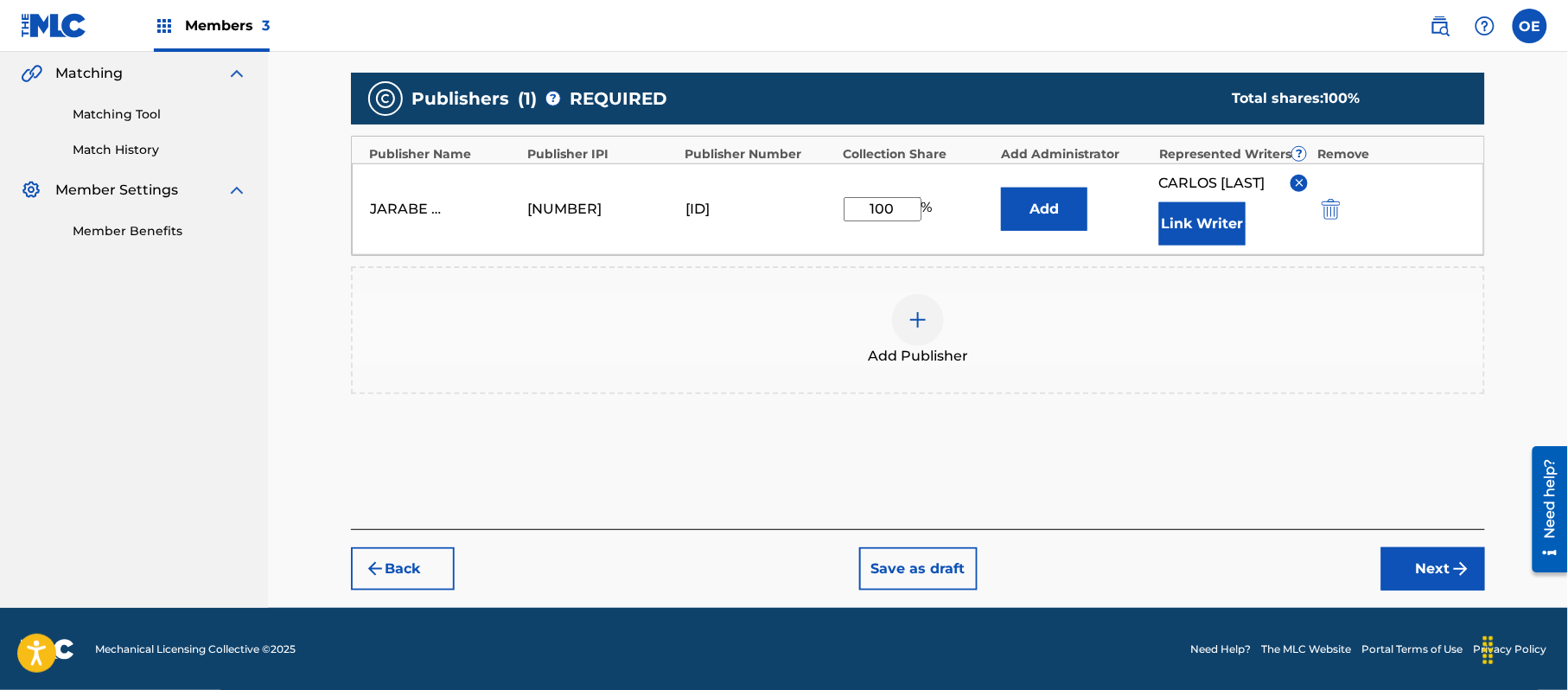 click on "Next" at bounding box center [1433, 569] 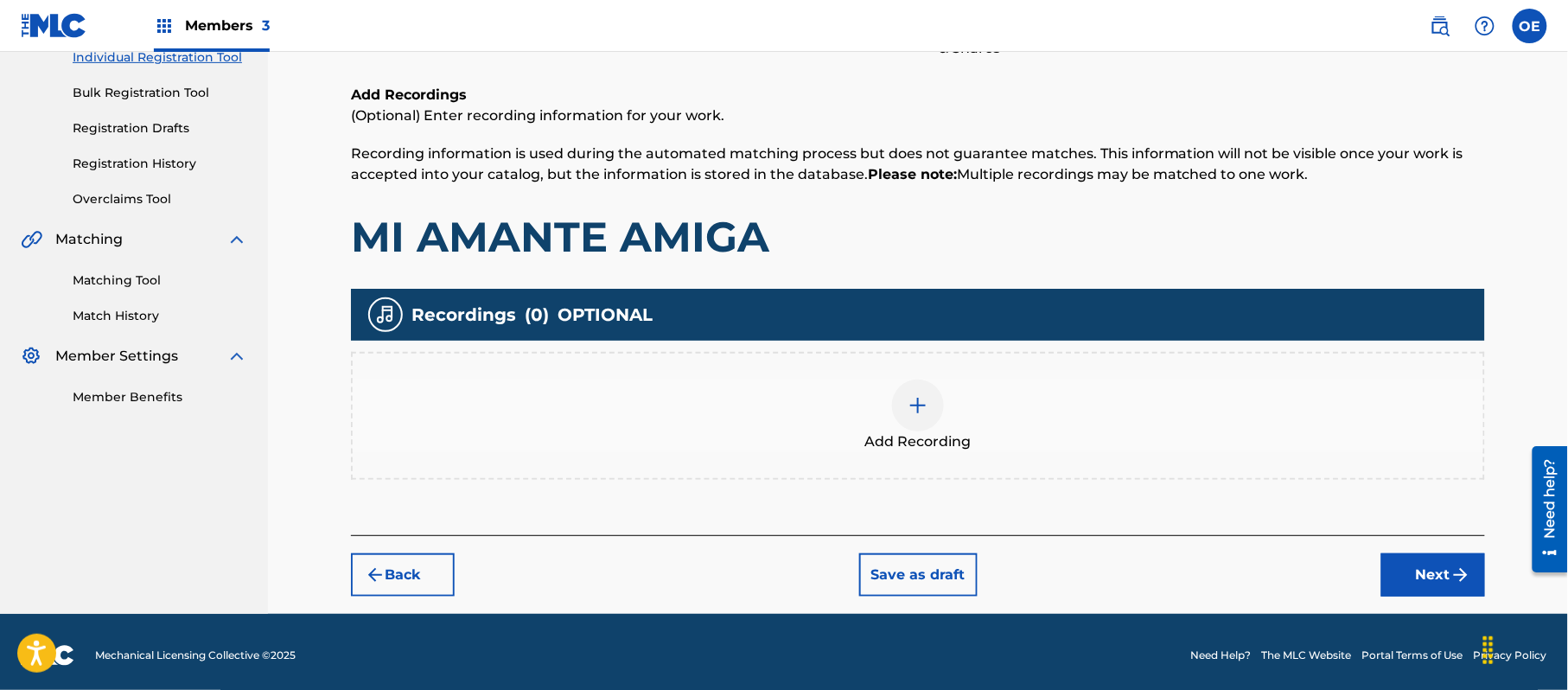 scroll, scrollTop: 237, scrollLeft: 0, axis: vertical 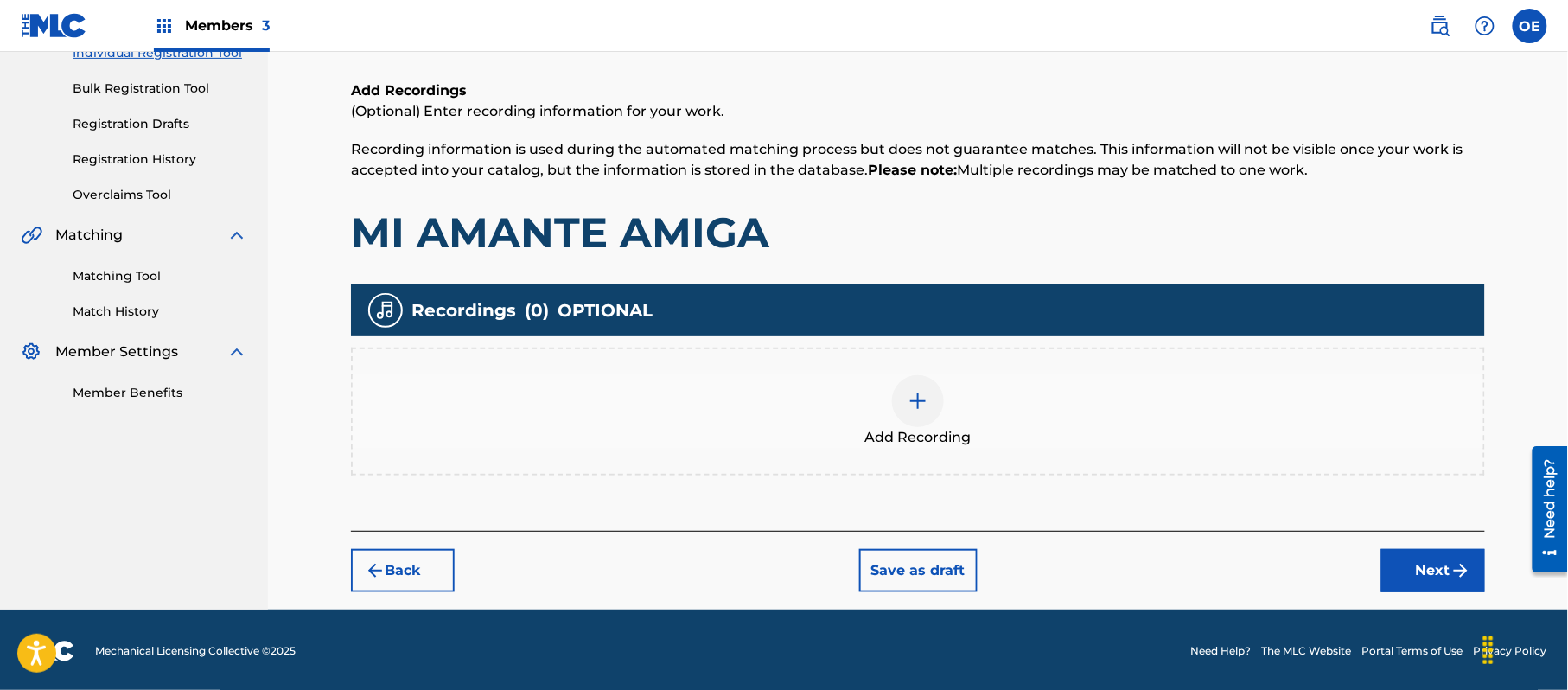 click at bounding box center [918, 401] 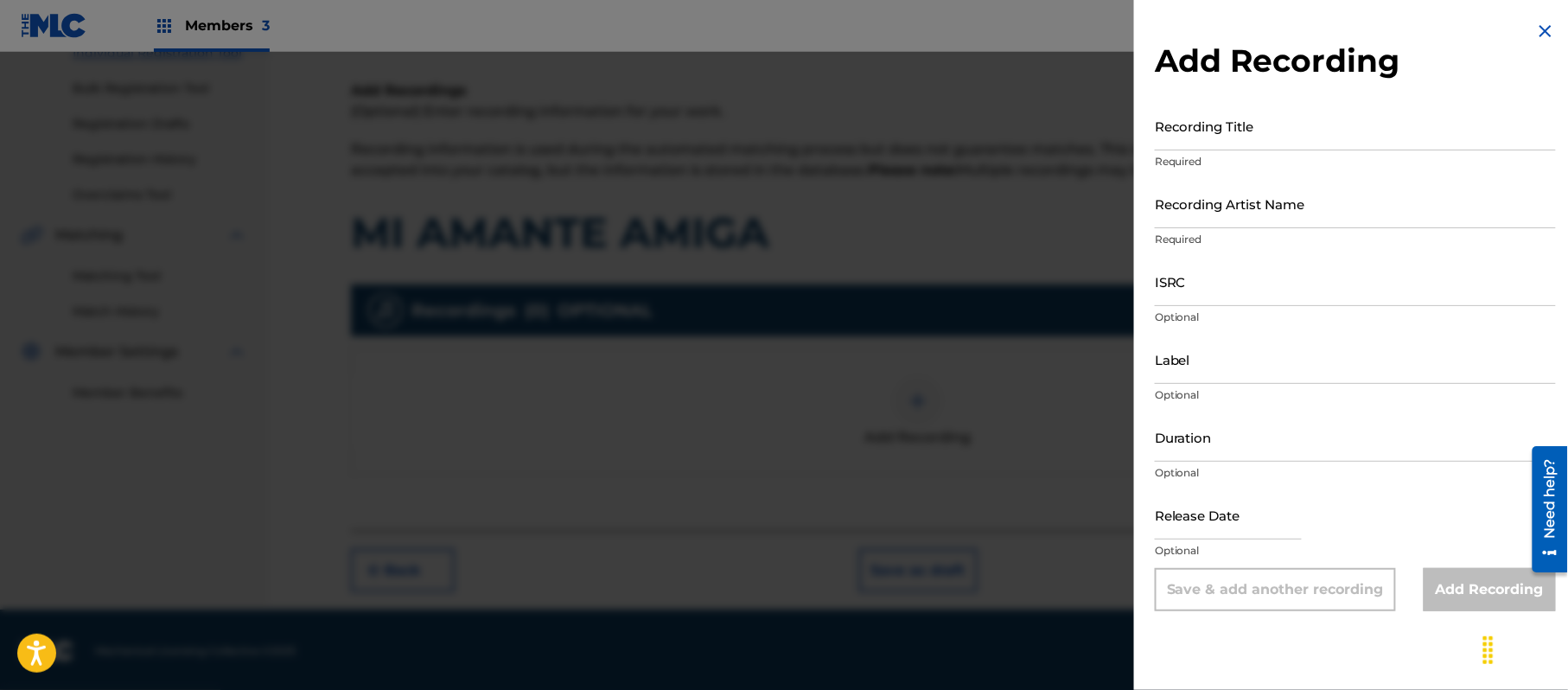 click at bounding box center [1546, 31] 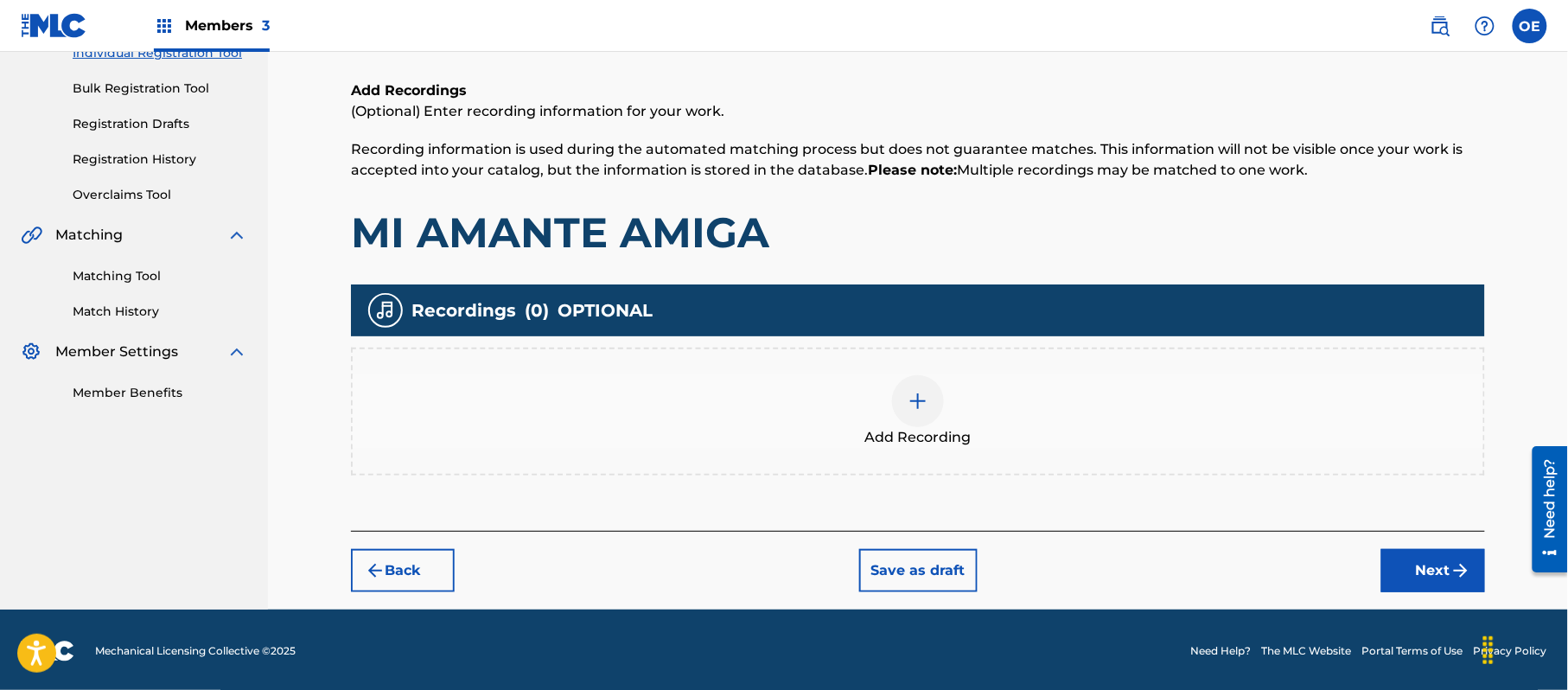 click on "Next" at bounding box center [1433, 571] 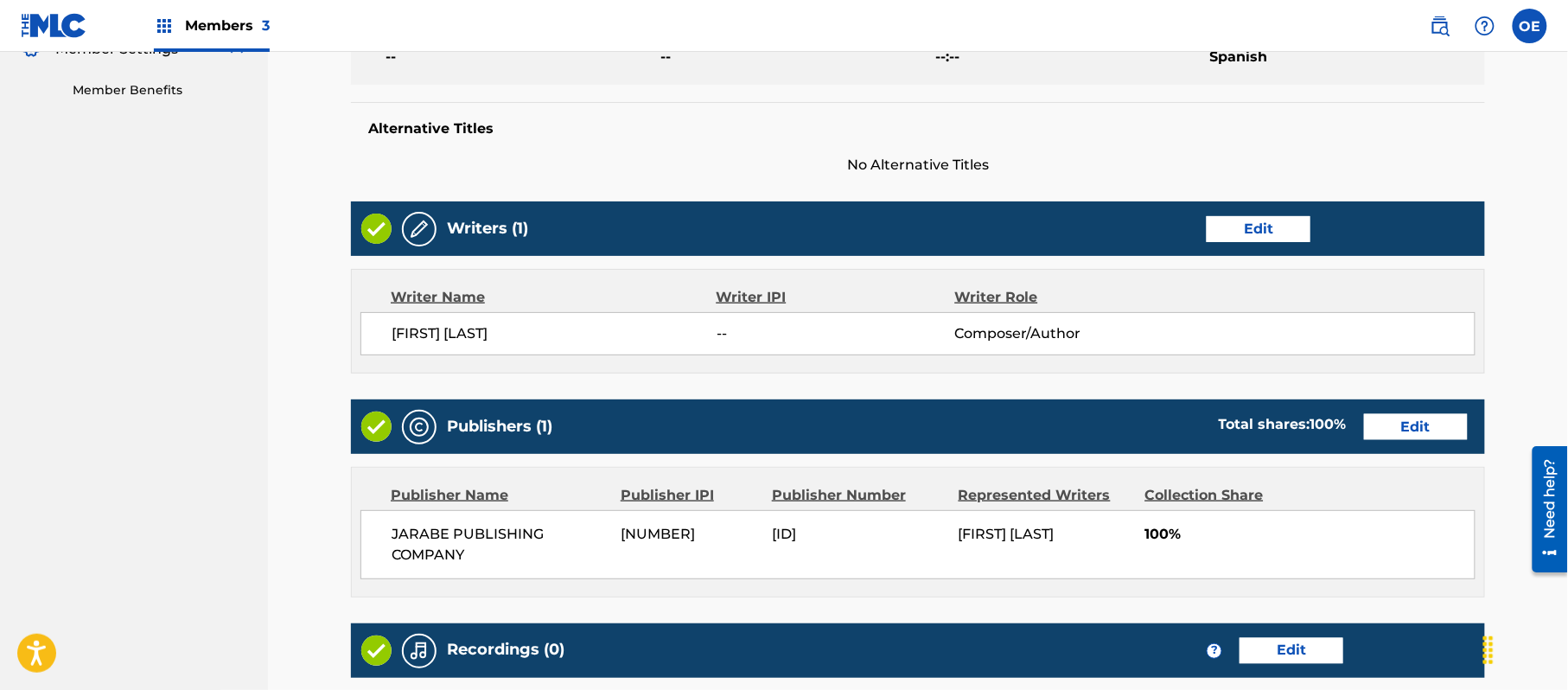 scroll, scrollTop: 772, scrollLeft: 0, axis: vertical 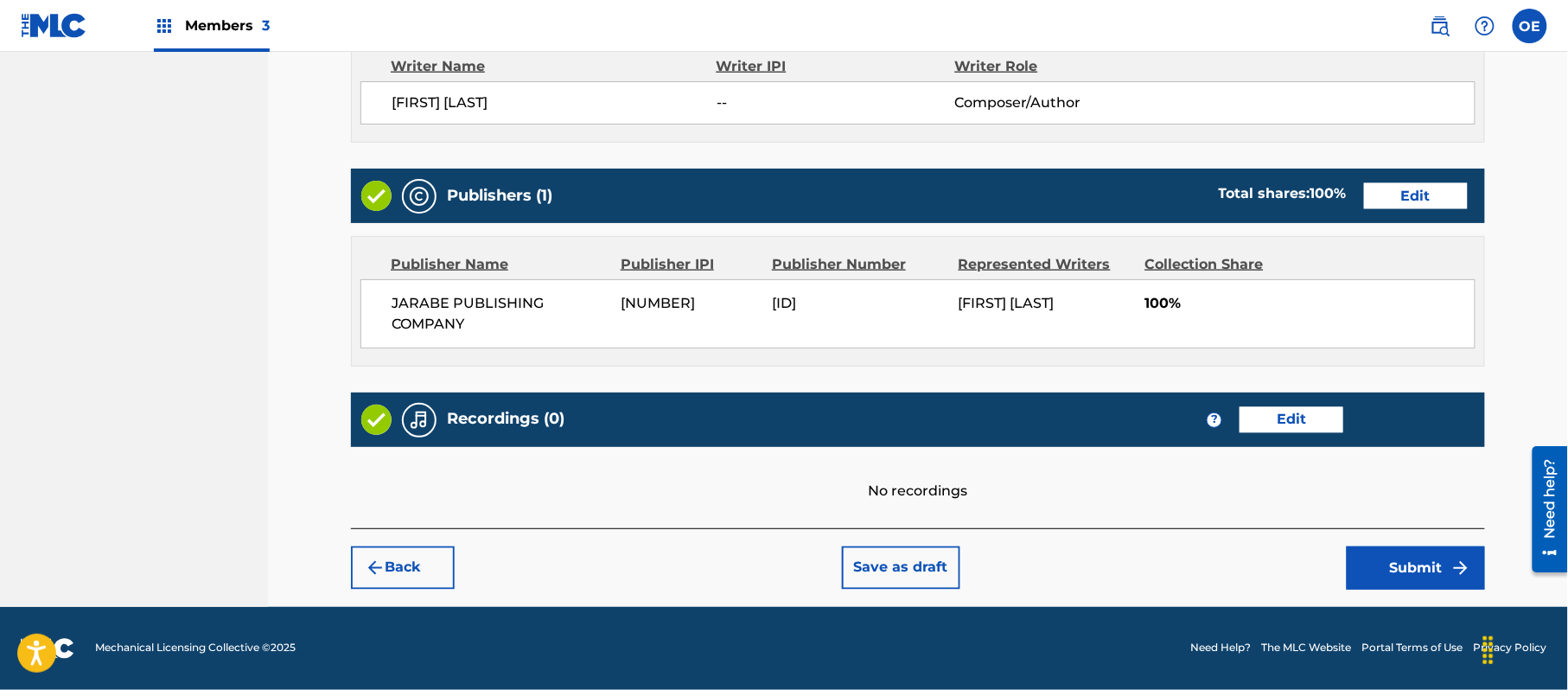 click on "Submit" at bounding box center (1416, 568) 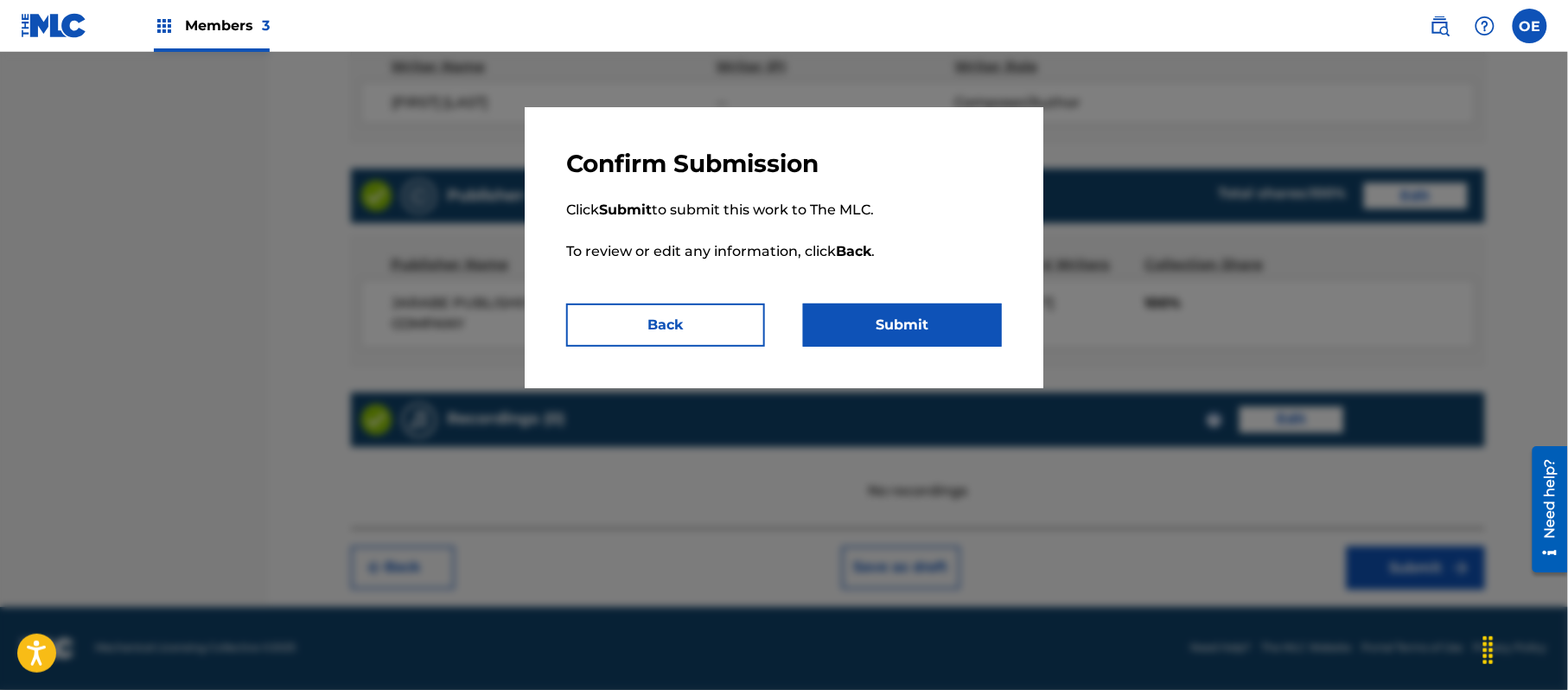 click on "Submit" at bounding box center [902, 325] 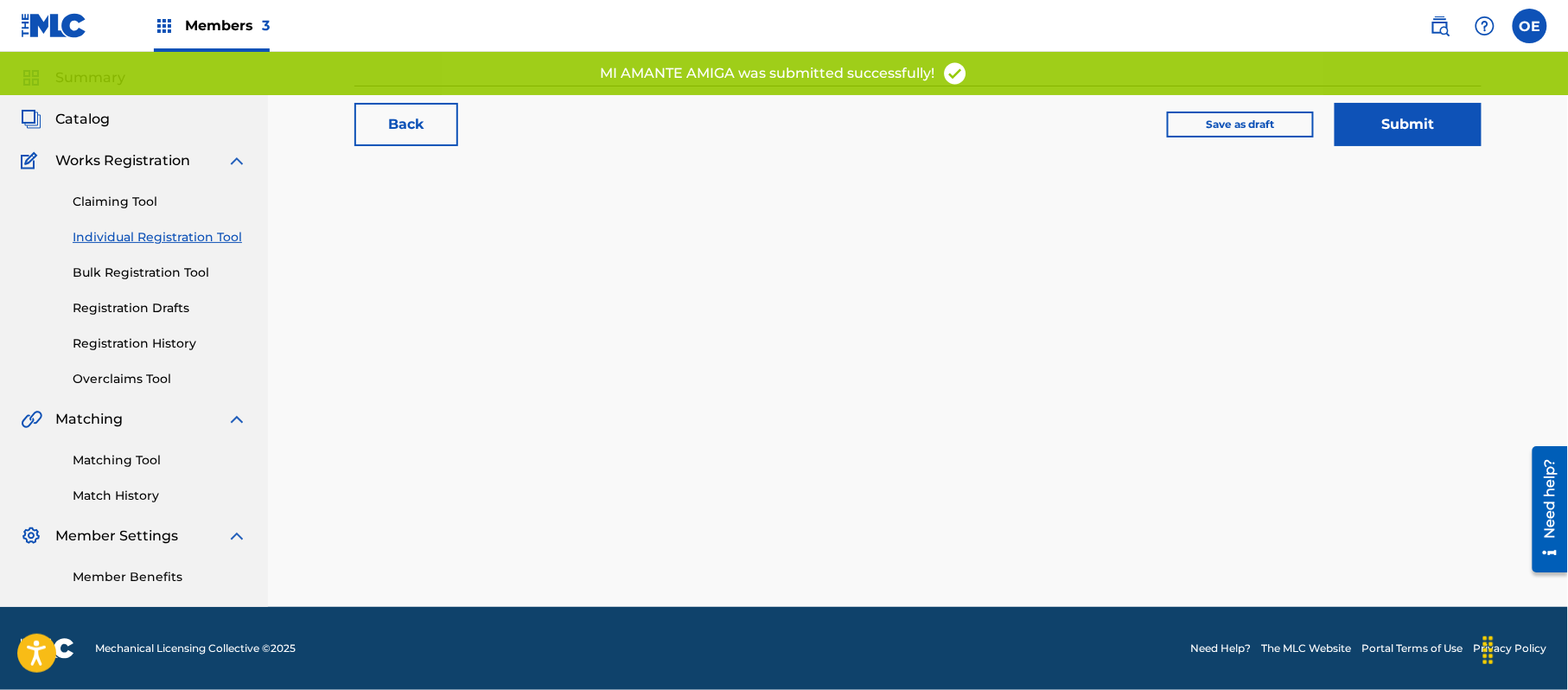 scroll, scrollTop: 0, scrollLeft: 0, axis: both 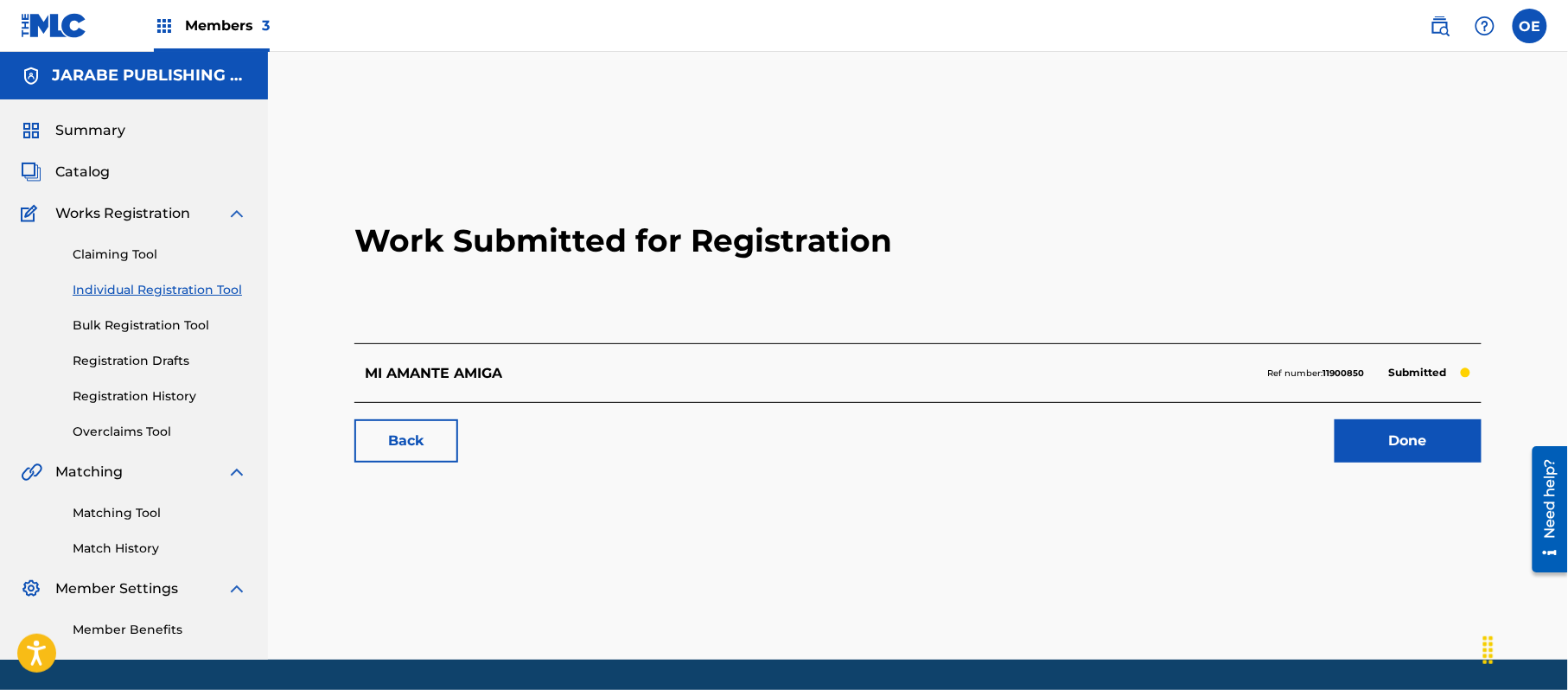 click on "Individual Registration Tool" at bounding box center [160, 290] 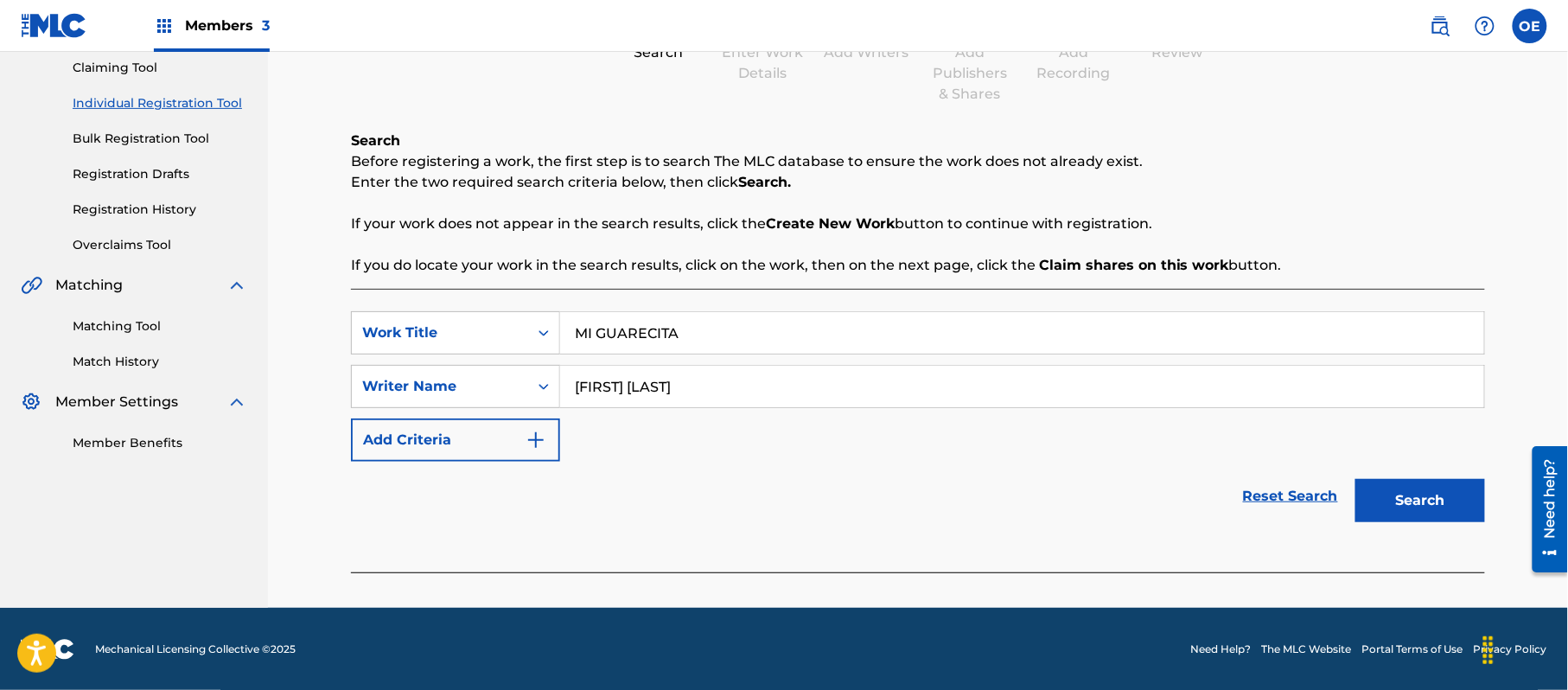 scroll, scrollTop: 188, scrollLeft: 0, axis: vertical 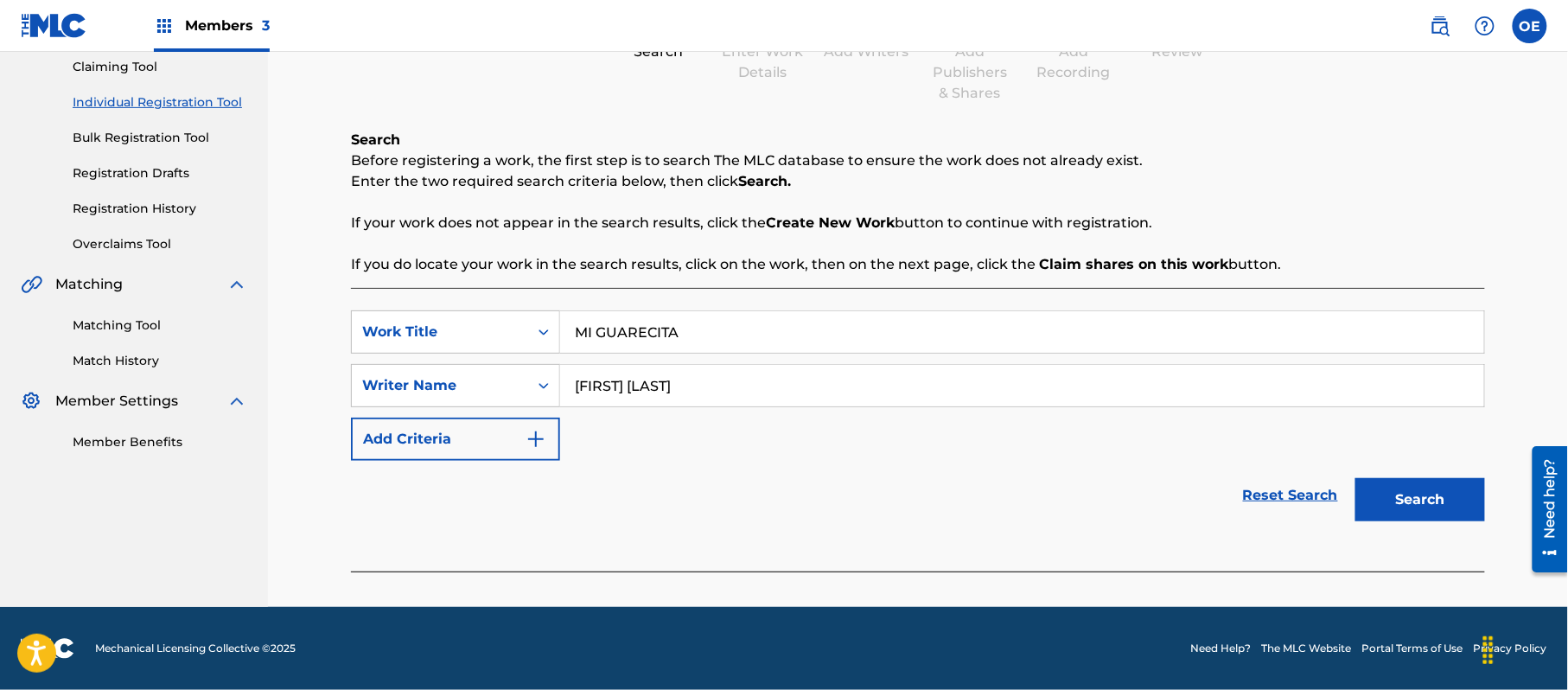 click on "Search" at bounding box center (1420, 500) 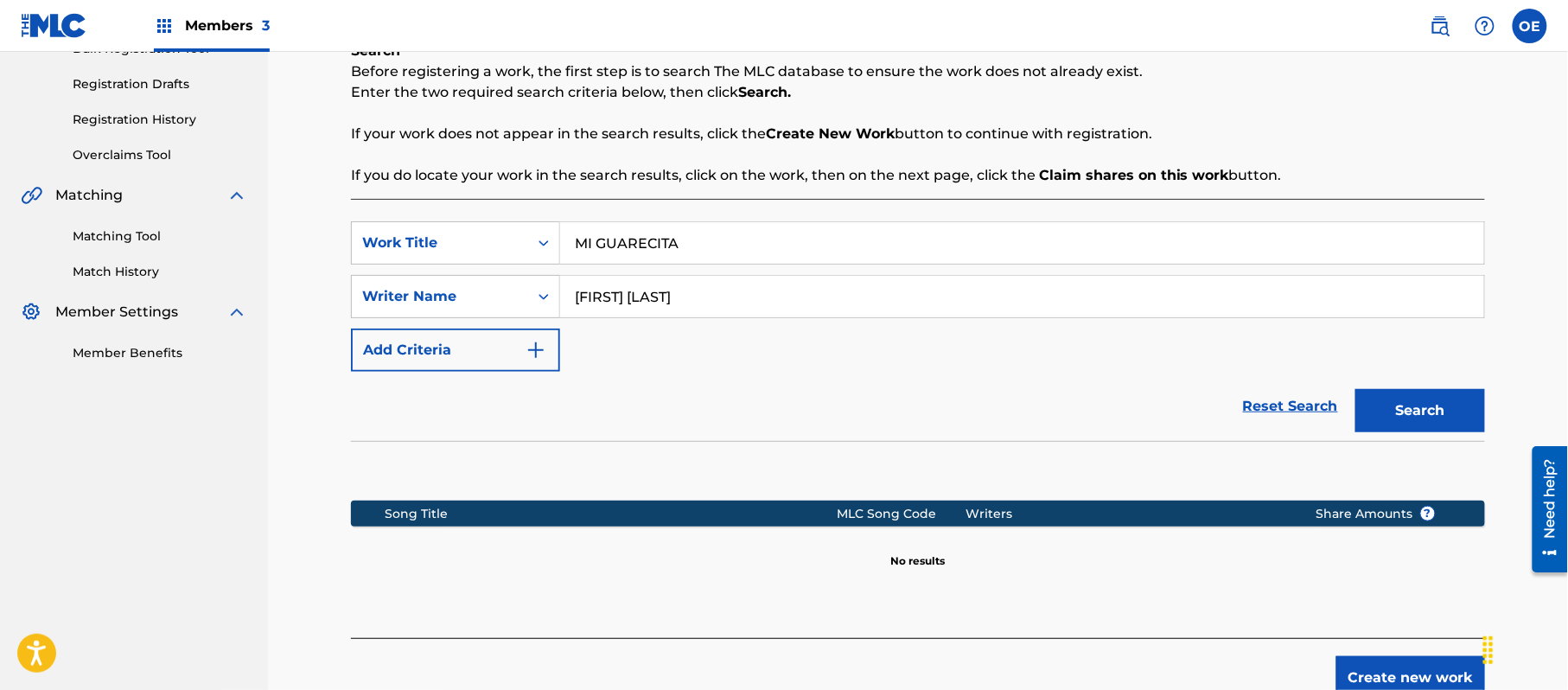 scroll, scrollTop: 387, scrollLeft: 0, axis: vertical 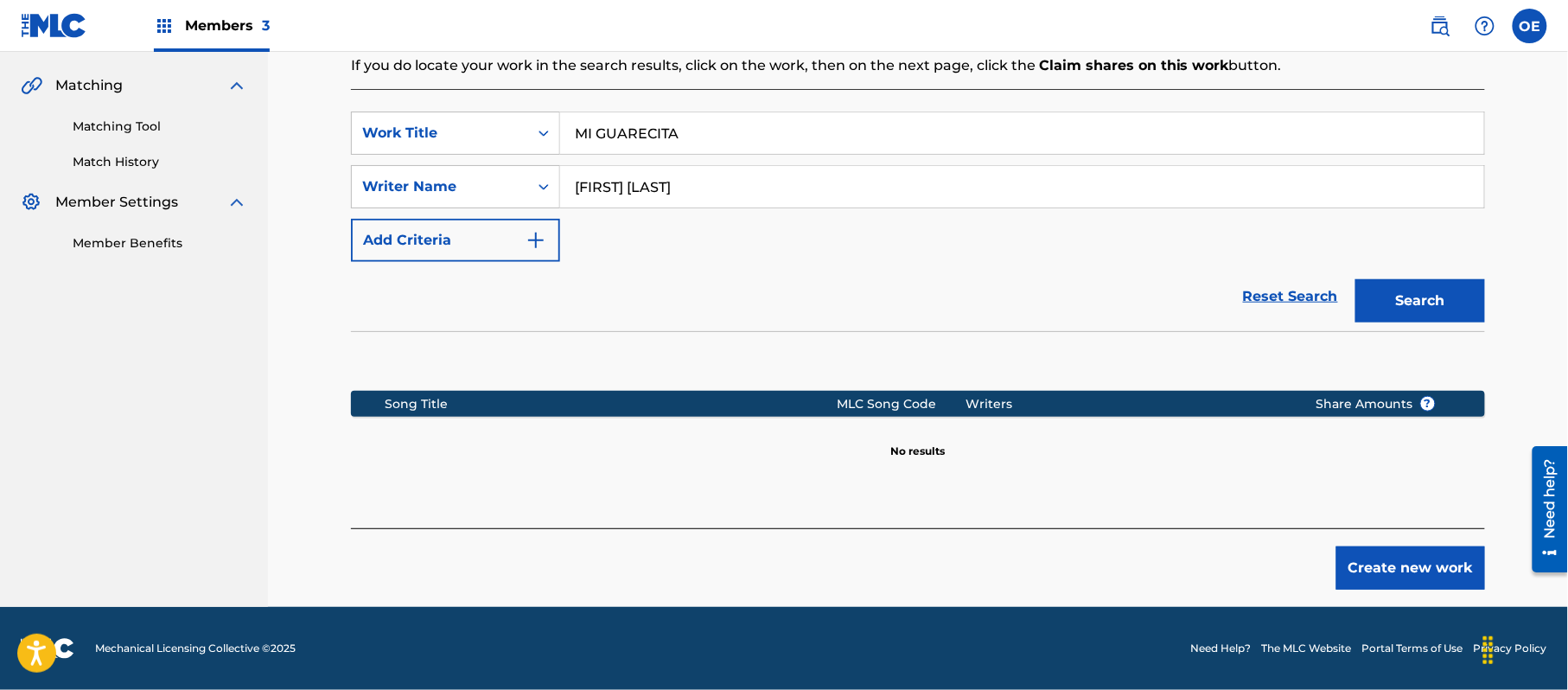 click on "Create new work" at bounding box center [1411, 568] 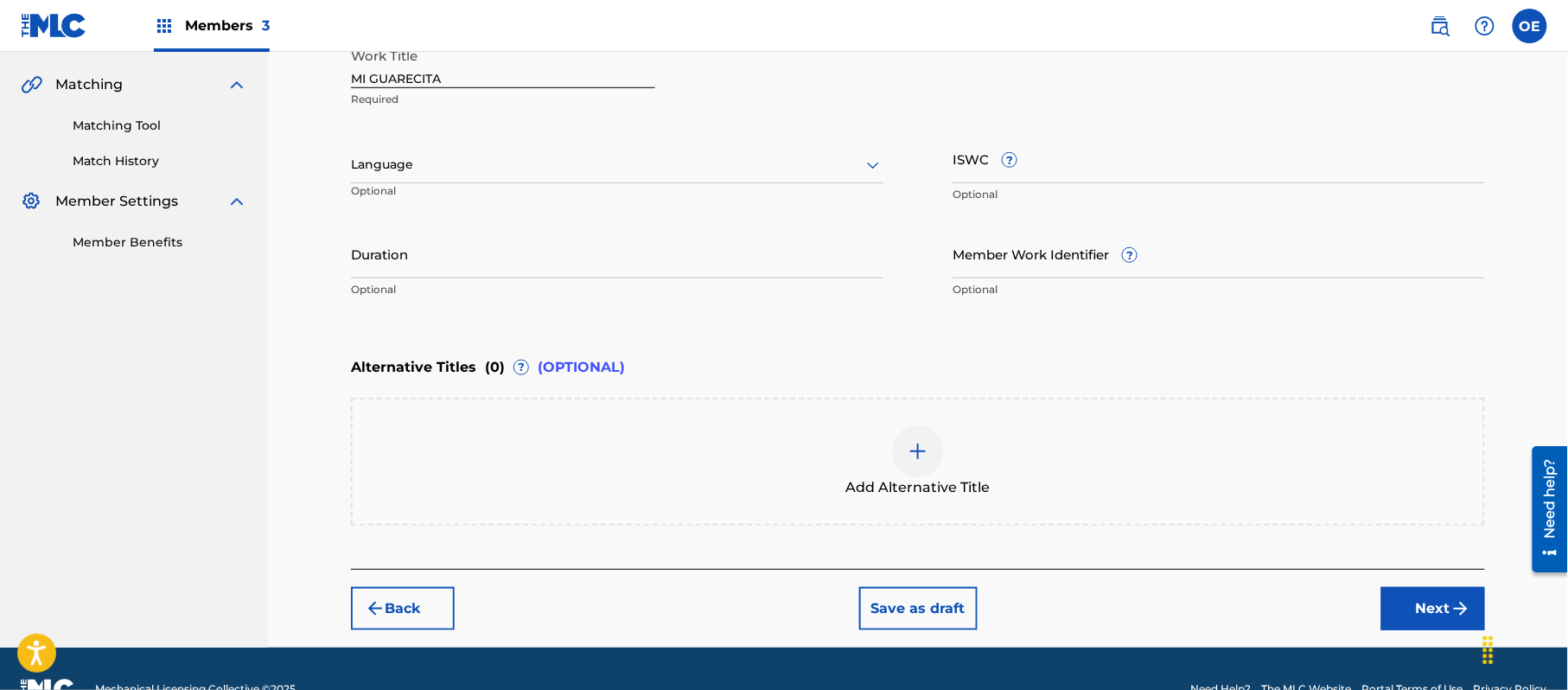 click on "Language Optional" at bounding box center (617, 173) 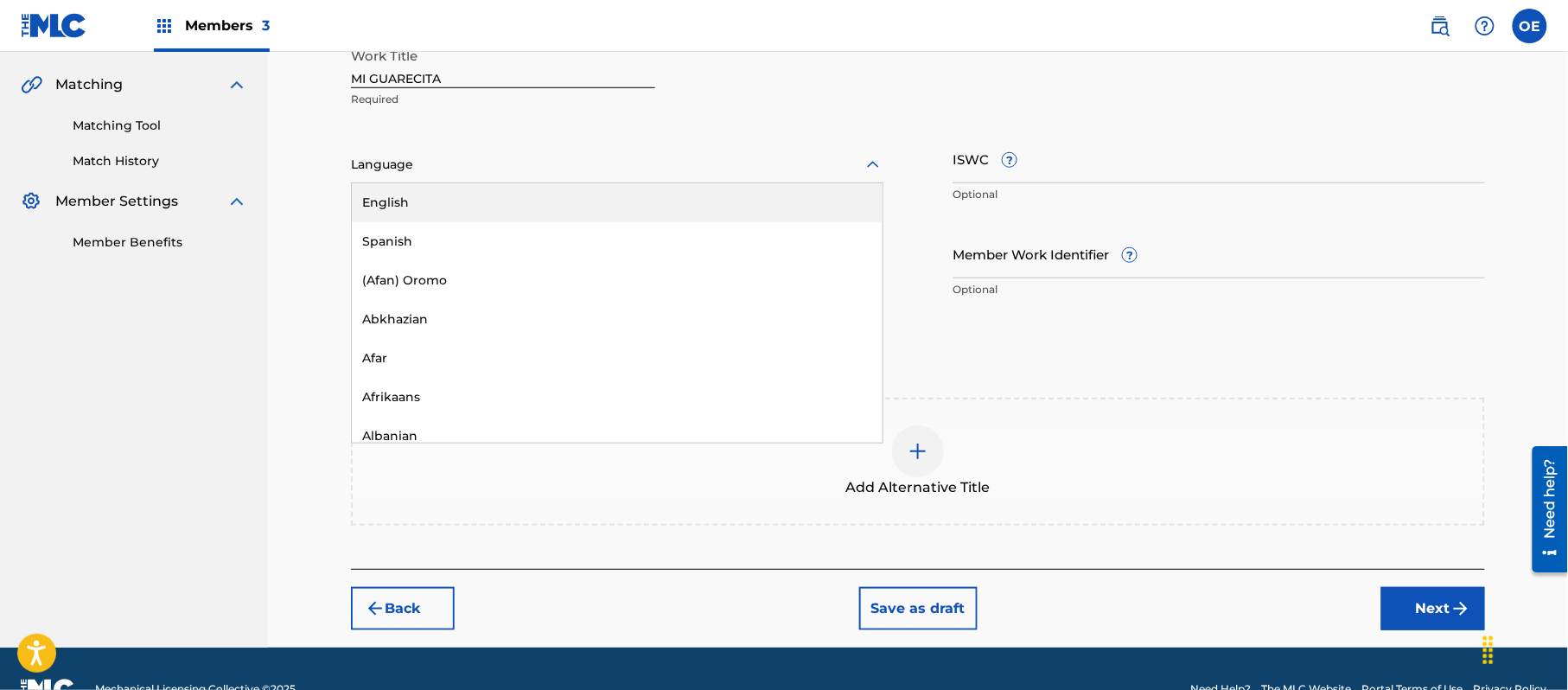 click on "Language" at bounding box center (617, 165) 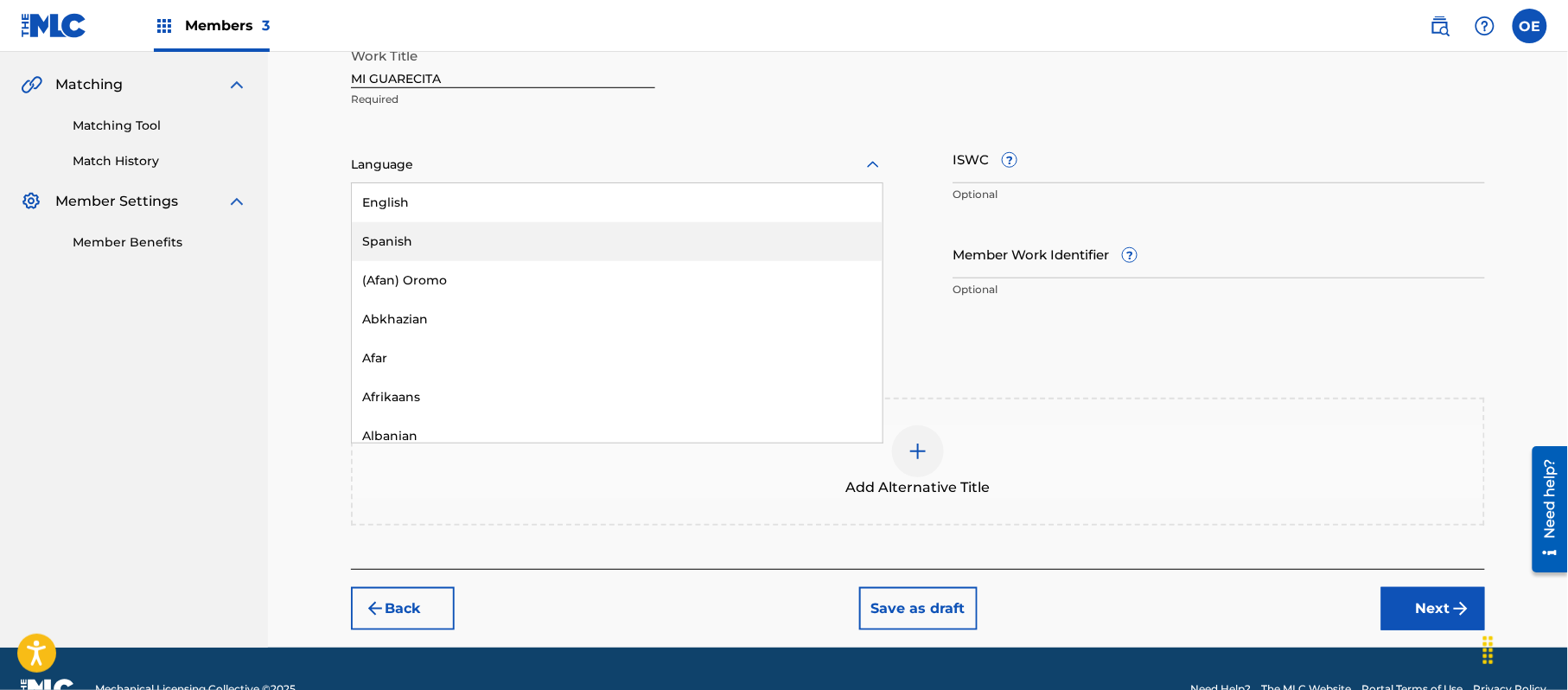 click on "Spanish" at bounding box center [617, 241] 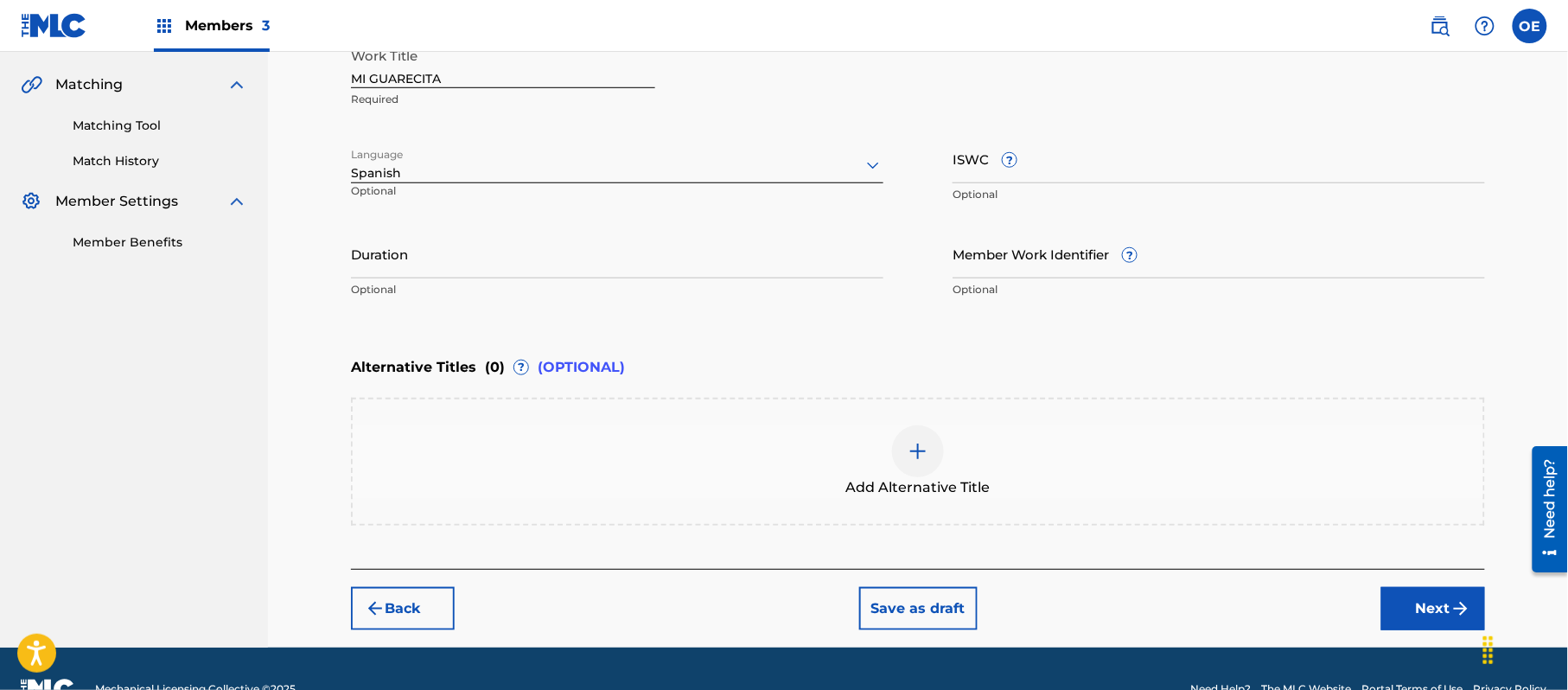 click on "Next" at bounding box center (1433, 609) 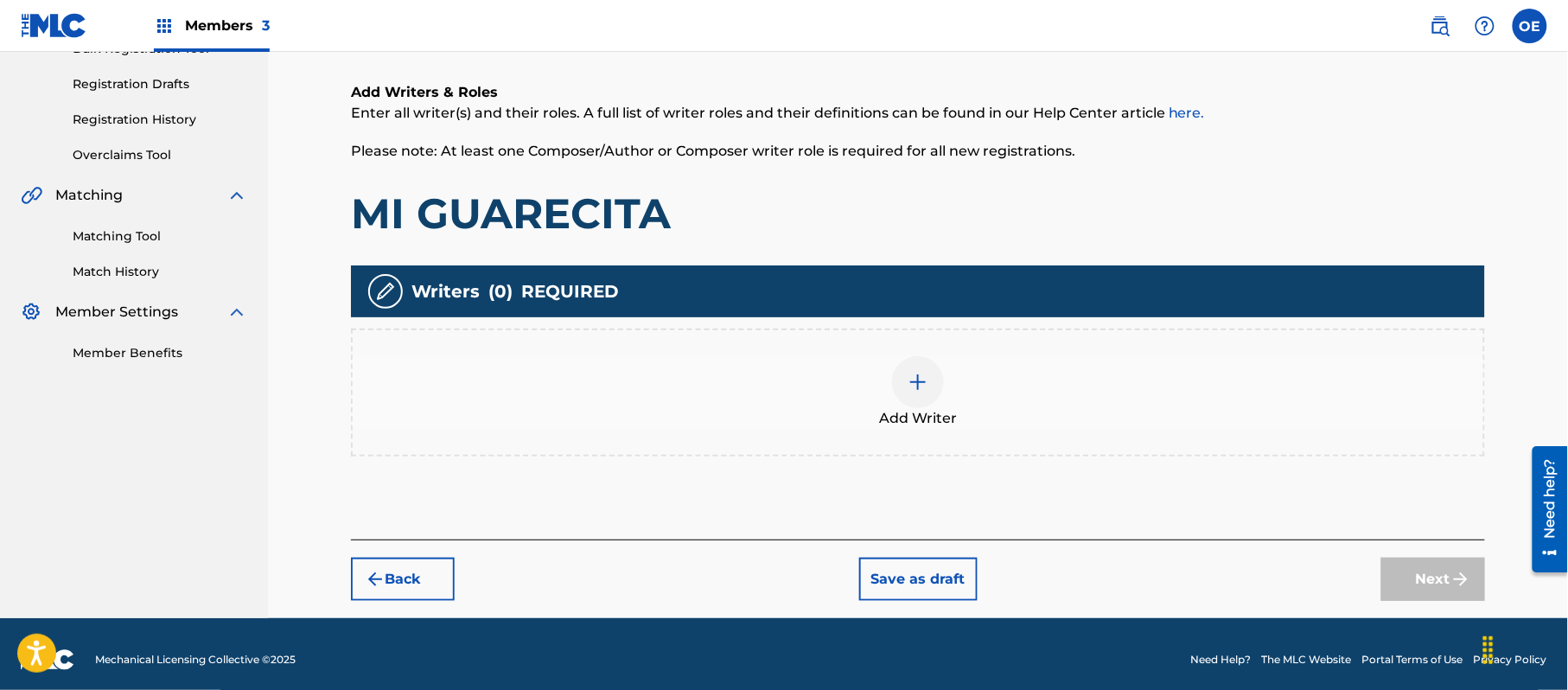 scroll, scrollTop: 78, scrollLeft: 0, axis: vertical 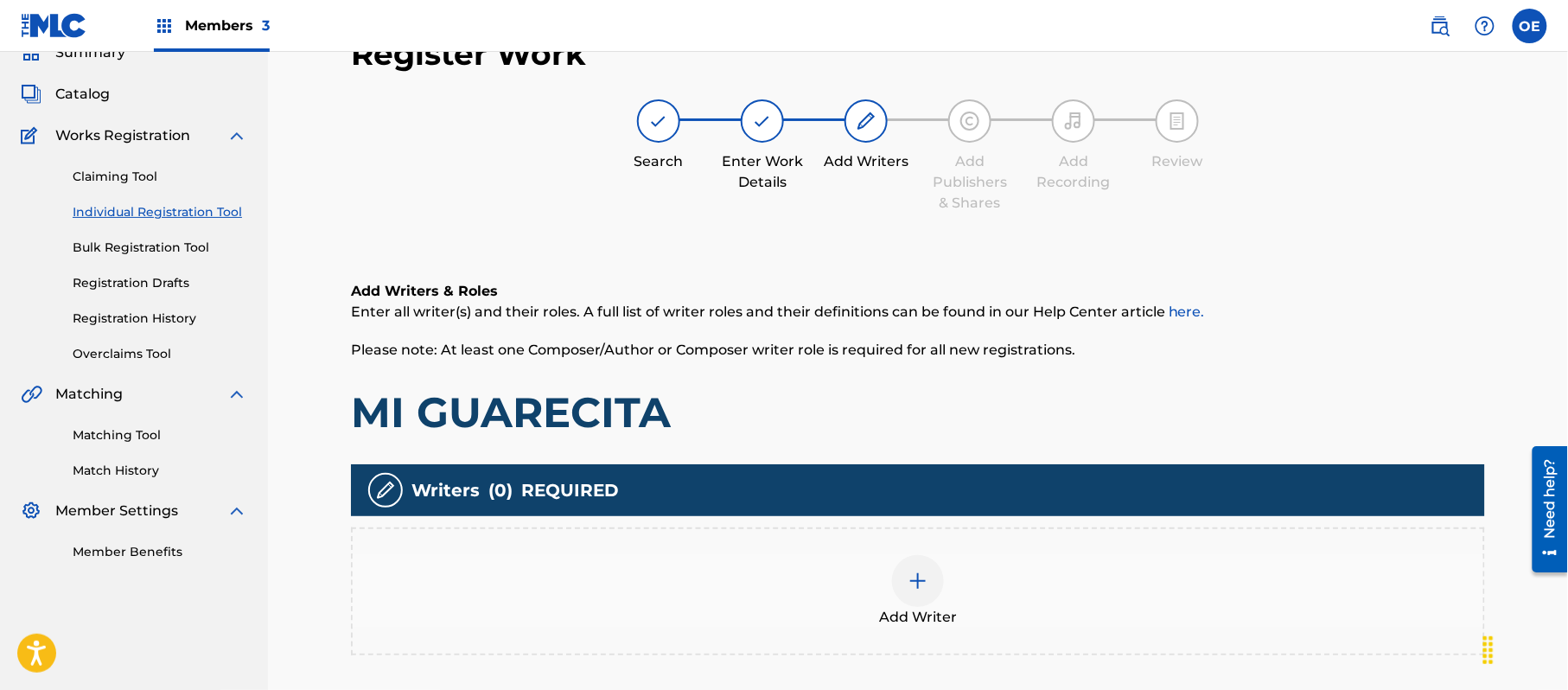 click at bounding box center (918, 581) 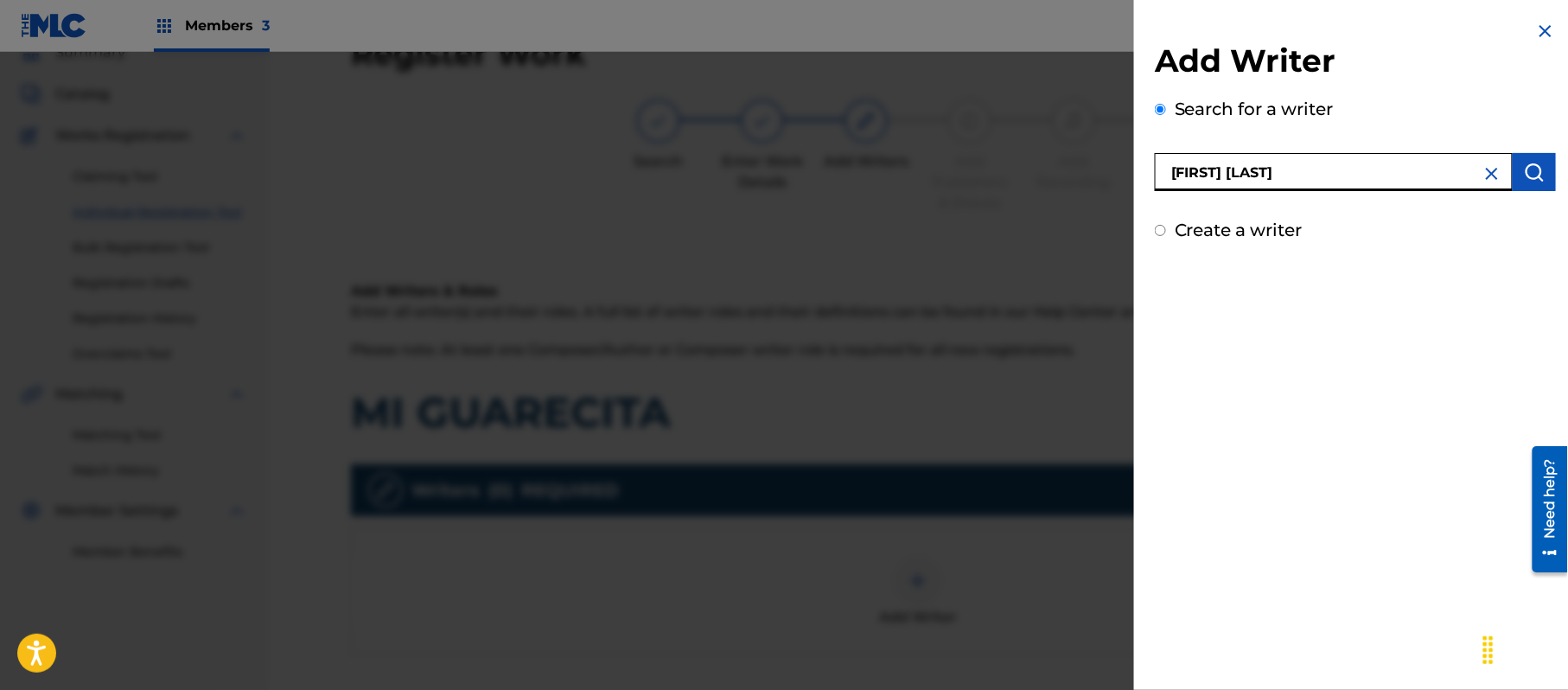 click on "[FIRST] [LAST]" at bounding box center (1334, 172) 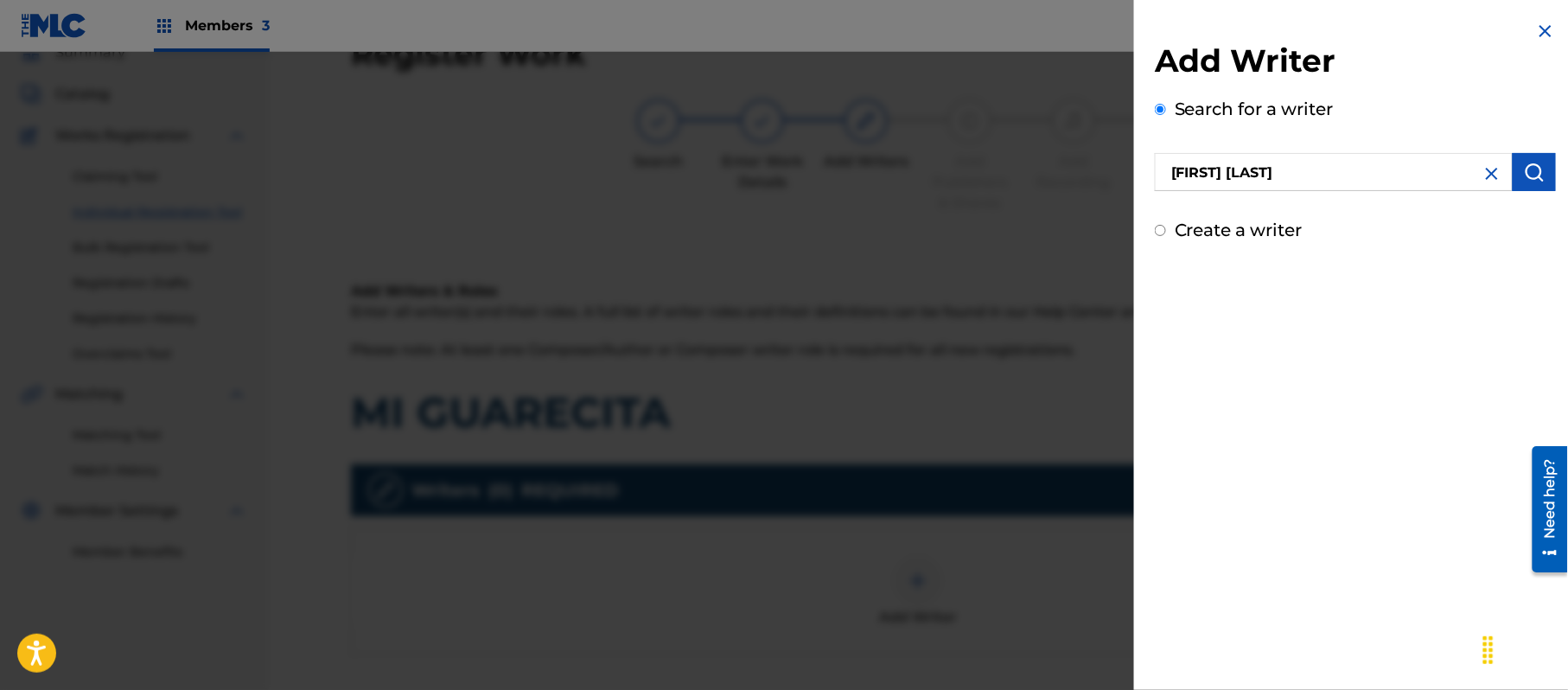 click at bounding box center [1534, 172] 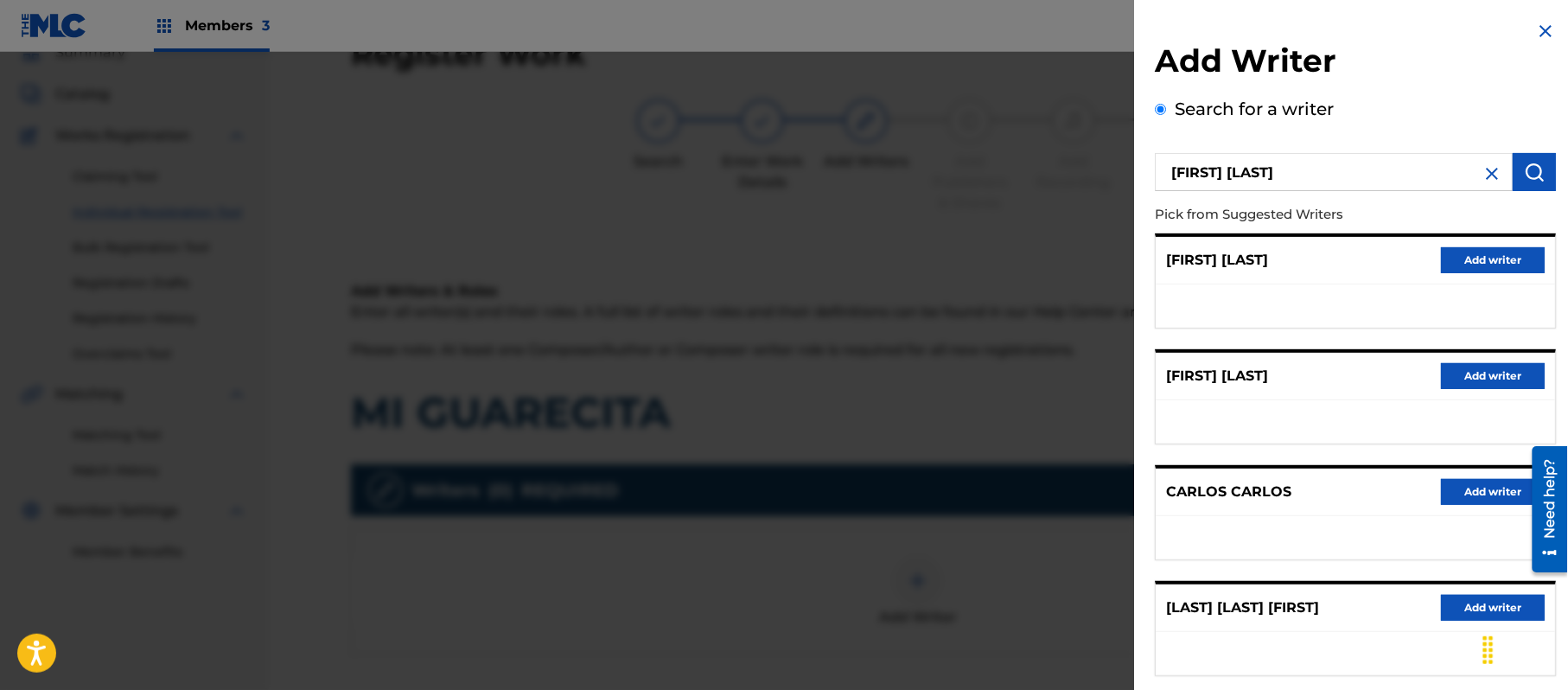 drag, startPoint x: 1461, startPoint y: 368, endPoint x: 1323, endPoint y: 375, distance: 138.17742 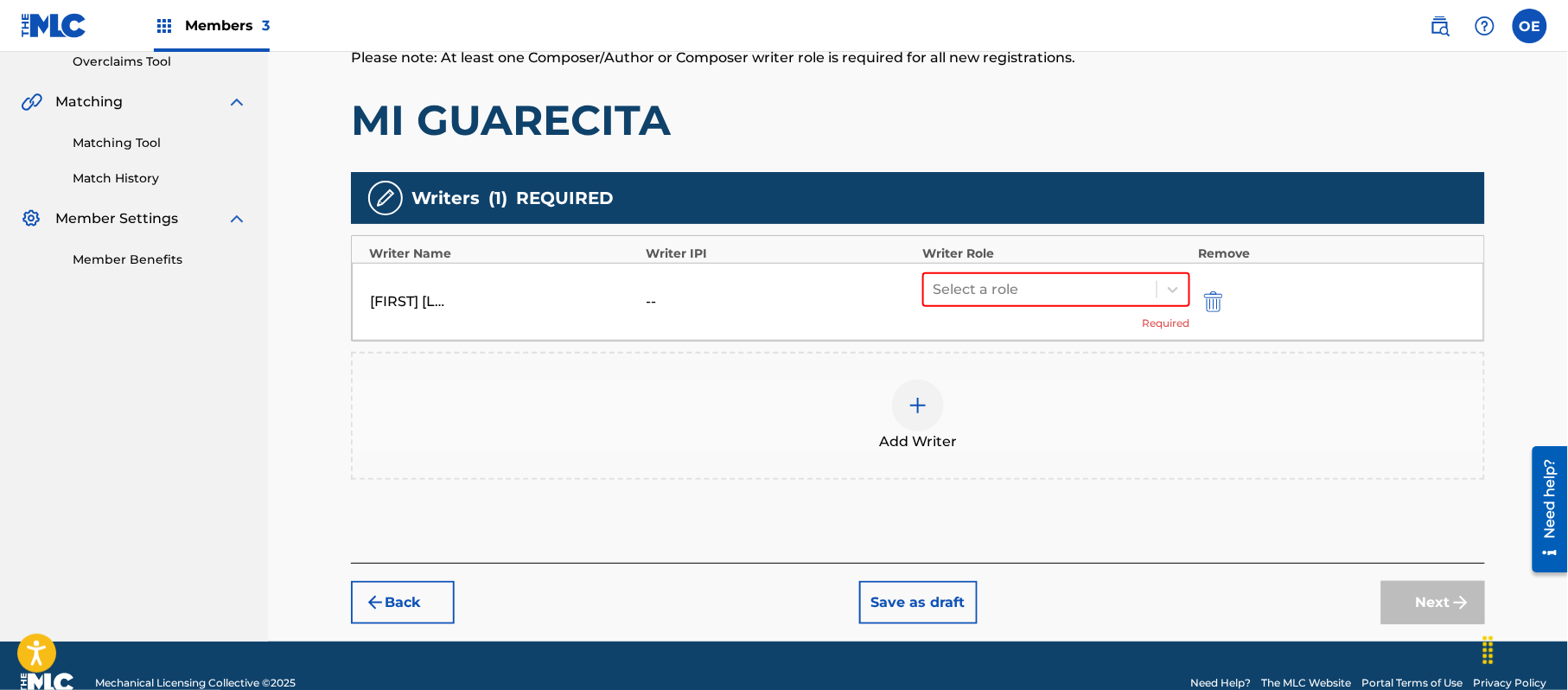 scroll, scrollTop: 403, scrollLeft: 0, axis: vertical 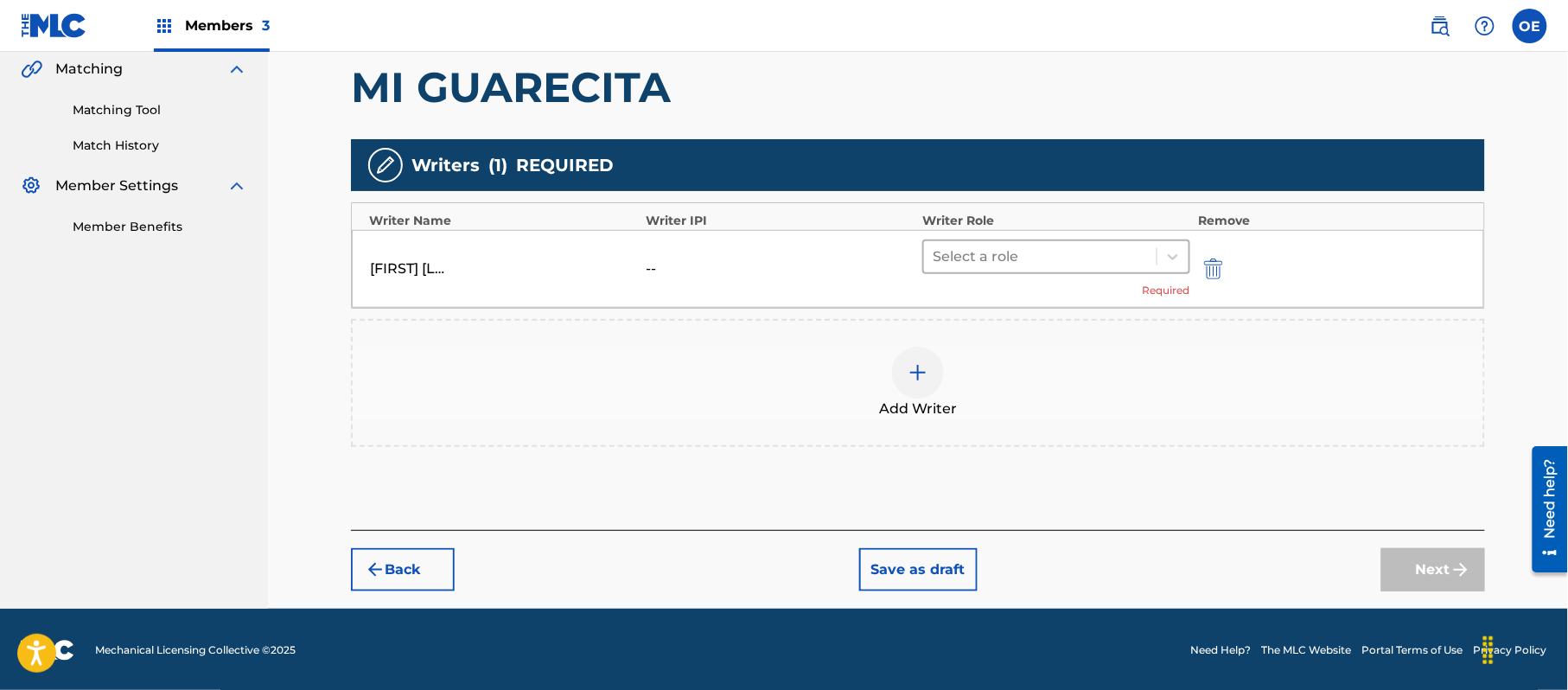 click at bounding box center [1040, 257] 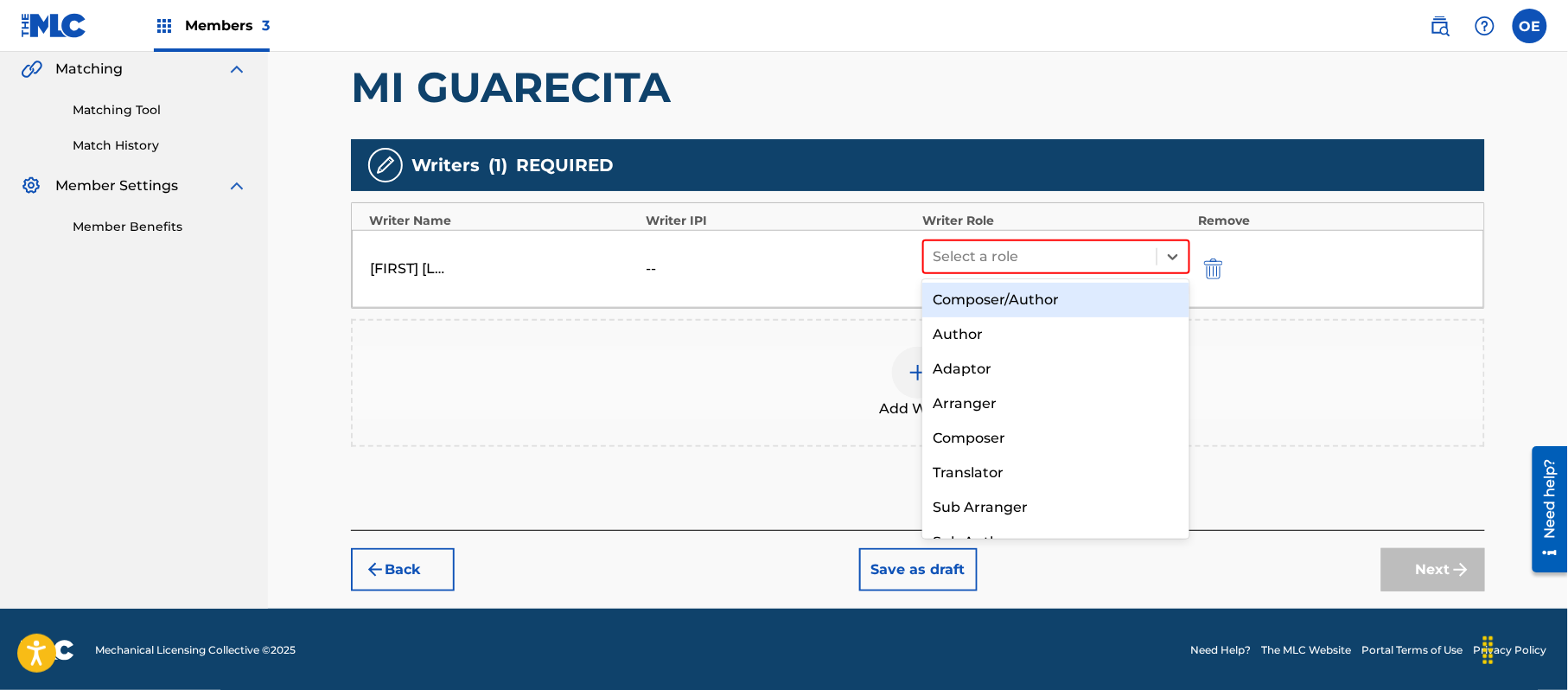 click on "Composer/Author" at bounding box center [1055, 300] 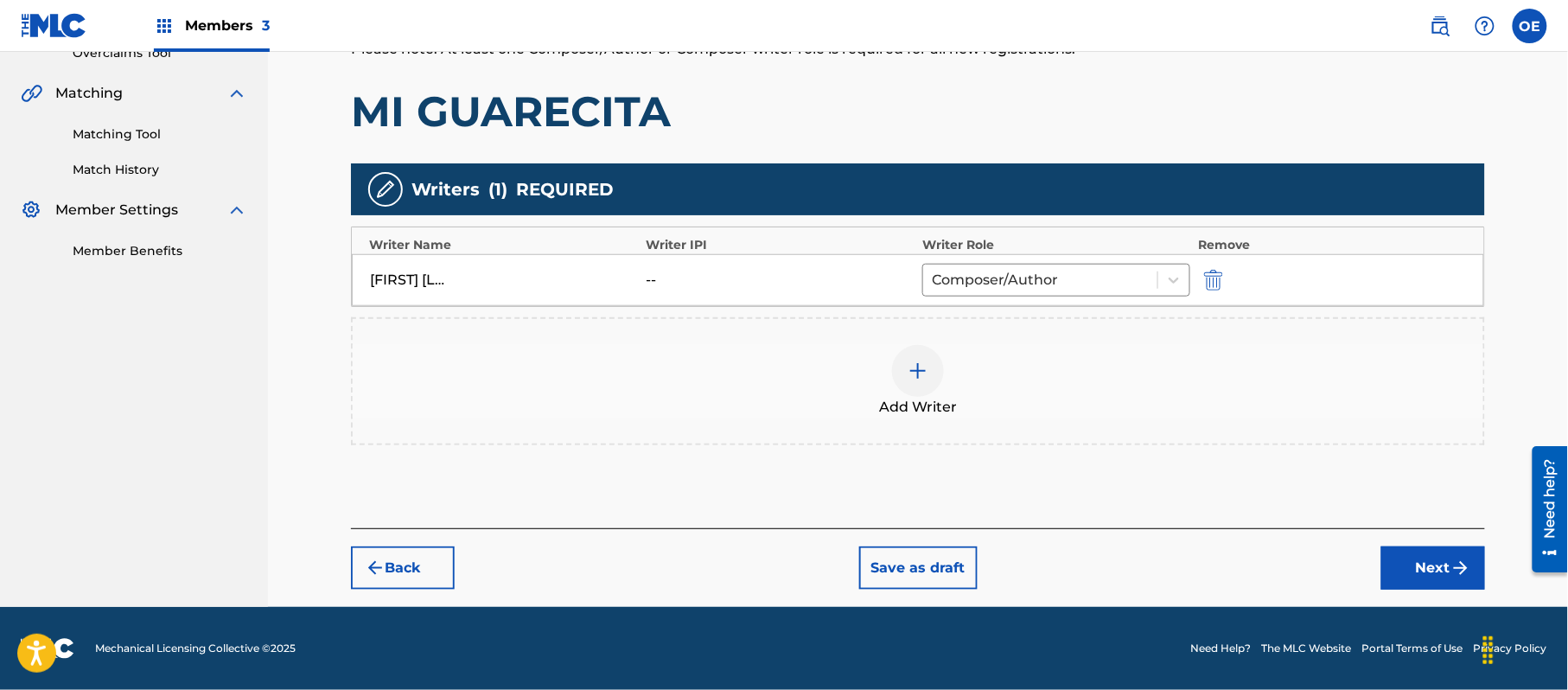 click on "Next" at bounding box center (1433, 568) 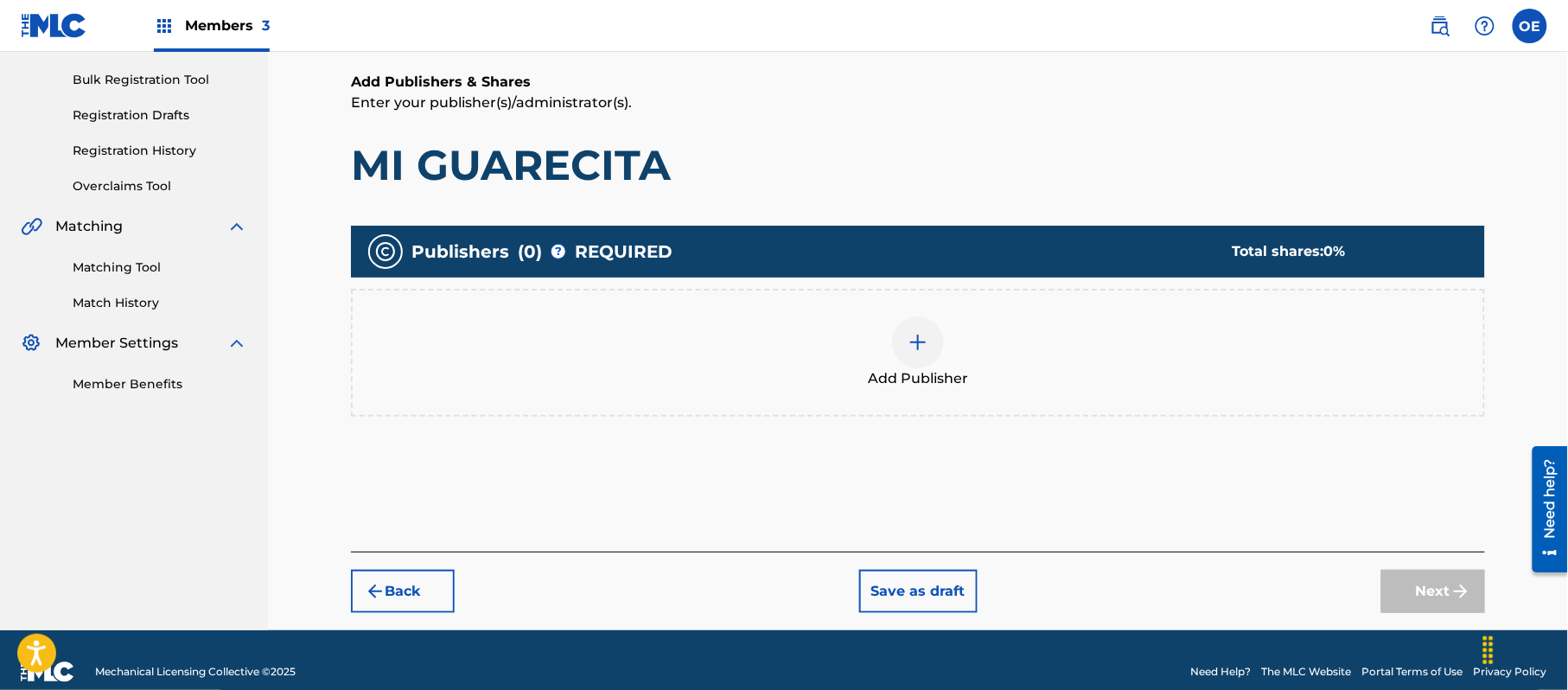 scroll, scrollTop: 78, scrollLeft: 0, axis: vertical 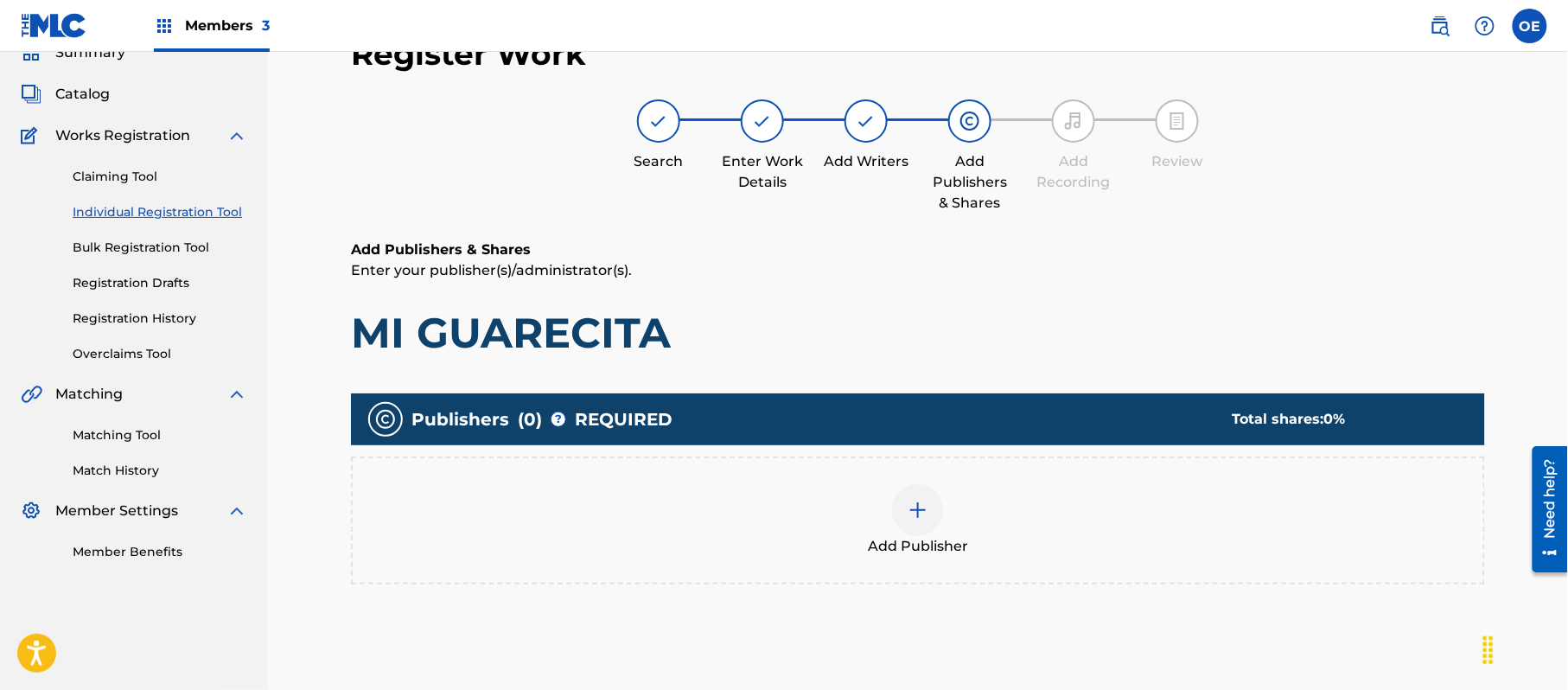 click at bounding box center (918, 510) 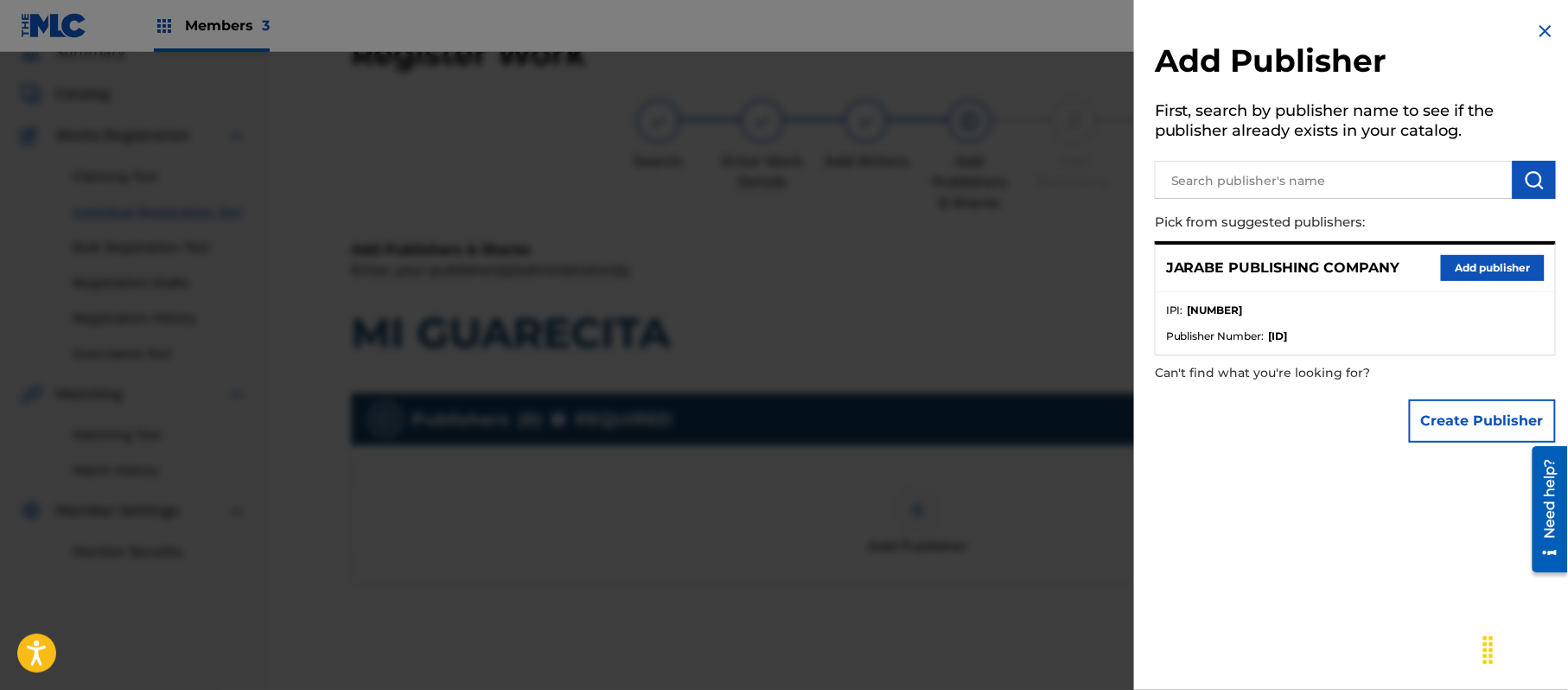 click on "Add publisher" at bounding box center [1493, 268] 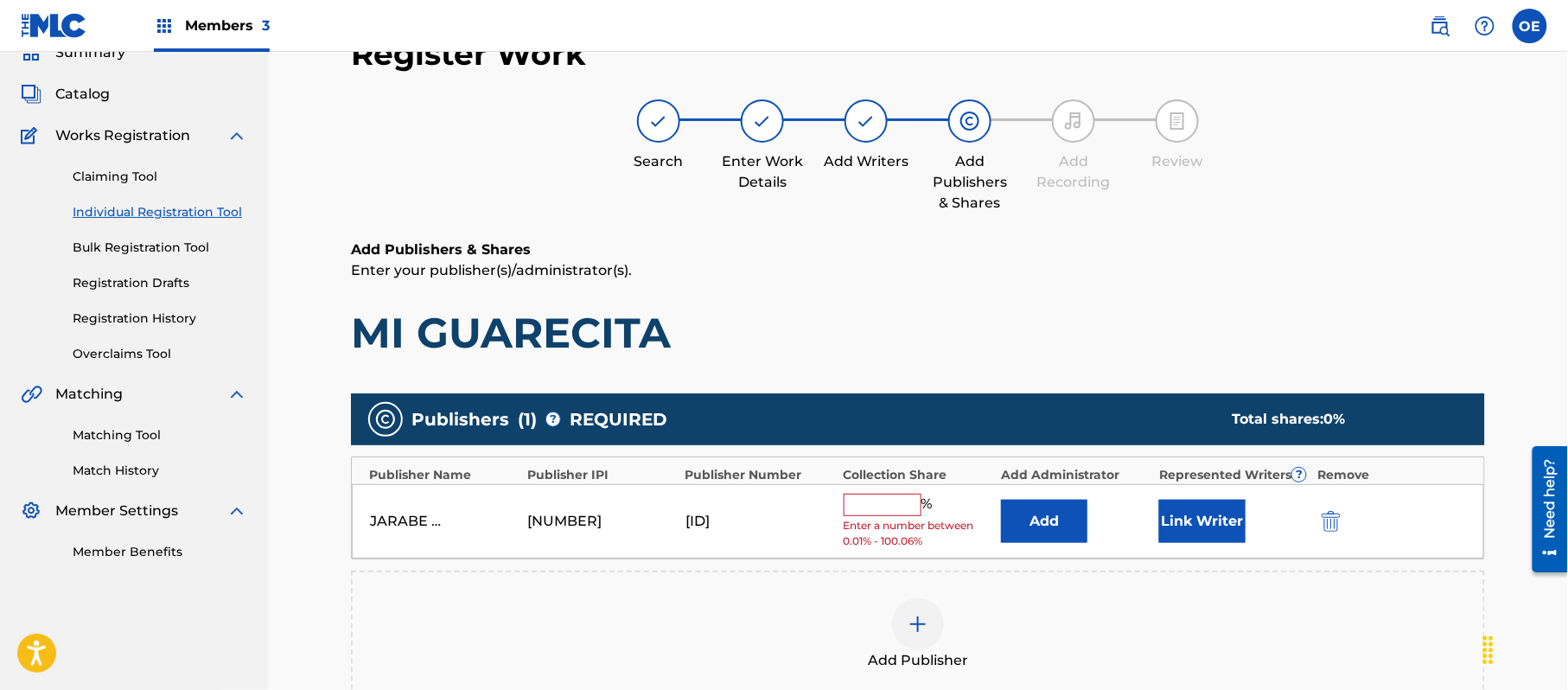 click at bounding box center [883, 505] 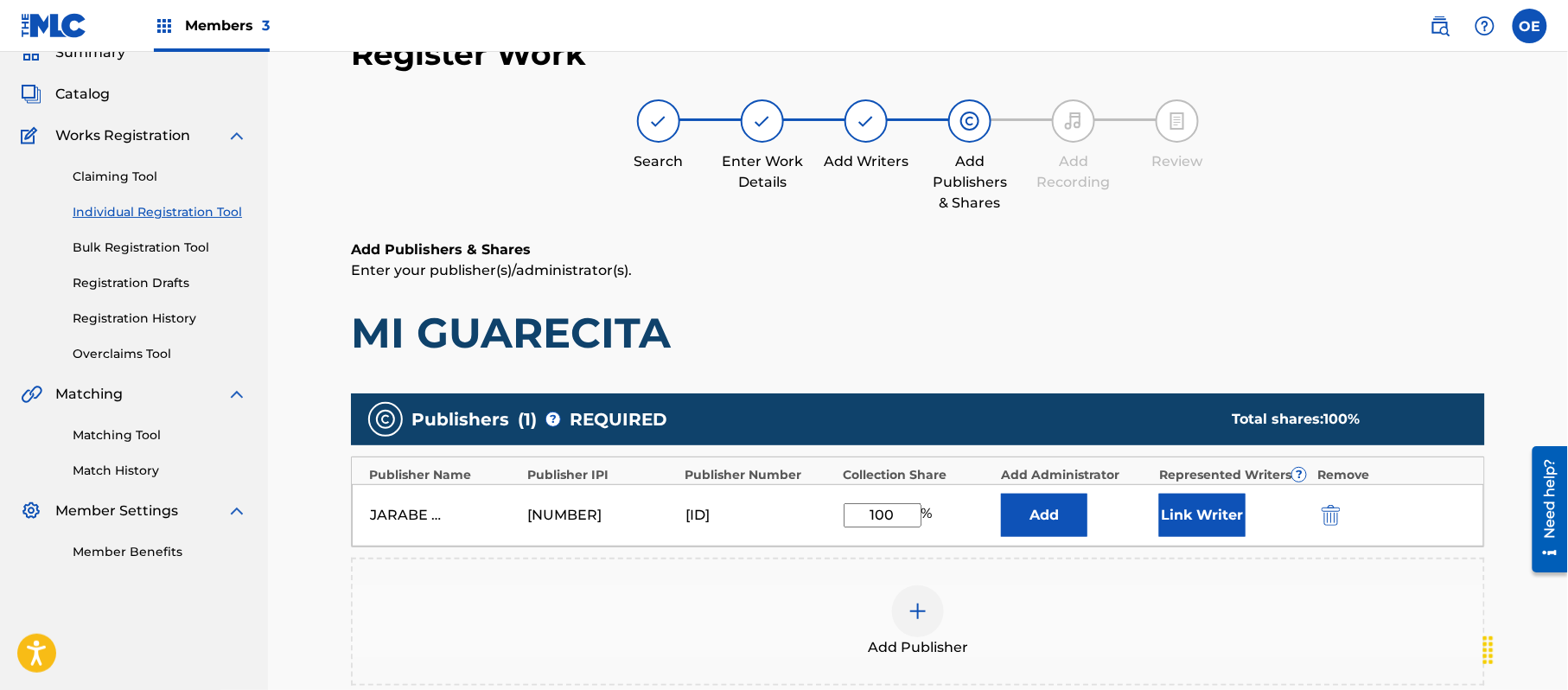 click on "Link Writer" at bounding box center (1202, 515) 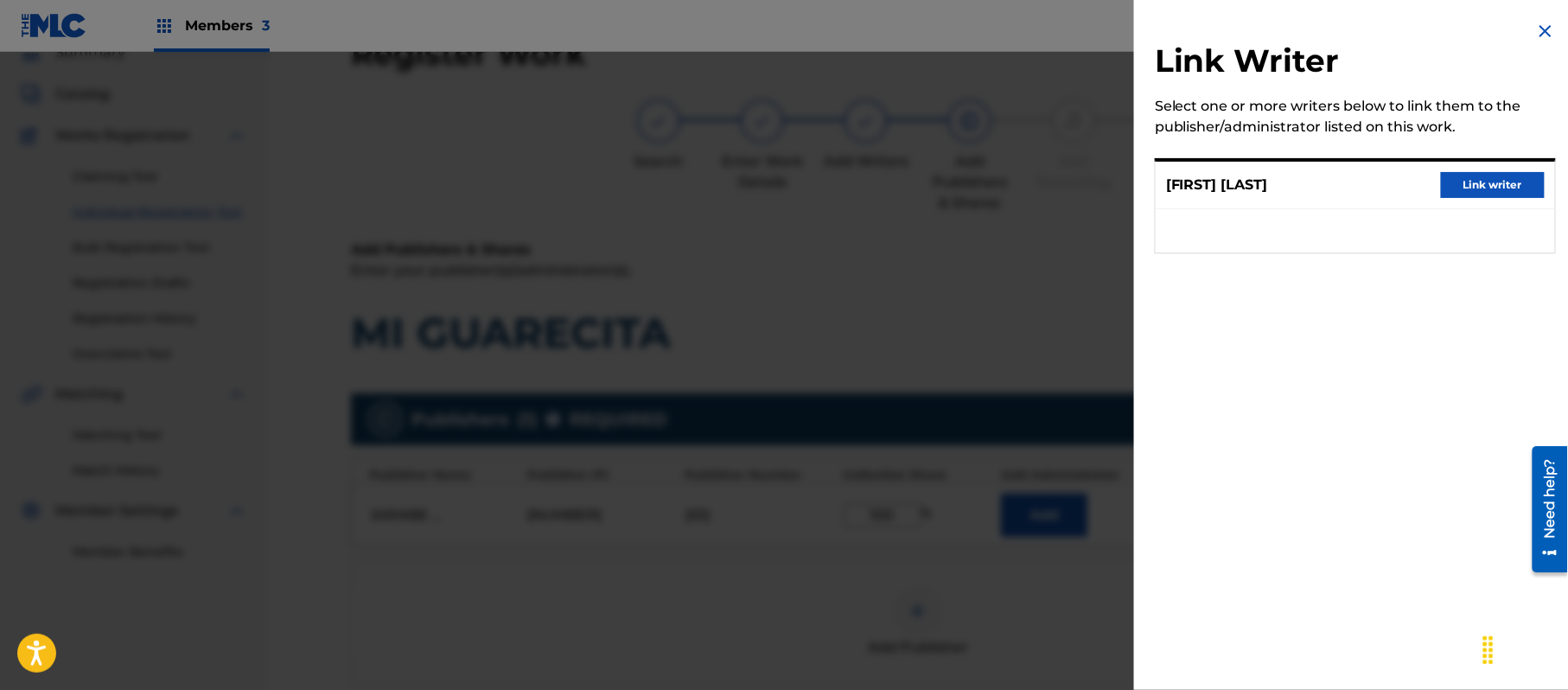click on "Link writer" at bounding box center [1493, 185] 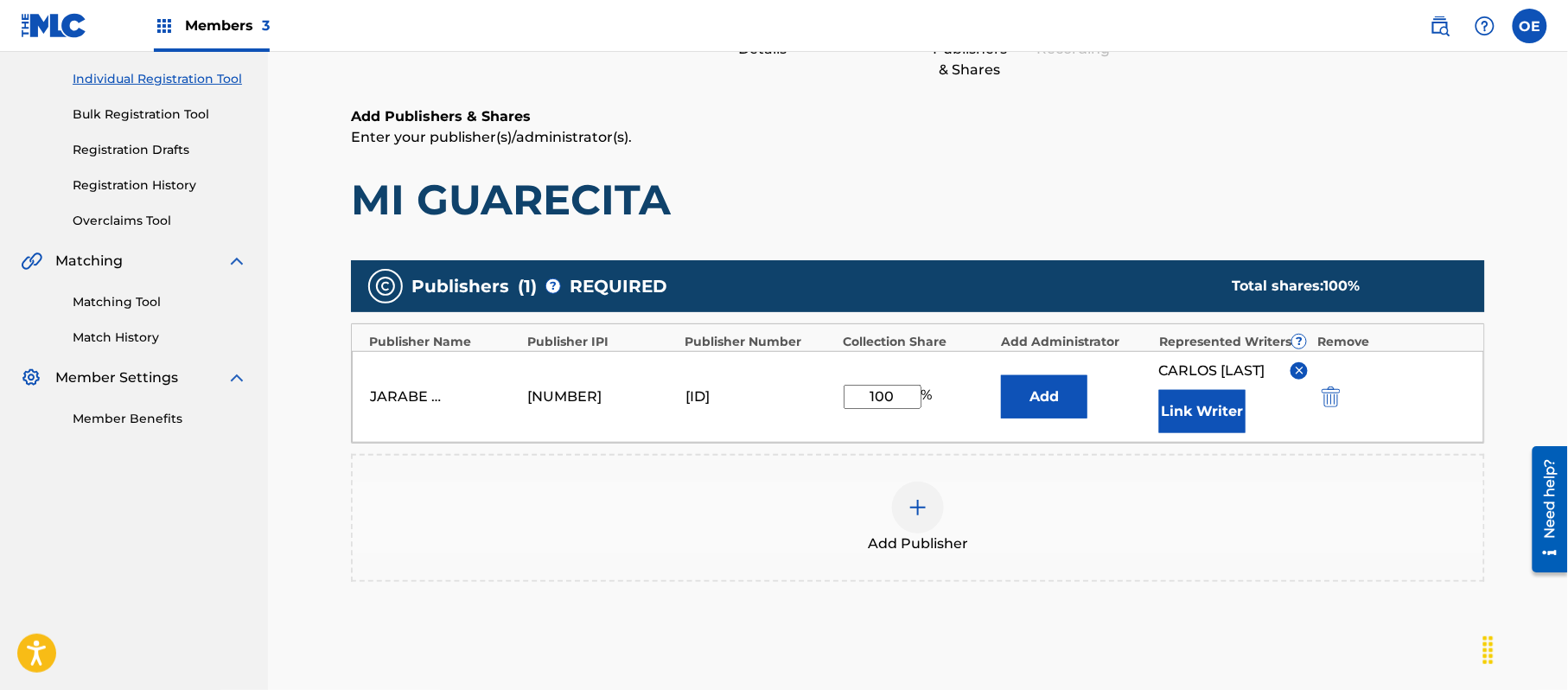 scroll, scrollTop: 399, scrollLeft: 0, axis: vertical 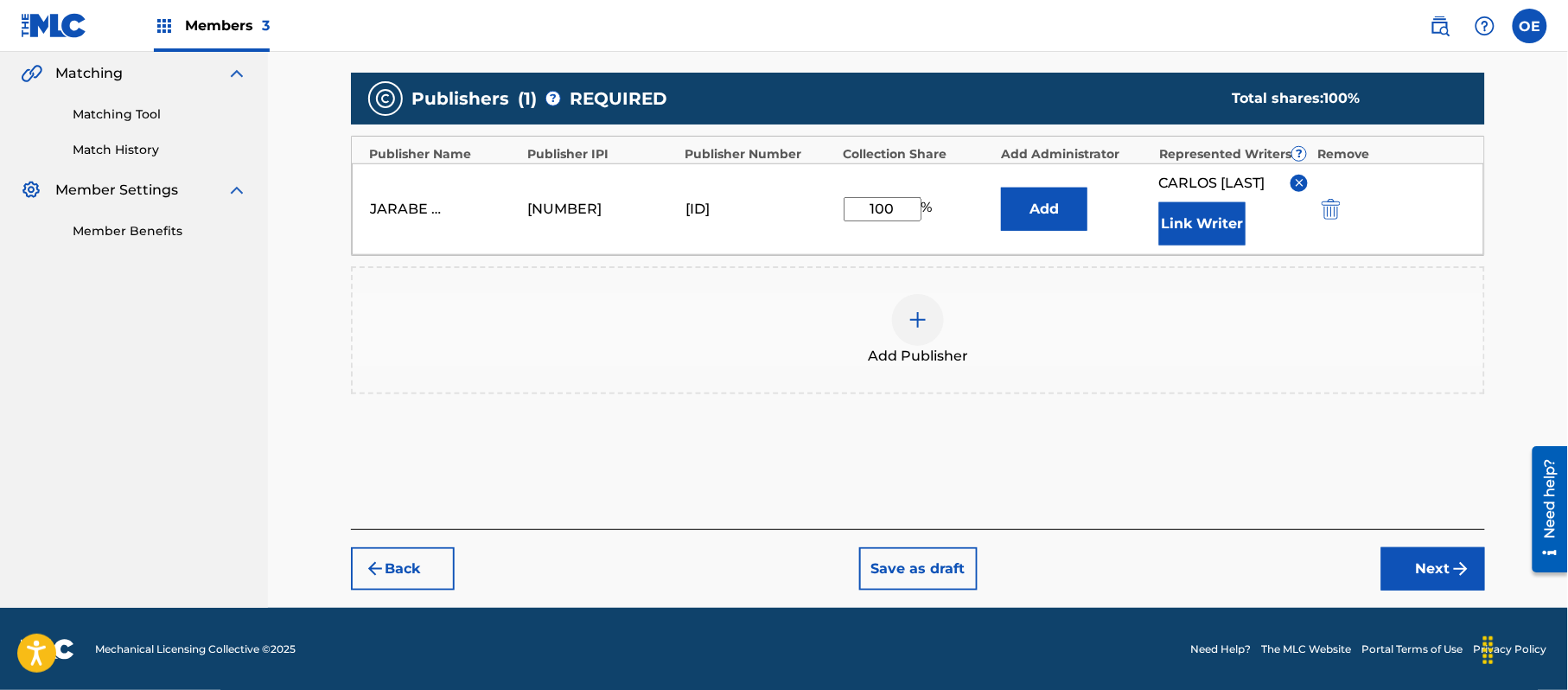 click on "Next" at bounding box center [1433, 569] 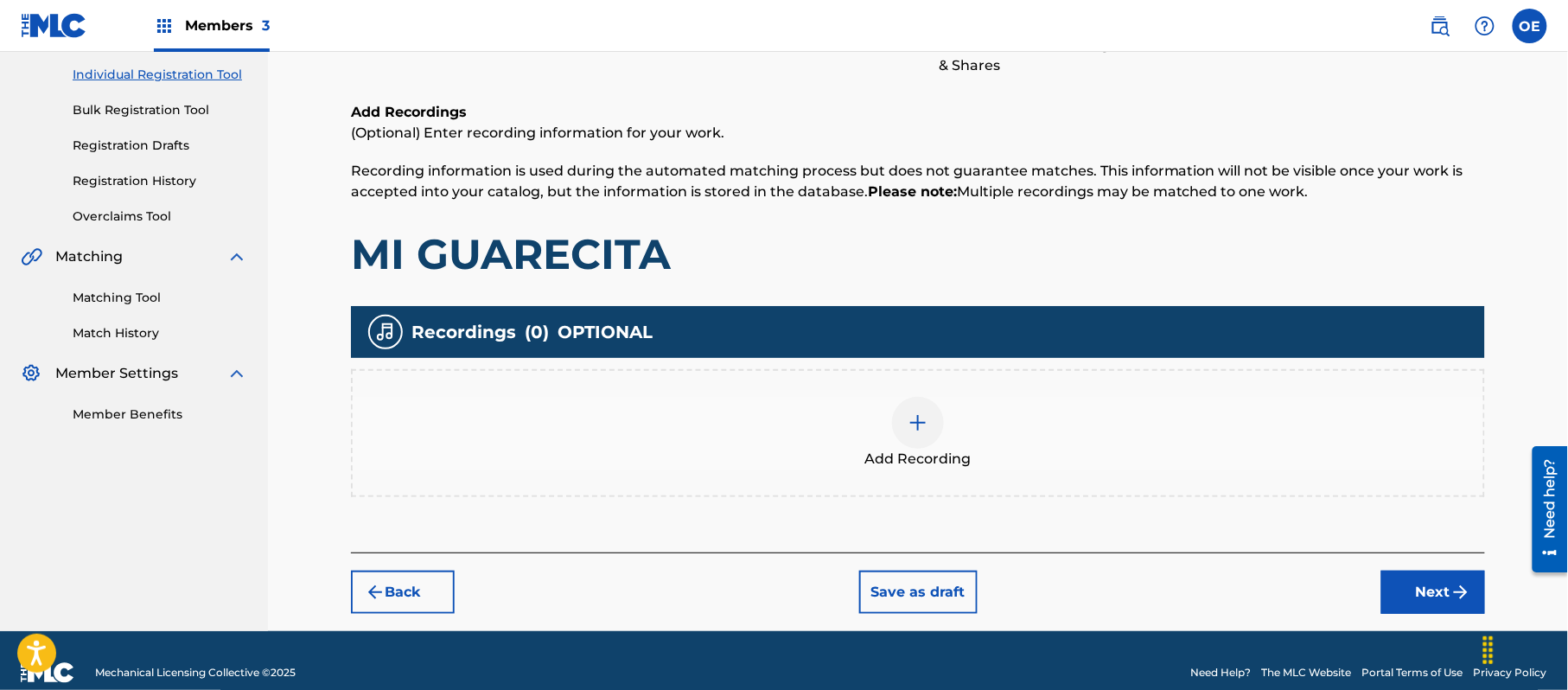 scroll, scrollTop: 78, scrollLeft: 0, axis: vertical 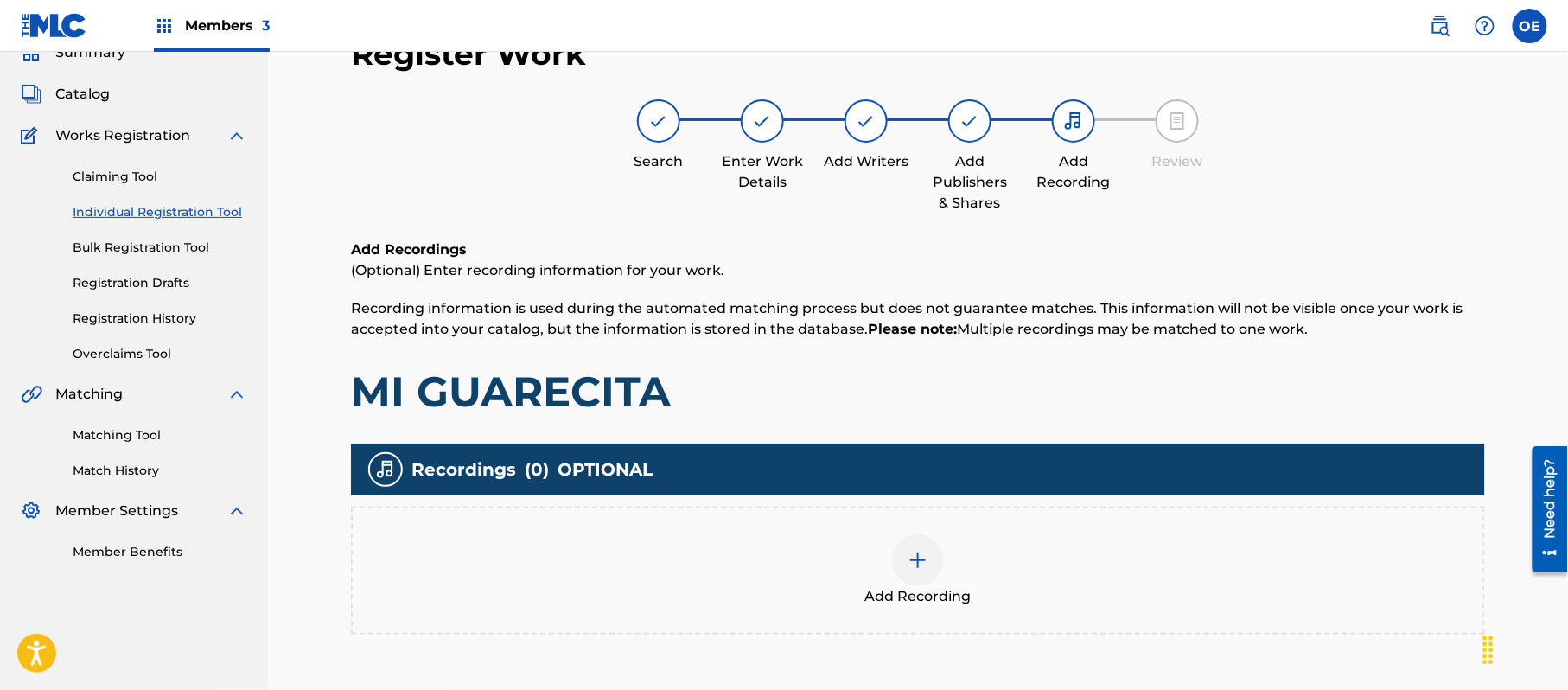 click on "Add Recording" at bounding box center (918, 571) 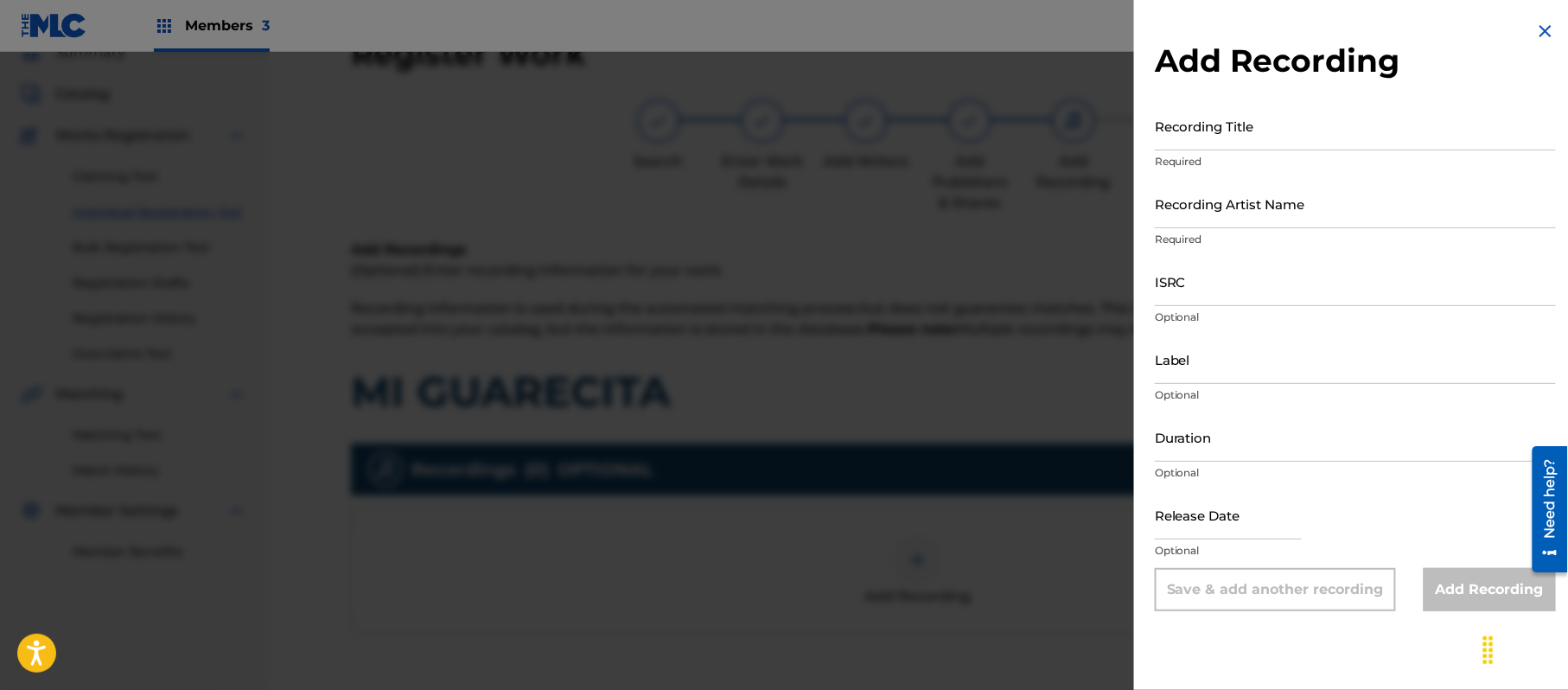 drag, startPoint x: 1547, startPoint y: 36, endPoint x: 1366, endPoint y: 295, distance: 315.9778 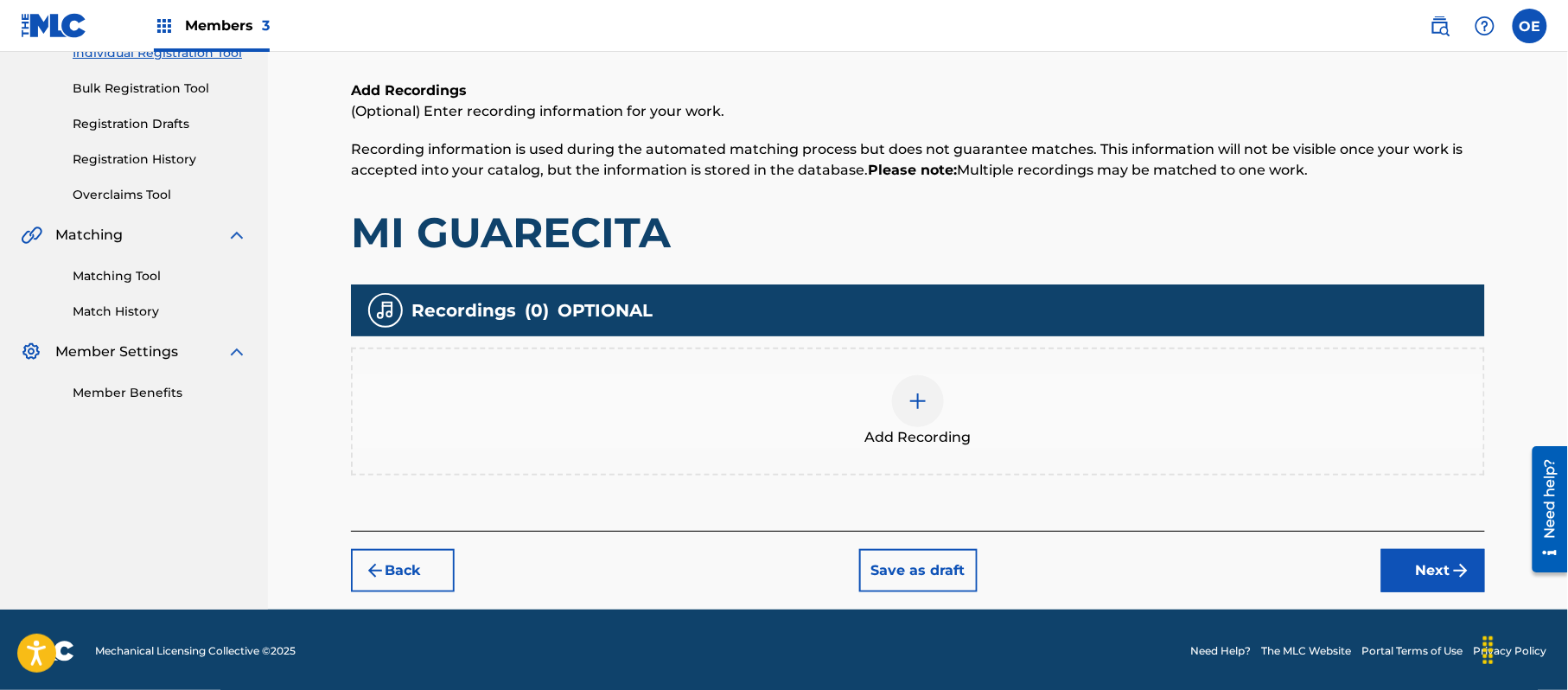 click on "Next" at bounding box center (1433, 571) 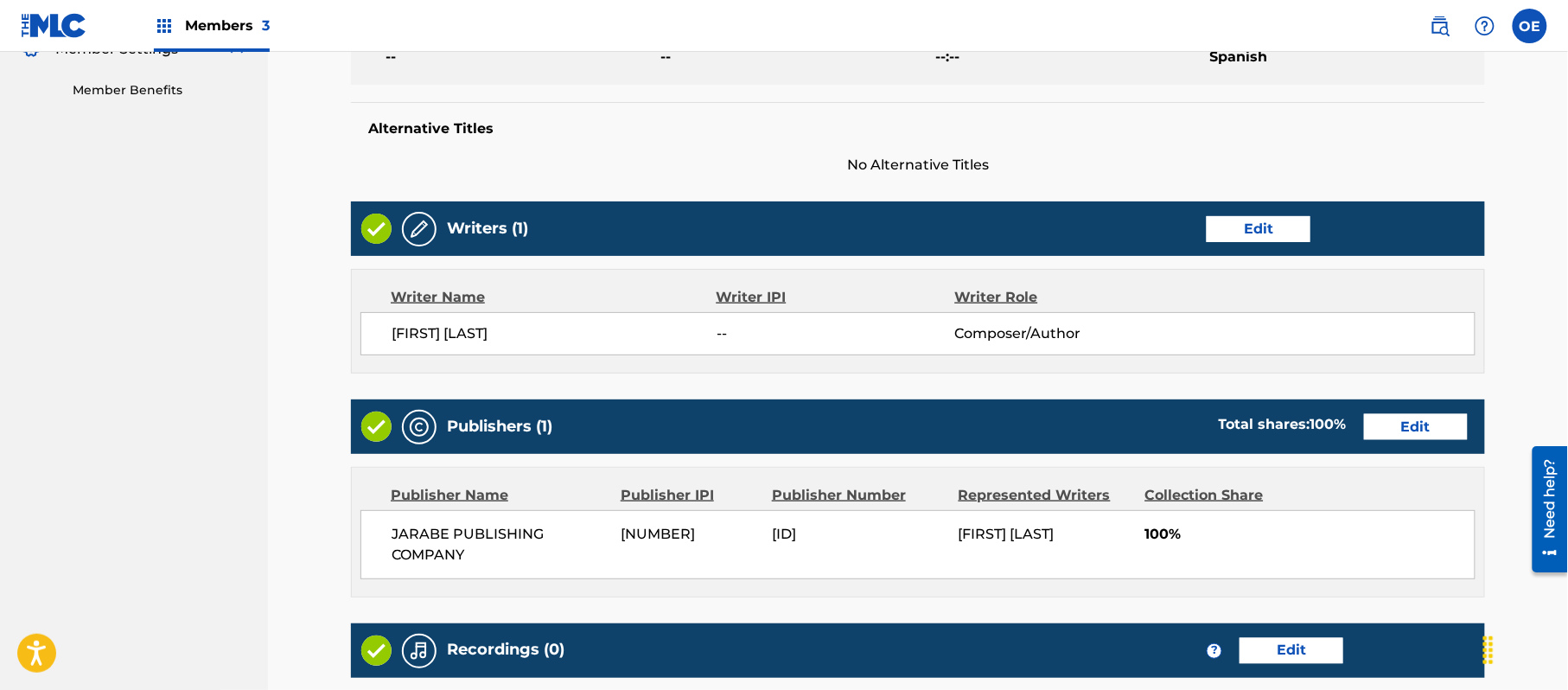 scroll, scrollTop: 772, scrollLeft: 0, axis: vertical 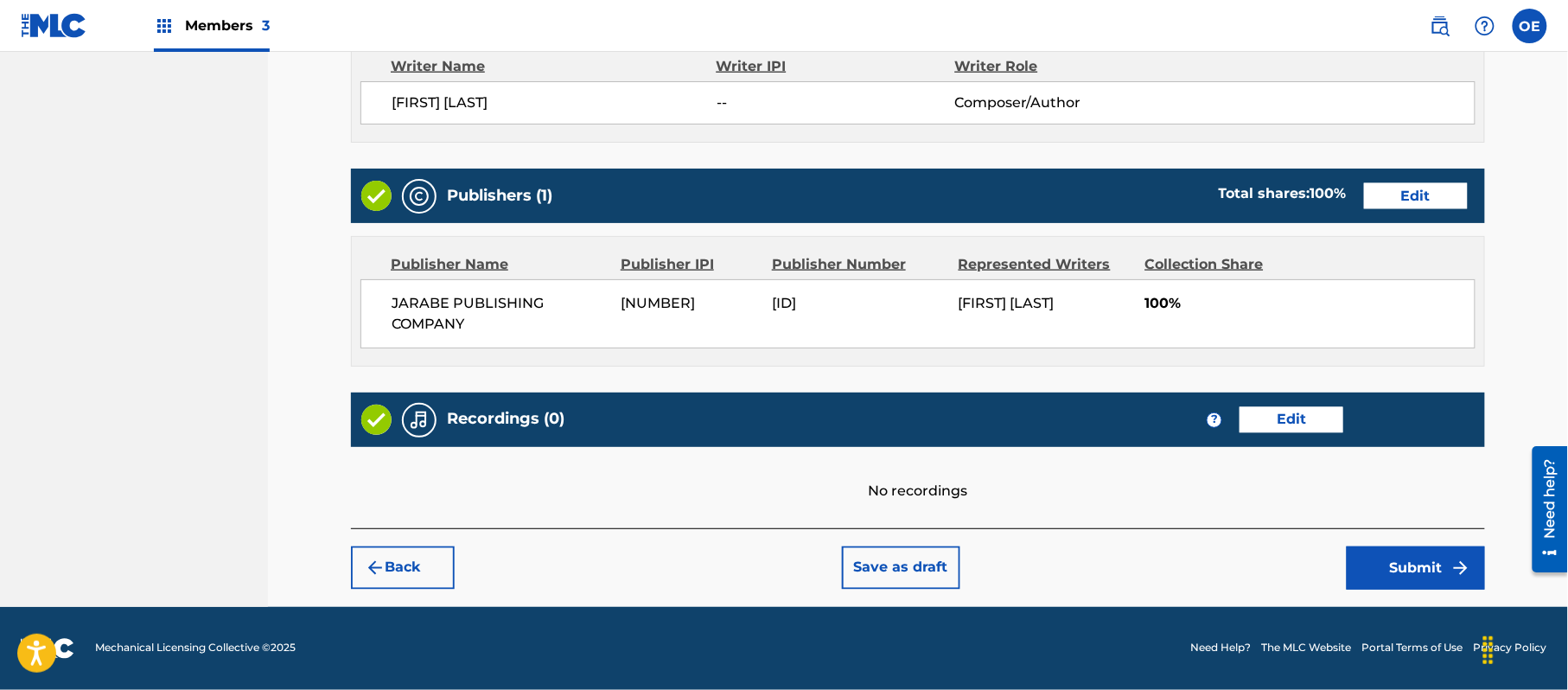click on "Submit" at bounding box center [1416, 568] 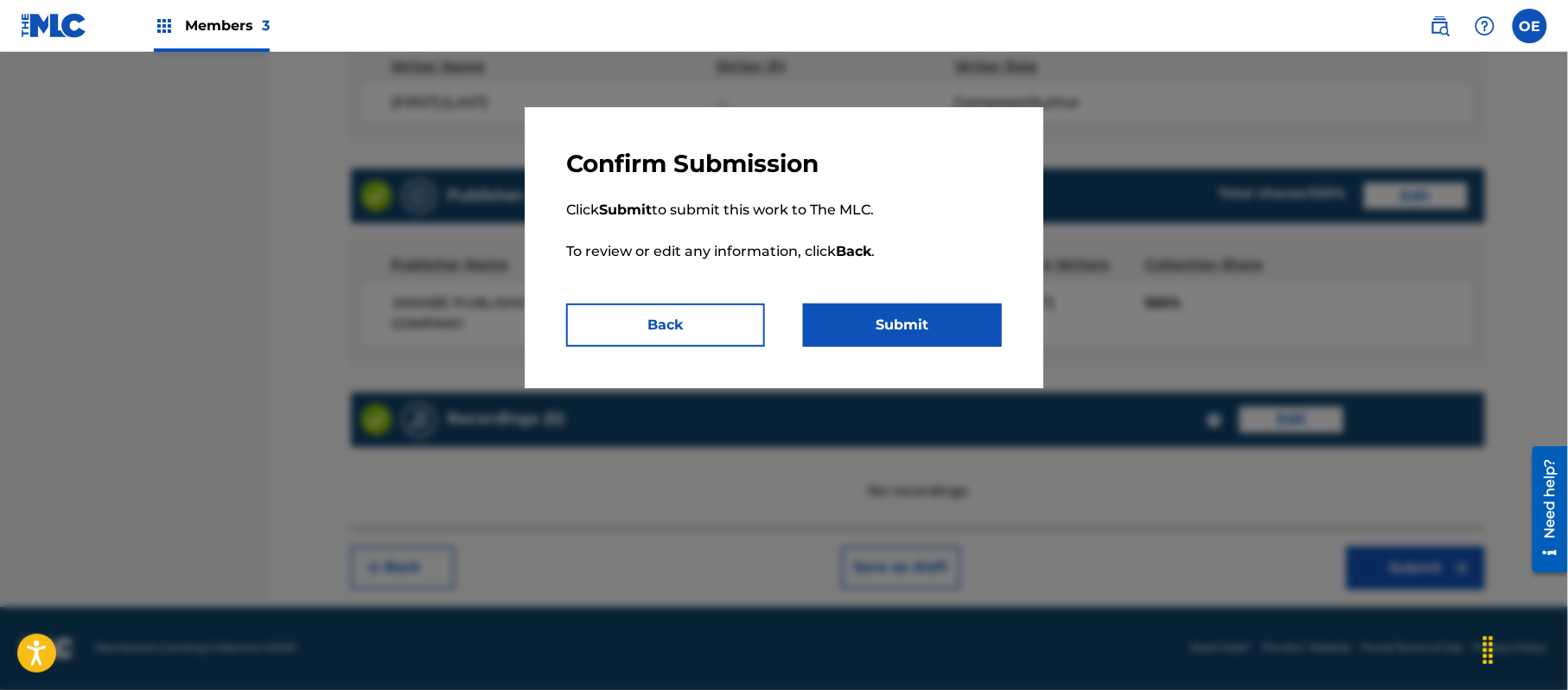 click on "Submit" at bounding box center (902, 325) 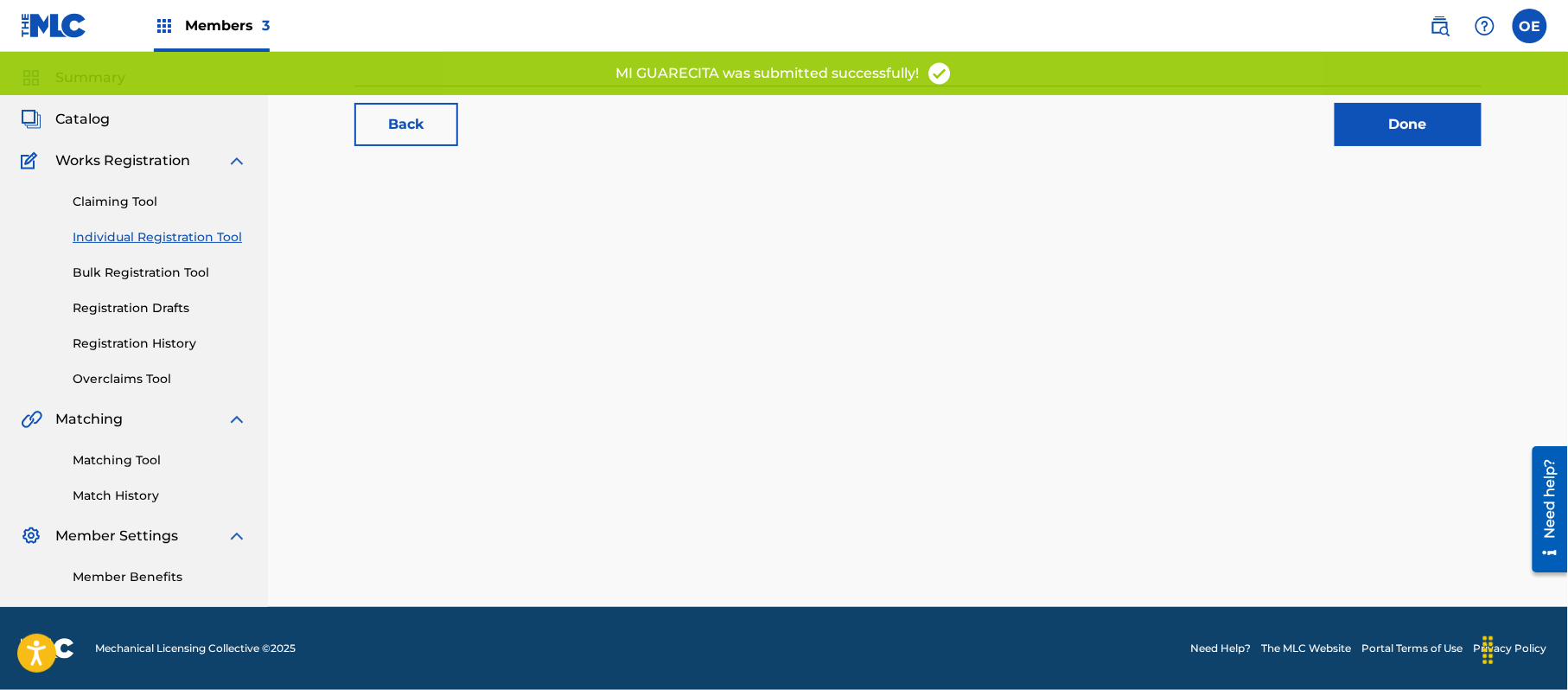 scroll, scrollTop: 0, scrollLeft: 0, axis: both 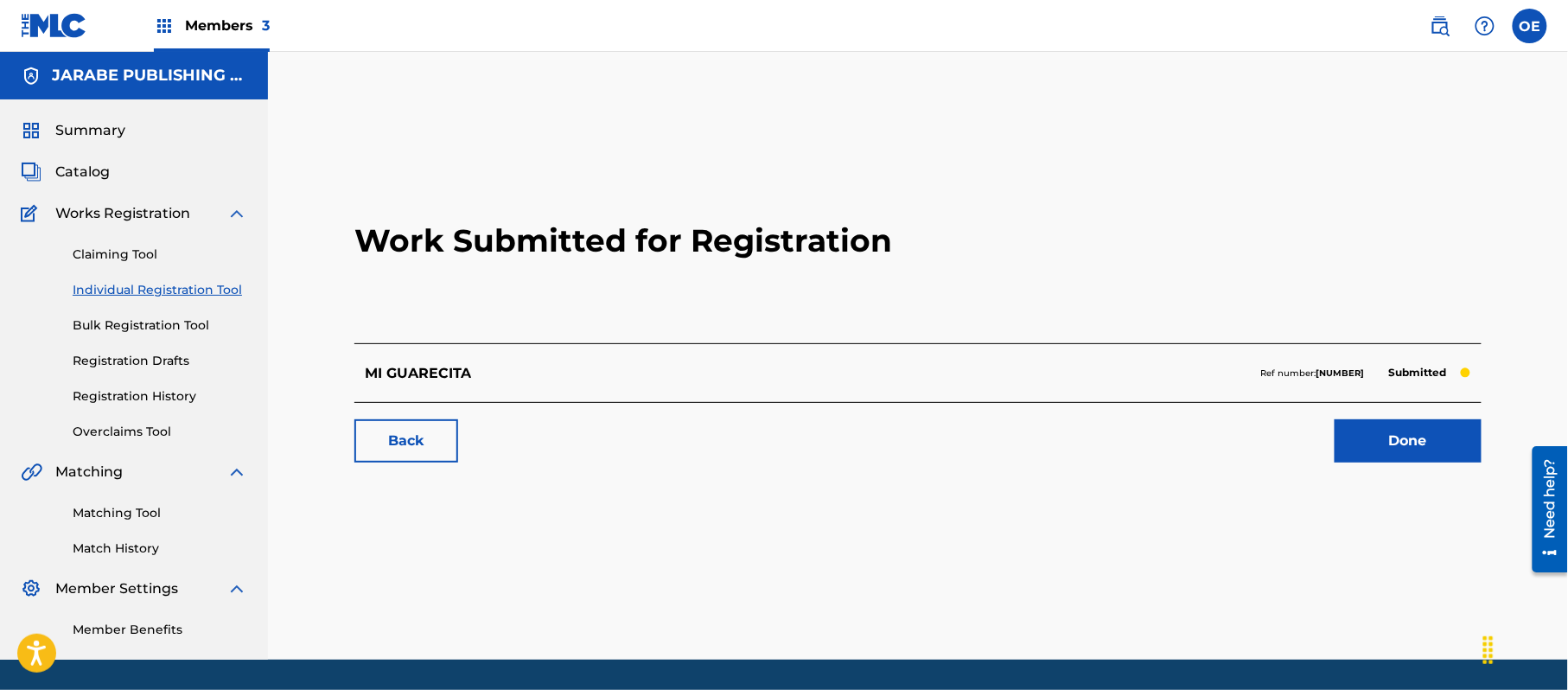 click on "Individual Registration Tool" at bounding box center (160, 290) 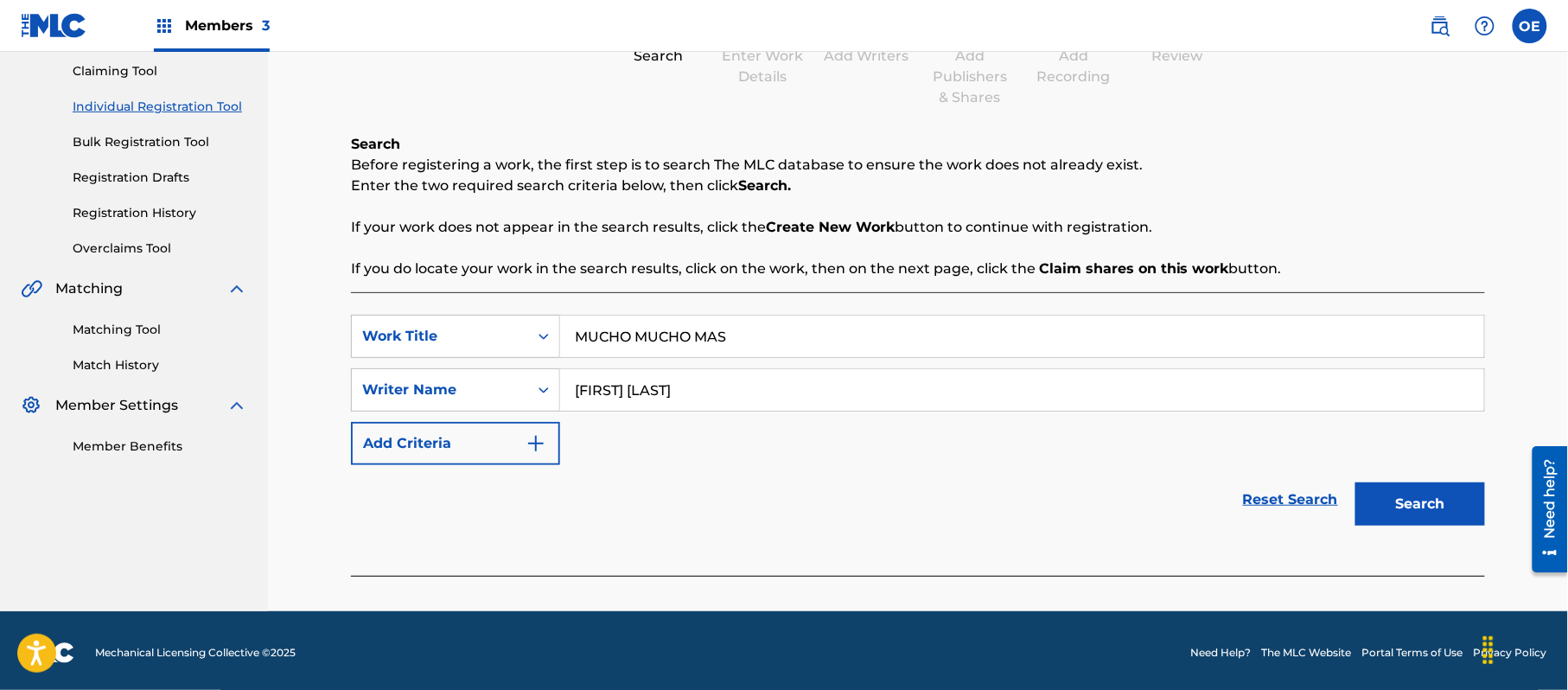 scroll, scrollTop: 188, scrollLeft: 0, axis: vertical 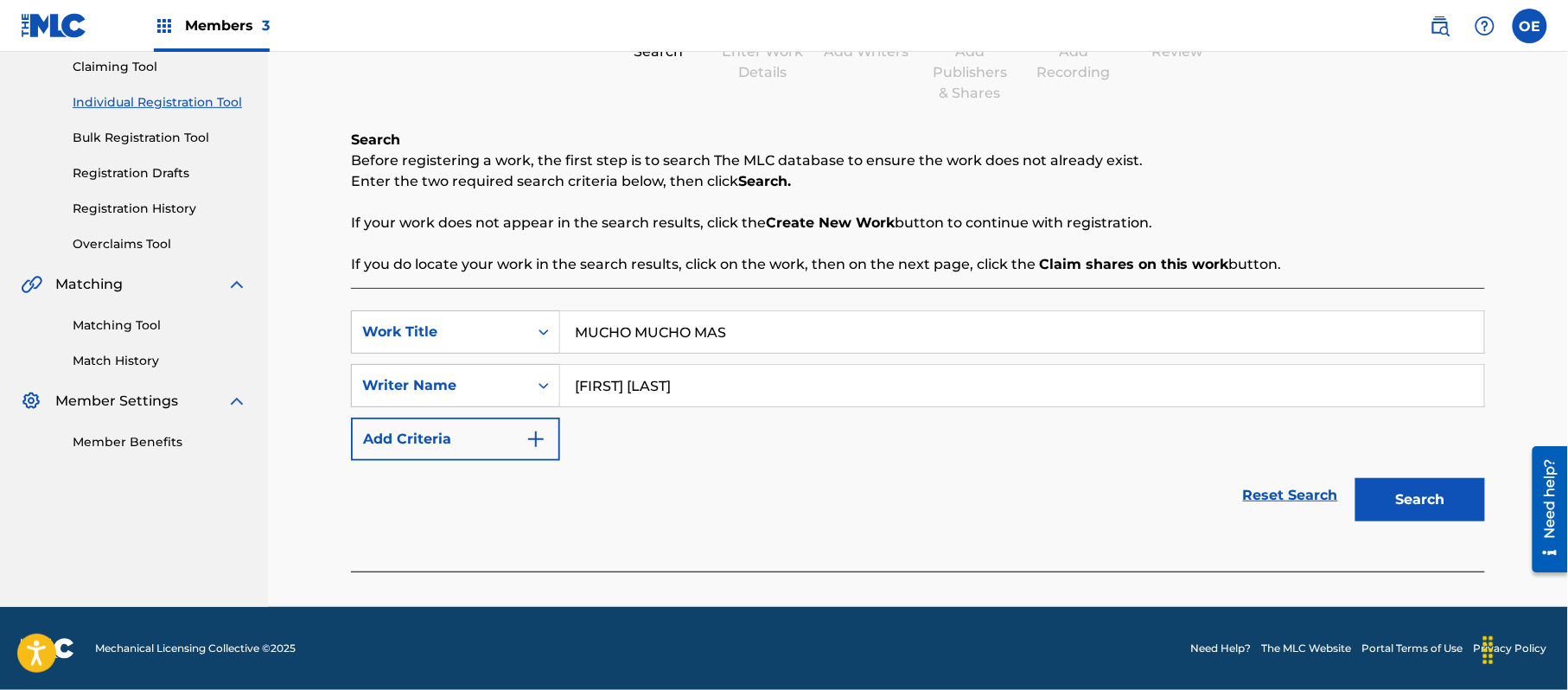 click on "Search" at bounding box center [1420, 500] 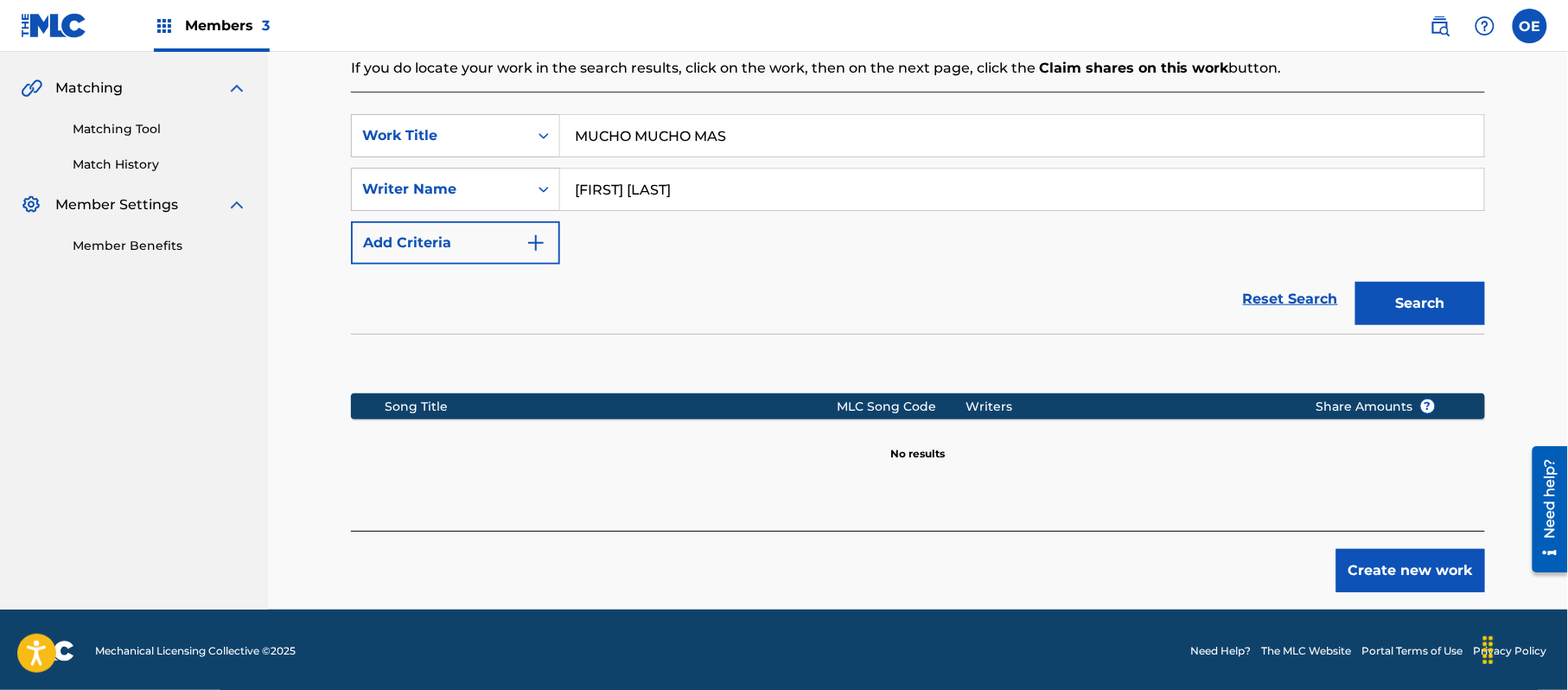 scroll, scrollTop: 387, scrollLeft: 0, axis: vertical 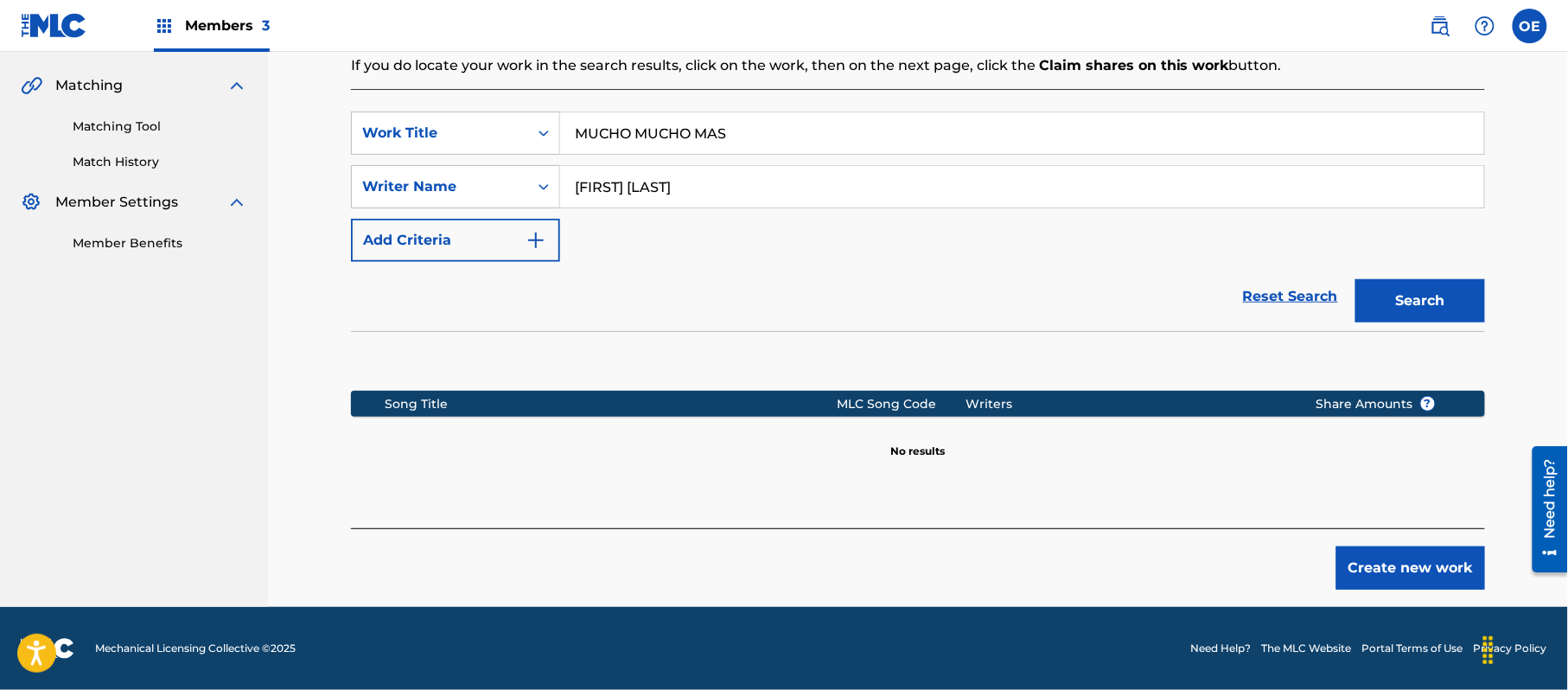 click on "Create new work" at bounding box center [1411, 568] 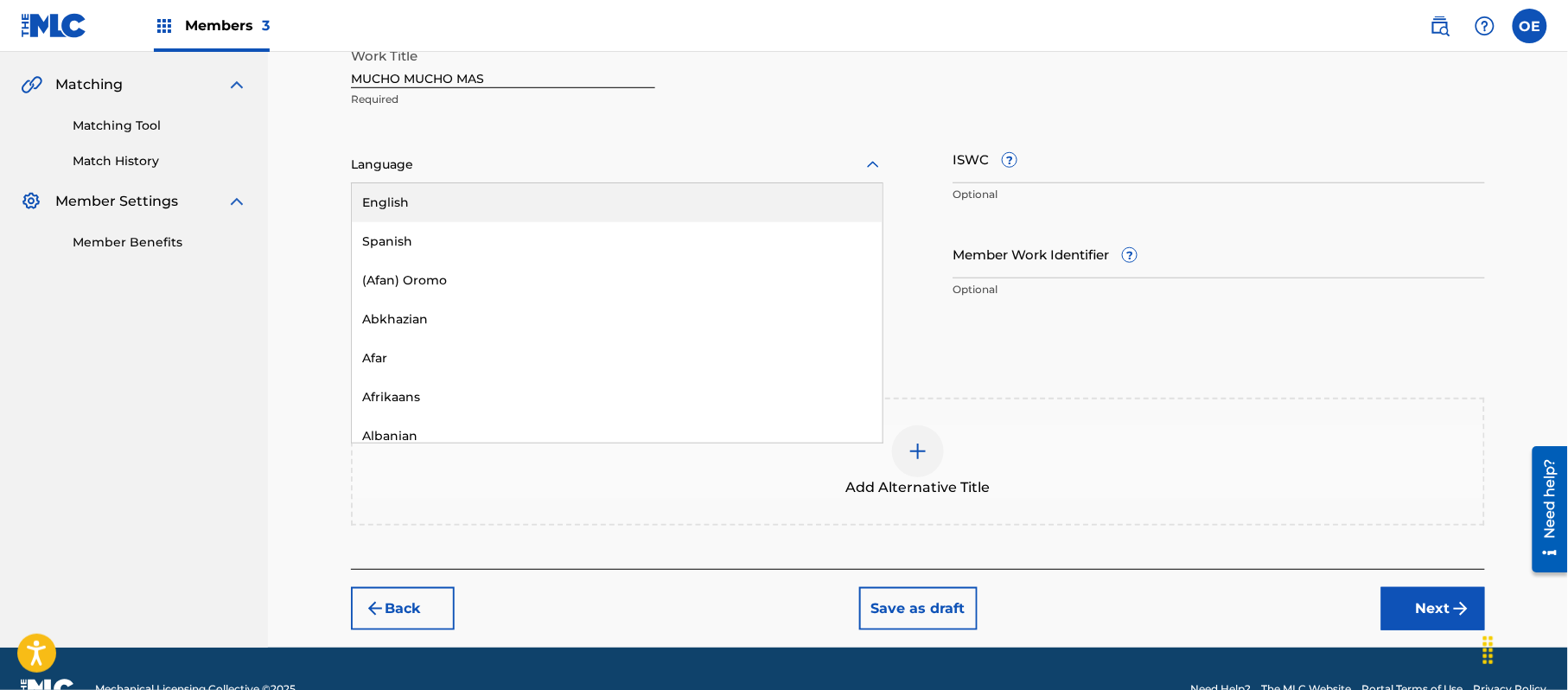 click at bounding box center [617, 164] 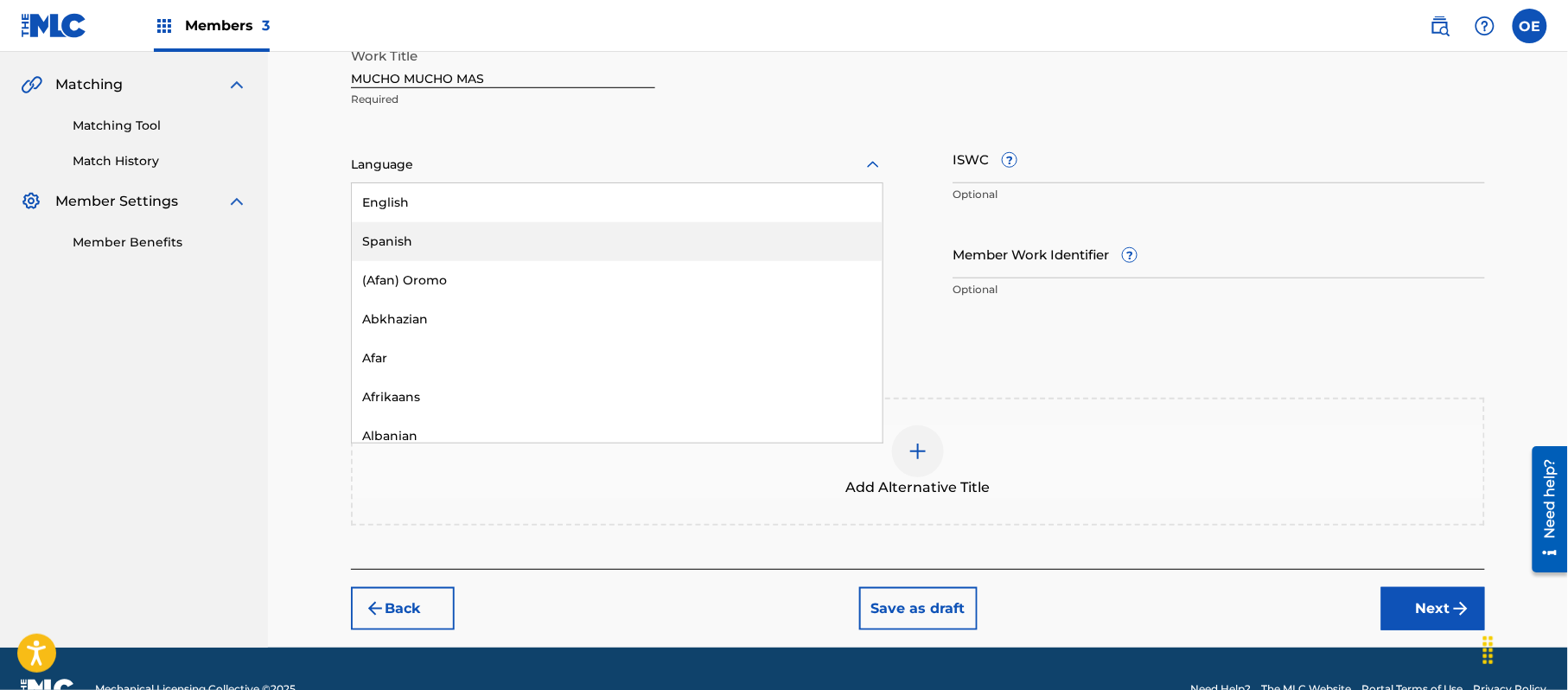 click on "Spanish" at bounding box center [617, 241] 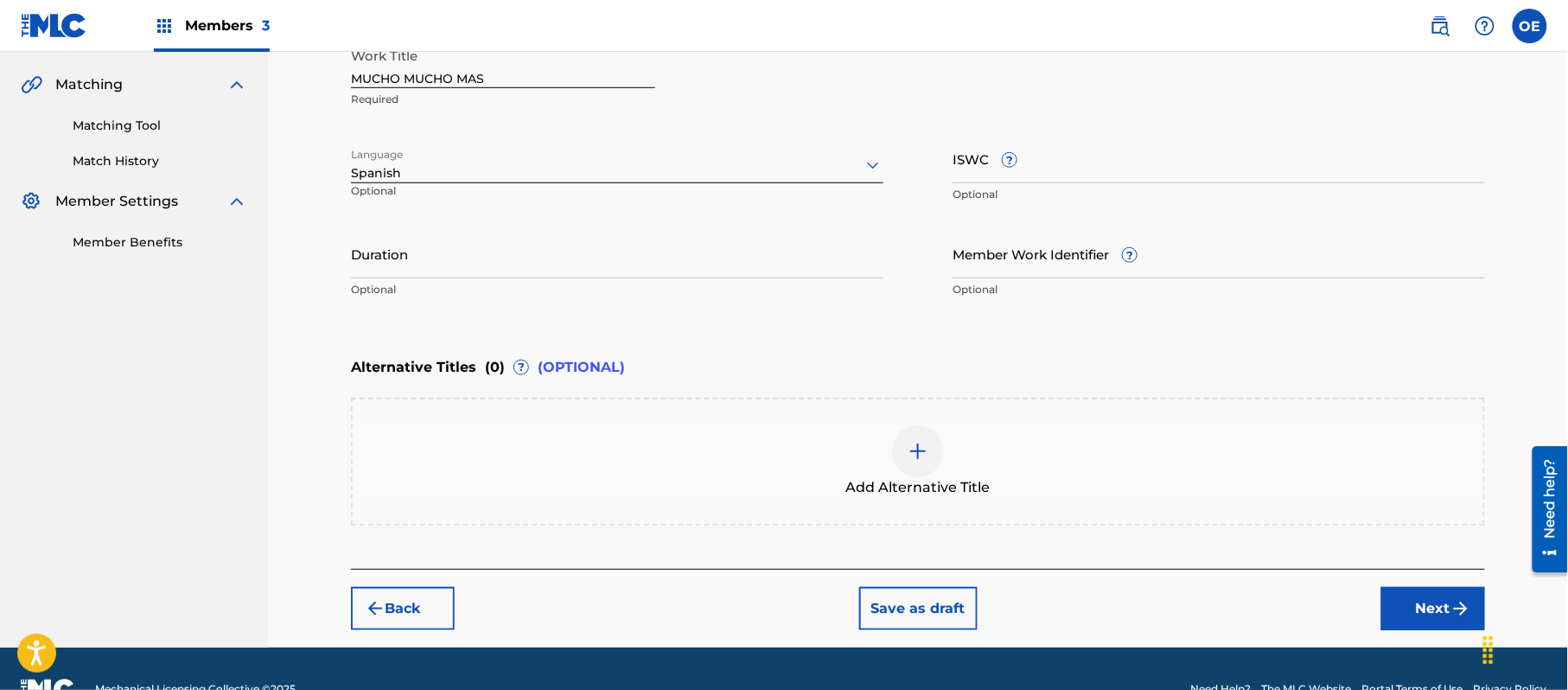 click on "Next" at bounding box center (1433, 609) 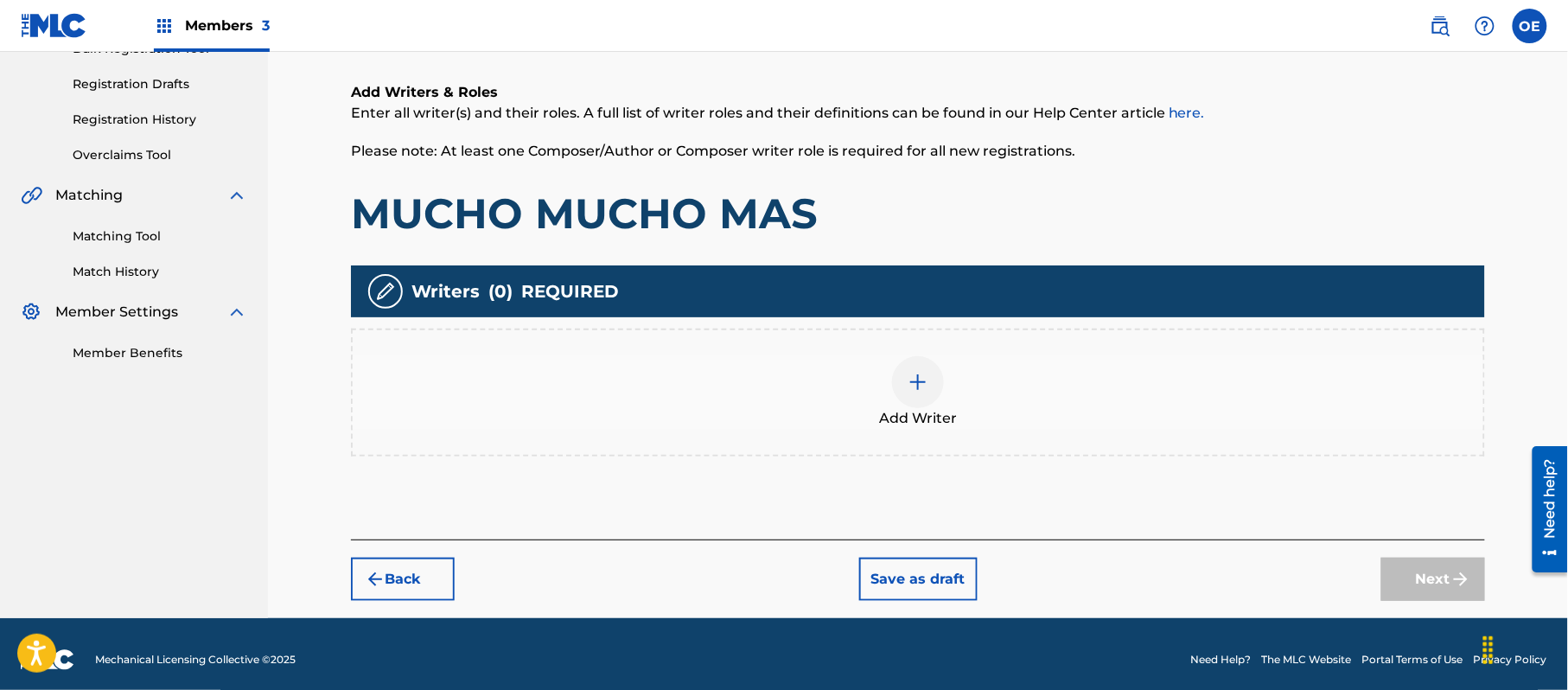 scroll, scrollTop: 78, scrollLeft: 0, axis: vertical 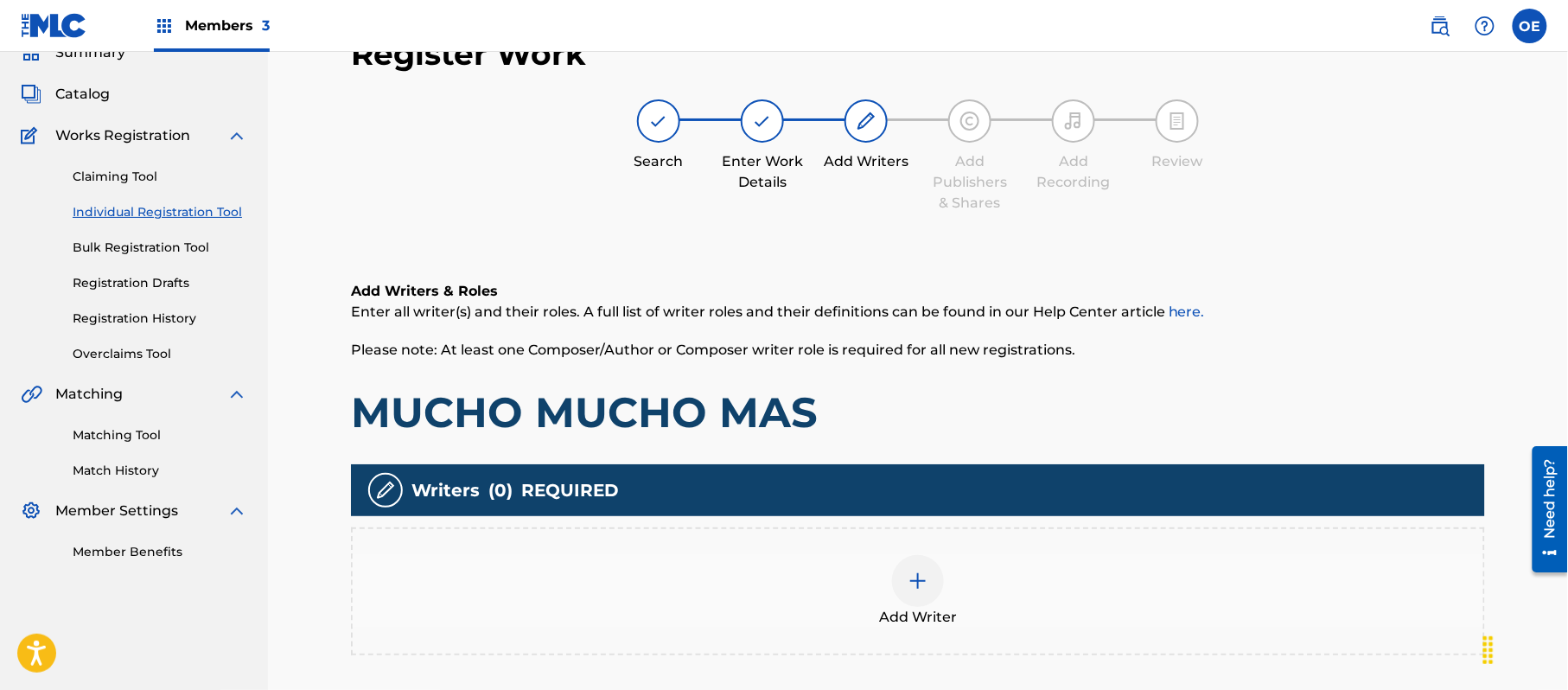 click on "Add Writer" at bounding box center (918, 591) 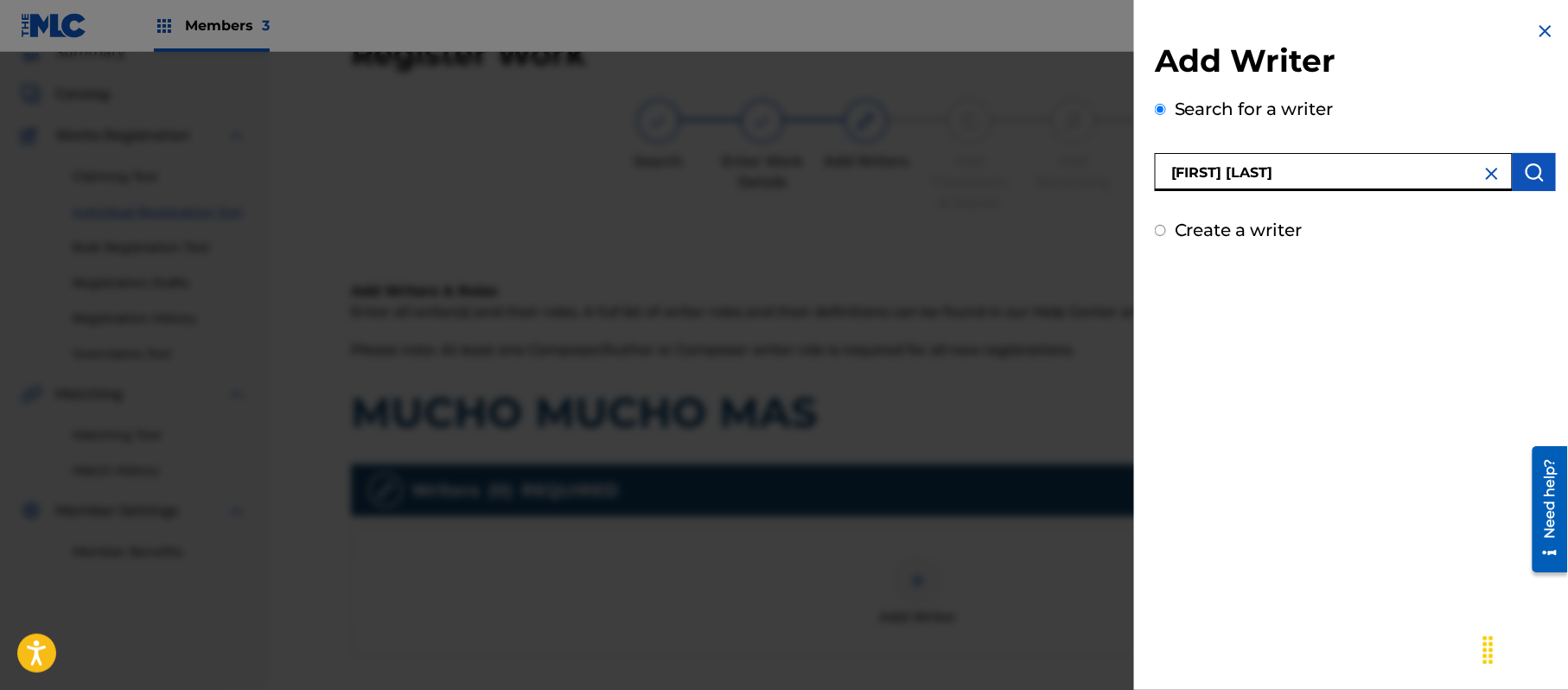 click at bounding box center [1534, 172] 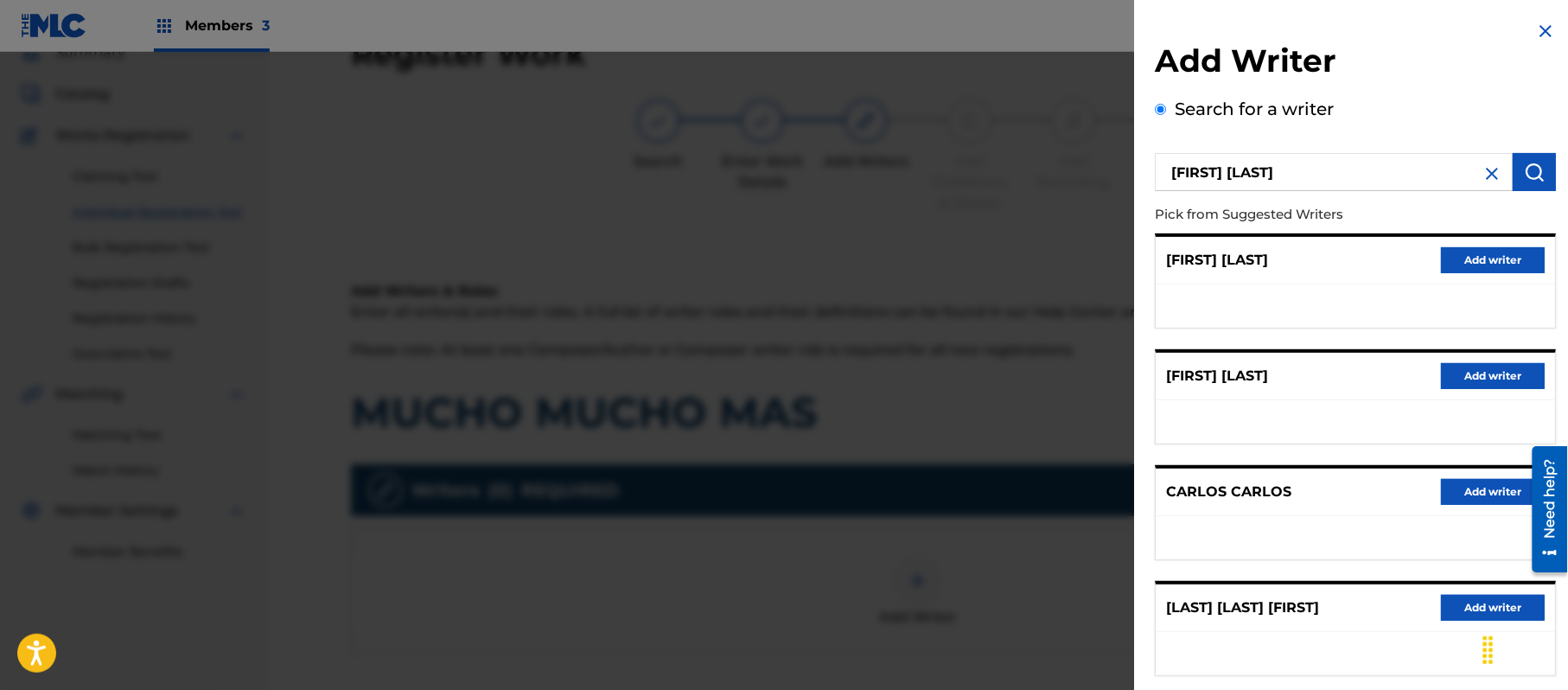 click on "Add writer" at bounding box center [1493, 260] 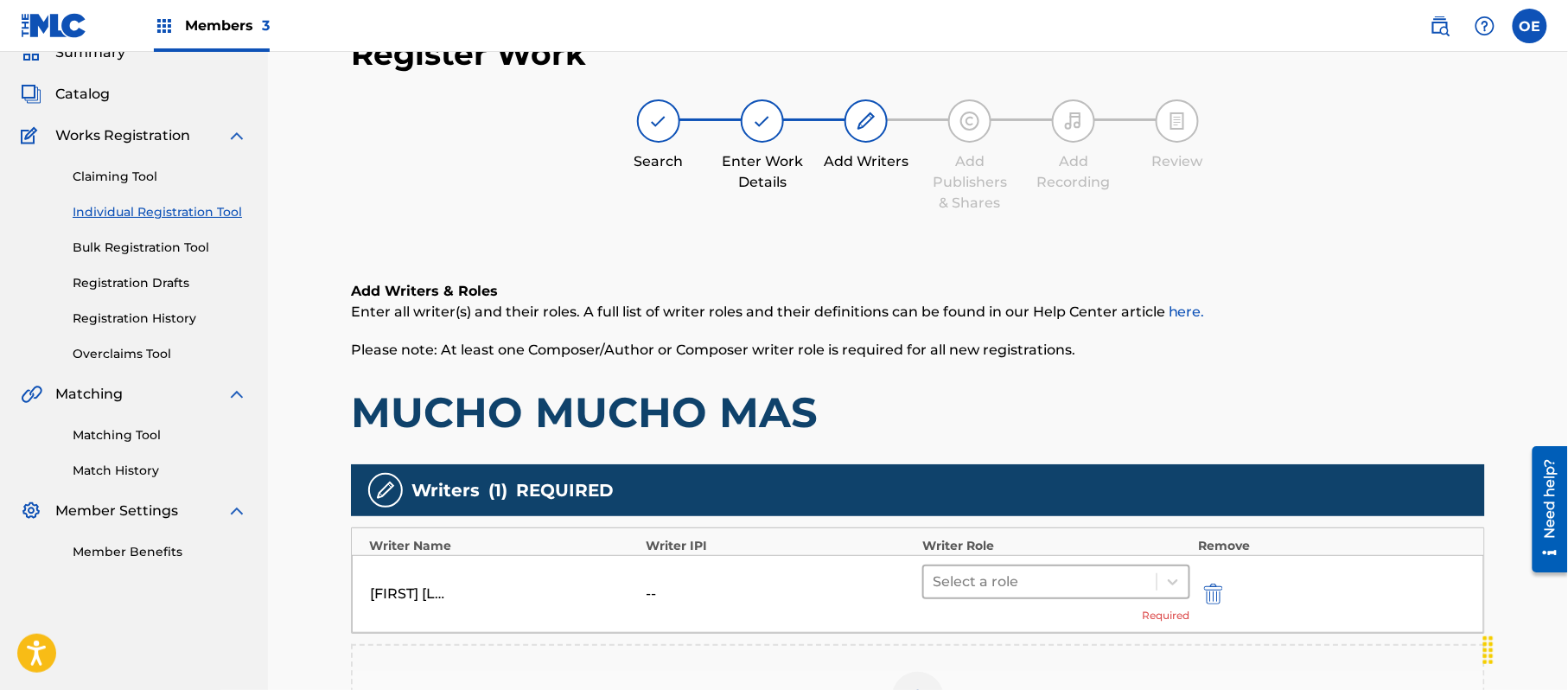click at bounding box center (1040, 582) 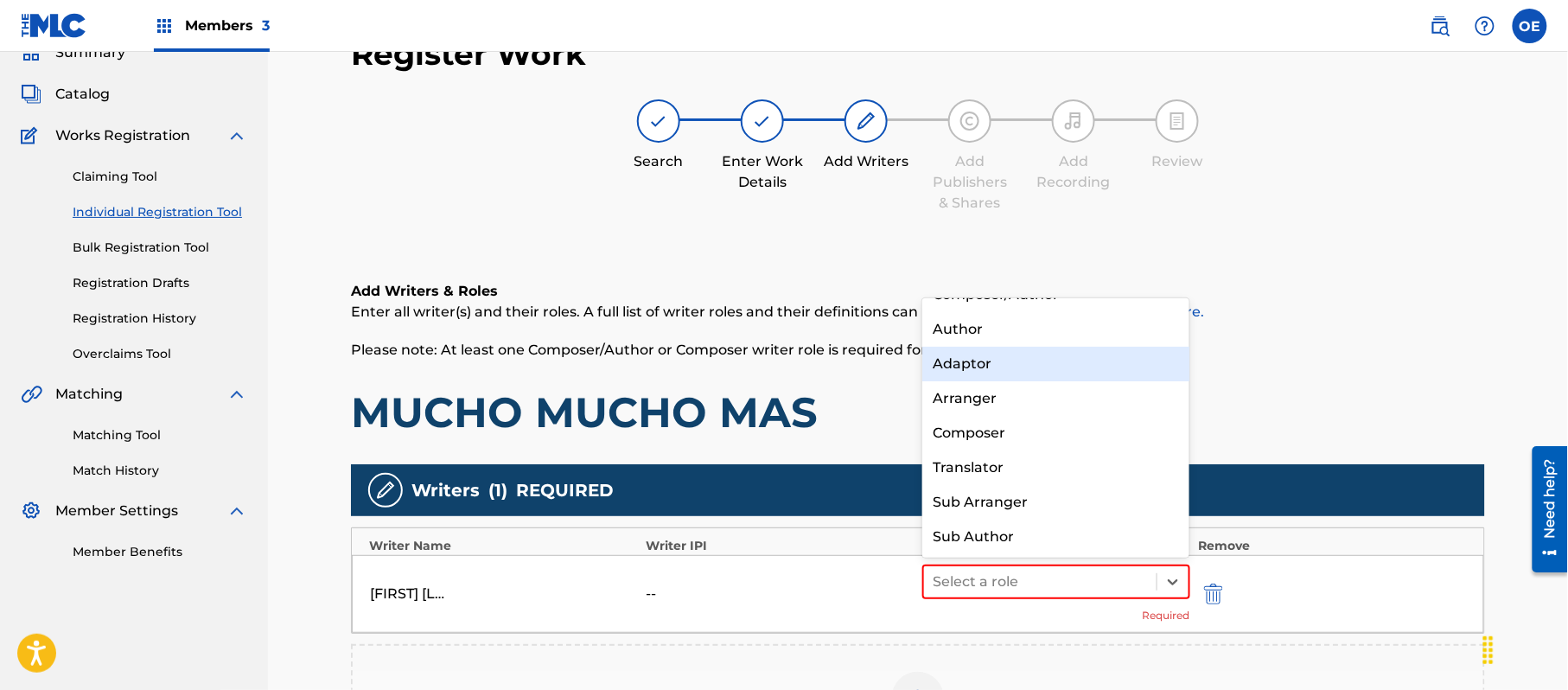 scroll, scrollTop: 0, scrollLeft: 0, axis: both 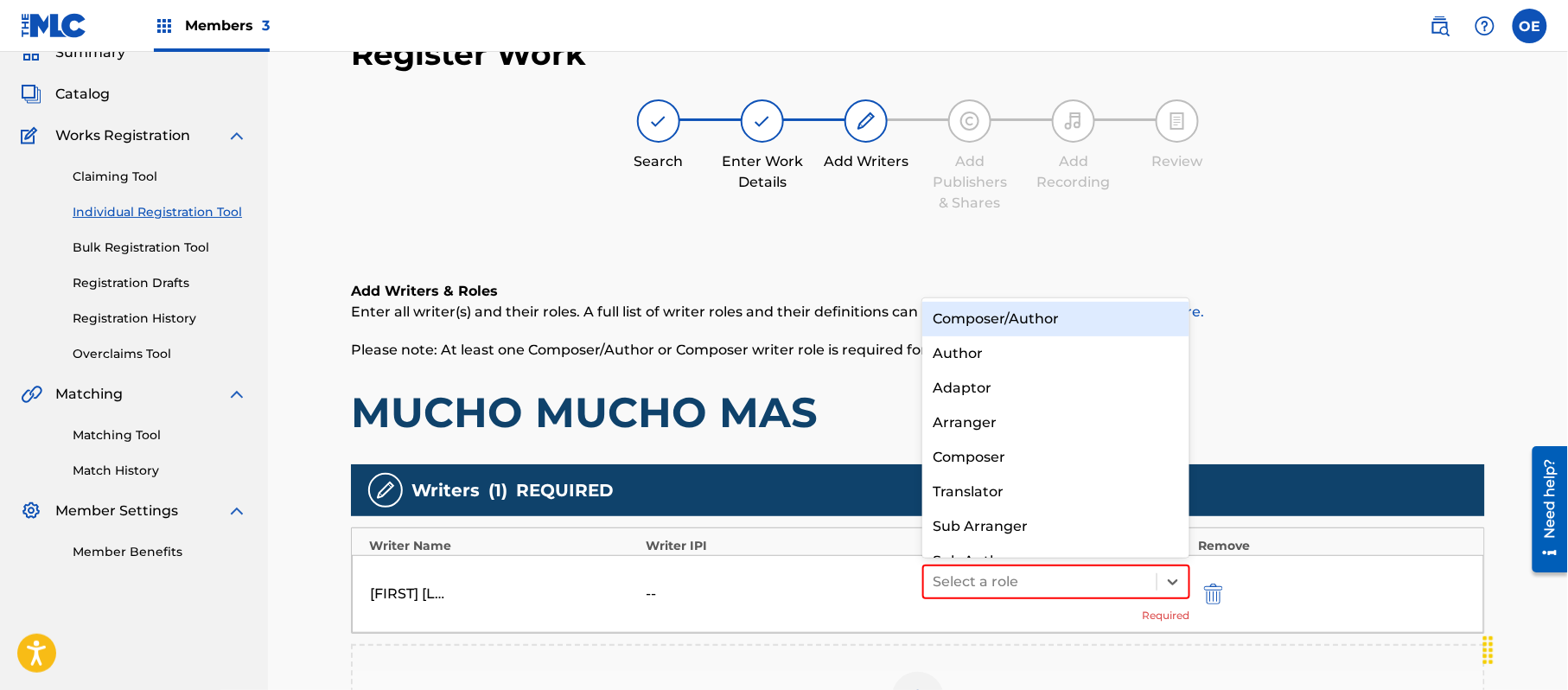 click on "Composer/Author" at bounding box center (1055, 319) 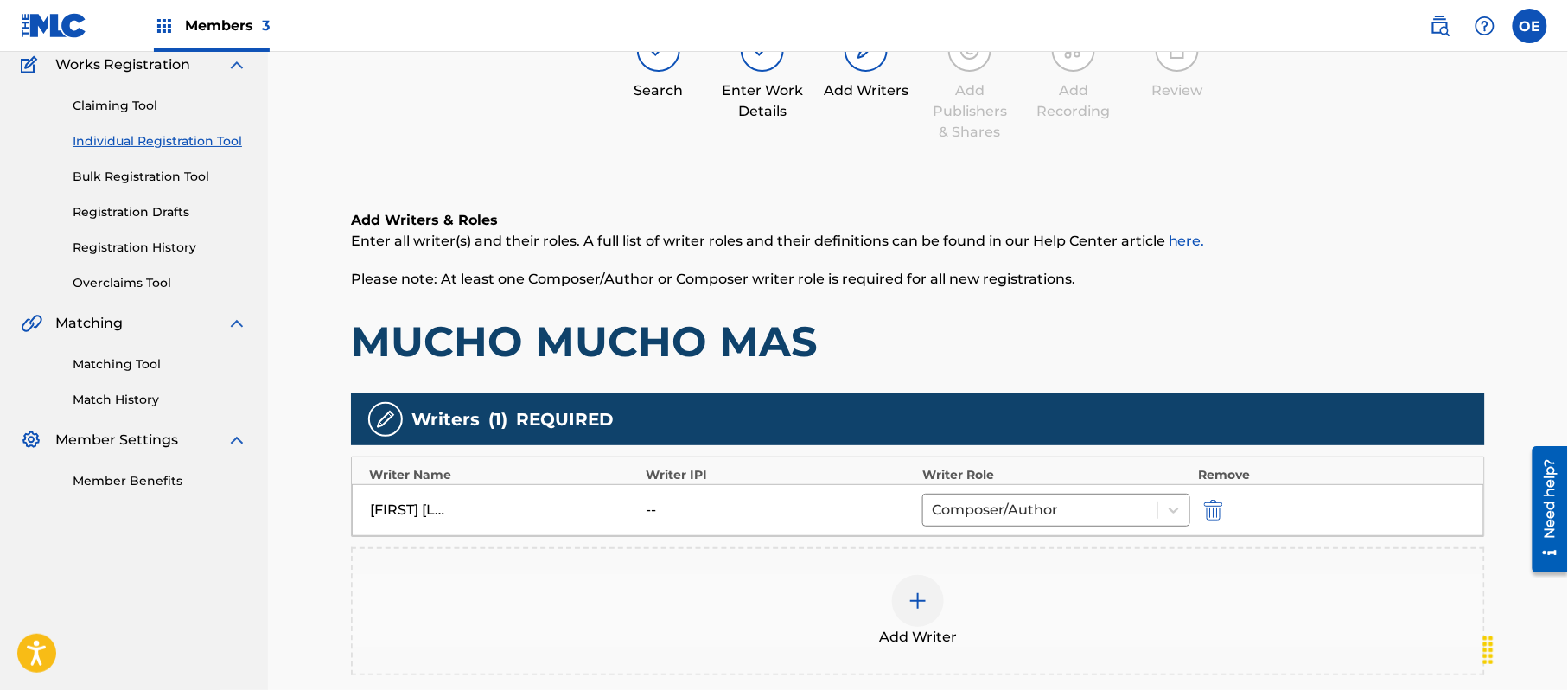 scroll, scrollTop: 379, scrollLeft: 0, axis: vertical 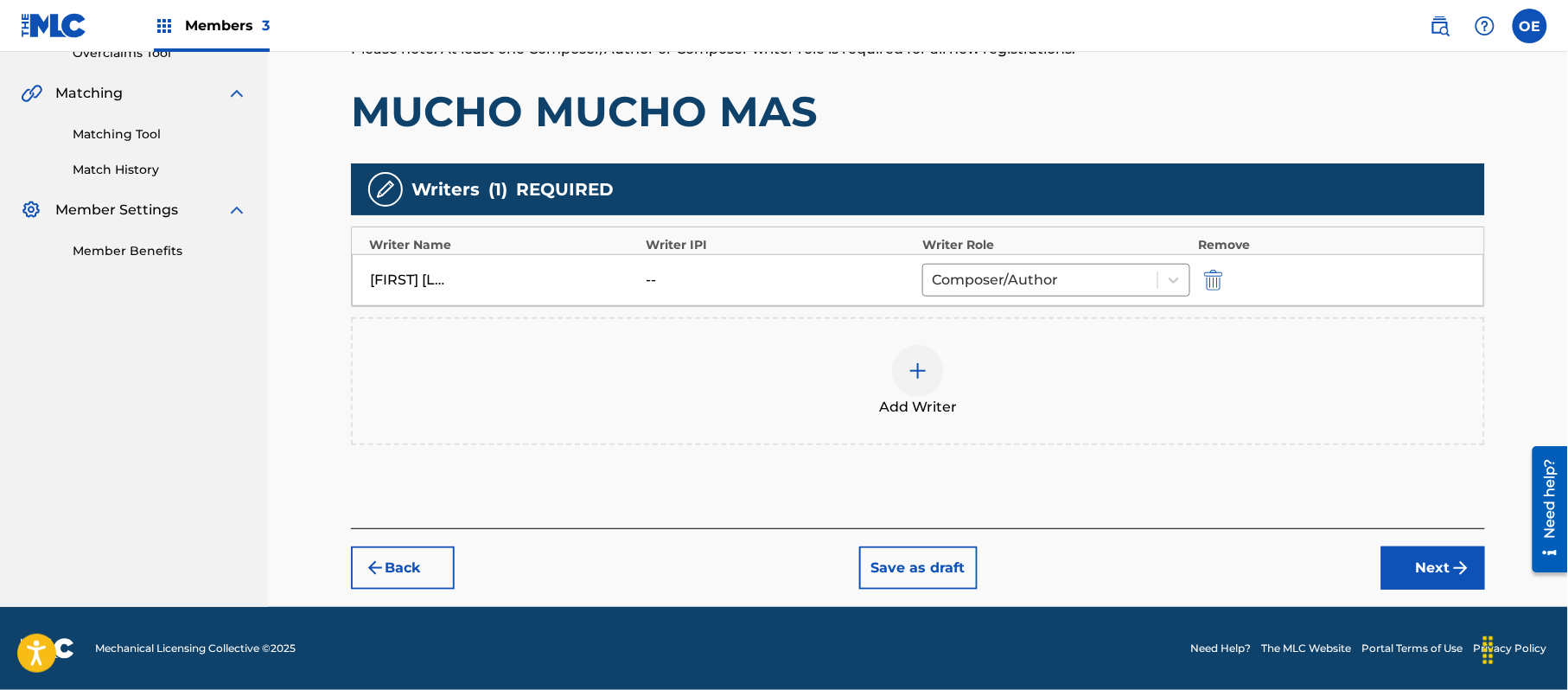 click on "Next" at bounding box center (1433, 568) 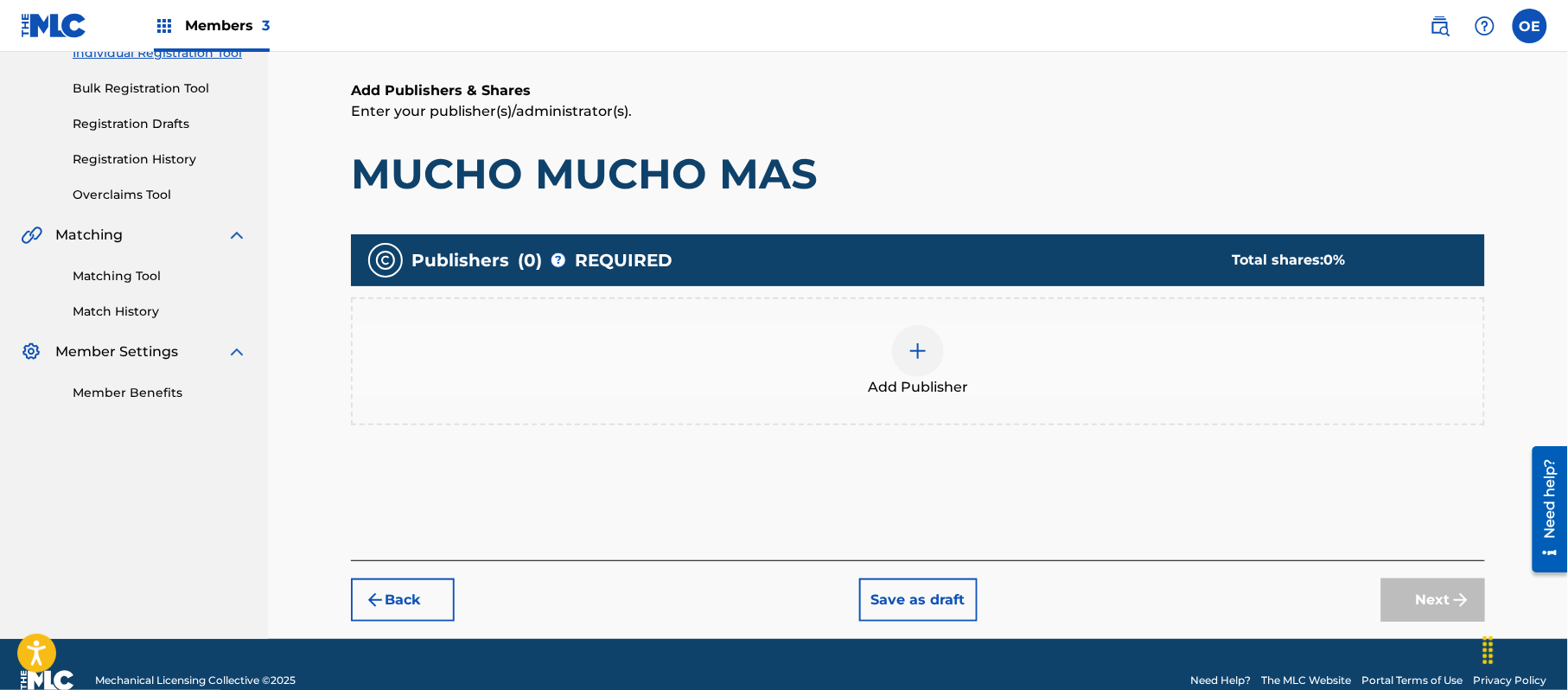 scroll, scrollTop: 267, scrollLeft: 0, axis: vertical 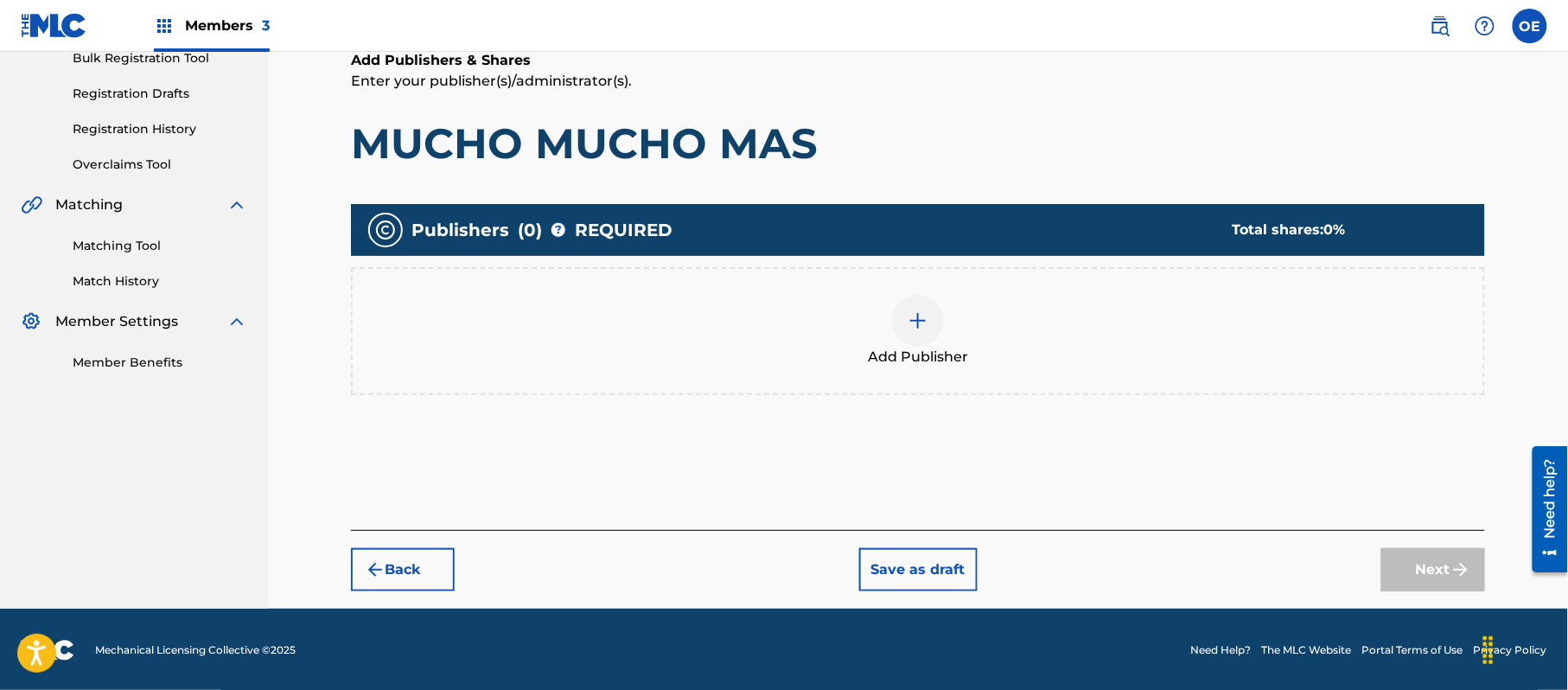 click on "Add Publisher" at bounding box center [918, 331] 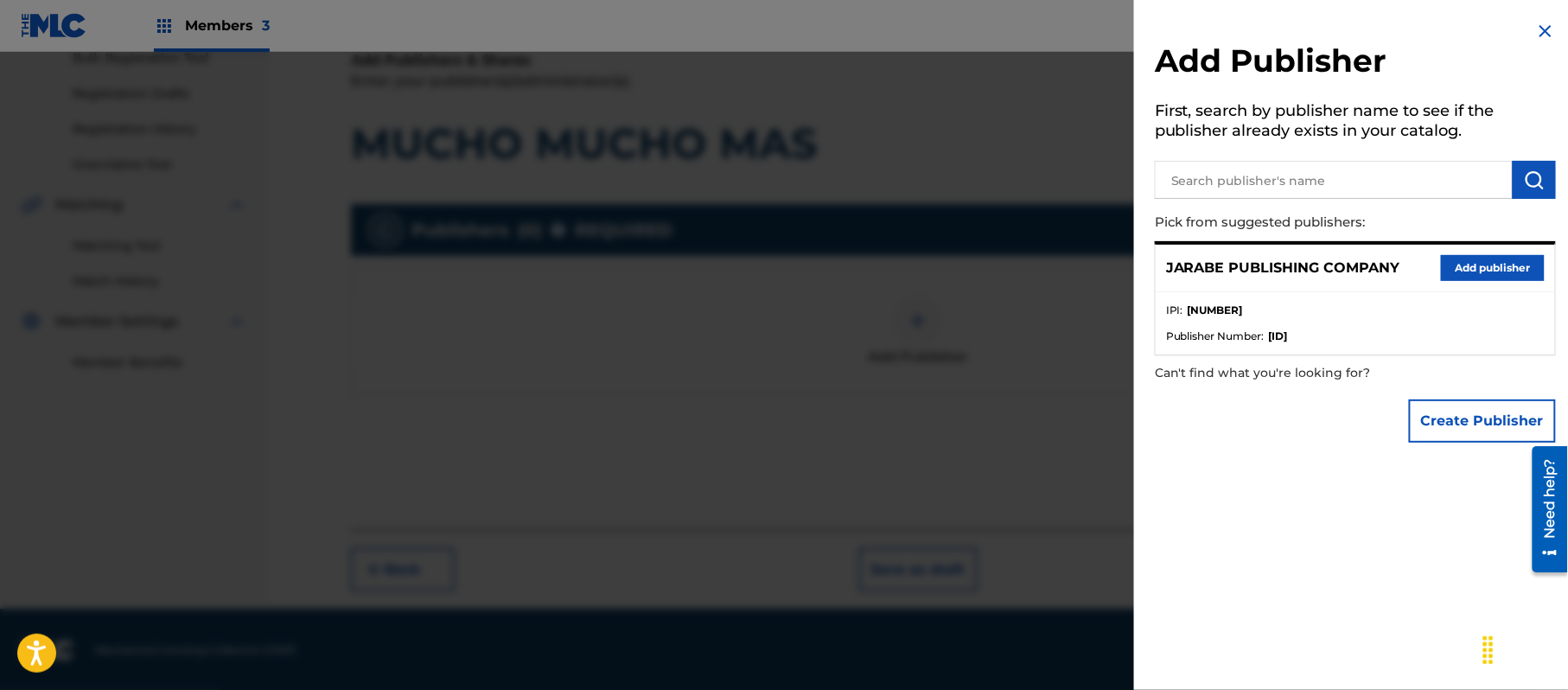 click on "Add publisher" at bounding box center [1493, 268] 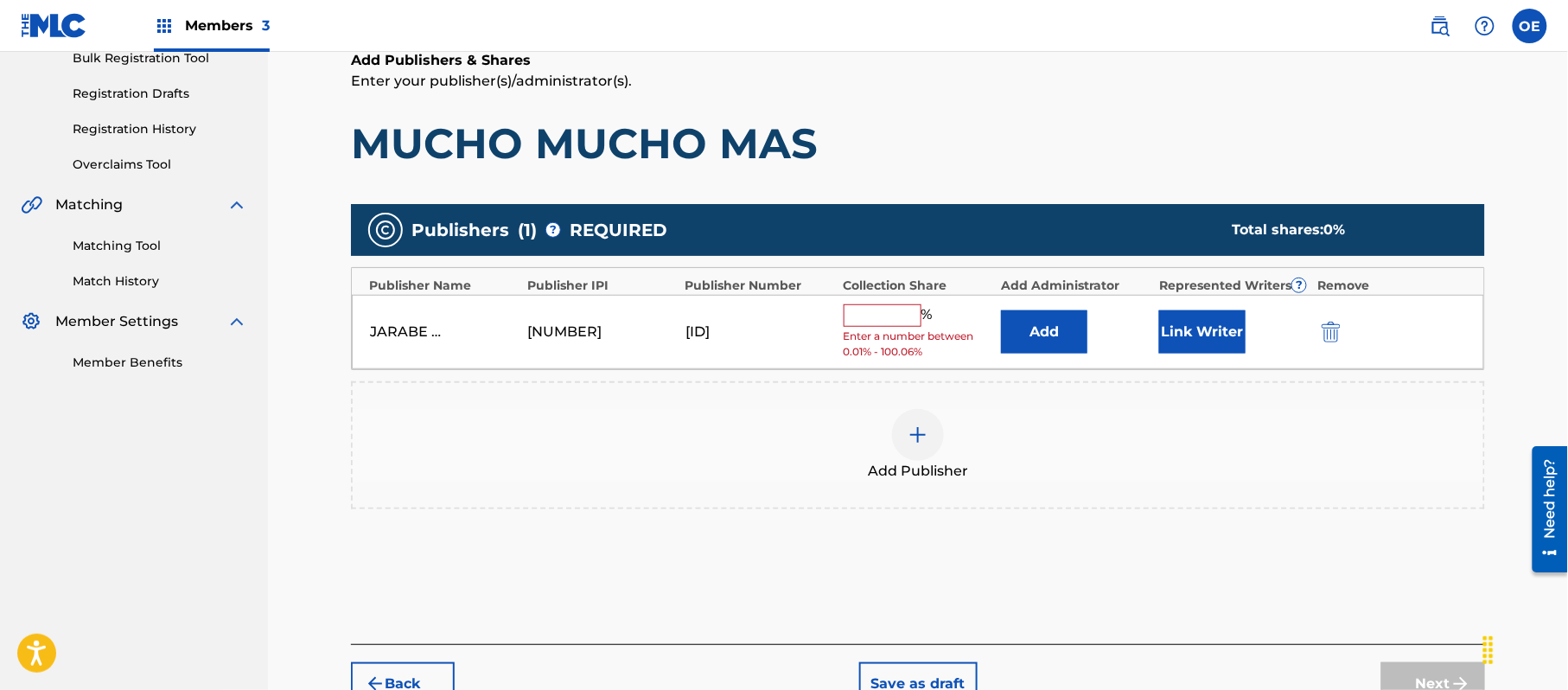 click at bounding box center (883, 316) 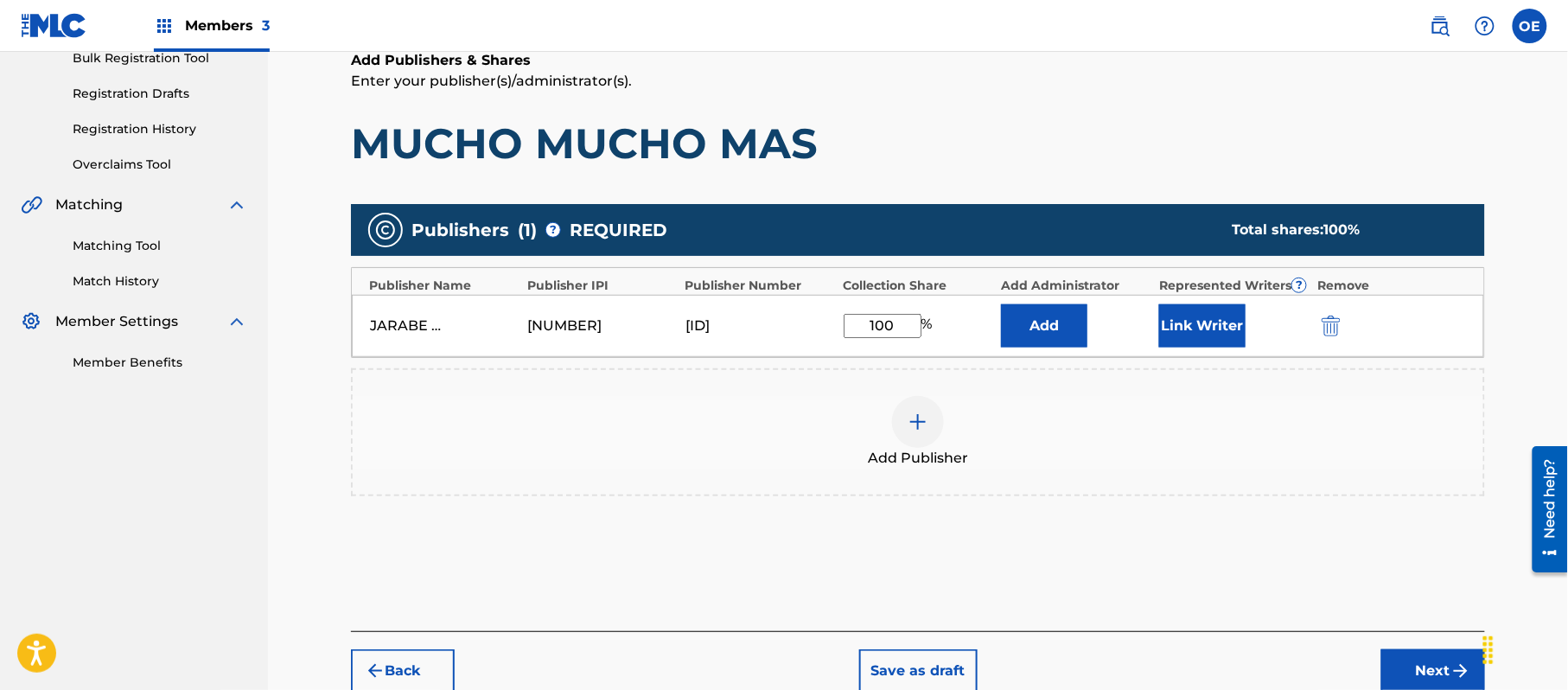 click on "Link Writer" at bounding box center (1202, 326) 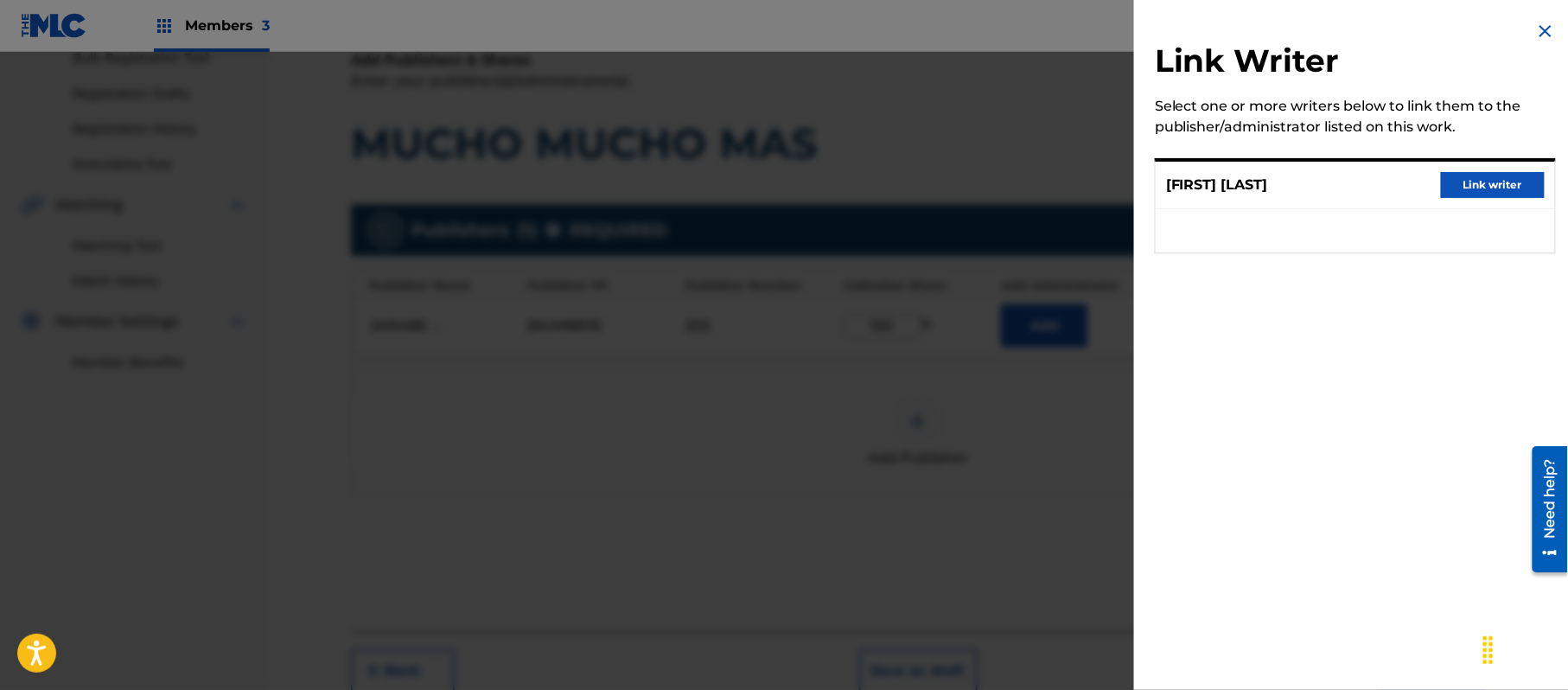 click on "Link writer" at bounding box center [1493, 185] 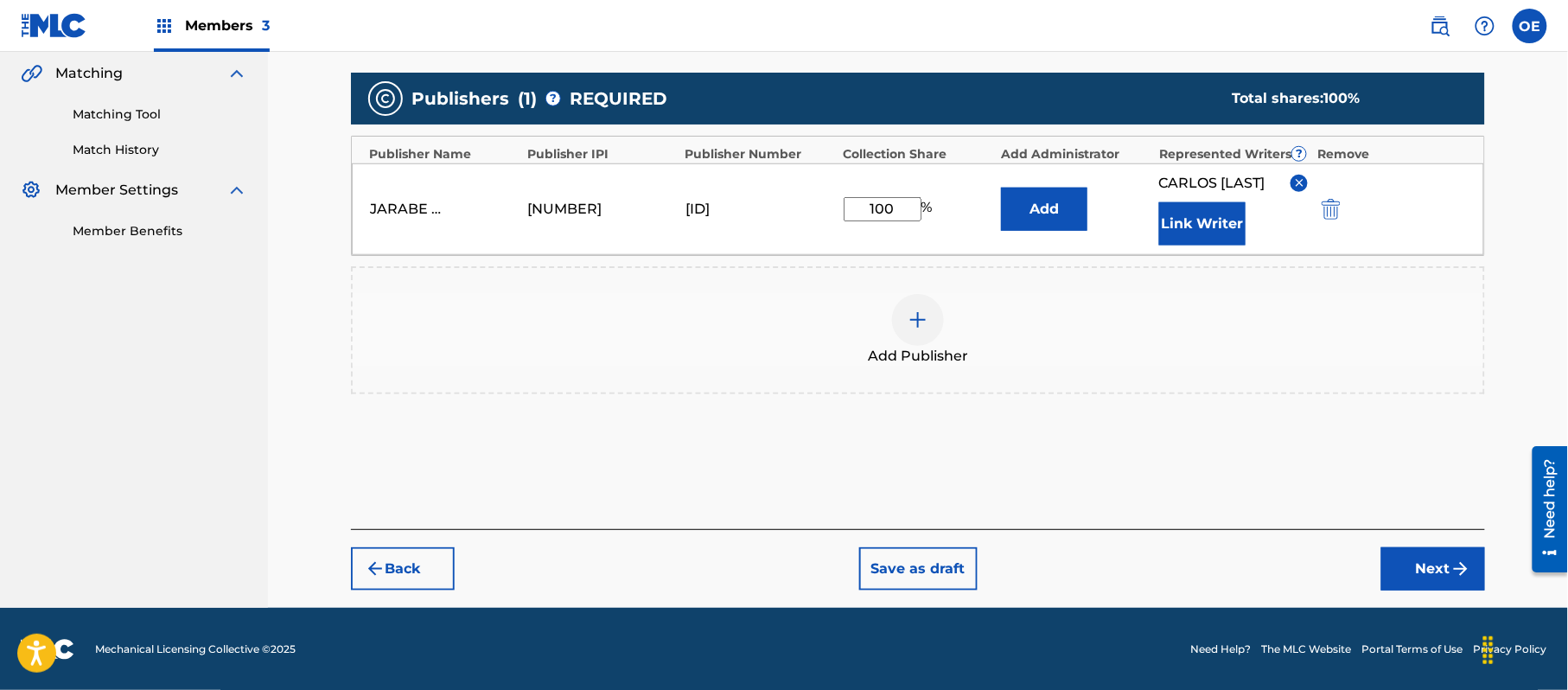 click on "Next" at bounding box center [1433, 569] 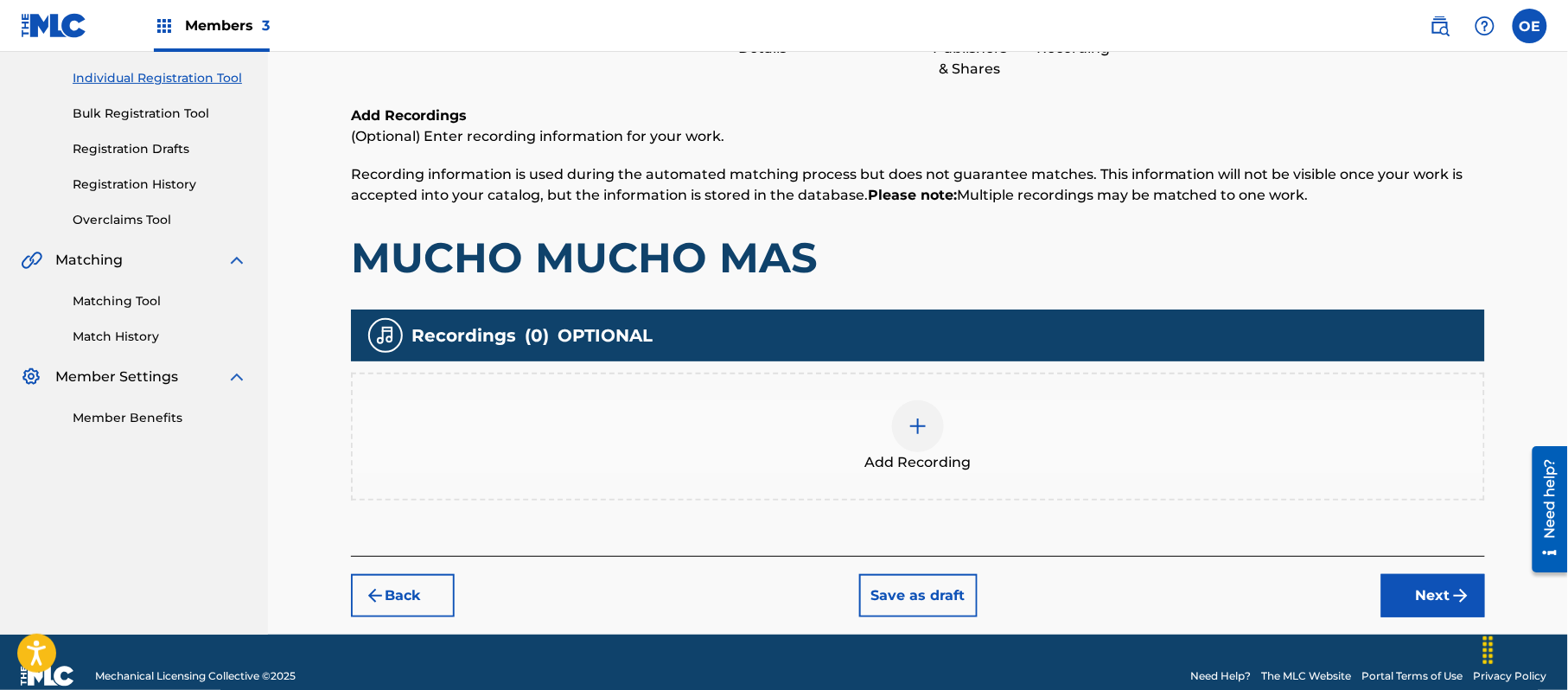 scroll, scrollTop: 237, scrollLeft: 0, axis: vertical 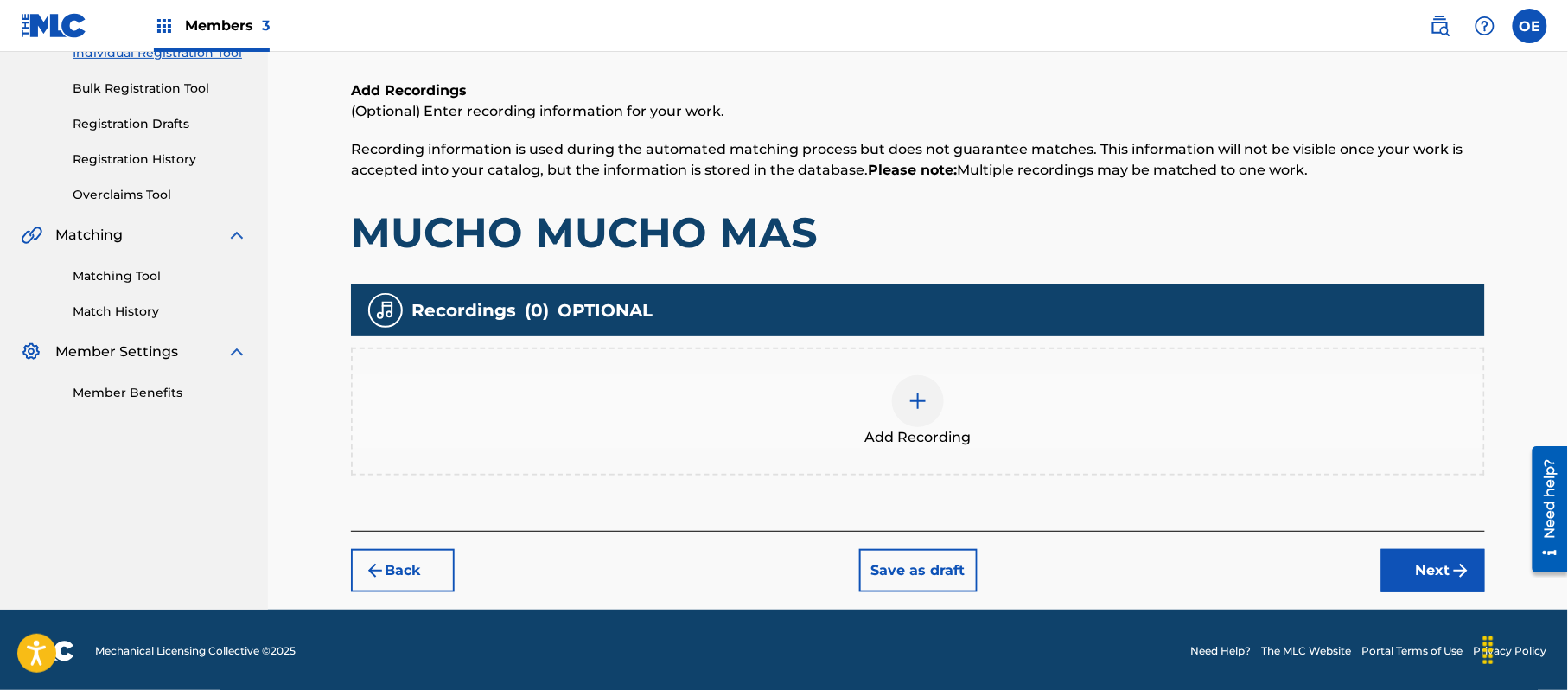 click on "Next" at bounding box center (1433, 571) 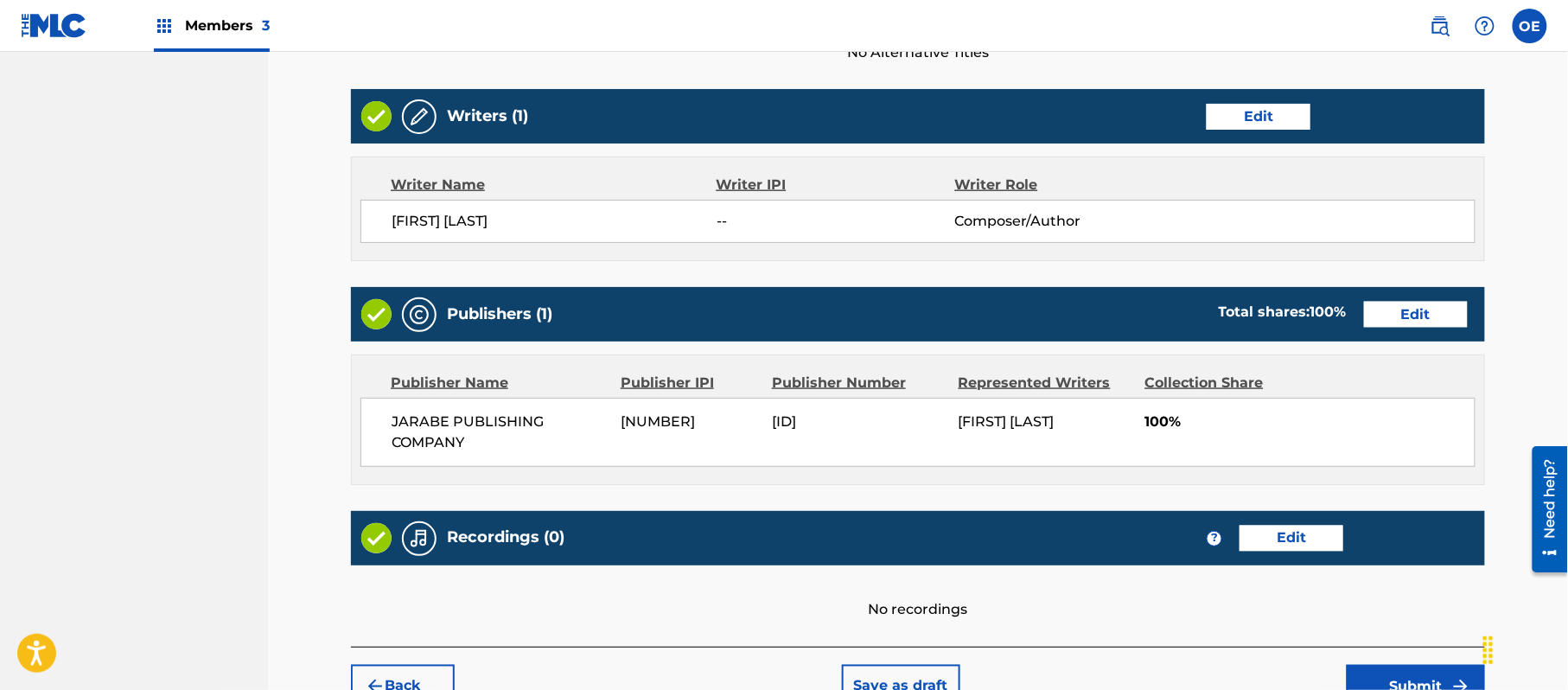 scroll, scrollTop: 772, scrollLeft: 0, axis: vertical 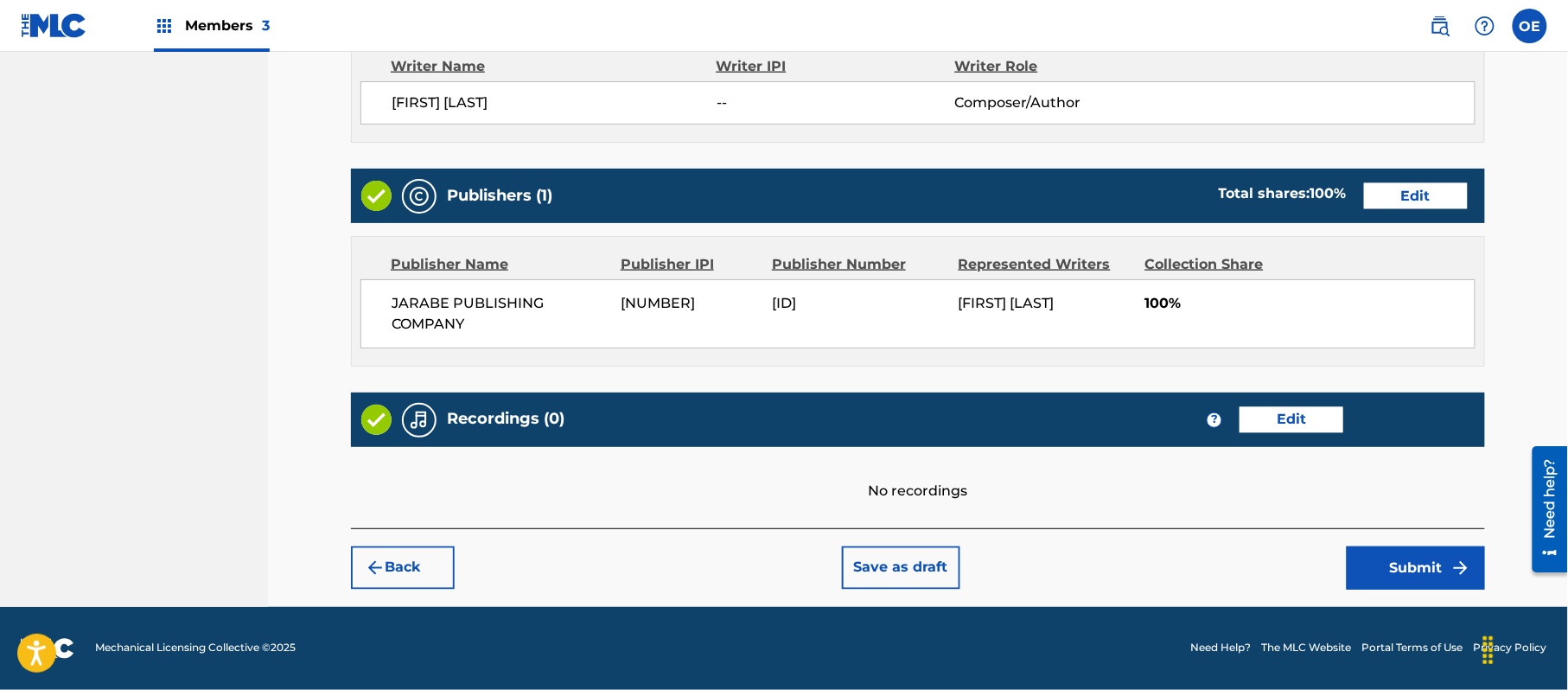 click on "Submit" at bounding box center [1416, 568] 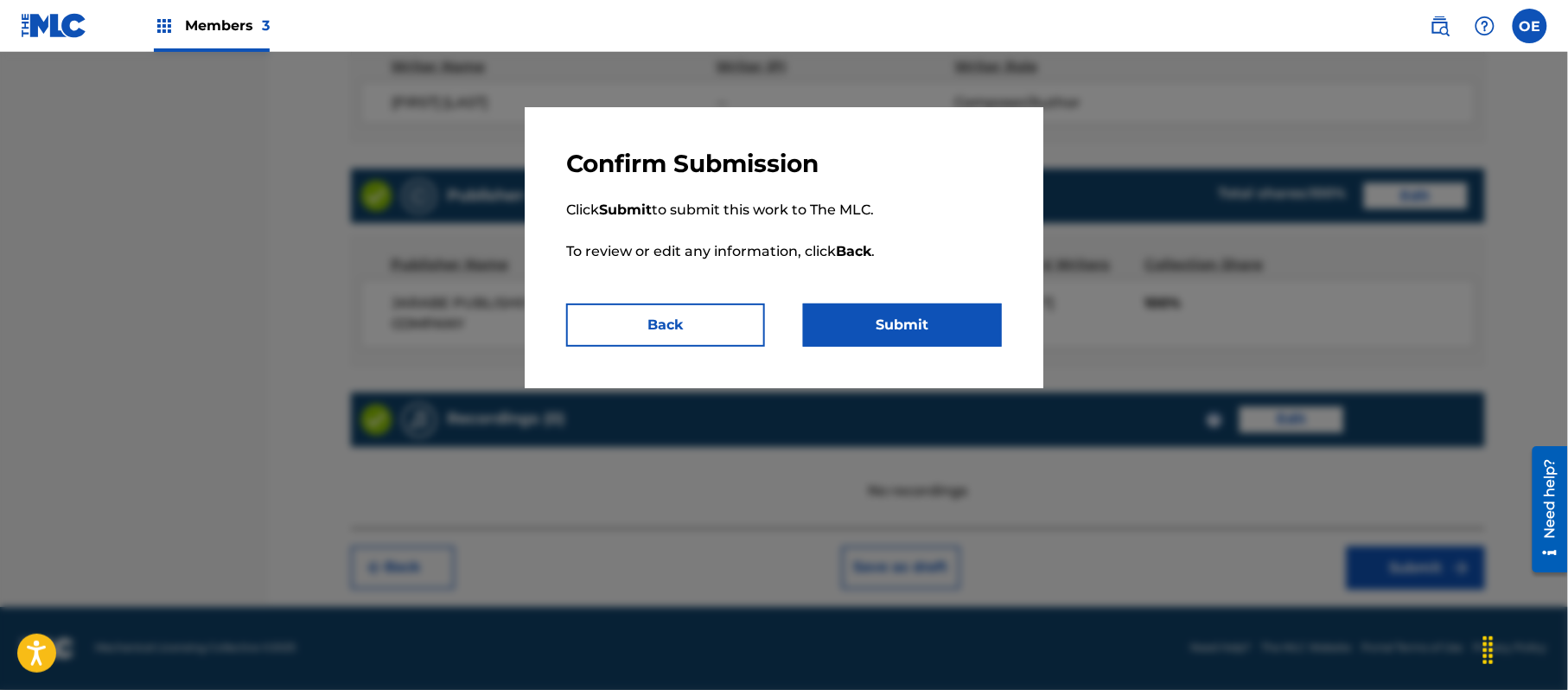 click on "Submit" at bounding box center [902, 325] 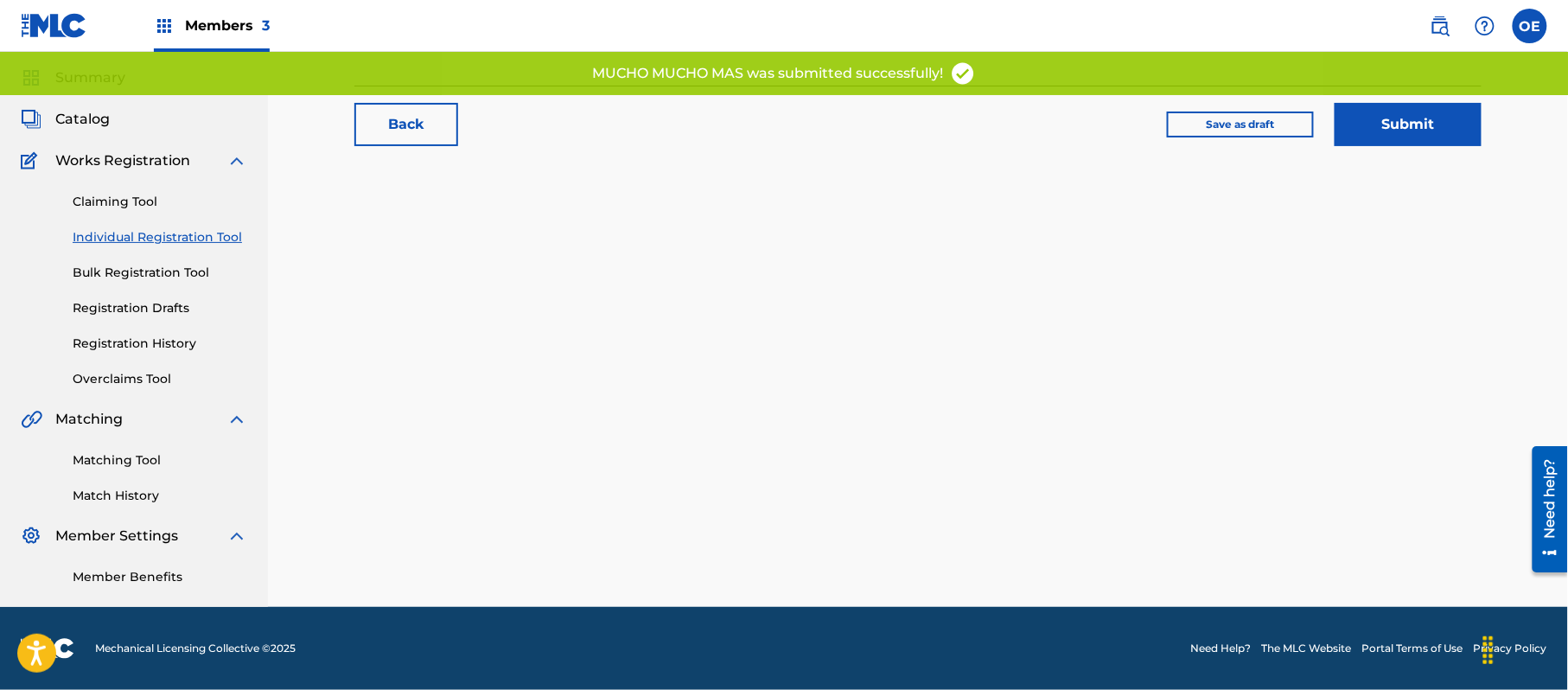 scroll, scrollTop: 0, scrollLeft: 0, axis: both 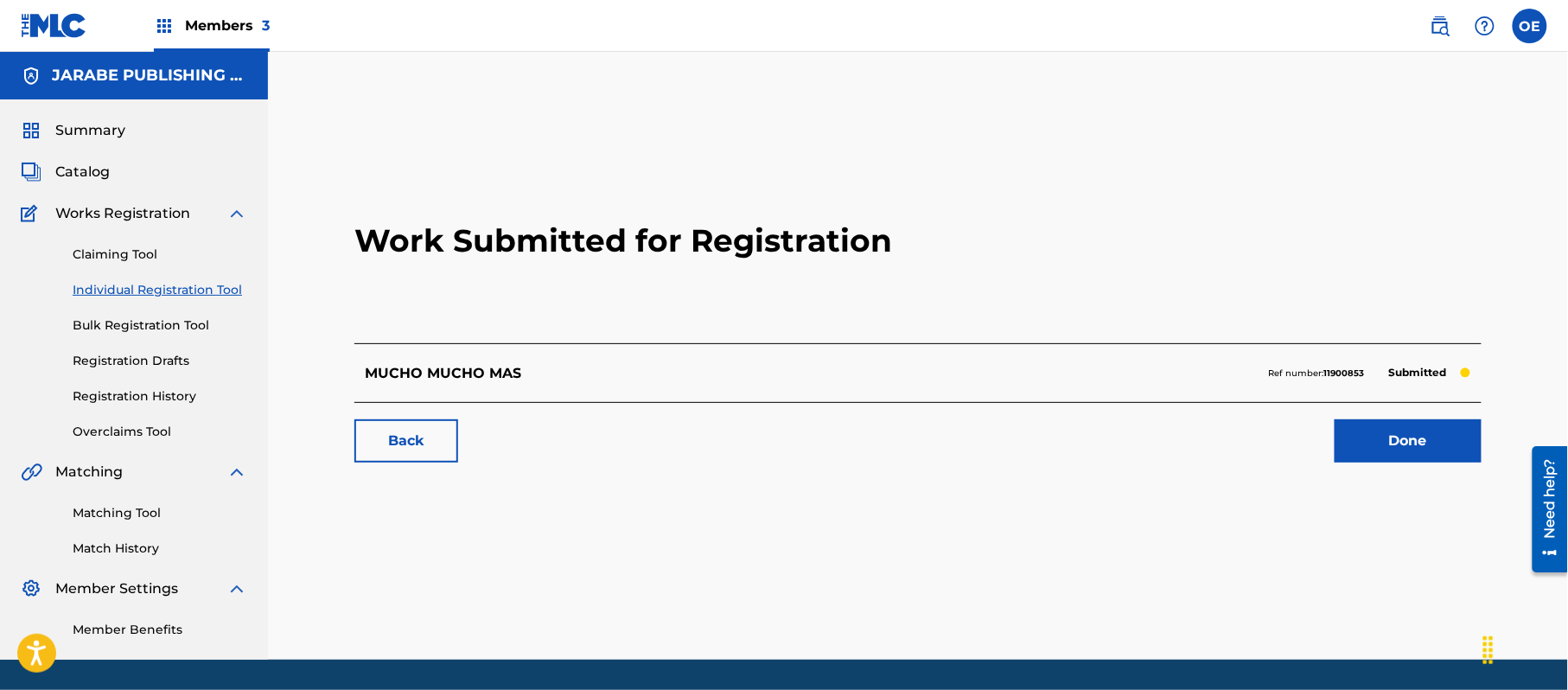 click on "Registration History" at bounding box center (160, 396) 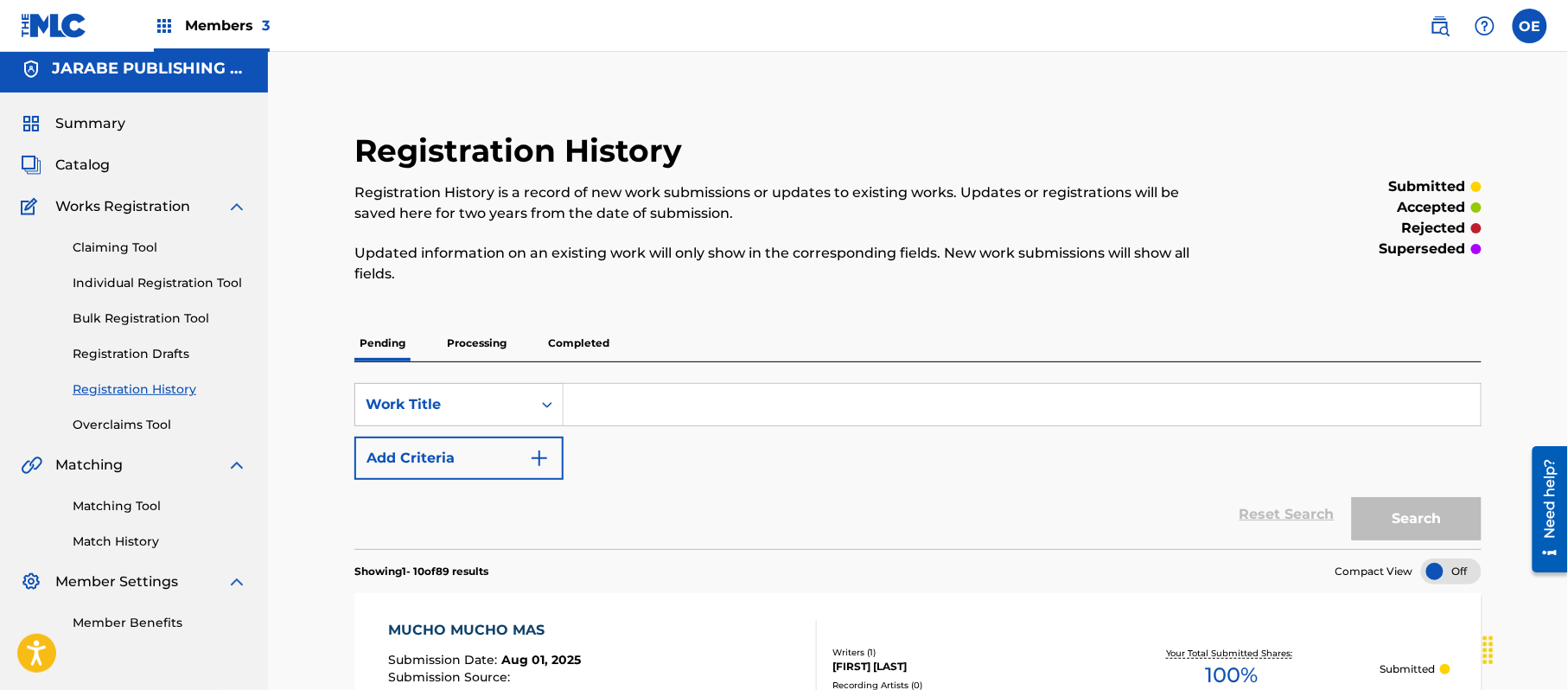 scroll, scrollTop: 0, scrollLeft: 0, axis: both 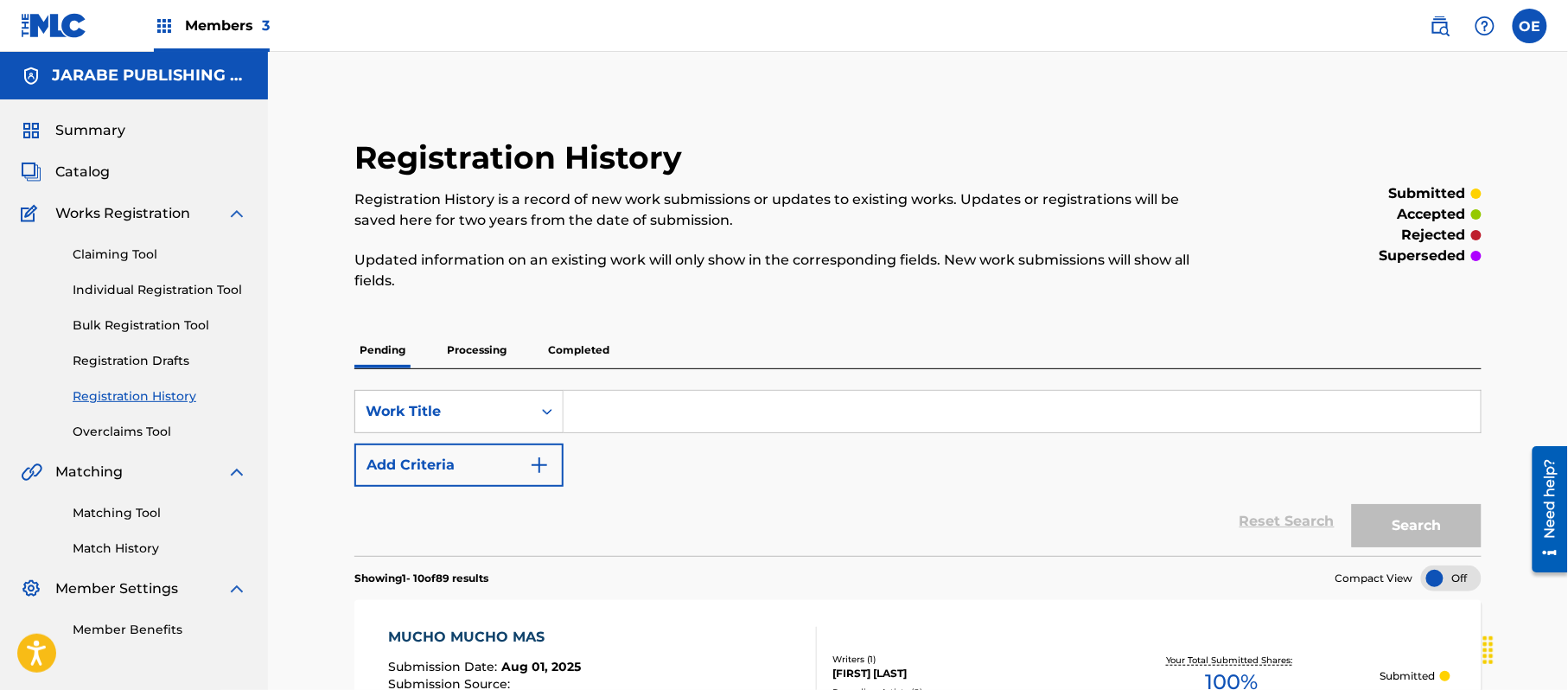 click on "Individual Registration Tool" at bounding box center [160, 290] 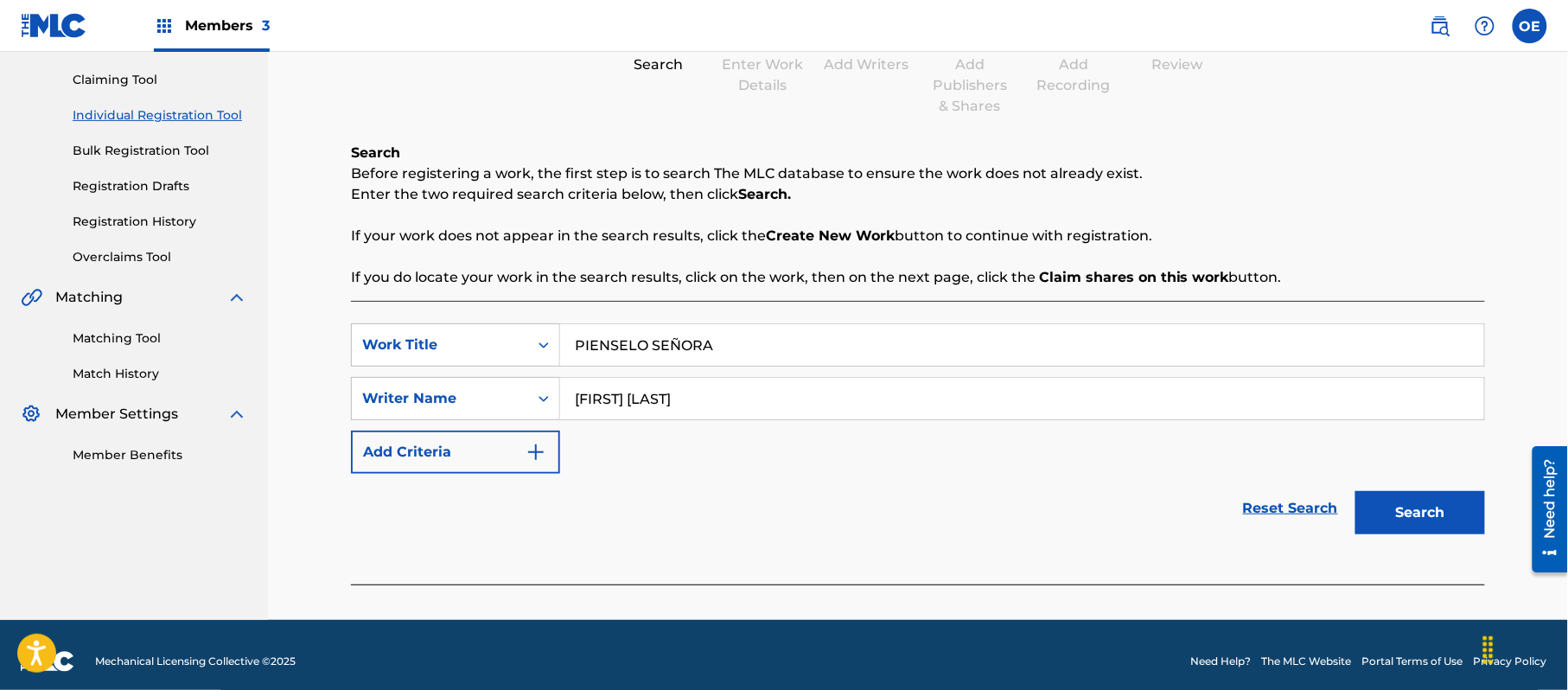 scroll, scrollTop: 188, scrollLeft: 0, axis: vertical 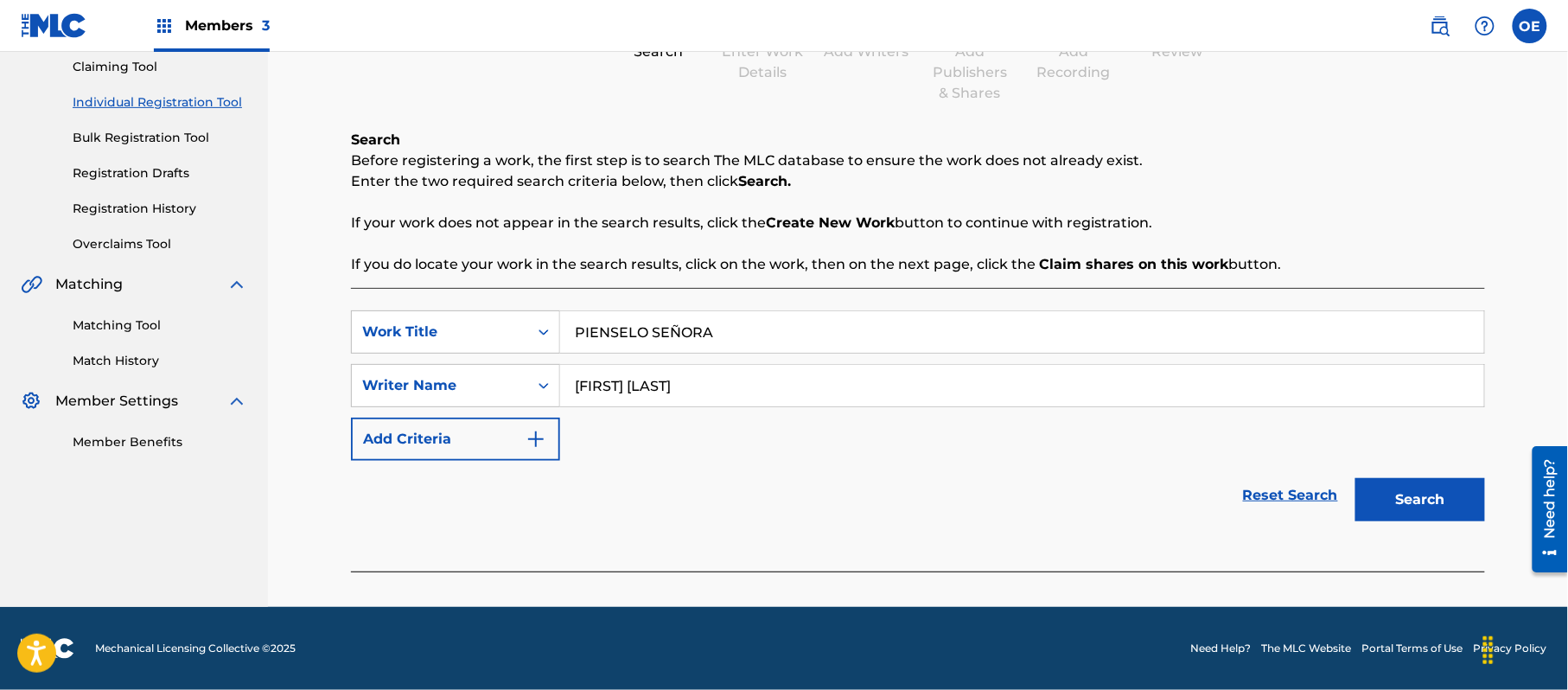 click on "Search" at bounding box center (1420, 500) 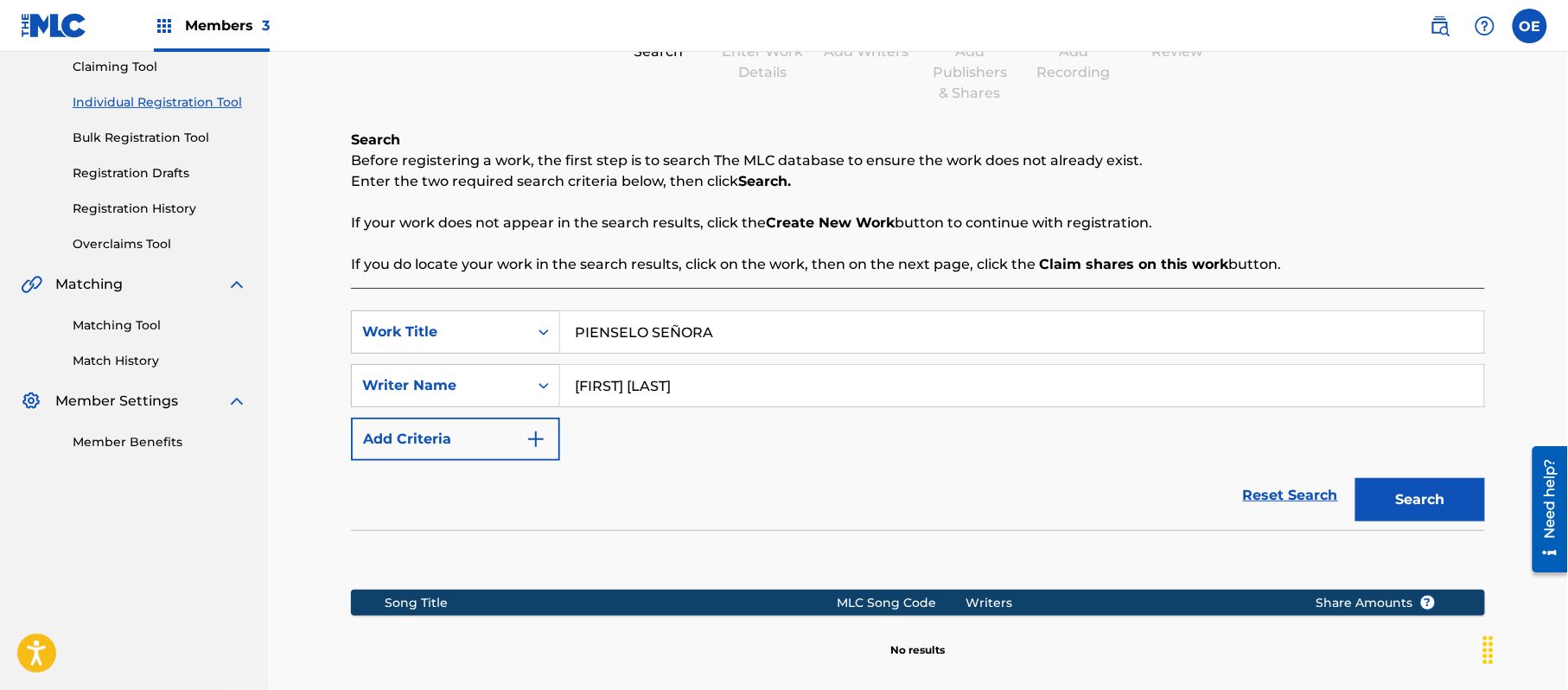 scroll, scrollTop: 387, scrollLeft: 0, axis: vertical 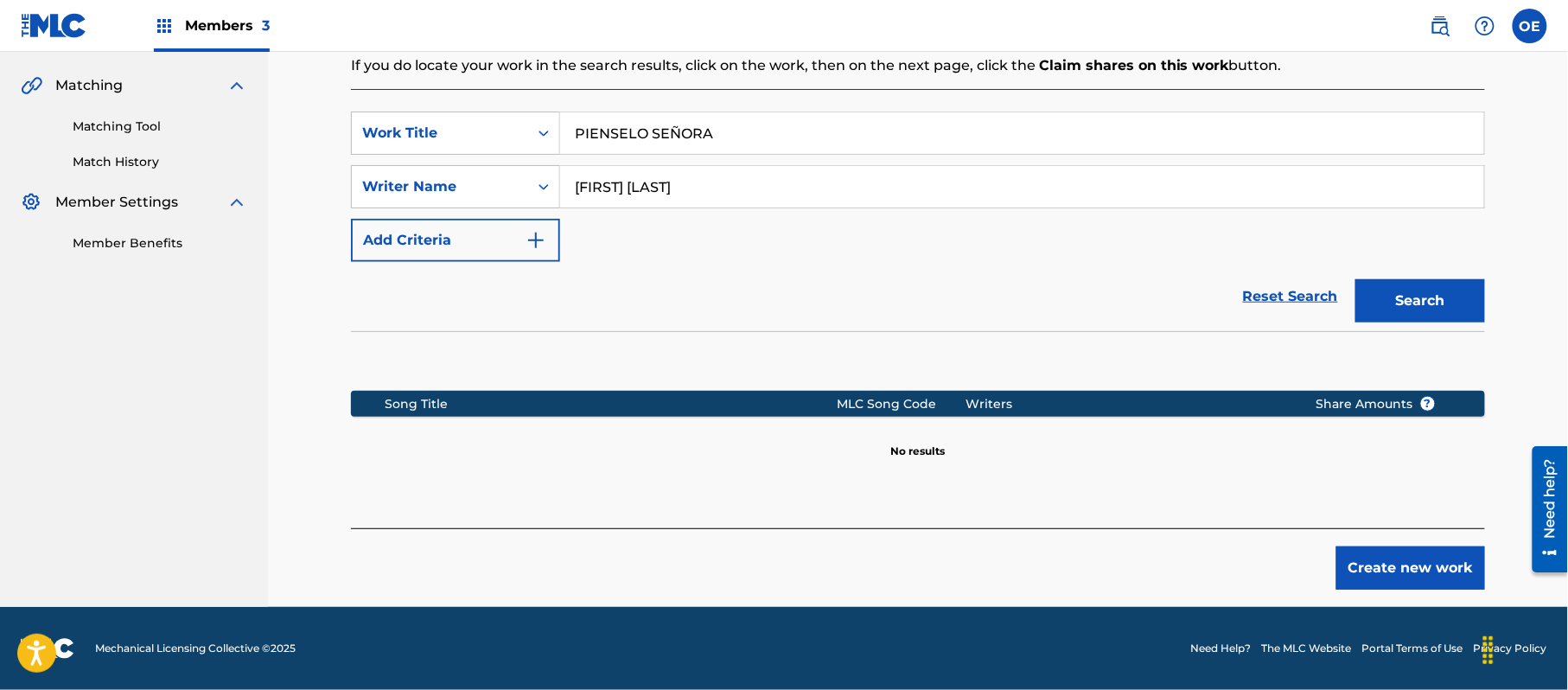 click on "Create new work" at bounding box center [1411, 568] 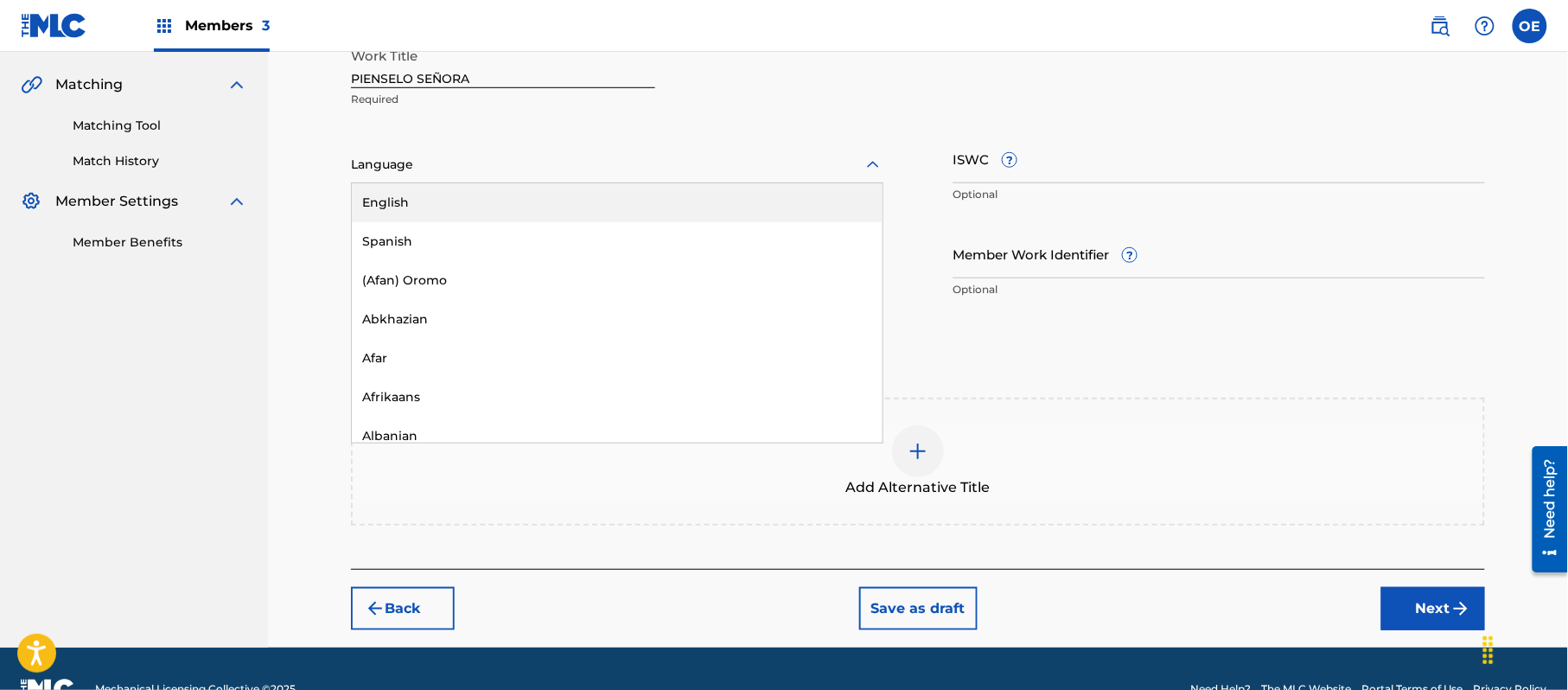 click at bounding box center [617, 164] 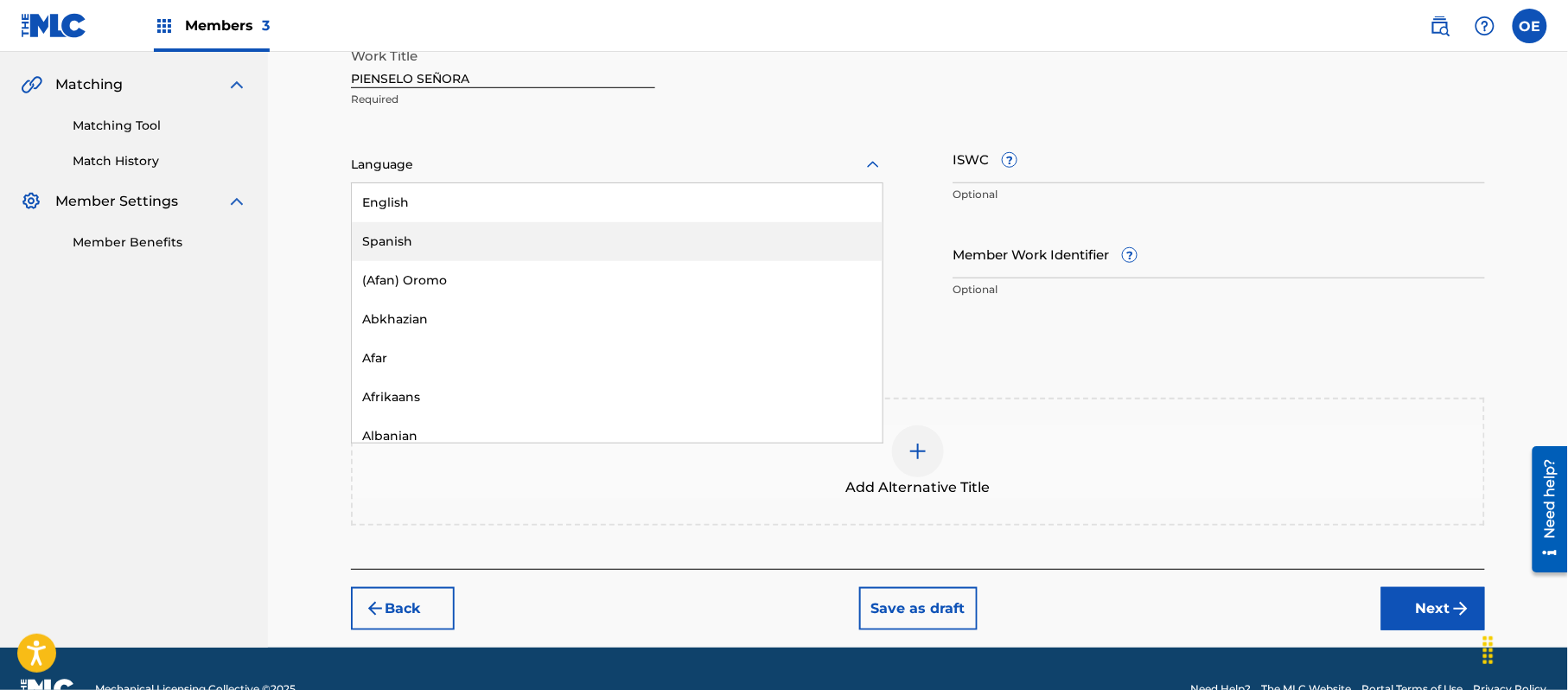 click on "Spanish" at bounding box center (617, 241) 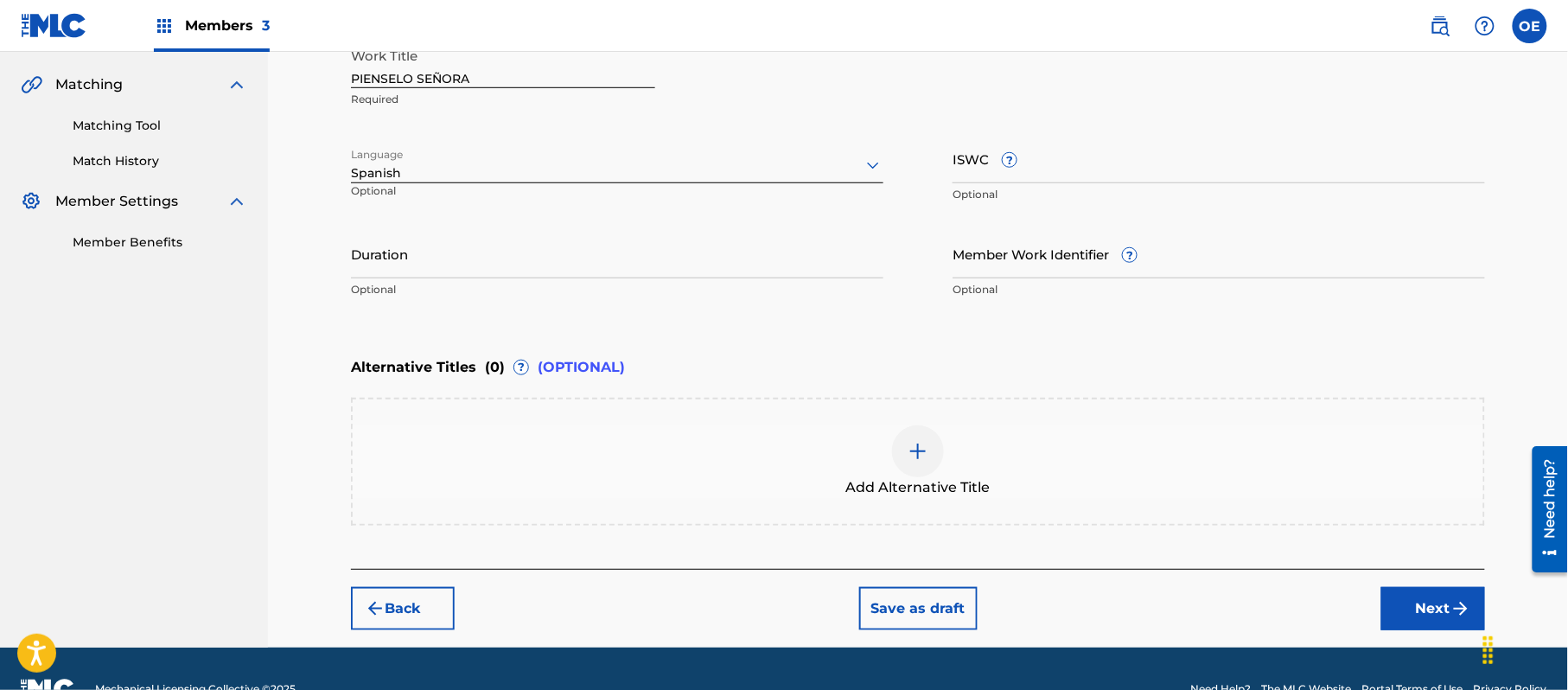 click on "Next" at bounding box center (1433, 609) 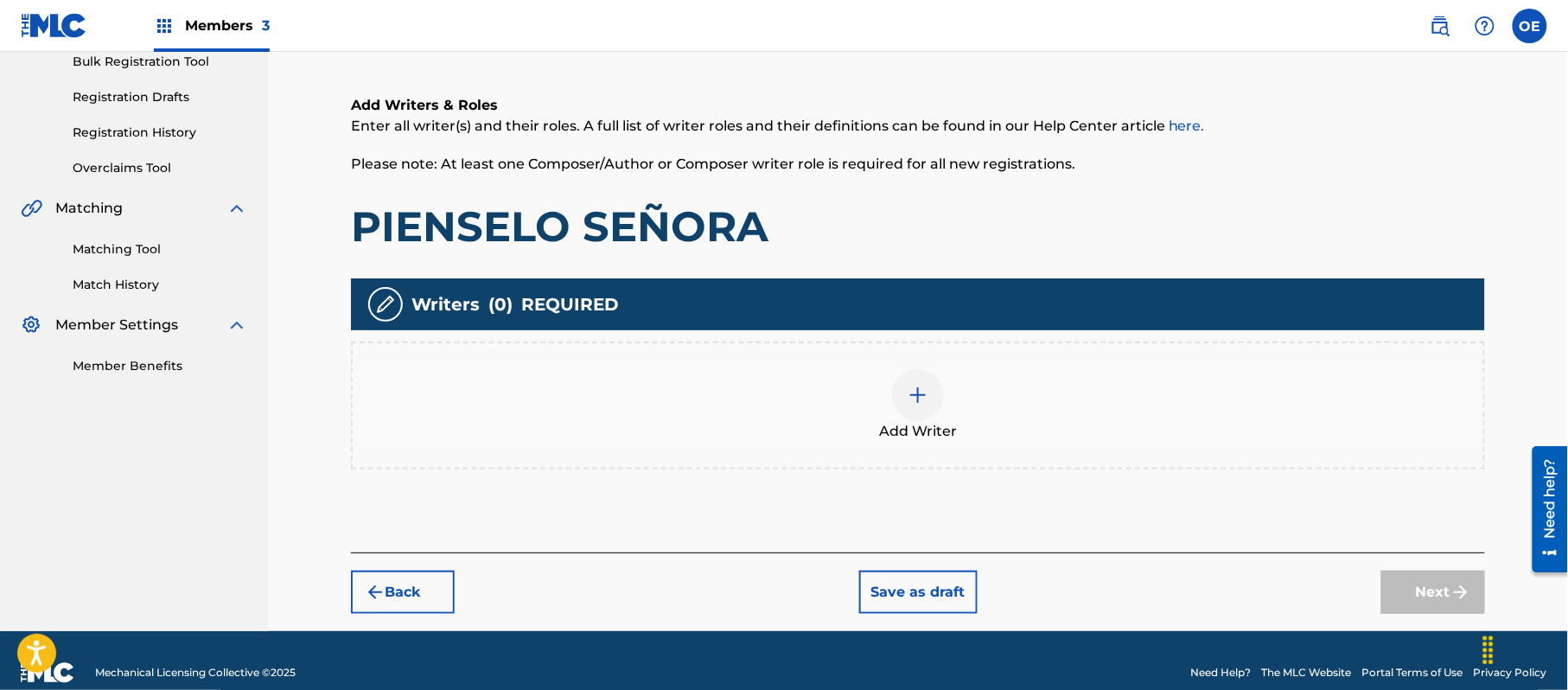 scroll, scrollTop: 78, scrollLeft: 0, axis: vertical 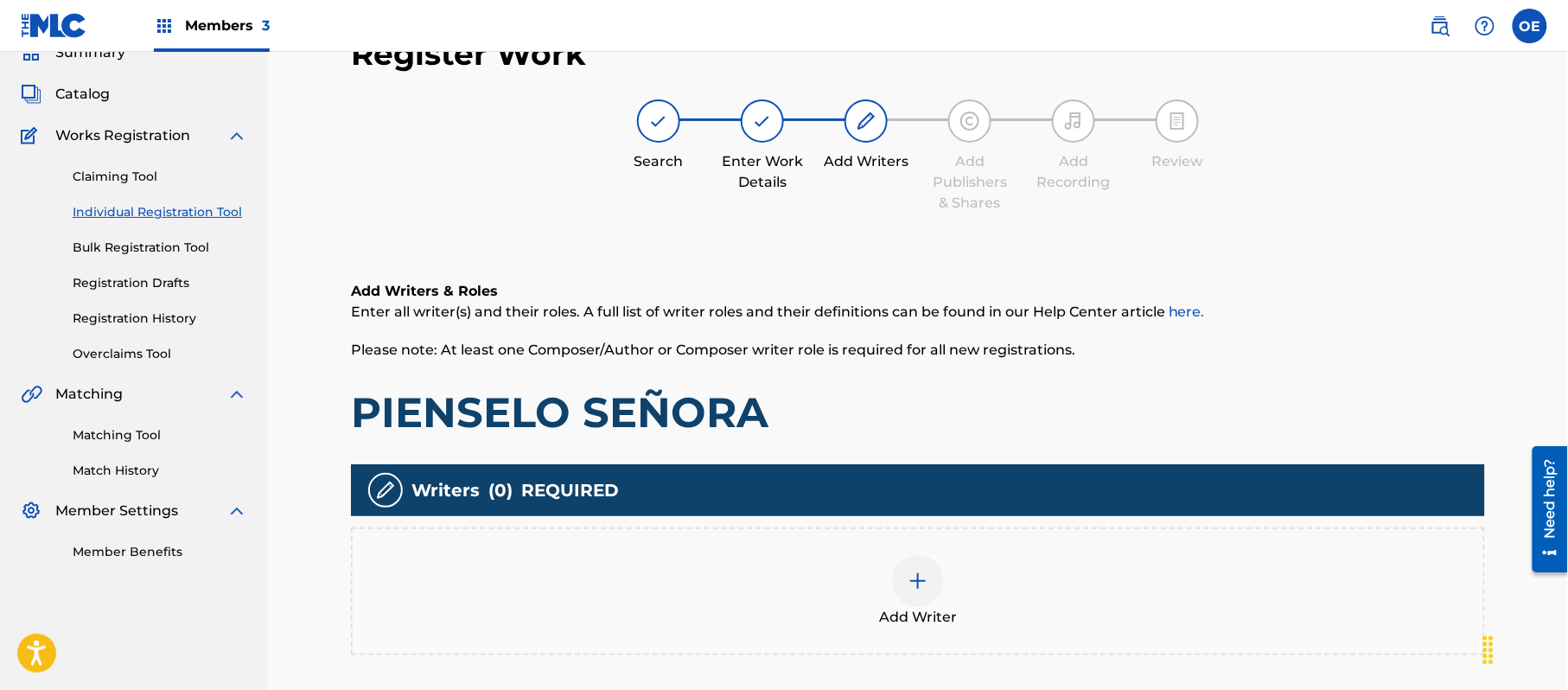 click on "Add Writer" at bounding box center [918, 591] 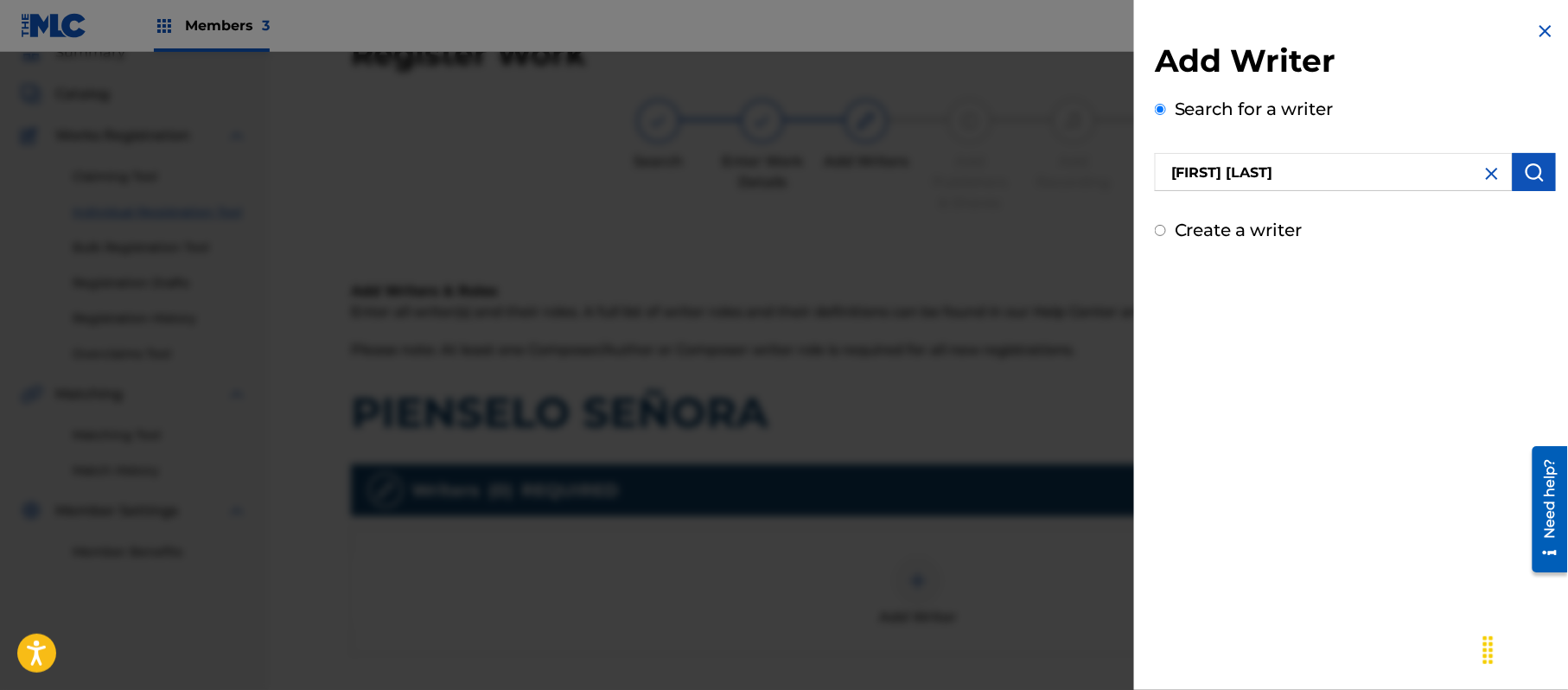 drag, startPoint x: 1561, startPoint y: 166, endPoint x: 1533, endPoint y: 169, distance: 28.16026 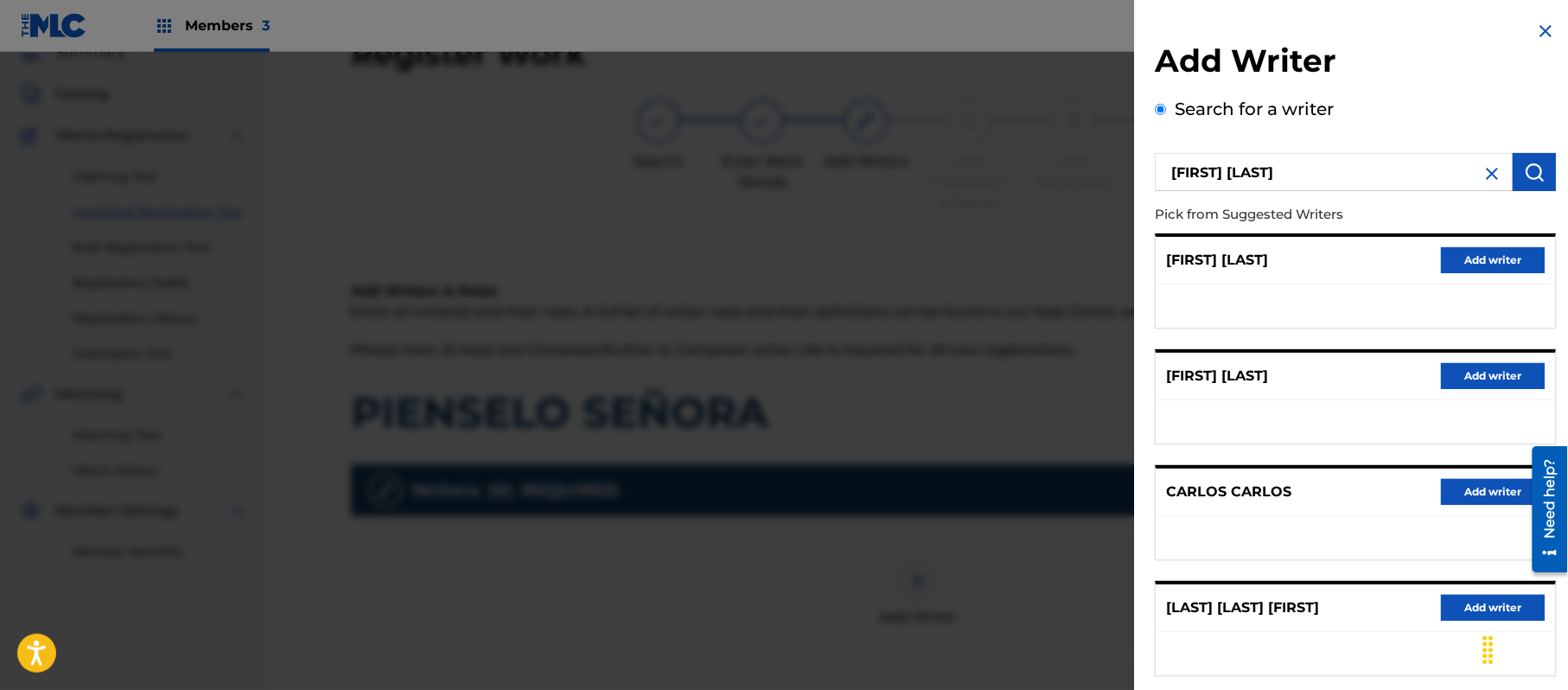 click on "[FIRST] [LAST] Add writer" at bounding box center (1355, 260) 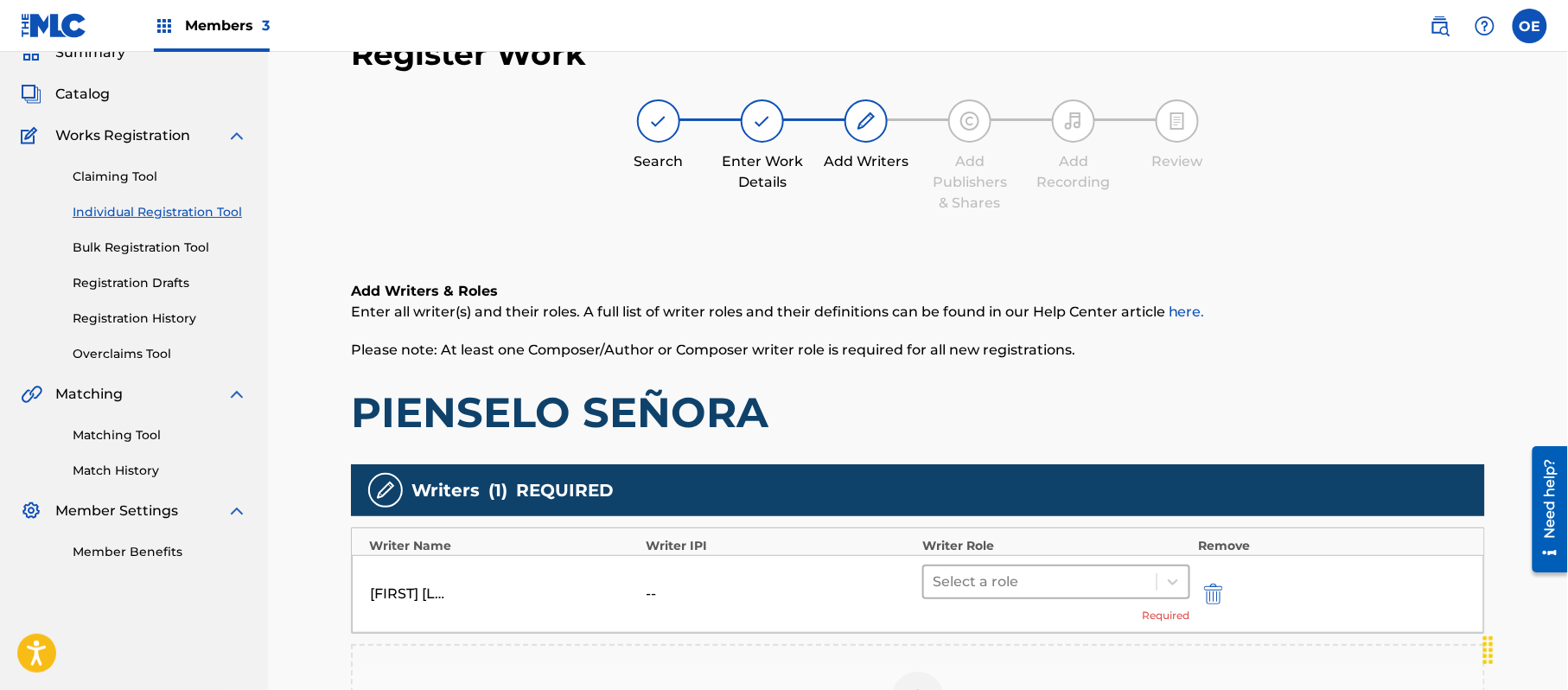 click at bounding box center [1040, 582] 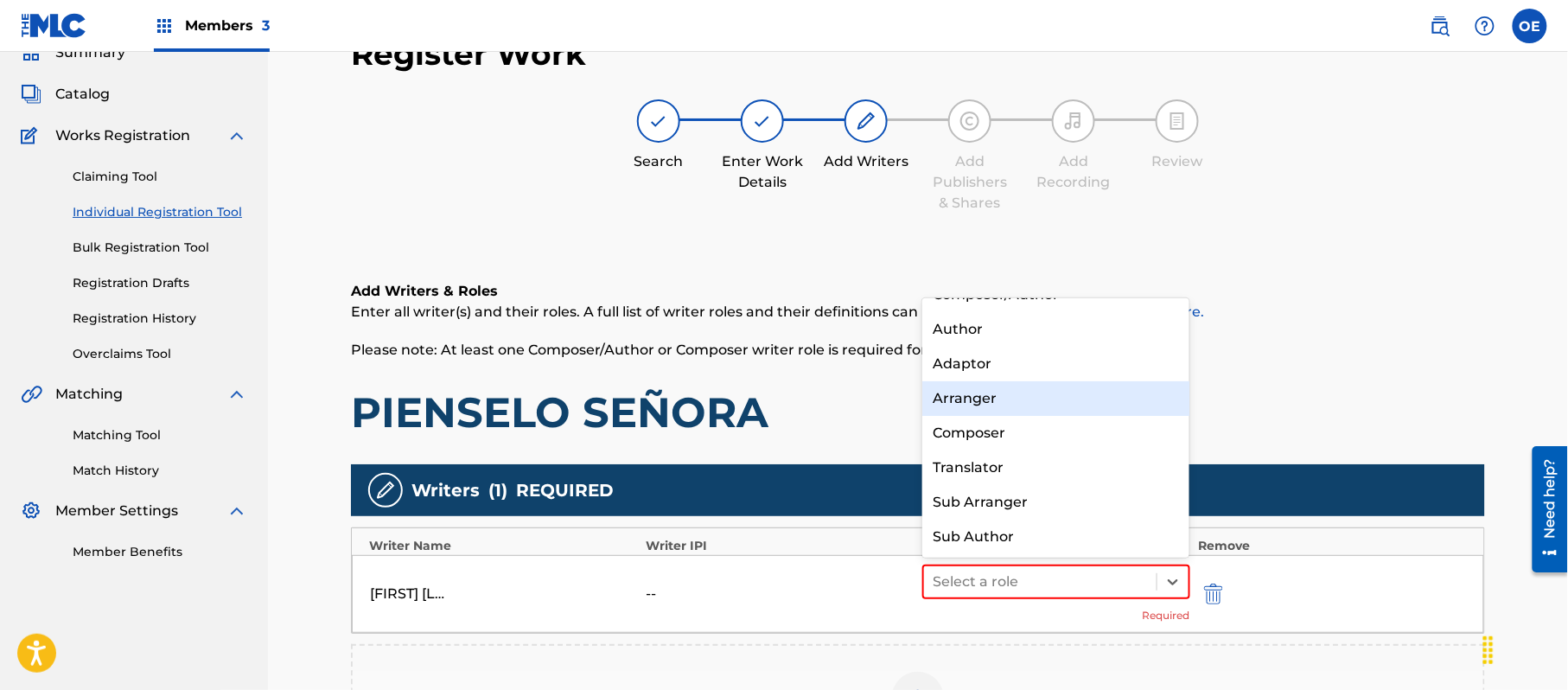 scroll, scrollTop: 0, scrollLeft: 0, axis: both 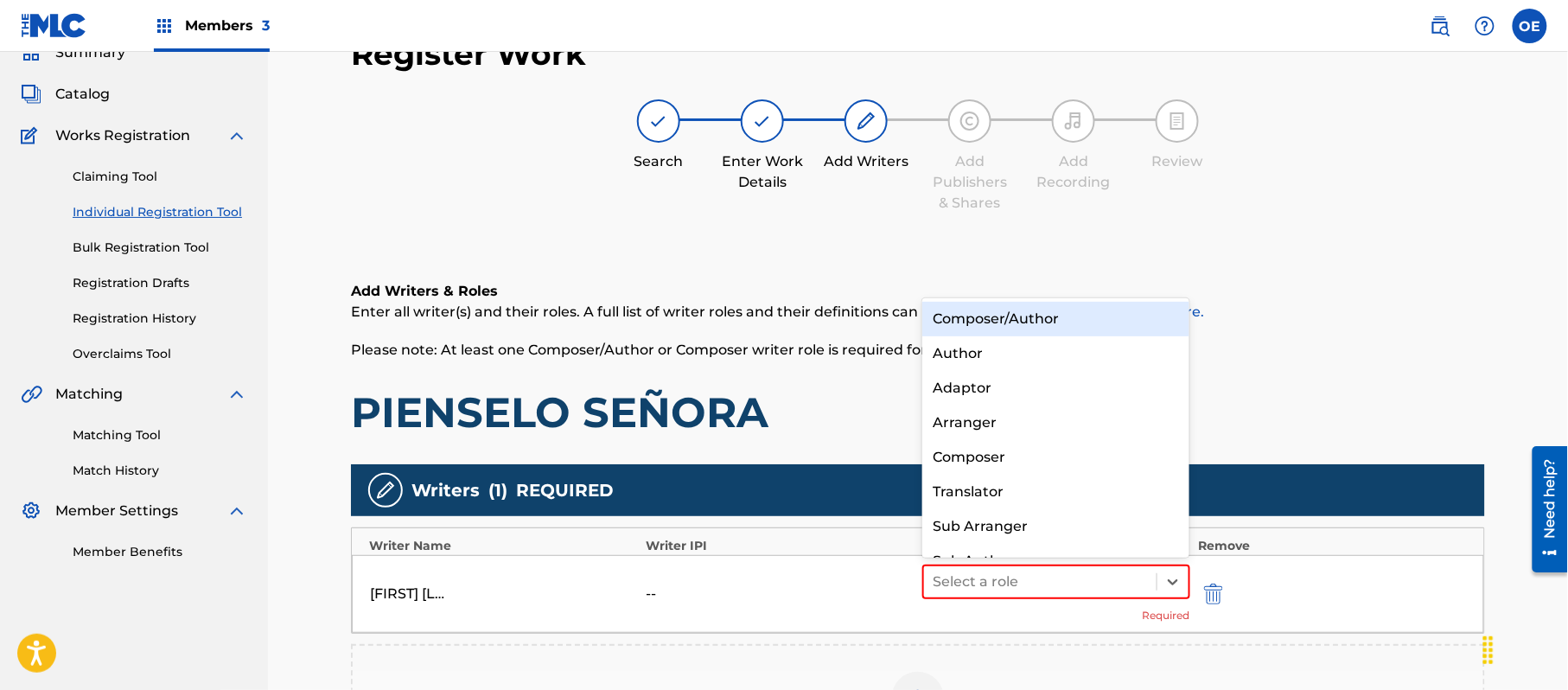 click on "Composer/Author" at bounding box center [1055, 319] 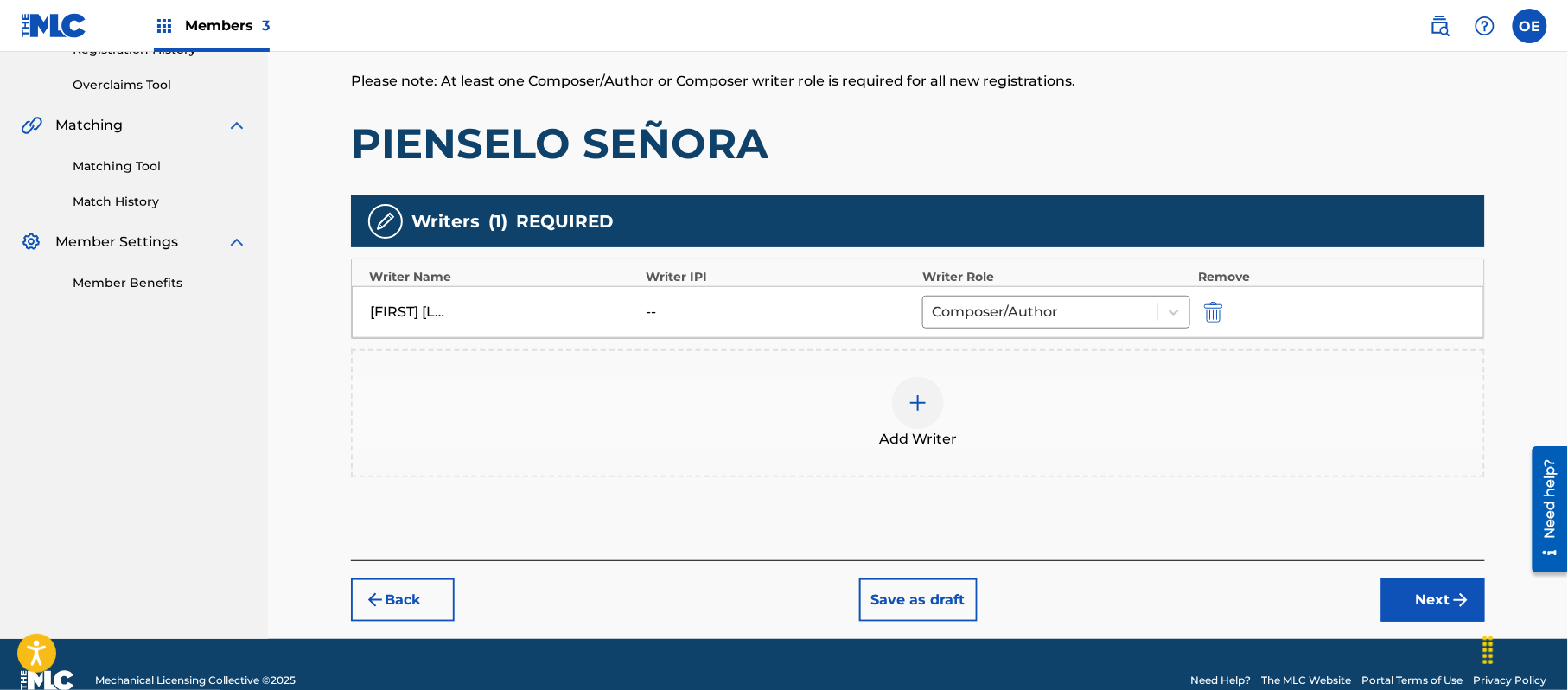 scroll, scrollTop: 379, scrollLeft: 0, axis: vertical 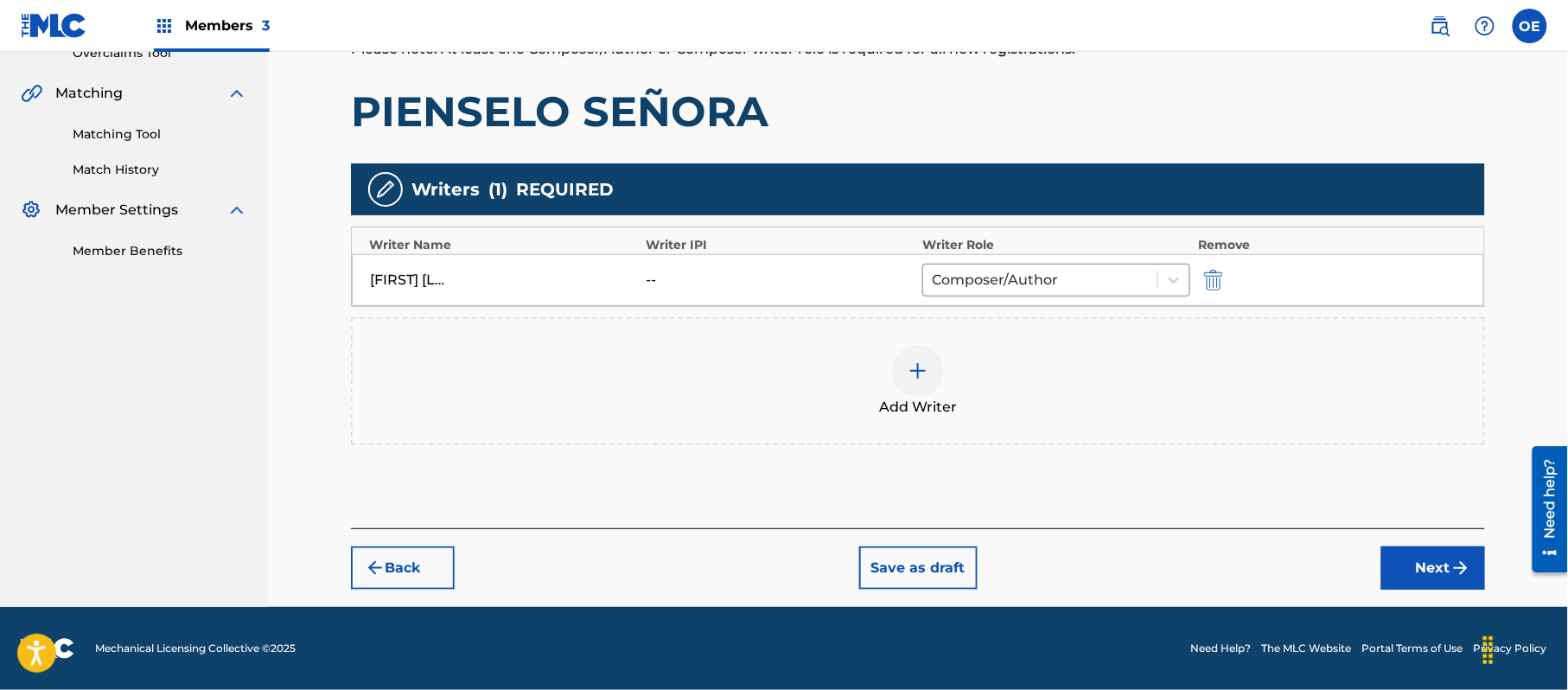 click on "Next" at bounding box center (1433, 568) 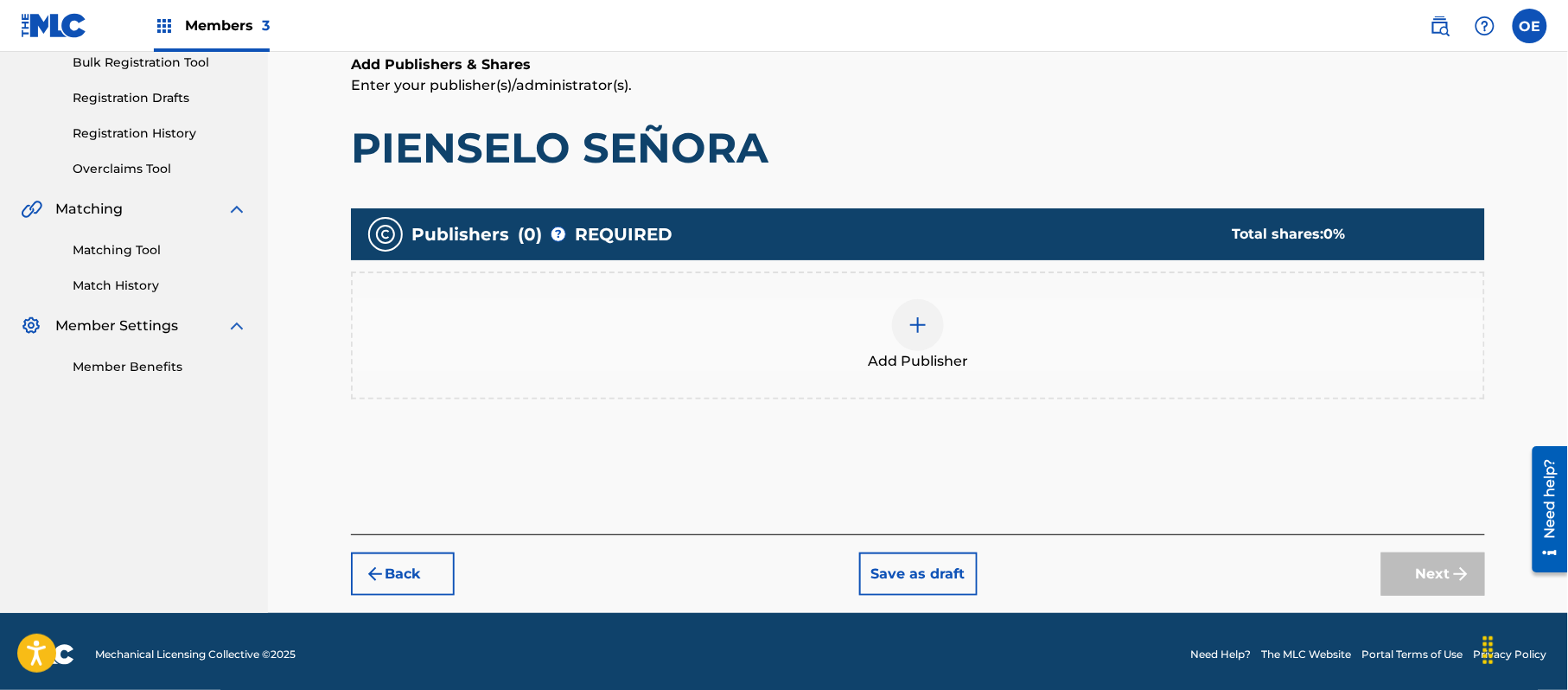 scroll, scrollTop: 267, scrollLeft: 0, axis: vertical 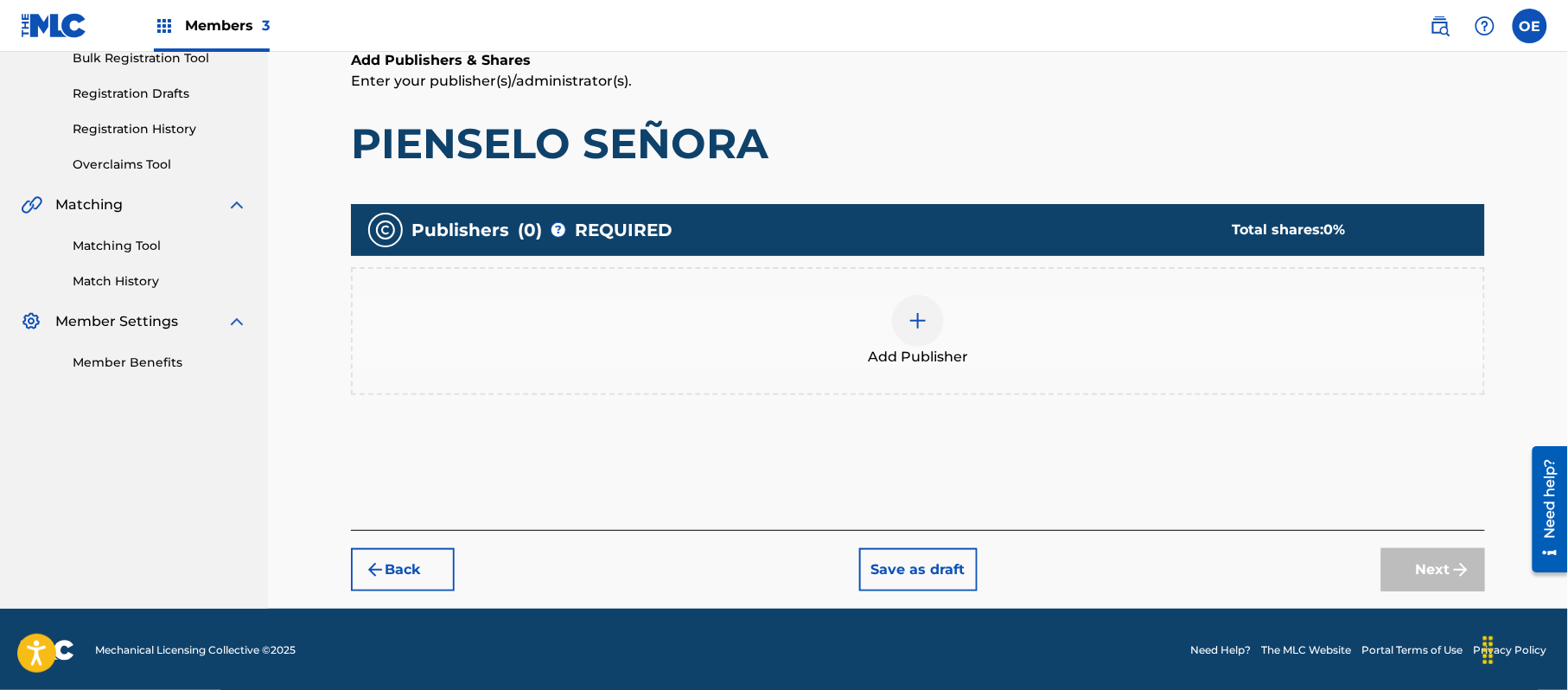 click on "Add Publisher" at bounding box center (918, 331) 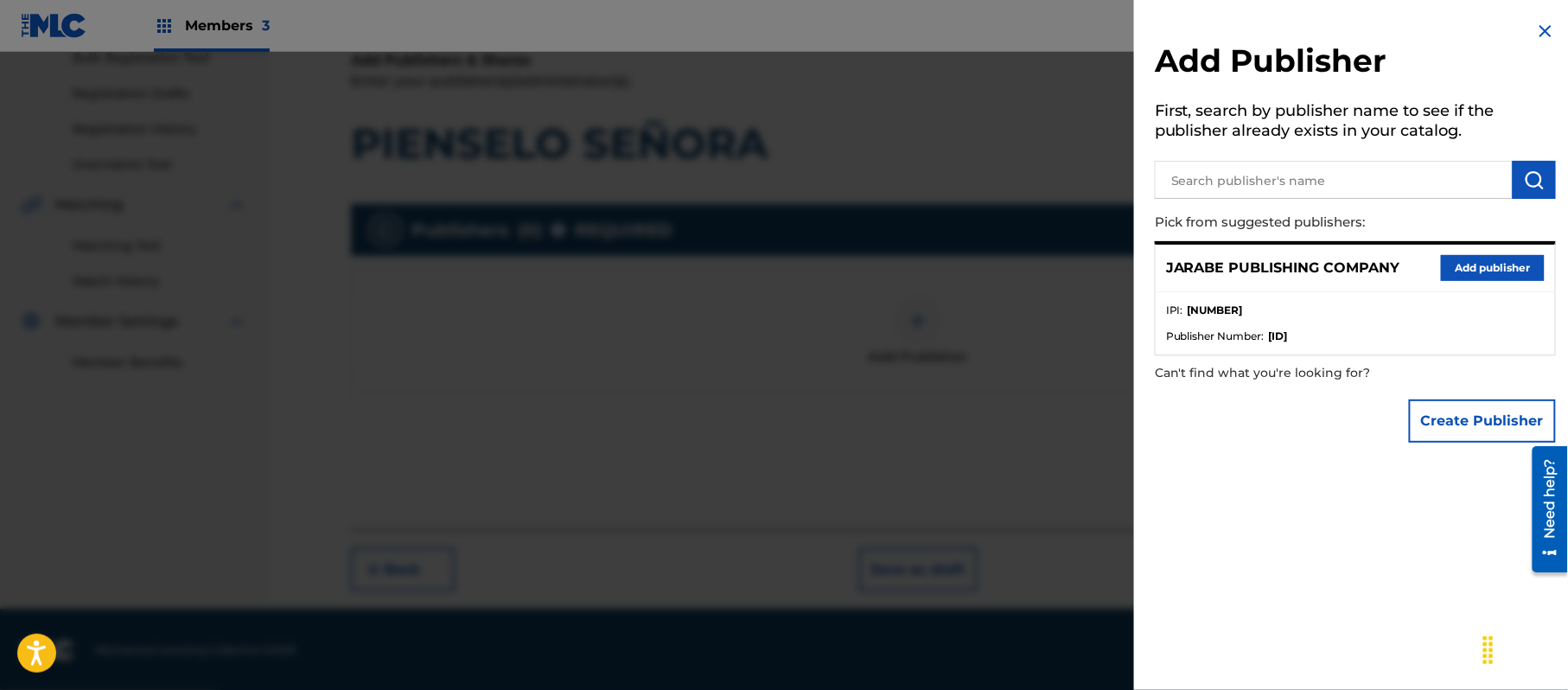 click on "Add publisher" at bounding box center [1493, 268] 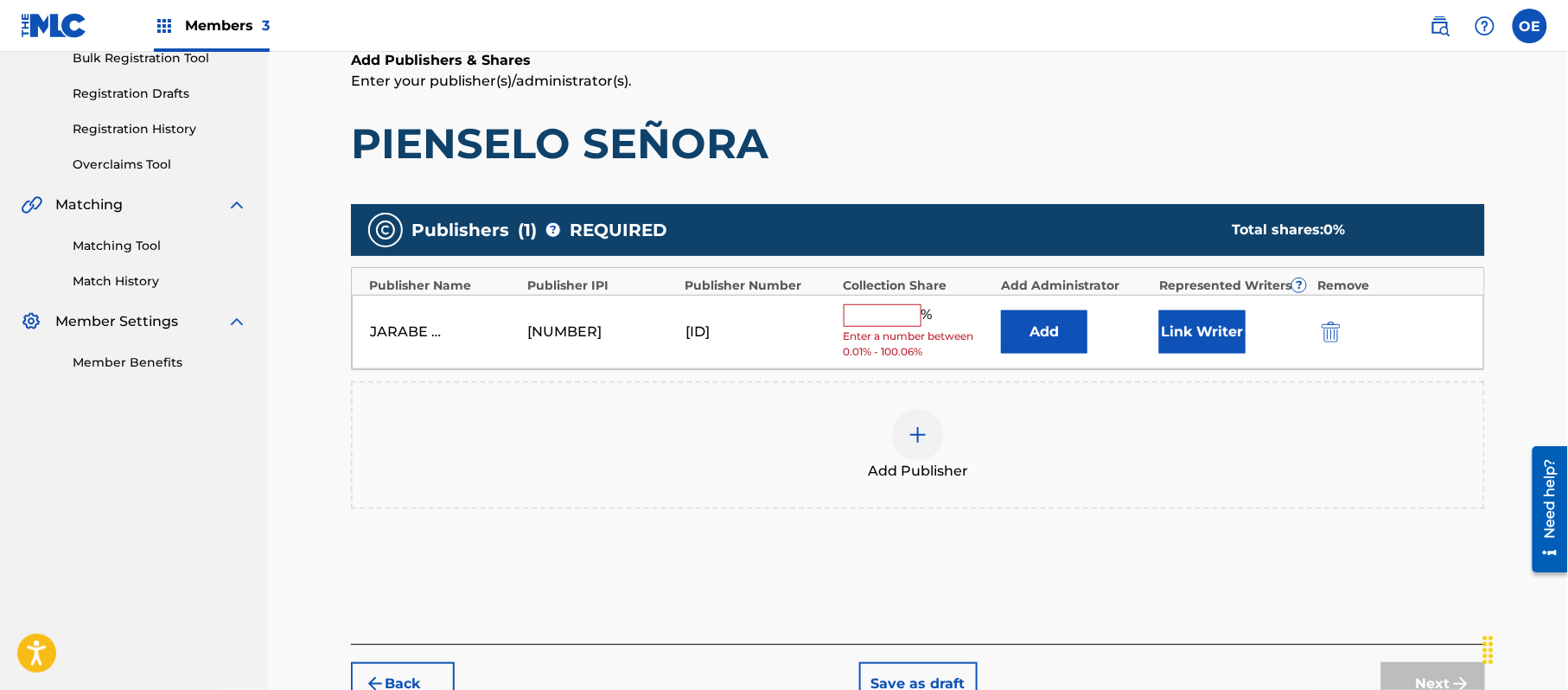 drag, startPoint x: 896, startPoint y: 315, endPoint x: 896, endPoint y: 327, distance: 12 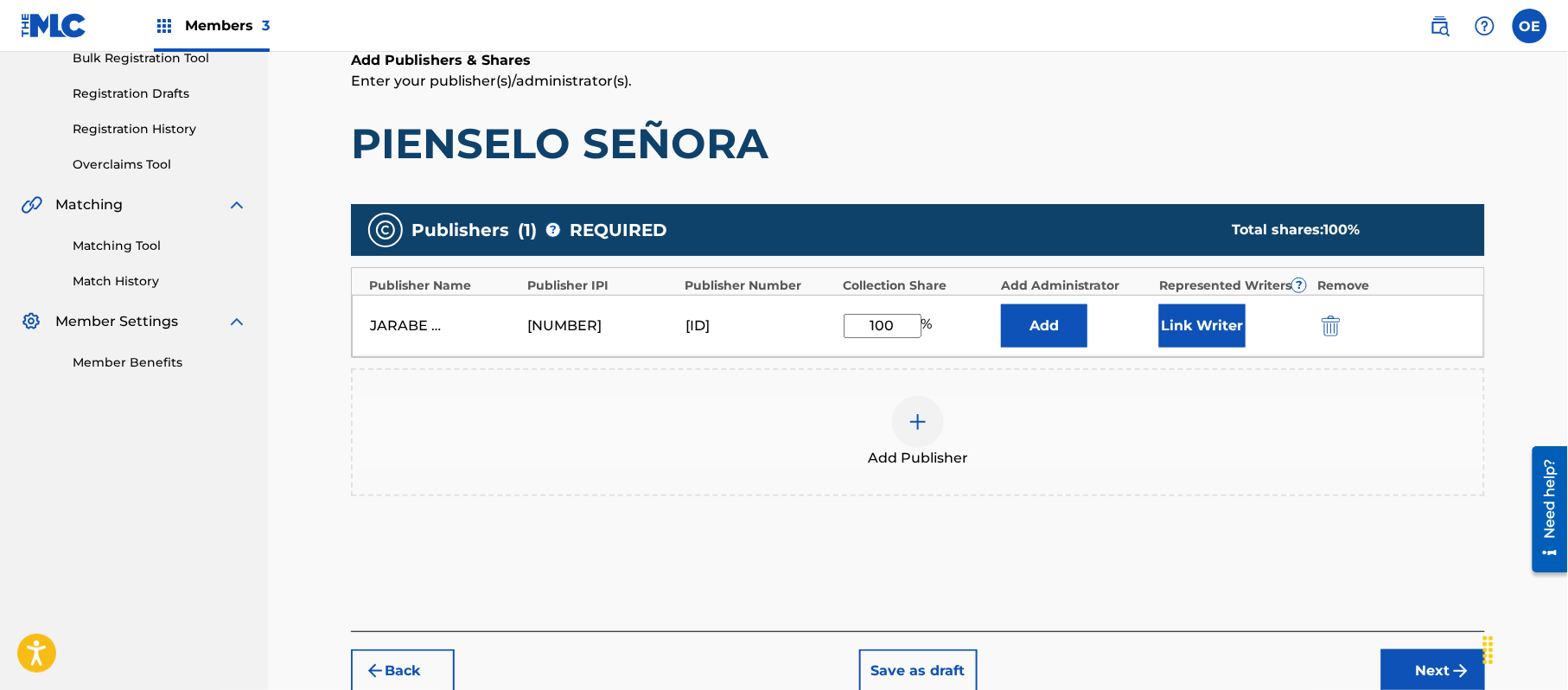 click on "Link Writer" at bounding box center (1202, 326) 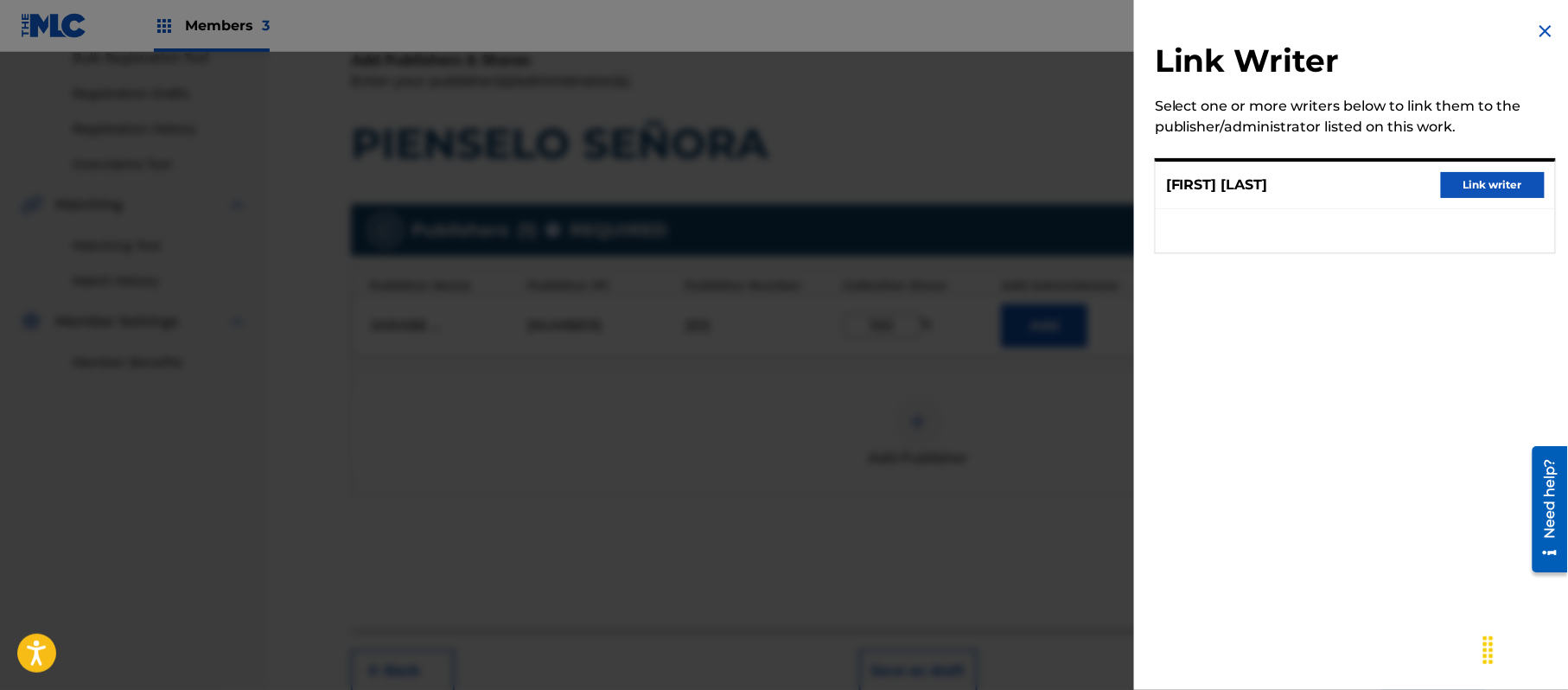click on "Link writer" at bounding box center (1493, 185) 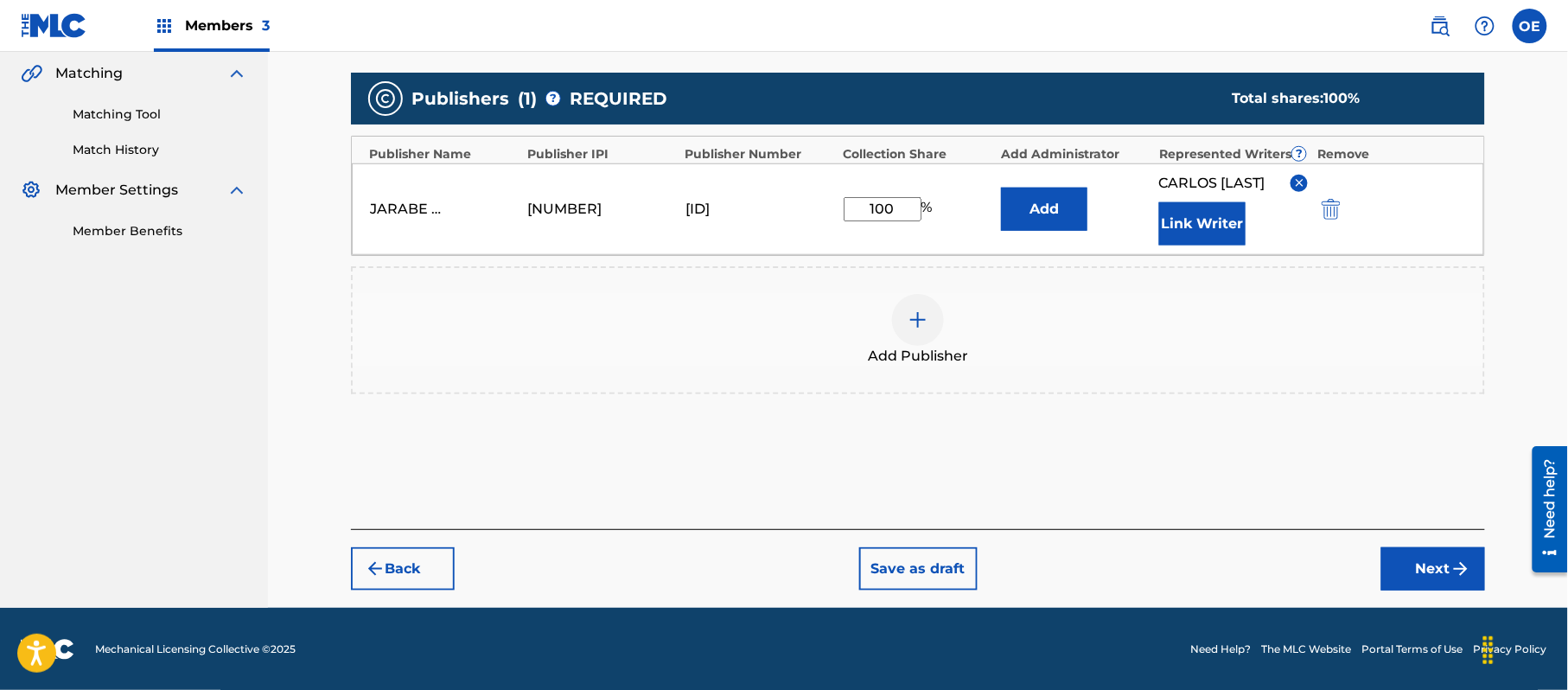 click on "Next" at bounding box center (1433, 569) 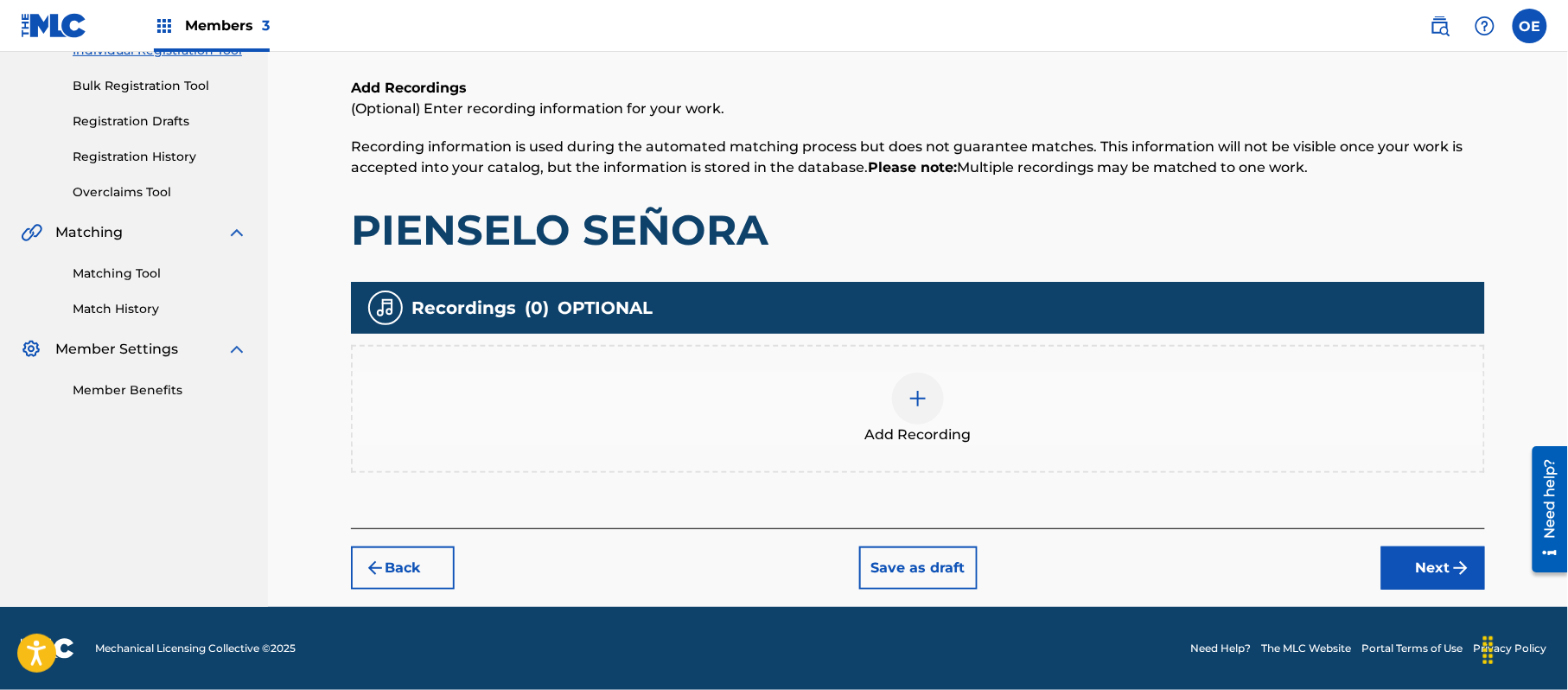 scroll, scrollTop: 78, scrollLeft: 0, axis: vertical 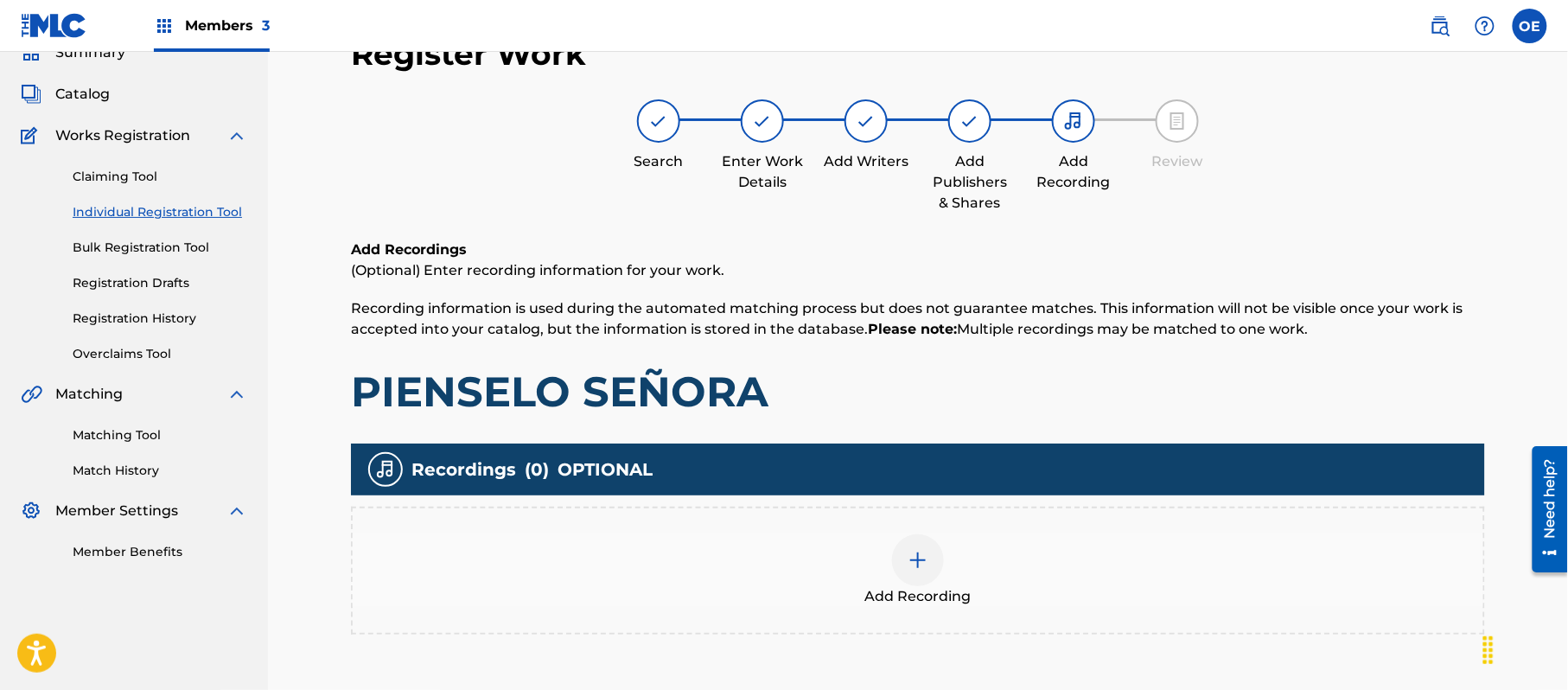 click on "Add Recording" at bounding box center (918, 571) 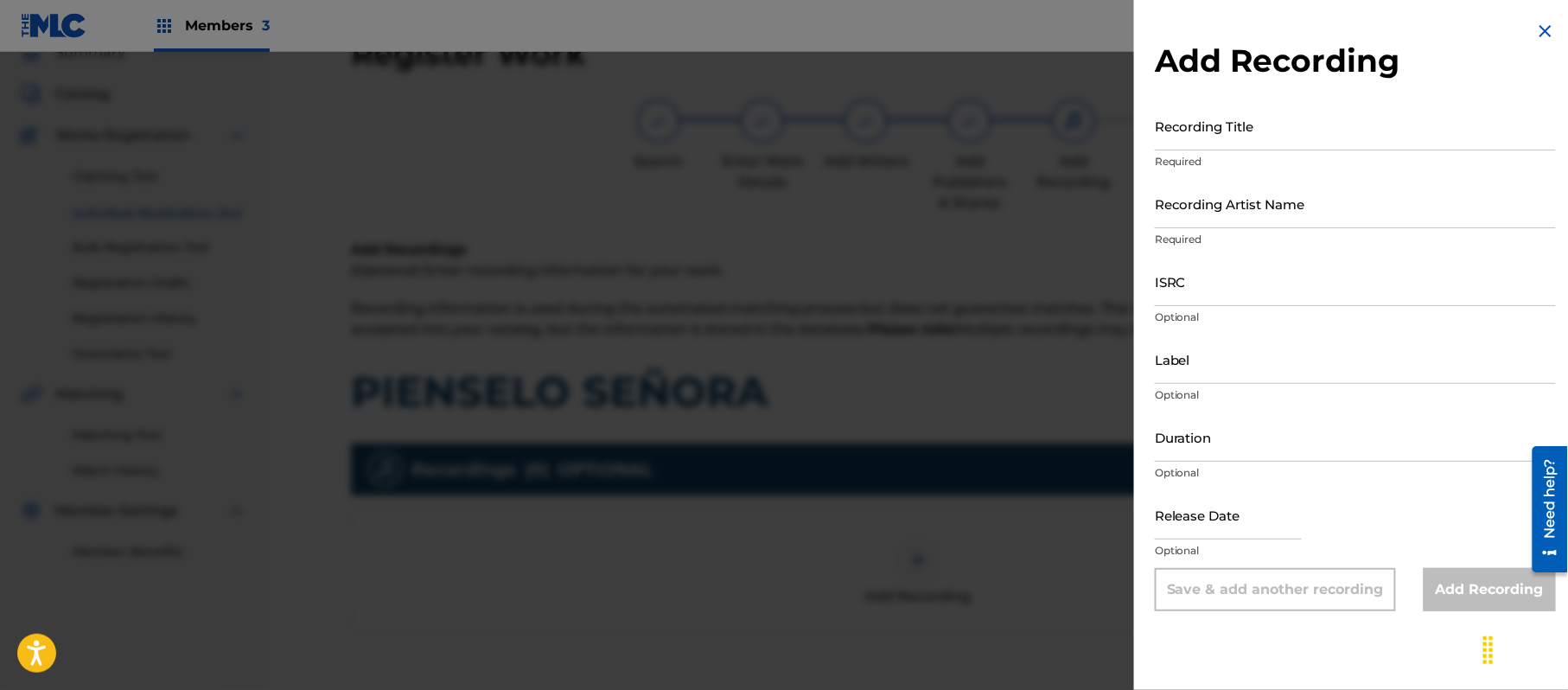 click at bounding box center [1546, 31] 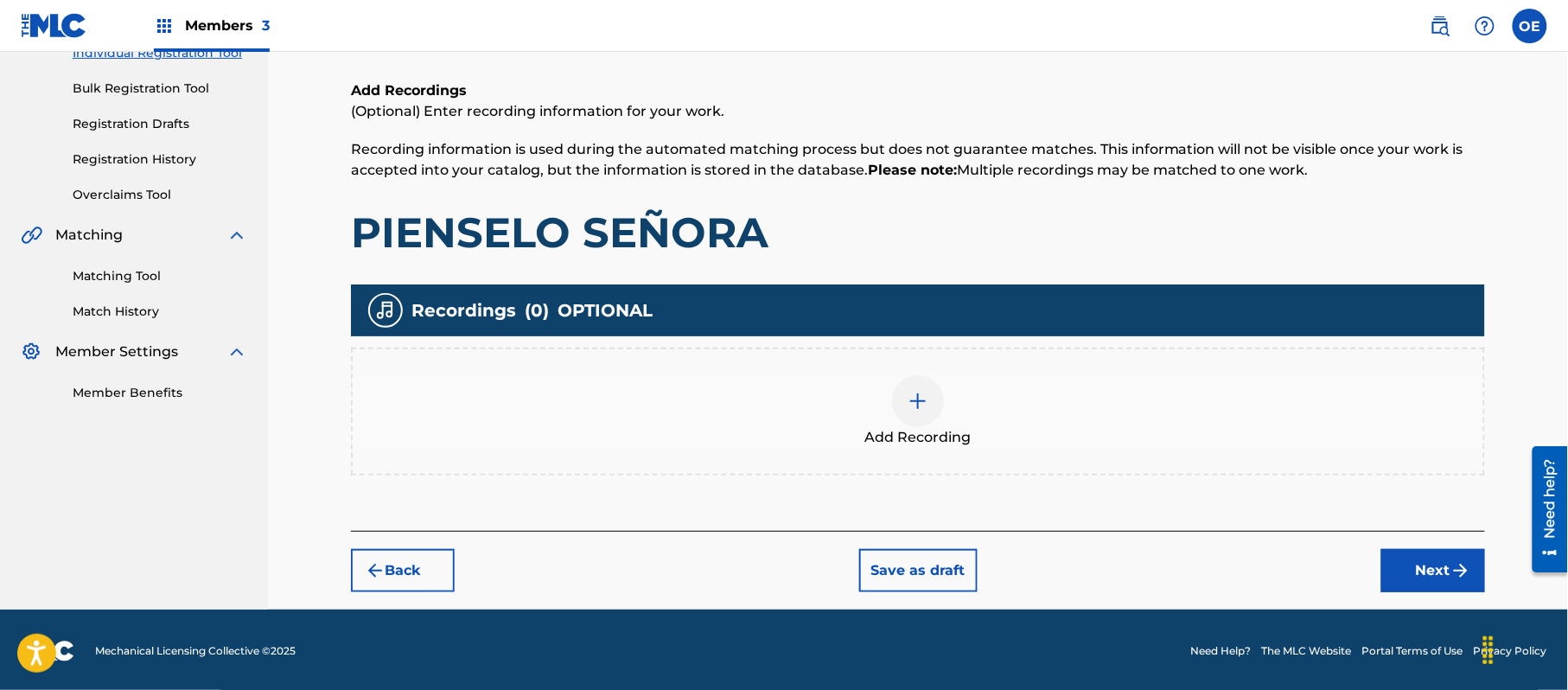 click on "Next" at bounding box center [1433, 571] 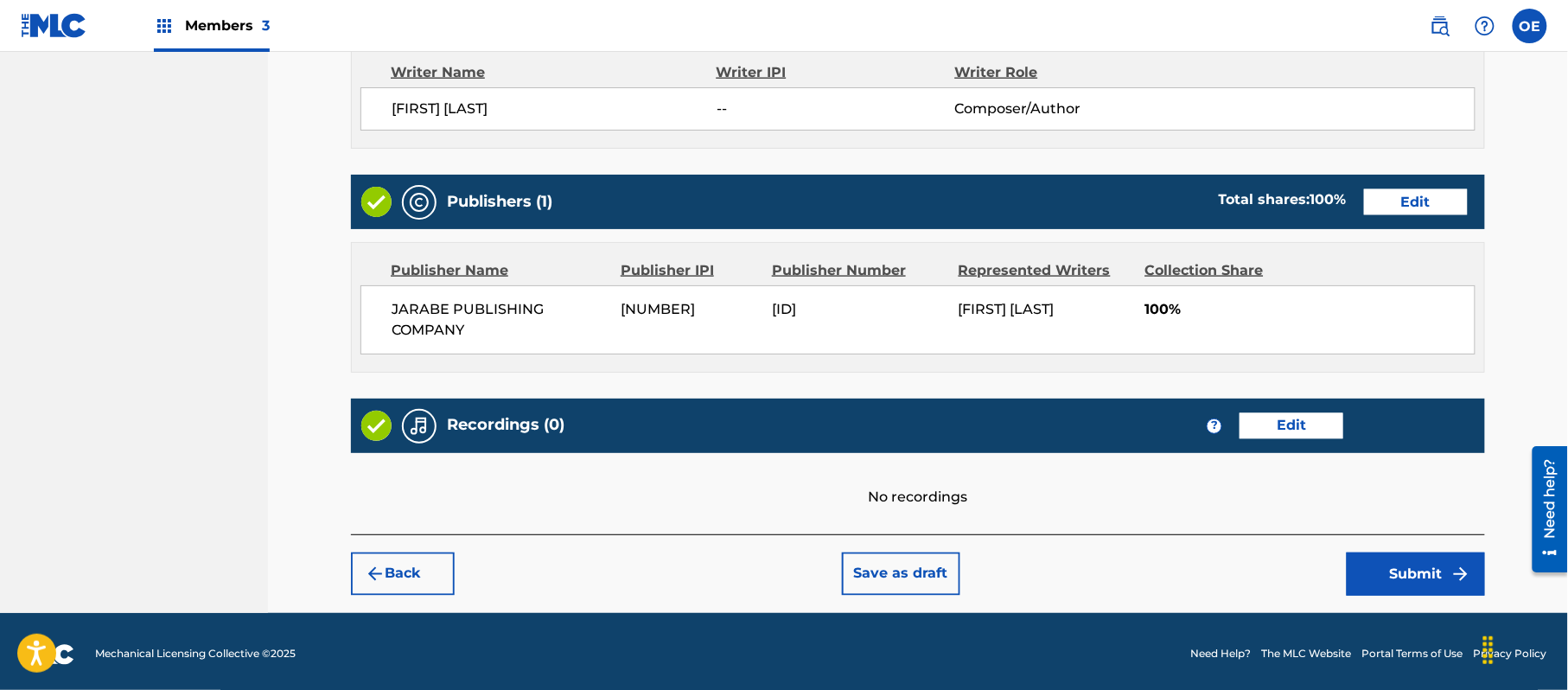 scroll, scrollTop: 772, scrollLeft: 0, axis: vertical 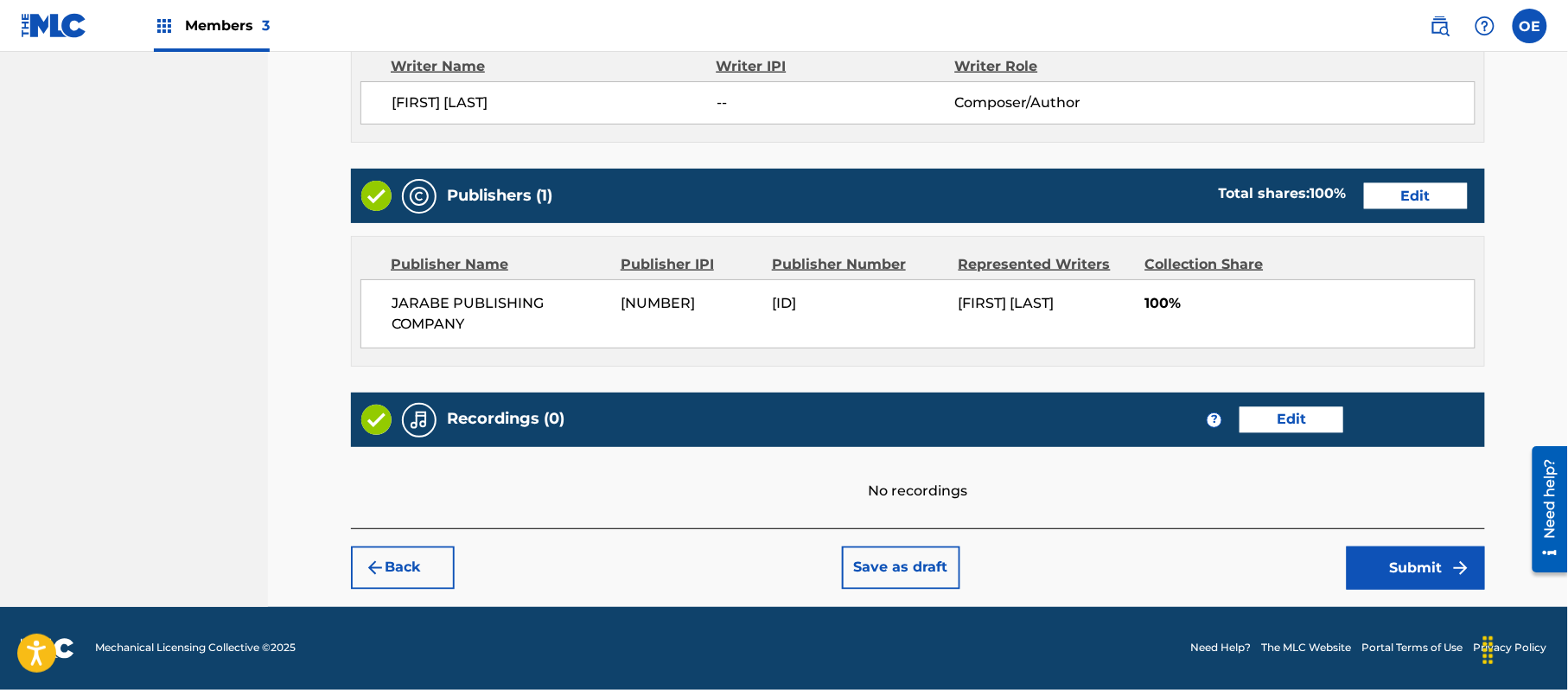 click on "Submit" at bounding box center [1416, 568] 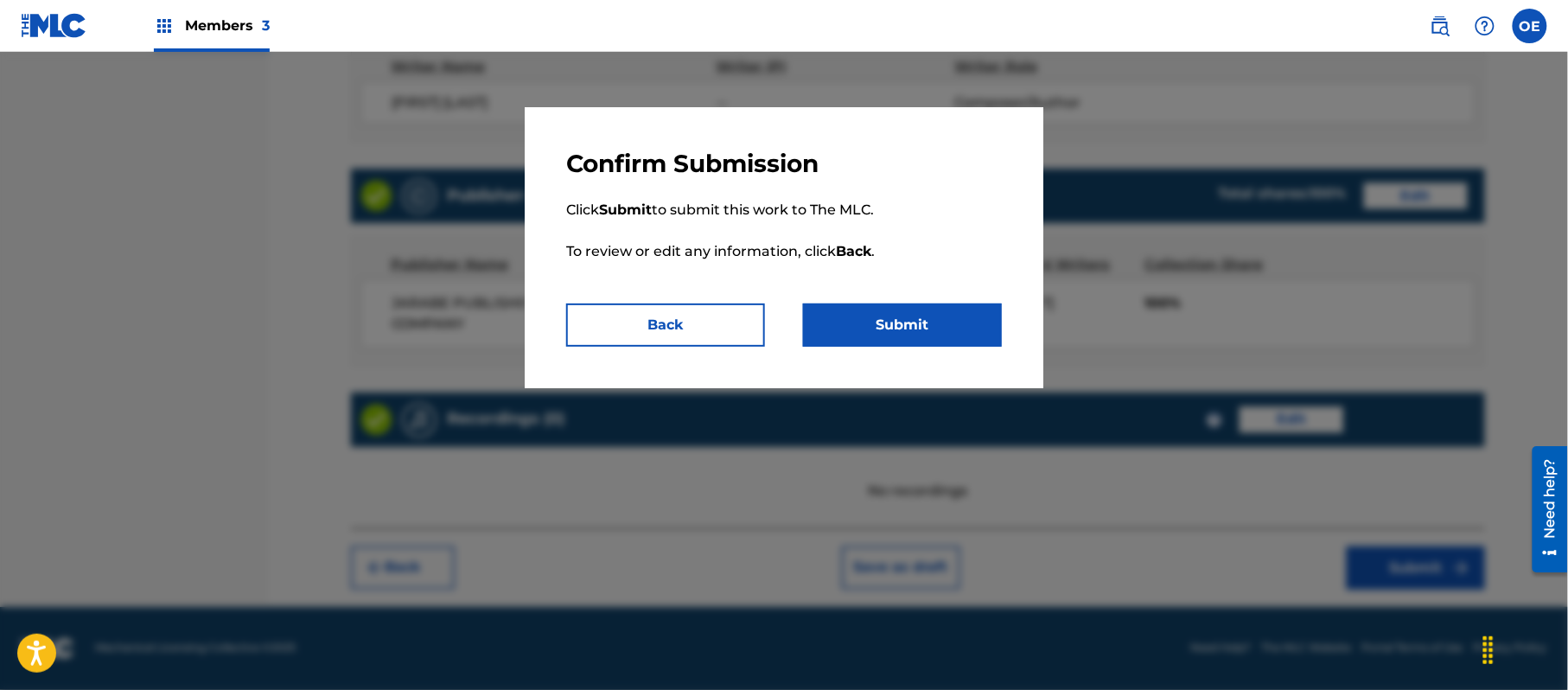 drag, startPoint x: 1006, startPoint y: 319, endPoint x: 953, endPoint y: 325, distance: 53.33854 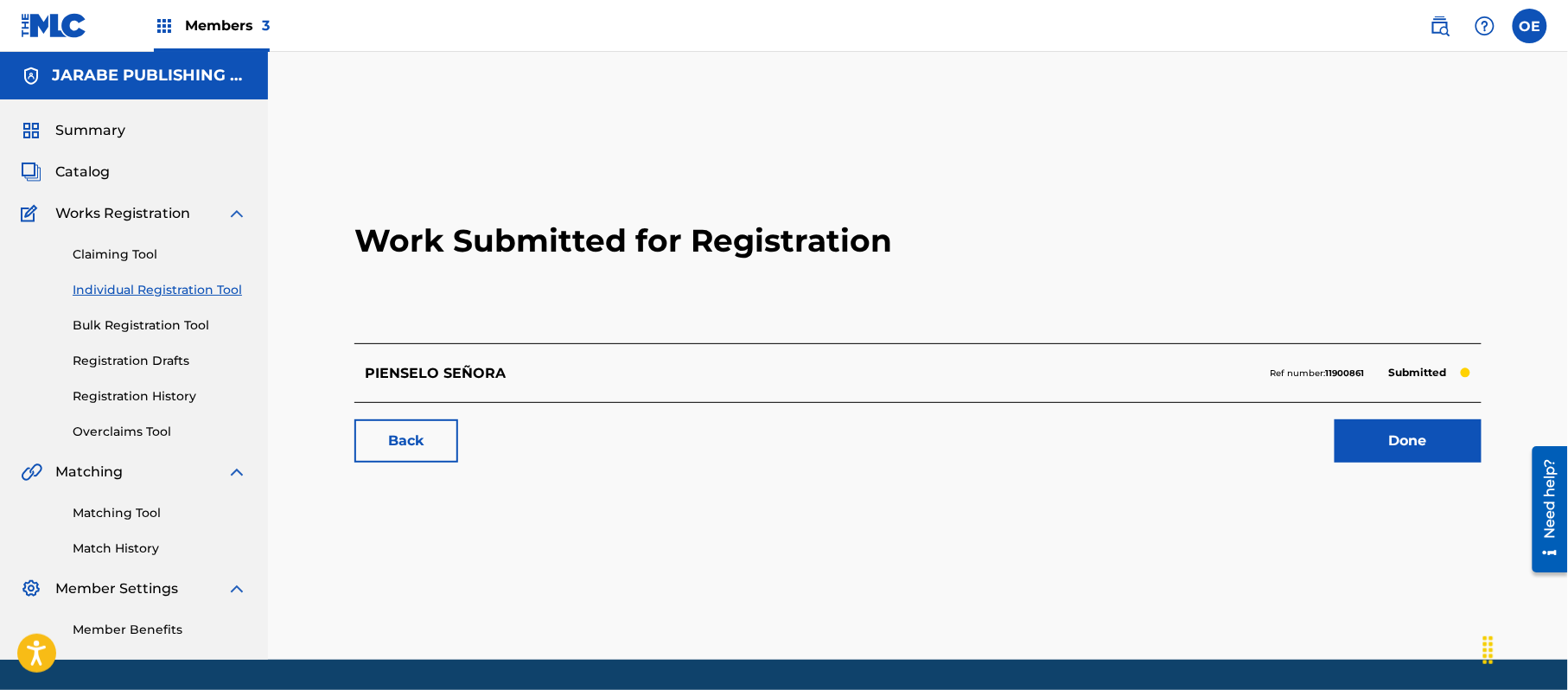 click on "Individual Registration Tool" at bounding box center (160, 290) 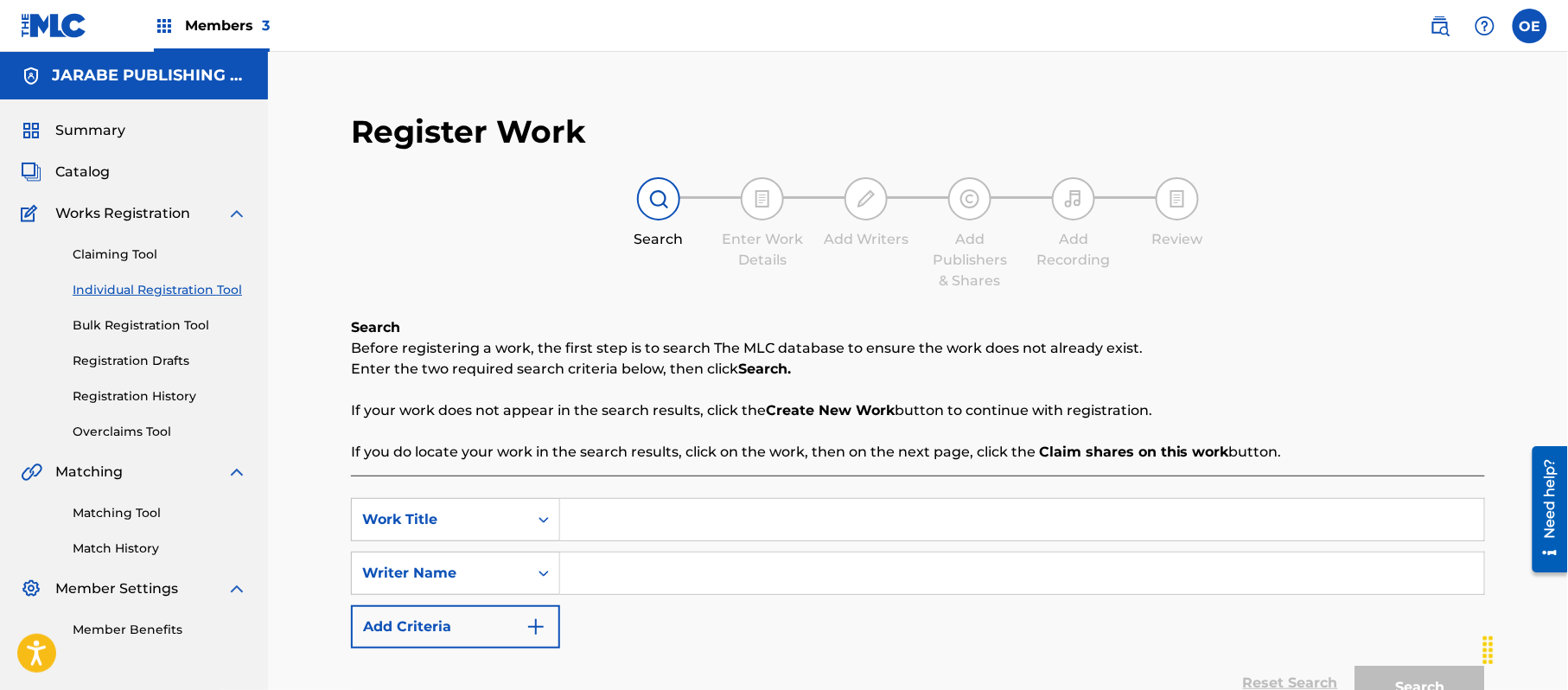 drag, startPoint x: 707, startPoint y: 496, endPoint x: 692, endPoint y: 513, distance: 22.671568 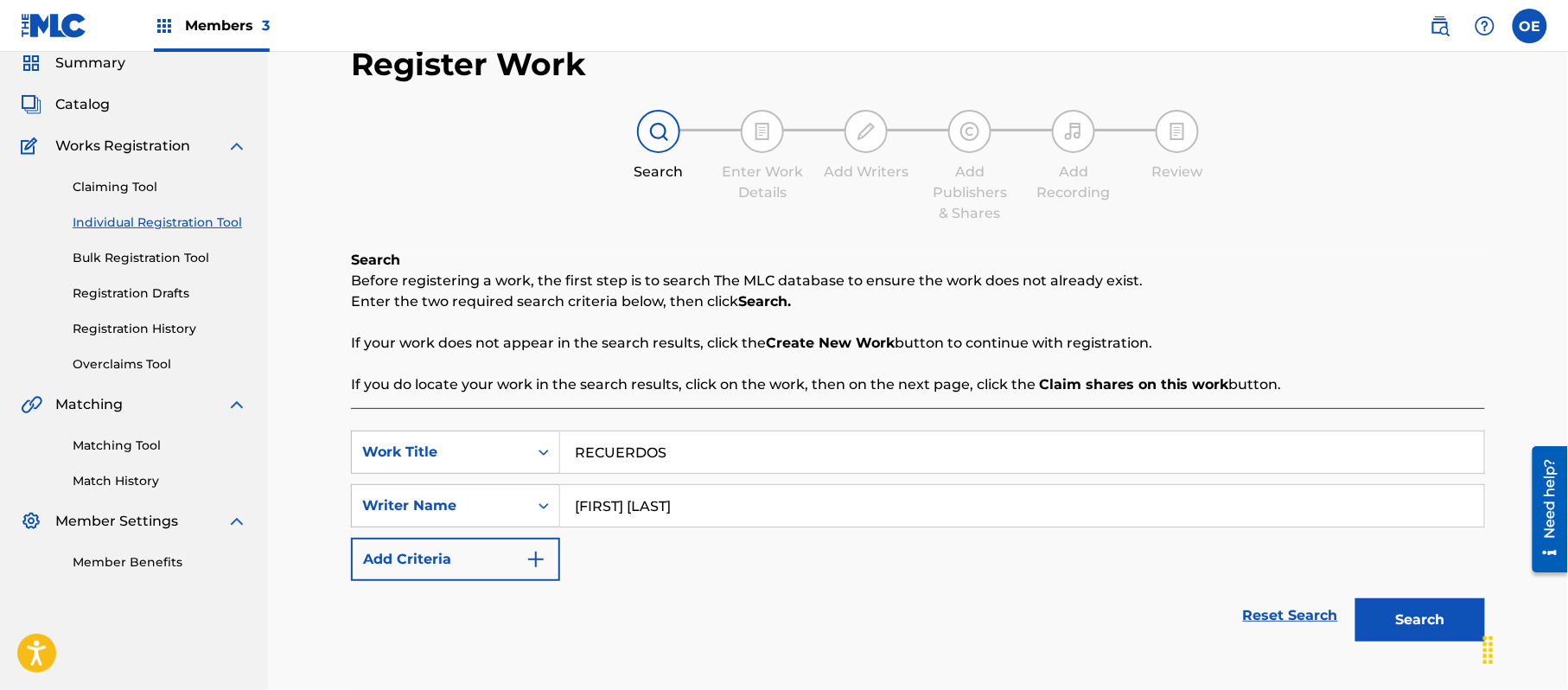 scroll, scrollTop: 188, scrollLeft: 0, axis: vertical 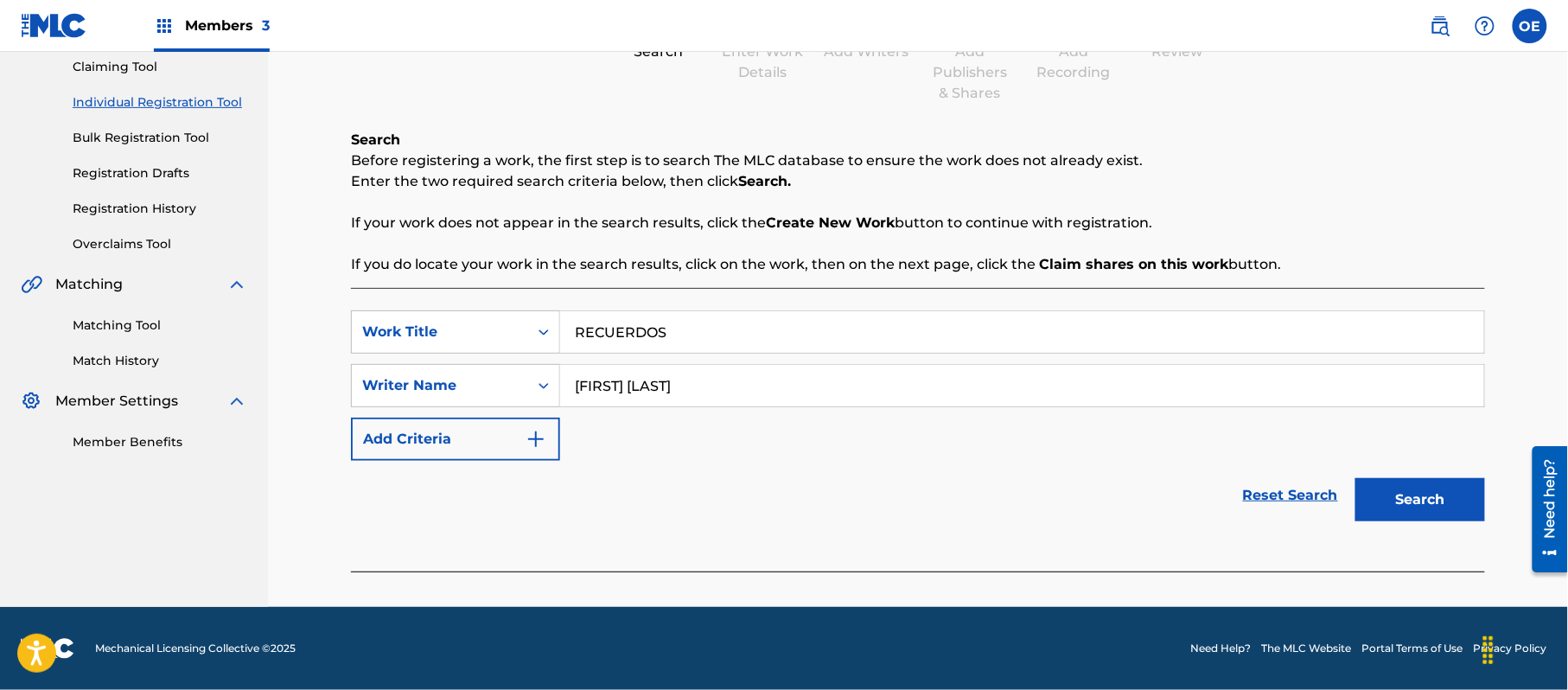 click on "Search" at bounding box center [1420, 500] 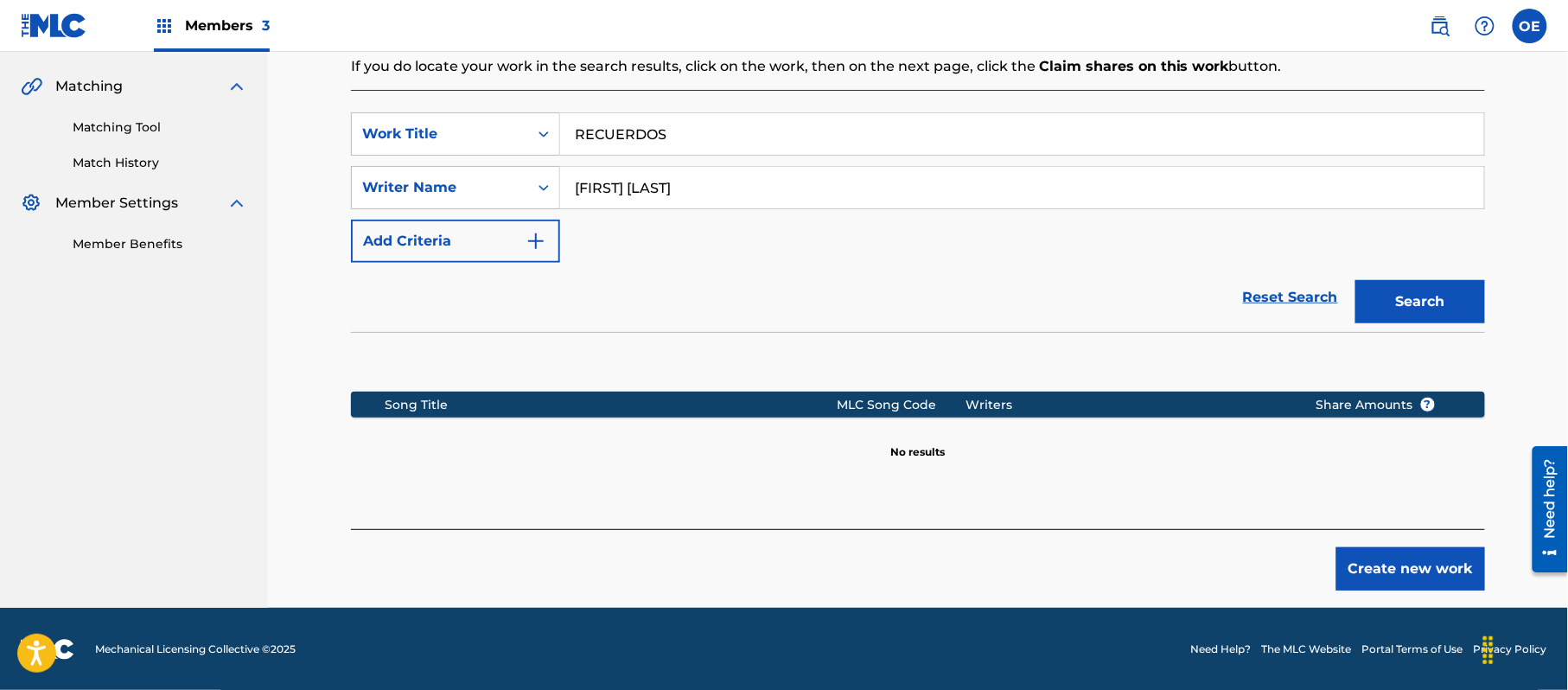 scroll, scrollTop: 387, scrollLeft: 0, axis: vertical 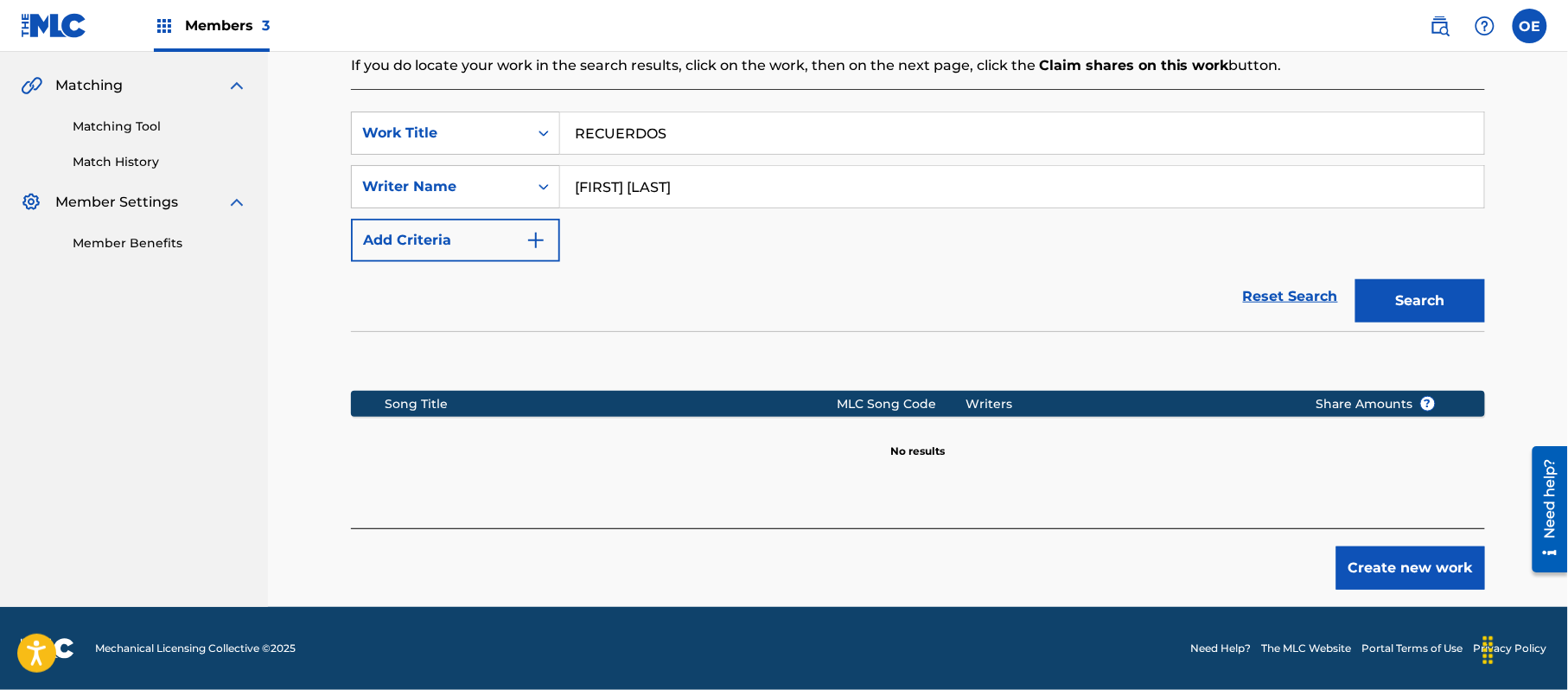 click on "Create new work" at bounding box center (1411, 568) 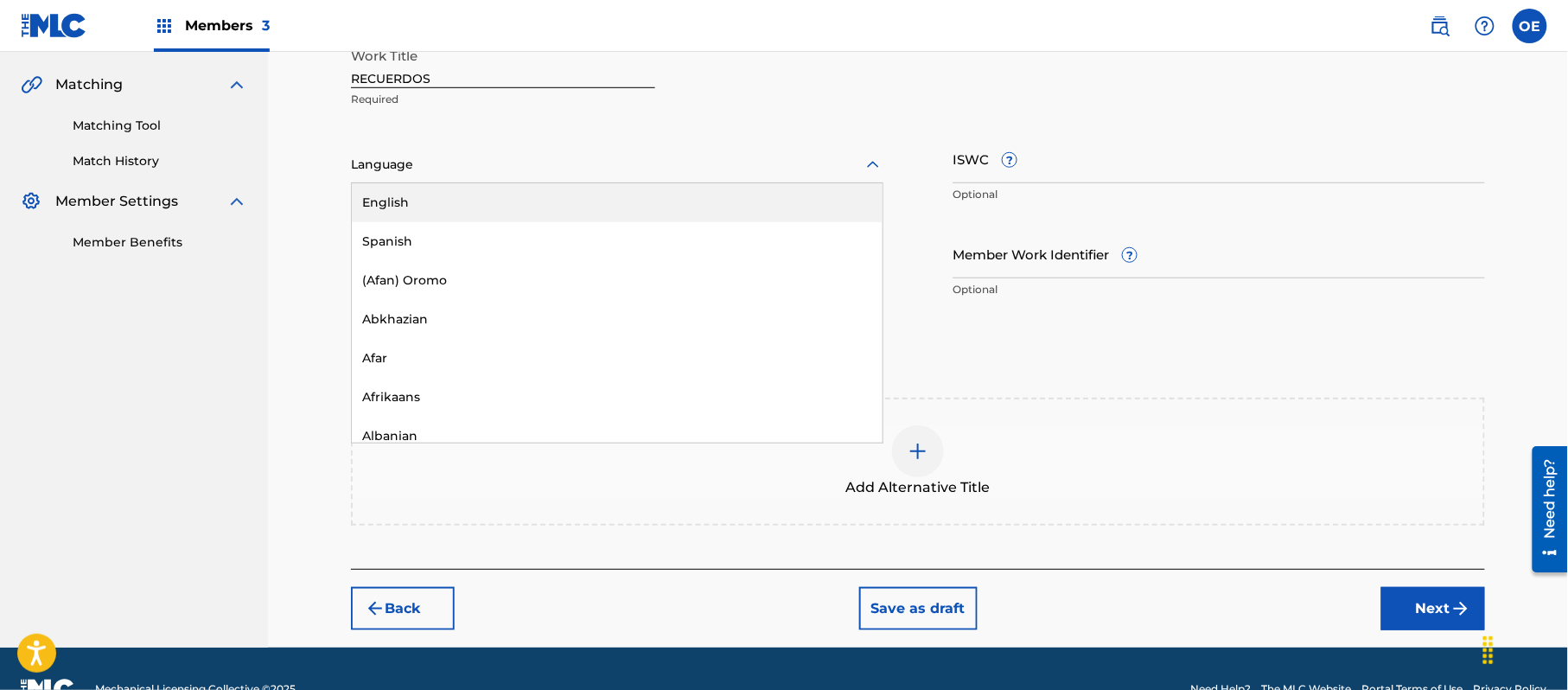 click at bounding box center (617, 164) 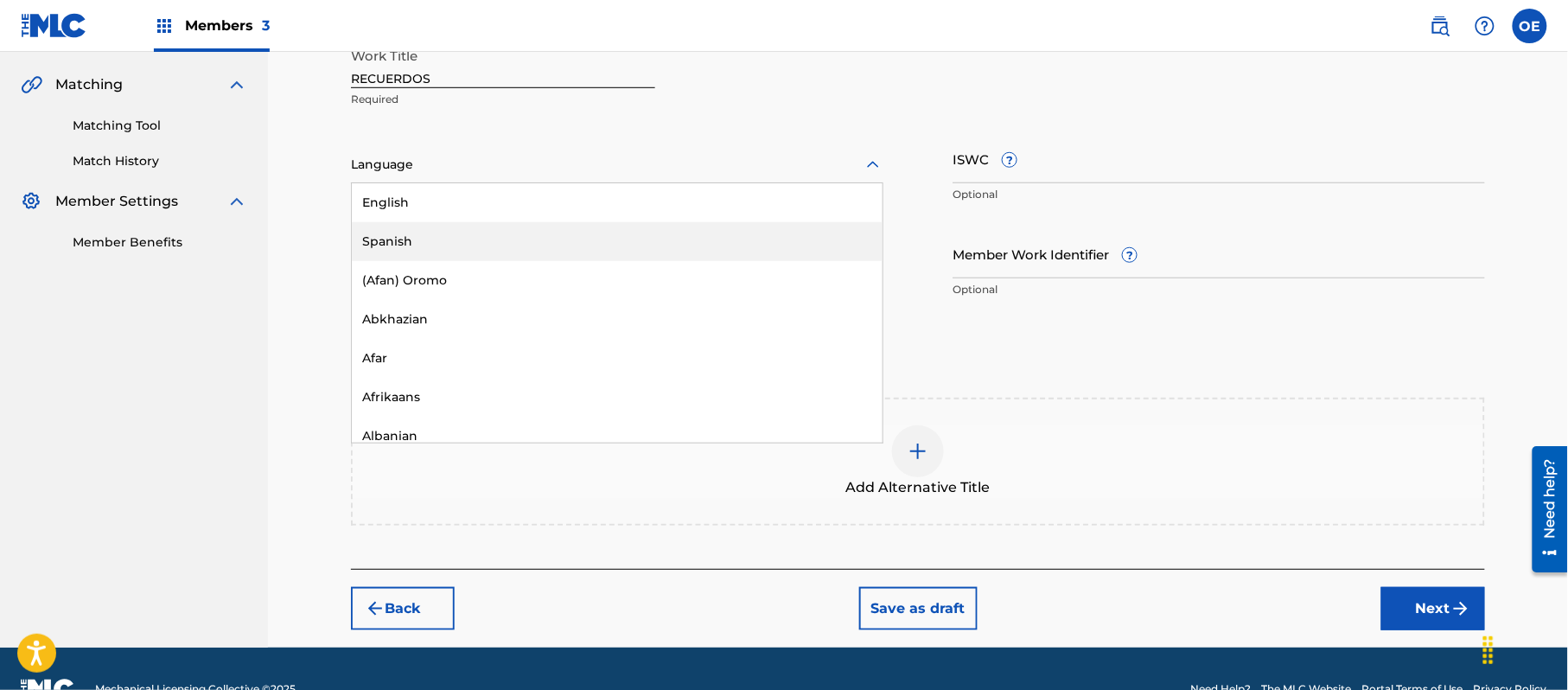 click on "Spanish" at bounding box center [617, 241] 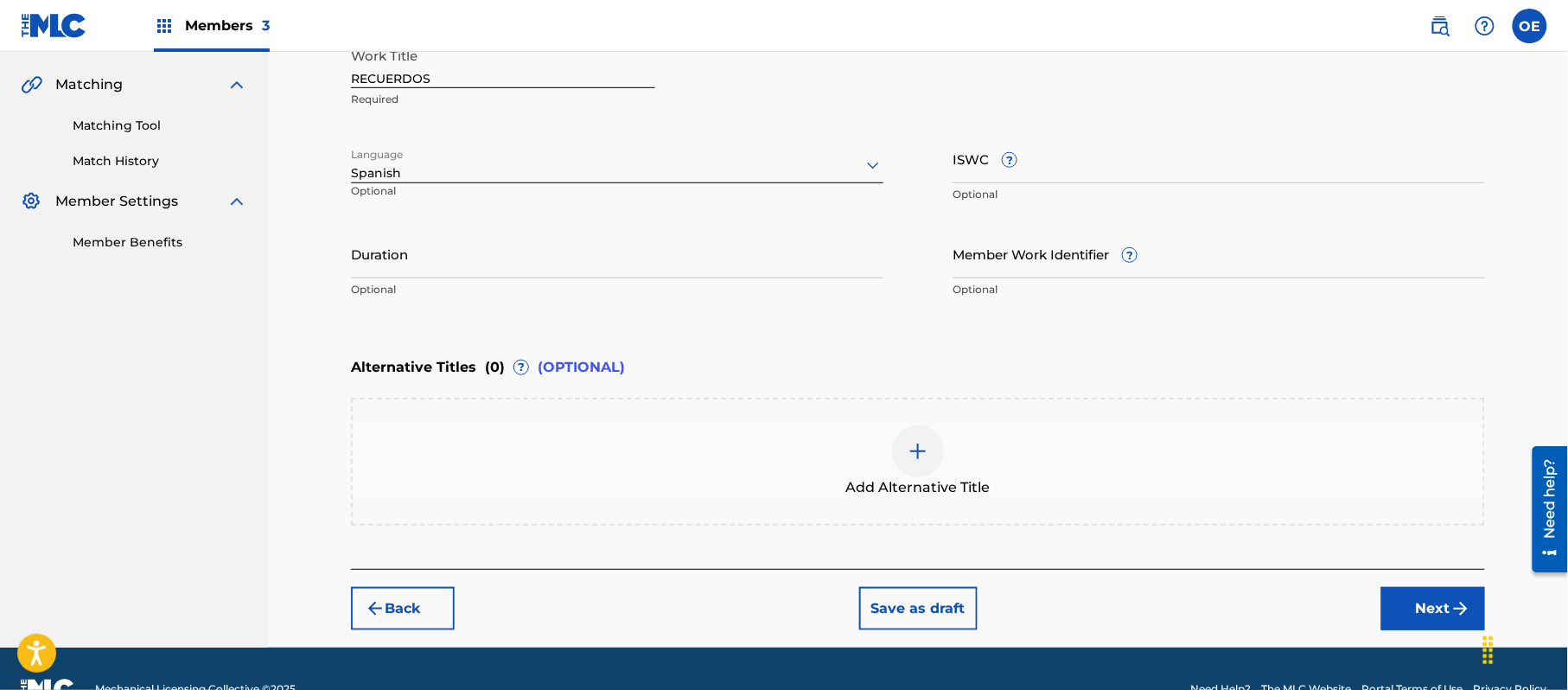 click on "Back Save as draft Next" at bounding box center [918, 599] 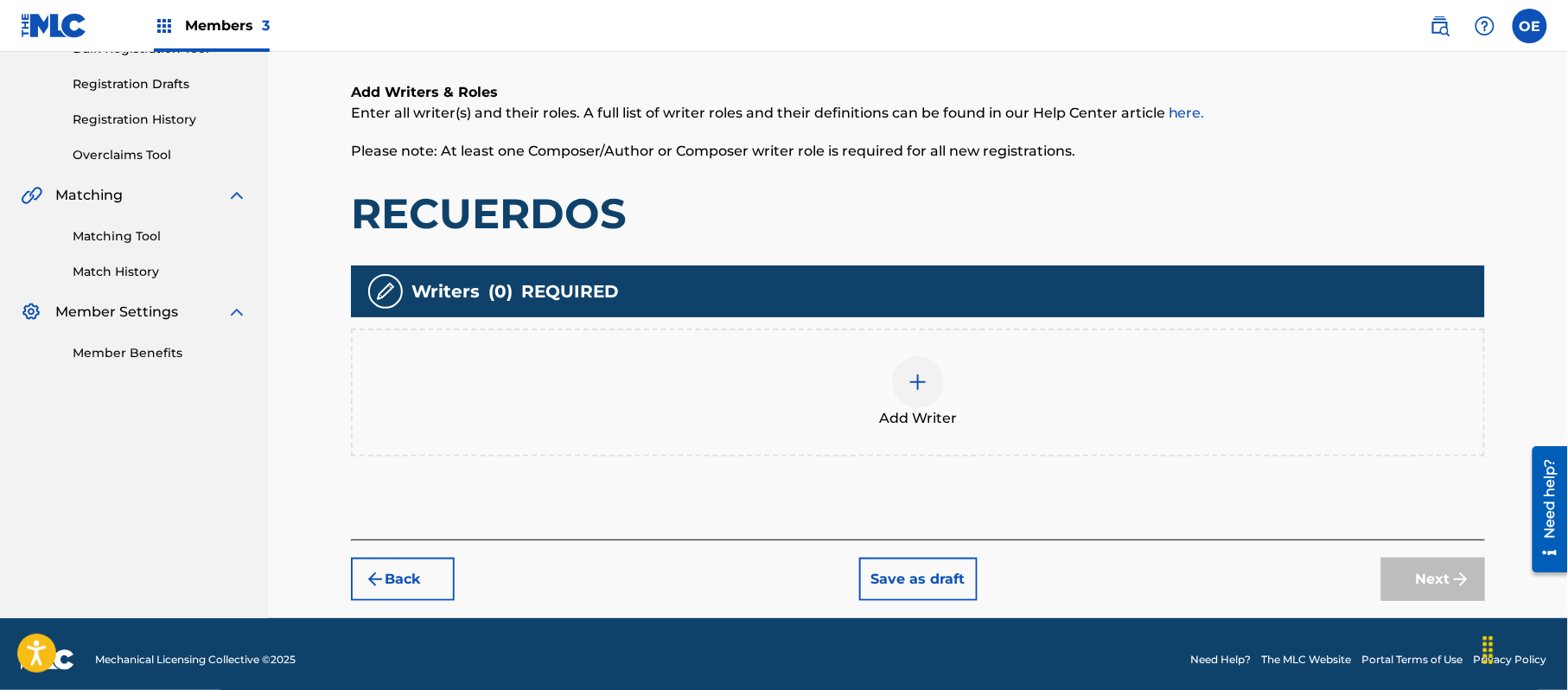 scroll, scrollTop: 78, scrollLeft: 0, axis: vertical 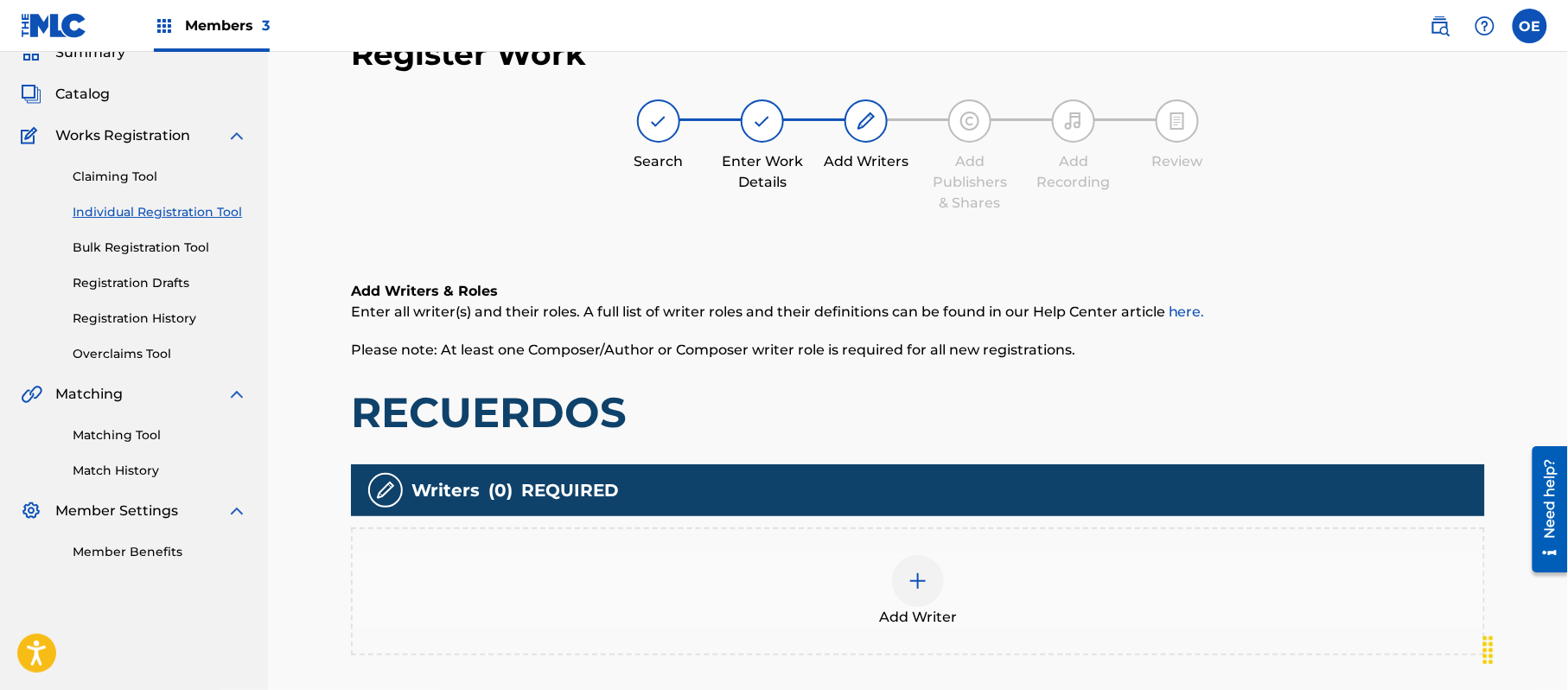 click on "Add Writer" at bounding box center [918, 591] 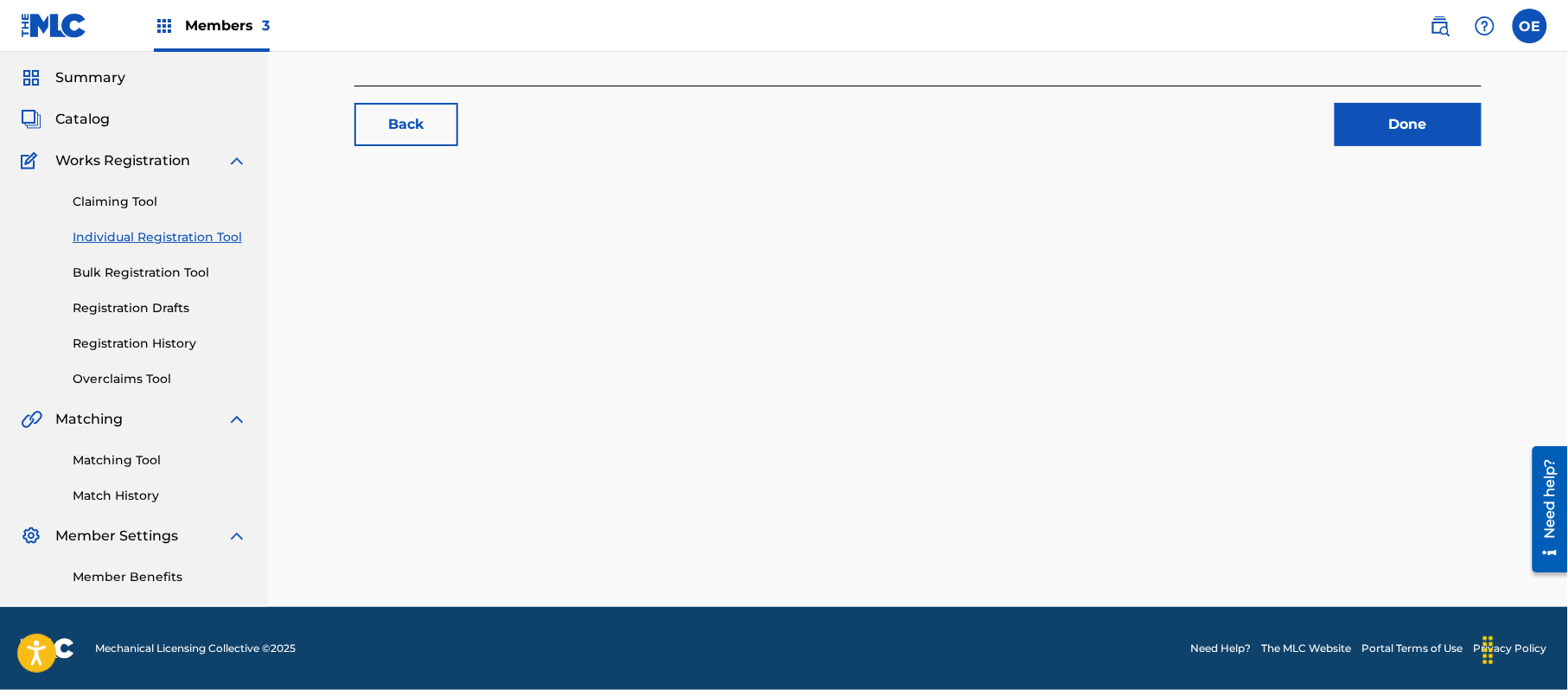 scroll, scrollTop: 0, scrollLeft: 0, axis: both 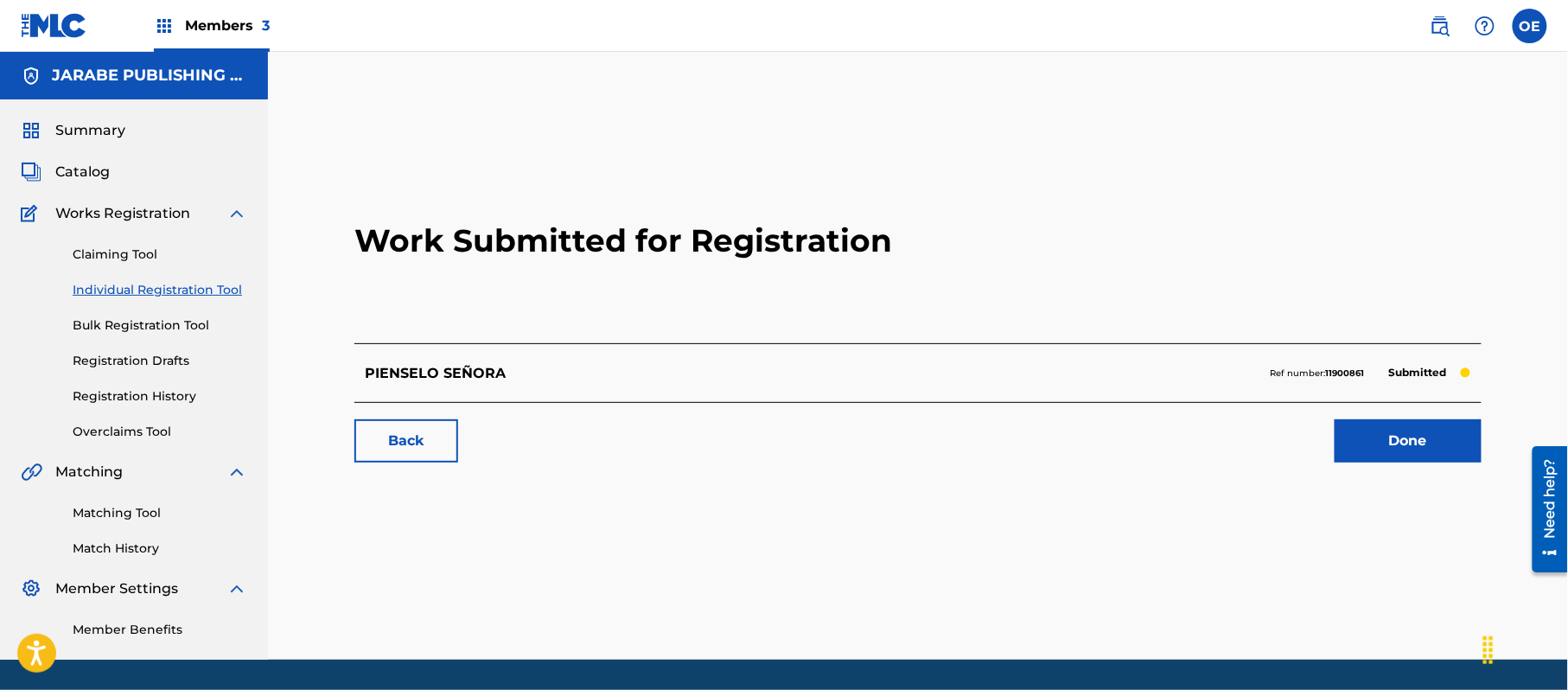 click on "Individual Registration Tool" at bounding box center [160, 290] 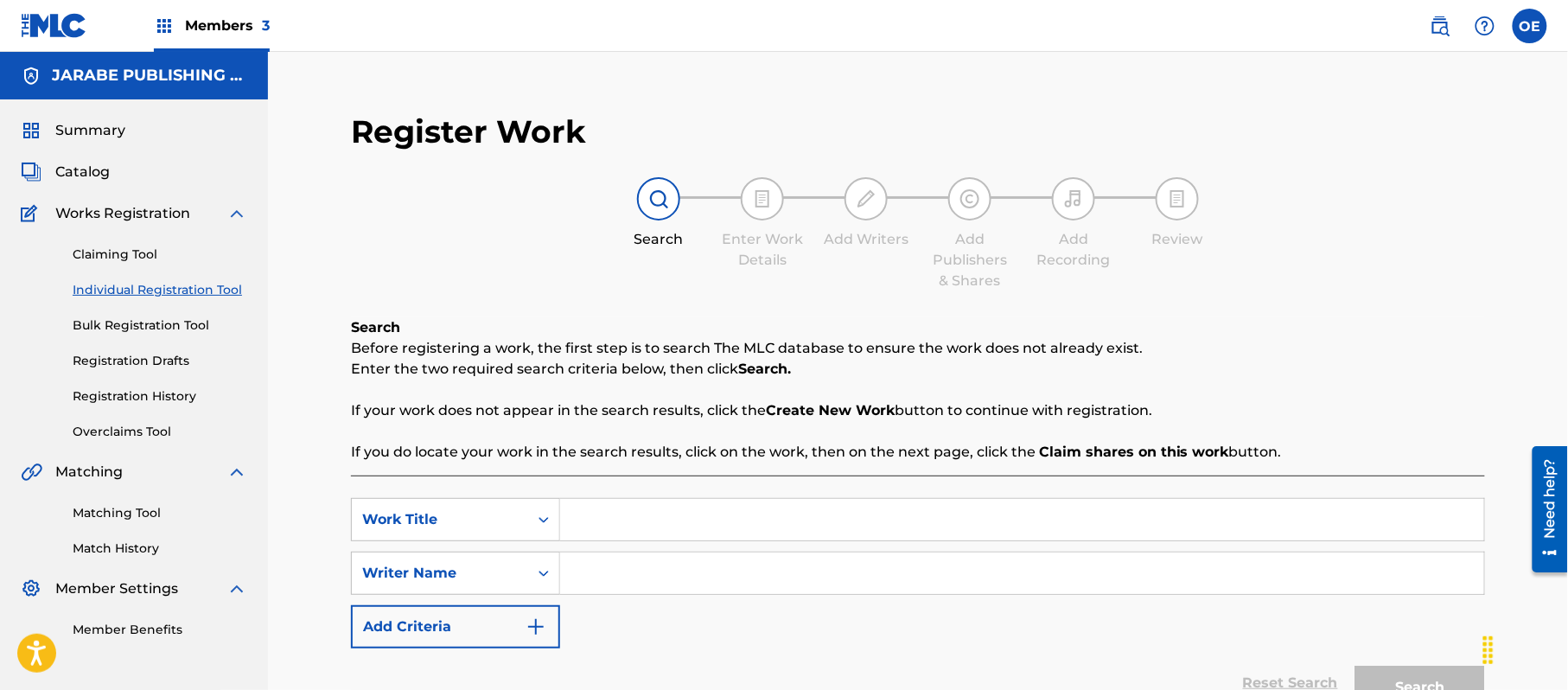 drag, startPoint x: 627, startPoint y: 506, endPoint x: 562, endPoint y: 527, distance: 68.30813 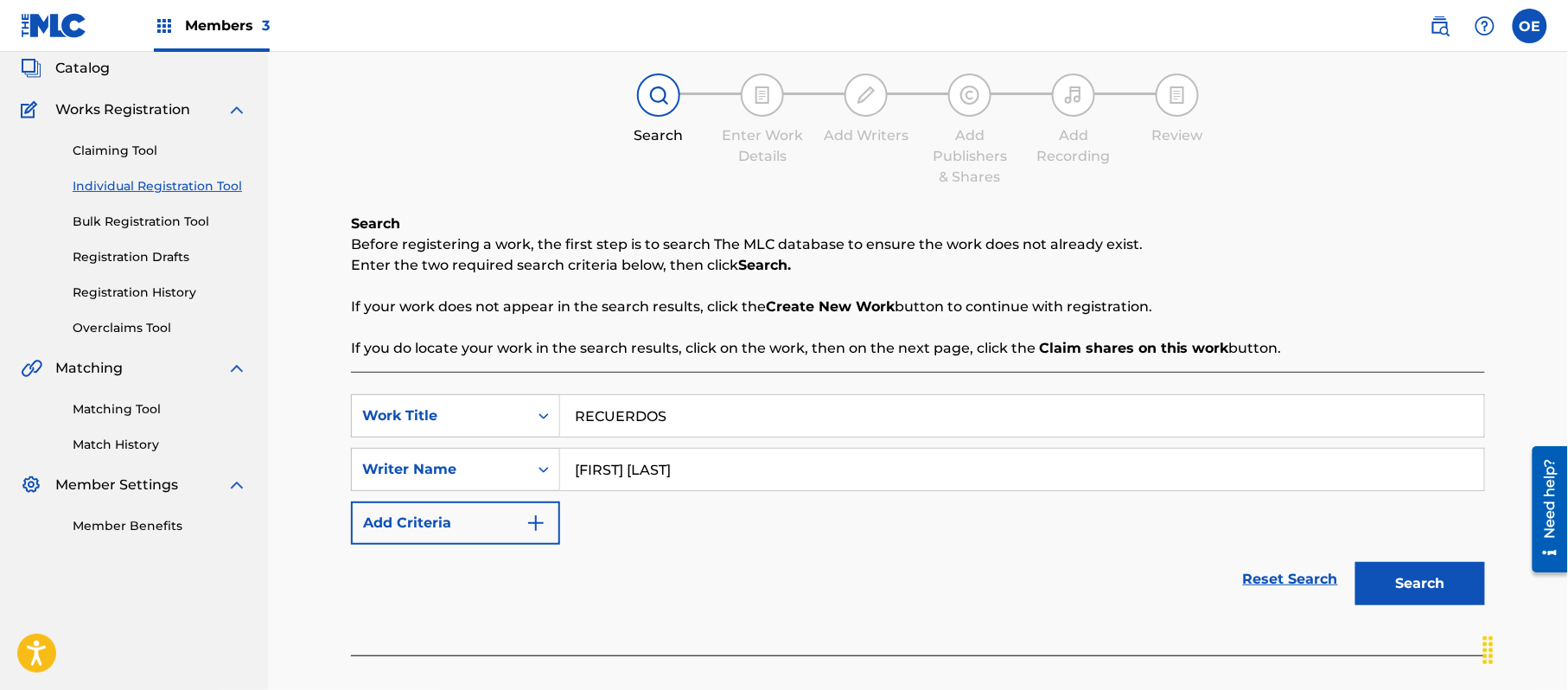 scroll, scrollTop: 188, scrollLeft: 0, axis: vertical 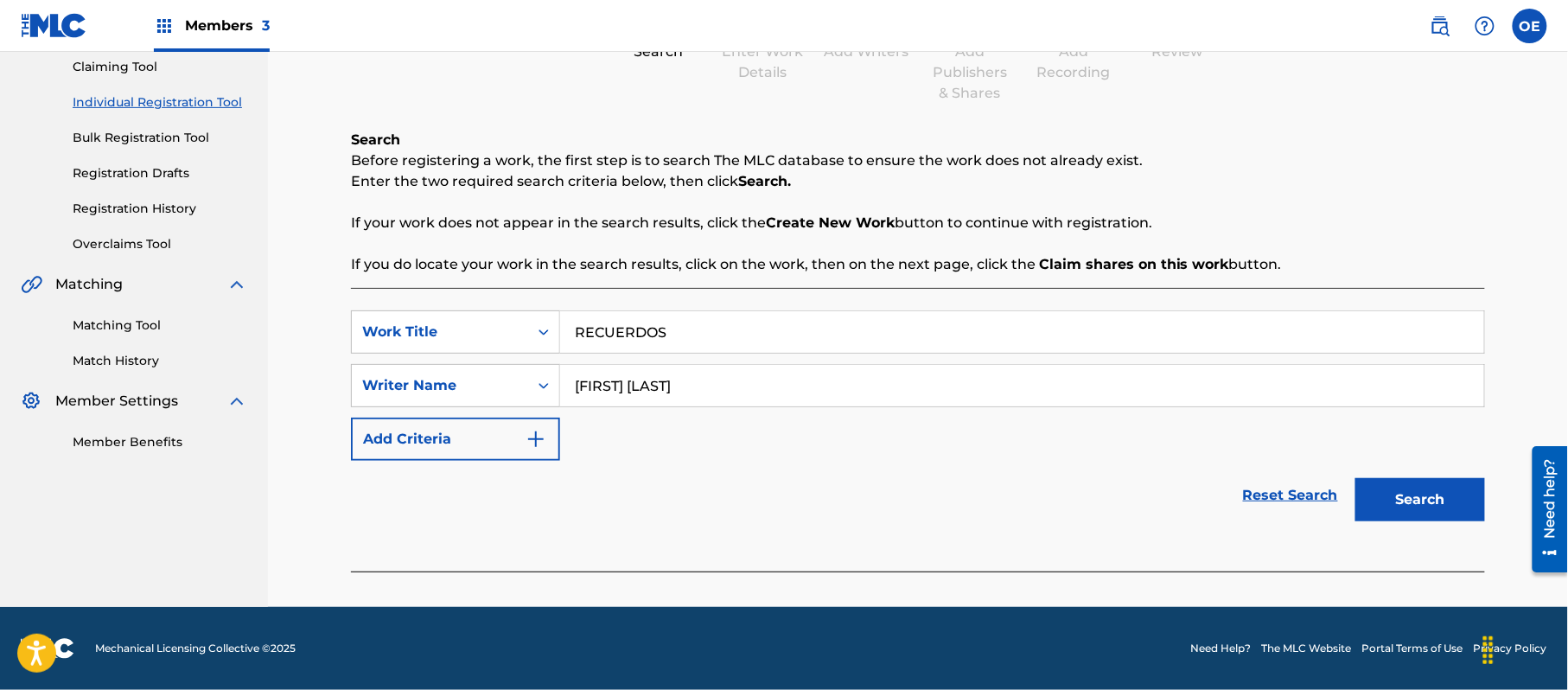 click on "Search" at bounding box center [1420, 500] 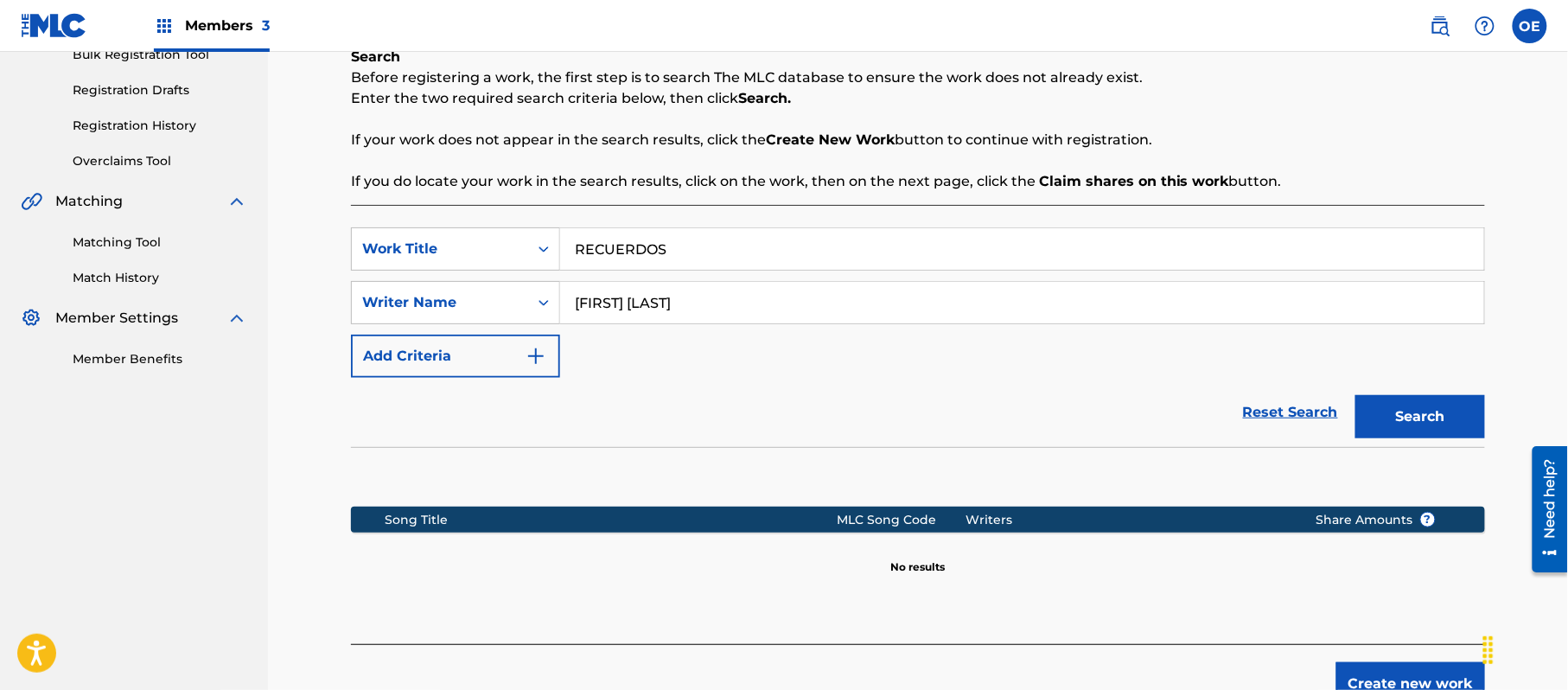 scroll, scrollTop: 387, scrollLeft: 0, axis: vertical 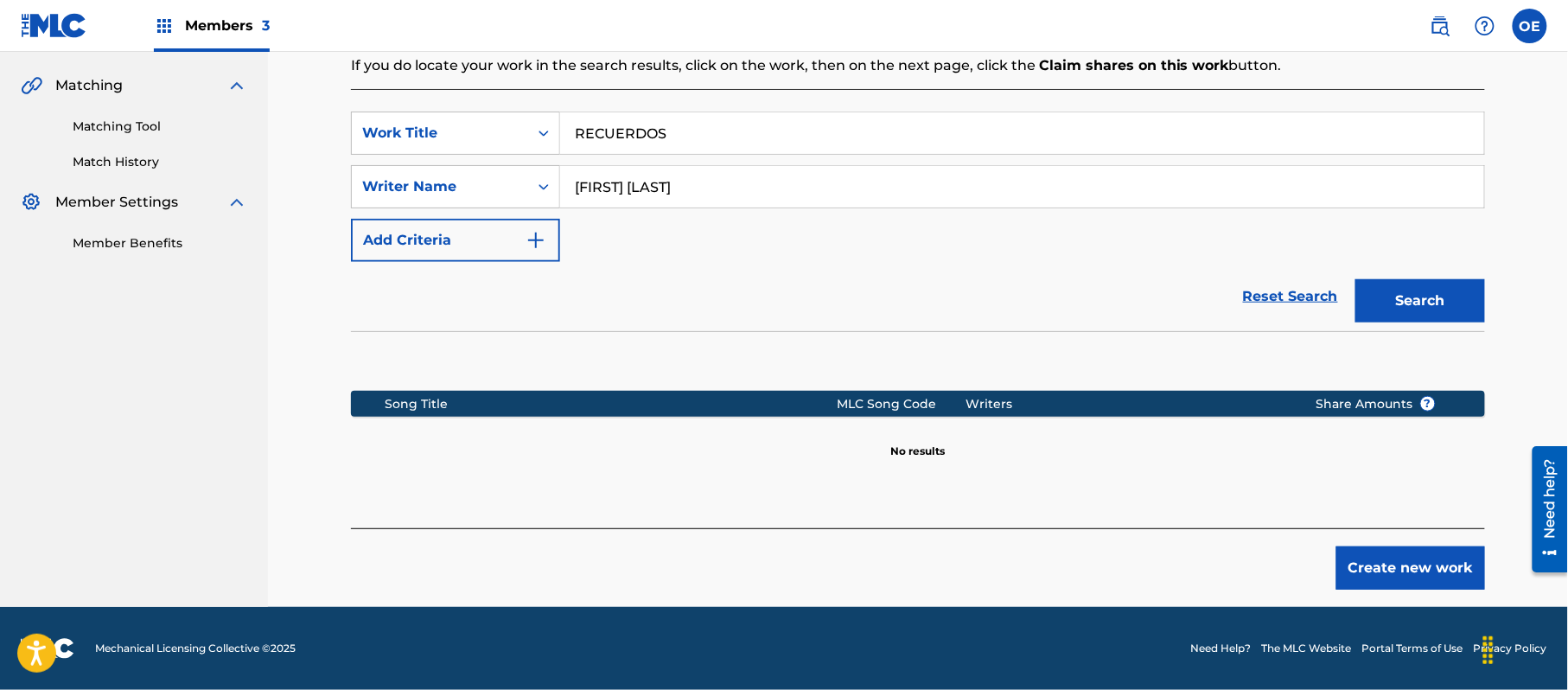 click on "Create new work" at bounding box center [1411, 568] 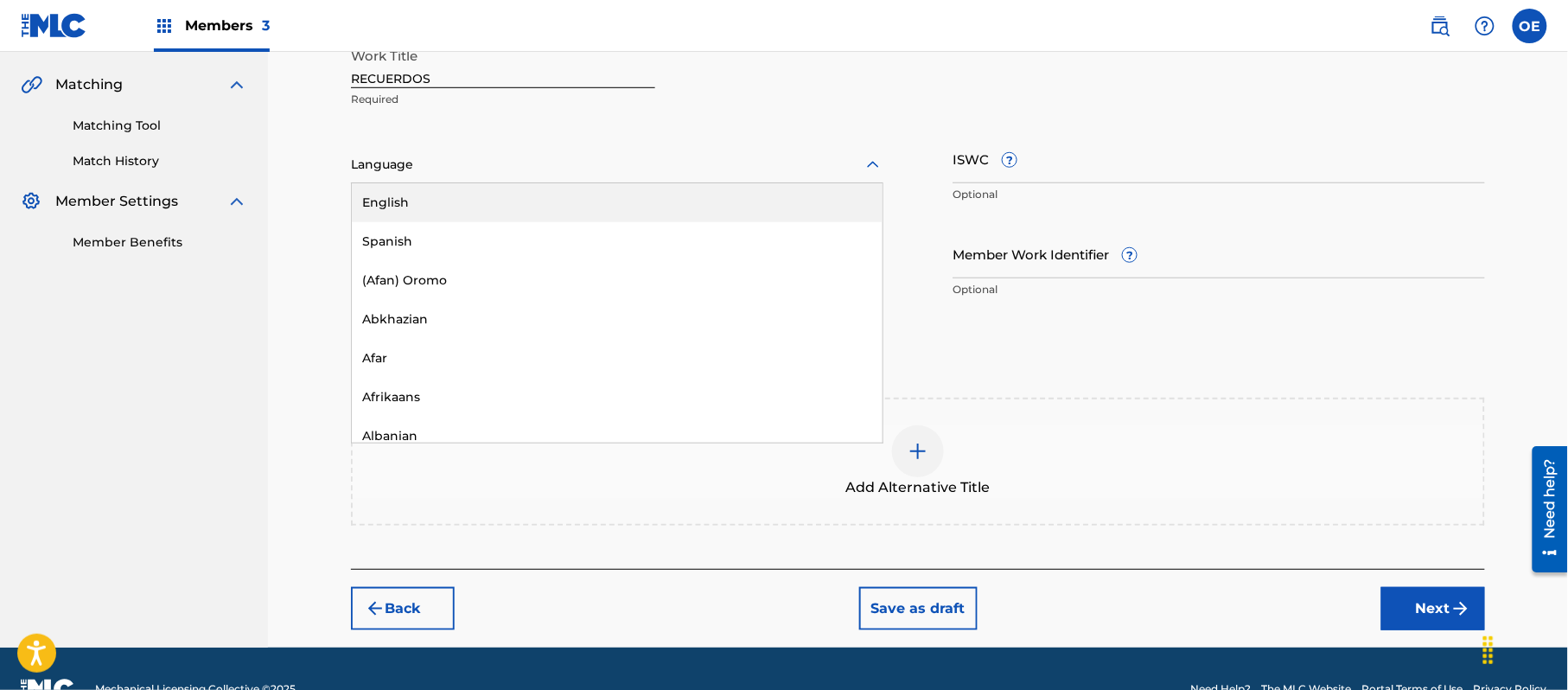 click at bounding box center [617, 164] 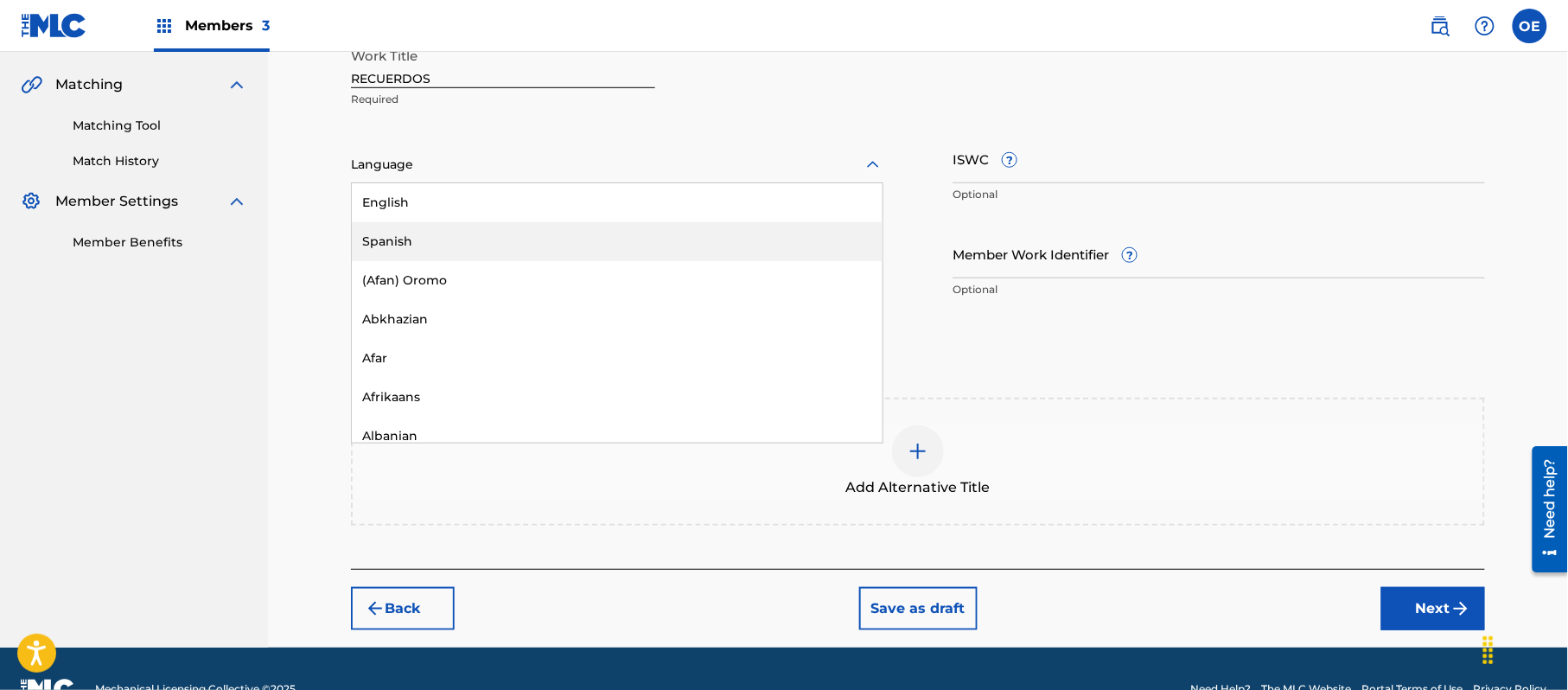 click on "Spanish" at bounding box center (617, 241) 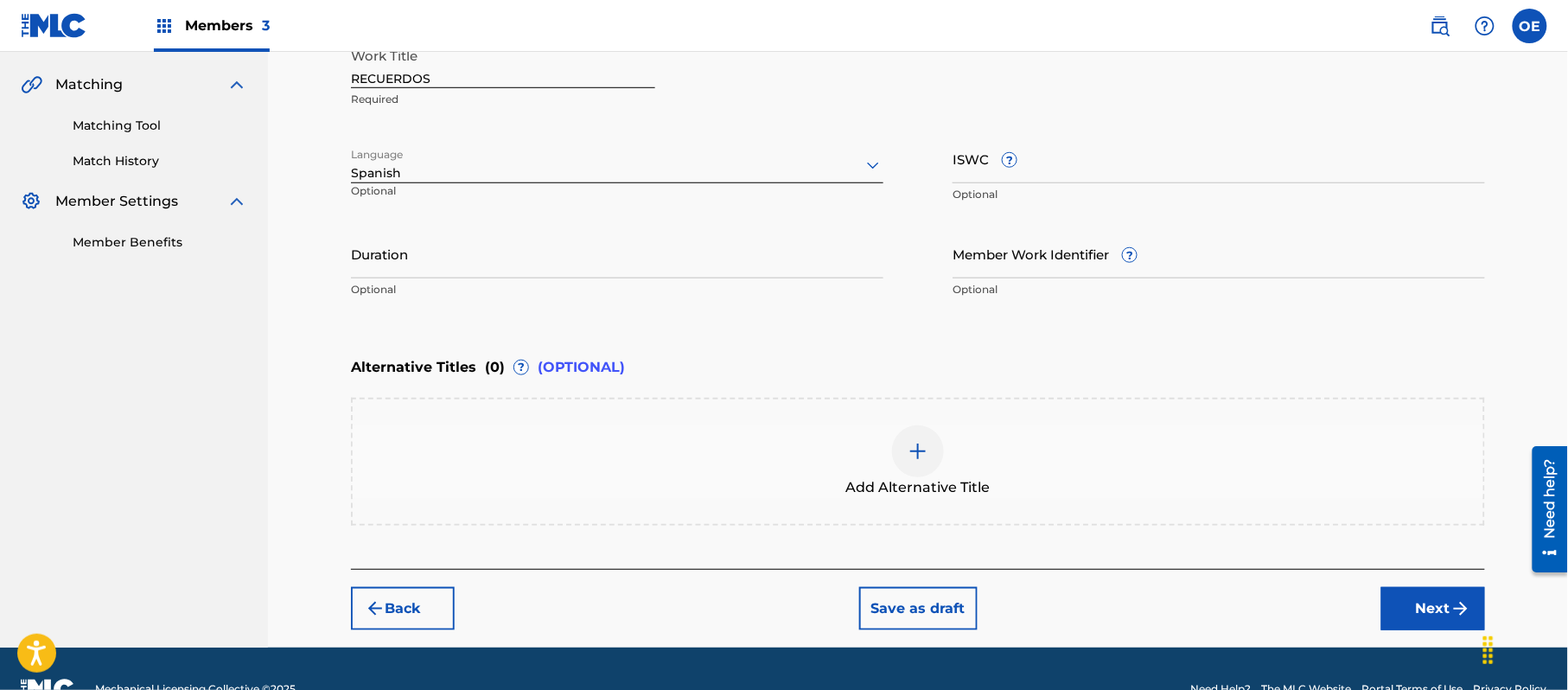 click on "Next" at bounding box center [1433, 609] 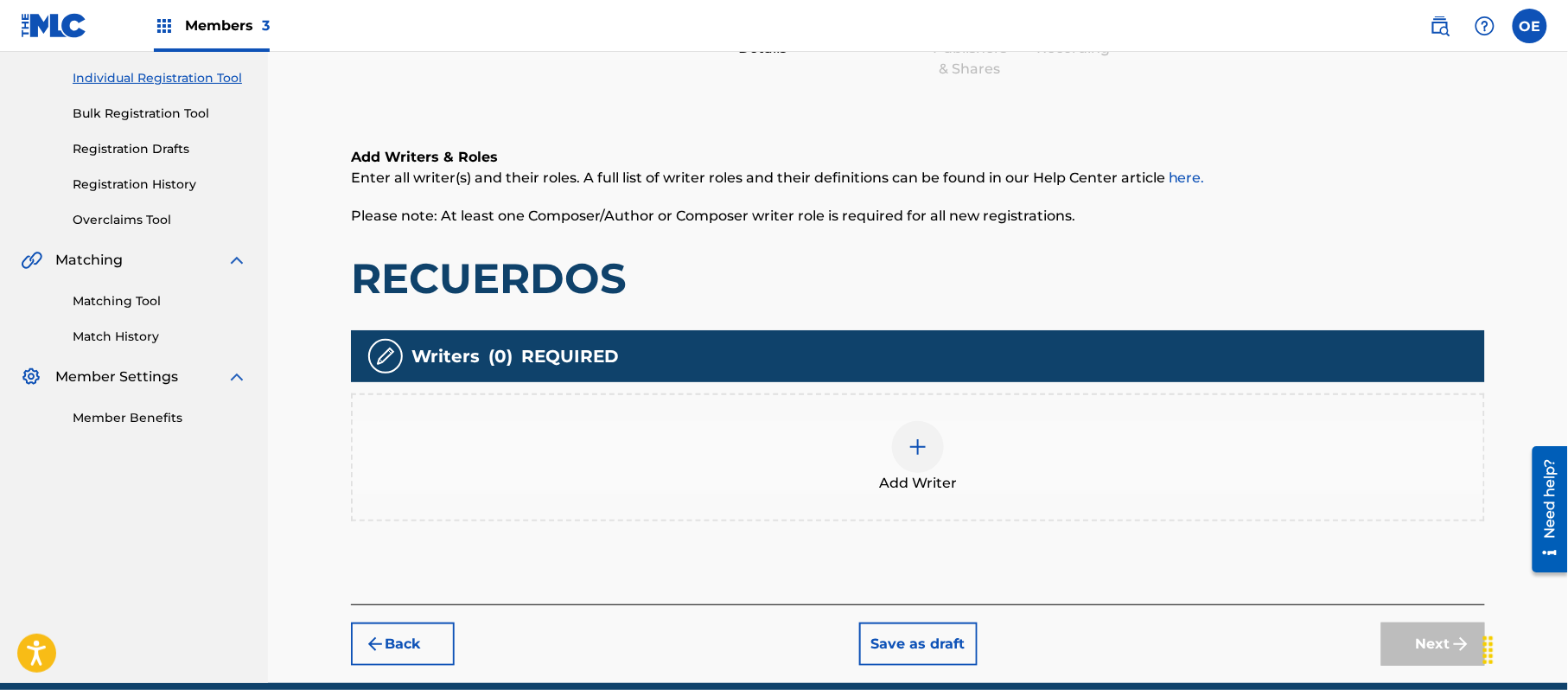 scroll, scrollTop: 285, scrollLeft: 0, axis: vertical 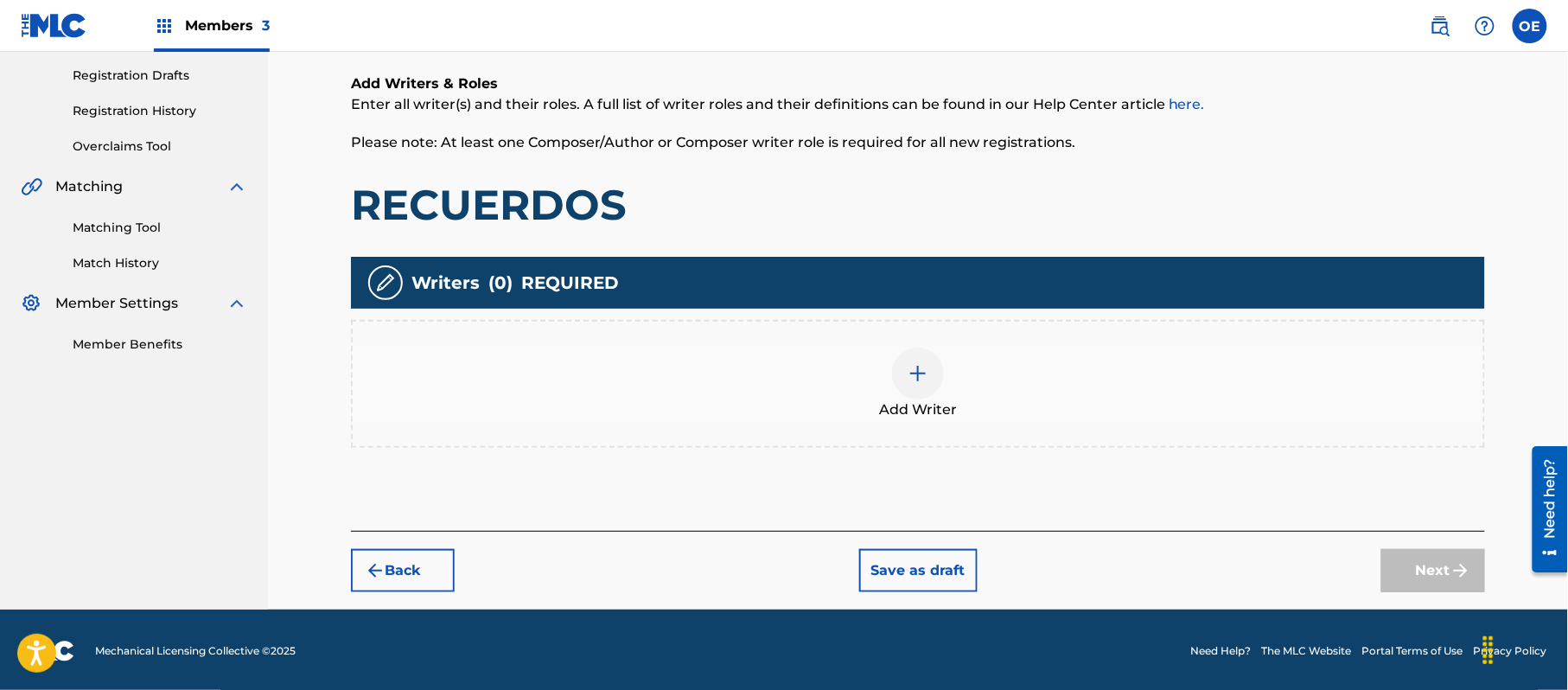 click on "Add Writer" at bounding box center (918, 384) 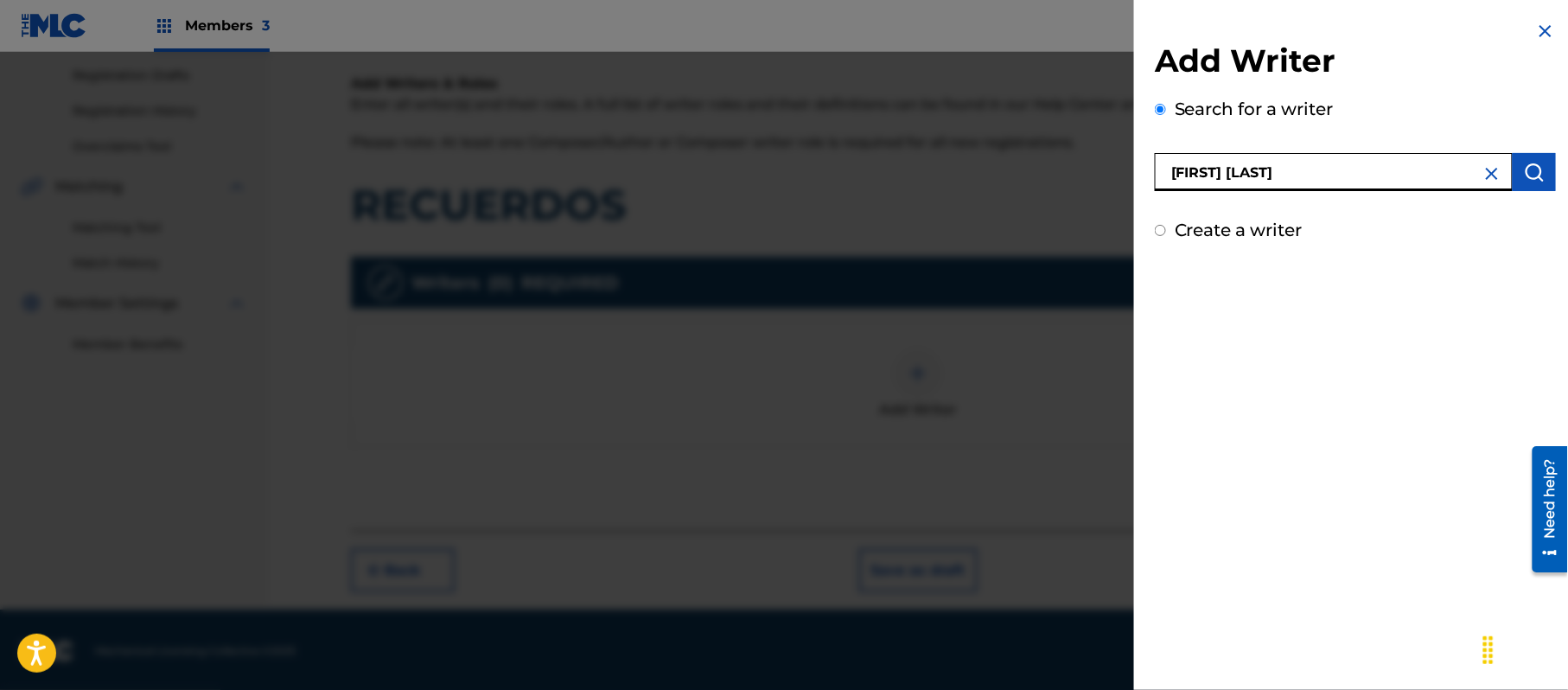 click at bounding box center [1534, 172] 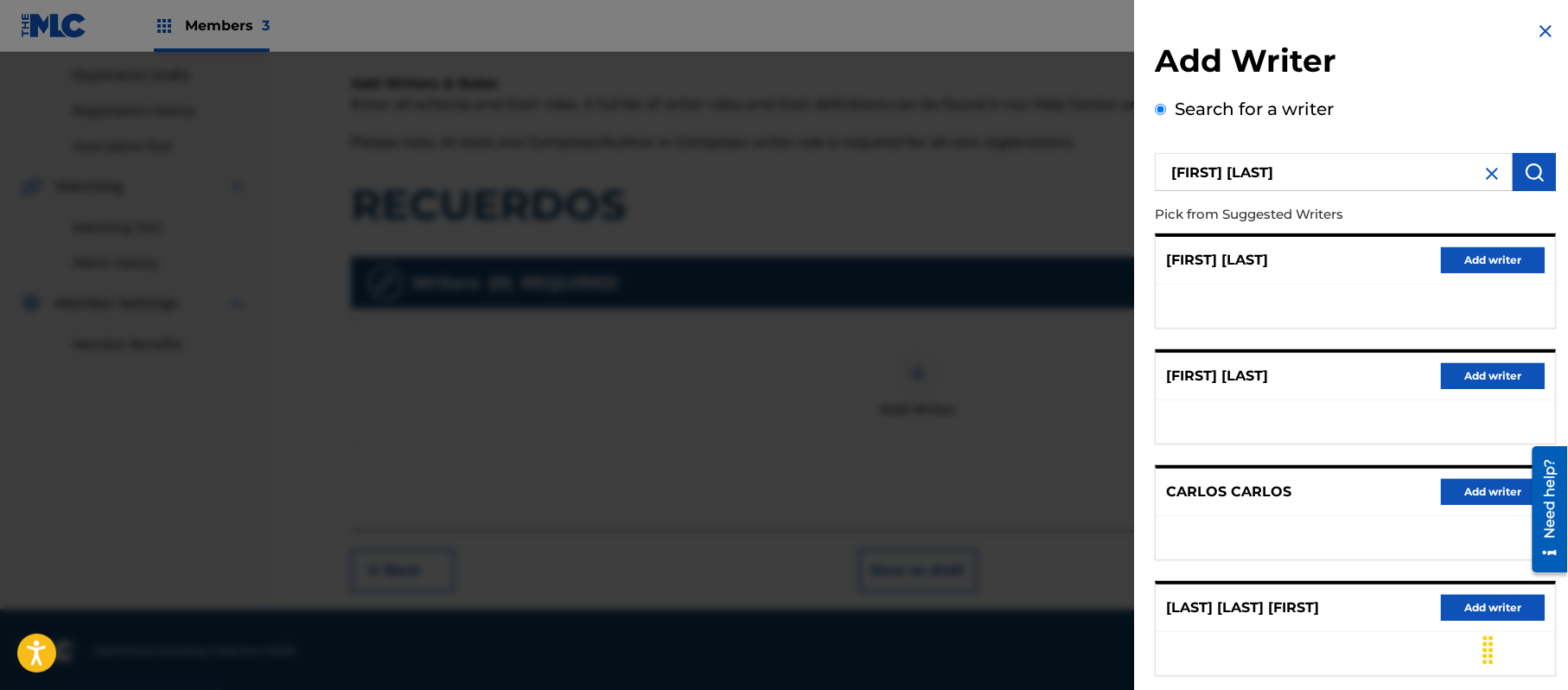 click on "Add writer" at bounding box center (1493, 260) 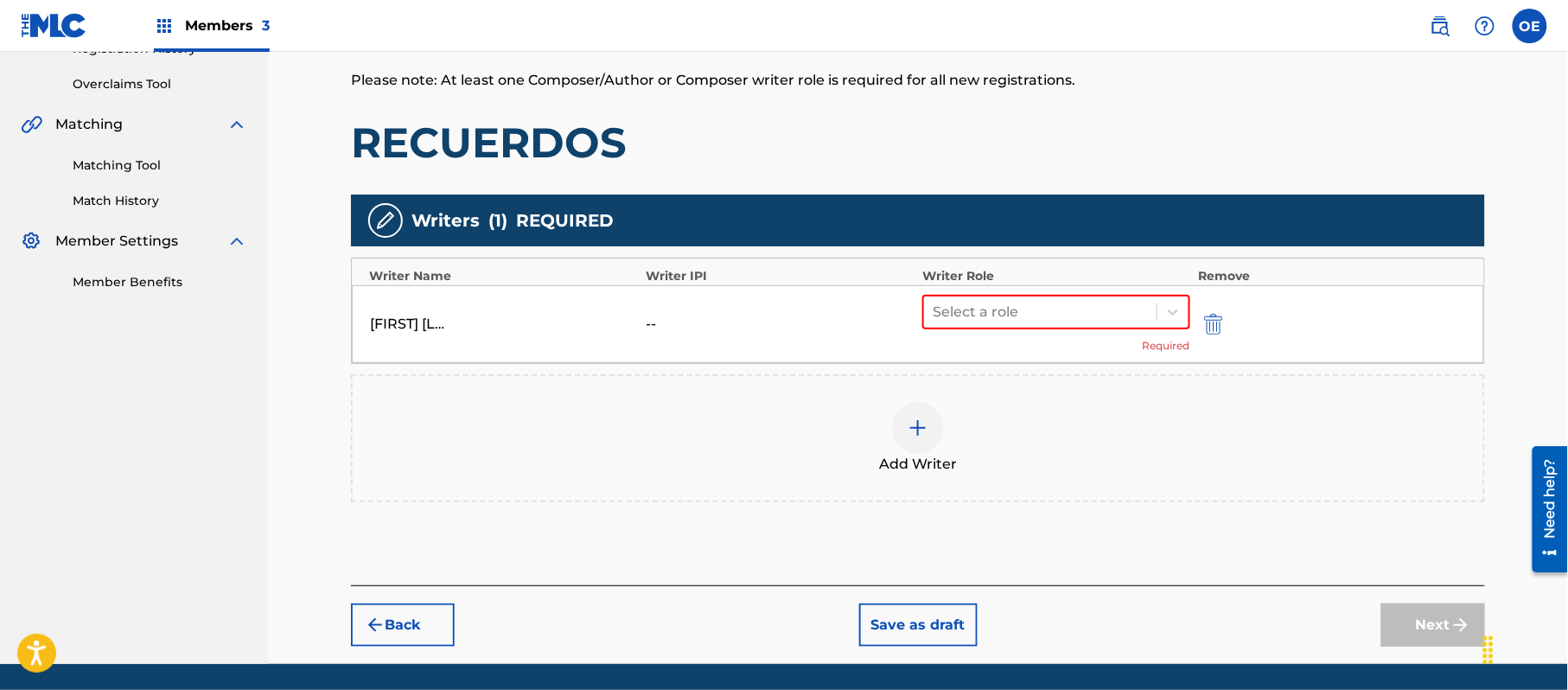 scroll, scrollTop: 403, scrollLeft: 0, axis: vertical 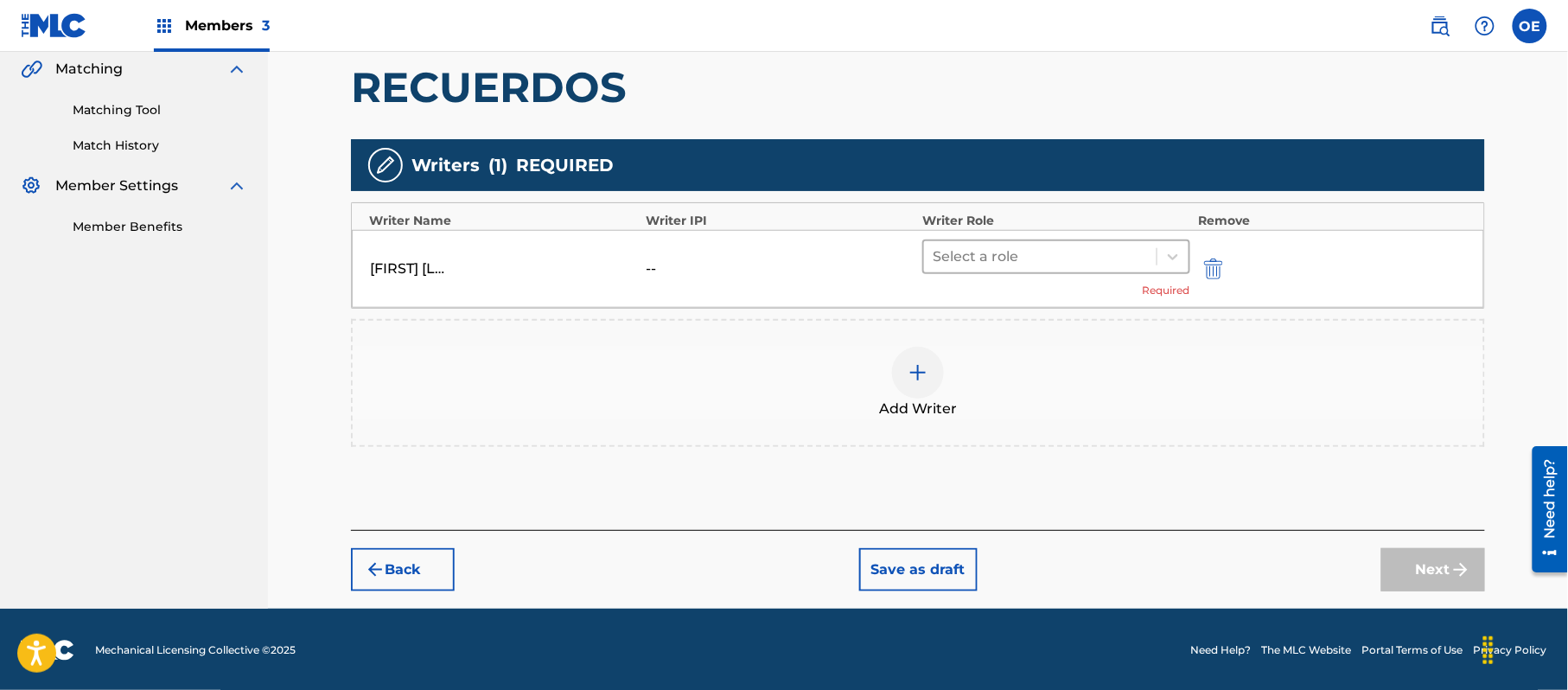 click at bounding box center [1040, 257] 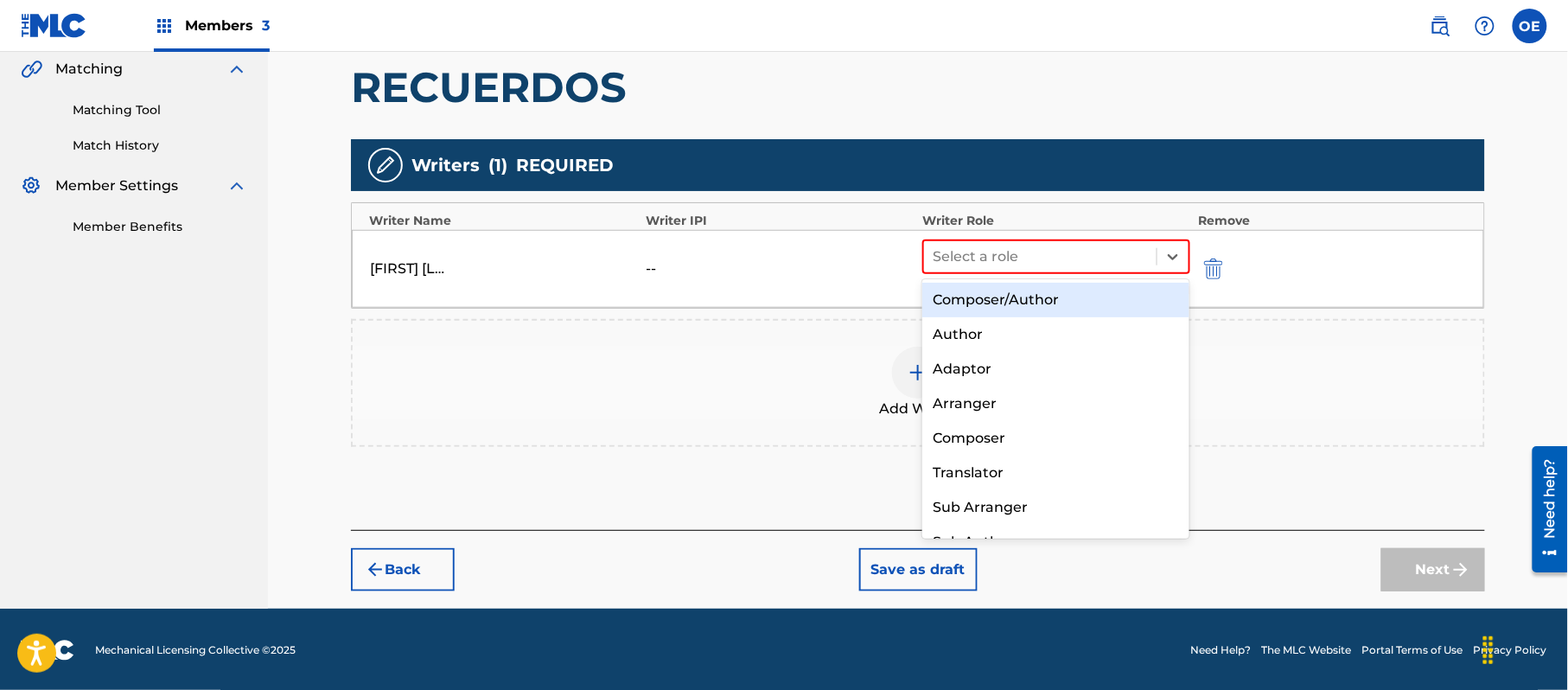 click on "Composer/Author" at bounding box center (1055, 300) 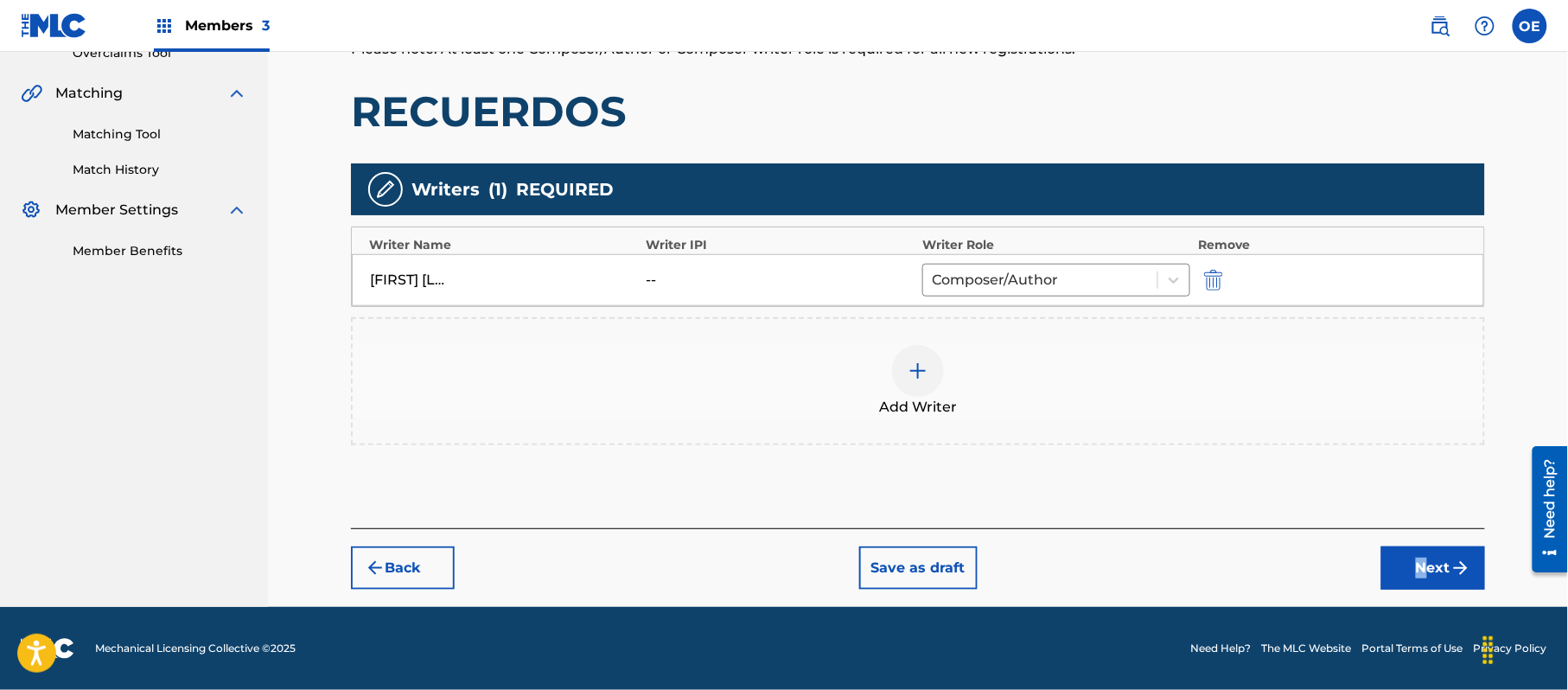 click on "Back Save as draft Next" at bounding box center (918, 559) 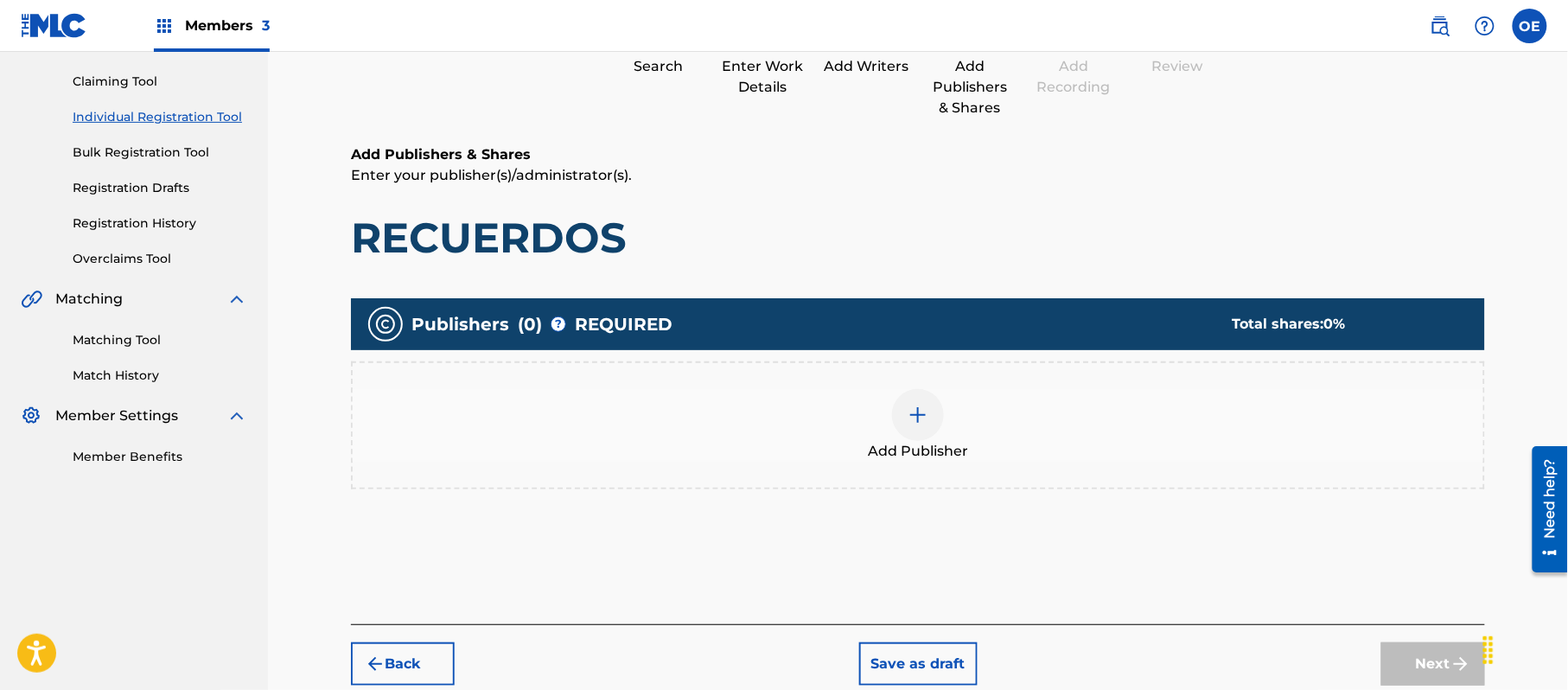 scroll, scrollTop: 267, scrollLeft: 0, axis: vertical 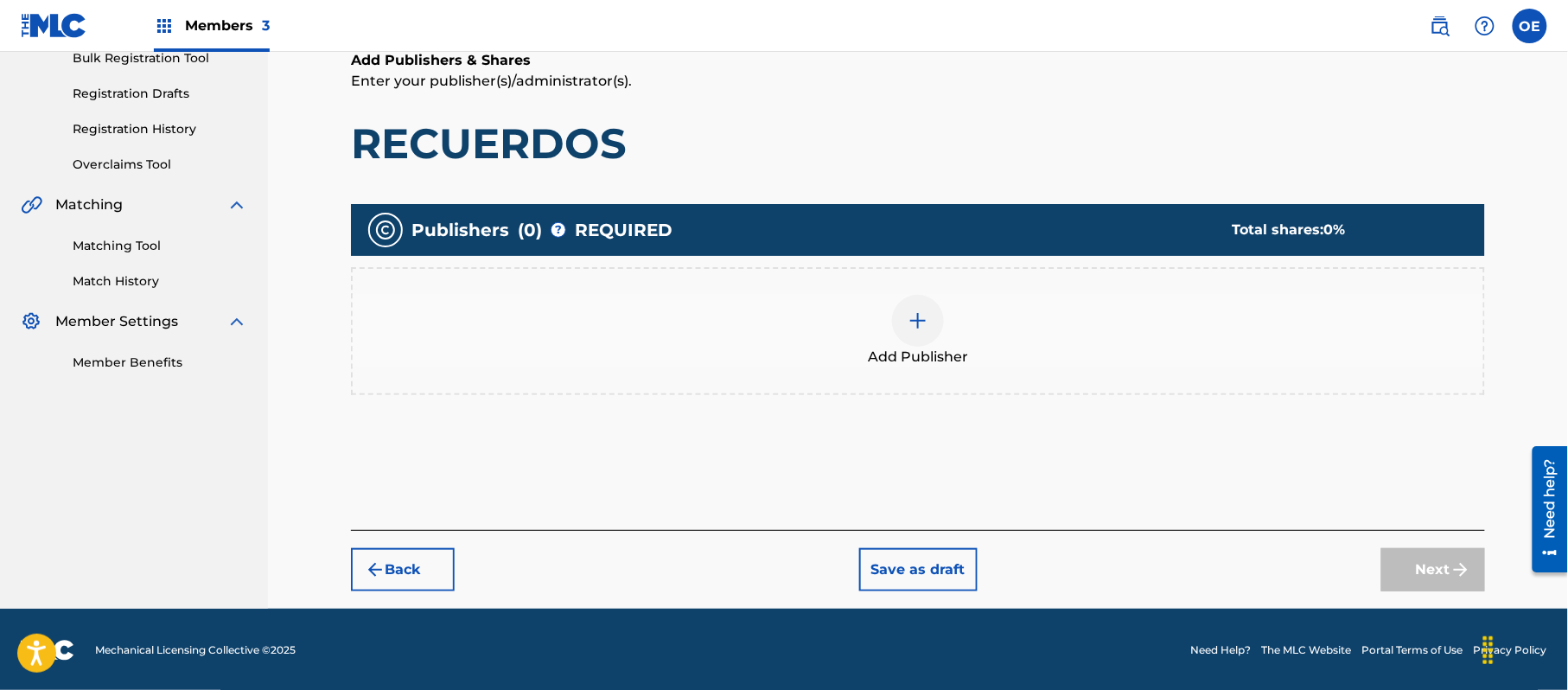 click on "Add Publisher" at bounding box center (918, 357) 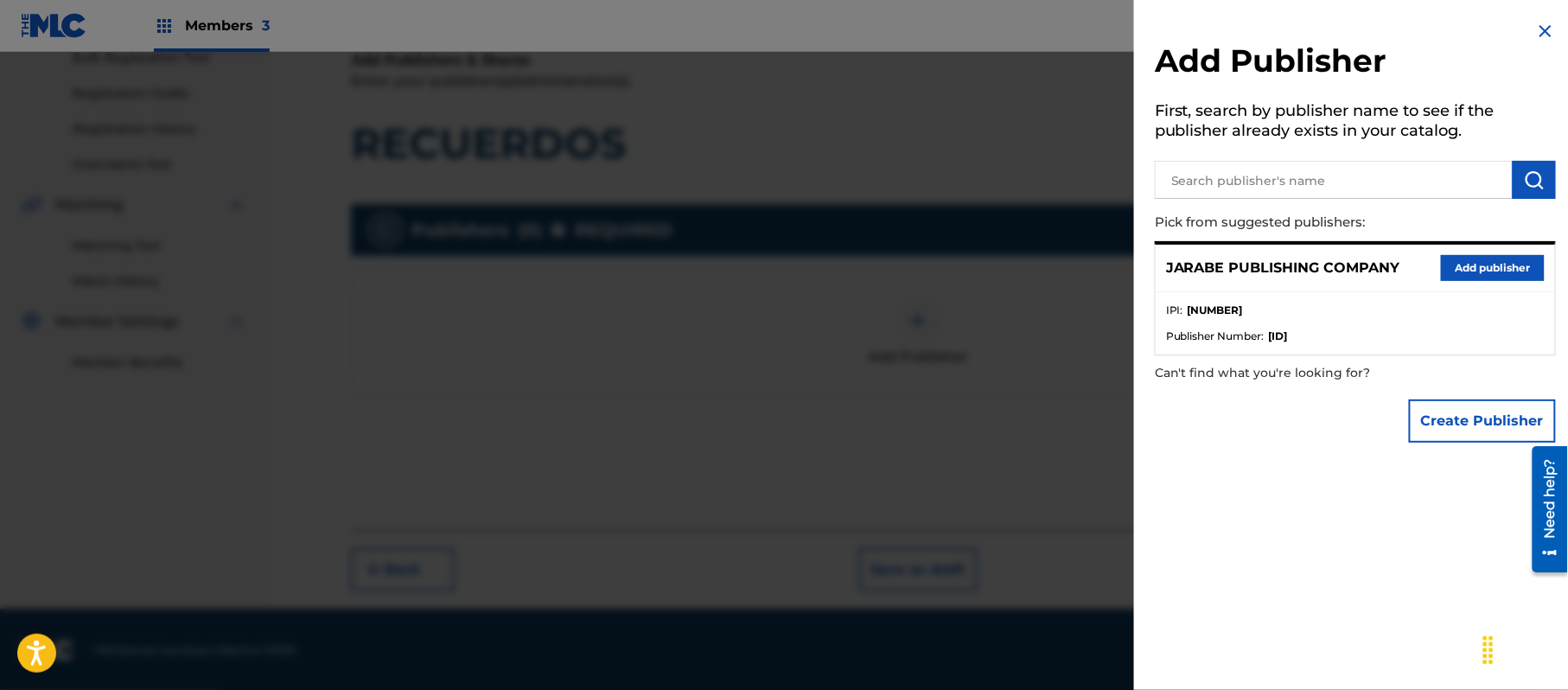 click on "Add publisher" at bounding box center [1493, 268] 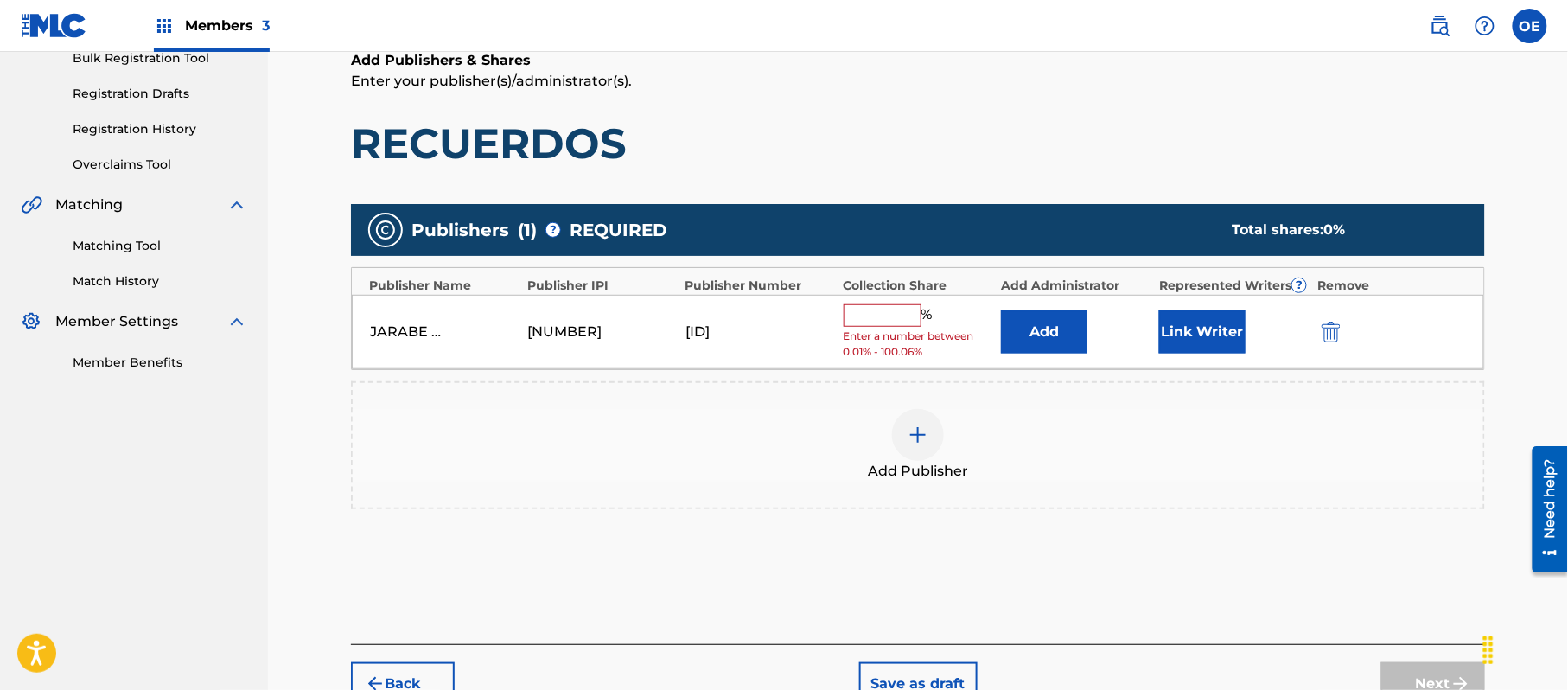 click at bounding box center (883, 316) 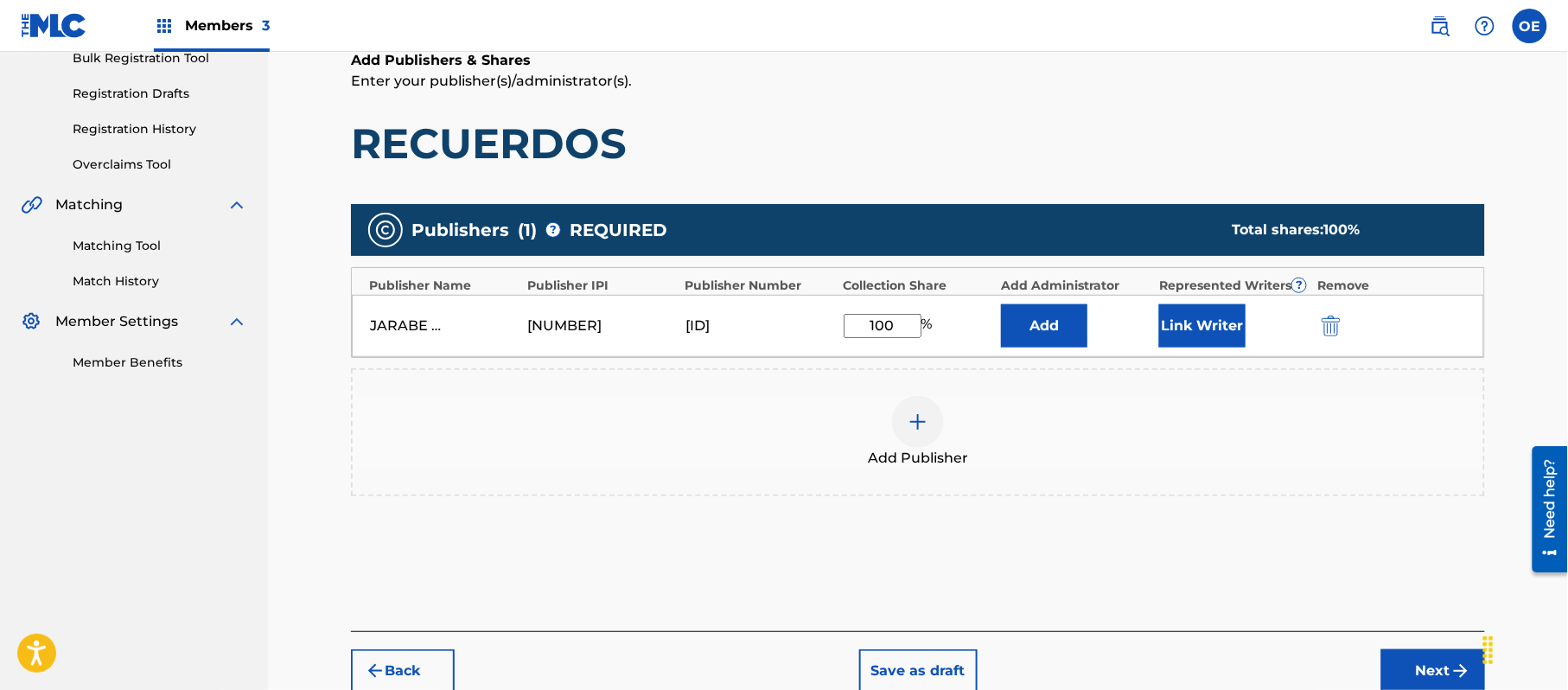 click on "Link Writer" at bounding box center (1202, 326) 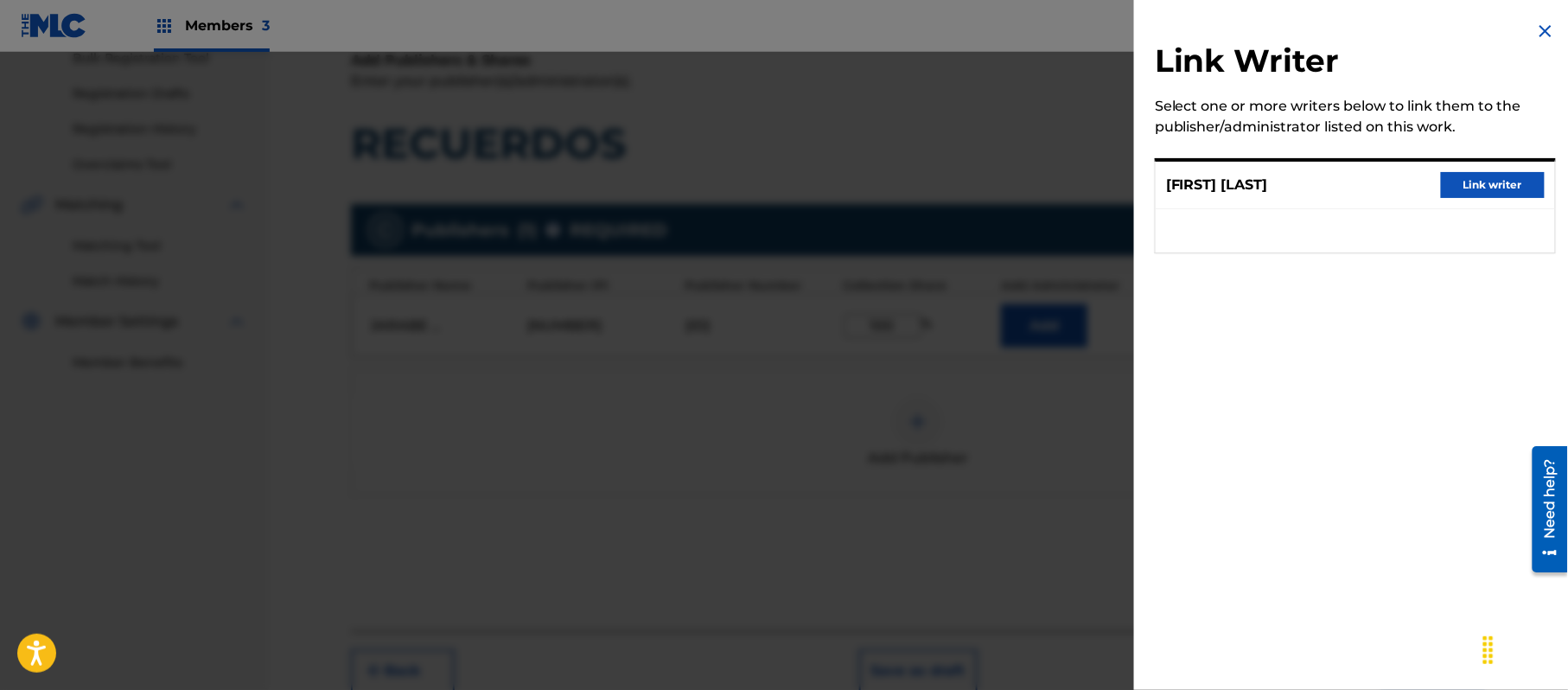 click on "Link writer" at bounding box center (1493, 185) 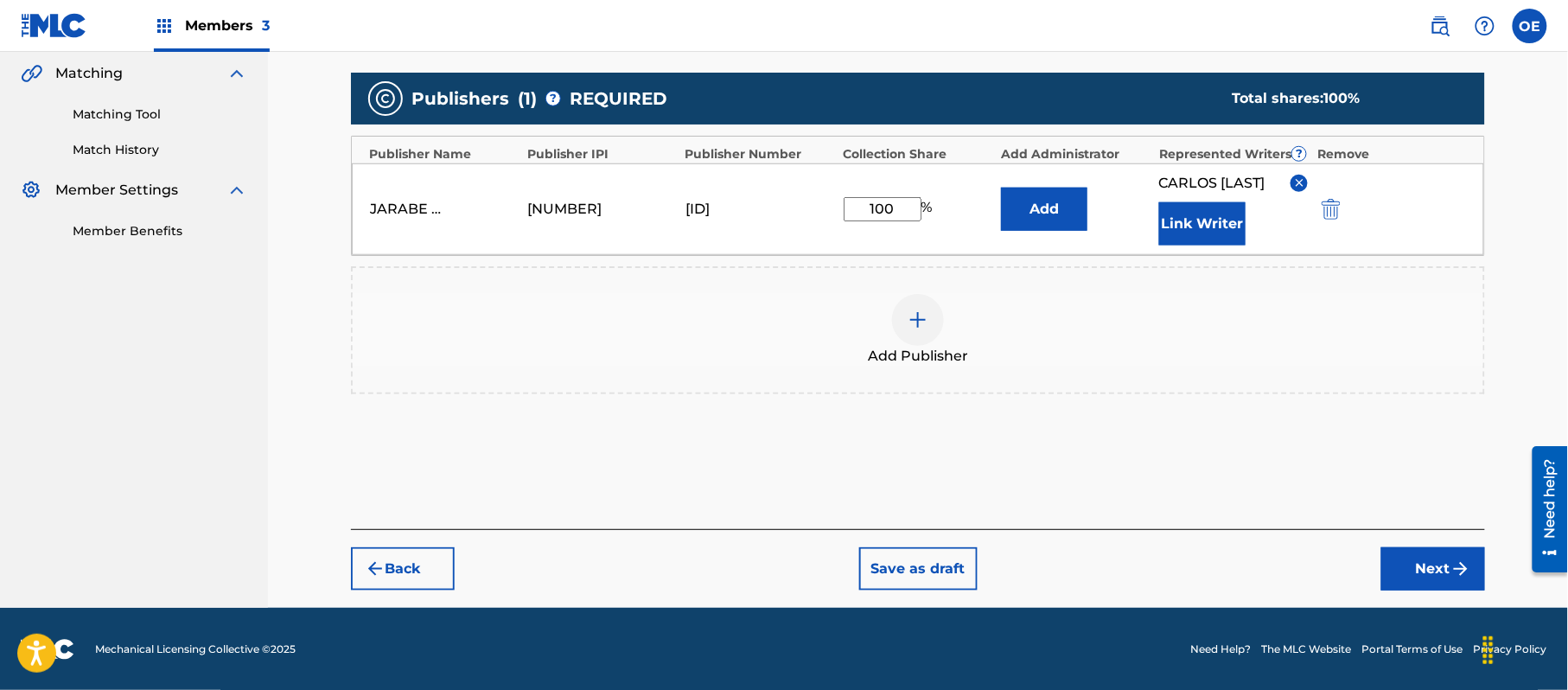 click on "Next" at bounding box center (1433, 569) 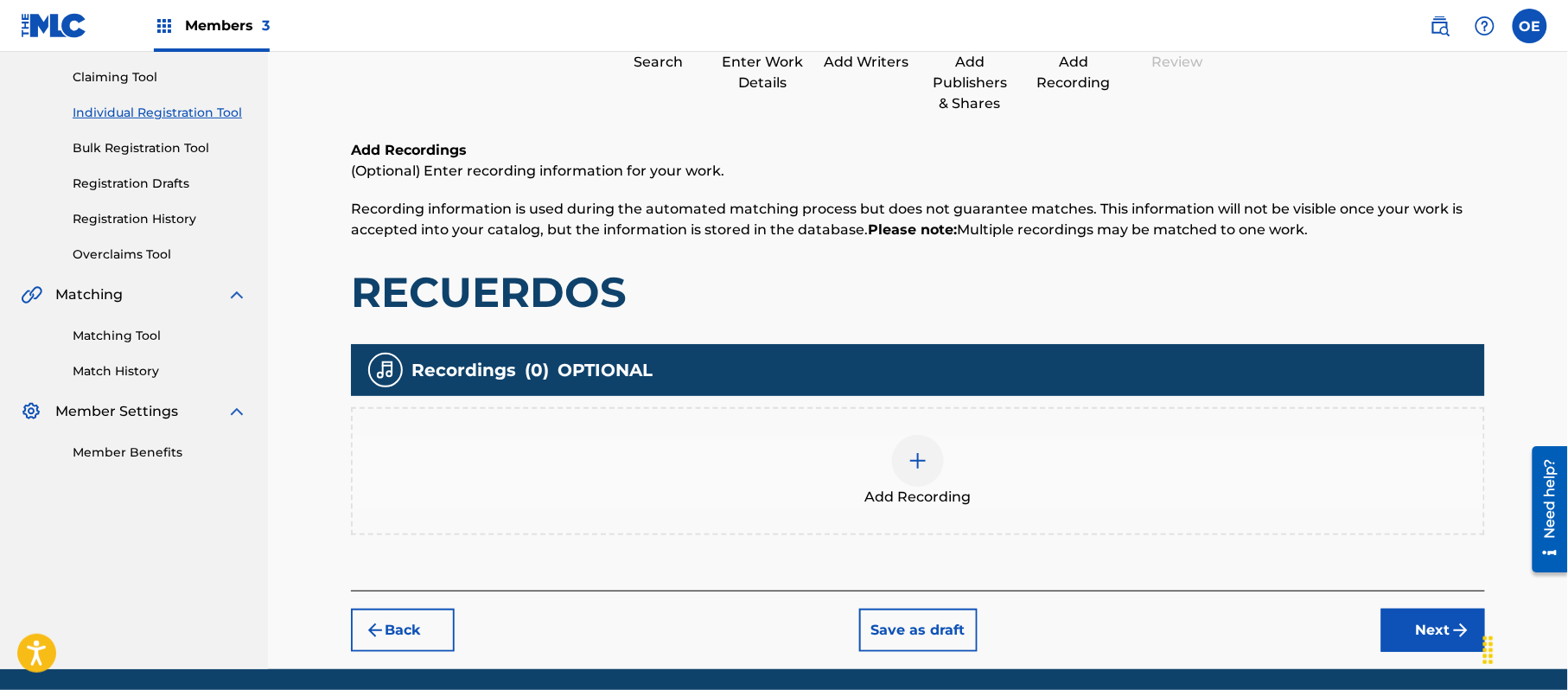 scroll, scrollTop: 78, scrollLeft: 0, axis: vertical 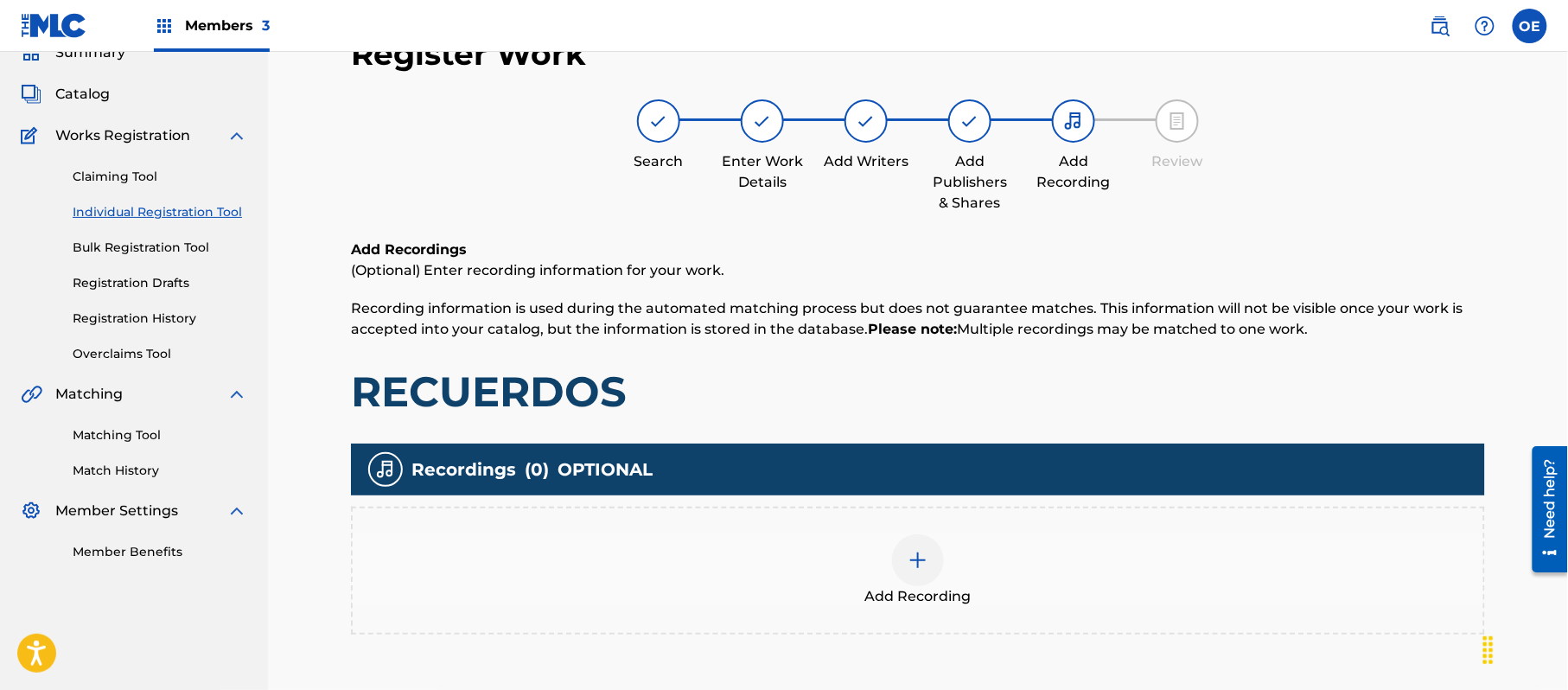 click on "Add Recording" at bounding box center (918, 571) 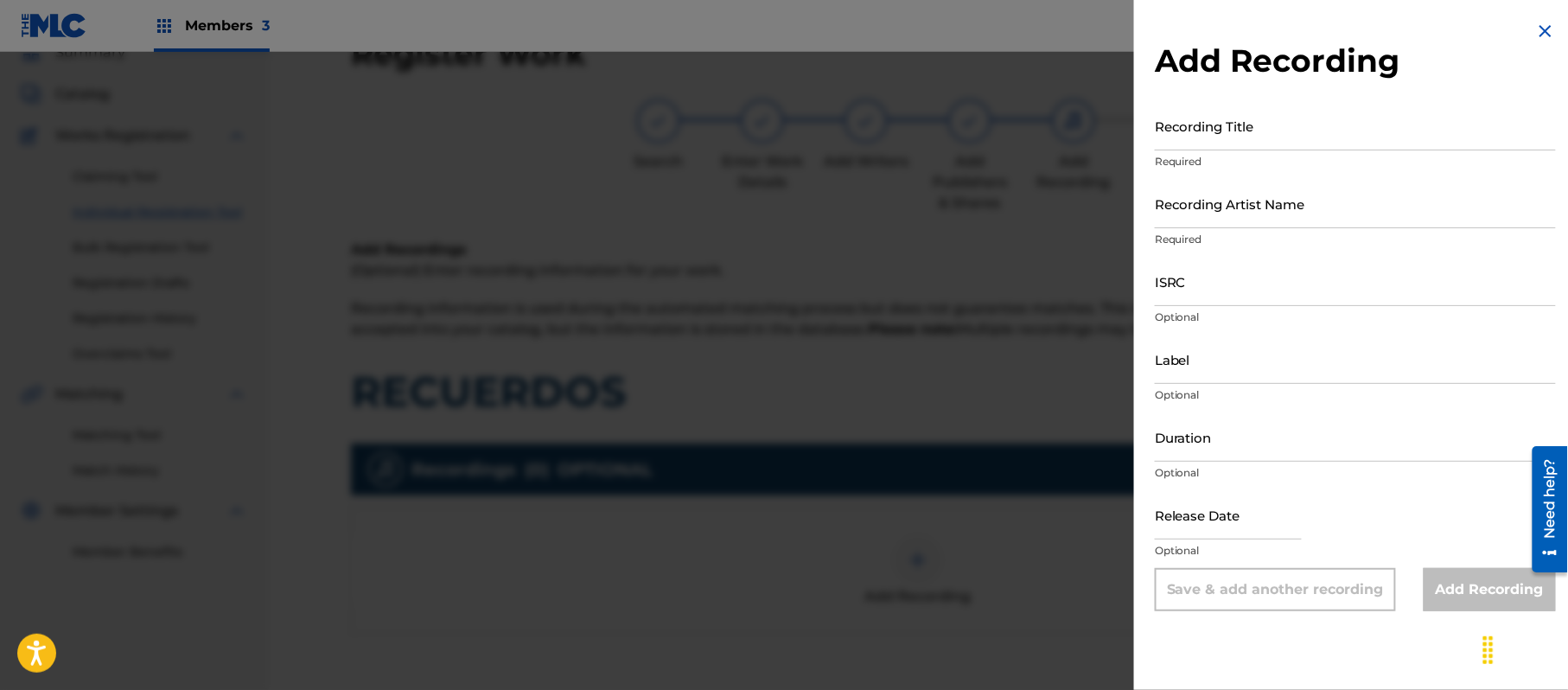 click at bounding box center [1546, 31] 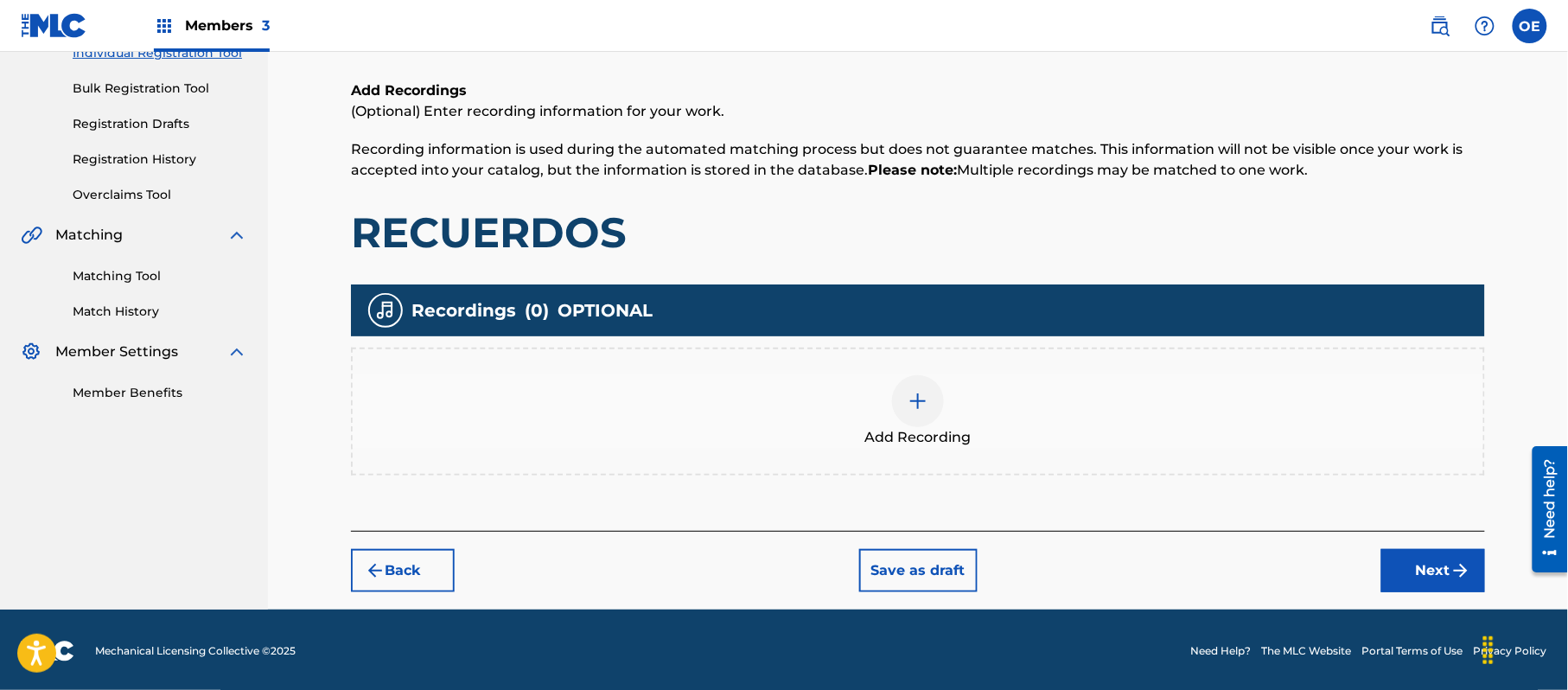 click on "Next" at bounding box center (1433, 571) 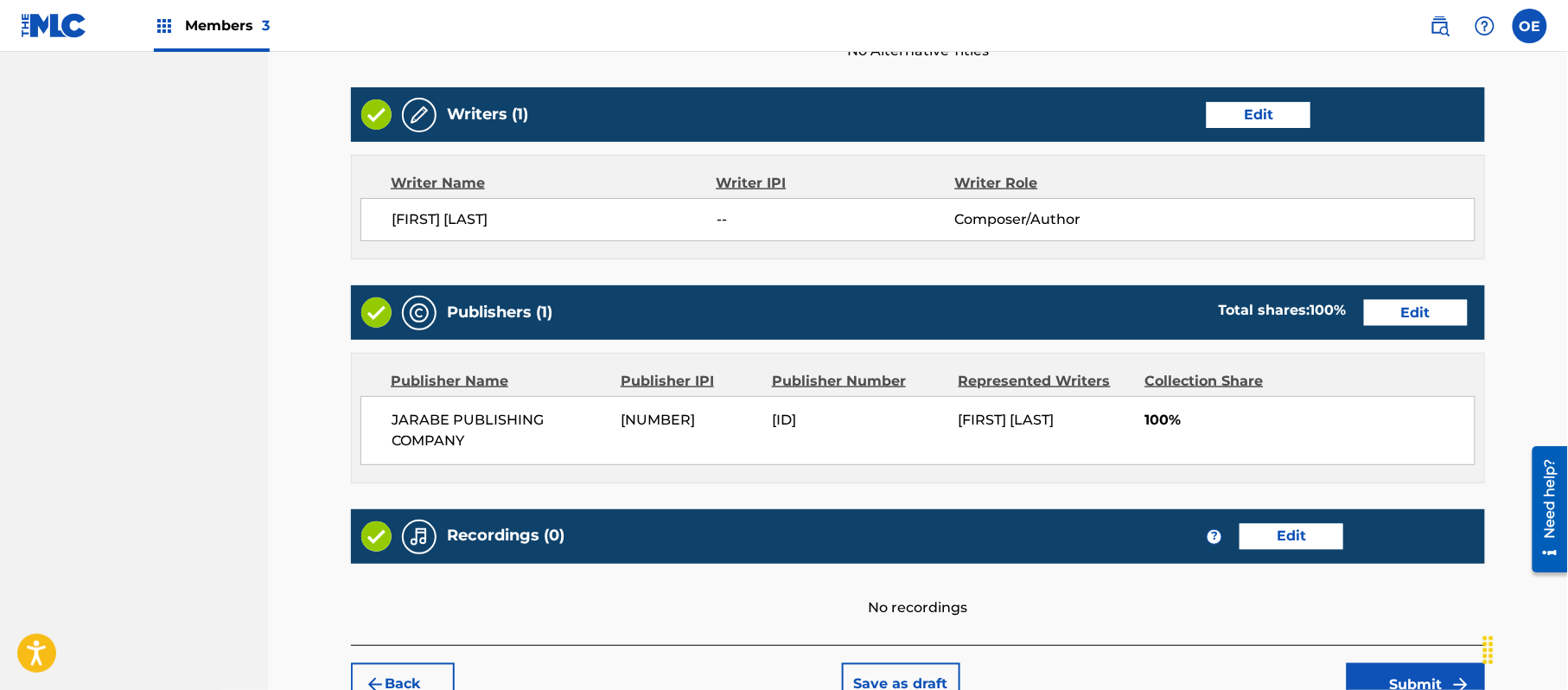 scroll, scrollTop: 772, scrollLeft: 0, axis: vertical 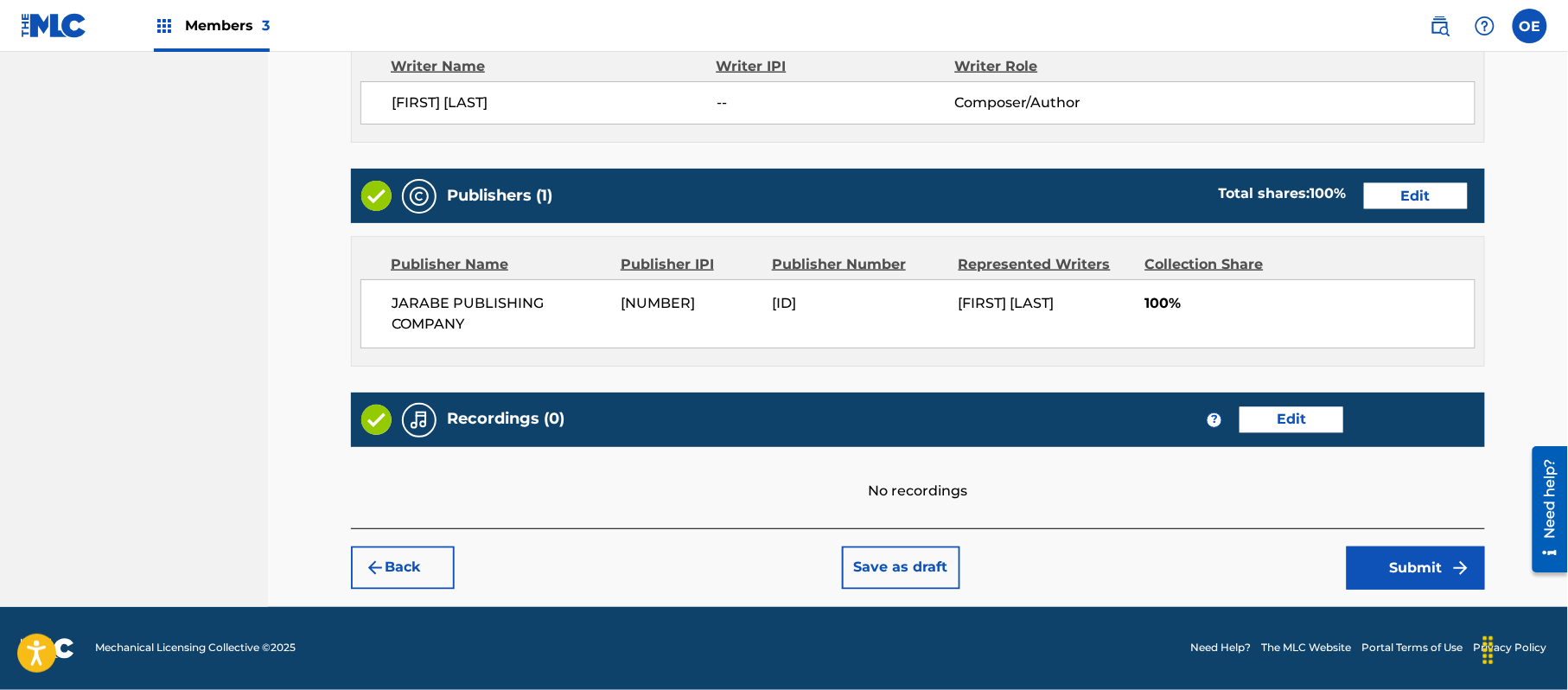 click on "Submit" at bounding box center [1416, 568] 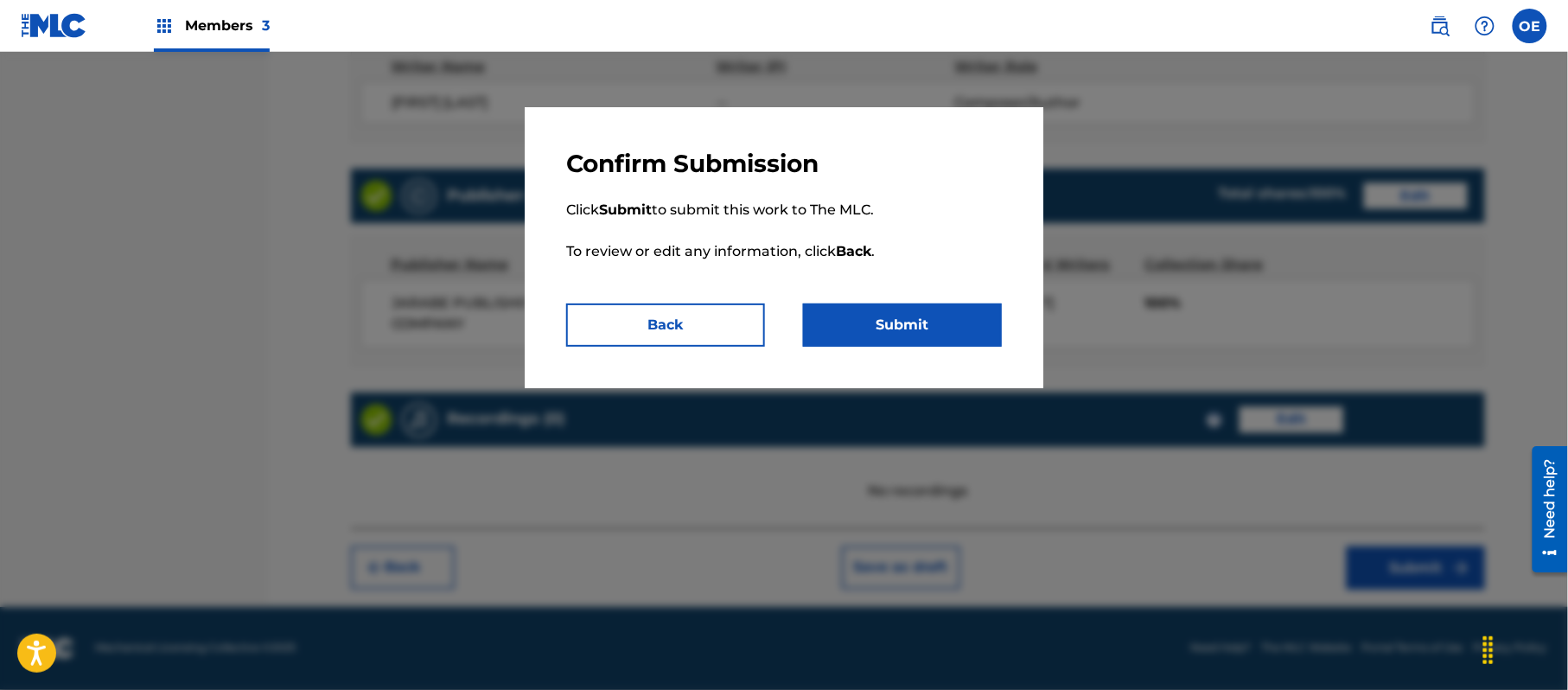 click on "Submit" at bounding box center (902, 325) 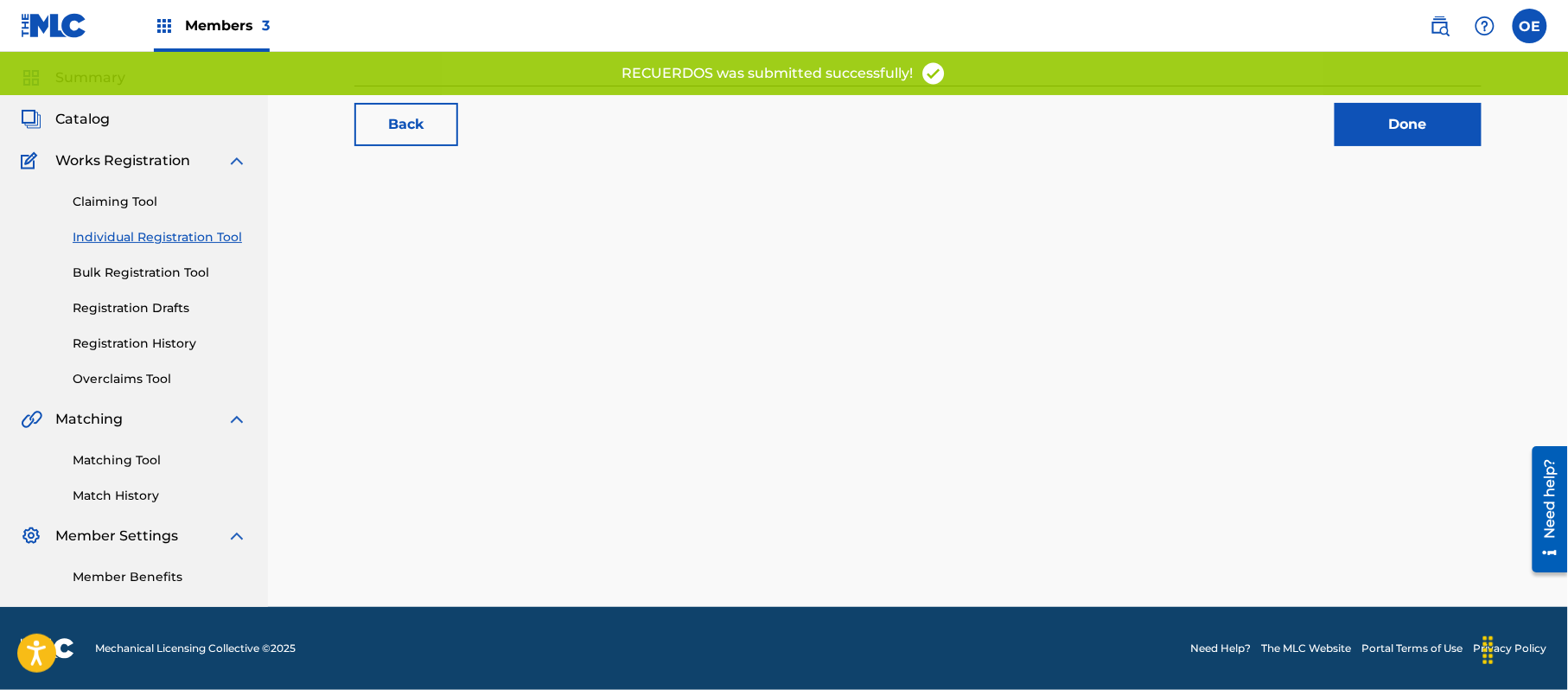 scroll, scrollTop: 0, scrollLeft: 0, axis: both 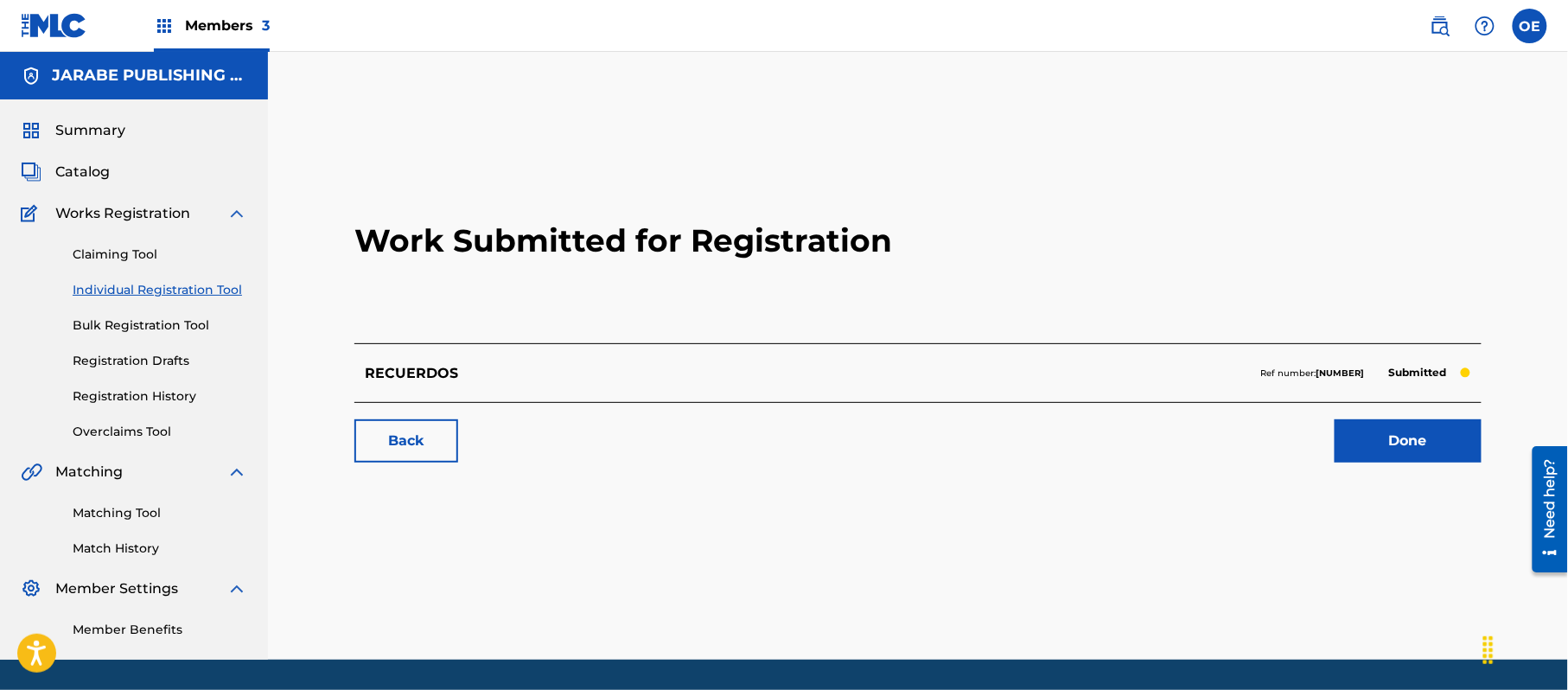 click on "Individual Registration Tool" at bounding box center (160, 290) 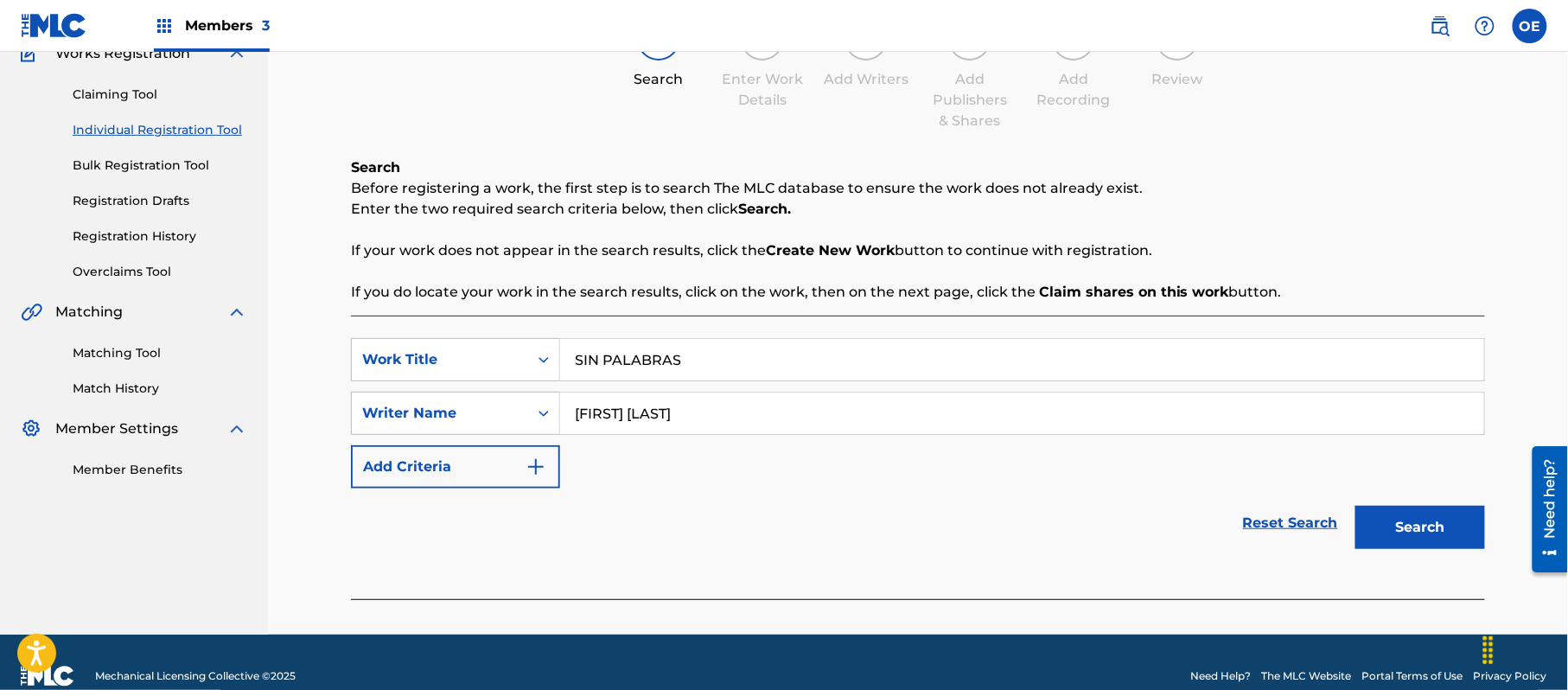 scroll, scrollTop: 188, scrollLeft: 0, axis: vertical 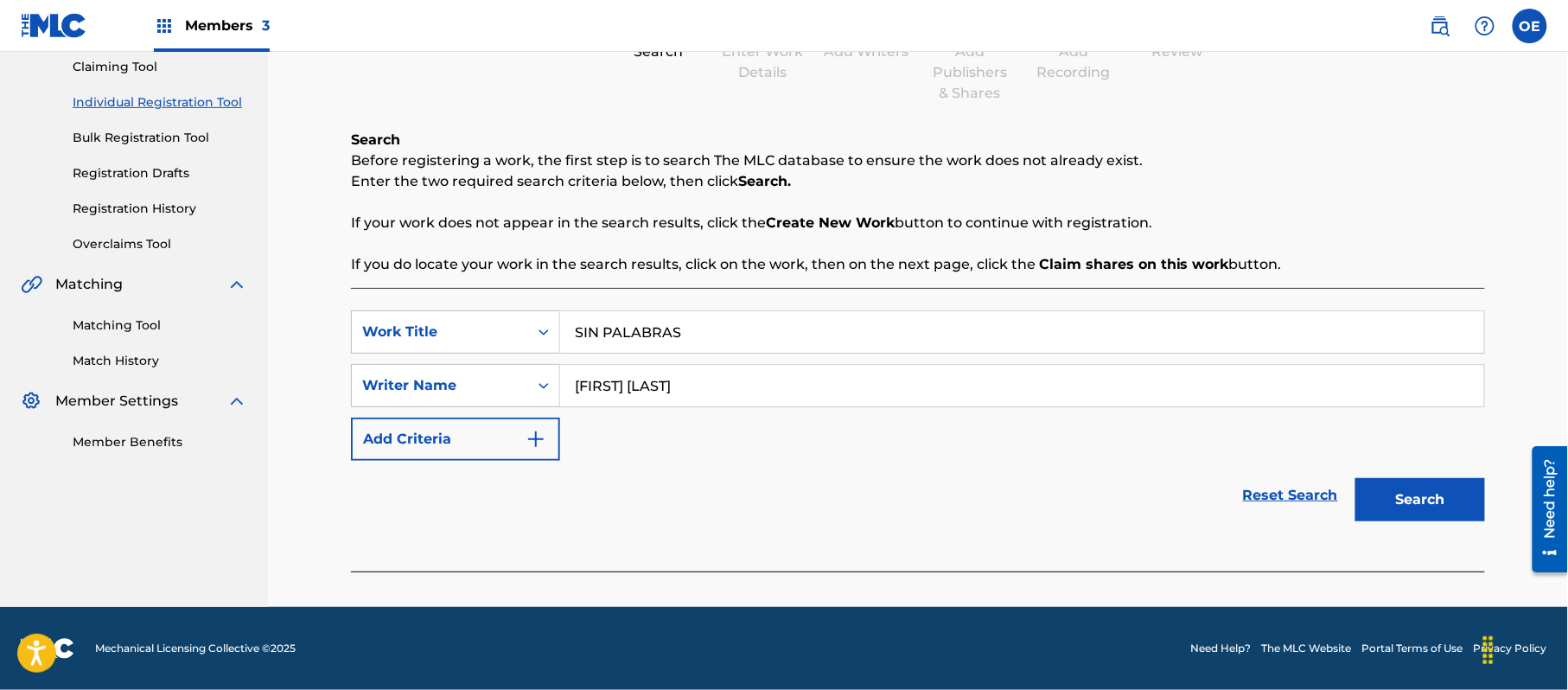 click on "Search" at bounding box center (1420, 500) 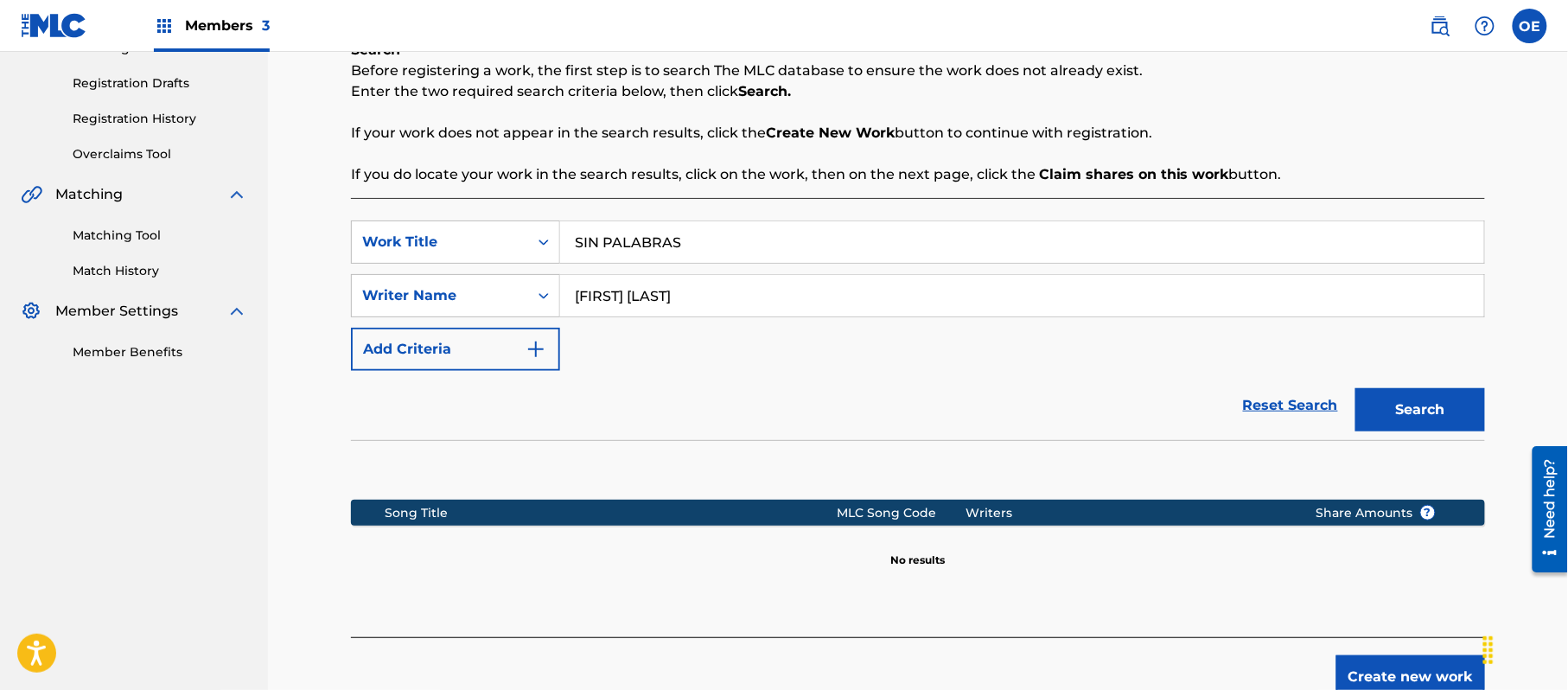 scroll, scrollTop: 387, scrollLeft: 0, axis: vertical 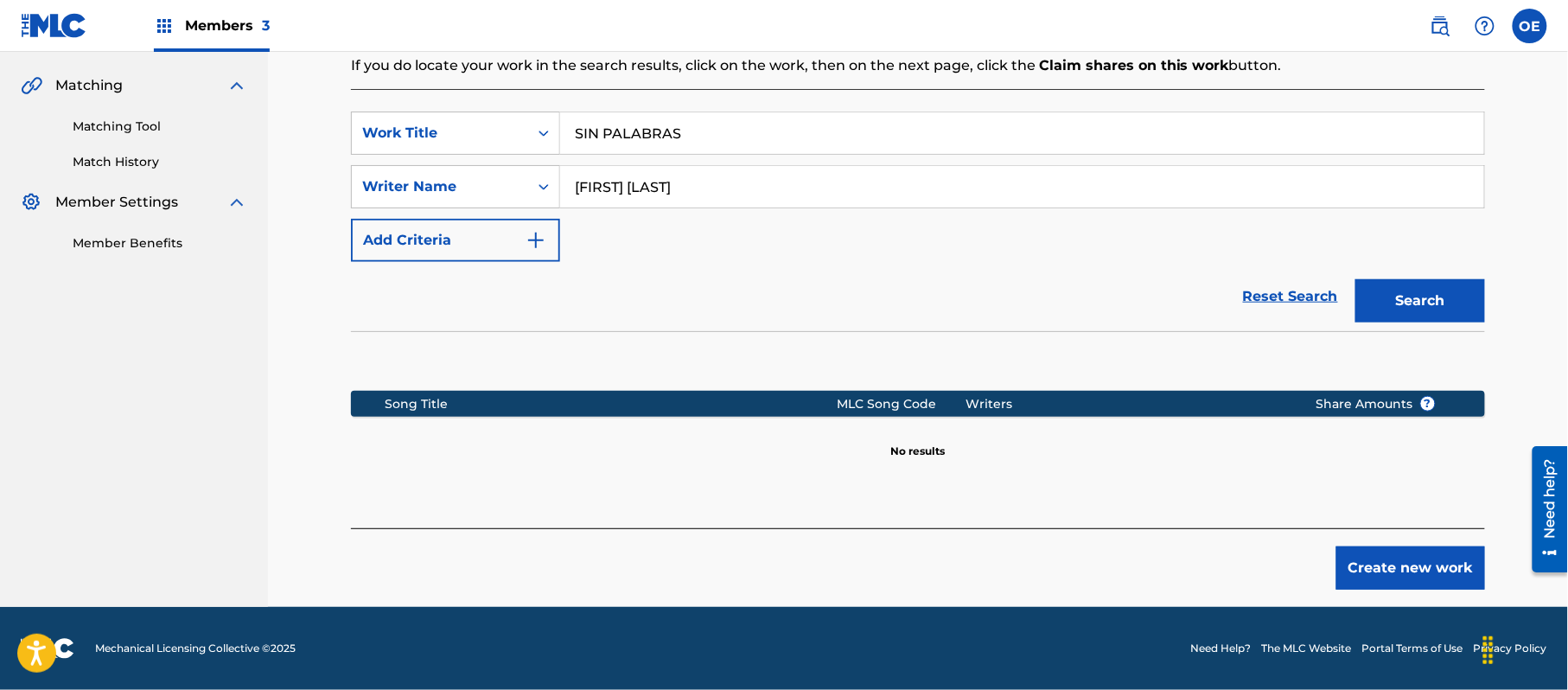 click on "Create new work" at bounding box center (1411, 568) 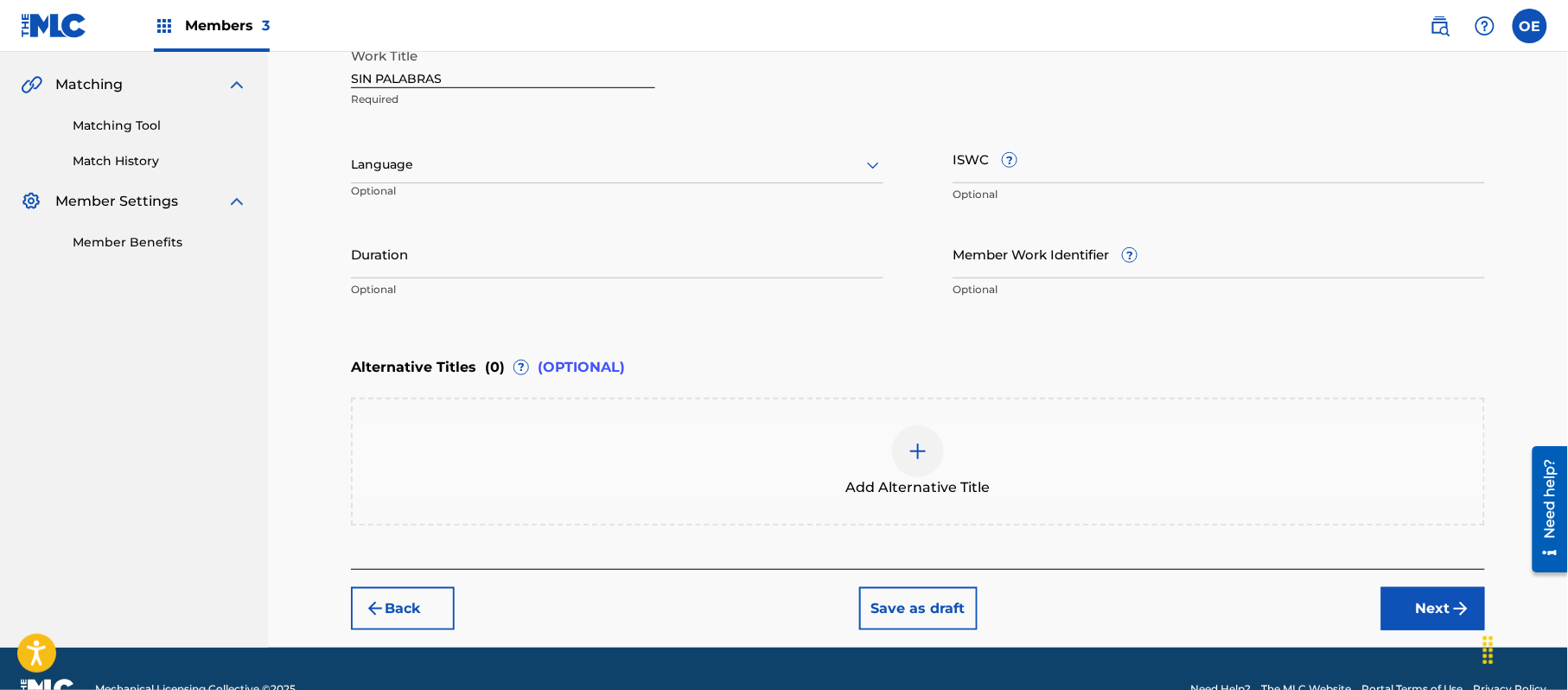 click on "Language" at bounding box center [617, 165] 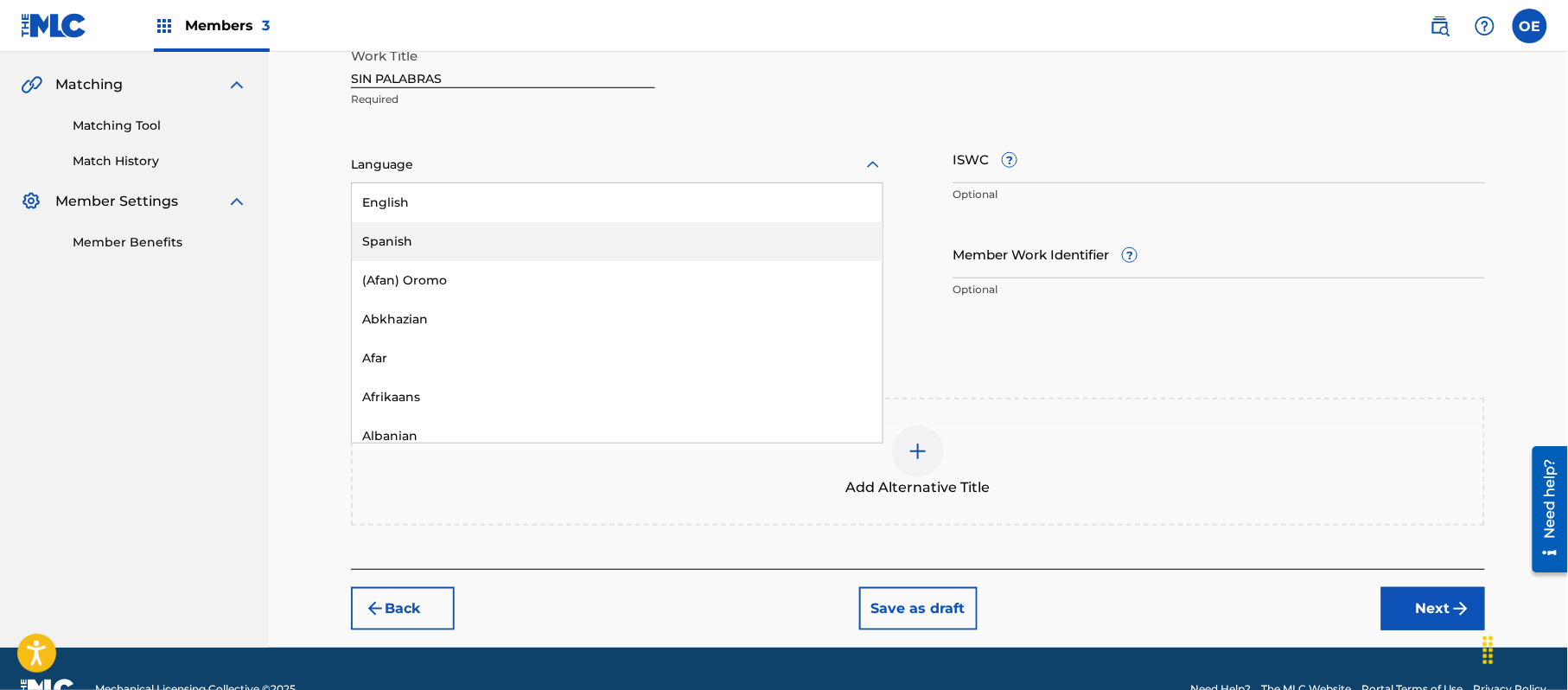 click on "Spanish" at bounding box center [617, 241] 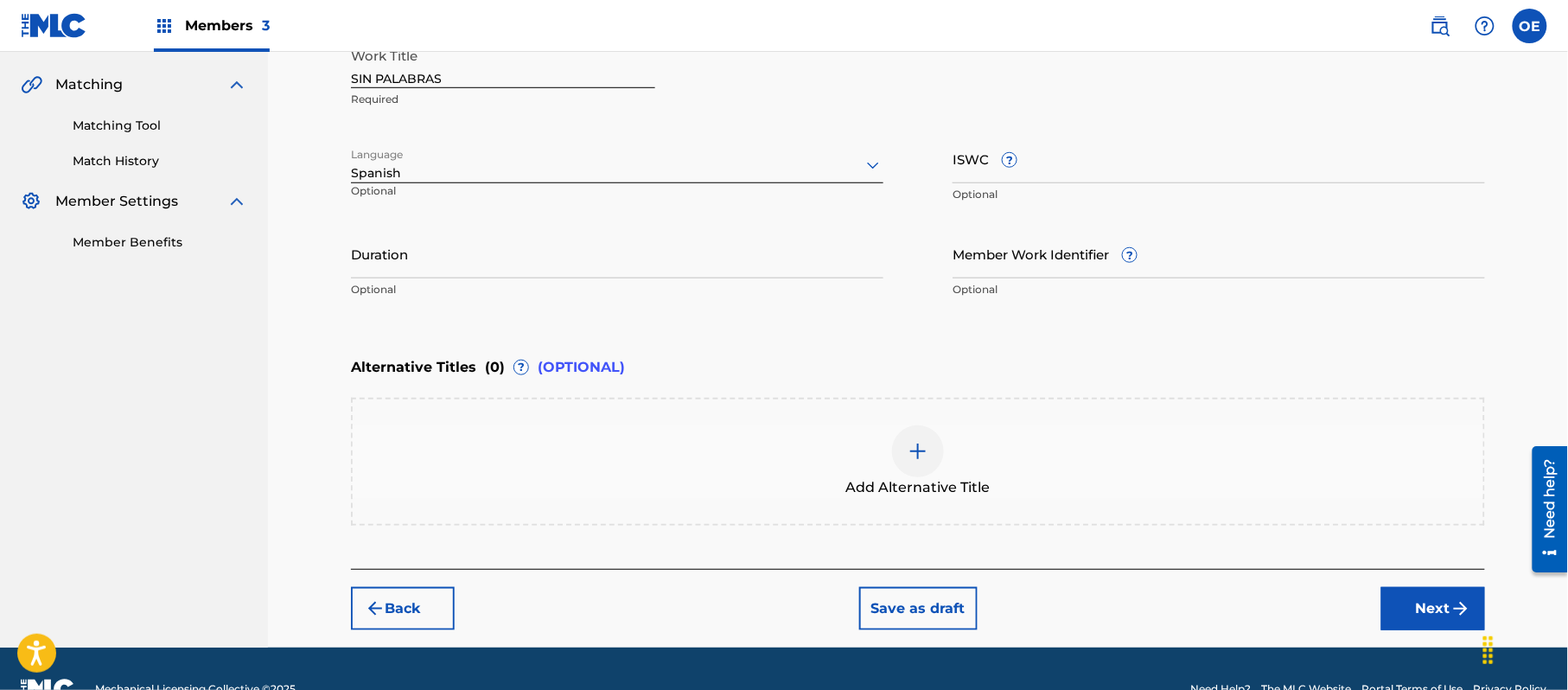 drag, startPoint x: 1478, startPoint y: 590, endPoint x: 1467, endPoint y: 591, distance: 11.045361 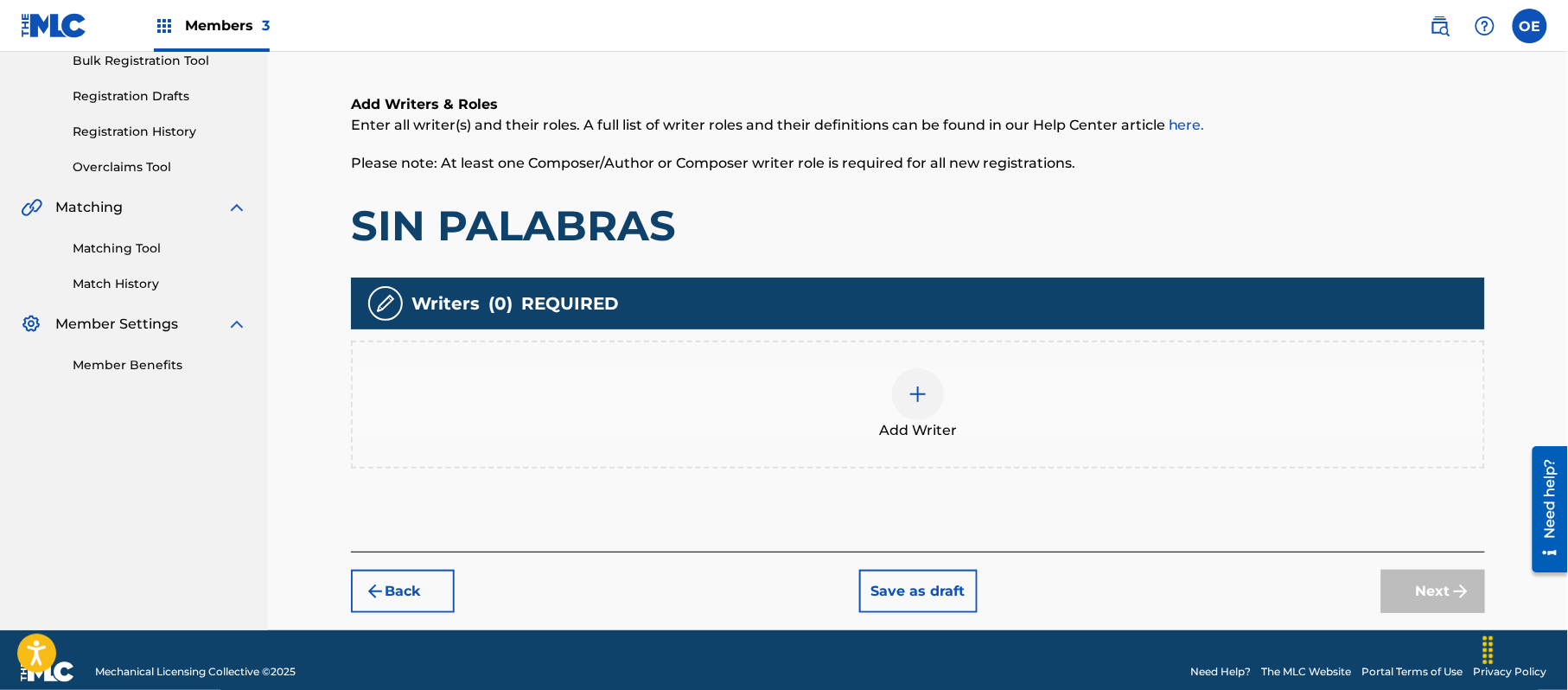 scroll, scrollTop: 78, scrollLeft: 0, axis: vertical 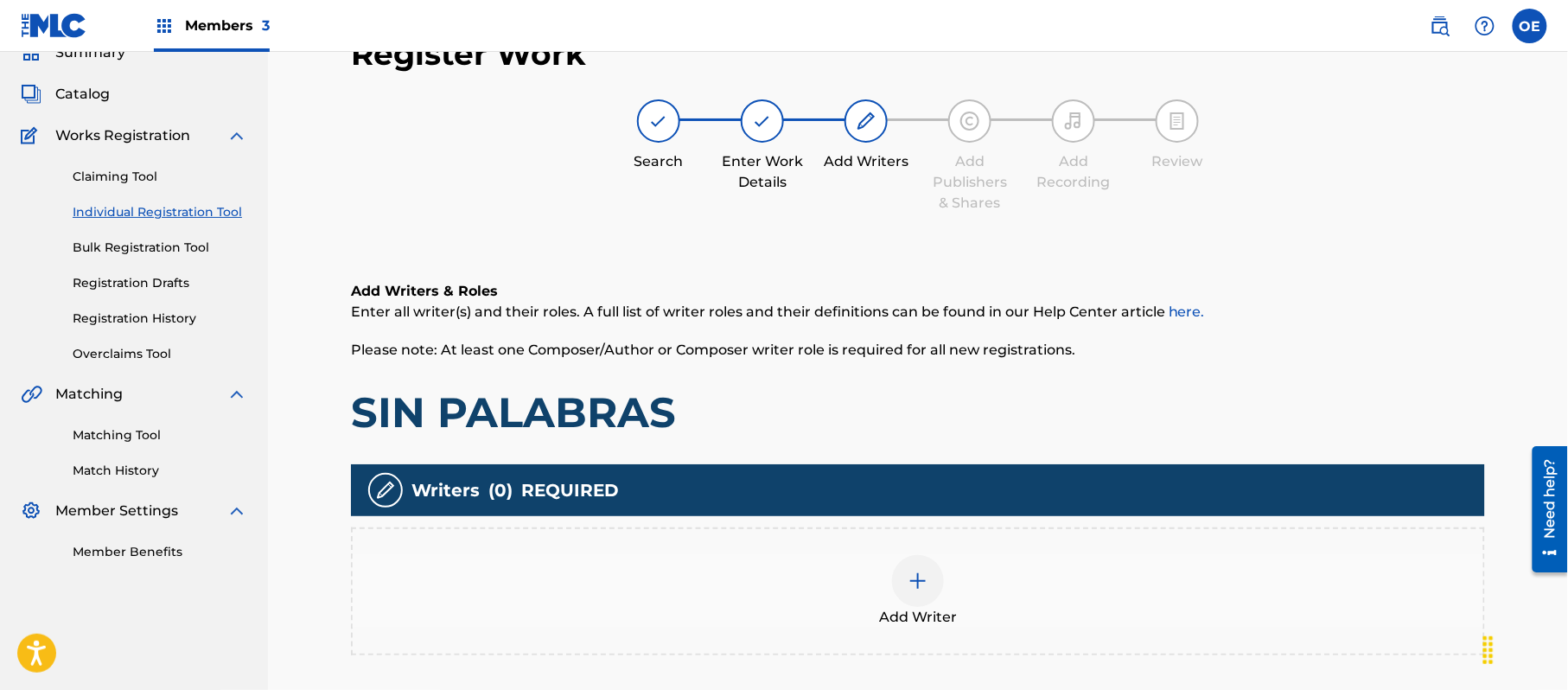 click on "Add Writer" at bounding box center [918, 591] 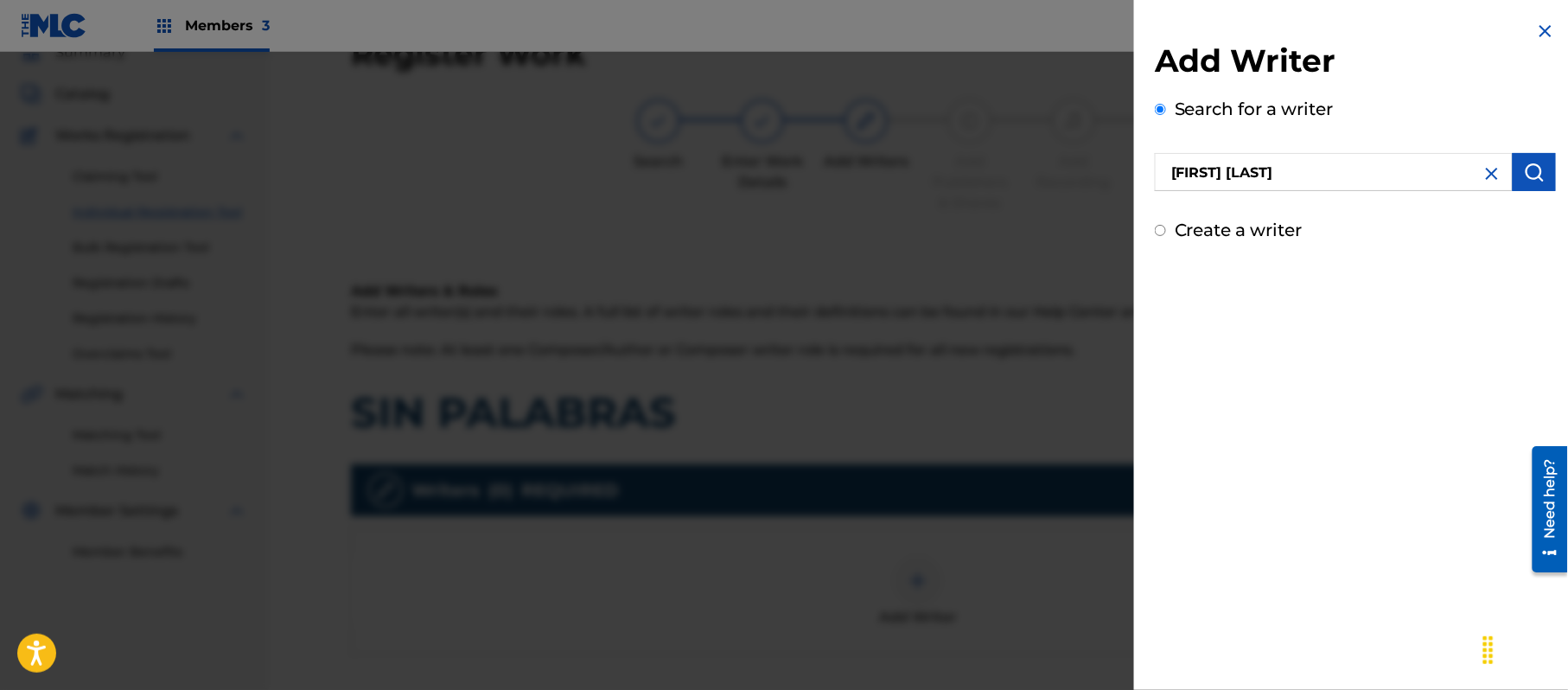click at bounding box center [1534, 172] 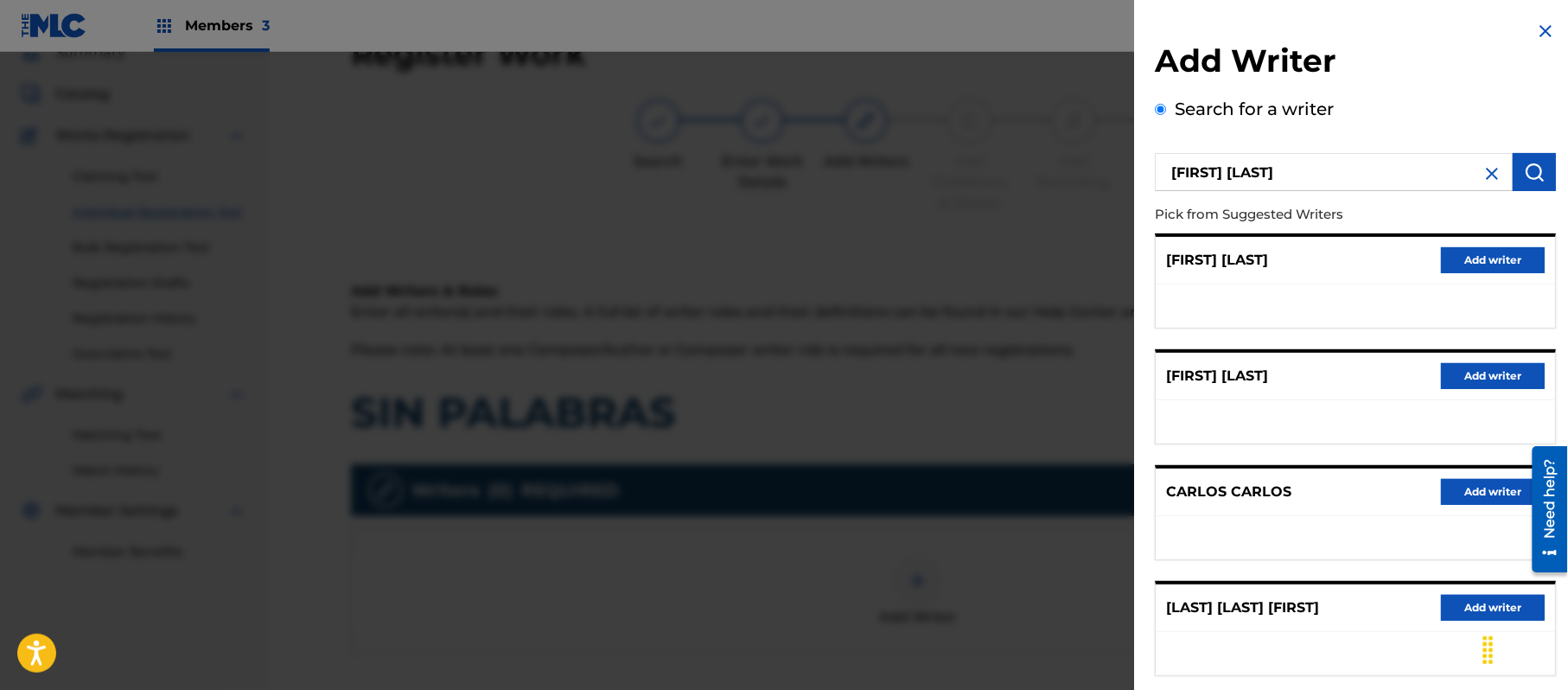 click on "Add writer" at bounding box center [1493, 260] 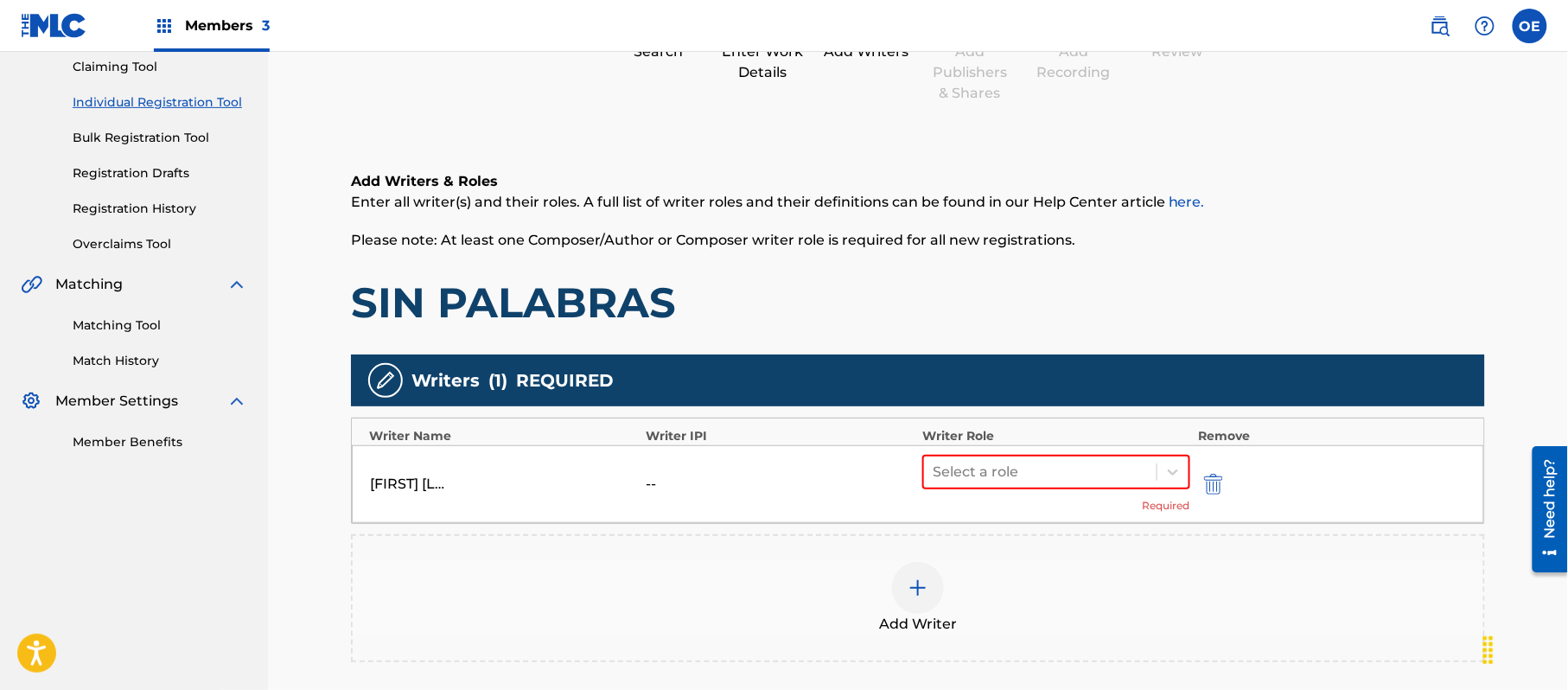 scroll, scrollTop: 309, scrollLeft: 0, axis: vertical 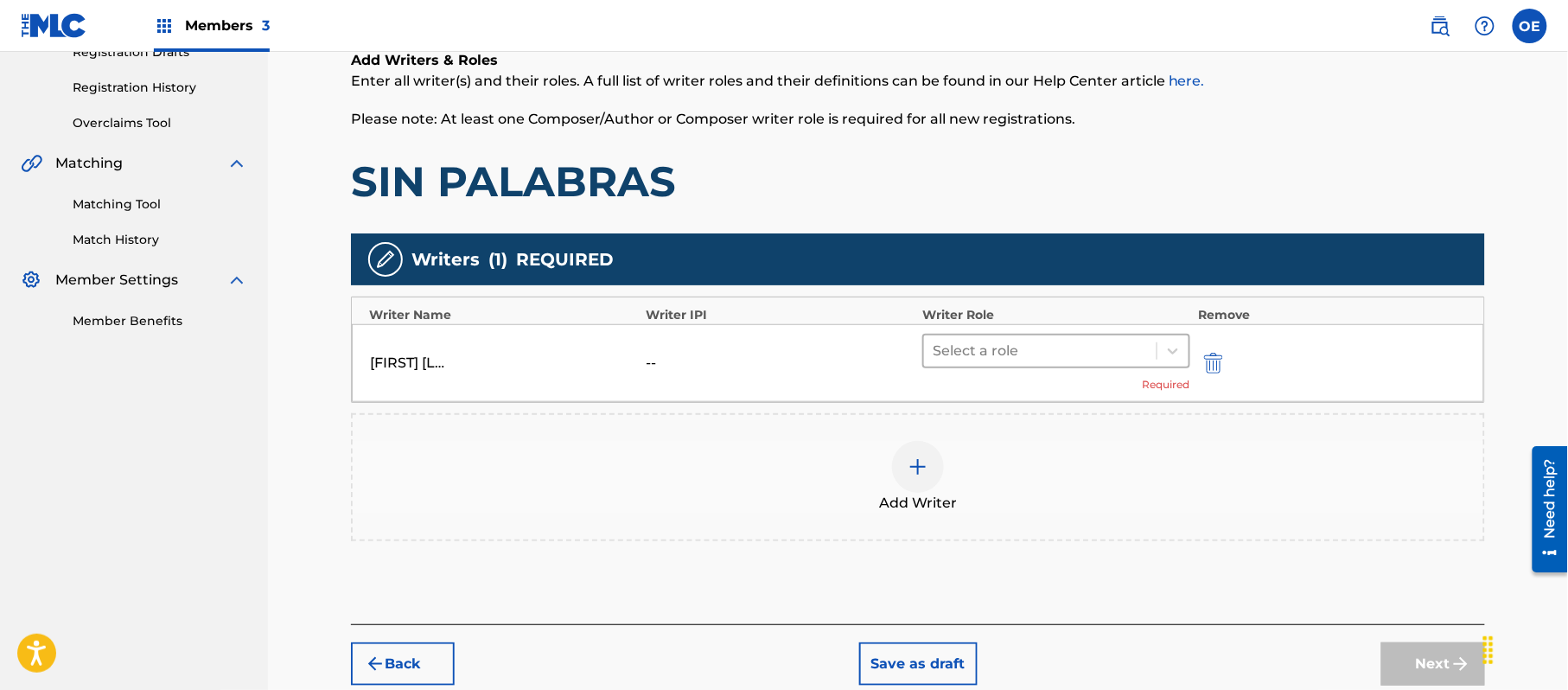 click at bounding box center (1040, 351) 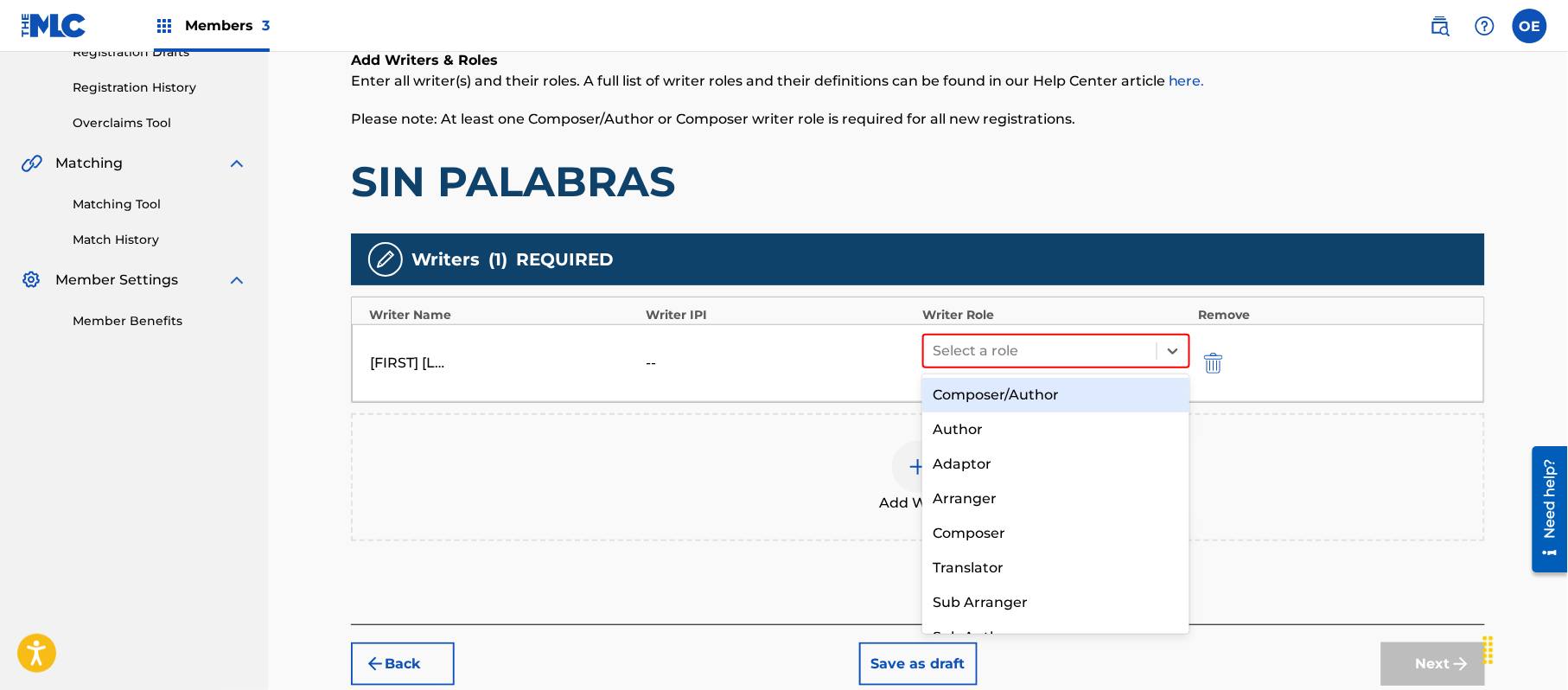 click on "Composer/Author" at bounding box center (1055, 395) 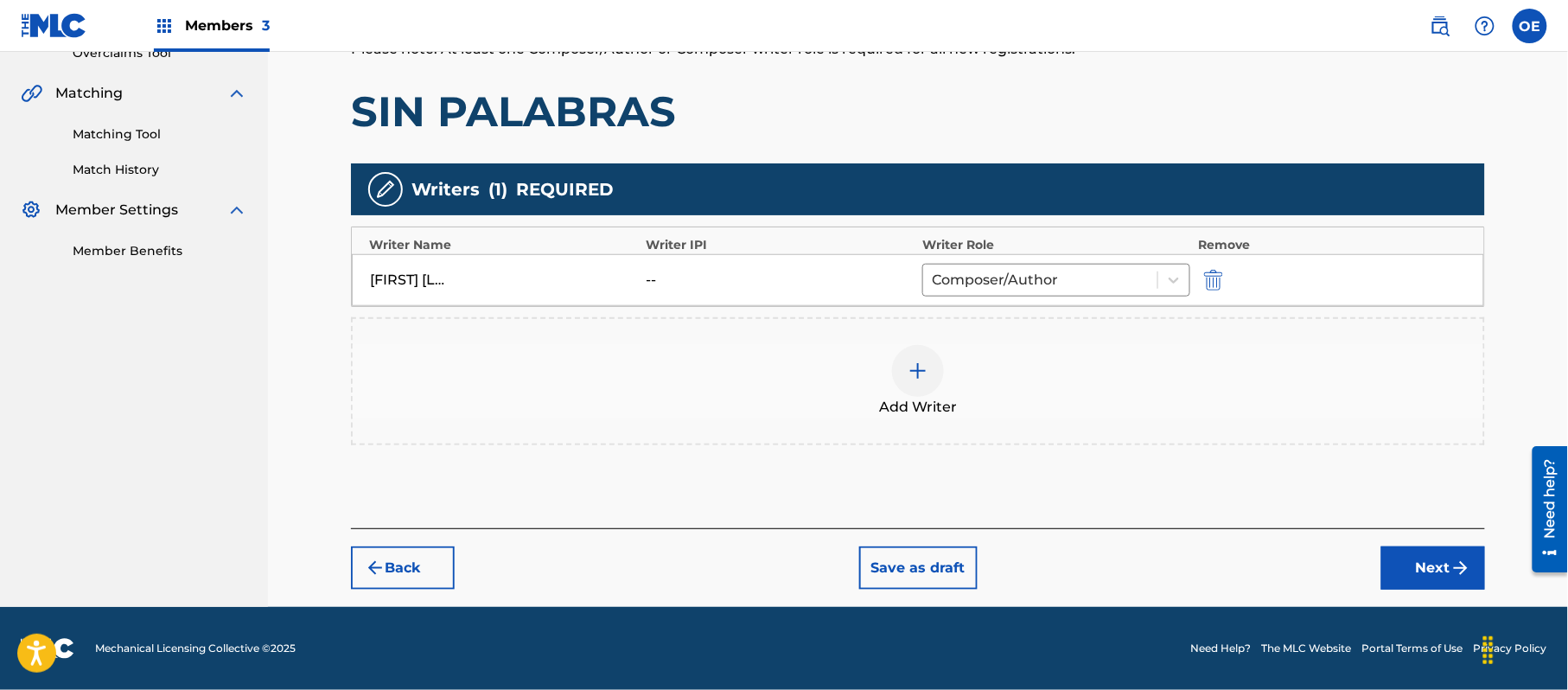 click on "Next" at bounding box center (1433, 568) 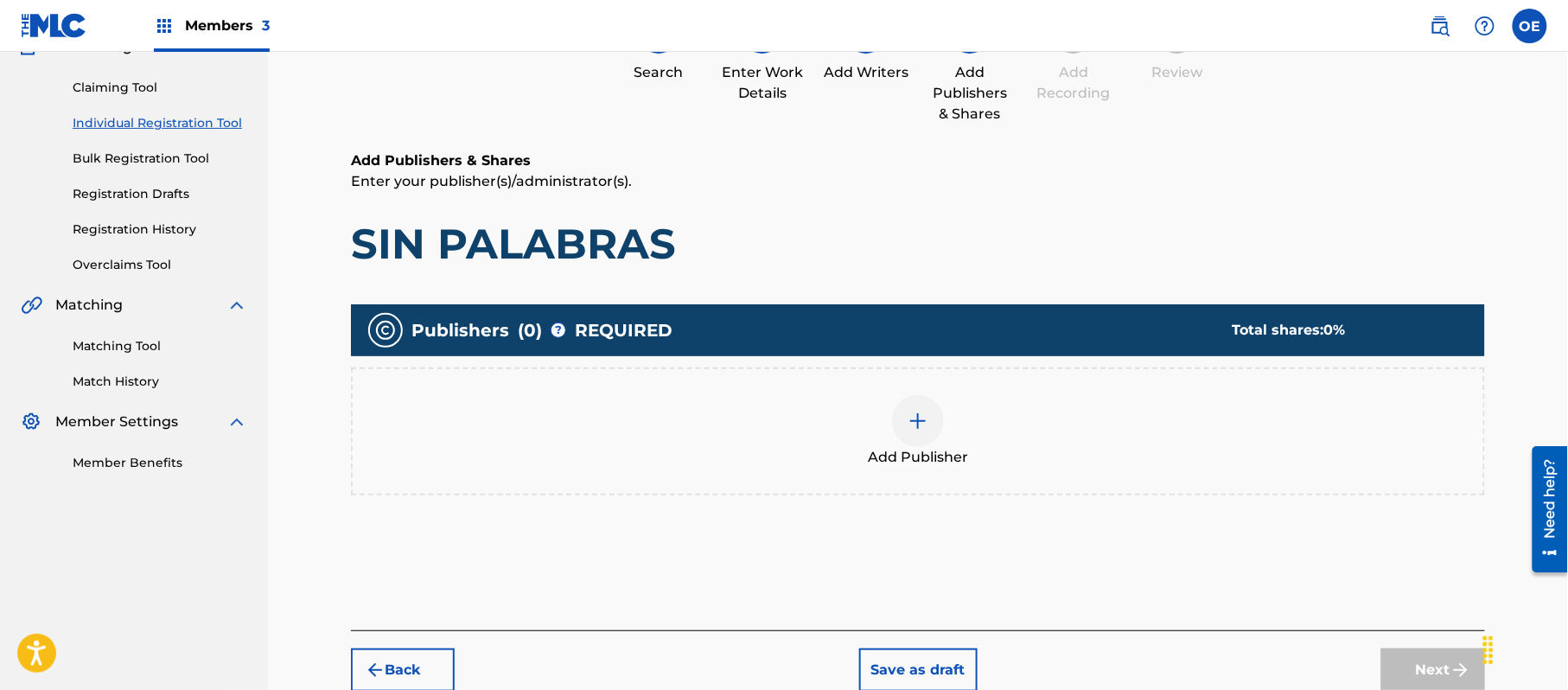 scroll, scrollTop: 267, scrollLeft: 0, axis: vertical 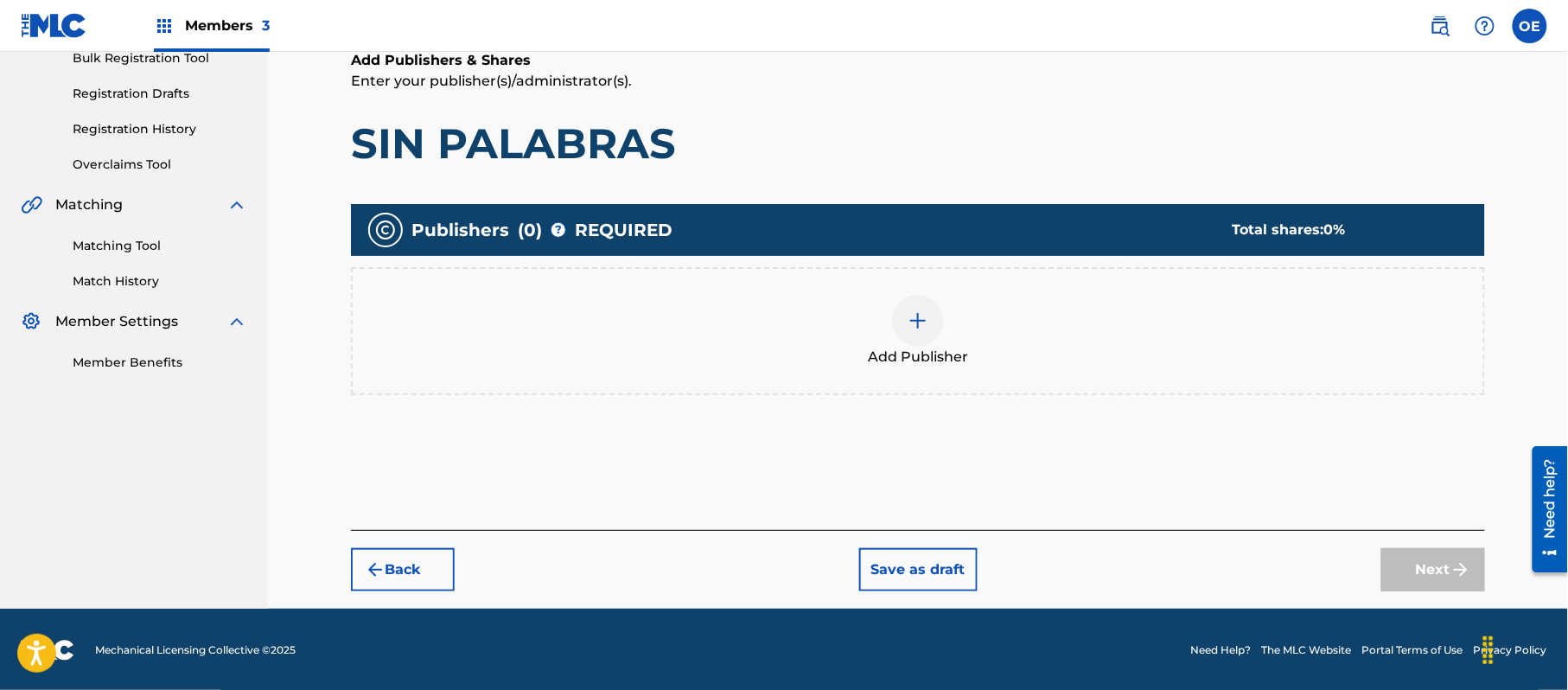 click at bounding box center (918, 321) 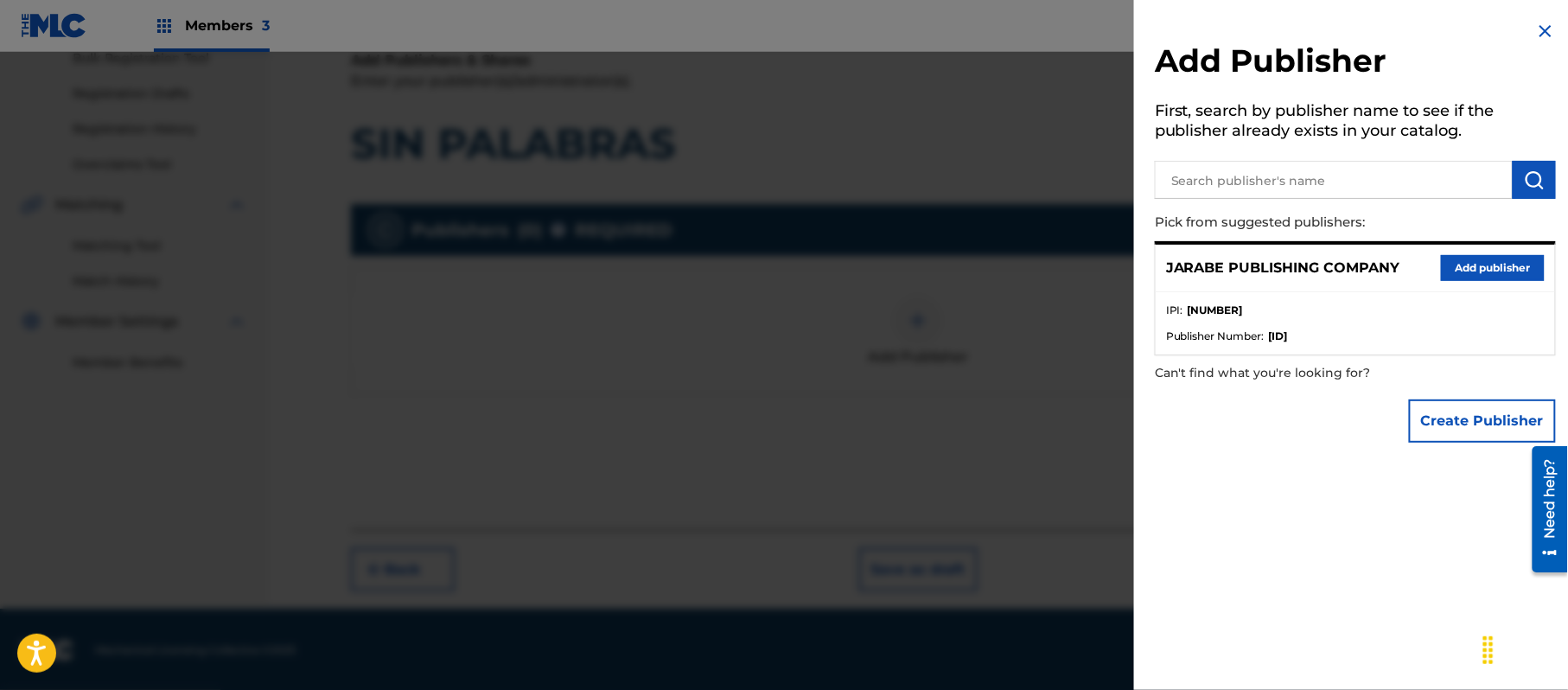 click on "Add publisher" at bounding box center (1493, 268) 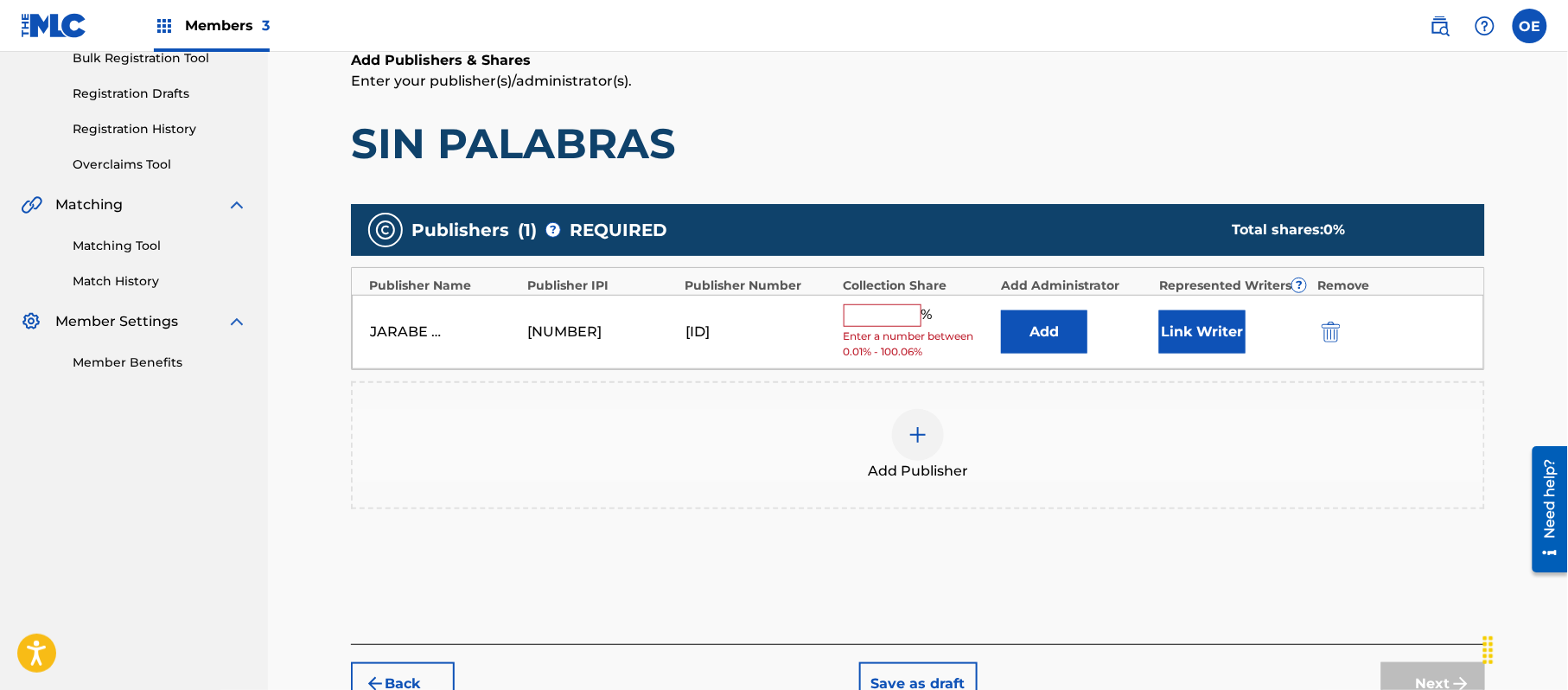 click at bounding box center (883, 316) 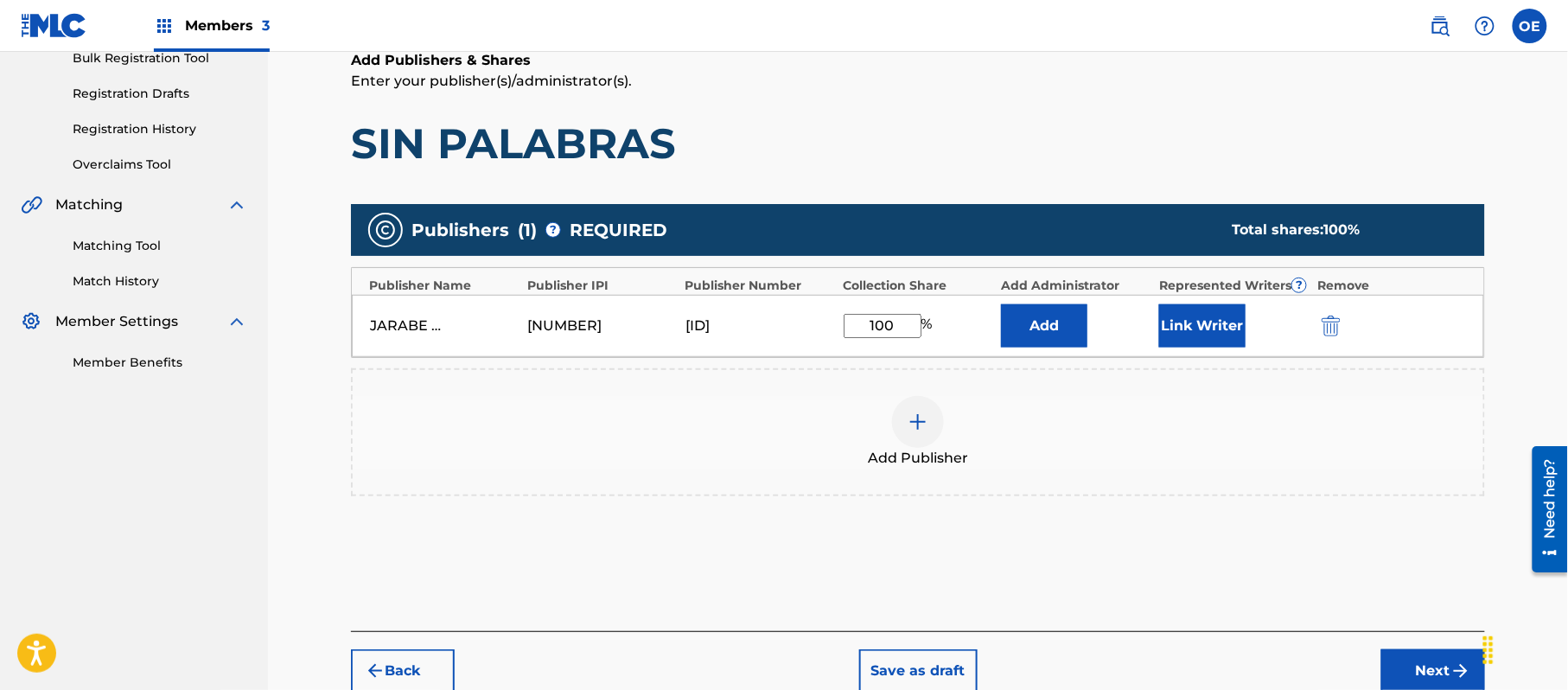 click on "Link Writer" at bounding box center (1202, 326) 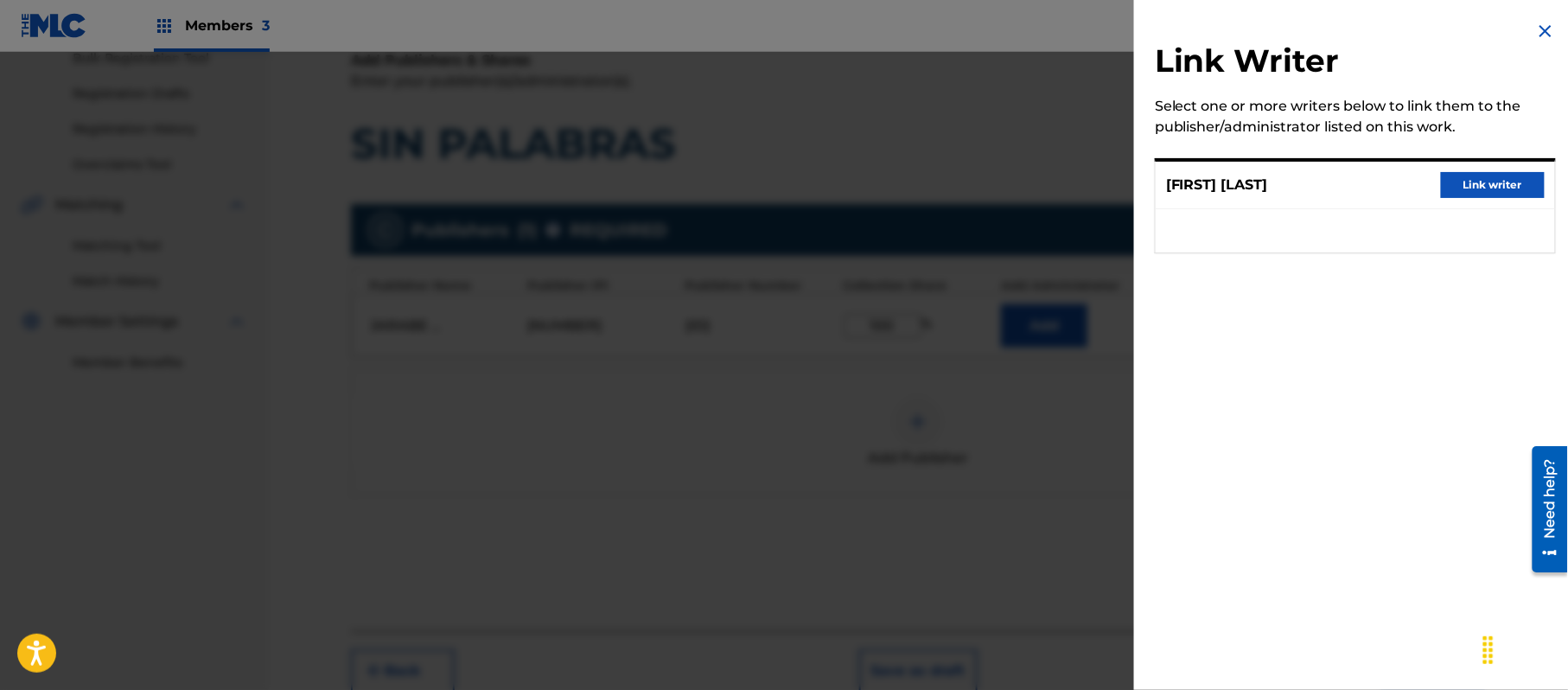 click on "Link writer" at bounding box center (1493, 185) 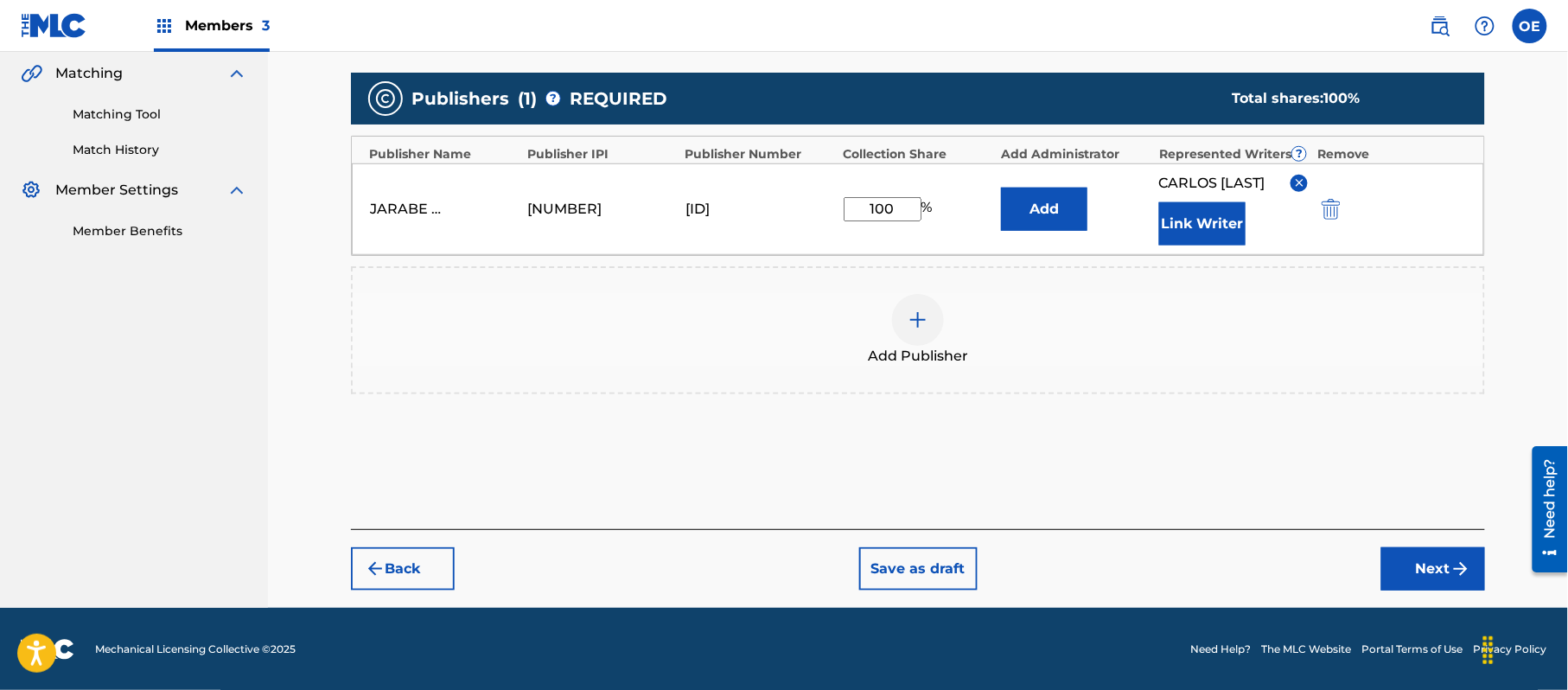 click on "Next" at bounding box center [1433, 569] 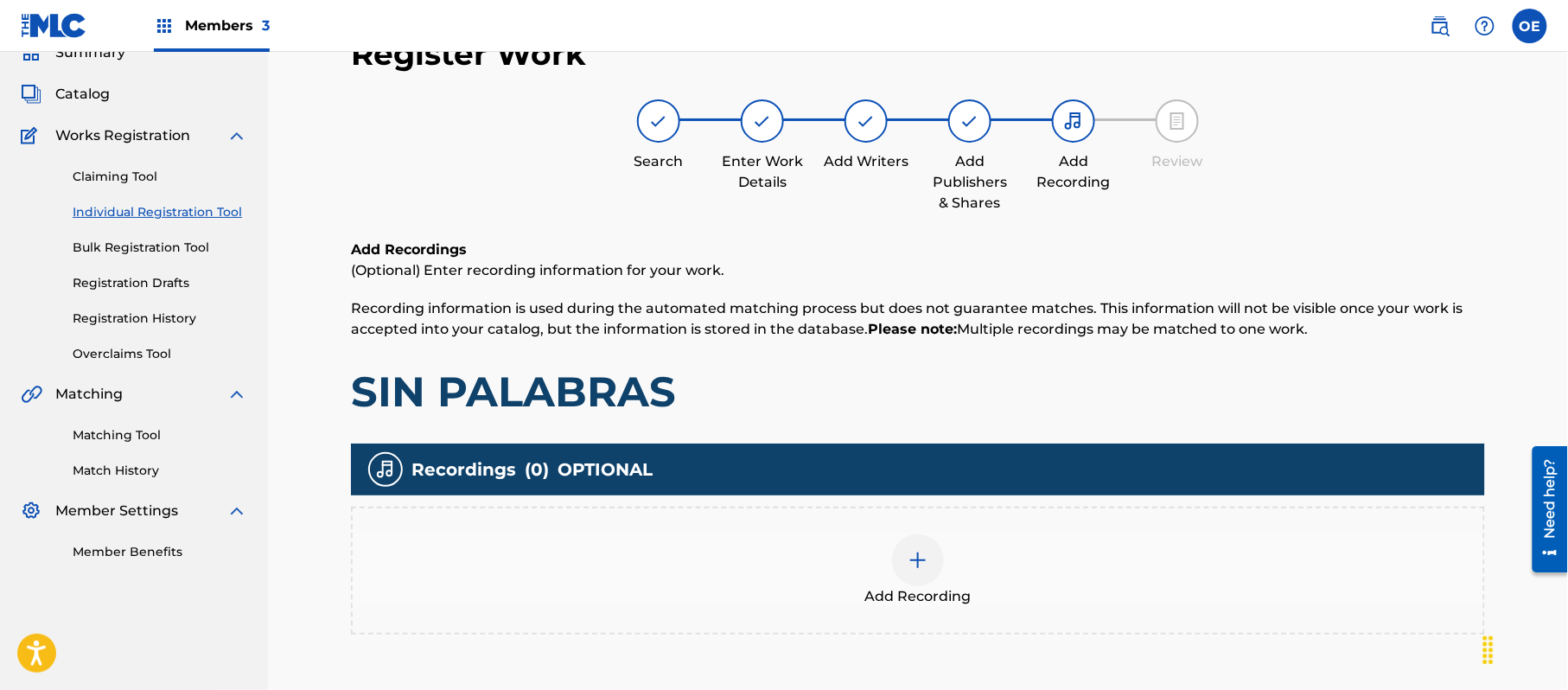 scroll, scrollTop: 237, scrollLeft: 0, axis: vertical 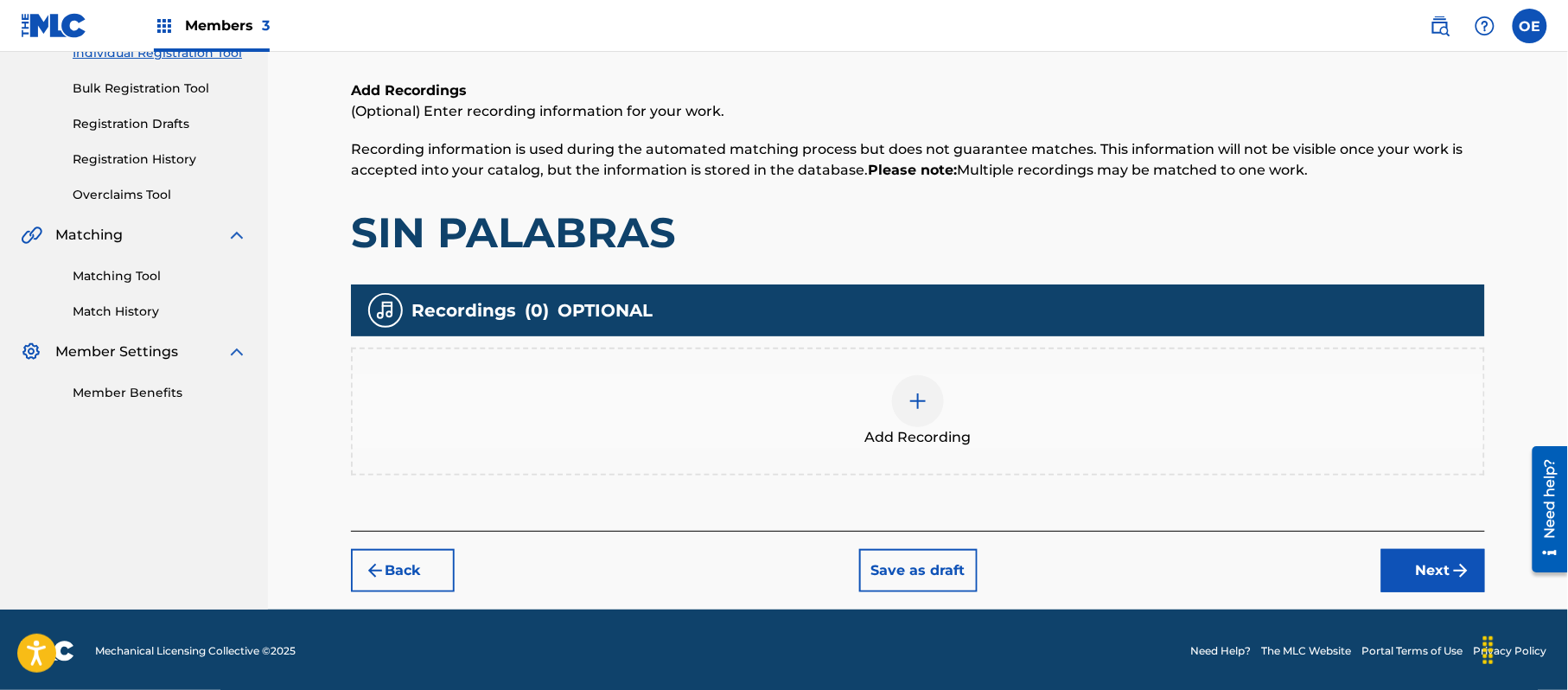 click on "Next" at bounding box center (1433, 571) 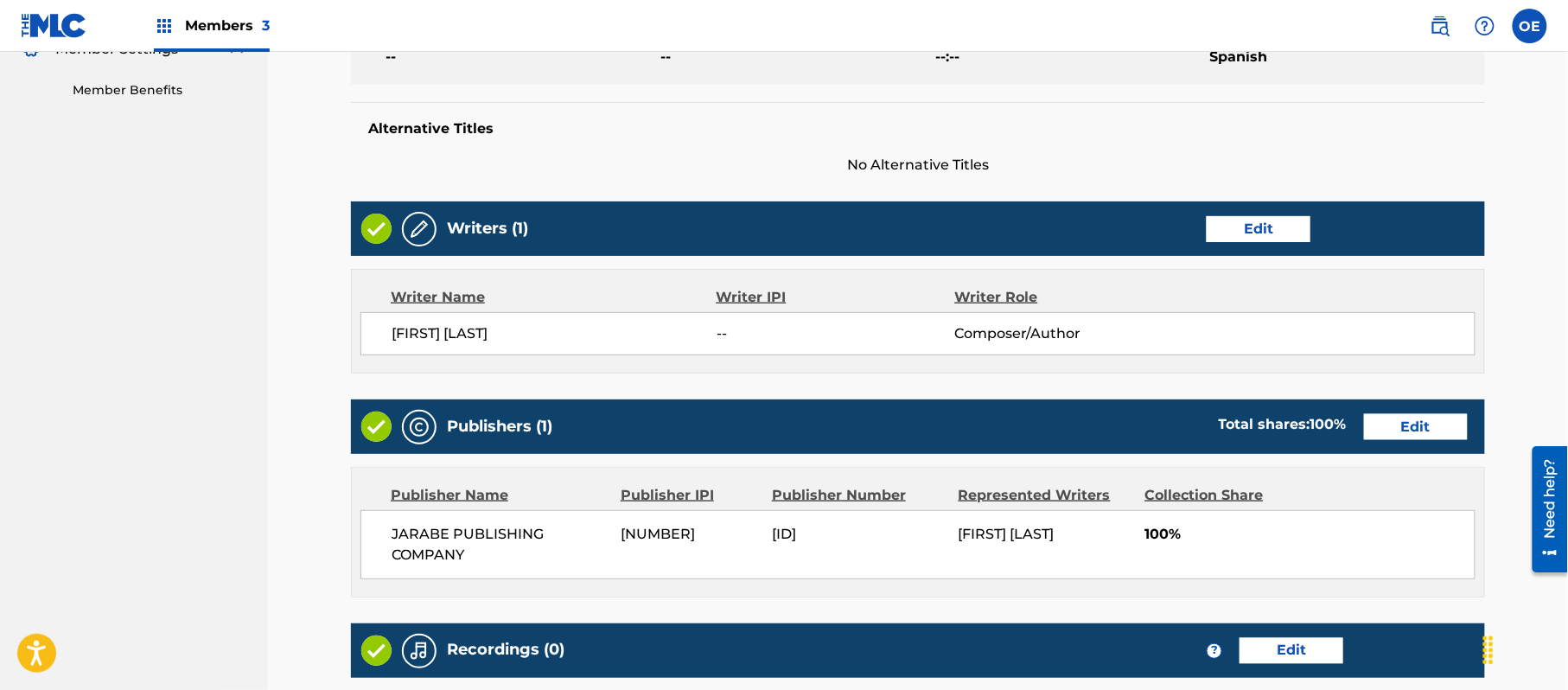 scroll, scrollTop: 772, scrollLeft: 0, axis: vertical 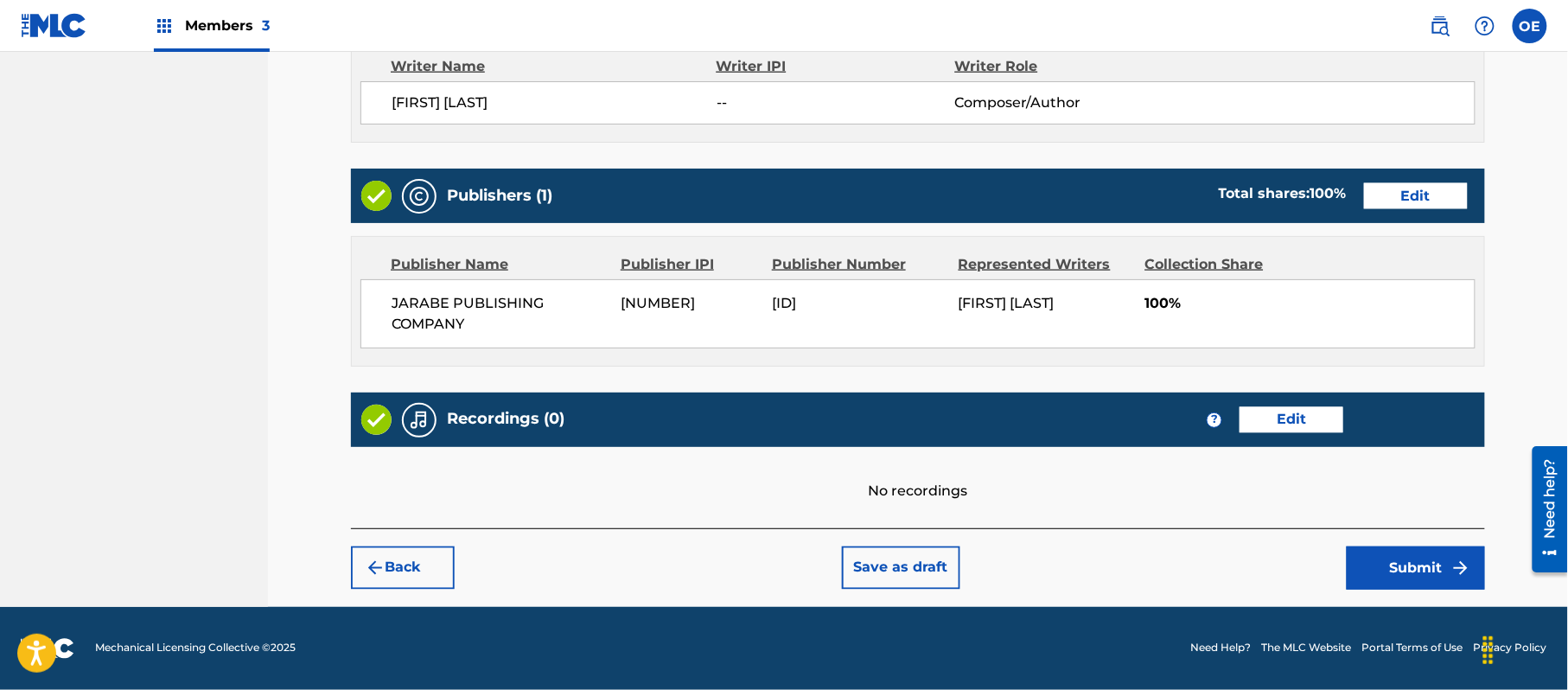 click on "Submit" at bounding box center (1416, 568) 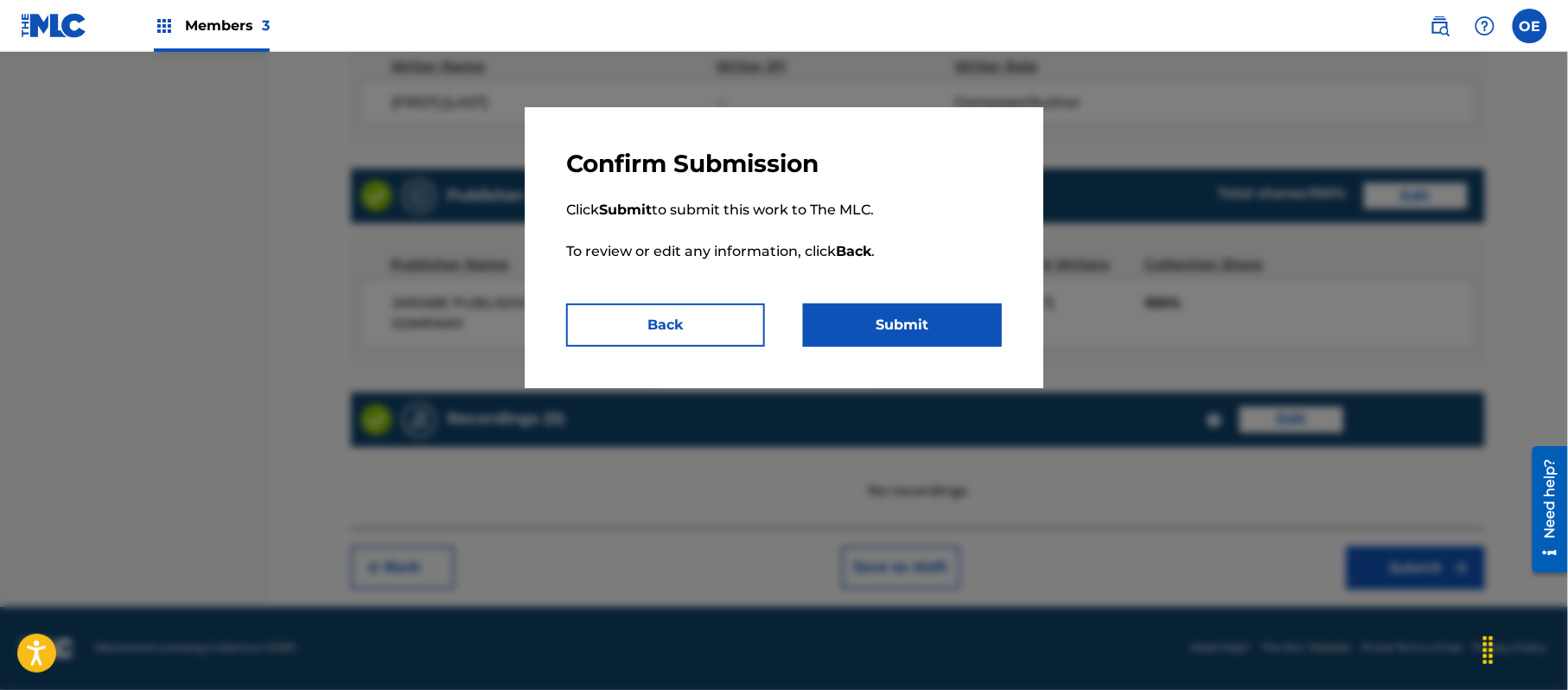 drag, startPoint x: 948, startPoint y: 329, endPoint x: 906, endPoint y: 343, distance: 44.27189 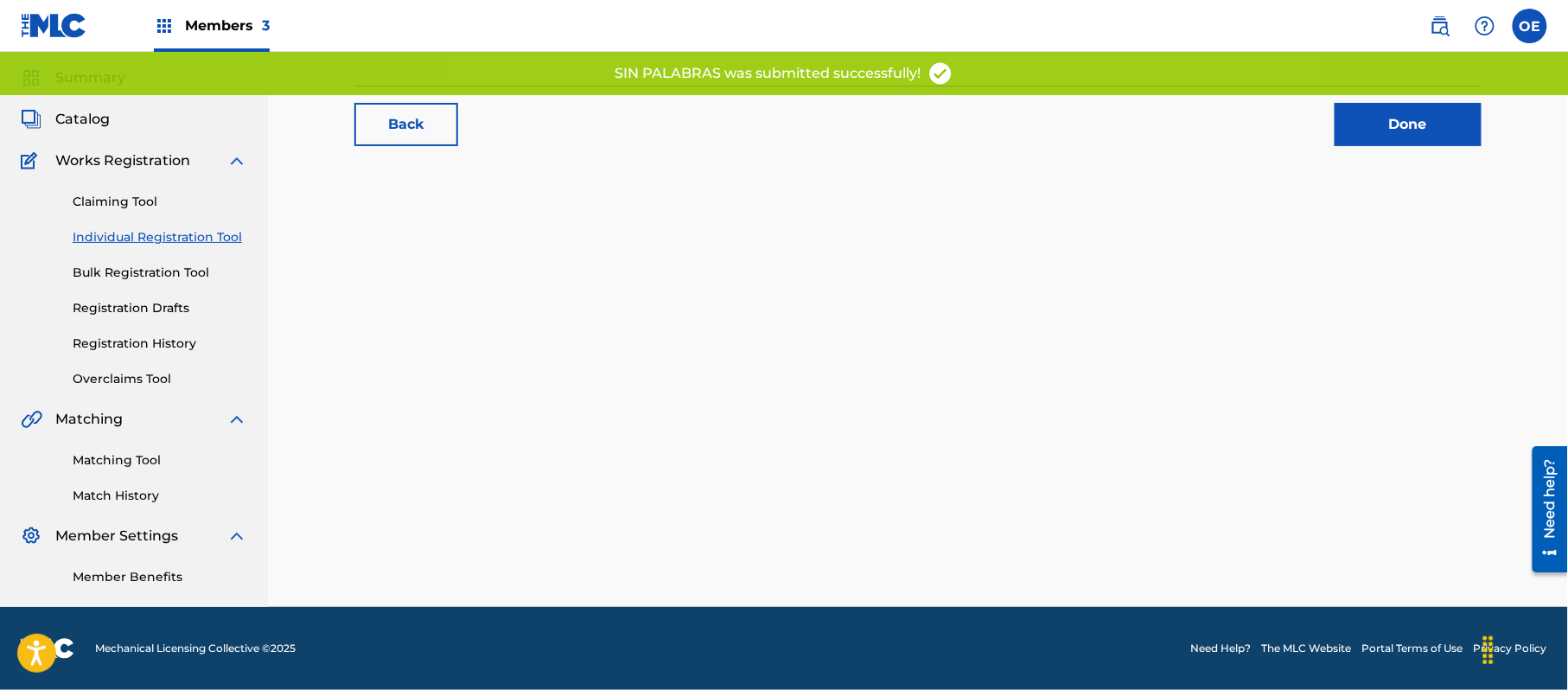 scroll, scrollTop: 0, scrollLeft: 0, axis: both 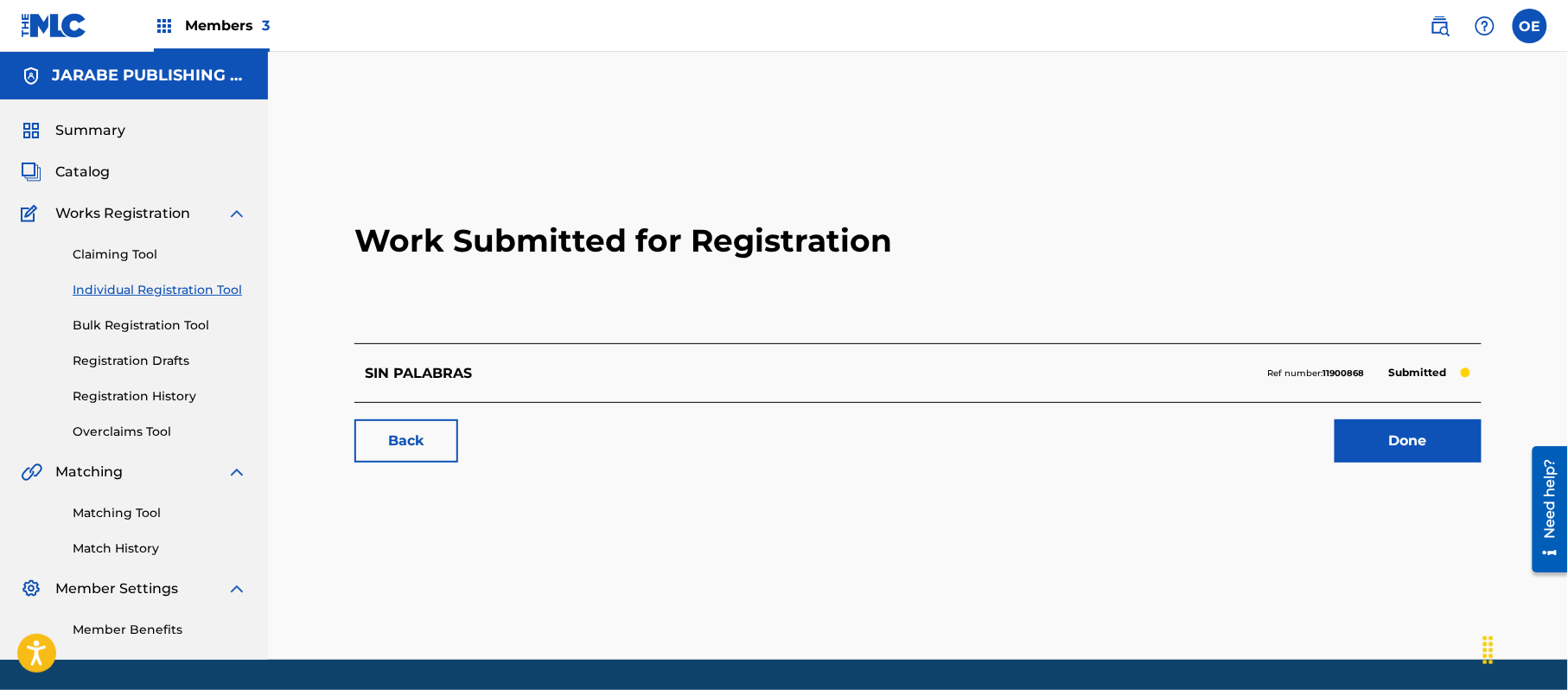 click on "Individual Registration Tool" at bounding box center [160, 290] 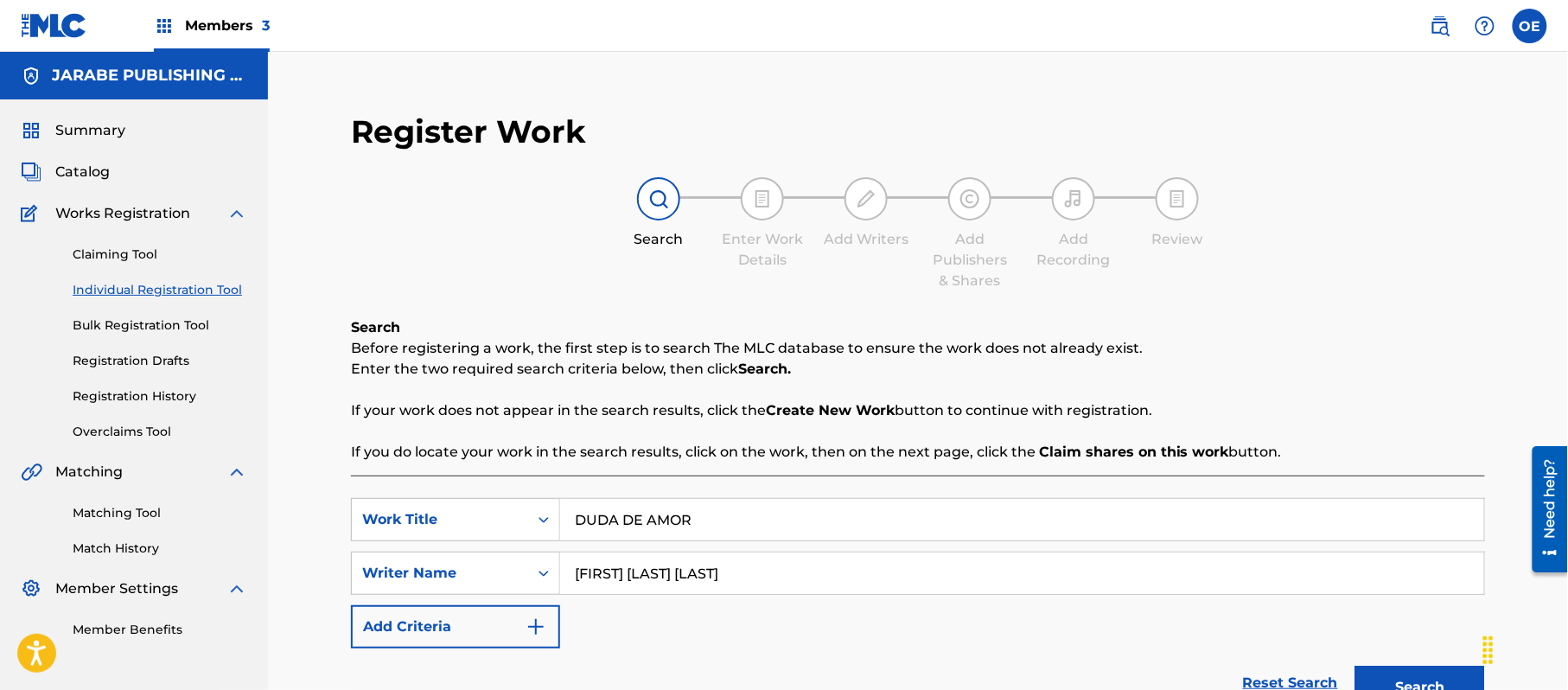 scroll, scrollTop: 188, scrollLeft: 0, axis: vertical 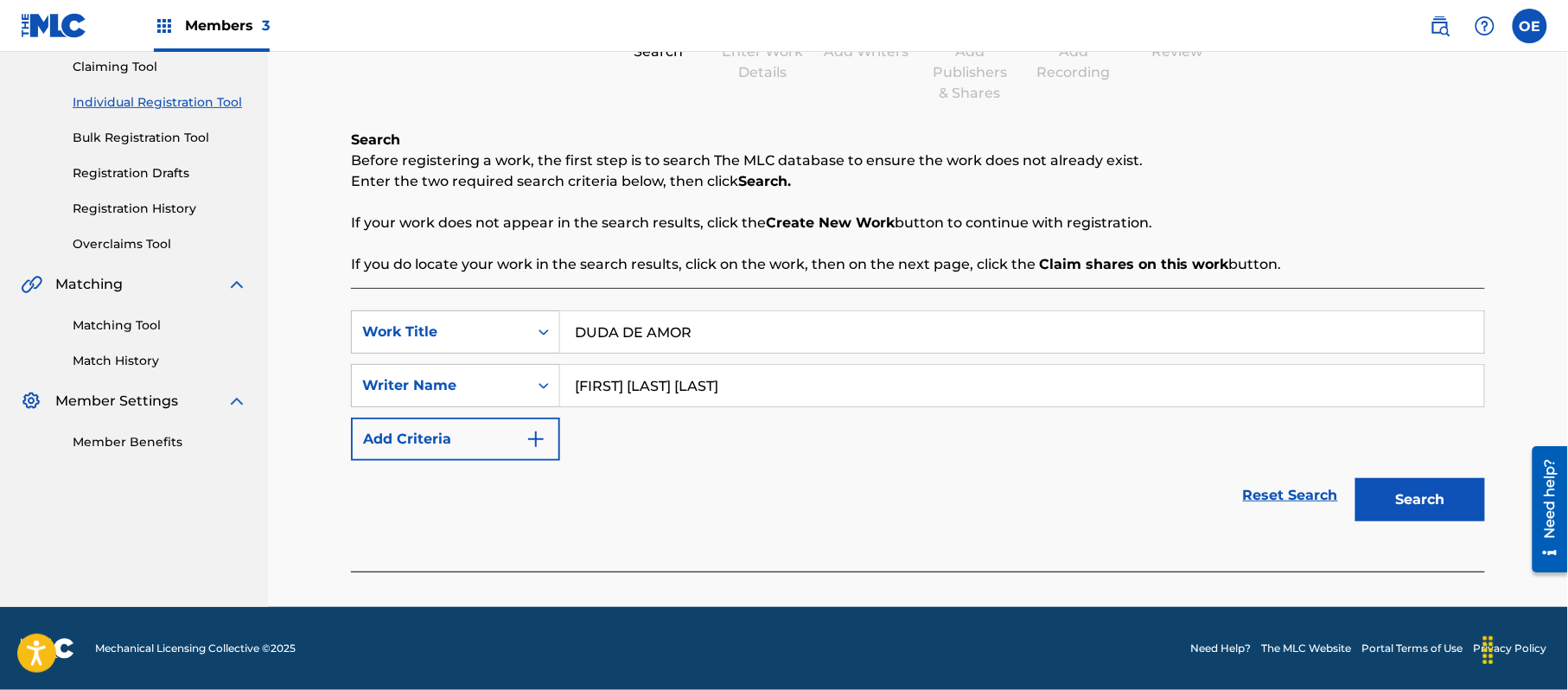 click on "Search" at bounding box center (1420, 500) 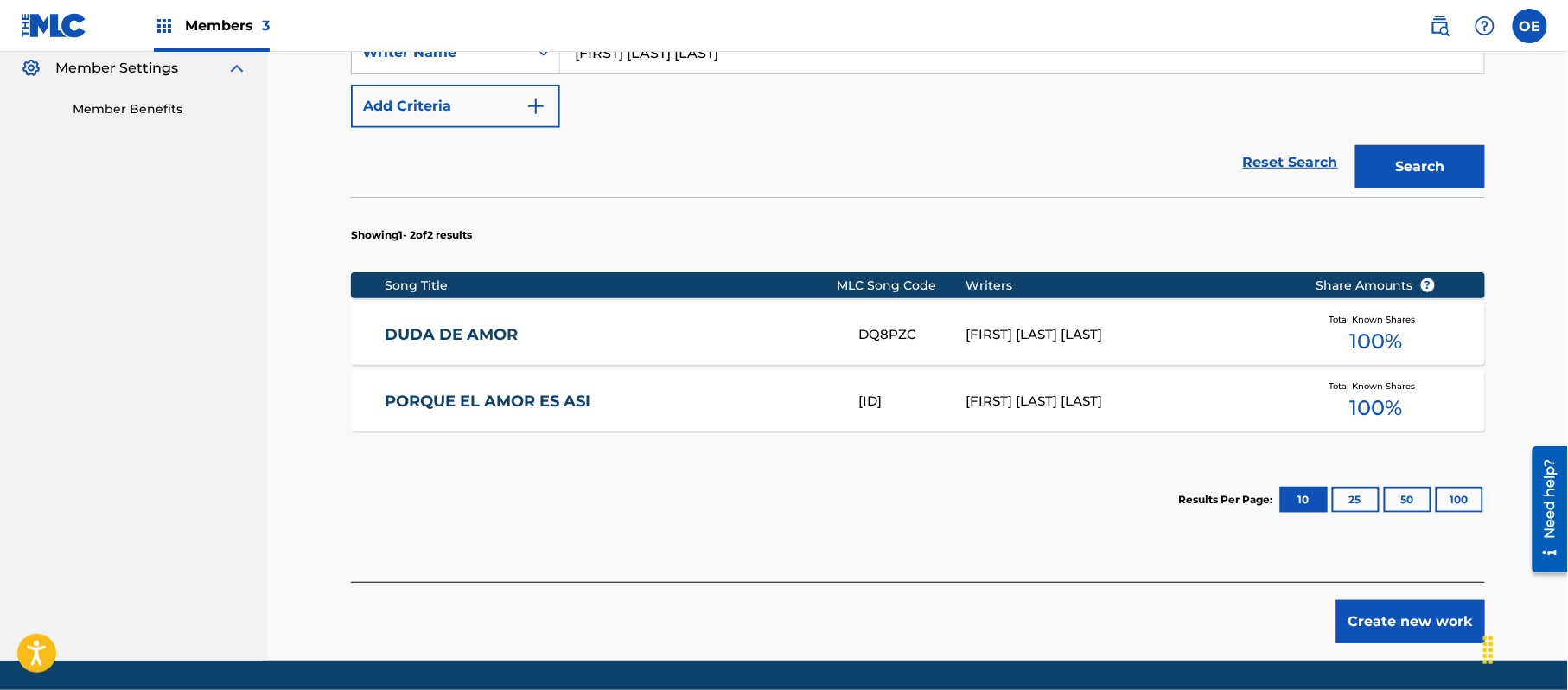 scroll, scrollTop: 533, scrollLeft: 0, axis: vertical 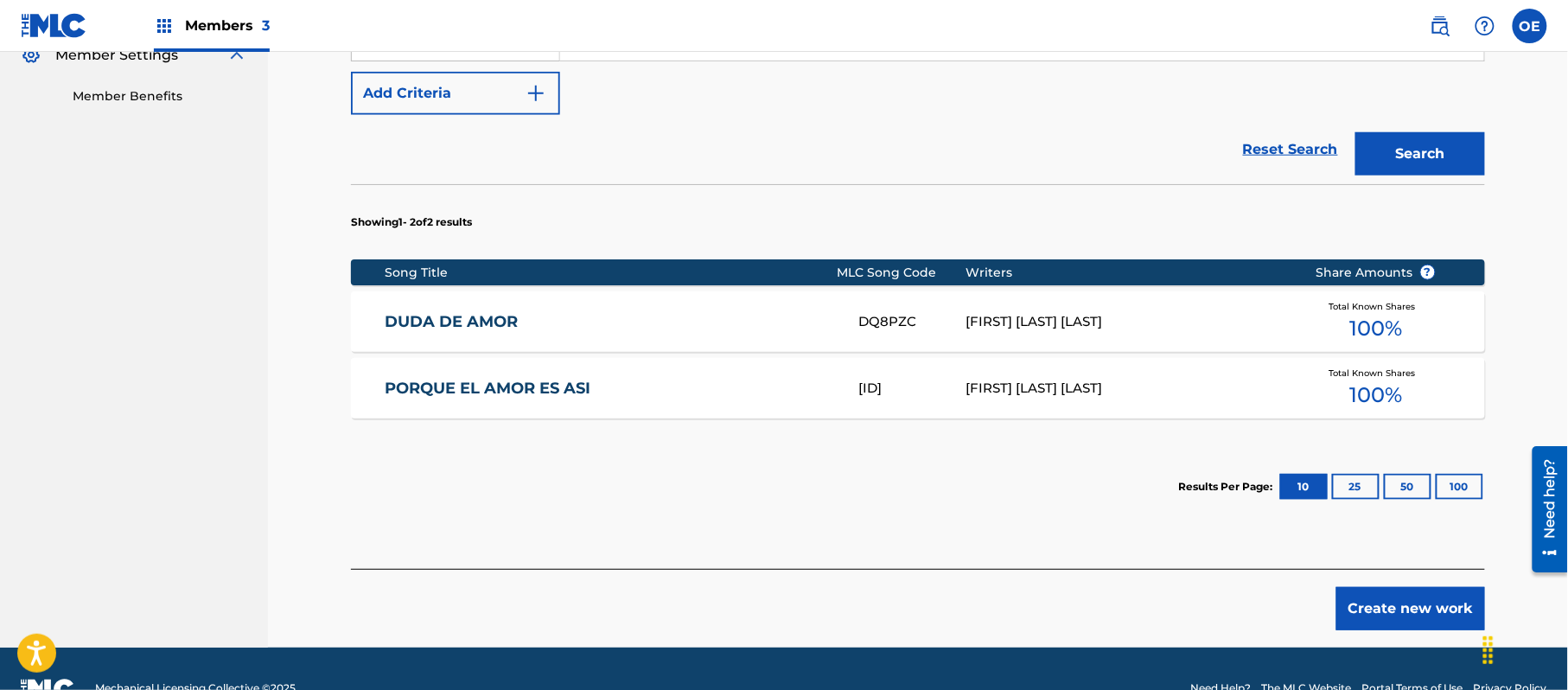 click on "DUDA DE AMOR" at bounding box center (609, 322) 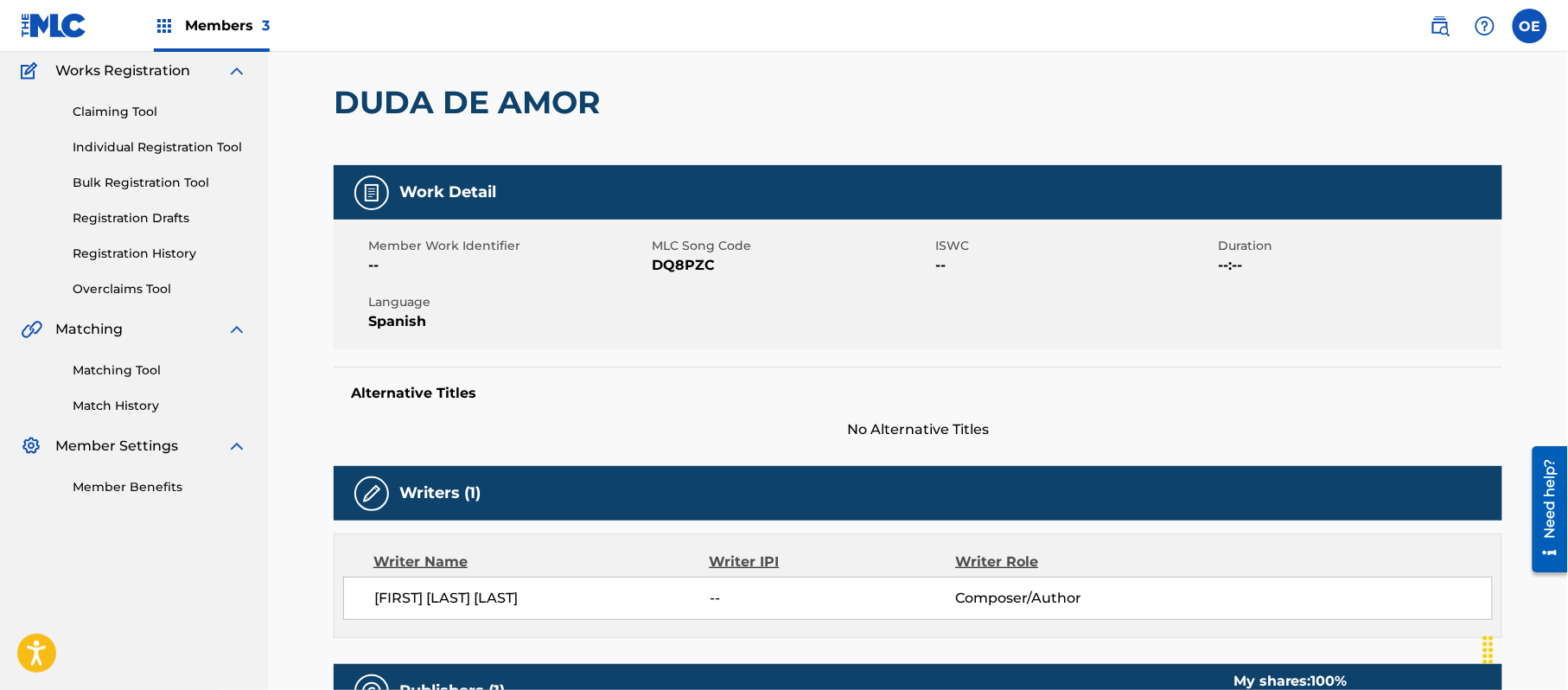 scroll, scrollTop: 0, scrollLeft: 0, axis: both 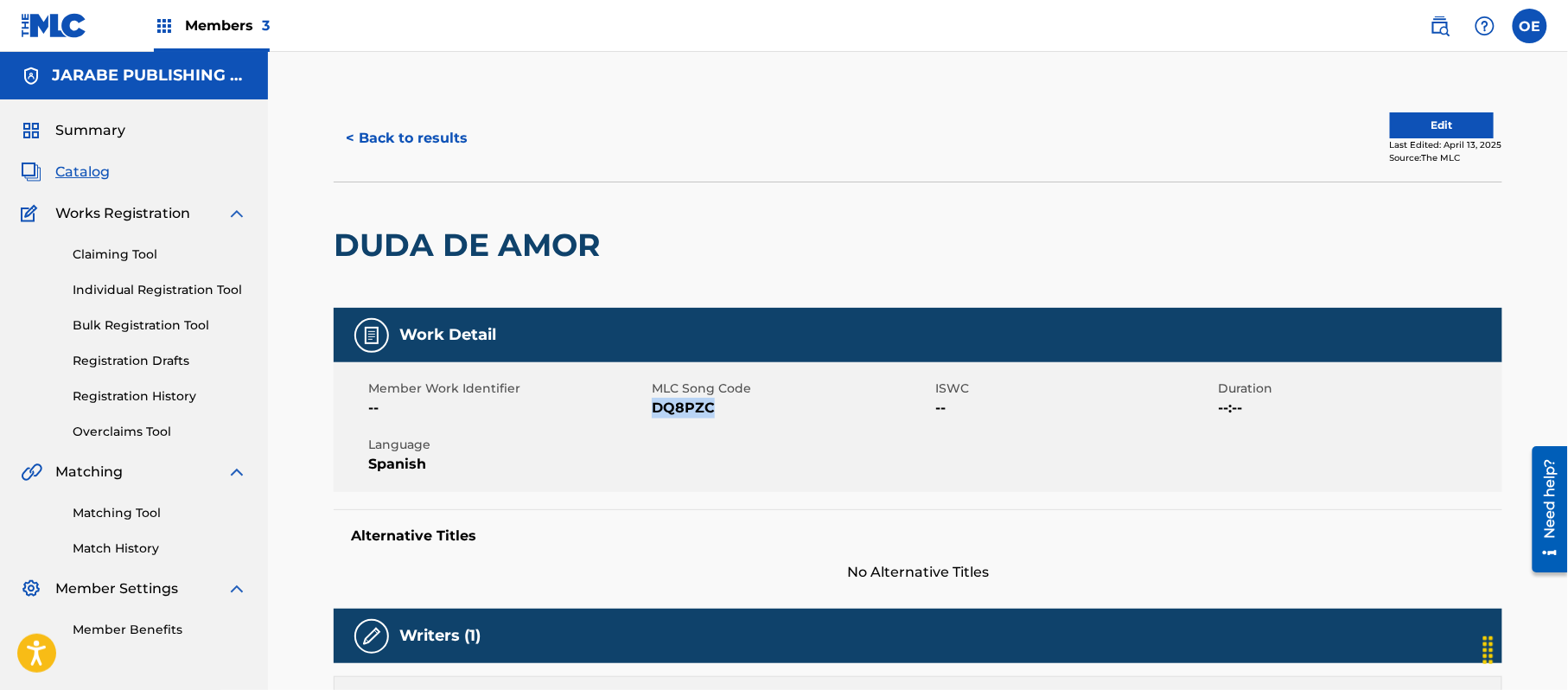 drag, startPoint x: 720, startPoint y: 409, endPoint x: 654, endPoint y: 399, distance: 66.75328 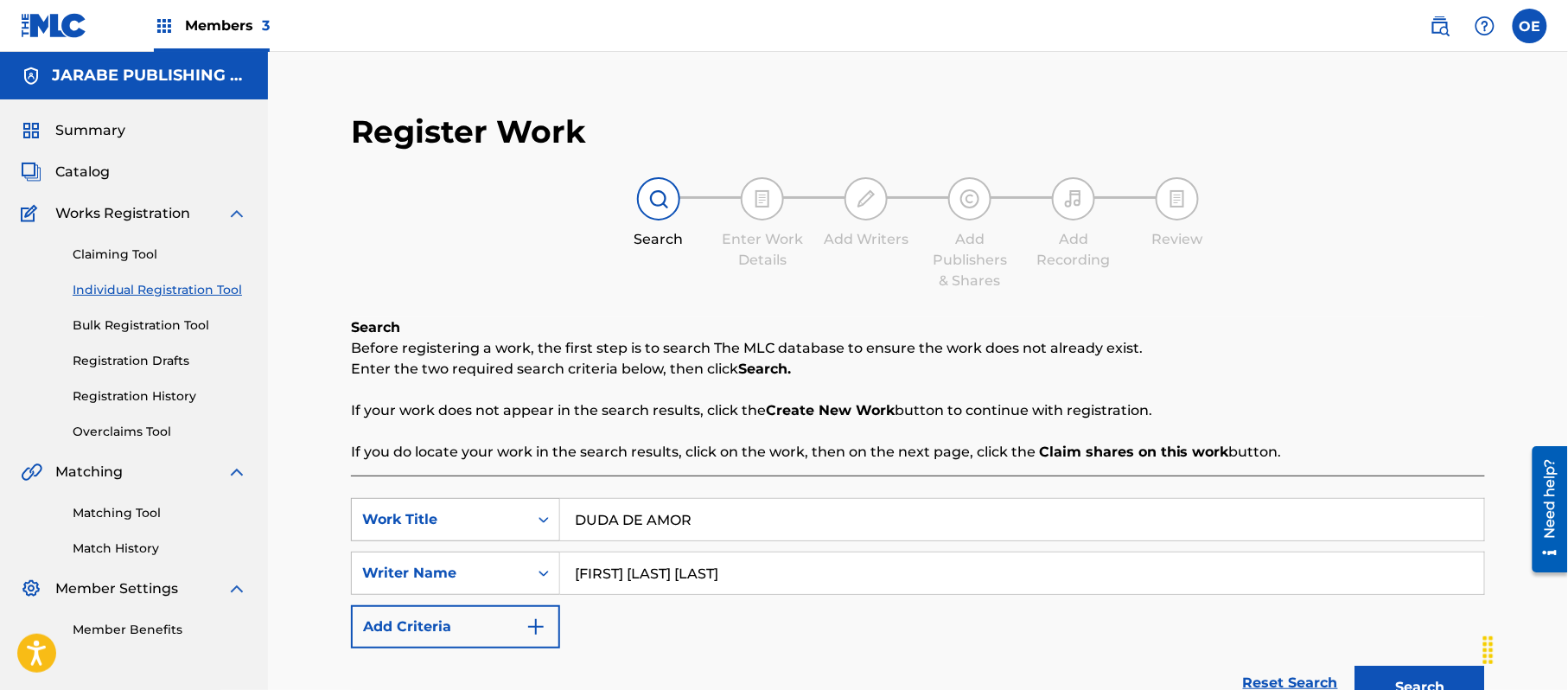 drag, startPoint x: 731, startPoint y: 520, endPoint x: 507, endPoint y: 510, distance: 224.2231 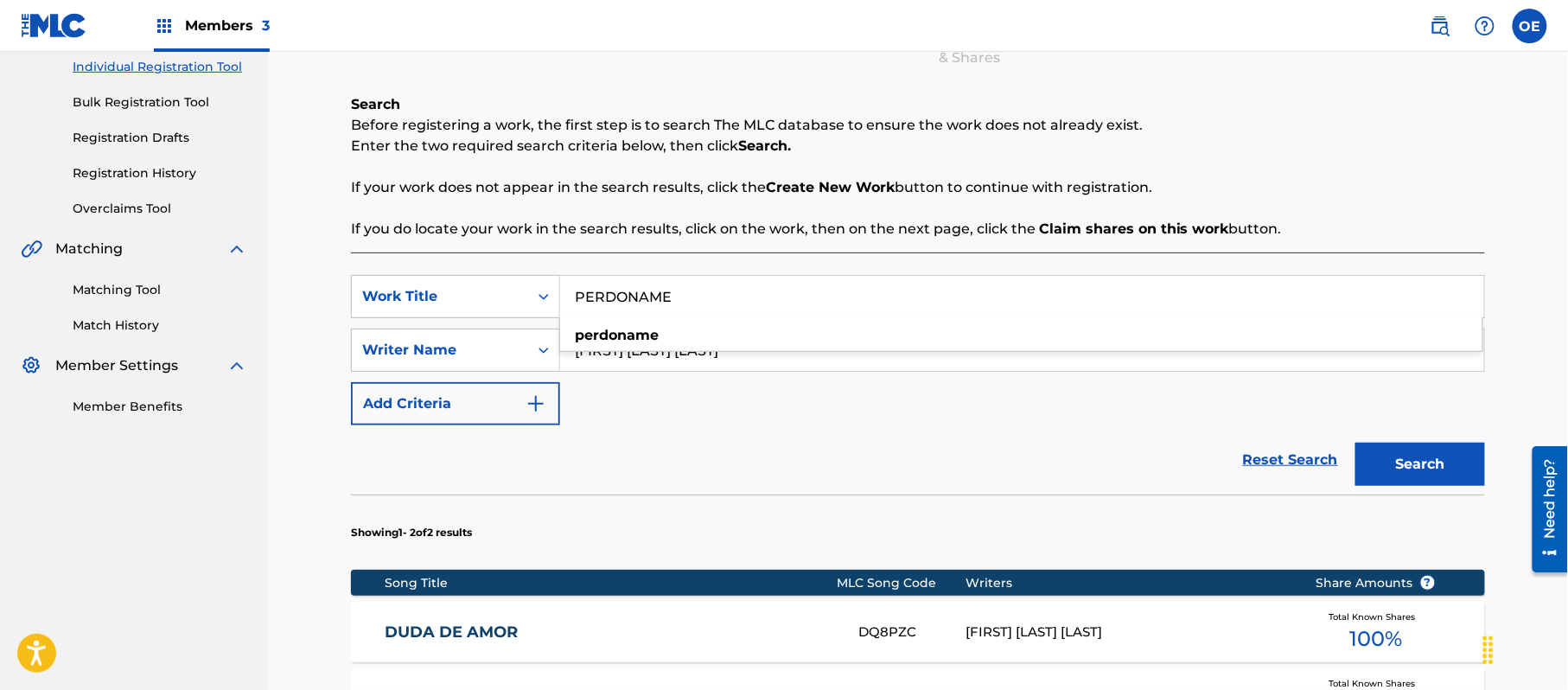 scroll, scrollTop: 230, scrollLeft: 0, axis: vertical 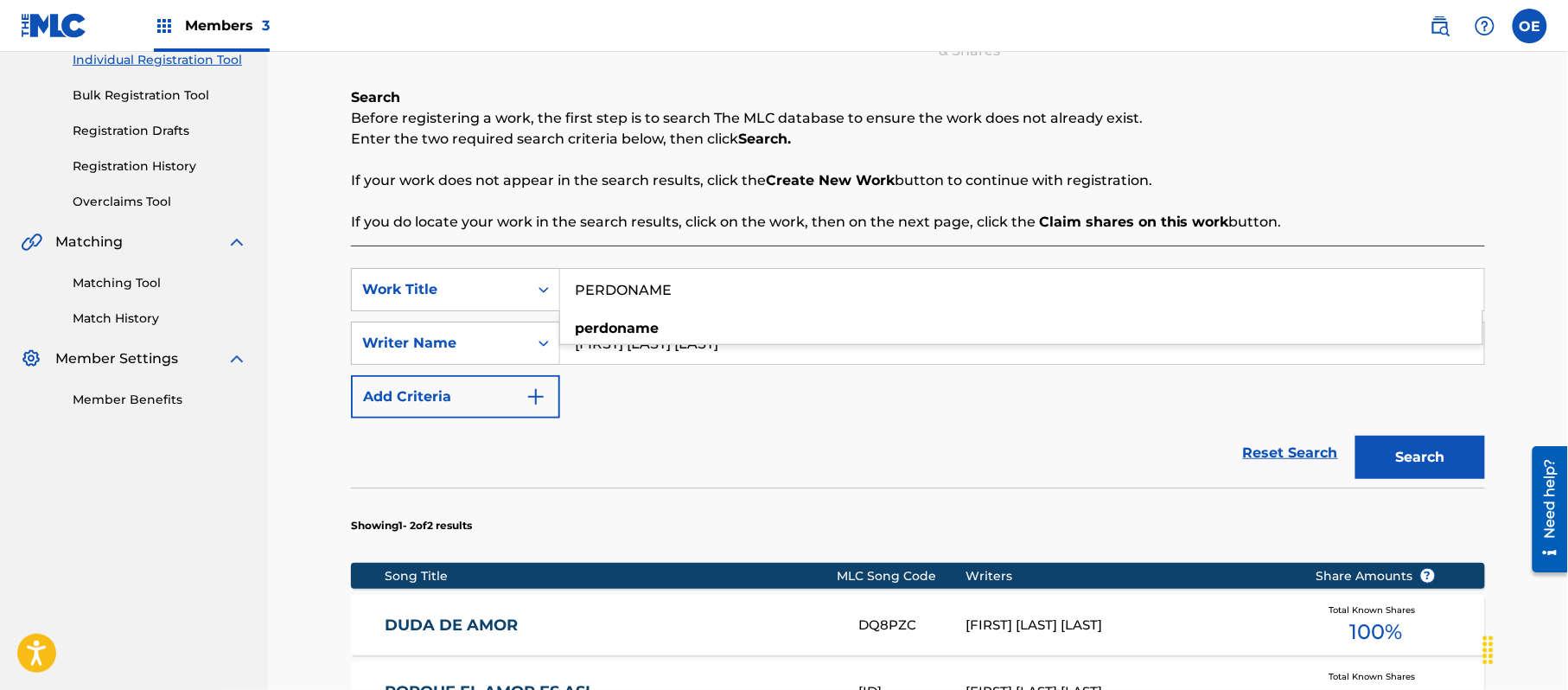 click on "Search" at bounding box center [1420, 457] 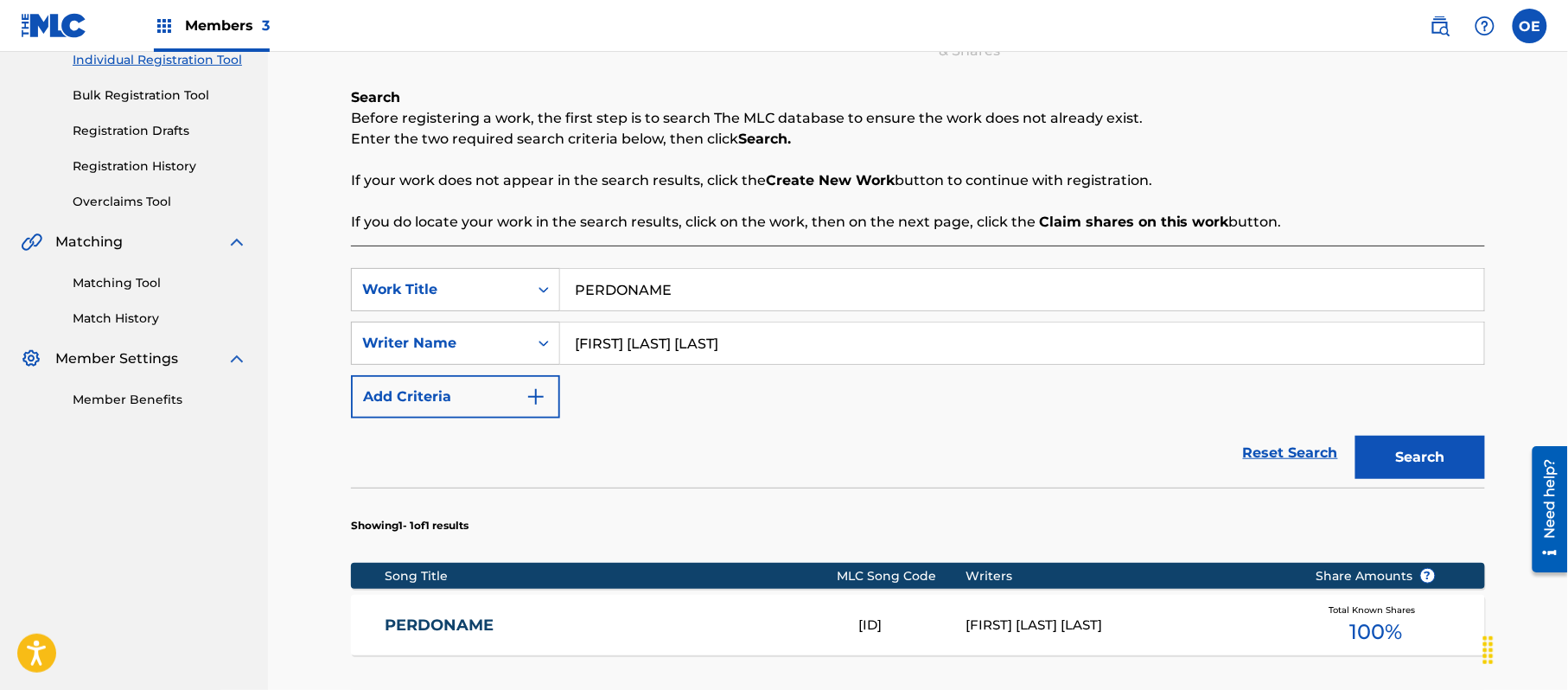 click on "PERDONAME PN8HFQ [FIRST] [LAST] Total Known Shares 100 %" at bounding box center (918, 625) 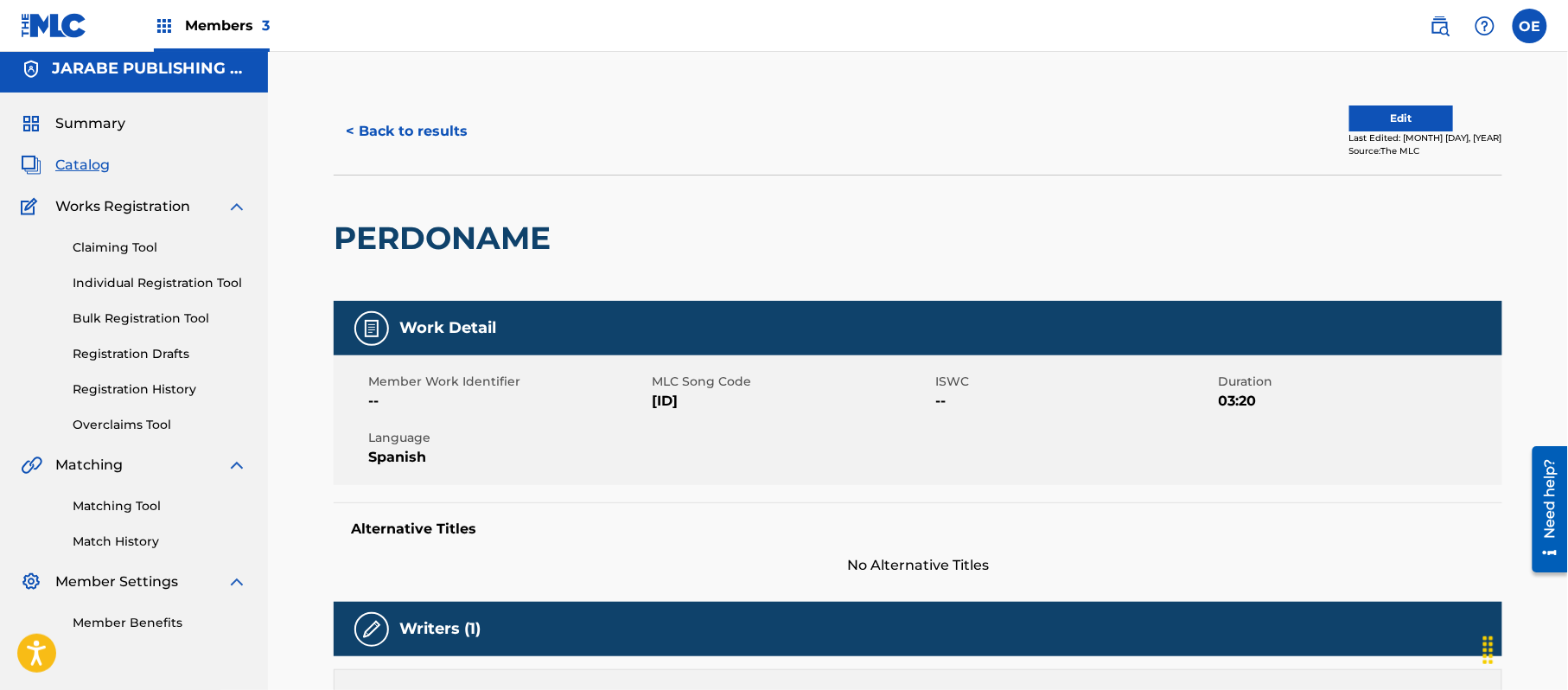 scroll, scrollTop: 0, scrollLeft: 0, axis: both 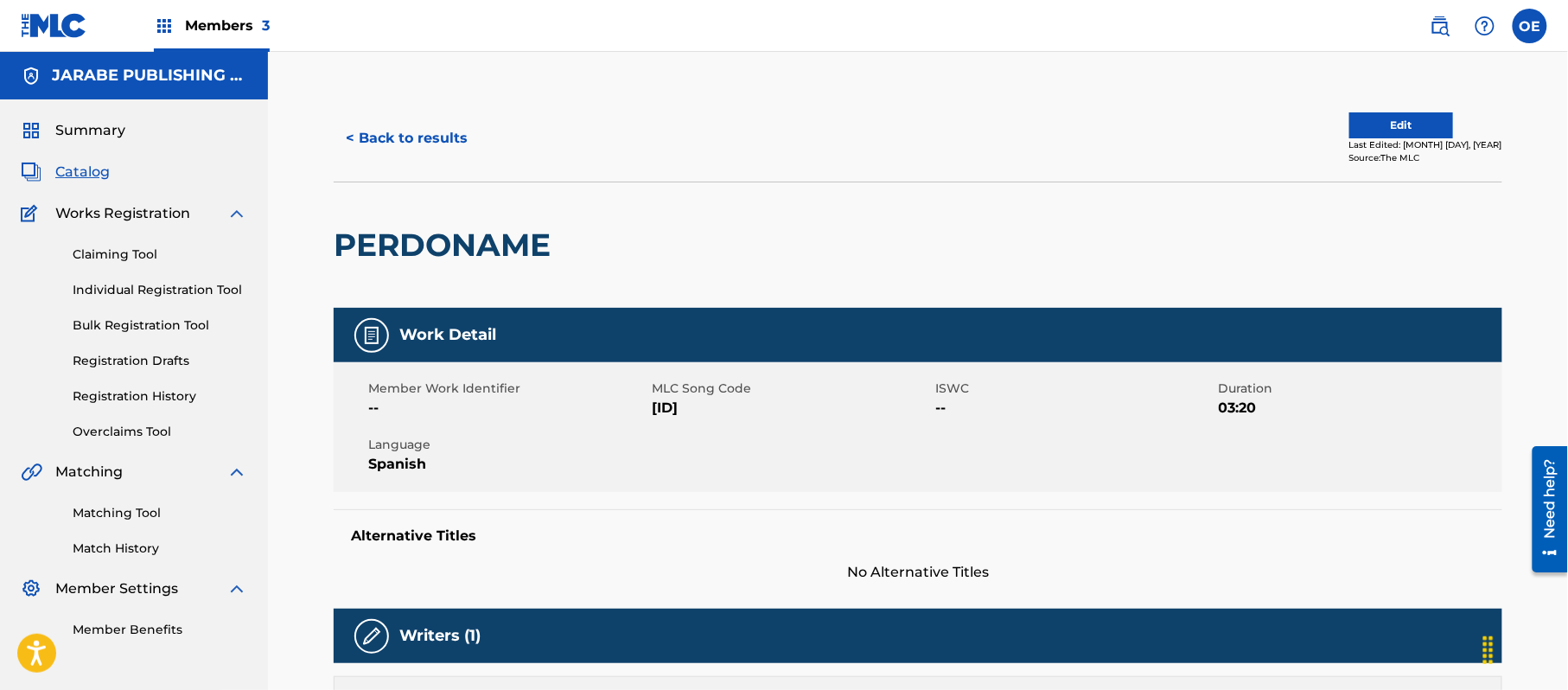drag, startPoint x: 720, startPoint y: 401, endPoint x: 645, endPoint y: 406, distance: 75.16648 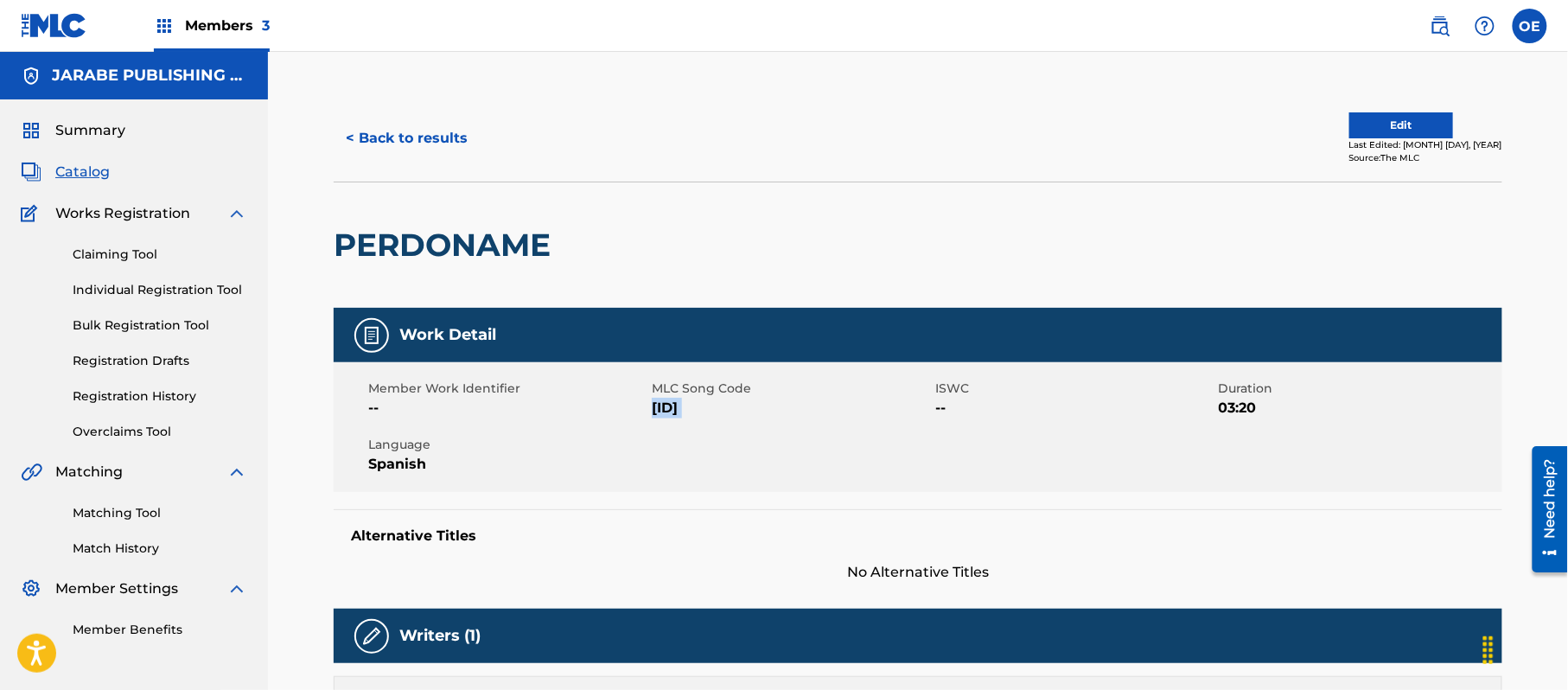 drag, startPoint x: 713, startPoint y: 408, endPoint x: 657, endPoint y: 409, distance: 56.00893 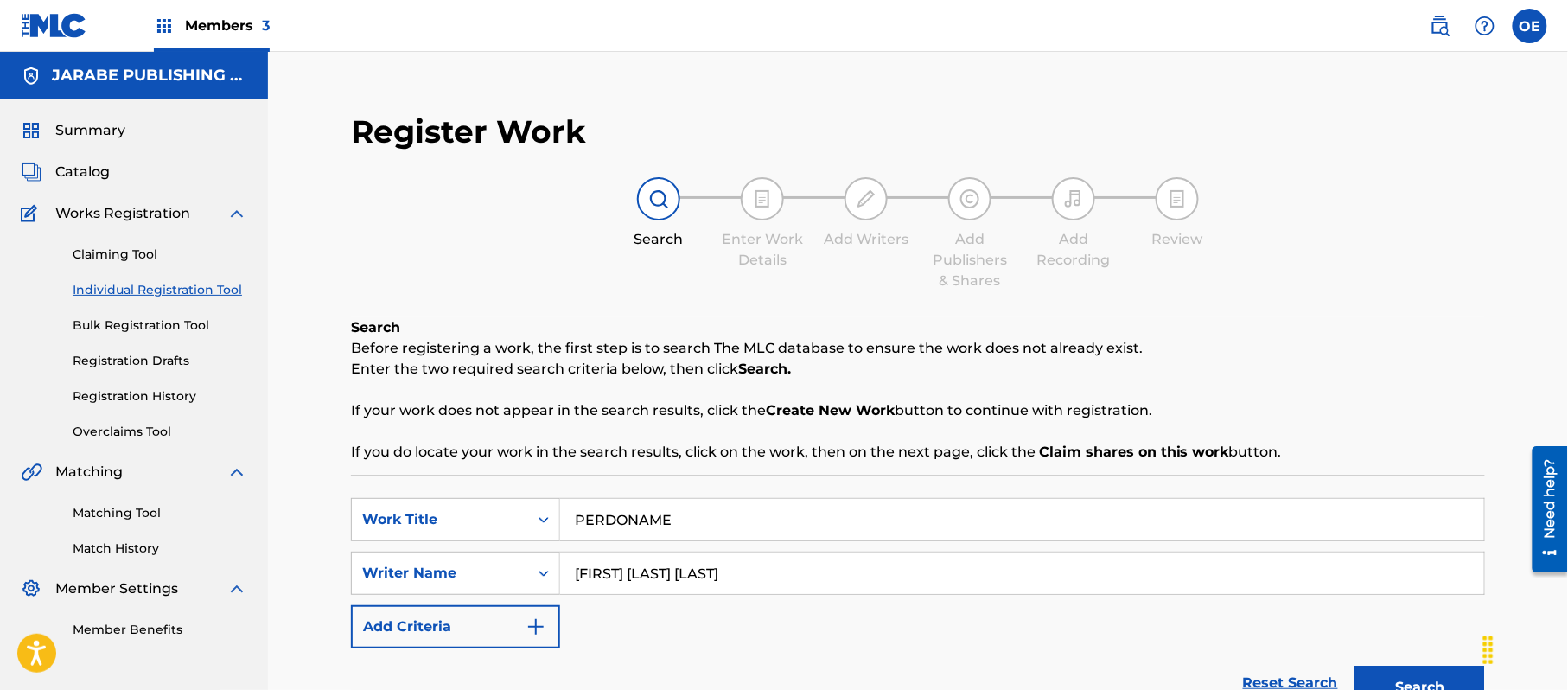 scroll, scrollTop: 132, scrollLeft: 0, axis: vertical 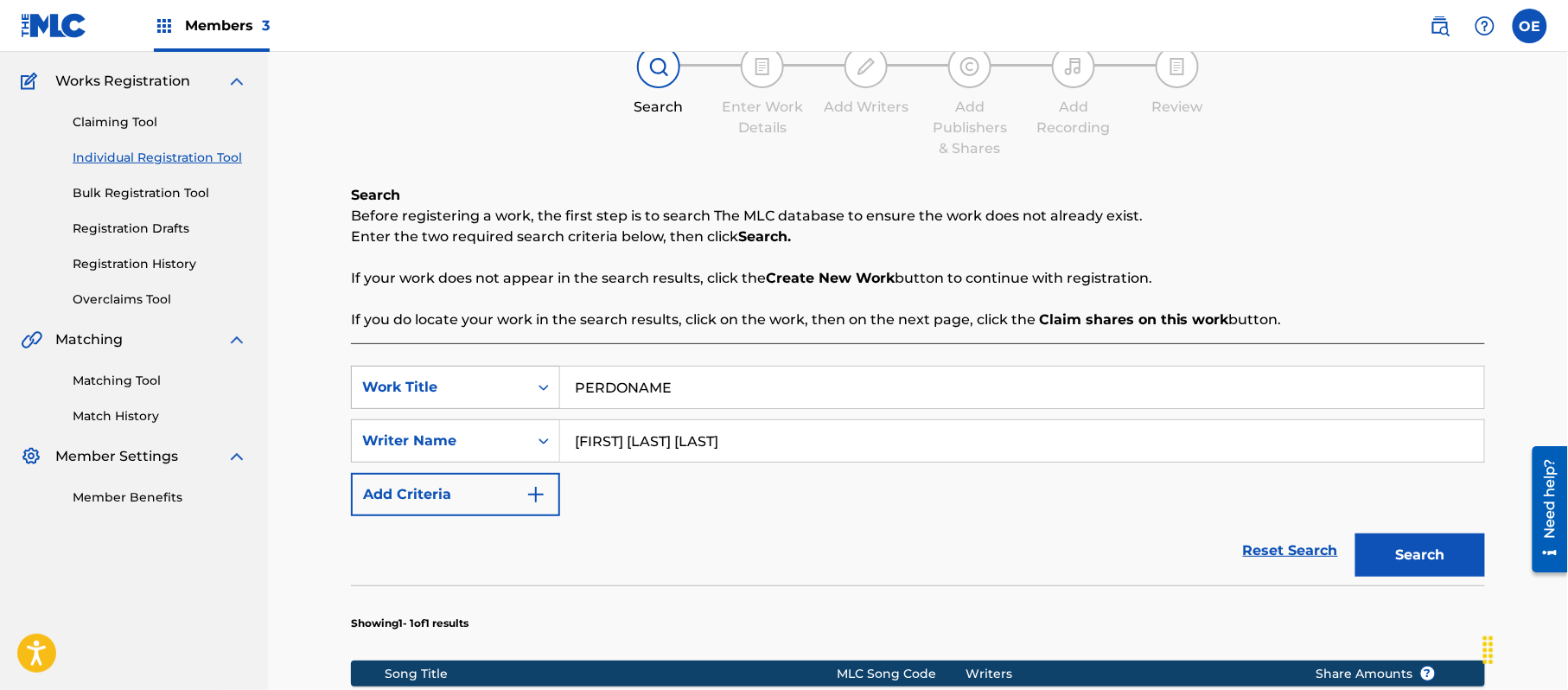 drag, startPoint x: 703, startPoint y: 391, endPoint x: 496, endPoint y: 396, distance: 207.0604 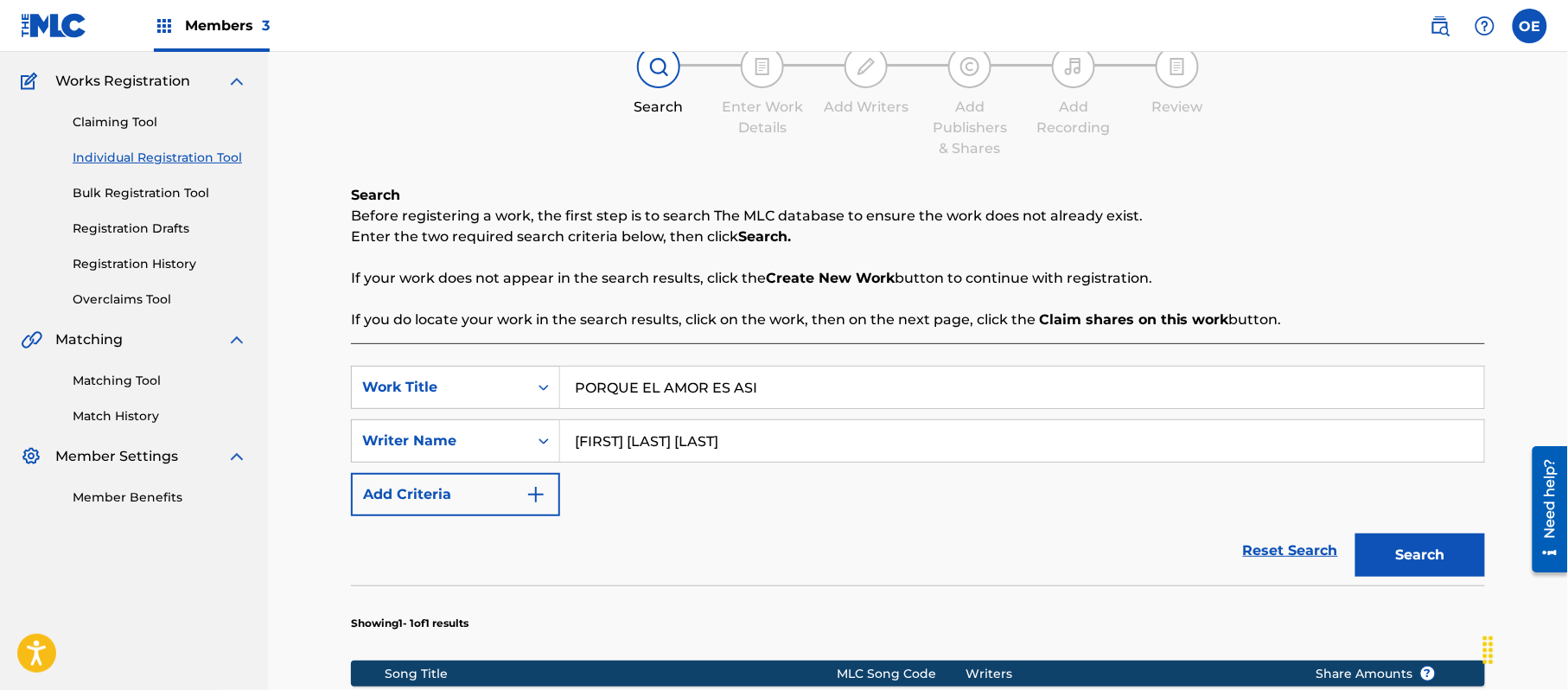 click on "Search" at bounding box center [1420, 555] 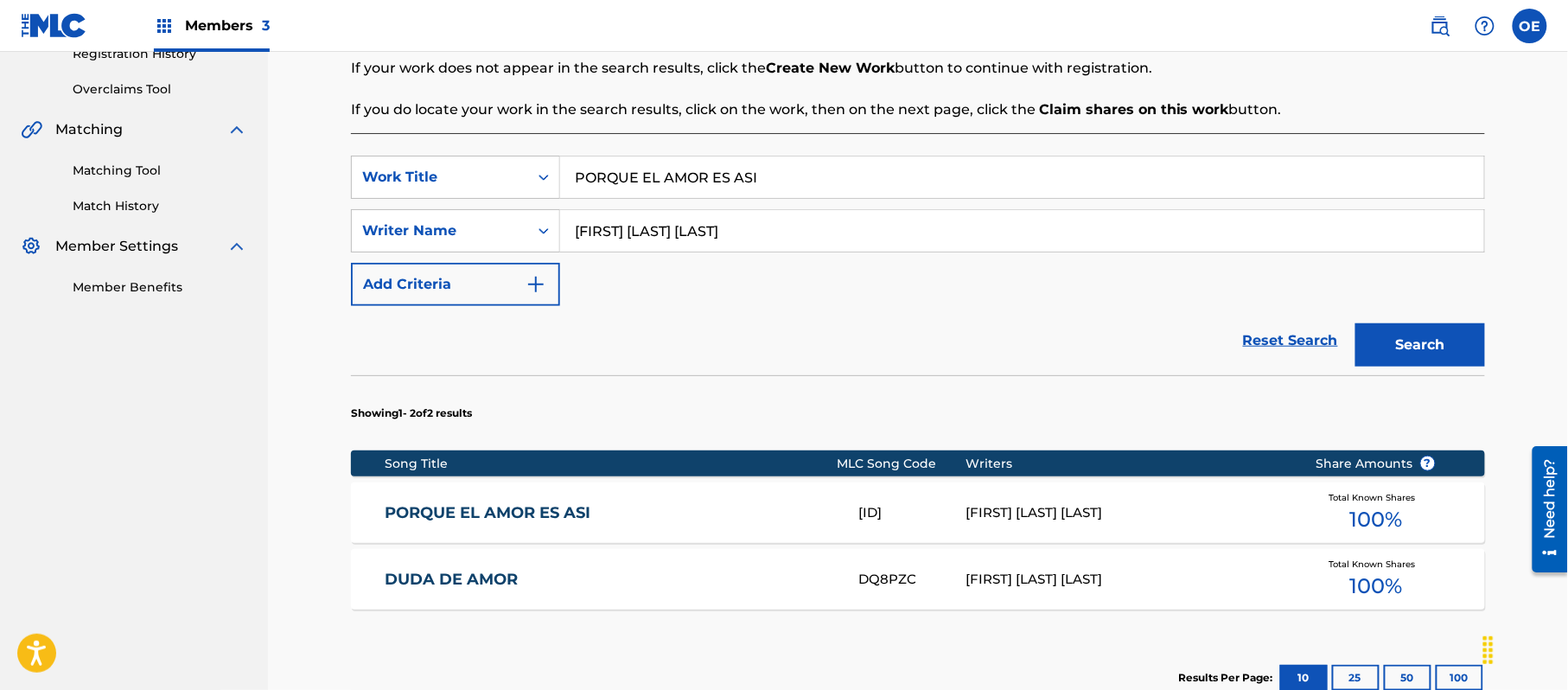scroll, scrollTop: 363, scrollLeft: 0, axis: vertical 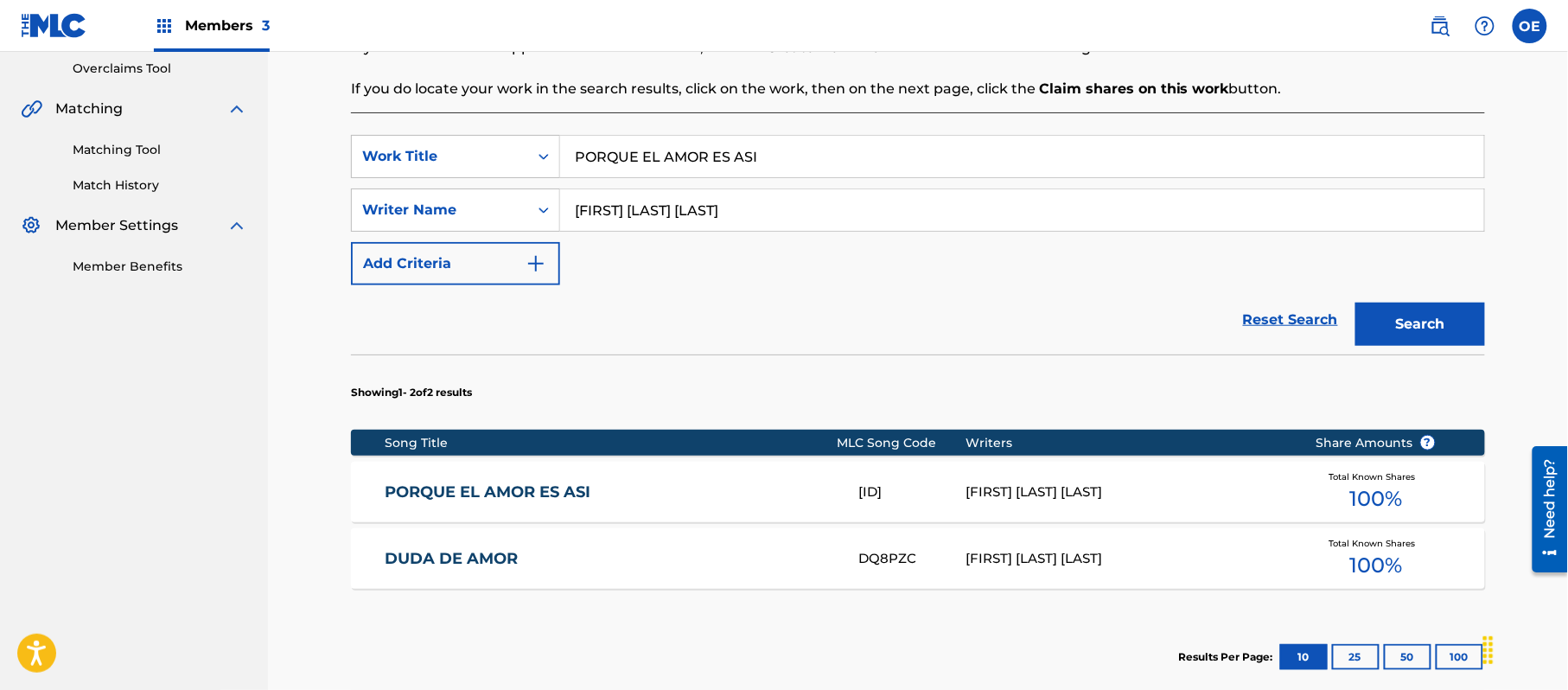 click on "[ID] [FIRST] [LAST] Total Known Shares 100 %" at bounding box center [918, 492] 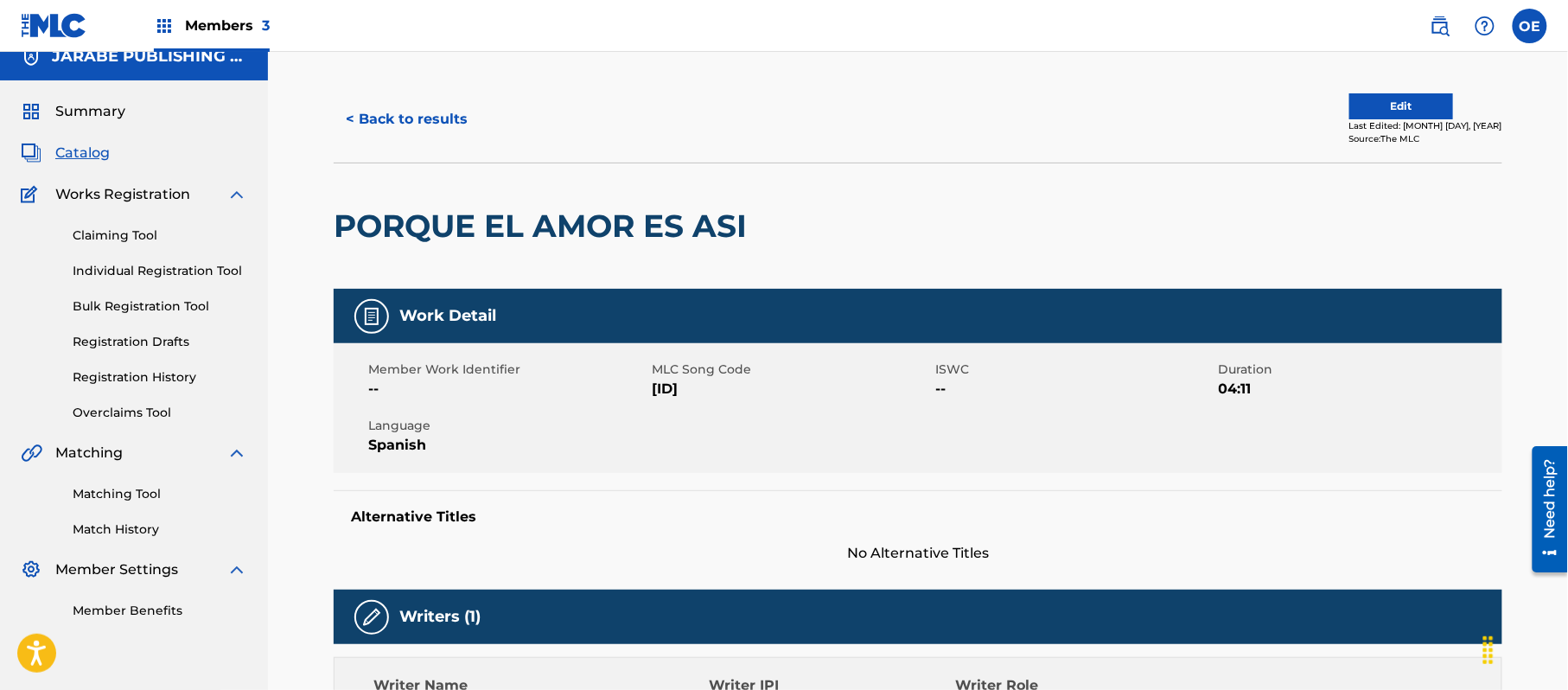 scroll, scrollTop: 0, scrollLeft: 0, axis: both 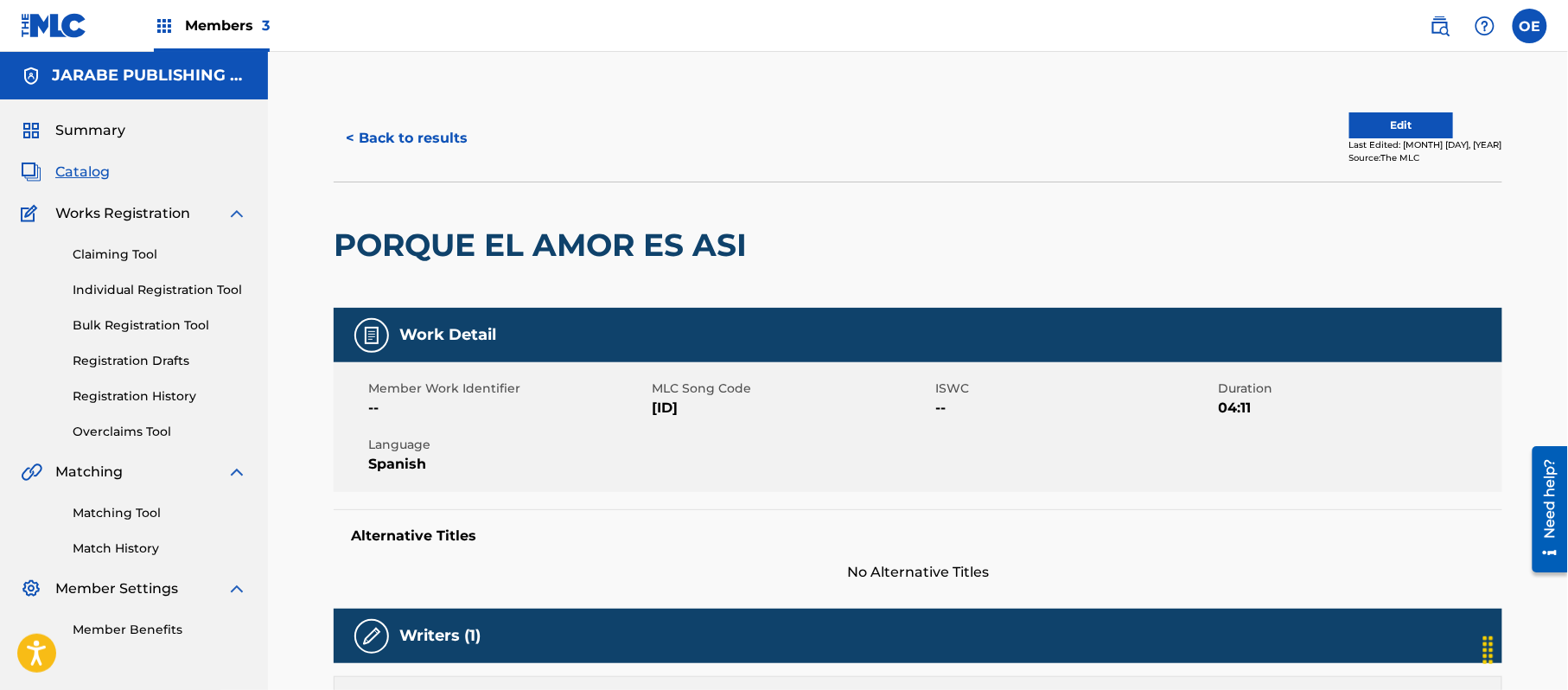 drag, startPoint x: 717, startPoint y: 416, endPoint x: 655, endPoint y: 413, distance: 62.07254 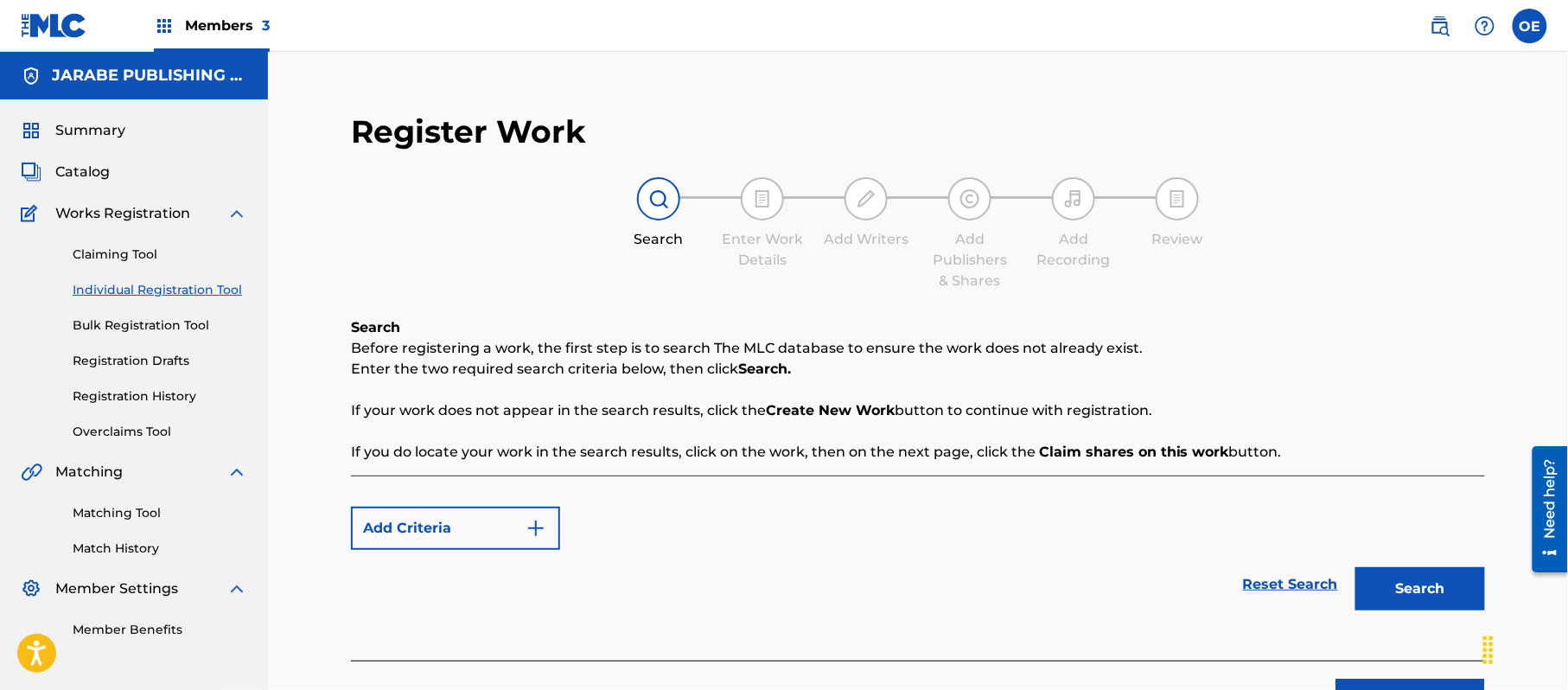 scroll, scrollTop: 132, scrollLeft: 0, axis: vertical 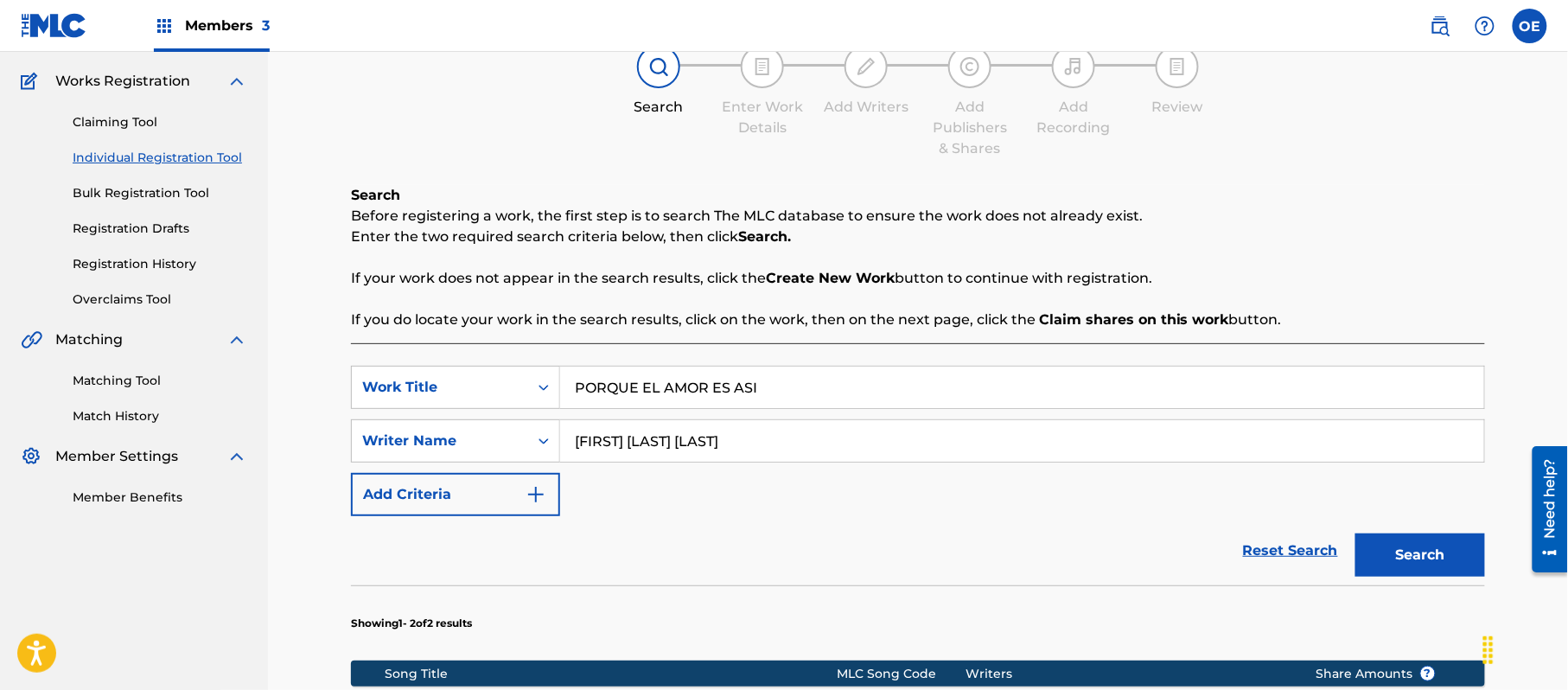drag, startPoint x: 799, startPoint y: 398, endPoint x: 330, endPoint y: 395, distance: 469.0096 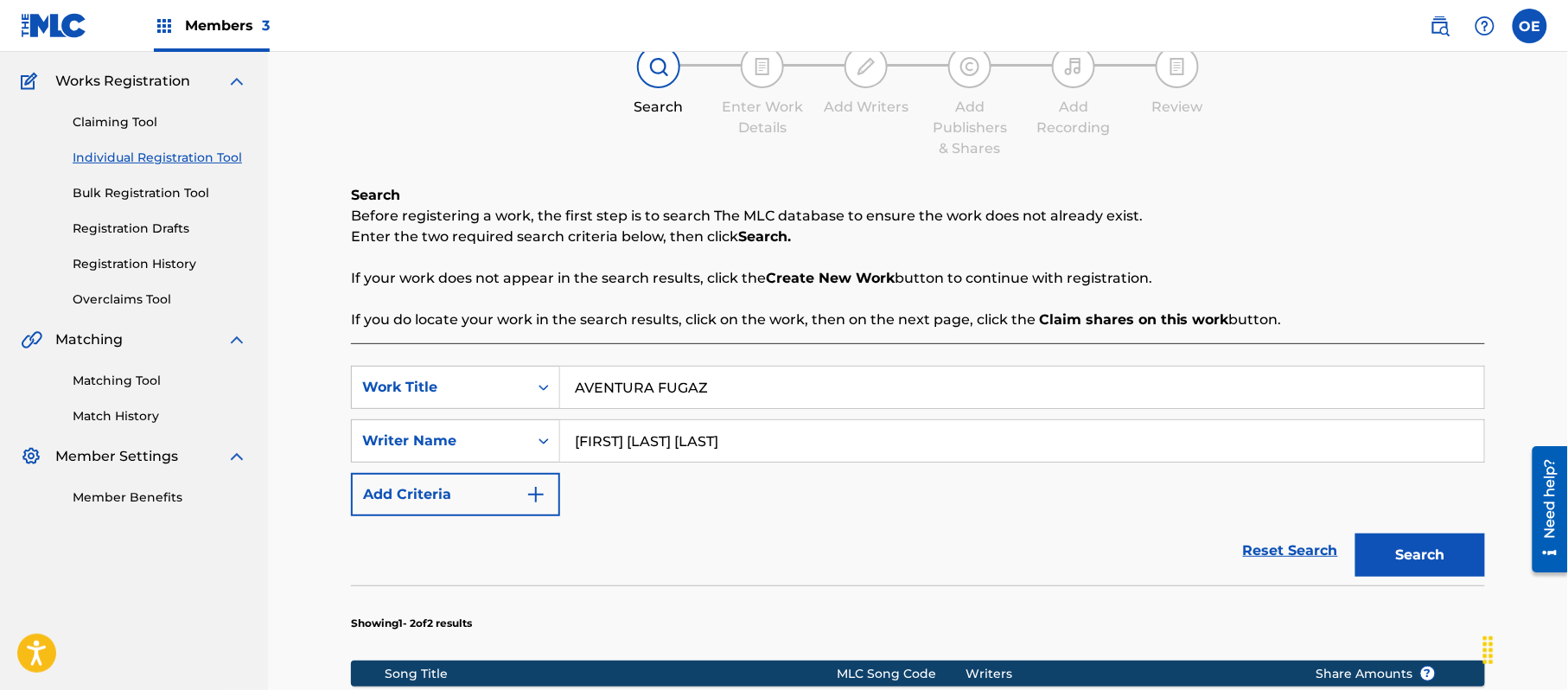 click on "Search" at bounding box center [1420, 555] 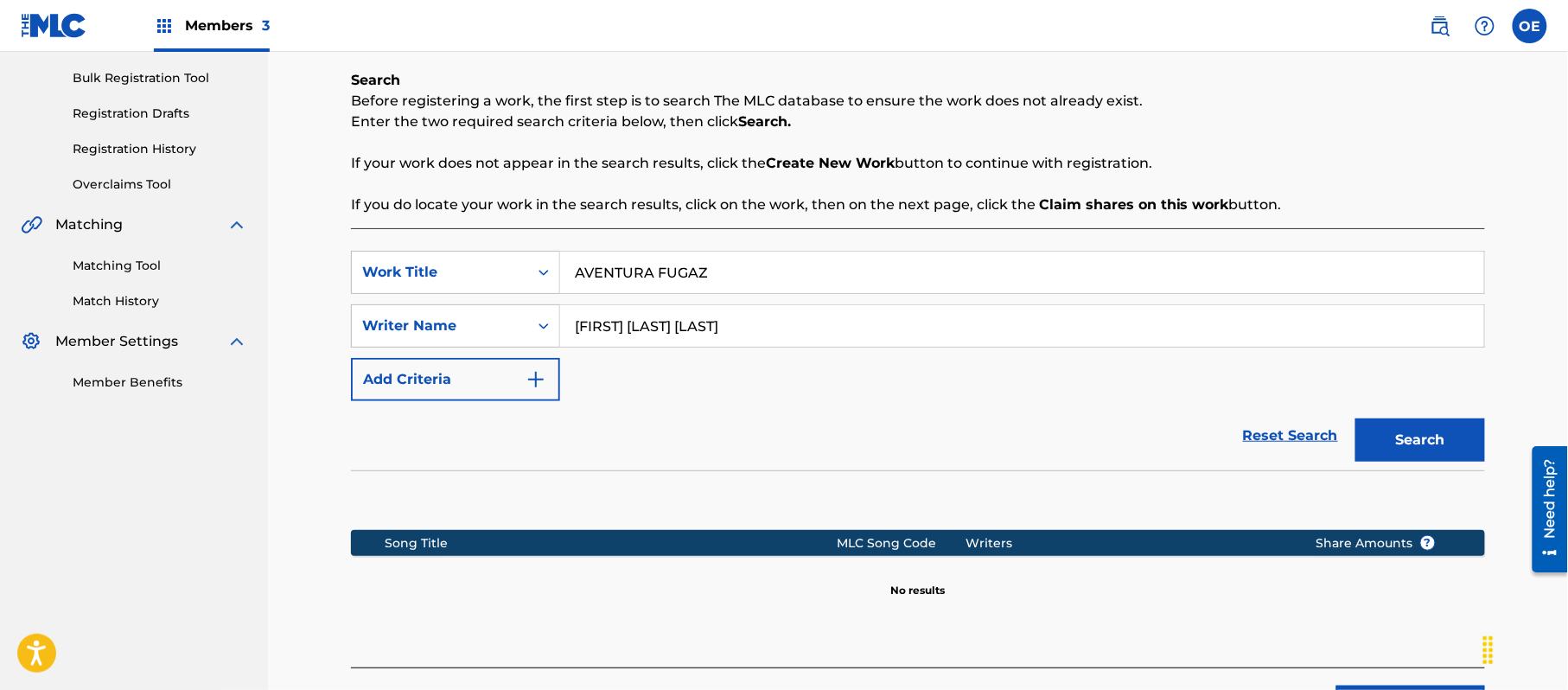 scroll, scrollTop: 387, scrollLeft: 0, axis: vertical 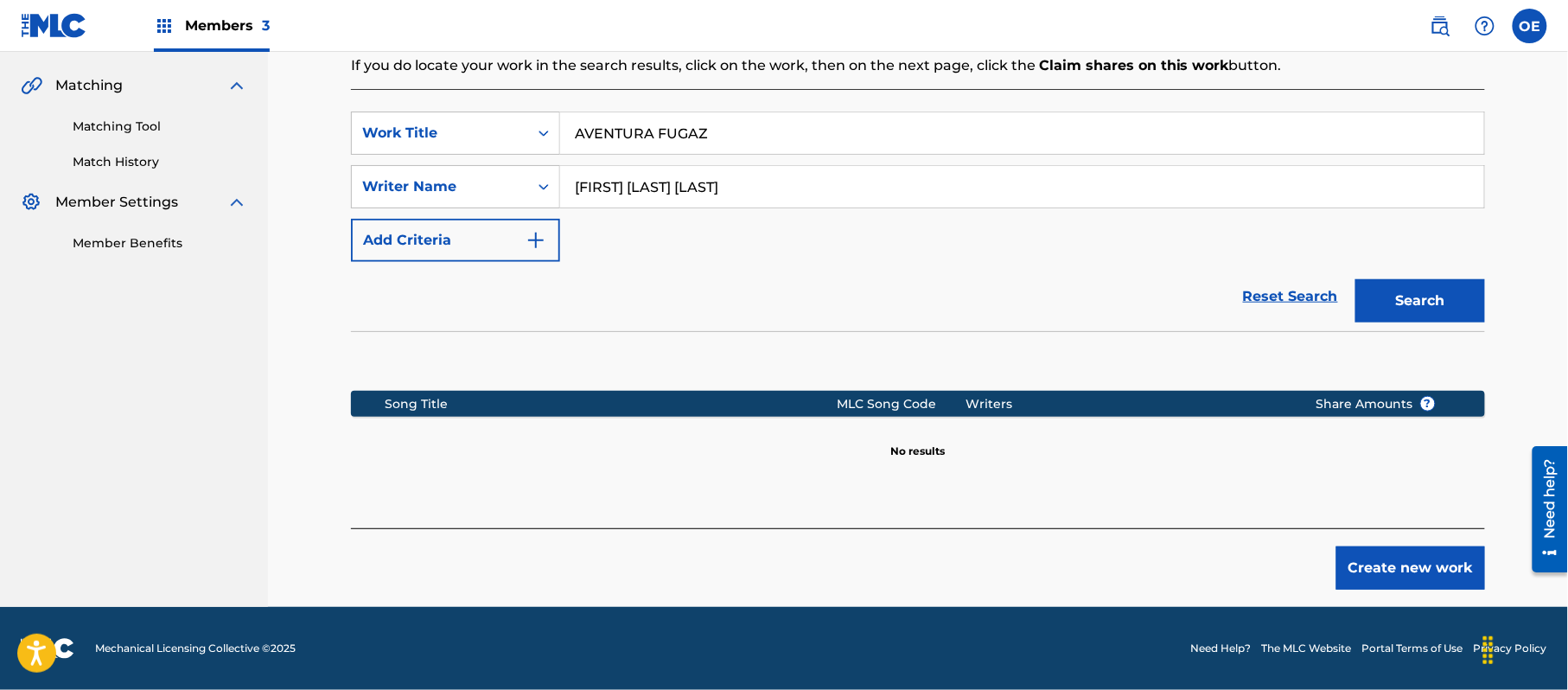 click on "Create new work" at bounding box center (1411, 568) 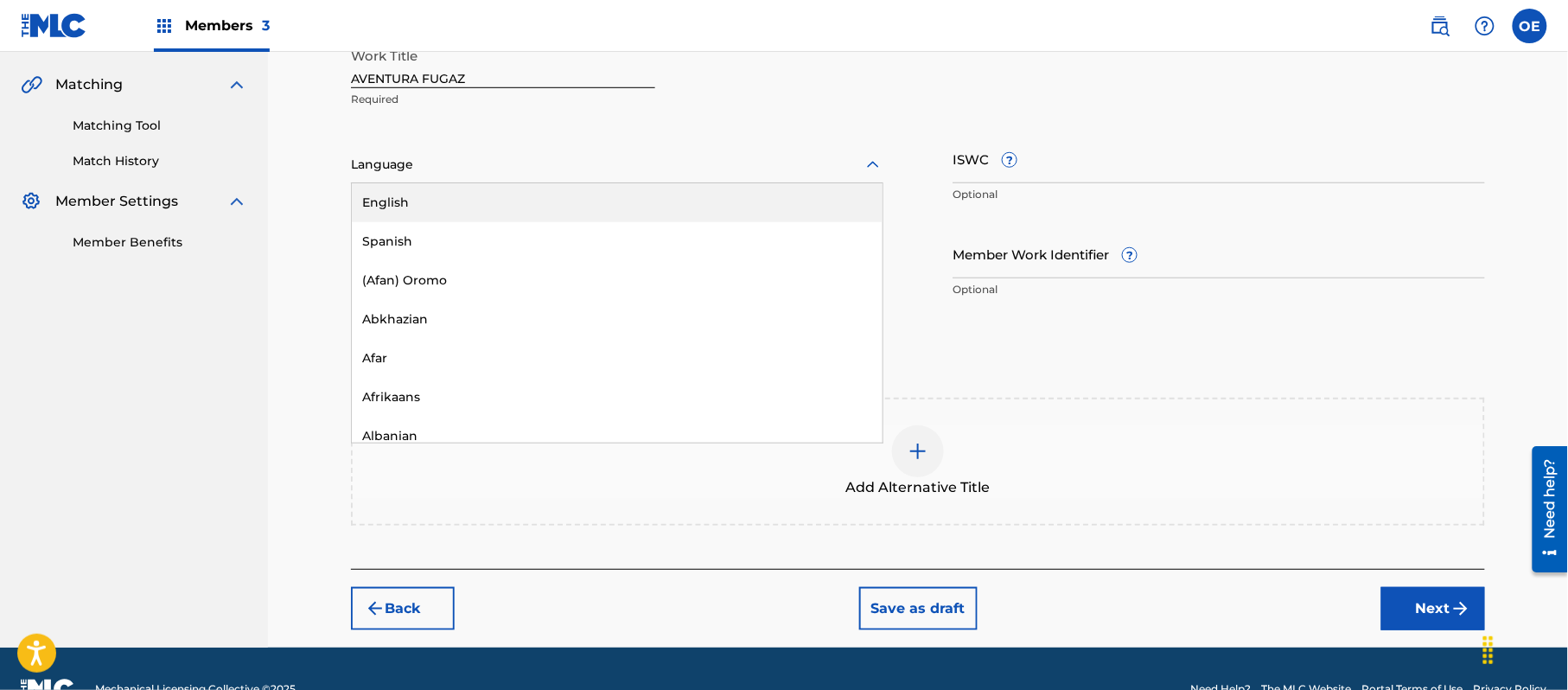 click at bounding box center (617, 164) 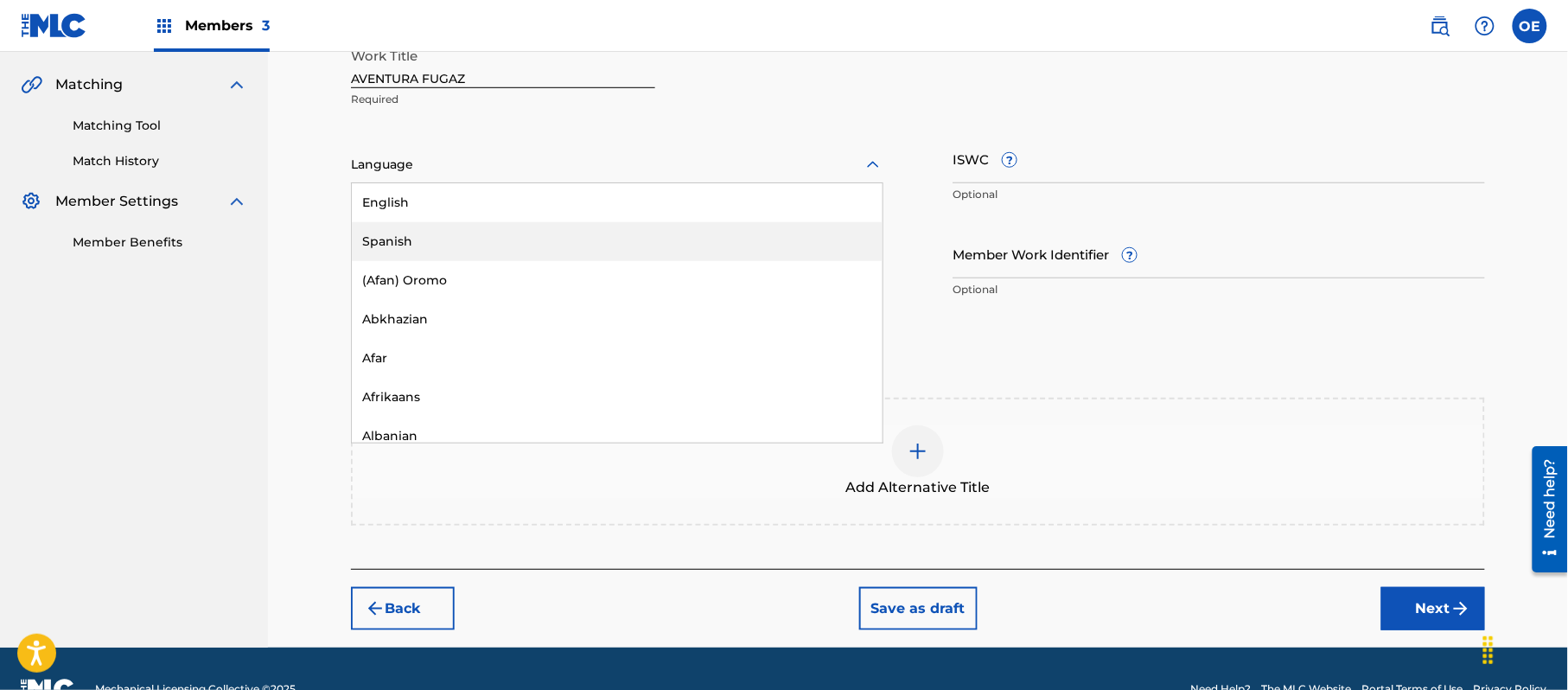 click on "Spanish" at bounding box center (617, 241) 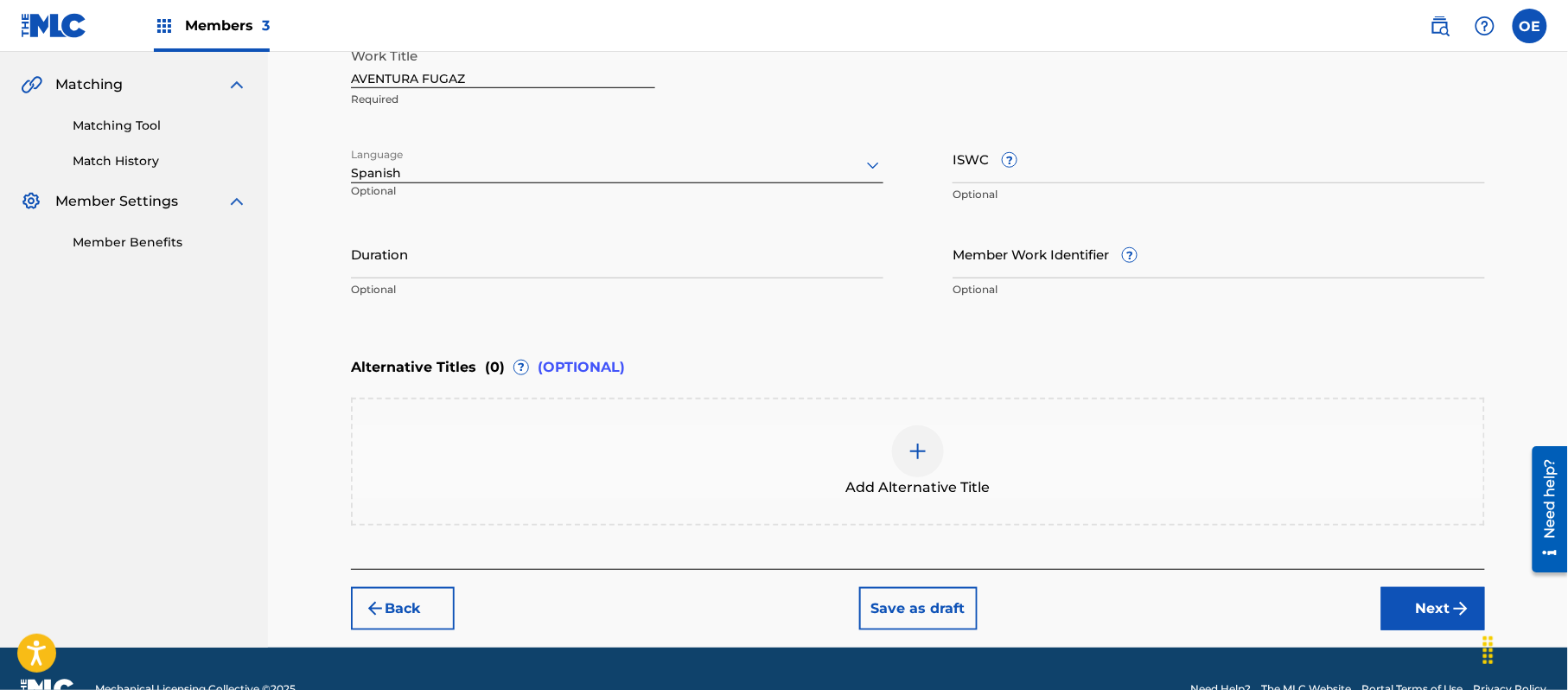 click on "Next" at bounding box center [1433, 609] 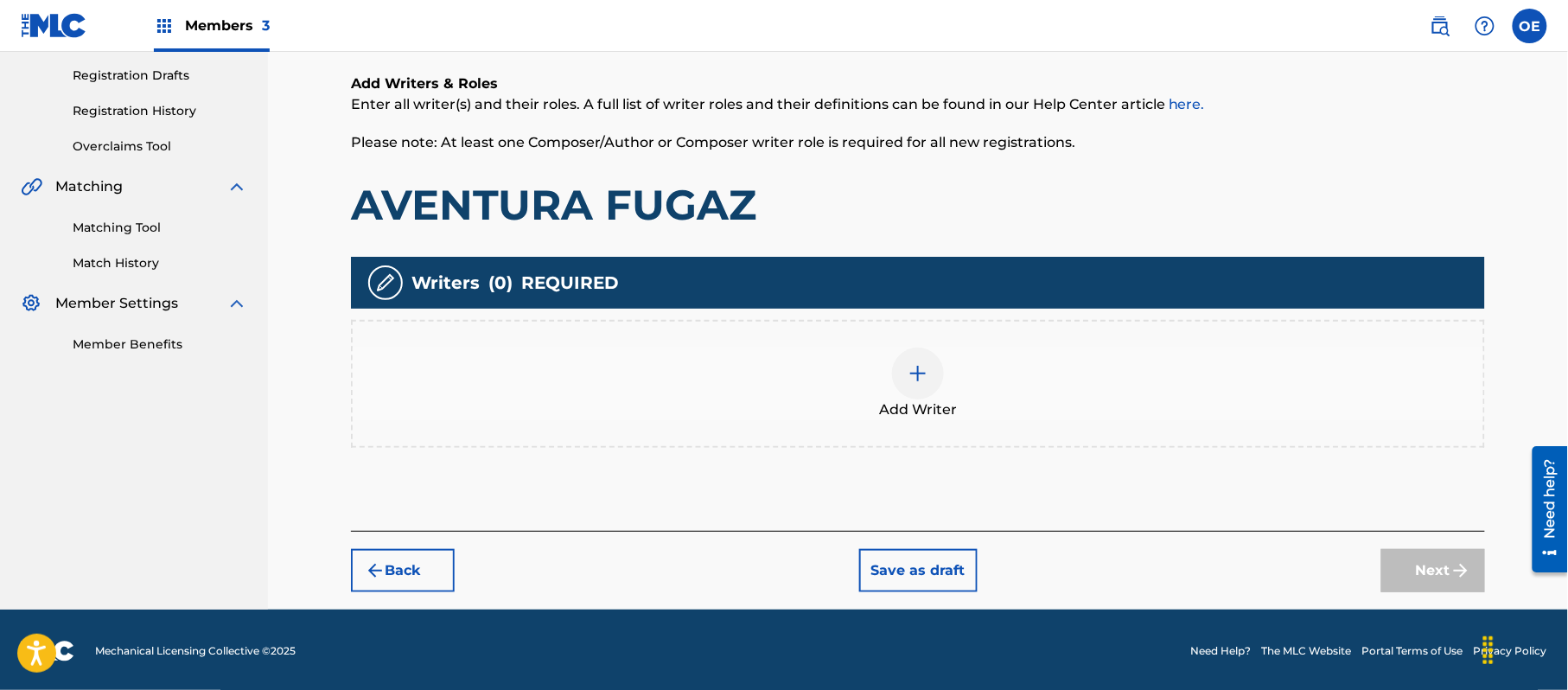 scroll, scrollTop: 78, scrollLeft: 0, axis: vertical 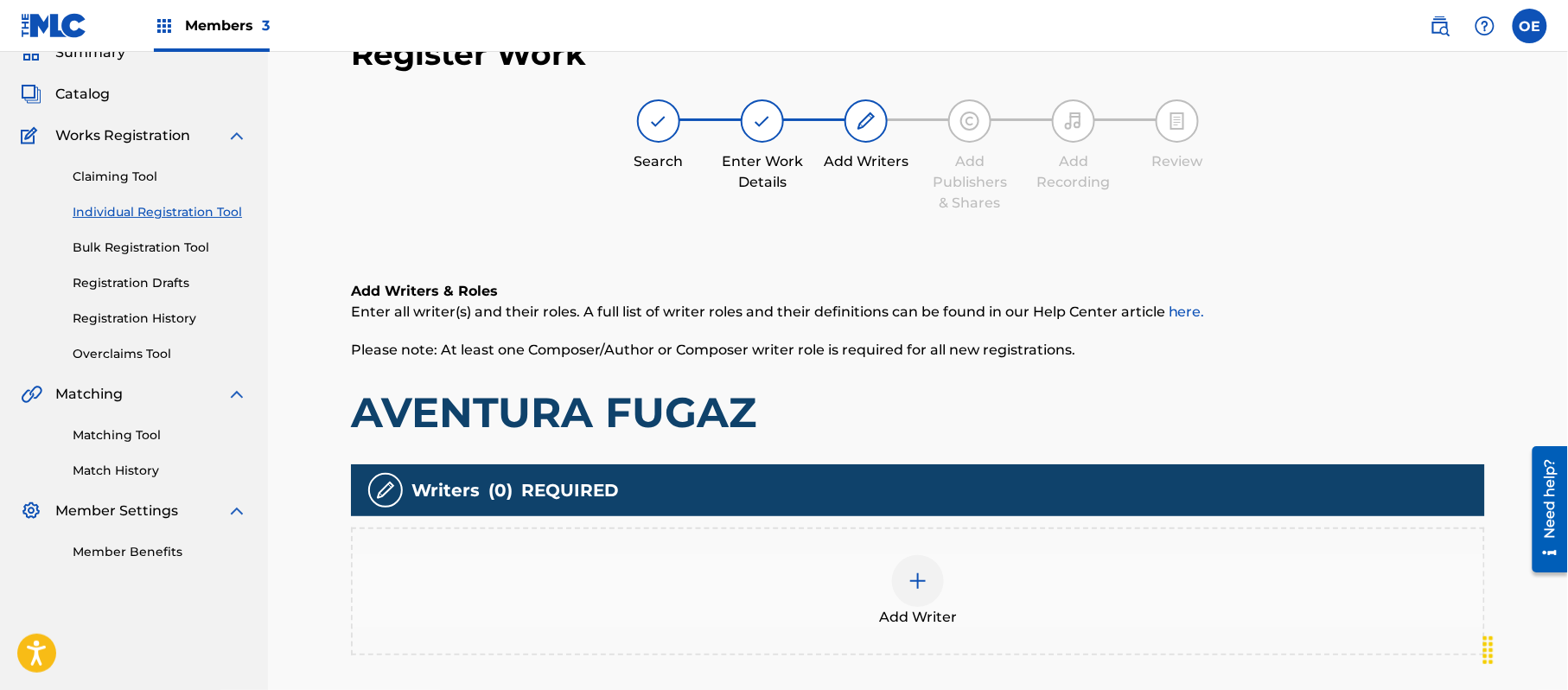 click on "Add Writer" at bounding box center [918, 591] 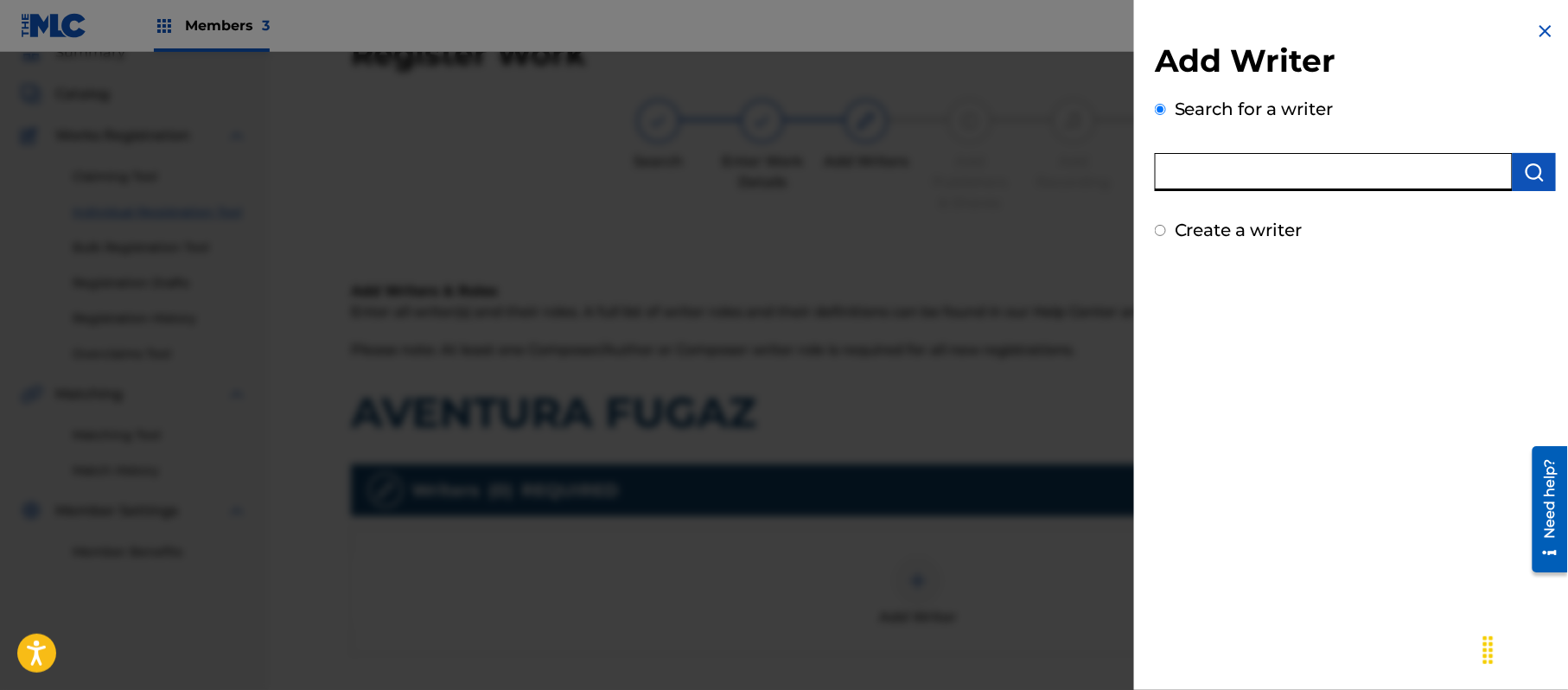 click at bounding box center [1334, 172] 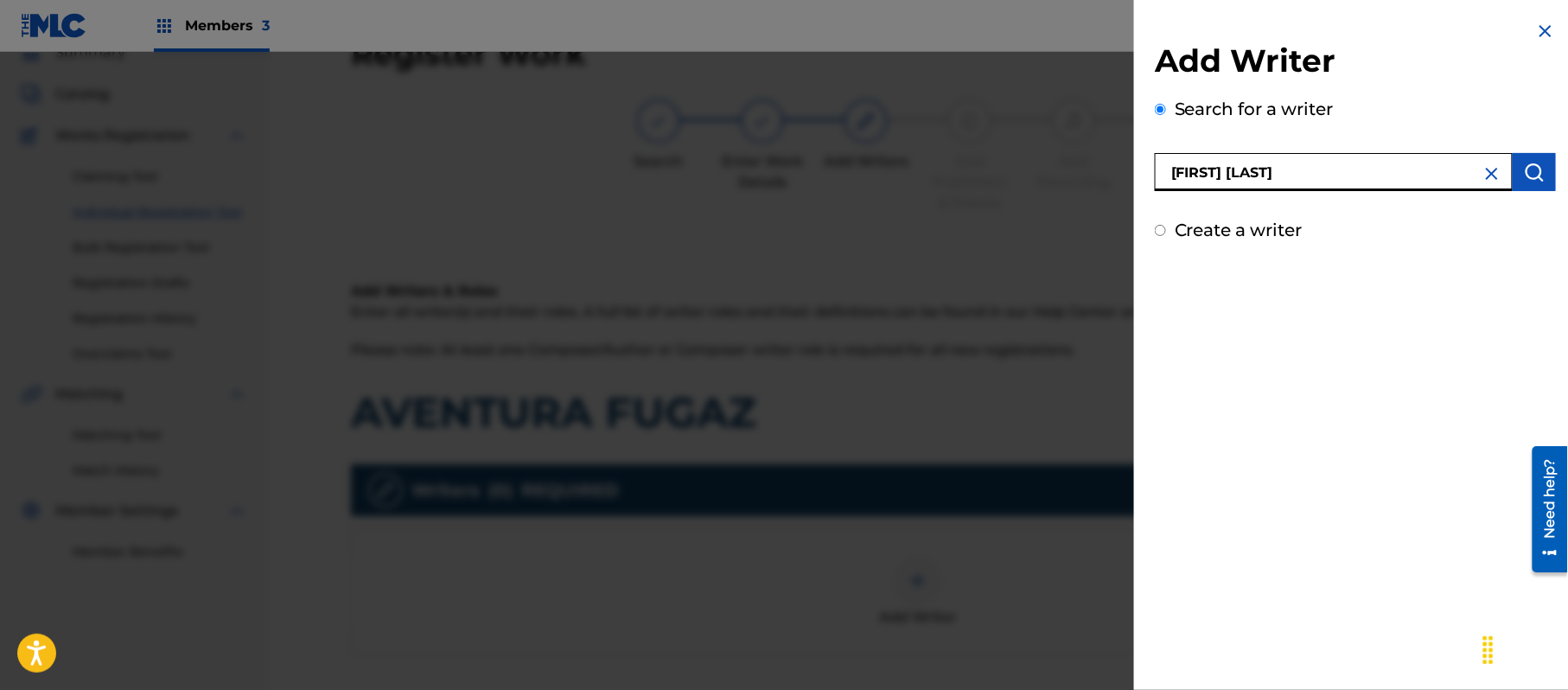 click on "[FIRST] [LAST]" at bounding box center (1334, 172) 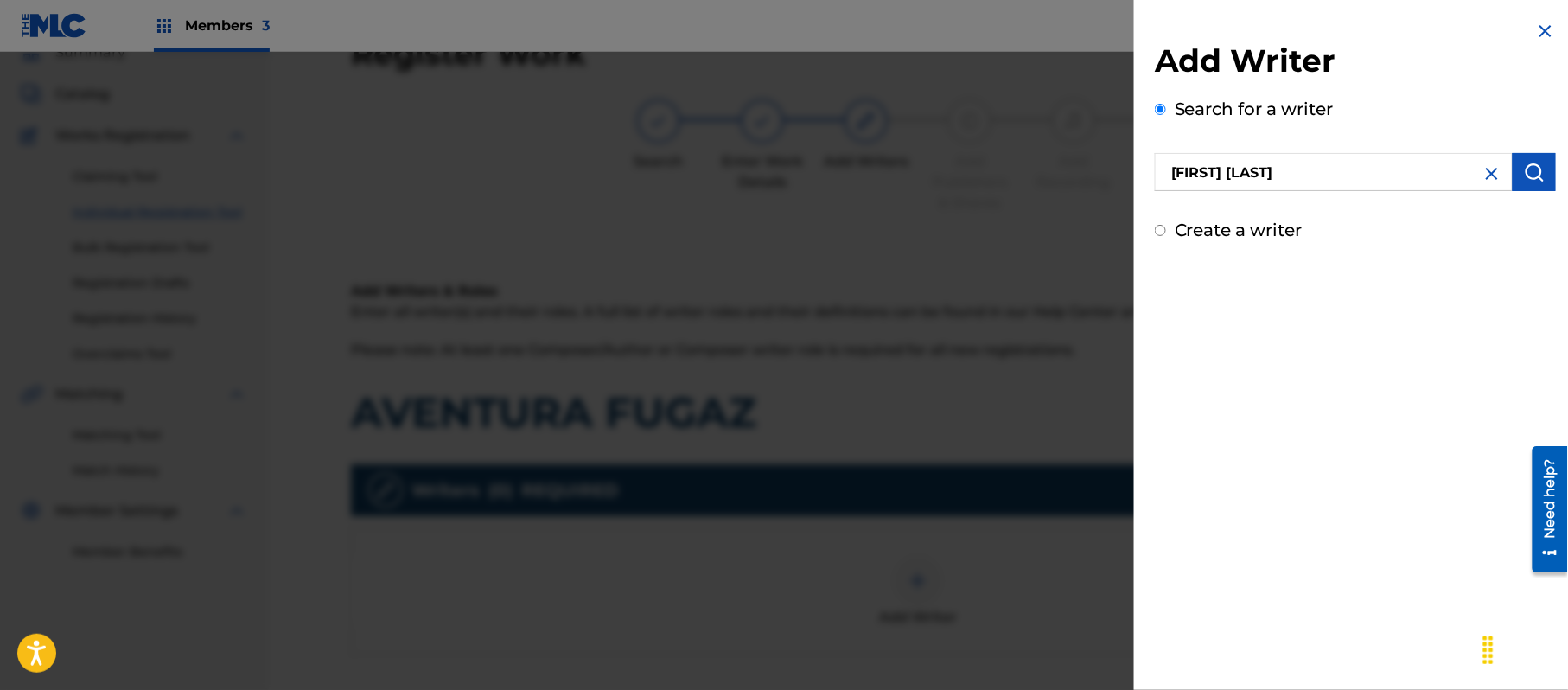 click at bounding box center [1534, 172] 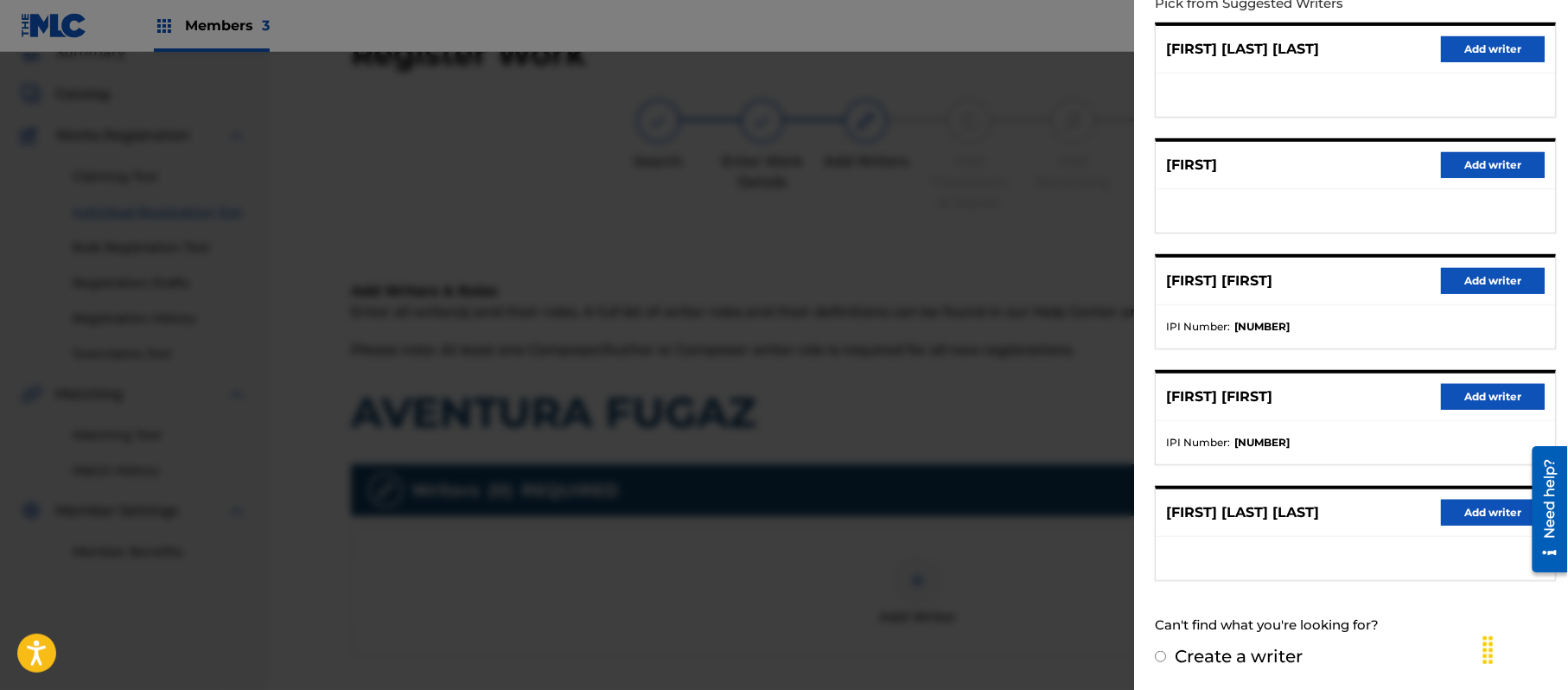 scroll, scrollTop: 213, scrollLeft: 0, axis: vertical 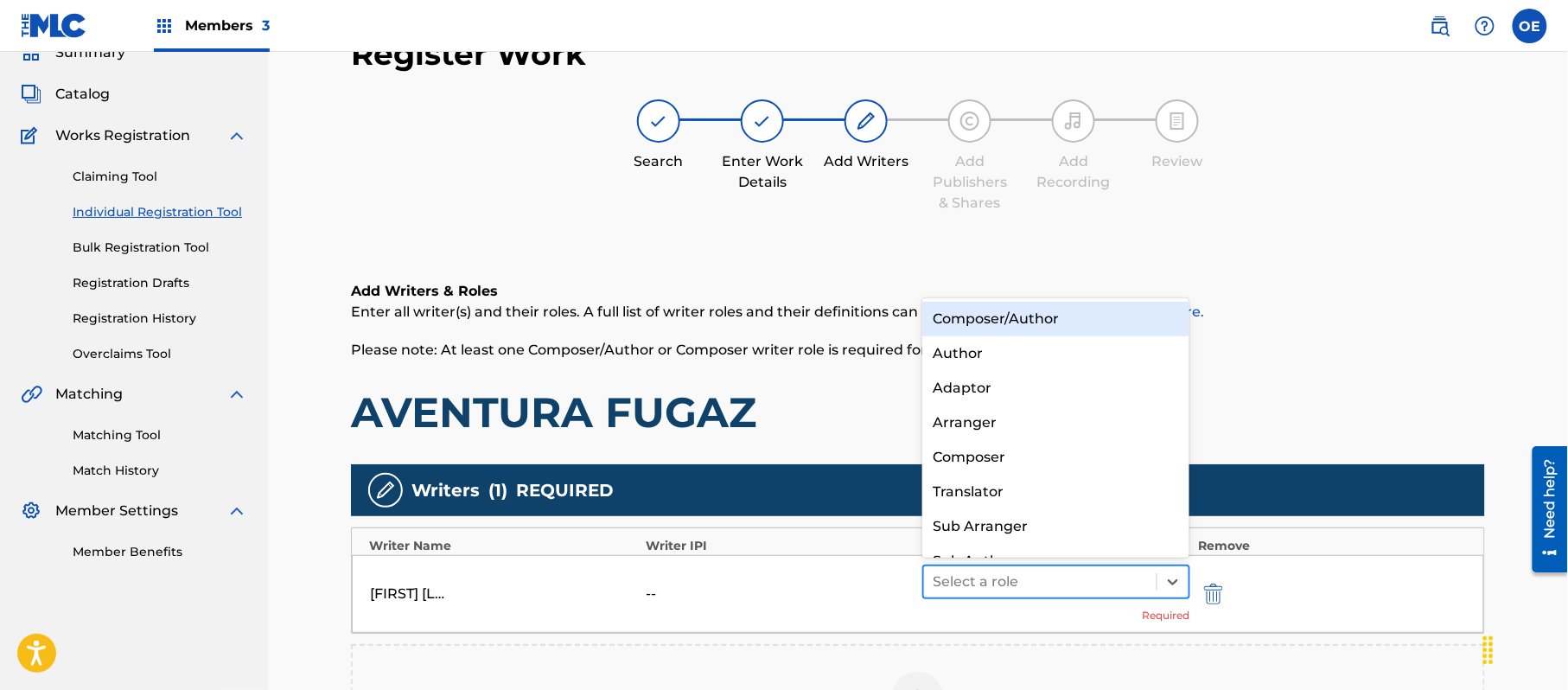 click at bounding box center [1040, 582] 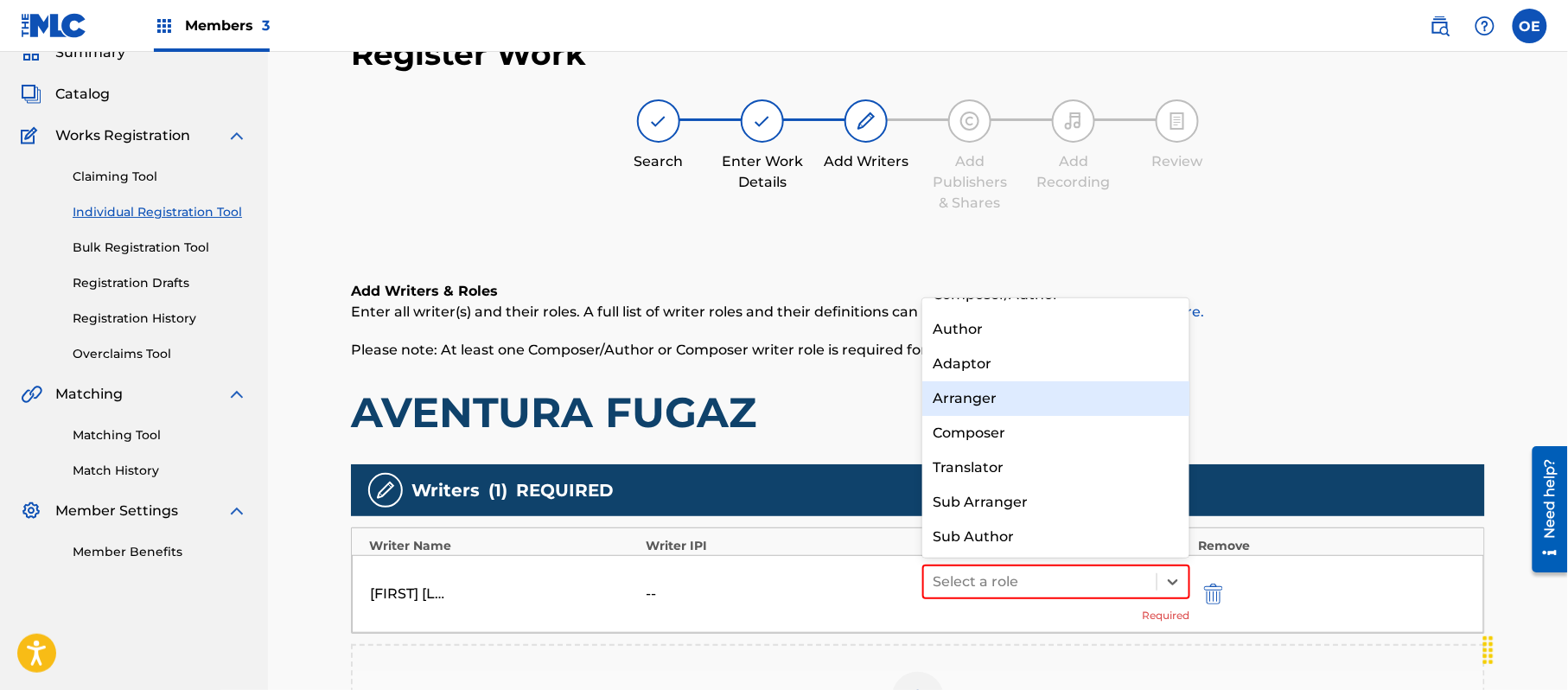 scroll, scrollTop: 0, scrollLeft: 0, axis: both 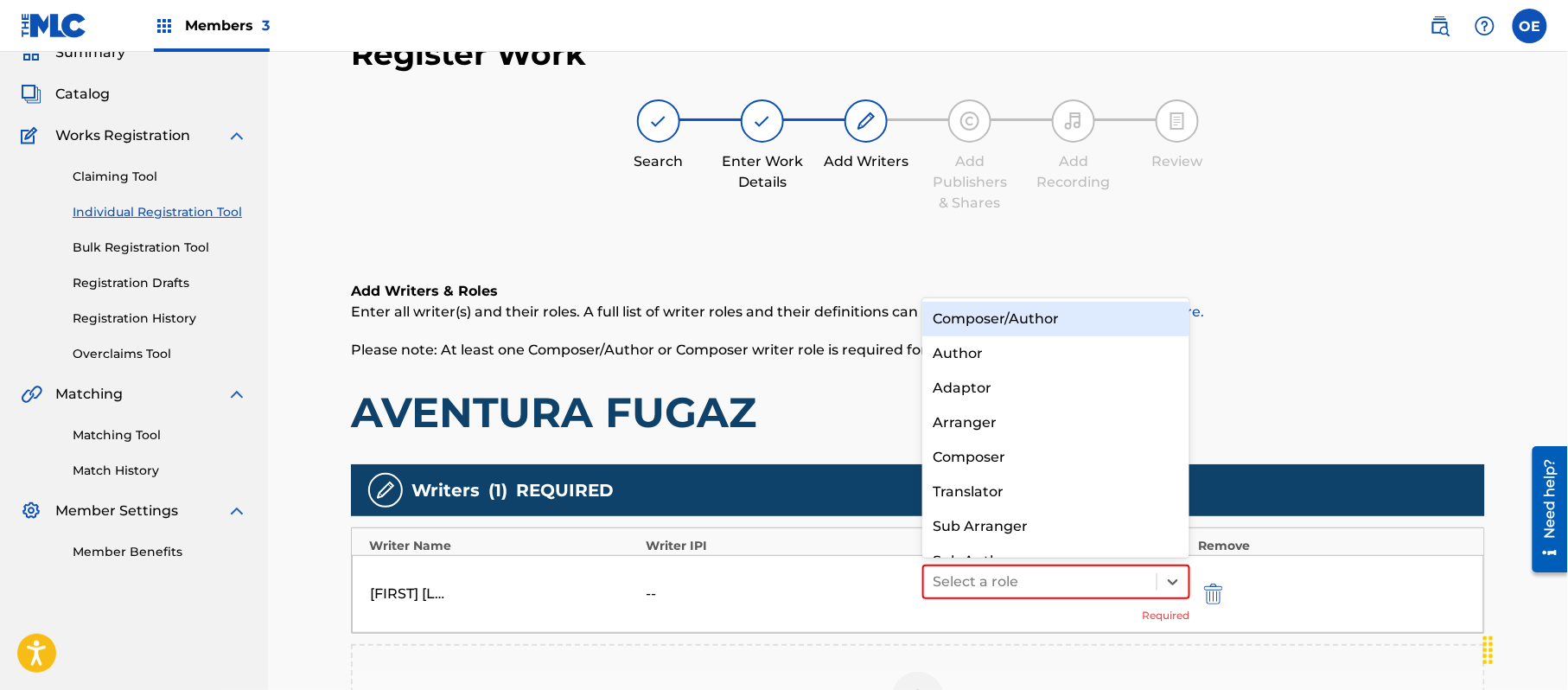 click on "Composer/Author" at bounding box center (1055, 319) 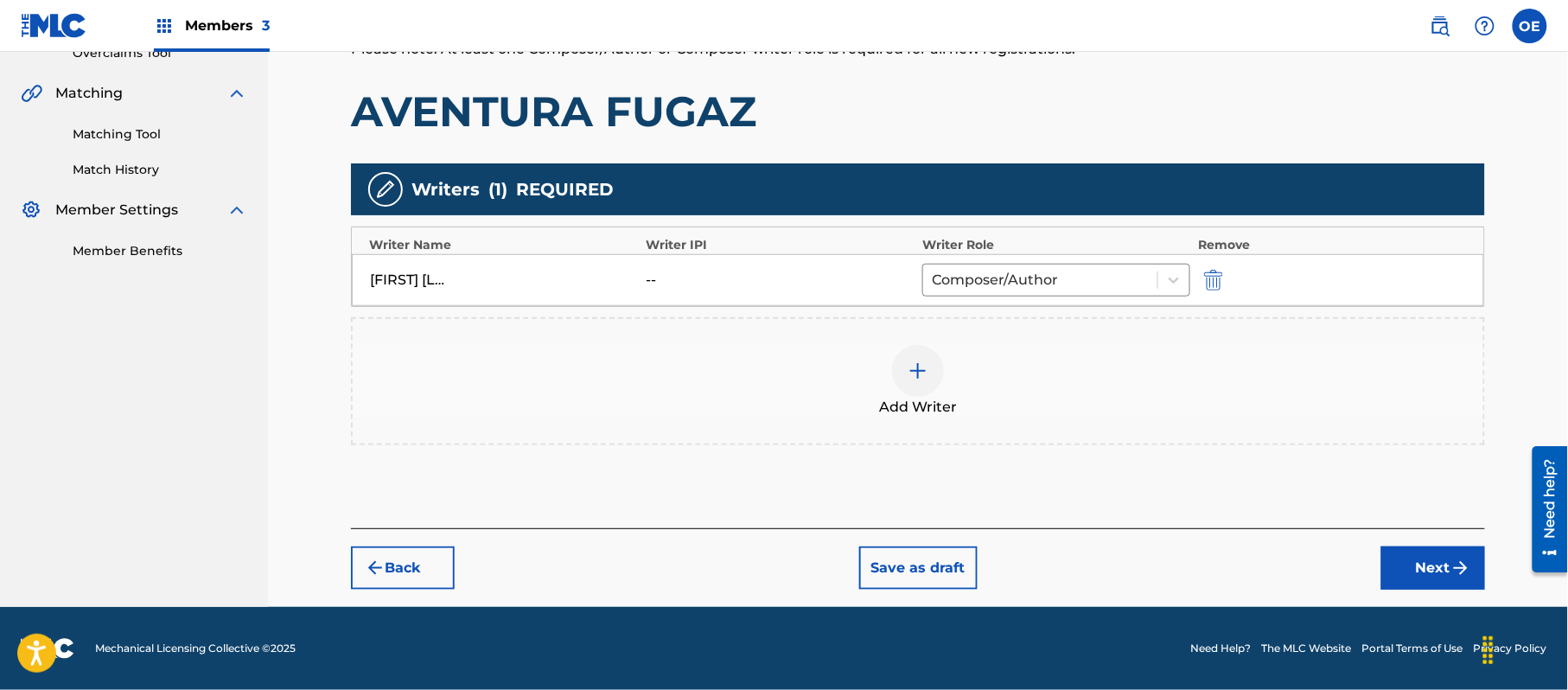 click on "Next" at bounding box center [1433, 568] 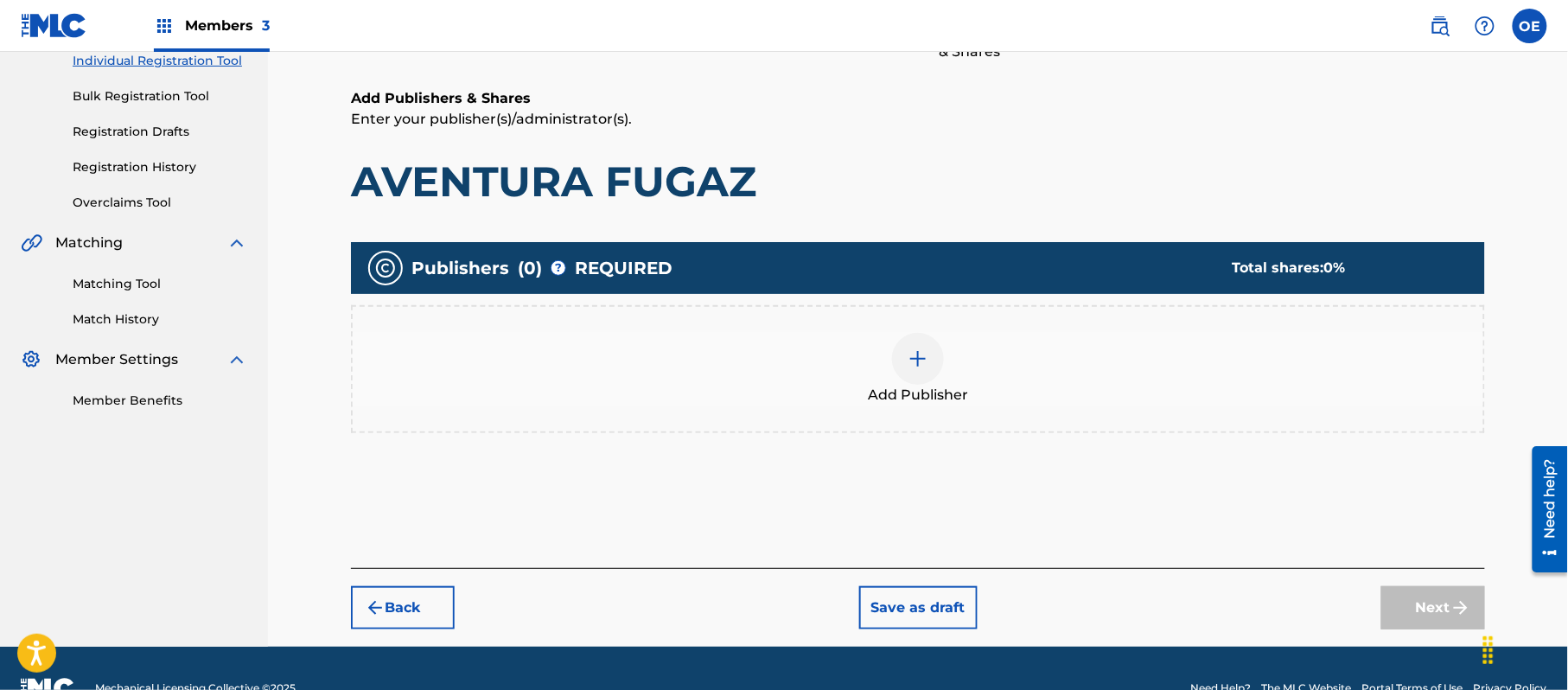 scroll, scrollTop: 78, scrollLeft: 0, axis: vertical 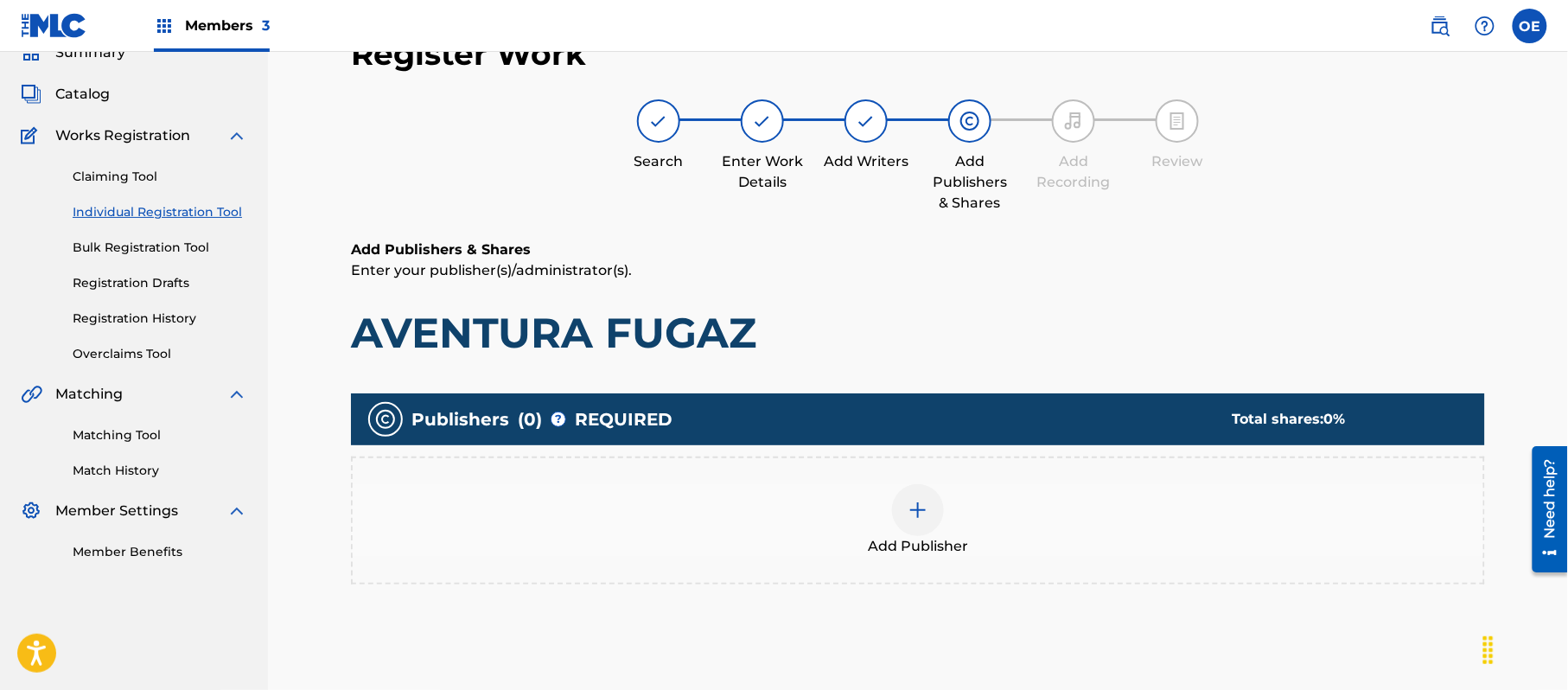 click at bounding box center [918, 510] 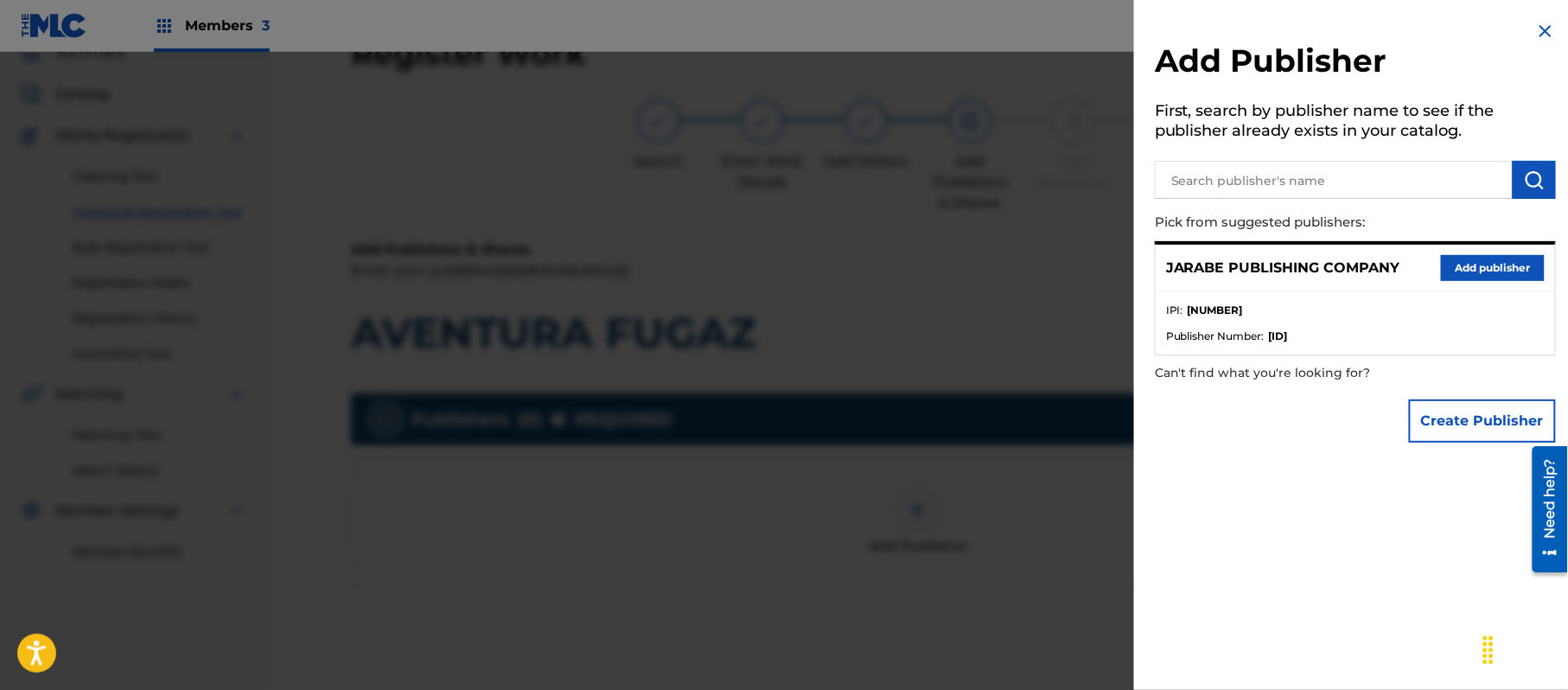 click on "Add publisher" at bounding box center (1493, 268) 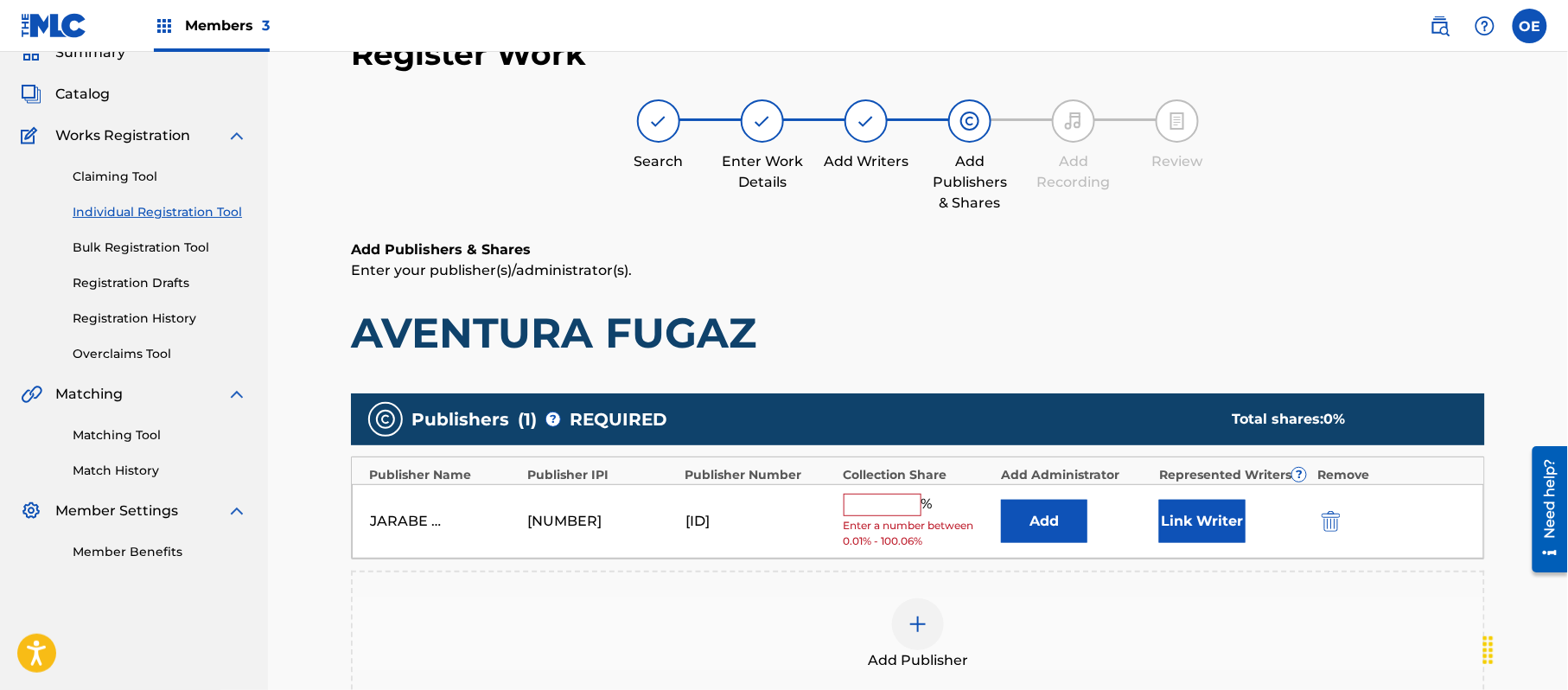 click at bounding box center (883, 505) 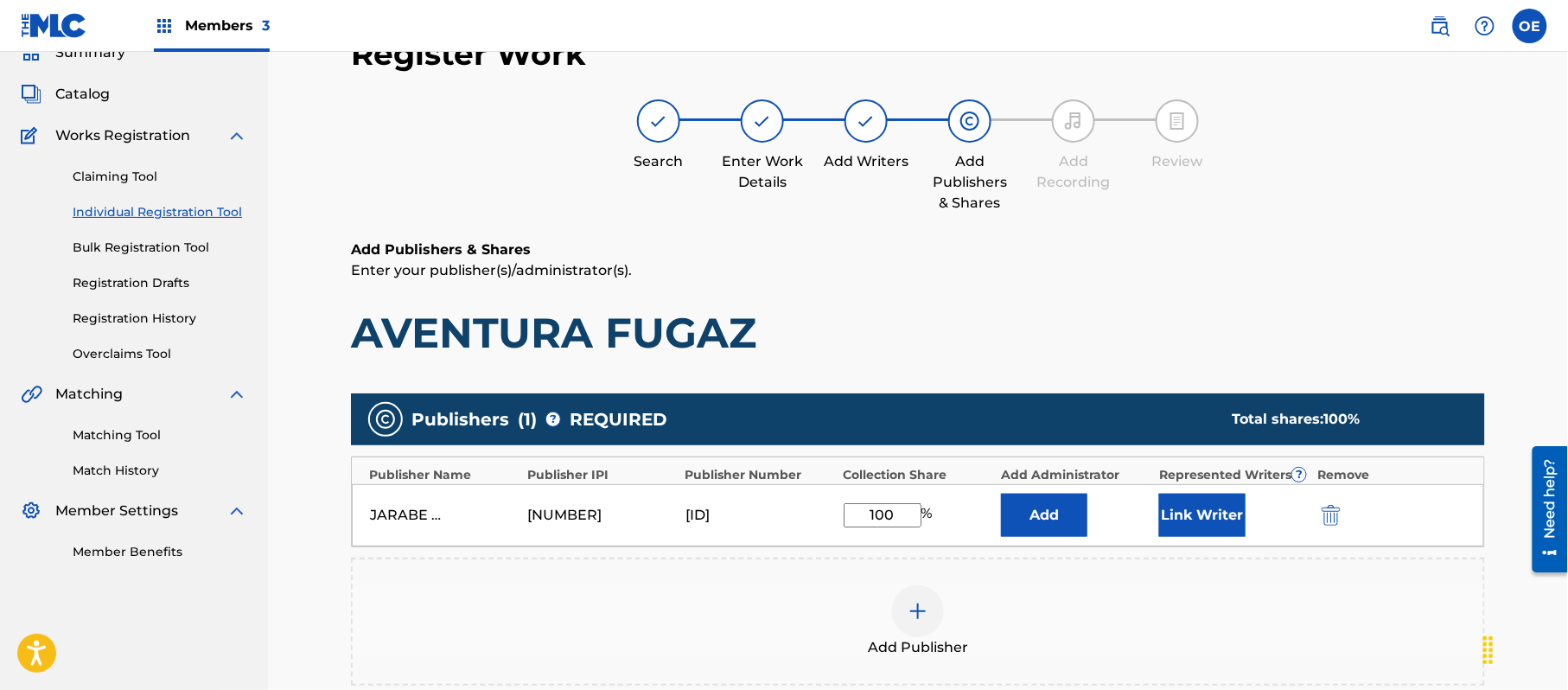 click on "Add" at bounding box center [1075, 515] 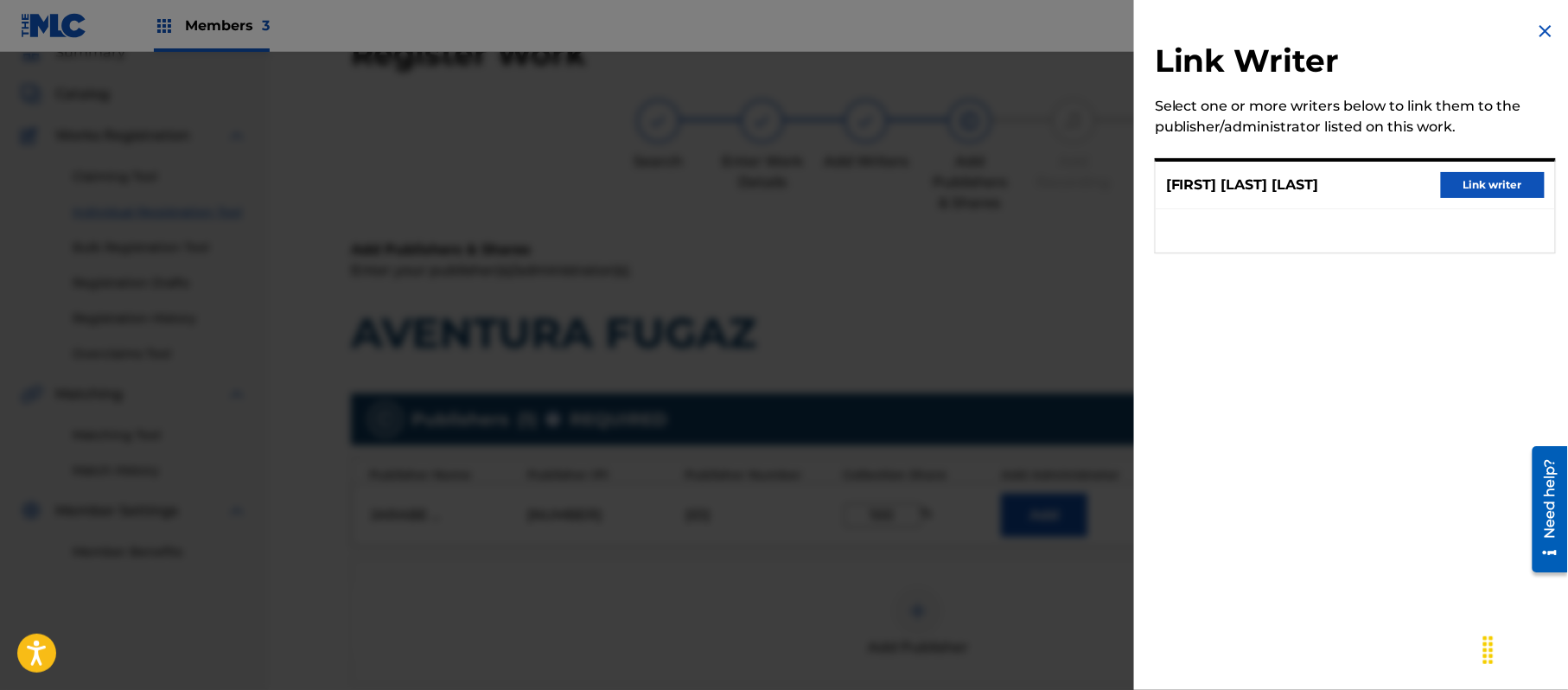 click on "Link writer" at bounding box center (1493, 185) 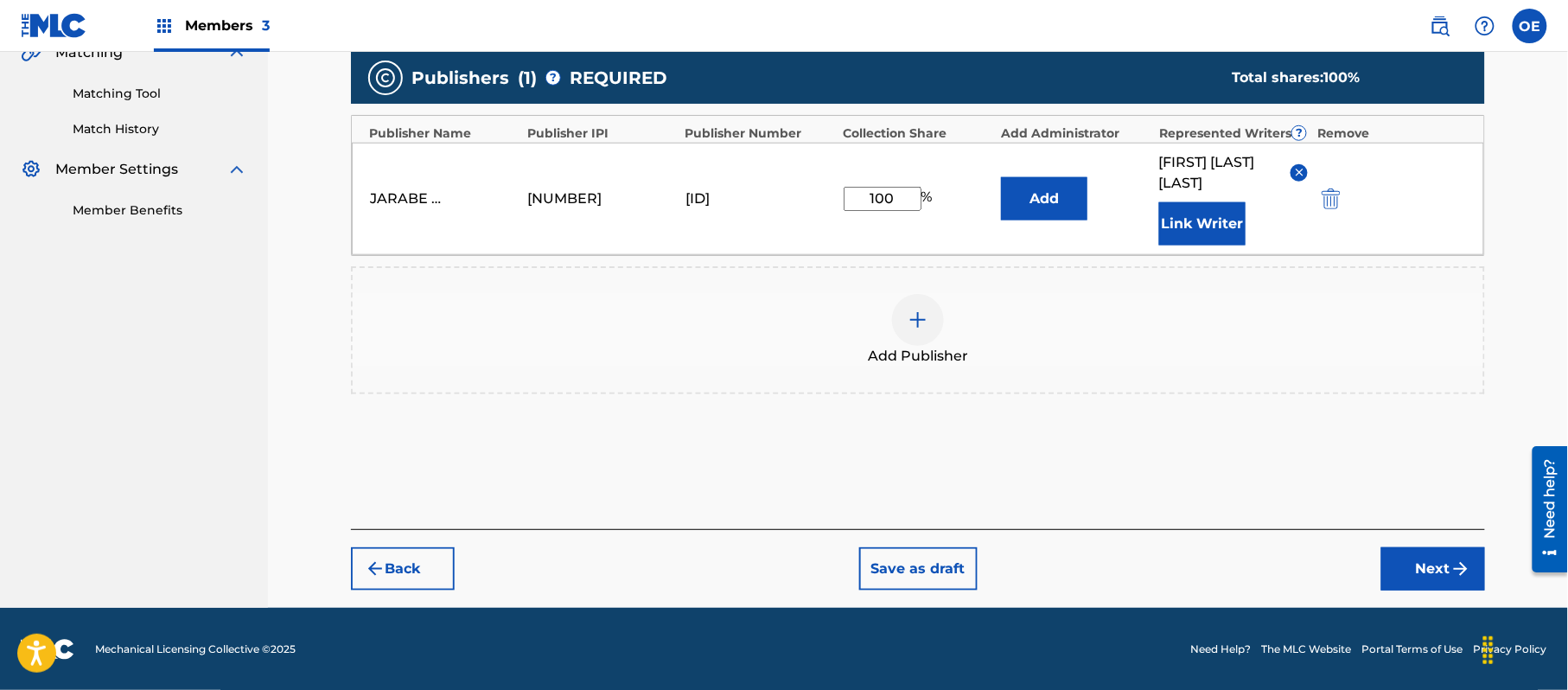 click on "Next" at bounding box center (1433, 569) 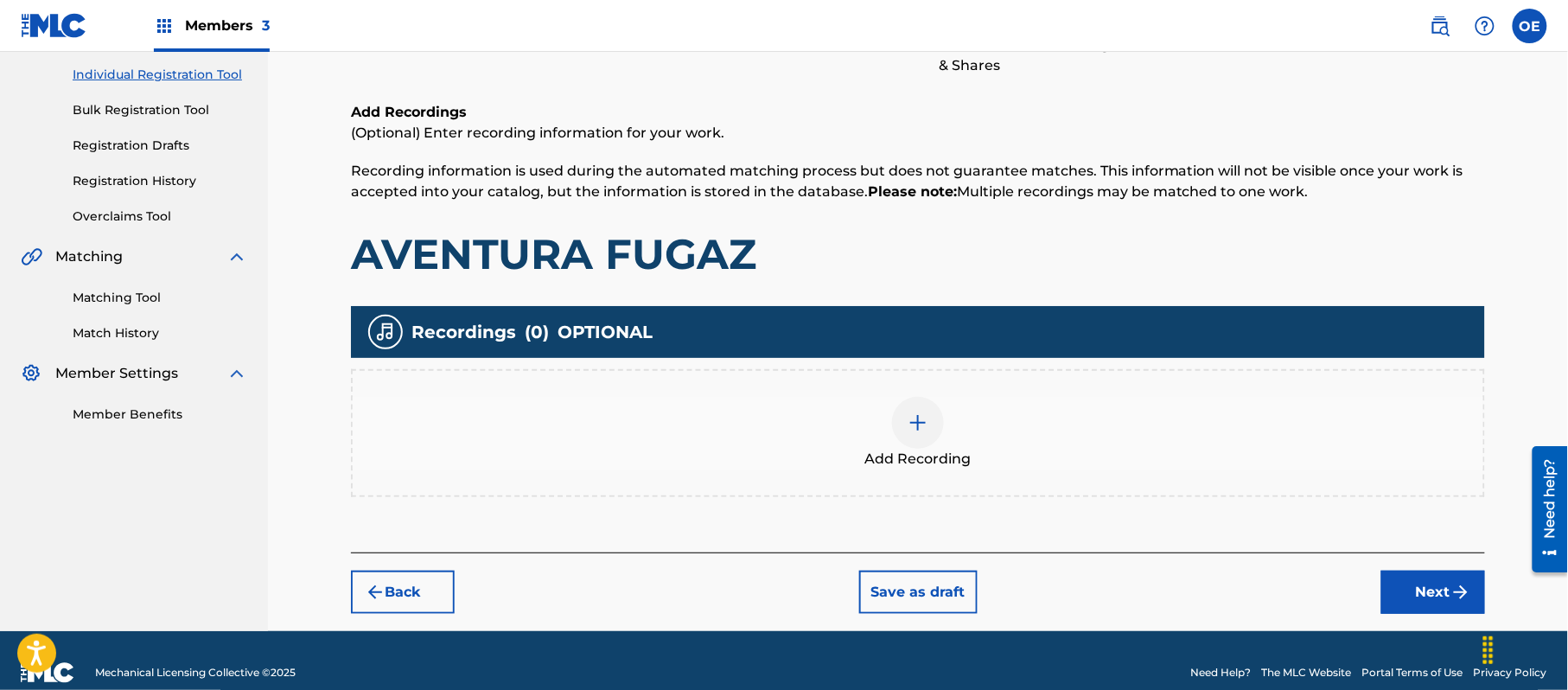 scroll, scrollTop: 78, scrollLeft: 0, axis: vertical 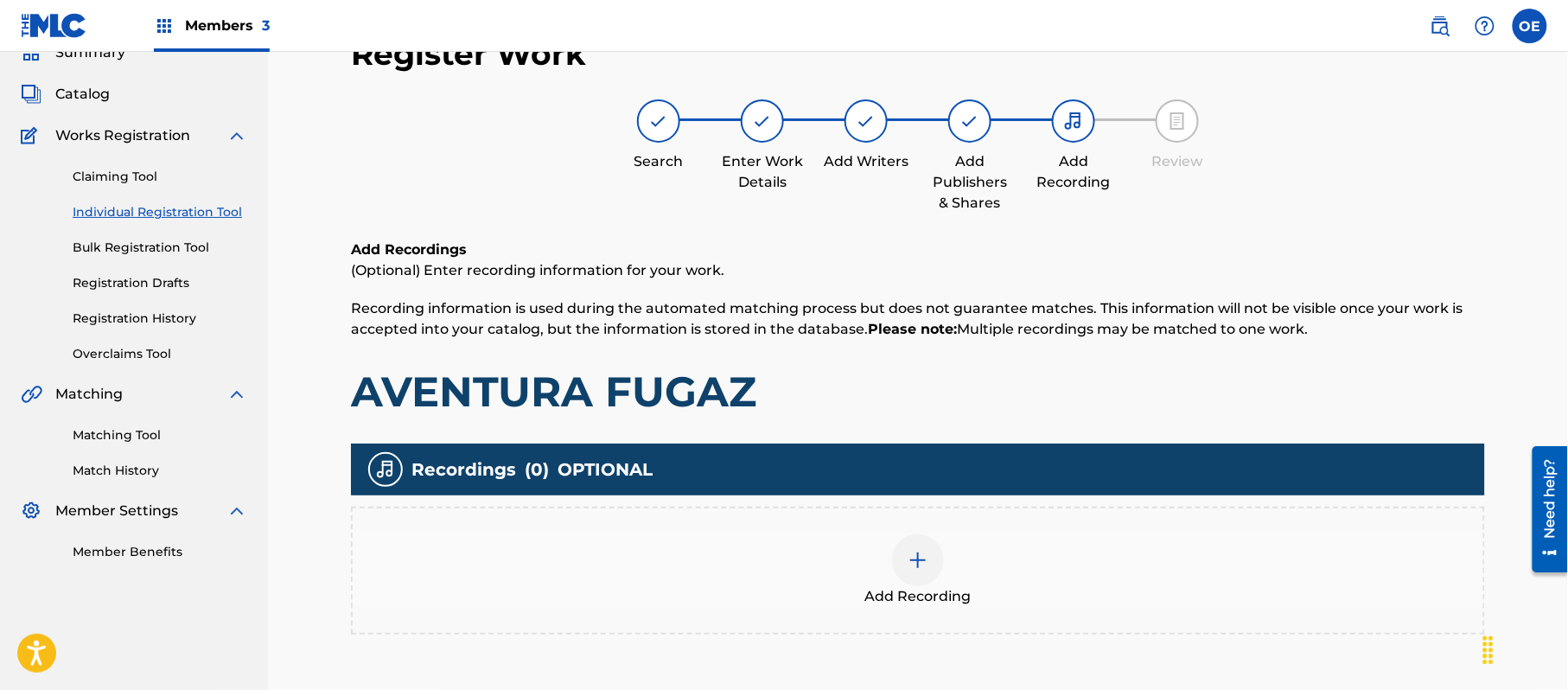 click on "Add Recording" at bounding box center [918, 571] 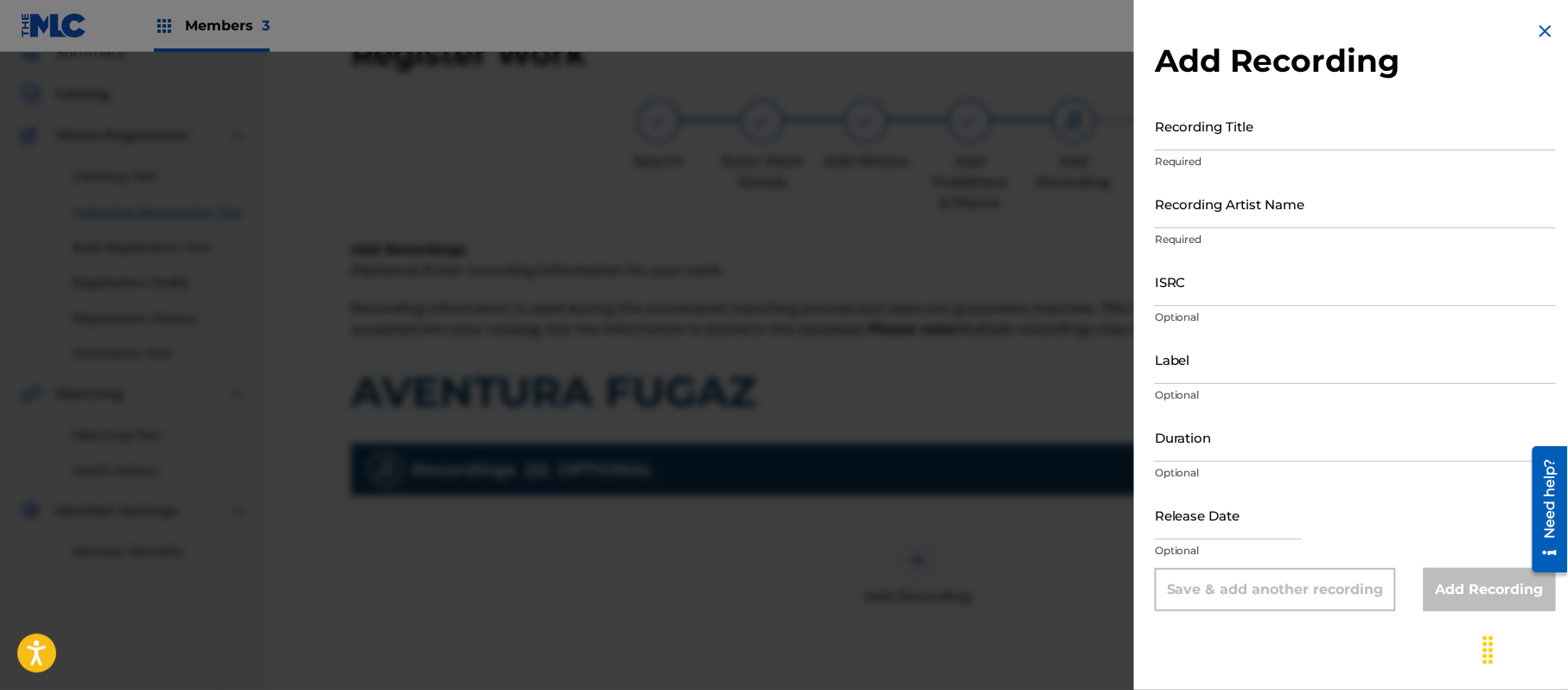 click at bounding box center (1546, 31) 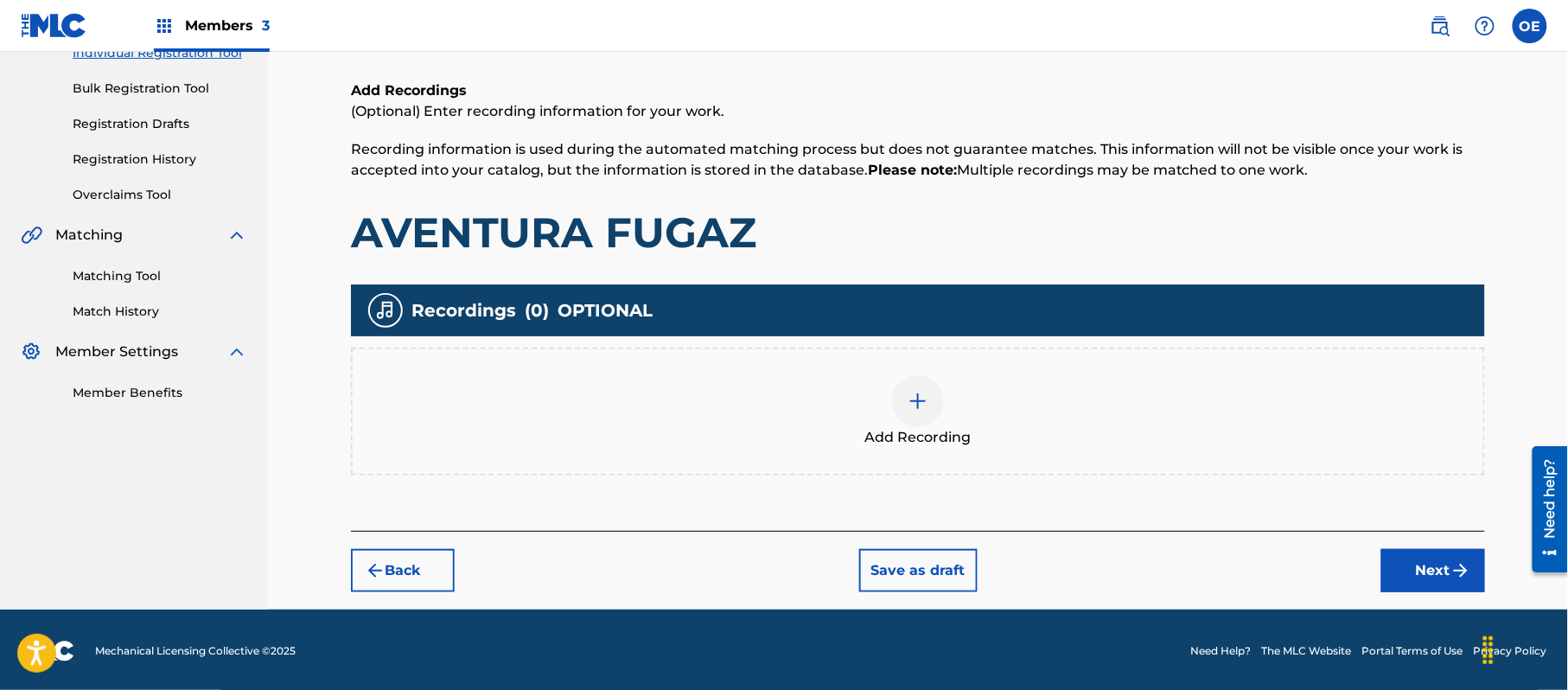 click on "Next" at bounding box center [1433, 571] 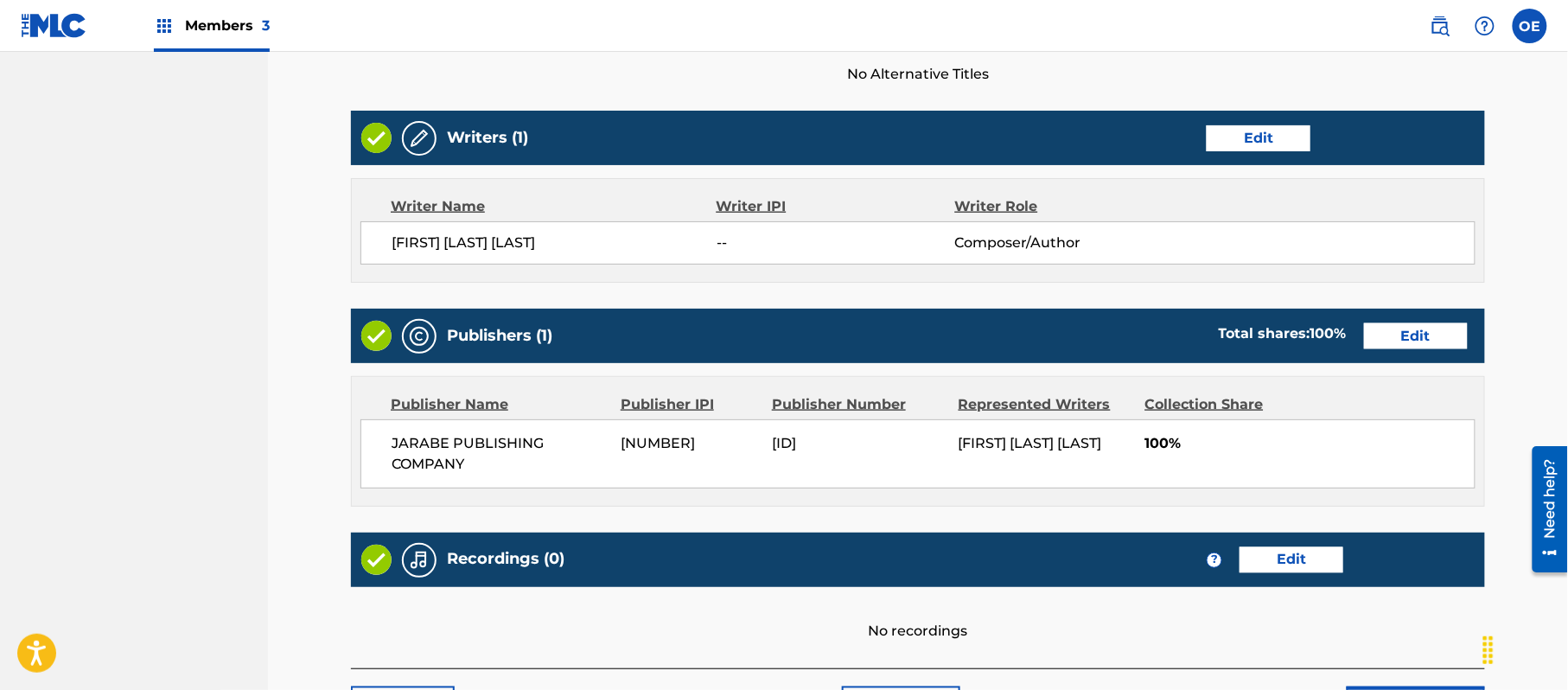 scroll, scrollTop: 772, scrollLeft: 0, axis: vertical 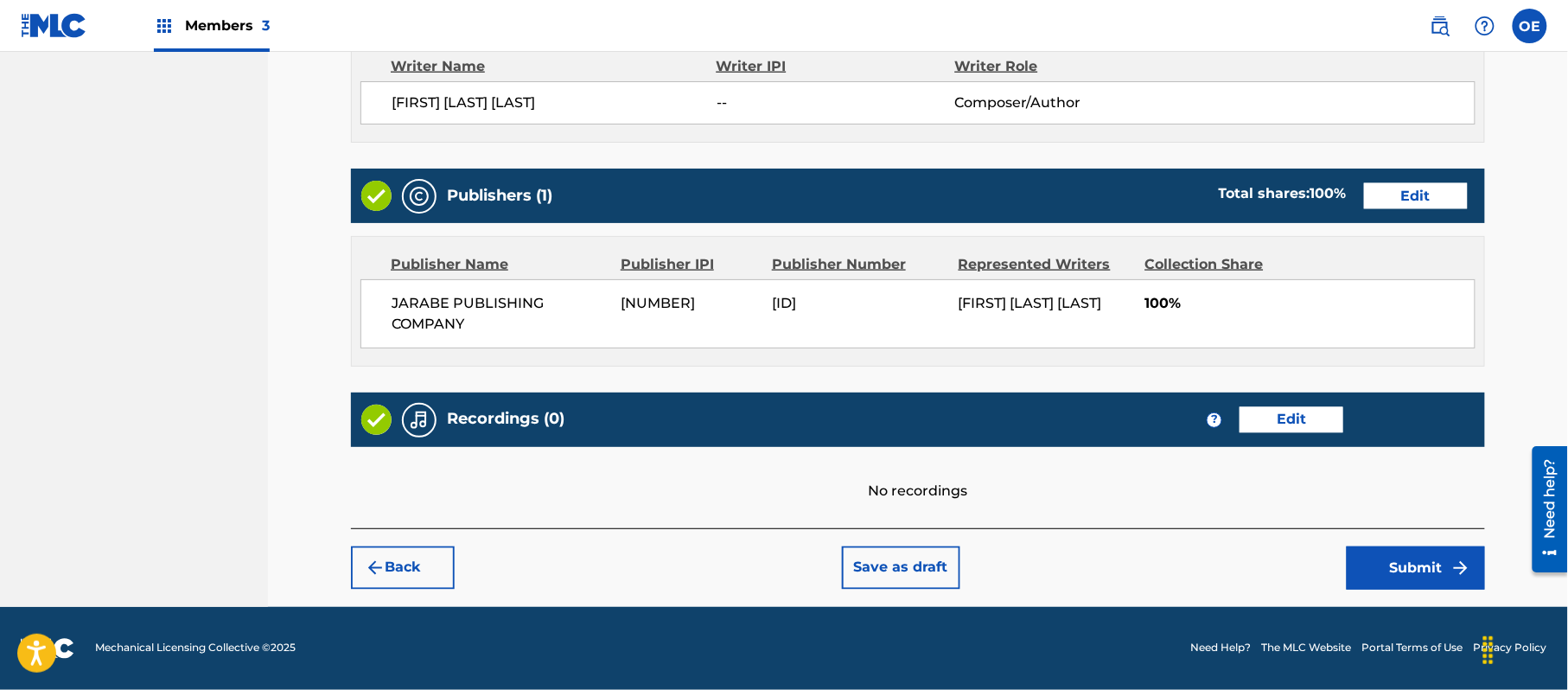 click on "Submit" at bounding box center (1416, 568) 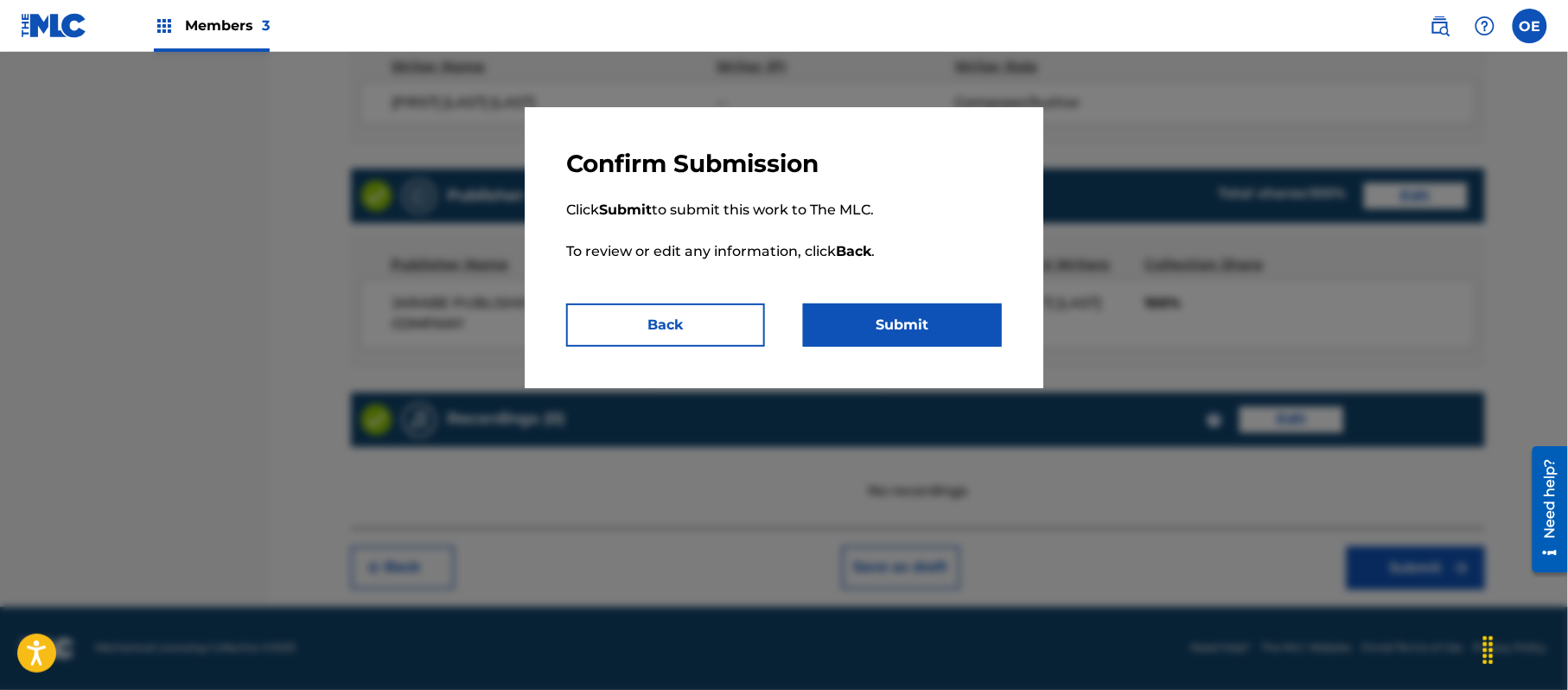 click on "Submit" at bounding box center (902, 325) 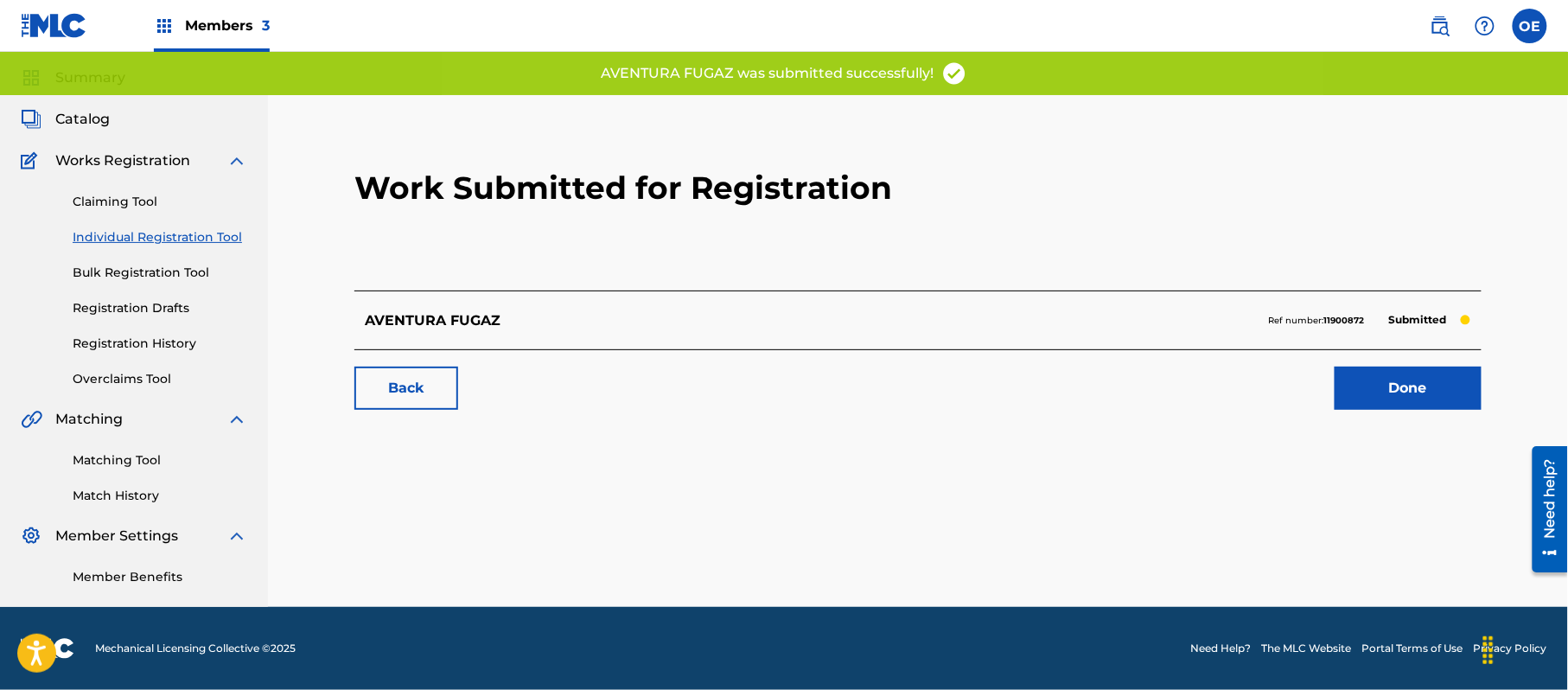 scroll, scrollTop: 0, scrollLeft: 0, axis: both 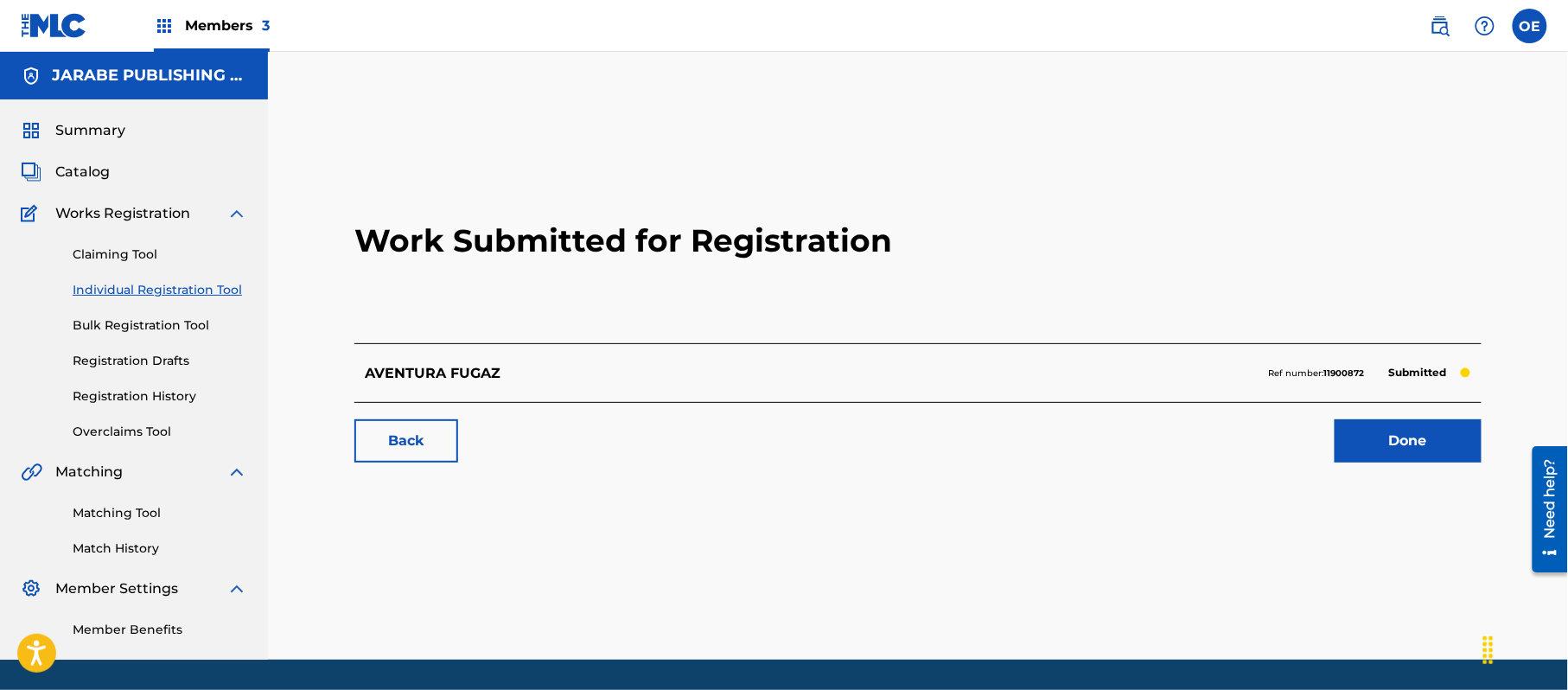 click on "Individual Registration Tool" at bounding box center (160, 290) 